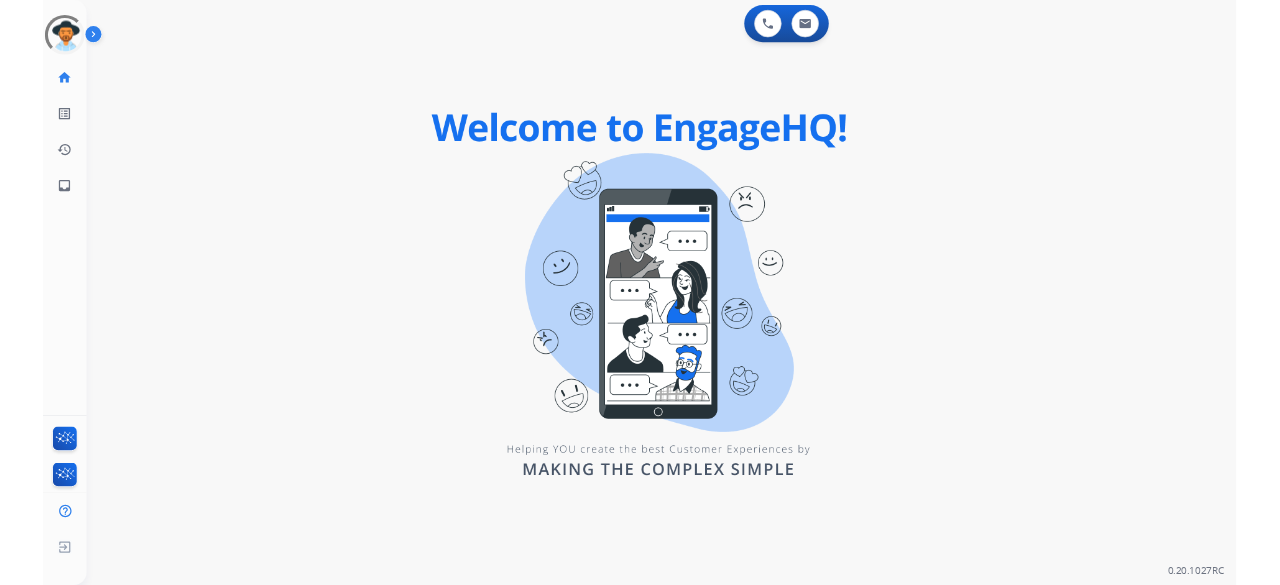 scroll, scrollTop: 0, scrollLeft: 0, axis: both 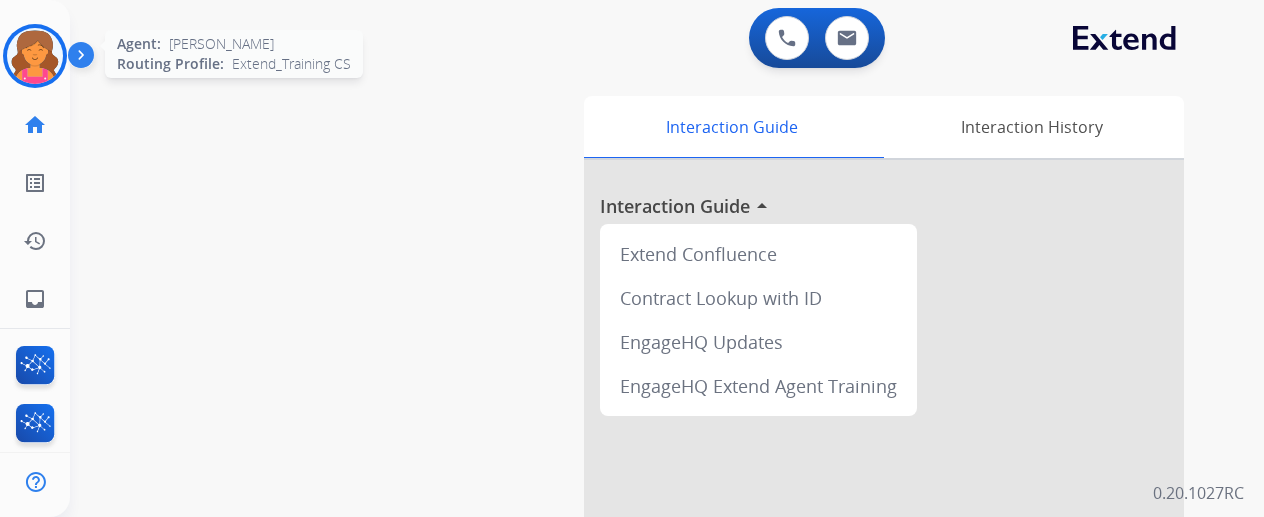 click at bounding box center [35, 56] 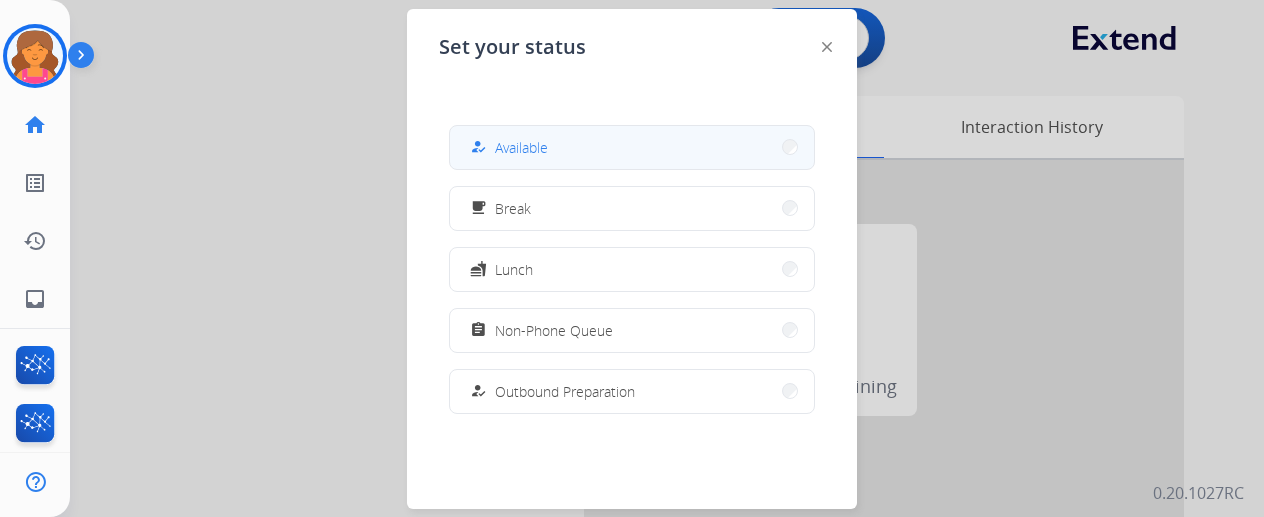 click on "Available" at bounding box center (521, 147) 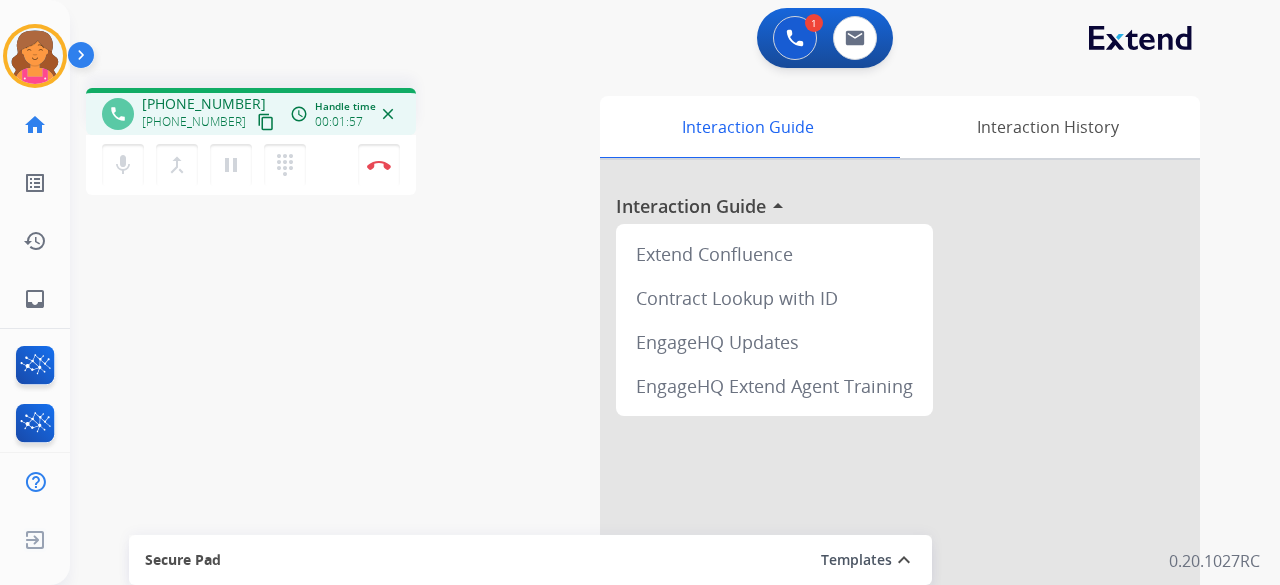 click on "content_copy" at bounding box center [266, 122] 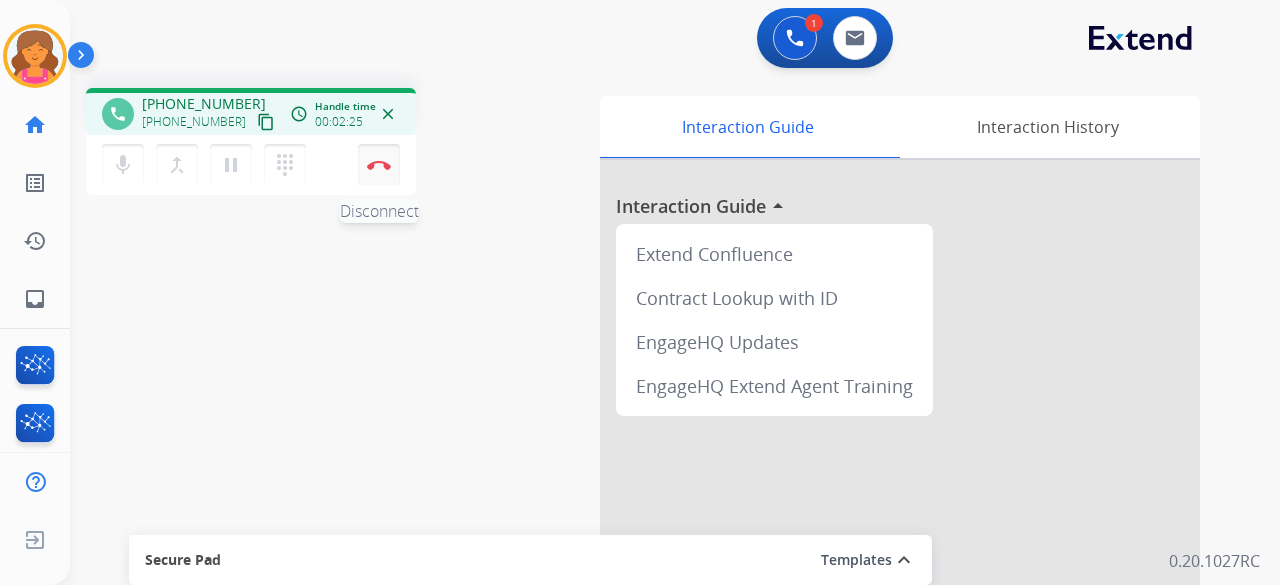 click at bounding box center [379, 165] 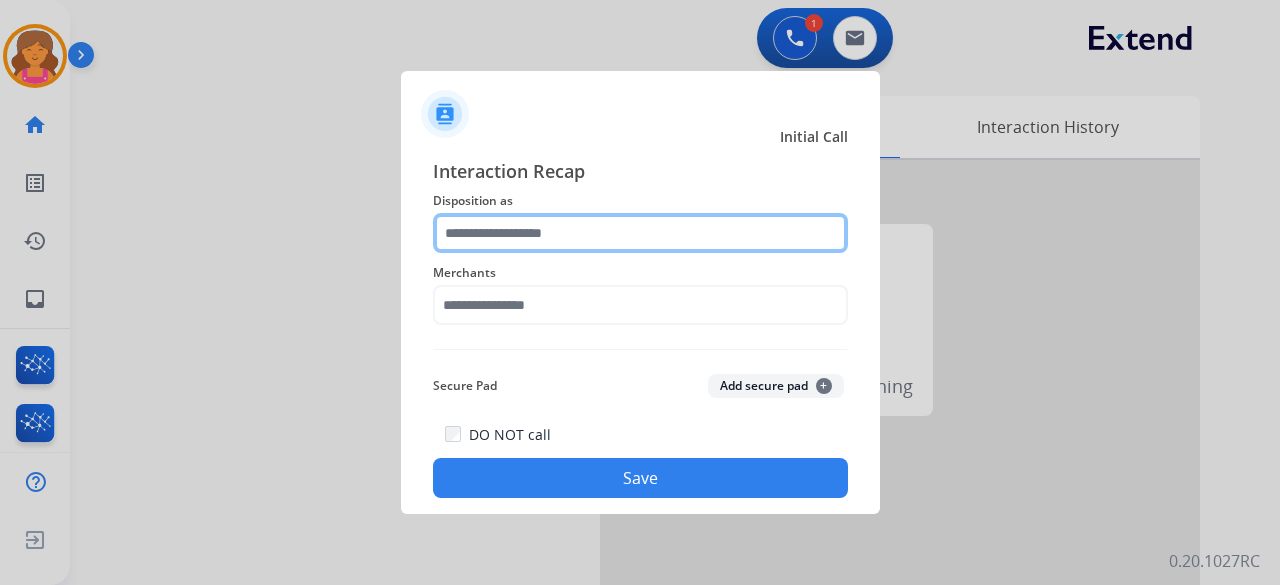 click 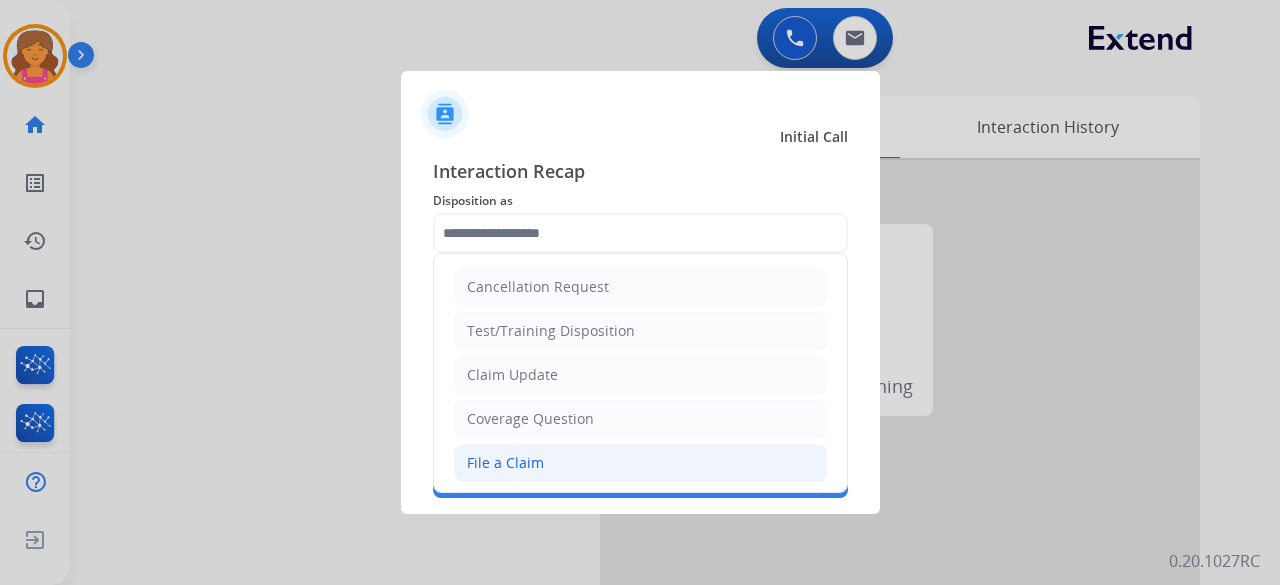 click on "File a Claim" 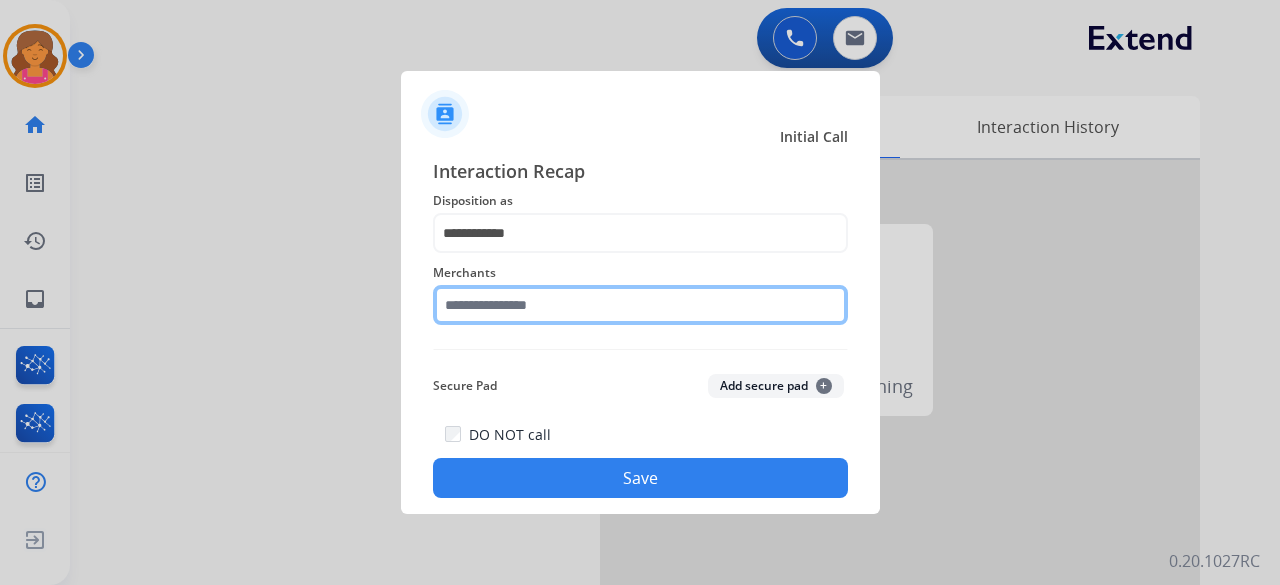 click 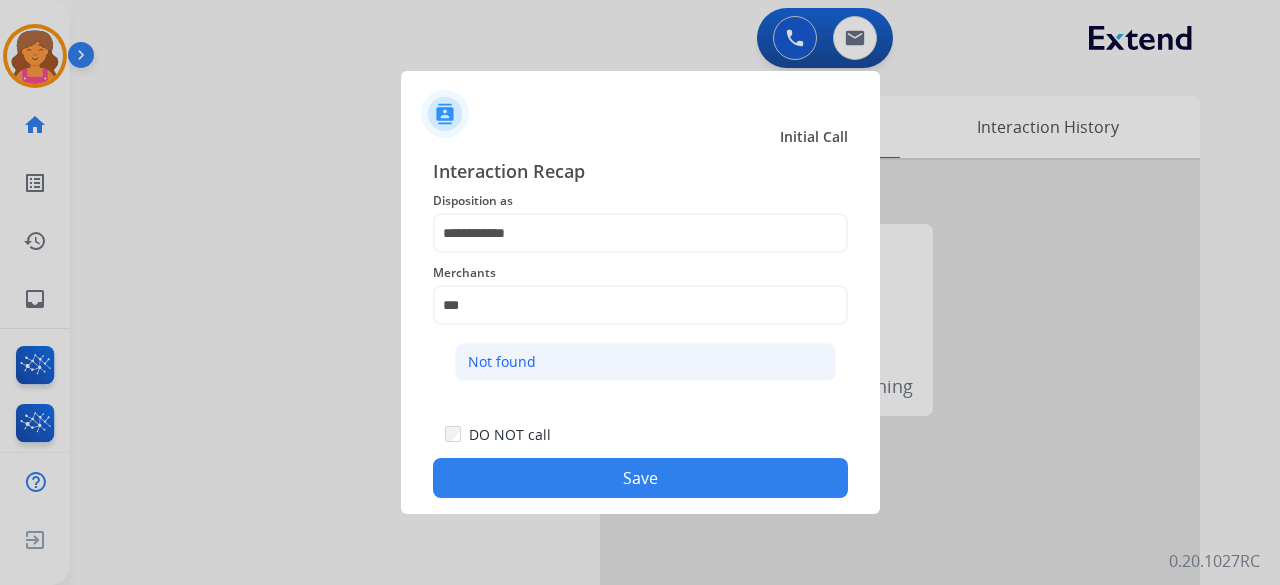 click on "Not found" 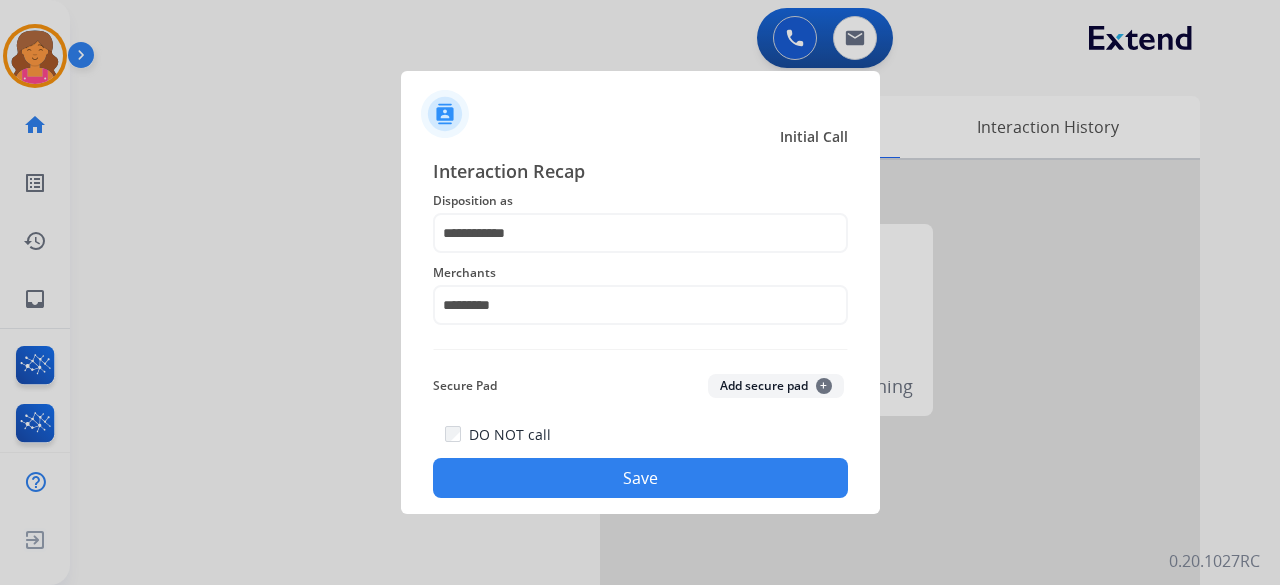 click on "Save" 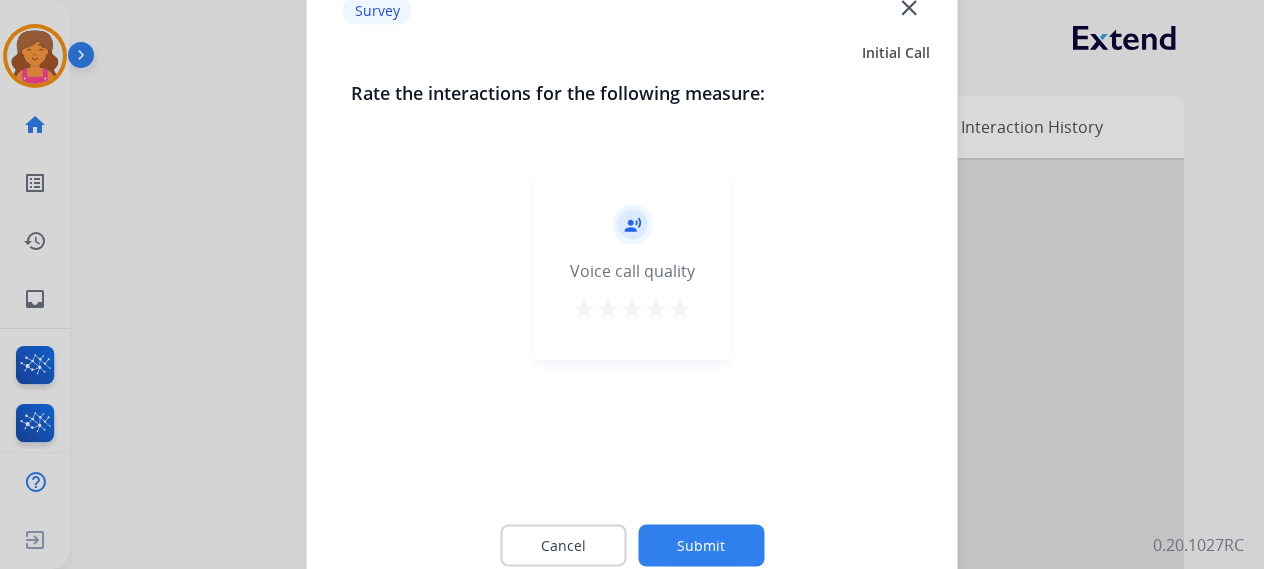 click on "star" at bounding box center [680, 308] 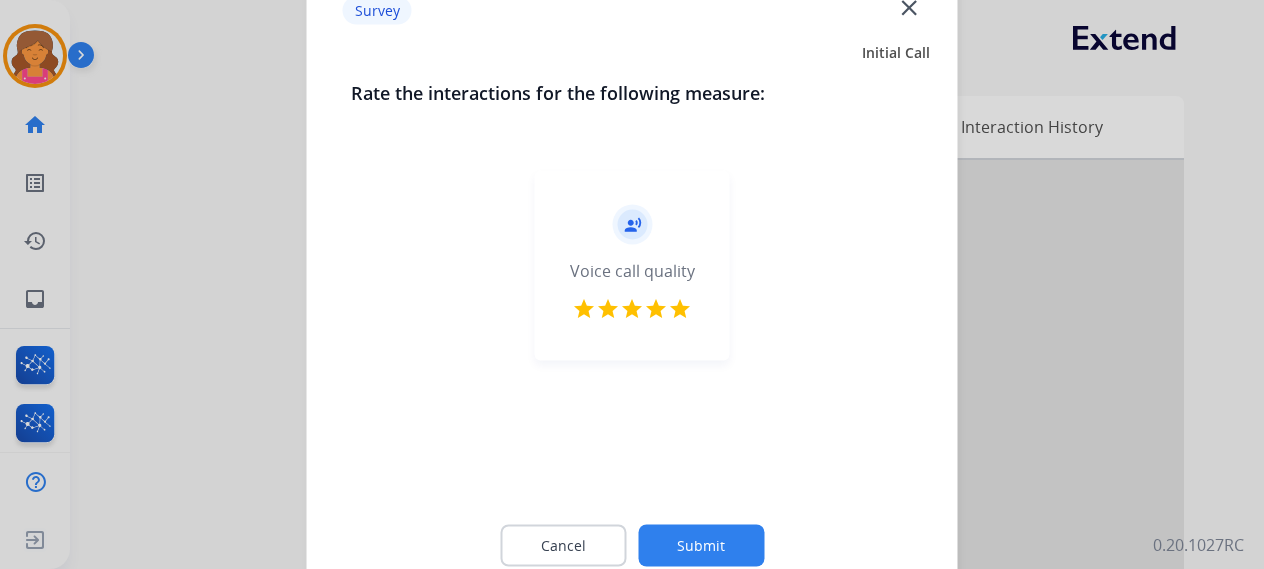 click on "Submit" 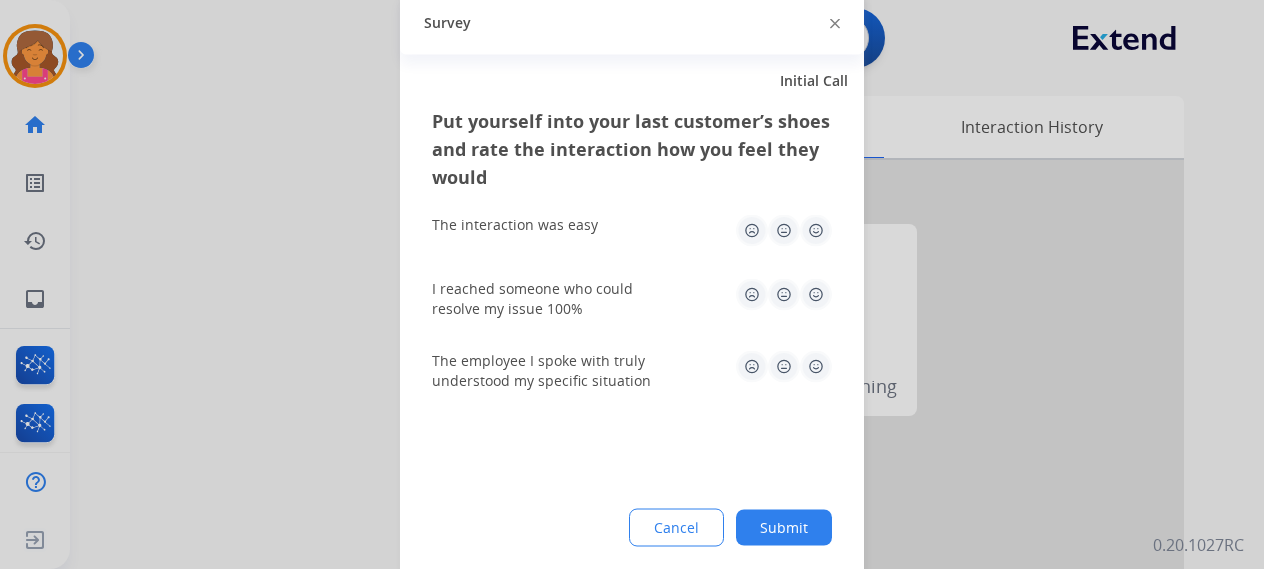 click 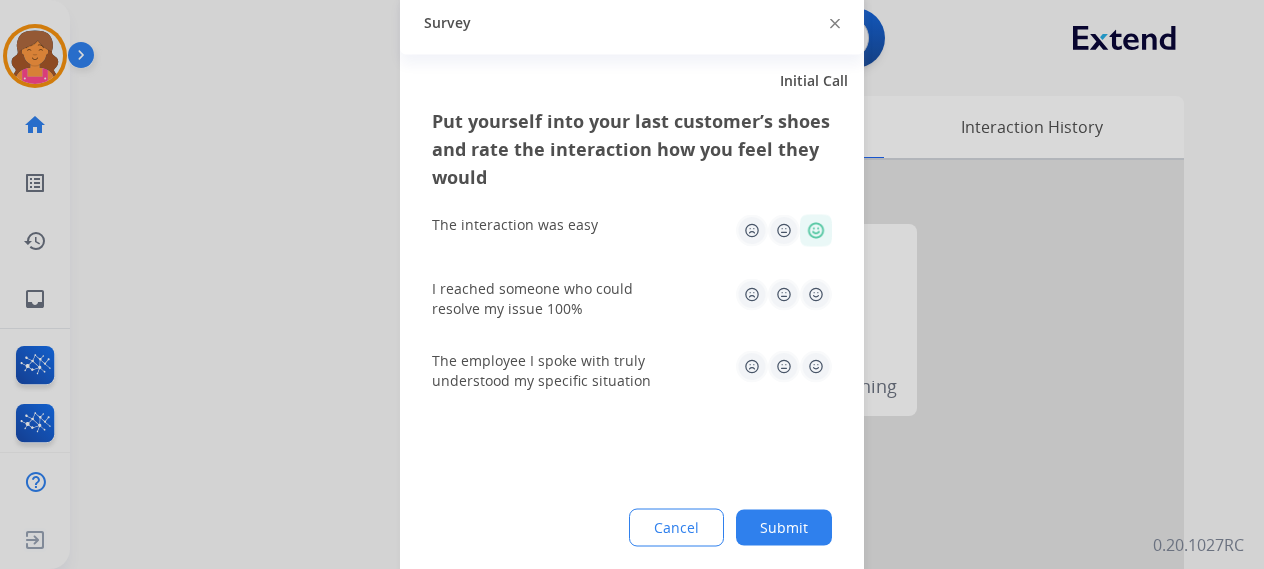 click 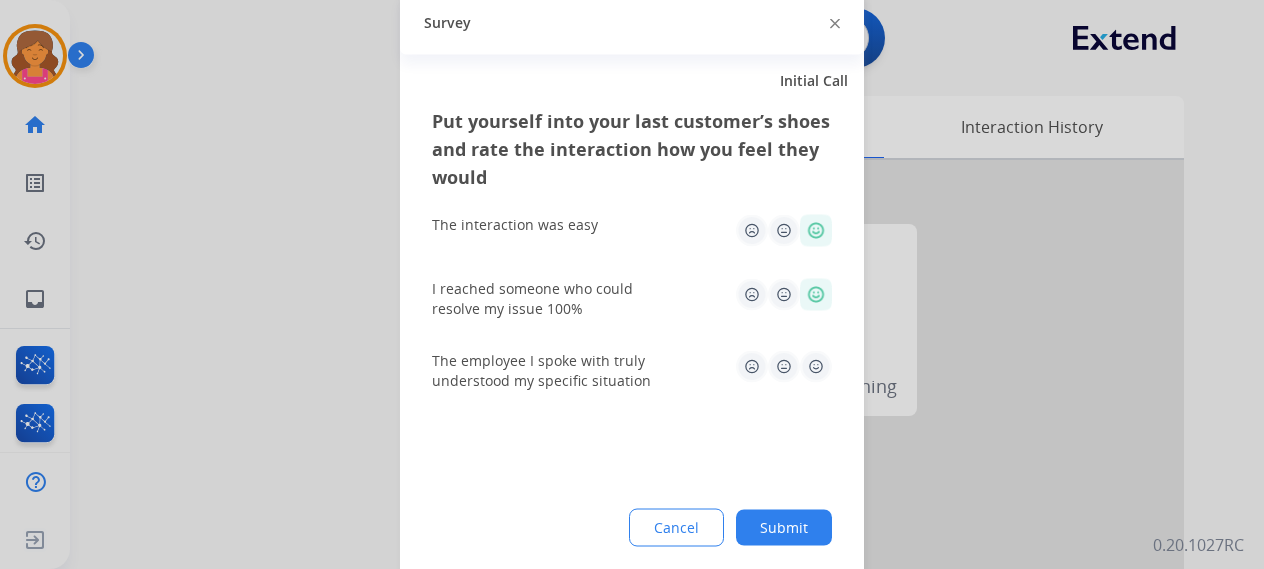 click 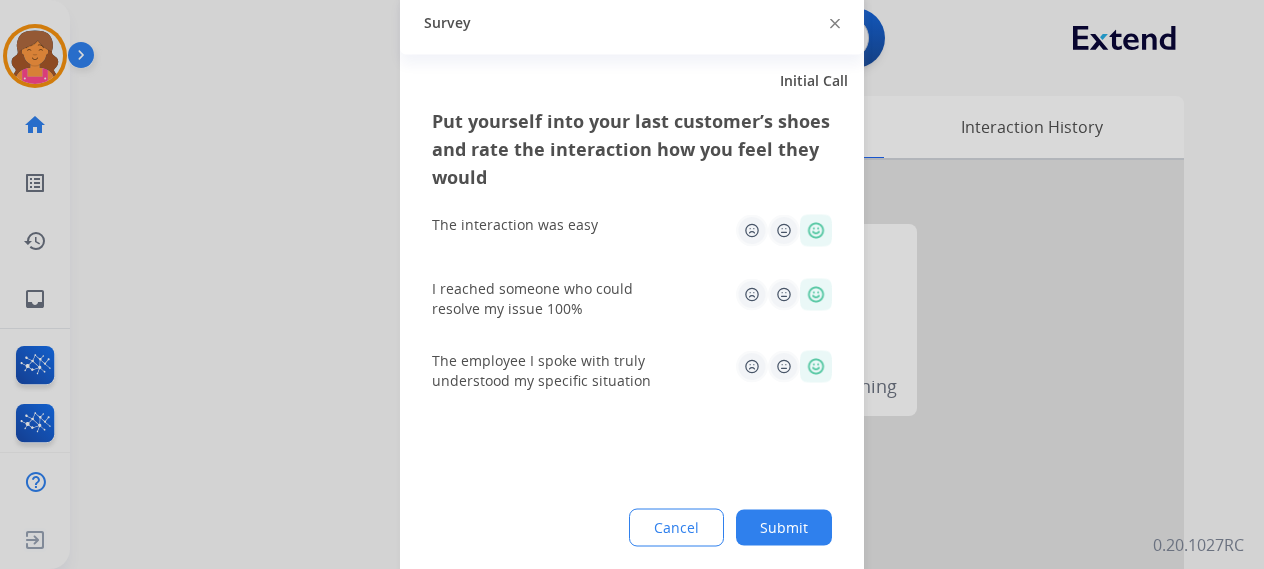 click on "Submit" 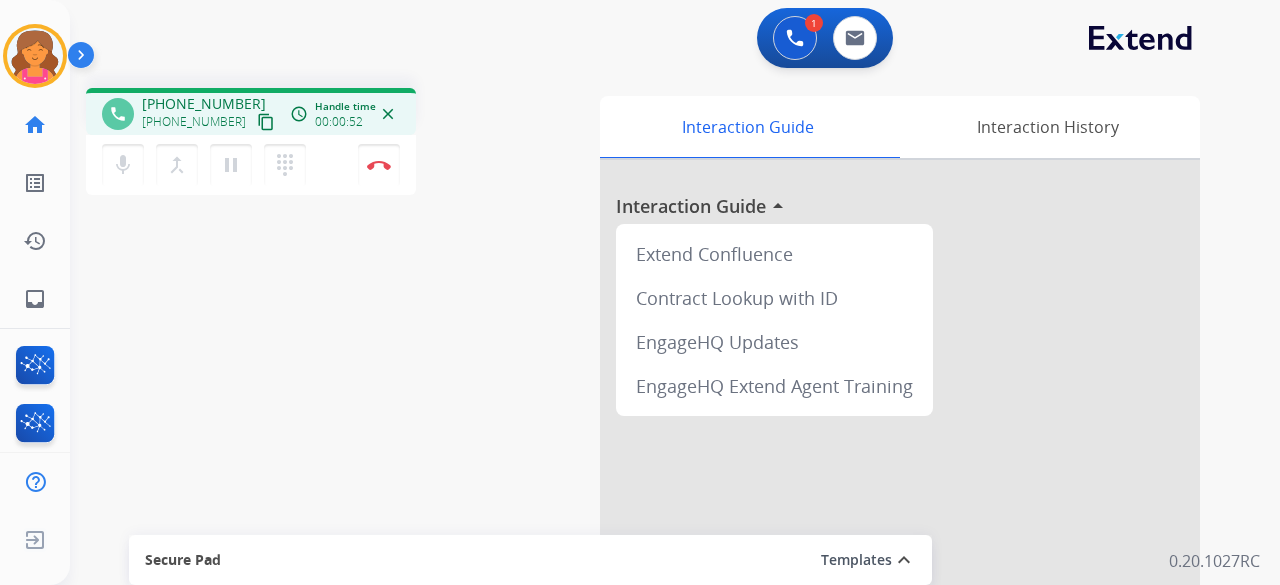 click on "content_copy" at bounding box center (266, 122) 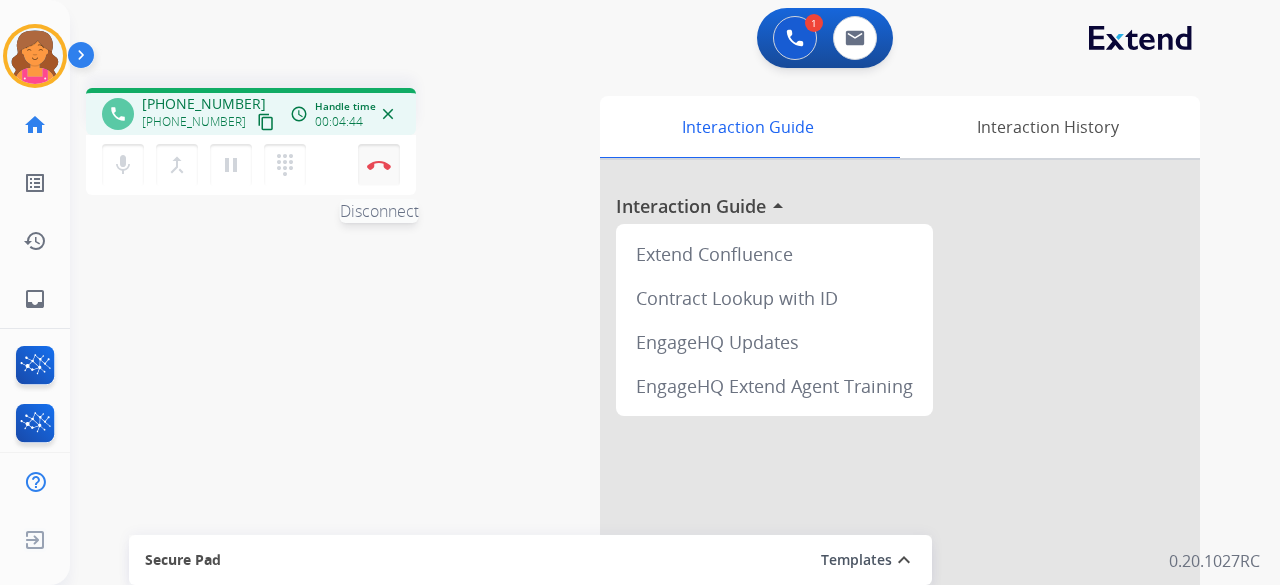 click at bounding box center (379, 165) 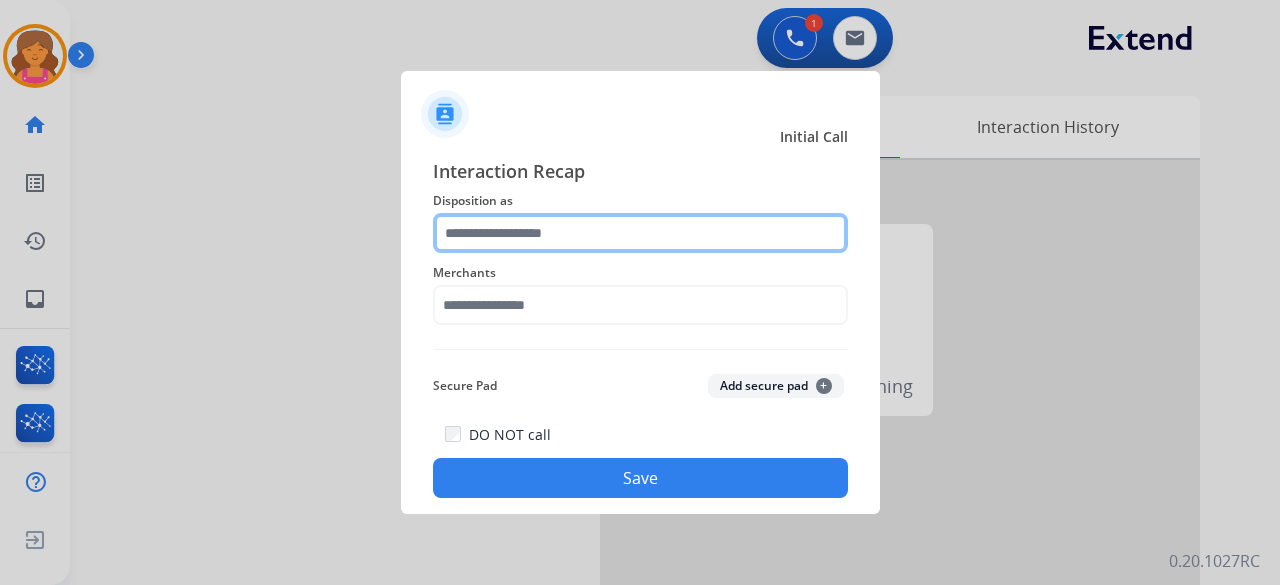 click 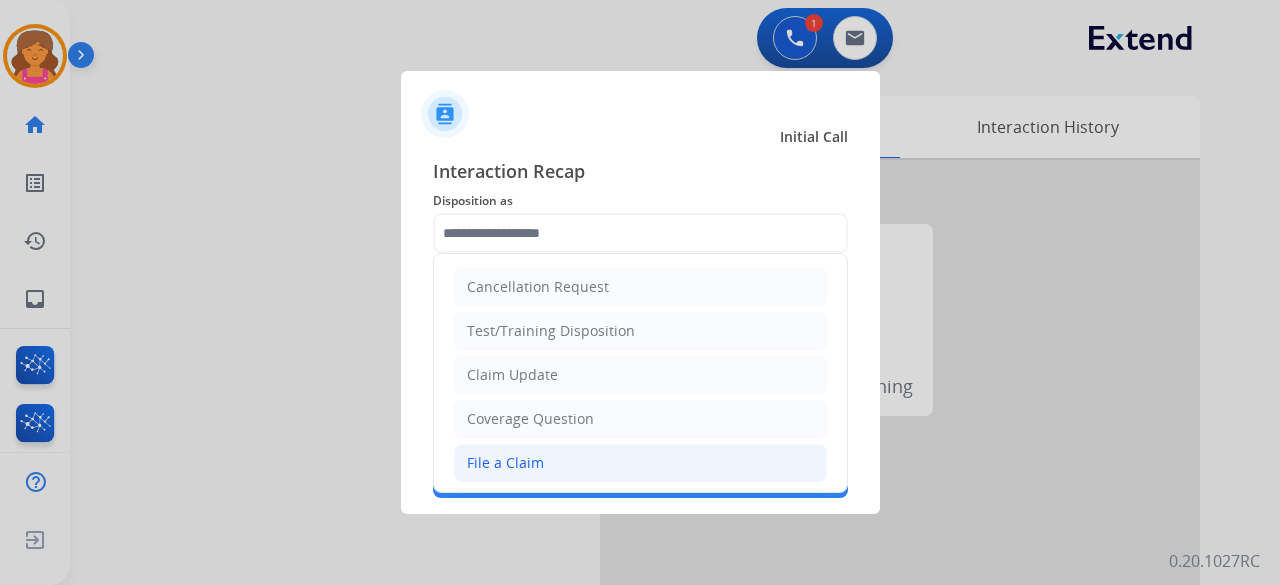 click on "File a Claim" 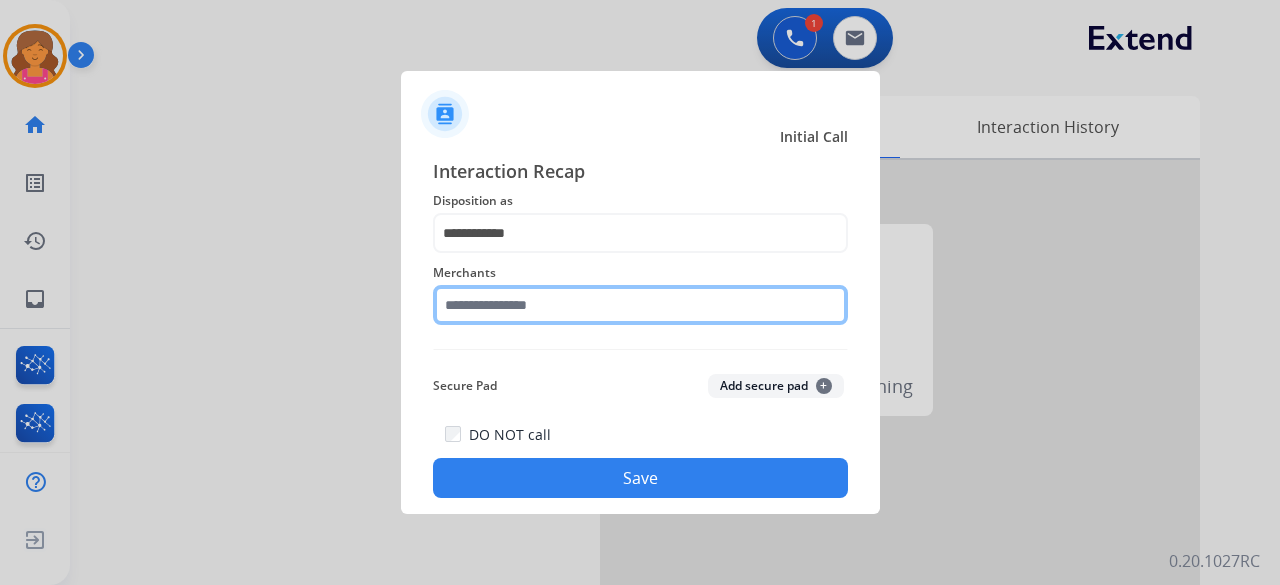 click 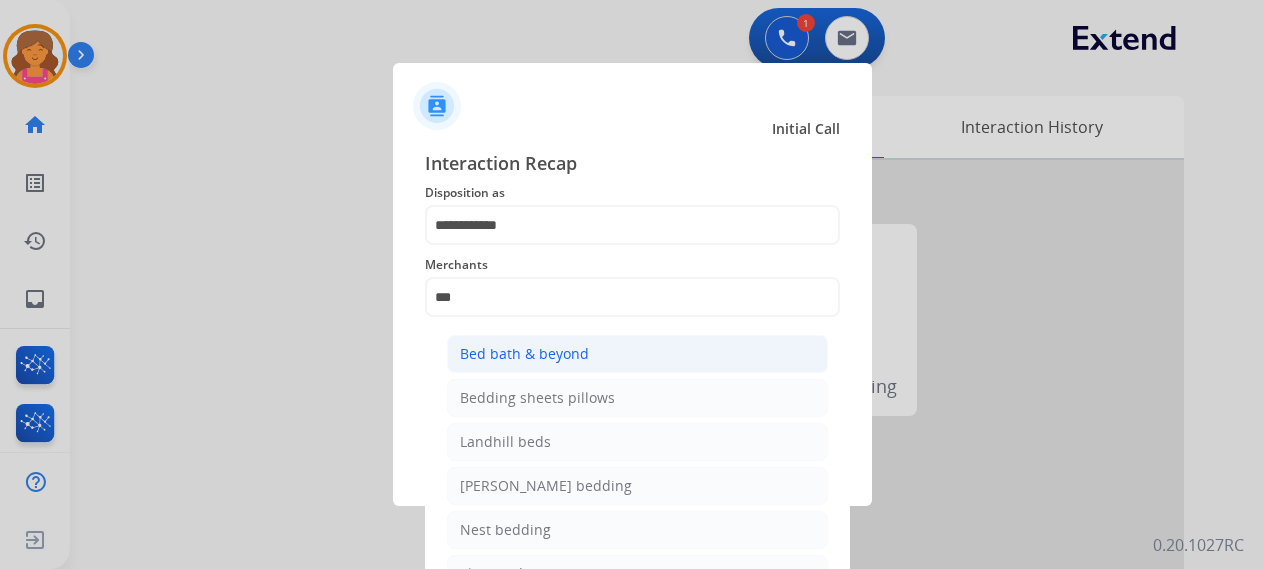 click on "Bed bath & beyond" 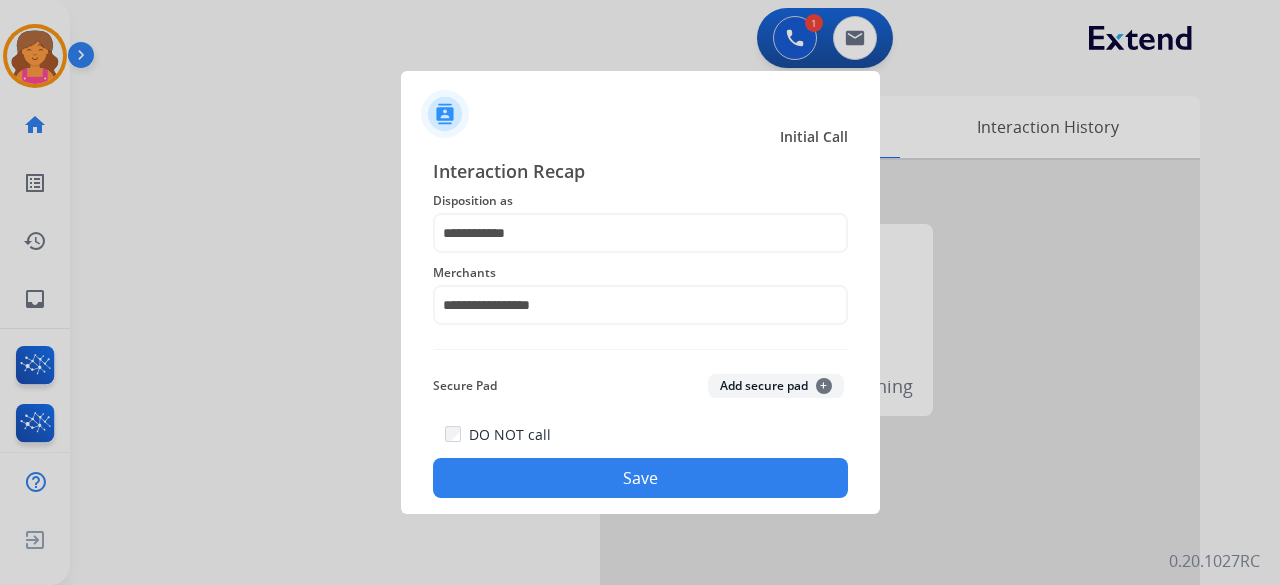 click on "Save" 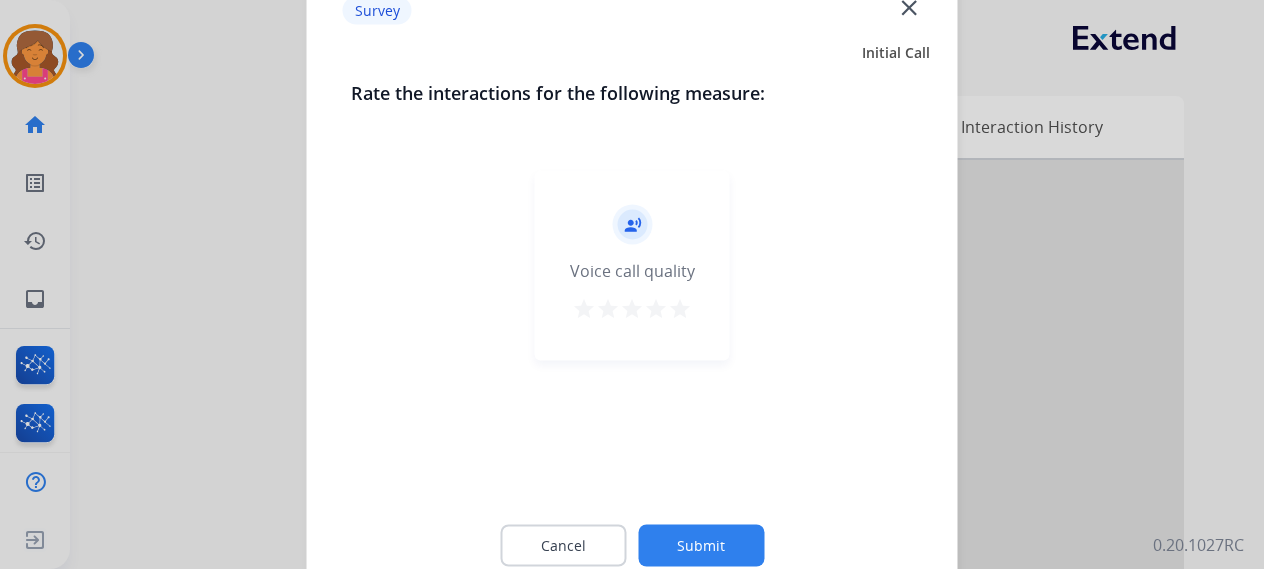 click on "star" at bounding box center (680, 311) 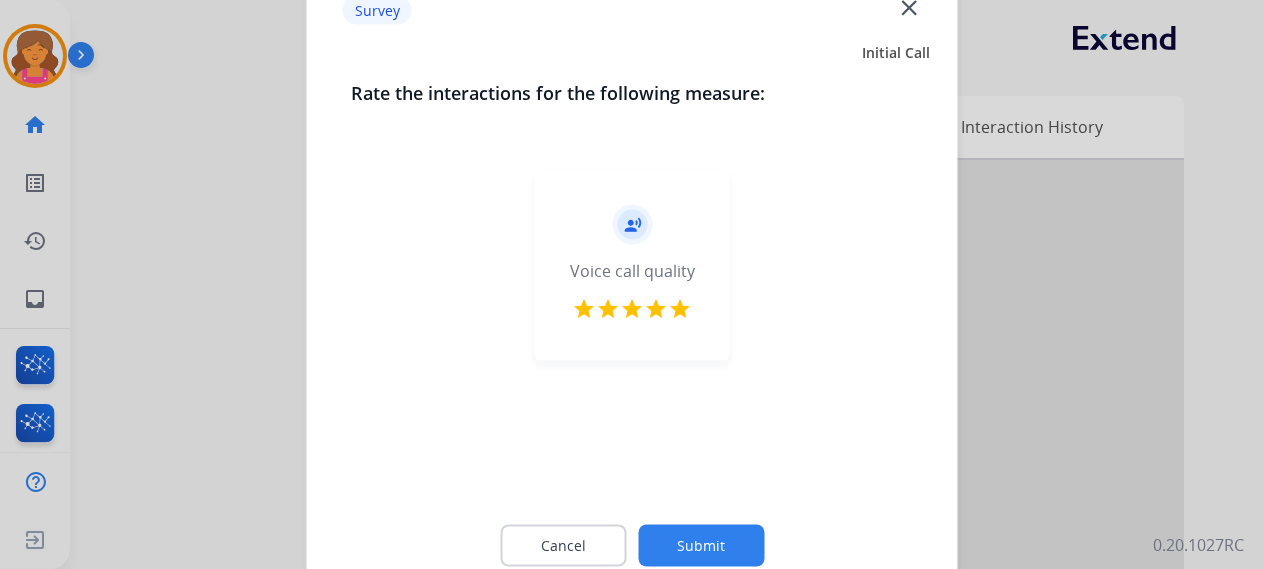 click on "Submit" 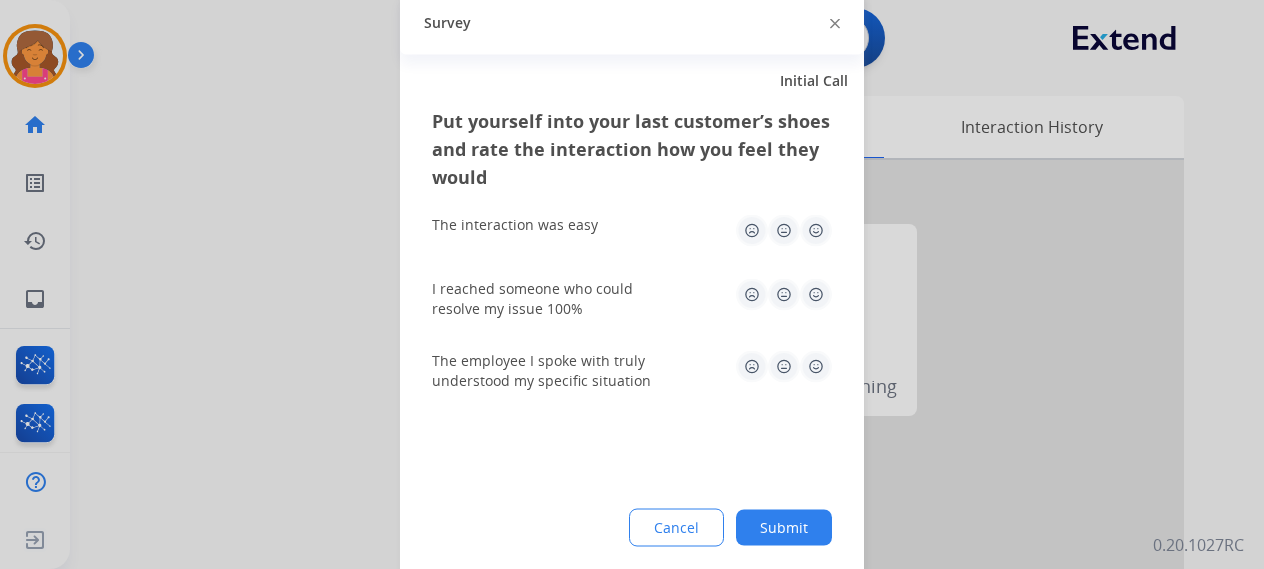 click 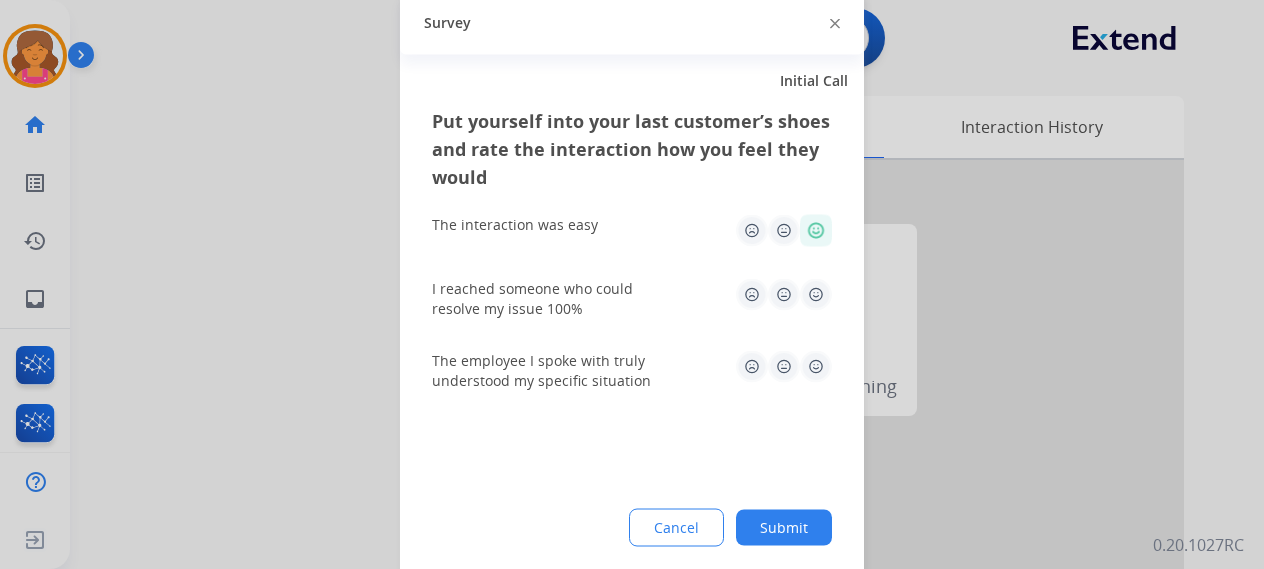 click 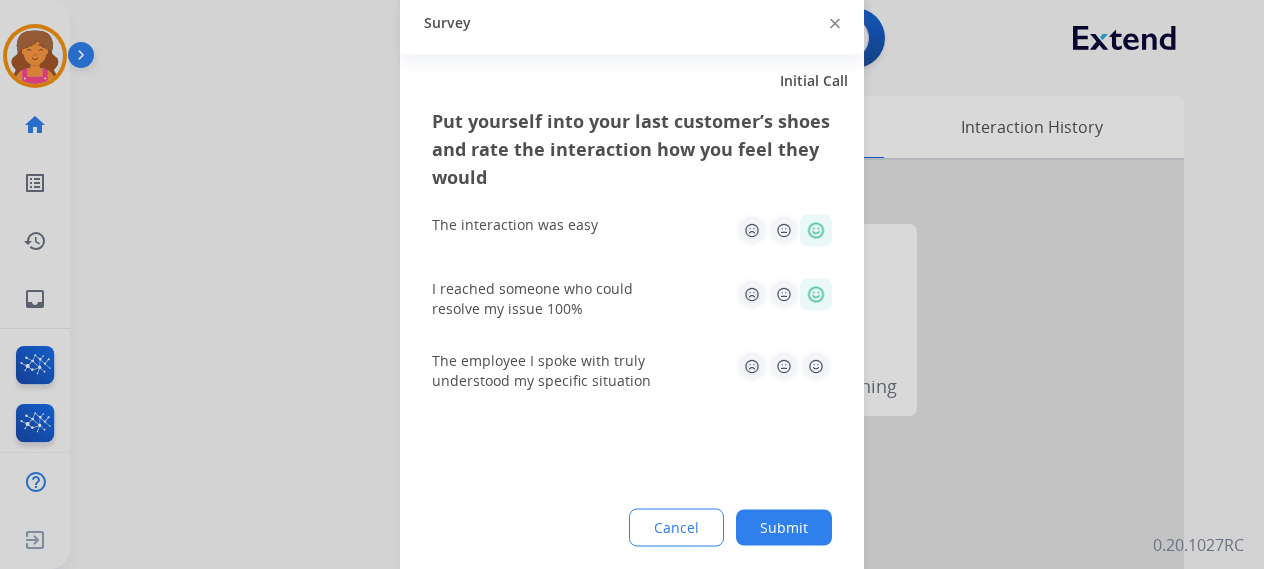 click 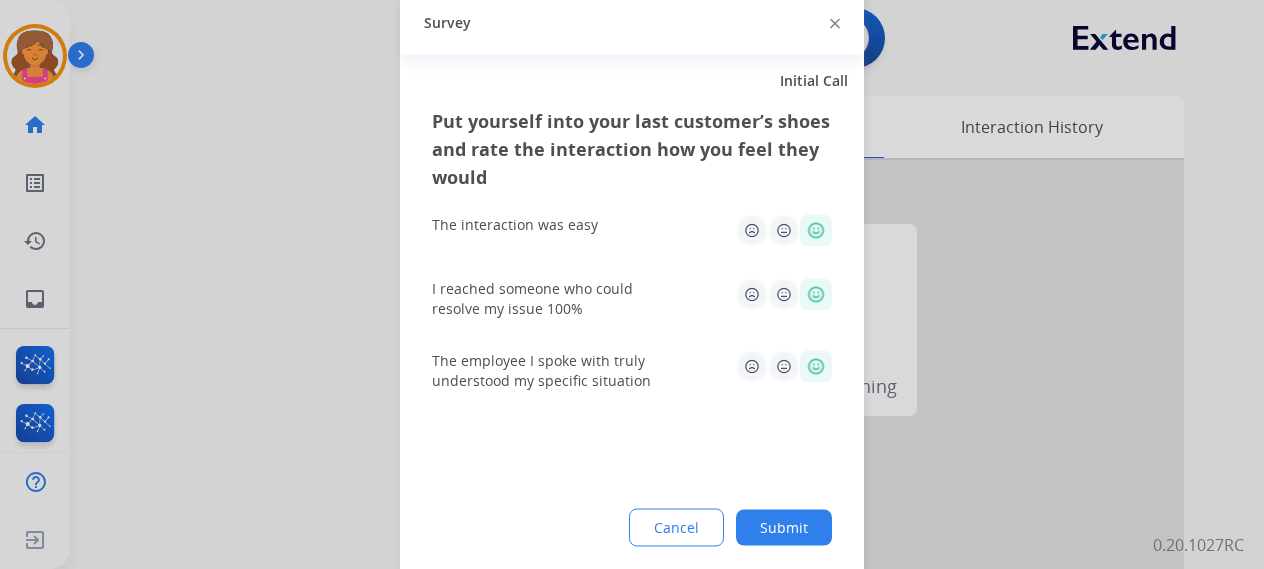 click on "Put yourself into your last customer’s shoes and rate the interaction how you feel they would  The interaction was easy   I reached someone who could resolve my issue 100%   The employee I spoke with truly understood my specific situation  Cancel Submit" 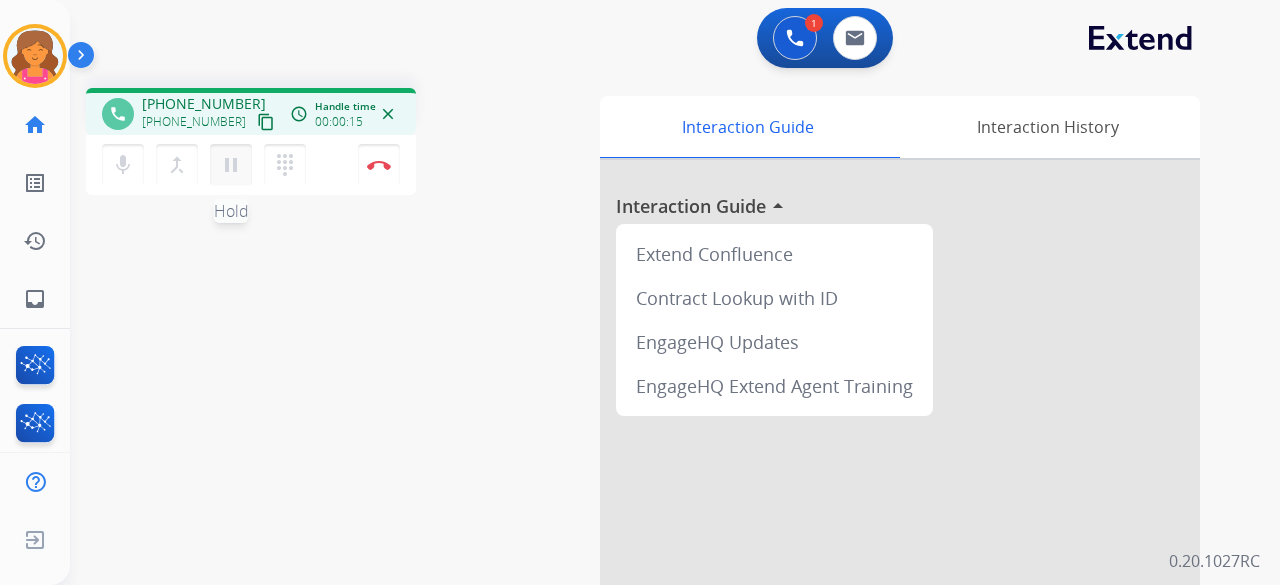click on "pause" at bounding box center (231, 165) 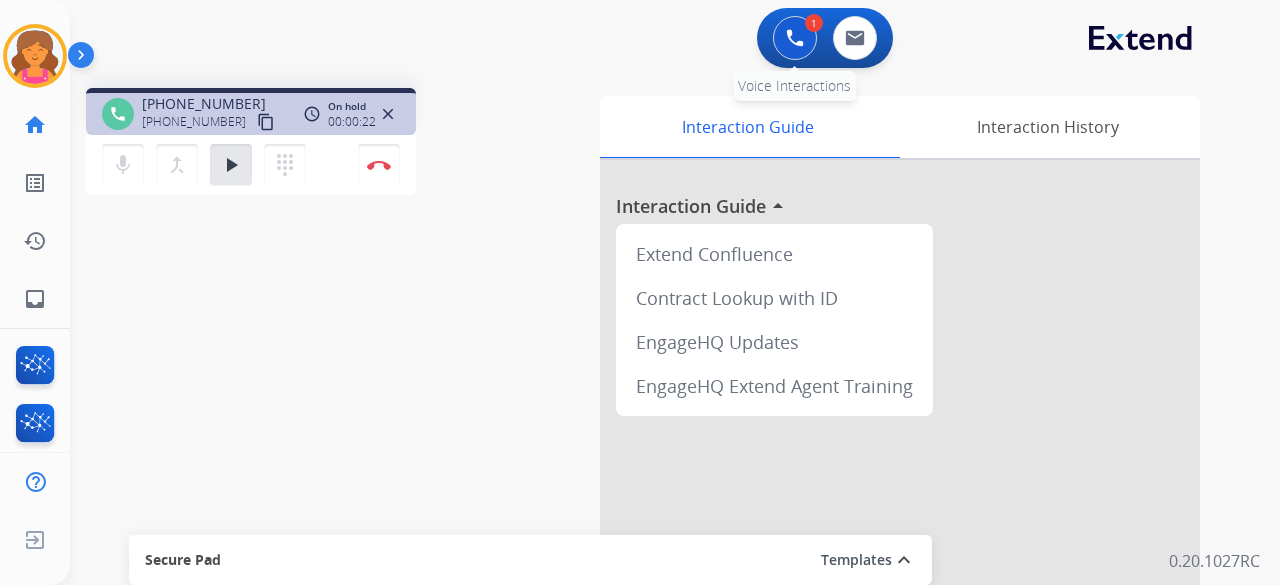 click at bounding box center (795, 38) 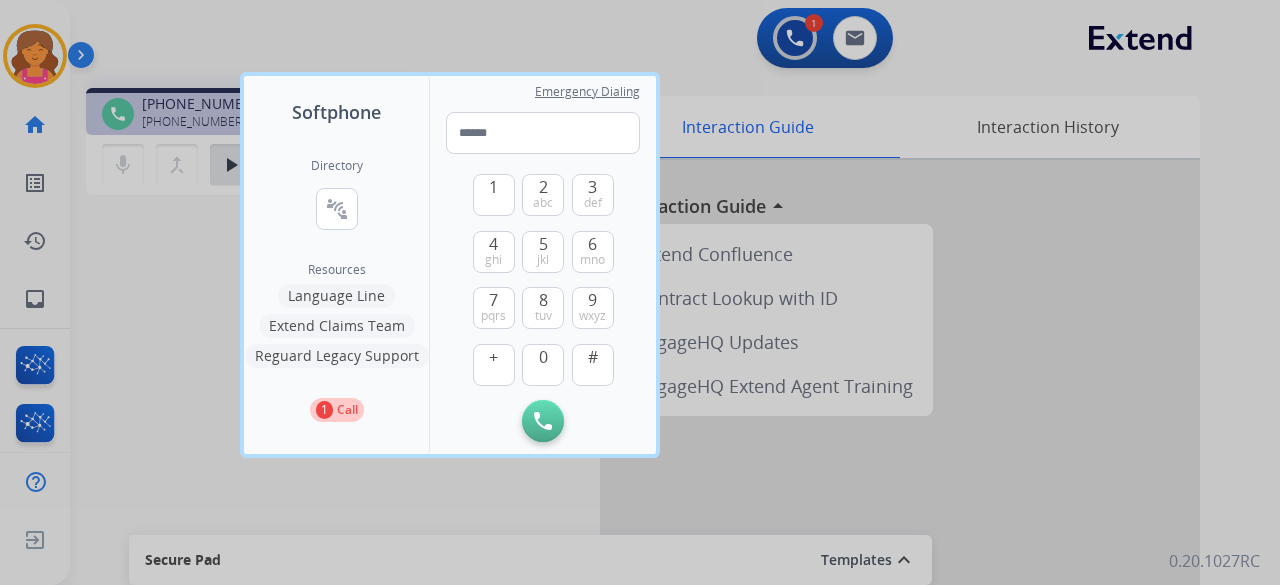 click on "Language Line" at bounding box center [336, 296] 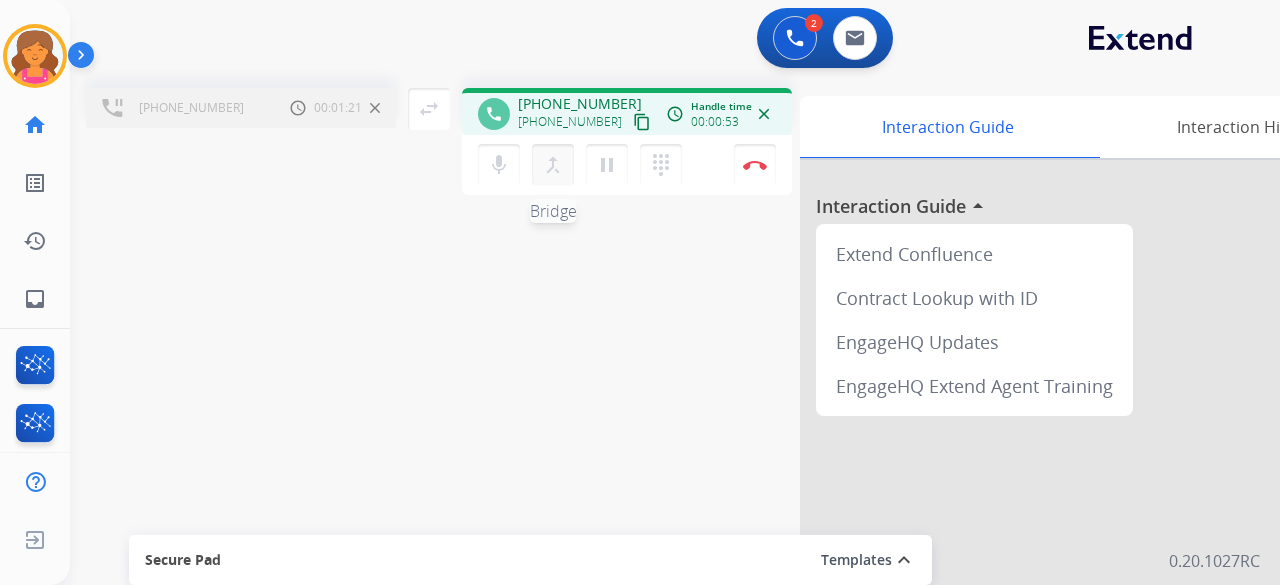 click on "merge_type" at bounding box center [553, 165] 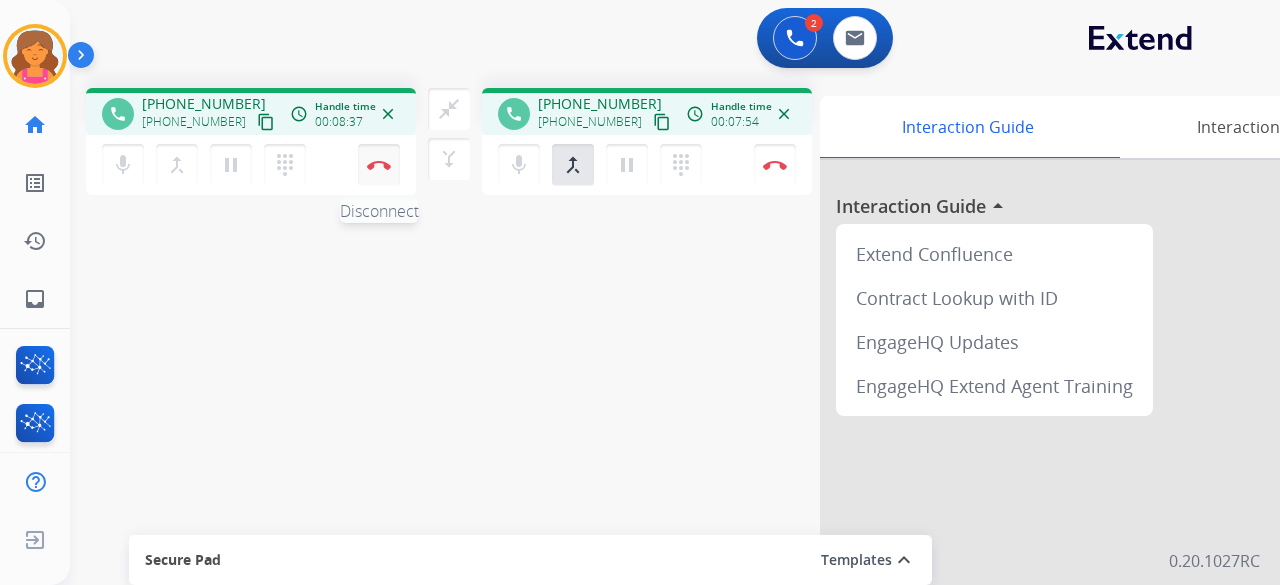 click on "Disconnect" at bounding box center (379, 165) 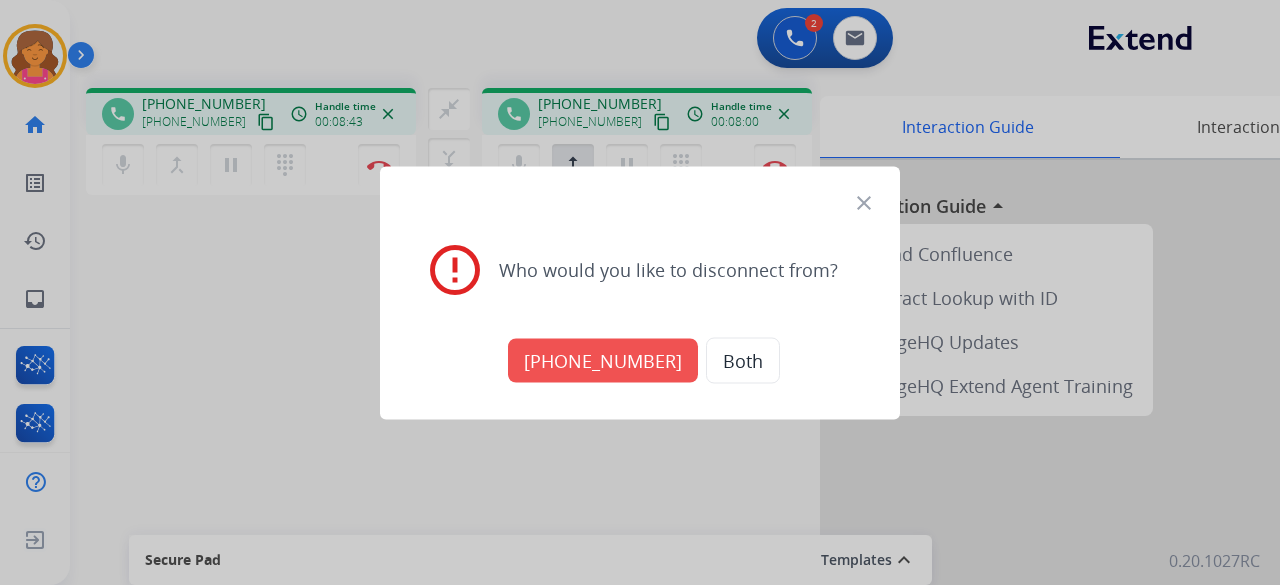 click on "Both" at bounding box center [743, 360] 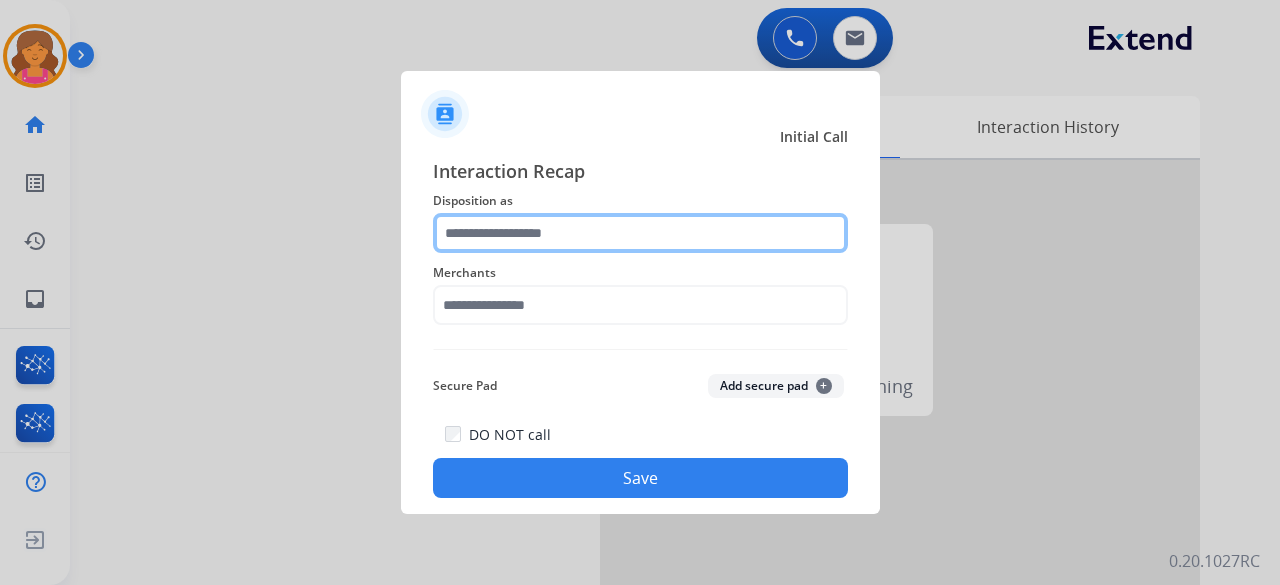 click 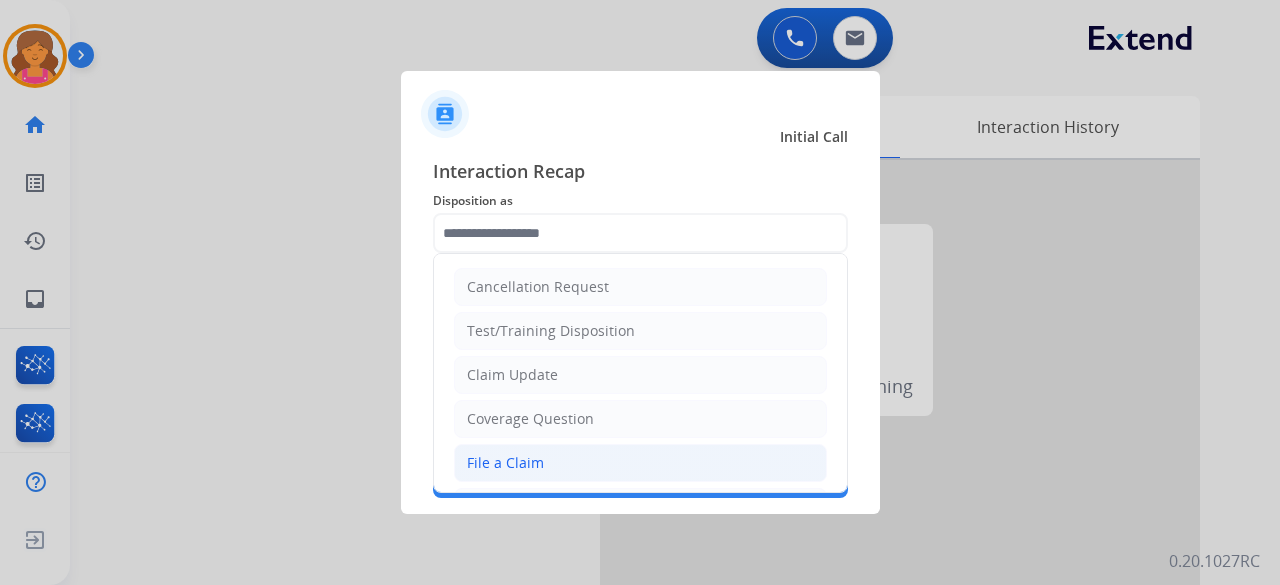 click on "File a Claim" 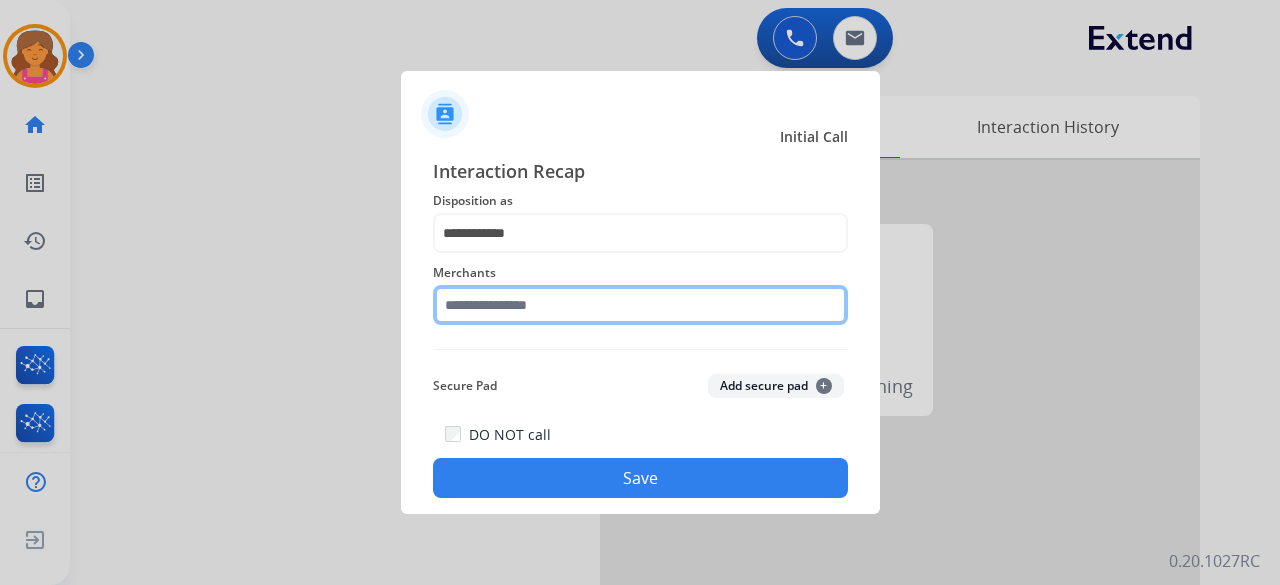 click on "Merchants" 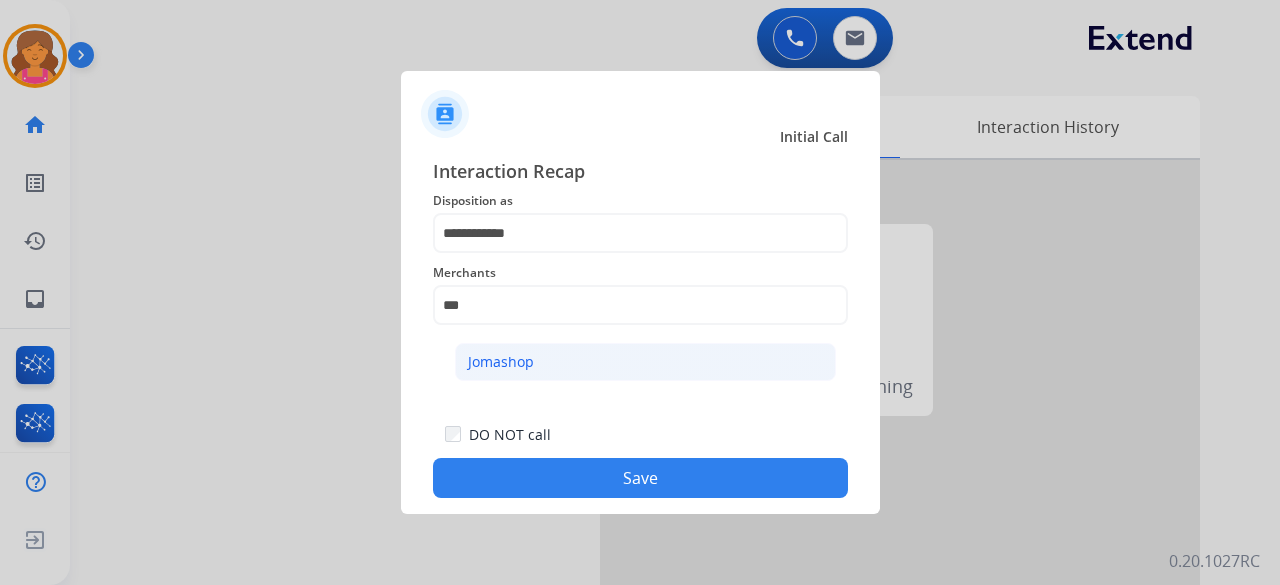 click on "Jomashop" 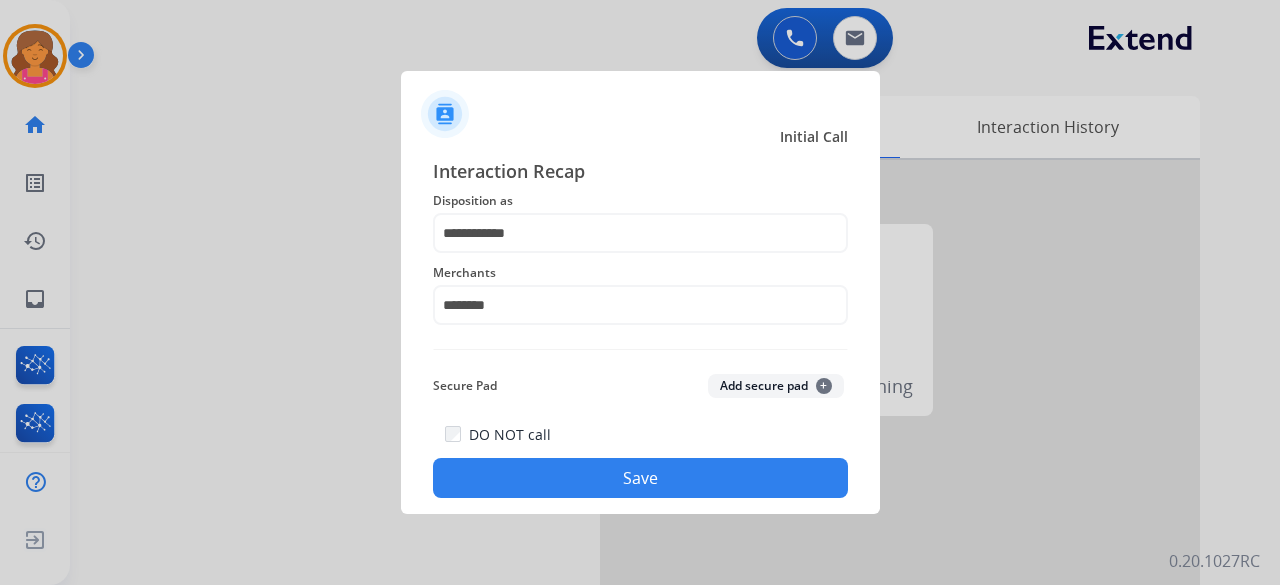 click on "Save" 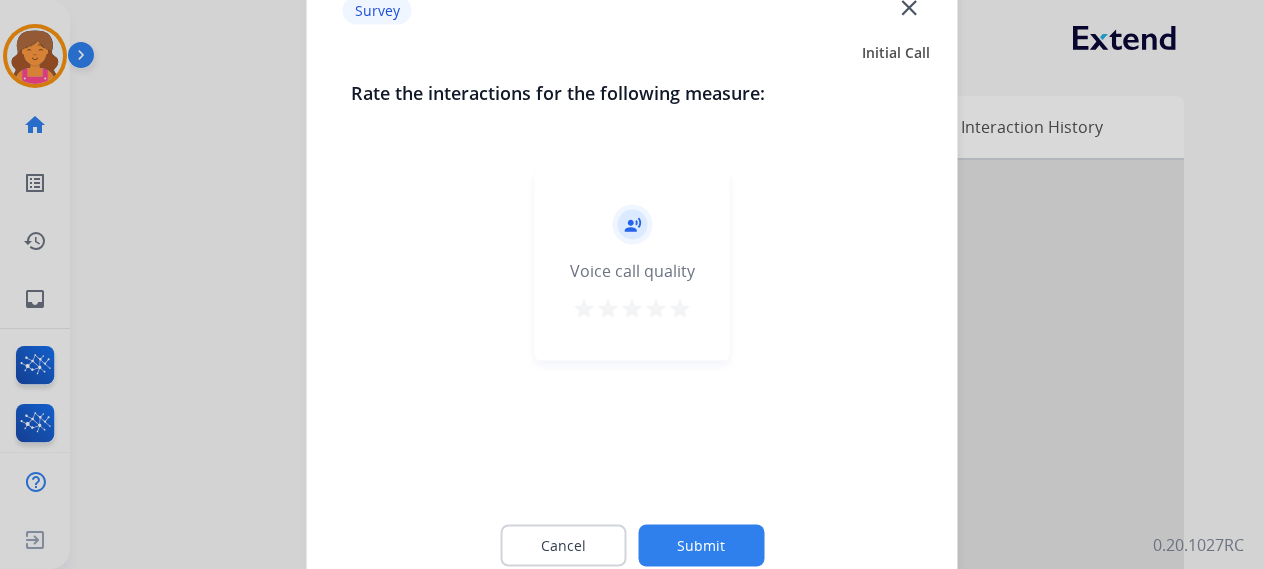click on "star" at bounding box center [680, 308] 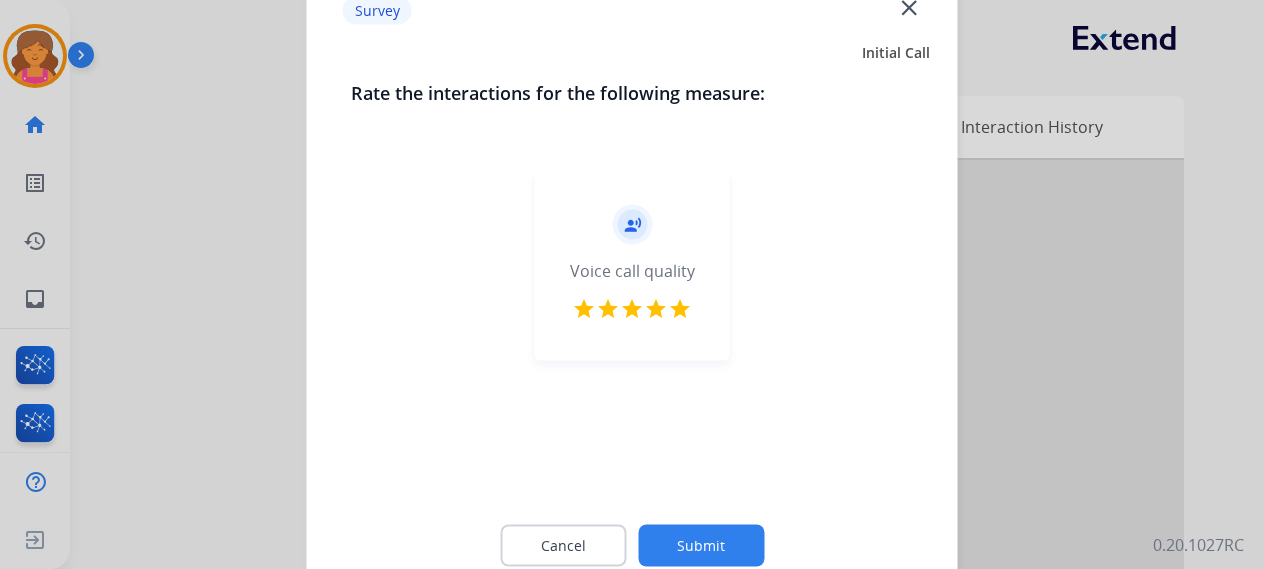 click on "Submit" 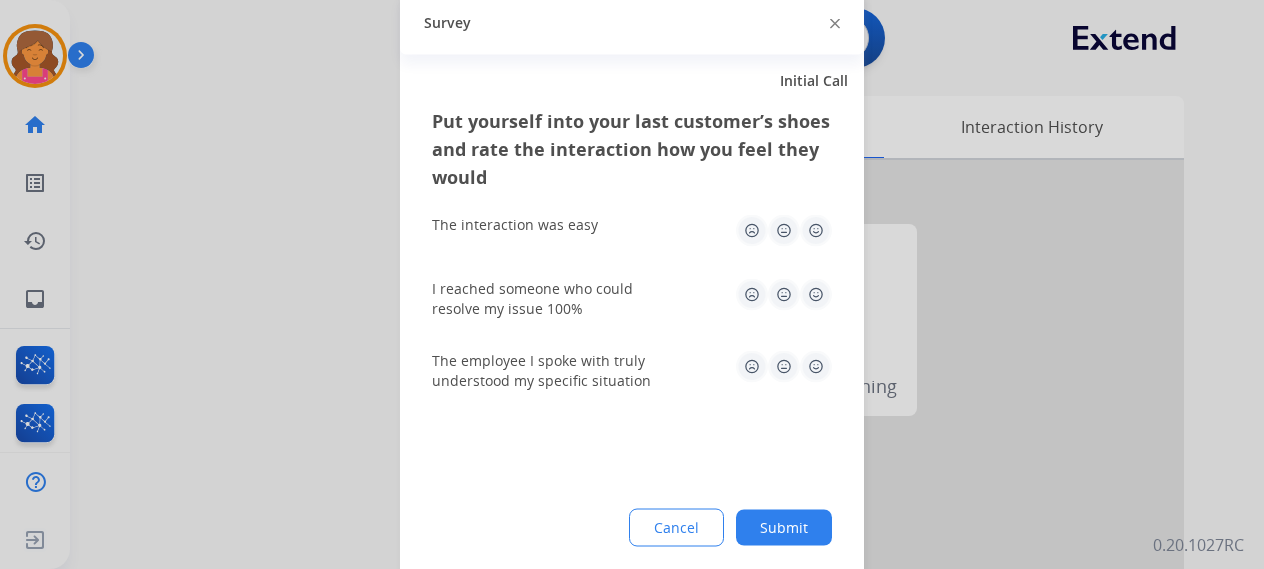 click 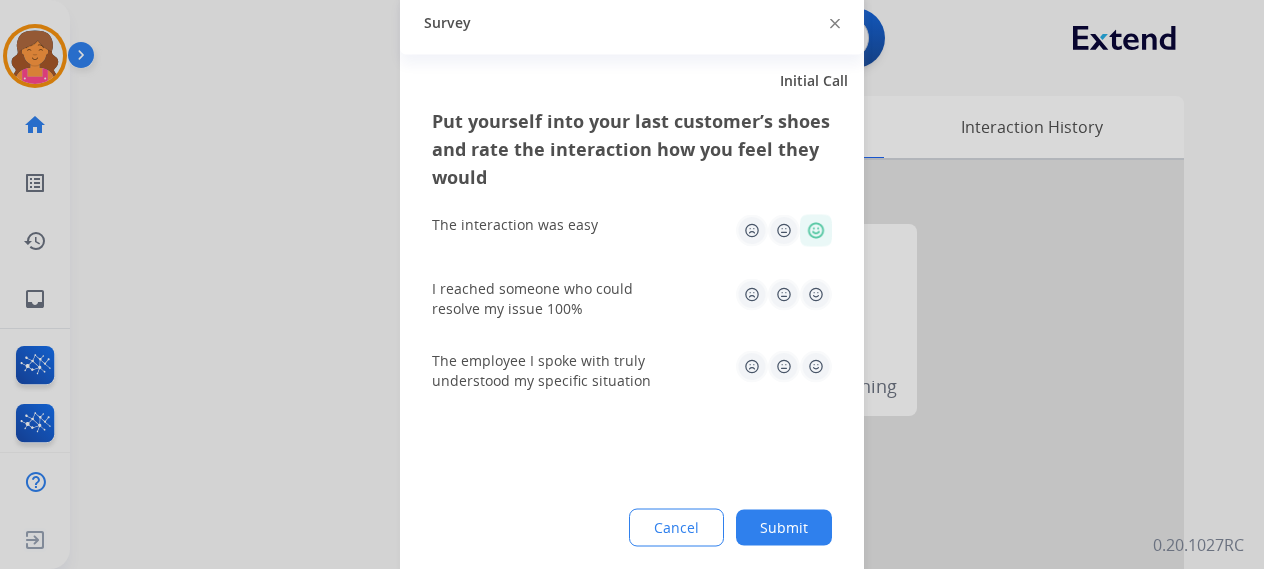 click 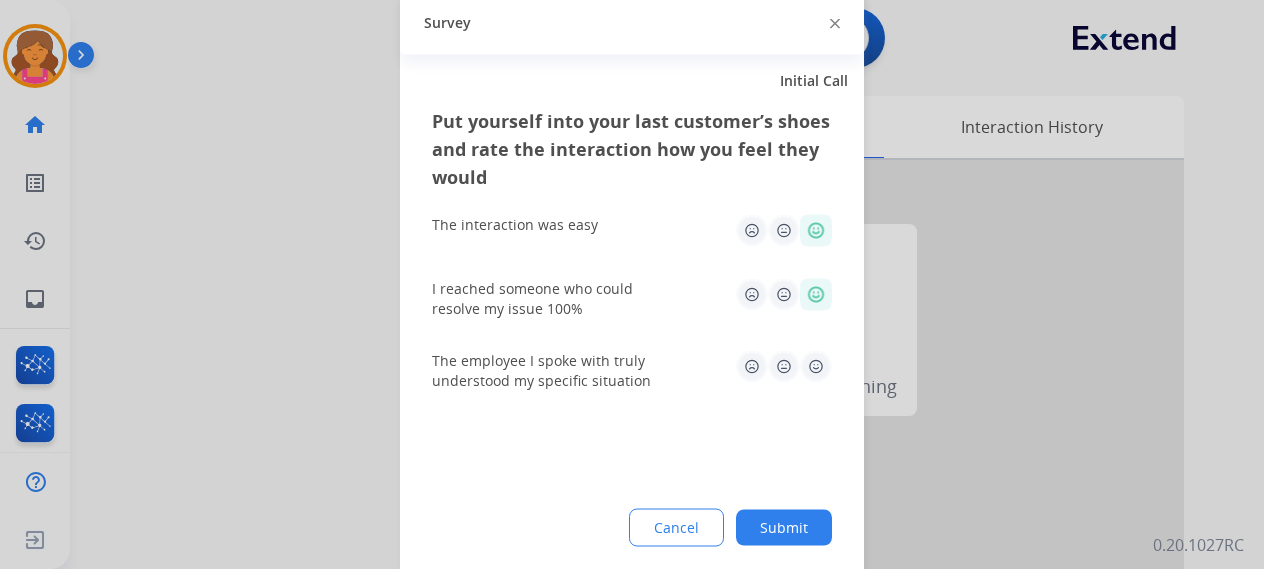 click 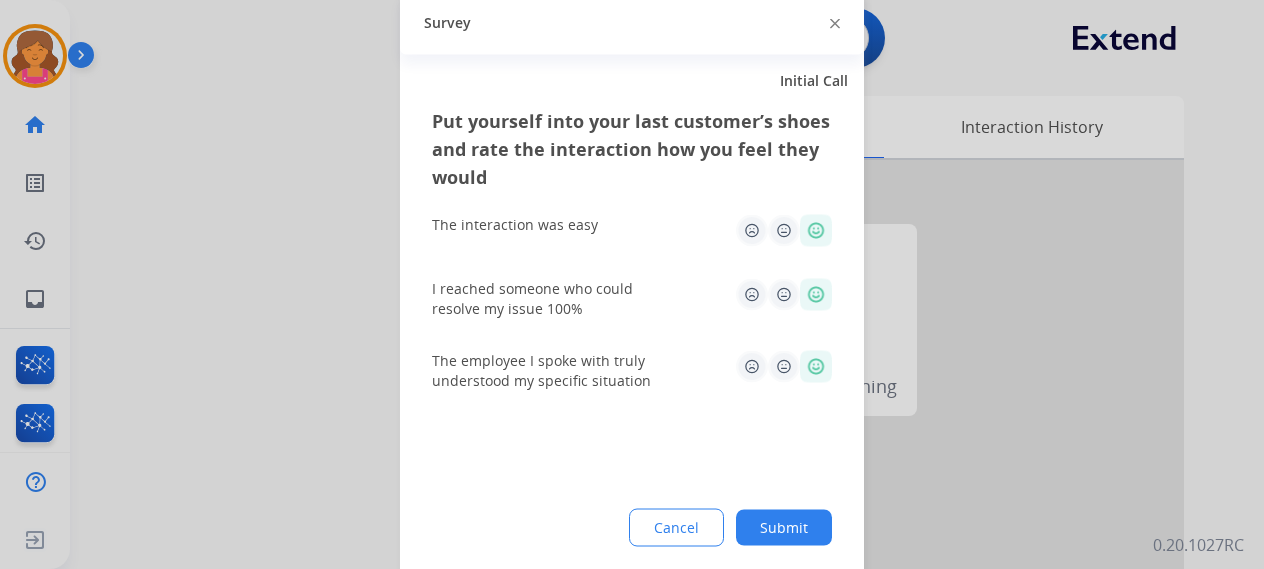 click on "Submit" 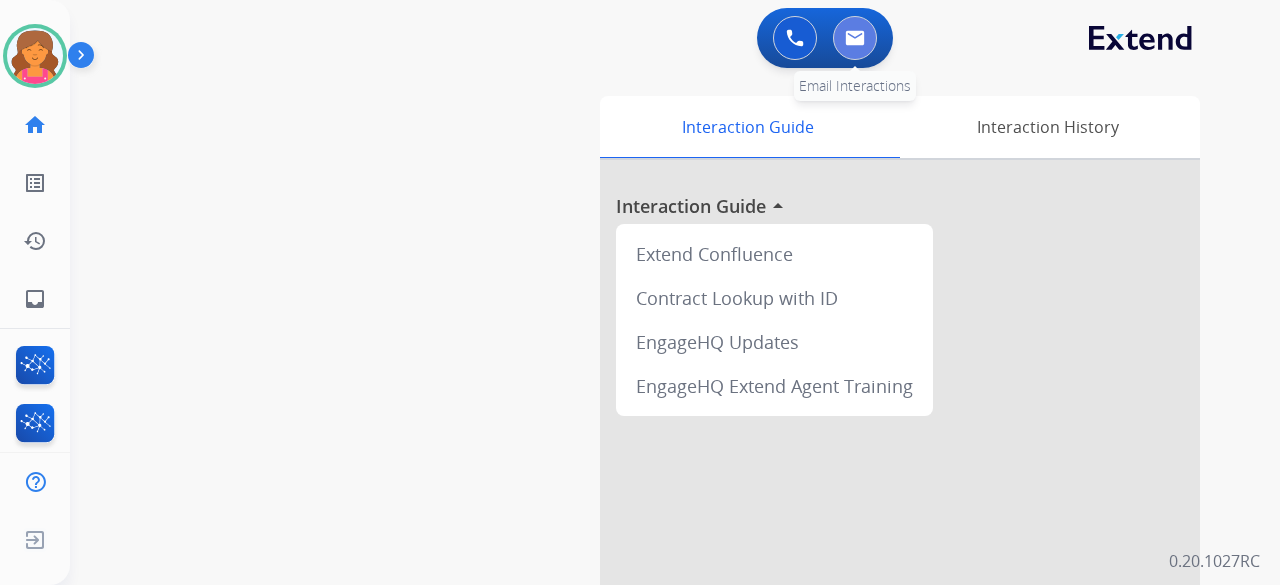 click at bounding box center (855, 38) 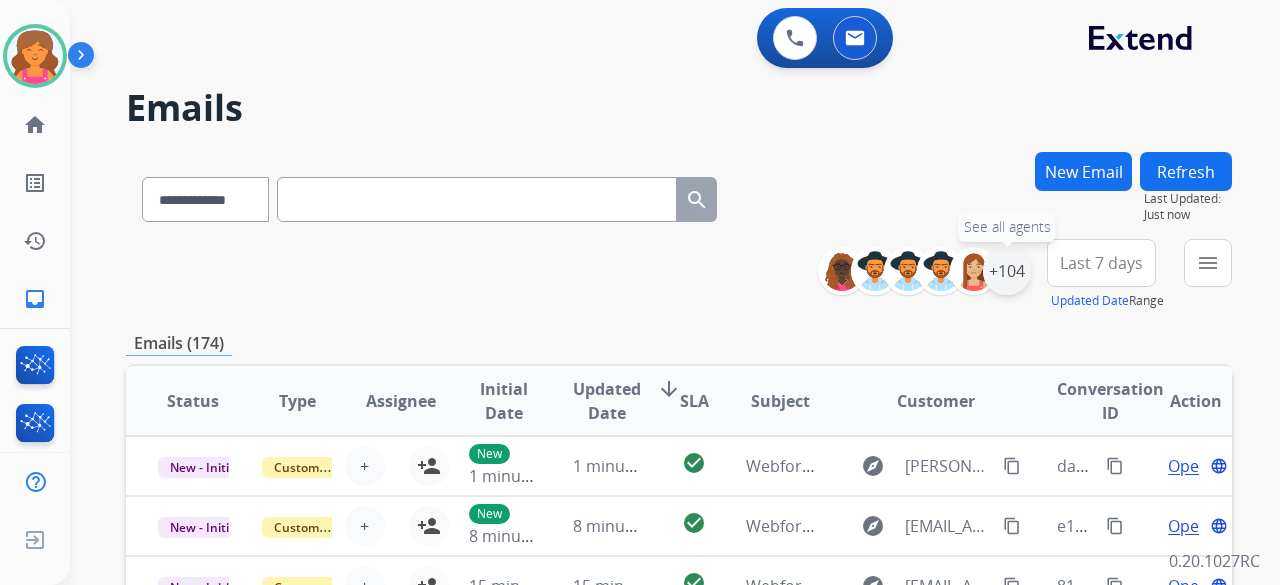 click on "+104" at bounding box center [1007, 271] 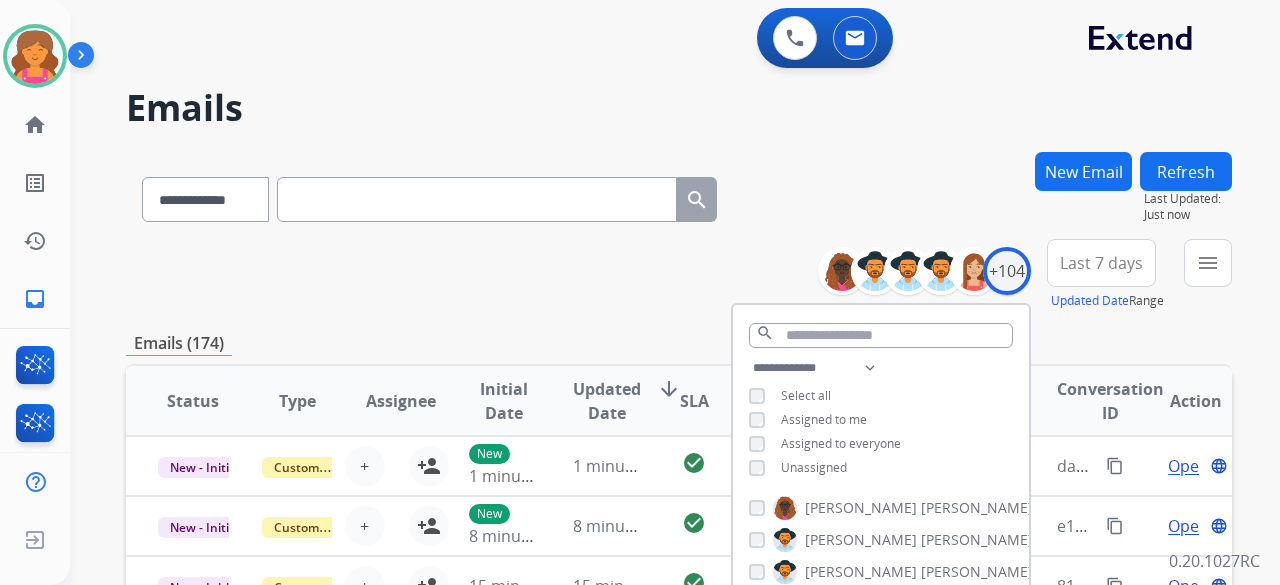 scroll, scrollTop: 200, scrollLeft: 0, axis: vertical 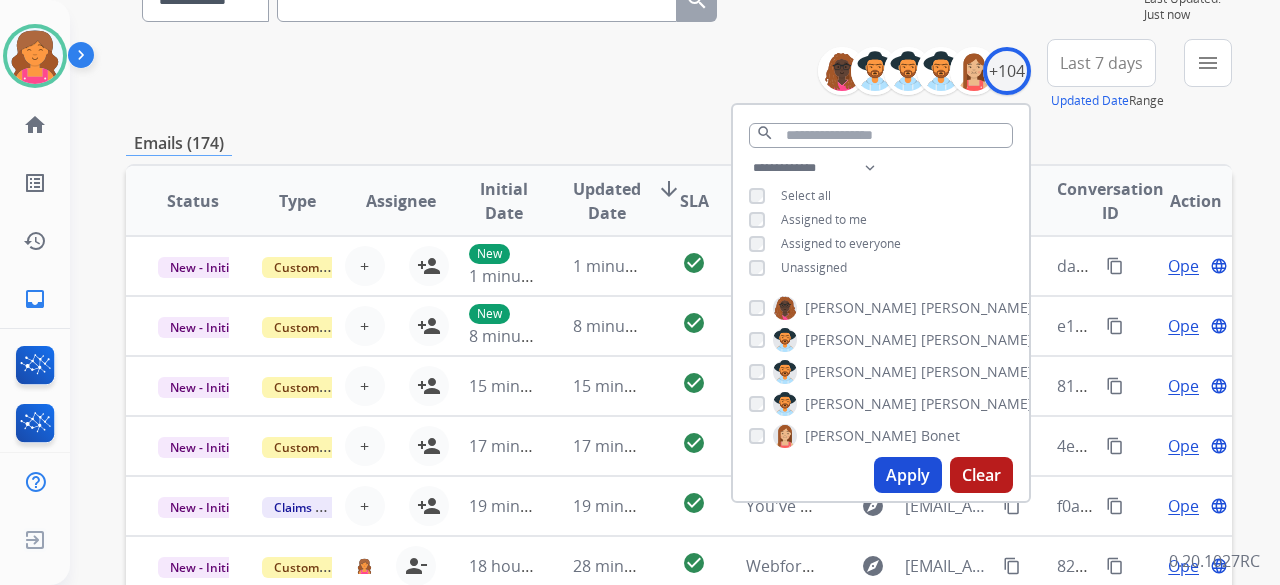 click on "Apply" at bounding box center [908, 475] 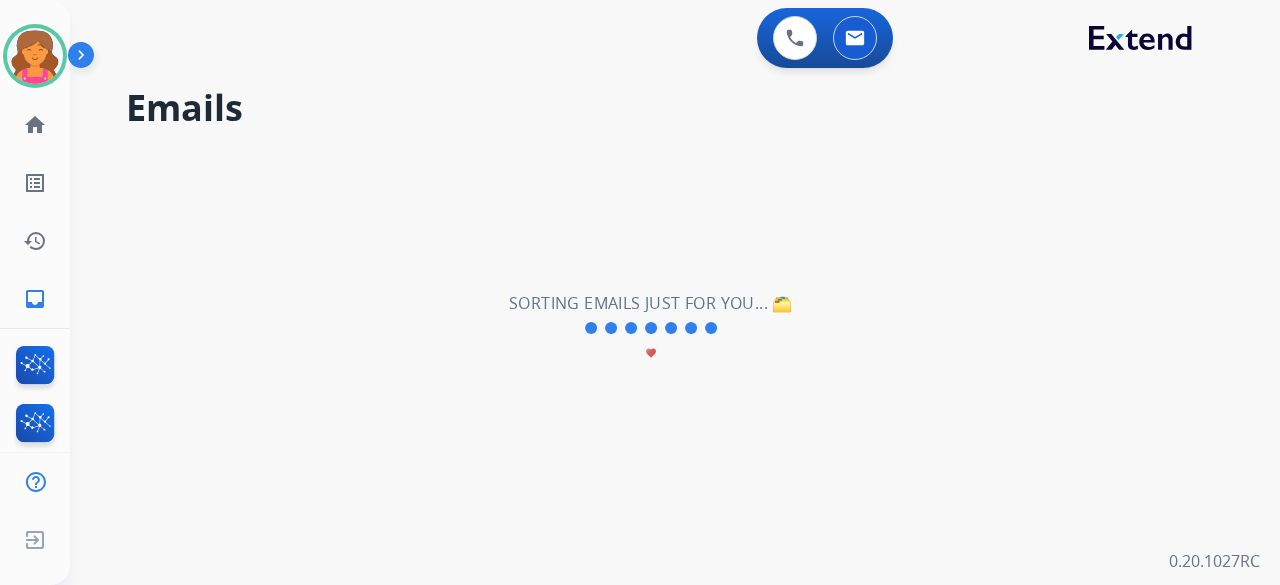scroll, scrollTop: 0, scrollLeft: 0, axis: both 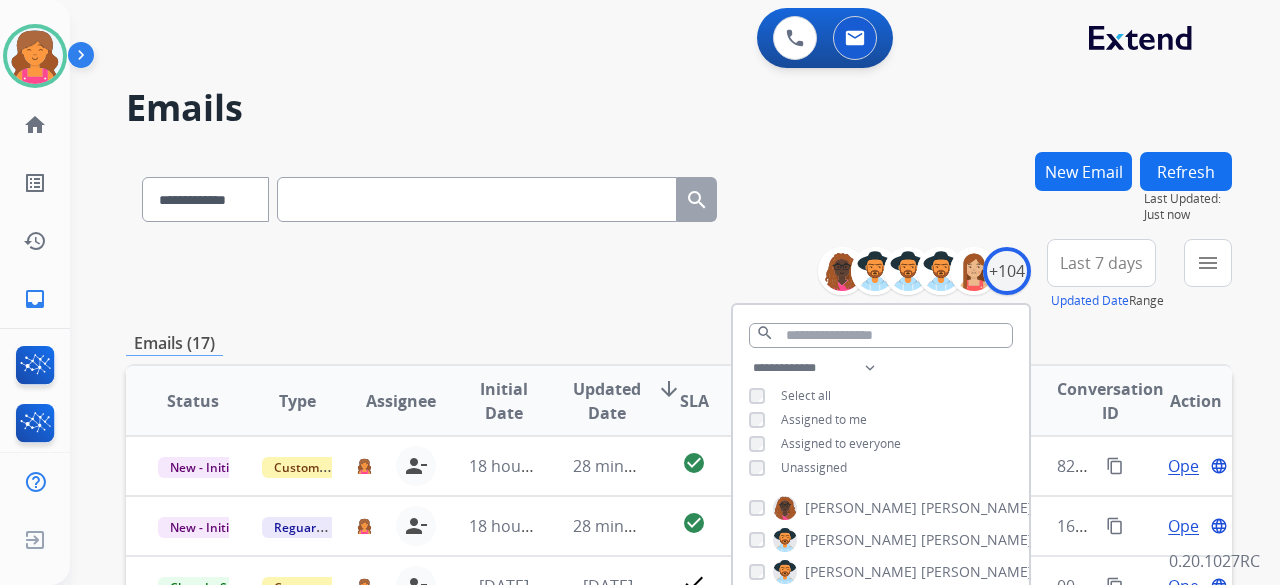 click on "**********" at bounding box center [679, 275] 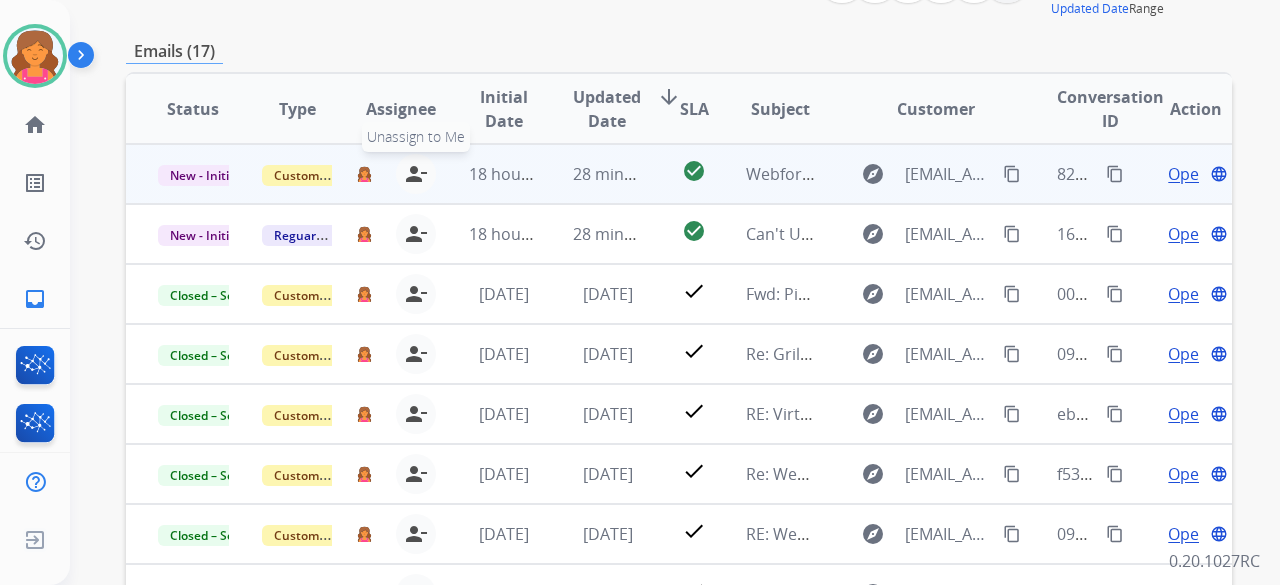 scroll, scrollTop: 300, scrollLeft: 0, axis: vertical 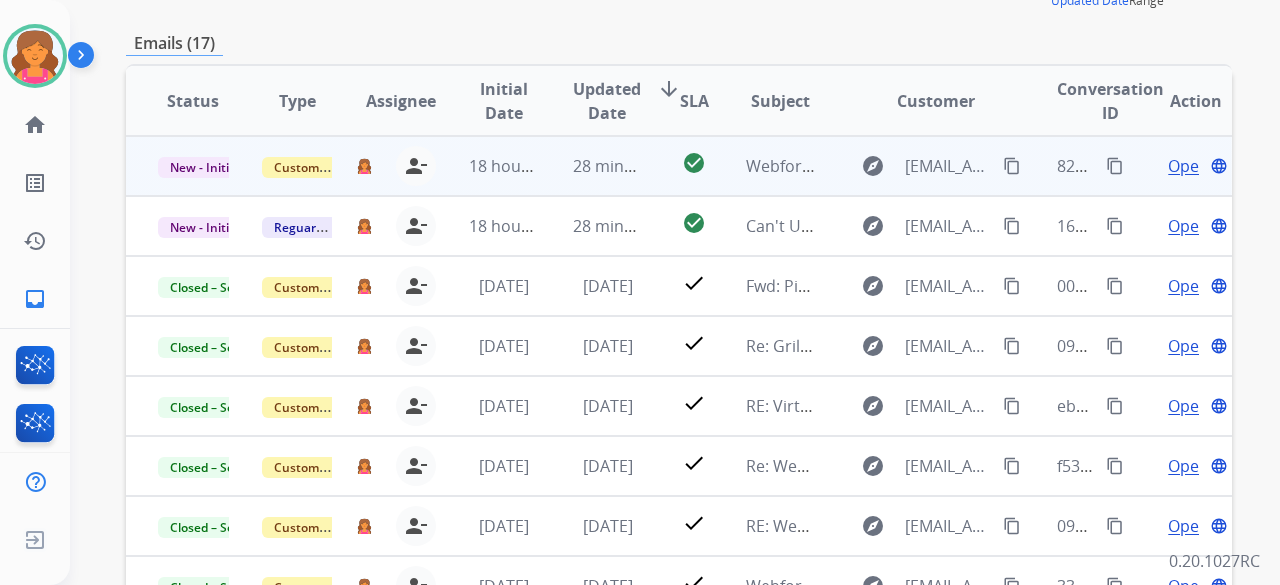 click on "Open" at bounding box center [1188, 166] 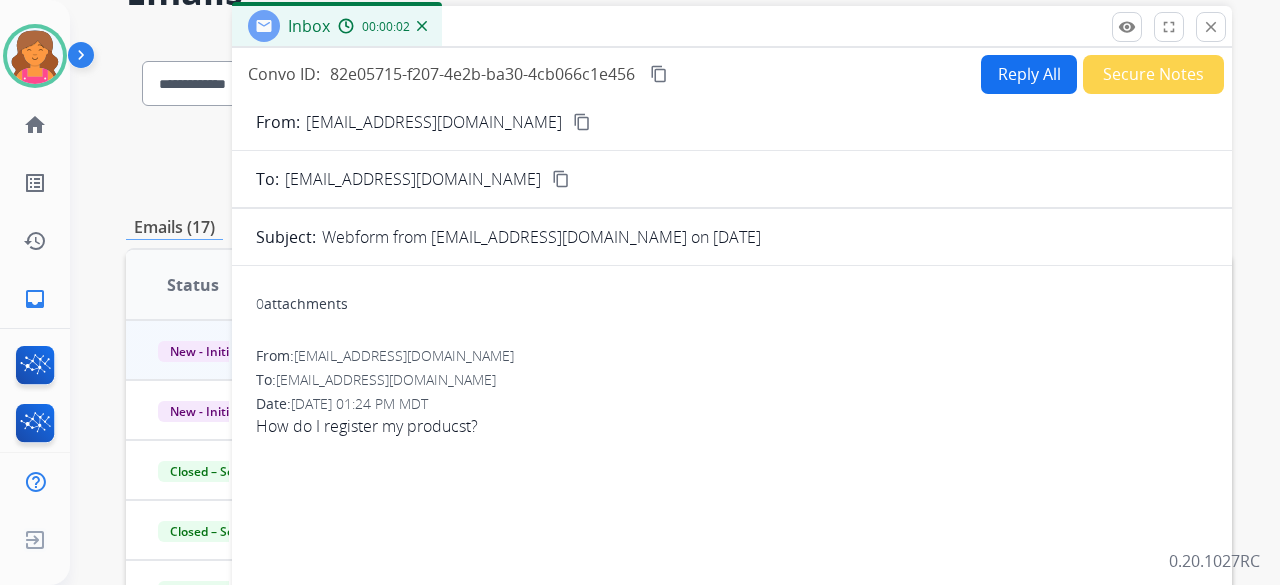 scroll, scrollTop: 100, scrollLeft: 0, axis: vertical 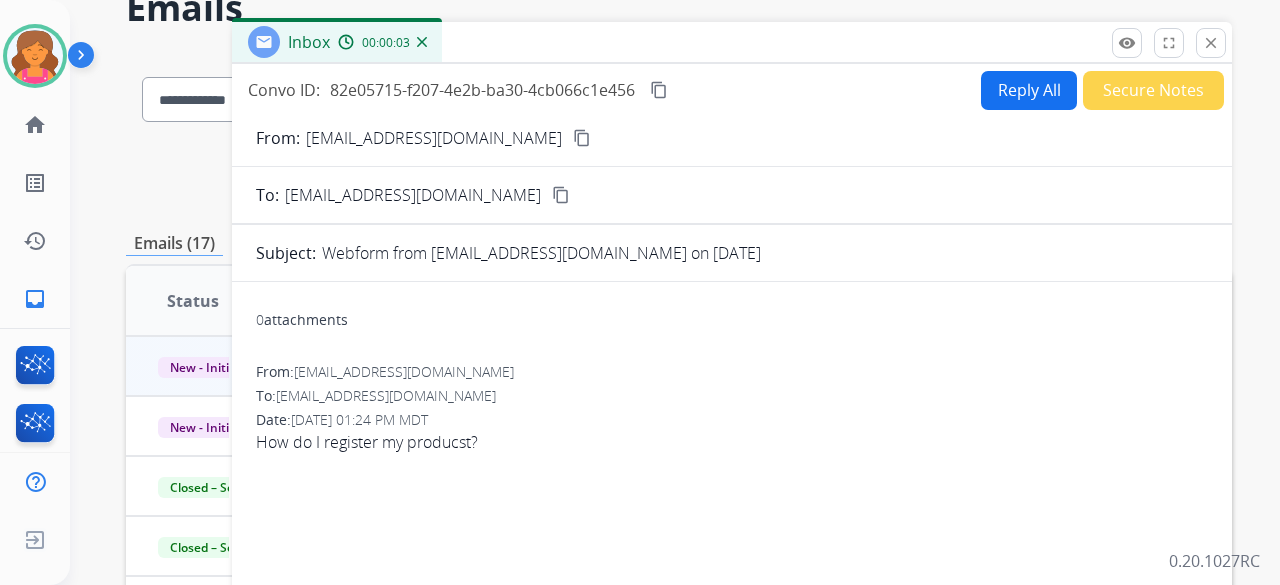 click on "content_copy" at bounding box center (582, 138) 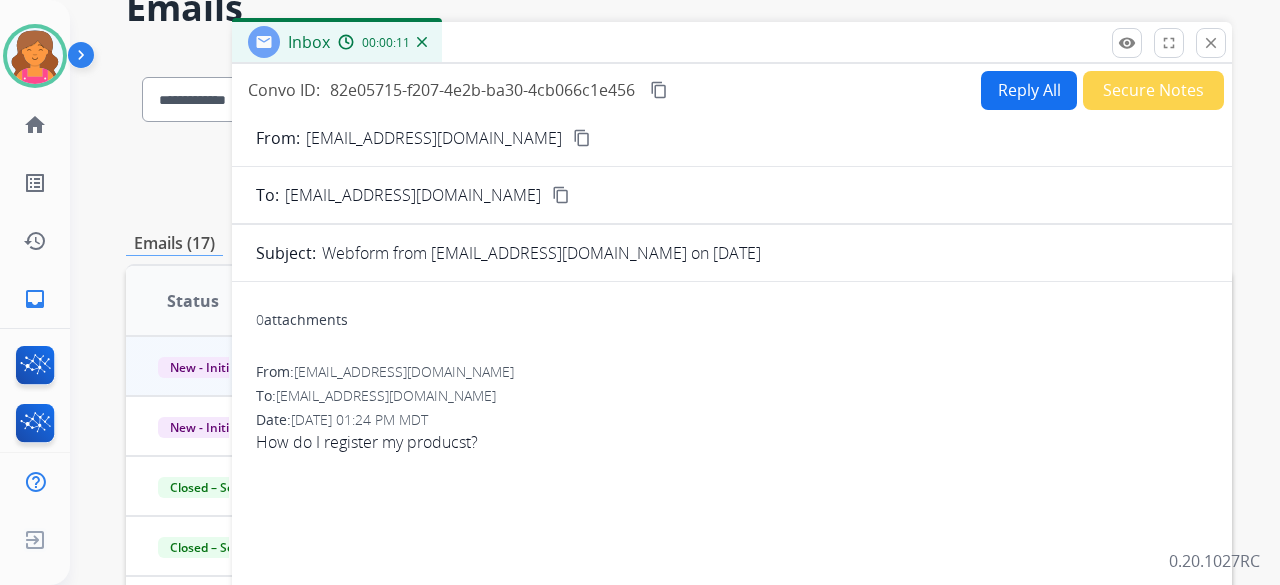 click on "Reply All" at bounding box center [1029, 90] 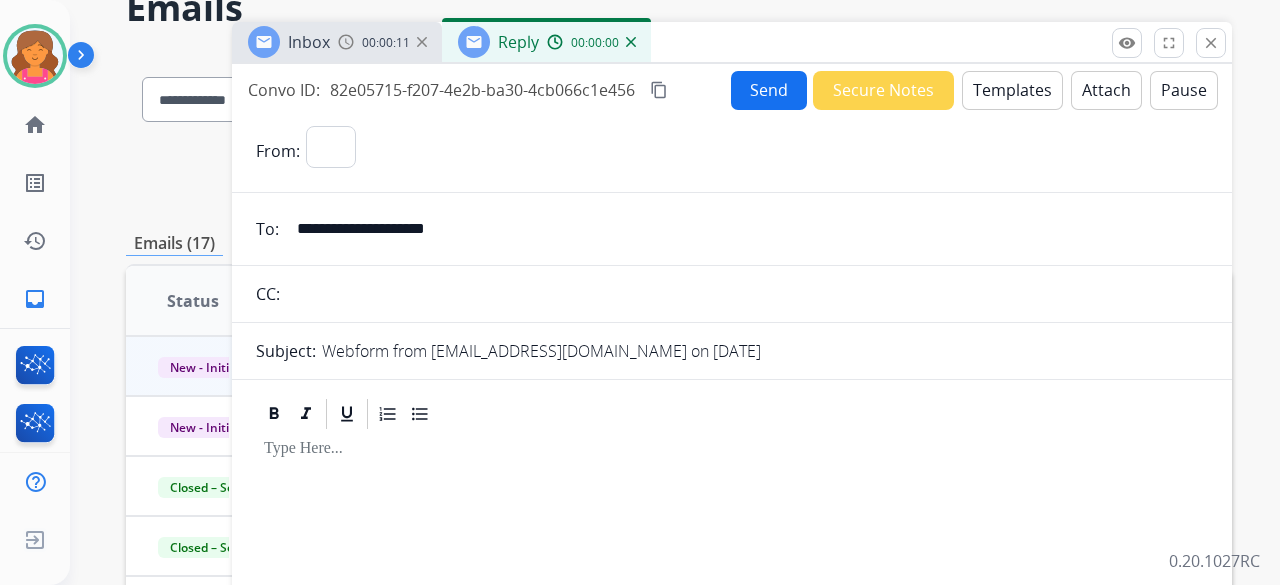 select on "**********" 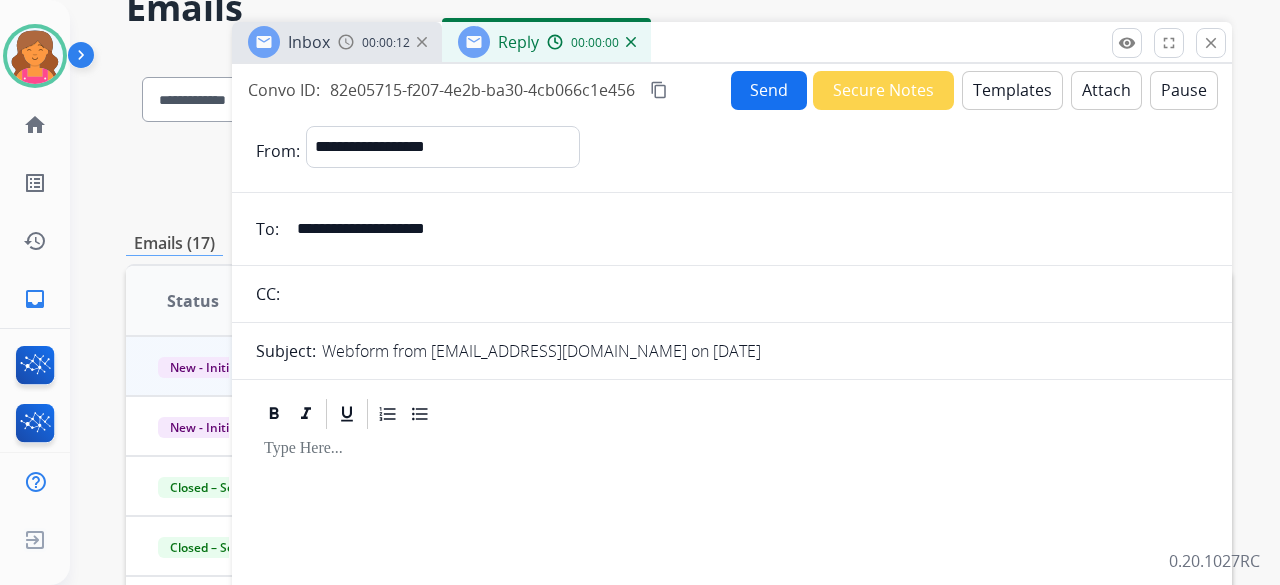 click on "Templates" at bounding box center [1012, 90] 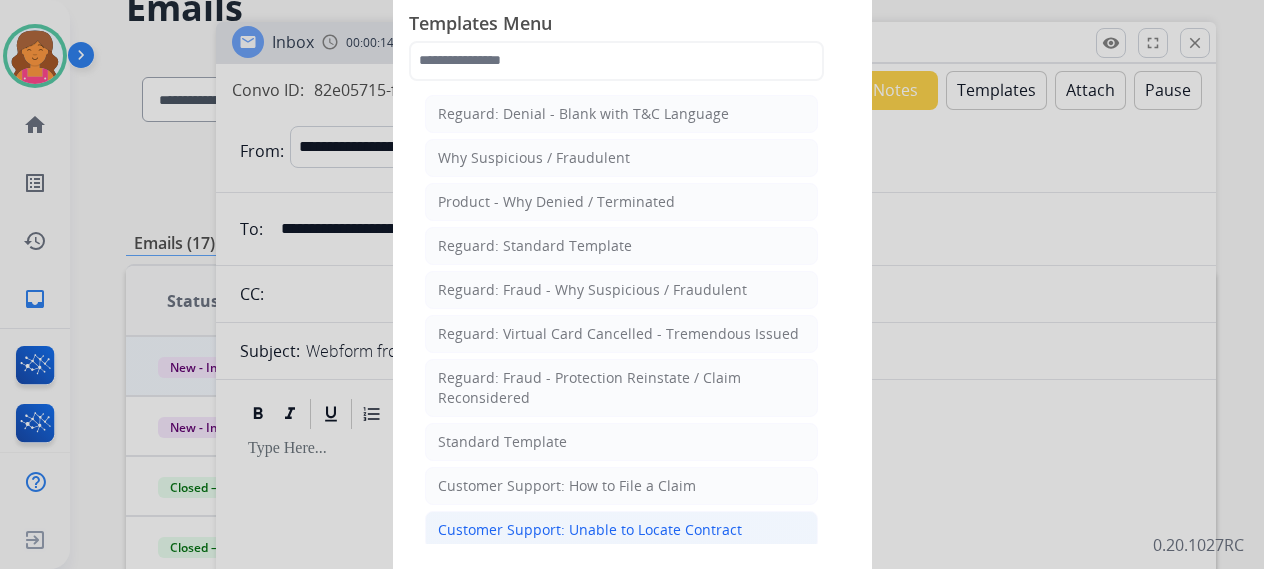 click on "Customer Support: Unable to Locate Contract" 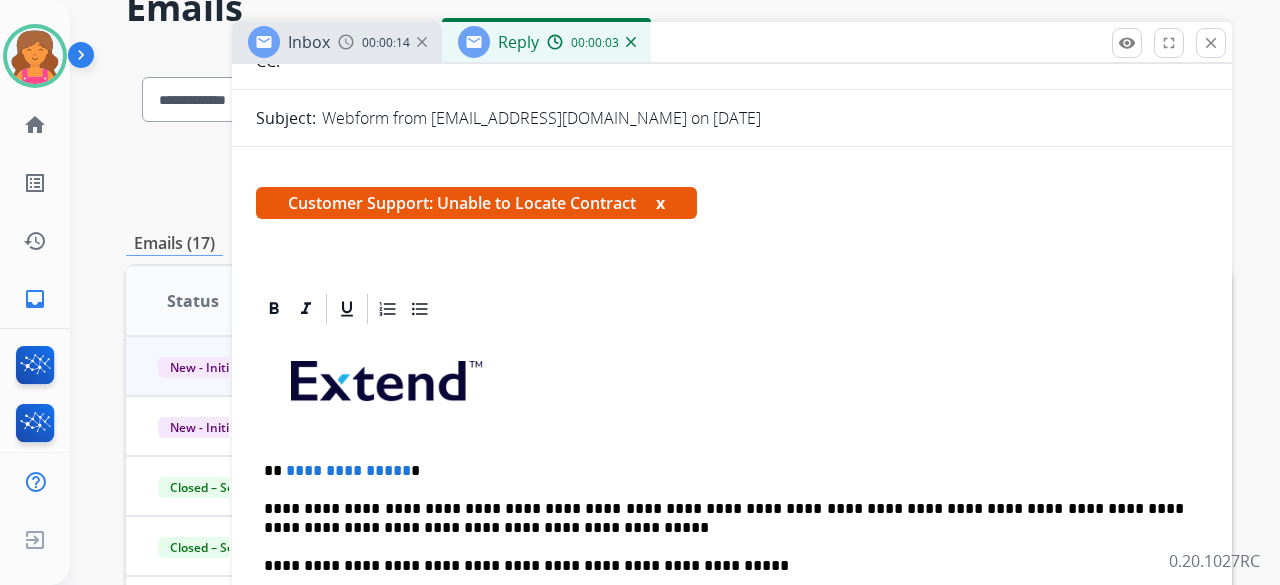 scroll, scrollTop: 400, scrollLeft: 0, axis: vertical 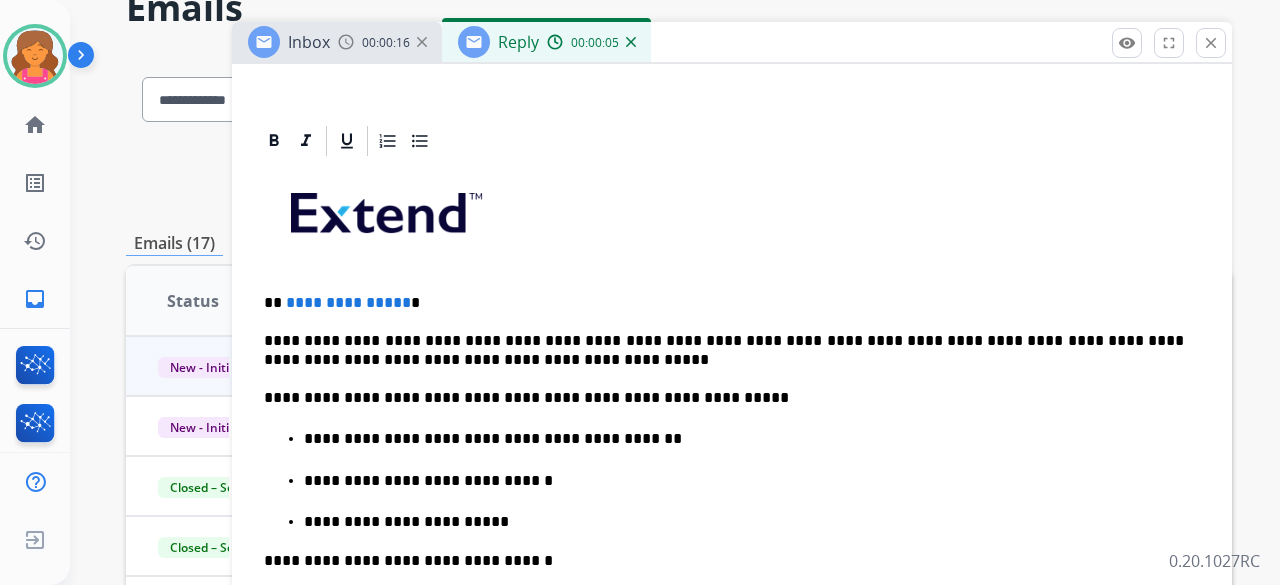 click on "**********" at bounding box center [724, 303] 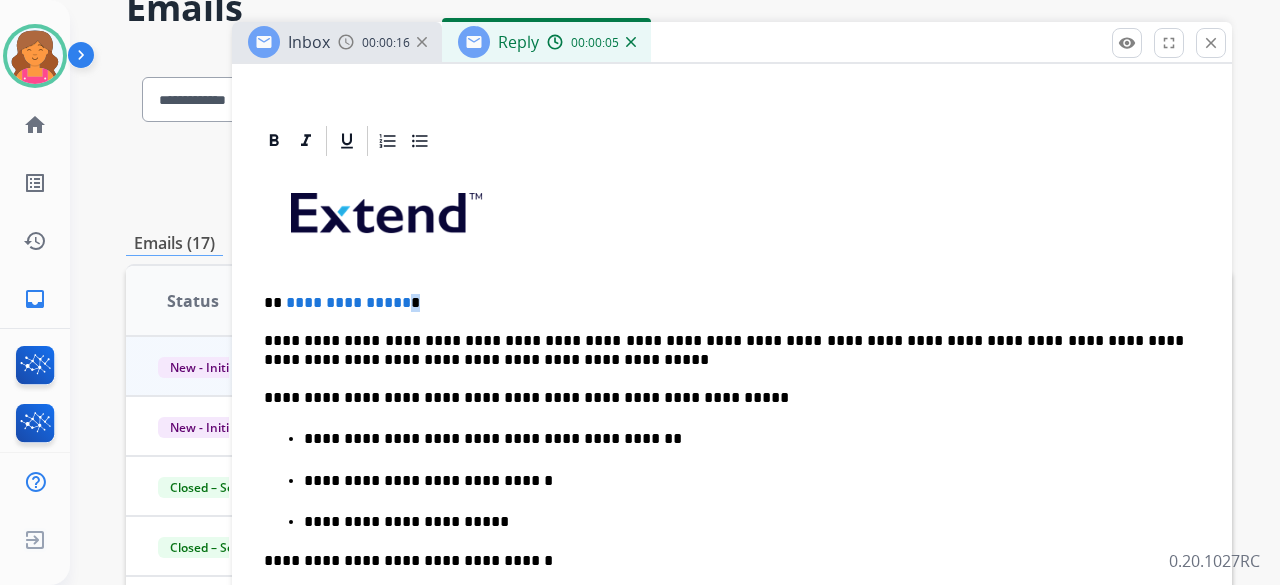 click on "**********" at bounding box center [348, 302] 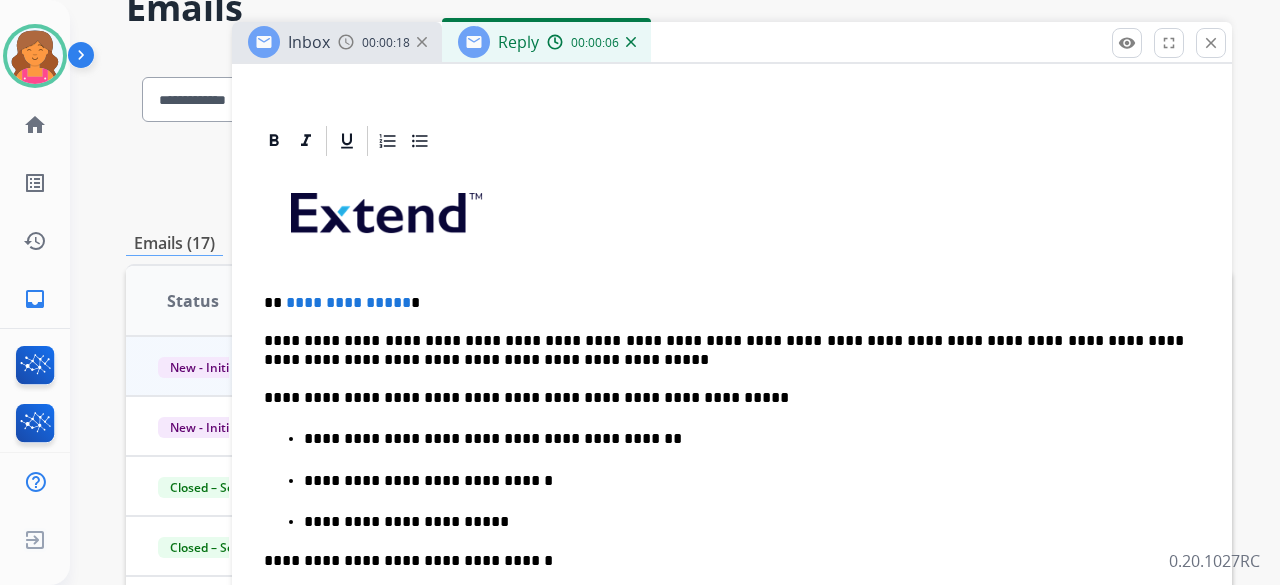 type 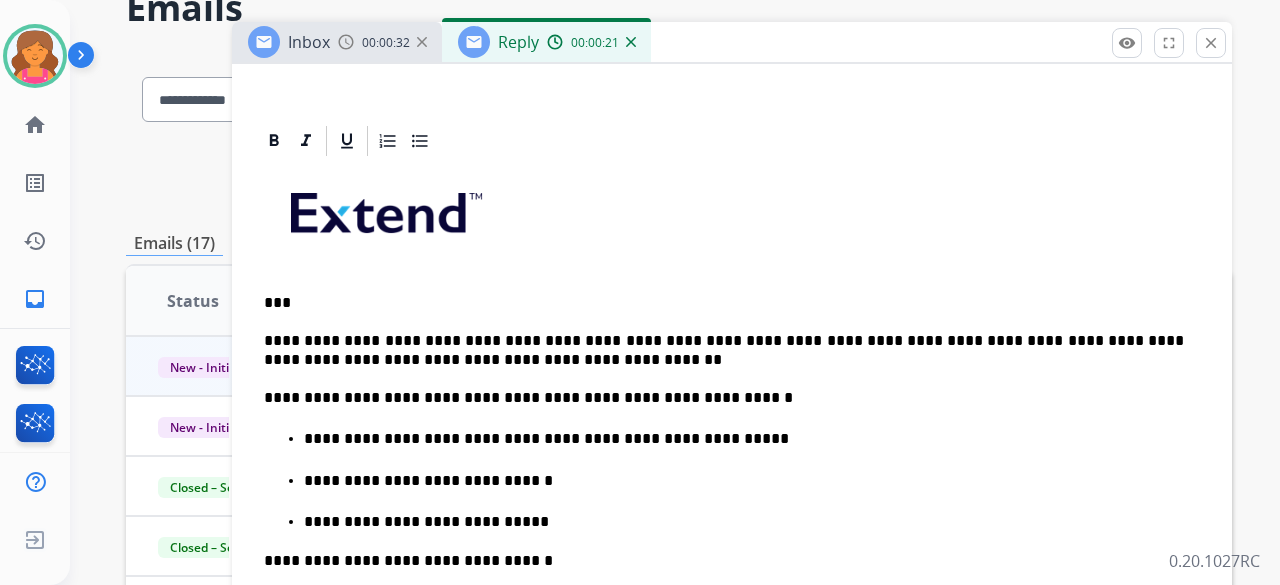 scroll, scrollTop: 436, scrollLeft: 0, axis: vertical 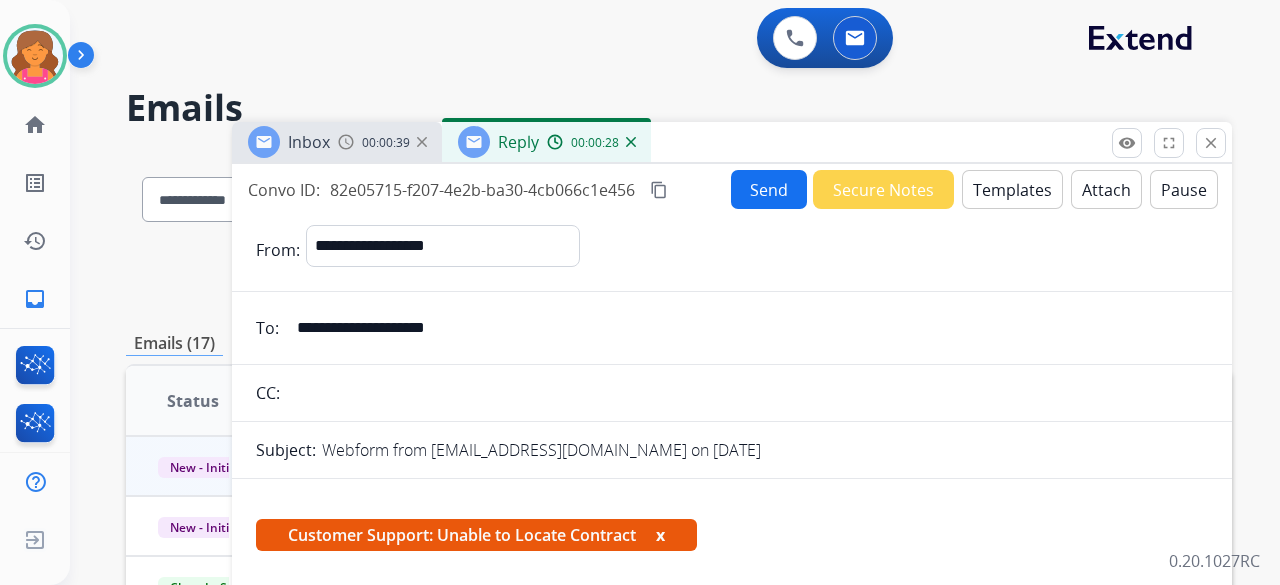 click on "Send" at bounding box center [769, 189] 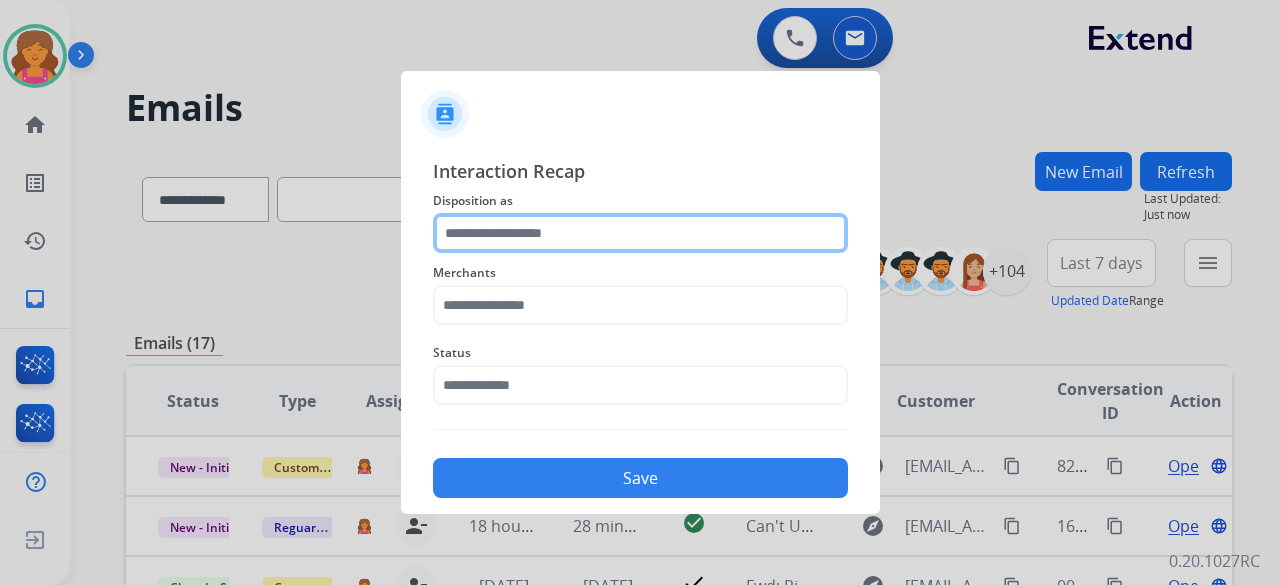 click 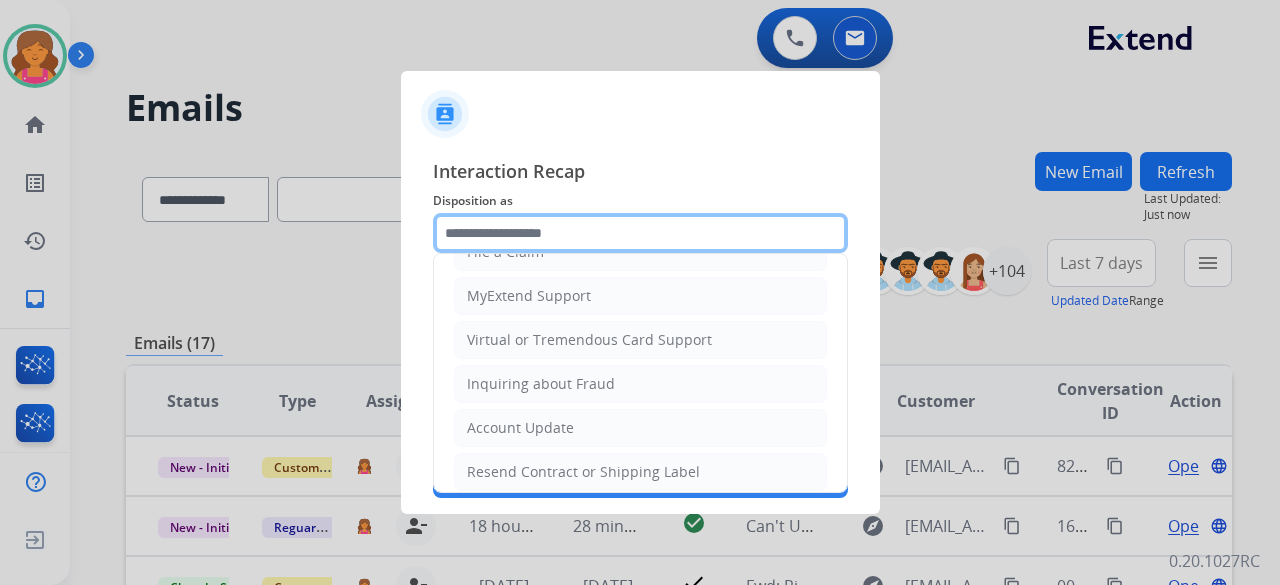scroll, scrollTop: 303, scrollLeft: 0, axis: vertical 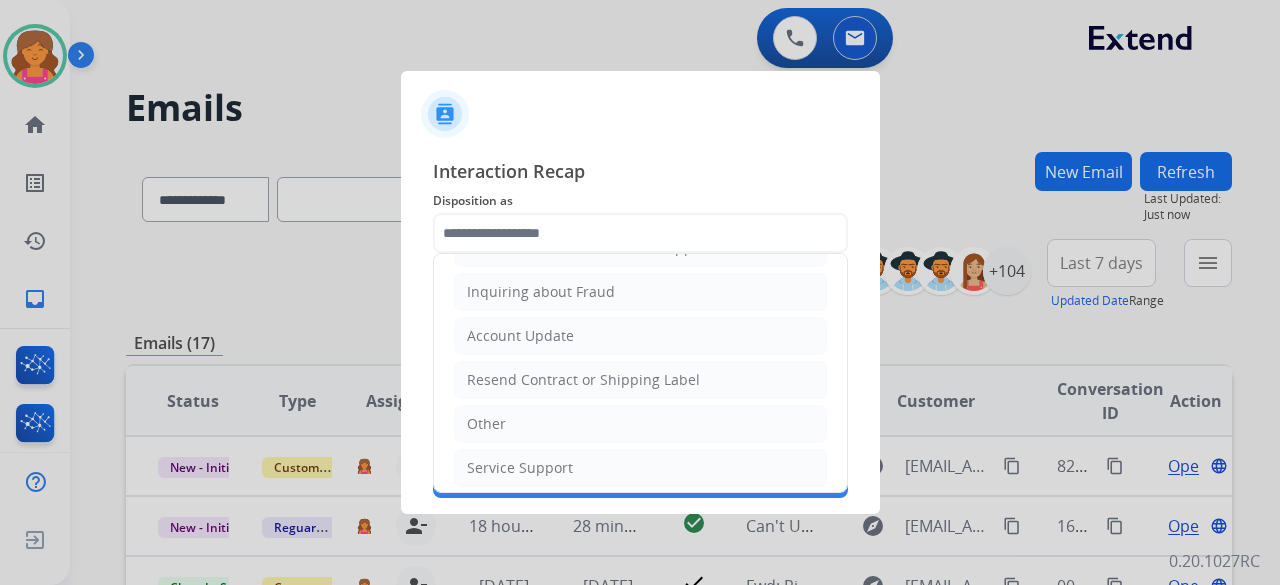 click on "Other" 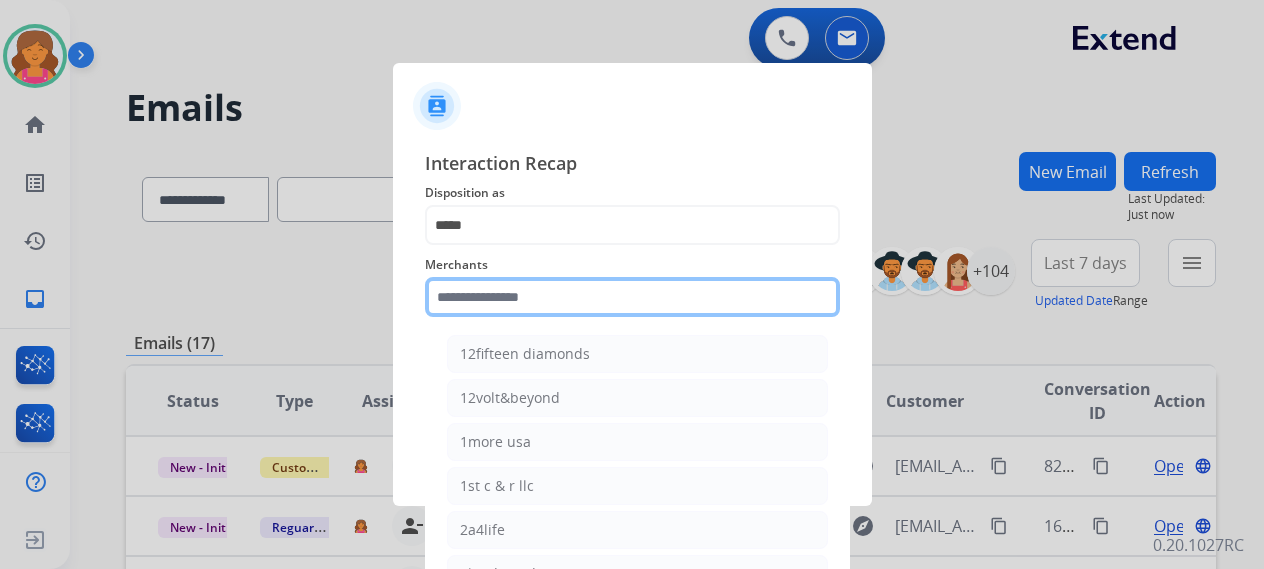 click 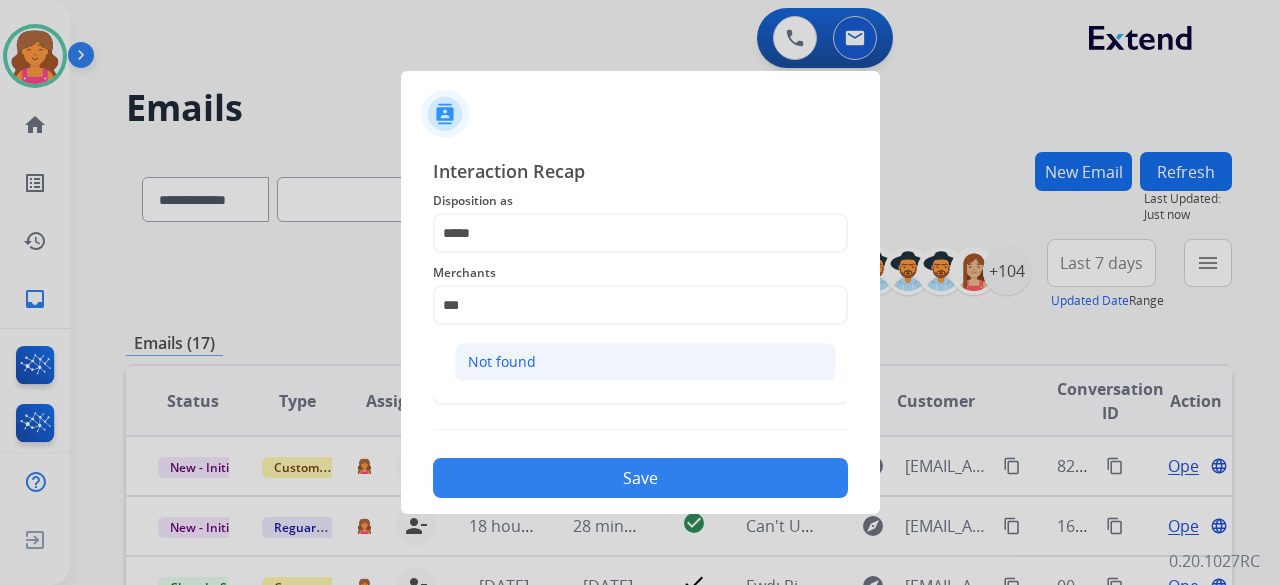 click on "Not found" 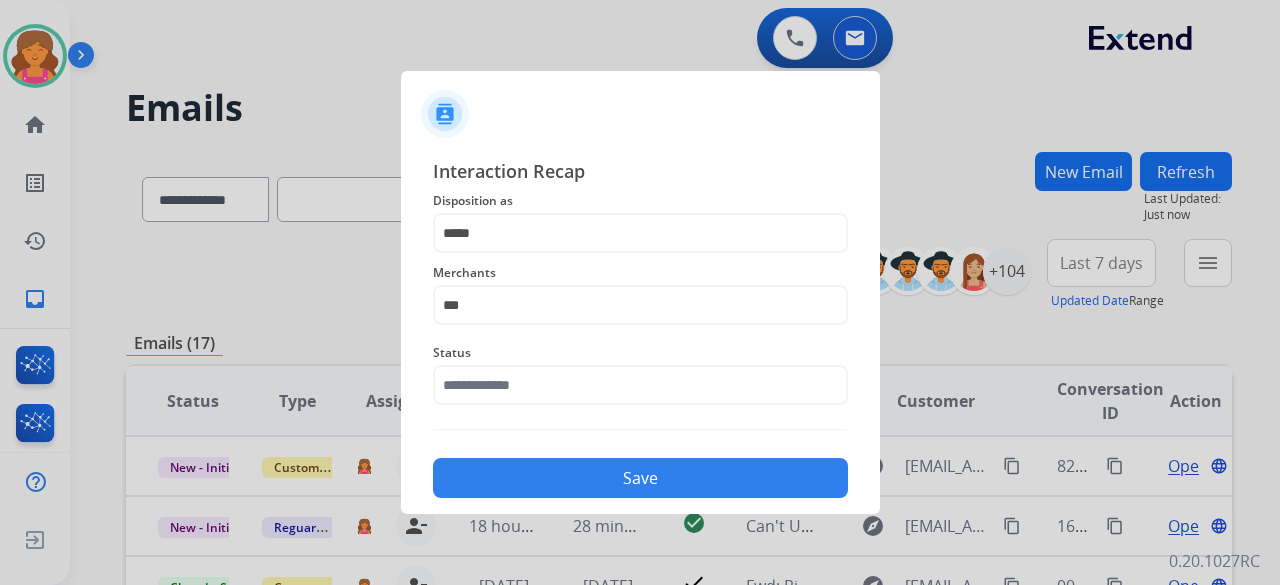 type on "*********" 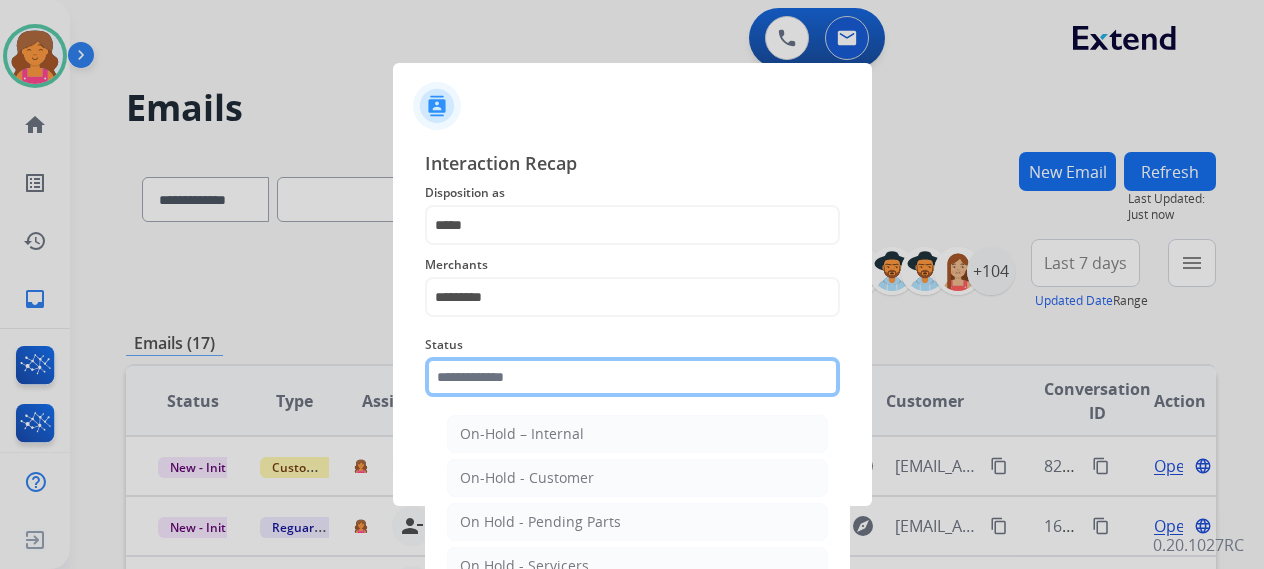 click 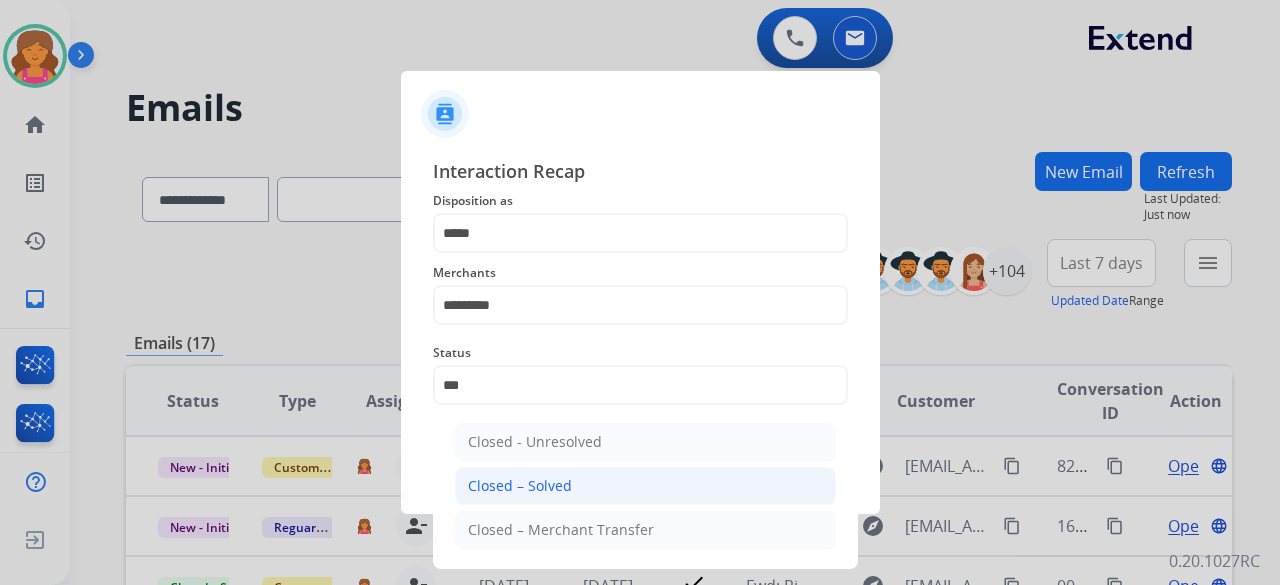 click on "Closed – Solved" 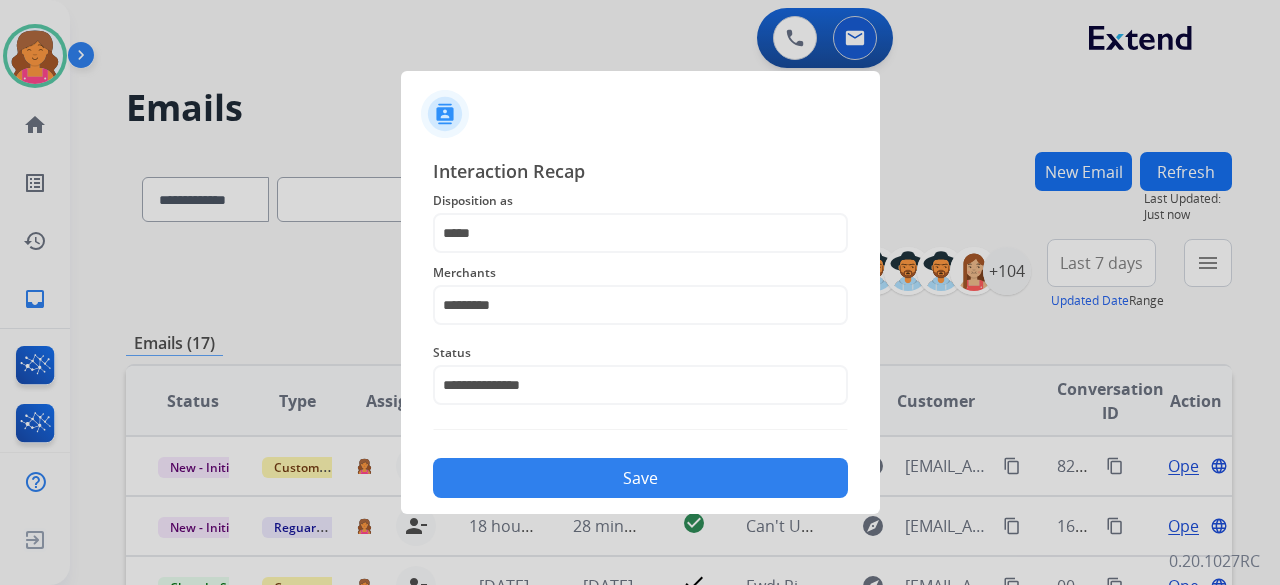 click on "Save" 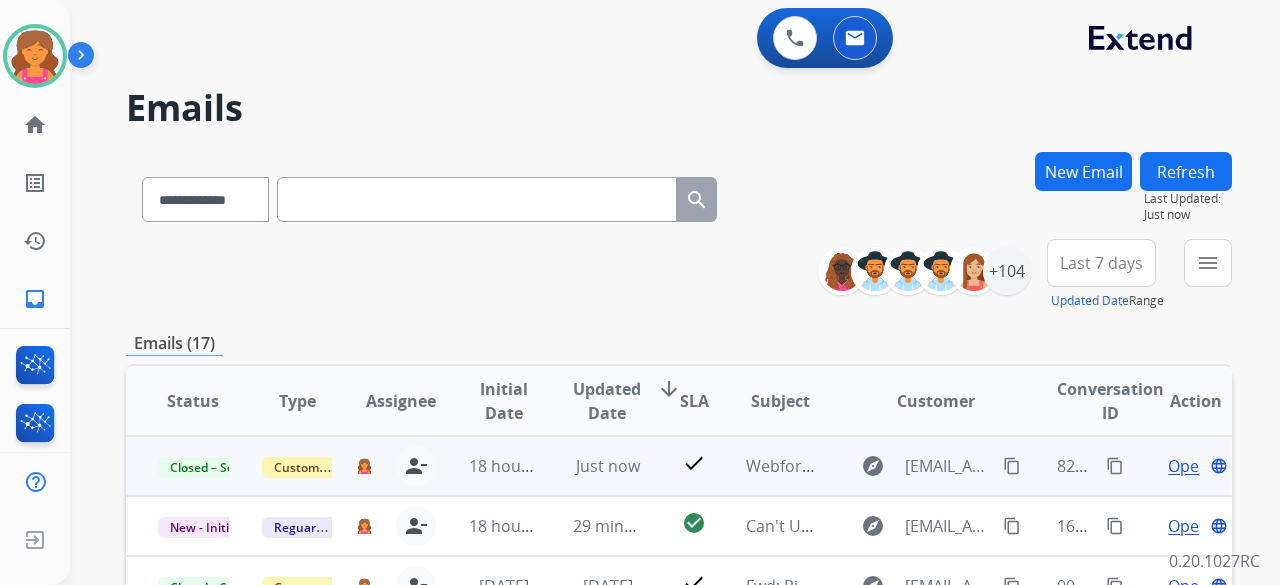 scroll, scrollTop: 2, scrollLeft: 0, axis: vertical 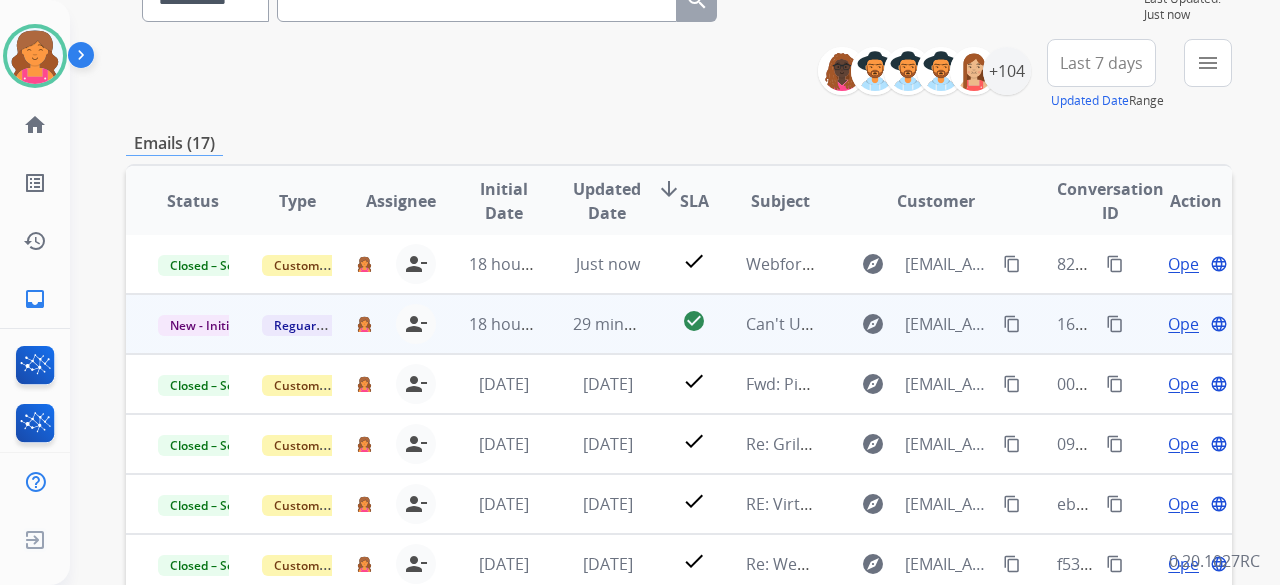 click on "Open" at bounding box center (1188, 324) 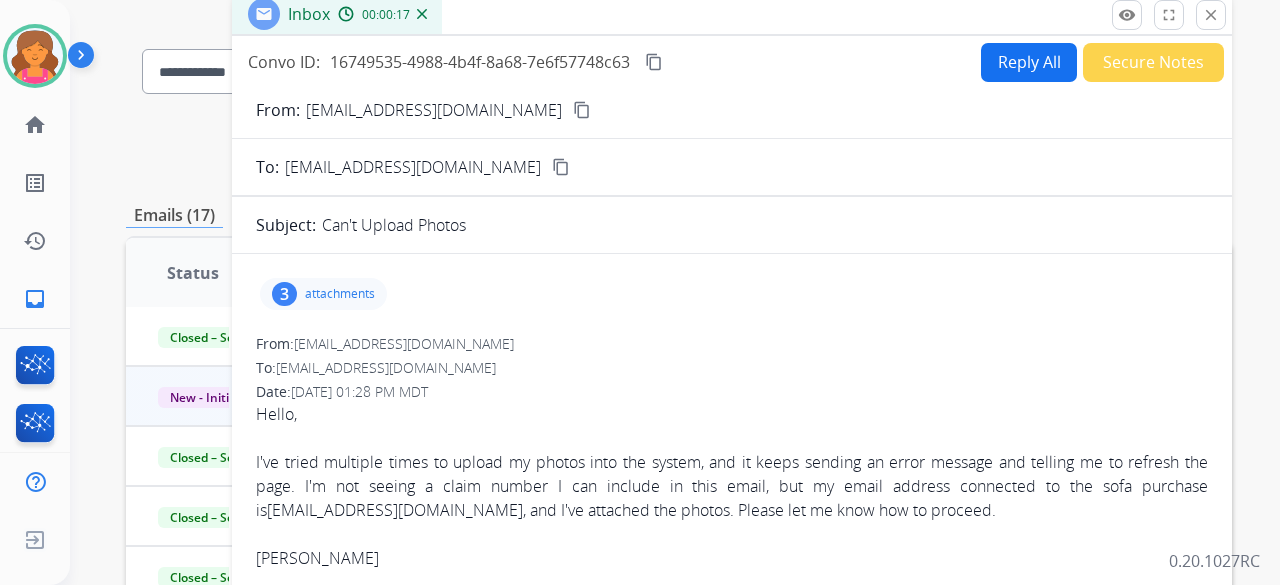 scroll, scrollTop: 100, scrollLeft: 0, axis: vertical 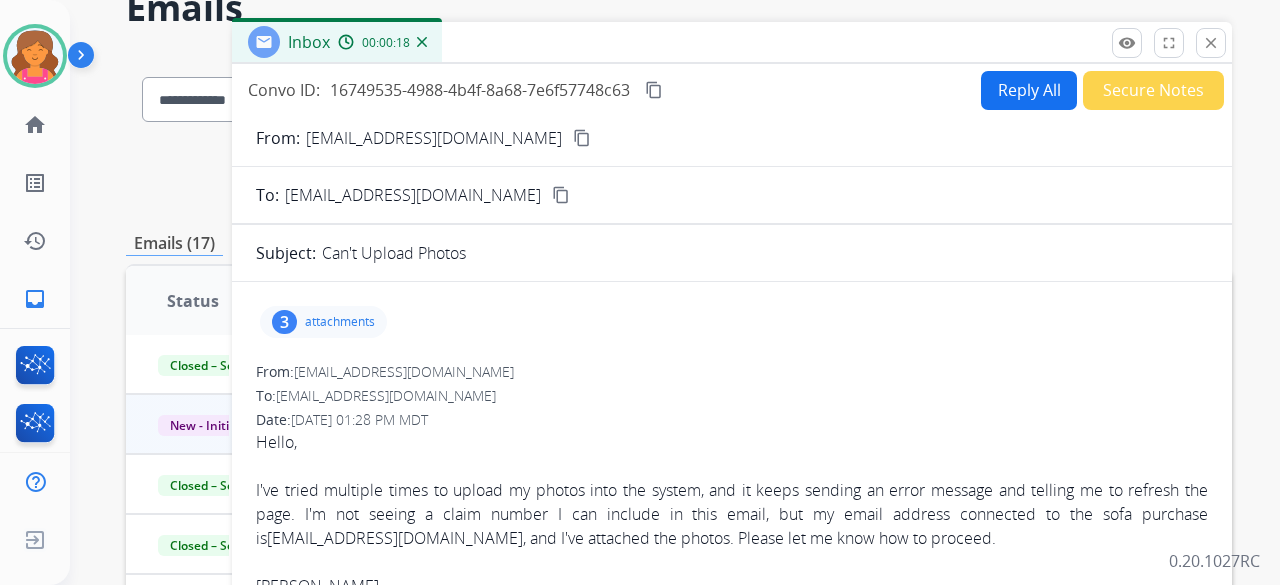 click on "content_copy" at bounding box center [582, 138] 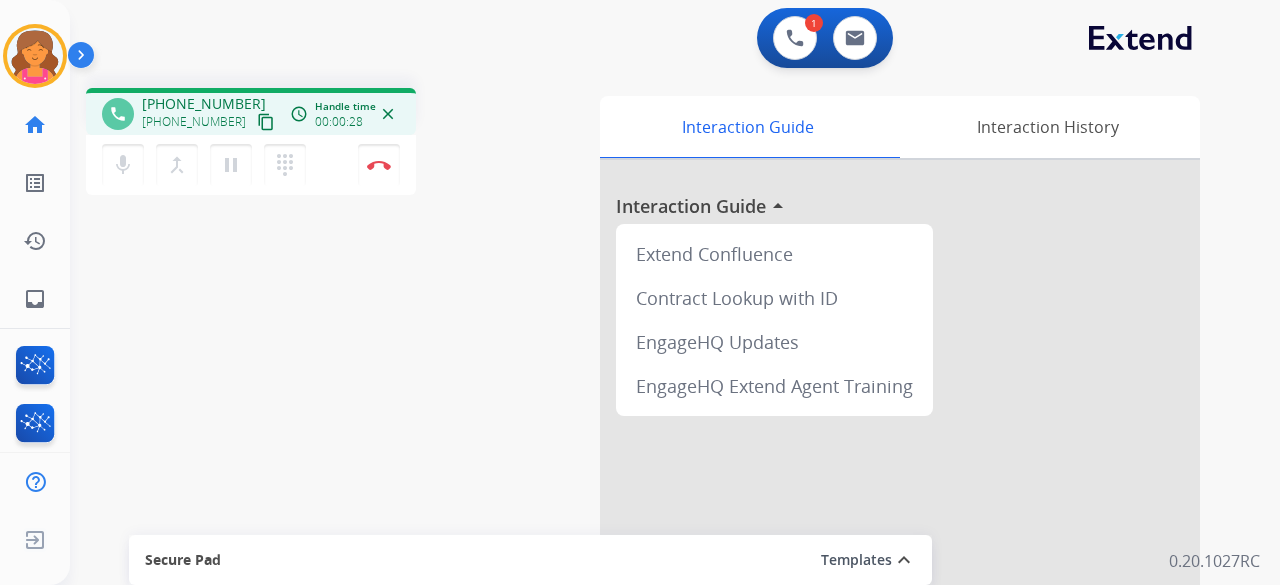 click on "content_copy" at bounding box center (266, 122) 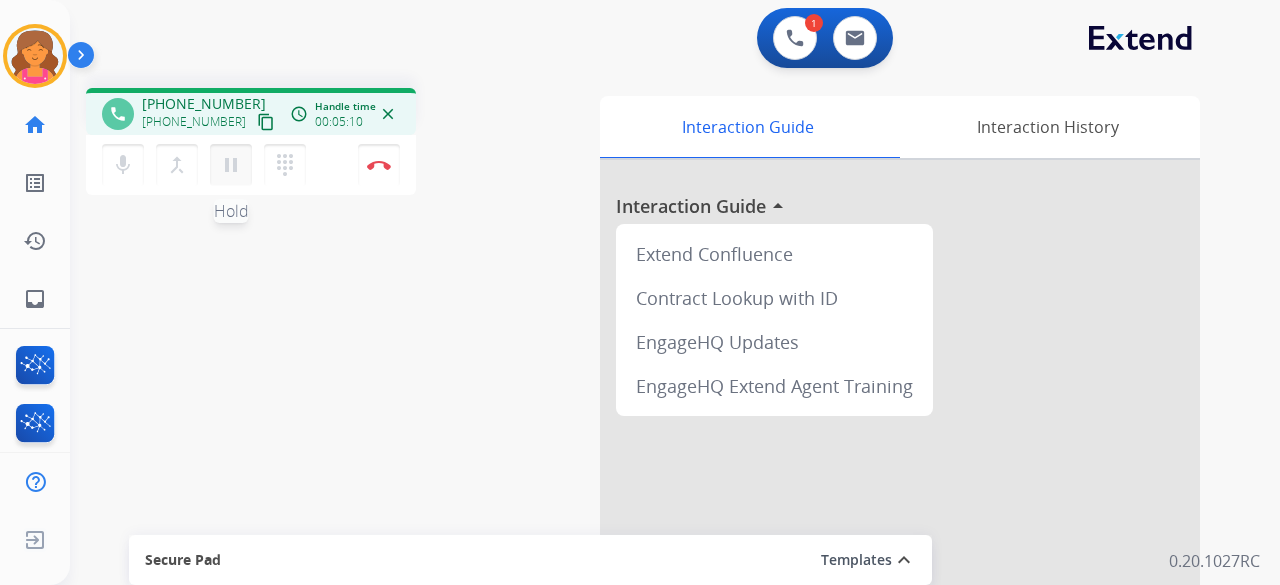 click on "pause" at bounding box center [231, 165] 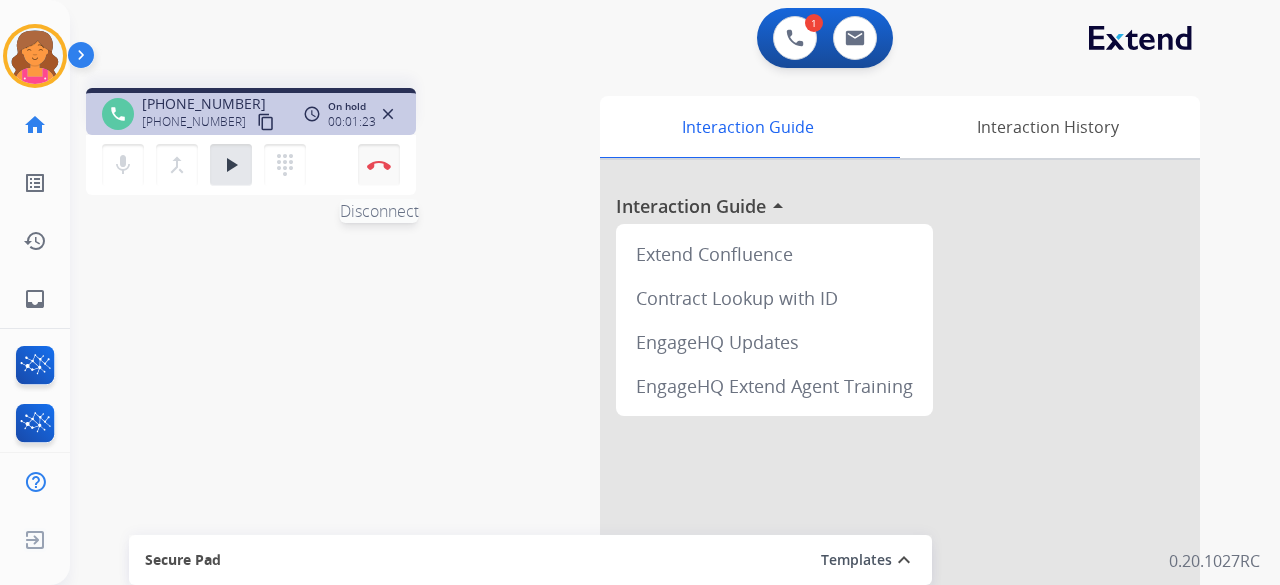 click on "Disconnect" at bounding box center (379, 165) 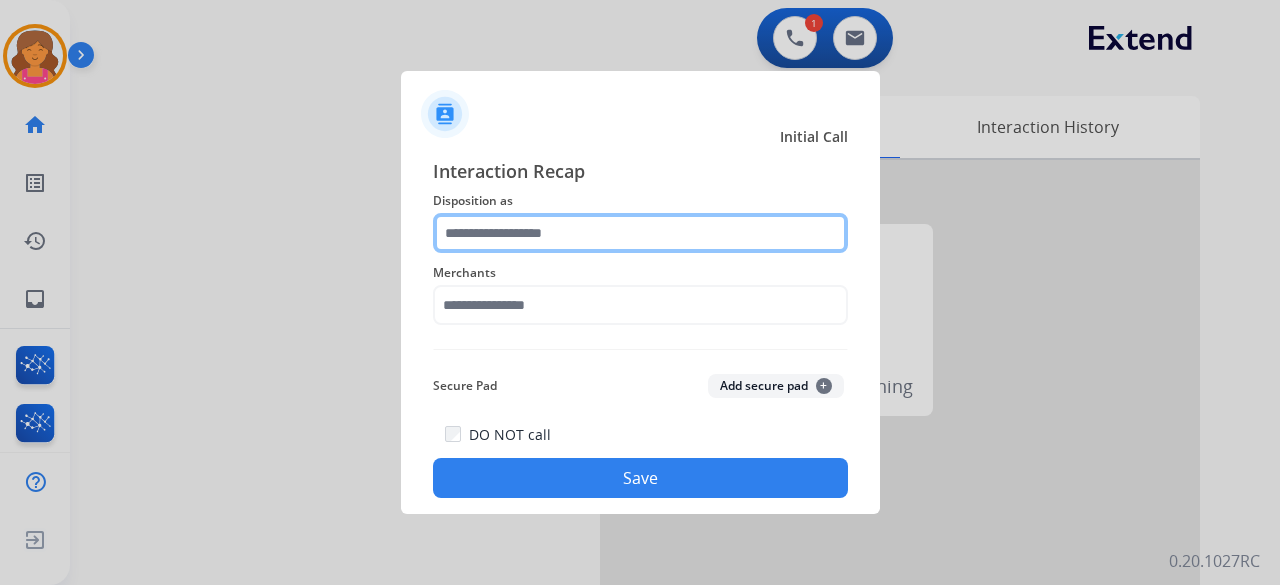 click 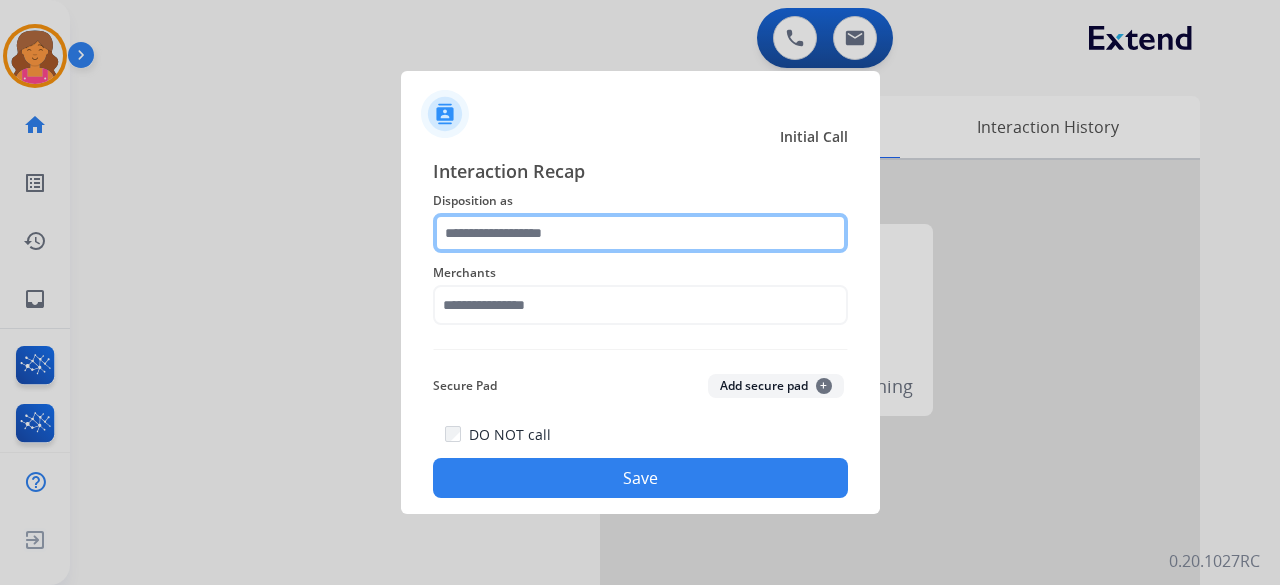 click 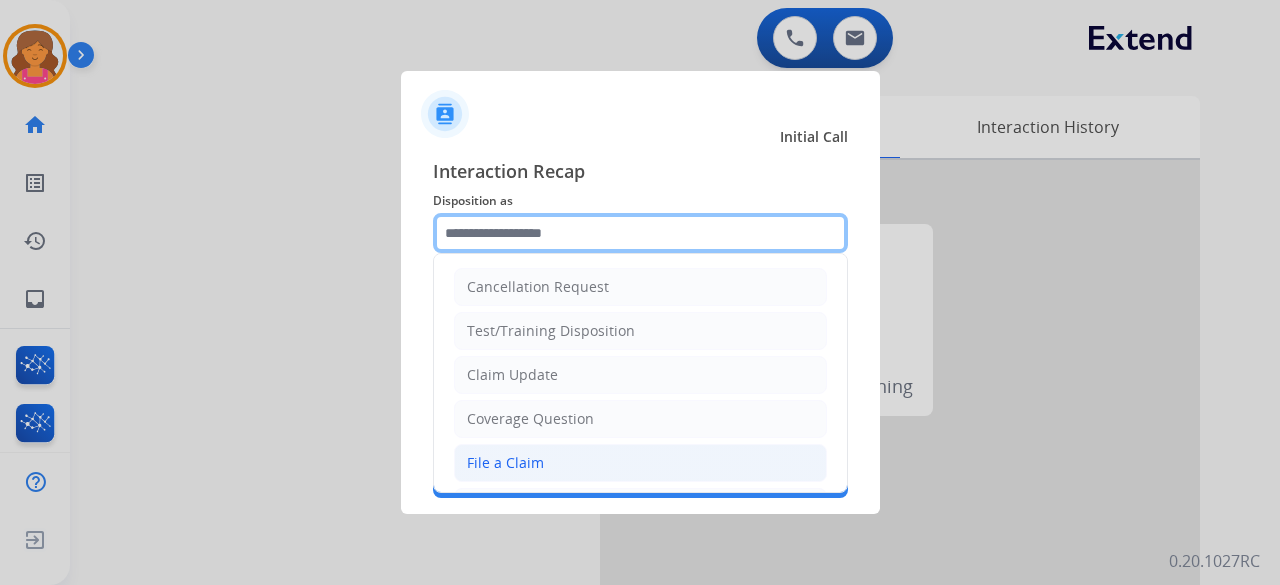 scroll, scrollTop: 303, scrollLeft: 0, axis: vertical 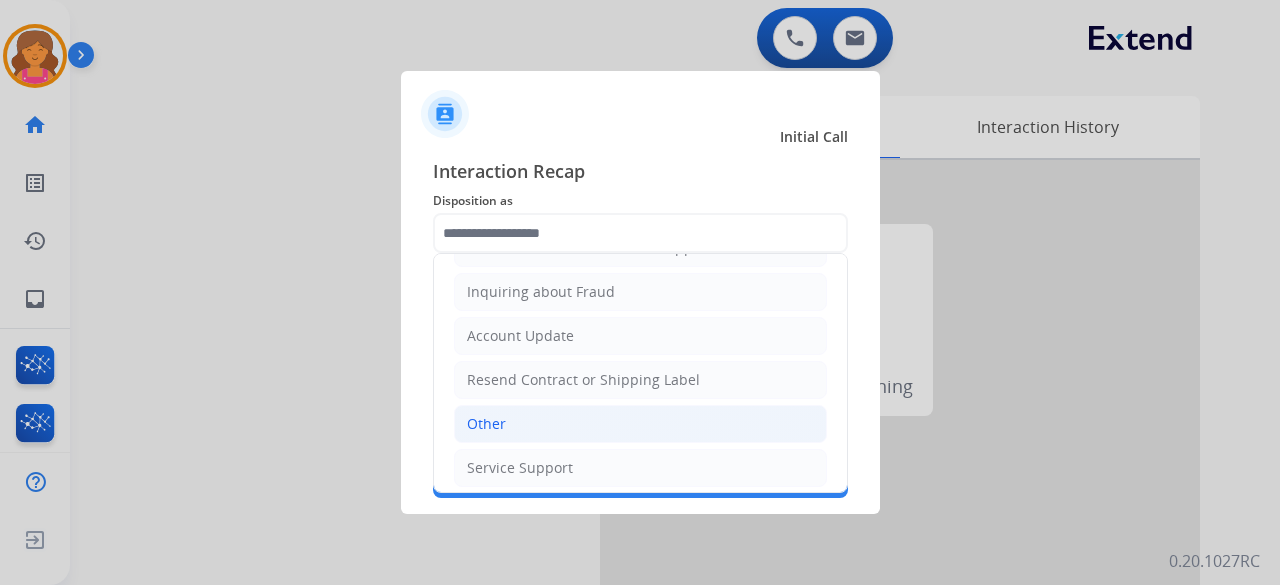 click on "Other" 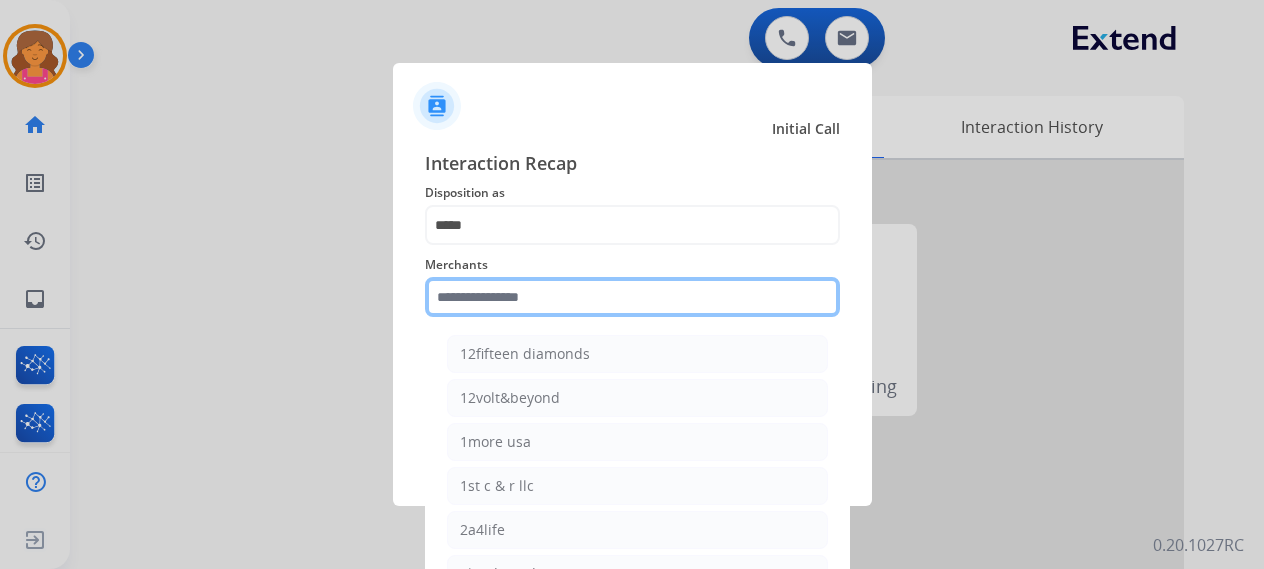 click on "Merchants    12fifteen diamonds   12volt&beyond   1more usa   1st c & r llc   2a4life   2loud 2bad   3balls   4 state trucks   4moms   Abstinence spirits   Accessorypartsstore   Action clutch   Active lifestyle store   Addaday   Adorama abs   Adorama business-to-business   Adrenaline offroad outfitters   Ads shocks   Advance auto parts   Aem electronics   Aerishealthinc   Ag solutions group, llc   Aim controllers   Air-relax   Airocide   Airslamit   Airsoft station   Airthereal   Alchemy fine home   Aleko products   Alice lane home   All around e-bikes   All electric motion   All things barbecue   Allen   Allied gaming north america, llc   Allied wheel components   Alta gracia motors   Alter   Ambient fires   American bass   American cornhole association   American medical sales and rentals   American technologies network   Ameridroid   Amethyst home   Amgair   Ams fireplace   Amscope   Andaaz jewelers   Anne klein   Anova   Anytime baseball supply   Anytime sports supply   Apec water systems   Apollo neuro" 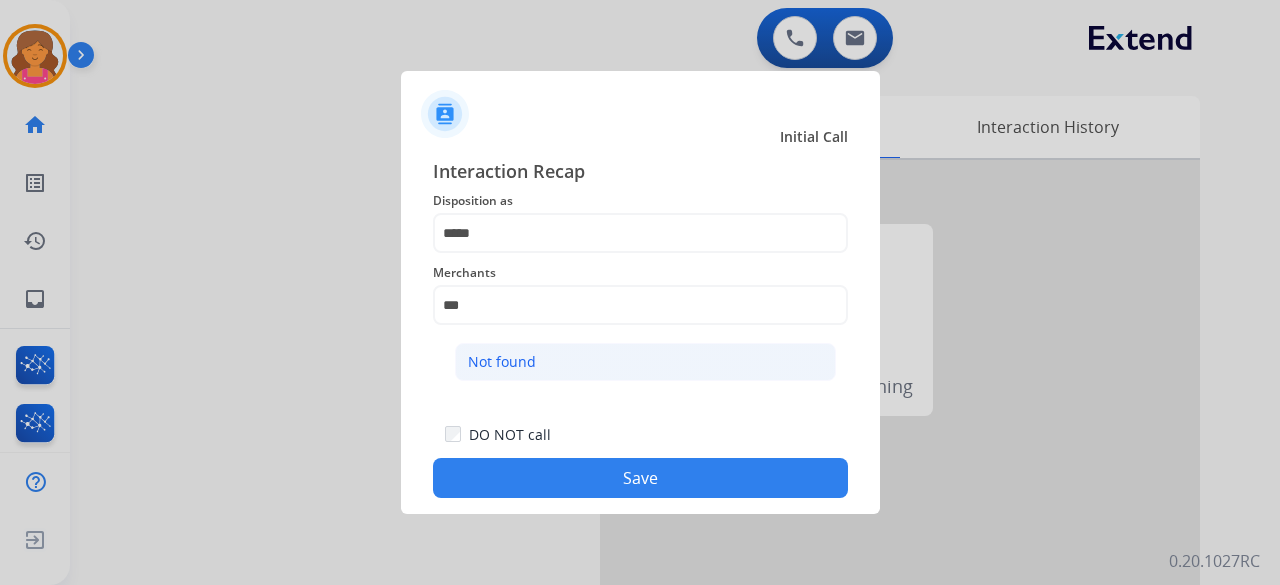 click on "Not found" 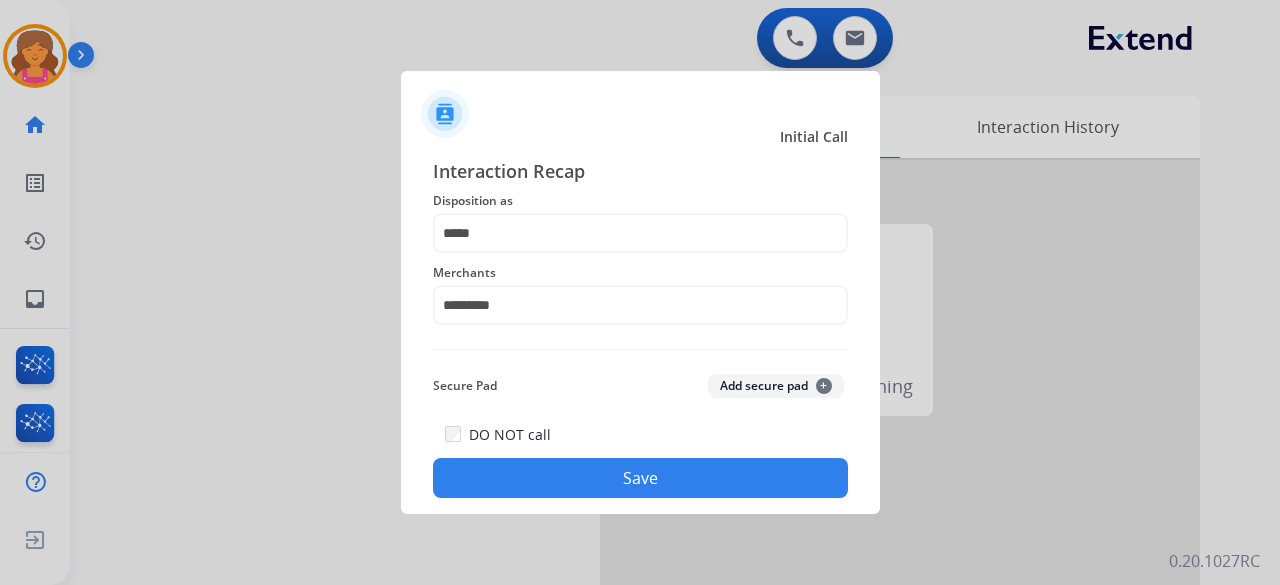 click on "Save" 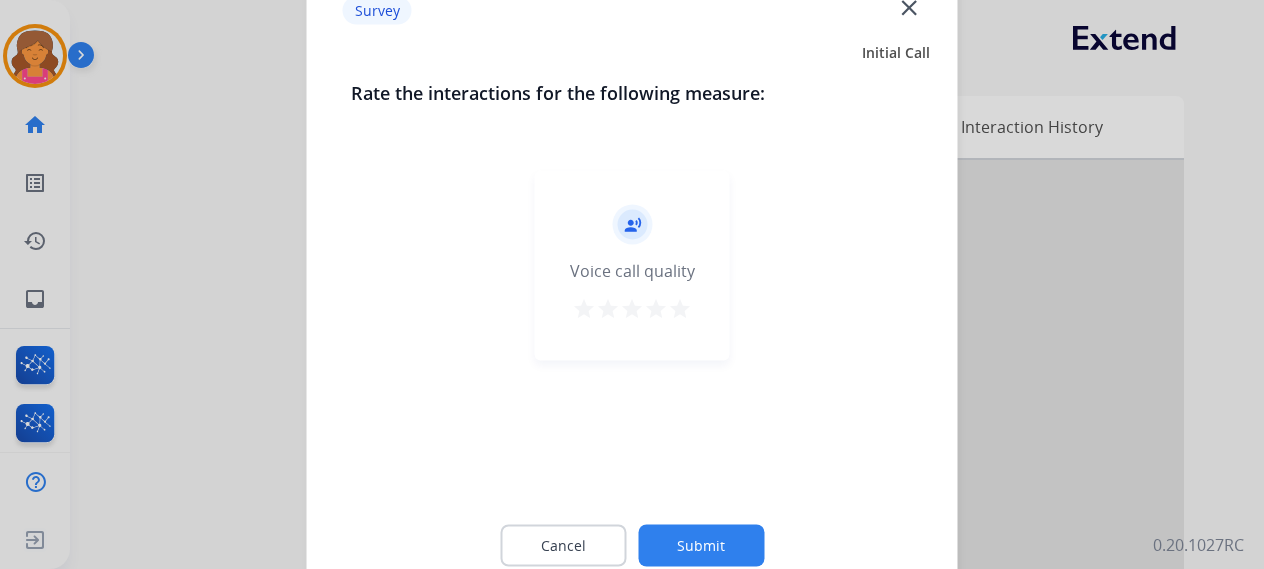 click on "star" at bounding box center [680, 308] 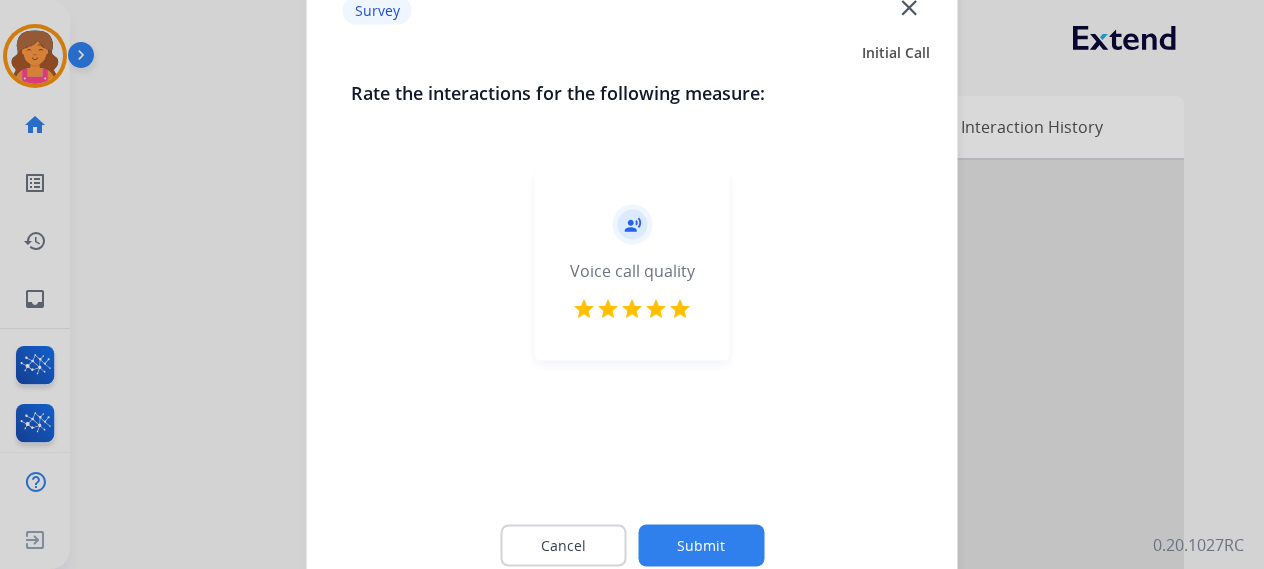 click on "Submit" 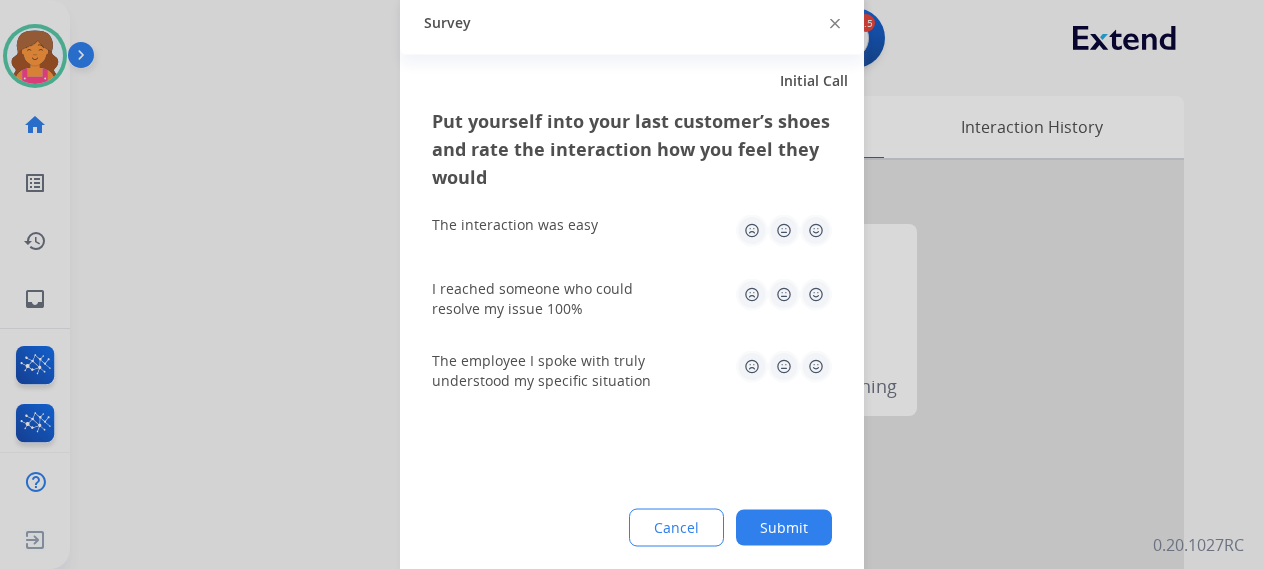 click 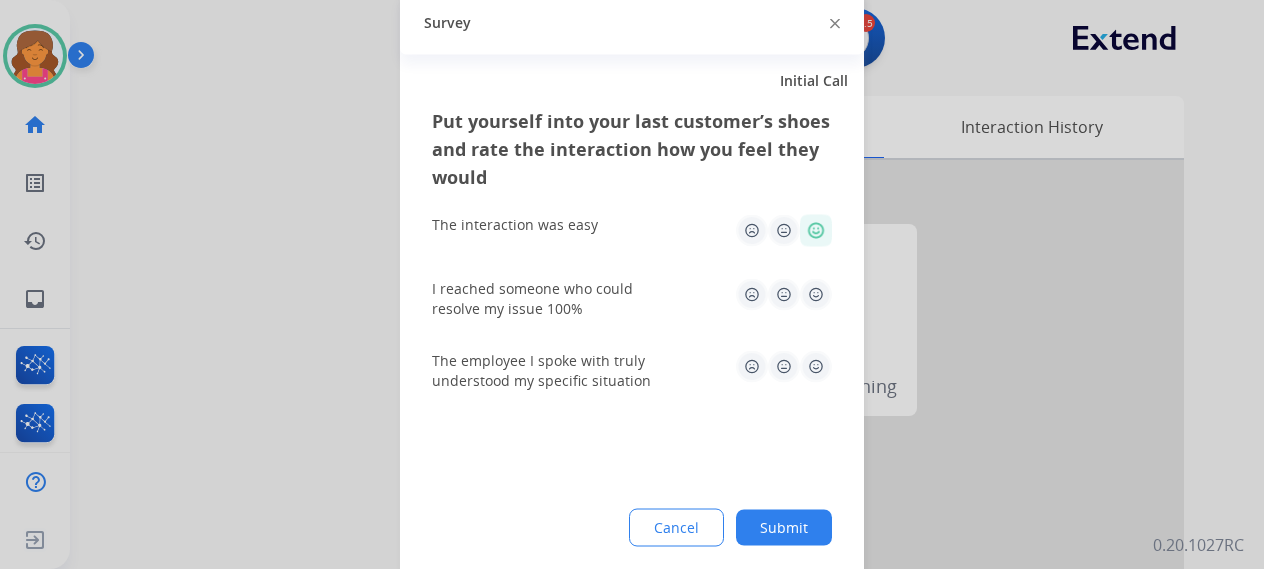 click 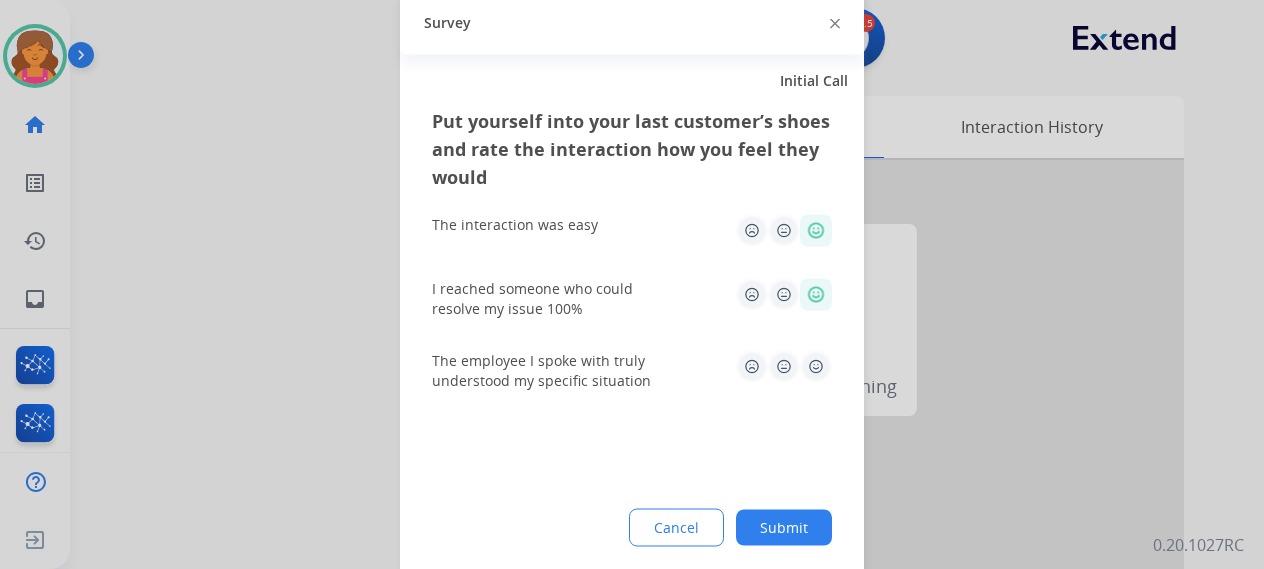 click 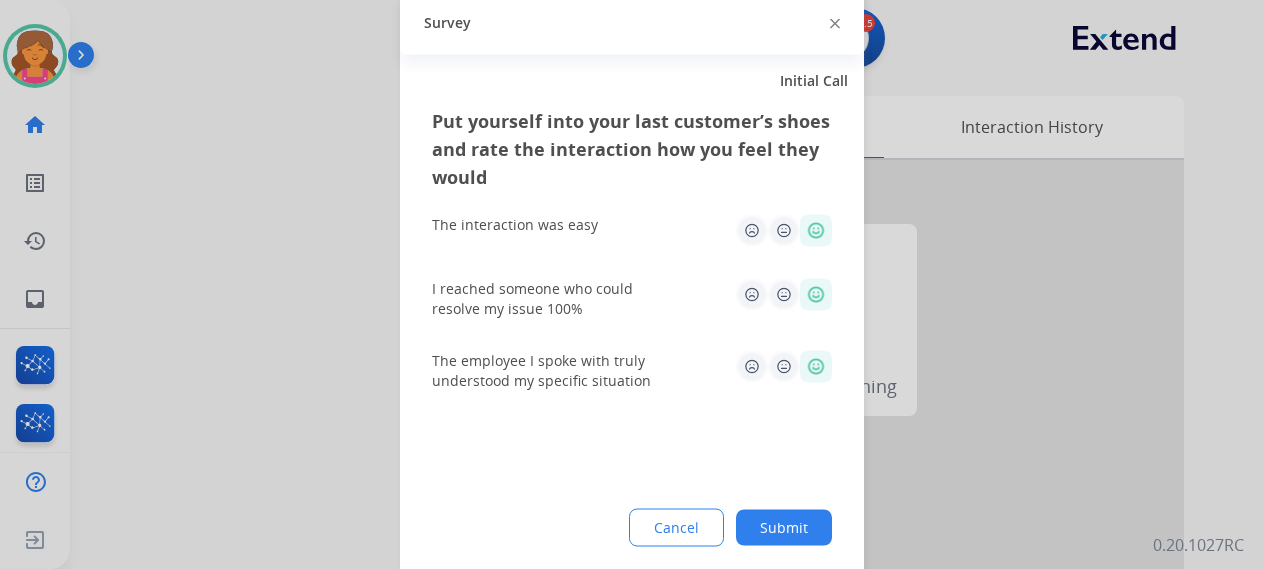 click on "Put yourself into your last customer’s shoes and rate the interaction how you feel they would  The interaction was easy   I reached someone who could resolve my issue 100%   The employee I spoke with truly understood my specific situation  Cancel Submit" 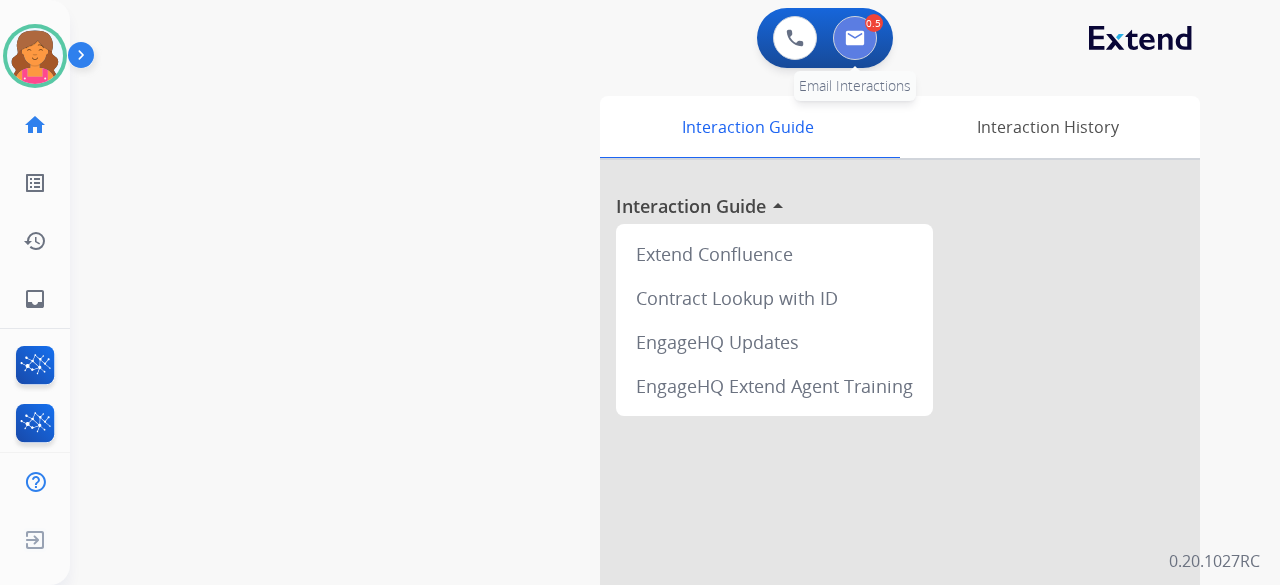 click at bounding box center (855, 38) 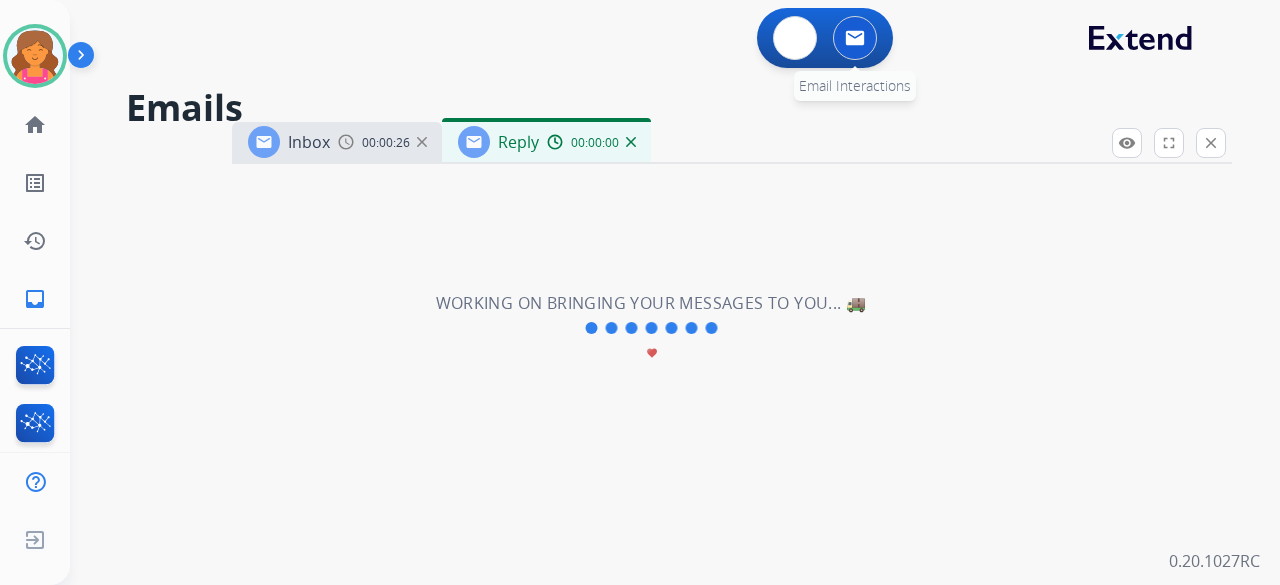 select on "**********" 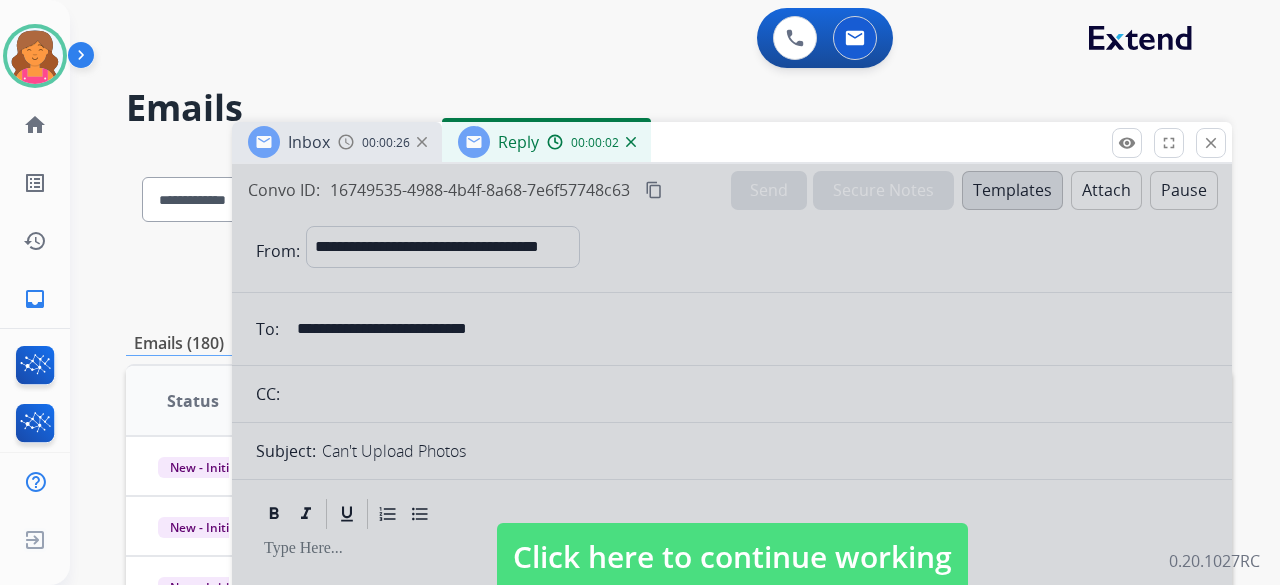 click on "Click here to continue working" at bounding box center [732, 557] 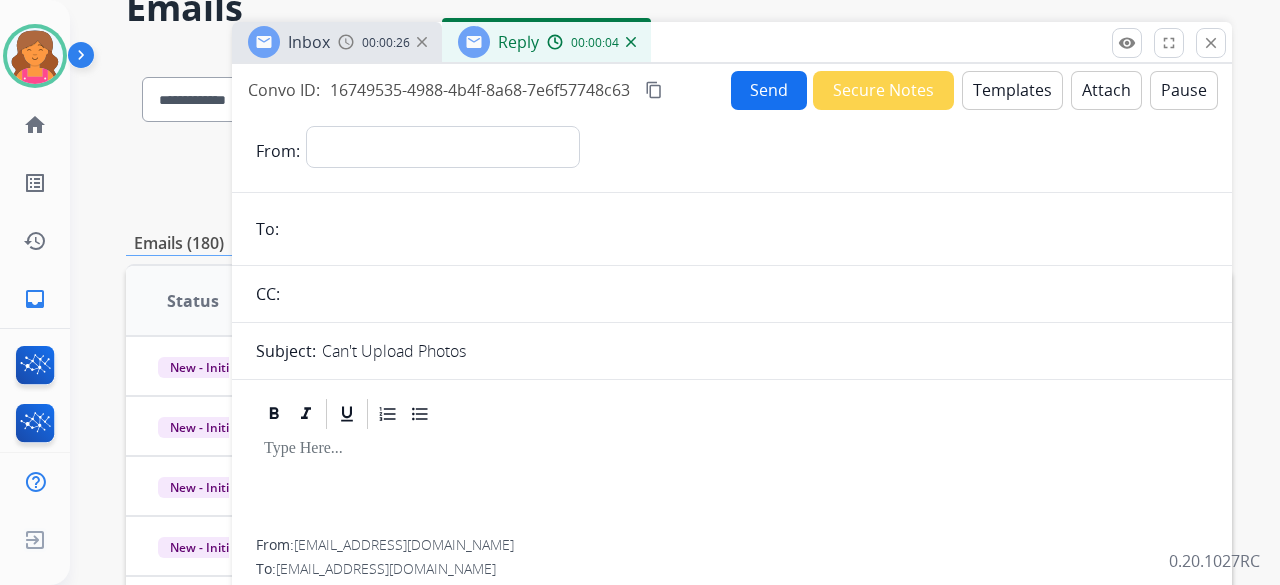 scroll, scrollTop: 0, scrollLeft: 0, axis: both 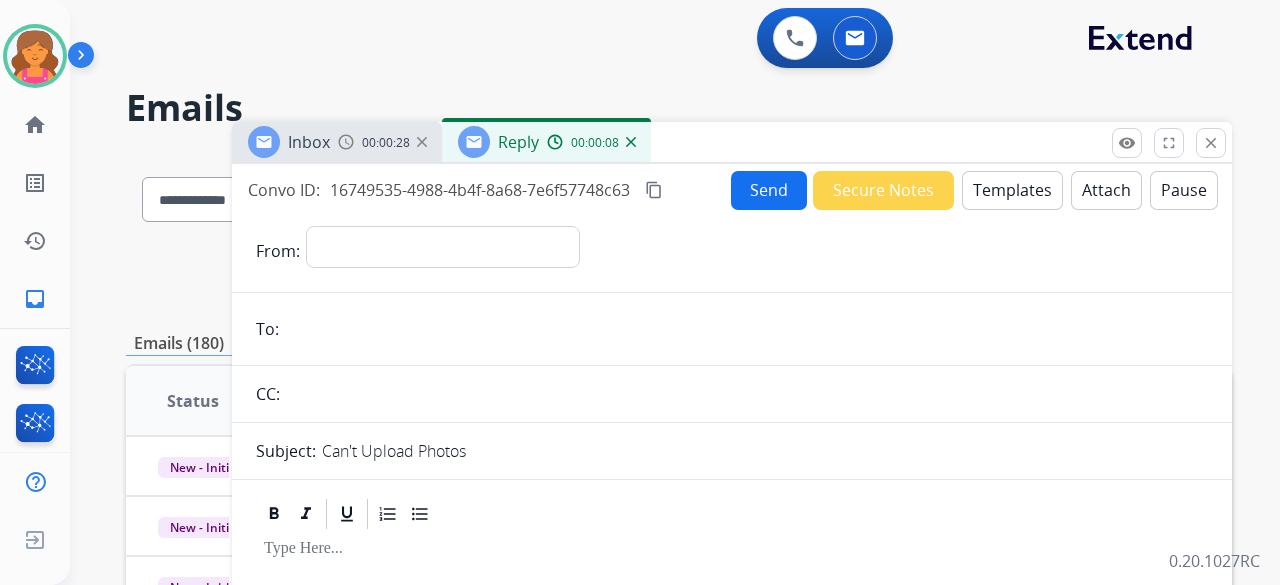 click on "Reply  00:00:08" at bounding box center [546, 142] 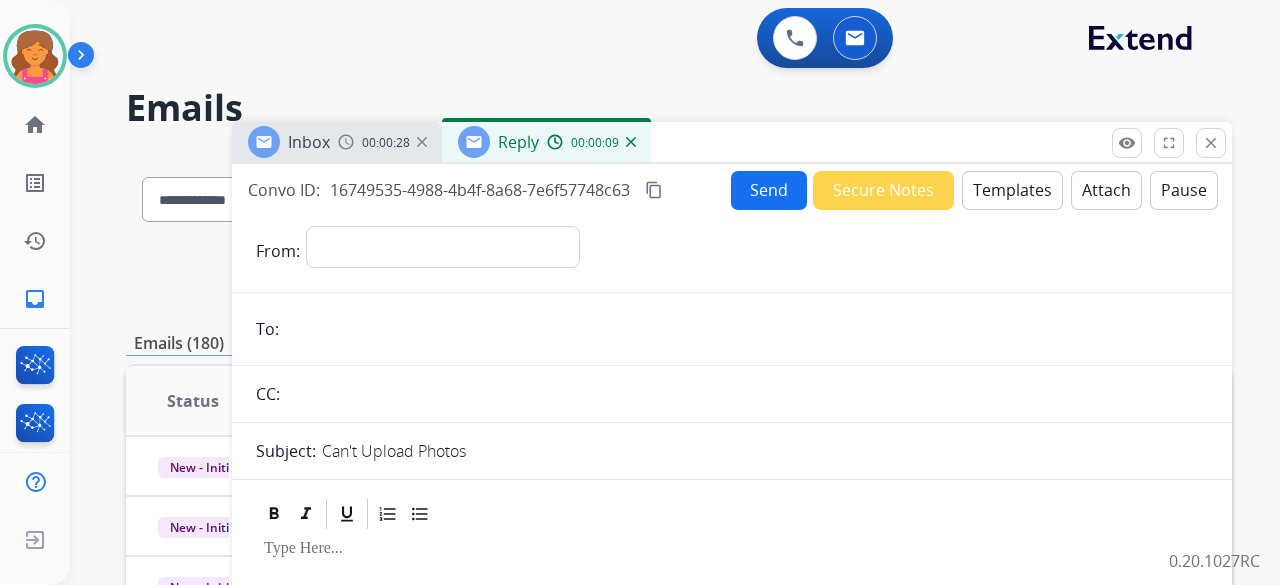 click at bounding box center [631, 142] 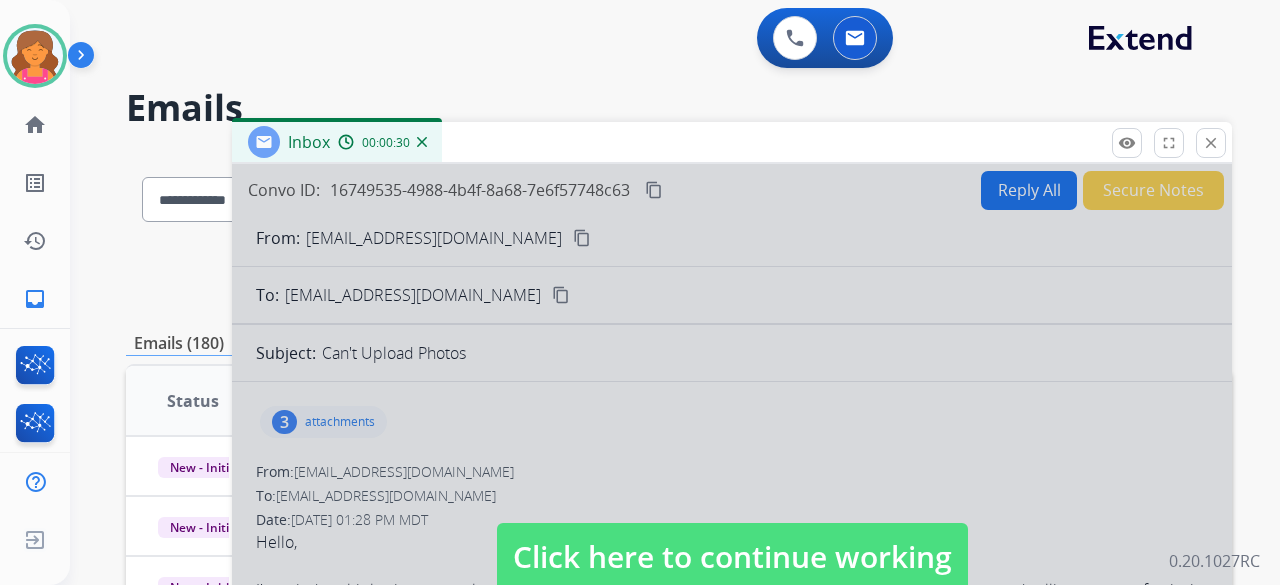 click on "Click here to continue working" at bounding box center (732, 557) 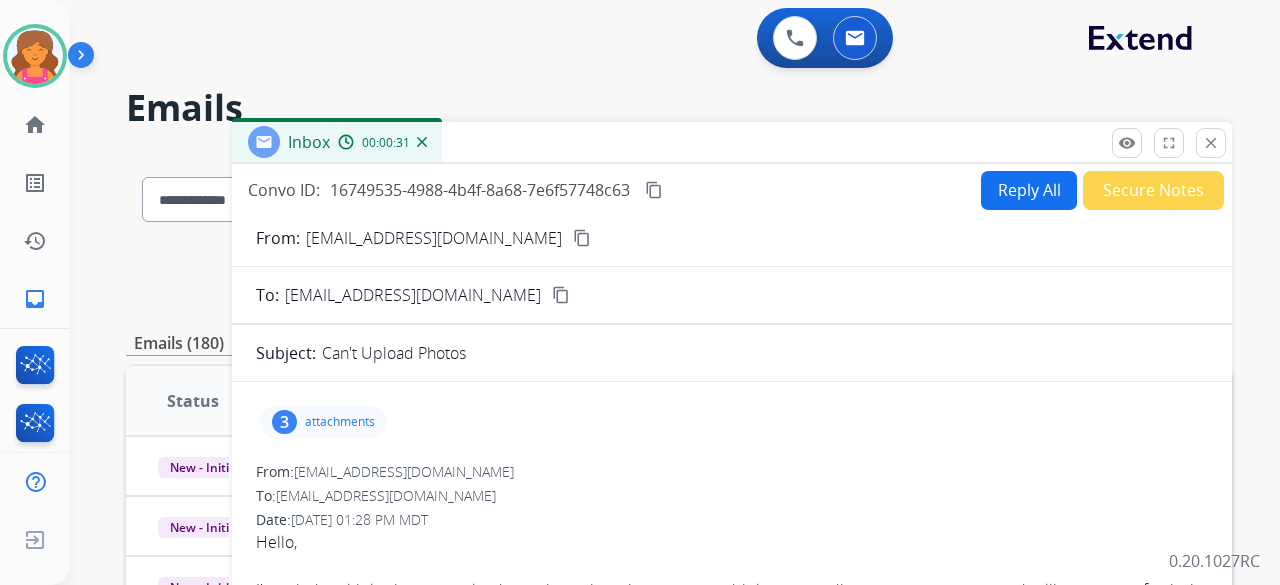 click on "attachments" at bounding box center [340, 422] 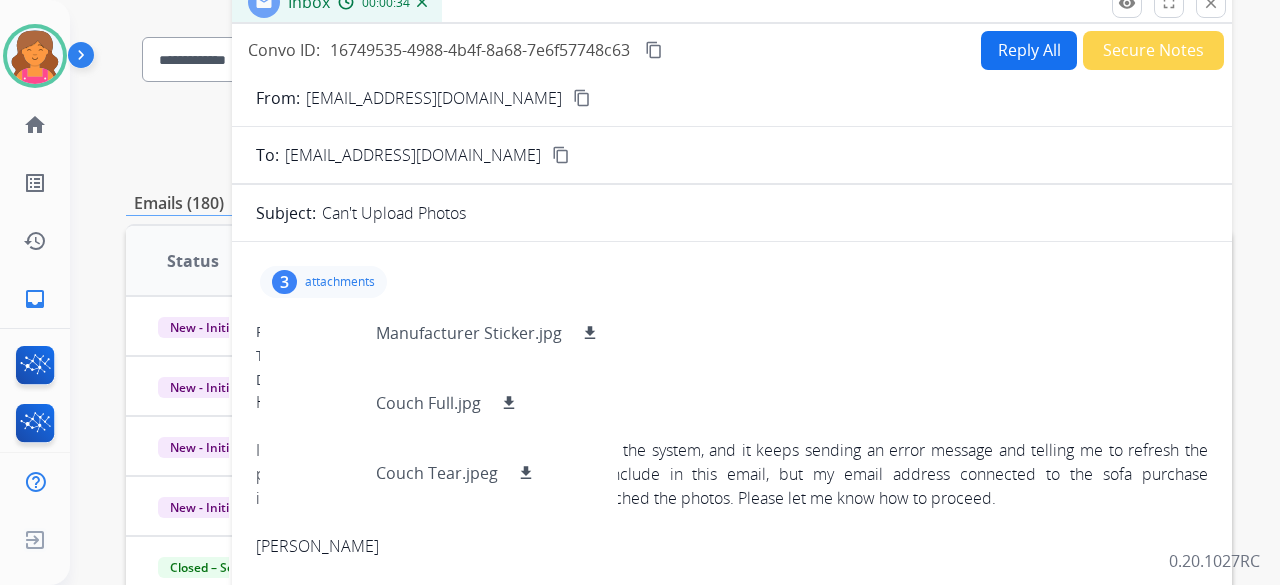 scroll, scrollTop: 100, scrollLeft: 0, axis: vertical 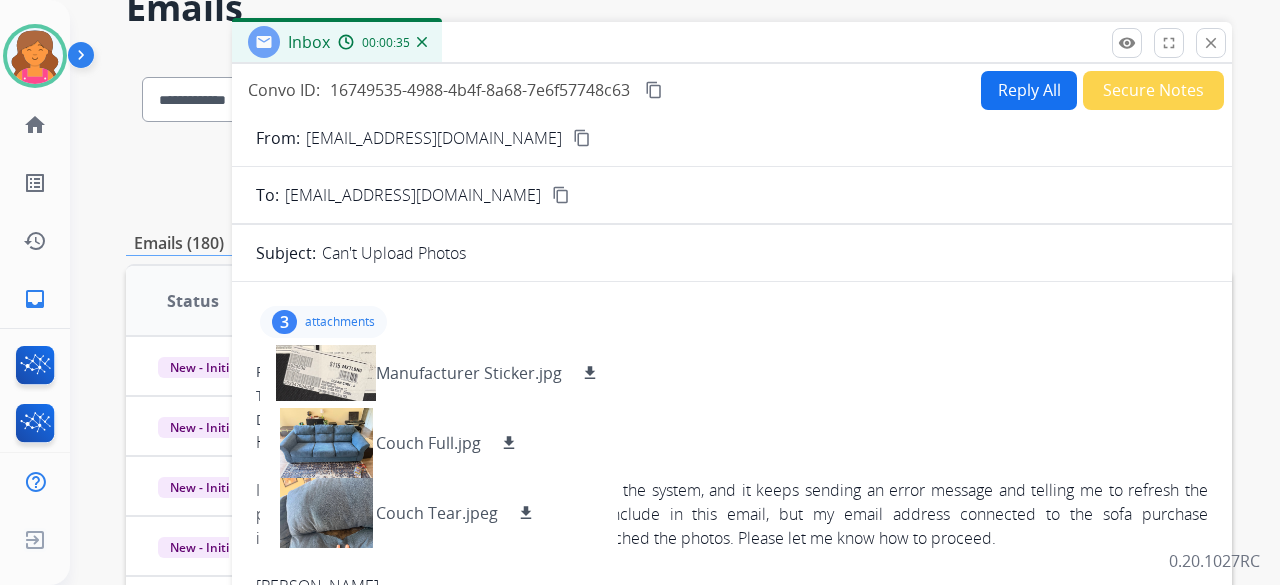 click on "content_copy" at bounding box center [582, 138] 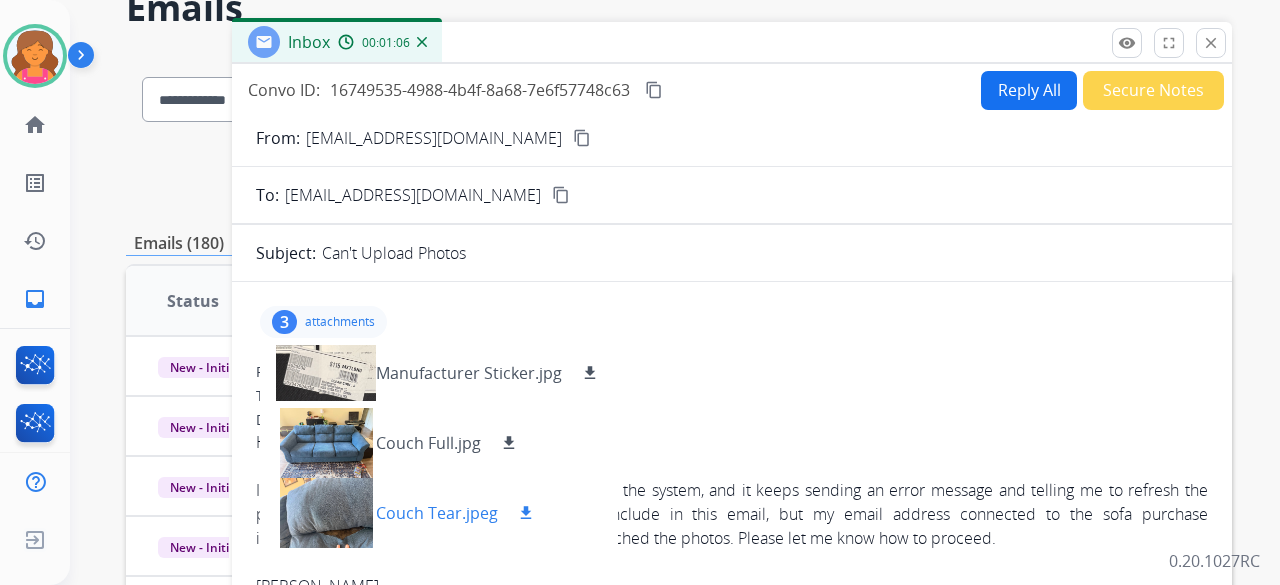 click on "download" at bounding box center [526, 513] 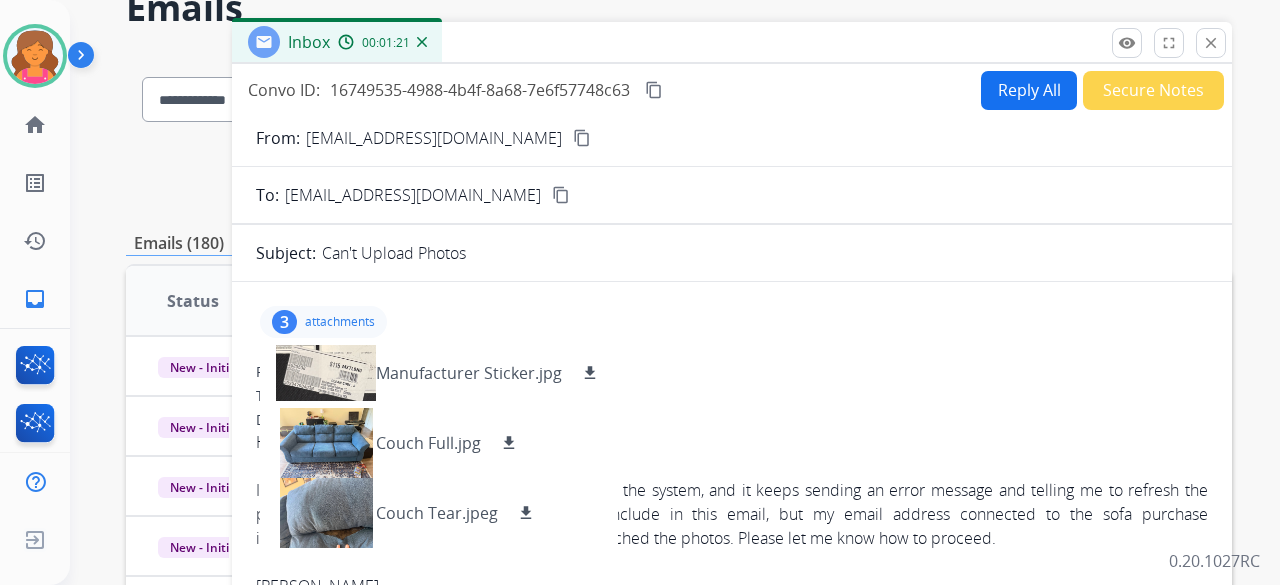 click on "Reply All" at bounding box center [1029, 90] 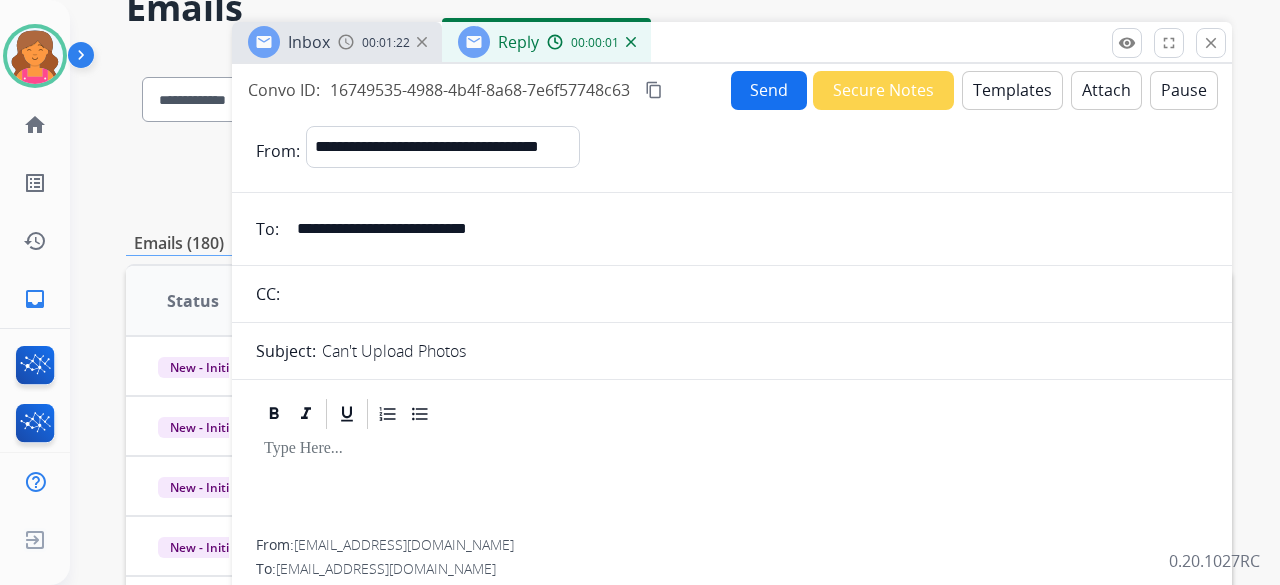 click on "**********" at bounding box center [732, 456] 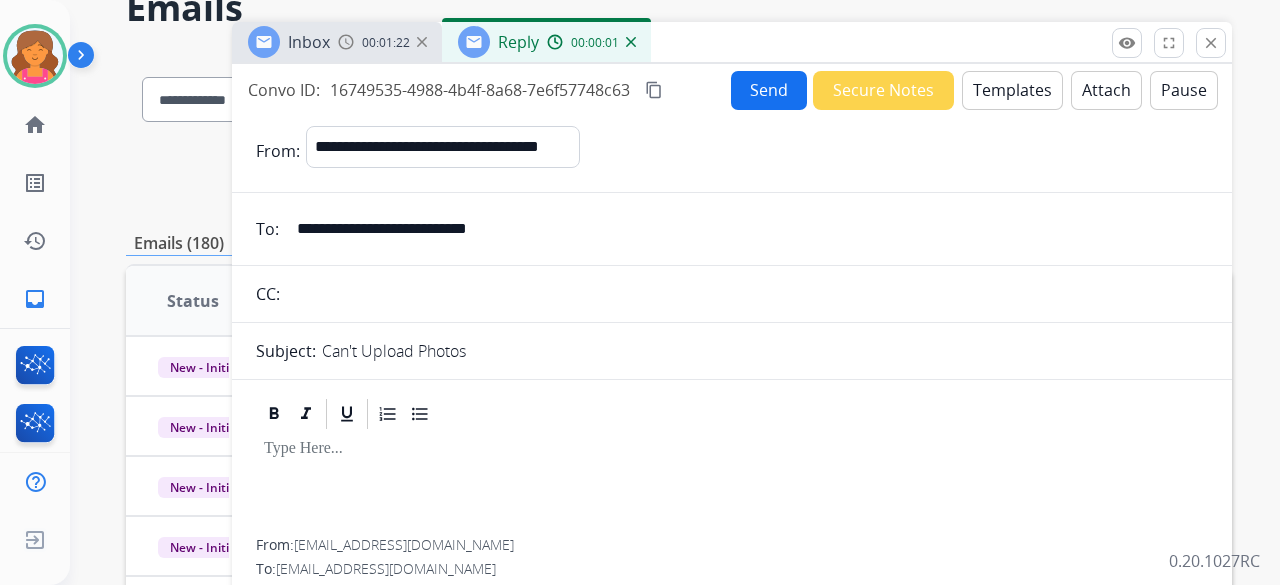 click on "Templates" at bounding box center [1012, 90] 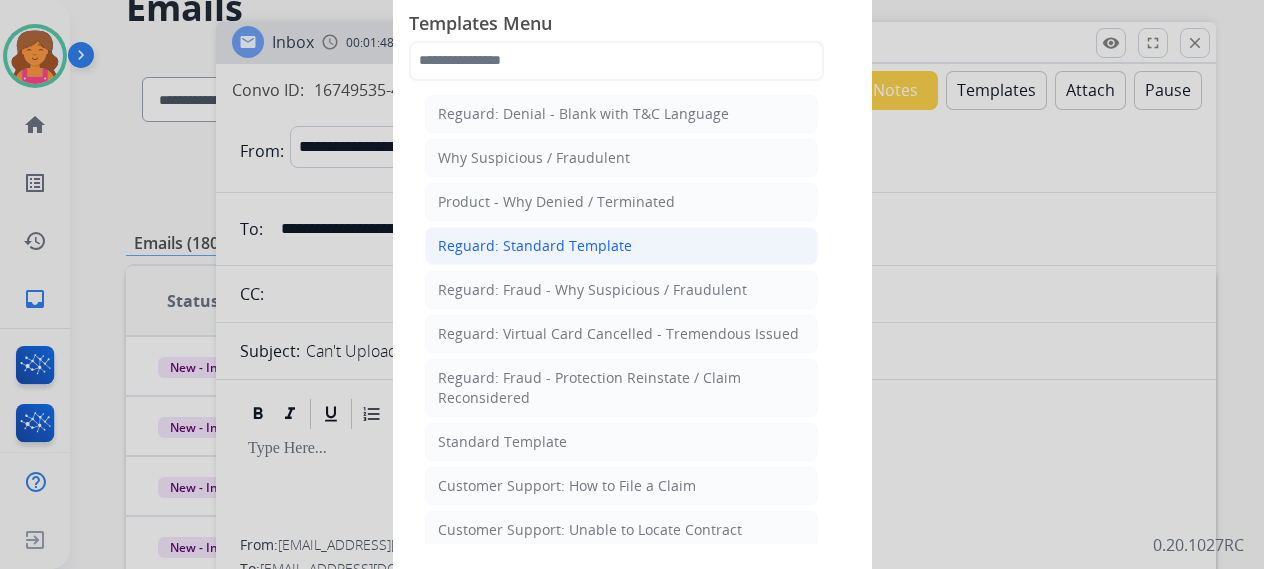 click on "Reguard: Standard Template" 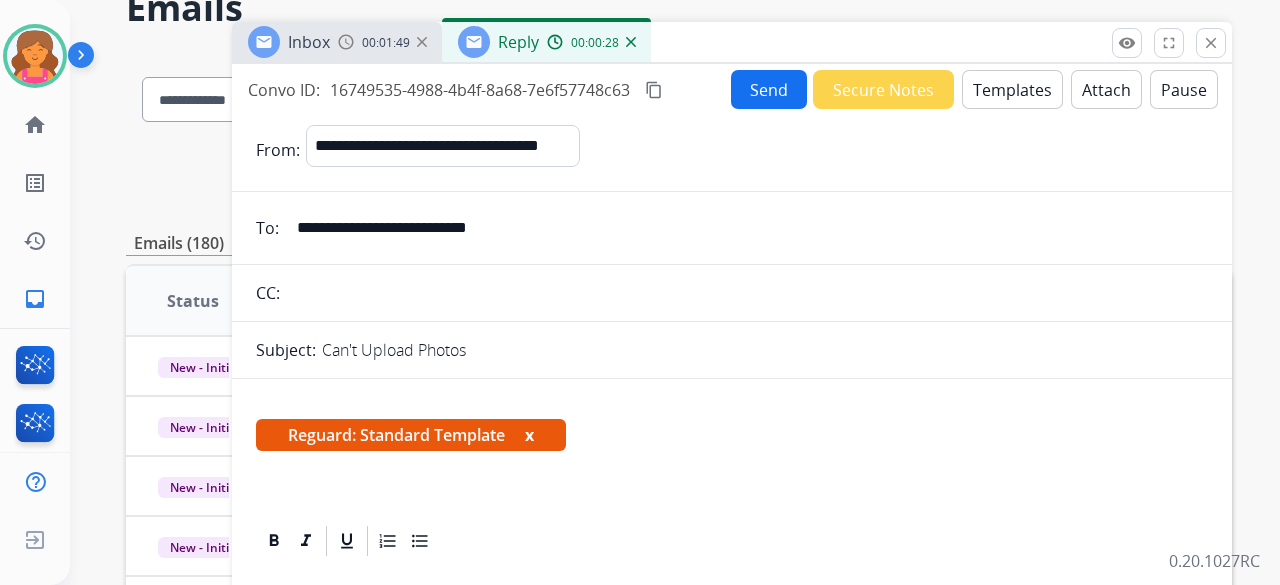 scroll, scrollTop: 400, scrollLeft: 0, axis: vertical 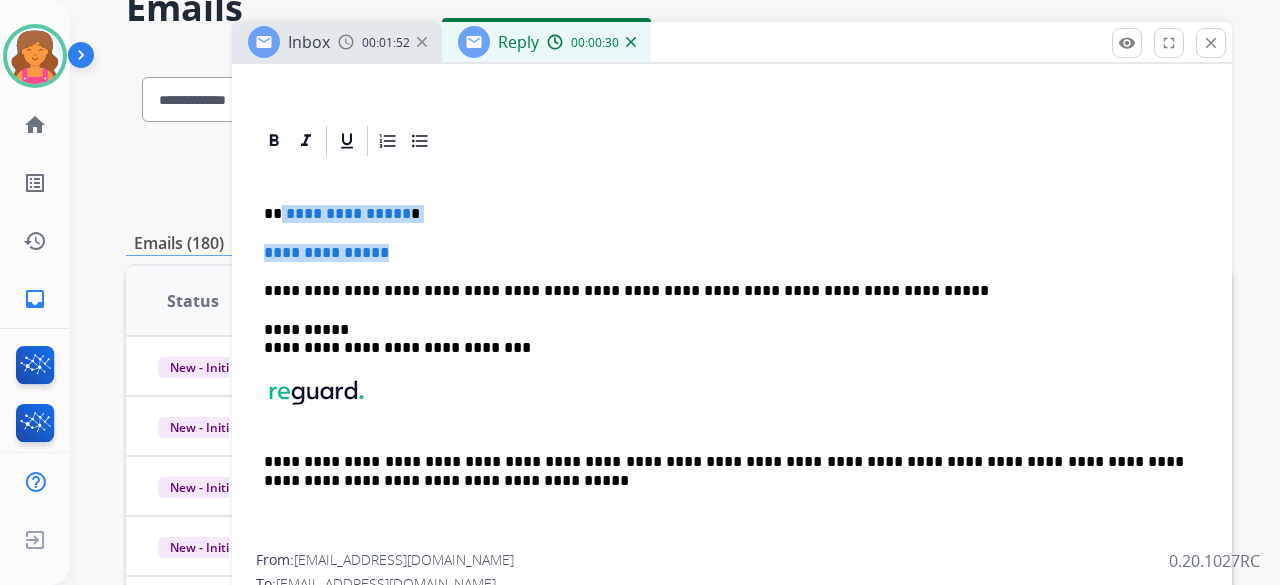 drag, startPoint x: 405, startPoint y: 243, endPoint x: 280, endPoint y: 203, distance: 131.24405 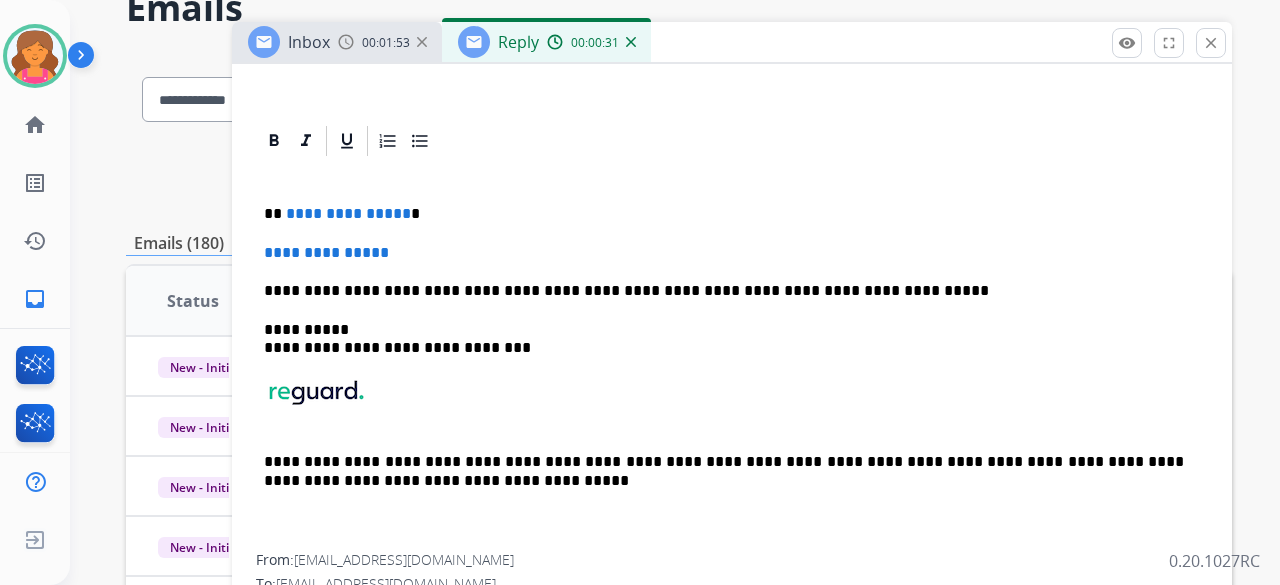 scroll, scrollTop: 366, scrollLeft: 0, axis: vertical 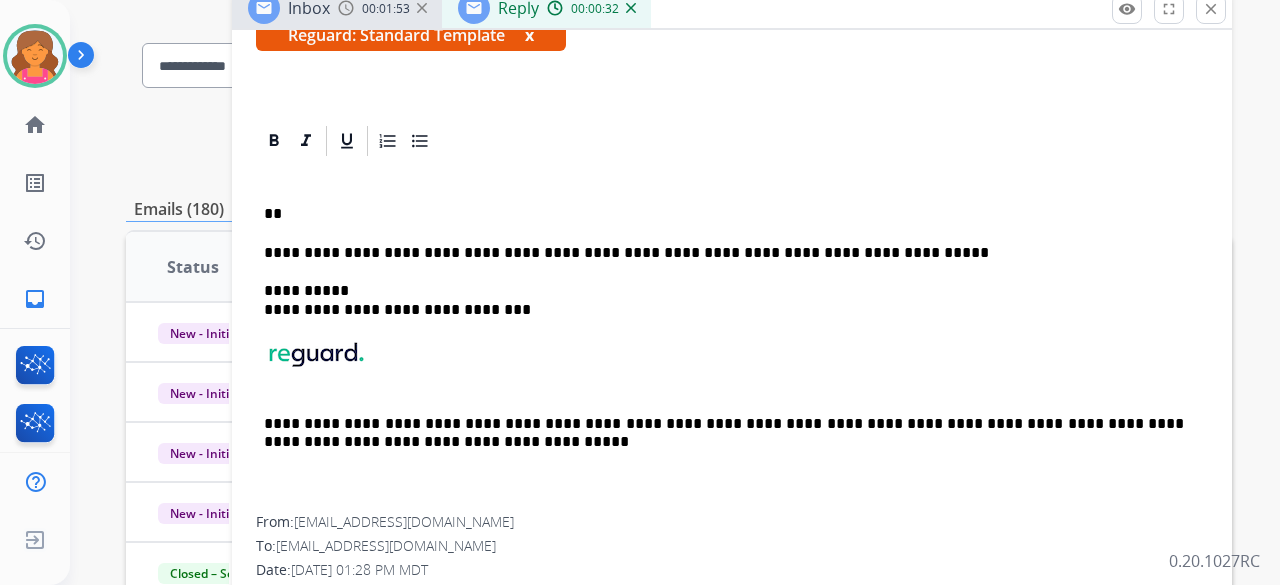 type 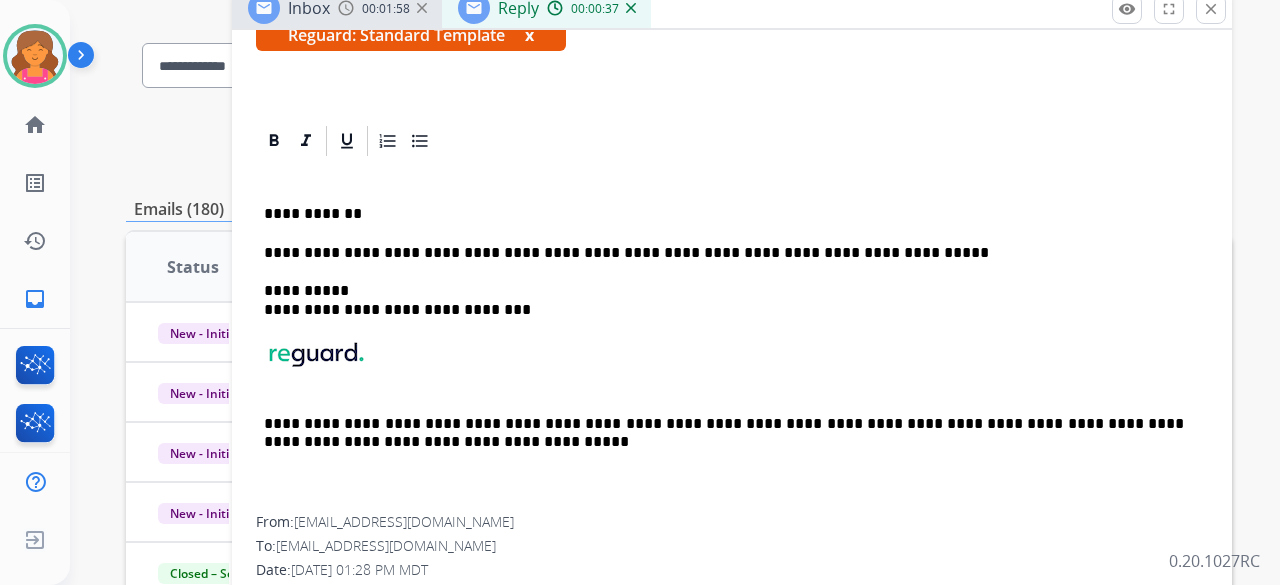 scroll, scrollTop: 400, scrollLeft: 0, axis: vertical 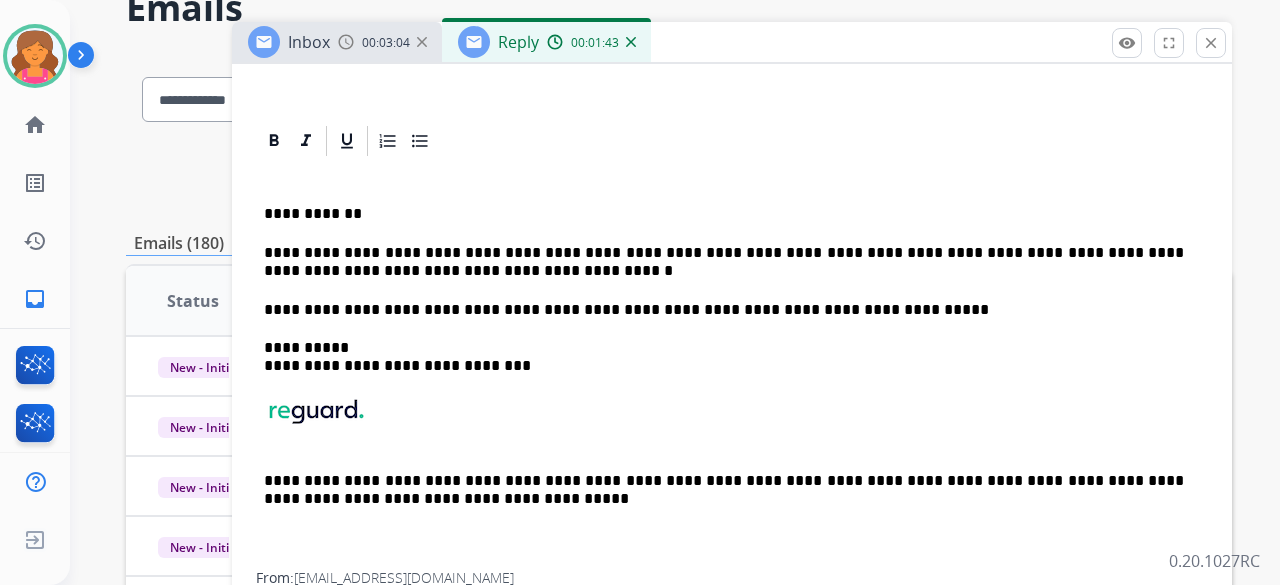 click on "**********" at bounding box center (724, 262) 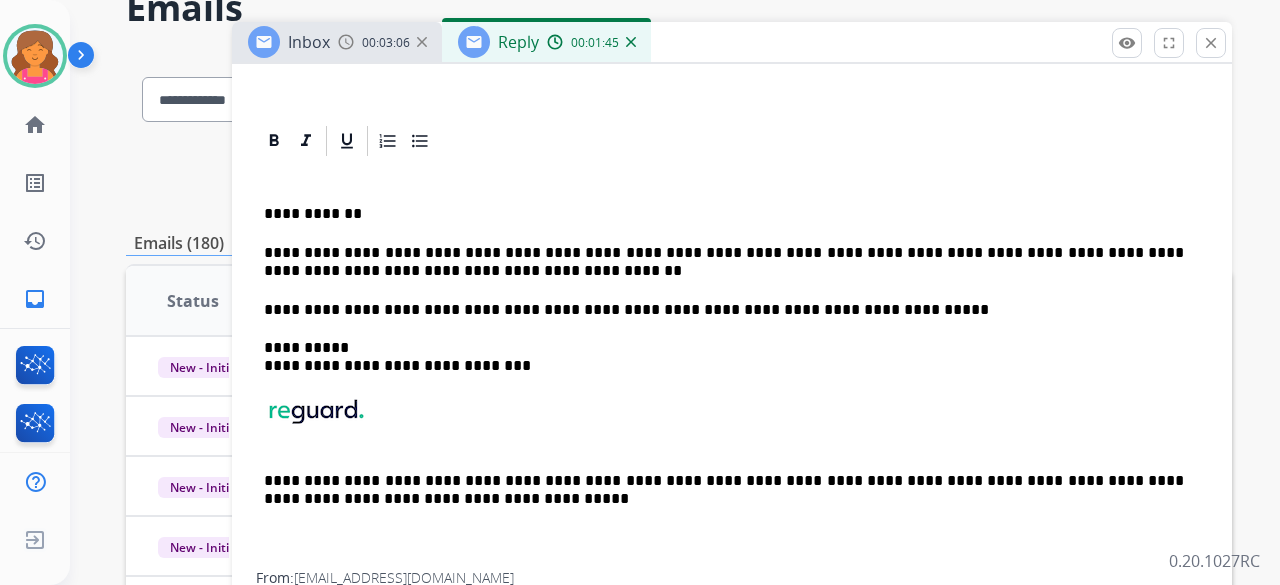 click on "**********" at bounding box center (724, 262) 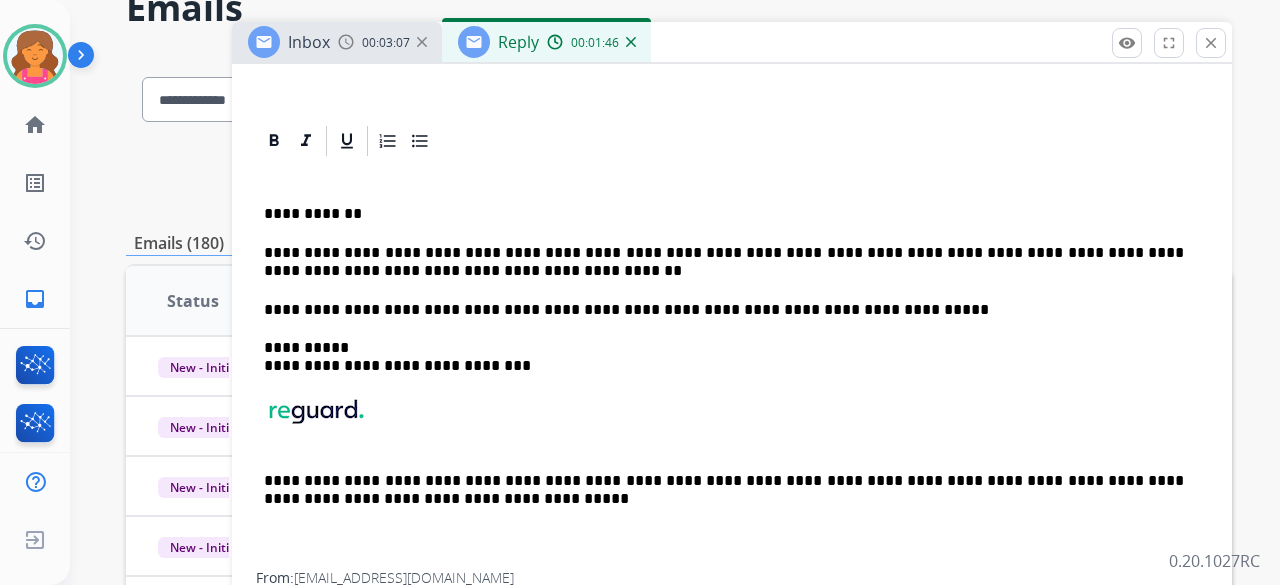 click on "**********" at bounding box center [724, 262] 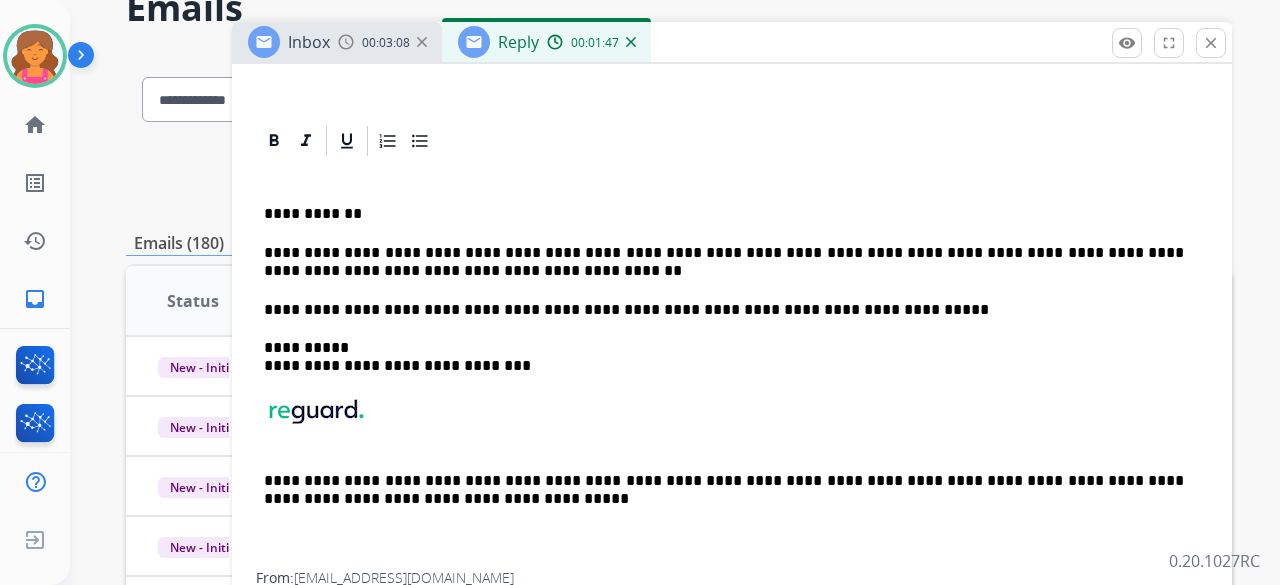 click on "**********" at bounding box center (732, 365) 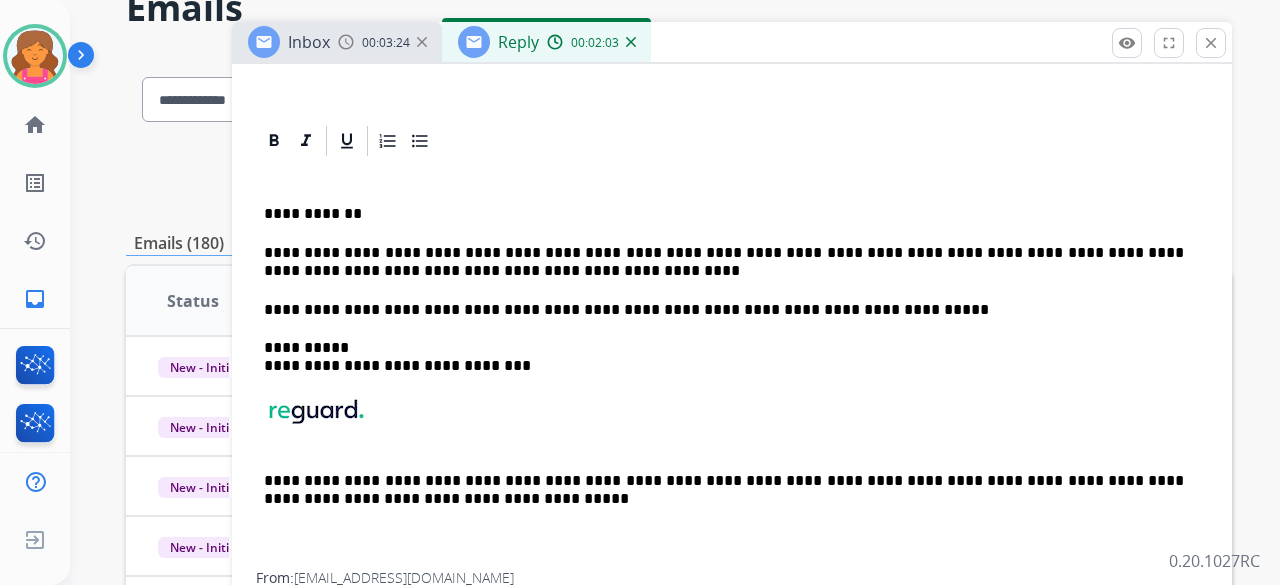 click on "**********" at bounding box center (724, 262) 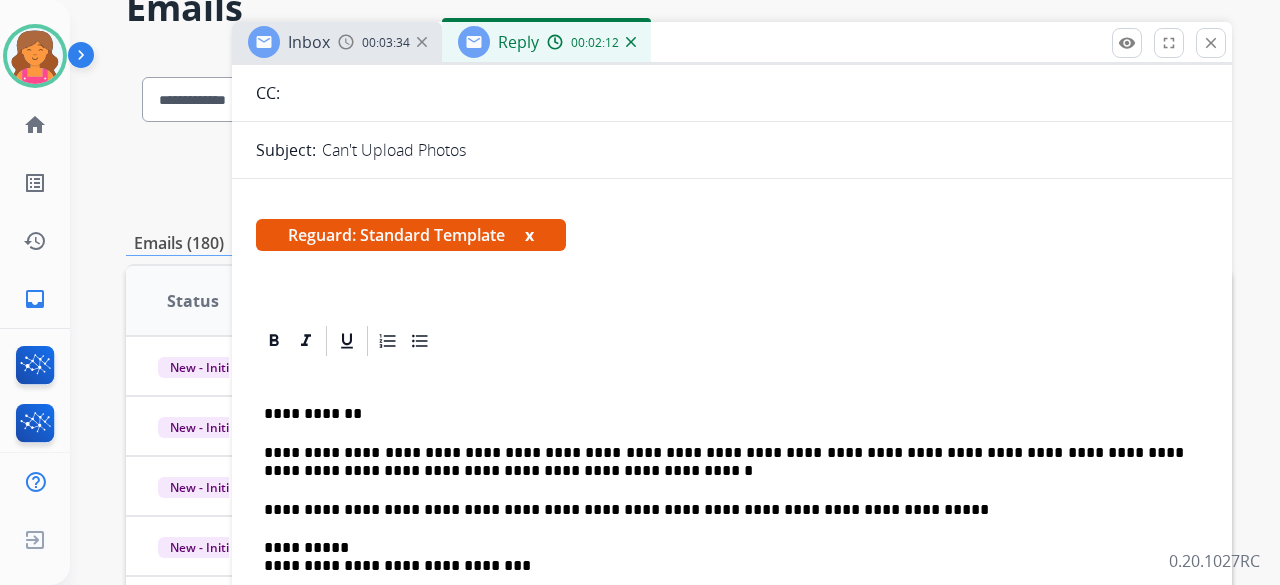 scroll, scrollTop: 0, scrollLeft: 0, axis: both 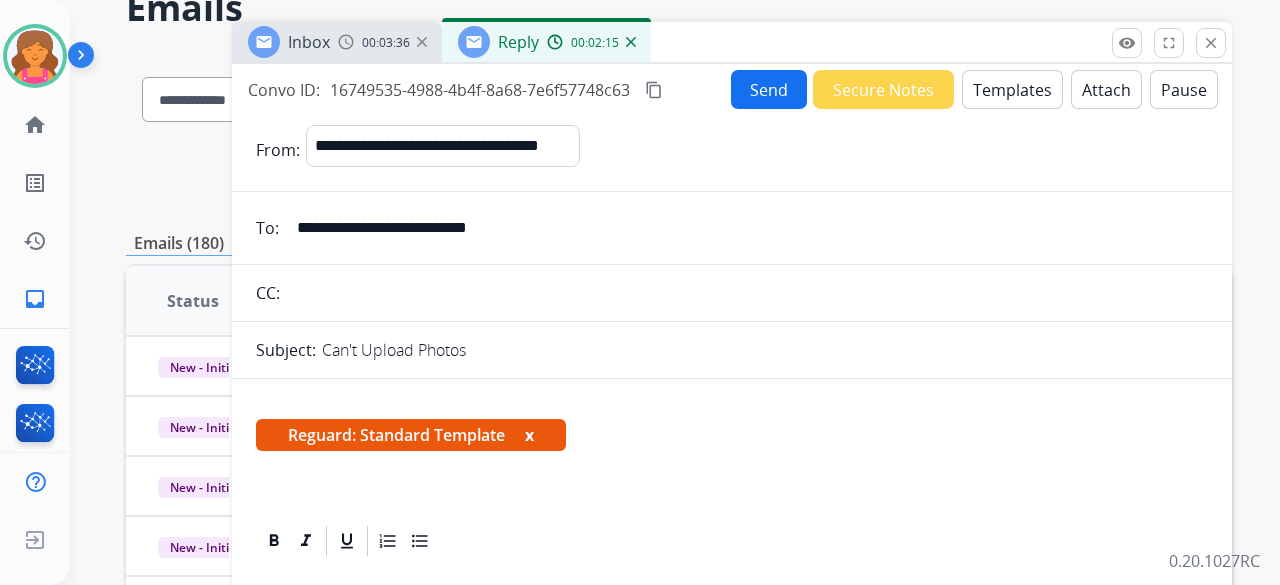 click on "content_copy" at bounding box center [654, 90] 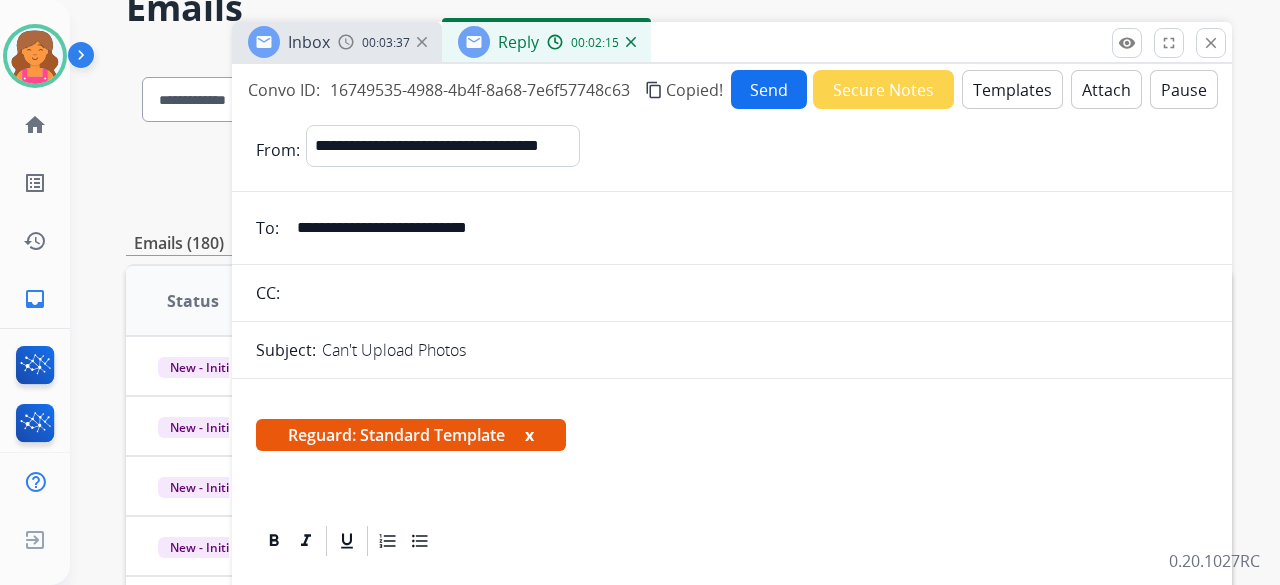 click on "Send" at bounding box center [769, 89] 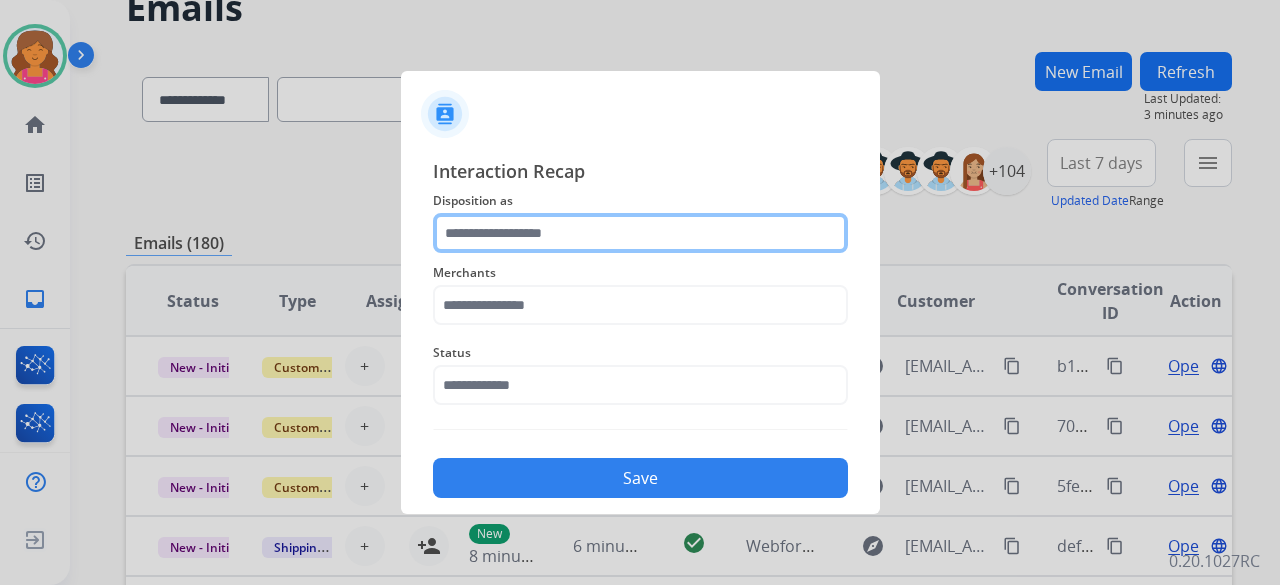 click 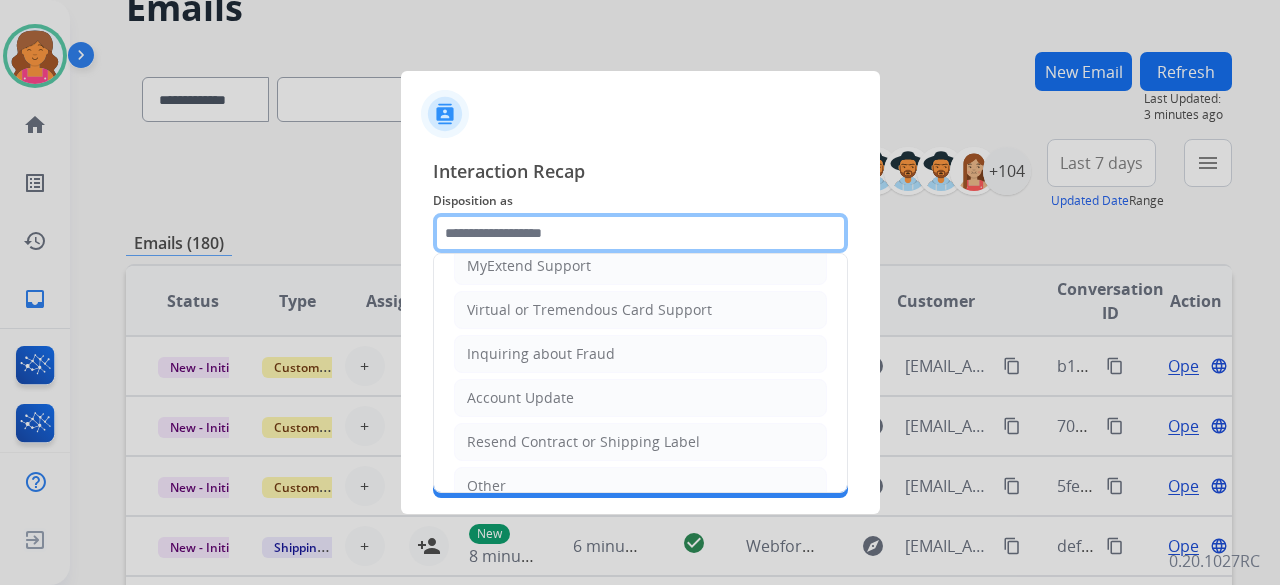 scroll, scrollTop: 303, scrollLeft: 0, axis: vertical 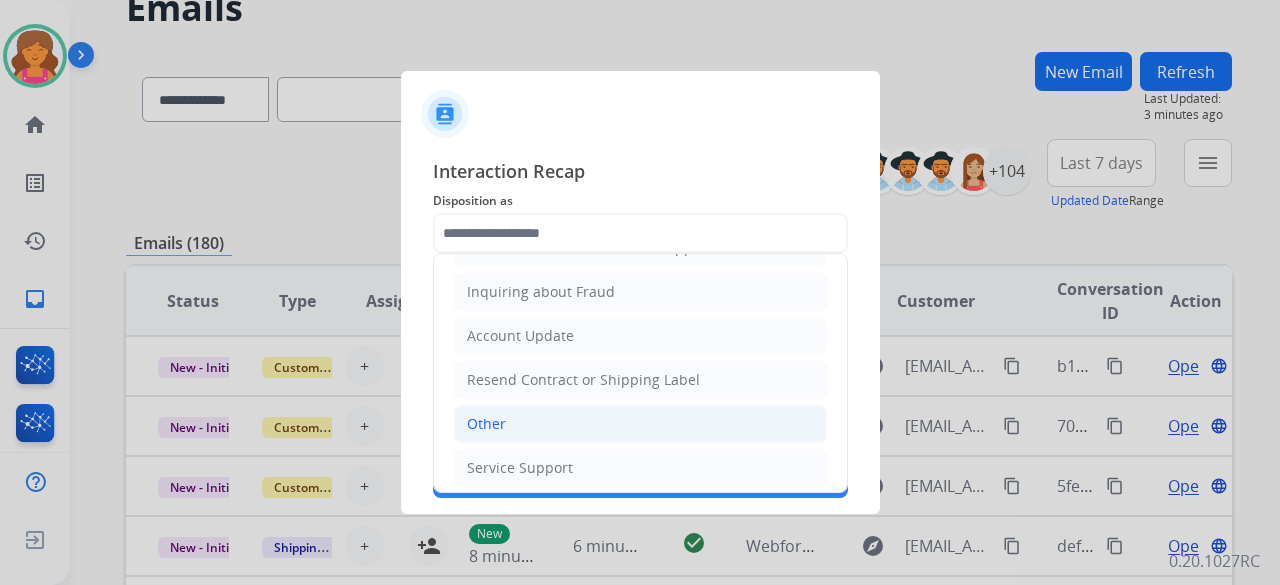 click on "Other" 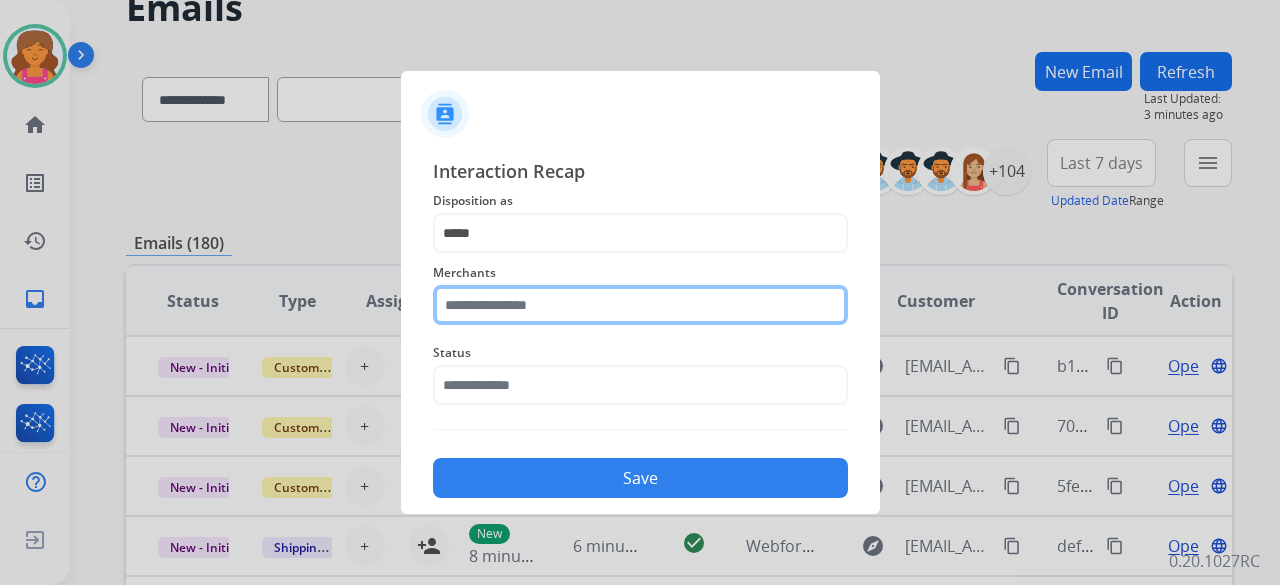 click 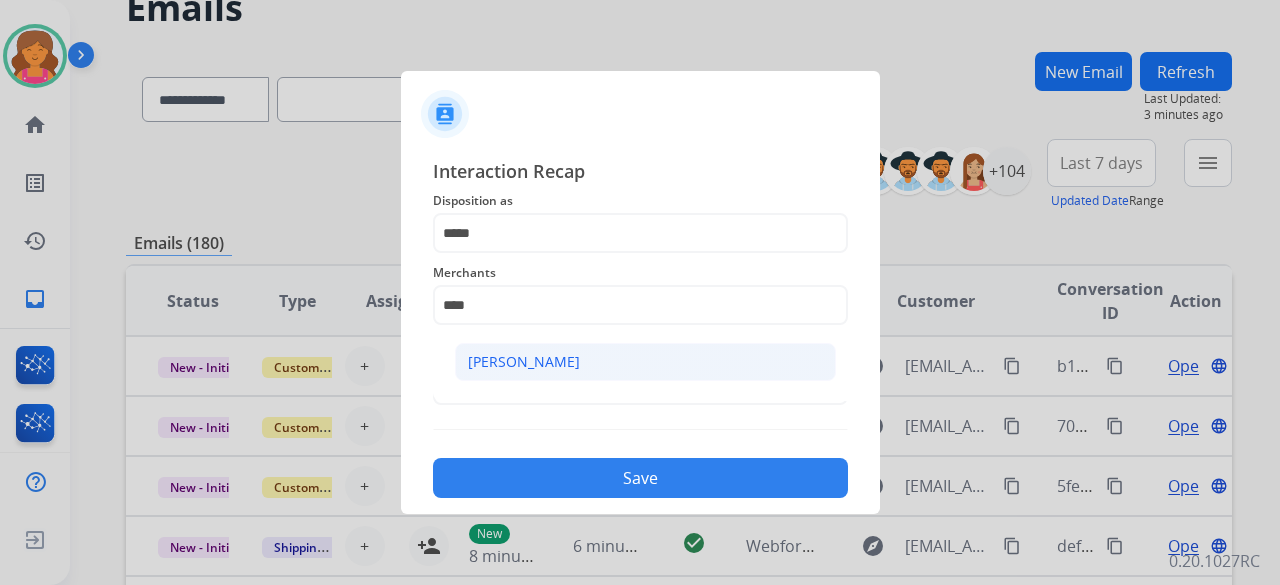 click on "[PERSON_NAME]" 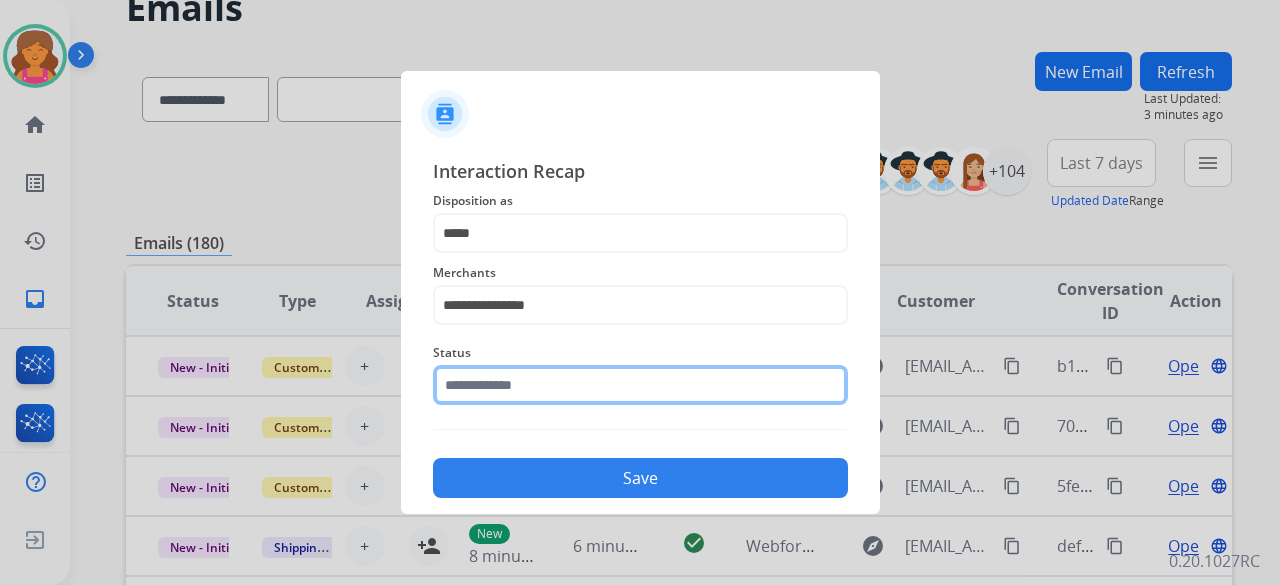 click 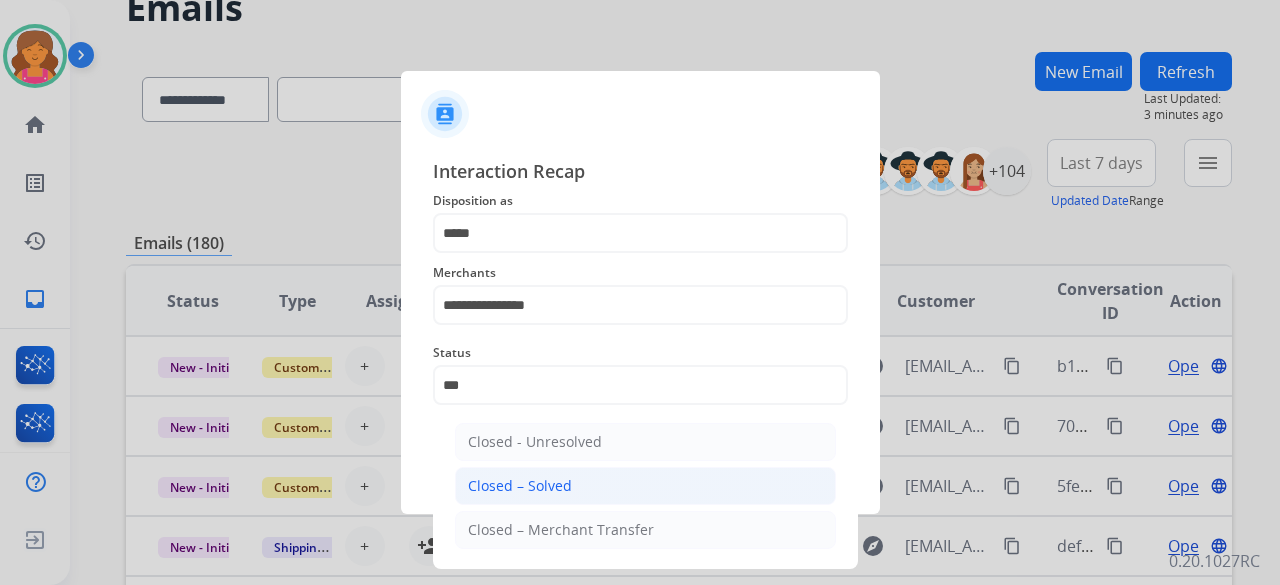 click on "Closed – Solved" 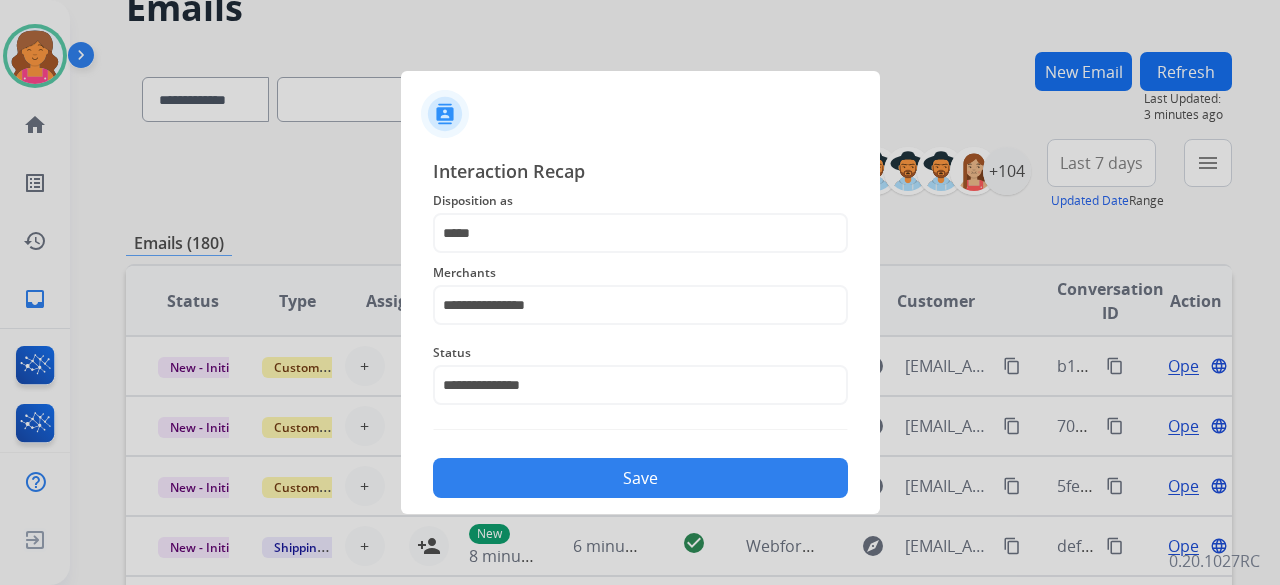 click on "Save" 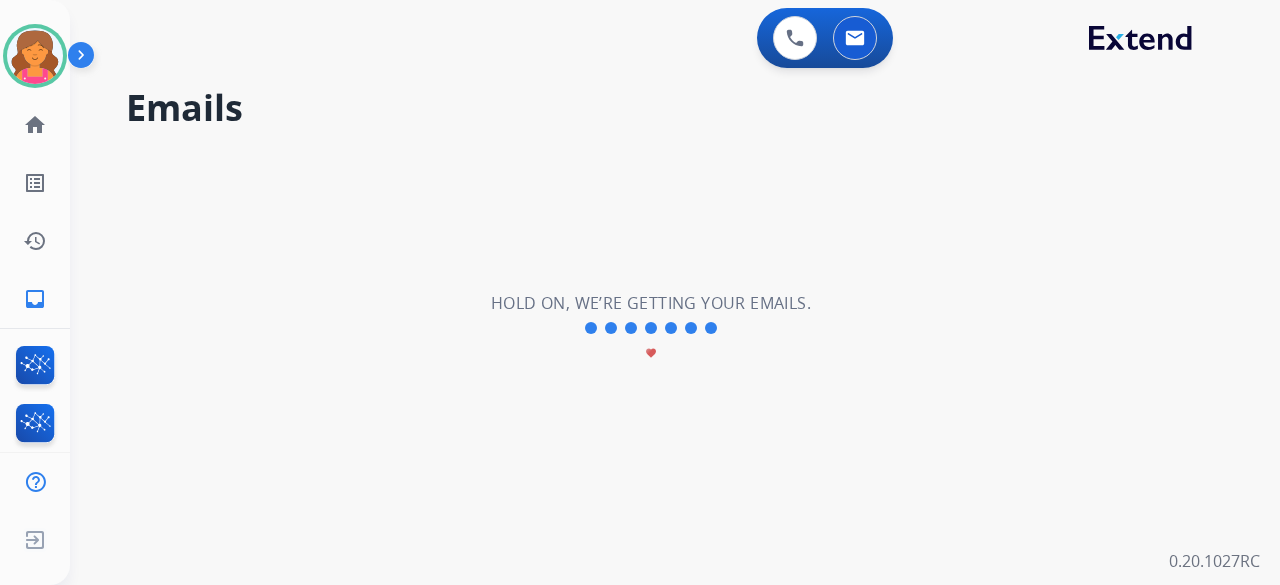 scroll, scrollTop: 0, scrollLeft: 0, axis: both 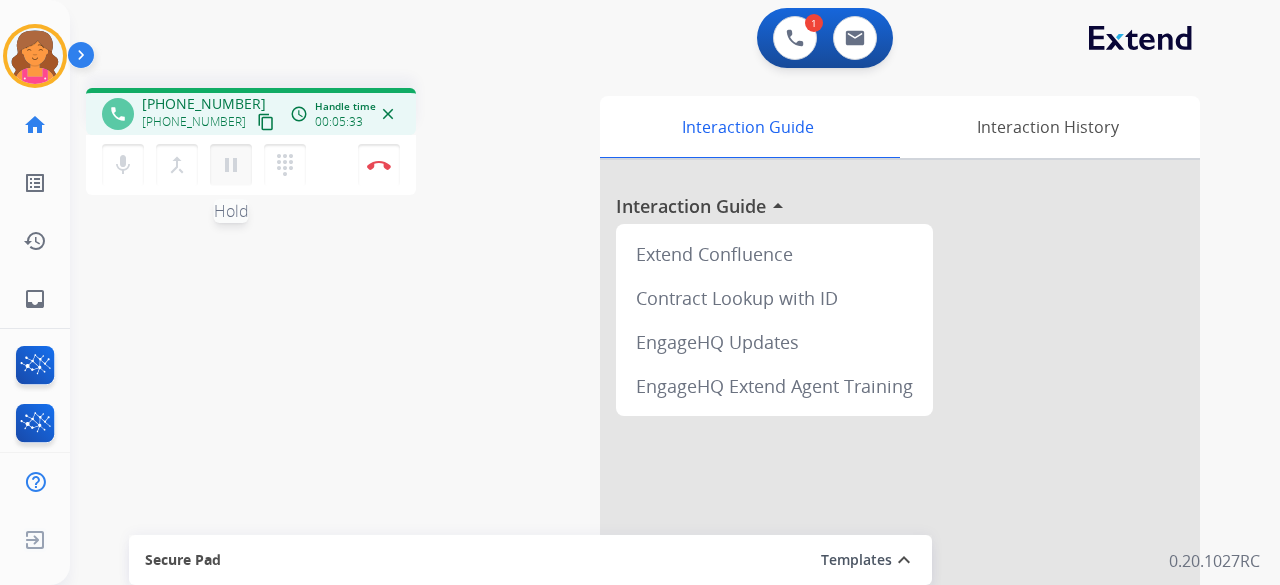click on "pause" at bounding box center [231, 165] 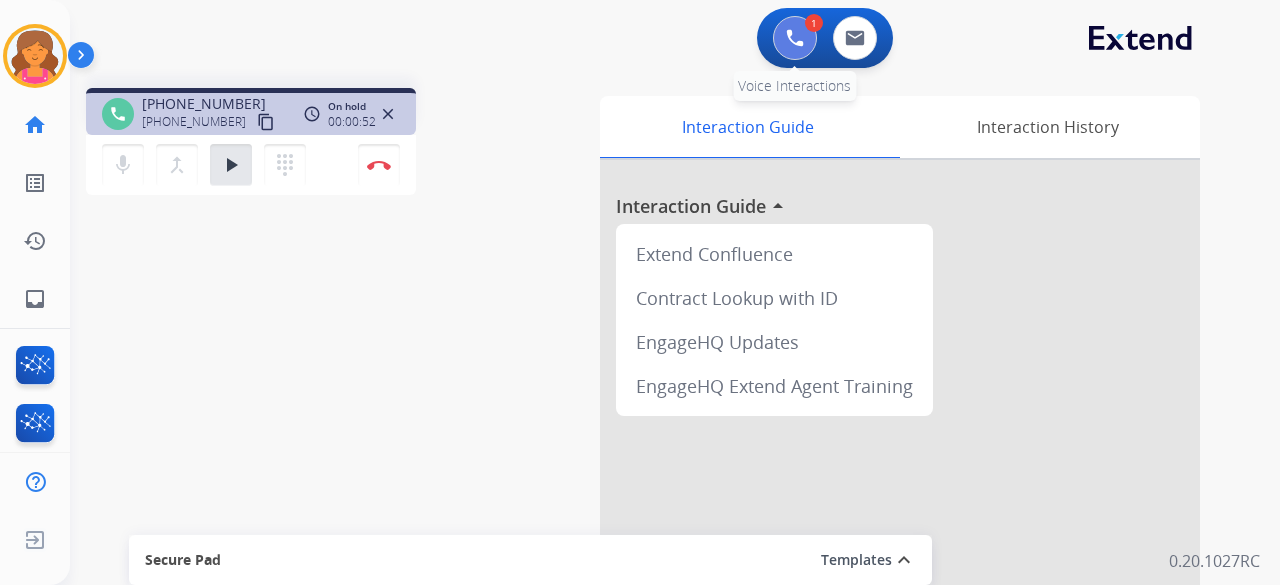 click at bounding box center [795, 38] 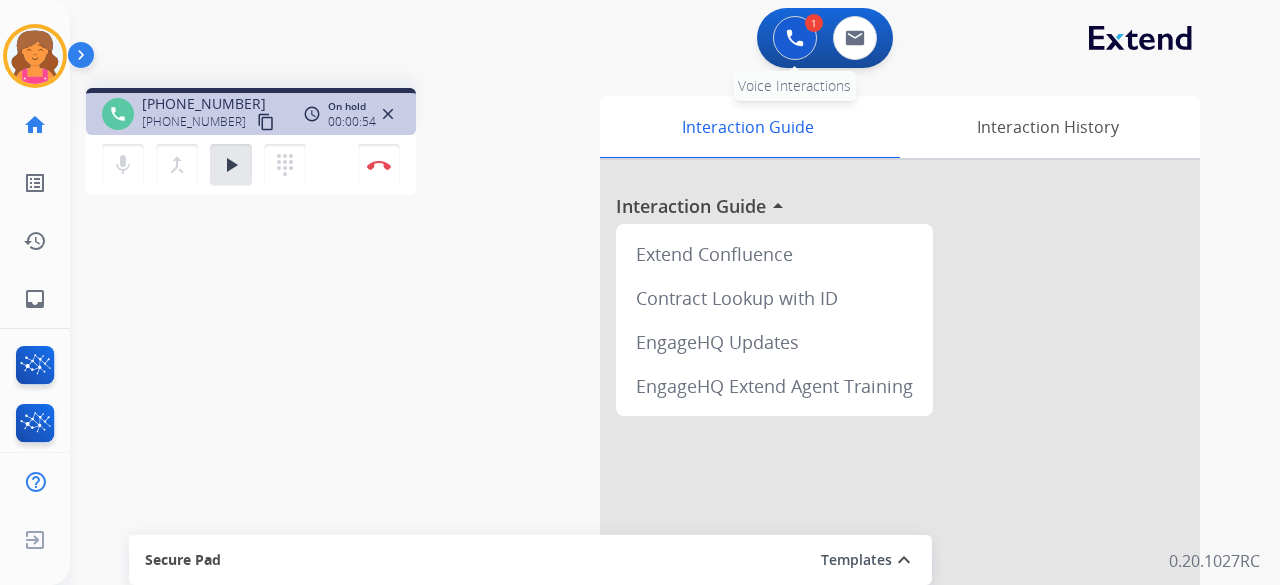 click at bounding box center (795, 38) 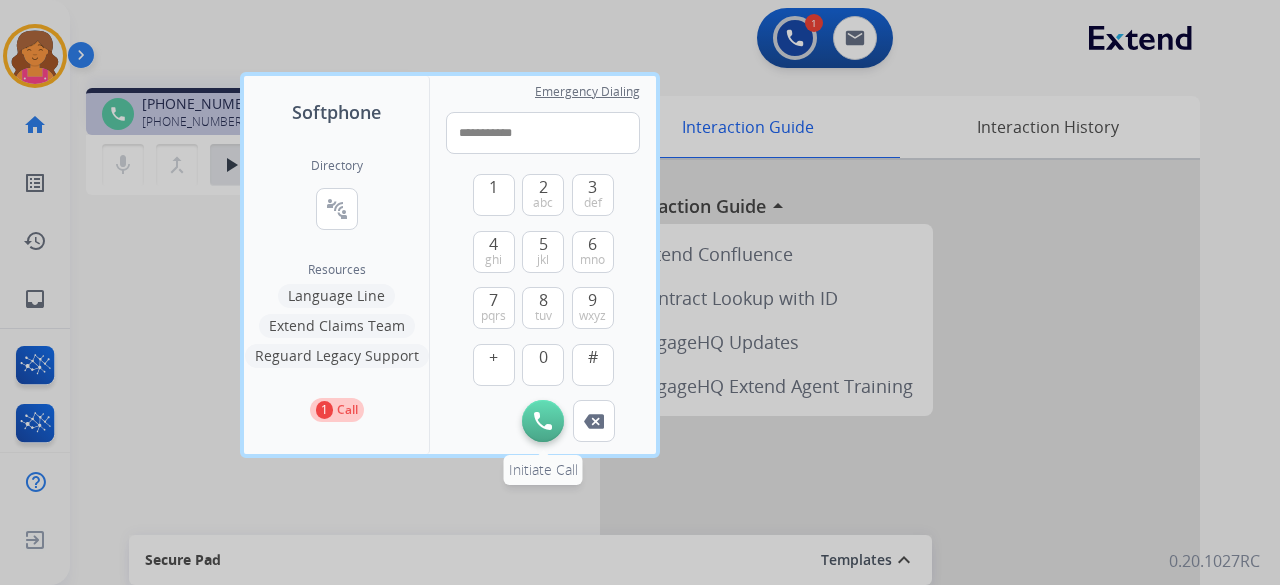 type on "**********" 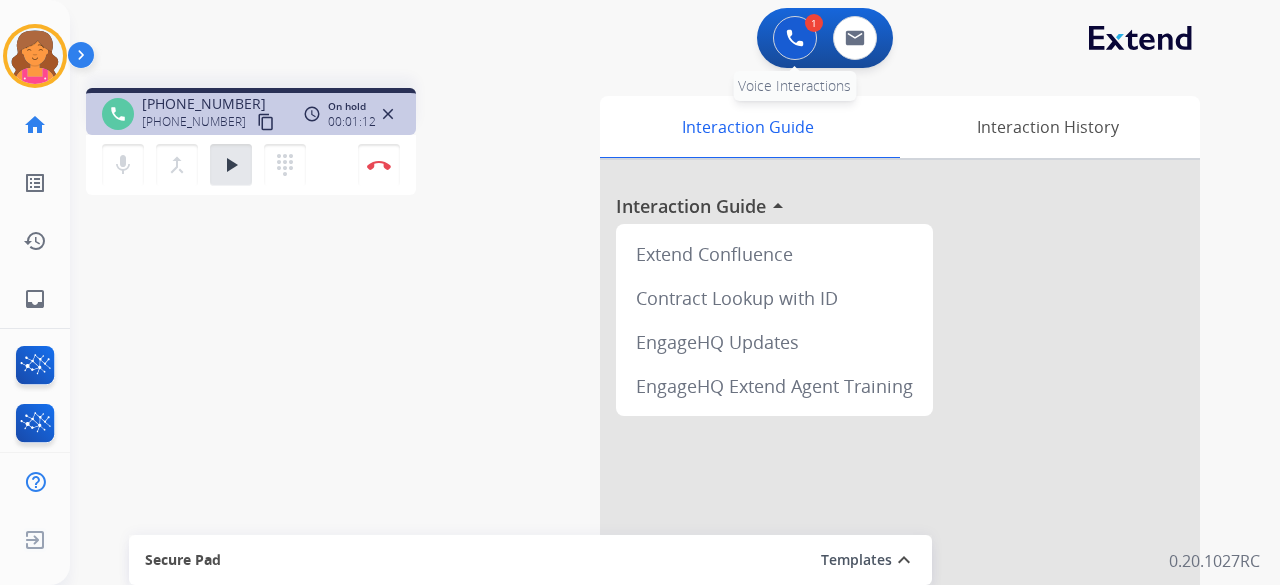 click at bounding box center (795, 38) 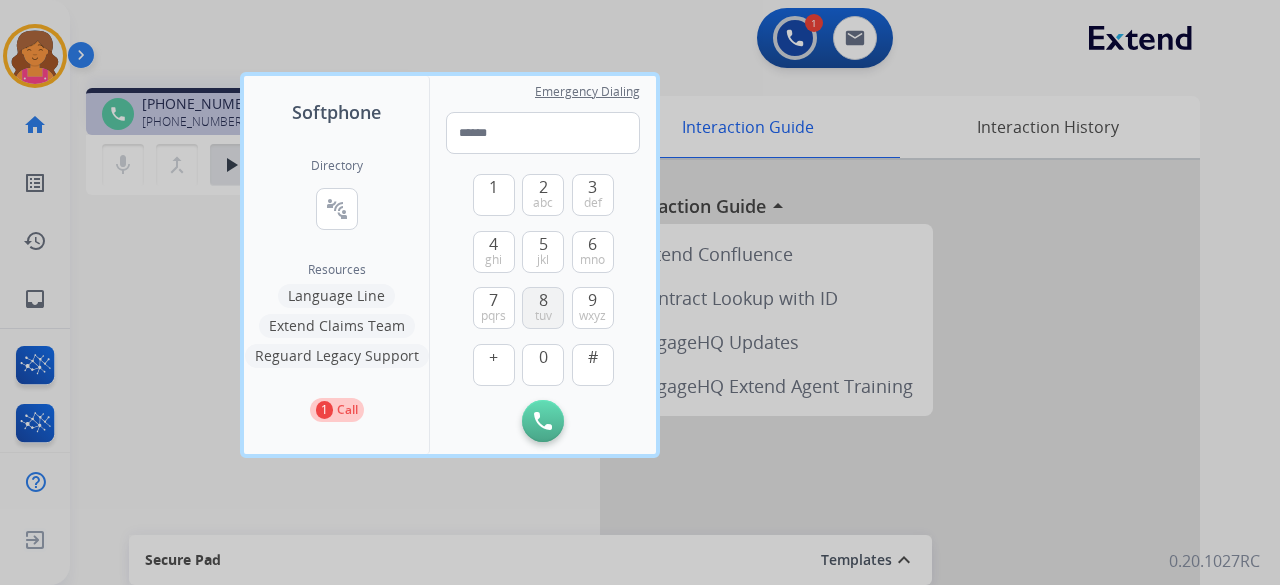 click on "8" at bounding box center (543, 300) 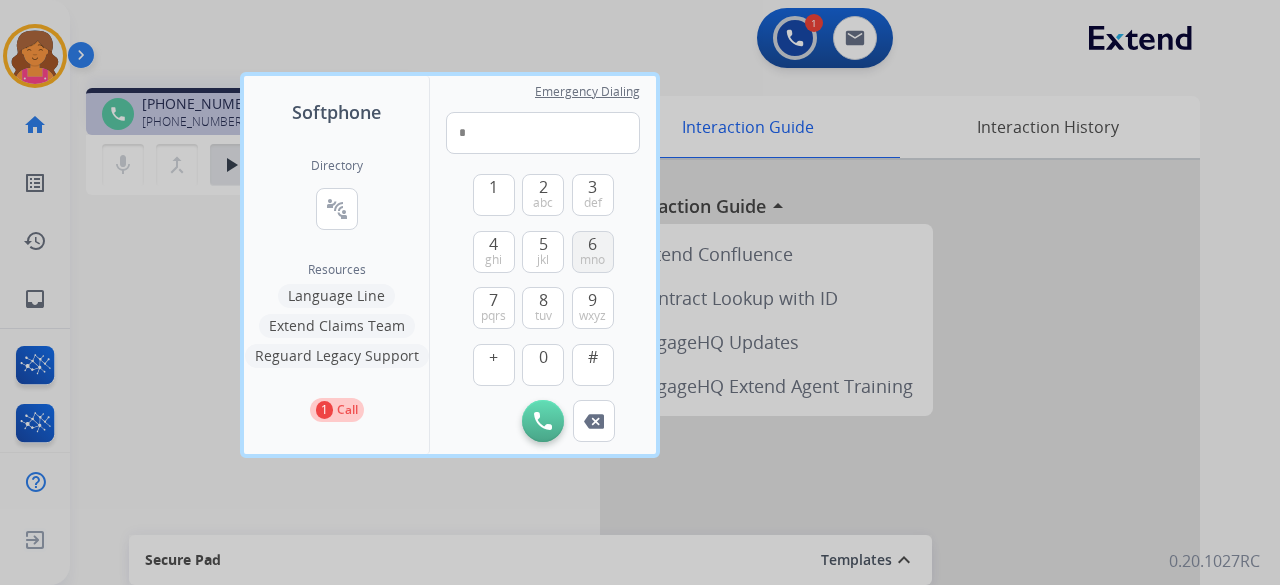 click on "6 mno" at bounding box center (593, 252) 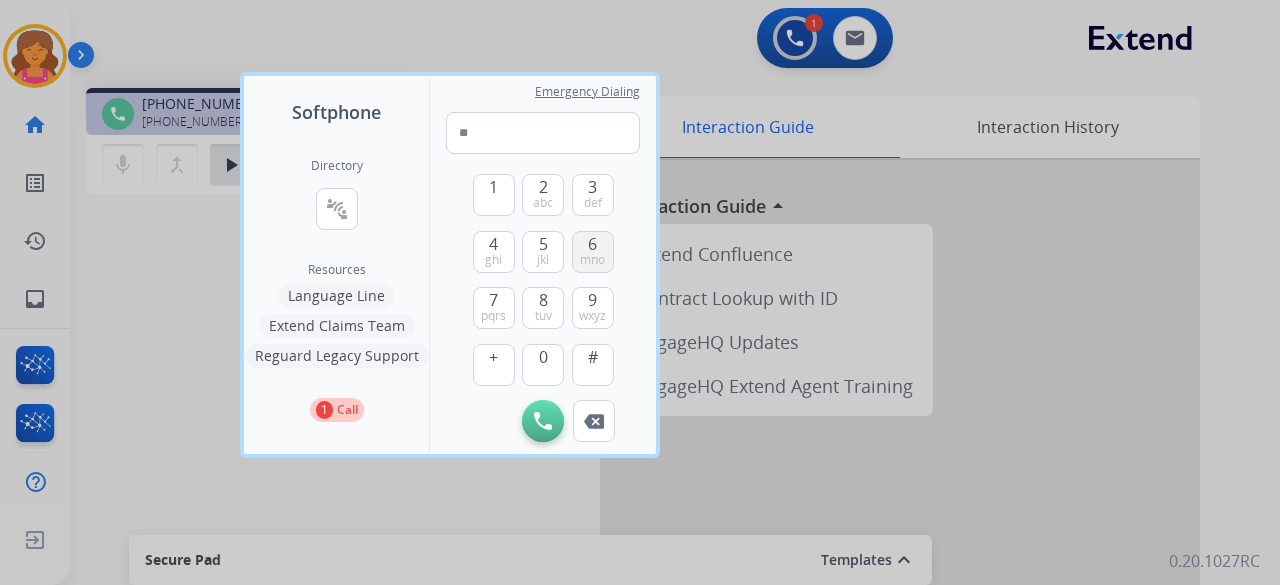 click on "6 mno" at bounding box center [593, 252] 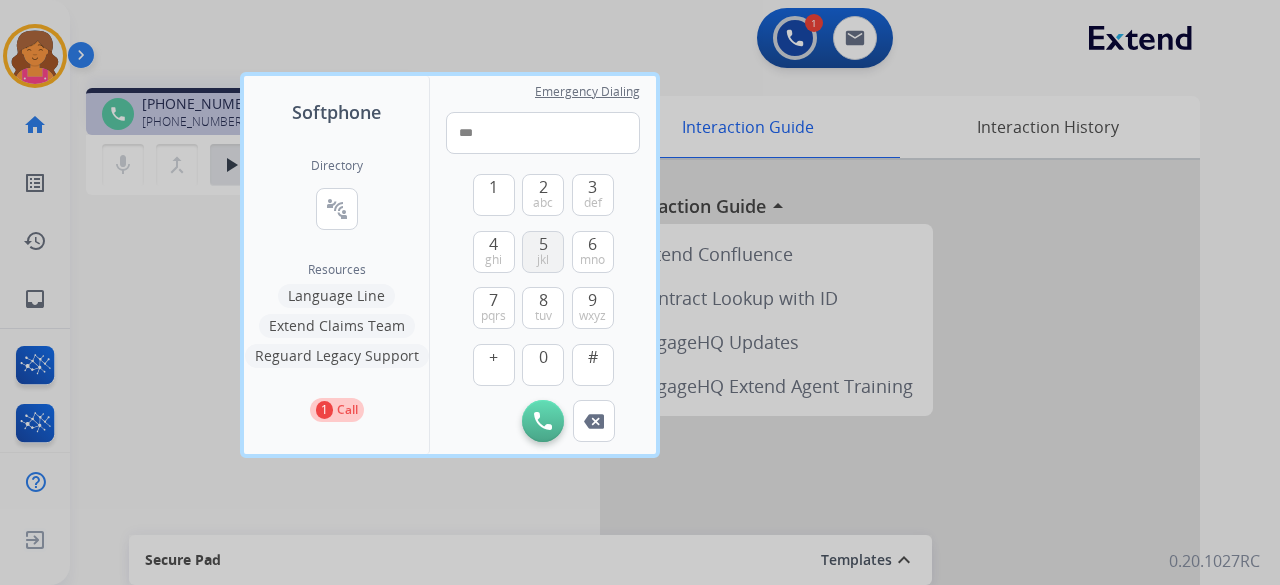 click on "5 jkl" at bounding box center (543, 252) 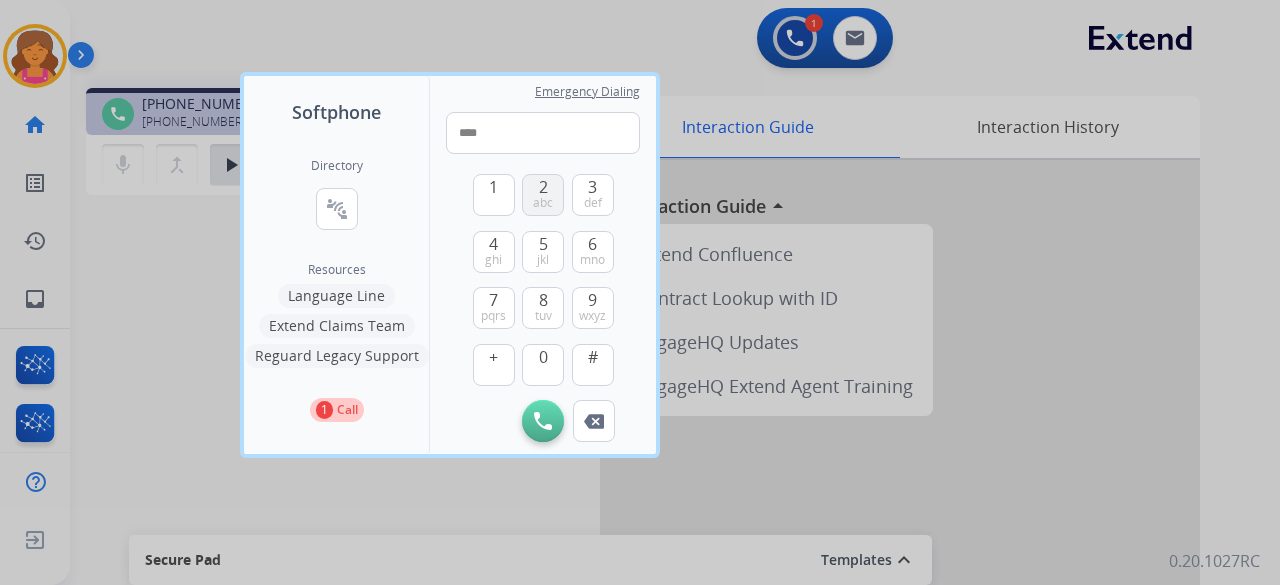 click on "2 abc" at bounding box center (543, 195) 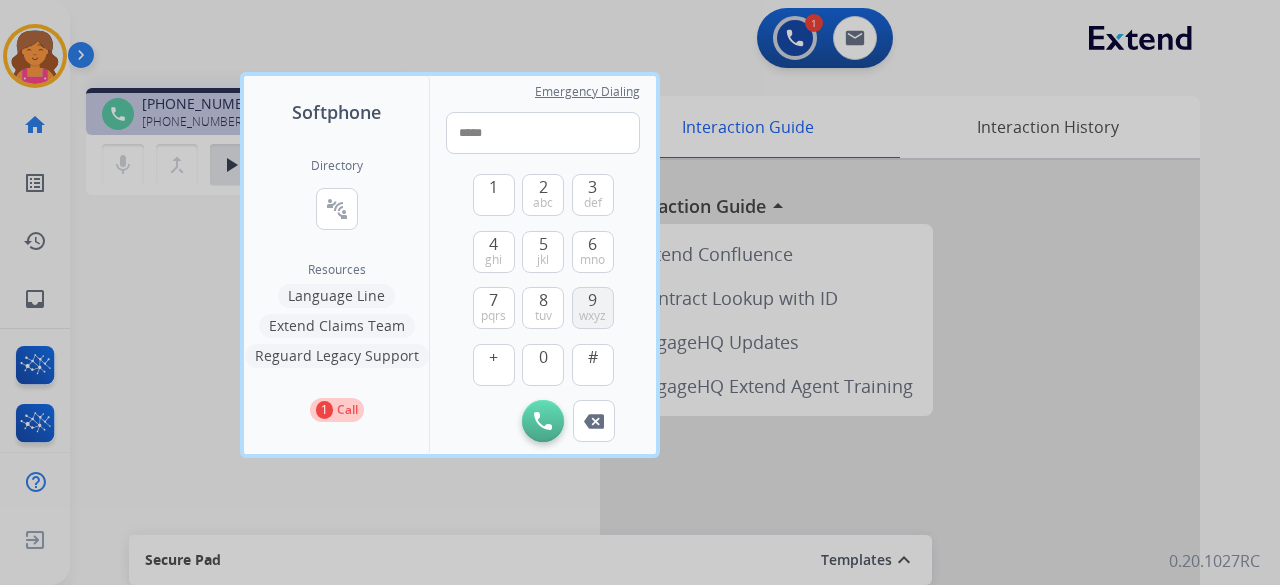 click on "9" at bounding box center [592, 300] 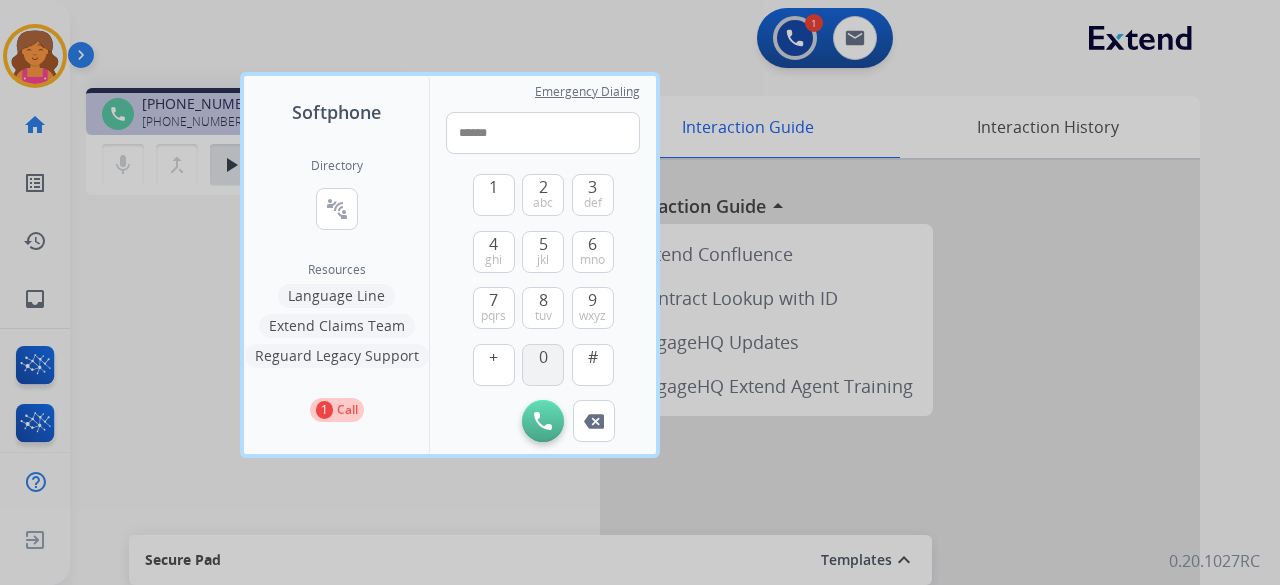 click on "0" at bounding box center (543, 365) 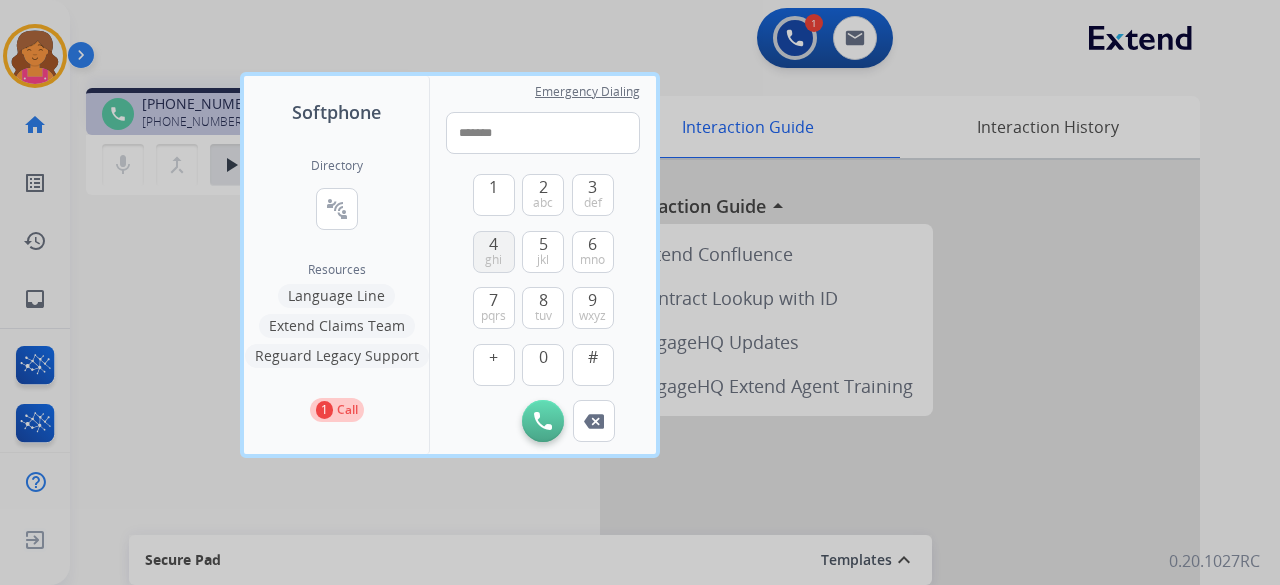 click on "ghi" at bounding box center (493, 260) 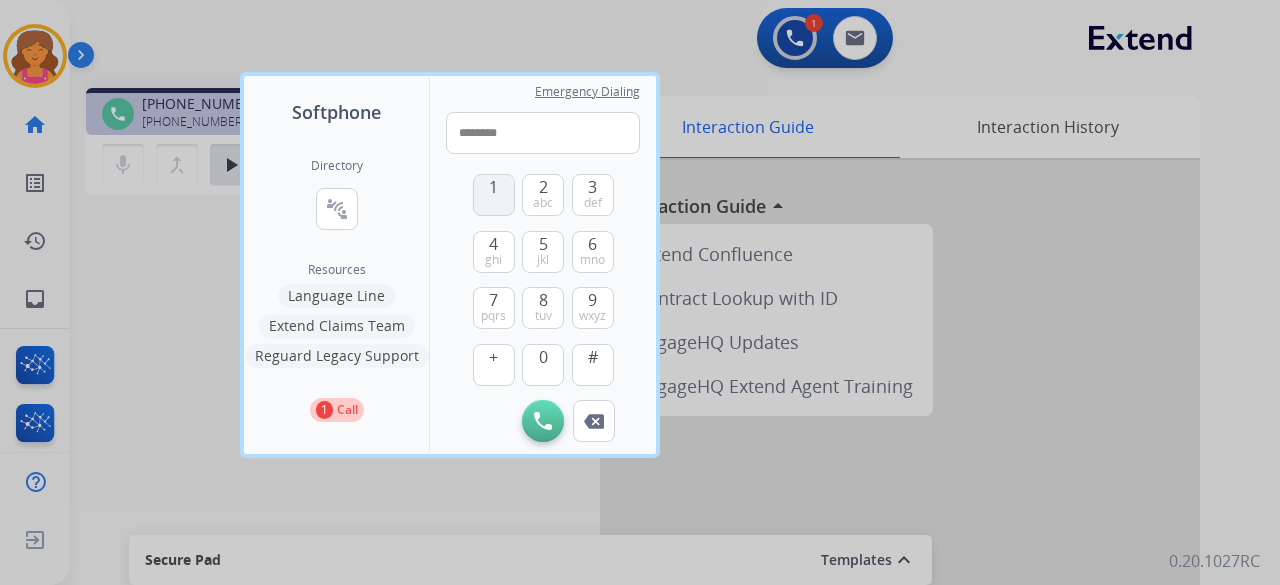 click on "1" at bounding box center [494, 195] 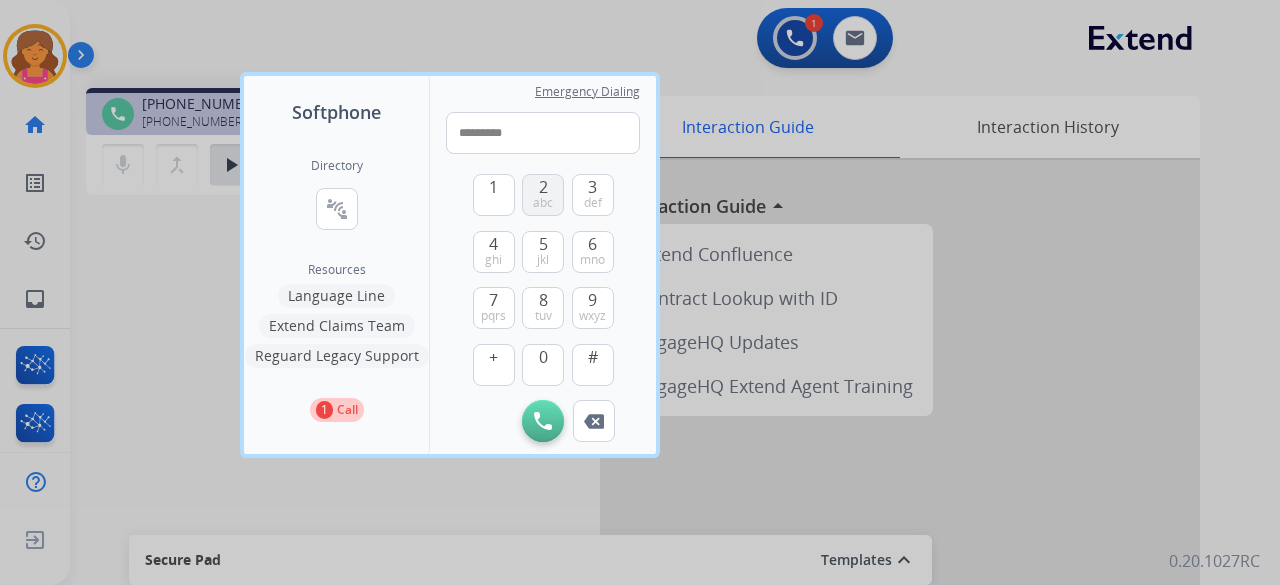 click on "2 abc" at bounding box center [543, 195] 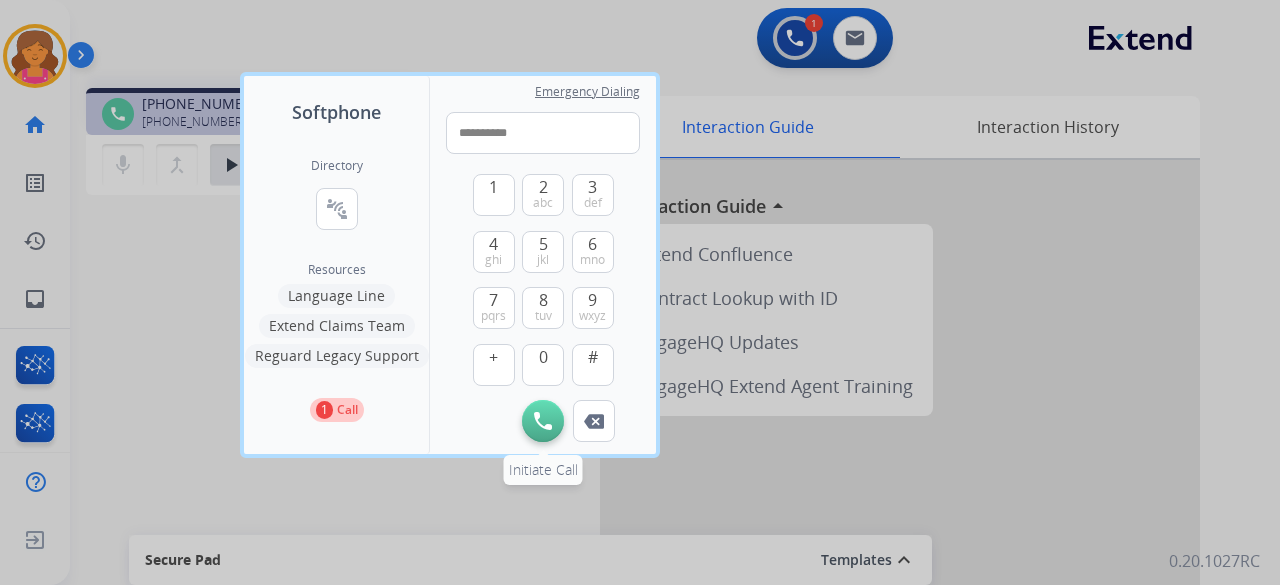 click at bounding box center (543, 421) 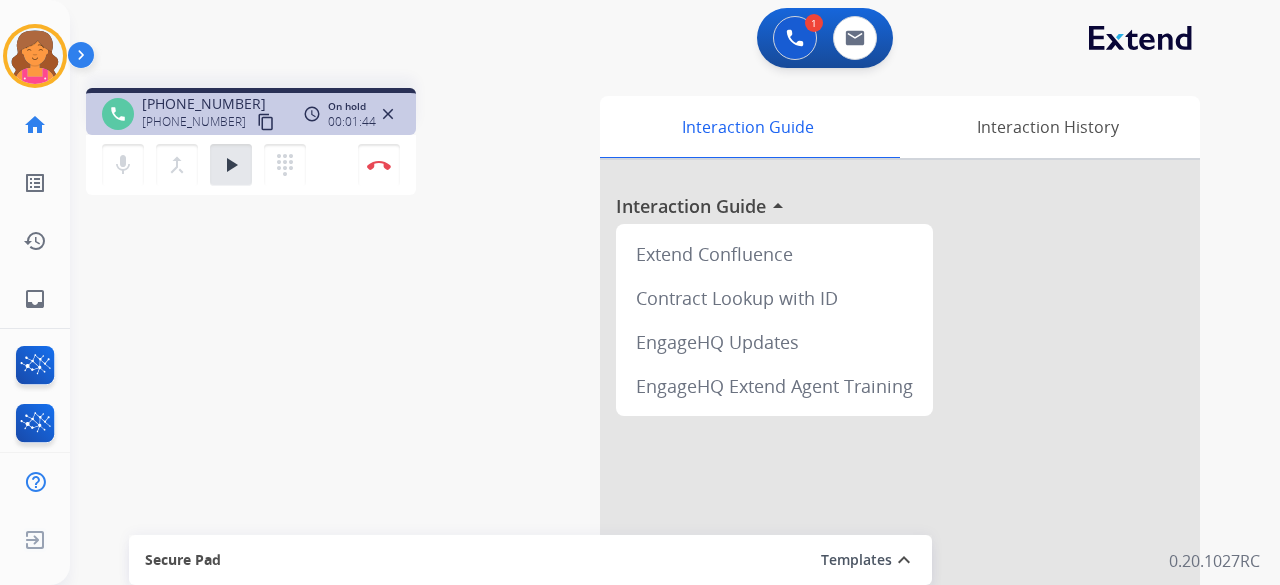 click on "phone +14784845582 +14784845582 content_copy access_time Call metrics Queue   00:10 Hold   01:44 Talk   05:34 Total   07:27 On hold 00:01:44 close mic Mute merge_type Bridge play_arrow Hold dialpad Dialpad Disconnect swap_horiz Break voice bridge close_fullscreen Connect 3-Way Call merge_type Separate 3-Way Call  Interaction Guide   Interaction History  Interaction Guide arrow_drop_up  Extend Confluence   Contract Lookup with ID   EngageHQ Updates   EngageHQ Extend Agent Training  Secure Pad Templates expand_less Choose a template Save" at bounding box center [651, 489] 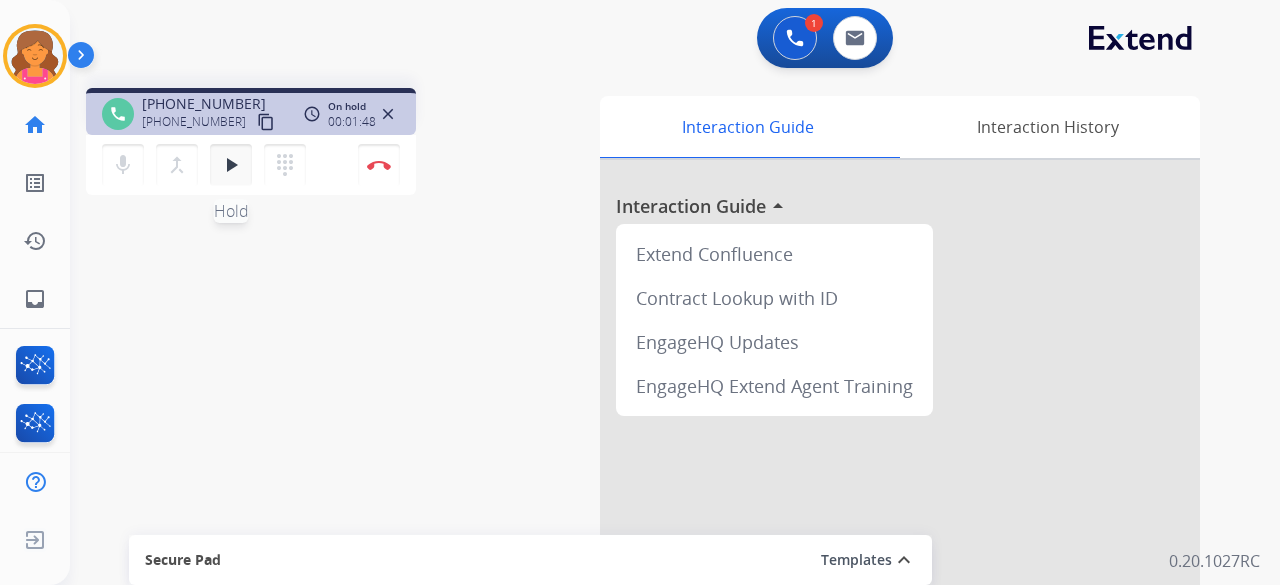 click on "play_arrow" at bounding box center [231, 165] 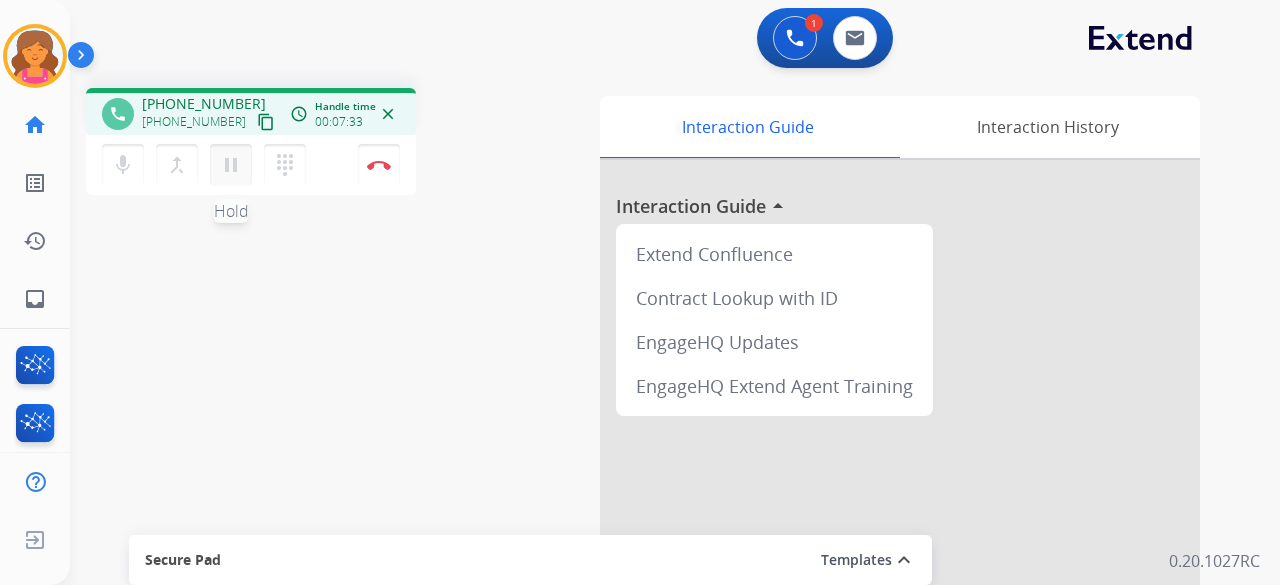 click on "pause" at bounding box center (231, 165) 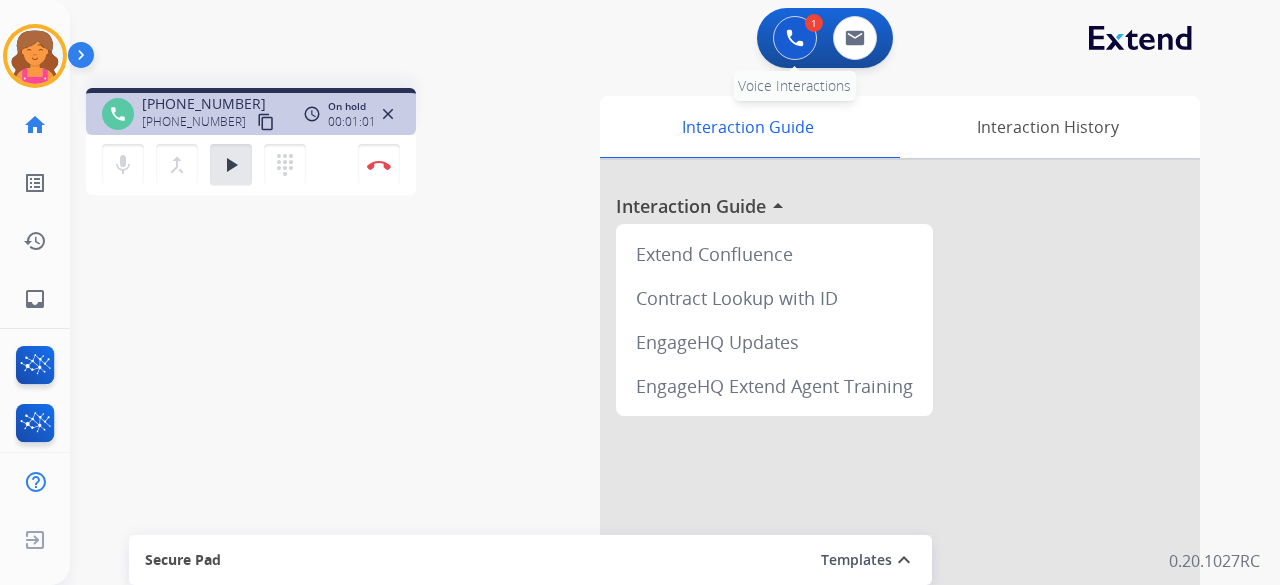 click at bounding box center (795, 38) 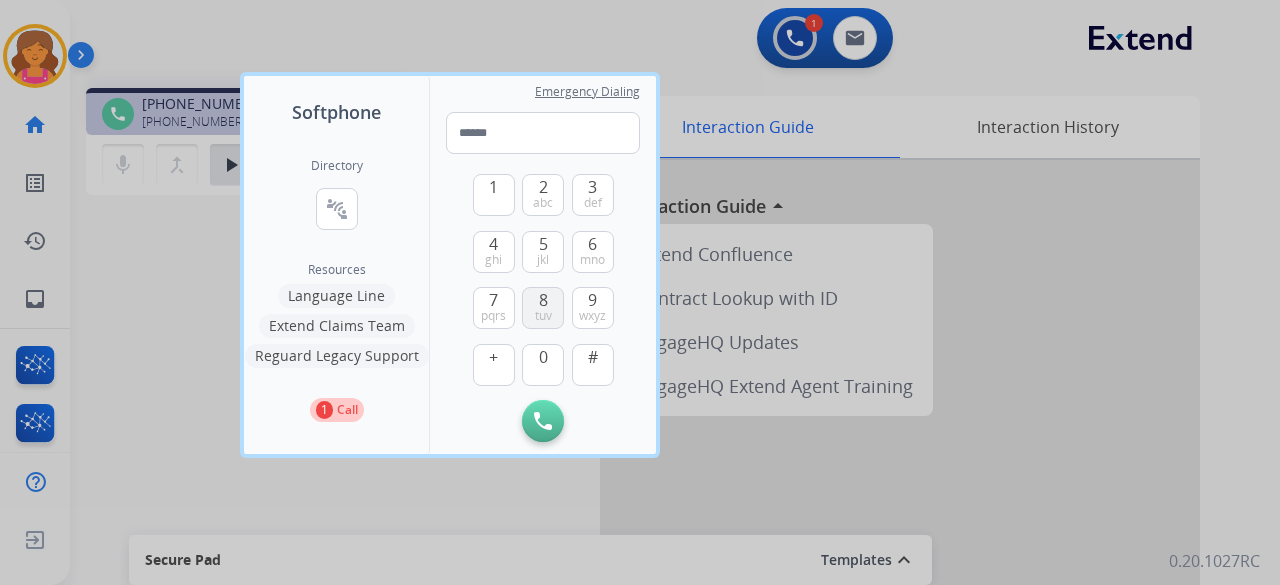 click on "8 tuv" at bounding box center [543, 308] 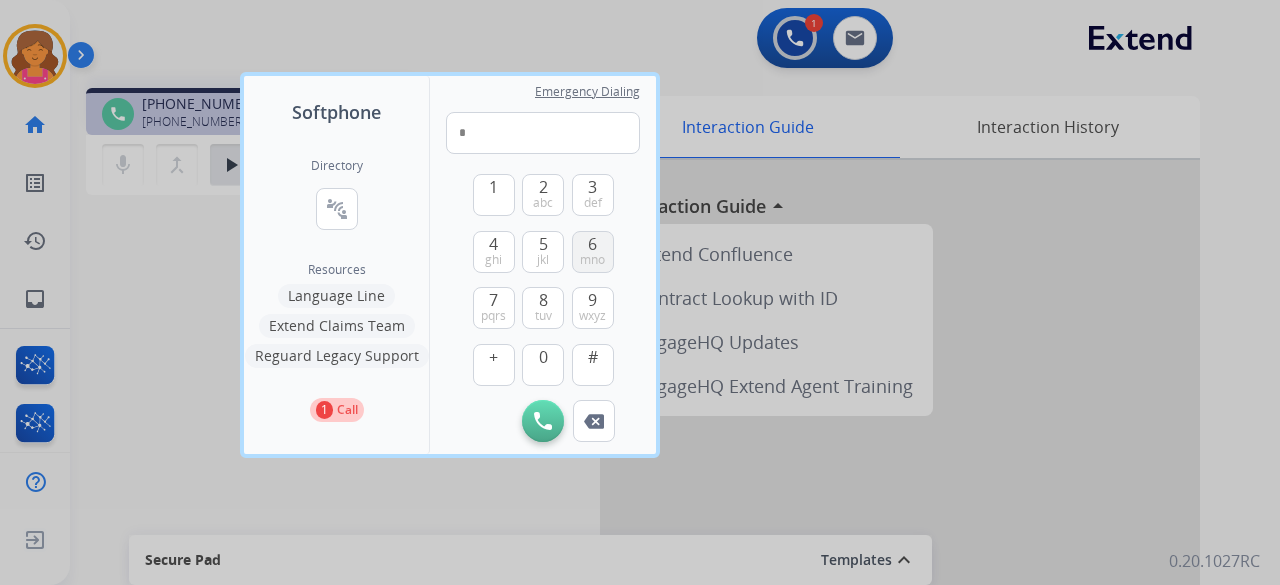 click on "mno" at bounding box center [592, 260] 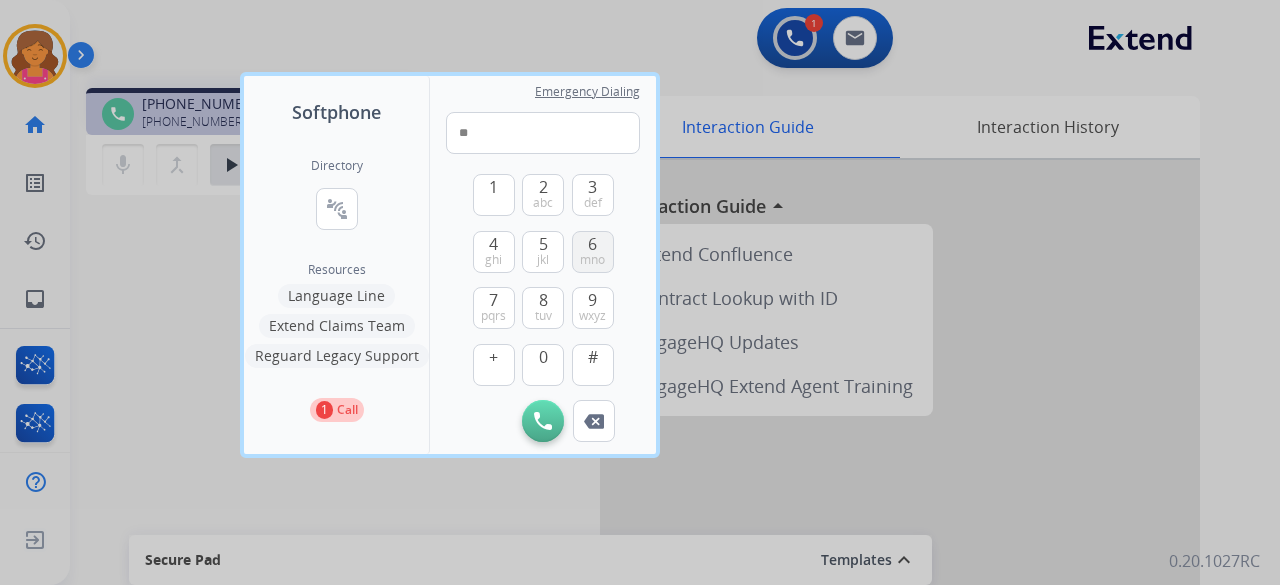 click on "mno" at bounding box center (592, 260) 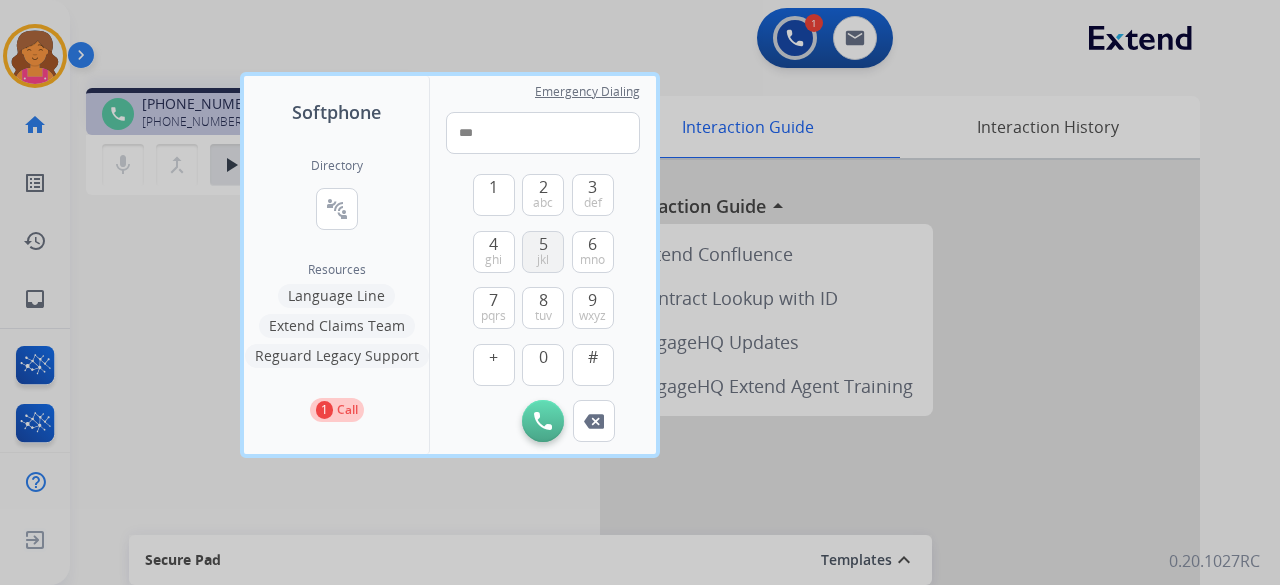 click on "5" at bounding box center [543, 244] 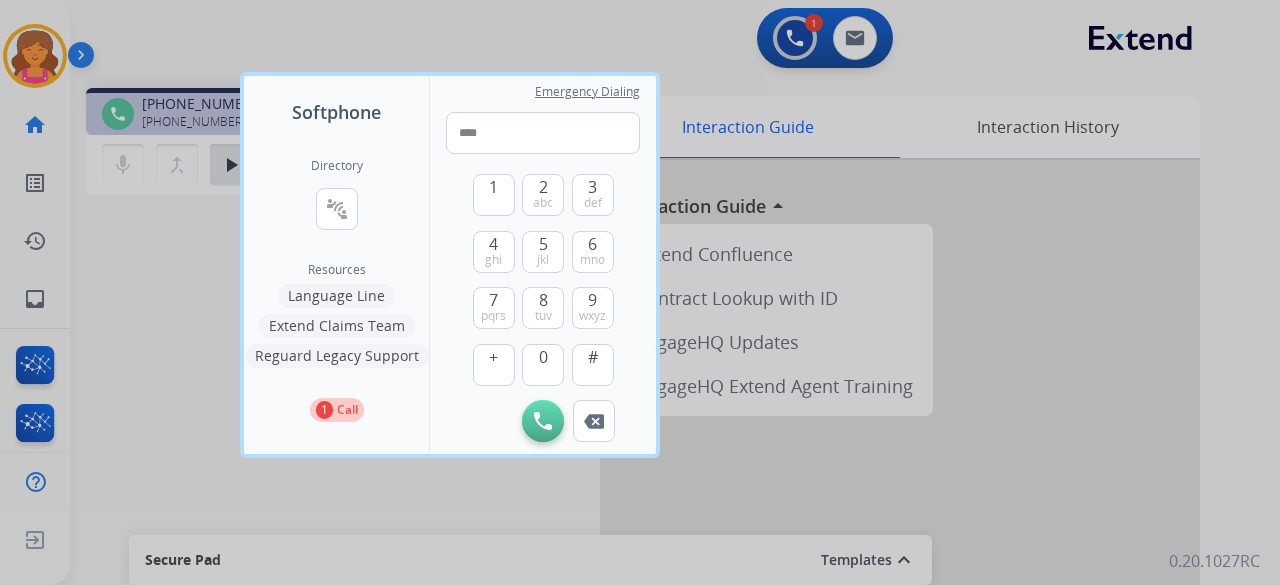 click on "1 2 abc 3 def 4 ghi 5 jkl 6 mno 7 pqrs 8 tuv 9 wxyz + 0 #" at bounding box center [543, 277] 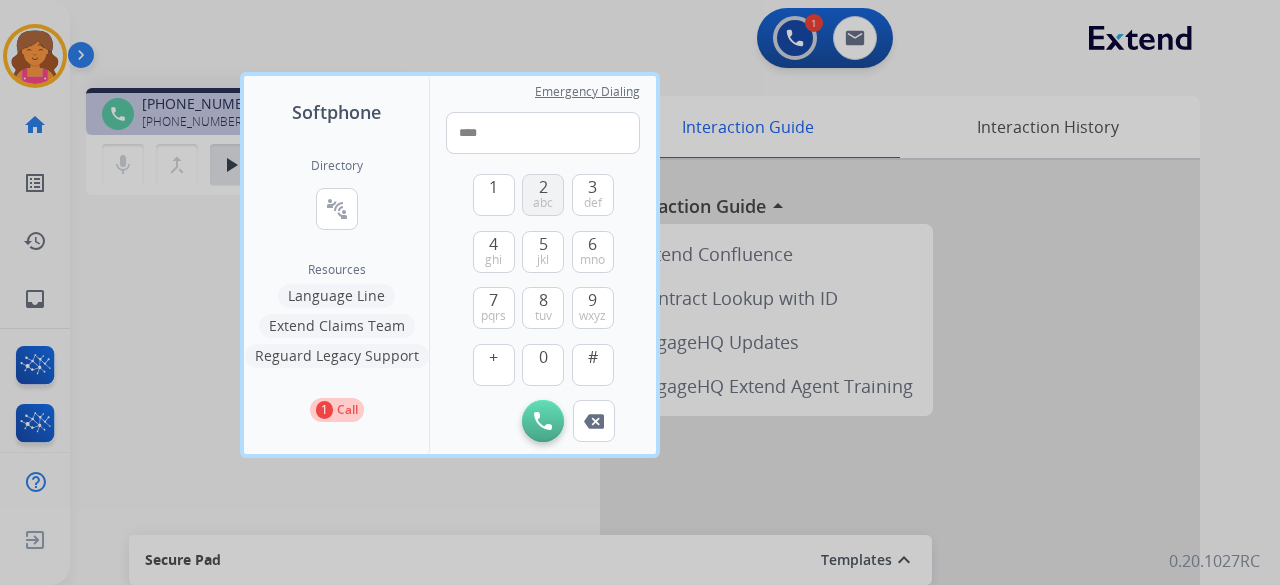 click on "2 abc" at bounding box center (543, 195) 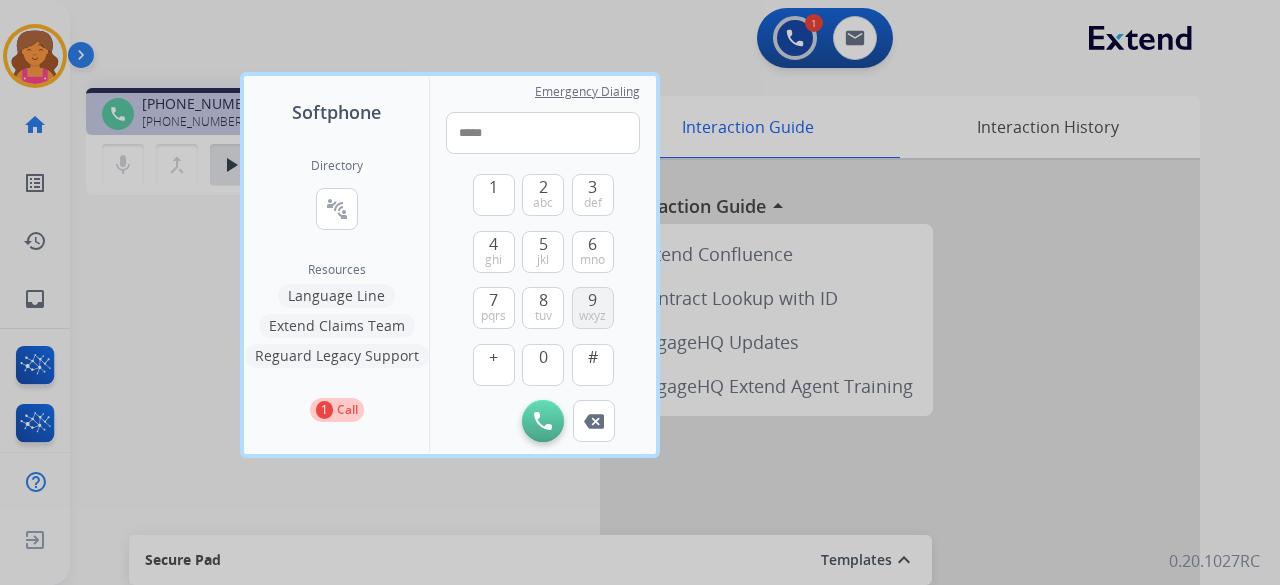 click on "9 wxyz" at bounding box center [593, 308] 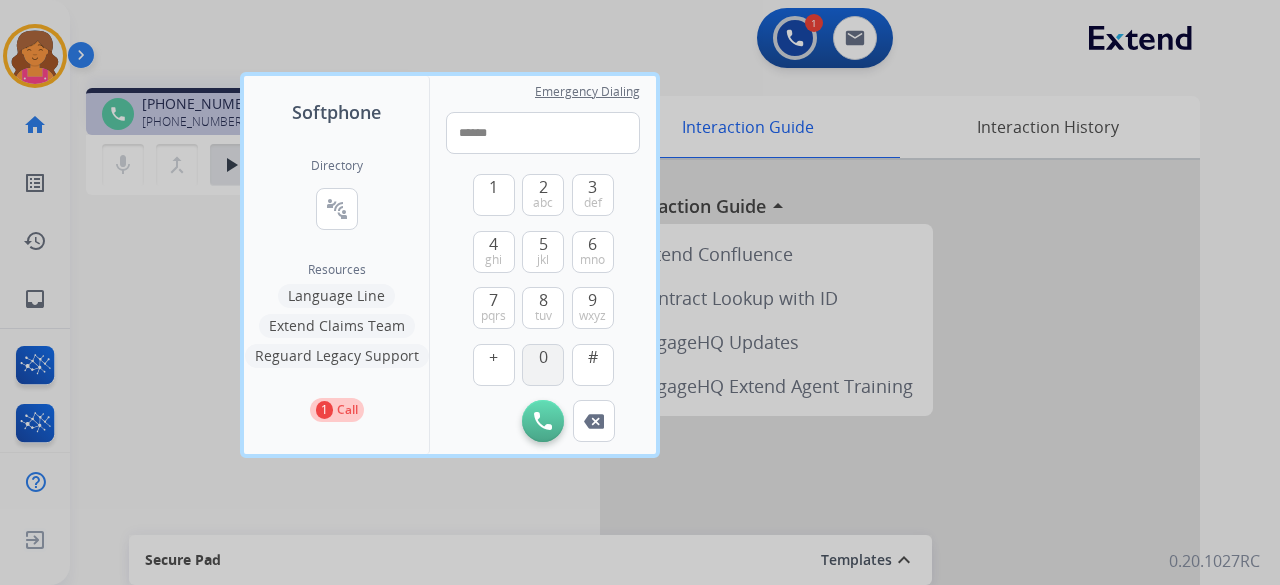 click on "0" at bounding box center (543, 357) 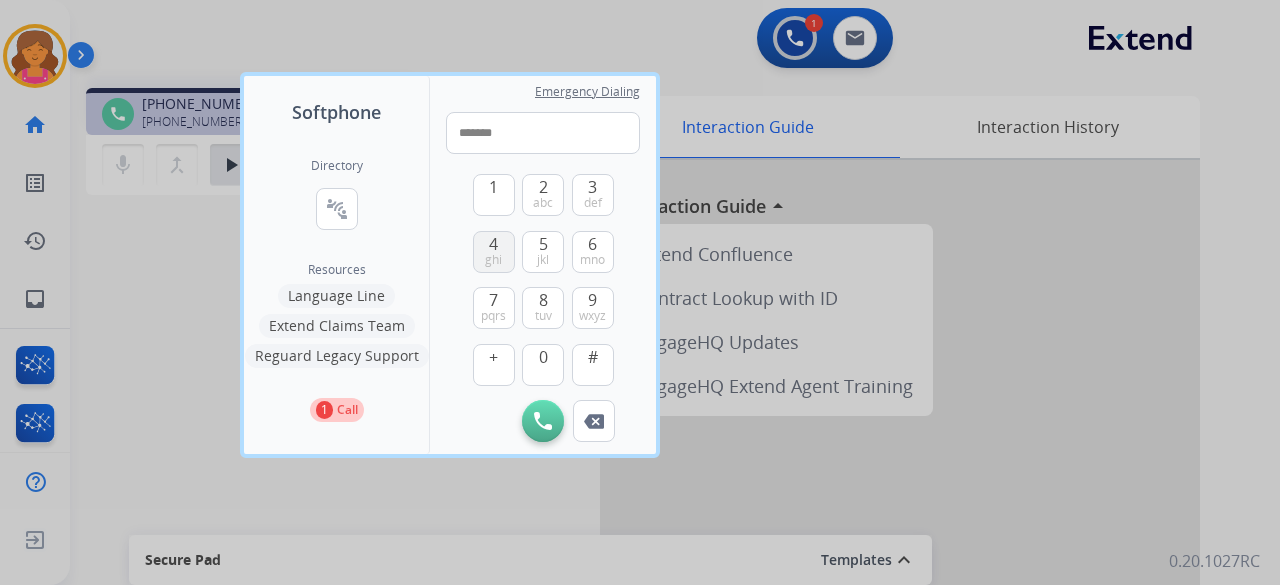 click on "ghi" at bounding box center [493, 260] 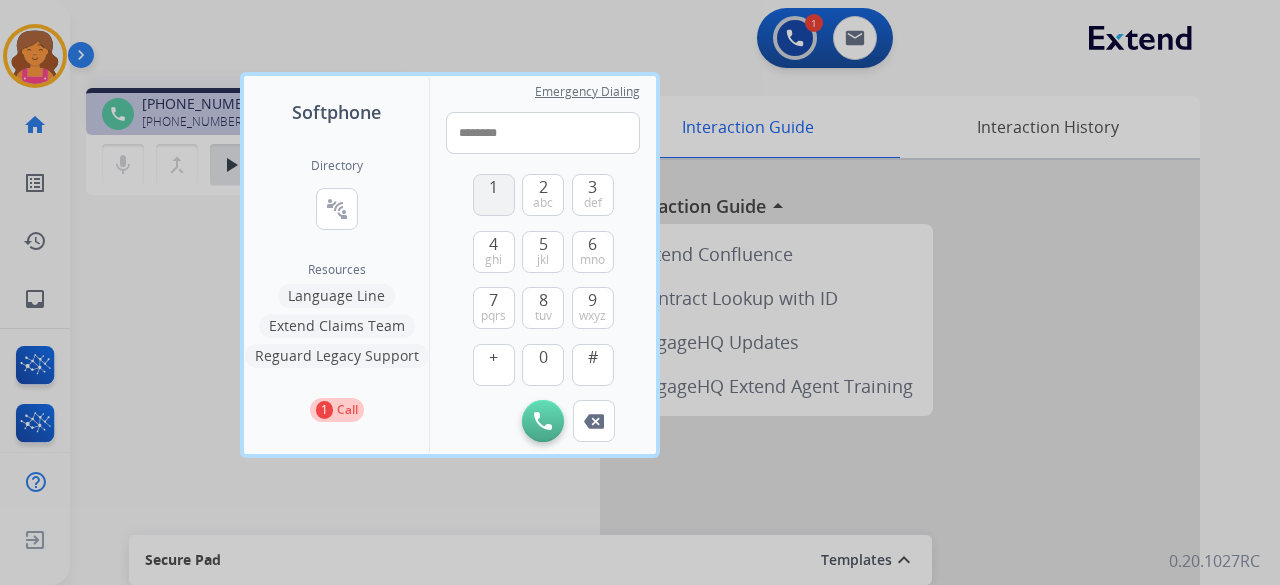 click on "1" at bounding box center (494, 195) 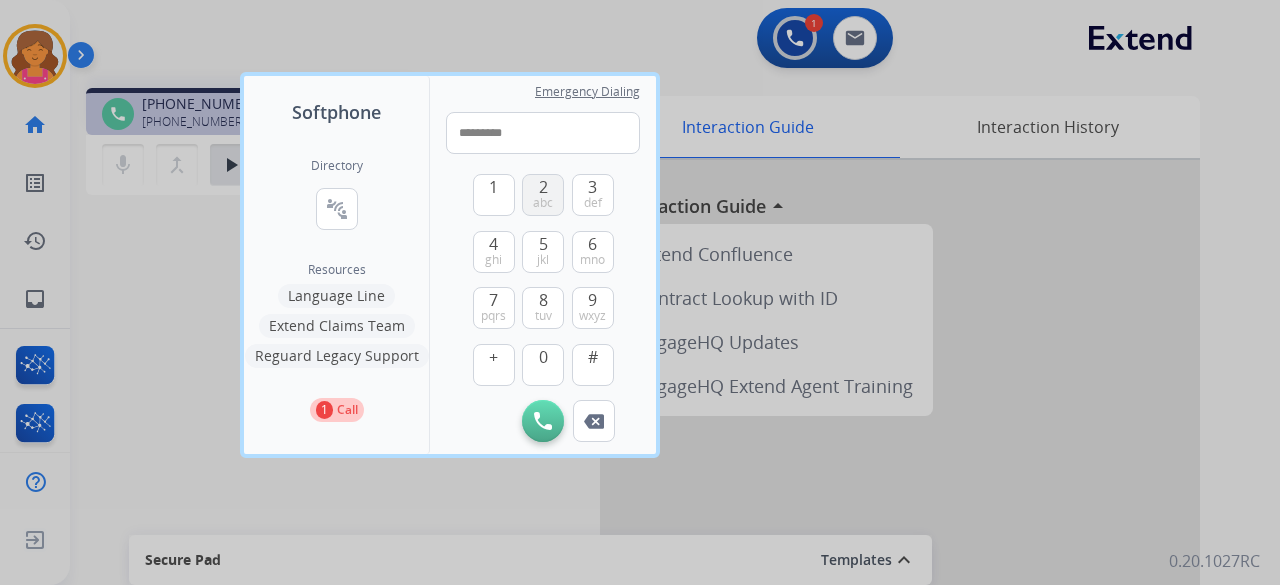 click on "2 abc" at bounding box center [543, 195] 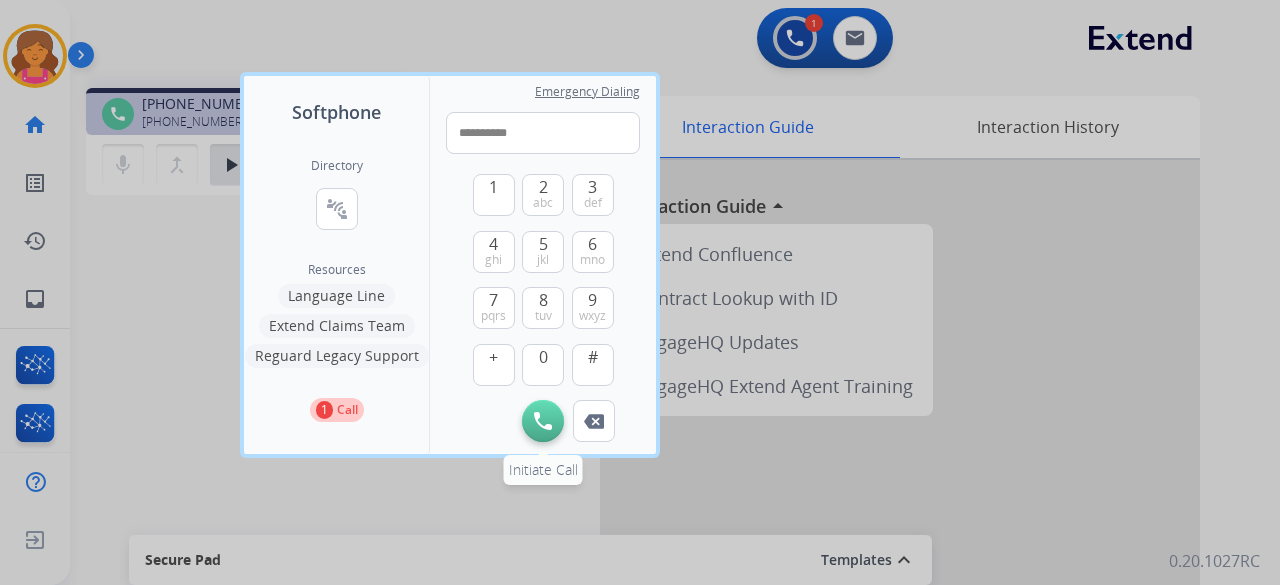click at bounding box center [543, 421] 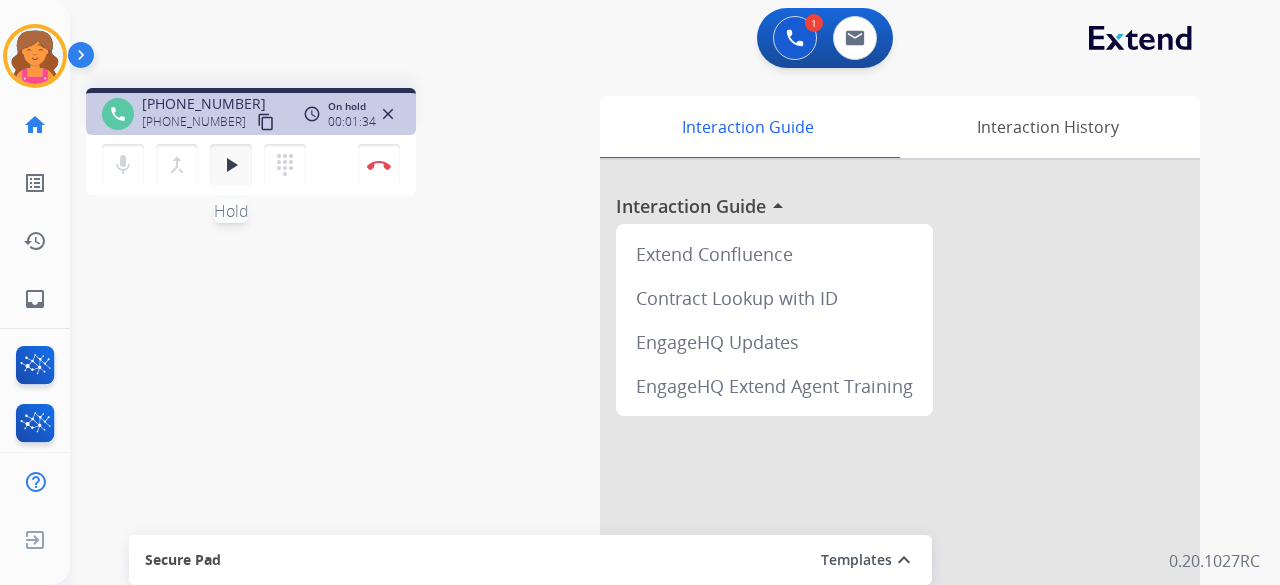 click on "play_arrow" at bounding box center (231, 165) 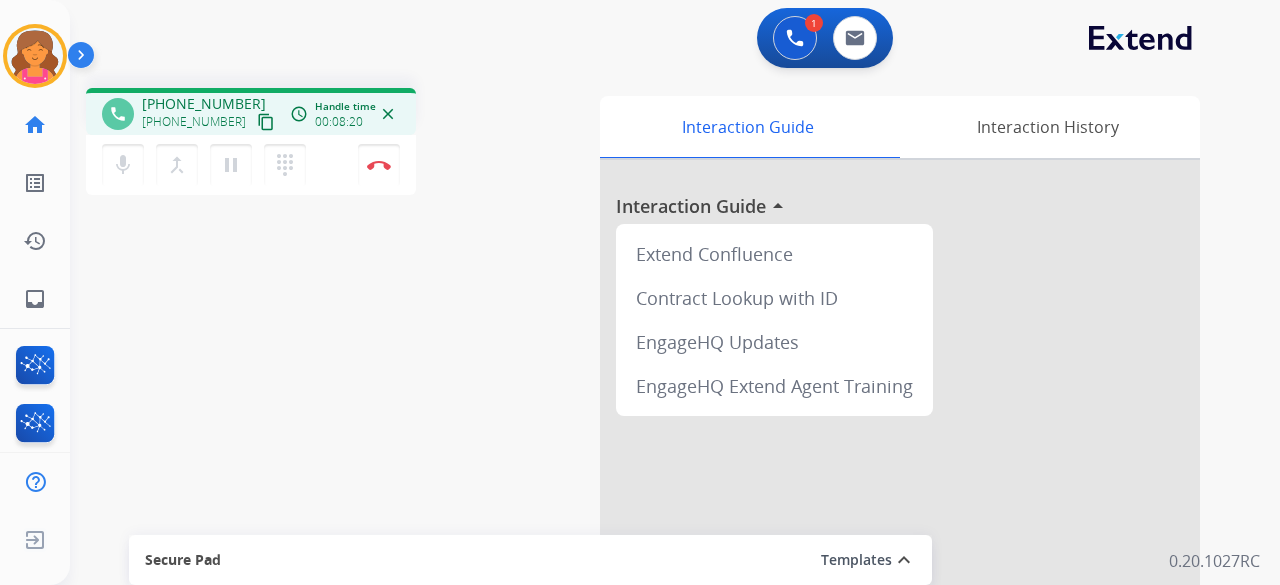 click on "content_copy" at bounding box center [266, 122] 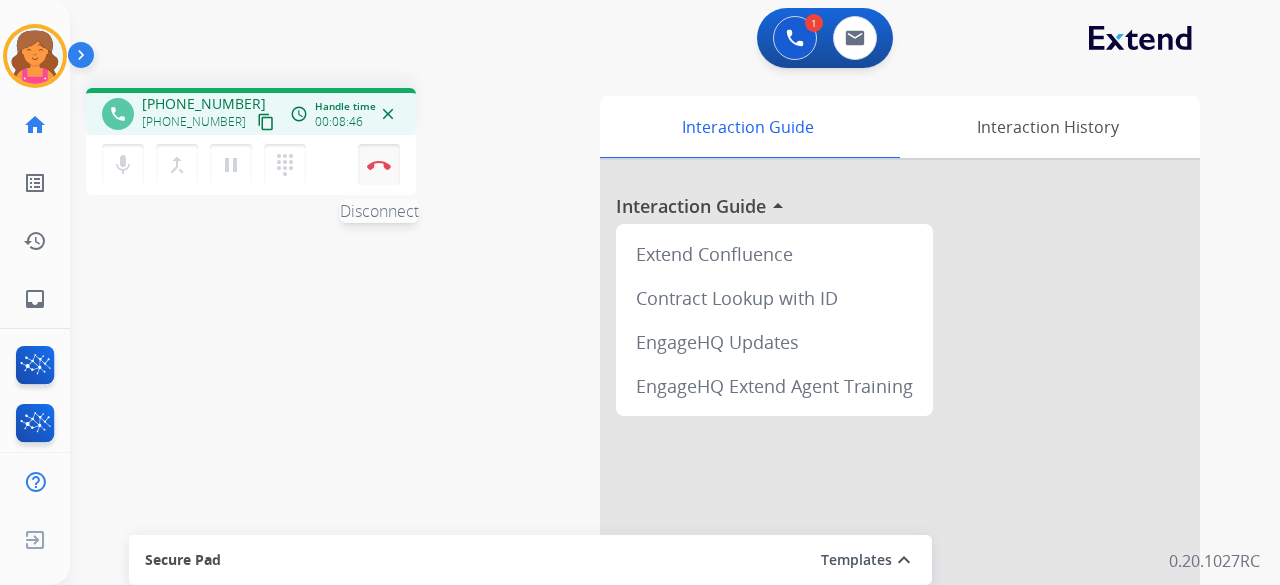 click at bounding box center [379, 165] 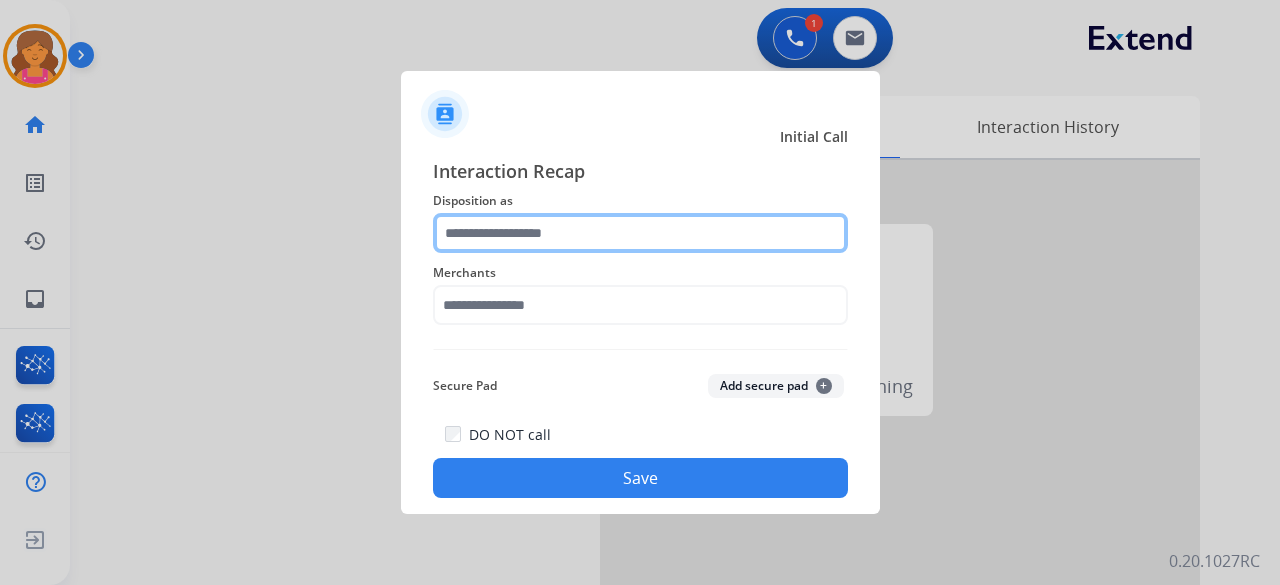 click 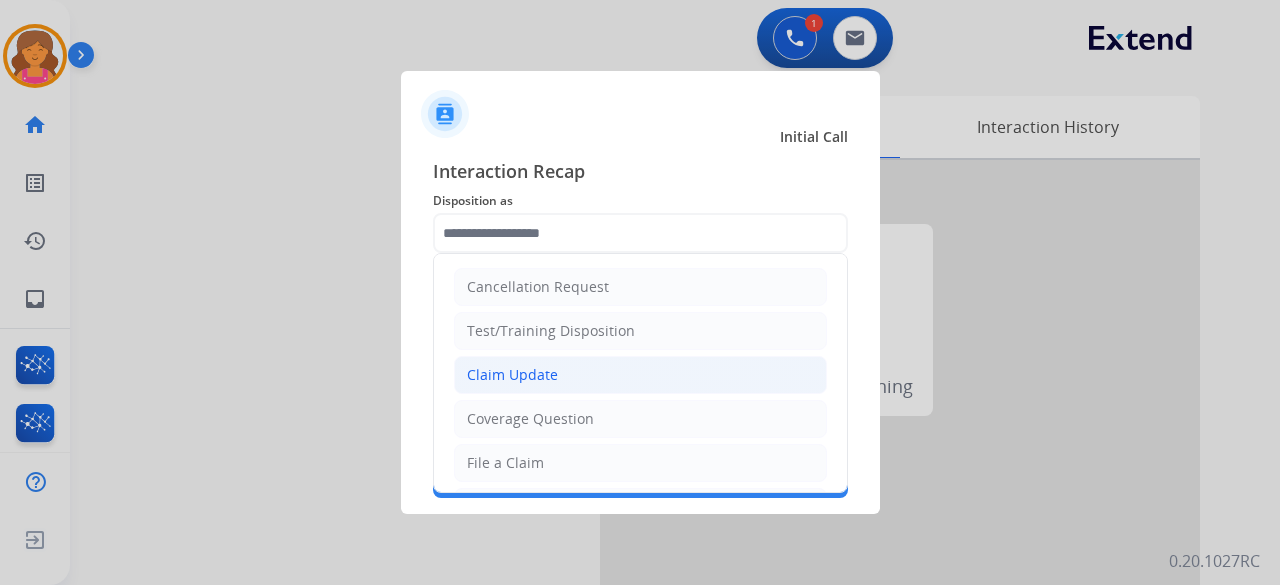 click on "Claim Update" 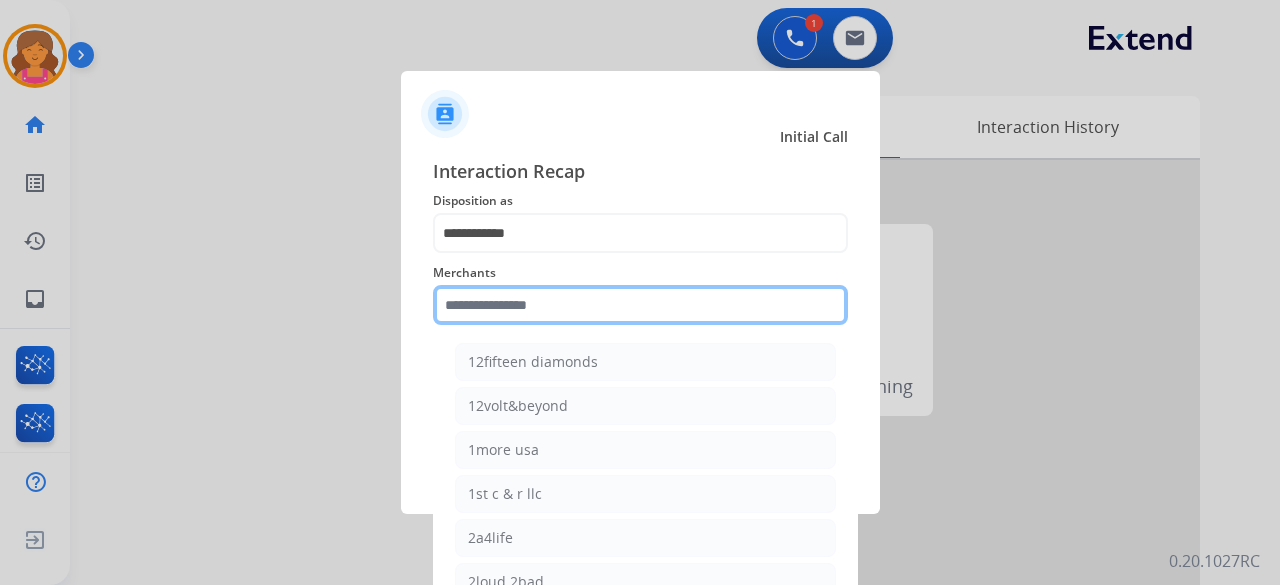 click 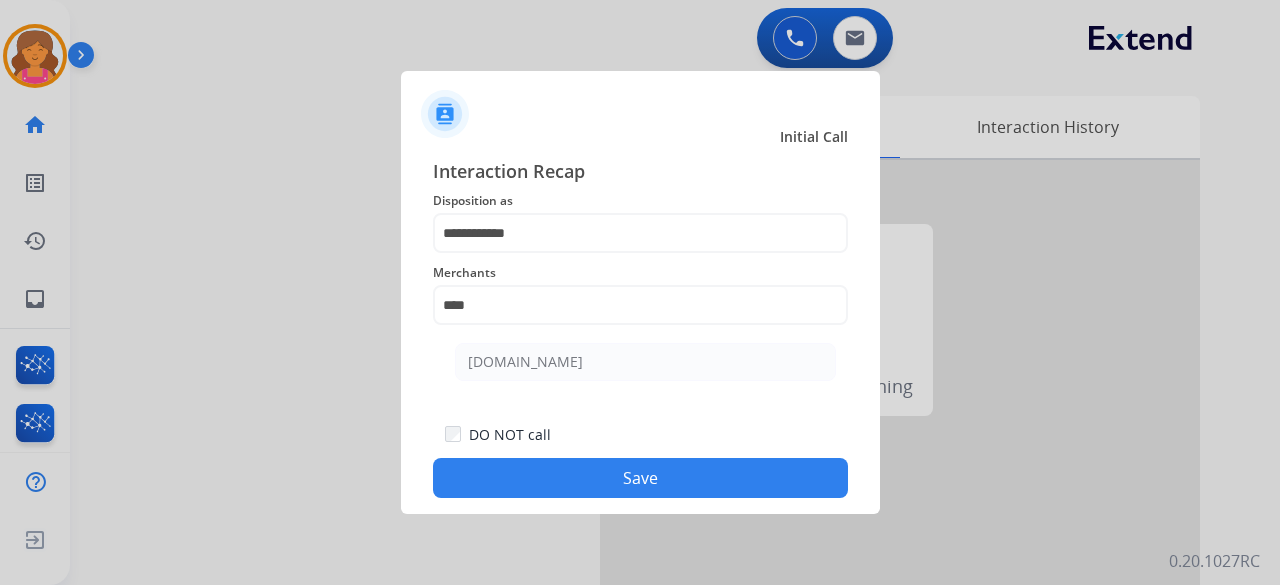click on "[DOMAIN_NAME]" 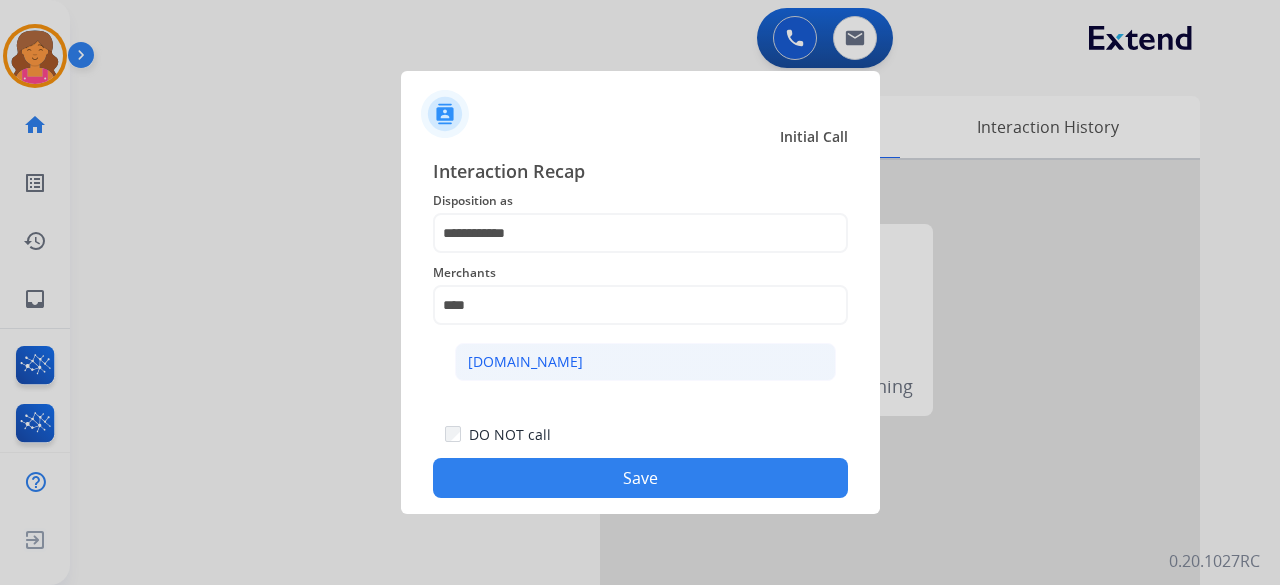 click on "[DOMAIN_NAME]" 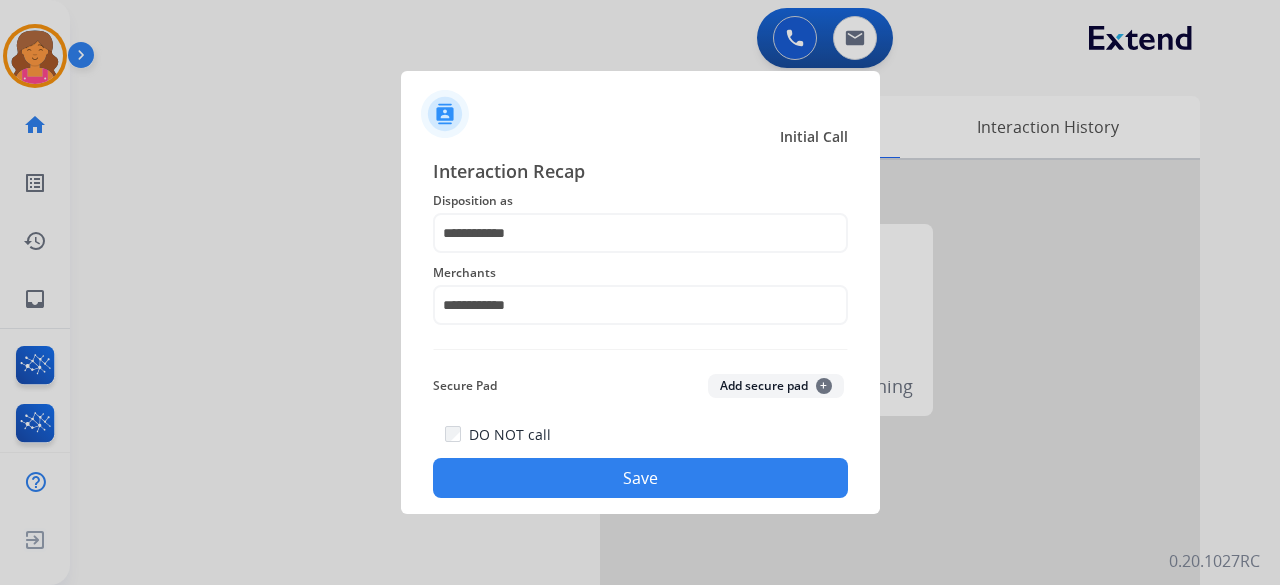 click on "Save" 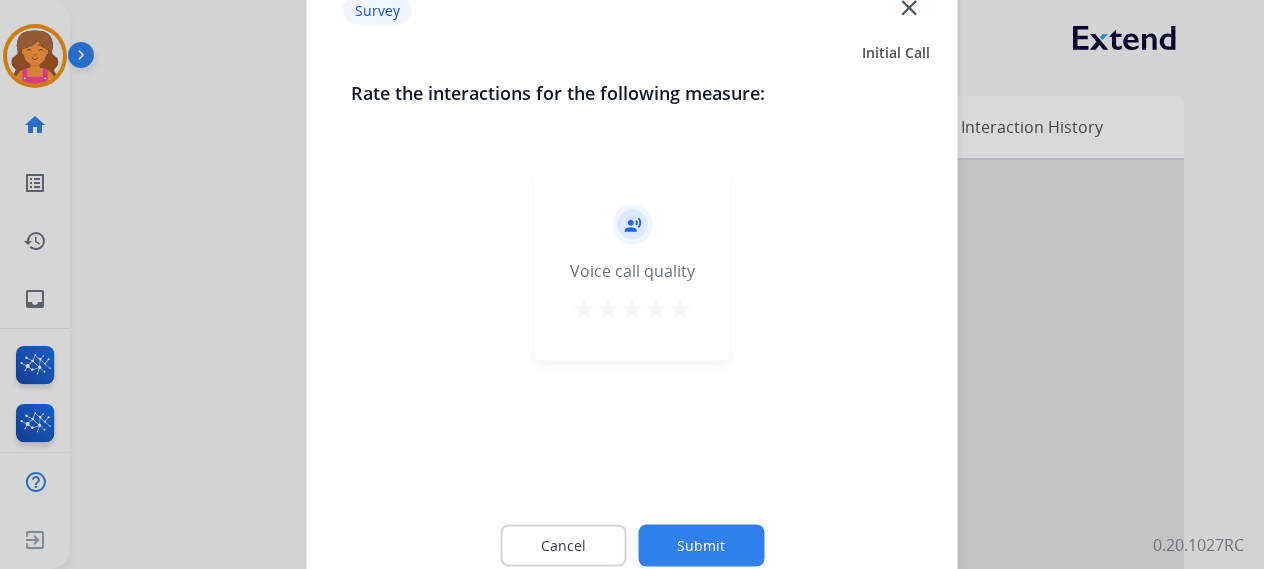 click on "Submit" 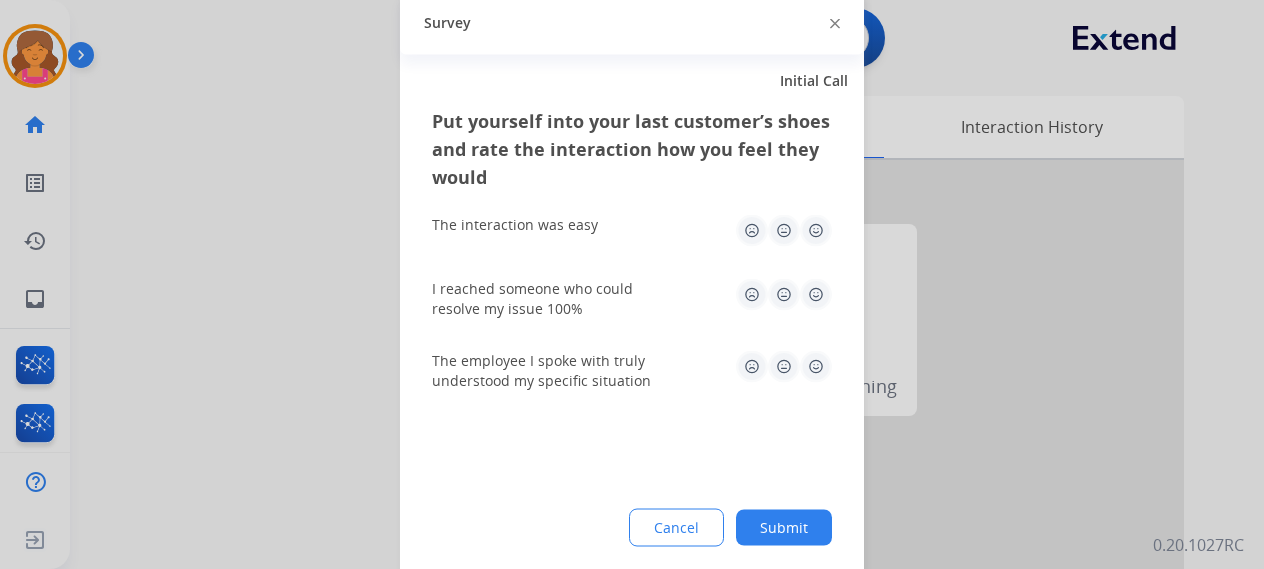 click on "Put yourself into your last customer’s shoes and rate the interaction how you feel they would  The interaction was easy   I reached someone who could resolve my issue 100%   The employee I spoke with truly understood my specific situation  Cancel Submit" 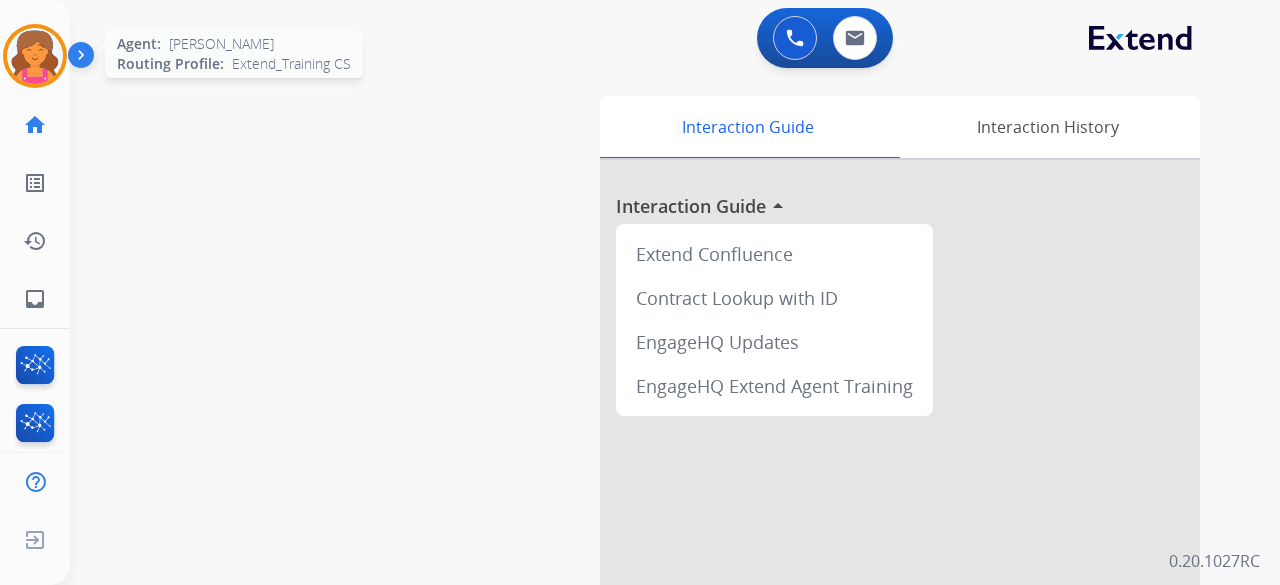 click at bounding box center (35, 56) 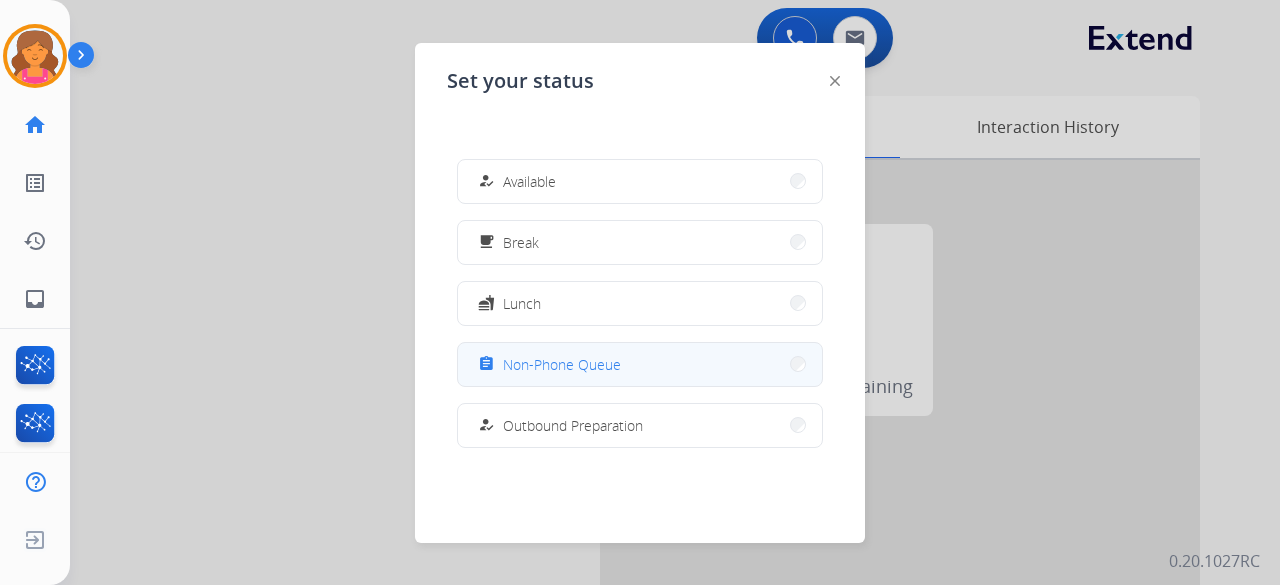 click on "Non-Phone Queue" at bounding box center (562, 364) 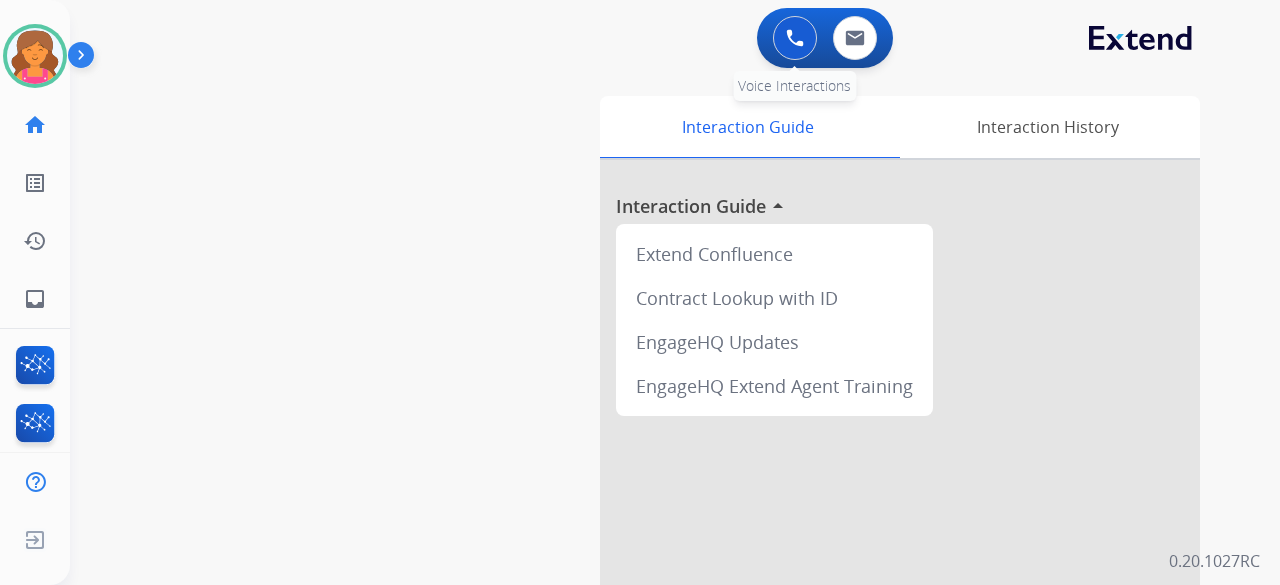 click at bounding box center [795, 38] 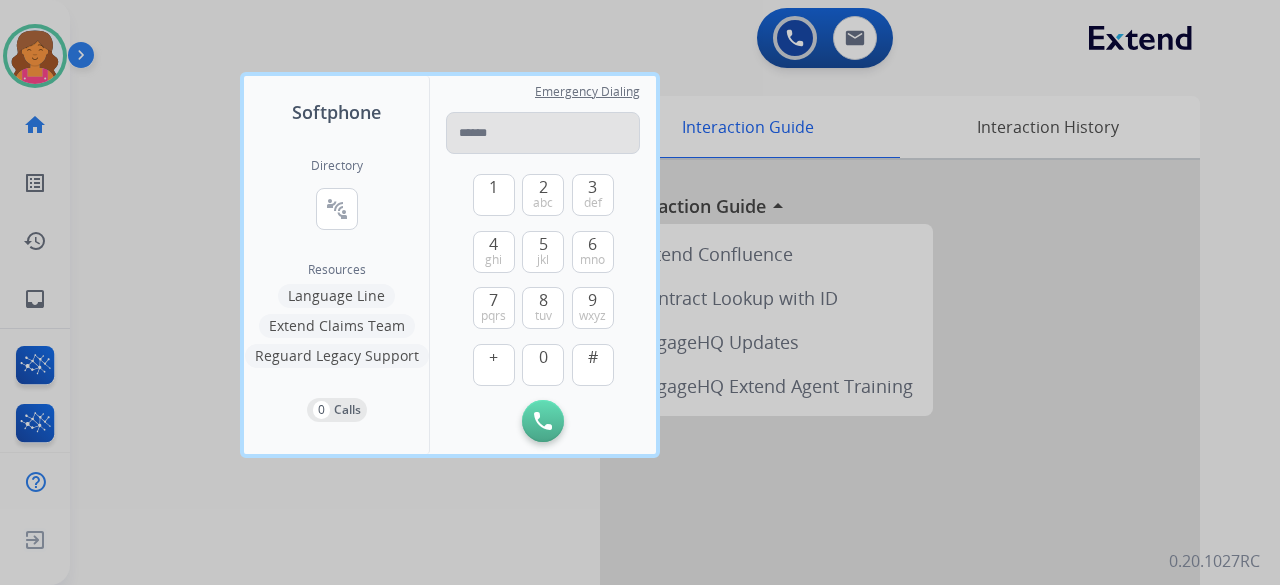 type on "**********" 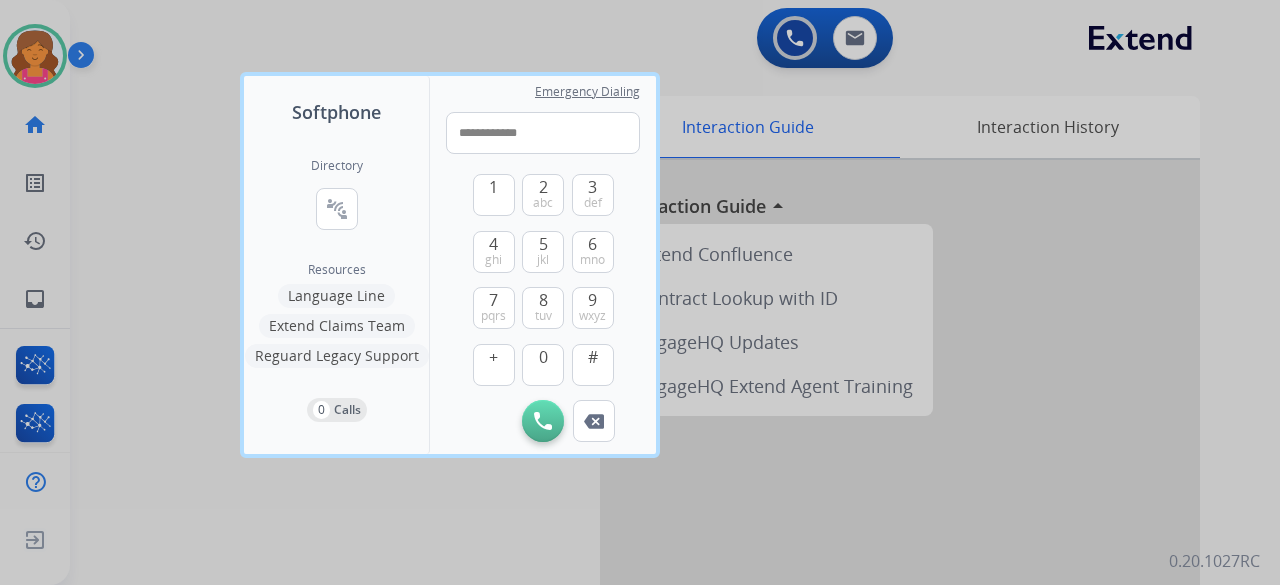 drag, startPoint x: 574, startPoint y: 133, endPoint x: 432, endPoint y: 140, distance: 142.17242 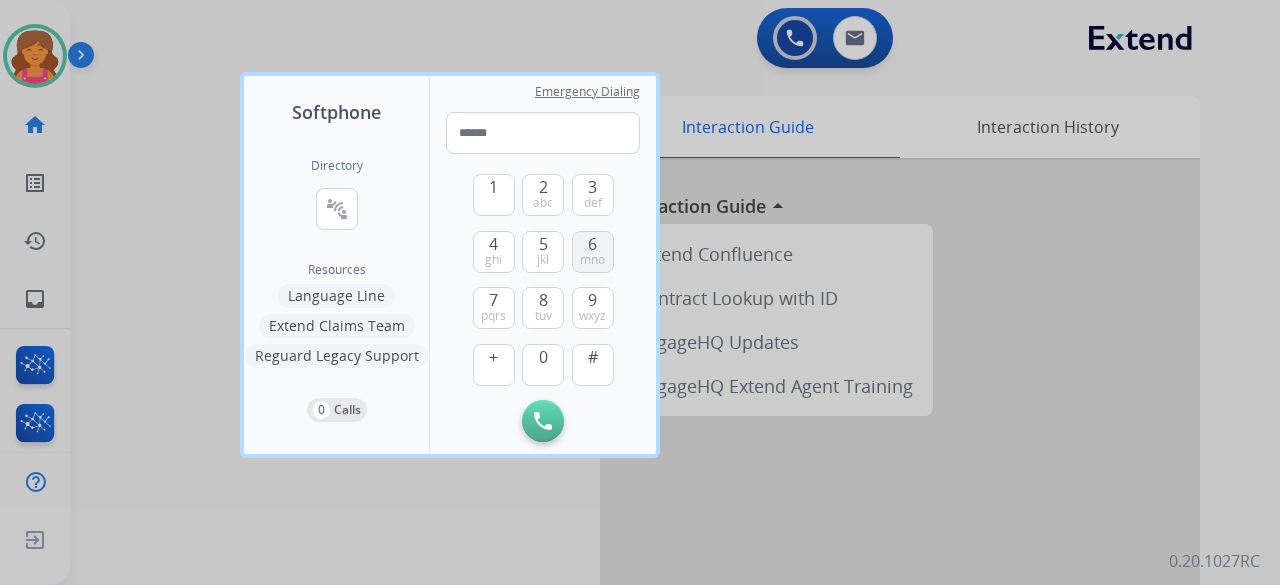 drag, startPoint x: 554, startPoint y: 304, endPoint x: 574, endPoint y: 270, distance: 39.446167 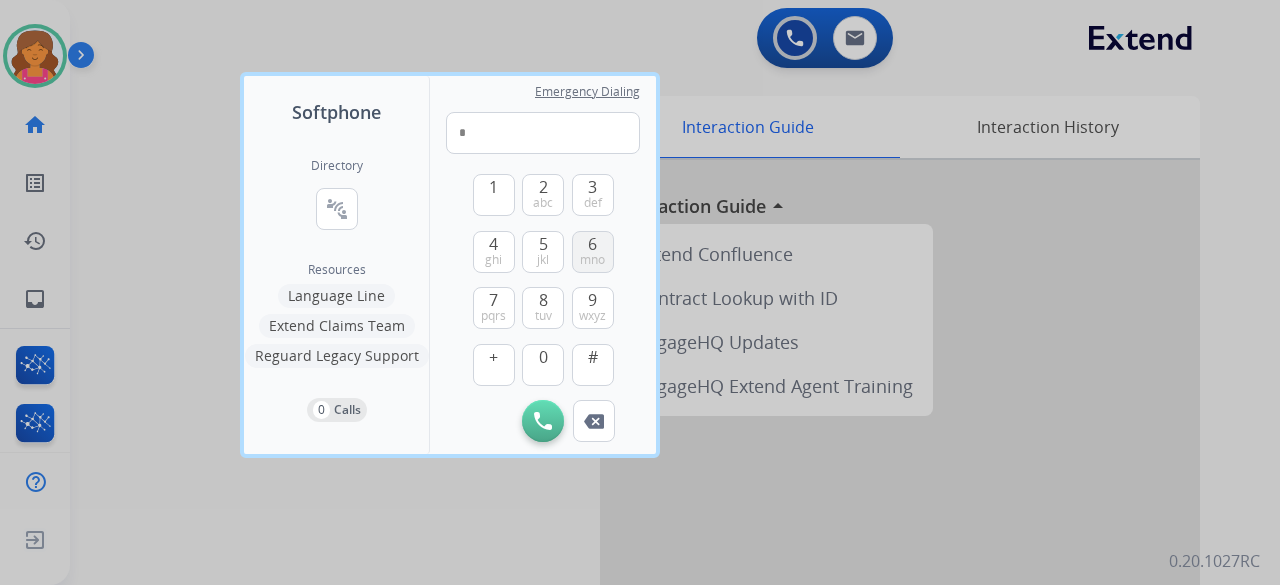 click on "6 mno" at bounding box center [593, 252] 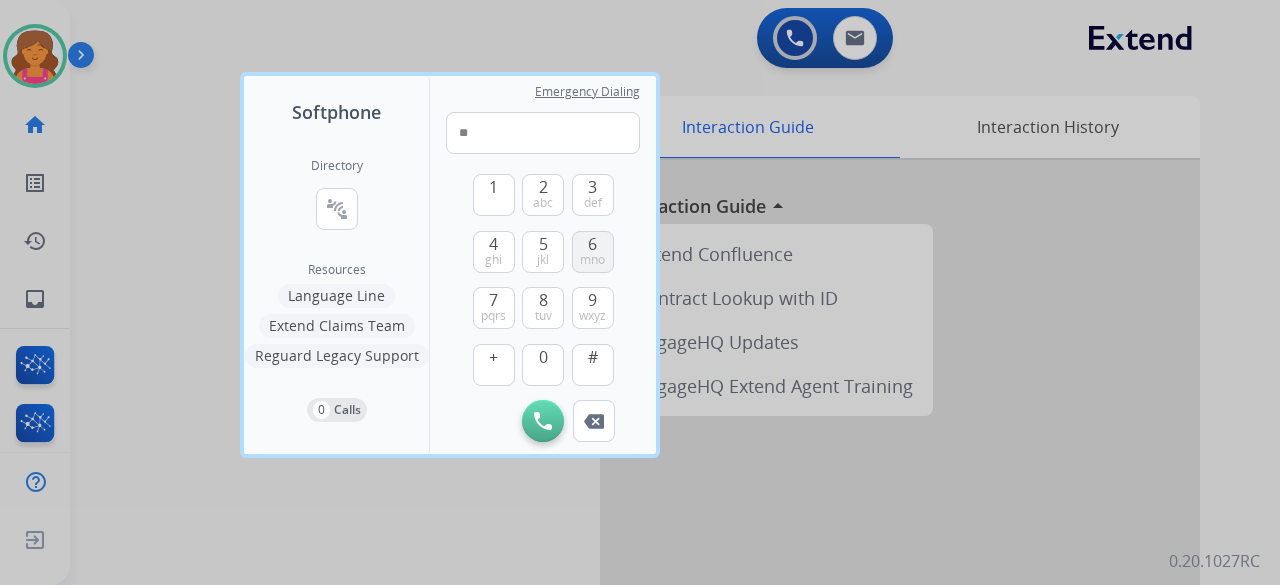 click on "6 mno" at bounding box center (593, 252) 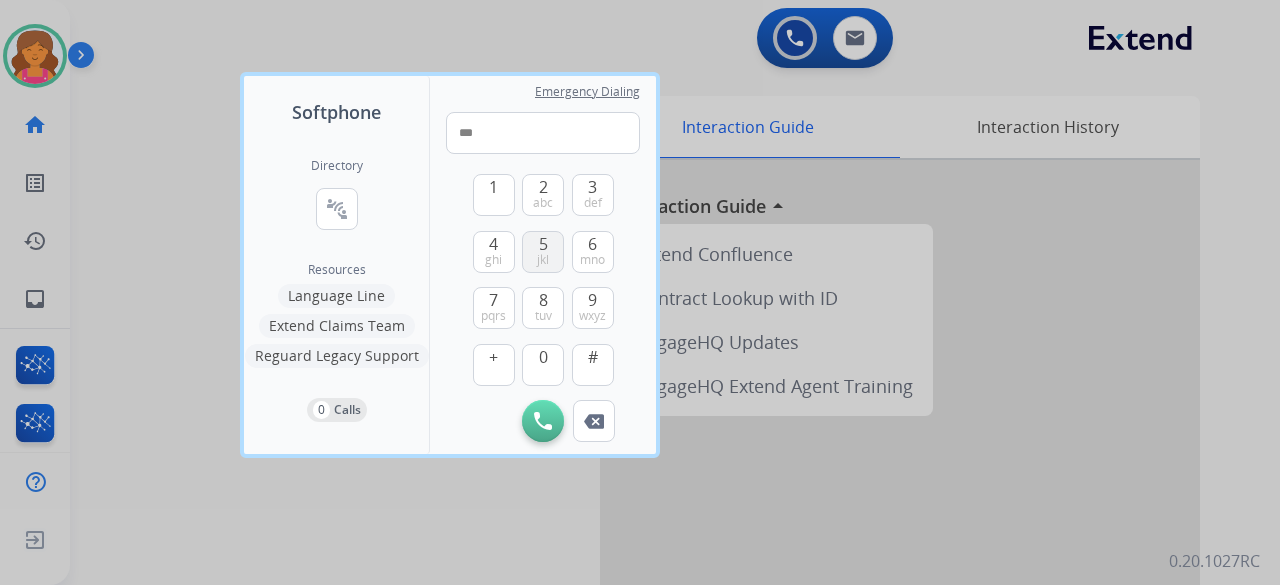 click on "5 jkl" at bounding box center (543, 252) 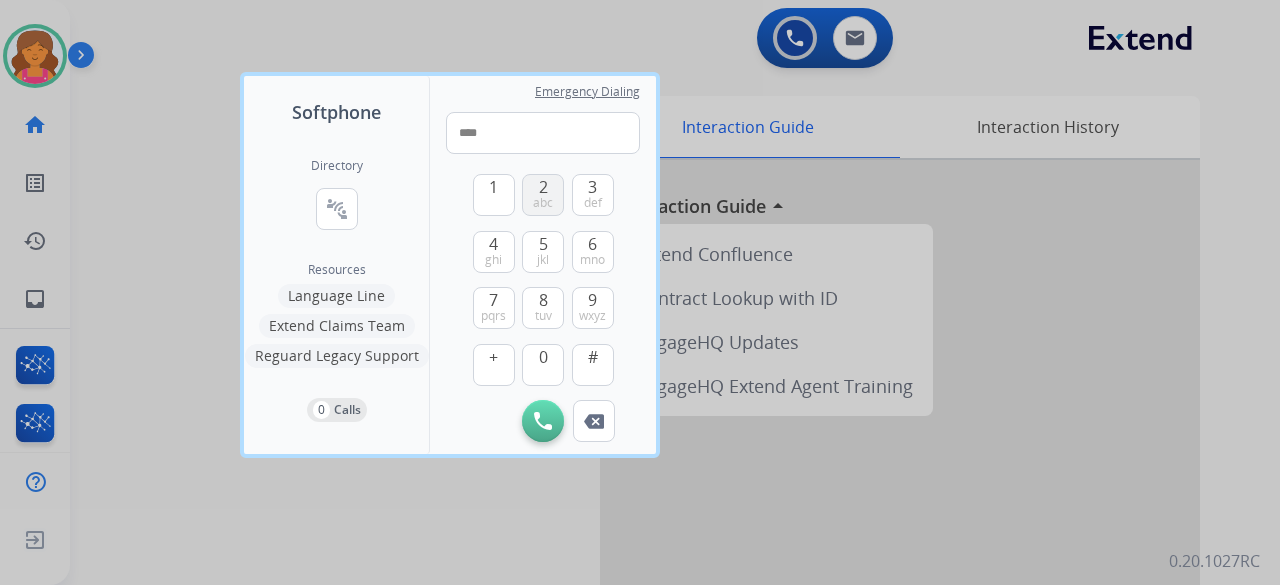 click on "abc" at bounding box center [543, 203] 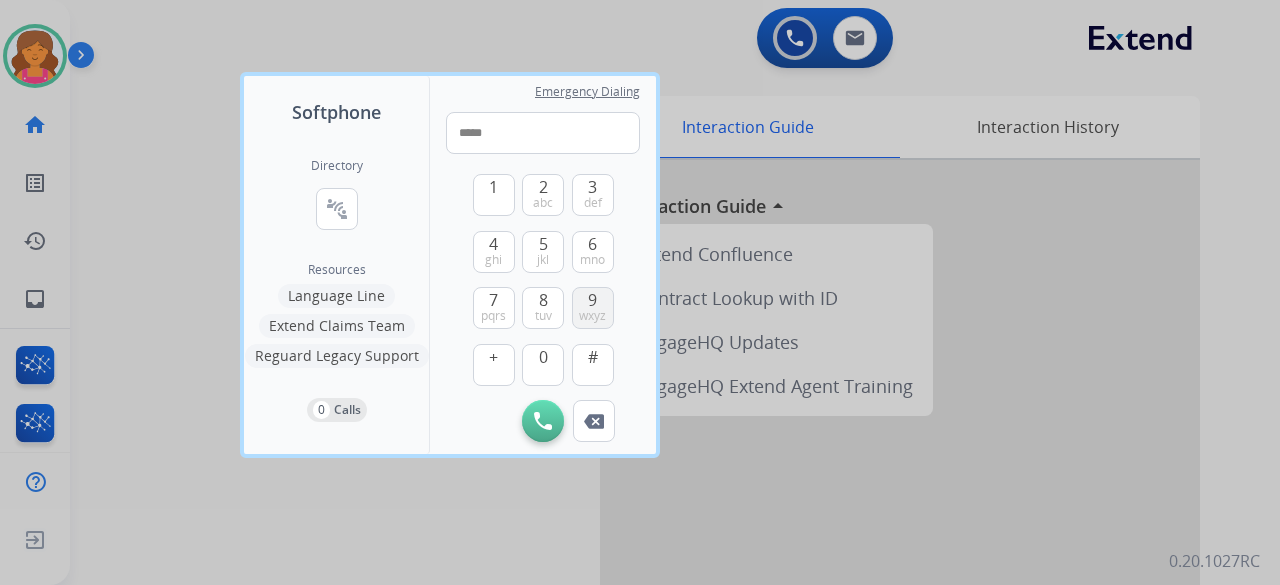 click on "wxyz" at bounding box center [592, 316] 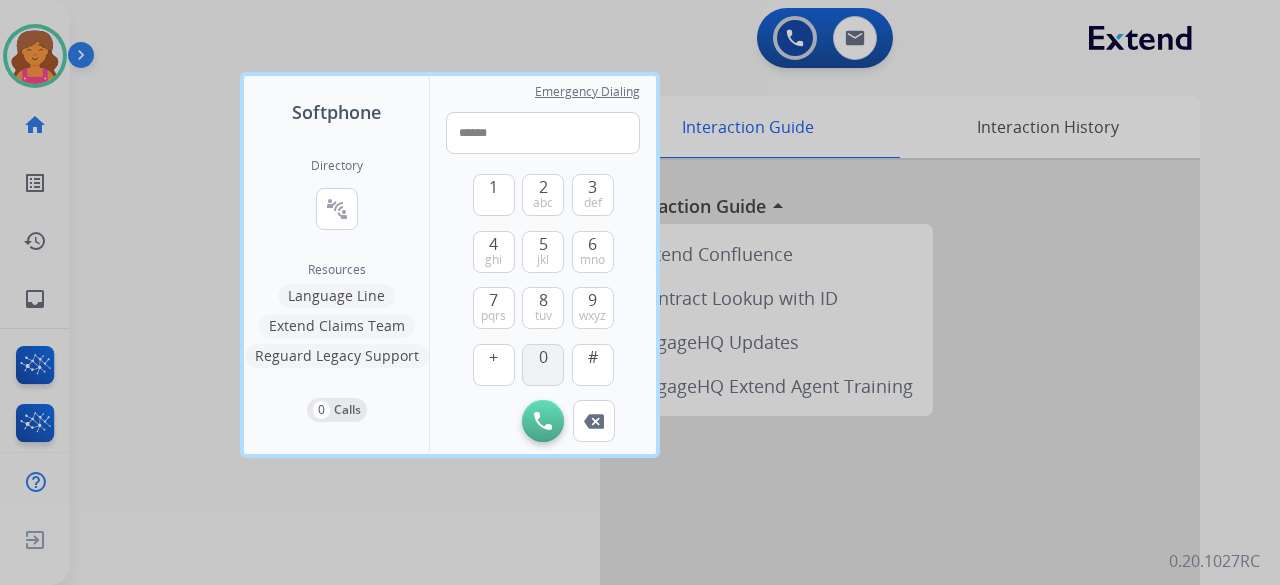click on "0" at bounding box center (543, 357) 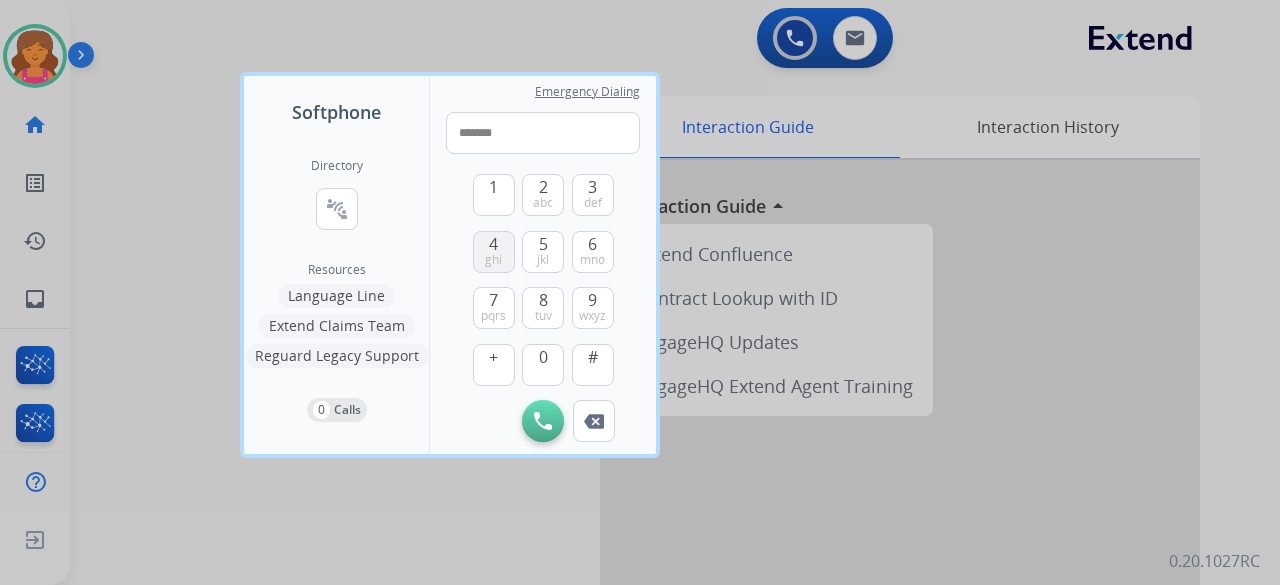click on "4" at bounding box center (493, 244) 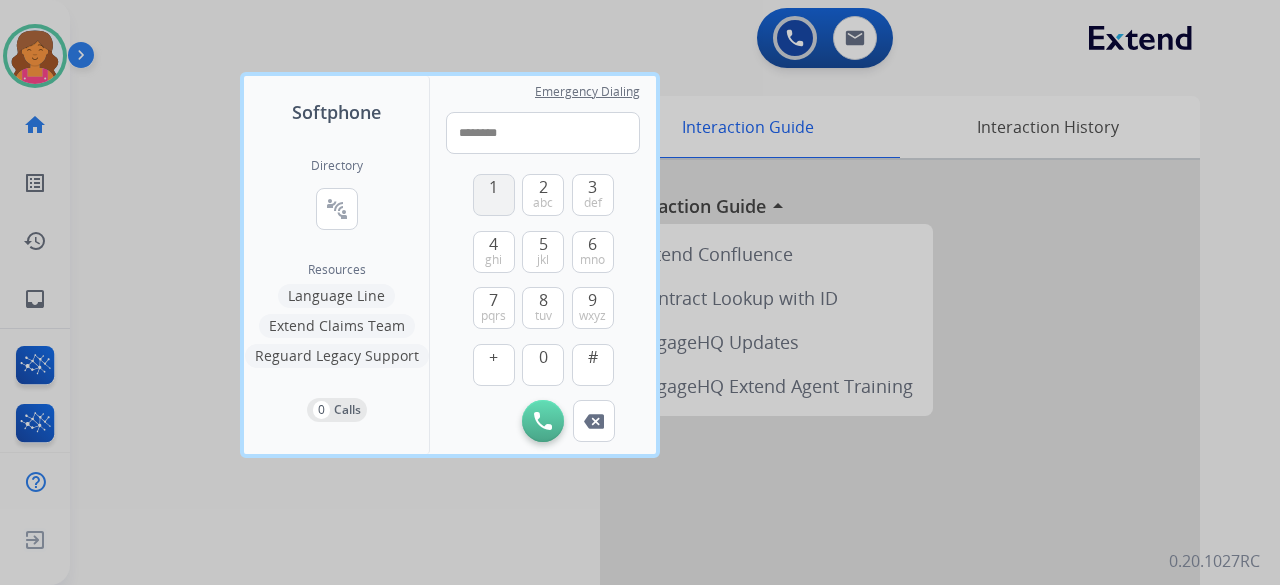 click on "1" at bounding box center (493, 187) 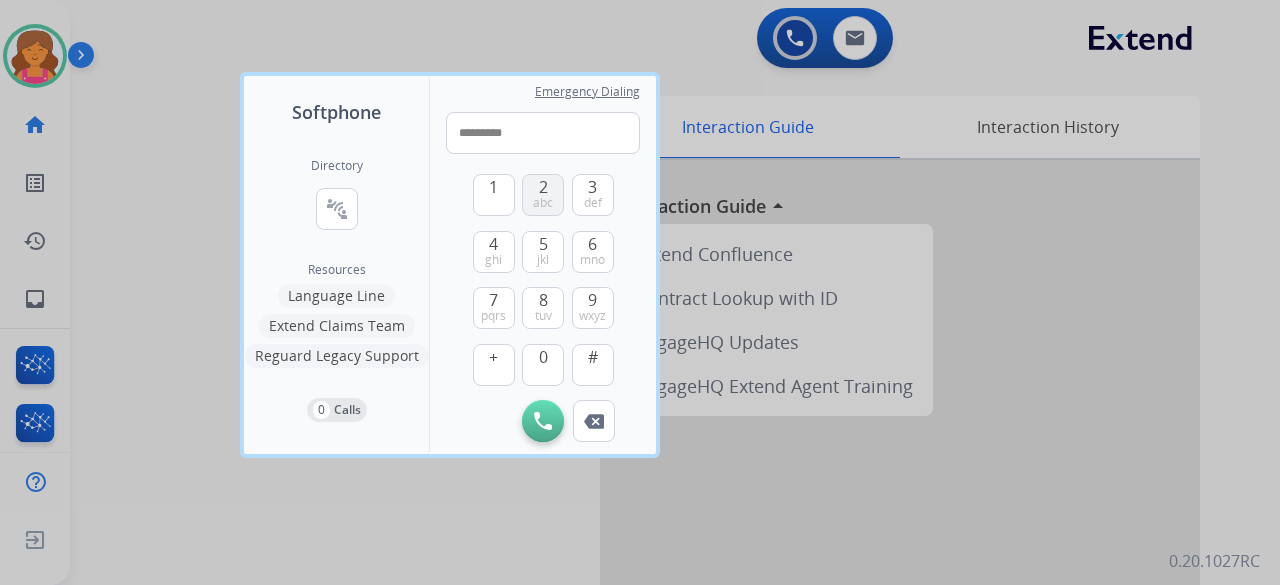 click on "abc" at bounding box center [543, 203] 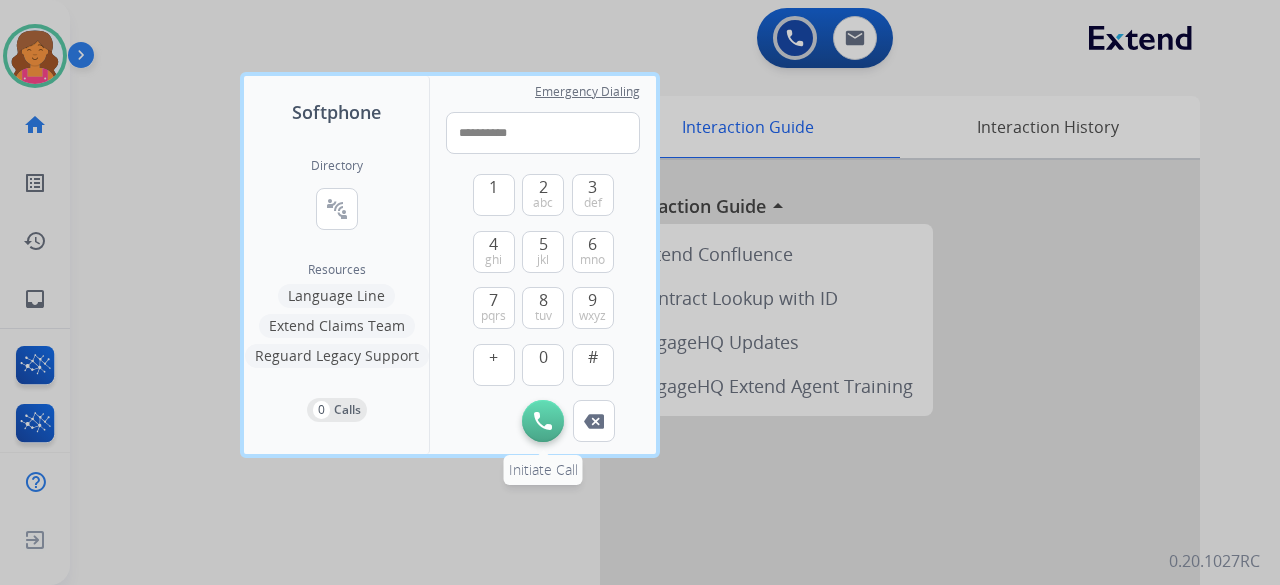 click at bounding box center [543, 421] 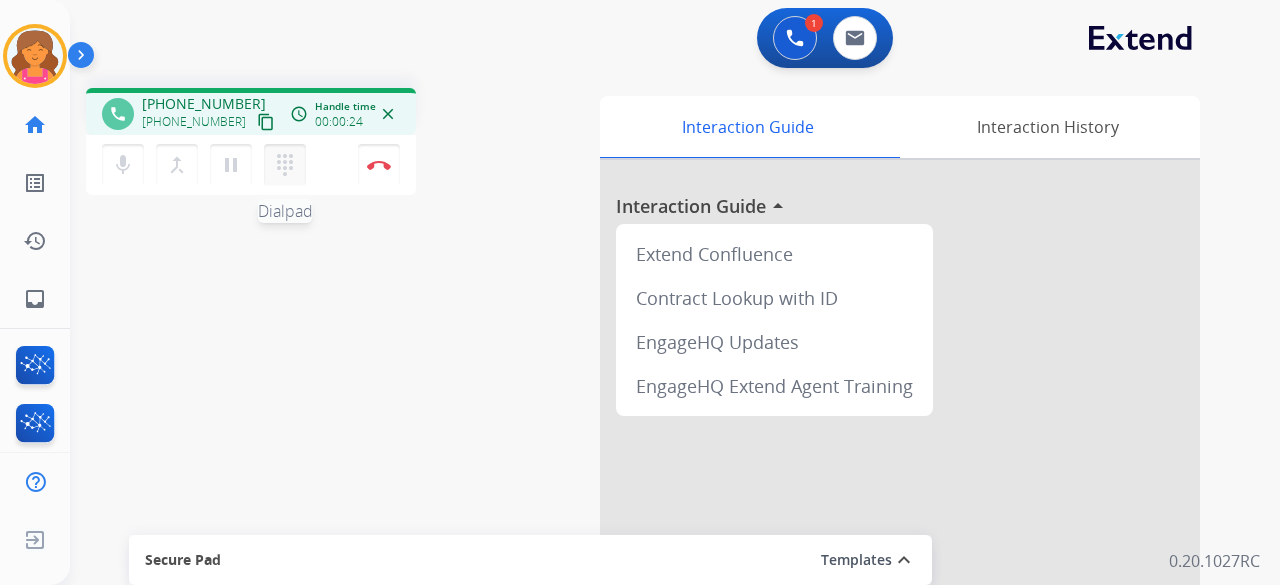 click on "dialpad" at bounding box center [285, 165] 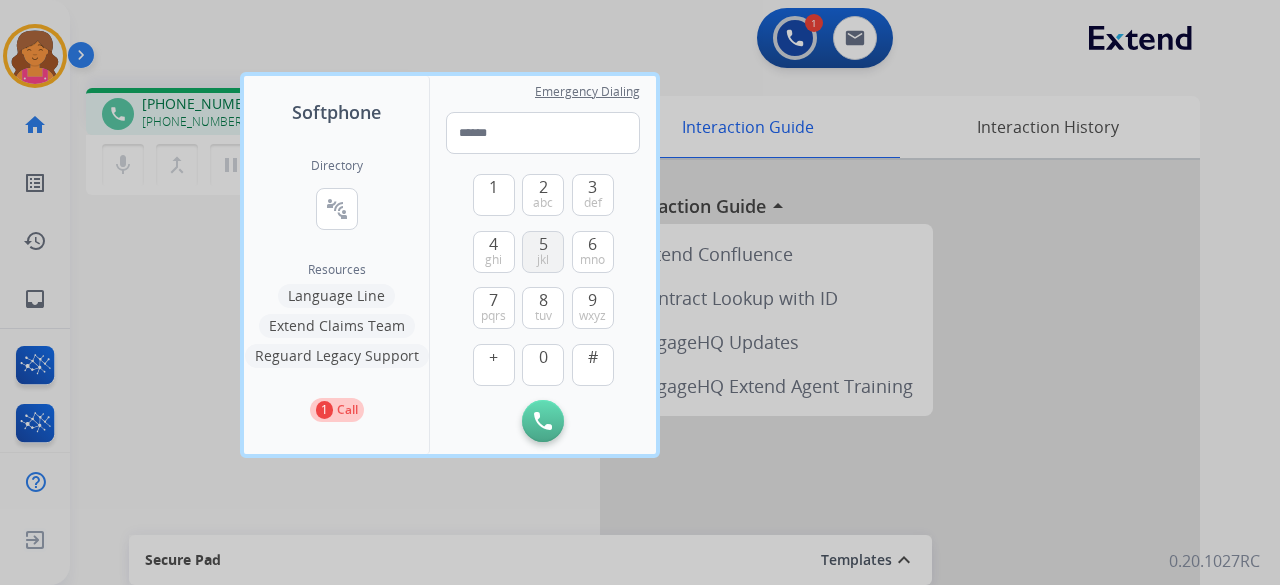 click on "5 jkl" at bounding box center [543, 252] 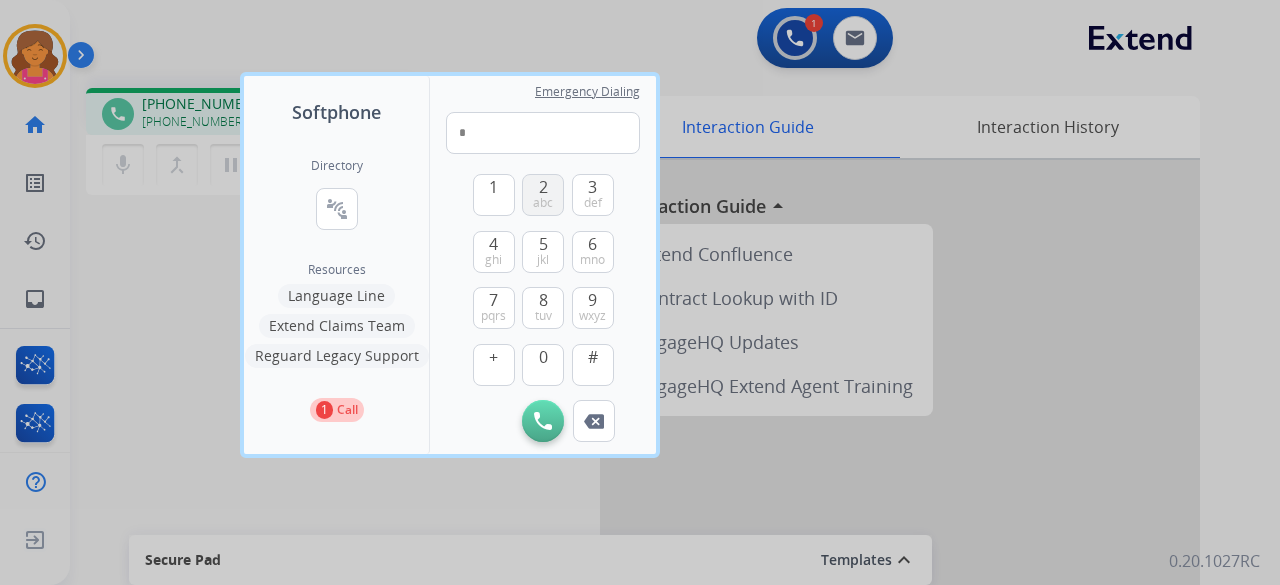 click on "2 abc" at bounding box center [543, 195] 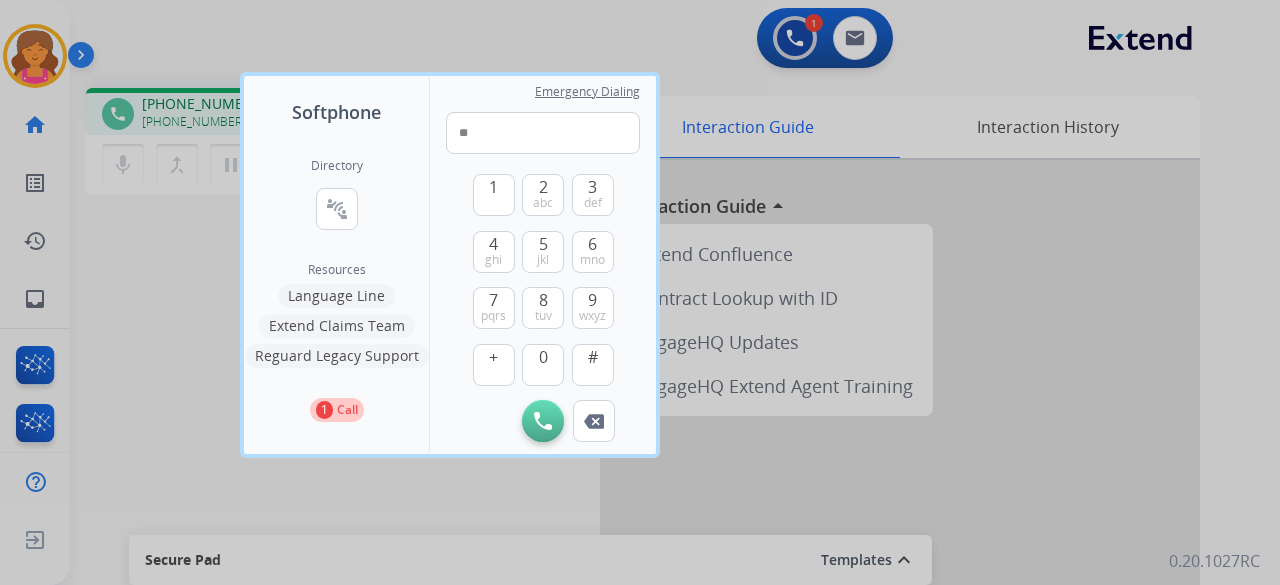 click at bounding box center [640, 292] 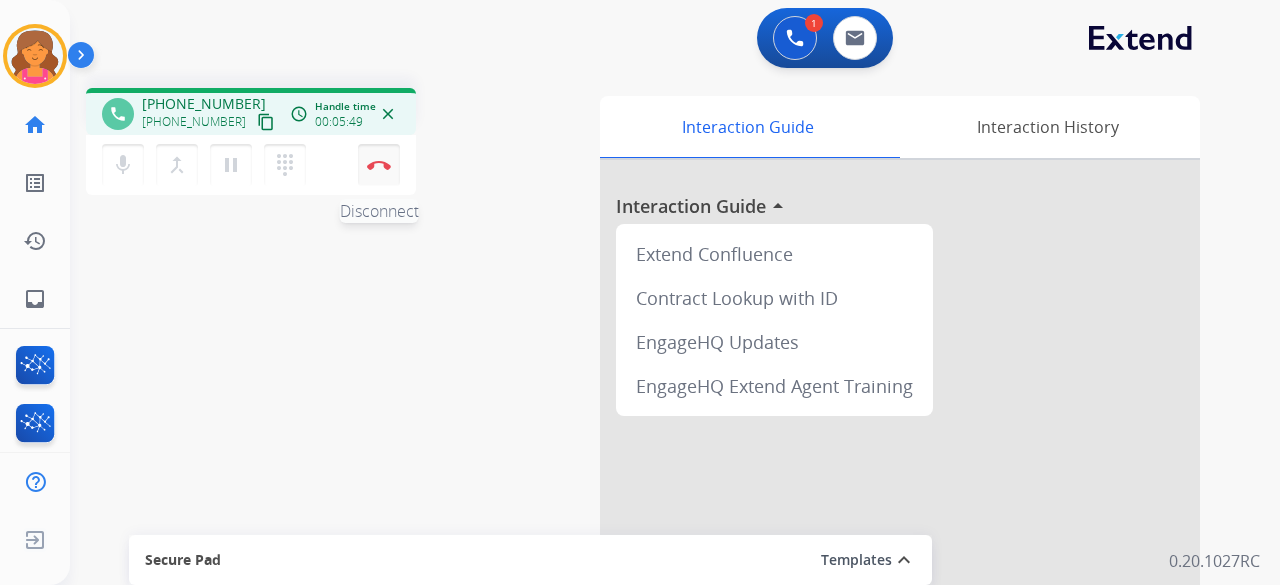 click at bounding box center (379, 165) 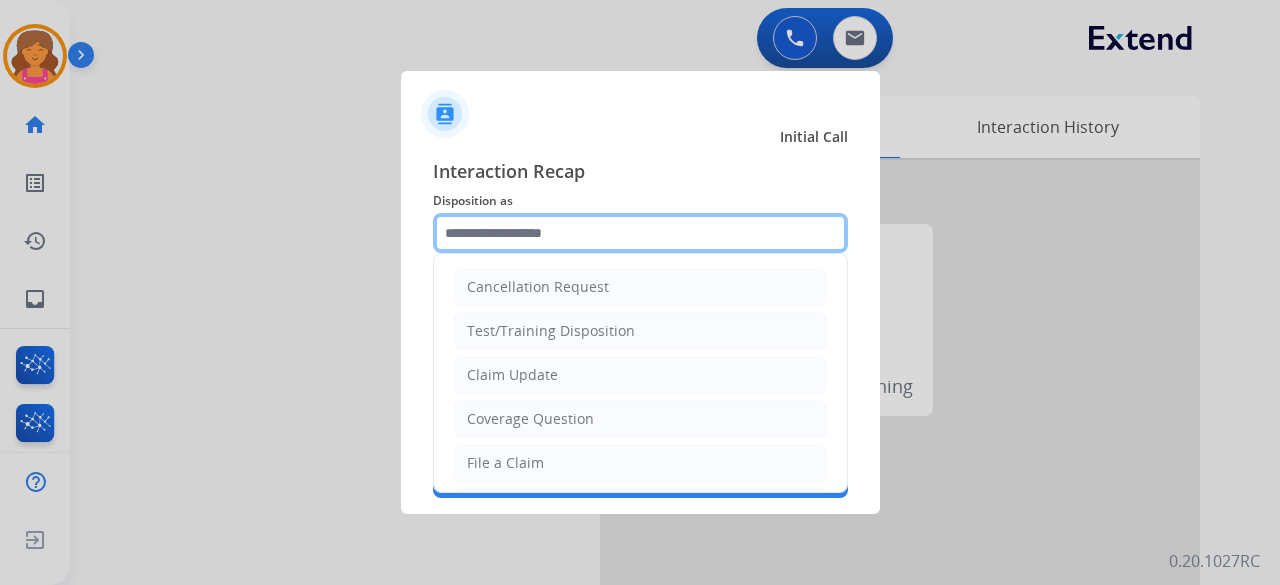 click 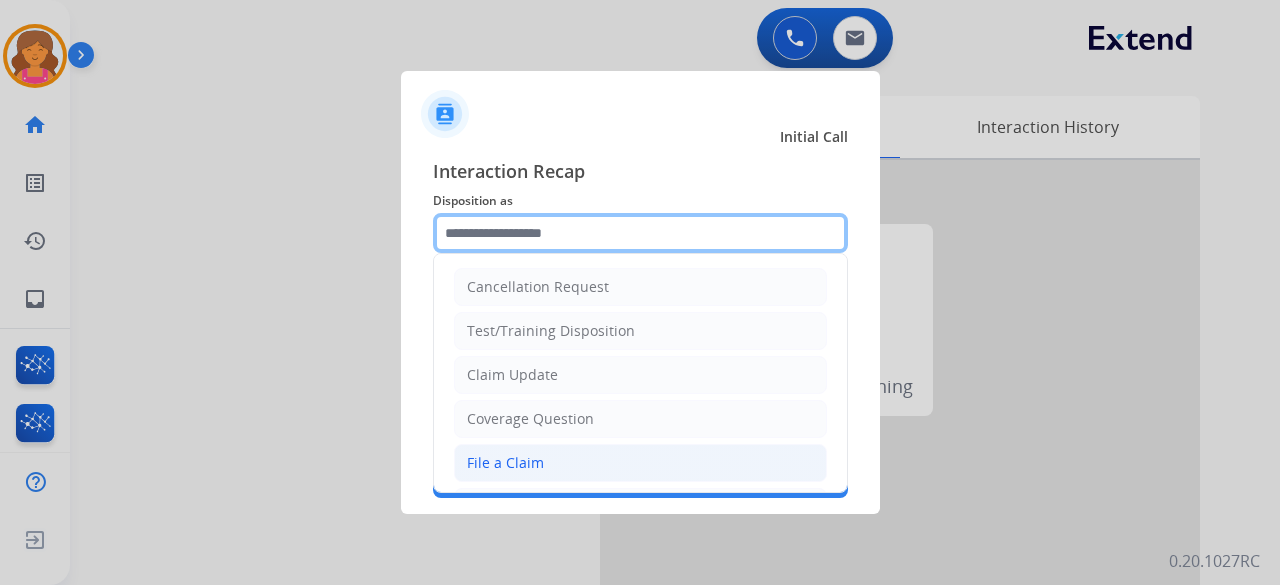 scroll, scrollTop: 390, scrollLeft: 0, axis: vertical 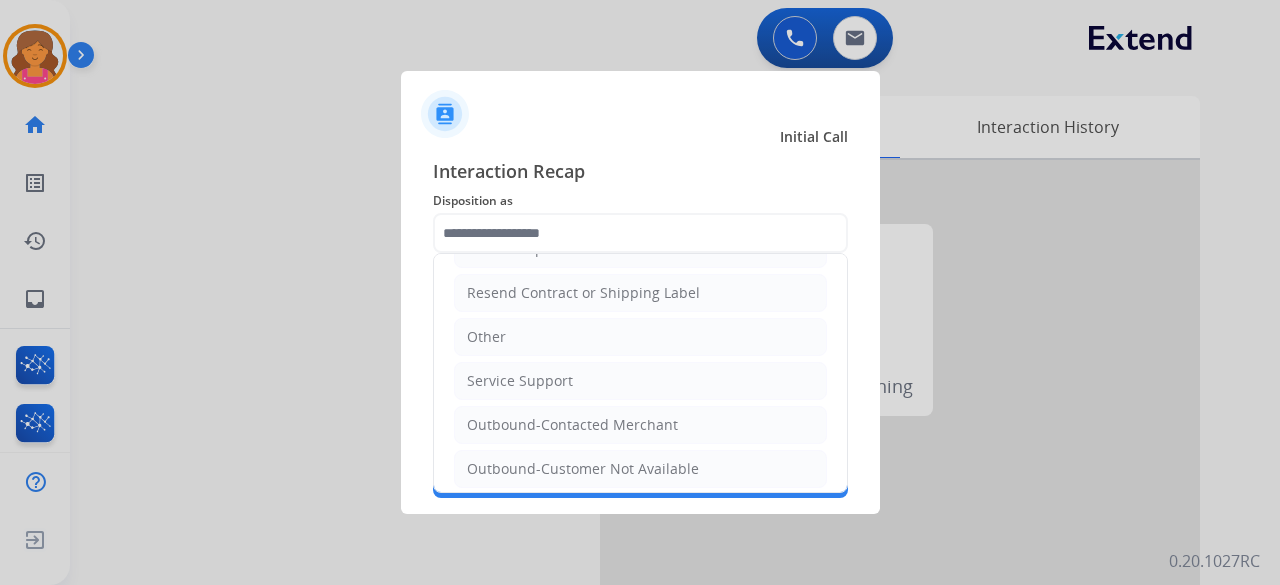 click on "Other" 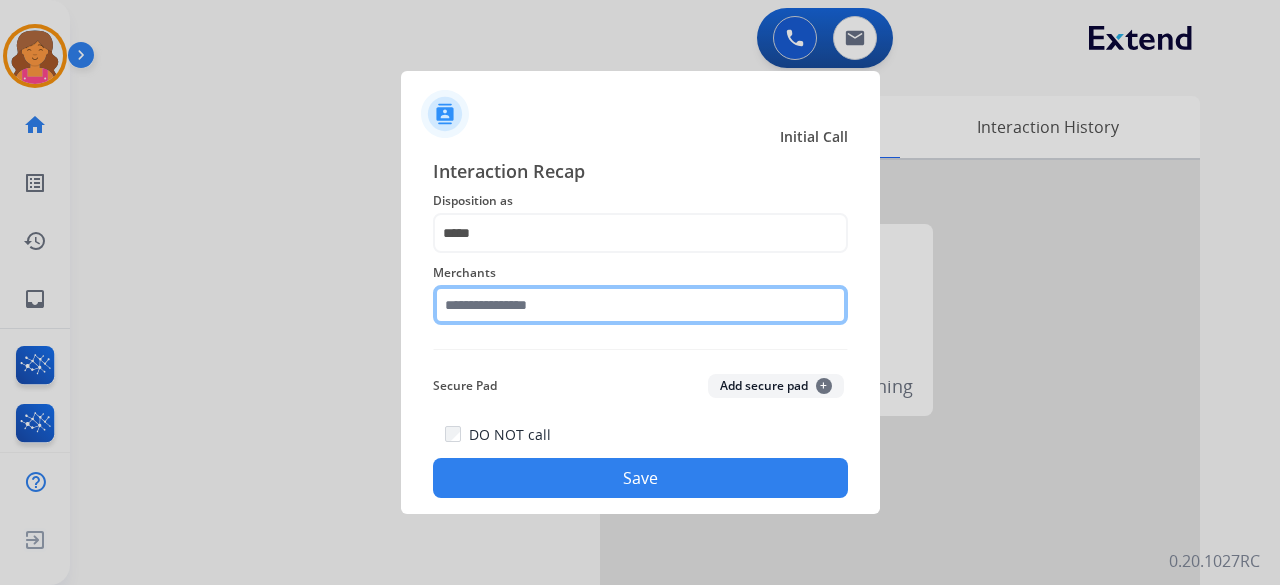 click 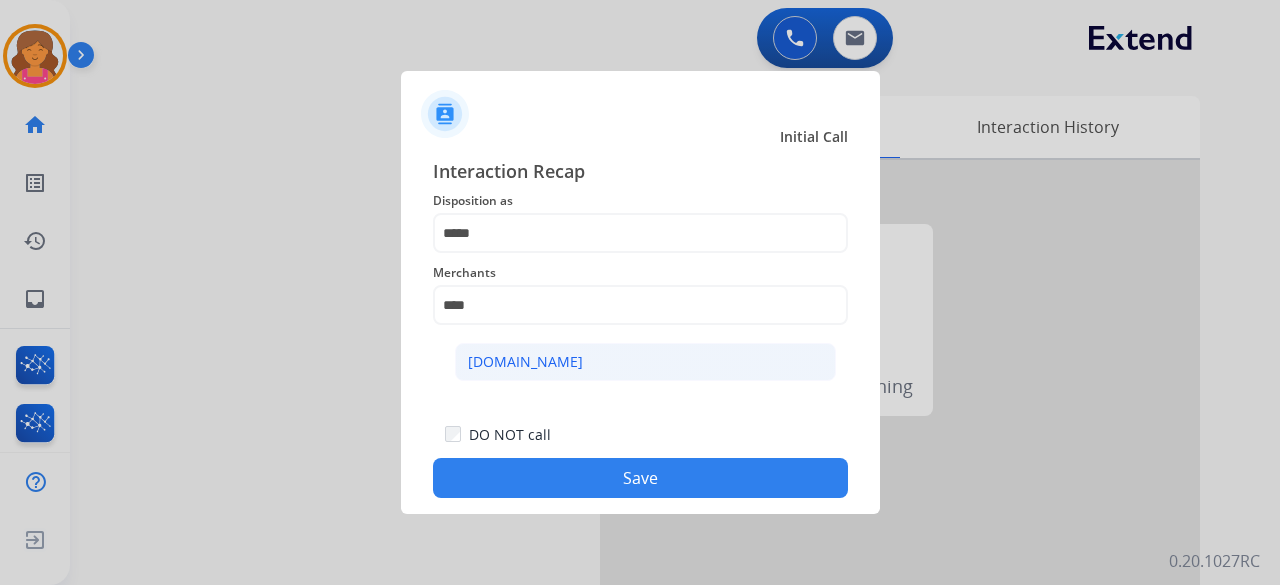 click on "[DOMAIN_NAME]" 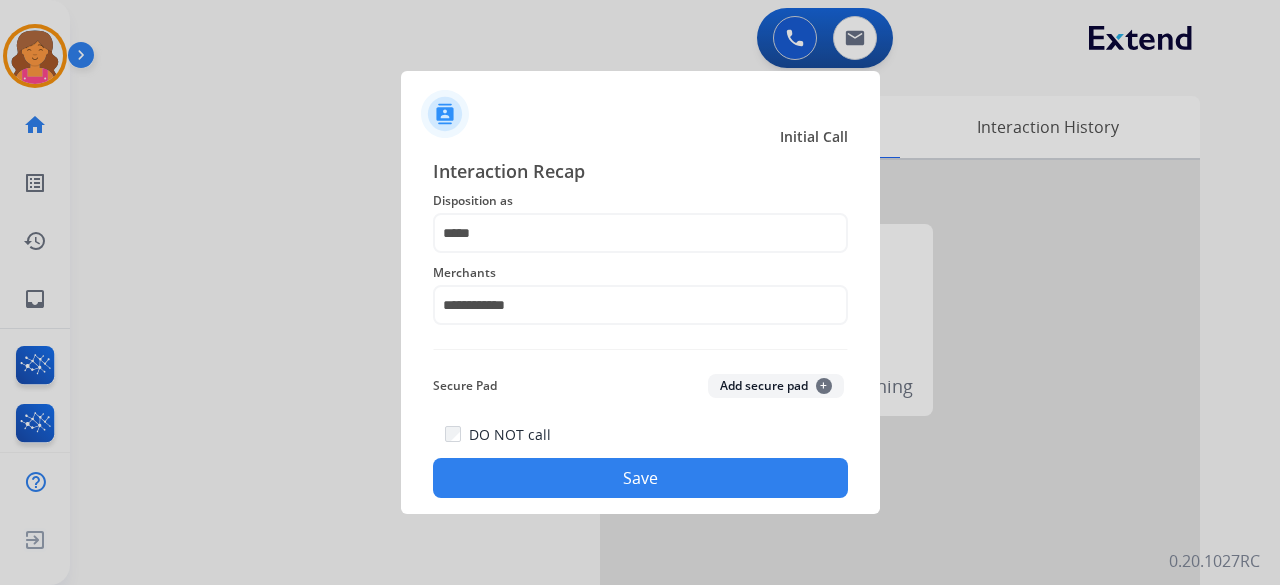 click on "Save" 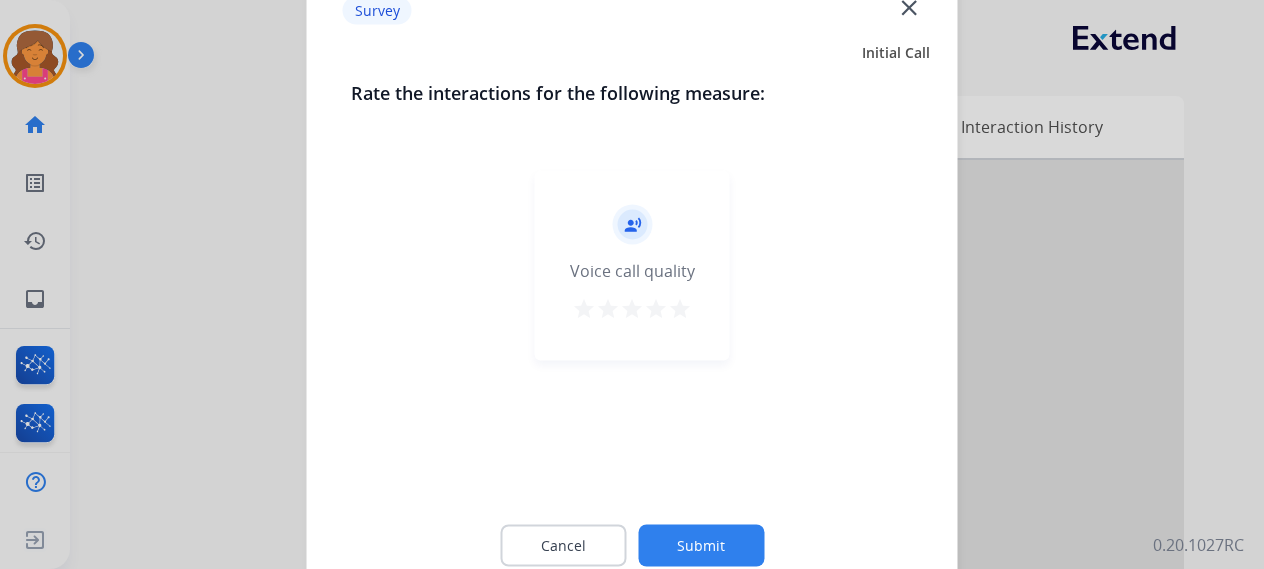 click on "star" at bounding box center (680, 311) 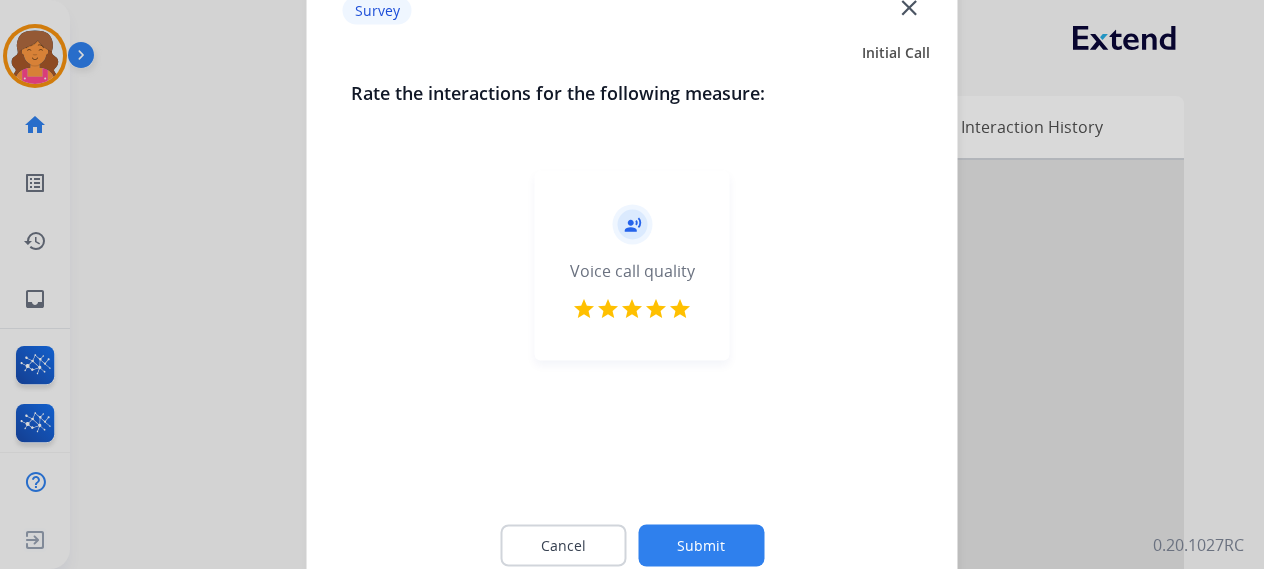 click on "Submit" 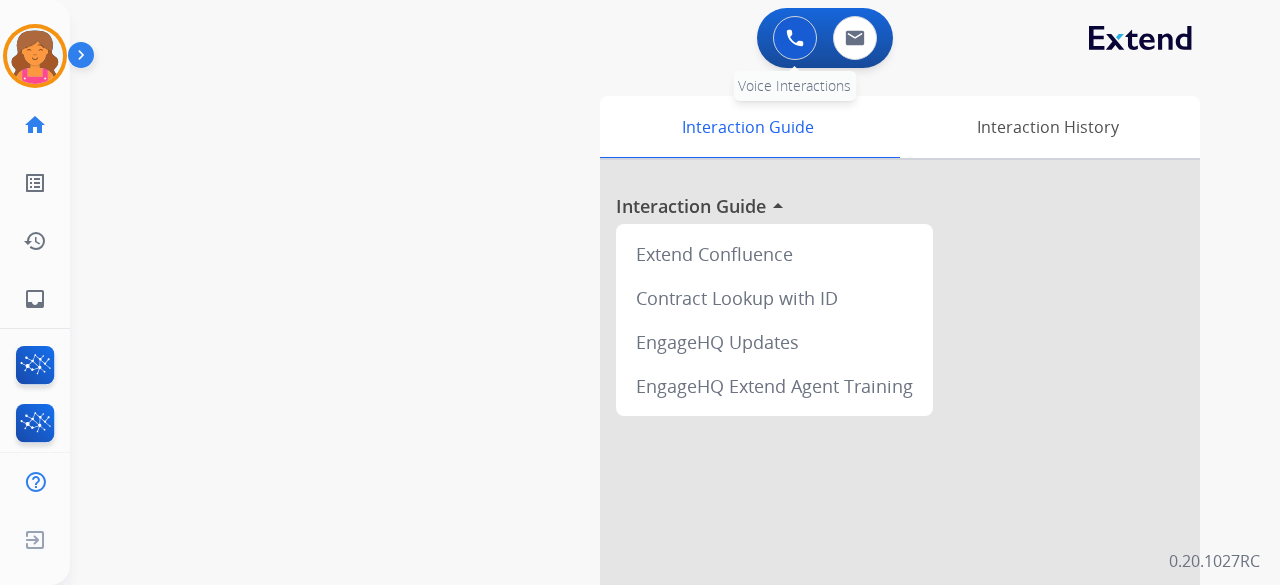 click at bounding box center (795, 38) 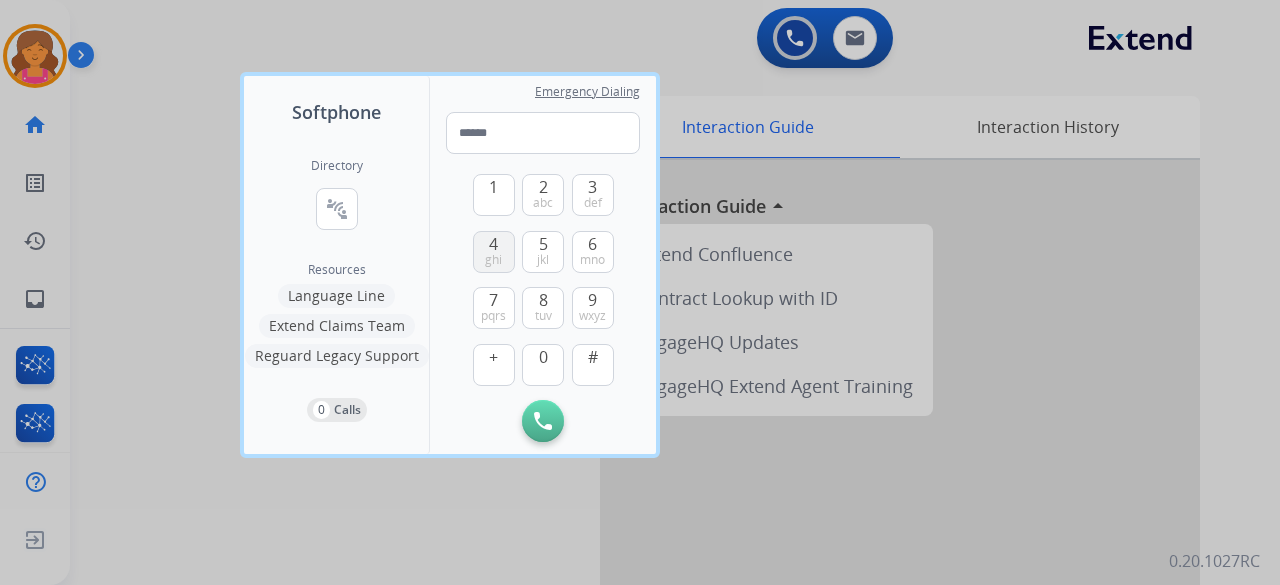 click on "4" at bounding box center (493, 244) 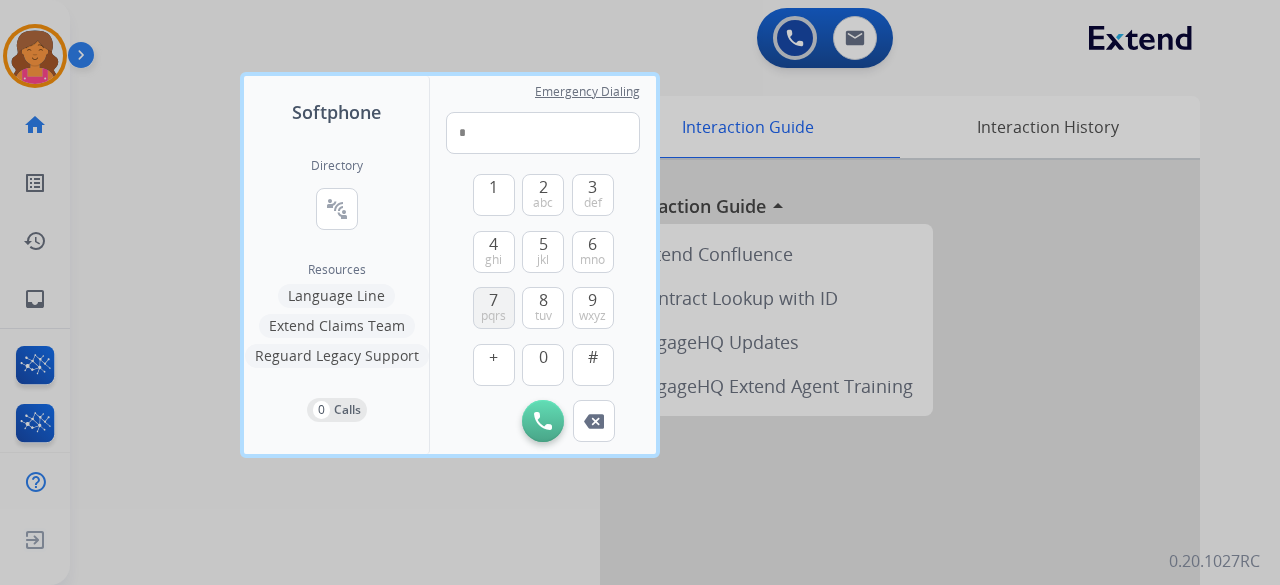 click on "pqrs" at bounding box center (493, 316) 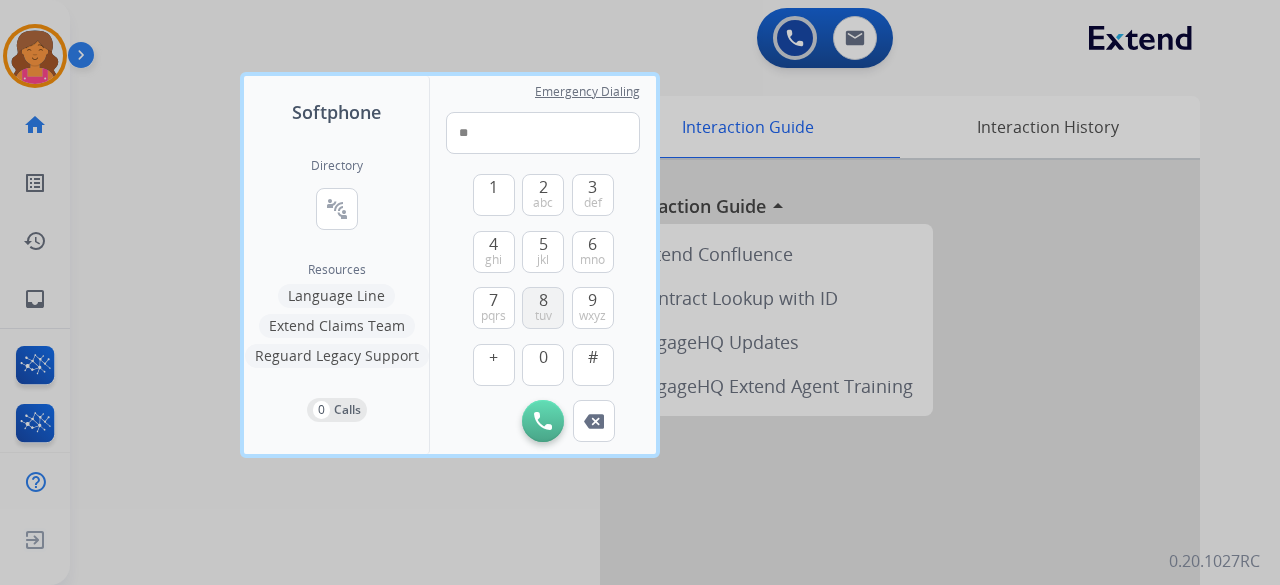 click on "tuv" at bounding box center (543, 316) 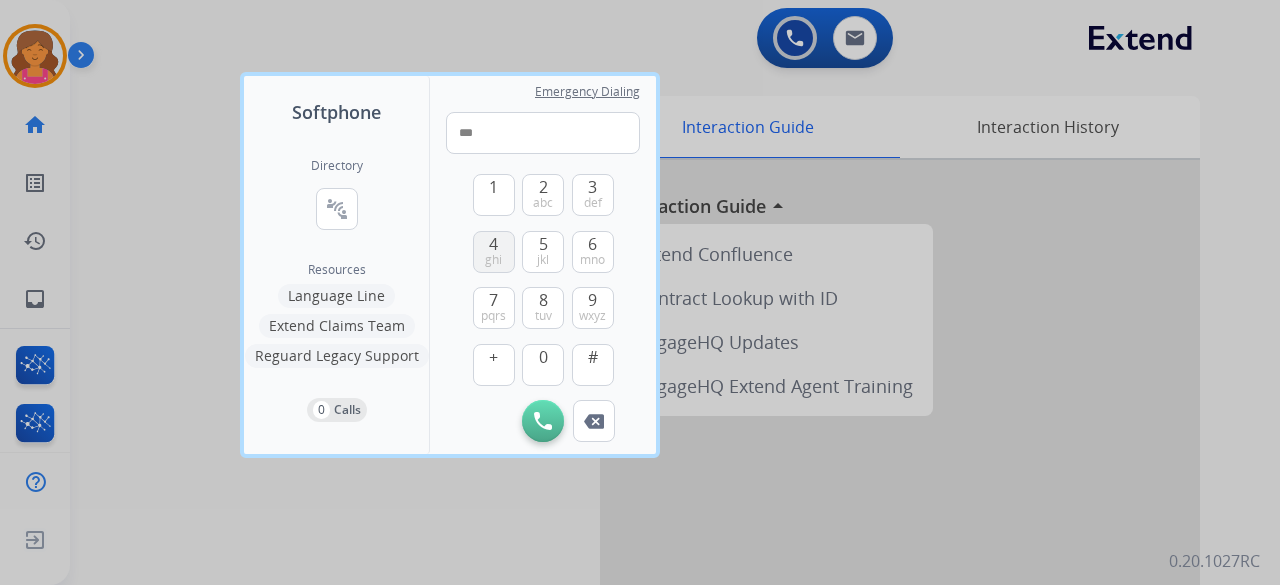 click on "4" at bounding box center (493, 244) 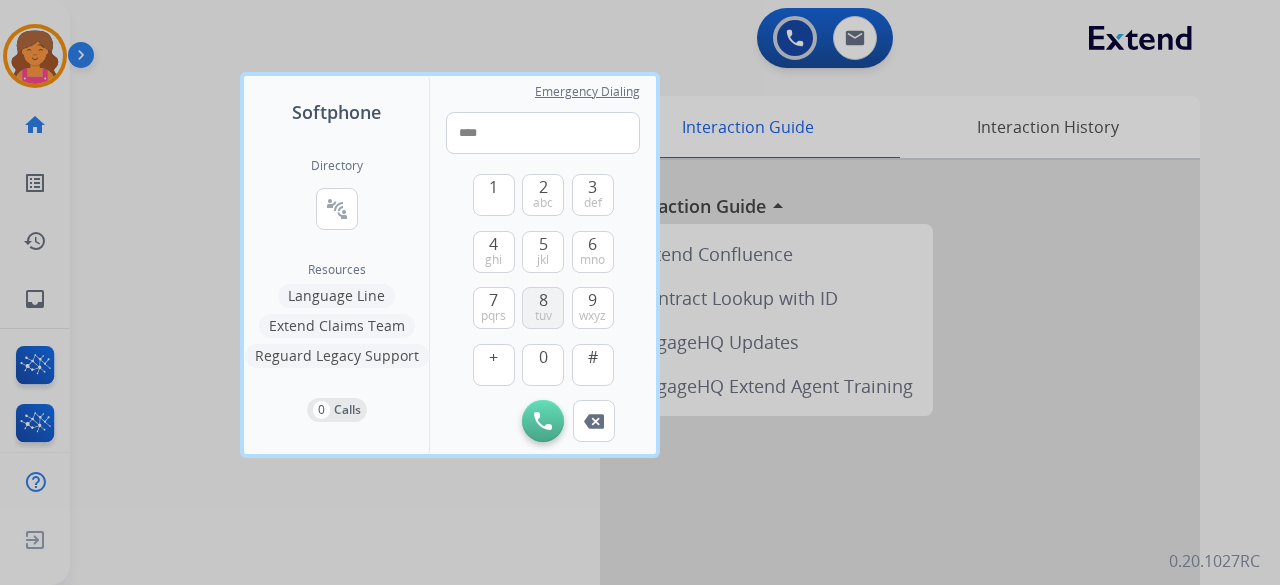 click on "8 tuv" at bounding box center [543, 308] 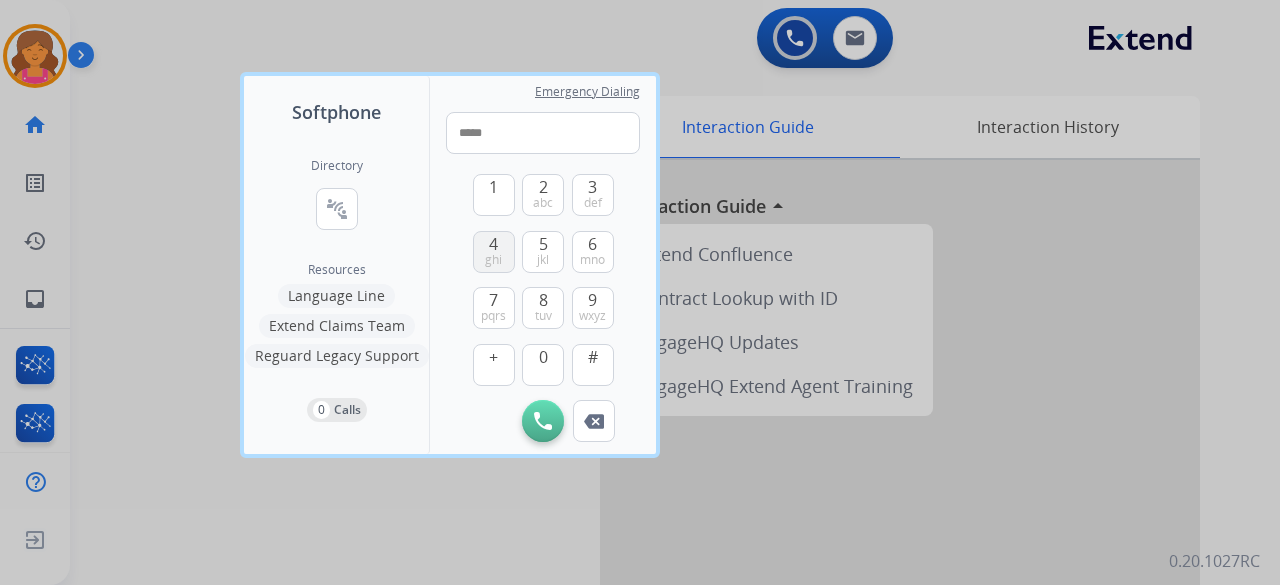 click on "4 ghi" at bounding box center [494, 252] 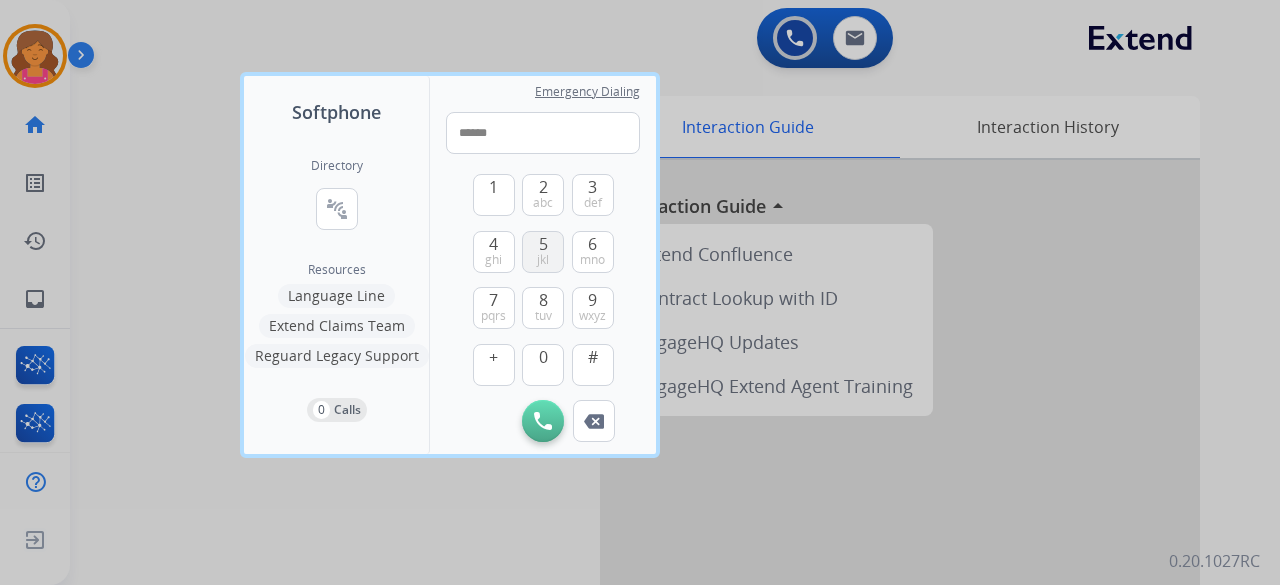 click on "5 jkl" at bounding box center (543, 252) 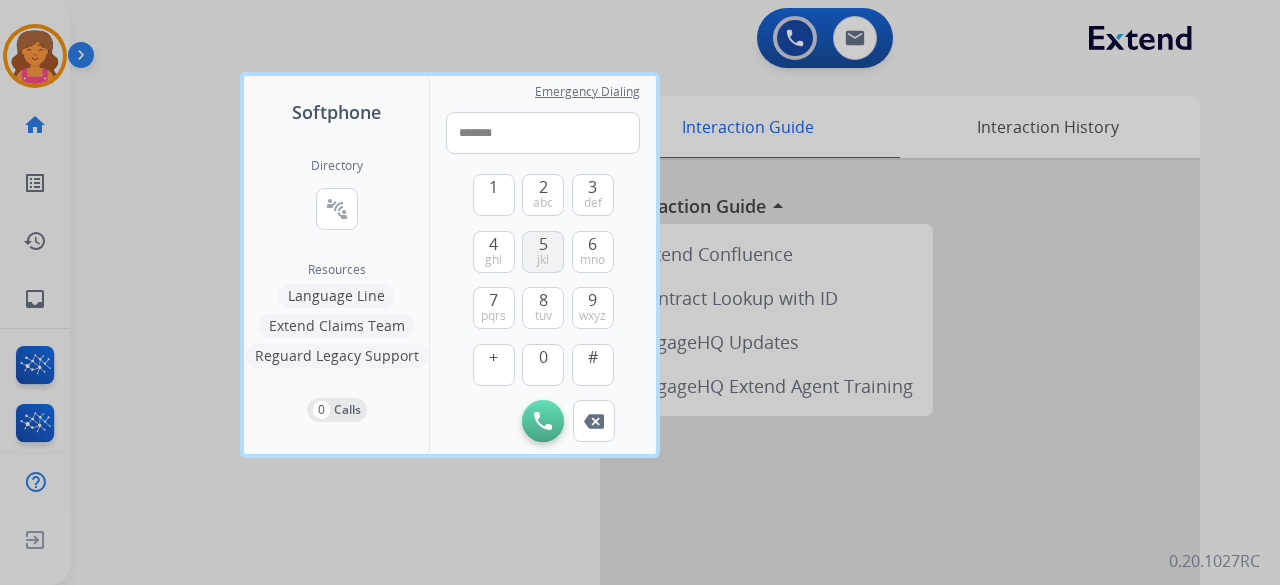 click on "5 jkl" at bounding box center [543, 252] 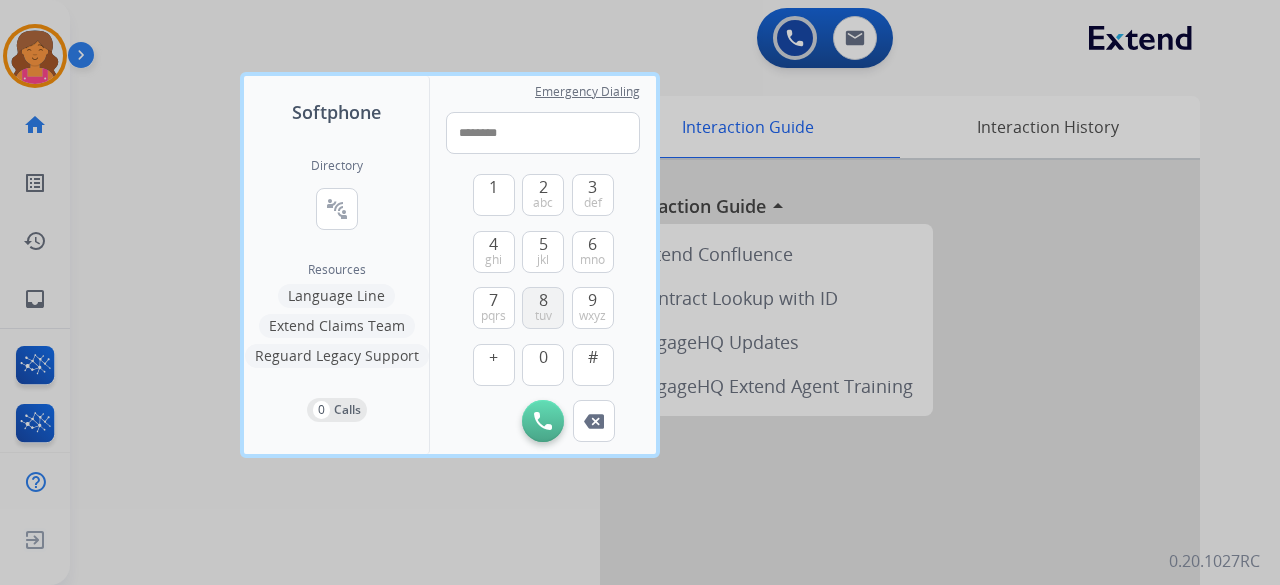 click on "8" at bounding box center (543, 300) 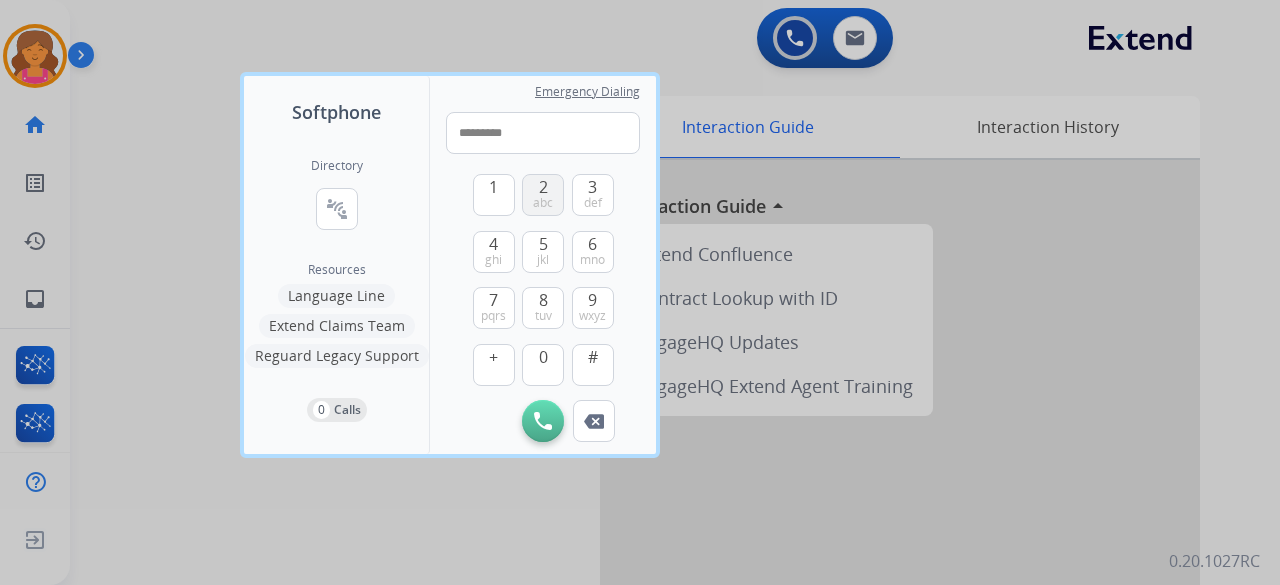 click on "abc" at bounding box center (543, 203) 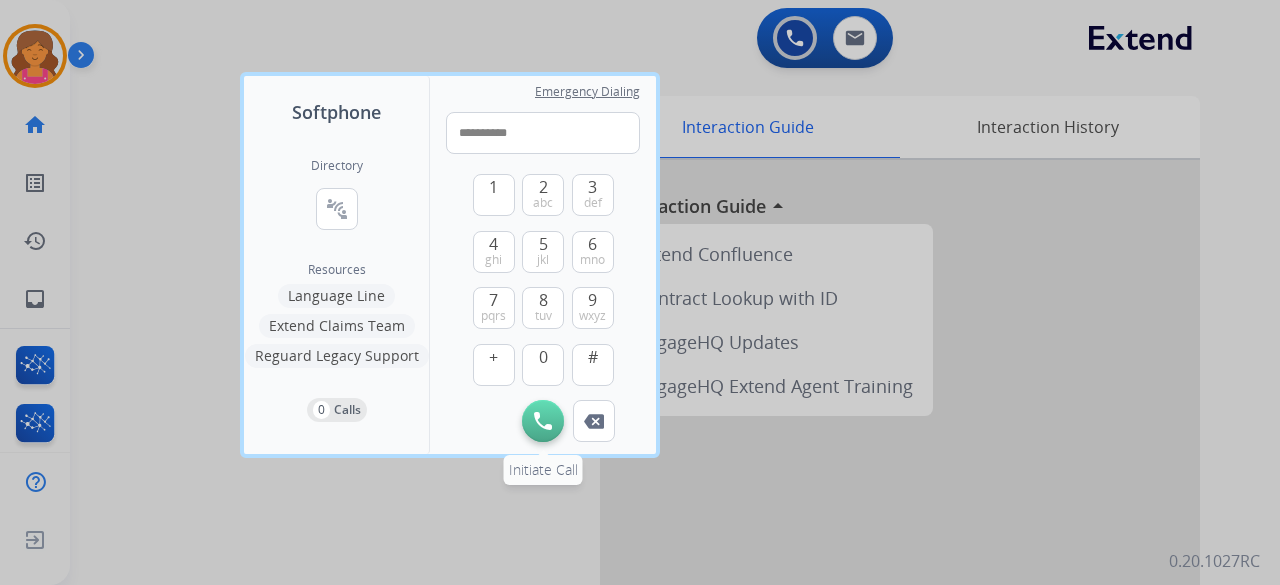 click at bounding box center [543, 421] 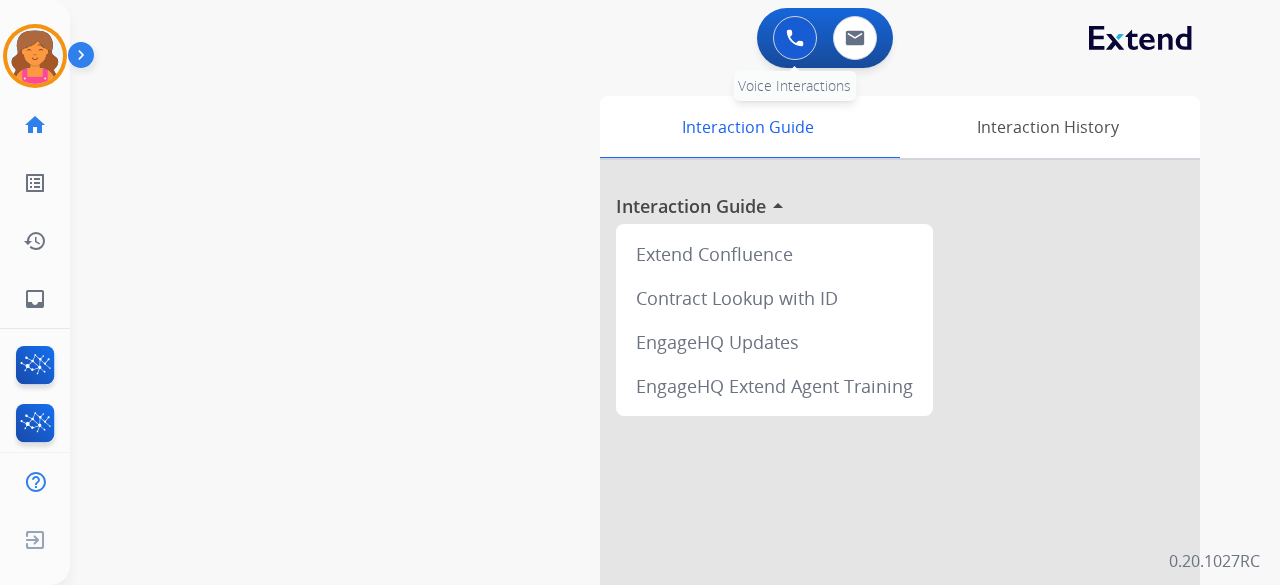 click at bounding box center [795, 38] 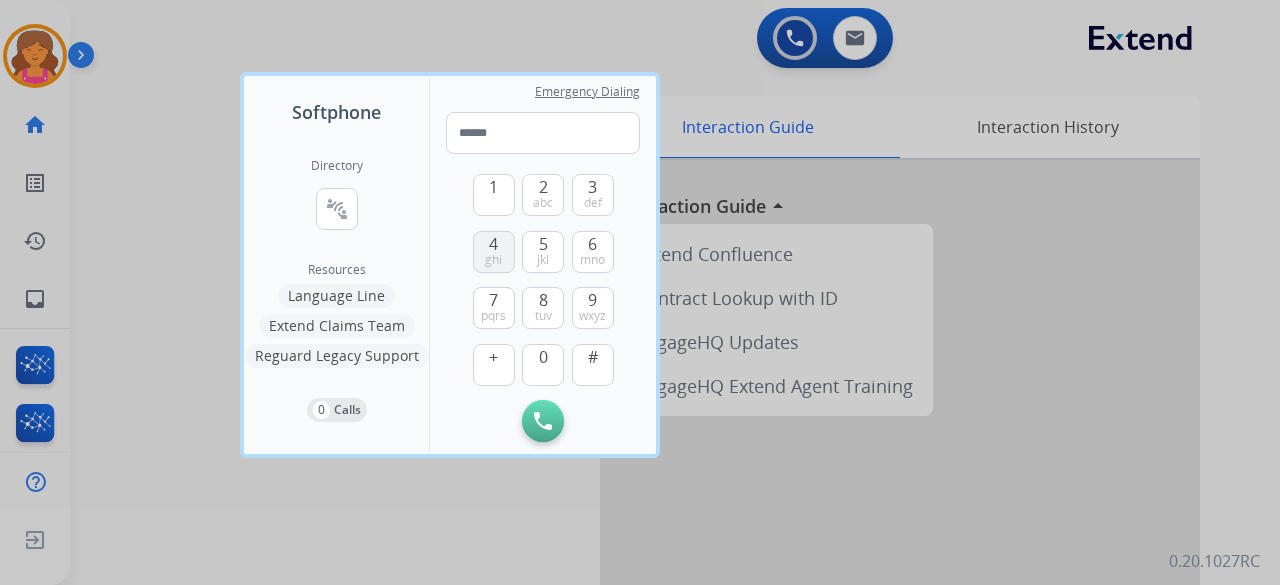 click on "4" at bounding box center (493, 244) 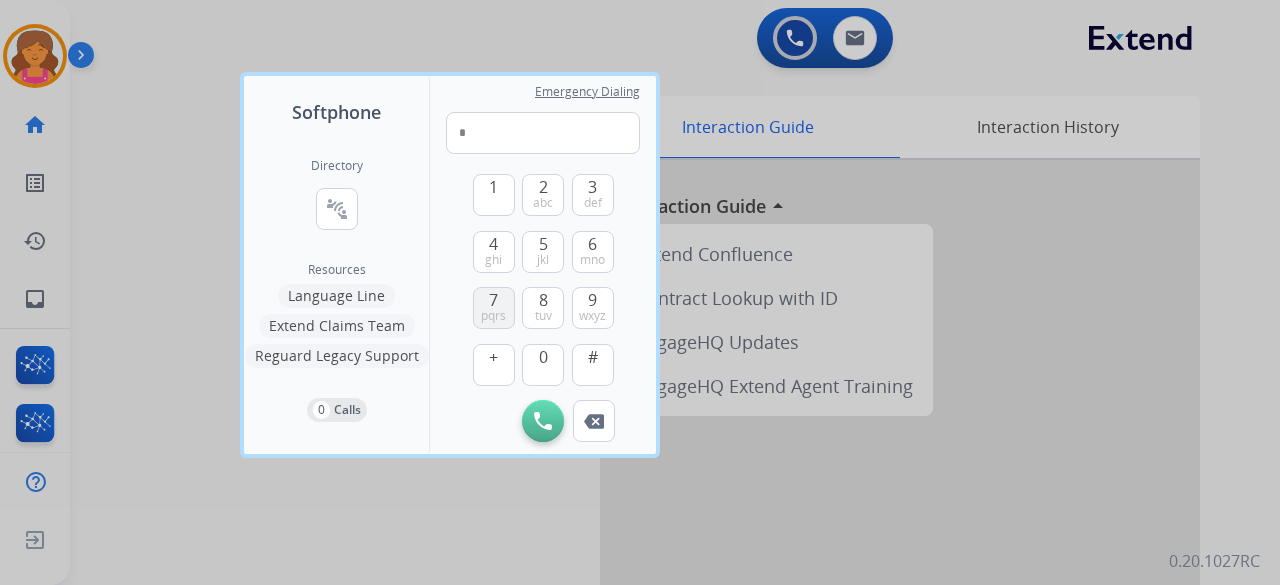 click on "7" at bounding box center (493, 300) 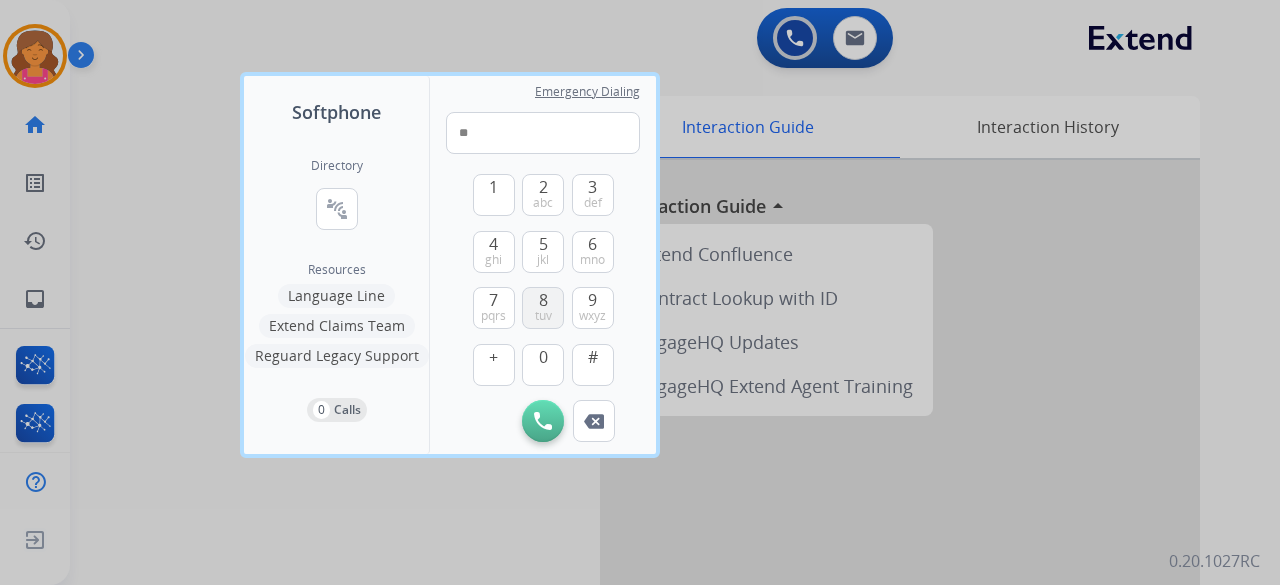 click on "tuv" at bounding box center [543, 316] 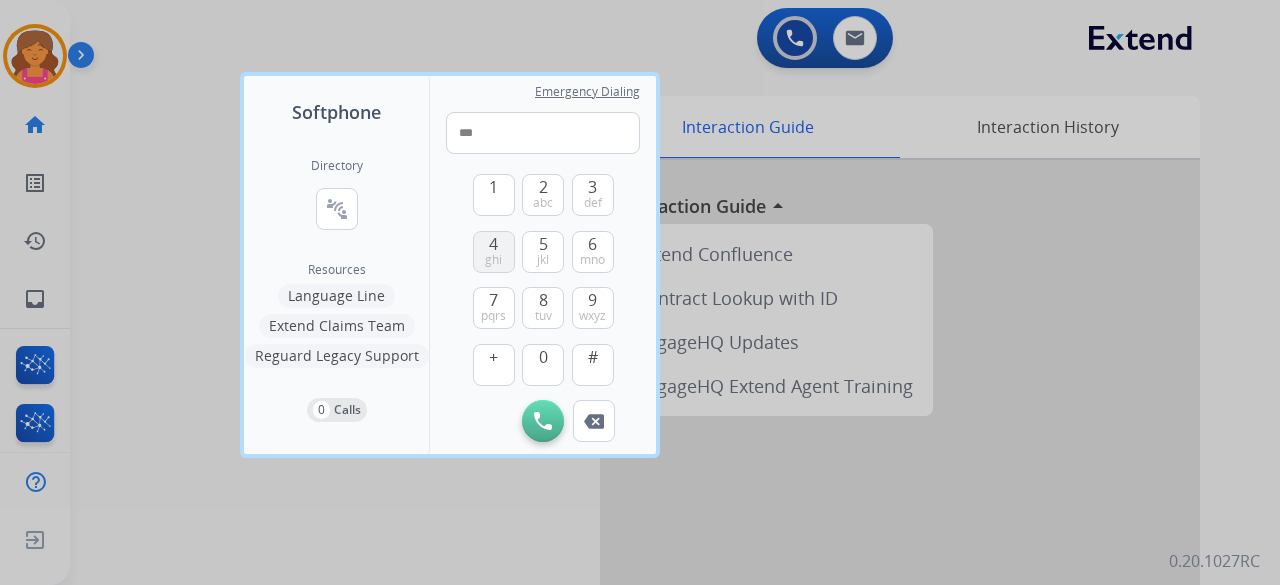 click on "4 ghi" at bounding box center [494, 252] 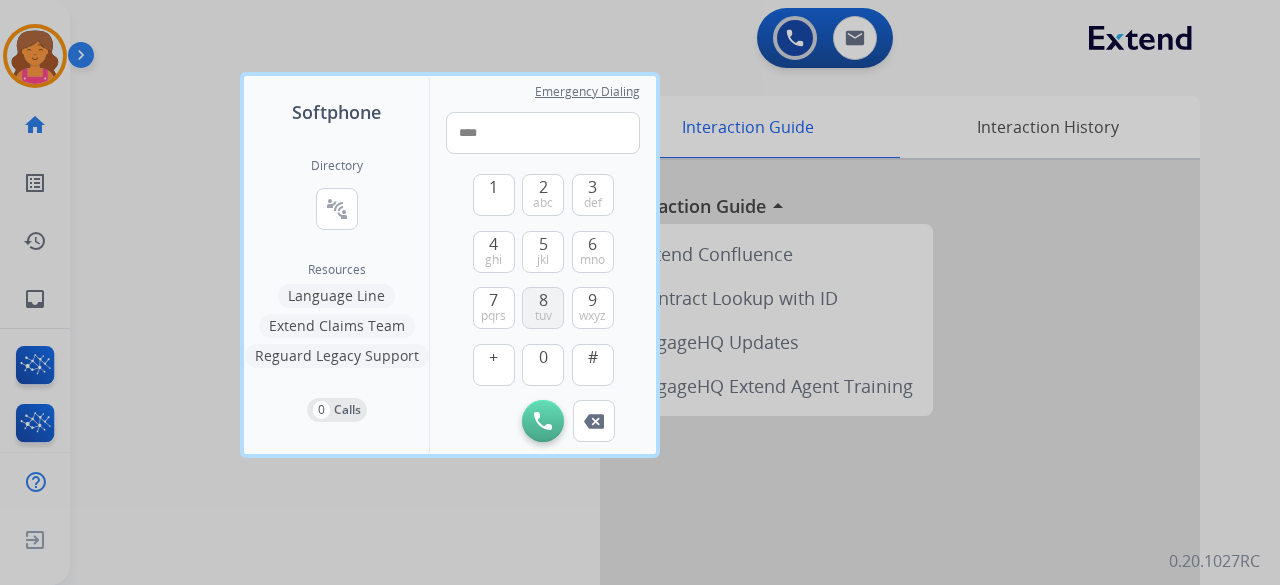 click on "8" at bounding box center (543, 300) 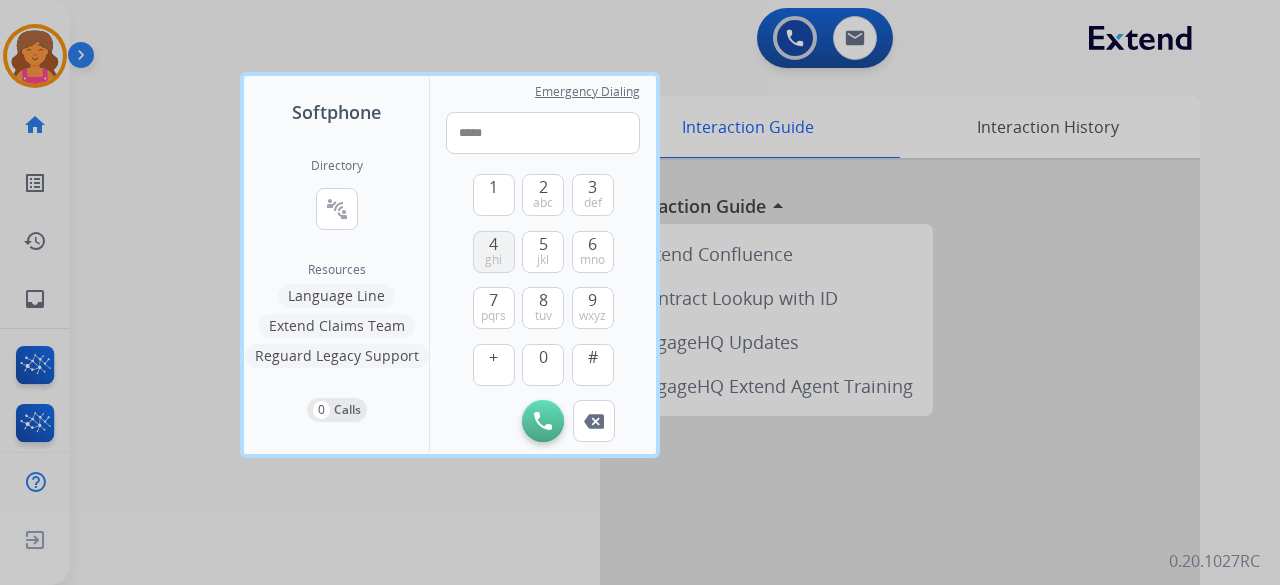 click on "4 ghi" at bounding box center [494, 252] 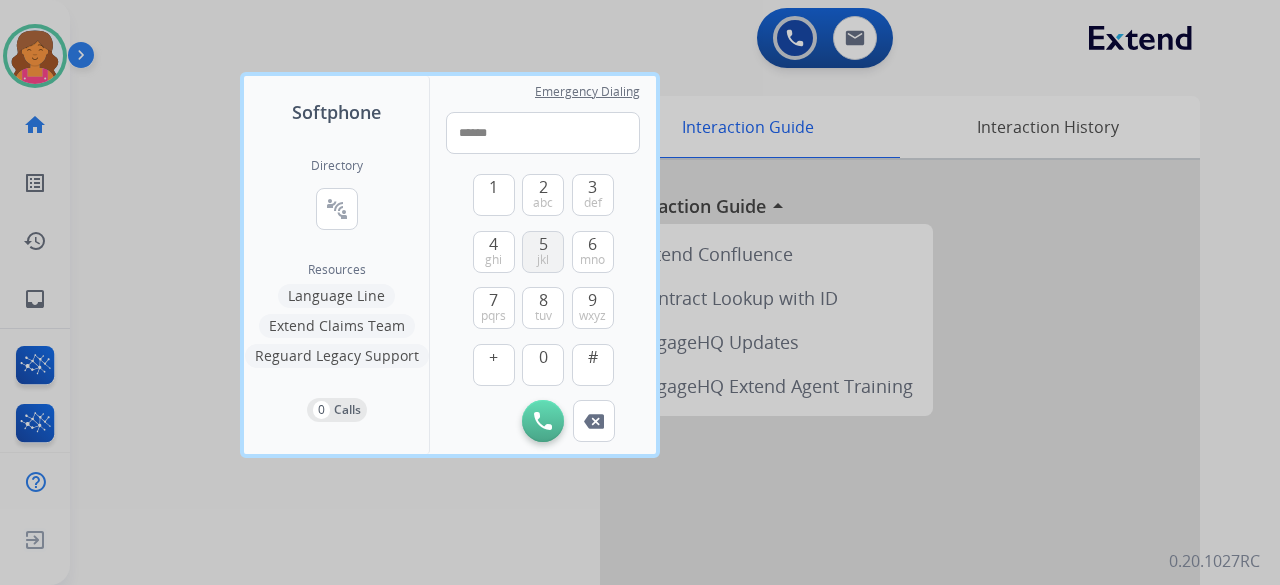 click on "jkl" at bounding box center (543, 260) 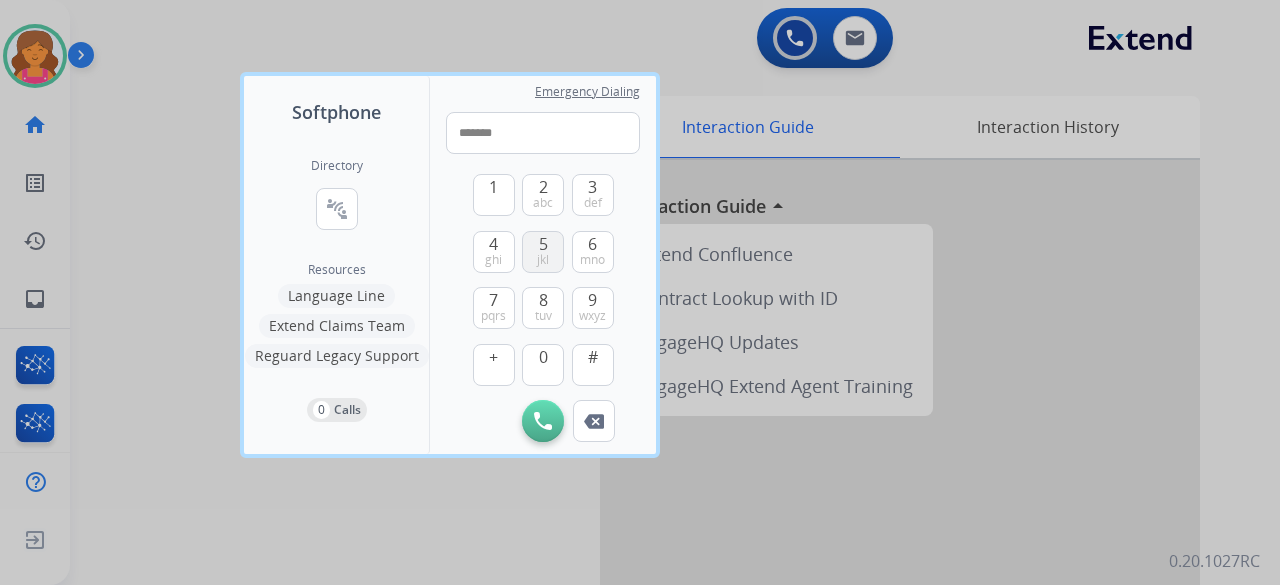 click on "jkl" at bounding box center [543, 260] 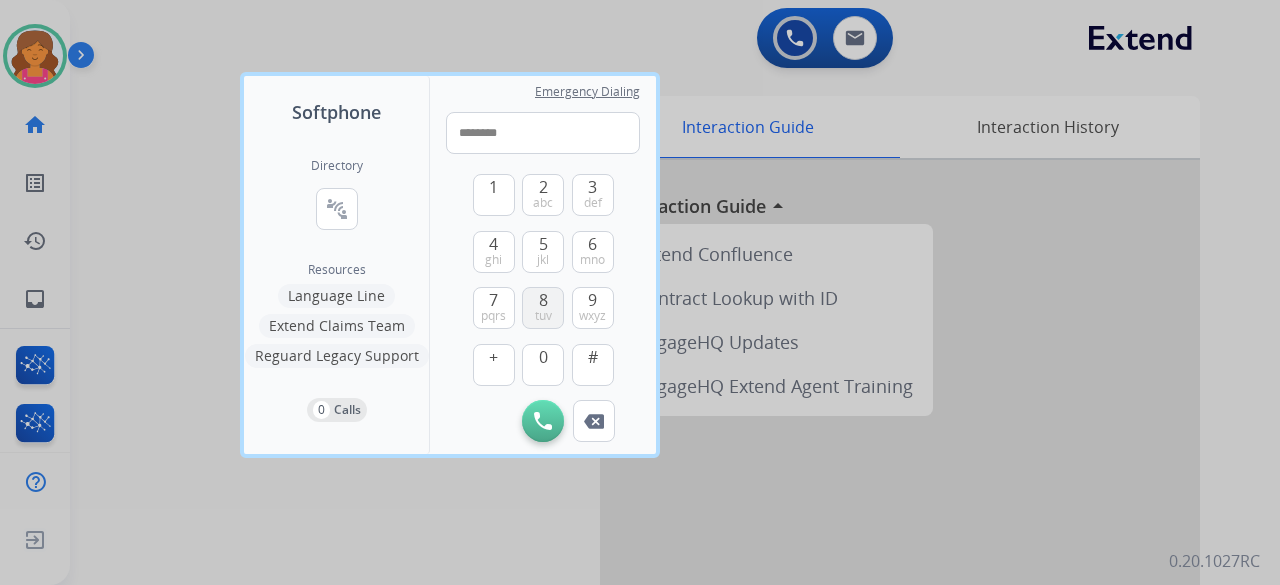 click on "tuv" at bounding box center [543, 316] 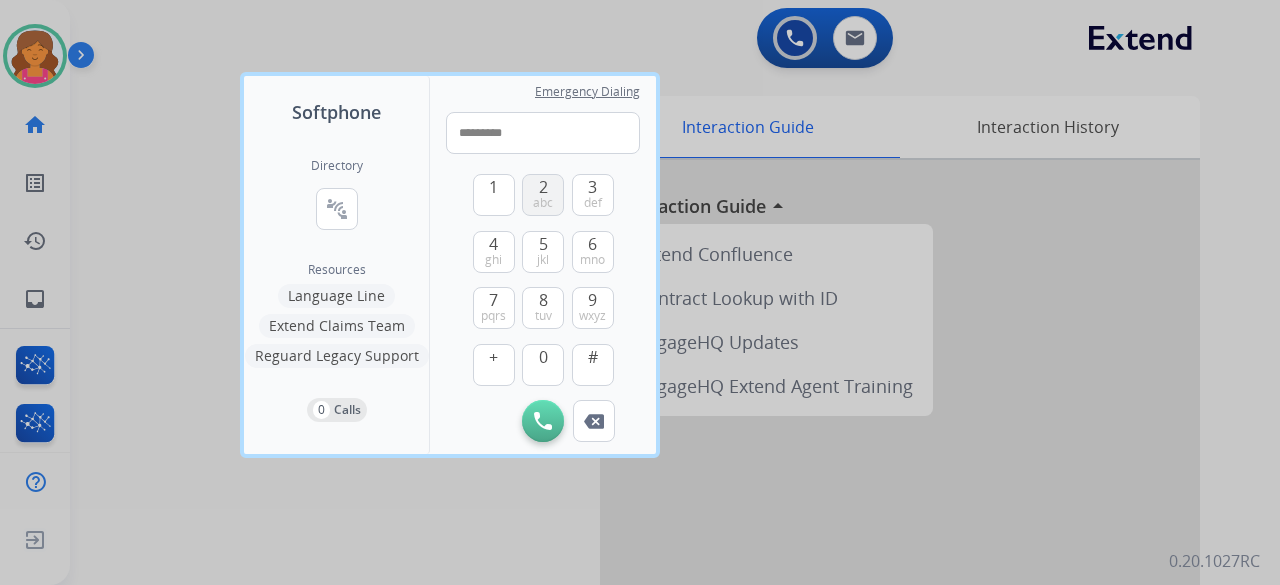 click on "abc" at bounding box center [543, 203] 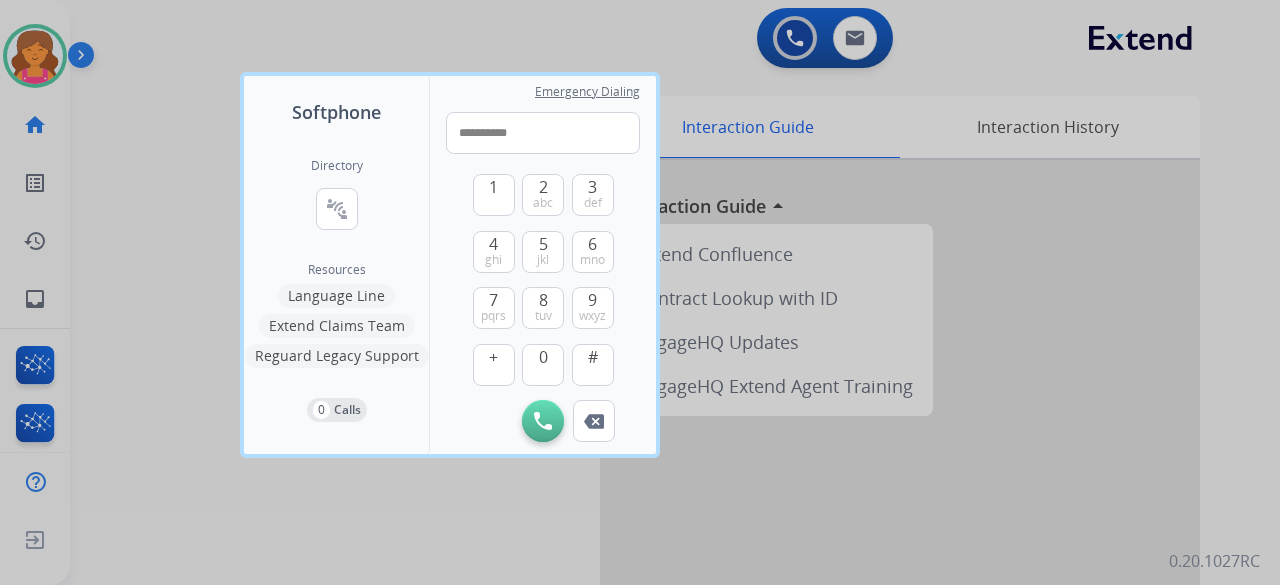 click on "Initiate Call" at bounding box center [543, 421] 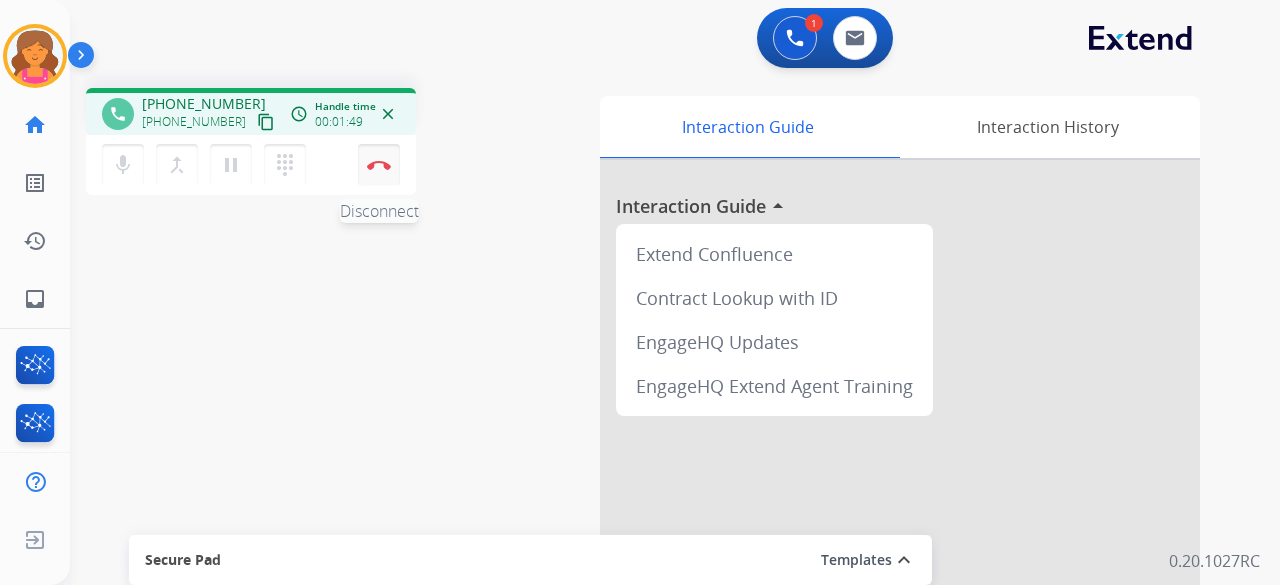 click on "Disconnect" at bounding box center (379, 165) 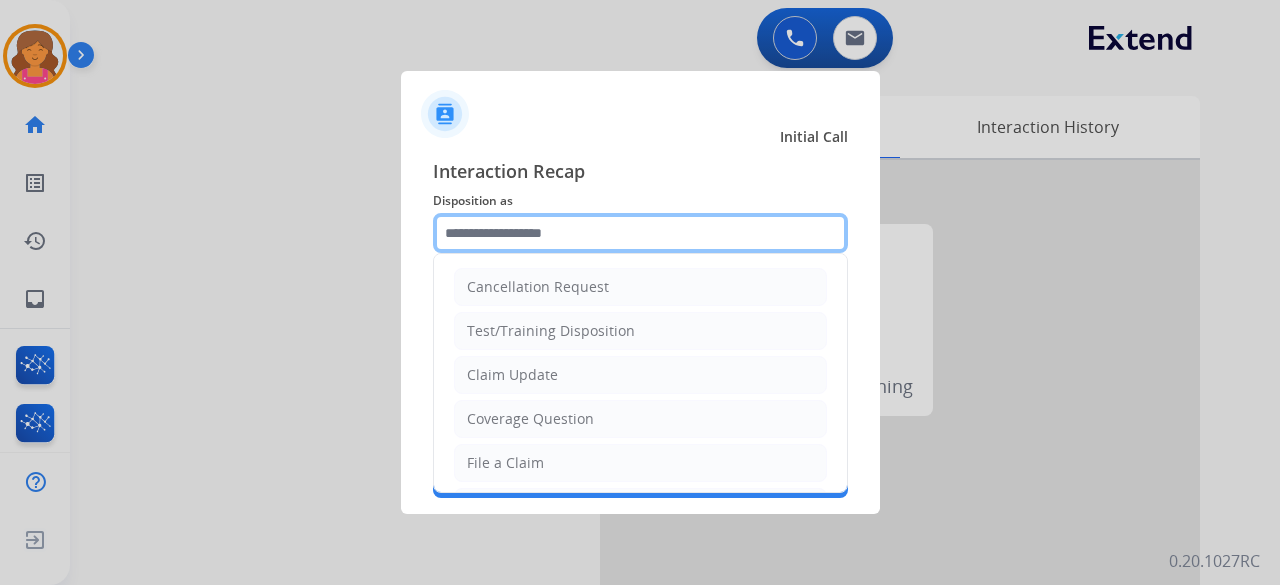 click 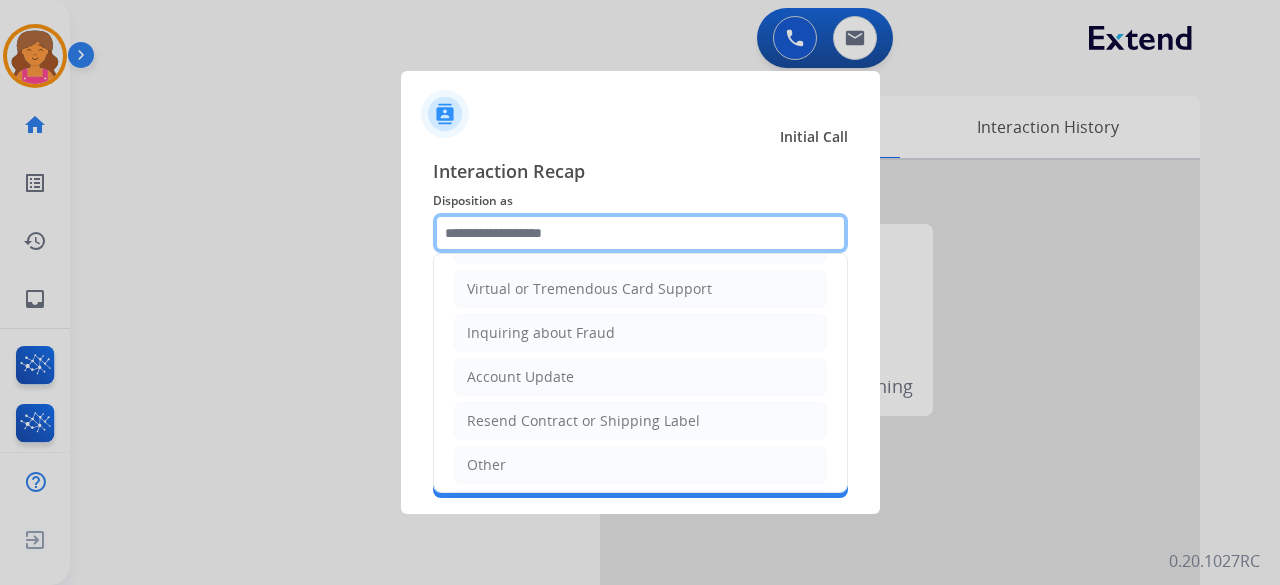 scroll, scrollTop: 390, scrollLeft: 0, axis: vertical 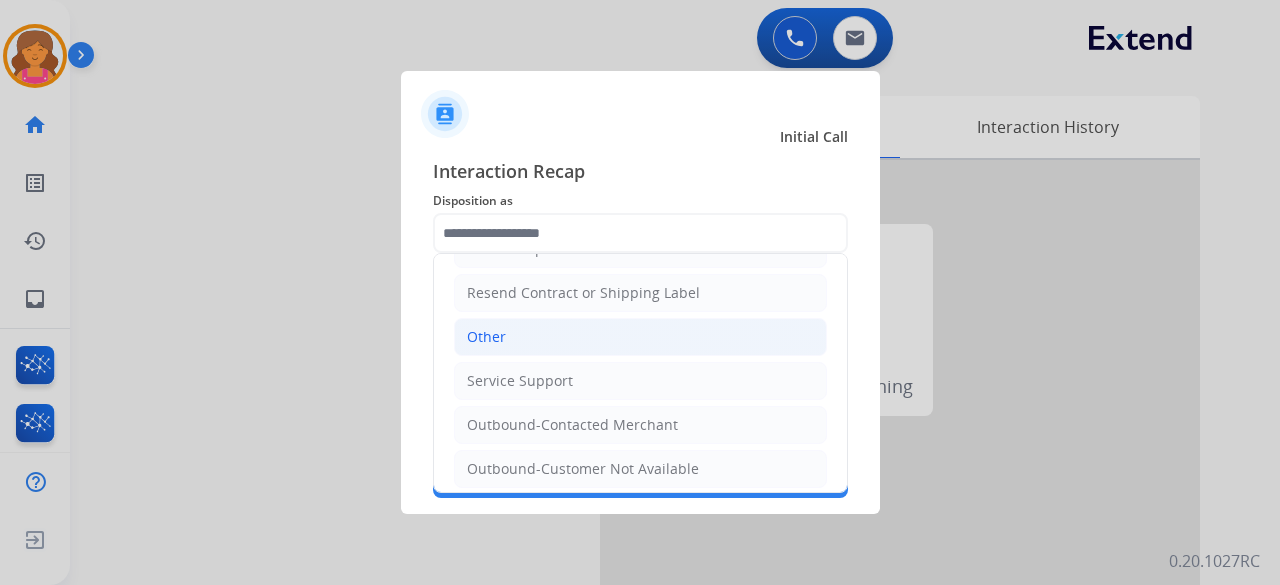 click on "Other" 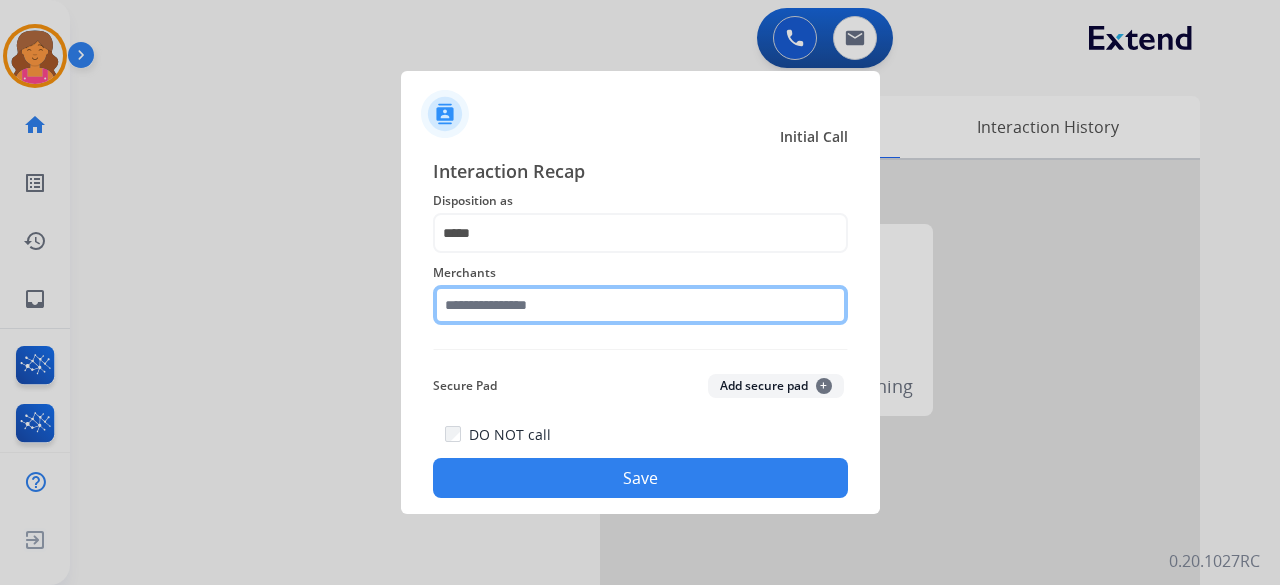 click 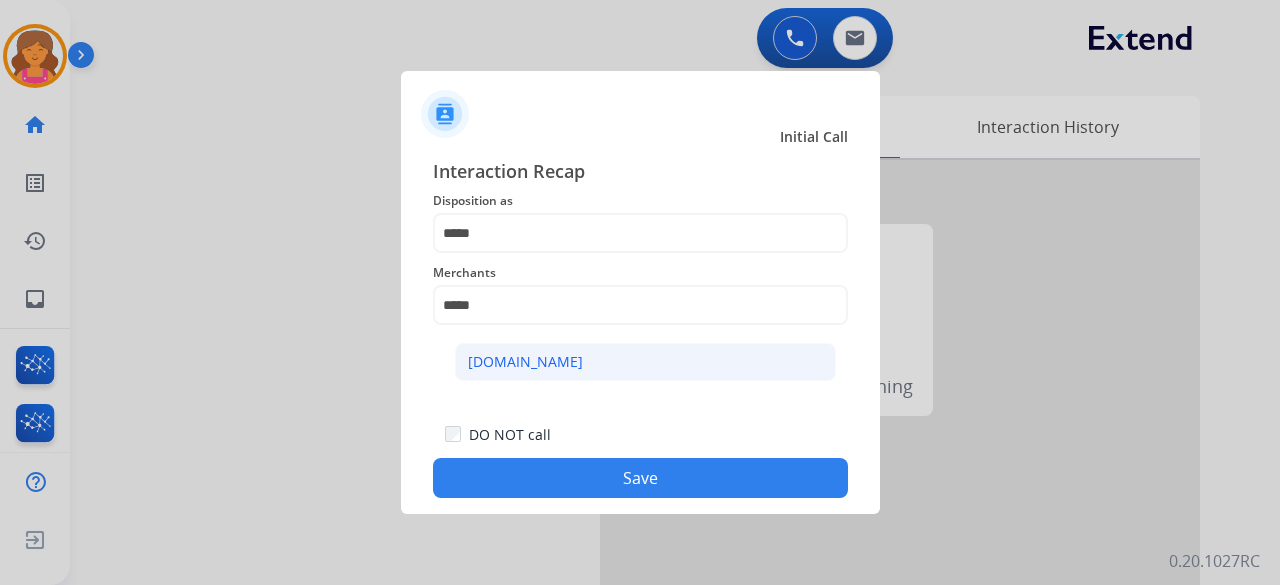 click on "[DOMAIN_NAME]" 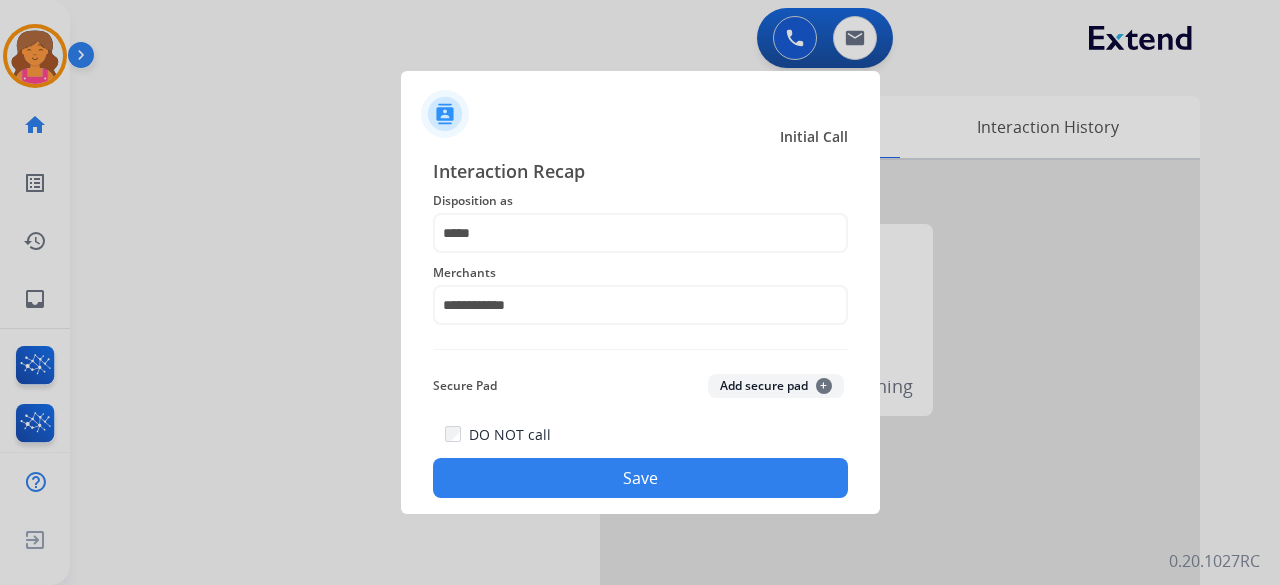 click on "Save" 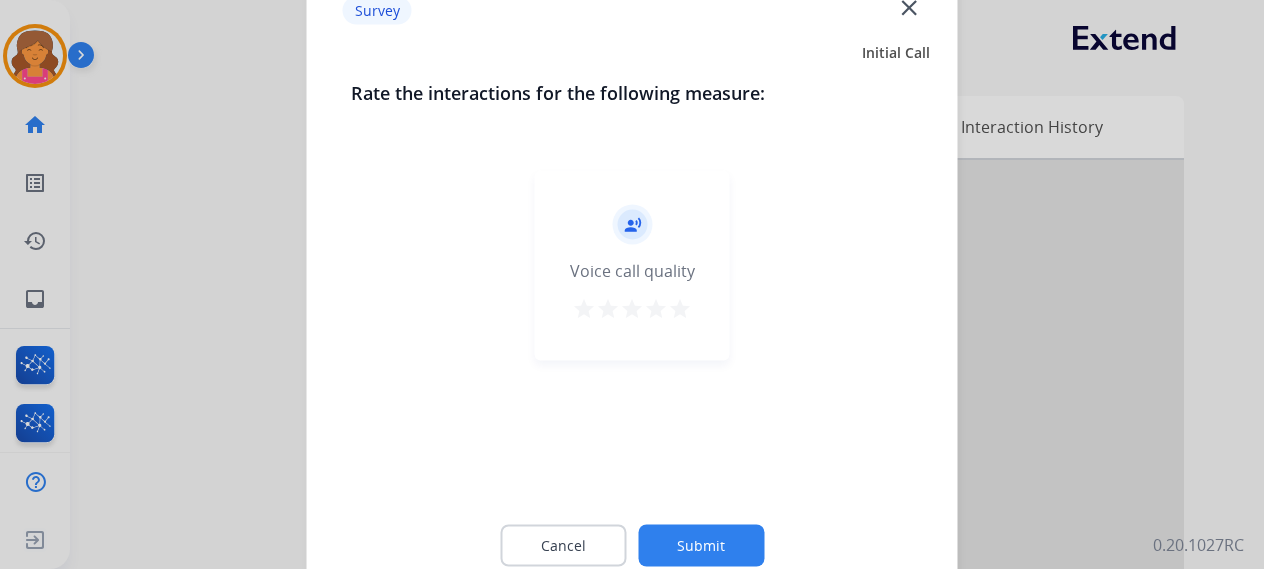 click on "star" at bounding box center (680, 308) 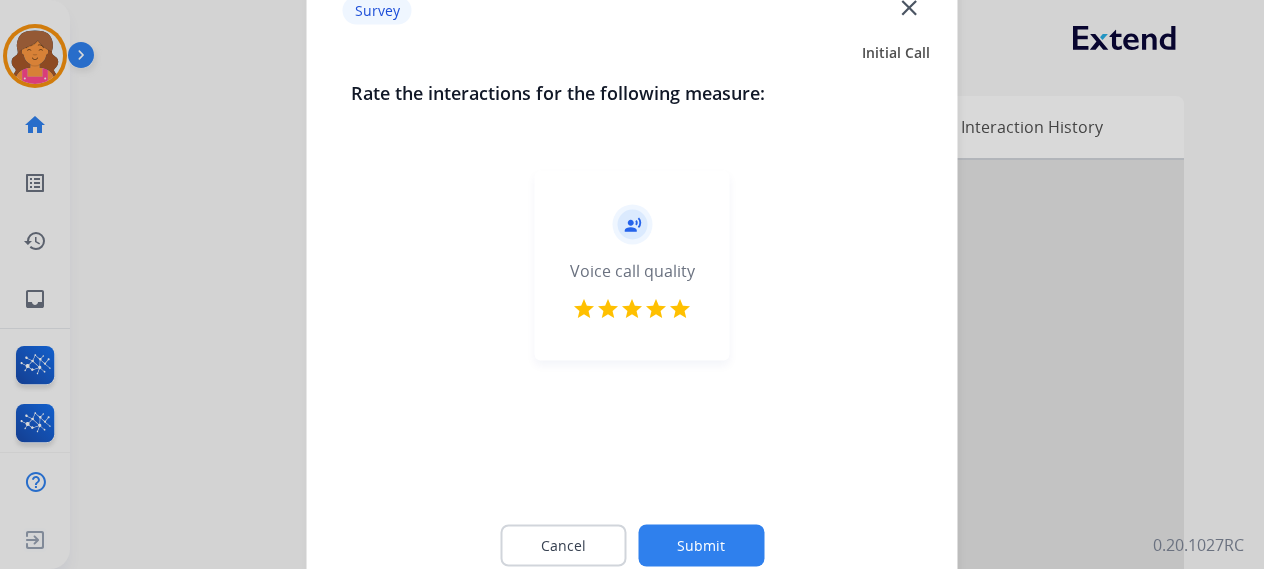 click on "Submit" 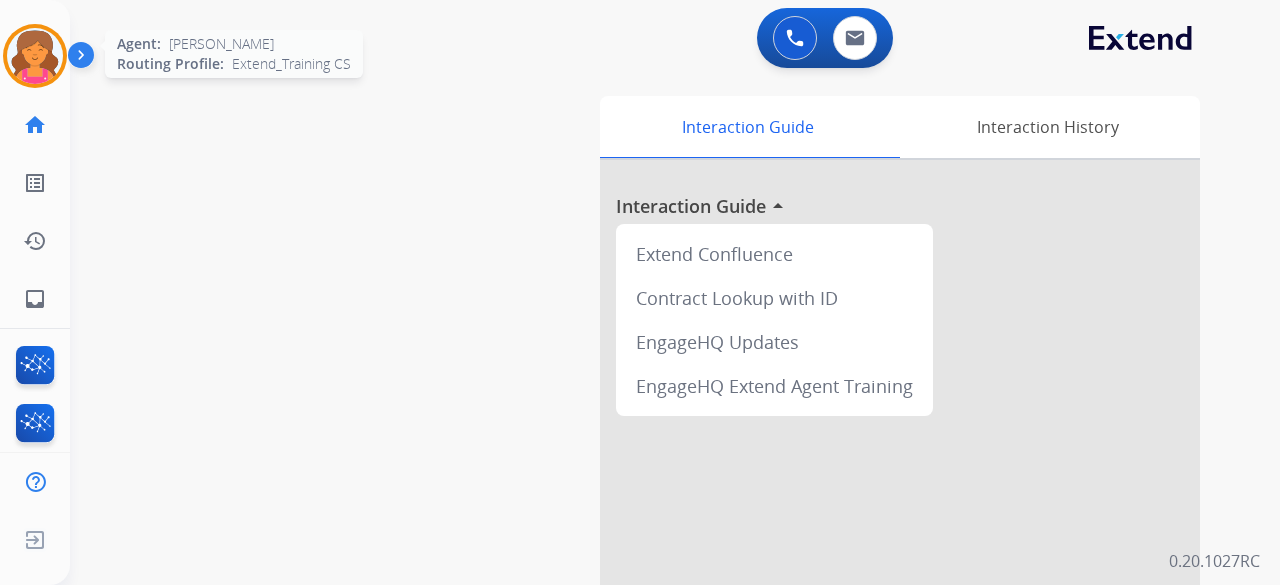 click at bounding box center (35, 56) 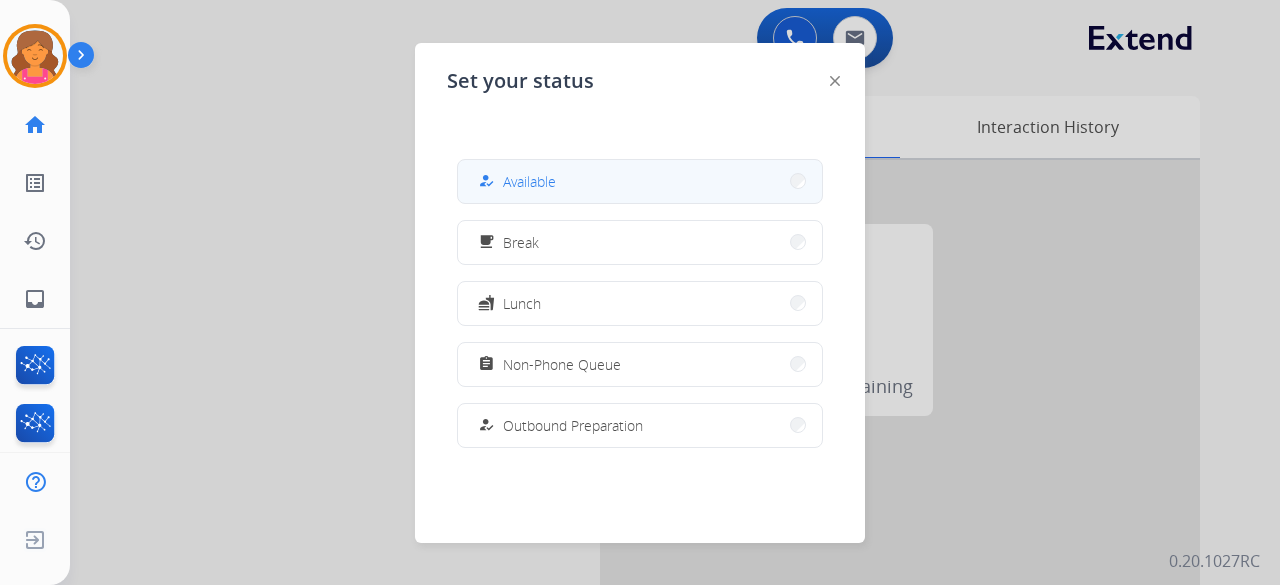 click on "how_to_reg" at bounding box center (488, 181) 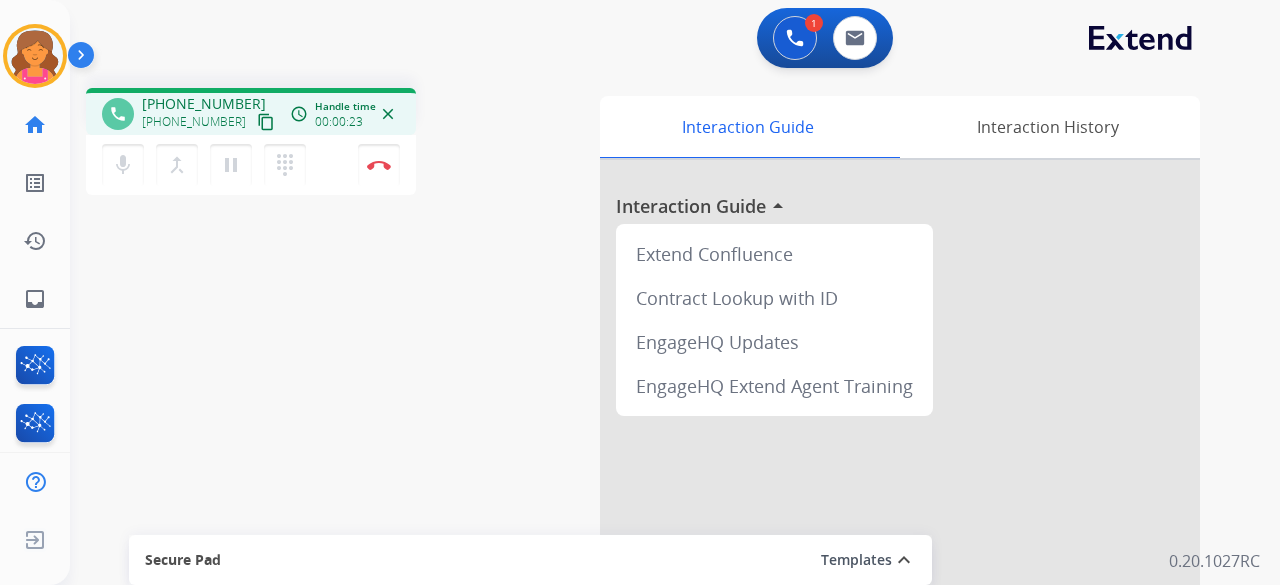 click on "content_copy" at bounding box center [266, 122] 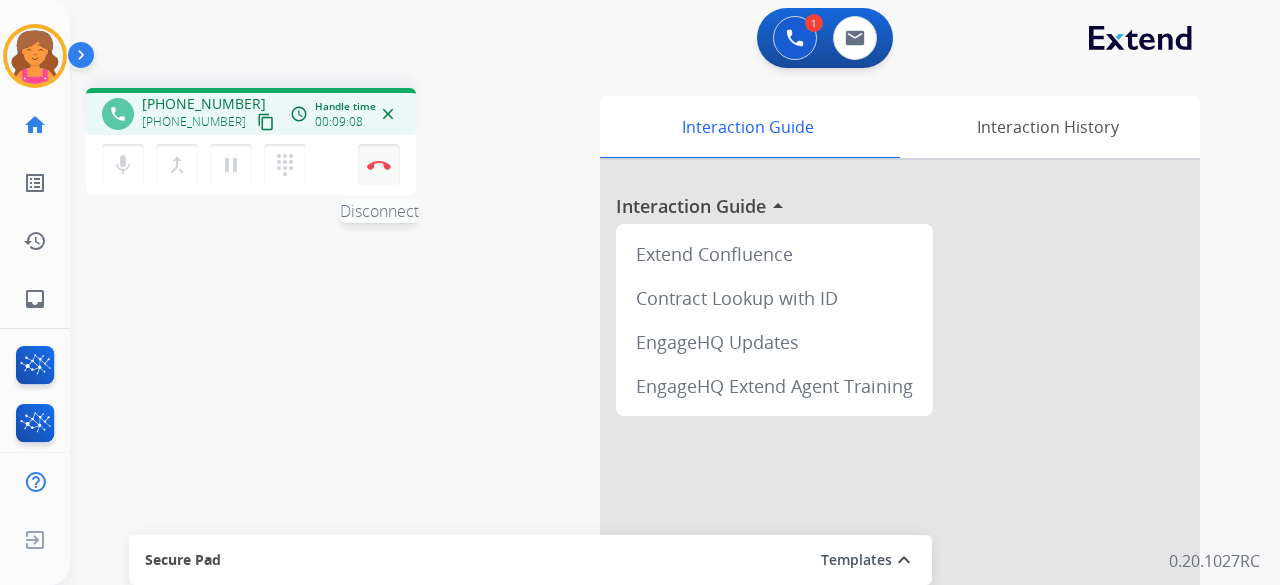 click on "Disconnect" at bounding box center [379, 165] 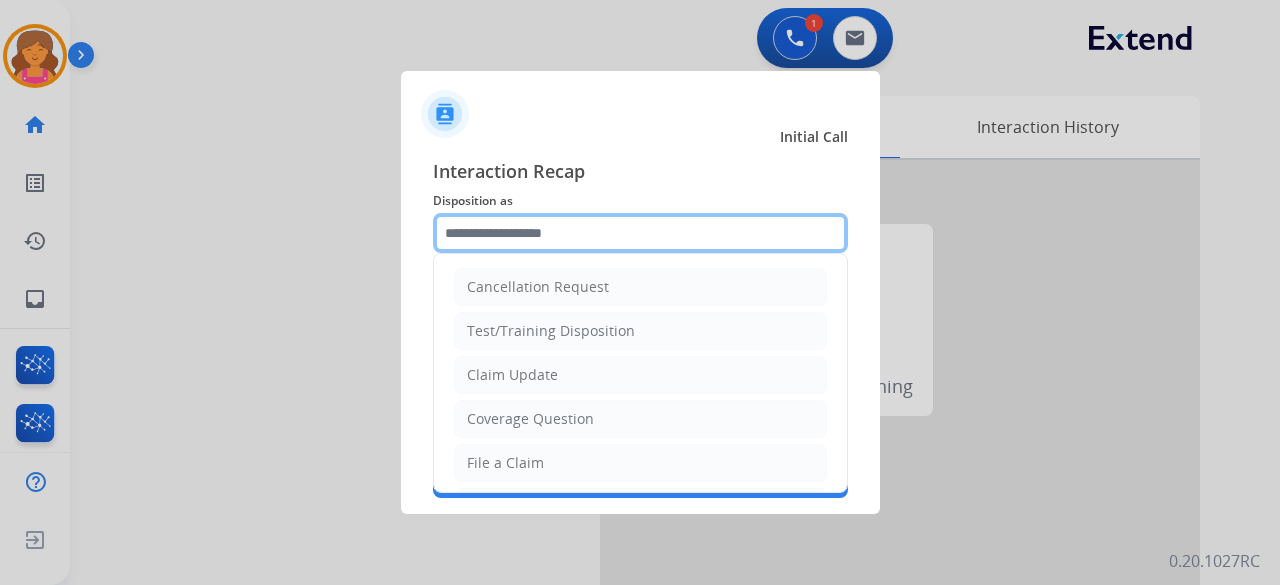 click 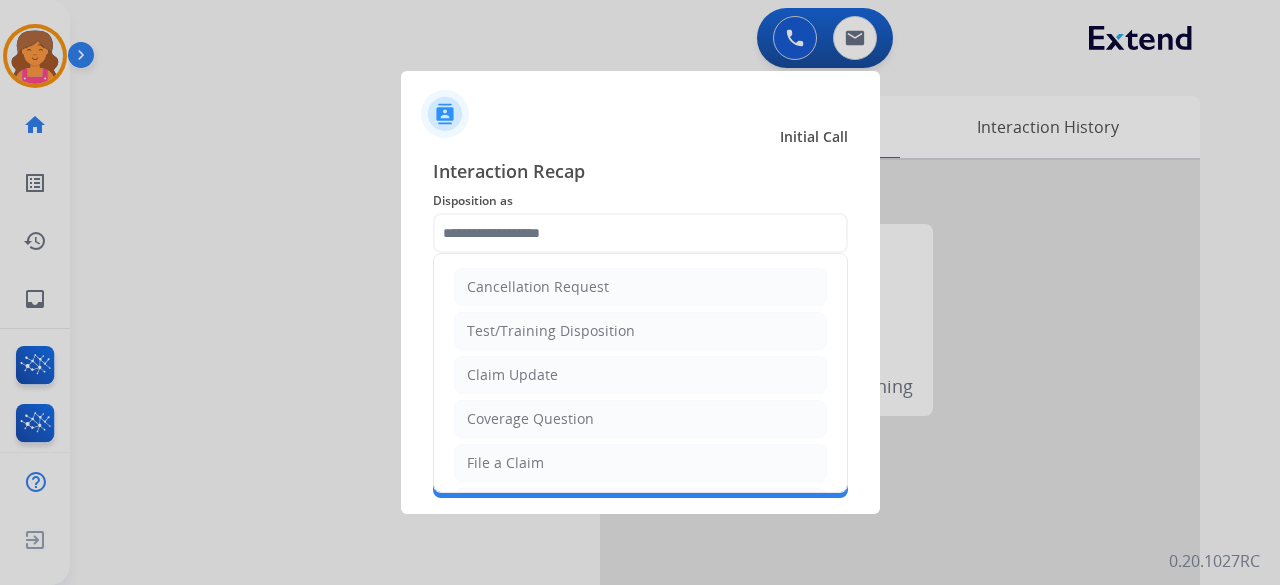 click on "Cancellation Request   Test/Training Disposition   Claim Update   Coverage Question   File a Claim   MyExtend Support   Virtual or Tremendous Card Support   Inquiring about Fraud   Account Update   Resend Contract or Shipping Label   Other   Service Support" 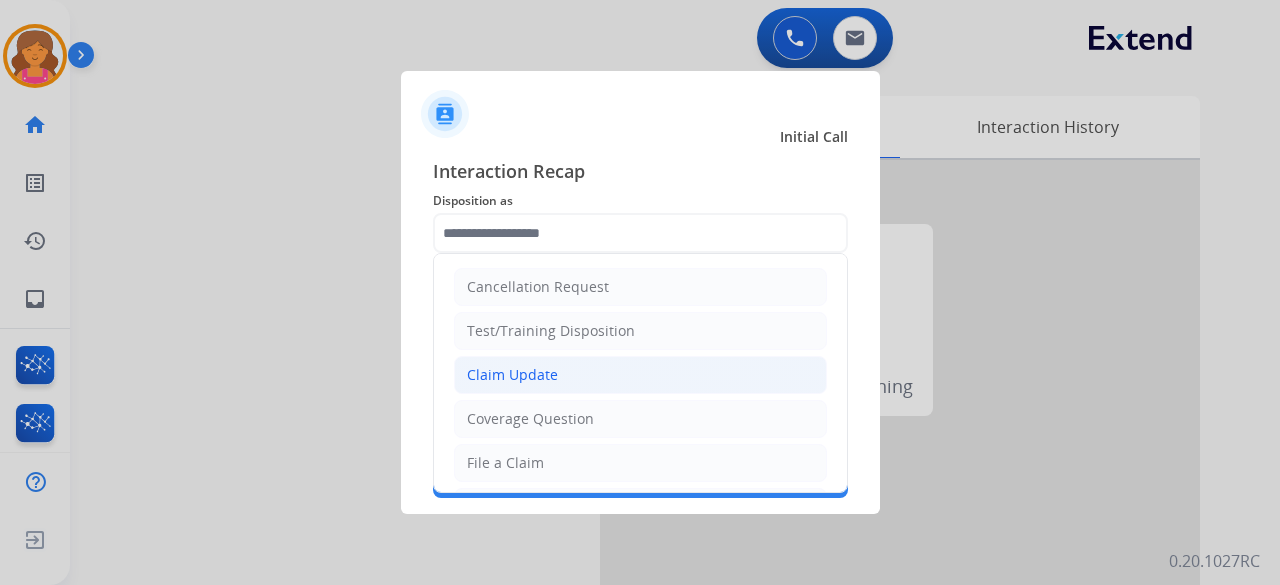 click on "Claim Update" 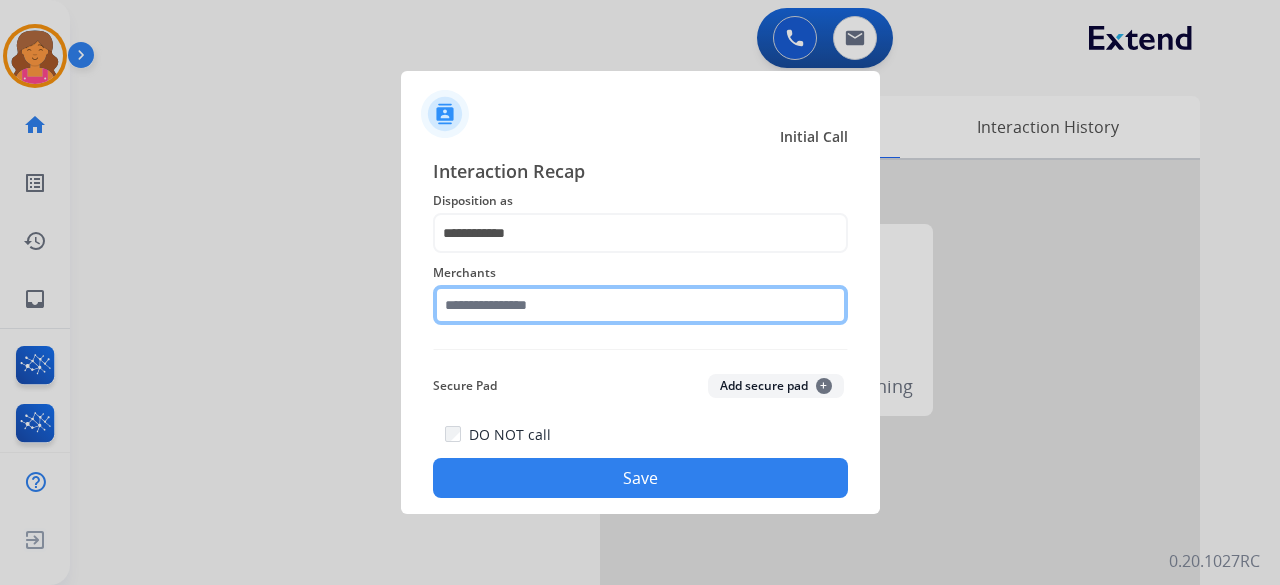 click 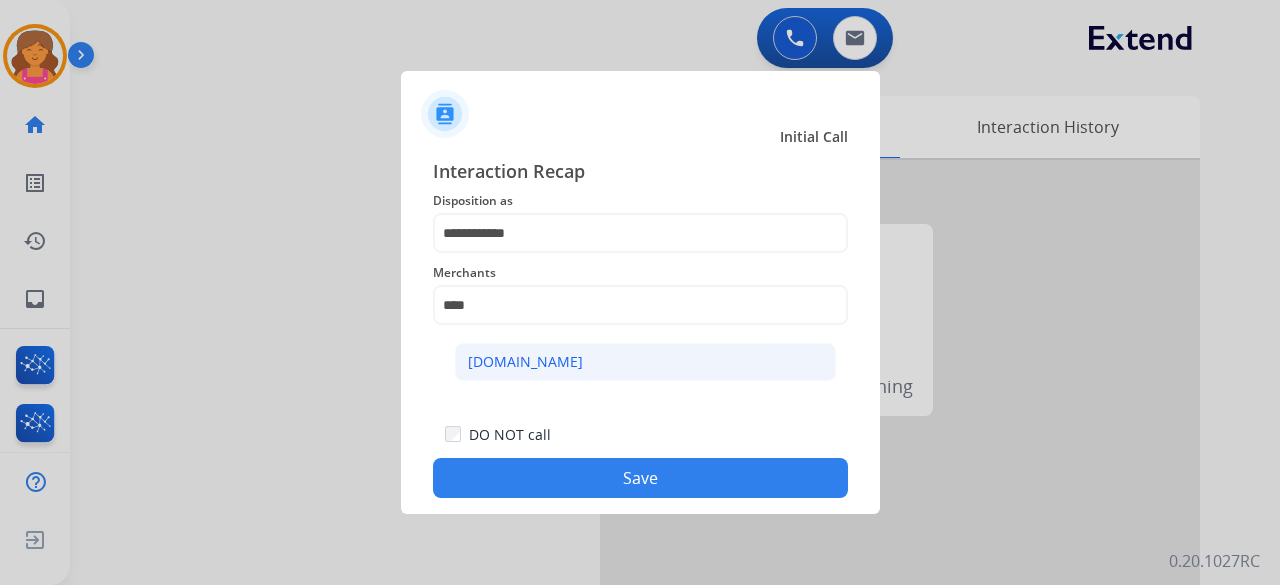 click on "[DOMAIN_NAME]" 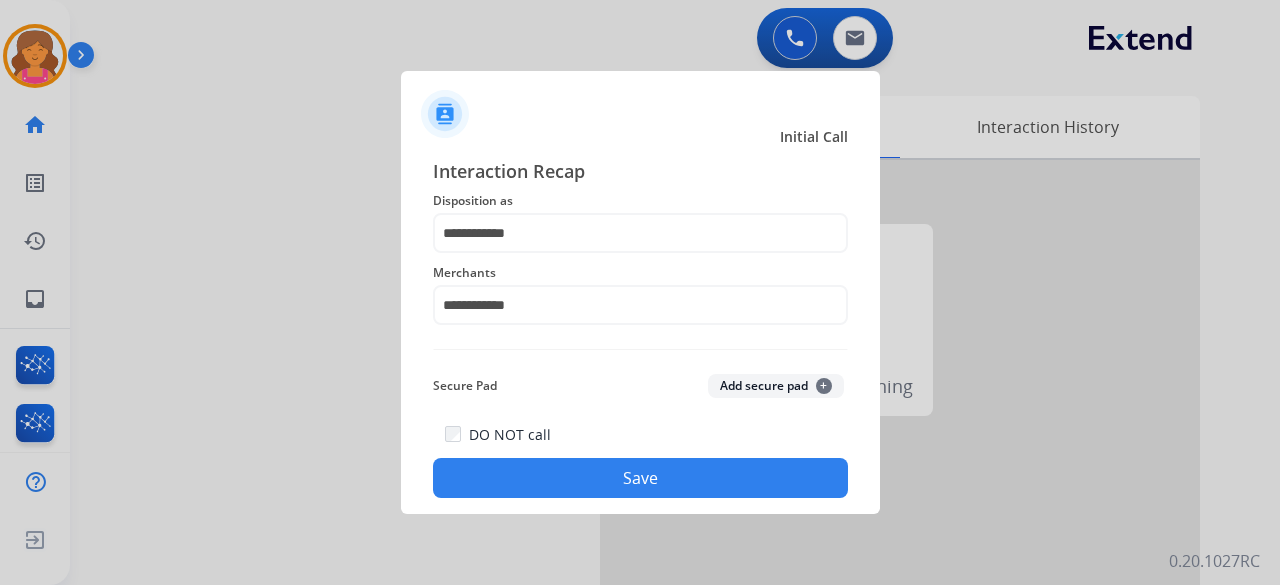 click on "Save" 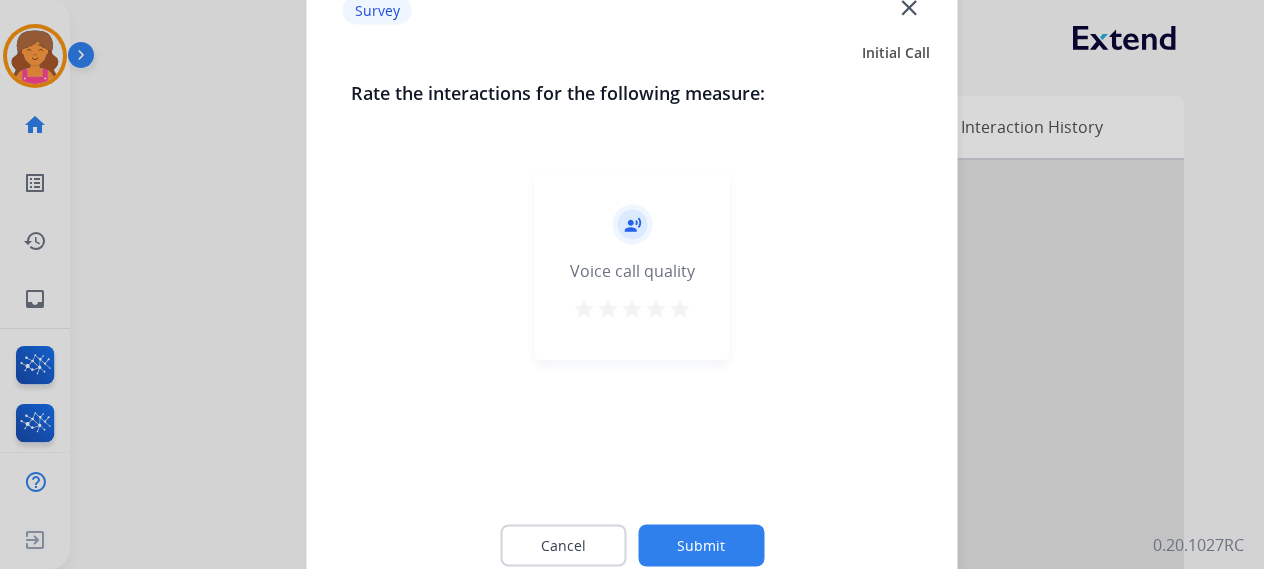 click on "record_voice_over   Voice call quality   star   star   star   star   star" 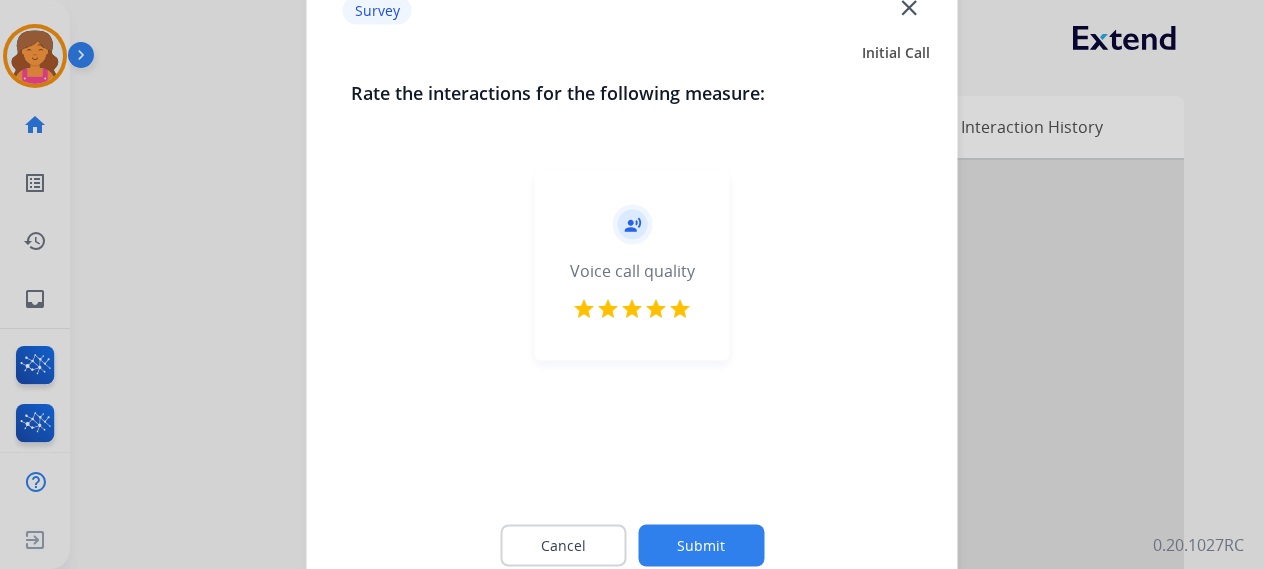 click on "Submit" 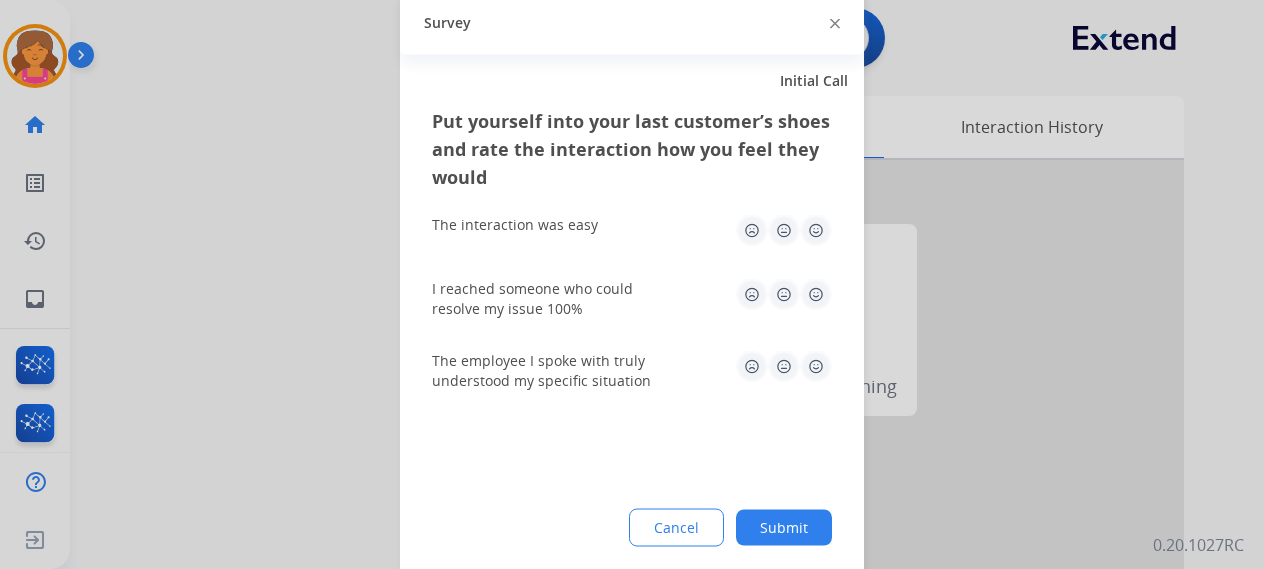 click 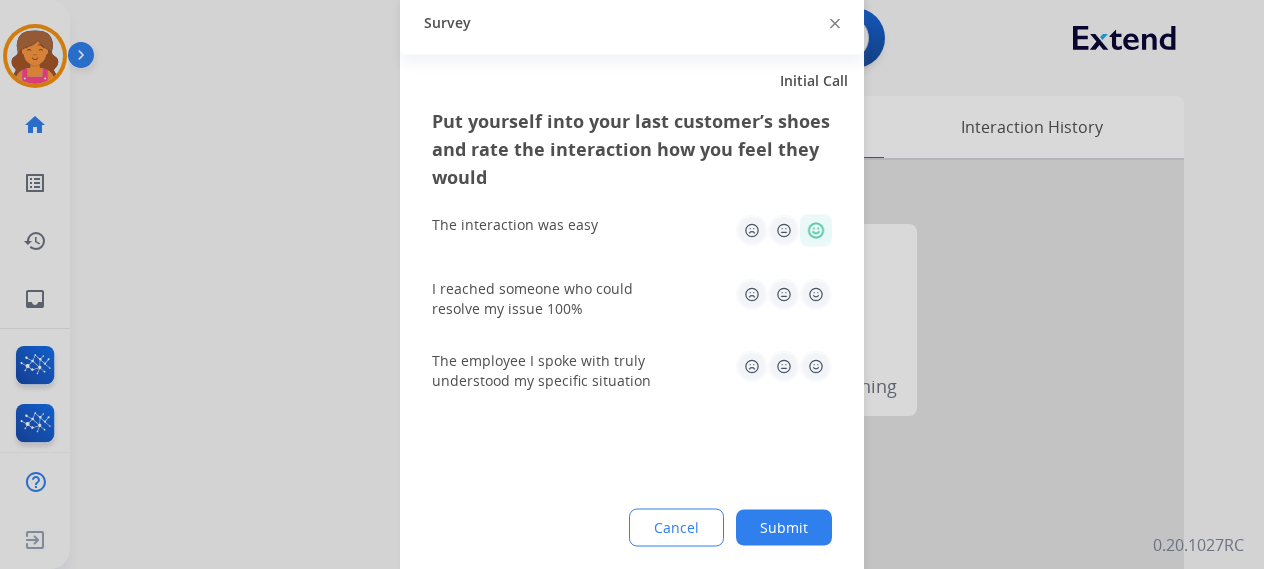 click 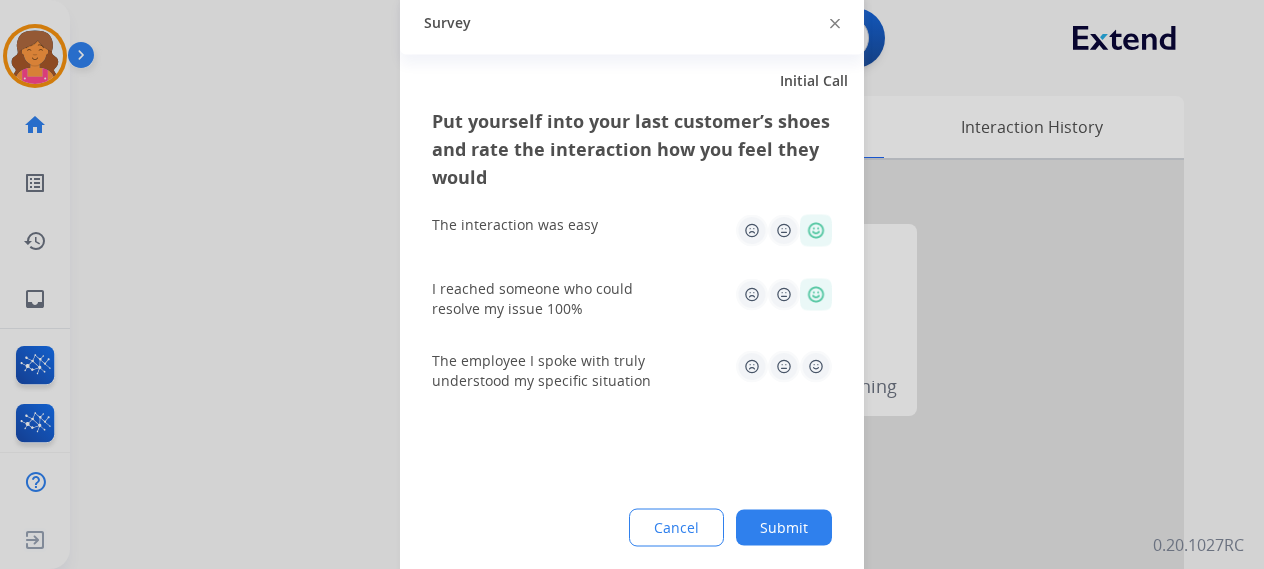 click 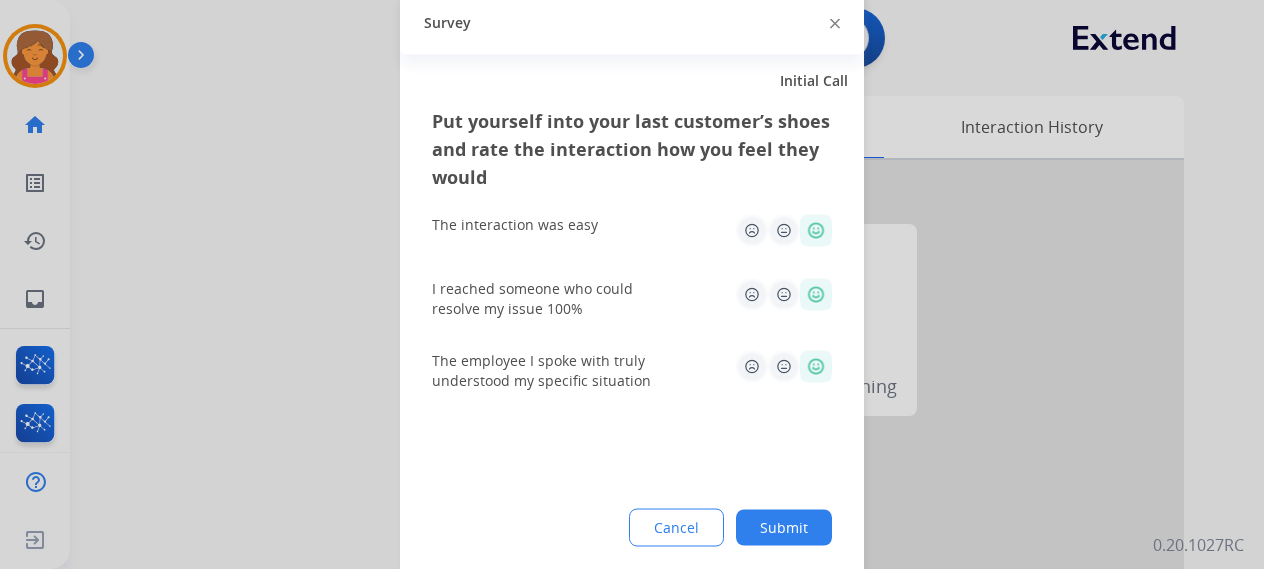 click on "Submit" 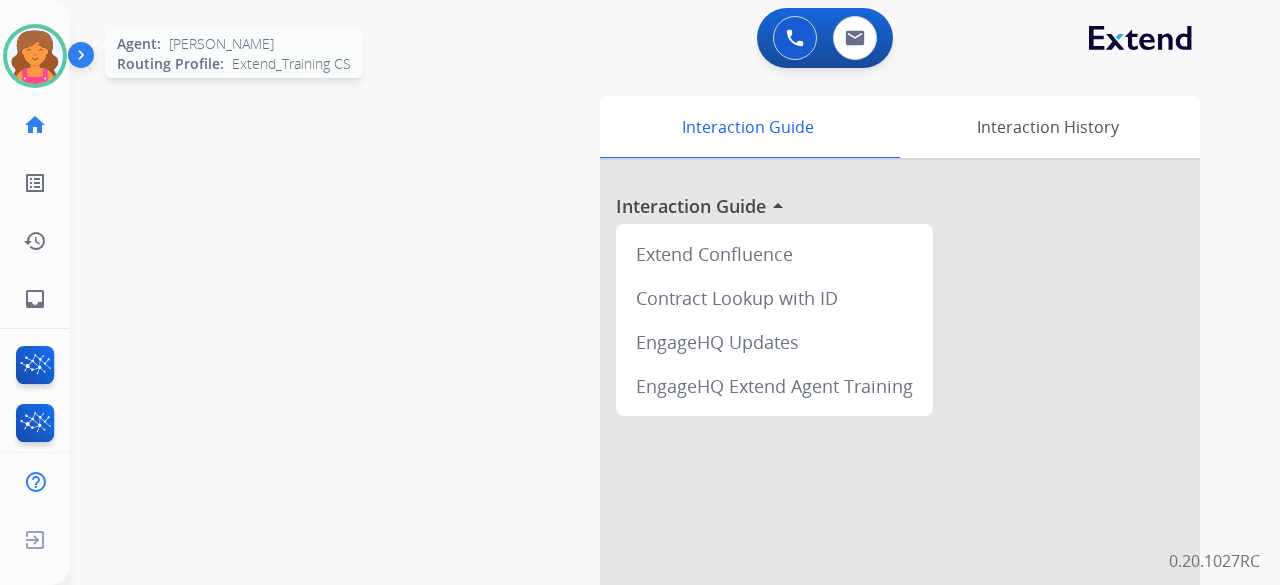 click at bounding box center (35, 56) 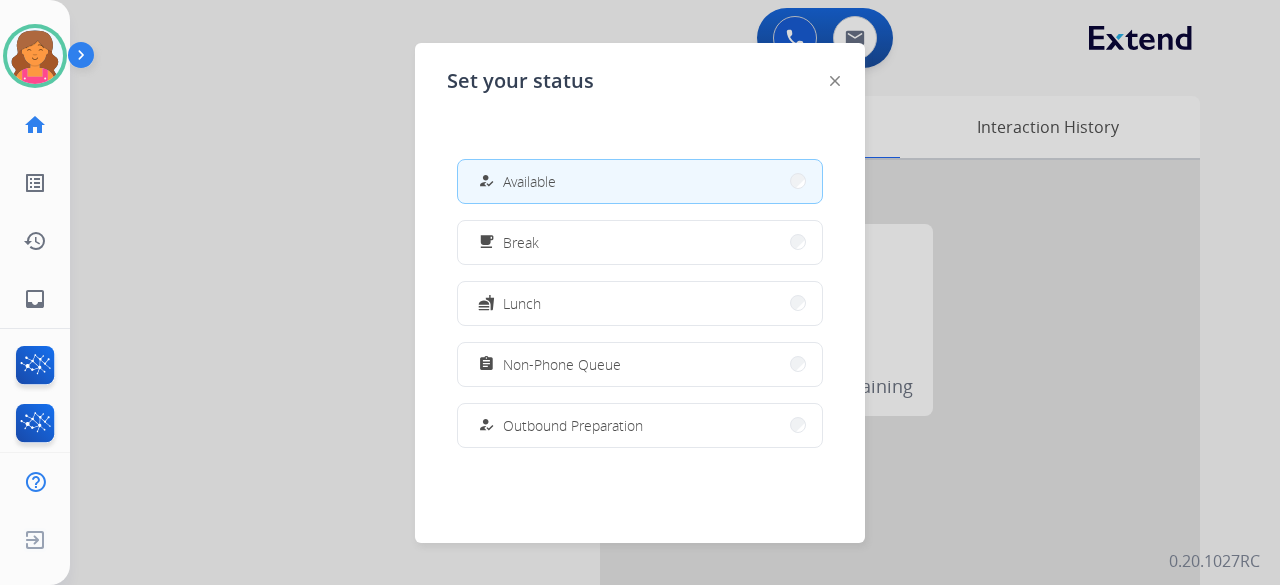 click at bounding box center [640, 292] 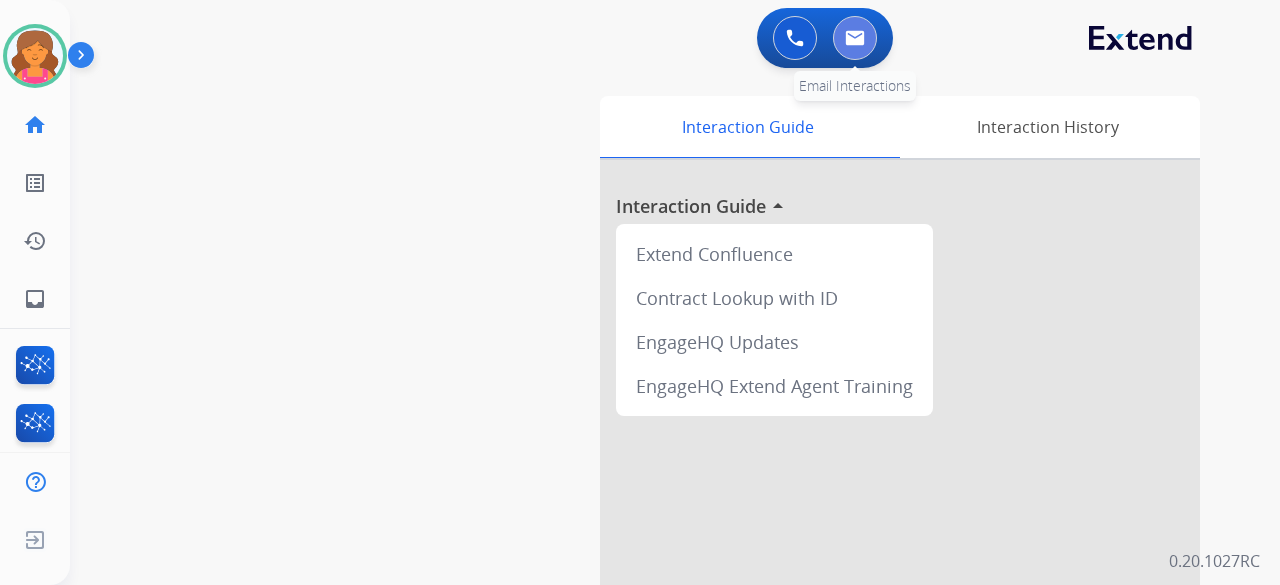 click at bounding box center (855, 38) 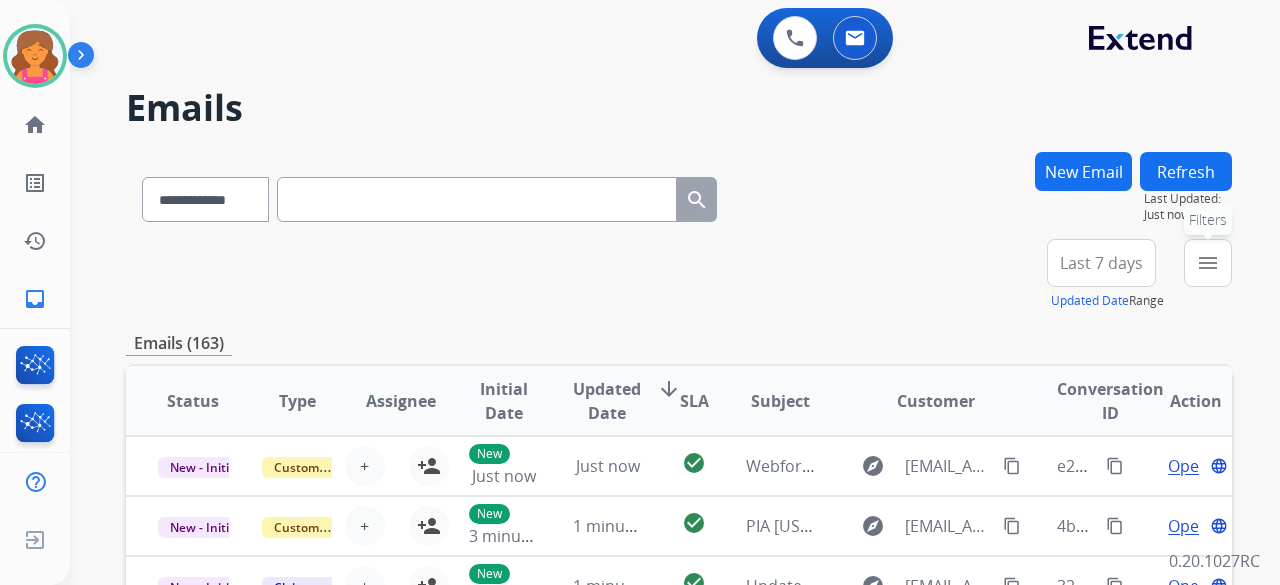 click on "menu" at bounding box center (1208, 263) 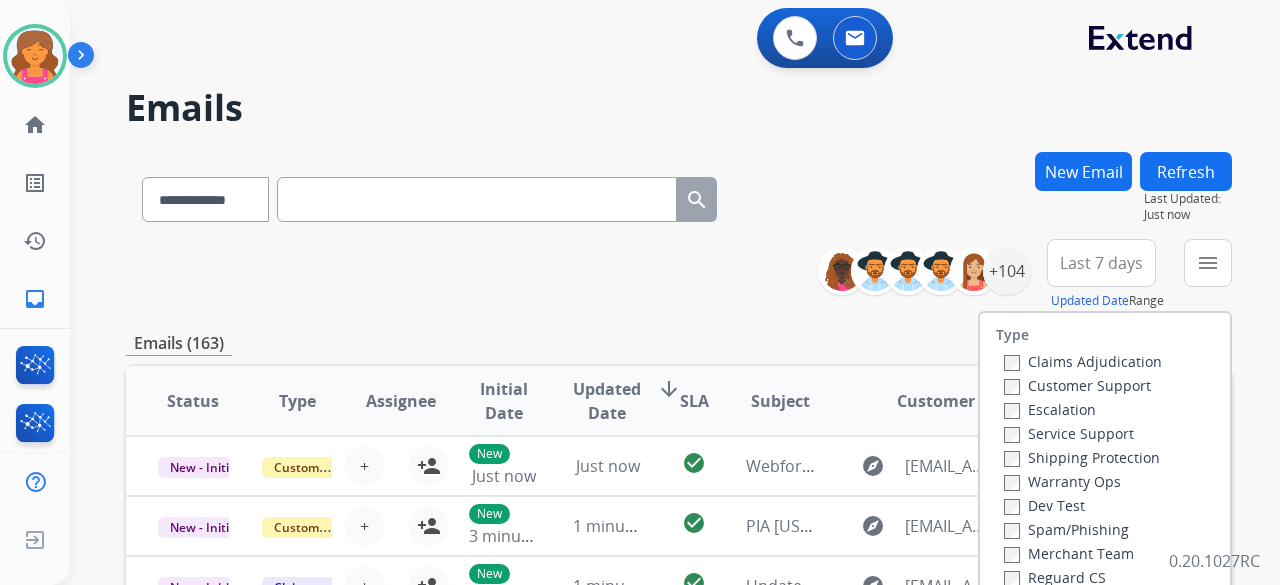 click on "Customer Support" at bounding box center [1077, 385] 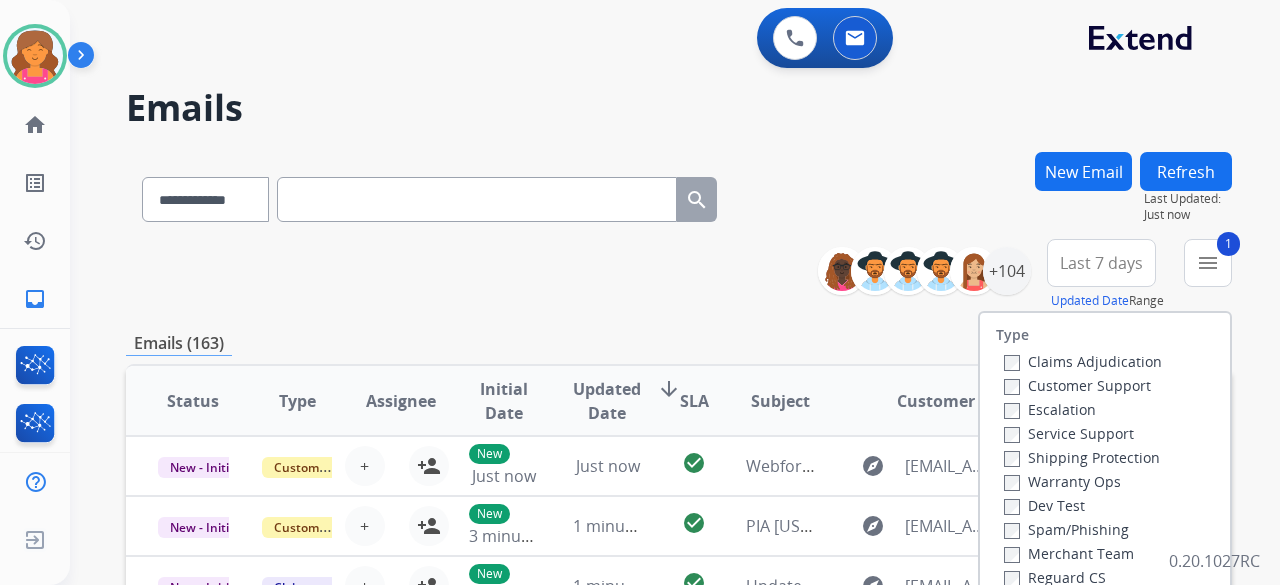 click on "Shipping Protection" at bounding box center [1082, 457] 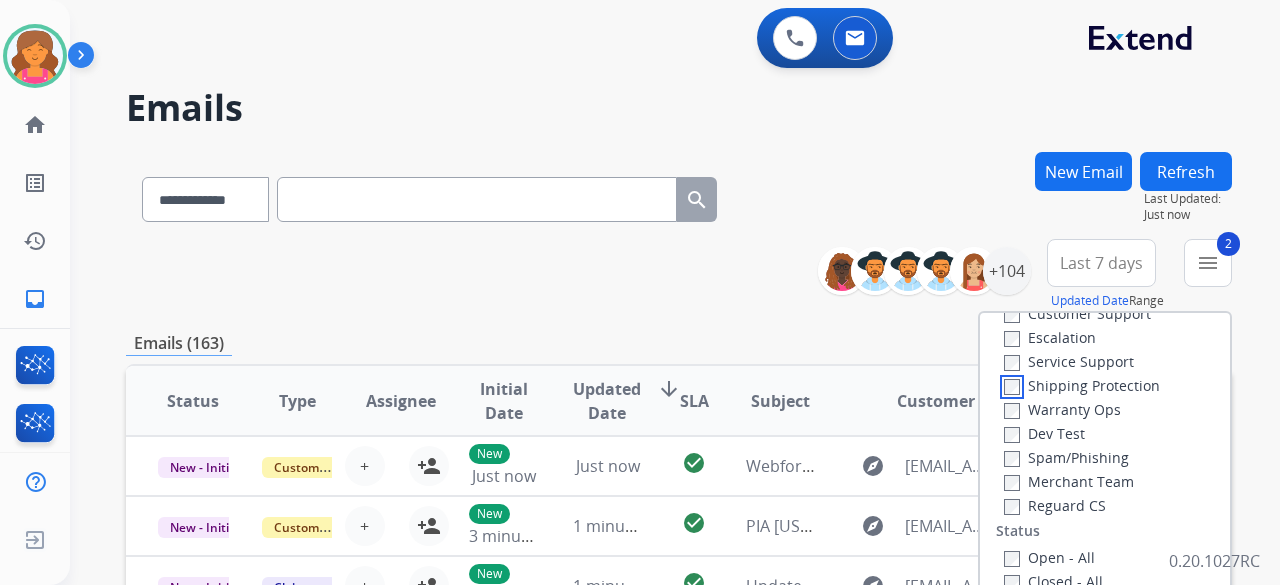 scroll, scrollTop: 100, scrollLeft: 0, axis: vertical 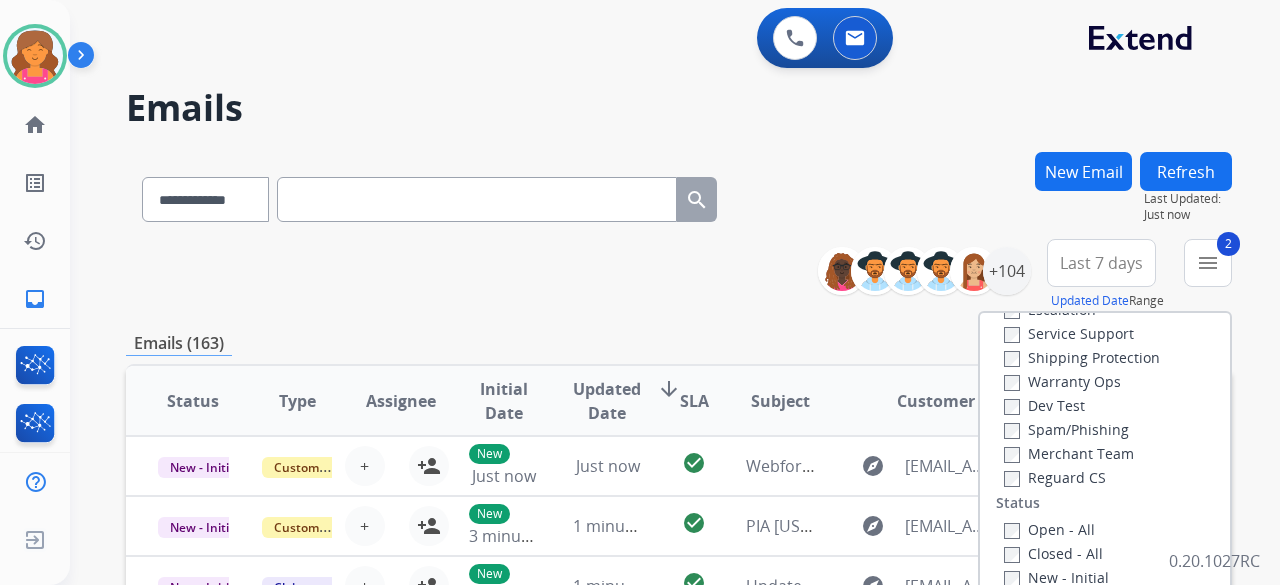 click on "Reguard CS" at bounding box center [1055, 477] 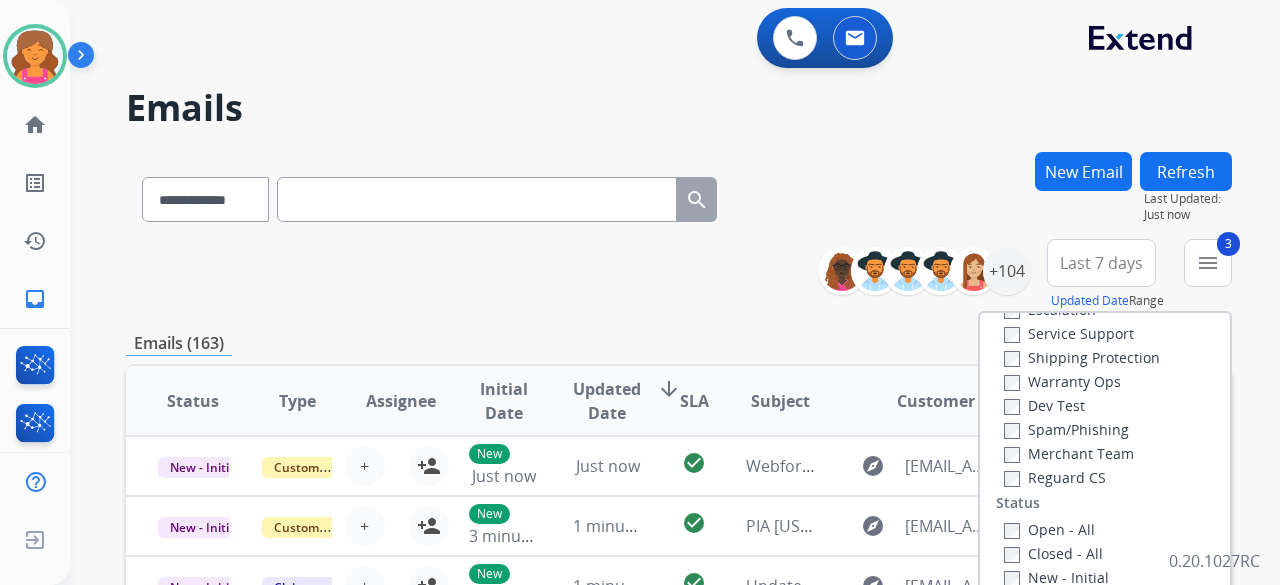 click on "Open - All" at bounding box center [1049, 529] 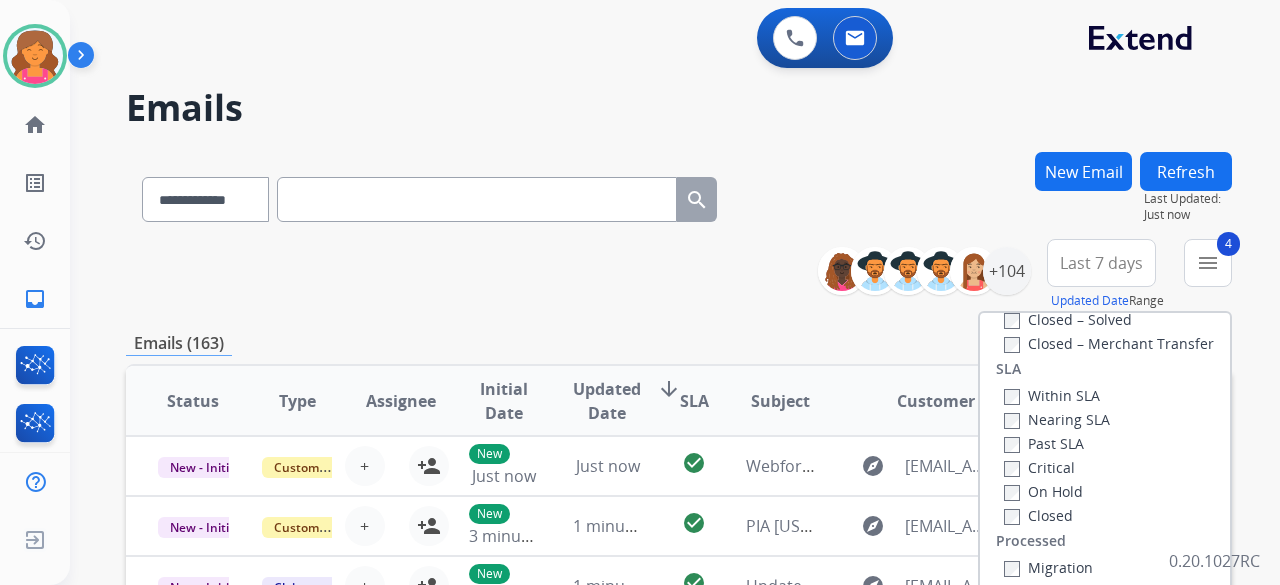 scroll, scrollTop: 528, scrollLeft: 0, axis: vertical 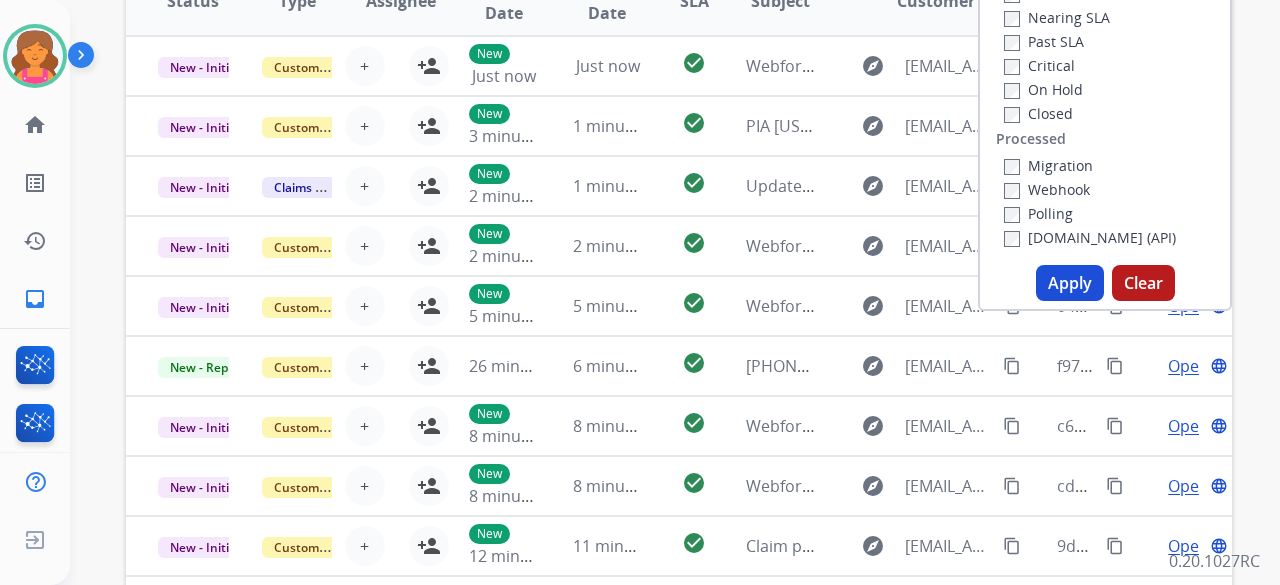 click on "Apply" at bounding box center (1070, 283) 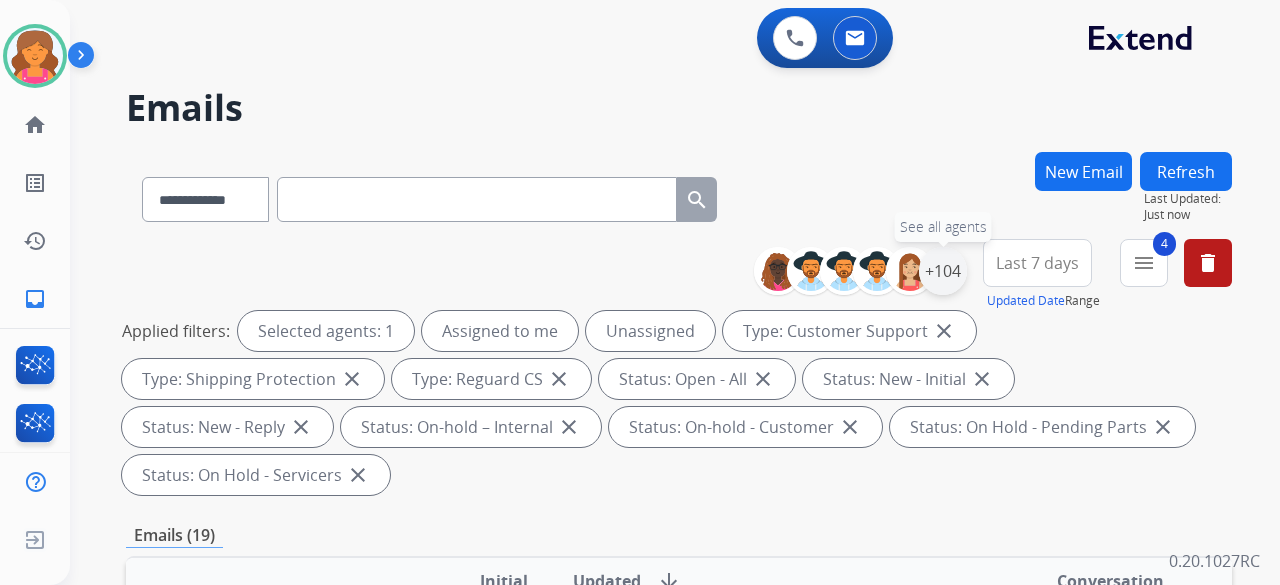click on "+104" at bounding box center (943, 271) 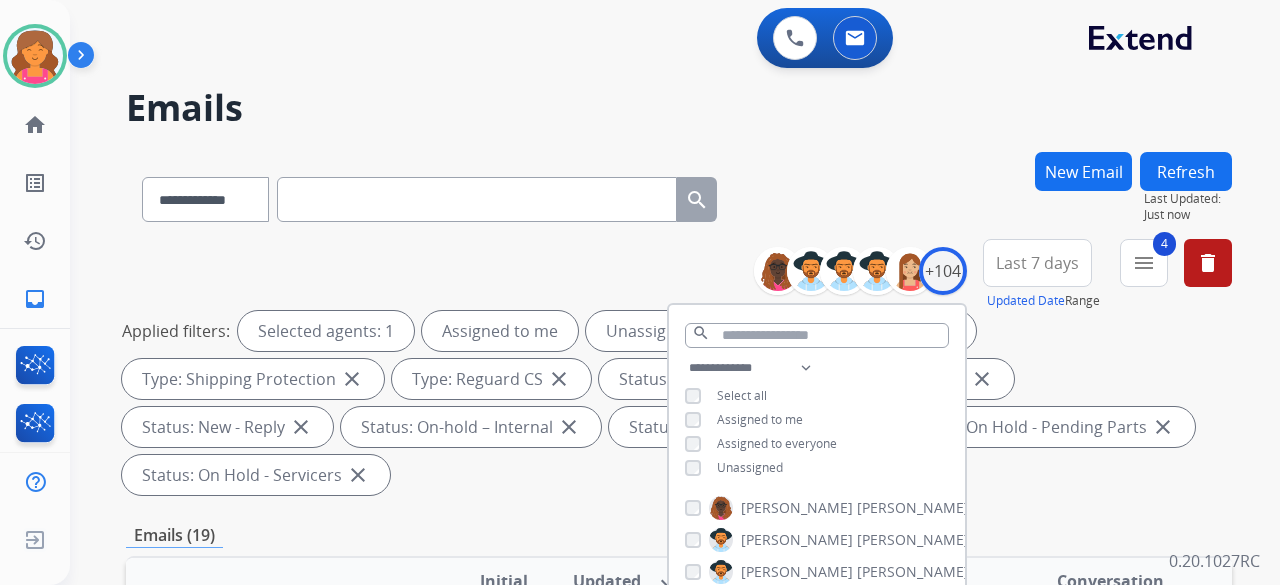 click on "Last 7 days" at bounding box center (1037, 263) 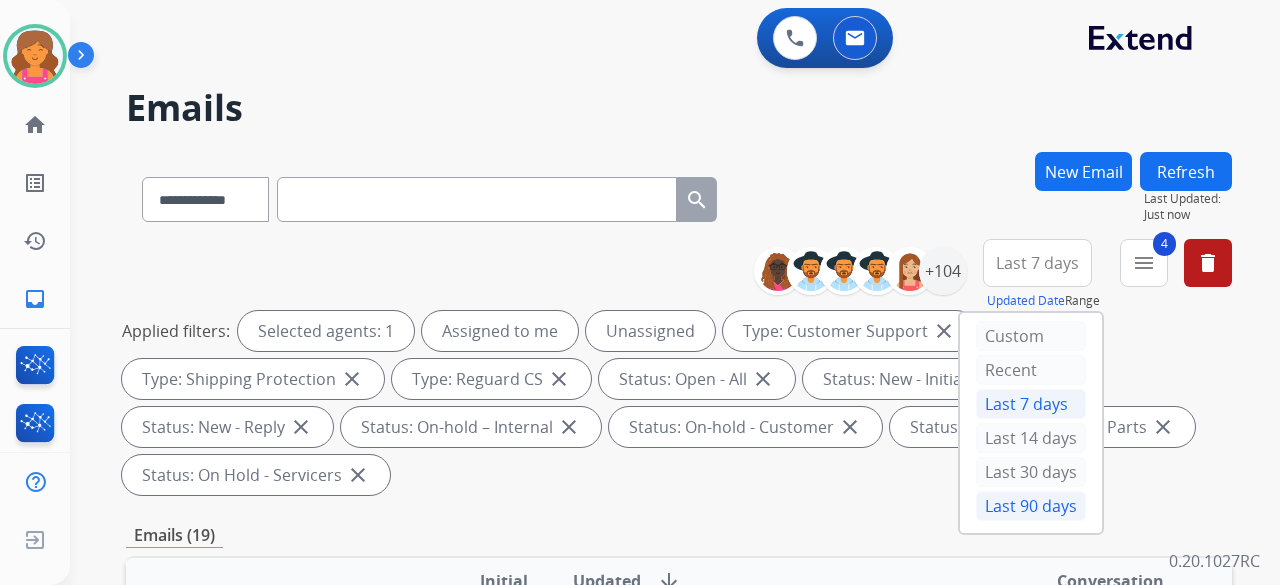 click on "Last 90 days" at bounding box center [1031, 506] 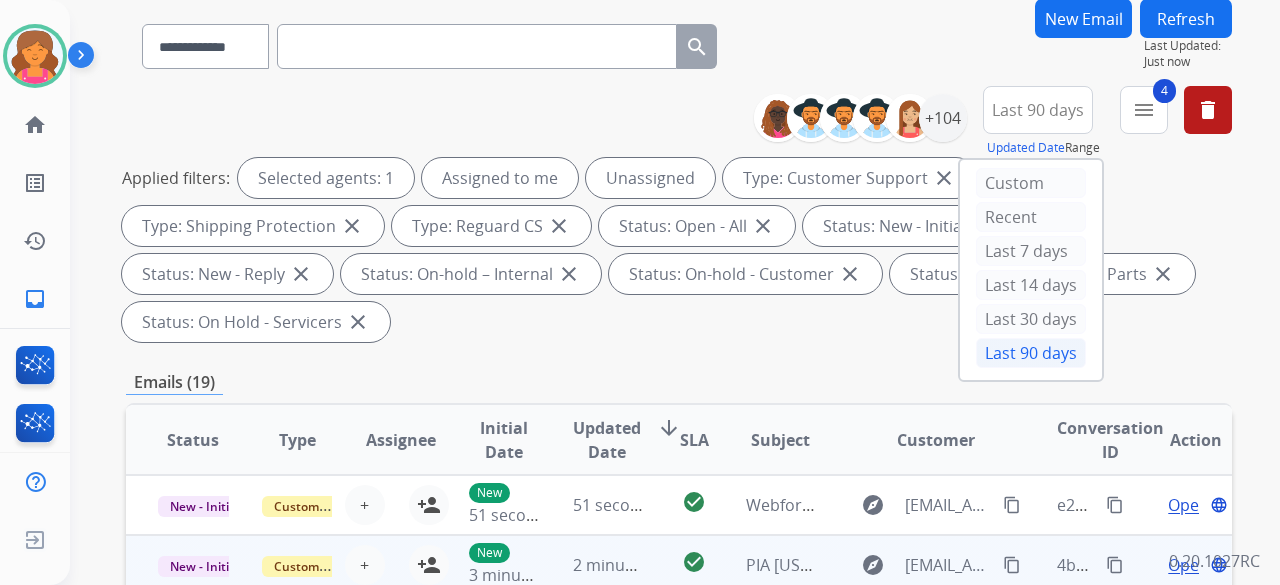scroll, scrollTop: 300, scrollLeft: 0, axis: vertical 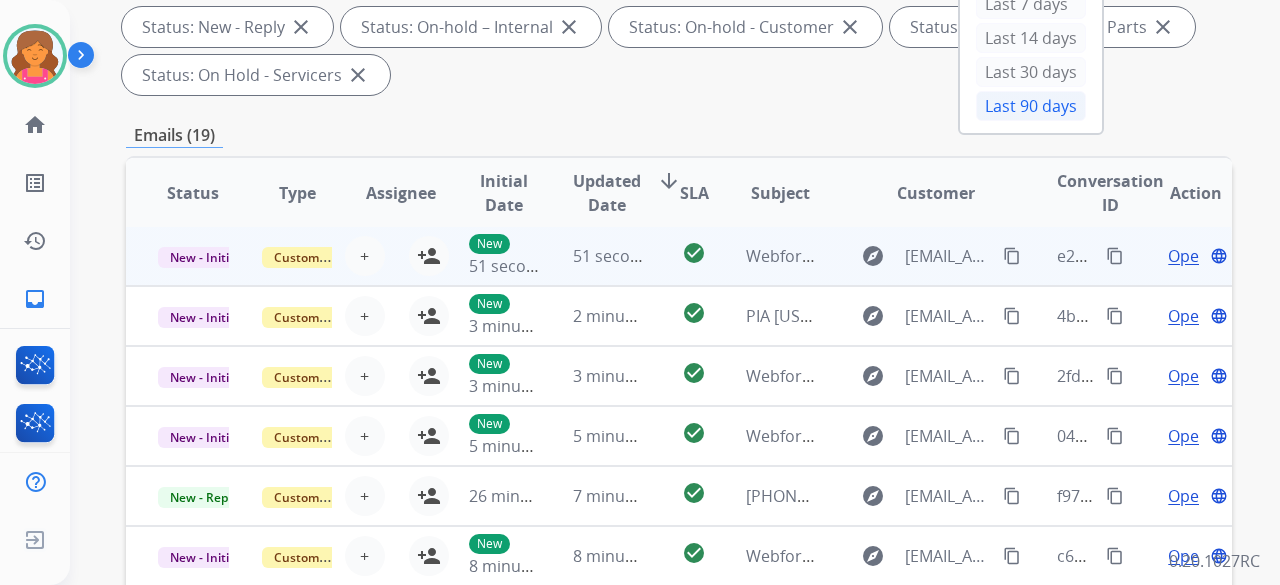 click on "check_circle" at bounding box center (678, 256) 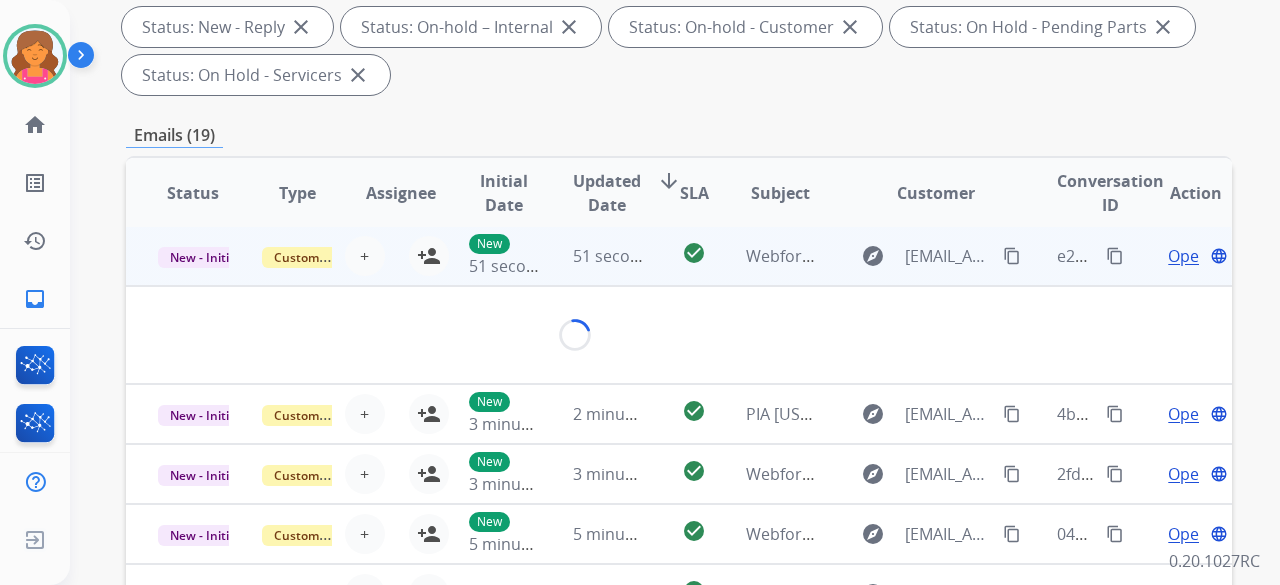 scroll, scrollTop: 0, scrollLeft: 0, axis: both 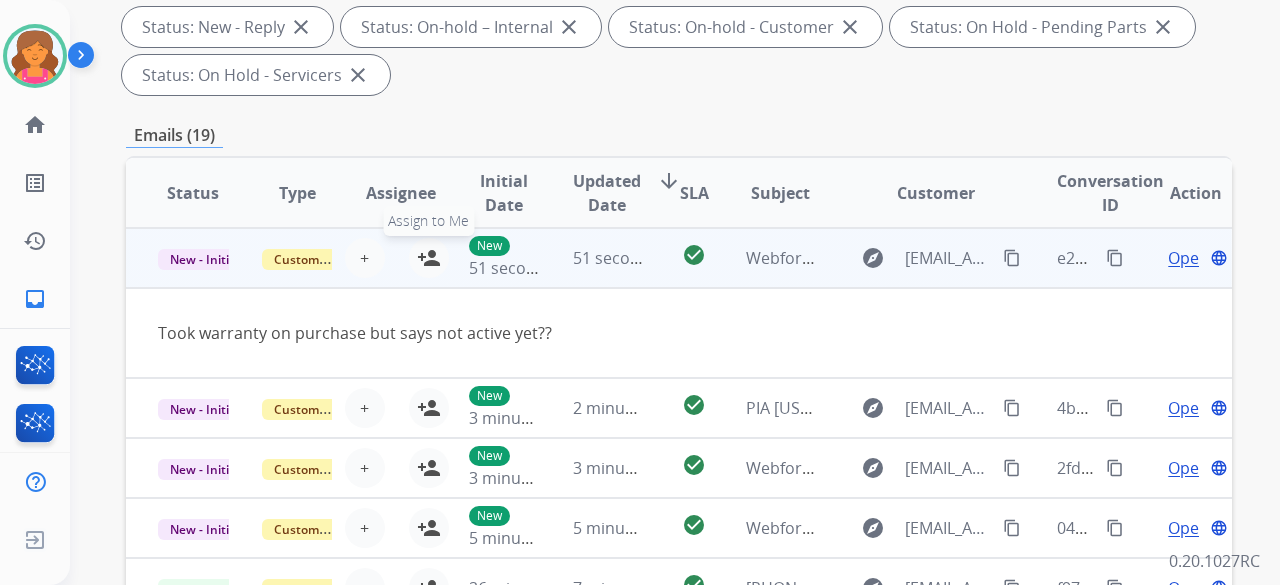click on "person_add" at bounding box center [429, 258] 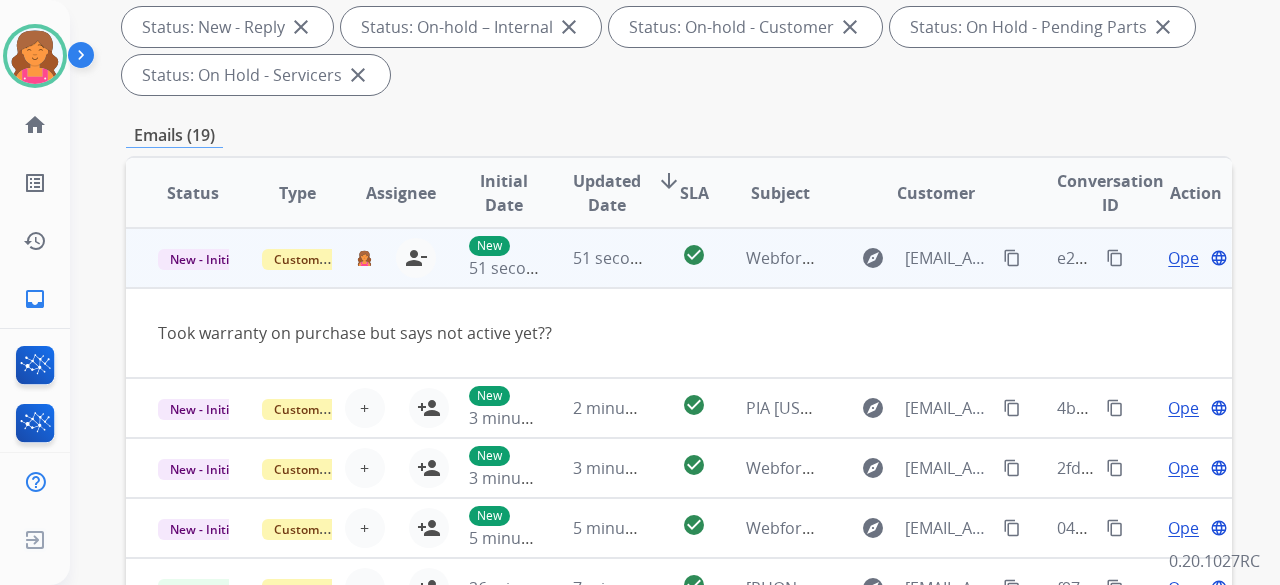 scroll, scrollTop: 92, scrollLeft: 0, axis: vertical 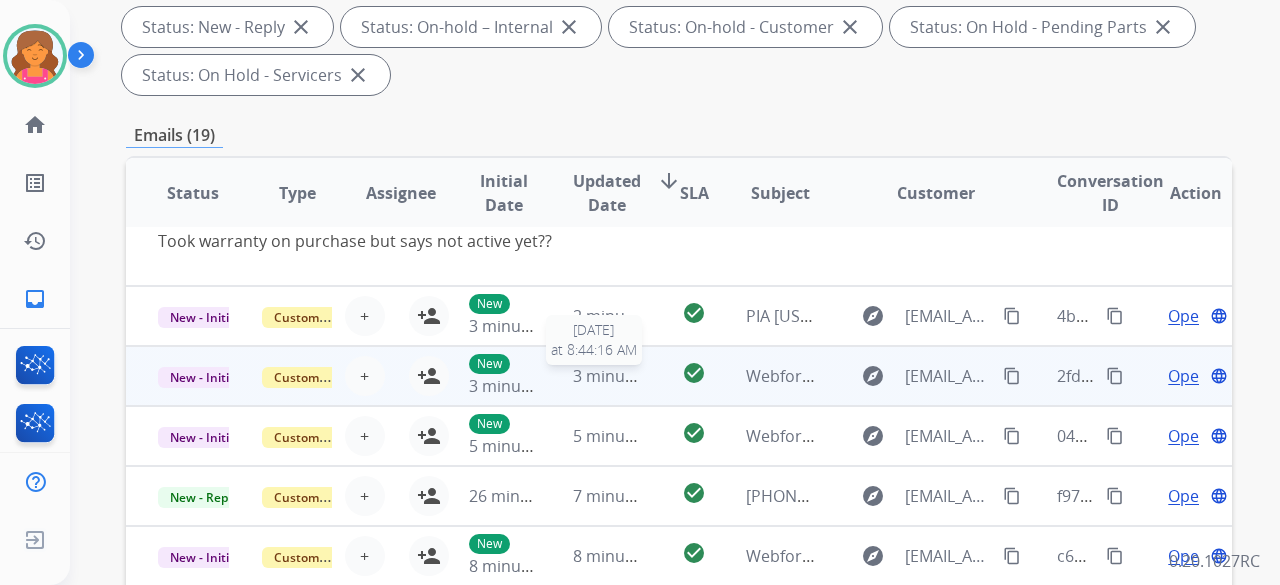 click on "3 minutes ago" at bounding box center [626, 376] 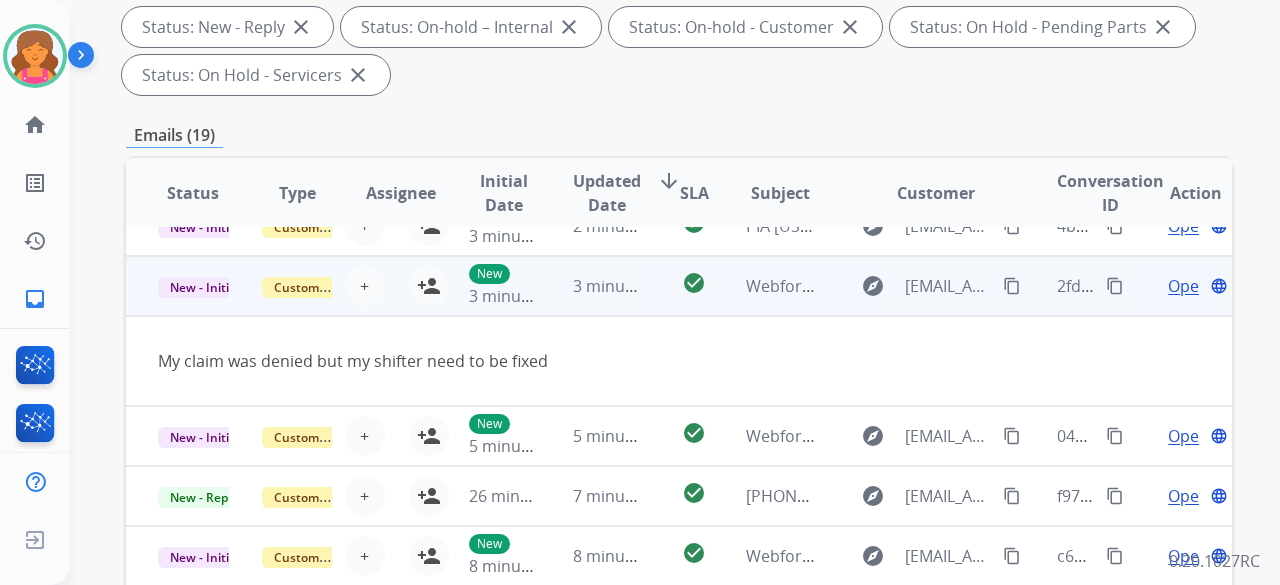 scroll, scrollTop: 600, scrollLeft: 0, axis: vertical 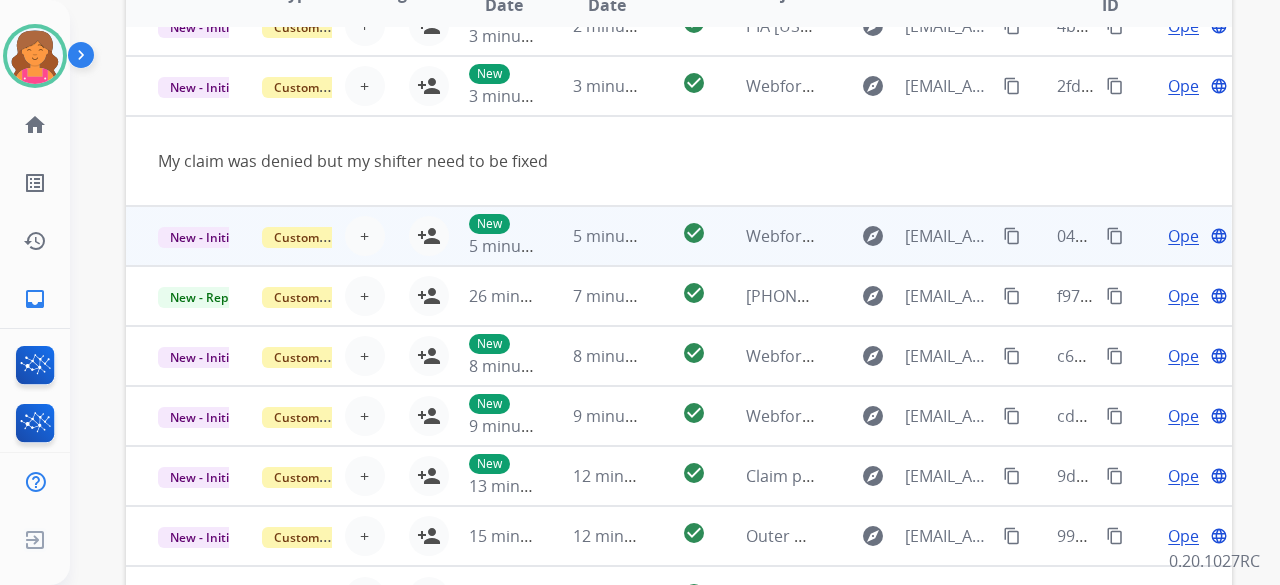 click on "New 5 minutes ago" at bounding box center [489, 236] 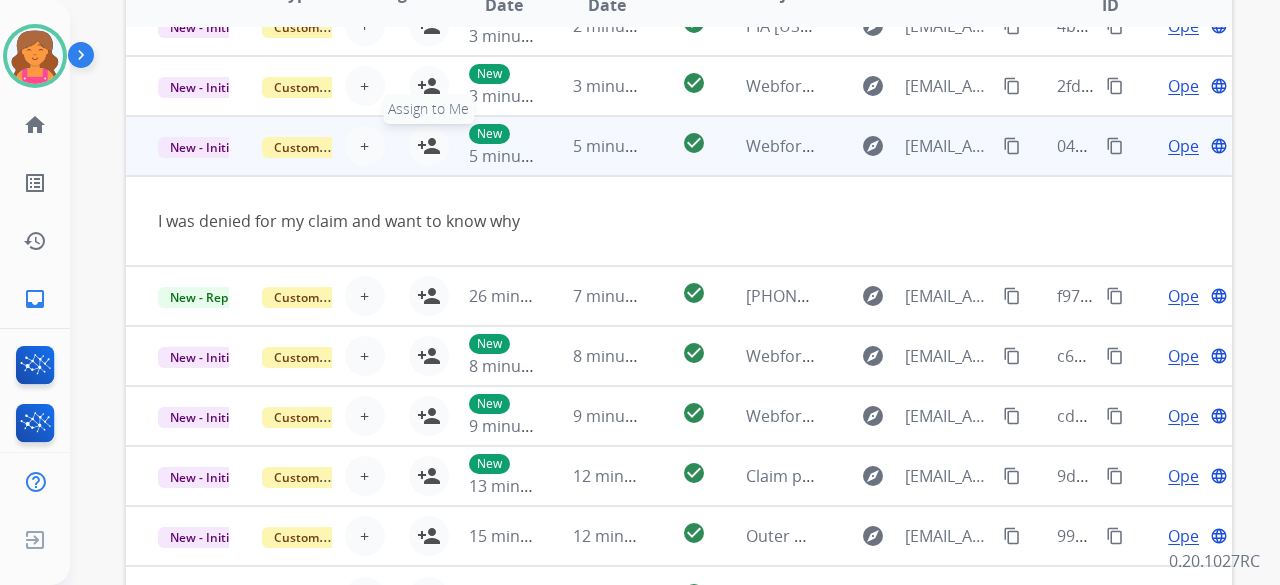 click on "person_add" at bounding box center (429, 146) 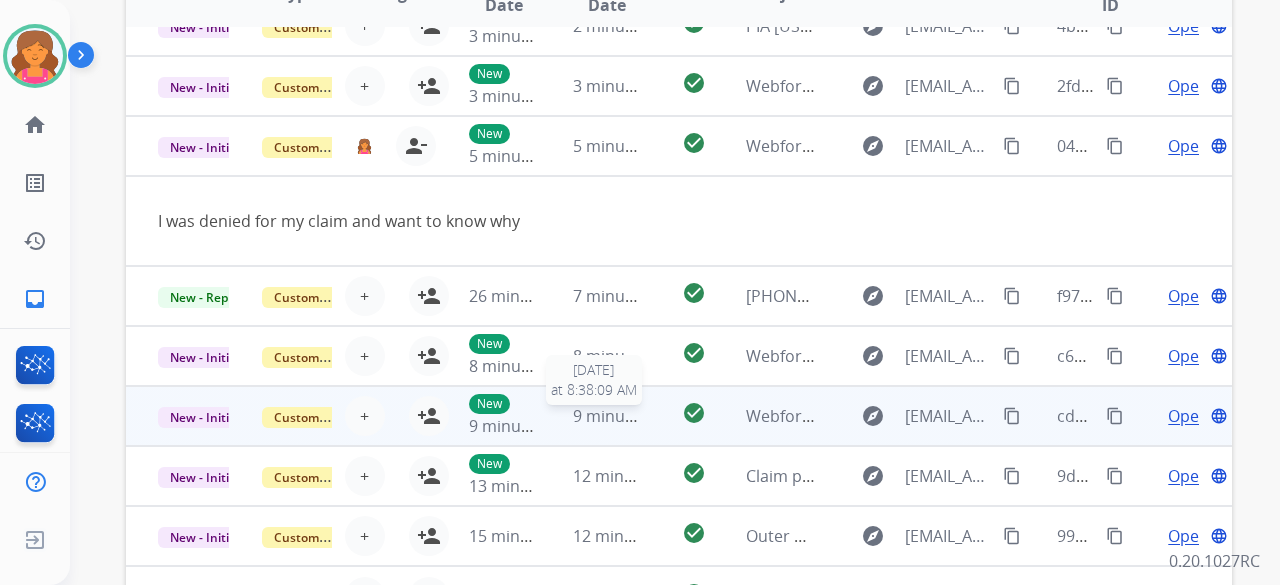 click on "9 minutes ago" at bounding box center [626, 416] 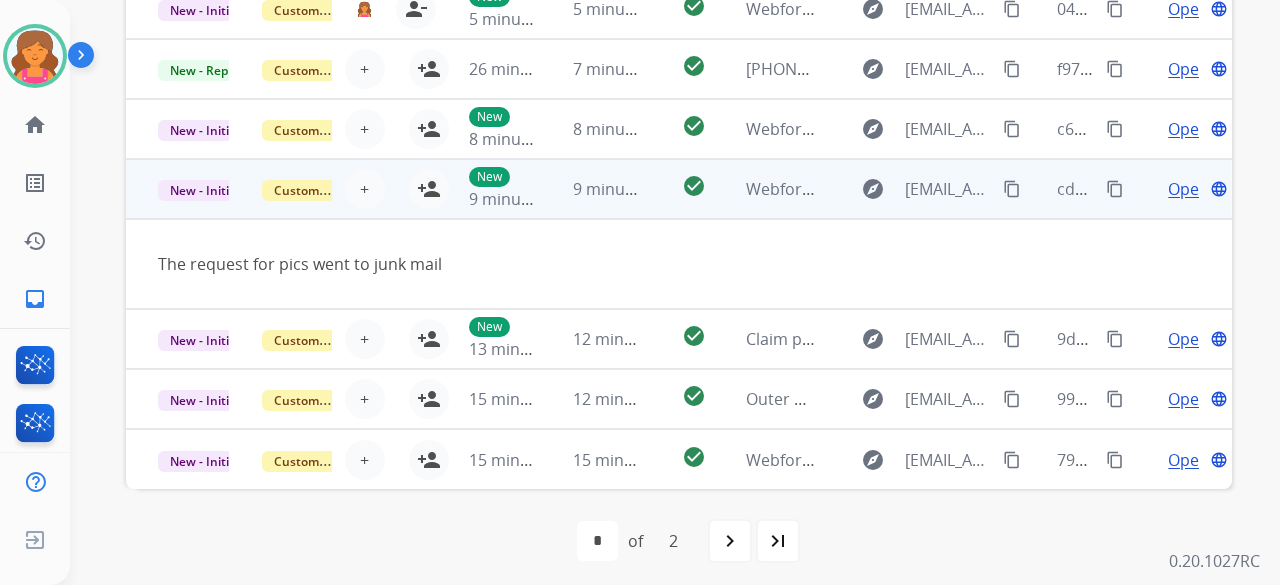 scroll, scrollTop: 744, scrollLeft: 0, axis: vertical 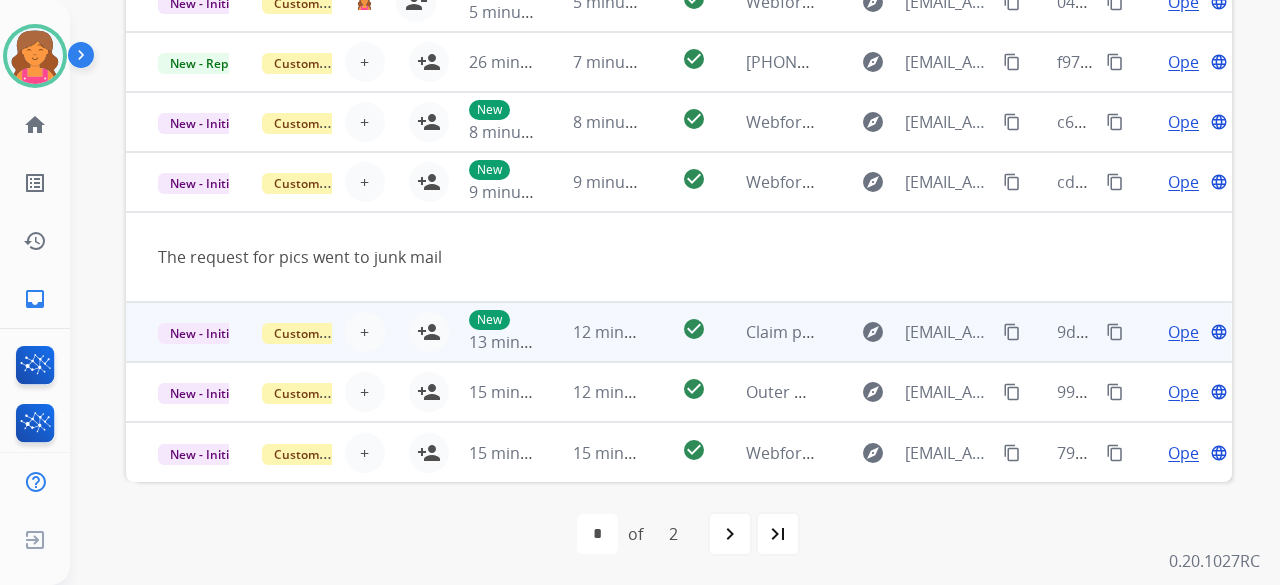 click on "check_circle" at bounding box center (678, 332) 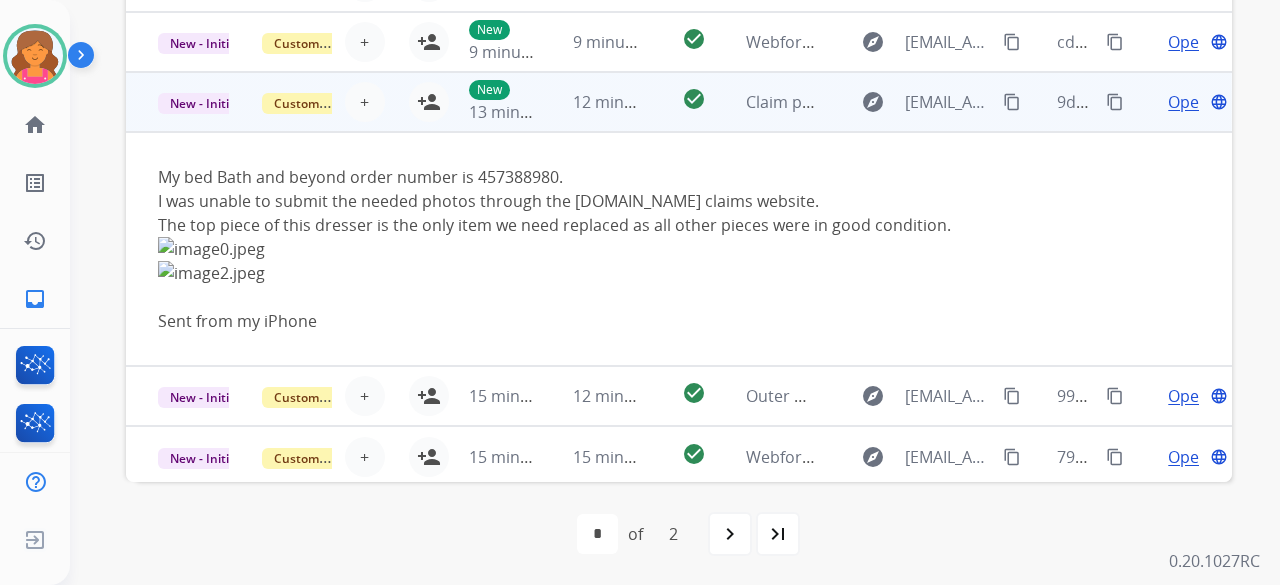 scroll, scrollTop: 236, scrollLeft: 0, axis: vertical 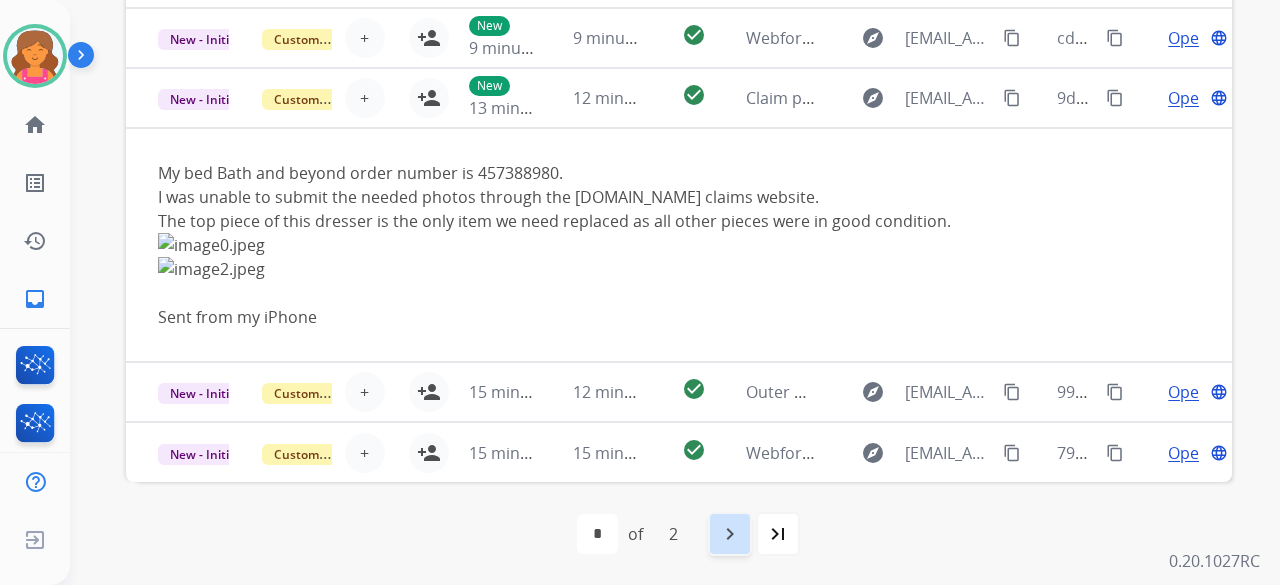 click on "navigate_next" at bounding box center [730, 534] 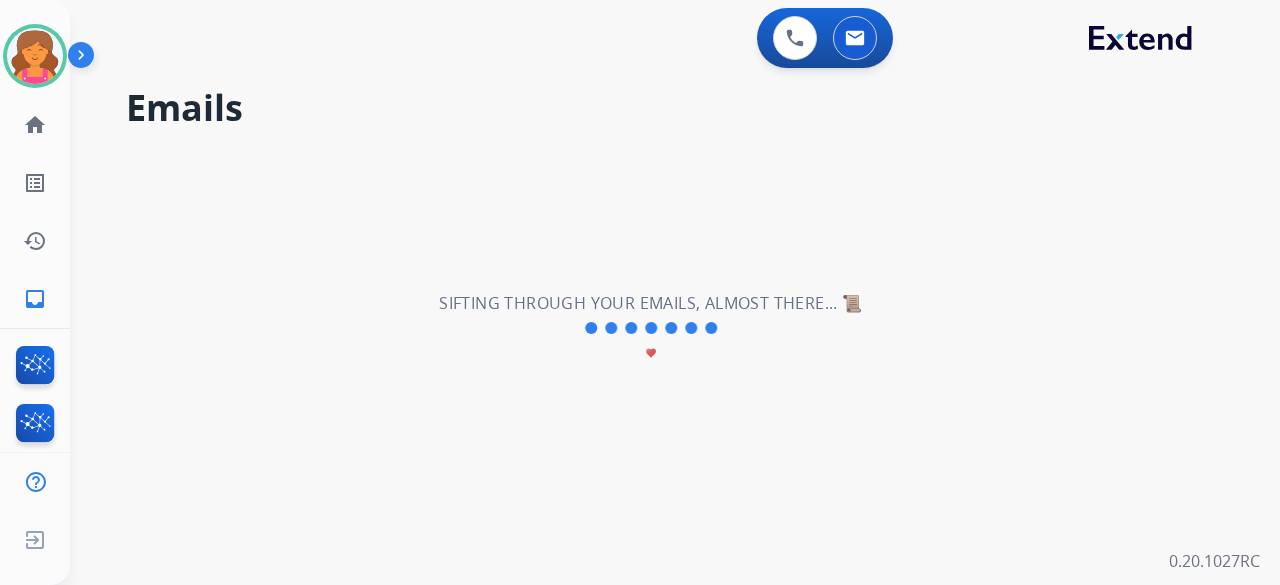 scroll, scrollTop: 8, scrollLeft: 0, axis: vertical 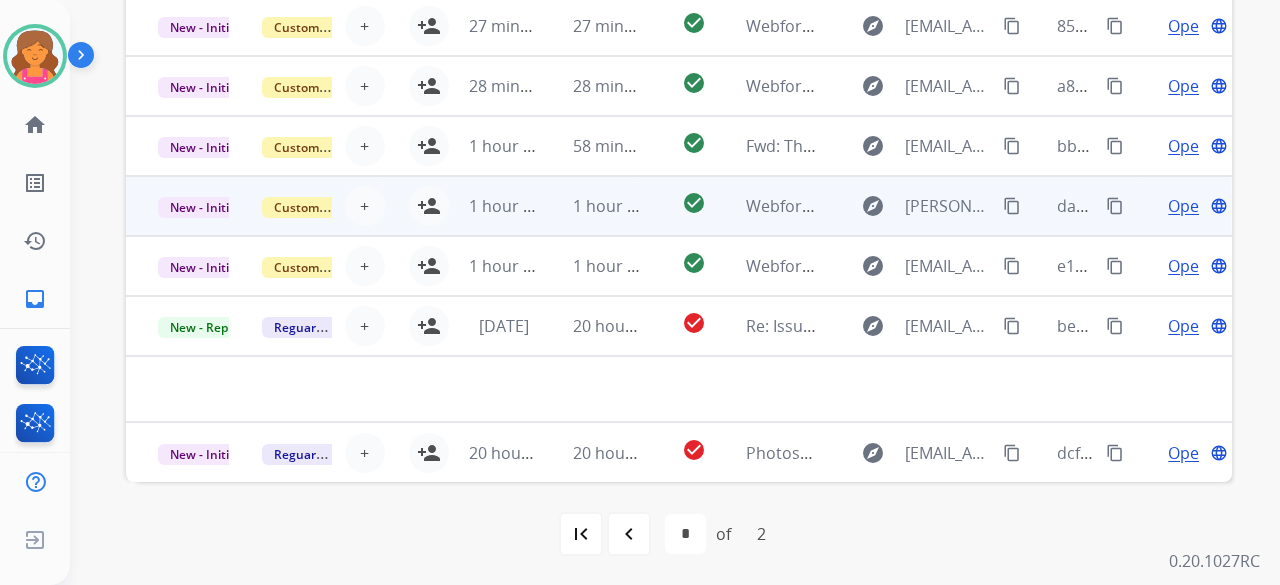 click on "check_circle" at bounding box center [678, 206] 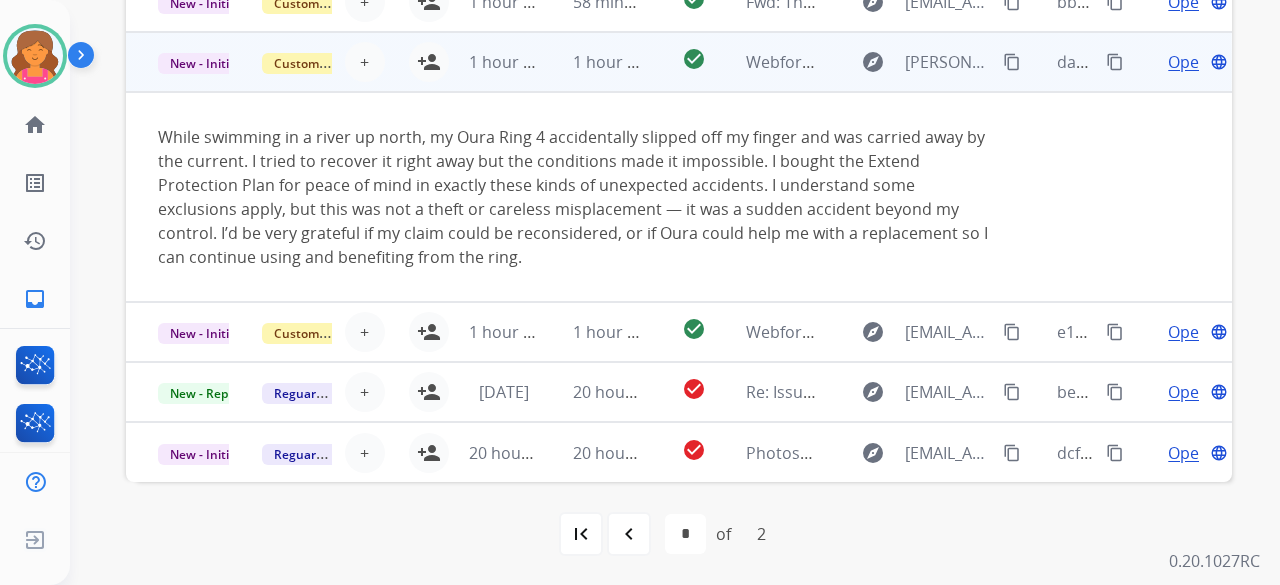 scroll, scrollTop: 52, scrollLeft: 0, axis: vertical 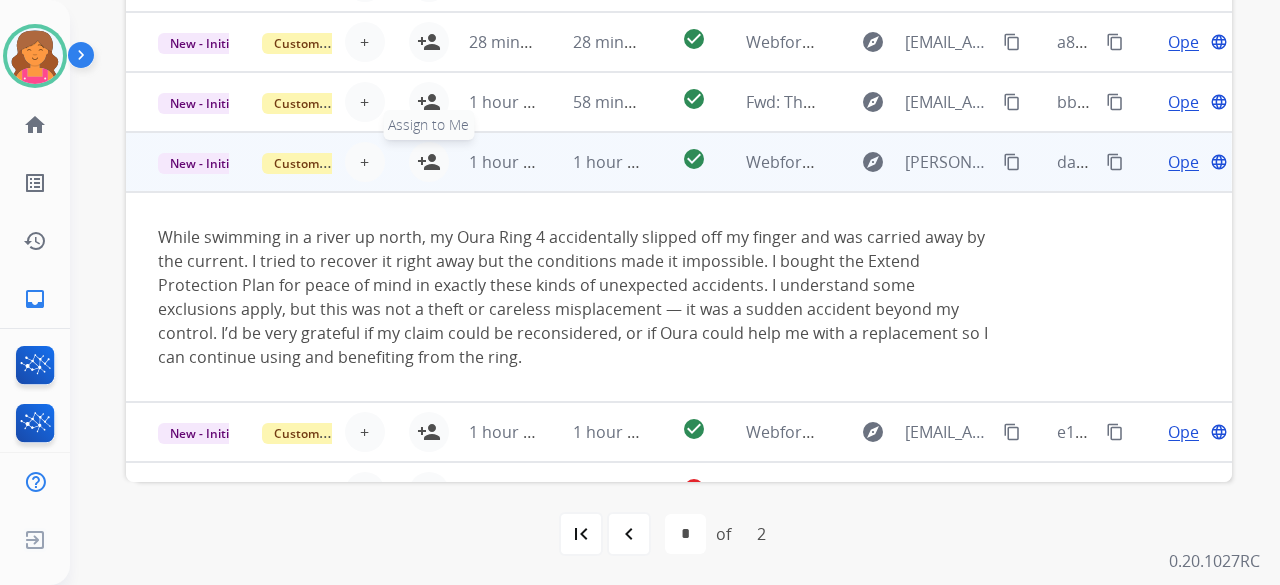 click on "person_add" at bounding box center [429, 162] 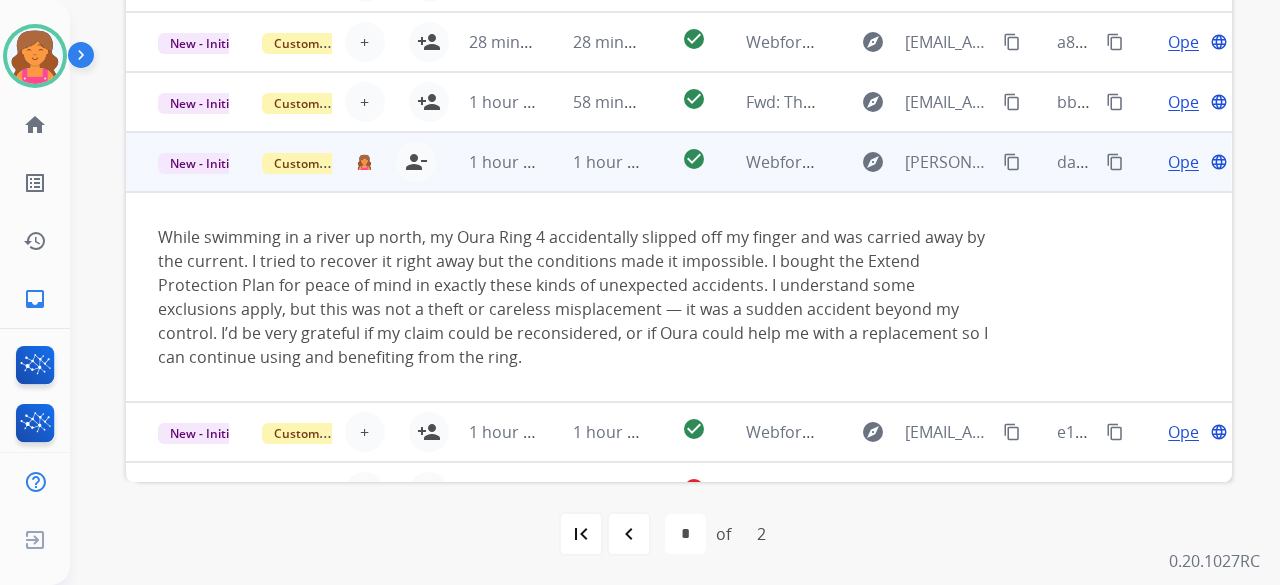 click on "content_copy" at bounding box center (1012, 162) 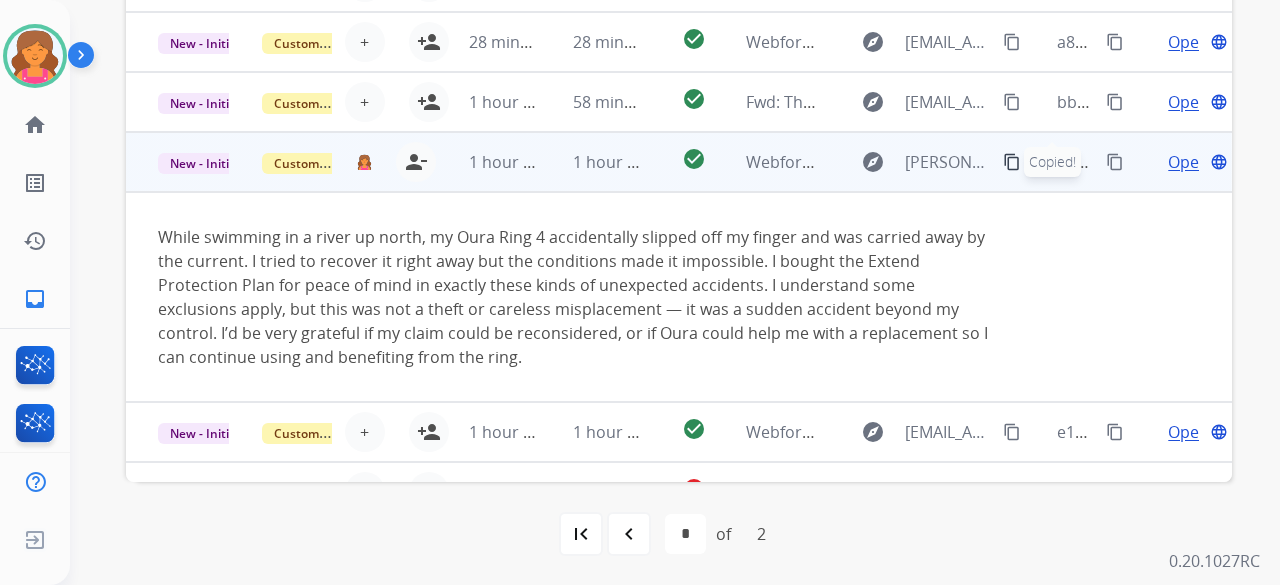 click on "Open" at bounding box center [1188, 162] 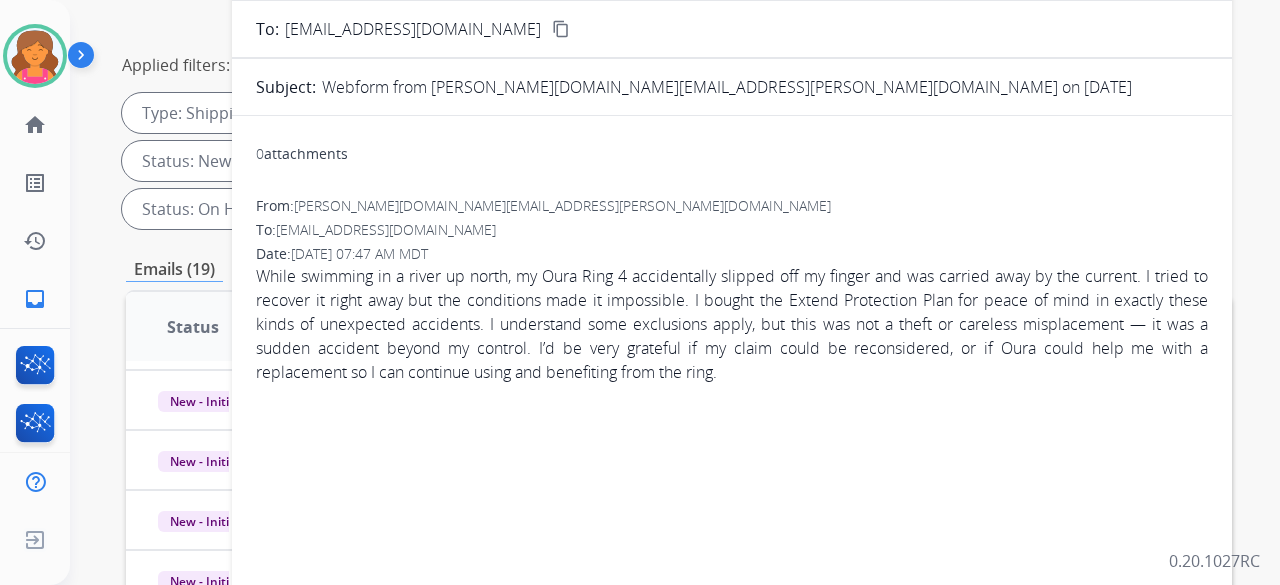 scroll, scrollTop: 44, scrollLeft: 0, axis: vertical 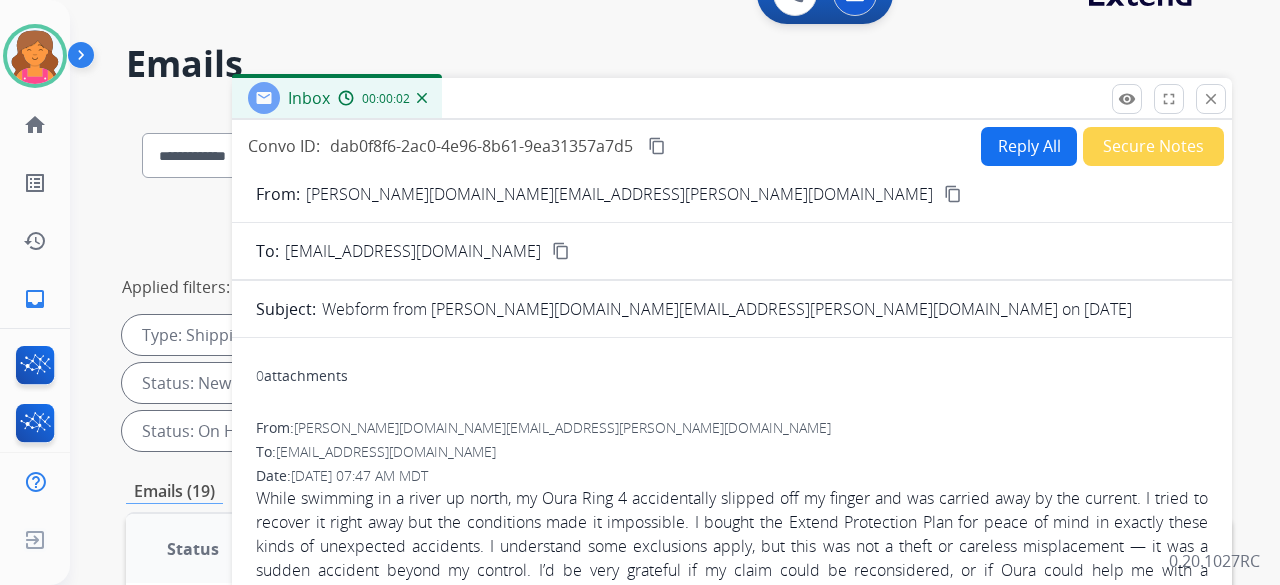 click on "content_copy" at bounding box center [953, 194] 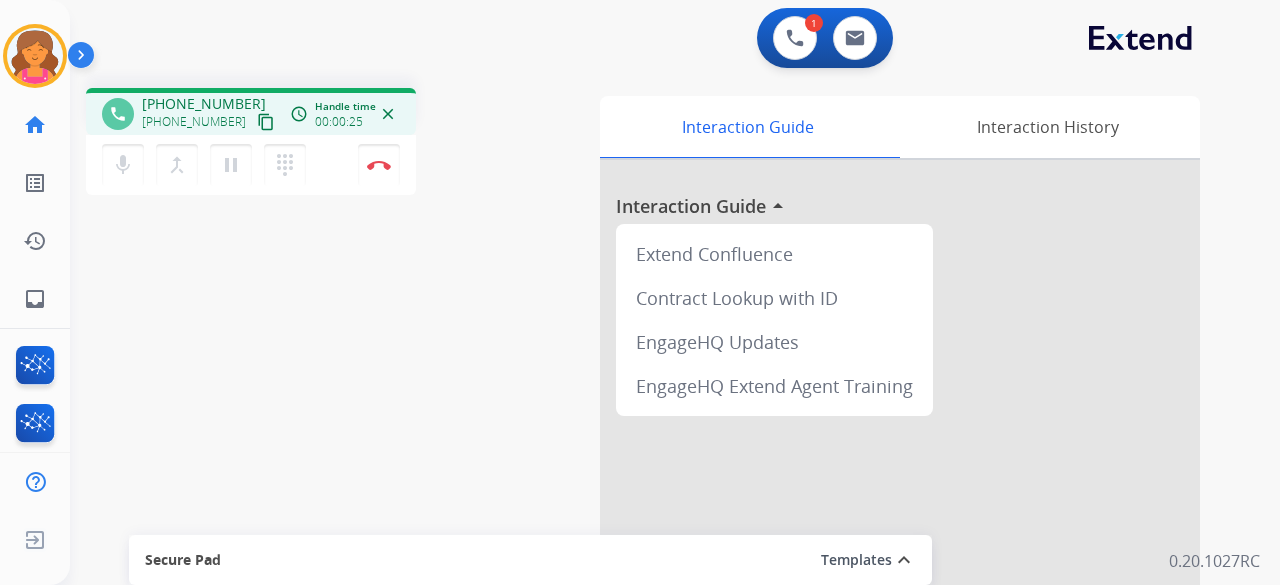 click on "content_copy" at bounding box center (266, 122) 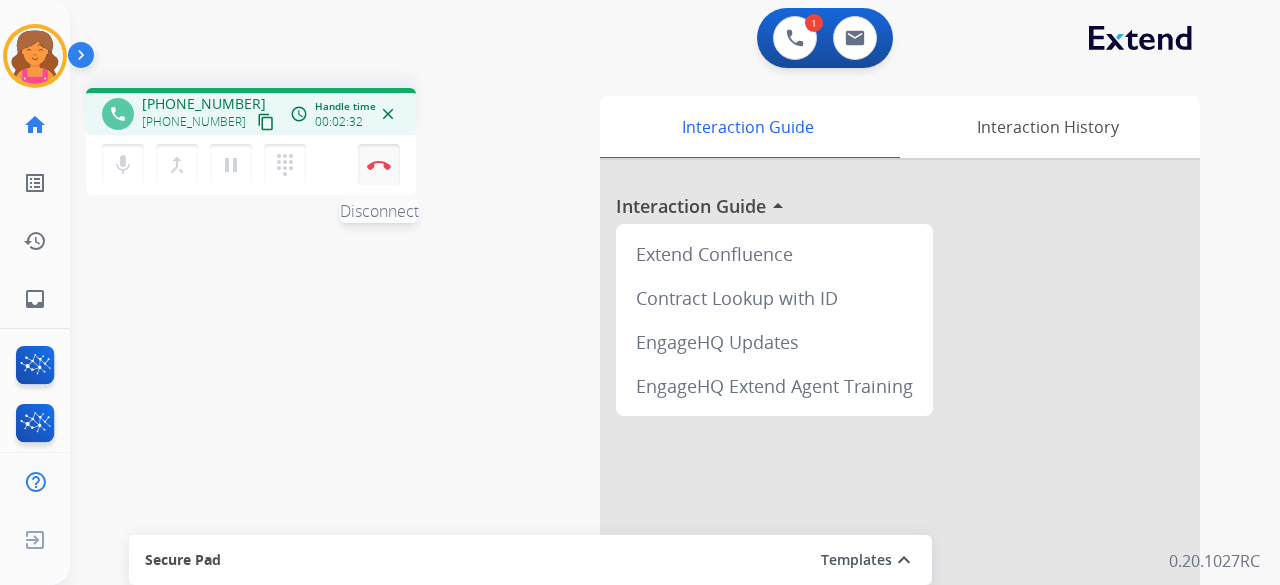 click on "Disconnect" at bounding box center [379, 165] 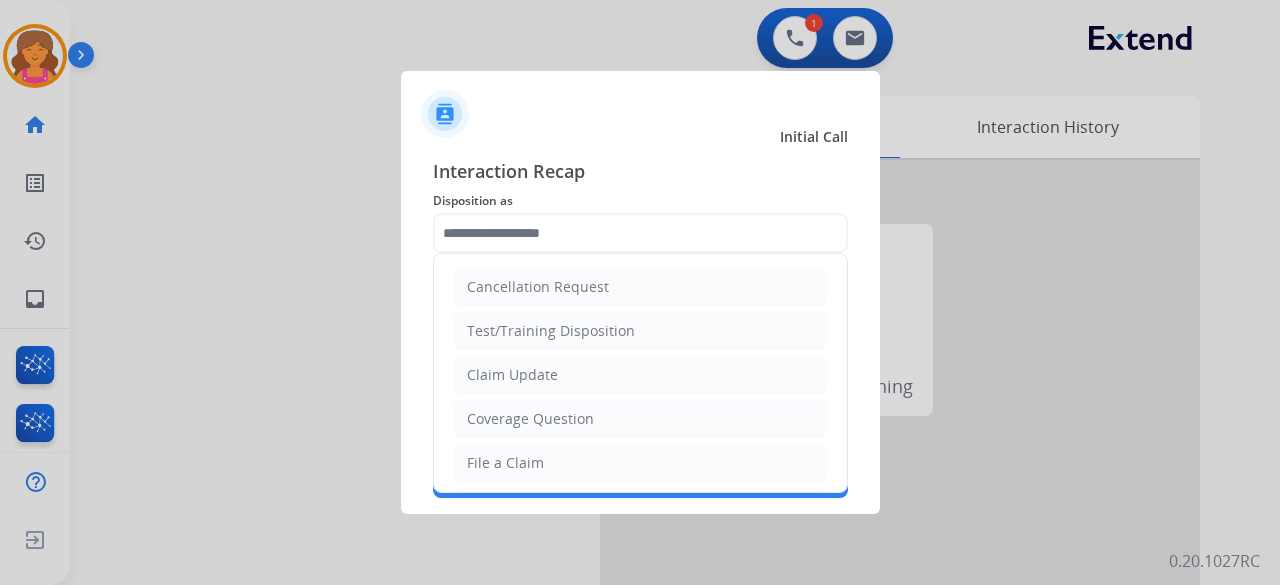 click 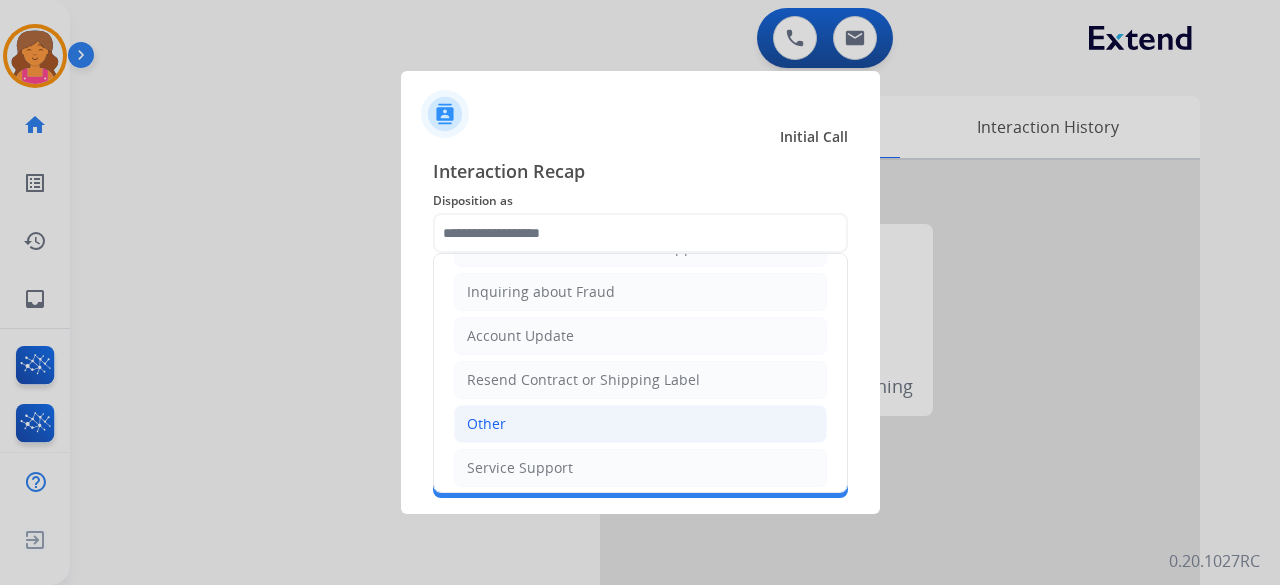 scroll, scrollTop: 3, scrollLeft: 0, axis: vertical 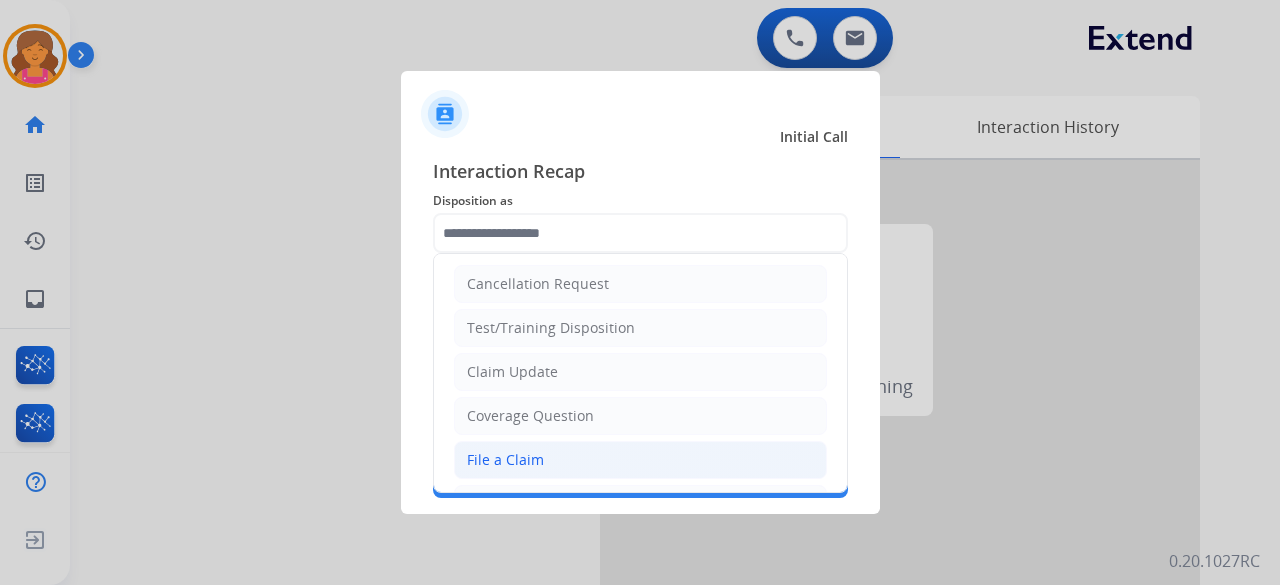 click on "File a Claim" 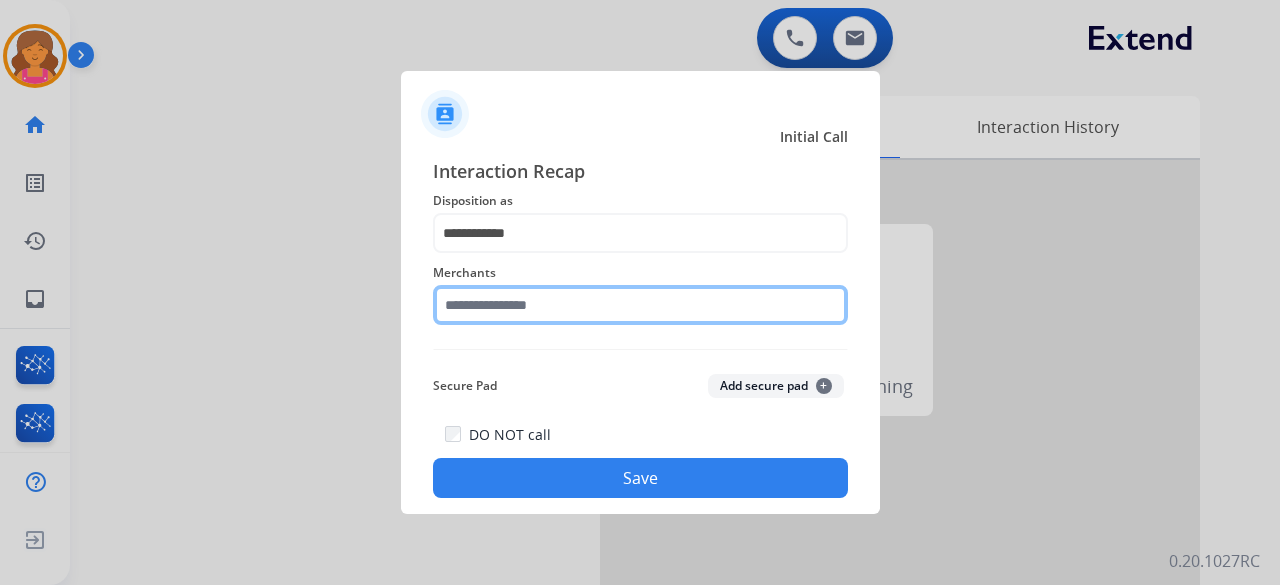 click 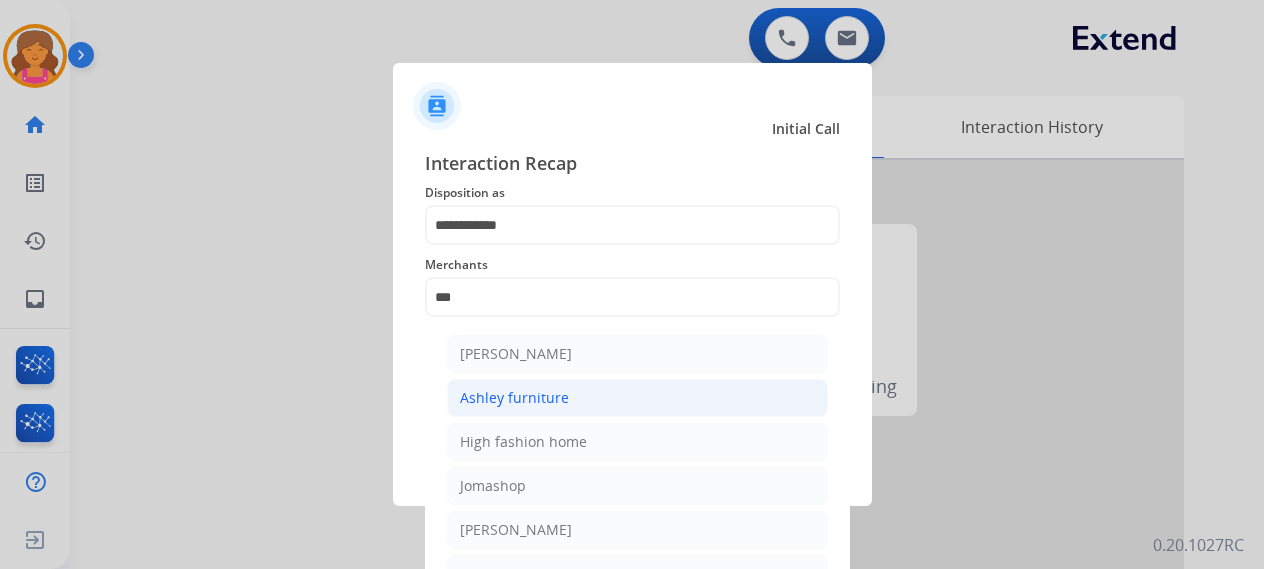 click on "Ashley furniture" 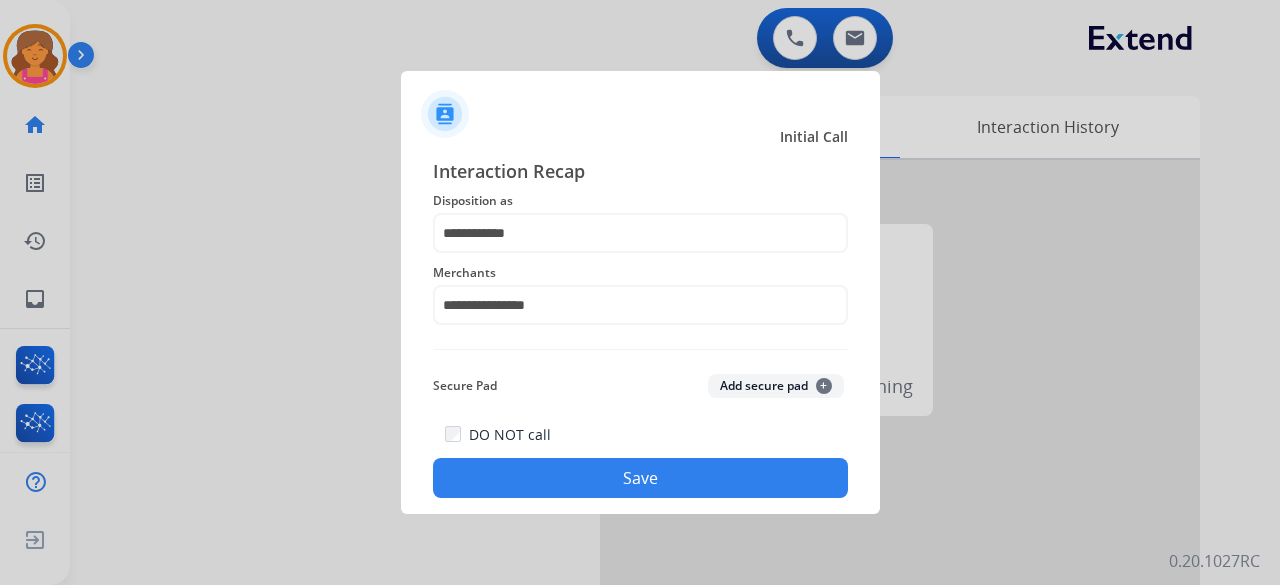 click on "Save" 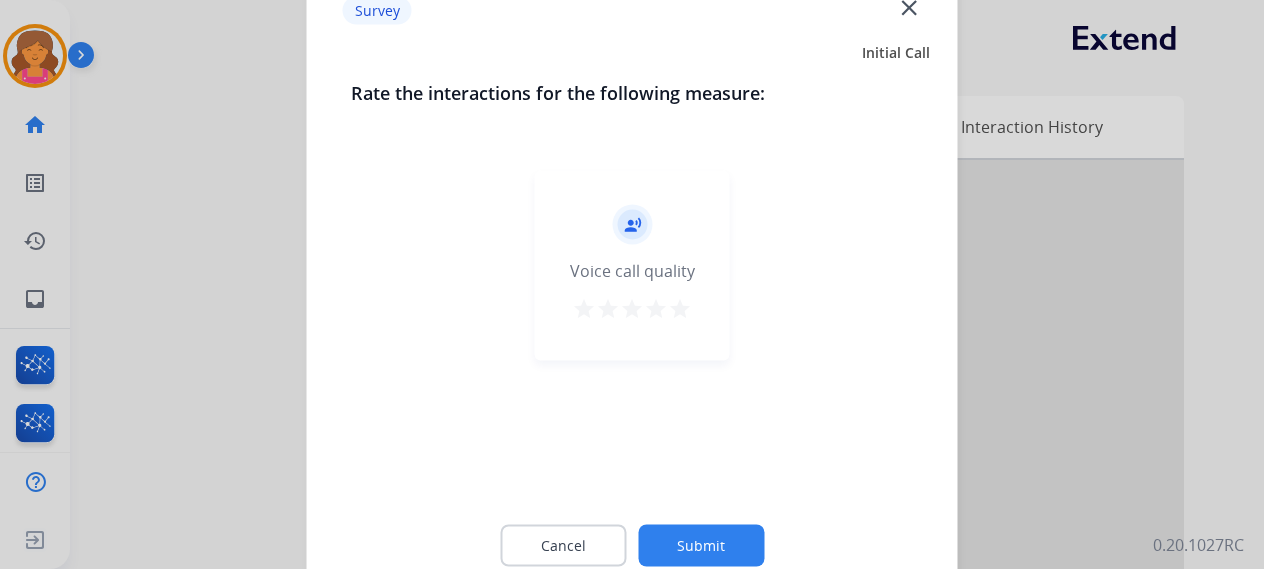 click on "star" at bounding box center (680, 308) 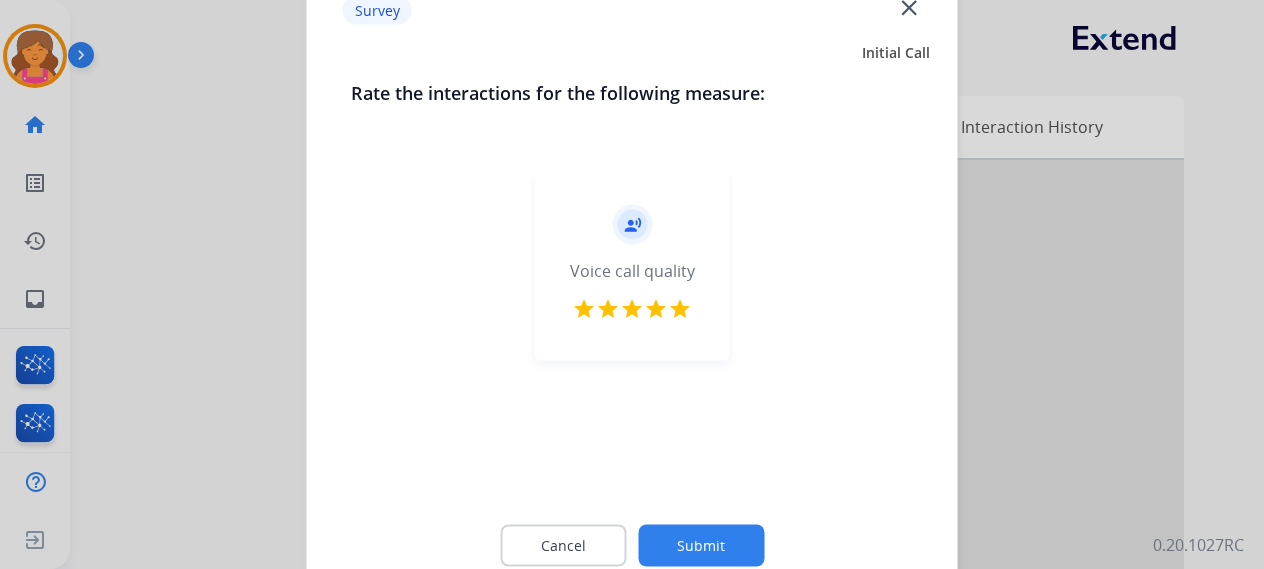 click on "Submit" 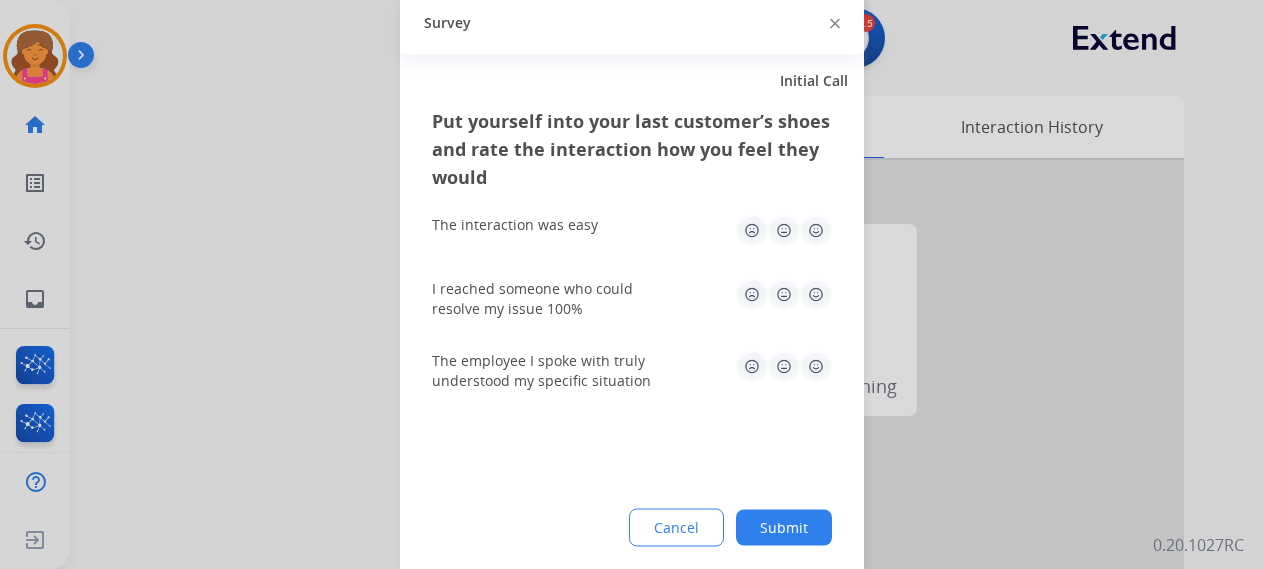 click 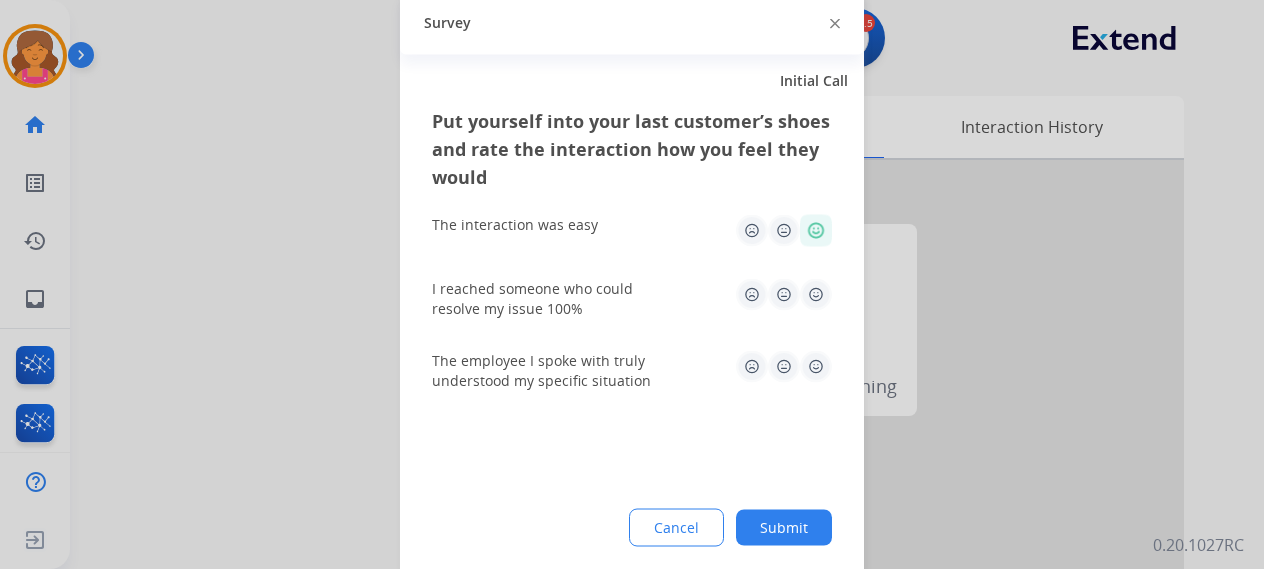 click 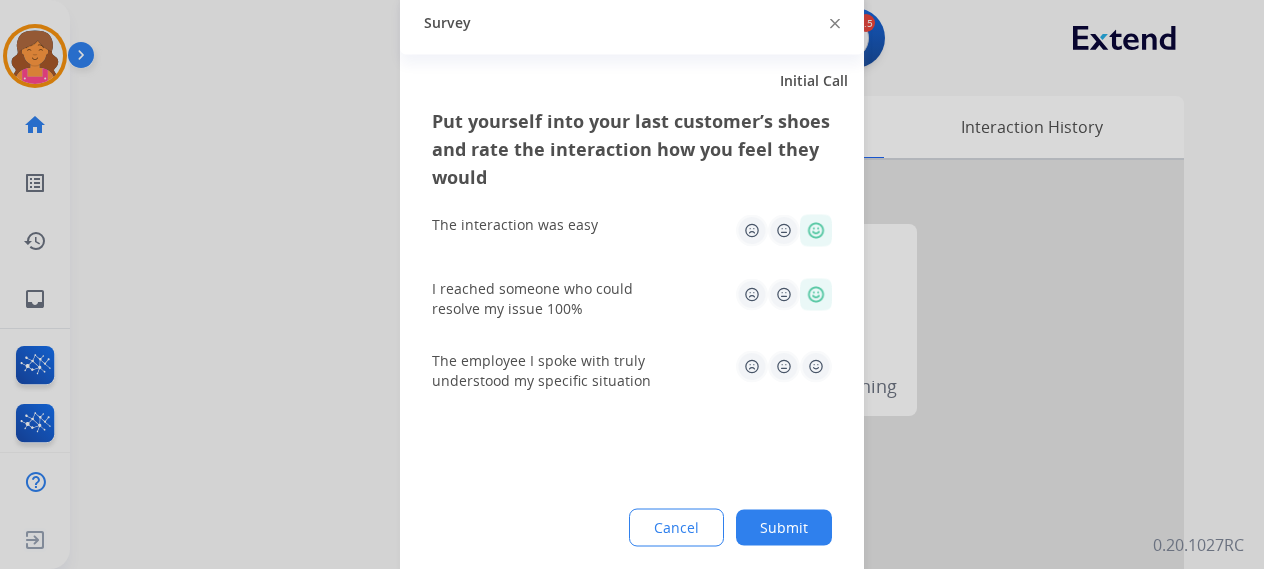click 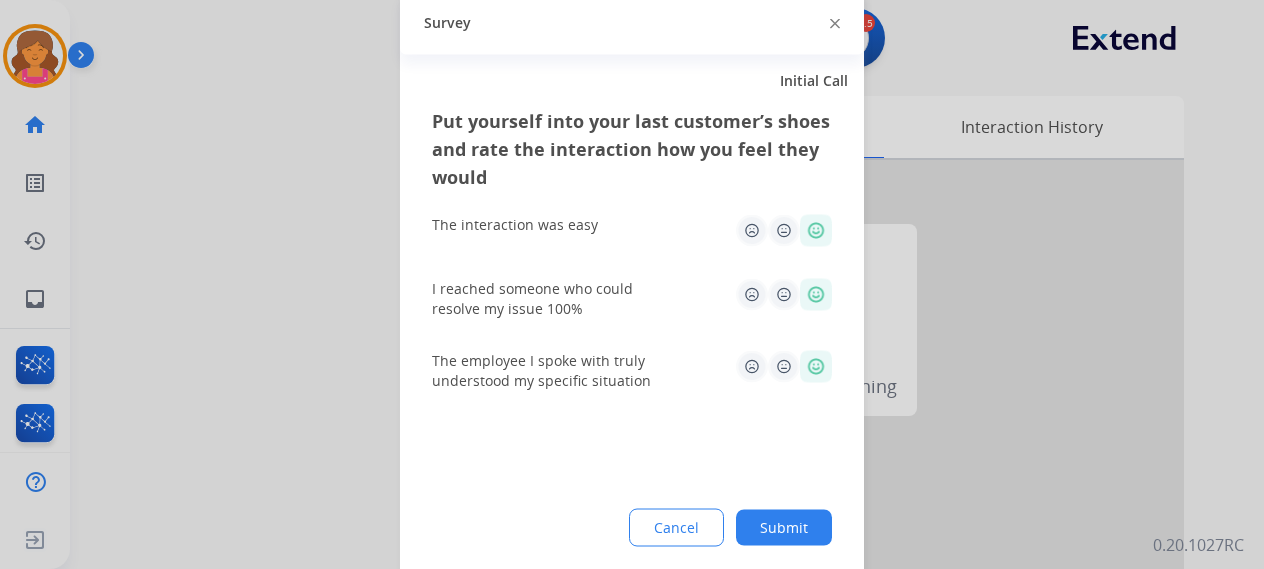click on "Submit" 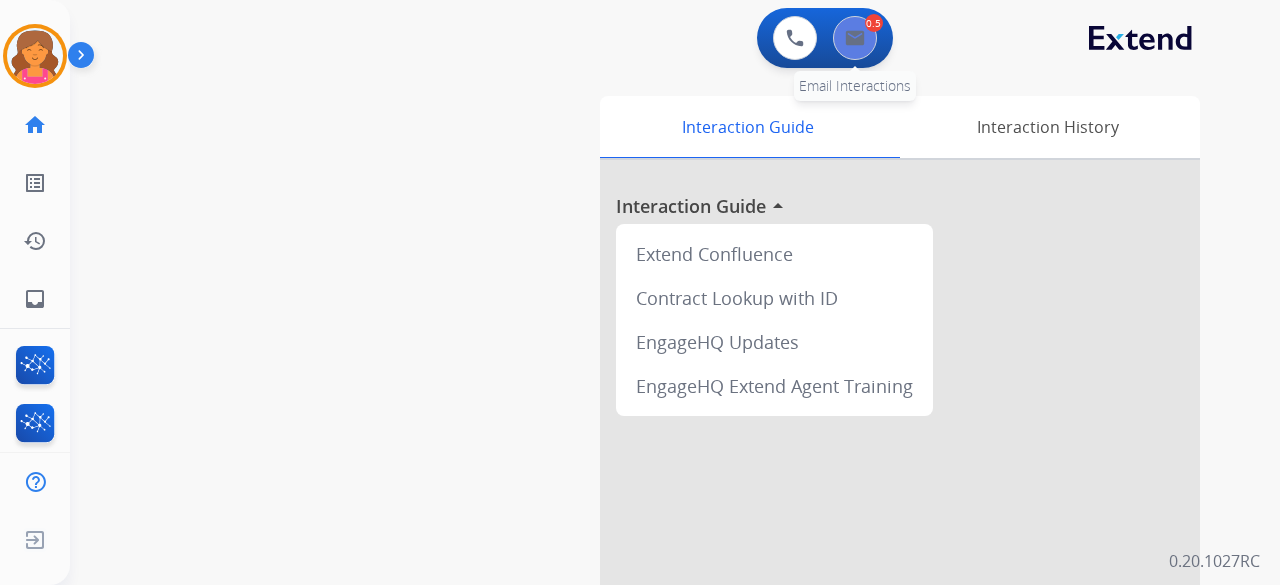 click at bounding box center [855, 38] 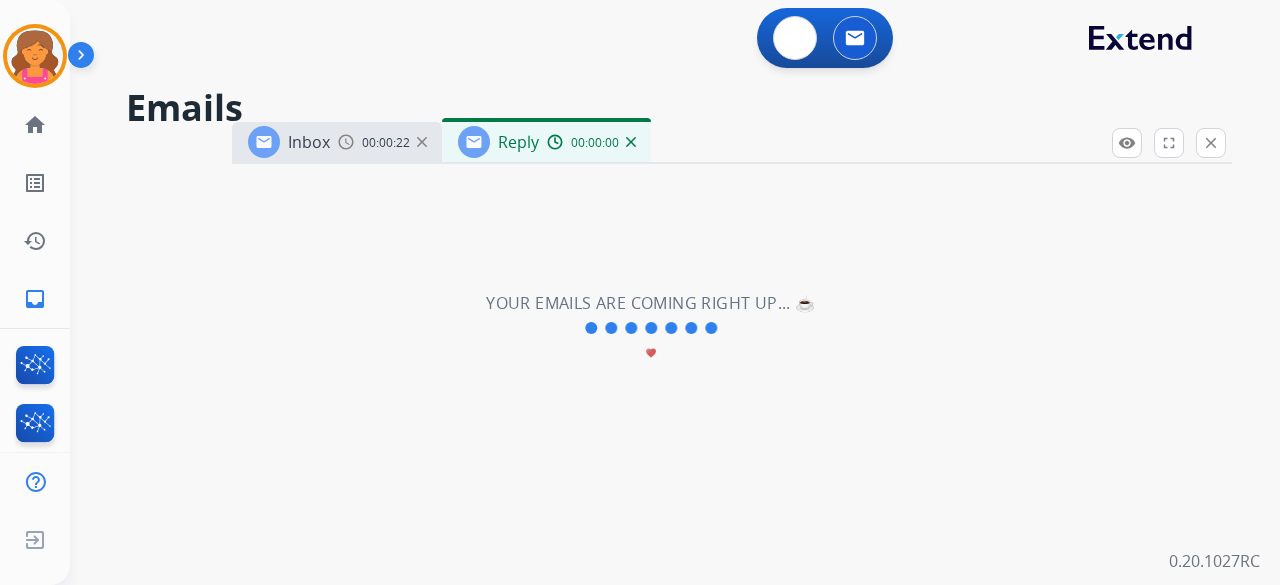 select on "**********" 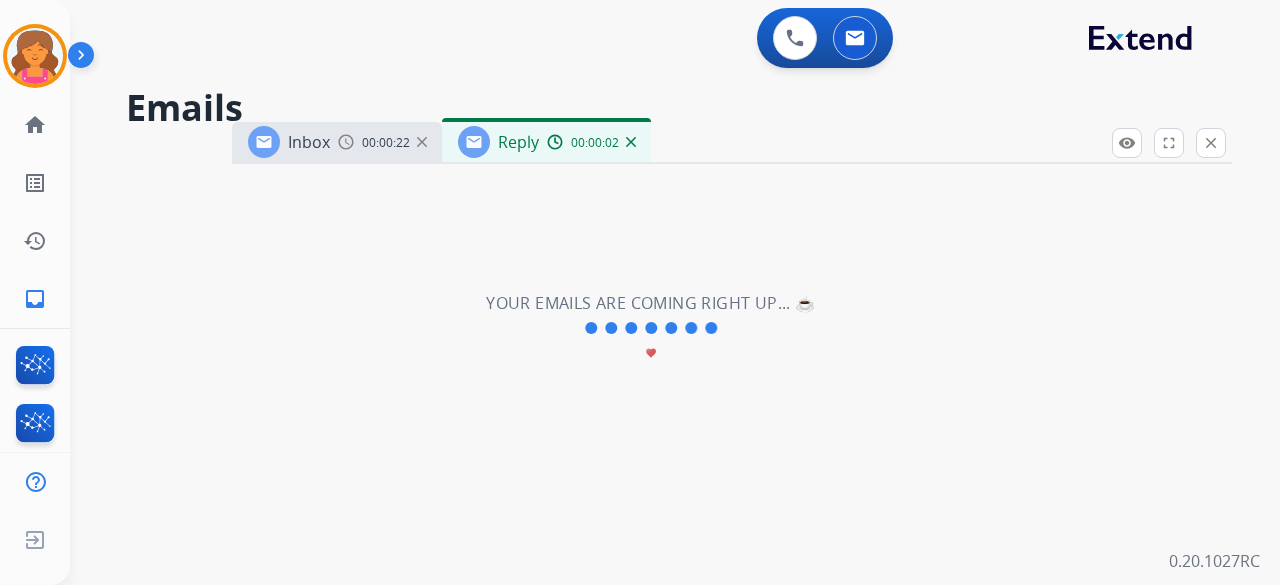 click on "00:00:02" at bounding box center (591, 142) 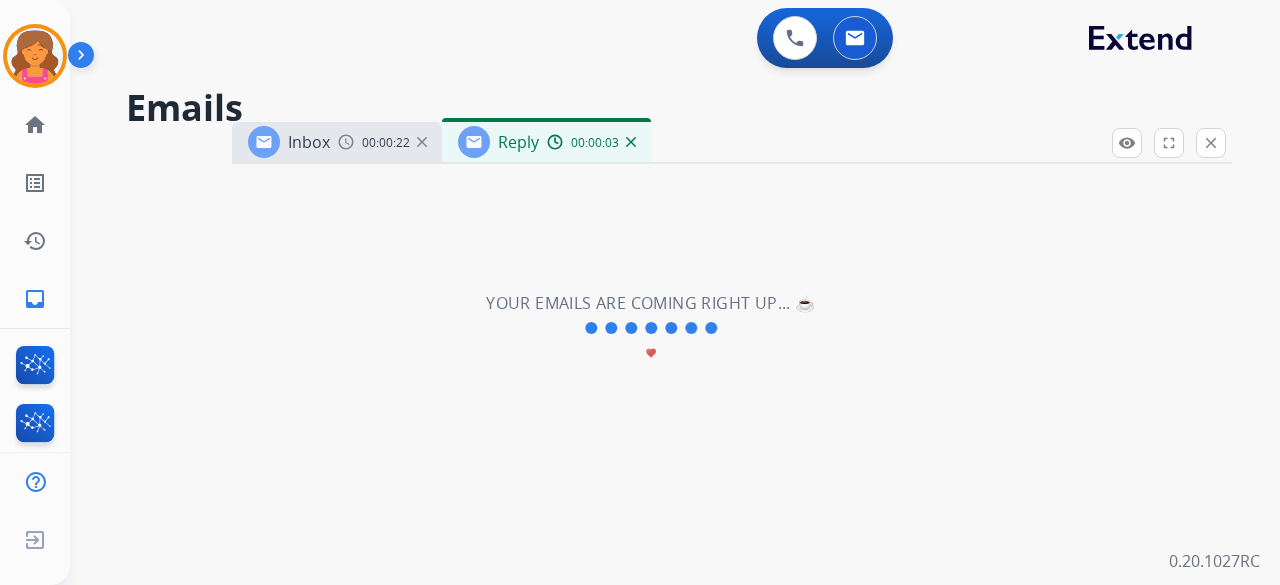 click at bounding box center [631, 142] 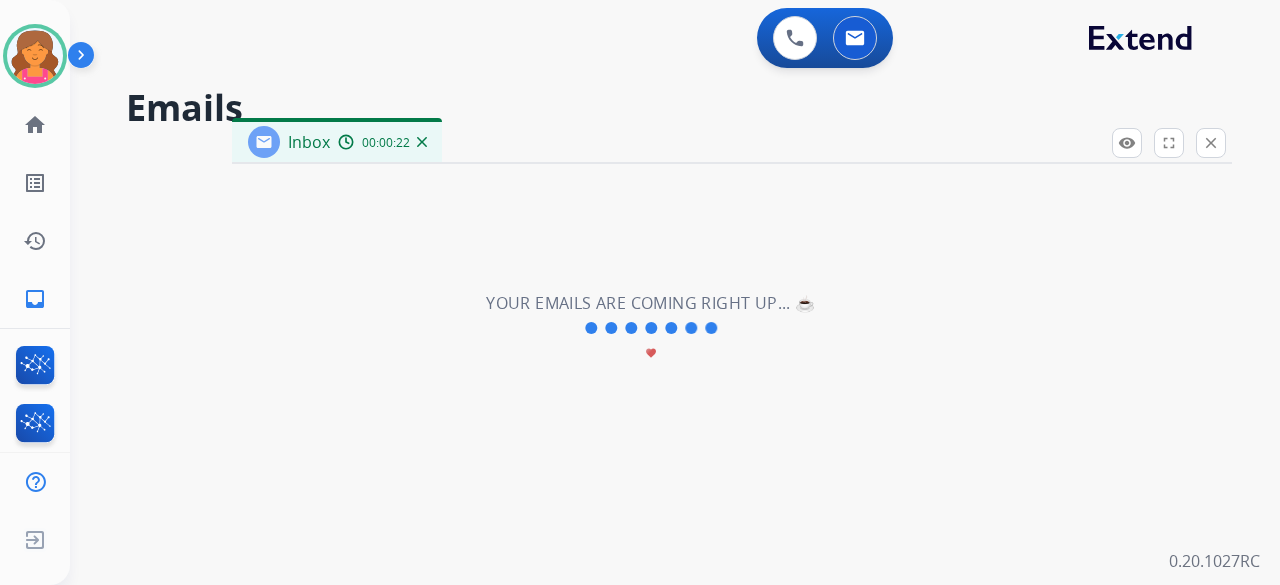 click on "Inbox  00:00:22" at bounding box center [337, 142] 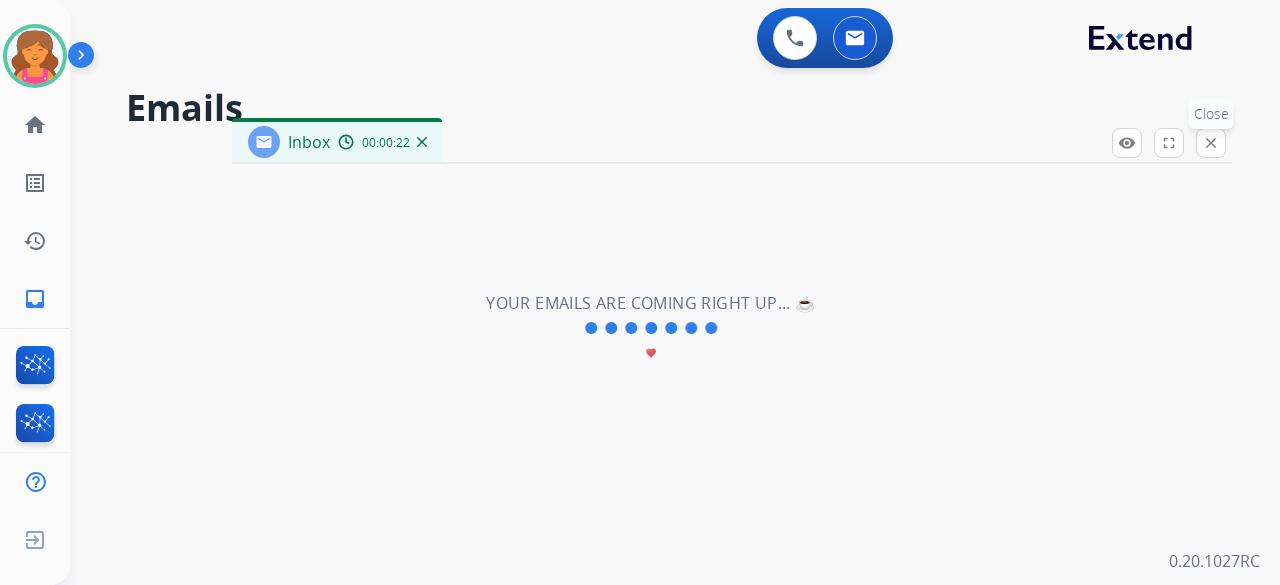 click on "close Close" at bounding box center (1211, 143) 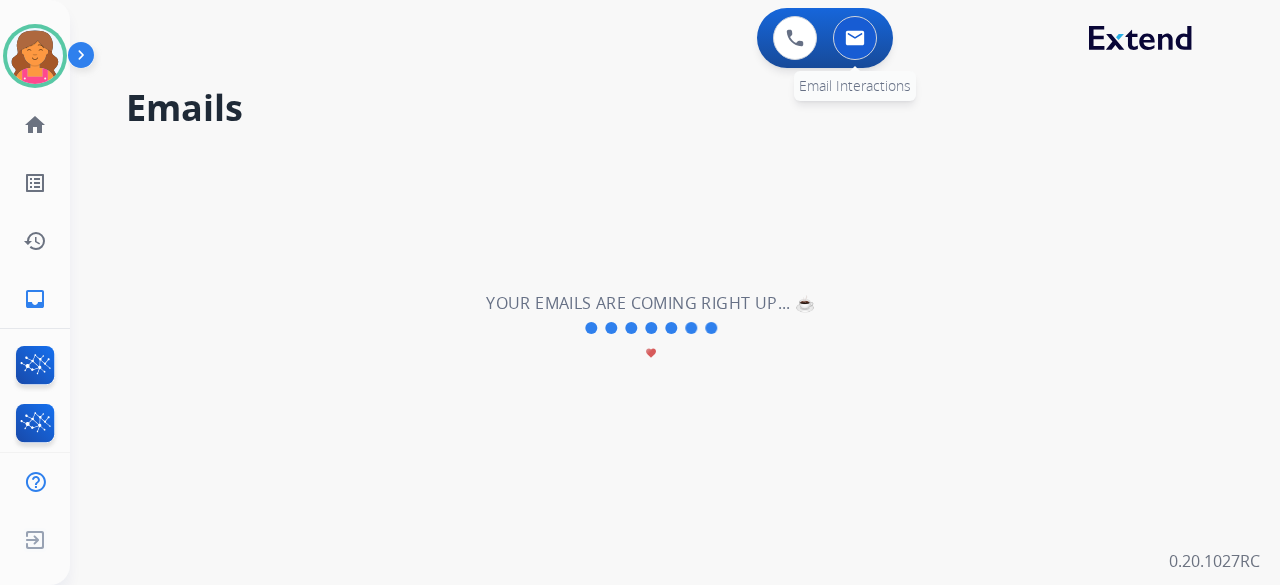 click at bounding box center (855, 38) 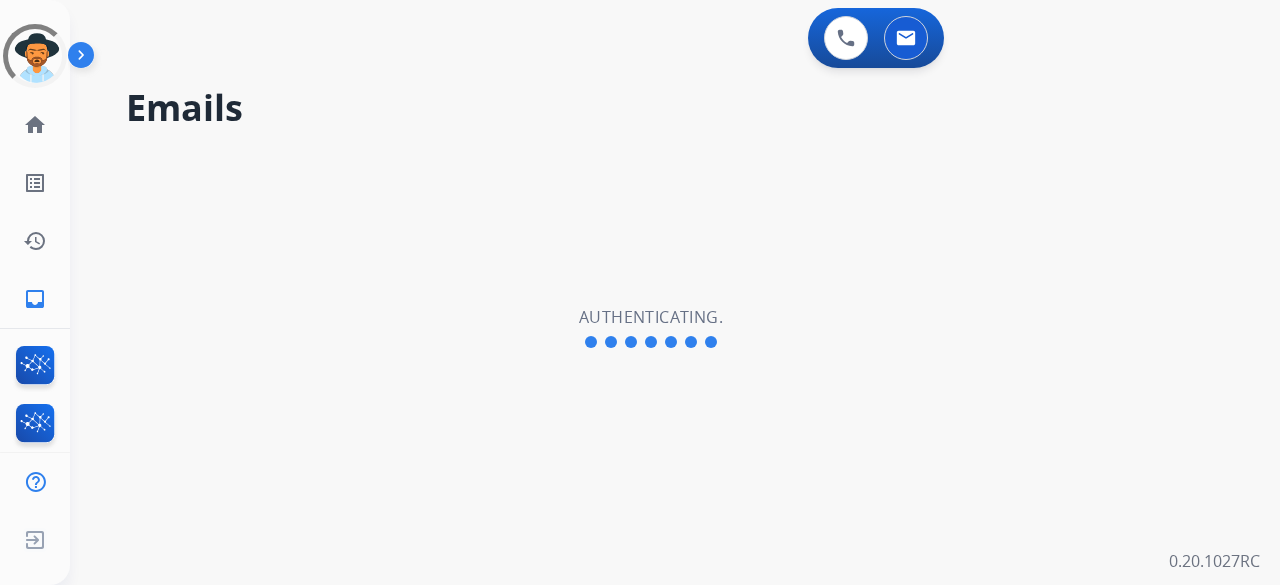 scroll, scrollTop: 0, scrollLeft: 0, axis: both 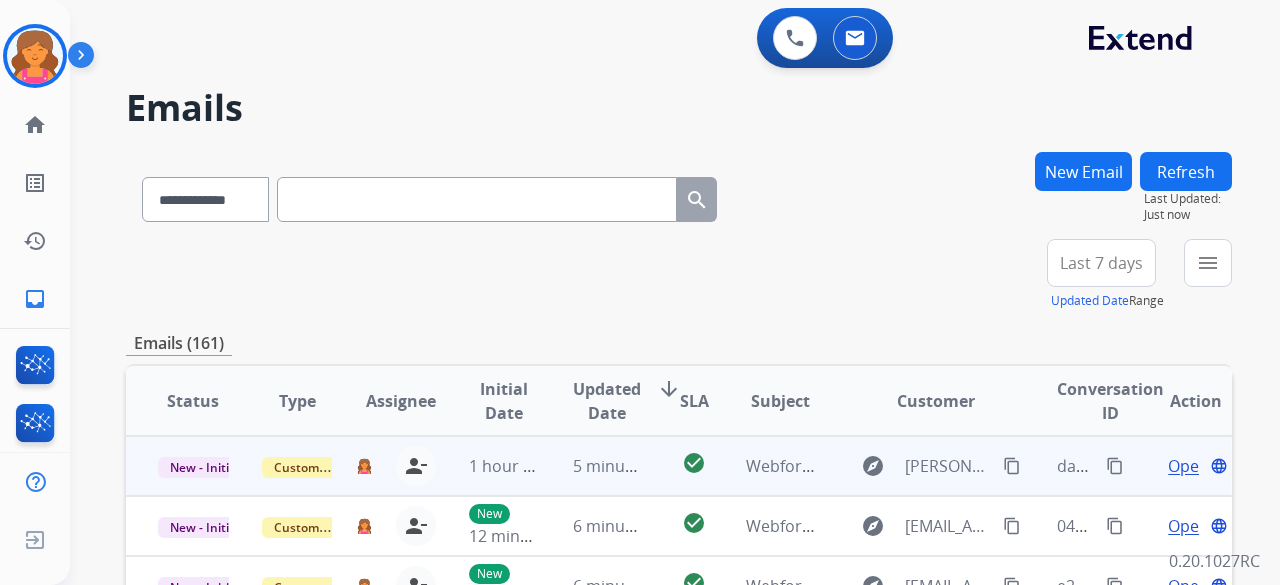 click on "Open" at bounding box center (1188, 466) 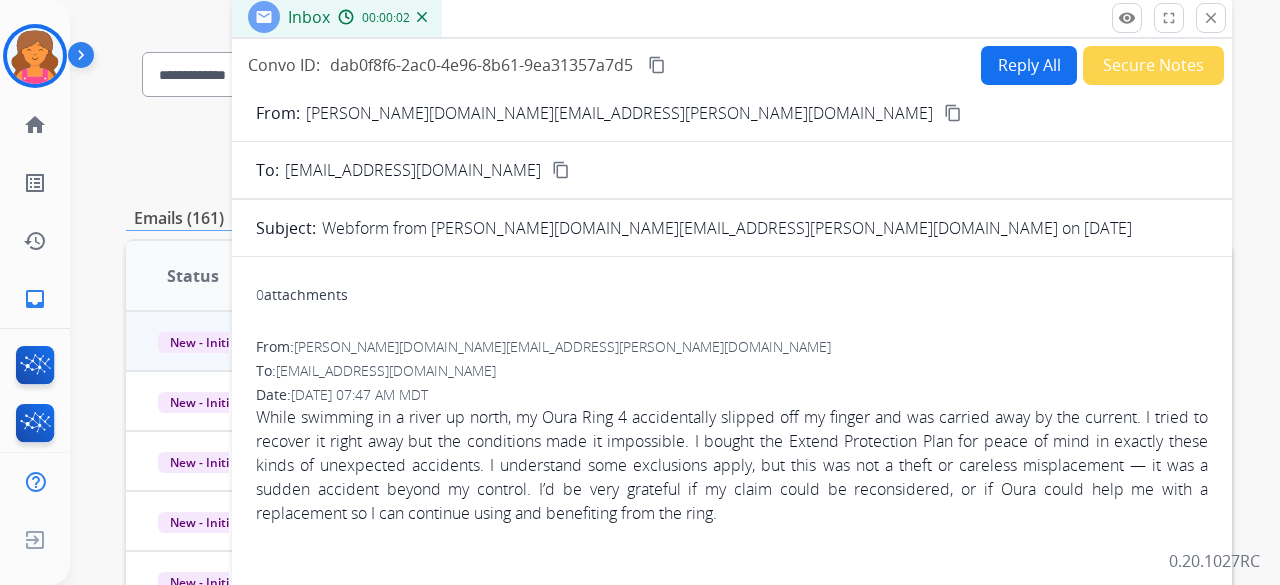 scroll, scrollTop: 100, scrollLeft: 0, axis: vertical 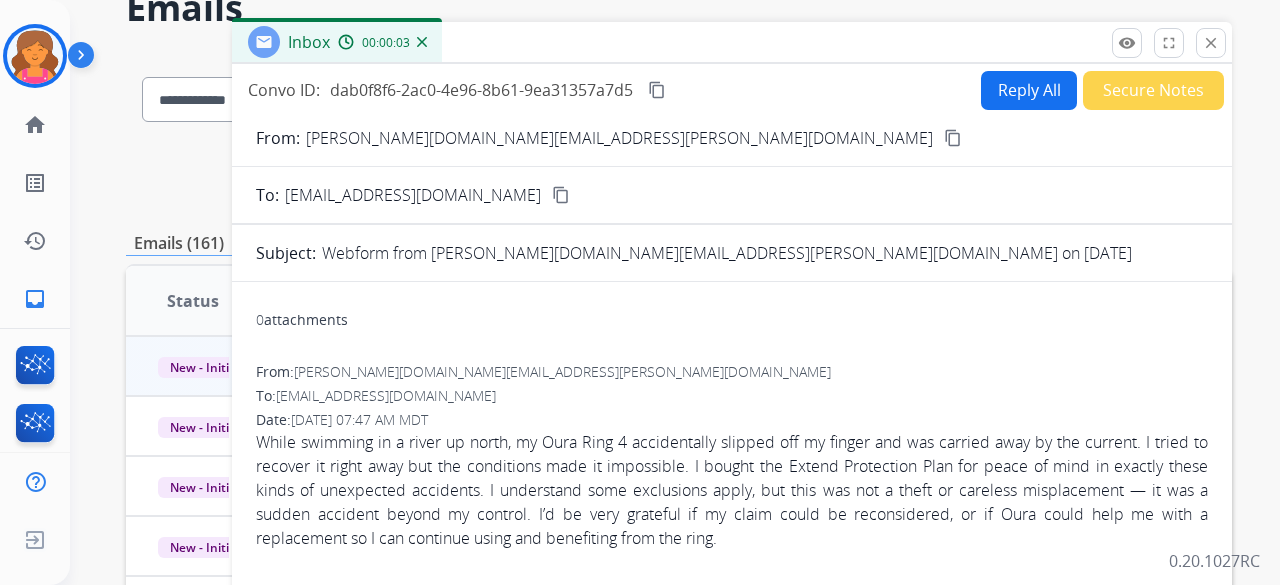 click on "Reply All" at bounding box center [1029, 90] 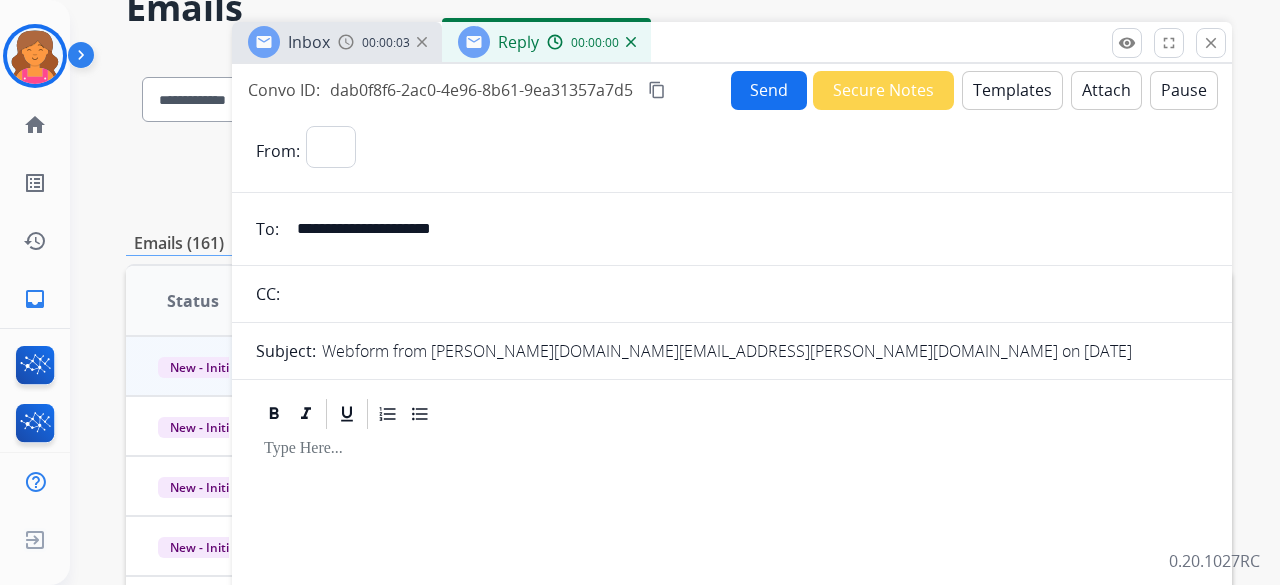select on "**********" 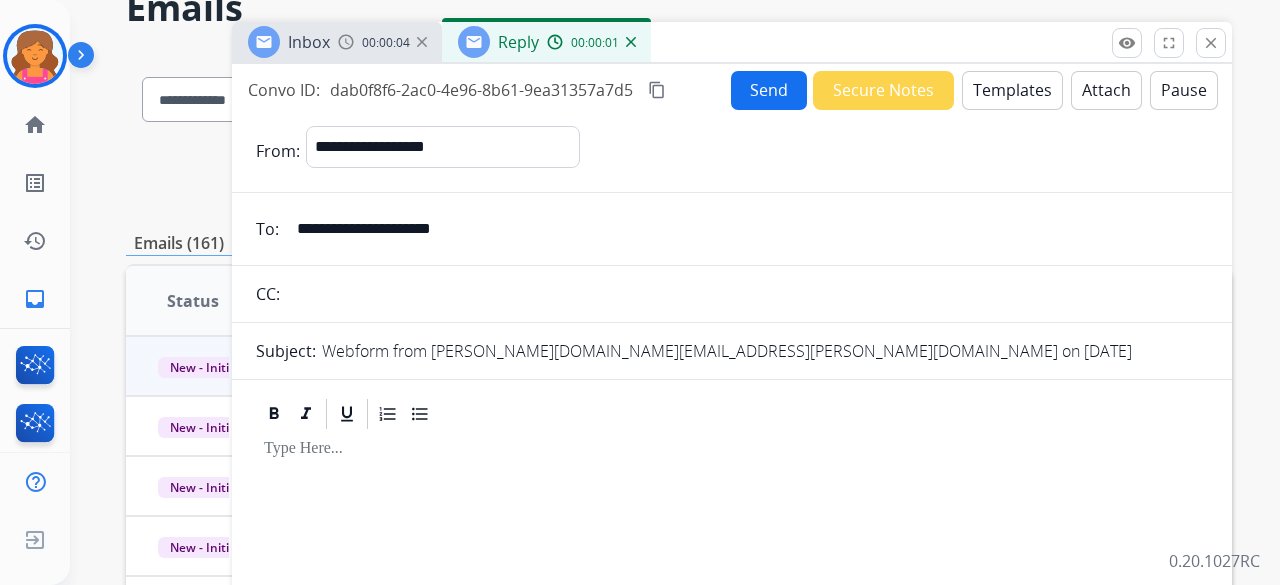 click on "Templates" at bounding box center (1012, 90) 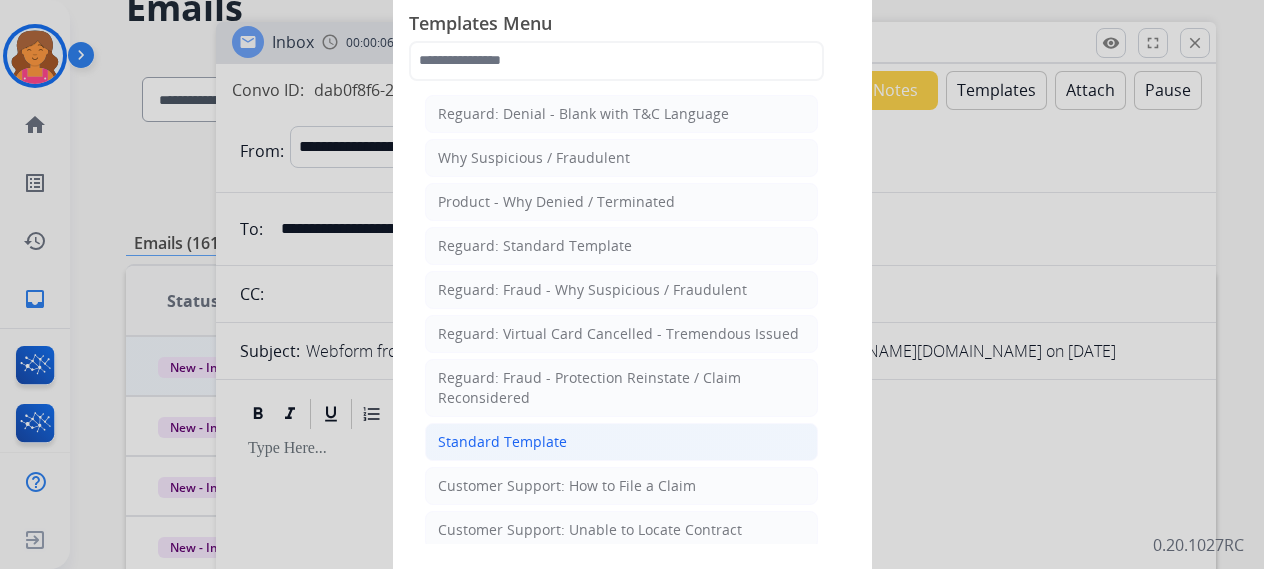 click on "Standard Template" 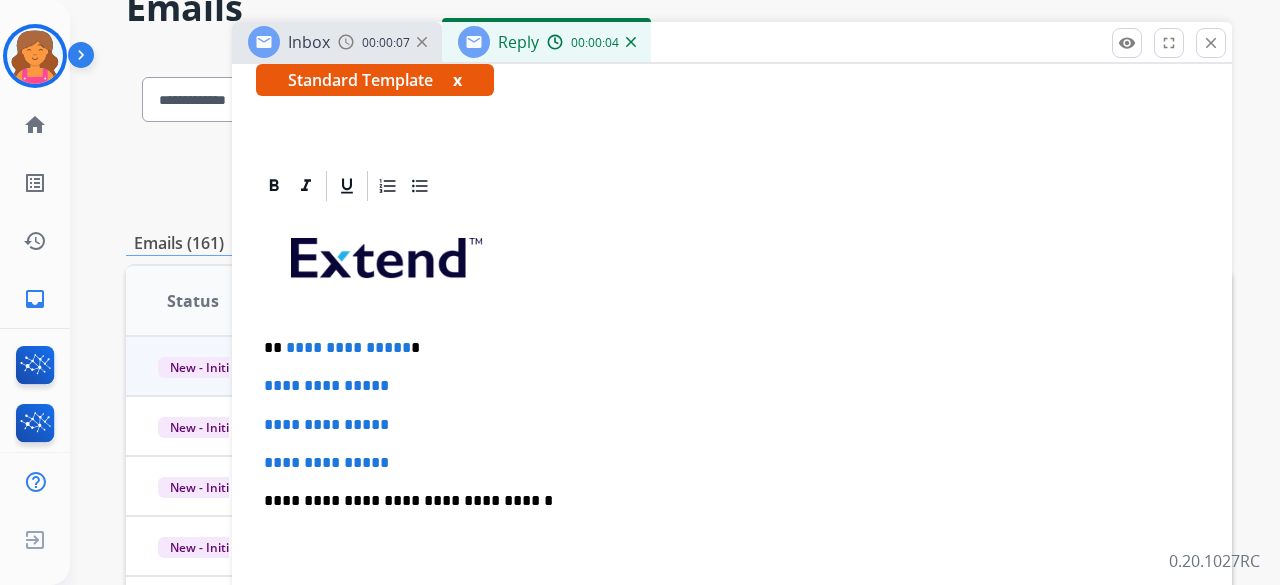 scroll, scrollTop: 400, scrollLeft: 0, axis: vertical 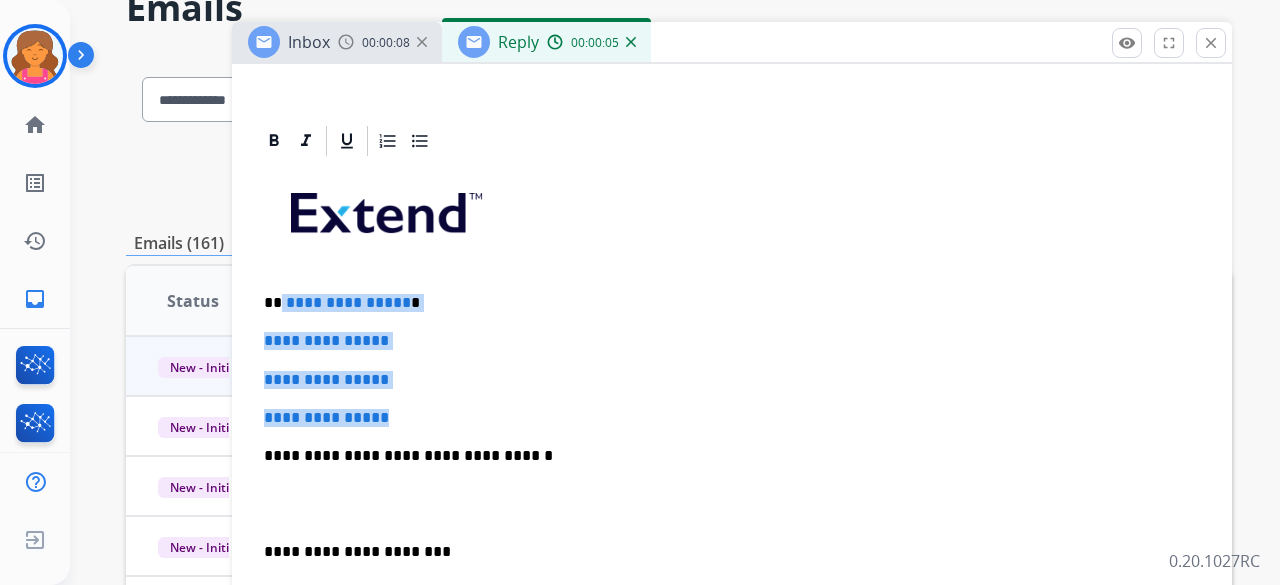 drag, startPoint x: 429, startPoint y: 415, endPoint x: 280, endPoint y: 279, distance: 201.73497 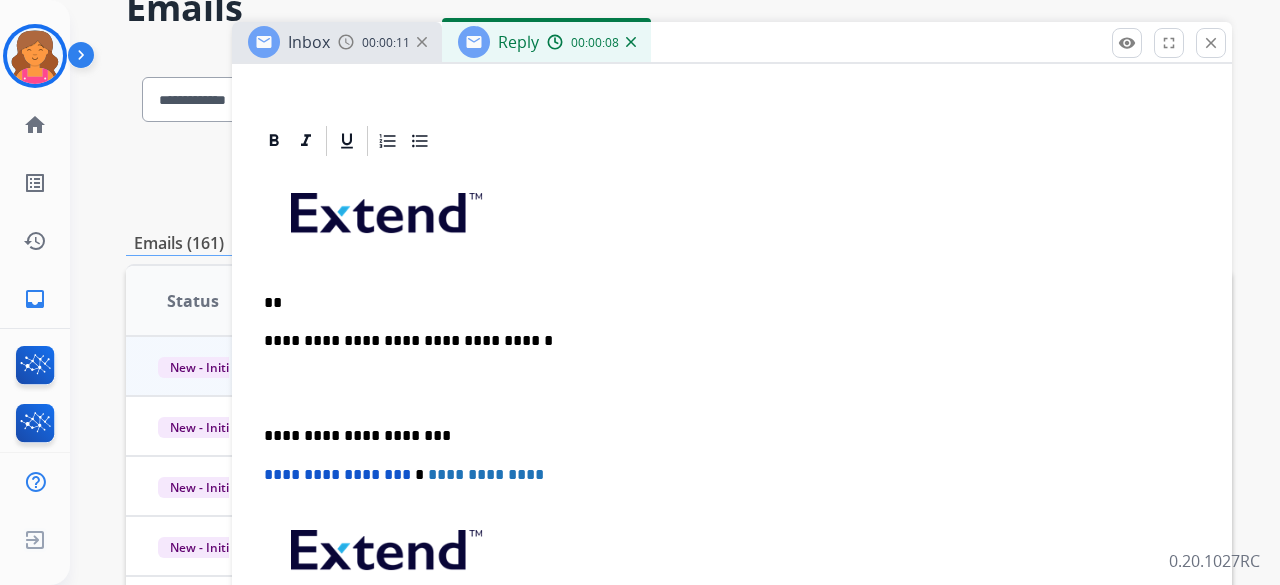 type 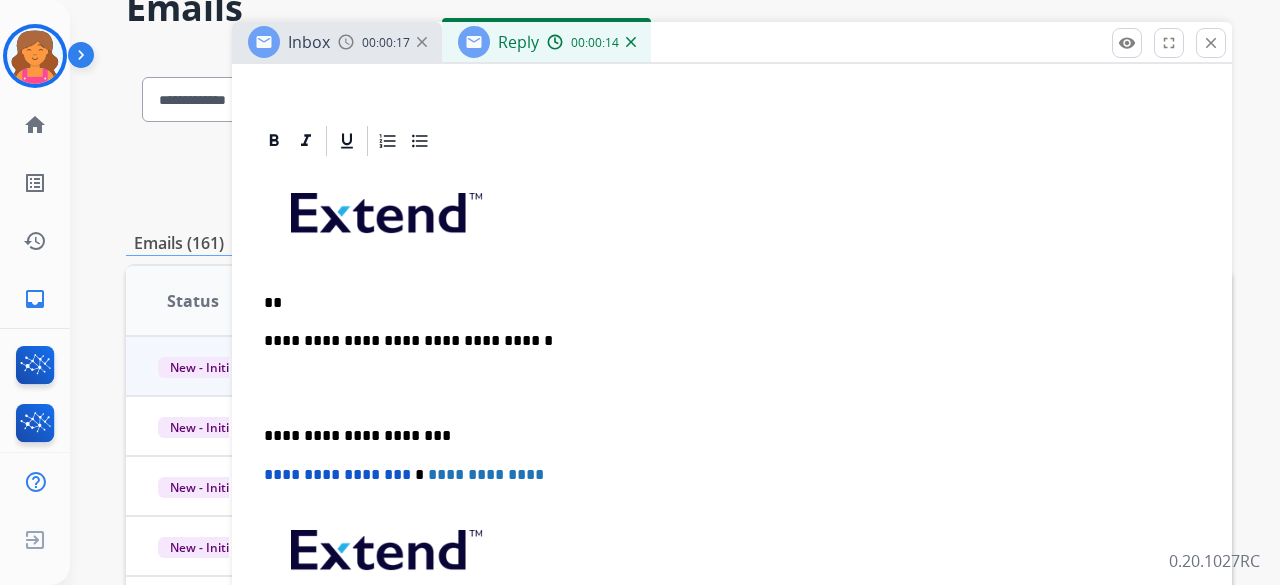 click on "**" at bounding box center [724, 303] 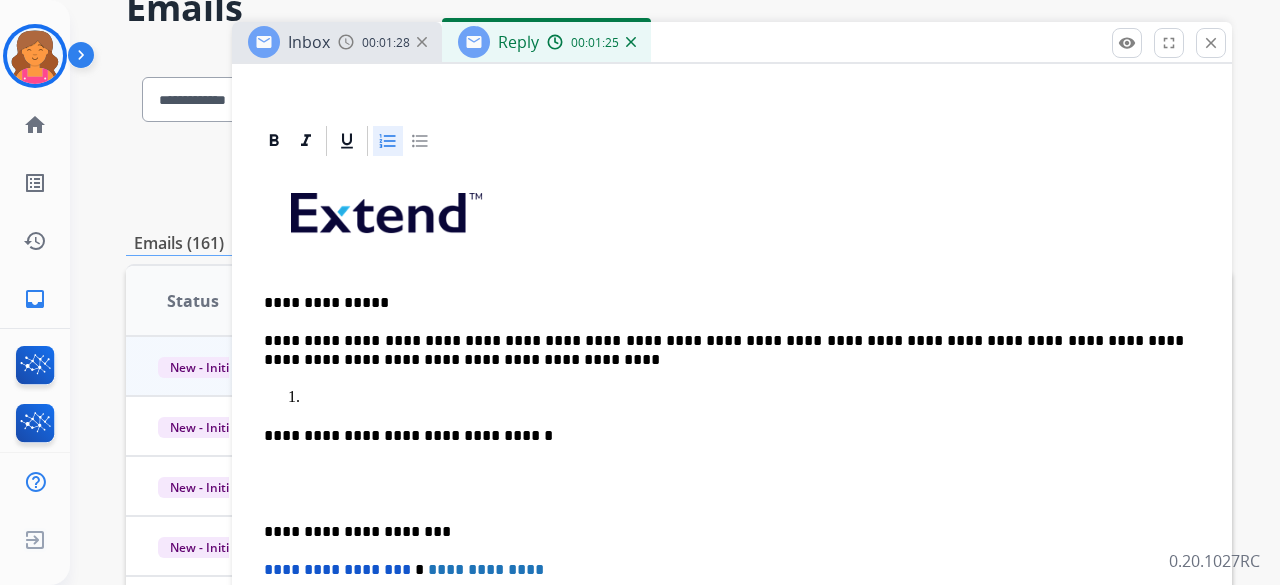 click at bounding box center [752, 398] 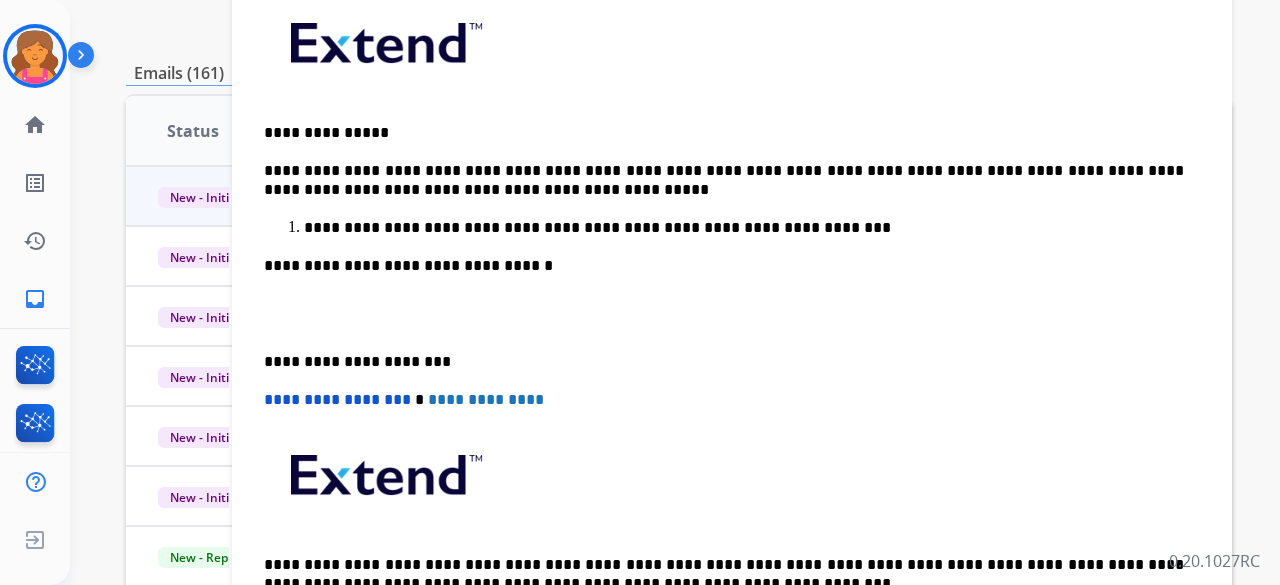 scroll, scrollTop: 272, scrollLeft: 0, axis: vertical 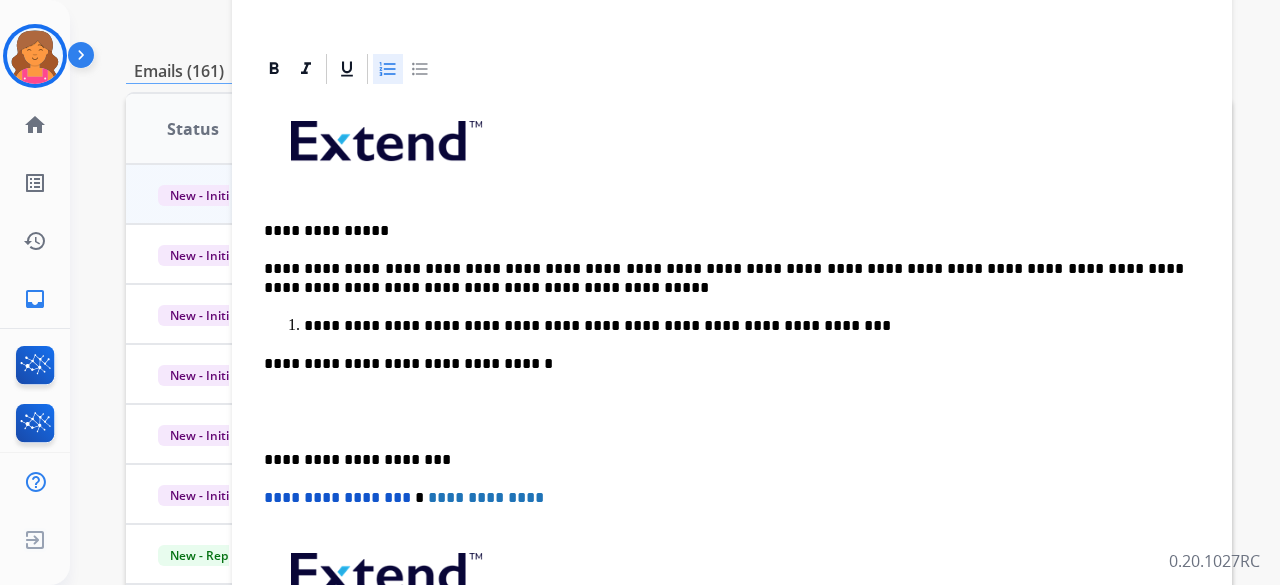click on "**********" at bounding box center [744, 326] 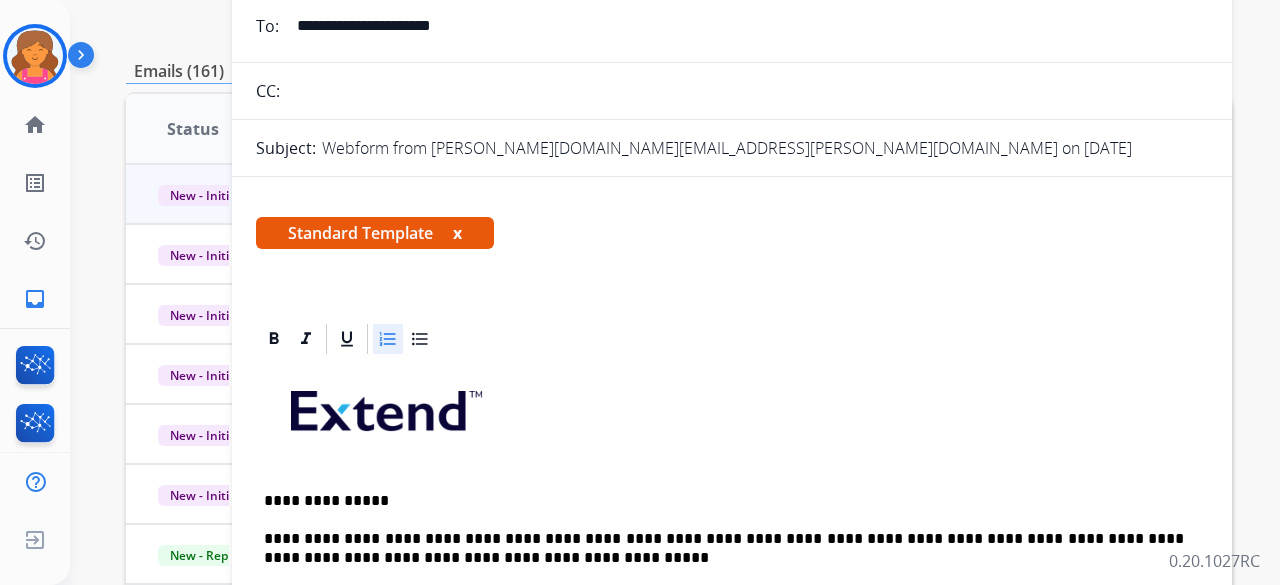 scroll, scrollTop: 0, scrollLeft: 0, axis: both 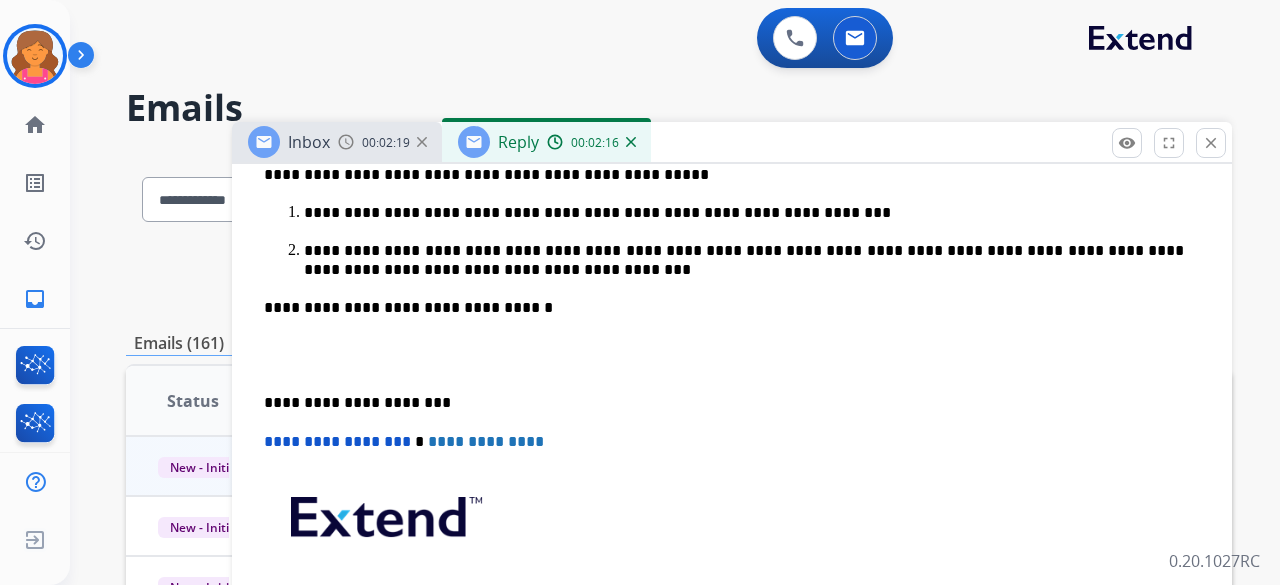 click on "**********" at bounding box center (732, 241) 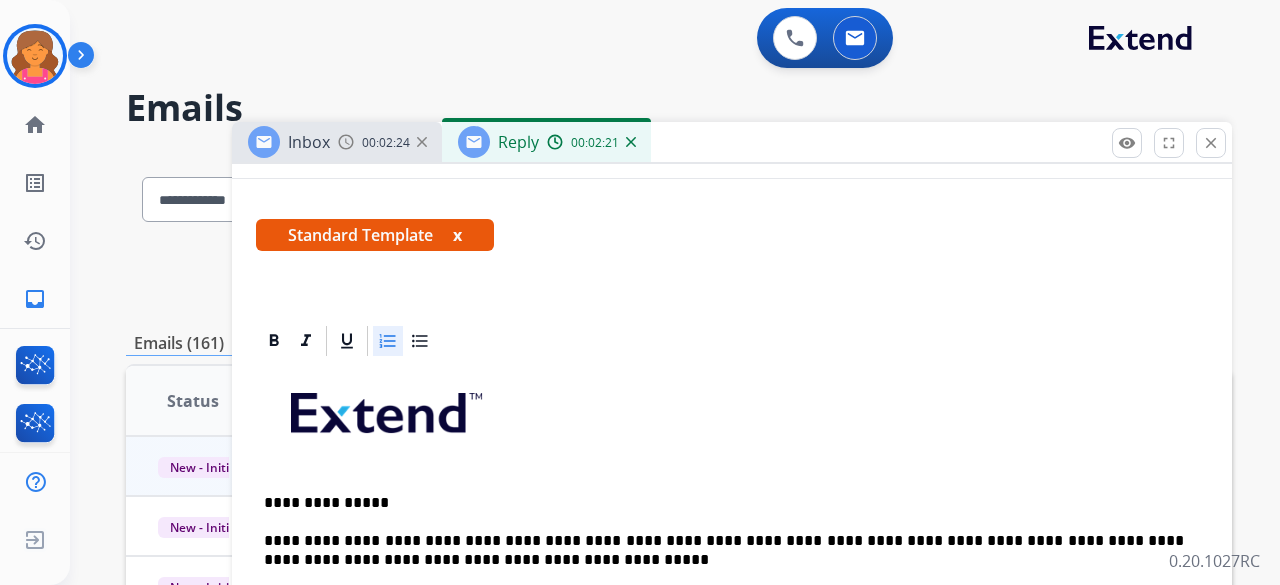 scroll, scrollTop: 600, scrollLeft: 0, axis: vertical 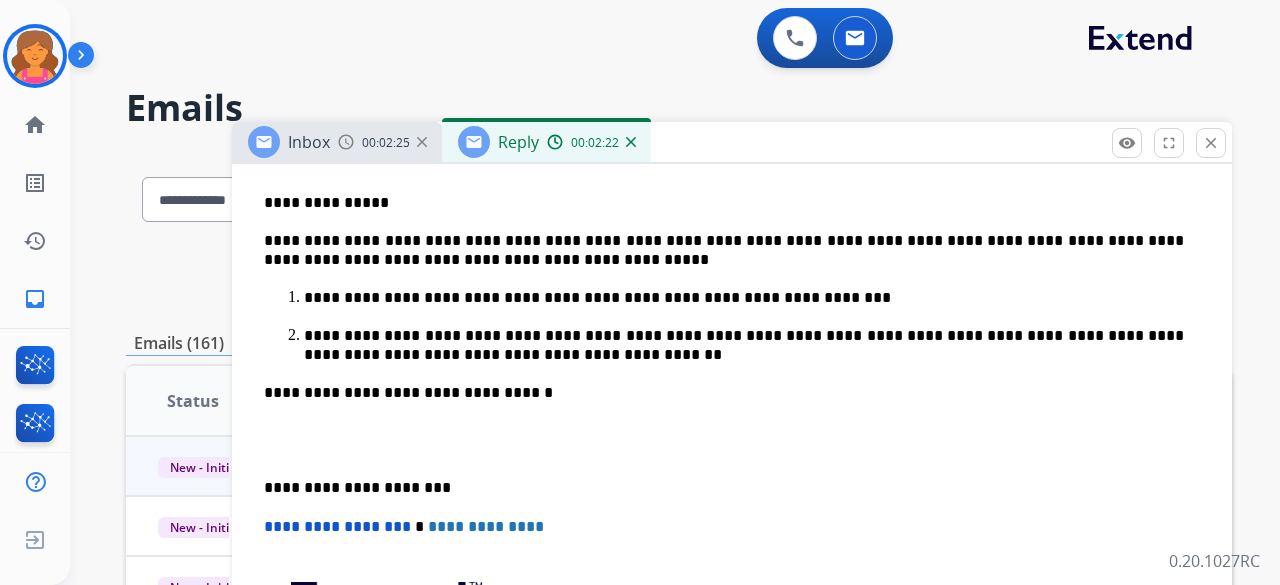 click on "**********" at bounding box center [724, 250] 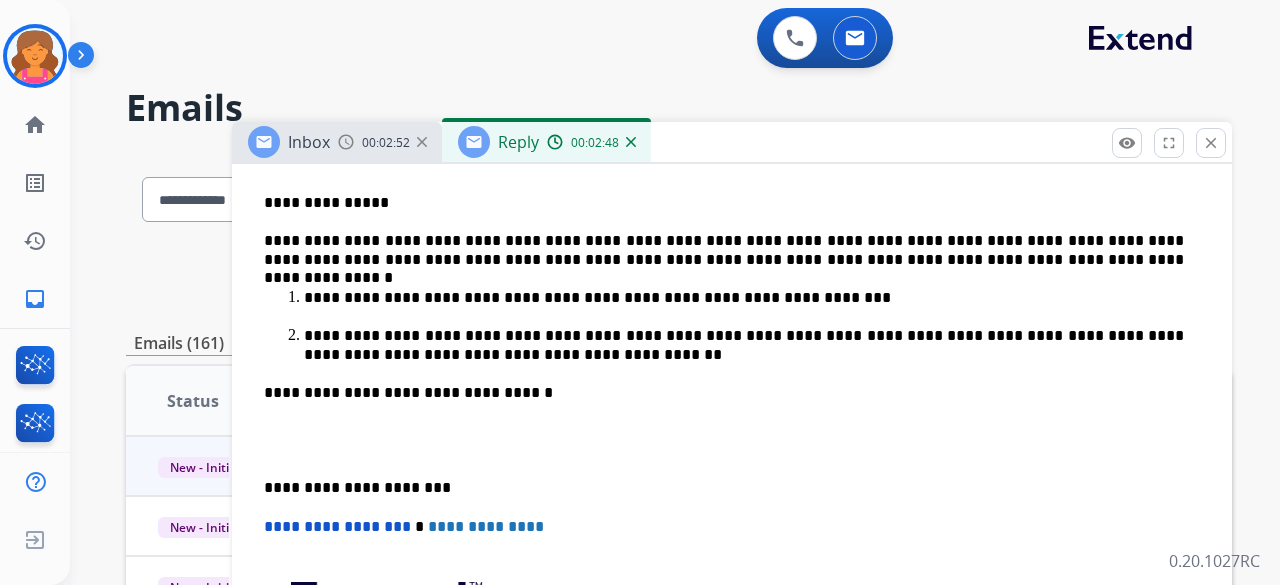 scroll, scrollTop: 500, scrollLeft: 0, axis: vertical 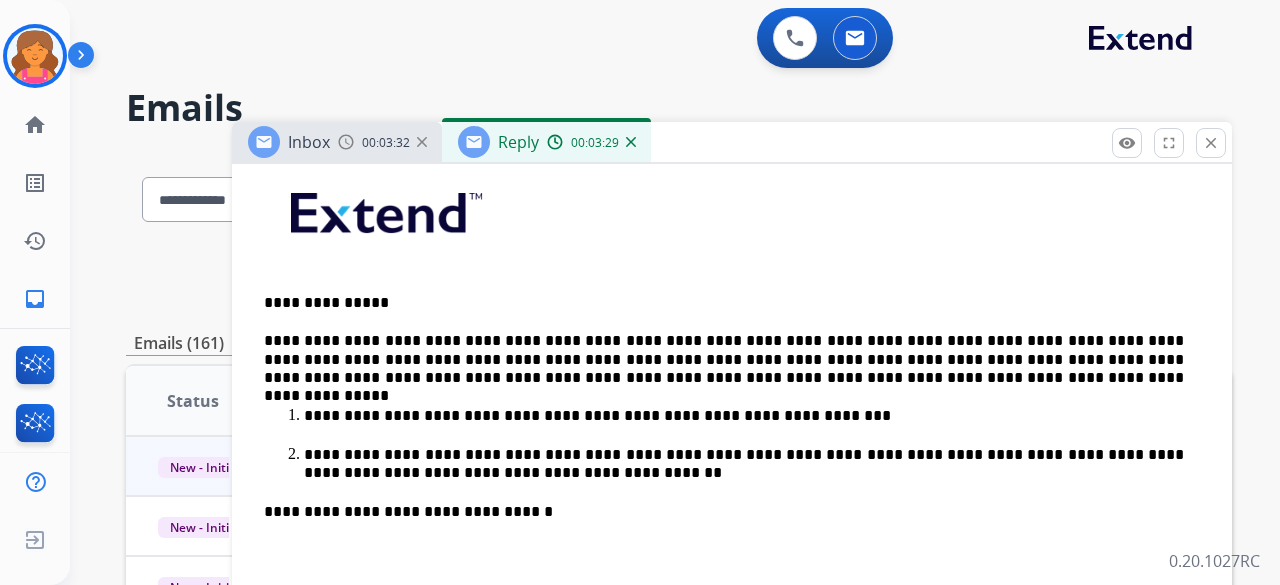 click on "**********" at bounding box center (724, 359) 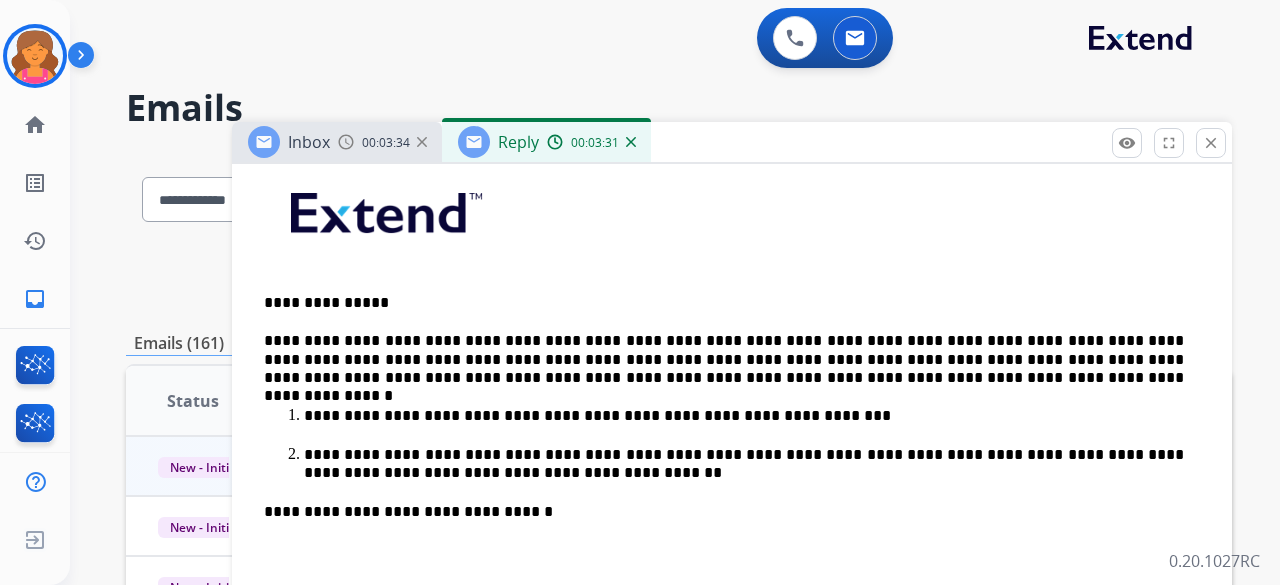 click on "**********" at bounding box center (724, 359) 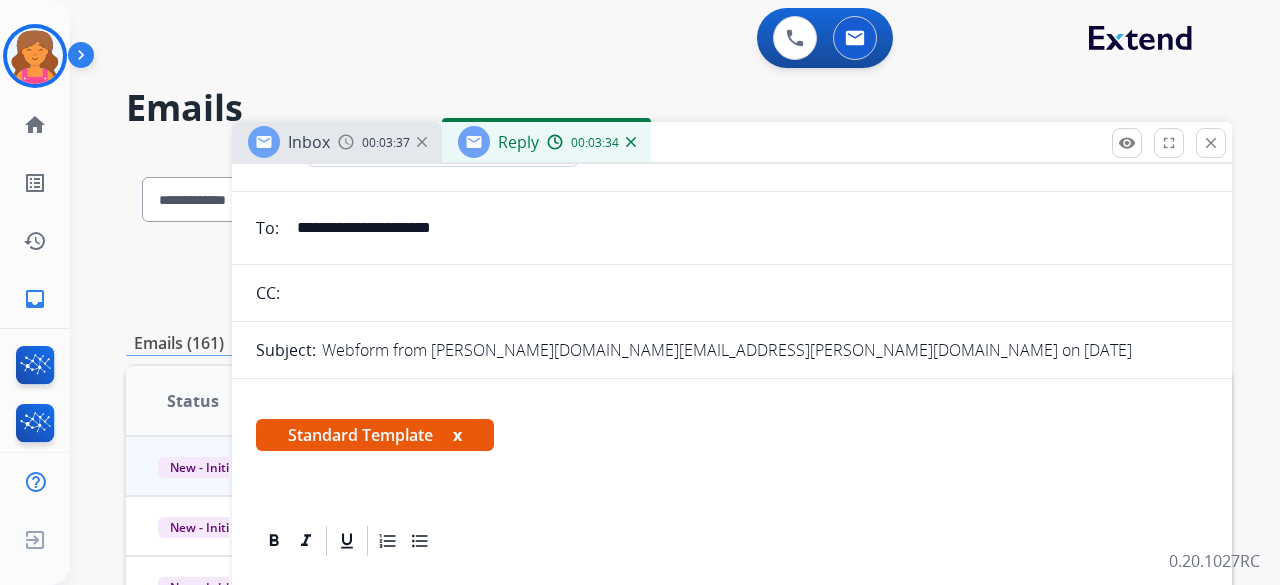 scroll, scrollTop: 0, scrollLeft: 0, axis: both 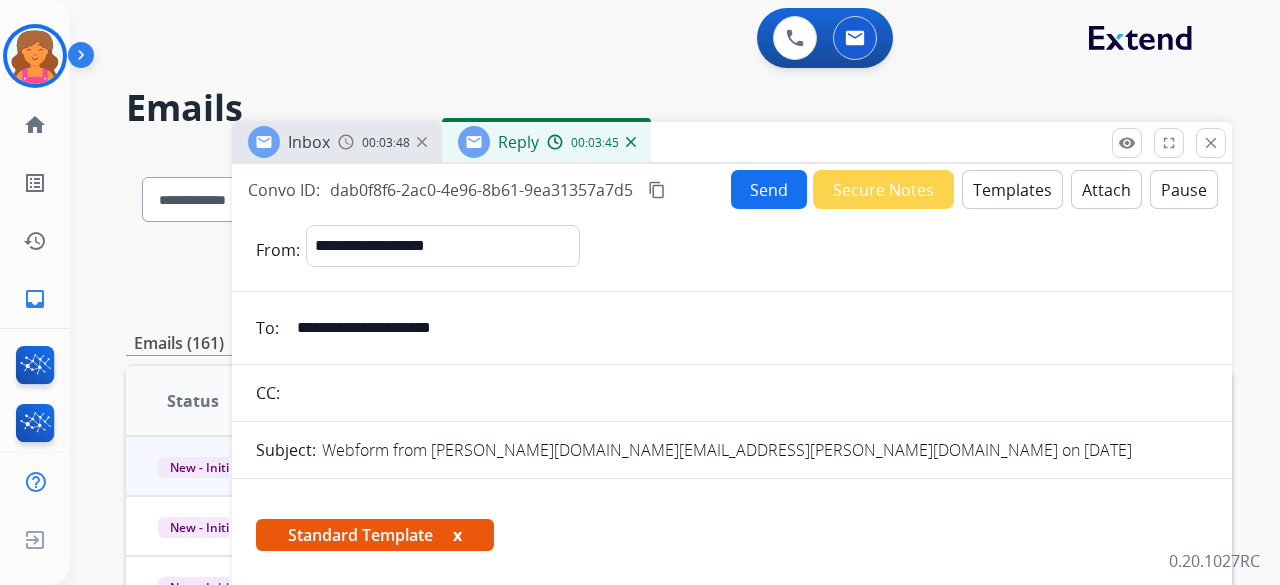 click on "Attach" at bounding box center [1106, 189] 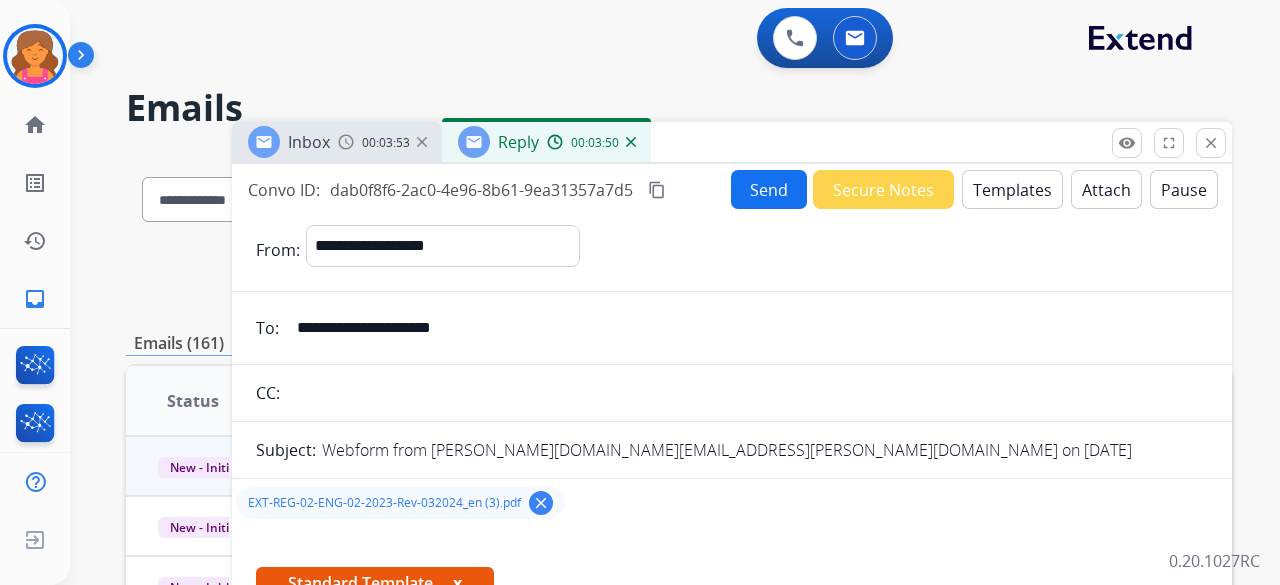 click on "content_copy" at bounding box center (657, 190) 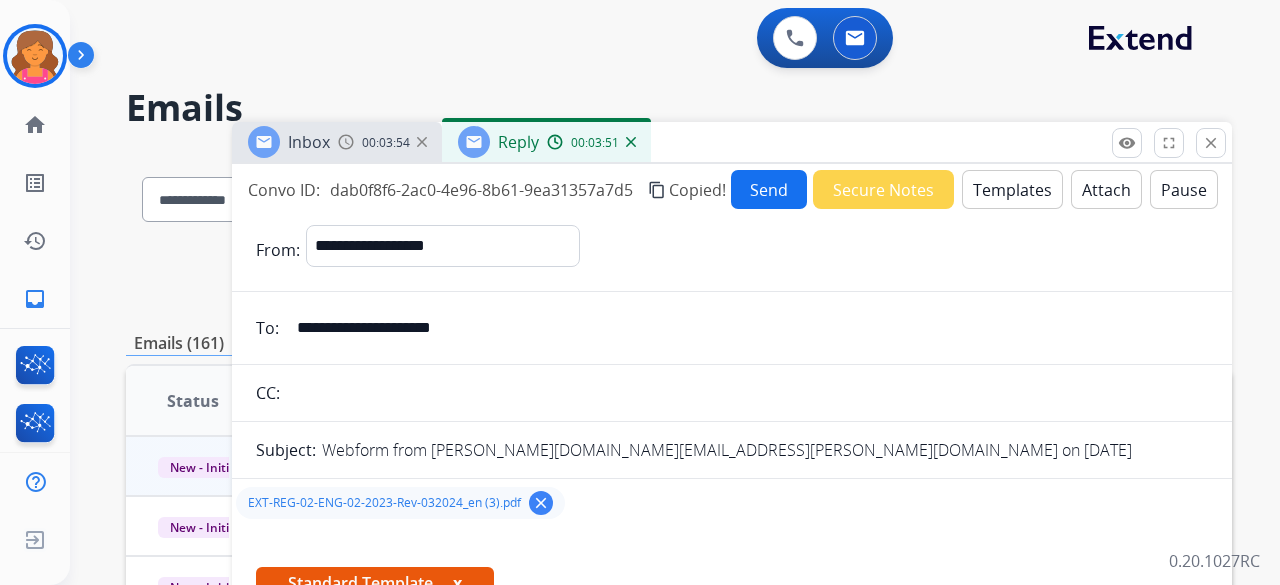 click on "Send" at bounding box center [769, 189] 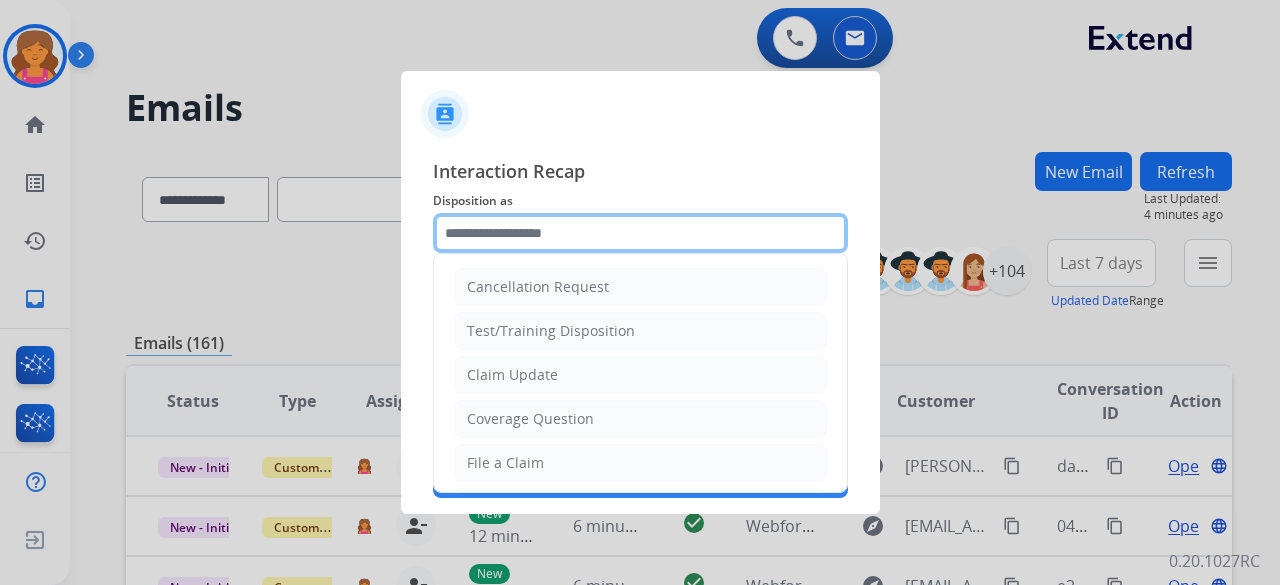 click 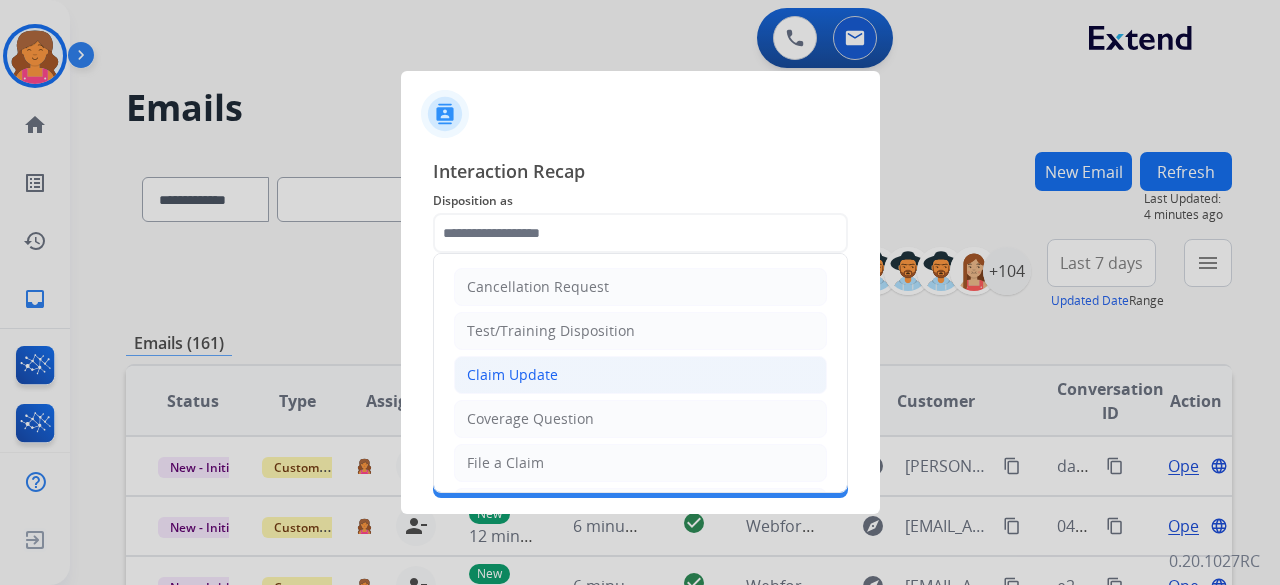 click on "Claim Update" 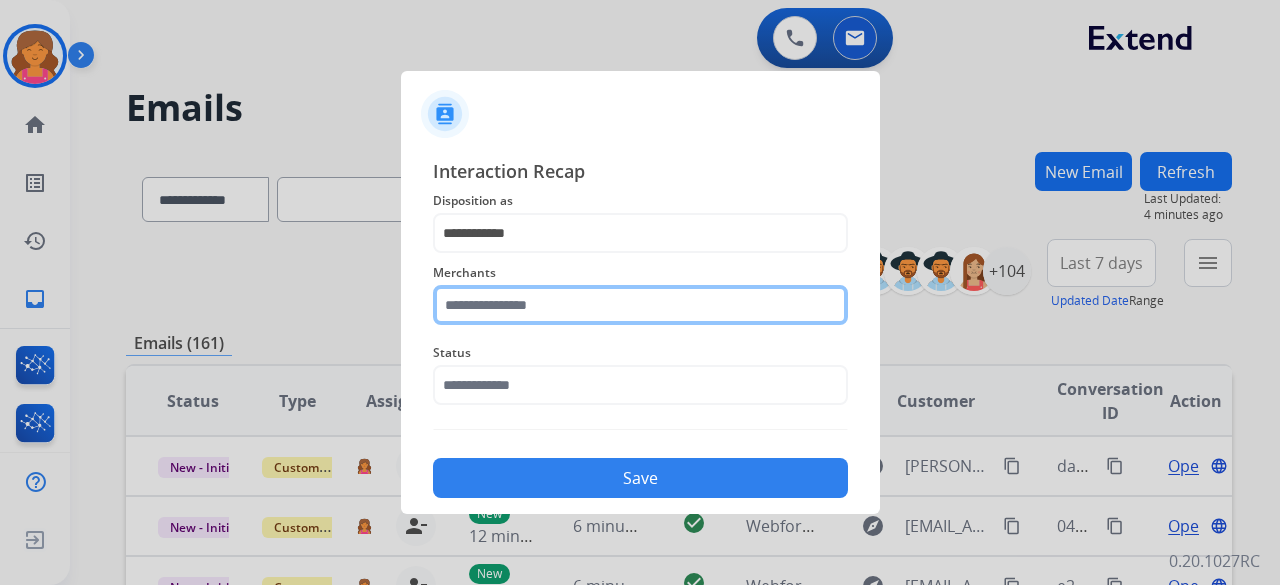 click 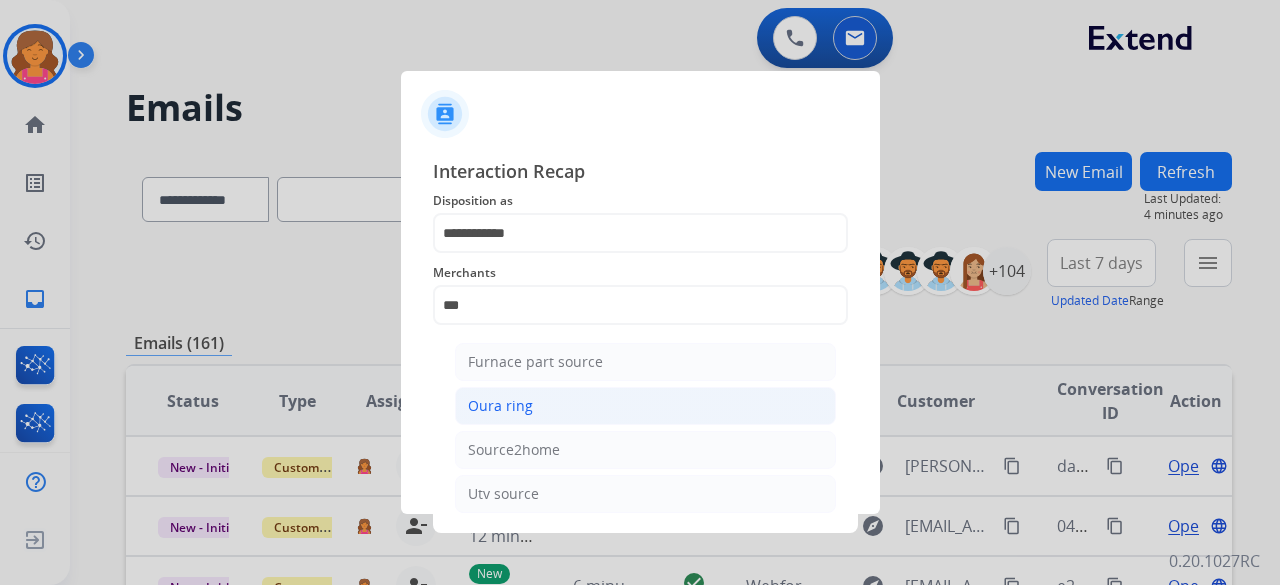 click on "Oura ring" 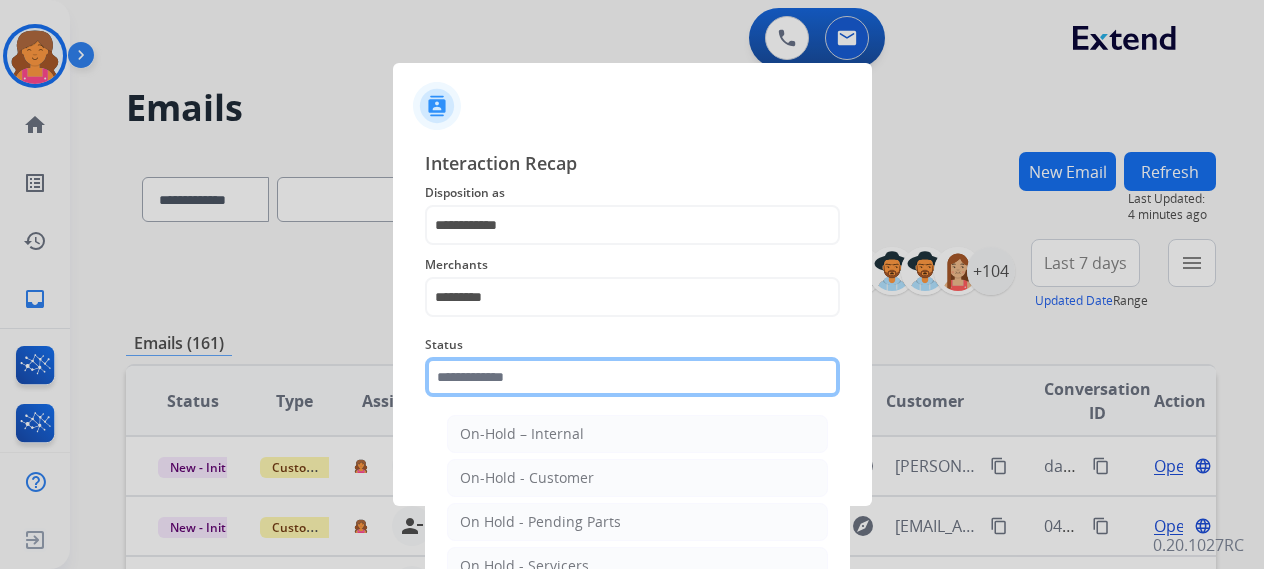 click on "Status    On-Hold – Internal   On-Hold - Customer   On Hold - Pending Parts   On Hold - Servicers   Closed - Unresolved   Closed – Solved   Closed – Merchant Transfer   New - Initial   New - Reply" 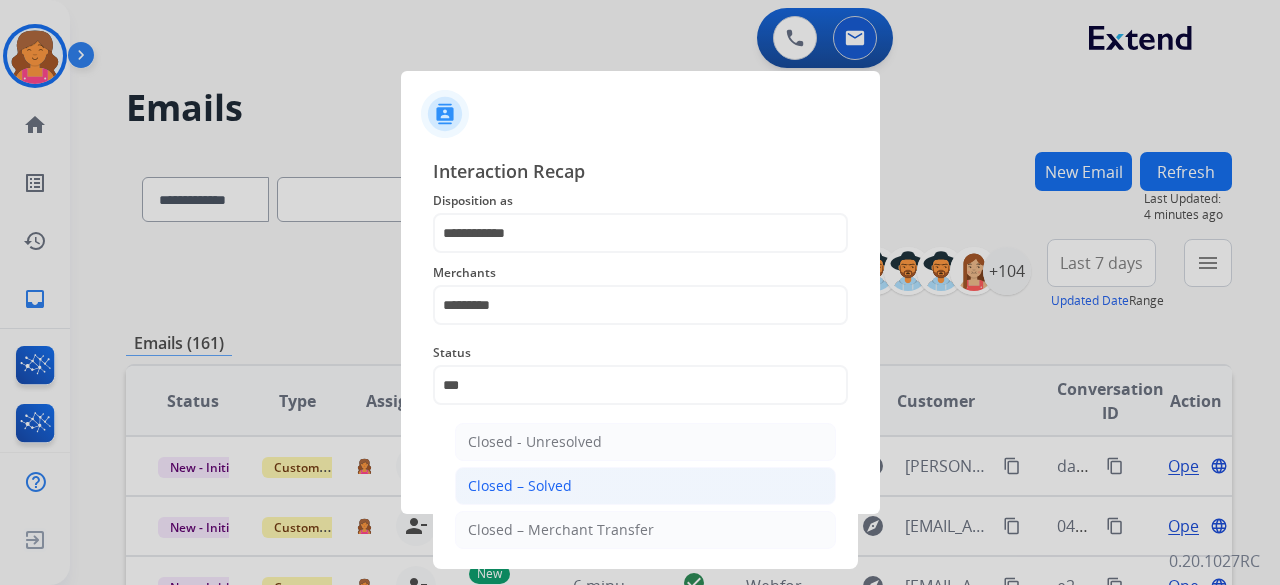 click on "Closed – Solved" 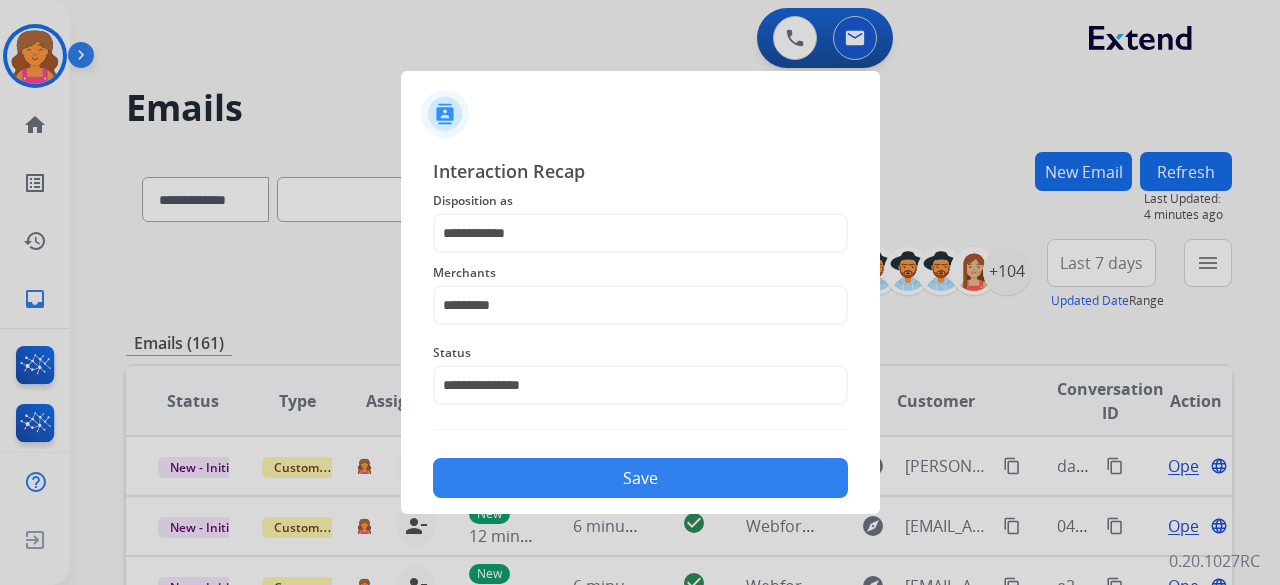 click on "Save" 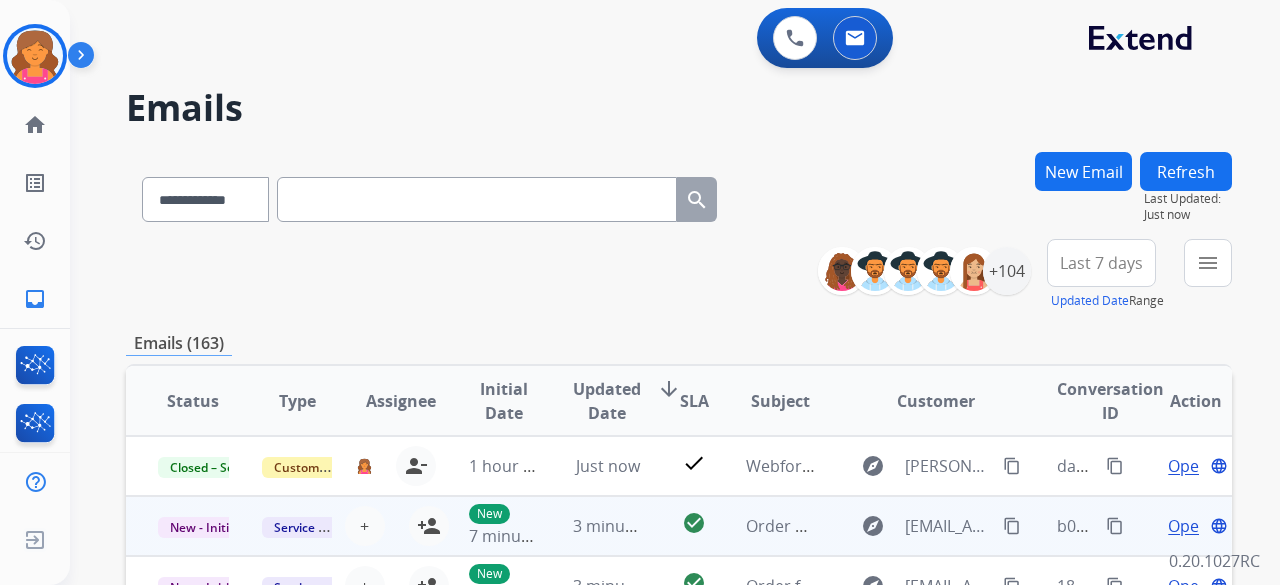 scroll, scrollTop: 2, scrollLeft: 0, axis: vertical 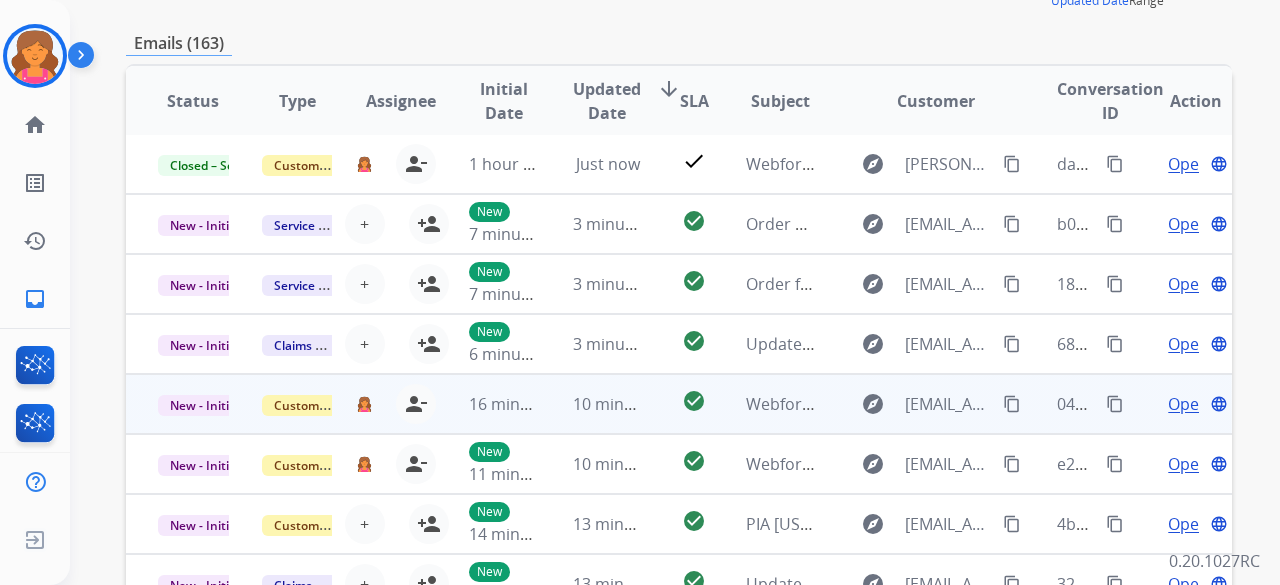 click on "Open" at bounding box center [1188, 404] 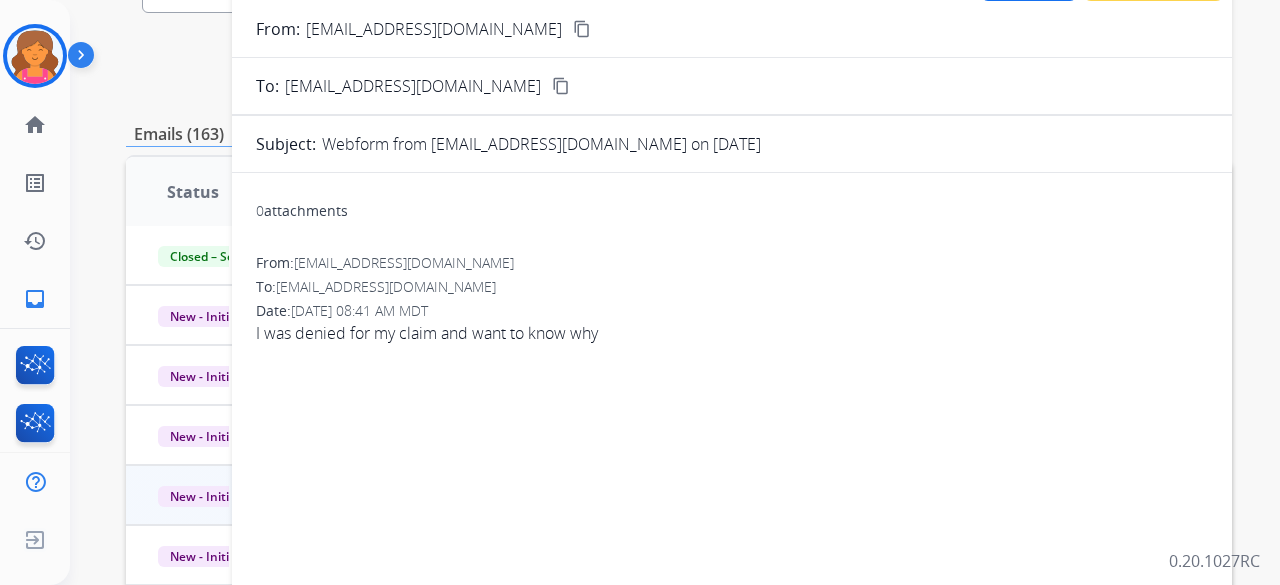 scroll, scrollTop: 100, scrollLeft: 0, axis: vertical 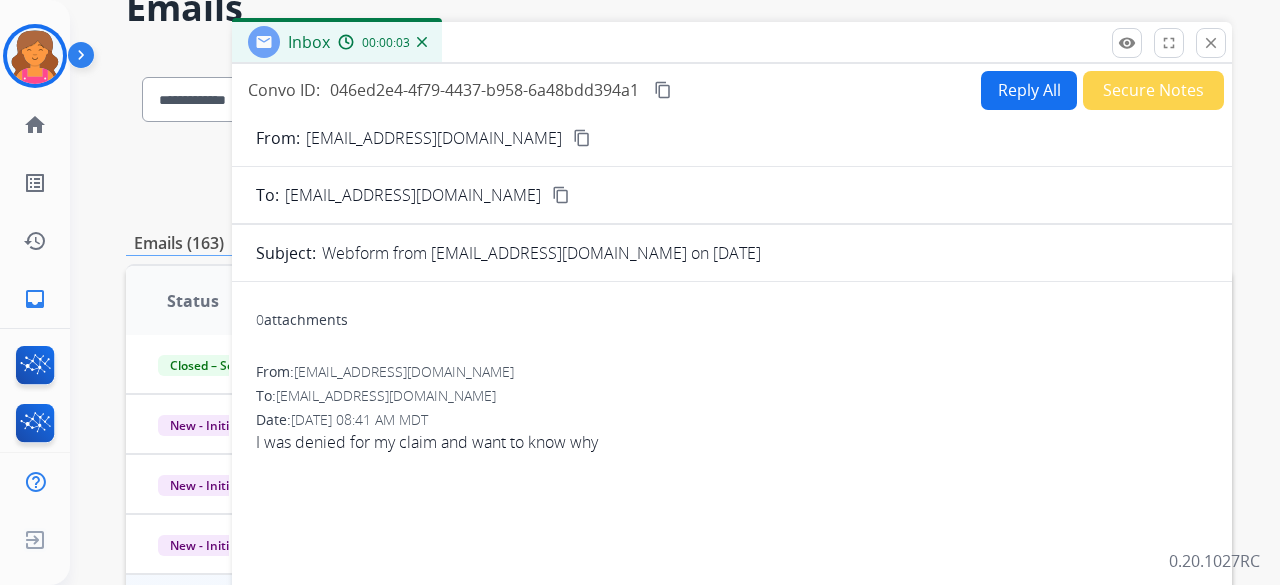 click on "content_copy" at bounding box center (582, 138) 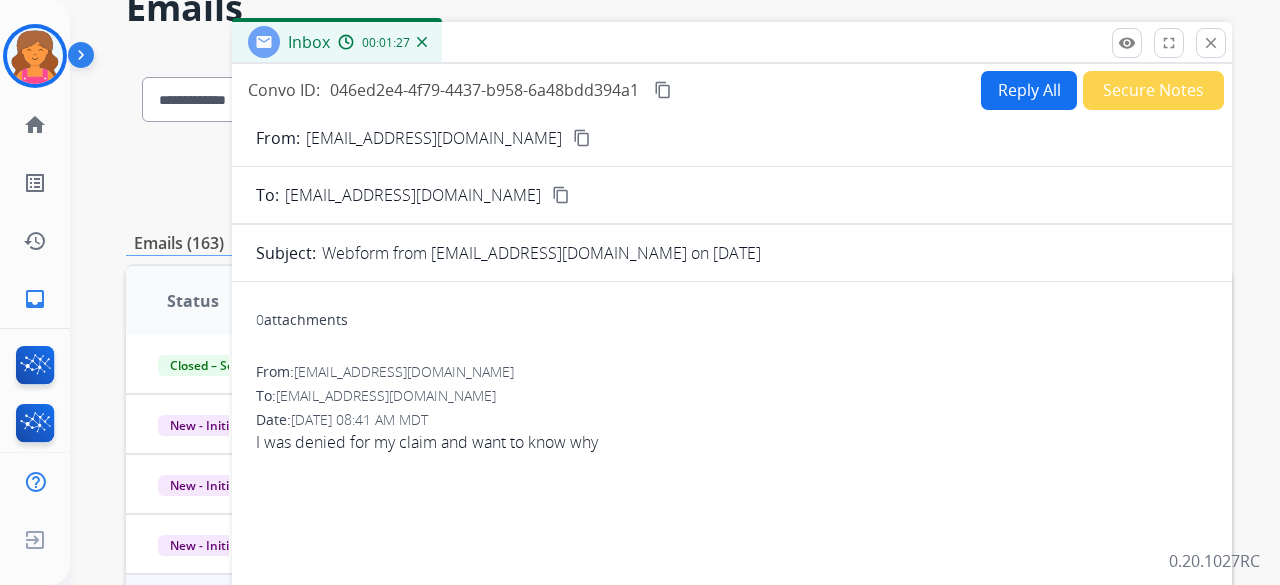 click on "Reply All" at bounding box center [1029, 90] 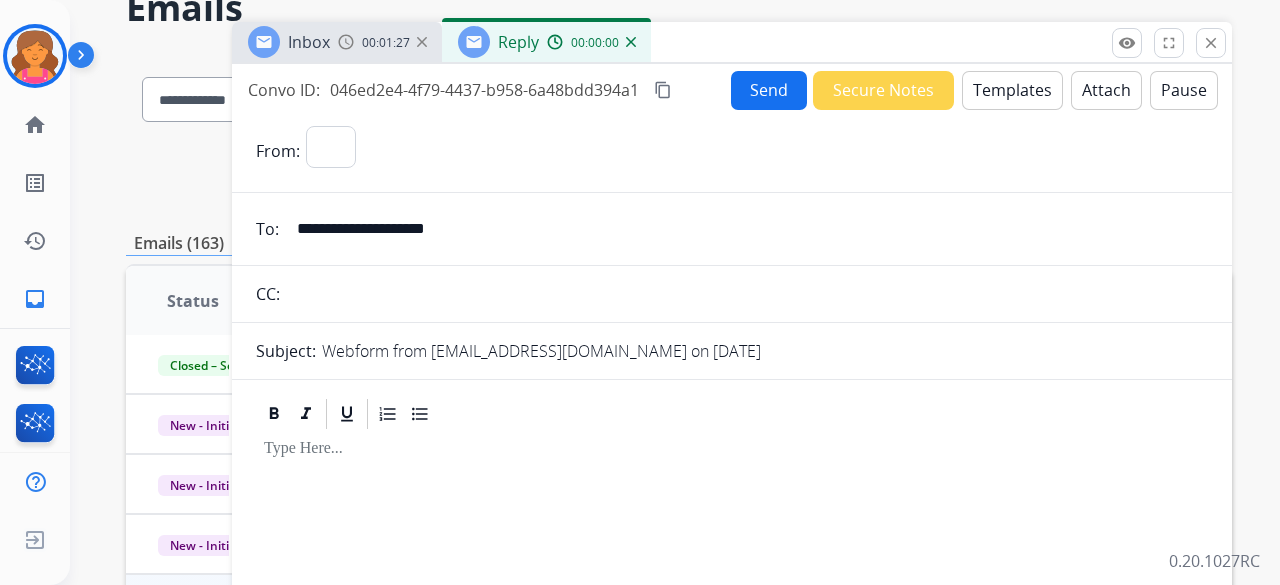 select on "**********" 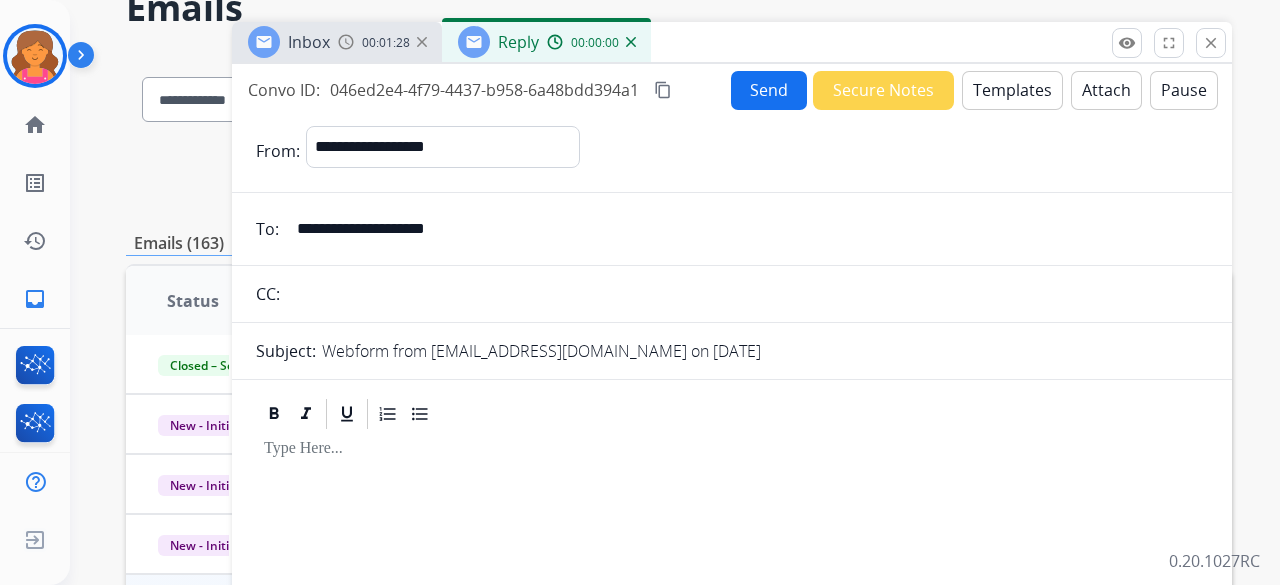 click on "Templates" at bounding box center (1012, 90) 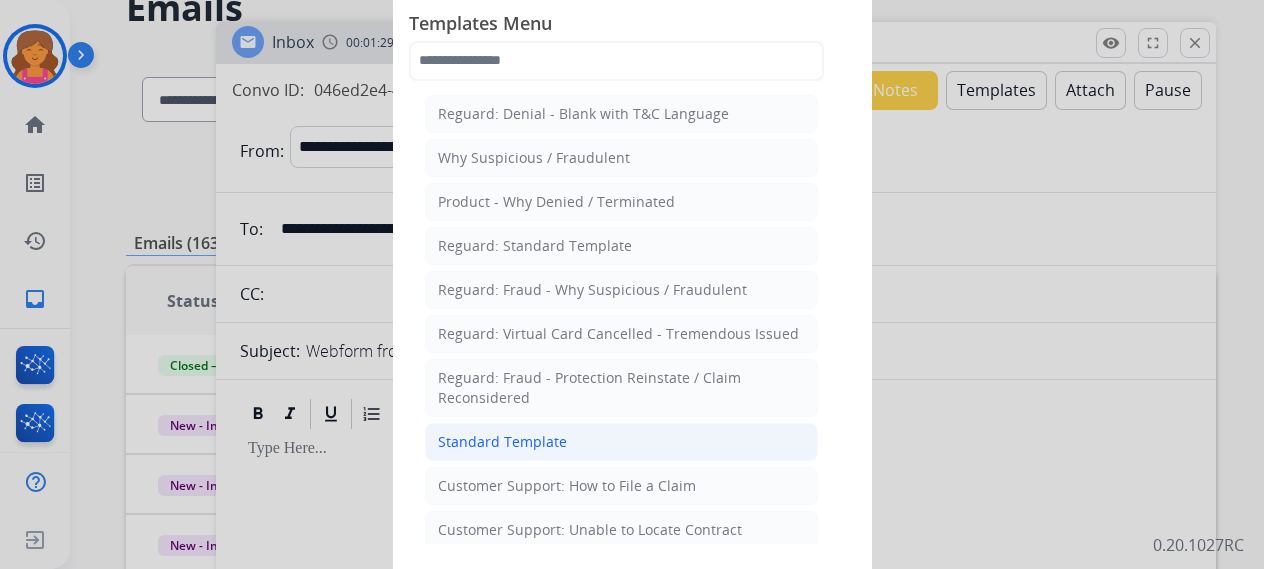 click on "Standard Template" 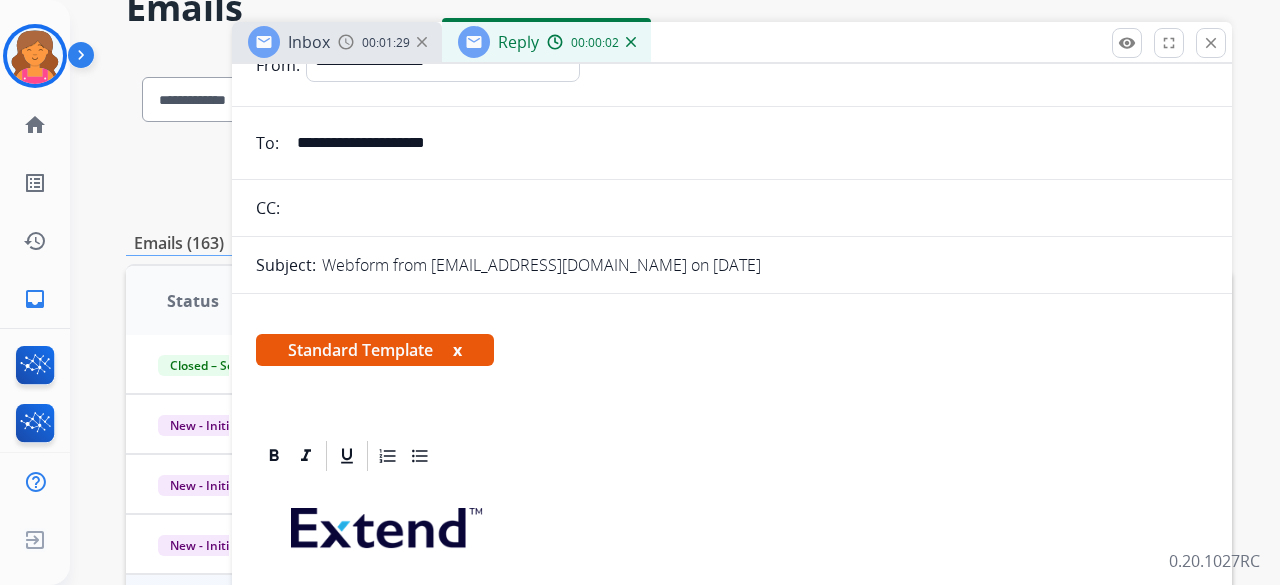scroll, scrollTop: 300, scrollLeft: 0, axis: vertical 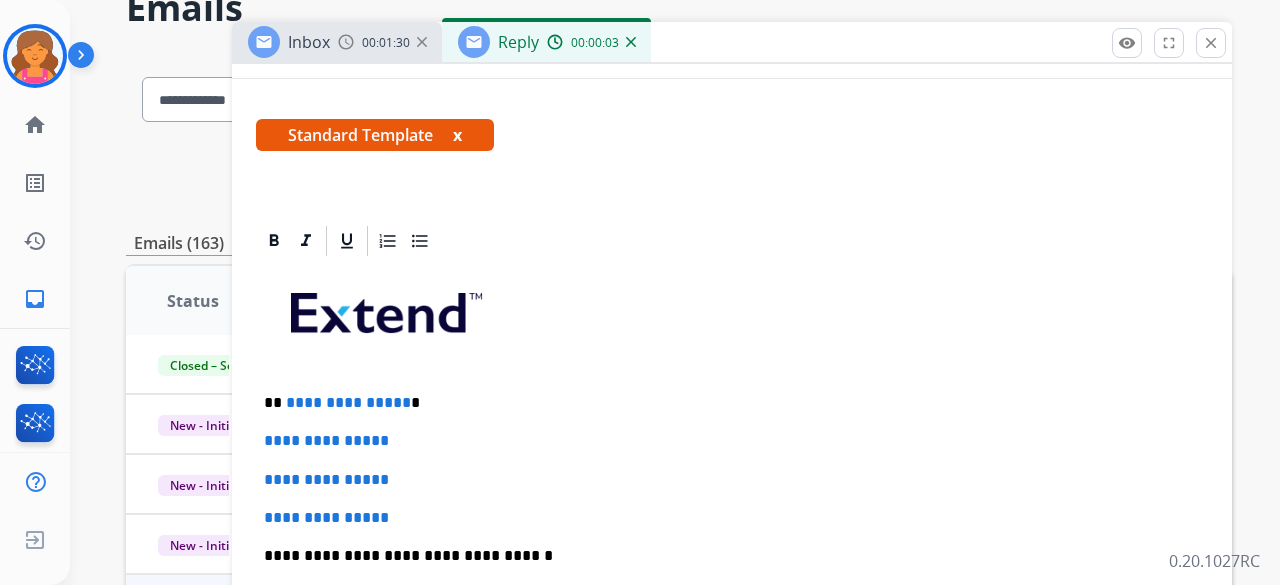 click on "**********" at bounding box center (732, 603) 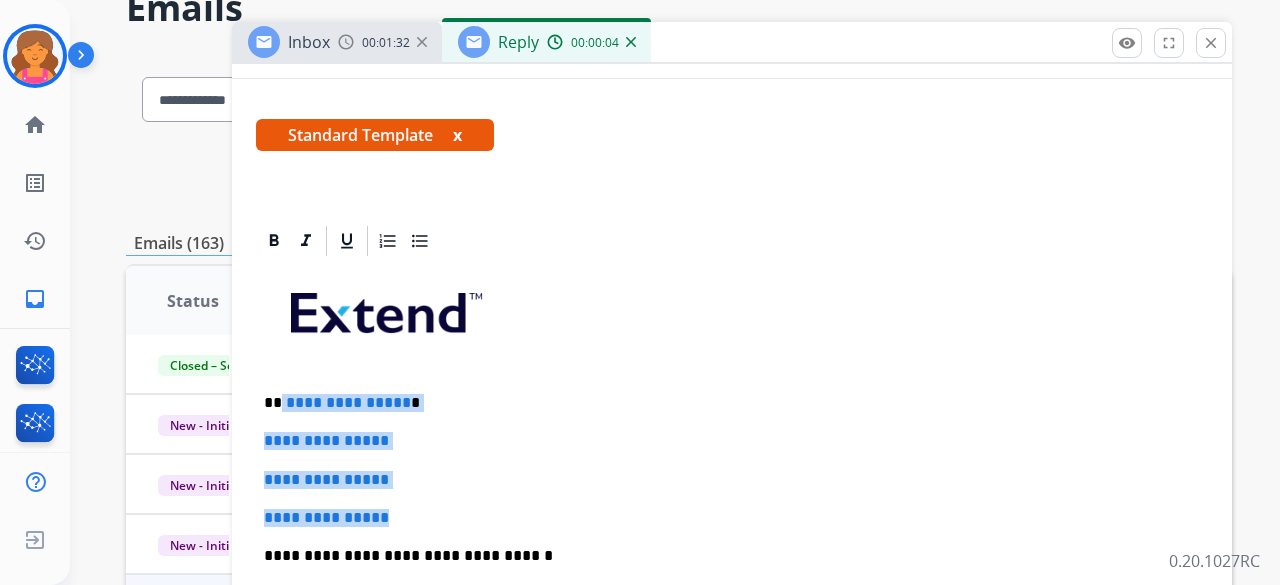 drag, startPoint x: 420, startPoint y: 515, endPoint x: 332, endPoint y: 413, distance: 134.71451 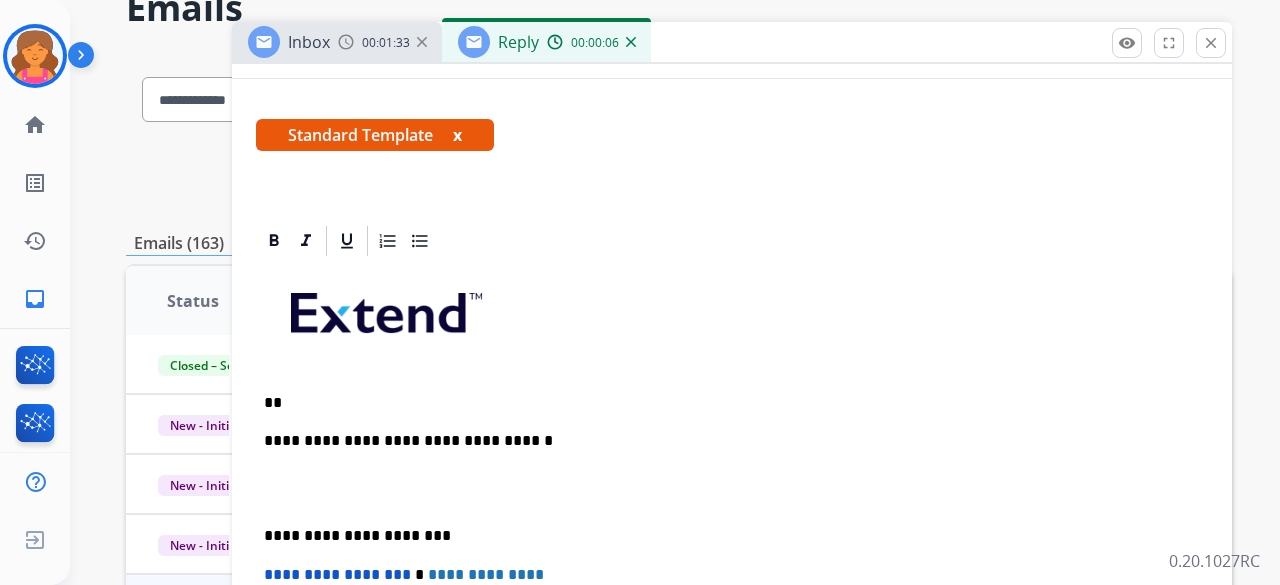 type 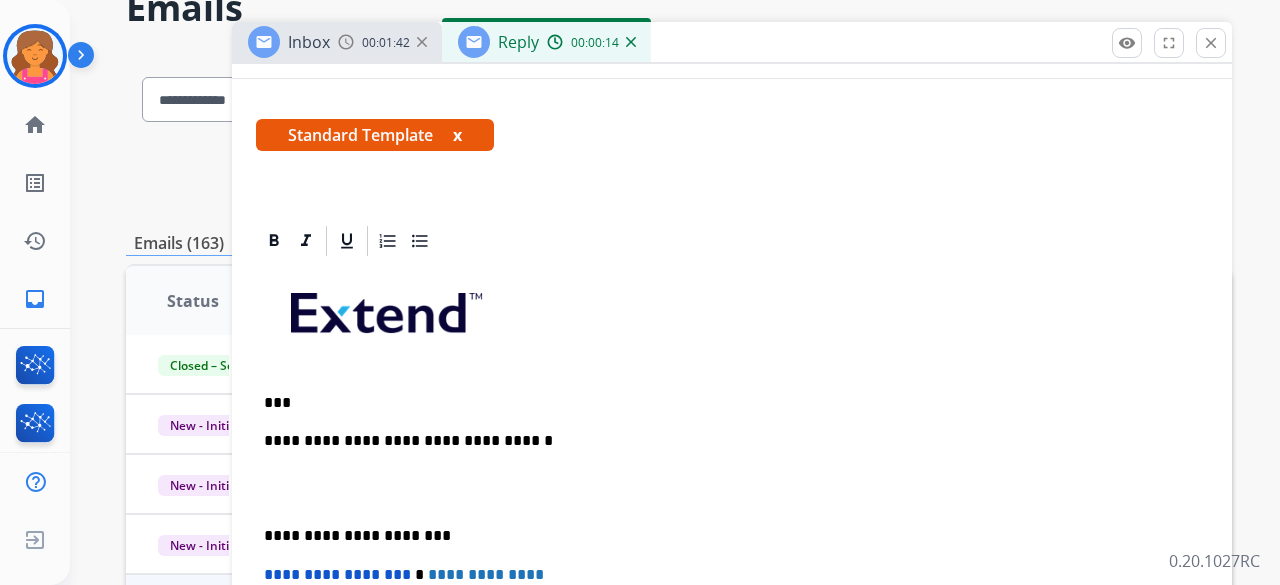 click on "***" at bounding box center (724, 403) 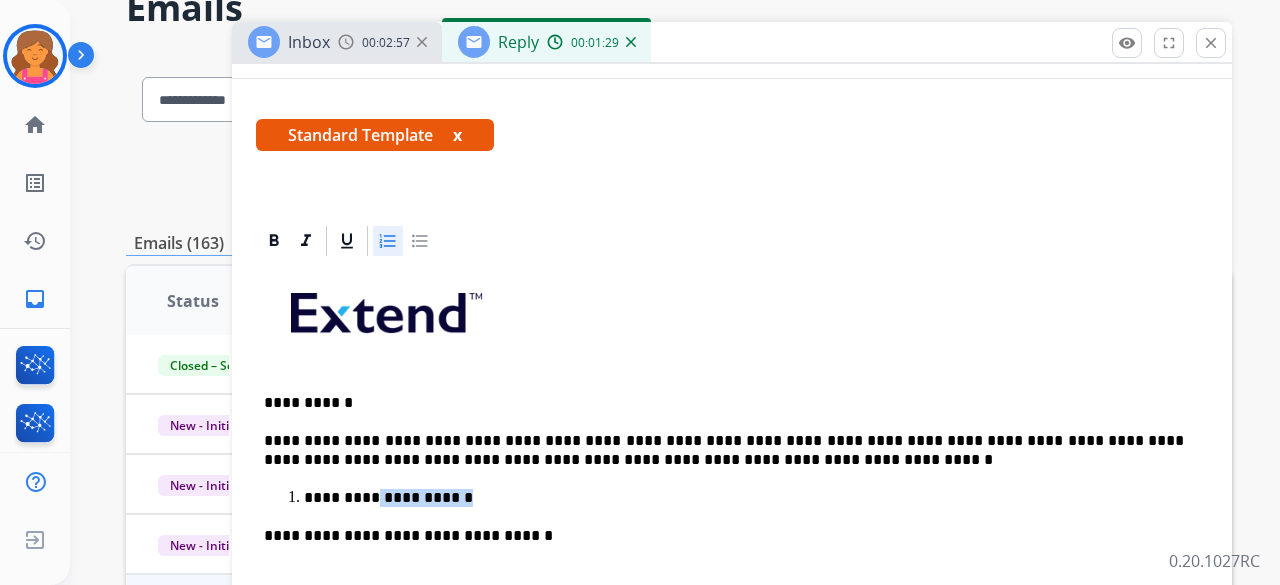 drag, startPoint x: 466, startPoint y: 498, endPoint x: 364, endPoint y: 489, distance: 102.396286 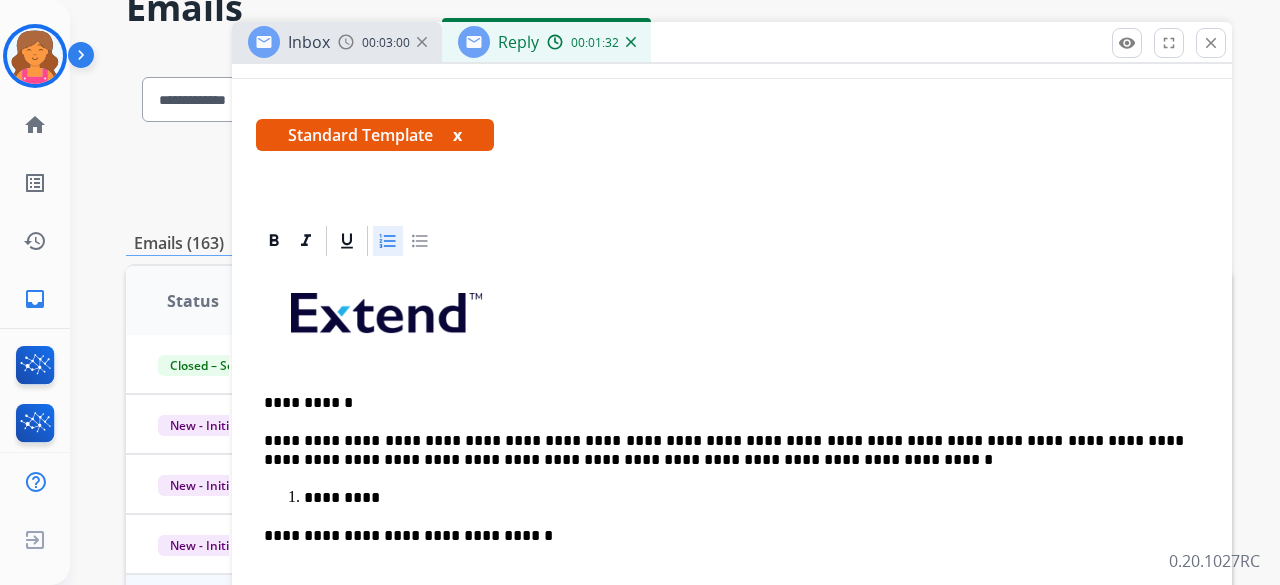 click on "*********" at bounding box center (744, 498) 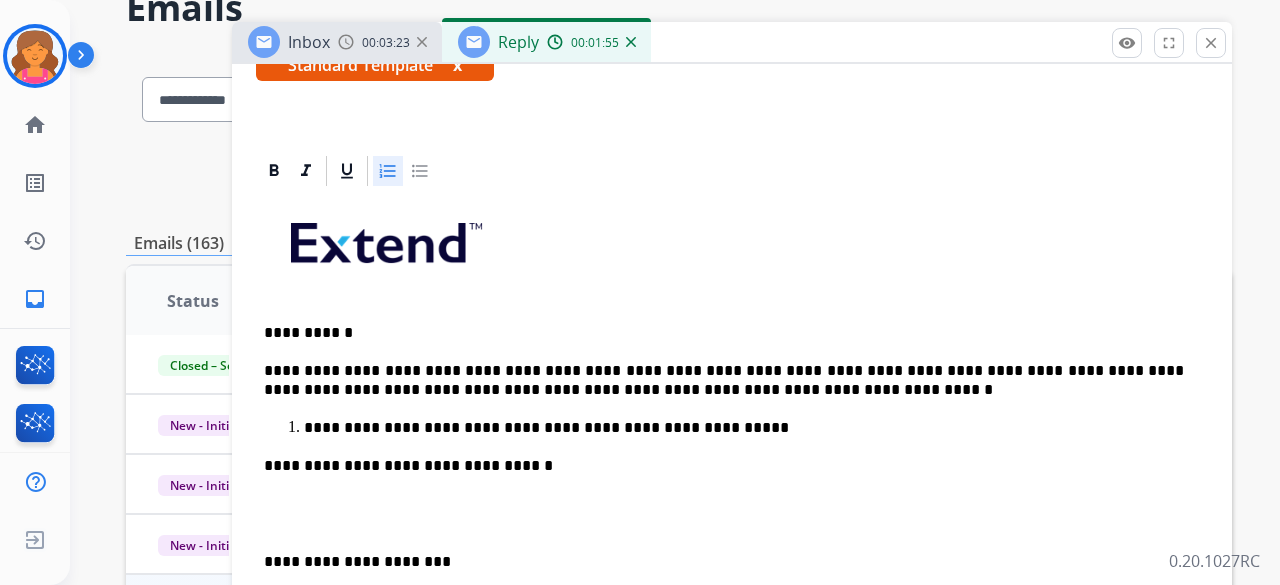 scroll, scrollTop: 400, scrollLeft: 0, axis: vertical 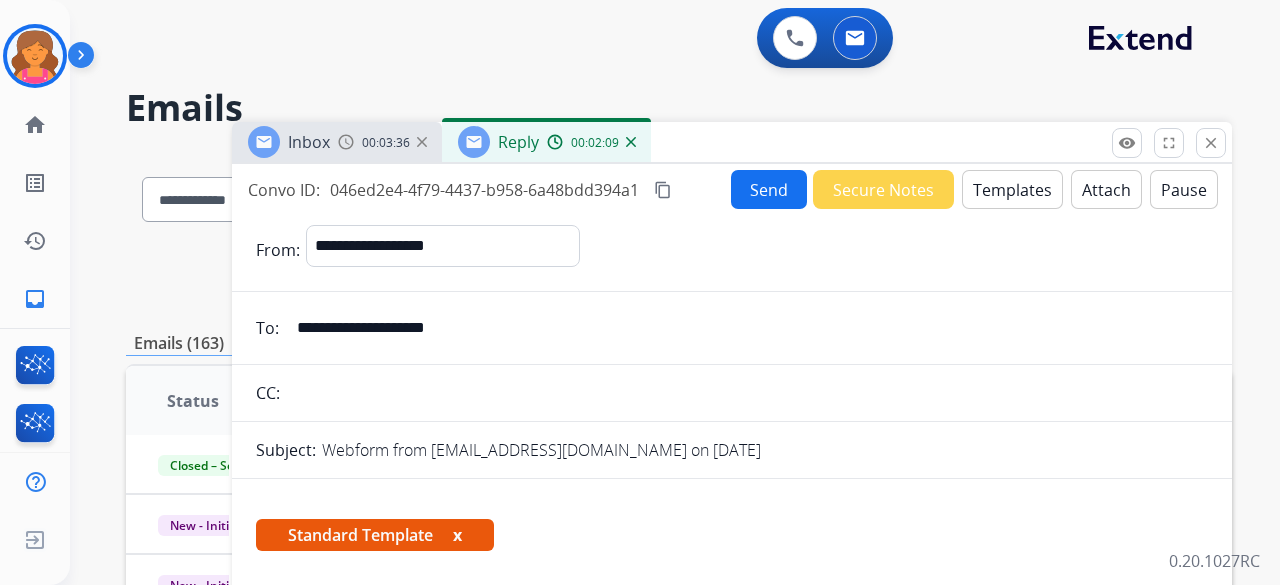 click on "Send" at bounding box center (769, 189) 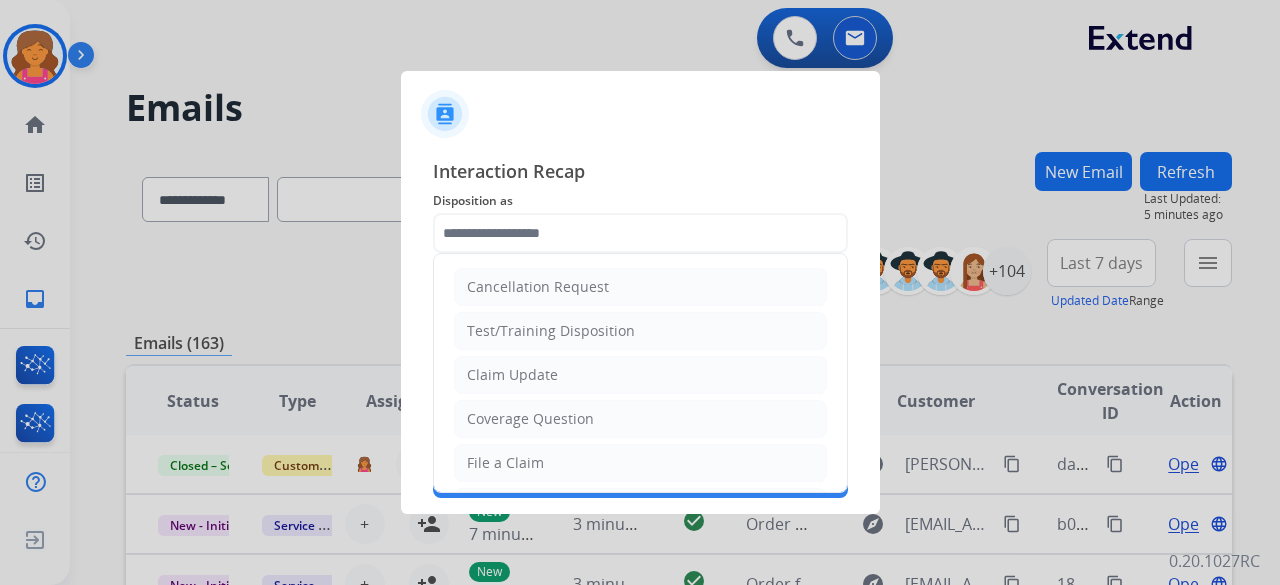 click 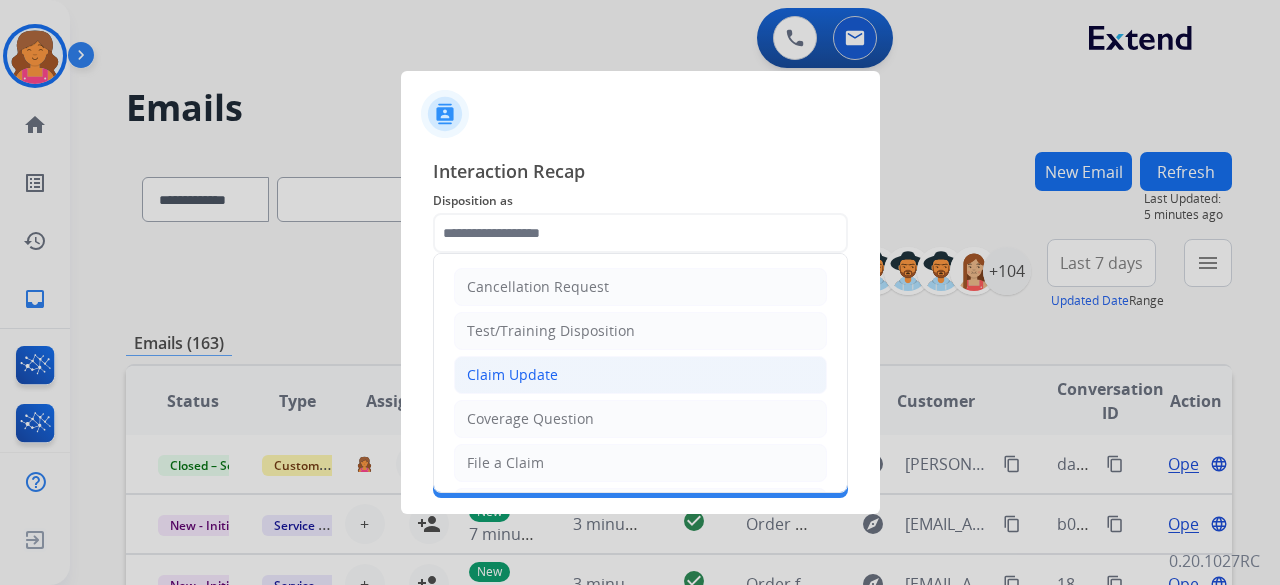 click on "Claim Update" 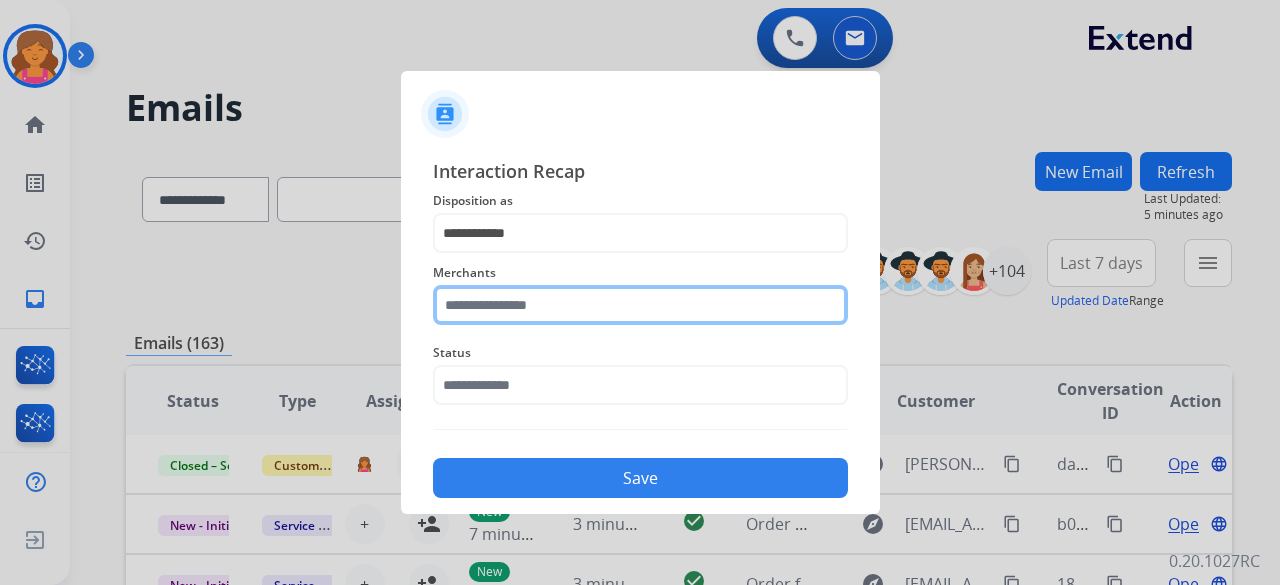 click 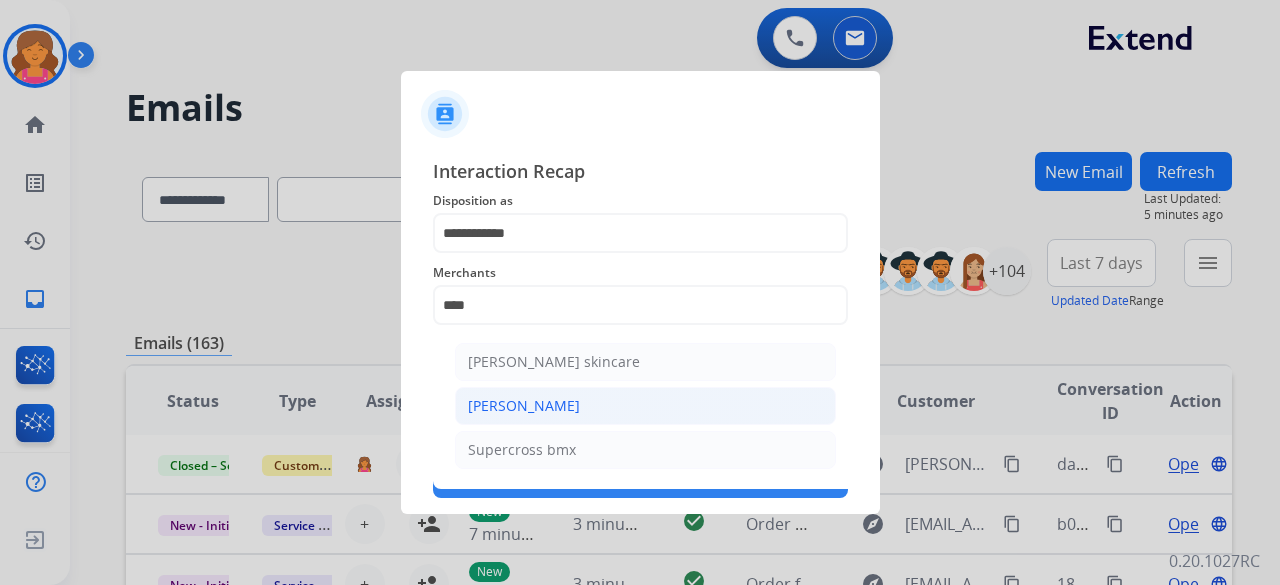 click on "[PERSON_NAME]" 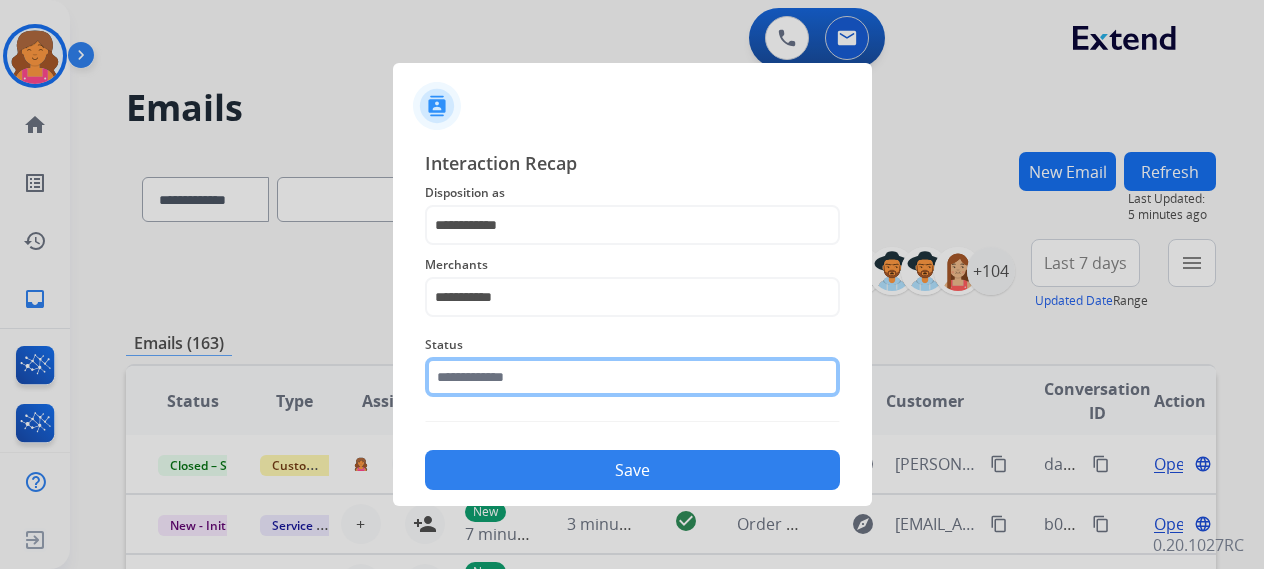click 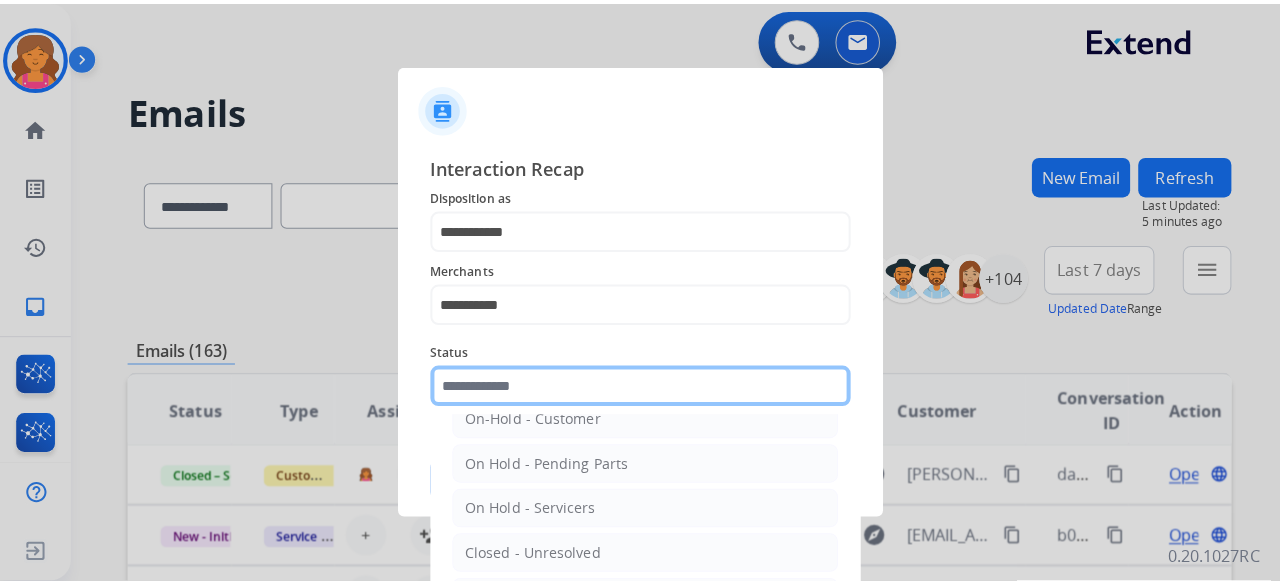 scroll, scrollTop: 100, scrollLeft: 0, axis: vertical 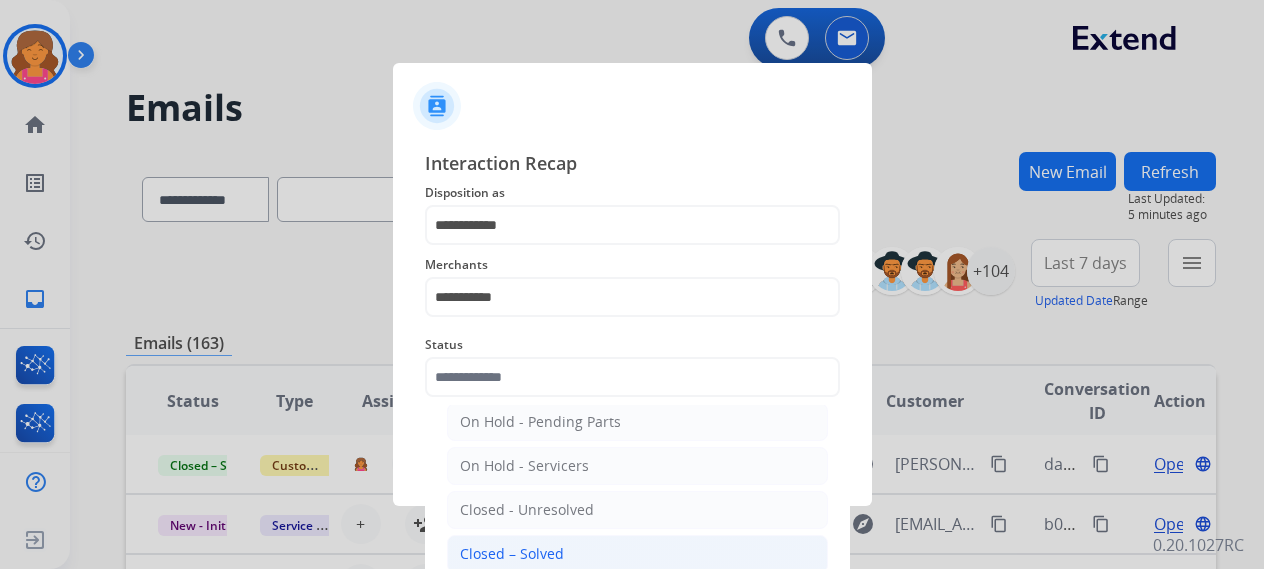 click on "Closed – Solved" 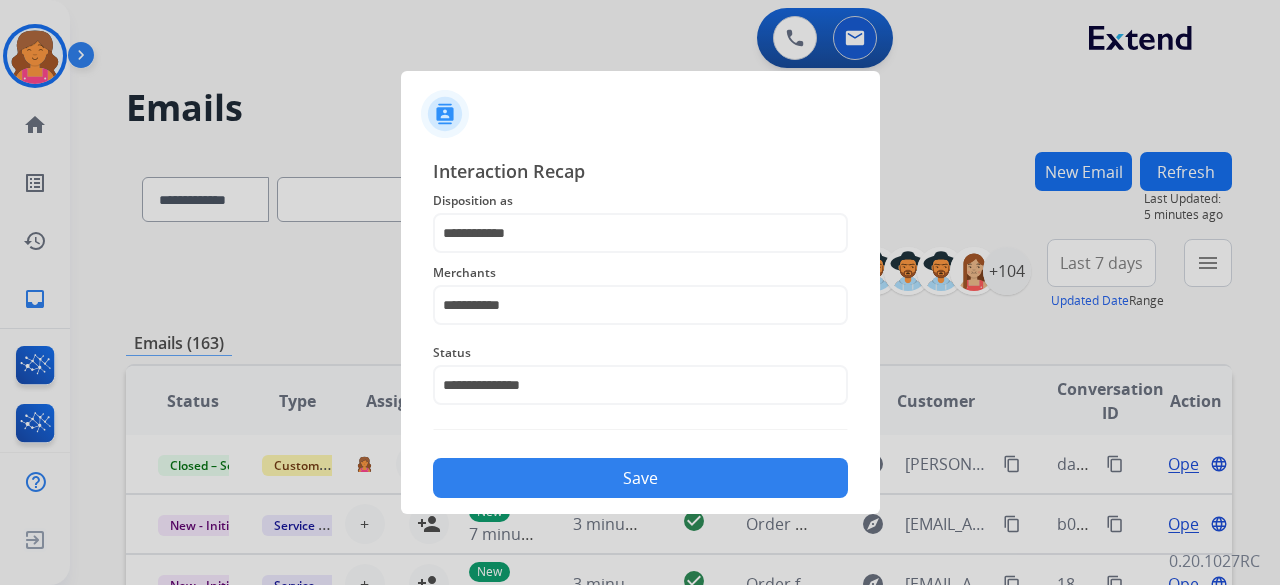 click on "Save" 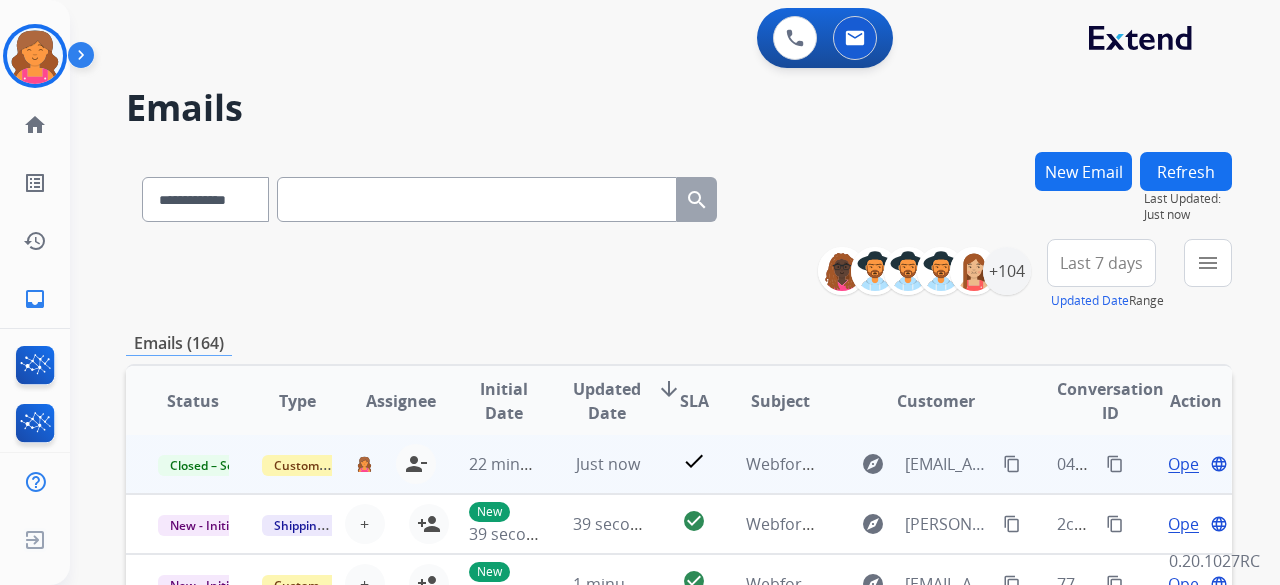 click on "content_copy" at bounding box center [1115, 464] 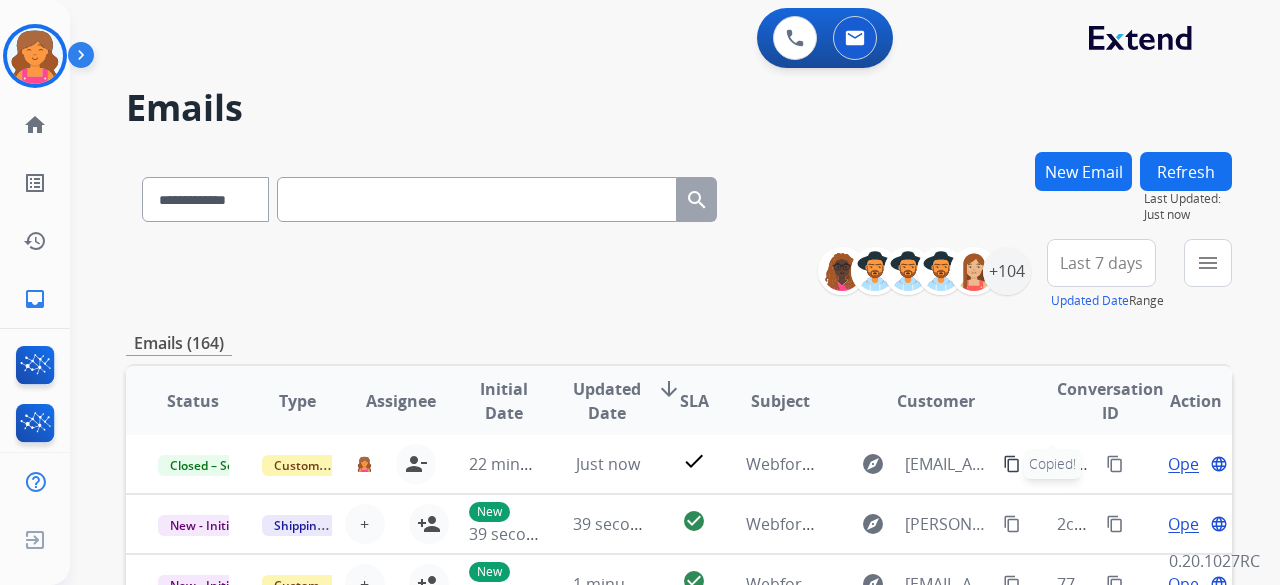click on "New Email" at bounding box center (1083, 171) 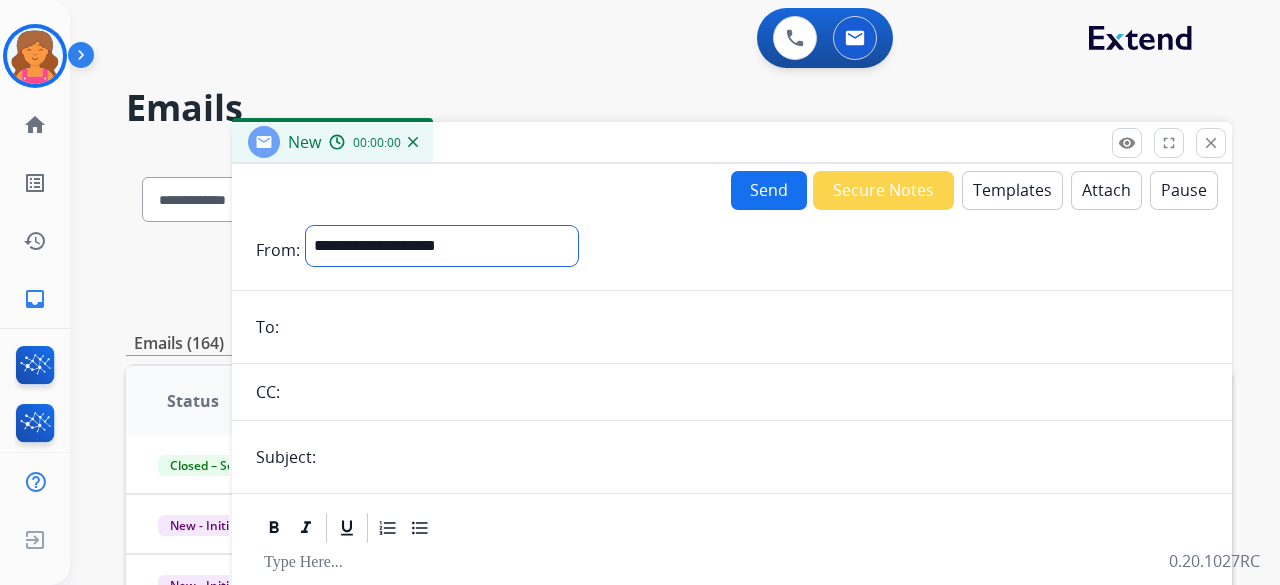 click on "**********" at bounding box center [442, 246] 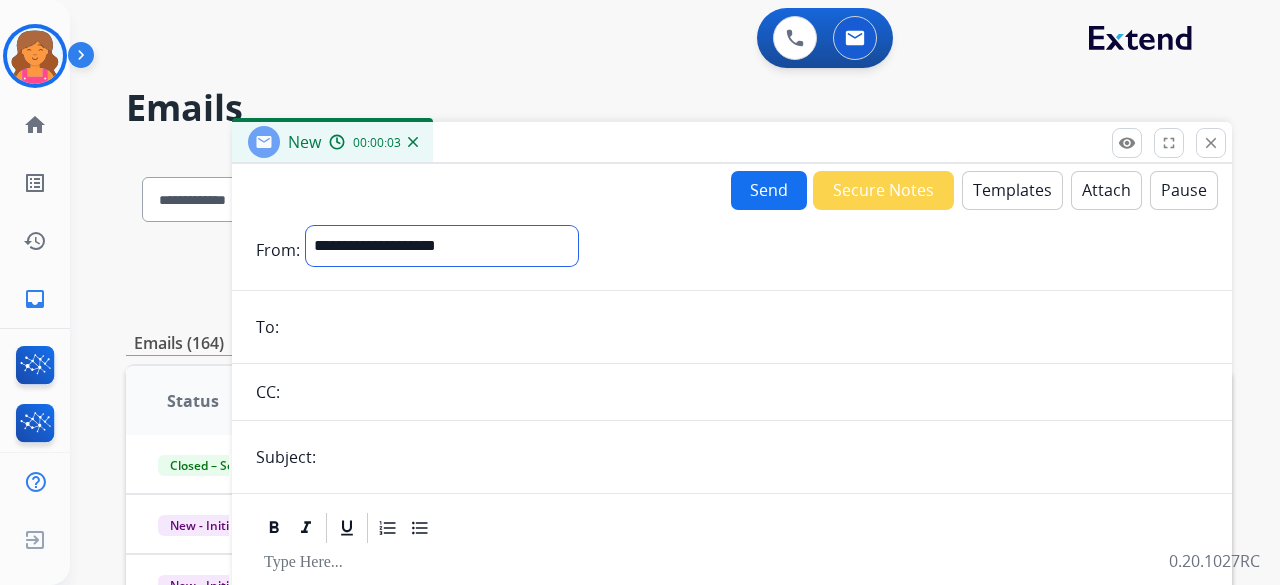 select on "**********" 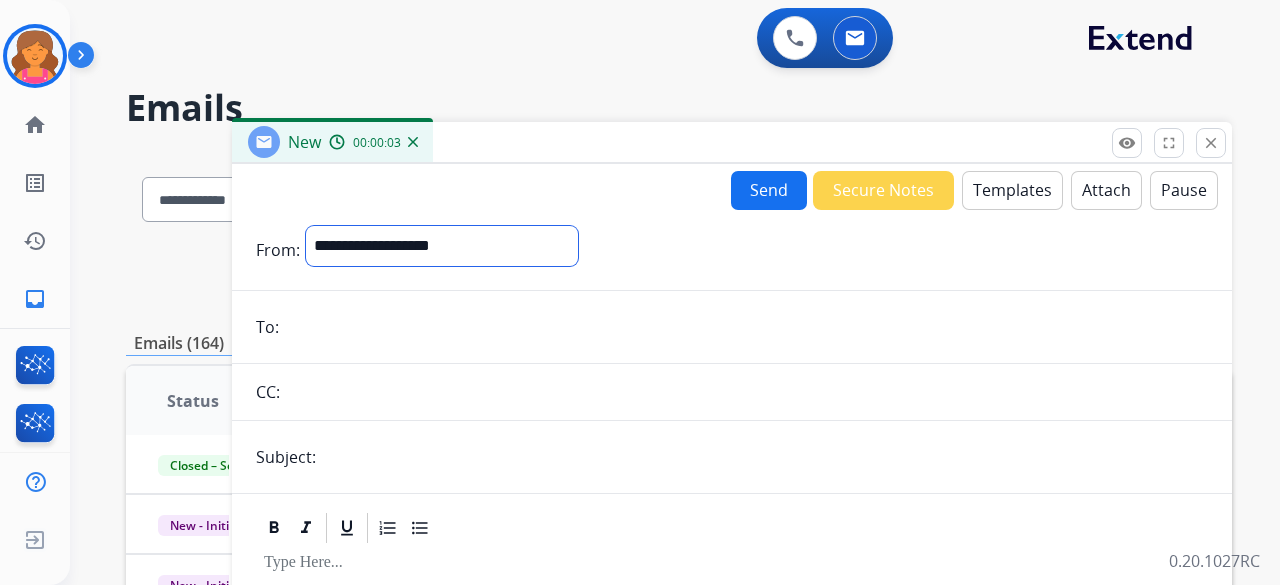 click on "**********" at bounding box center (442, 246) 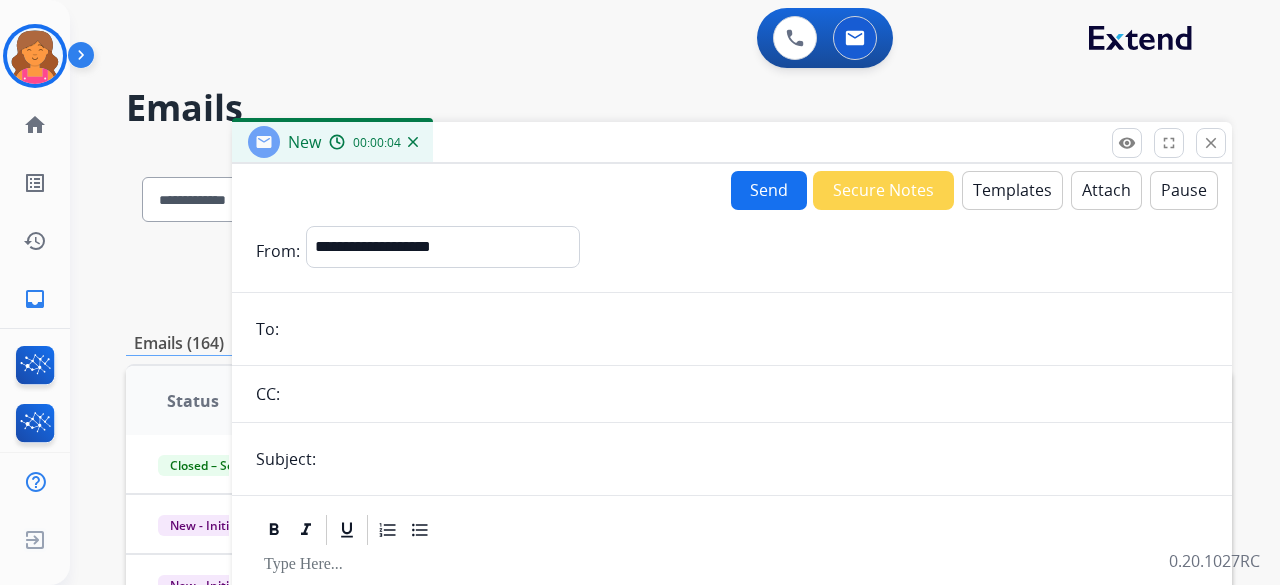 click at bounding box center [765, 459] 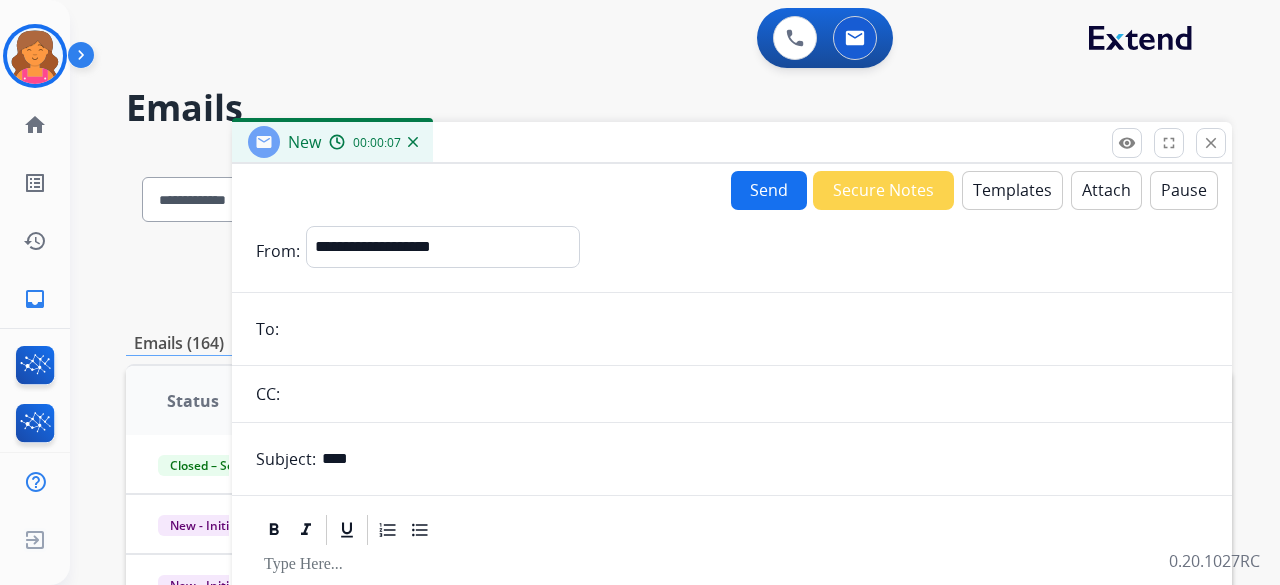 type on "**********" 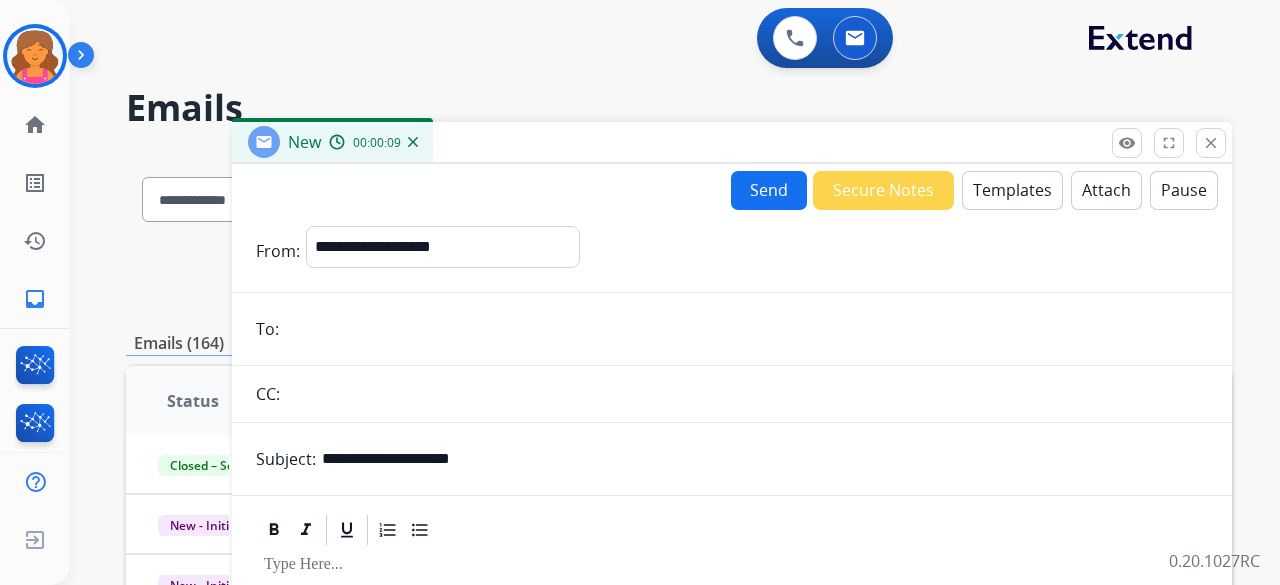 click at bounding box center (746, 329) 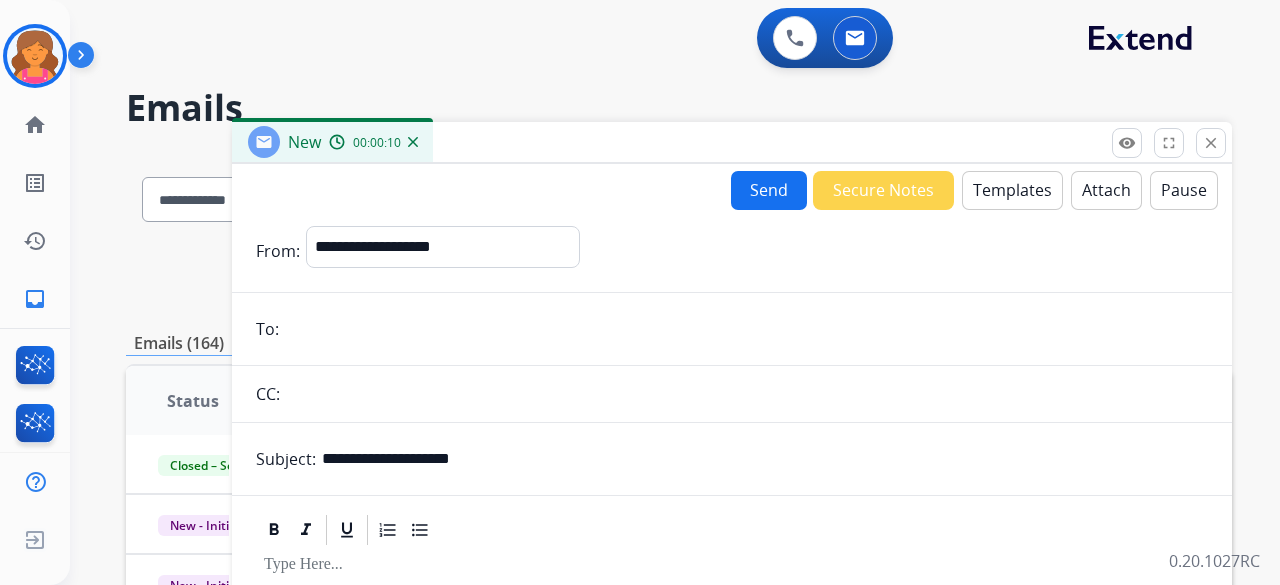 paste on "**********" 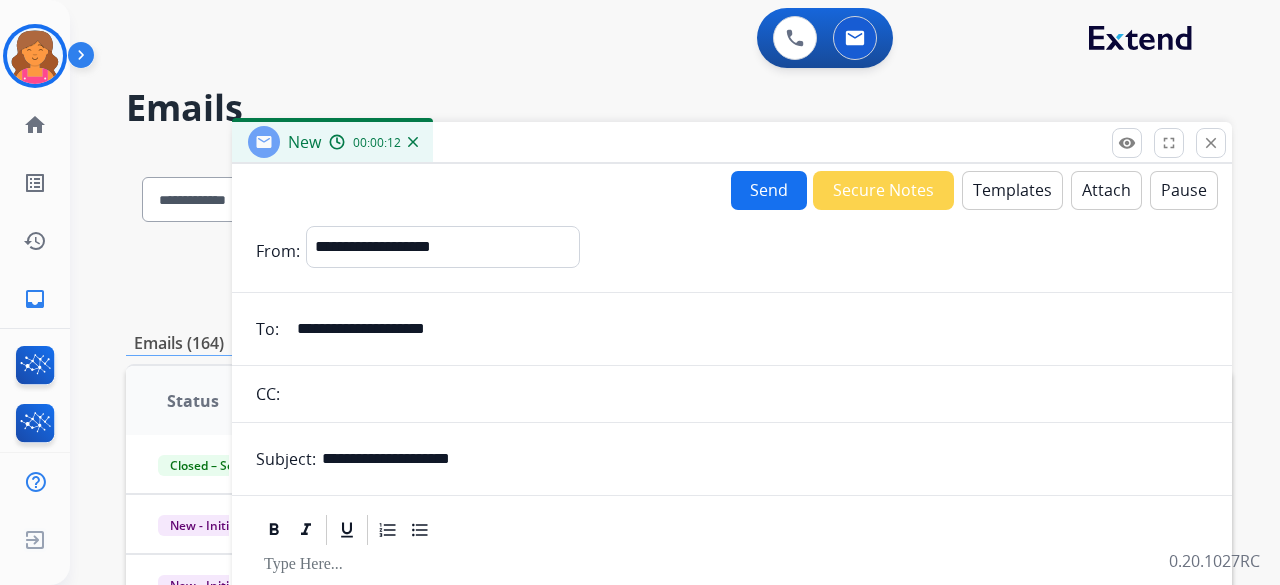 type on "**********" 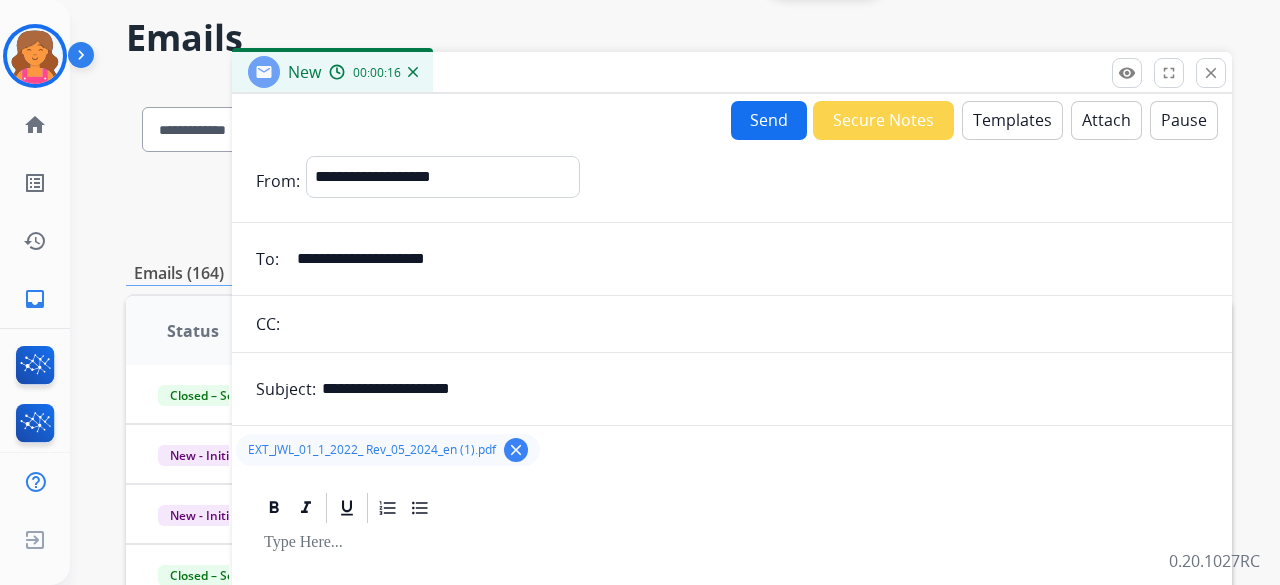 scroll, scrollTop: 0, scrollLeft: 0, axis: both 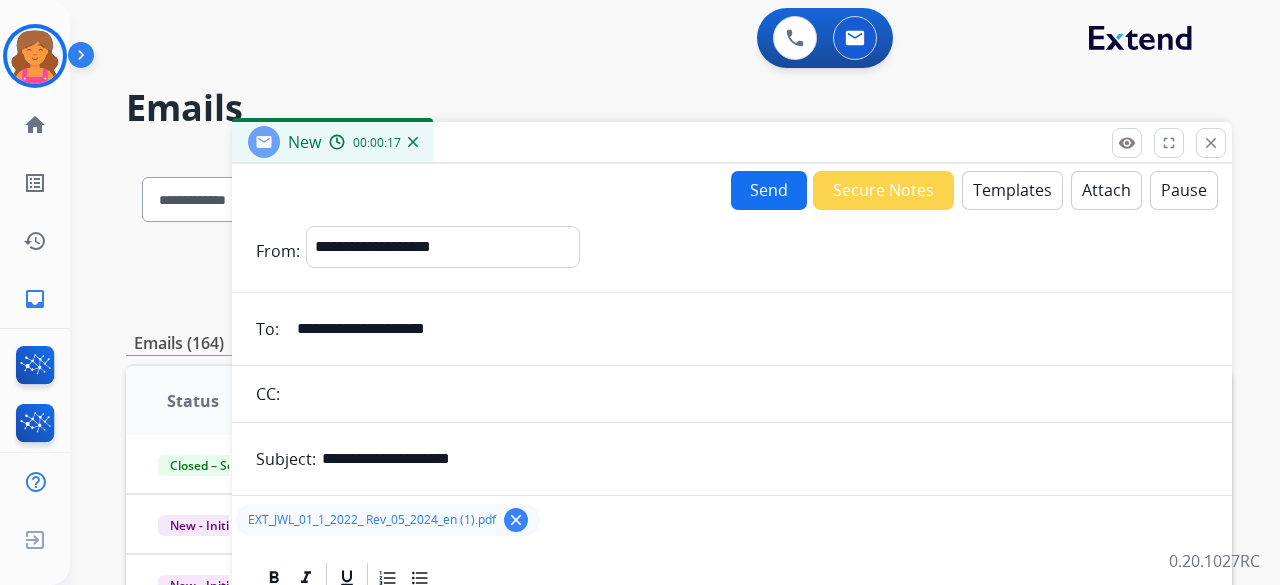 click on "Templates" at bounding box center [1012, 190] 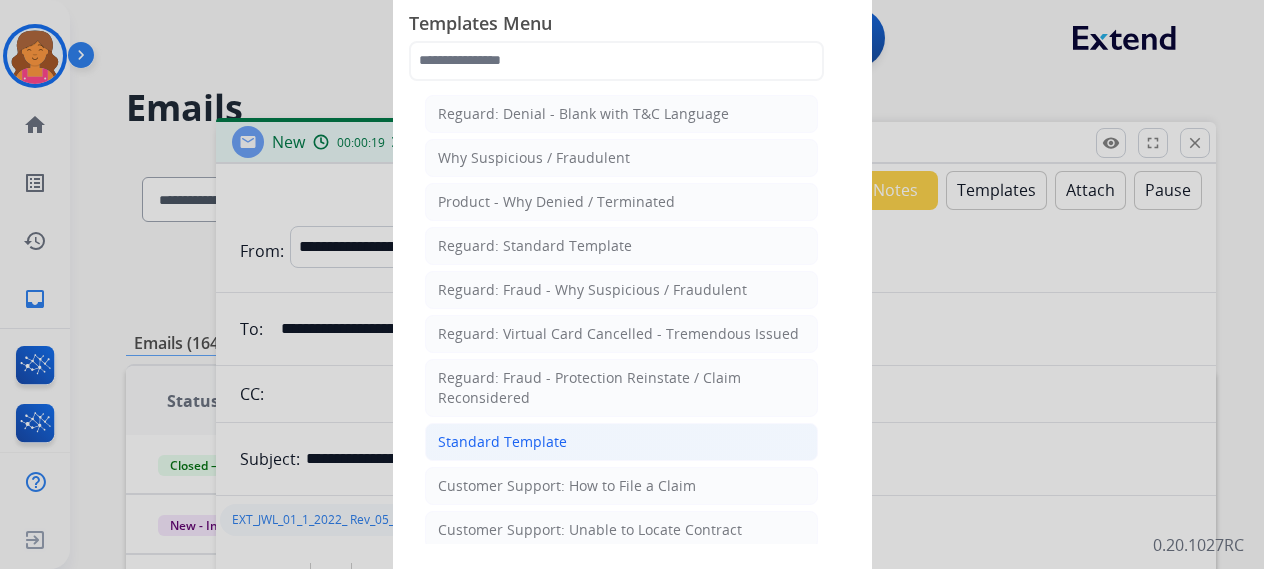 click on "Standard Template" 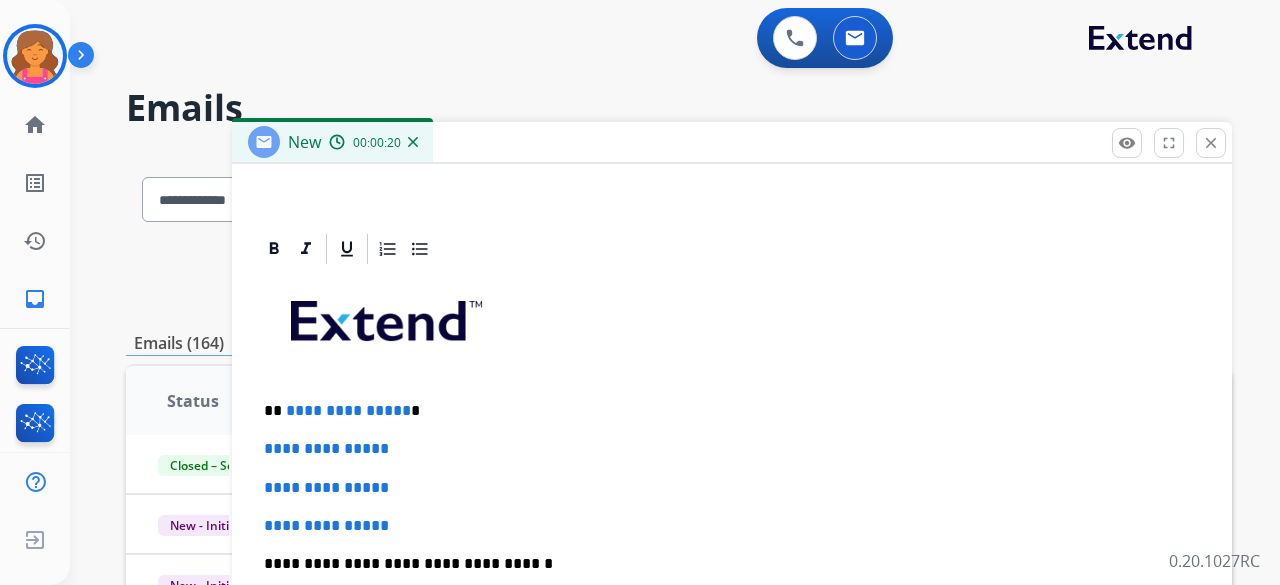 scroll, scrollTop: 500, scrollLeft: 0, axis: vertical 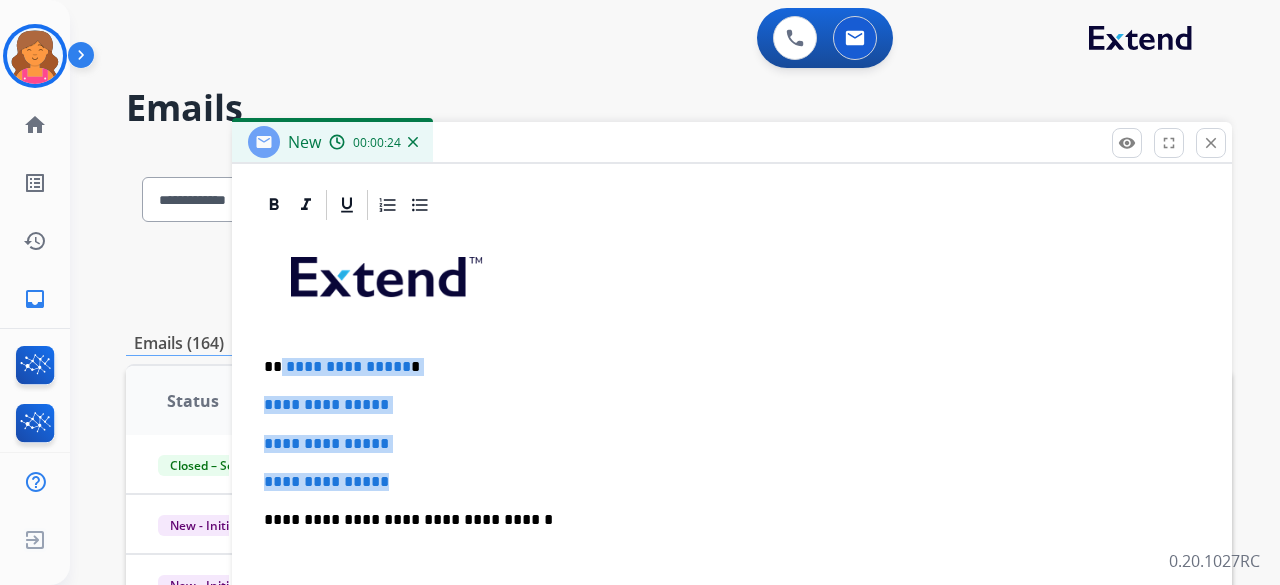 drag, startPoint x: 423, startPoint y: 471, endPoint x: 280, endPoint y: 351, distance: 186.67886 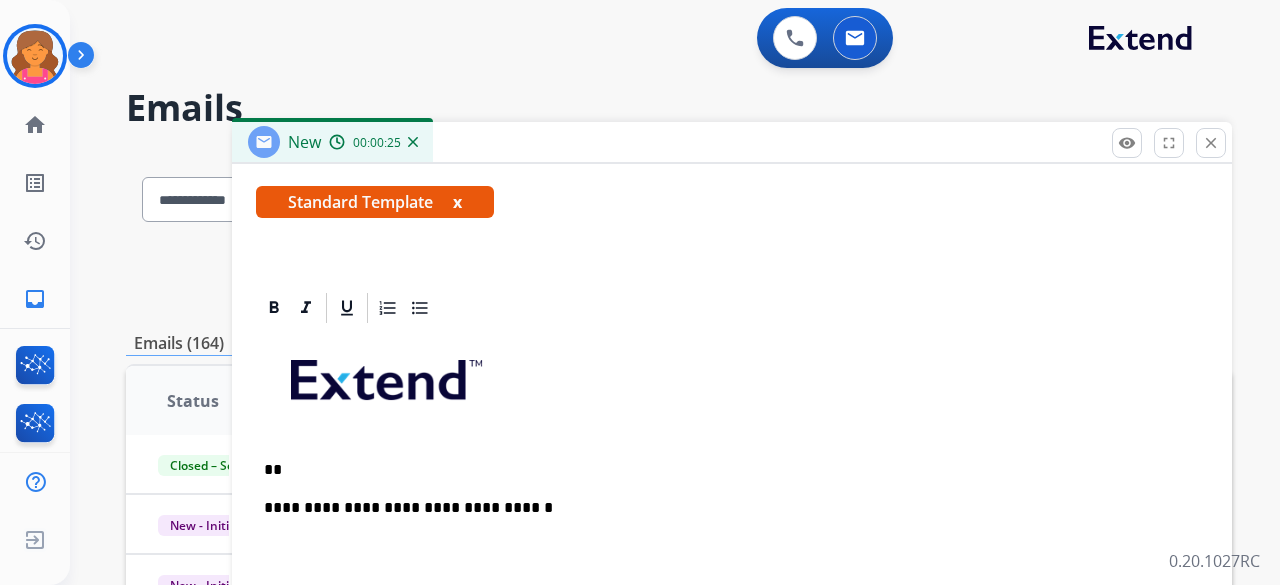 scroll, scrollTop: 393, scrollLeft: 0, axis: vertical 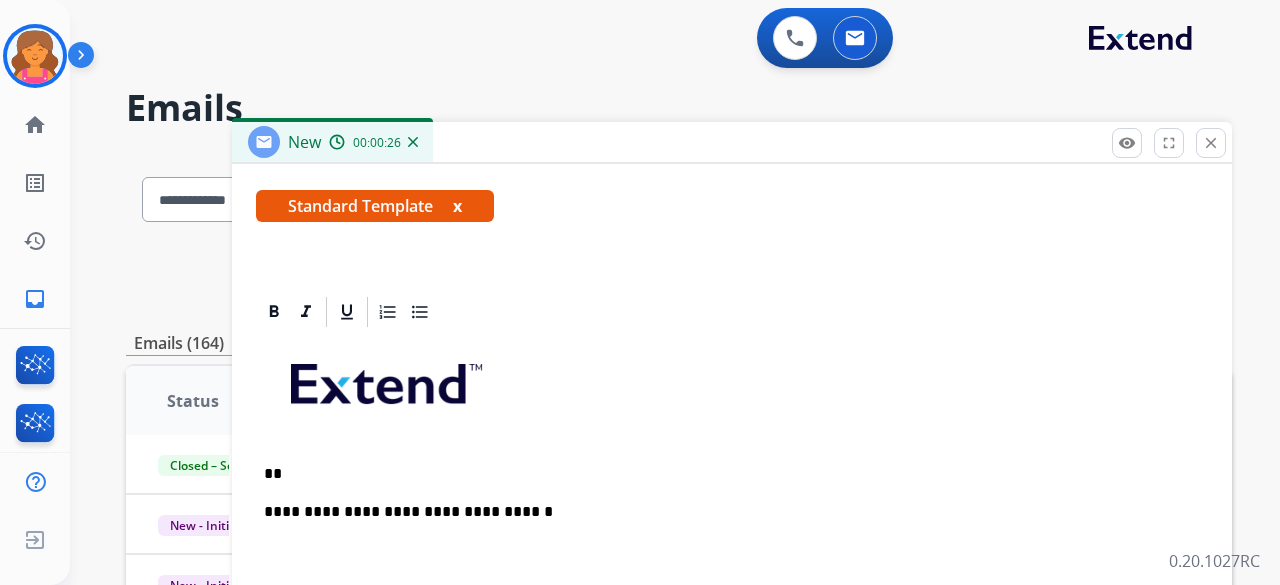 type 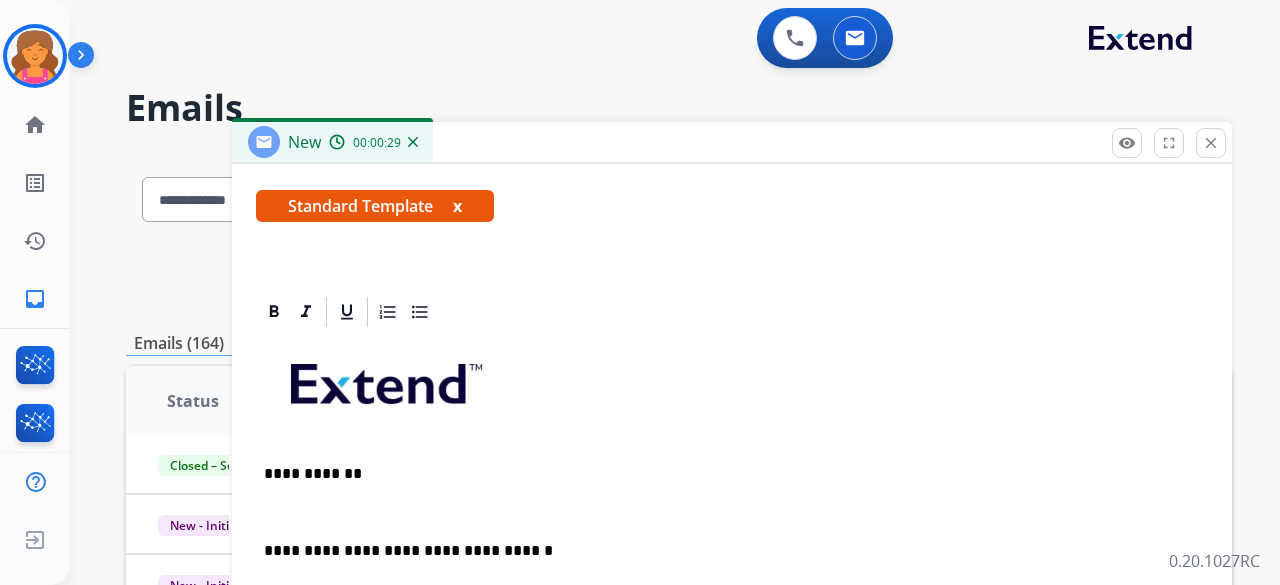 scroll, scrollTop: 431, scrollLeft: 0, axis: vertical 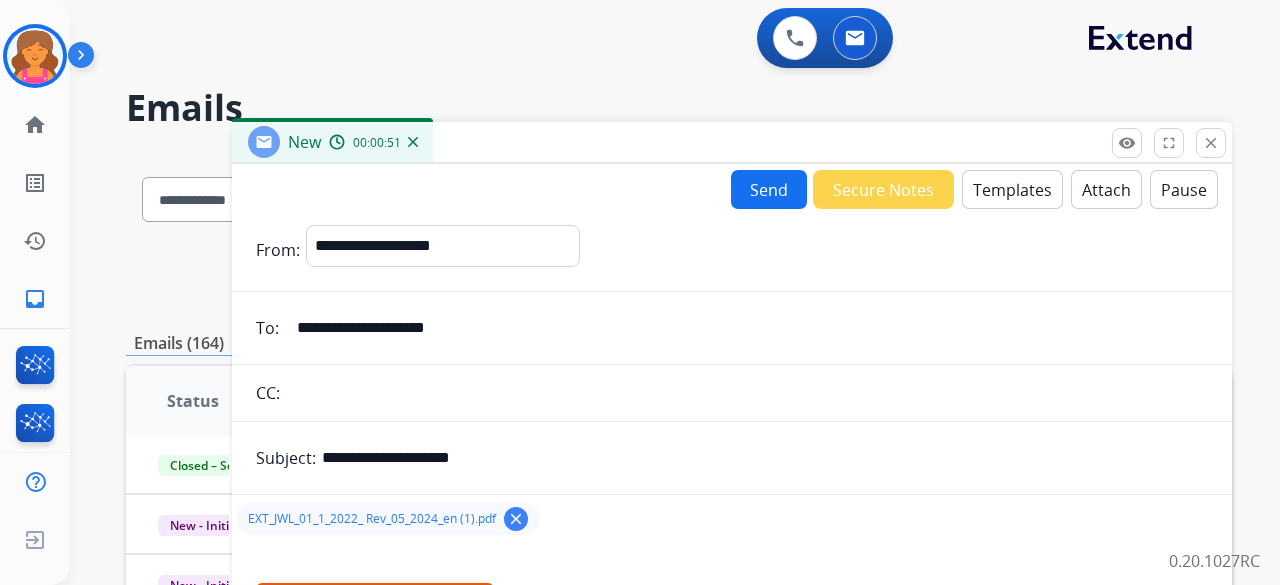 click on "Send" at bounding box center [769, 189] 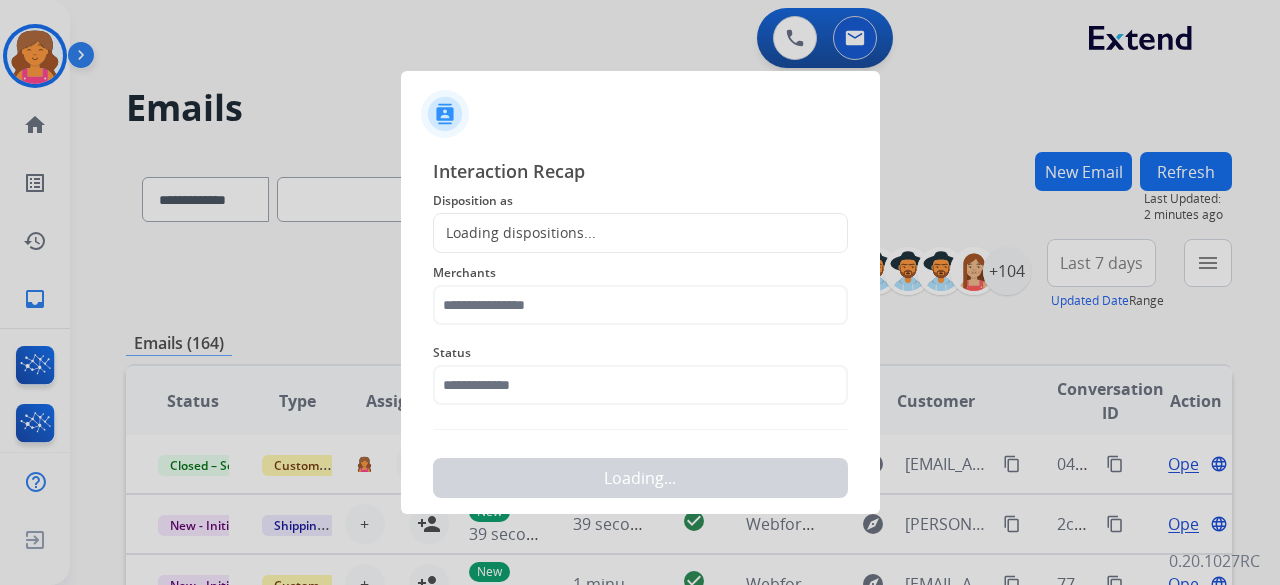click on "Loading dispositions..." 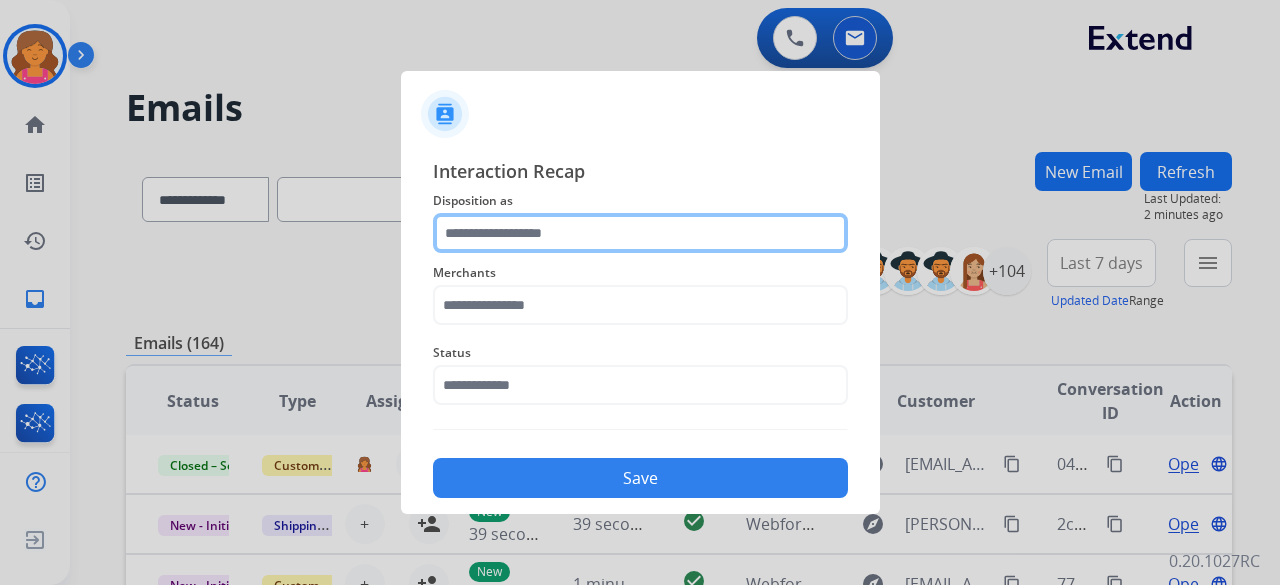 click 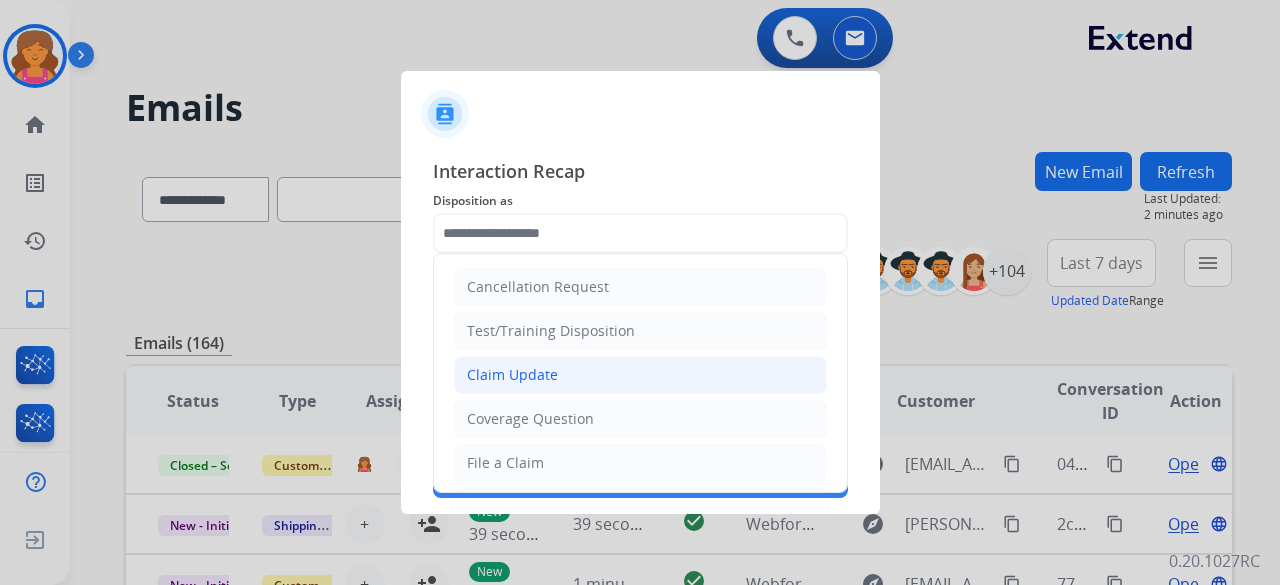 click on "Claim Update" 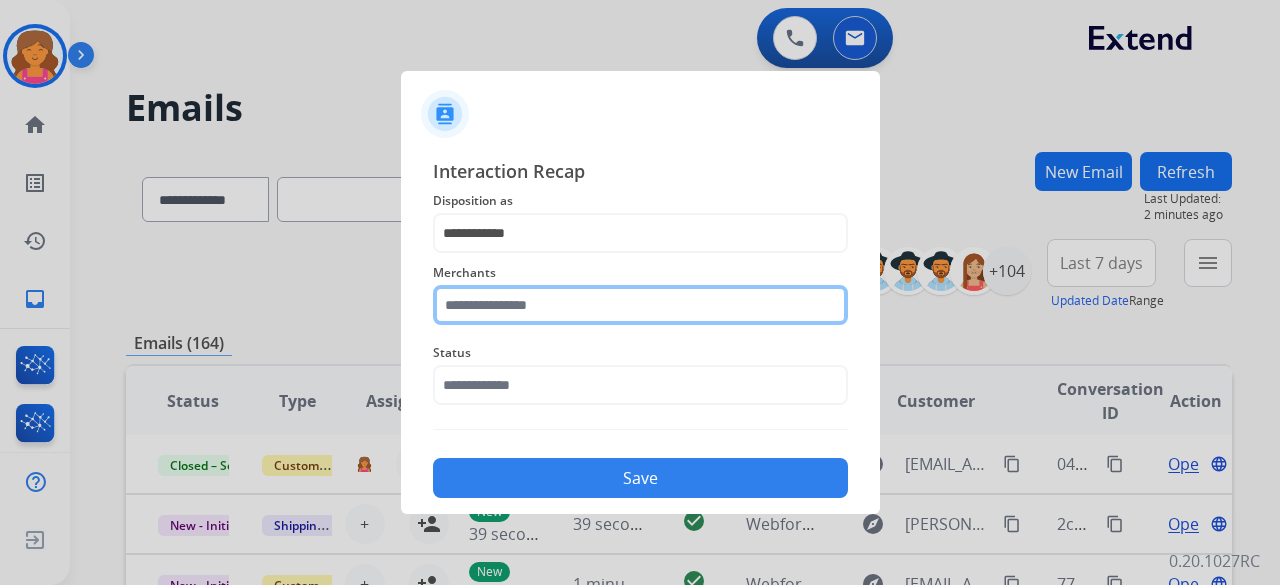 click 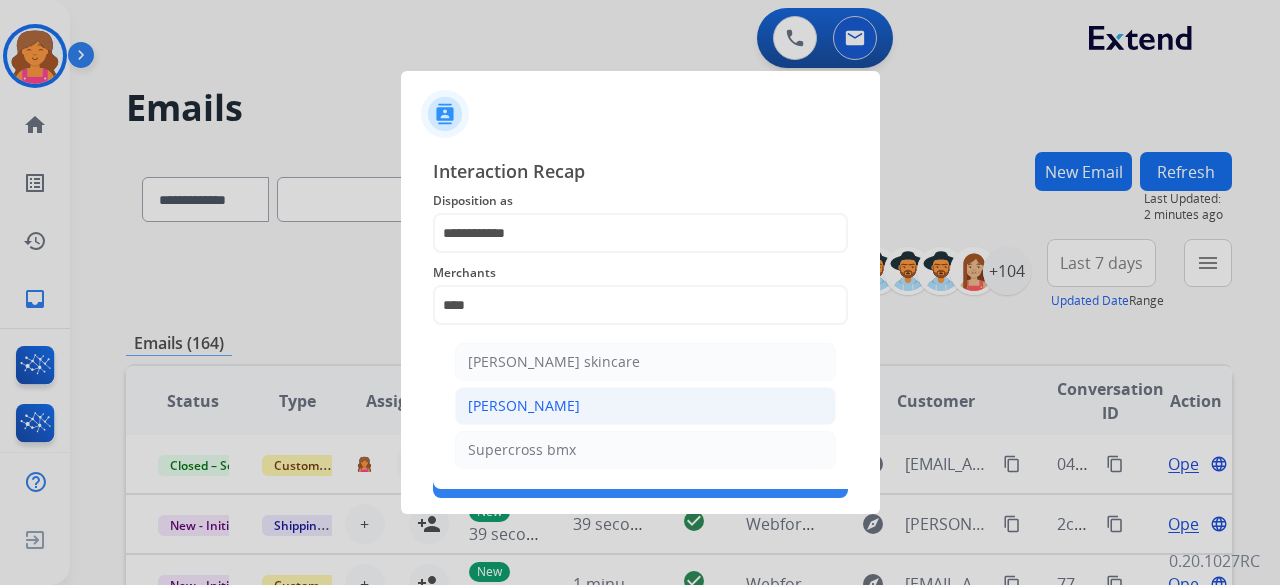 click on "[PERSON_NAME]" 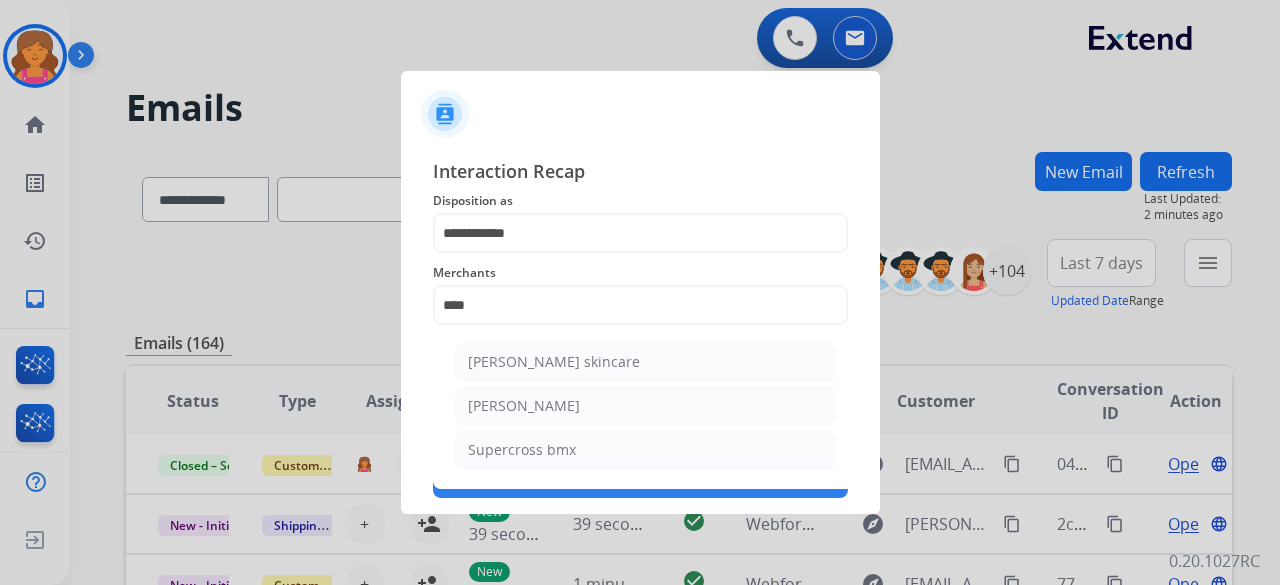 type on "**********" 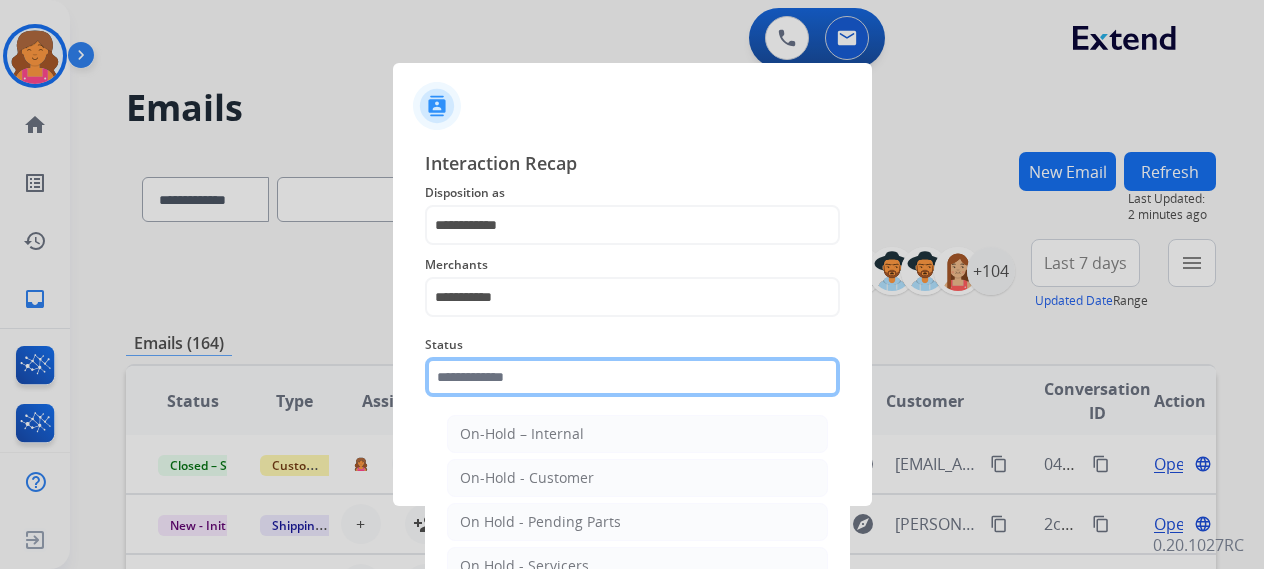 click 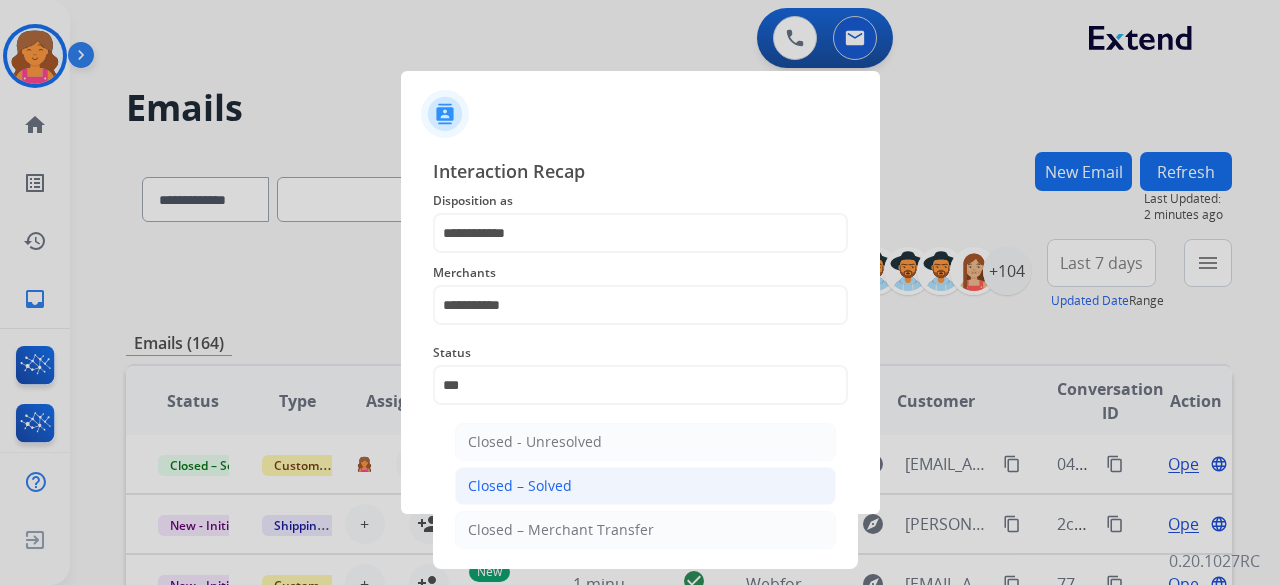 click on "Closed – Solved" 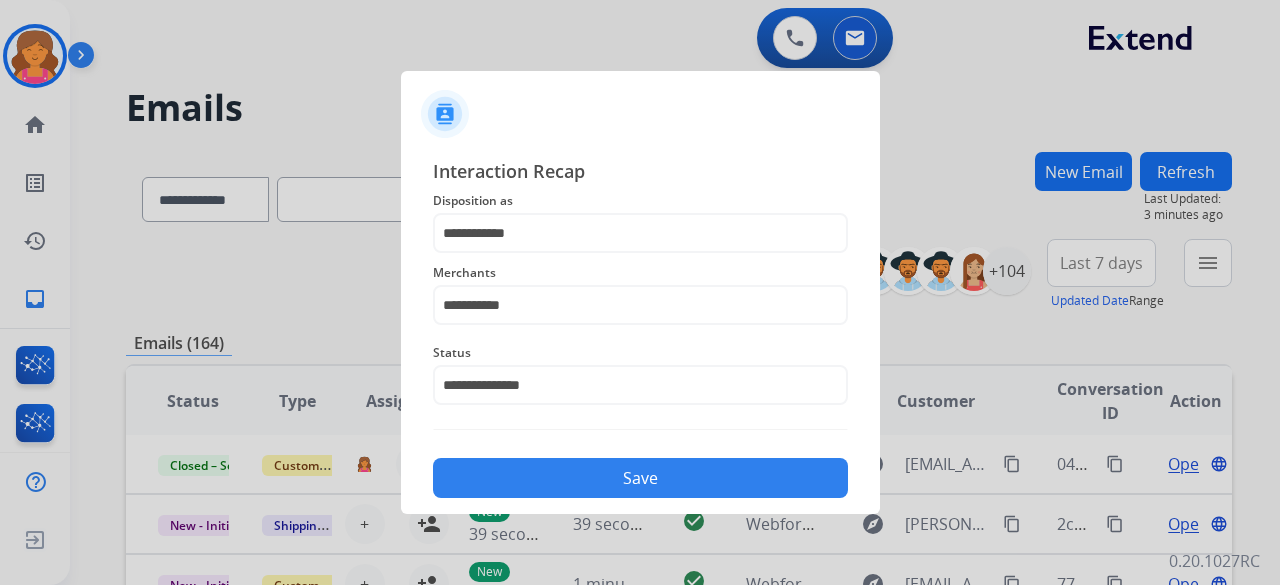 click on "Save" 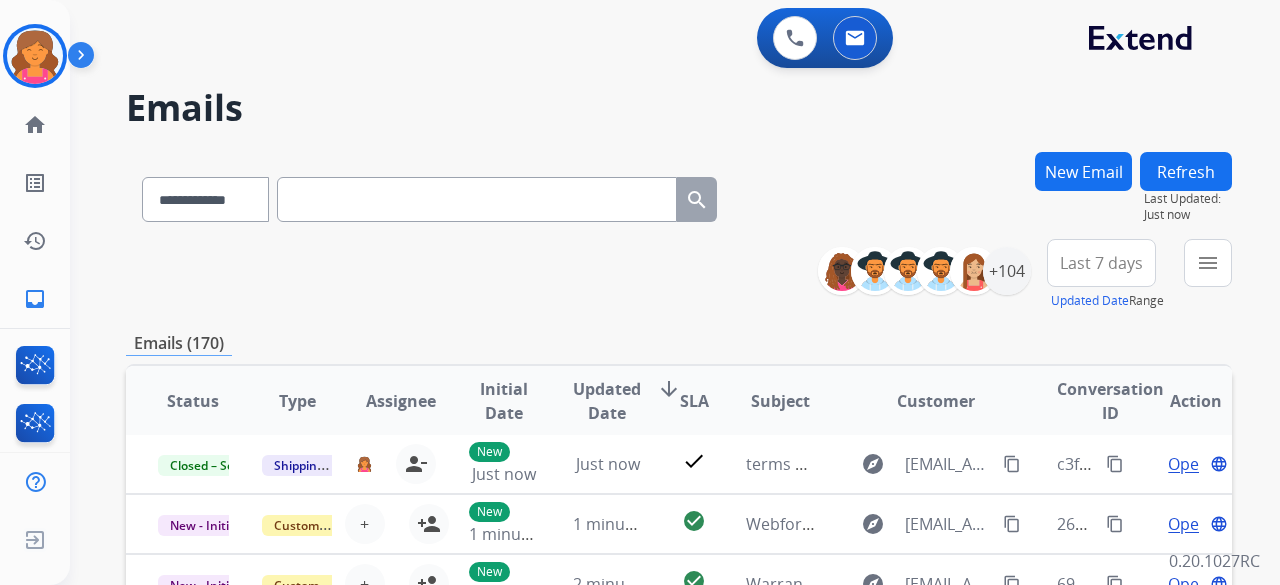 scroll, scrollTop: 200, scrollLeft: 0, axis: vertical 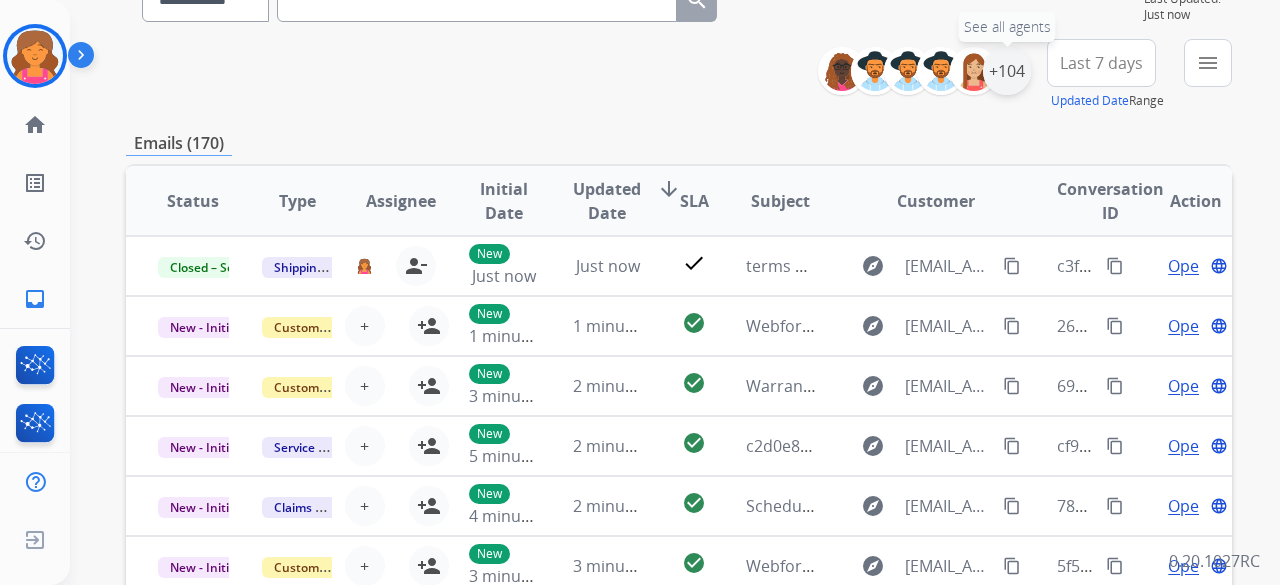 click on "+104" at bounding box center (1007, 71) 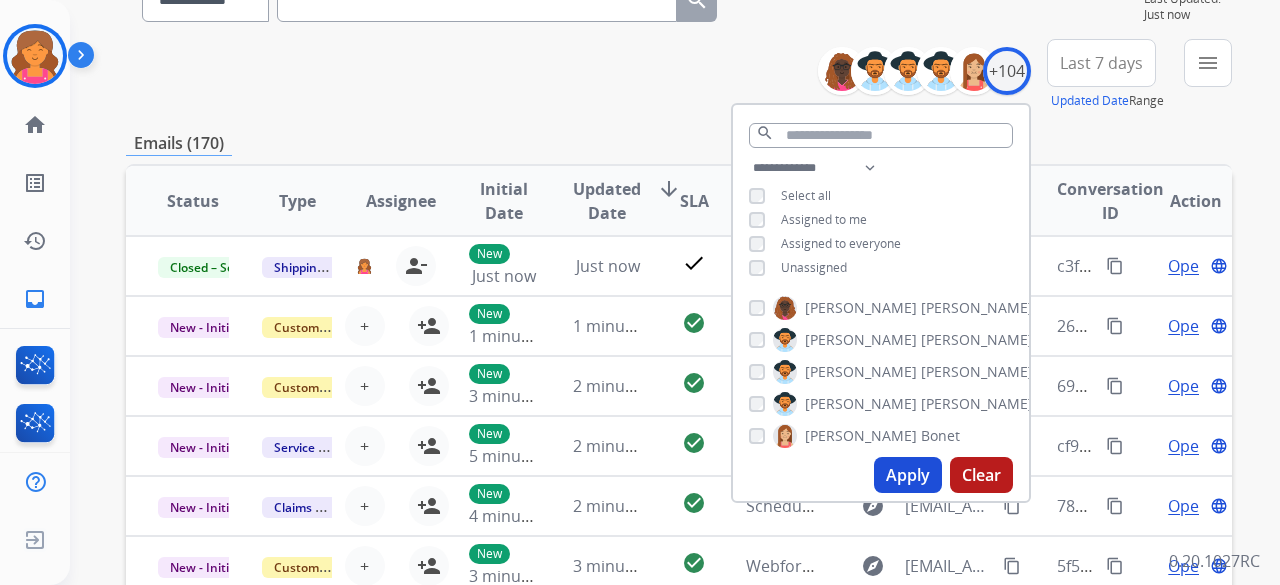 click on "Apply" at bounding box center [908, 475] 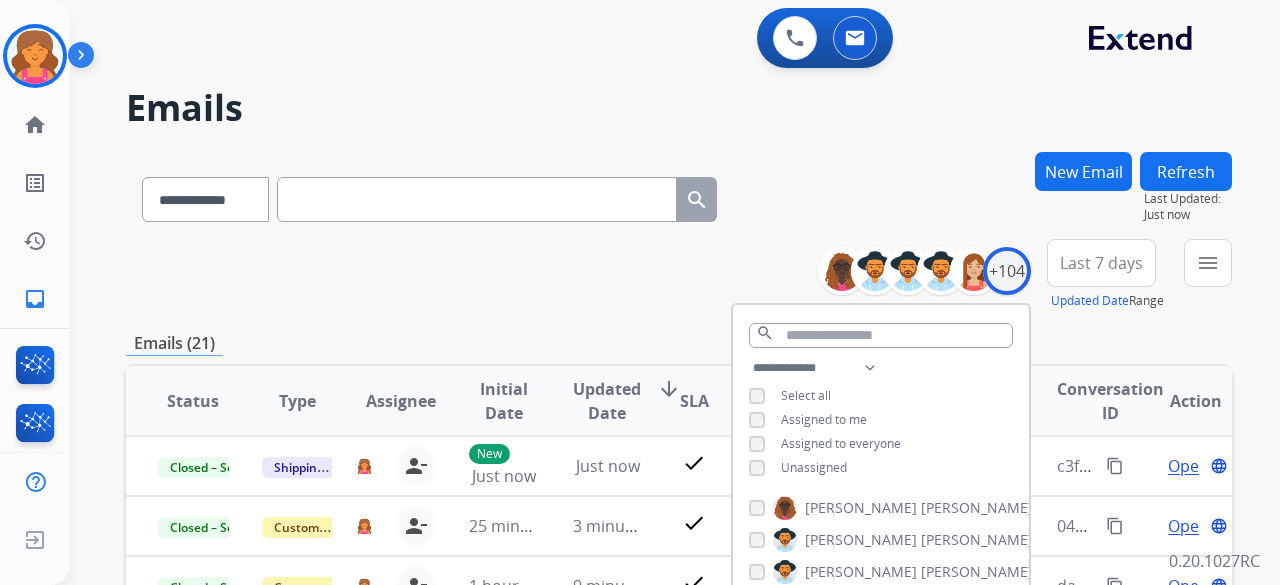 click at bounding box center (477, 199) 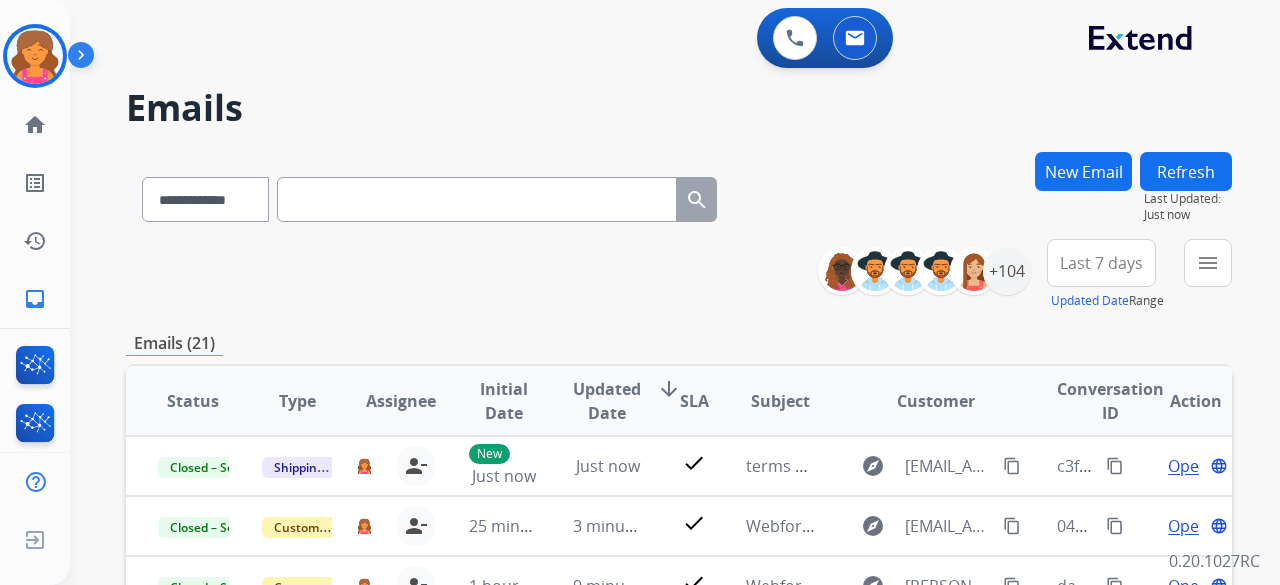 scroll, scrollTop: 300, scrollLeft: 0, axis: vertical 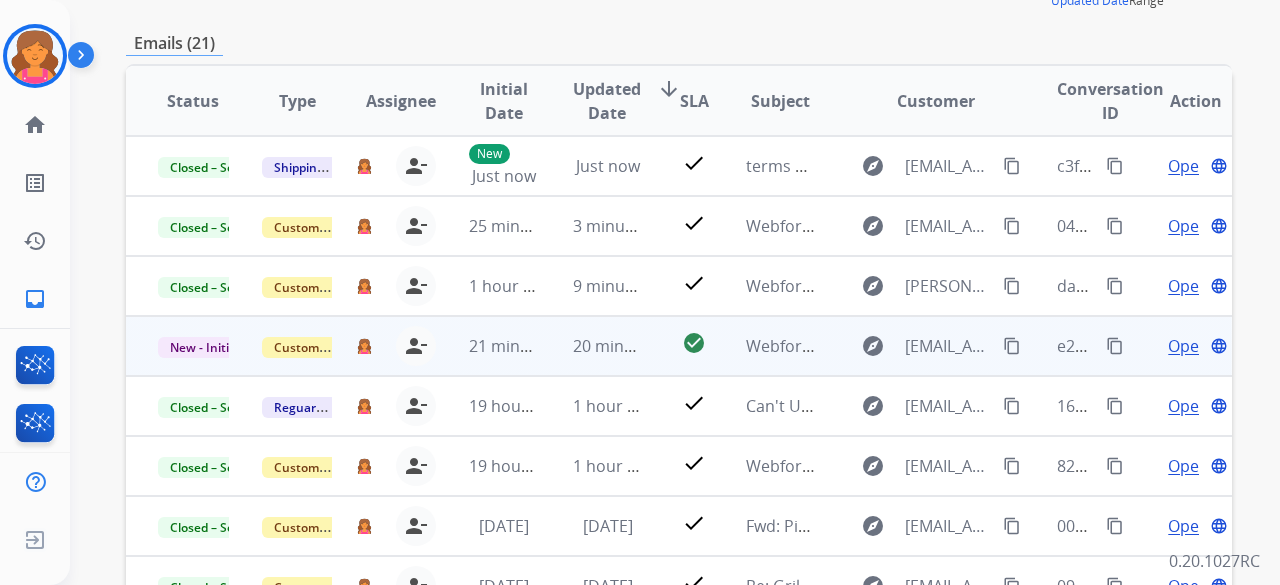 click on "Open" at bounding box center [1188, 346] 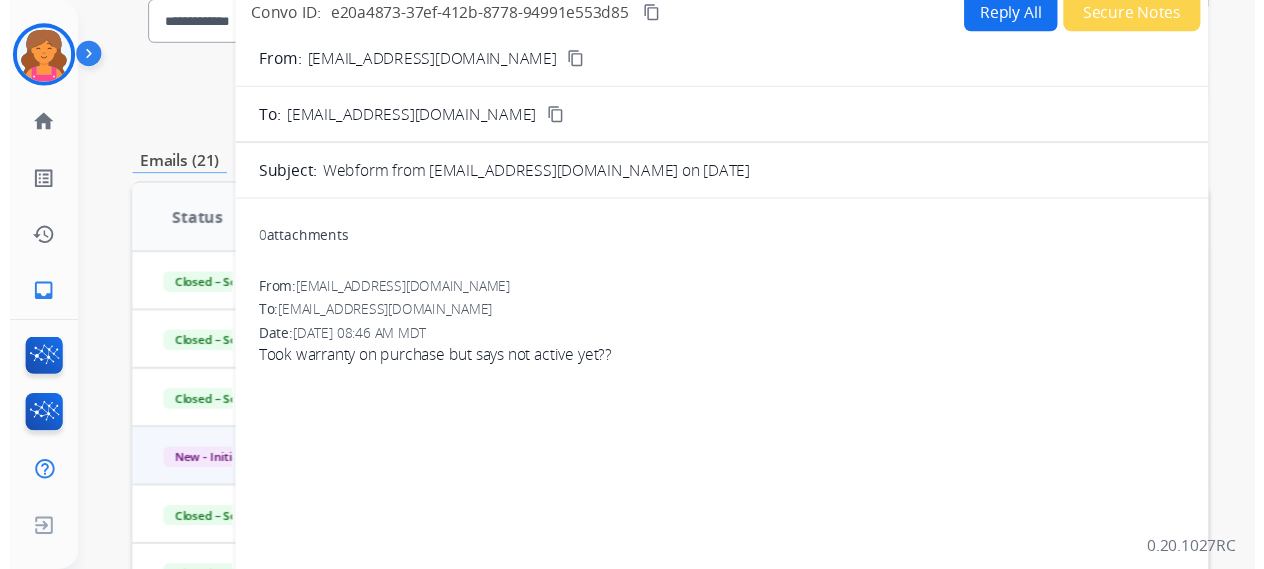 scroll, scrollTop: 0, scrollLeft: 0, axis: both 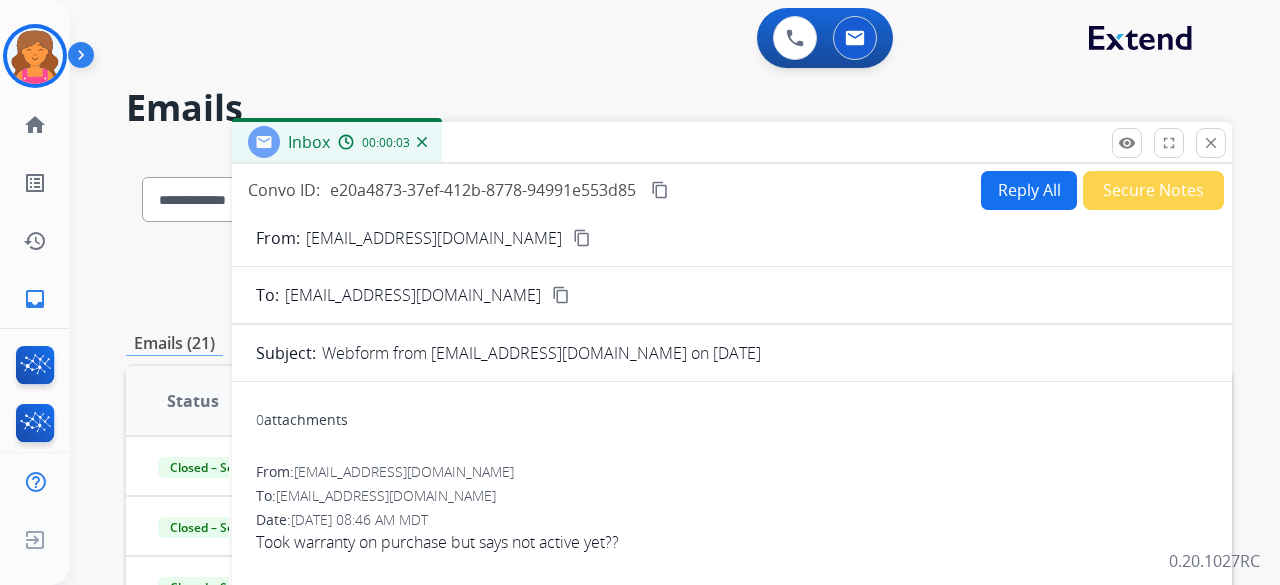 drag, startPoint x: 514, startPoint y: 229, endPoint x: 509, endPoint y: 241, distance: 13 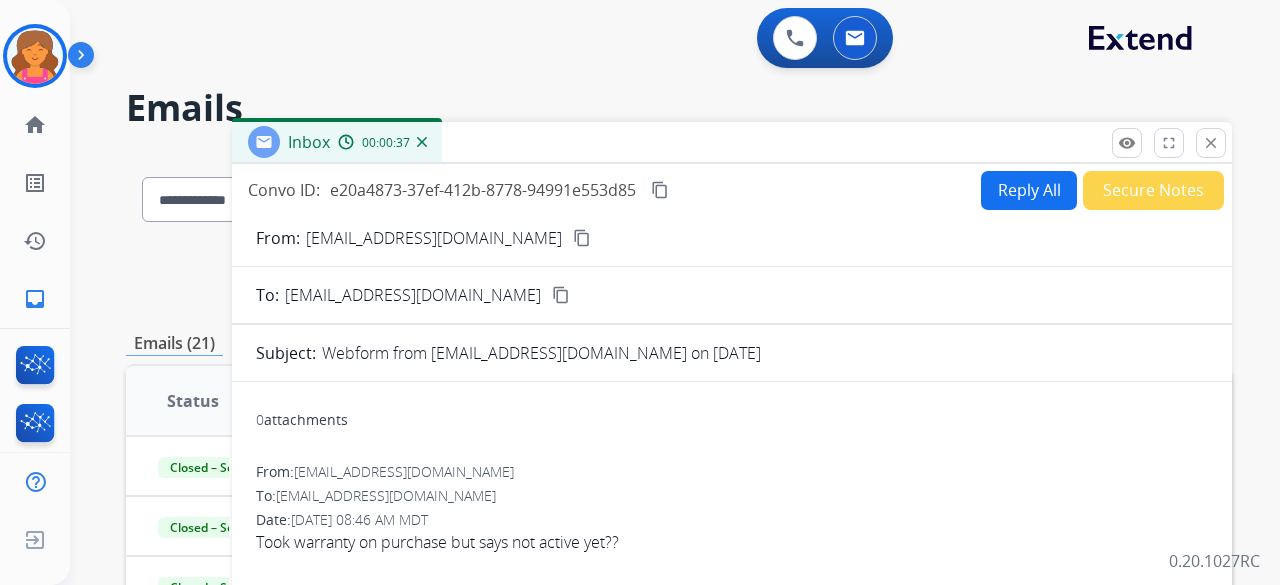 click on "Reply All" at bounding box center [1029, 190] 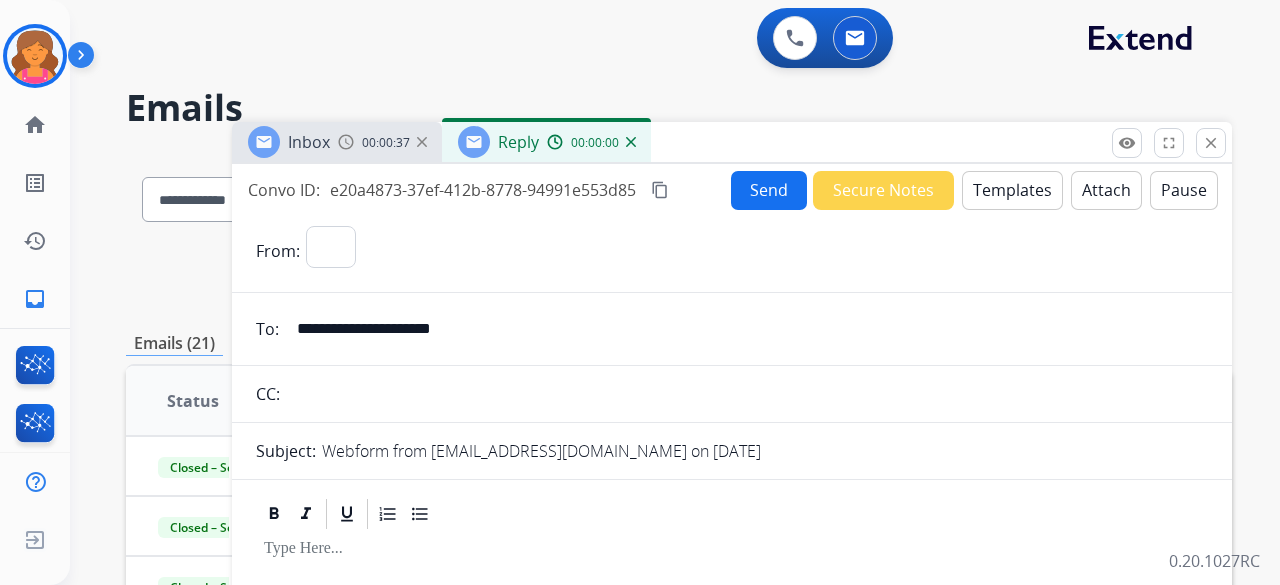 select on "**********" 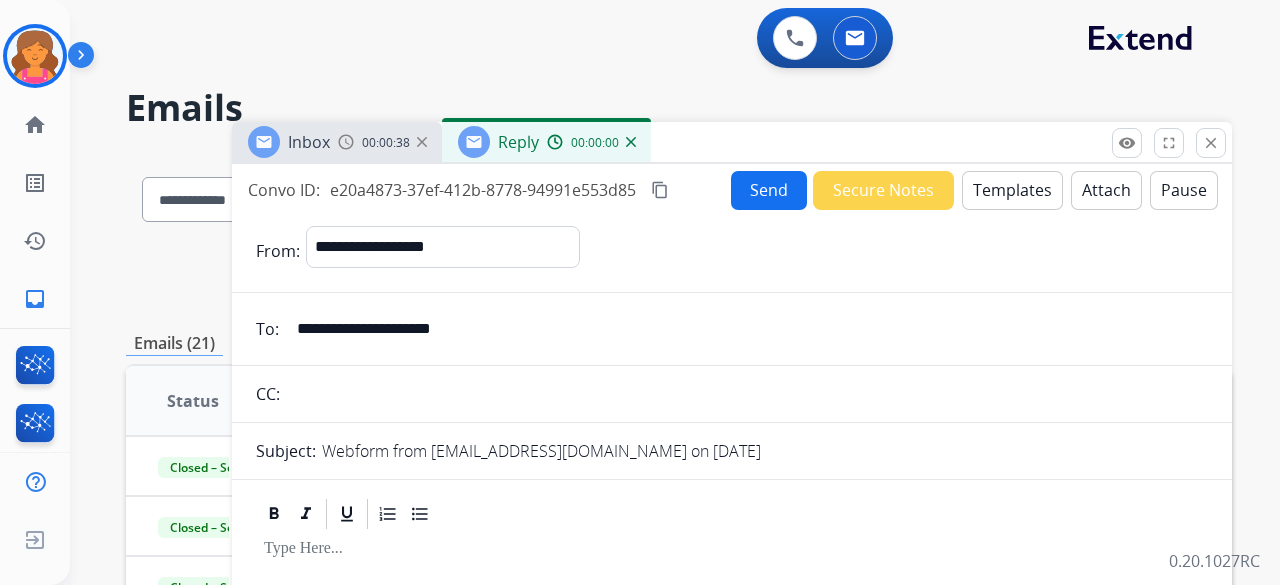 click on "Templates" at bounding box center [1012, 190] 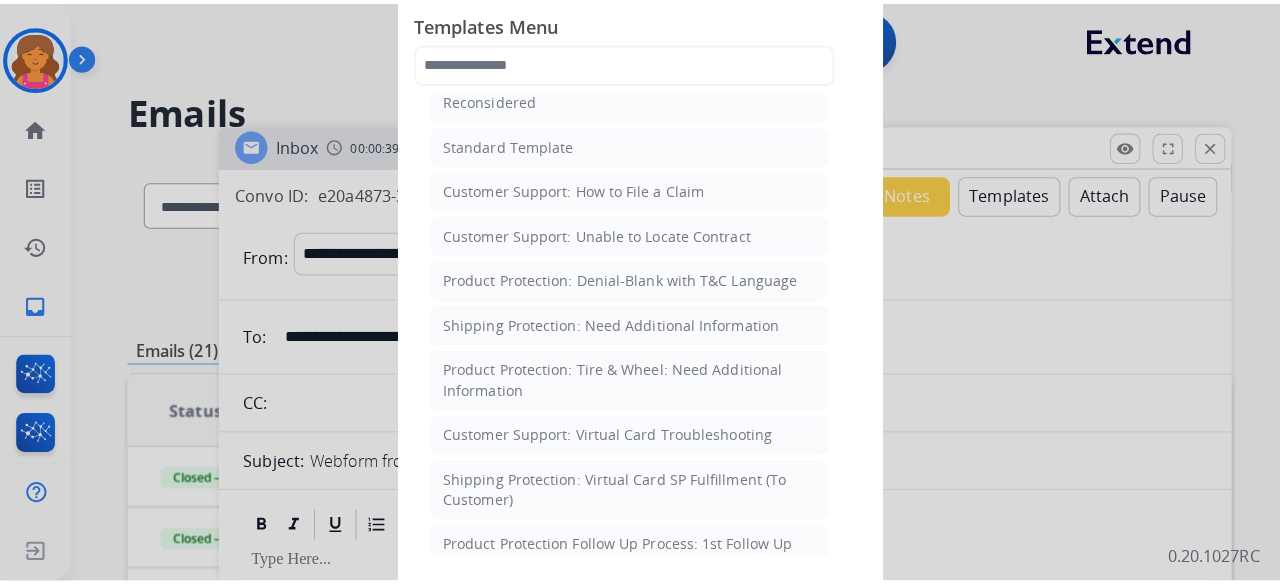 scroll, scrollTop: 200, scrollLeft: 0, axis: vertical 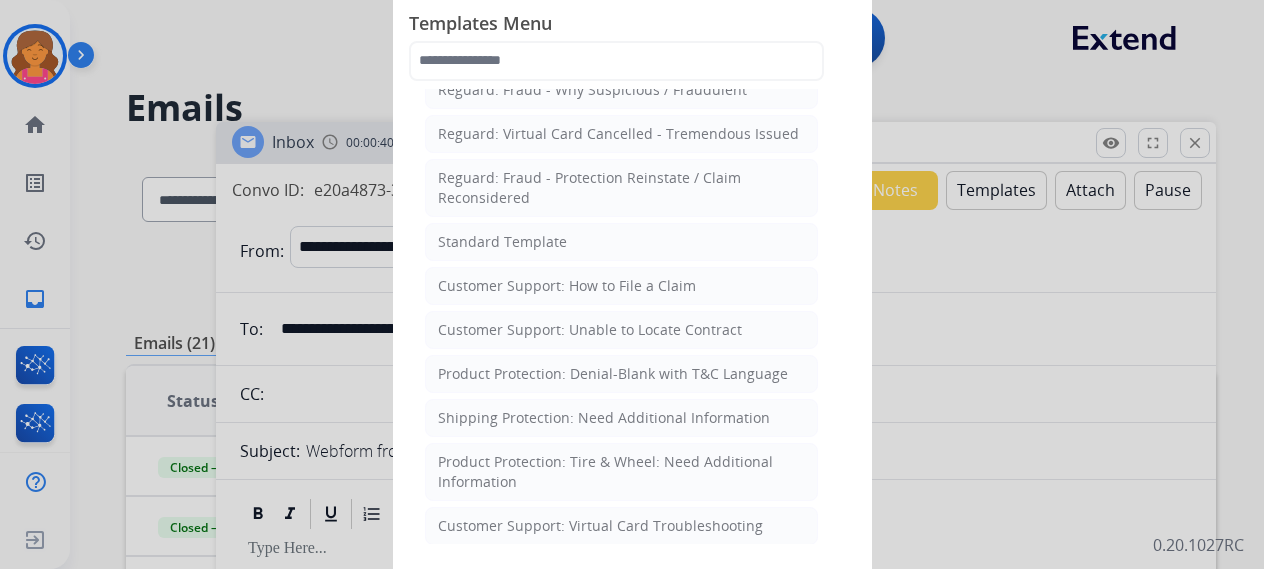 drag, startPoint x: 516, startPoint y: 227, endPoint x: 528, endPoint y: 249, distance: 25.059929 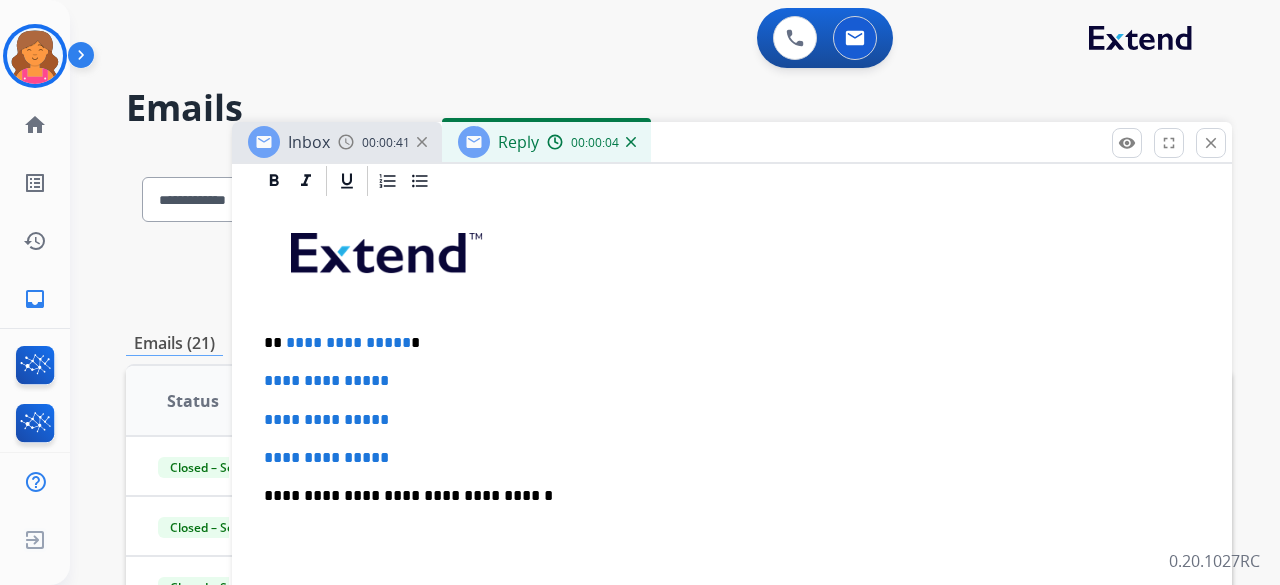 scroll, scrollTop: 500, scrollLeft: 0, axis: vertical 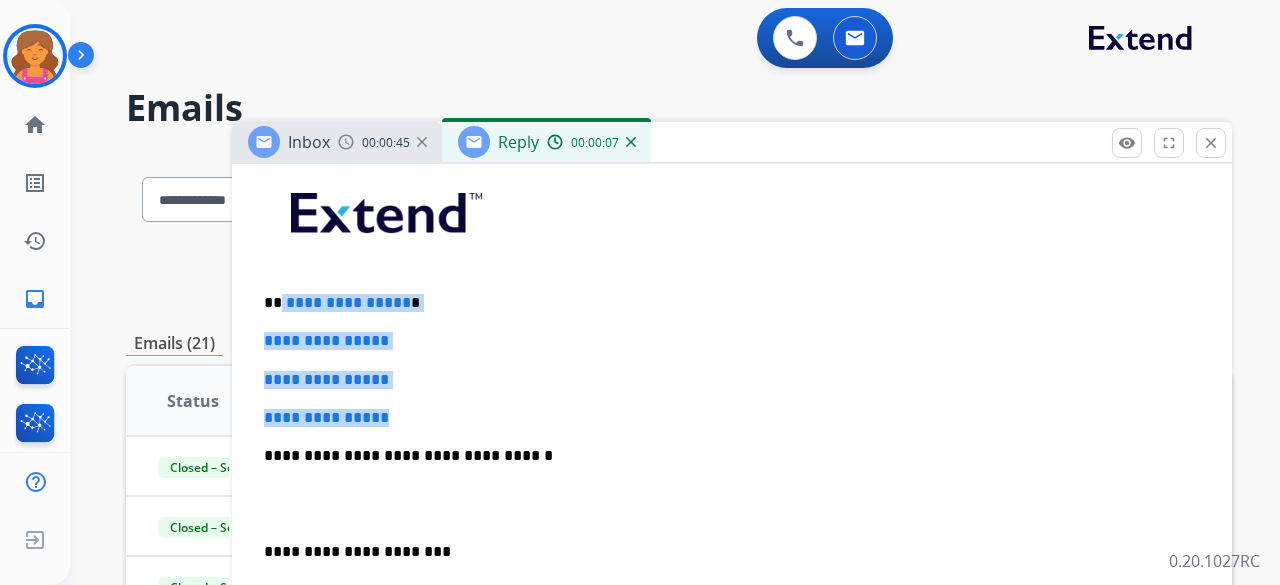 drag, startPoint x: 401, startPoint y: 409, endPoint x: 282, endPoint y: 292, distance: 166.8832 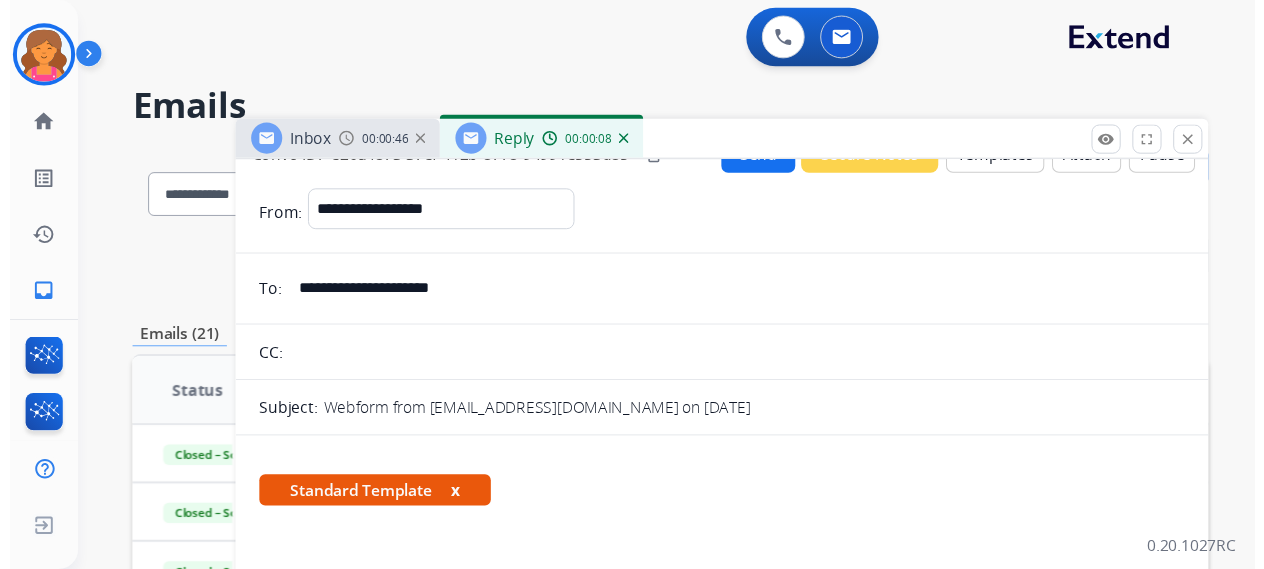scroll, scrollTop: 0, scrollLeft: 0, axis: both 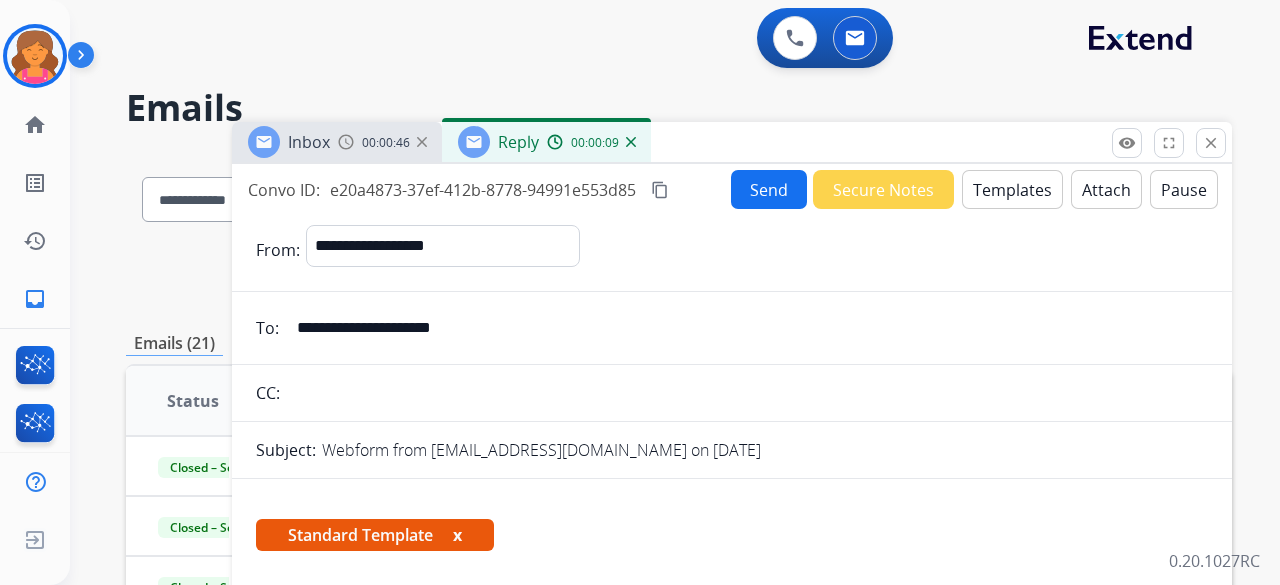 drag, startPoint x: 992, startPoint y: 211, endPoint x: 992, endPoint y: 192, distance: 19 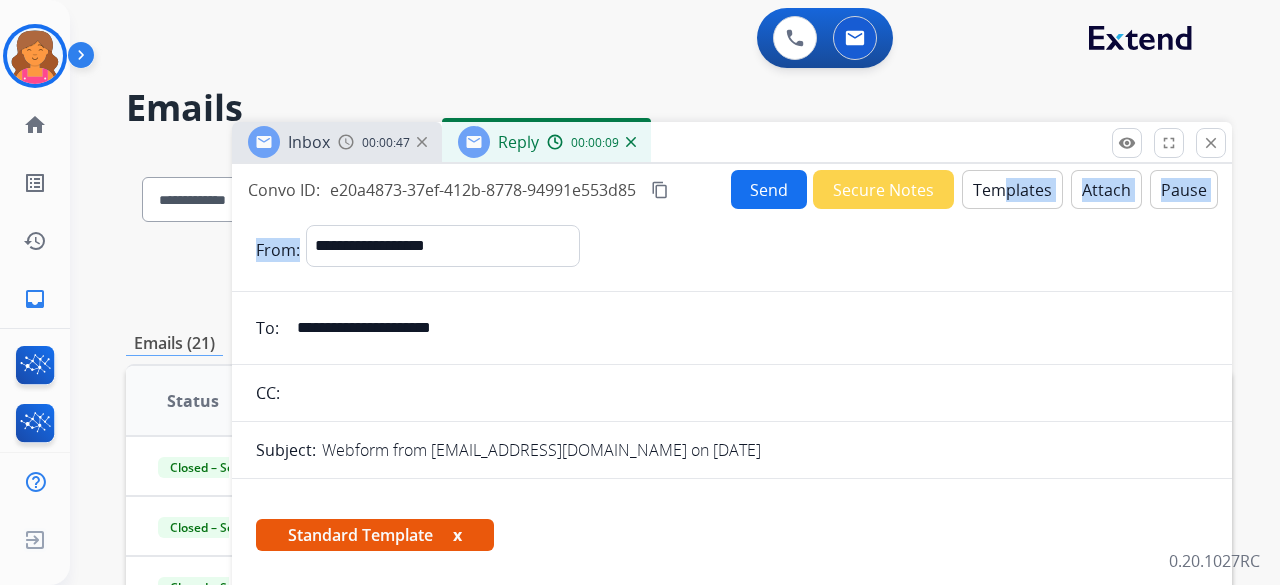 click on "Templates" at bounding box center [1012, 189] 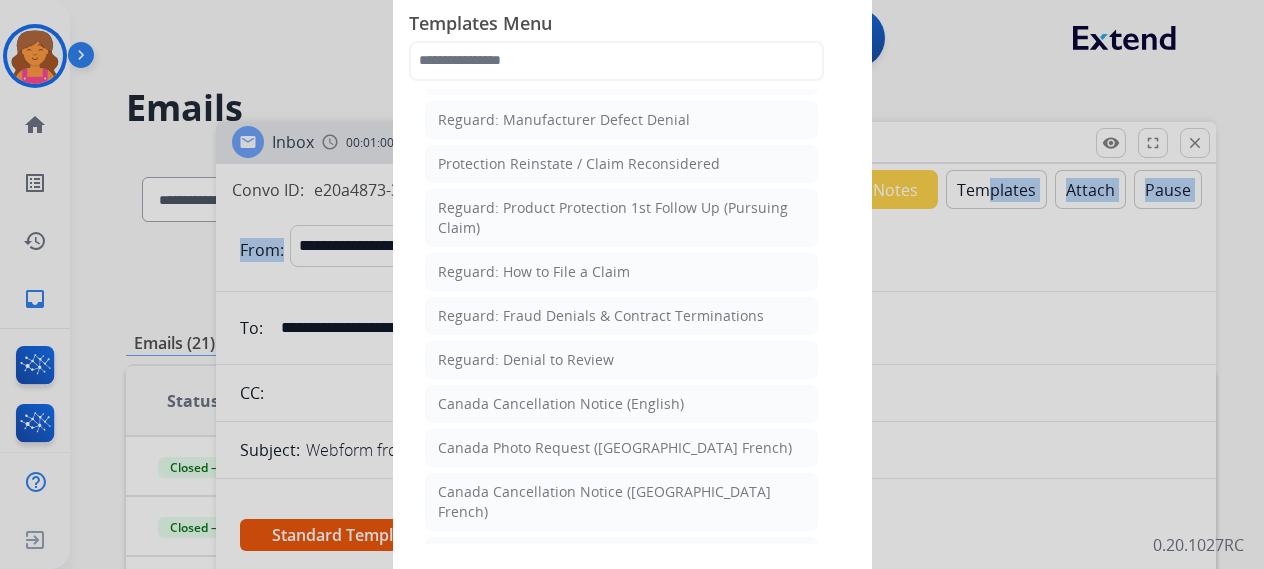 scroll, scrollTop: 2020, scrollLeft: 0, axis: vertical 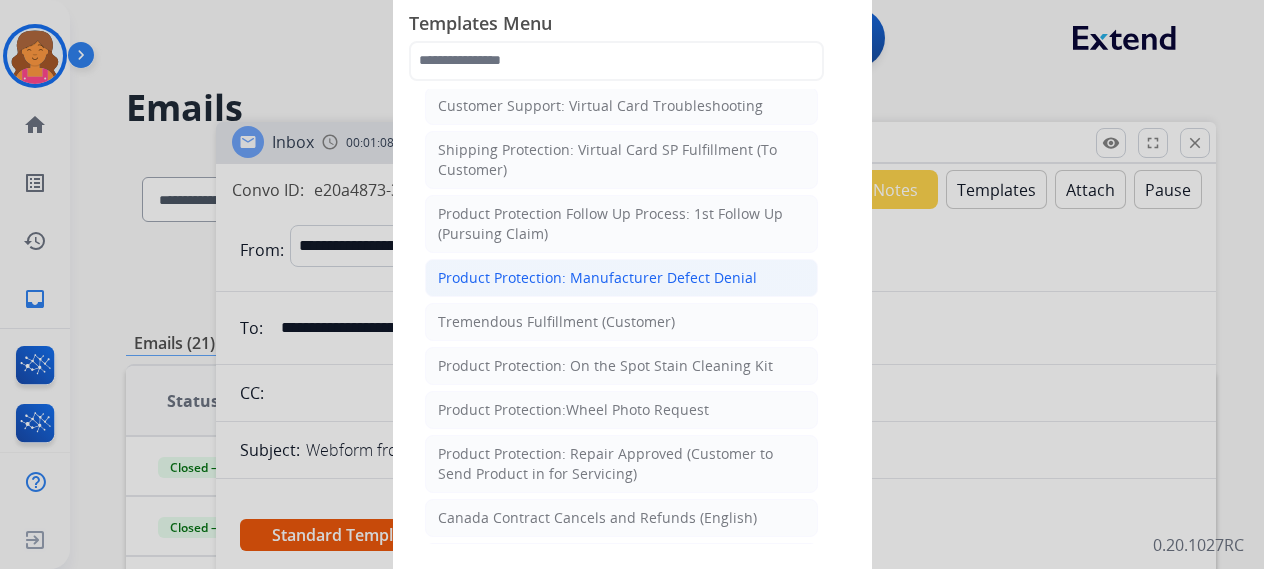 click on "Product Protection: Manufacturer Defect Denial" 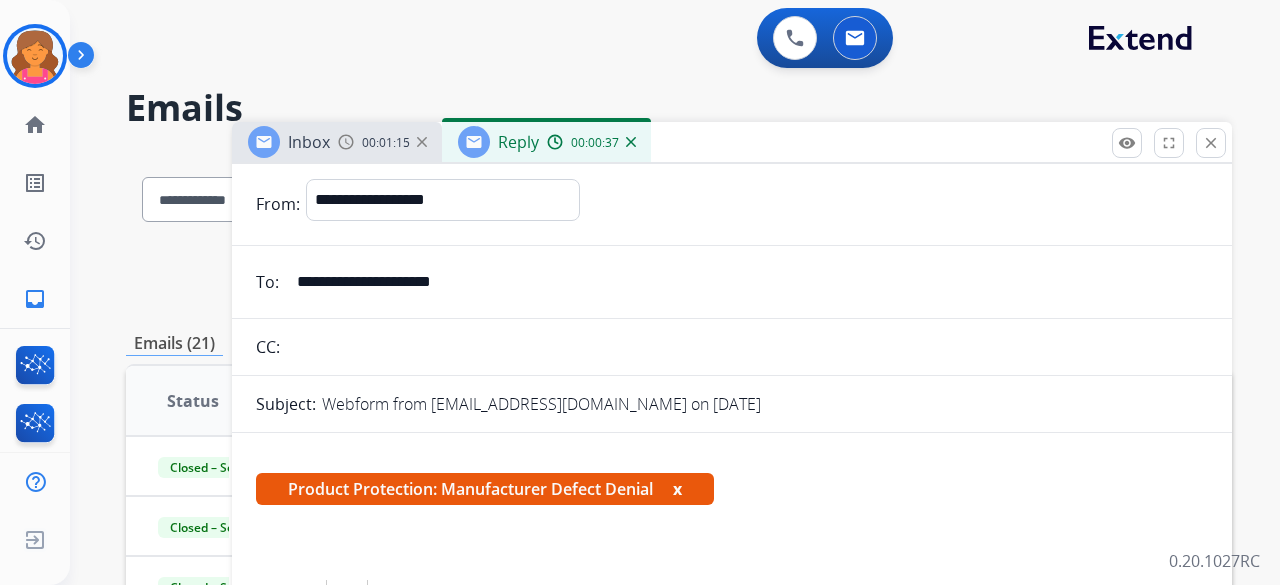 scroll, scrollTop: 0, scrollLeft: 0, axis: both 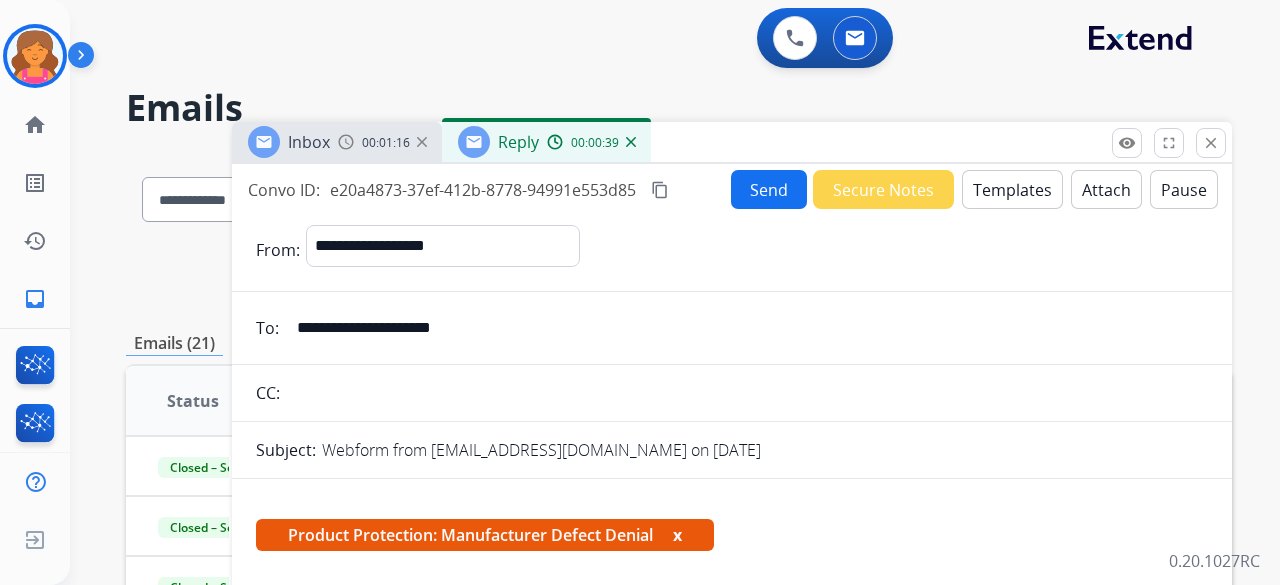 click on "Templates" at bounding box center [1012, 189] 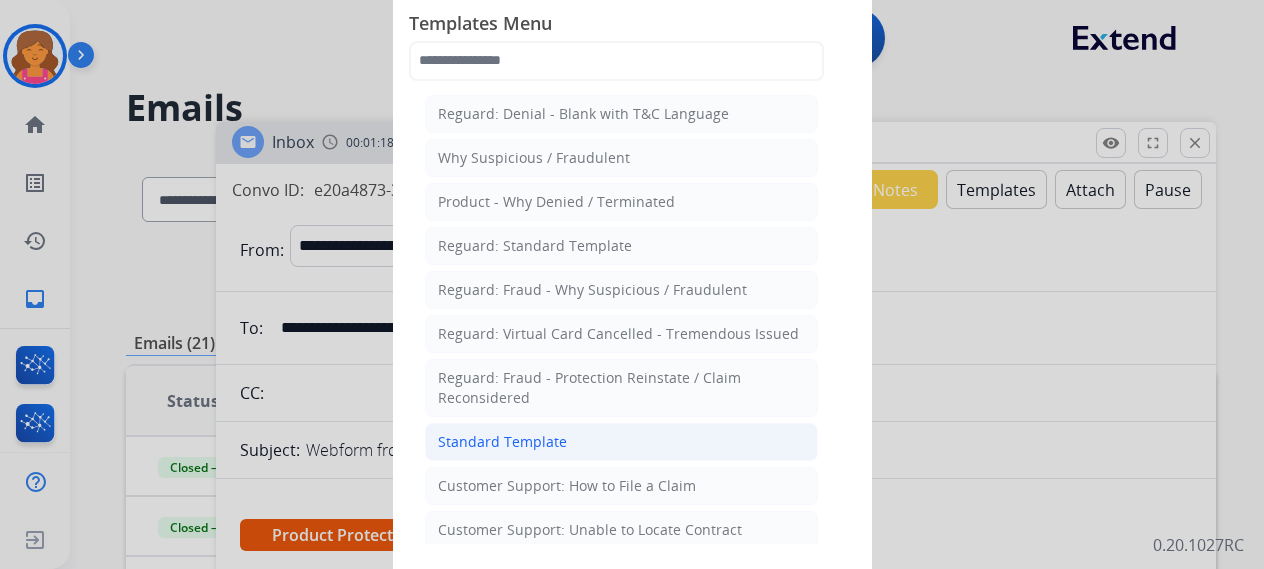 click on "Standard Template" 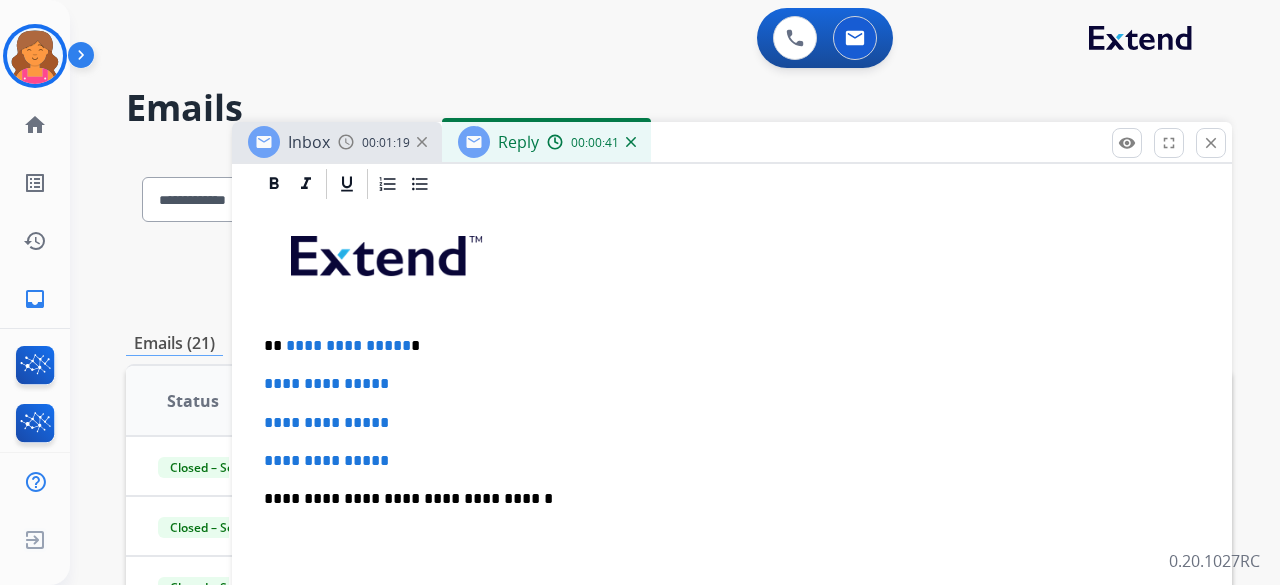 scroll, scrollTop: 500, scrollLeft: 0, axis: vertical 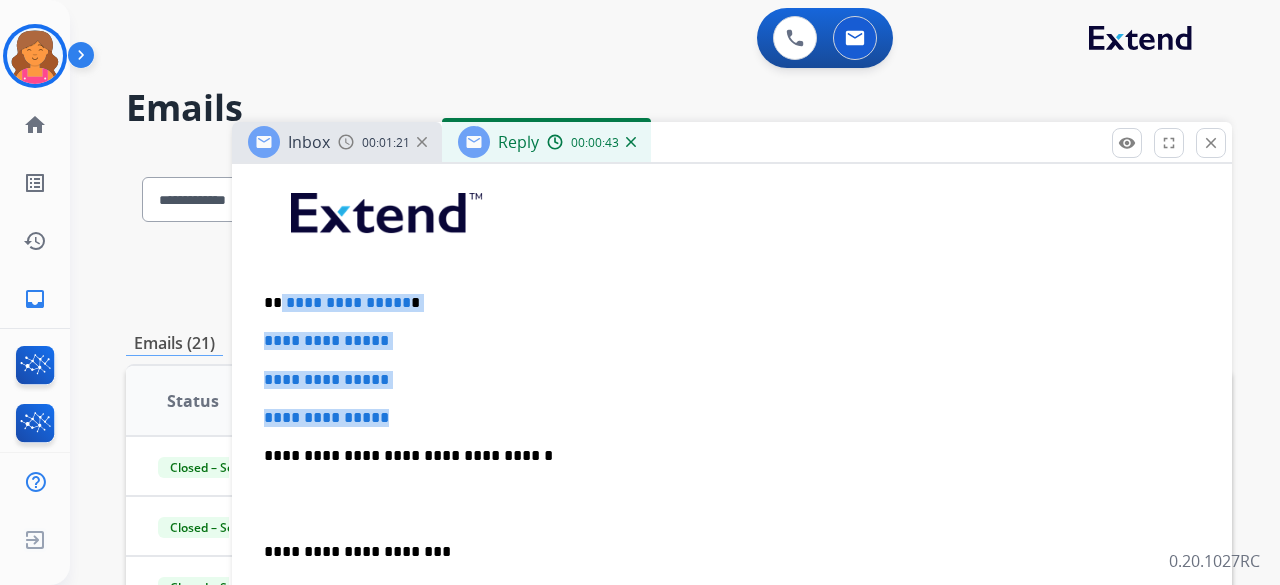 drag, startPoint x: 424, startPoint y: 415, endPoint x: 280, endPoint y: 283, distance: 195.34584 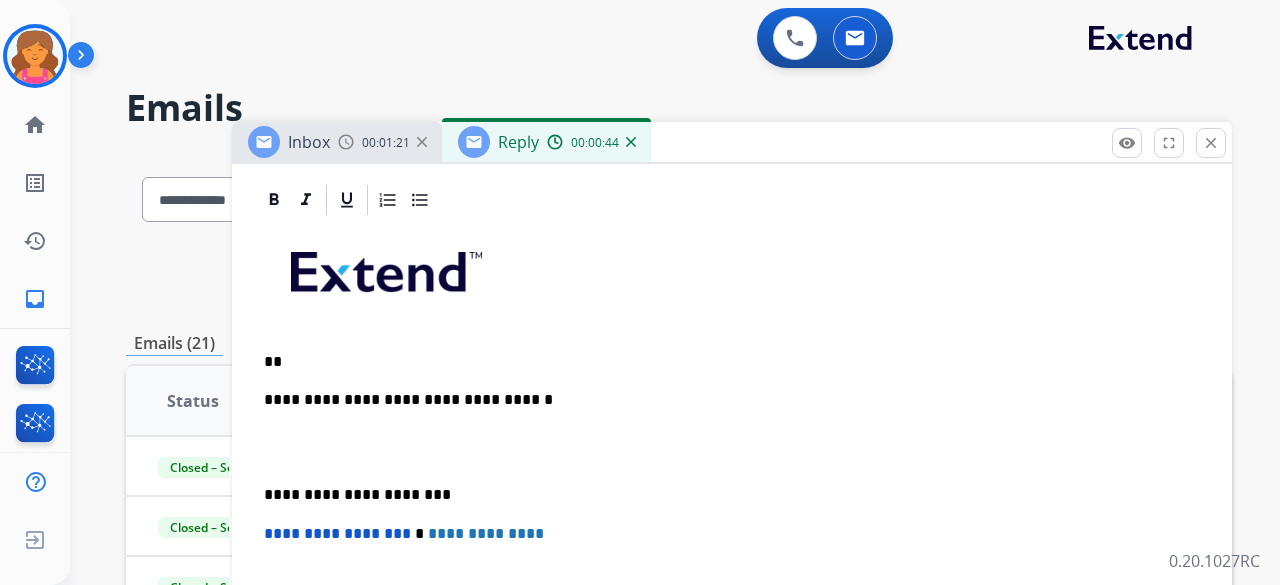 scroll, scrollTop: 437, scrollLeft: 0, axis: vertical 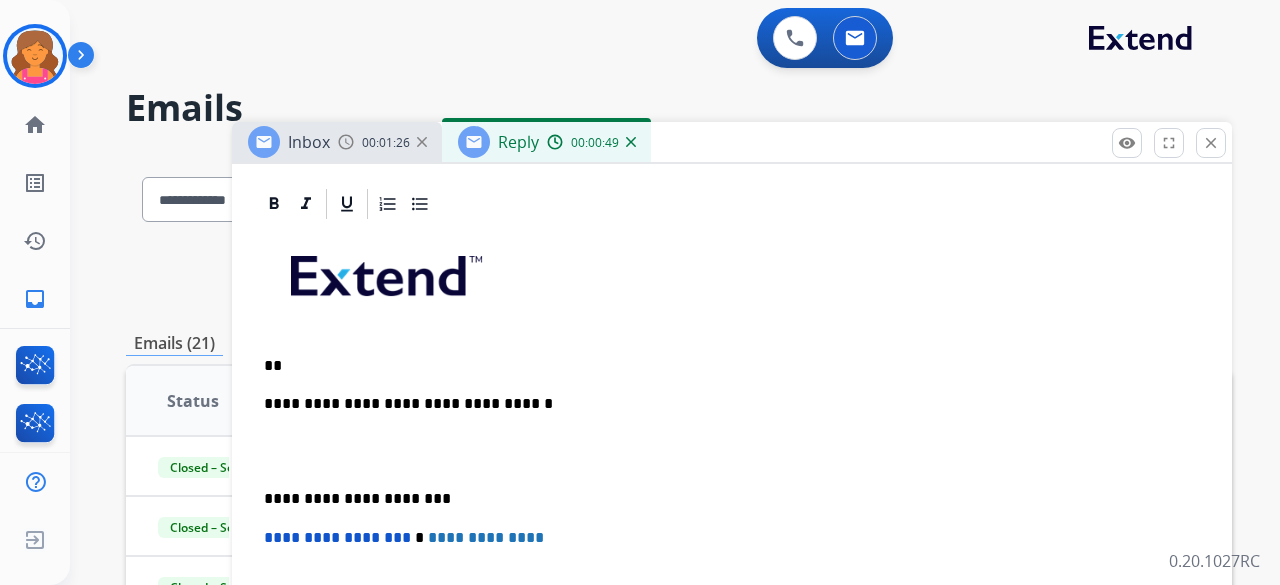 type 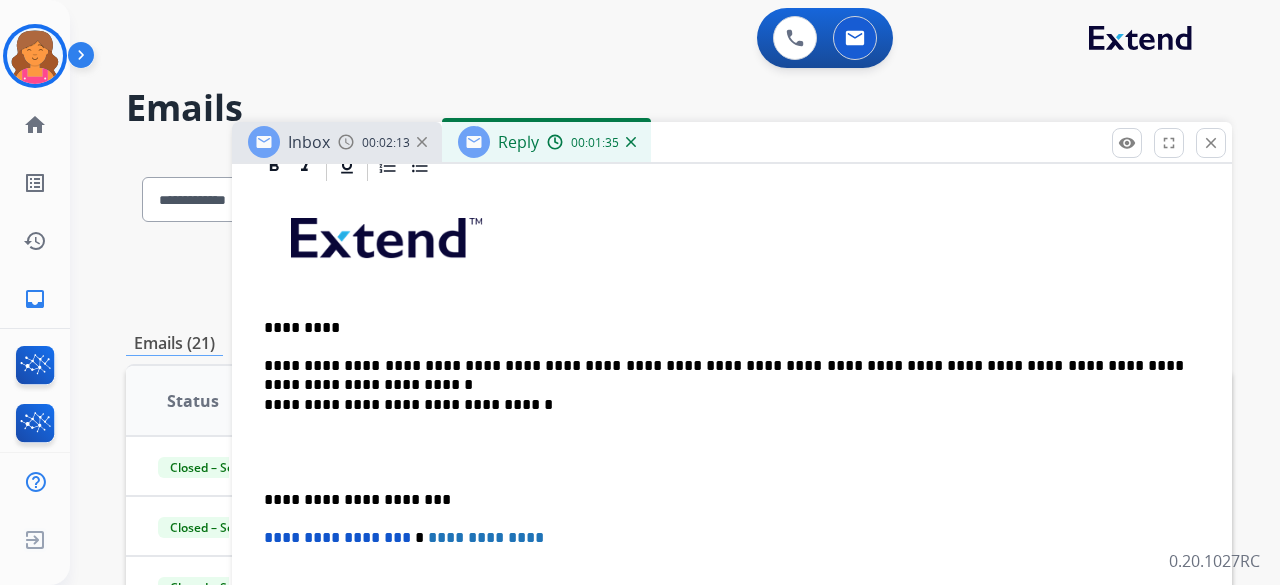 scroll, scrollTop: 494, scrollLeft: 0, axis: vertical 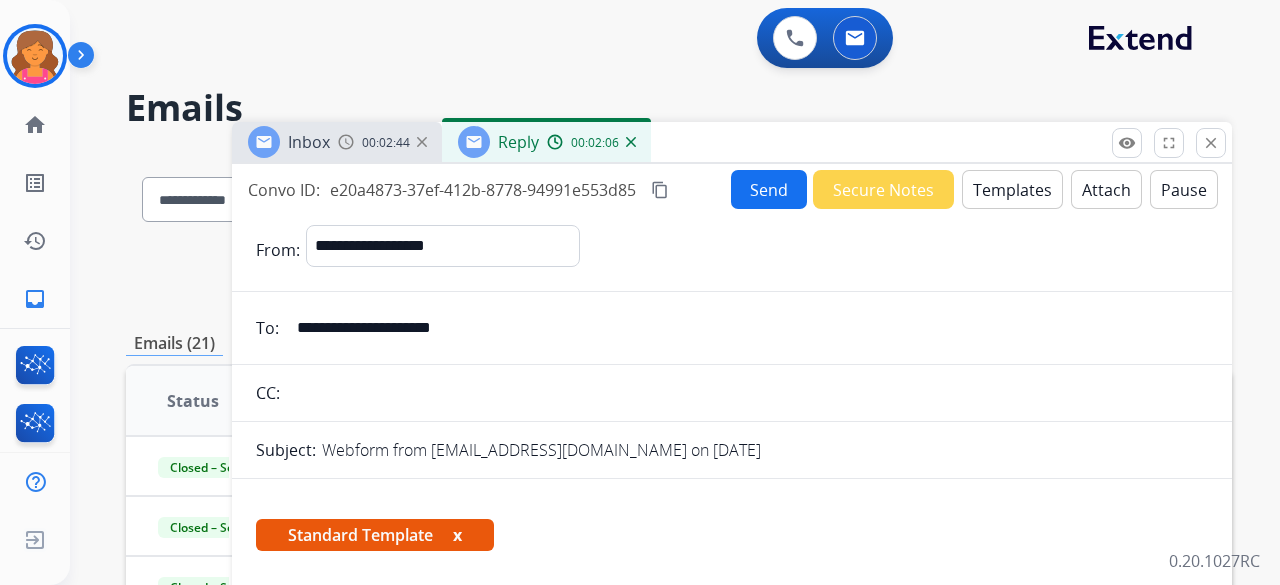 click on "content_copy" at bounding box center (660, 190) 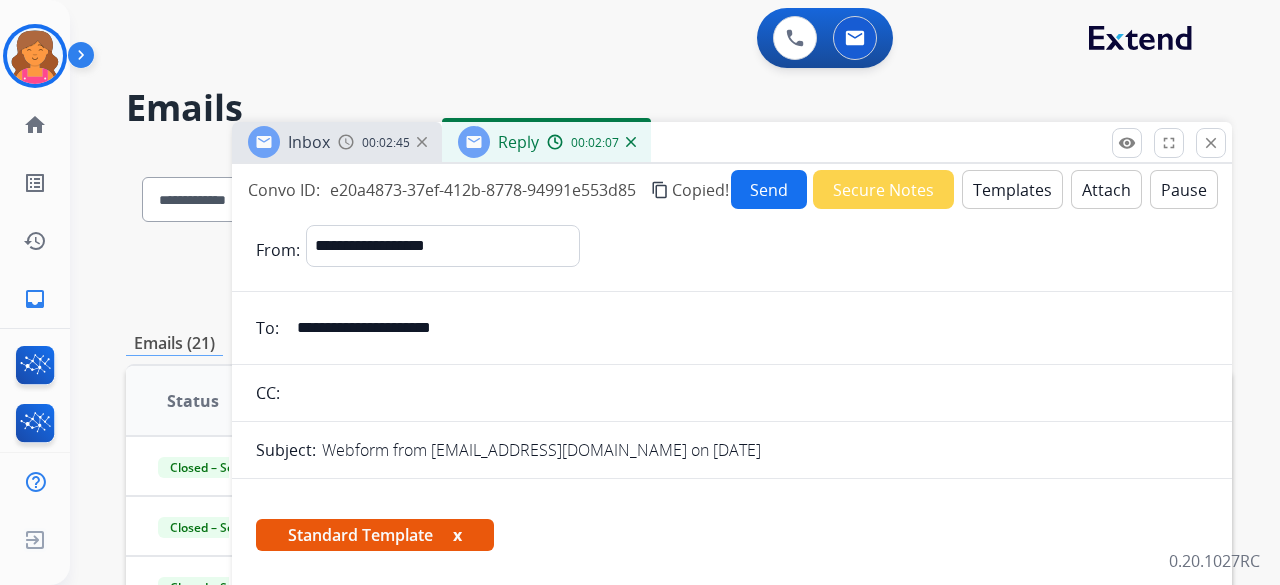click on "Send" at bounding box center [769, 189] 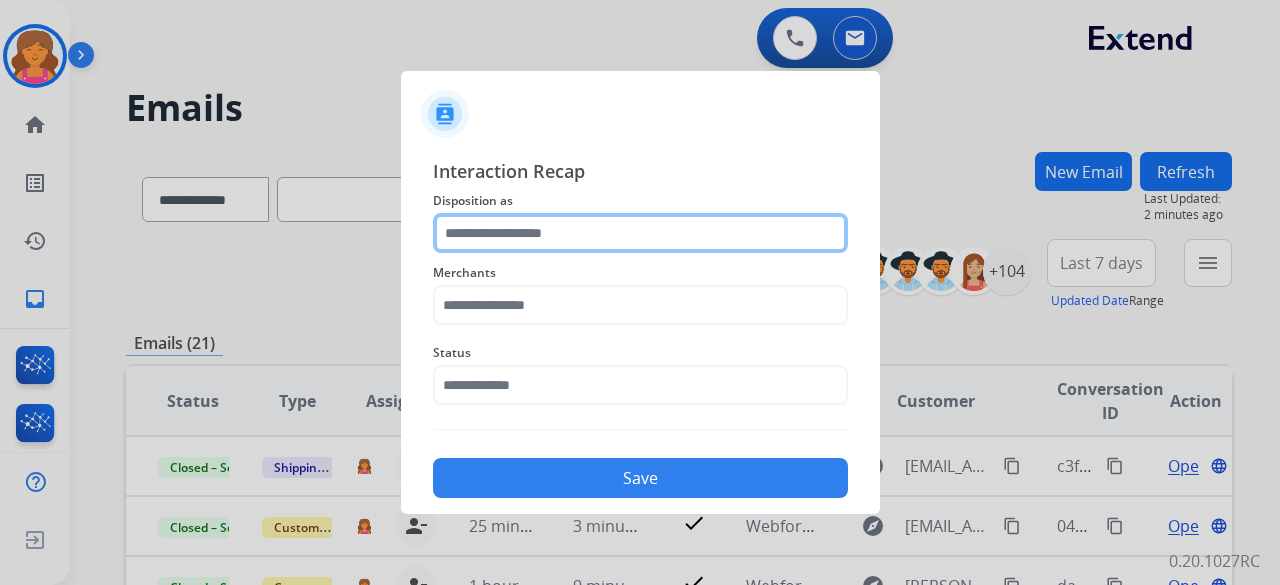 click 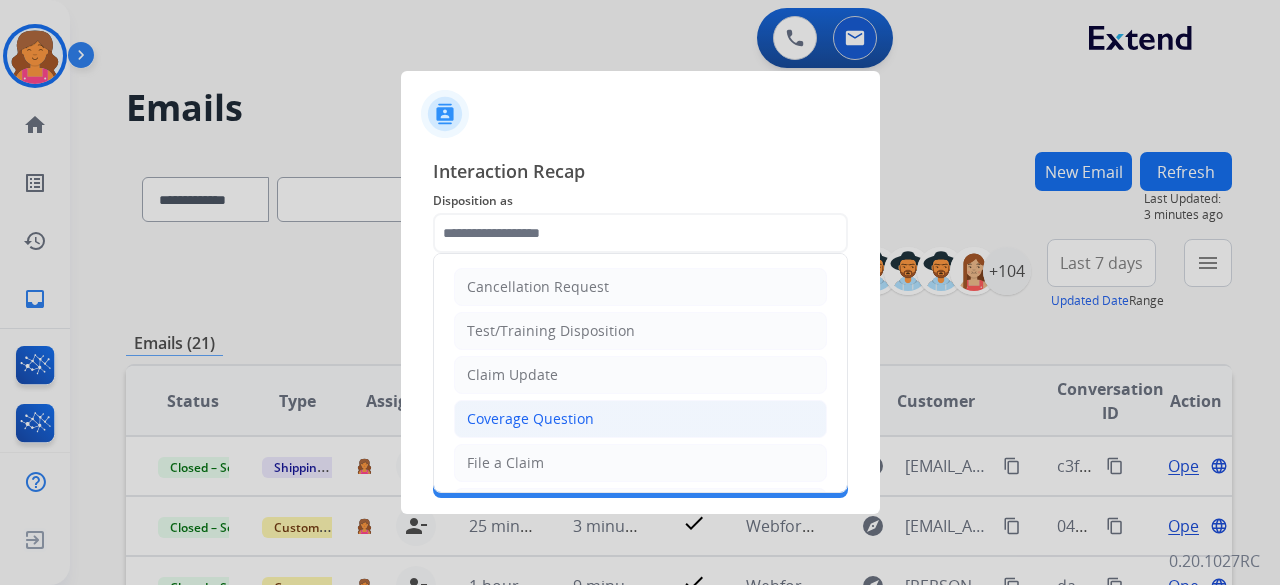 click on "Coverage Question" 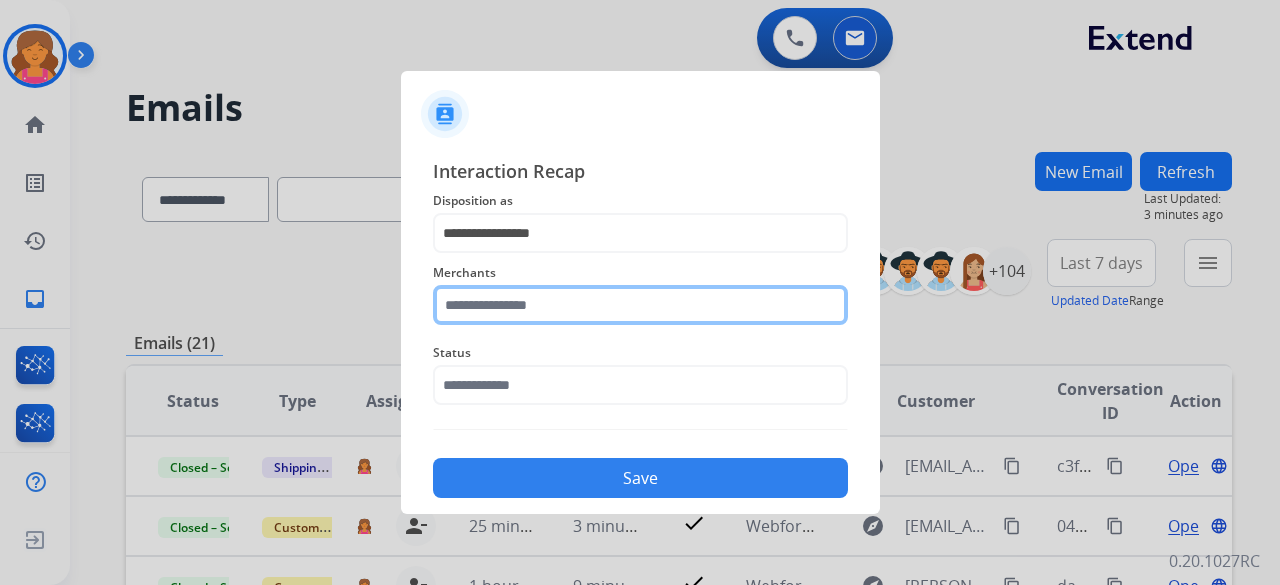 click 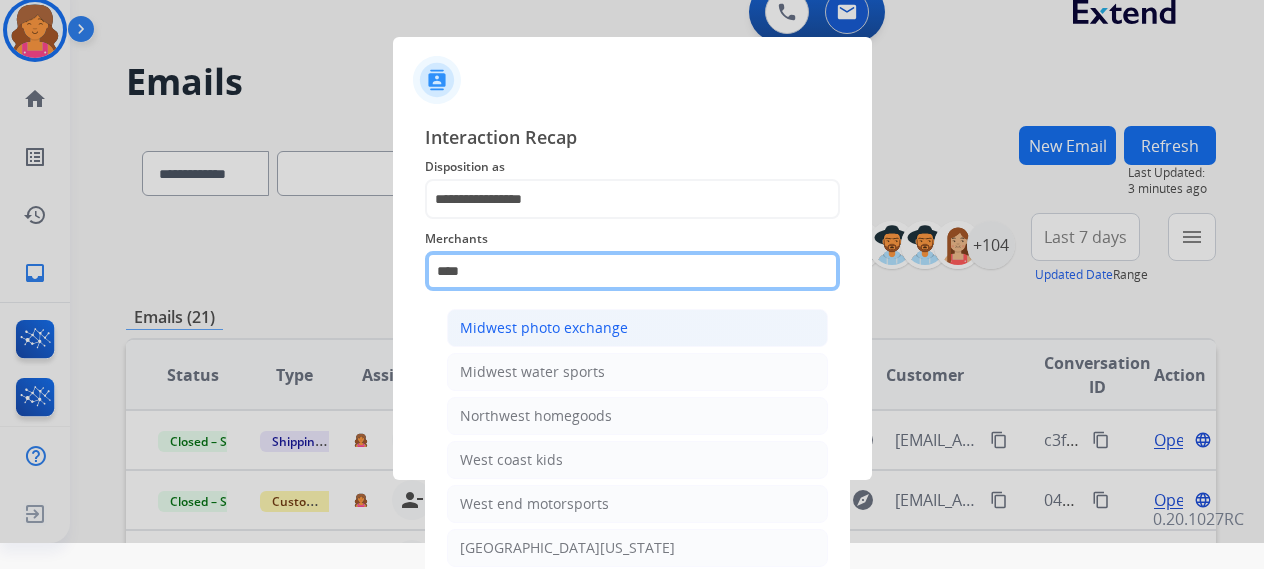 scroll, scrollTop: 40, scrollLeft: 0, axis: vertical 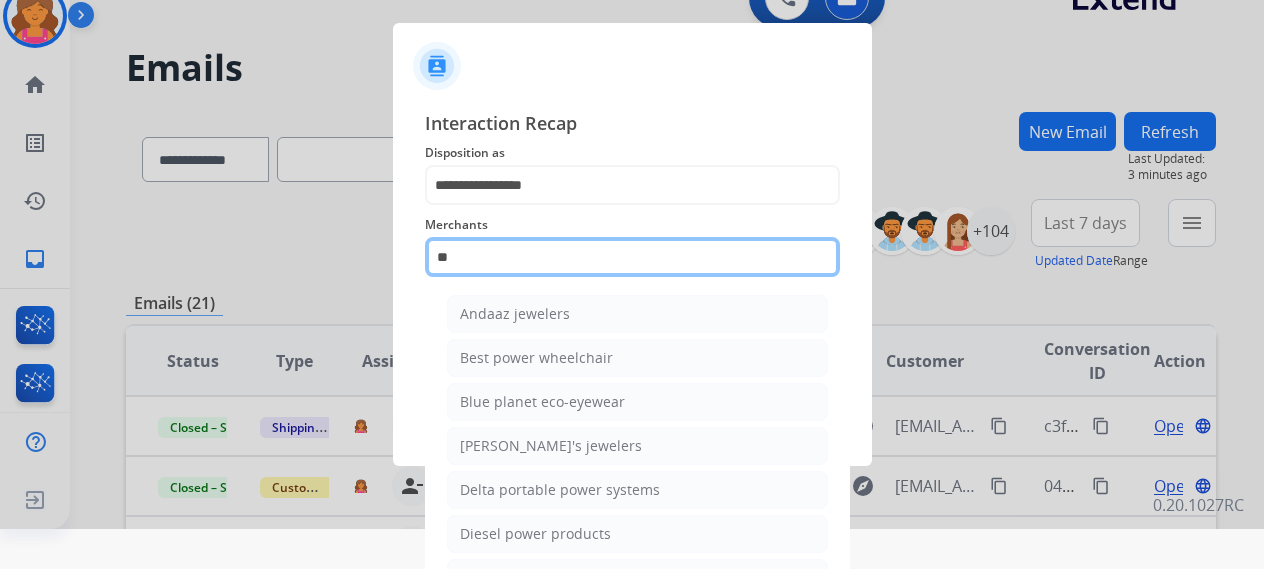 type on "*" 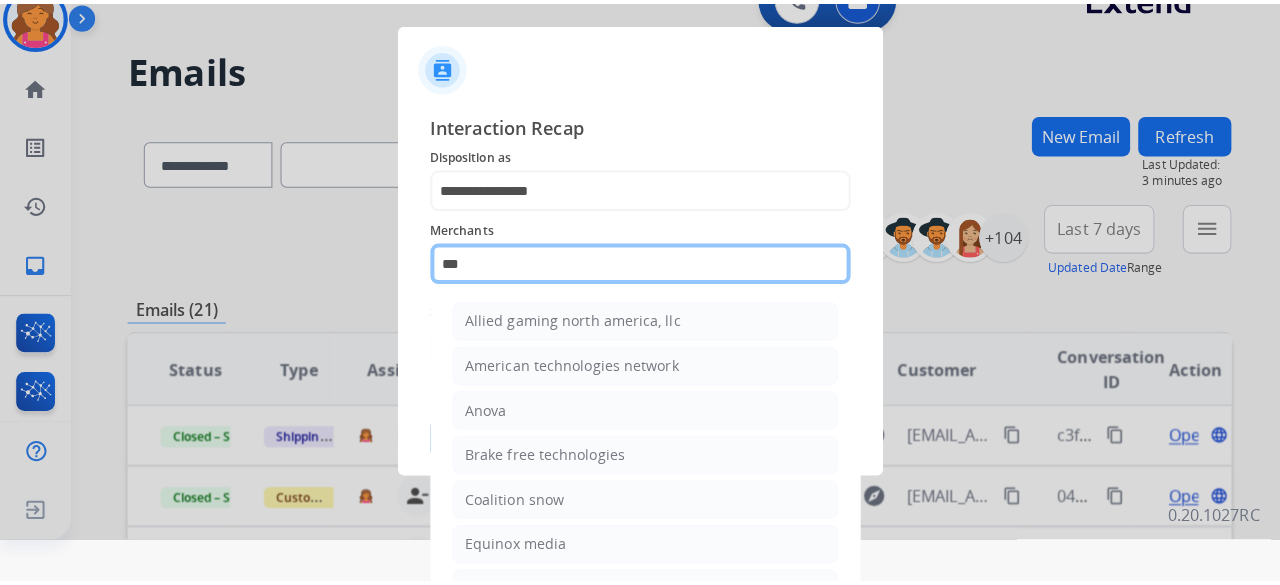 scroll, scrollTop: 0, scrollLeft: 0, axis: both 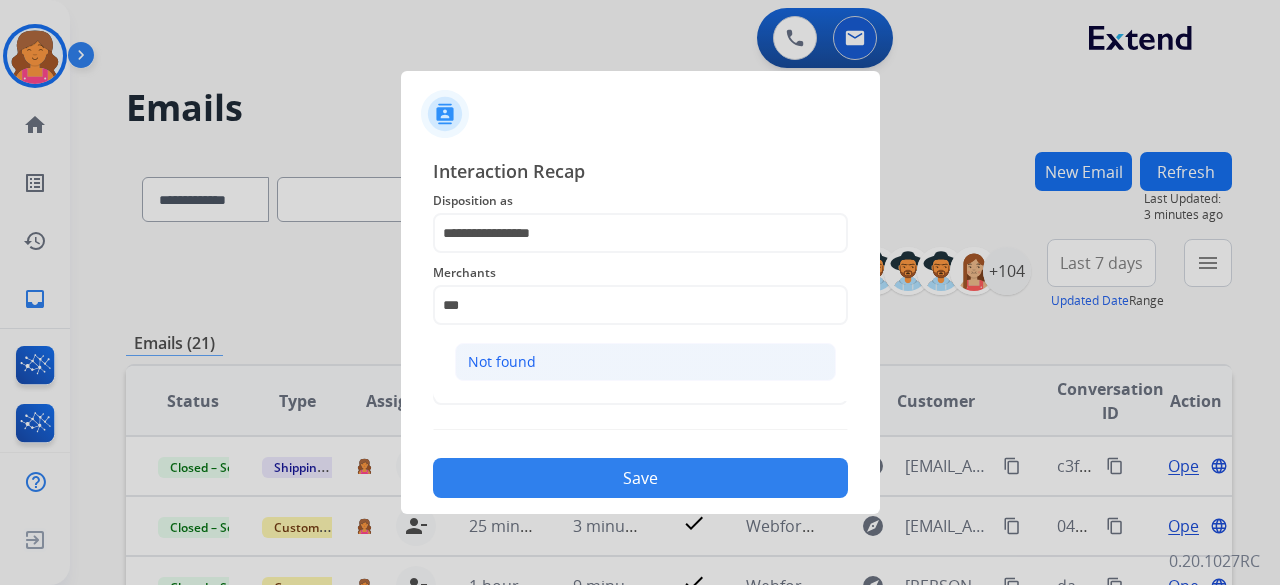 click on "Not found" 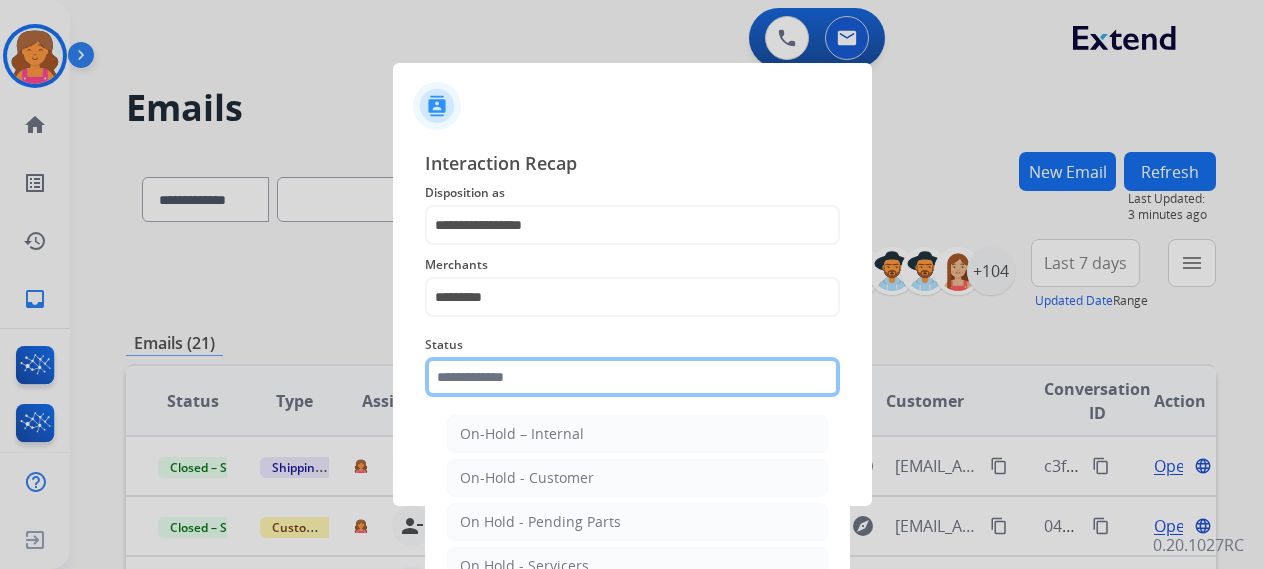 click 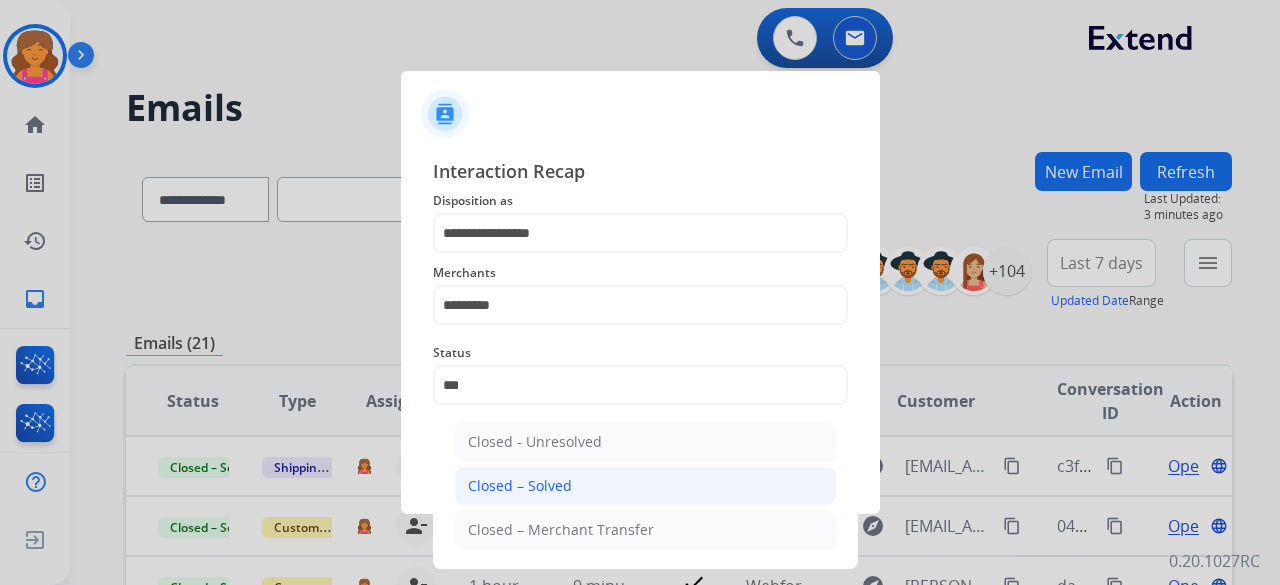 click on "Closed – Solved" 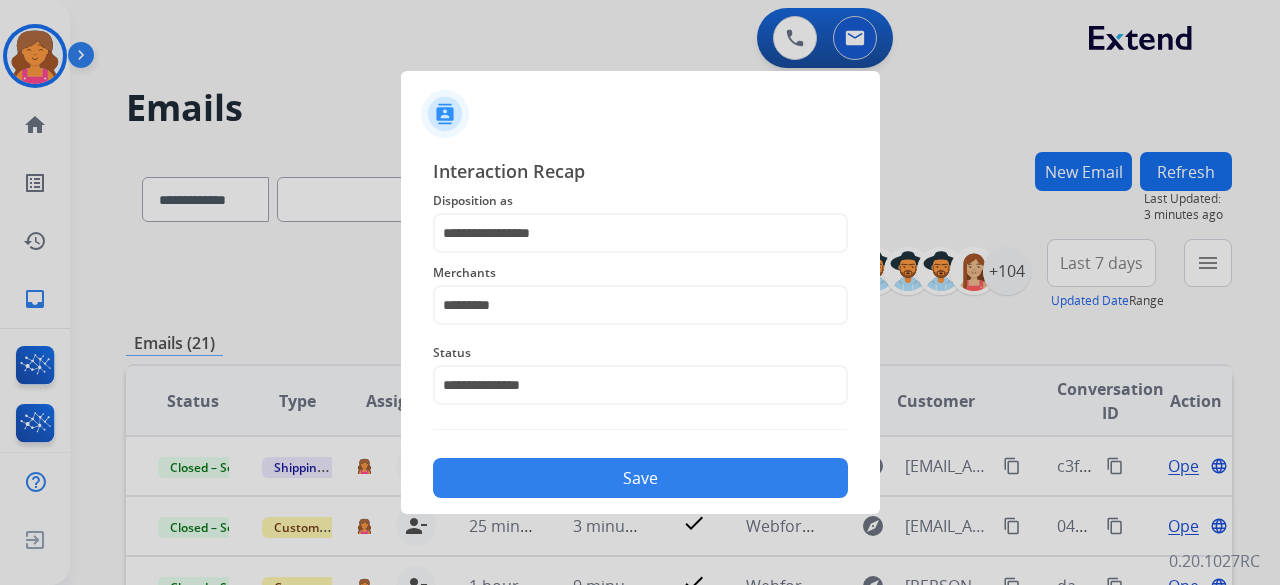 click on "Save" 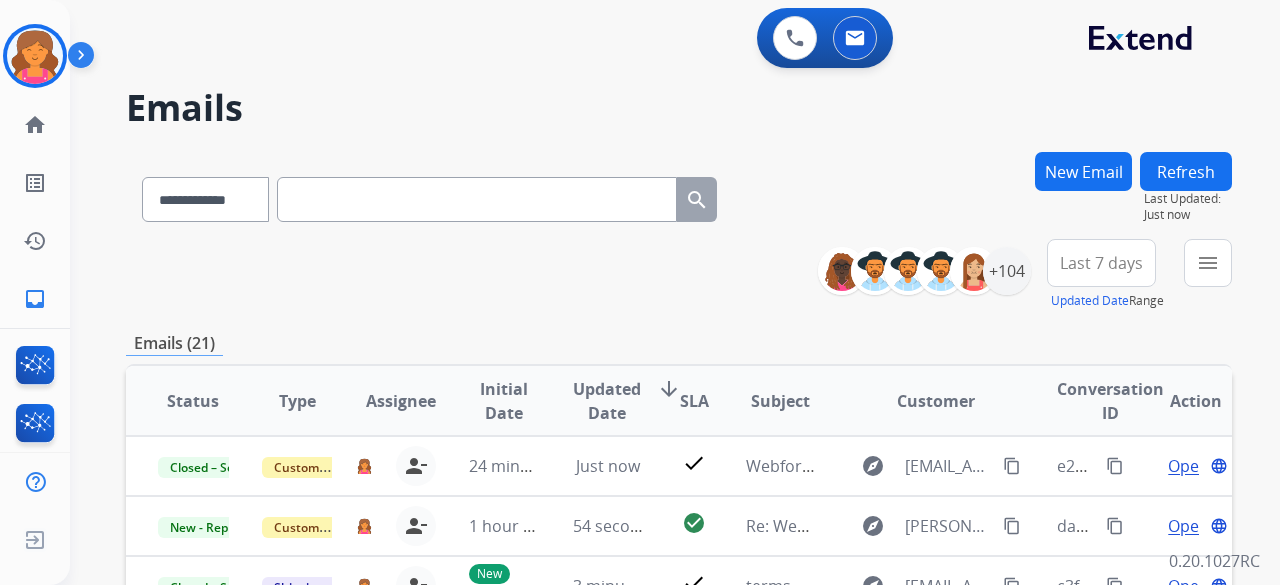 scroll, scrollTop: 2, scrollLeft: 0, axis: vertical 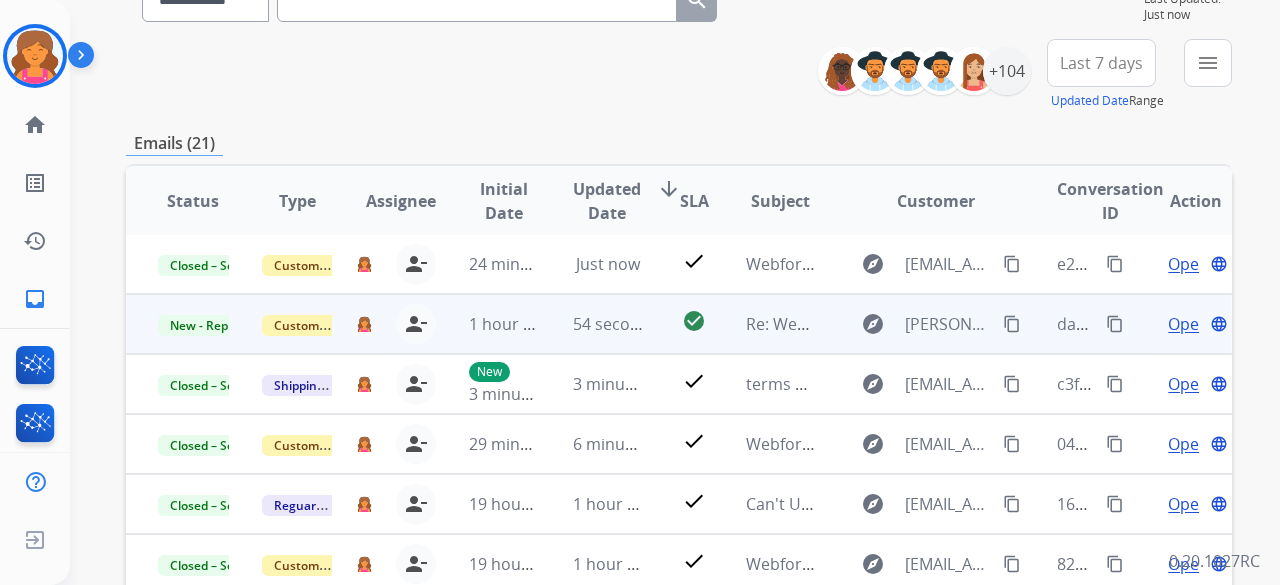 click on "Open" at bounding box center (1188, 324) 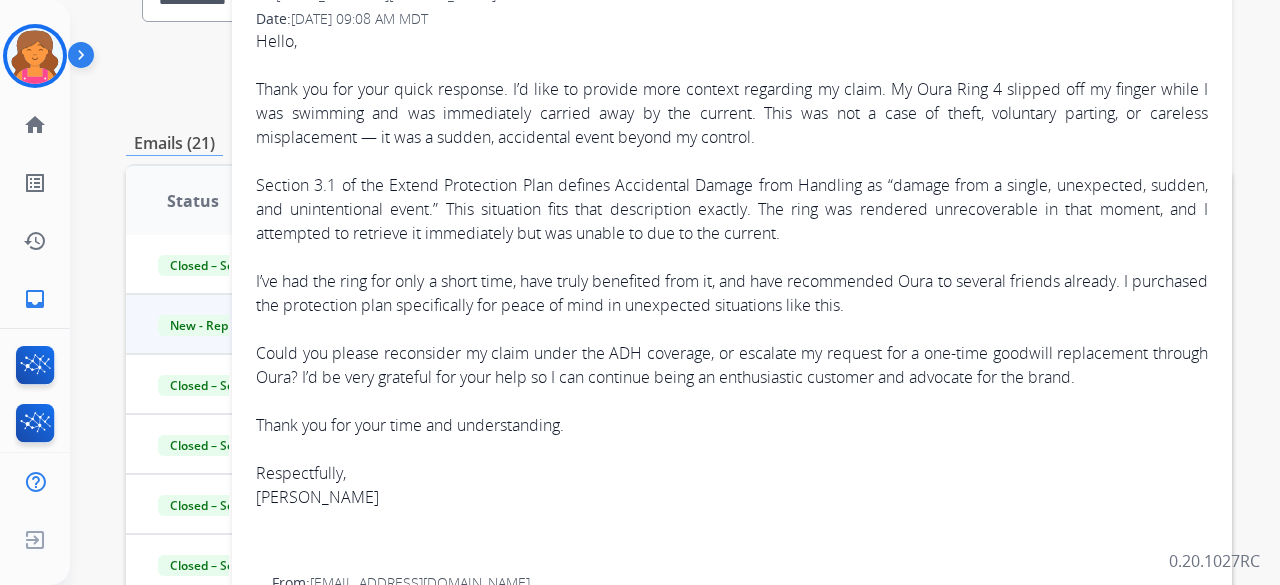 scroll, scrollTop: 100, scrollLeft: 0, axis: vertical 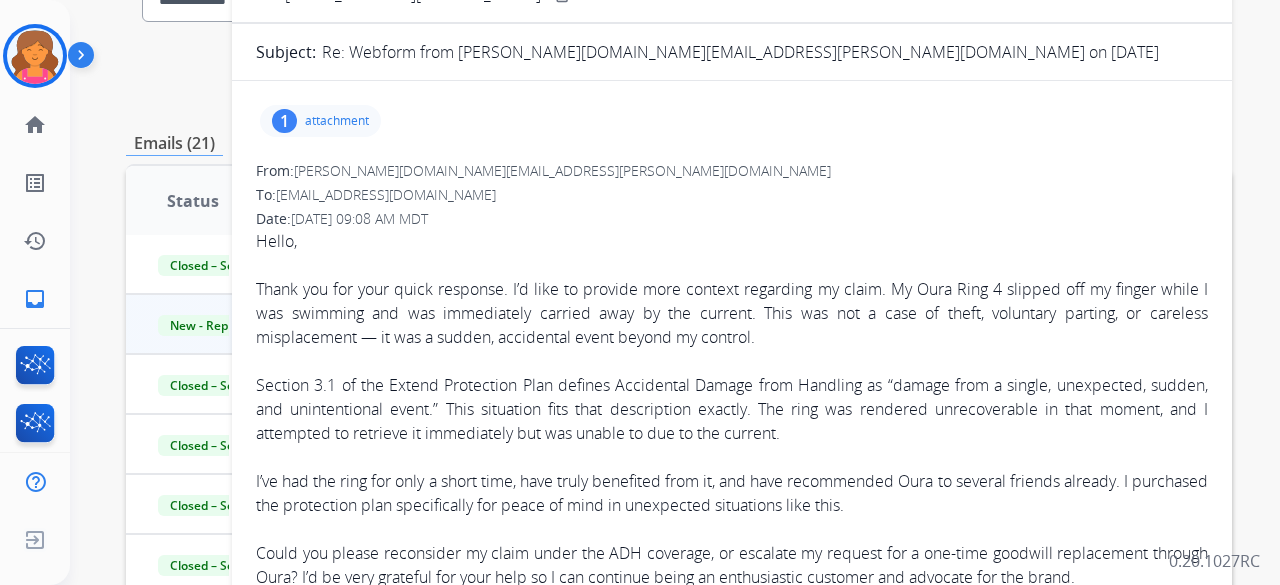 click on "1" at bounding box center [284, 121] 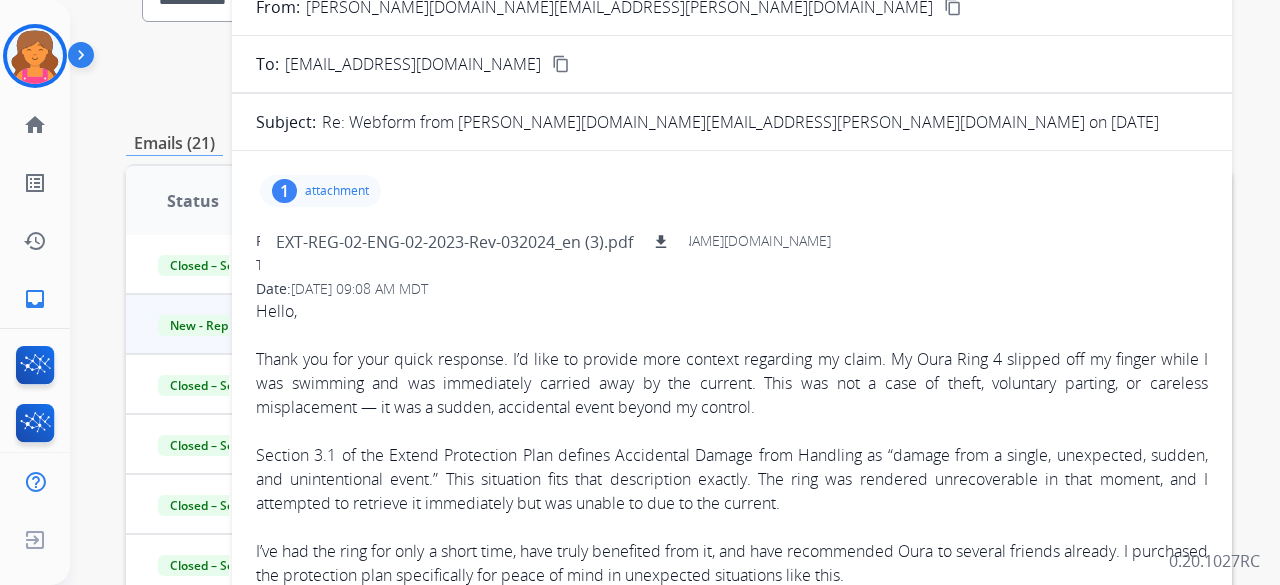 scroll, scrollTop: 0, scrollLeft: 0, axis: both 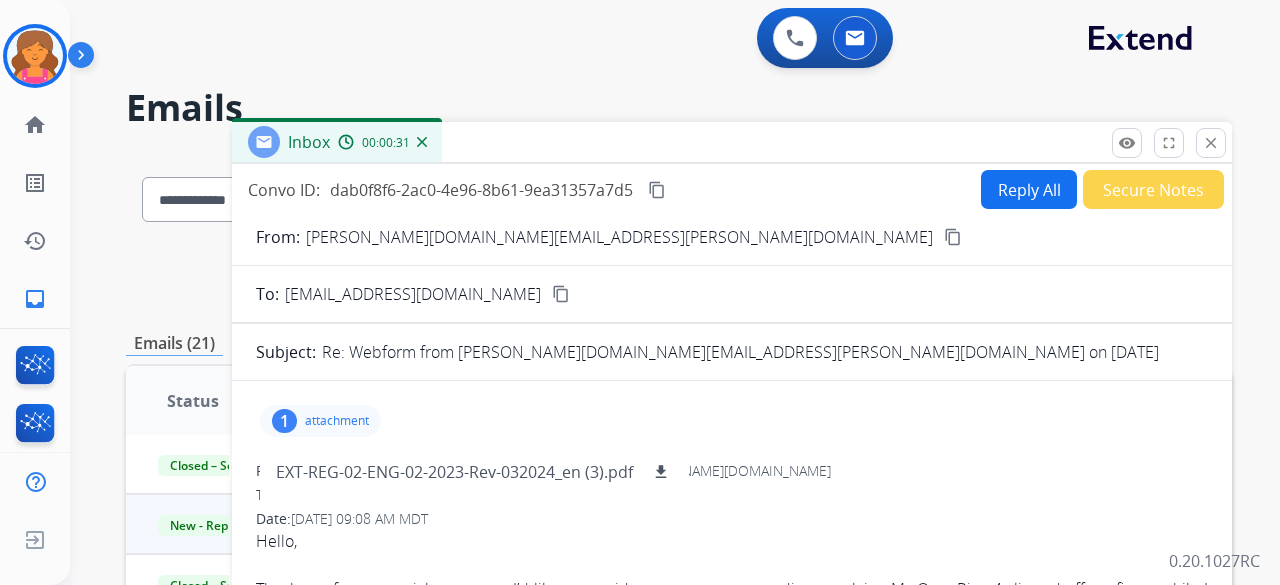 click on "Reply All" at bounding box center (1029, 189) 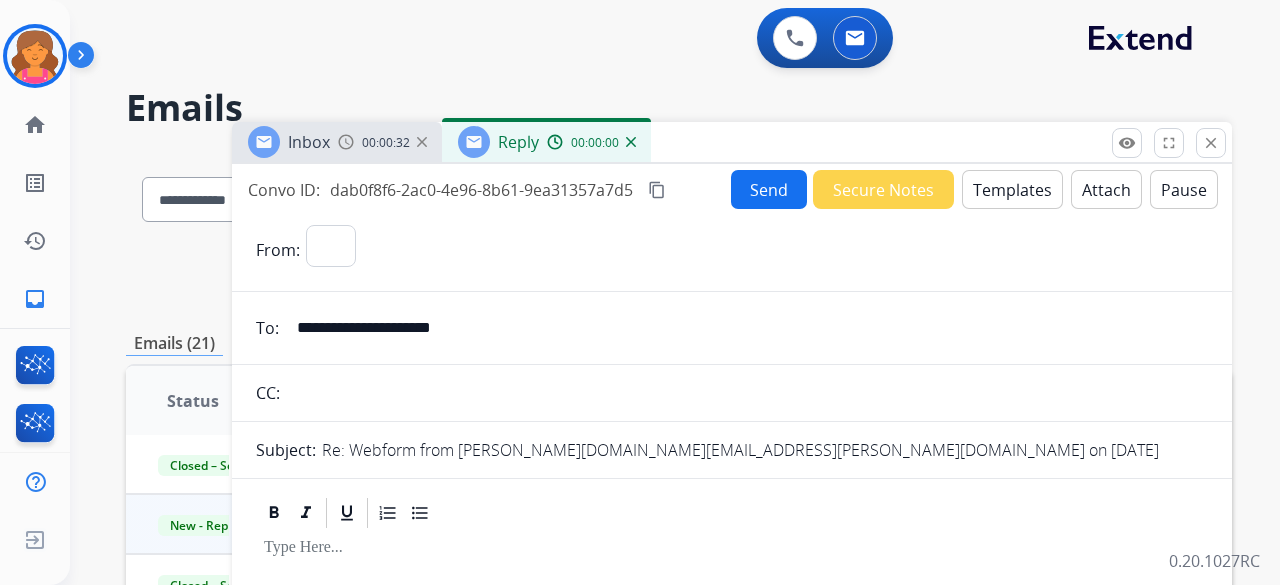 select on "**********" 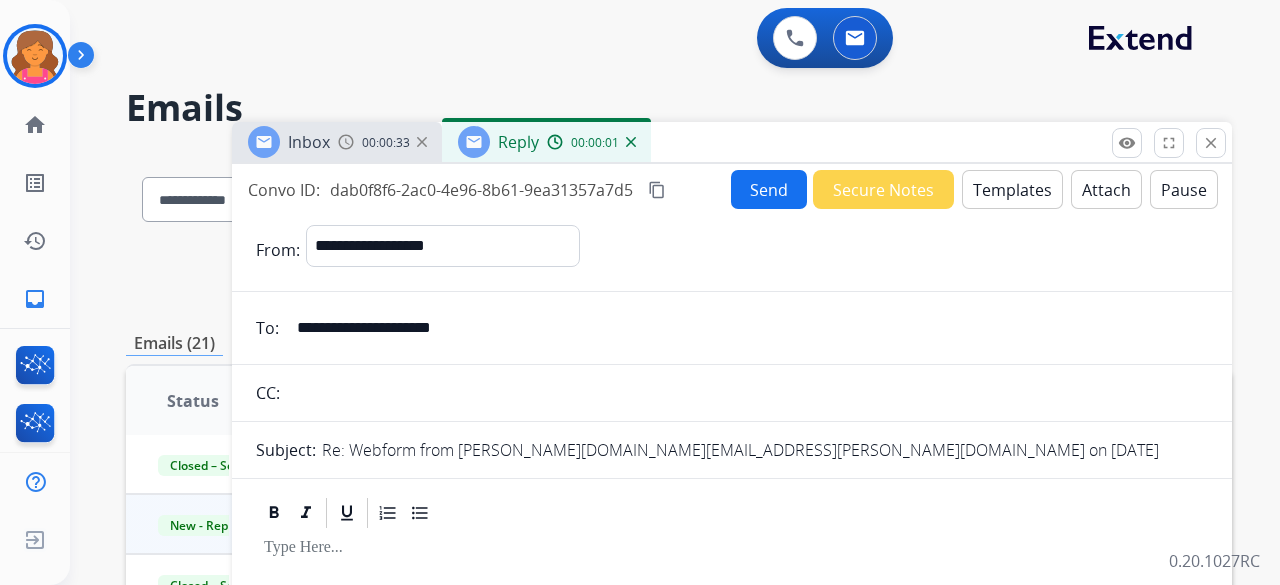 click on "Templates" at bounding box center (1012, 189) 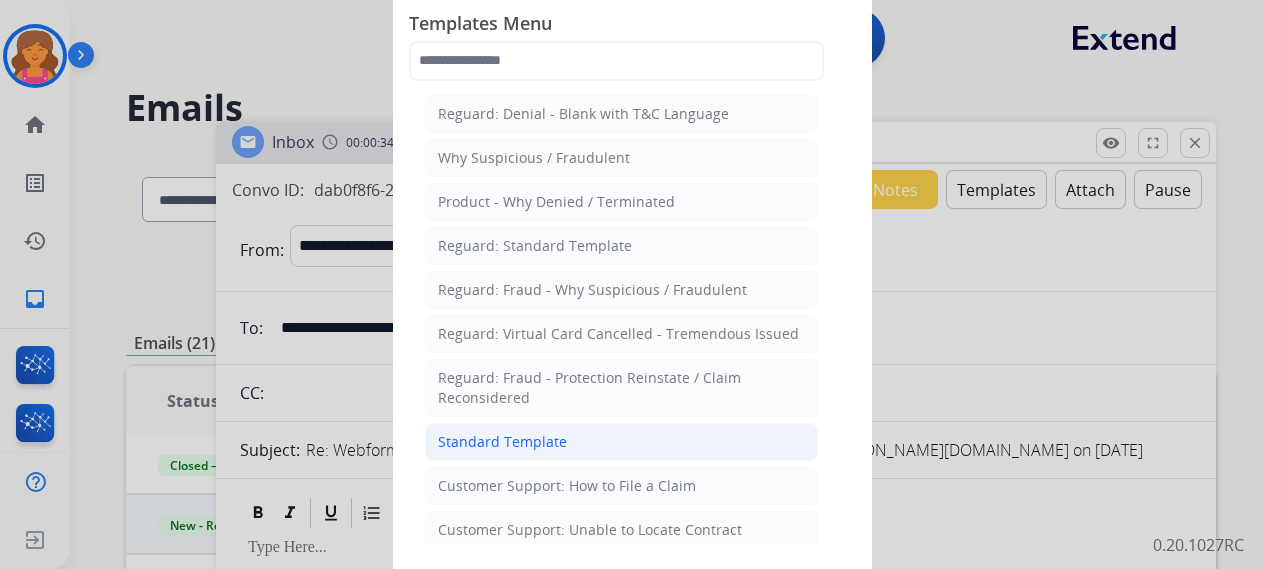 click on "Standard Template" 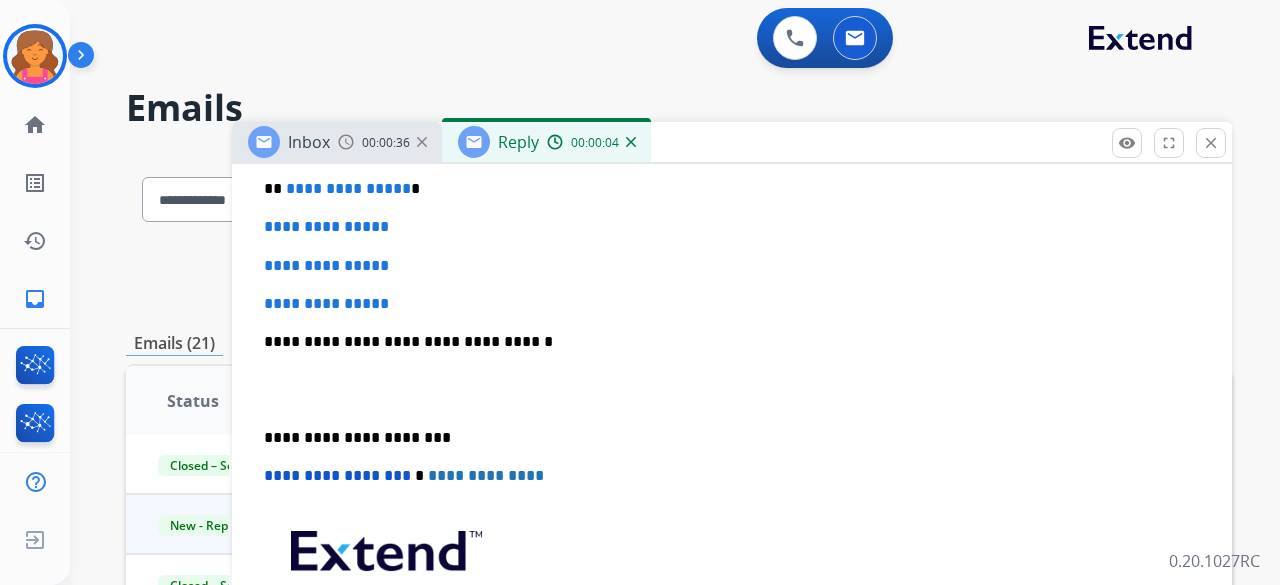 scroll, scrollTop: 500, scrollLeft: 0, axis: vertical 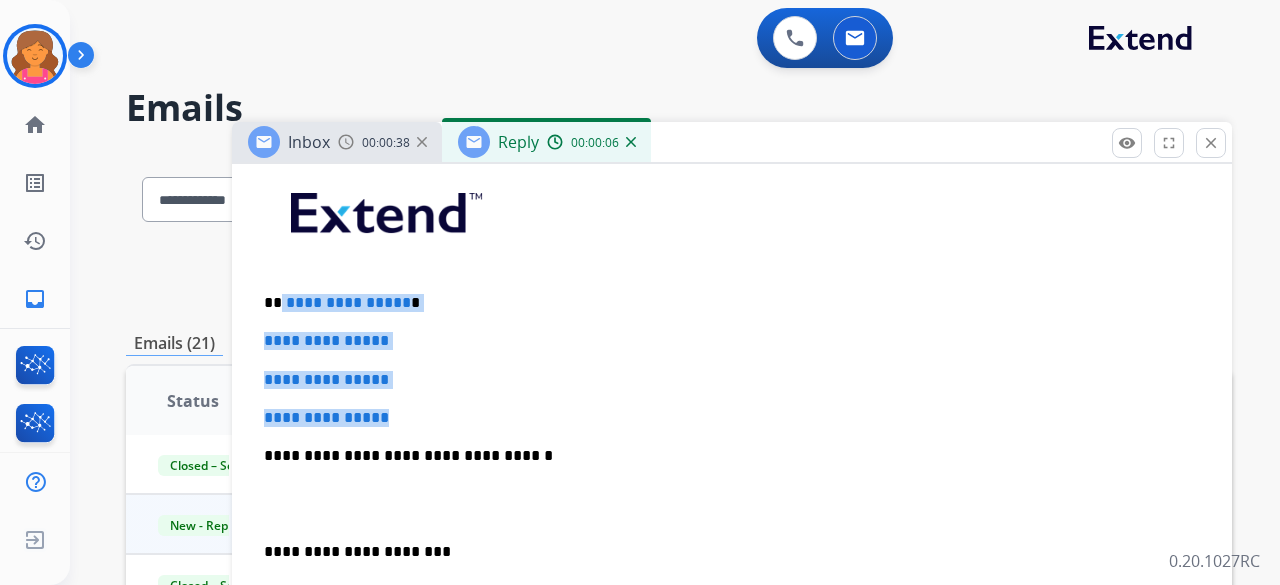 drag, startPoint x: 407, startPoint y: 407, endPoint x: 288, endPoint y: 296, distance: 162.73291 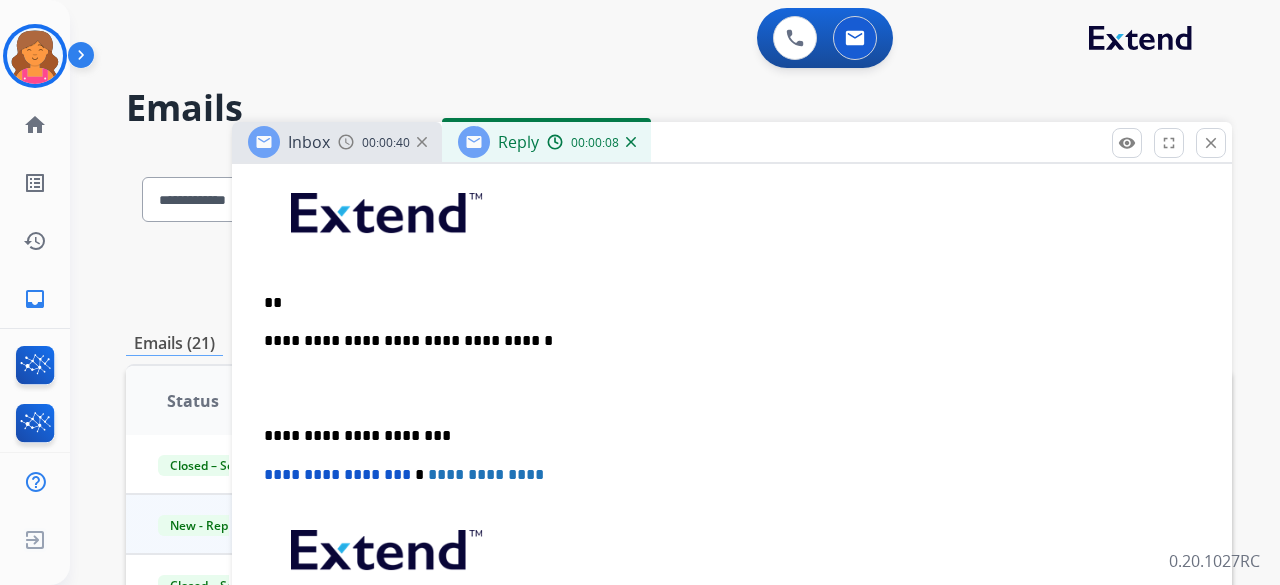 type 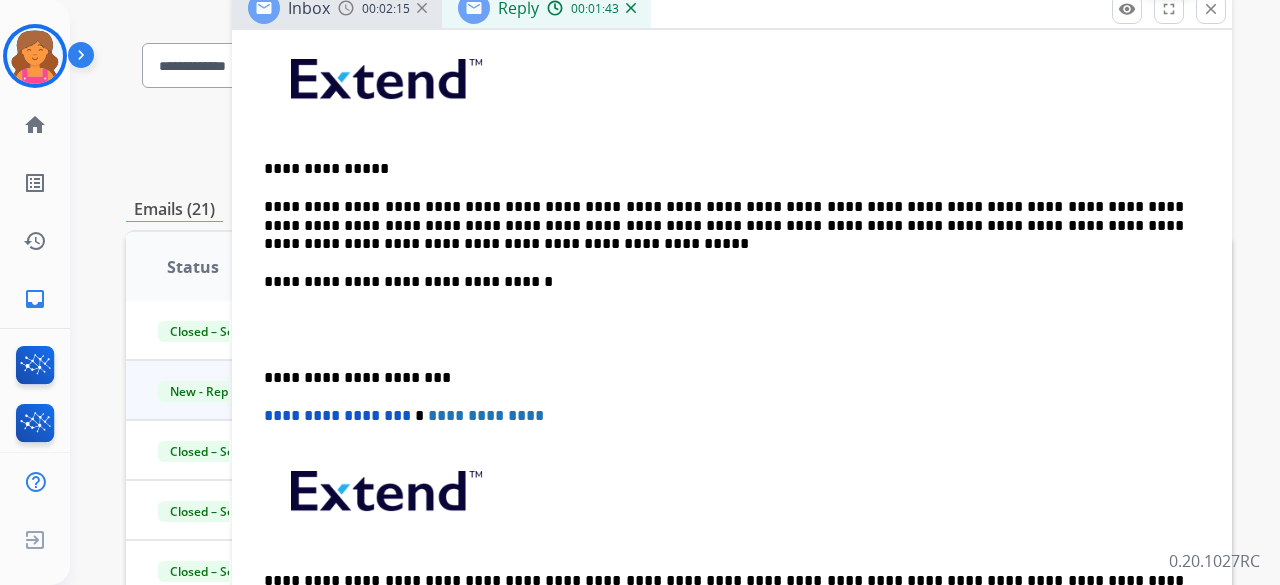 scroll, scrollTop: 152, scrollLeft: 0, axis: vertical 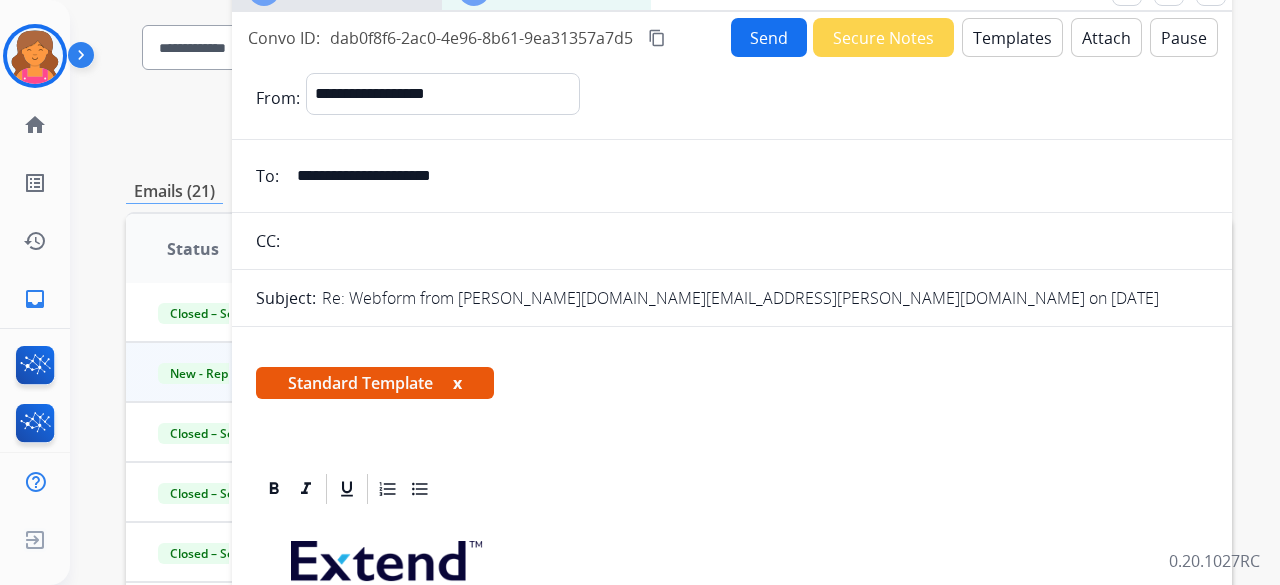 click on "Send" at bounding box center (769, 37) 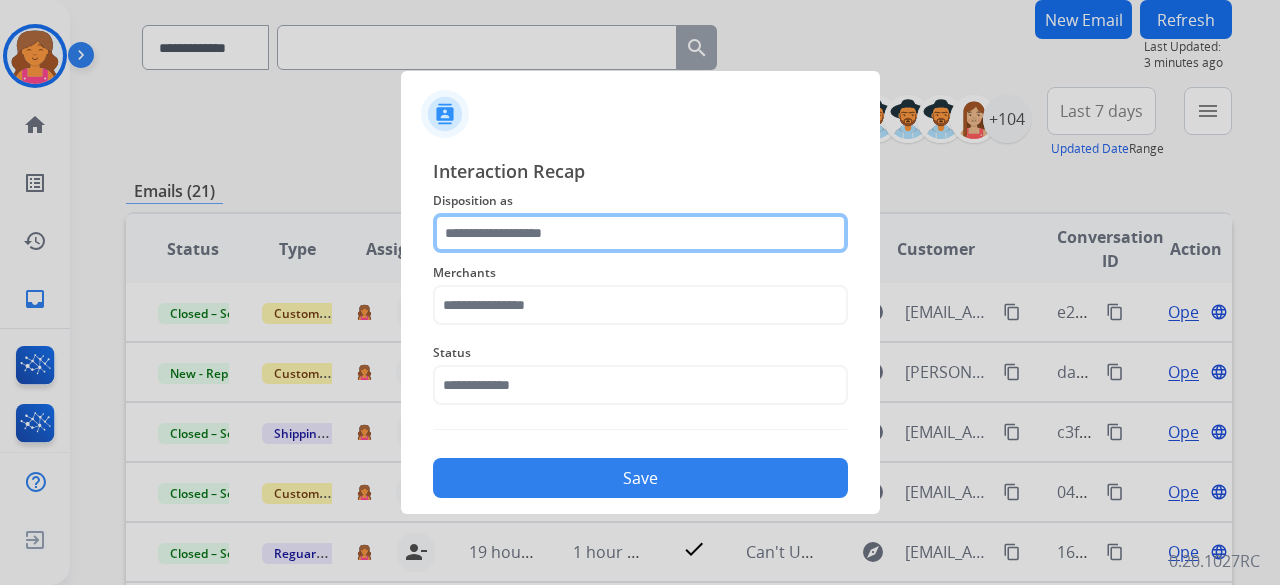 click 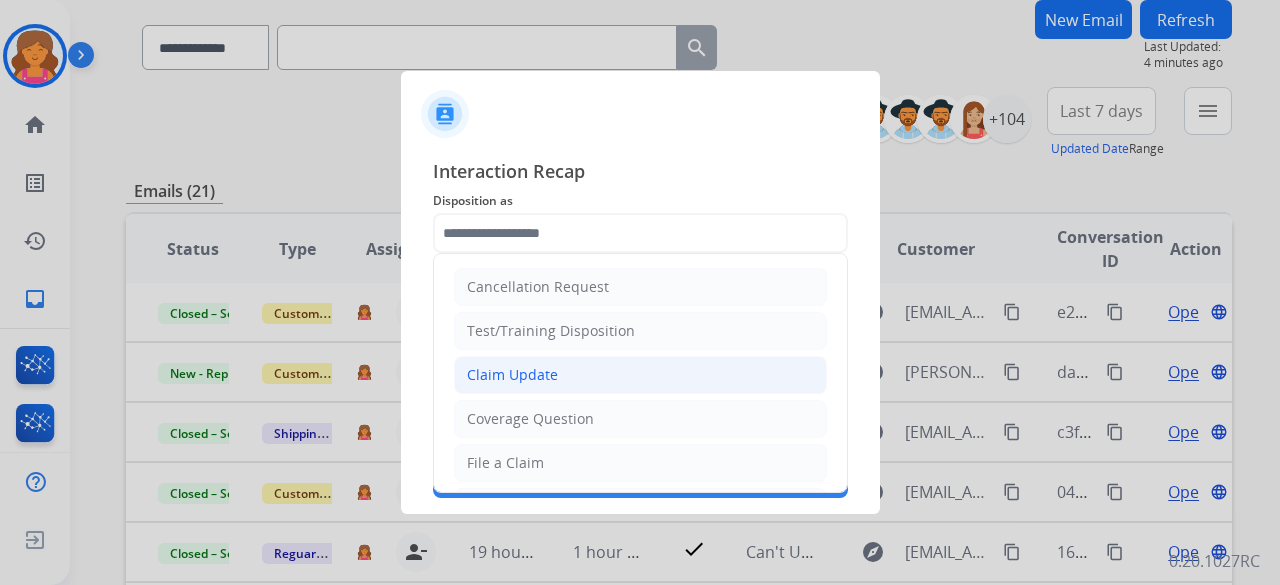 click on "Claim Update" 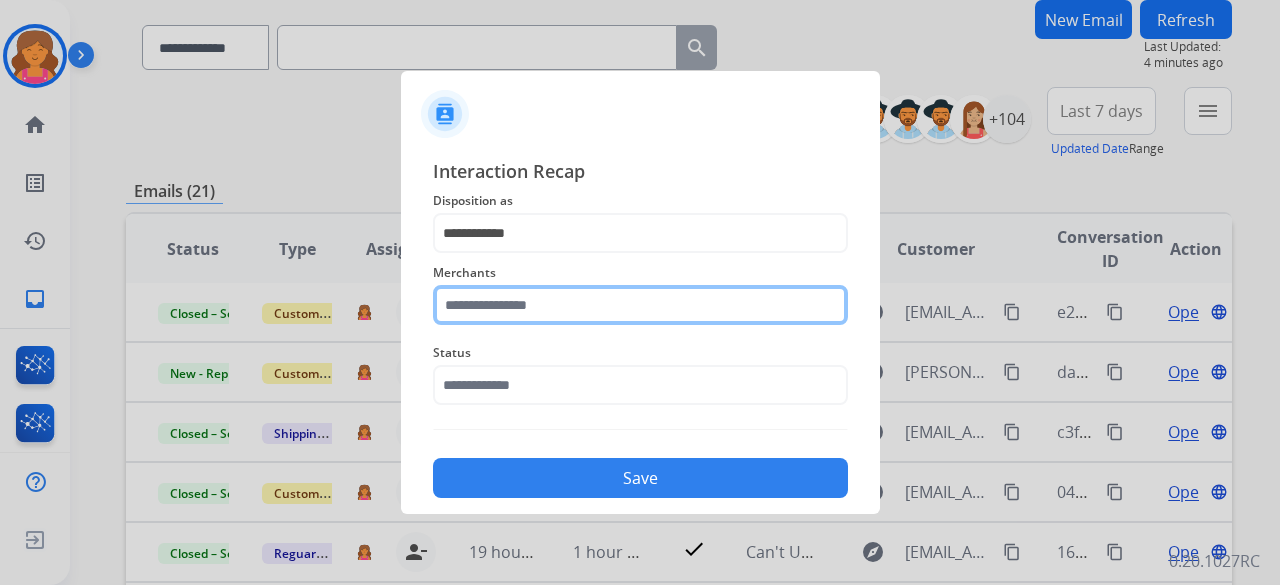 click 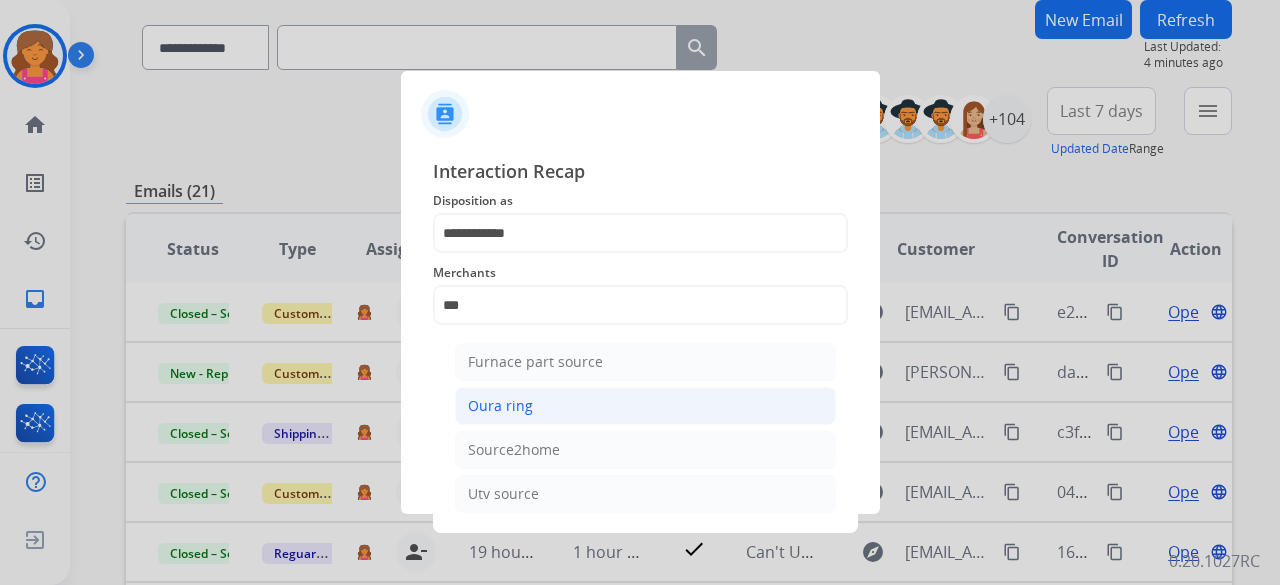 click on "Oura ring" 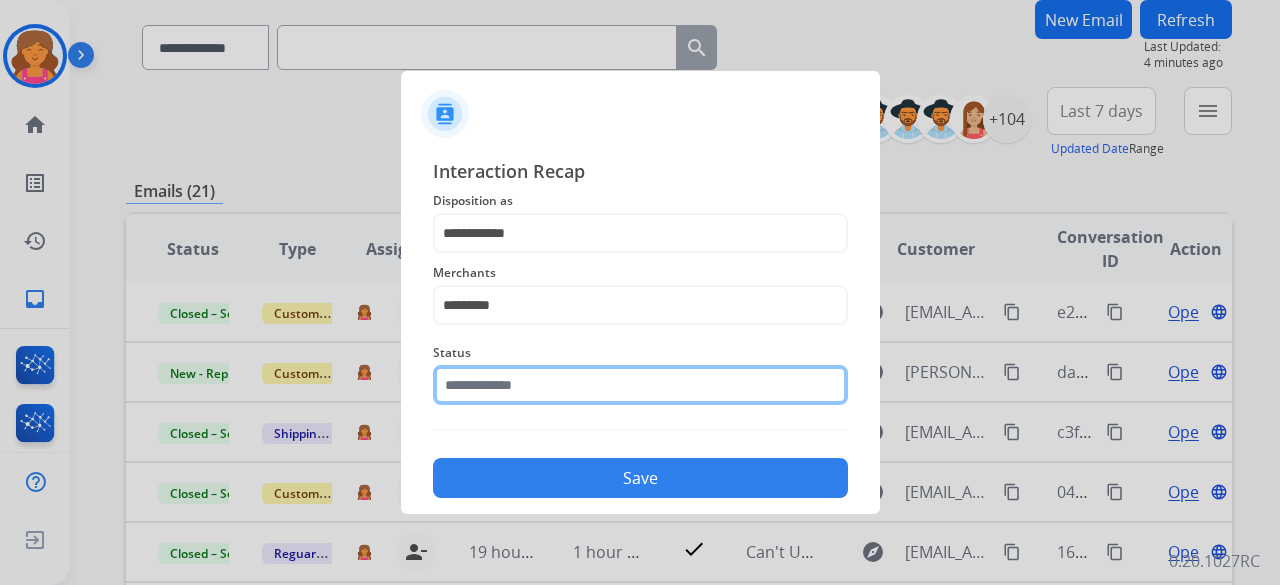 click on "Status" 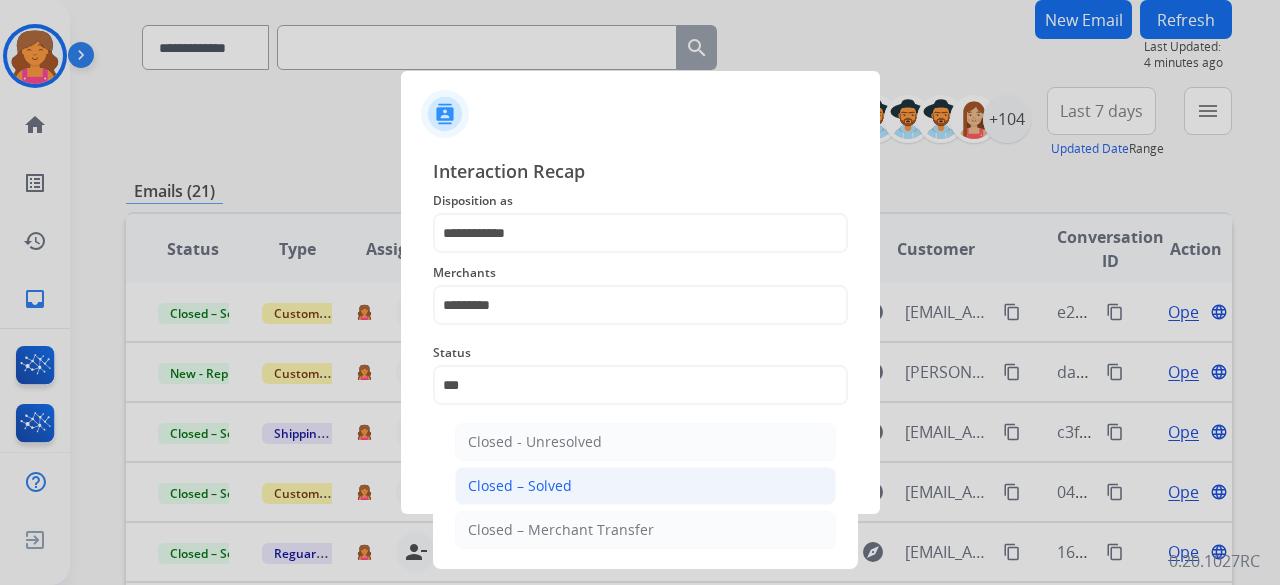 click on "Closed – Solved" 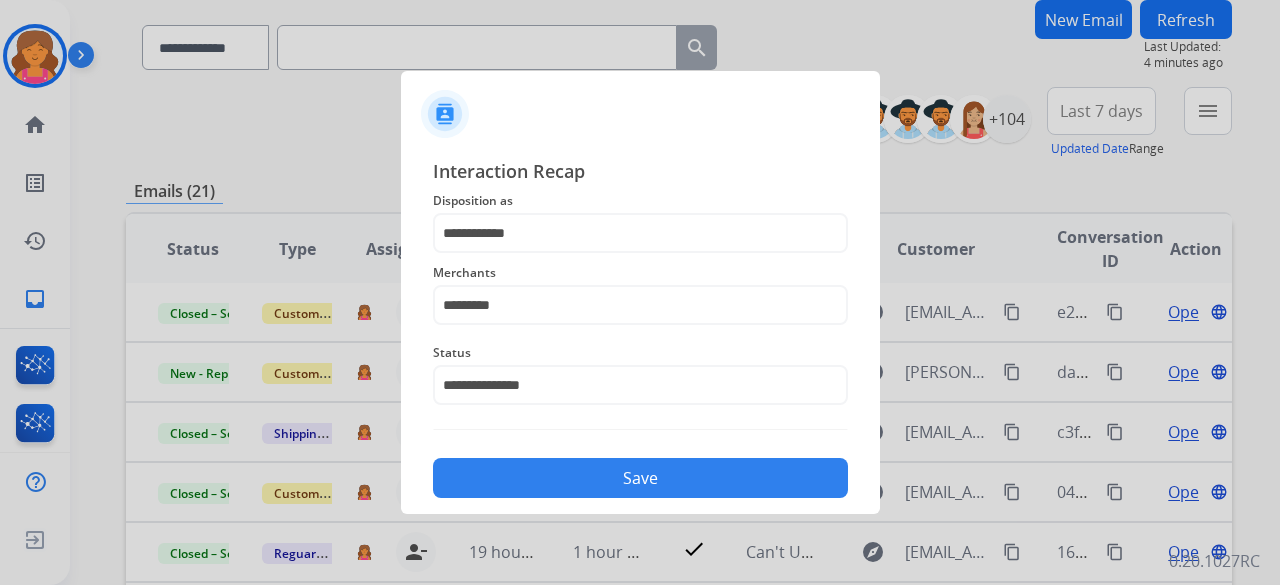 click on "Save" 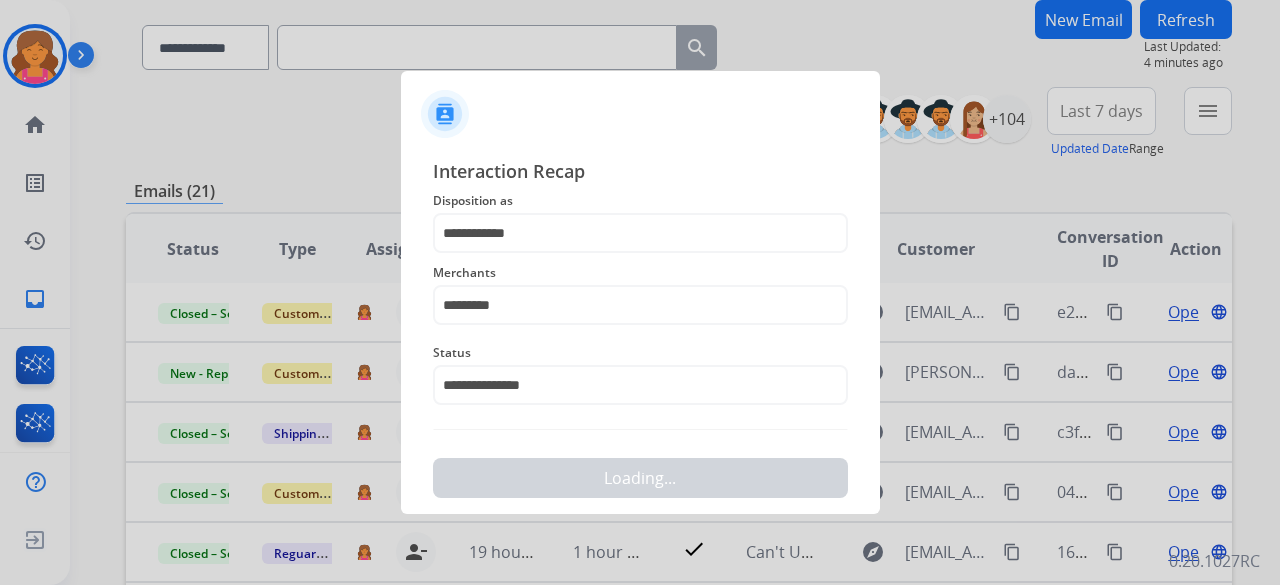 scroll, scrollTop: 0, scrollLeft: 0, axis: both 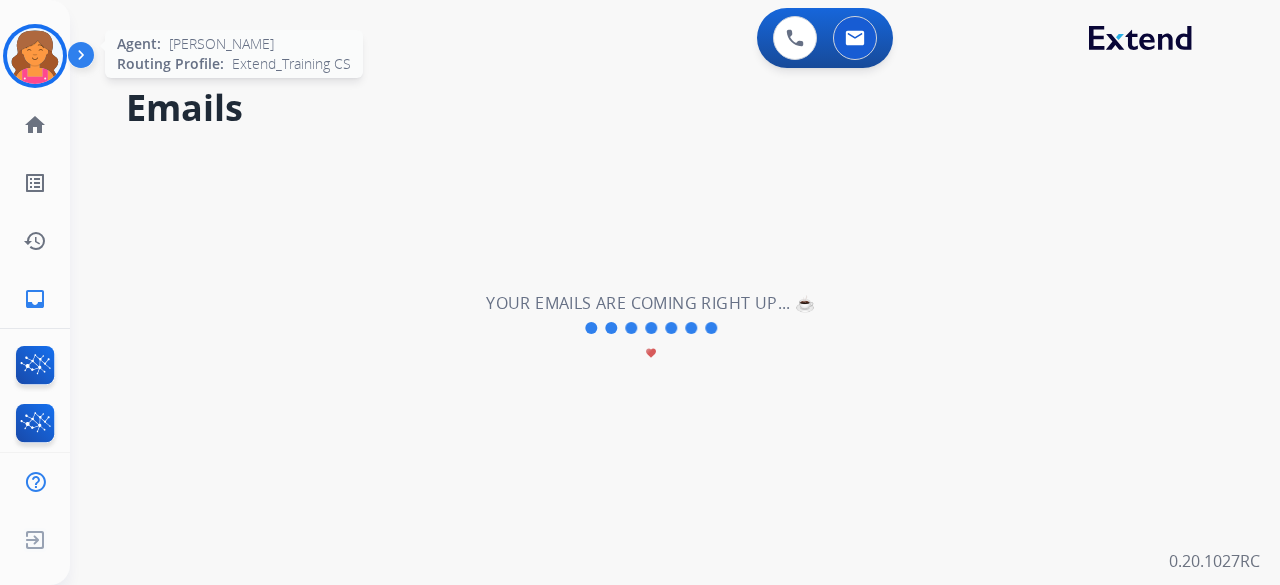 click at bounding box center [35, 56] 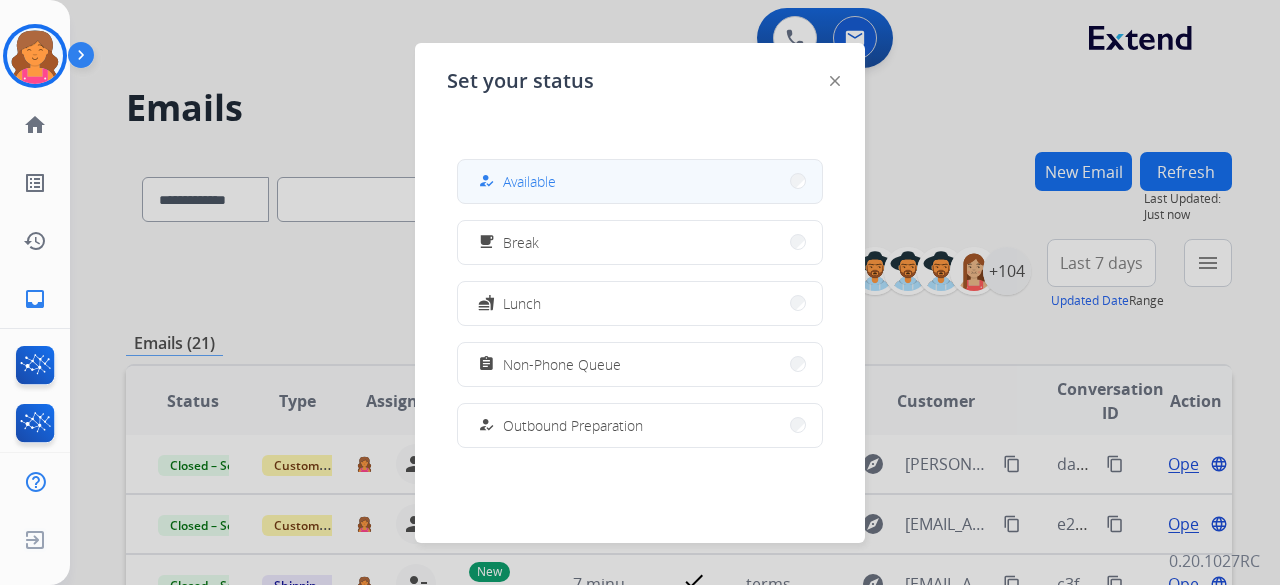 click on "how_to_reg Available" at bounding box center [640, 181] 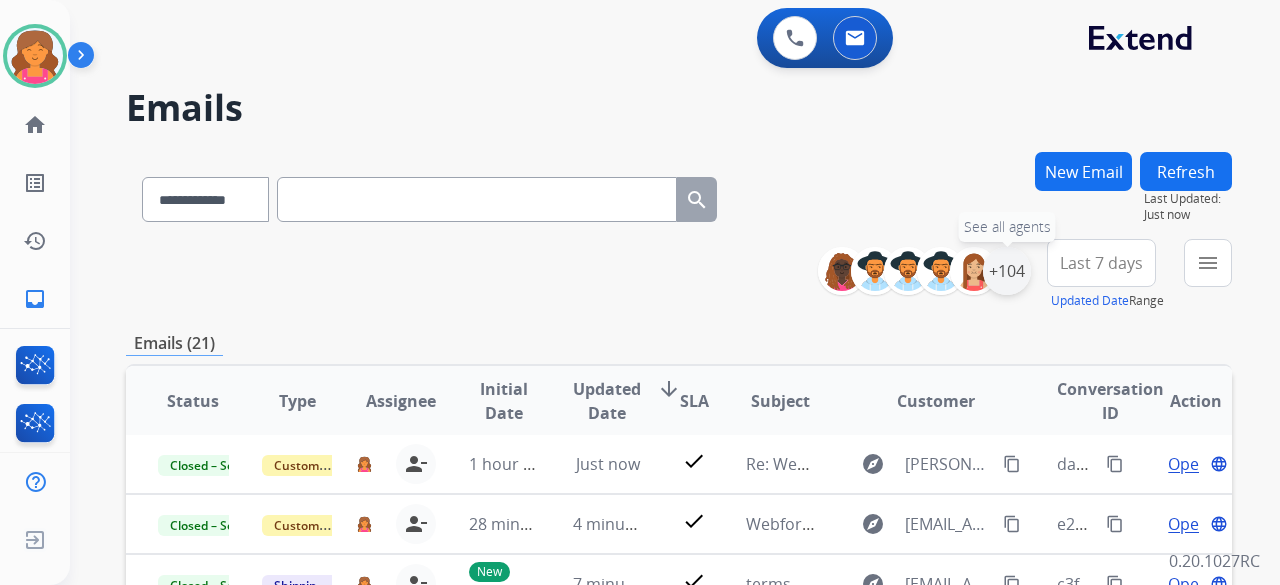 click on "+104" at bounding box center (1007, 271) 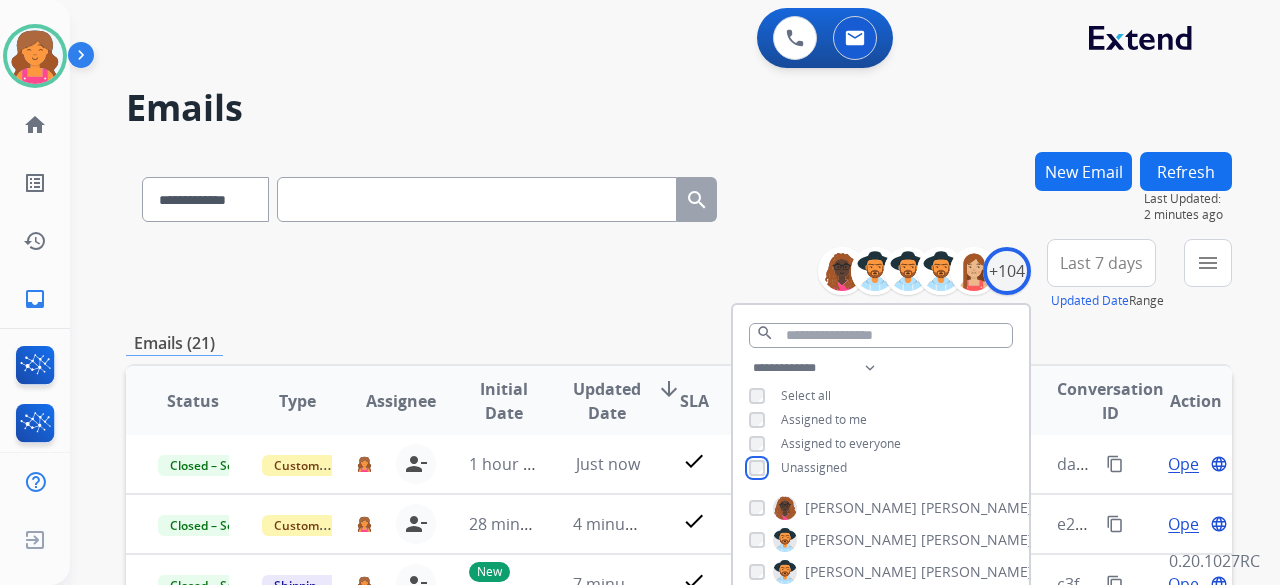 scroll, scrollTop: 200, scrollLeft: 0, axis: vertical 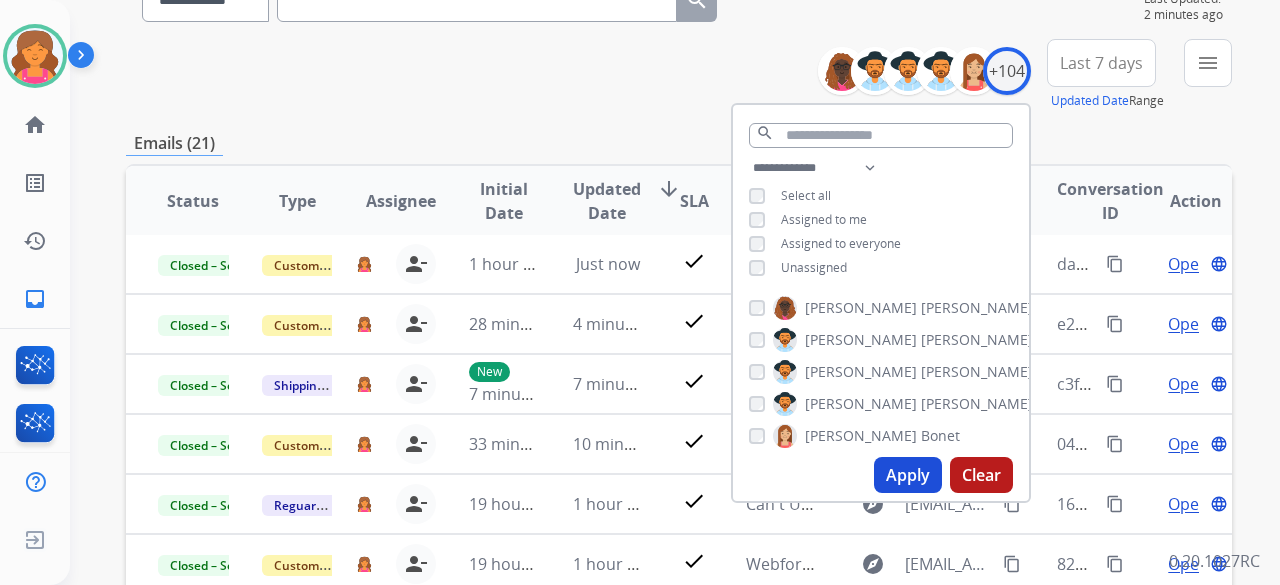 click on "Apply" at bounding box center (908, 475) 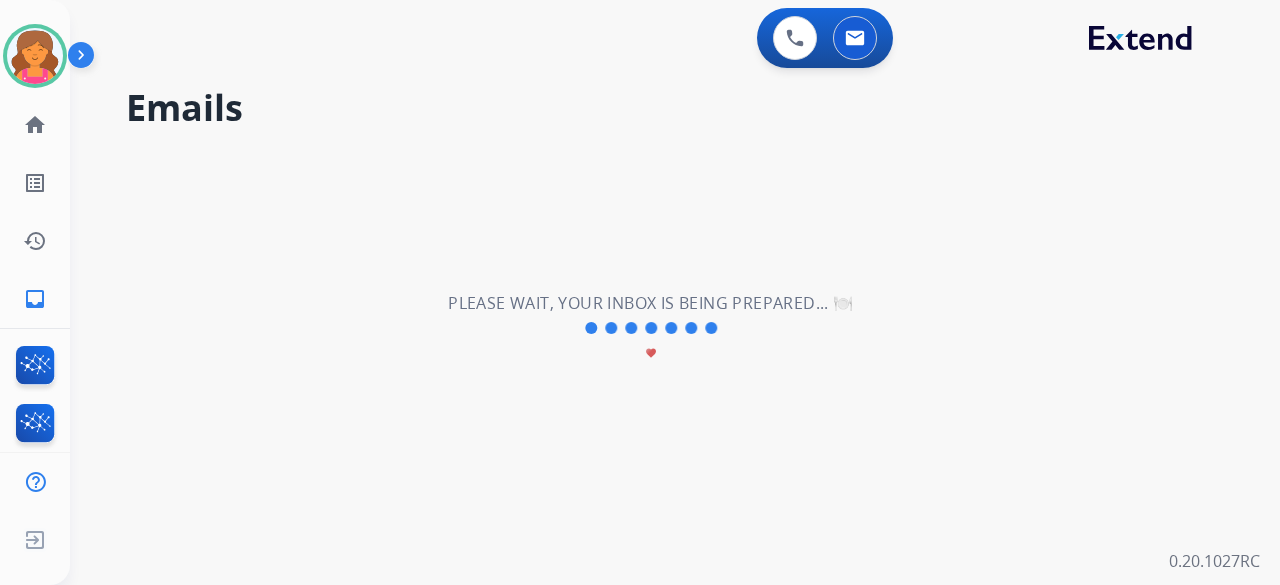 scroll, scrollTop: 0, scrollLeft: 0, axis: both 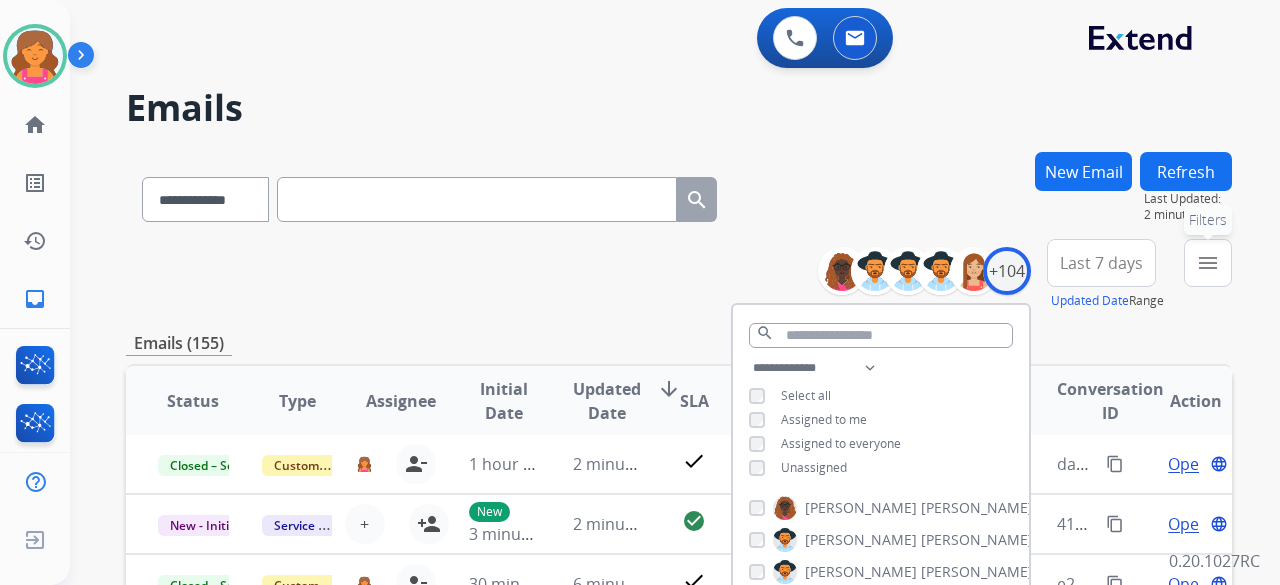 click on "menu  Filters" at bounding box center (1208, 263) 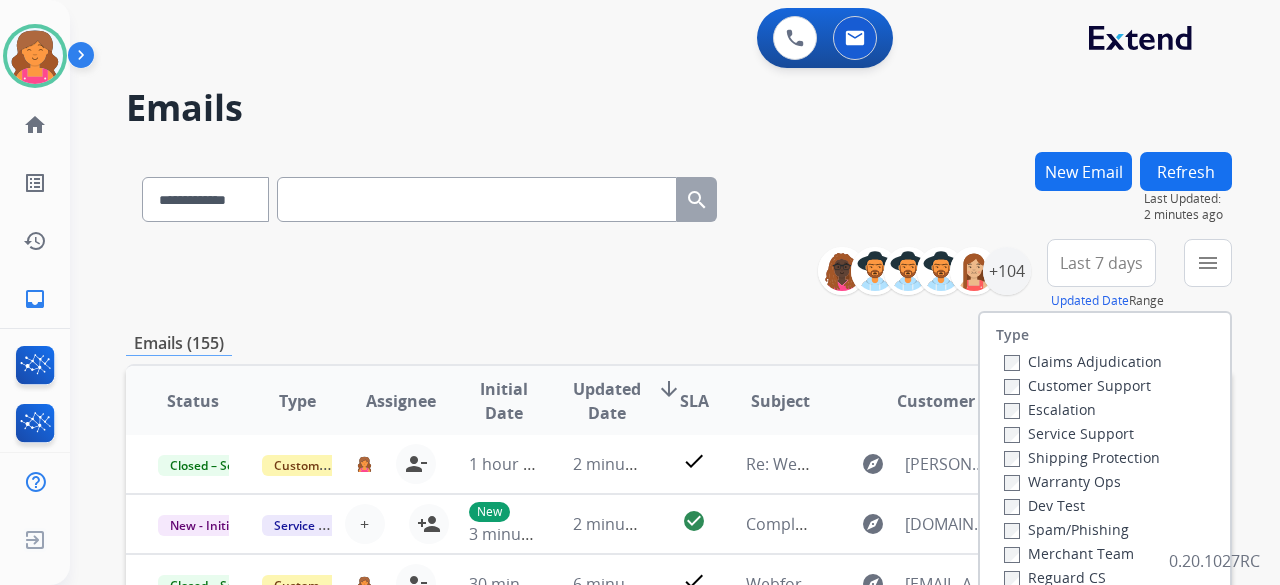 click on "Customer Support" at bounding box center [1077, 385] 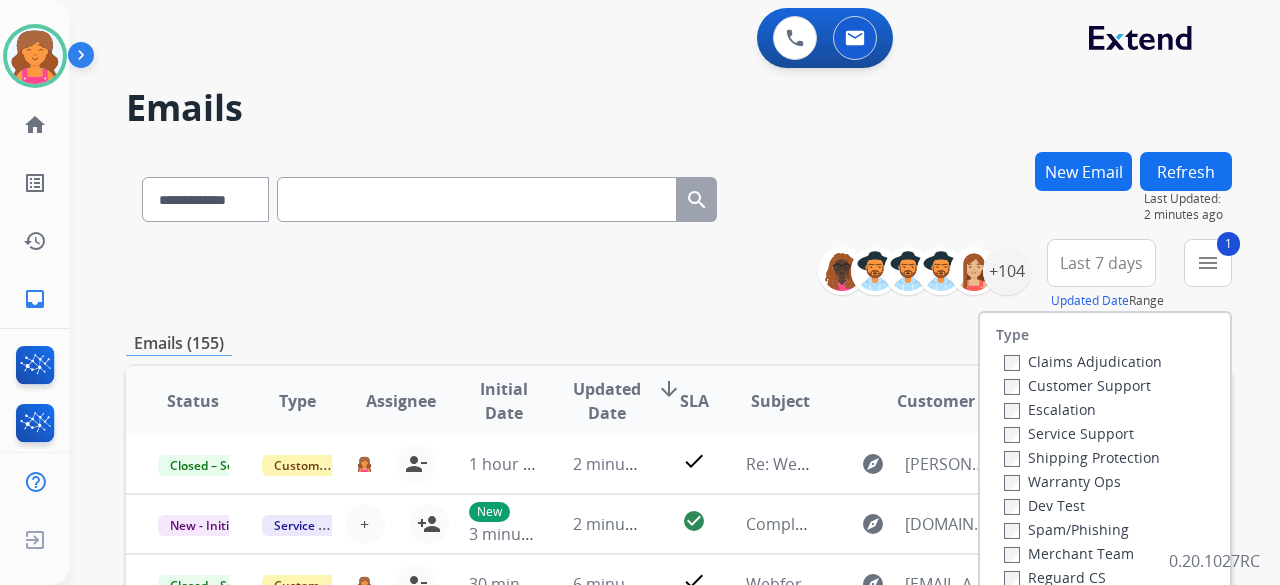 click on "Shipping Protection" at bounding box center (1082, 457) 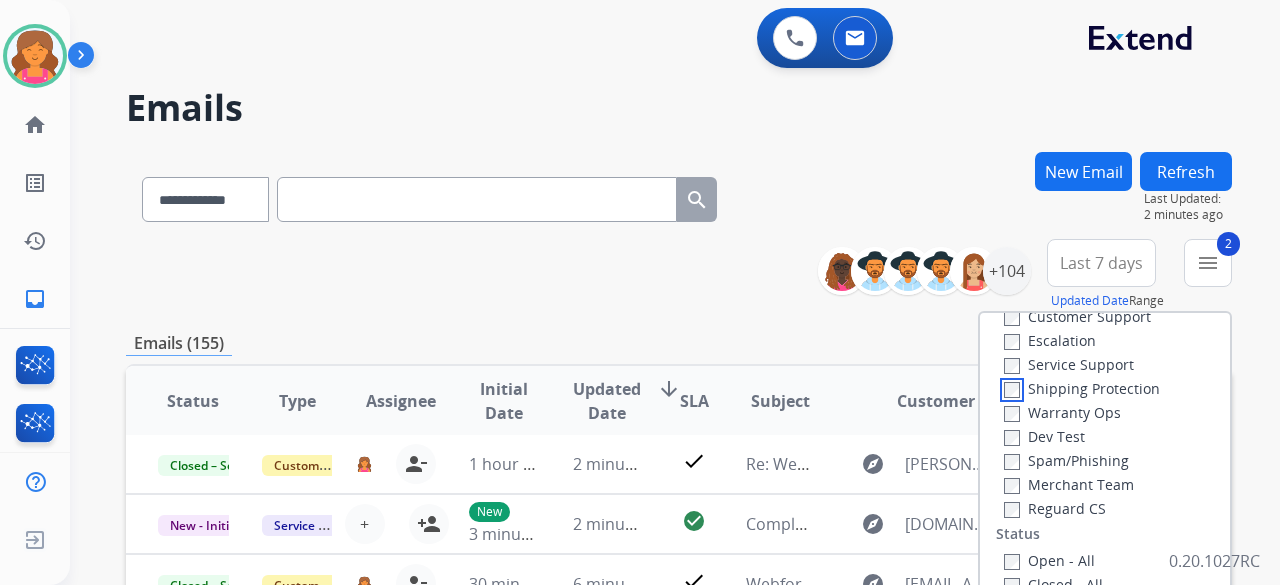 scroll, scrollTop: 100, scrollLeft: 0, axis: vertical 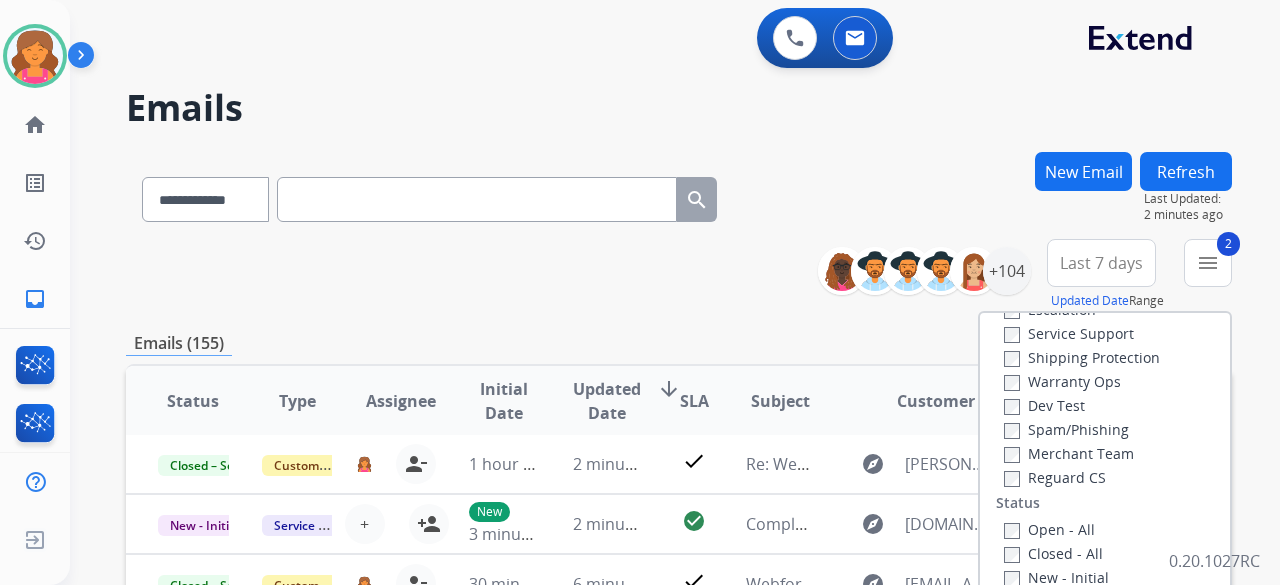click on "Reguard CS" at bounding box center [1055, 477] 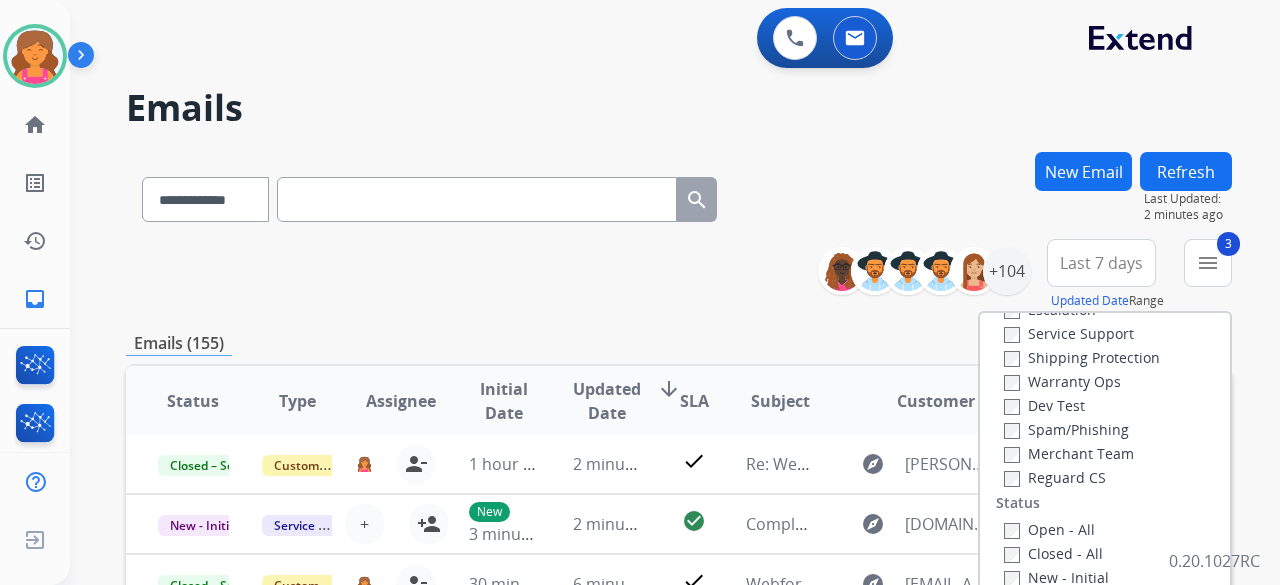 click on "Open - All" at bounding box center [1049, 529] 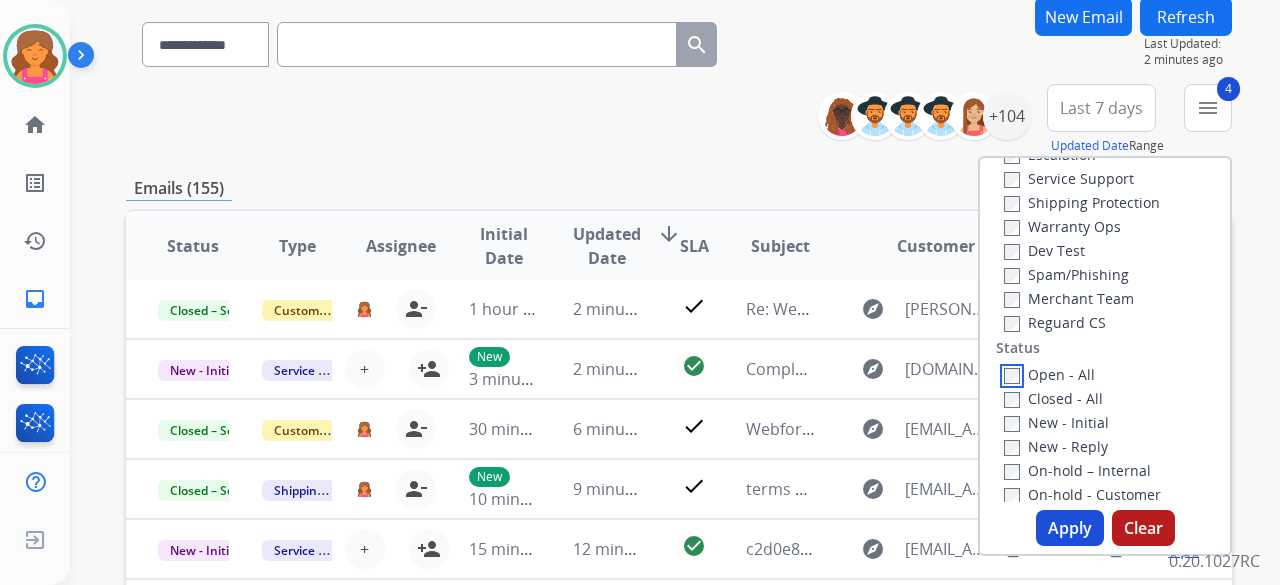 scroll, scrollTop: 300, scrollLeft: 0, axis: vertical 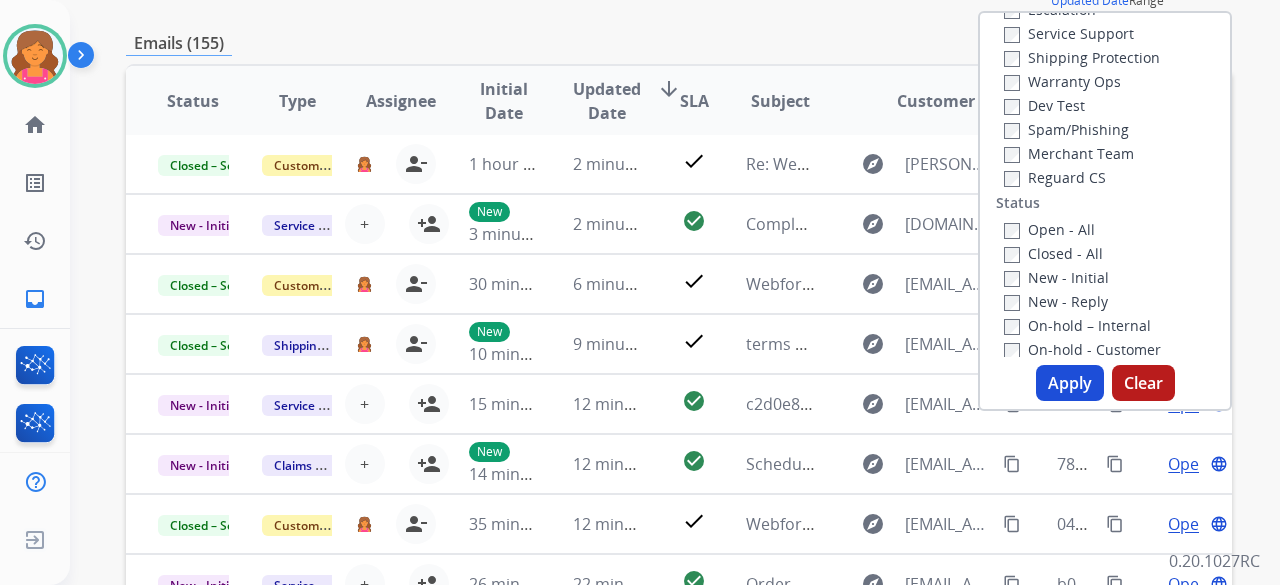 click on "Apply" at bounding box center (1070, 383) 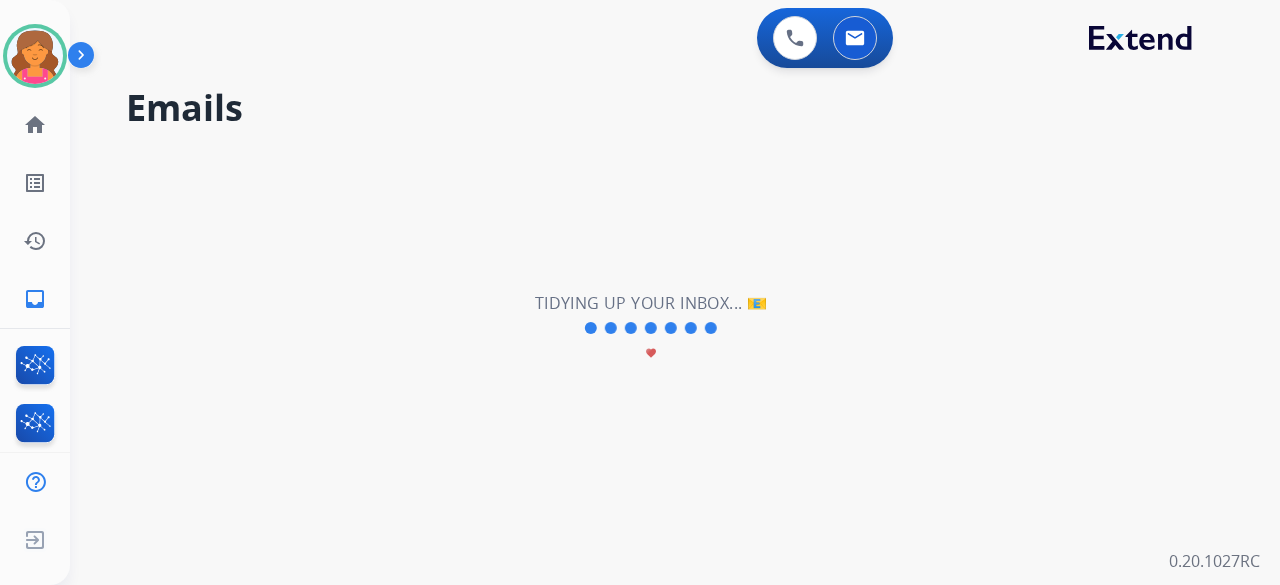 scroll, scrollTop: 0, scrollLeft: 0, axis: both 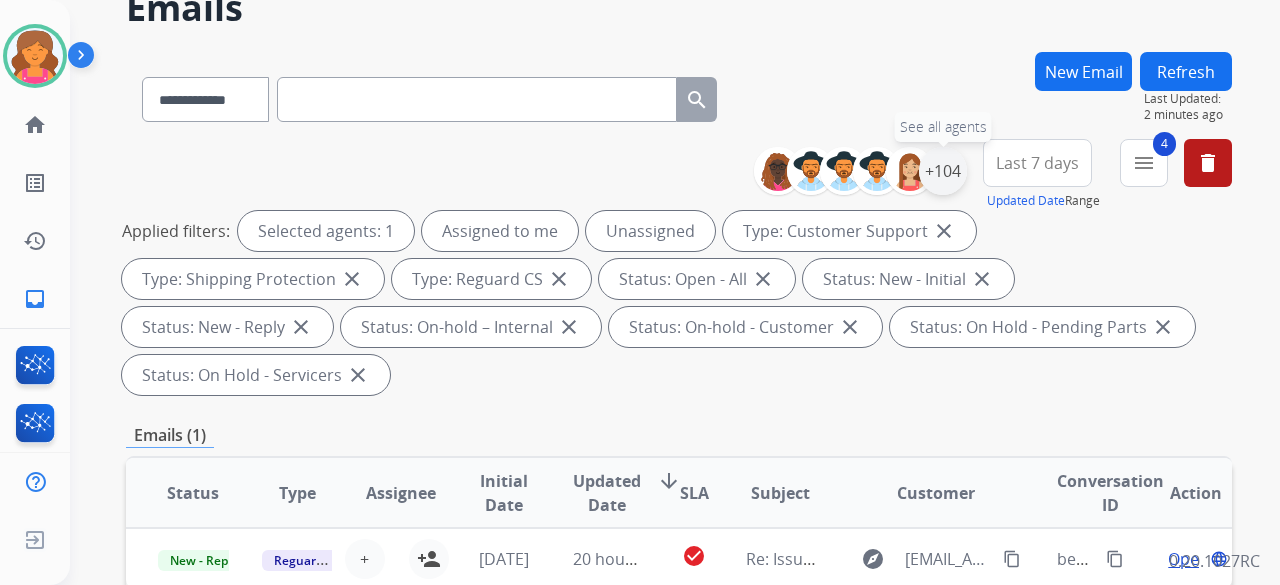click on "+104" at bounding box center (943, 171) 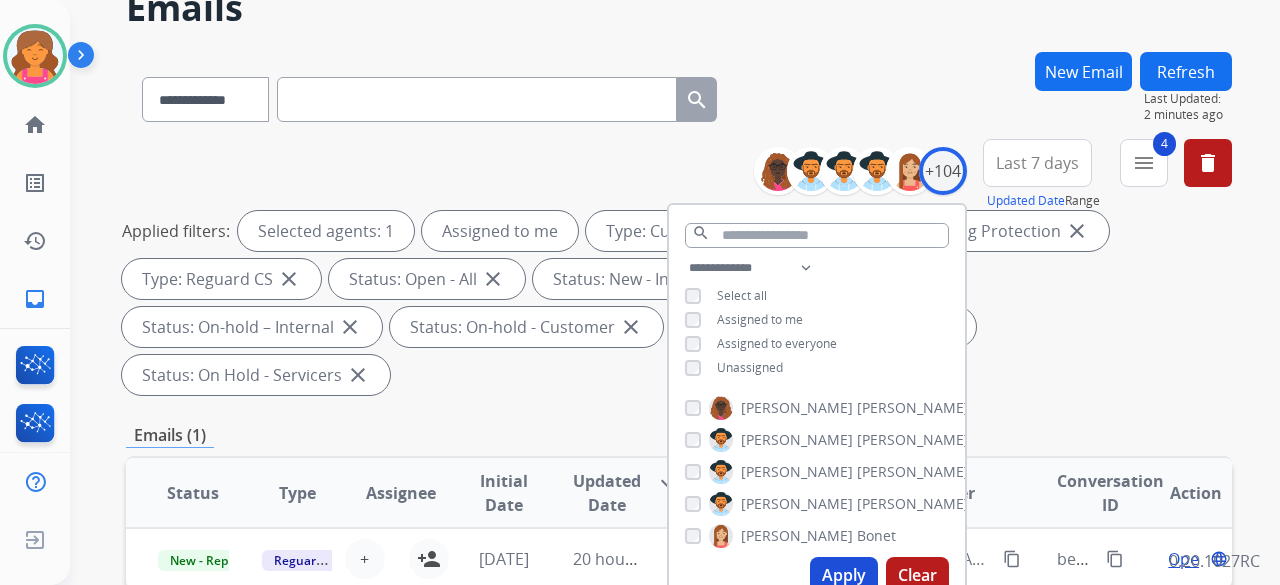 click on "**********" at bounding box center [679, 641] 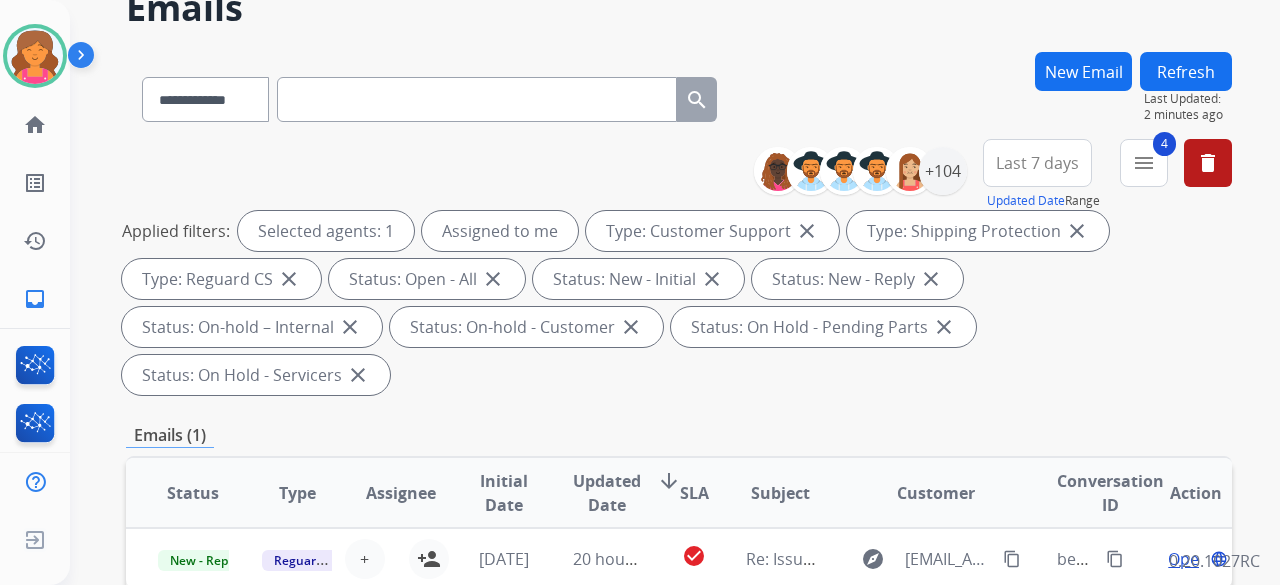 scroll, scrollTop: 0, scrollLeft: 0, axis: both 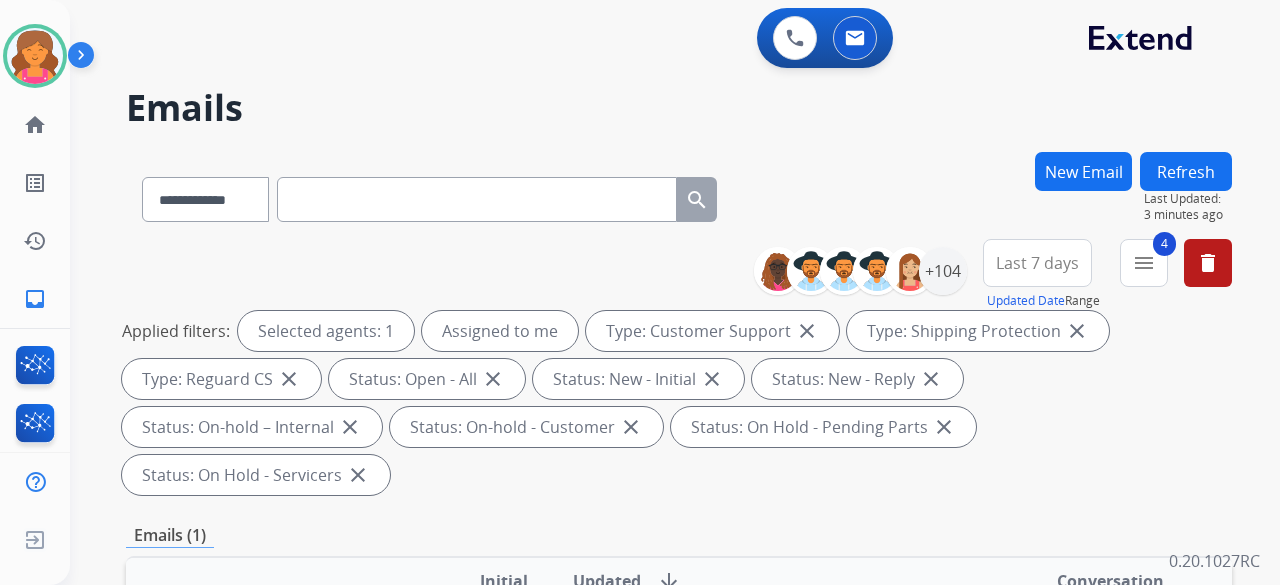 click on "New Email" at bounding box center (1083, 171) 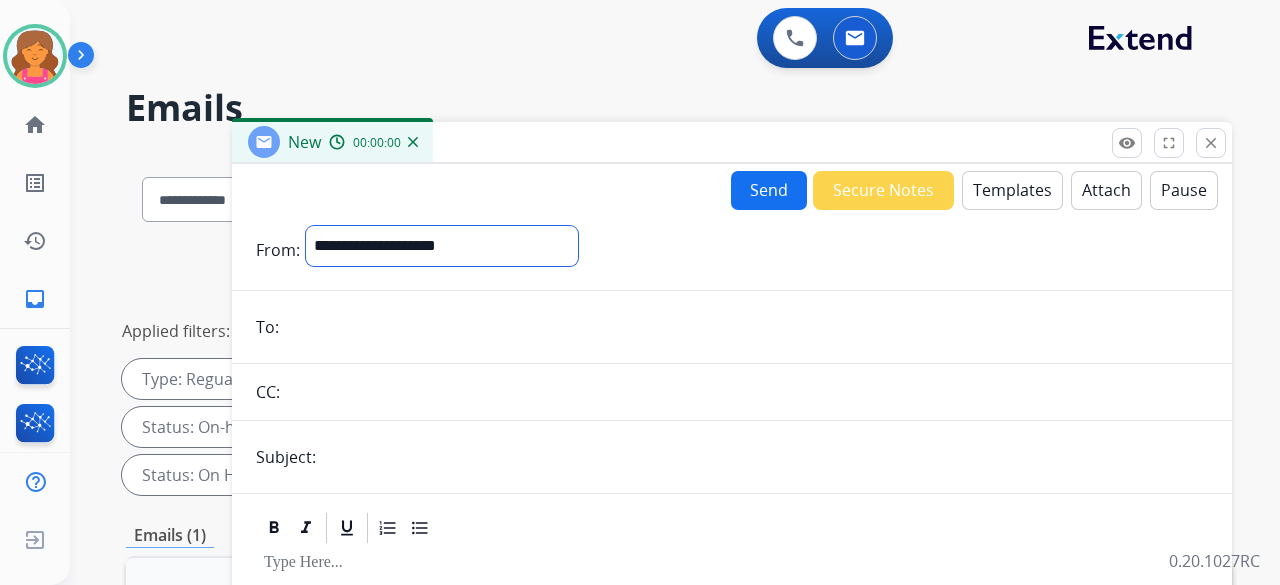 click on "**********" at bounding box center (442, 246) 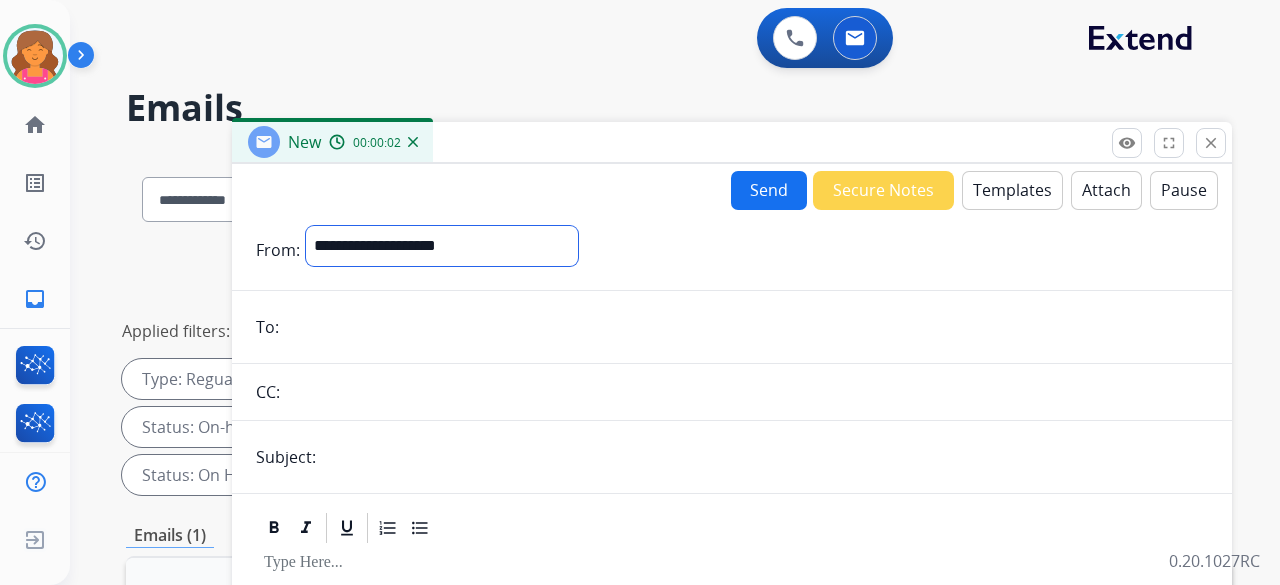 select on "**********" 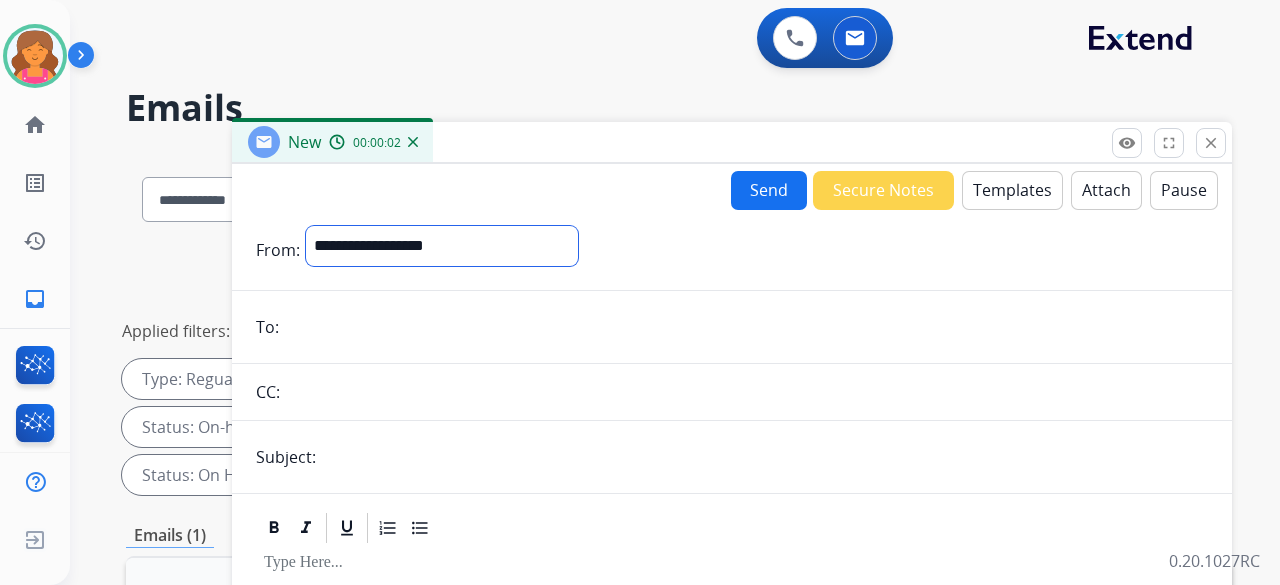 click on "**********" at bounding box center (442, 246) 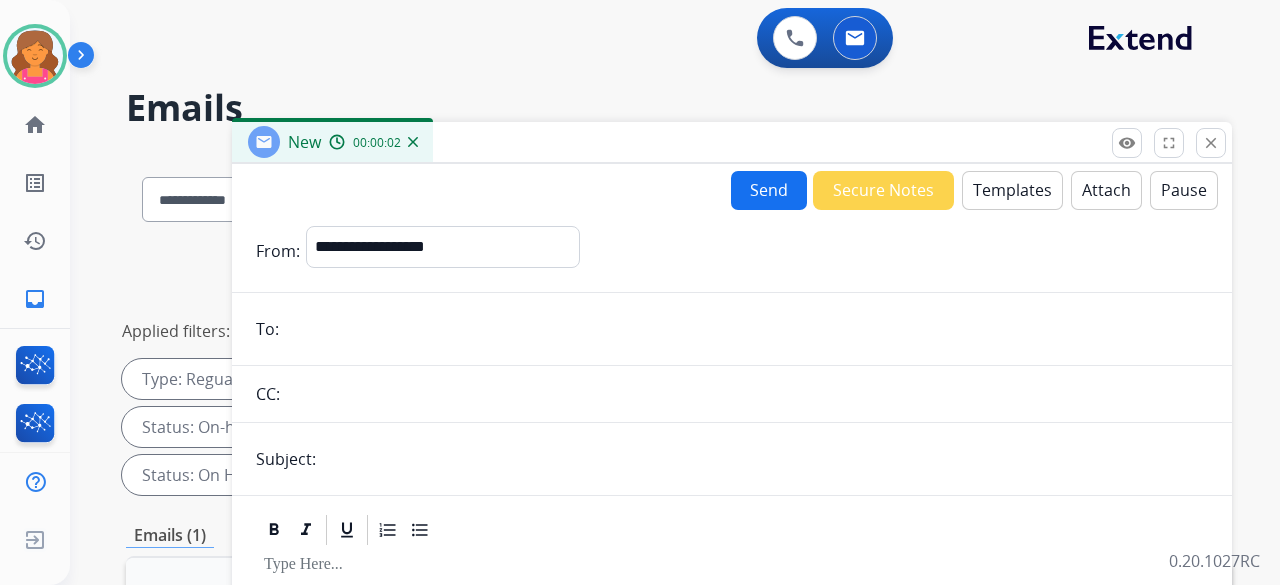 click at bounding box center [746, 329] 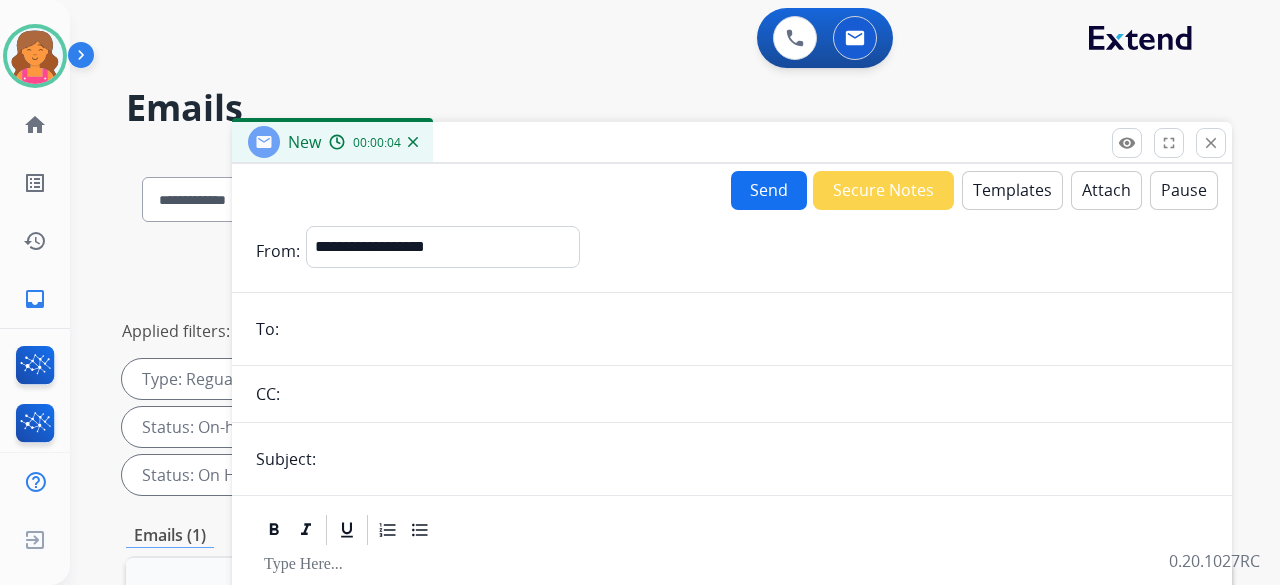 paste on "**********" 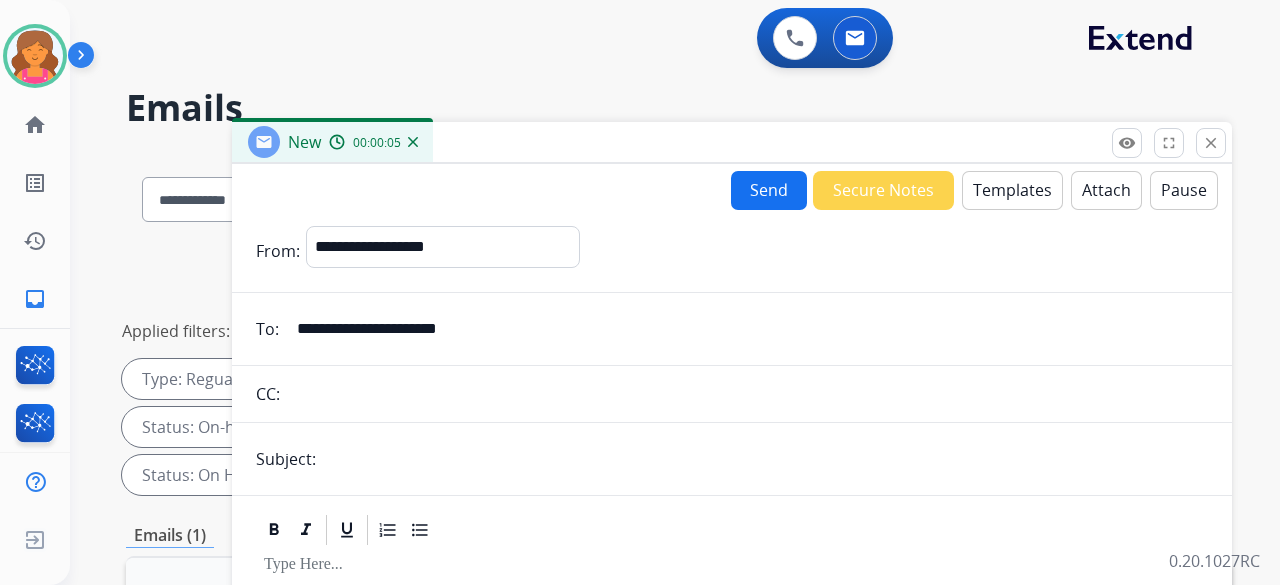 scroll, scrollTop: 200, scrollLeft: 0, axis: vertical 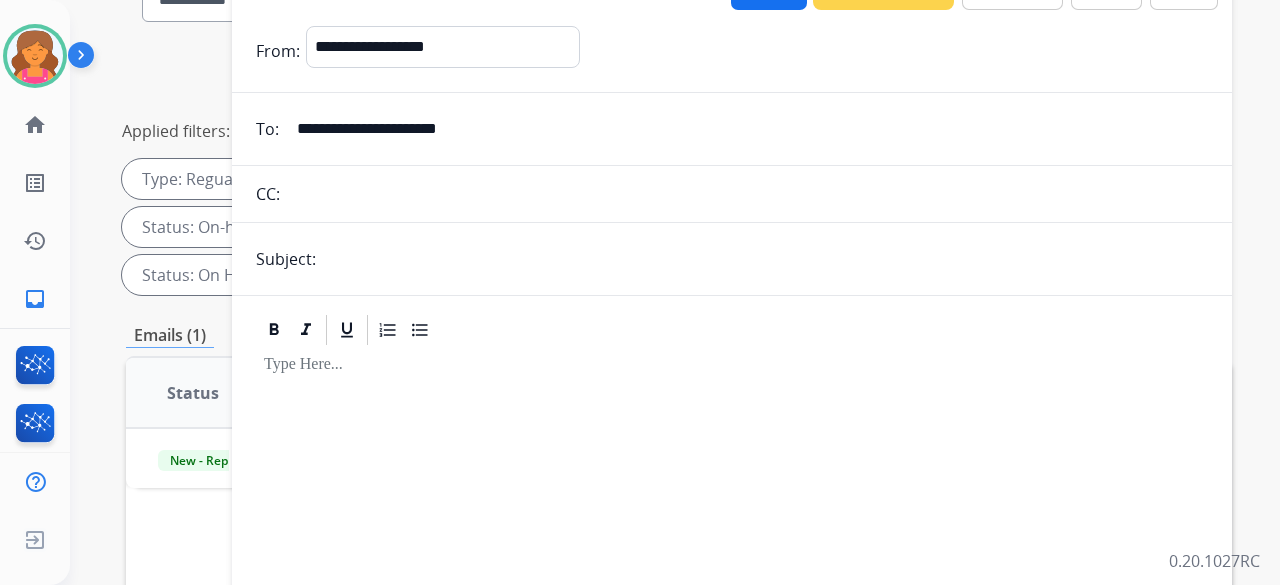 type on "**********" 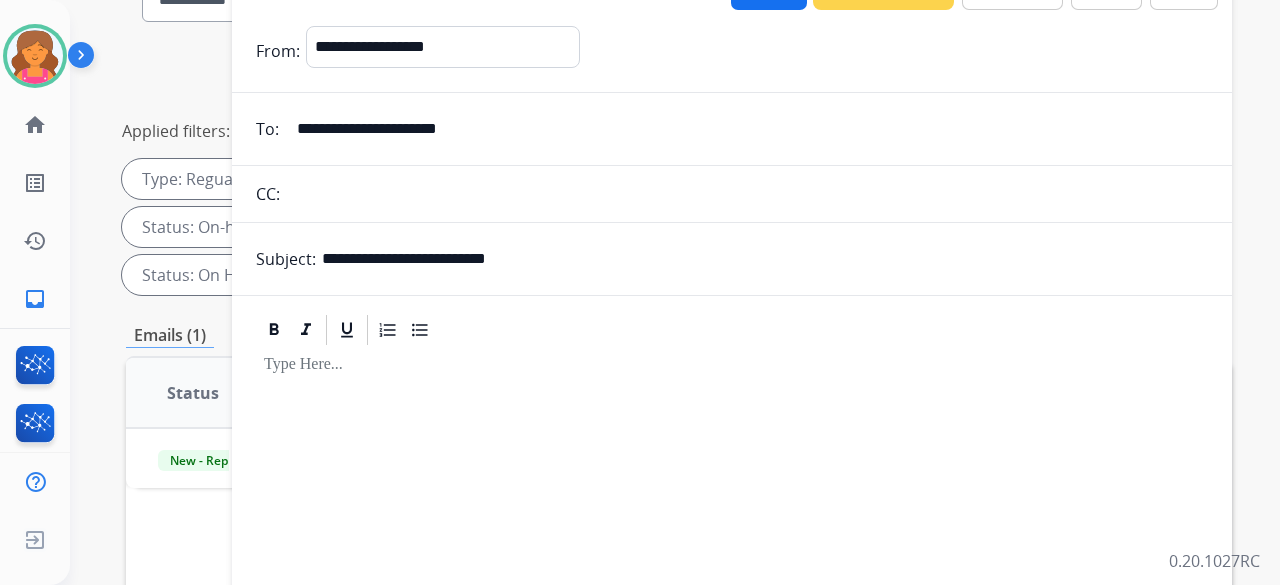scroll, scrollTop: 0, scrollLeft: 0, axis: both 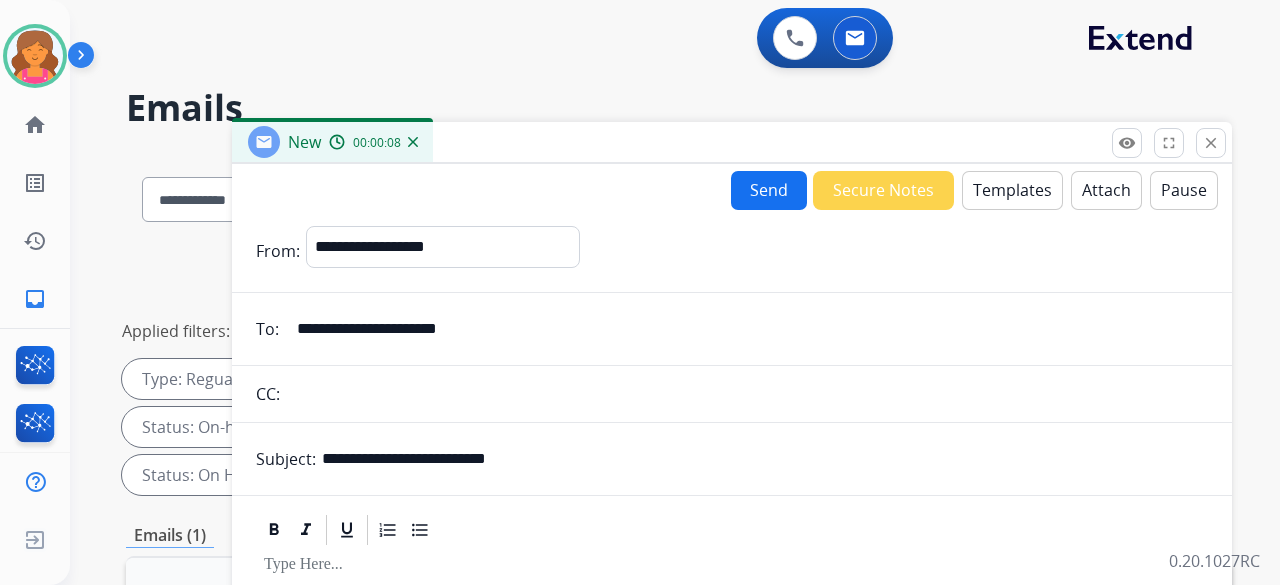 click on "Templates" at bounding box center (1012, 190) 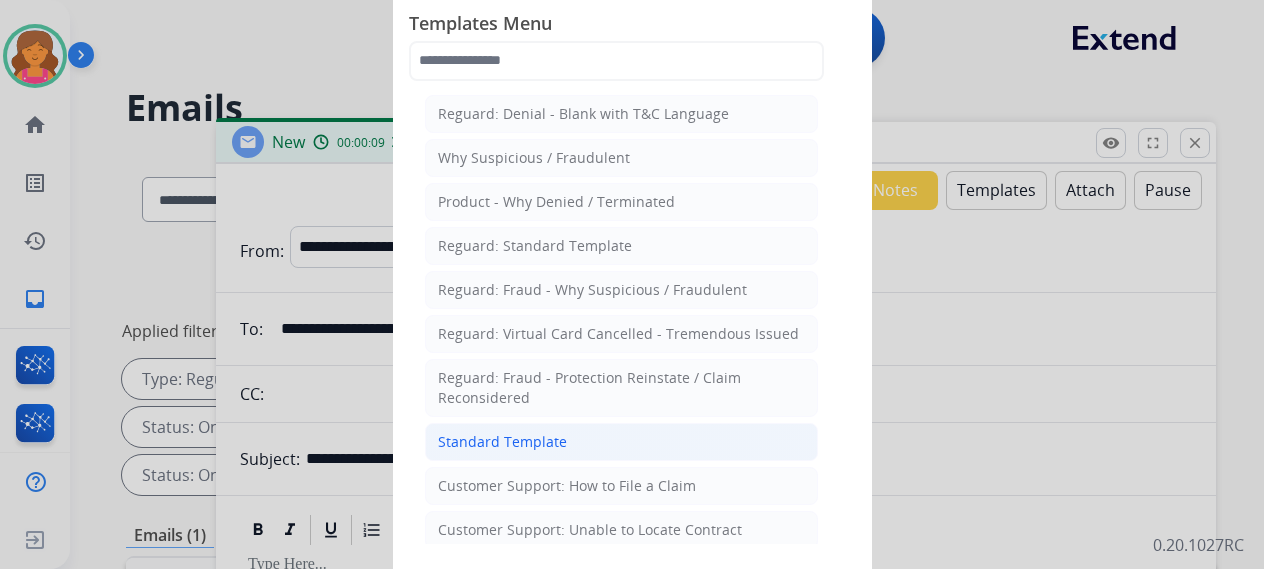 click on "Standard Template" 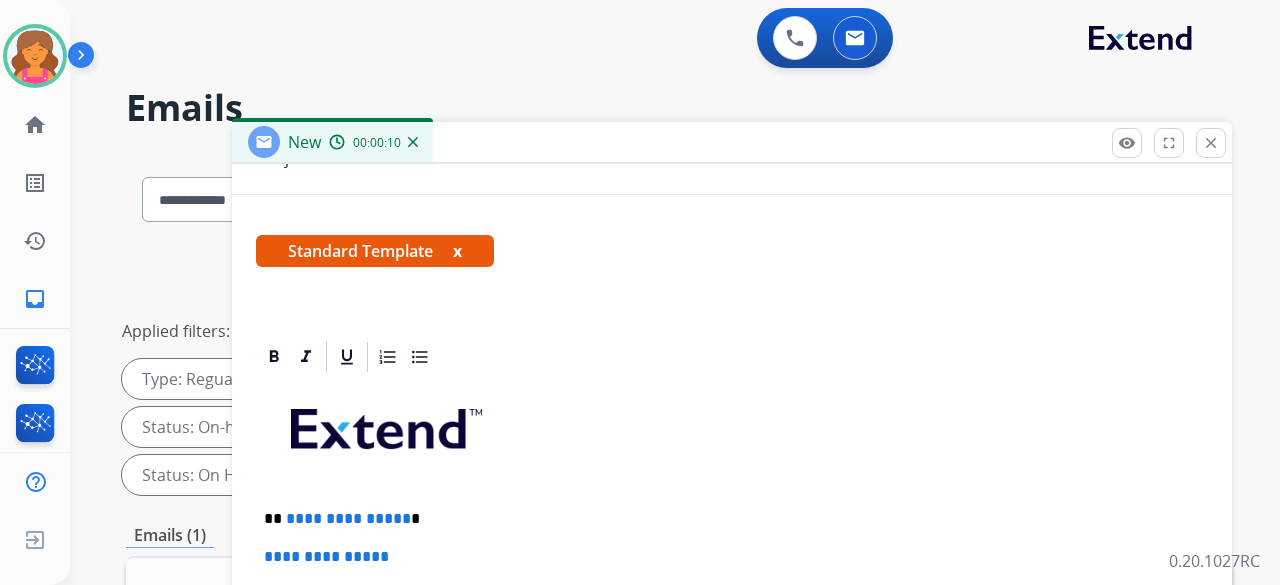 scroll, scrollTop: 344, scrollLeft: 0, axis: vertical 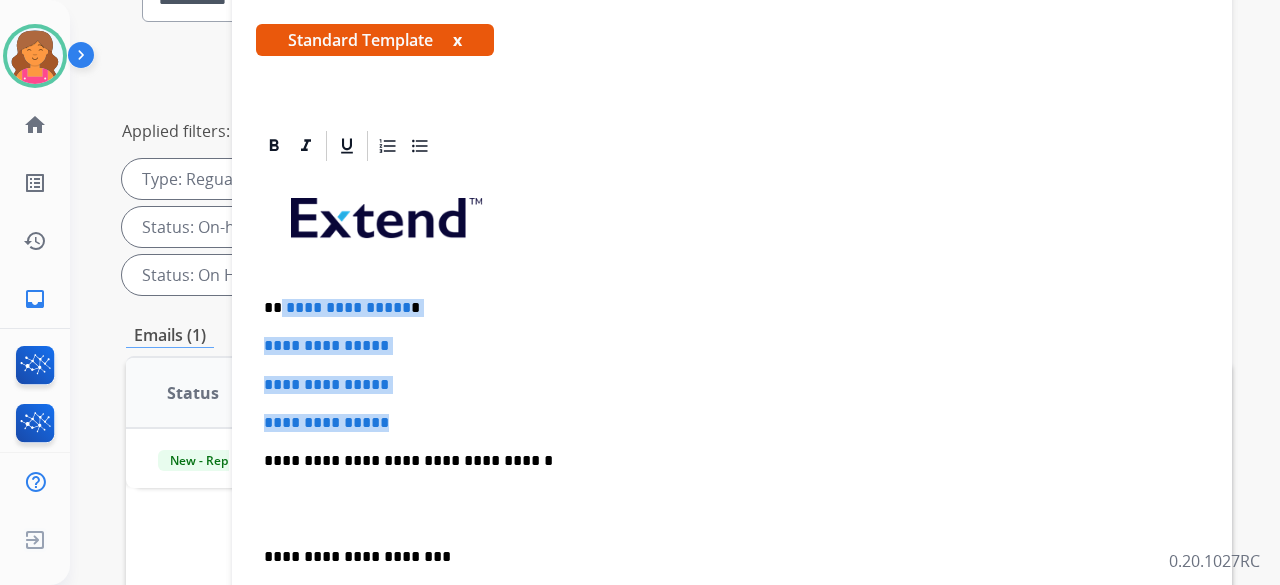 drag, startPoint x: 416, startPoint y: 380, endPoint x: 278, endPoint y: 258, distance: 184.19554 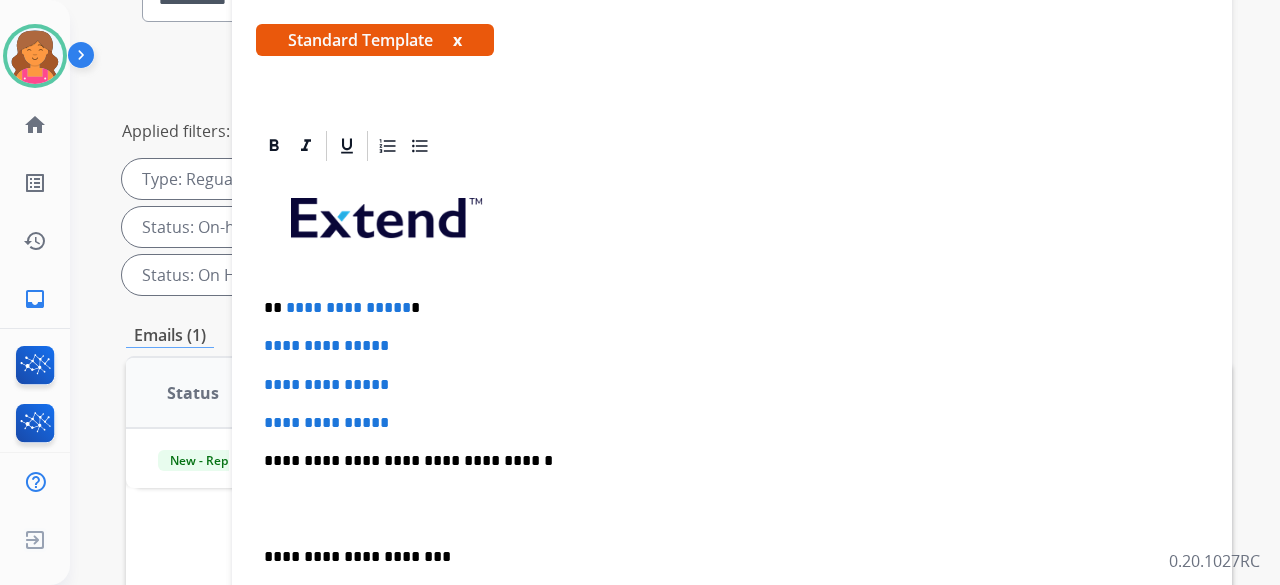 scroll, scrollTop: 230, scrollLeft: 0, axis: vertical 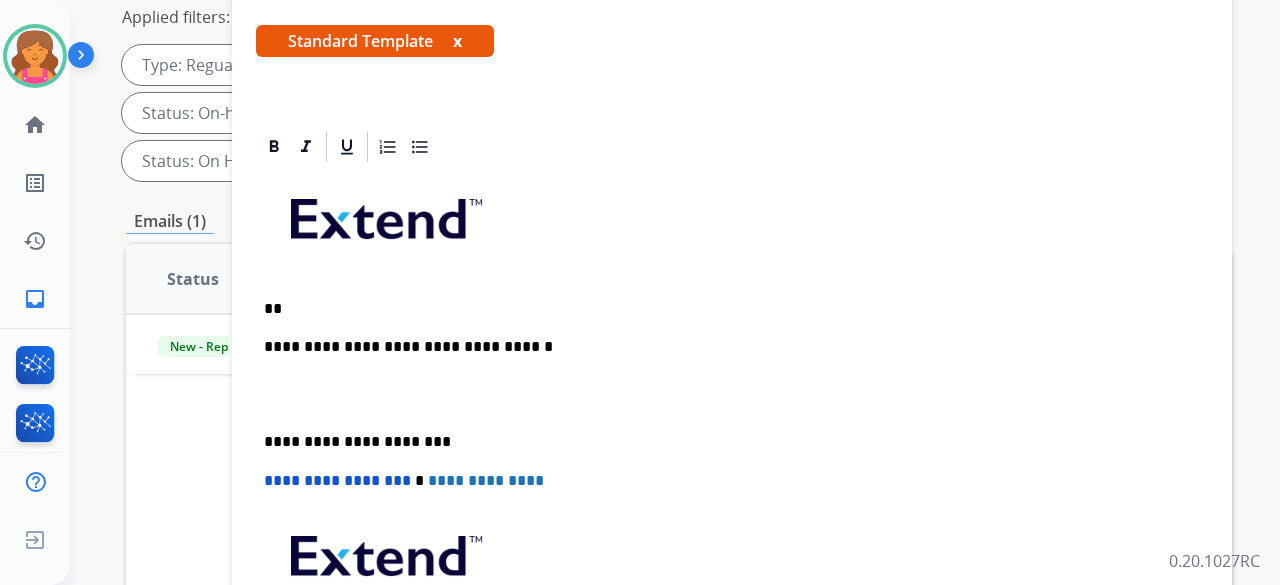 type 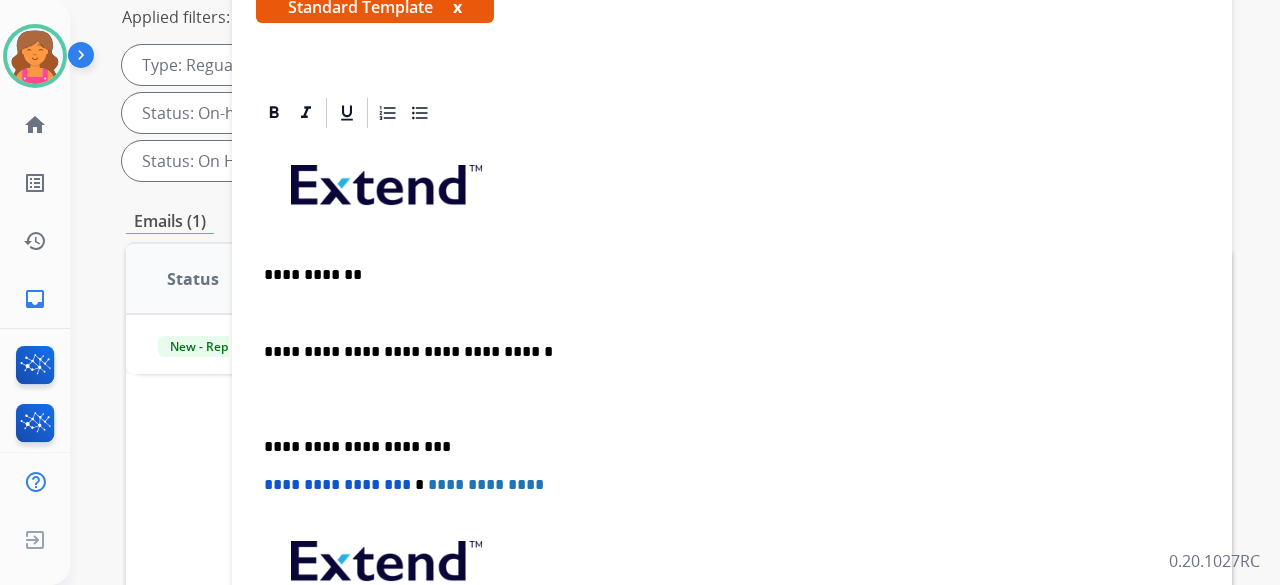 scroll, scrollTop: 268, scrollLeft: 0, axis: vertical 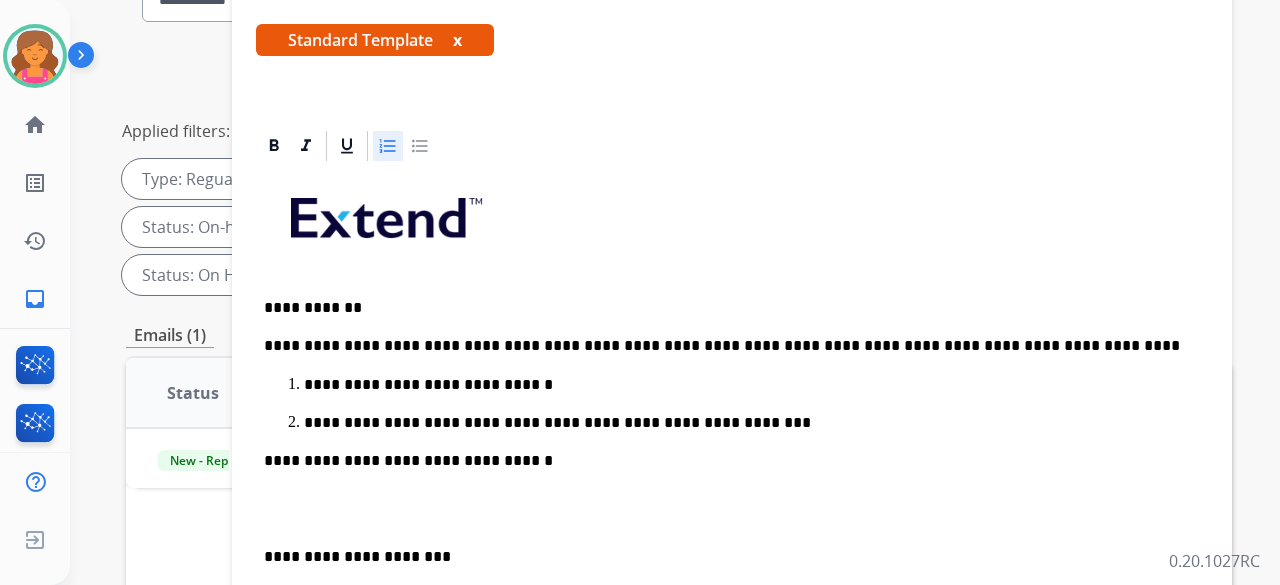click on "**********" at bounding box center (744, 423) 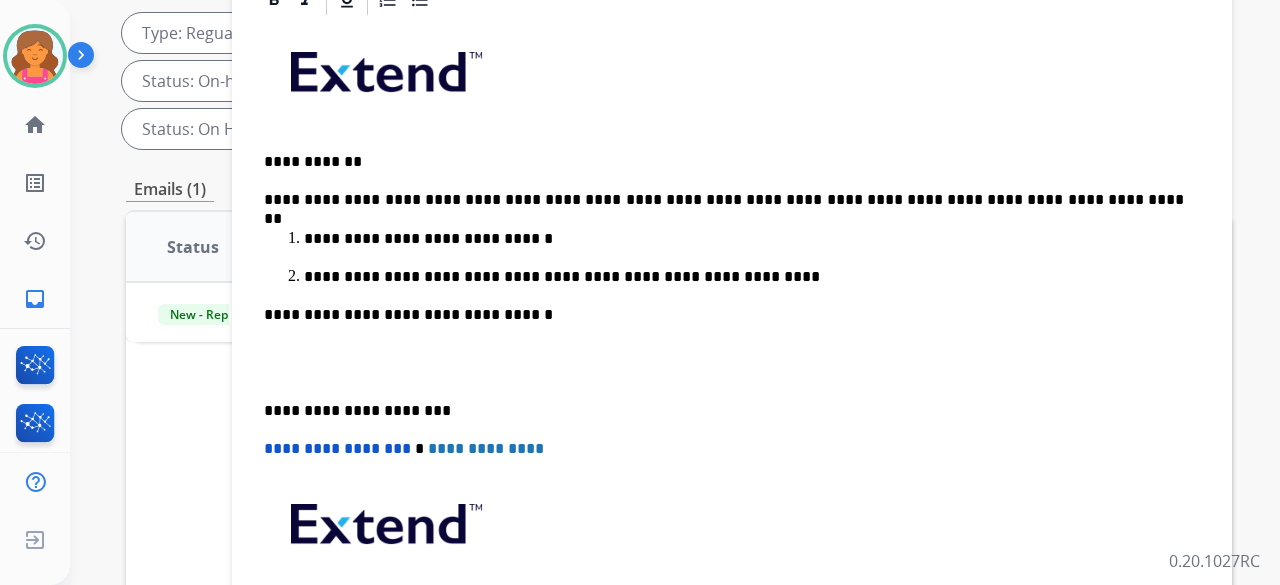 scroll, scrollTop: 364, scrollLeft: 0, axis: vertical 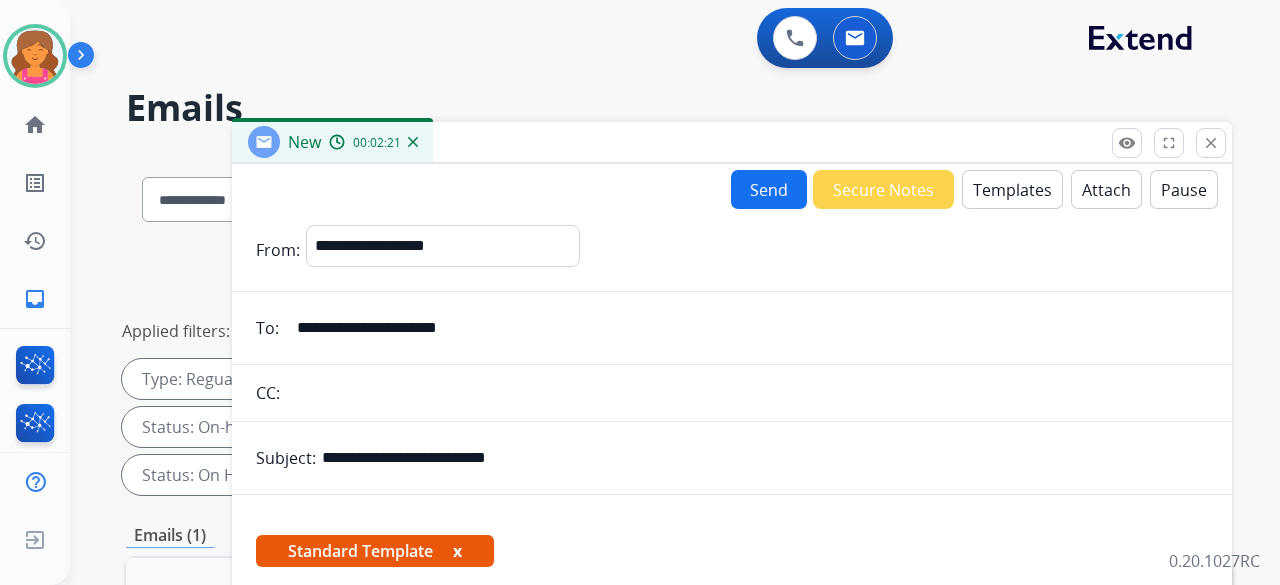 click on "Send" at bounding box center (769, 189) 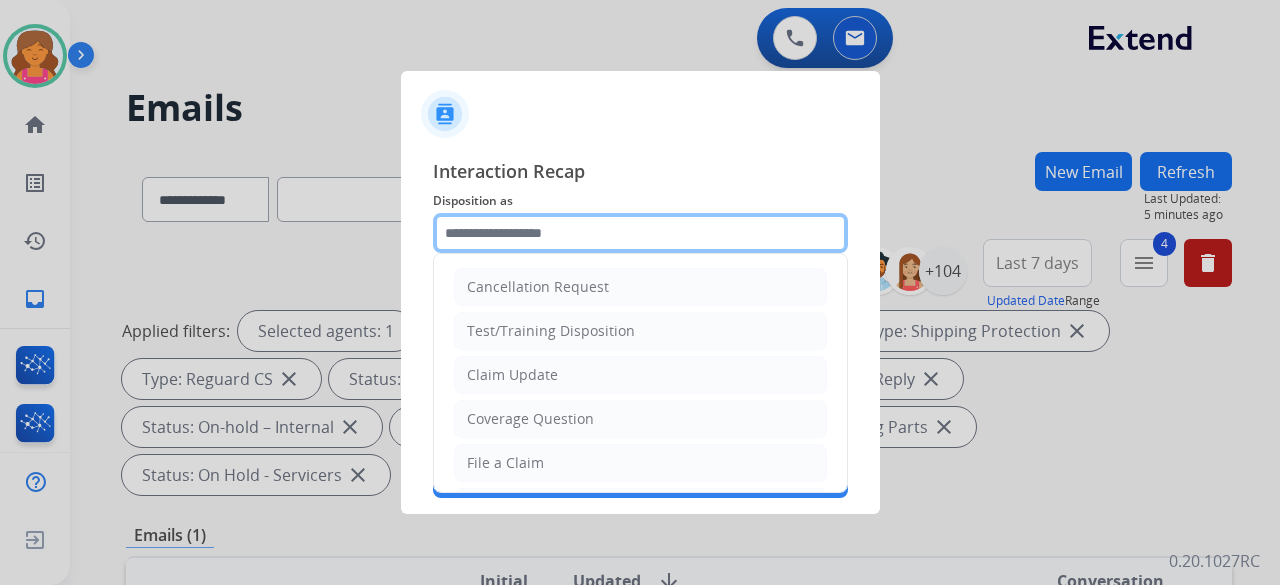 click 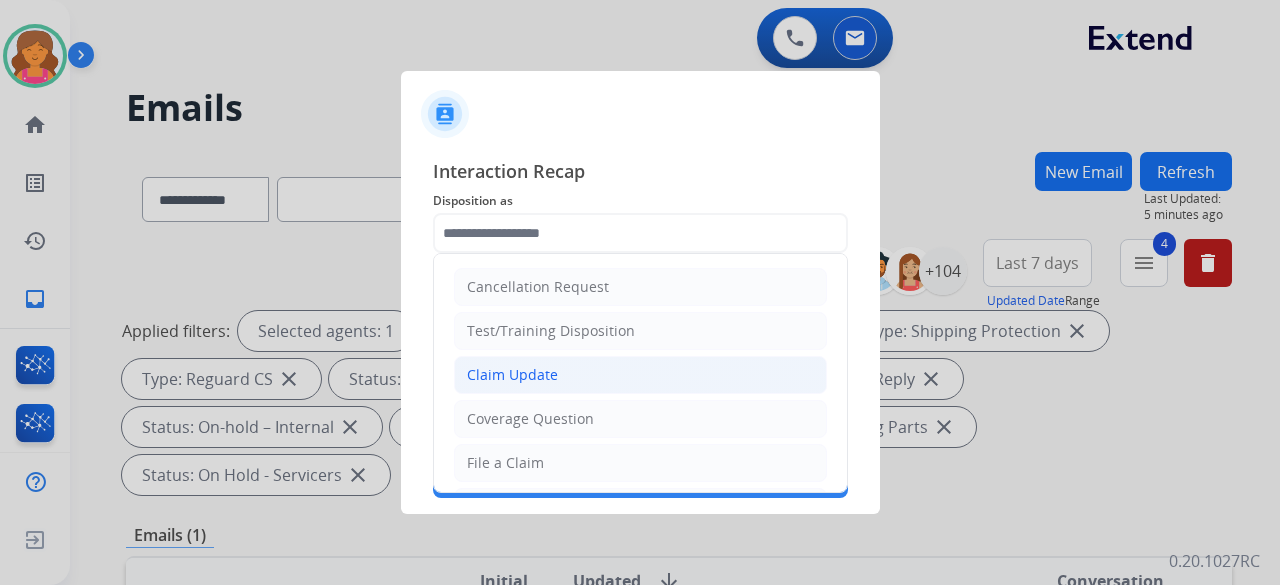 click on "Claim Update" 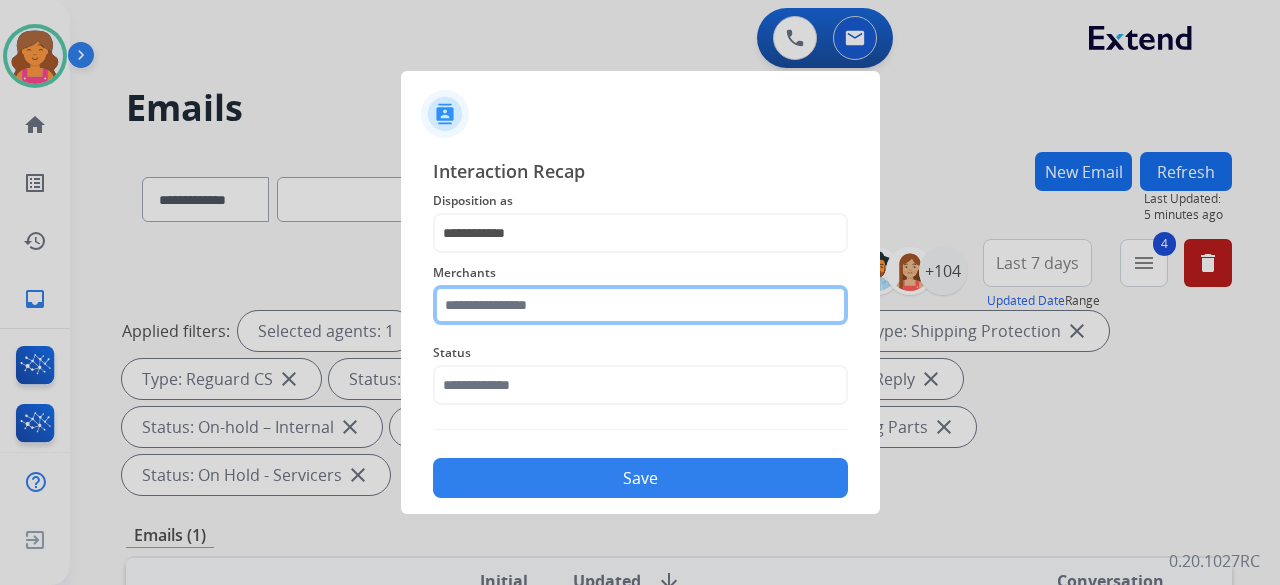 click 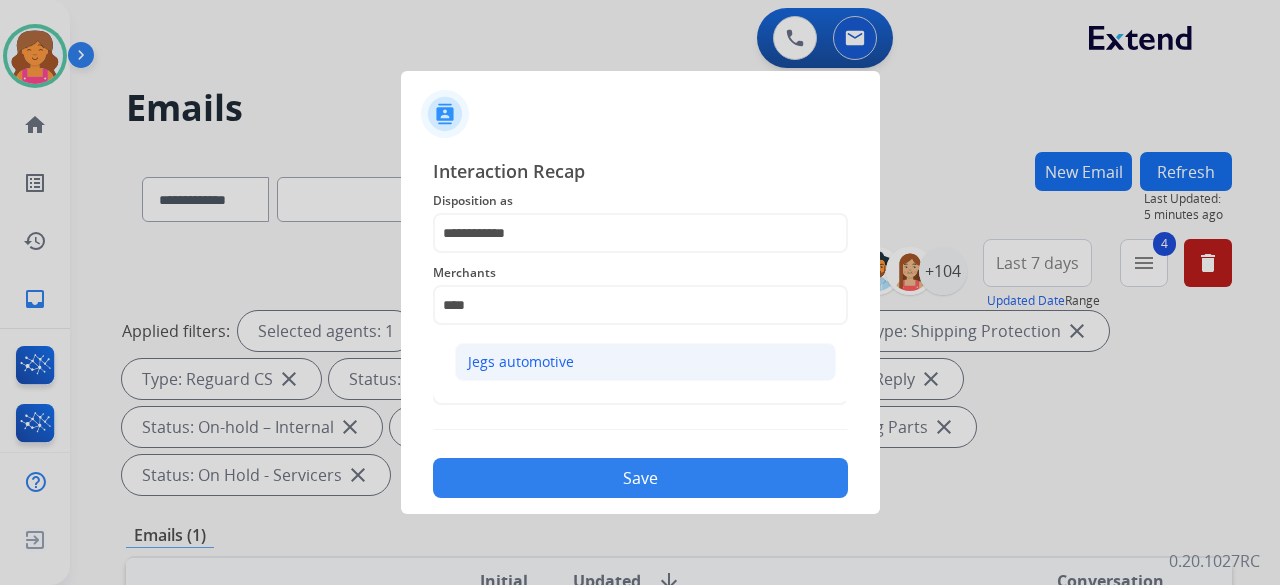 click on "Jegs automotive" 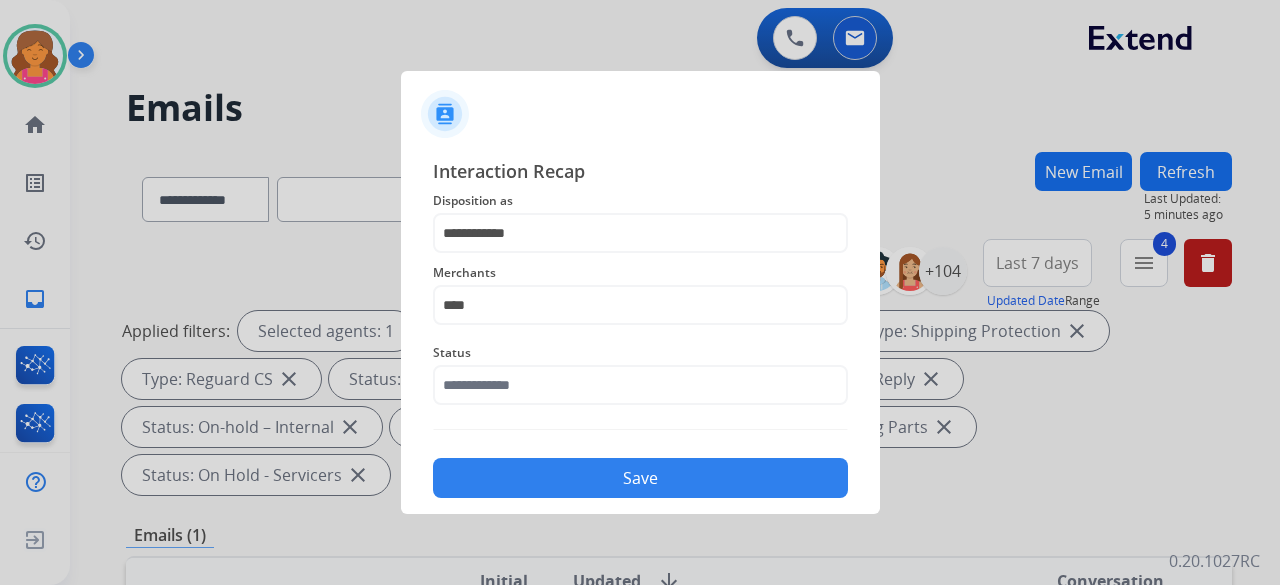 type on "**********" 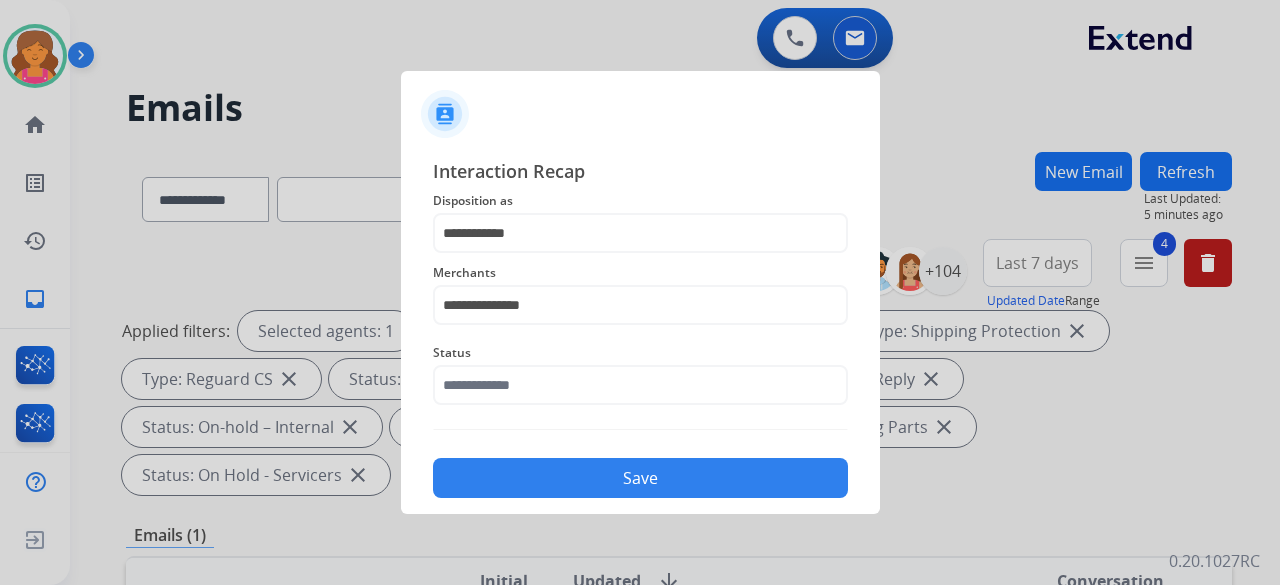 drag, startPoint x: 520, startPoint y: 357, endPoint x: 514, endPoint y: 386, distance: 29.614185 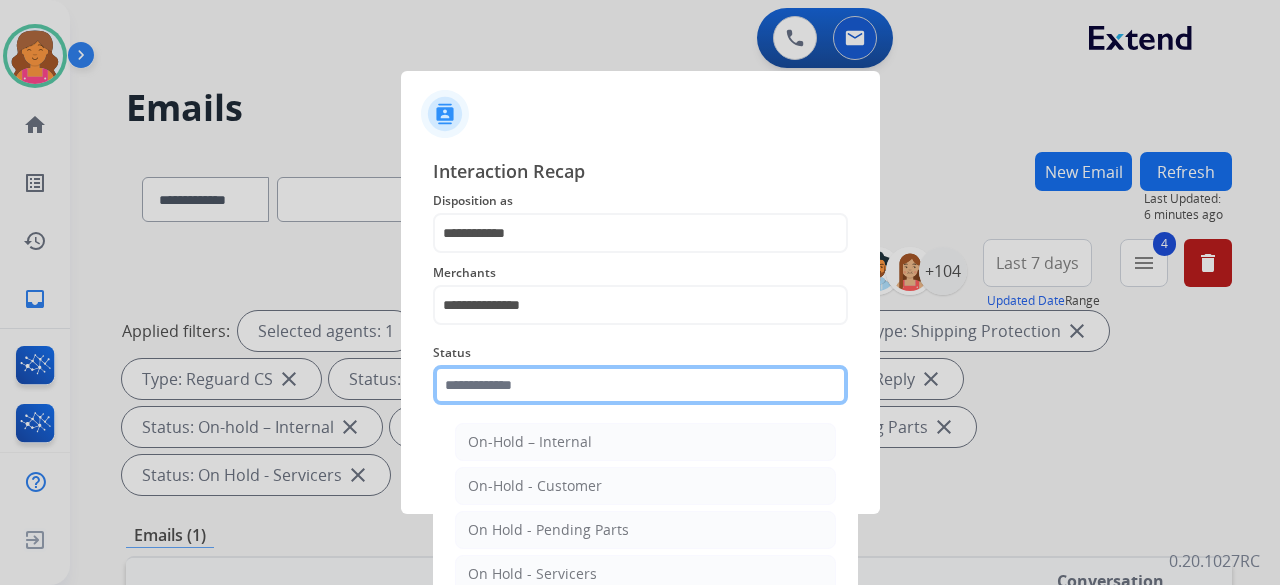 click 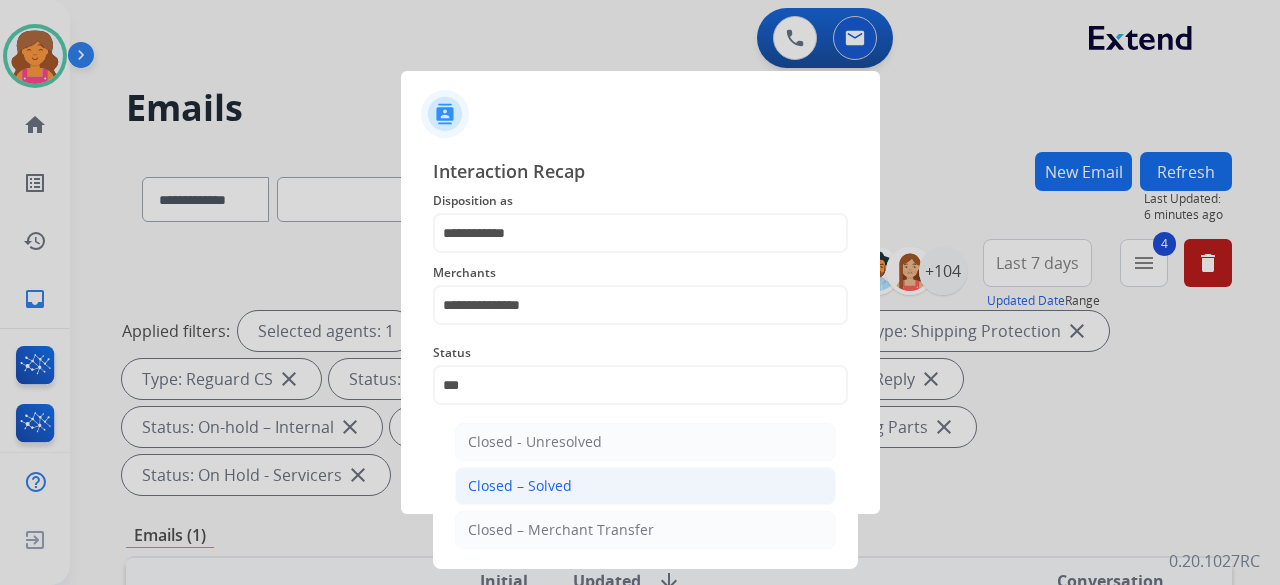 click on "Closed – Solved" 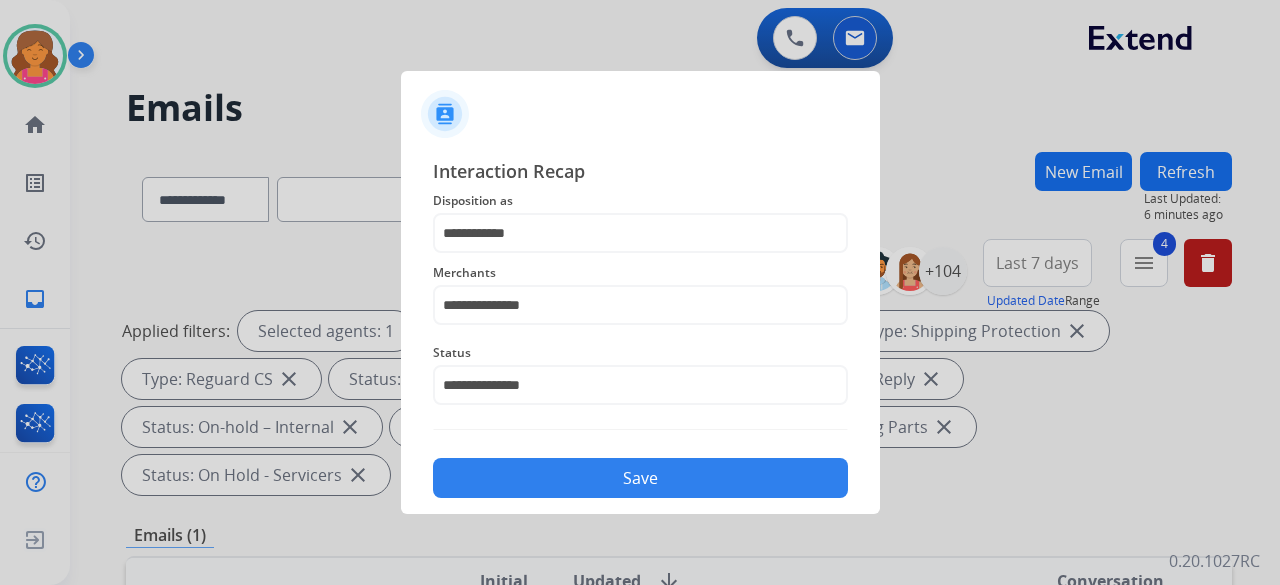 click on "Save" 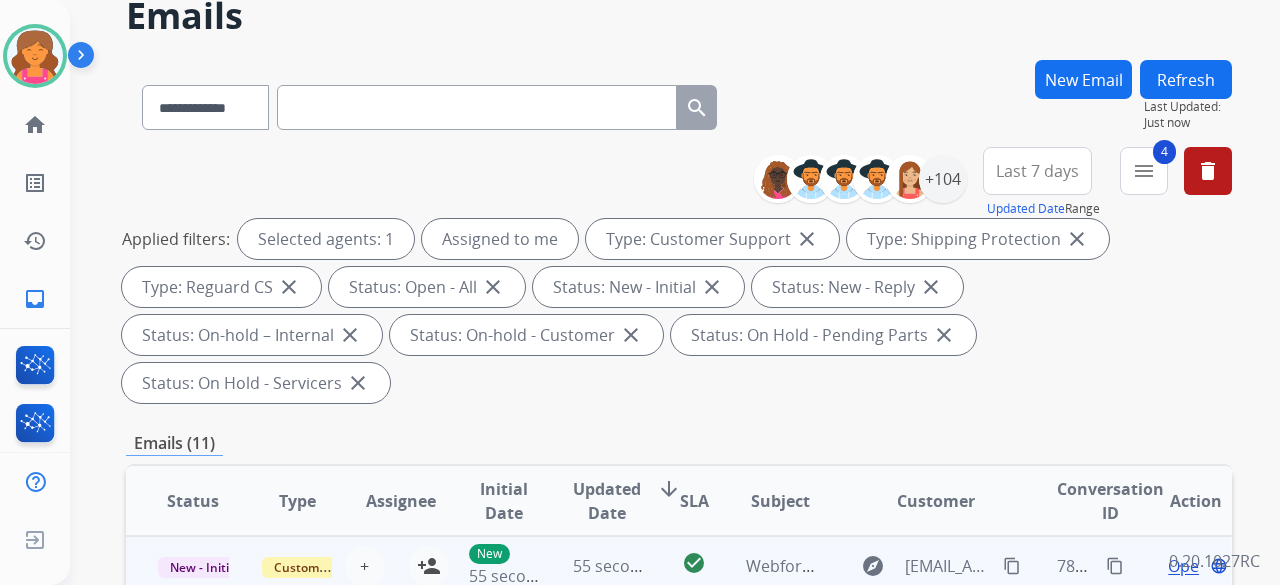 scroll, scrollTop: 0, scrollLeft: 0, axis: both 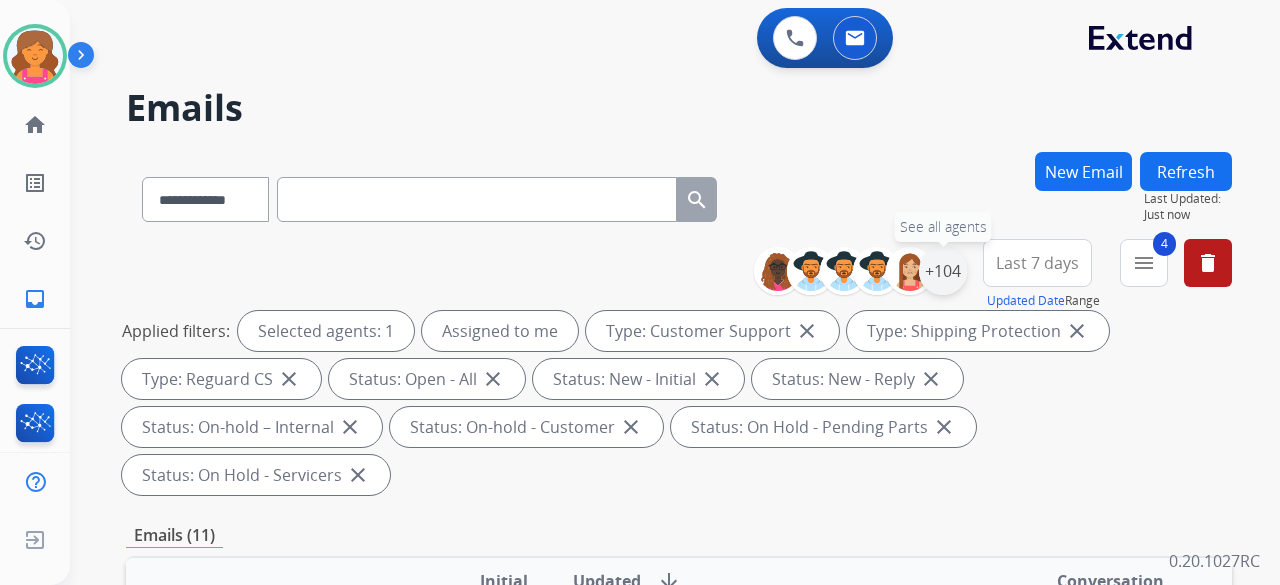 click on "+104" at bounding box center (943, 271) 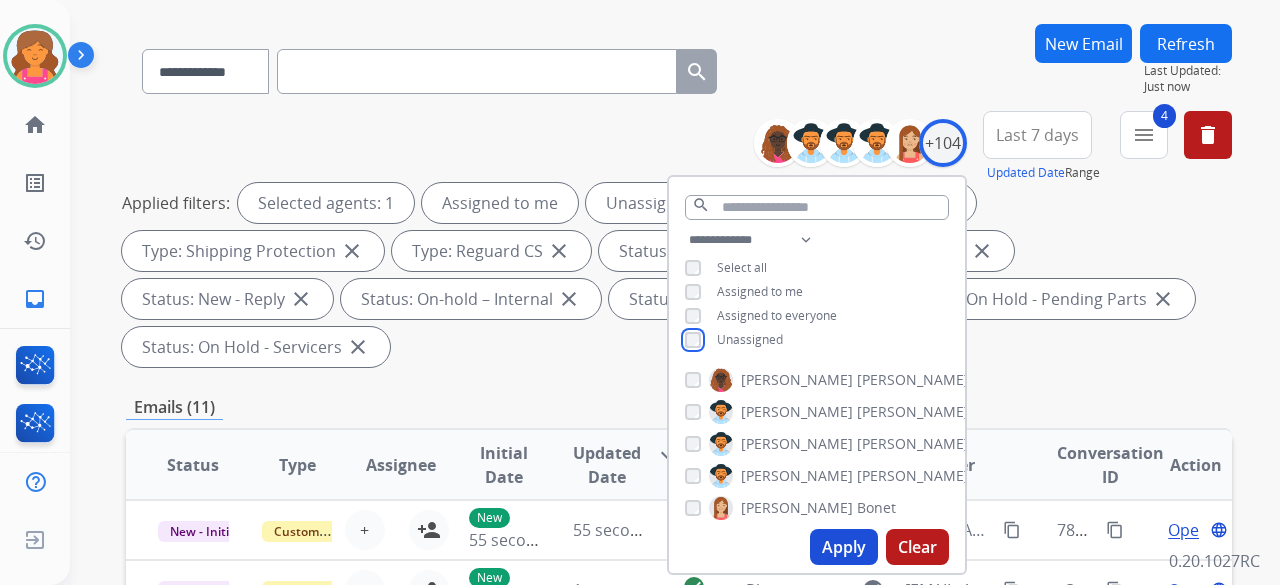 scroll, scrollTop: 200, scrollLeft: 0, axis: vertical 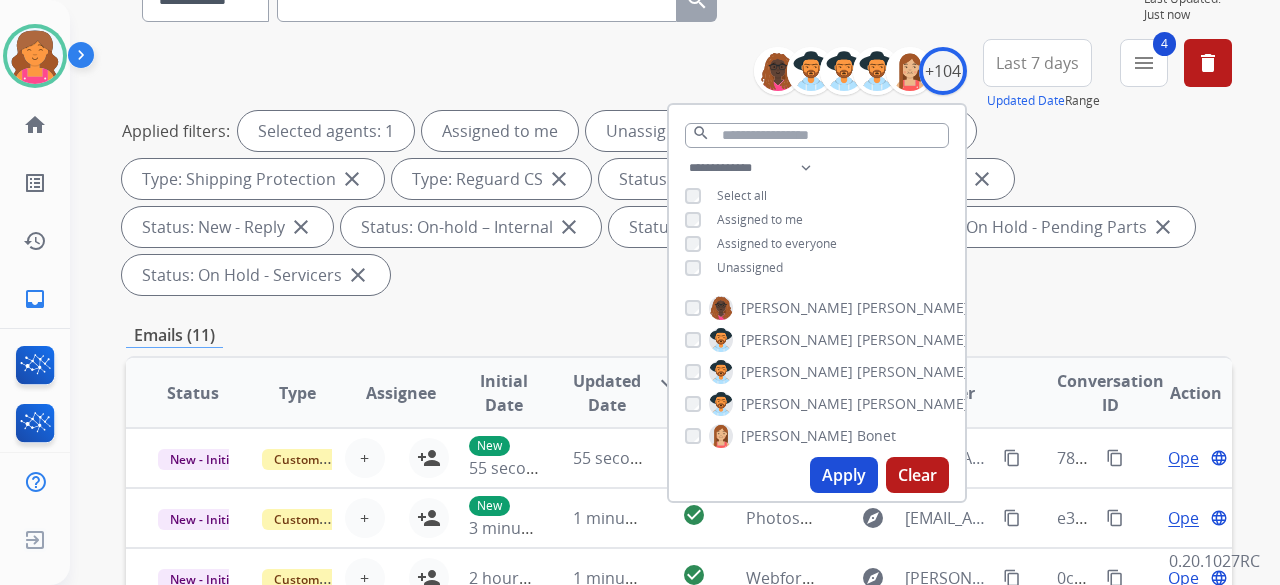 click on "Apply" at bounding box center (844, 475) 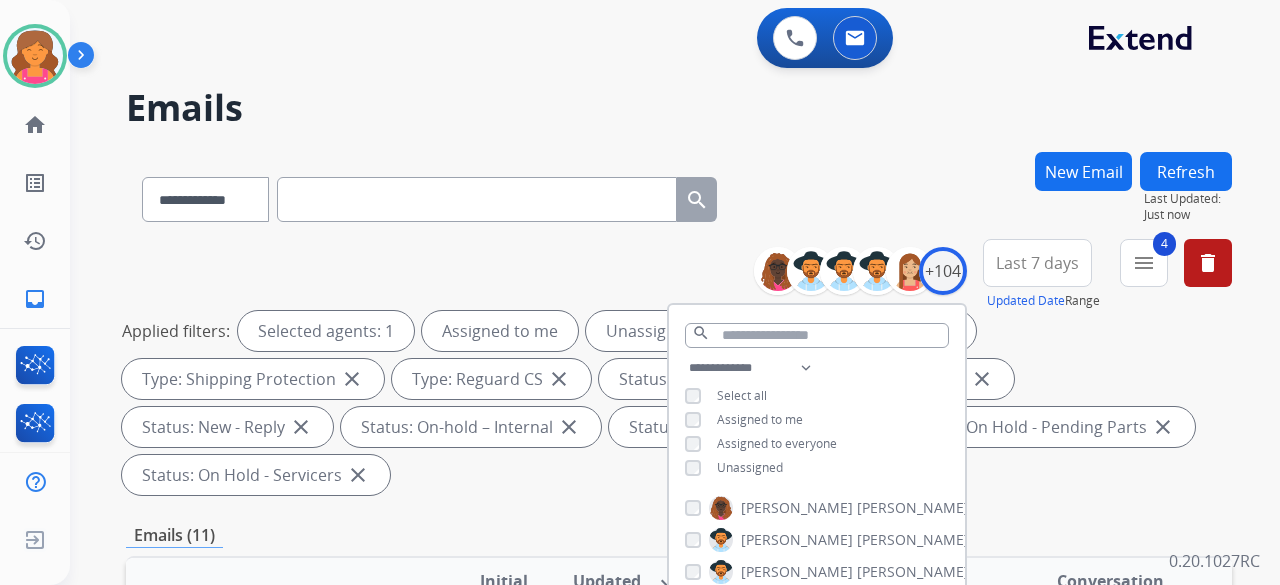 click on "Applied filters:  Selected agents: 1  Assigned to me Unassigned  Type: Customer Support  close  Type: Shipping Protection  close  Type: Reguard CS  close  Status: Open - All  close  Status: New - Initial  close  Status: New - Reply  close  Status: On-hold – Internal  close  Status: On-hold - Customer  close  Status: On Hold - Pending Parts  close  Status: On Hold - Servicers  close" at bounding box center (675, 403) 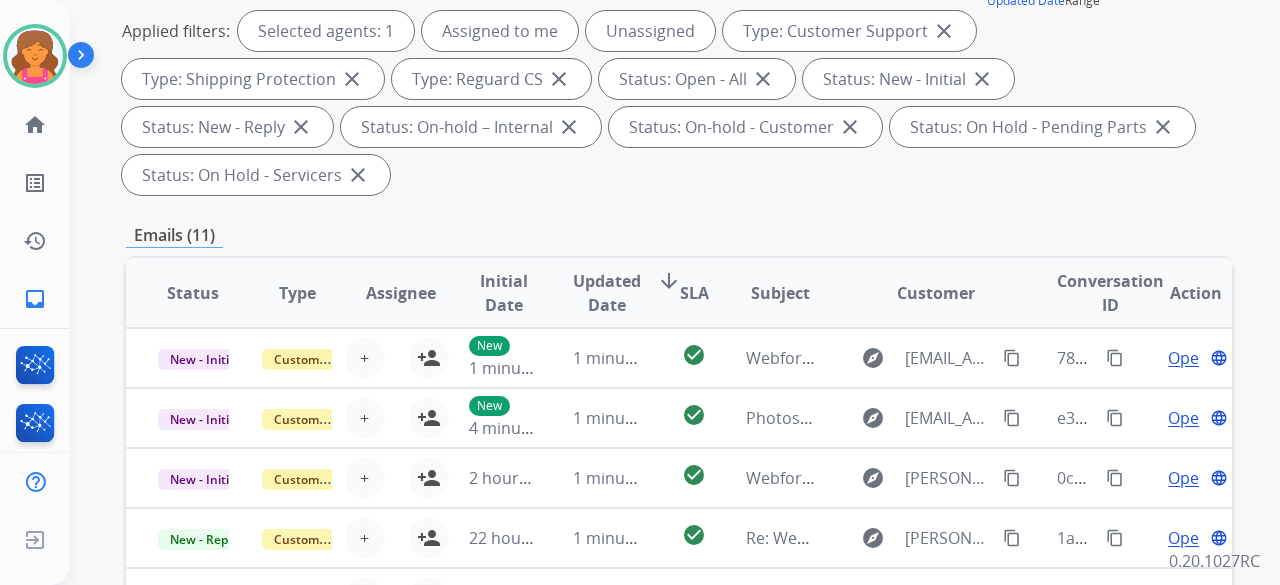 scroll, scrollTop: 400, scrollLeft: 0, axis: vertical 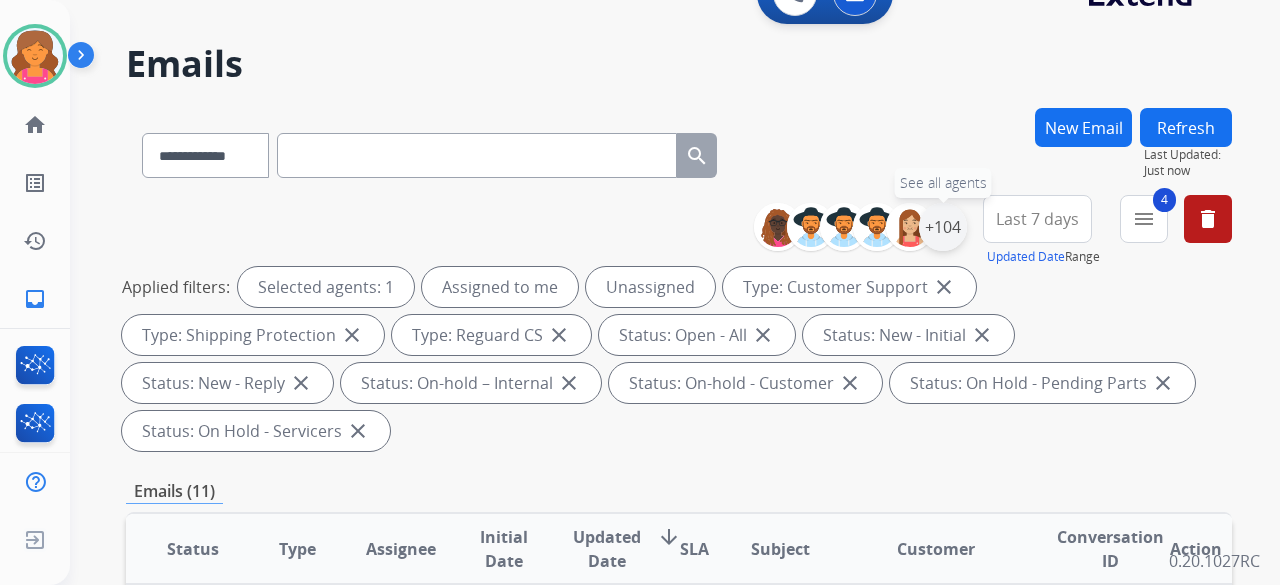 click on "+104" at bounding box center [943, 227] 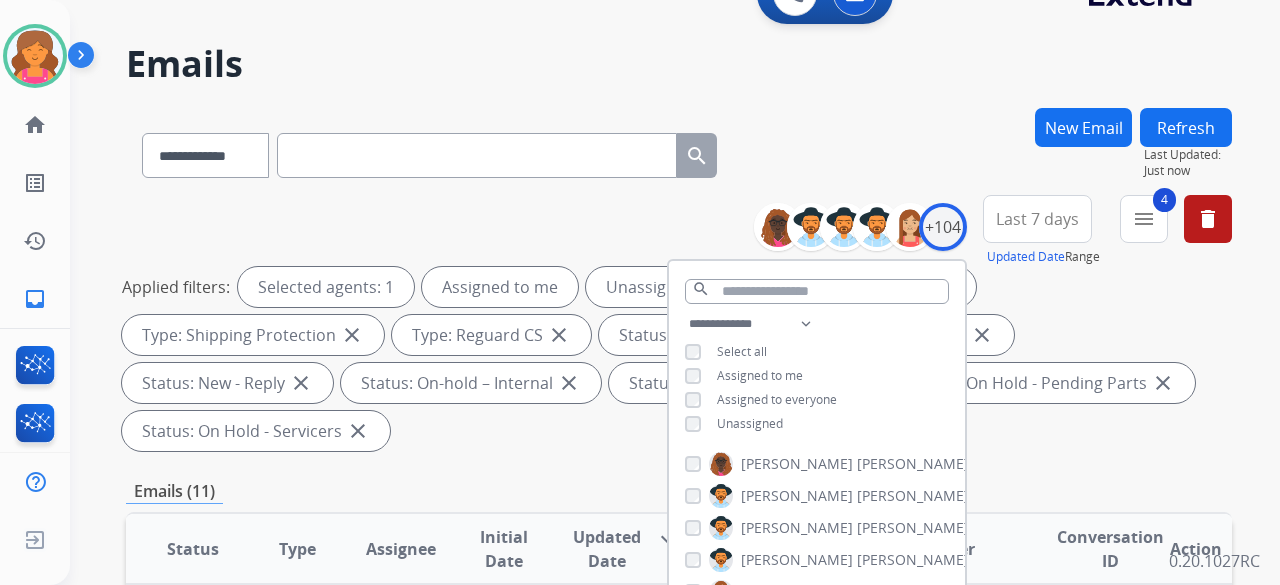 click on "Unassigned" at bounding box center (734, 424) 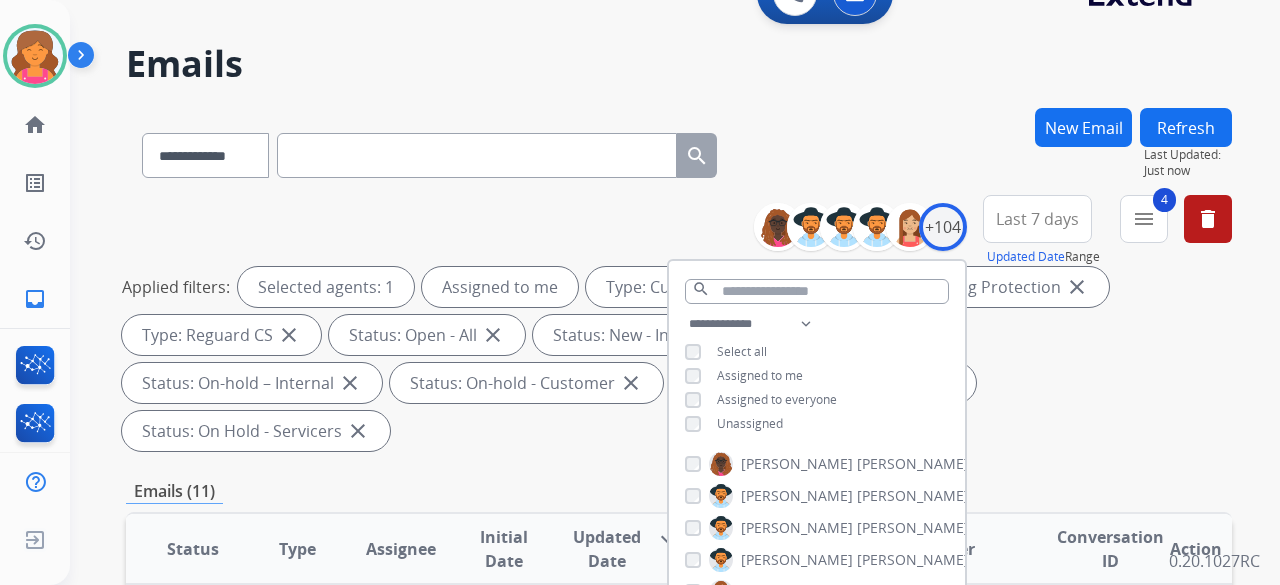 click on "Applied filters:  Selected agents: 1  Assigned to me  Type: Customer Support  close  Type: Shipping Protection  close  Type: Reguard CS  close  Status: Open - All  close  Status: New - Initial  close  Status: New - Reply  close  Status: On-hold – Internal  close  Status: On-hold - Customer  close  Status: On Hold - Pending Parts  close  Status: On Hold - Servicers  close" at bounding box center [675, 359] 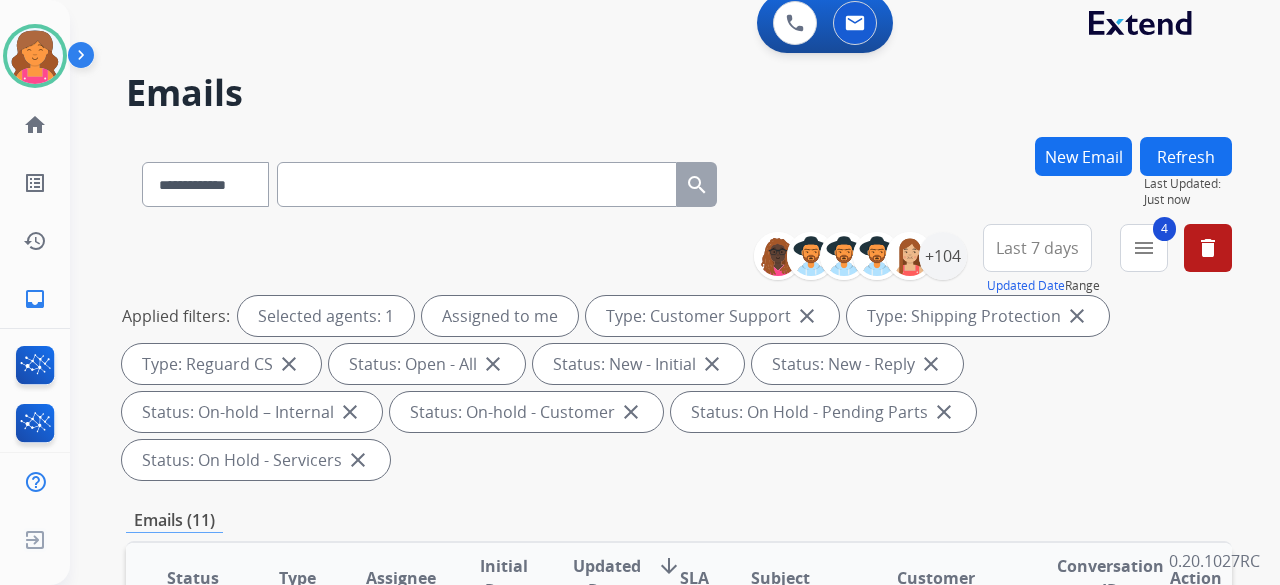 scroll, scrollTop: 0, scrollLeft: 0, axis: both 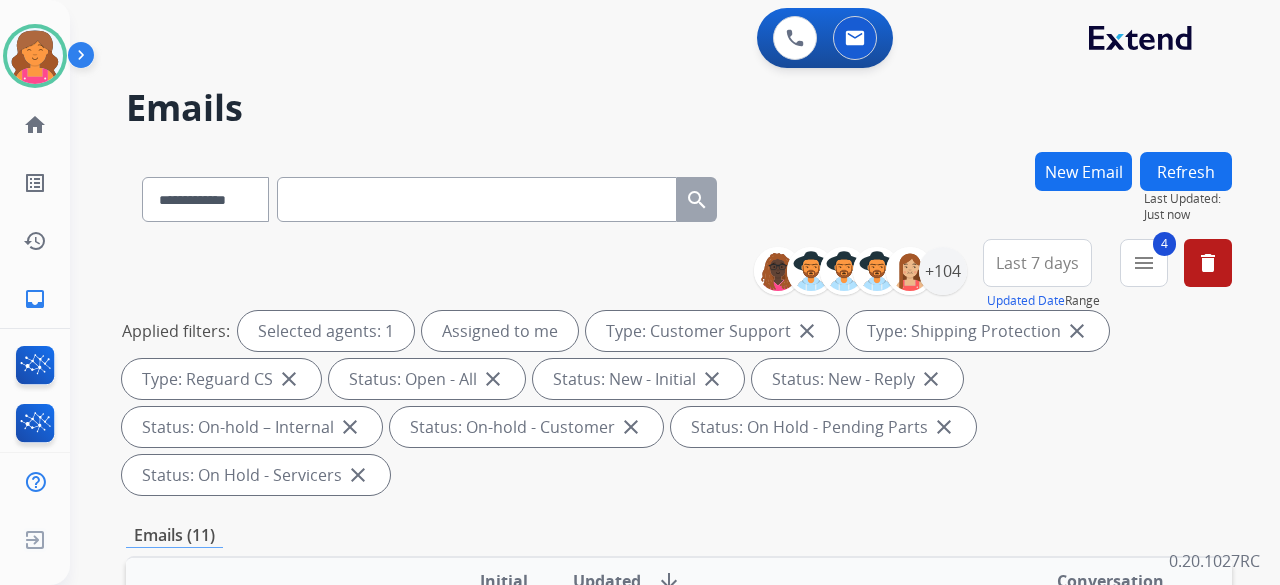 click on "+104" at bounding box center [868, 271] 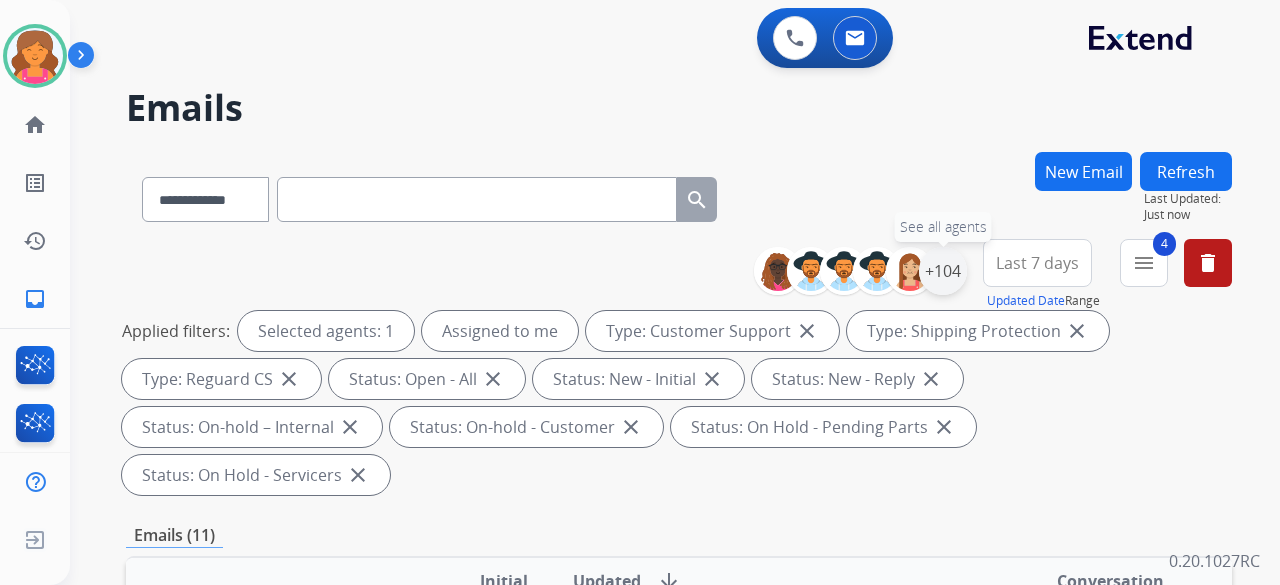 click on "+104" at bounding box center (943, 271) 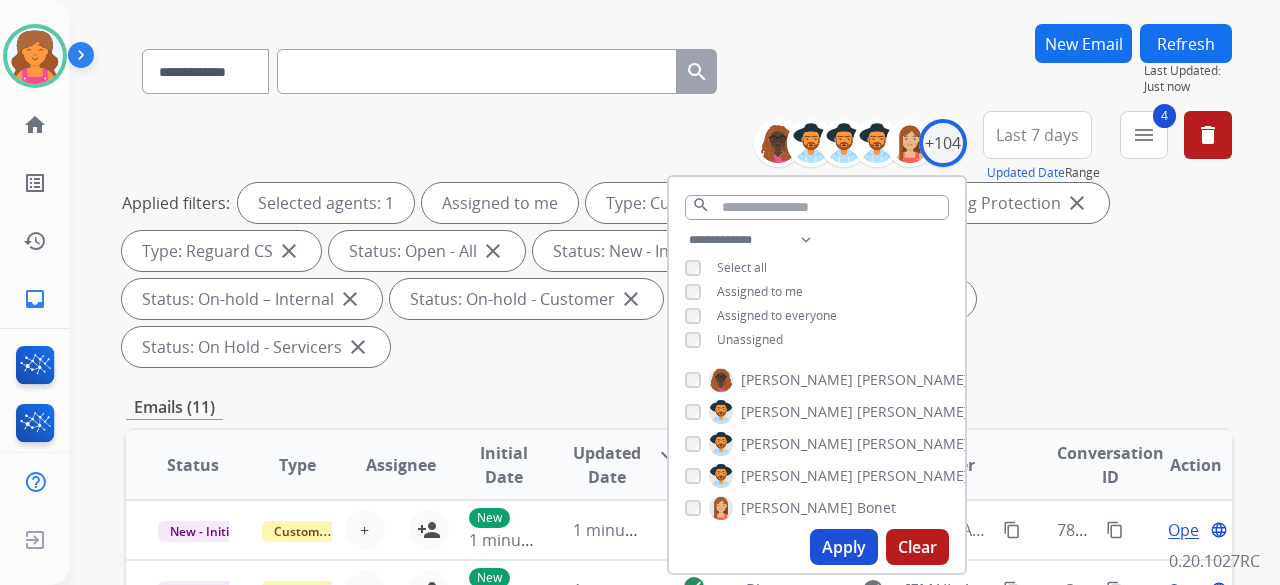 scroll, scrollTop: 200, scrollLeft: 0, axis: vertical 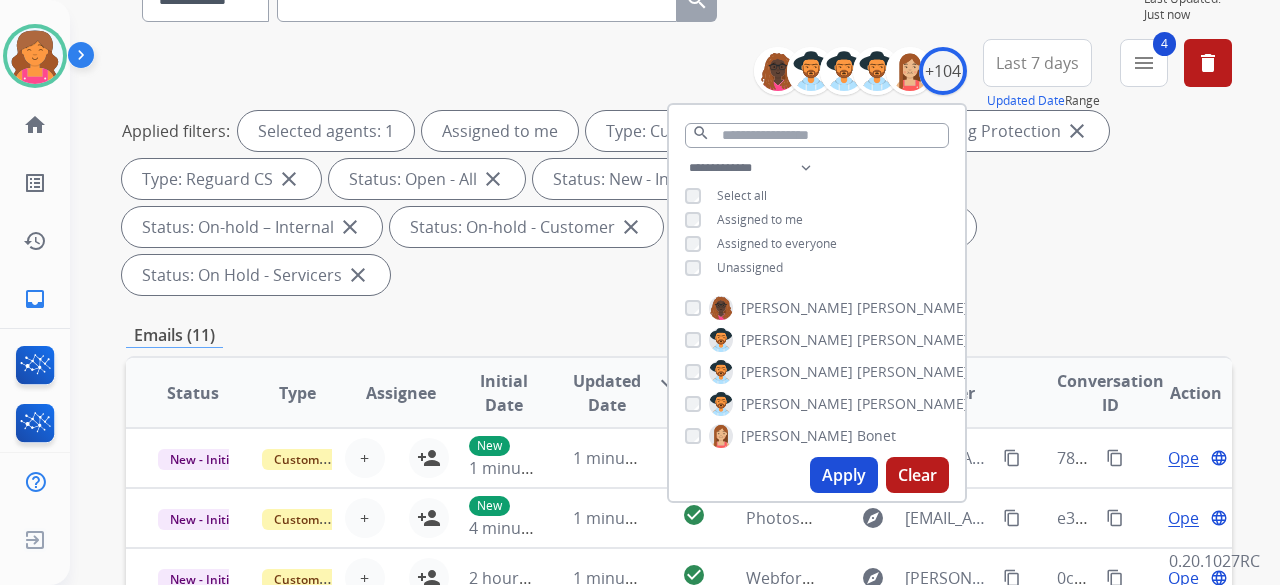 click on "Apply" at bounding box center [844, 475] 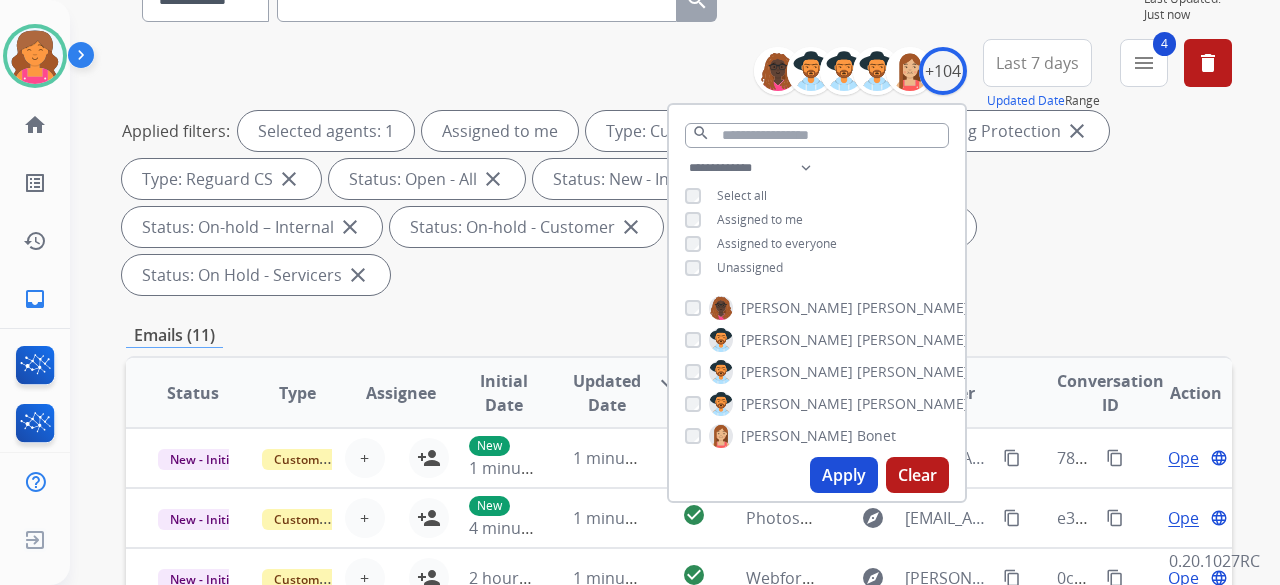 scroll, scrollTop: 0, scrollLeft: 0, axis: both 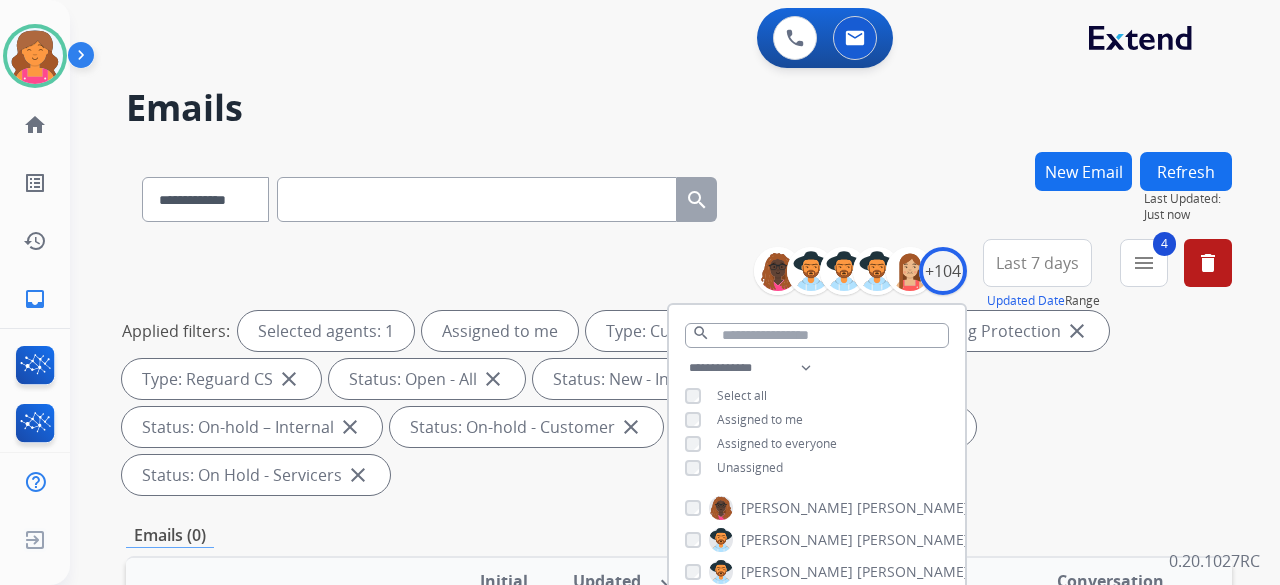 click on "Status: On Hold - Pending Parts  close" at bounding box center (823, 427) 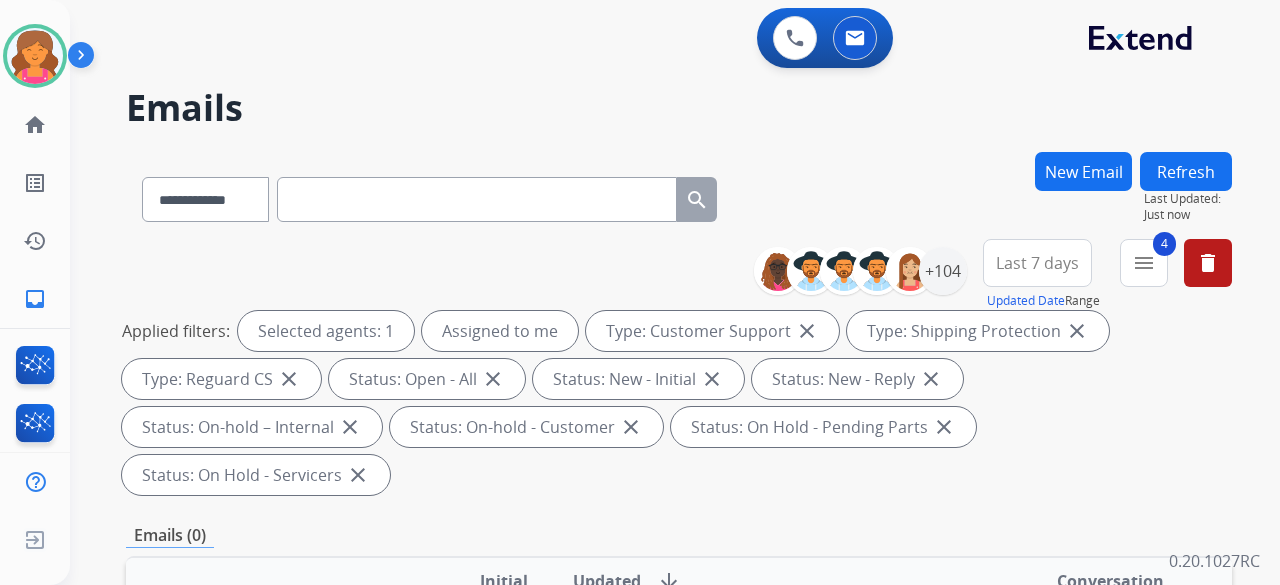 click on "Last 7 days" at bounding box center (1037, 263) 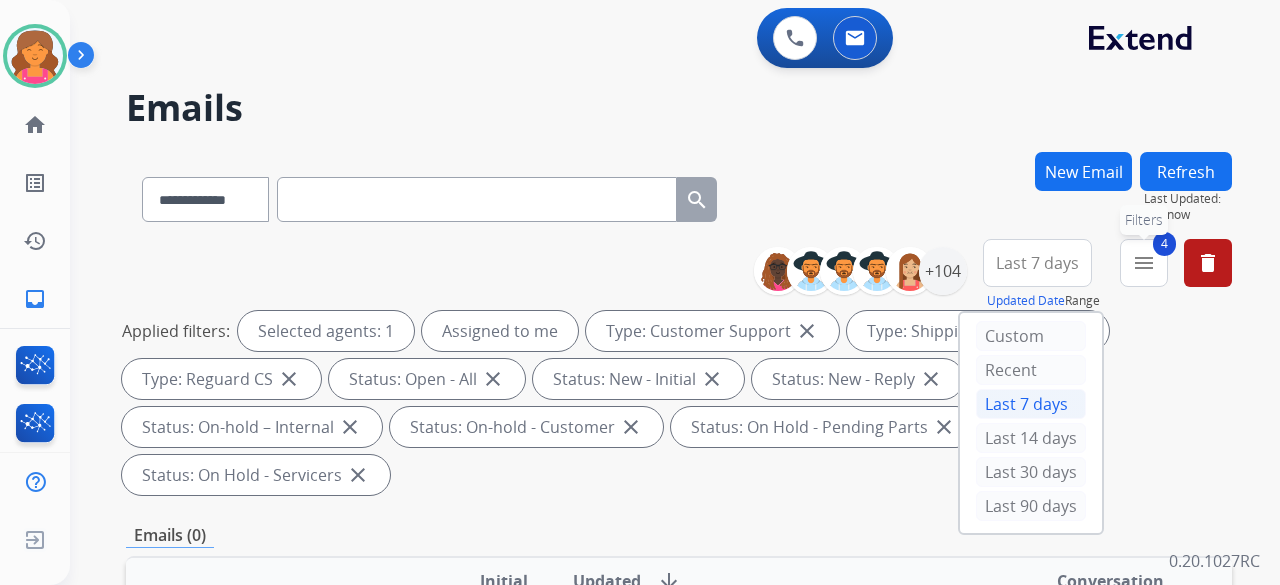 click on "menu" at bounding box center [1144, 263] 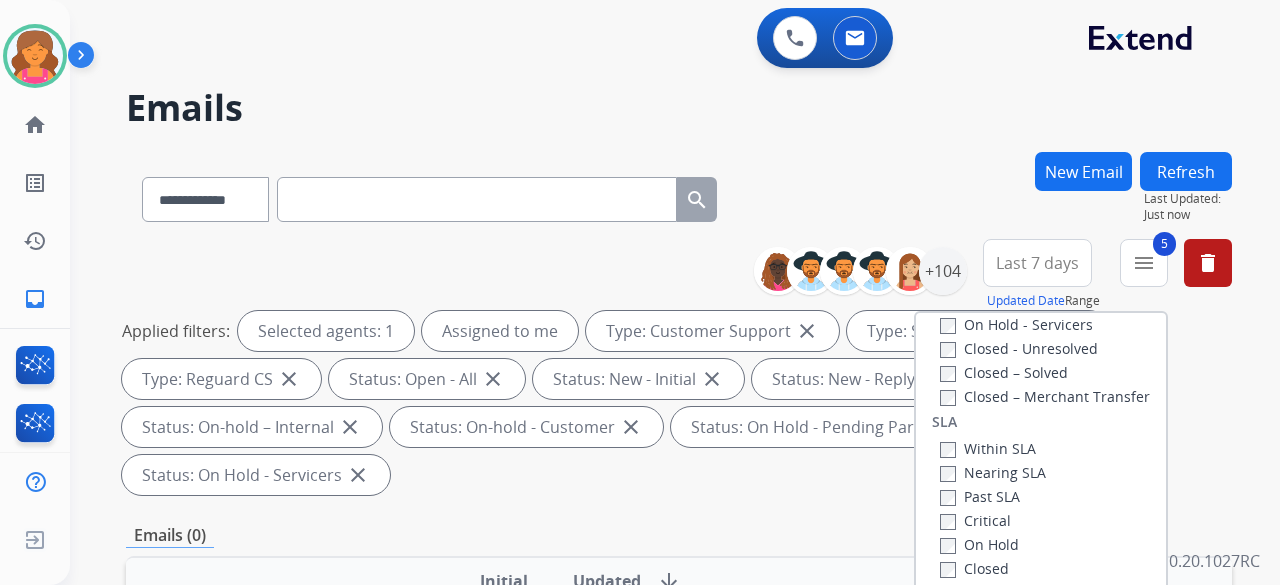 scroll, scrollTop: 528, scrollLeft: 0, axis: vertical 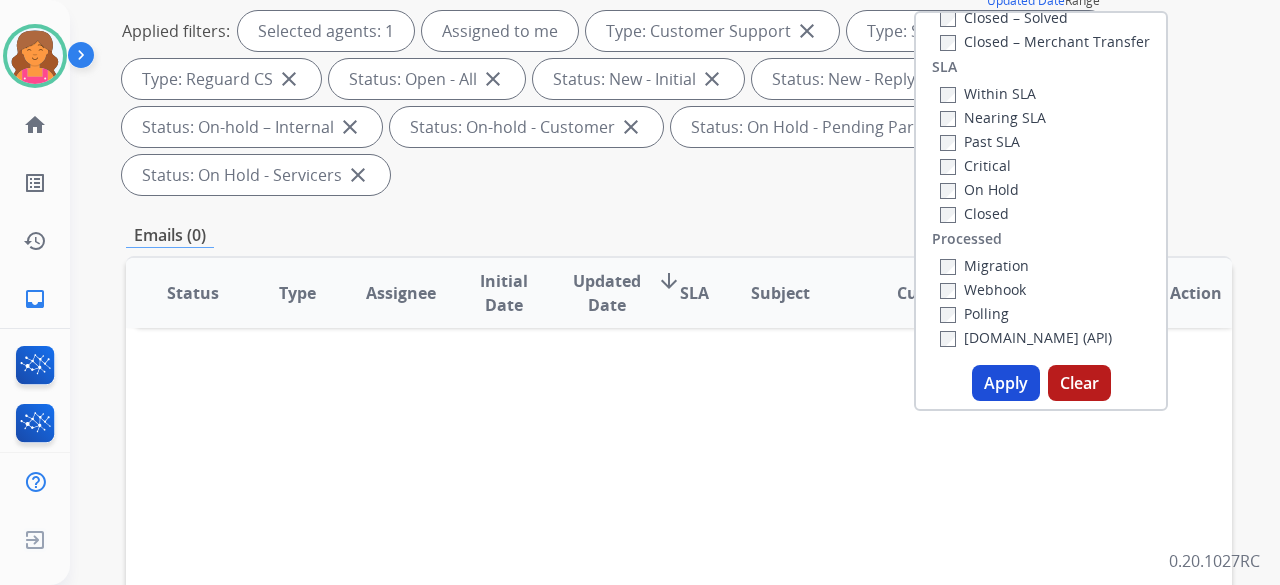 click on "Apply" at bounding box center [1006, 383] 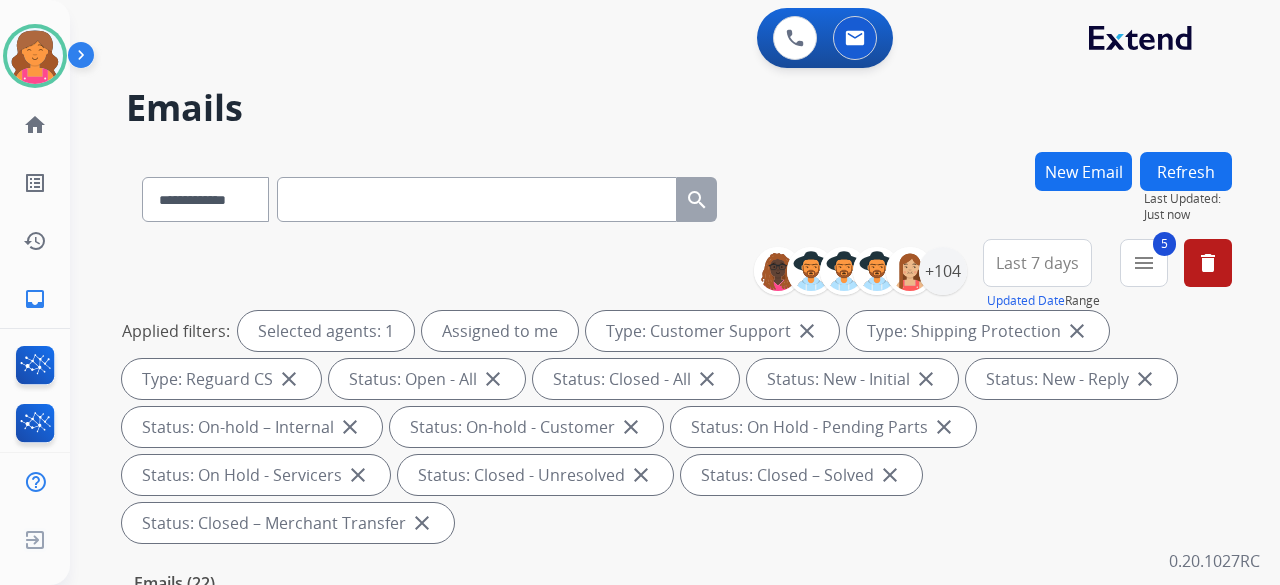 scroll, scrollTop: 300, scrollLeft: 0, axis: vertical 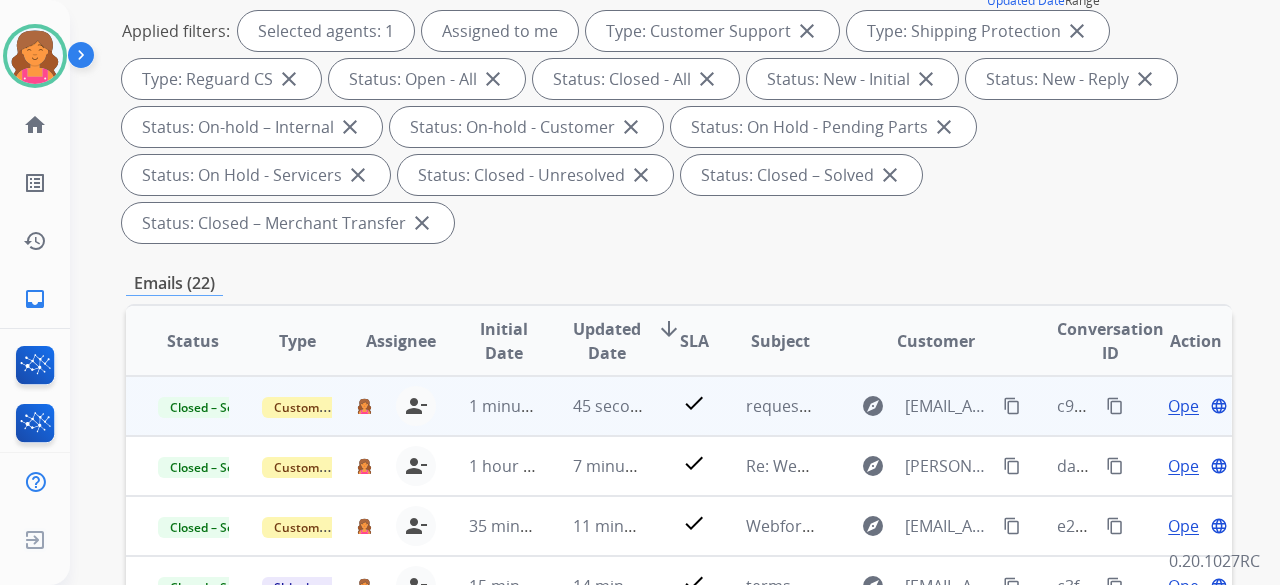 click on "content_copy" at bounding box center [1115, 406] 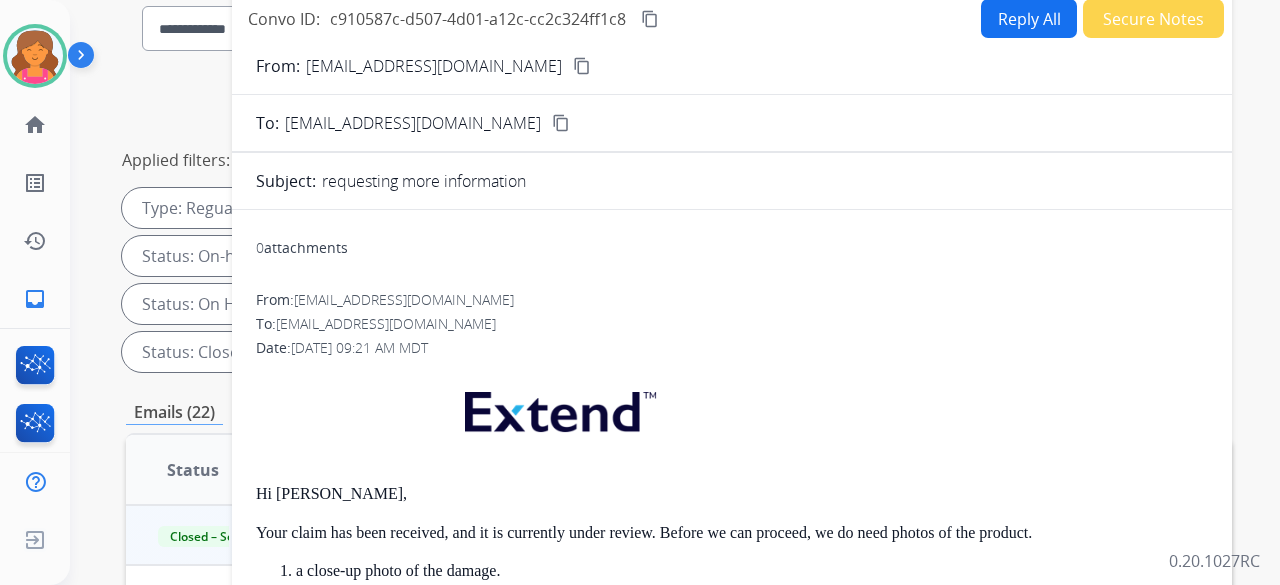 scroll, scrollTop: 0, scrollLeft: 0, axis: both 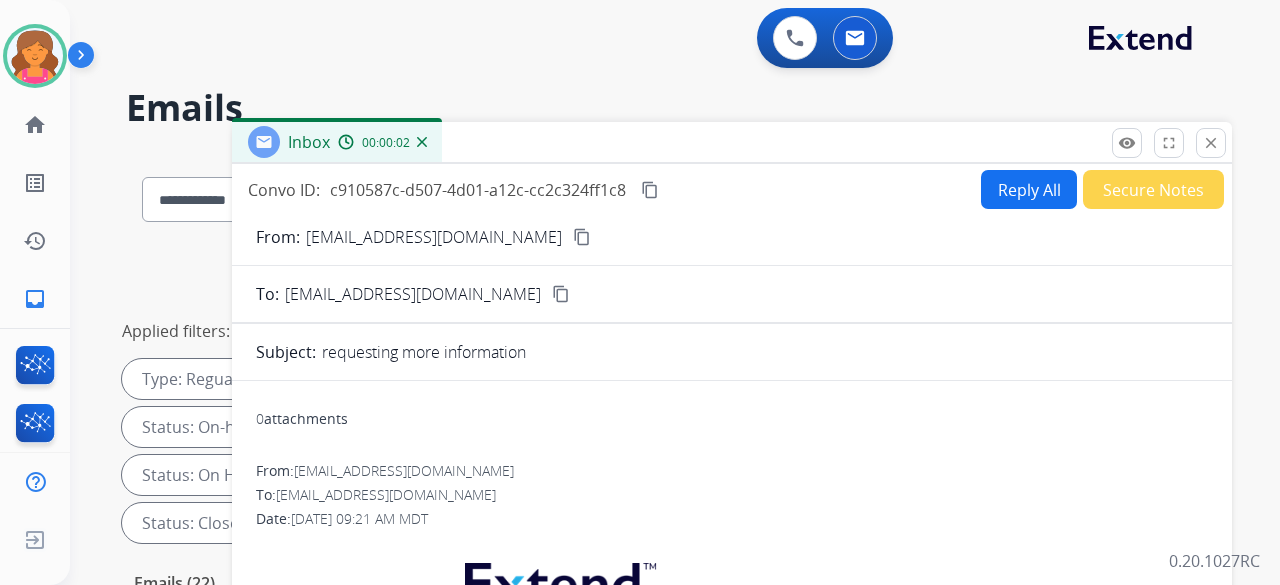 click on "content_copy" at bounding box center [650, 190] 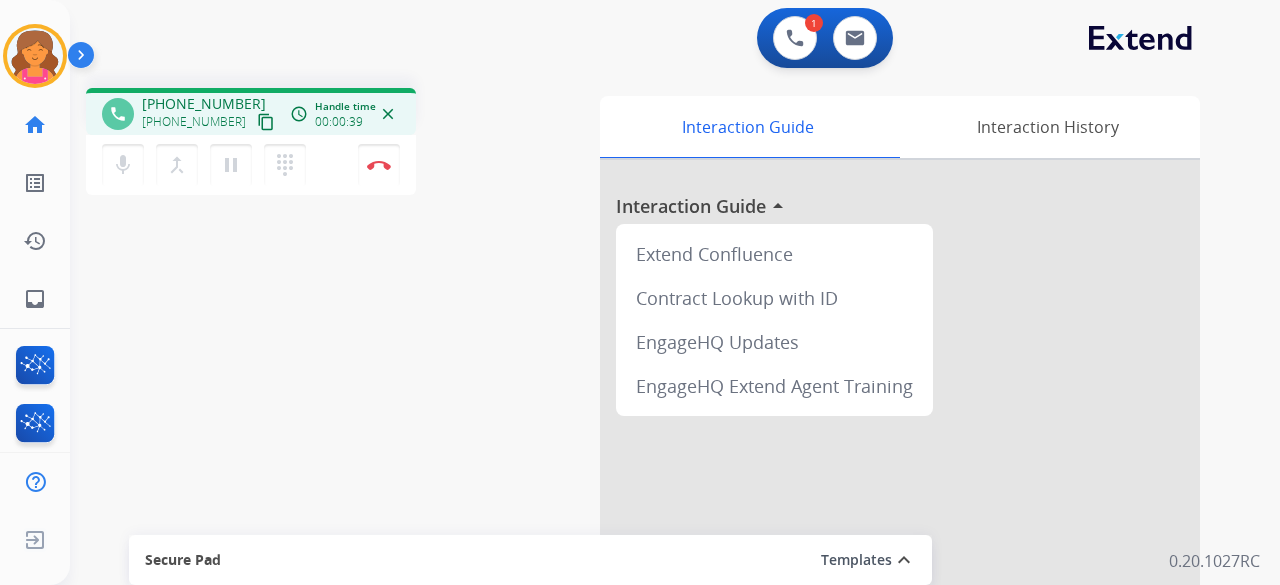 click on "content_copy" at bounding box center [266, 122] 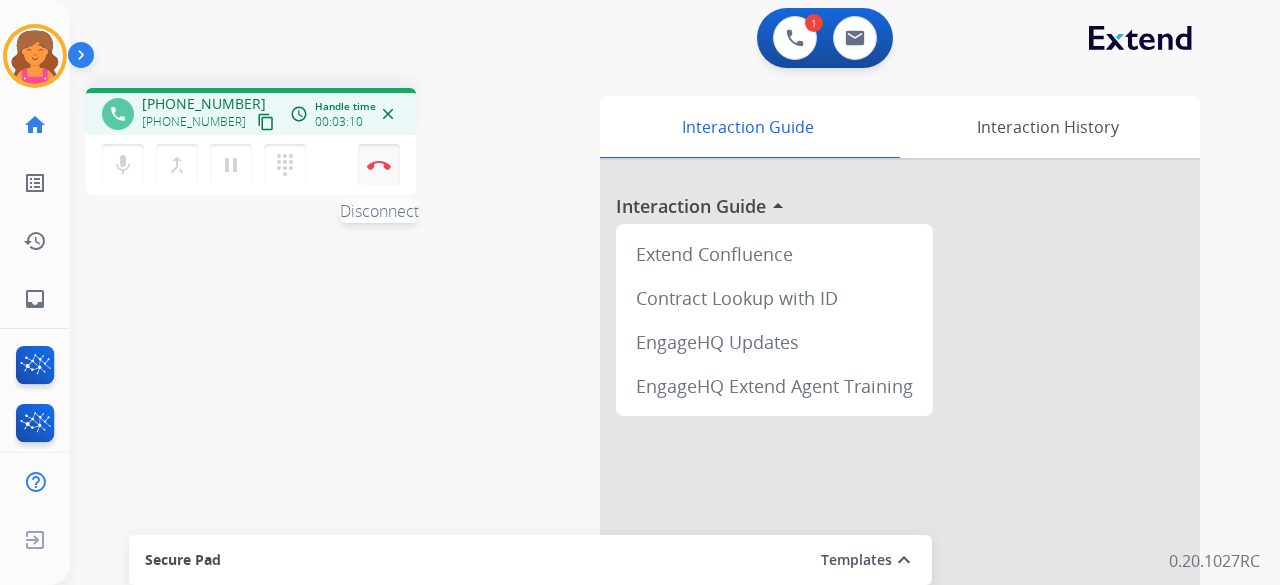 click at bounding box center [379, 165] 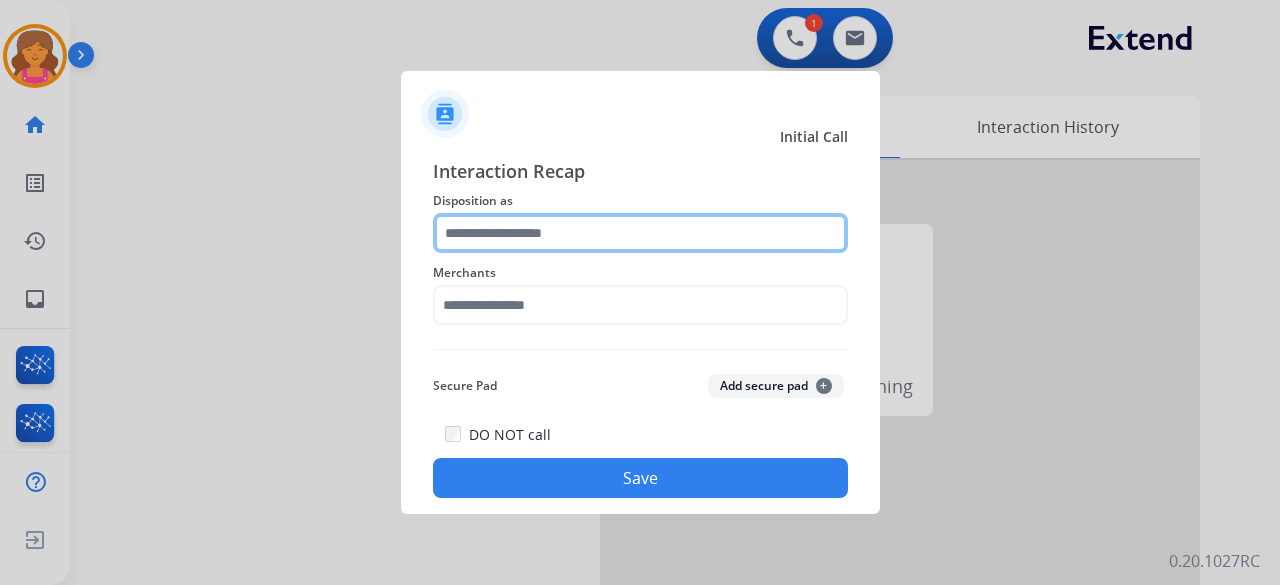 click 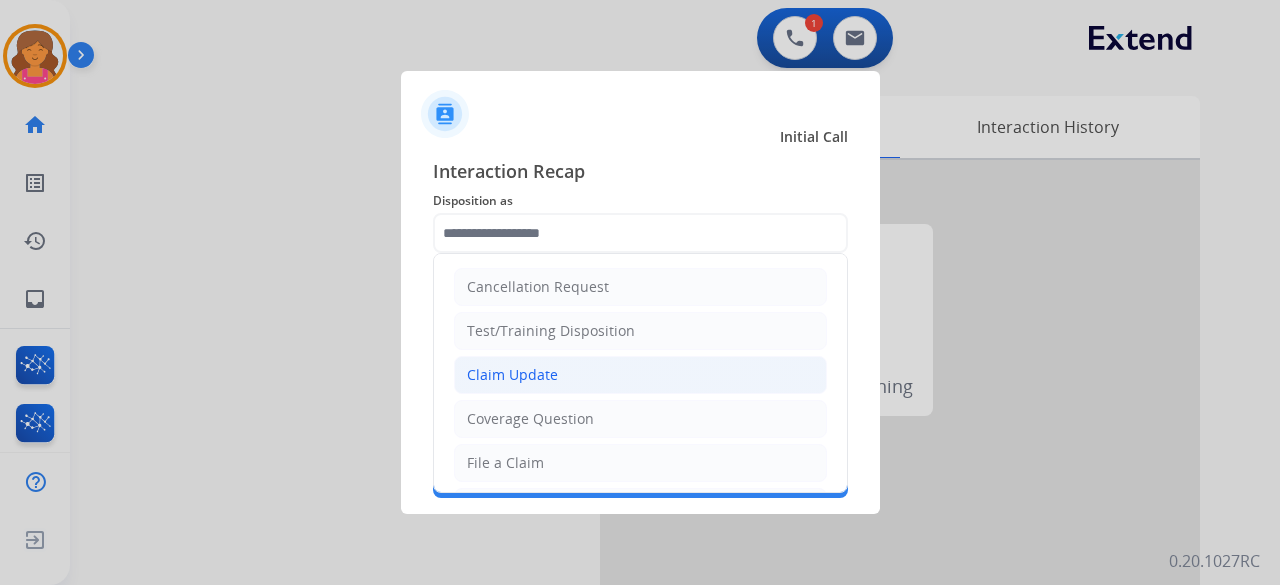 click on "Claim Update" 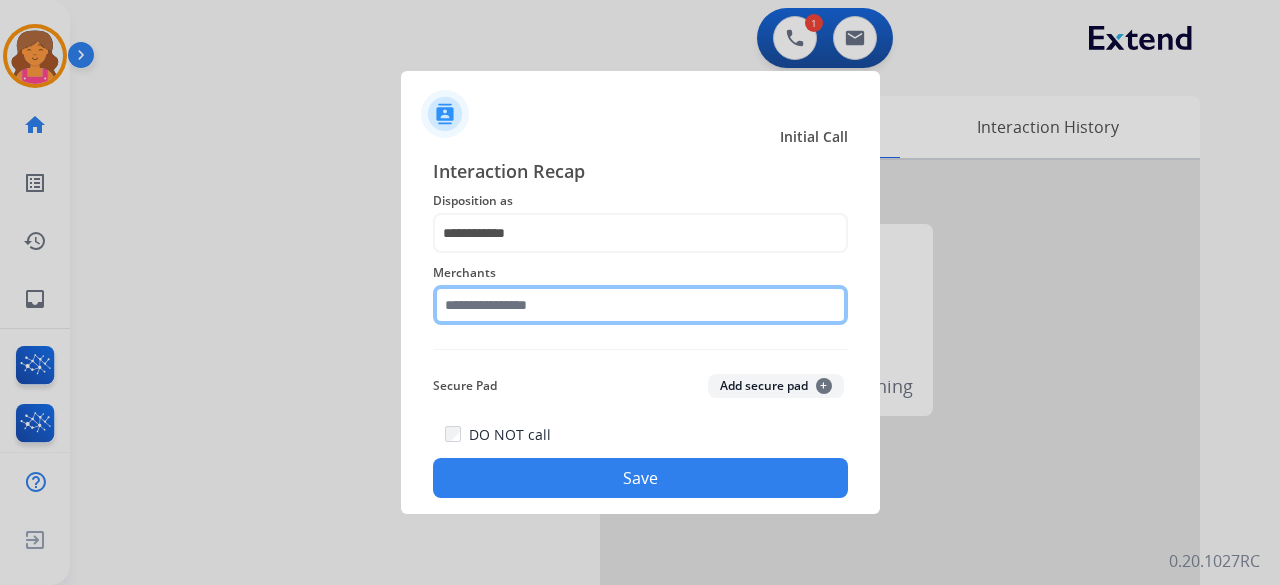 click 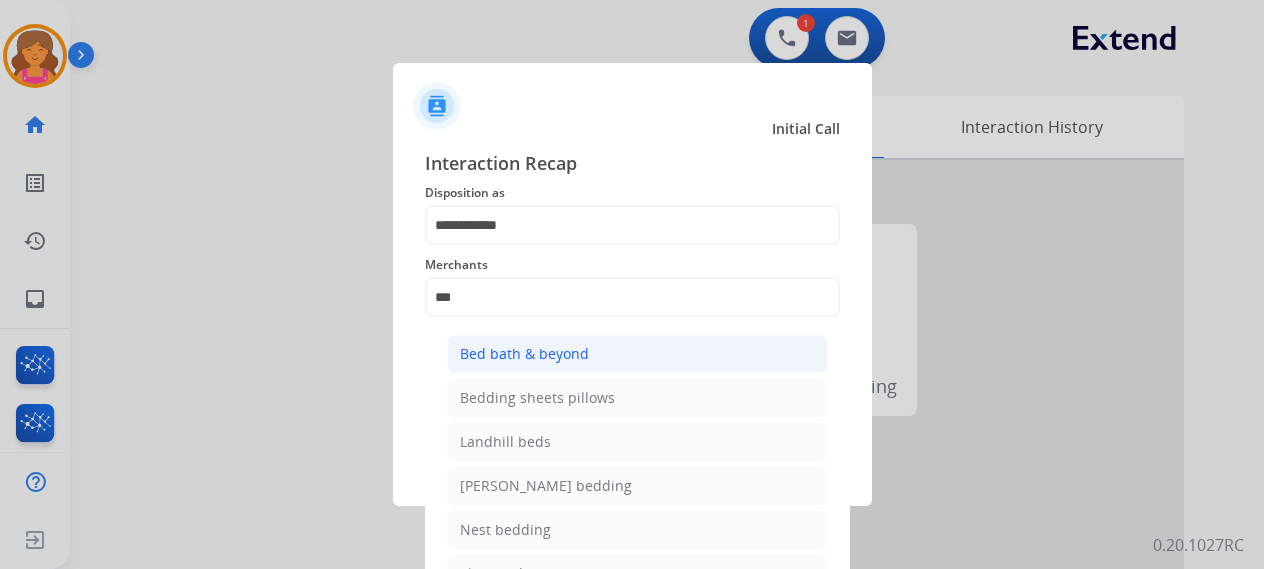 click on "Bed bath & beyond" 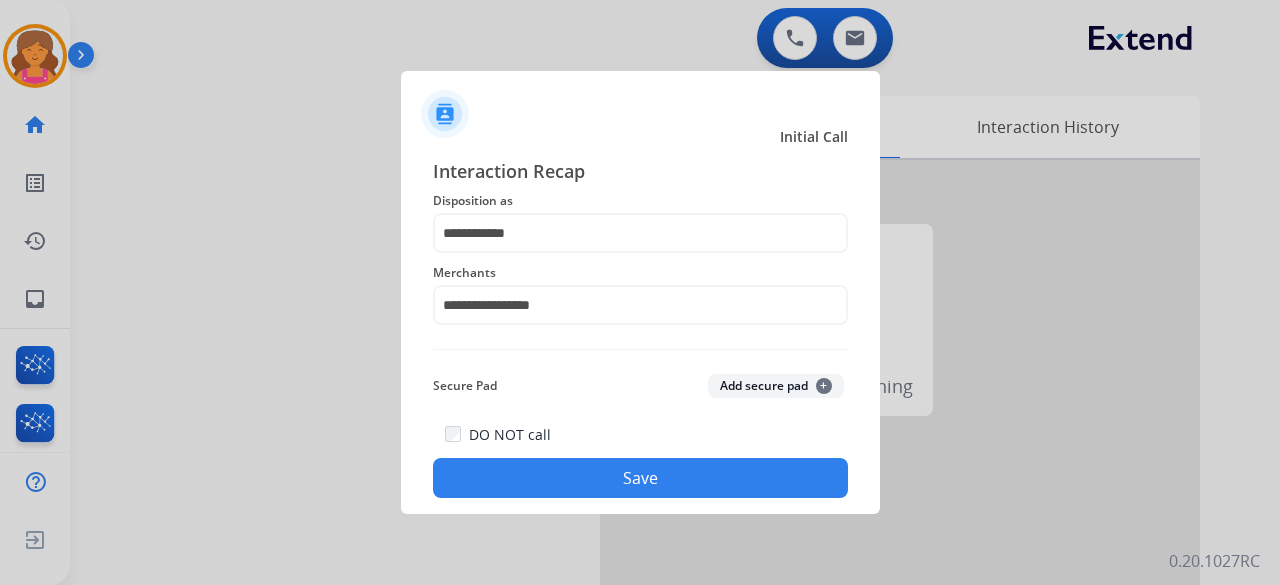 click on "Save" 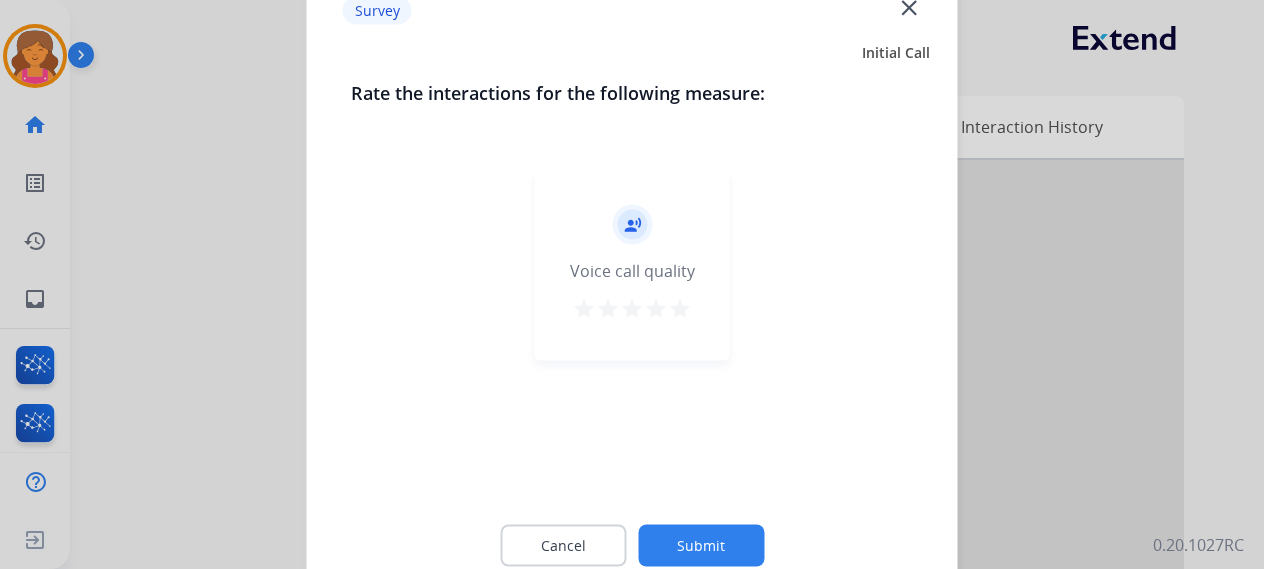 click on "star" at bounding box center (680, 308) 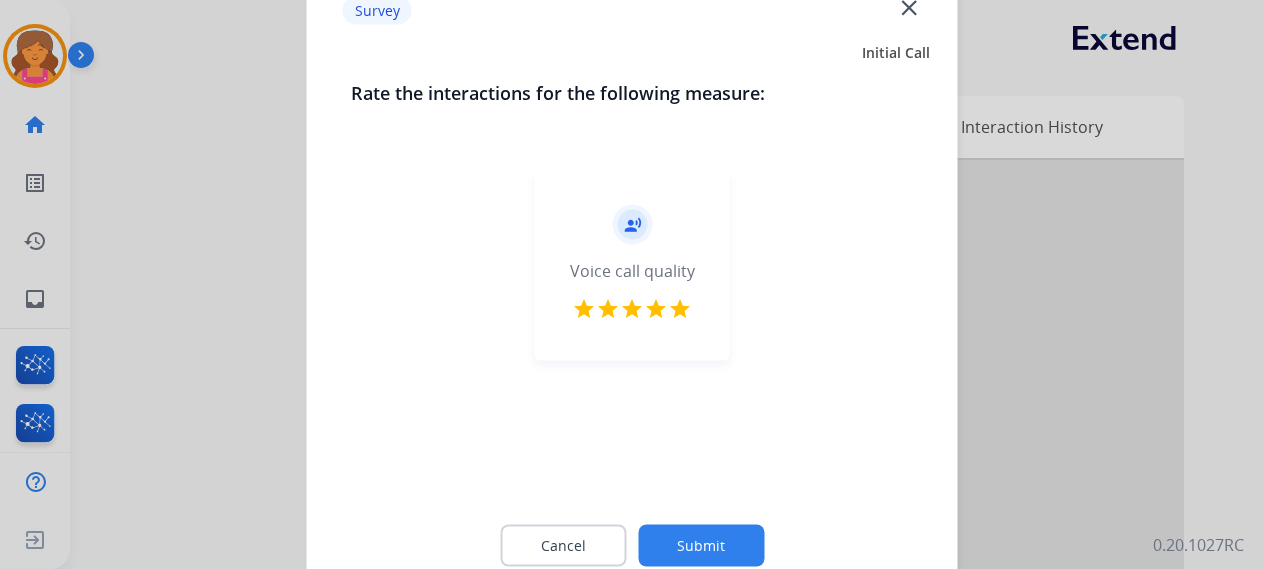 click on "Submit" 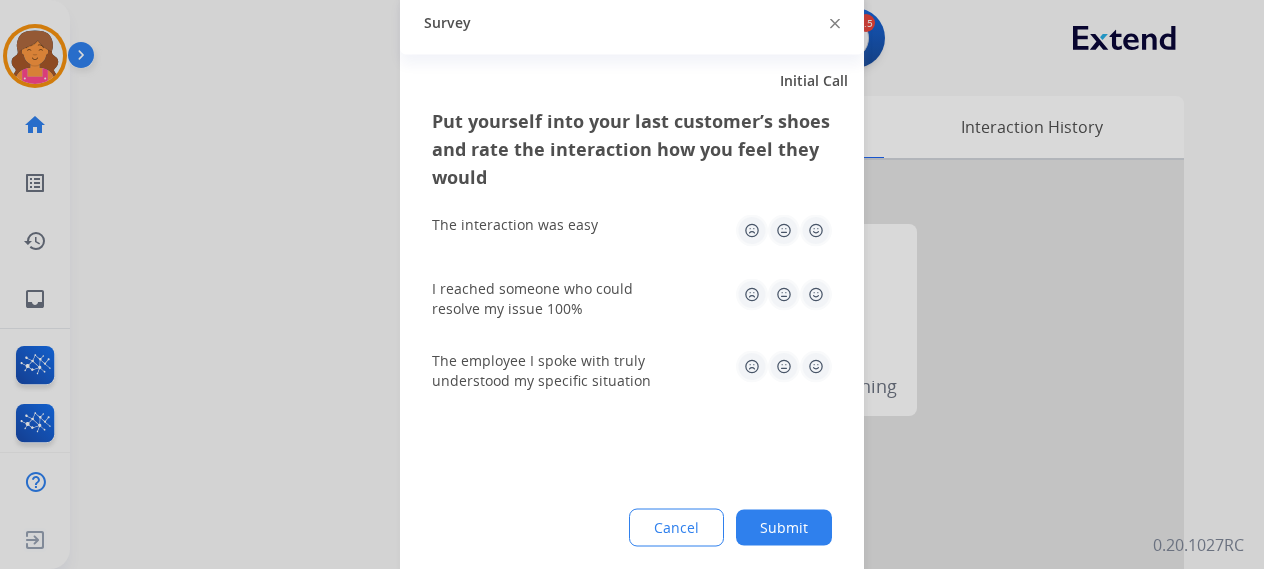 click 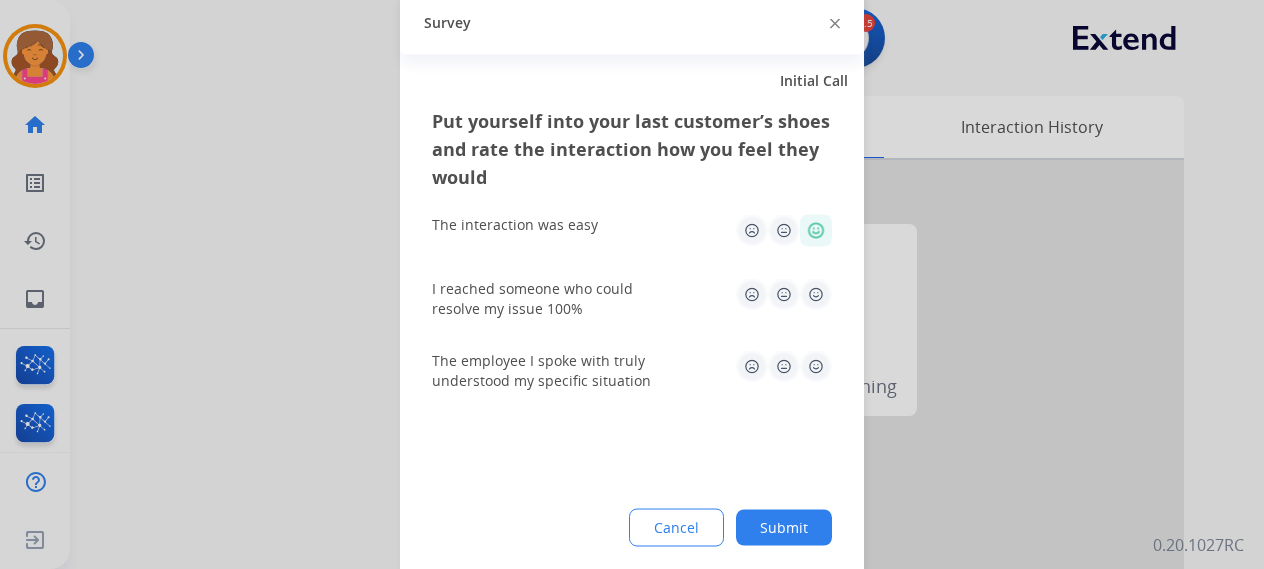 click 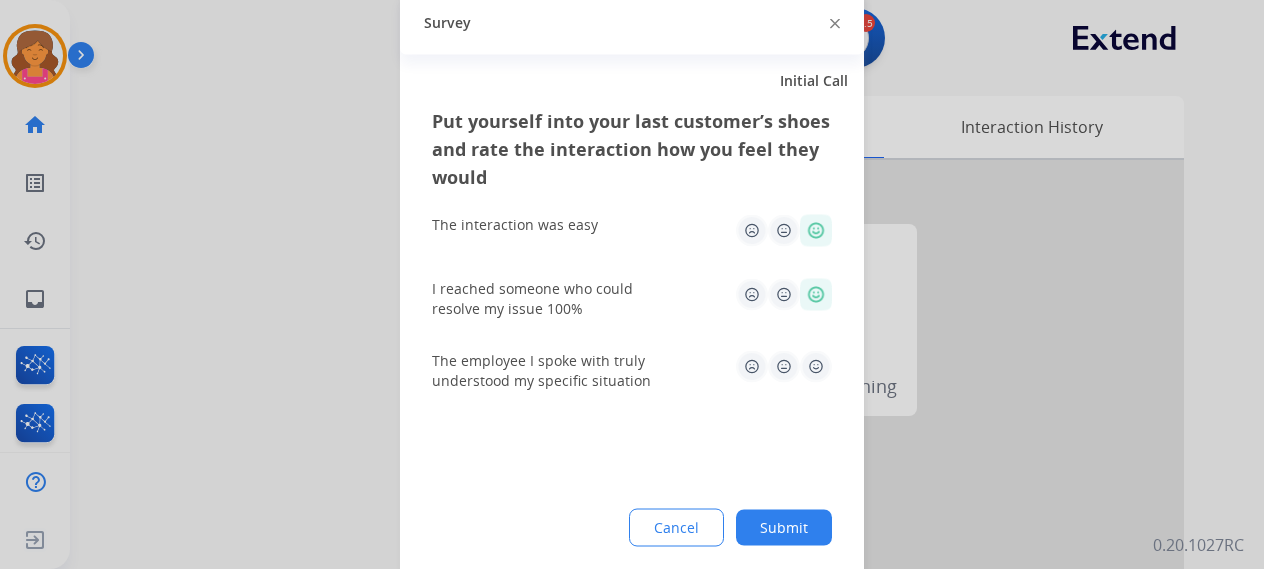 click 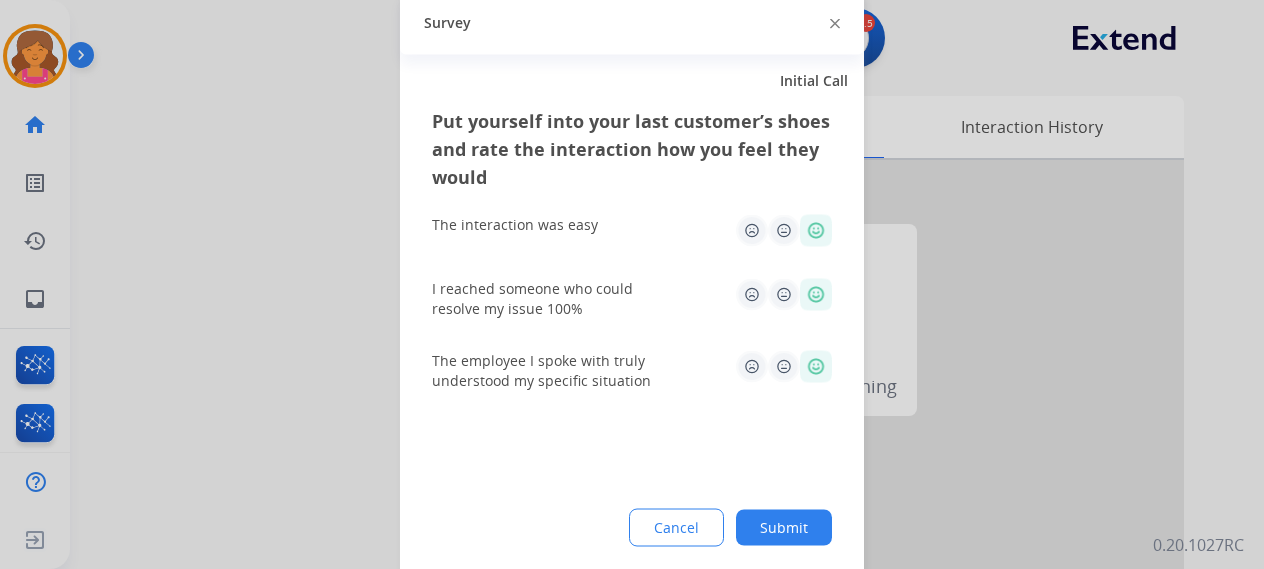 click on "Submit" 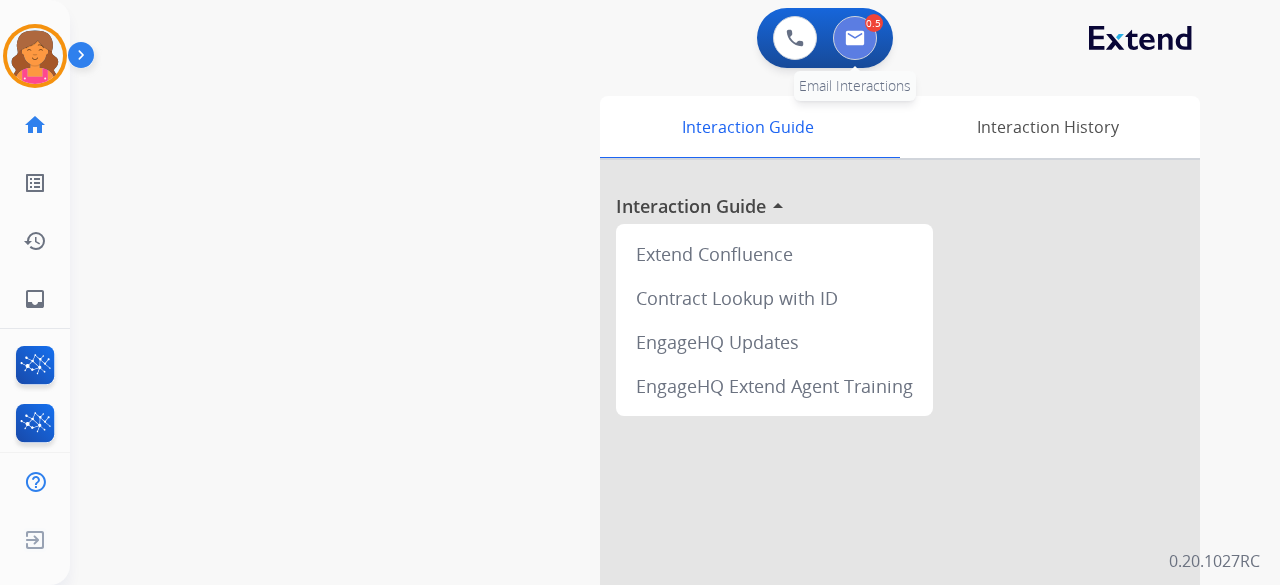 click at bounding box center [855, 38] 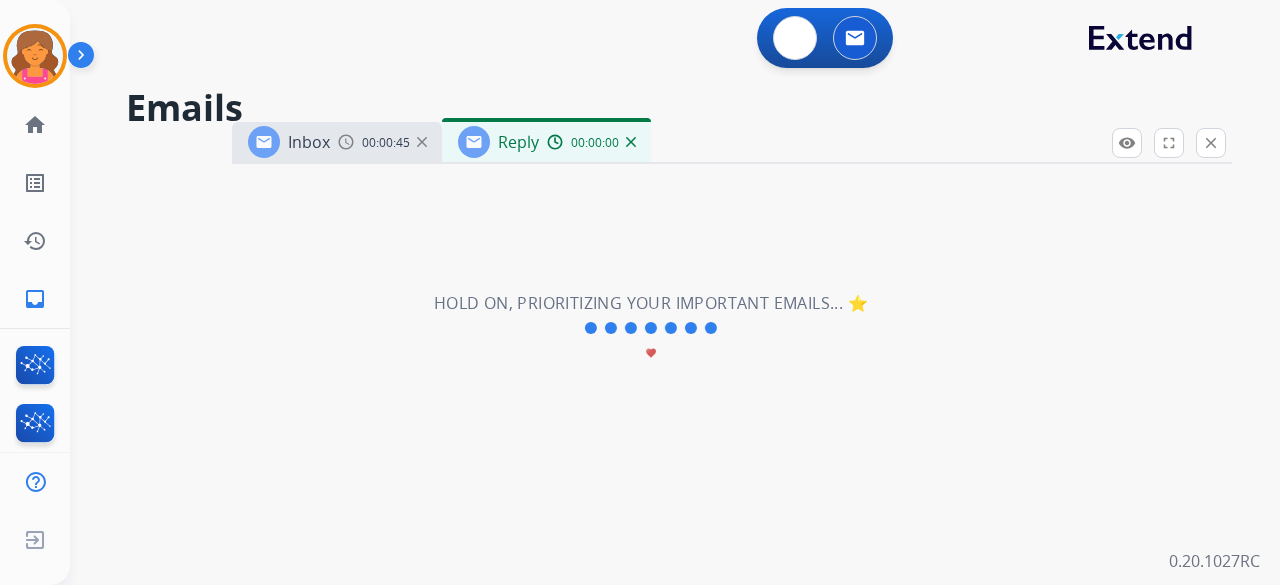 select on "**********" 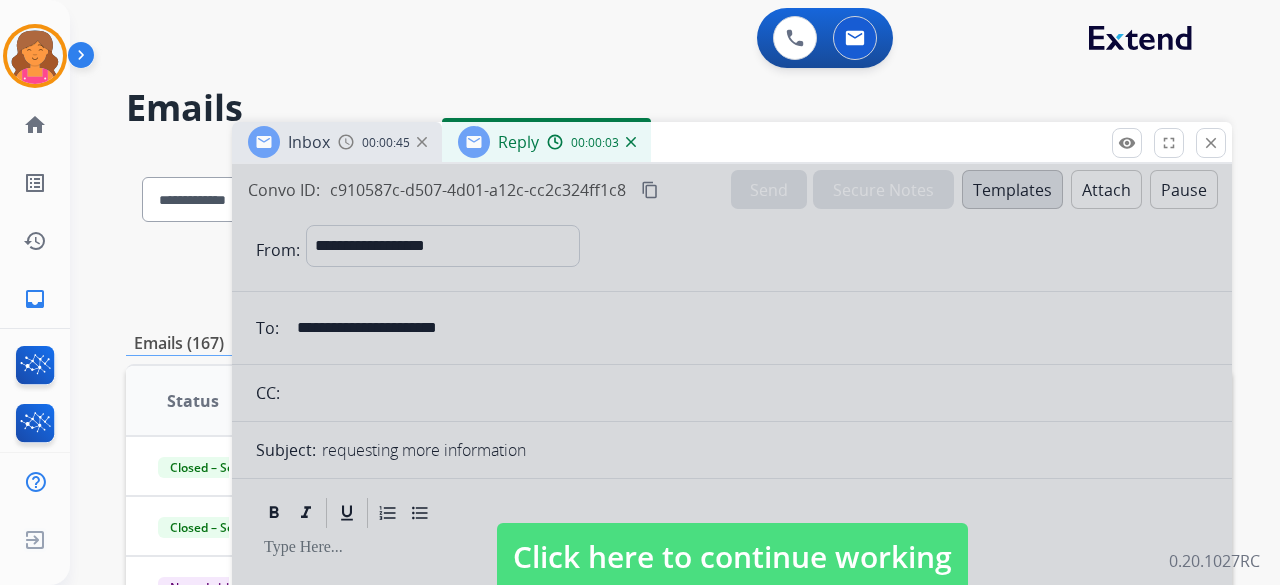 click on "Click here to continue working" at bounding box center [732, 557] 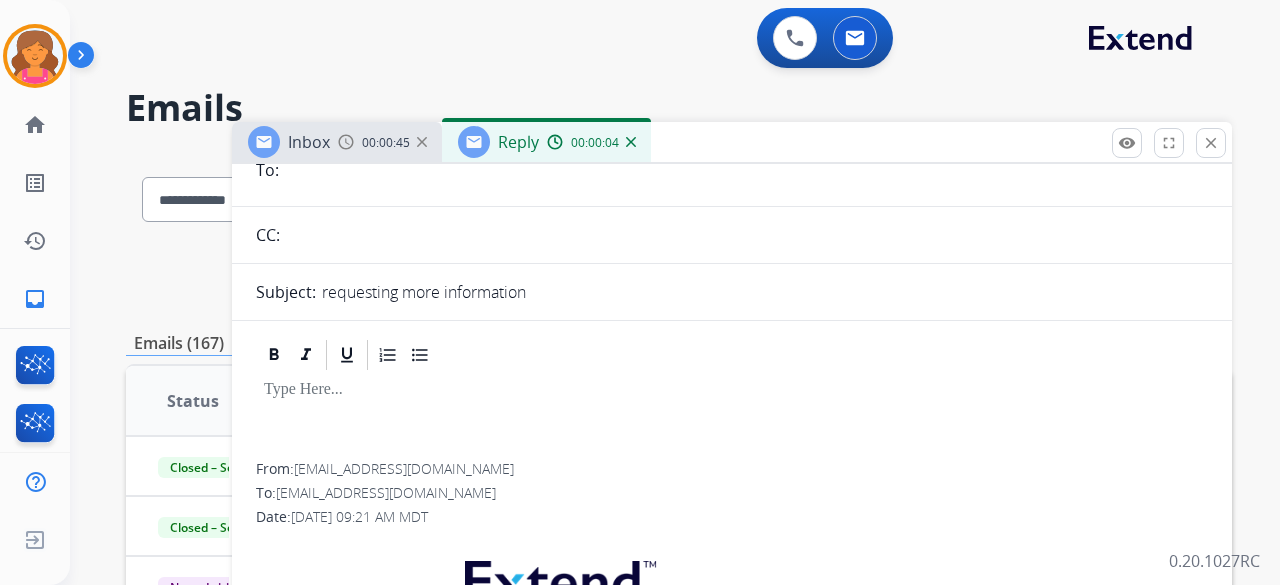 scroll, scrollTop: 0, scrollLeft: 0, axis: both 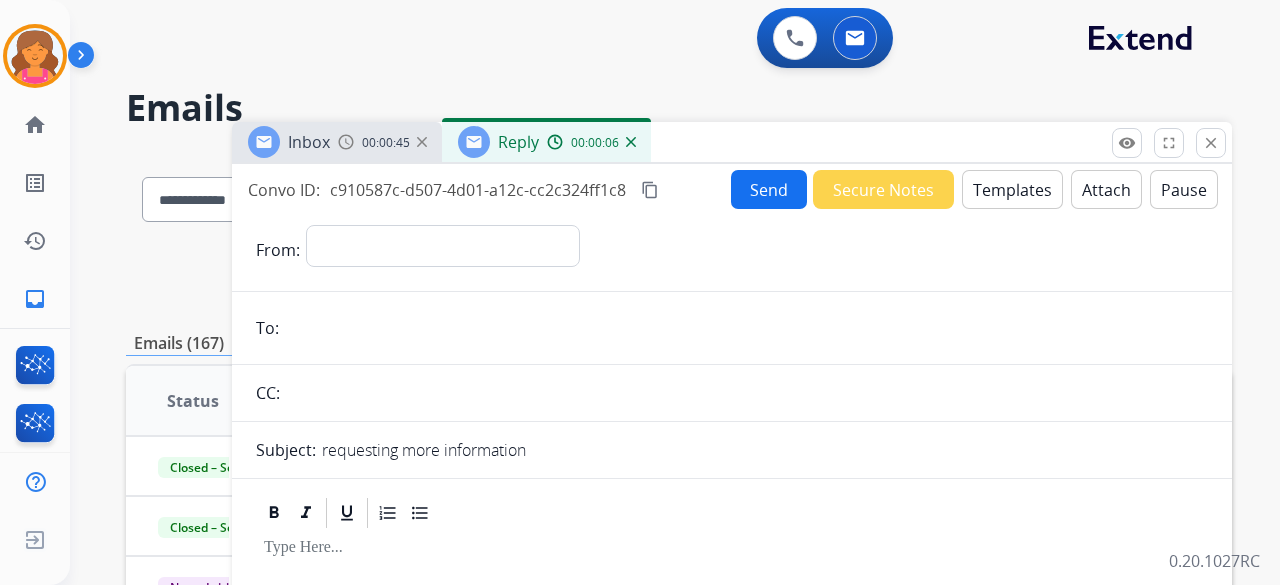 click on "00:00:45" at bounding box center [386, 143] 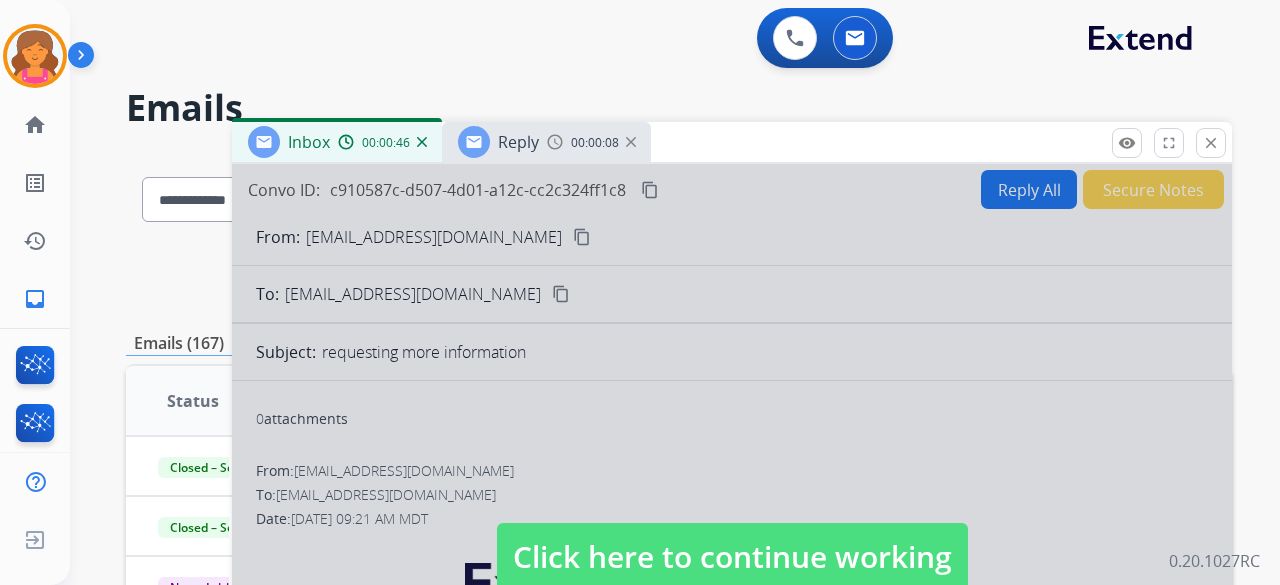 click on "Click here to continue working" at bounding box center (732, 557) 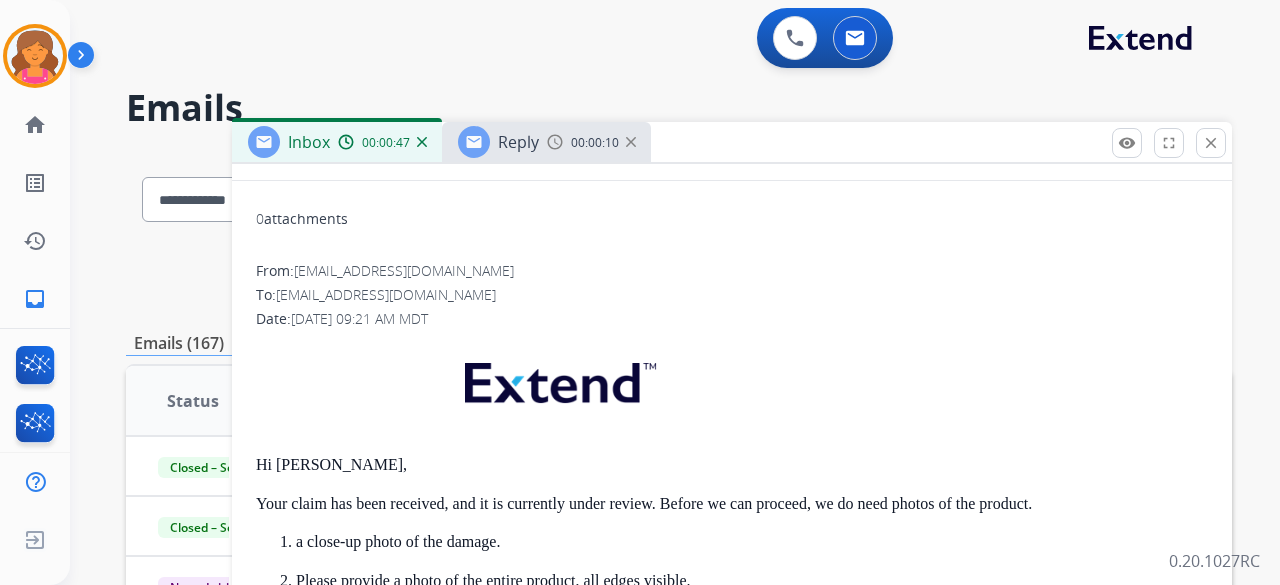 scroll, scrollTop: 288, scrollLeft: 0, axis: vertical 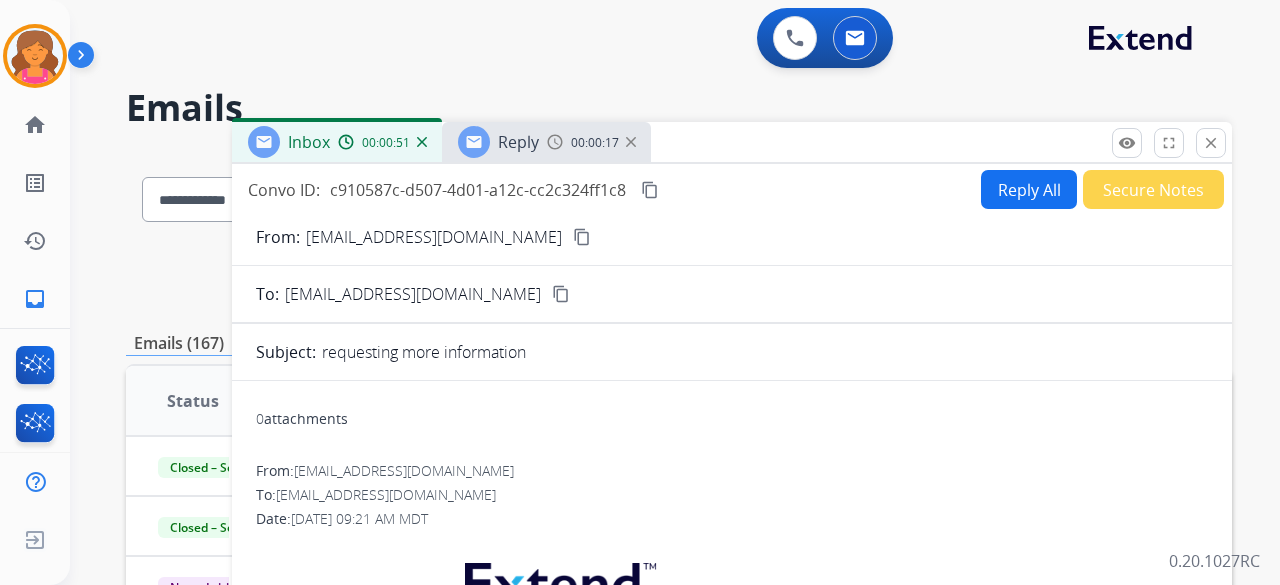 click on "Reply All" at bounding box center [1029, 189] 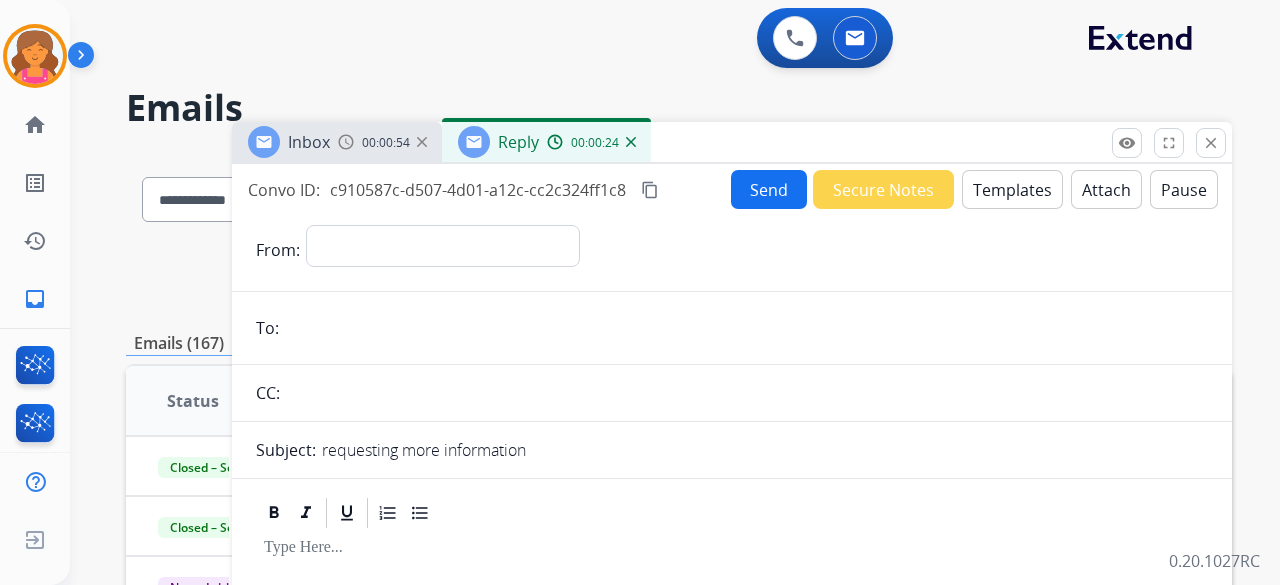 click on "00:00:24" at bounding box center (591, 142) 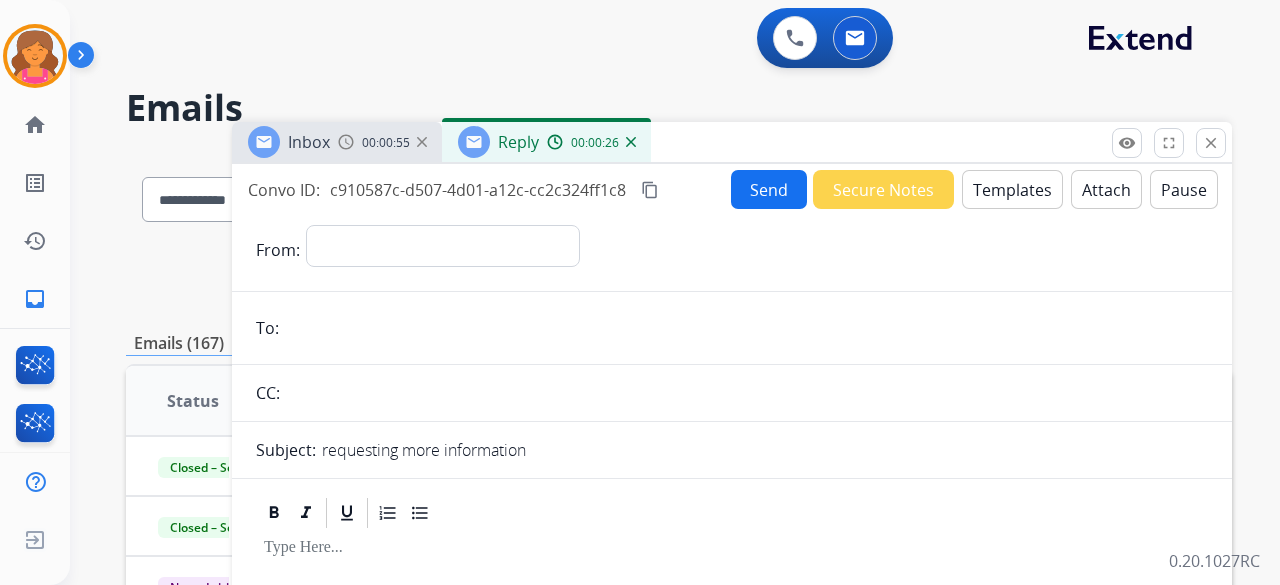 click at bounding box center (631, 142) 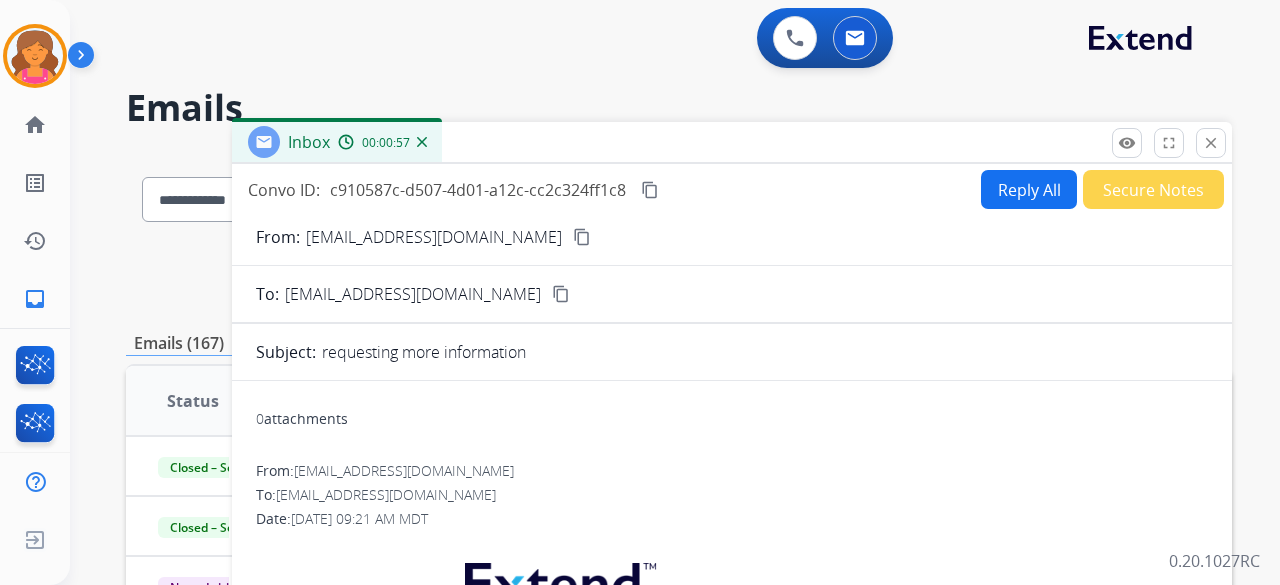 scroll, scrollTop: 288, scrollLeft: 0, axis: vertical 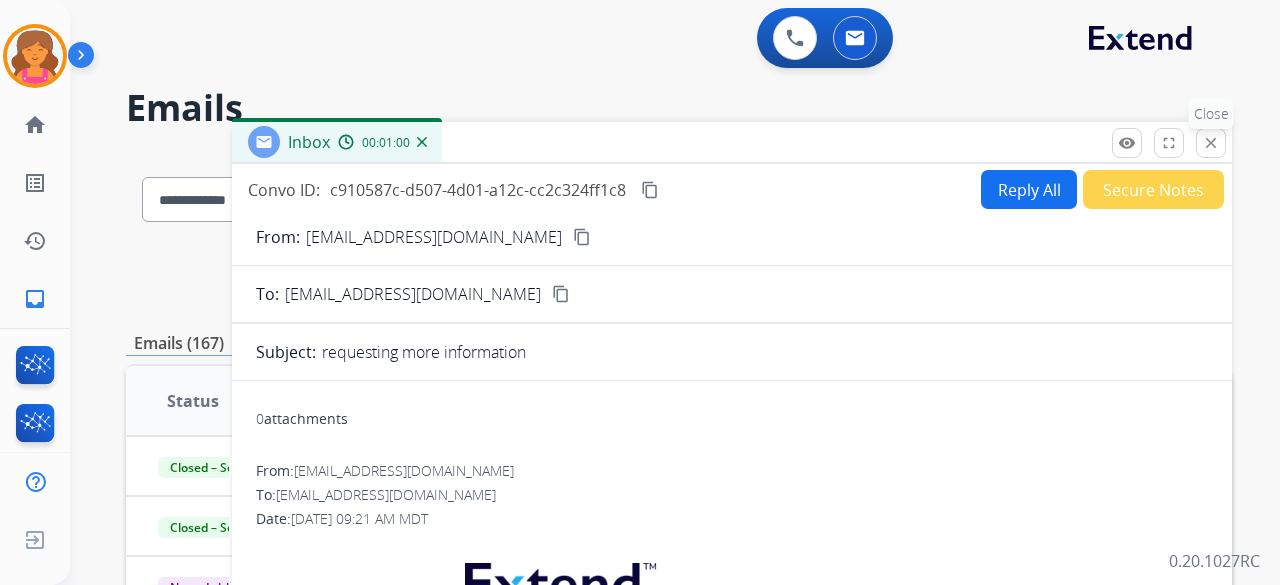 click on "close" at bounding box center [1211, 143] 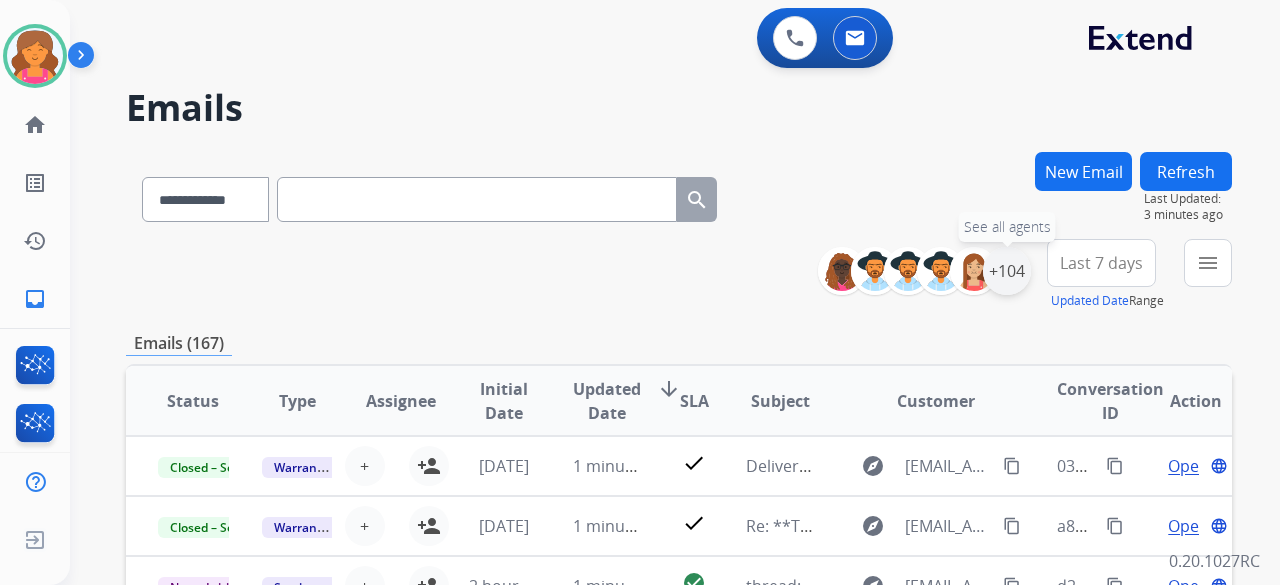 click on "+104" at bounding box center [1007, 271] 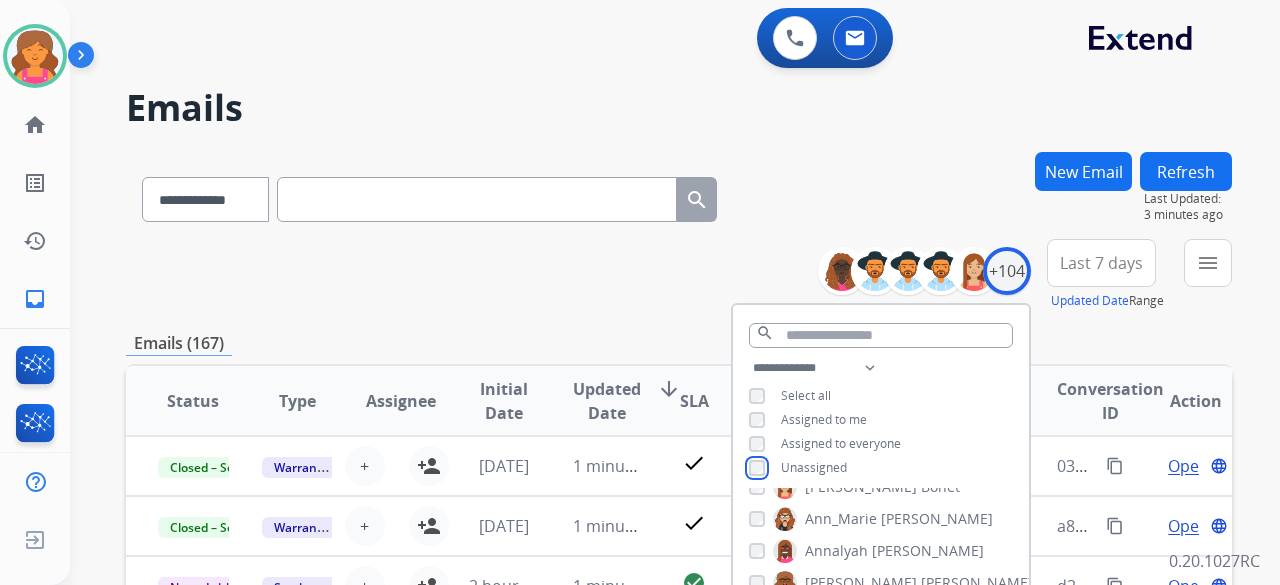 scroll, scrollTop: 300, scrollLeft: 0, axis: vertical 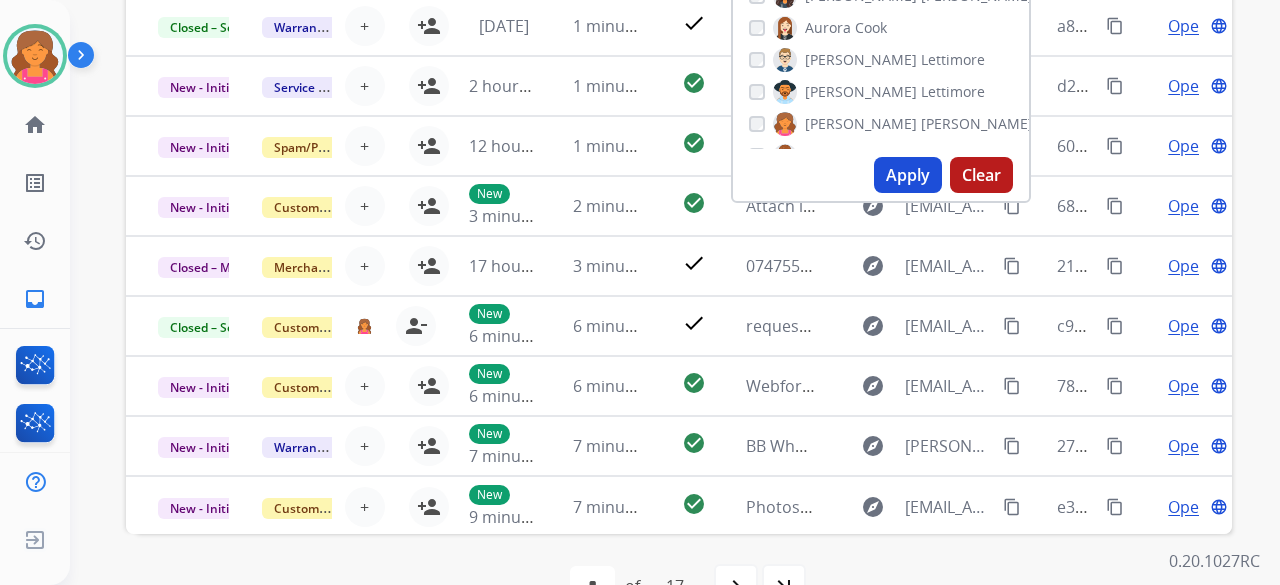 click on "Apply" at bounding box center (908, 175) 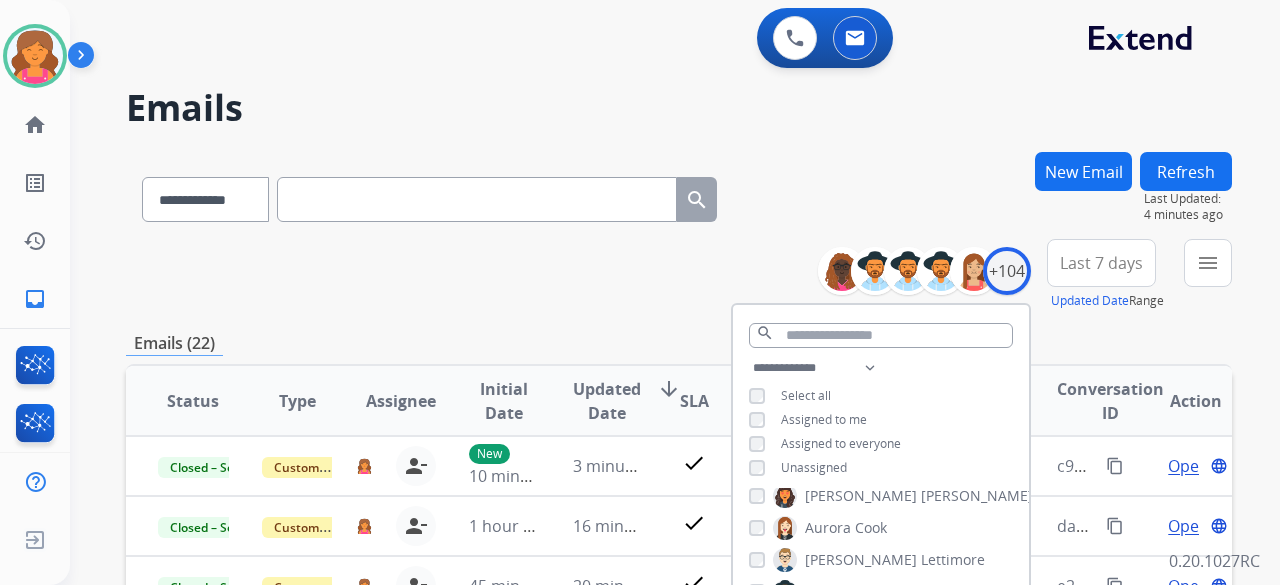 click on "**********" at bounding box center [679, 275] 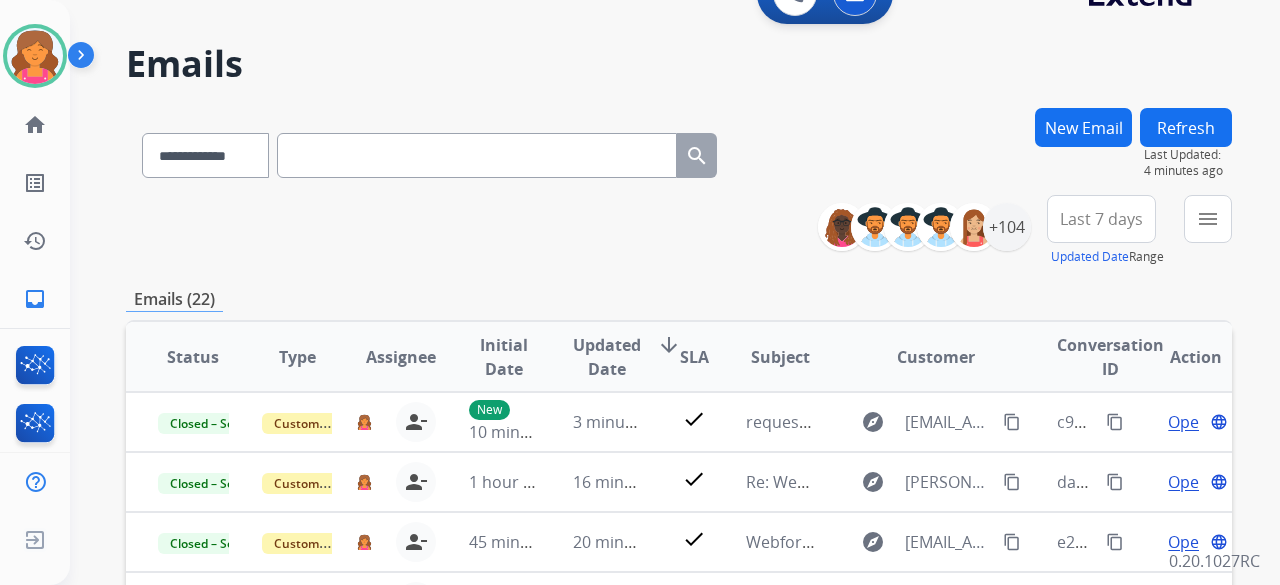 scroll, scrollTop: 0, scrollLeft: 0, axis: both 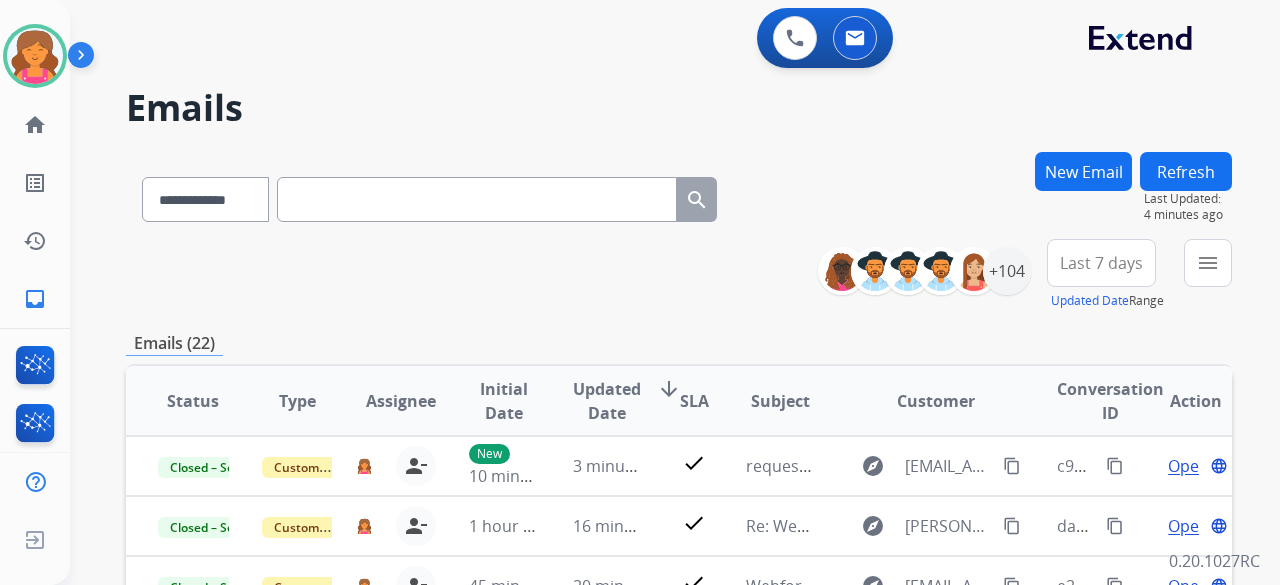 click on "Last 7 days" at bounding box center [1101, 263] 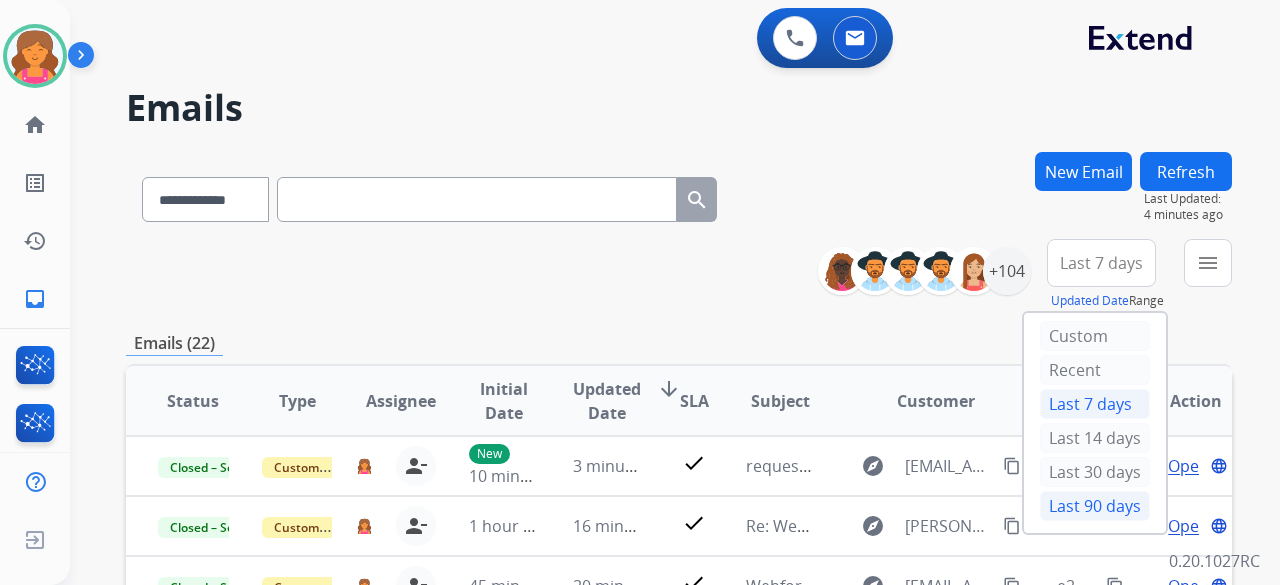 click on "Last 90 days" at bounding box center (1095, 506) 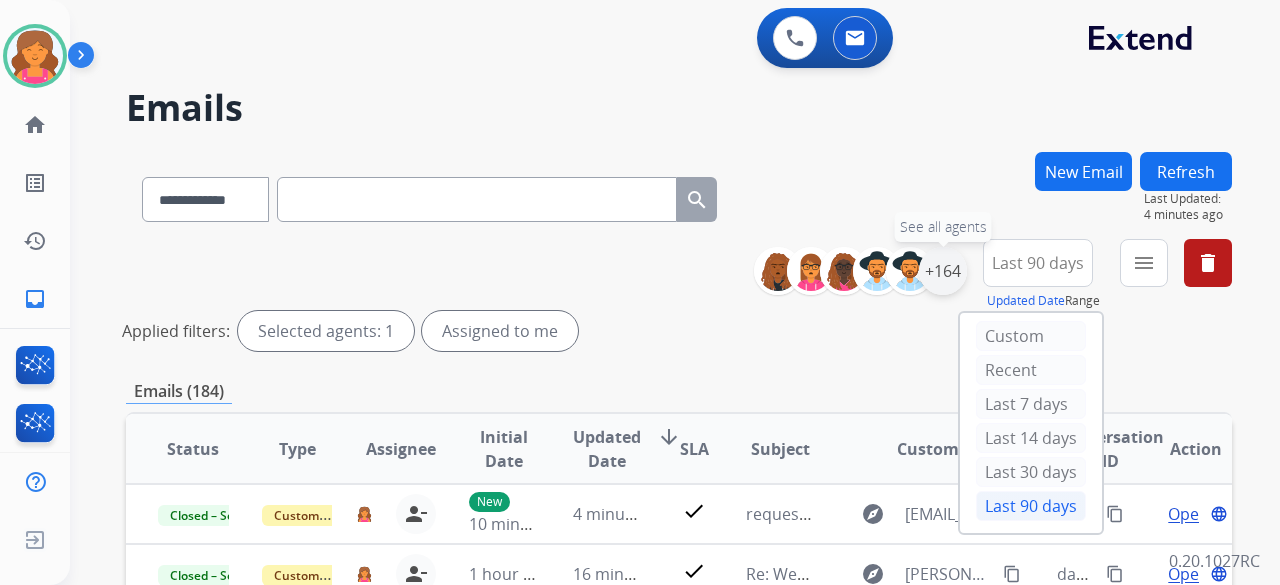 click on "+164" at bounding box center [943, 271] 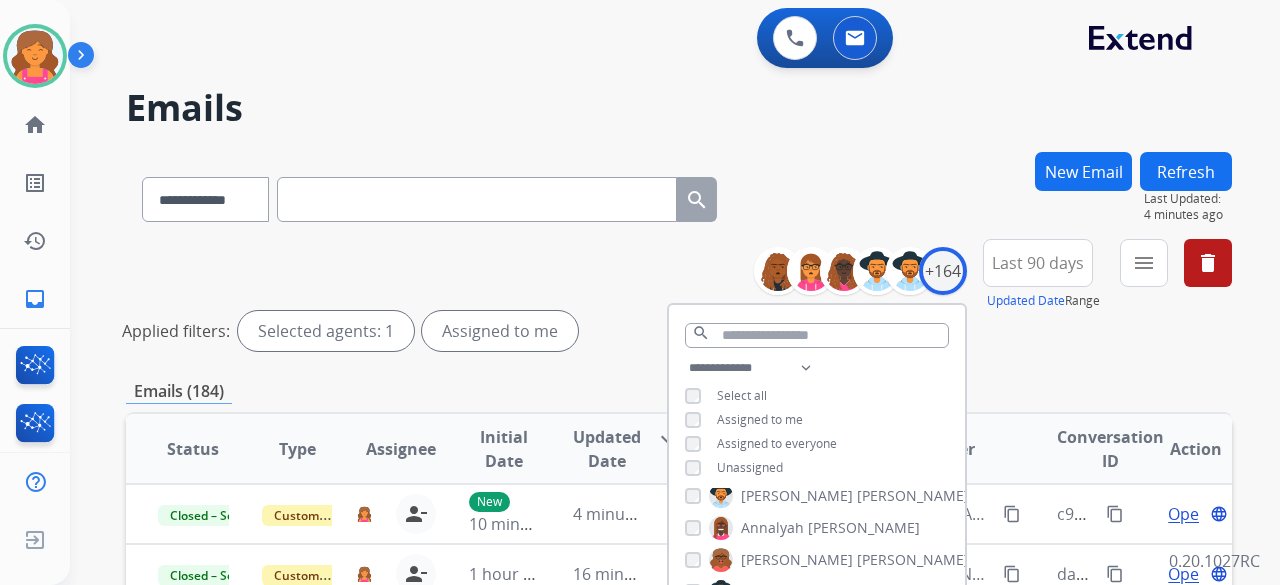 click on "**********" at bounding box center (817, 420) 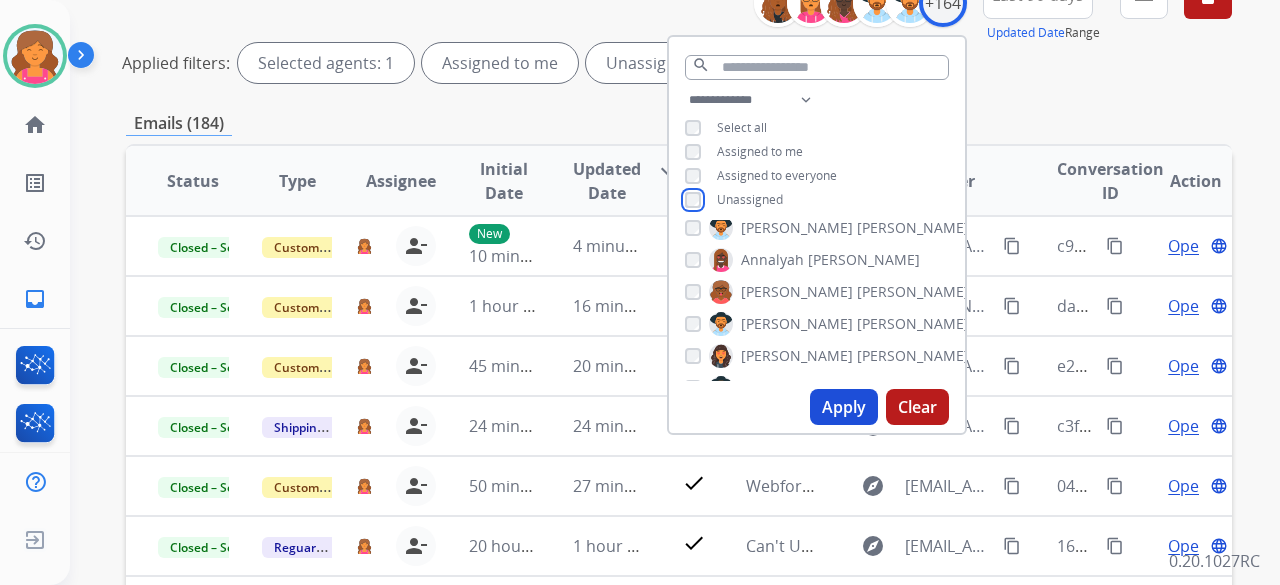 scroll, scrollTop: 300, scrollLeft: 0, axis: vertical 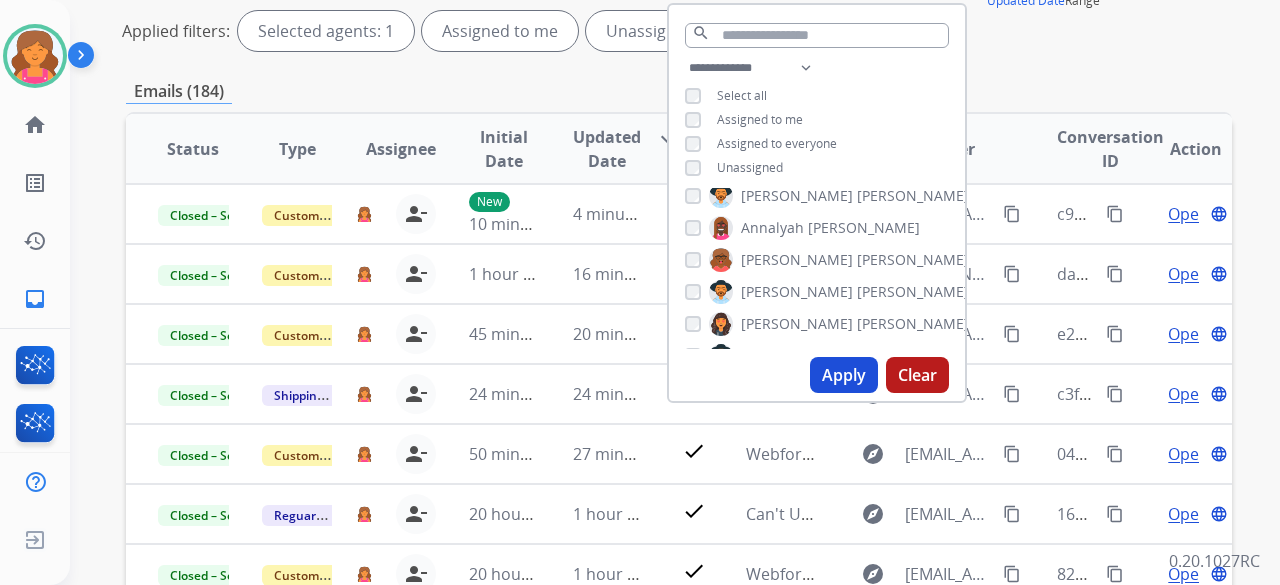 click on "Apply" at bounding box center [844, 375] 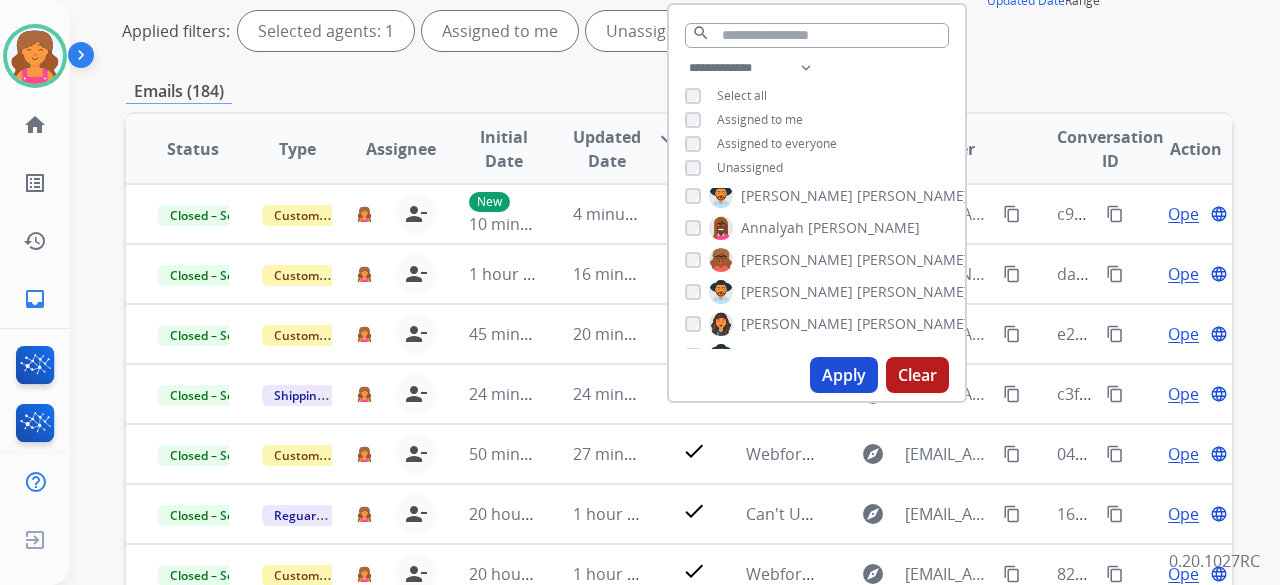 scroll, scrollTop: 0, scrollLeft: 0, axis: both 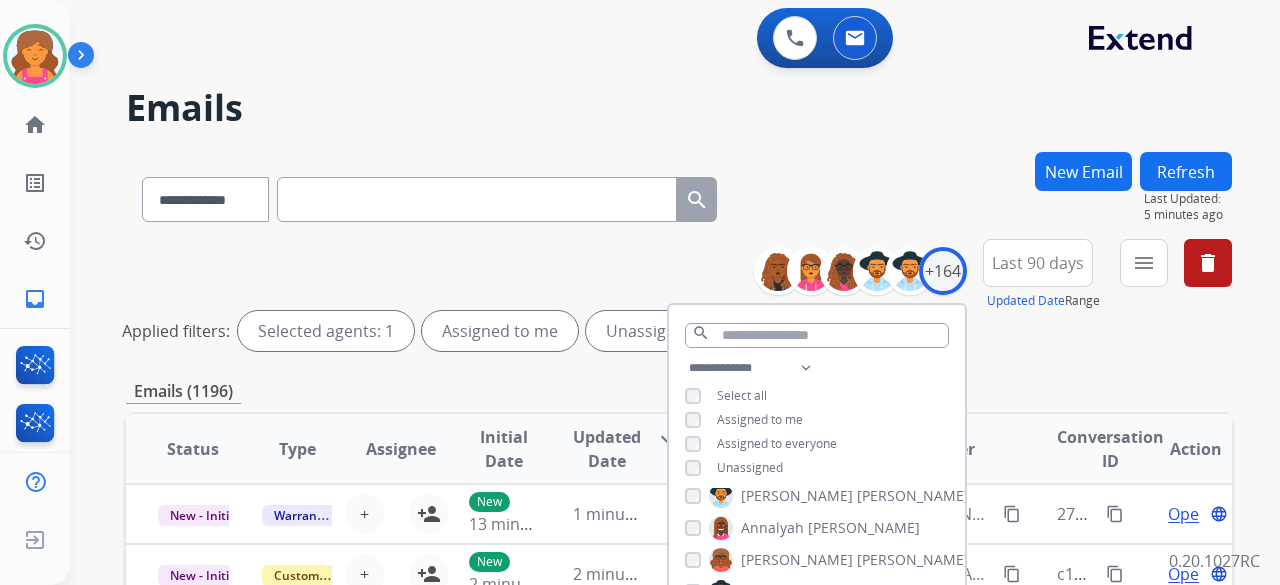 click on "Last 90 days" at bounding box center [1038, 263] 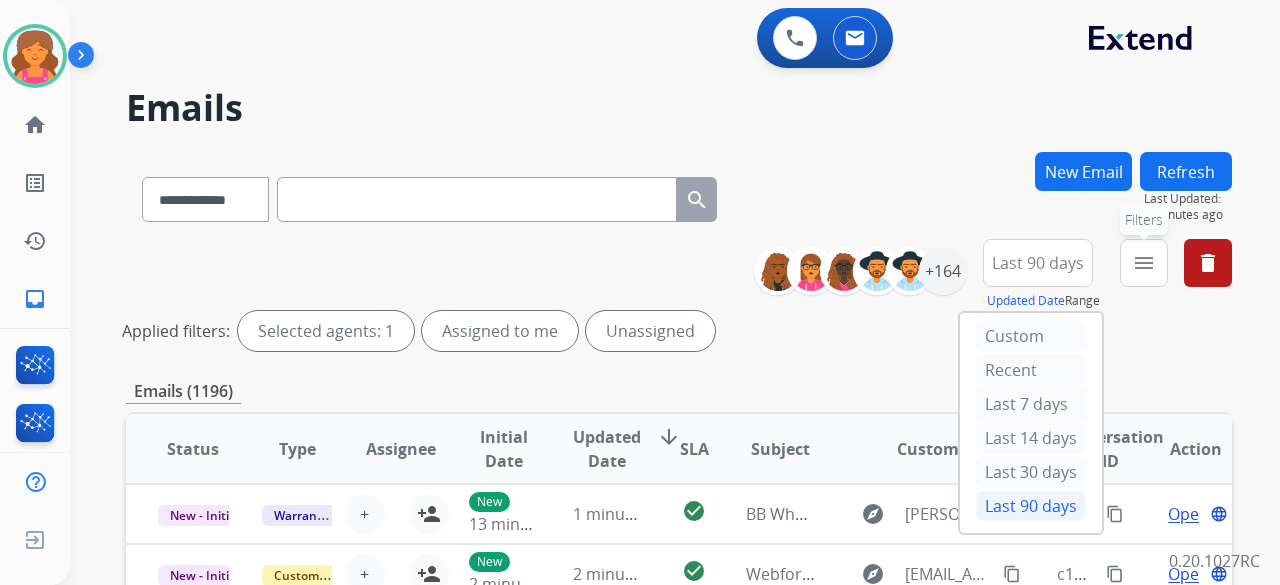 click on "menu" at bounding box center [1144, 263] 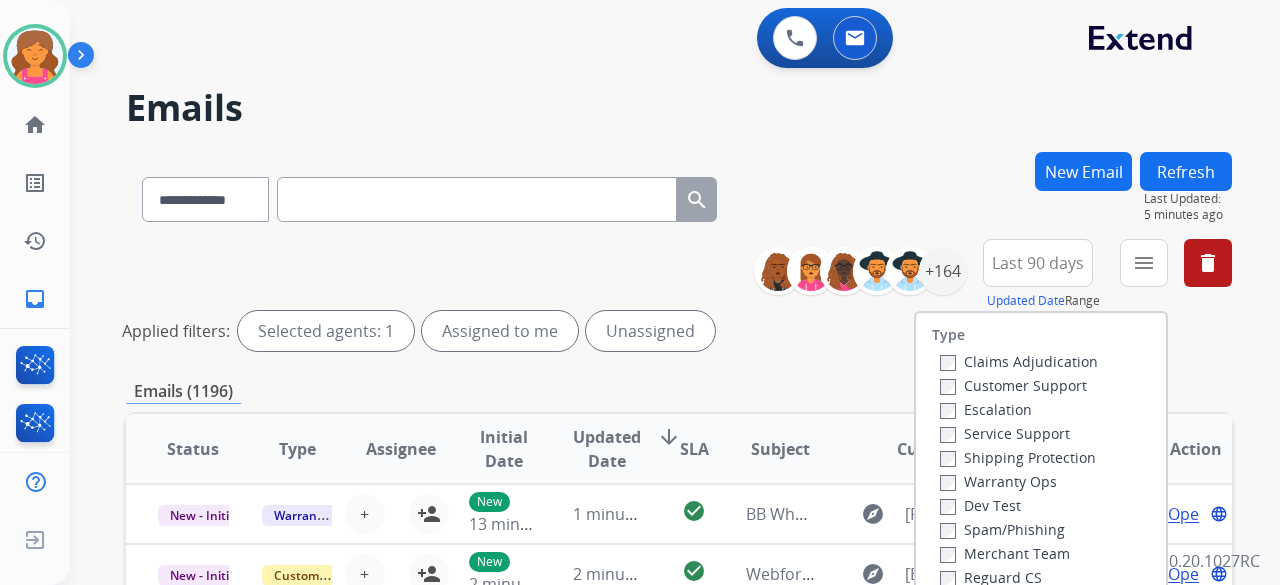 click on "Customer Support" at bounding box center [1013, 385] 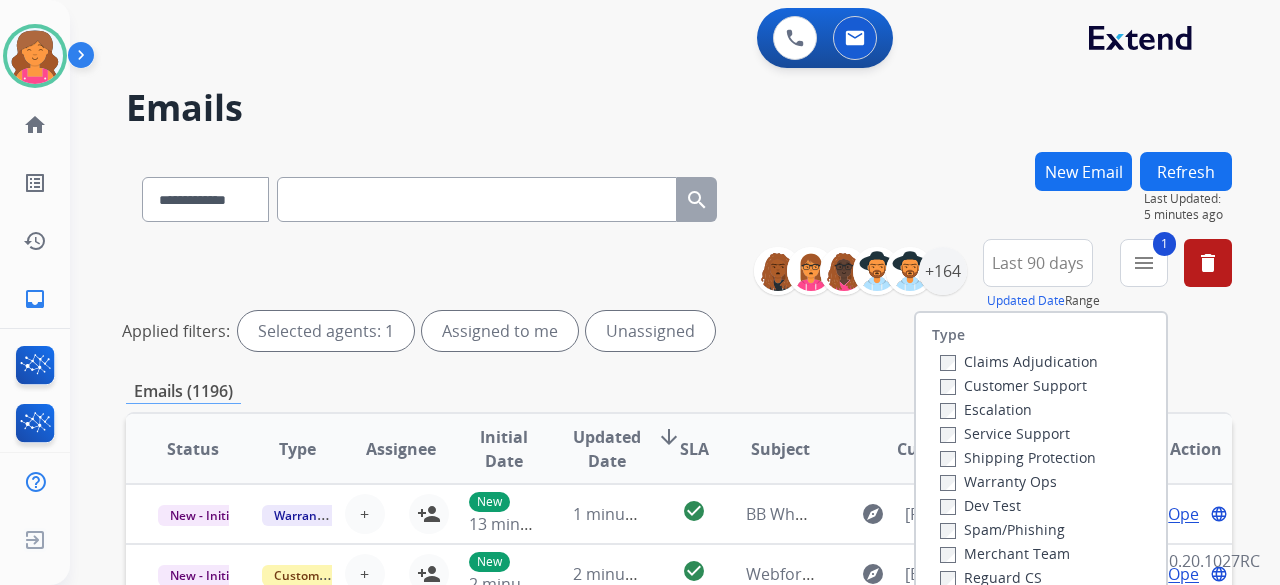 click on "Shipping Protection" at bounding box center [1018, 457] 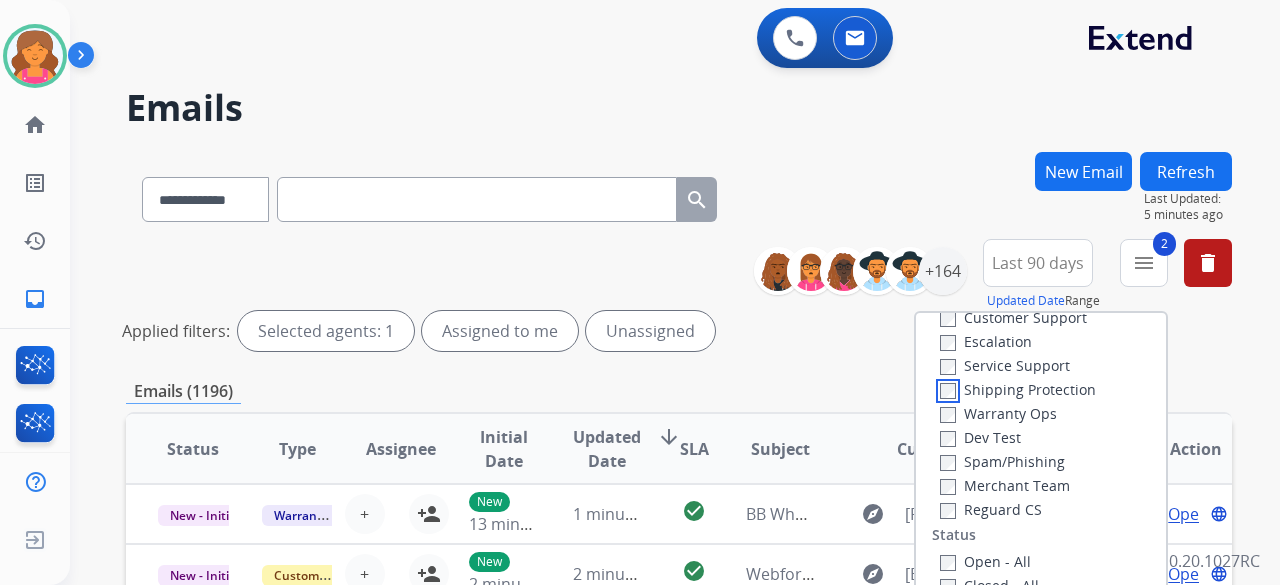 scroll, scrollTop: 100, scrollLeft: 0, axis: vertical 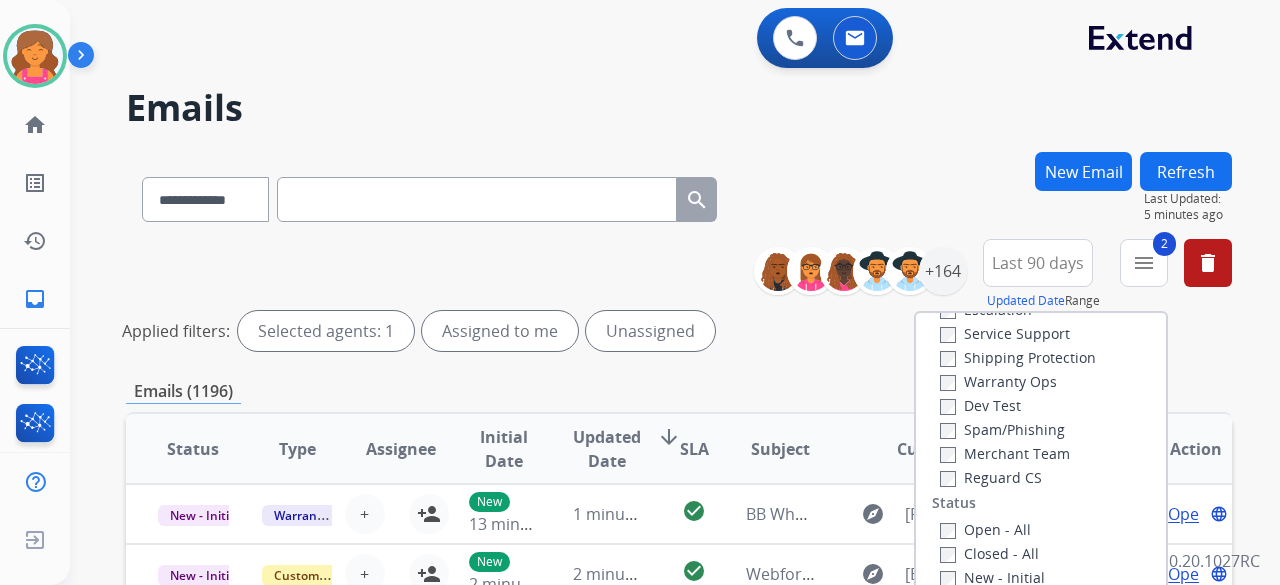 click on "Reguard CS" at bounding box center [991, 477] 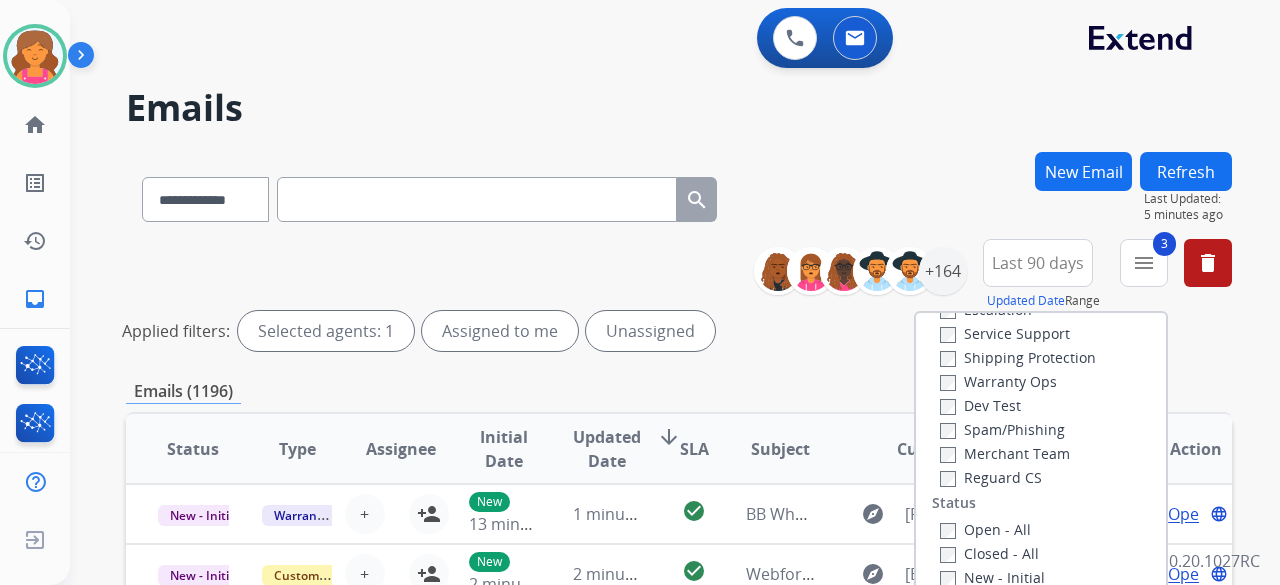 click on "Open - All" at bounding box center [985, 529] 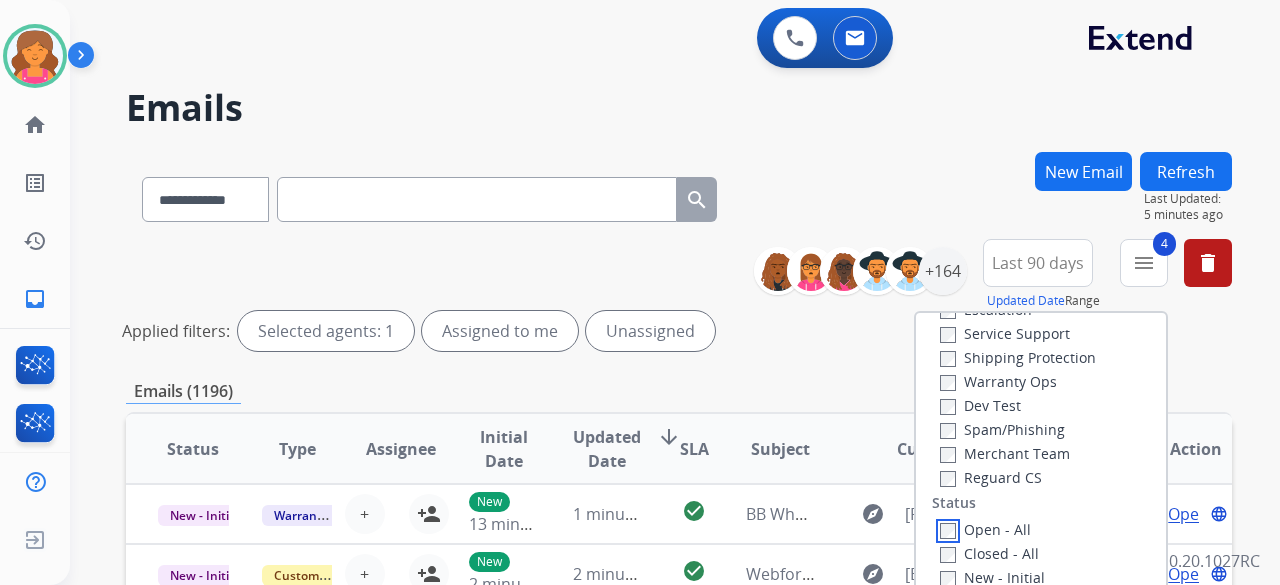 scroll, scrollTop: 2, scrollLeft: 0, axis: vertical 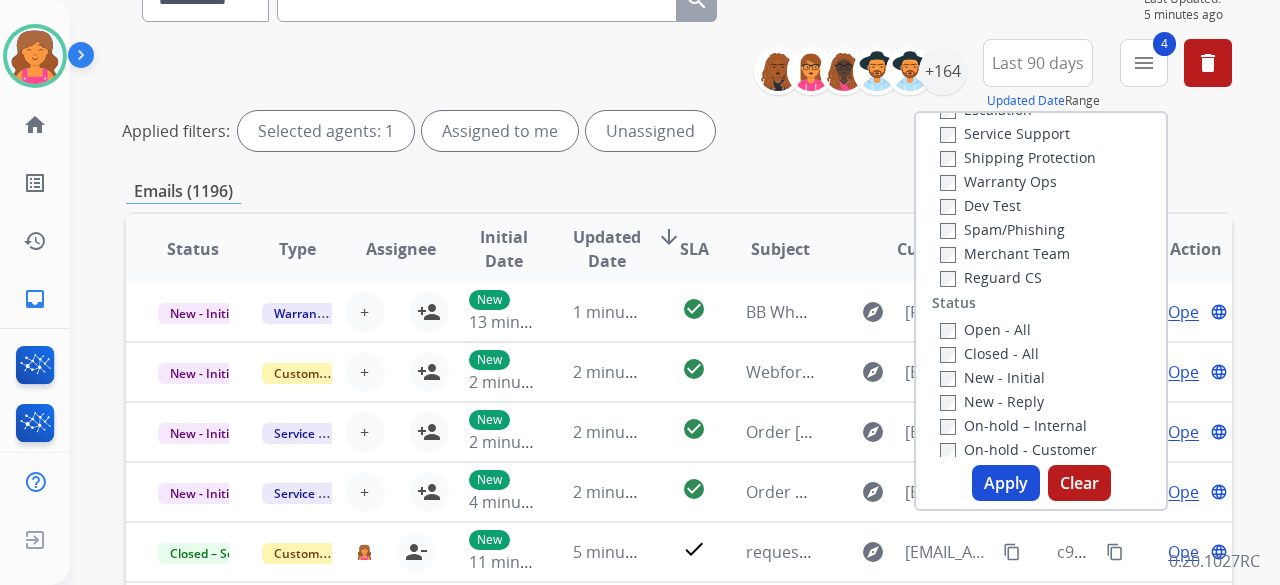click on "Apply" at bounding box center (1006, 483) 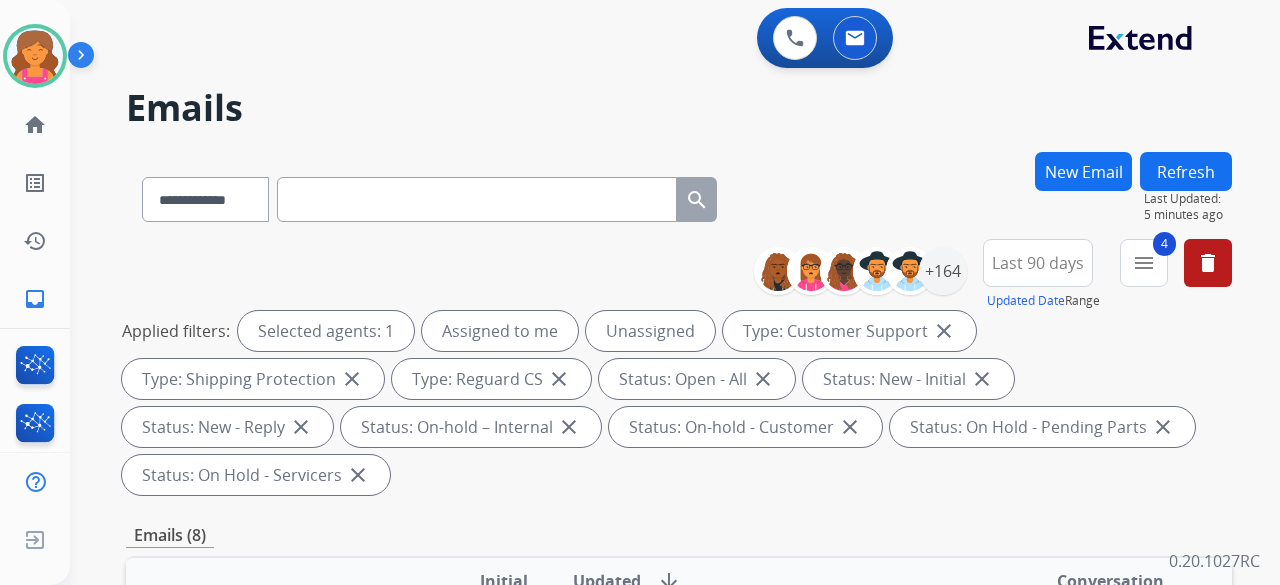 scroll, scrollTop: 0, scrollLeft: 0, axis: both 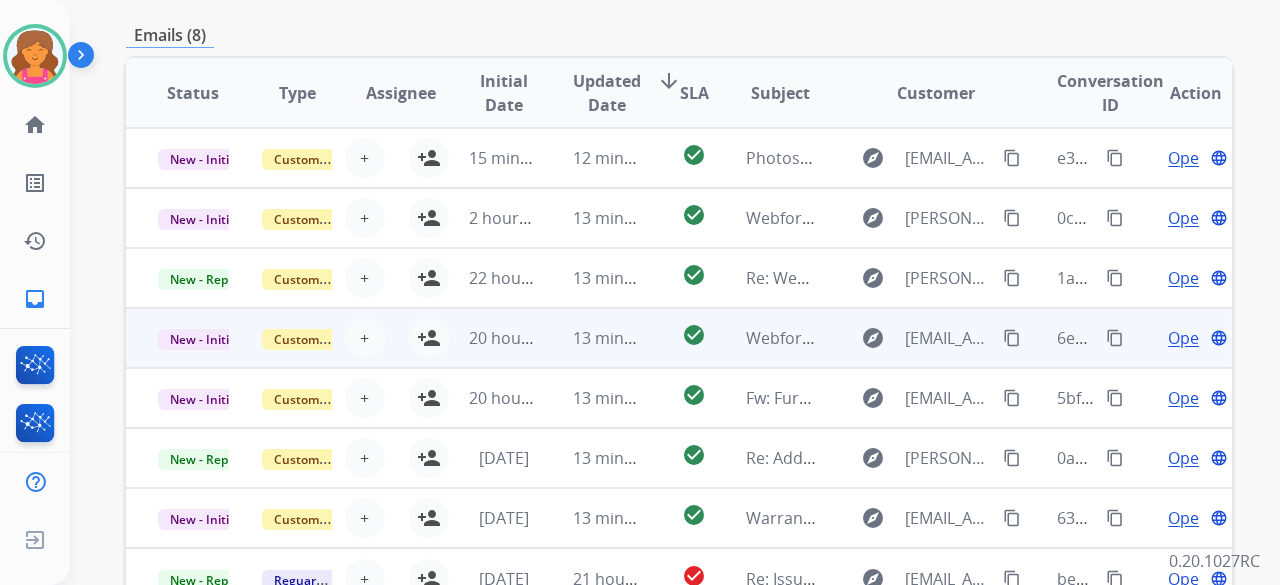 click on "check_circle" at bounding box center [678, 338] 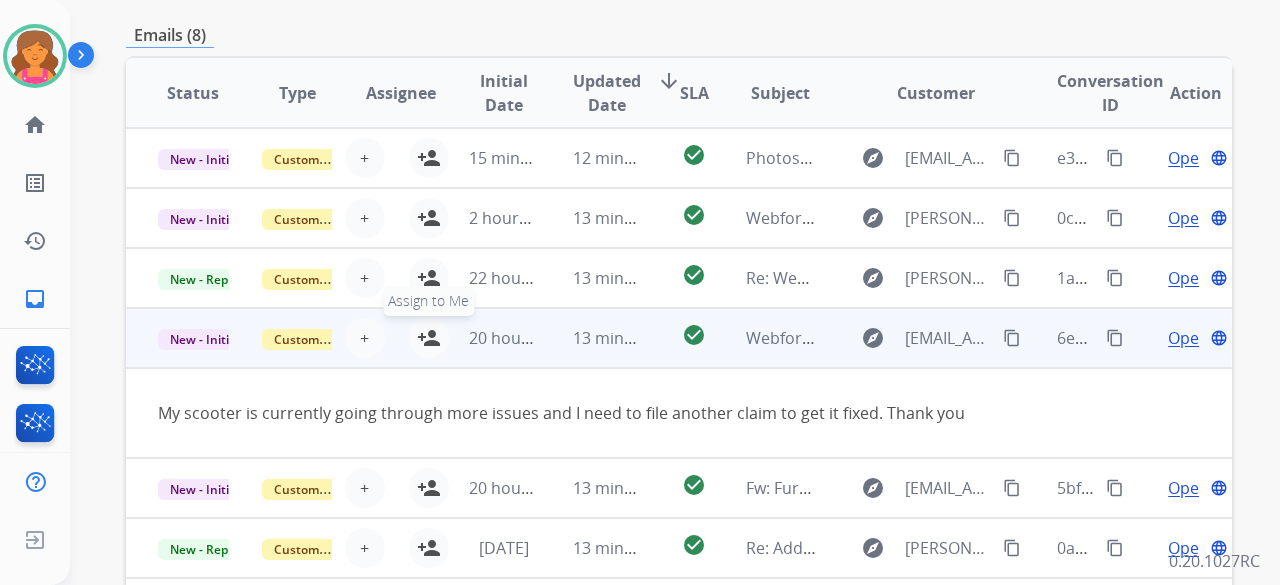click on "person_add" at bounding box center (429, 338) 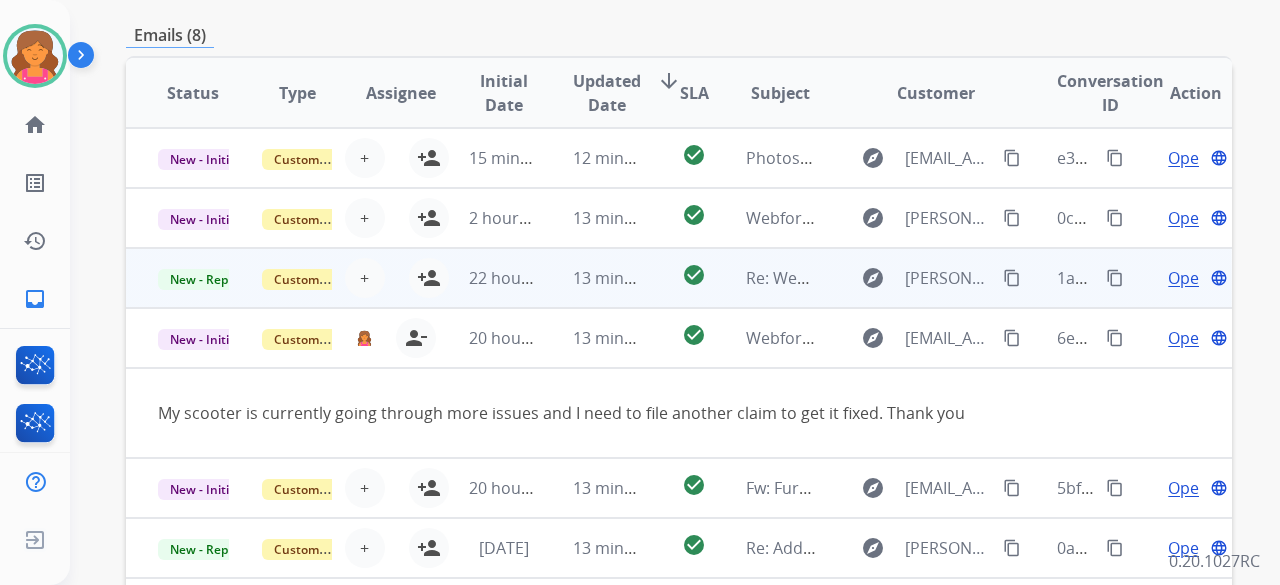 click on "check_circle" at bounding box center [678, 278] 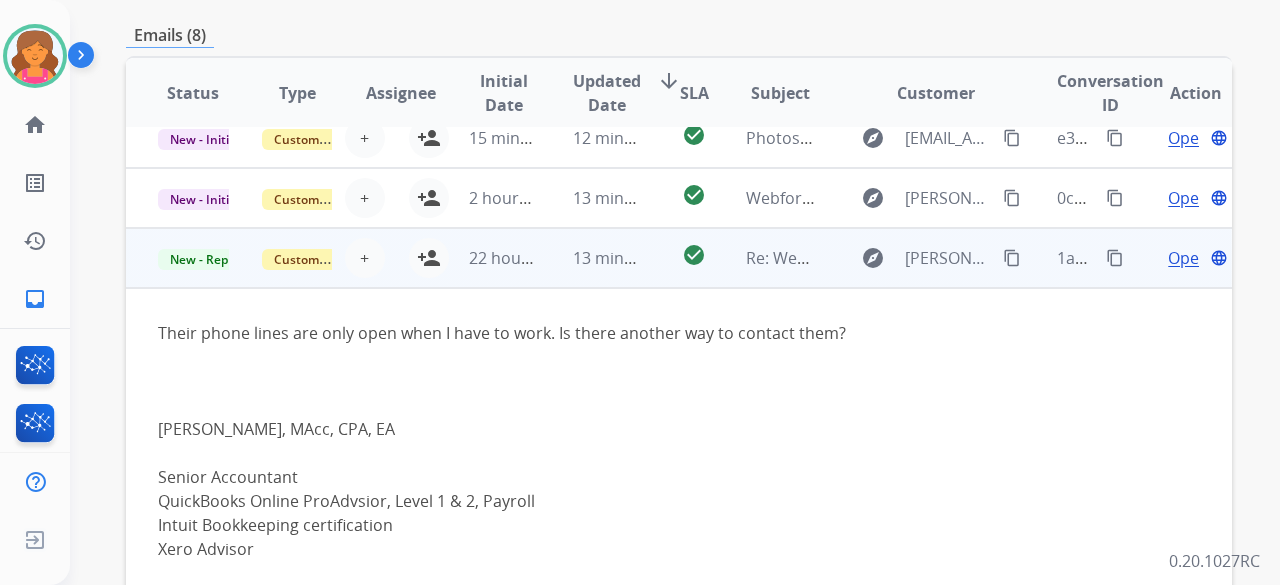 scroll, scrollTop: 0, scrollLeft: 0, axis: both 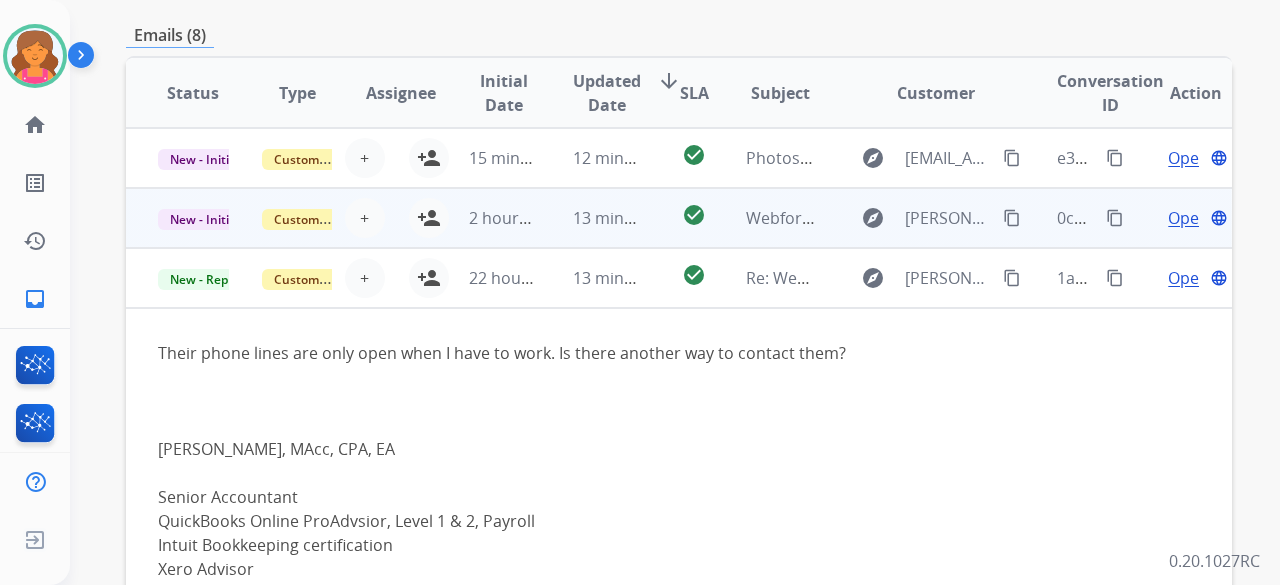 click on "13 minutes ago" at bounding box center [593, 218] 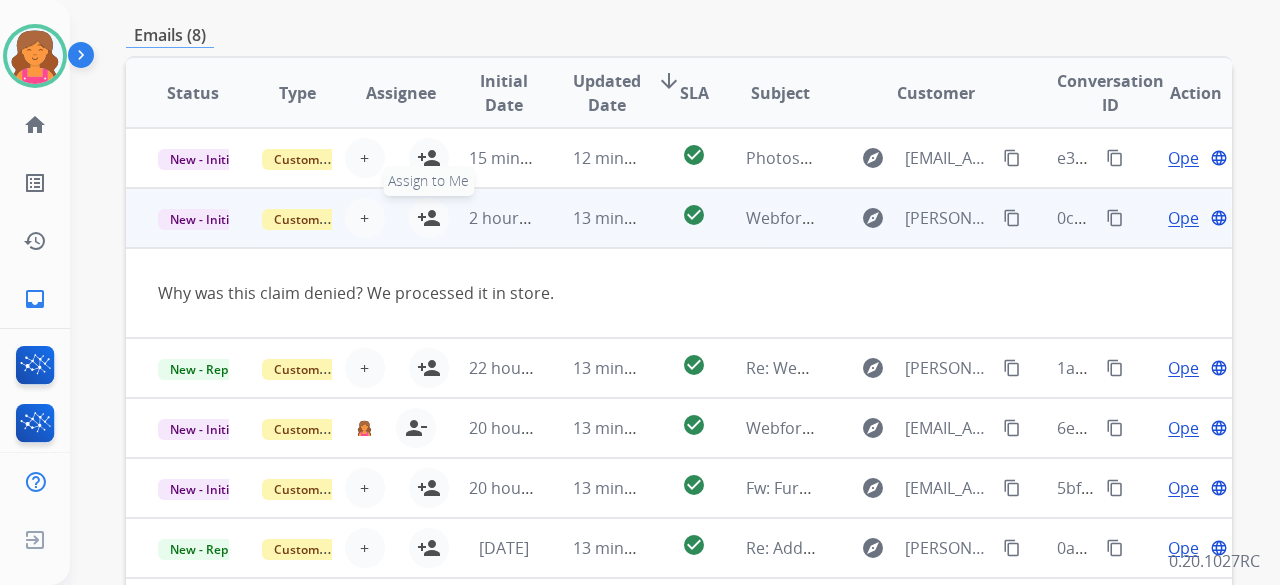 click on "person_add" at bounding box center (429, 218) 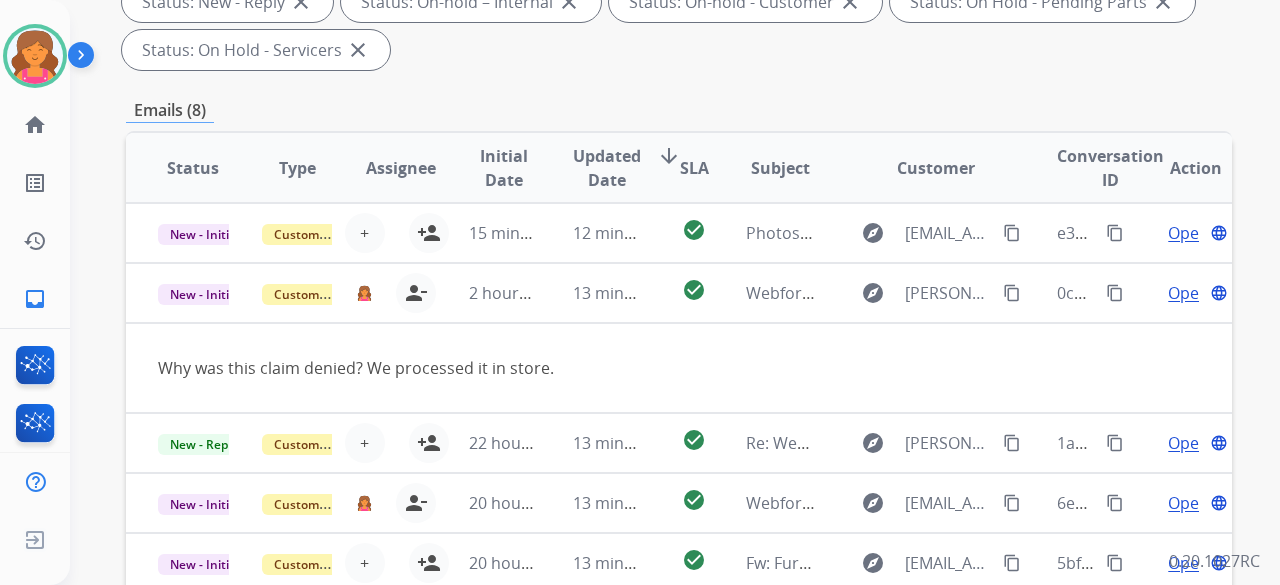 scroll, scrollTop: 200, scrollLeft: 0, axis: vertical 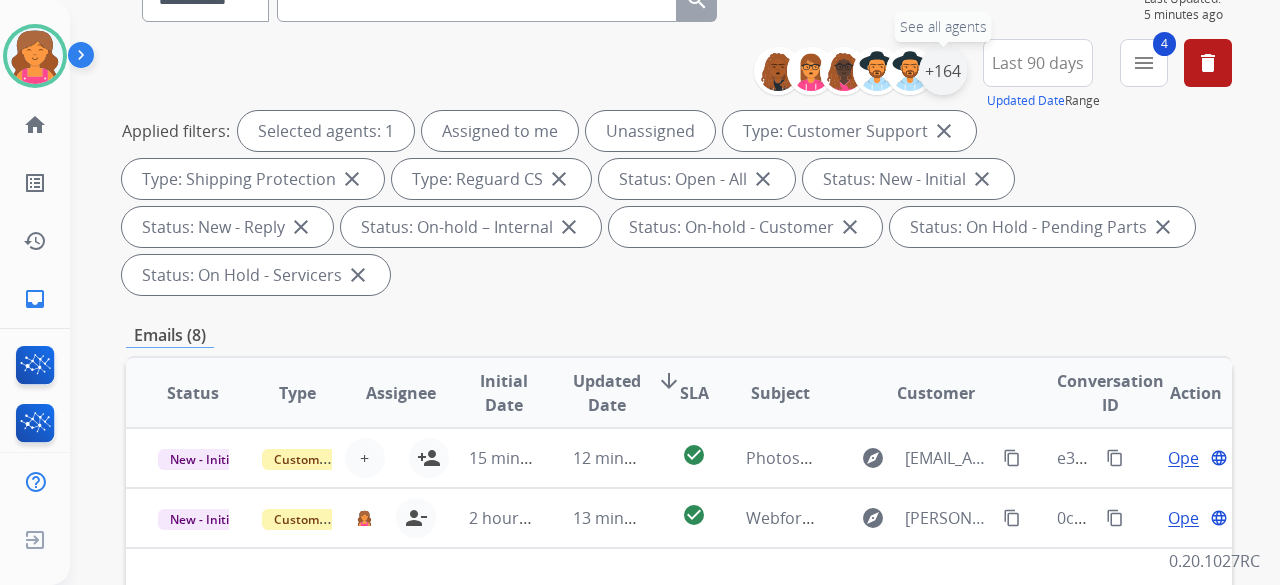 click on "+164" at bounding box center (943, 71) 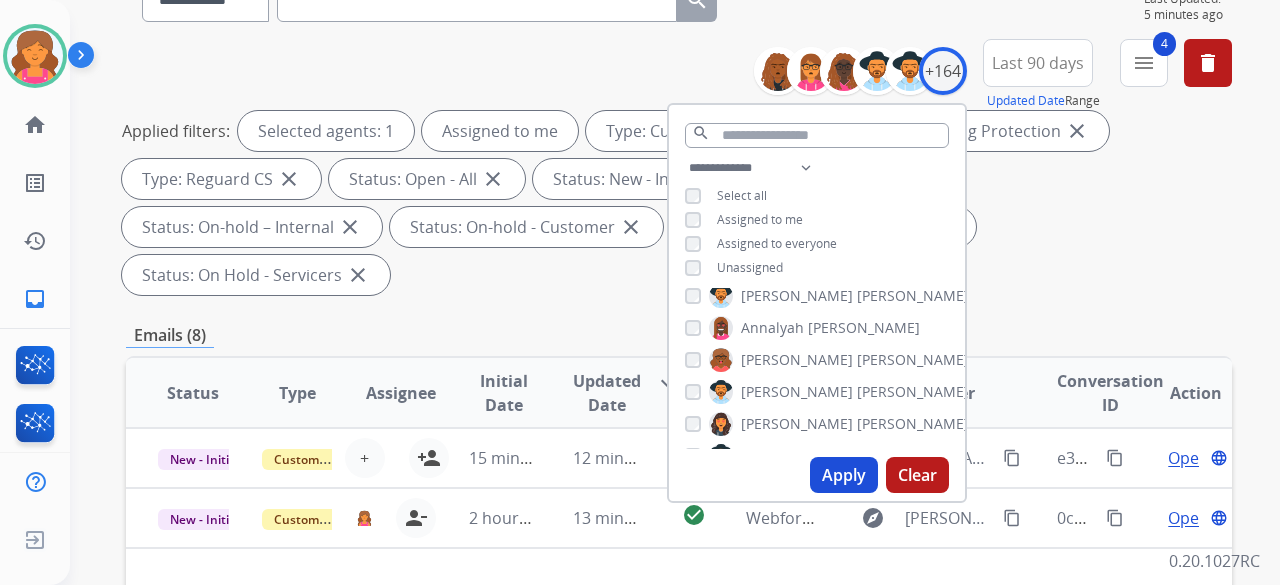 click on "Apply" at bounding box center (844, 475) 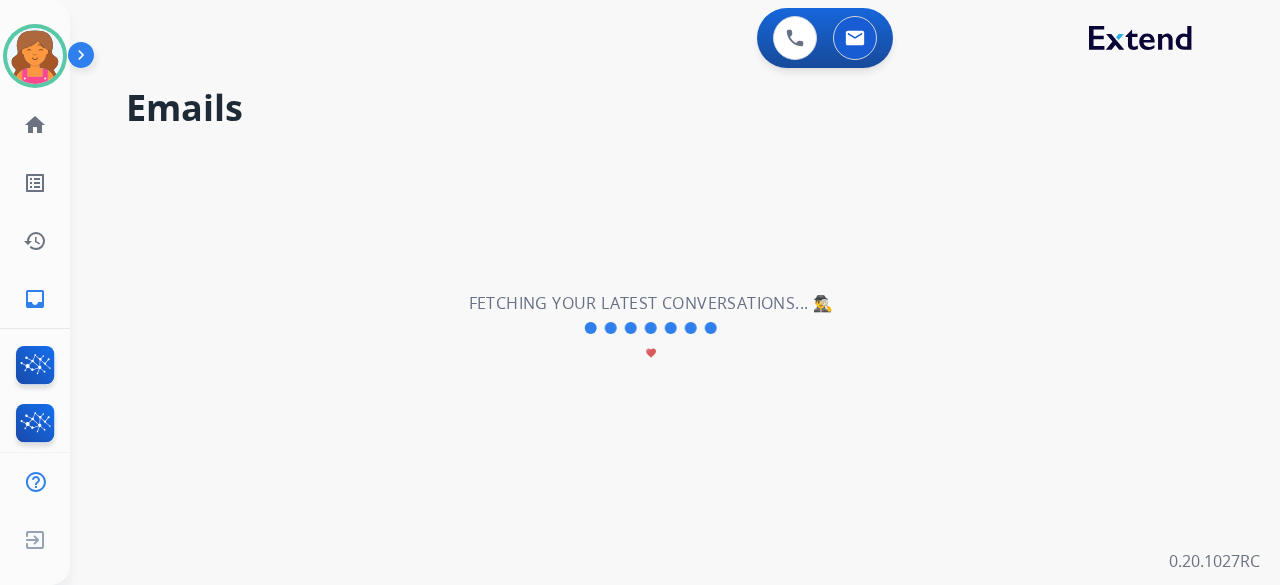 scroll, scrollTop: 0, scrollLeft: 0, axis: both 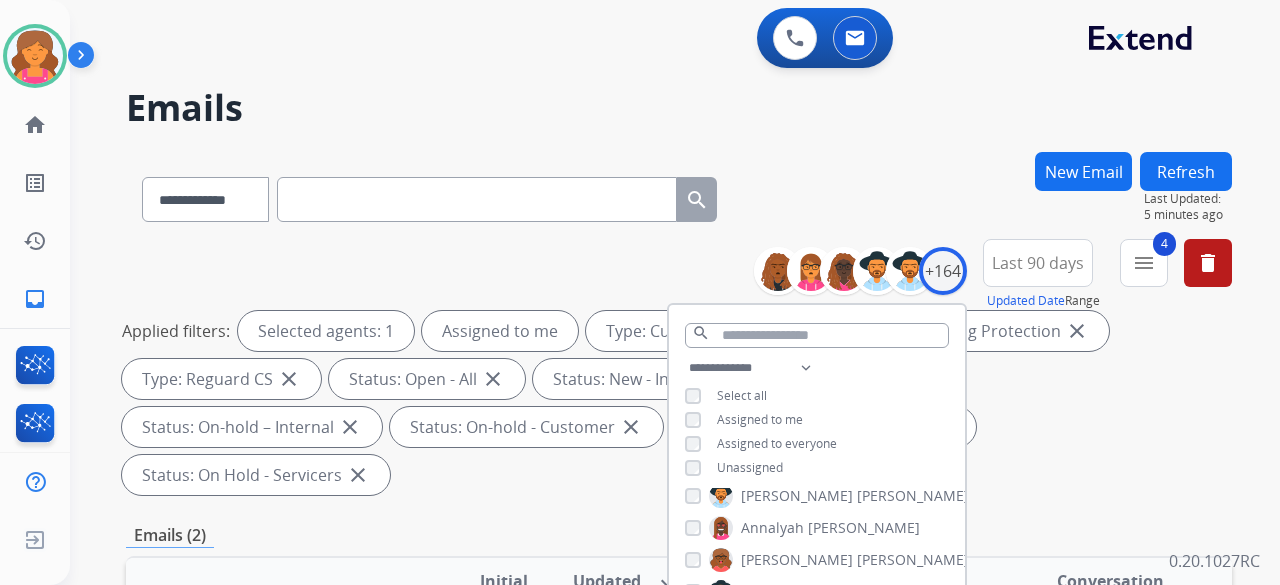 click on "**********" at bounding box center (679, 371) 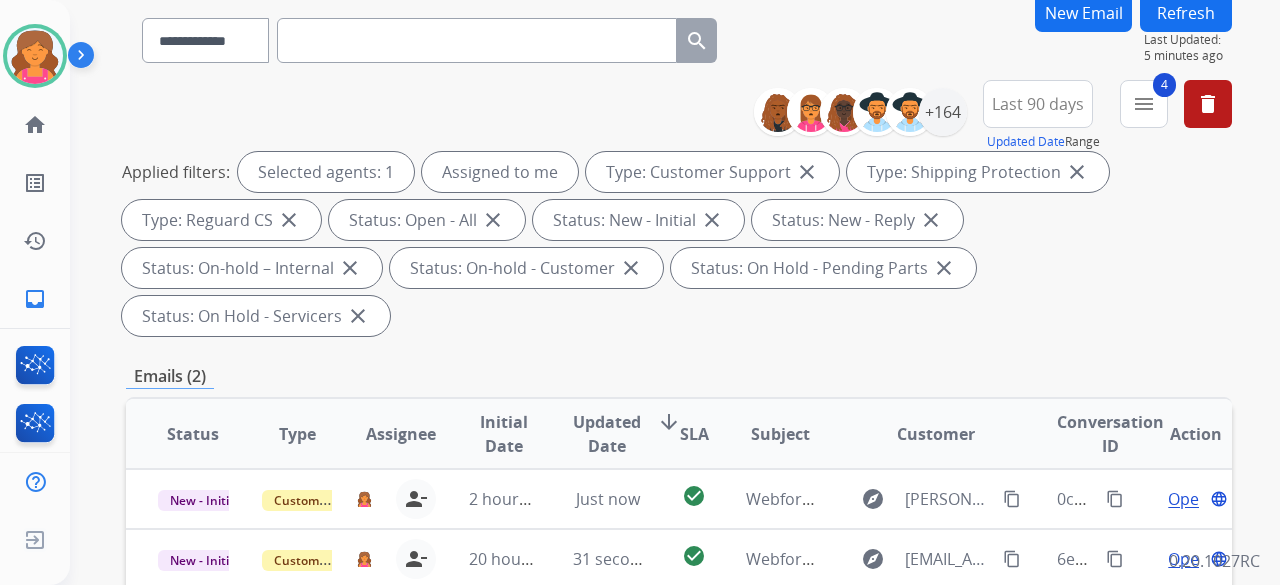 scroll, scrollTop: 300, scrollLeft: 0, axis: vertical 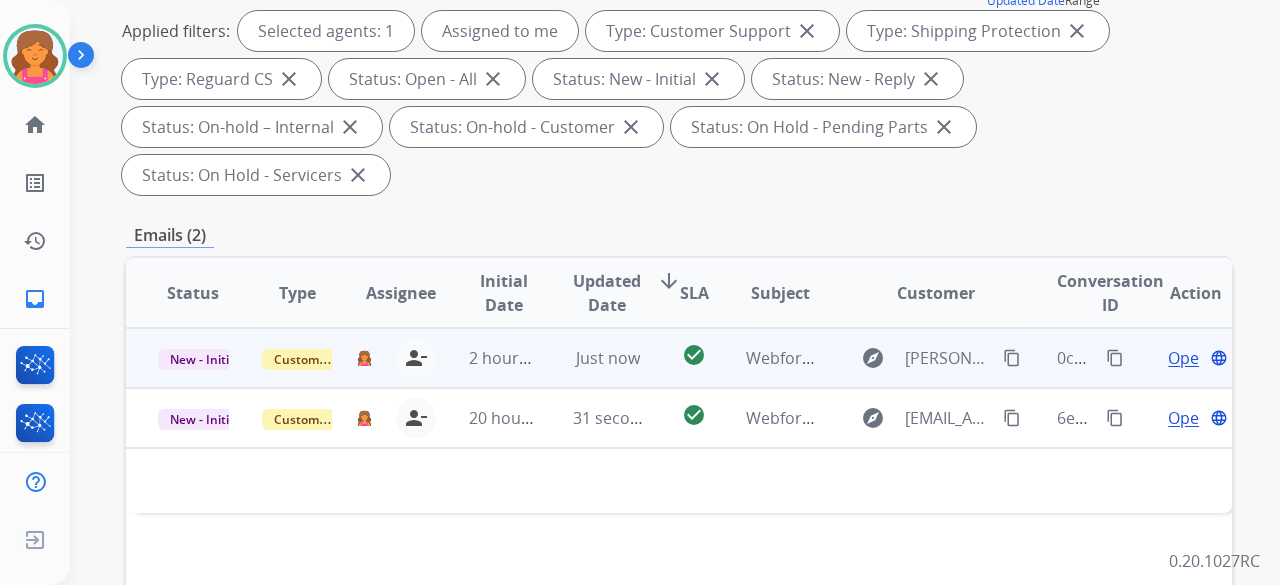 click on "Open" at bounding box center [1188, 358] 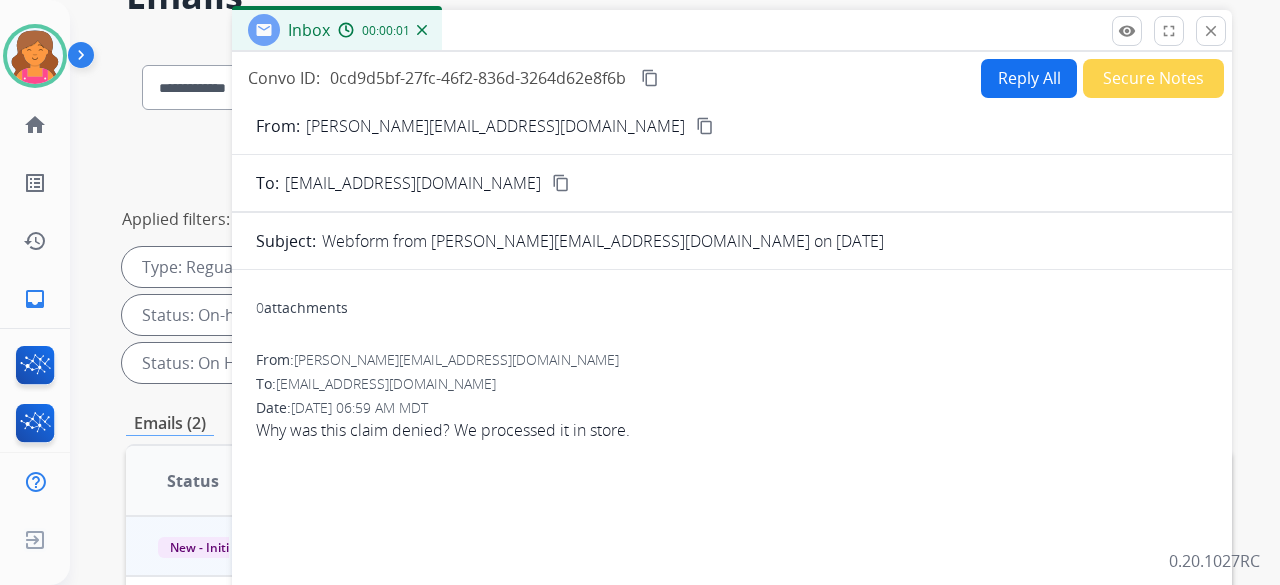 scroll, scrollTop: 0, scrollLeft: 0, axis: both 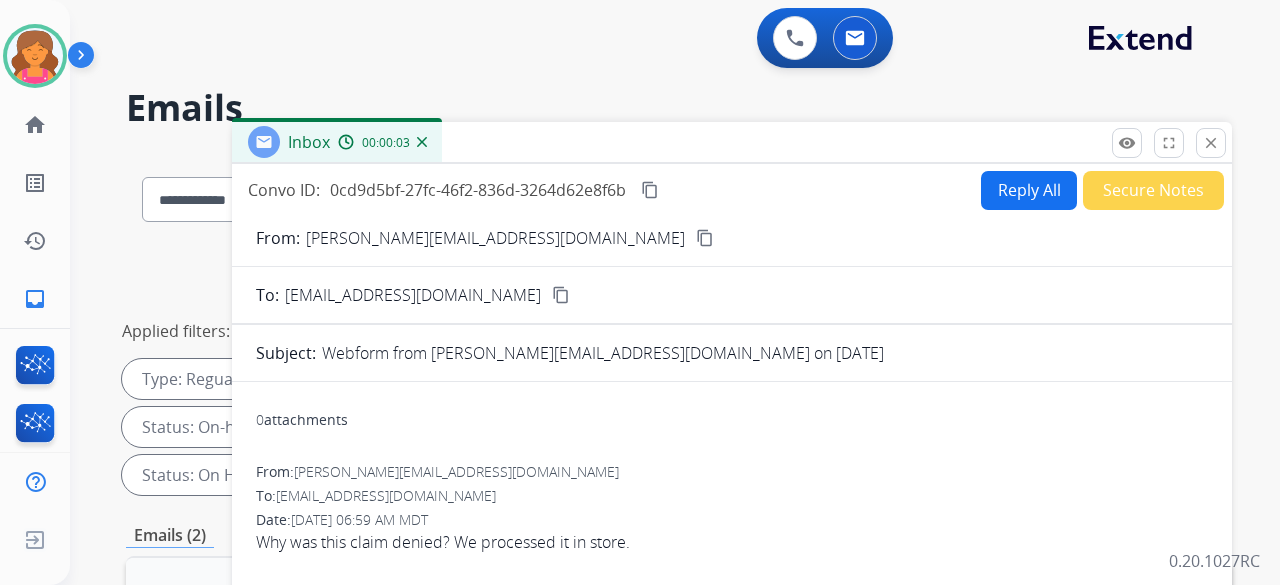 click on "content_copy" at bounding box center (705, 238) 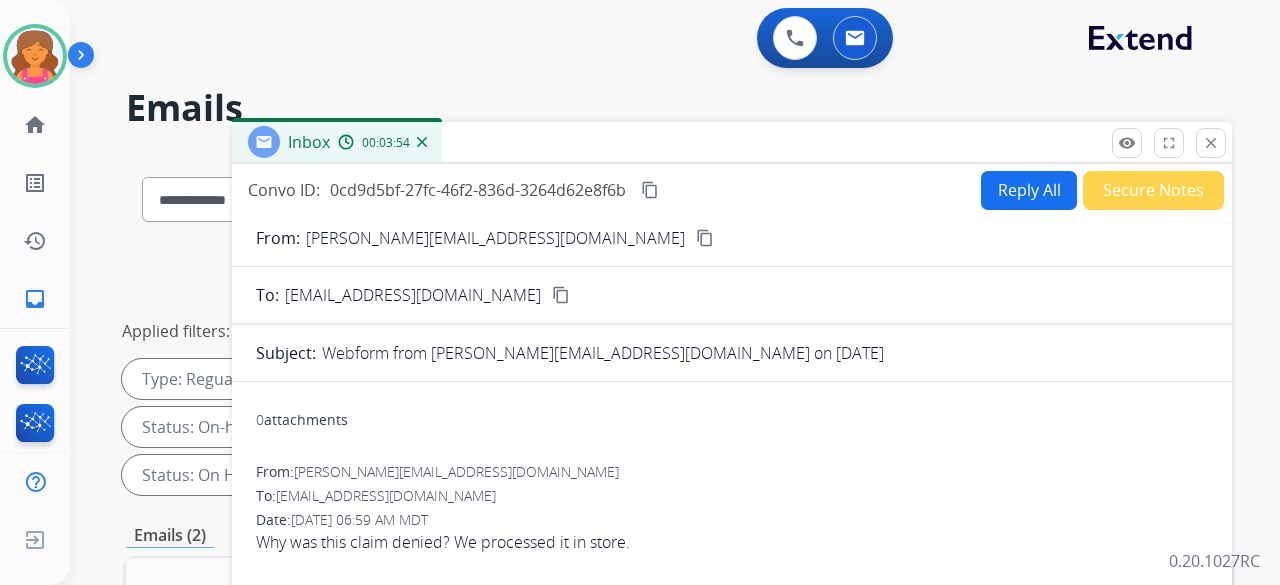 click on "Reply All" at bounding box center [1029, 190] 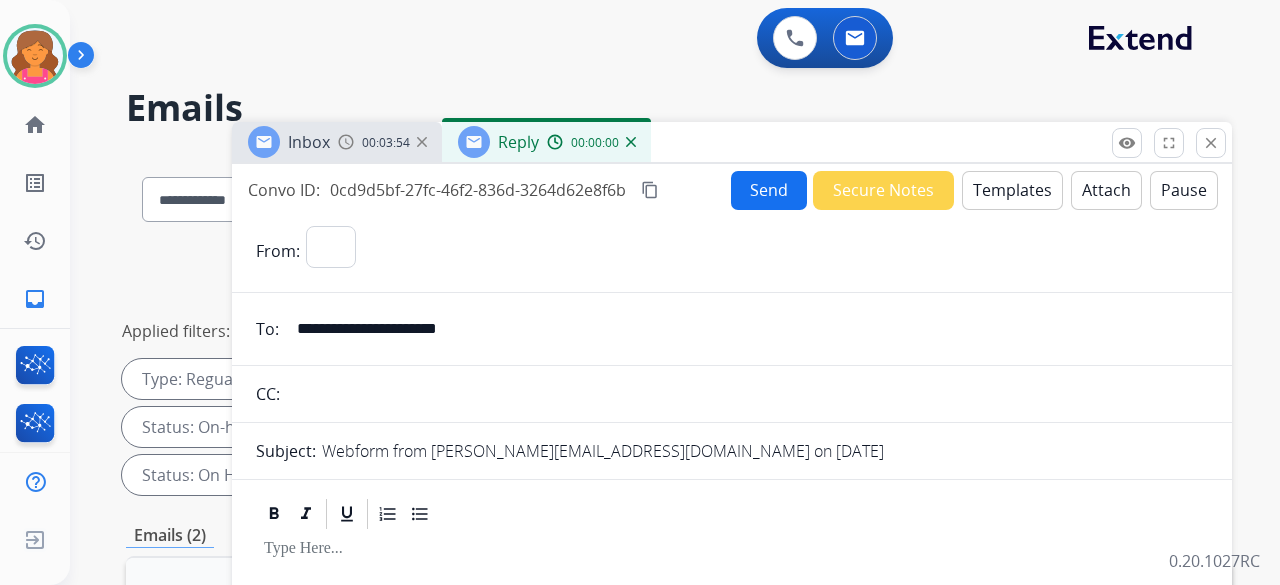 select on "**********" 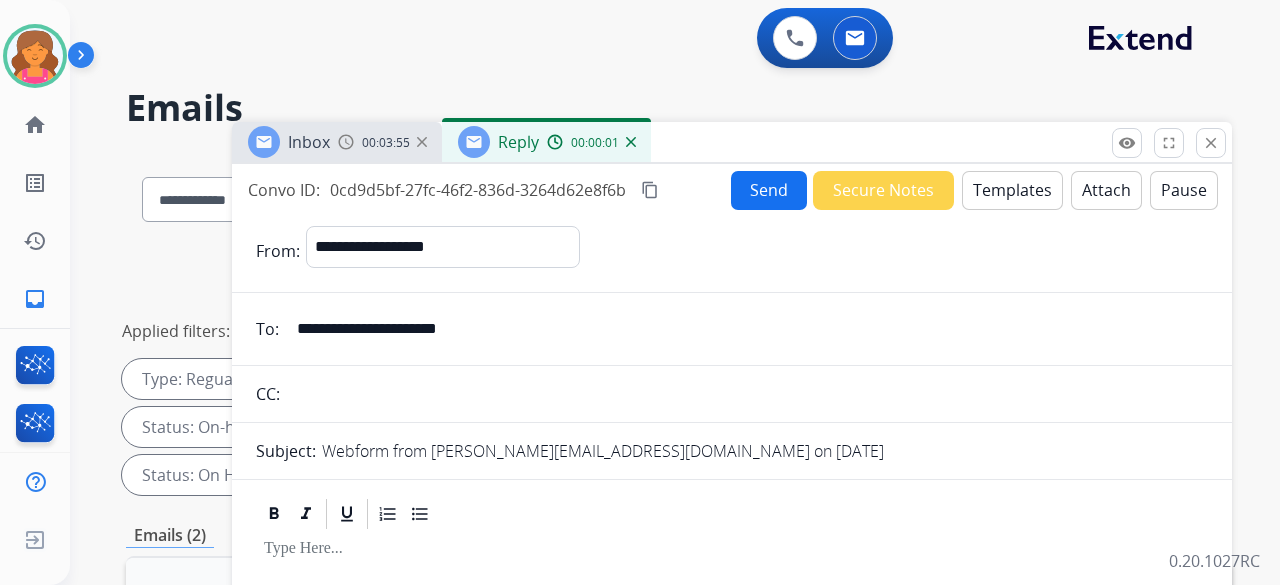 click on "Templates" at bounding box center (1012, 190) 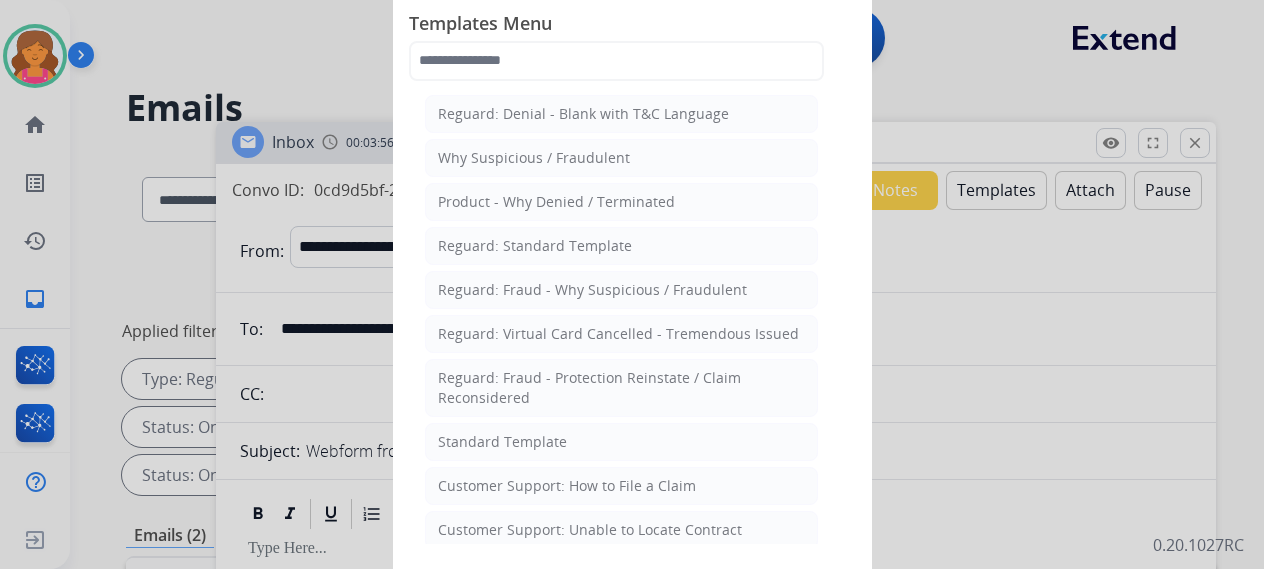 click on "Standard Template" 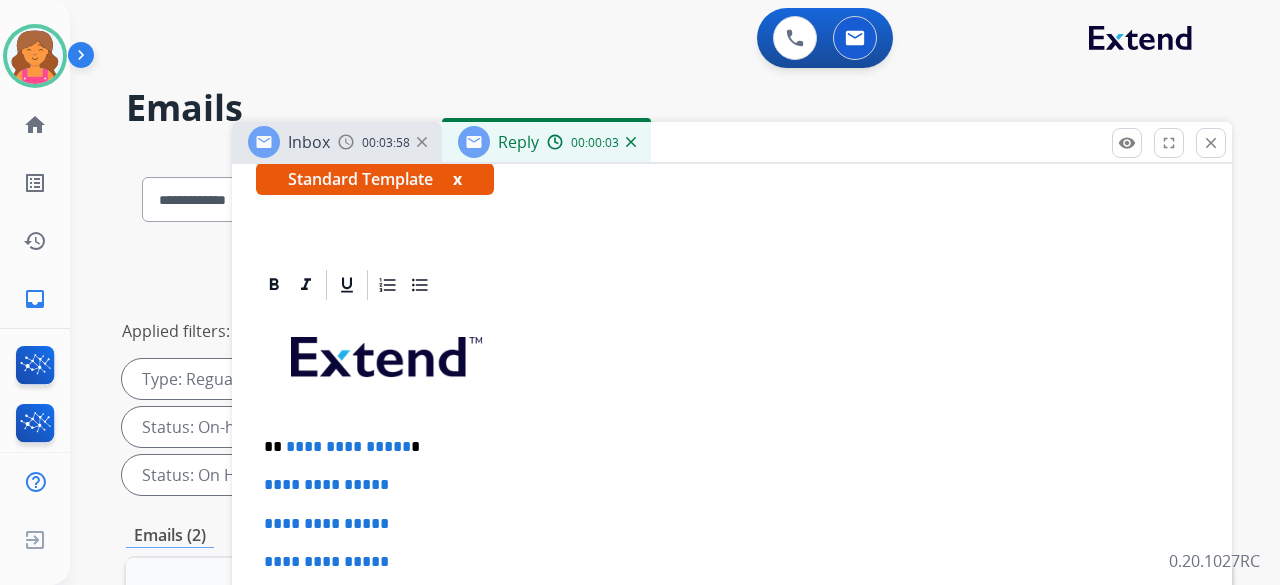 scroll, scrollTop: 400, scrollLeft: 0, axis: vertical 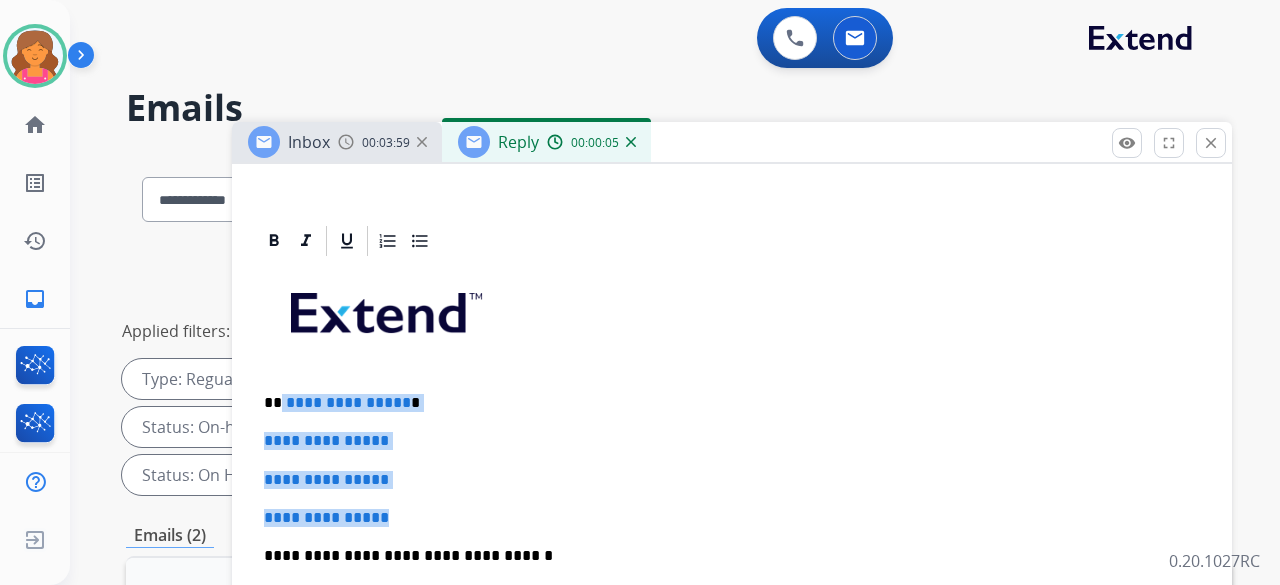 drag, startPoint x: 414, startPoint y: 515, endPoint x: 281, endPoint y: 381, distance: 188.79883 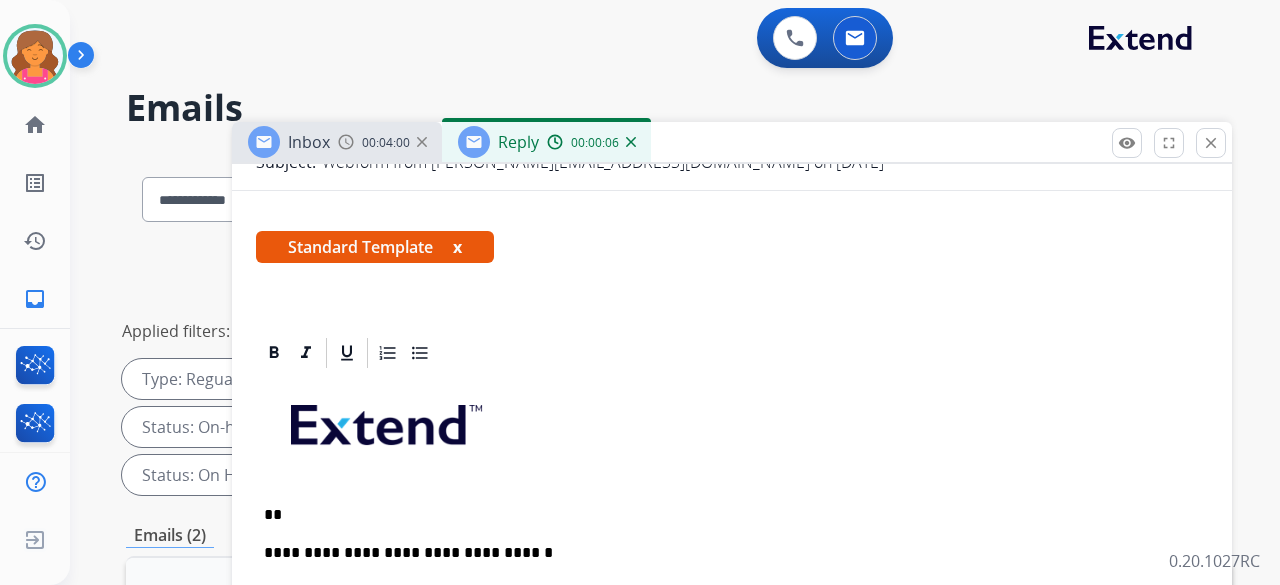 scroll, scrollTop: 322, scrollLeft: 0, axis: vertical 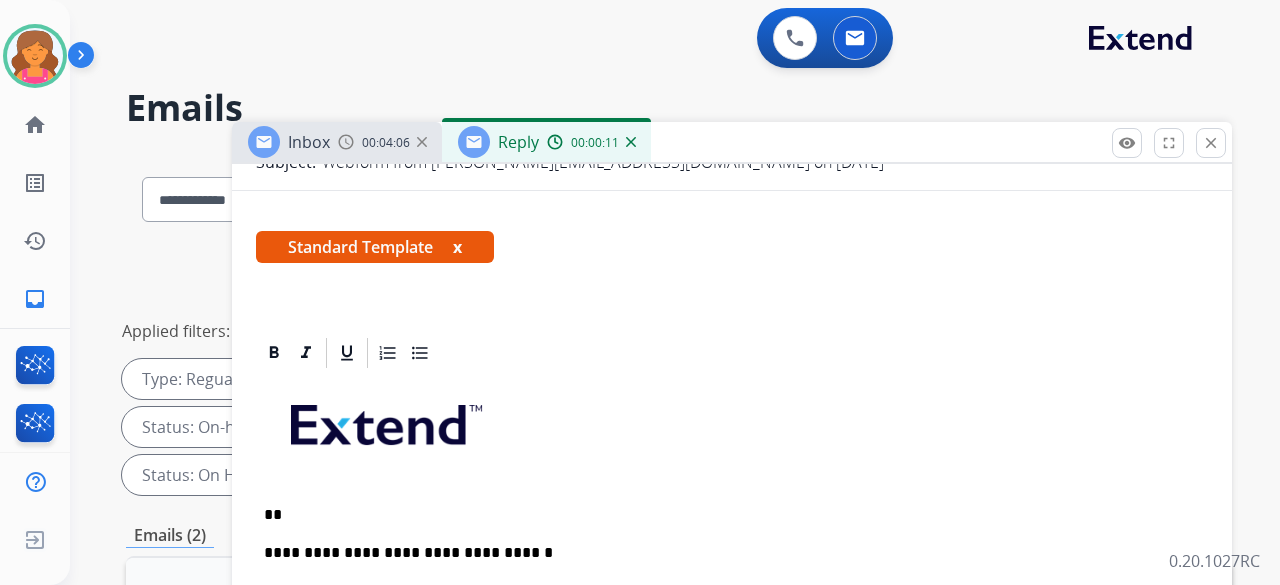 type 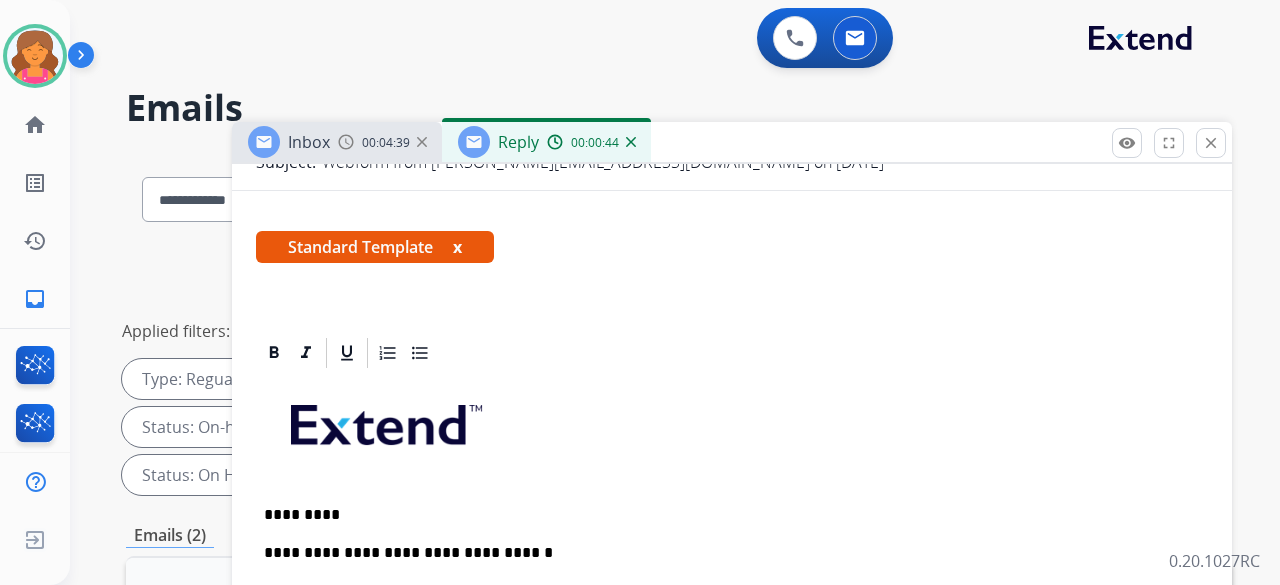 scroll, scrollTop: 360, scrollLeft: 0, axis: vertical 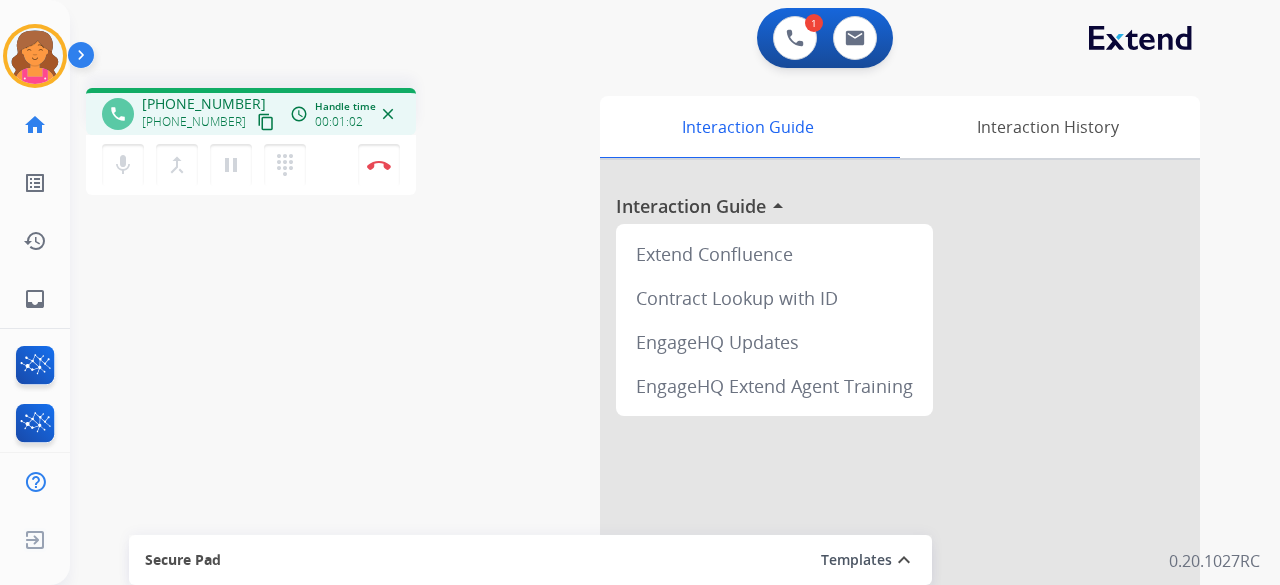 click on "content_copy" at bounding box center [266, 122] 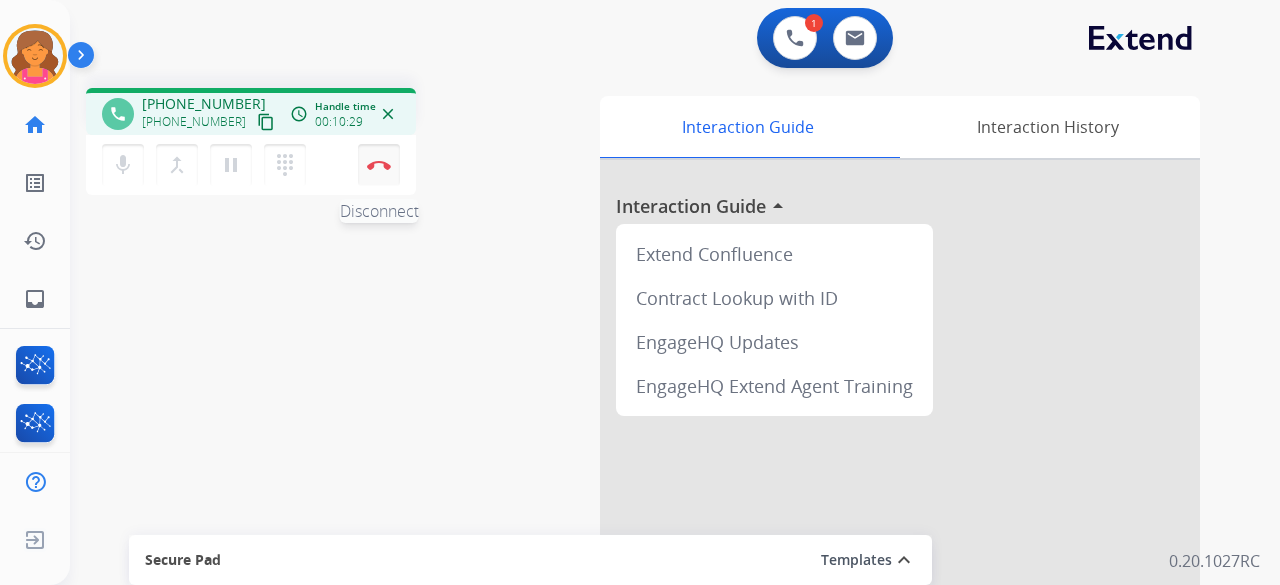 click on "Disconnect" at bounding box center (379, 165) 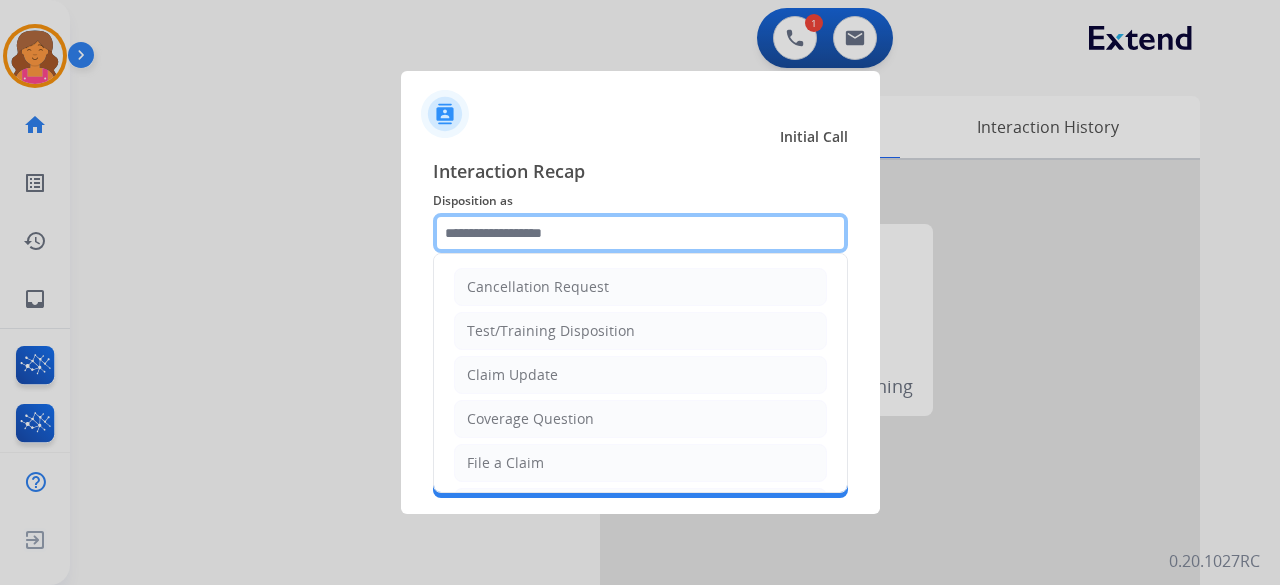 click 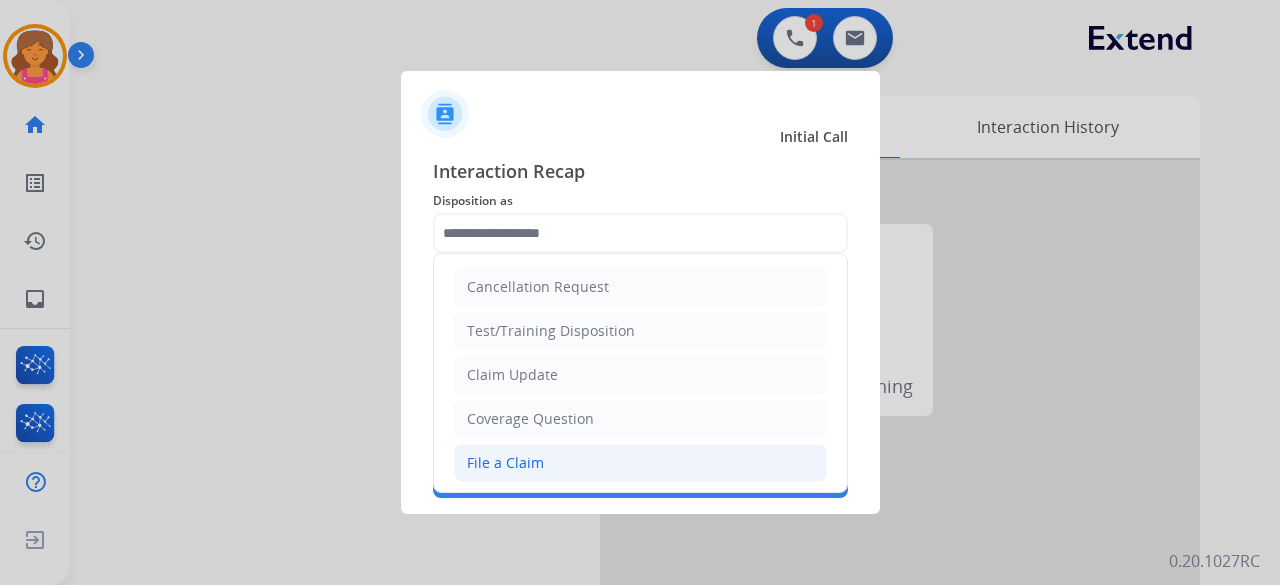 click on "File a Claim" 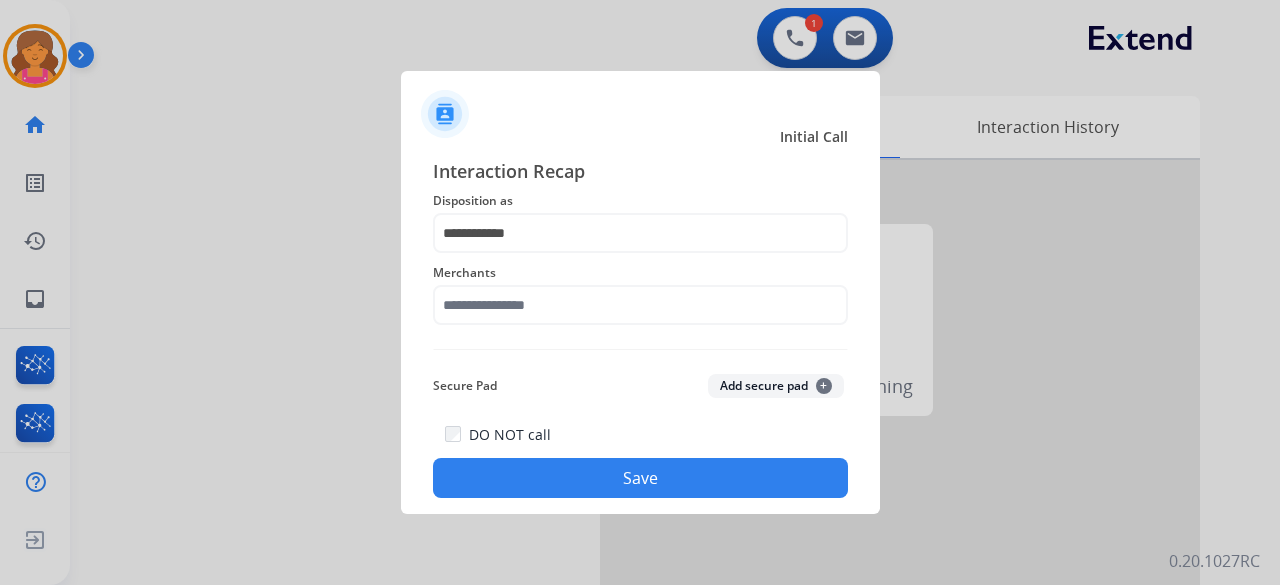 click on "Merchants" 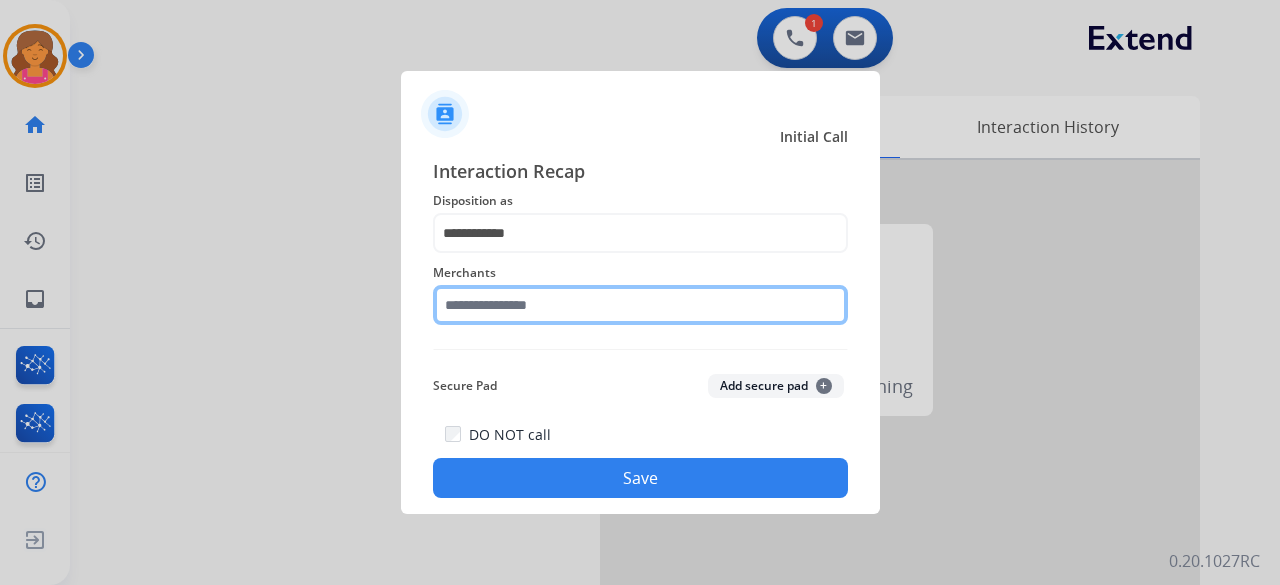 click 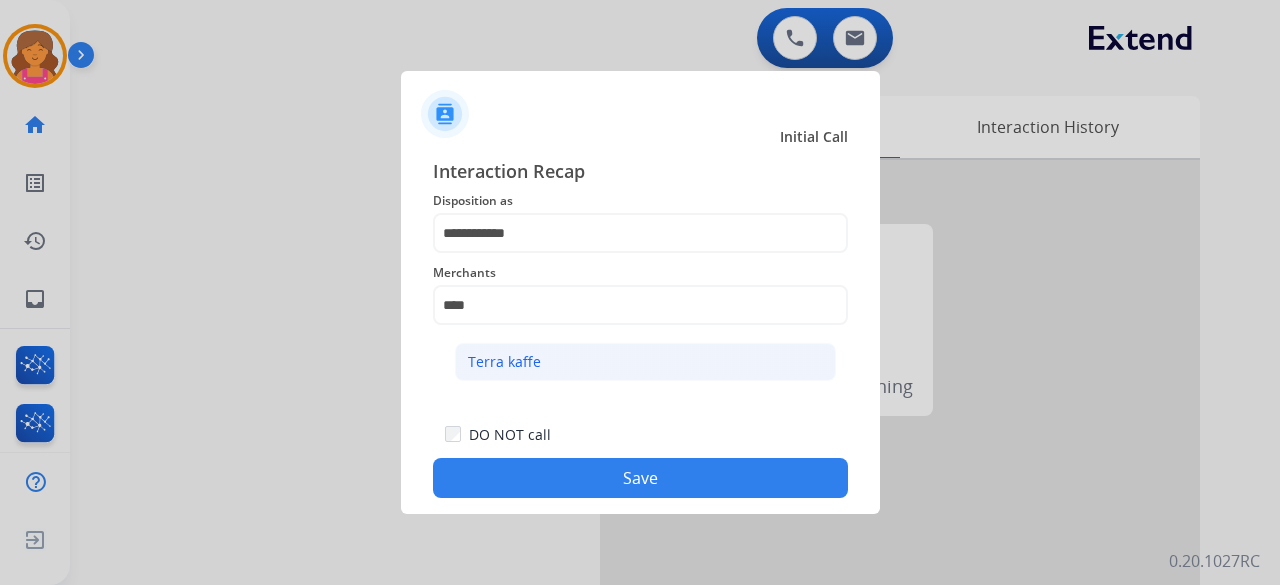 click on "Terra kaffe" 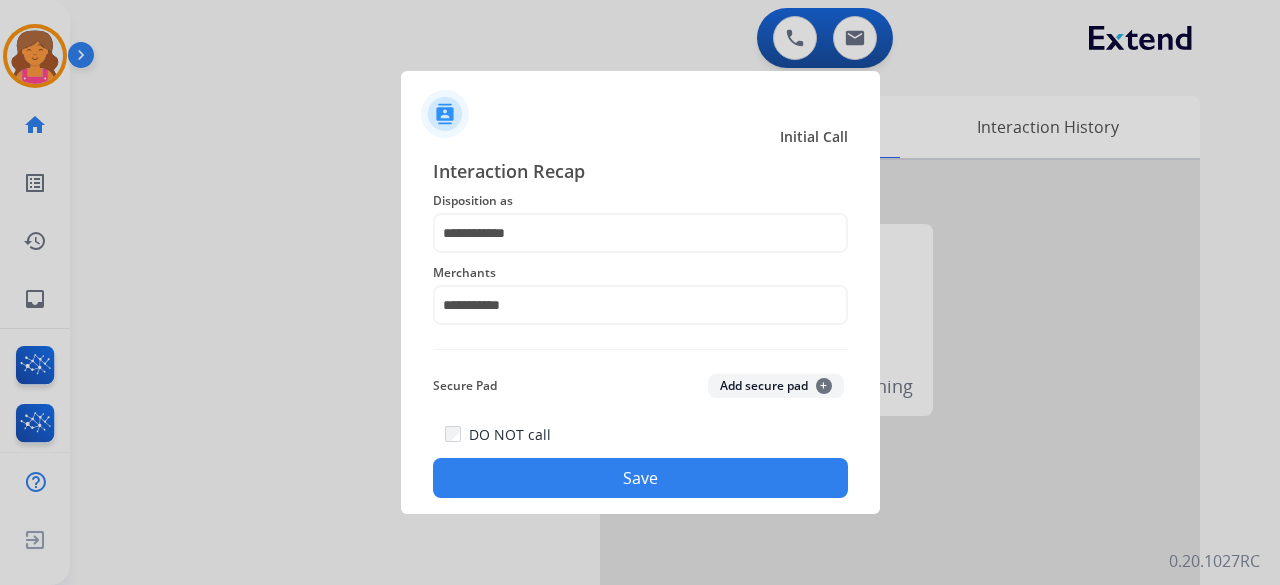 click on "Save" 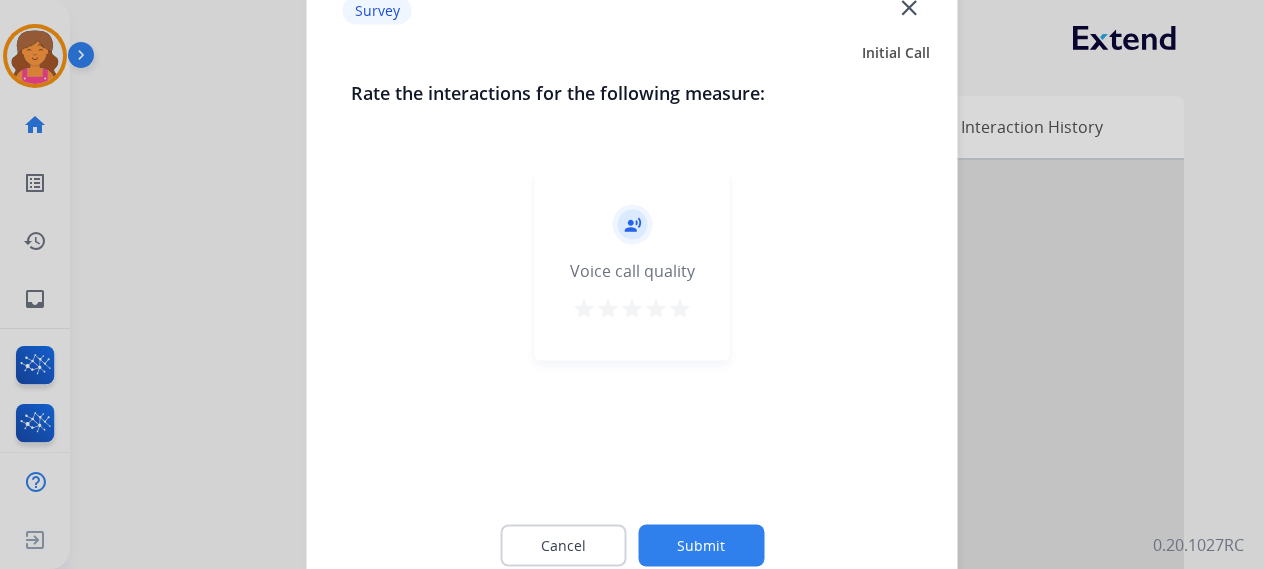 click on "star" at bounding box center [680, 308] 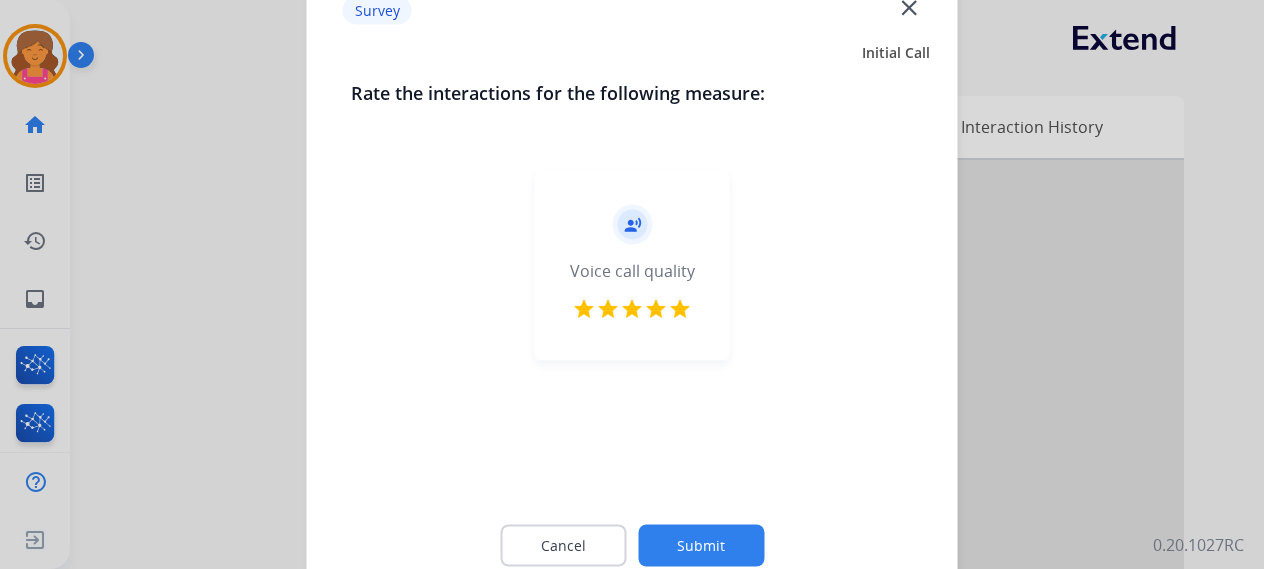 click on "Submit" 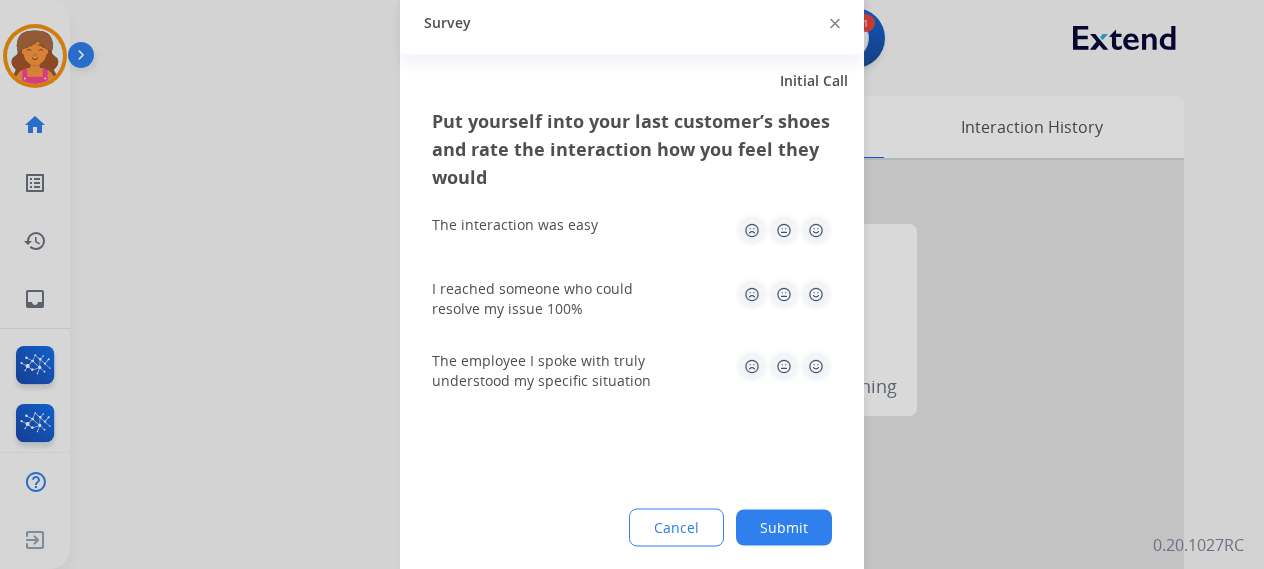 click 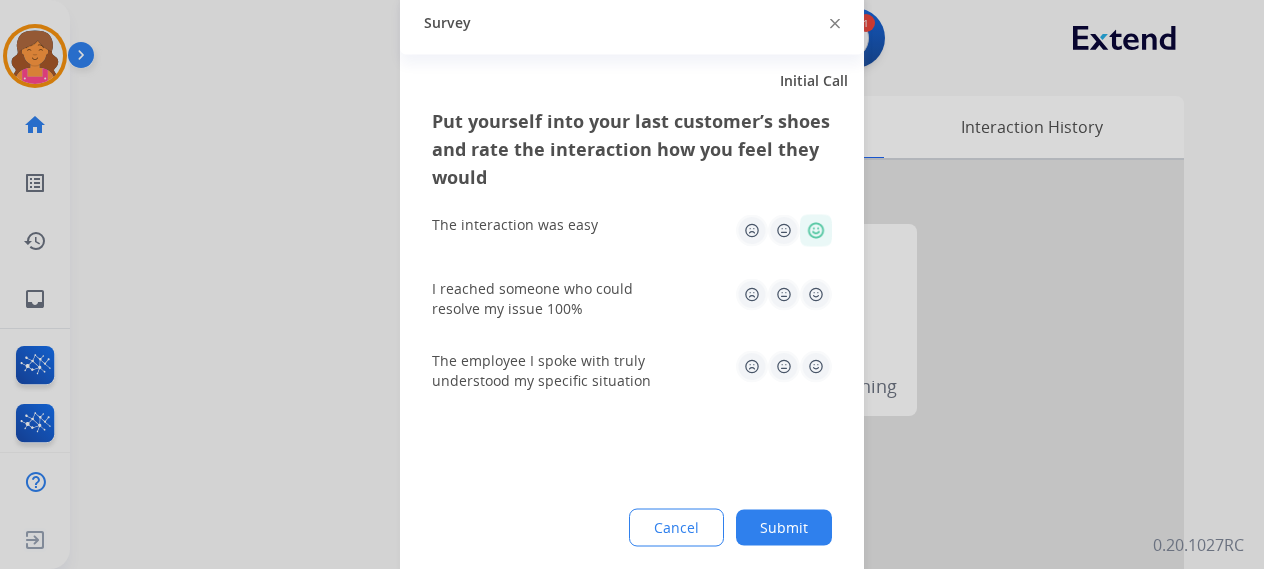 click 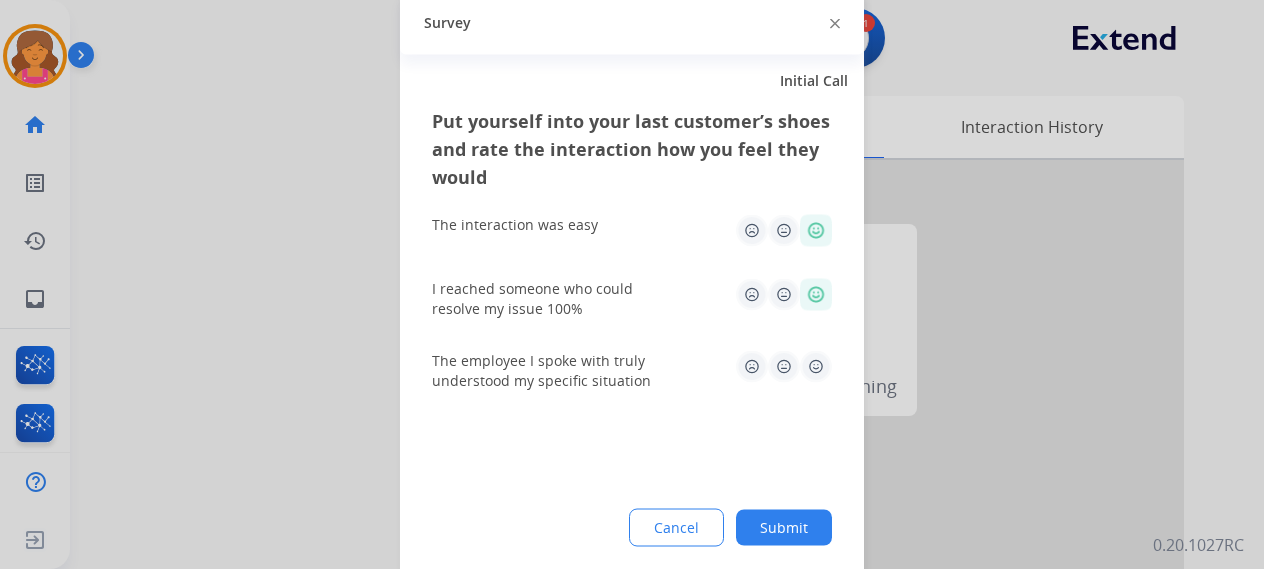 click 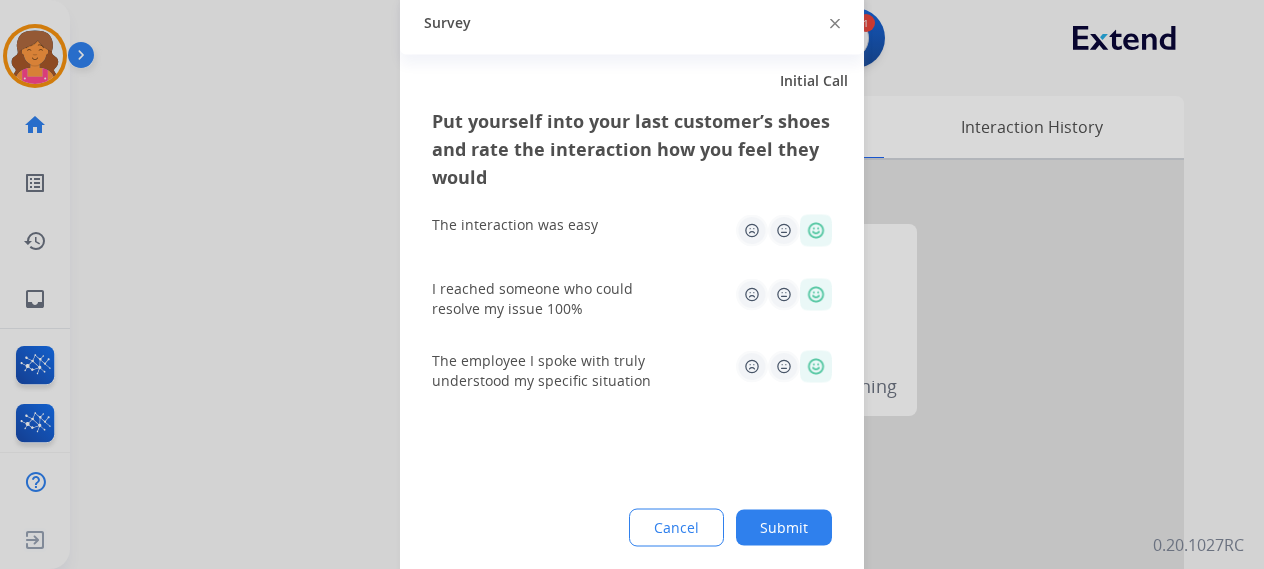 click on "Submit" 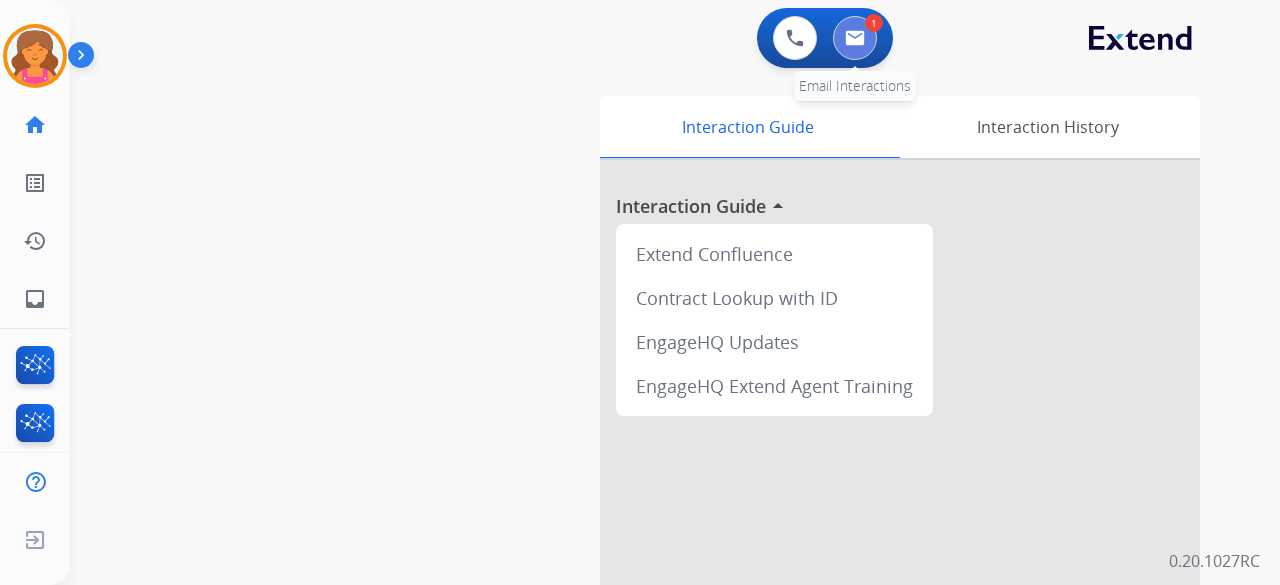 click at bounding box center [855, 38] 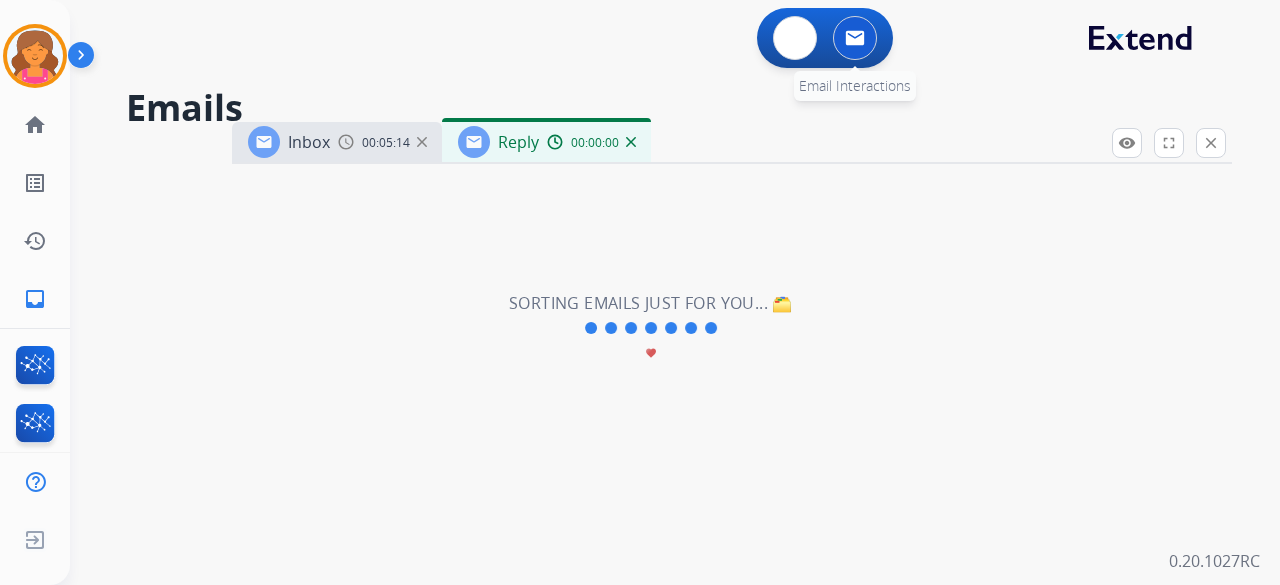 select on "**********" 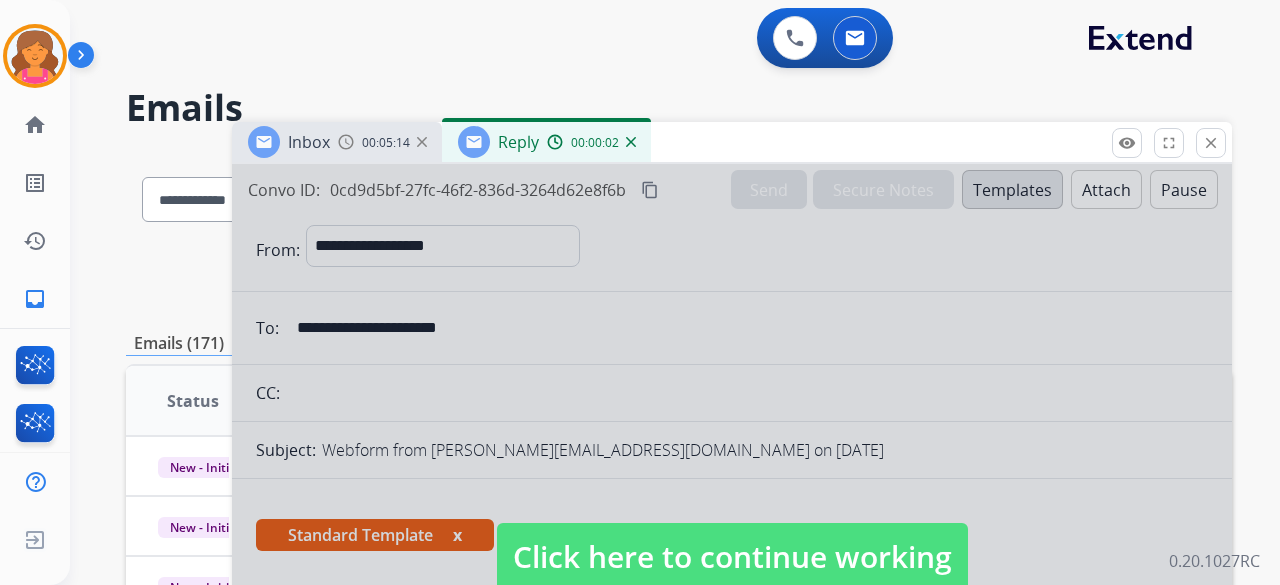 drag, startPoint x: 598, startPoint y: 571, endPoint x: 603, endPoint y: 557, distance: 14.866069 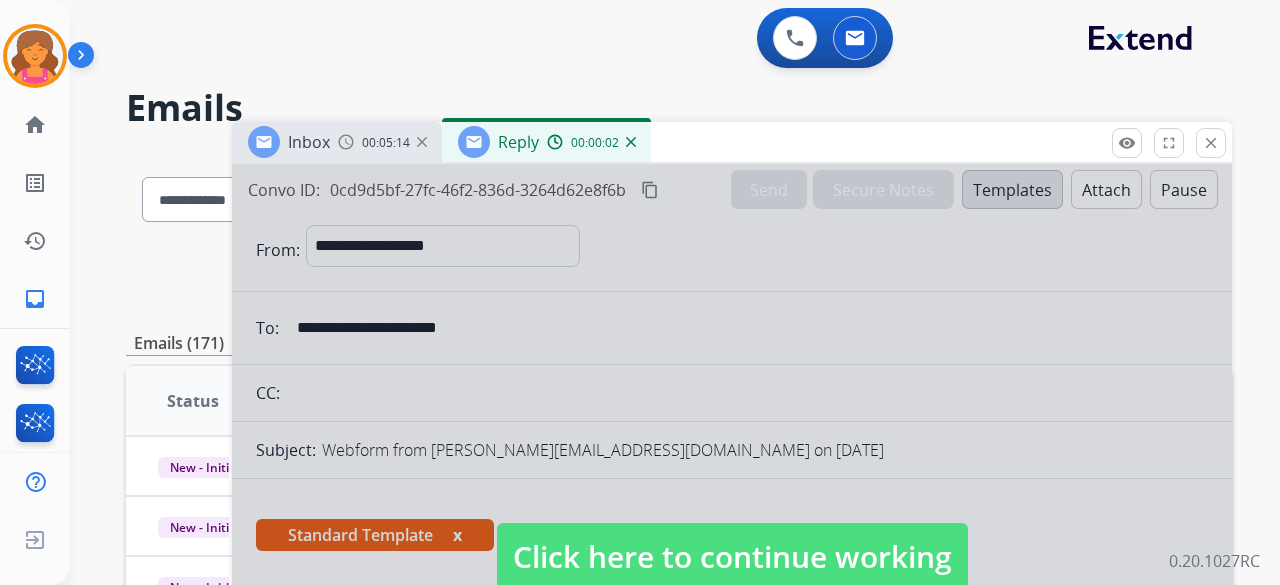 click on "Click here to continue working" at bounding box center (732, 557) 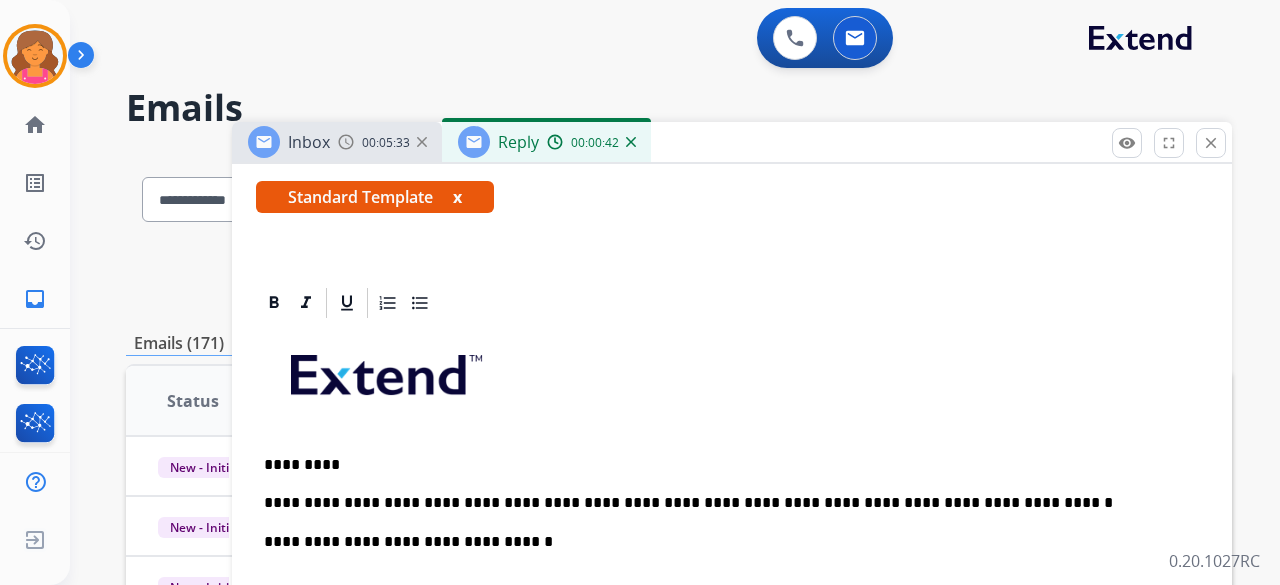 scroll, scrollTop: 400, scrollLeft: 0, axis: vertical 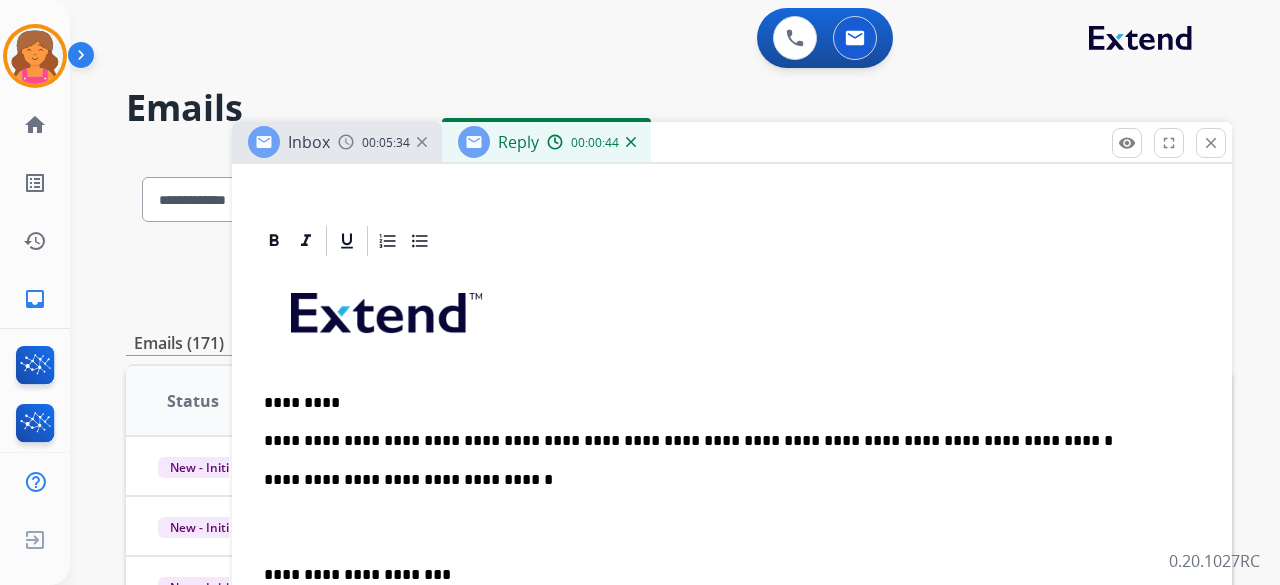 click on "**********" at bounding box center [732, 564] 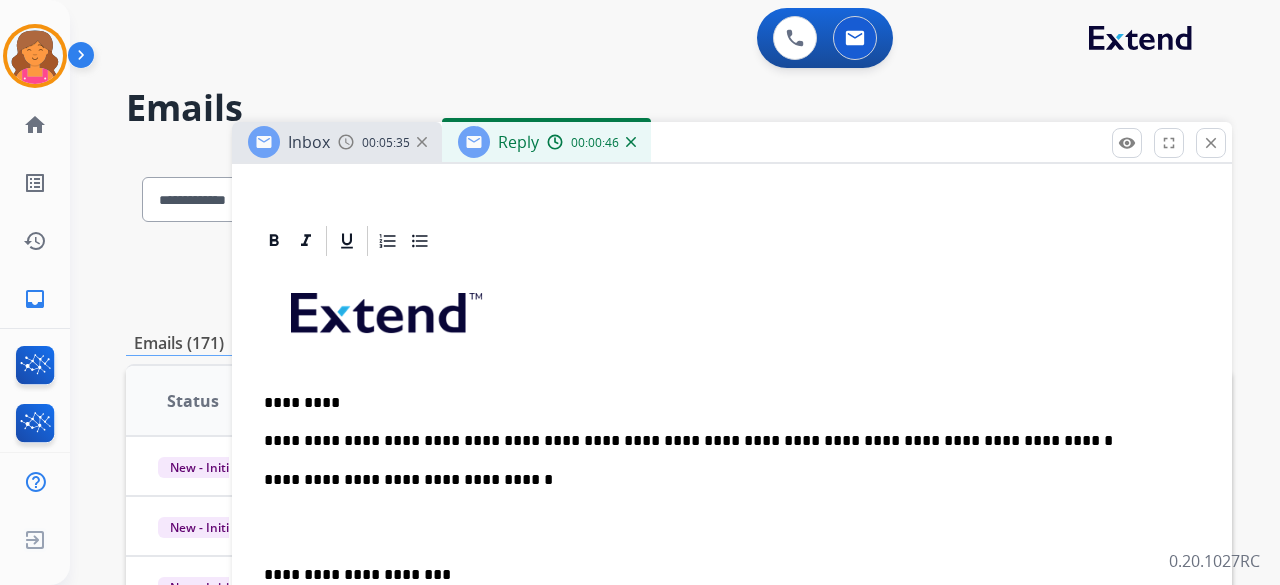 click on "**********" at bounding box center [732, 564] 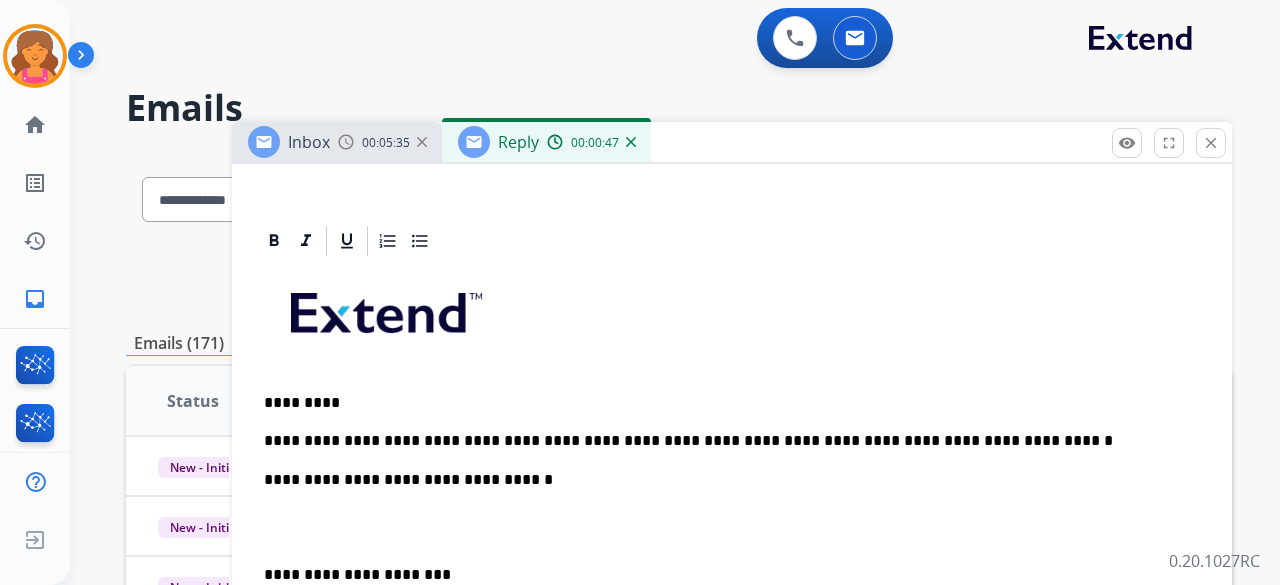 click on "**********" at bounding box center (724, 441) 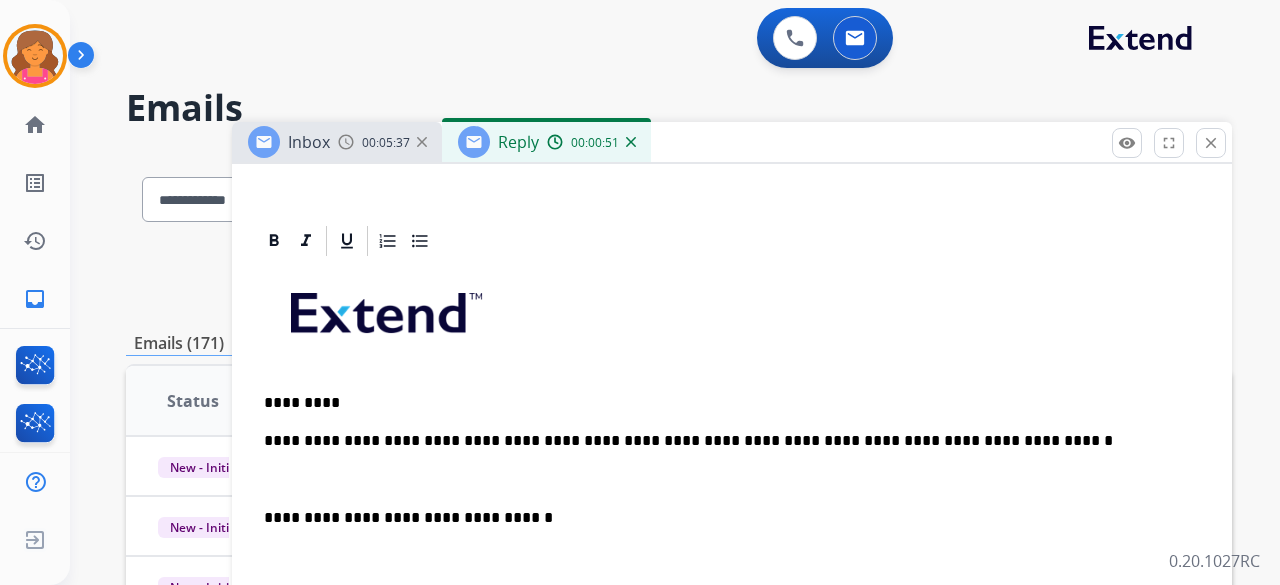 type 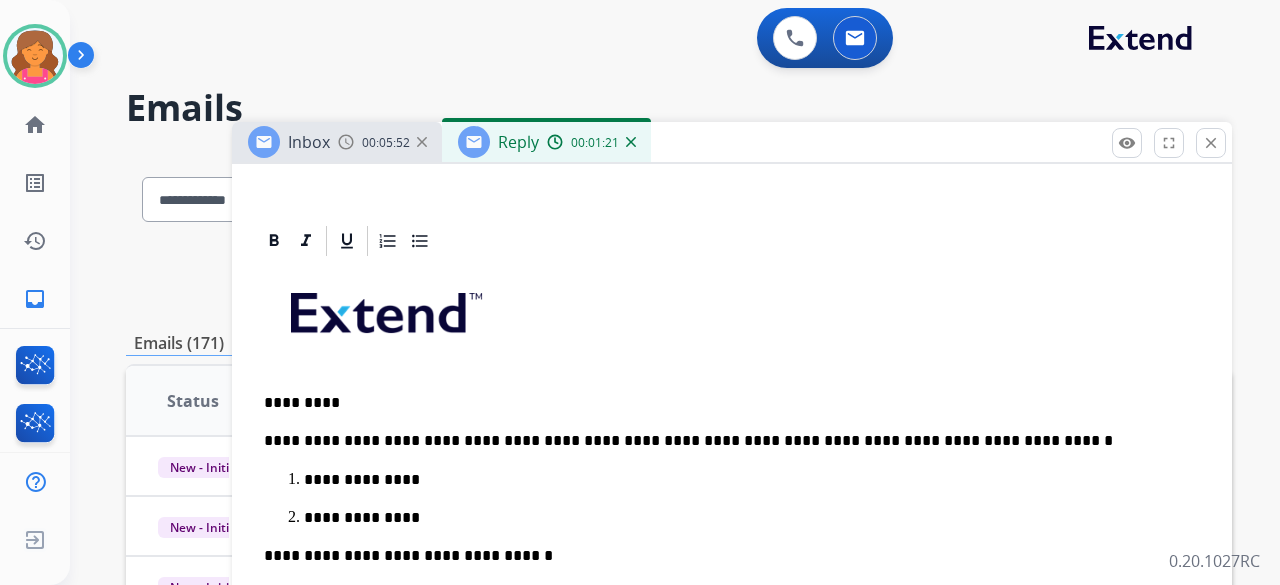 click on "**********" at bounding box center (724, 441) 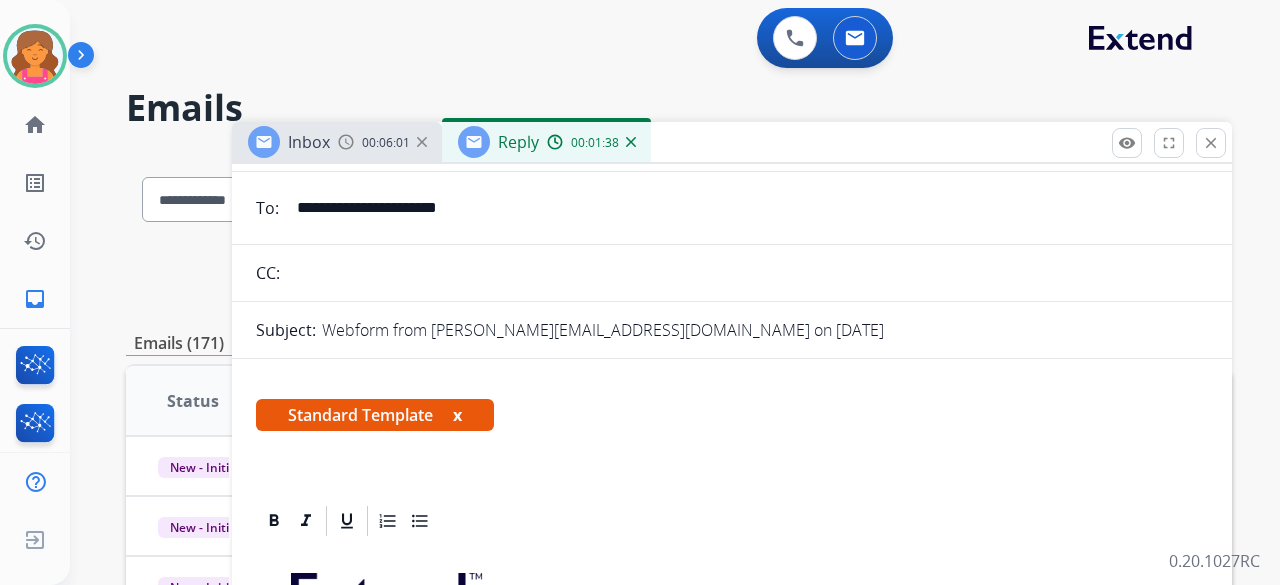 scroll, scrollTop: 0, scrollLeft: 0, axis: both 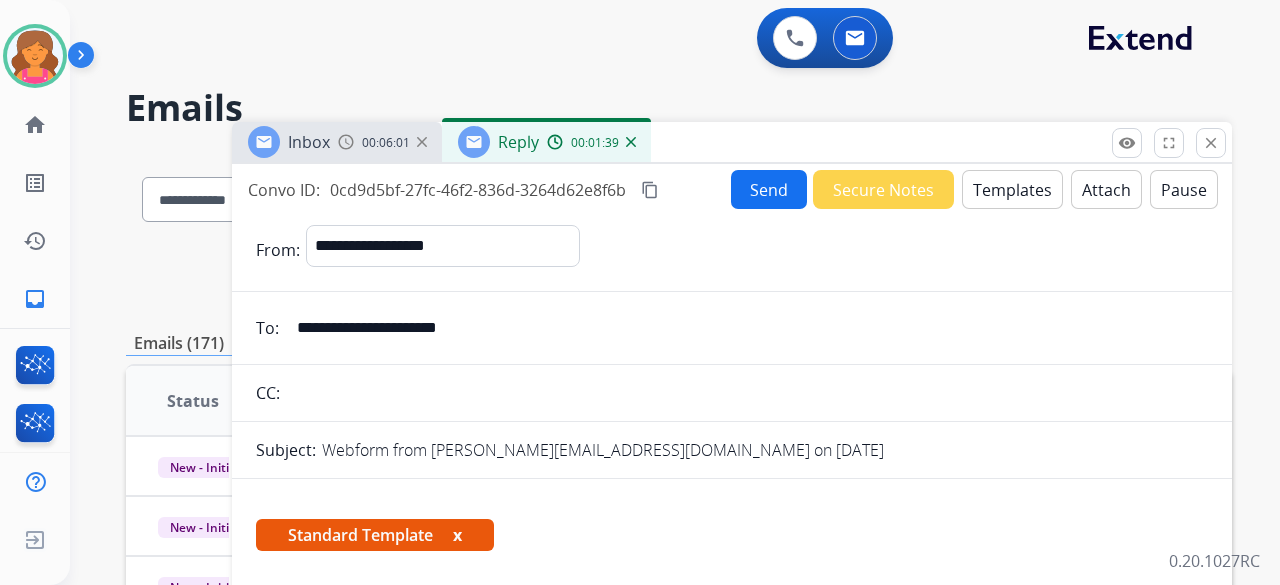 click on "Attach" at bounding box center [1106, 189] 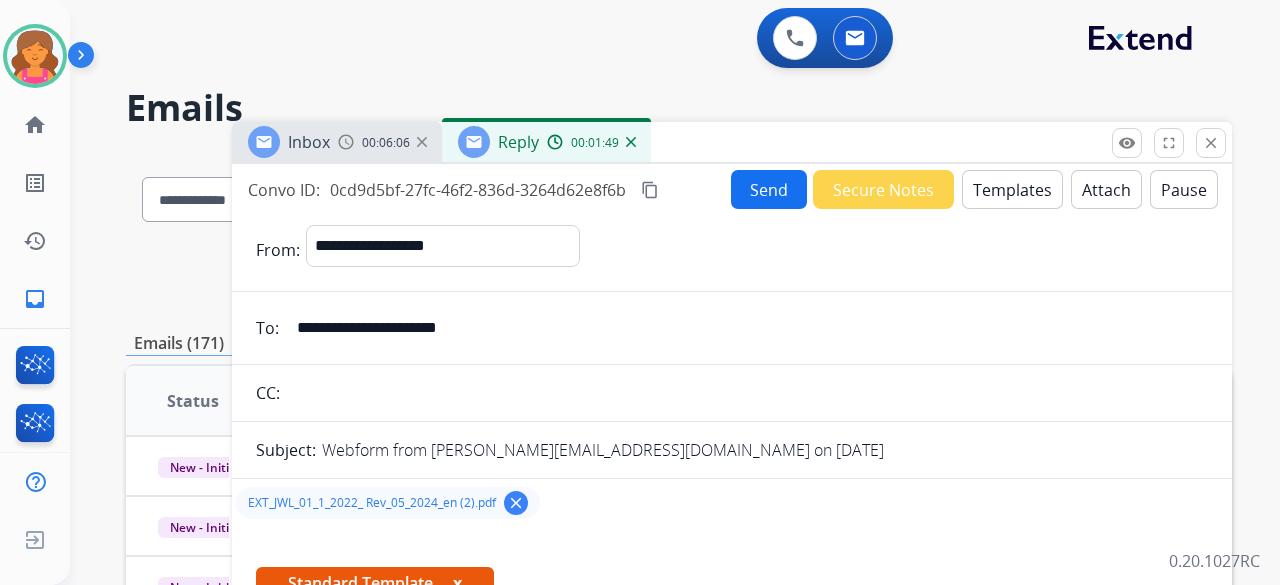 click on "Send" at bounding box center [769, 189] 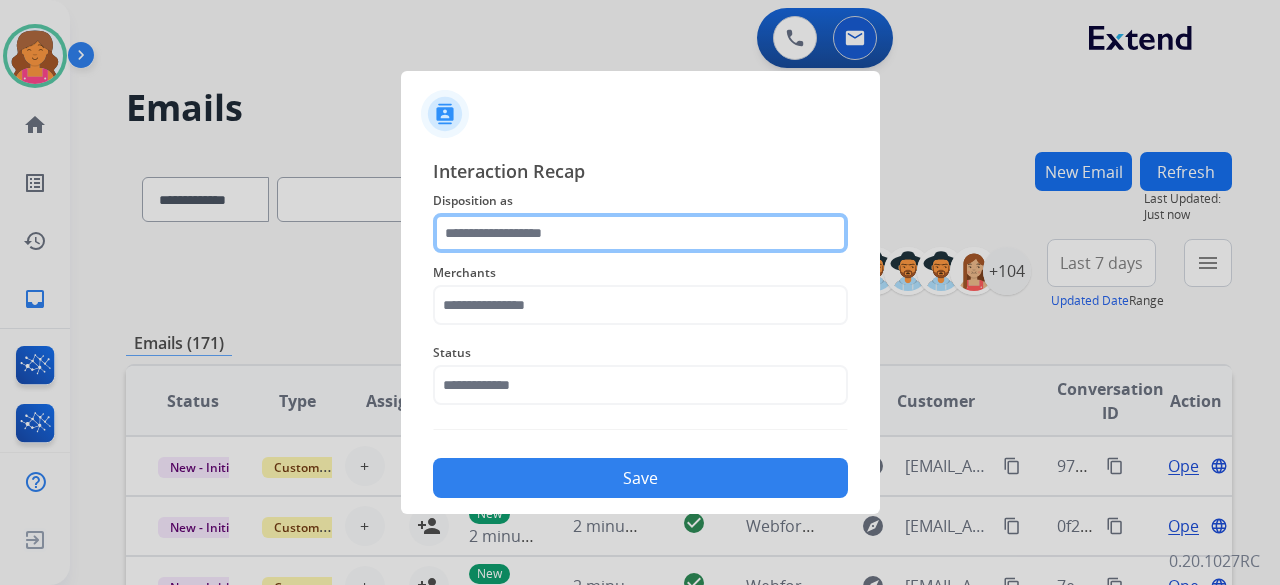 click 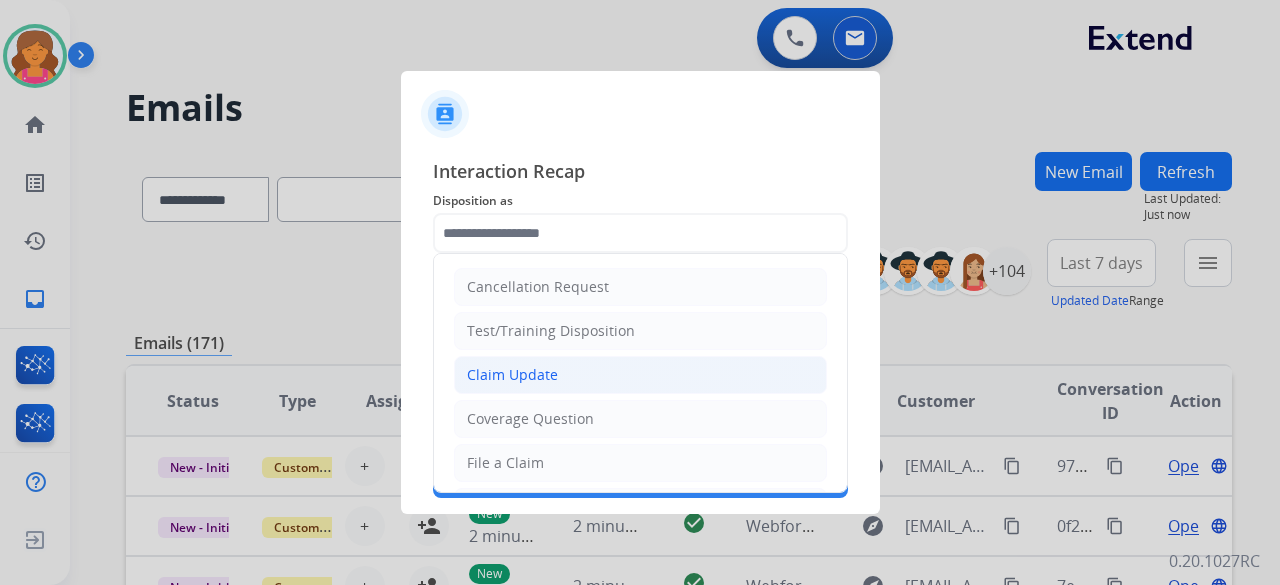 click on "Claim Update" 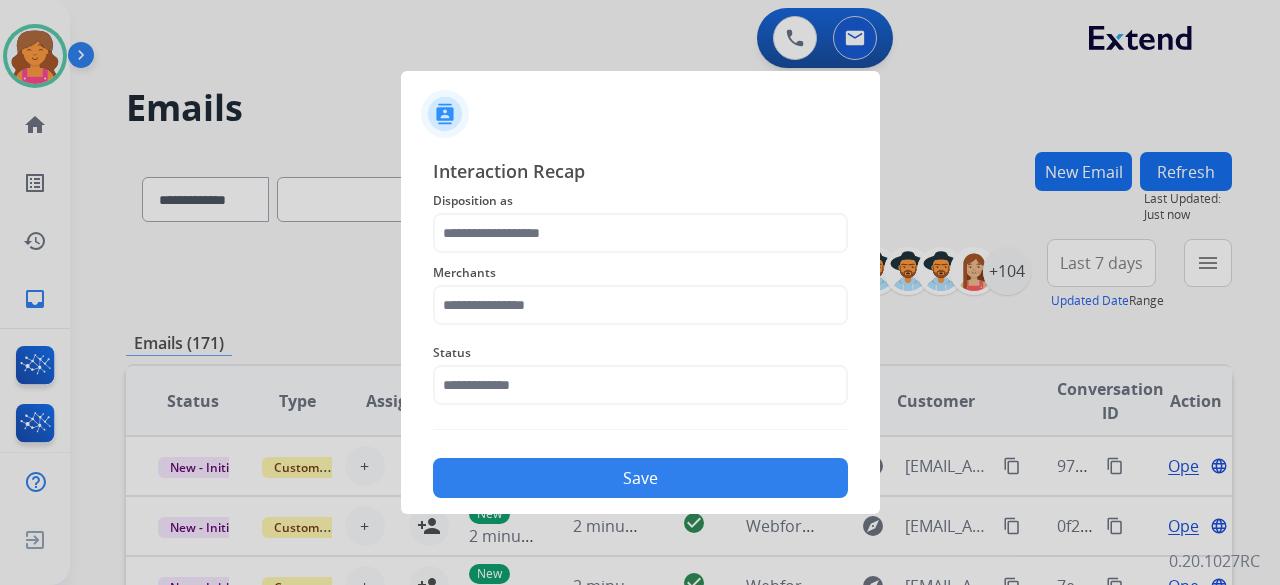 type on "**********" 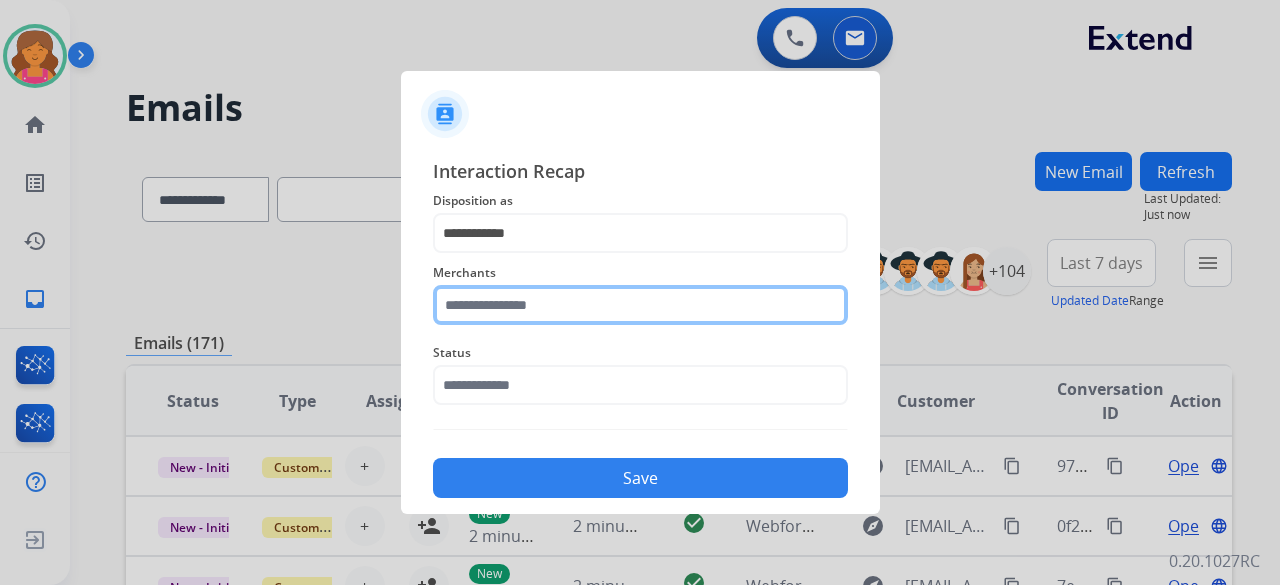 click 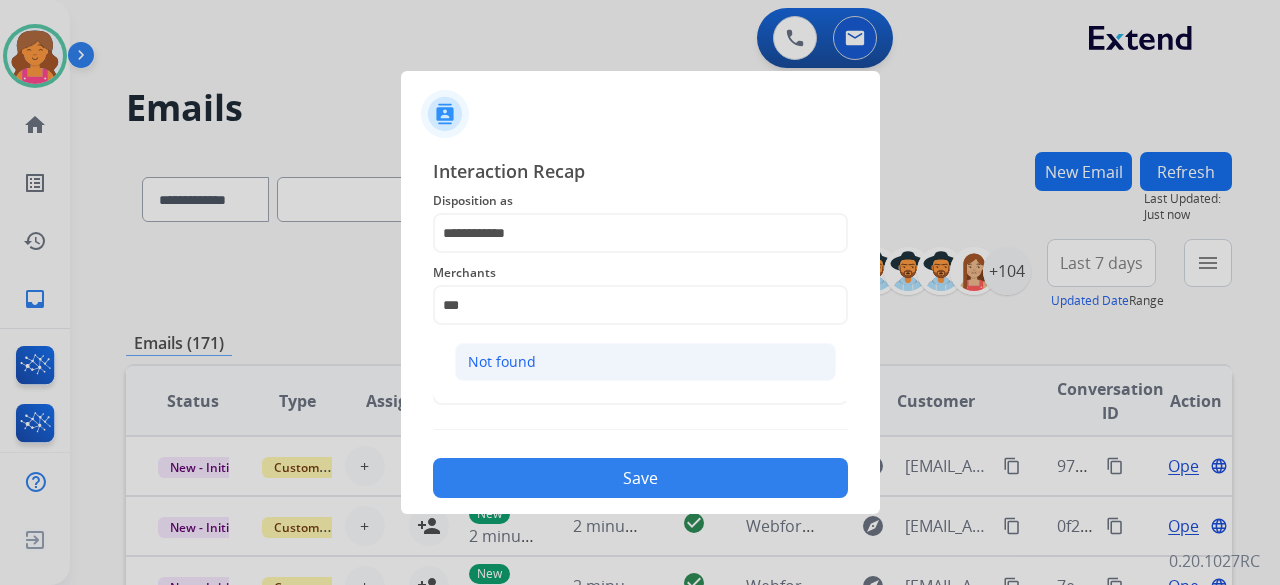 click on "Not found" 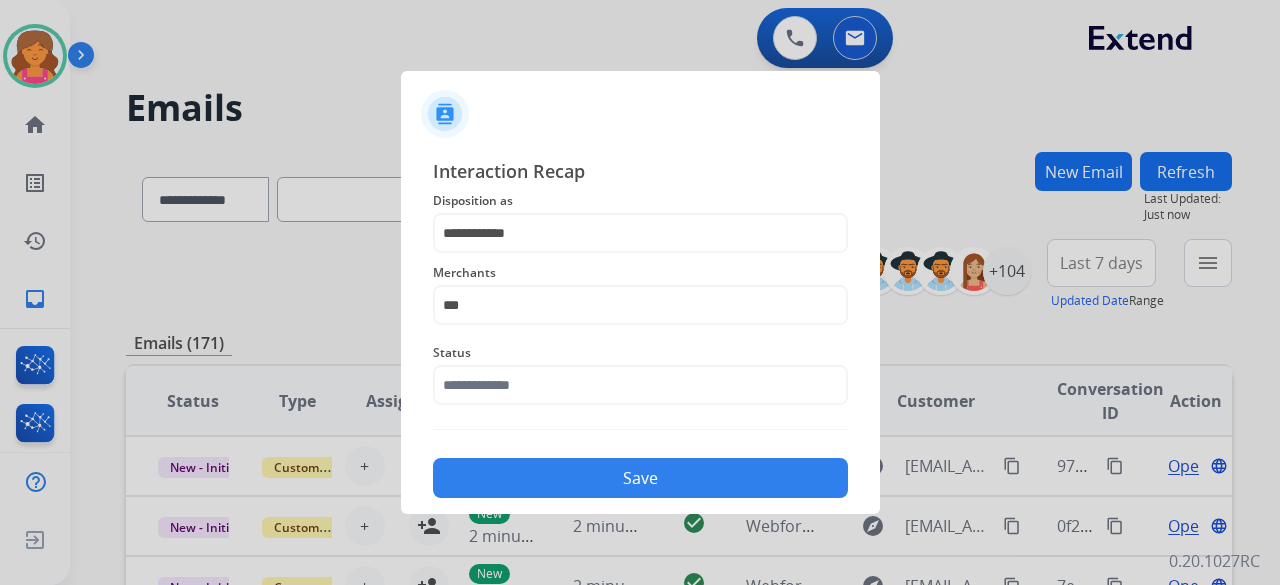 type on "*********" 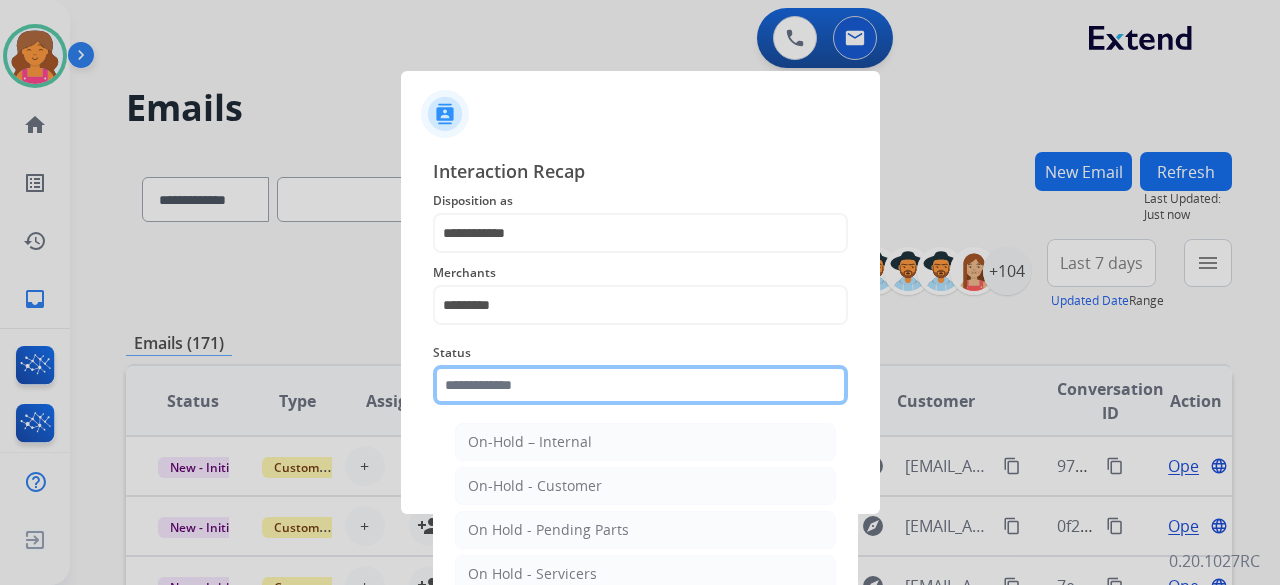 click 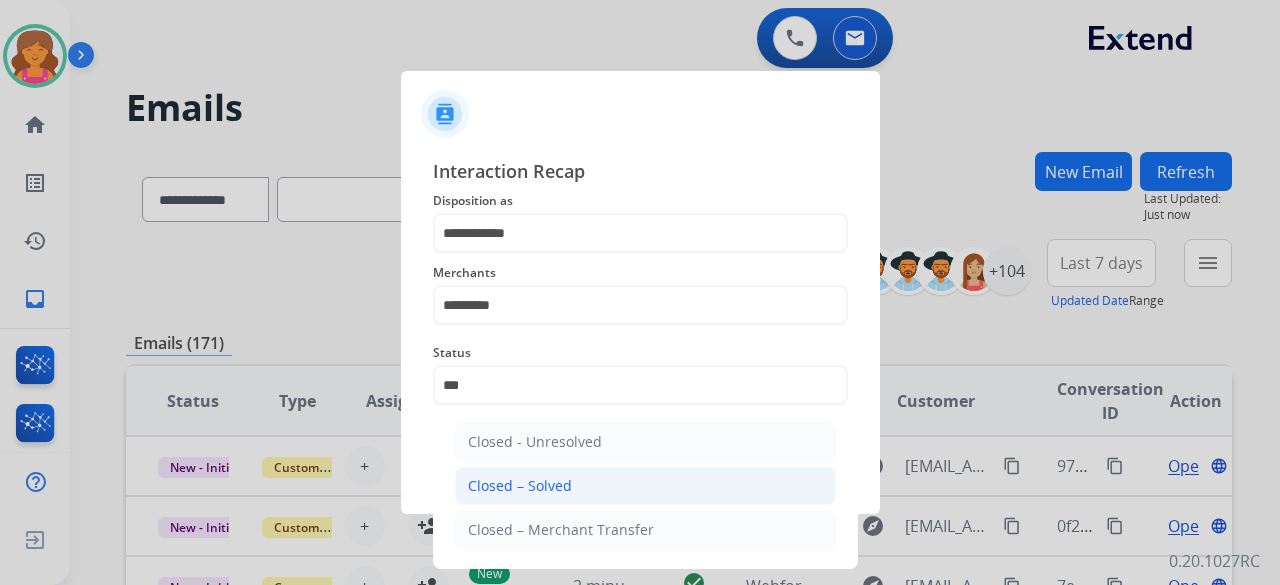 click on "Closed – Solved" 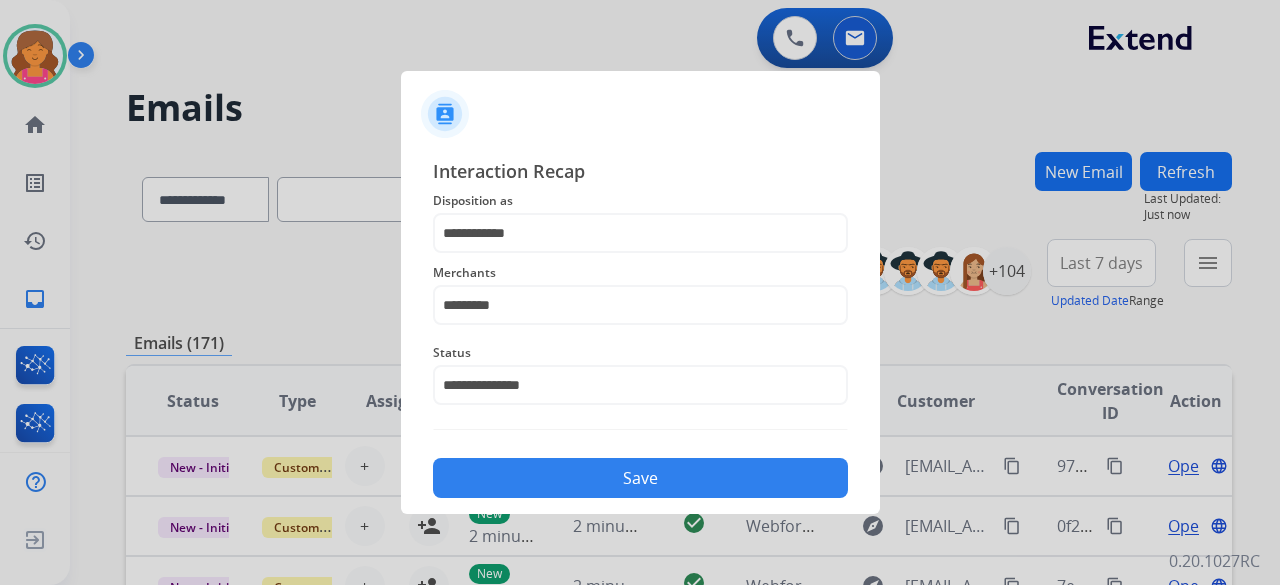click on "Save" 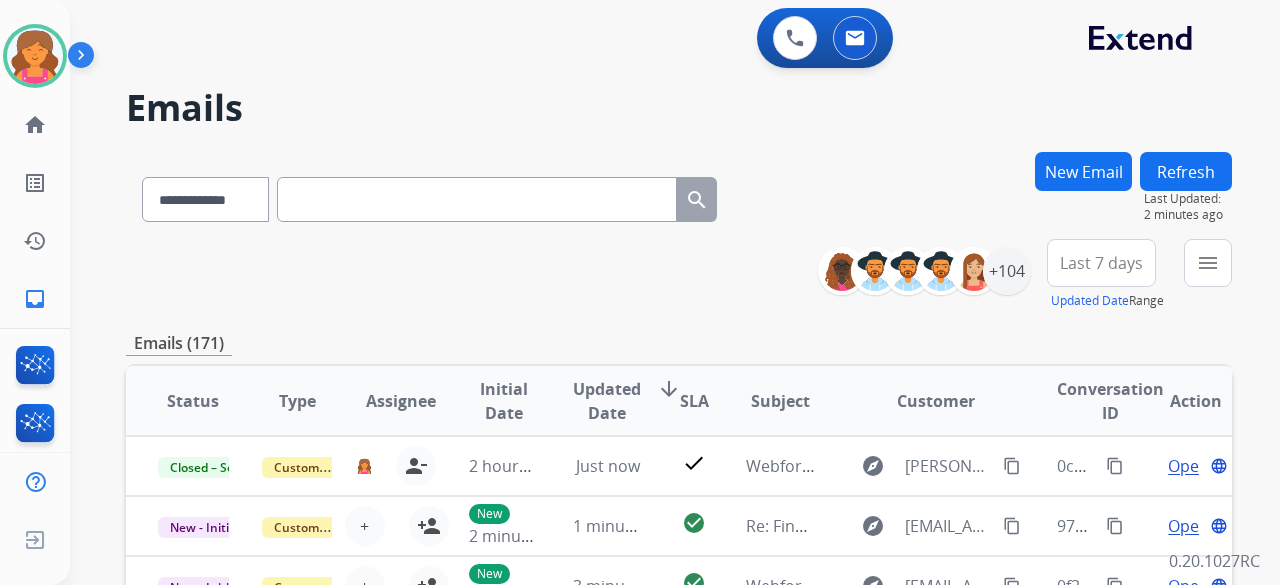 click on "New Email" at bounding box center [1083, 195] 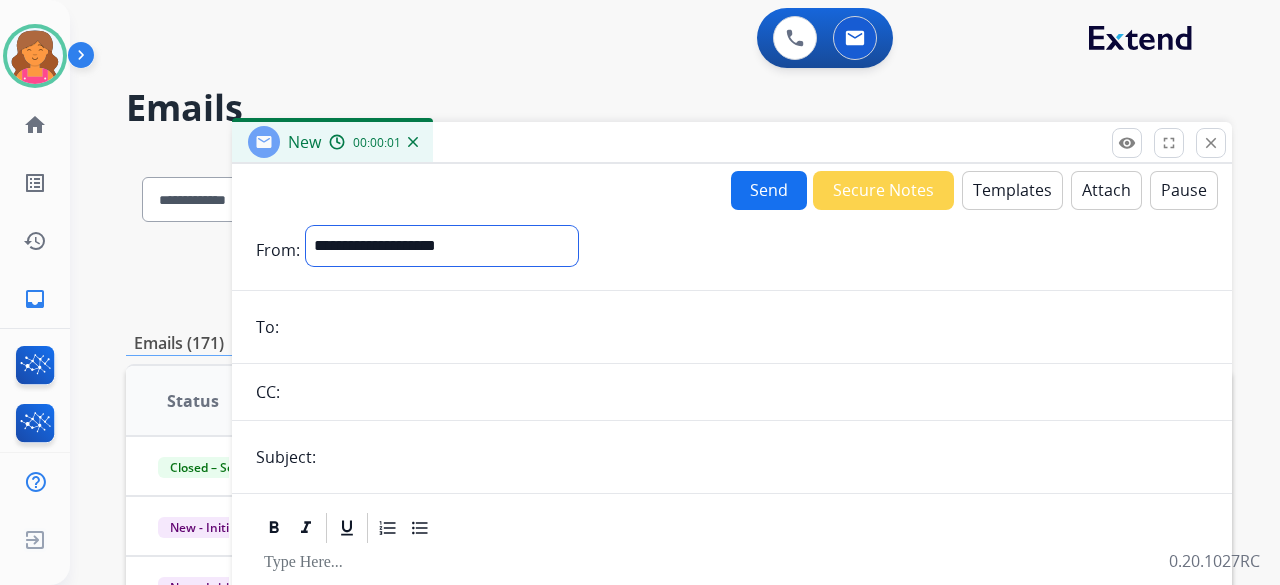 click on "**********" at bounding box center (442, 246) 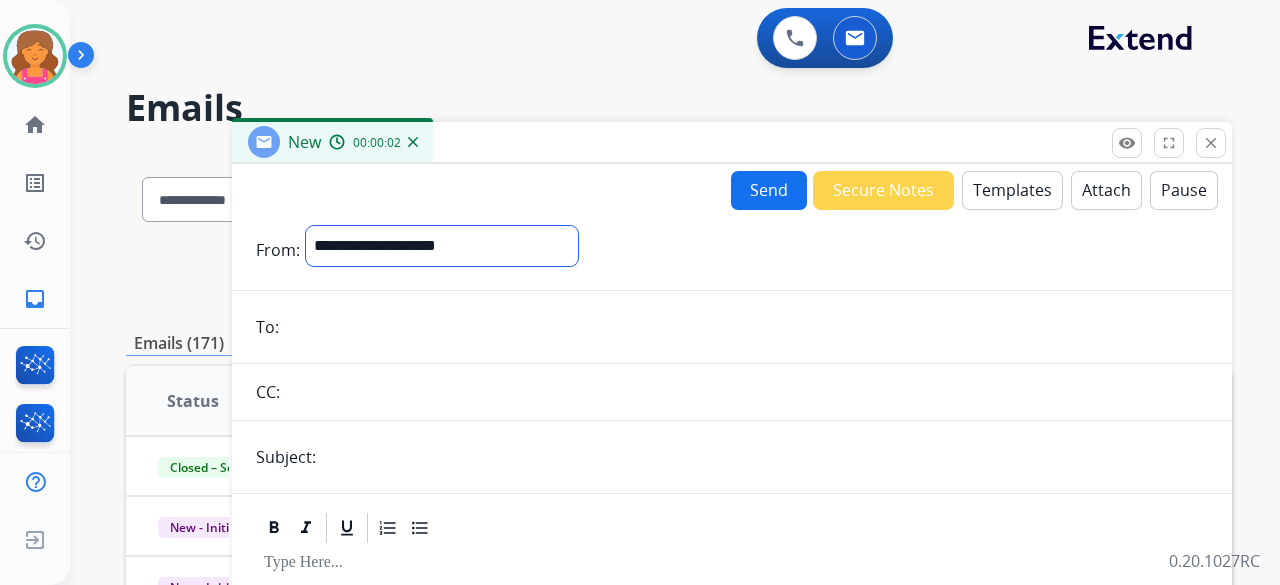 select on "**********" 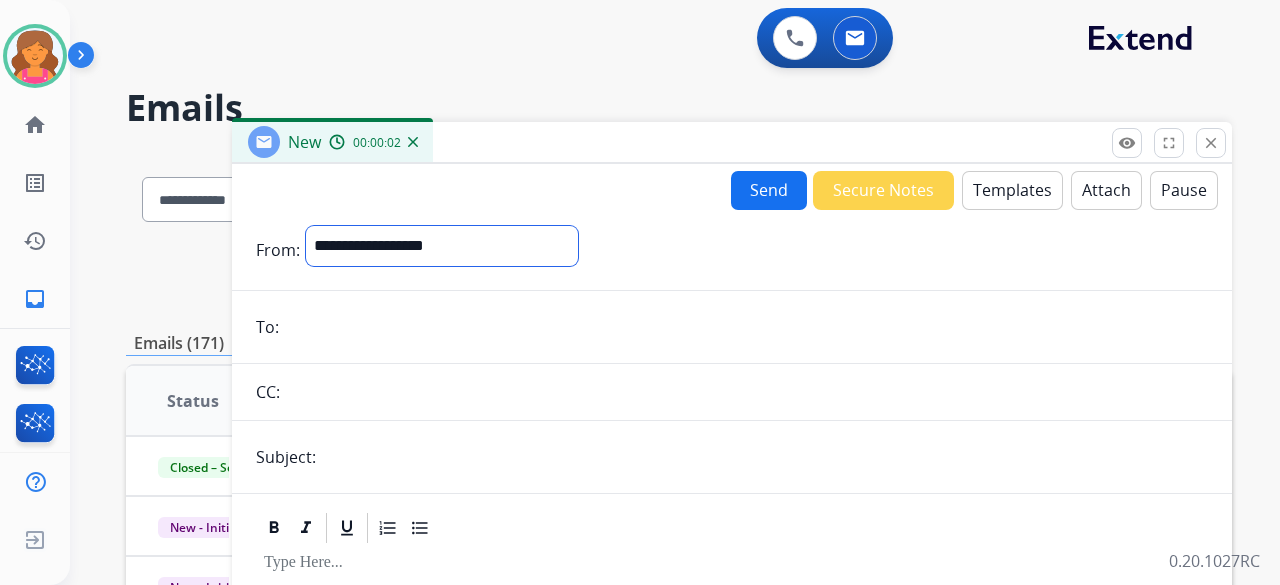 click on "**********" at bounding box center [442, 246] 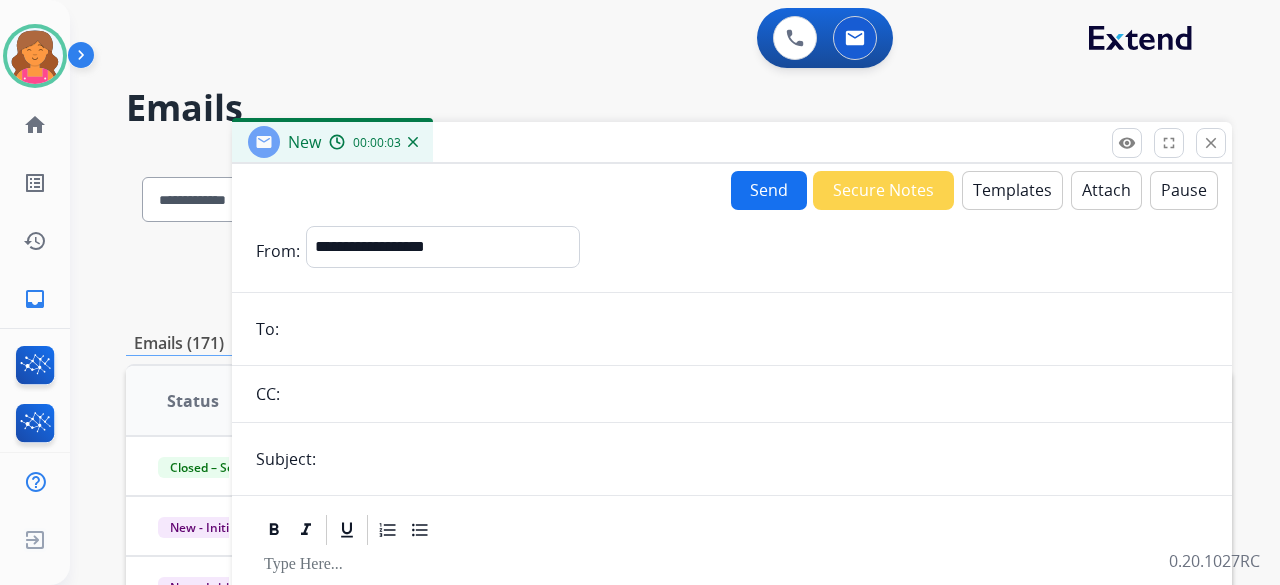 click at bounding box center [746, 329] 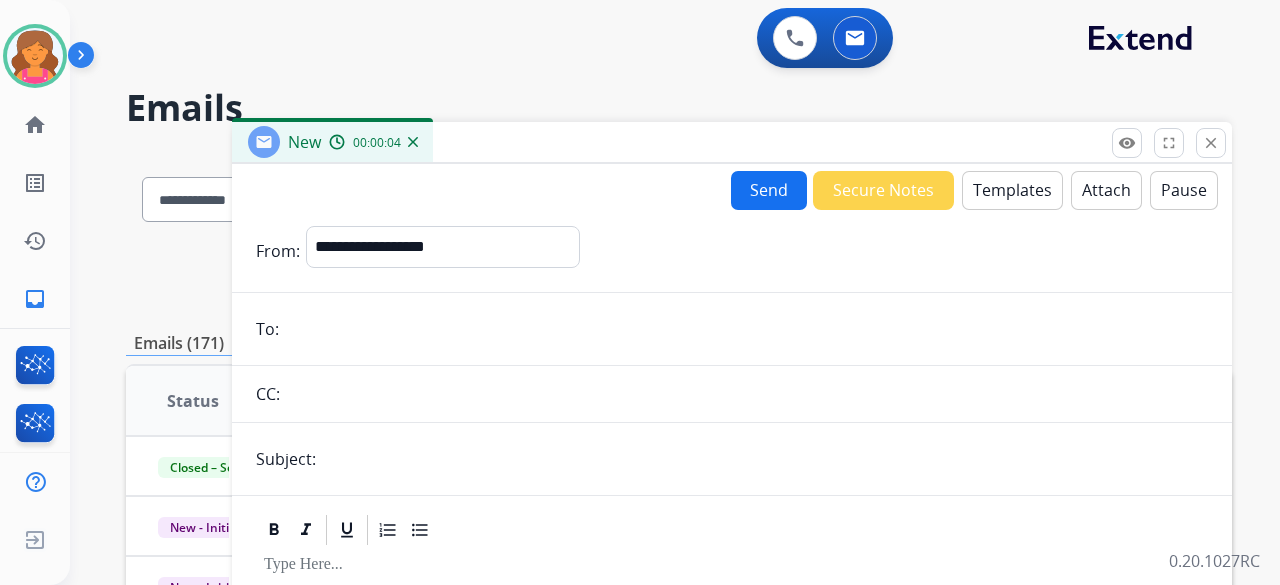 paste on "**********" 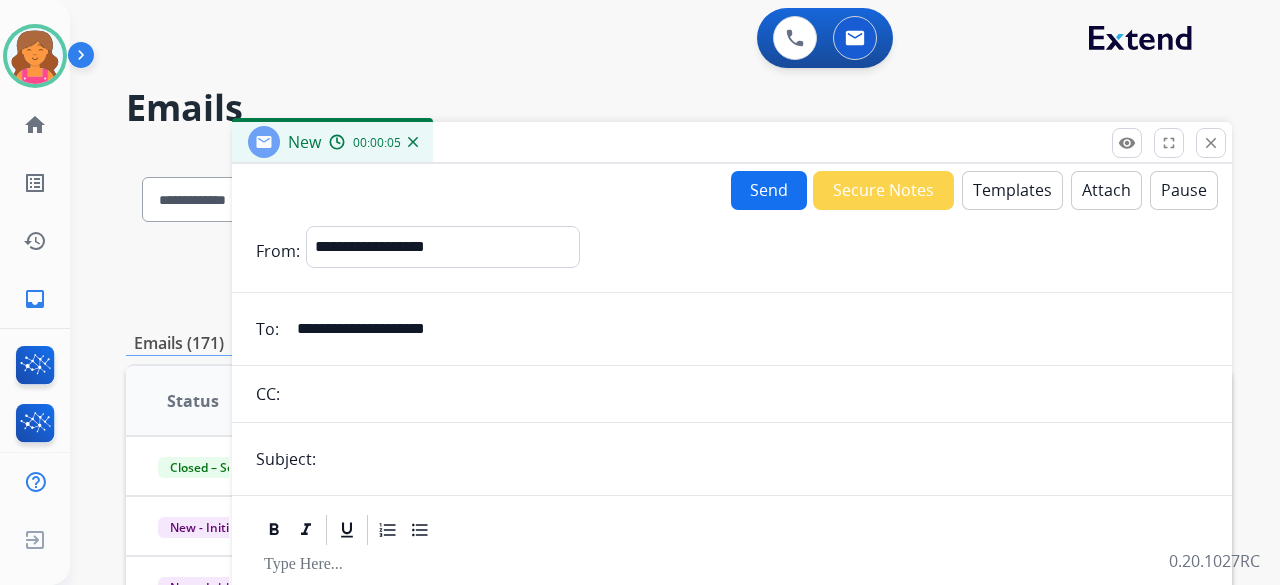 type on "**********" 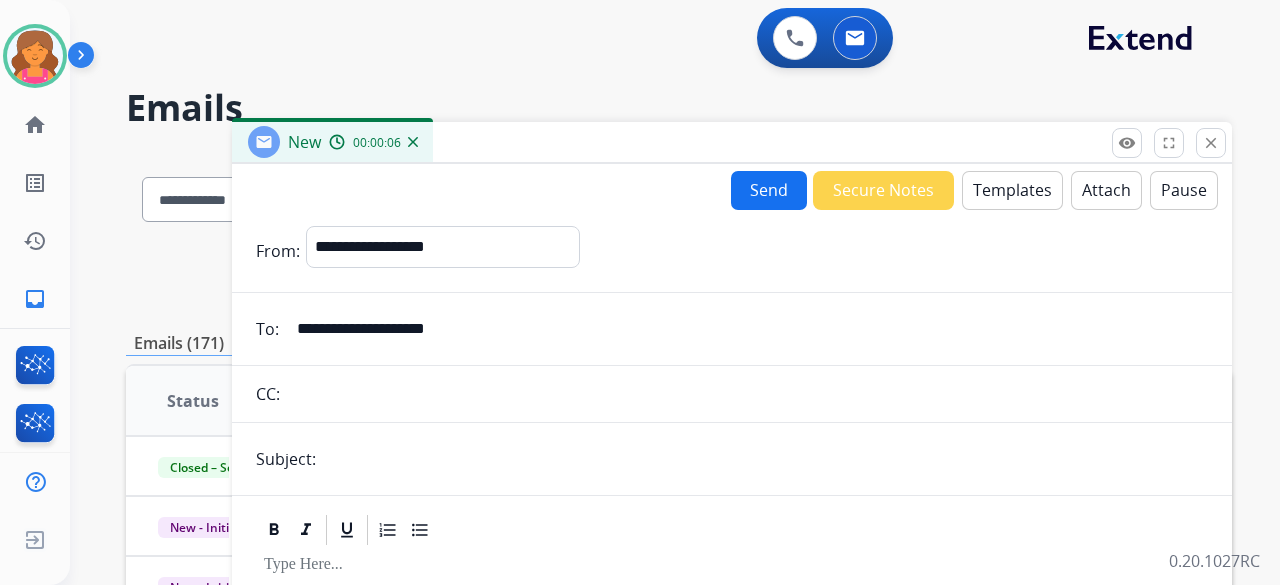 type on "**********" 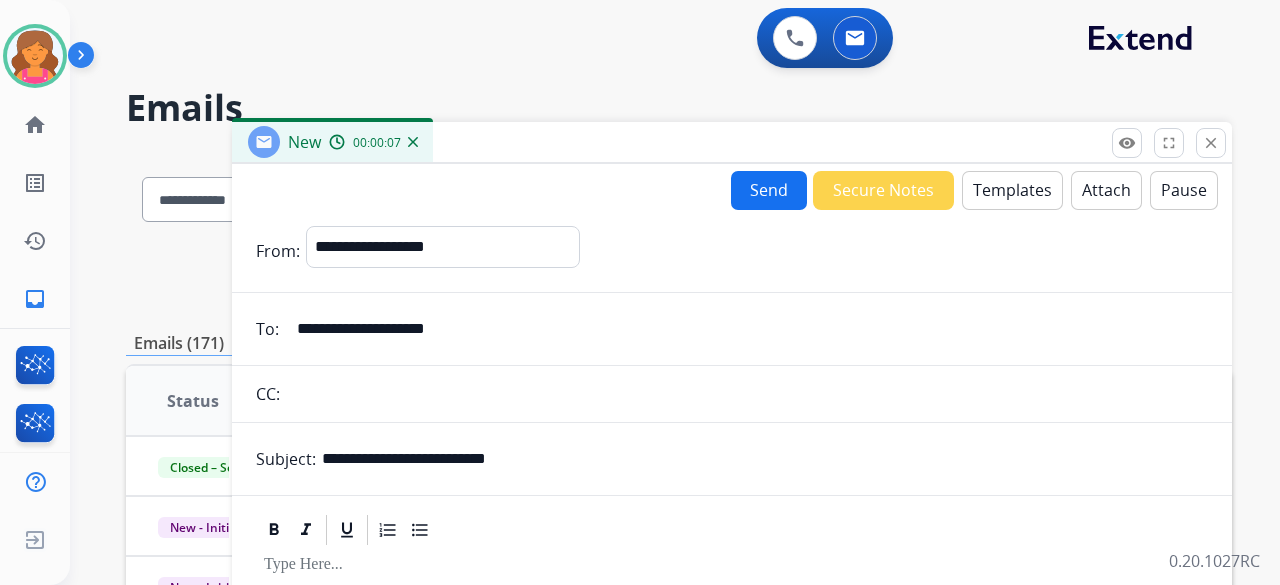 click on "Templates" at bounding box center [1012, 190] 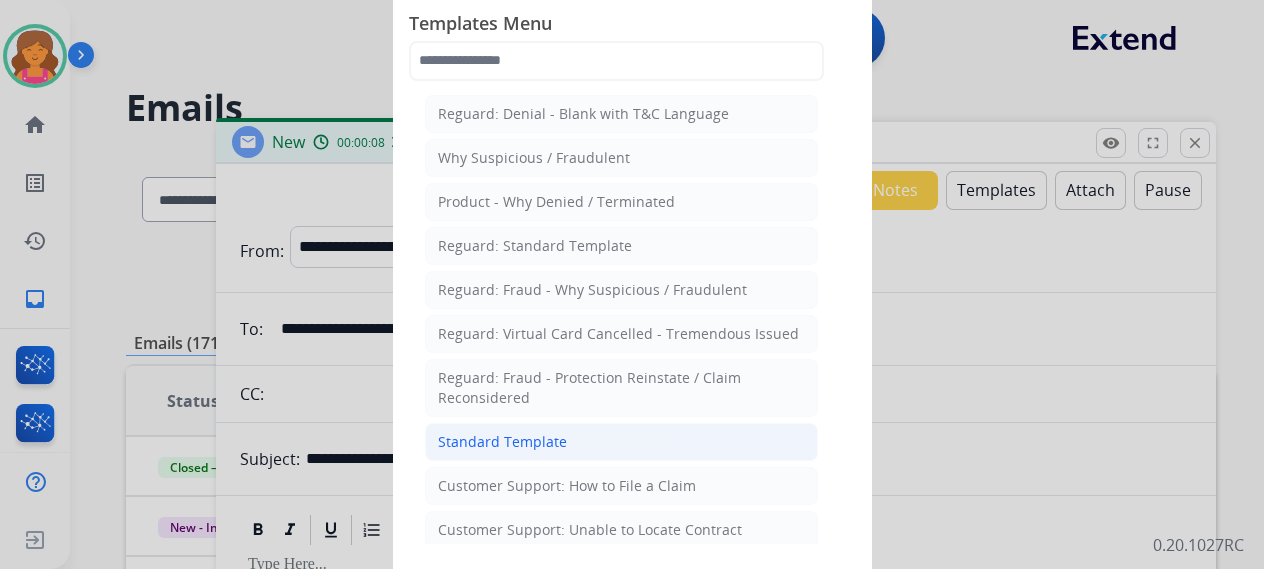 click on "Standard Template" 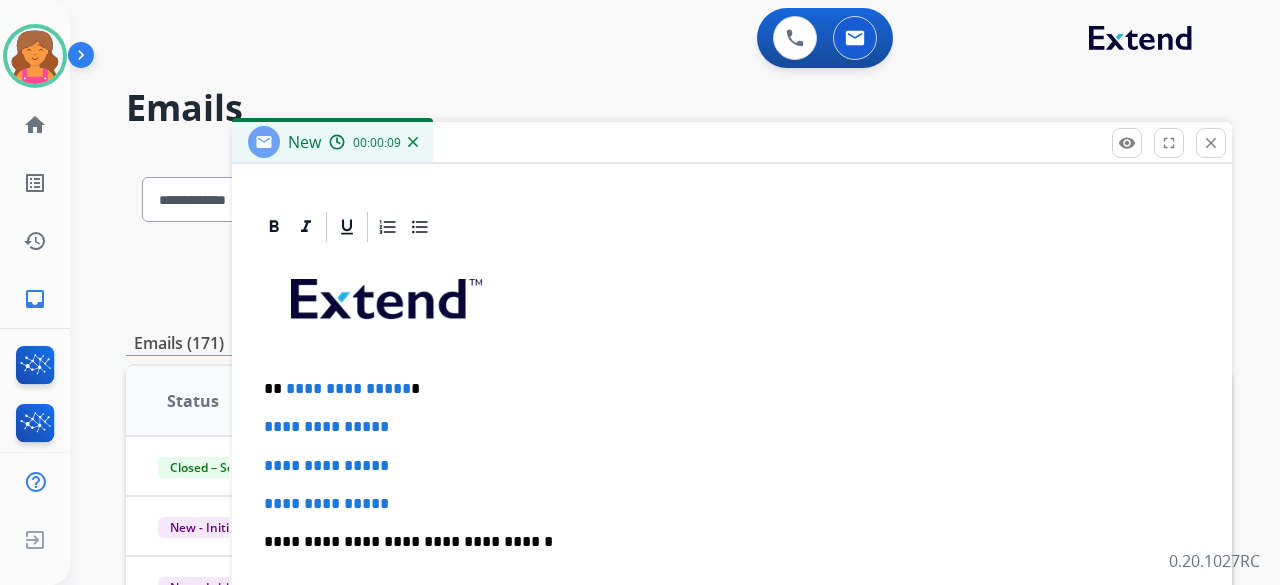 scroll, scrollTop: 460, scrollLeft: 0, axis: vertical 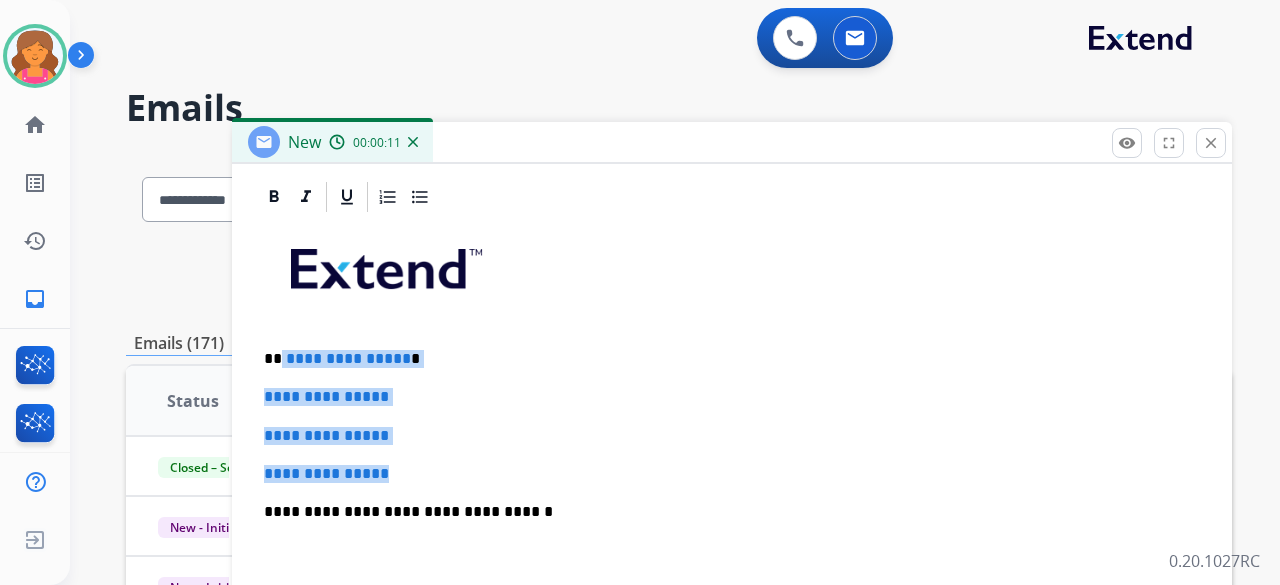 drag, startPoint x: 401, startPoint y: 465, endPoint x: 281, endPoint y: 353, distance: 164.14627 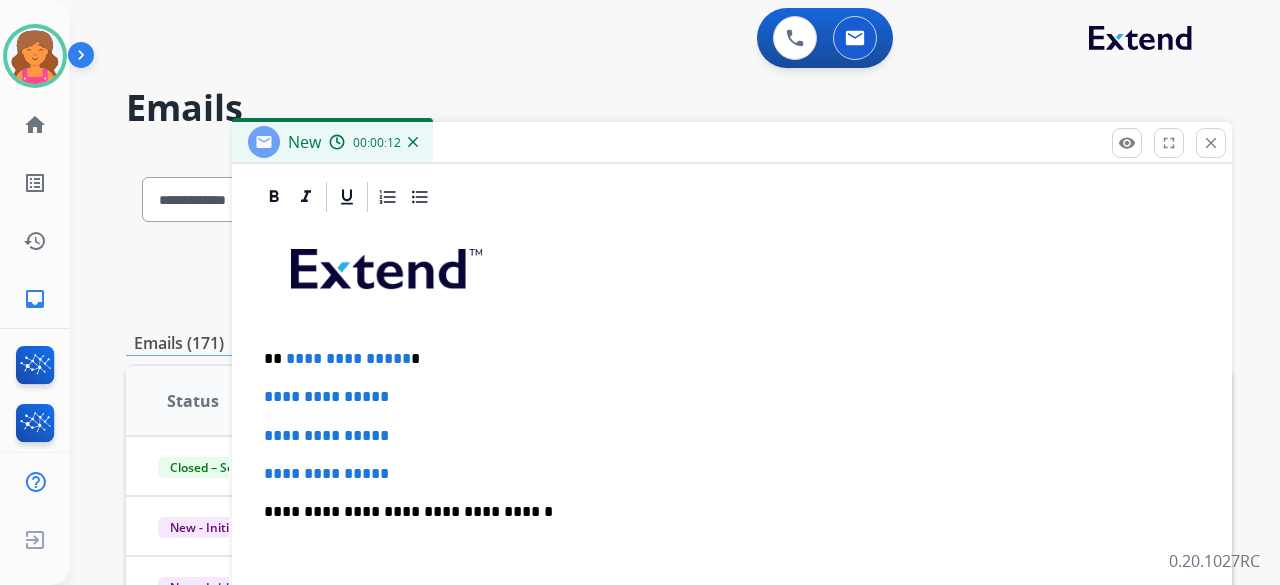 scroll, scrollTop: 345, scrollLeft: 0, axis: vertical 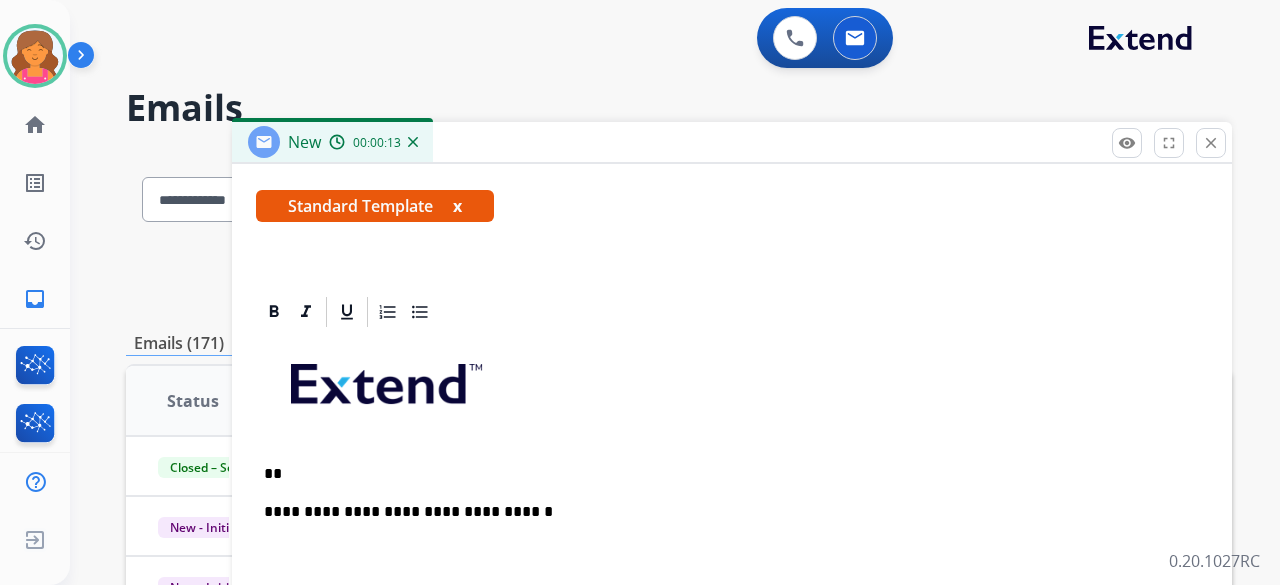type 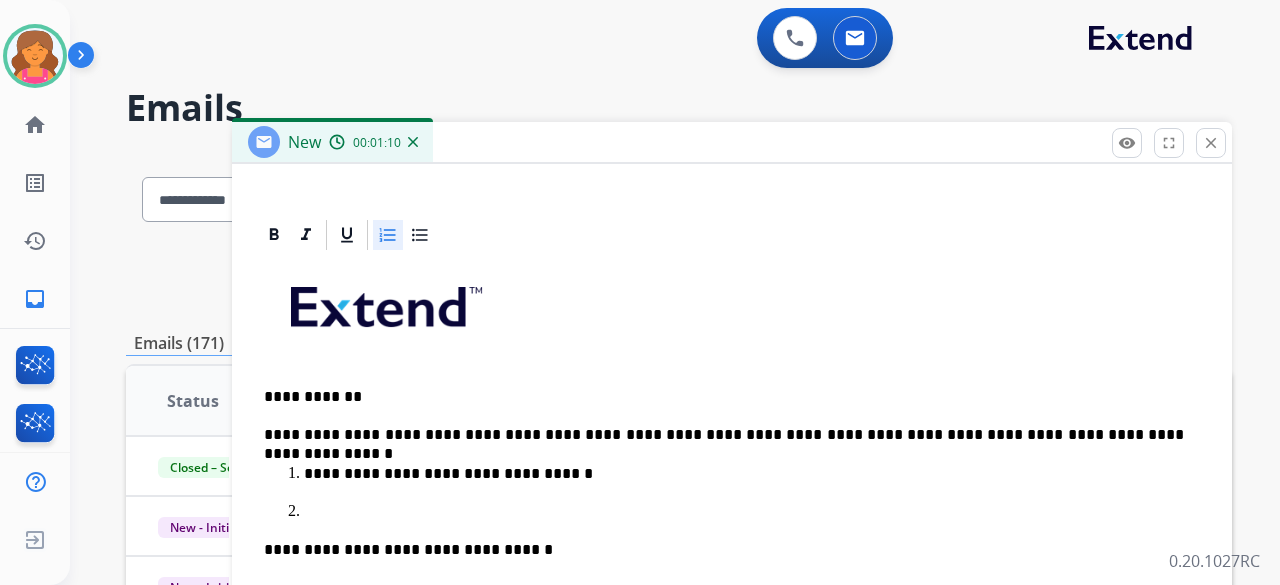 scroll, scrollTop: 460, scrollLeft: 0, axis: vertical 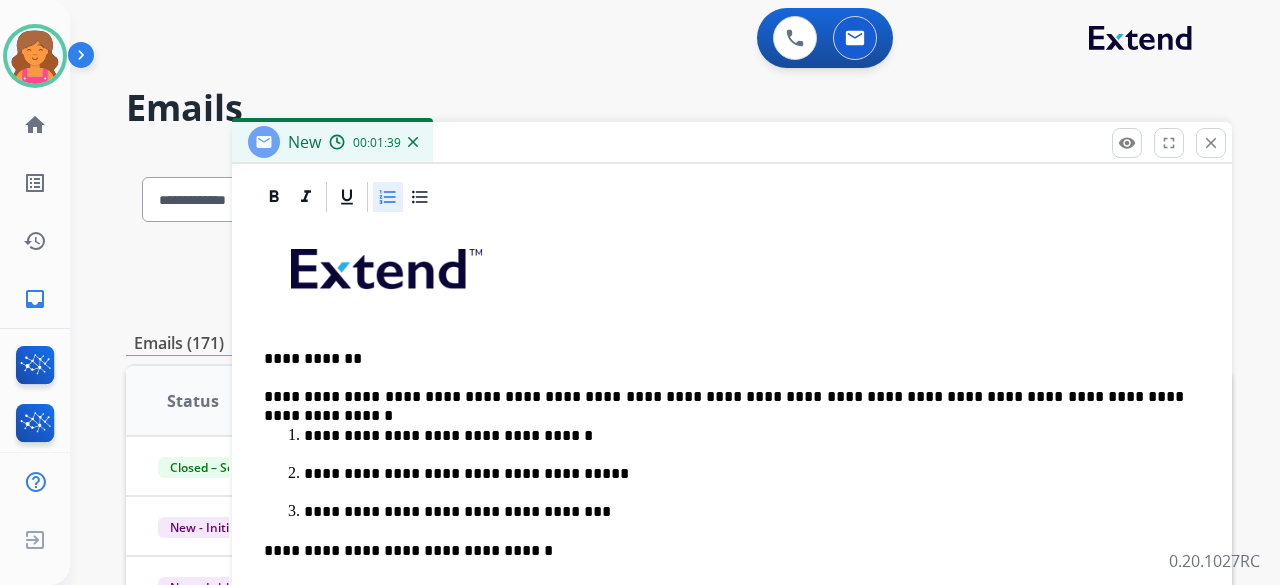 click on "**********" at bounding box center [732, 578] 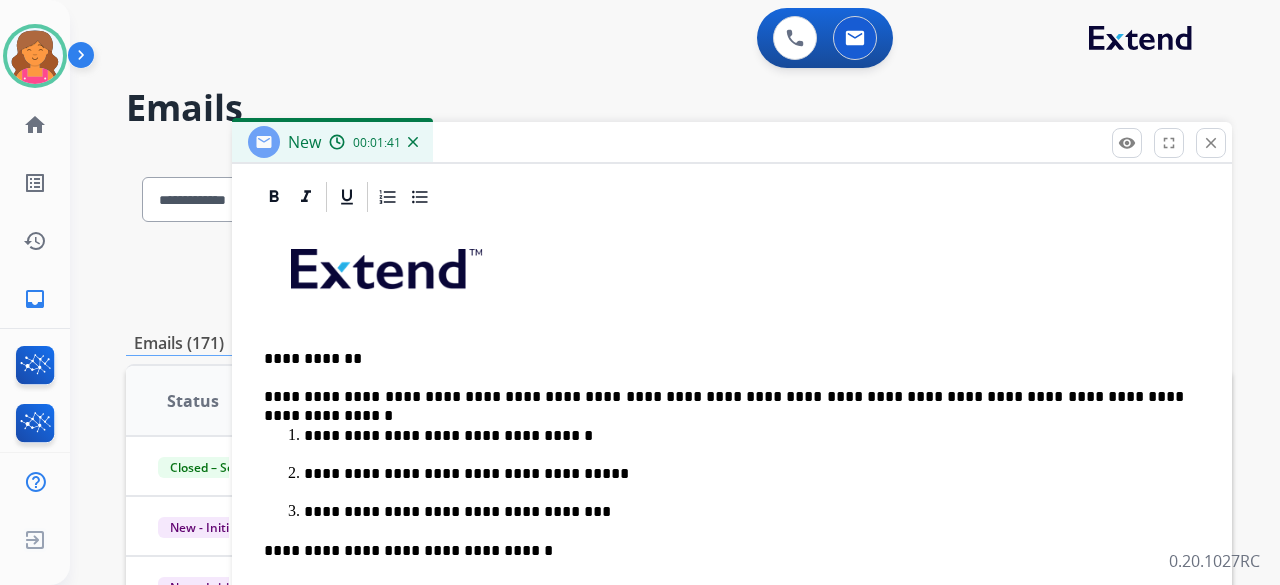 click on "**********" at bounding box center (724, 397) 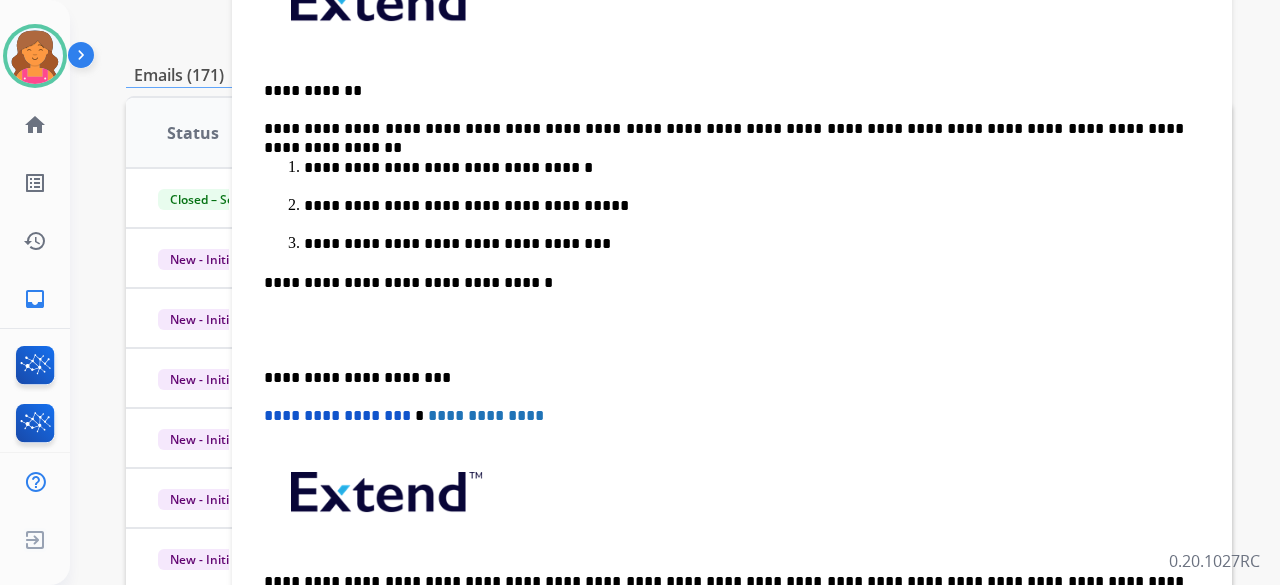 scroll, scrollTop: 287, scrollLeft: 0, axis: vertical 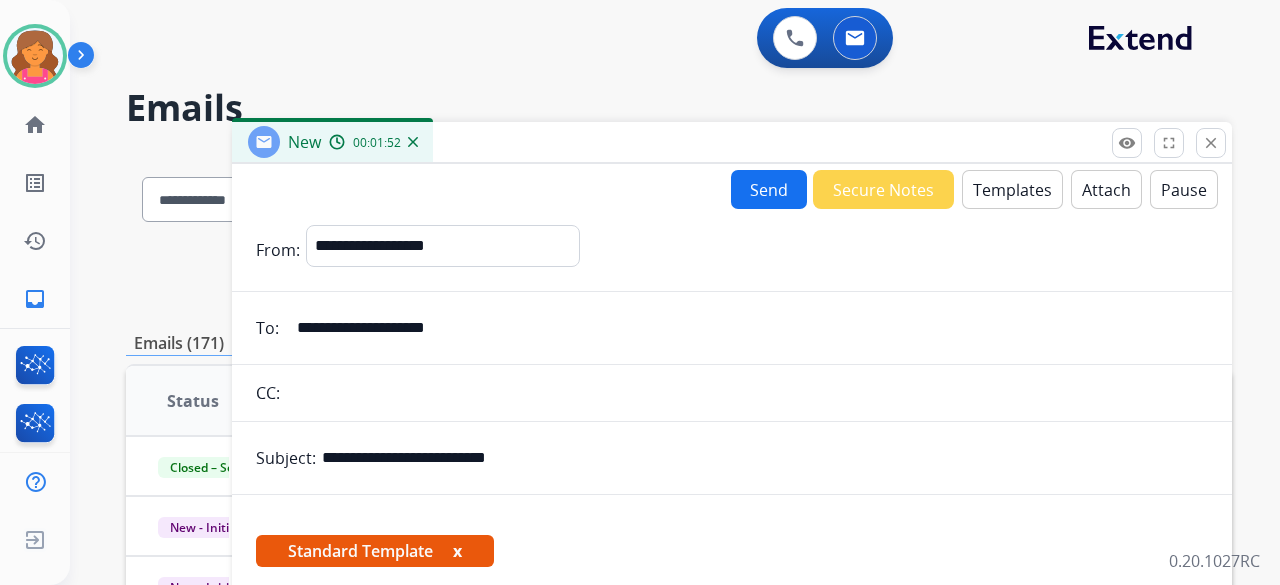 click on "Send" at bounding box center [769, 189] 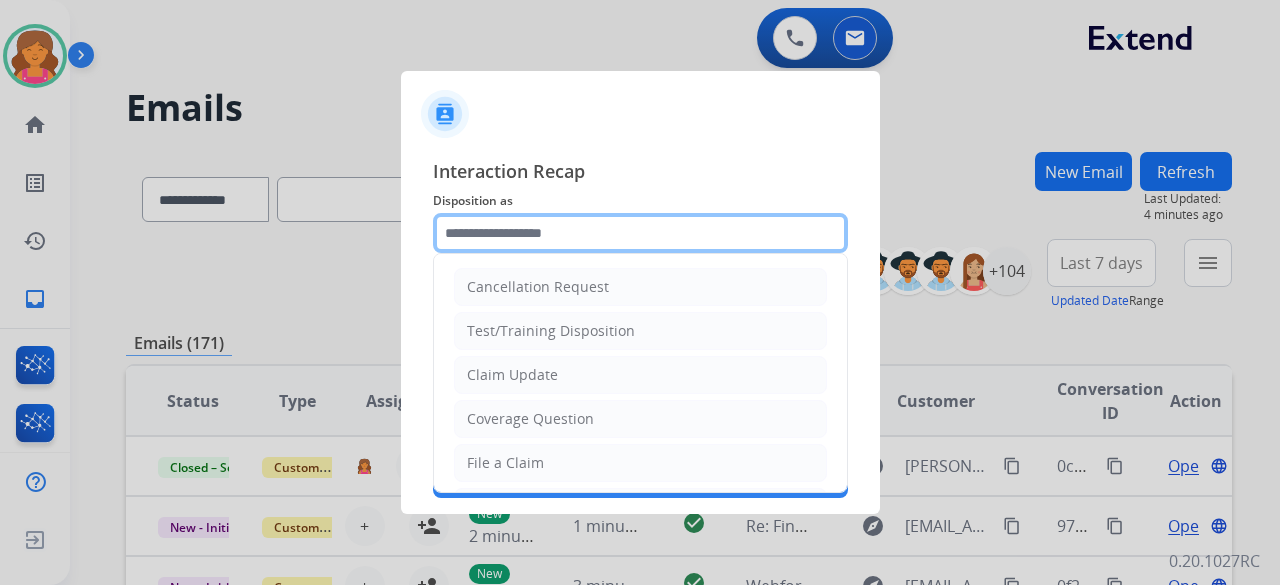 click 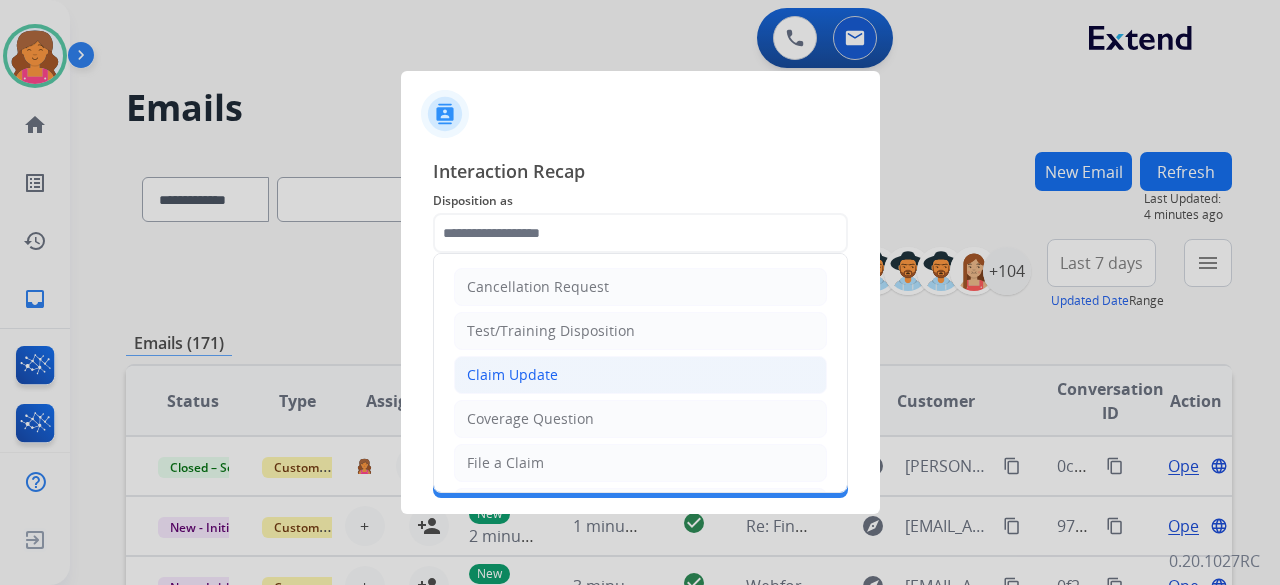 click on "Claim Update" 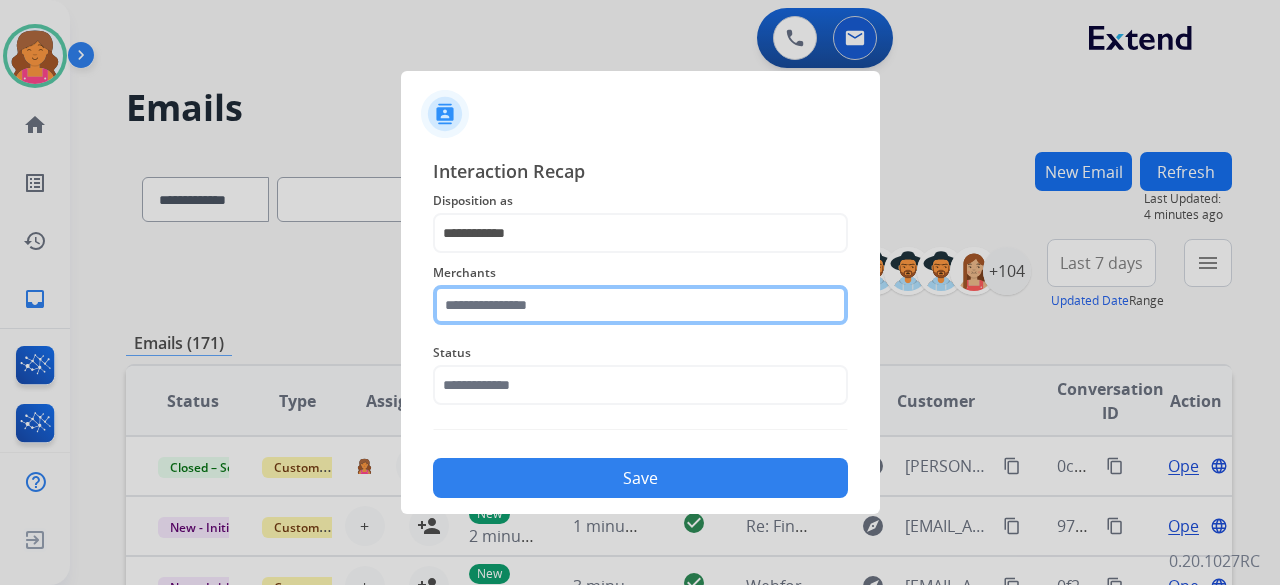 click 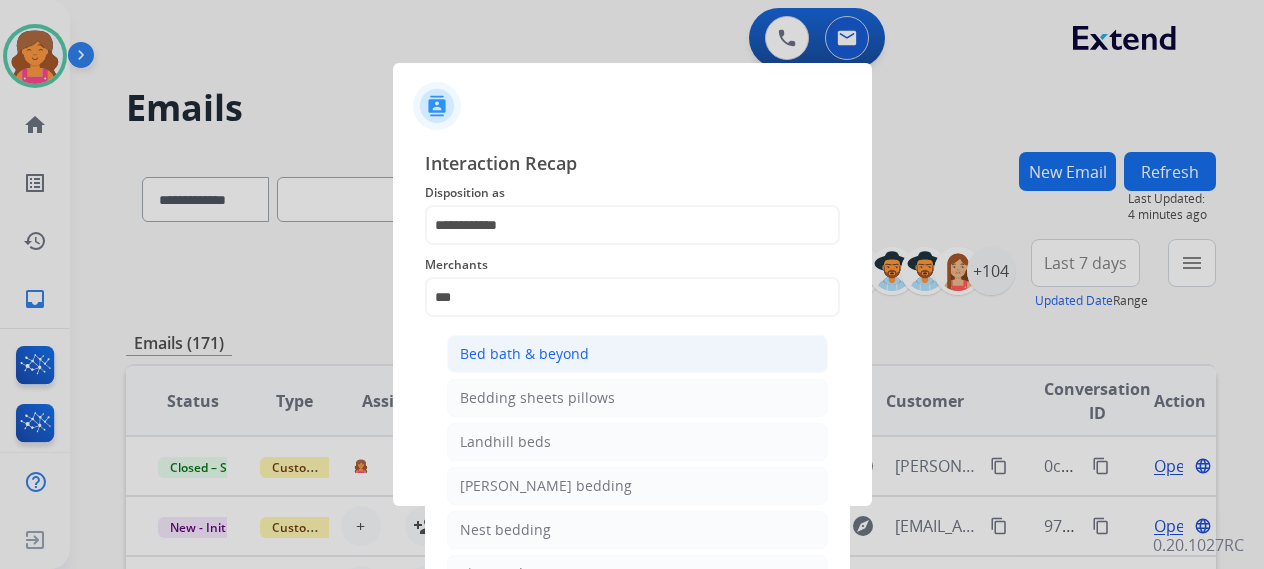 click on "Bed bath & beyond" 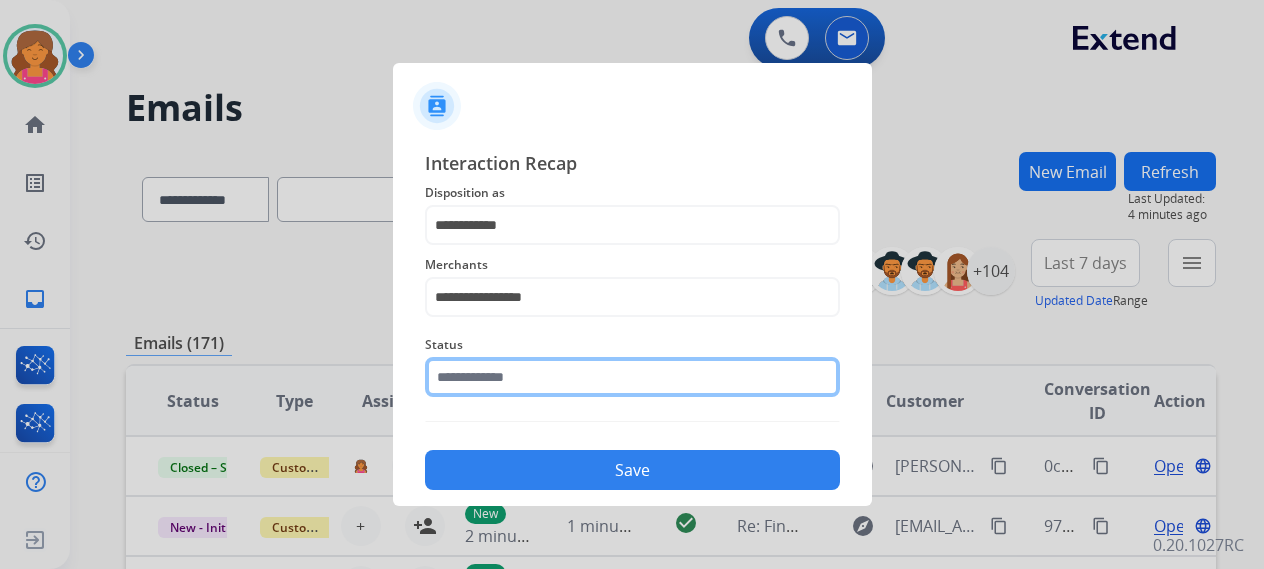 click 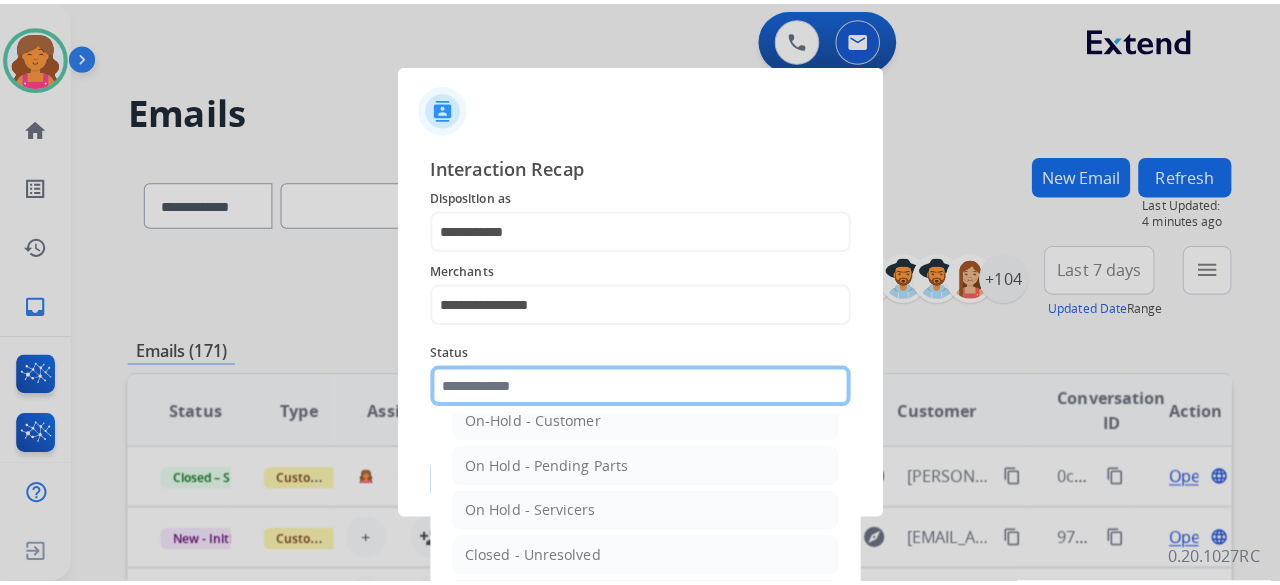 scroll, scrollTop: 114, scrollLeft: 0, axis: vertical 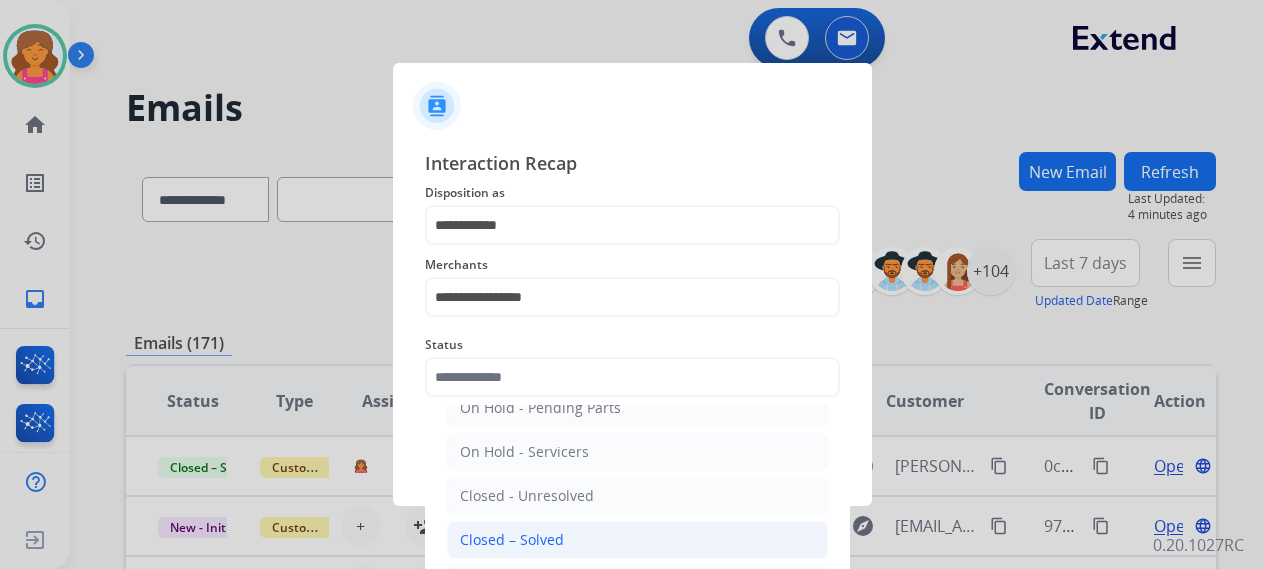 click on "Closed – Solved" 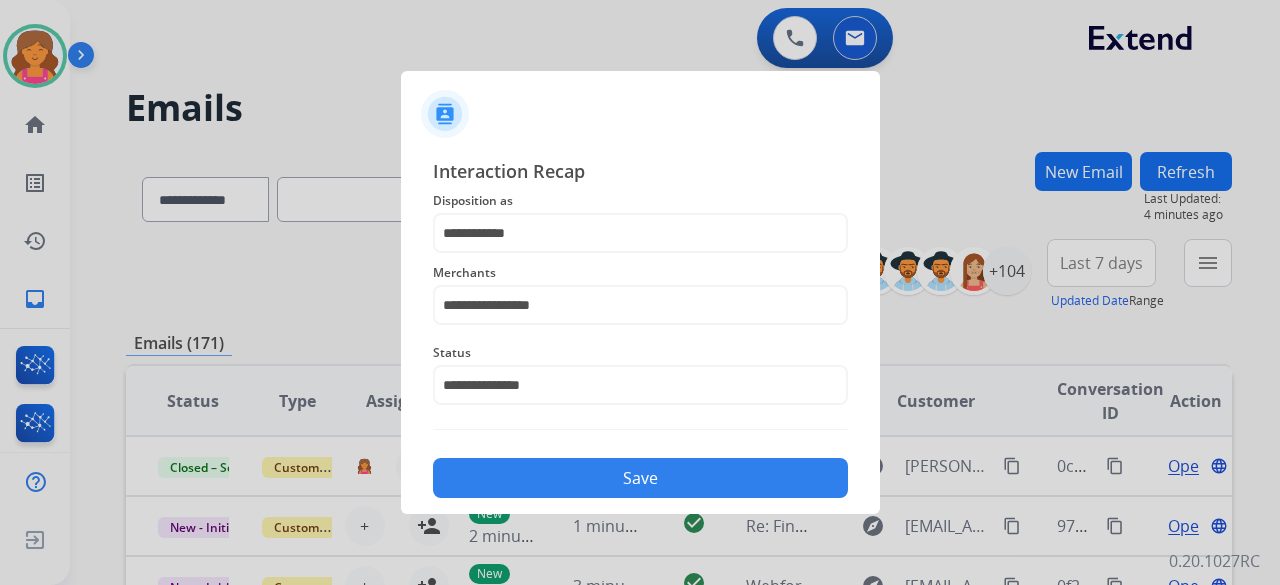 click on "Save" 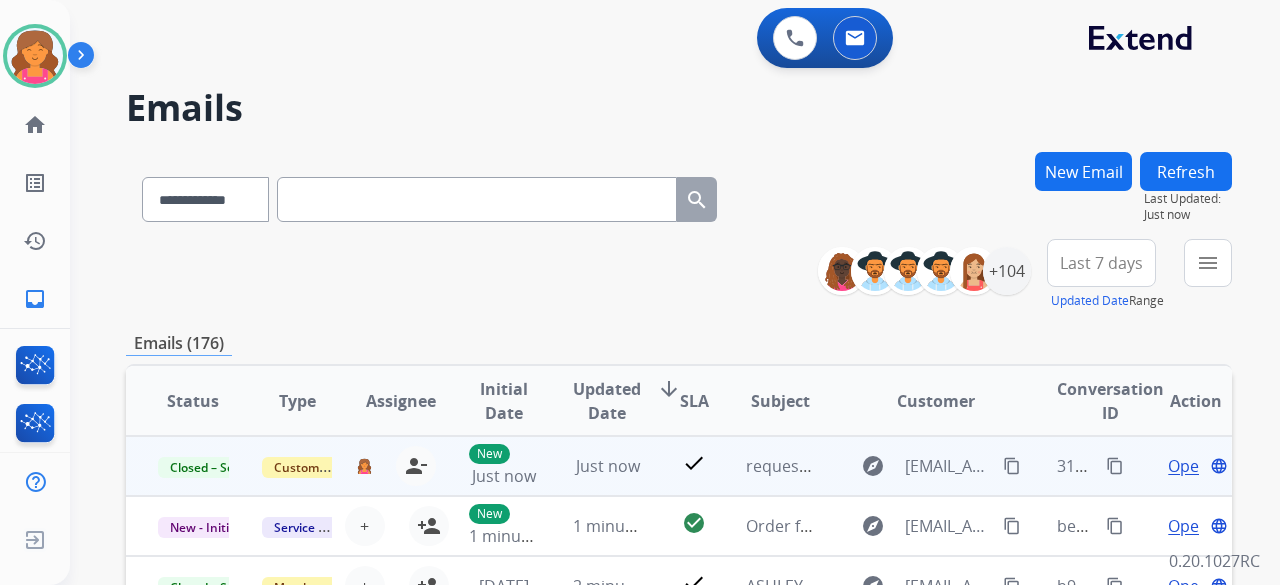 click on "content_copy" at bounding box center [1115, 466] 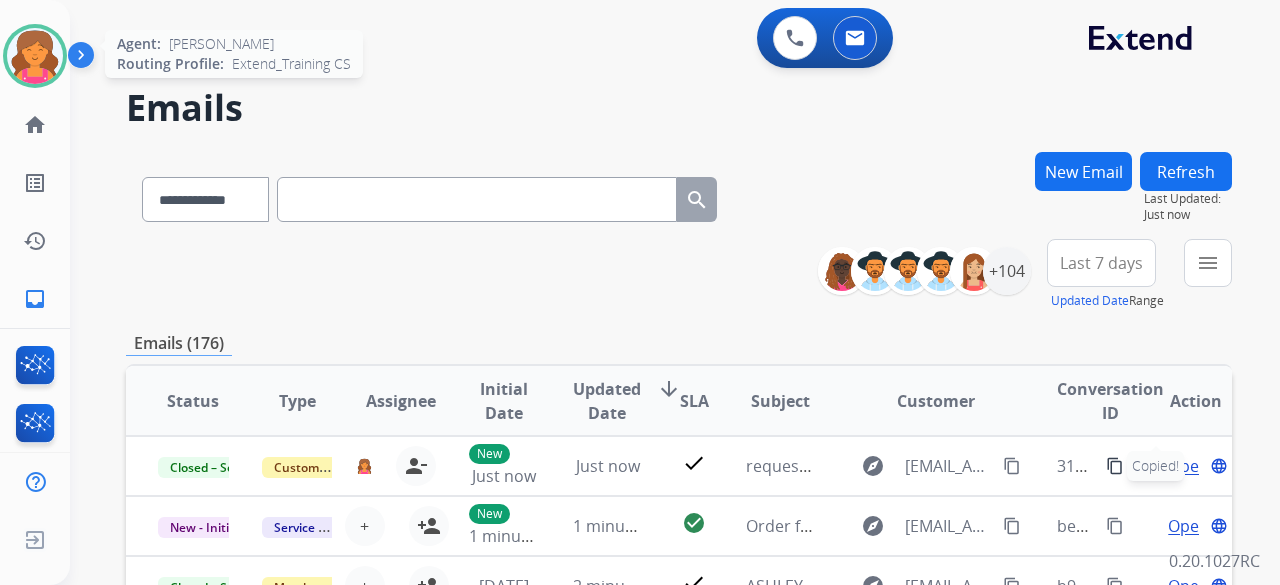 click at bounding box center (35, 56) 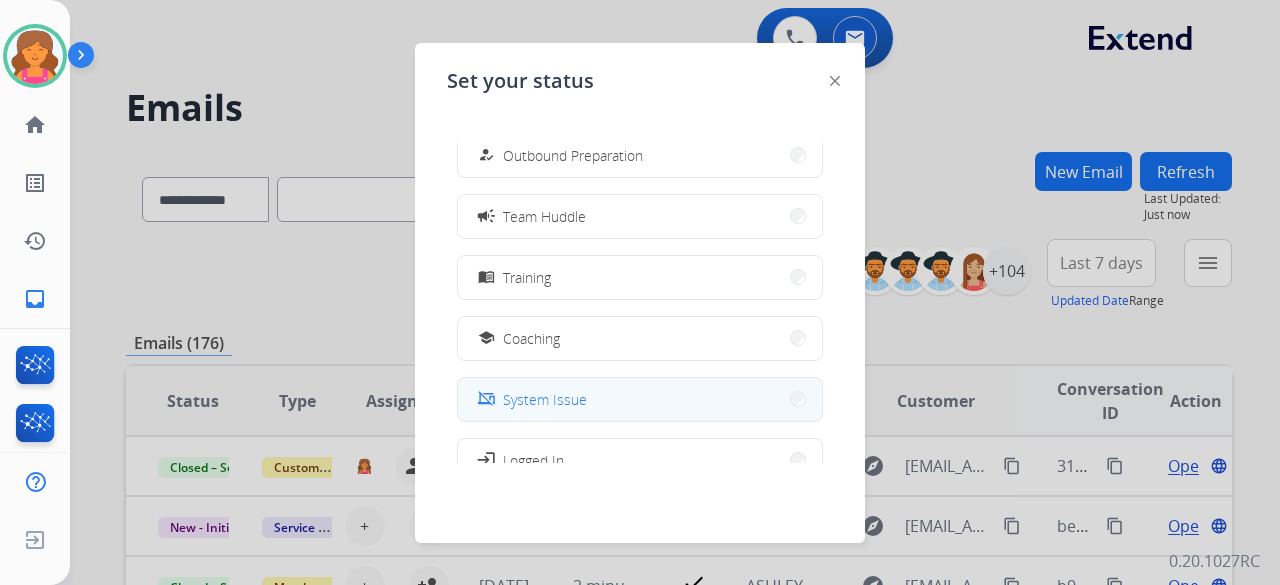 scroll, scrollTop: 177, scrollLeft: 0, axis: vertical 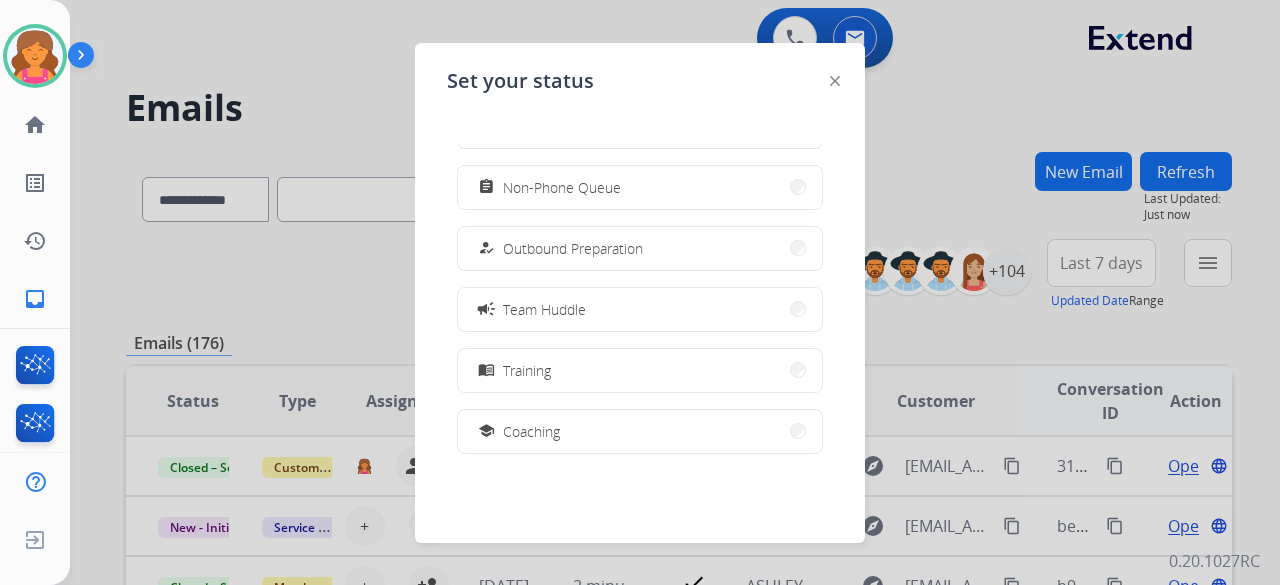 click on "Team Huddle" at bounding box center [544, 309] 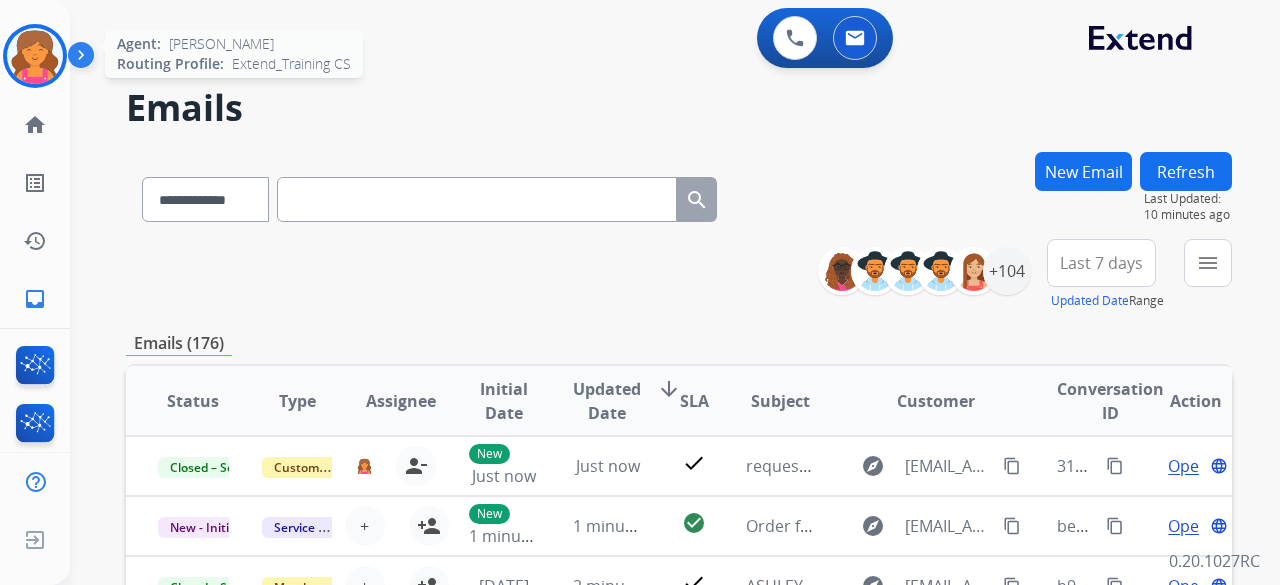 click at bounding box center [35, 56] 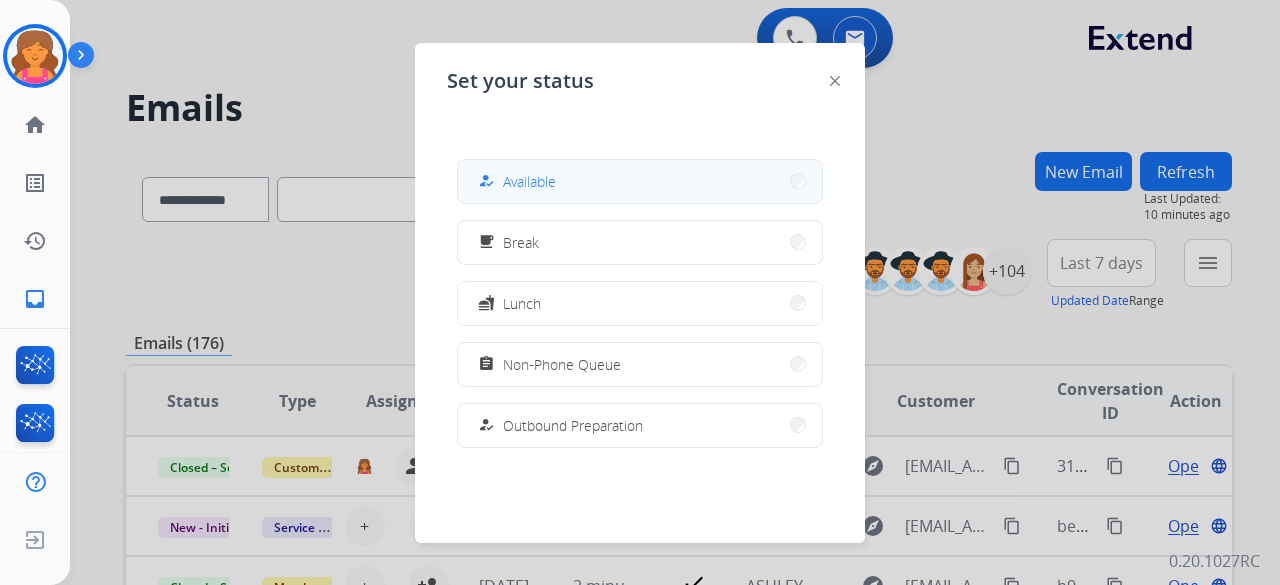 click on "how_to_reg Available" at bounding box center (640, 181) 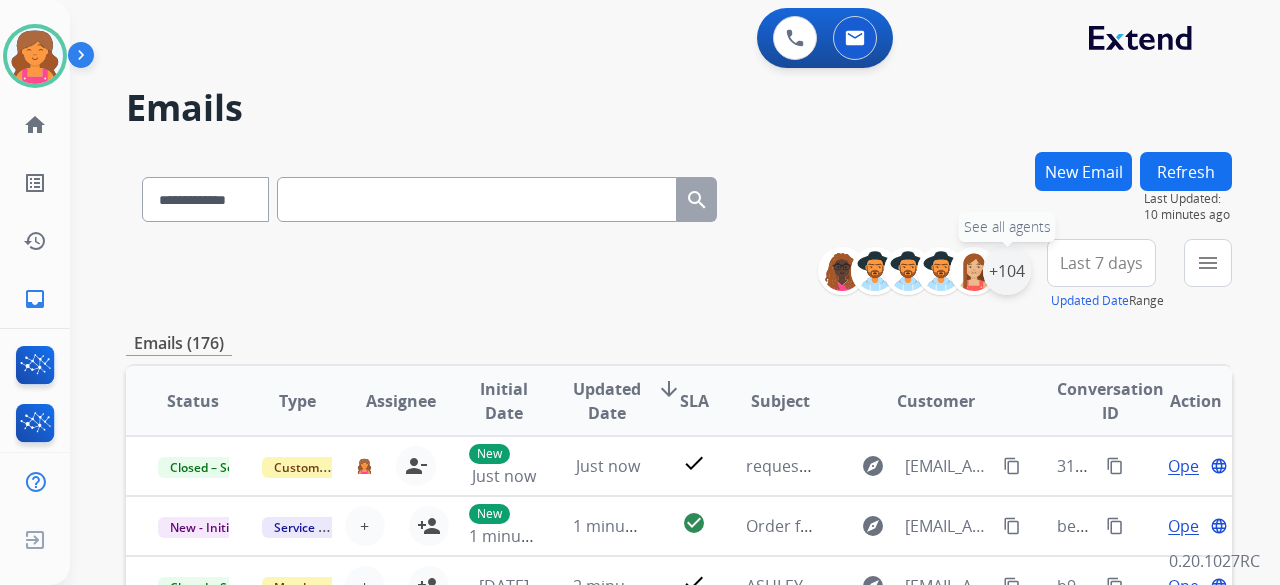 click on "+104" at bounding box center (1007, 271) 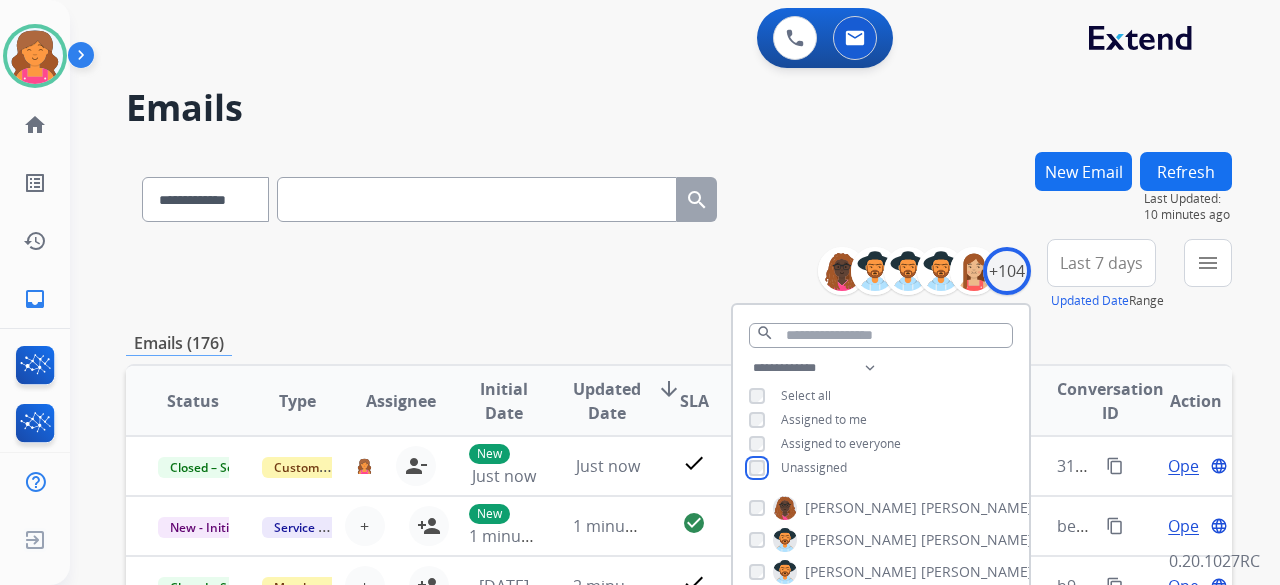 scroll, scrollTop: 100, scrollLeft: 0, axis: vertical 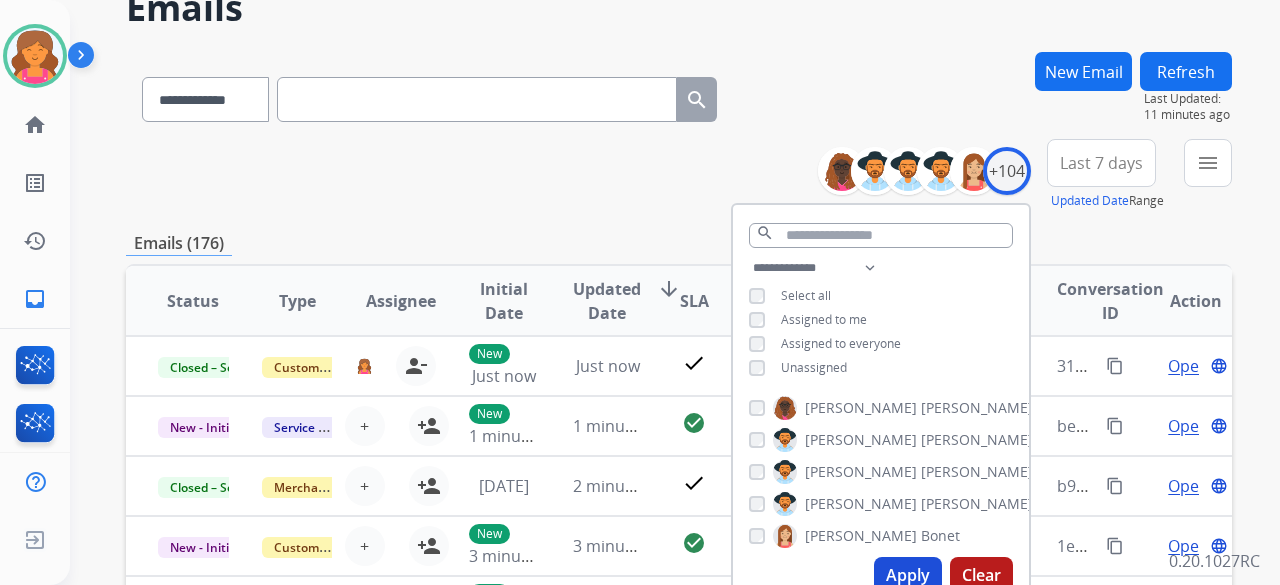 click on "Apply" at bounding box center (908, 575) 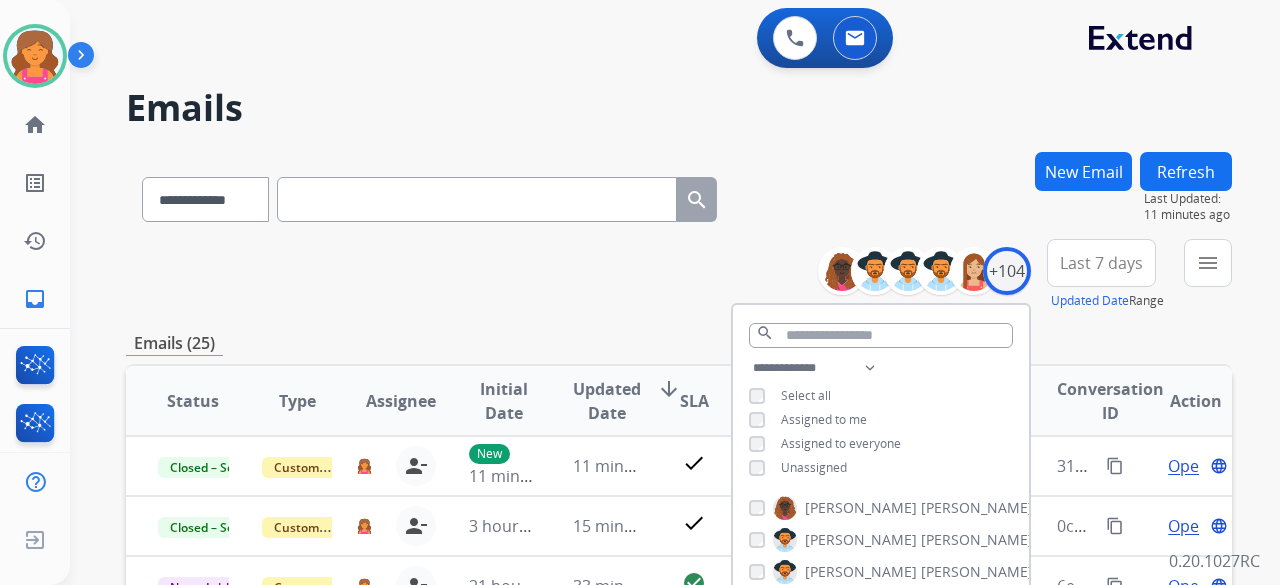 scroll, scrollTop: 2, scrollLeft: 0, axis: vertical 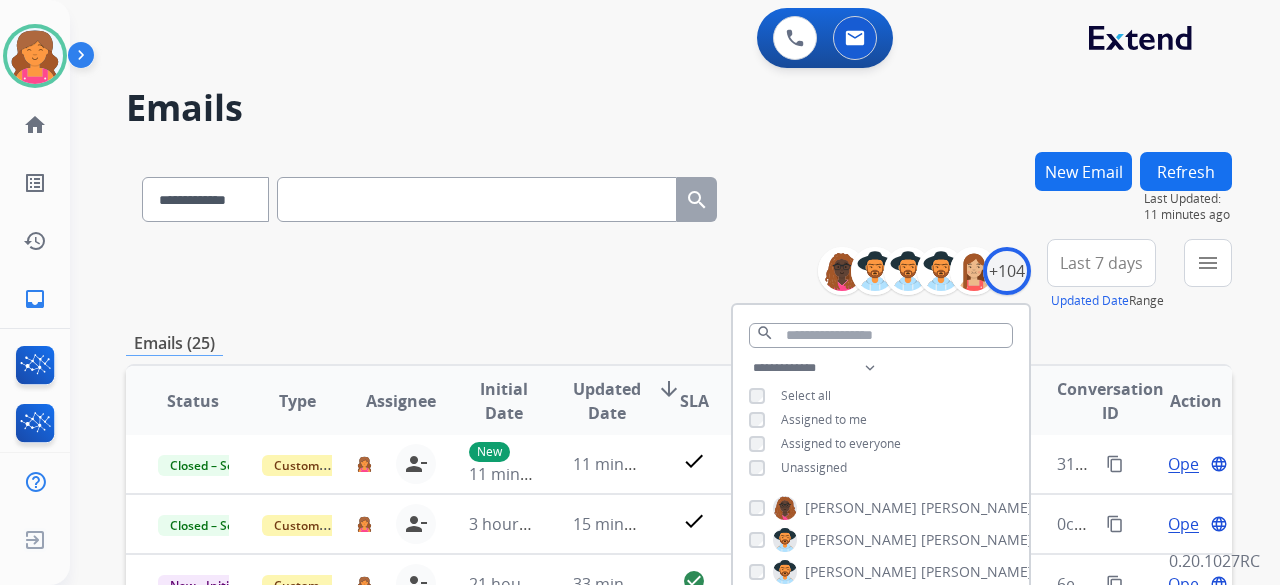 click on "**********" at bounding box center (679, 645) 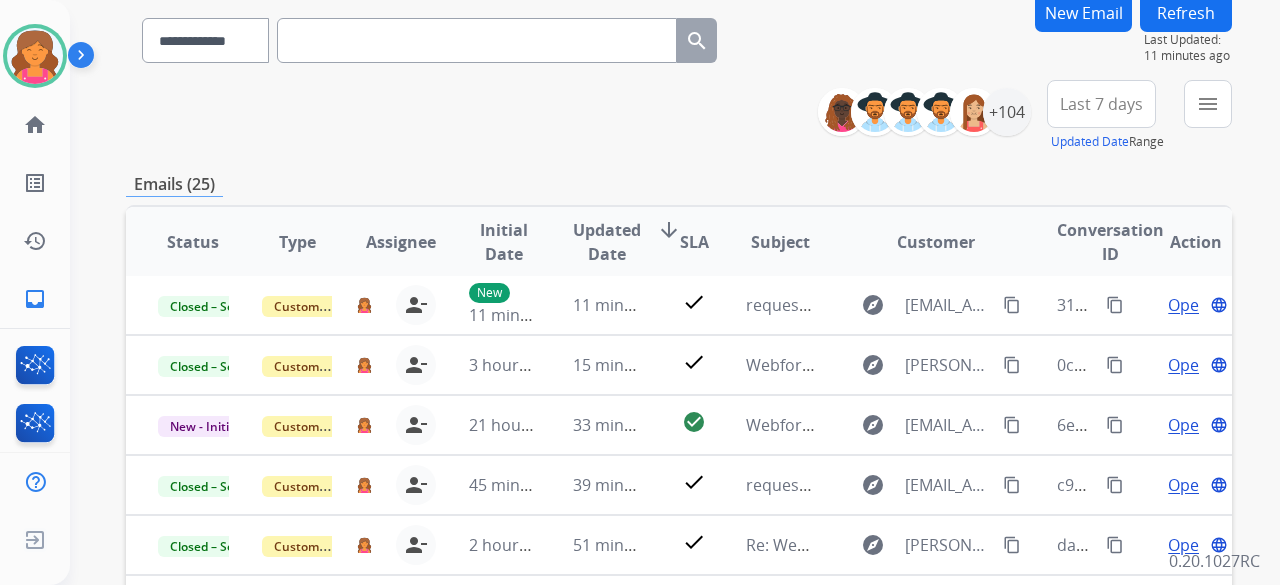 scroll, scrollTop: 200, scrollLeft: 0, axis: vertical 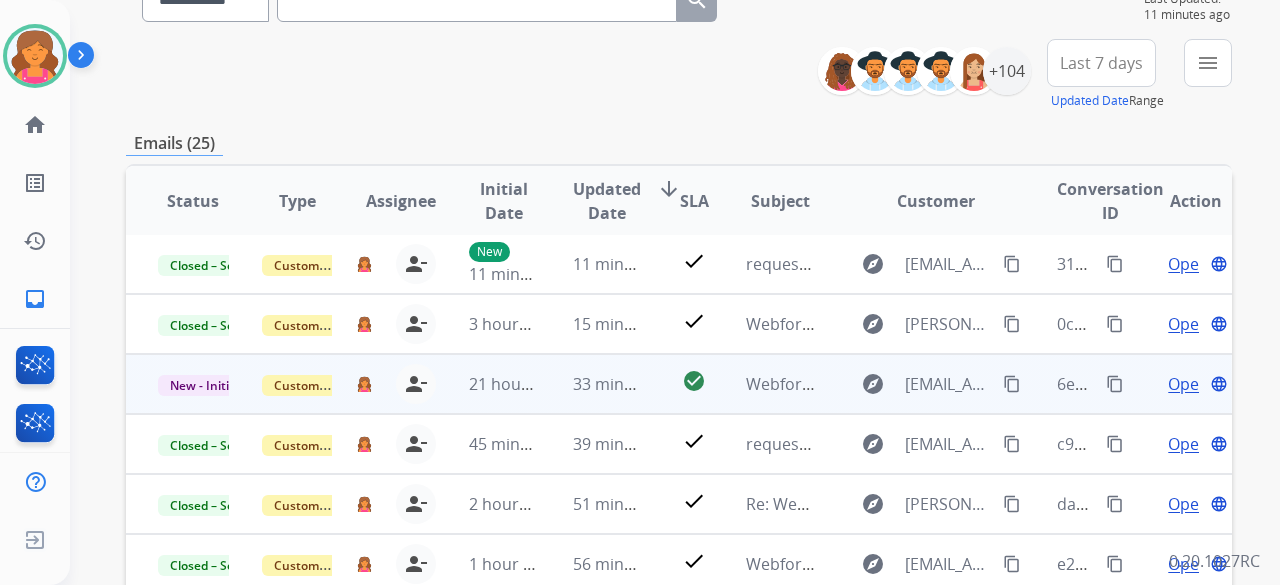 click on "Open" at bounding box center [1188, 384] 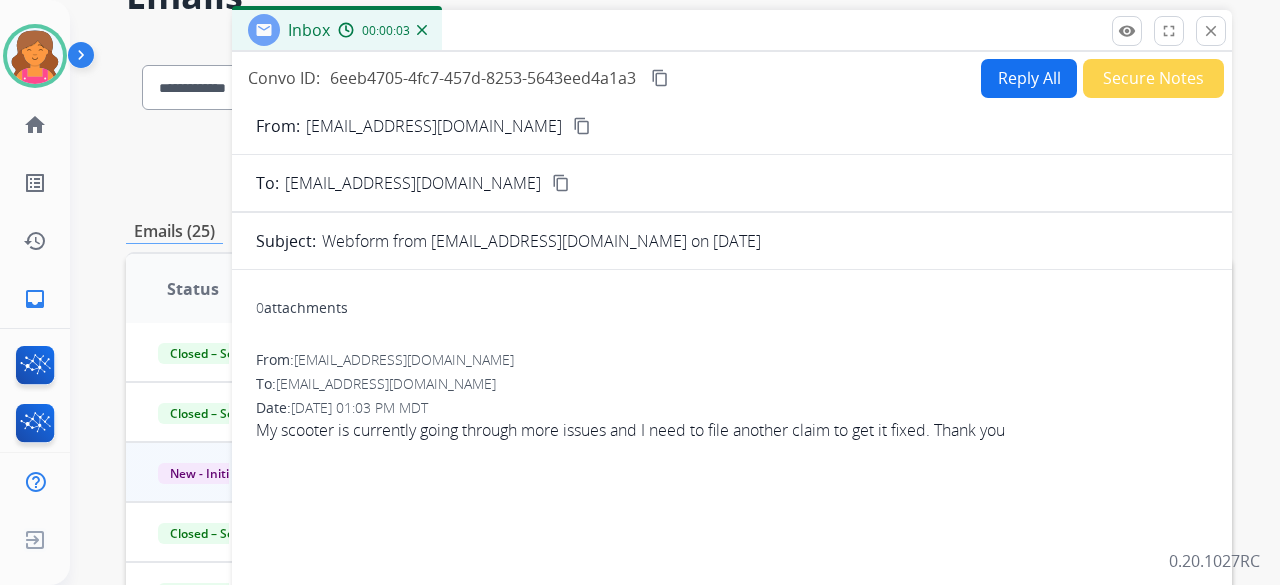 scroll, scrollTop: 0, scrollLeft: 0, axis: both 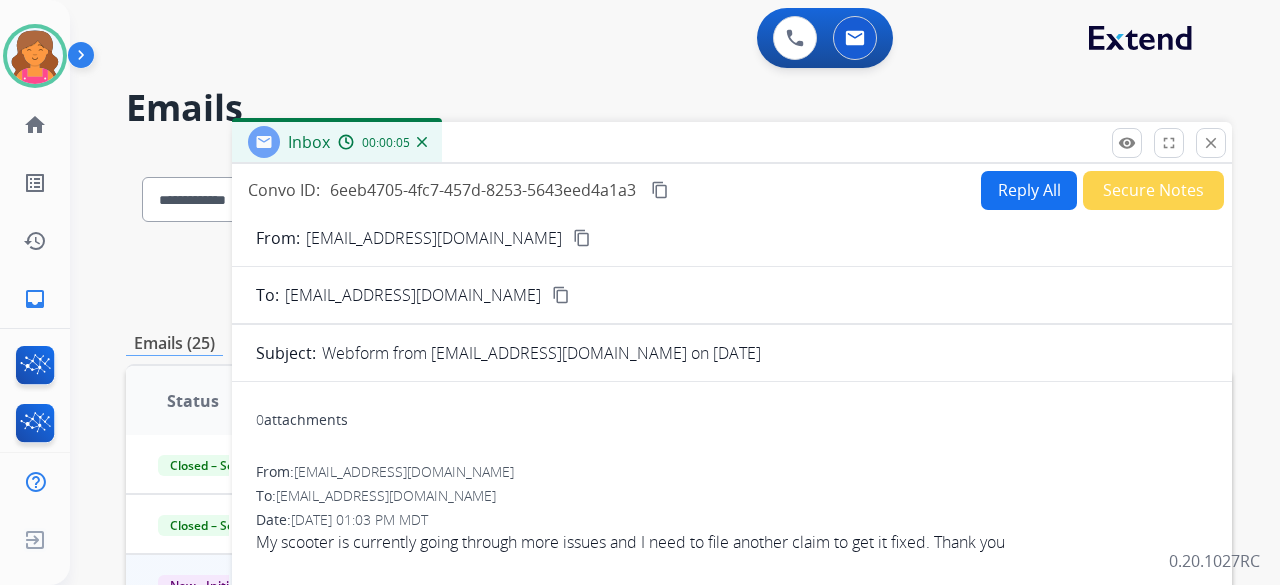 click on "content_copy" at bounding box center [582, 238] 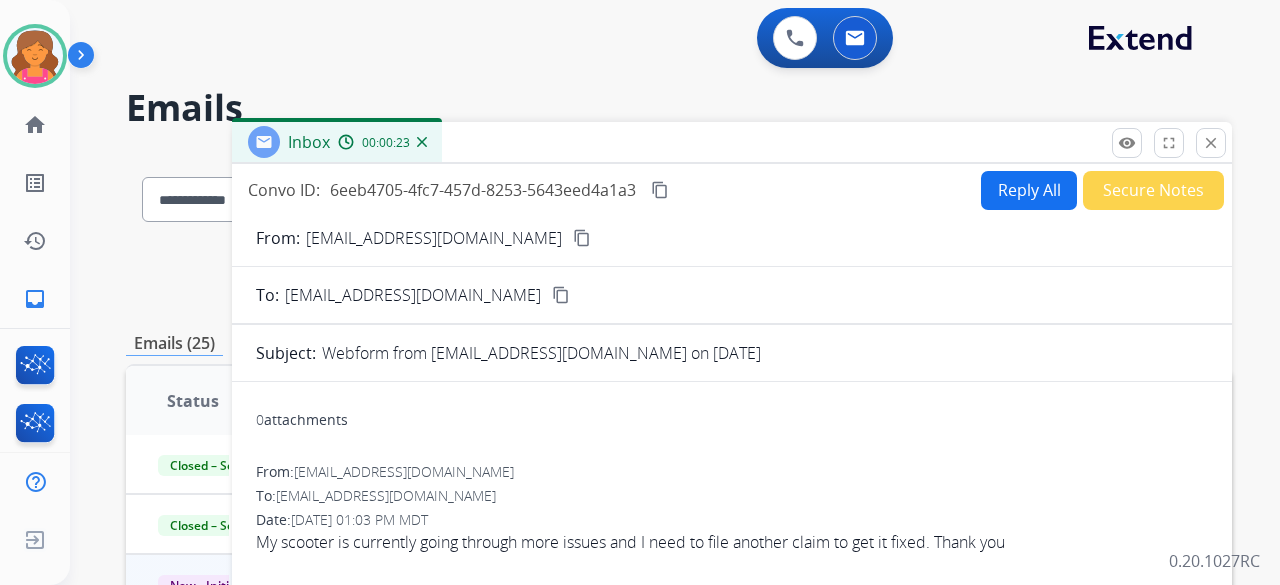 click on "Reply All" at bounding box center (1029, 190) 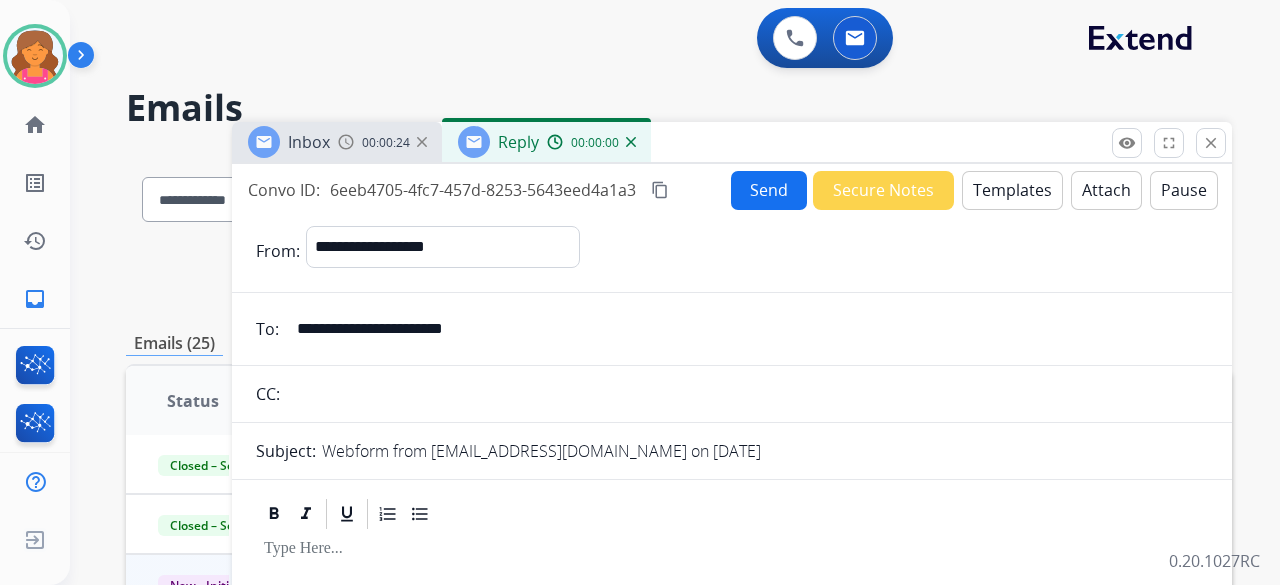 click on "Templates" at bounding box center (1012, 190) 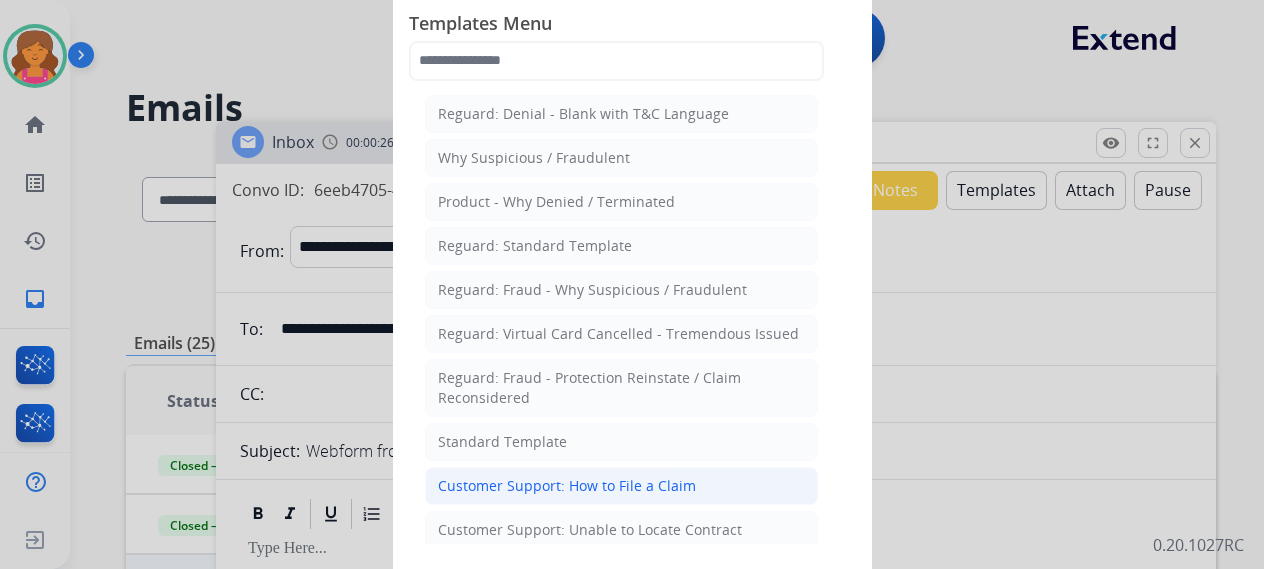 click on "Customer Support: How to File a Claim" 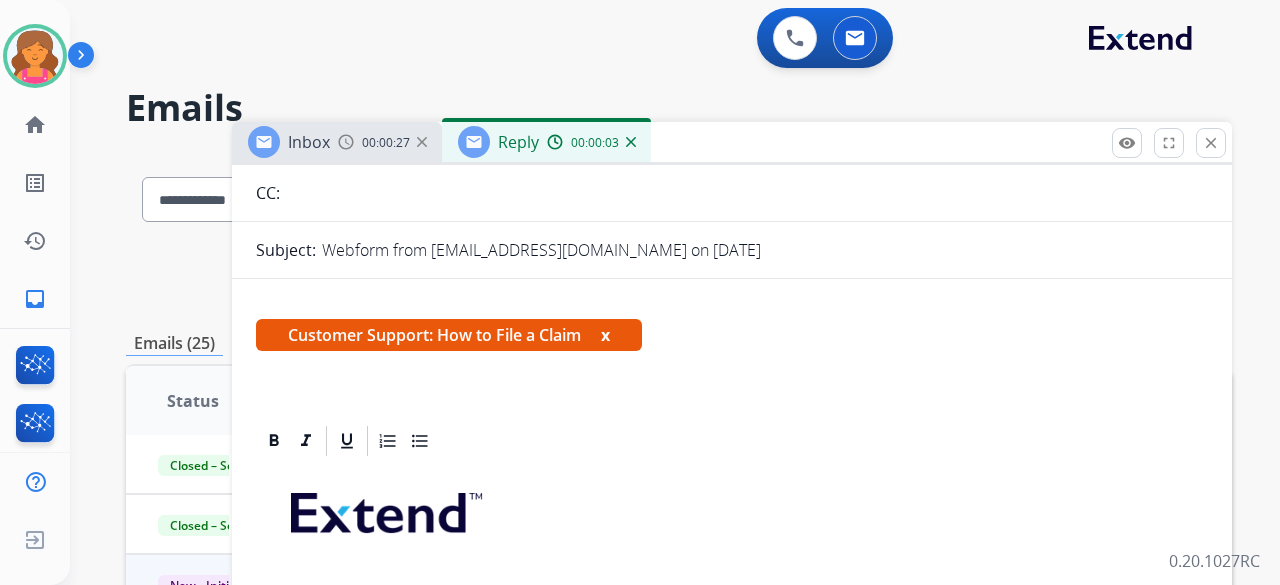 scroll, scrollTop: 475, scrollLeft: 0, axis: vertical 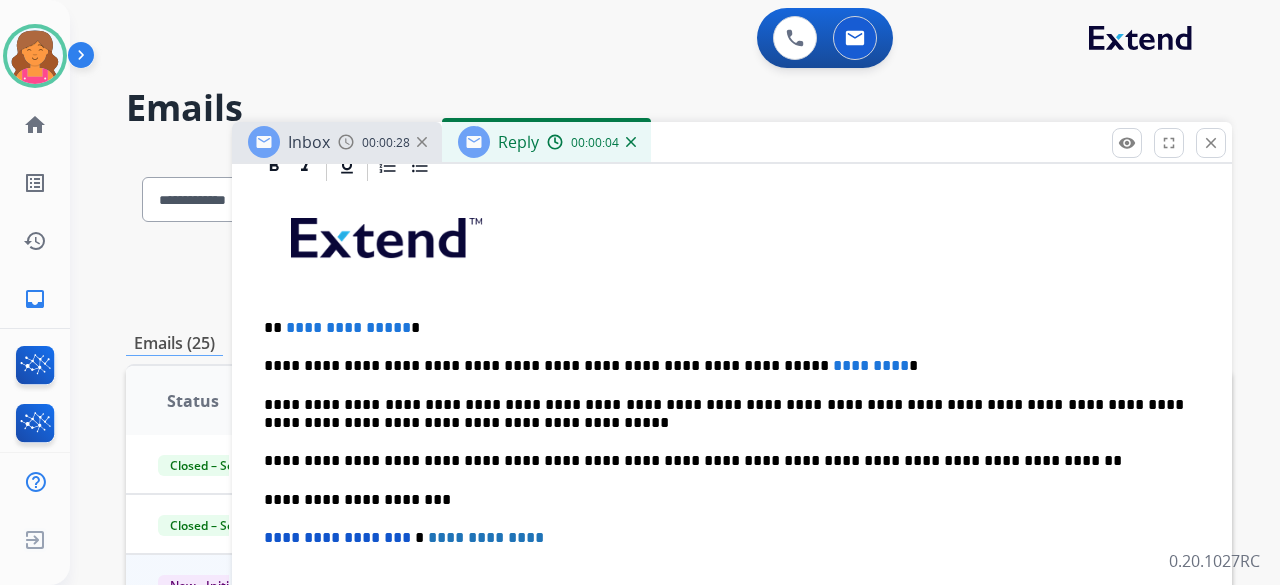 click on "**********" at bounding box center (724, 366) 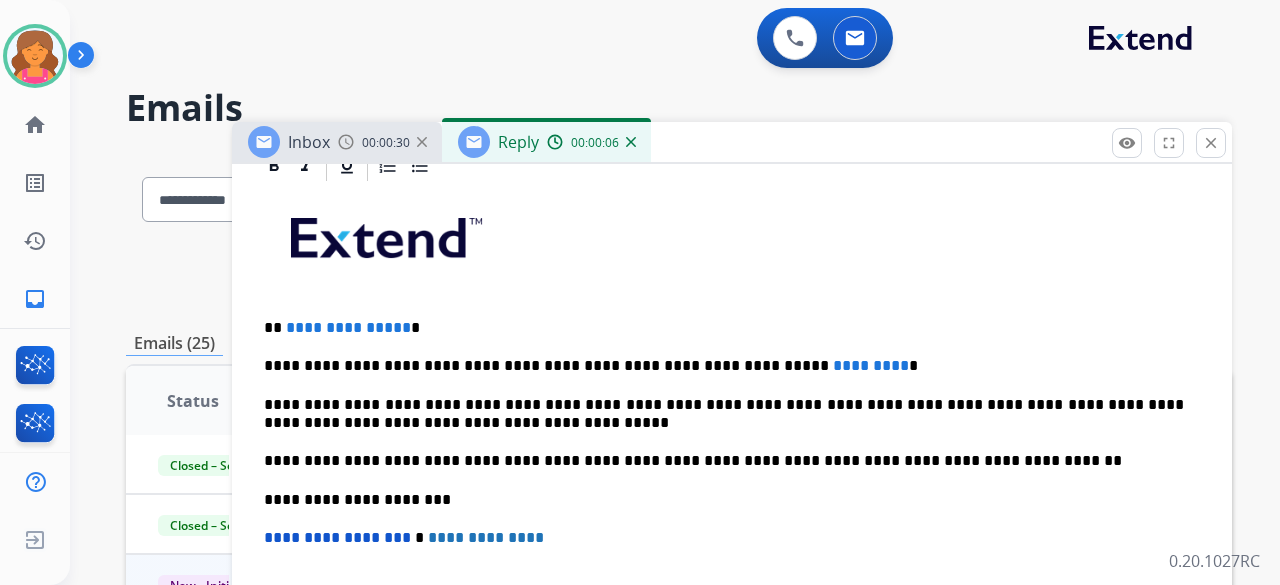 click on "*********" at bounding box center [871, 365] 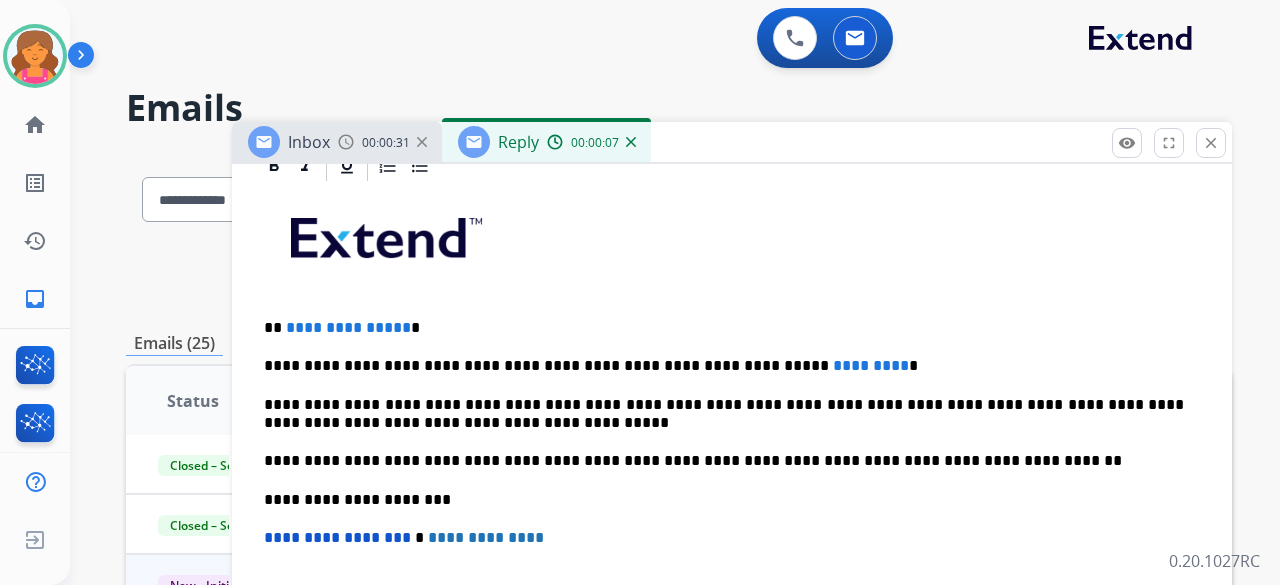 type 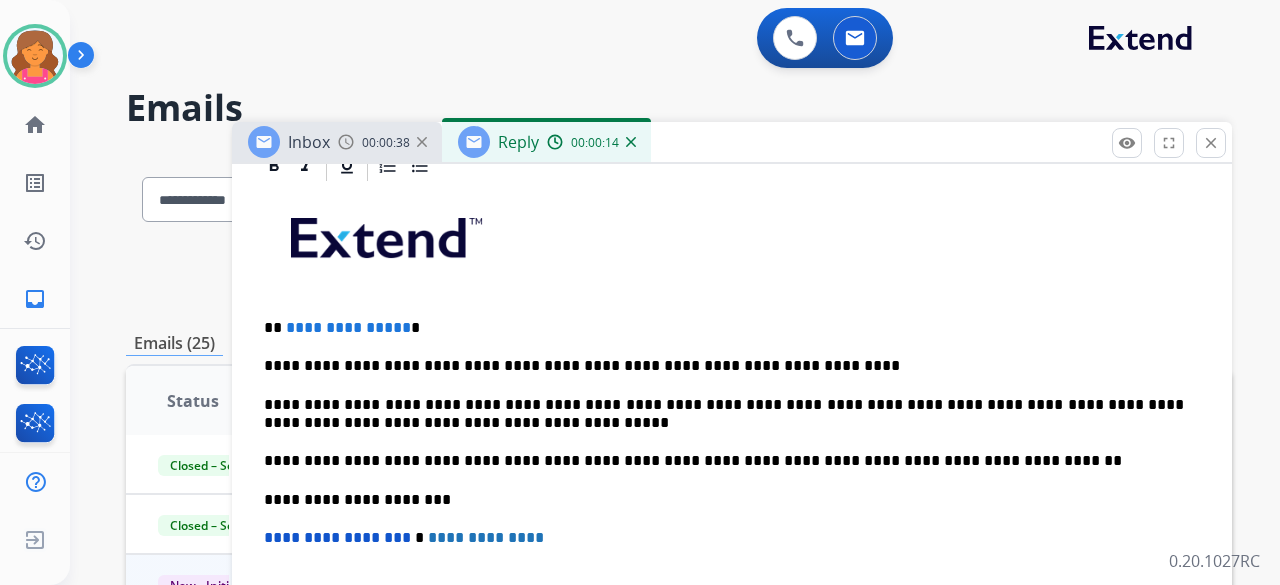 click on "**********" at bounding box center (348, 327) 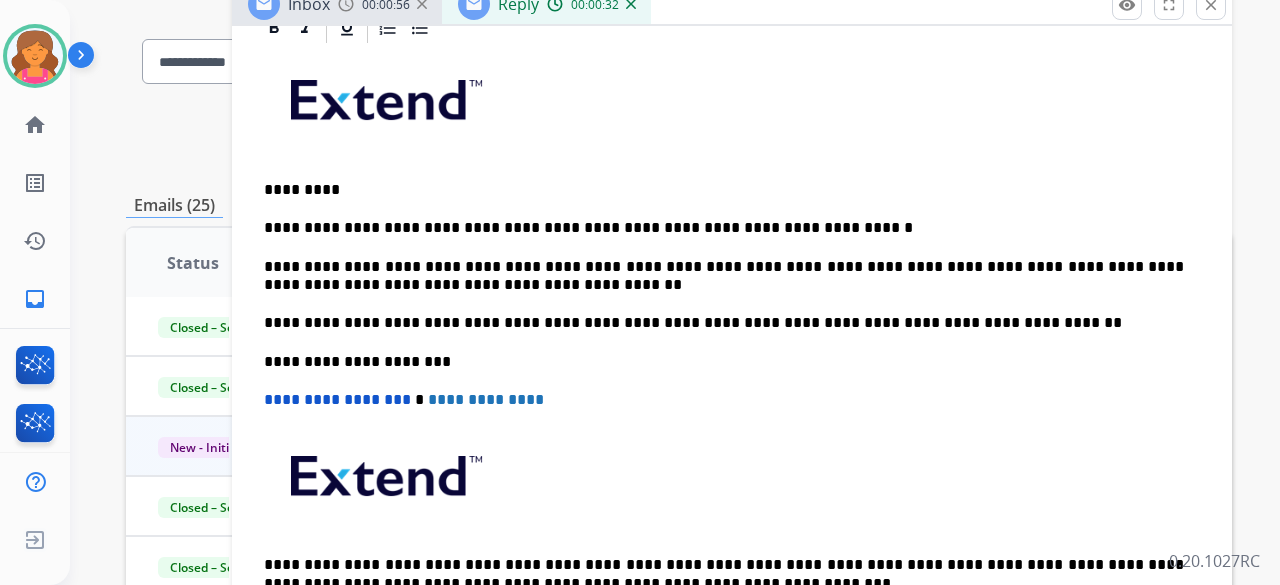 scroll, scrollTop: 140, scrollLeft: 0, axis: vertical 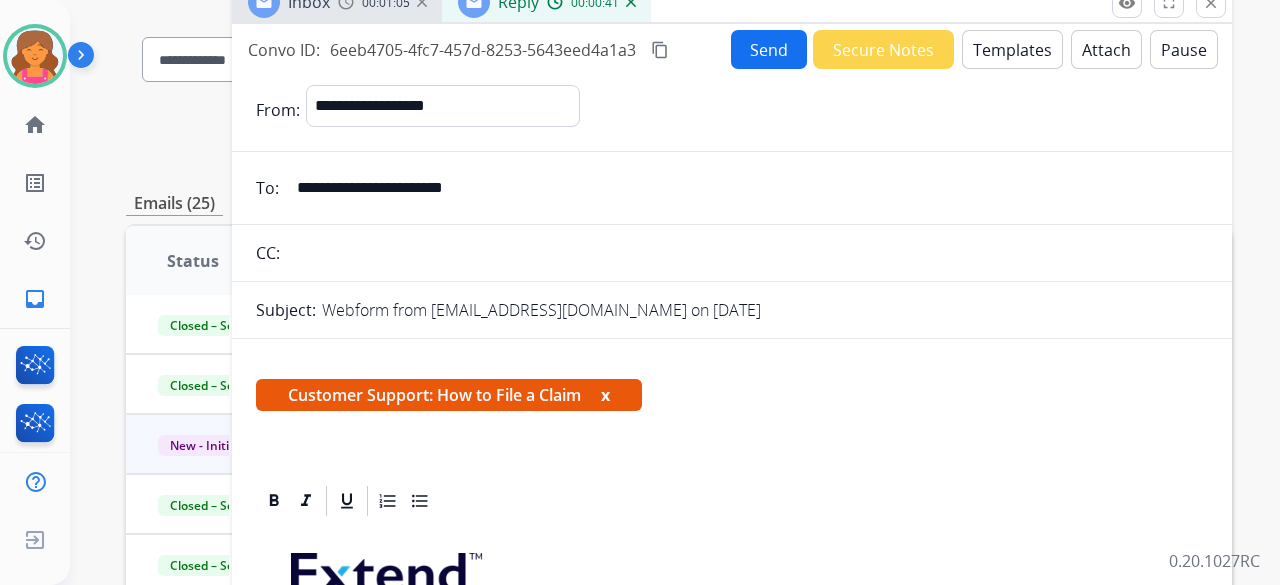 click on "content_copy" at bounding box center [660, 50] 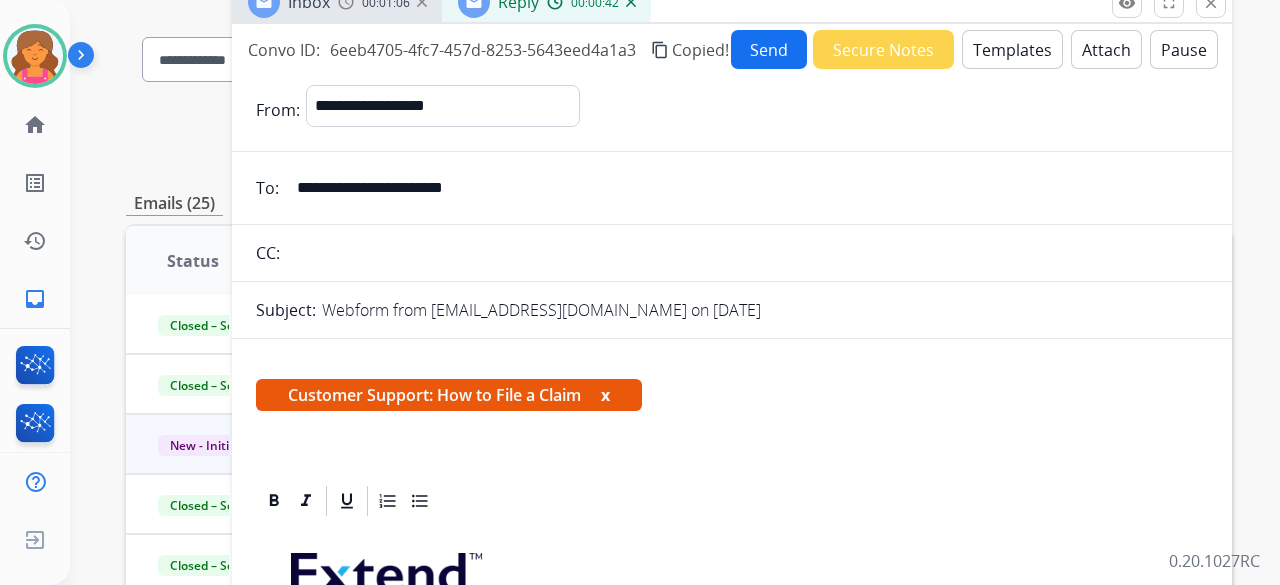 click on "Send" at bounding box center [769, 49] 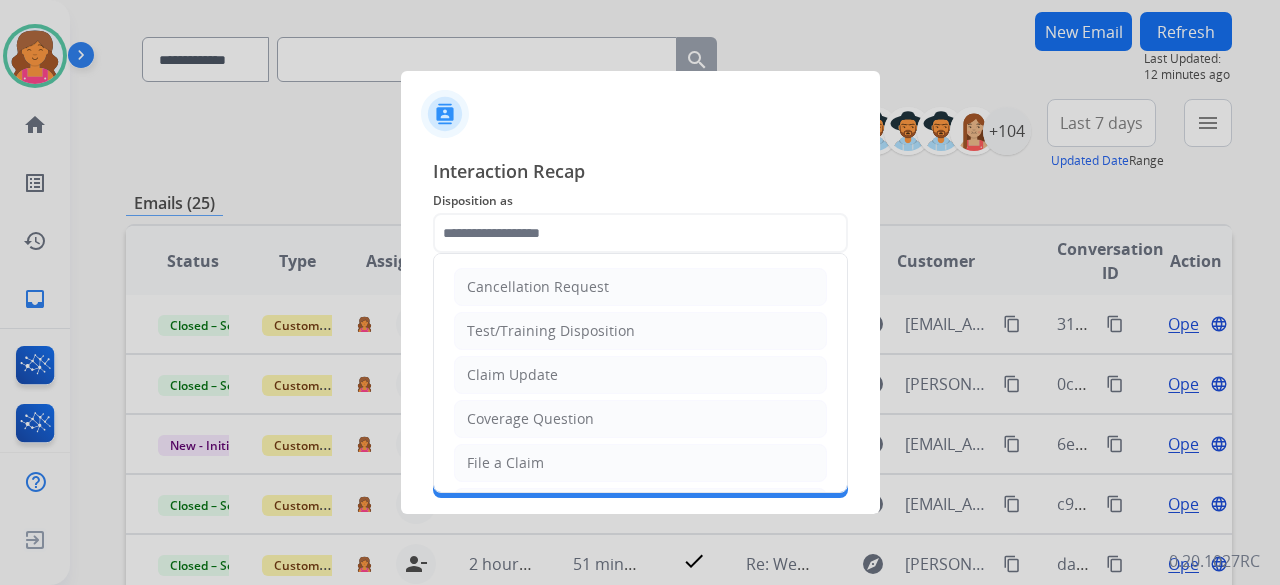 click 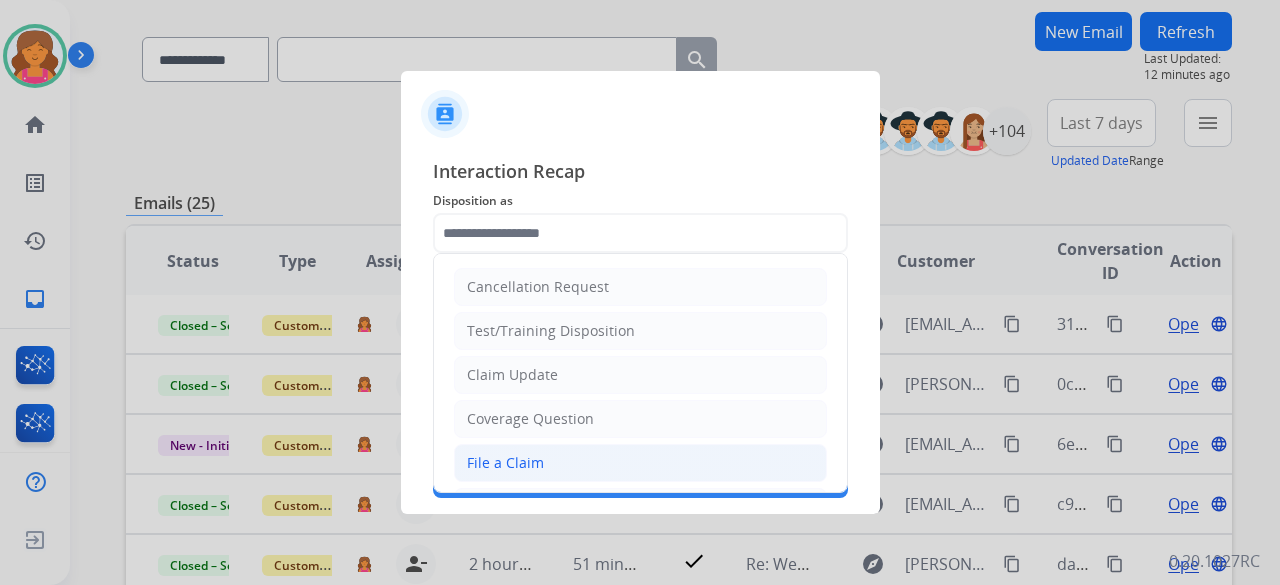 click on "File a Claim" 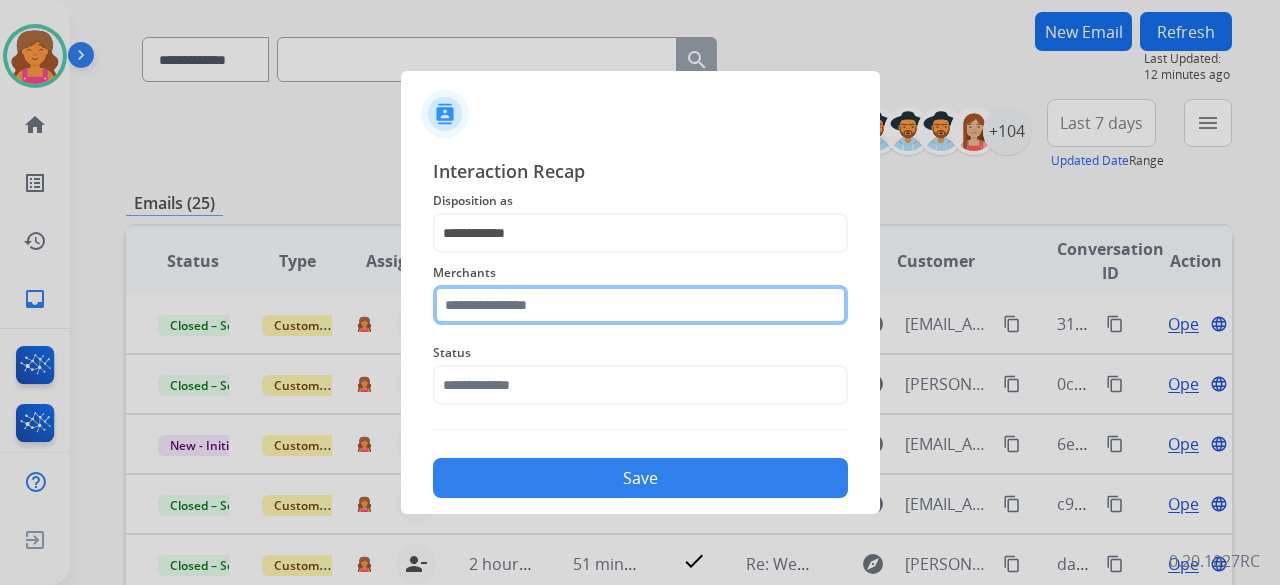 click 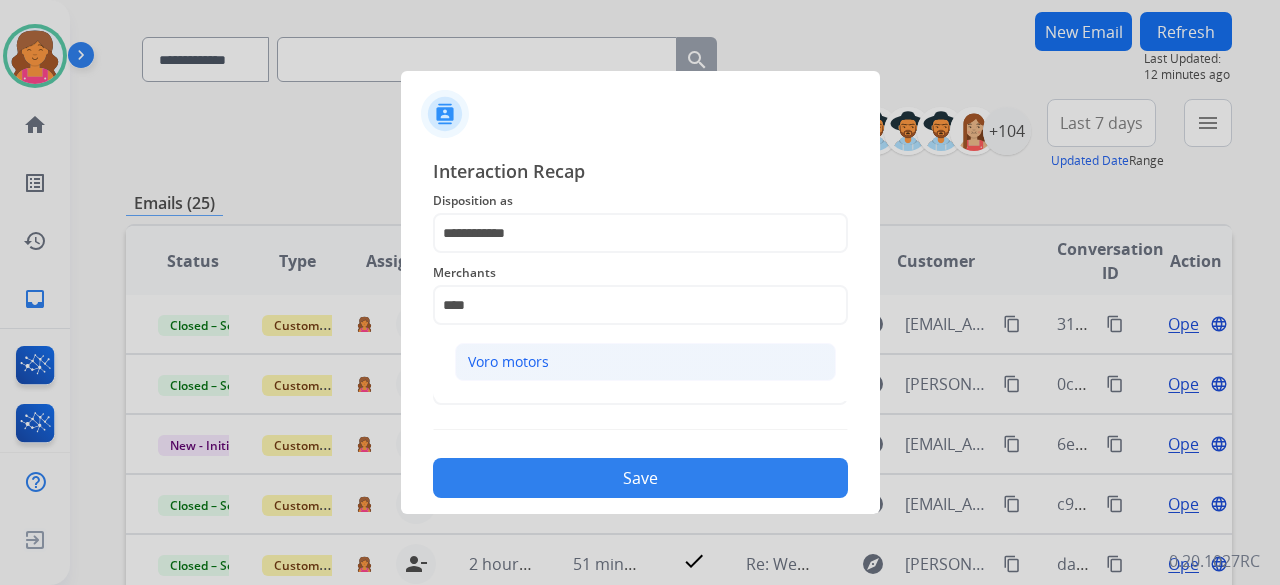 click on "Voro motors" 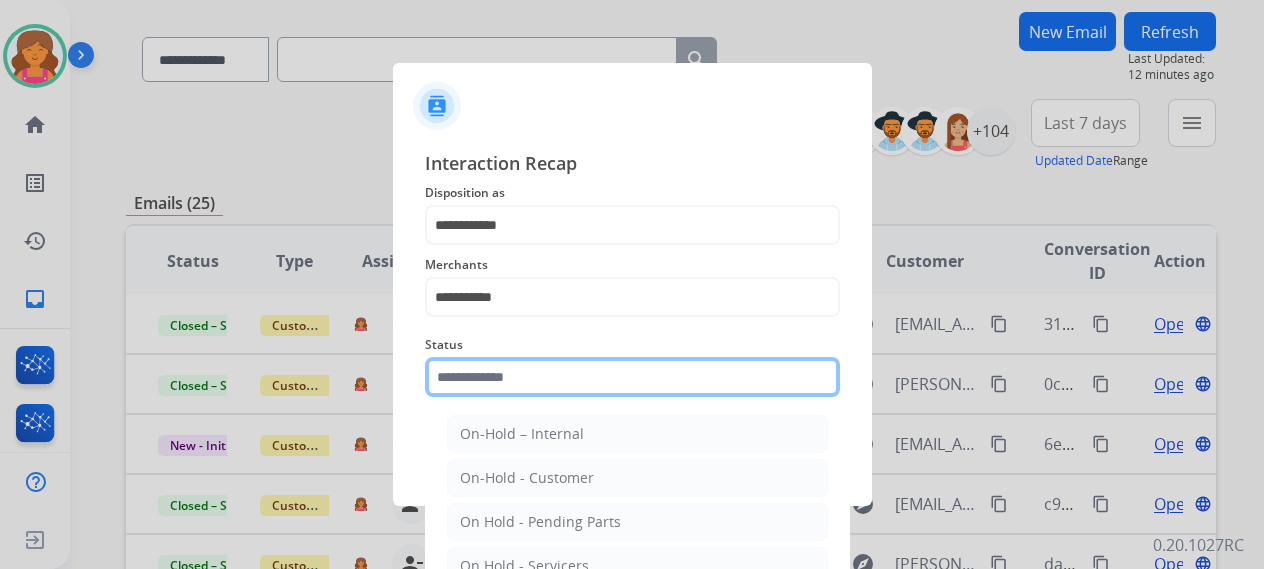 click 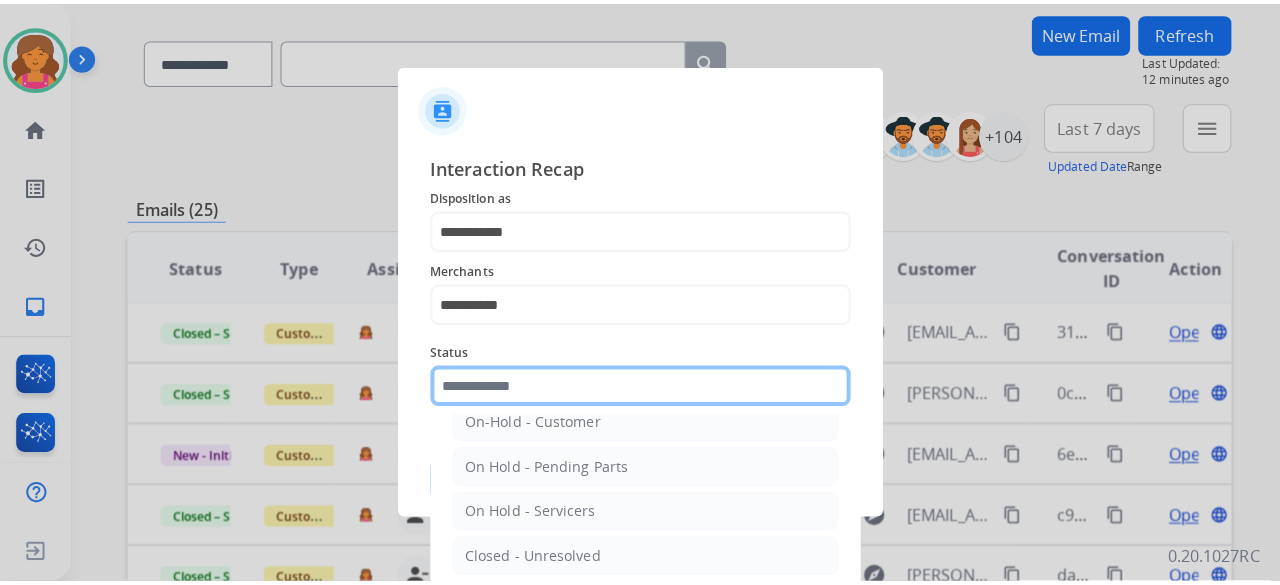 scroll, scrollTop: 114, scrollLeft: 0, axis: vertical 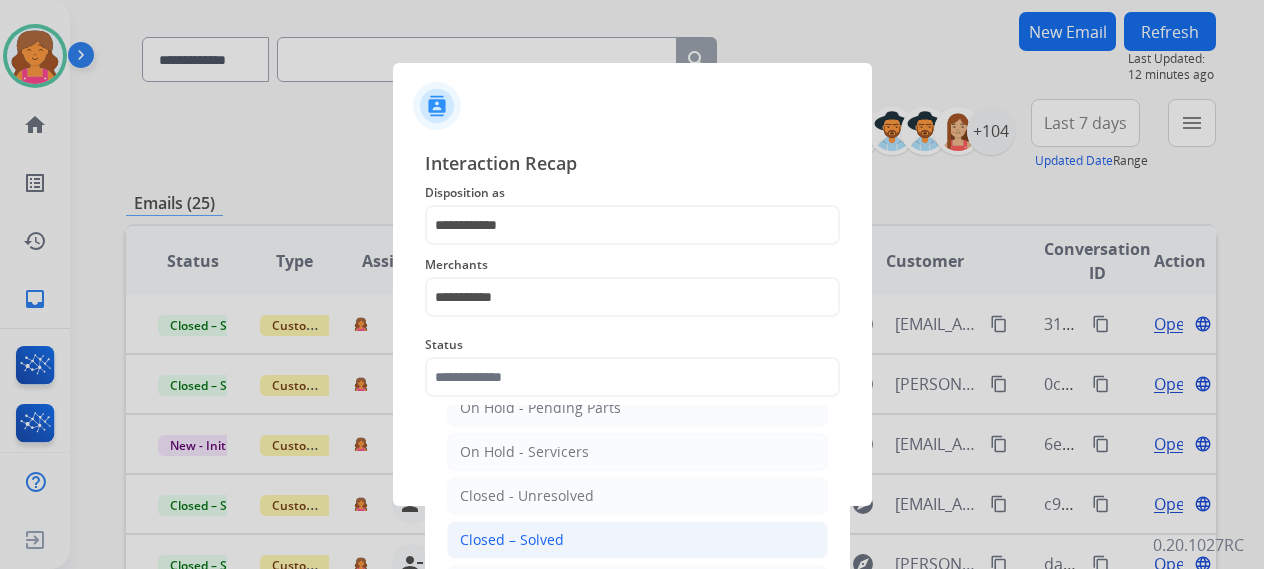 click on "Closed – Solved" 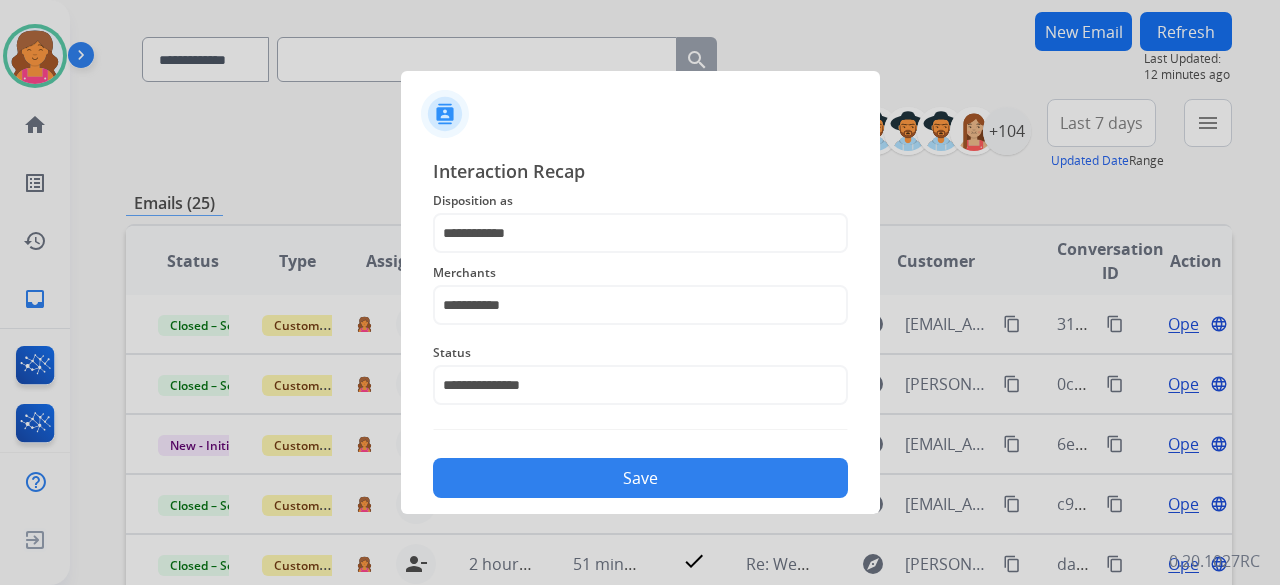 click on "Save" 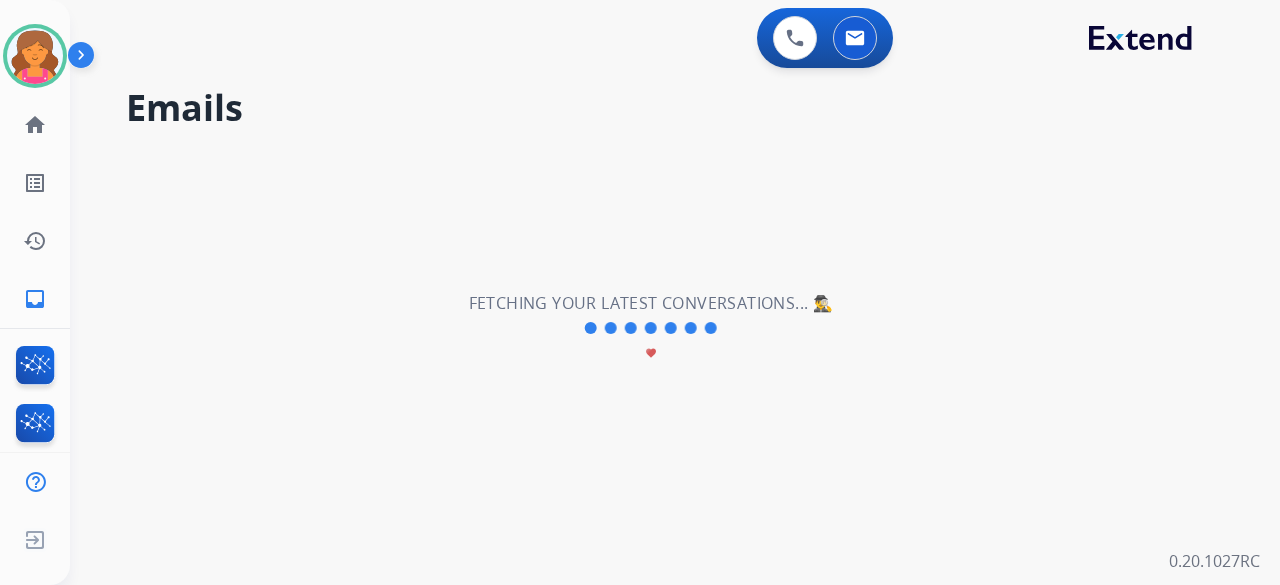scroll, scrollTop: 0, scrollLeft: 0, axis: both 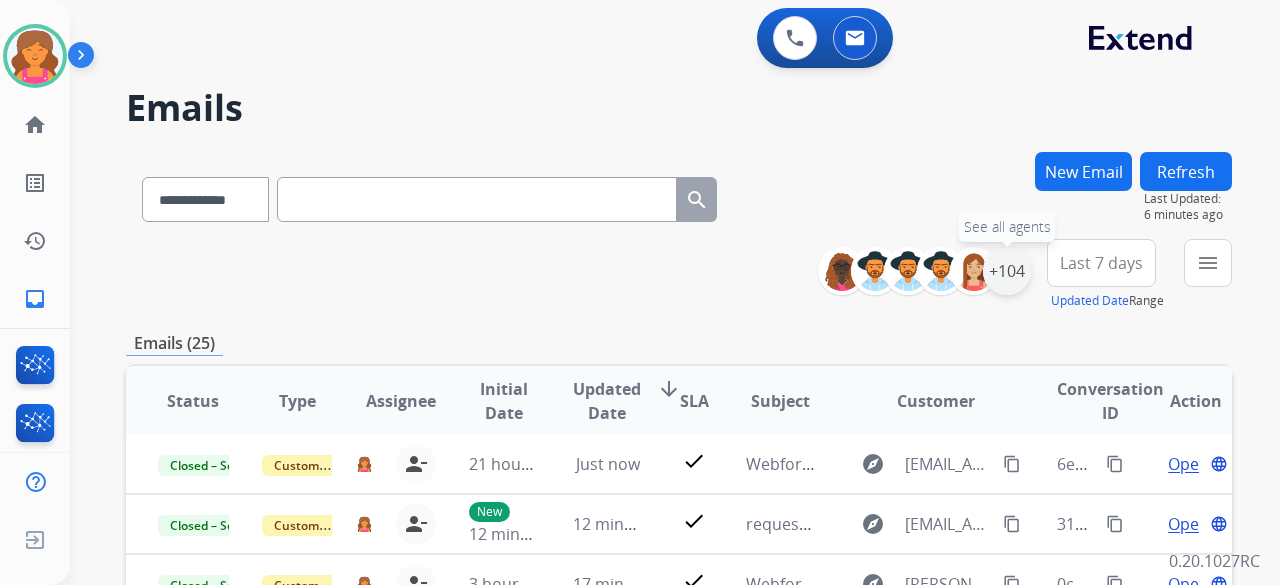 click on "+104" at bounding box center (1007, 271) 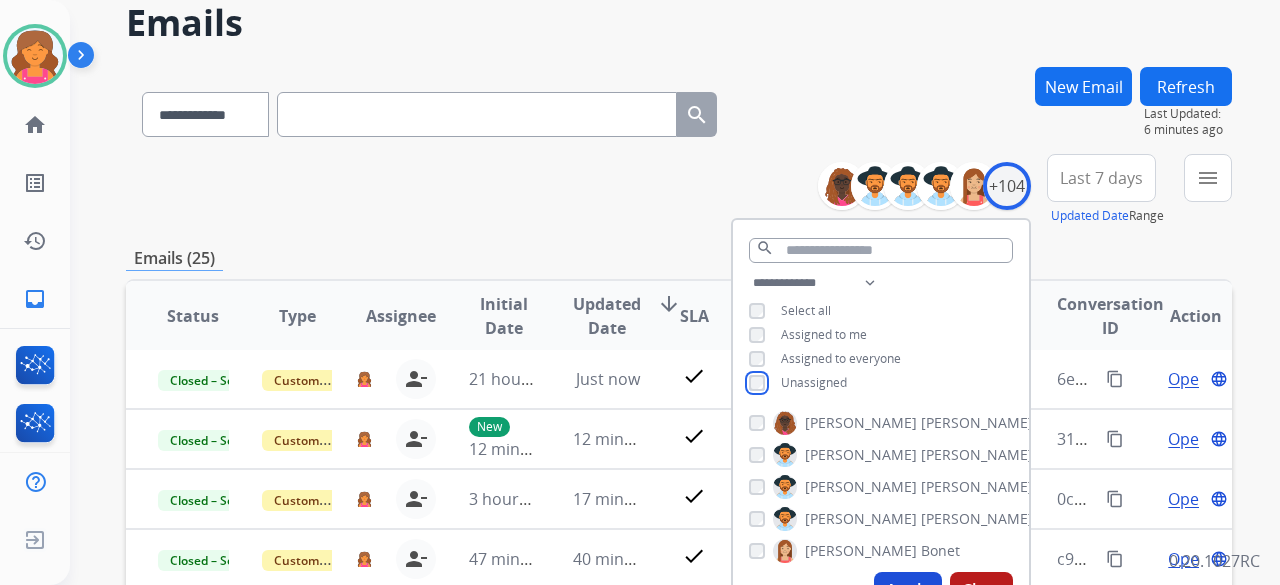 scroll, scrollTop: 200, scrollLeft: 0, axis: vertical 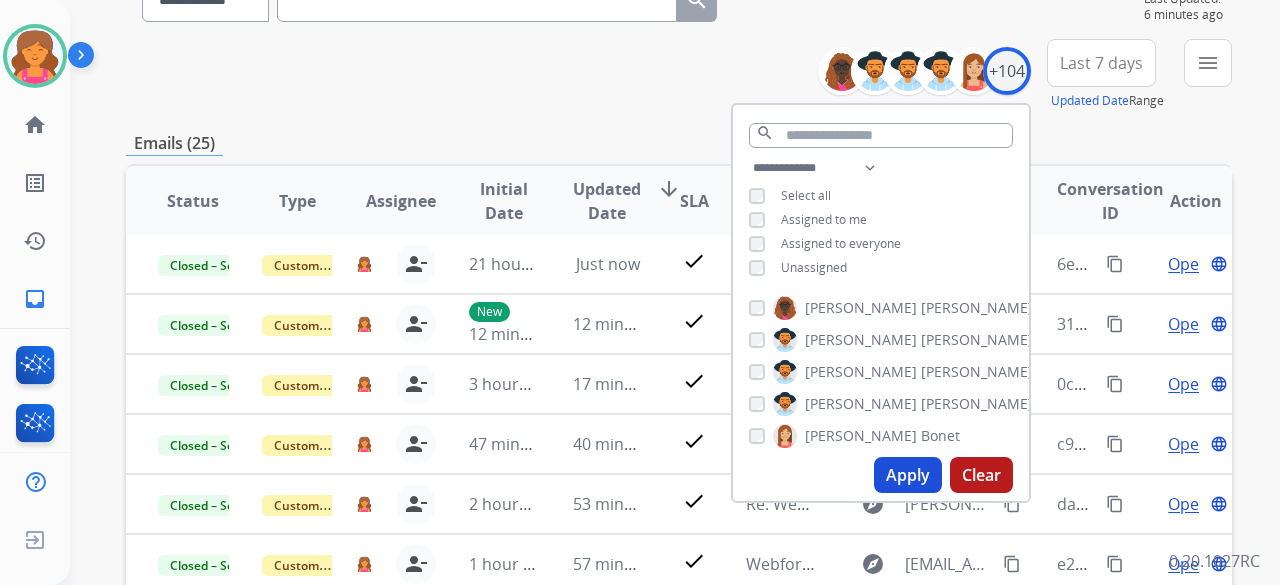 click on "Apply" at bounding box center (908, 475) 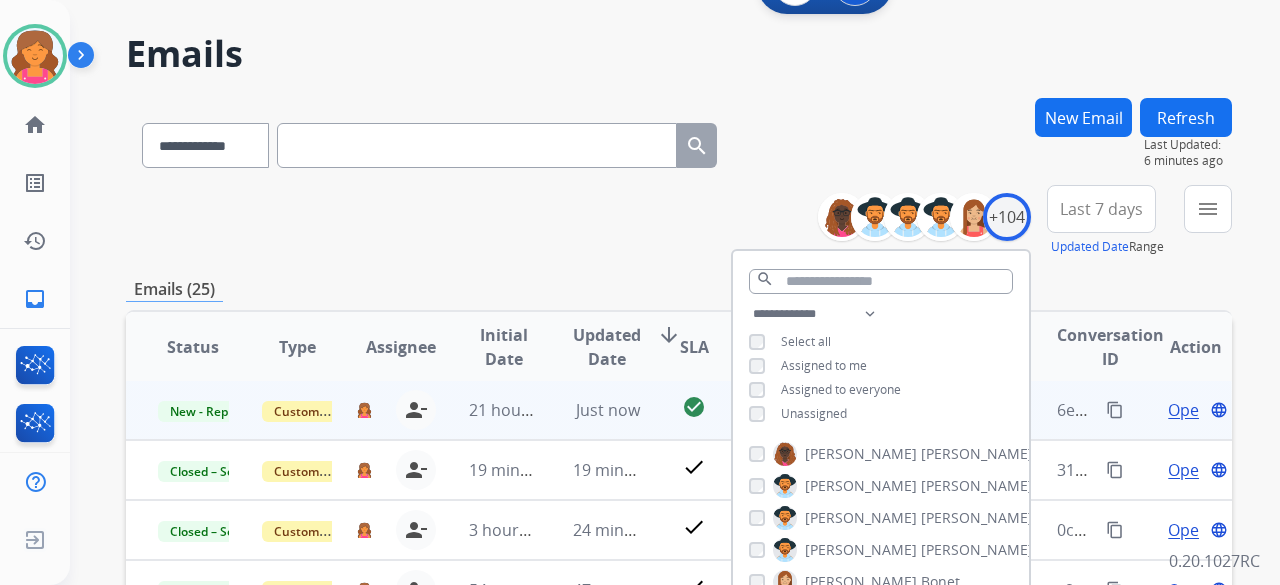 scroll, scrollTop: 100, scrollLeft: 0, axis: vertical 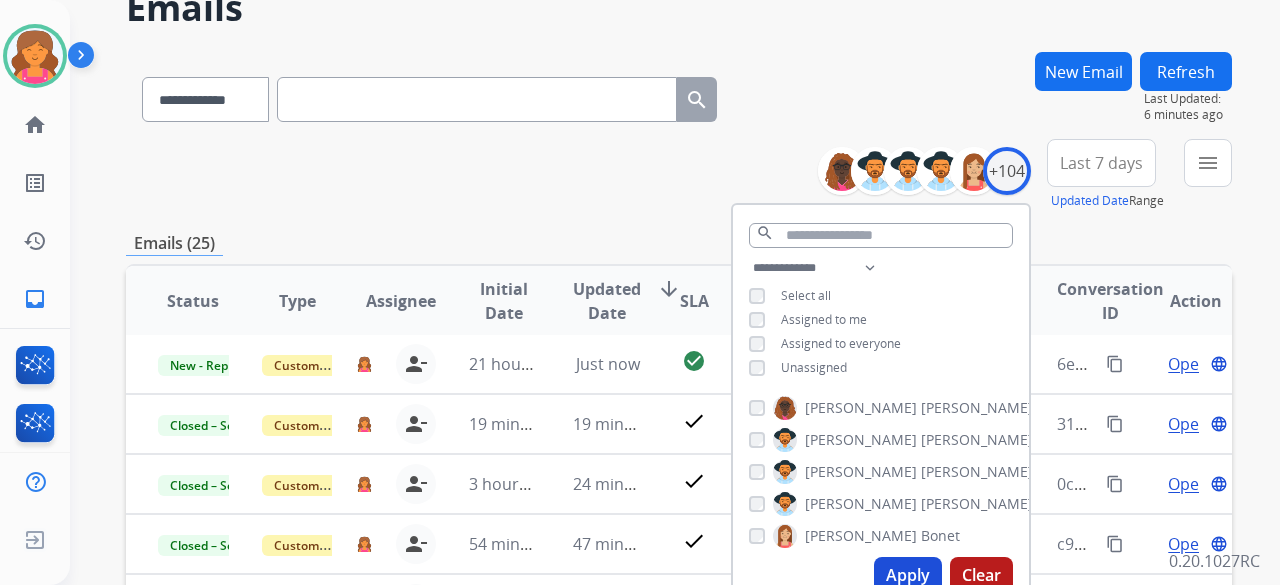 click on "**********" at bounding box center (679, 175) 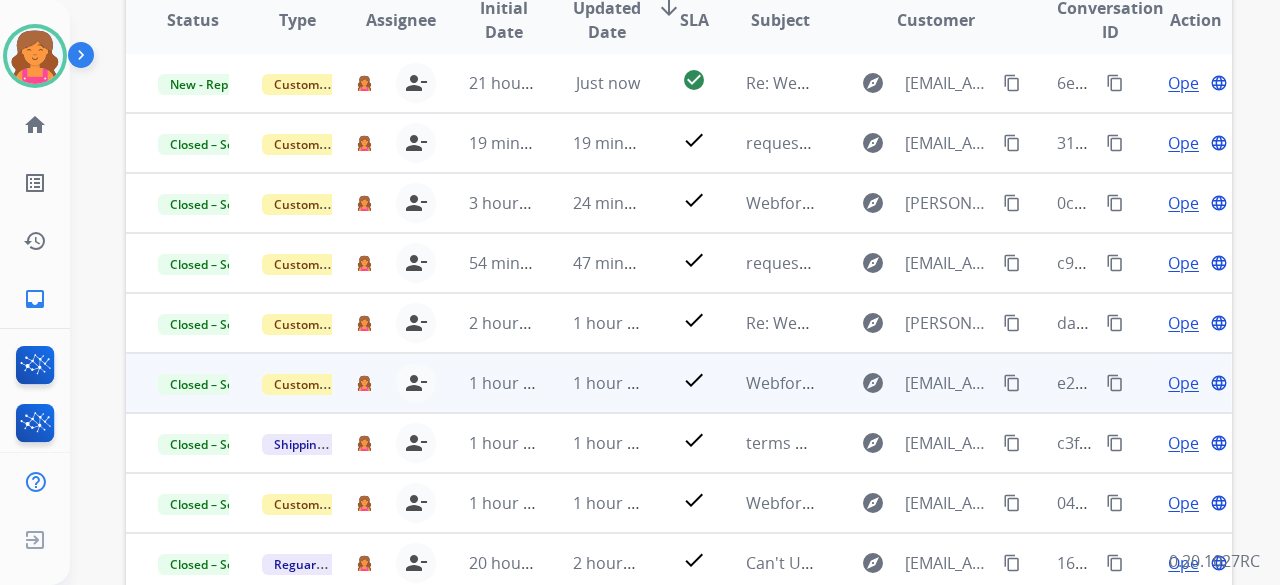 scroll, scrollTop: 400, scrollLeft: 0, axis: vertical 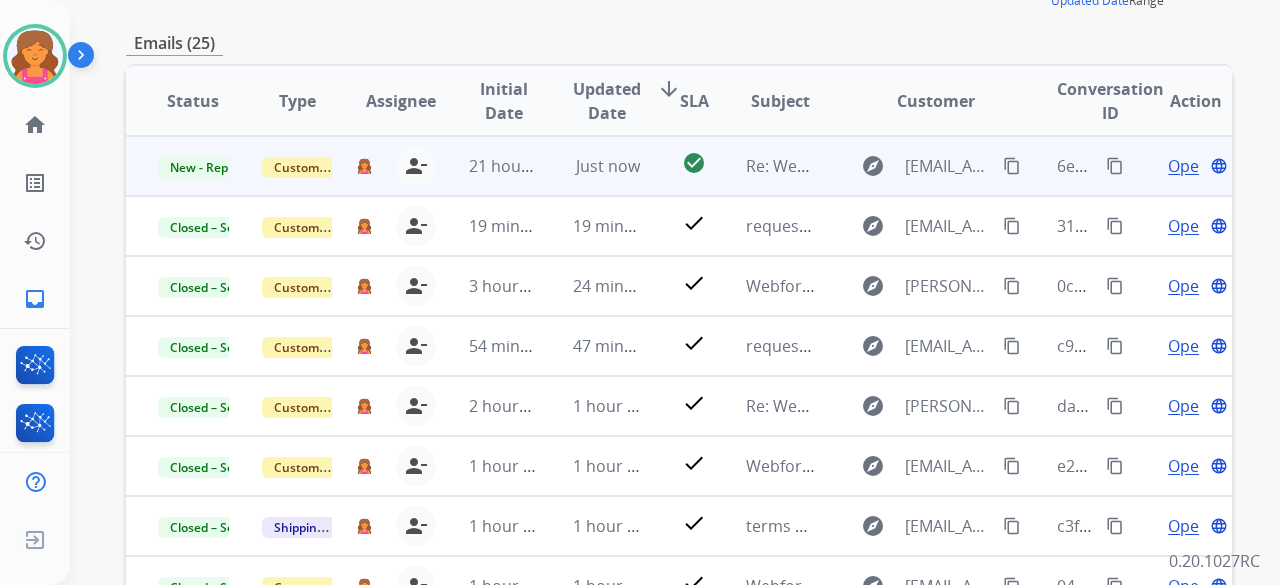 click on "Open" at bounding box center [1188, 166] 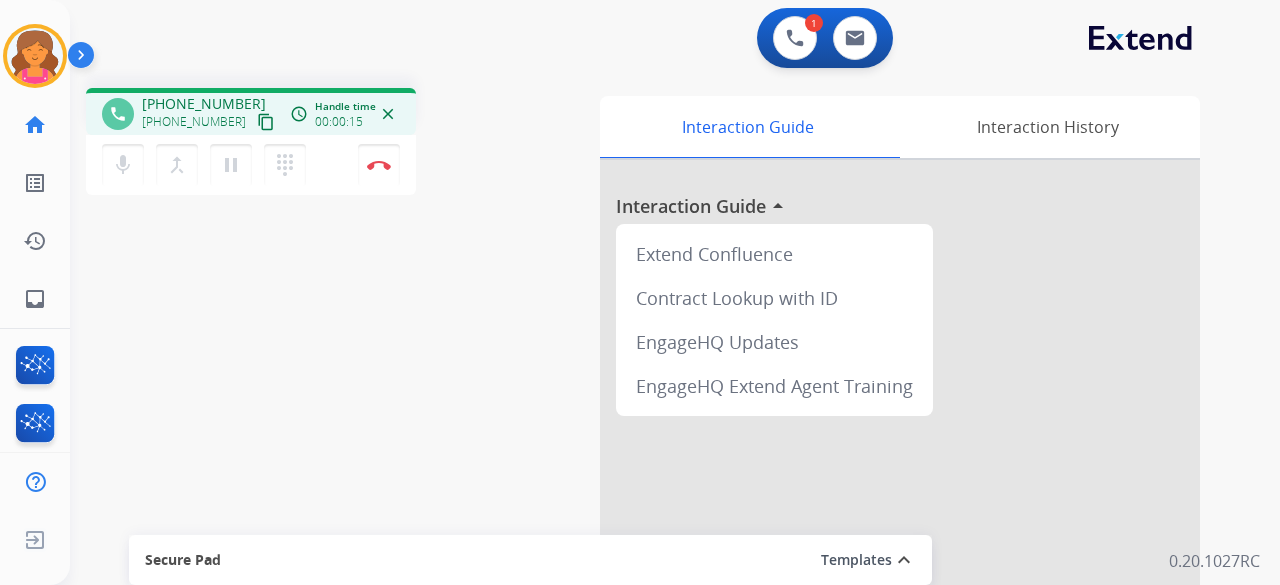 click on "content_copy" at bounding box center [266, 122] 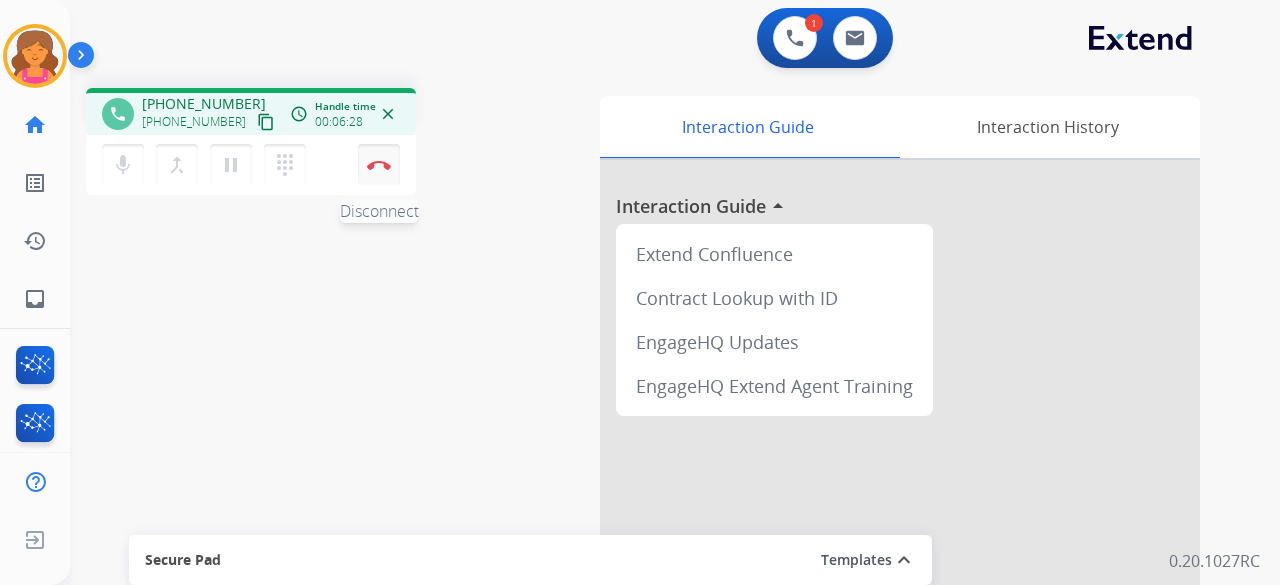 click on "Disconnect" at bounding box center (379, 165) 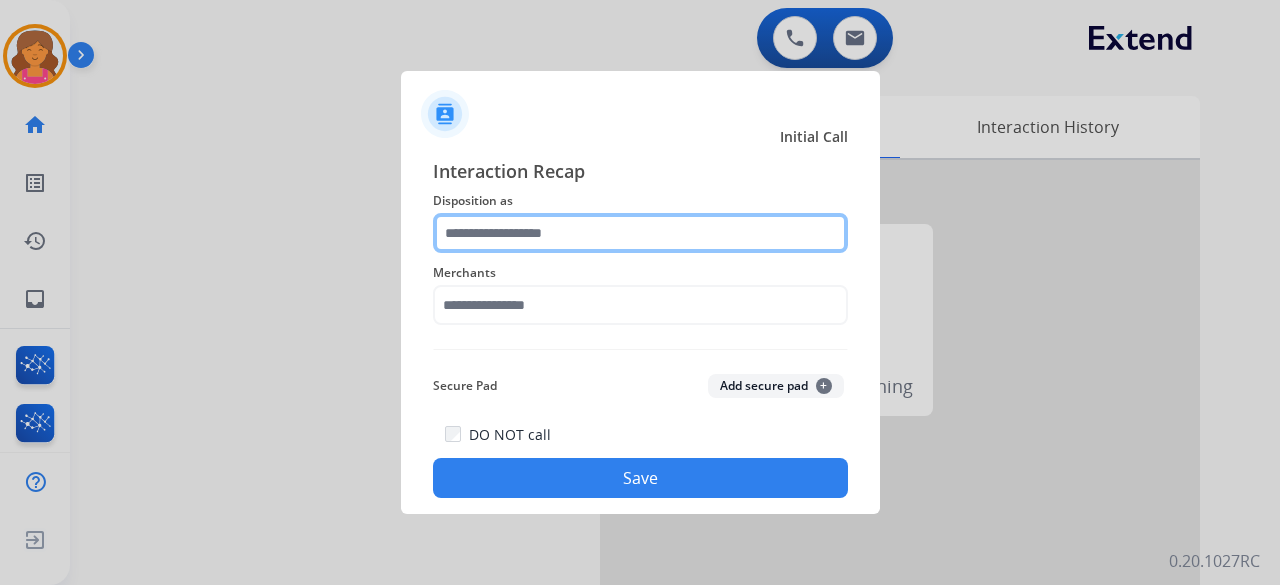 click 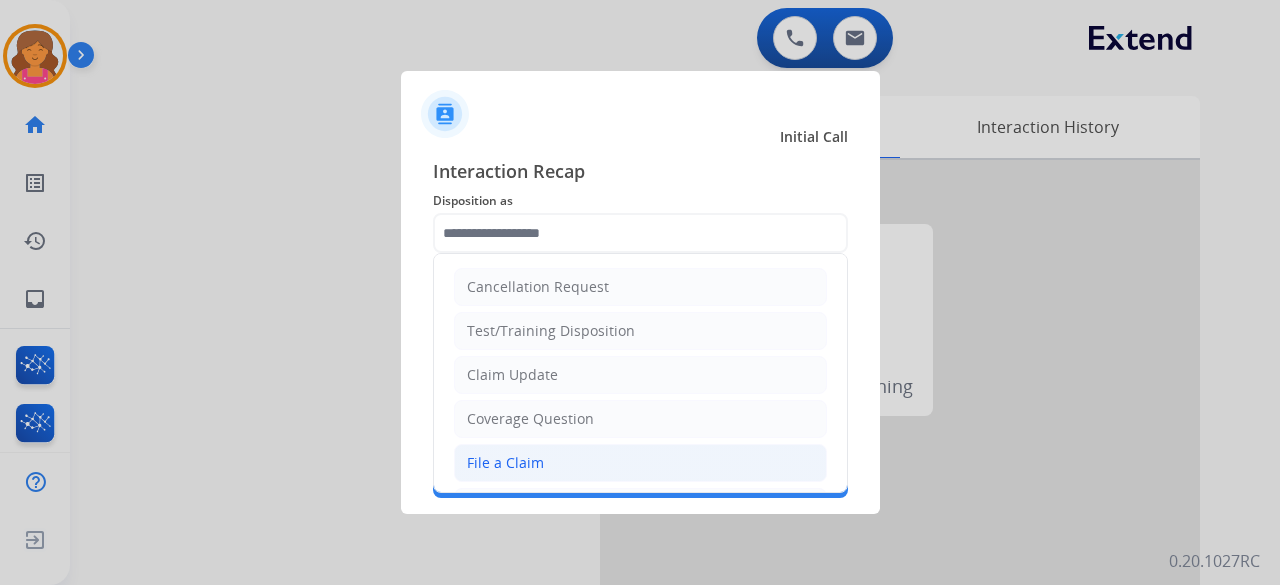 click on "File a Claim" 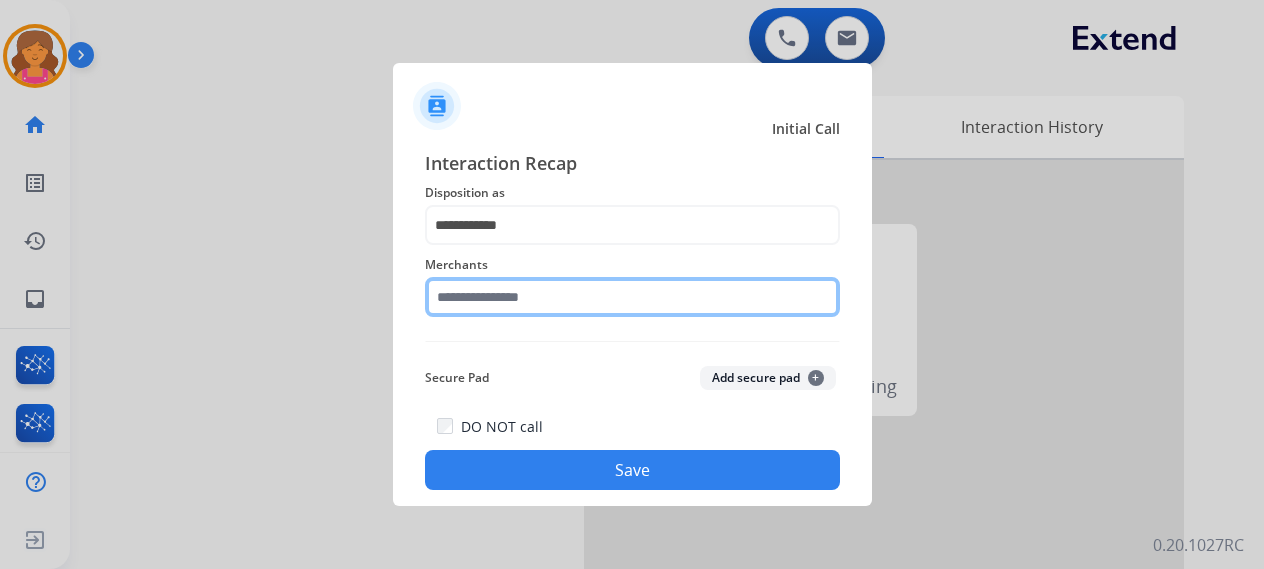 click on "Merchants" 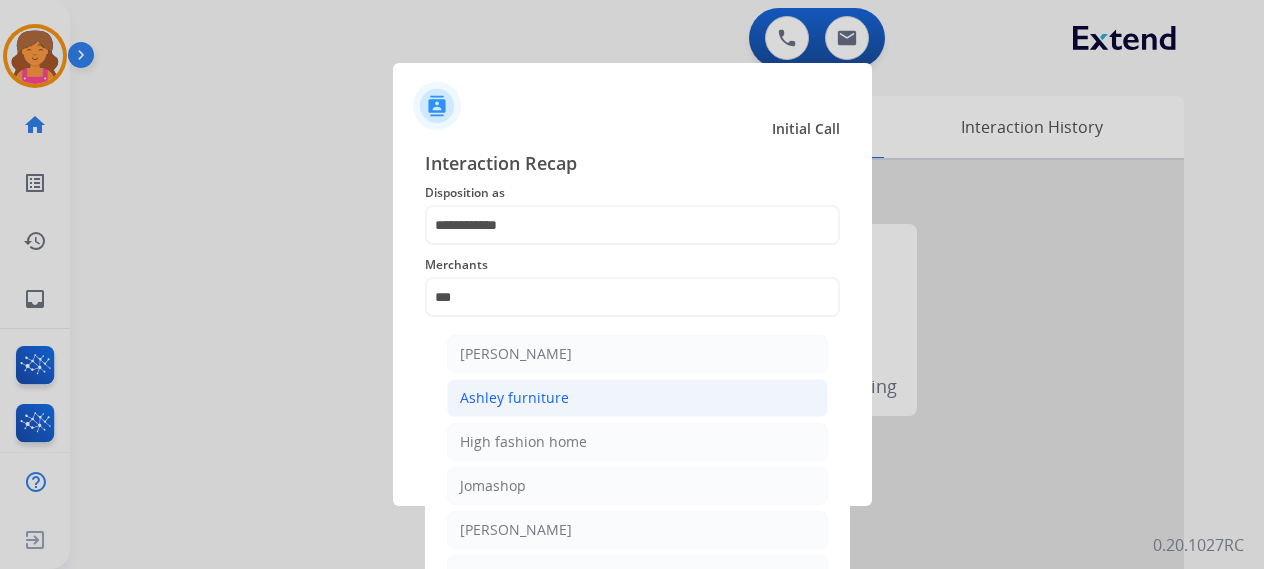 click on "Ashley furniture" 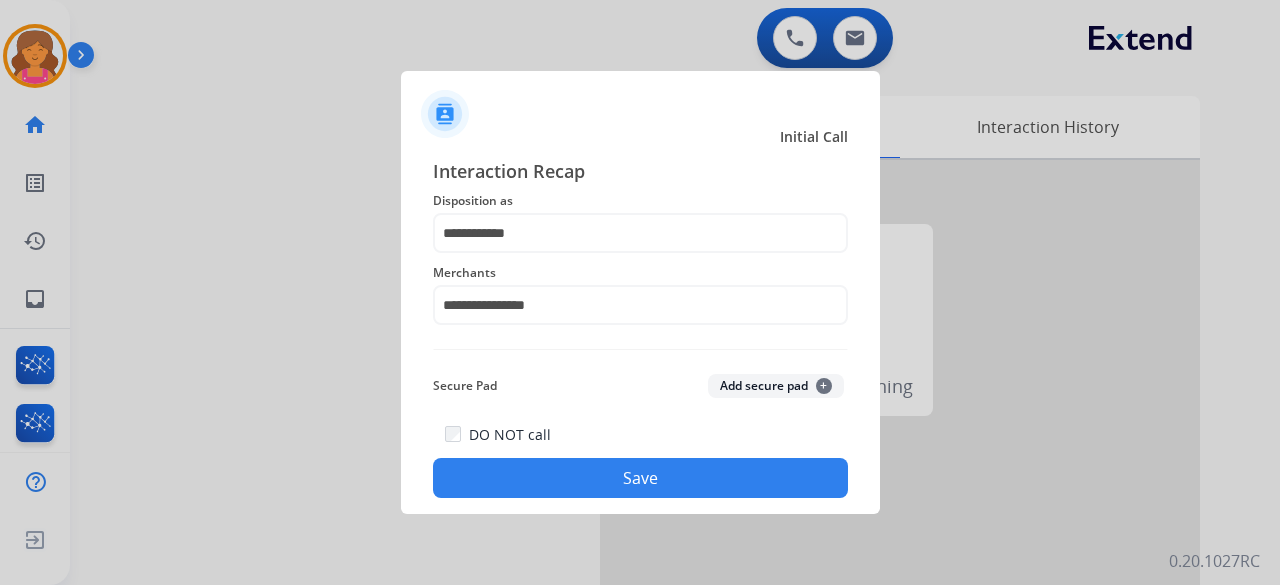 click on "Save" 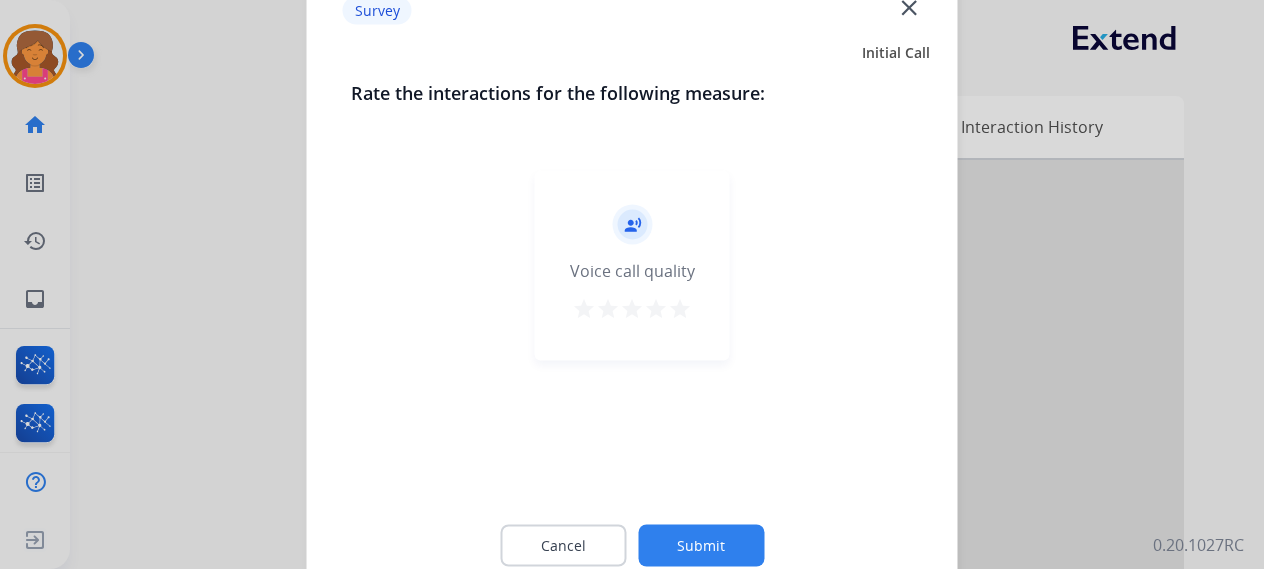 click on "star" at bounding box center (680, 308) 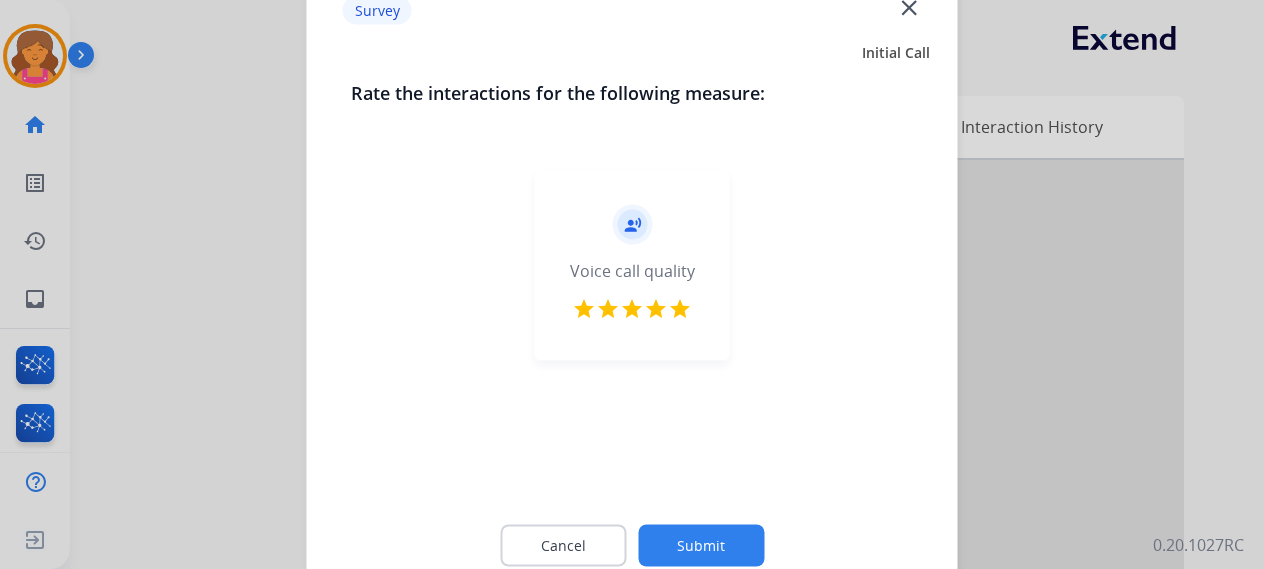 click on "Submit" 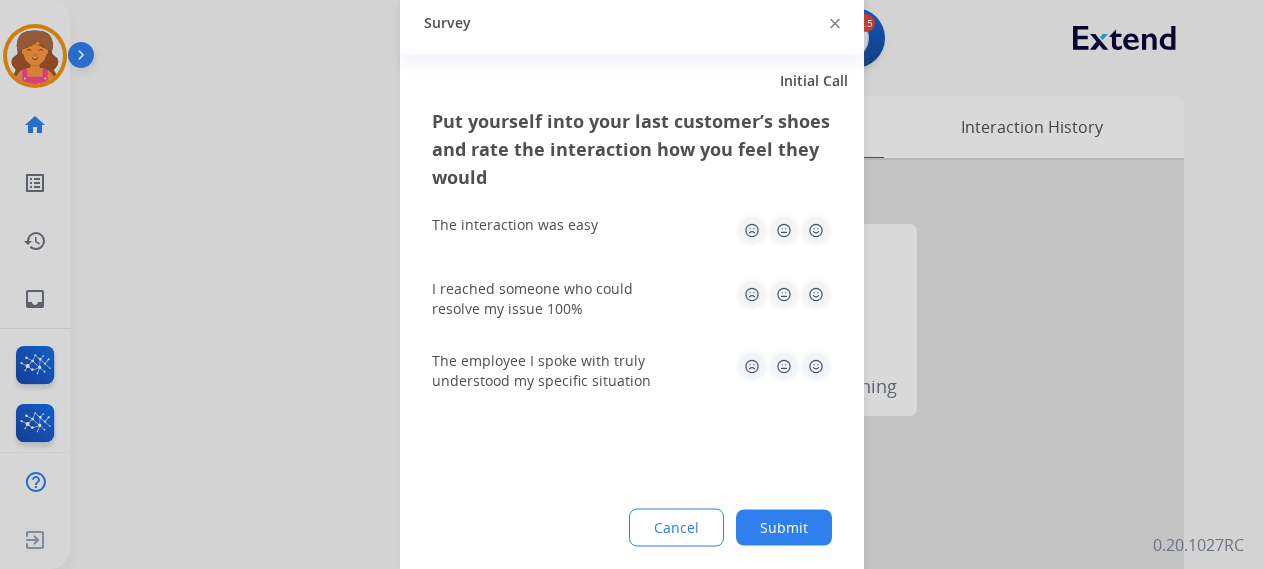 click 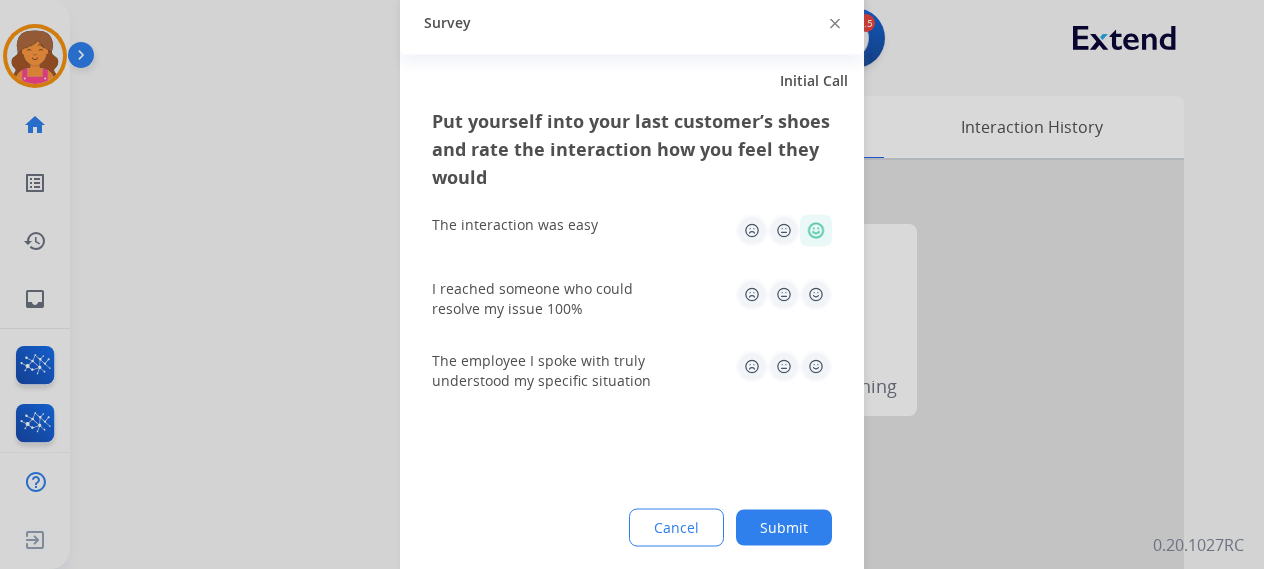 click 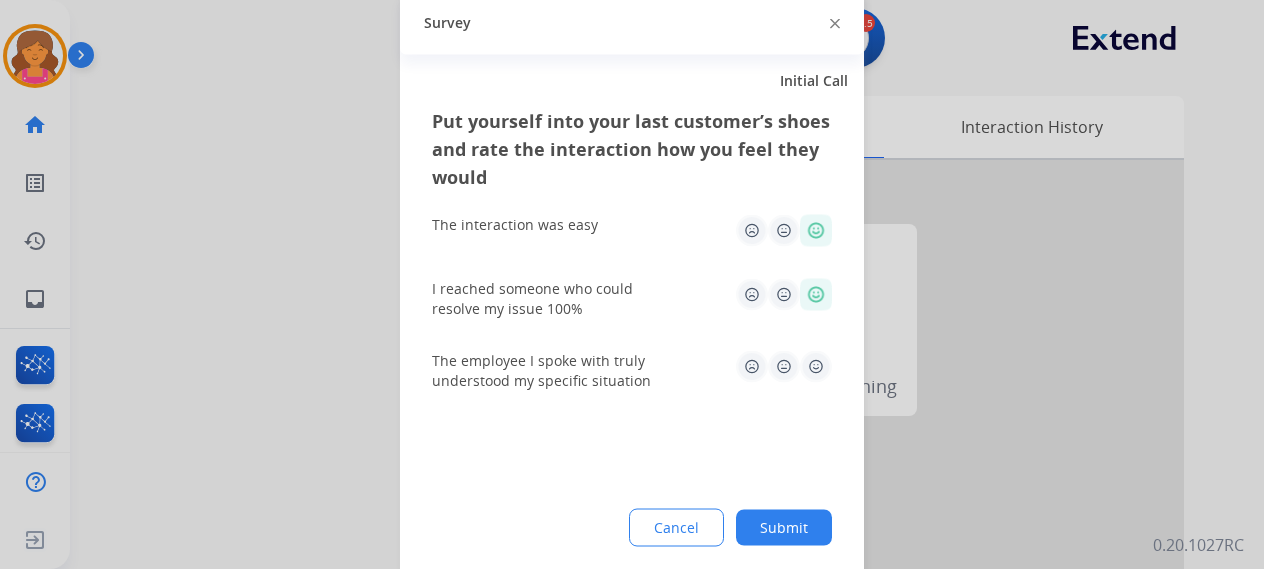 click 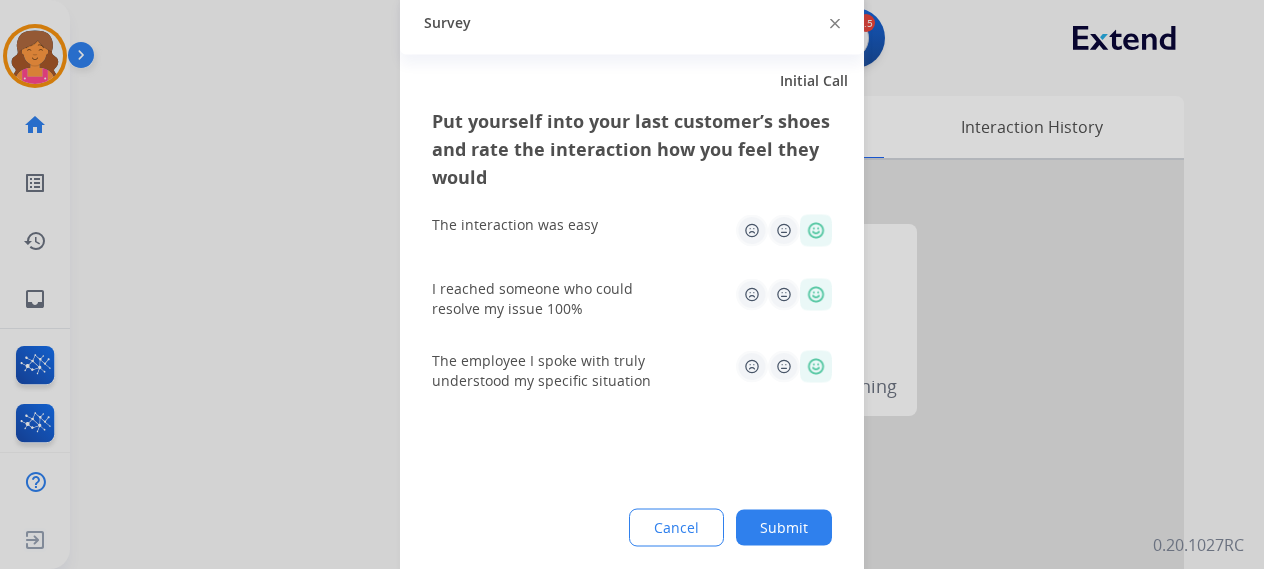 click on "Submit" 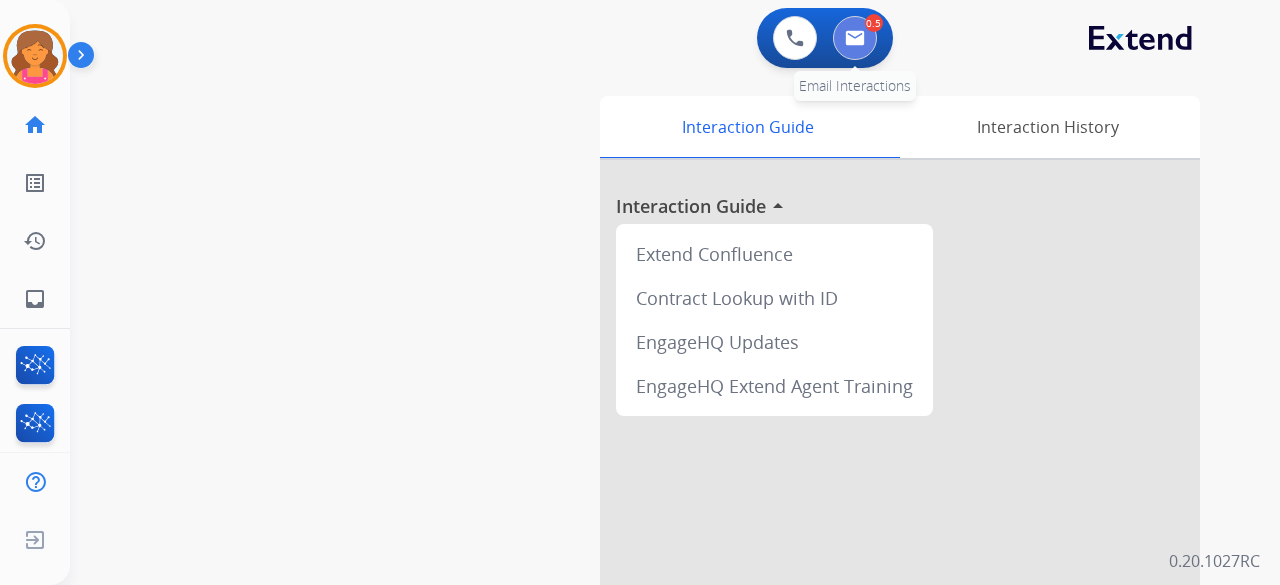 click at bounding box center [855, 38] 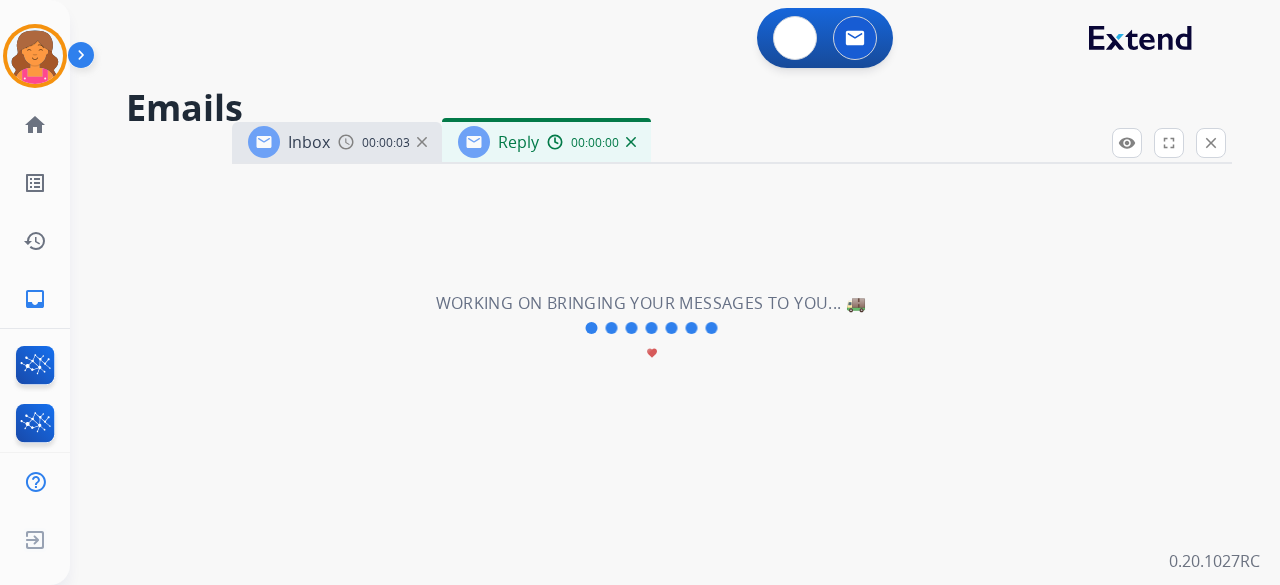 select on "**********" 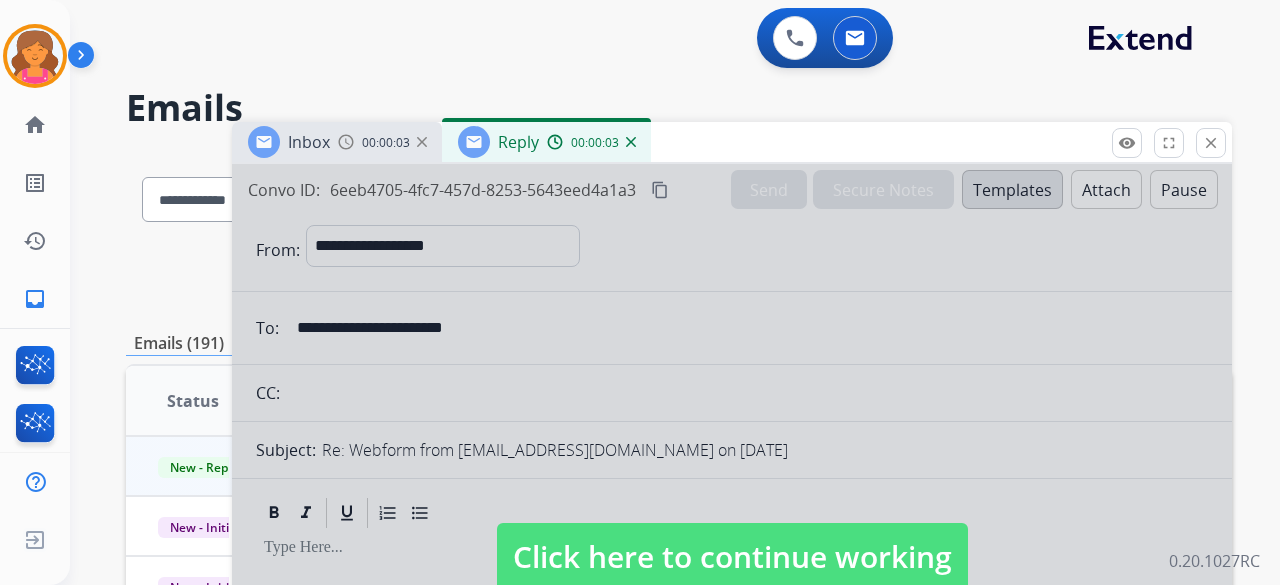 click at bounding box center [631, 142] 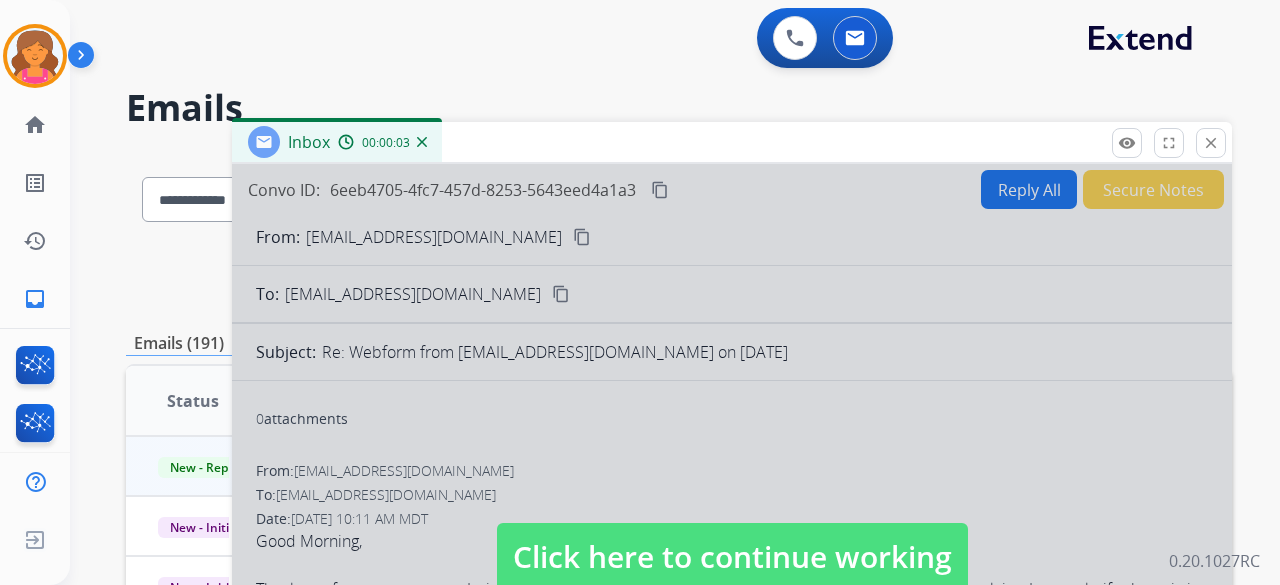 click on "Click here to continue working" at bounding box center (732, 557) 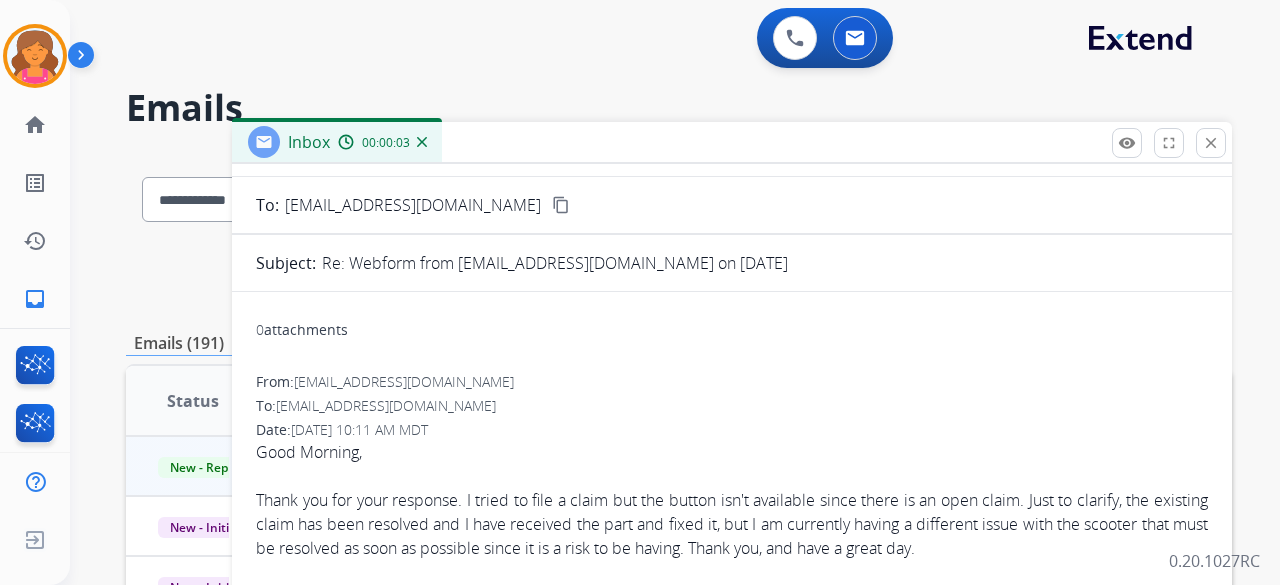 scroll, scrollTop: 0, scrollLeft: 0, axis: both 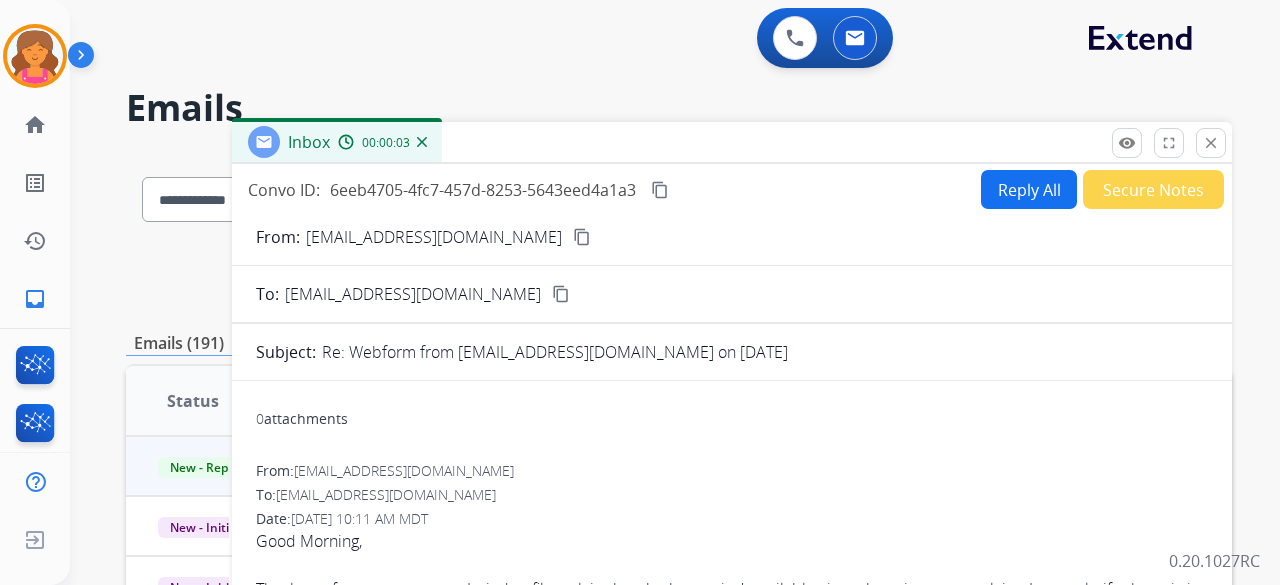 click on "Reply All" at bounding box center (1029, 189) 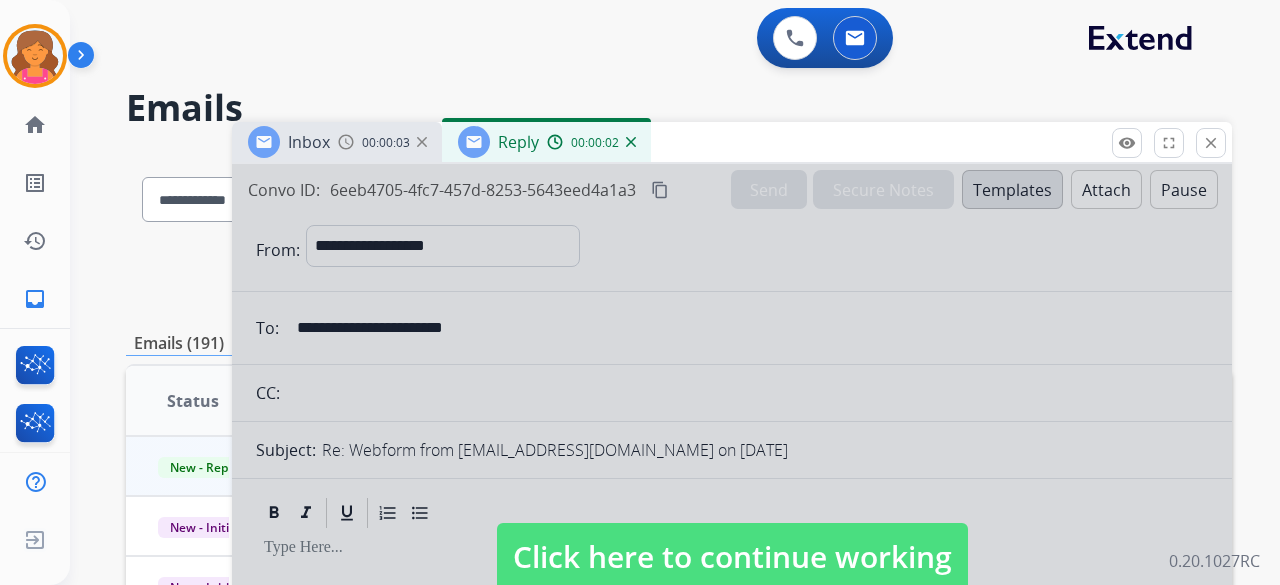click on "00:00:02" at bounding box center (591, 142) 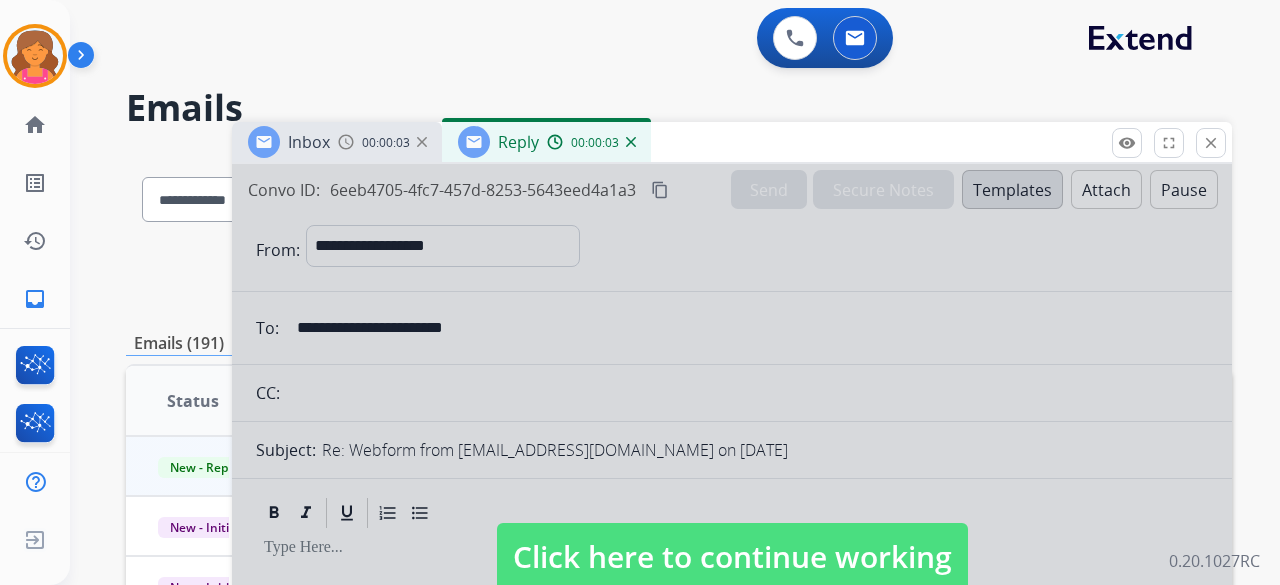 click at bounding box center (631, 142) 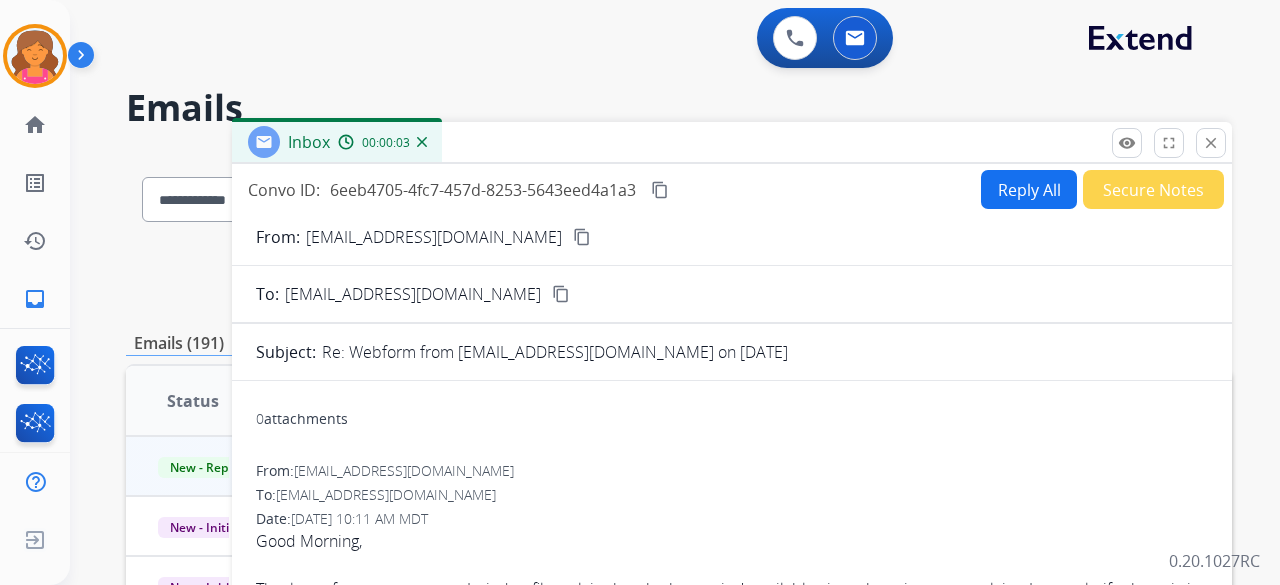 click on "Reply All" at bounding box center [1029, 189] 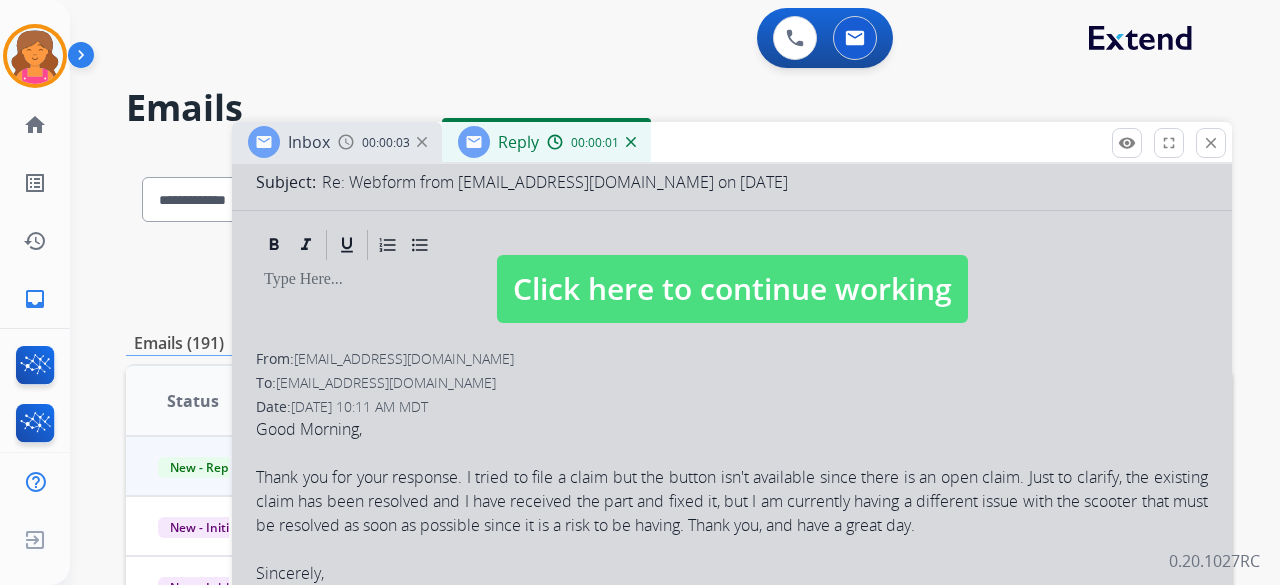scroll, scrollTop: 300, scrollLeft: 0, axis: vertical 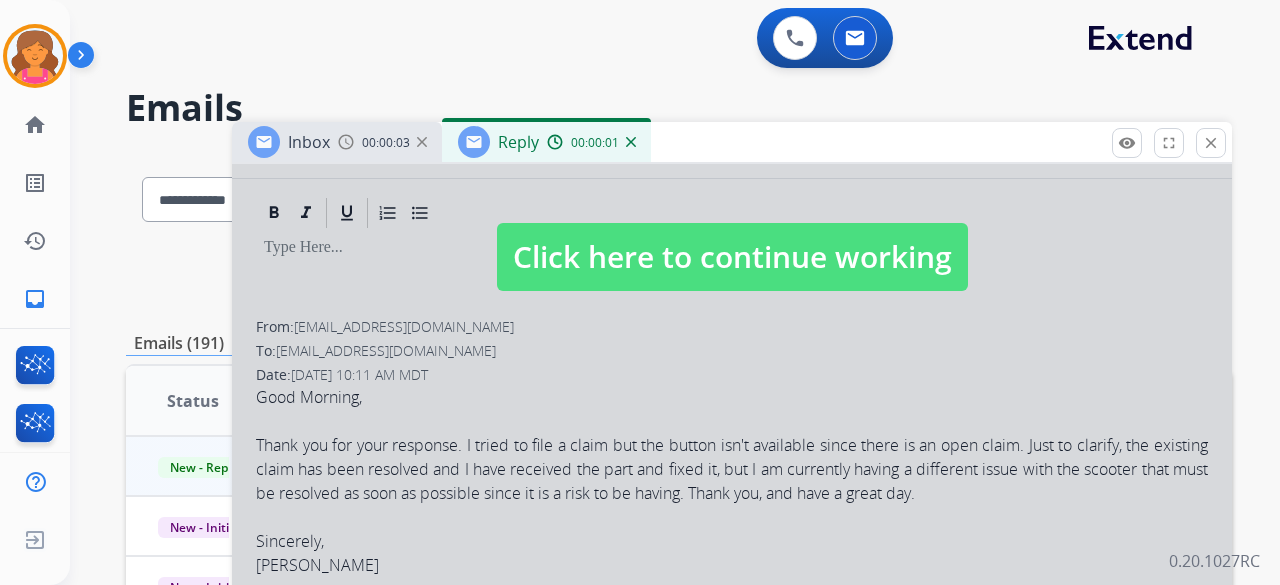 click on "Click here to continue working" at bounding box center (732, 257) 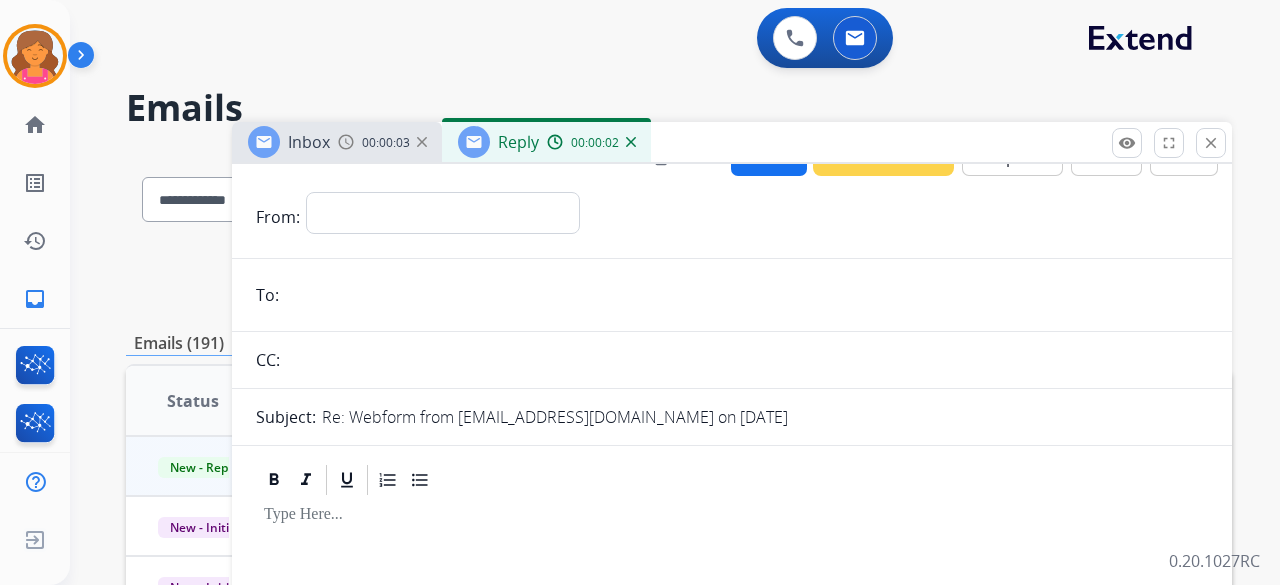 scroll, scrollTop: 0, scrollLeft: 0, axis: both 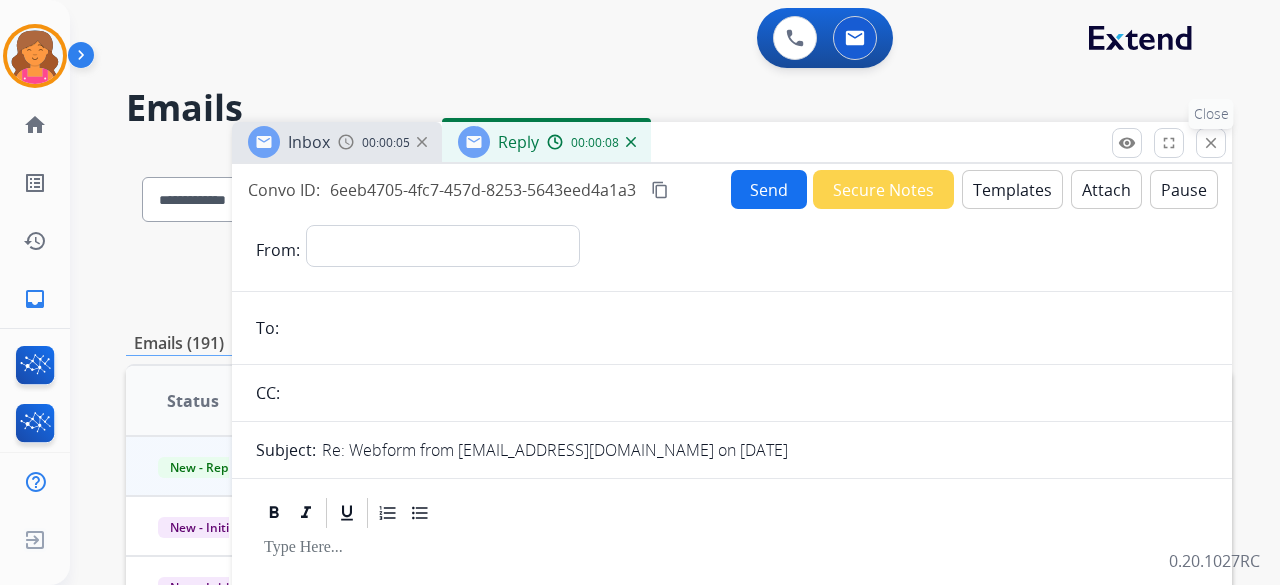 click on "close" at bounding box center [1211, 143] 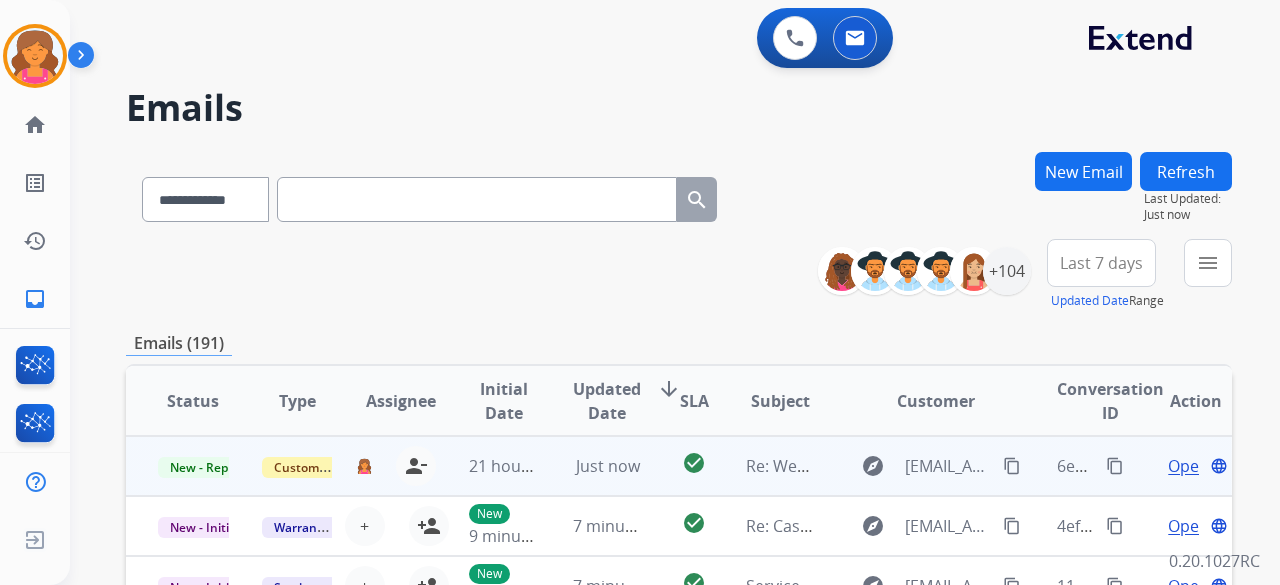 click on "Open" at bounding box center (1188, 466) 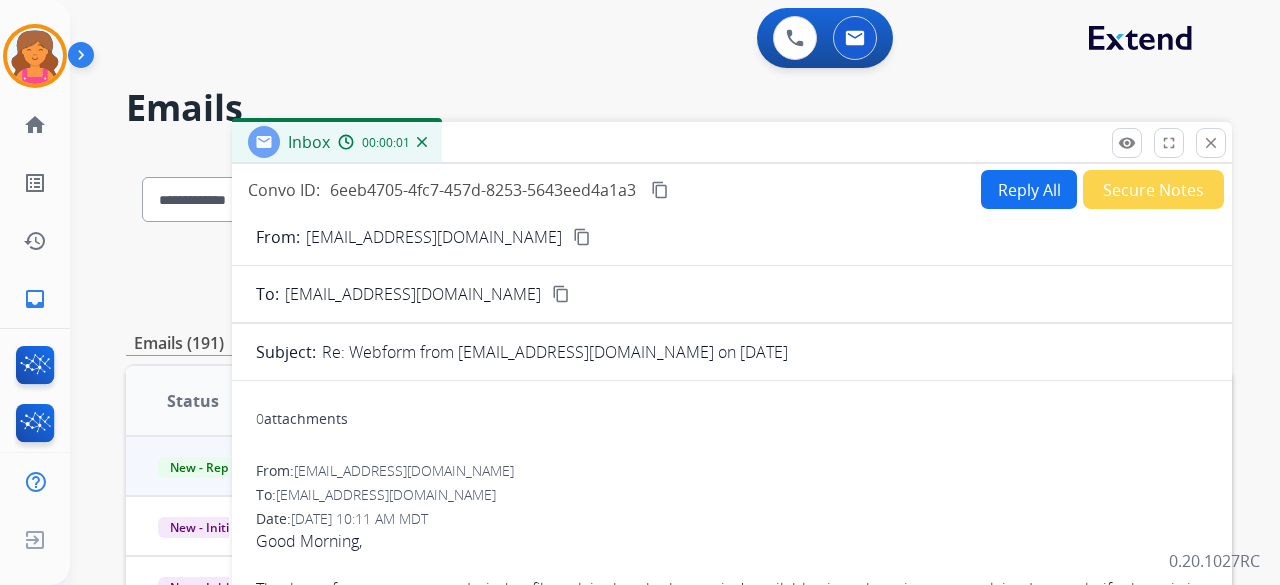 click on "Reply All" at bounding box center [1029, 189] 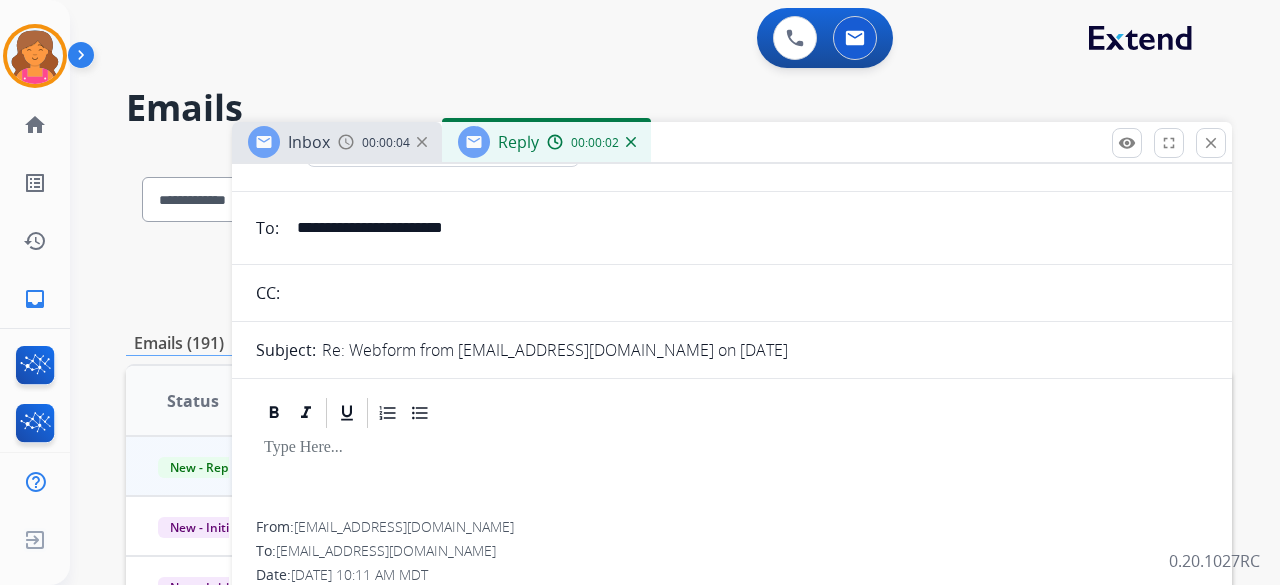 scroll, scrollTop: 0, scrollLeft: 0, axis: both 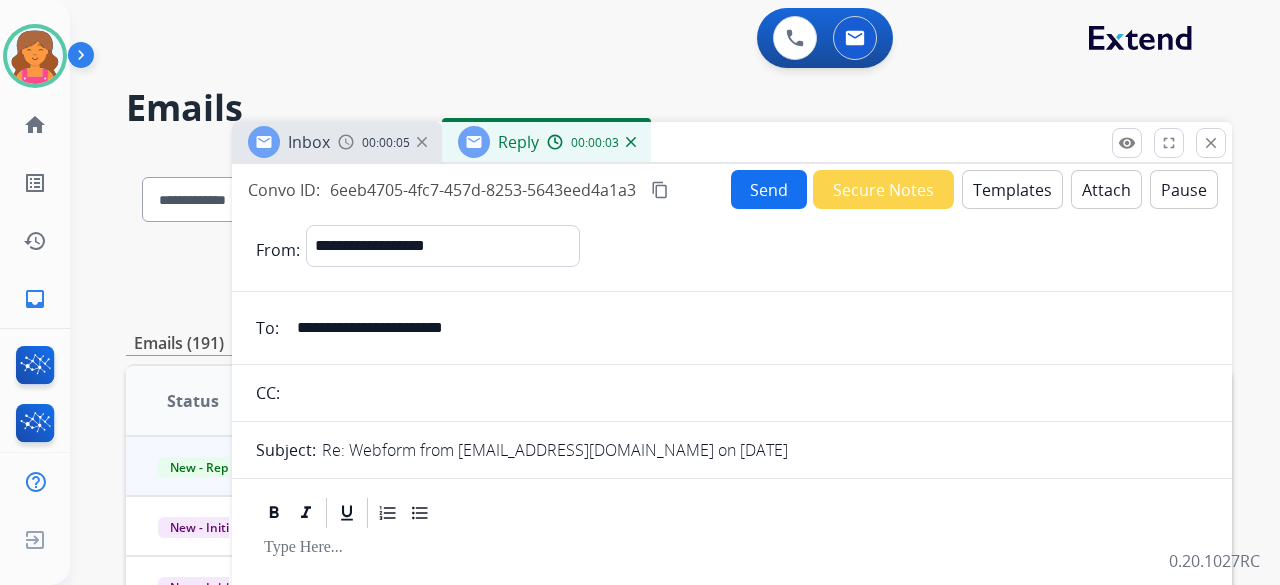 click on "Templates" at bounding box center [1012, 189] 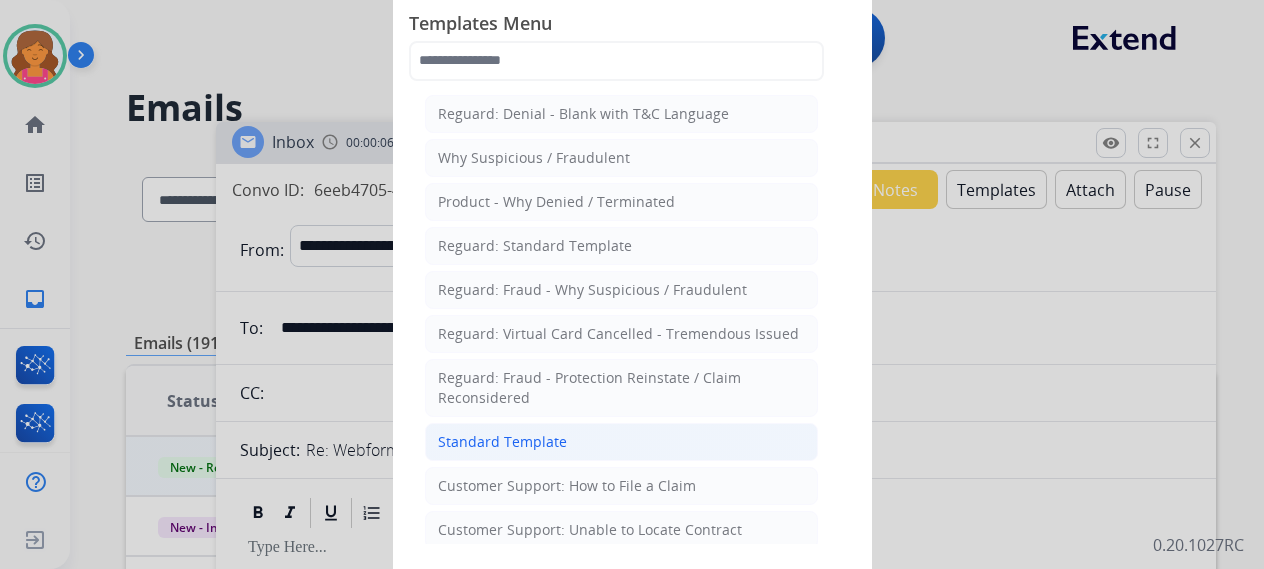 click on "Standard Template" 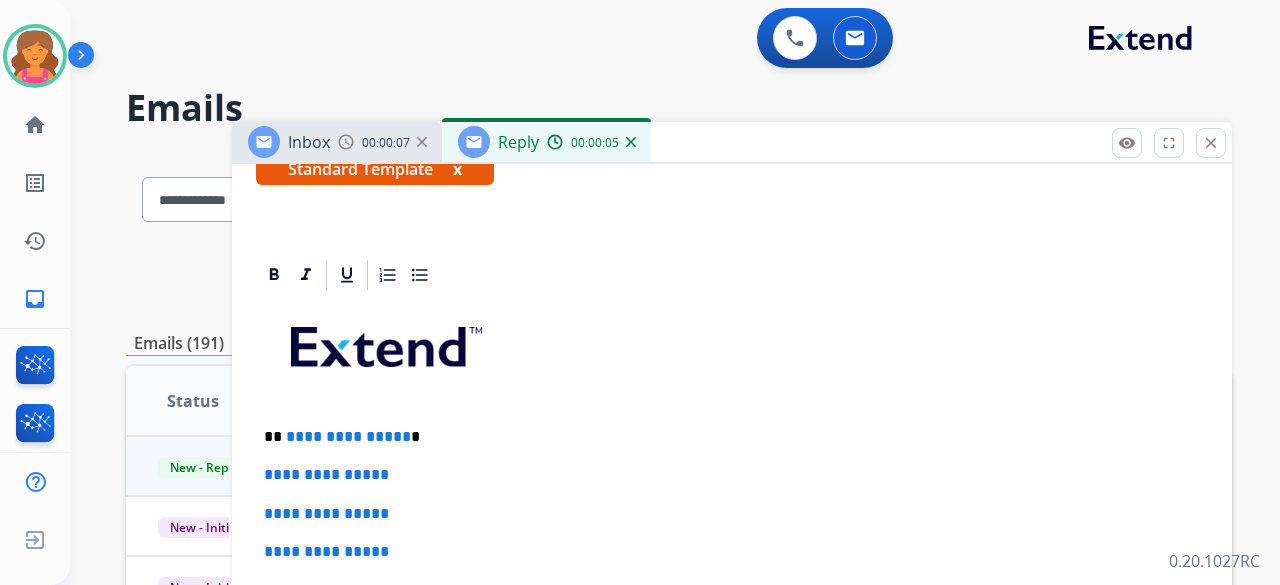scroll, scrollTop: 500, scrollLeft: 0, axis: vertical 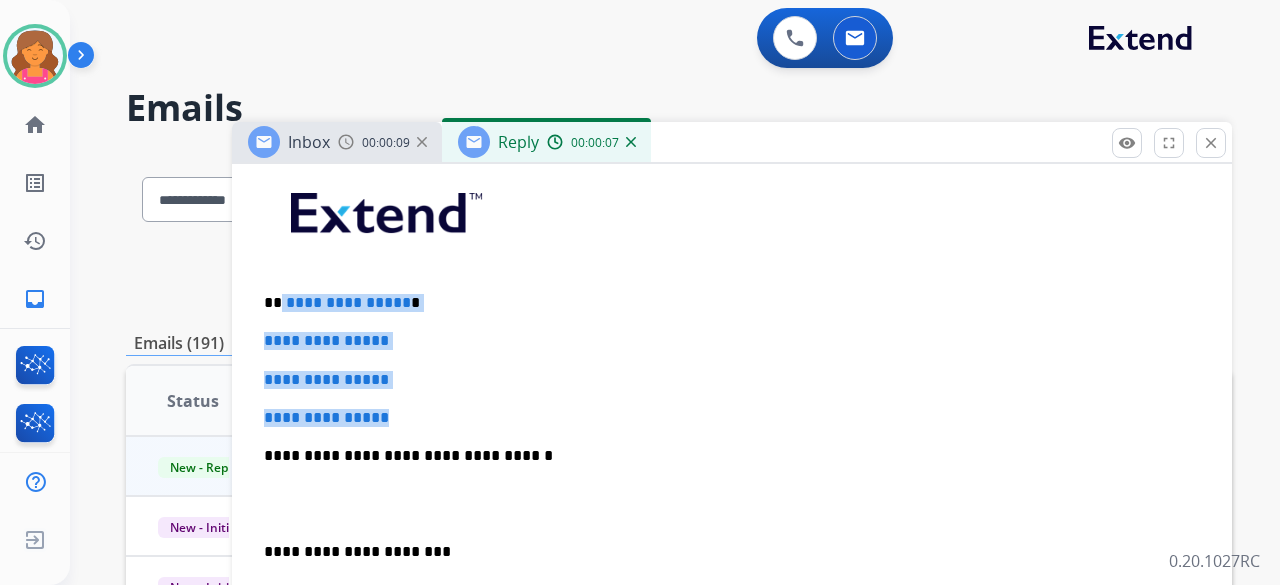 drag, startPoint x: 434, startPoint y: 411, endPoint x: 282, endPoint y: 279, distance: 201.31567 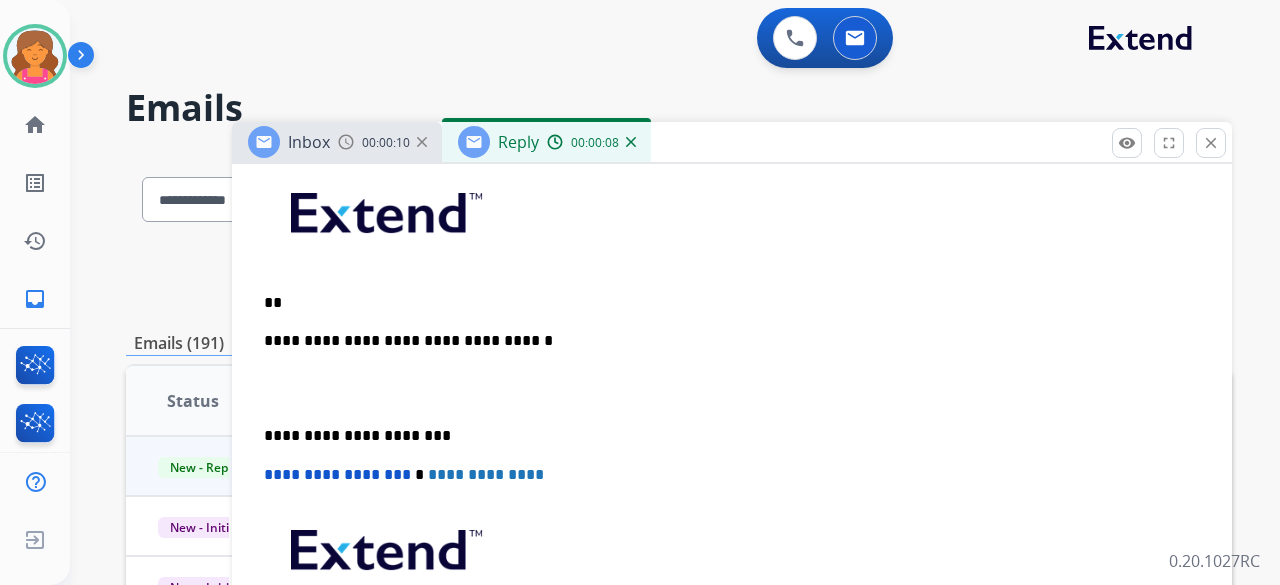 type 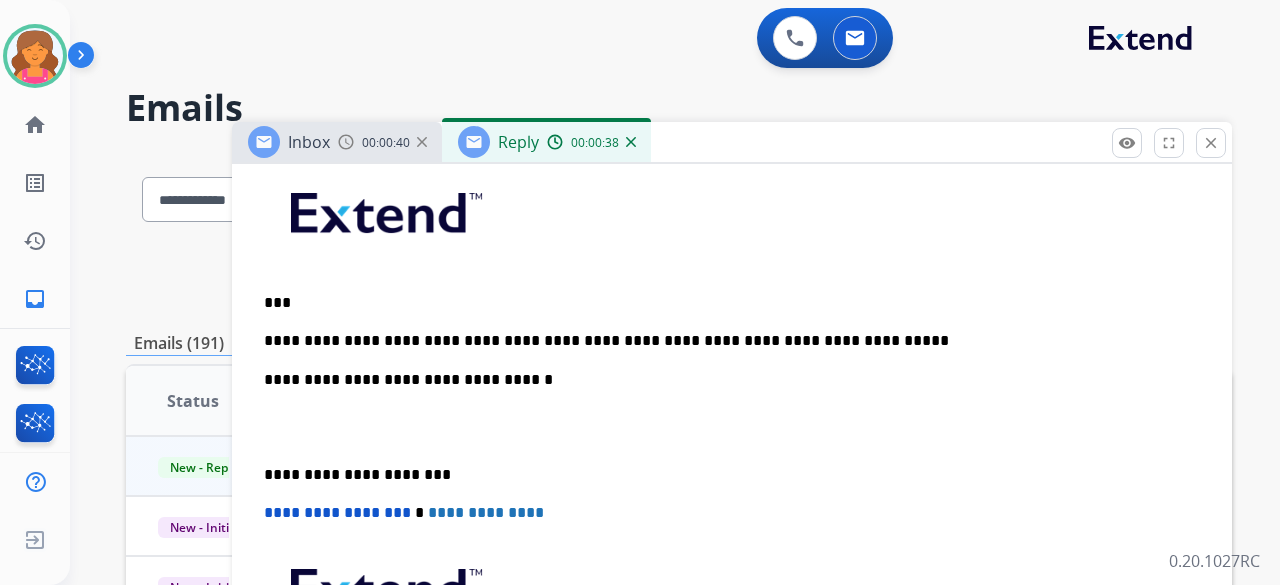click on "**********" at bounding box center (724, 341) 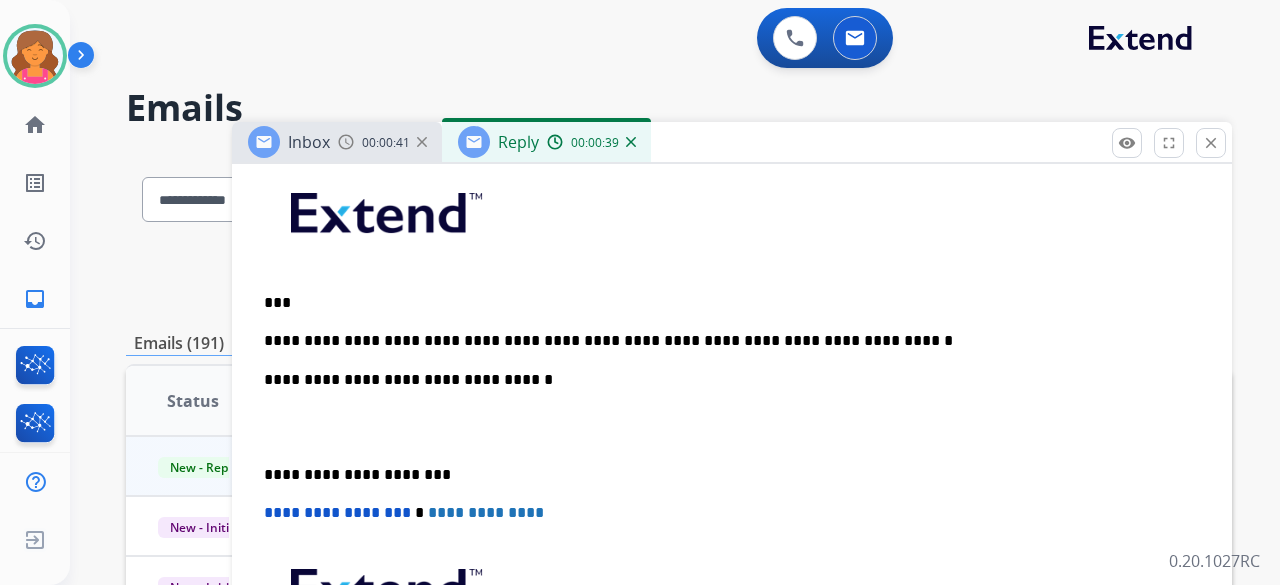click on "**********" at bounding box center (732, 464) 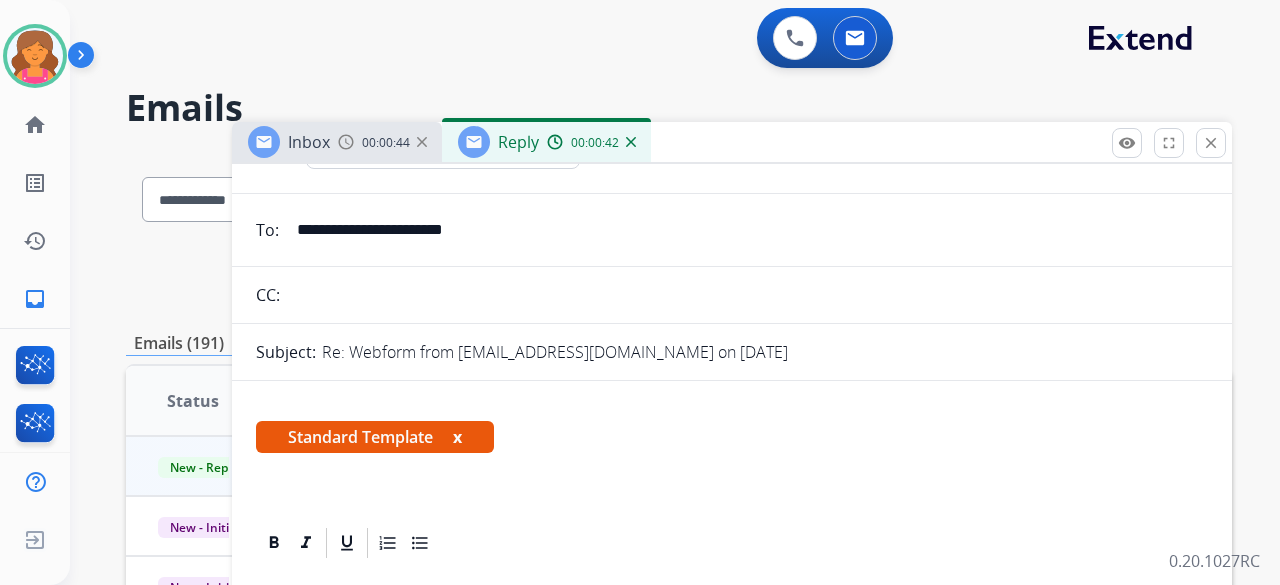 scroll, scrollTop: 0, scrollLeft: 0, axis: both 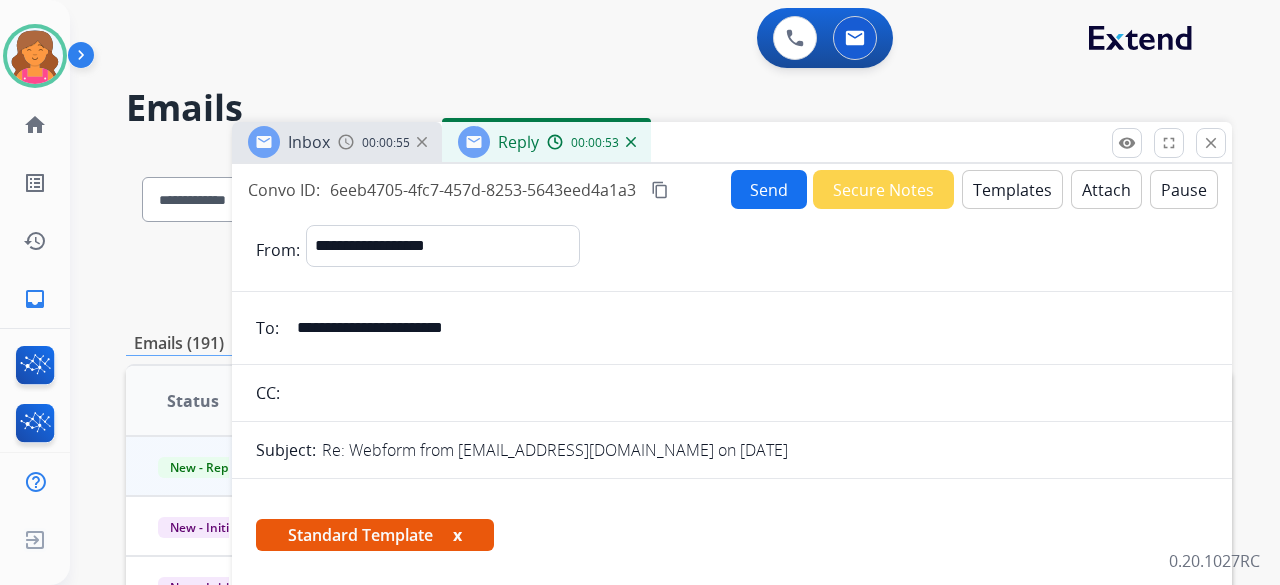 click on "Send" at bounding box center (769, 189) 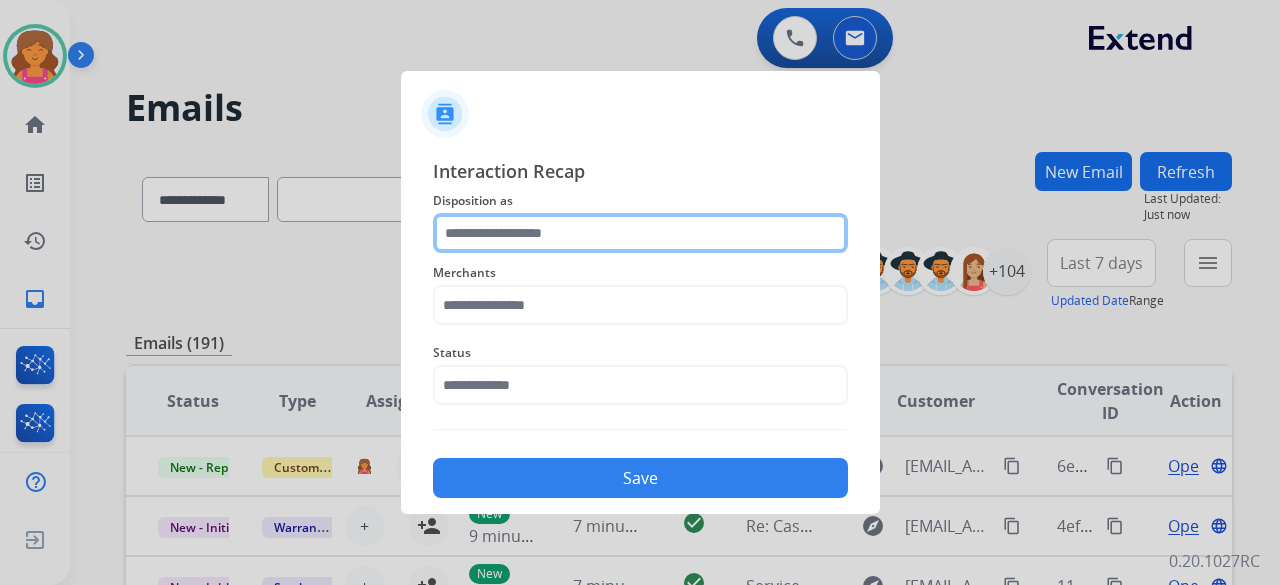 click 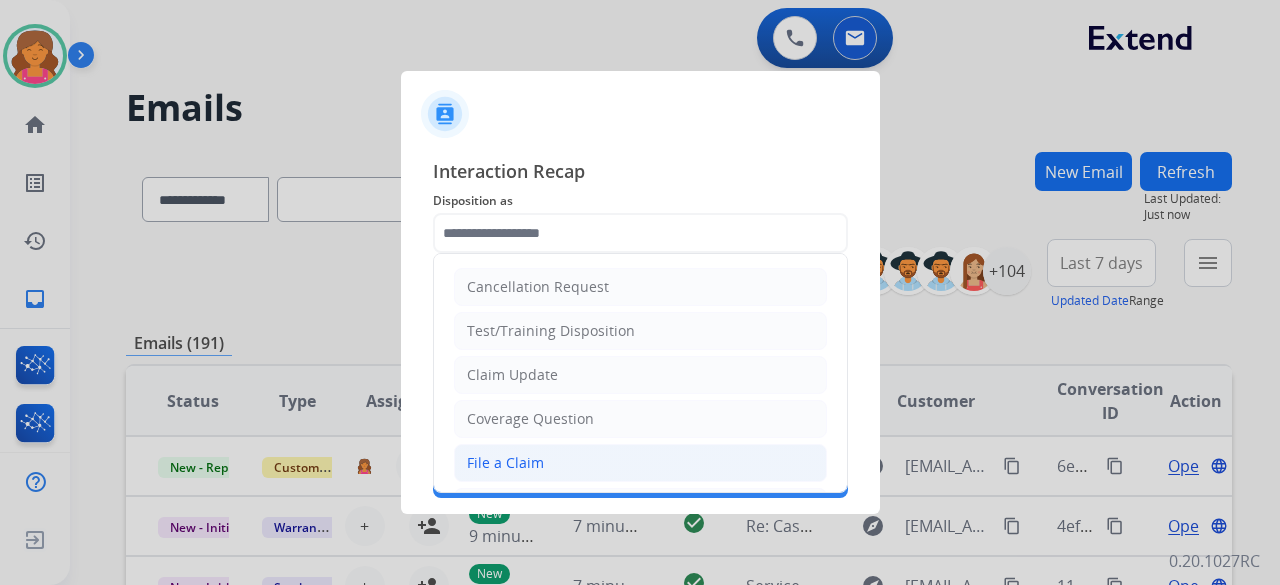 click on "File a Claim" 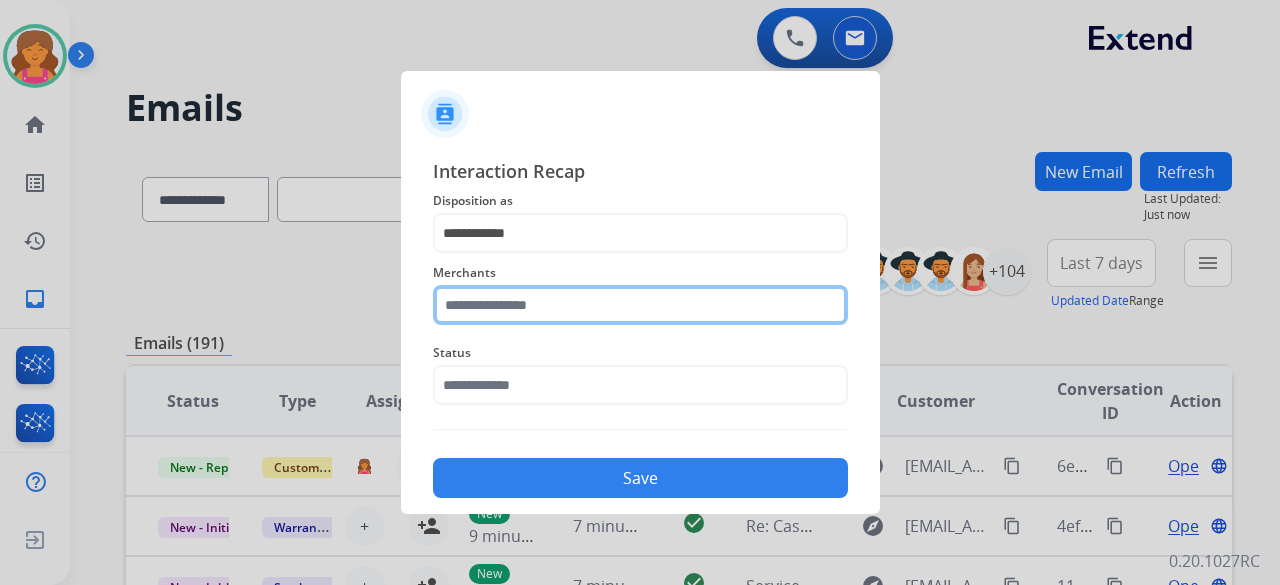 click 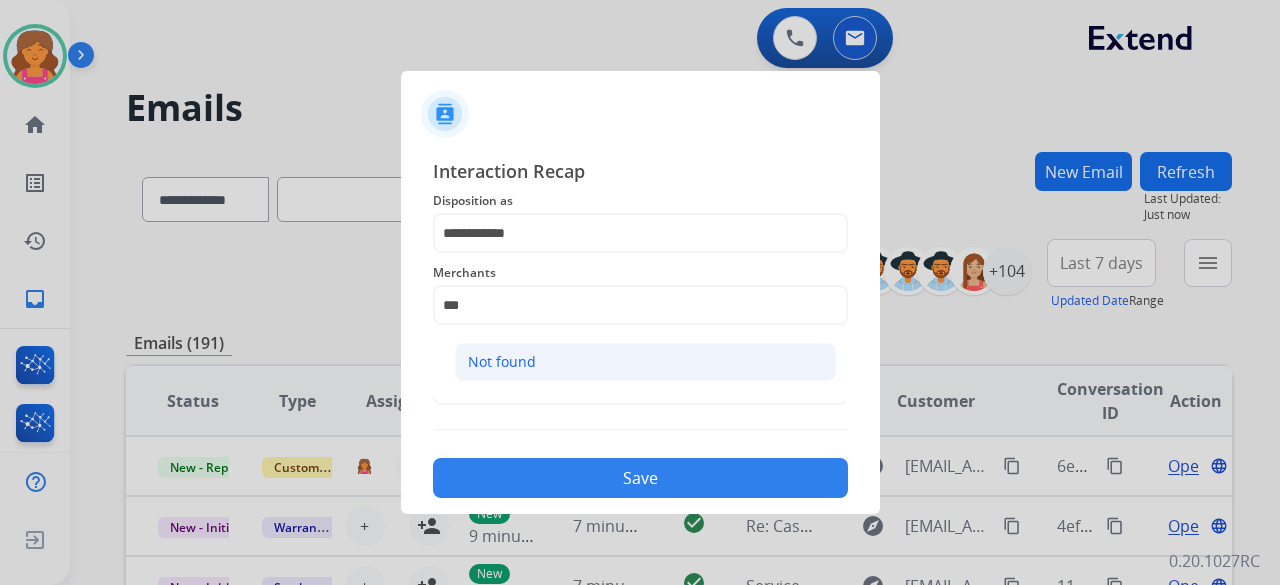 click on "Not found" 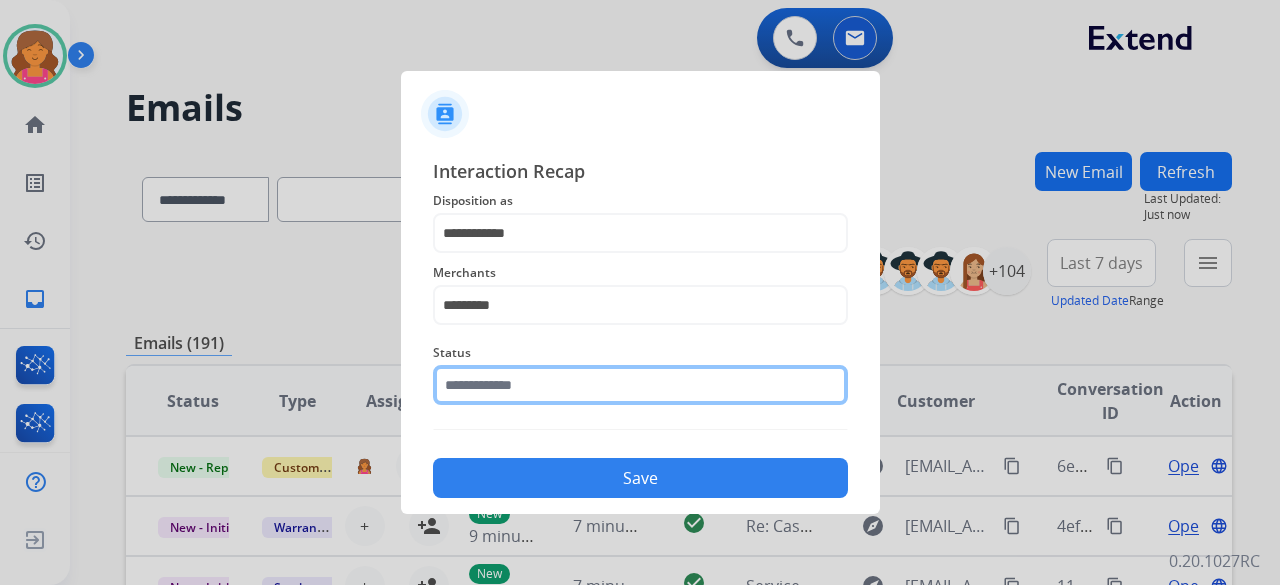 click 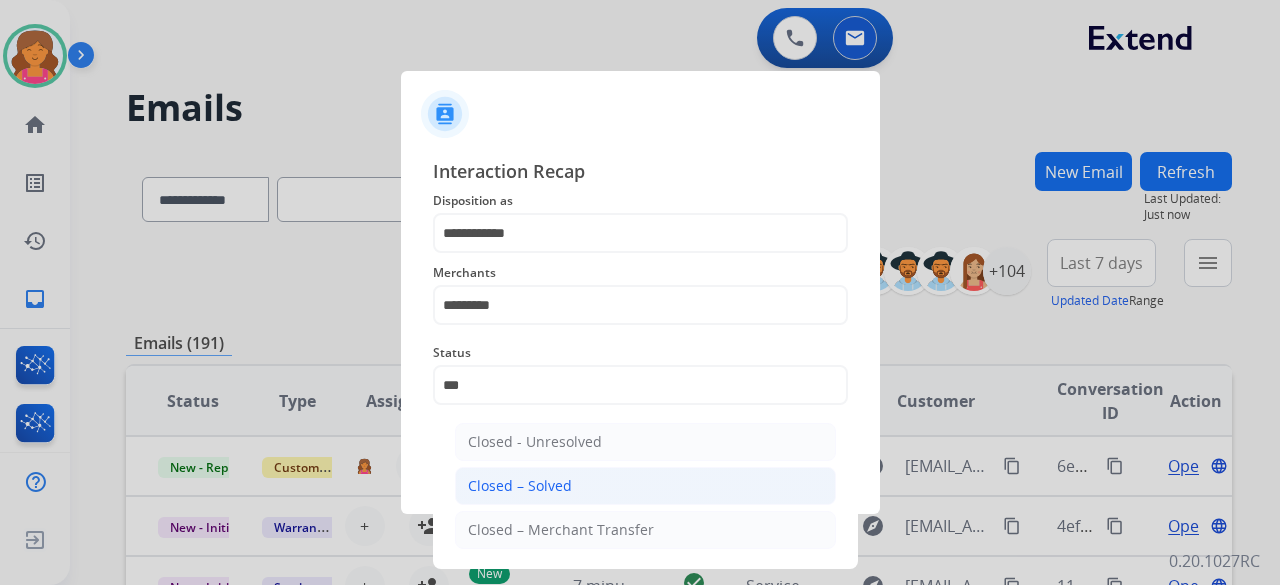 click on "Closed – Solved" 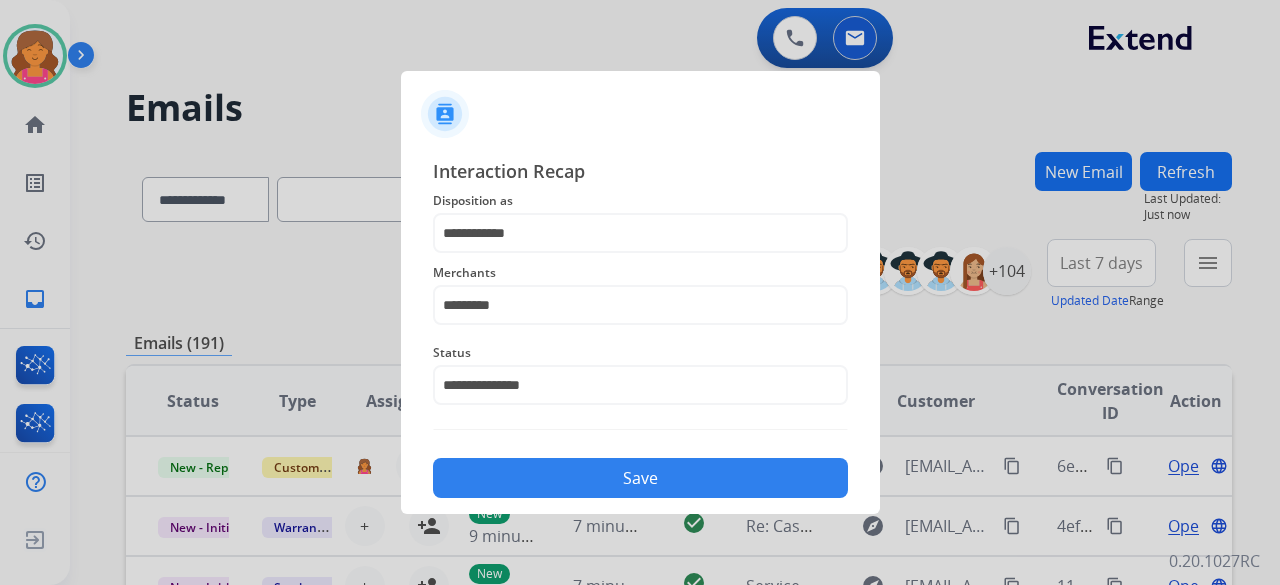 click on "Save" 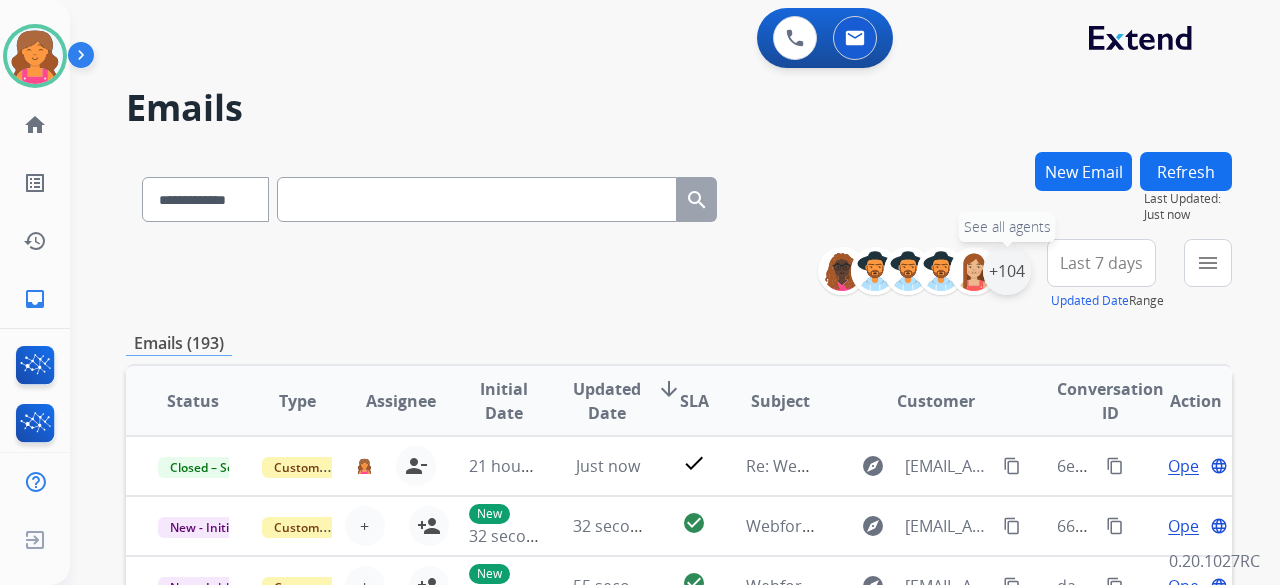 click on "+104" at bounding box center (1007, 271) 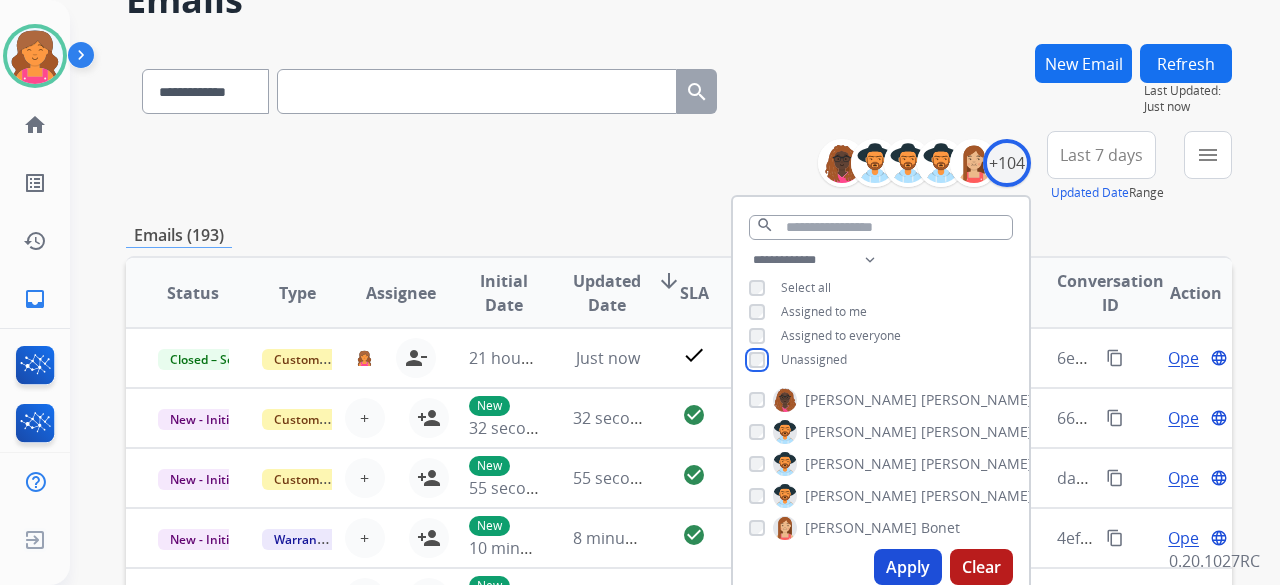 scroll, scrollTop: 300, scrollLeft: 0, axis: vertical 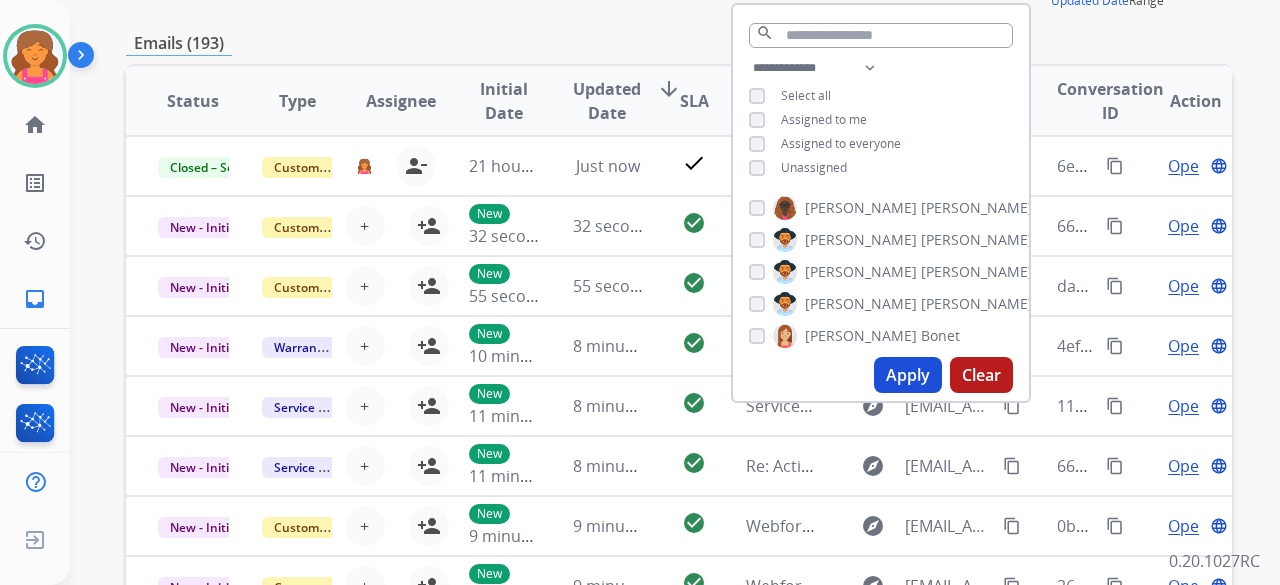click on "Apply" at bounding box center (908, 375) 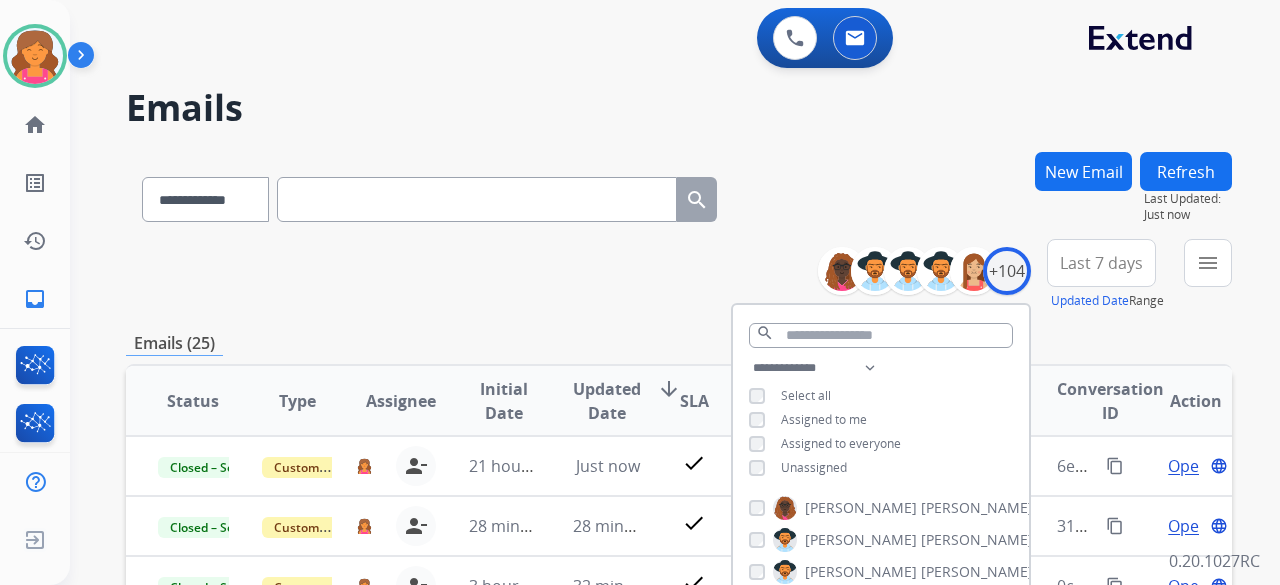 click on "**********" at bounding box center (679, 275) 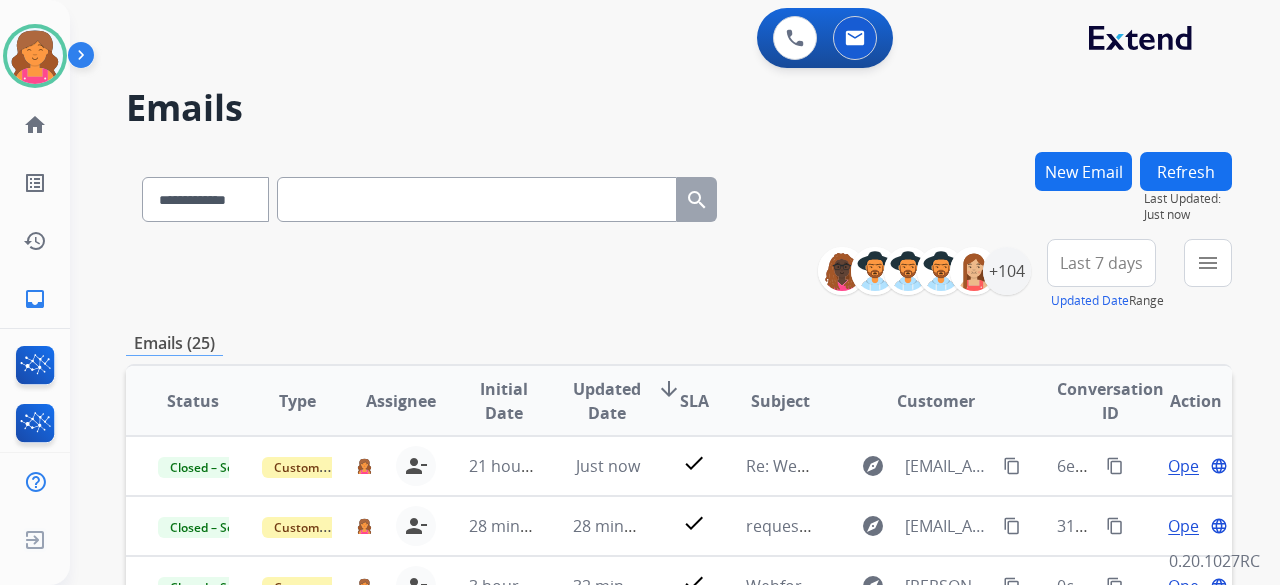 scroll, scrollTop: 2, scrollLeft: 0, axis: vertical 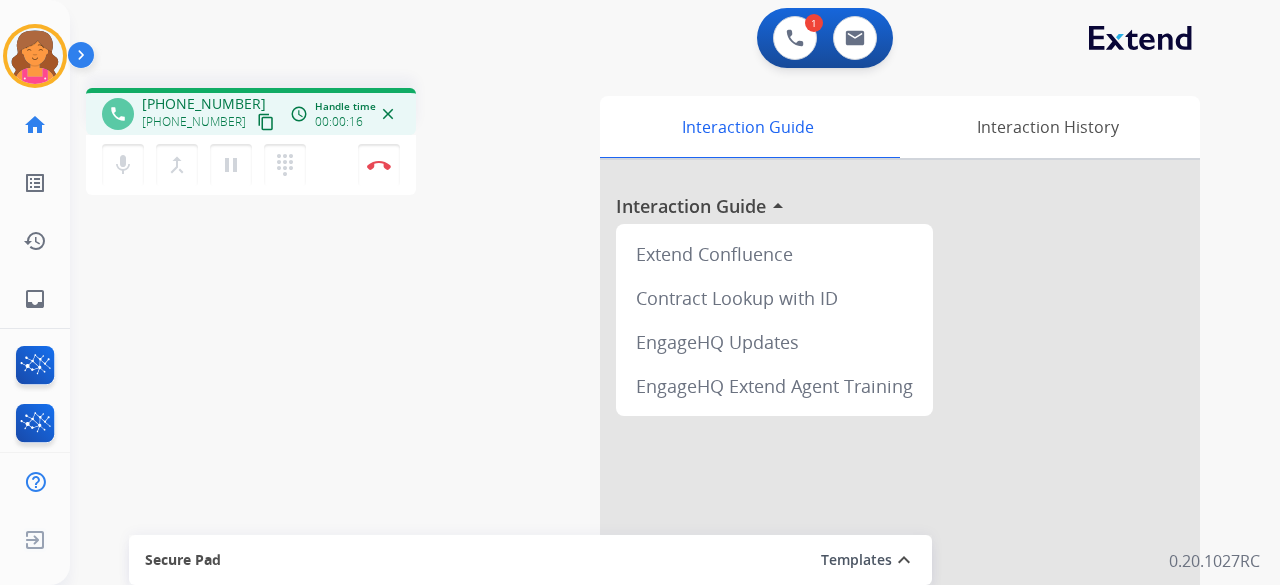 click on "content_copy" at bounding box center [266, 122] 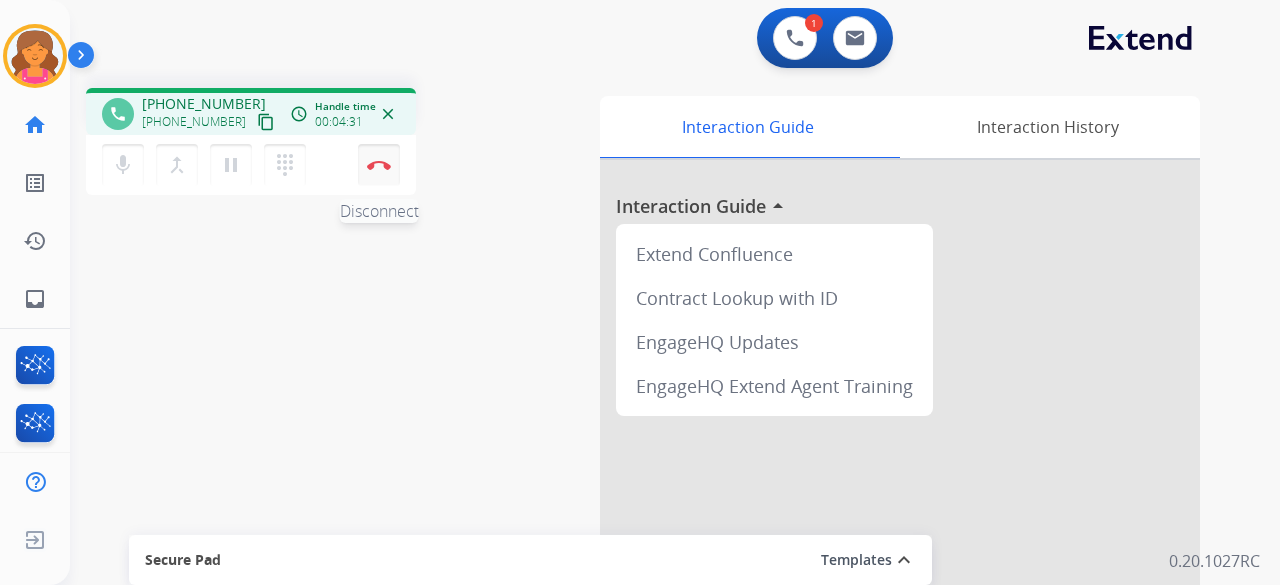 click on "Disconnect" at bounding box center [379, 165] 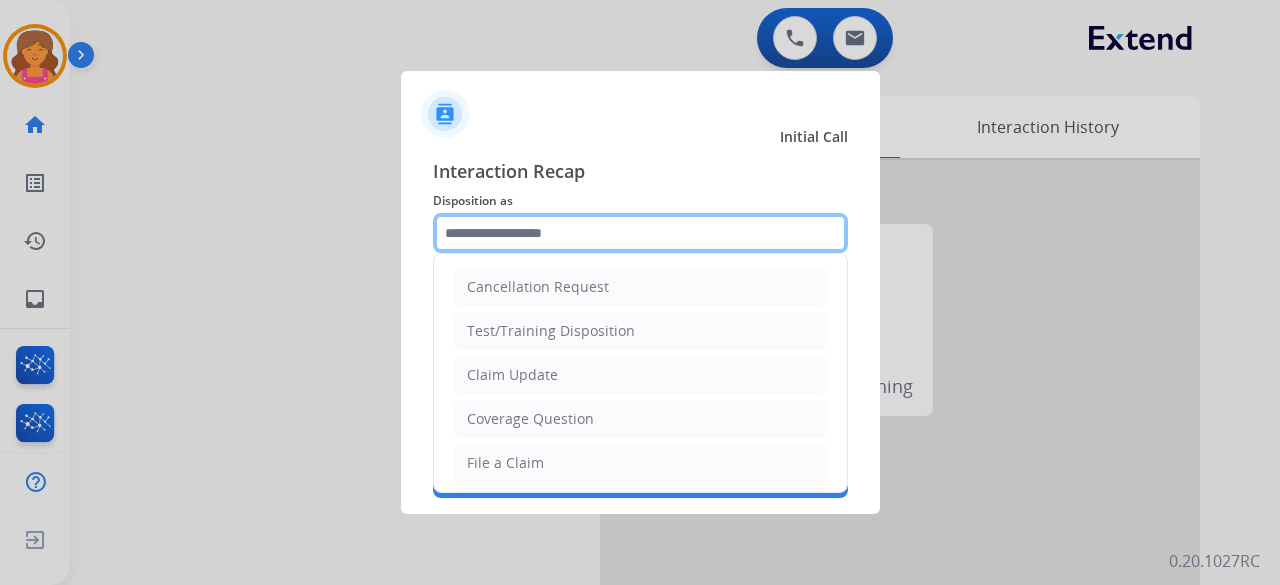 click 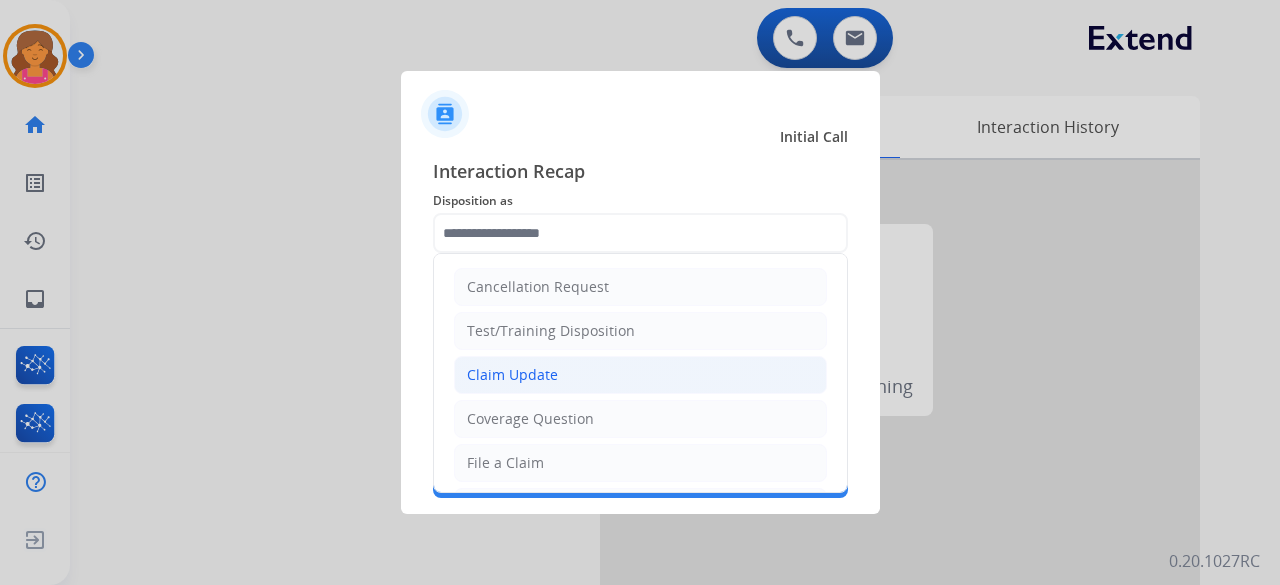 click on "Claim Update" 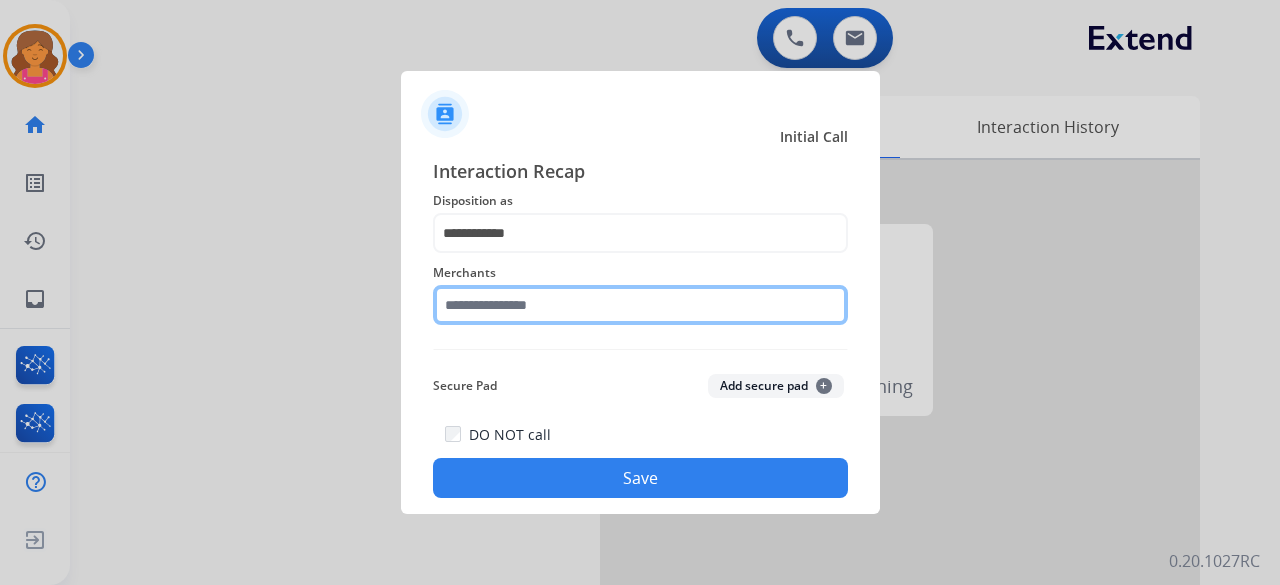 click on "Merchants" 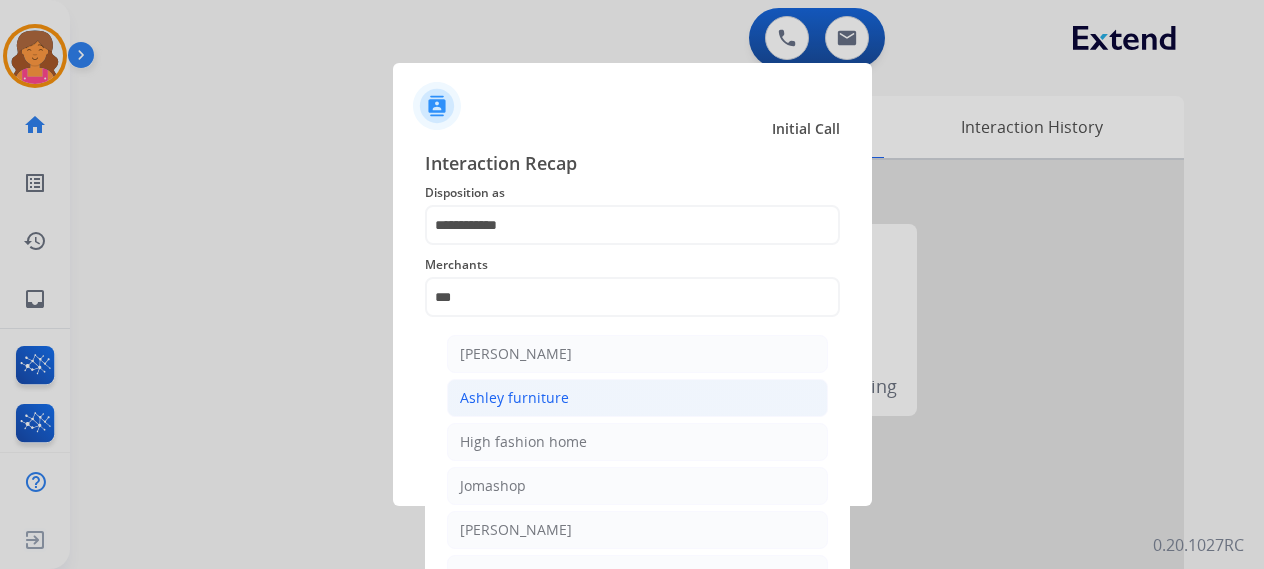 click on "Ashley furniture" 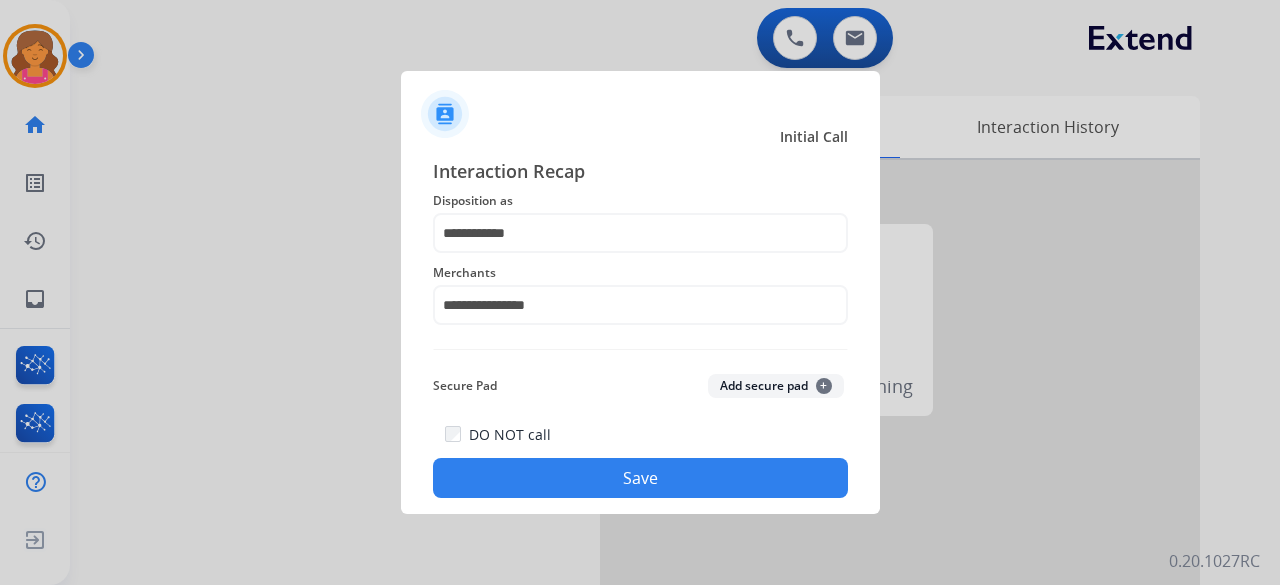 click on "Save" 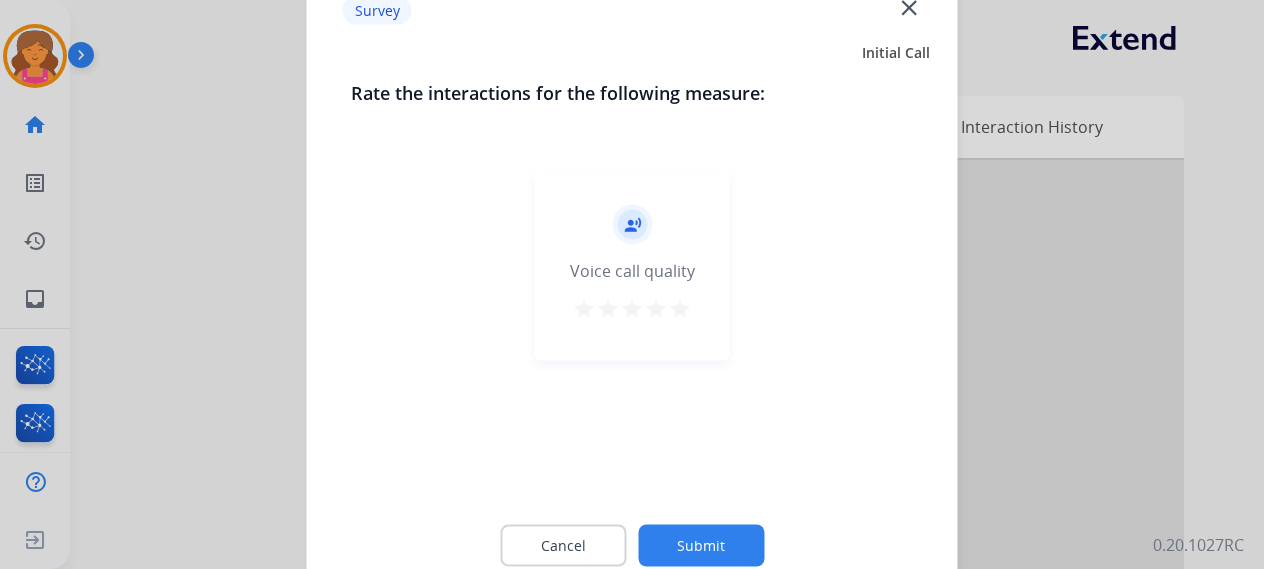 click on "star" at bounding box center [680, 308] 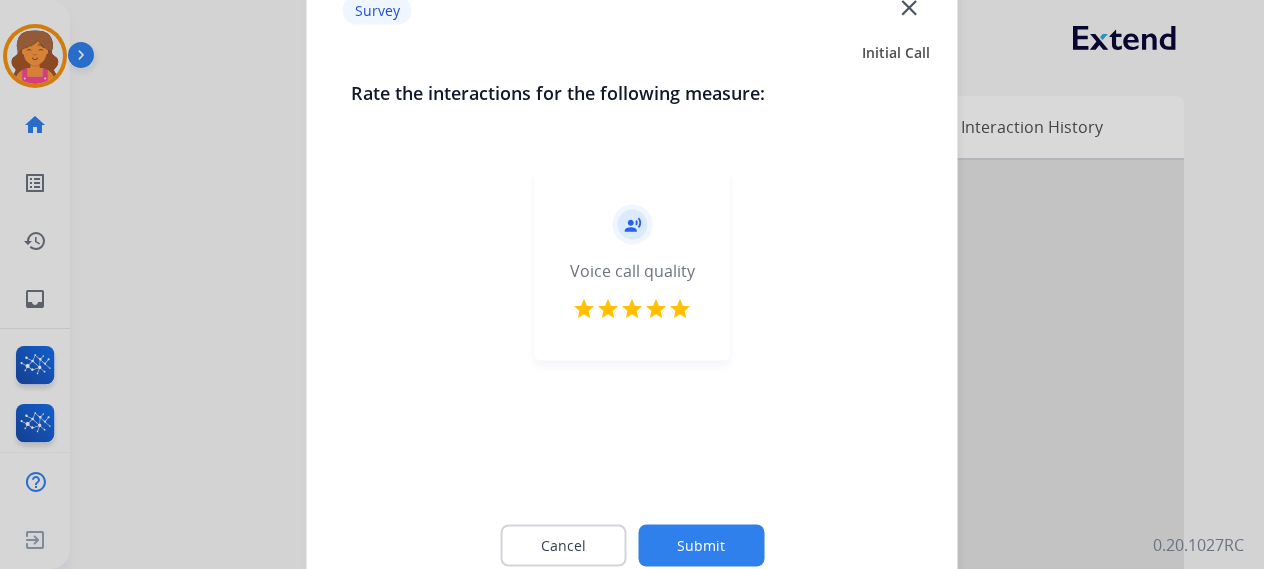 click on "Submit" 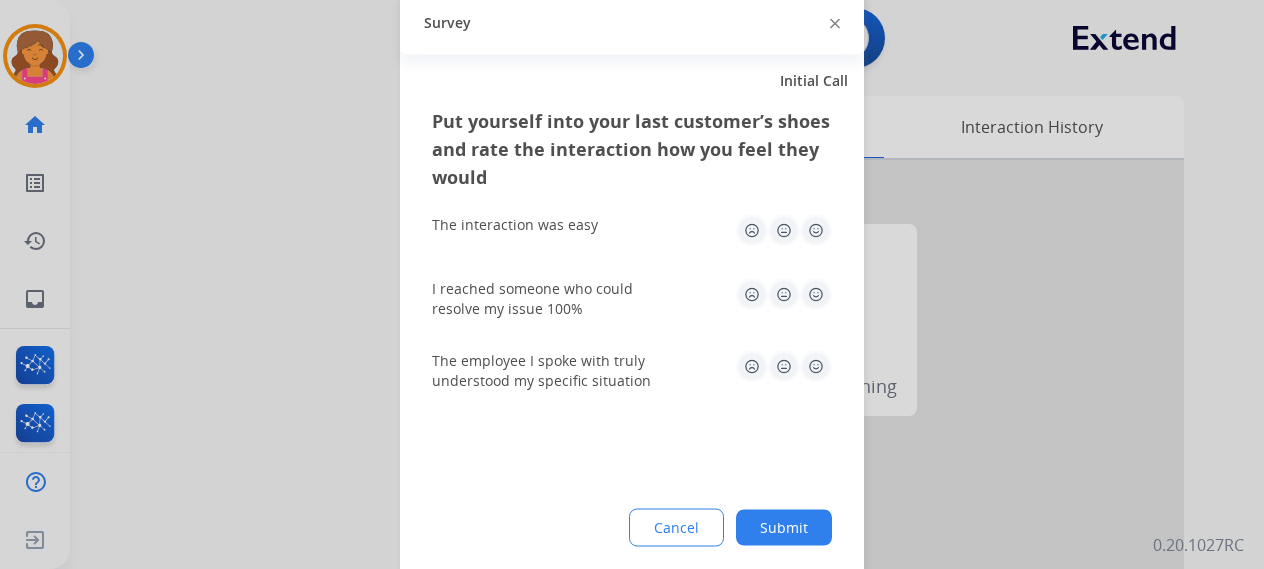 click 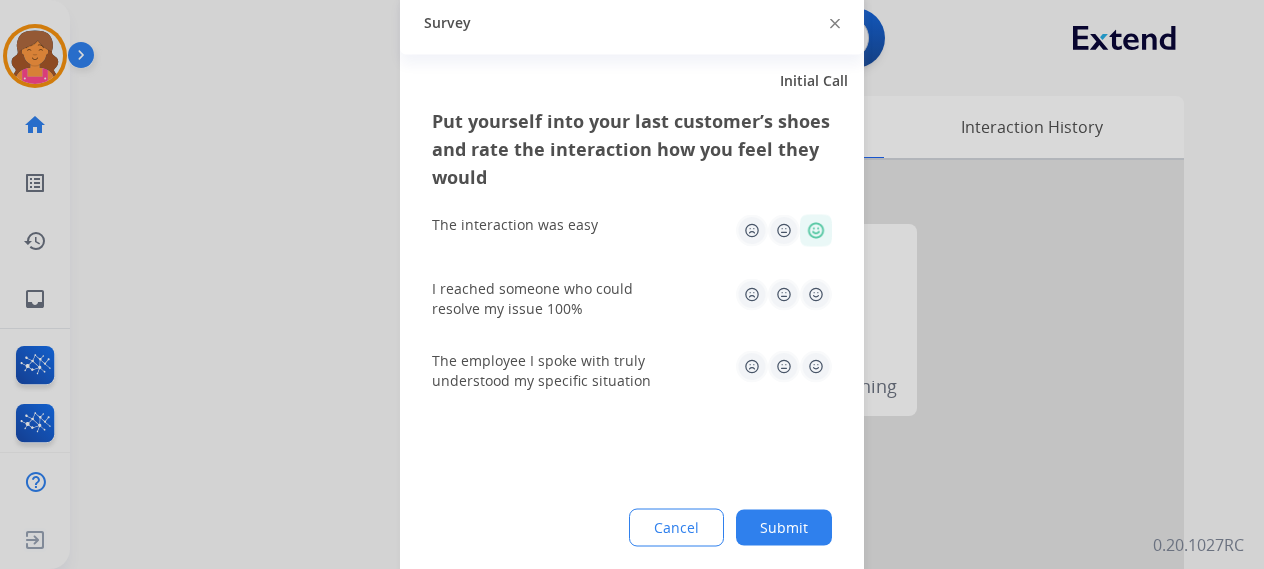 click 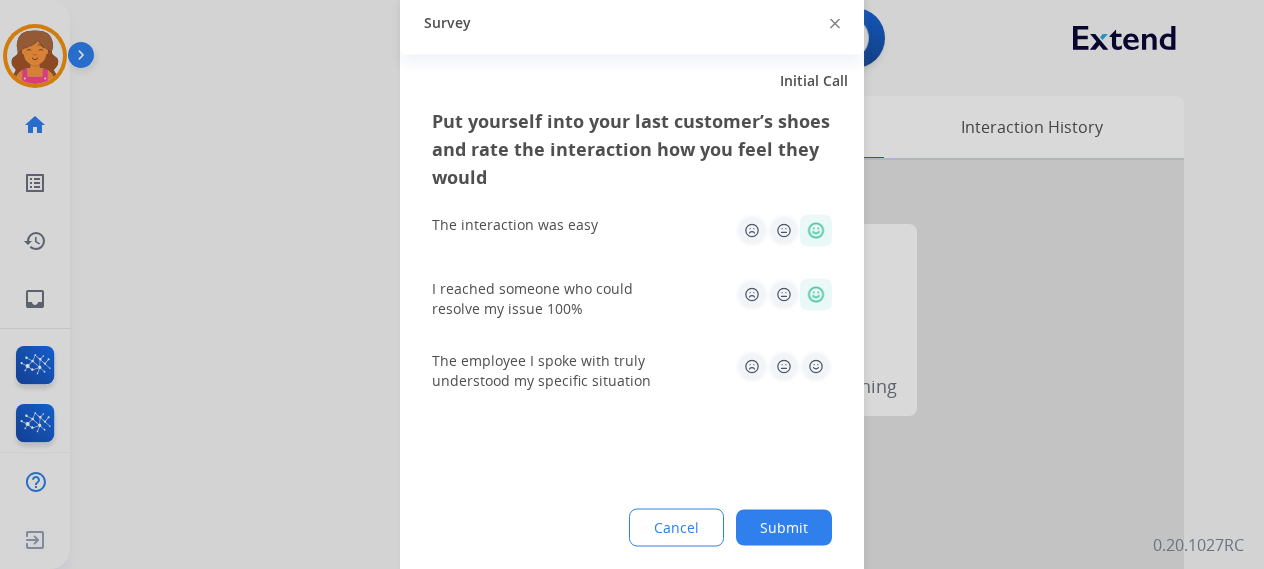 click 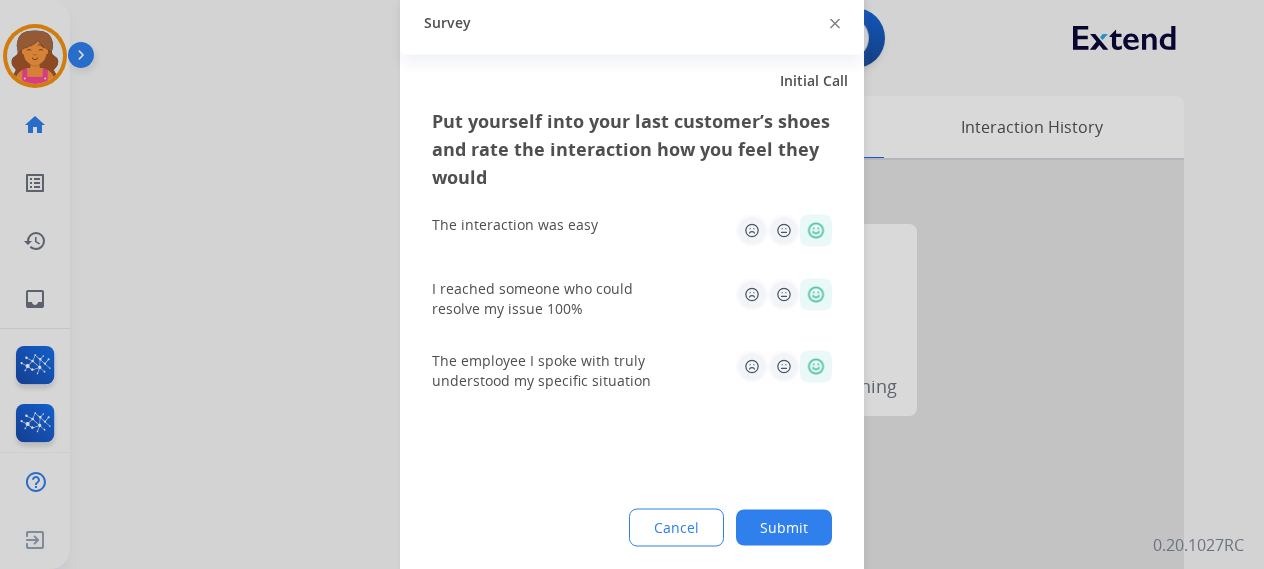 click on "Submit" 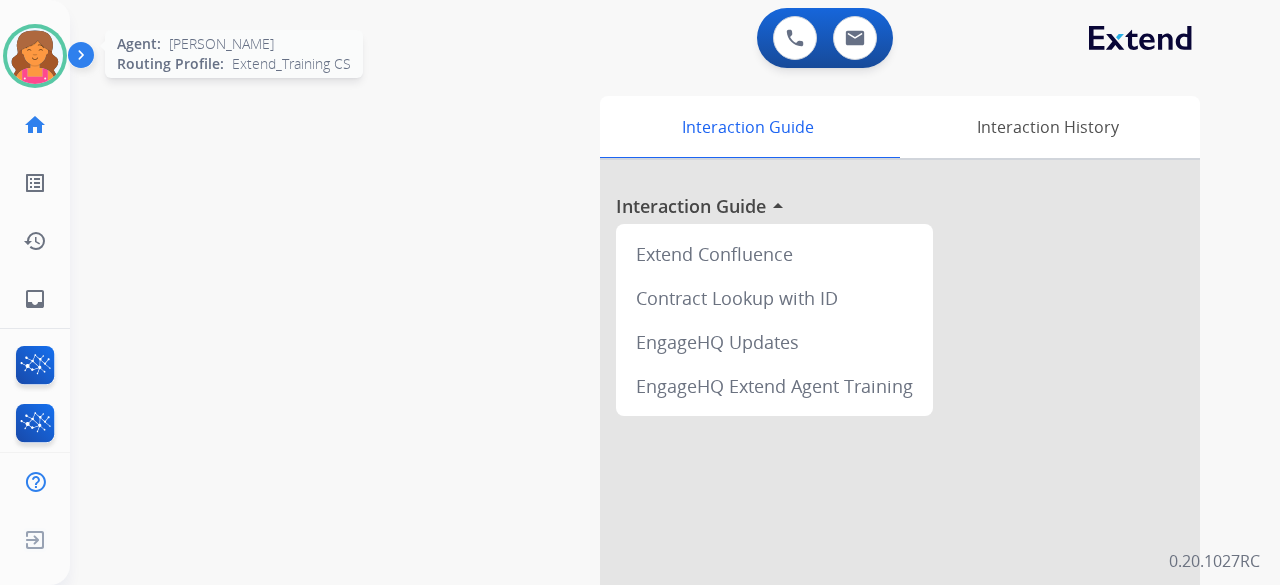 click at bounding box center (35, 56) 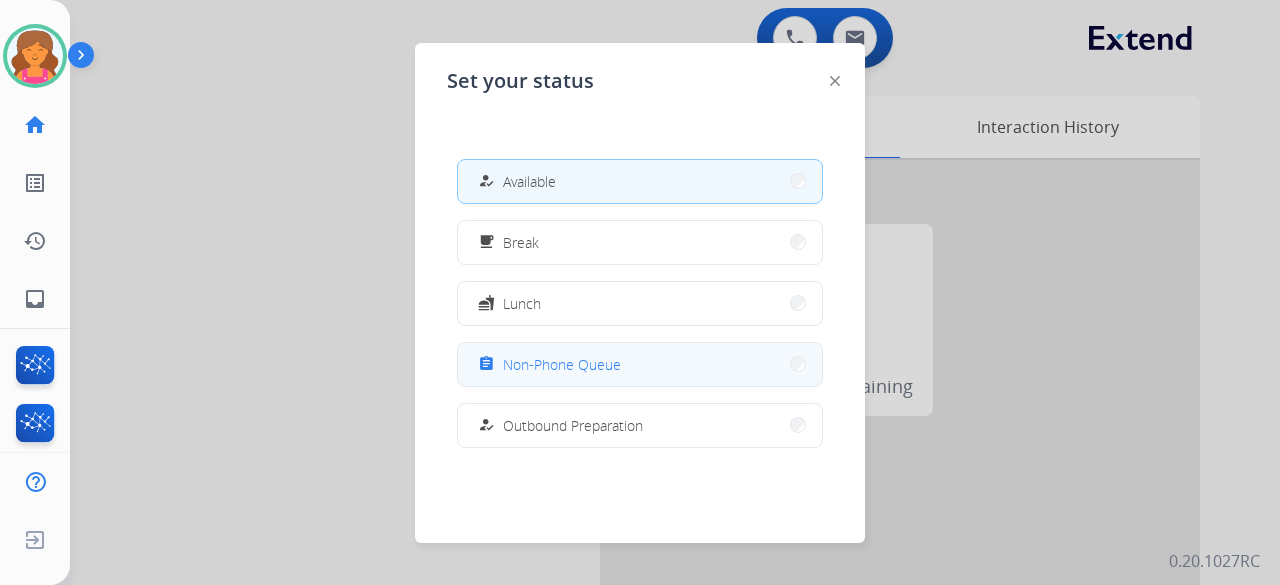 click on "assignment Non-Phone Queue" at bounding box center (640, 364) 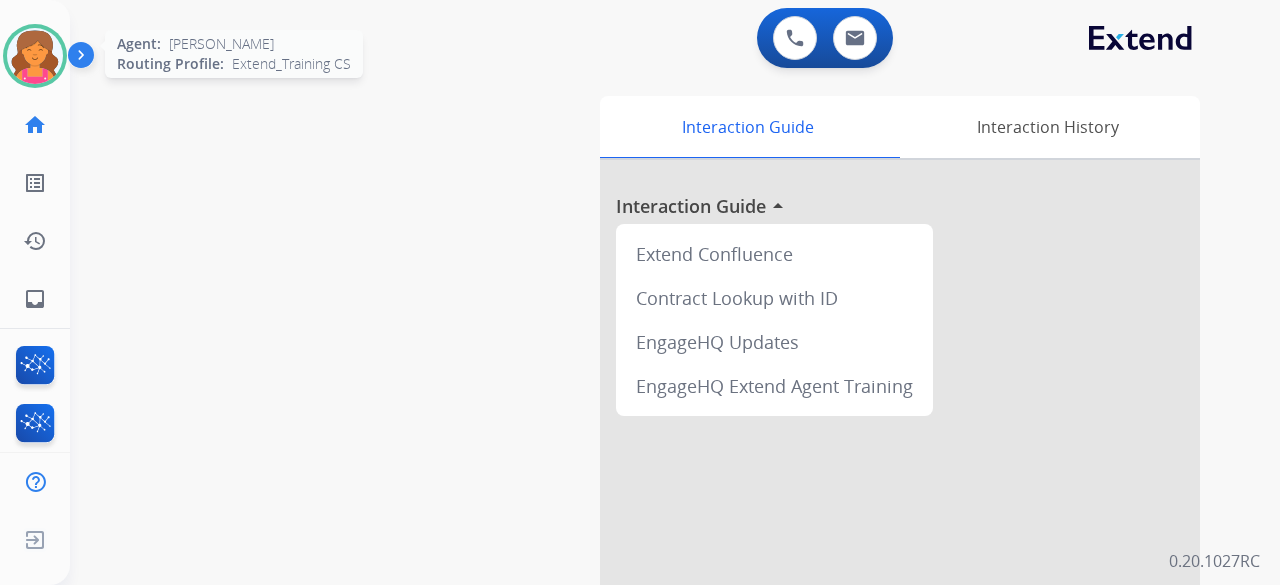 click at bounding box center (35, 56) 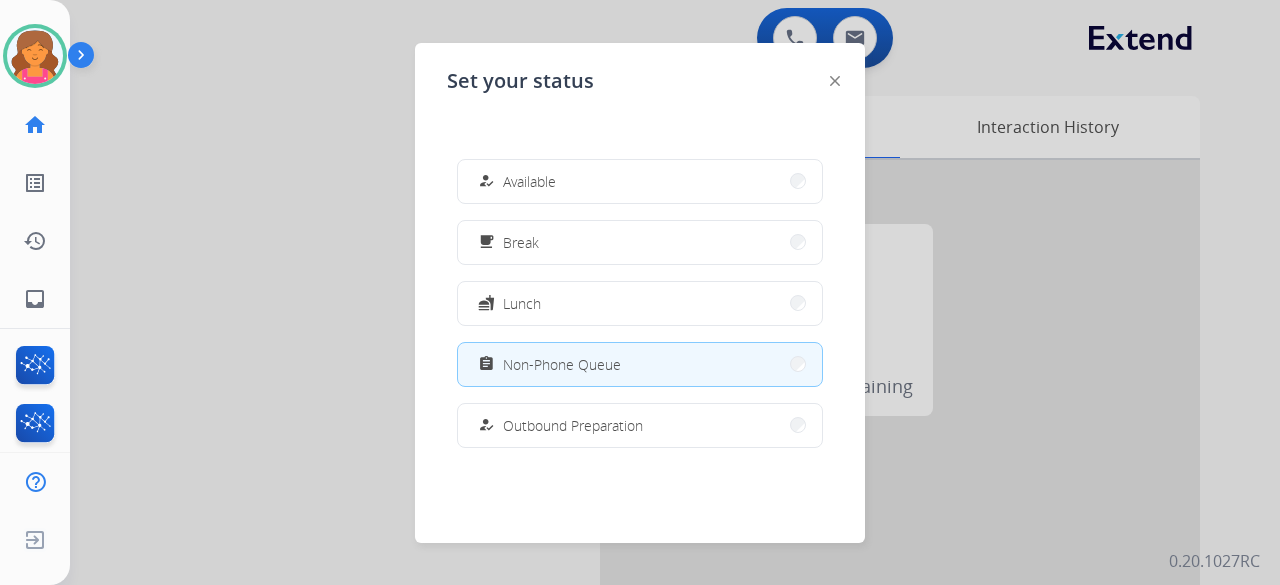 click at bounding box center [640, 292] 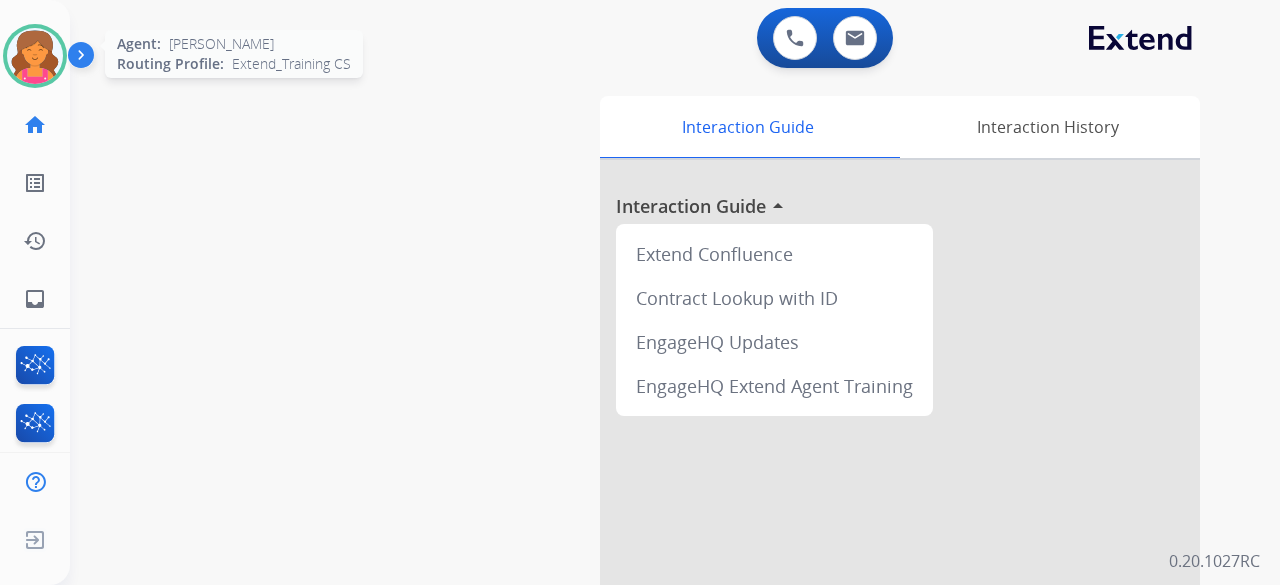 click at bounding box center [35, 56] 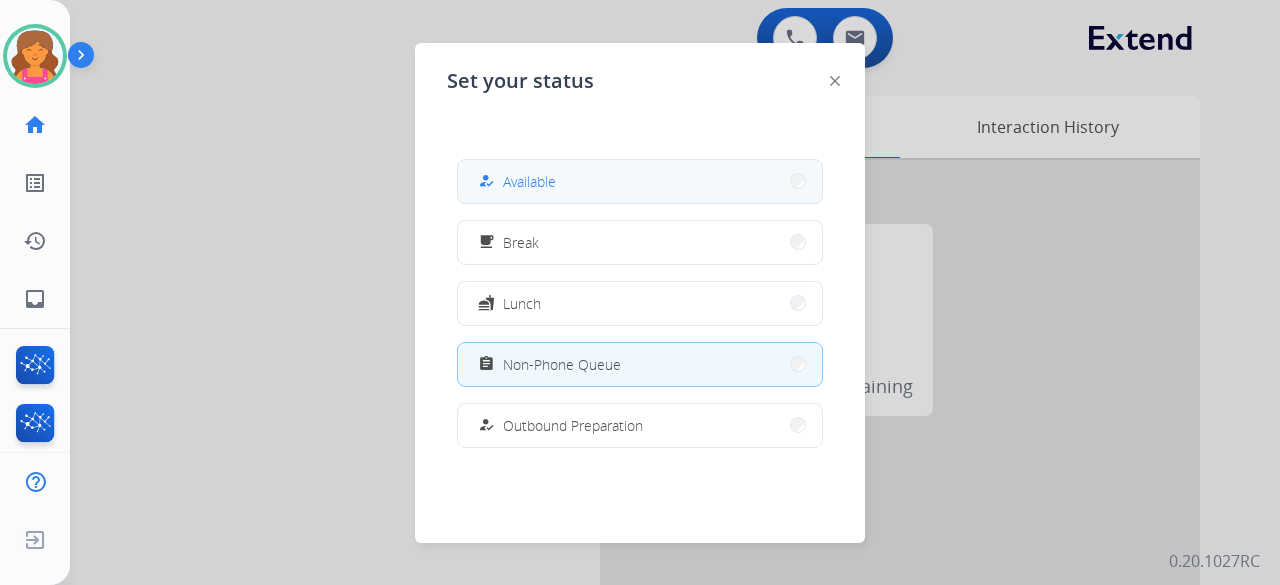 click on "how_to_reg Available" at bounding box center (640, 181) 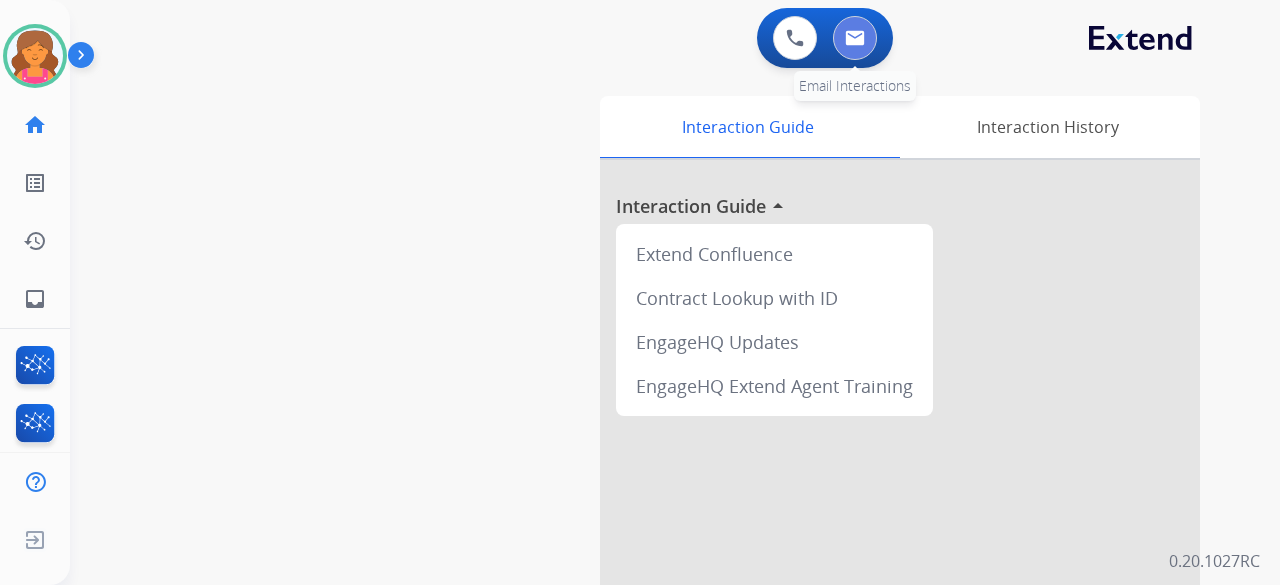 click at bounding box center (855, 38) 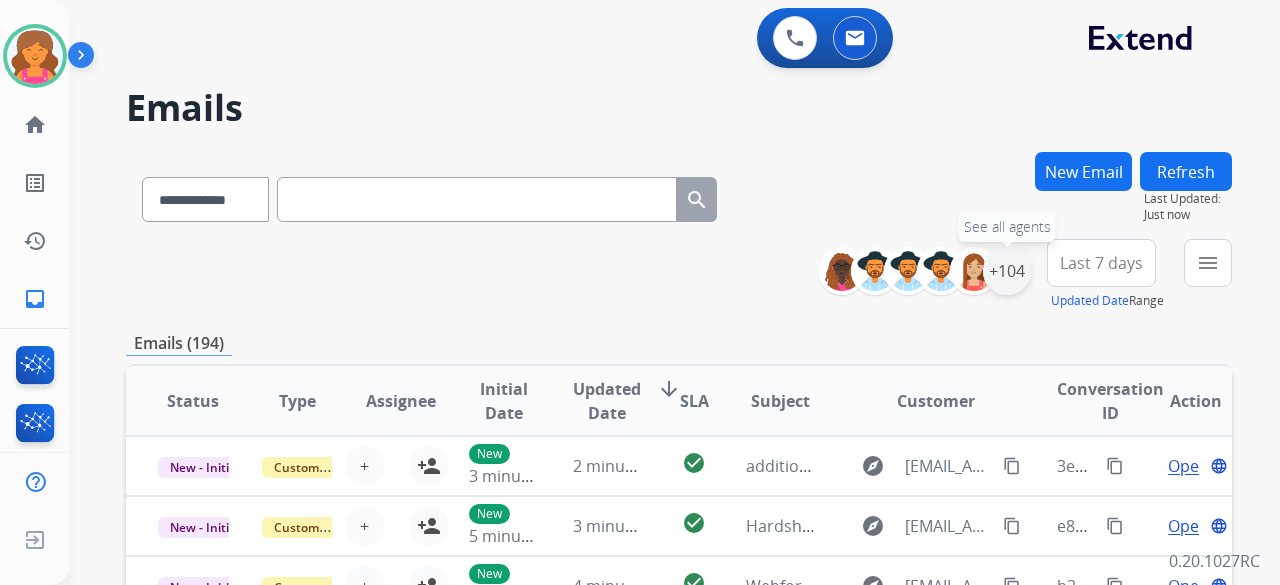 click on "+104" at bounding box center [1007, 271] 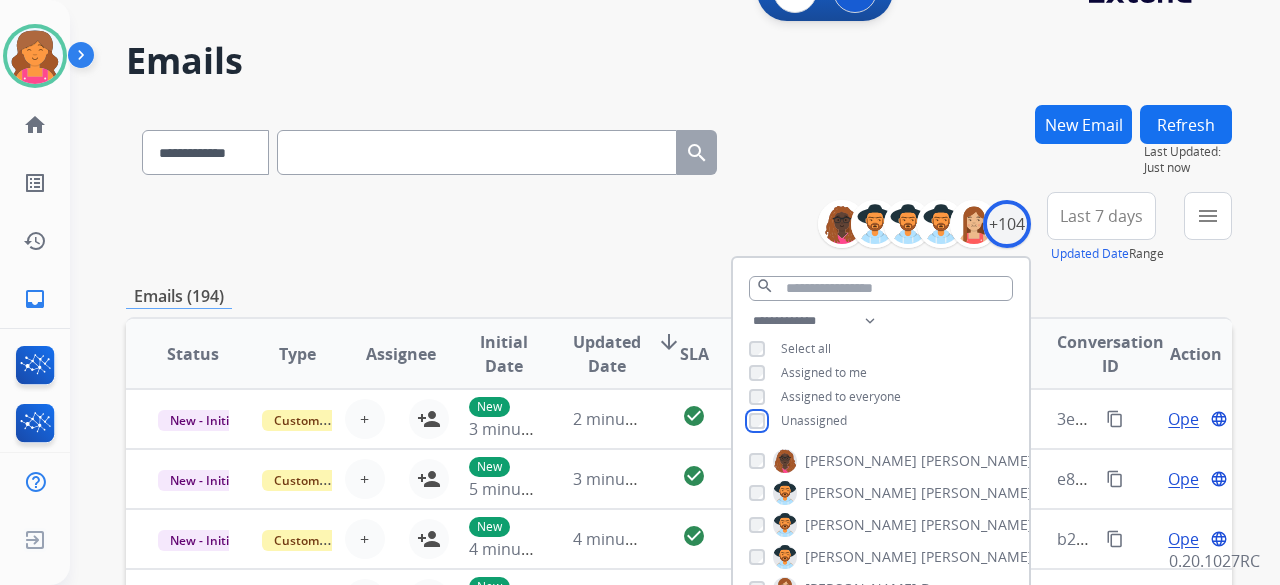 scroll, scrollTop: 300, scrollLeft: 0, axis: vertical 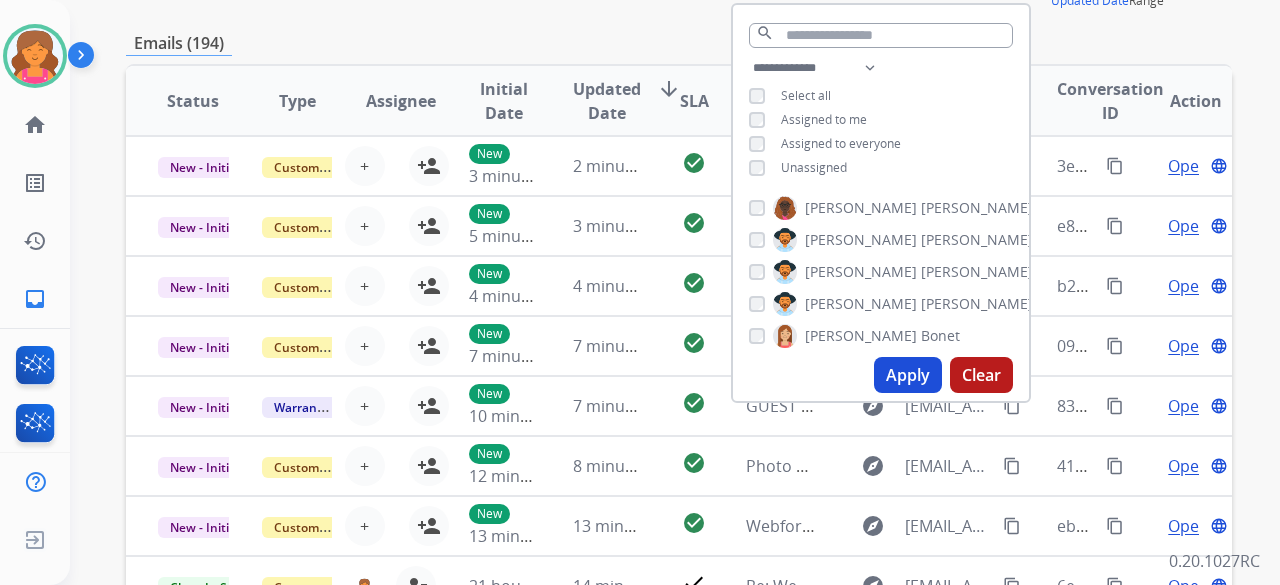 click on "Apply" at bounding box center [908, 375] 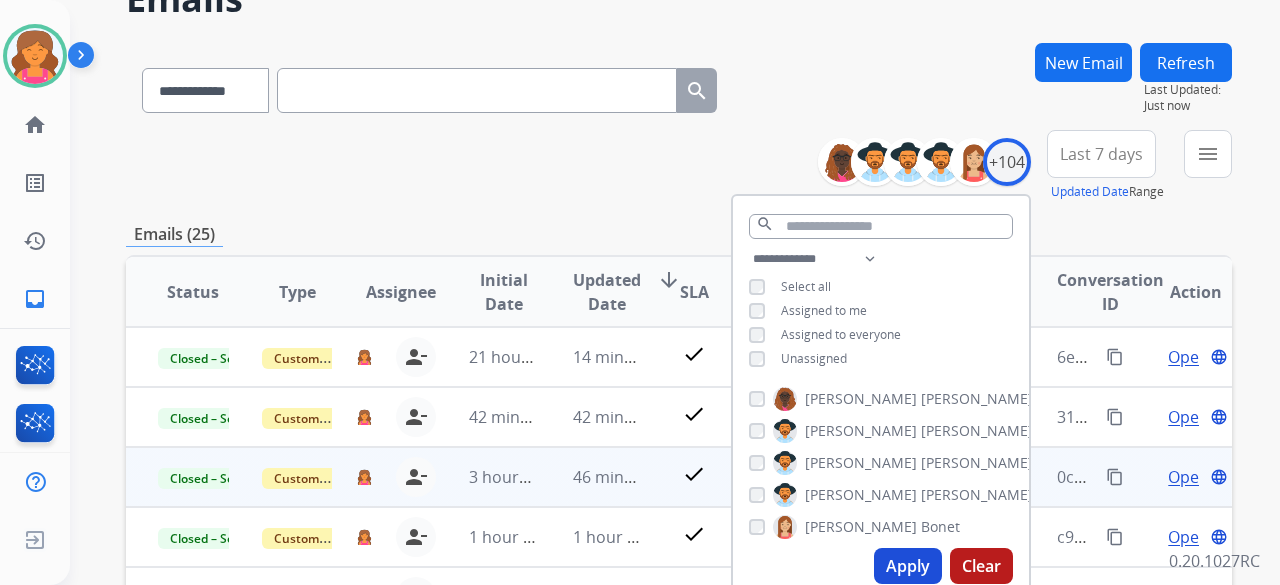 scroll, scrollTop: 300, scrollLeft: 0, axis: vertical 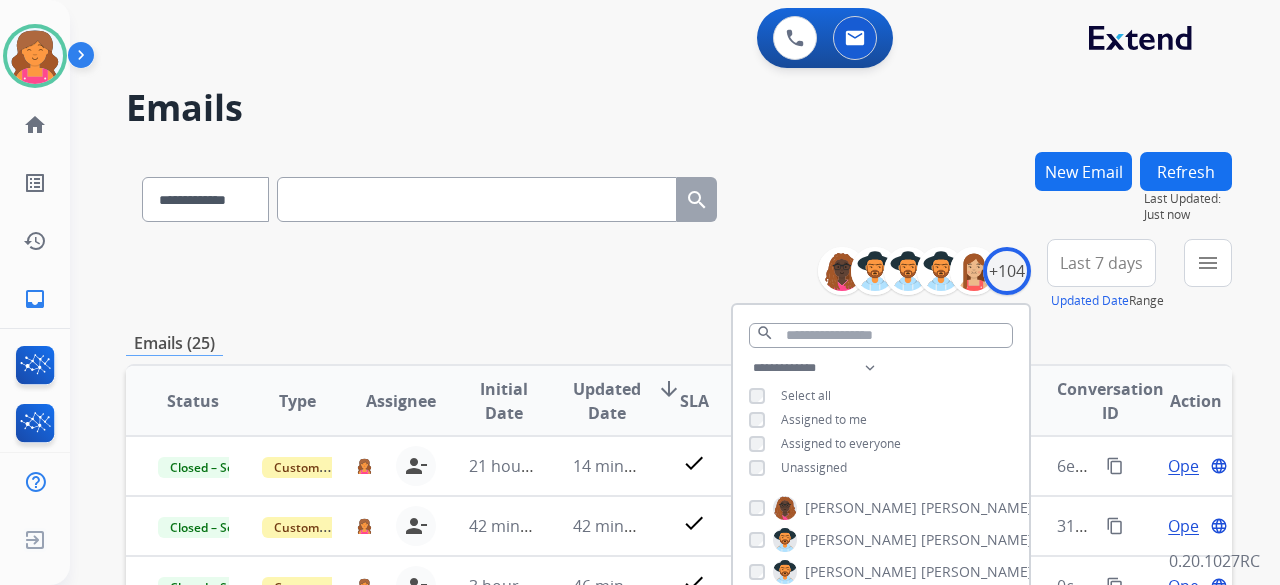 click on "**********" at bounding box center [679, 645] 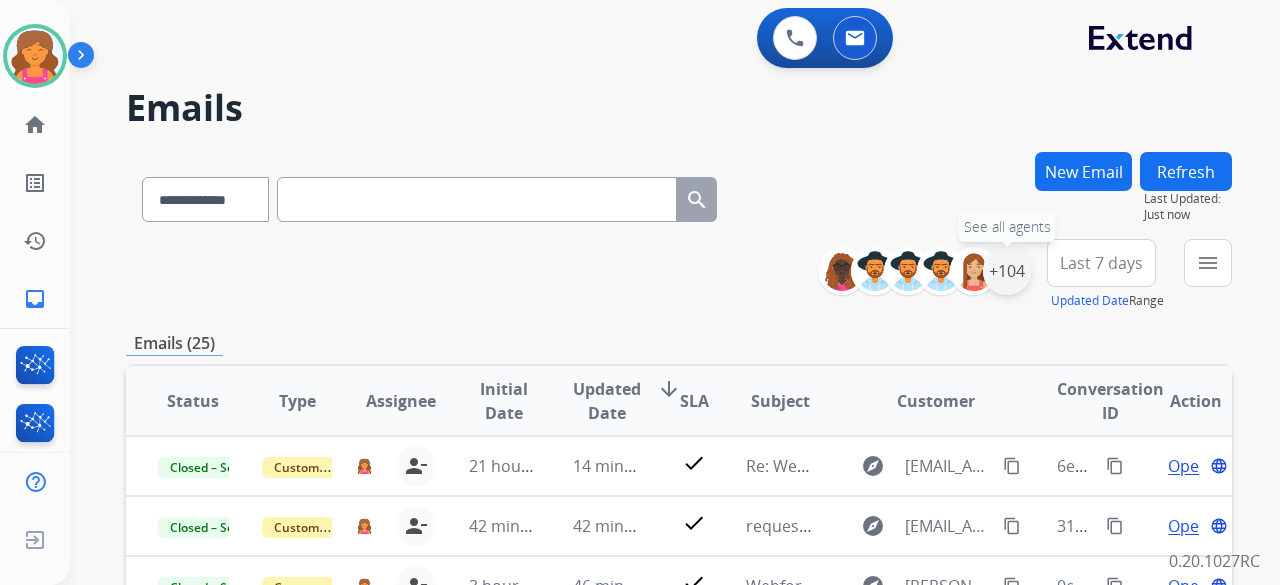 click on "+104" at bounding box center (1007, 271) 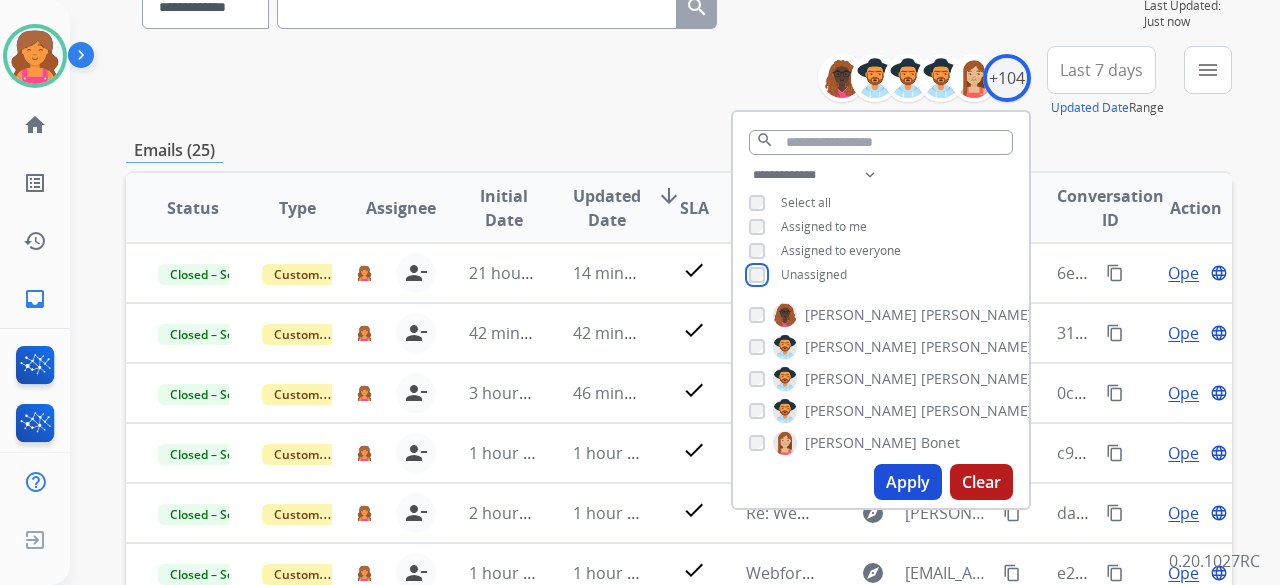 scroll, scrollTop: 200, scrollLeft: 0, axis: vertical 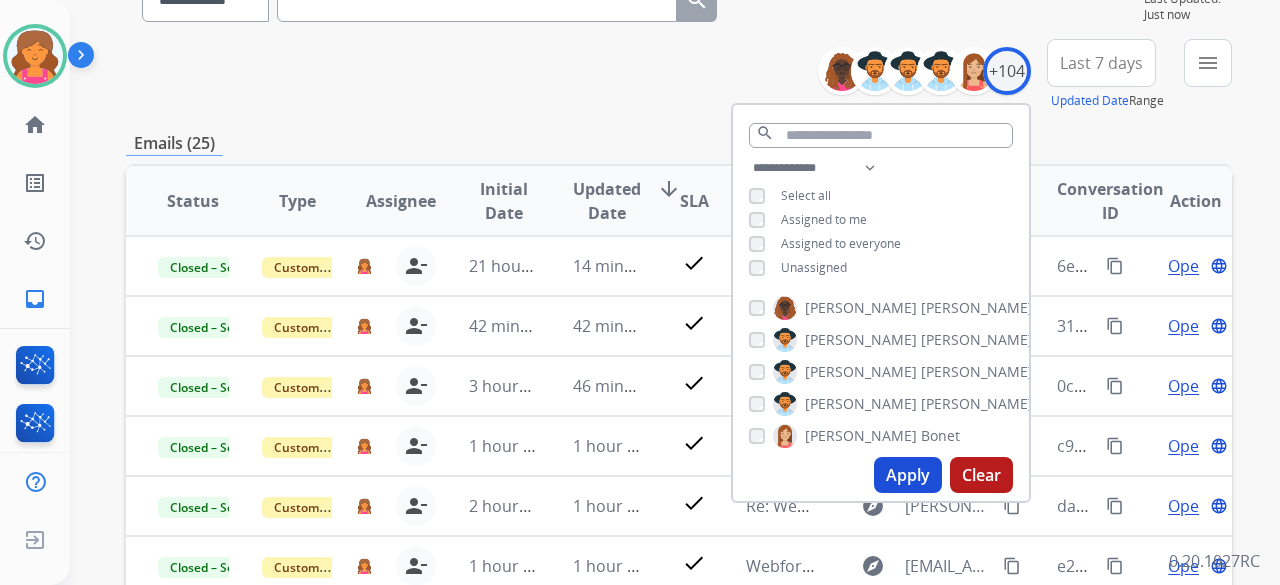 click on "Apply" at bounding box center [908, 475] 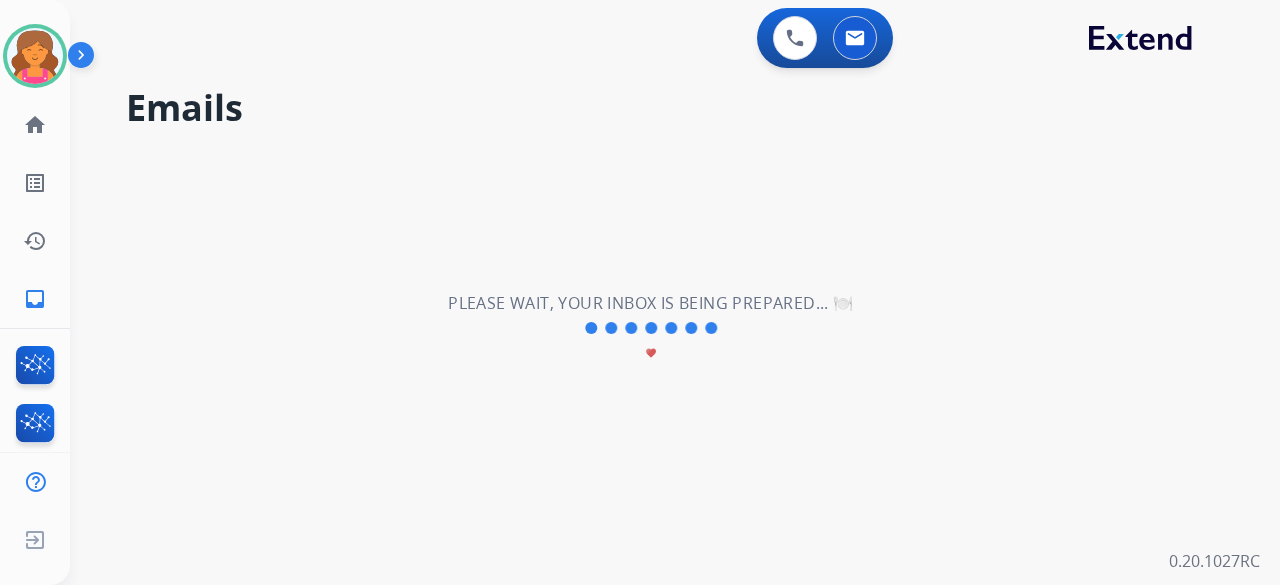 scroll, scrollTop: 0, scrollLeft: 0, axis: both 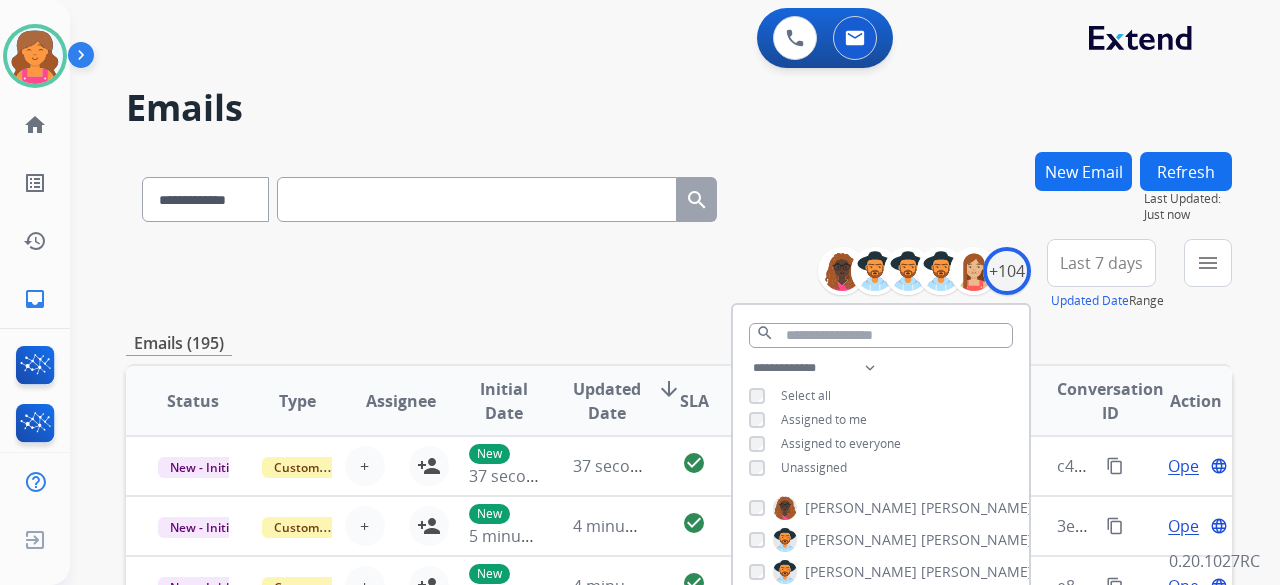 click on "Last 7 days" at bounding box center [1101, 263] 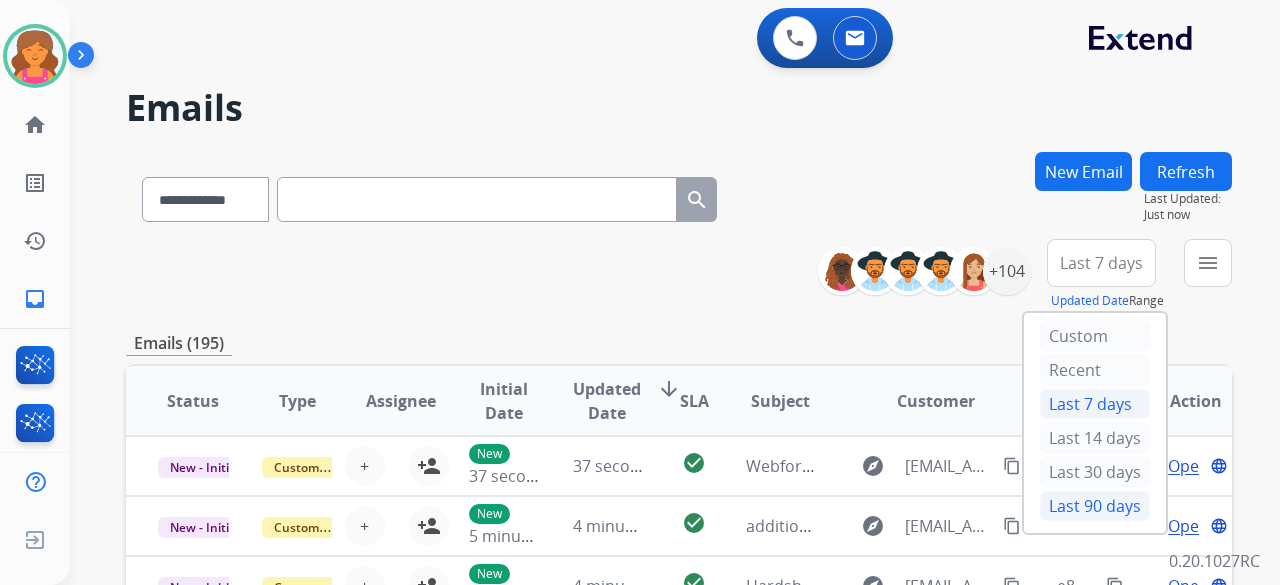 click on "Last 90 days" at bounding box center [1095, 506] 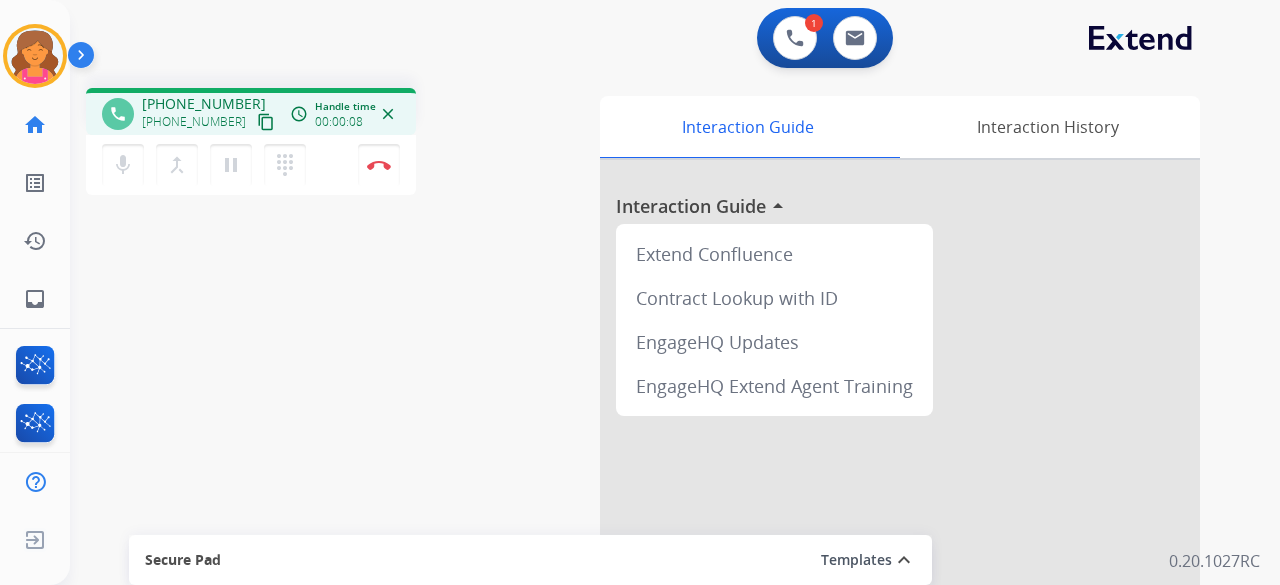 click on "content_copy" at bounding box center (266, 122) 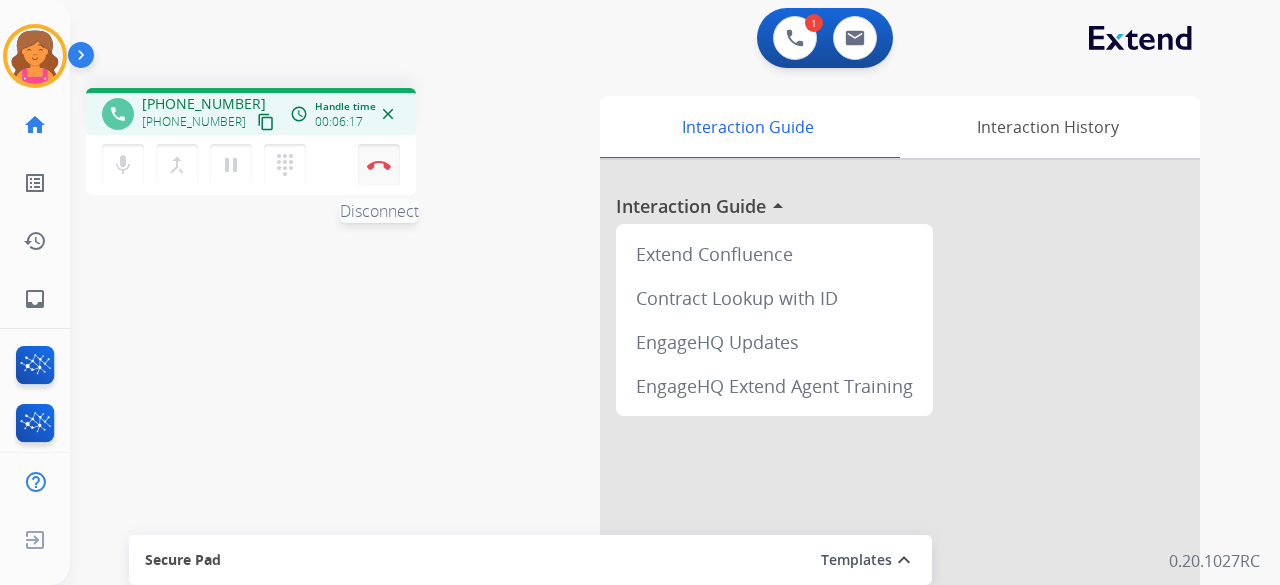 click on "Disconnect" at bounding box center [379, 165] 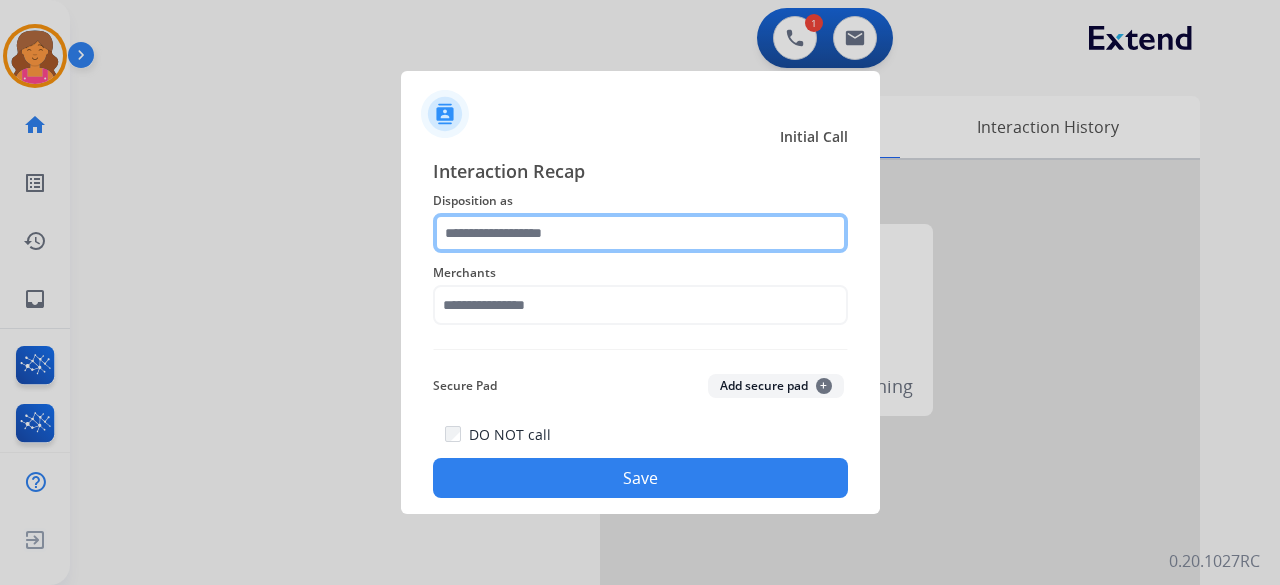 click 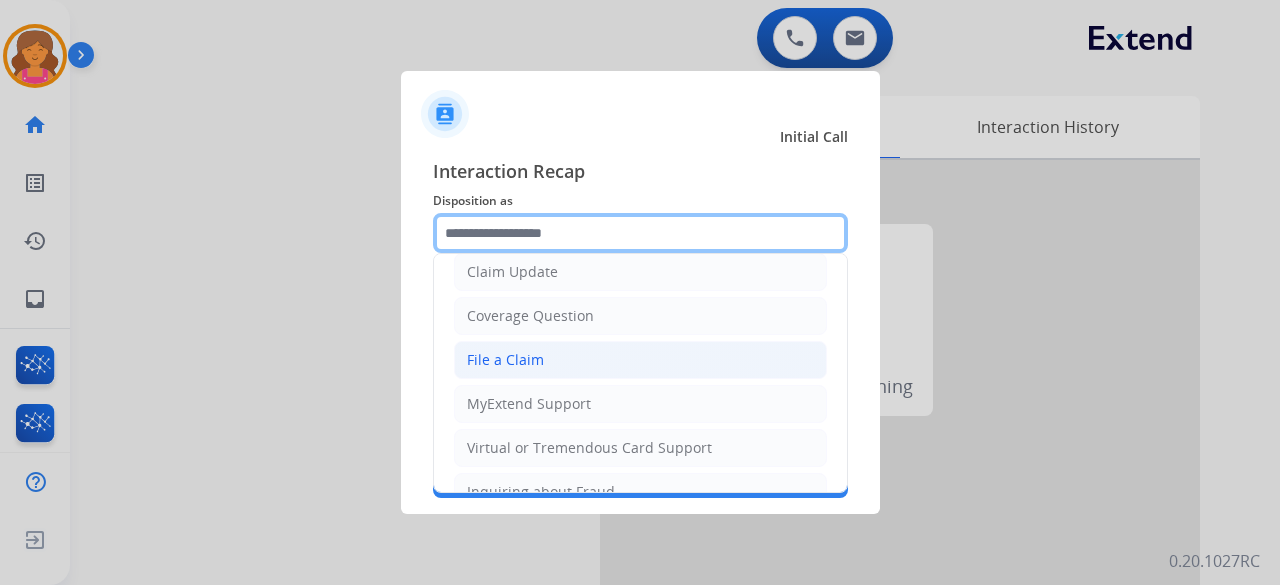 scroll, scrollTop: 3, scrollLeft: 0, axis: vertical 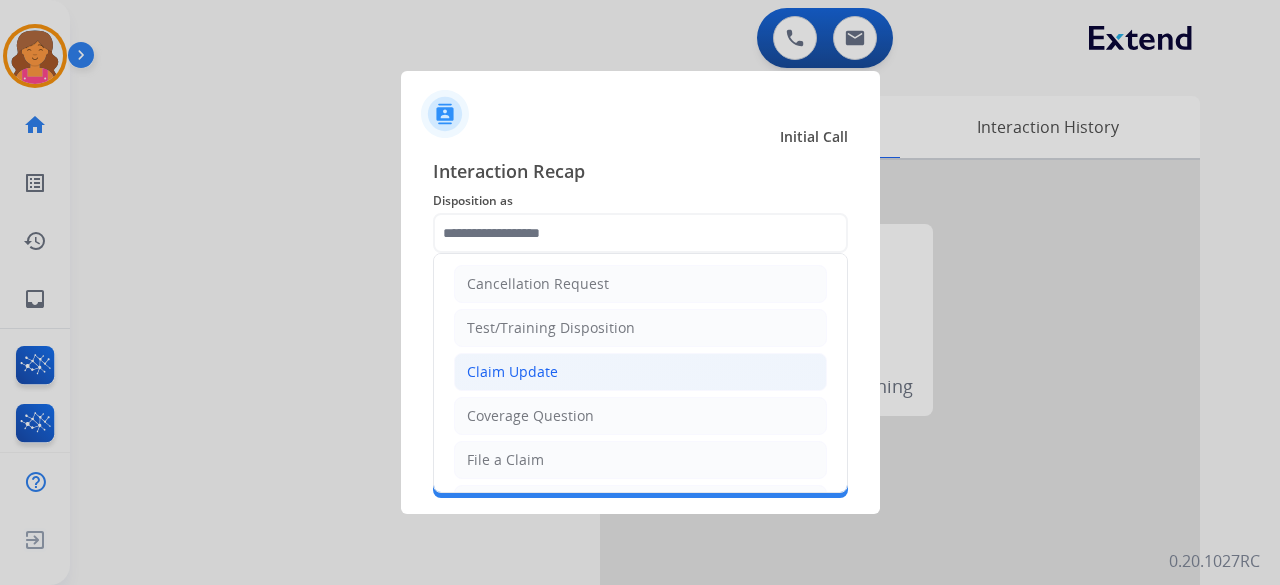 click on "Claim Update" 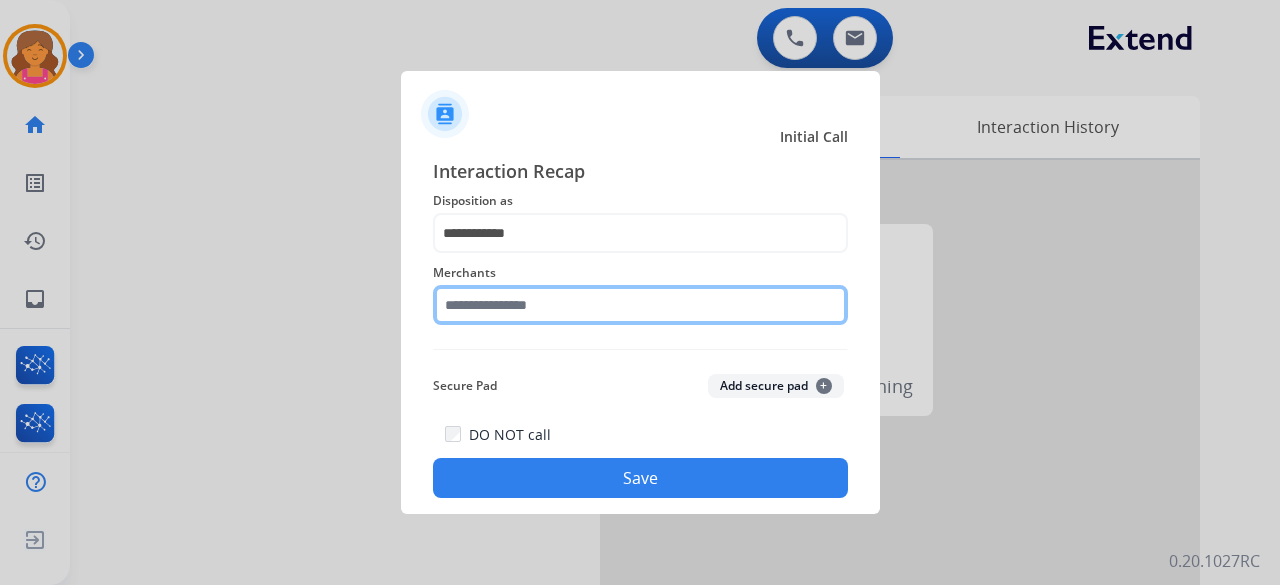 click 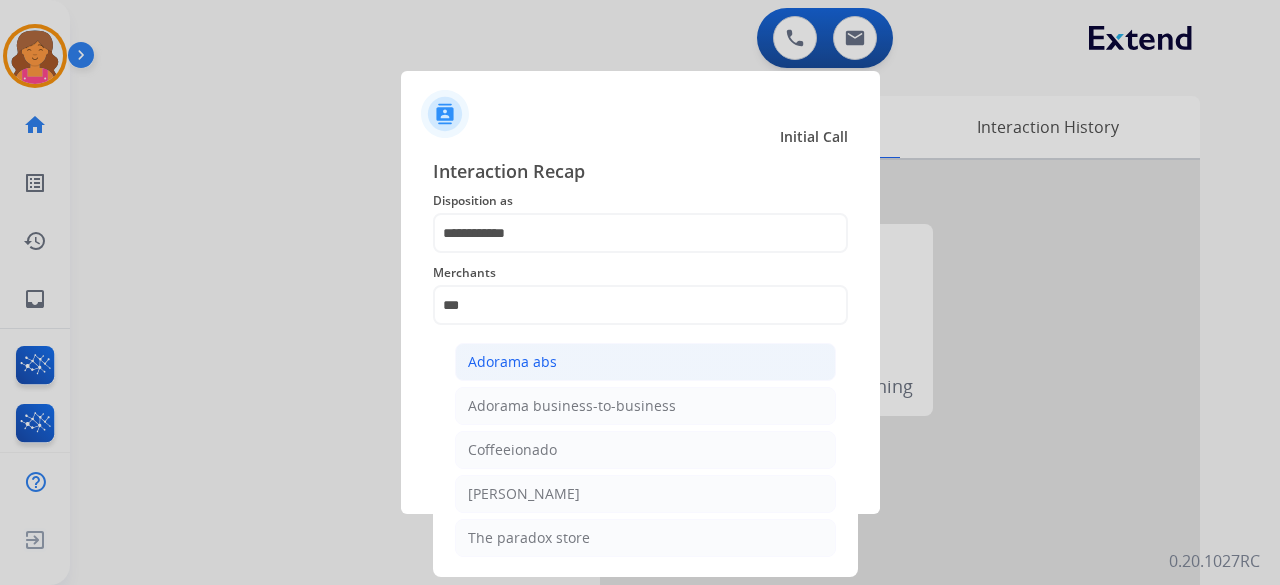 click on "Adorama abs" 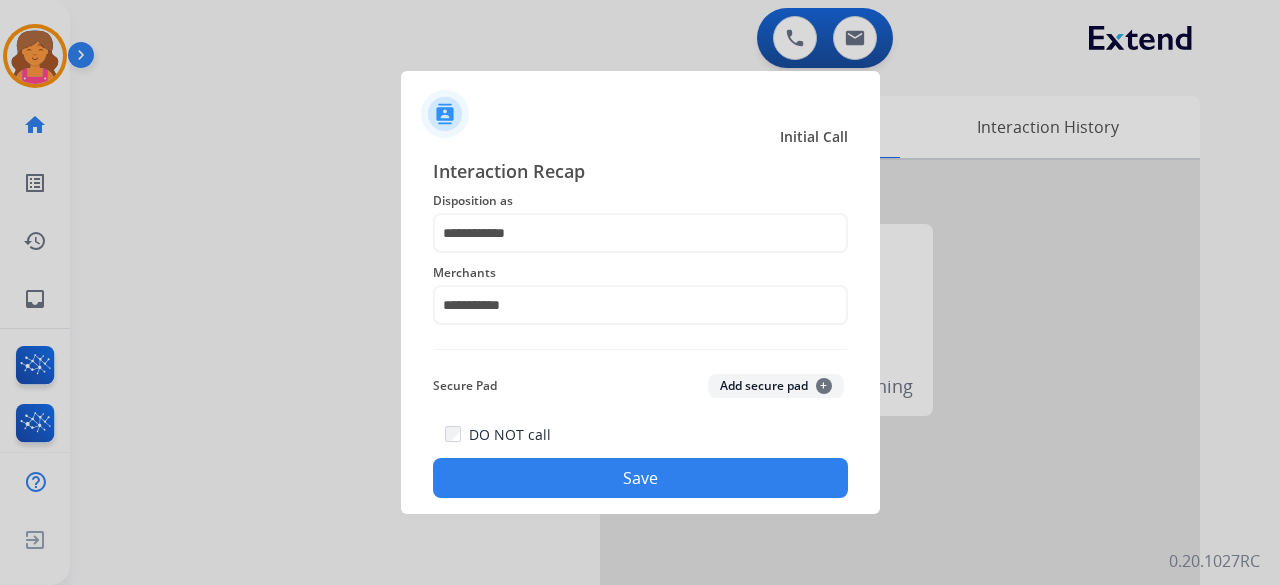 click on "Save" 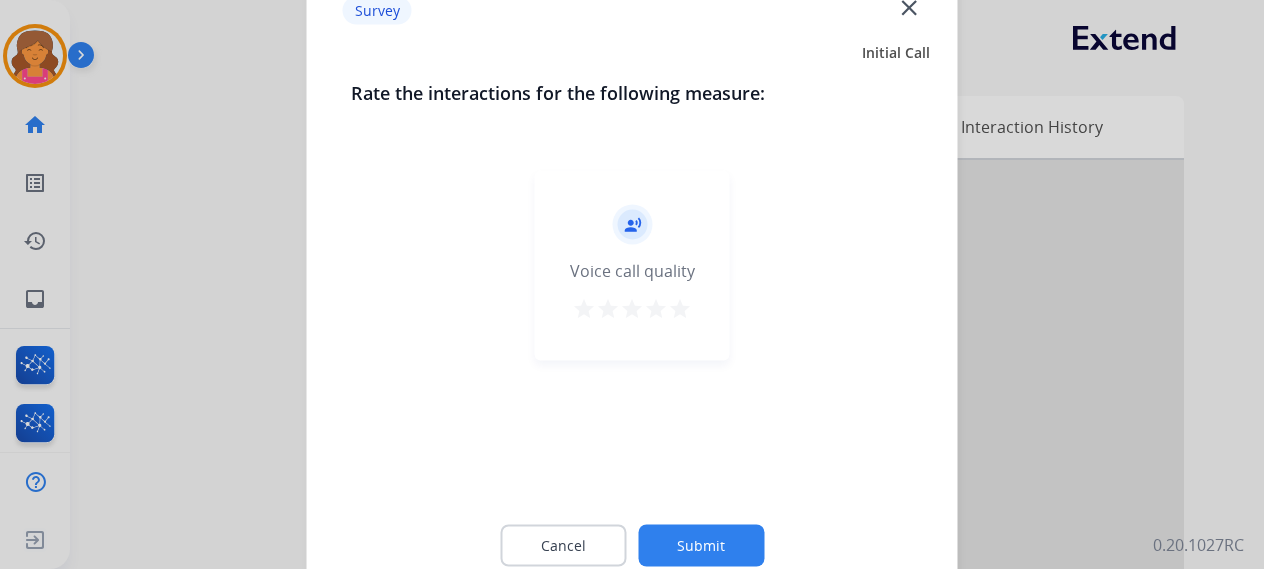 click on "star" at bounding box center (680, 308) 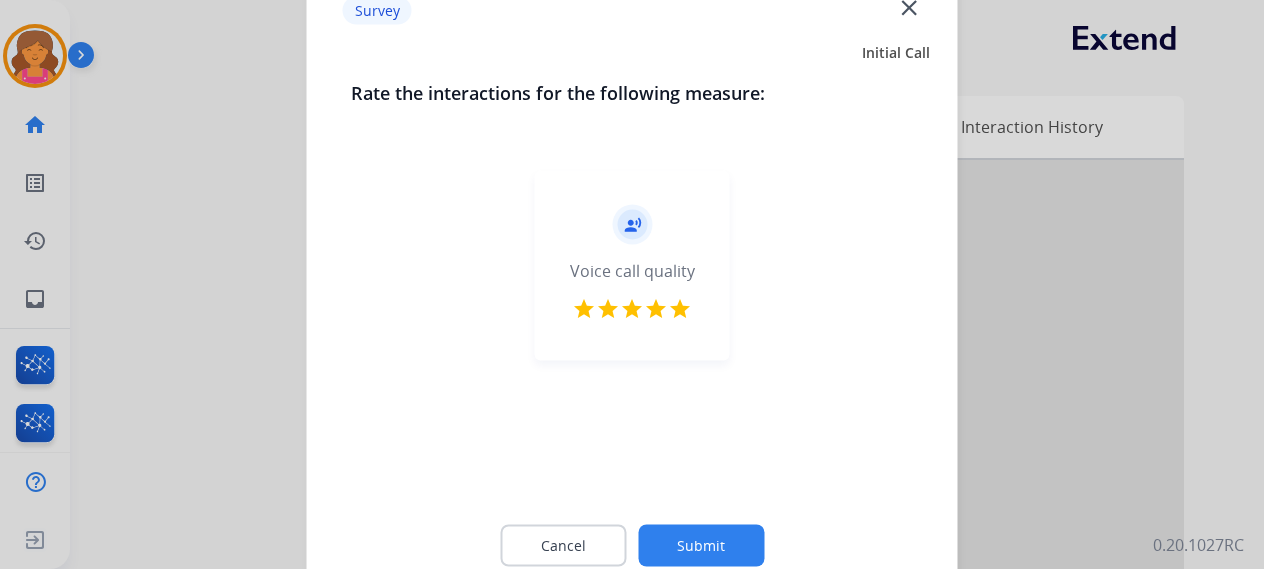 drag, startPoint x: 698, startPoint y: 523, endPoint x: 704, endPoint y: 533, distance: 11.661903 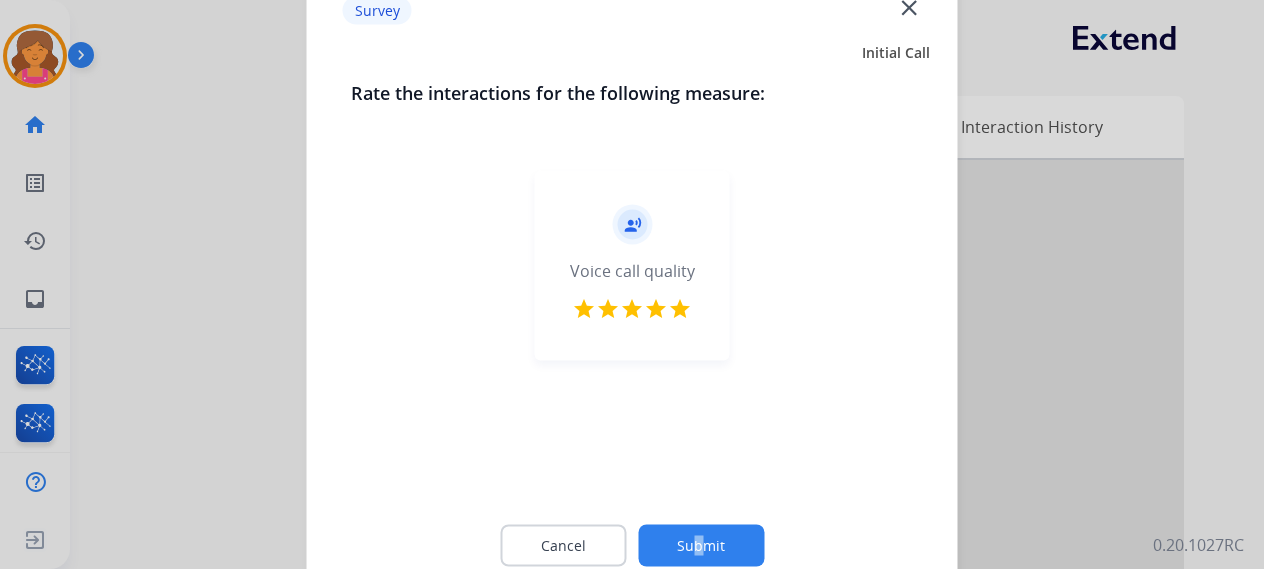 click on "Submit" 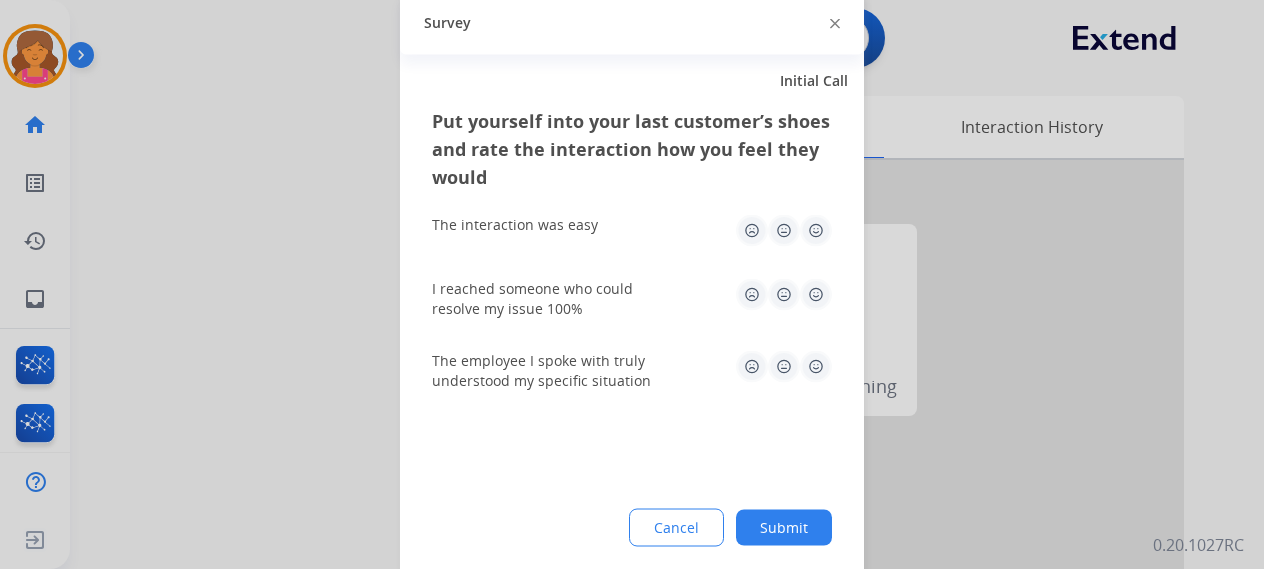 click 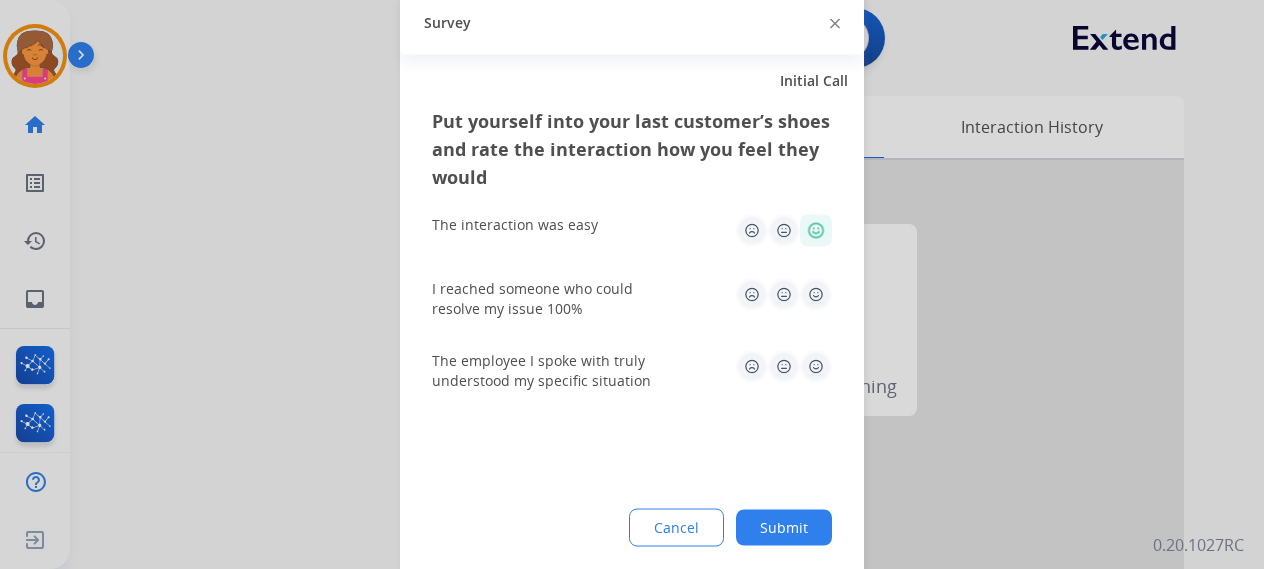 click 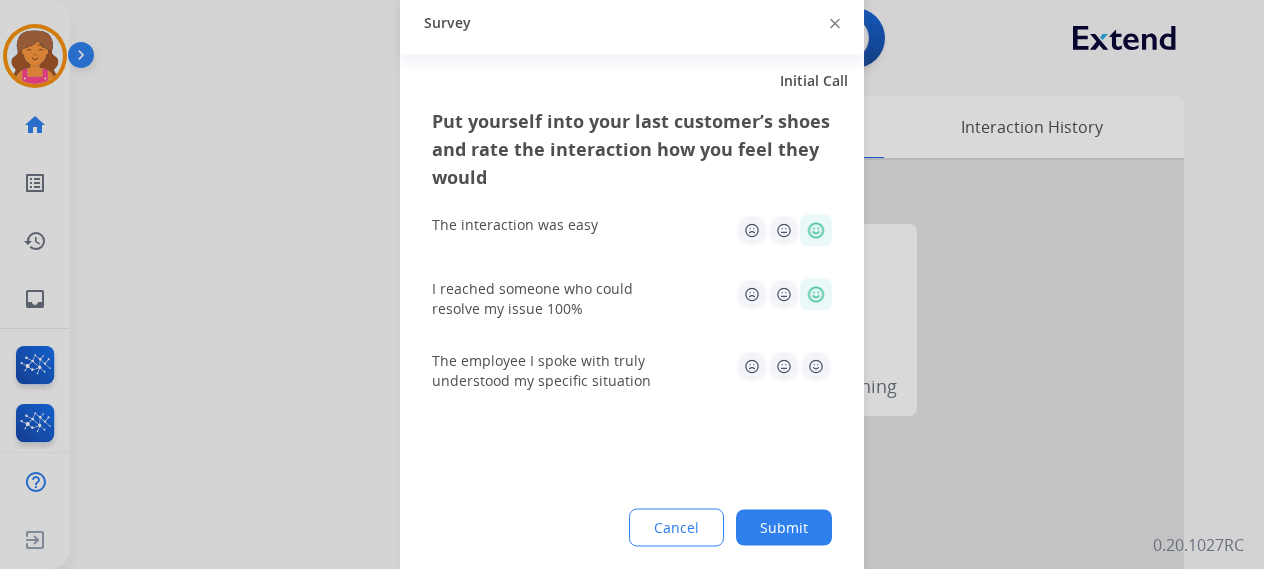 click 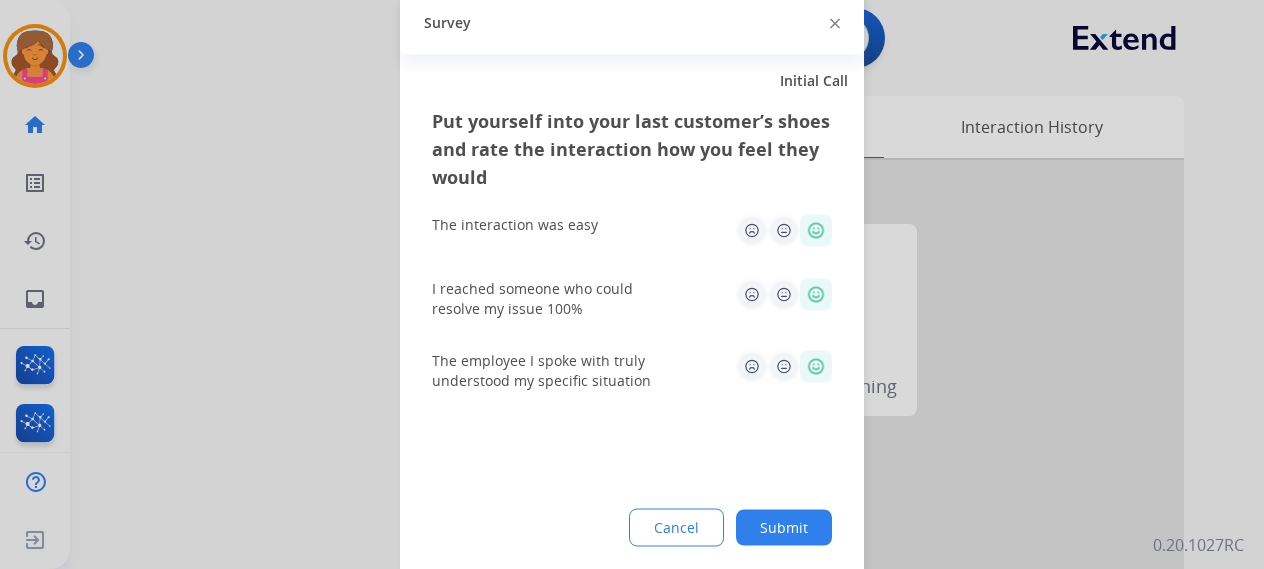 click on "Submit" 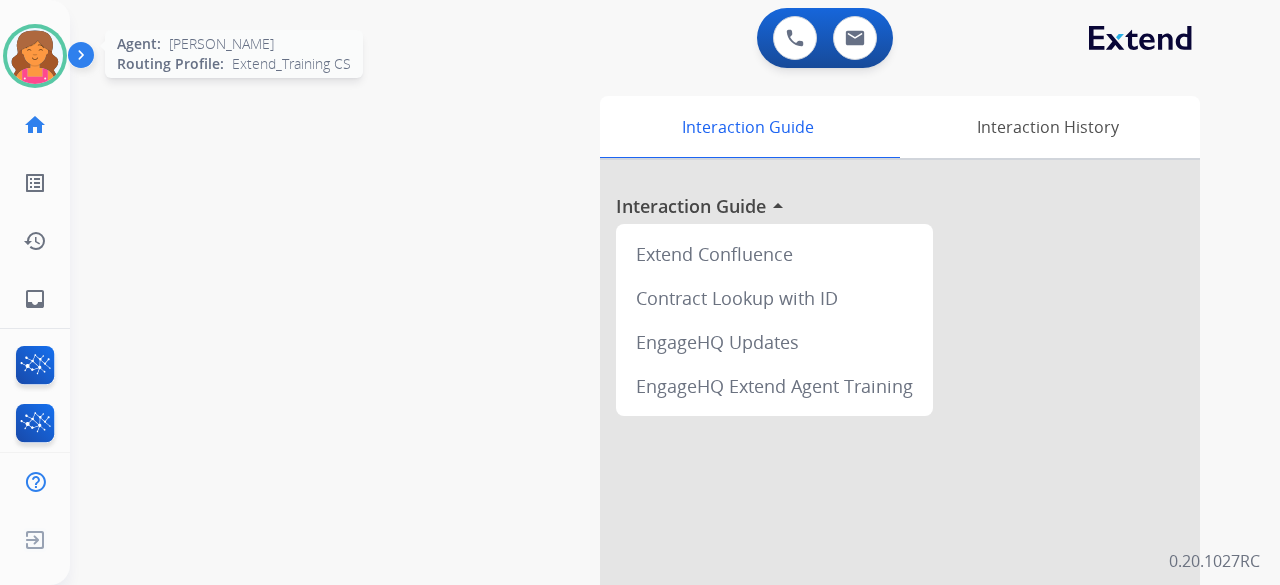 click at bounding box center (35, 56) 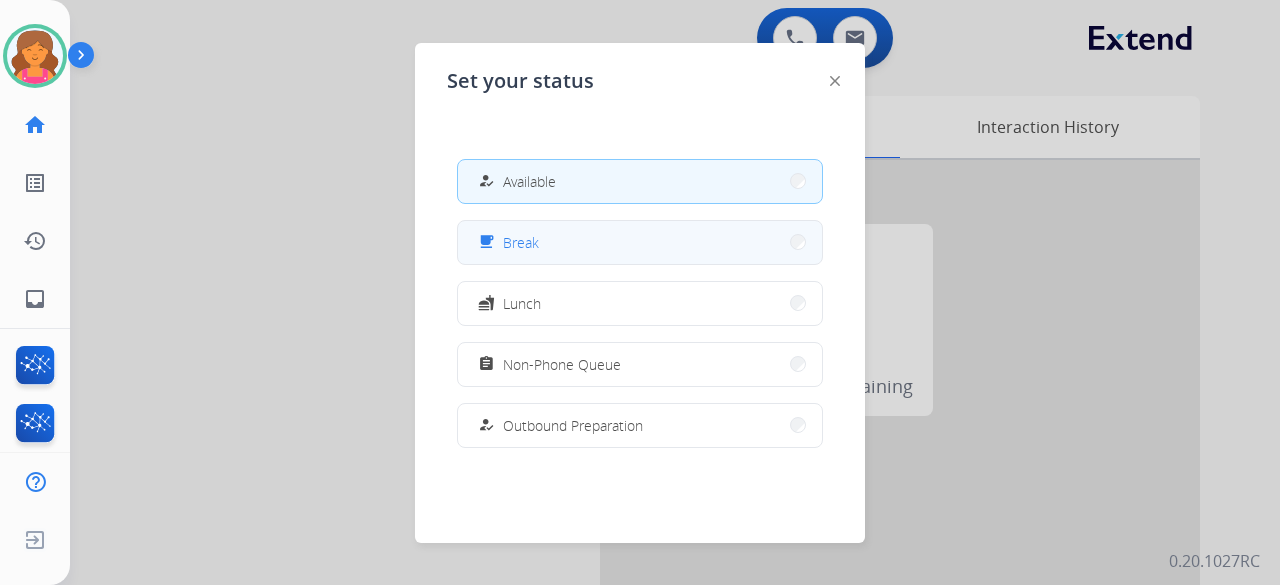 click on "free_breakfast Break" at bounding box center [640, 242] 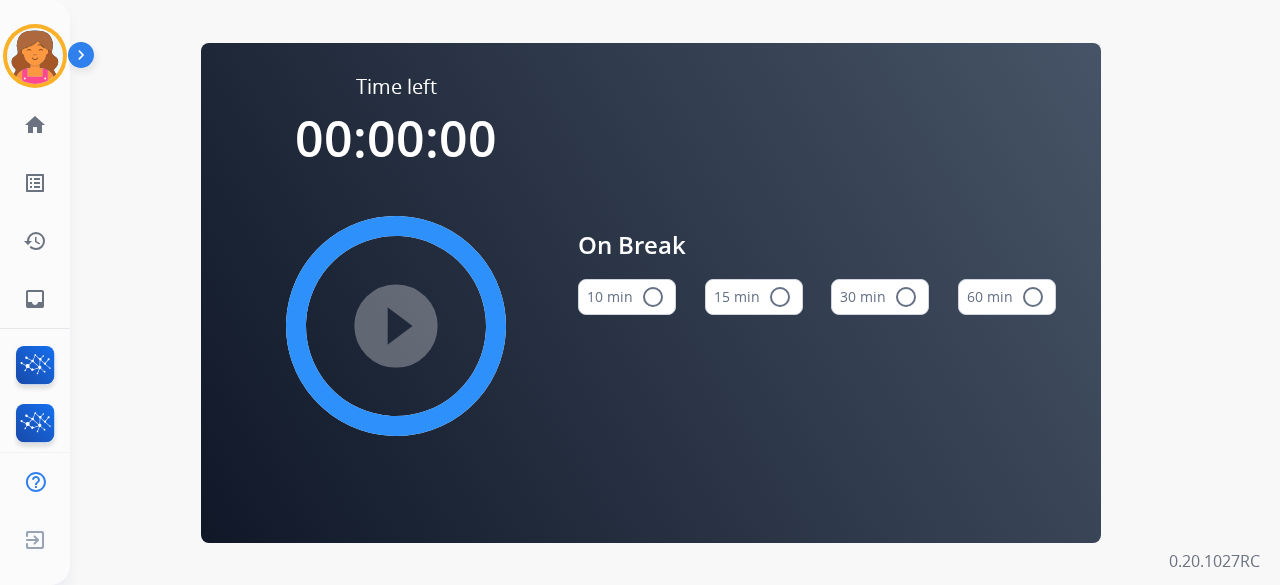 click on "radio_button_unchecked" at bounding box center (780, 297) 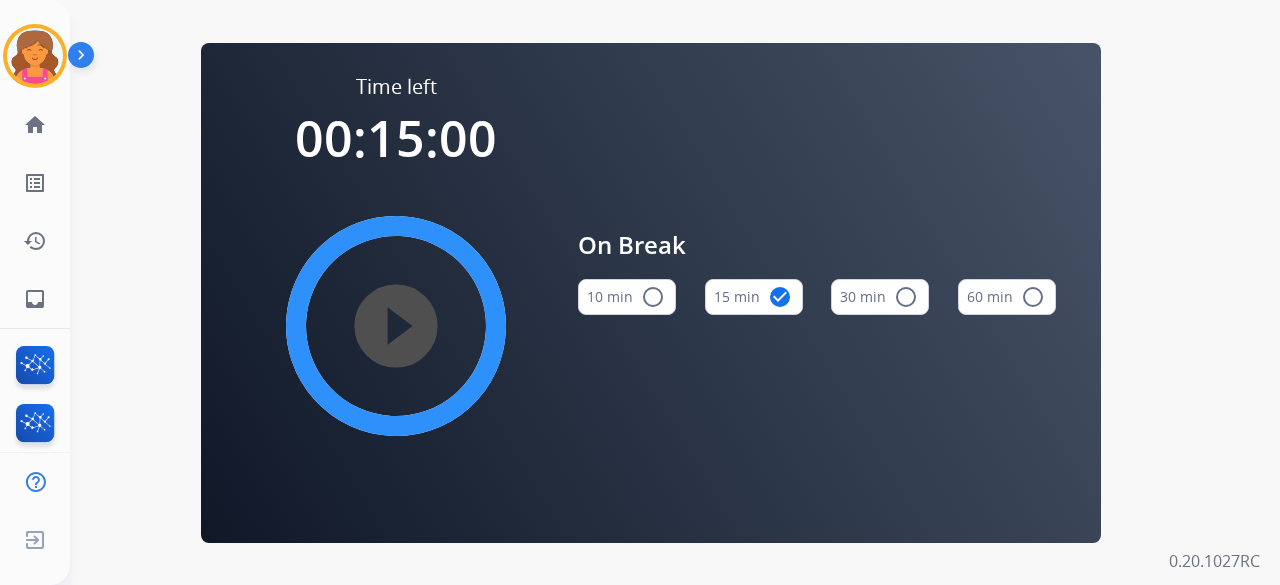 click on "play_circle_filled" at bounding box center [396, 326] 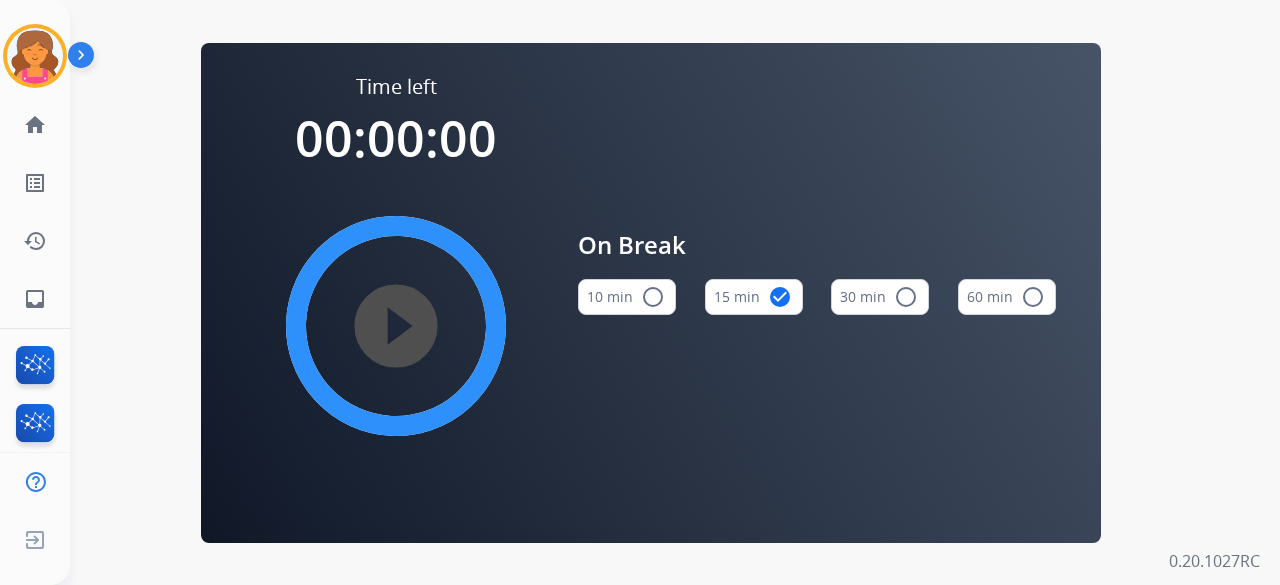 click on "Time left 00:00:00 play_circle_filled On Break  10 min  radio_button_unchecked  15 min  check_circle  30 min  radio_button_unchecked  60 min  radio_button_unchecked" at bounding box center (651, 293) 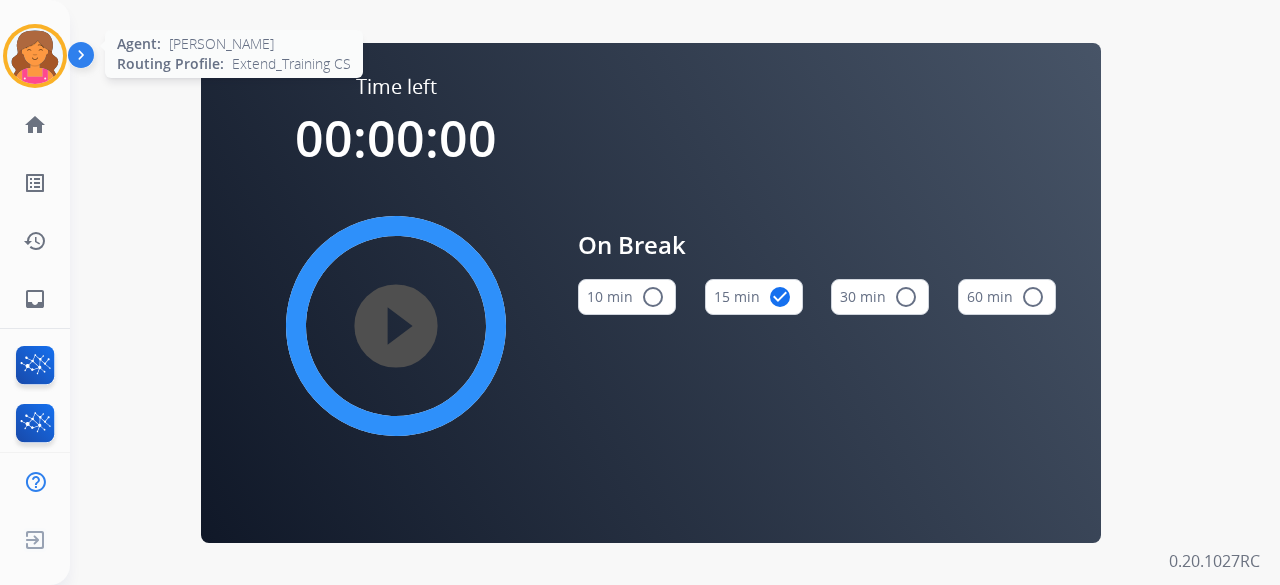 click at bounding box center (35, 56) 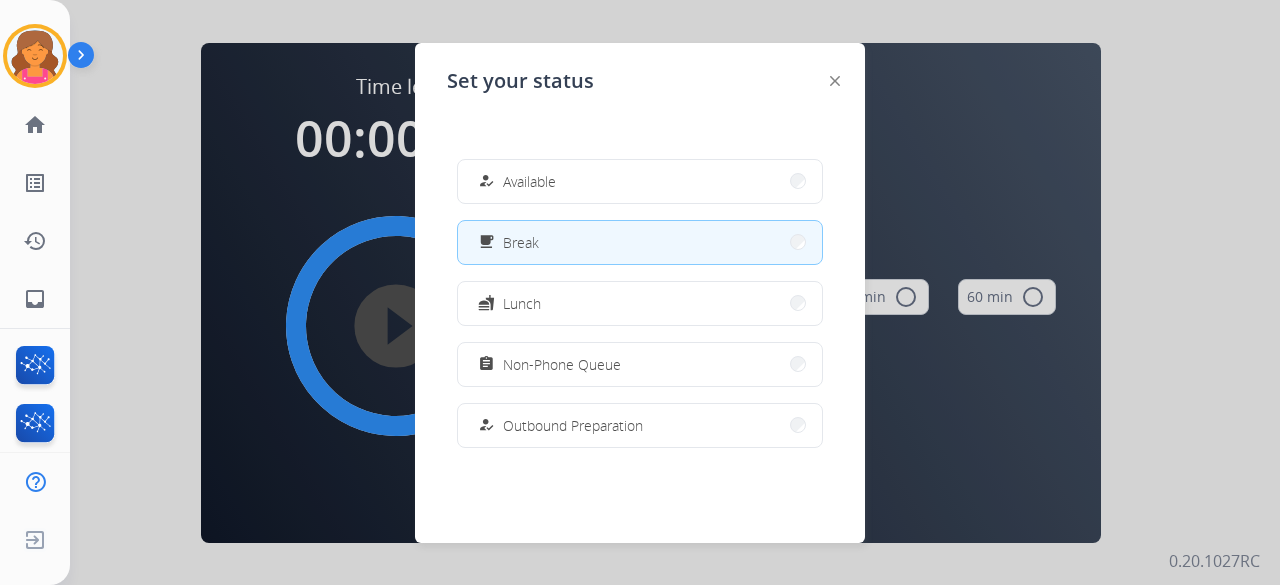 click on "how_to_reg Available free_breakfast Break fastfood Lunch assignment Non-Phone Queue how_to_reg Outbound Preparation campaign Team Huddle menu_book Training school Coaching phonelink_off System Issue login Logged In work_off Offline" at bounding box center (640, 303) 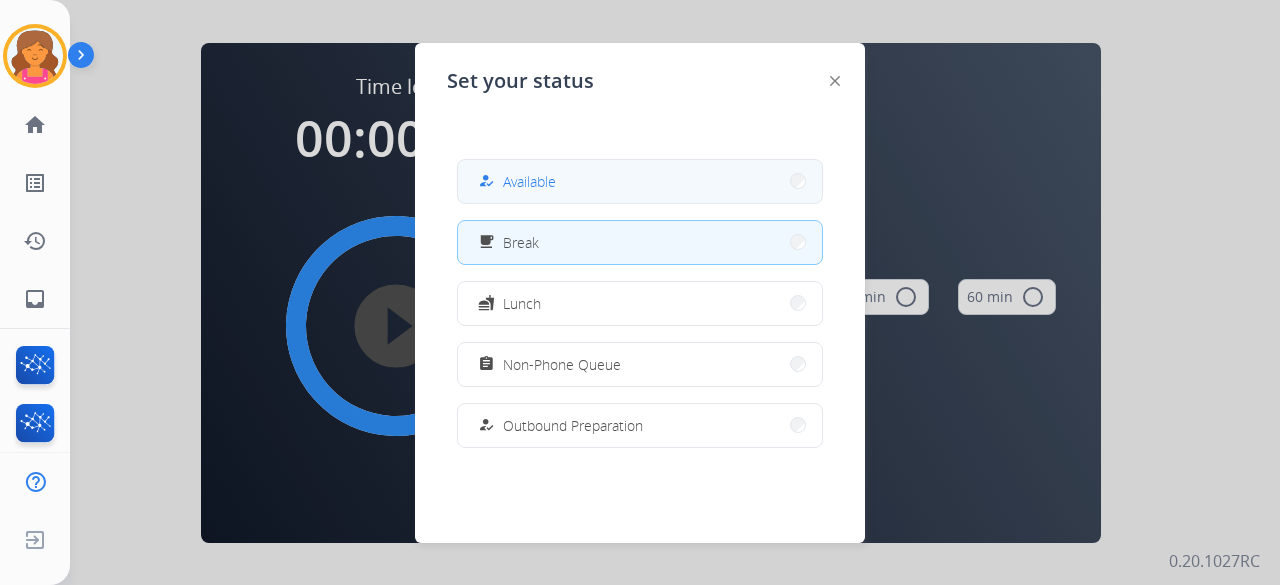 click on "how_to_reg Available" at bounding box center (640, 181) 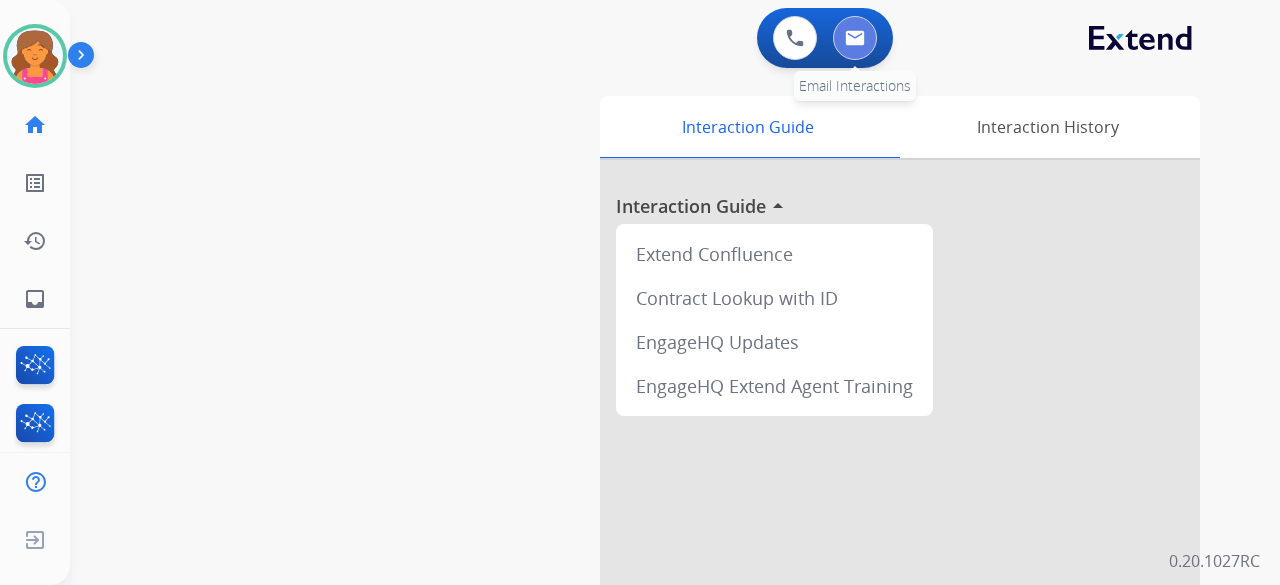 click at bounding box center [855, 38] 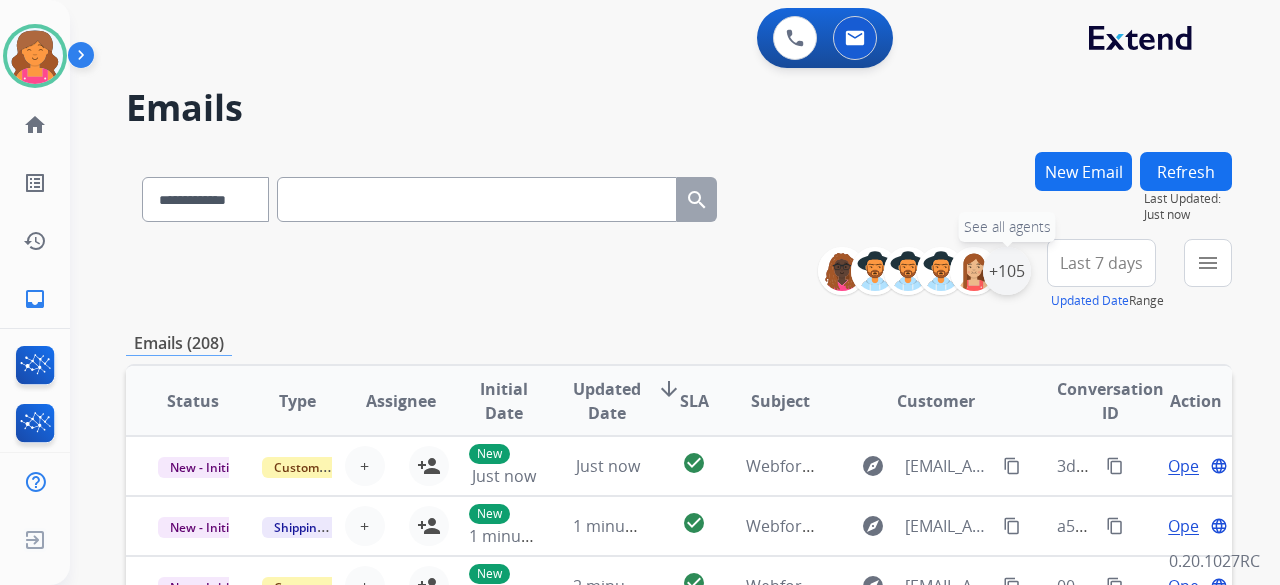 click on "+105" at bounding box center (1007, 271) 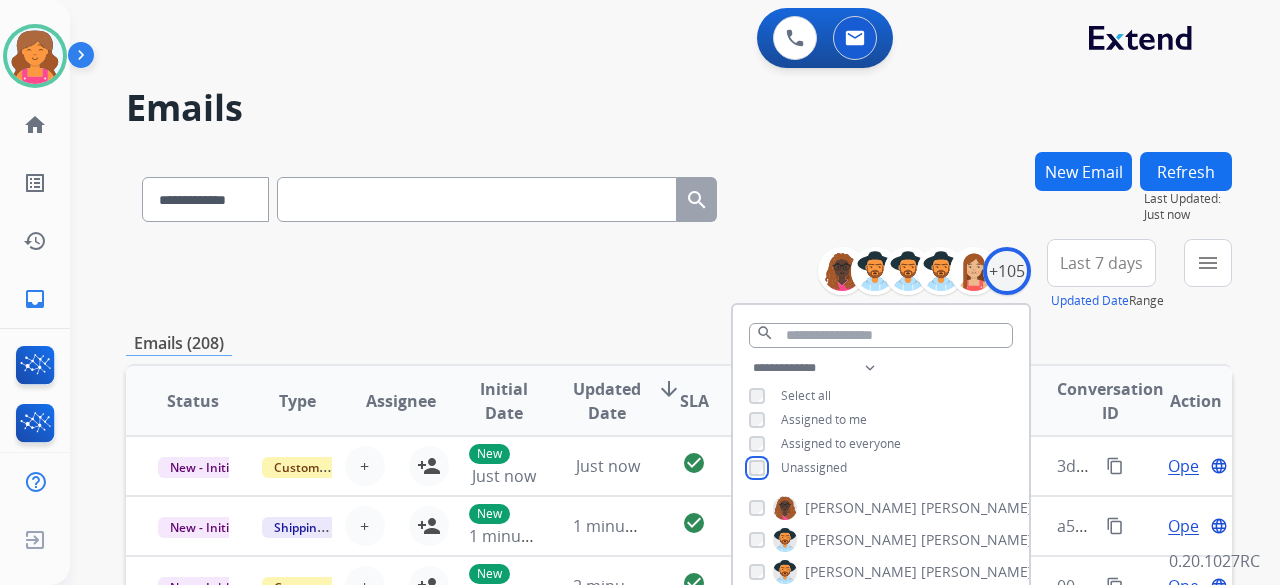 scroll, scrollTop: 2, scrollLeft: 0, axis: vertical 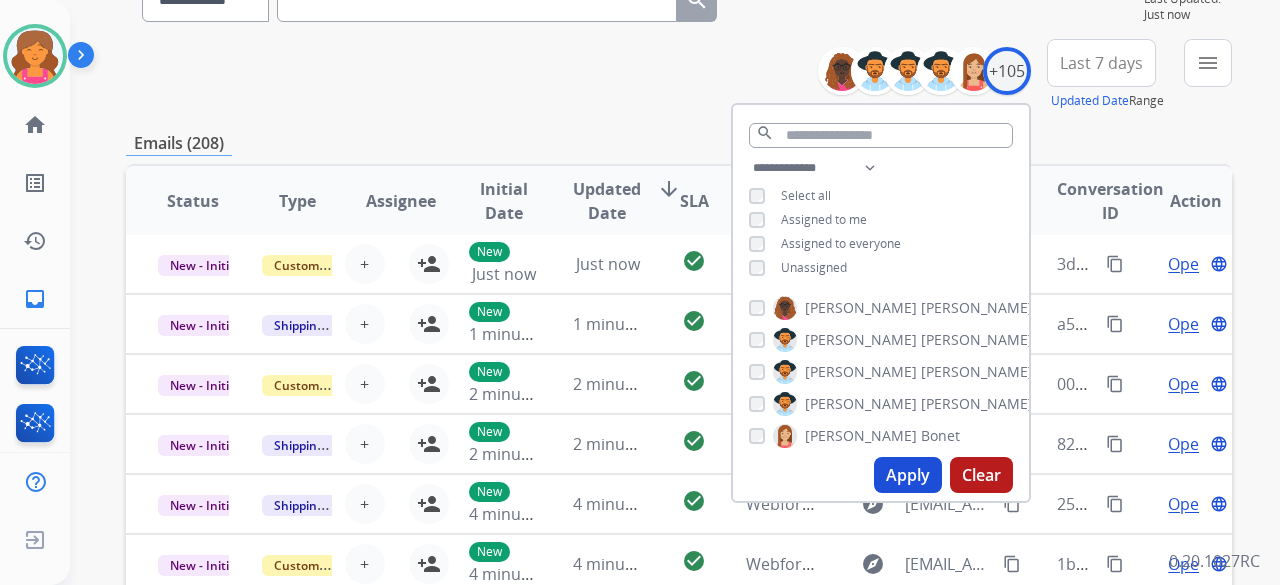 click on "Apply" at bounding box center (908, 475) 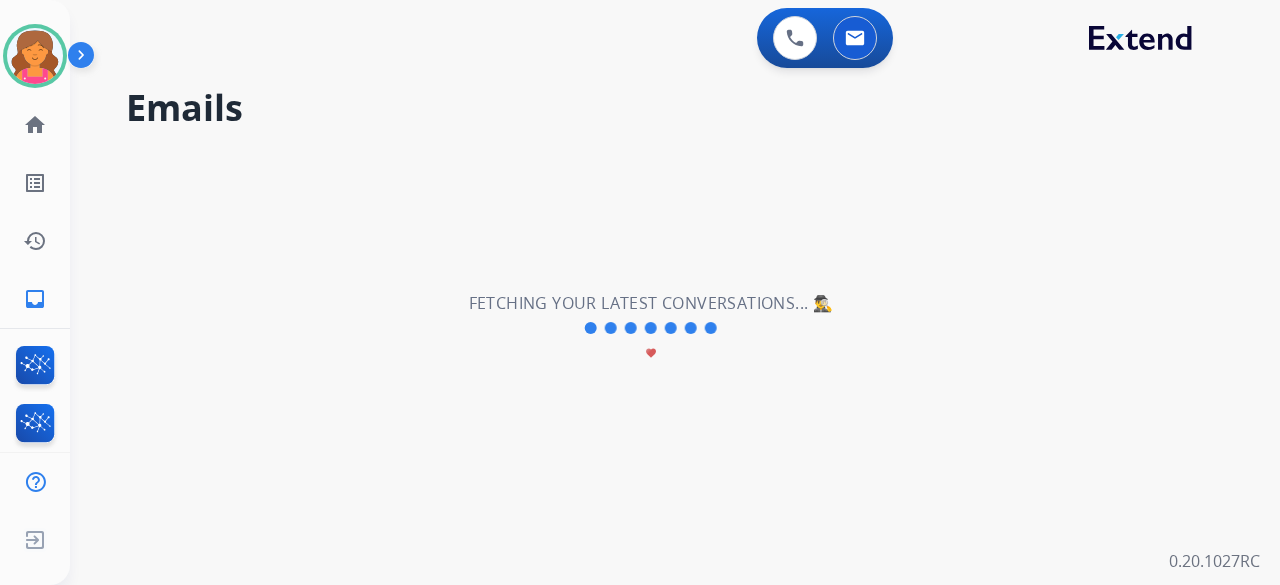 scroll, scrollTop: 0, scrollLeft: 0, axis: both 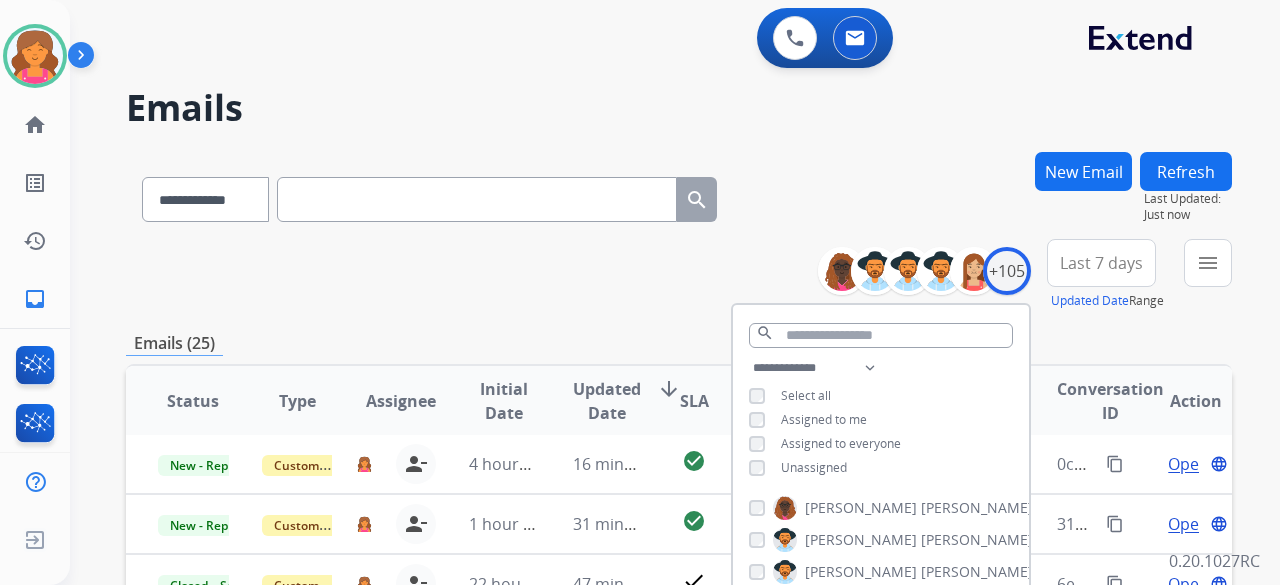 click on "**********" at bounding box center (679, 275) 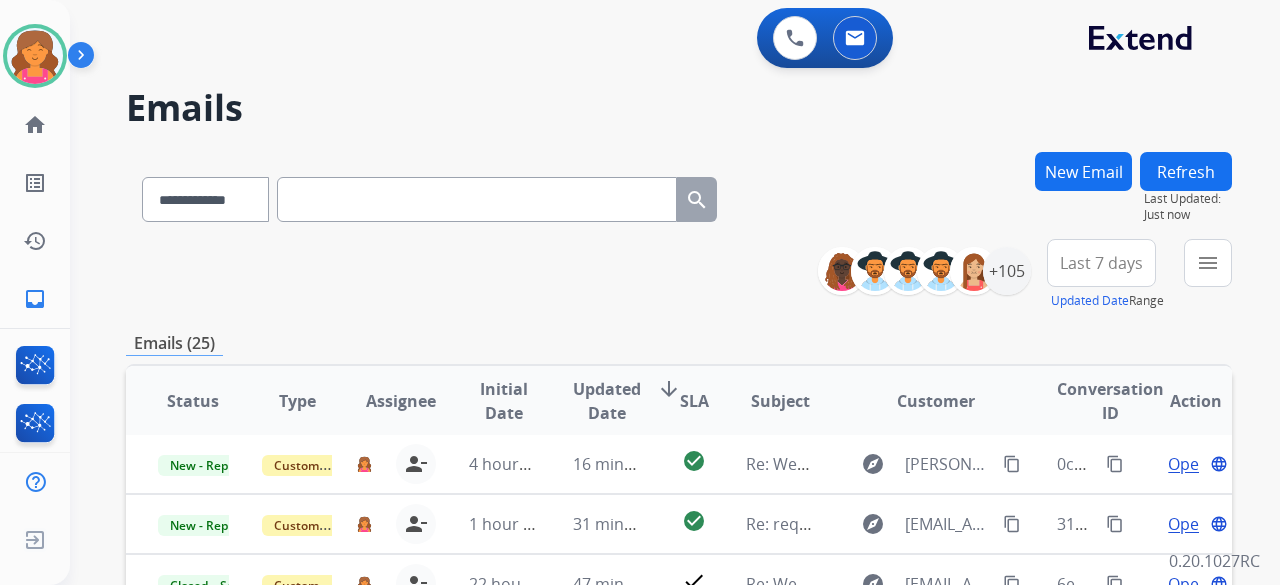 scroll, scrollTop: 300, scrollLeft: 0, axis: vertical 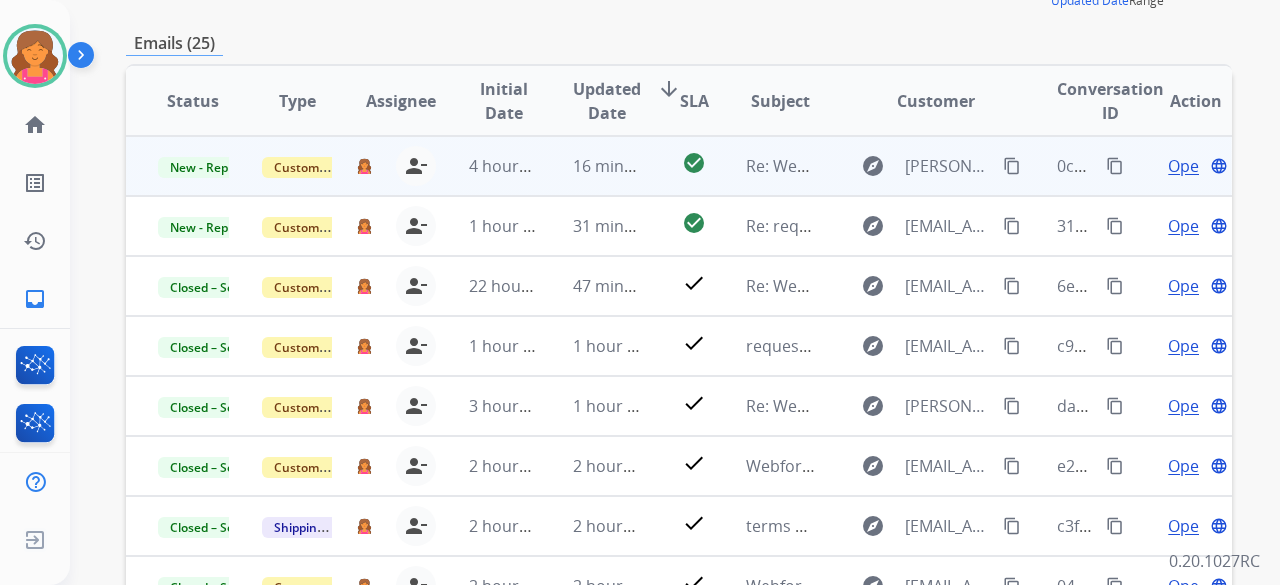 click on "Open" at bounding box center (1188, 166) 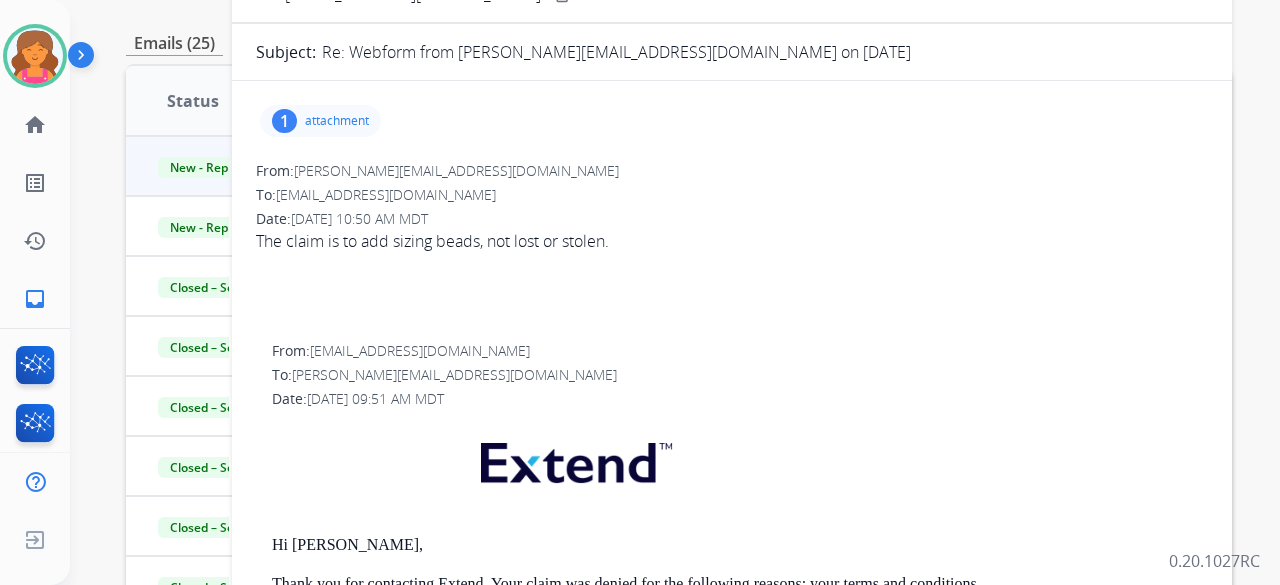 click on "attachment" at bounding box center (337, 121) 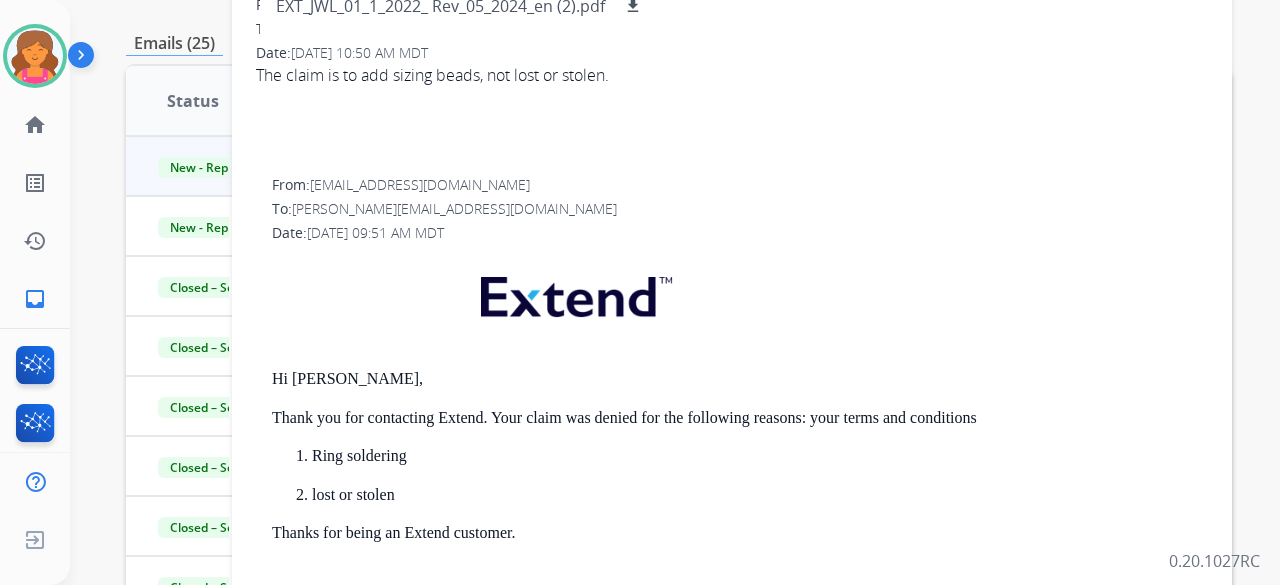 scroll, scrollTop: 0, scrollLeft: 0, axis: both 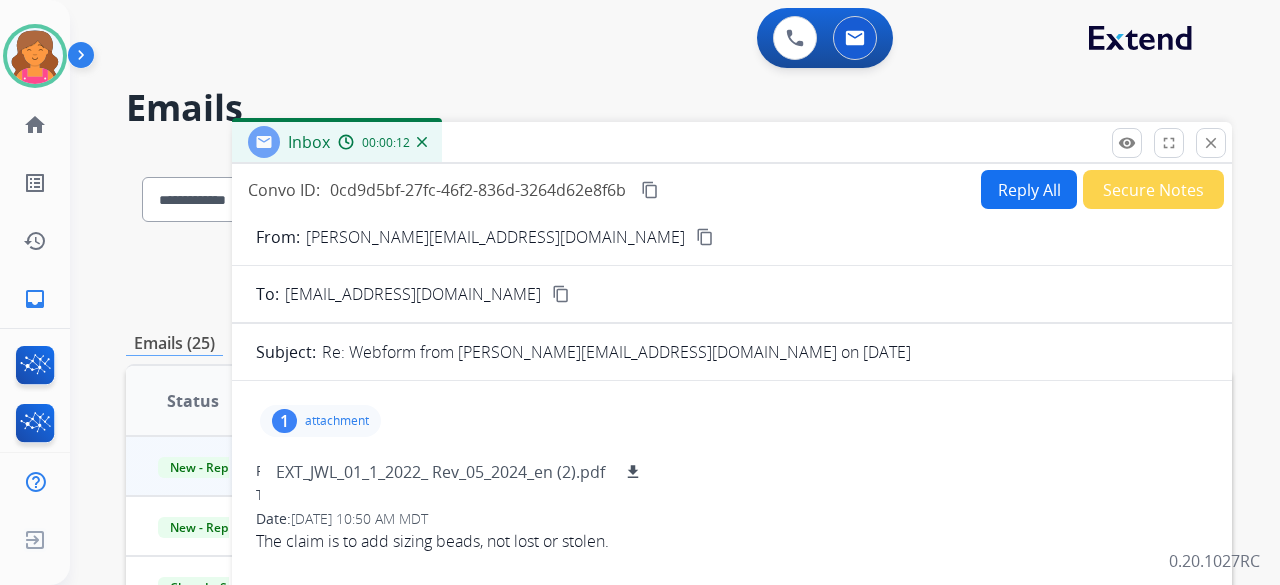 click on "Reply All" at bounding box center (1029, 189) 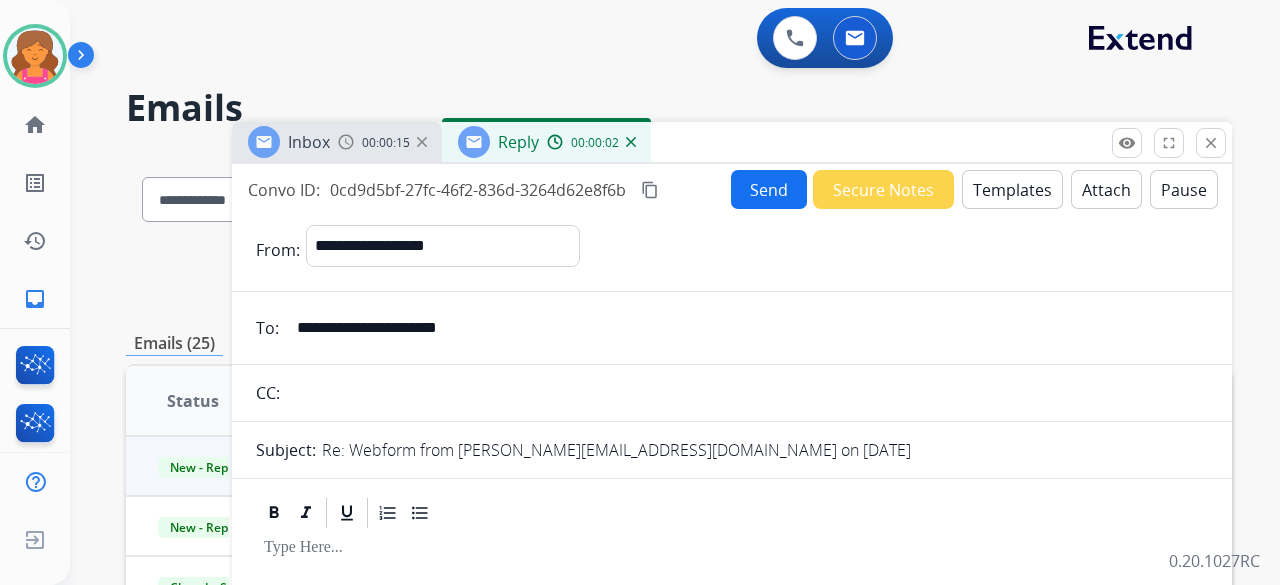 click on "Templates" at bounding box center [1012, 189] 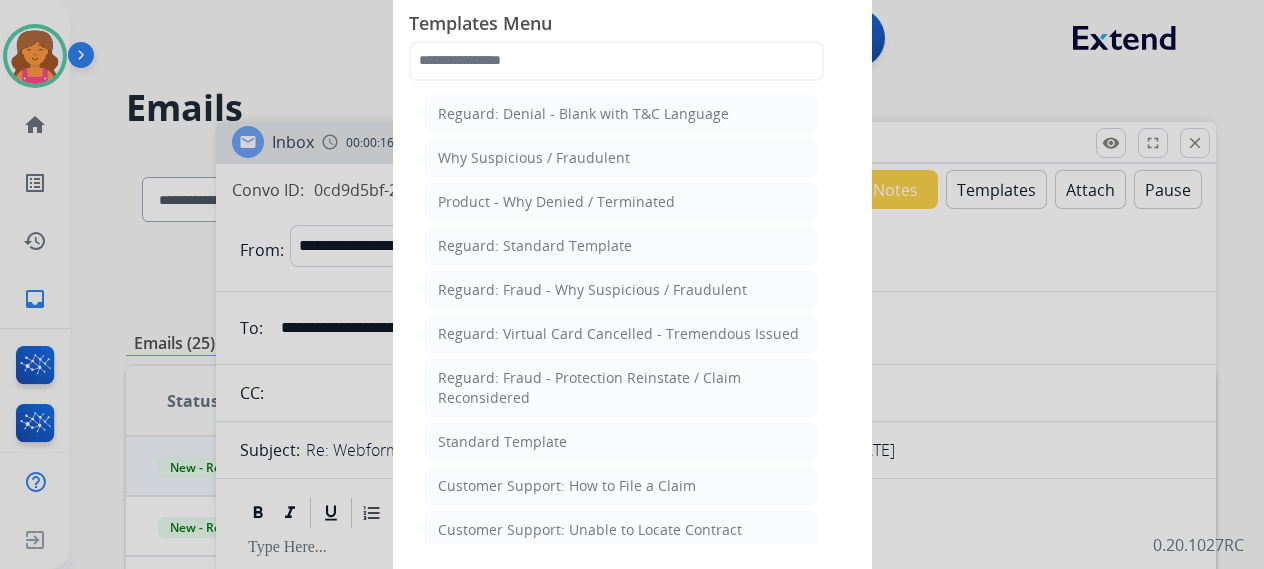 click 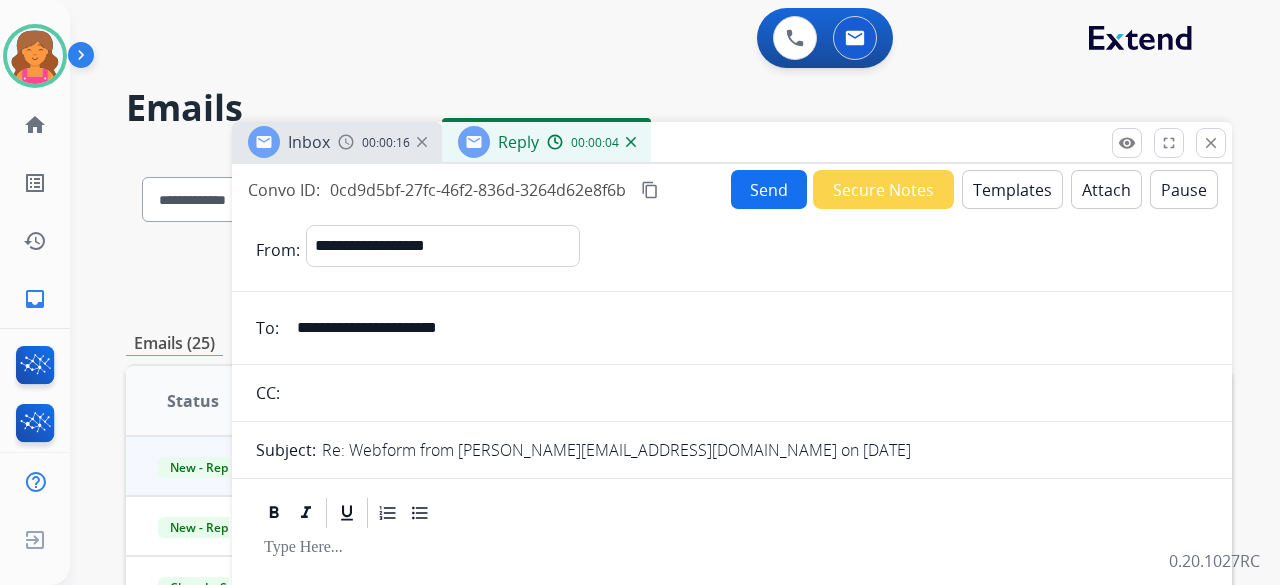 click on "Templates" at bounding box center (1012, 189) 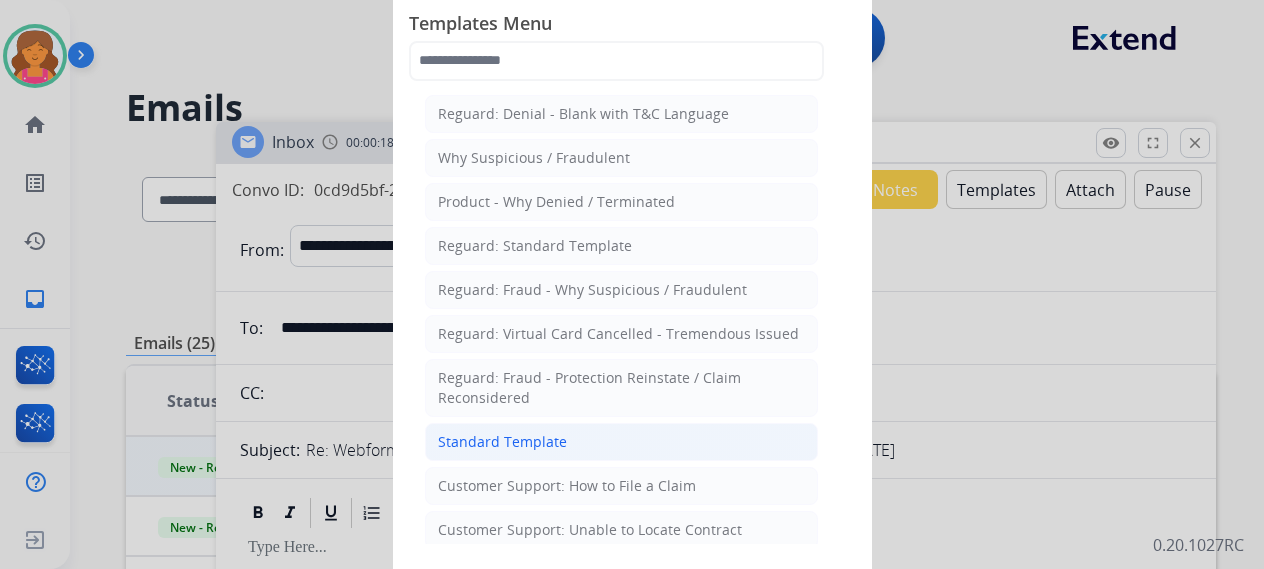 click on "Standard Template" 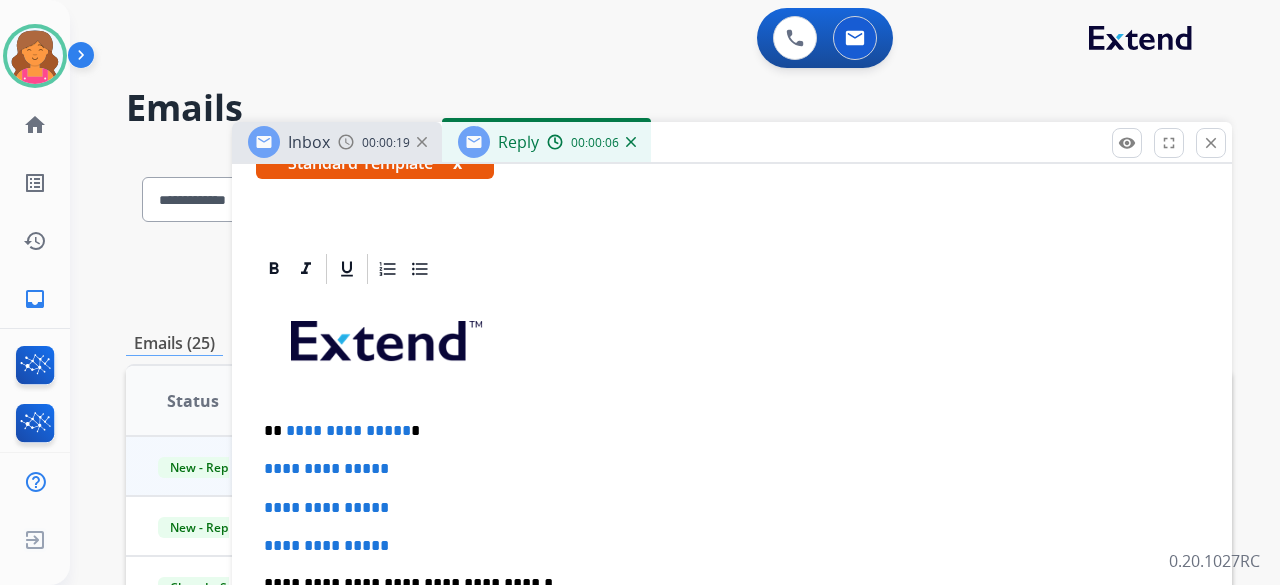 scroll, scrollTop: 500, scrollLeft: 0, axis: vertical 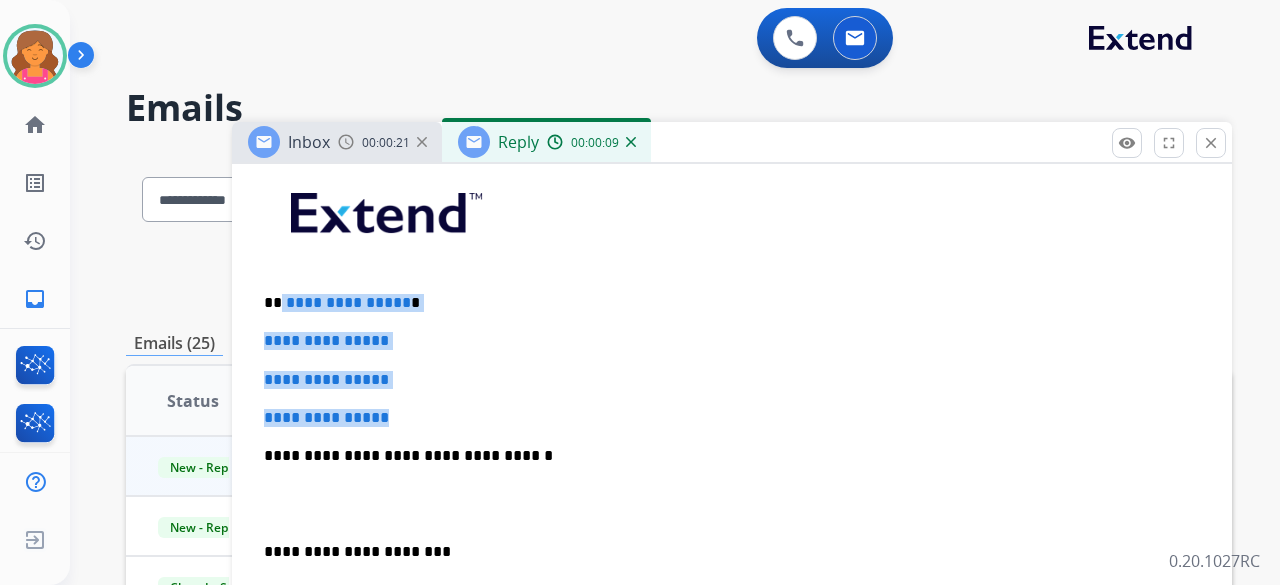 drag, startPoint x: 441, startPoint y: 421, endPoint x: 280, endPoint y: 299, distance: 202.00247 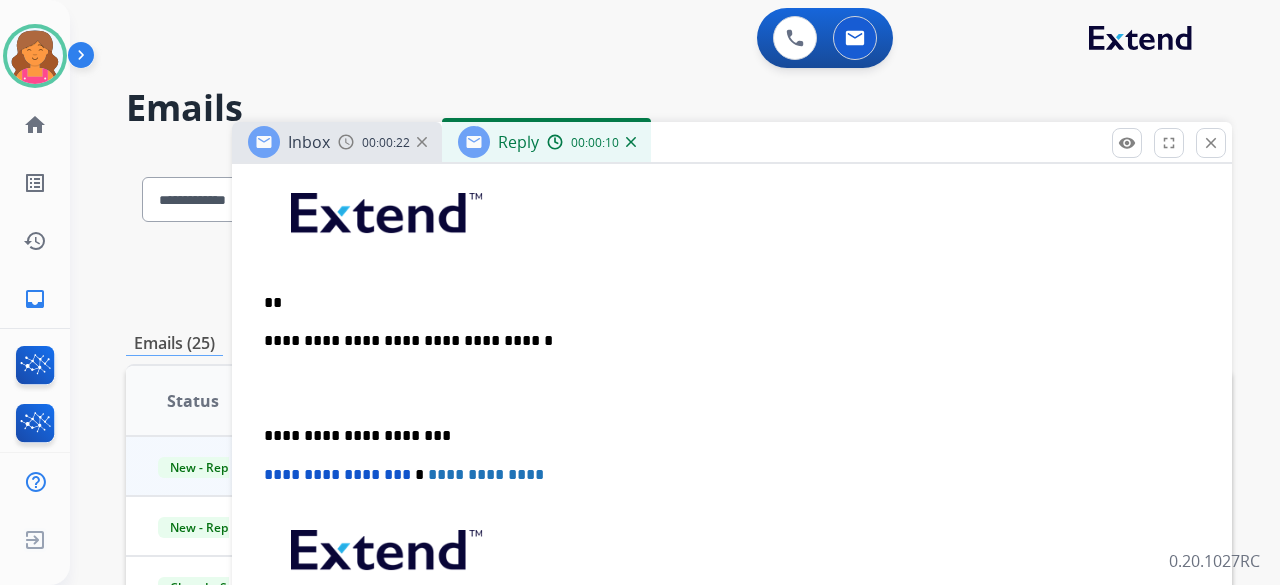 type 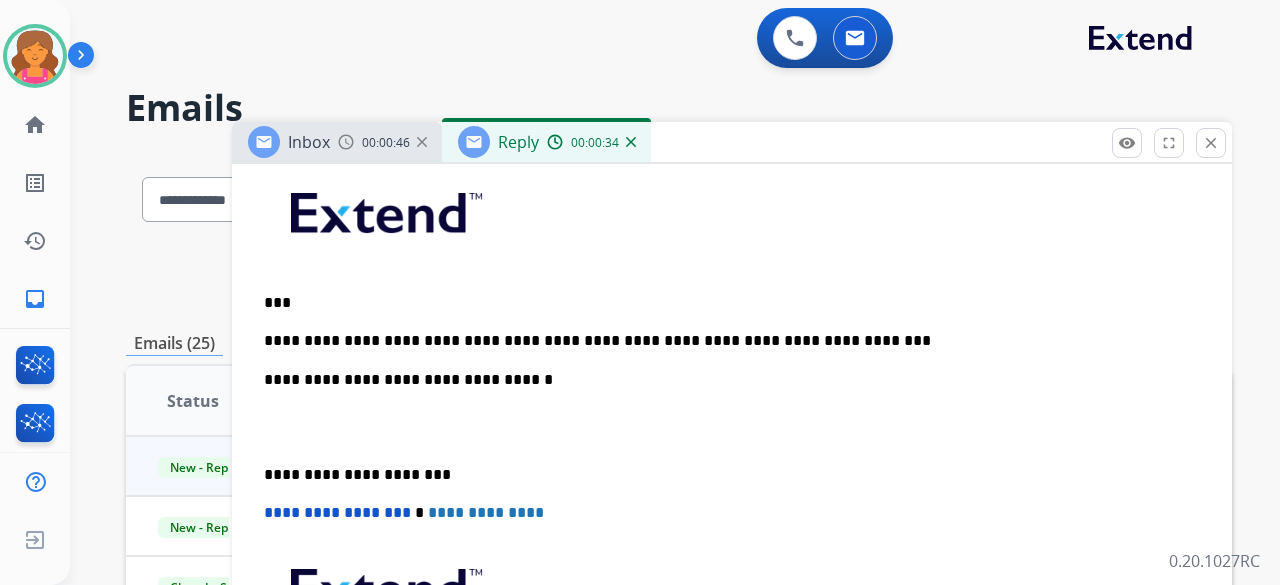 click on "**********" at bounding box center (724, 341) 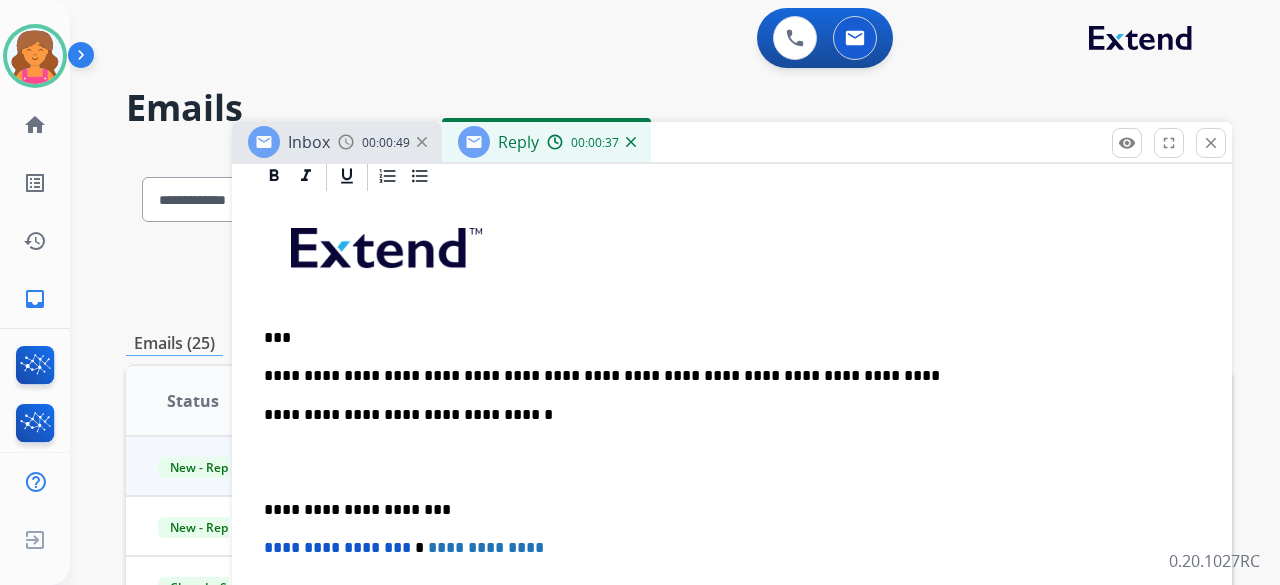 scroll, scrollTop: 500, scrollLeft: 0, axis: vertical 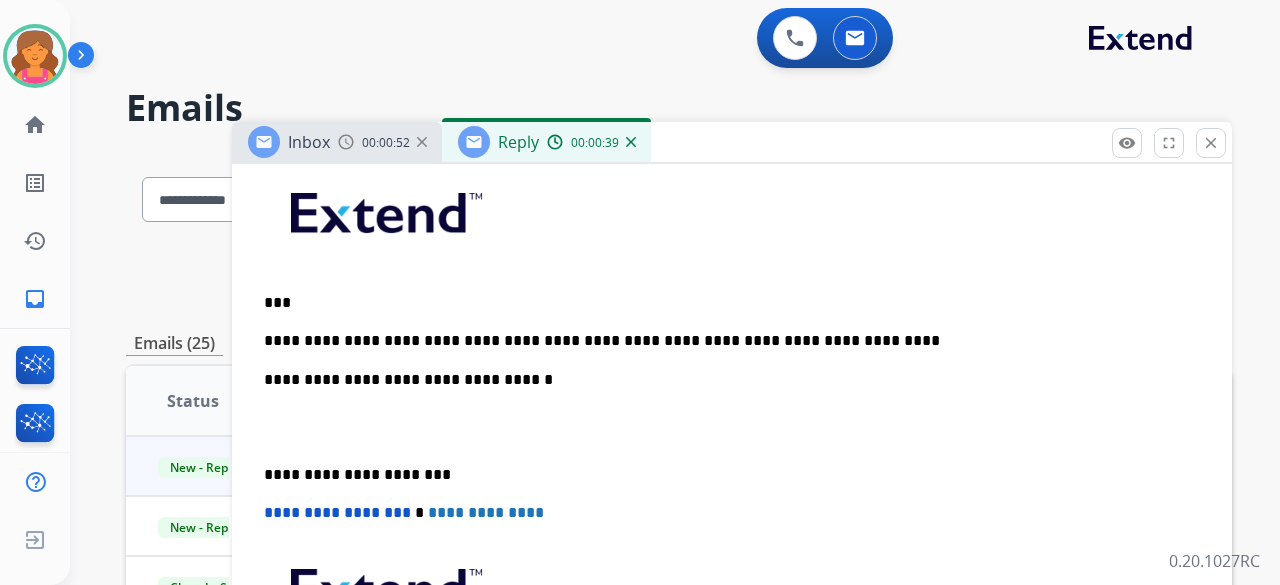 click on "**********" at bounding box center (724, 341) 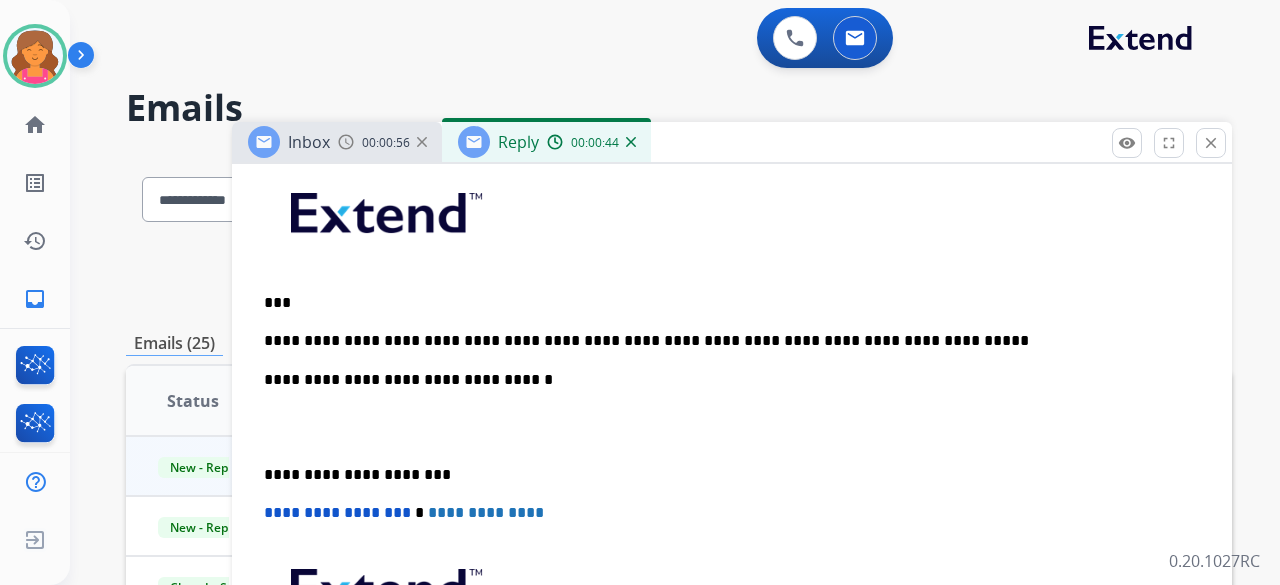 click on "**********" at bounding box center [732, 464] 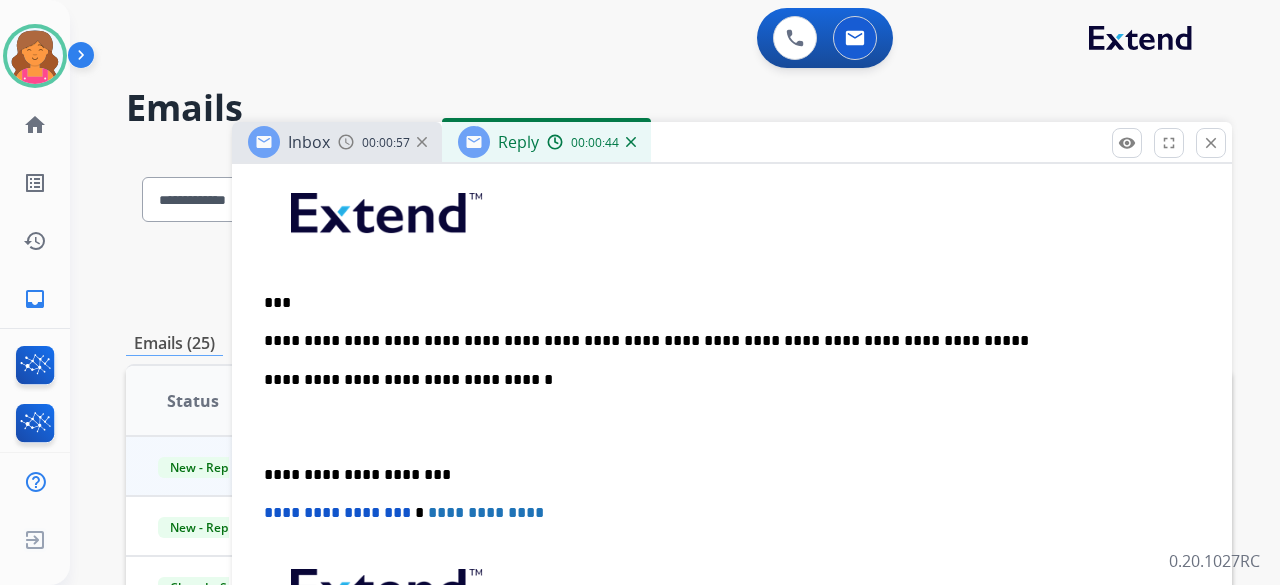 click on "**********" at bounding box center (724, 341) 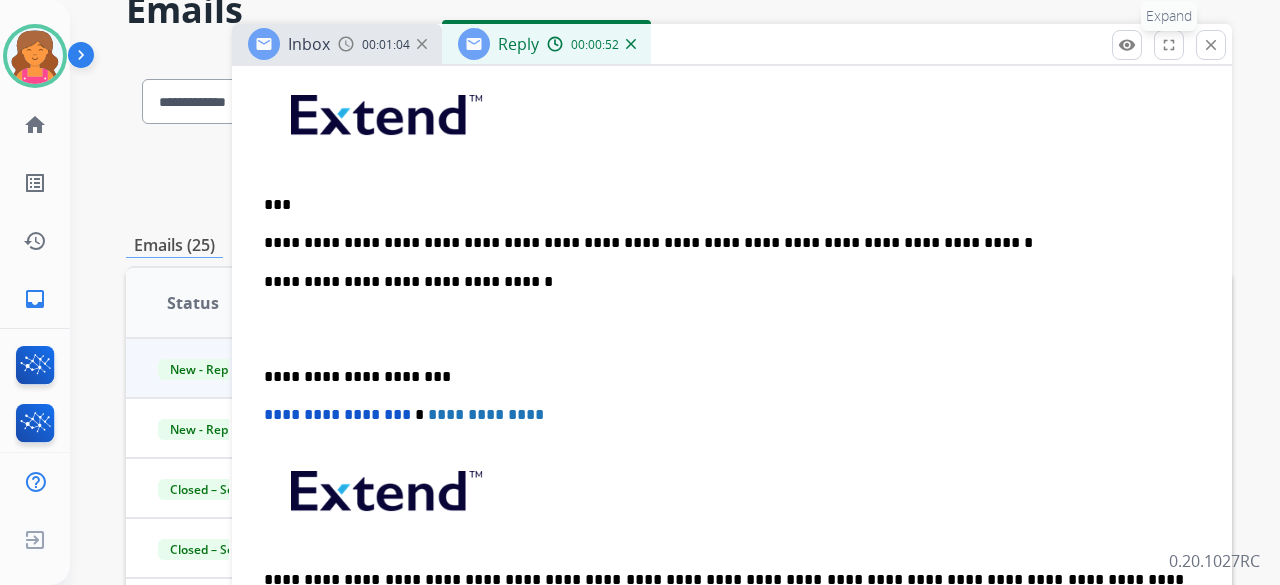 scroll, scrollTop: 116, scrollLeft: 0, axis: vertical 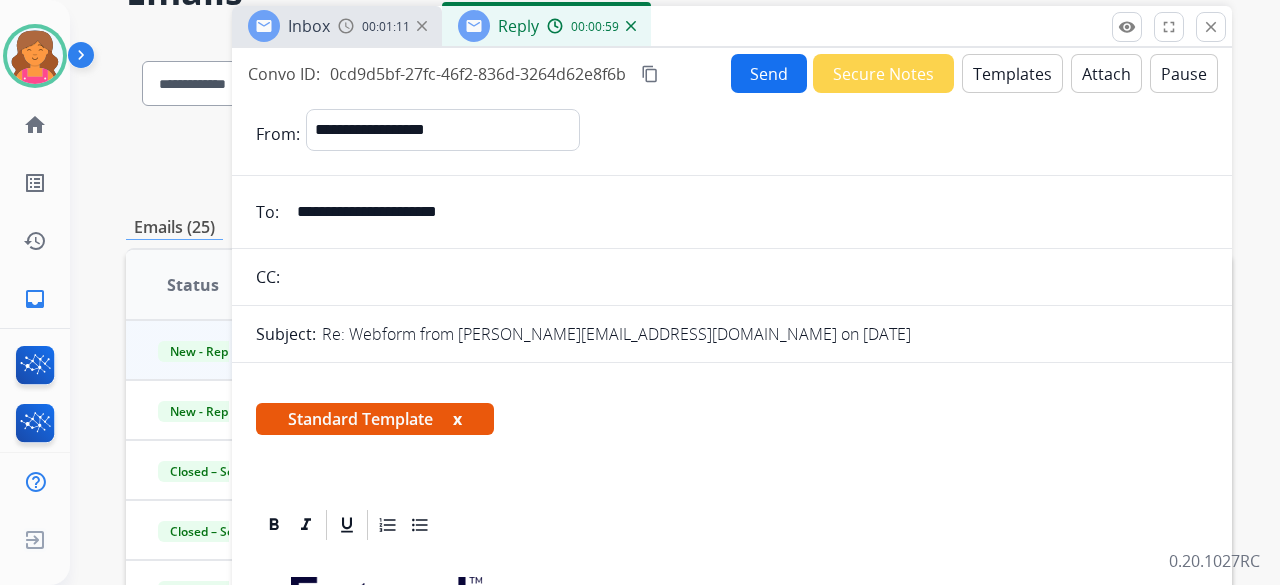 click on "Send" at bounding box center (769, 73) 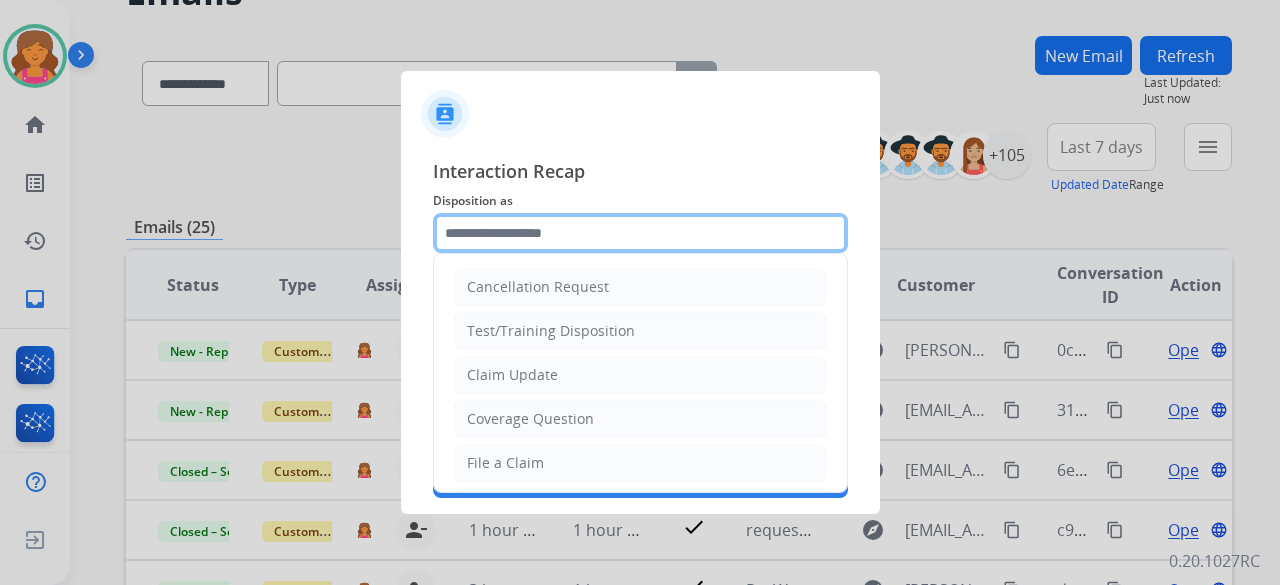 click 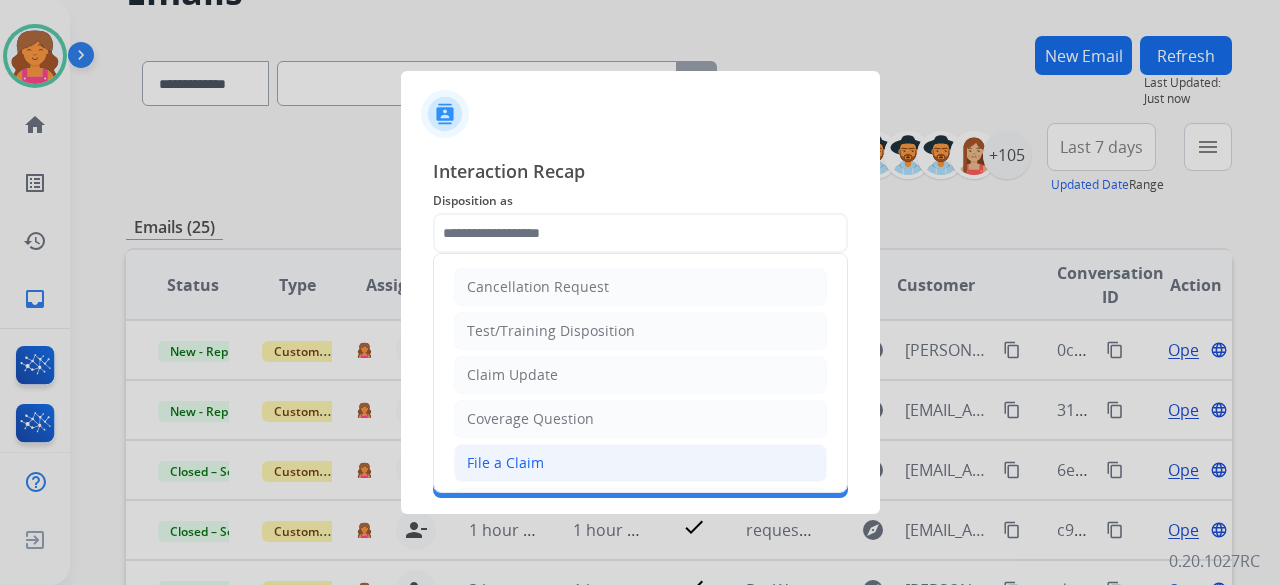click on "File a Claim" 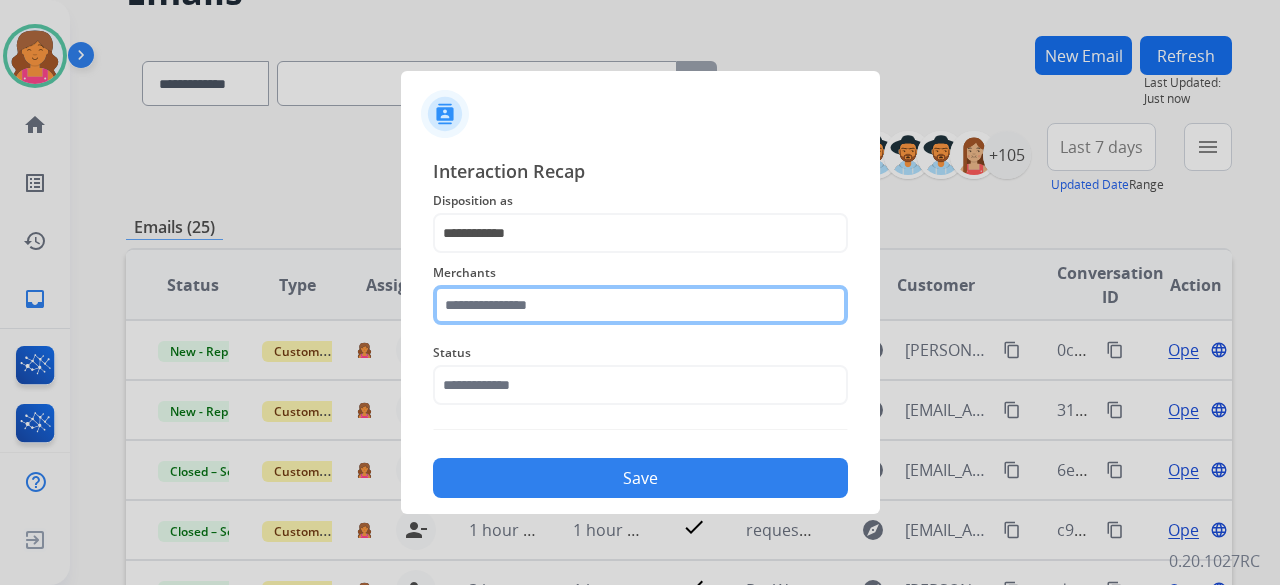 click 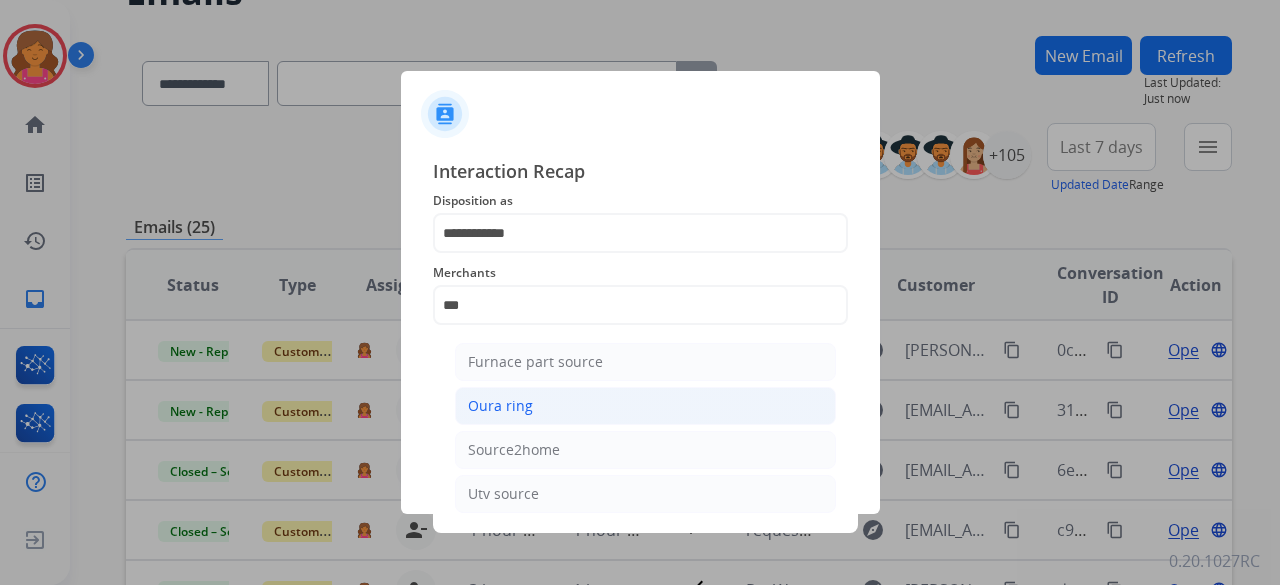click on "Oura ring" 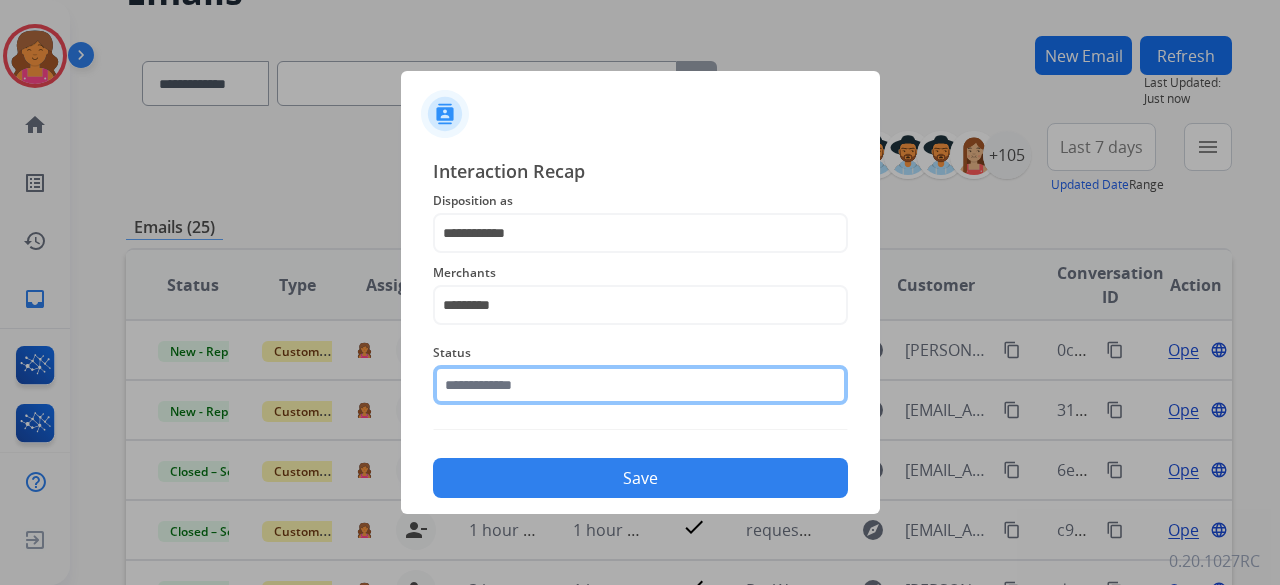click 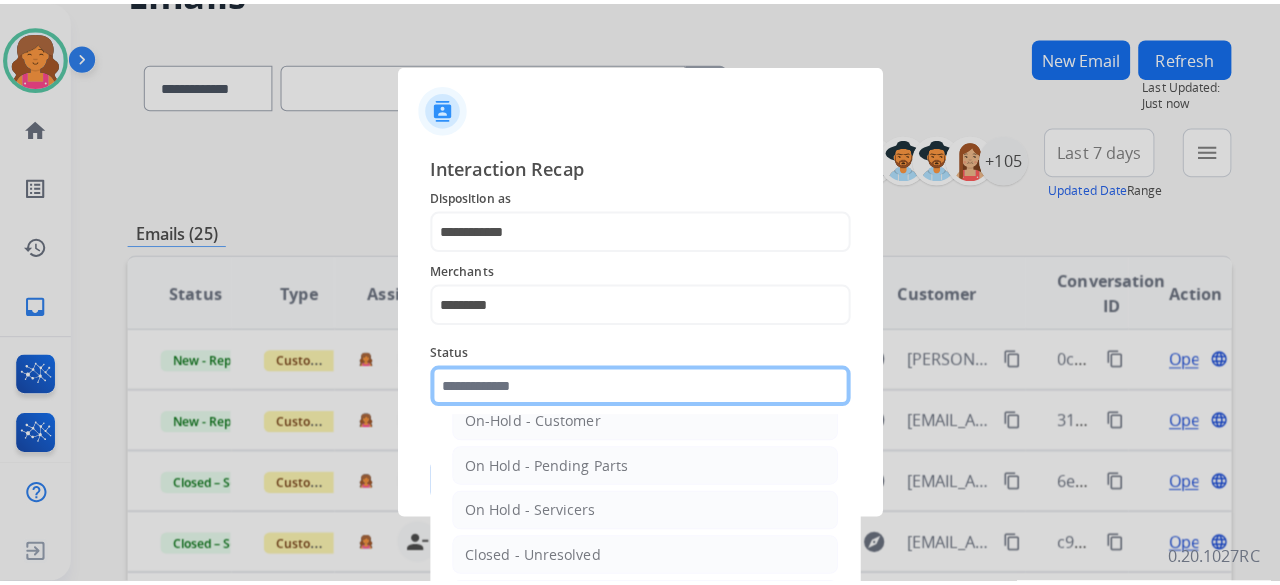 scroll, scrollTop: 114, scrollLeft: 0, axis: vertical 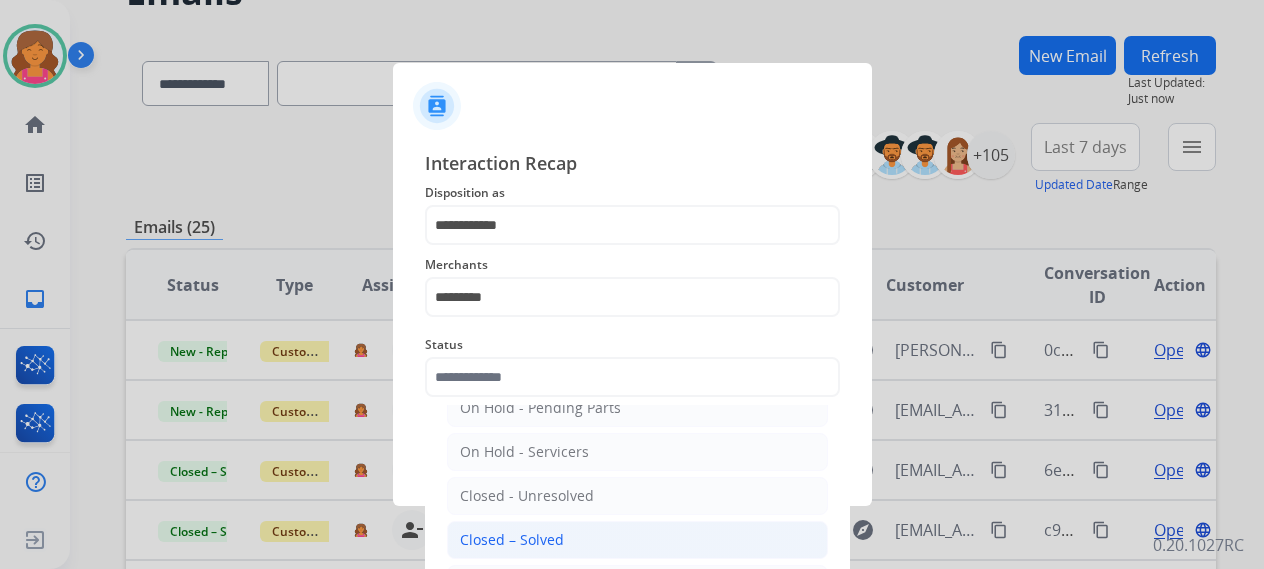 click on "Closed – Solved" 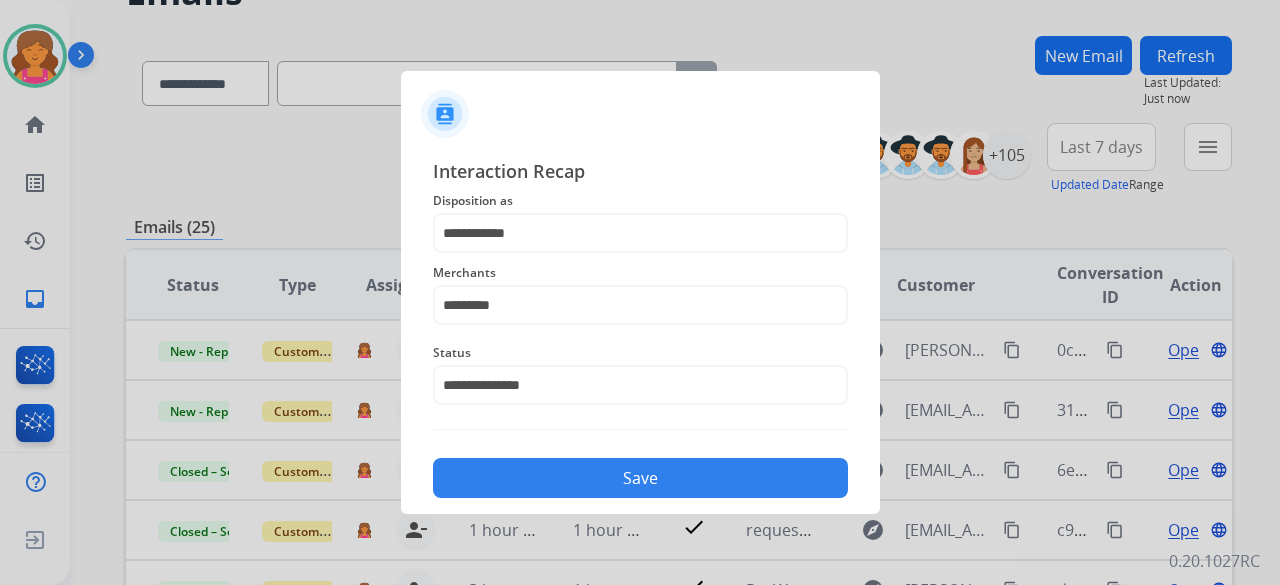 click on "Save" 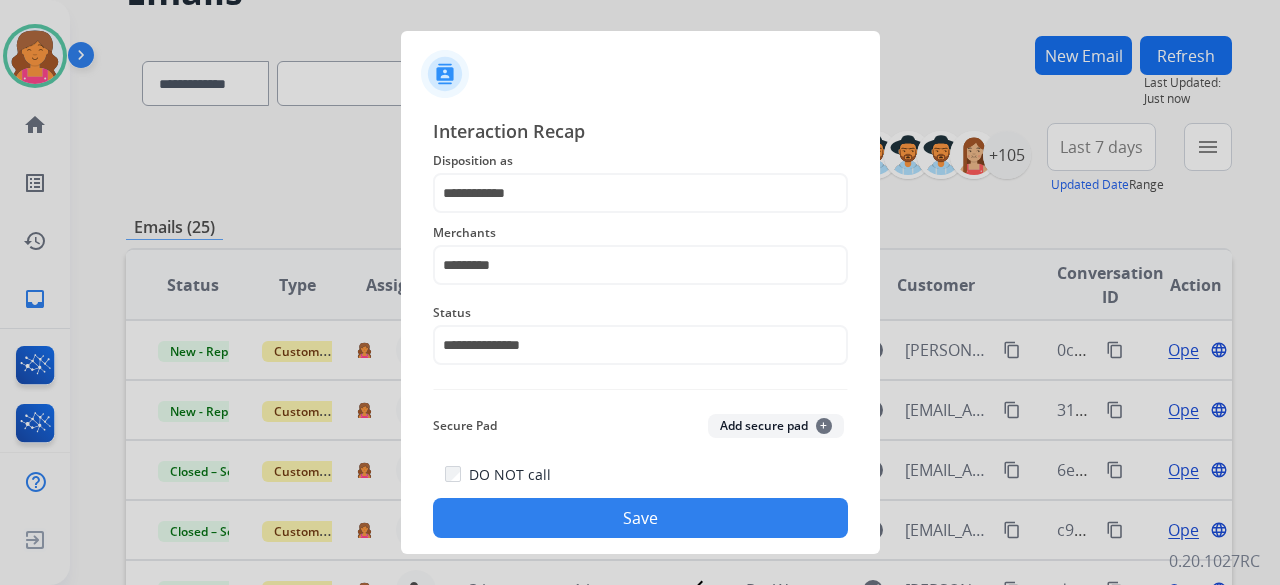 click on "Save" 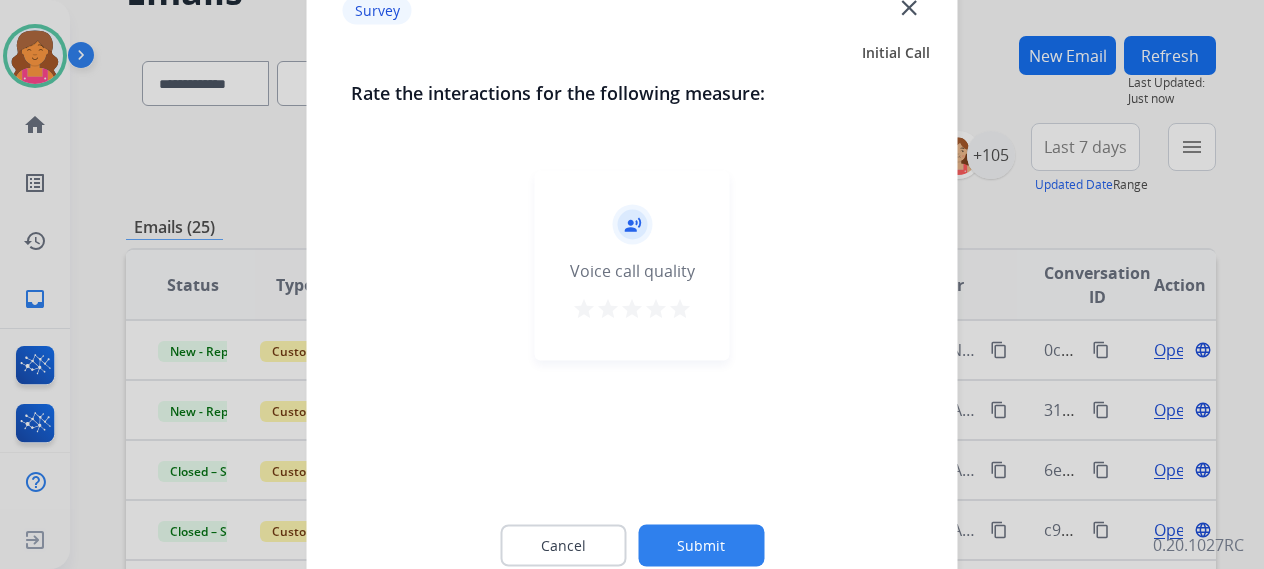 click on "star" at bounding box center (680, 308) 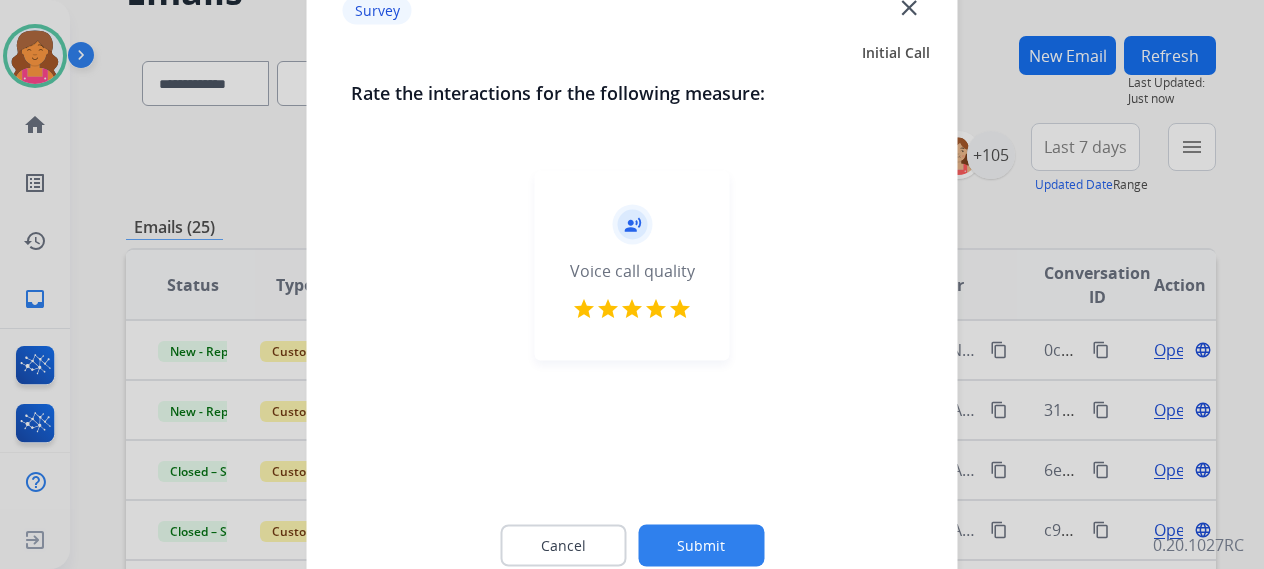 click on "Submit" 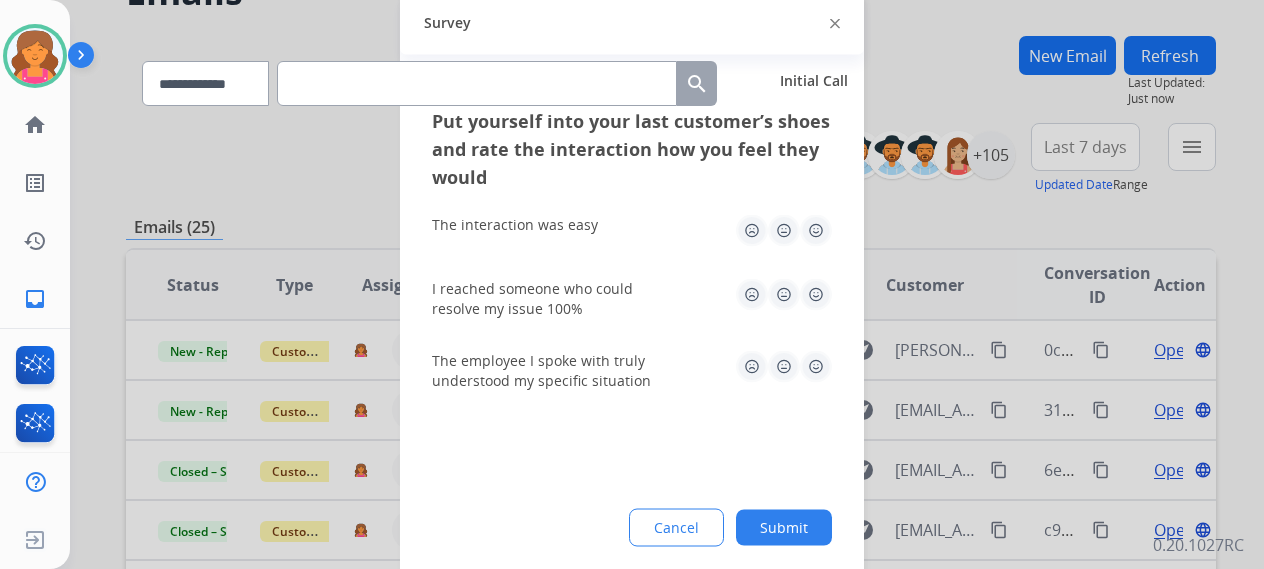 click 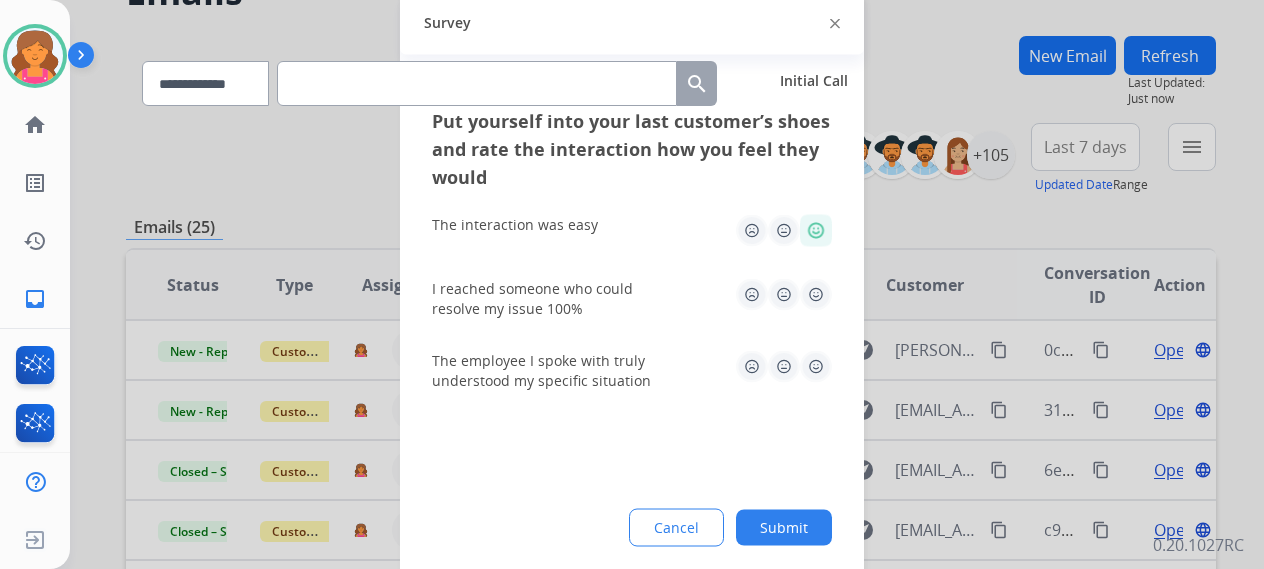 click 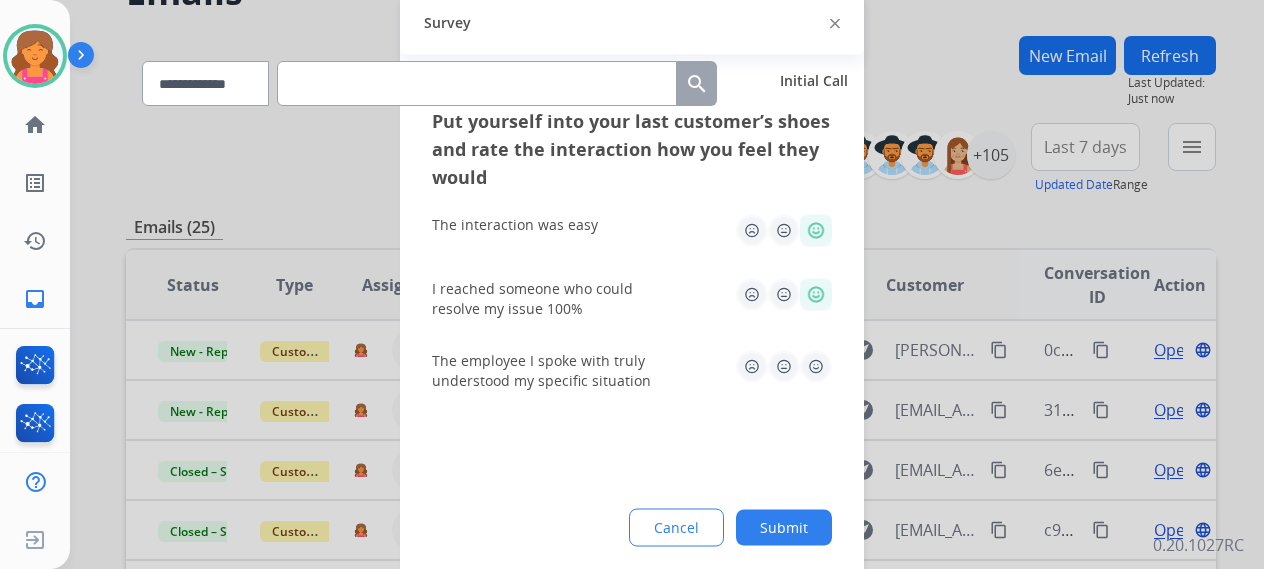 click 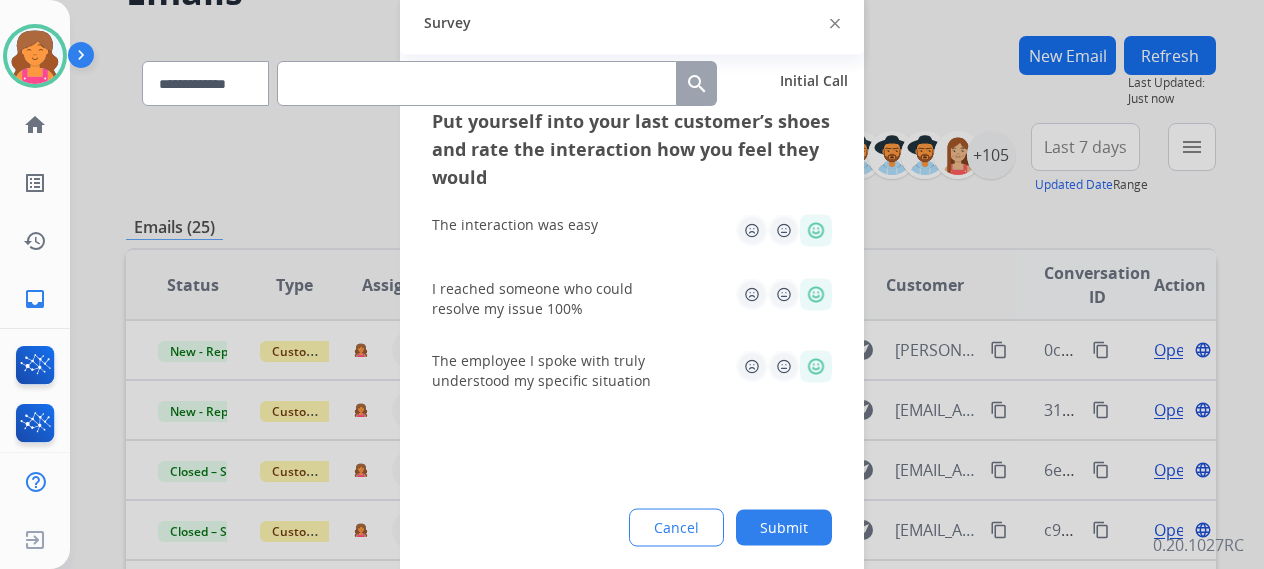 click on "Submit" 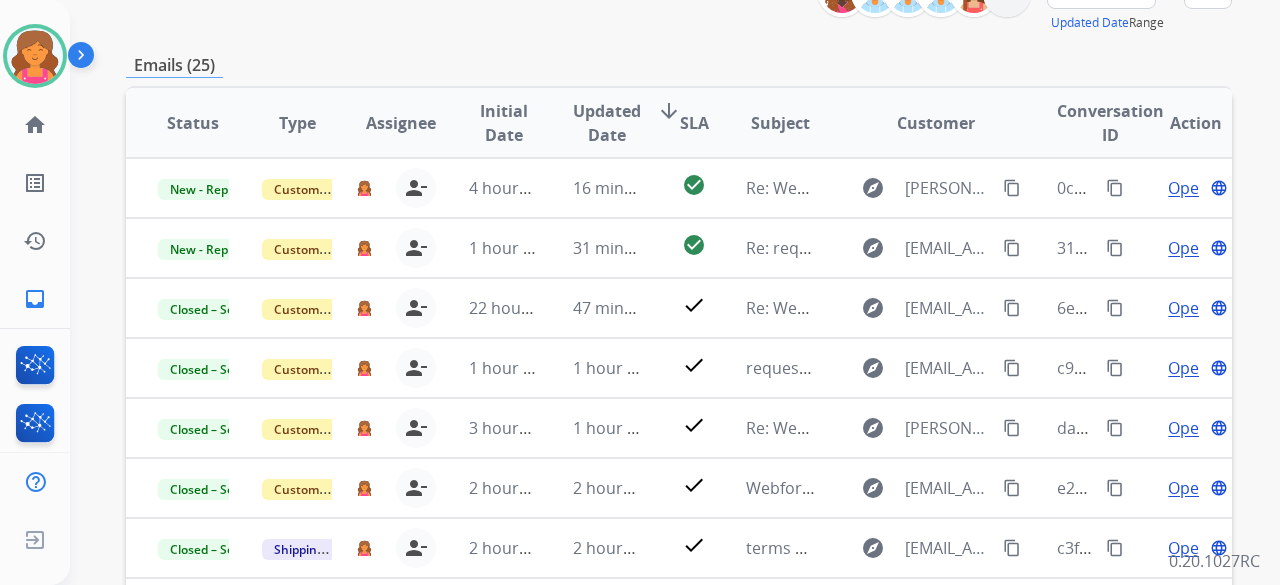 scroll, scrollTop: 300, scrollLeft: 0, axis: vertical 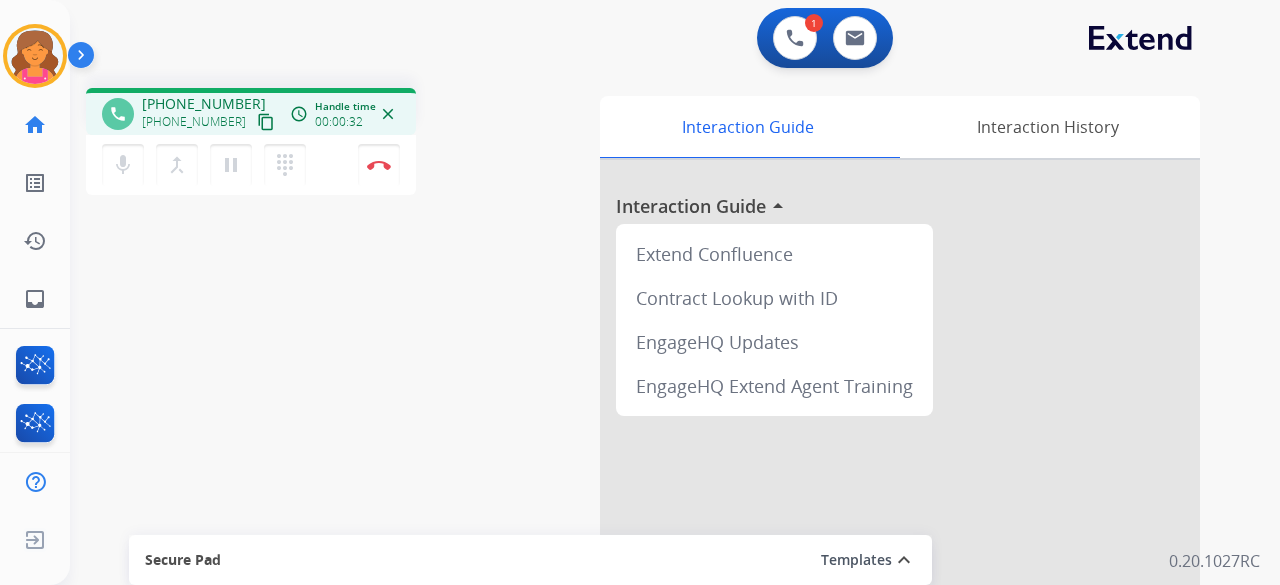 click on "content_copy" at bounding box center (266, 122) 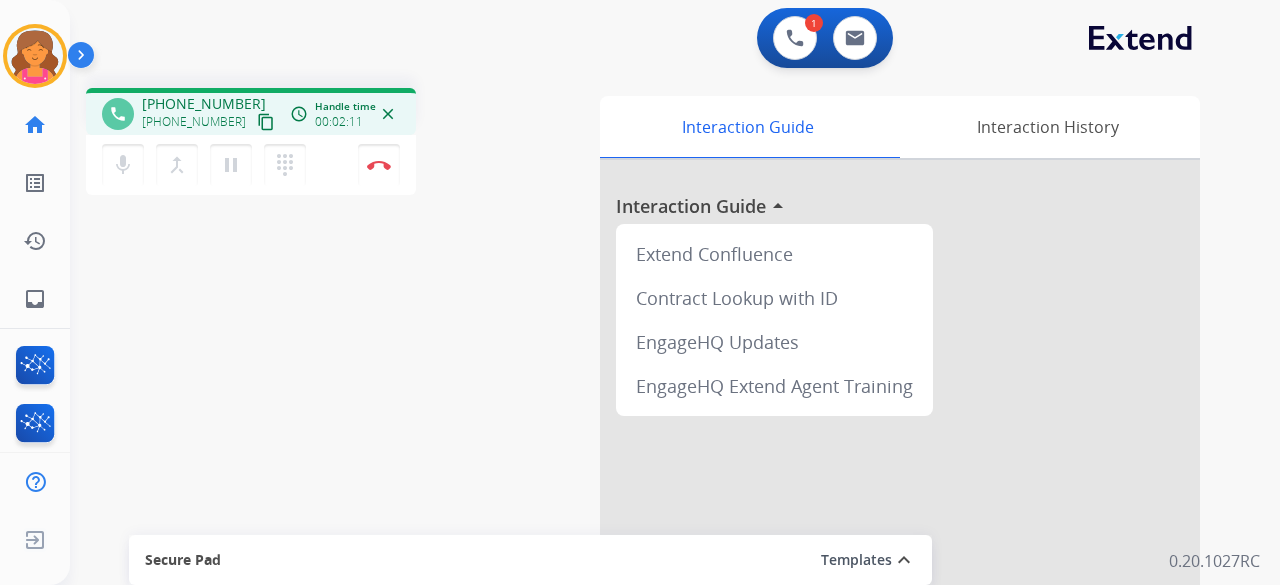 click on "phone +18174484069 +18174484069 content_copy access_time Call metrics Queue   00:10 Hold   00:00 Talk   02:12 Total   02:21 Handle time 00:02:11 close" at bounding box center (251, 114) 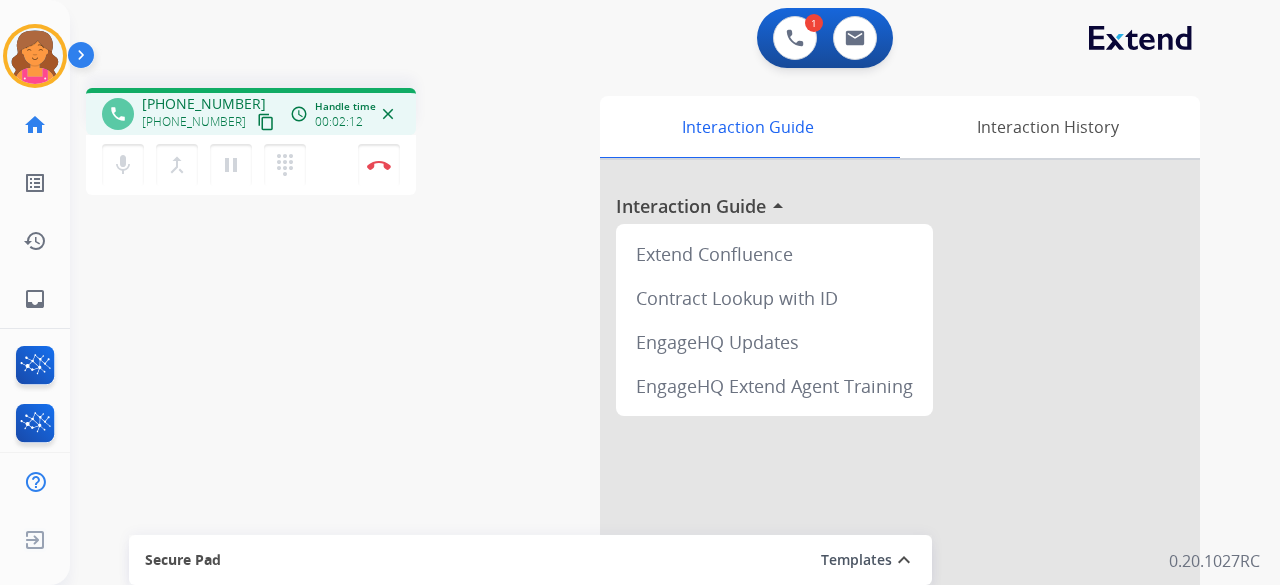 click on "content_copy" at bounding box center [266, 122] 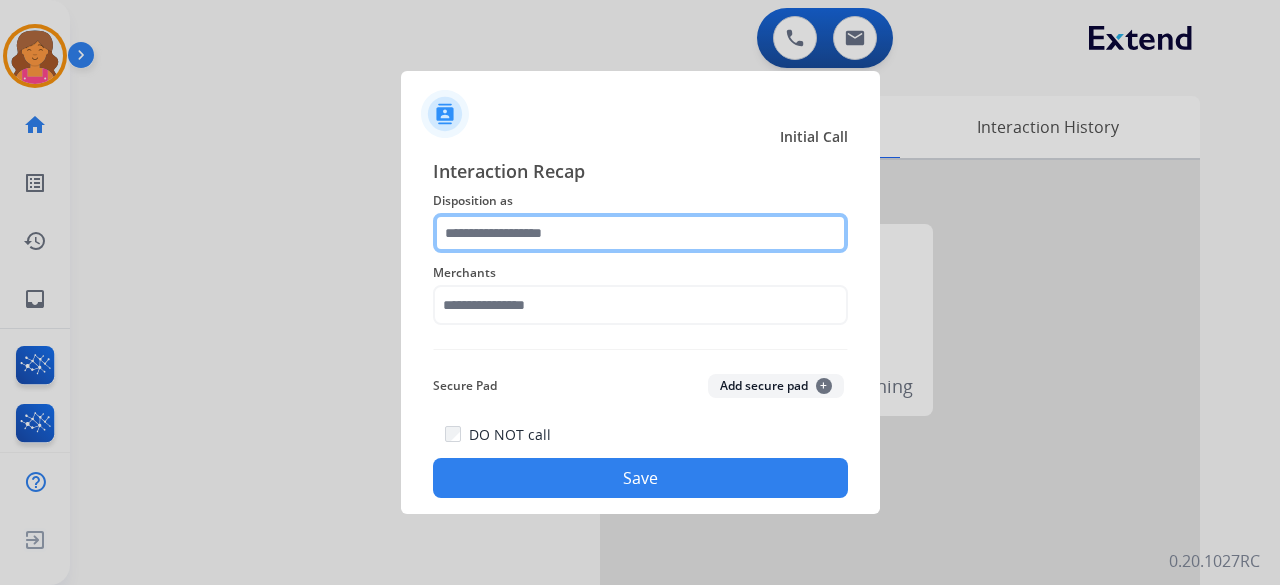 click 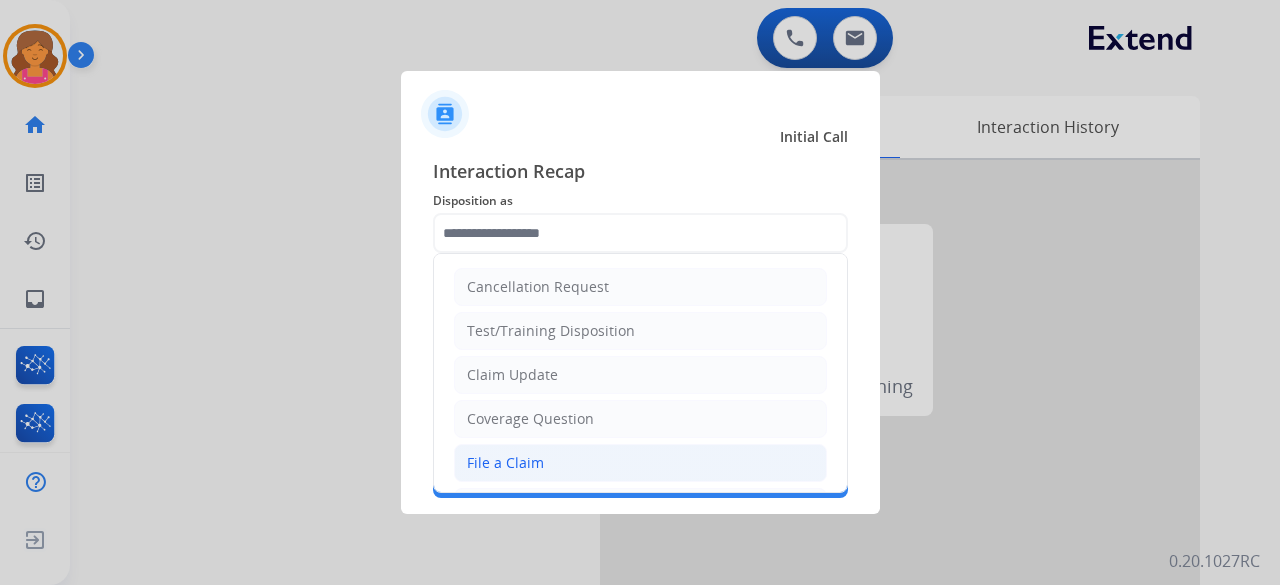 click on "File a Claim" 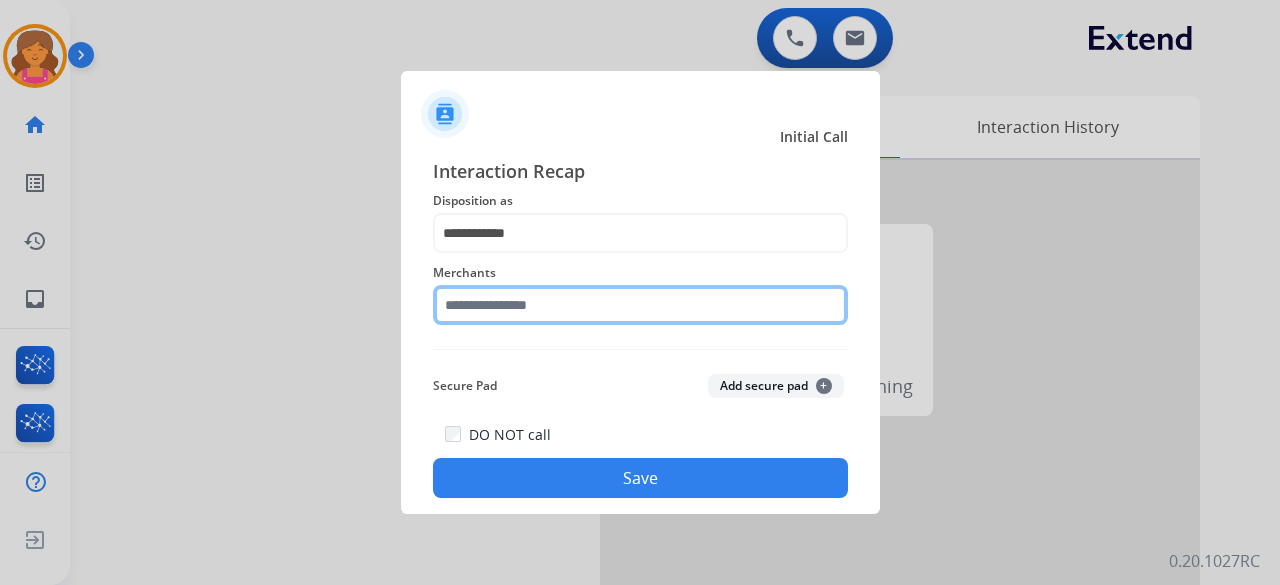 click 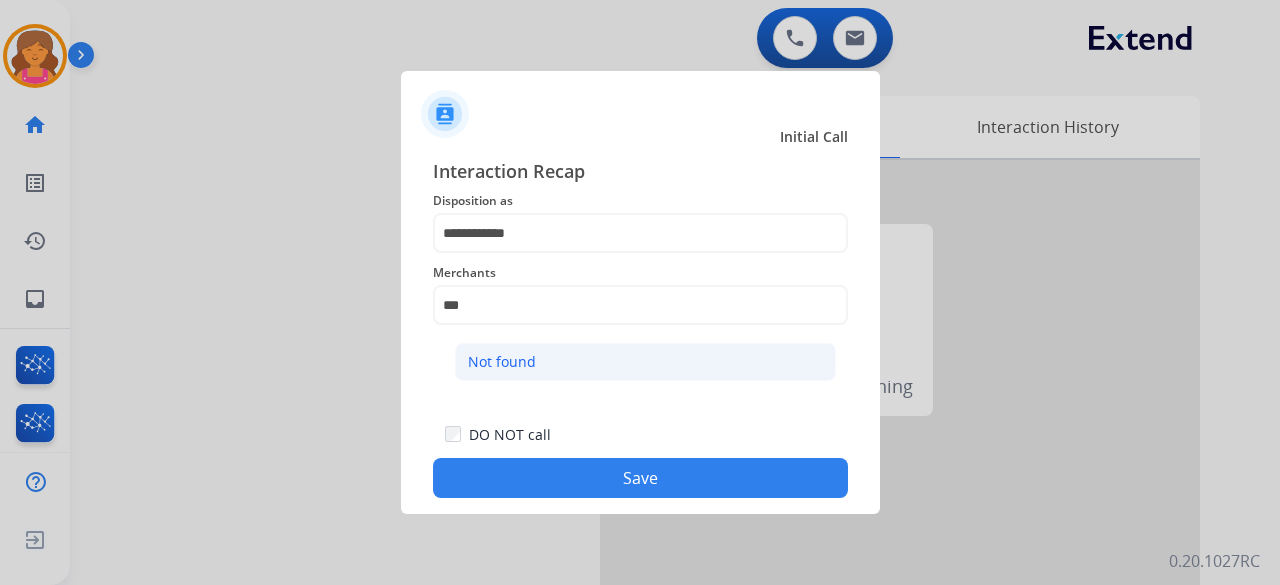 click on "Not found" 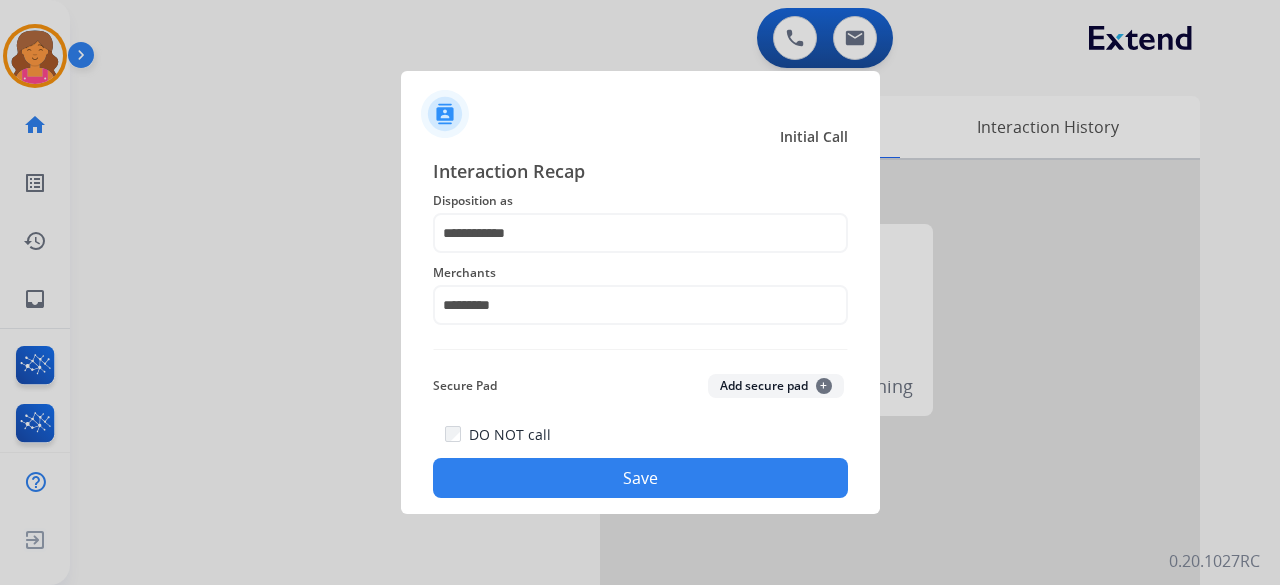 click on "Save" 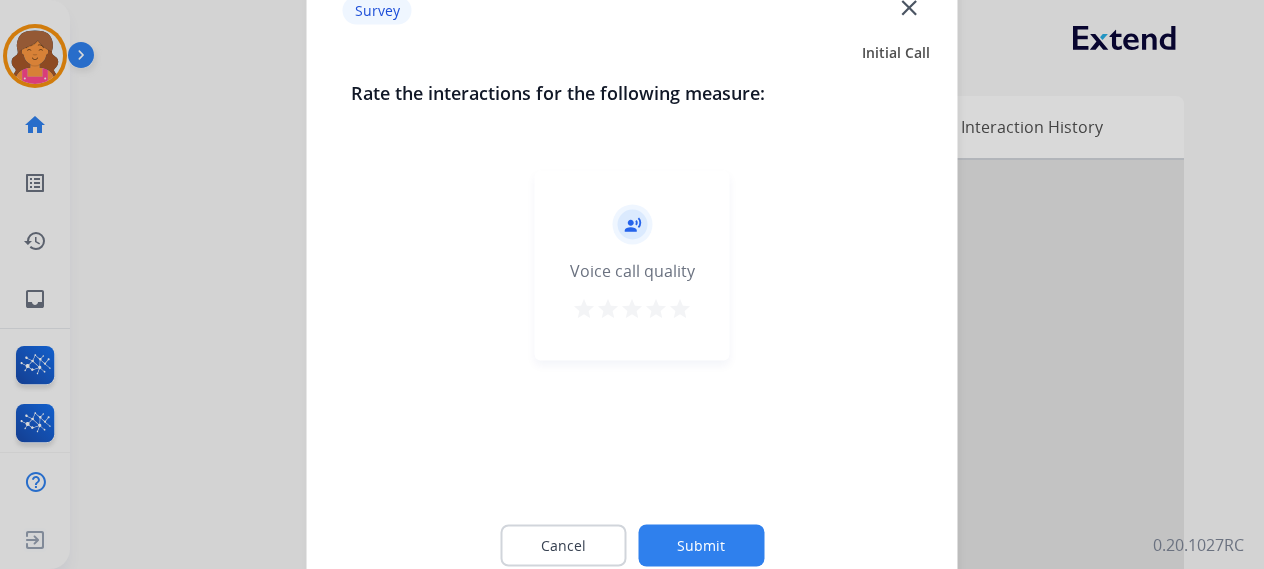 click on "star" at bounding box center [680, 308] 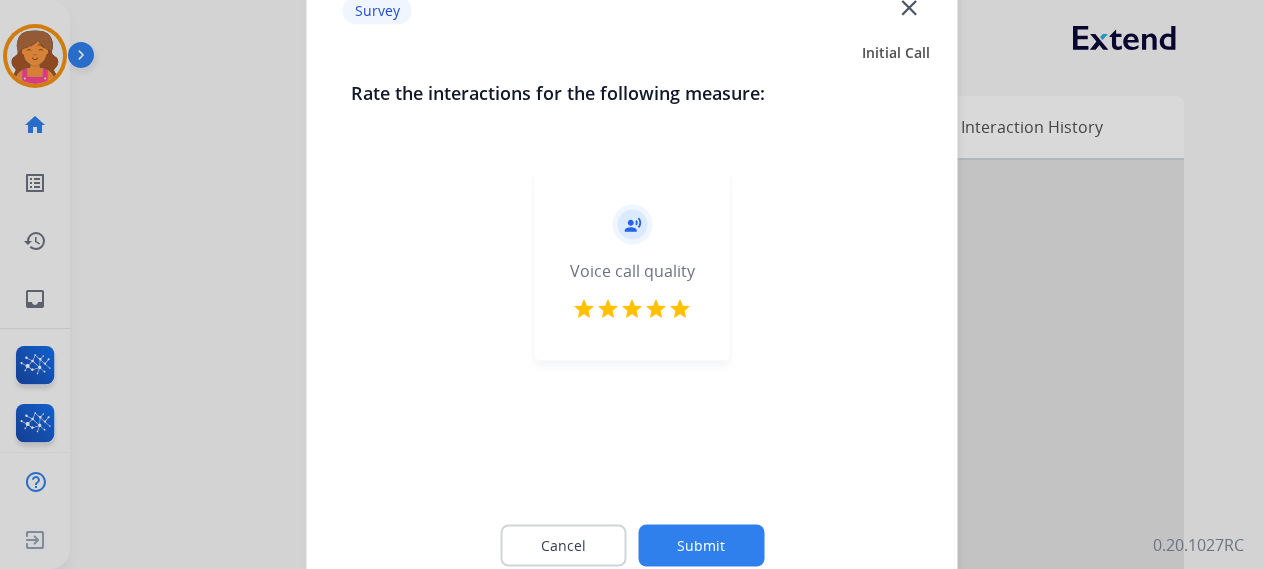 click on "Submit" 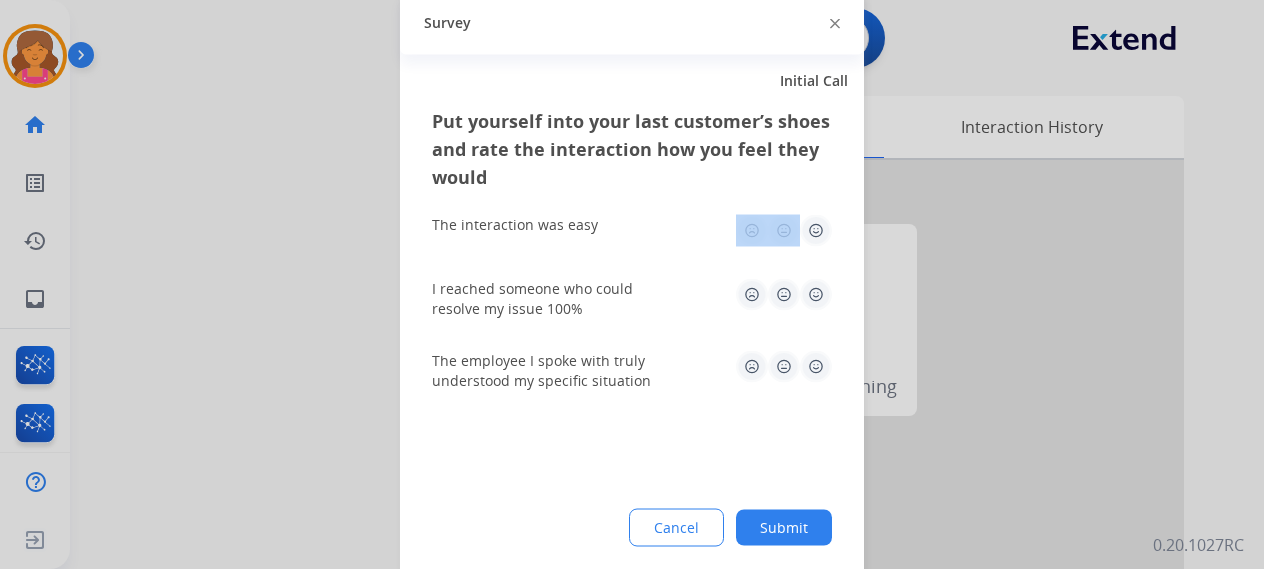 click on "The interaction was easy" 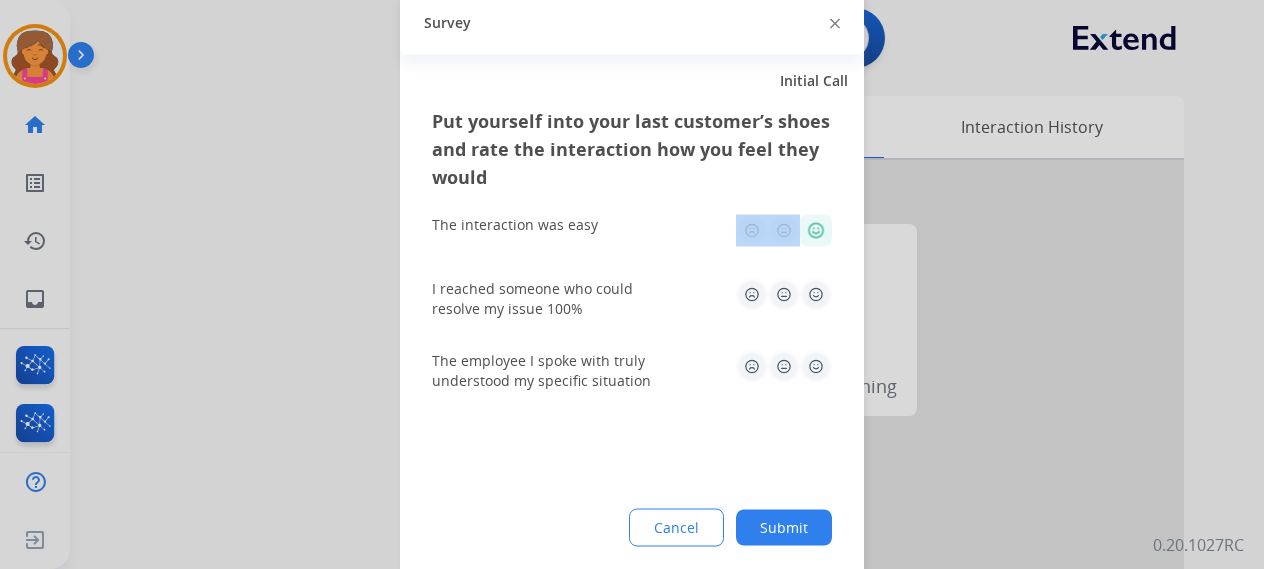 click 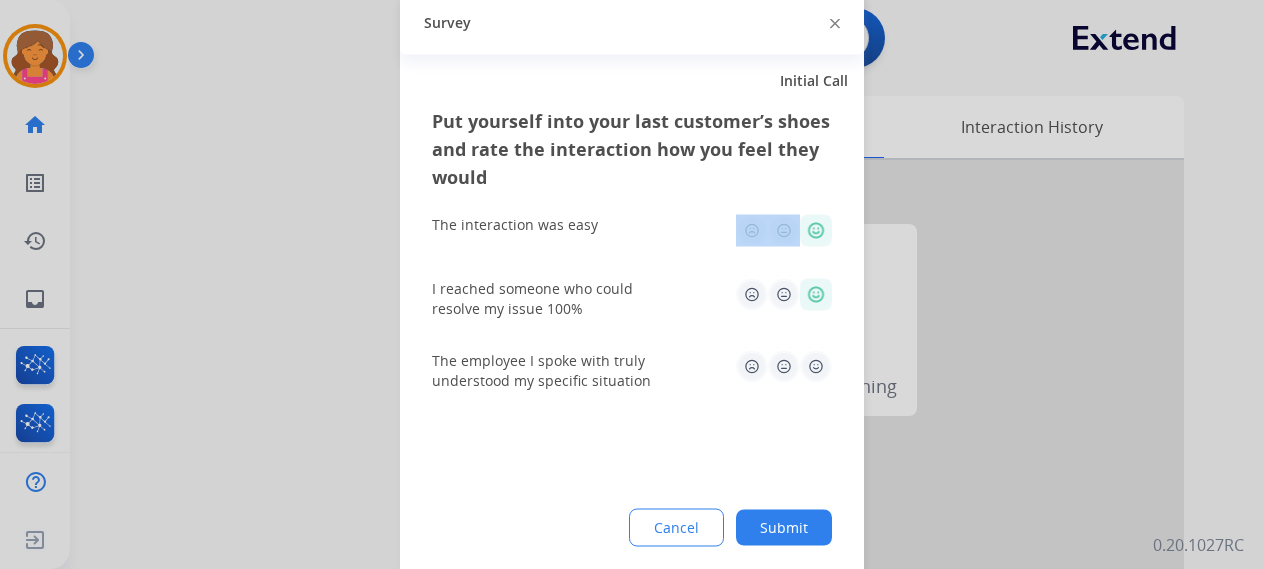 click 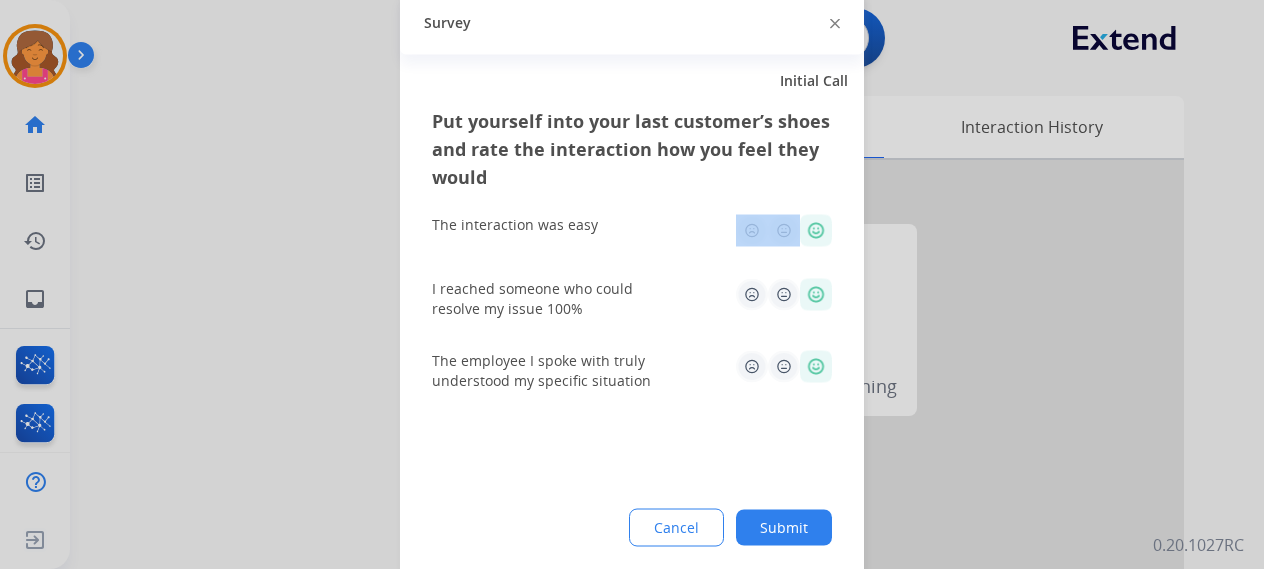 click on "Submit" 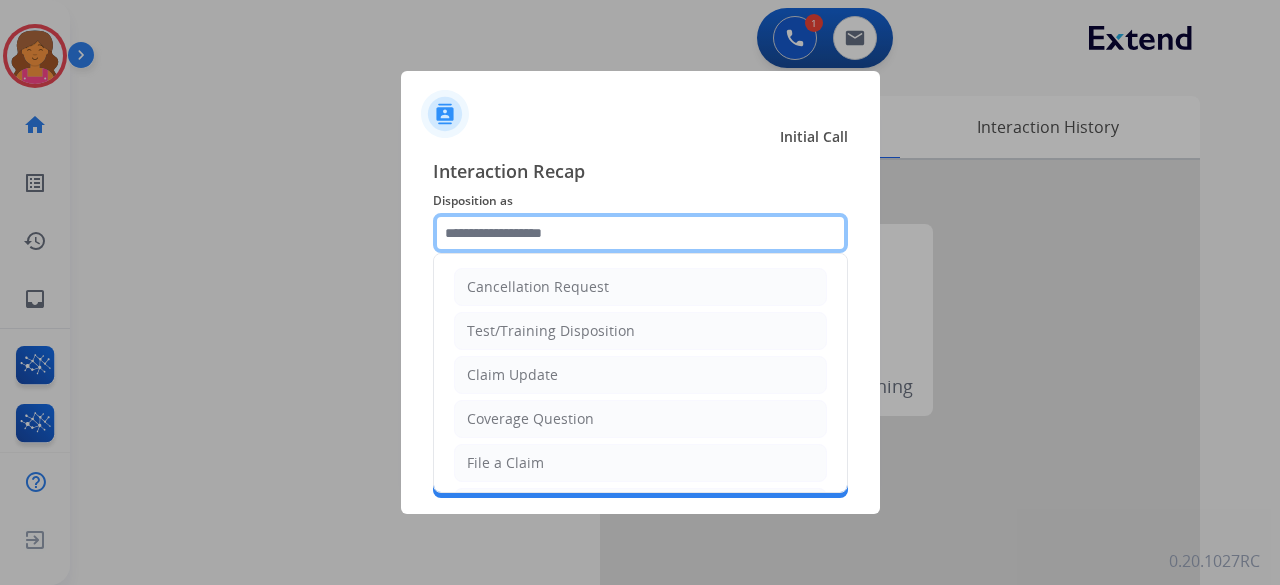 click 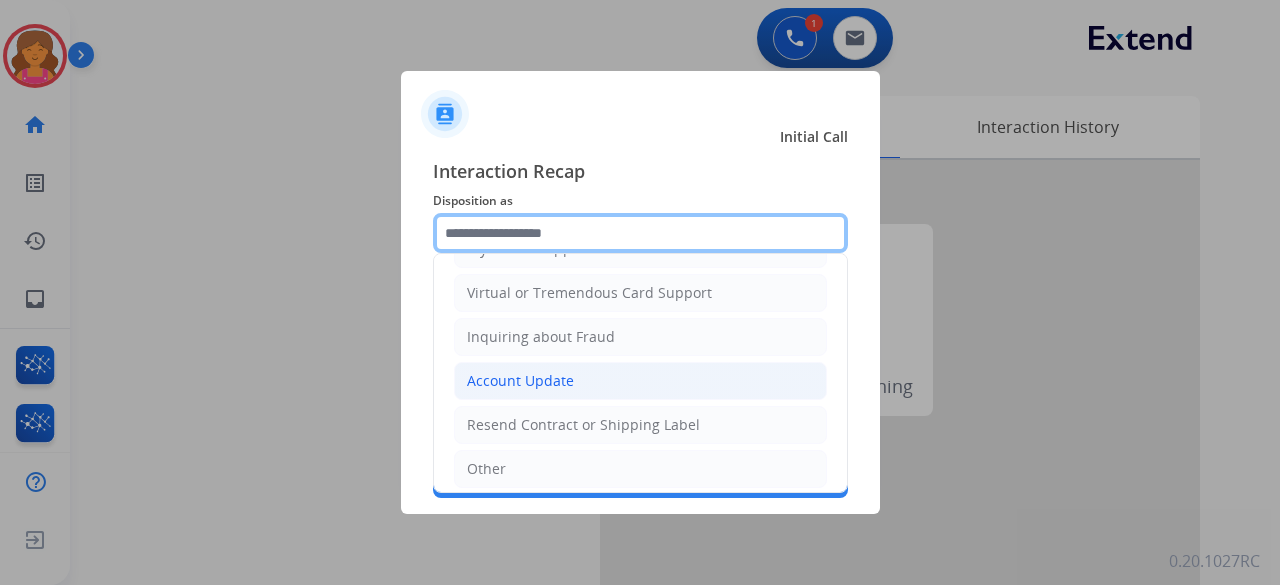 scroll, scrollTop: 303, scrollLeft: 0, axis: vertical 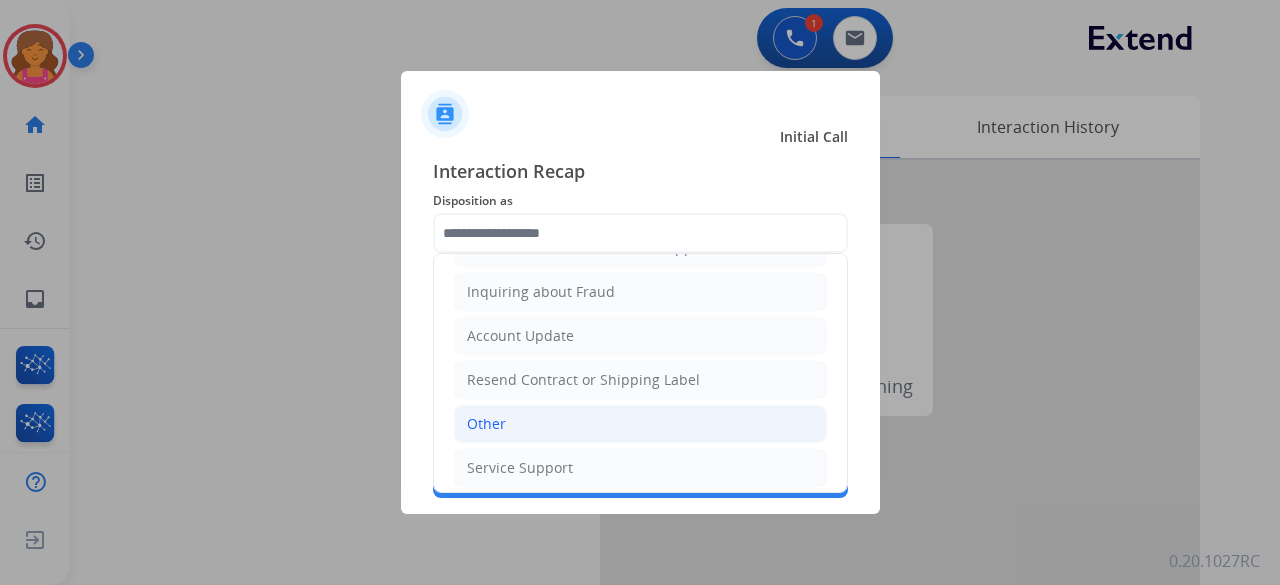 click on "Other" 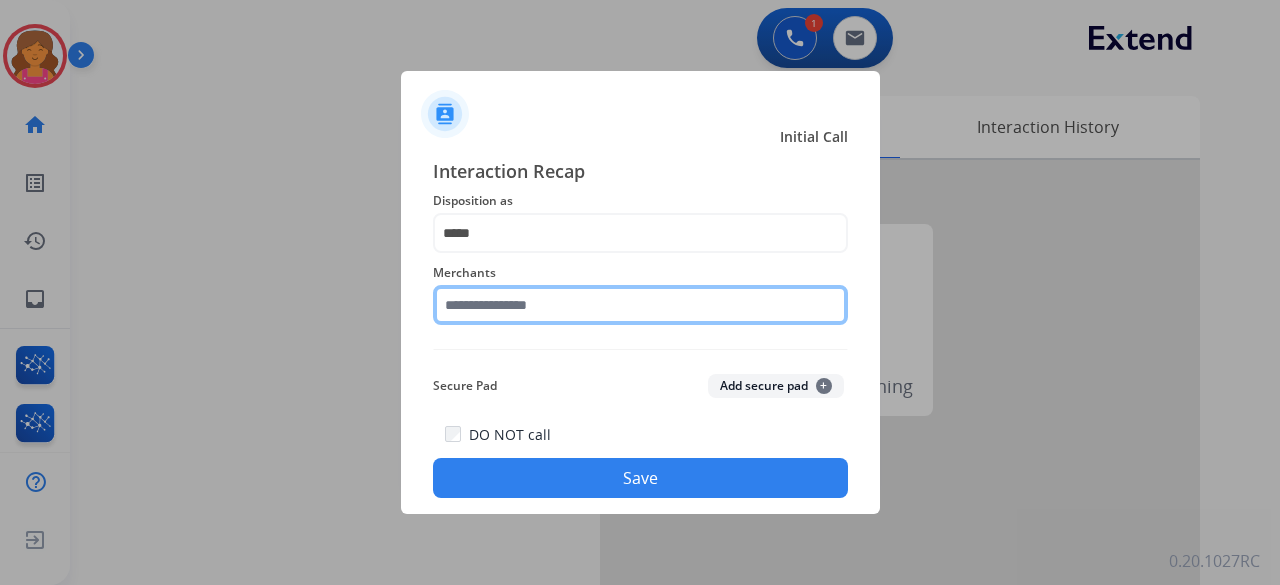 click on "Merchants" 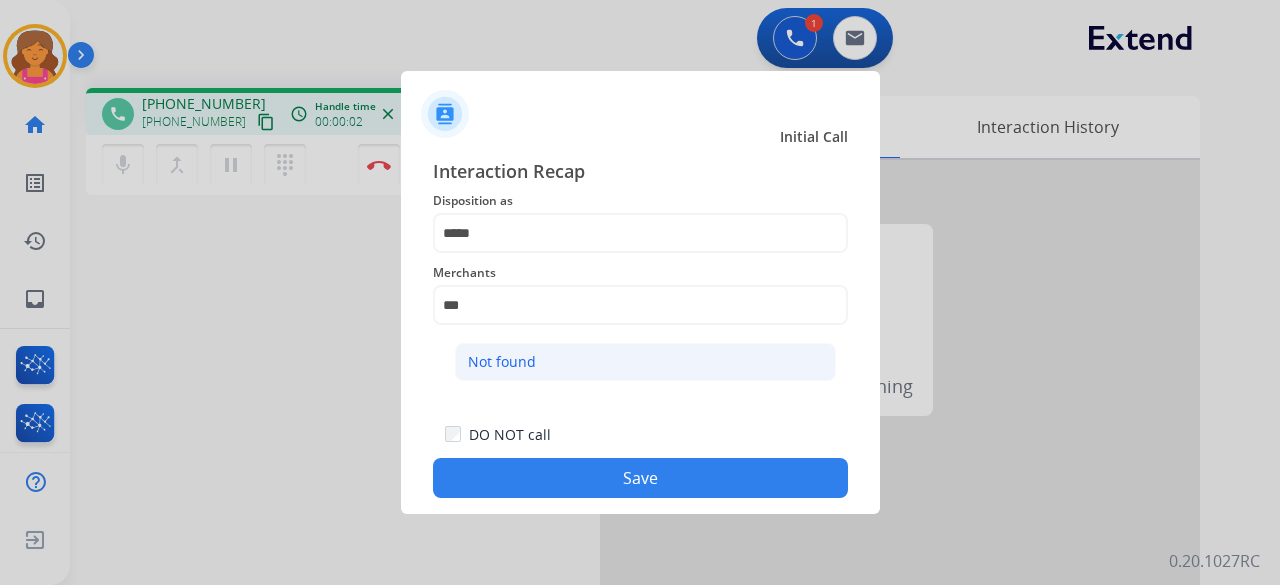 click on "Not found" 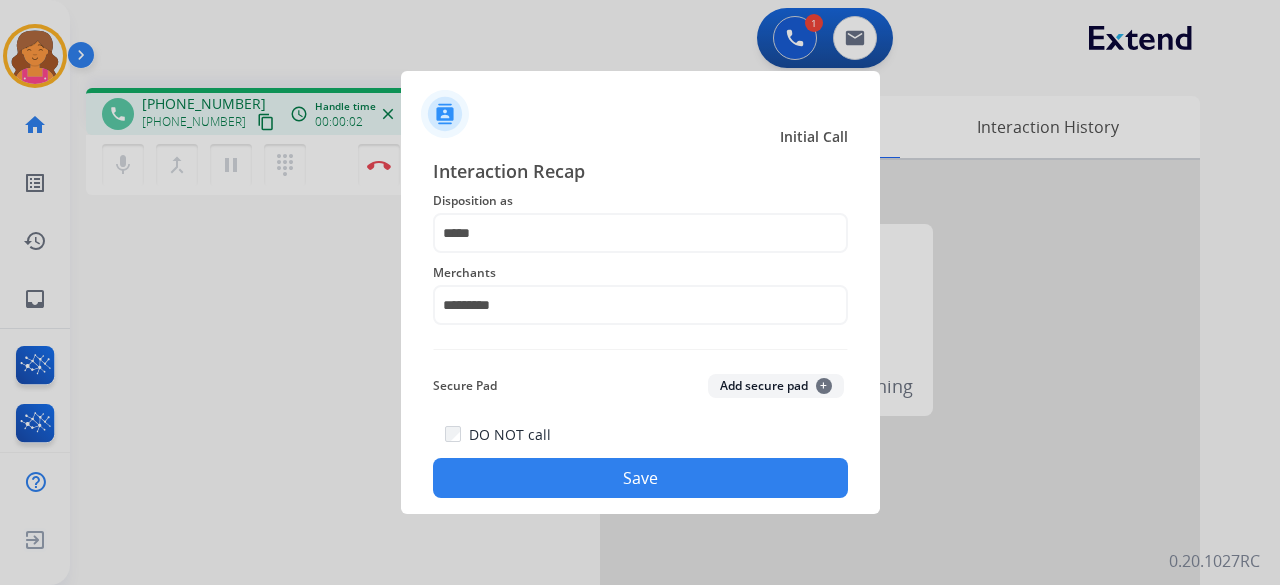 click on "Save" 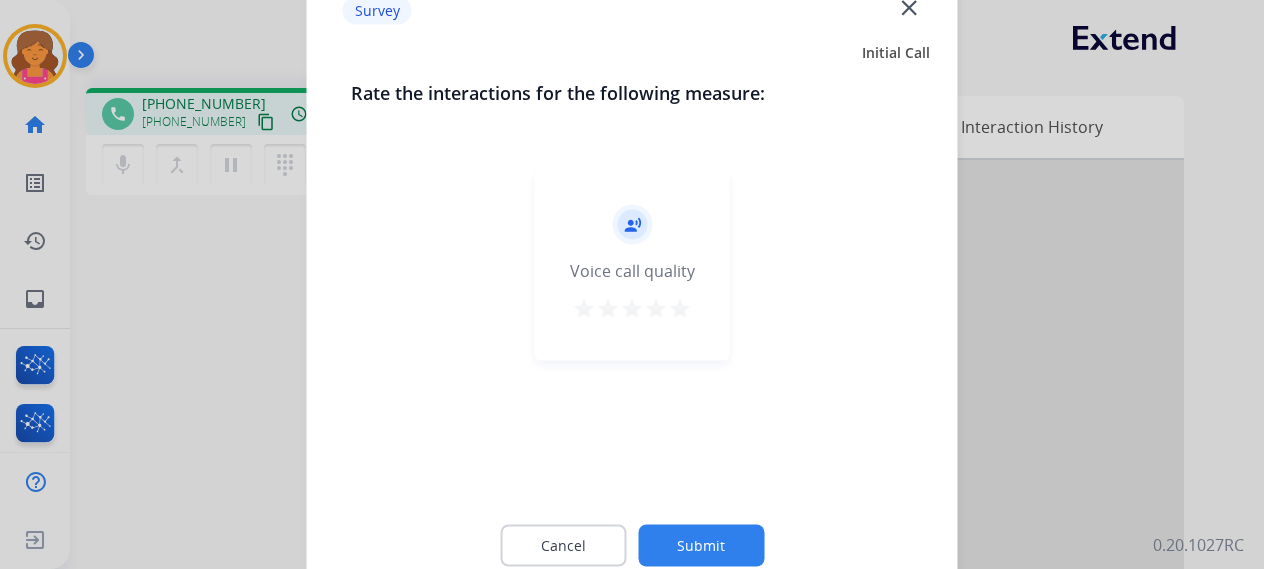 click on "close" 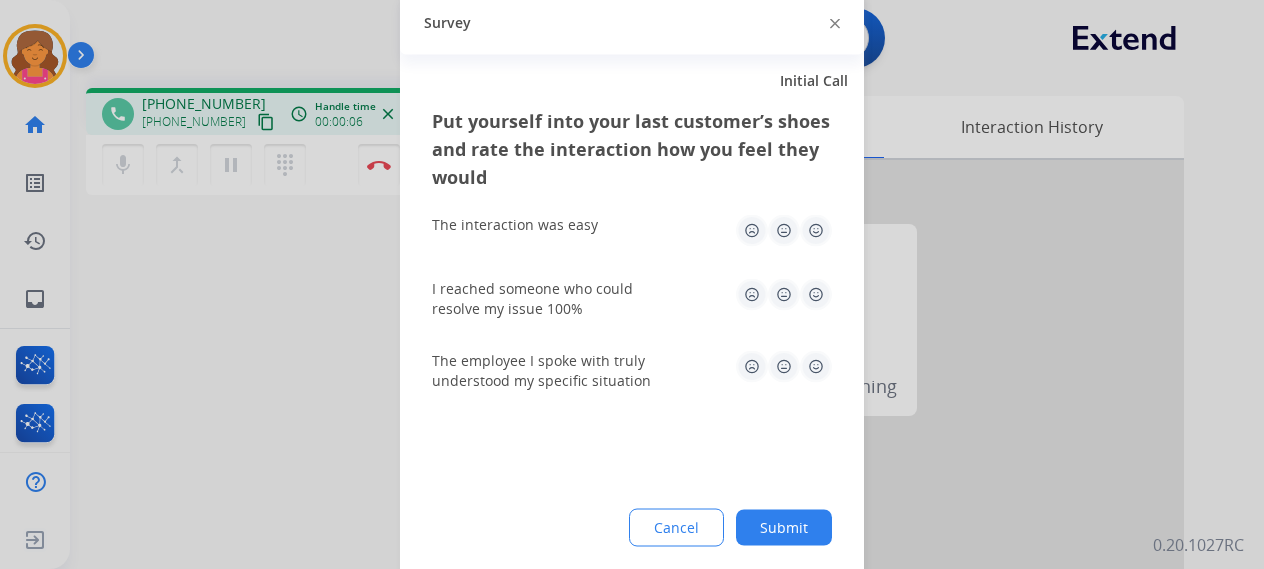 click on "Survey" 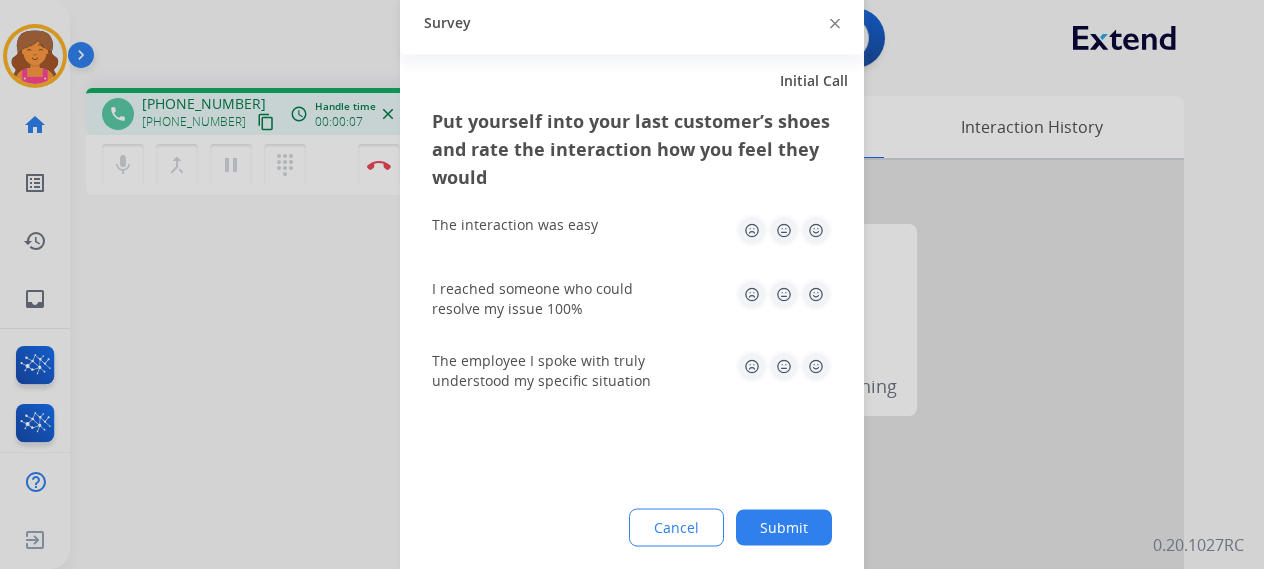 click on "Survey" 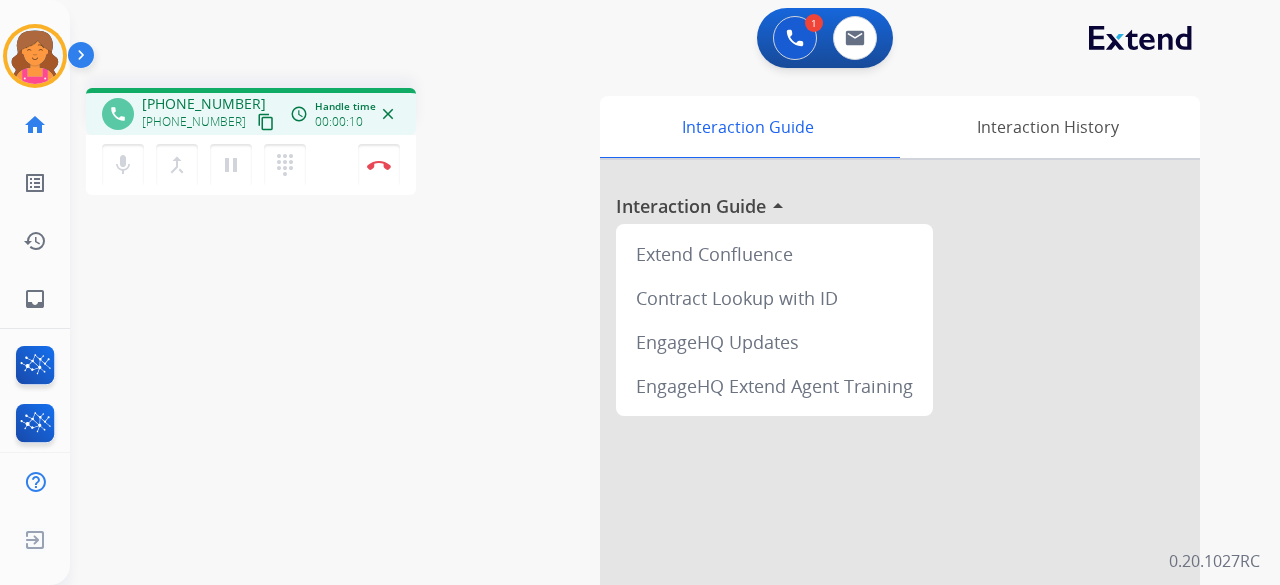 click on "content_copy" at bounding box center [266, 122] 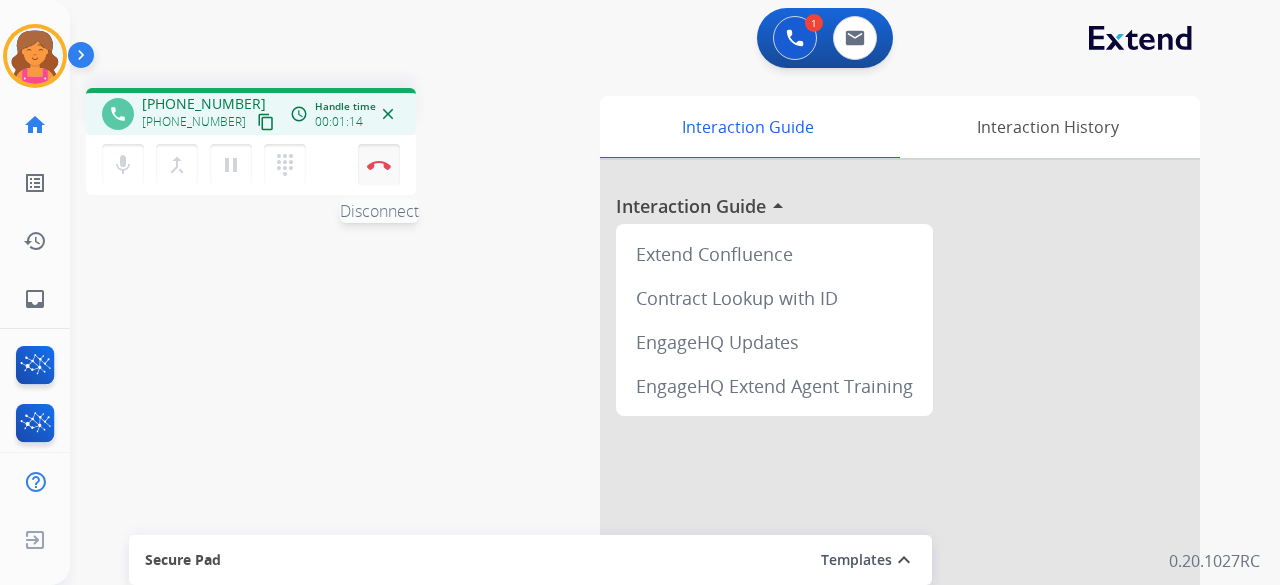 click at bounding box center (379, 165) 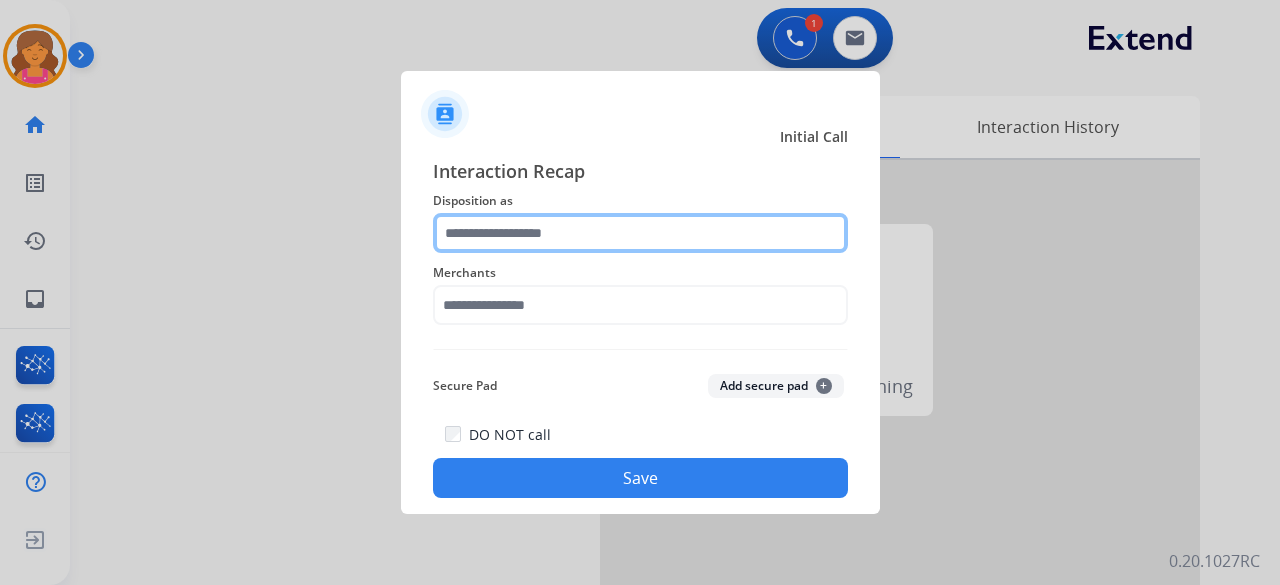 click 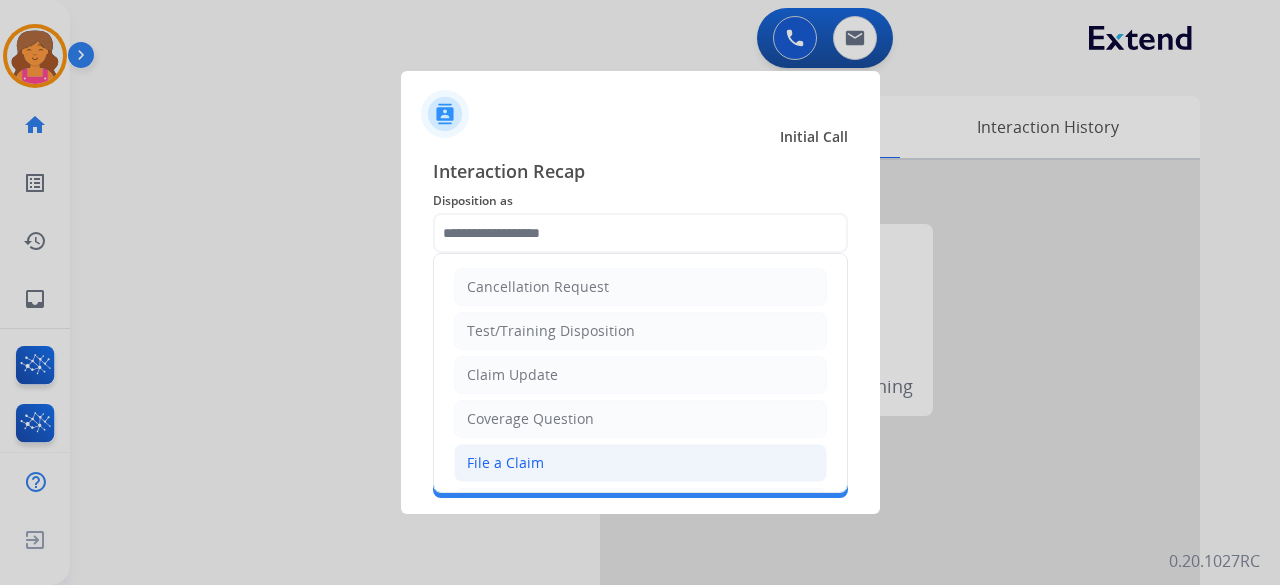 click on "File a Claim" 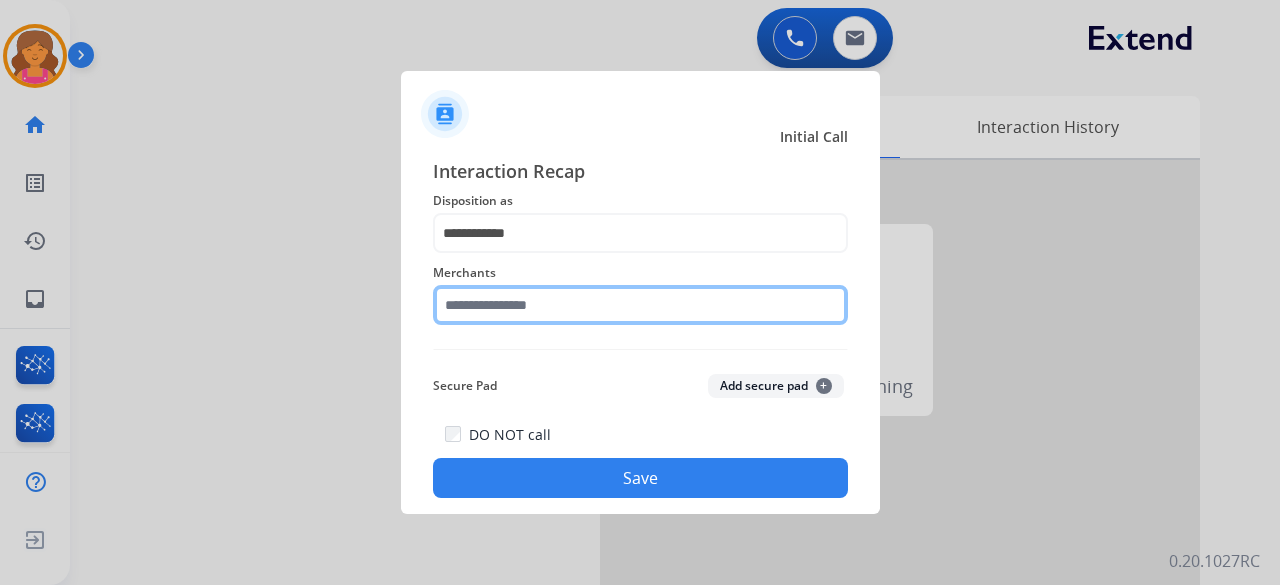 click 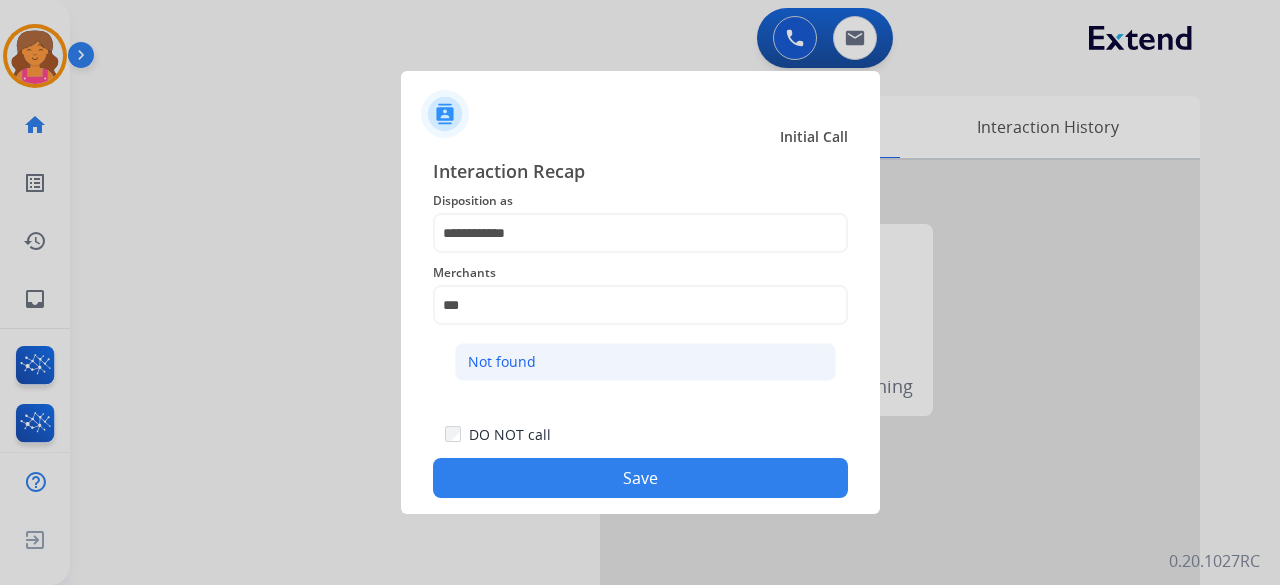 click on "Not found" 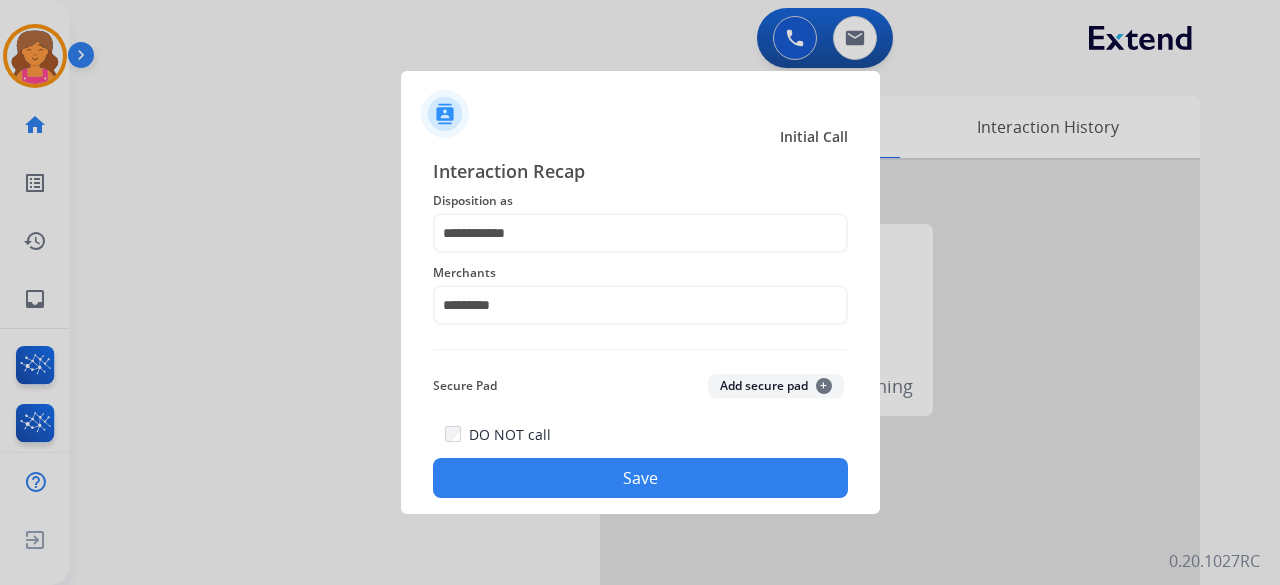 click on "Save" 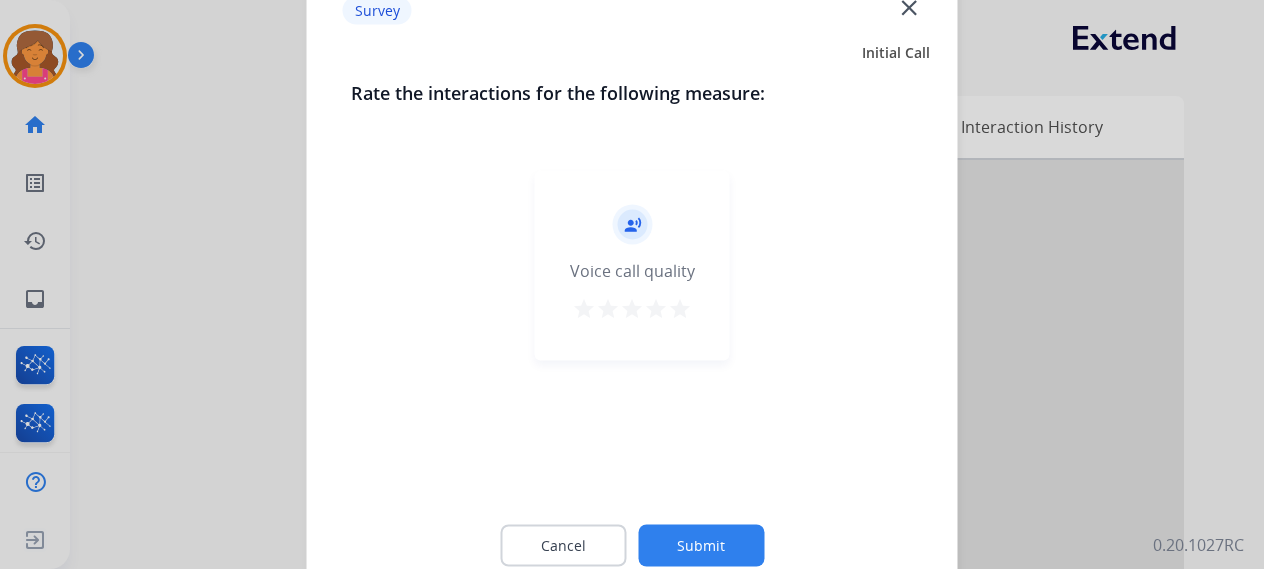 click on "star" at bounding box center [680, 308] 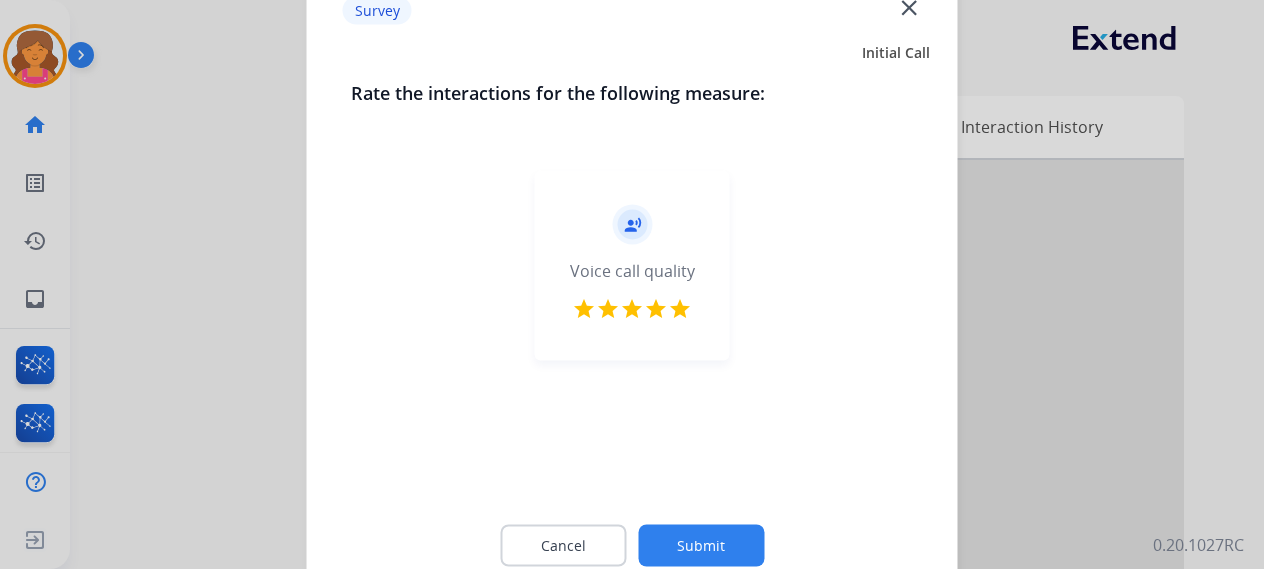 click on "Submit" 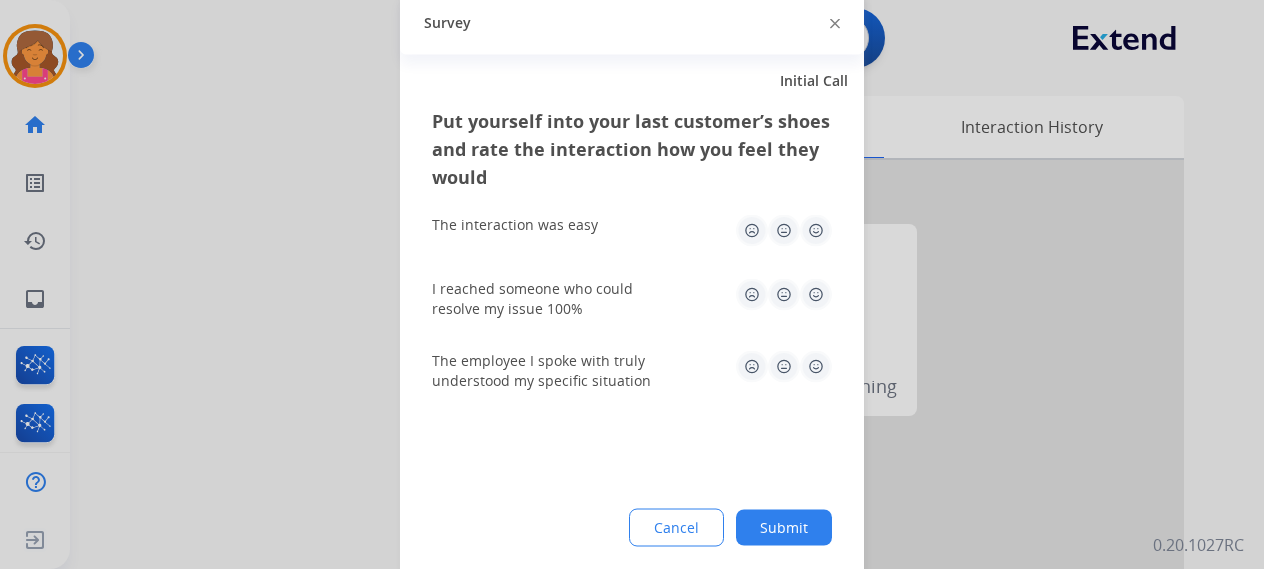 click 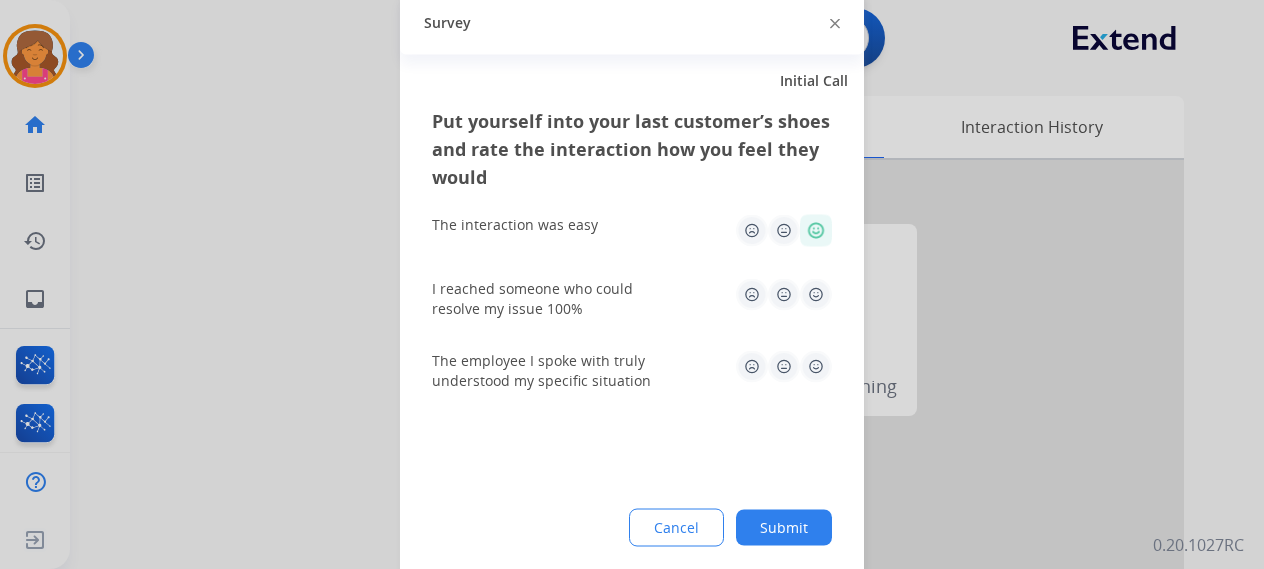 click 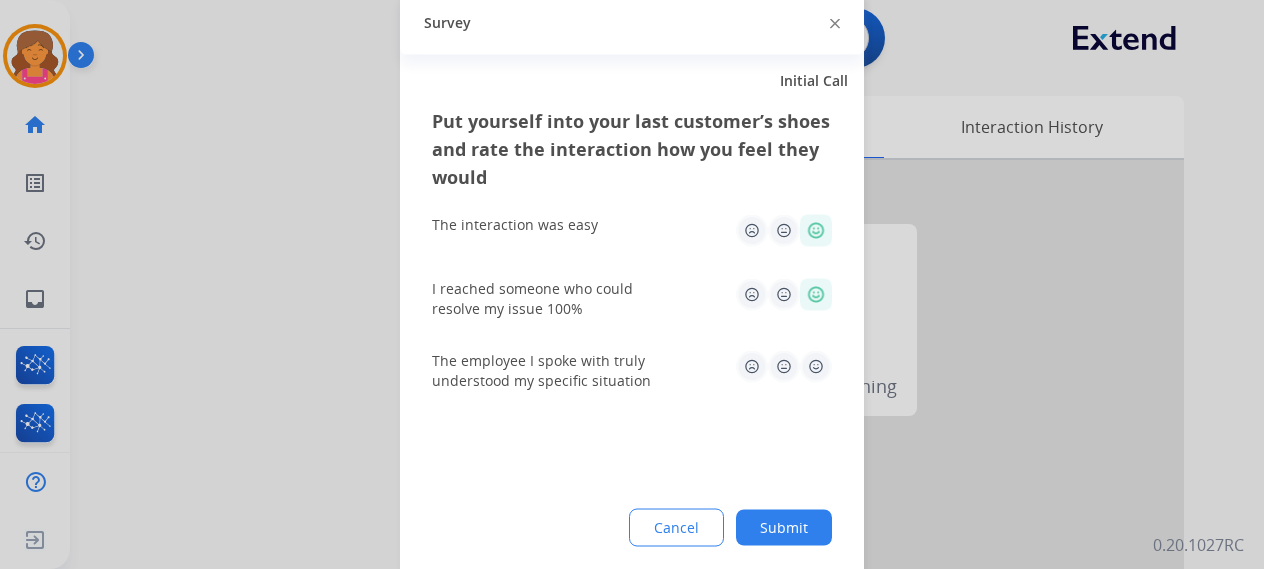 drag, startPoint x: 826, startPoint y: 395, endPoint x: 816, endPoint y: 377, distance: 20.59126 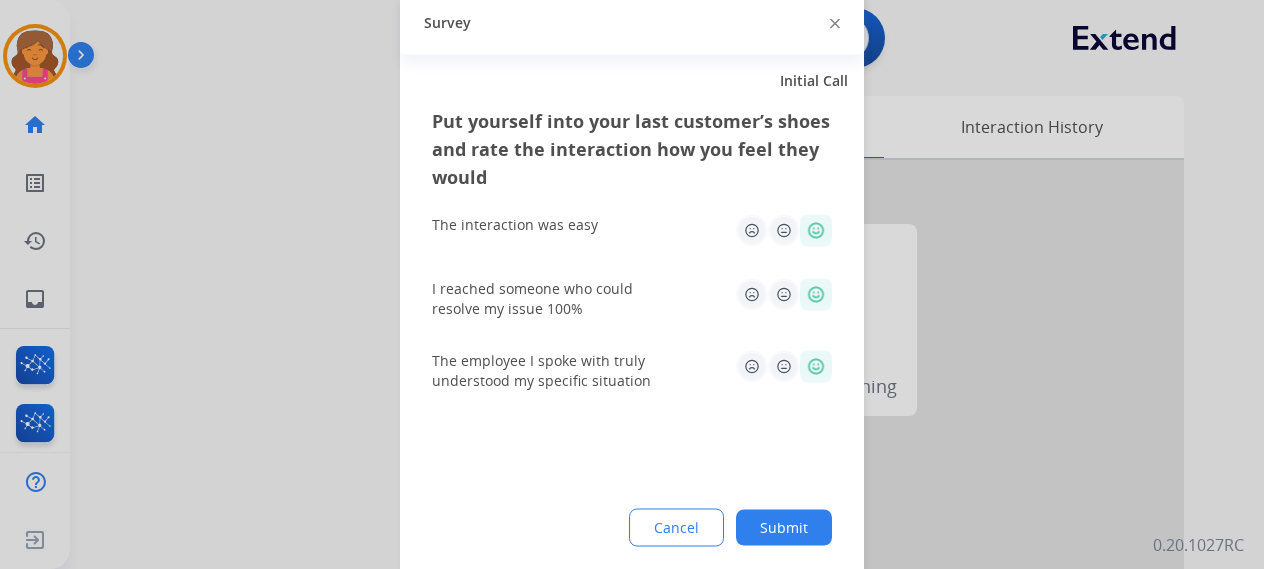 click on "Submit" 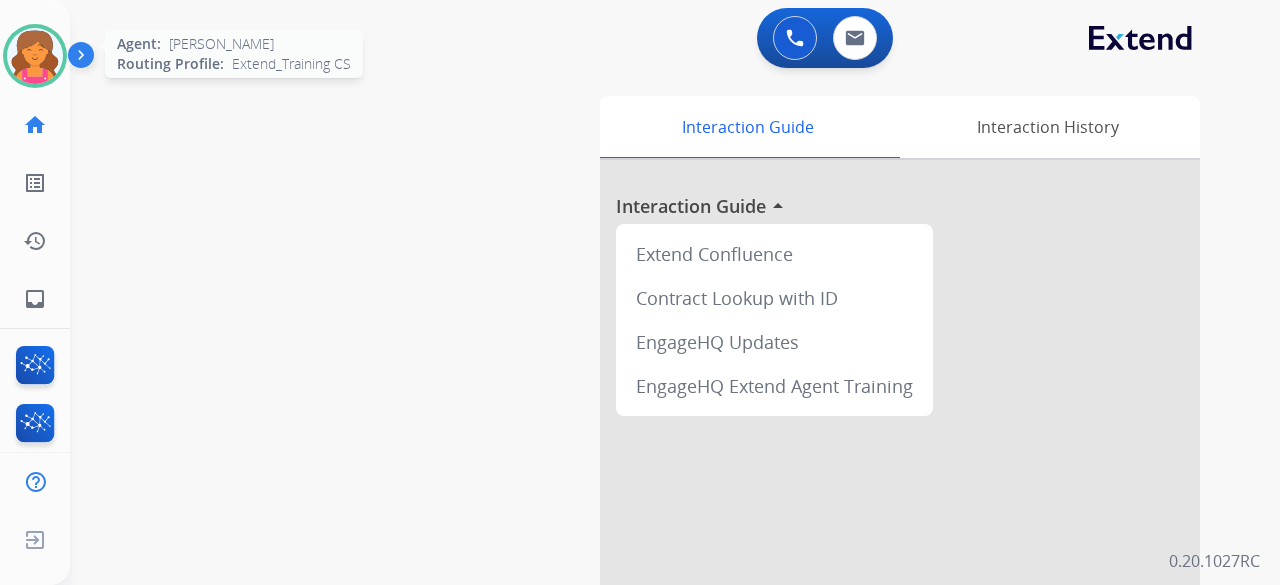 click at bounding box center [35, 56] 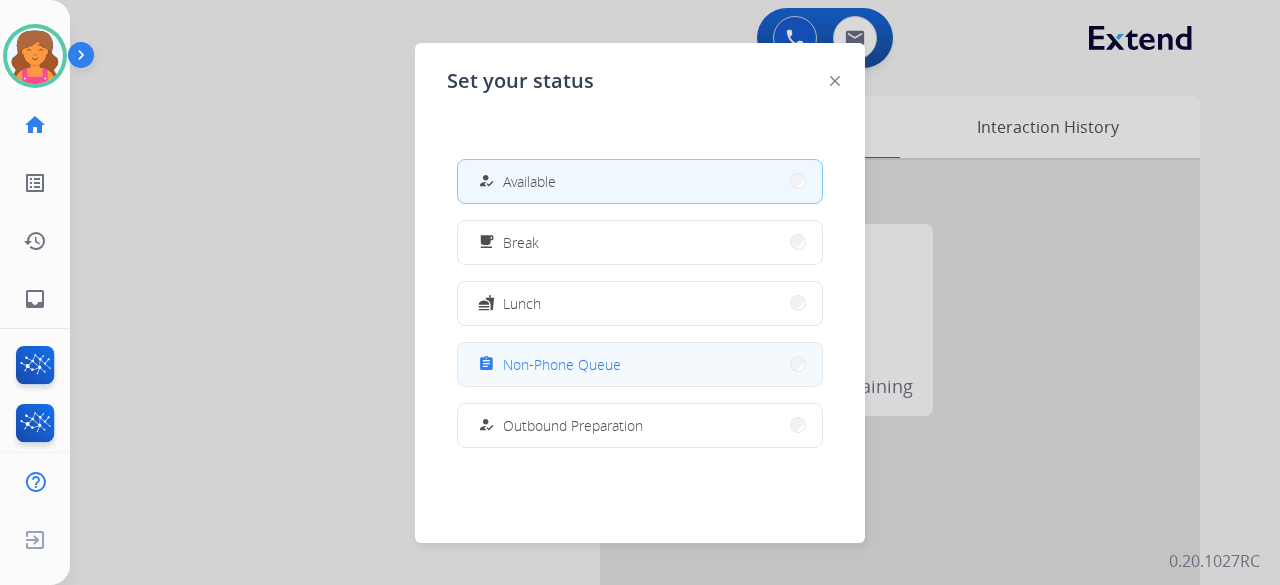 click on "Non-Phone Queue" at bounding box center [562, 364] 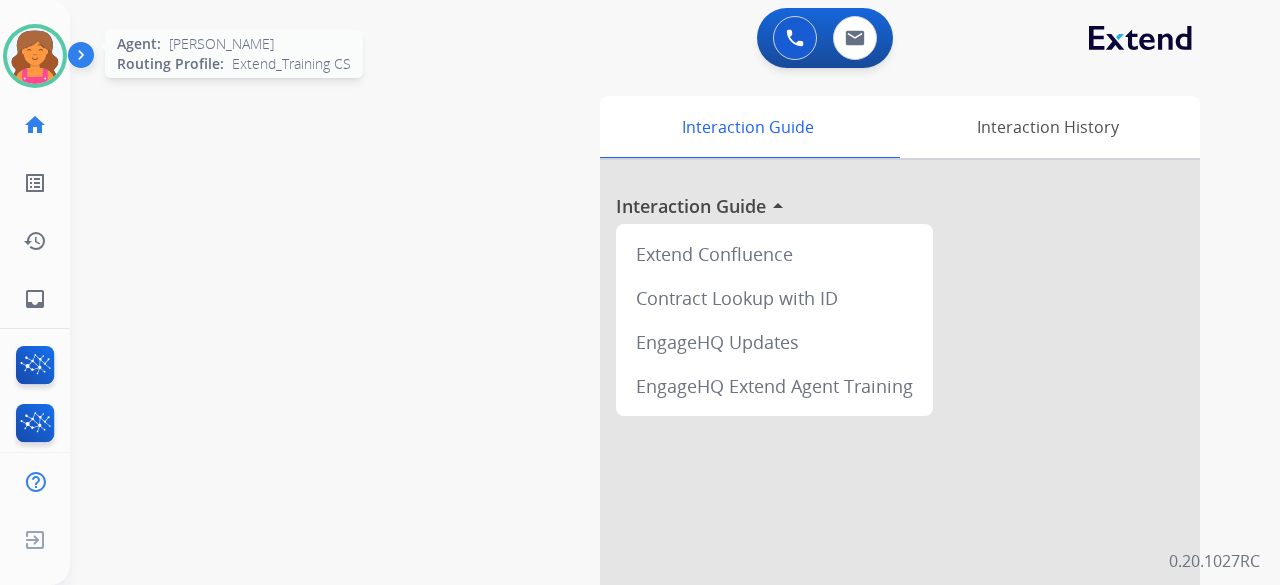 click at bounding box center (35, 56) 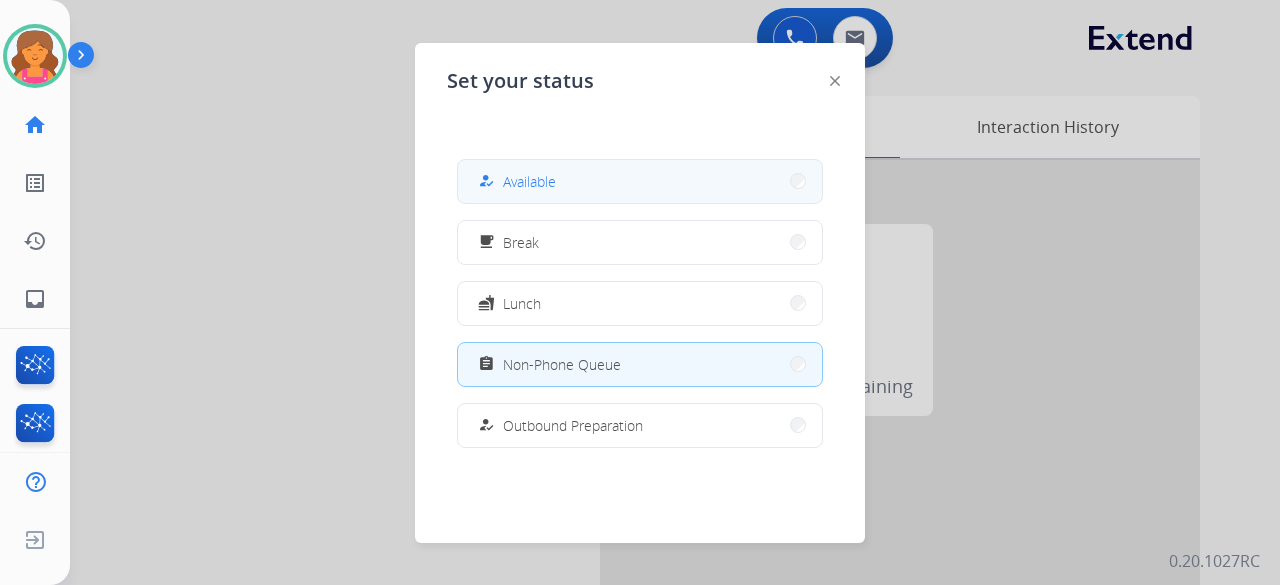 click on "how_to_reg Available" at bounding box center [640, 181] 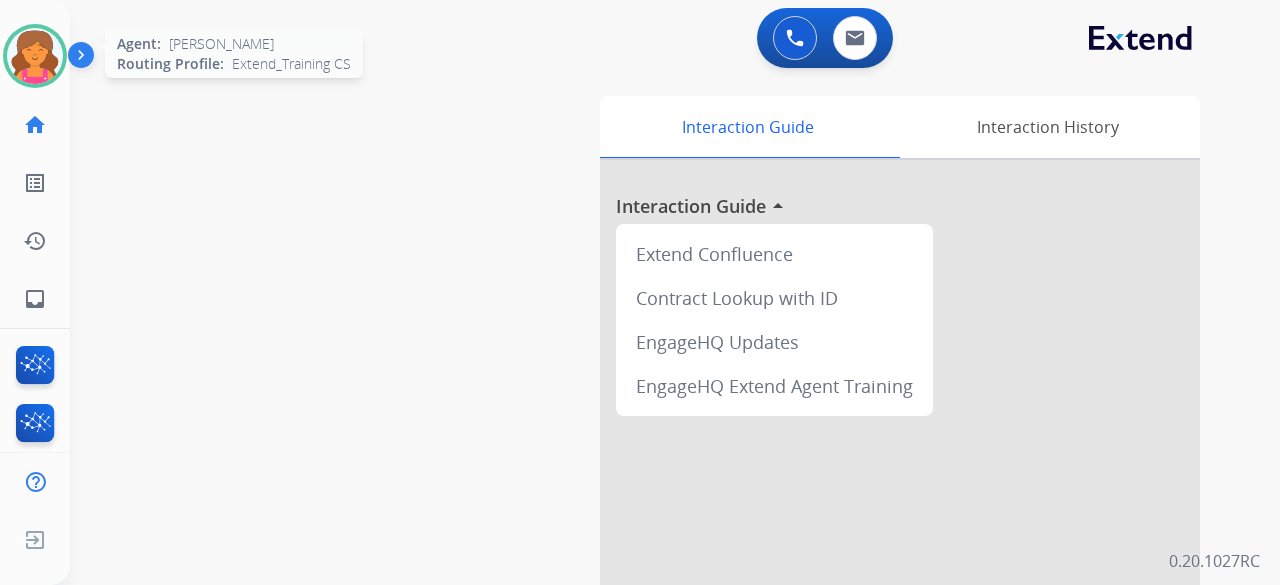 click at bounding box center [35, 56] 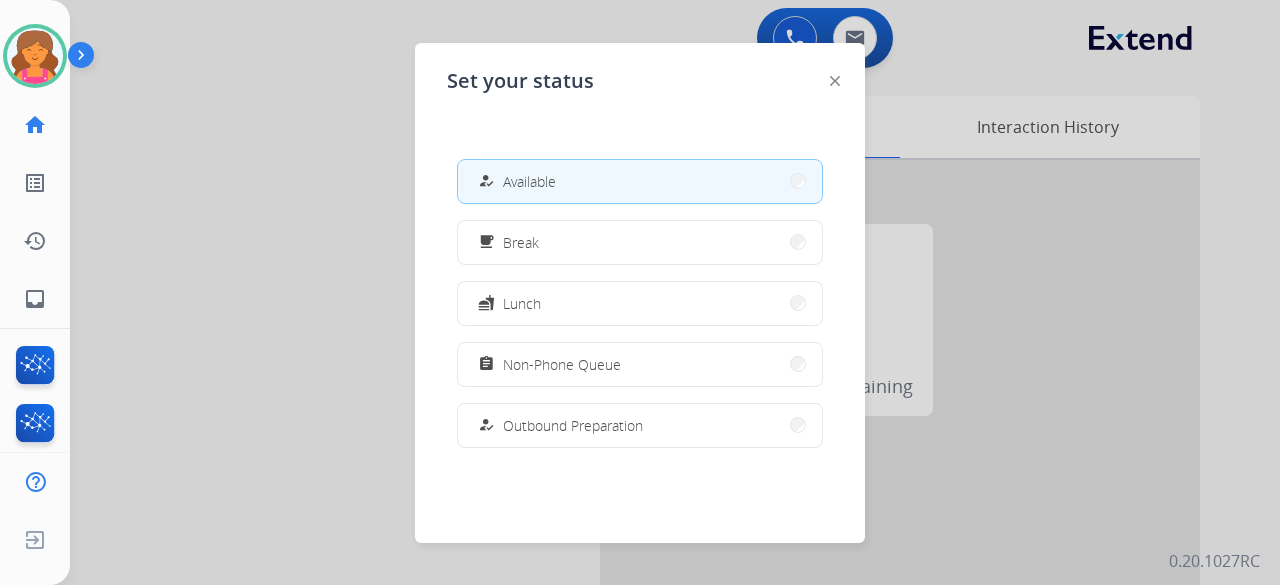 click at bounding box center (640, 292) 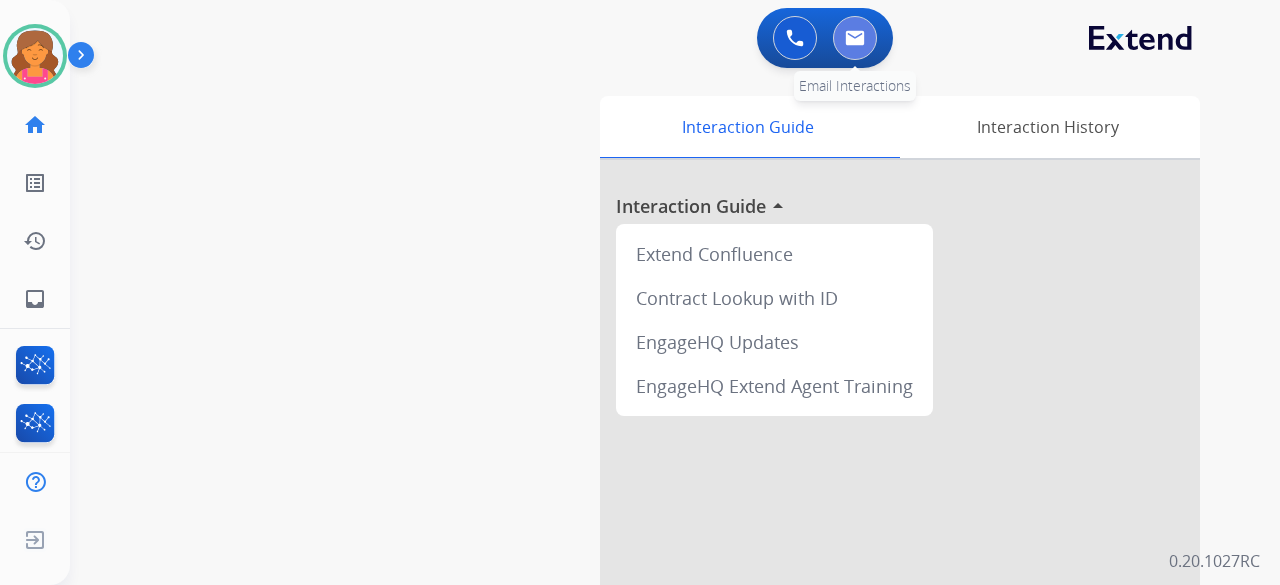 click at bounding box center (855, 38) 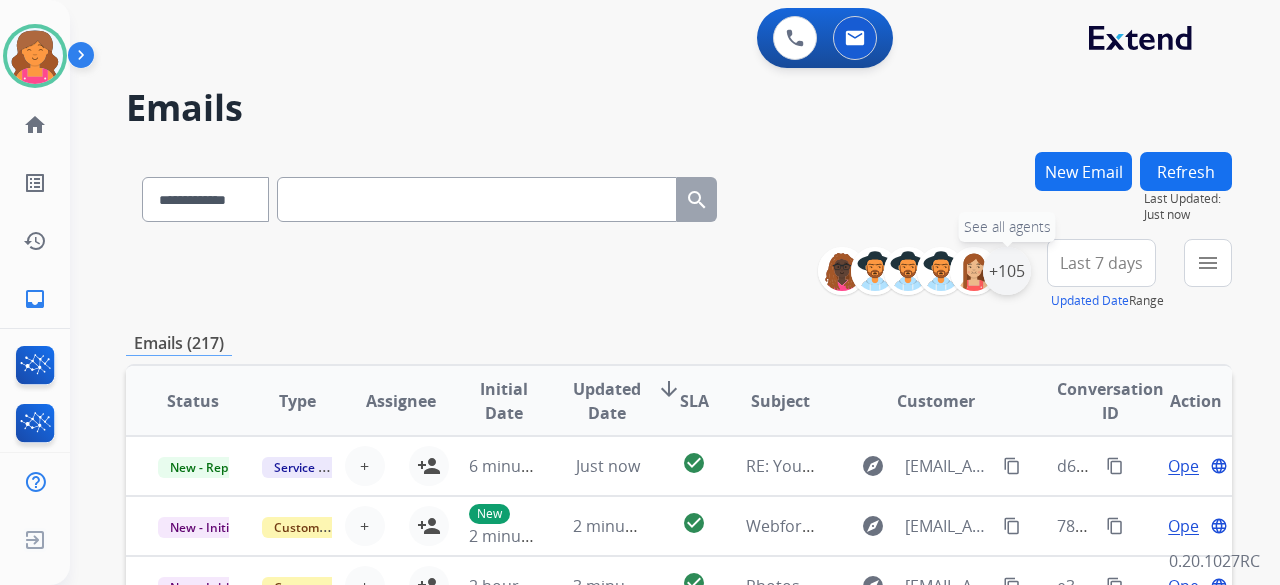 click on "+105" at bounding box center (1007, 271) 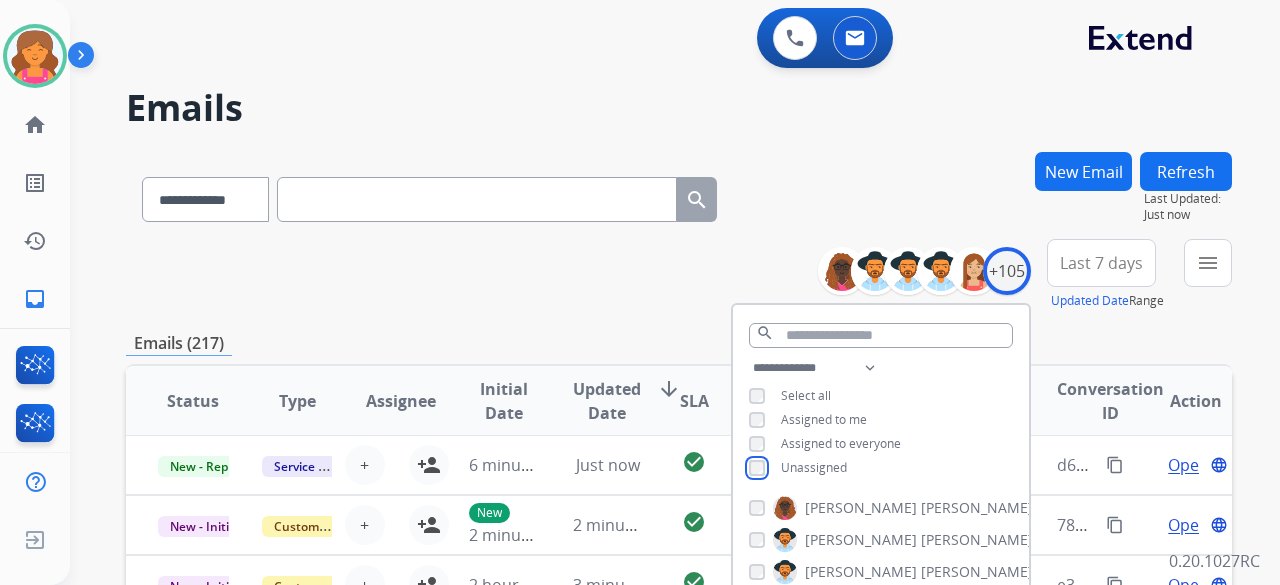 scroll, scrollTop: 2, scrollLeft: 0, axis: vertical 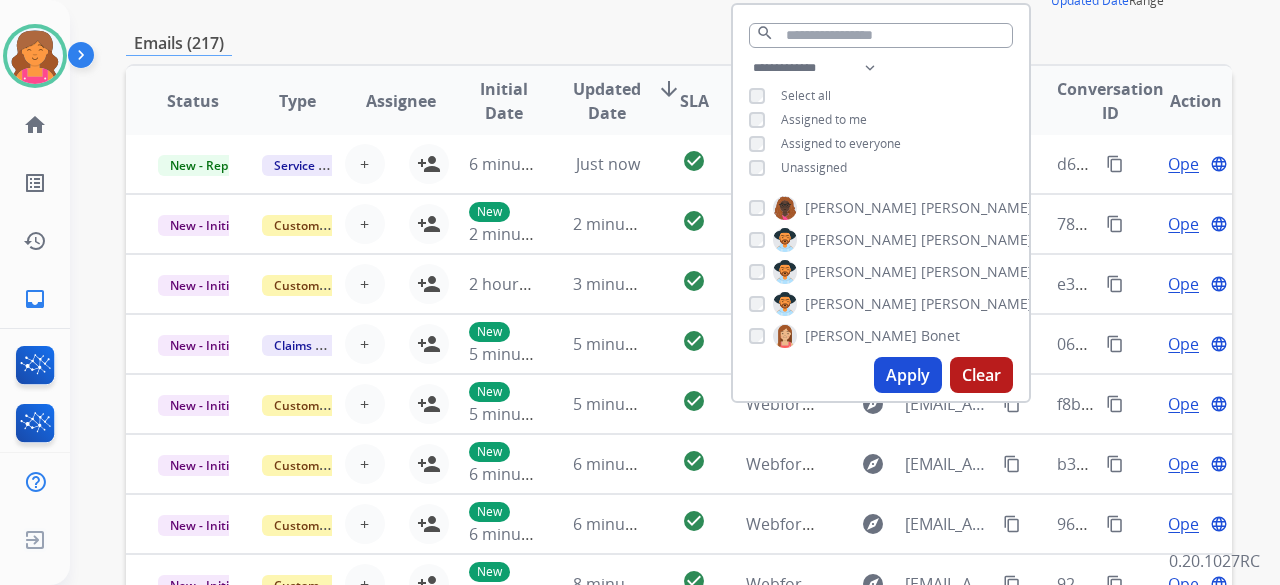 click on "Apply" at bounding box center [908, 375] 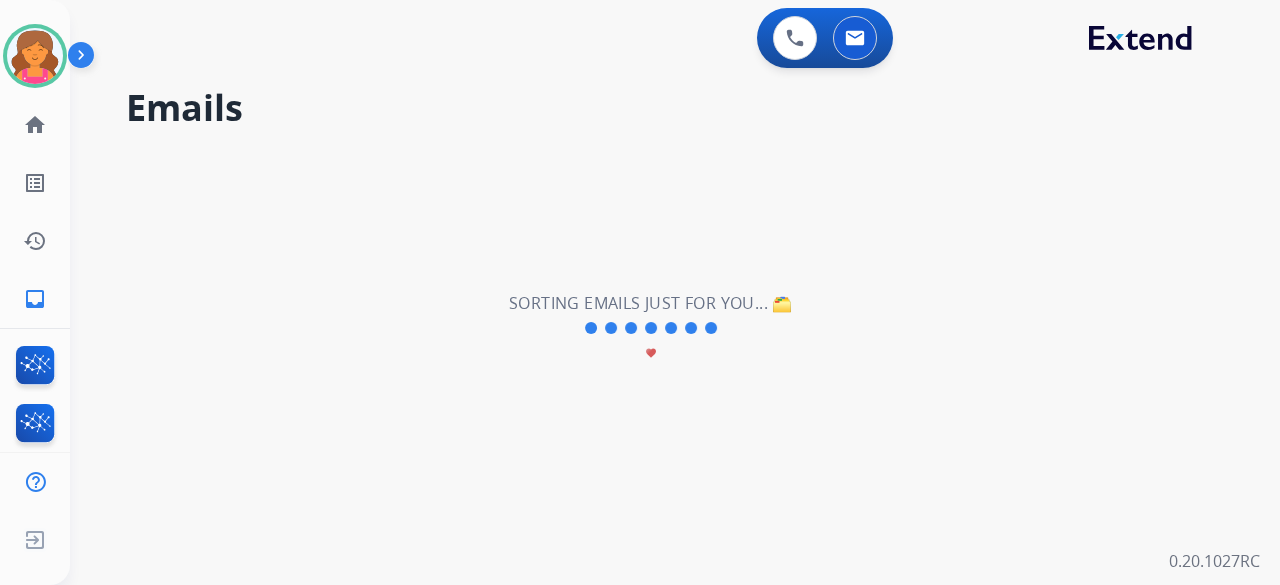 scroll, scrollTop: 0, scrollLeft: 0, axis: both 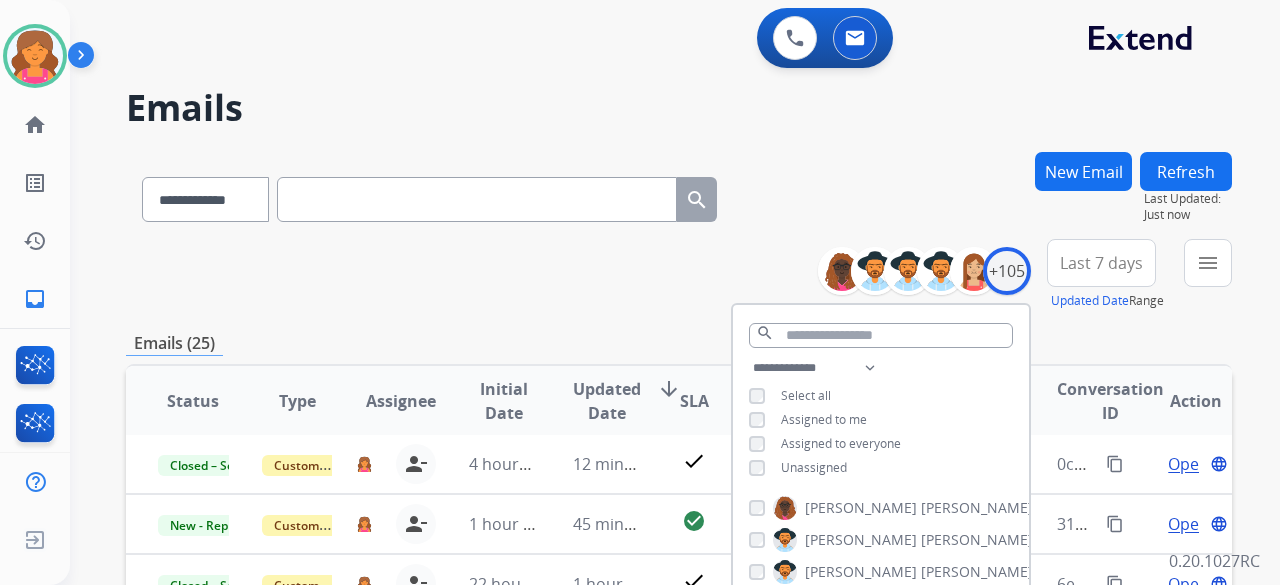 click on "**********" at bounding box center (679, 275) 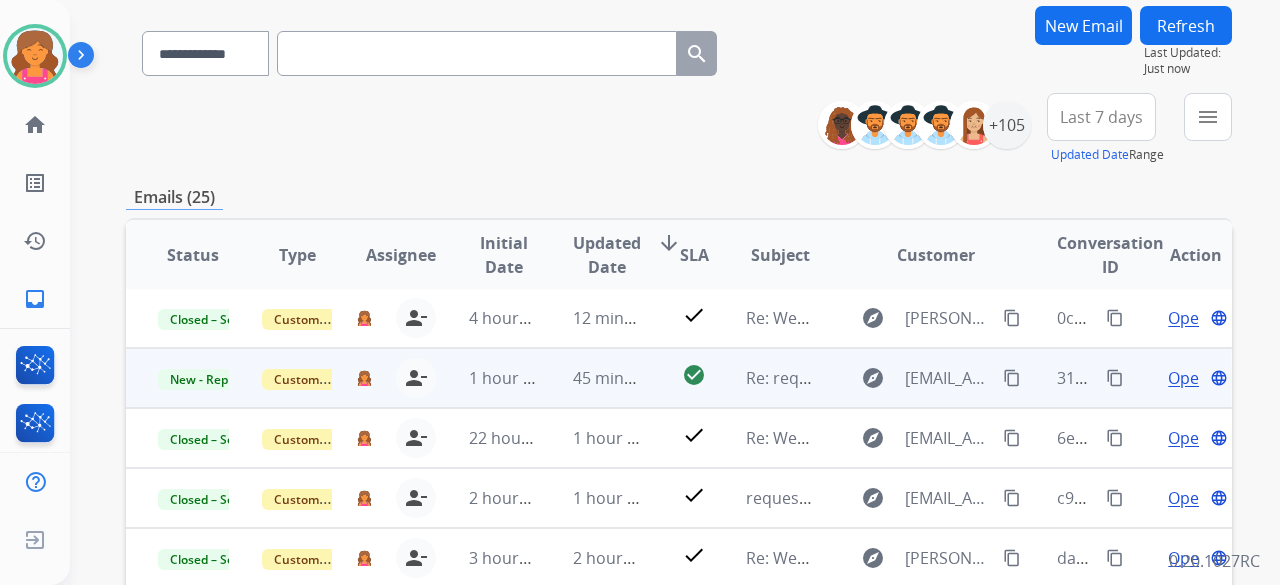 scroll, scrollTop: 200, scrollLeft: 0, axis: vertical 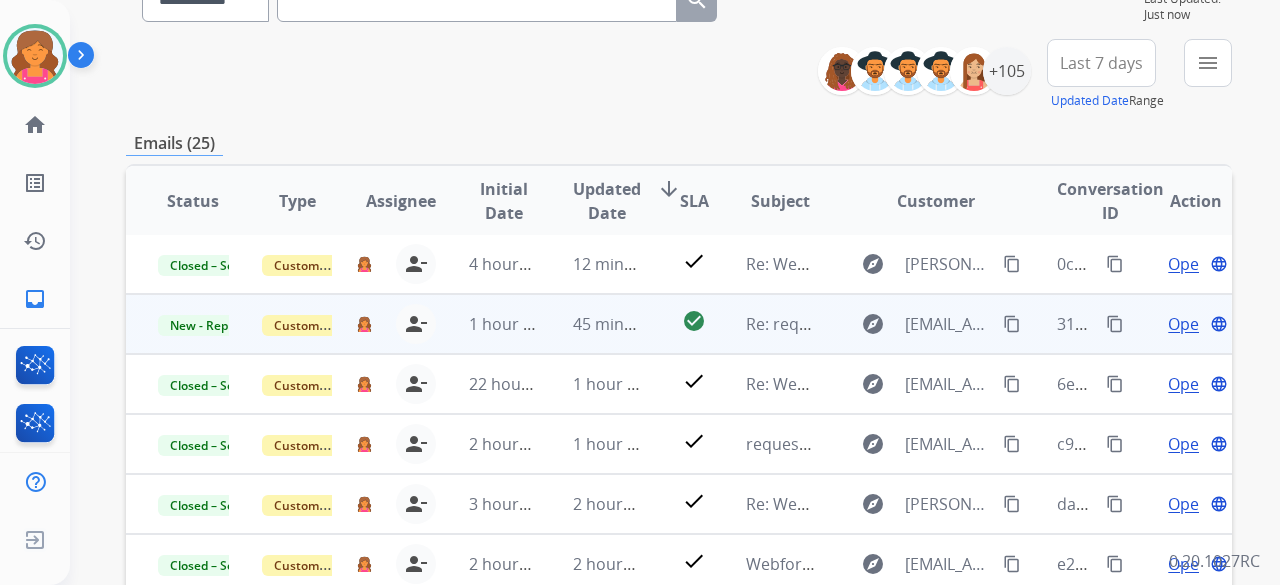click on "Open" at bounding box center [1188, 324] 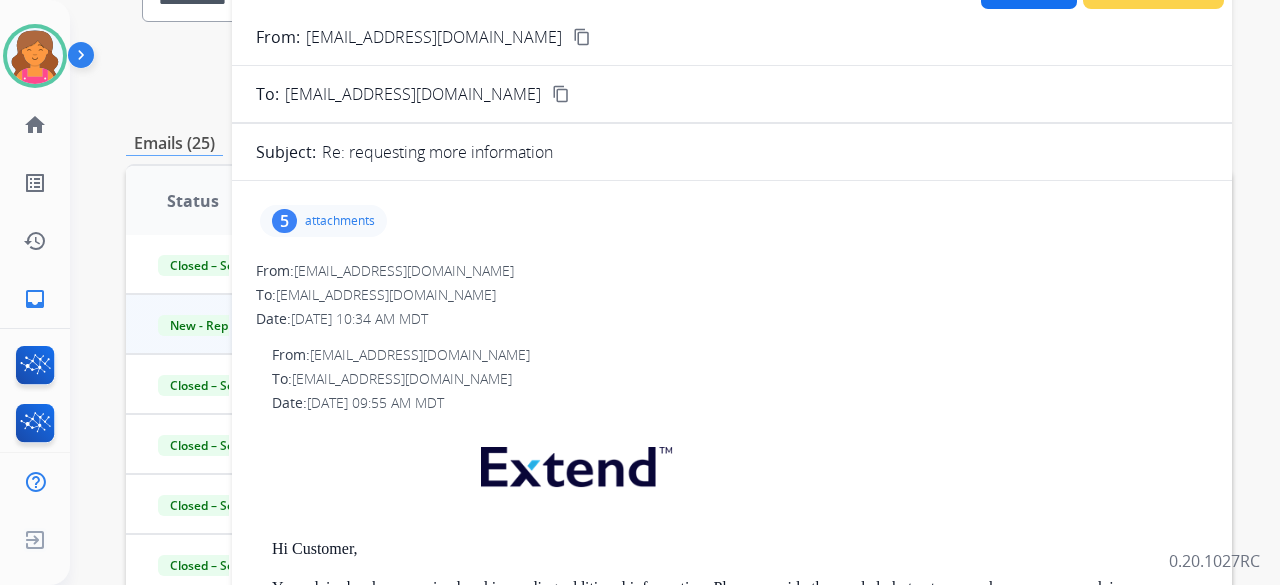 click on "5 attachments" at bounding box center [323, 221] 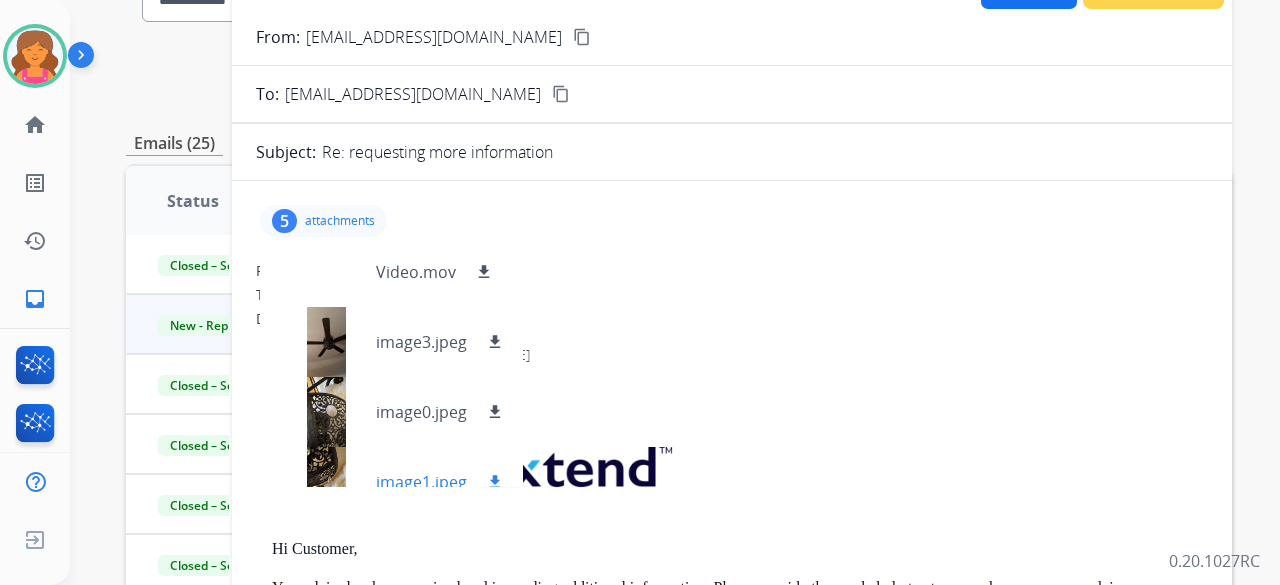 click at bounding box center [326, 482] 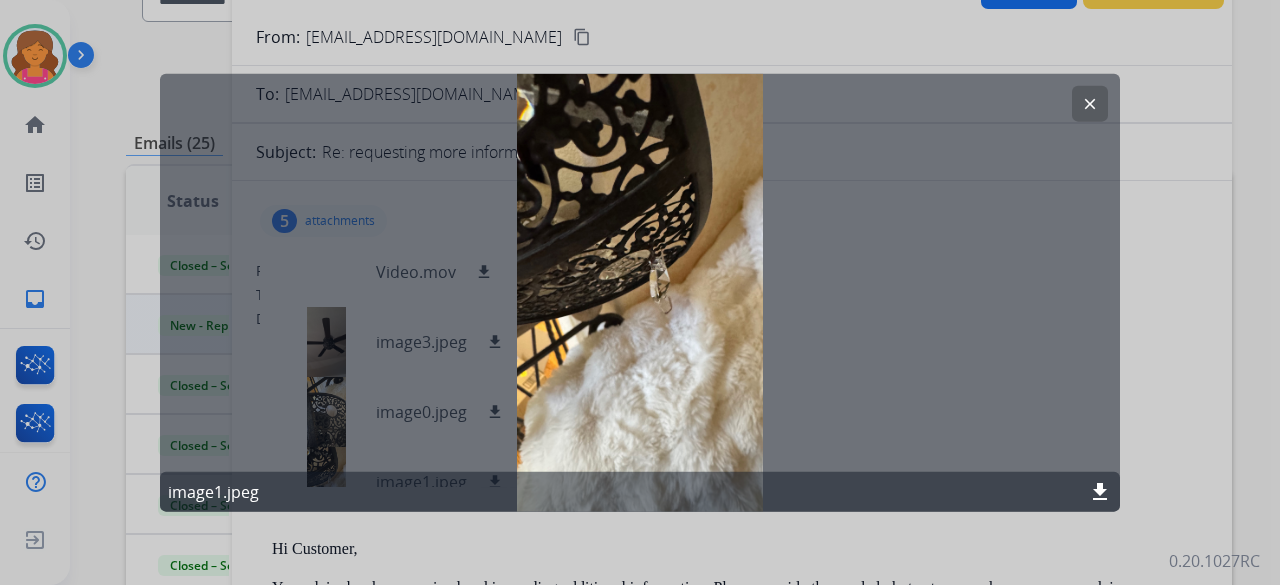 click on "clear" 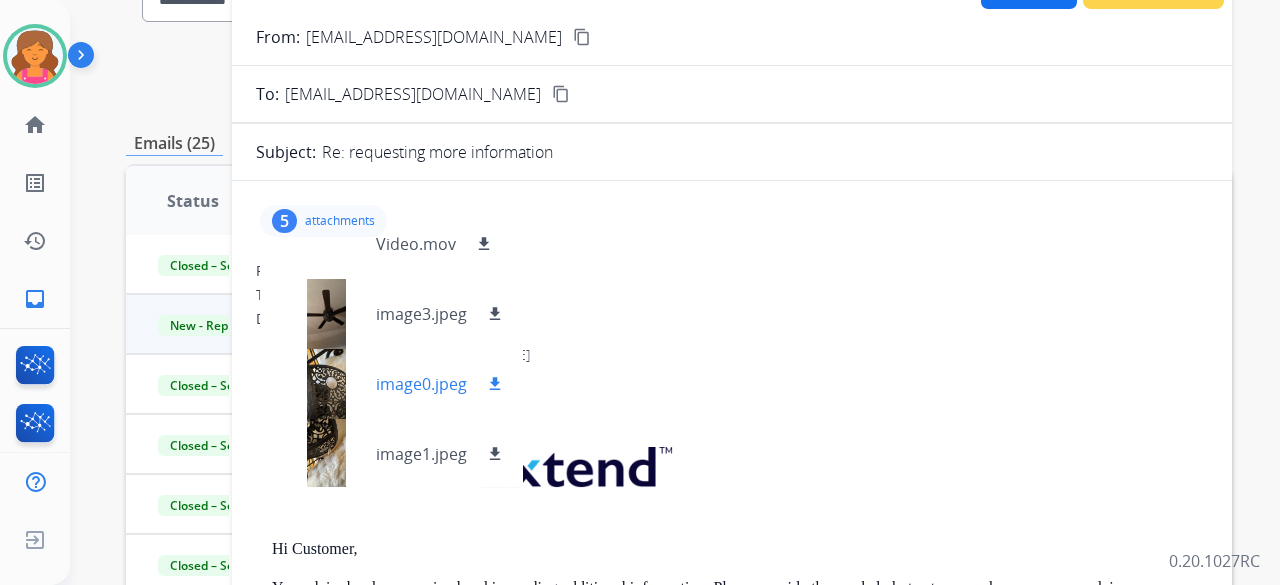 scroll, scrollTop: 100, scrollLeft: 0, axis: vertical 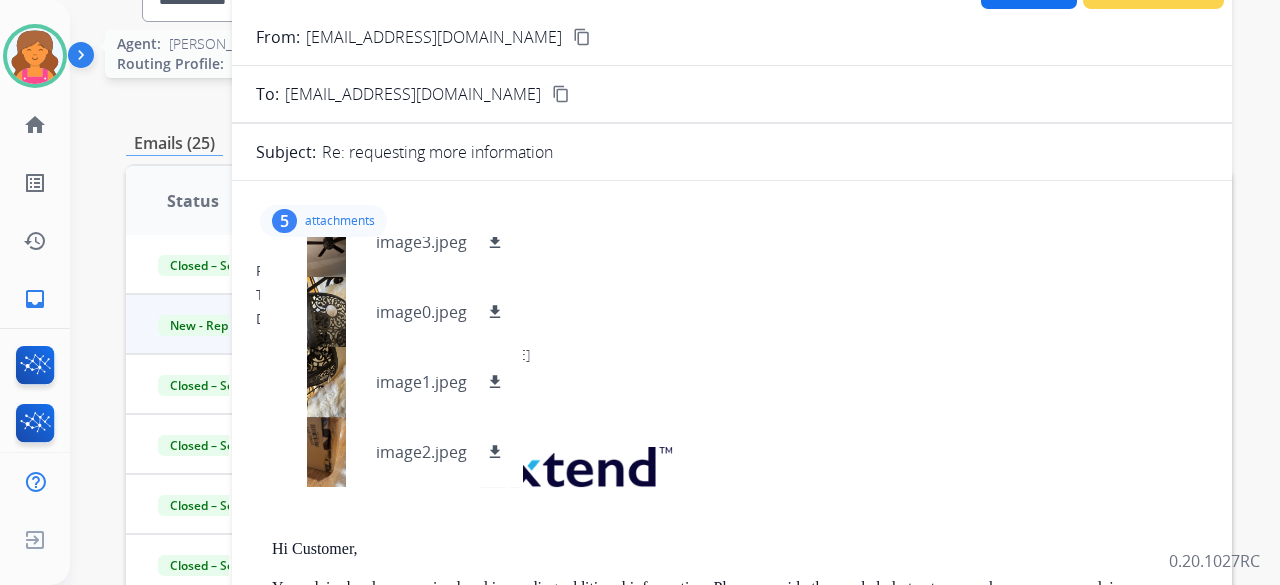 click at bounding box center (35, 56) 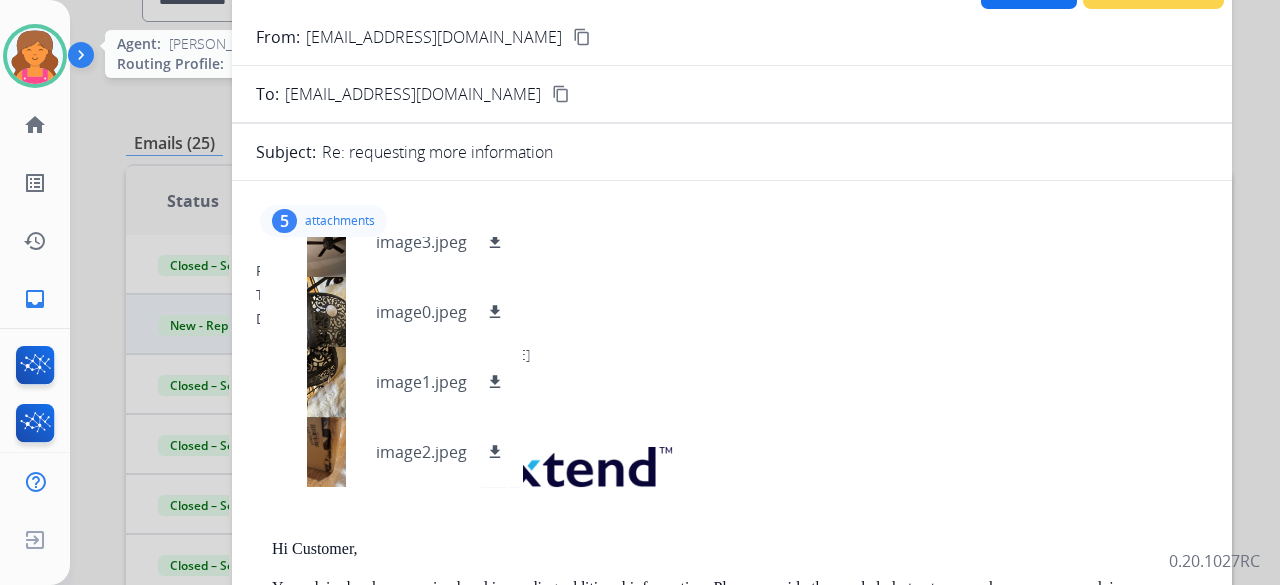 click at bounding box center [35, 56] 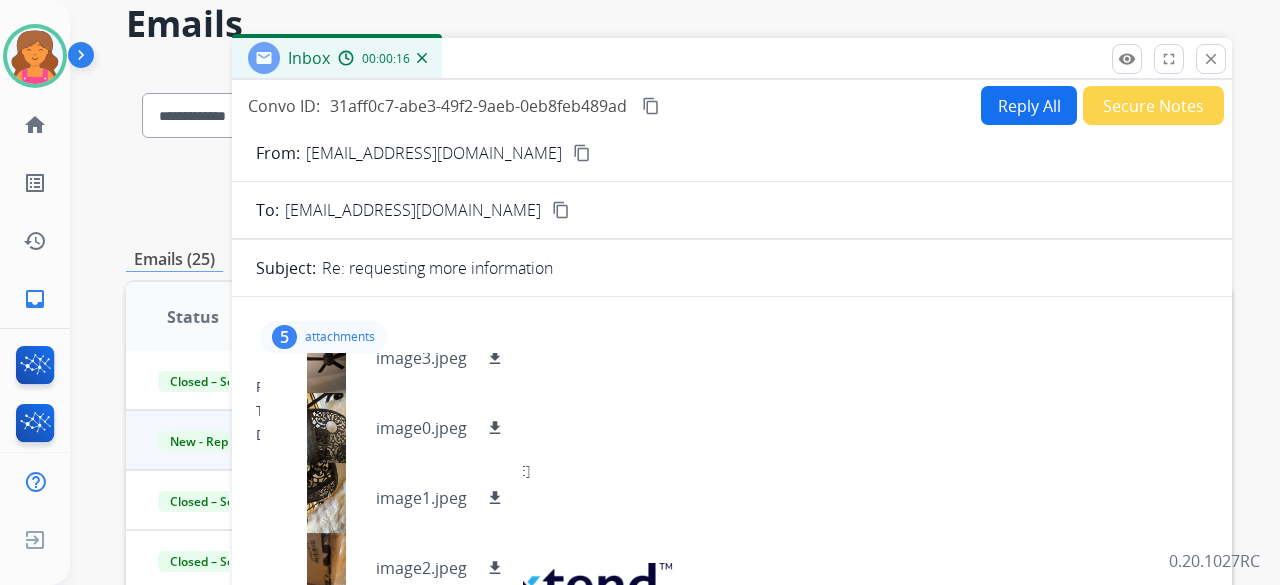 scroll, scrollTop: 0, scrollLeft: 0, axis: both 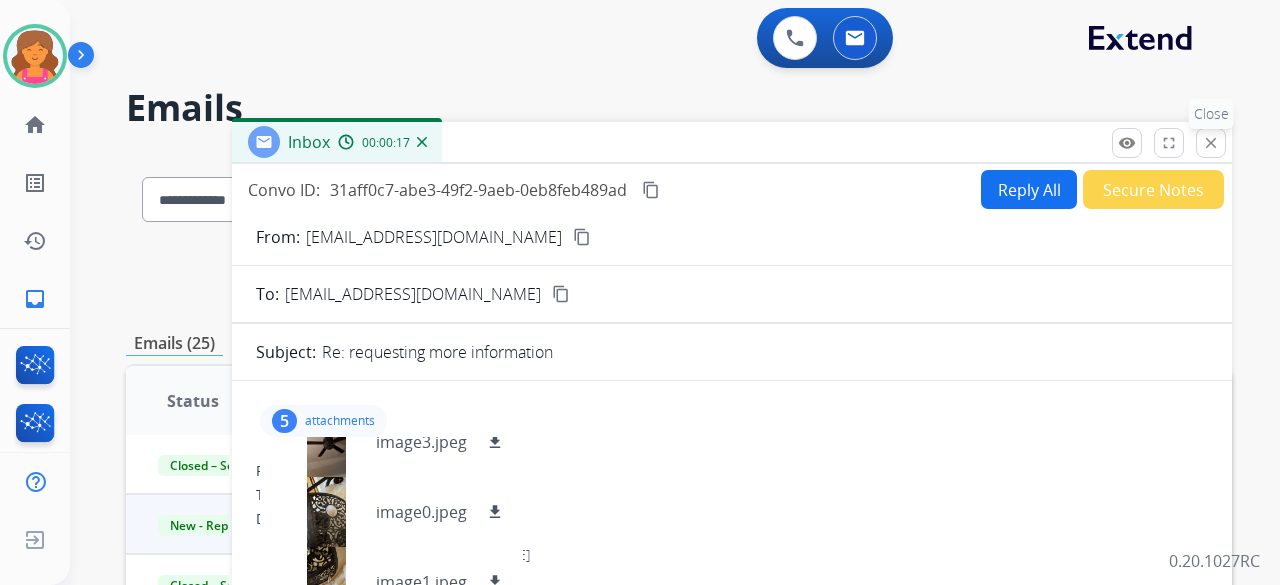 click on "close" at bounding box center [1211, 143] 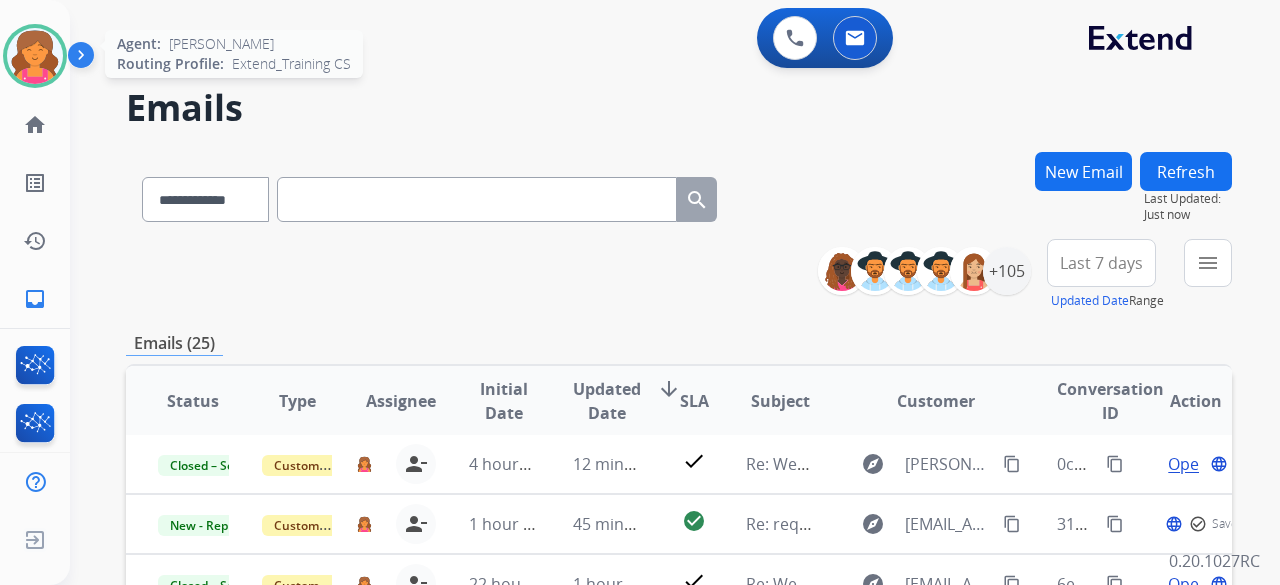click at bounding box center (35, 56) 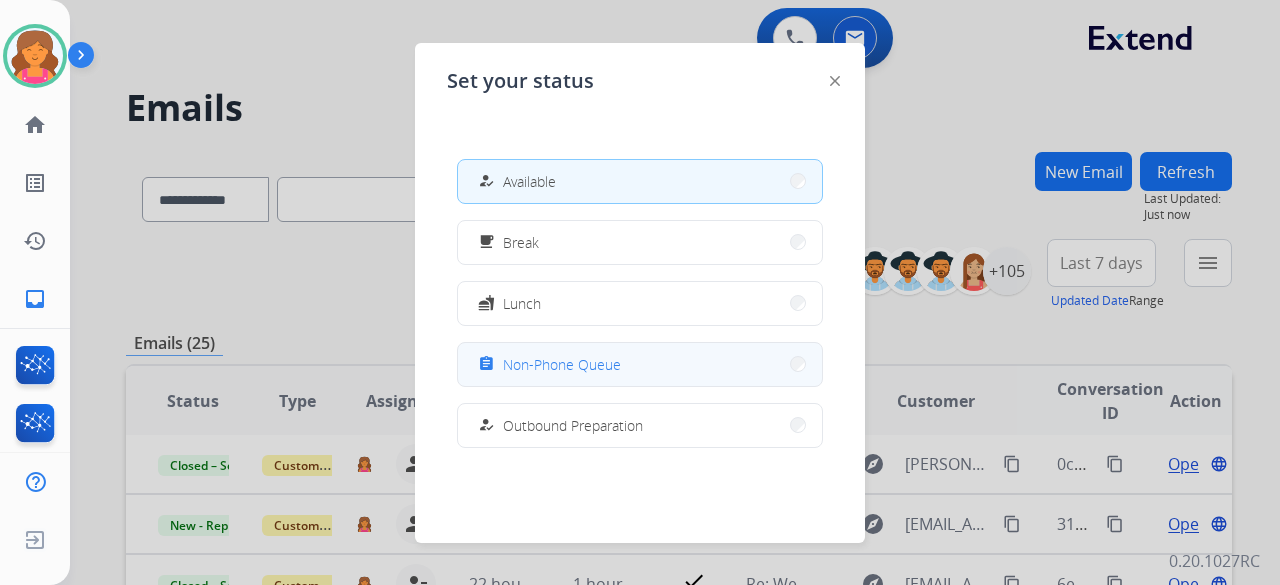 click on "Non-Phone Queue" at bounding box center [562, 364] 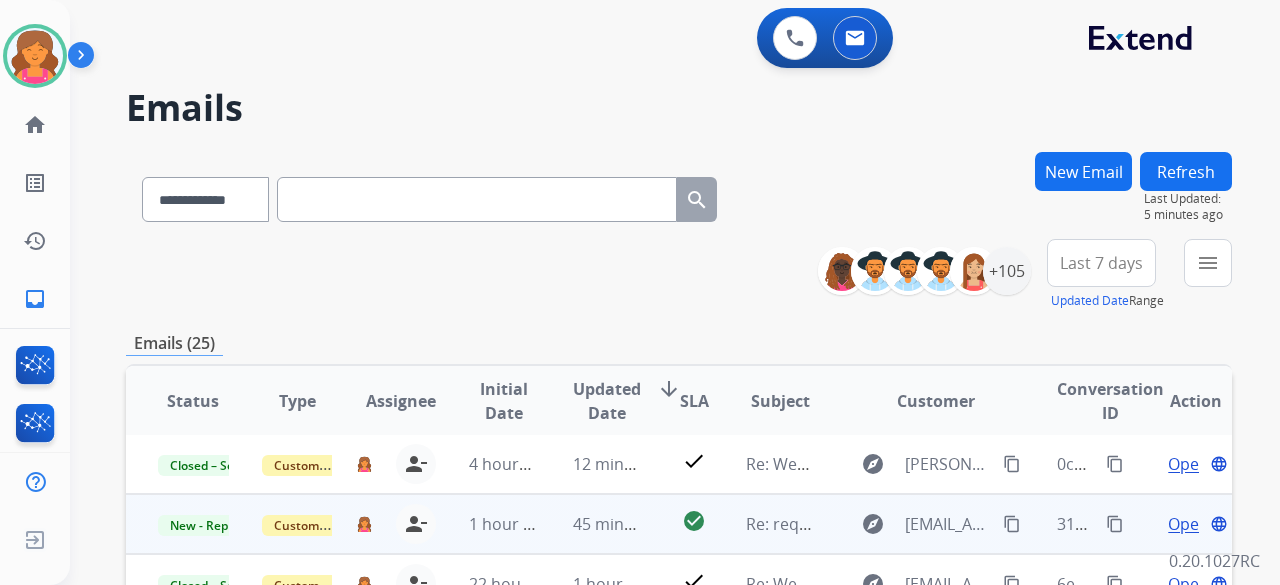 click on "Open" at bounding box center [1188, 524] 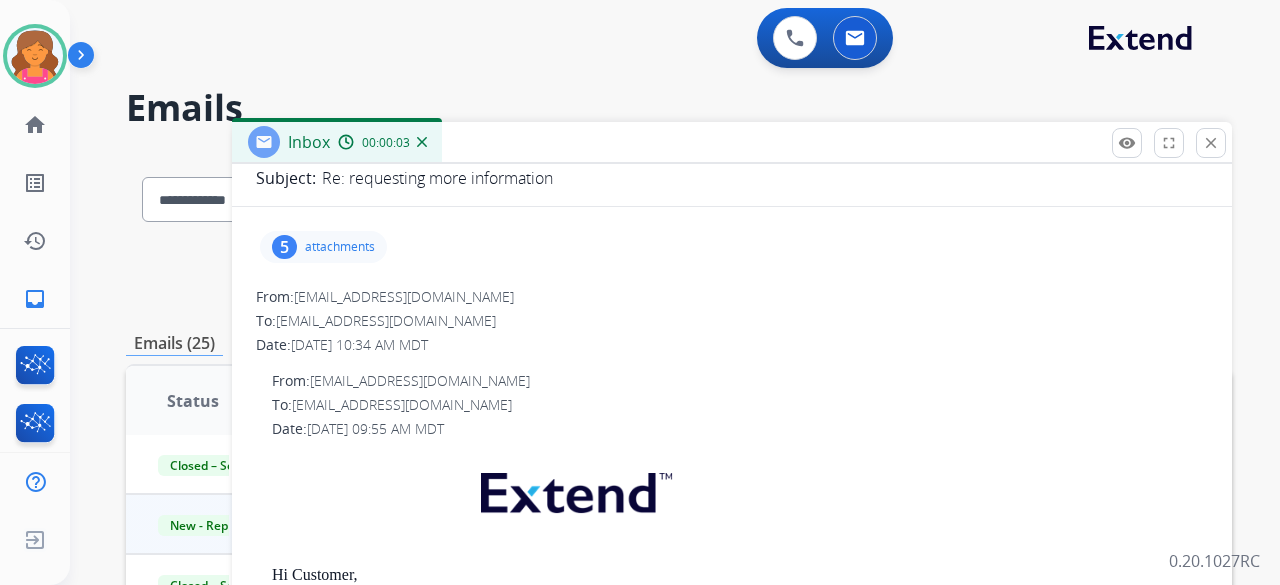 scroll, scrollTop: 10, scrollLeft: 0, axis: vertical 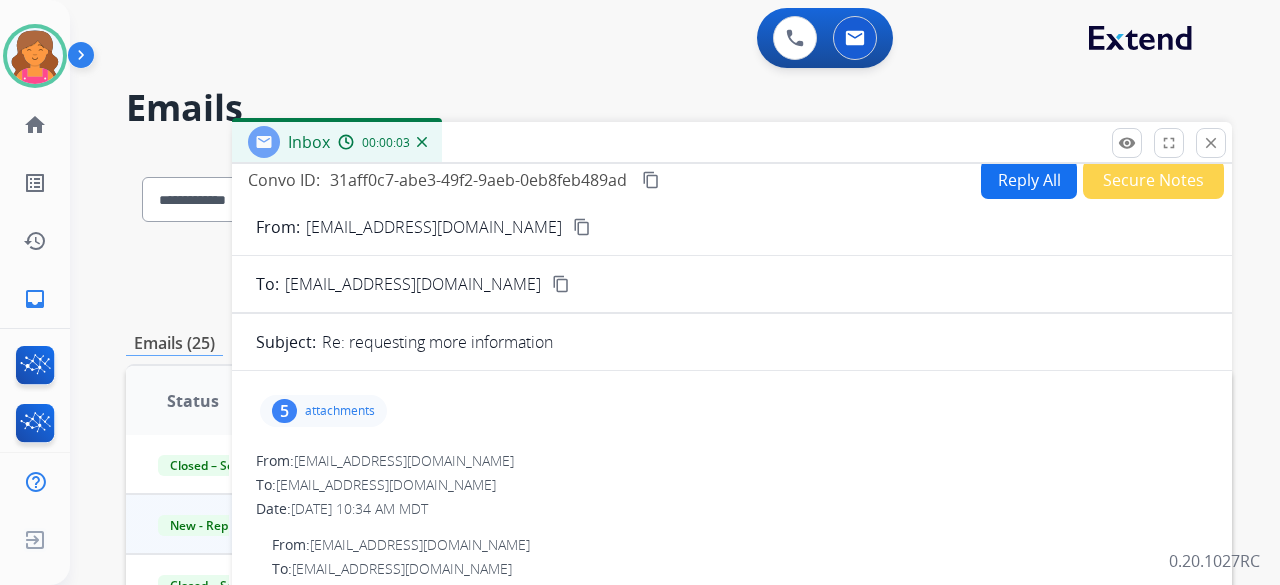 click on "attachments" at bounding box center [340, 411] 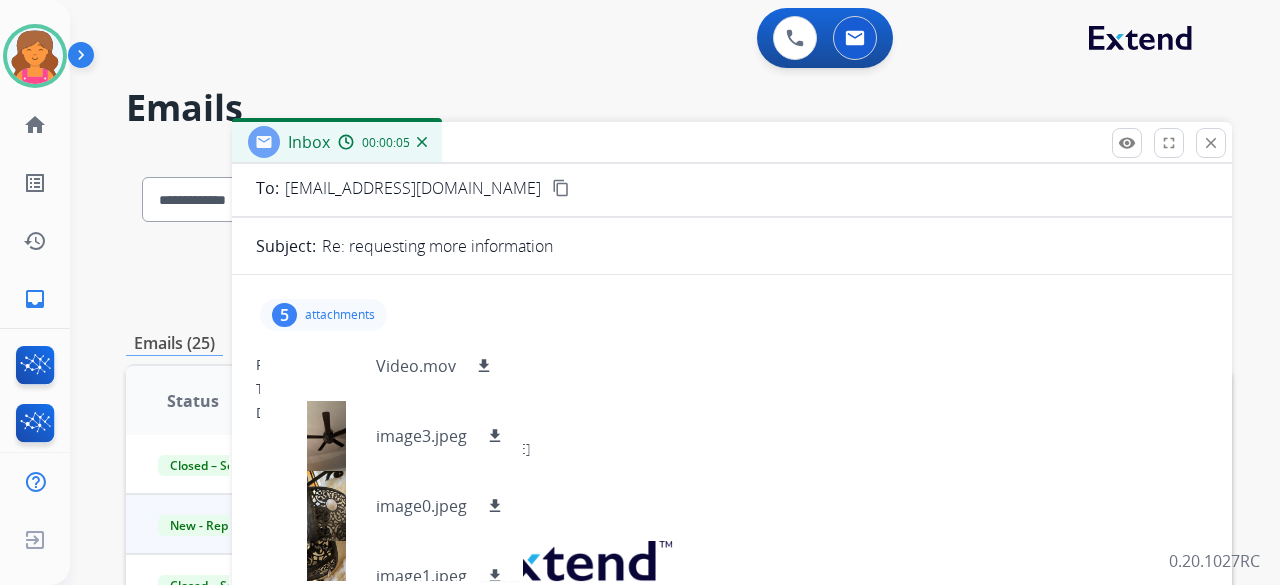 scroll, scrollTop: 210, scrollLeft: 0, axis: vertical 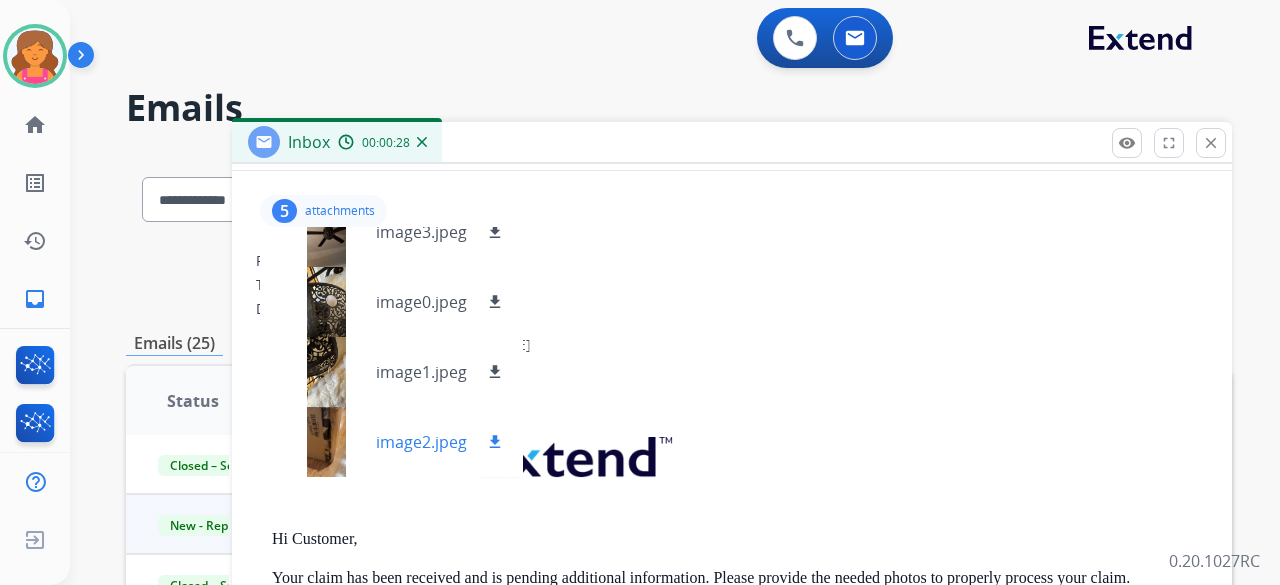 click on "download" at bounding box center [495, 442] 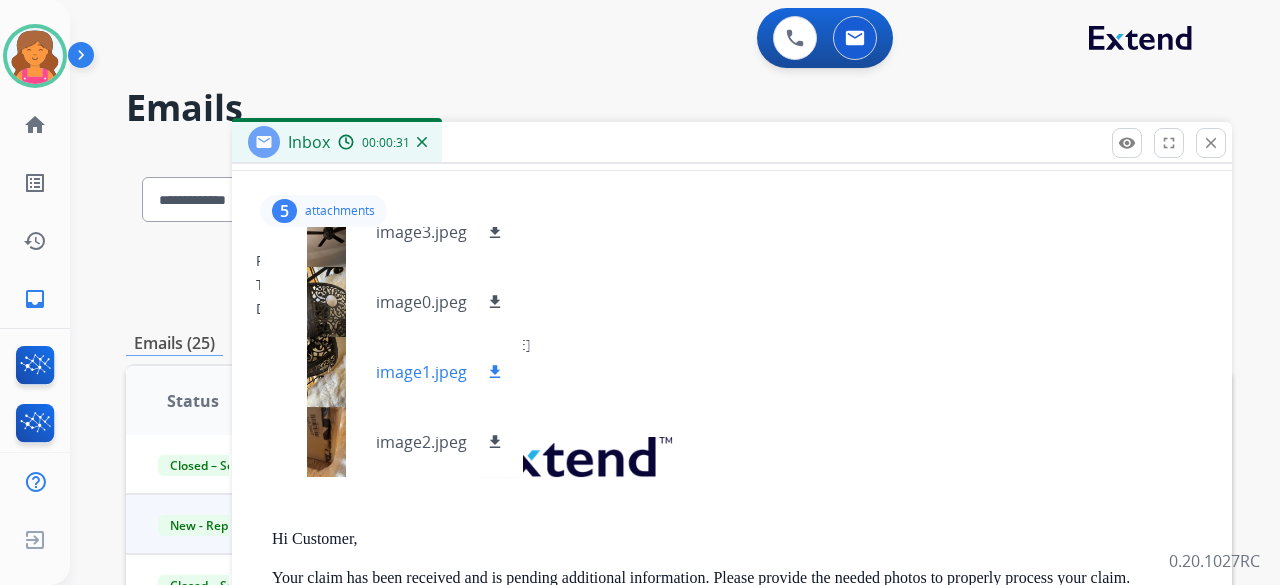 click on "image1.jpeg  download" at bounding box center (391, 372) 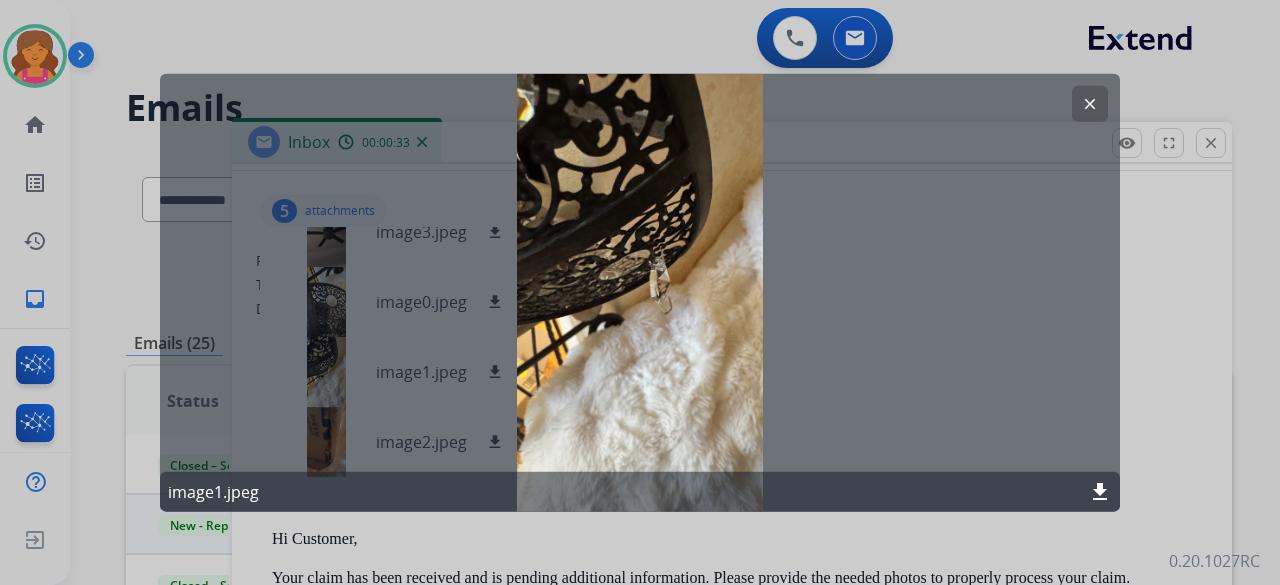 click on "clear" 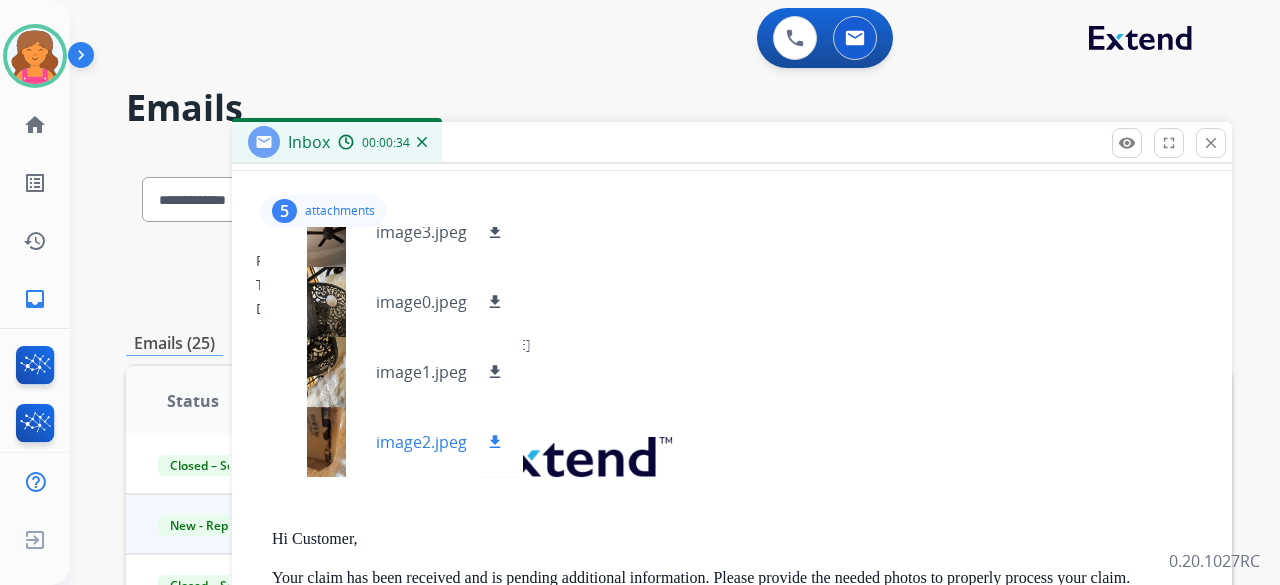 click at bounding box center [326, 442] 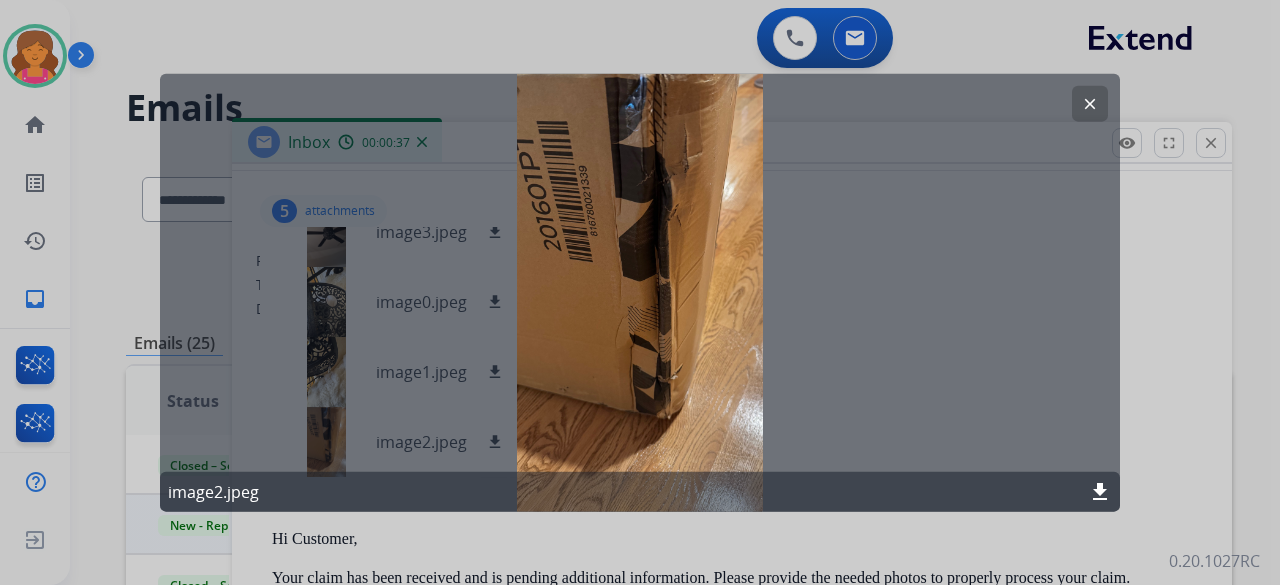 click on "clear" 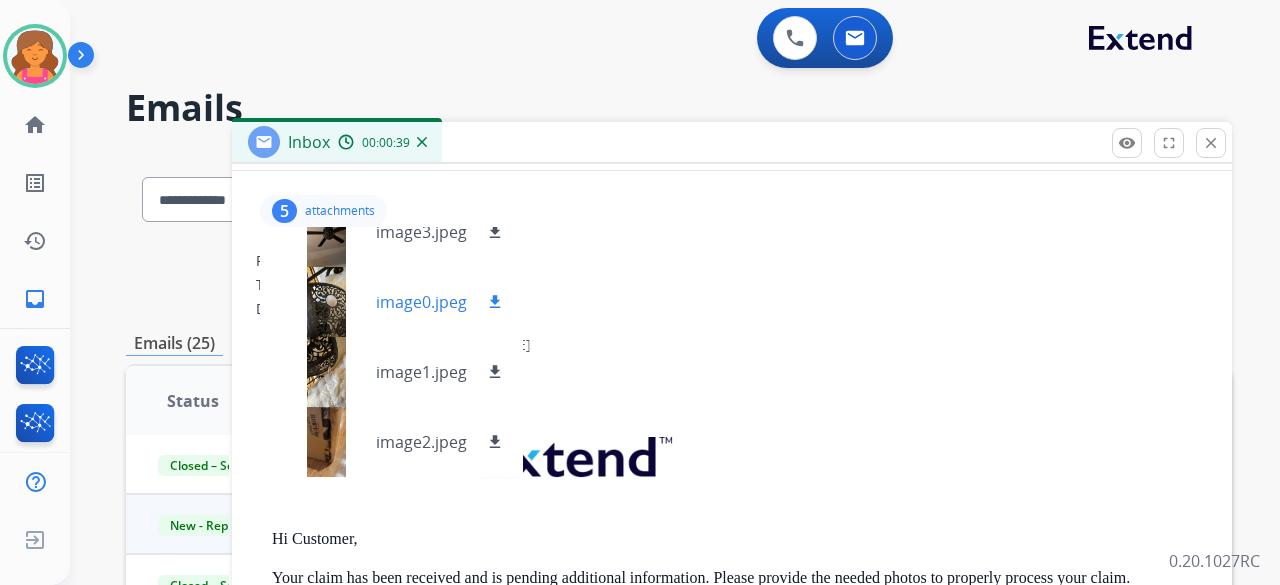 click at bounding box center [326, 302] 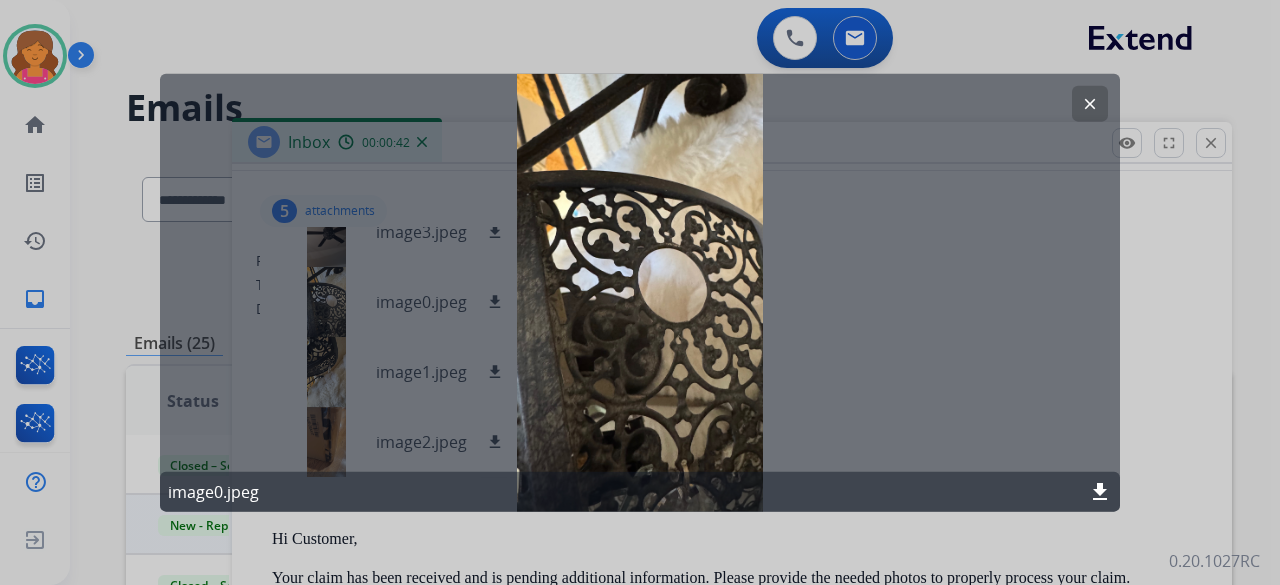 click on "clear" 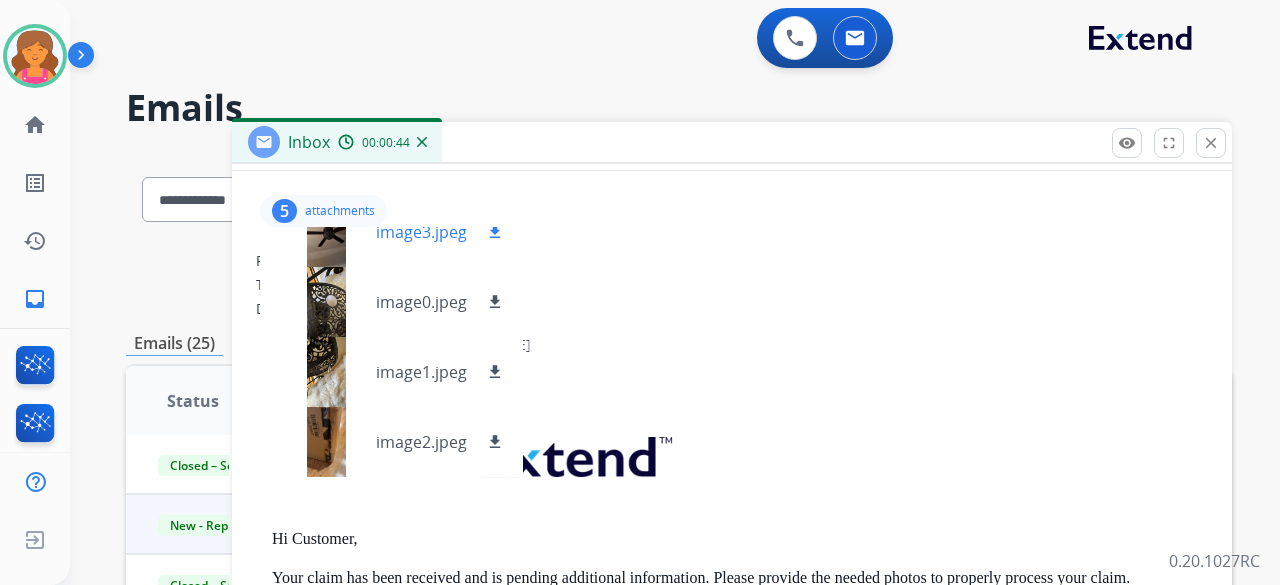 click at bounding box center [326, 232] 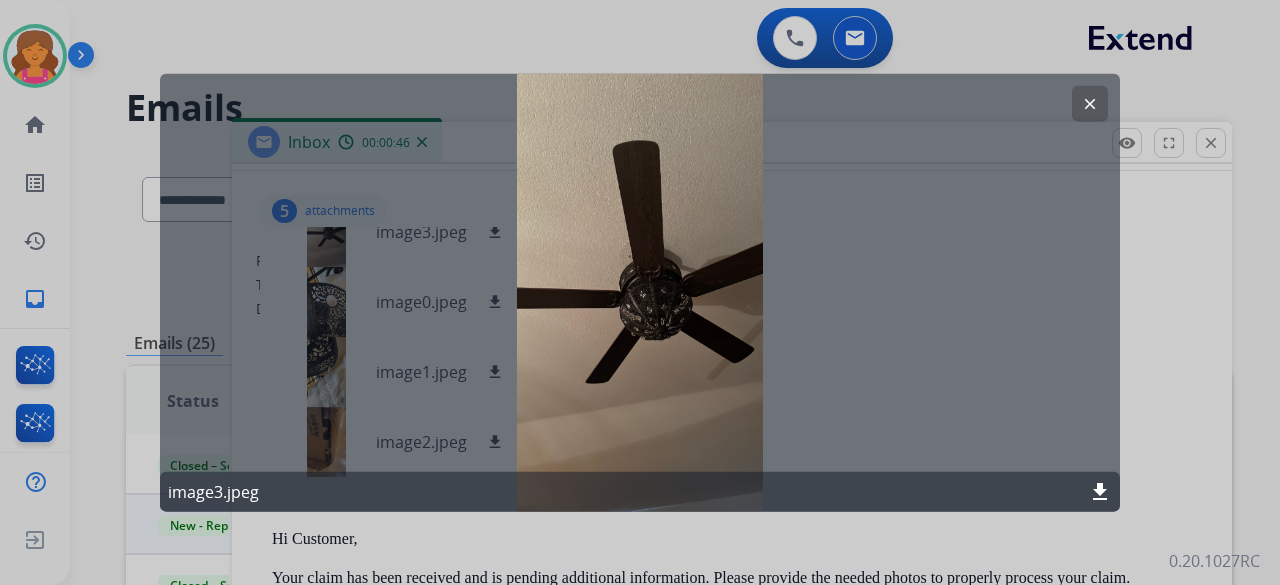 click on "clear image3.jpeg download" 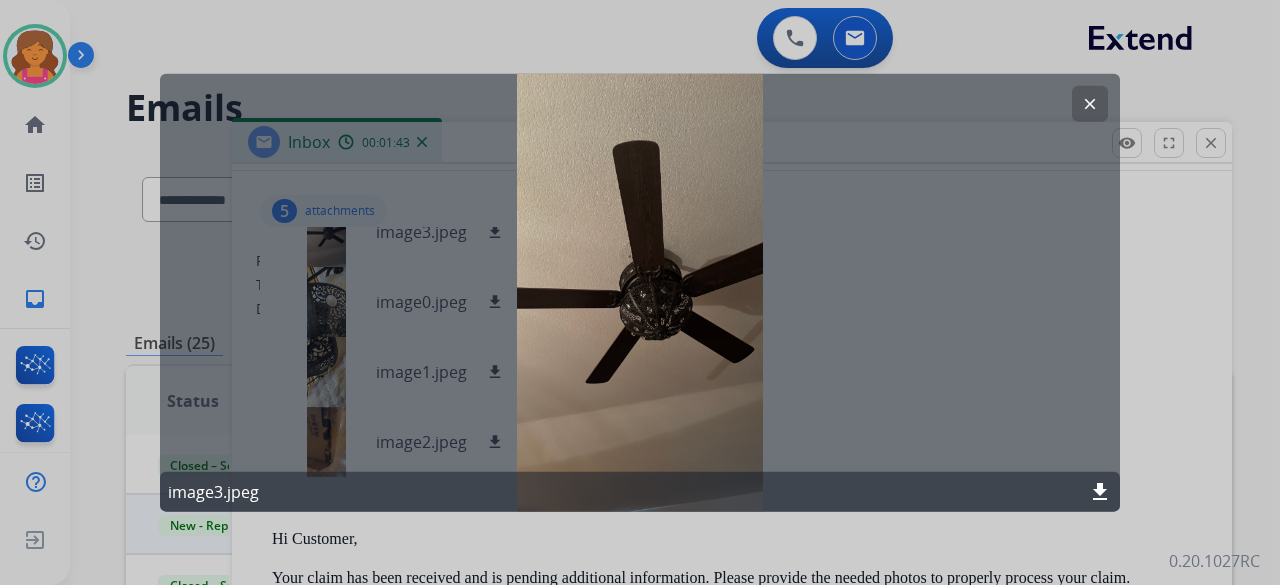 click on "download" 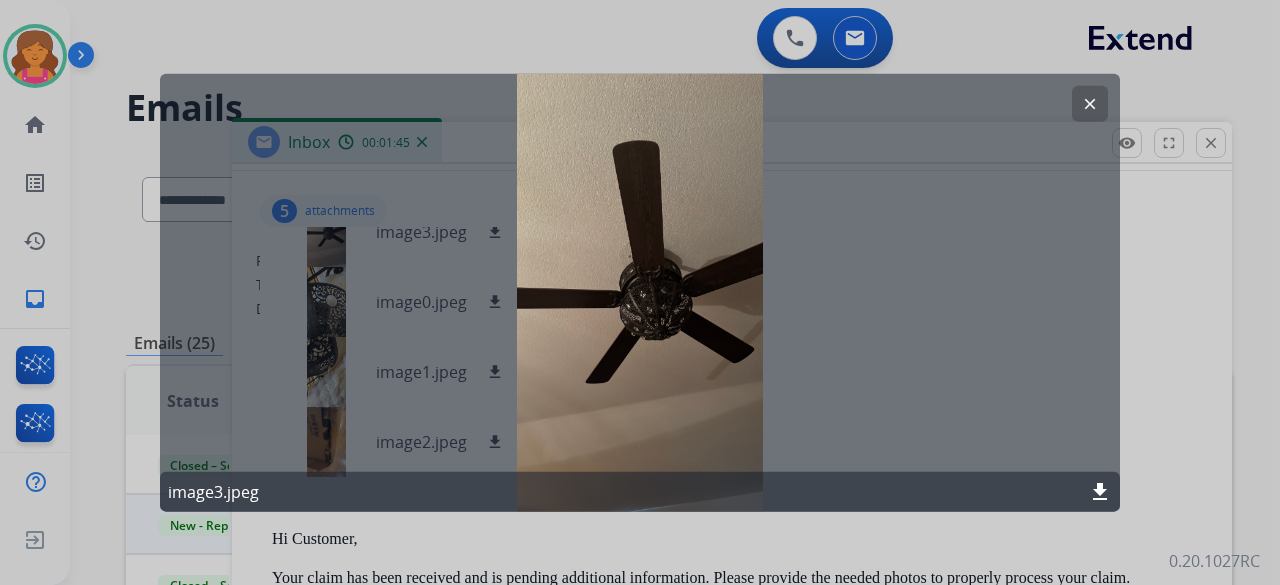 click on "clear image3.jpeg download" 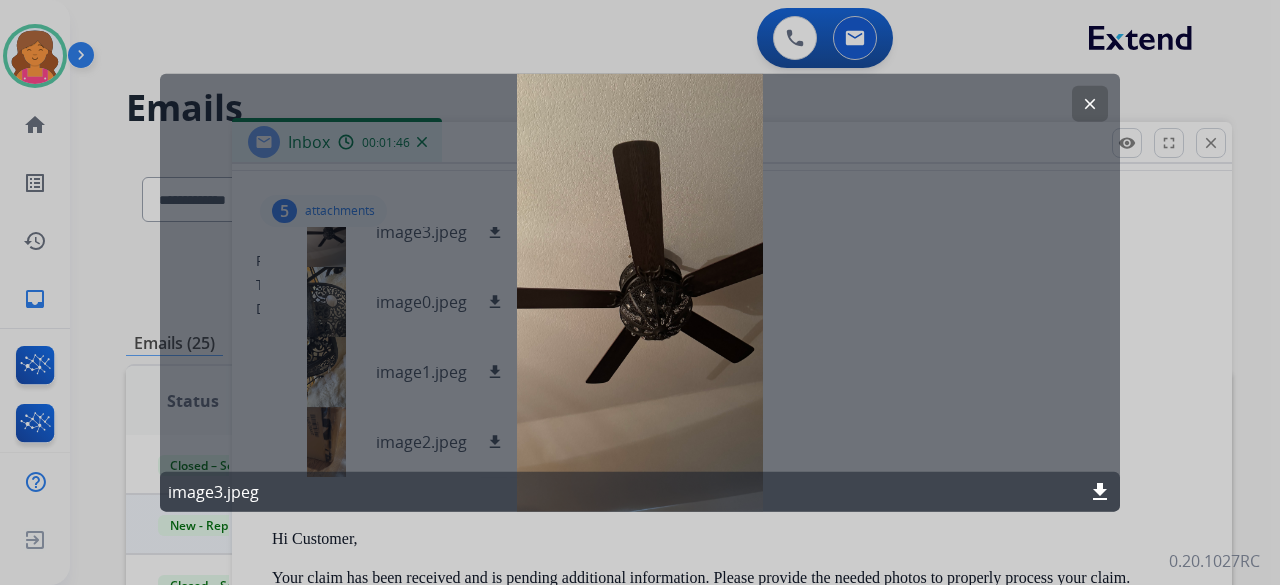 click on "clear" 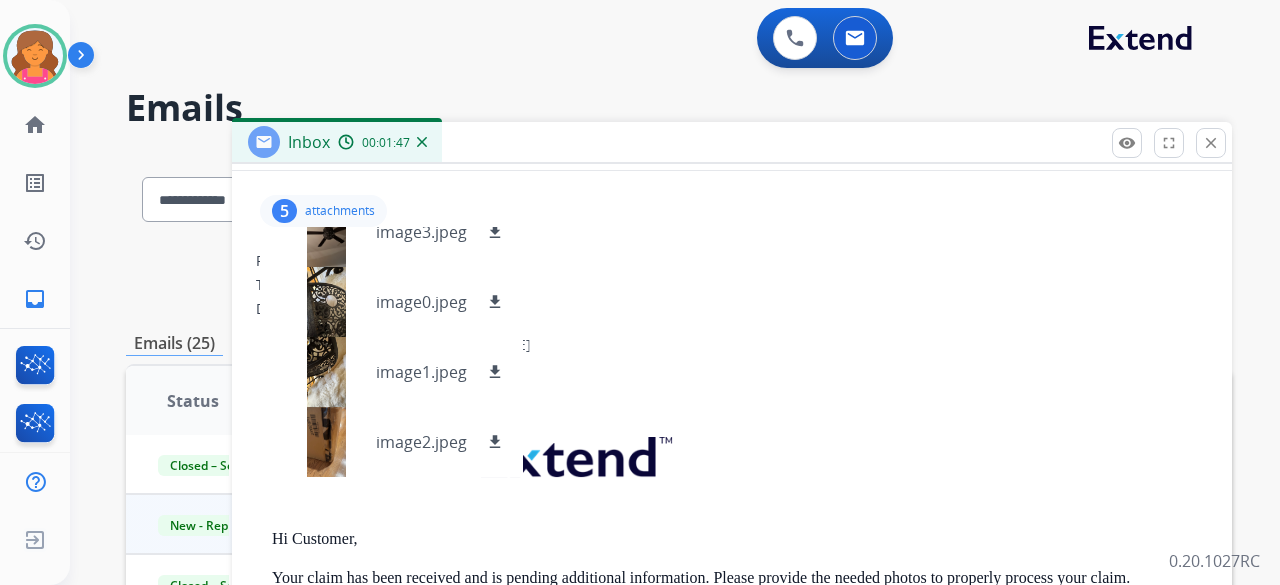 scroll, scrollTop: 0, scrollLeft: 0, axis: both 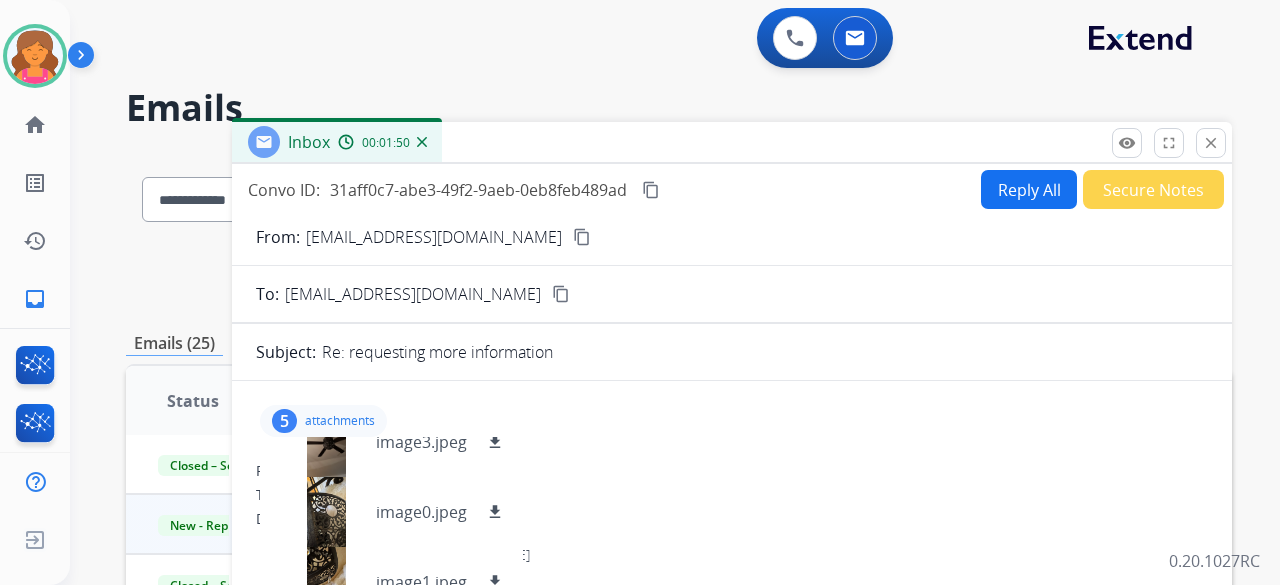 click on "content_copy" at bounding box center (582, 237) 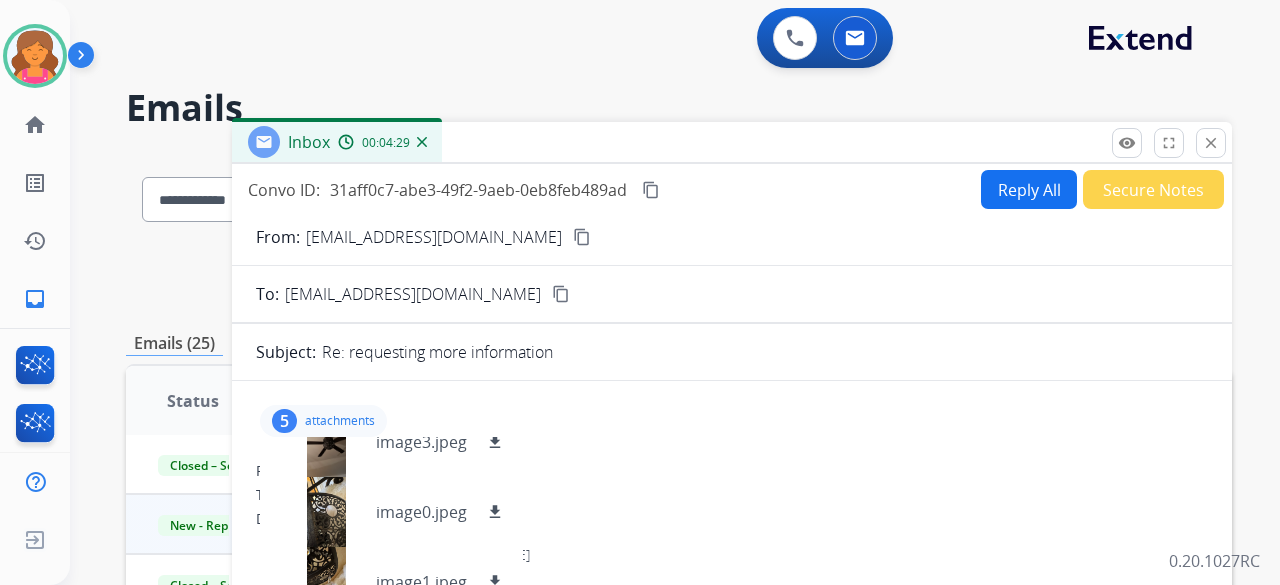 click on "Reply All" at bounding box center (1029, 189) 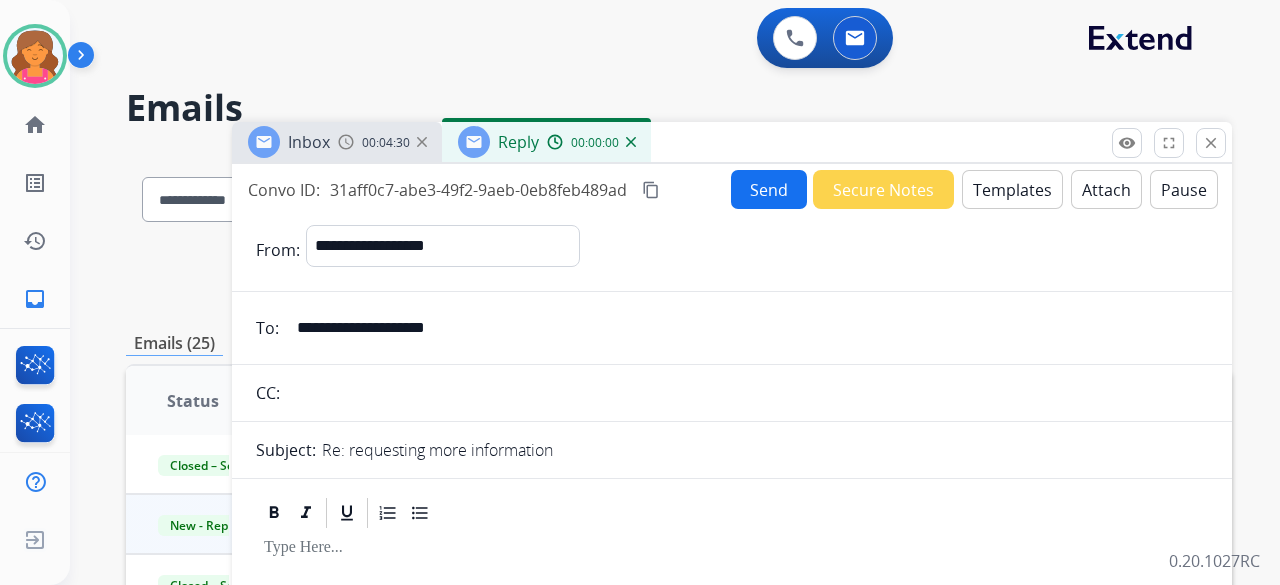 click on "Templates" at bounding box center [1012, 189] 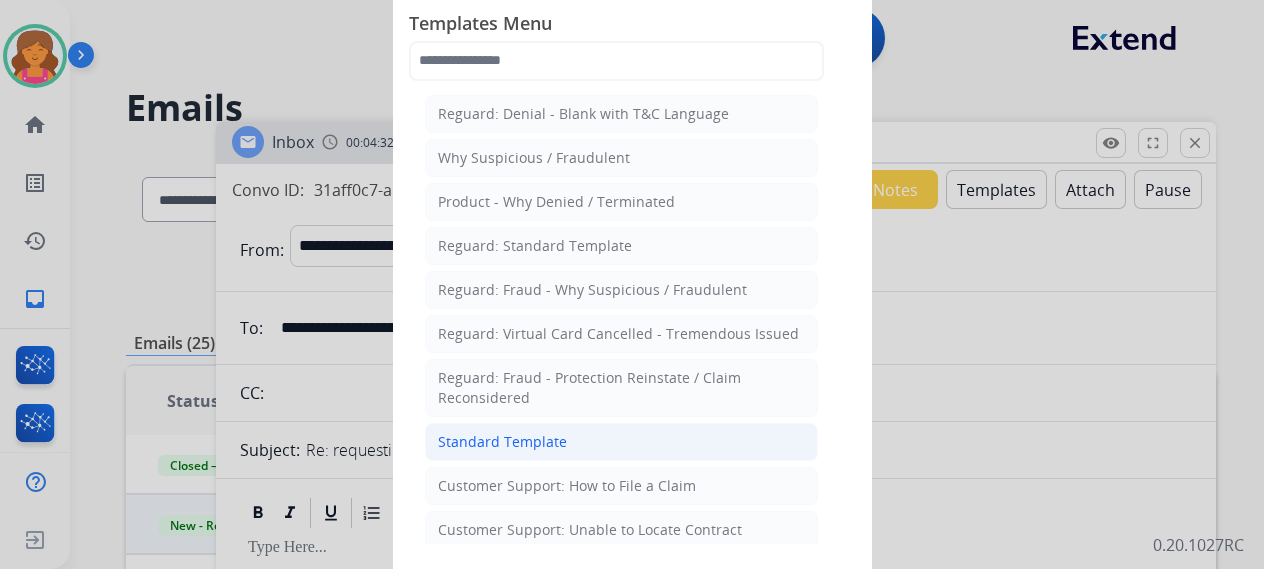 click on "Standard Template" 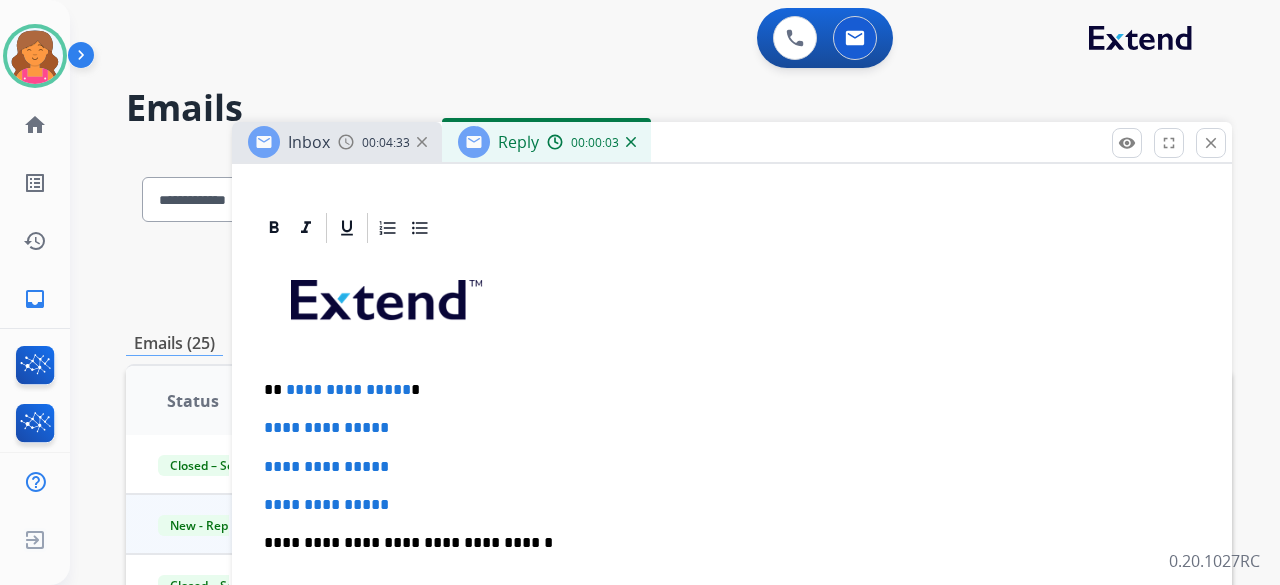 scroll, scrollTop: 500, scrollLeft: 0, axis: vertical 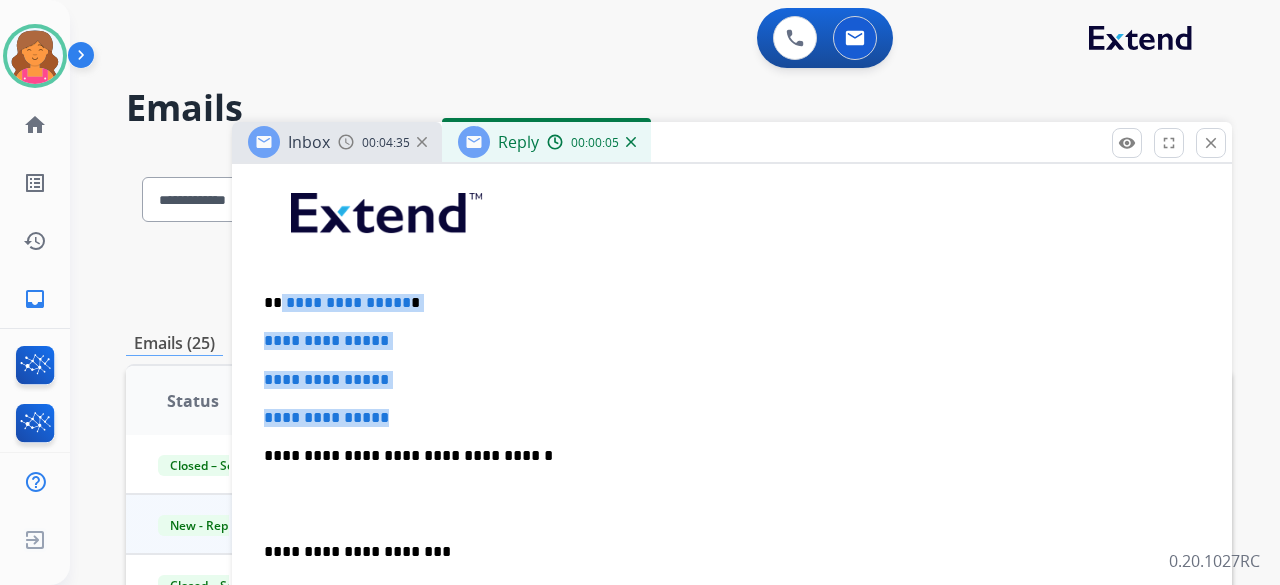 drag, startPoint x: 438, startPoint y: 403, endPoint x: 280, endPoint y: 276, distance: 202.71408 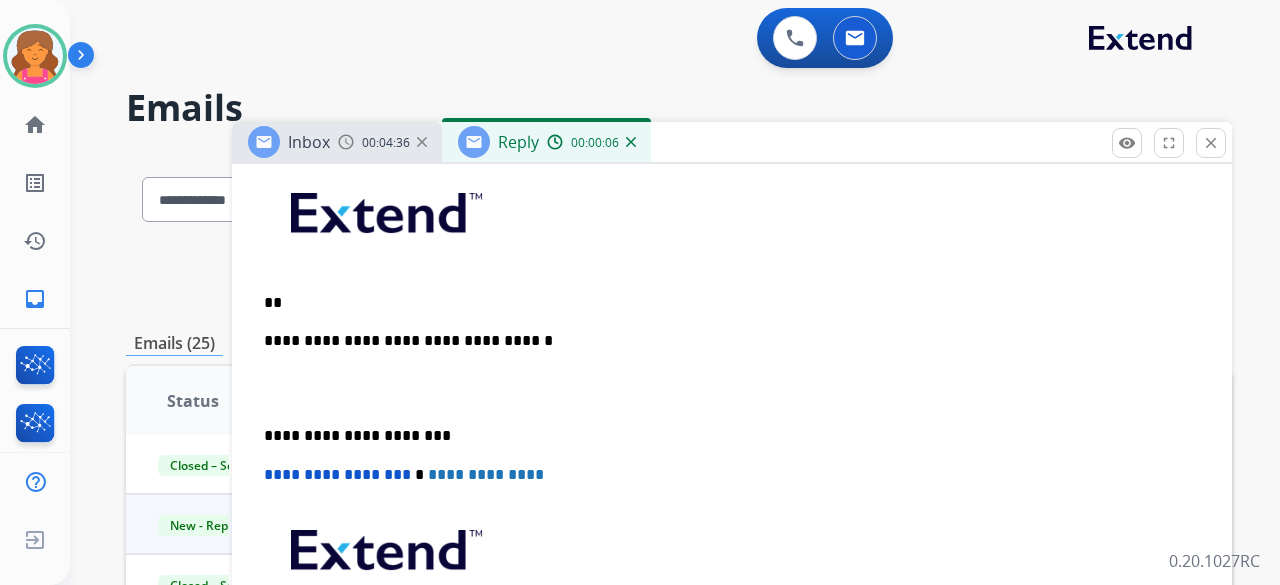 type 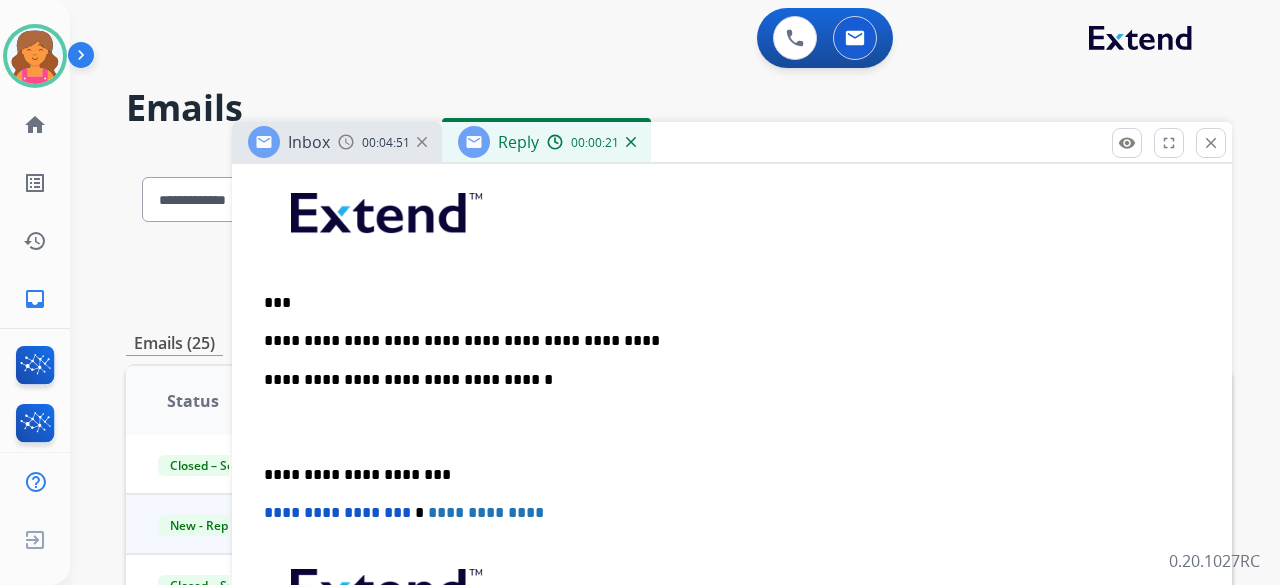 click on "**********" at bounding box center [724, 341] 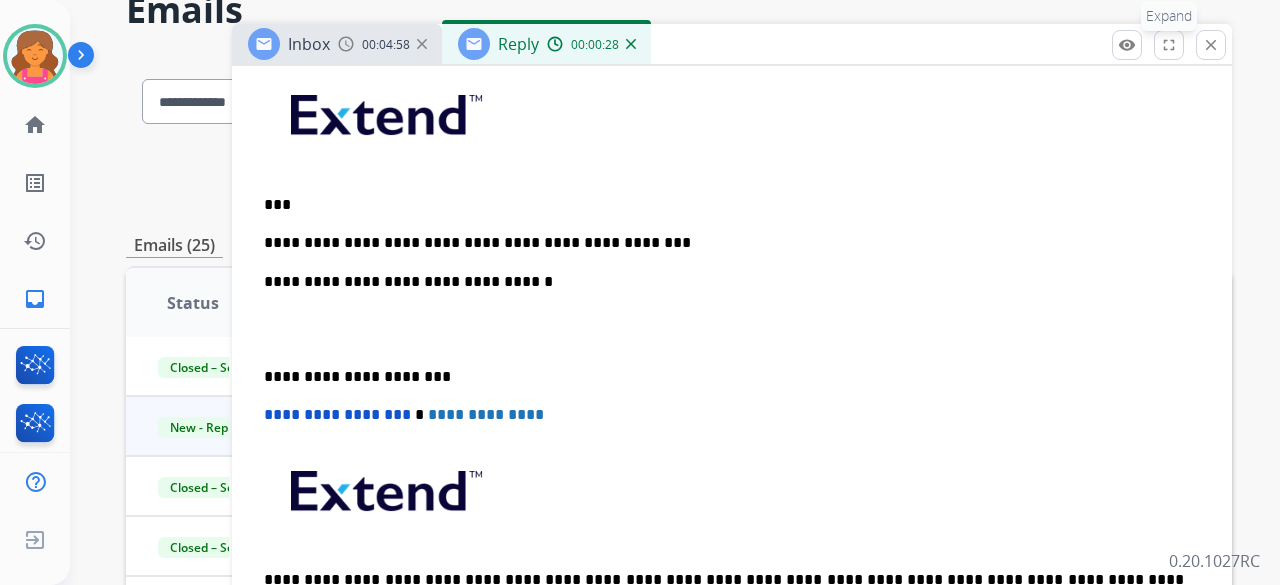 scroll, scrollTop: 116, scrollLeft: 0, axis: vertical 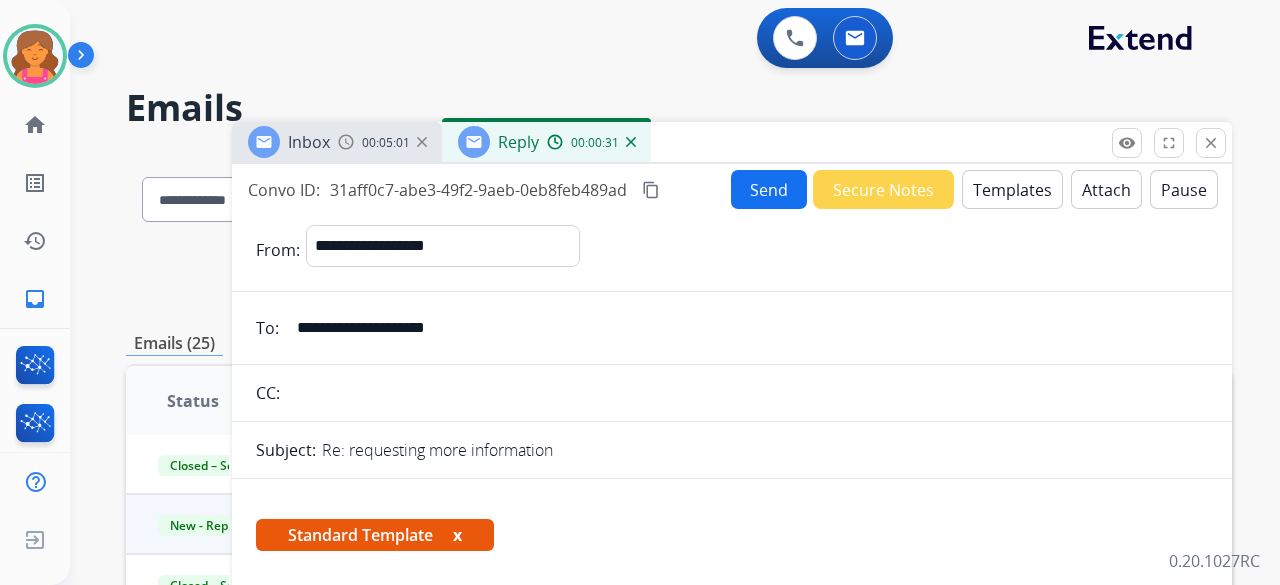 click on "Send" at bounding box center (769, 189) 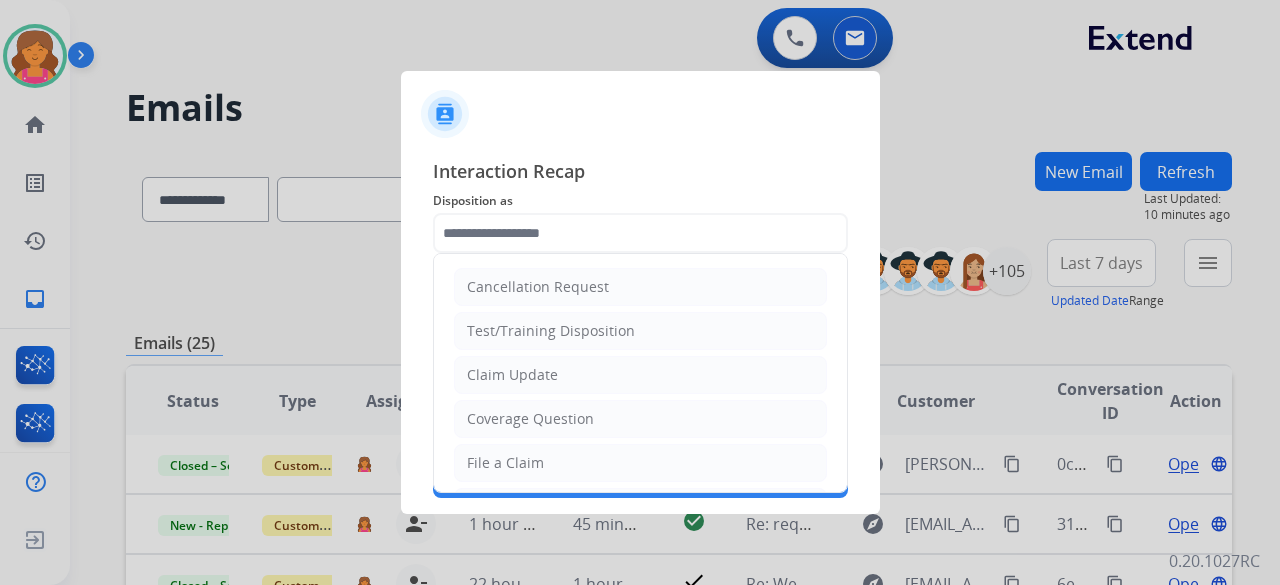 click 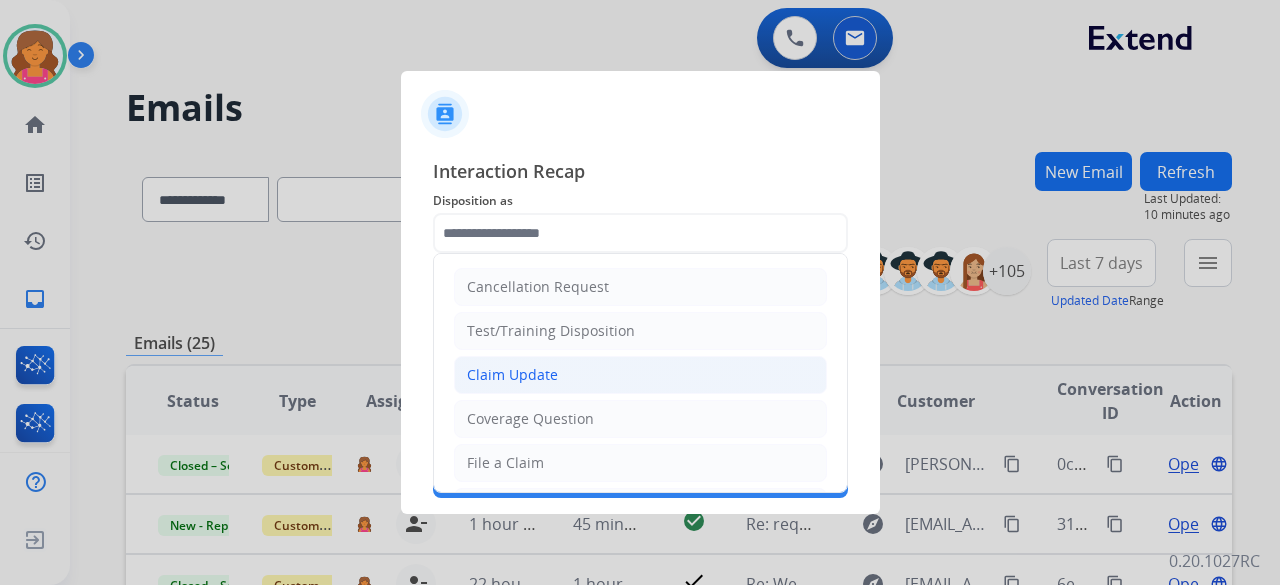 click on "Claim Update" 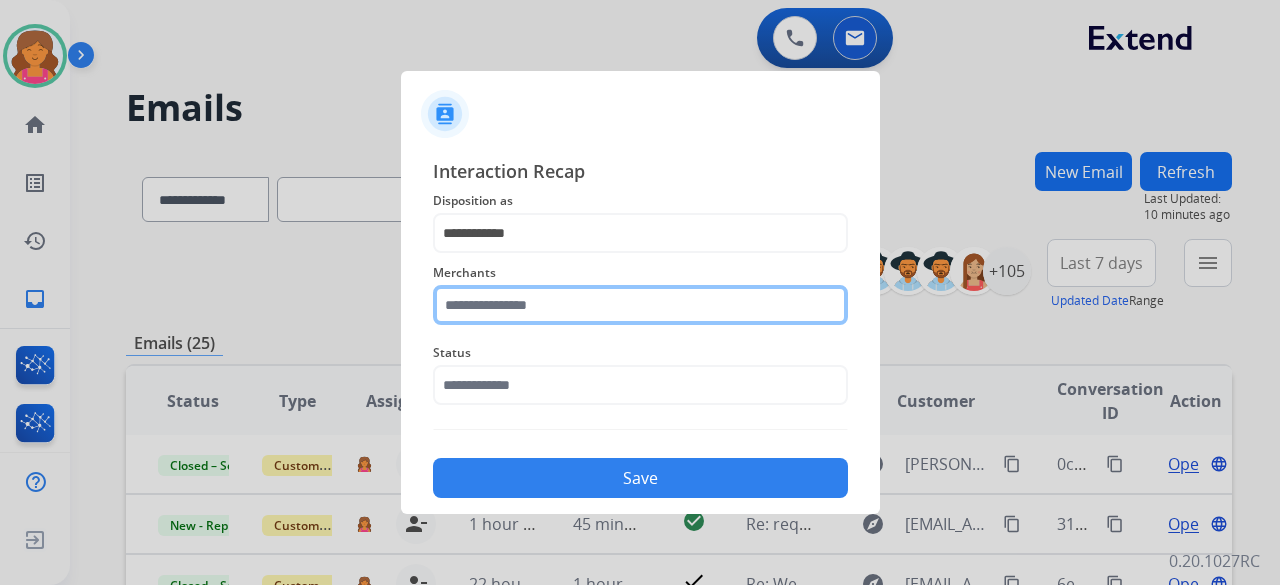 click 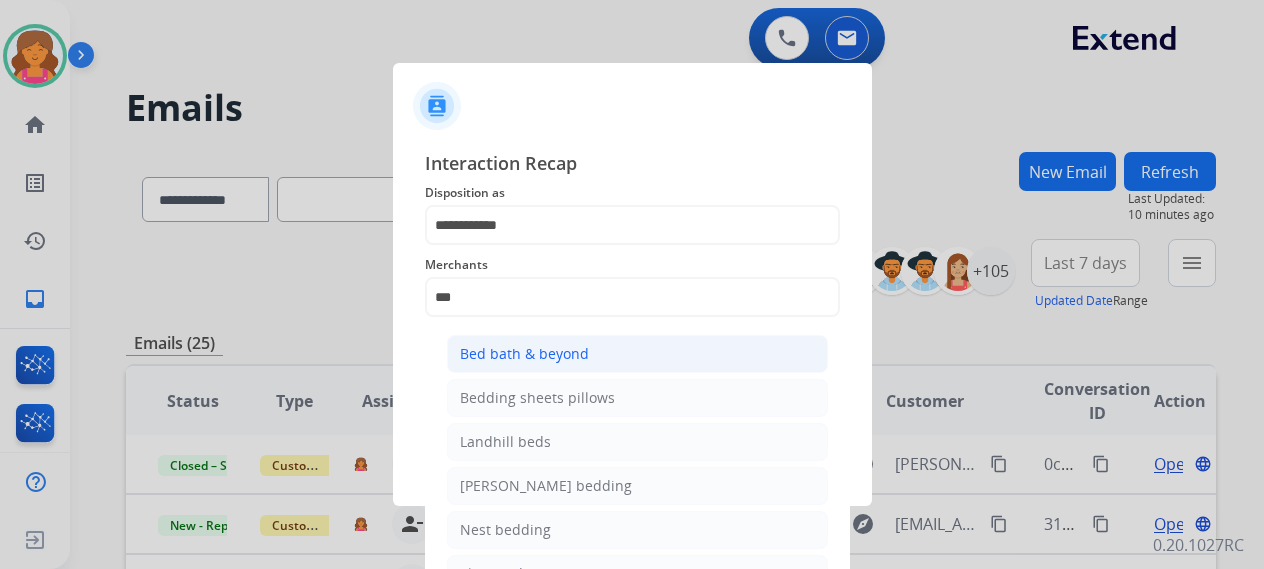 click on "Bed bath & beyond" 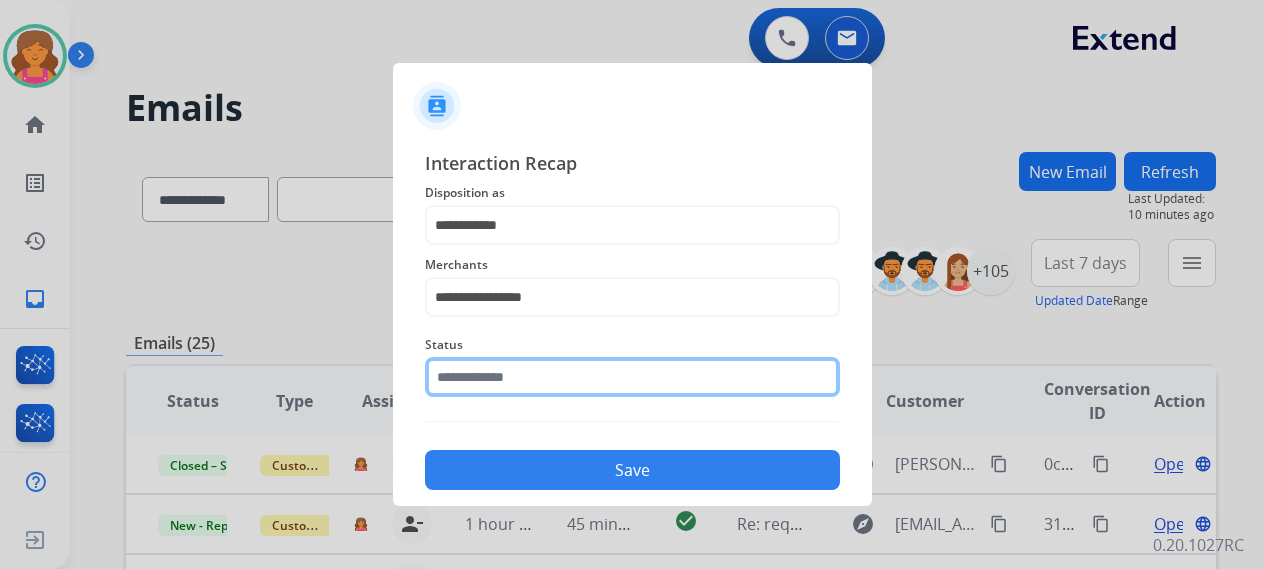 click 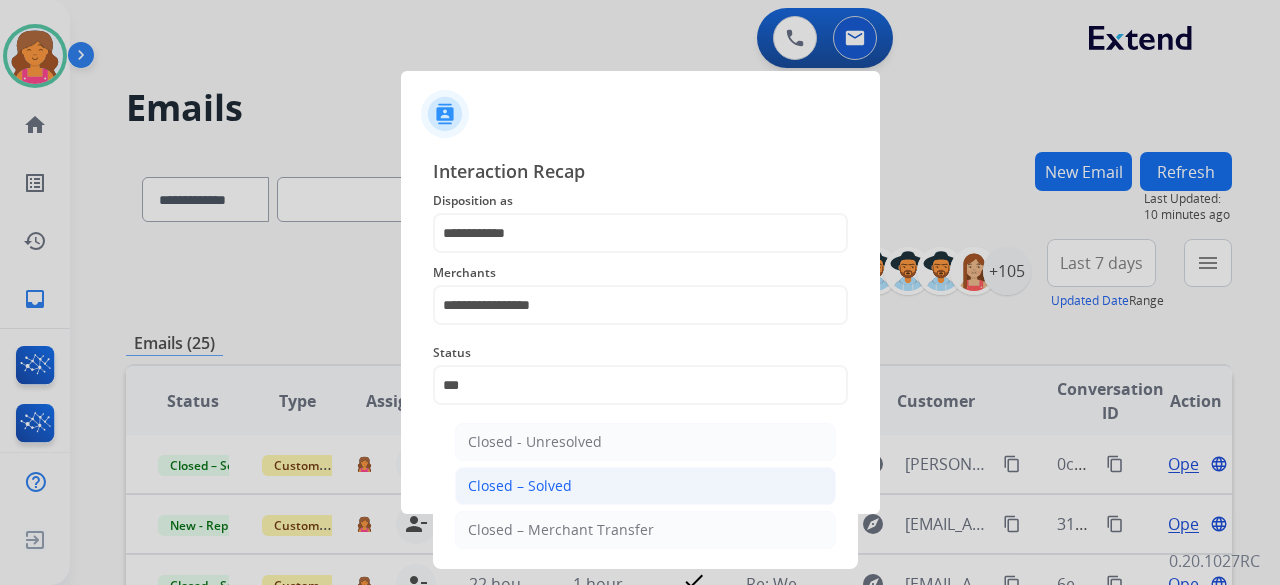 click on "Closed – Solved" 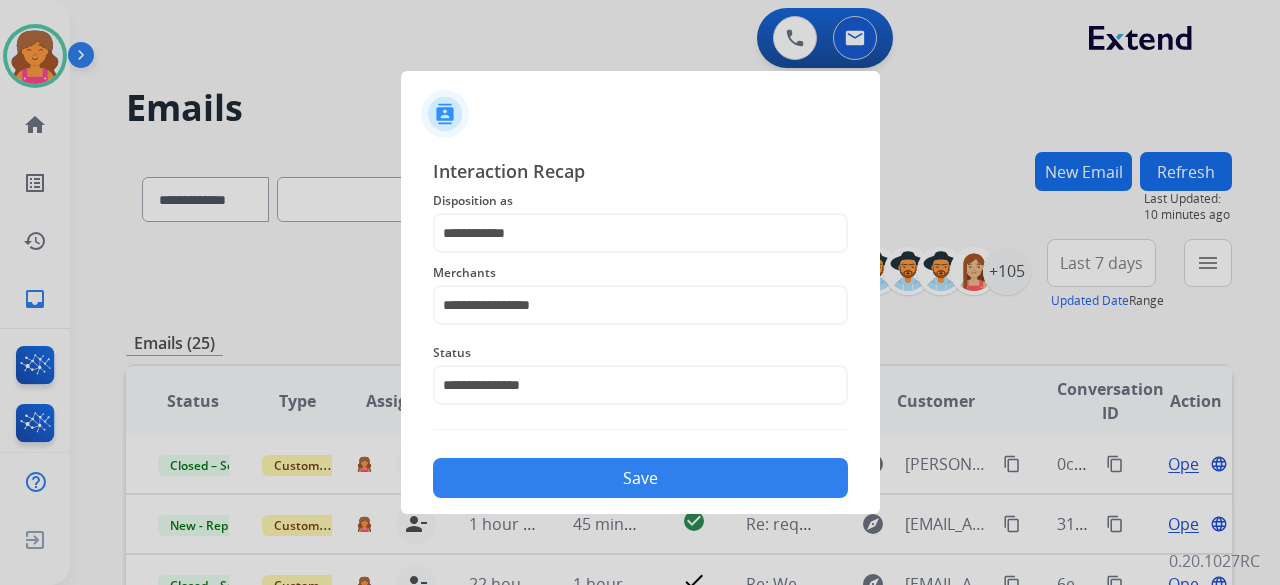 click on "Save" 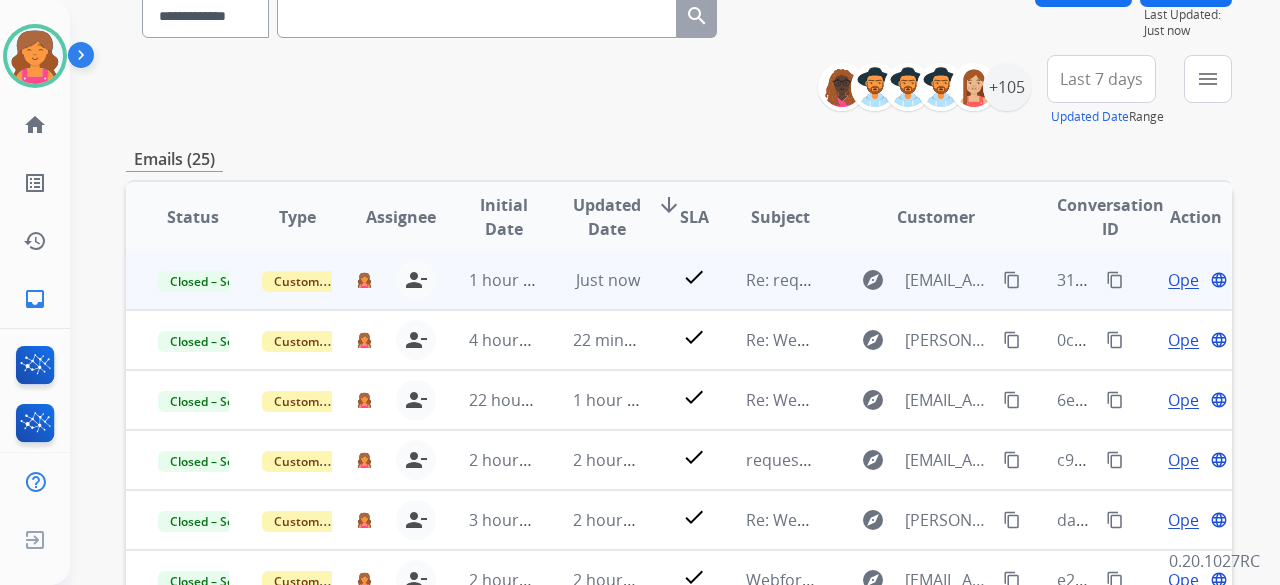 scroll, scrollTop: 300, scrollLeft: 0, axis: vertical 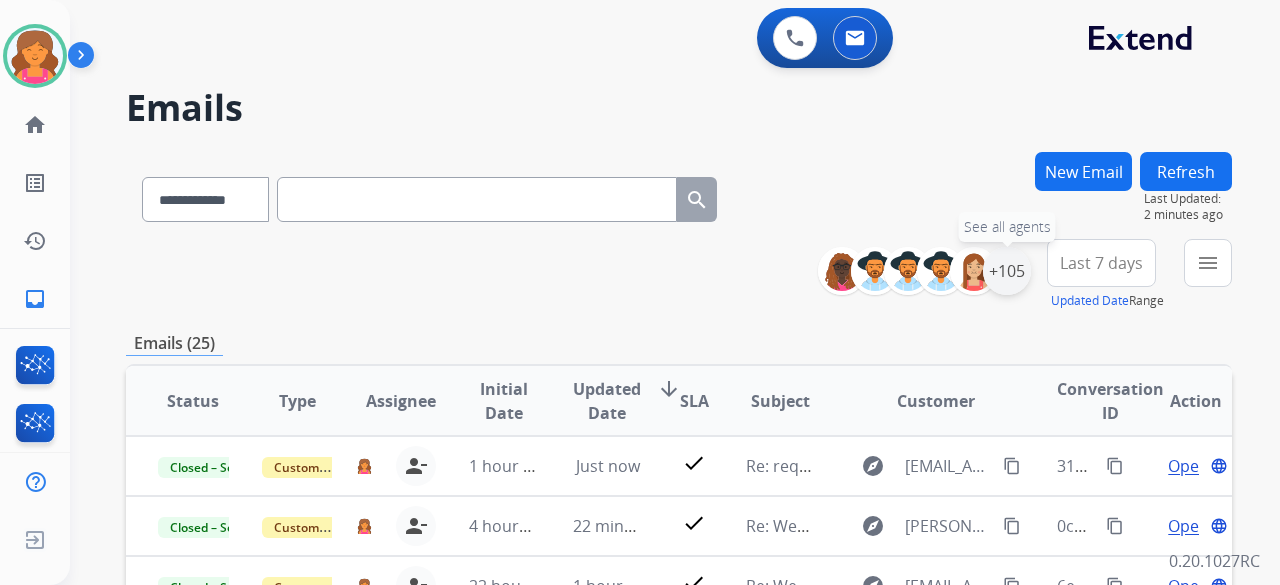 click on "+105" at bounding box center (1007, 271) 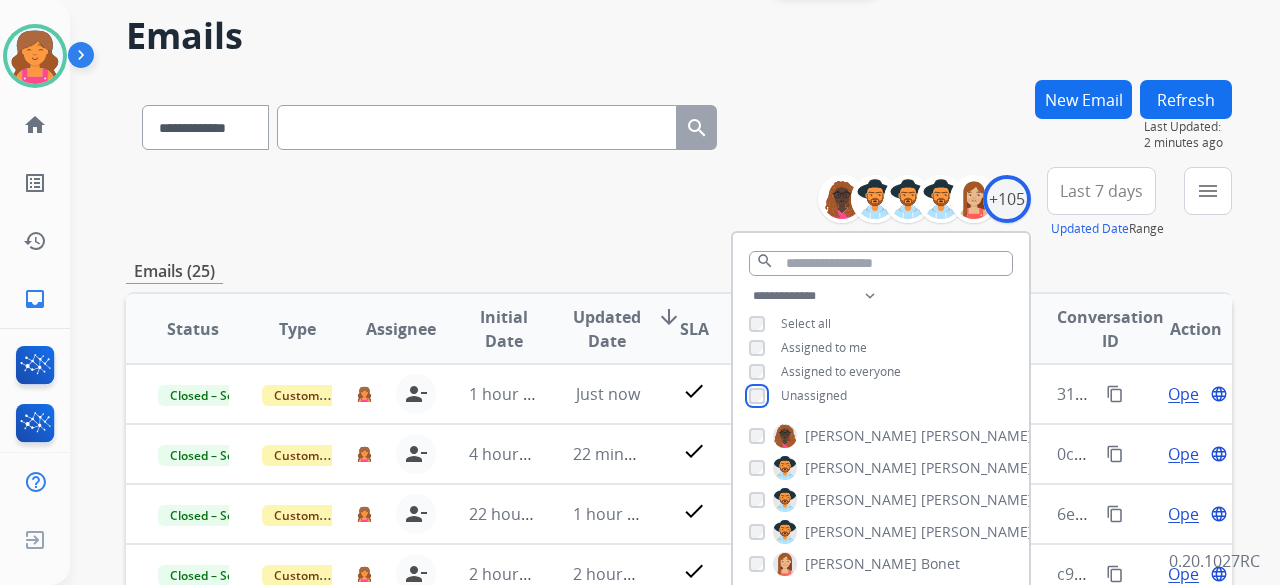scroll, scrollTop: 300, scrollLeft: 0, axis: vertical 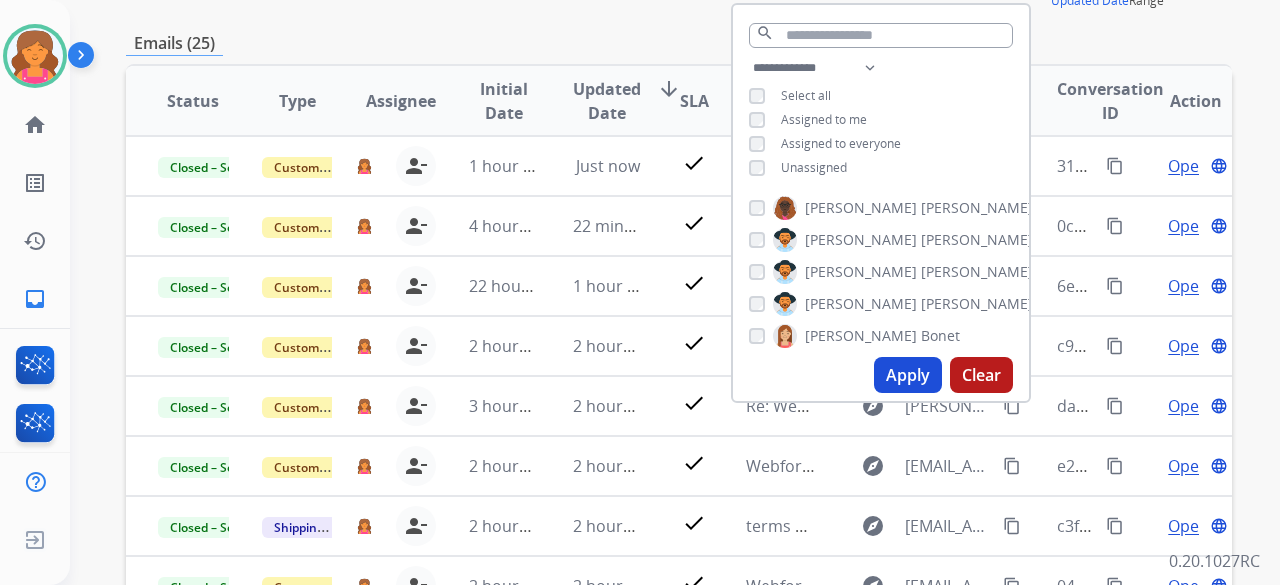 click on "Apply" at bounding box center (908, 375) 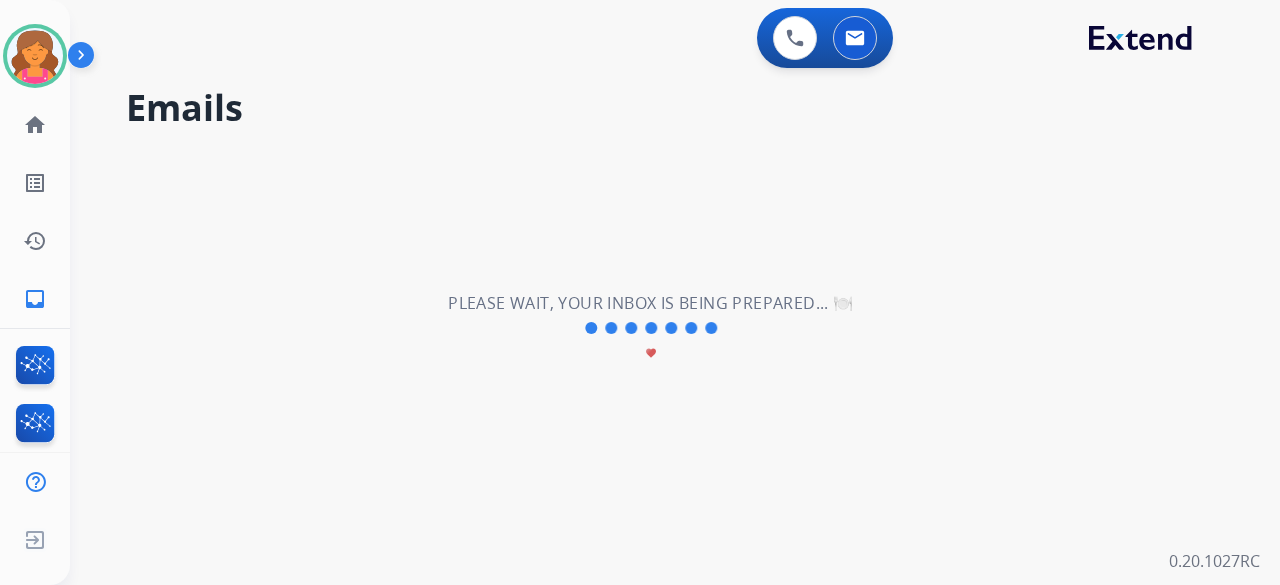 scroll, scrollTop: 0, scrollLeft: 0, axis: both 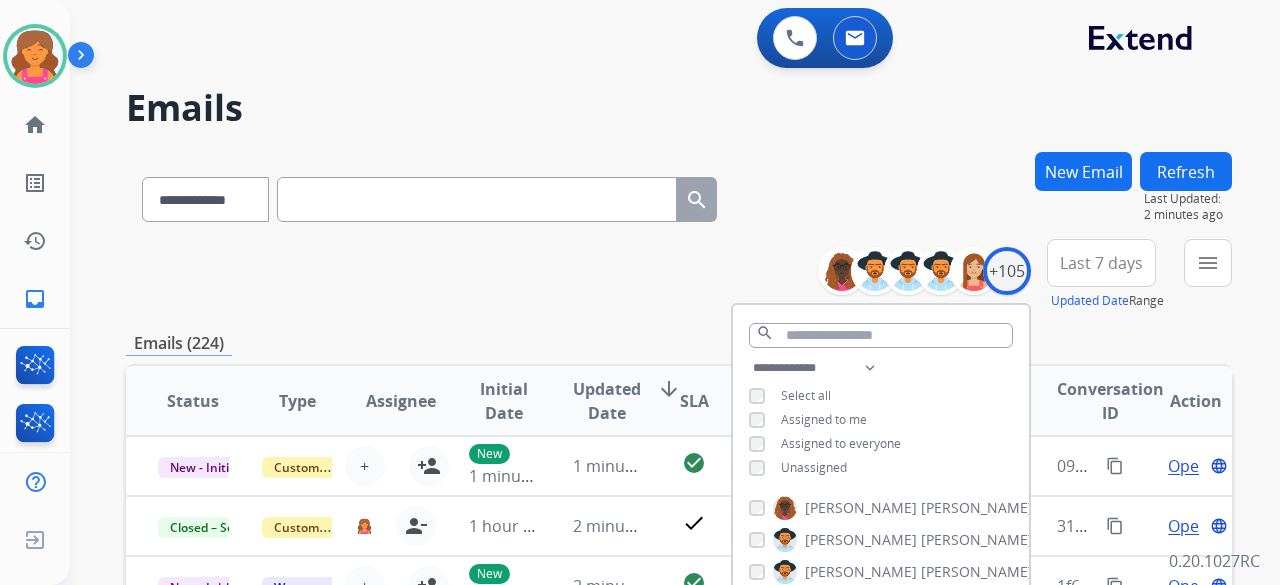 click on "Last 7 days" at bounding box center [1101, 263] 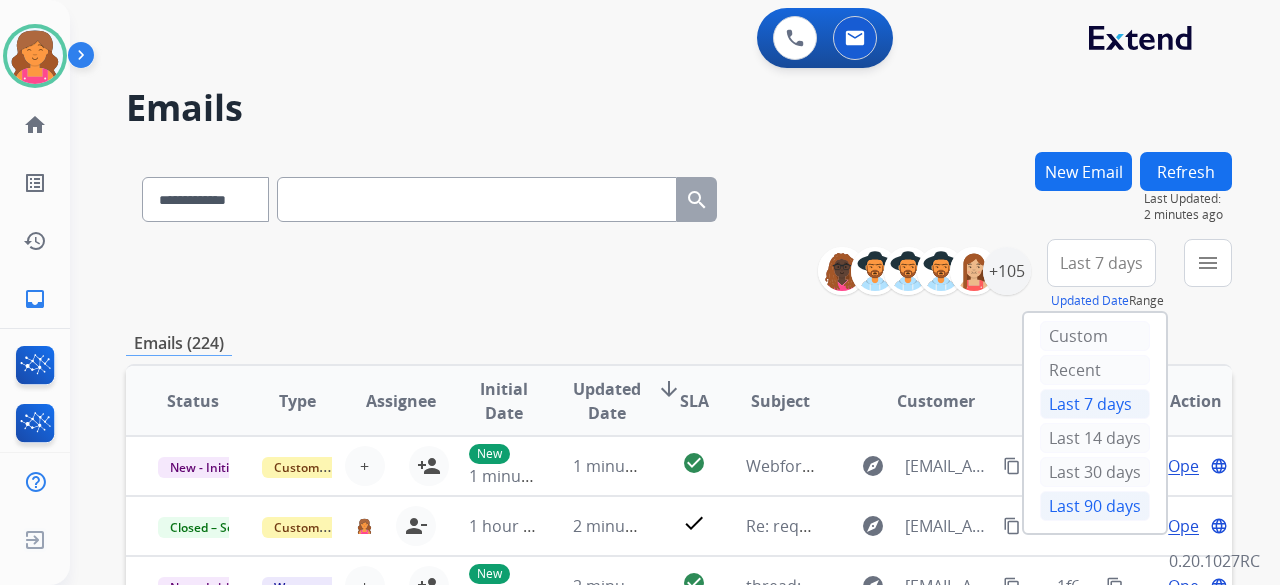 click on "Last 90 days" at bounding box center (1095, 506) 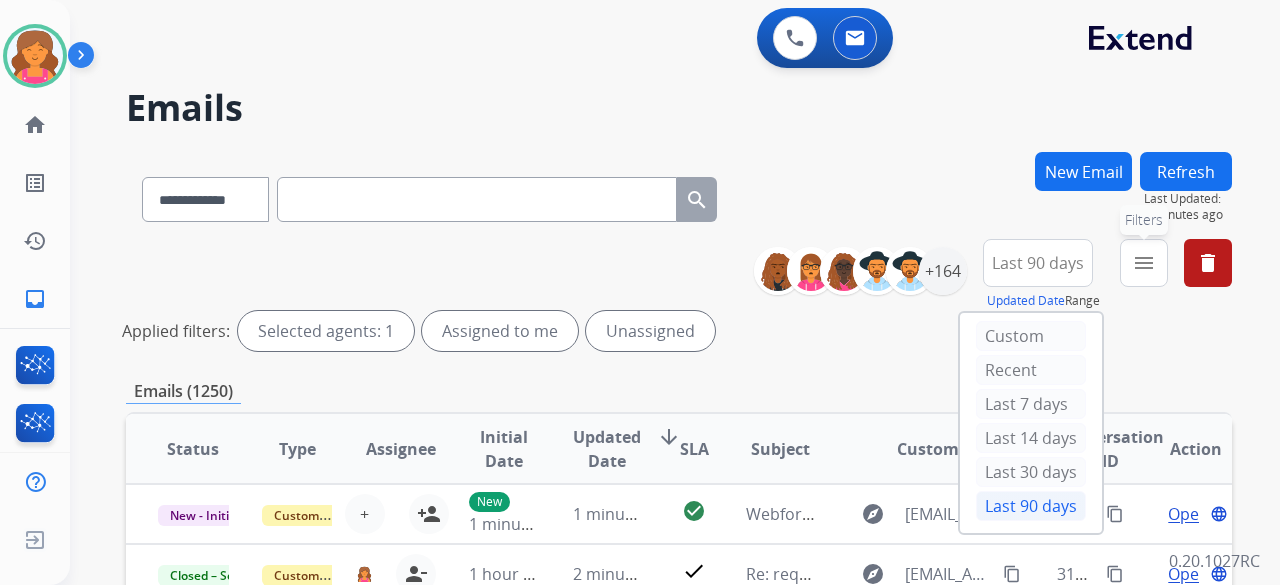 click on "menu  Filters" at bounding box center (1144, 263) 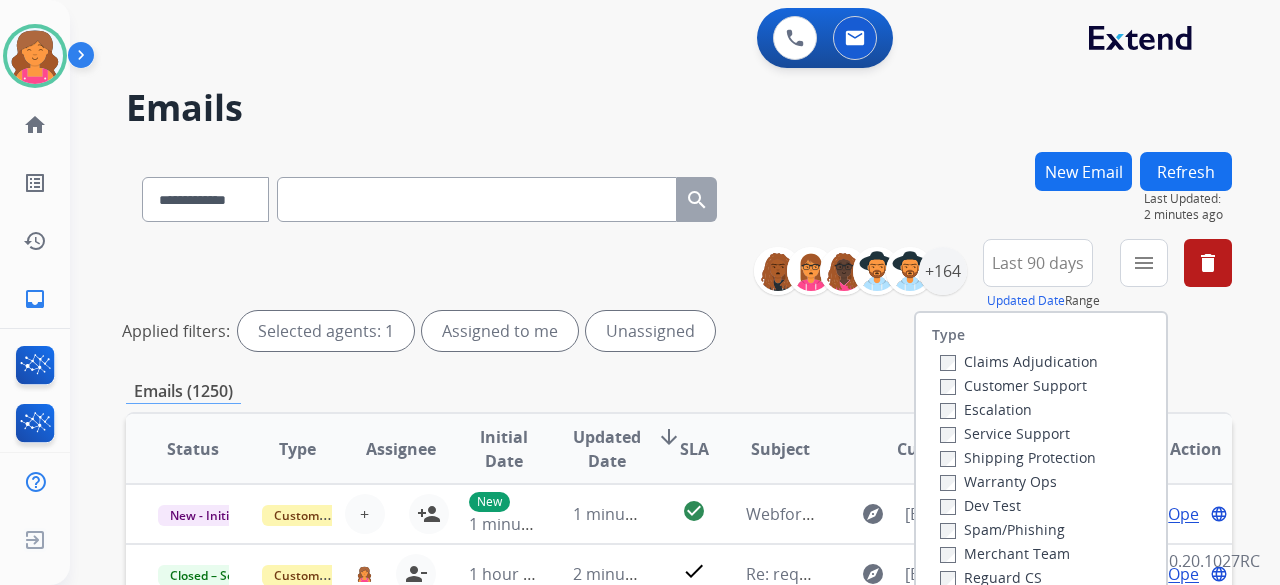 click on "Customer Support" at bounding box center (1013, 385) 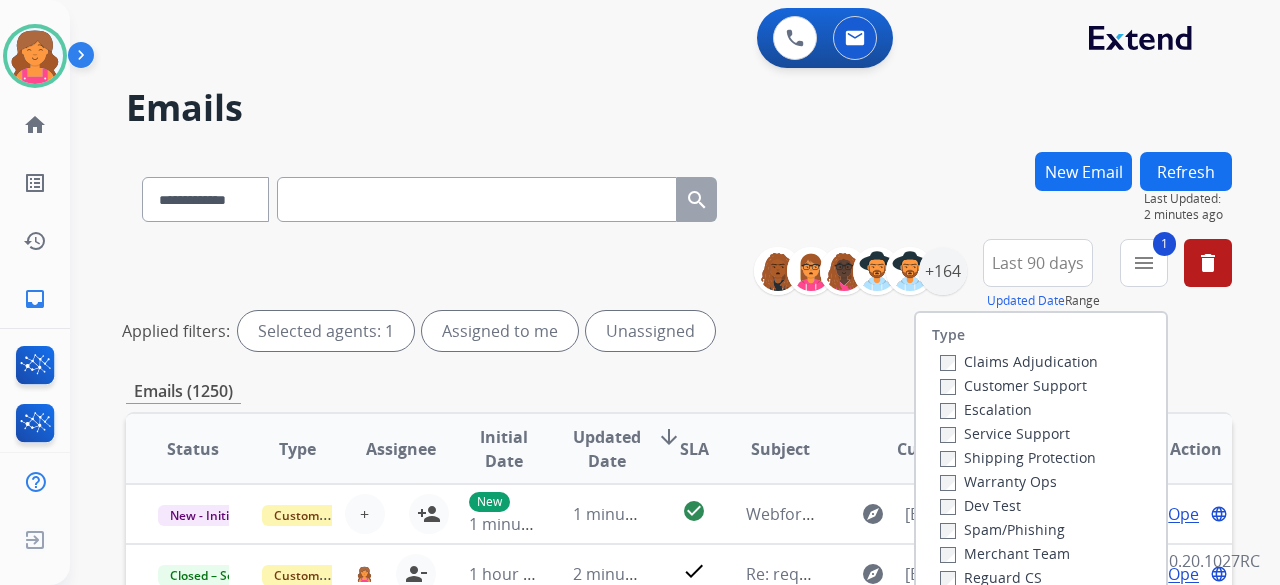 click on "Shipping Protection" at bounding box center (1018, 457) 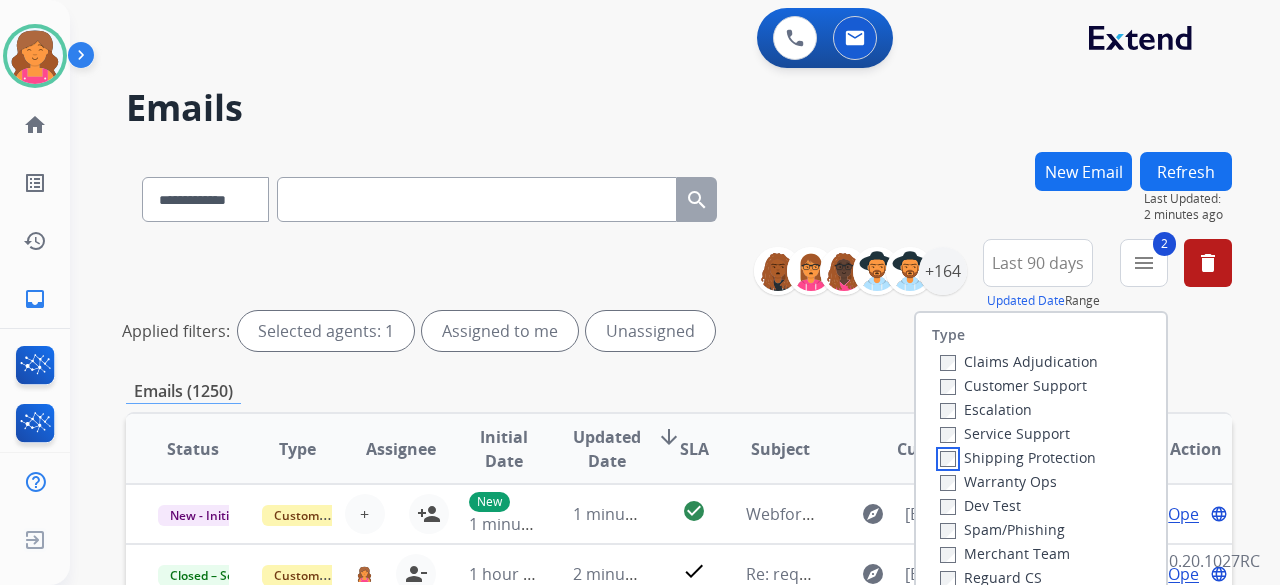 scroll, scrollTop: 100, scrollLeft: 0, axis: vertical 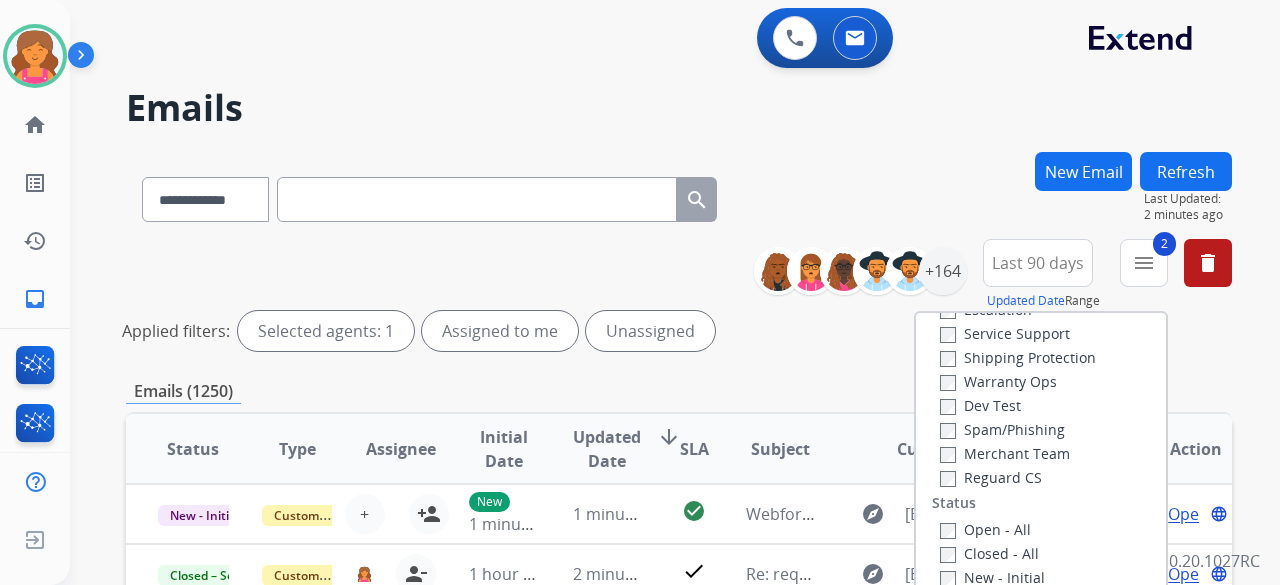 click on "Reguard CS" at bounding box center (1019, 477) 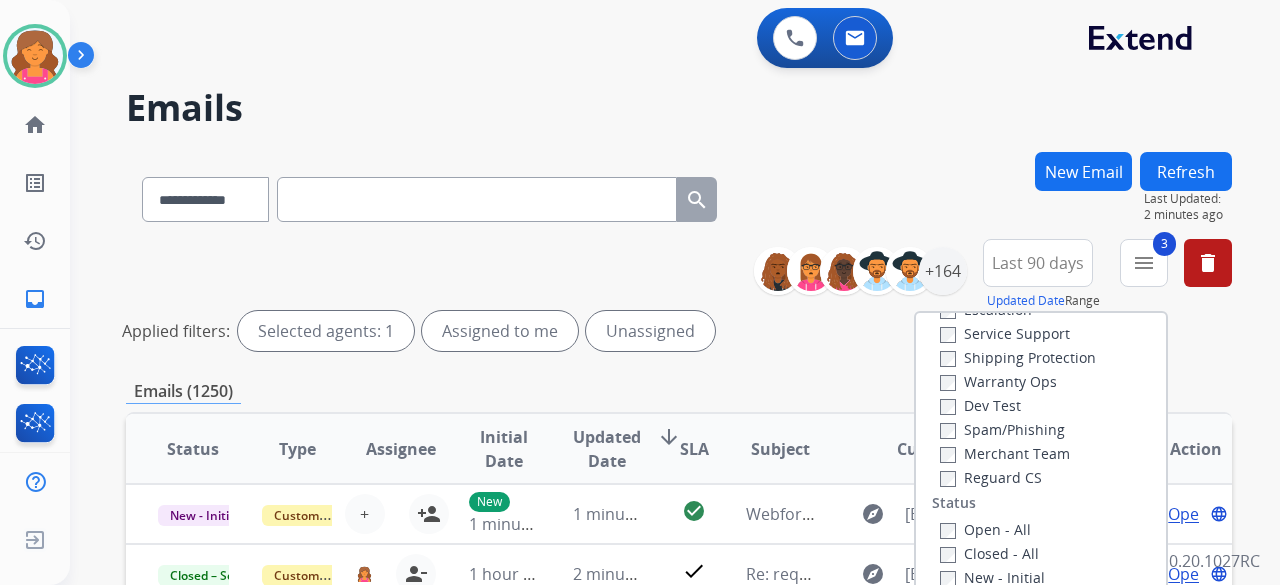 click on "Type  Claims Adjudication   Customer Support   Escalation   Service Support   Shipping Protection   Warranty Ops   Dev Test   Spam/Phishing   Merchant Team   Reguard CS  Status  Open - All   Closed - All   New - Initial   New - Reply   On-hold – Internal   On-hold - Customer   On Hold - Pending Parts   On Hold - Servicers   Closed - Unresolved   Closed – Solved   Closed – Merchant Transfer  SLA  Within SLA   Nearing SLA   Past SLA   Critical   On Hold   Closed  Processed  Migration   Webhook   Polling   Extend.com (API)" at bounding box center (1041, 485) 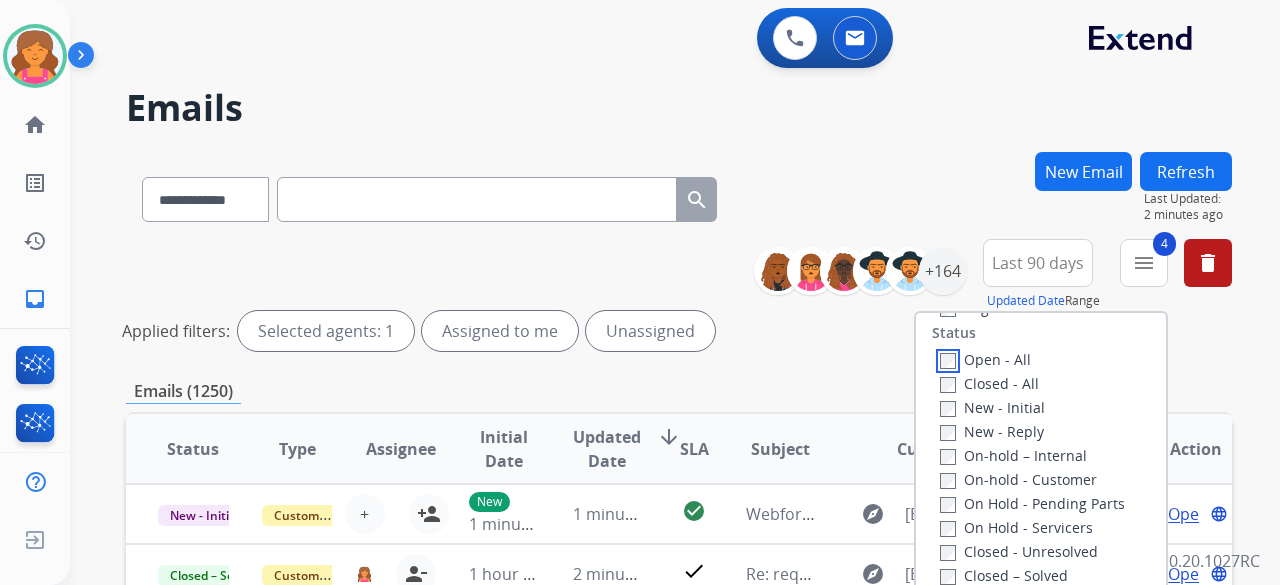 scroll, scrollTop: 400, scrollLeft: 0, axis: vertical 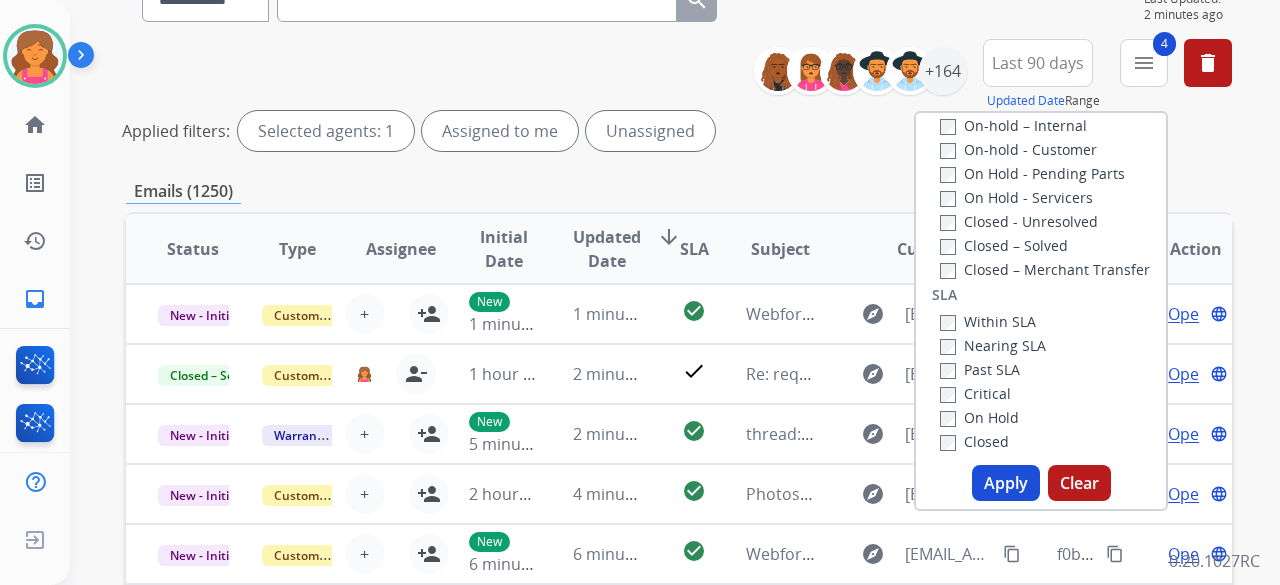 click on "Apply" at bounding box center [1006, 483] 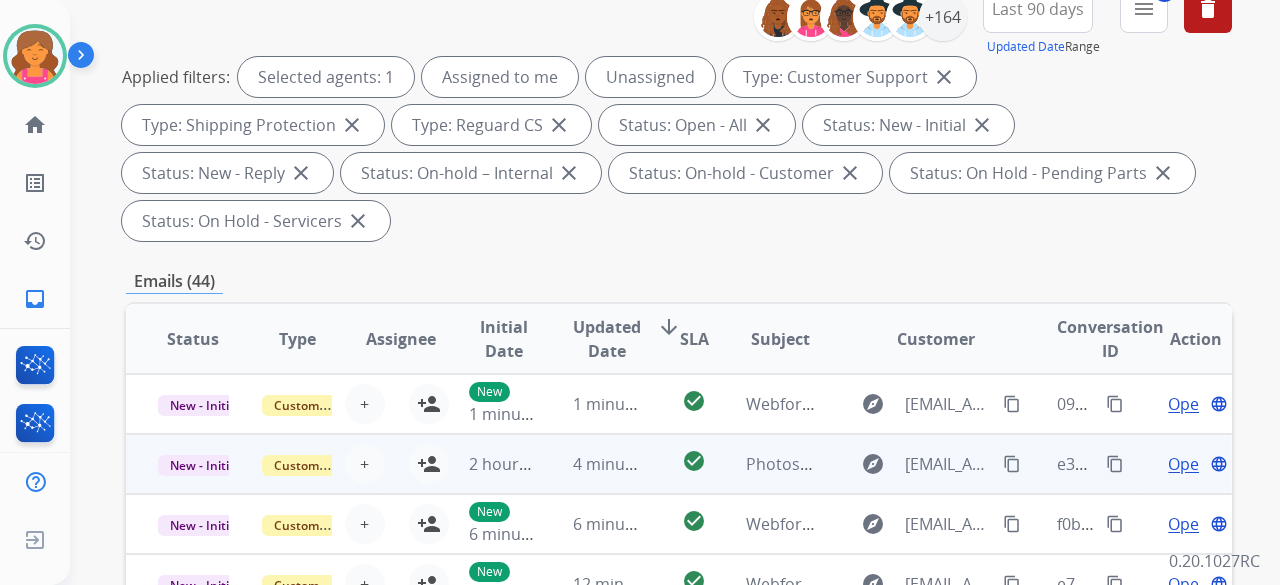 scroll, scrollTop: 300, scrollLeft: 0, axis: vertical 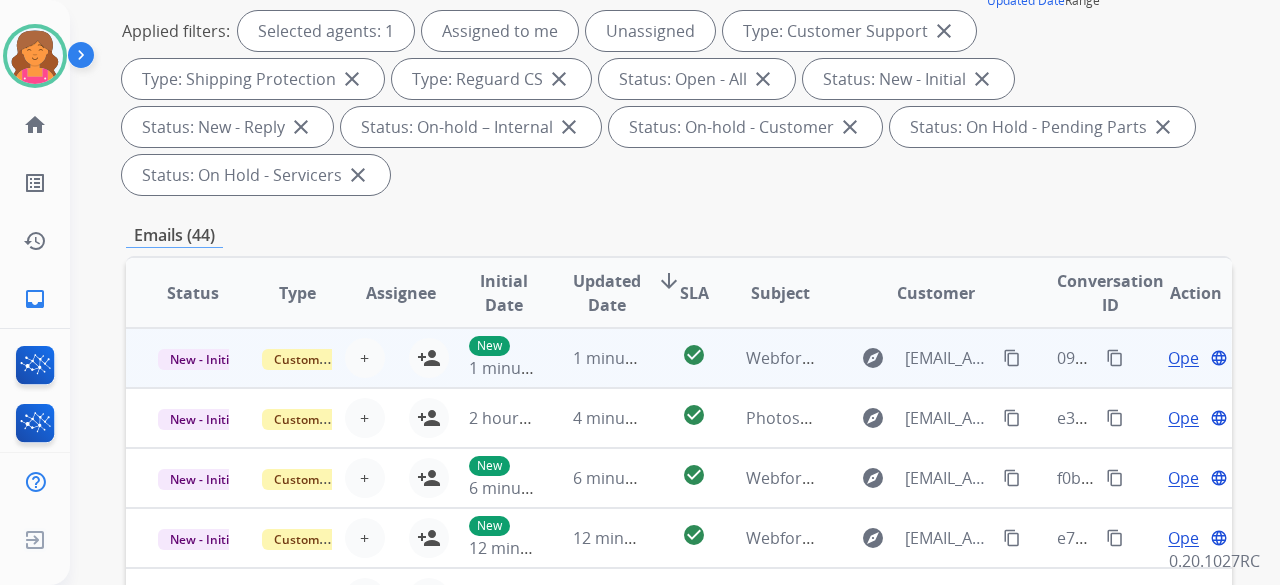 click on "check_circle" at bounding box center [678, 358] 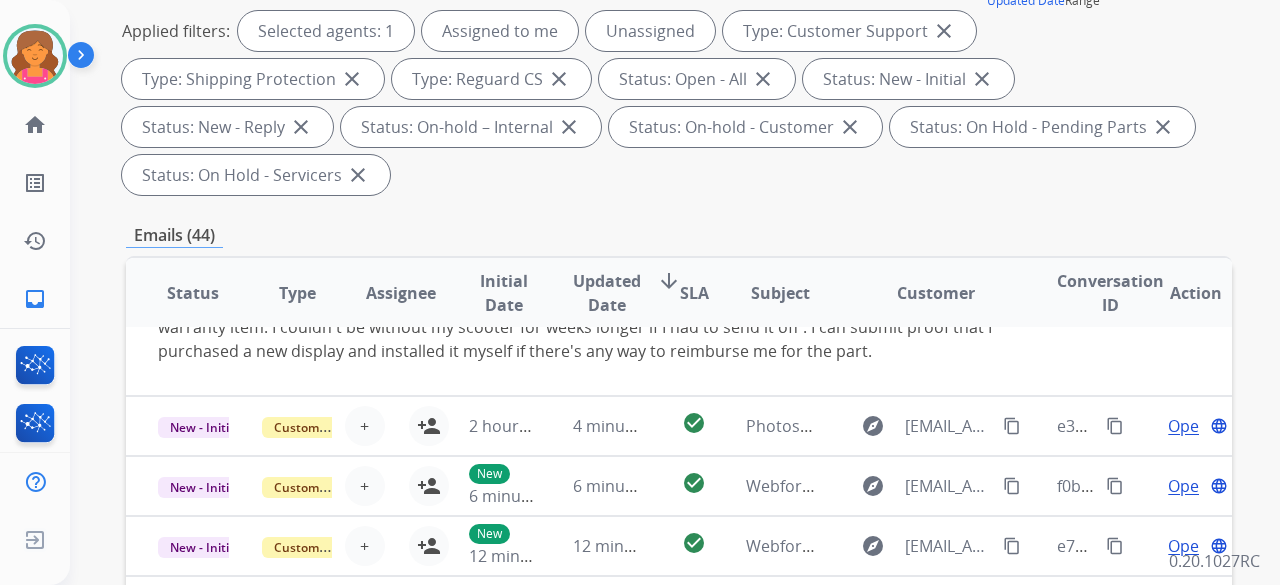 scroll, scrollTop: 164, scrollLeft: 0, axis: vertical 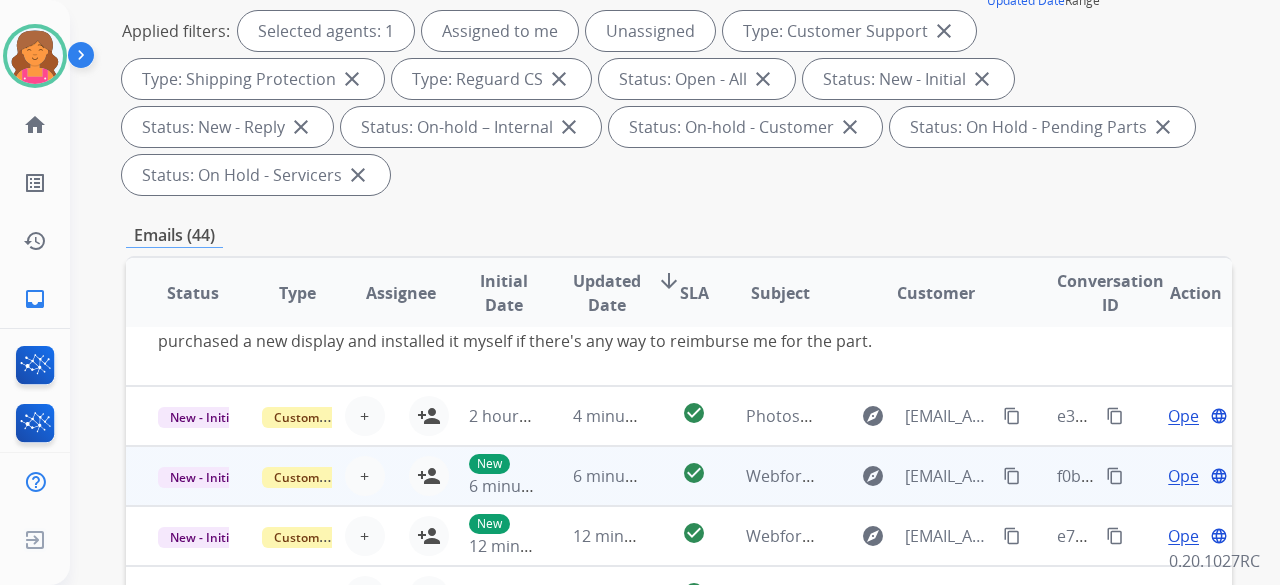 click on "6 minutes ago" at bounding box center (593, 476) 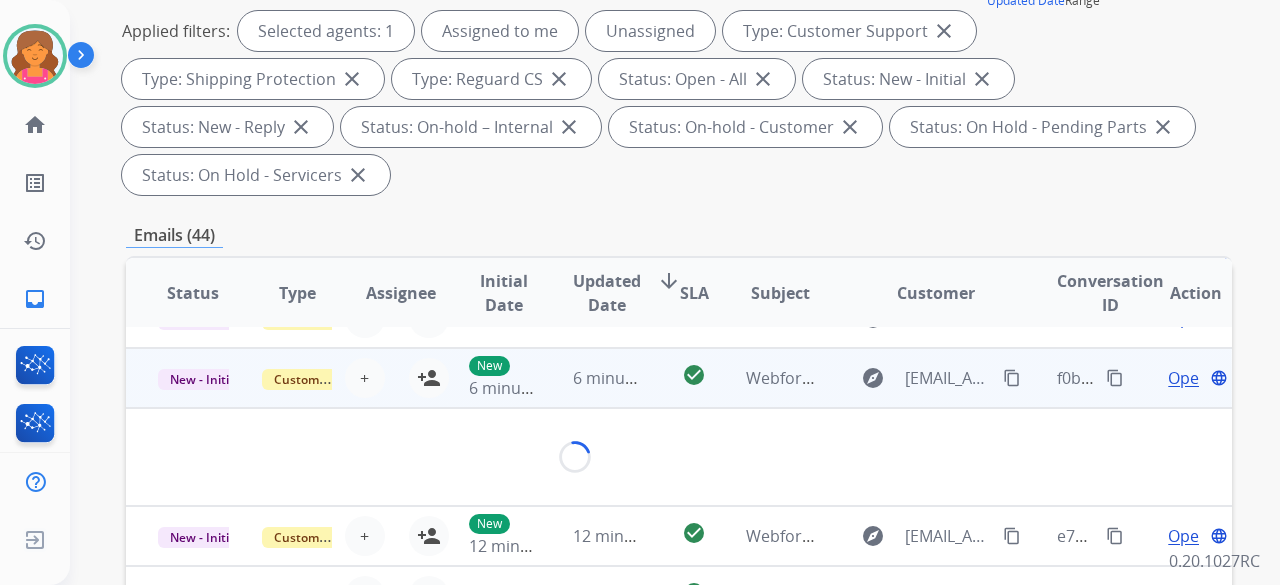 scroll, scrollTop: 116, scrollLeft: 0, axis: vertical 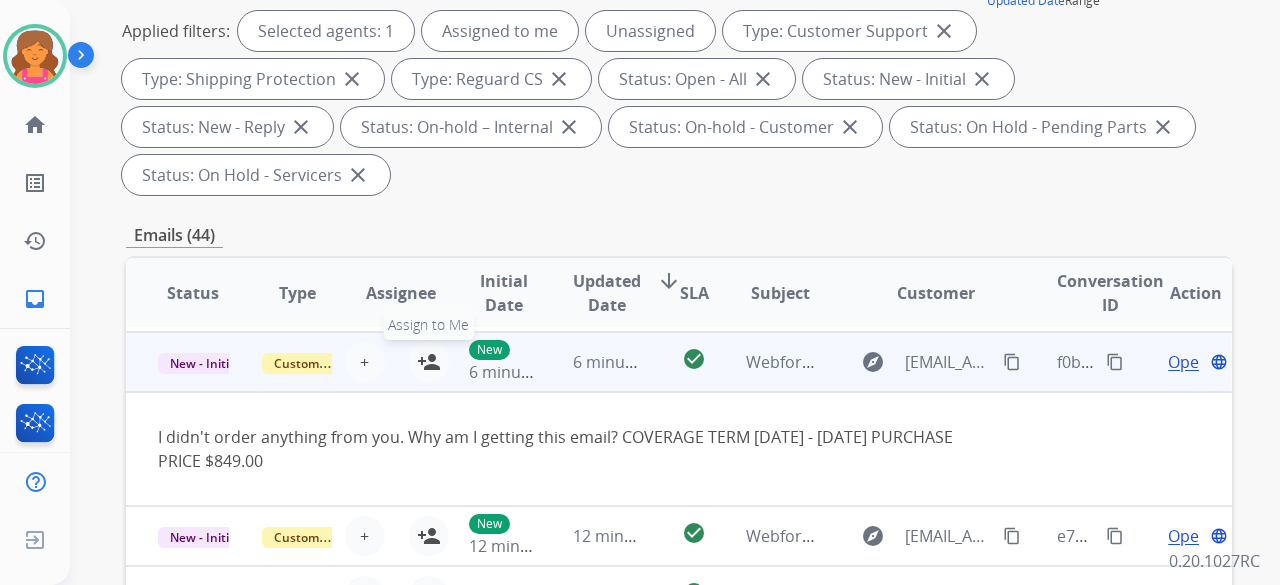 click on "person_add Assign to Me" at bounding box center (429, 362) 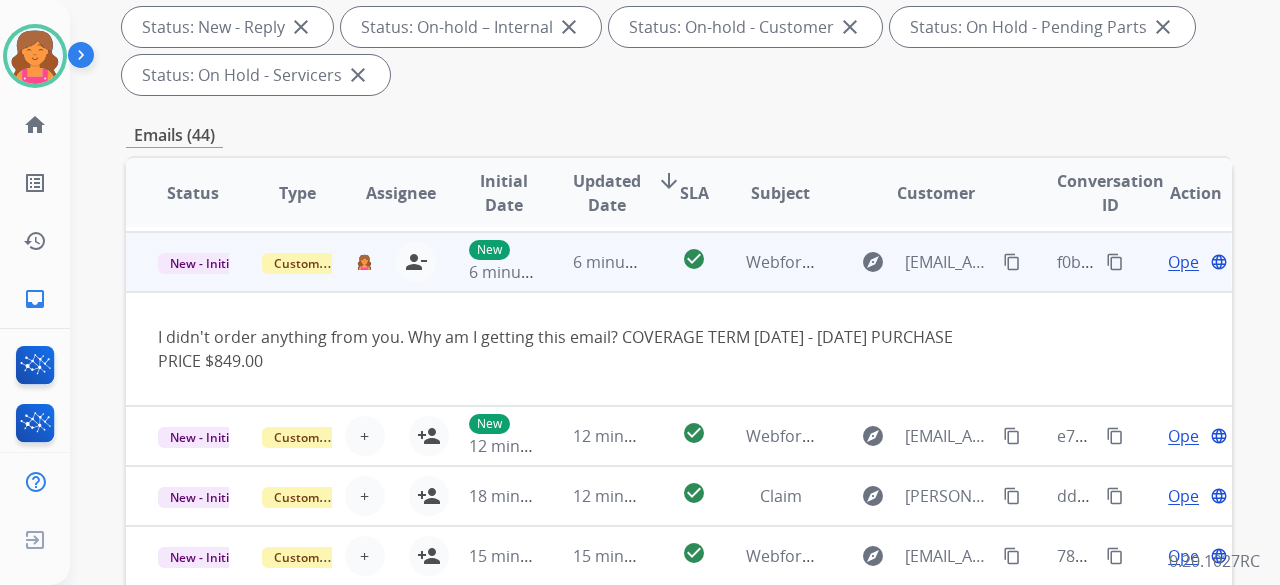 scroll, scrollTop: 500, scrollLeft: 0, axis: vertical 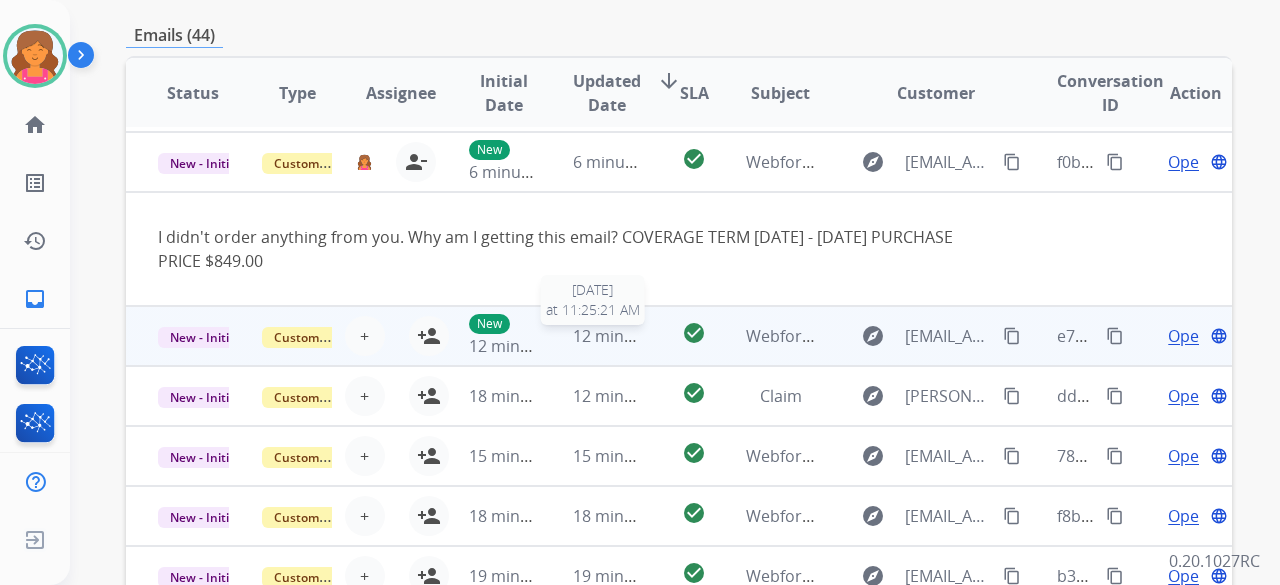 click on "12 minutes ago" at bounding box center (631, 336) 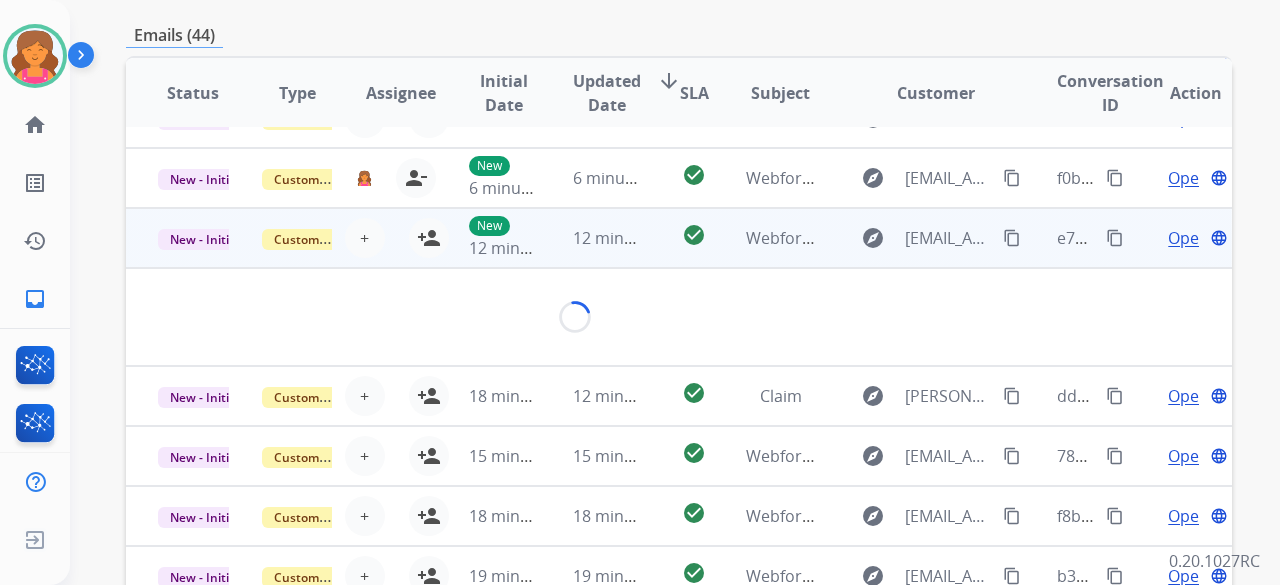 scroll, scrollTop: 92, scrollLeft: 0, axis: vertical 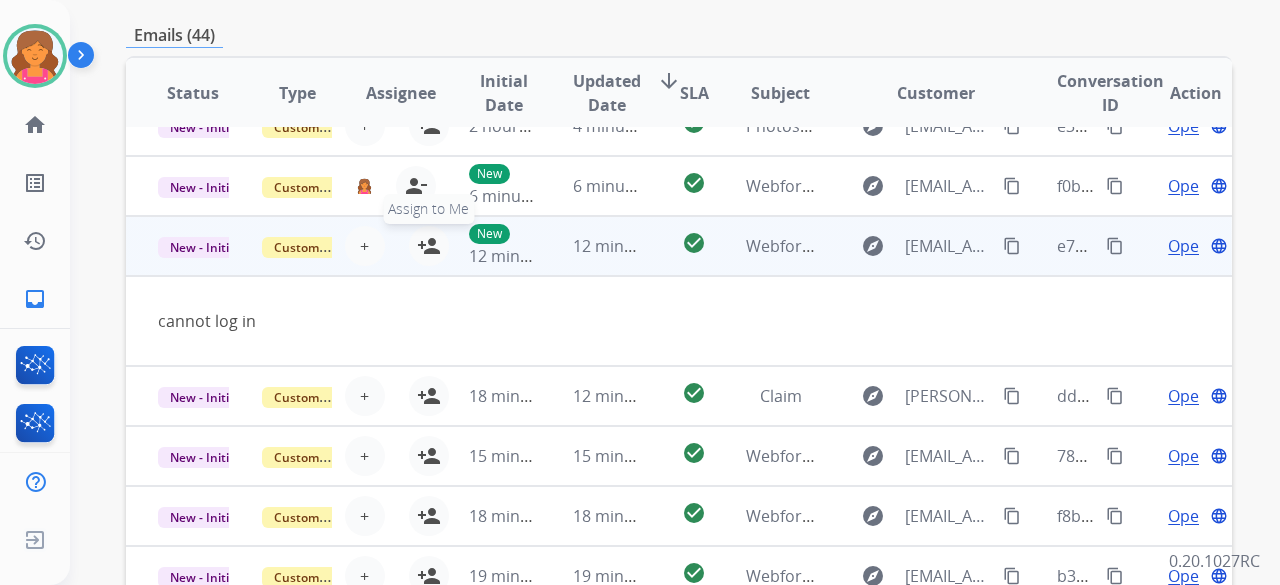 click on "person_add" at bounding box center [429, 246] 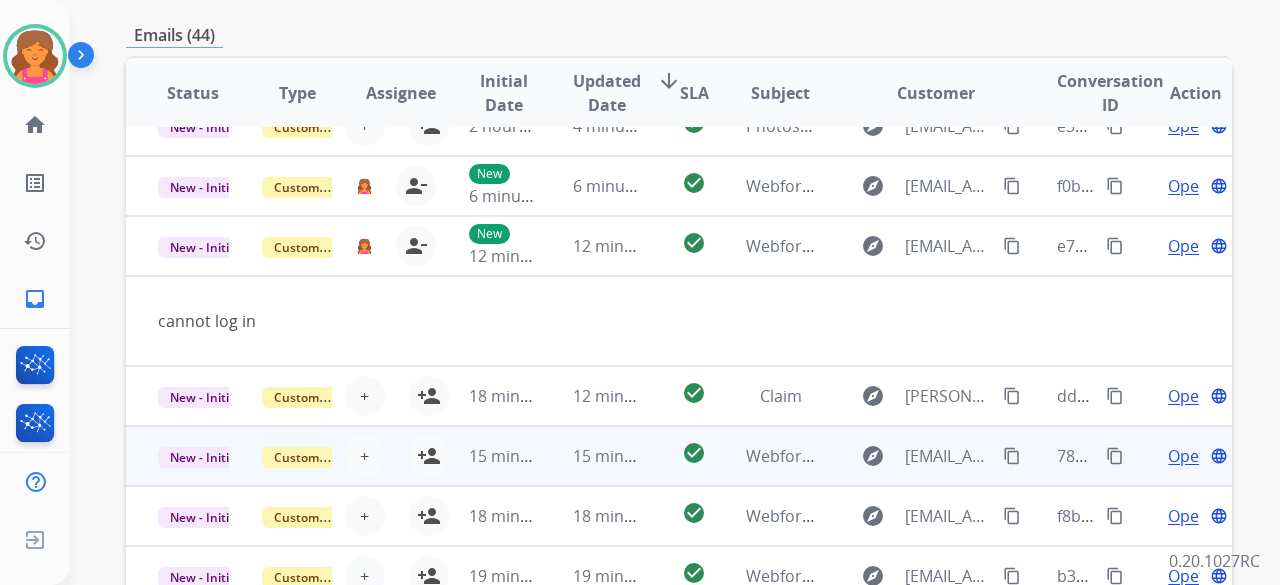 click on "check_circle" at bounding box center [678, 456] 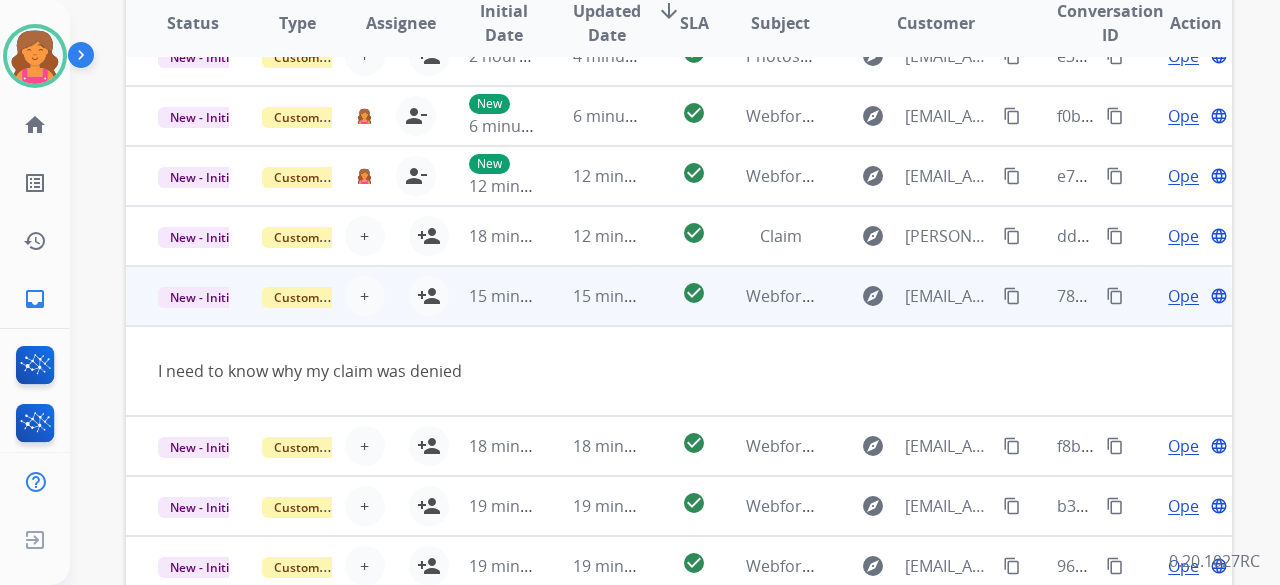 scroll, scrollTop: 600, scrollLeft: 0, axis: vertical 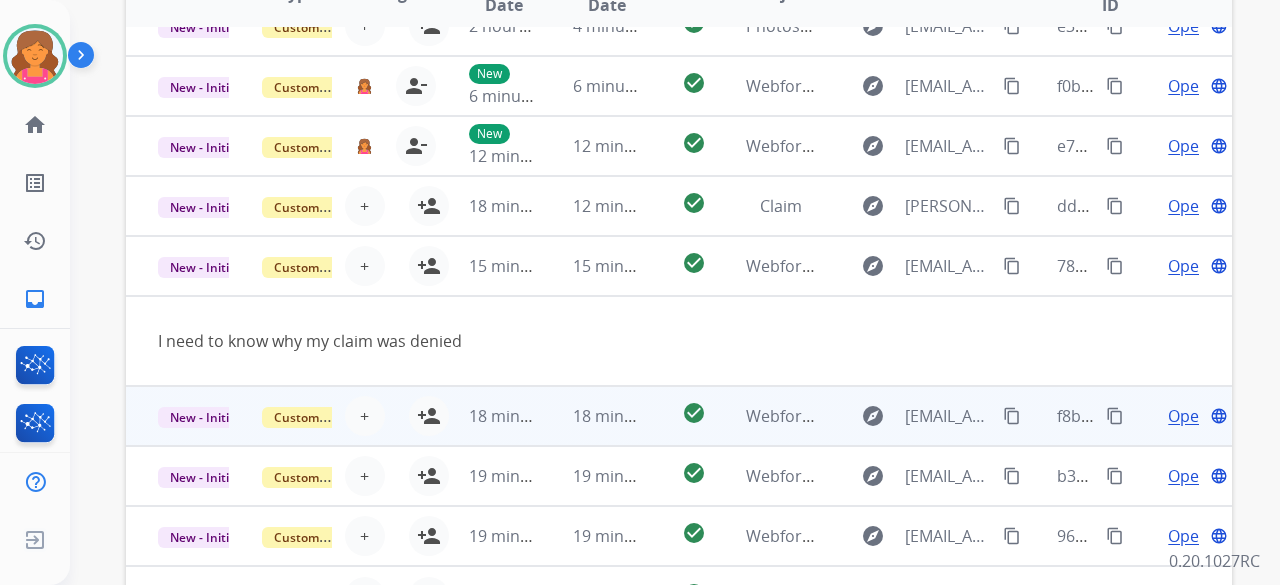 click on "check_circle" at bounding box center (678, 416) 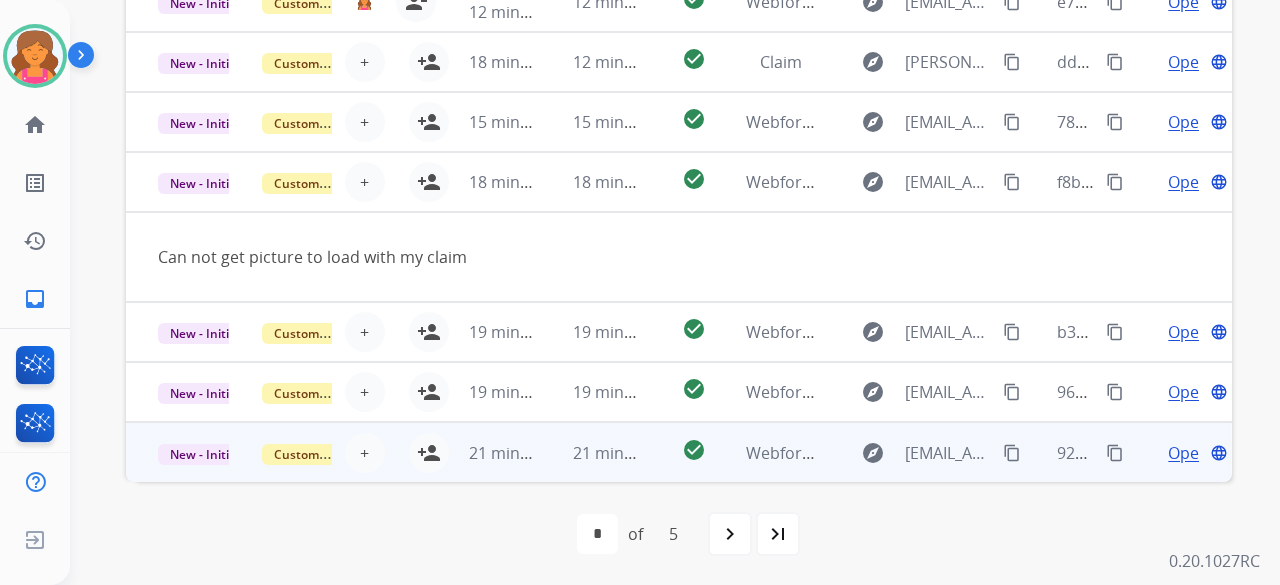 scroll, scrollTop: 744, scrollLeft: 0, axis: vertical 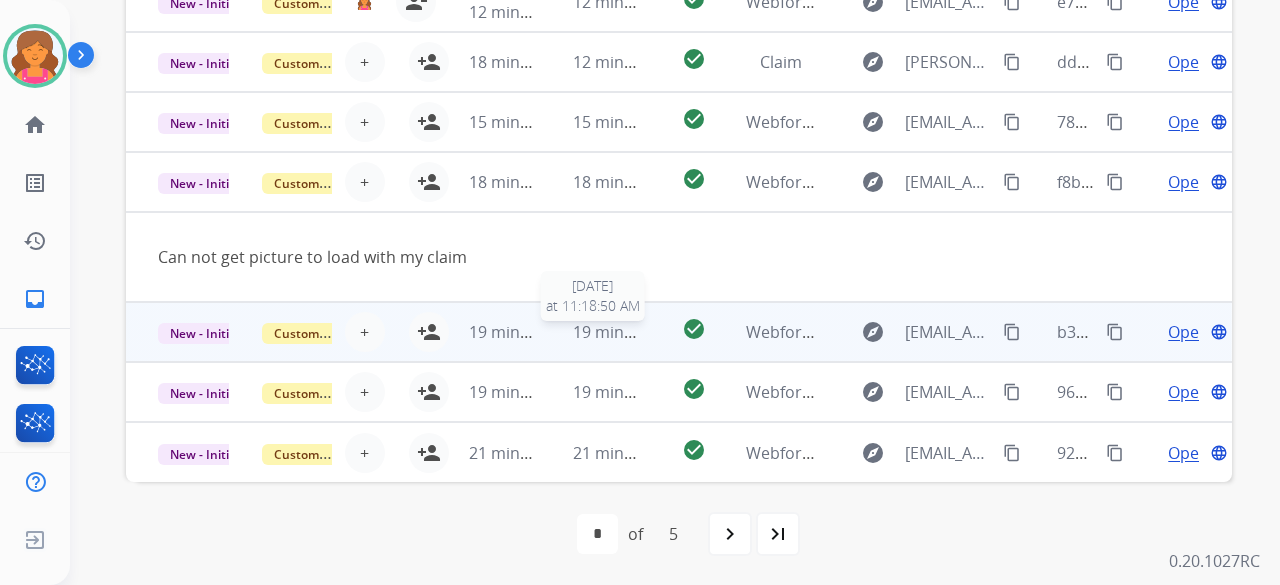 click on "19 minutes ago" at bounding box center [631, 332] 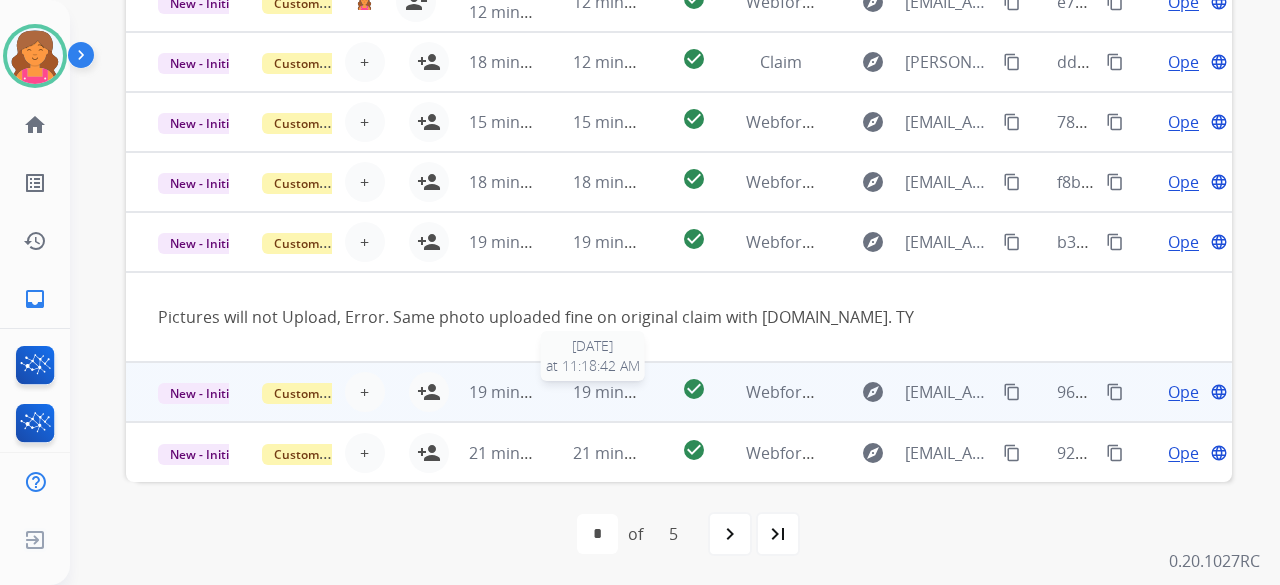 click on "19 minutes ago" at bounding box center [631, 392] 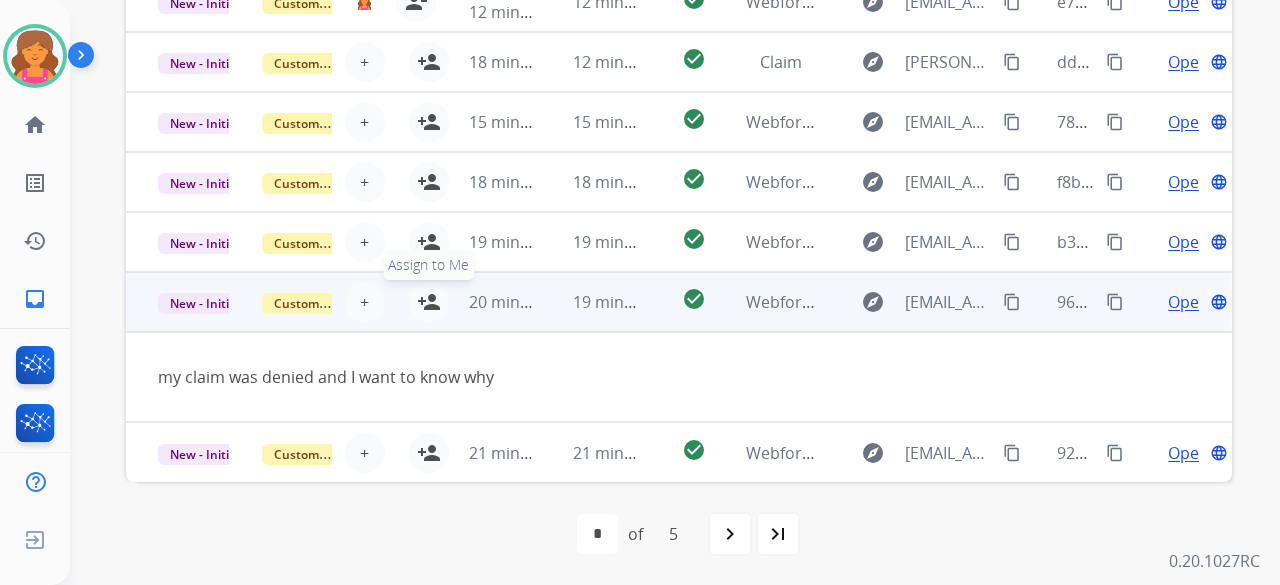 click on "person_add" at bounding box center (429, 302) 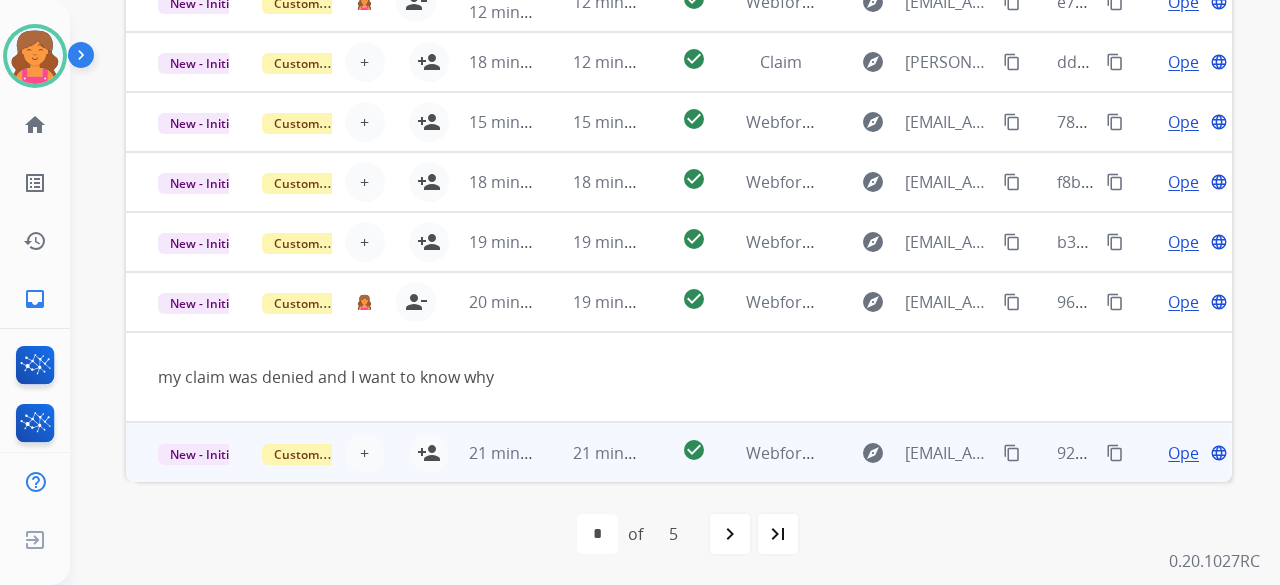 click on "check_circle" at bounding box center (678, 452) 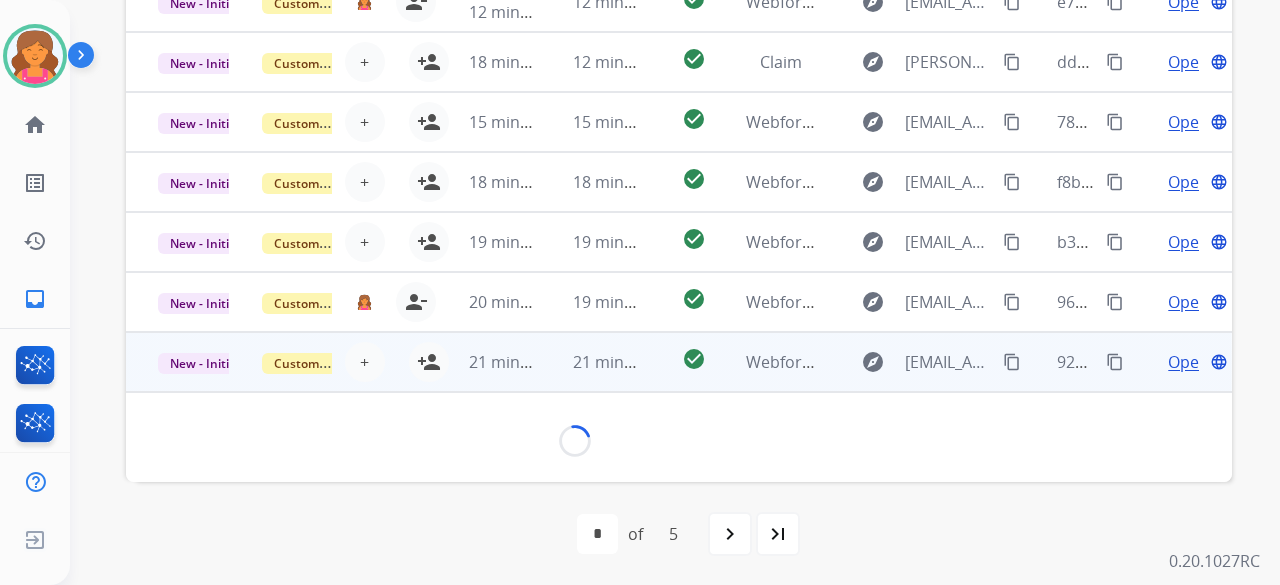scroll, scrollTop: 91, scrollLeft: 0, axis: vertical 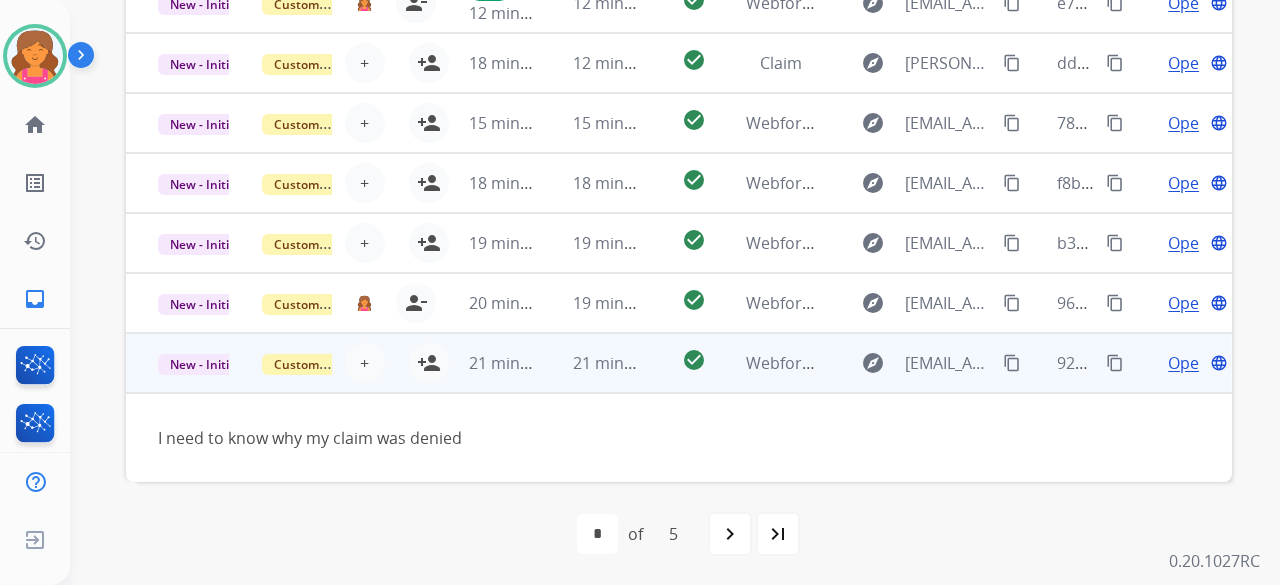 click on "21 minutes ago" at bounding box center [489, 363] 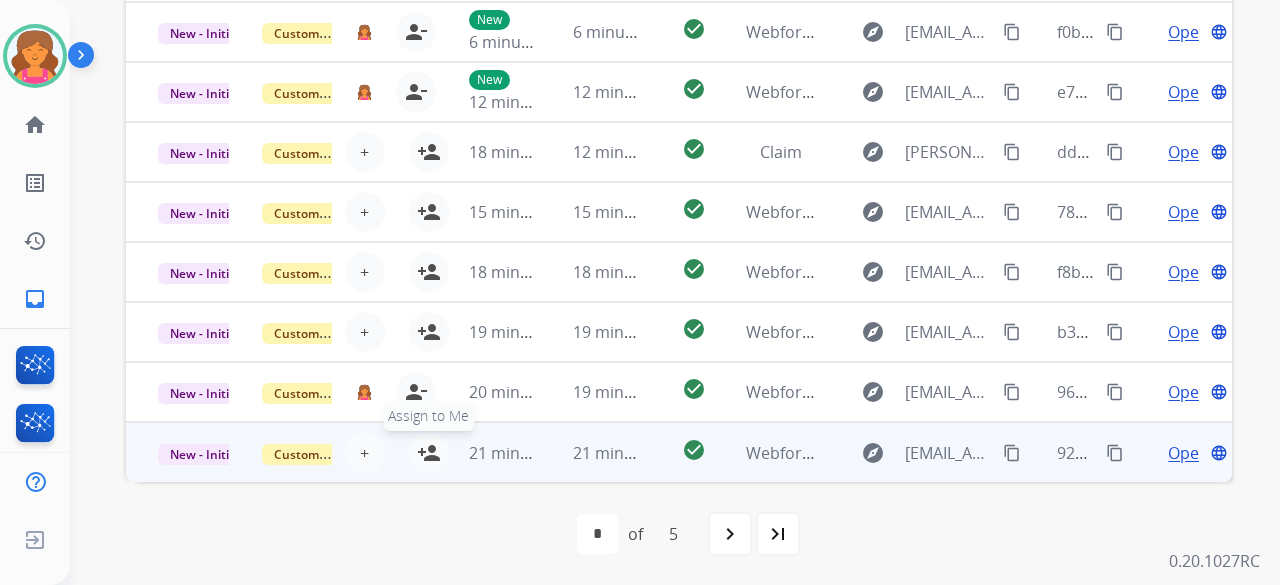 click on "person_add" at bounding box center [429, 453] 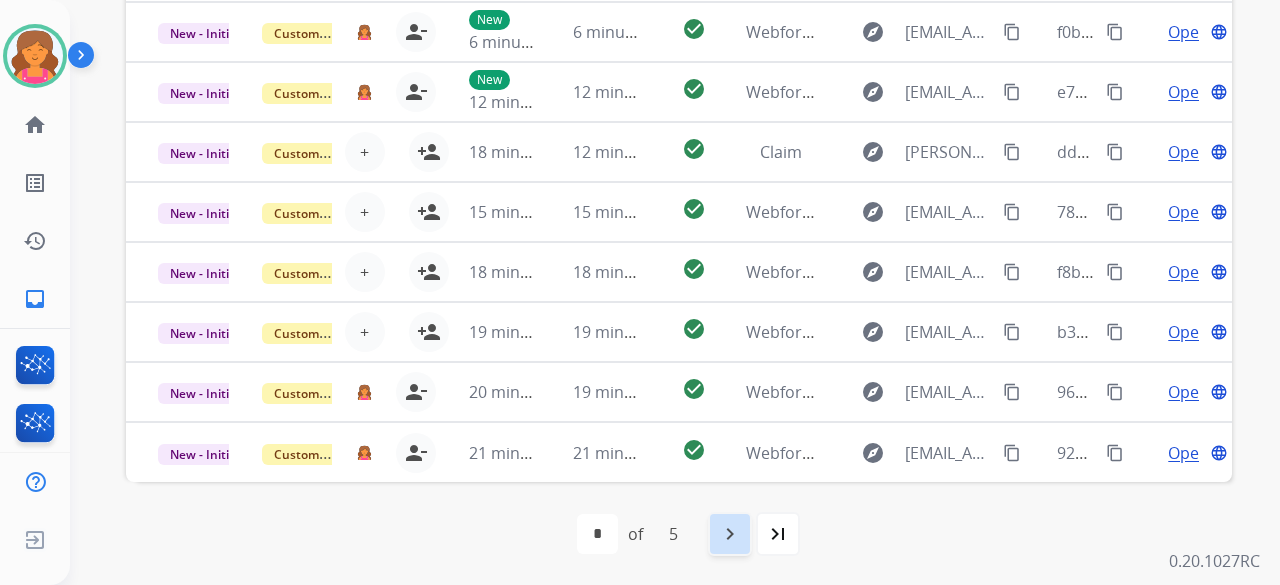 click on "navigate_next" at bounding box center [730, 534] 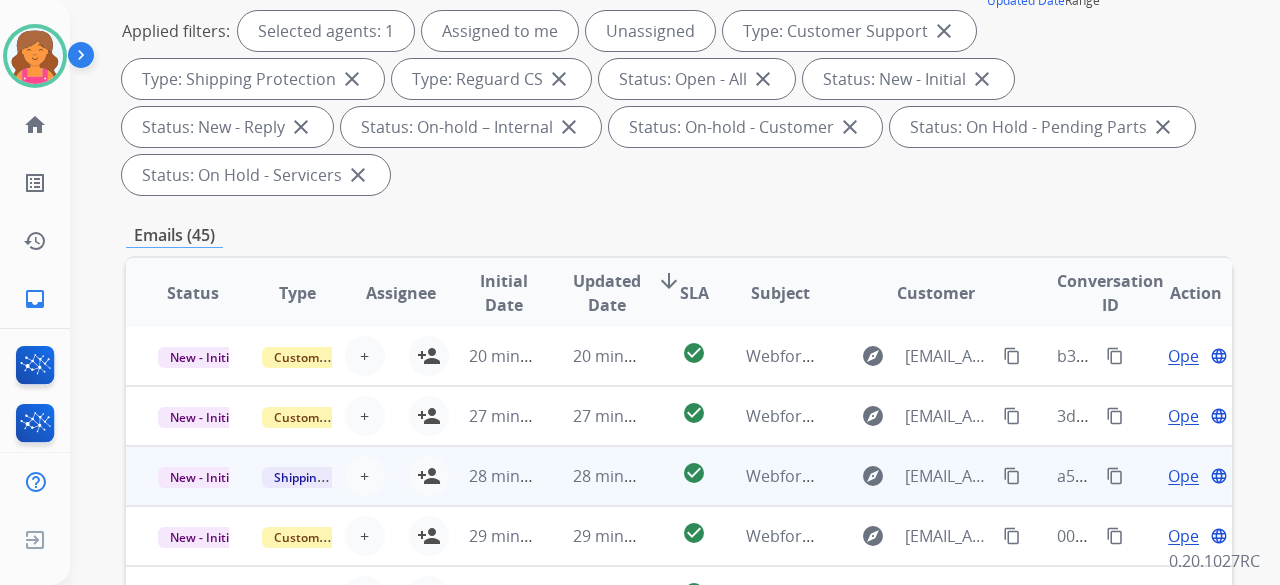scroll, scrollTop: 500, scrollLeft: 0, axis: vertical 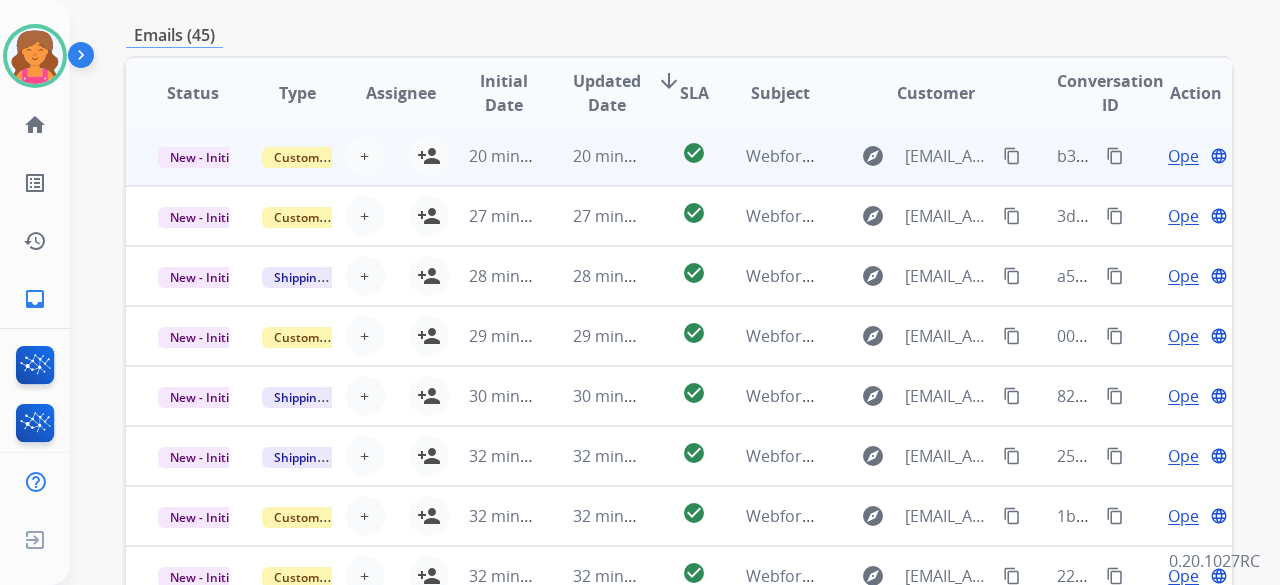 click on "check_circle" at bounding box center (678, 156) 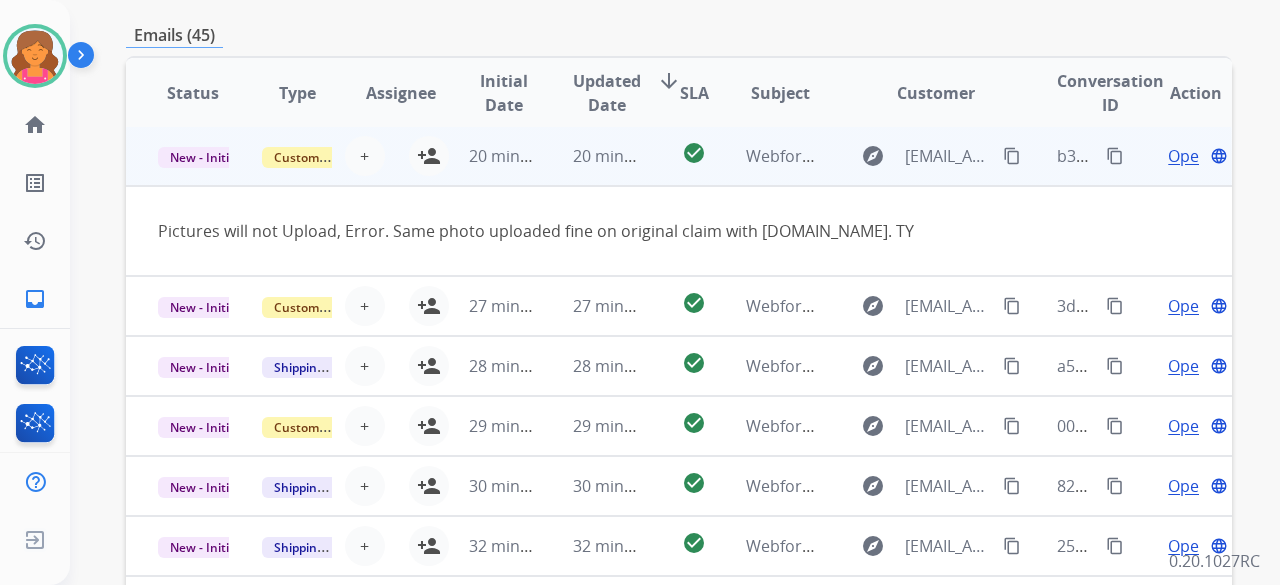 scroll, scrollTop: 0, scrollLeft: 0, axis: both 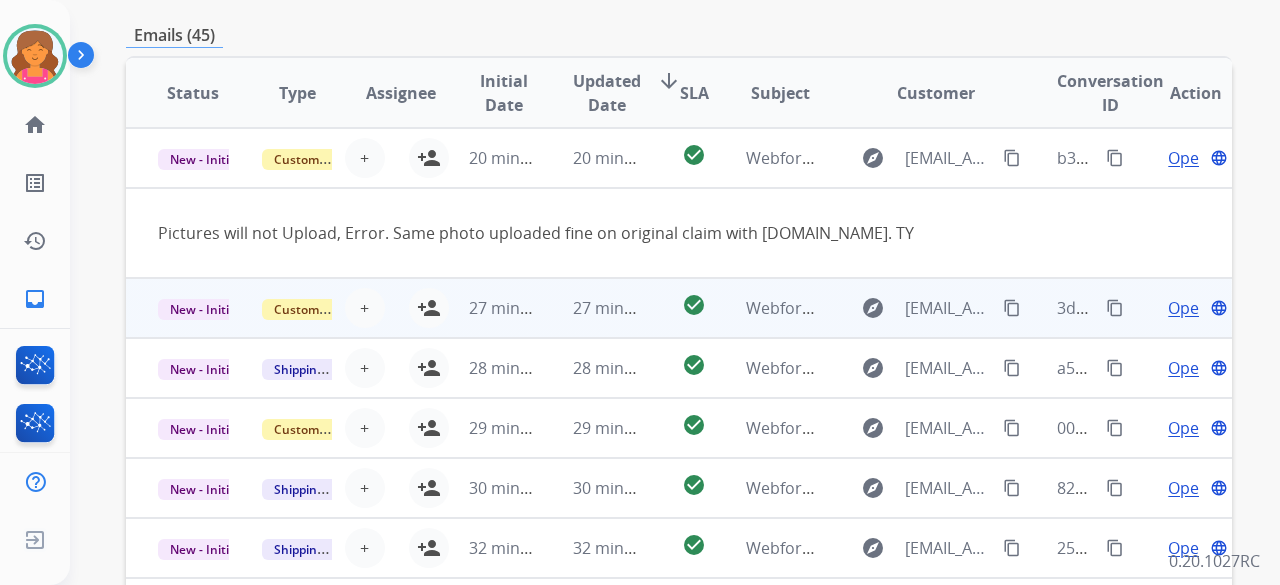click on "check_circle" at bounding box center (678, 308) 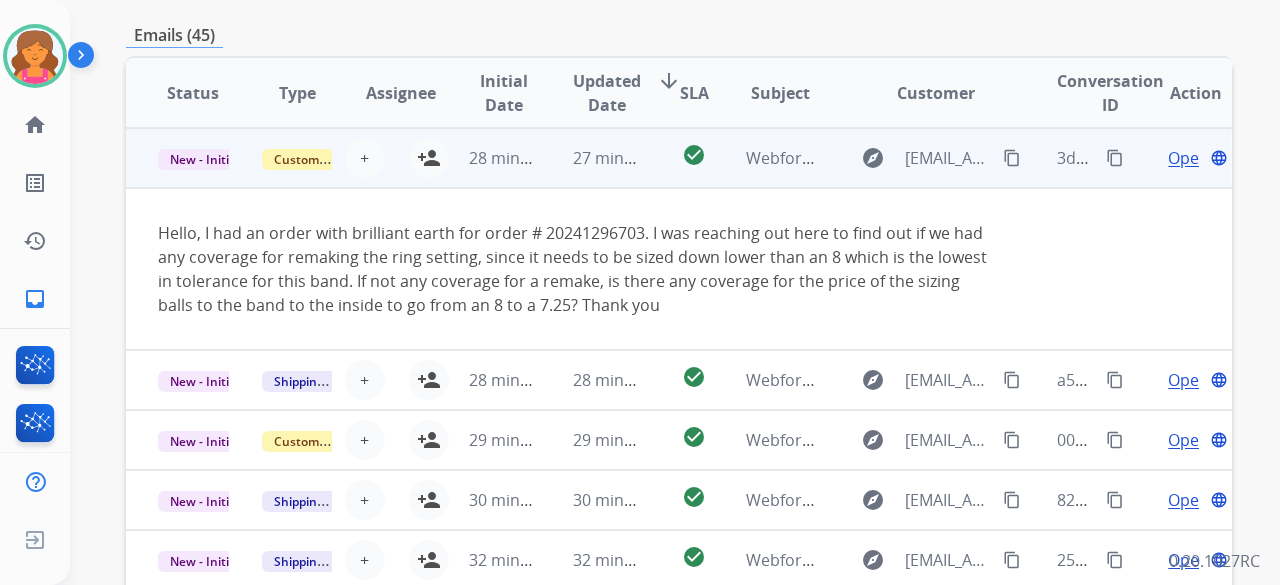scroll, scrollTop: 164, scrollLeft: 0, axis: vertical 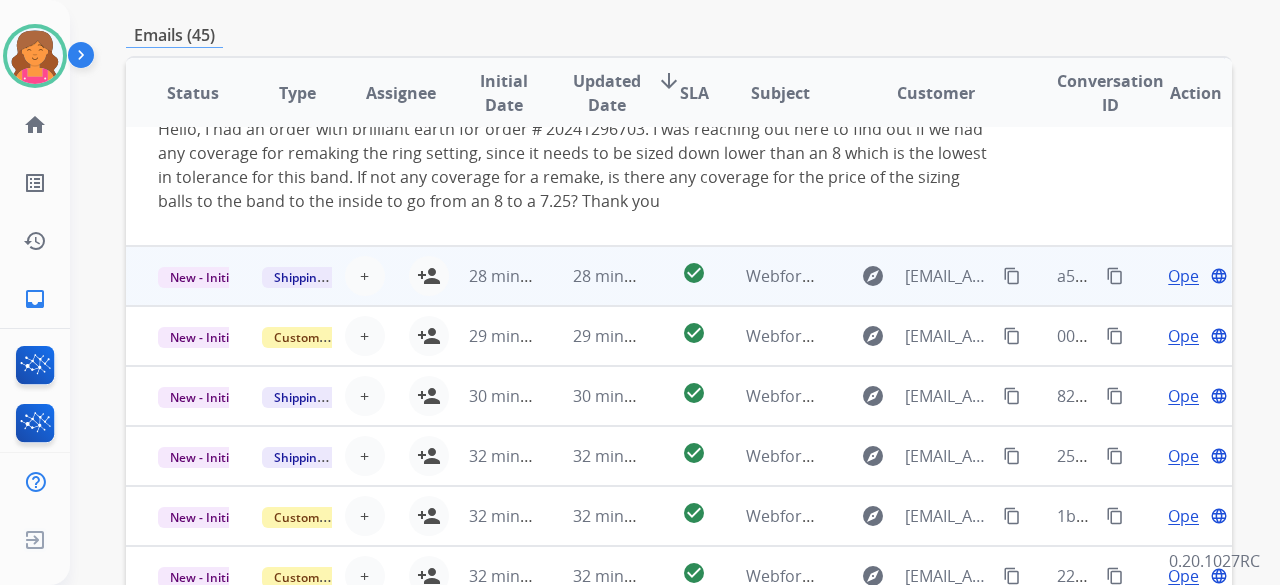 click on "check_circle" at bounding box center (678, 276) 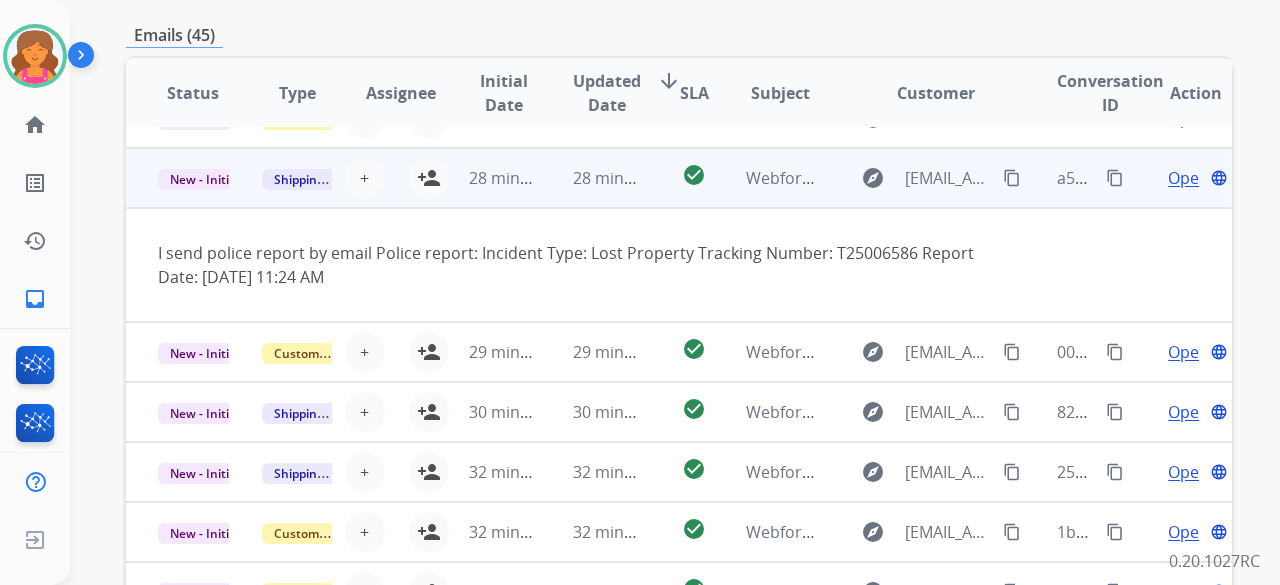 scroll, scrollTop: 116, scrollLeft: 0, axis: vertical 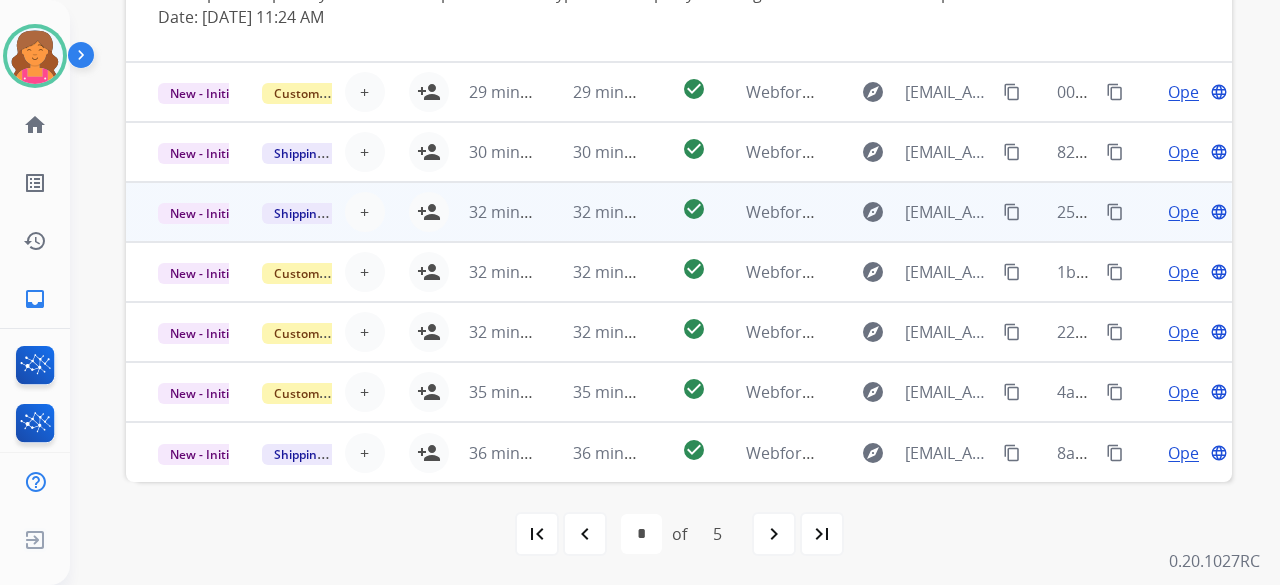 click on "check_circle" at bounding box center (678, 212) 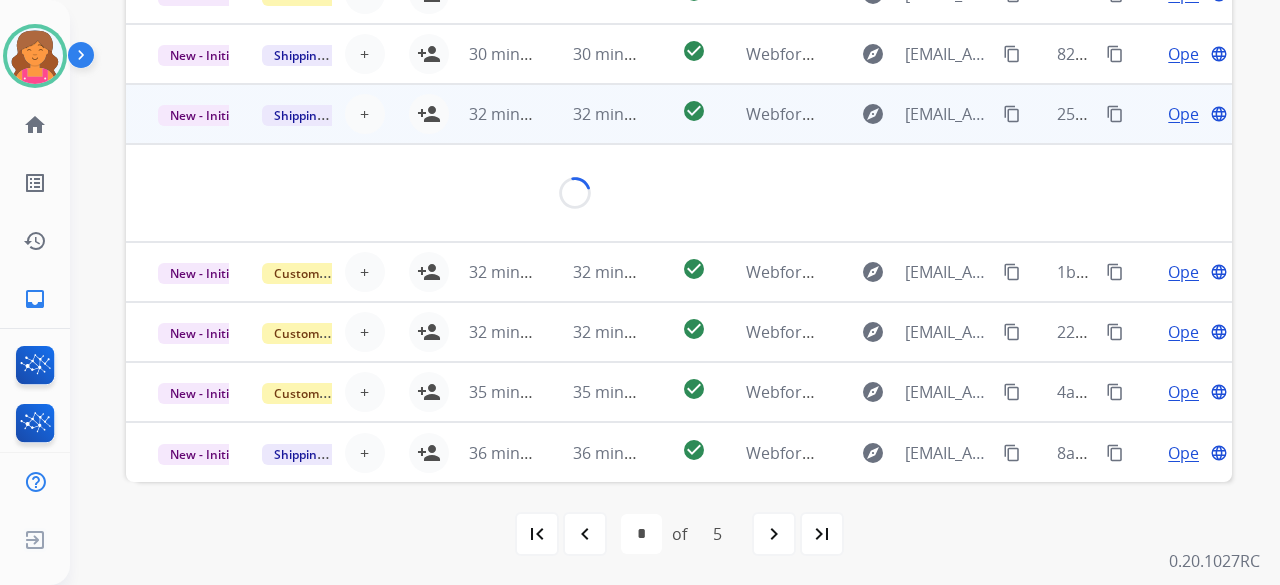 scroll, scrollTop: 116, scrollLeft: 0, axis: vertical 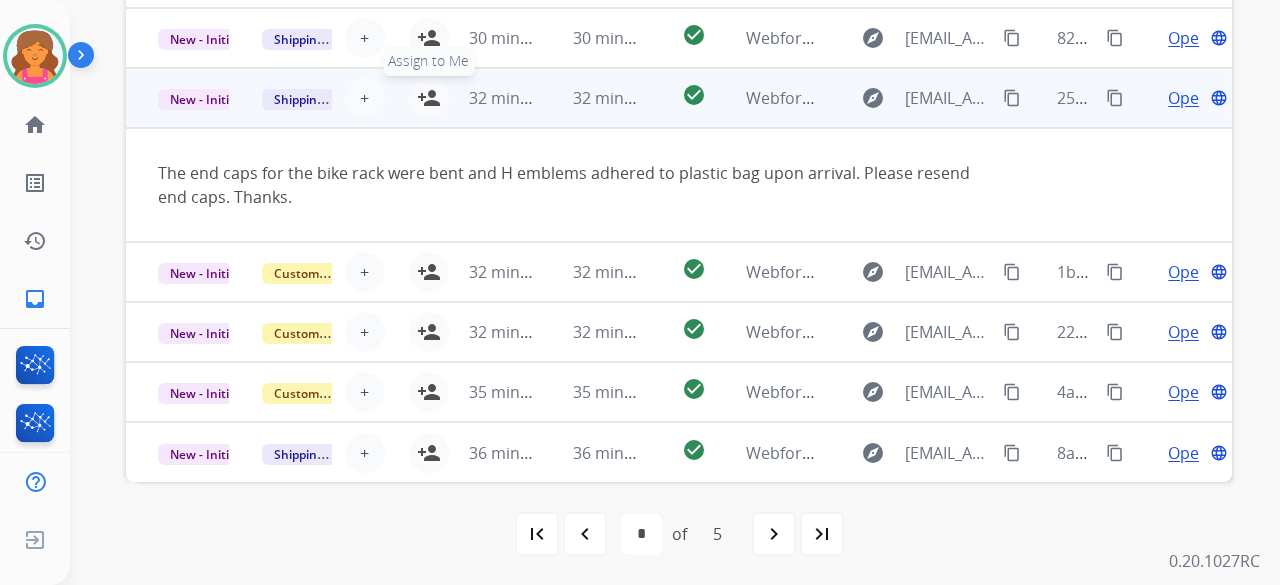 click on "person_add" at bounding box center (429, 98) 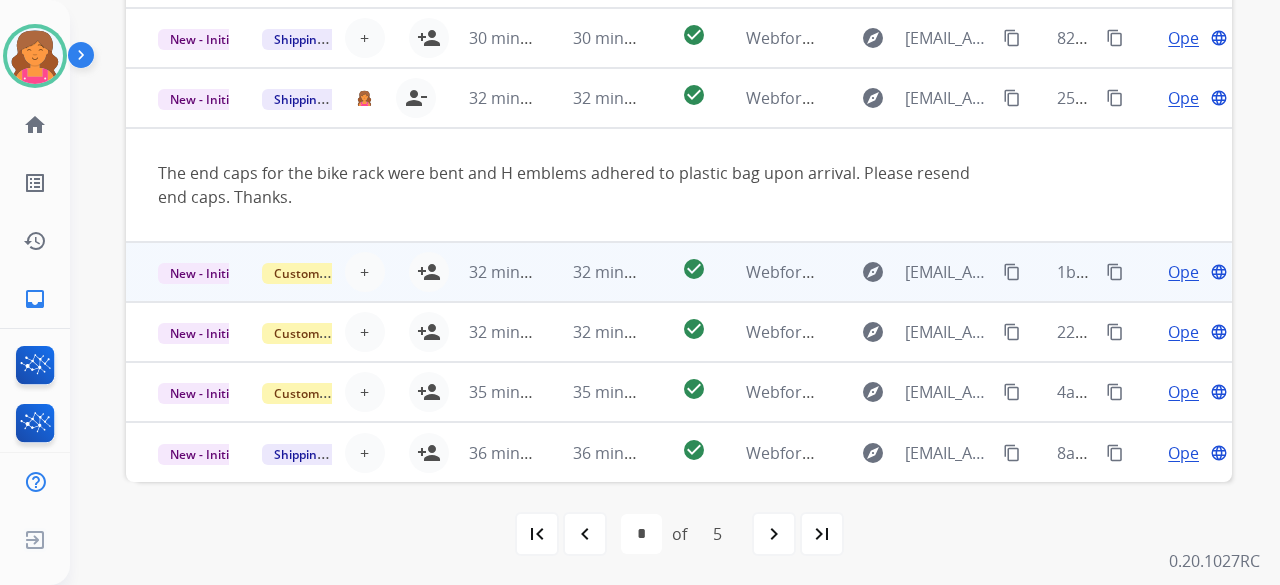 click on "check_circle" at bounding box center (678, 272) 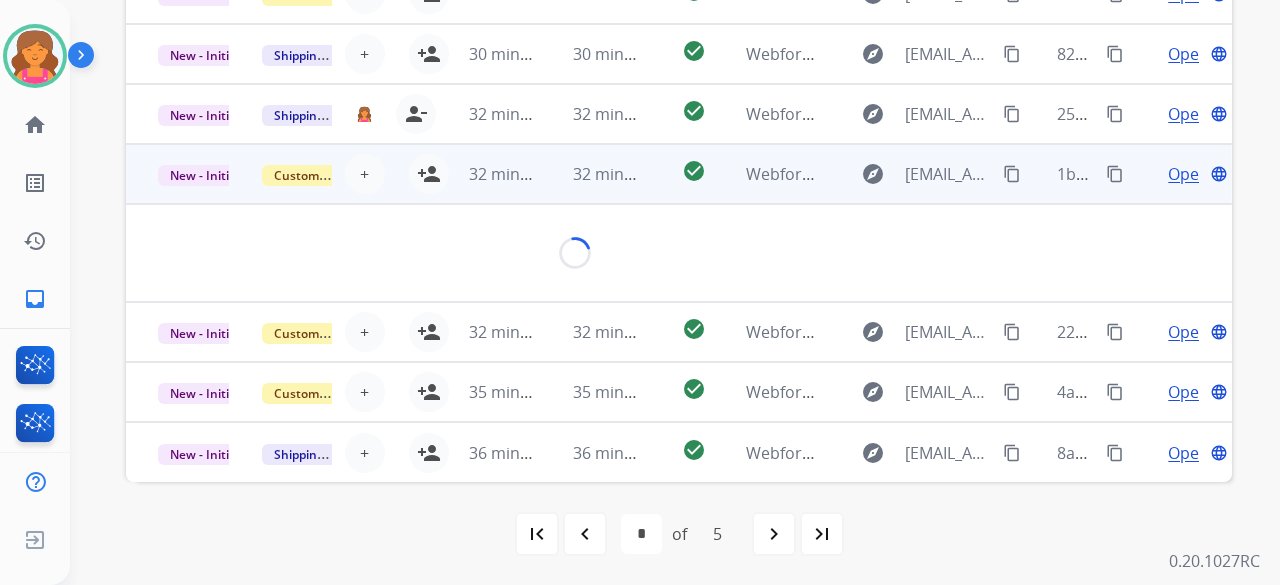 scroll, scrollTop: 92, scrollLeft: 0, axis: vertical 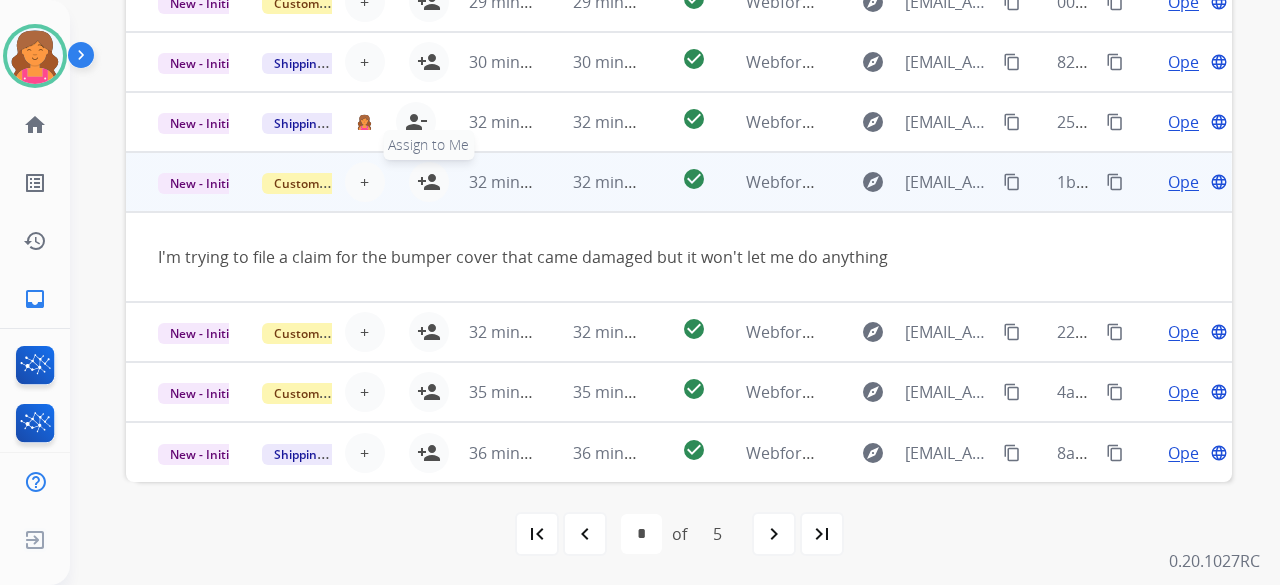 click on "person_add" at bounding box center (429, 182) 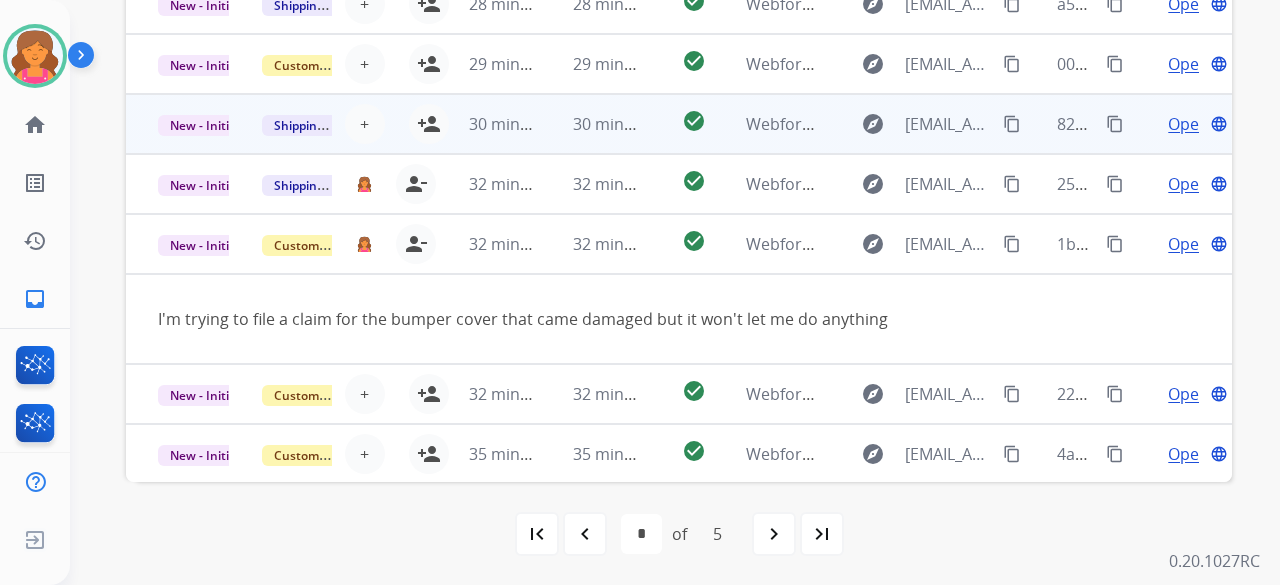 scroll, scrollTop: 0, scrollLeft: 0, axis: both 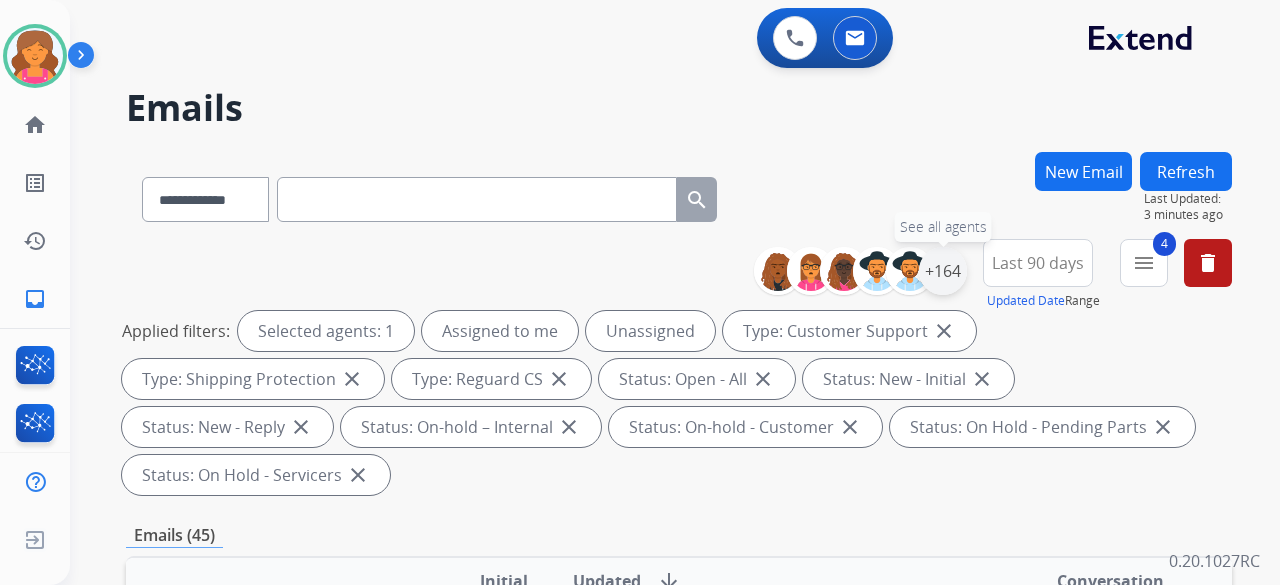 drag, startPoint x: 944, startPoint y: 290, endPoint x: 944, endPoint y: 276, distance: 14 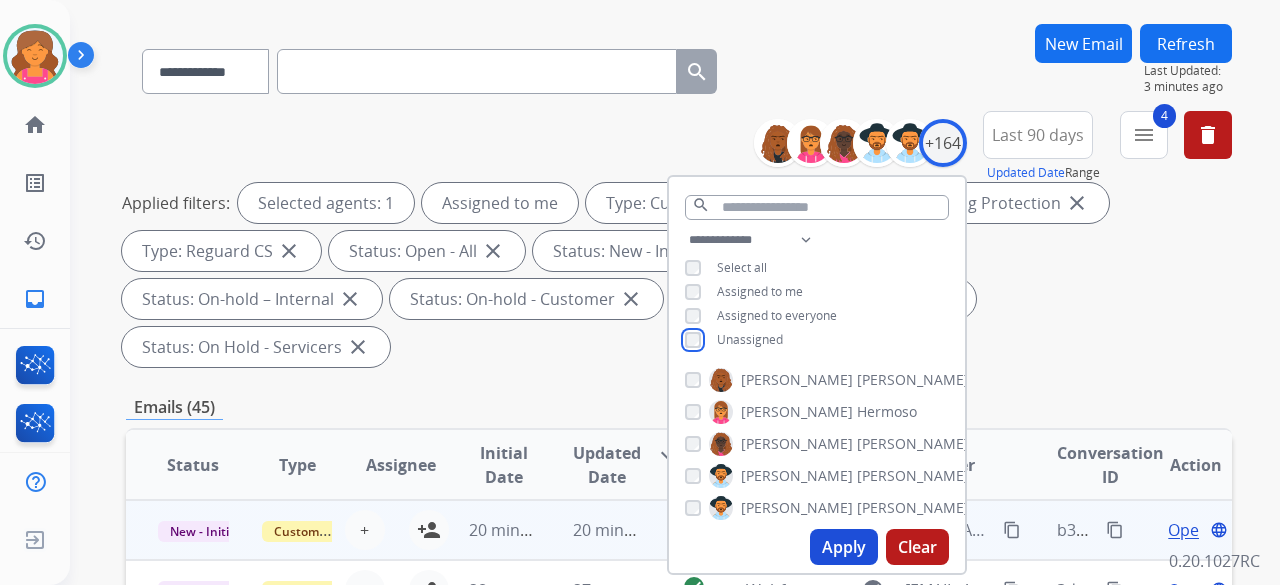 scroll, scrollTop: 200, scrollLeft: 0, axis: vertical 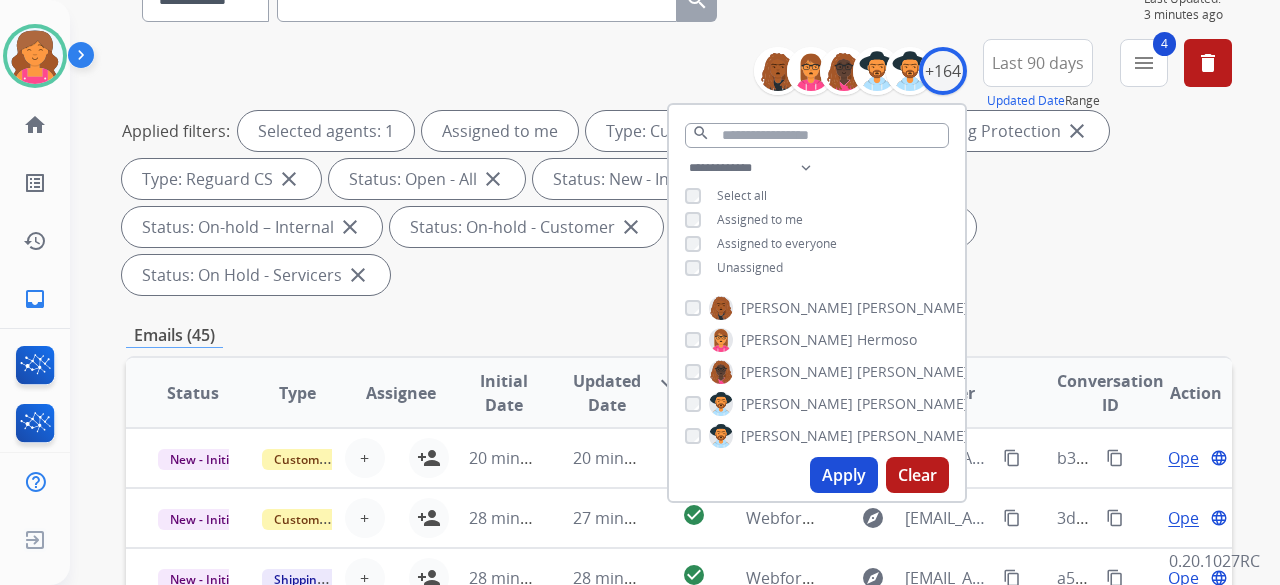 click on "Apply" at bounding box center [844, 475] 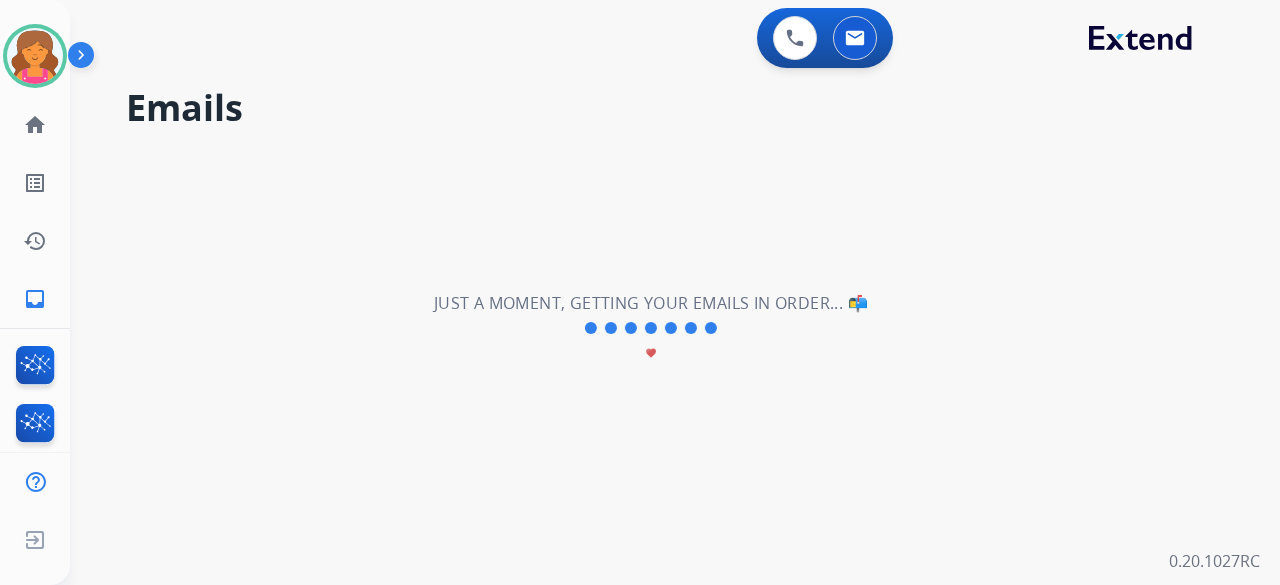 scroll, scrollTop: 0, scrollLeft: 0, axis: both 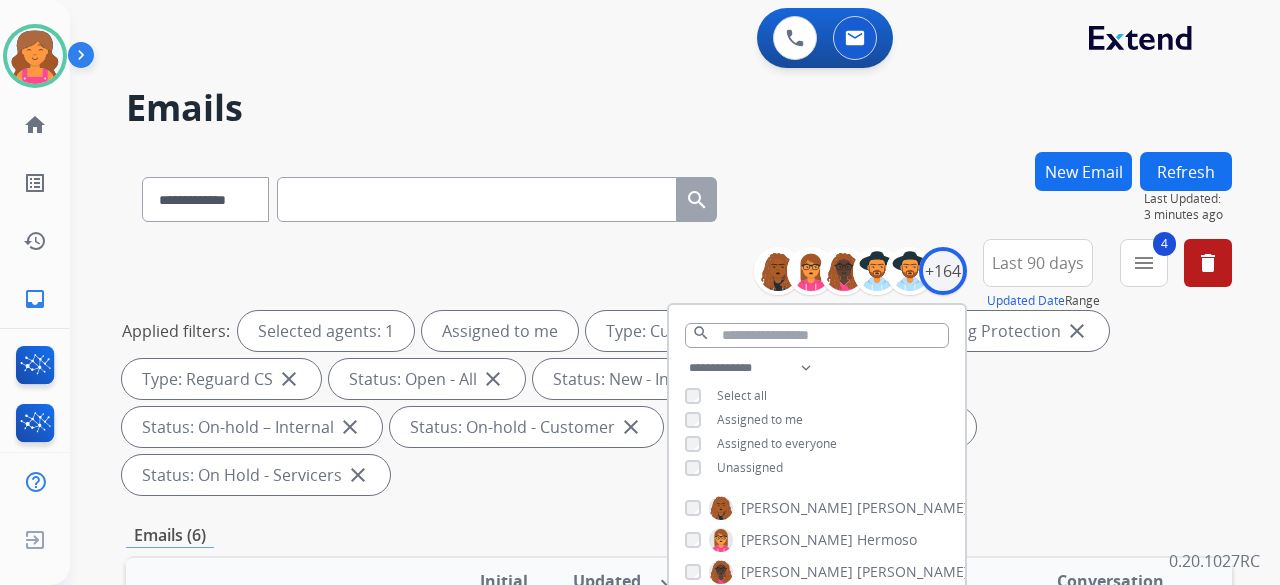click on "Emails (6)" at bounding box center [679, 535] 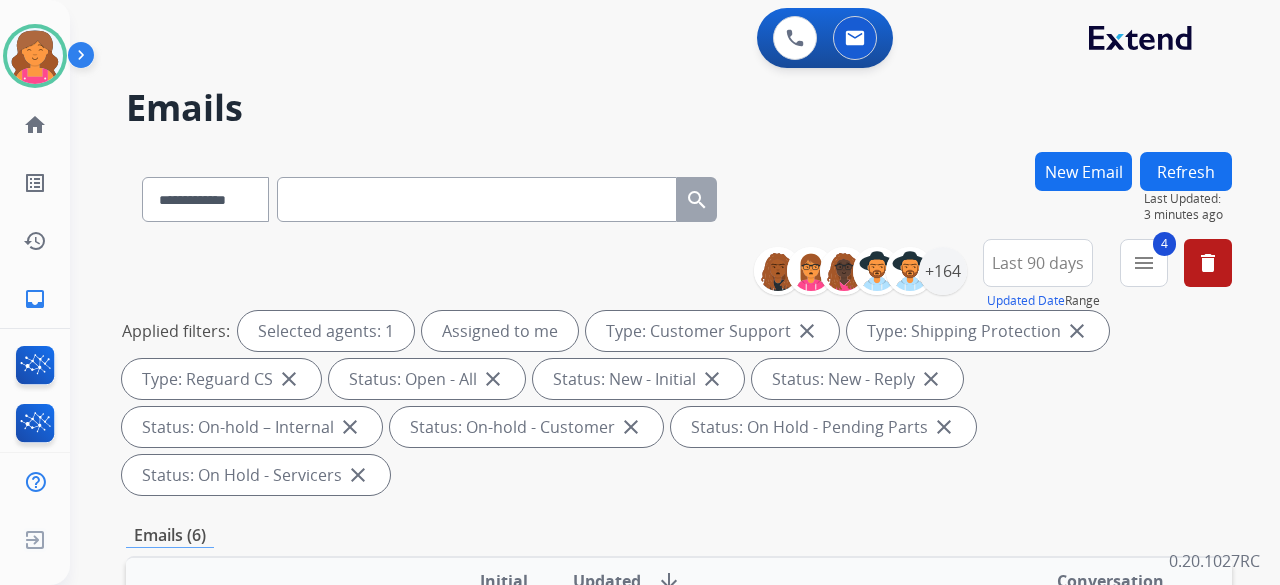 scroll, scrollTop: 400, scrollLeft: 0, axis: vertical 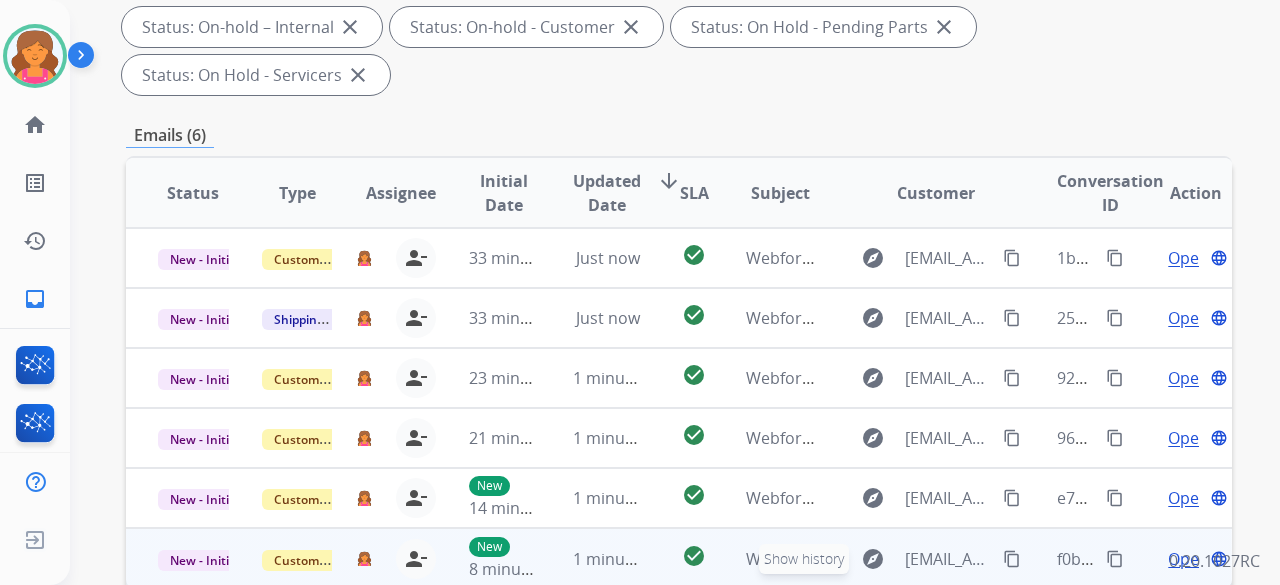 click on "explore Show history" at bounding box center (873, 559) 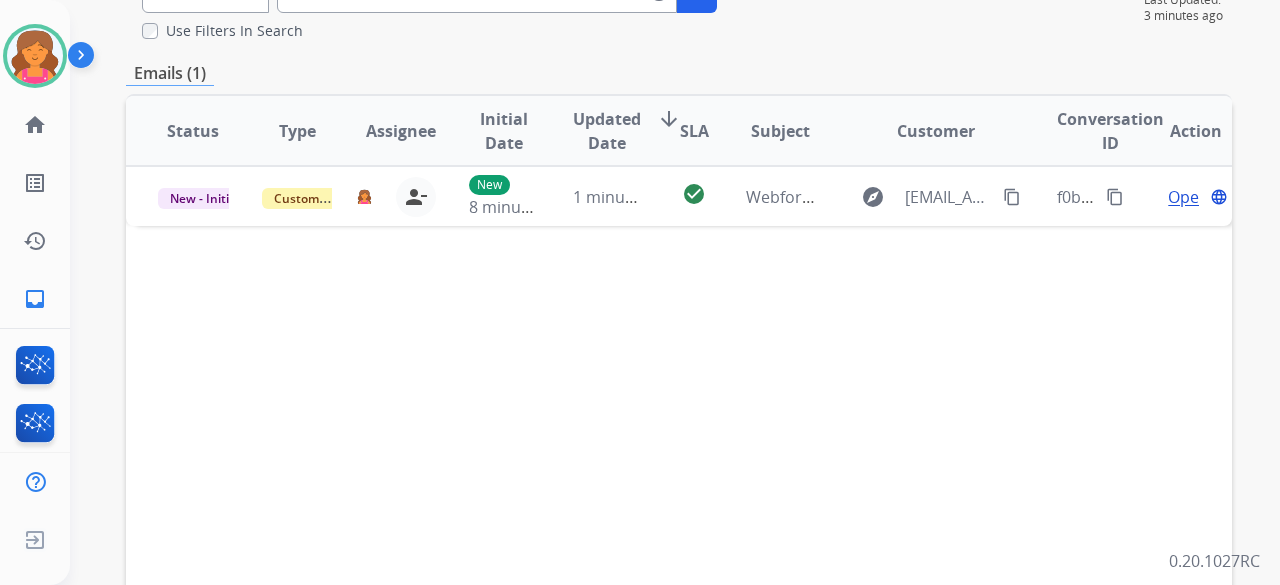 scroll, scrollTop: 0, scrollLeft: 0, axis: both 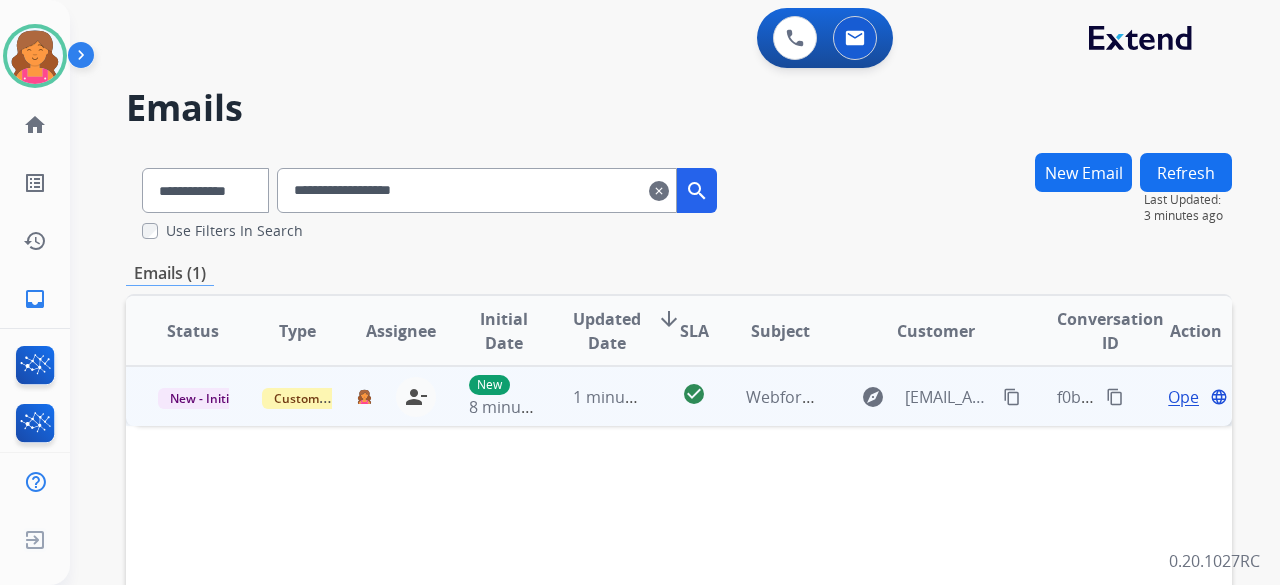 click on "Open" at bounding box center (1188, 397) 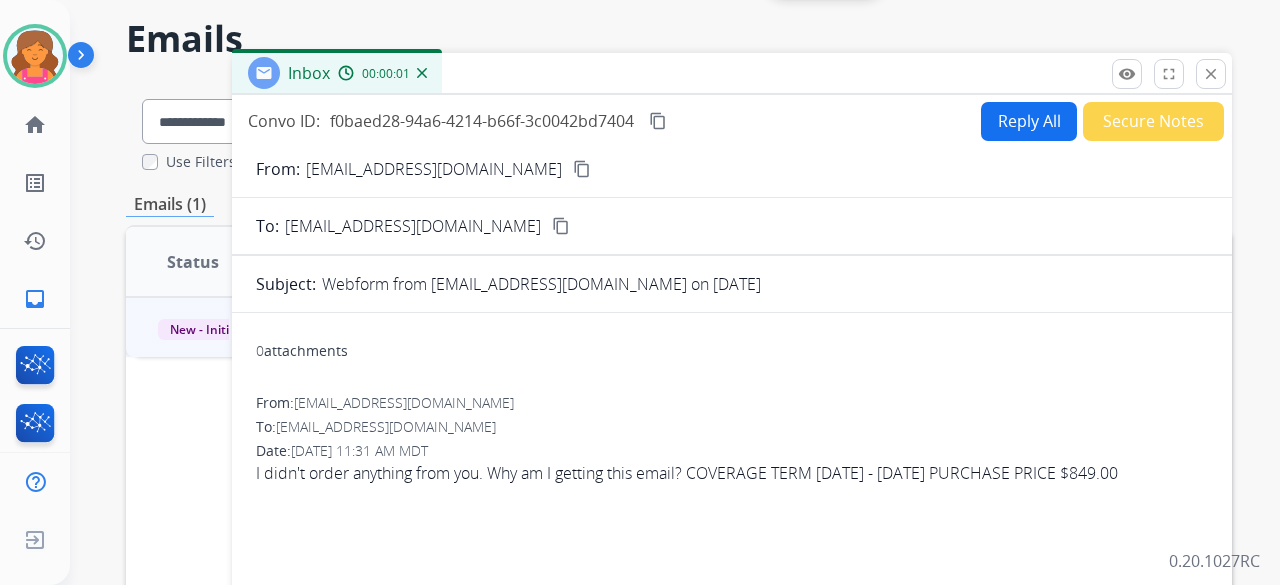 scroll, scrollTop: 100, scrollLeft: 0, axis: vertical 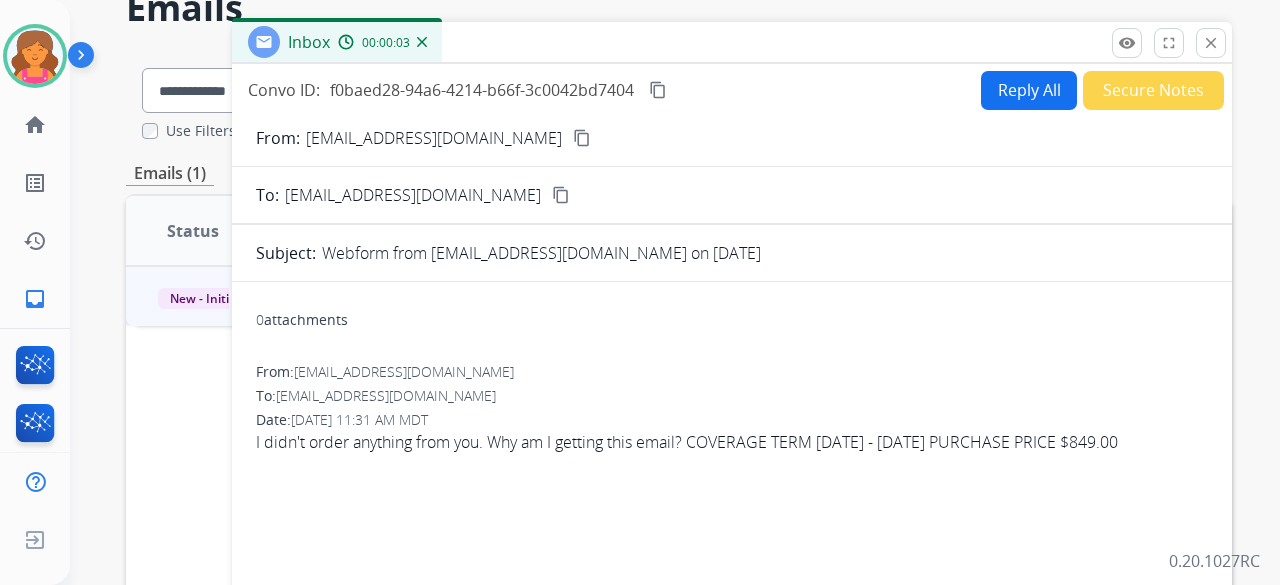 click on "content_copy" at bounding box center (582, 138) 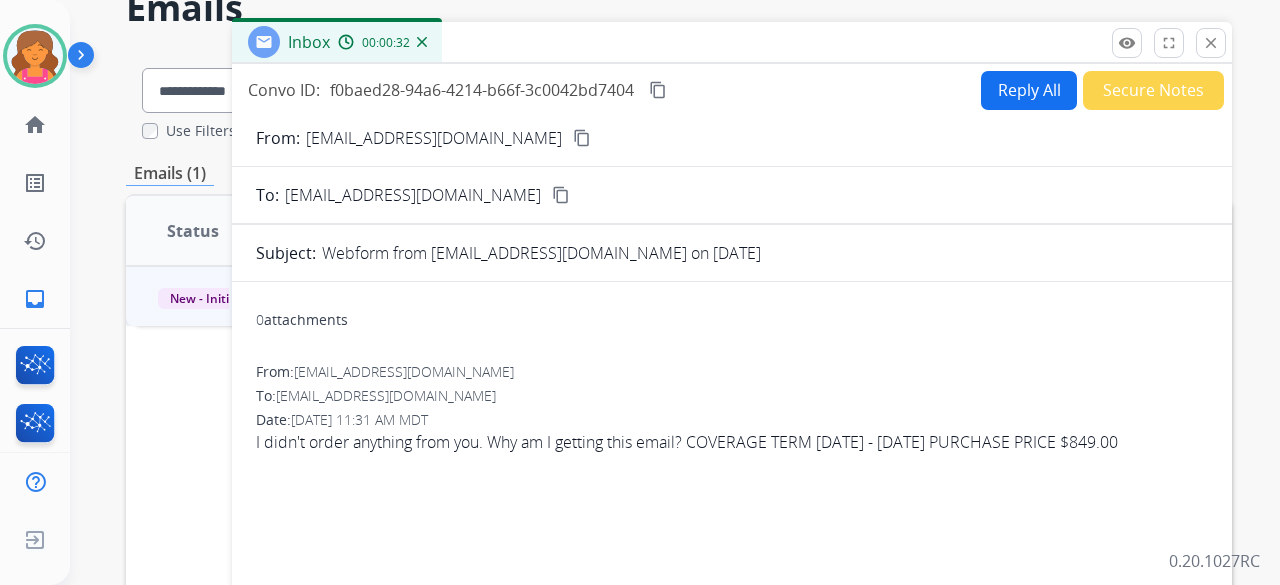click on "Reply All" at bounding box center (1029, 90) 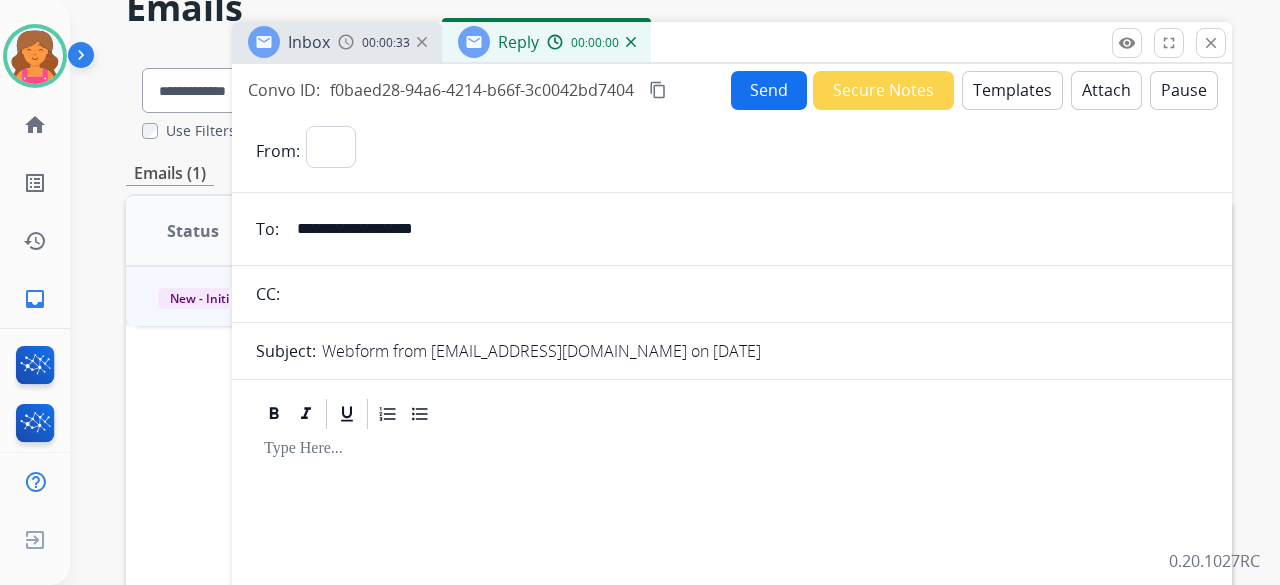 select on "**********" 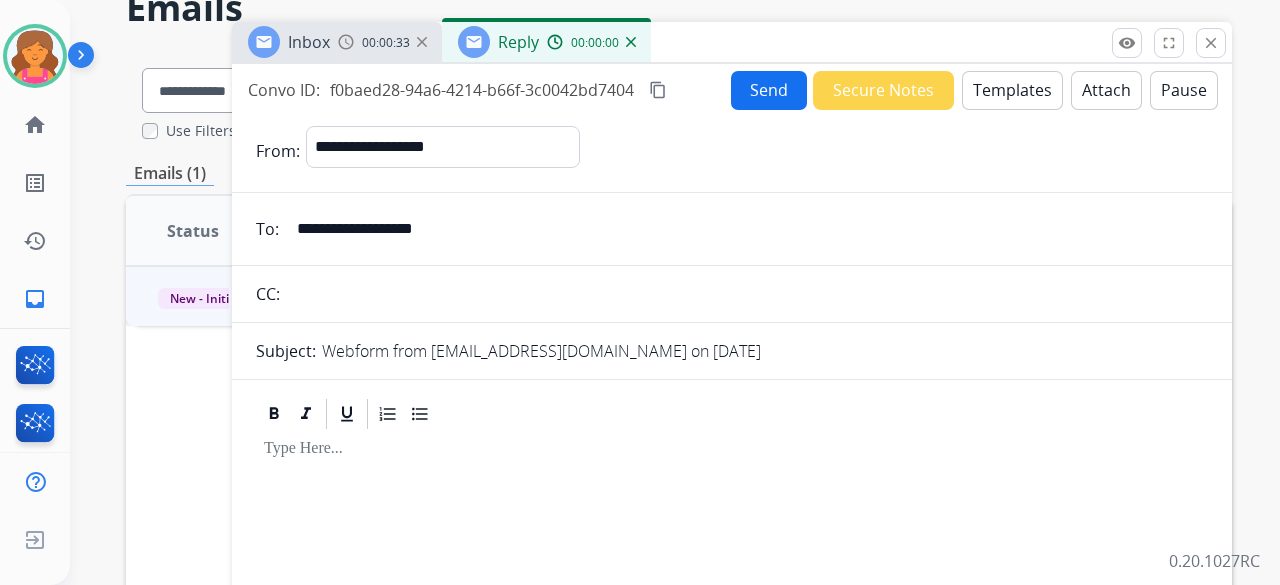 click on "Templates" at bounding box center (1012, 90) 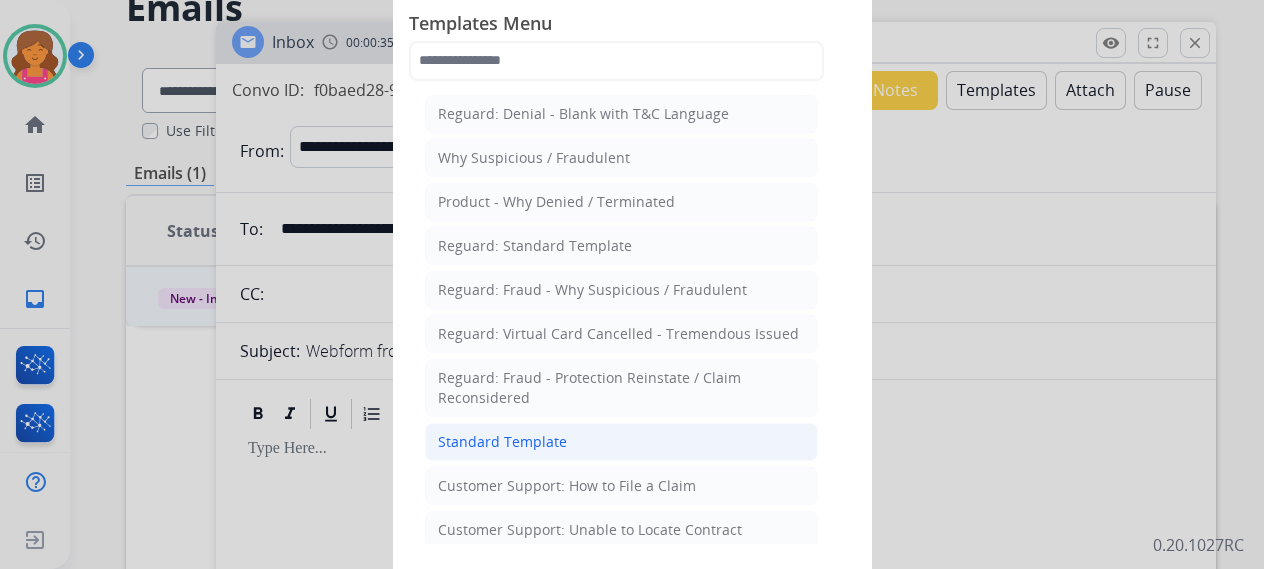 click on "Standard Template" 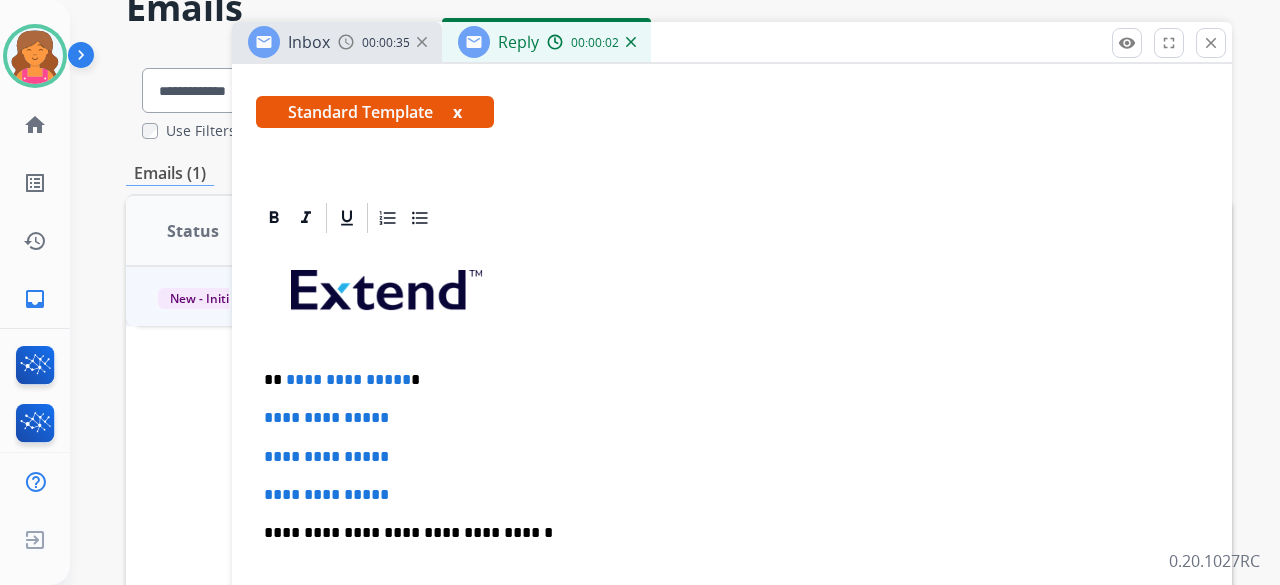 scroll, scrollTop: 400, scrollLeft: 0, axis: vertical 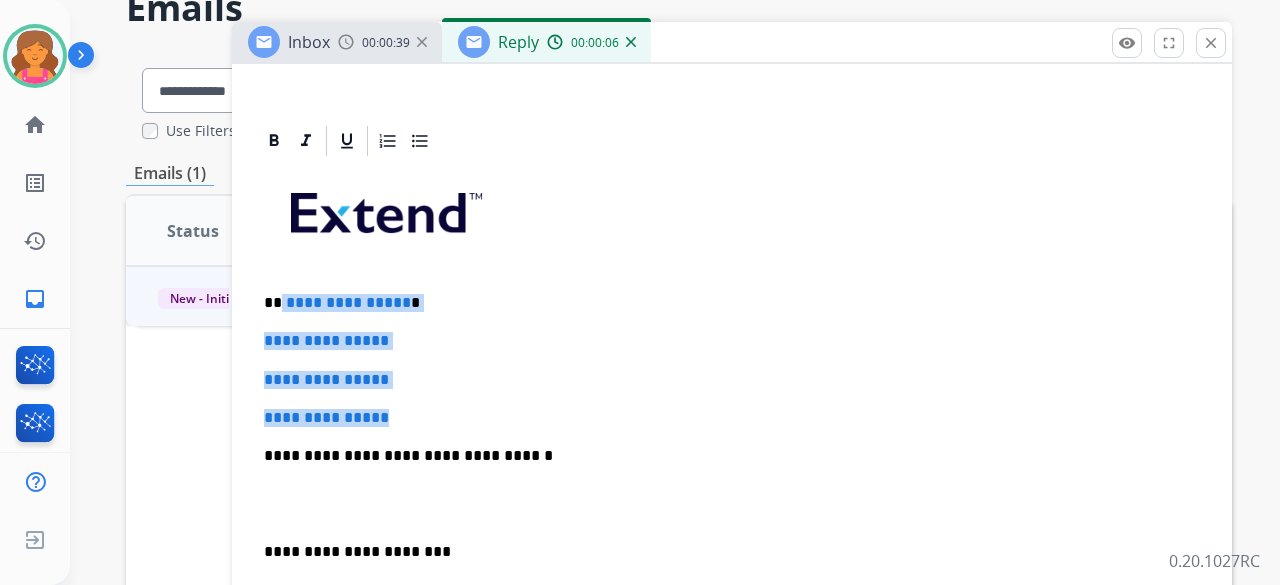 drag, startPoint x: 400, startPoint y: 413, endPoint x: 281, endPoint y: 283, distance: 176.24132 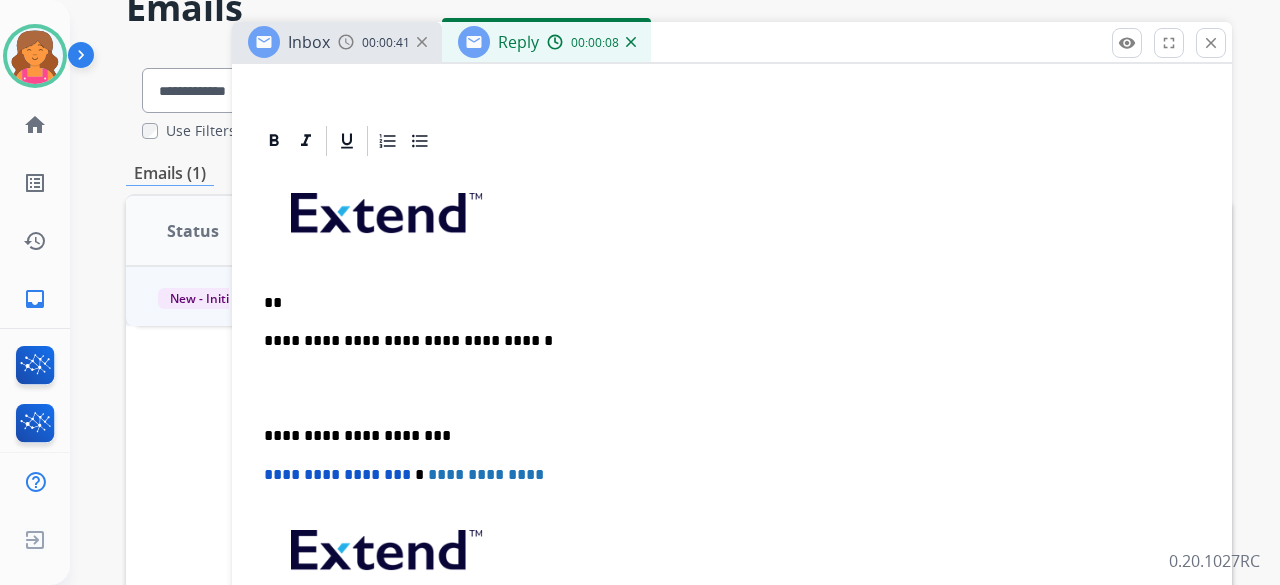 type 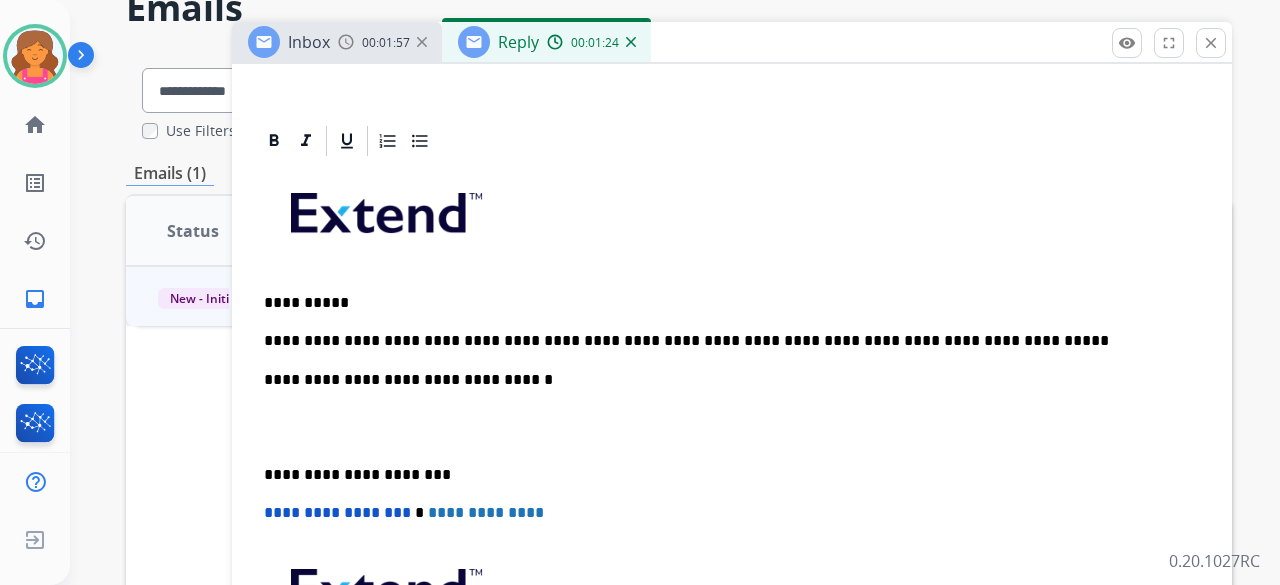 click on "**********" at bounding box center (724, 341) 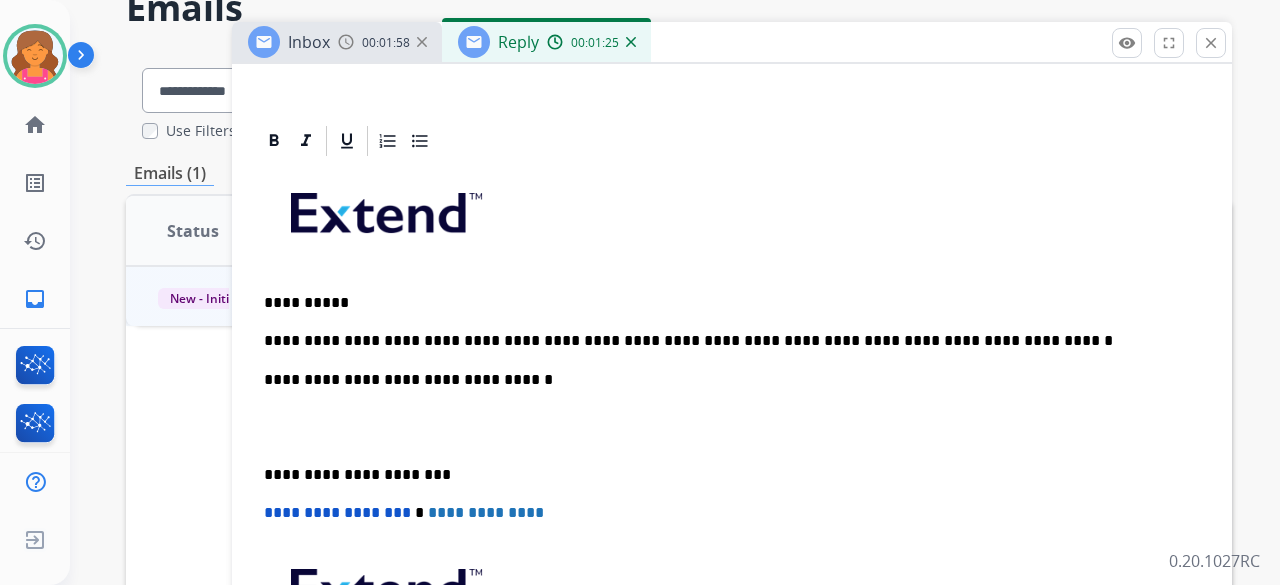 click on "**********" at bounding box center (724, 341) 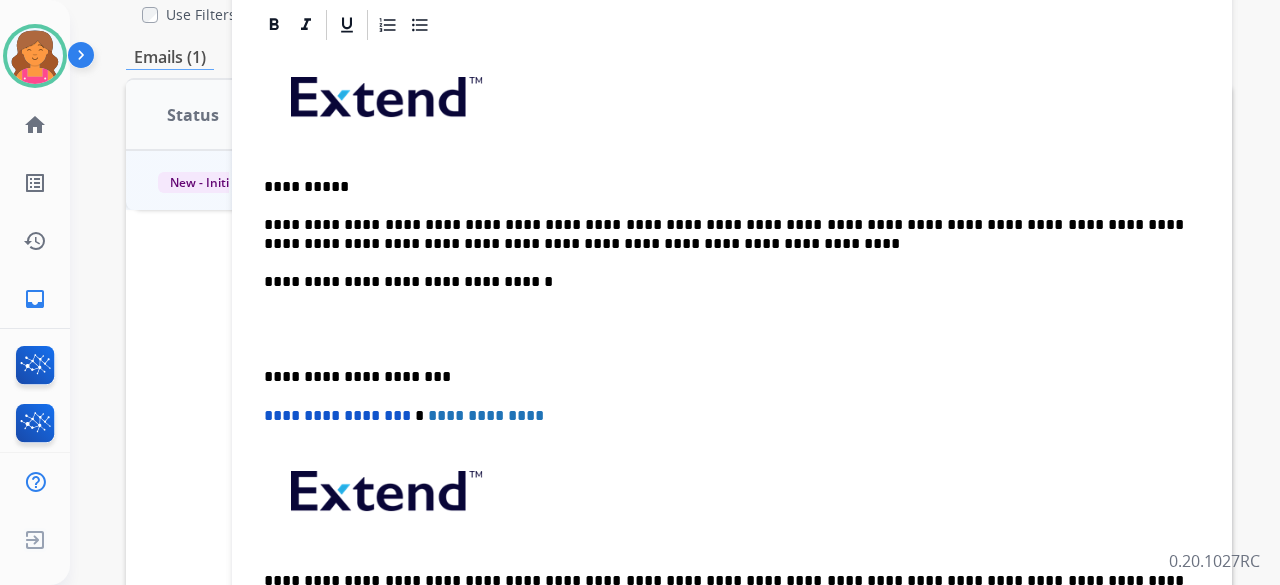 scroll, scrollTop: 234, scrollLeft: 0, axis: vertical 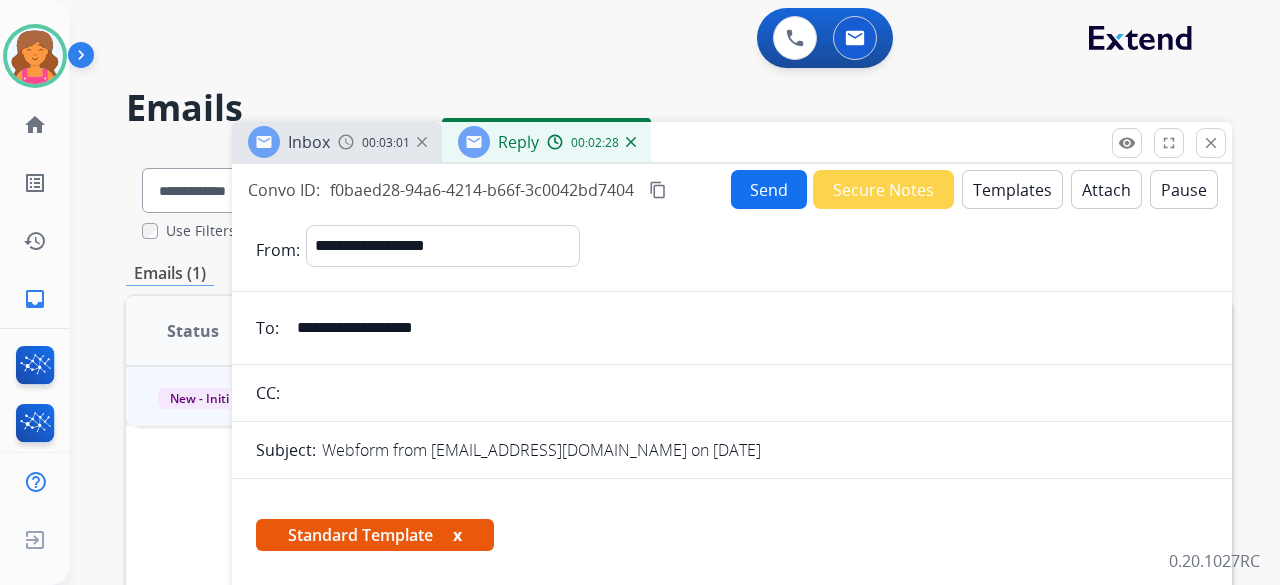click on "content_copy" at bounding box center [658, 190] 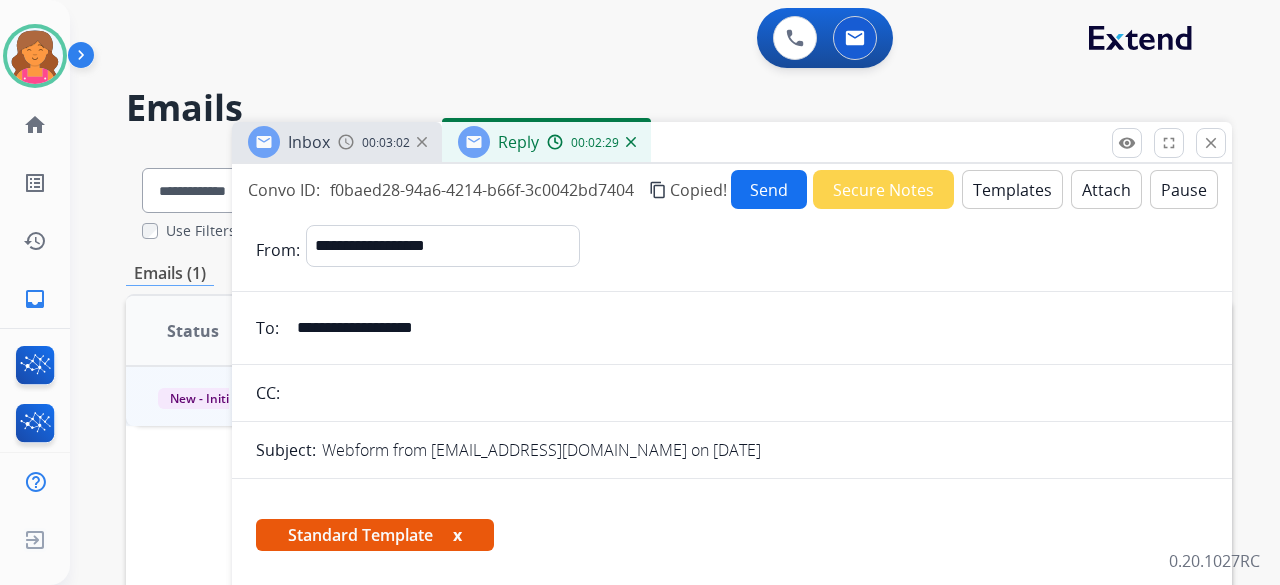 click on "Send" at bounding box center (769, 189) 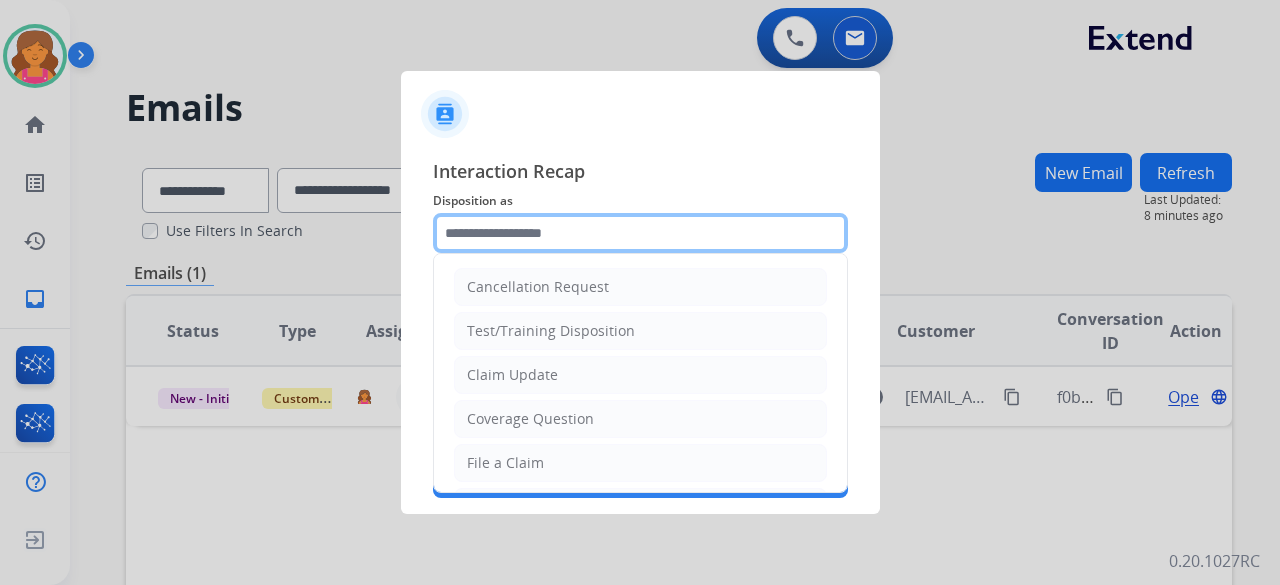 click 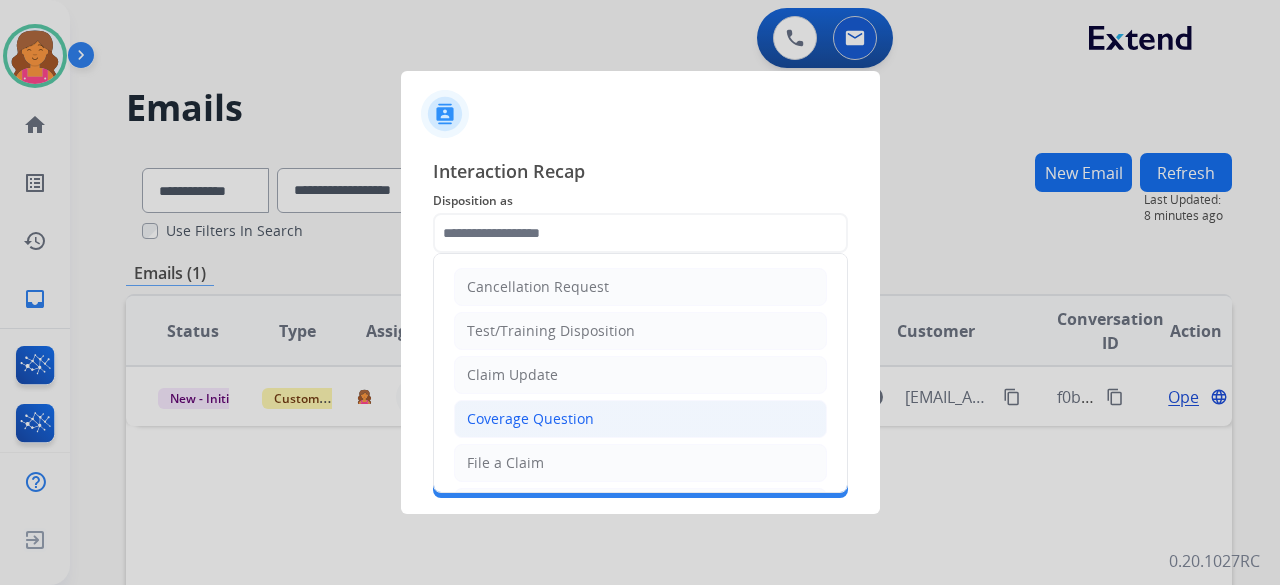 click on "Coverage Question" 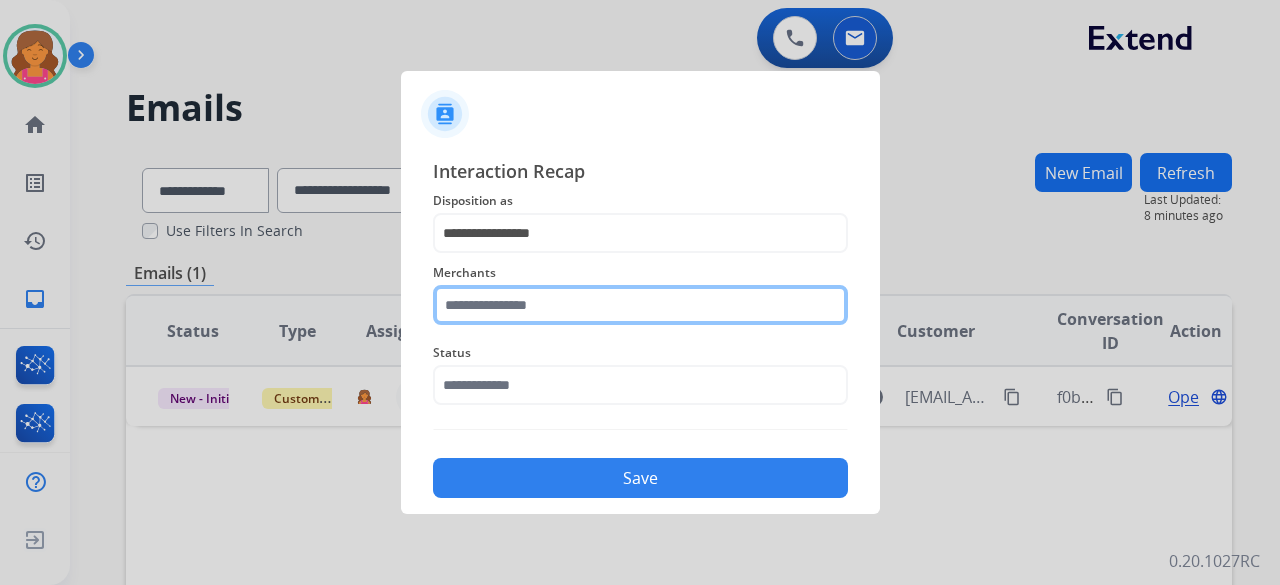 click on "Merchants" 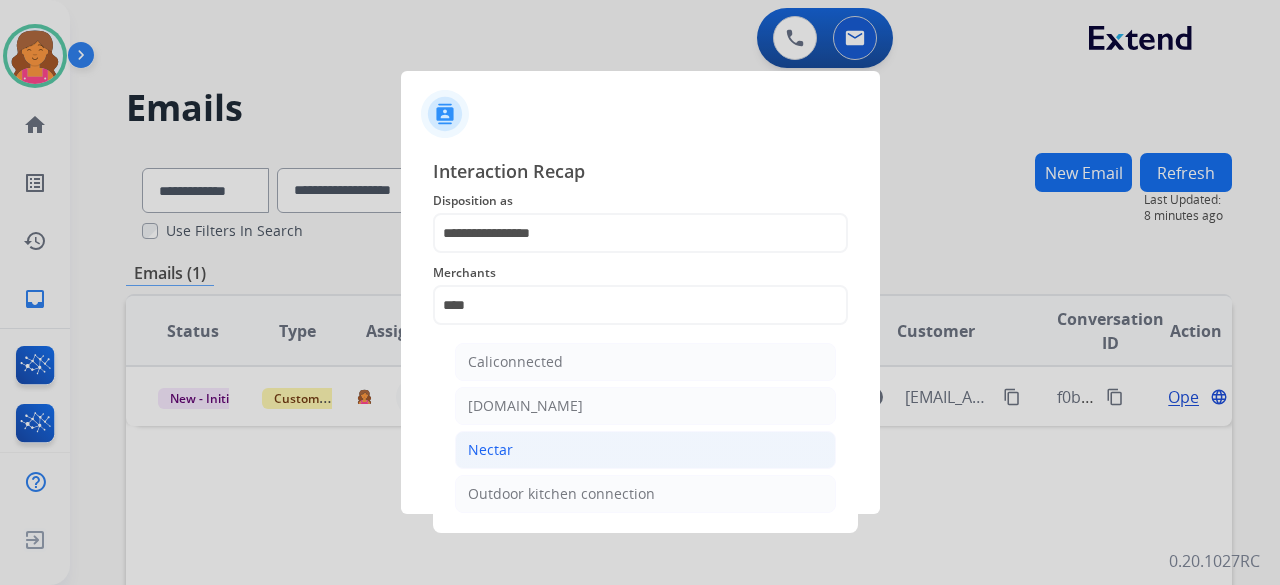 click on "Nectar" 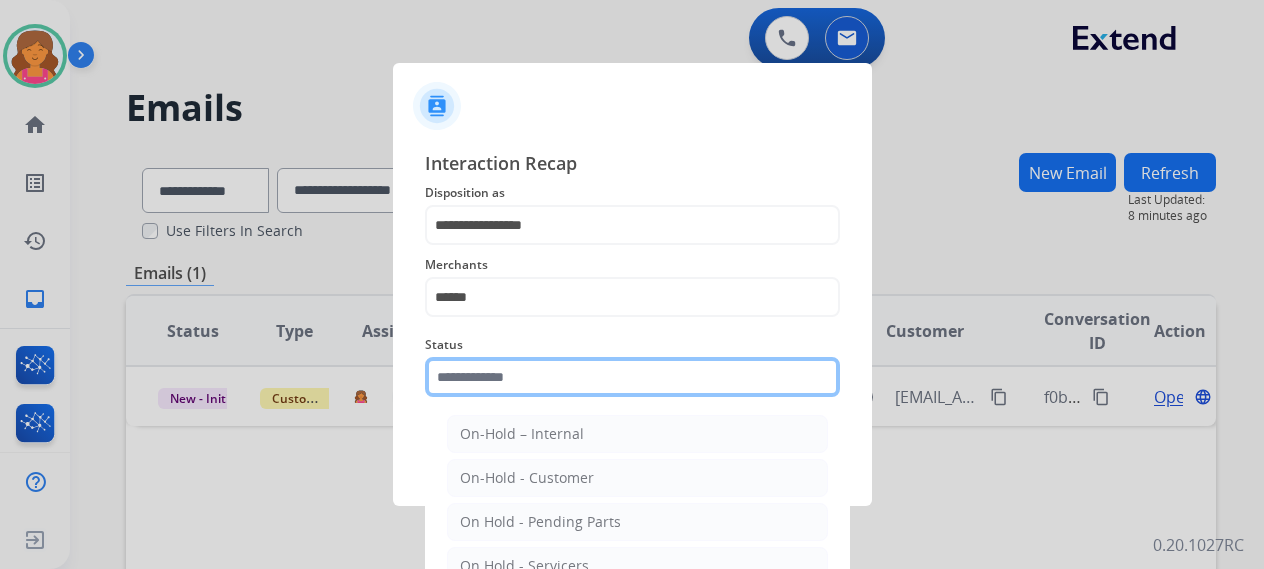 click 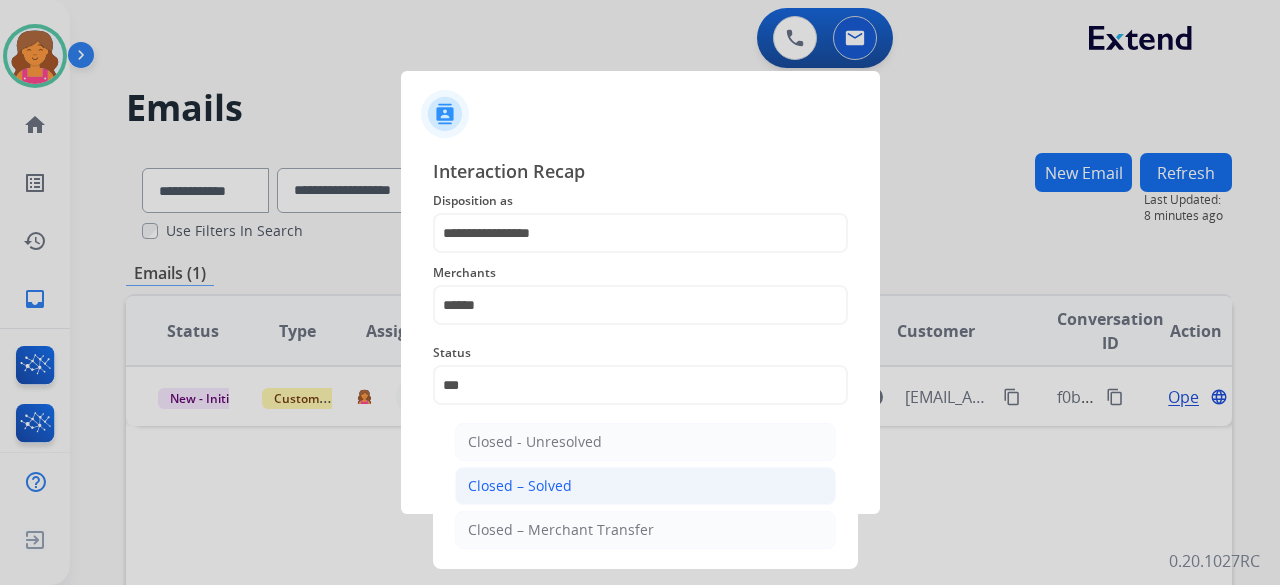 click on "Closed – Solved" 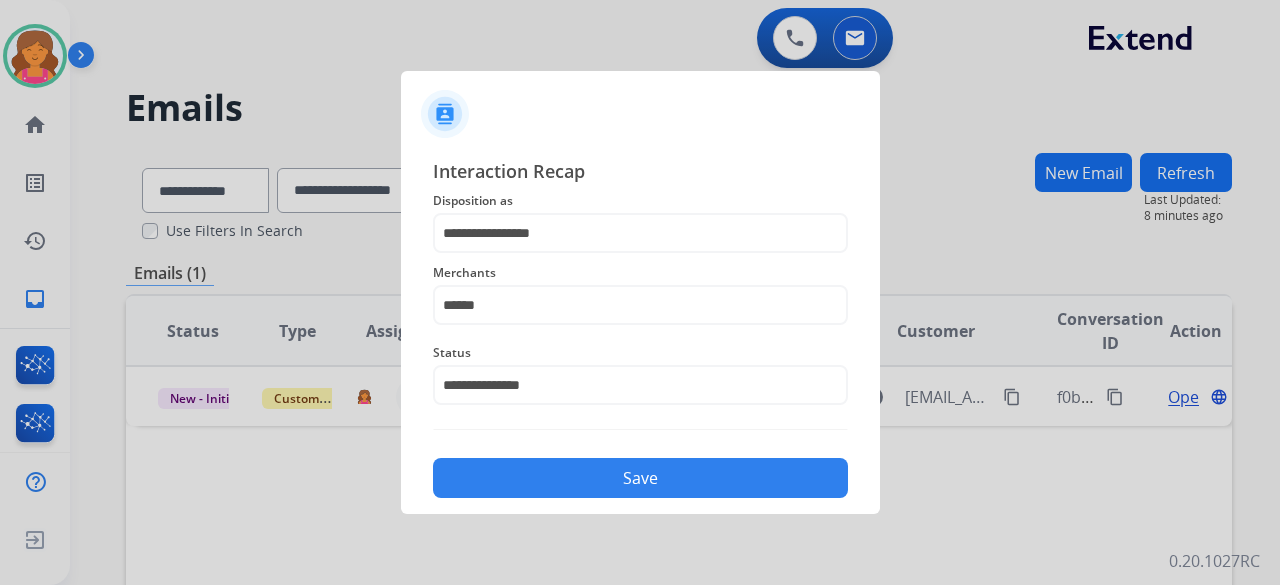 click on "Save" 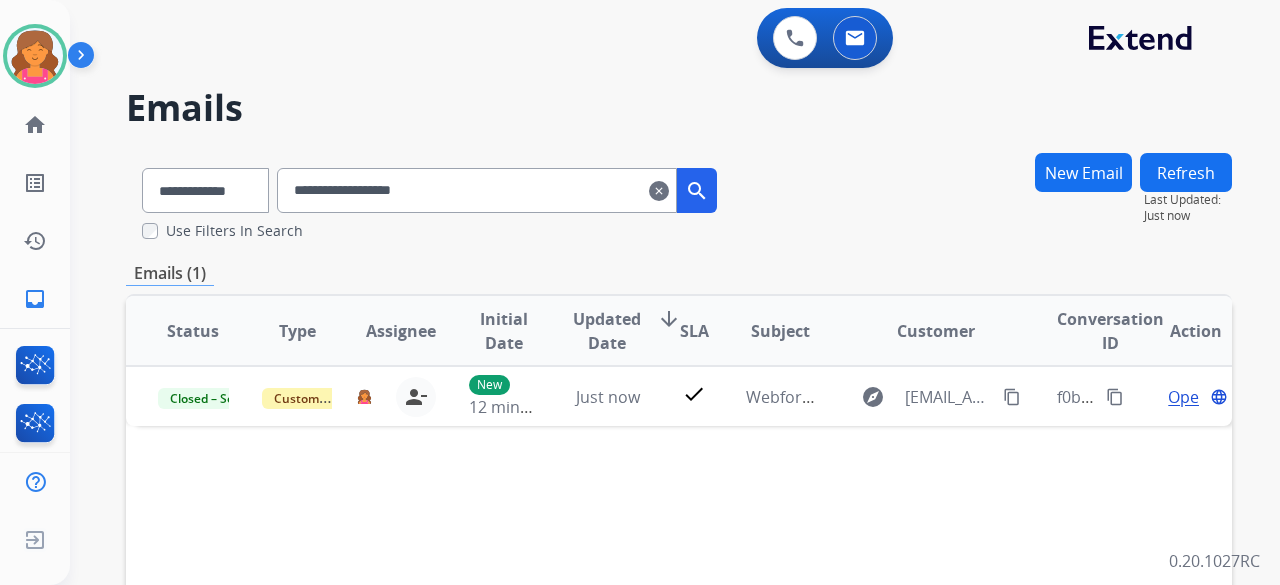 click on "New Email" at bounding box center [1083, 172] 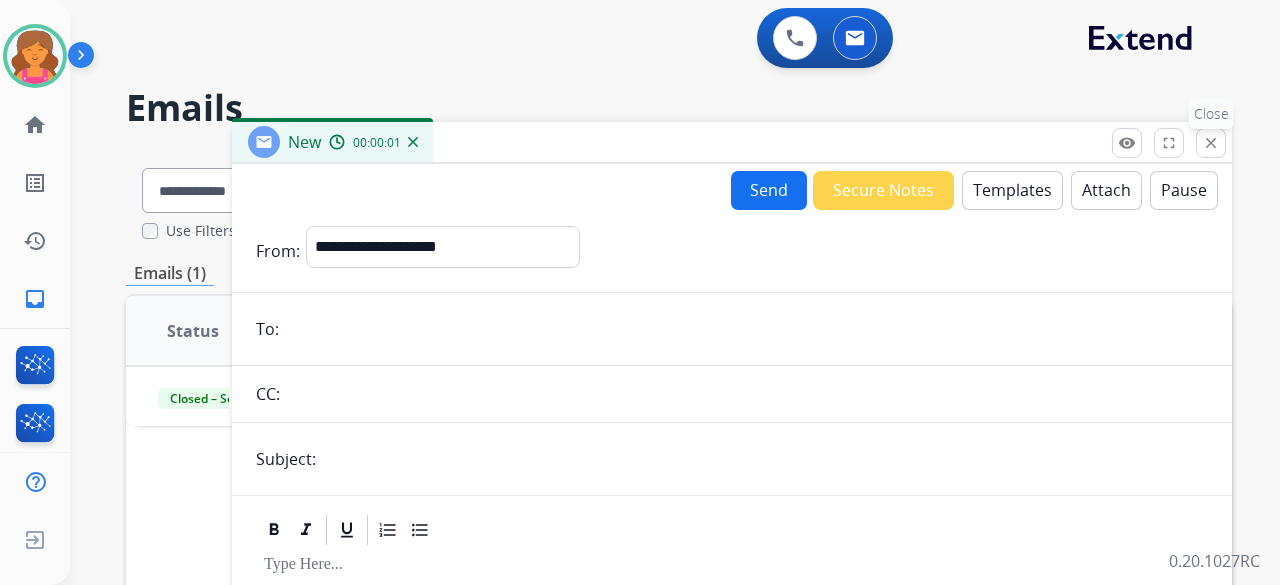 click on "close" at bounding box center (1211, 143) 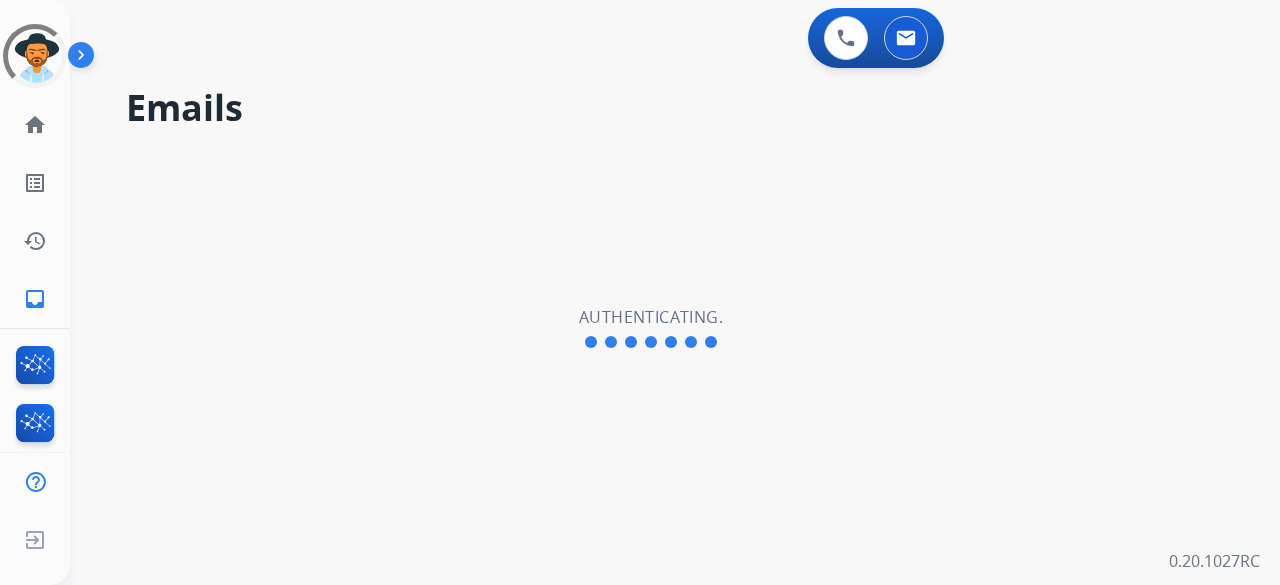 scroll, scrollTop: 0, scrollLeft: 0, axis: both 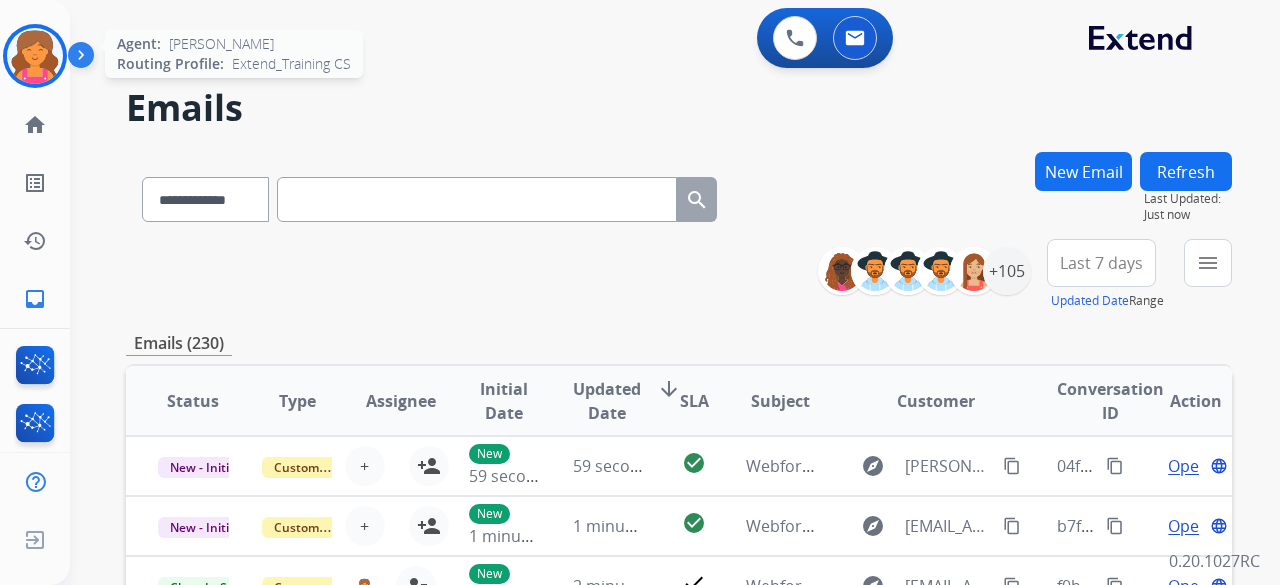 click at bounding box center (35, 56) 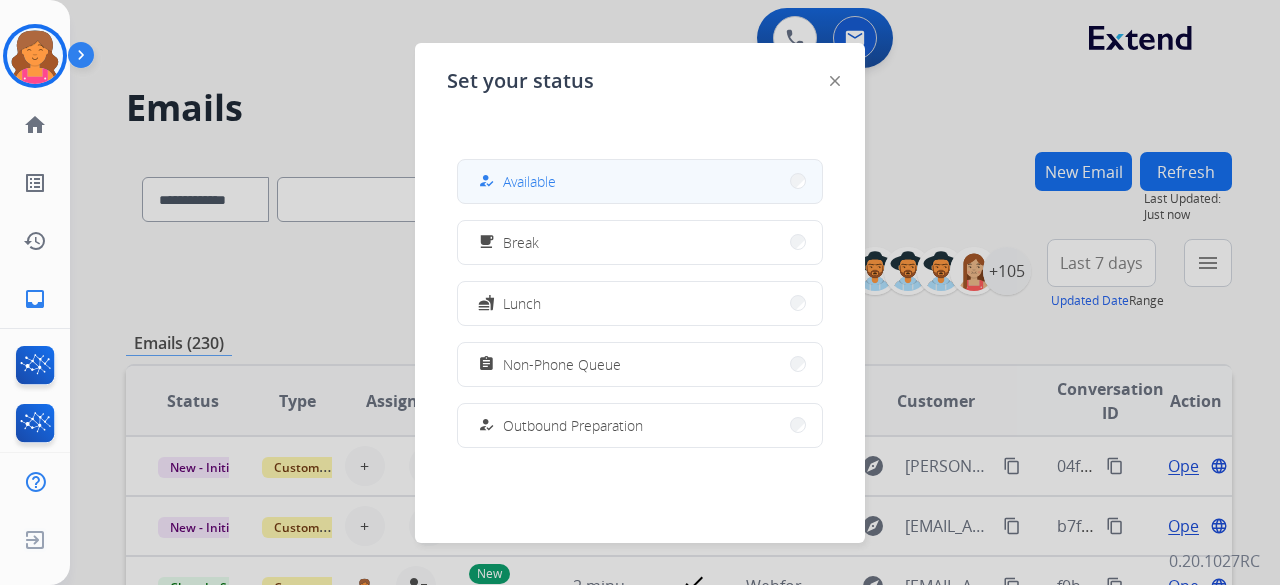 click on "how_to_reg Available" at bounding box center (640, 181) 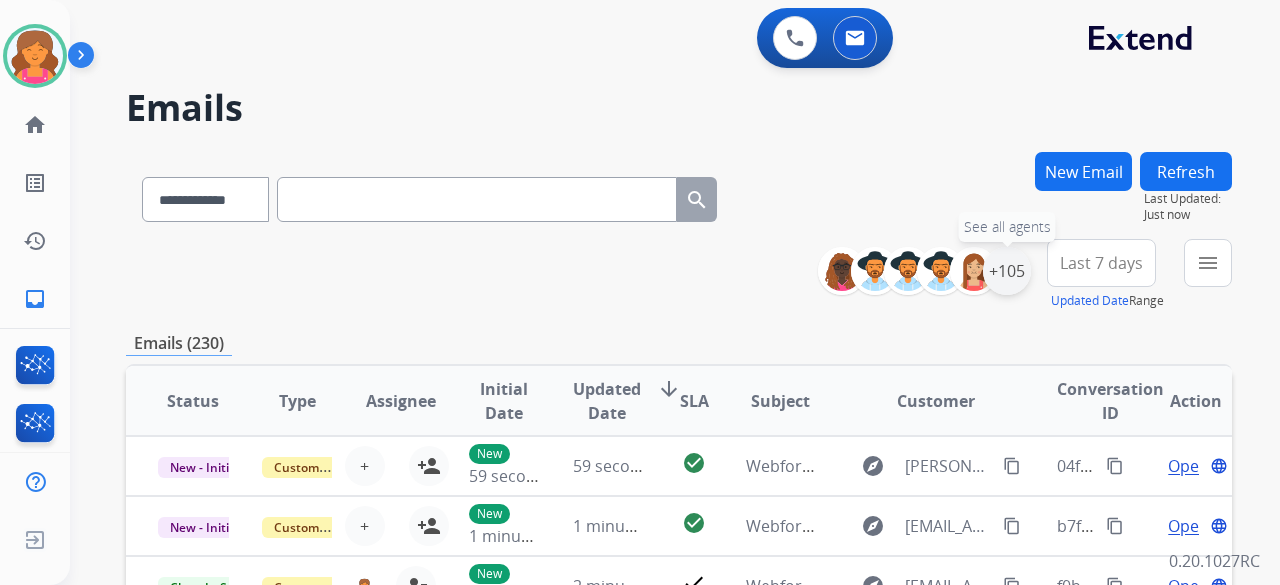 click on "+105" at bounding box center [1007, 271] 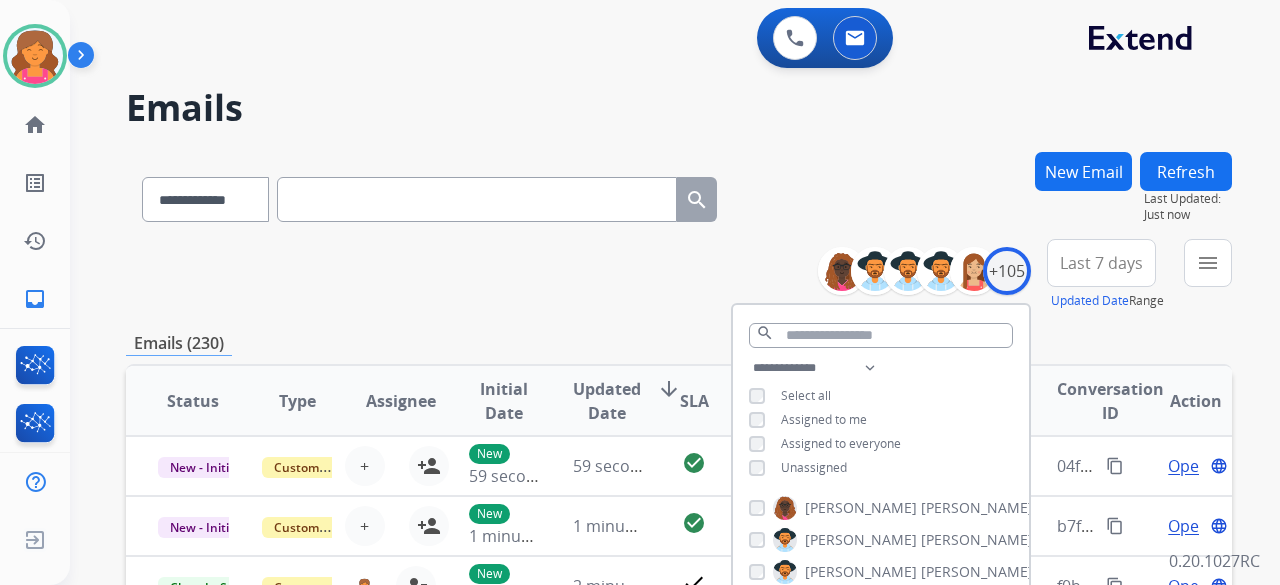 click on "Unassigned" at bounding box center [798, 468] 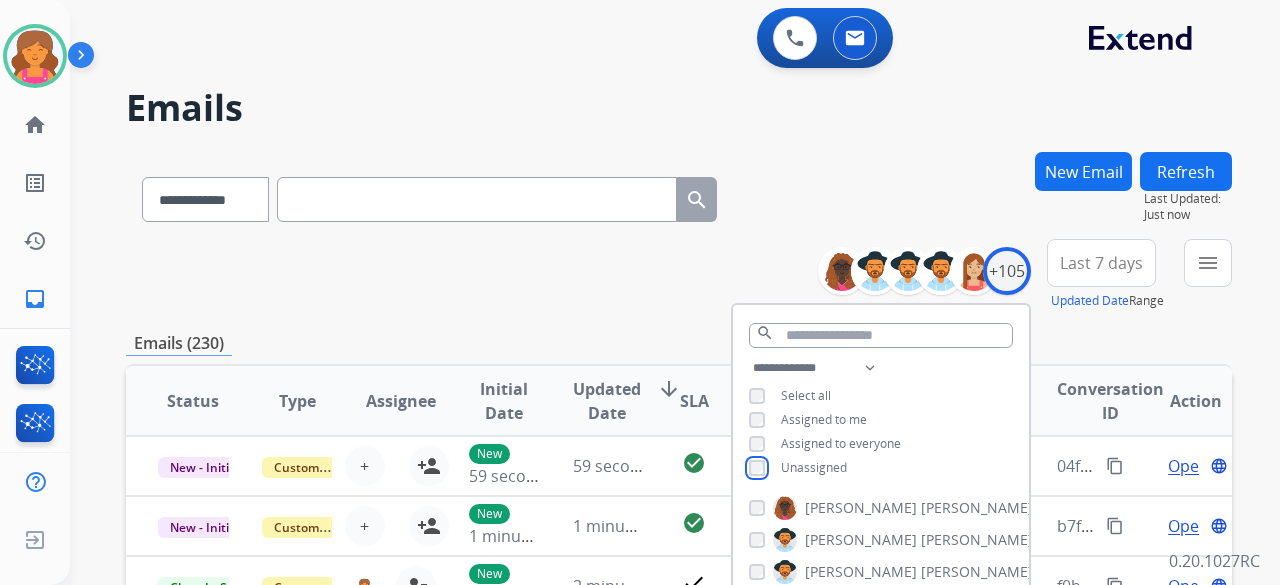 scroll, scrollTop: 200, scrollLeft: 0, axis: vertical 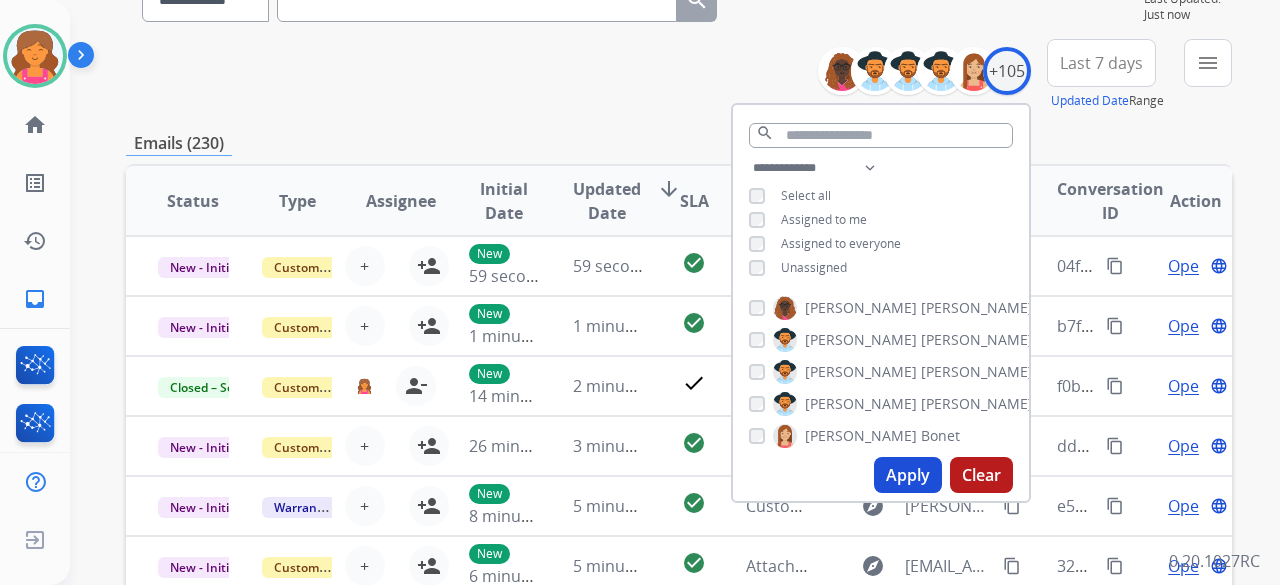 click on "Apply" at bounding box center [908, 475] 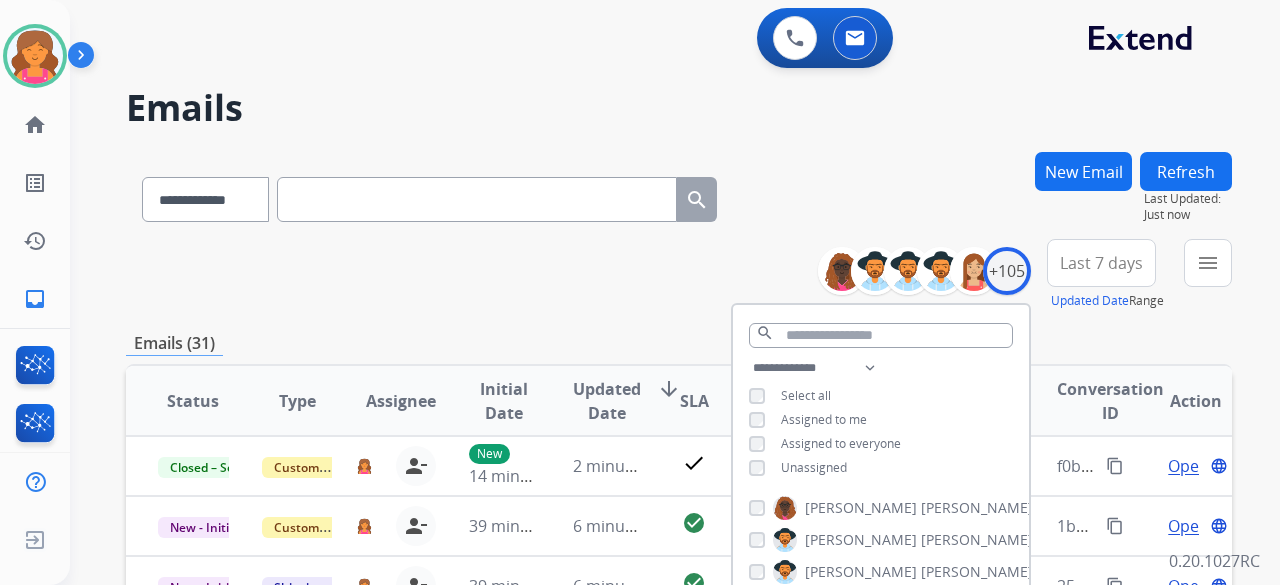 click on "**********" at bounding box center [679, 275] 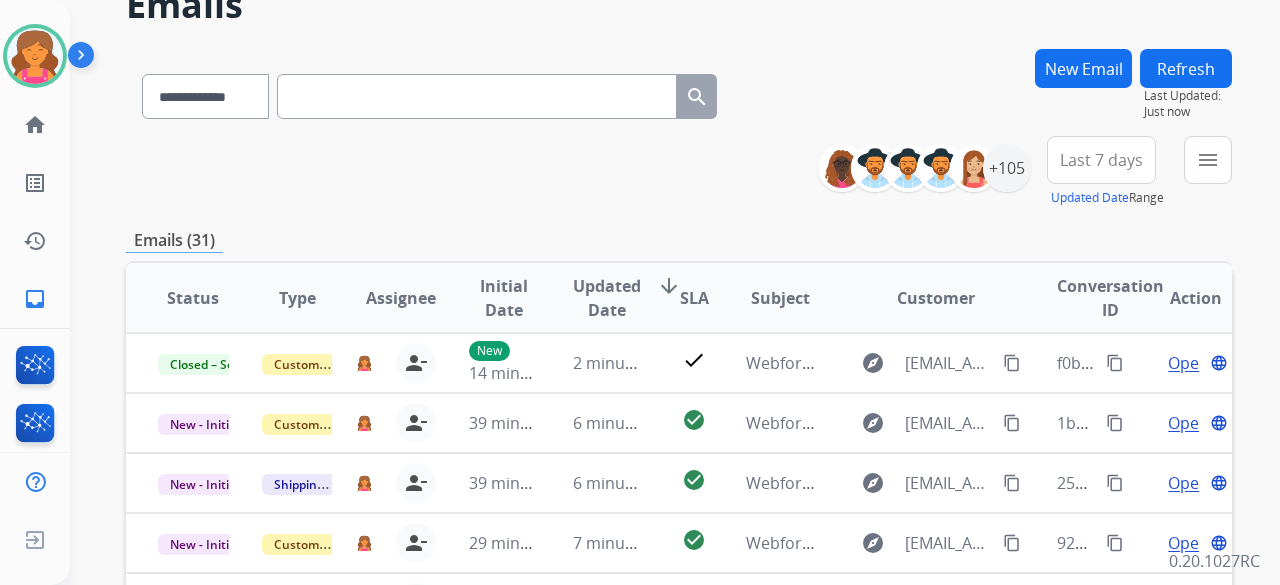 scroll, scrollTop: 300, scrollLeft: 0, axis: vertical 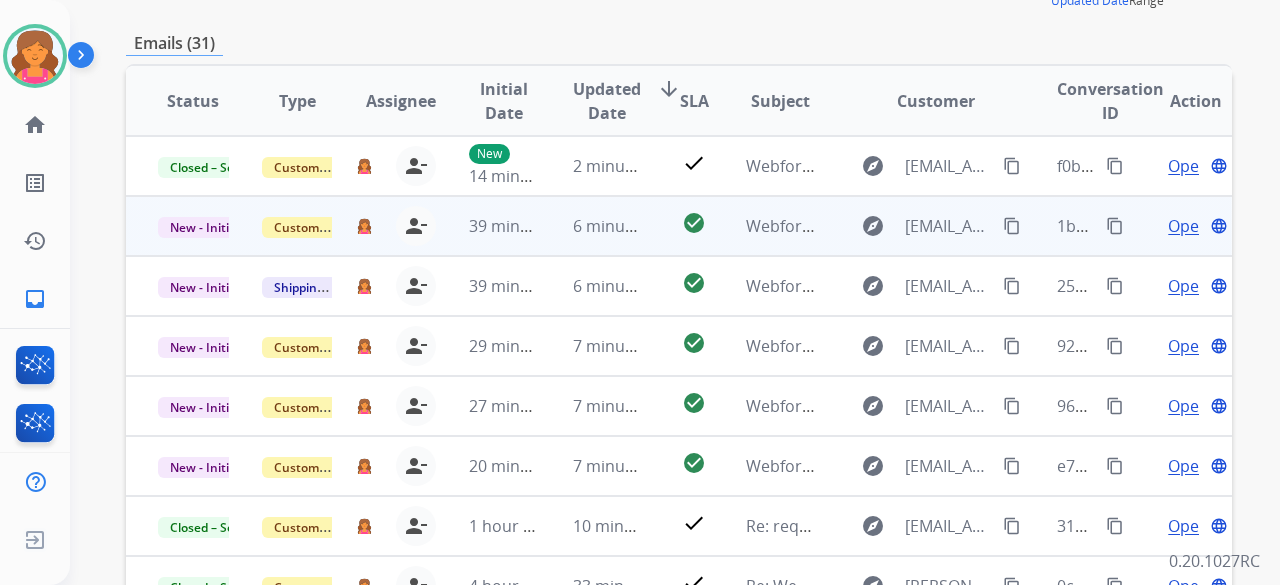 click on "Open" at bounding box center (1188, 226) 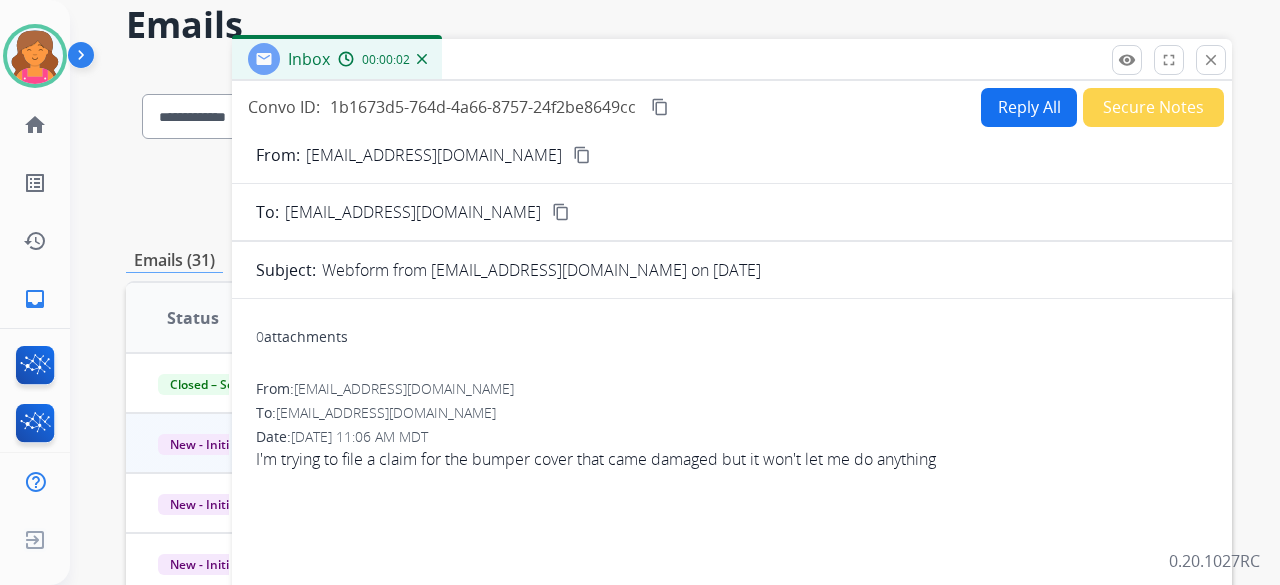 scroll, scrollTop: 0, scrollLeft: 0, axis: both 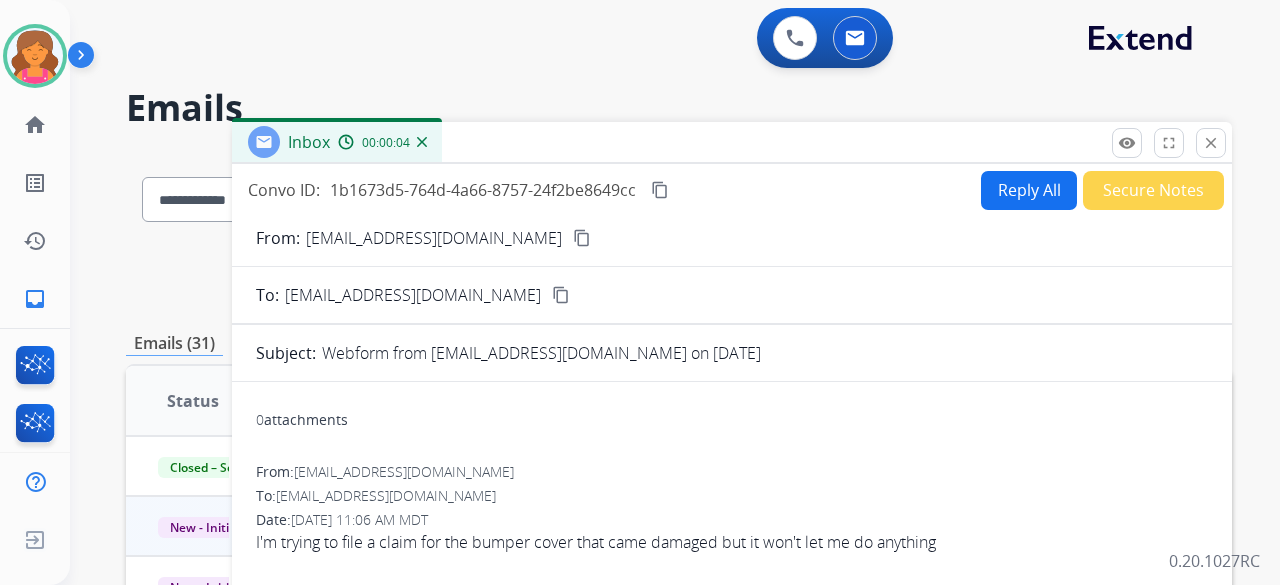 click on "content_copy" at bounding box center (582, 238) 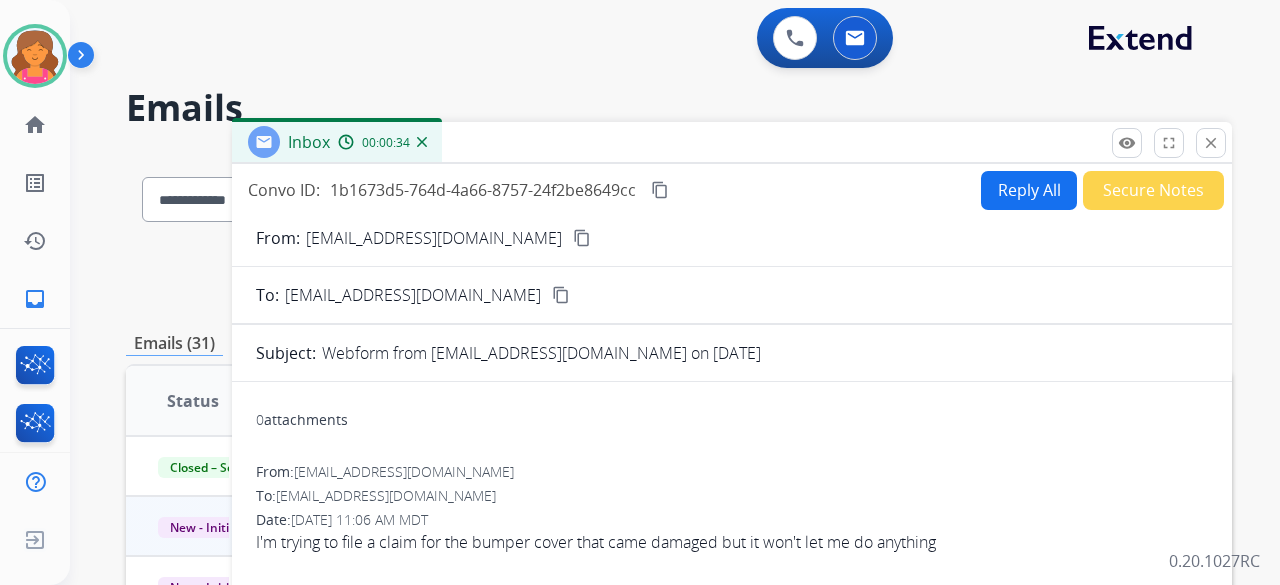 click on "Reply All" at bounding box center [1029, 190] 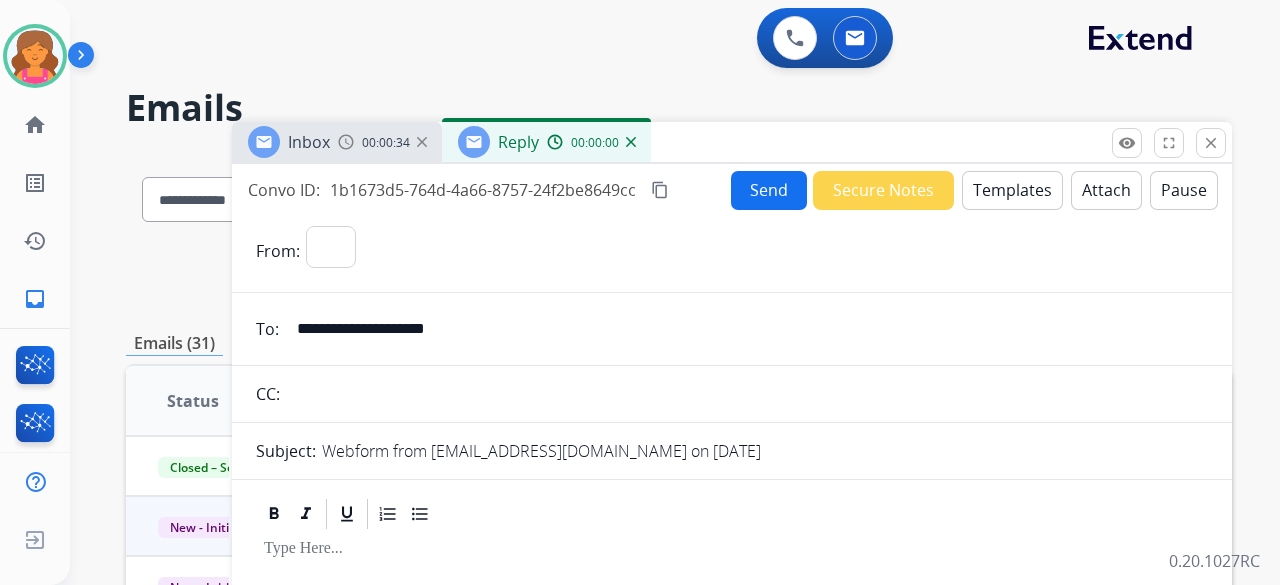 select on "**********" 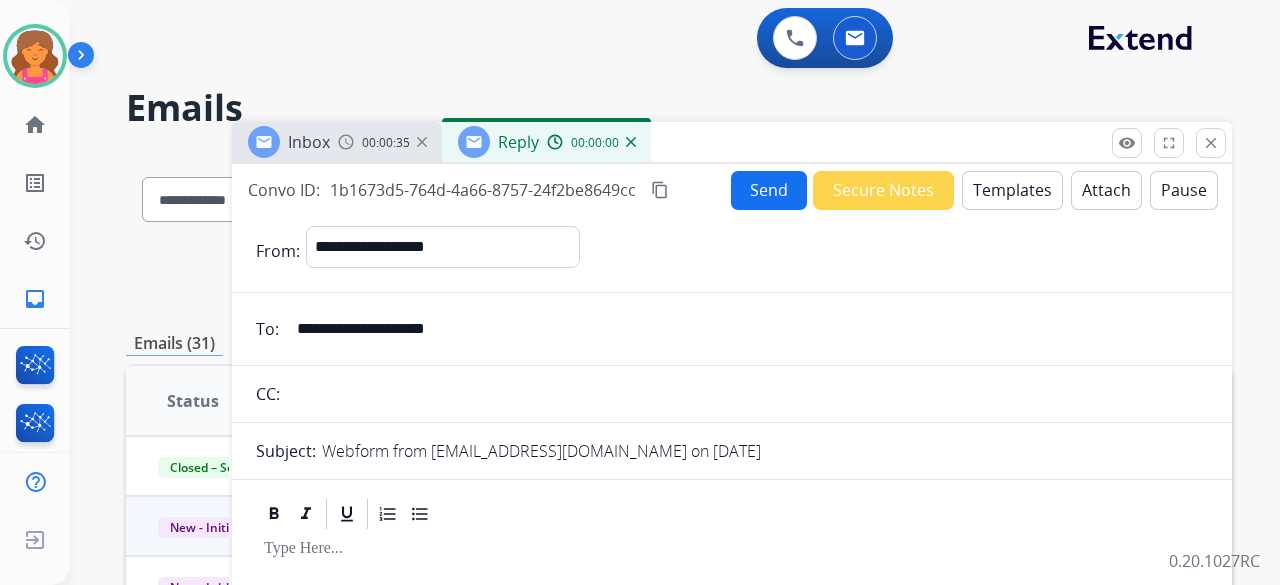 click on "Templates" at bounding box center (1012, 190) 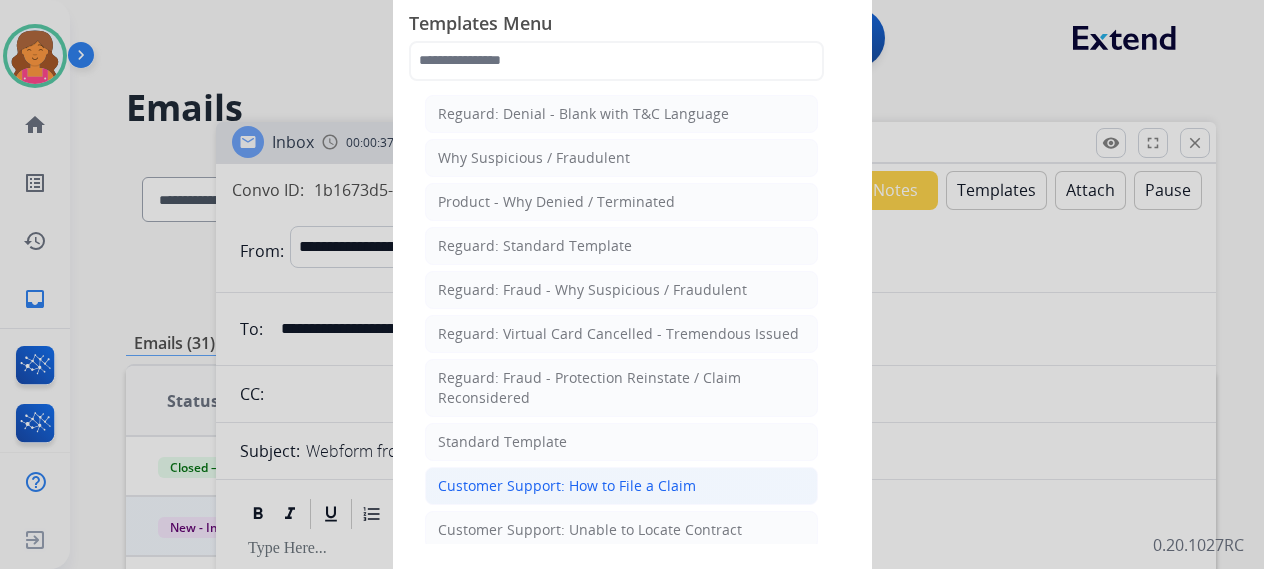 click on "Customer Support: How to File a Claim" 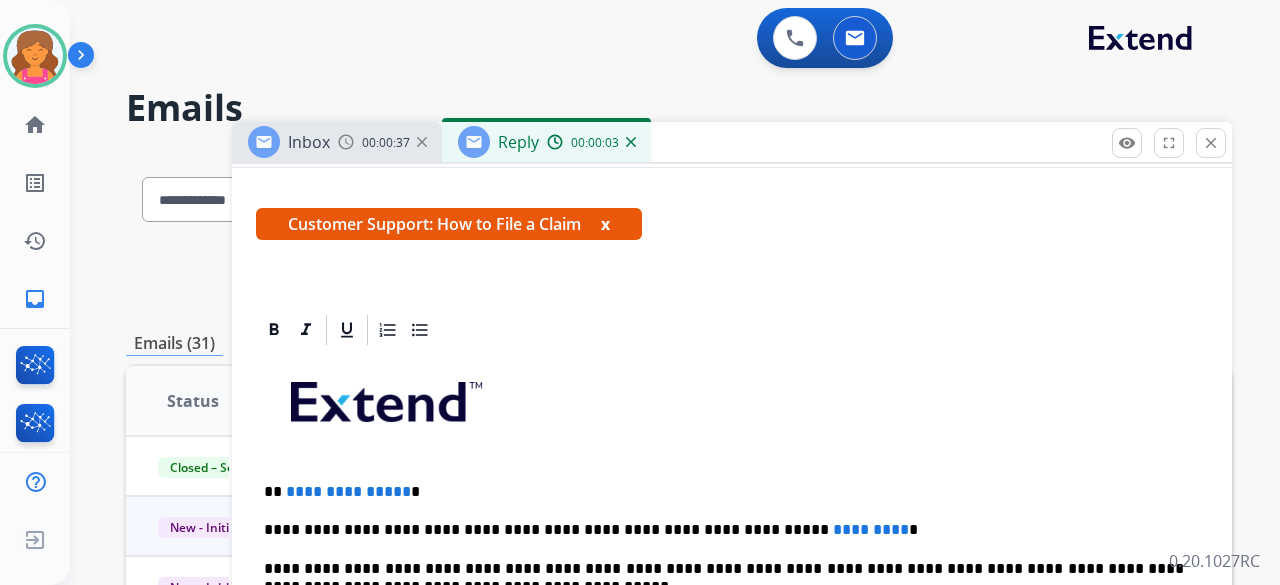 scroll, scrollTop: 400, scrollLeft: 0, axis: vertical 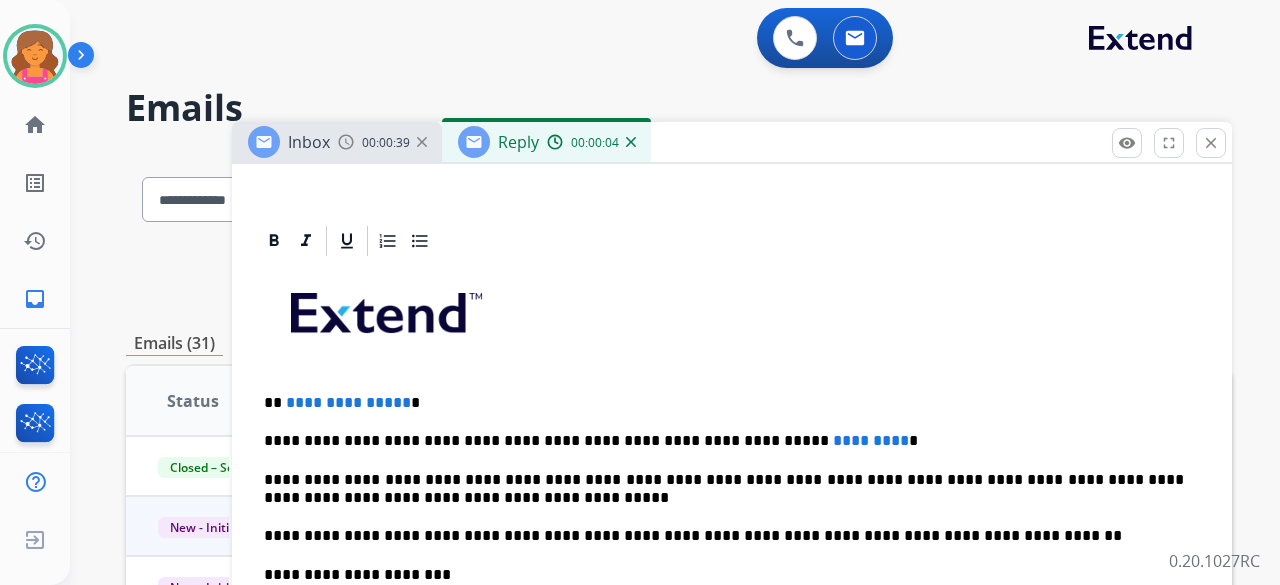 click on "**********" at bounding box center [724, 403] 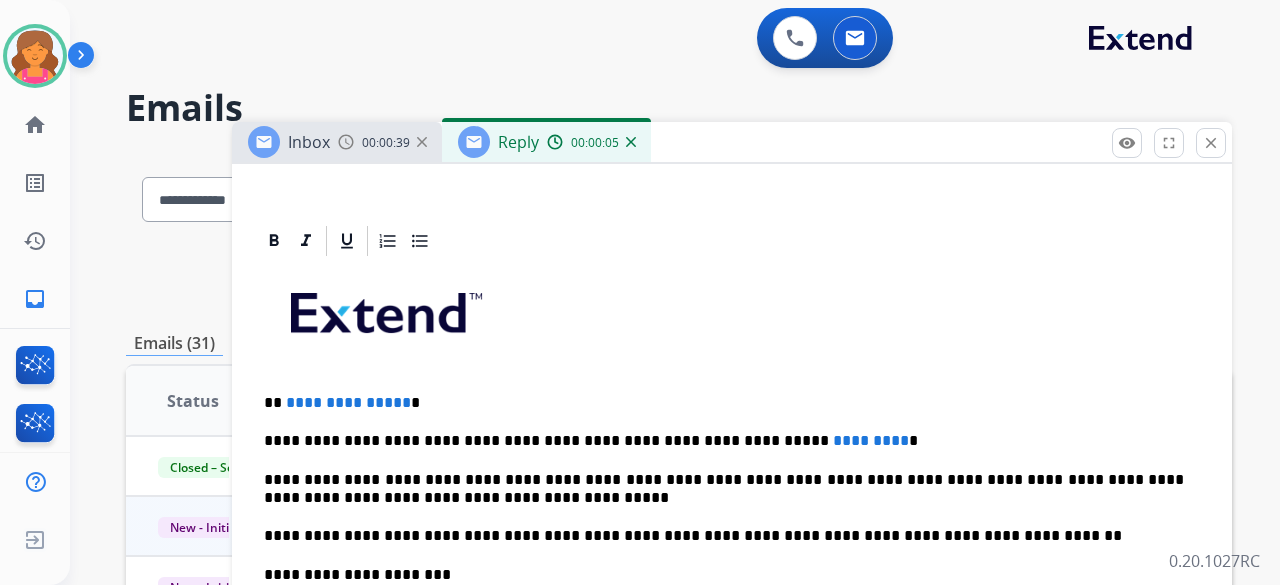 type 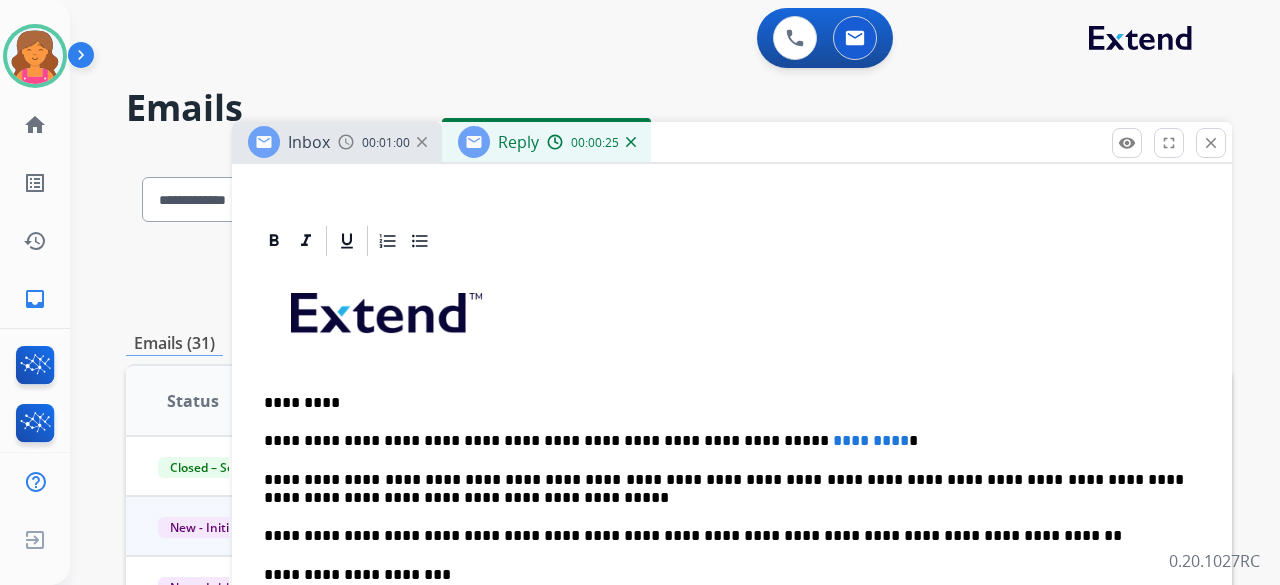 click on "**********" at bounding box center [724, 441] 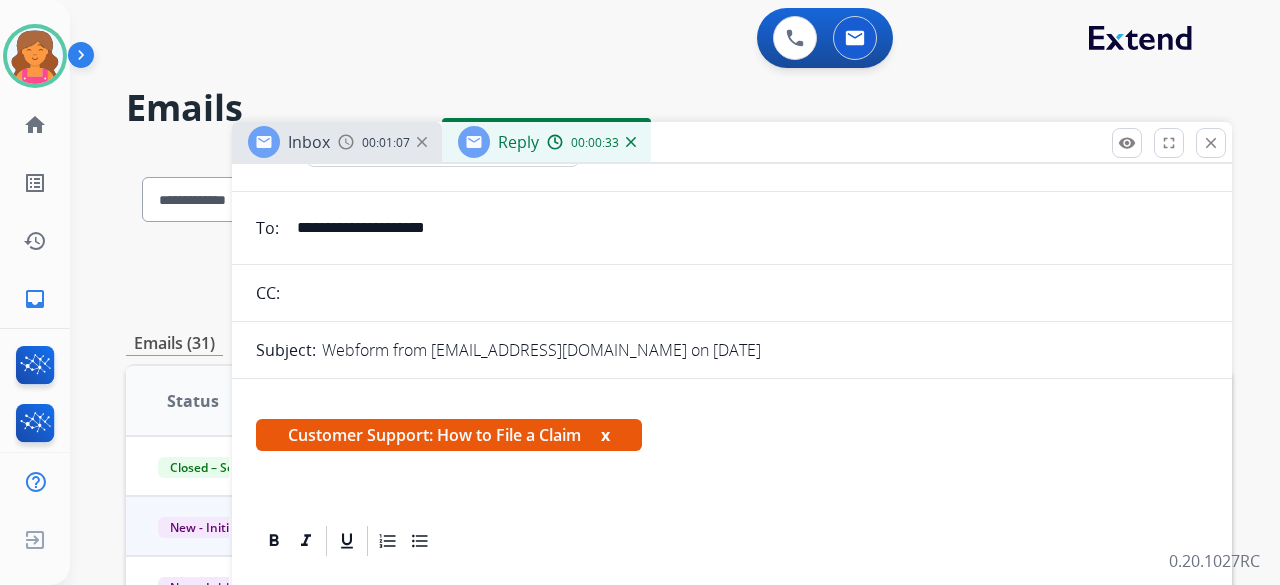 scroll, scrollTop: 0, scrollLeft: 0, axis: both 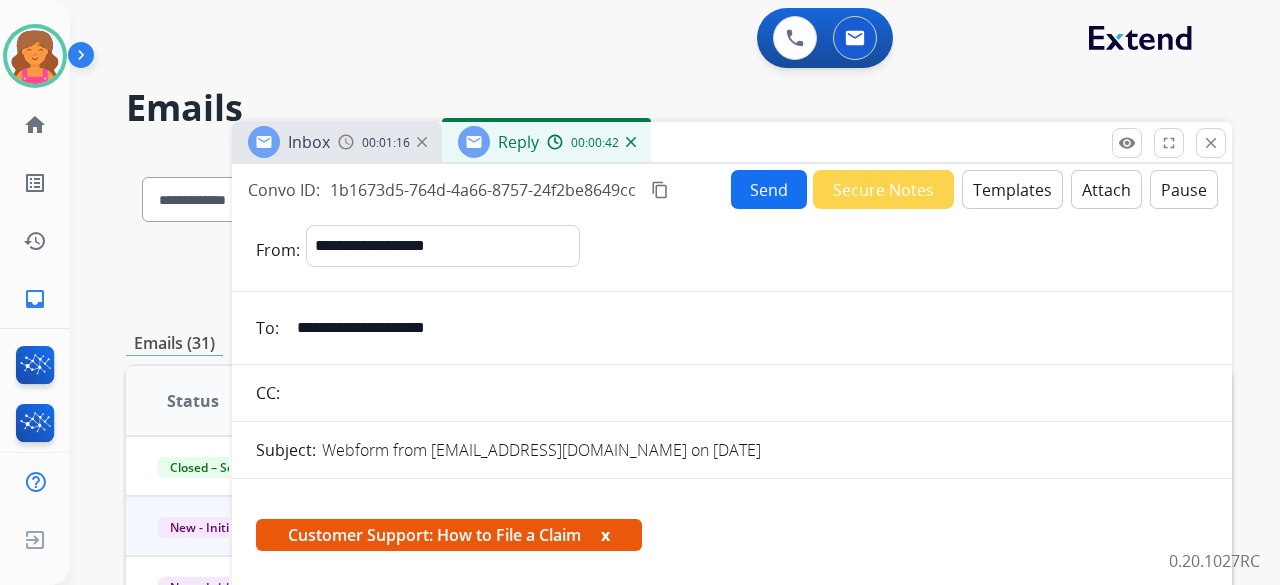 click on "content_copy" at bounding box center (660, 190) 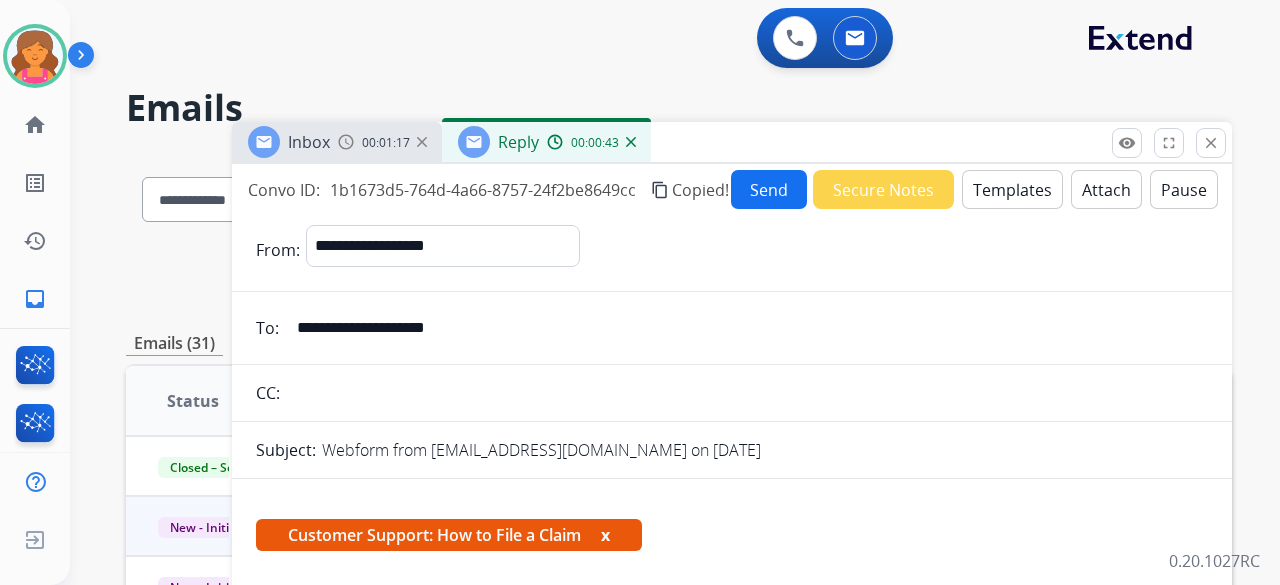 click on "Send" at bounding box center [769, 189] 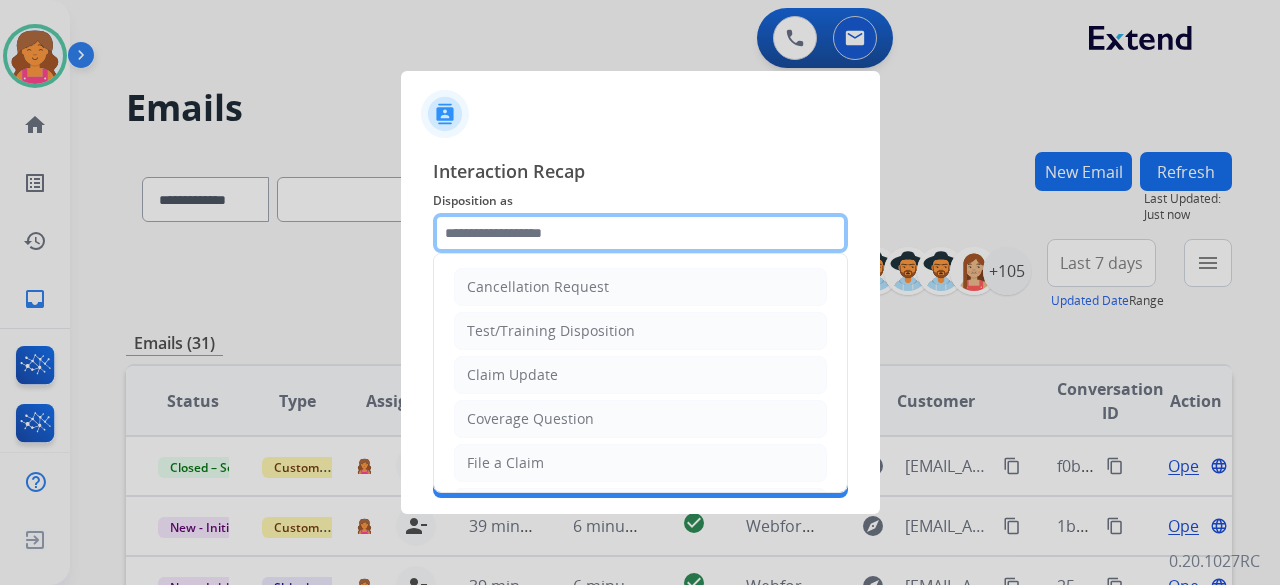 click 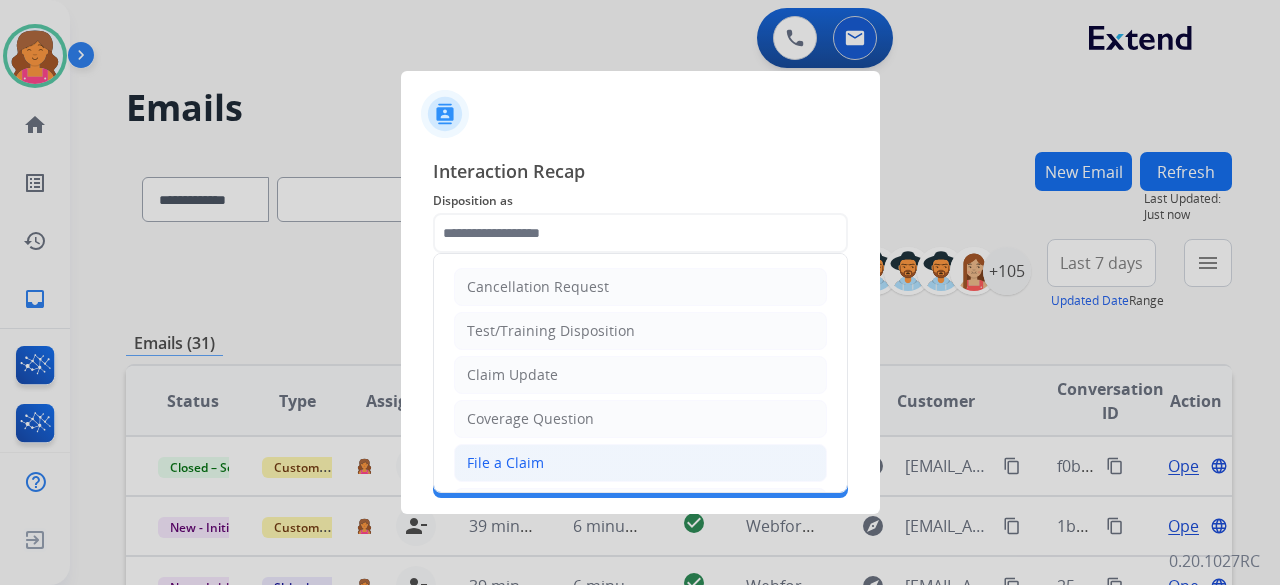 click on "File a Claim" 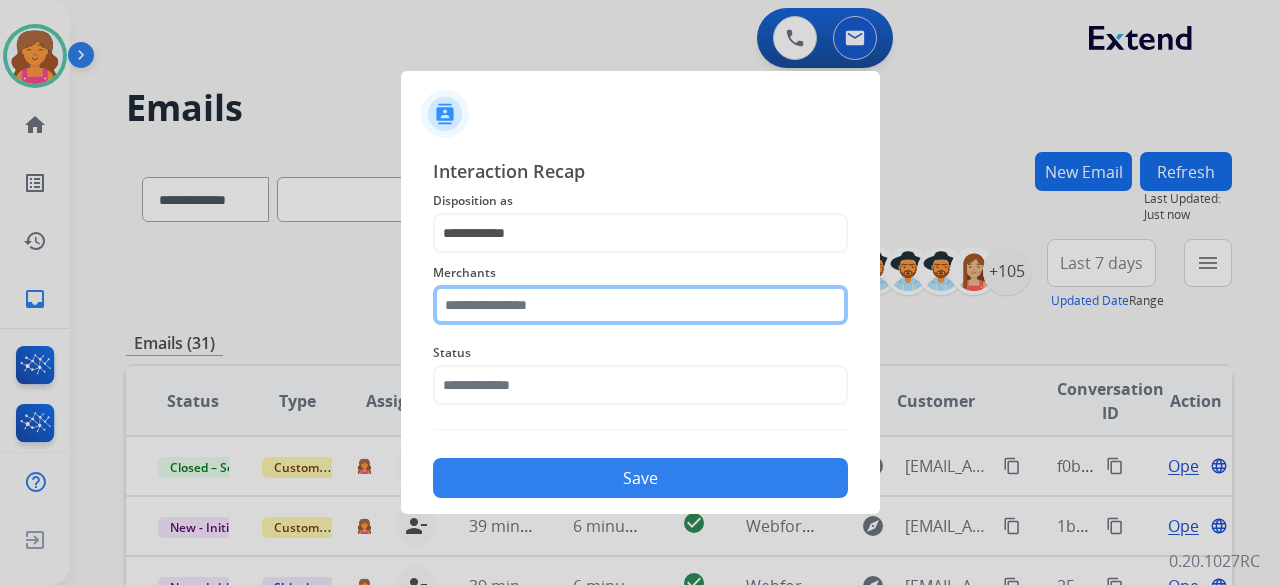 click 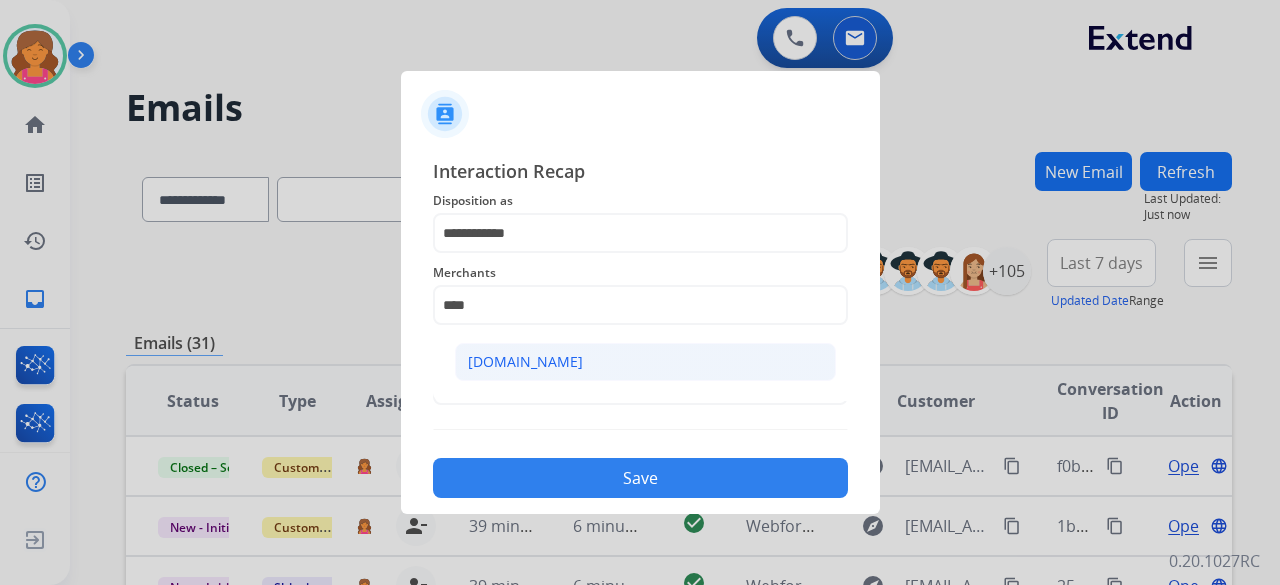 click on "[DOMAIN_NAME]" 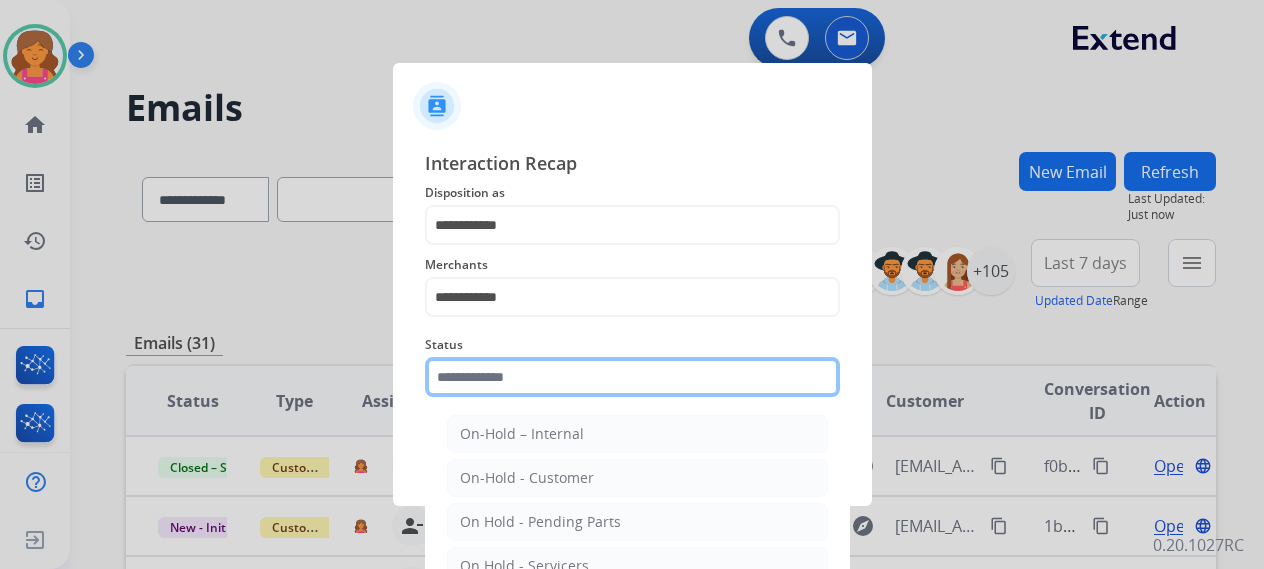 click 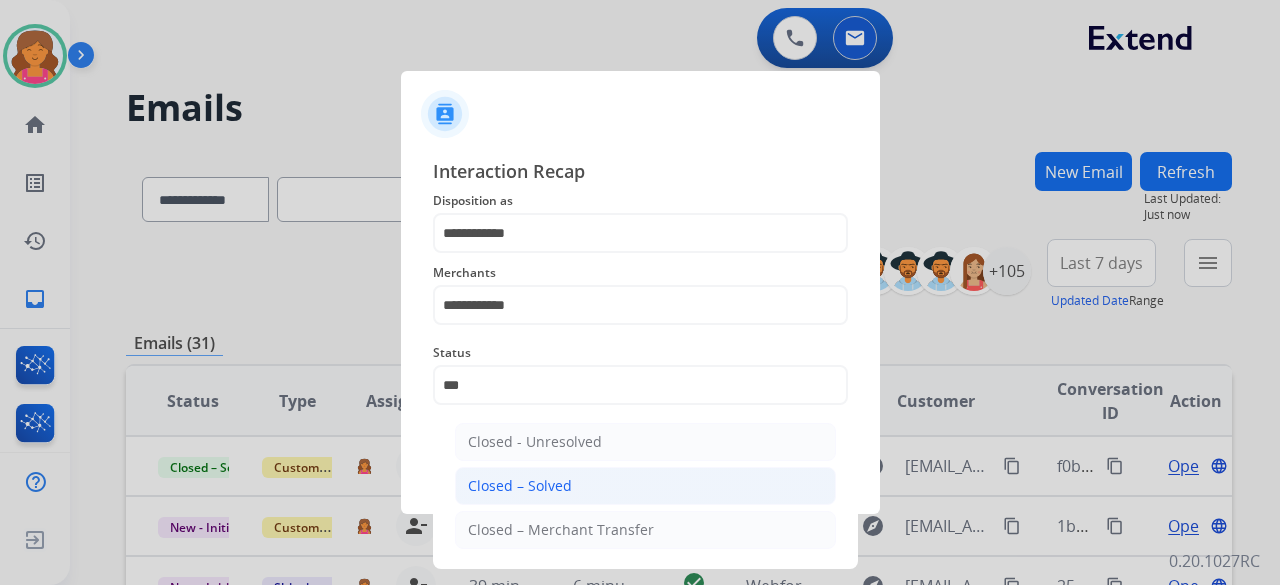 click on "Closed – Solved" 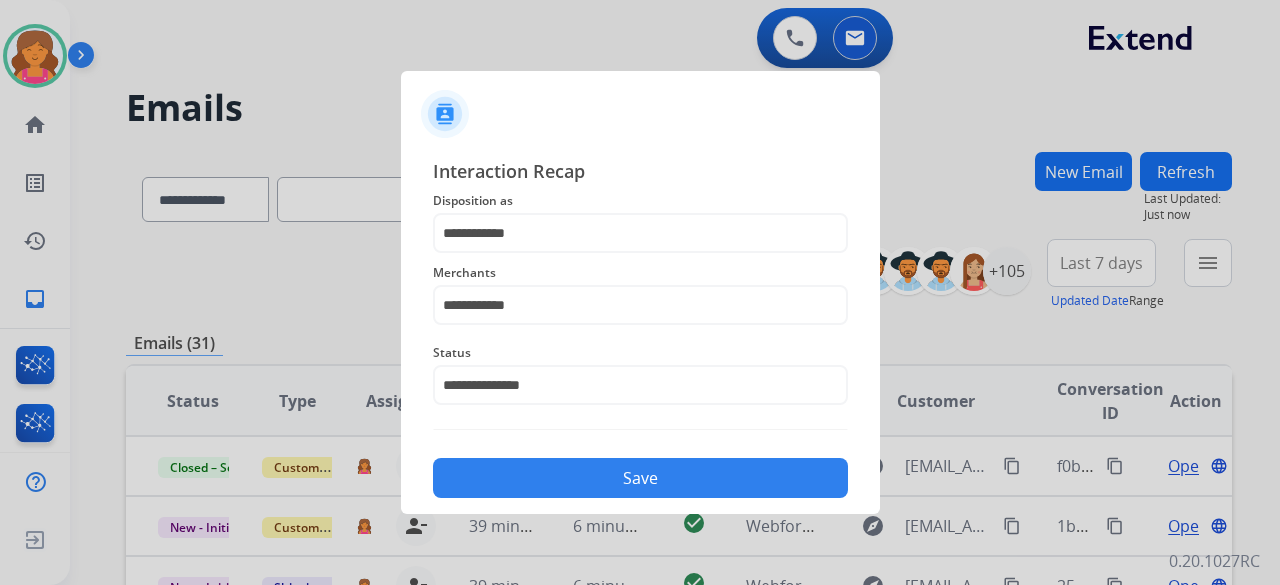 click on "Save" 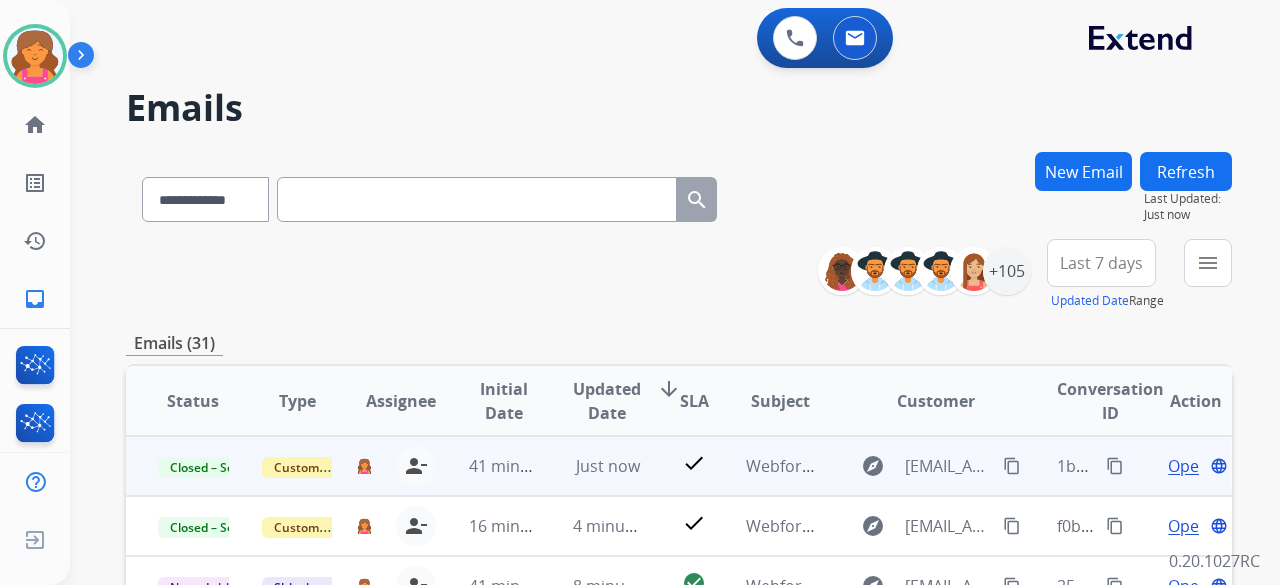 scroll, scrollTop: 2, scrollLeft: 0, axis: vertical 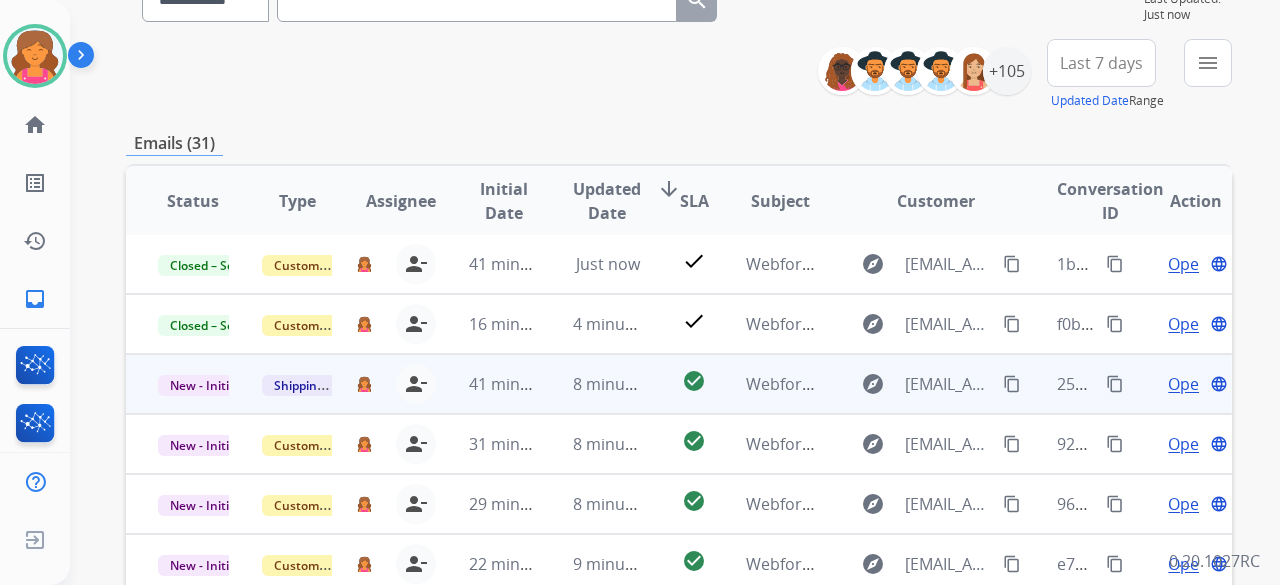 click on "Open language" at bounding box center [1180, 384] 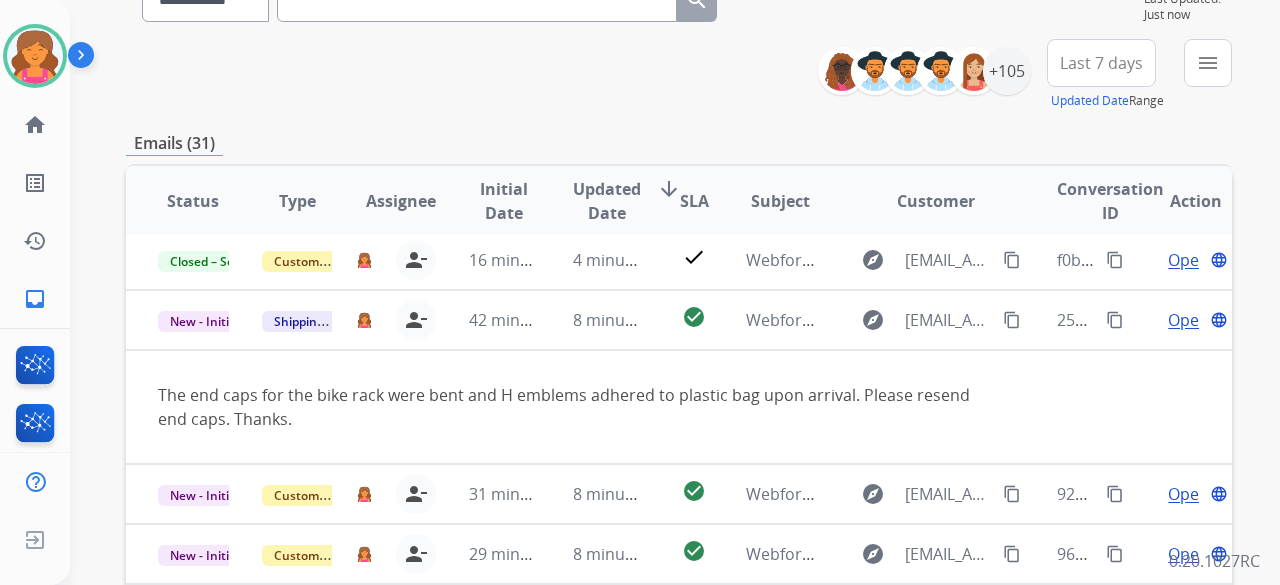scroll, scrollTop: 116, scrollLeft: 0, axis: vertical 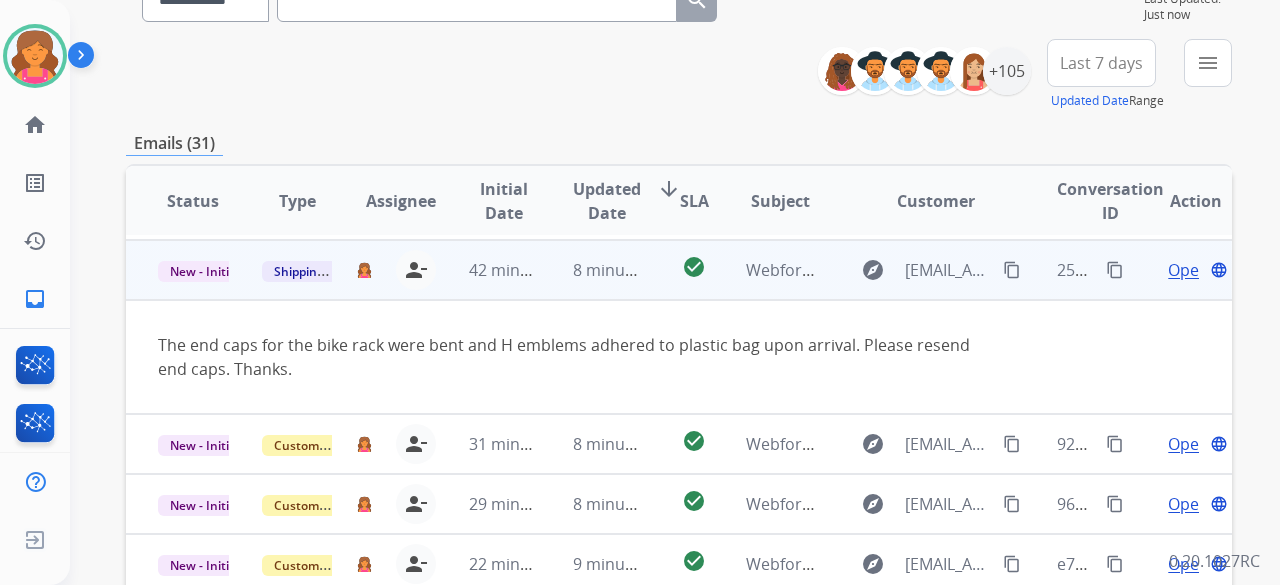 click on "Open" at bounding box center [1188, 270] 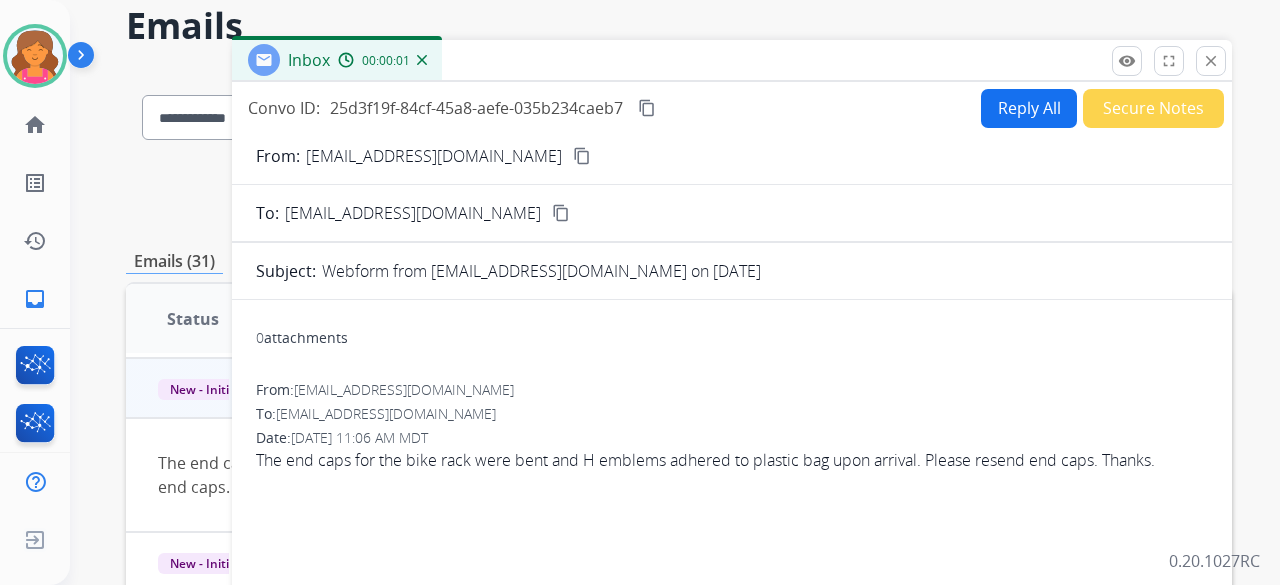 scroll, scrollTop: 0, scrollLeft: 0, axis: both 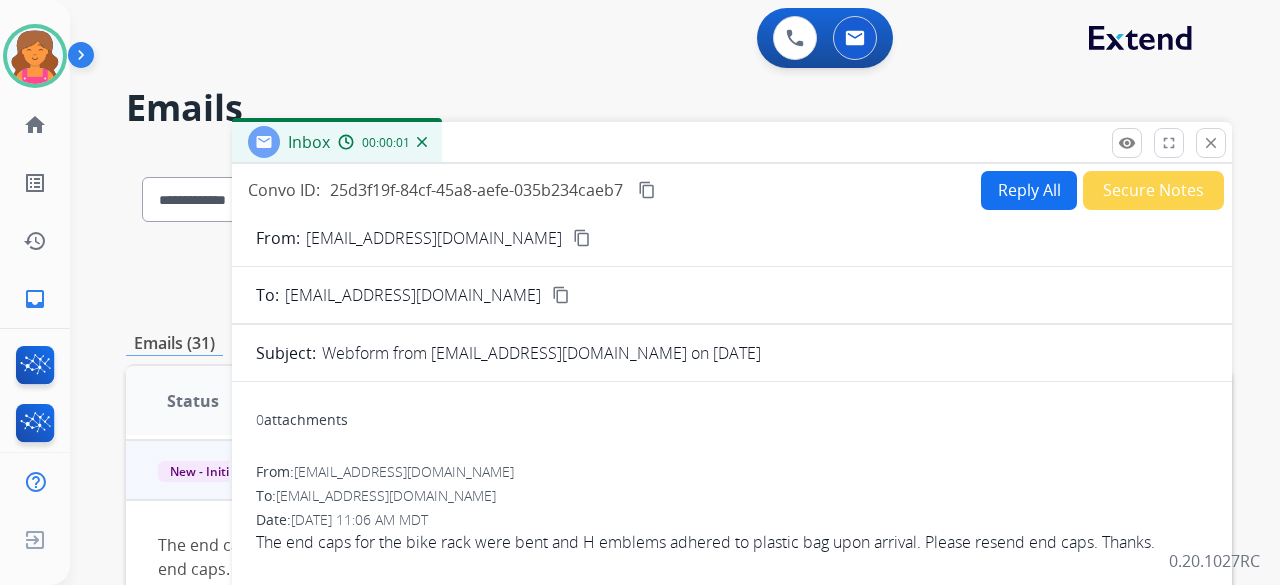 click on "content_copy" at bounding box center (582, 238) 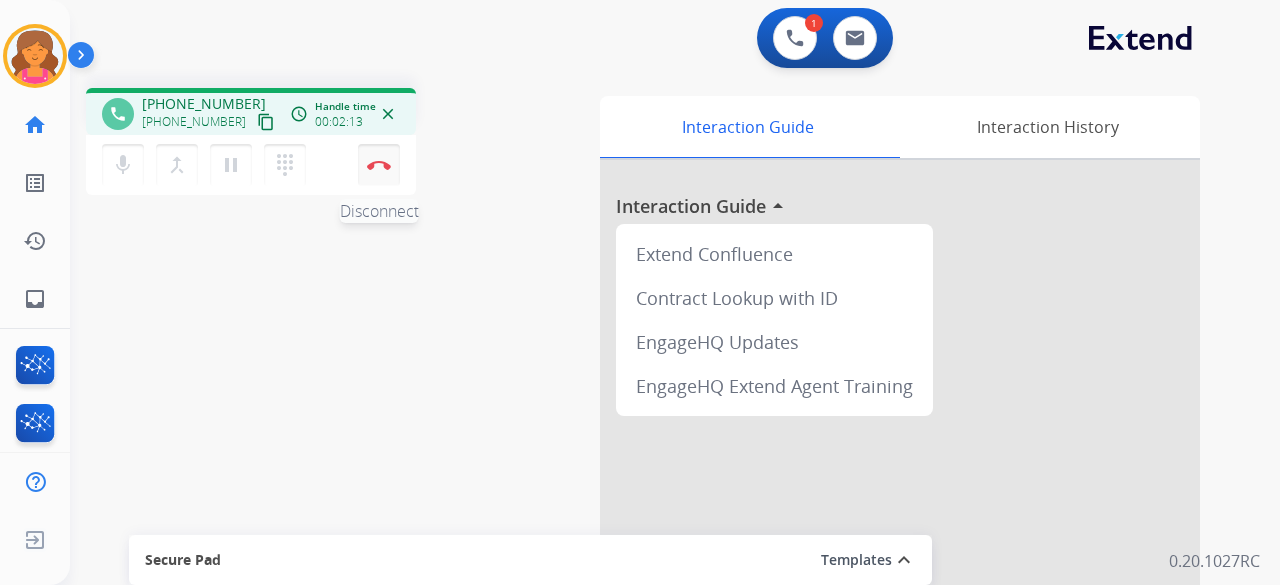 click at bounding box center (379, 165) 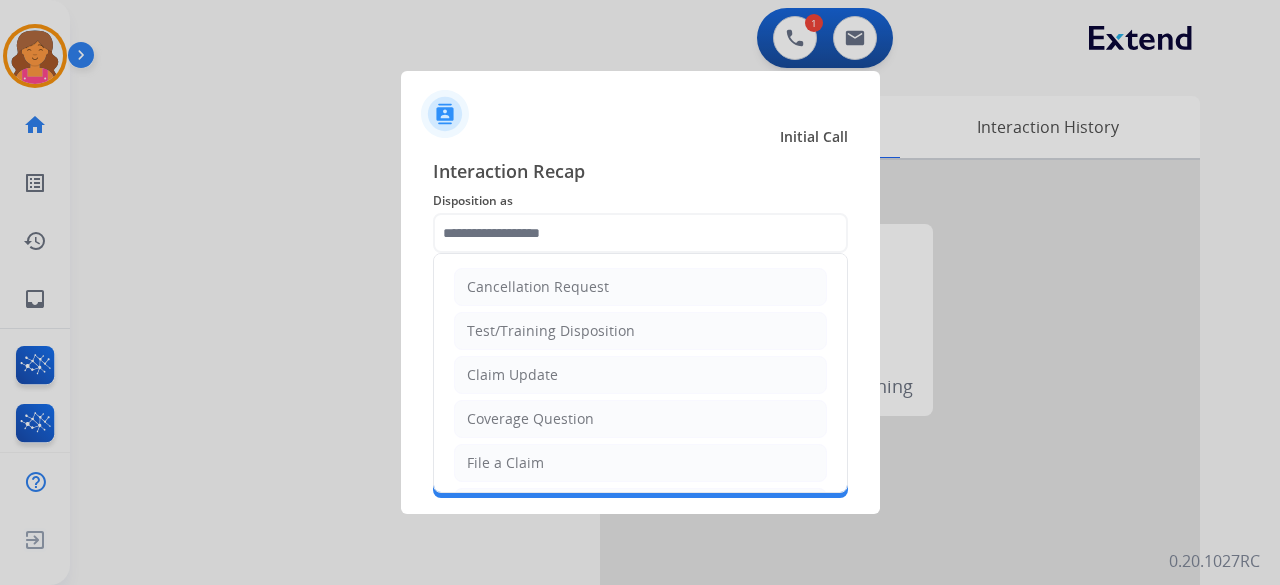 click 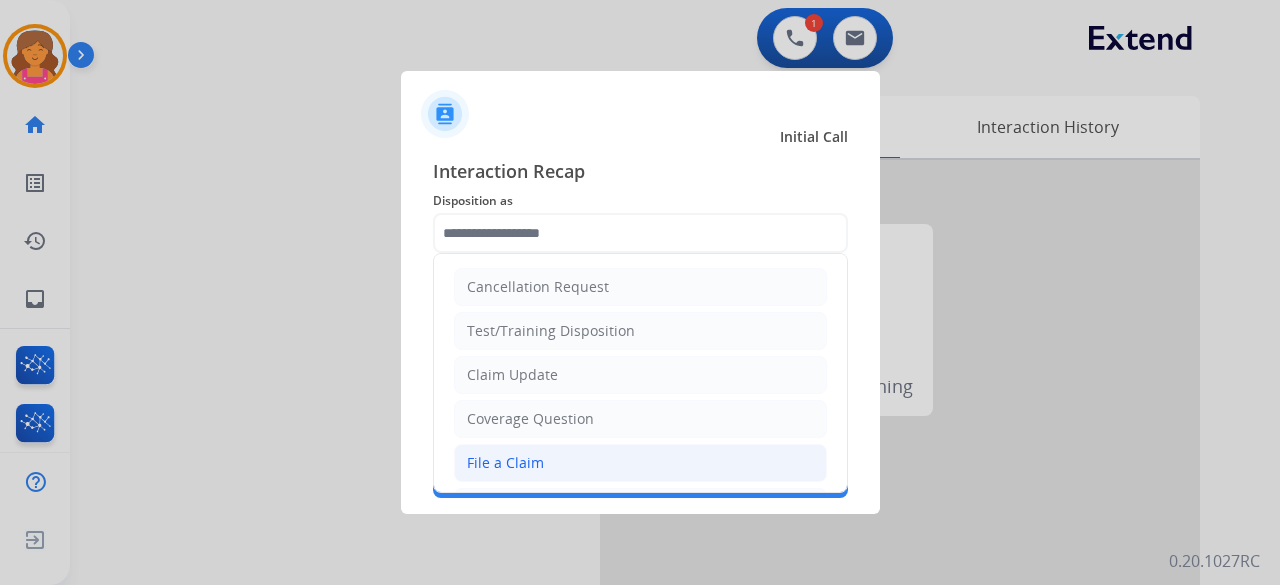 click on "File a Claim" 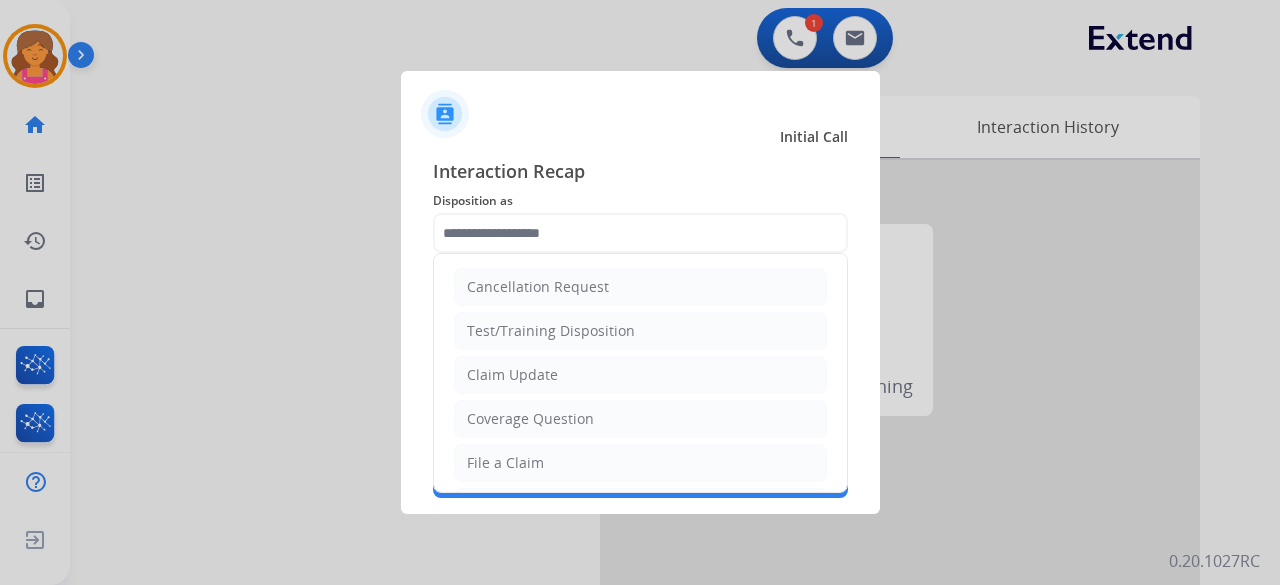 type on "**********" 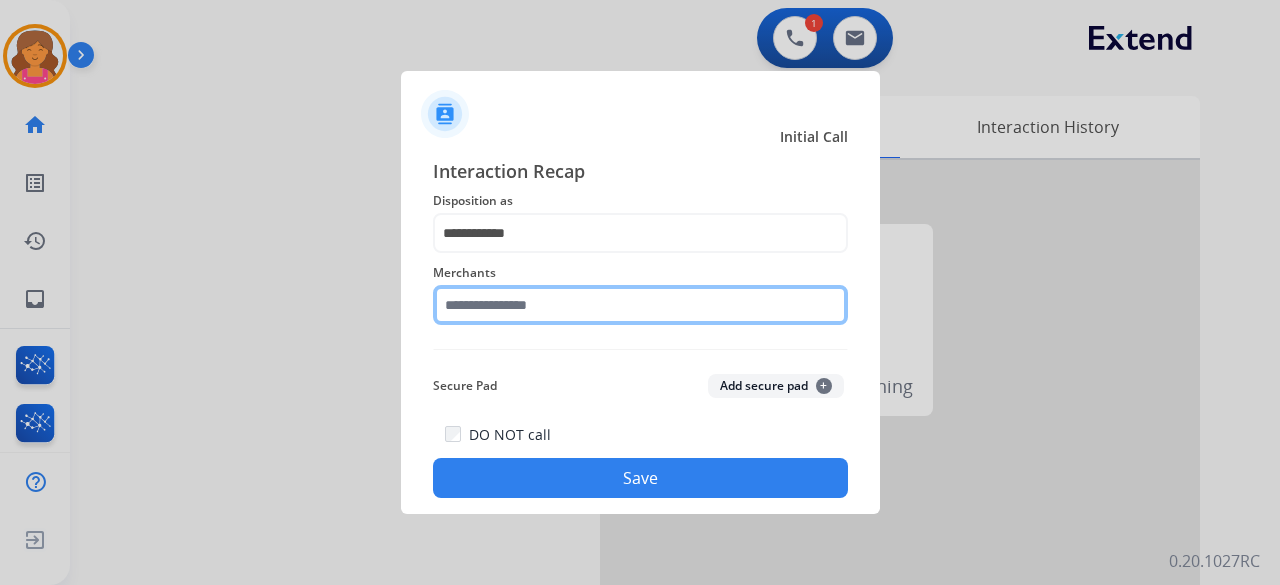 click 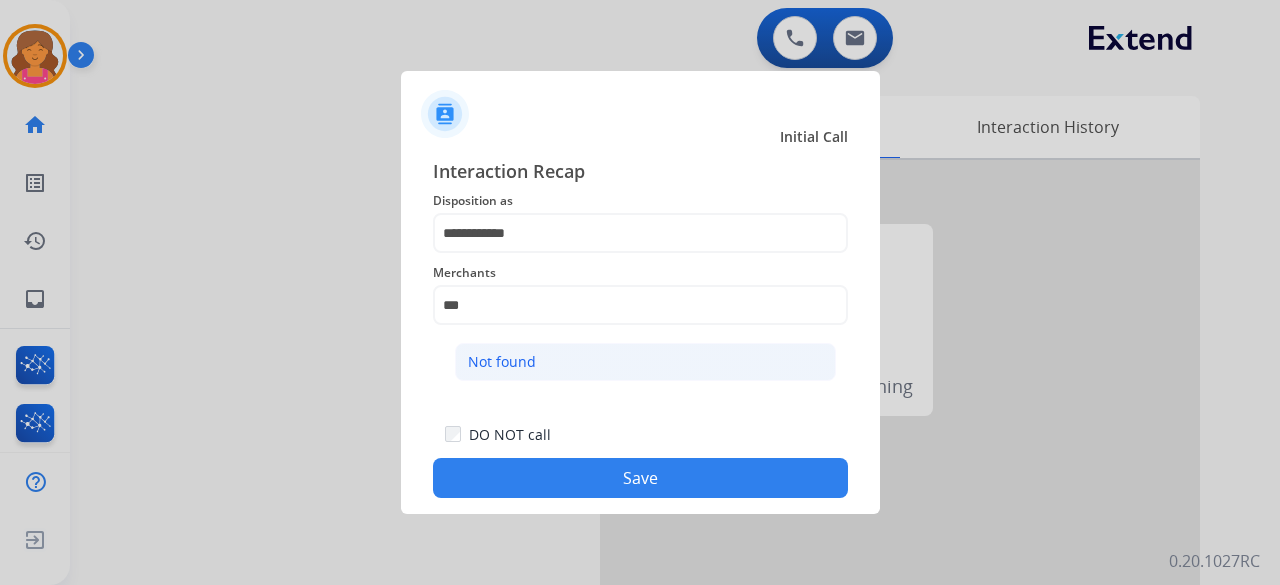 click on "Not found" 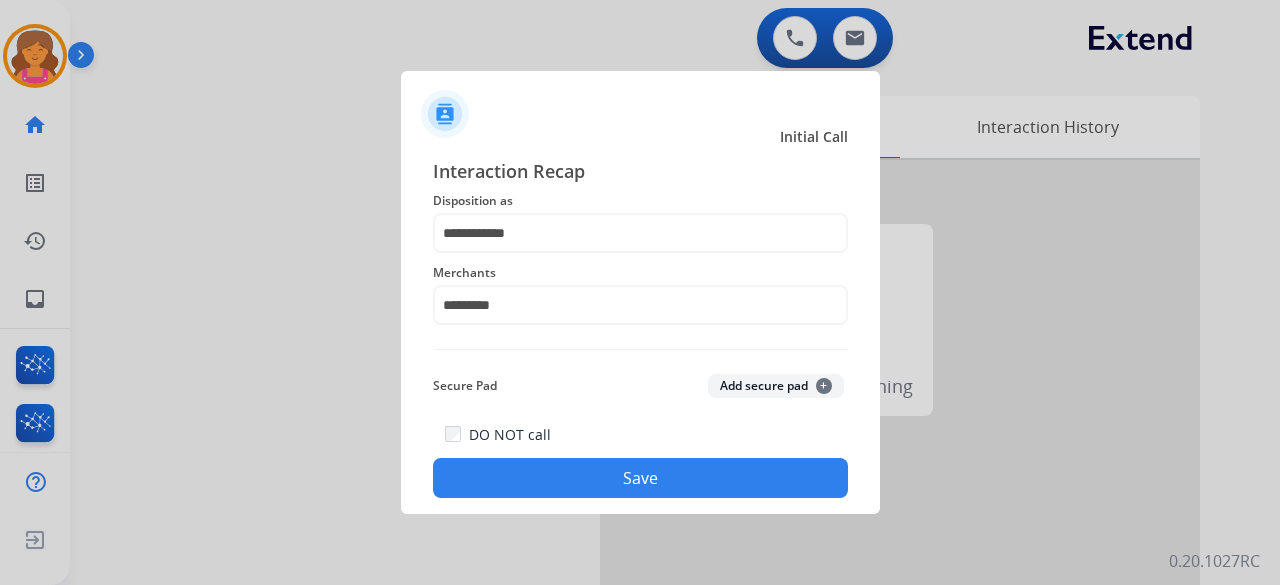click on "Save" 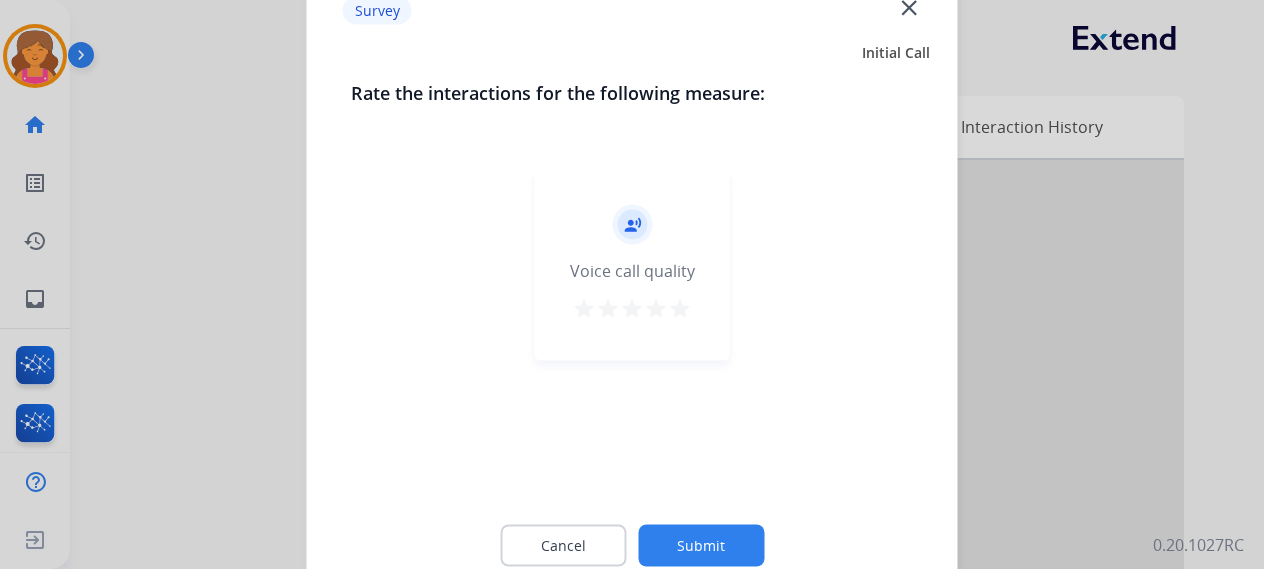 click on "star" at bounding box center (680, 311) 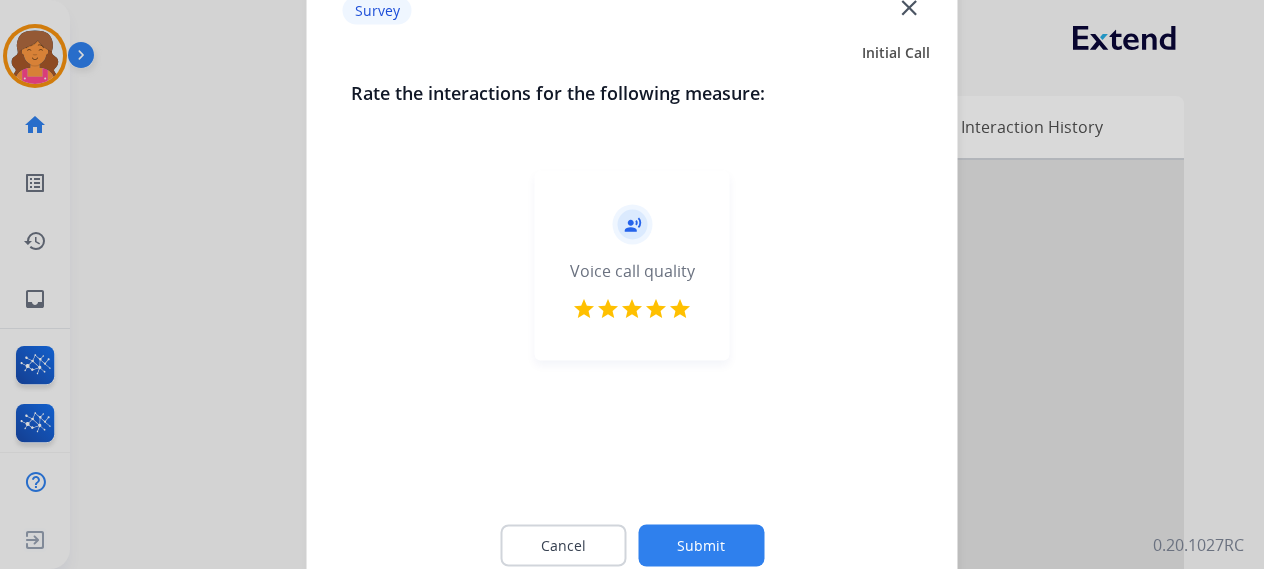 click on "Submit" 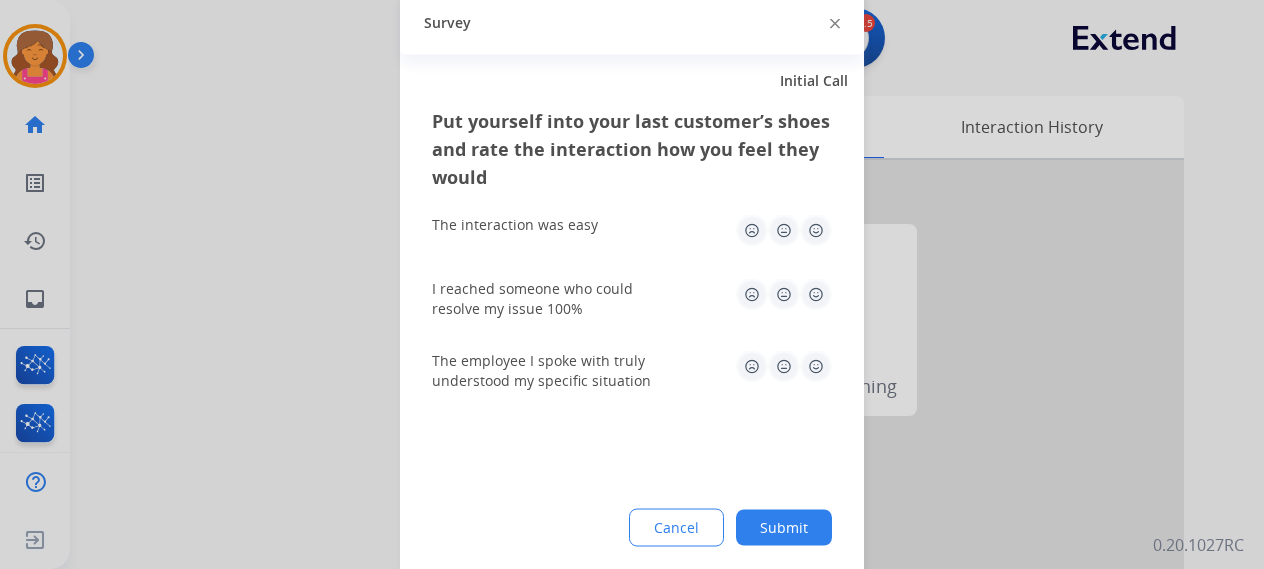 click 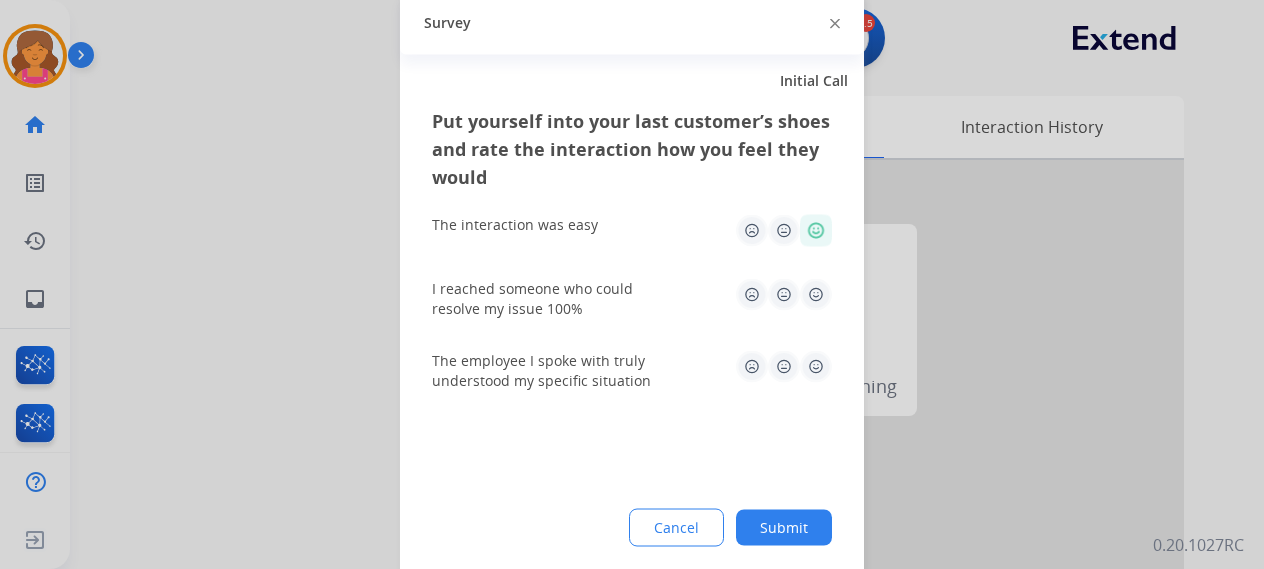 click 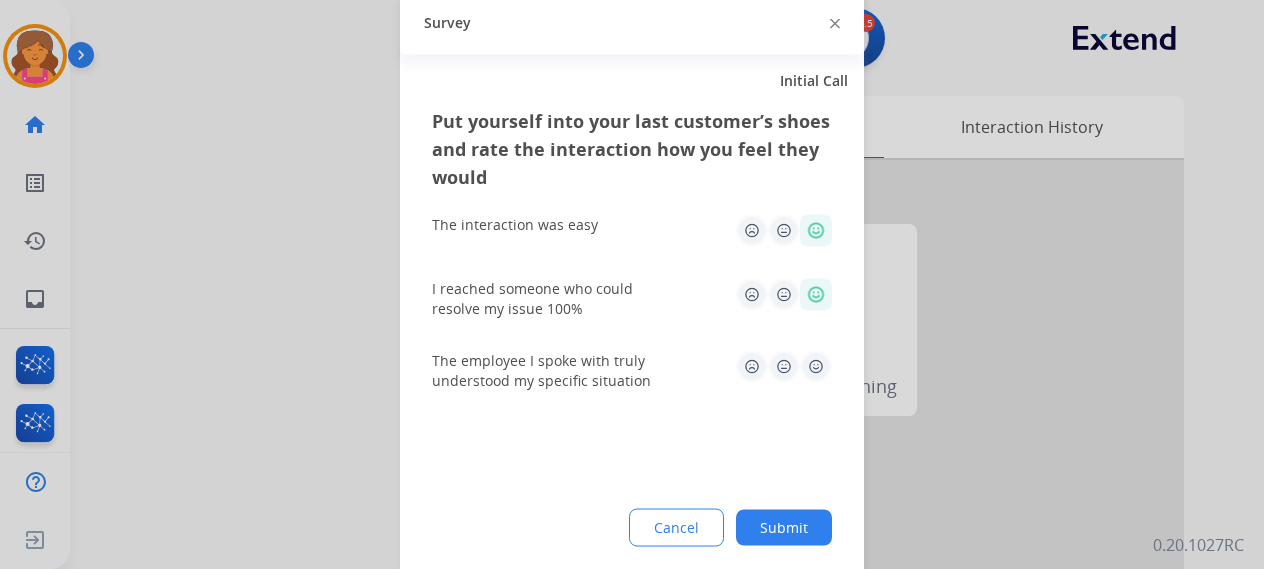 click 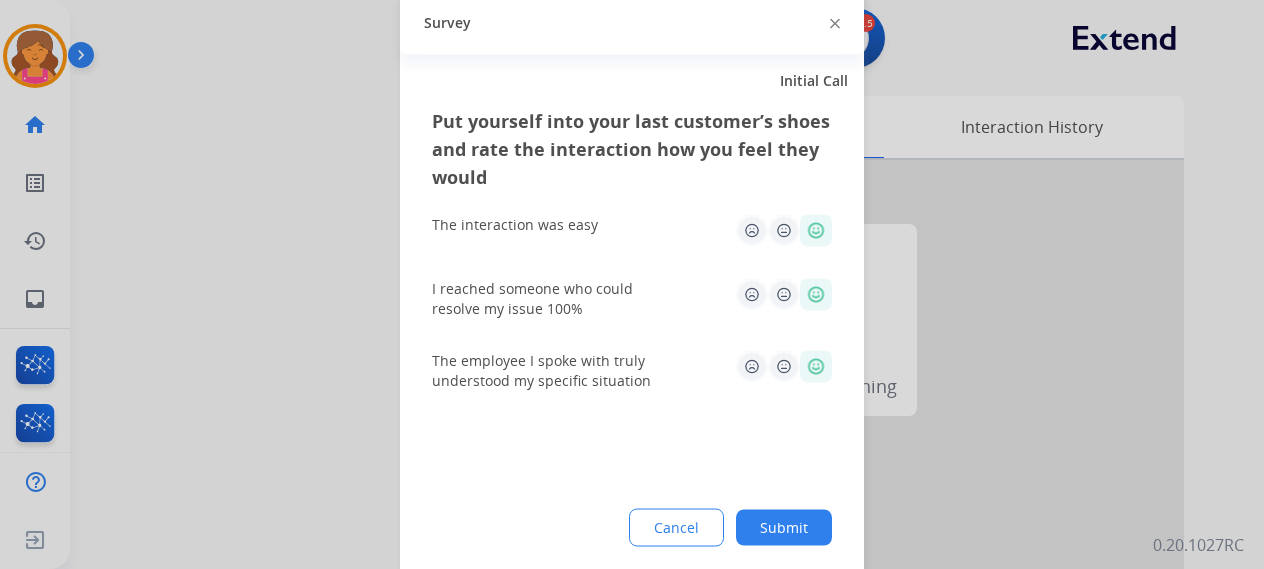 click on "Put yourself into your last customer’s shoes and rate the interaction how you feel they would  The interaction was easy   I reached someone who could resolve my issue 100%   The employee I spoke with truly understood my specific situation  Cancel Submit" 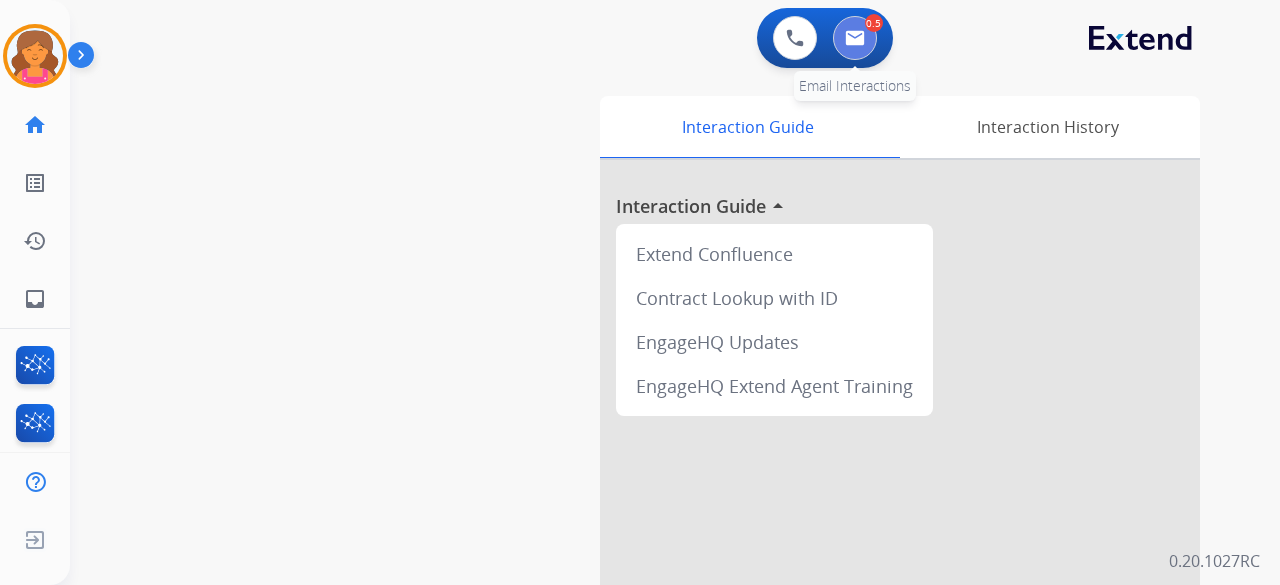 click at bounding box center [855, 38] 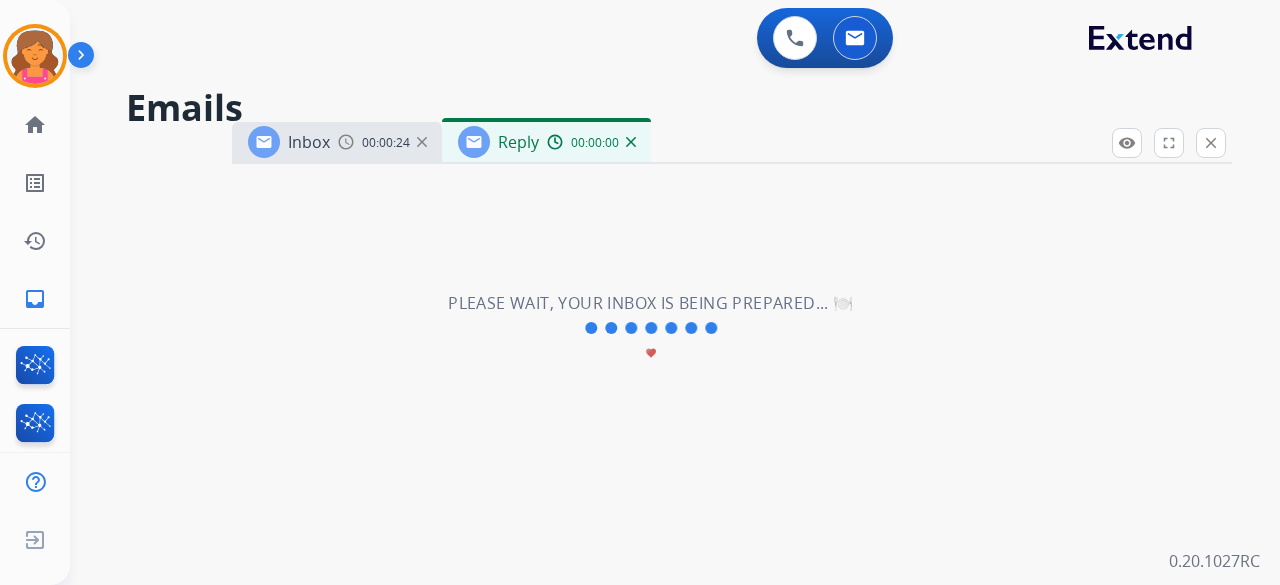 select on "**********" 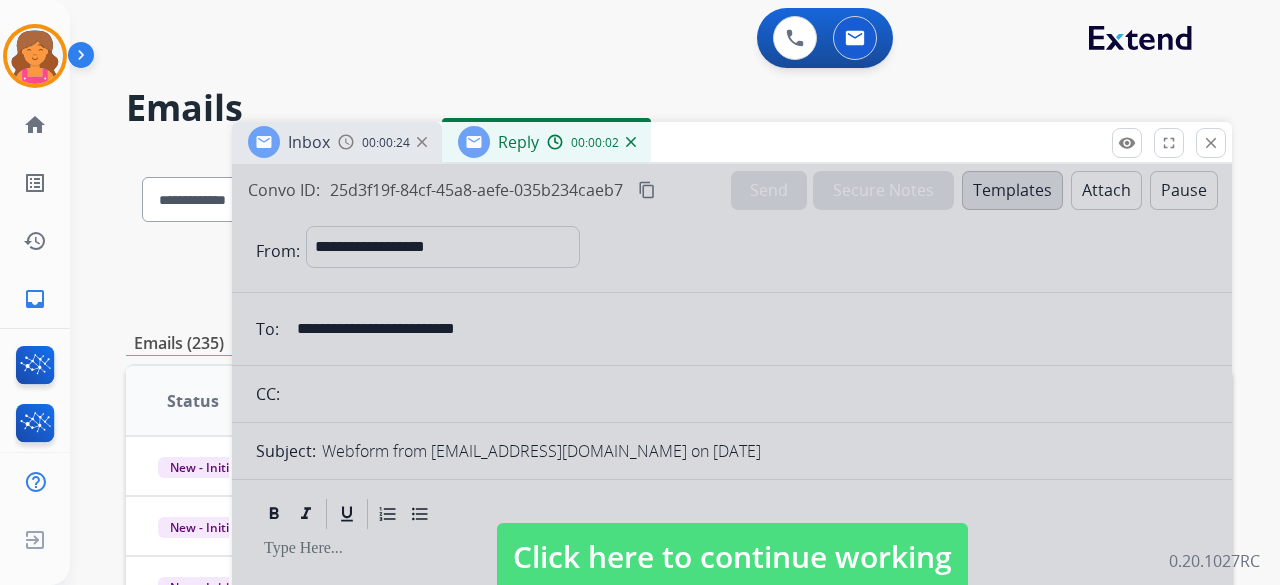 click on "Click here to continue working" at bounding box center [732, 557] 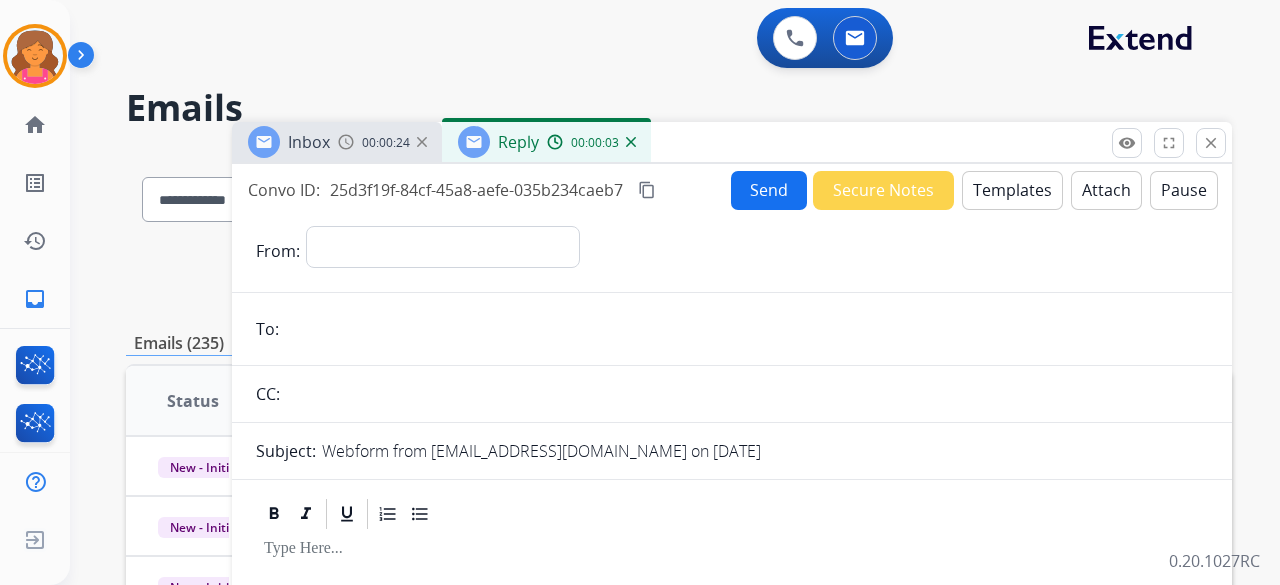 click at bounding box center (631, 142) 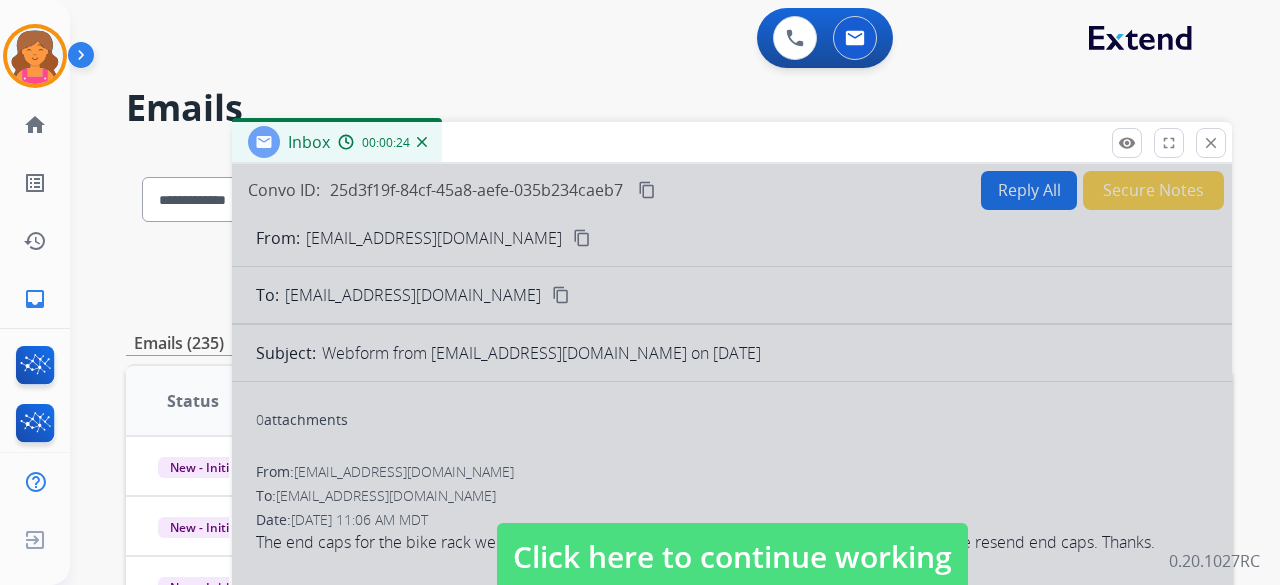 click on "Click here to continue working" at bounding box center (732, 557) 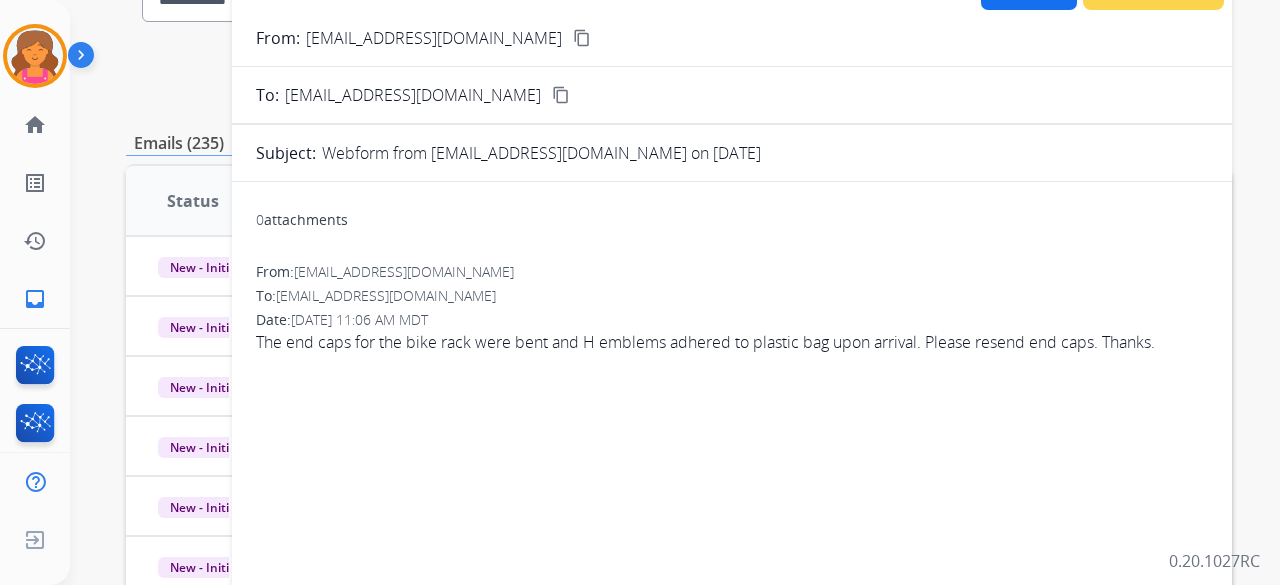 scroll, scrollTop: 0, scrollLeft: 0, axis: both 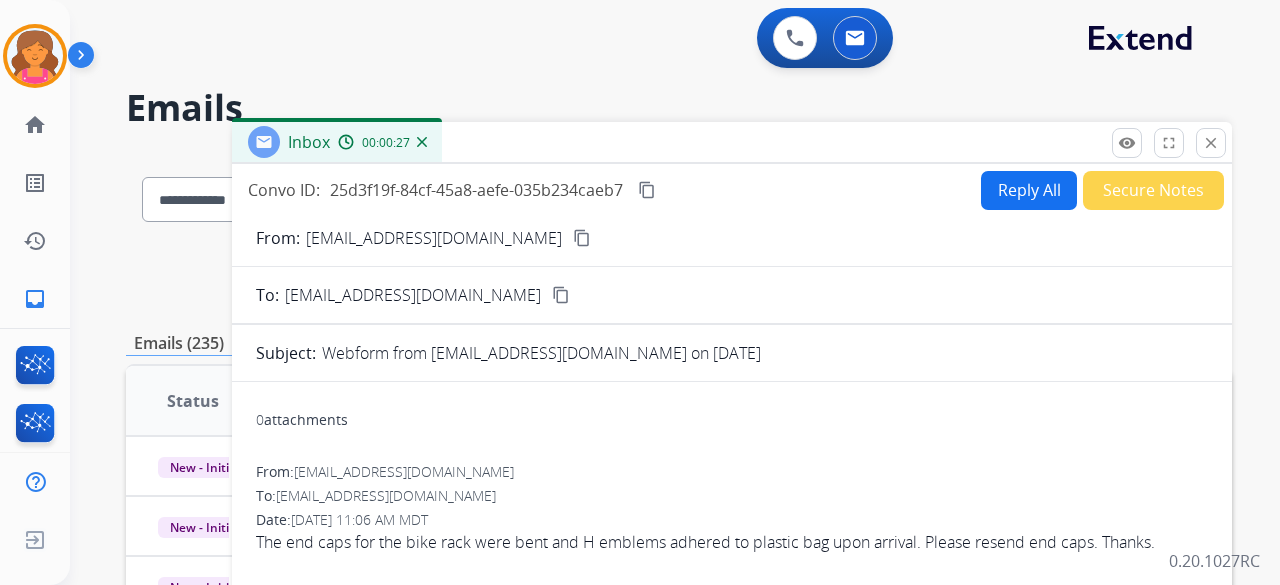 click on "Reply All" at bounding box center [1029, 190] 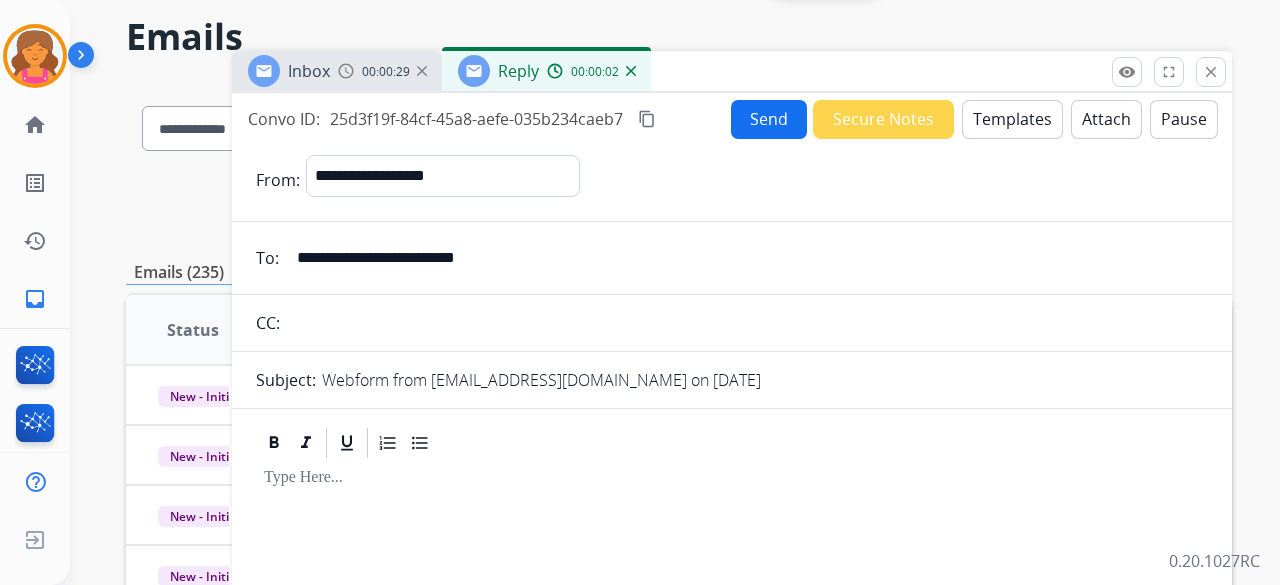 scroll, scrollTop: 0, scrollLeft: 0, axis: both 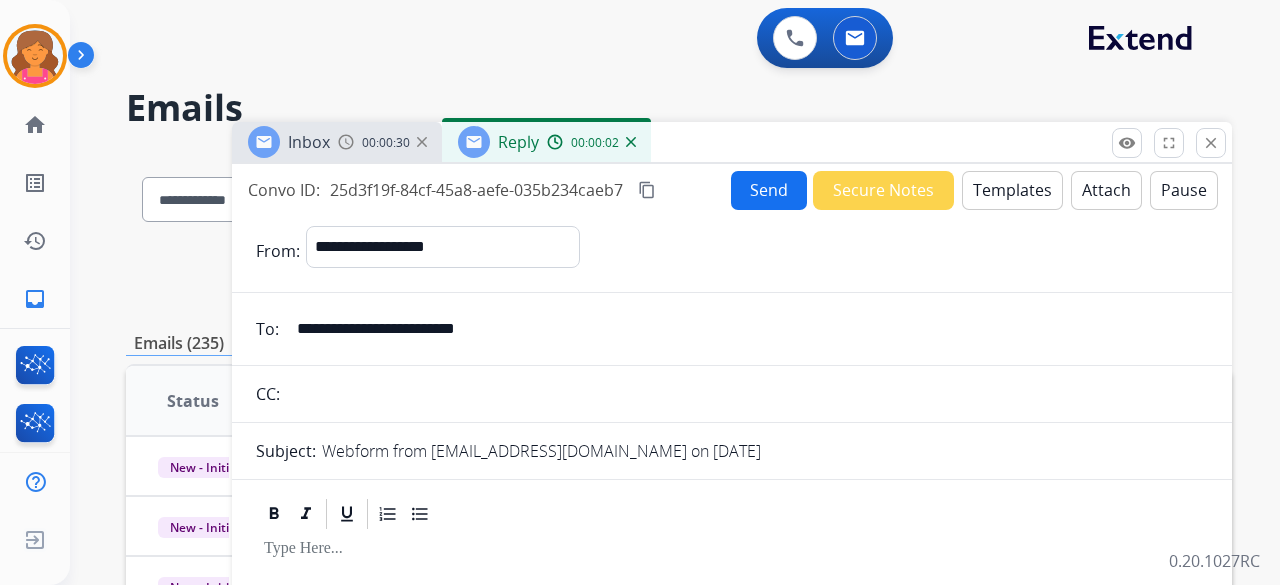 click on "Templates" at bounding box center (1012, 190) 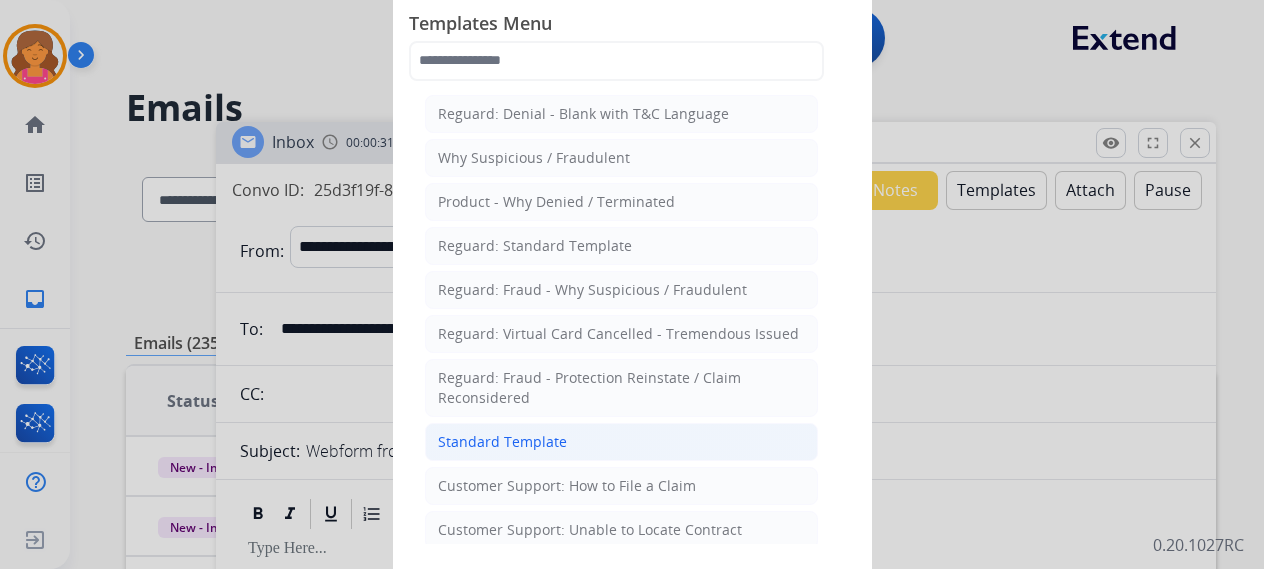 click on "Standard Template" 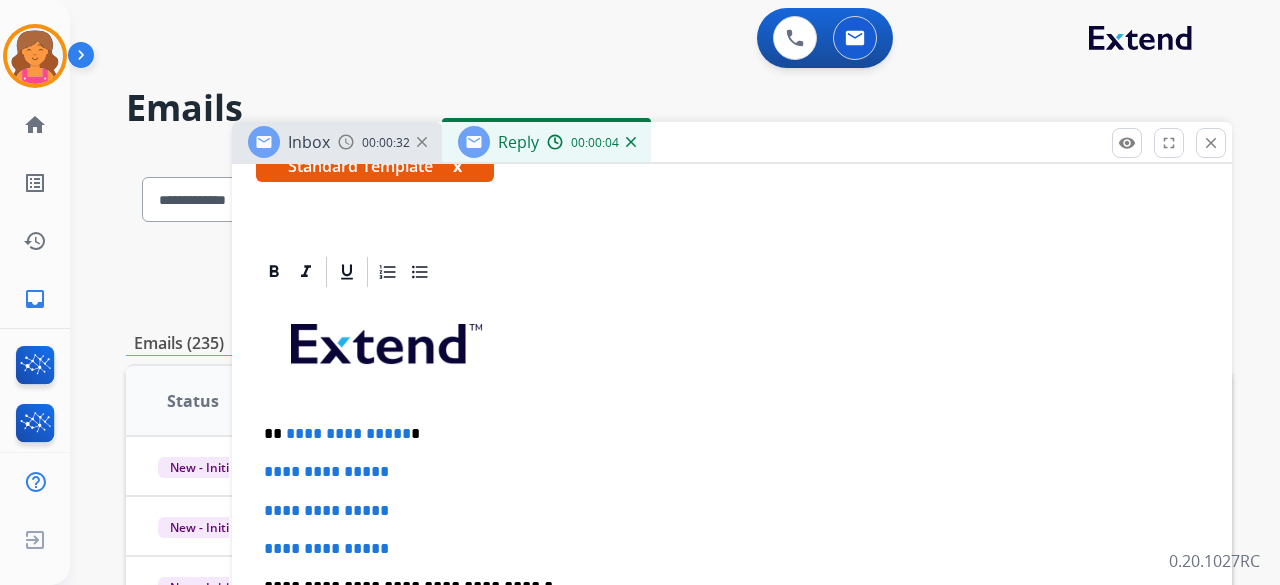 scroll, scrollTop: 552, scrollLeft: 0, axis: vertical 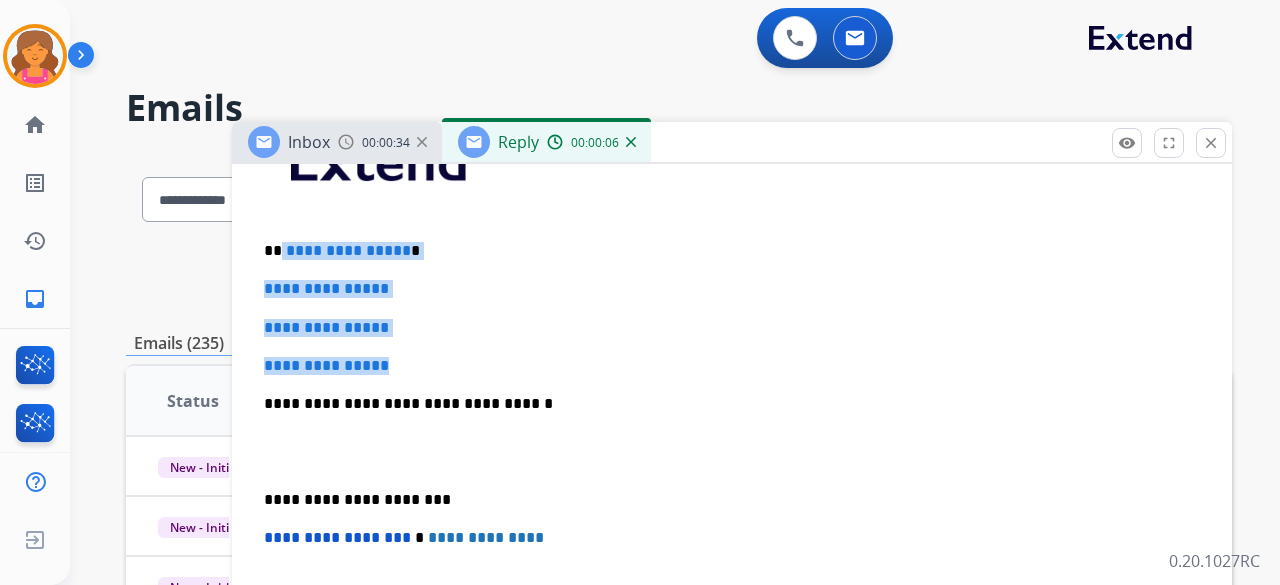 drag, startPoint x: 405, startPoint y: 372, endPoint x: 280, endPoint y: 235, distance: 185.45619 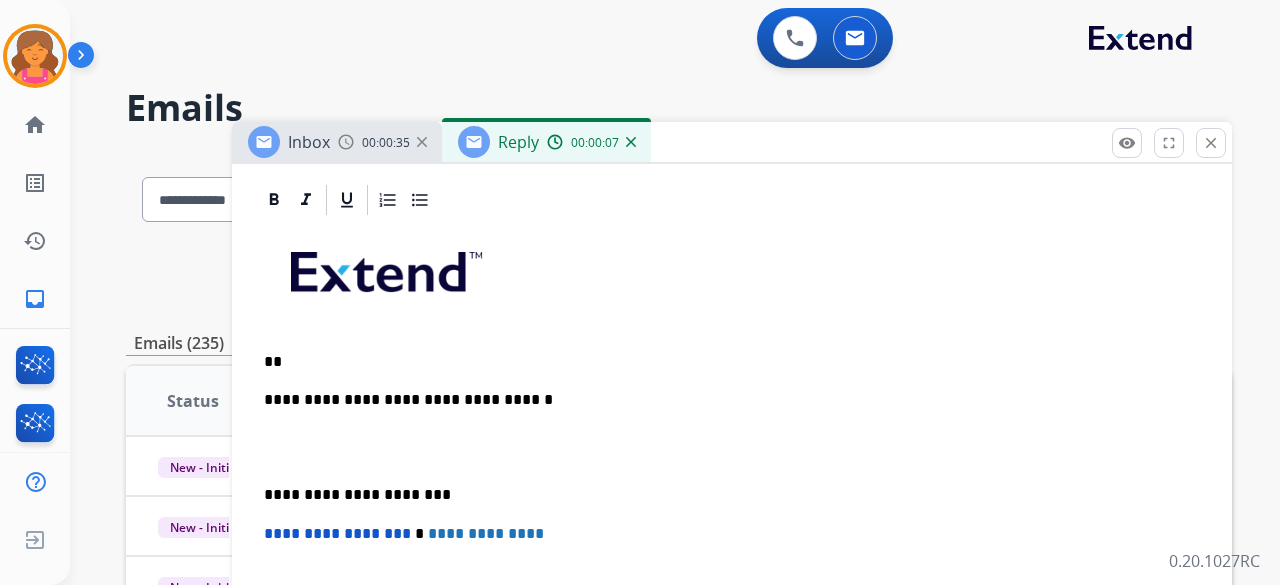 scroll, scrollTop: 437, scrollLeft: 0, axis: vertical 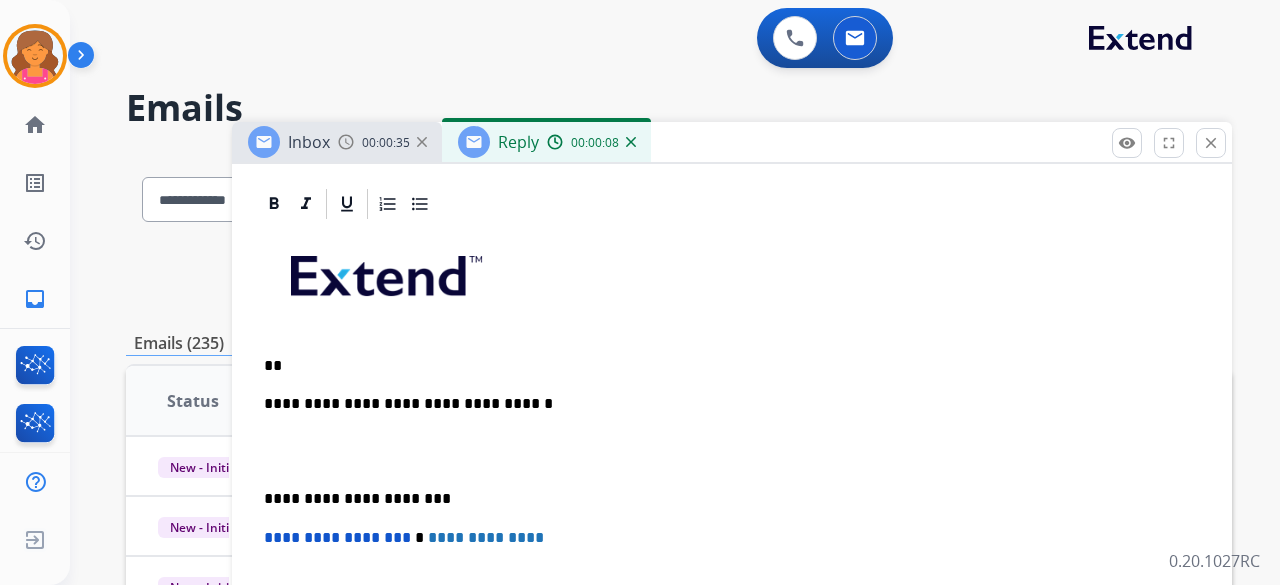 type 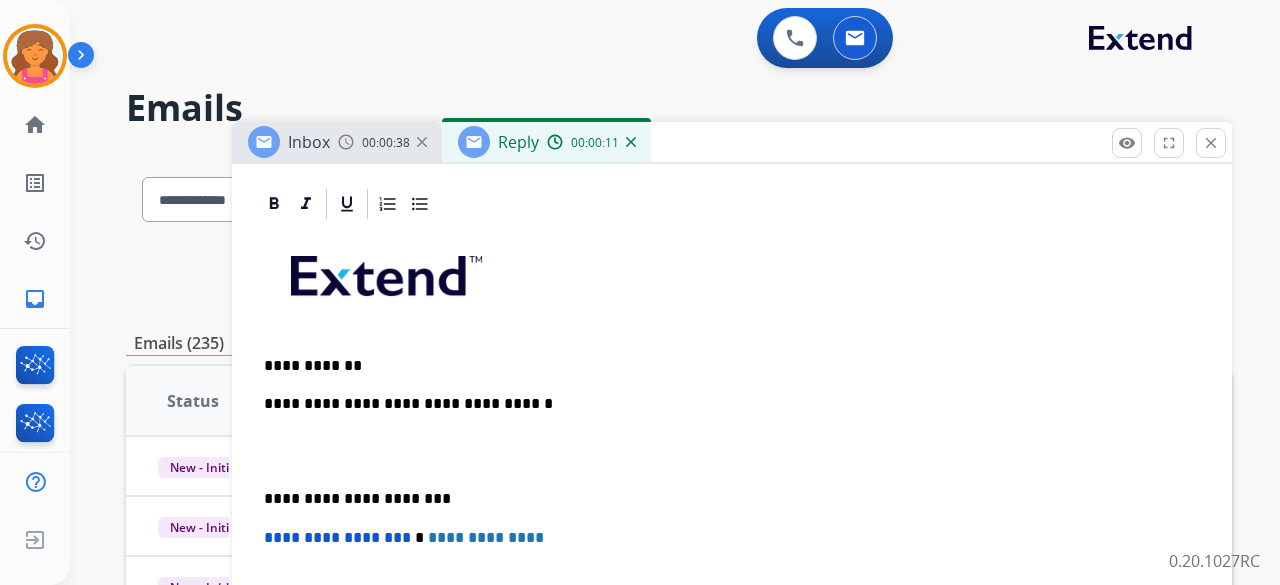 scroll, scrollTop: 475, scrollLeft: 0, axis: vertical 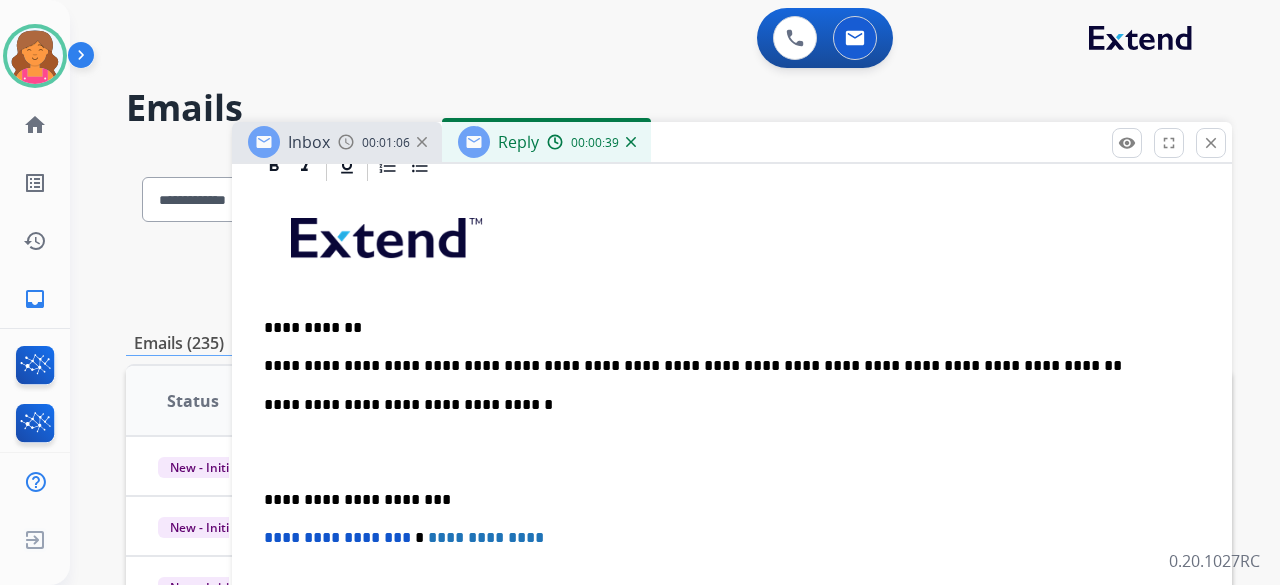 click on "**********" at bounding box center (732, 489) 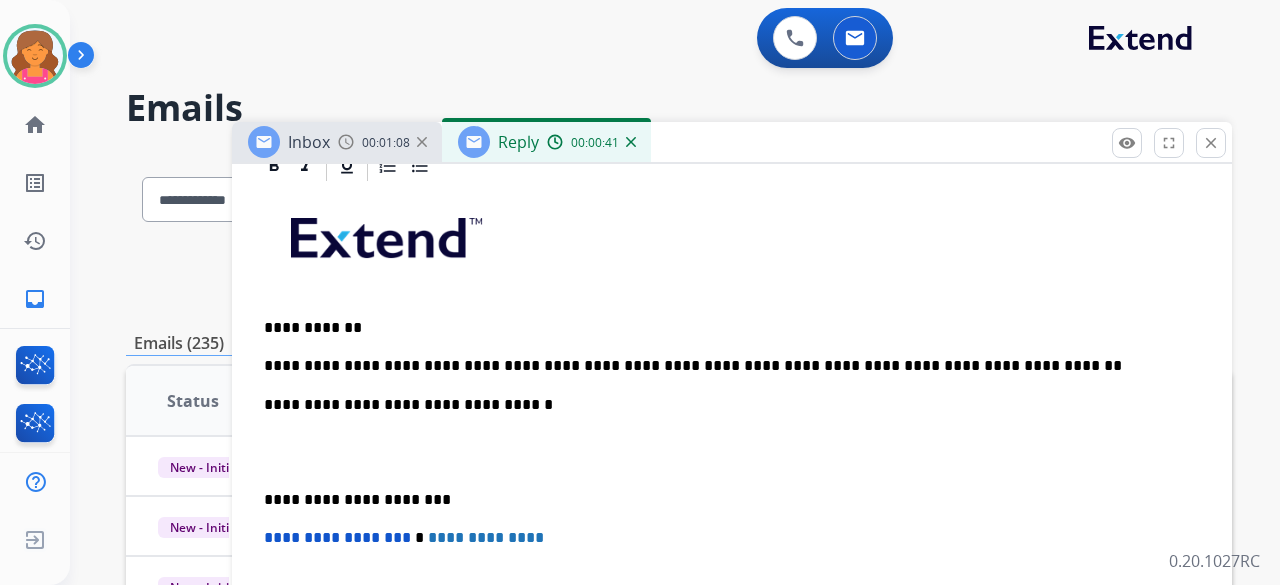 click on "**********" at bounding box center [724, 366] 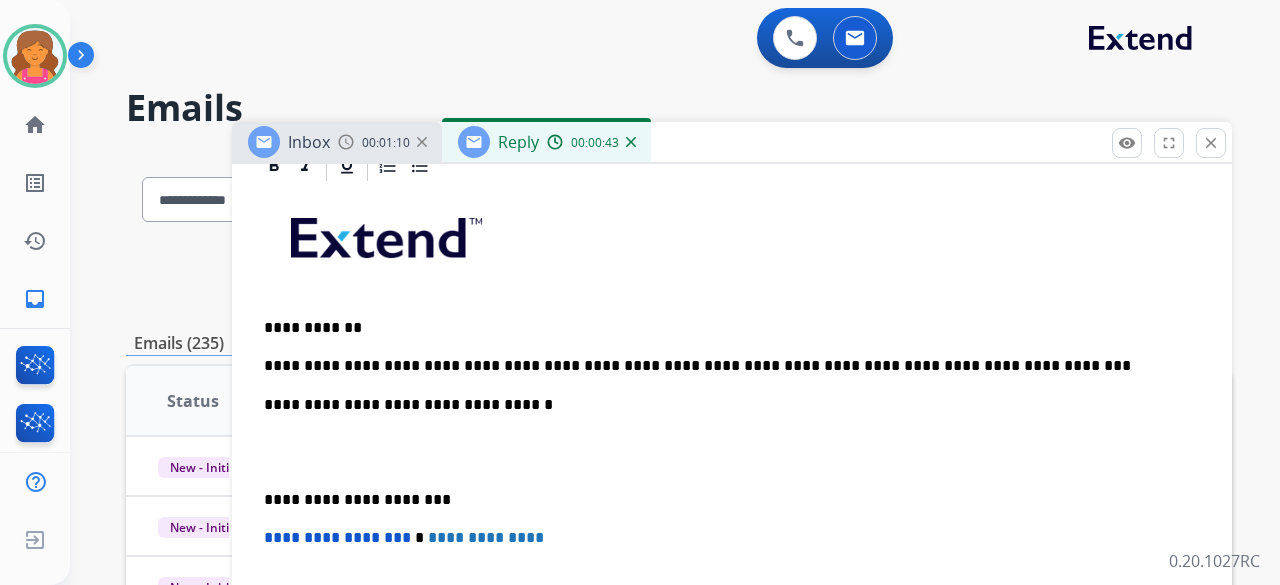 click on "**********" at bounding box center (724, 366) 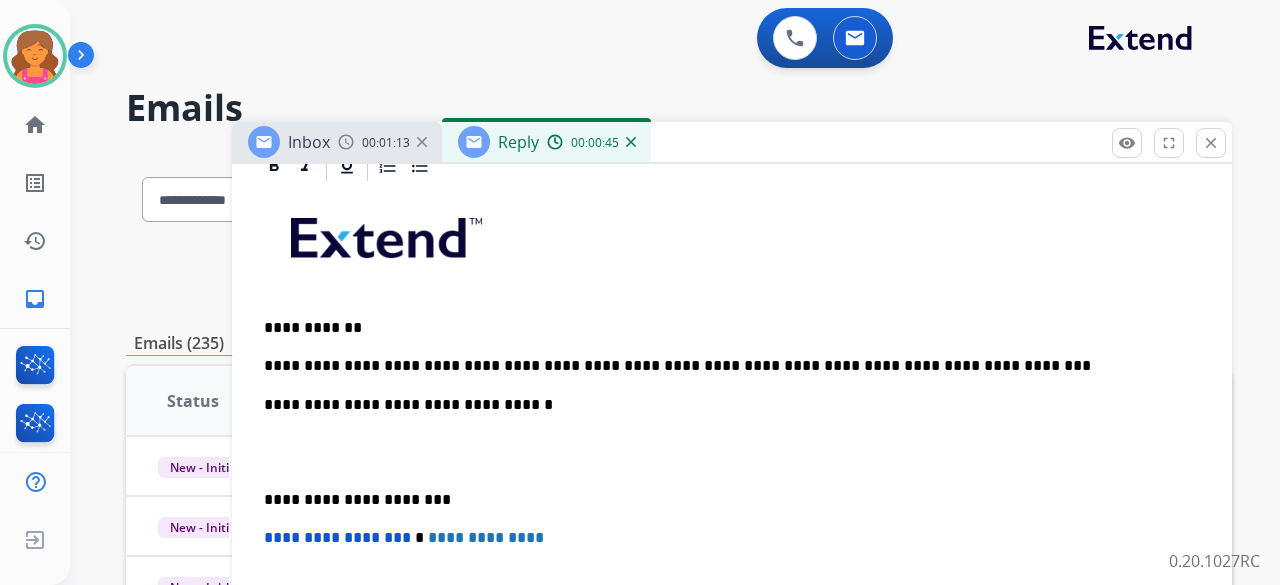 click on "**********" at bounding box center [724, 366] 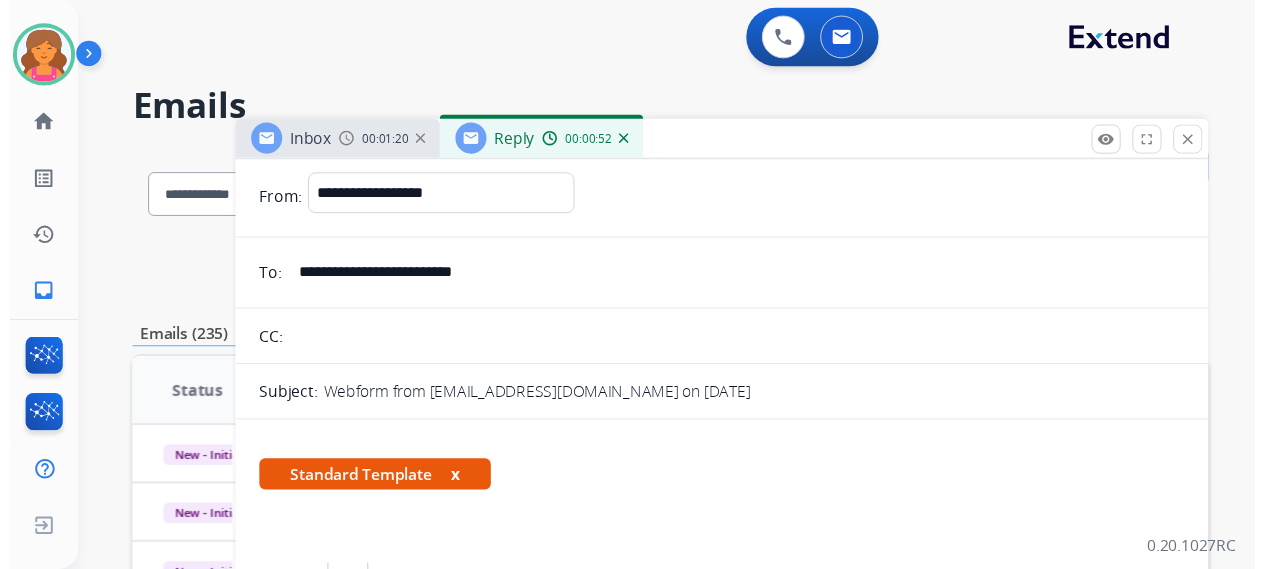 scroll, scrollTop: 0, scrollLeft: 0, axis: both 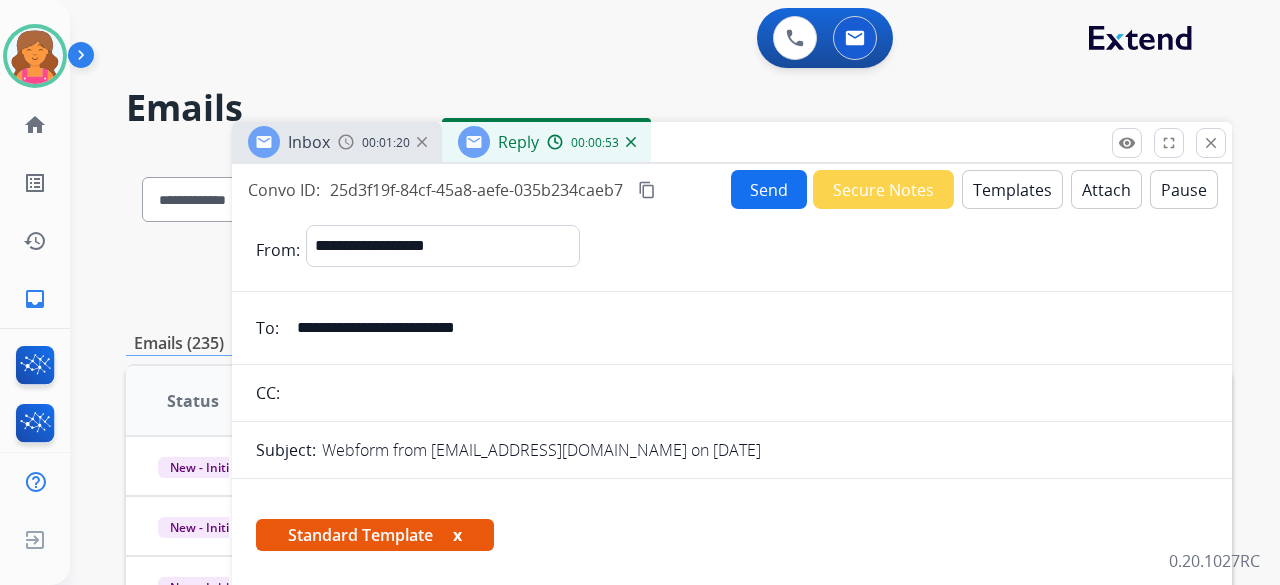 click on "content_copy" at bounding box center (647, 190) 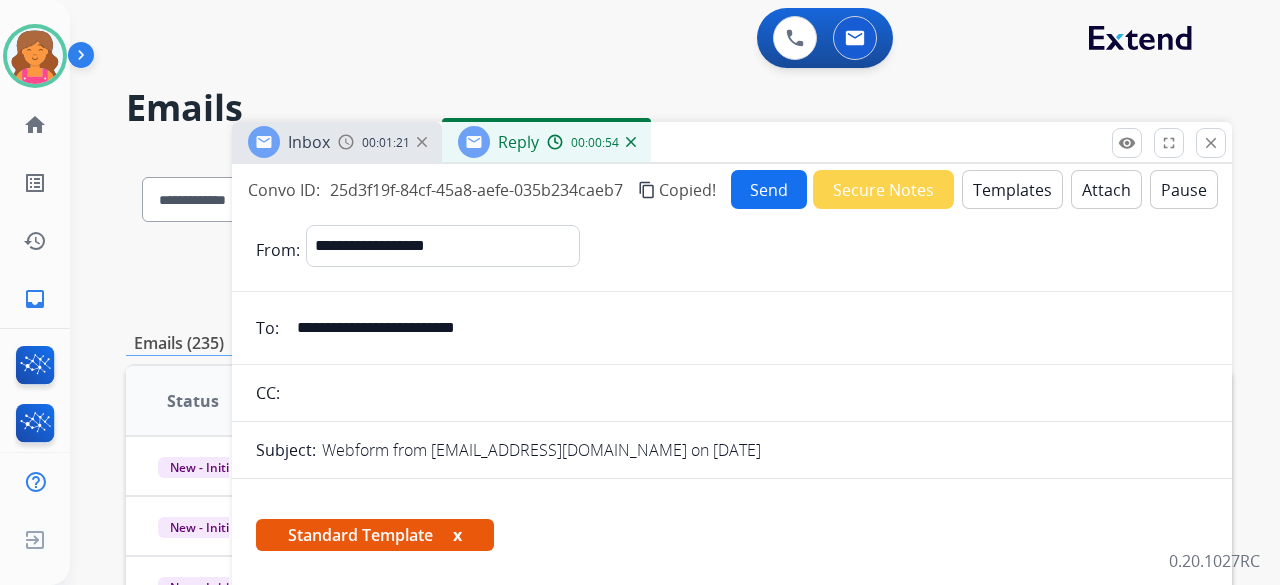 click on "Send" at bounding box center [769, 189] 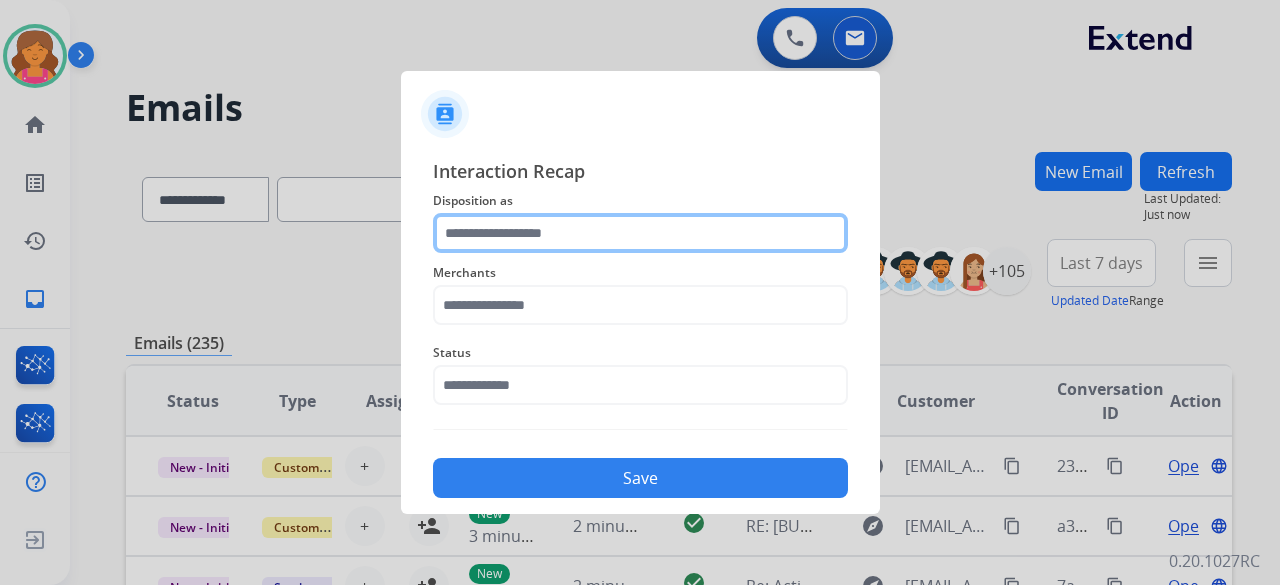click 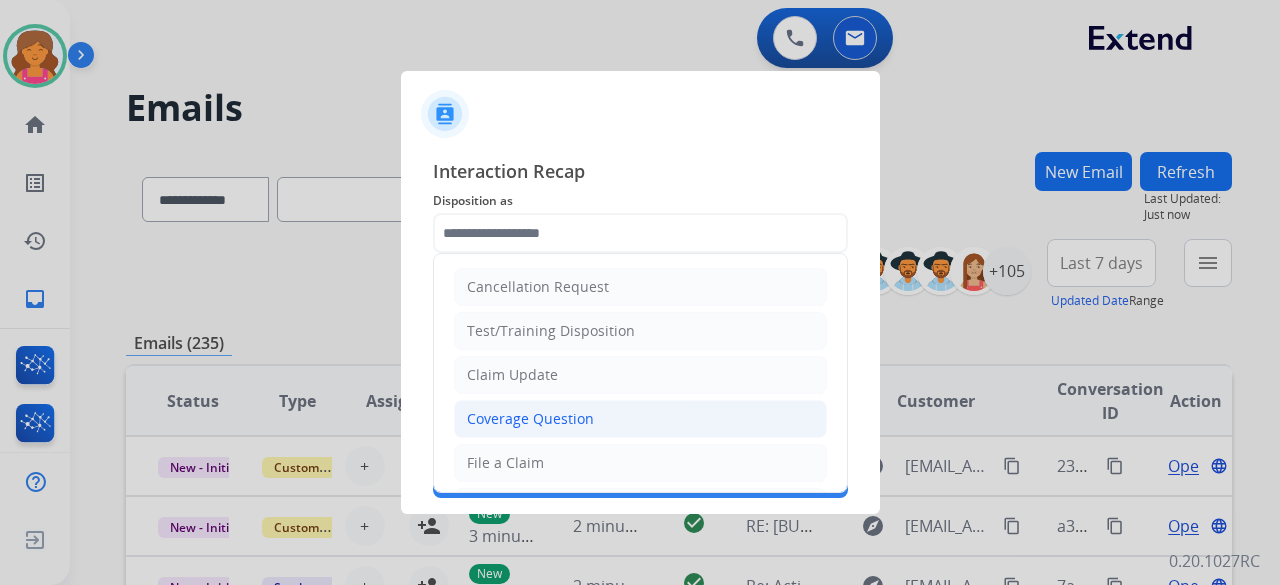 click on "Coverage Question" 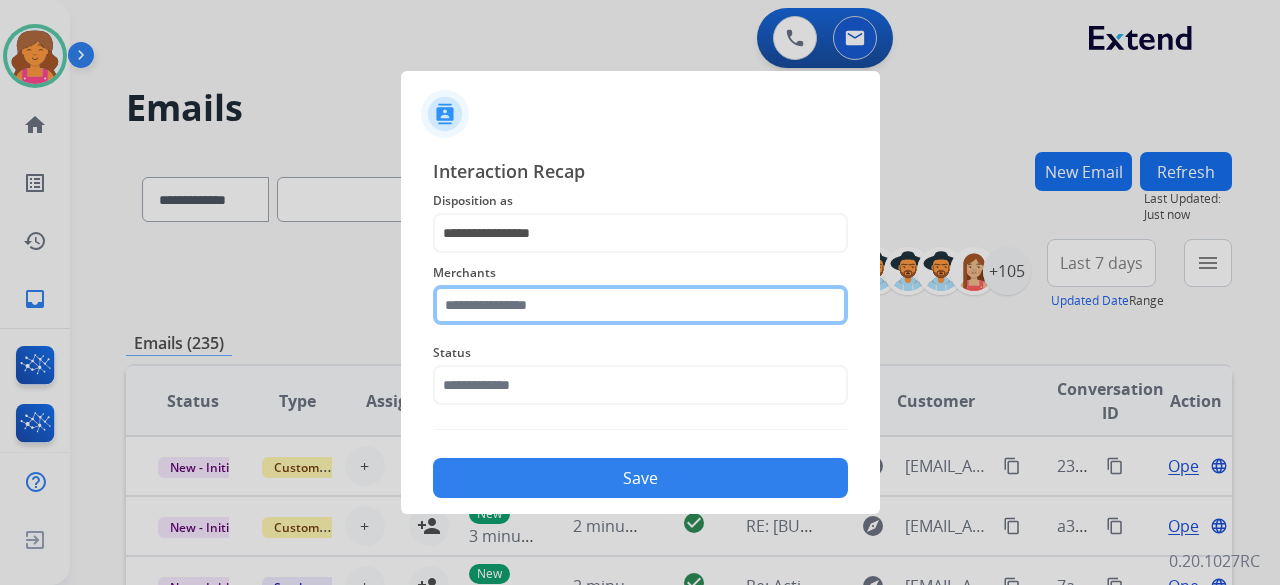 click 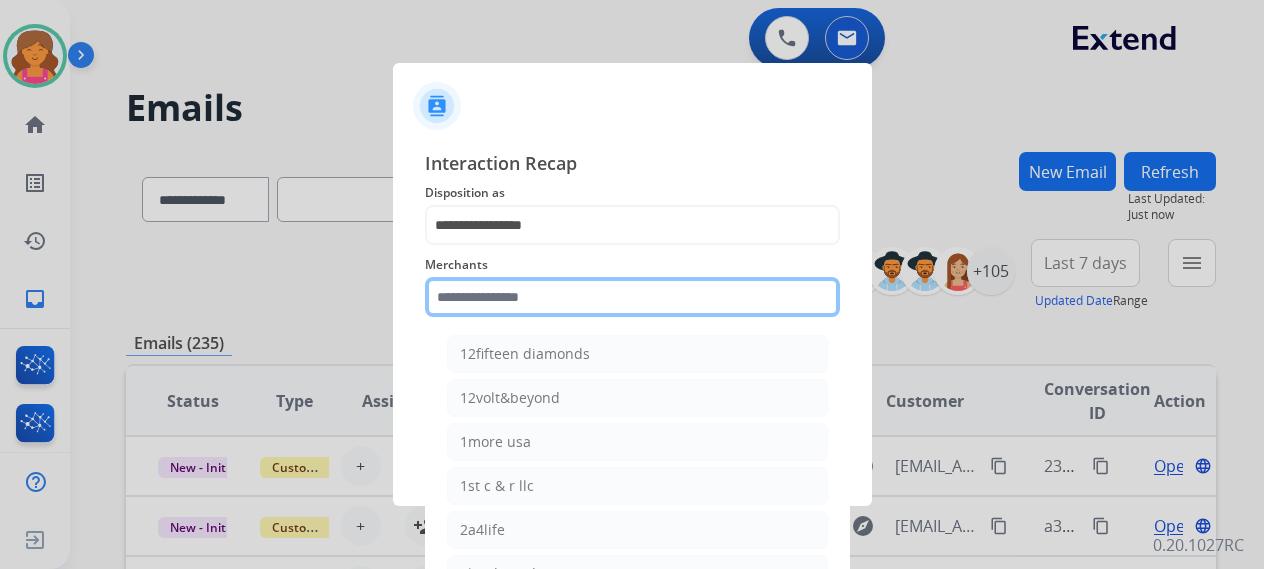 type on "*" 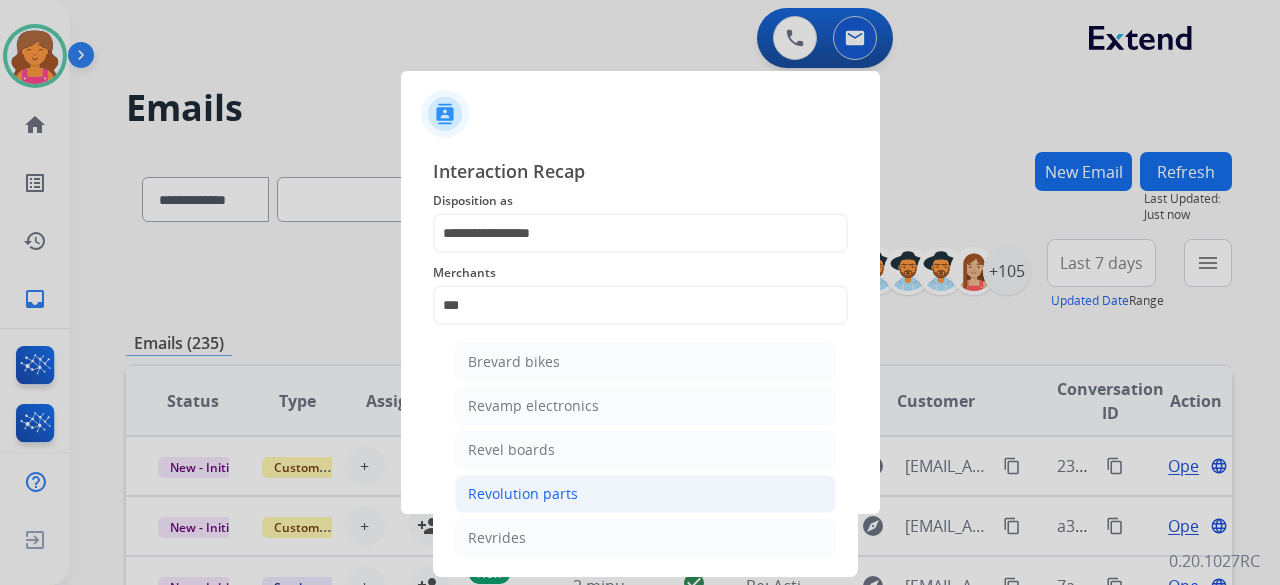 click on "Revolution parts" 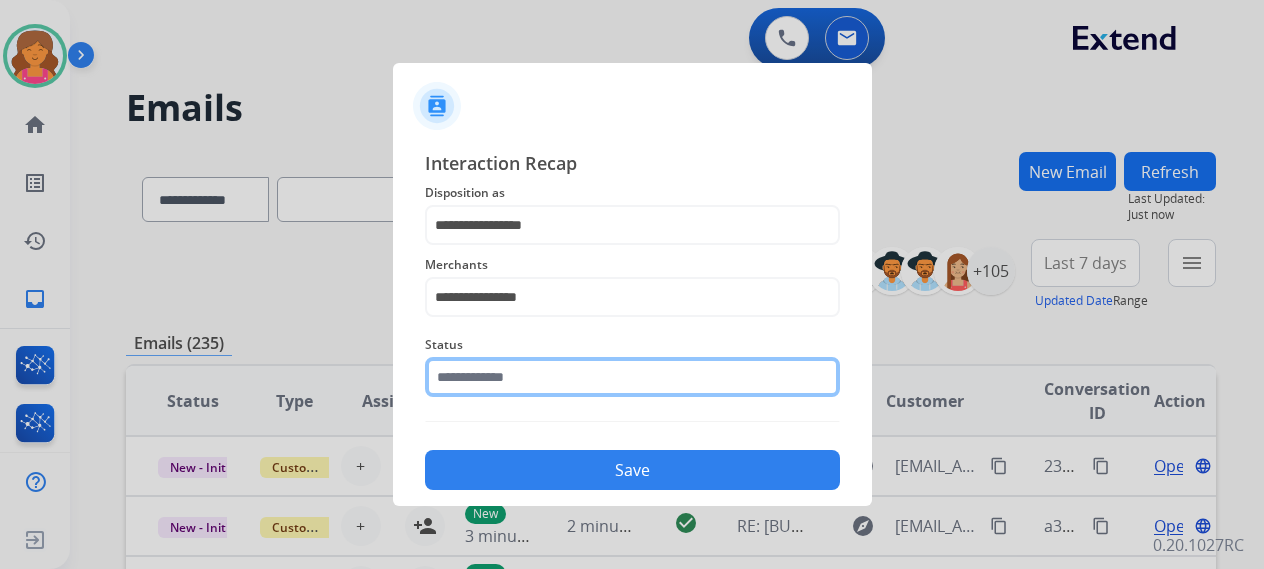click 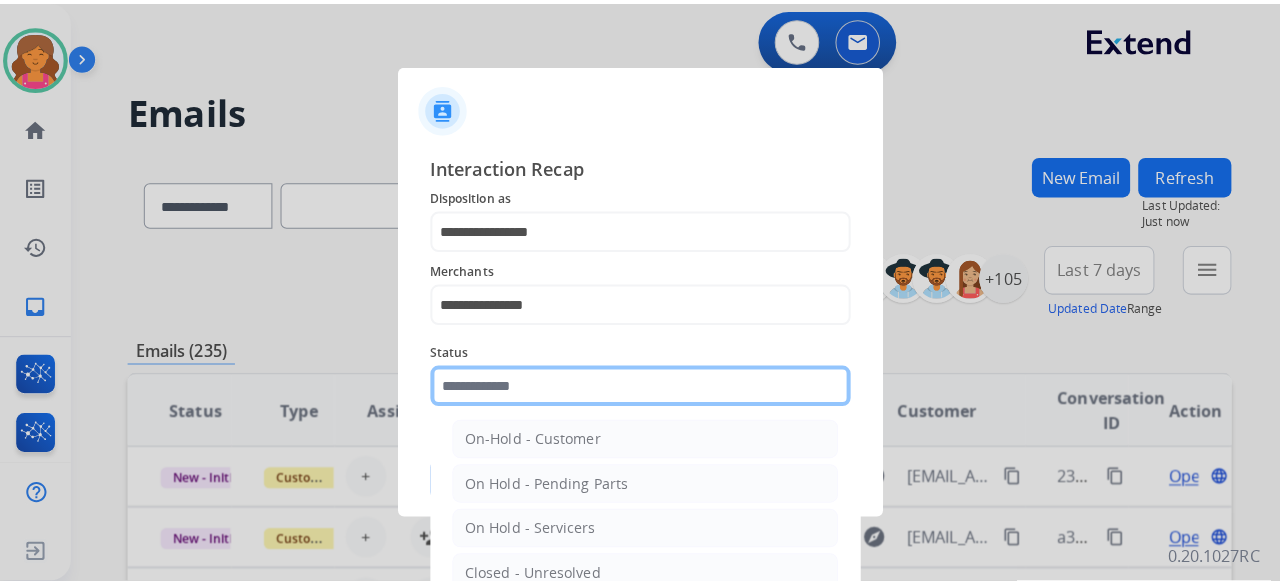 scroll, scrollTop: 114, scrollLeft: 0, axis: vertical 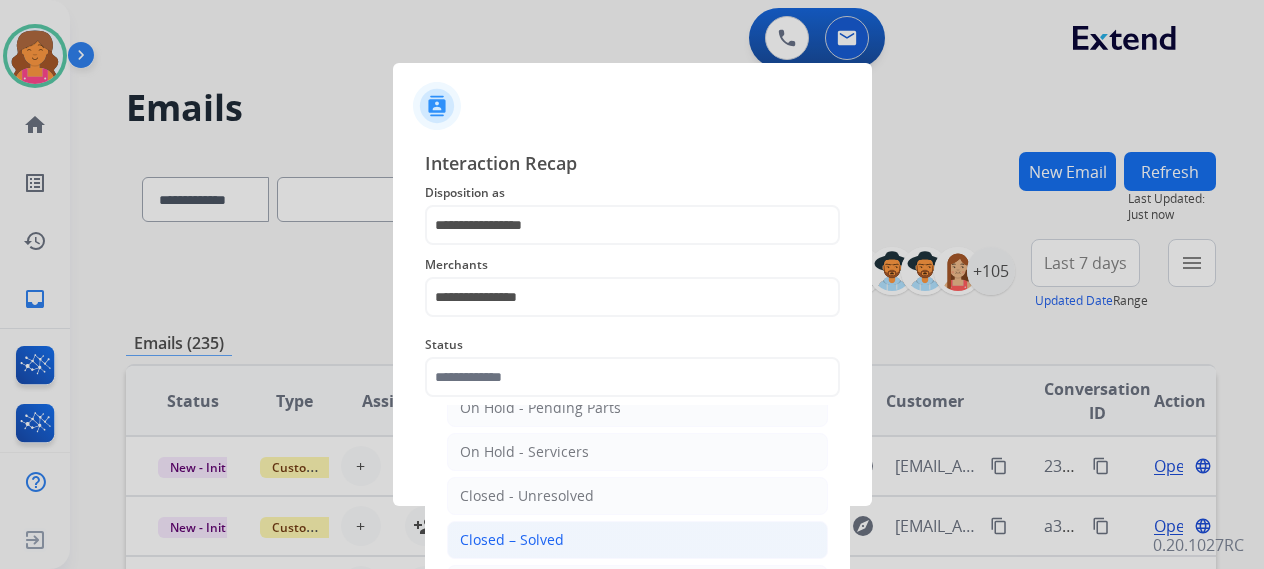 click on "Closed – Solved" 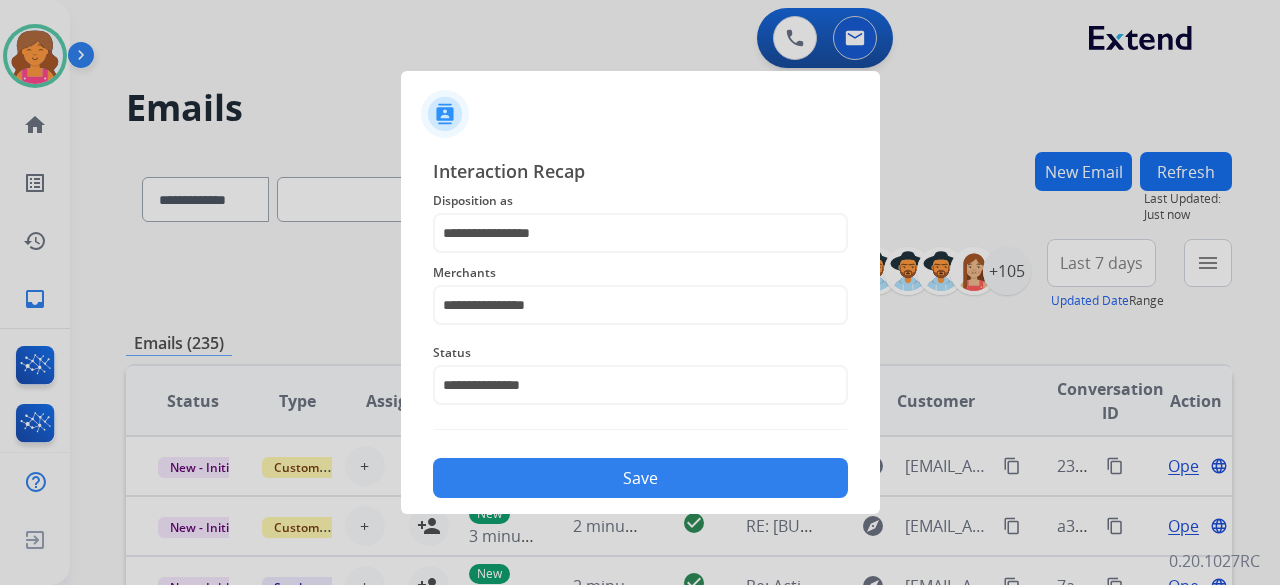 click on "Save" 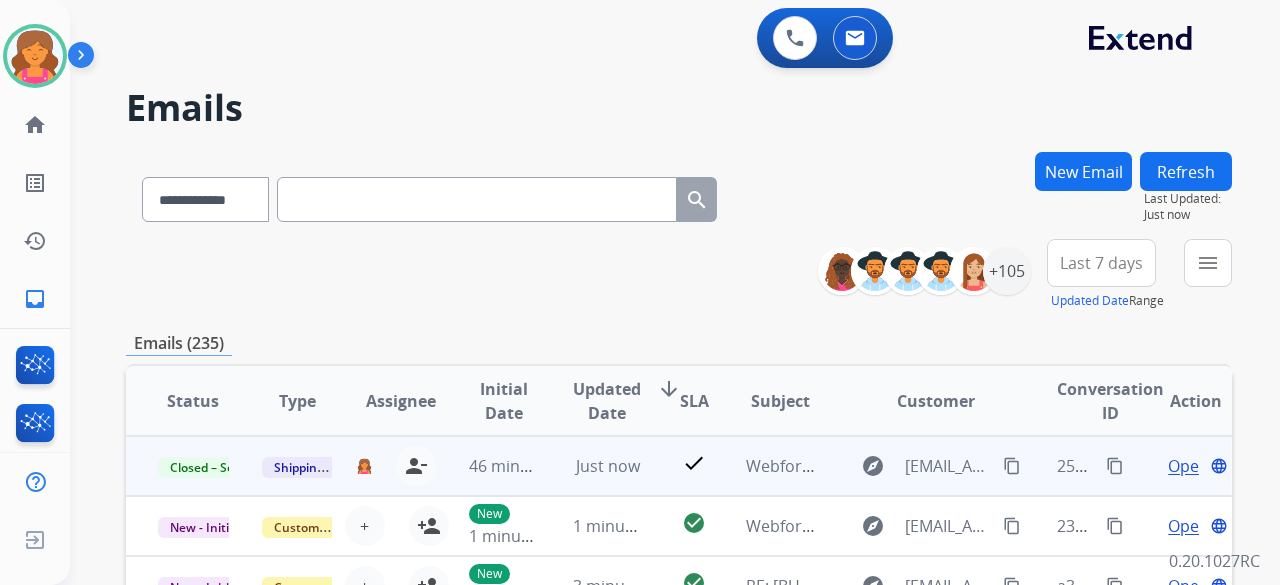 click on "content_copy" at bounding box center [1115, 466] 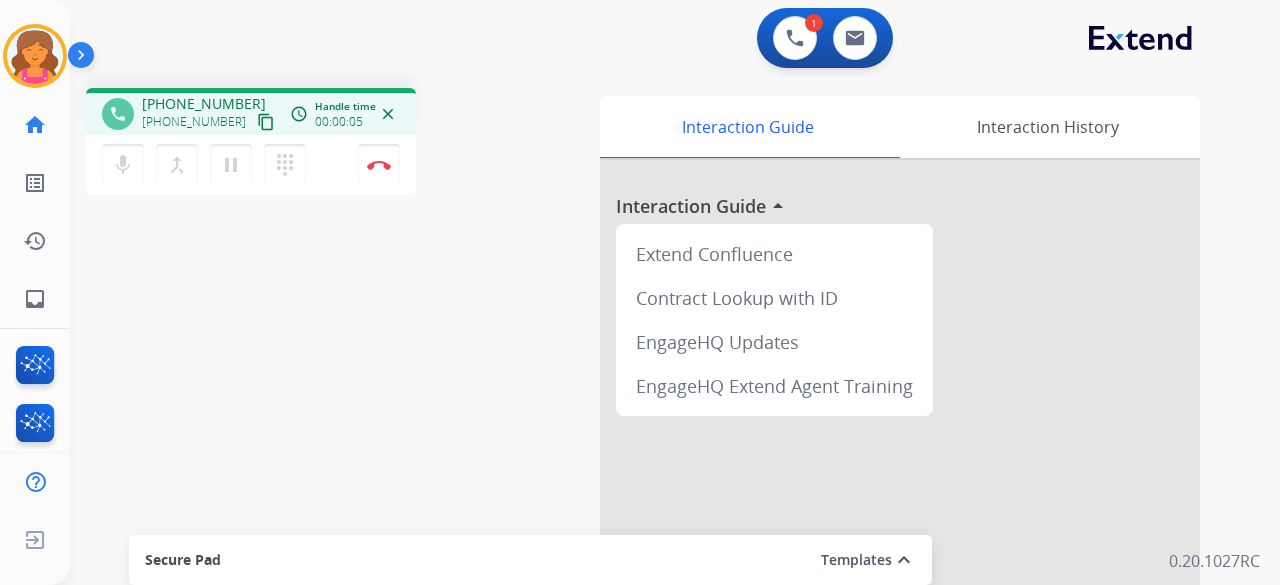 click on "content_copy" at bounding box center (266, 122) 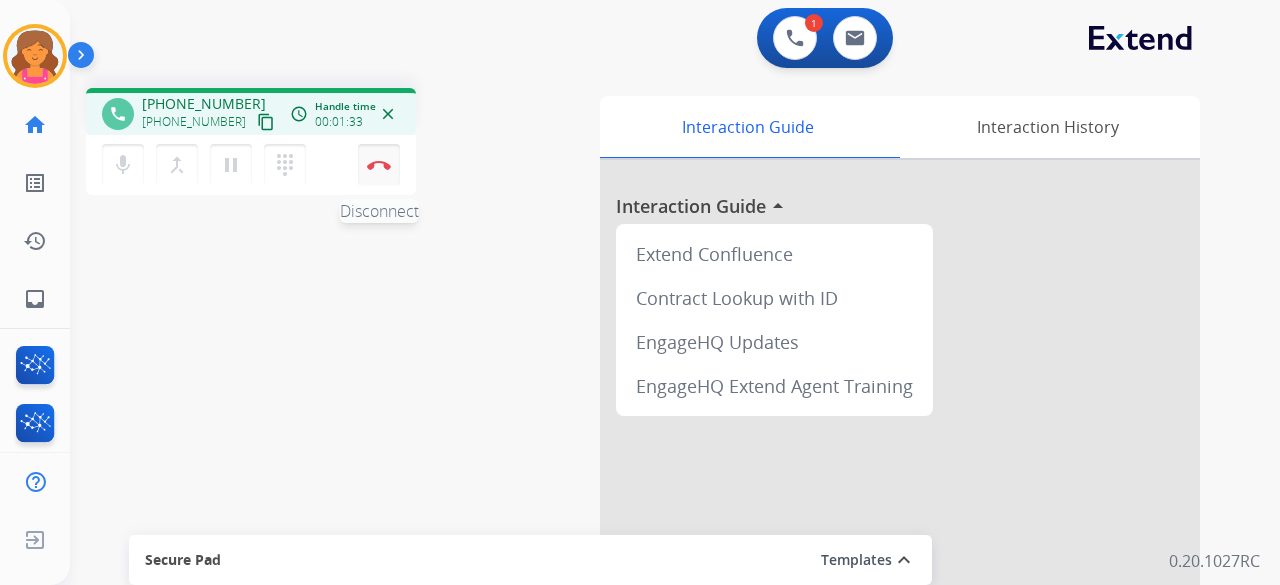 click on "Disconnect" at bounding box center [379, 165] 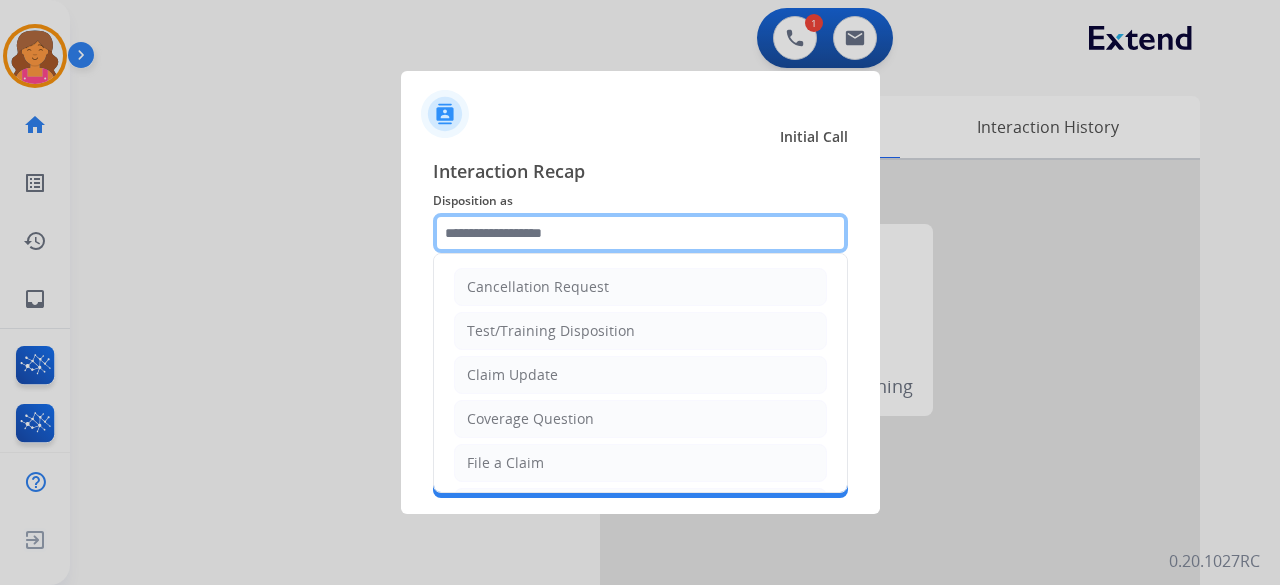 click 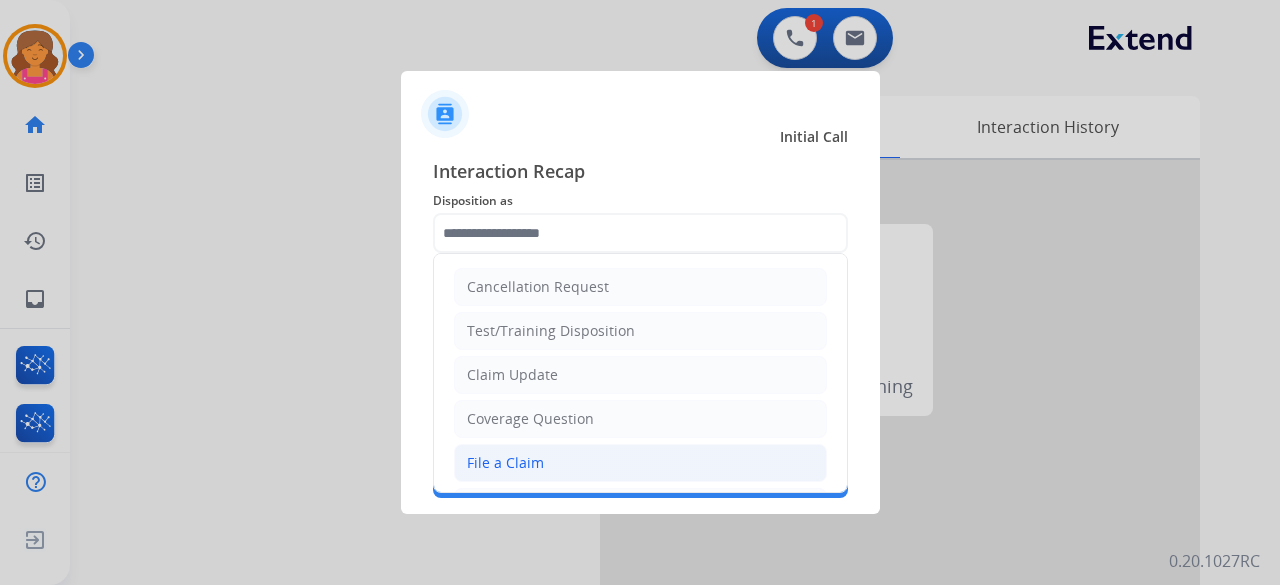 click on "File a Claim" 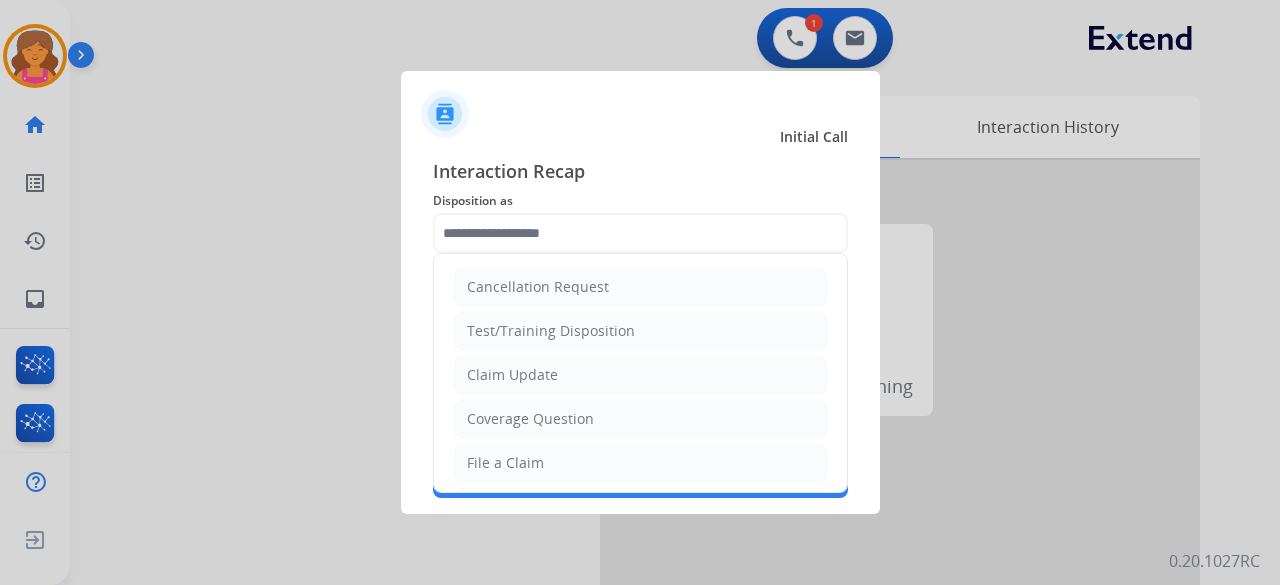 type on "**********" 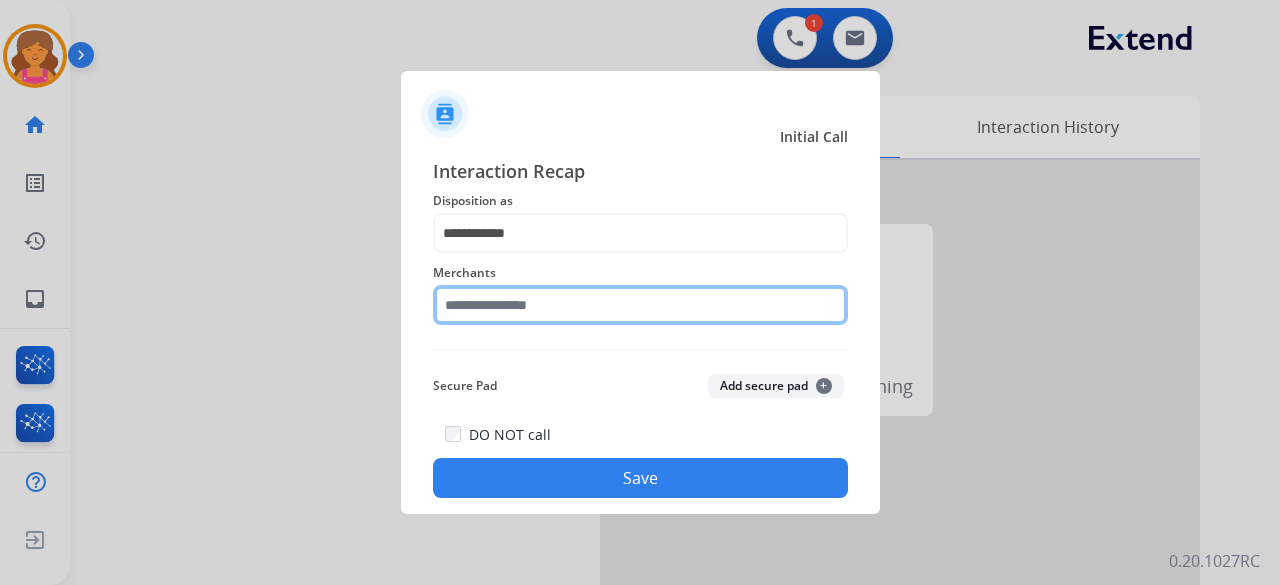 click 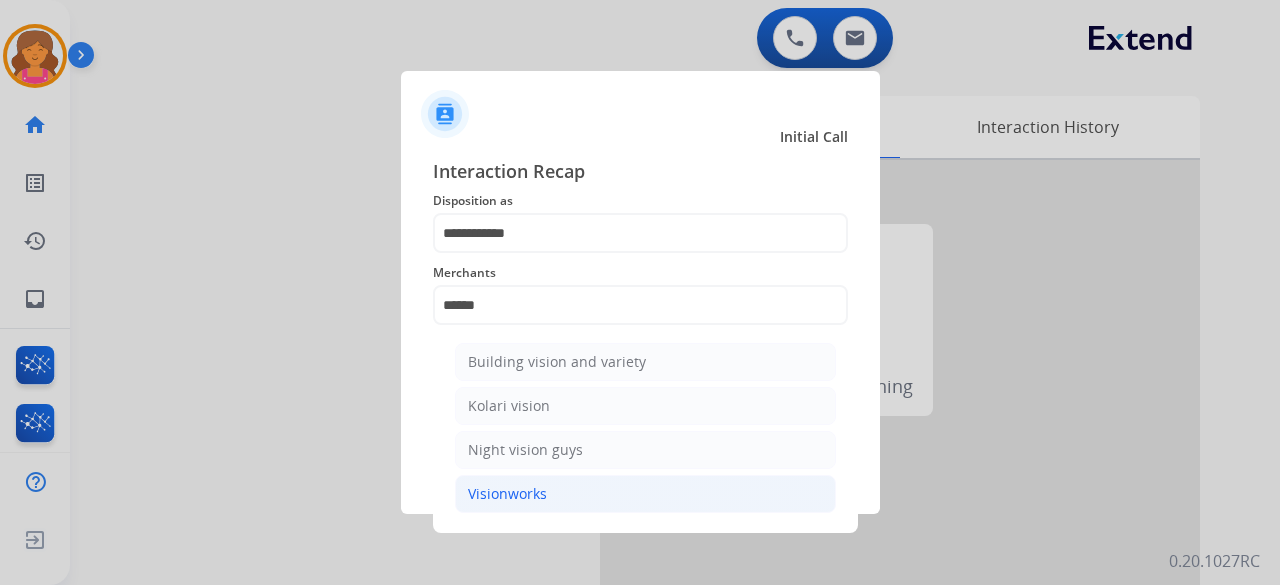 click on "Visionworks" 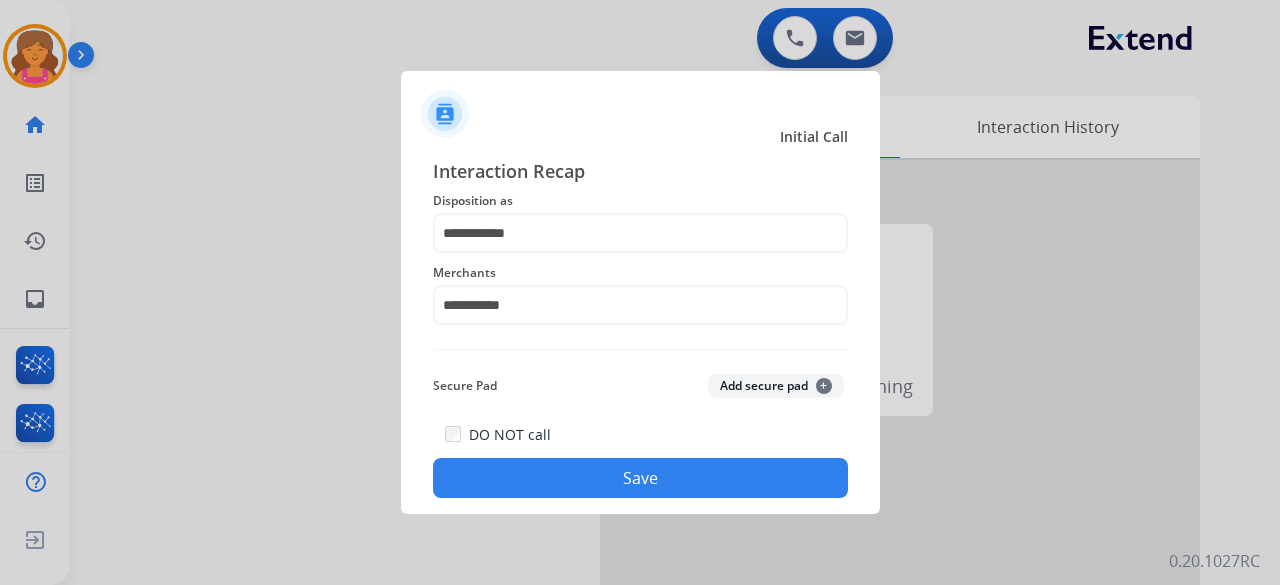 click on "Save" 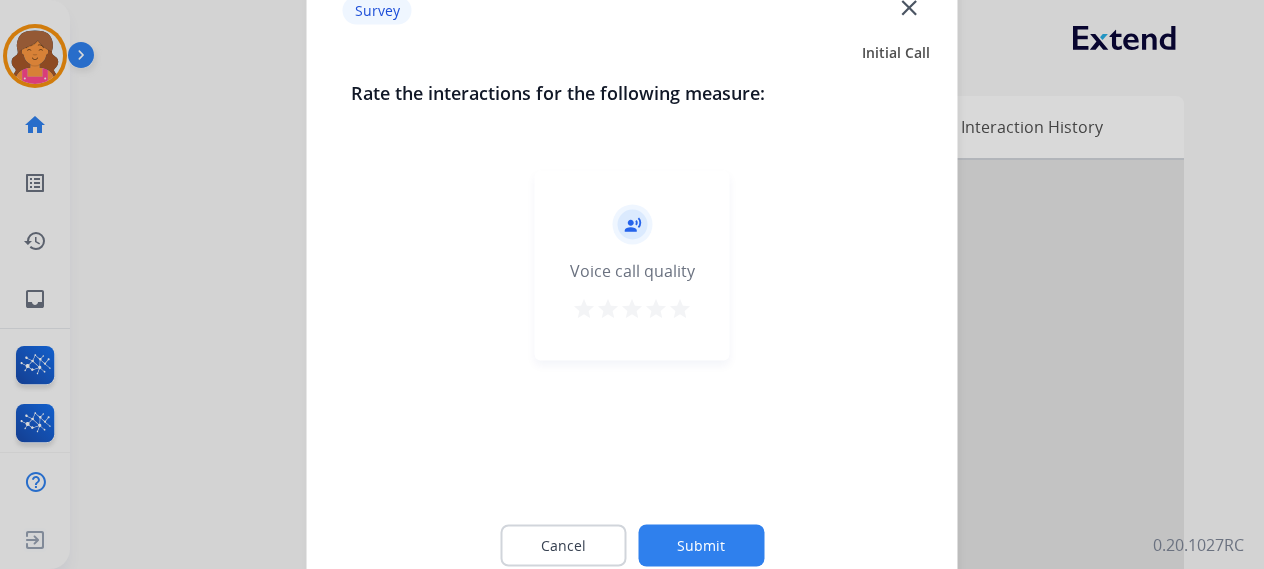 click on "star" at bounding box center [680, 308] 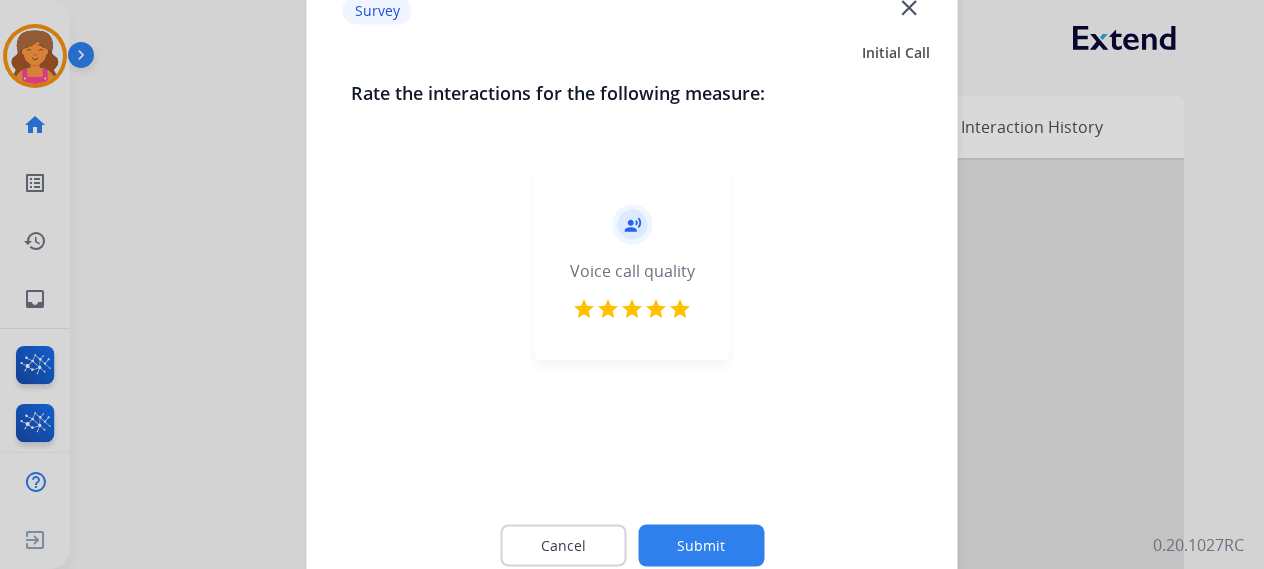 click on "Submit" 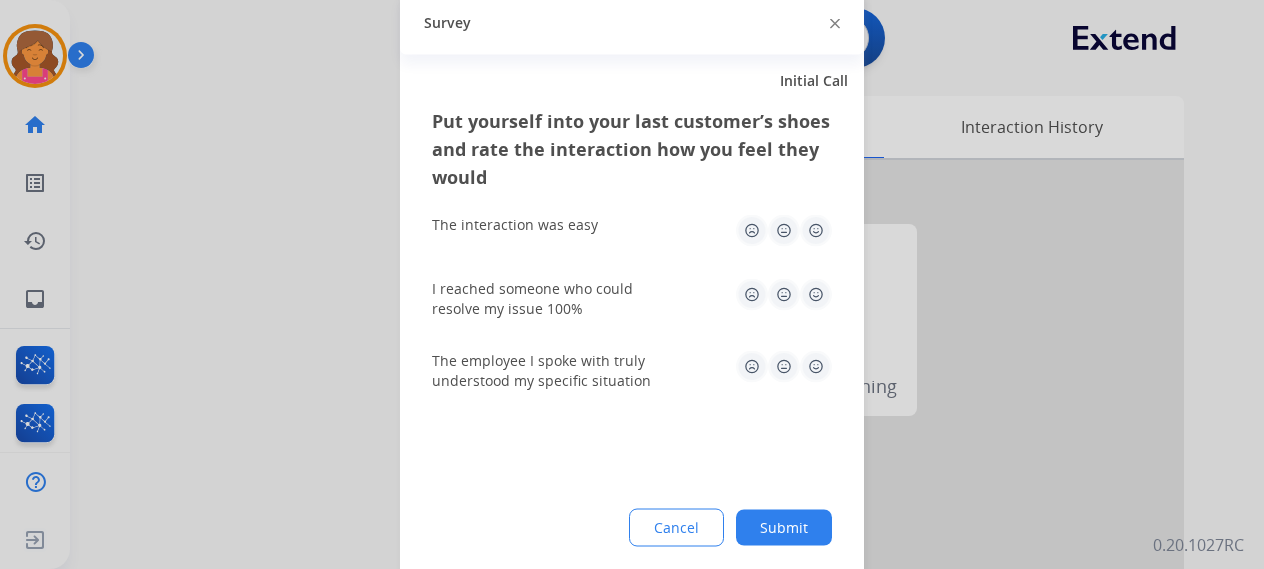 click 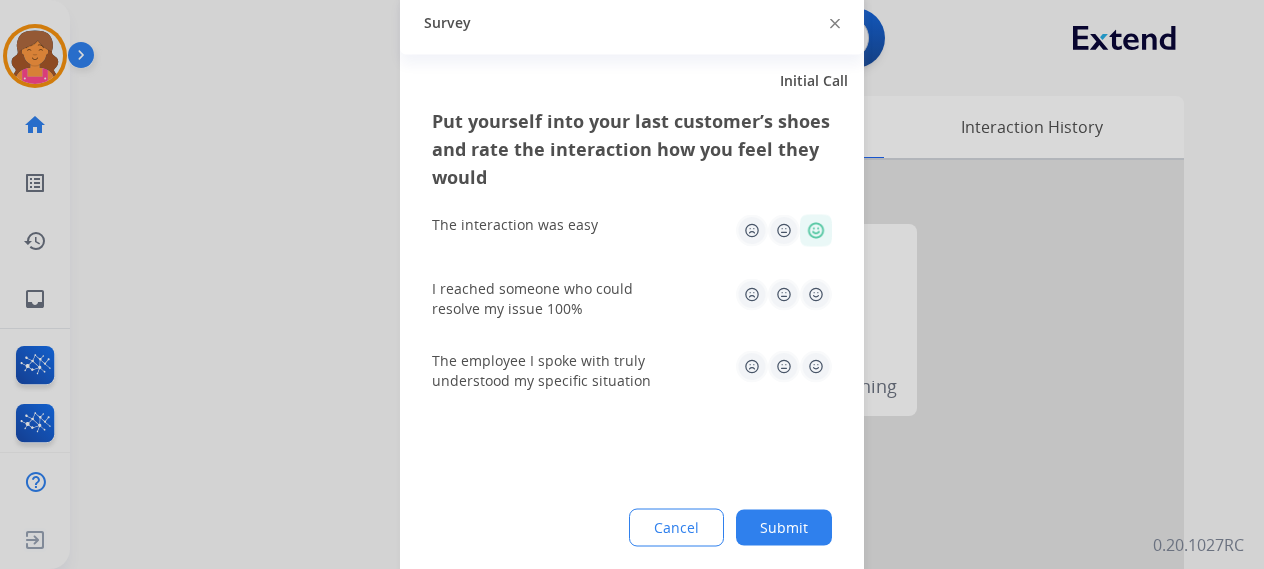 click 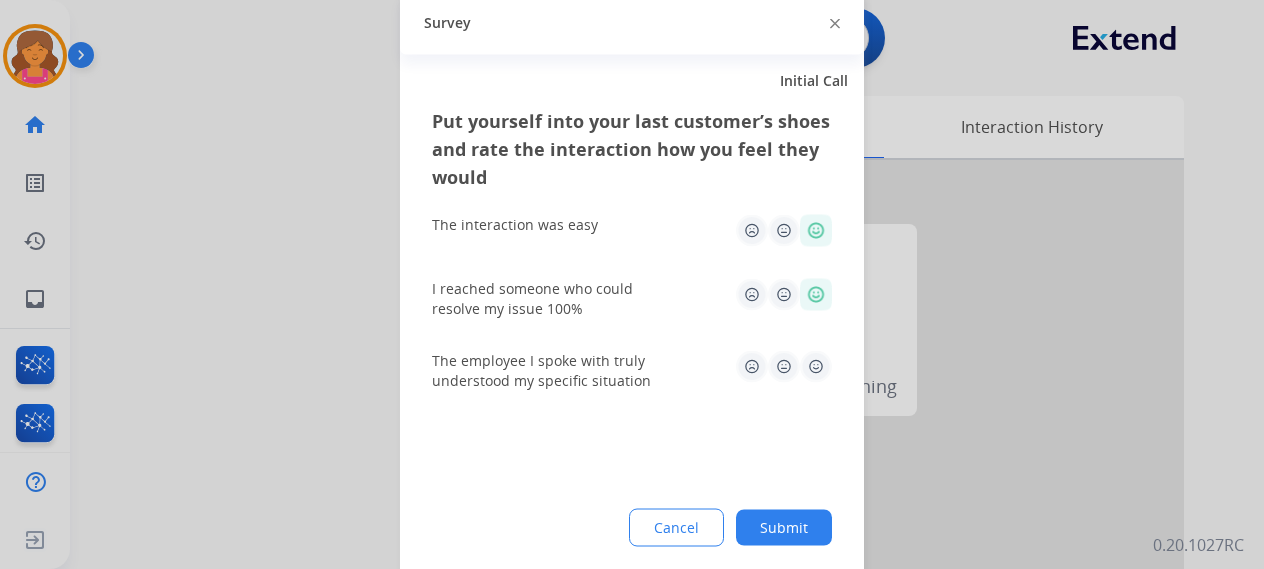 click 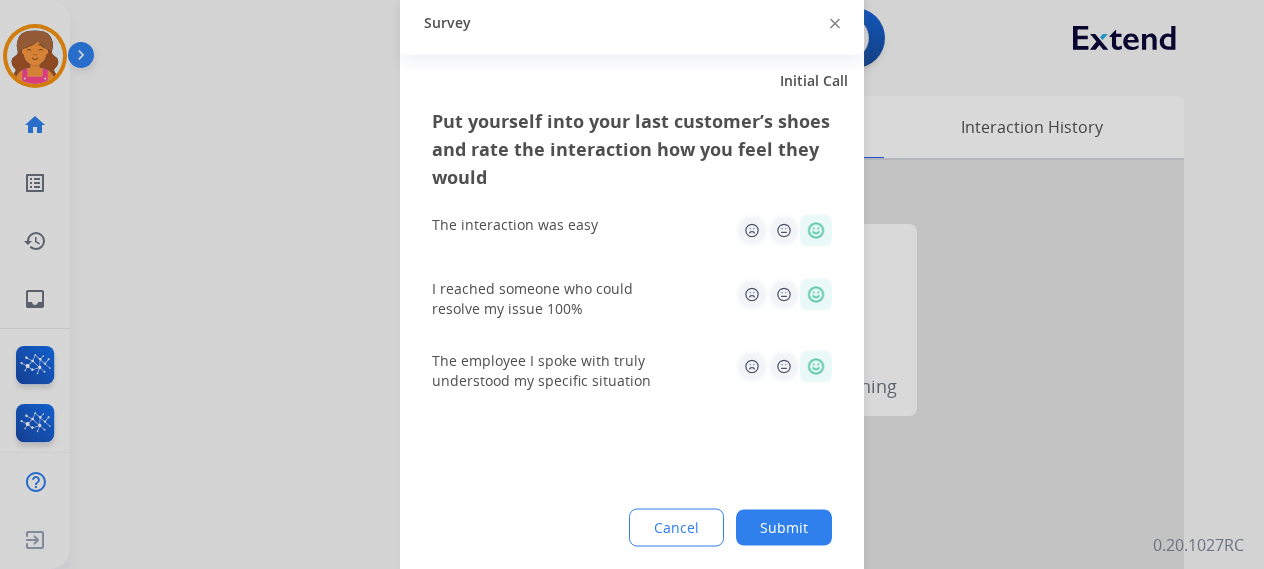 click on "Submit" 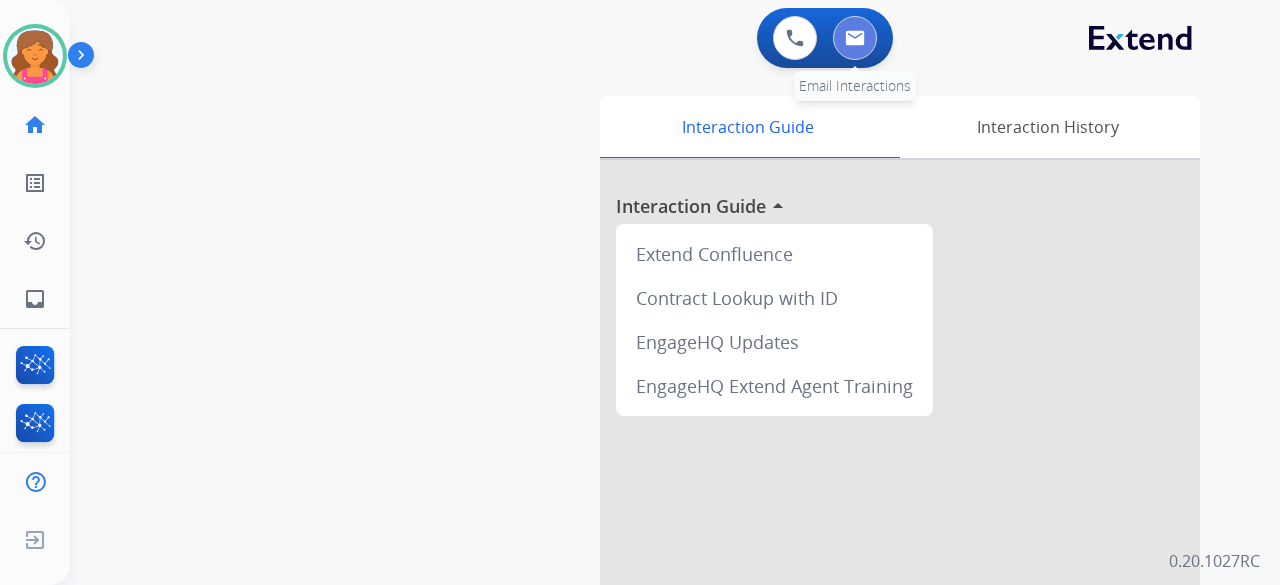 click at bounding box center (855, 38) 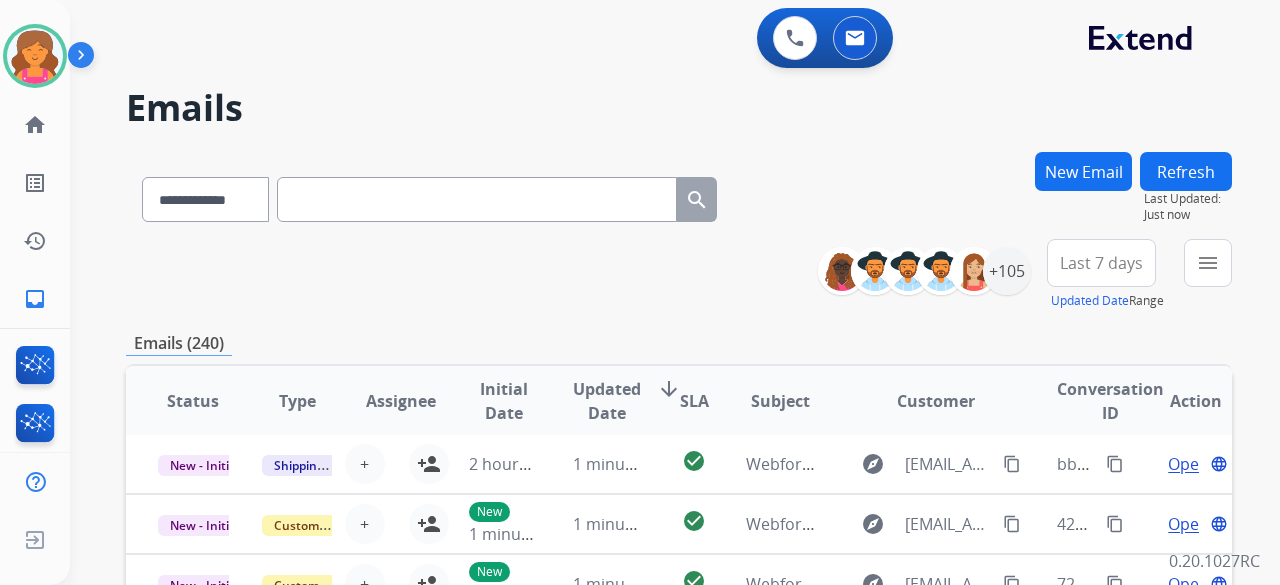 scroll, scrollTop: 0, scrollLeft: 0, axis: both 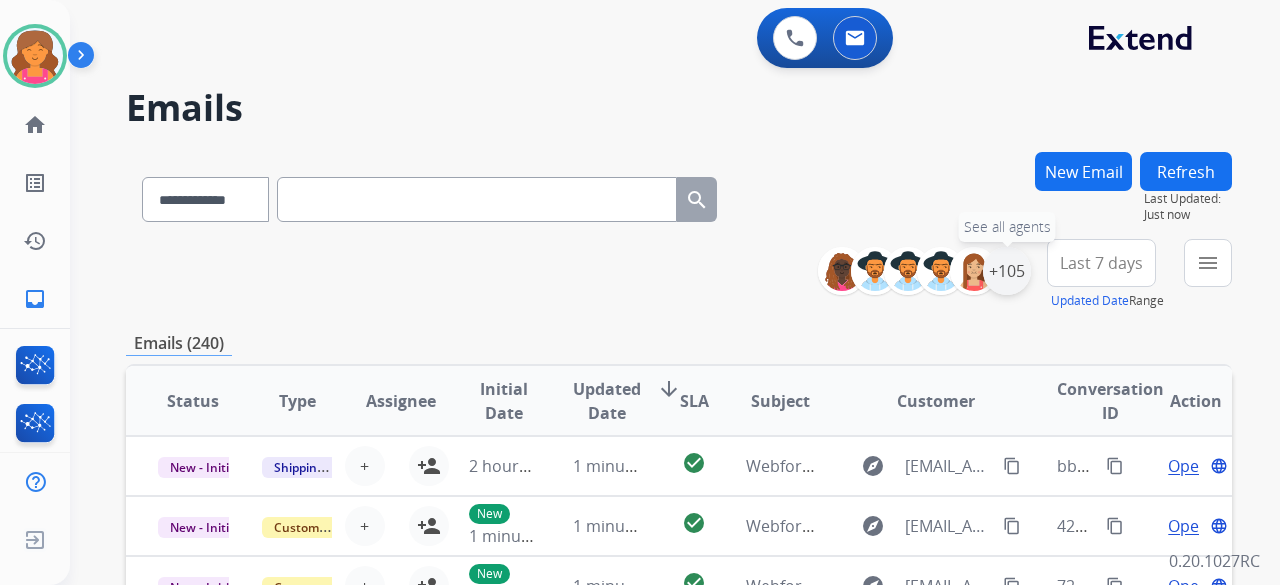 click on "+105" at bounding box center (1007, 271) 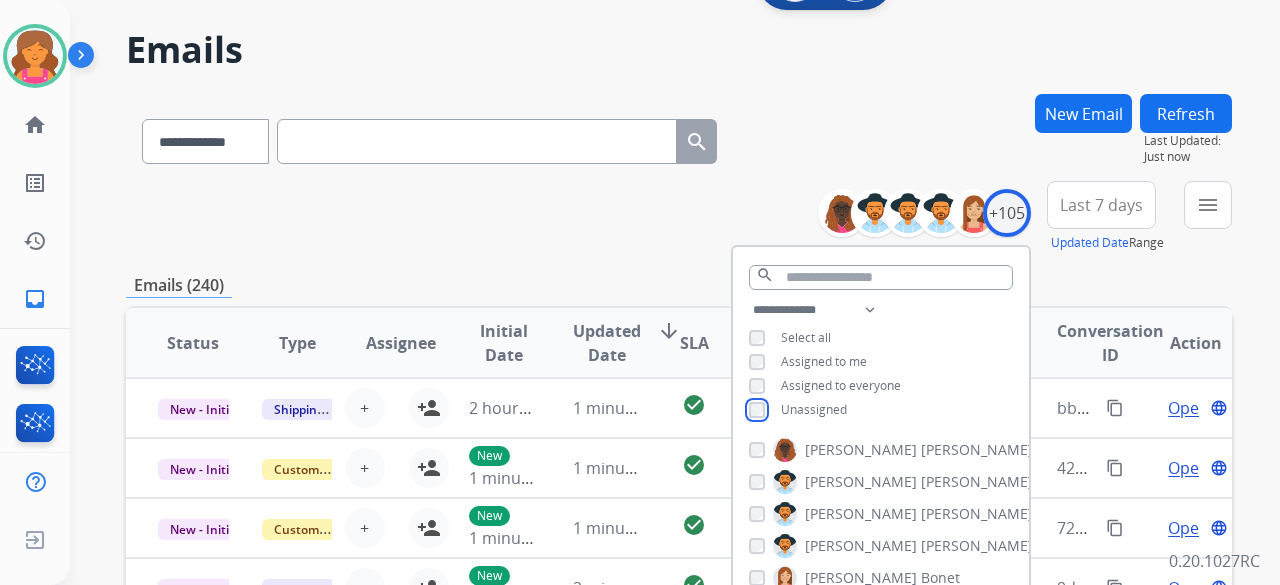 scroll, scrollTop: 100, scrollLeft: 0, axis: vertical 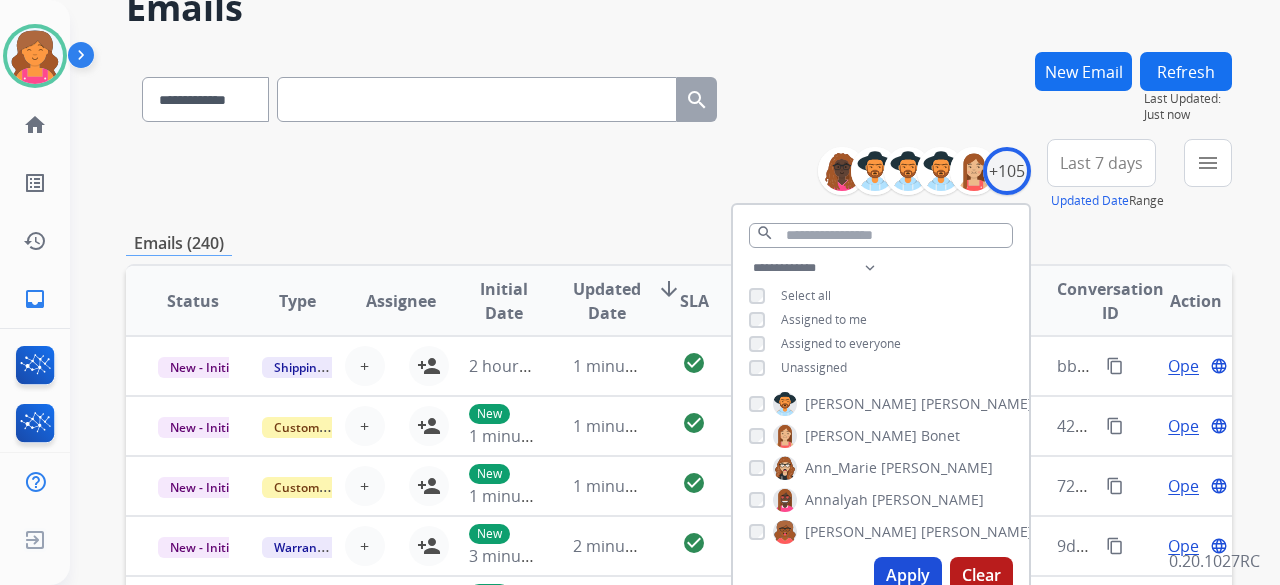 click on "Apply" at bounding box center [908, 575] 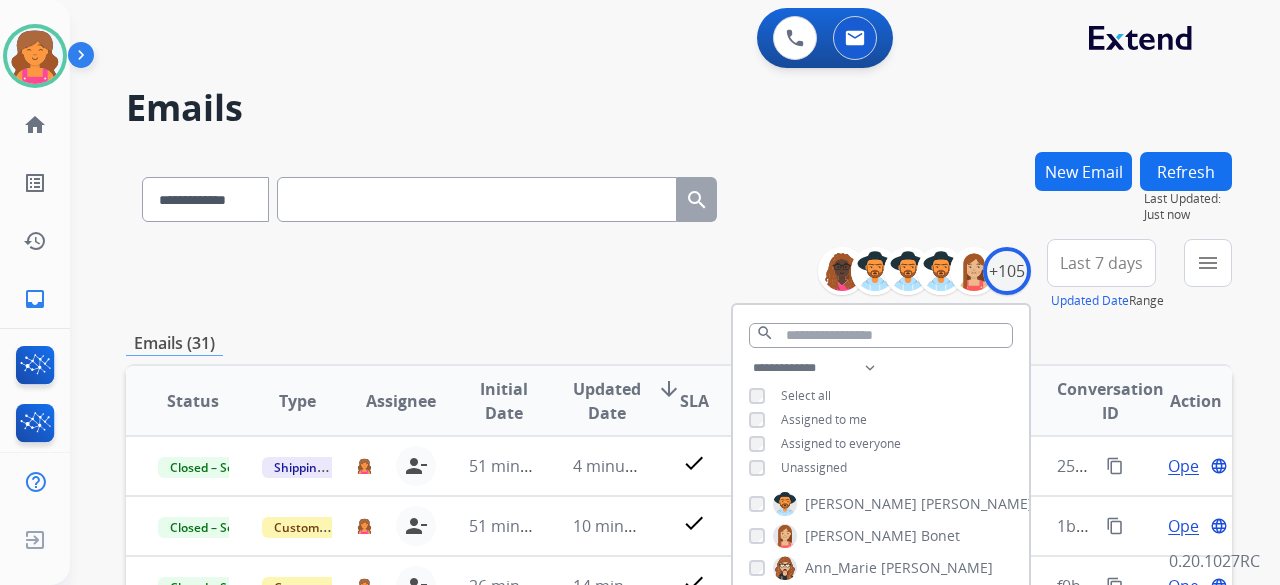 click on "**********" at bounding box center (679, 275) 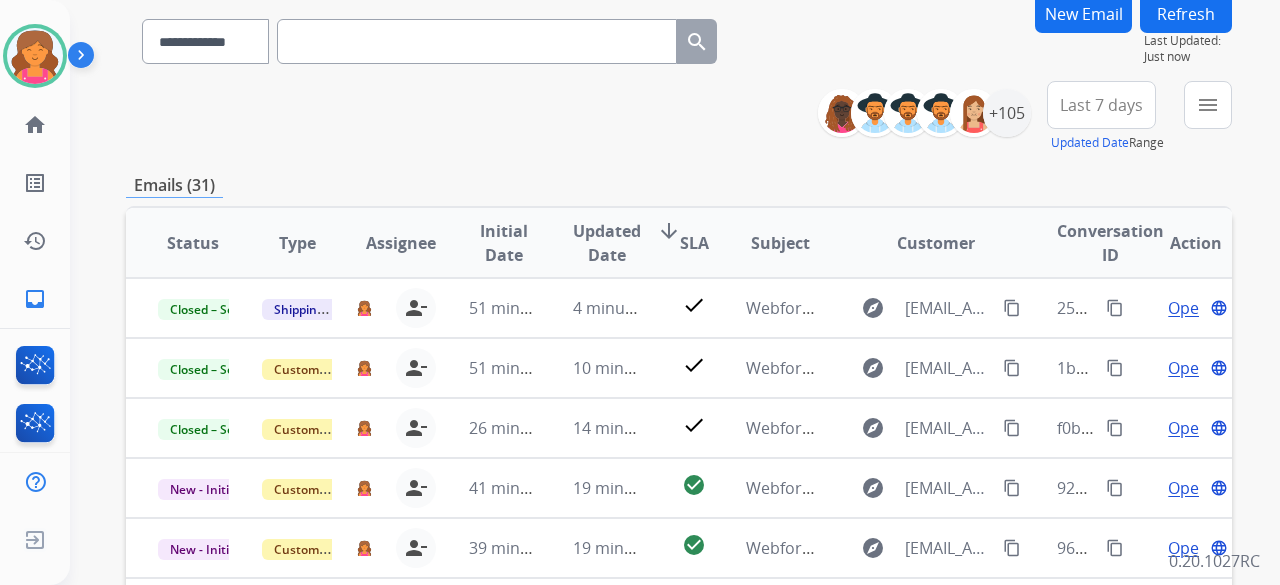 scroll, scrollTop: 400, scrollLeft: 0, axis: vertical 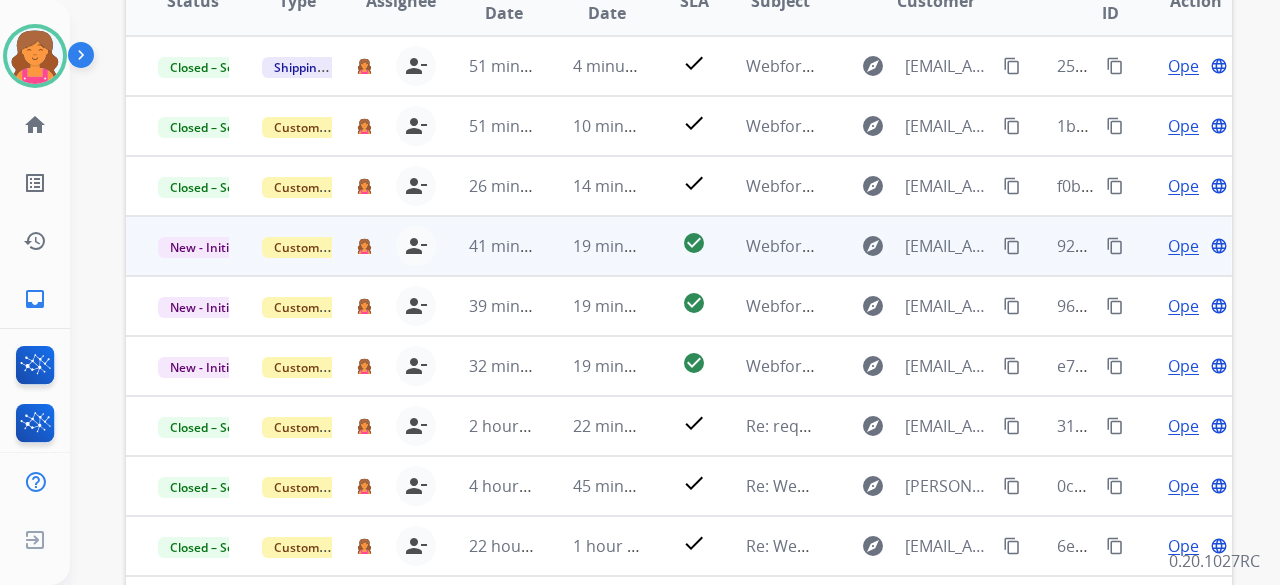click on "Open" at bounding box center (1188, 246) 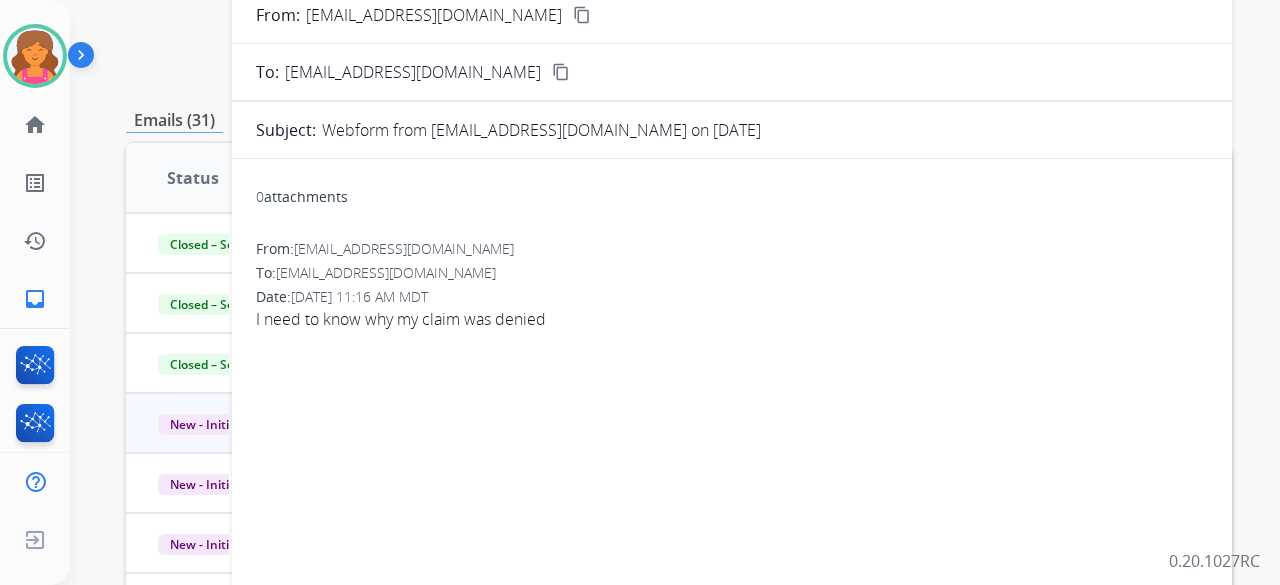 scroll, scrollTop: 0, scrollLeft: 0, axis: both 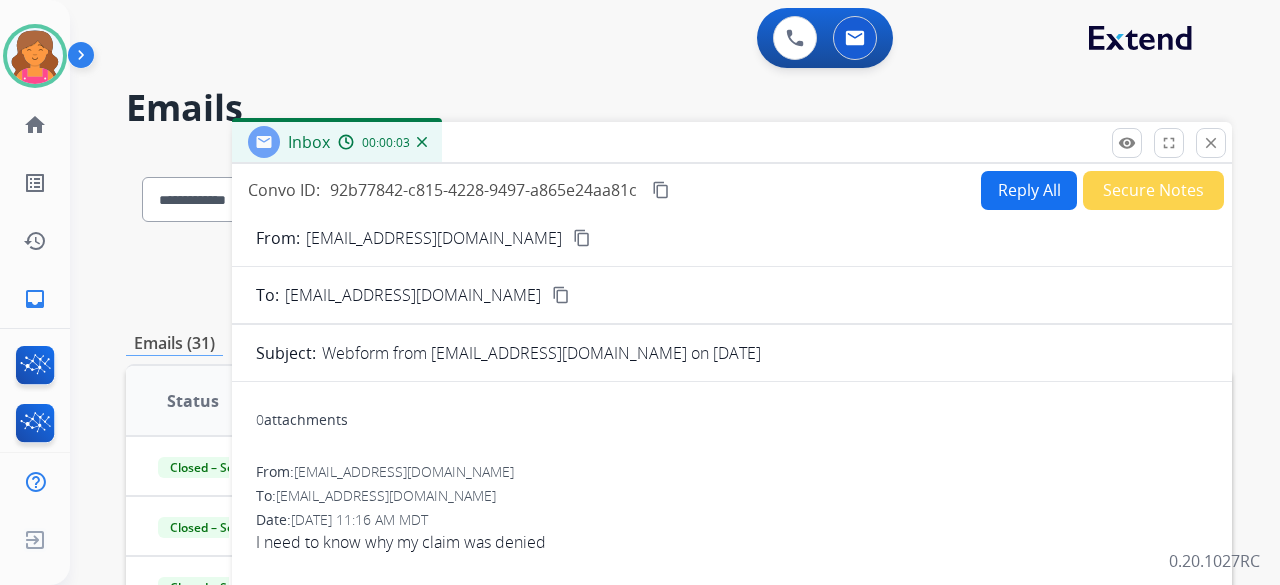 click on "content_copy" at bounding box center (582, 238) 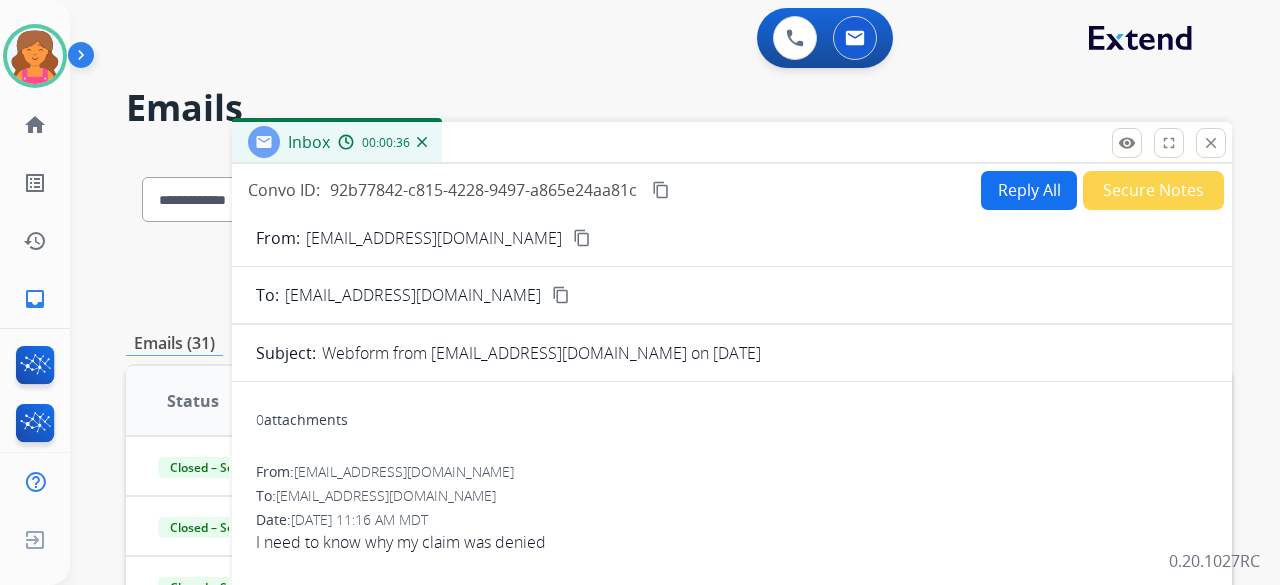click on "Reply All" at bounding box center (1029, 190) 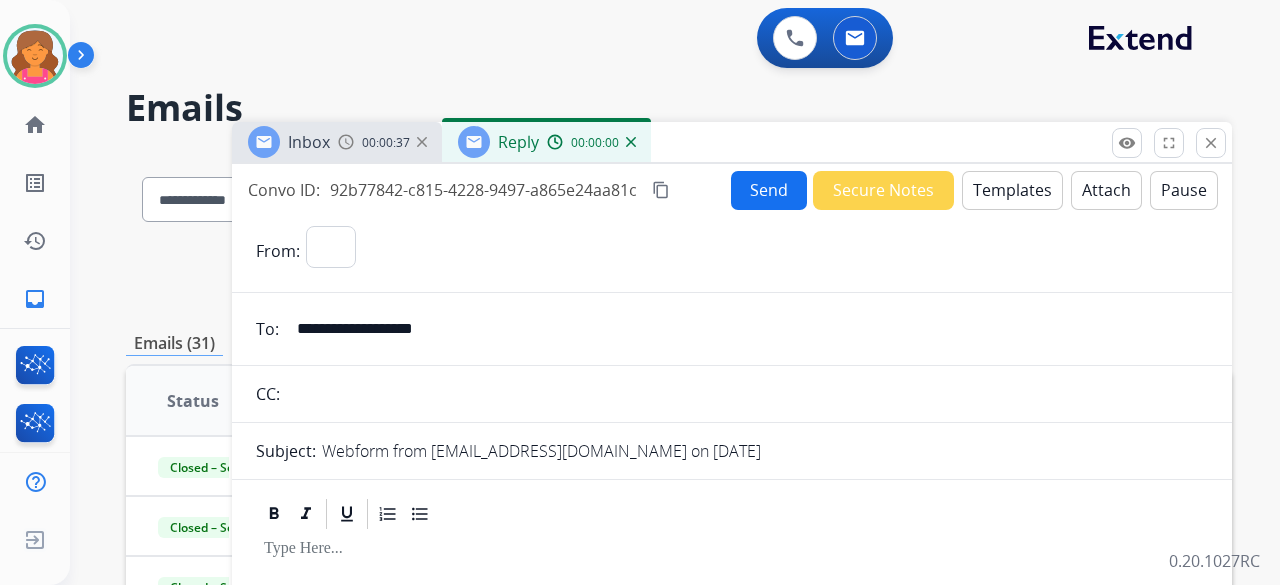 select on "**********" 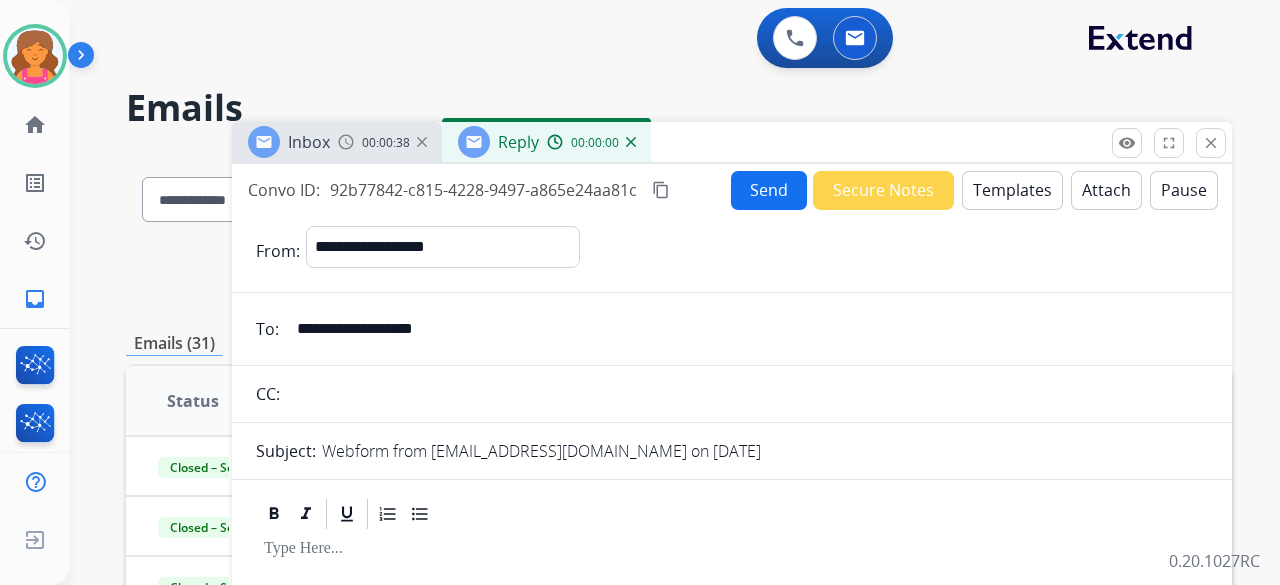 click on "Templates" at bounding box center (1012, 190) 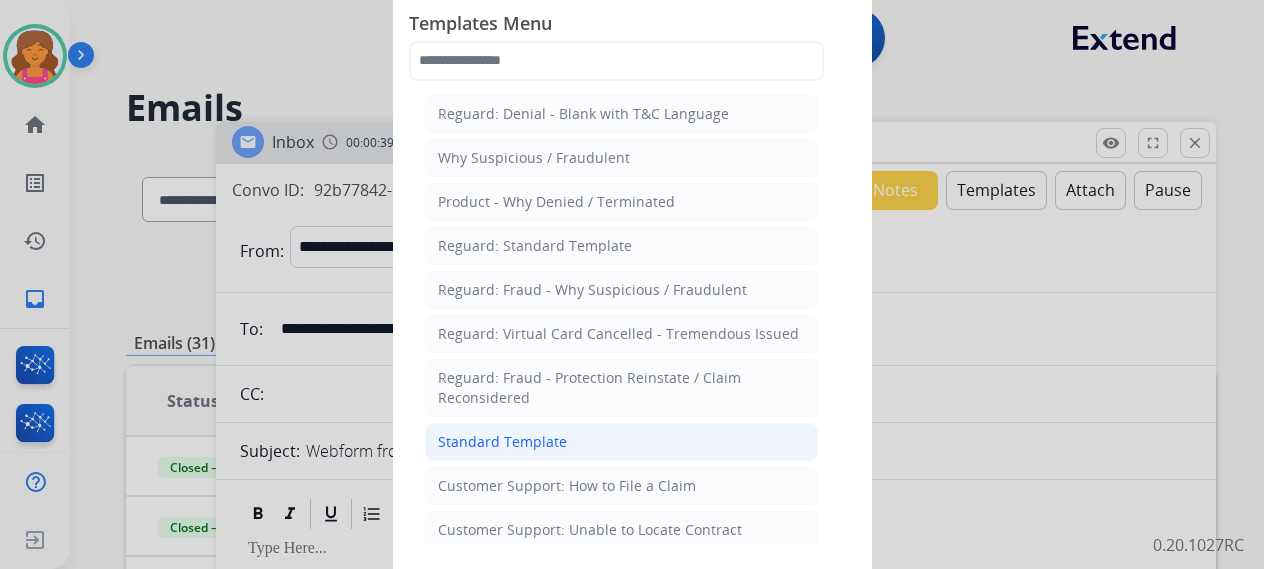 click on "Standard Template" 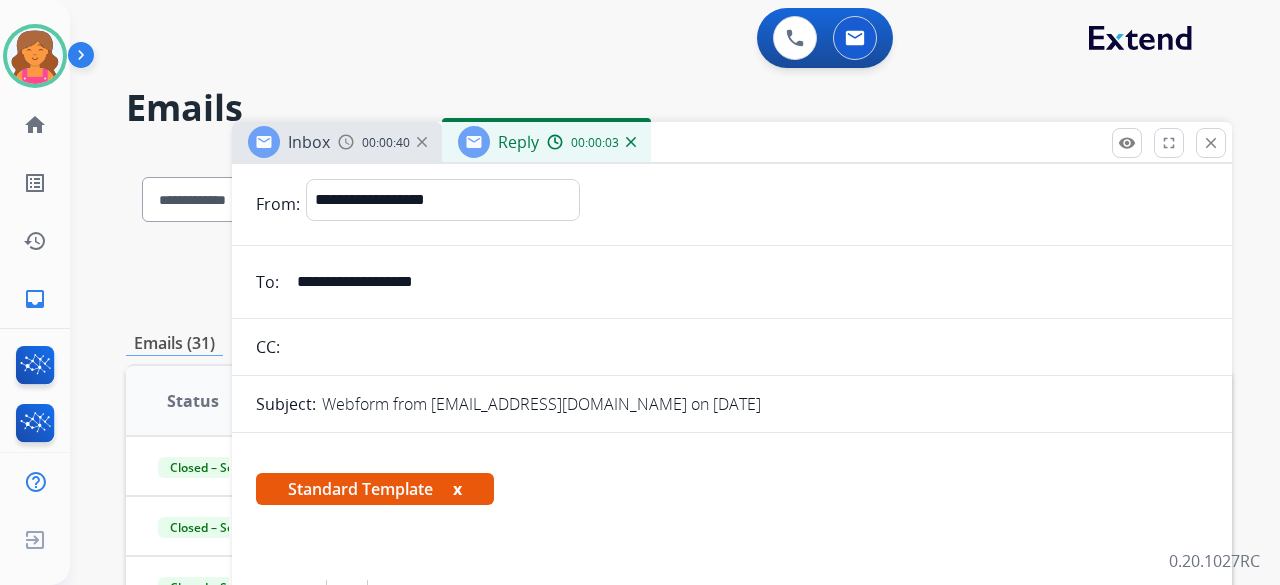 scroll, scrollTop: 0, scrollLeft: 0, axis: both 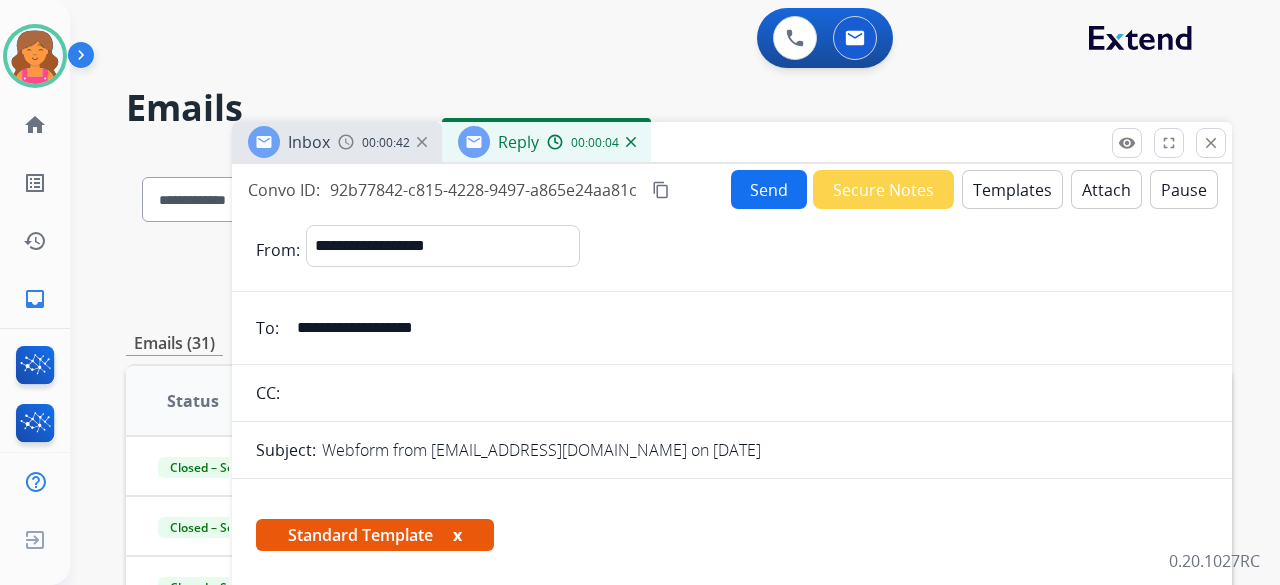 click on "Templates" at bounding box center [1012, 189] 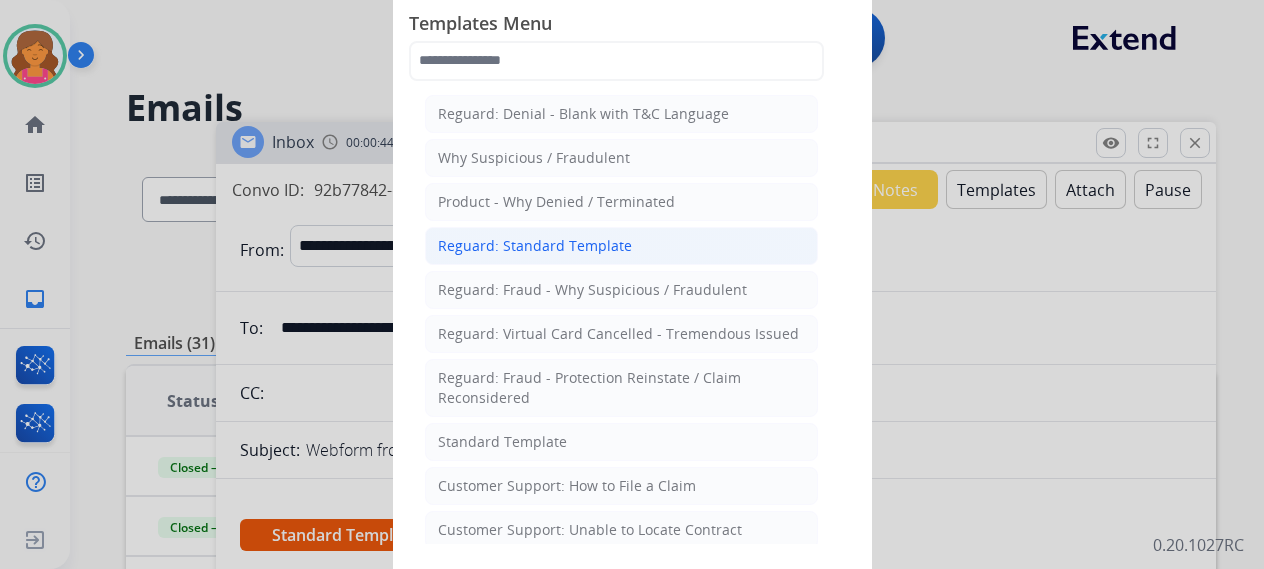 click on "Reguard: Standard Template" 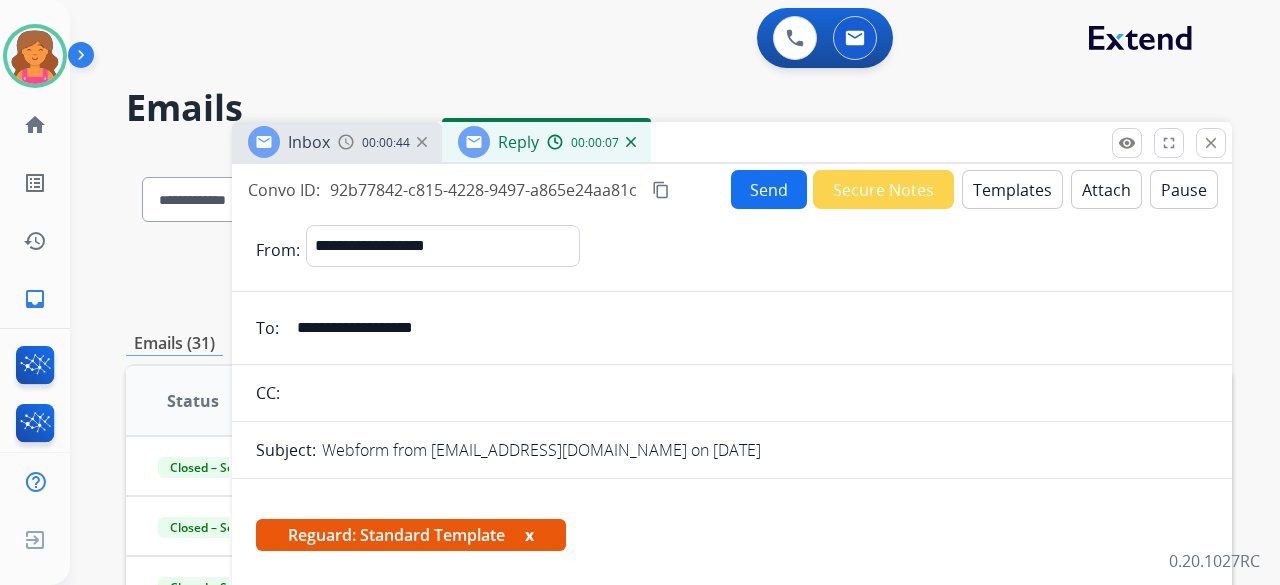 scroll, scrollTop: 260, scrollLeft: 0, axis: vertical 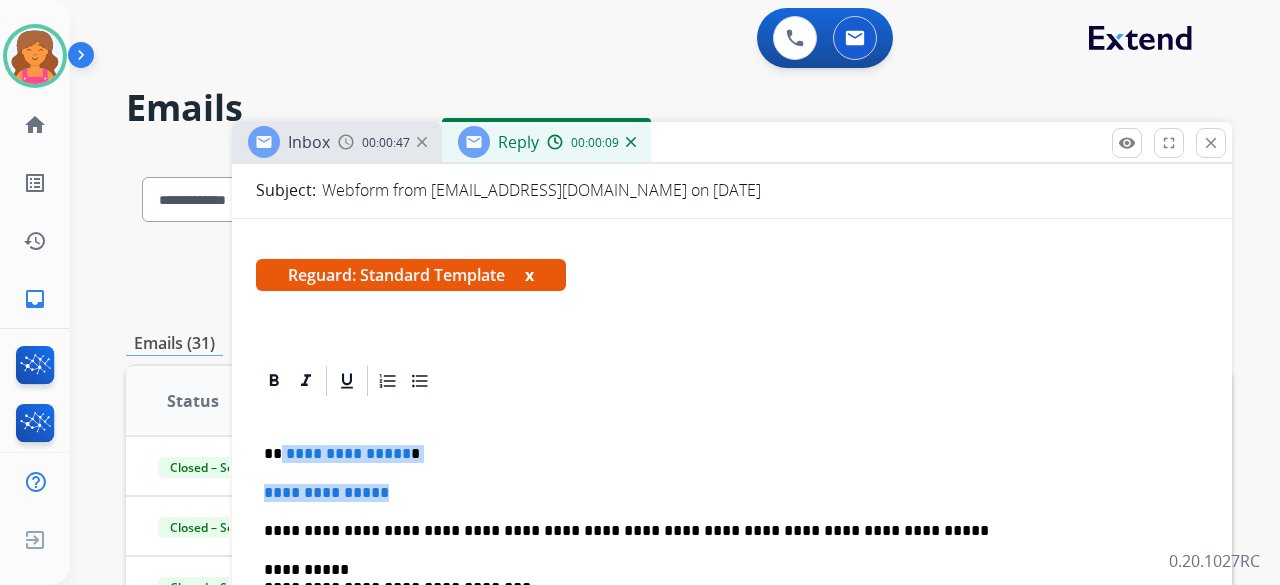 drag, startPoint x: 410, startPoint y: 489, endPoint x: 279, endPoint y: 433, distance: 142.46754 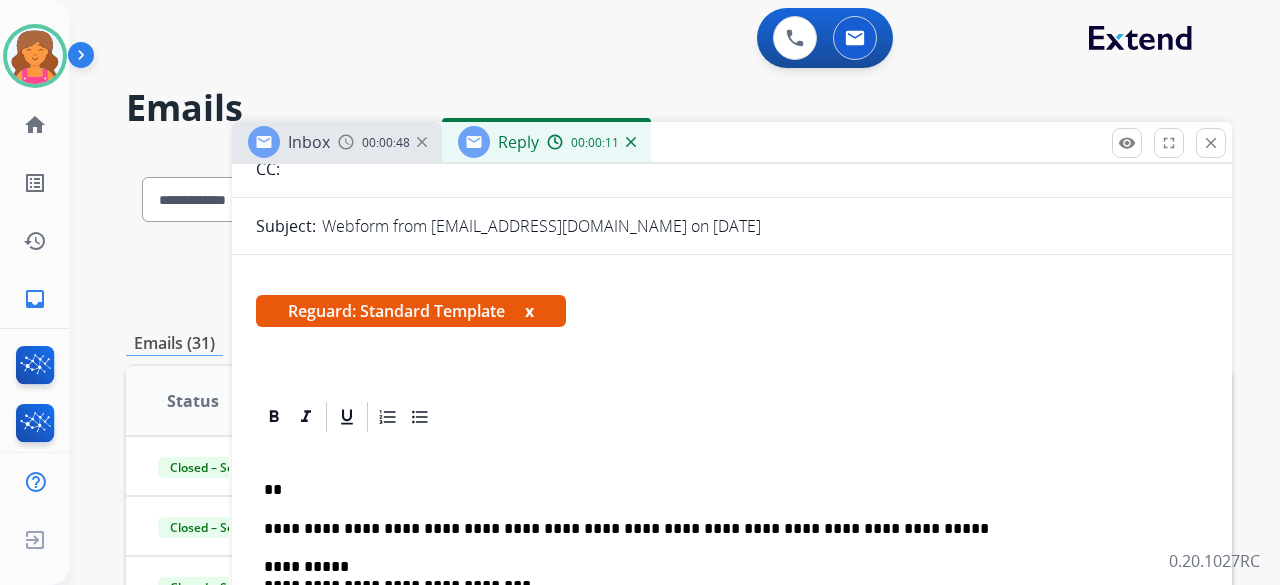 scroll, scrollTop: 222, scrollLeft: 0, axis: vertical 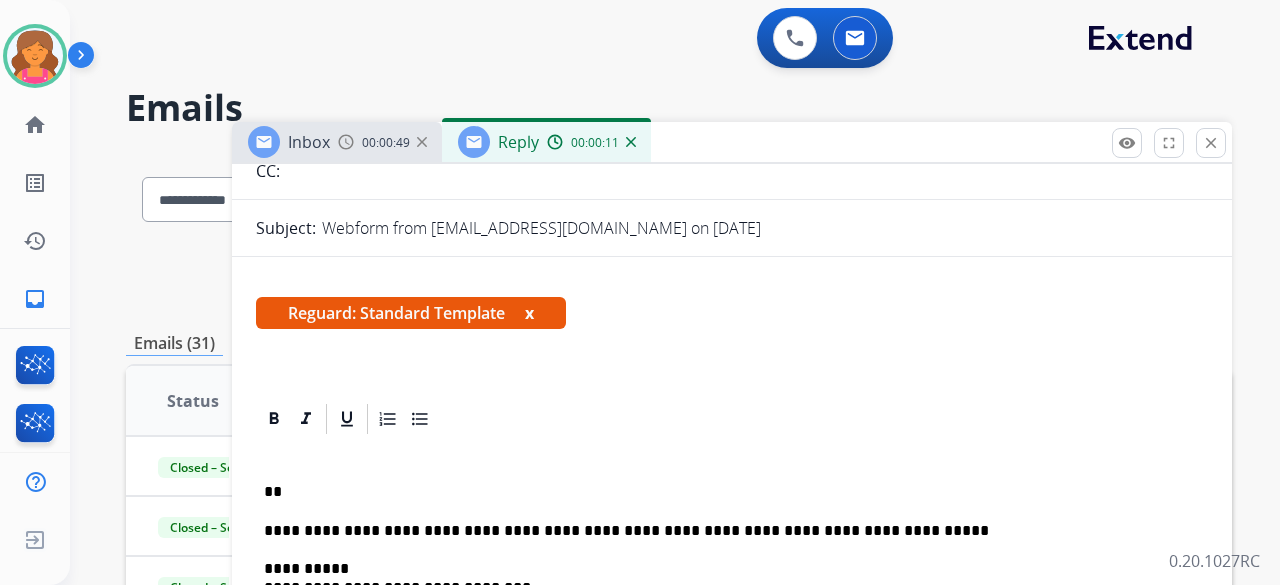 type 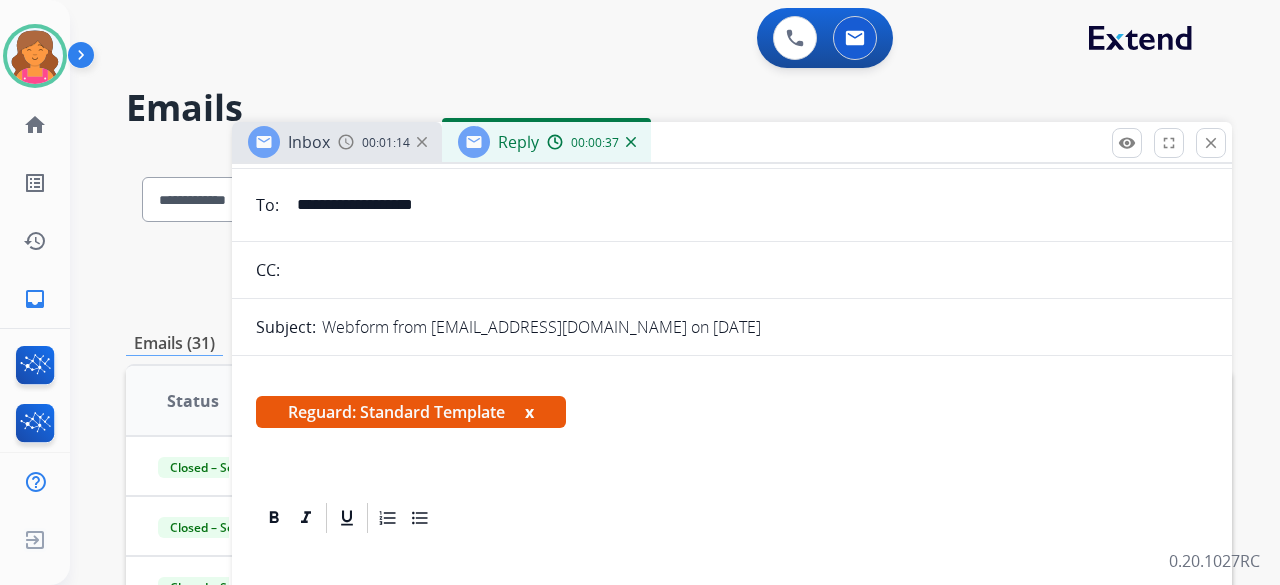 scroll, scrollTop: 0, scrollLeft: 0, axis: both 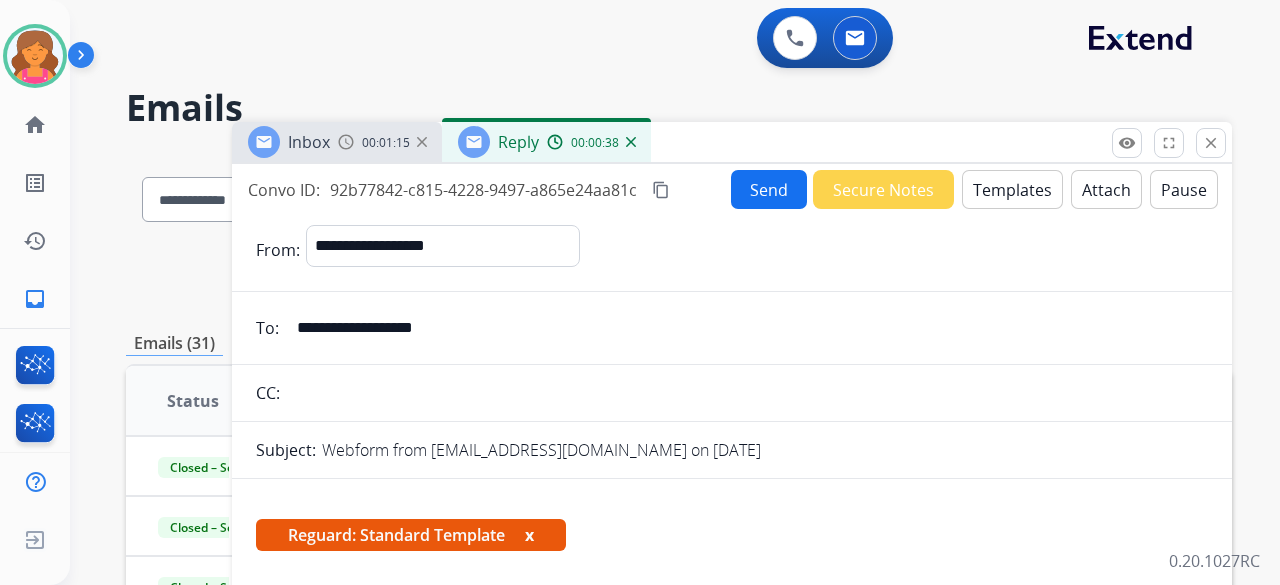 click on "Send" at bounding box center [769, 189] 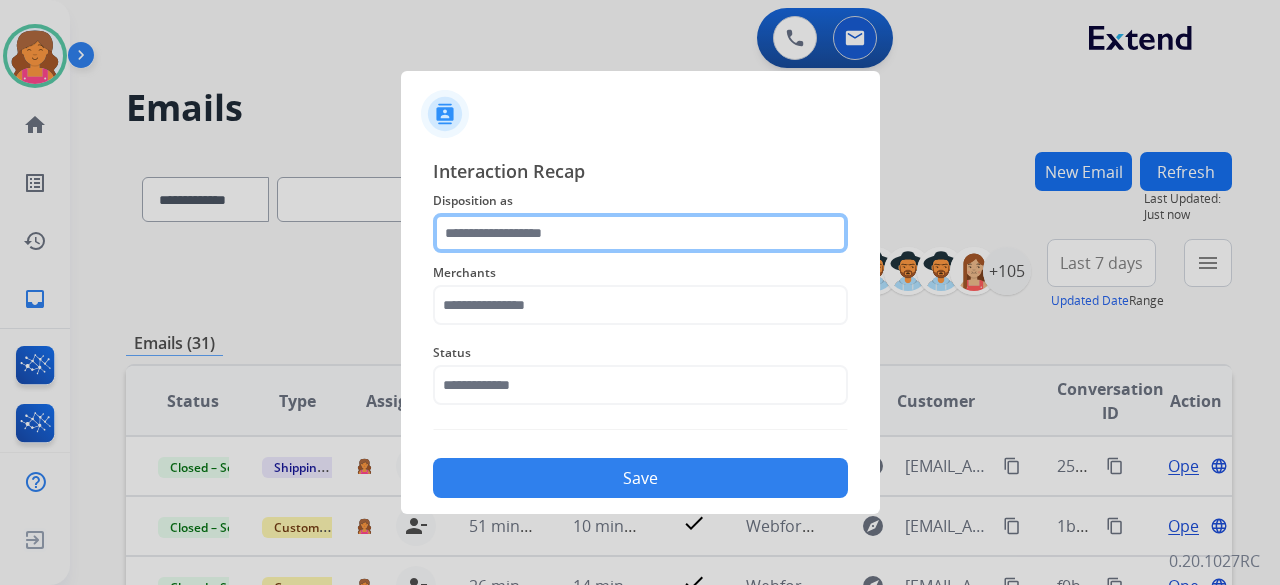 click 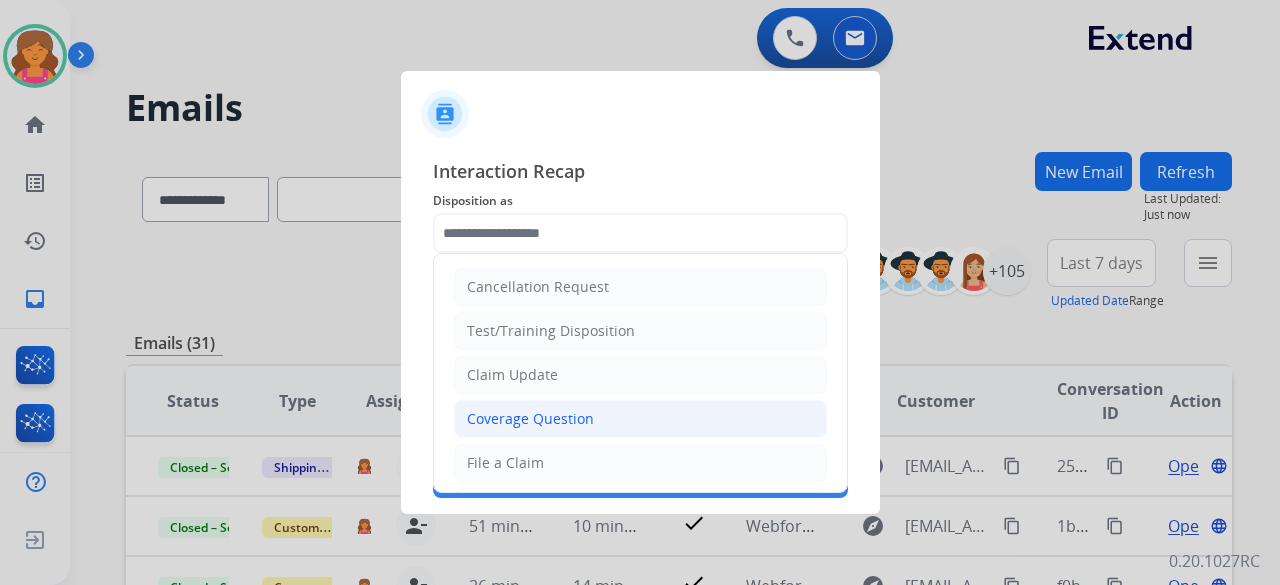 click on "Coverage Question" 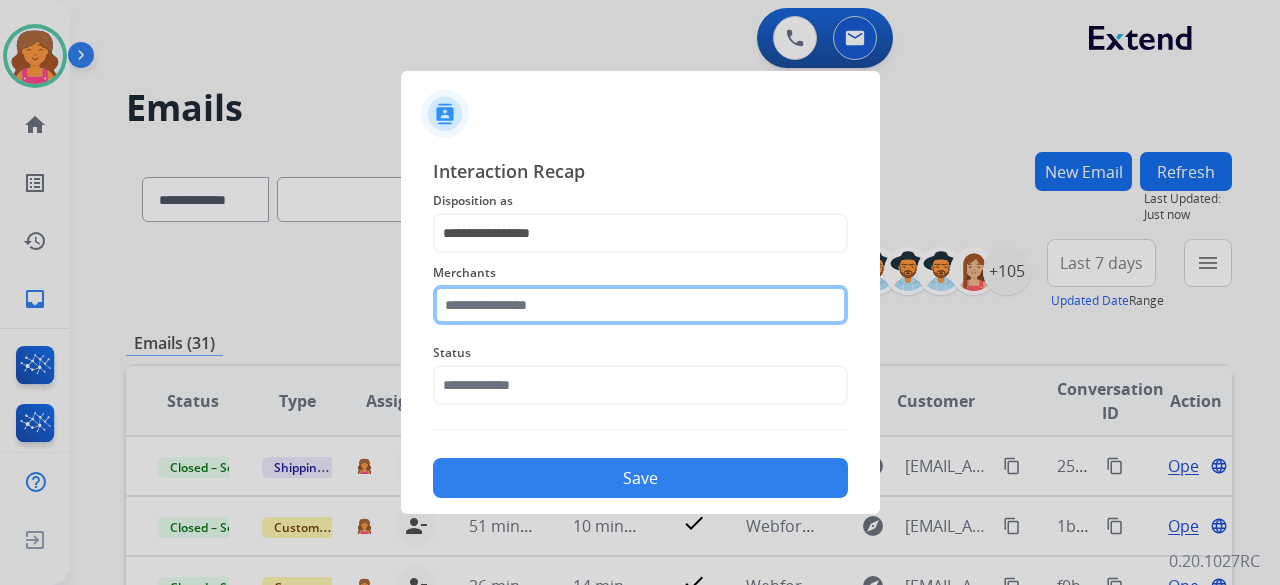click on "Merchants" 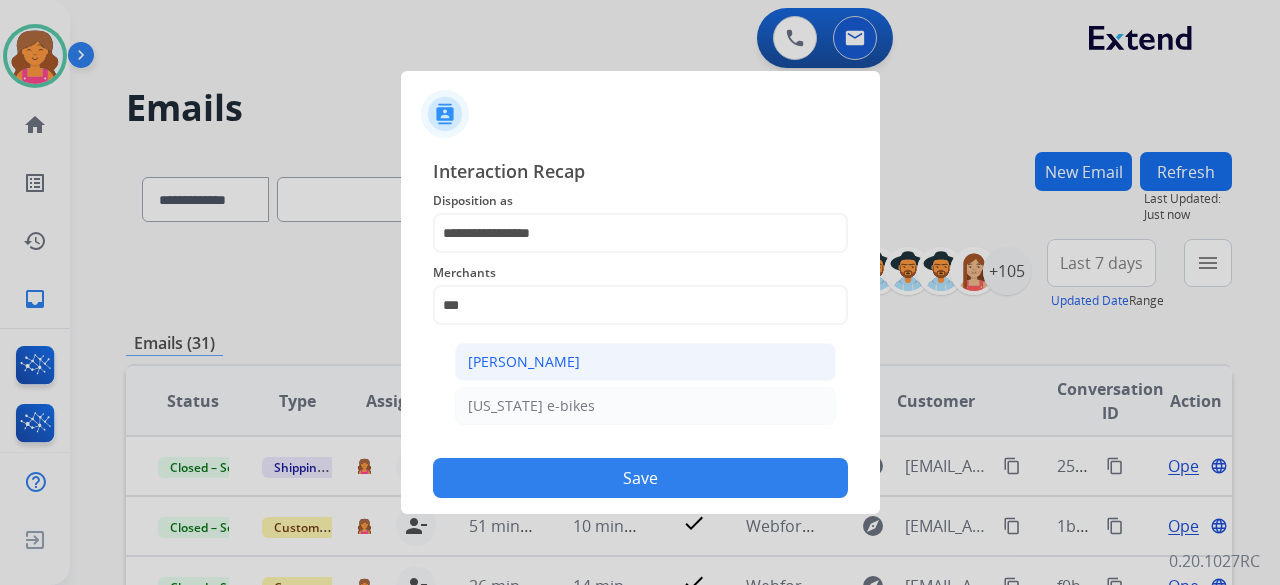 click on "[PERSON_NAME]" 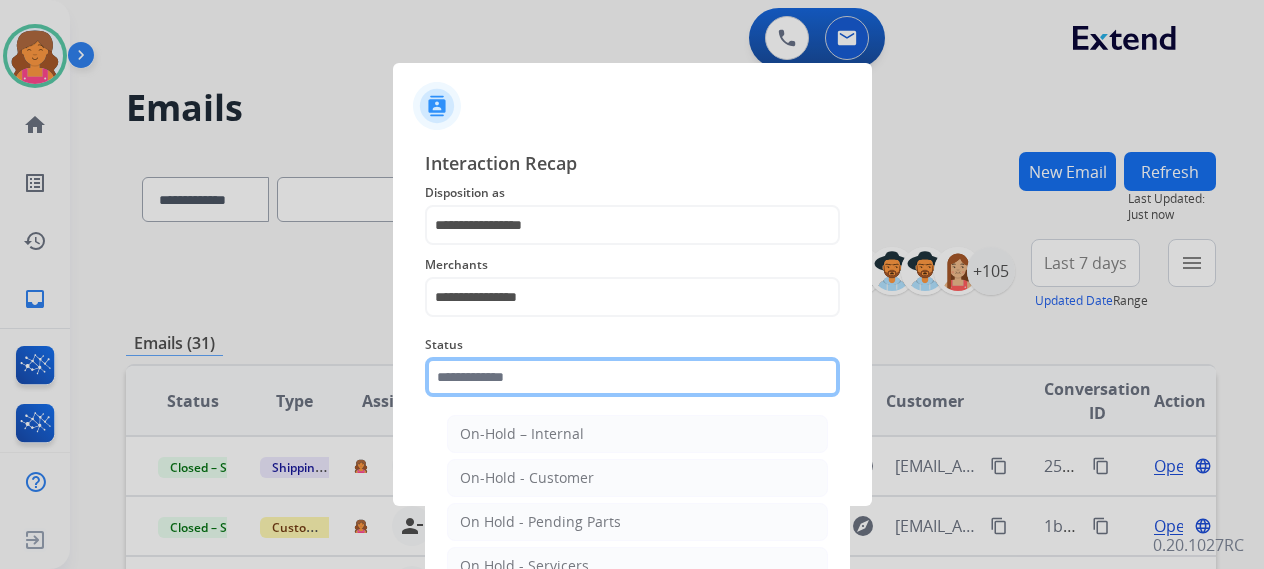 click 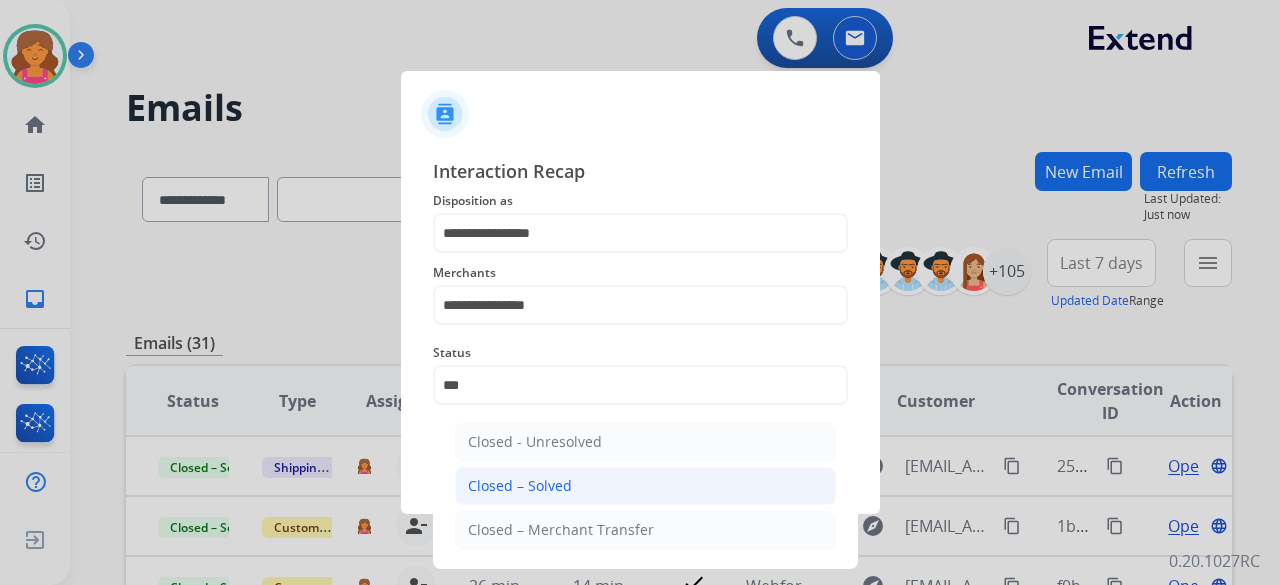 click on "Closed – Solved" 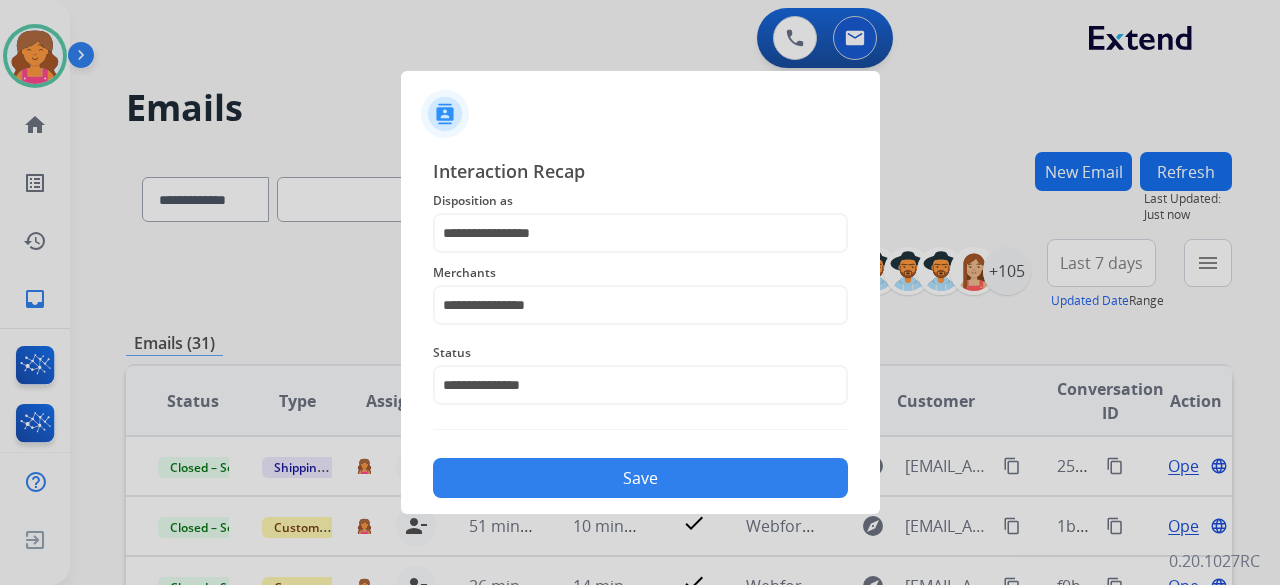 click on "Save" 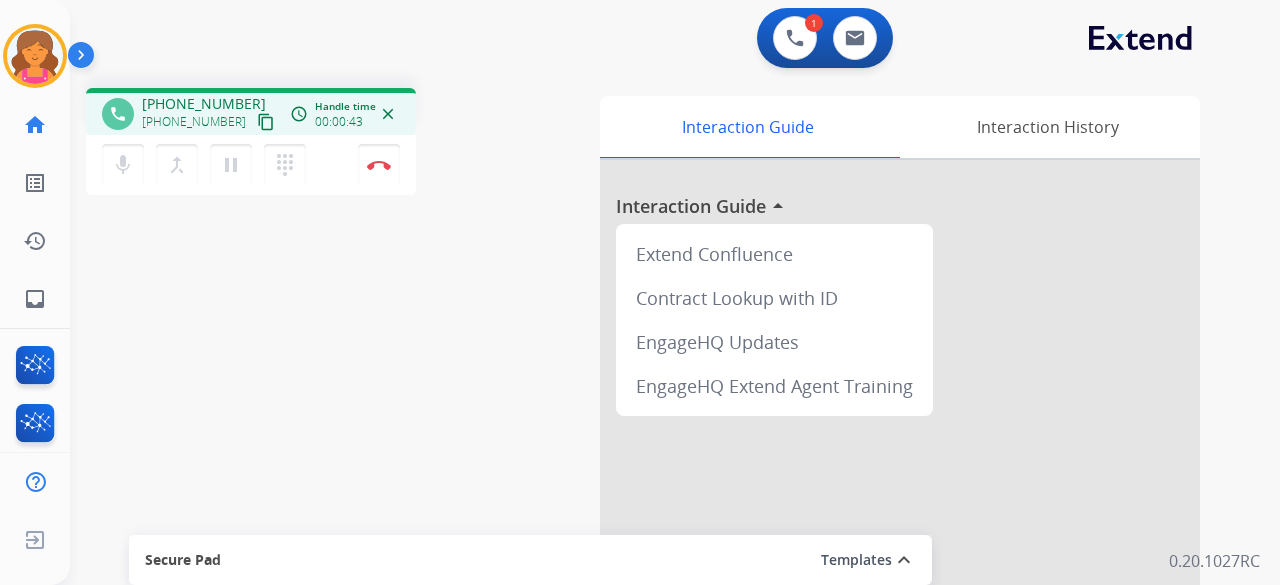 click on "content_copy" at bounding box center [266, 122] 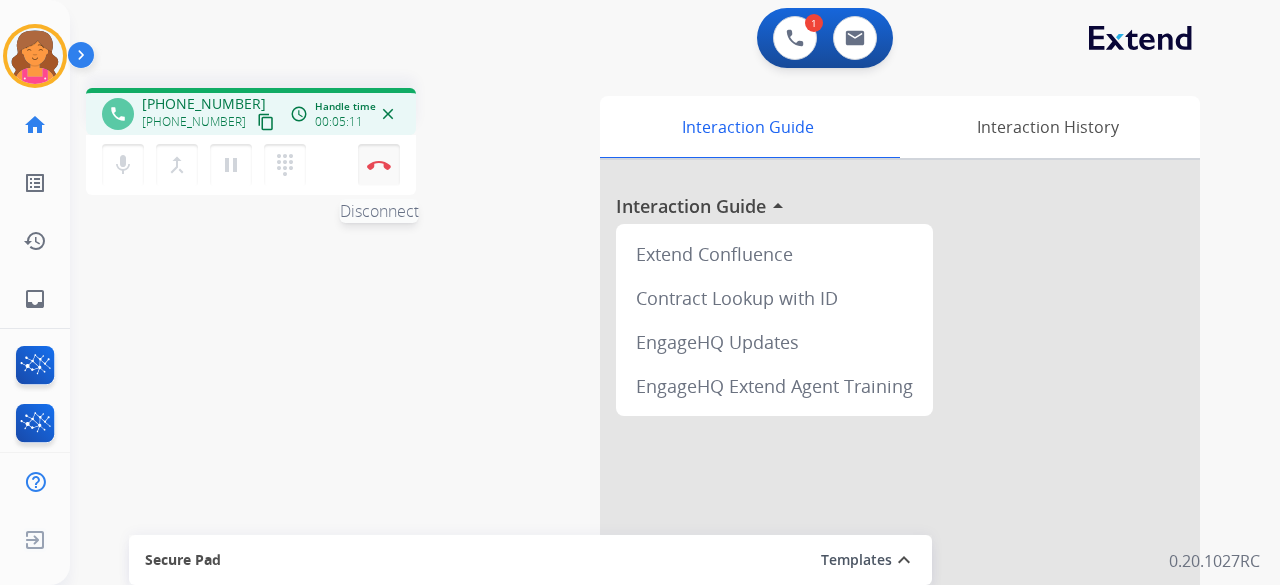 click on "Disconnect" at bounding box center (379, 165) 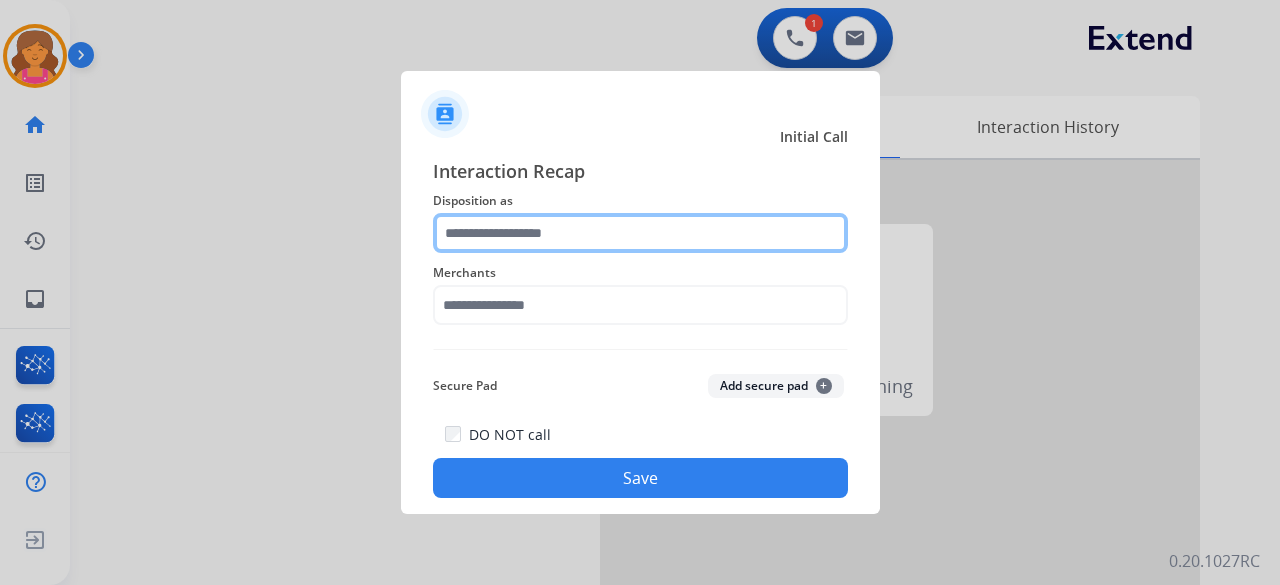click 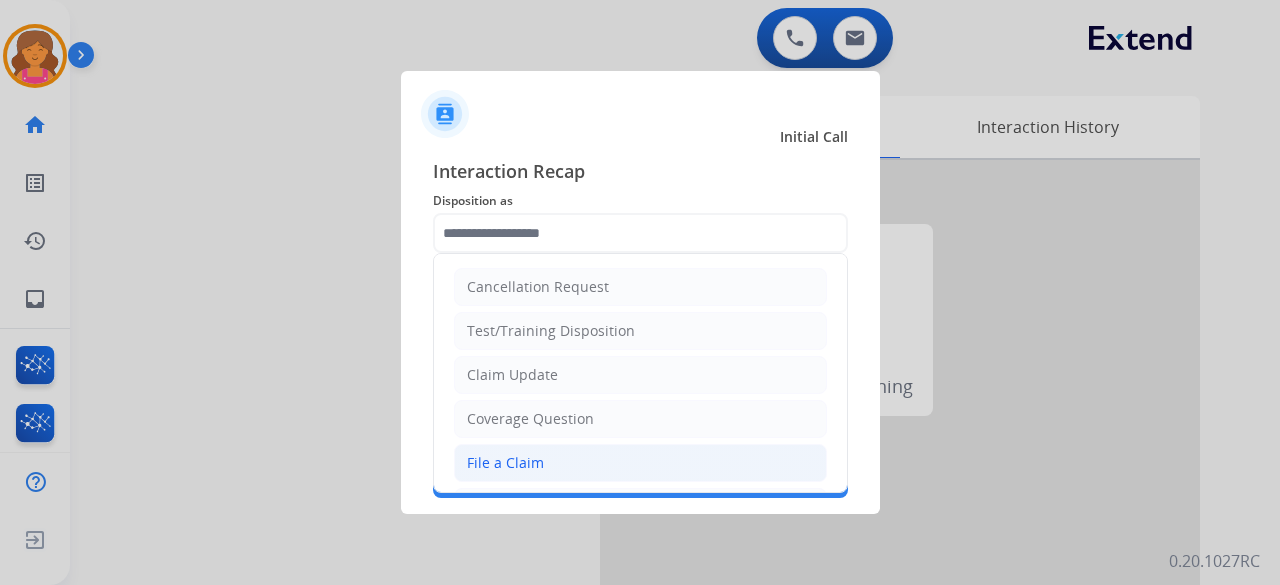 click on "File a Claim" 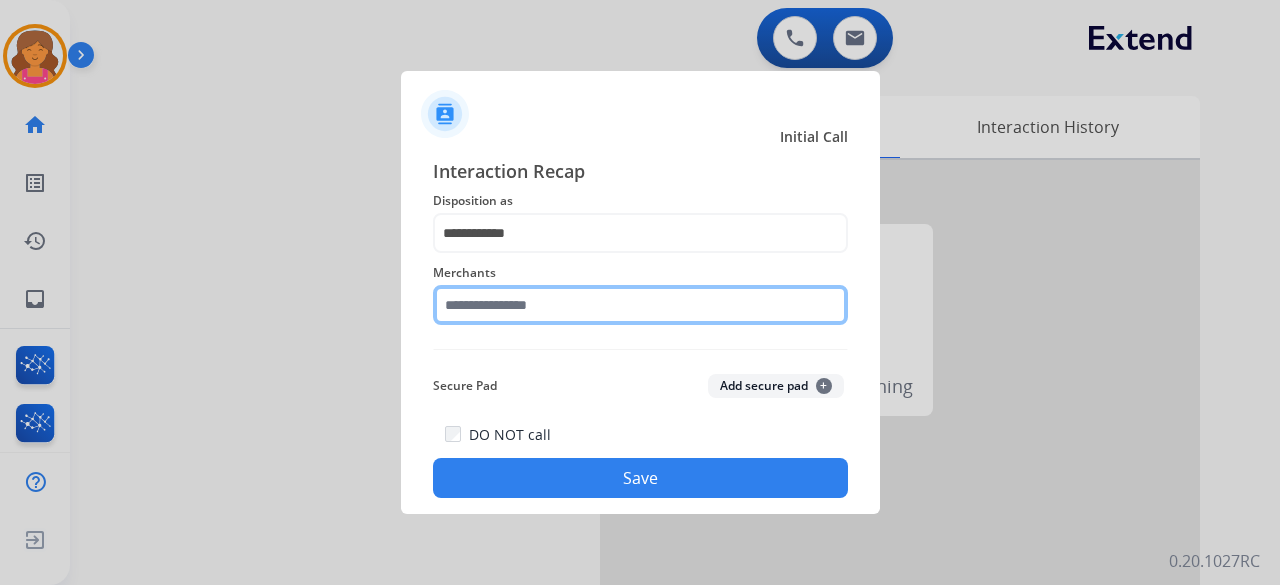 click 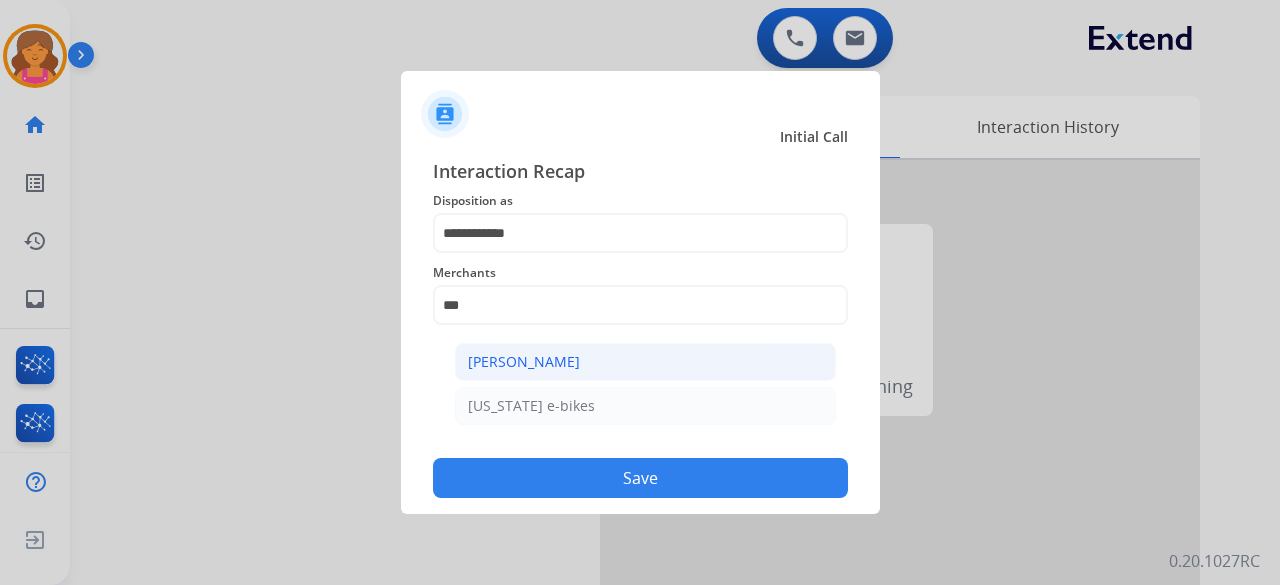 click on "[PERSON_NAME]" 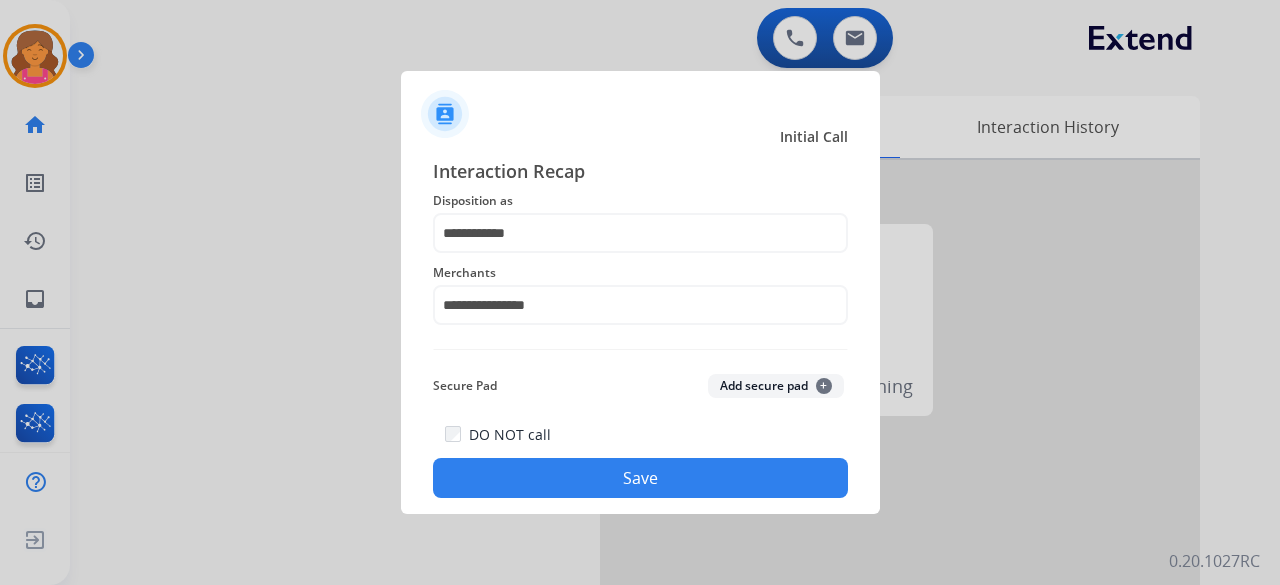 click on "Save" 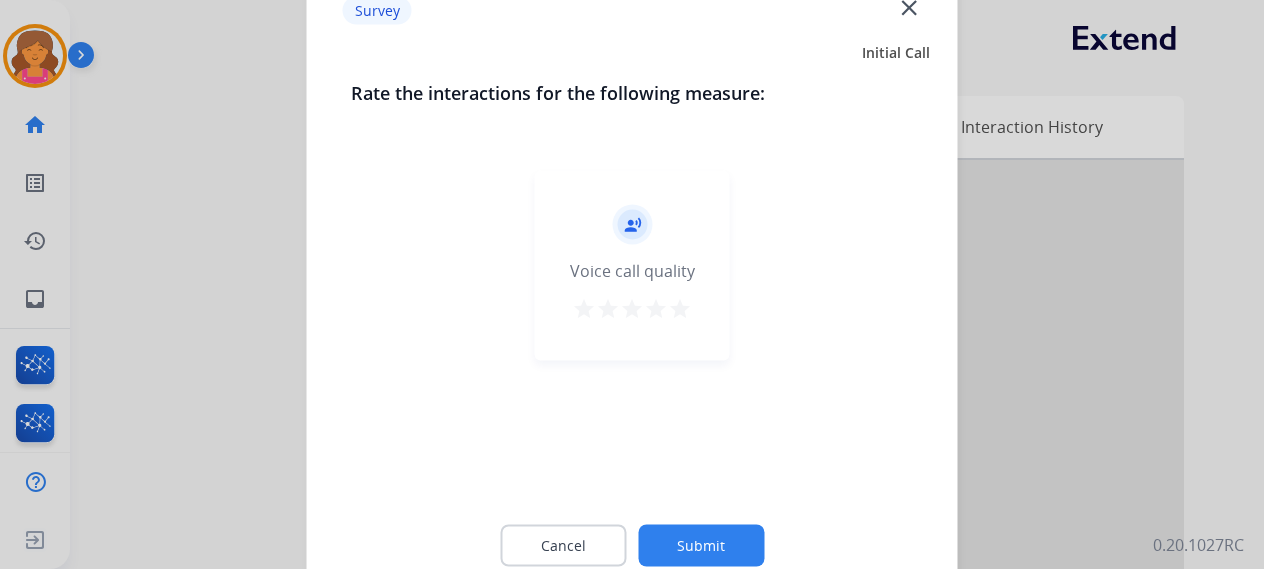 drag, startPoint x: 674, startPoint y: 305, endPoint x: 678, endPoint y: 349, distance: 44.181442 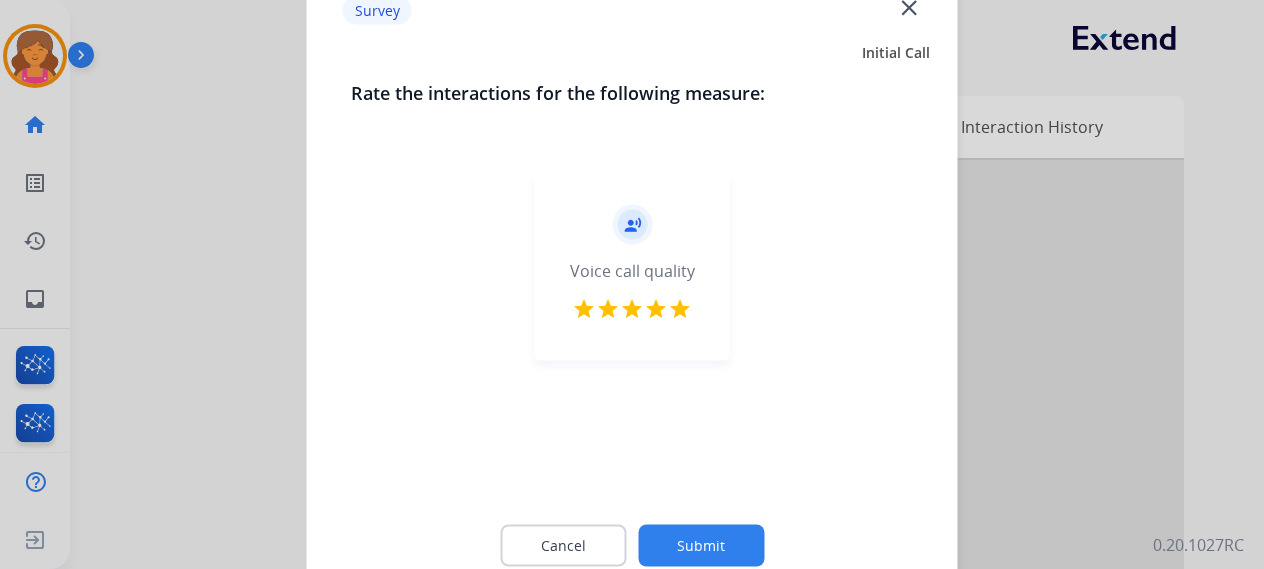 click on "Submit" 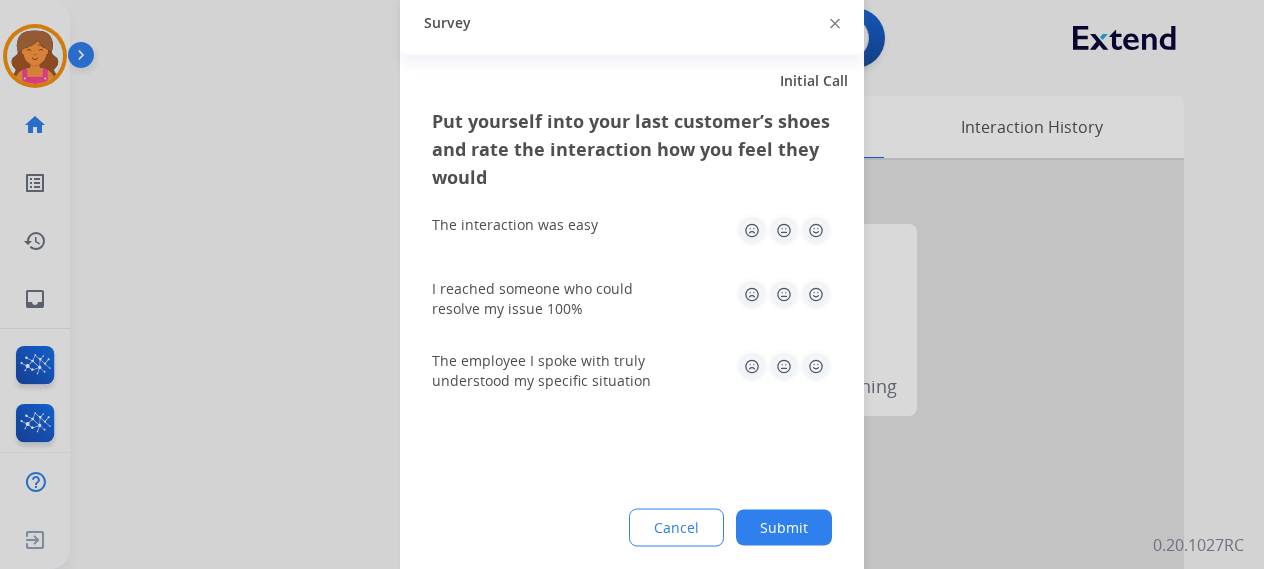 click on "The interaction was easy" 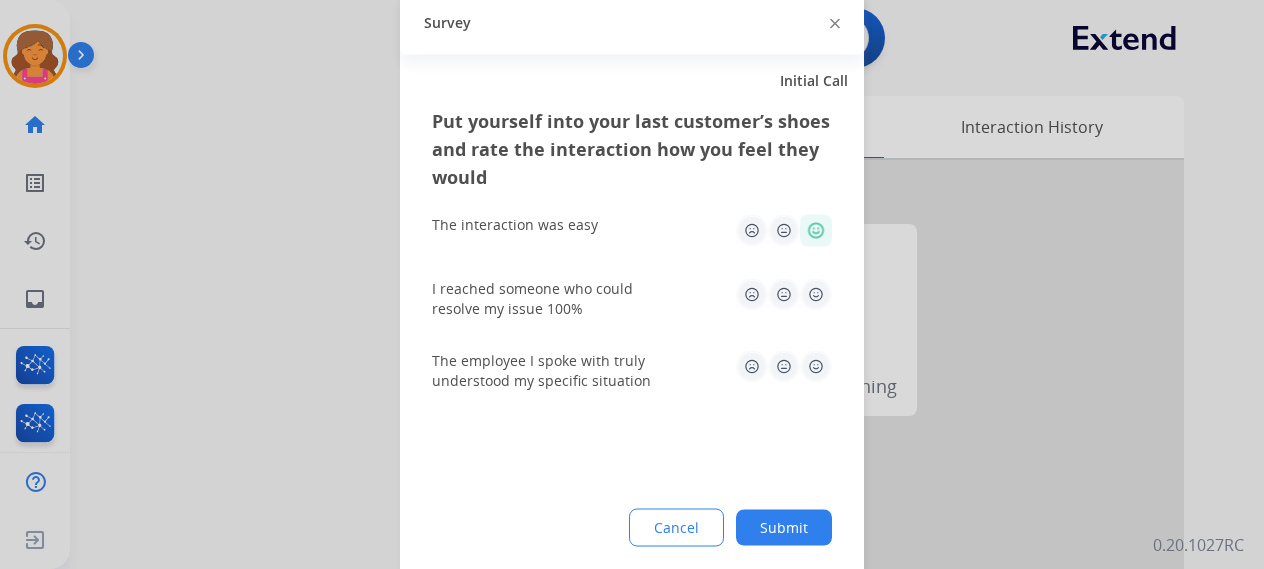 click 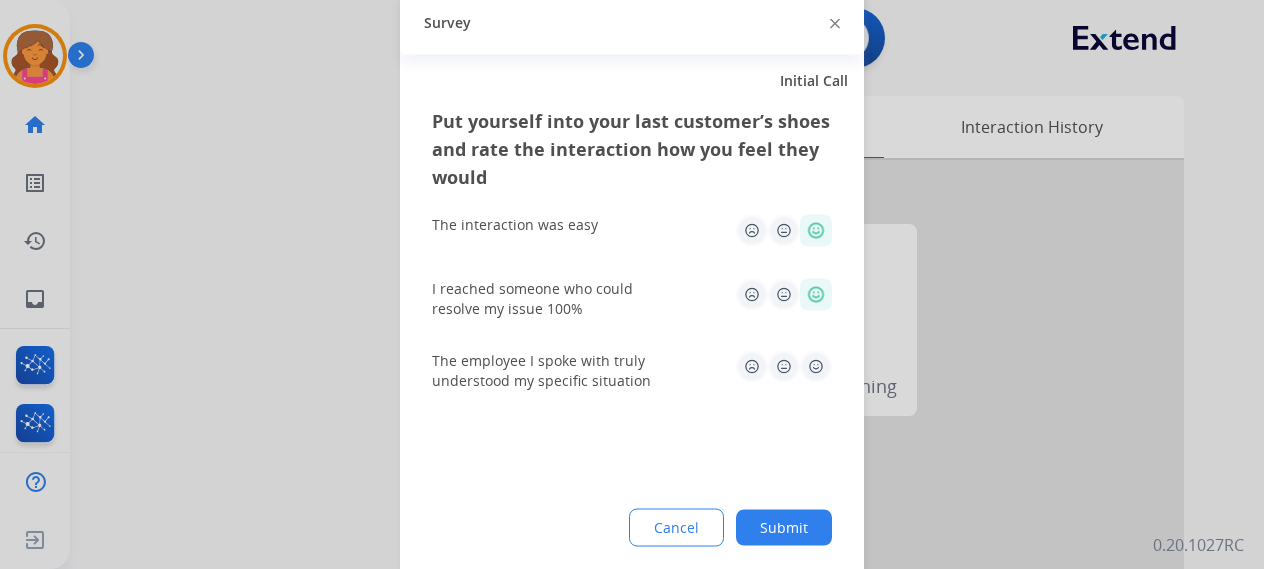click 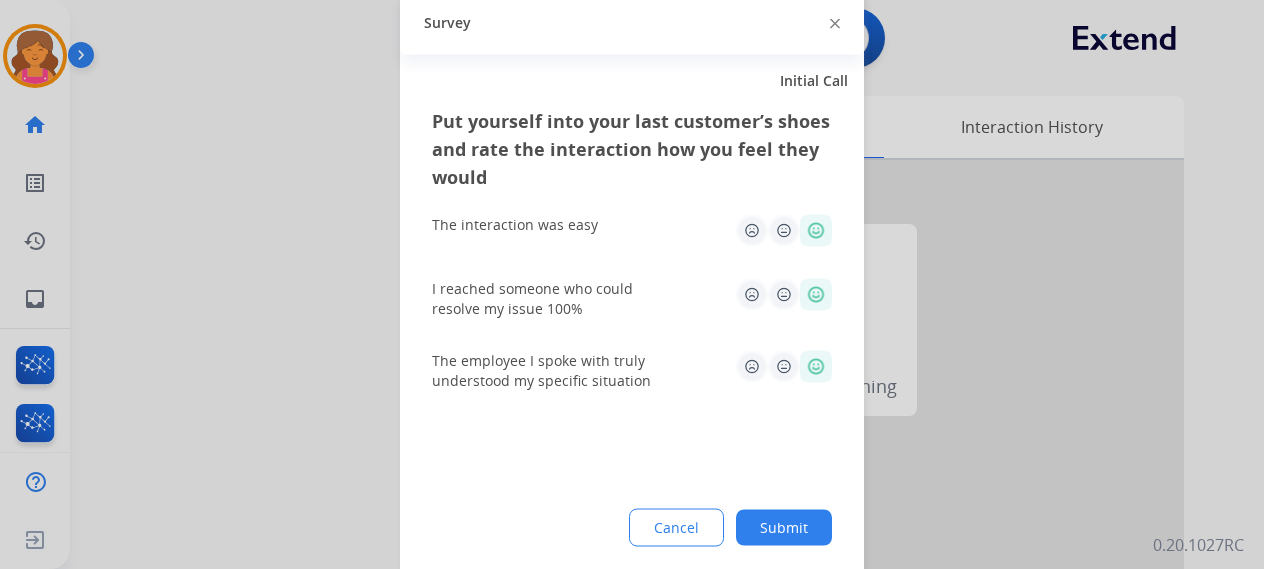 click on "Submit" 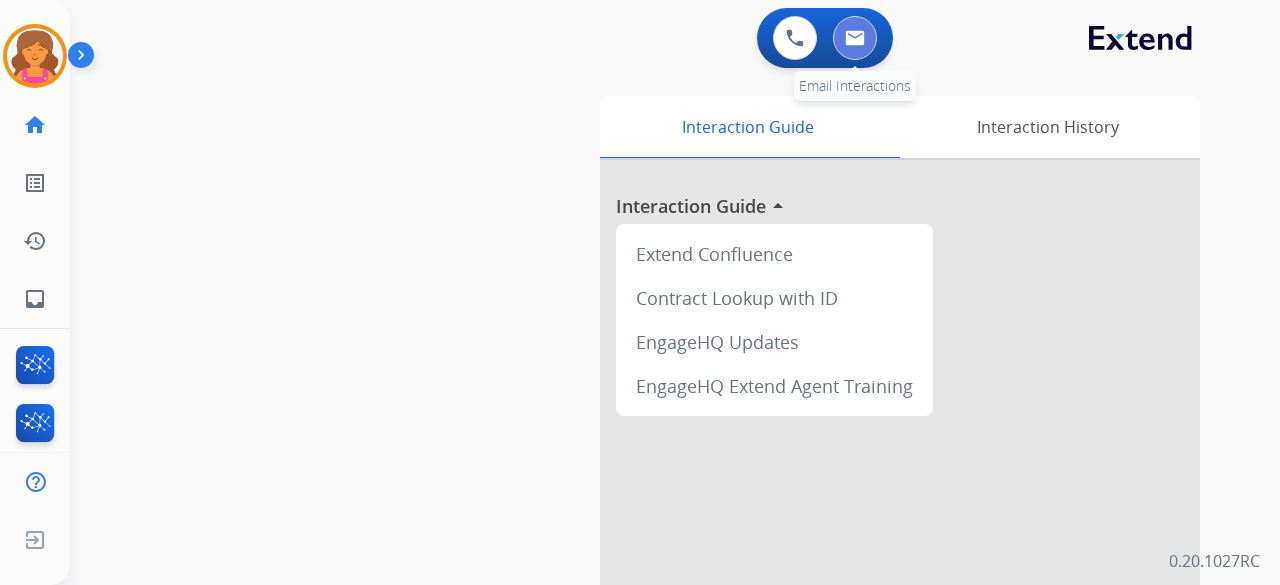 click at bounding box center (855, 38) 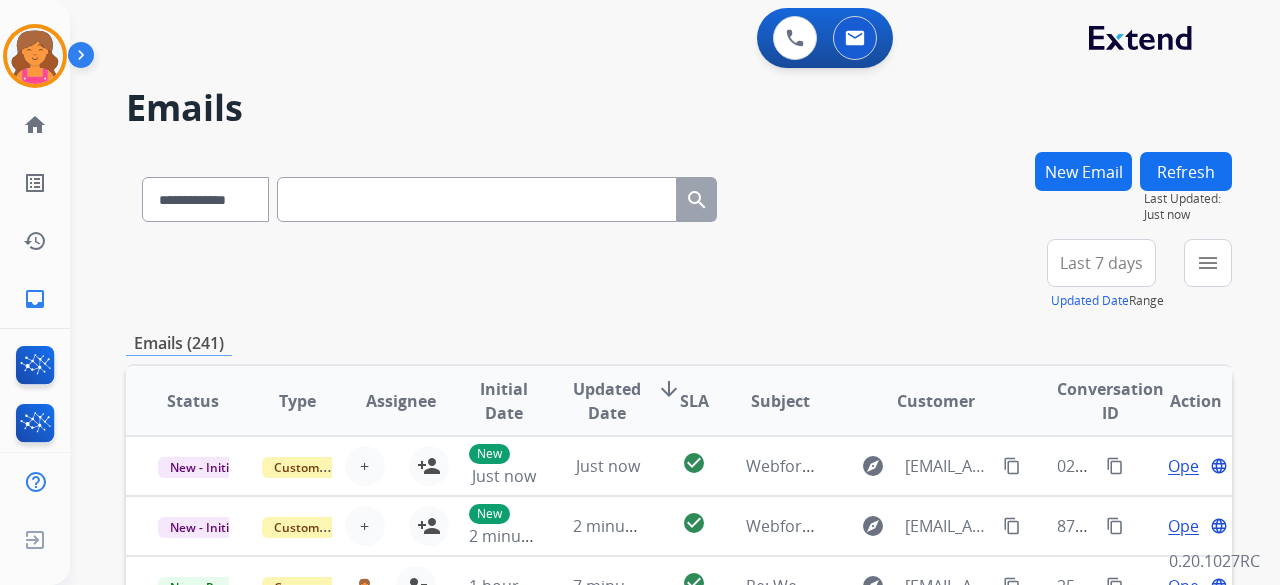 scroll, scrollTop: 2, scrollLeft: 0, axis: vertical 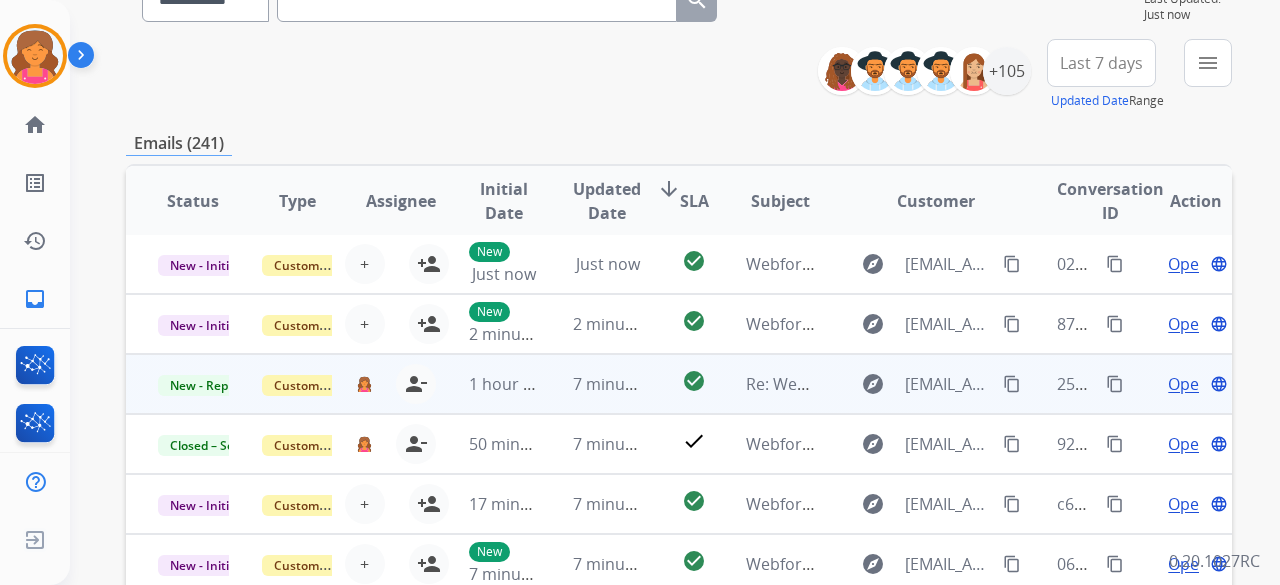 click on "Open" at bounding box center (1188, 384) 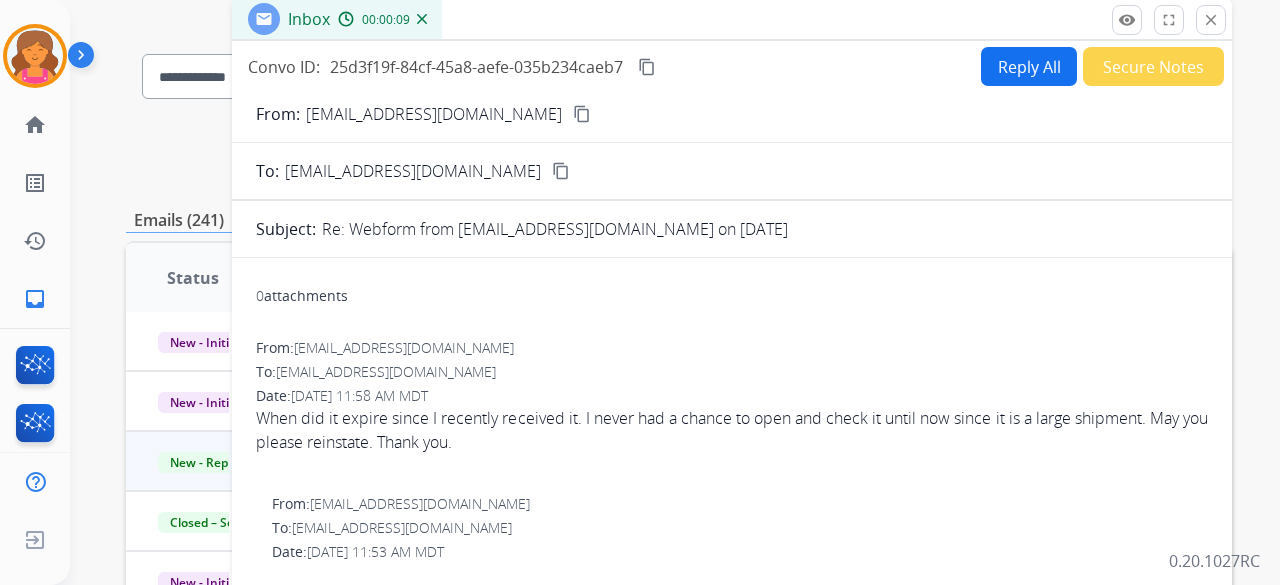 scroll, scrollTop: 0, scrollLeft: 0, axis: both 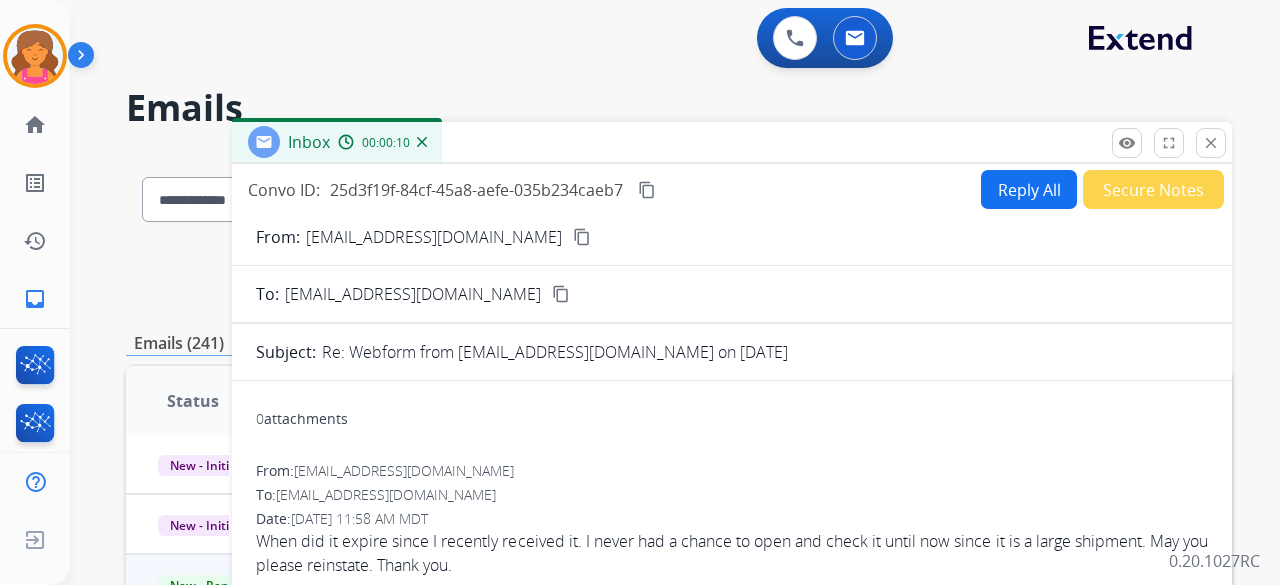 click on "Reply All" at bounding box center (1029, 189) 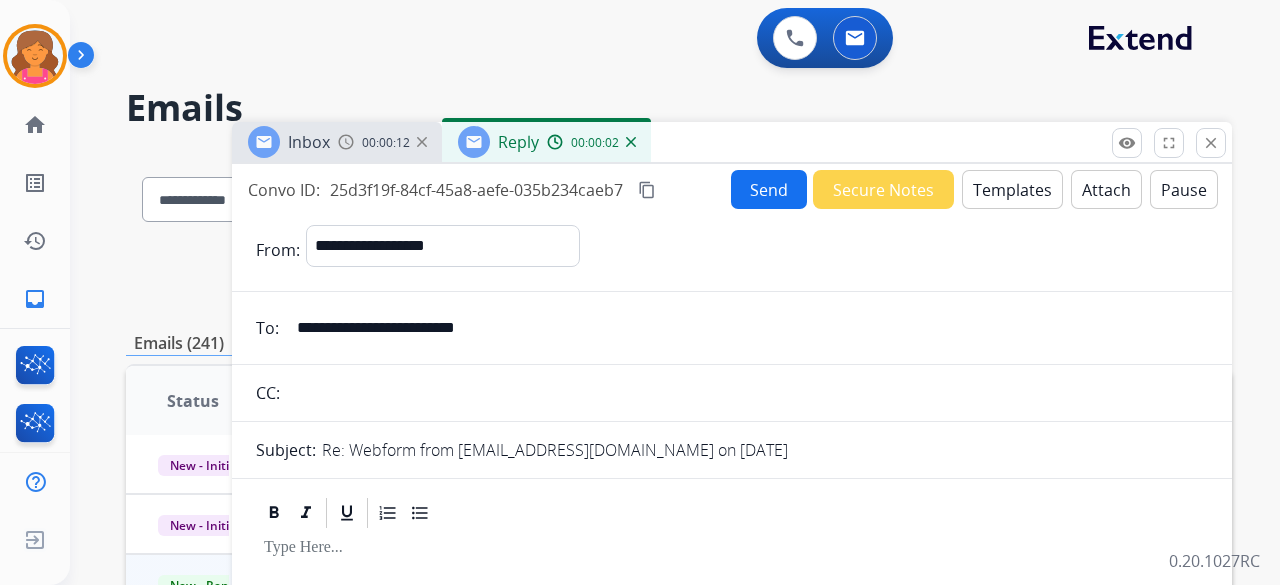 click on "Templates" at bounding box center [1012, 189] 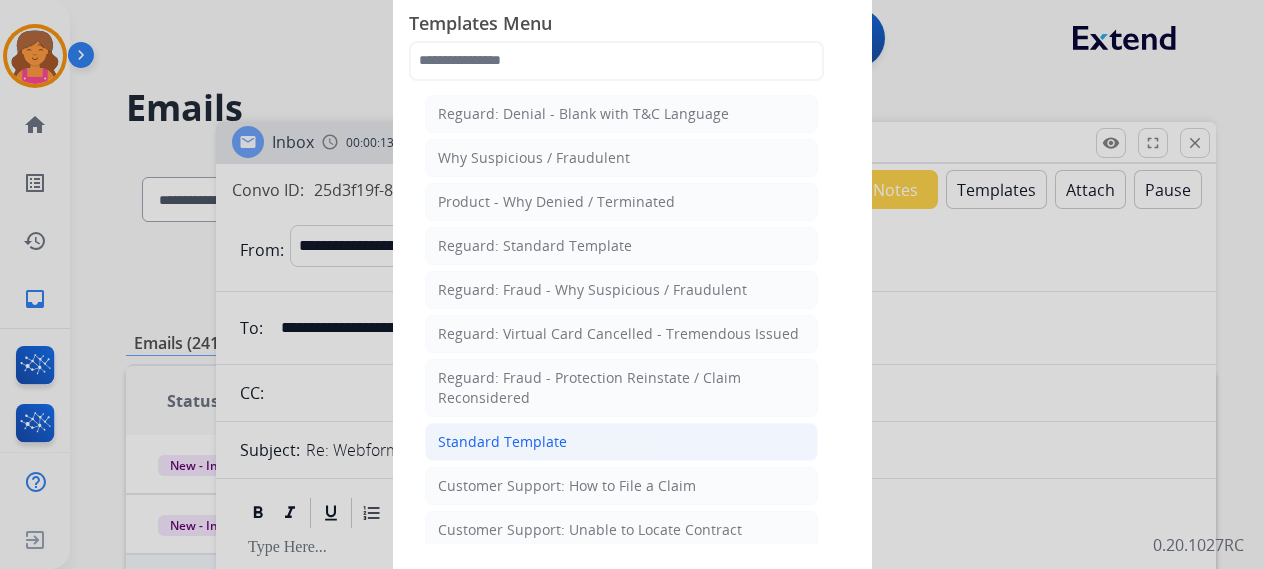 click on "Standard Template" 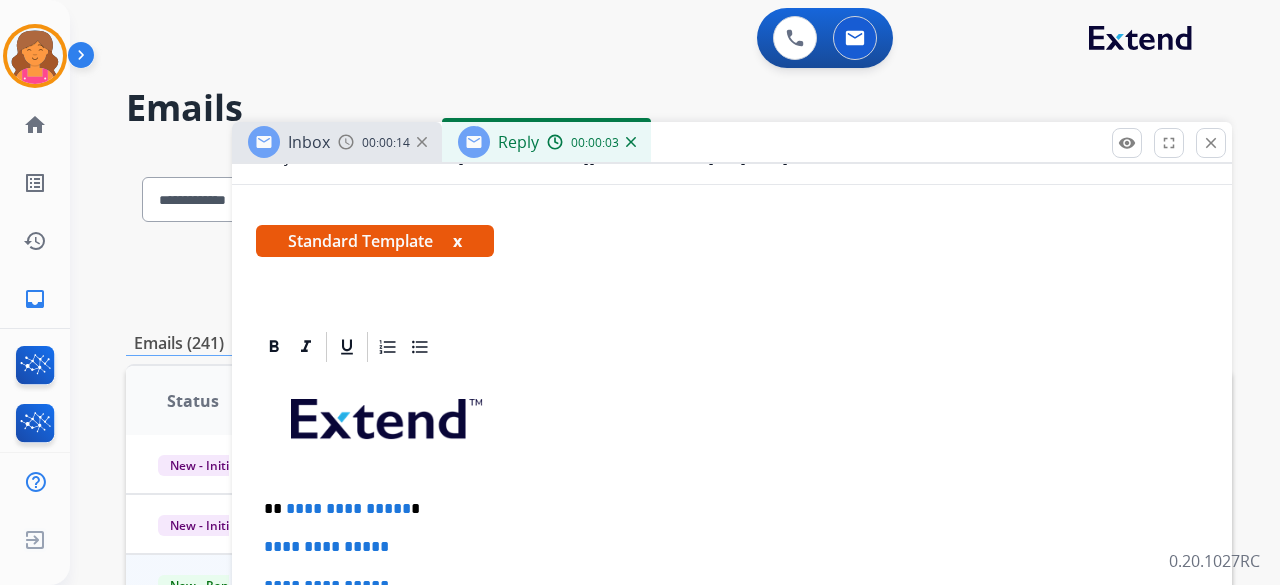 scroll, scrollTop: 400, scrollLeft: 0, axis: vertical 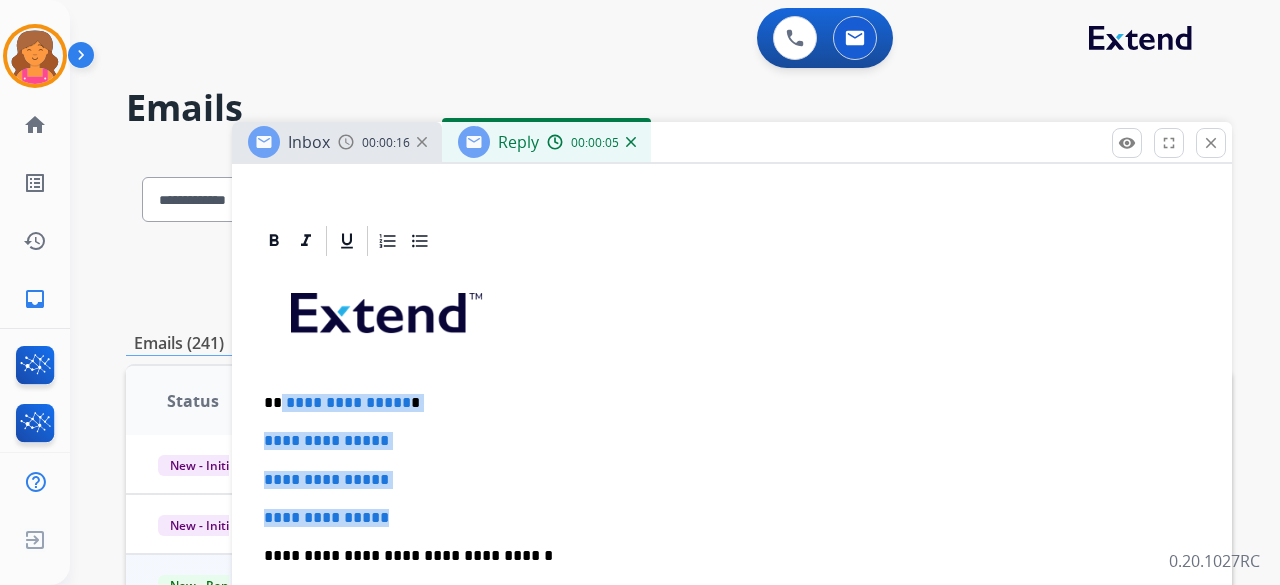 drag, startPoint x: 401, startPoint y: 483, endPoint x: 281, endPoint y: 379, distance: 158.79547 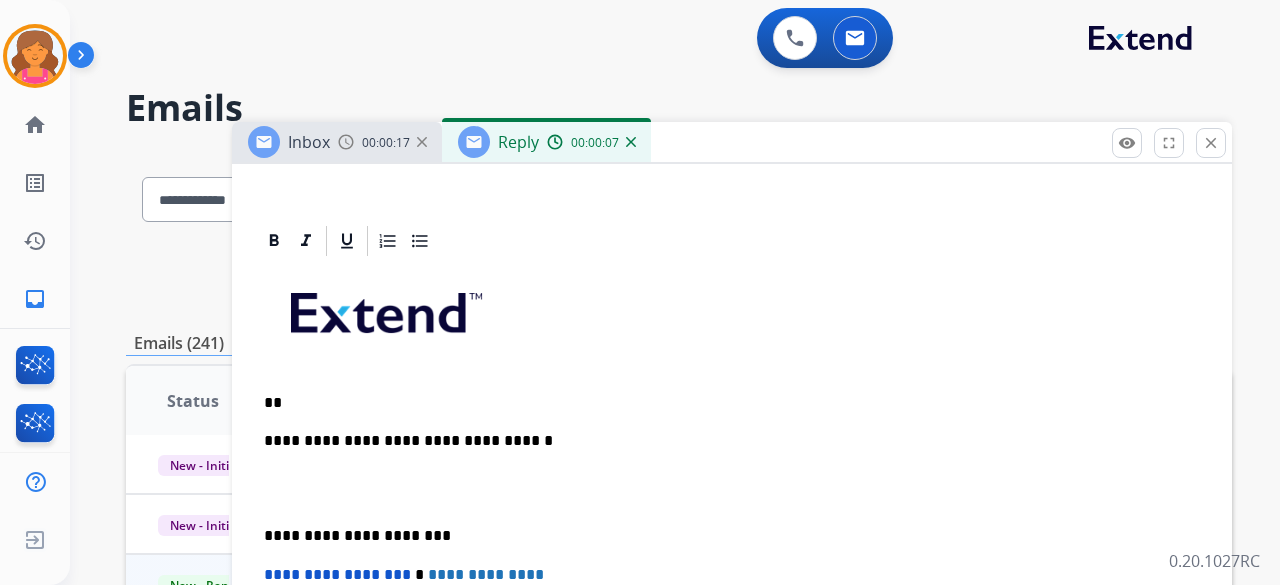 type 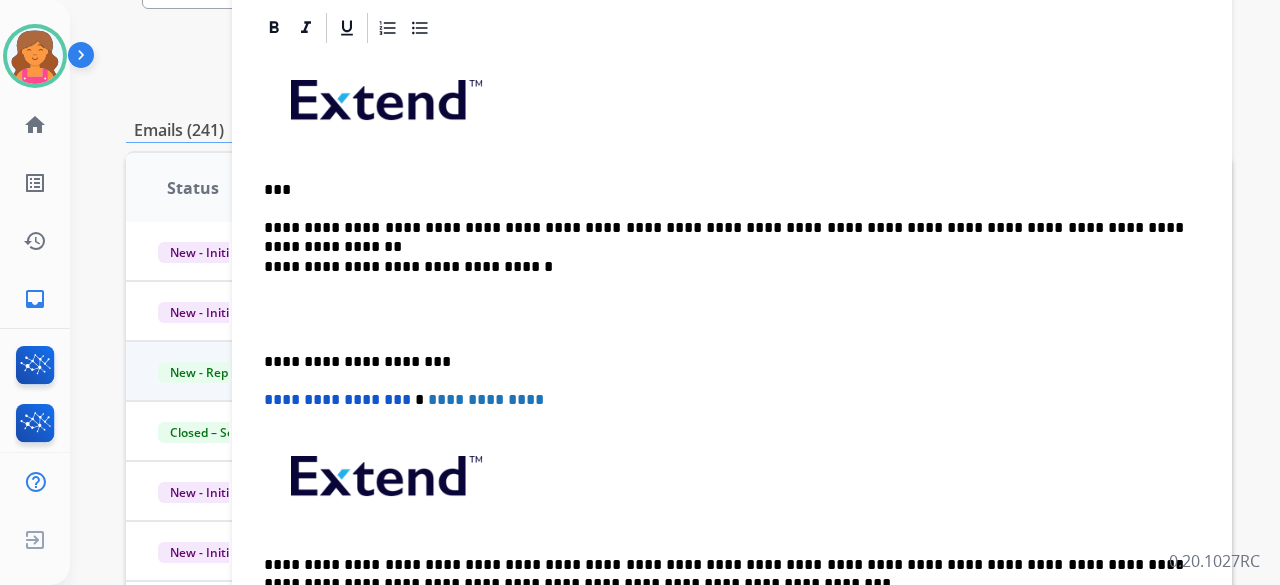 scroll, scrollTop: 216, scrollLeft: 0, axis: vertical 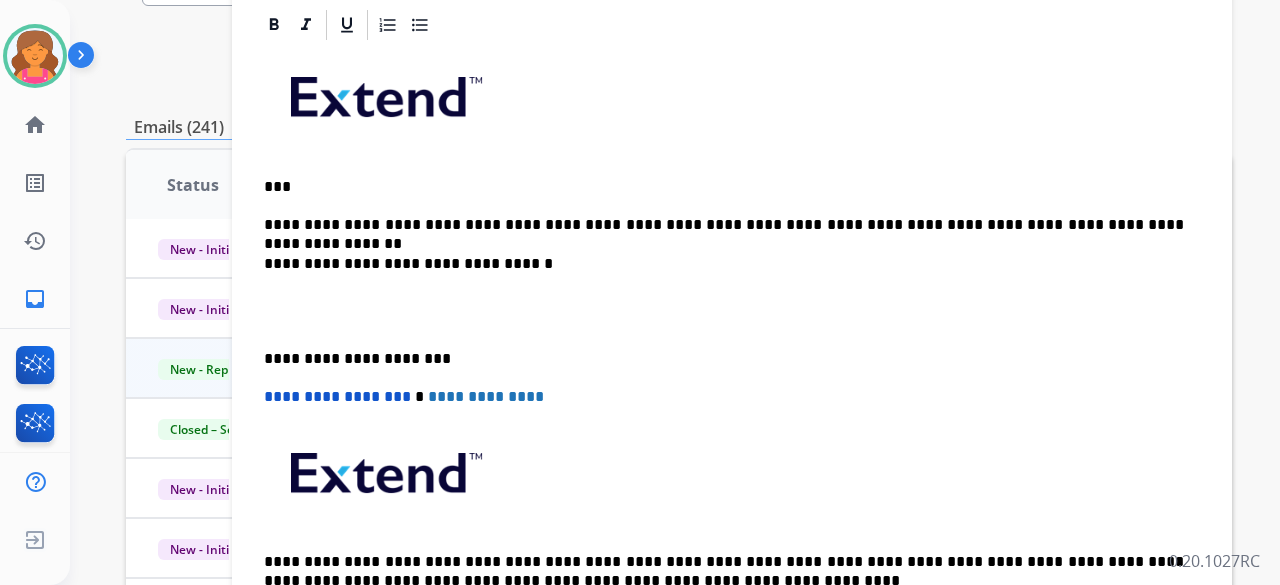 click at bounding box center [732, 104] 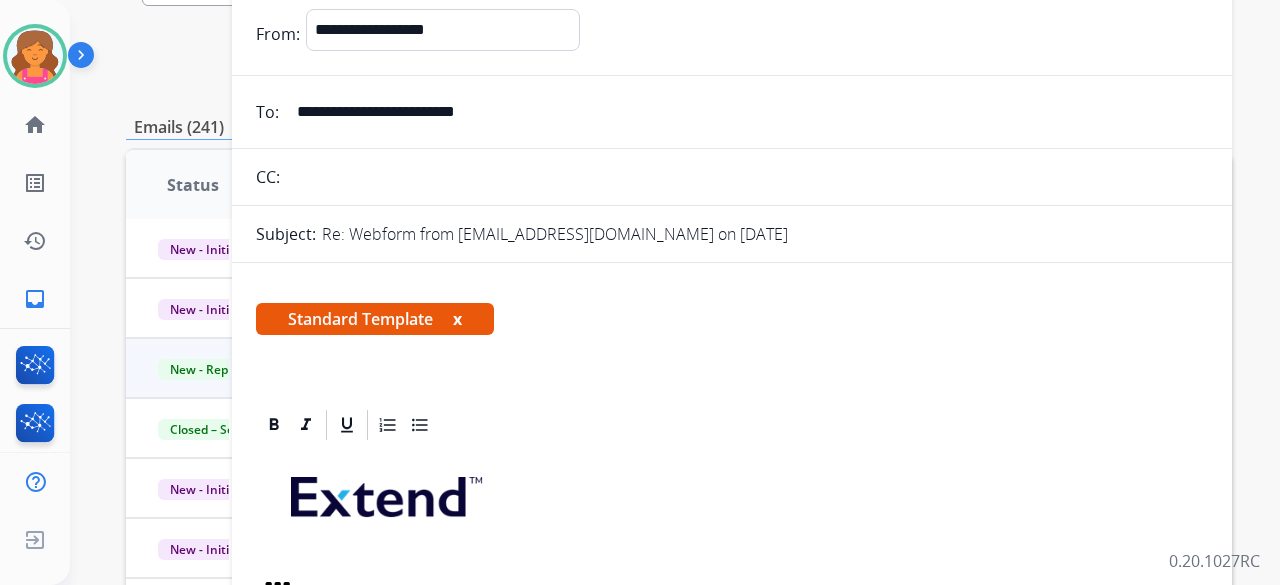 scroll, scrollTop: 0, scrollLeft: 0, axis: both 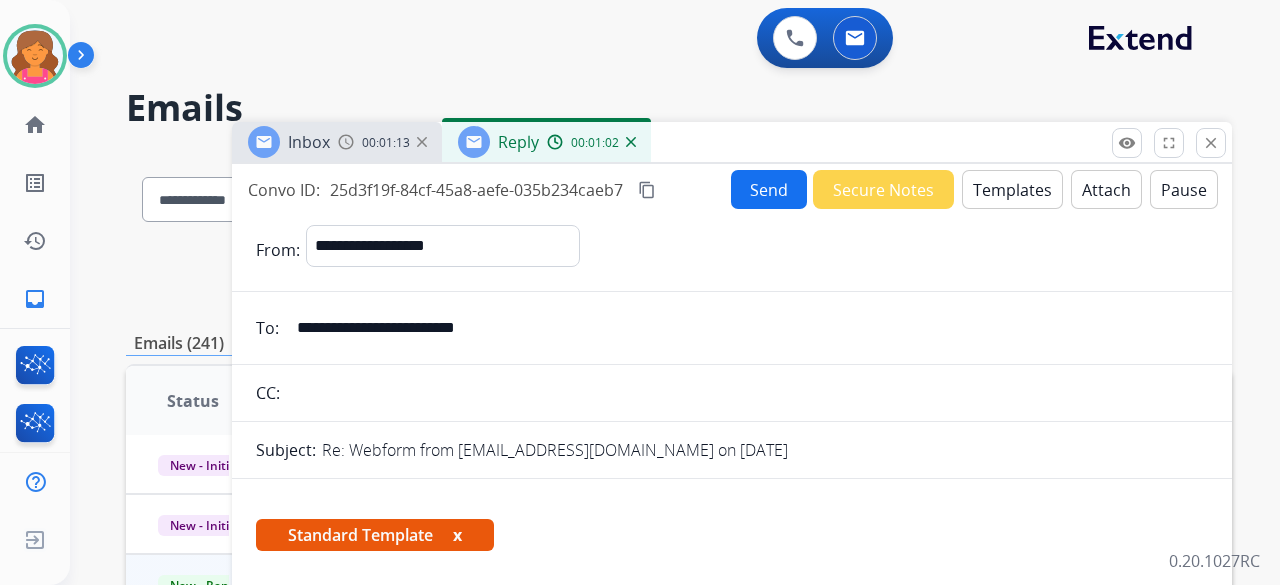 click on "Send" at bounding box center (769, 189) 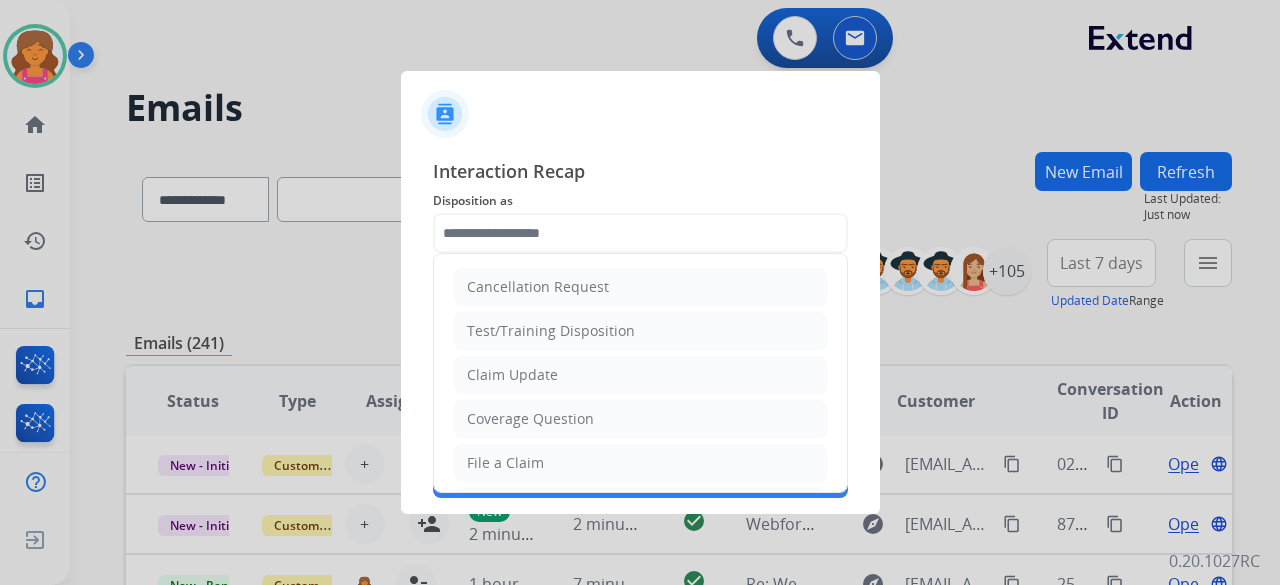 click 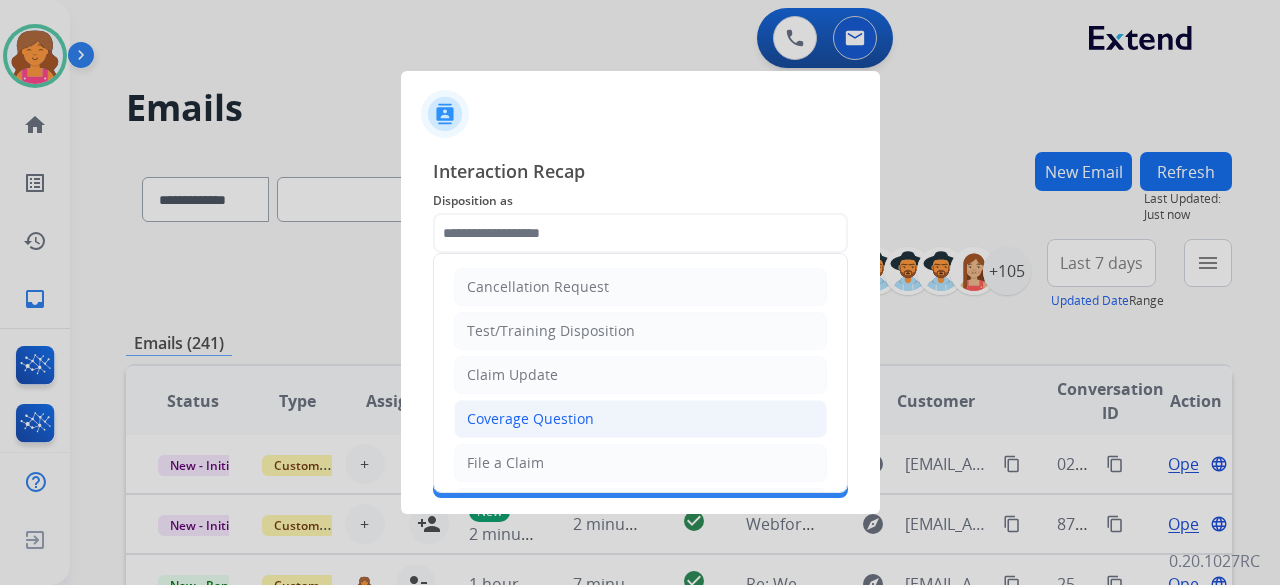 click on "Coverage Question" 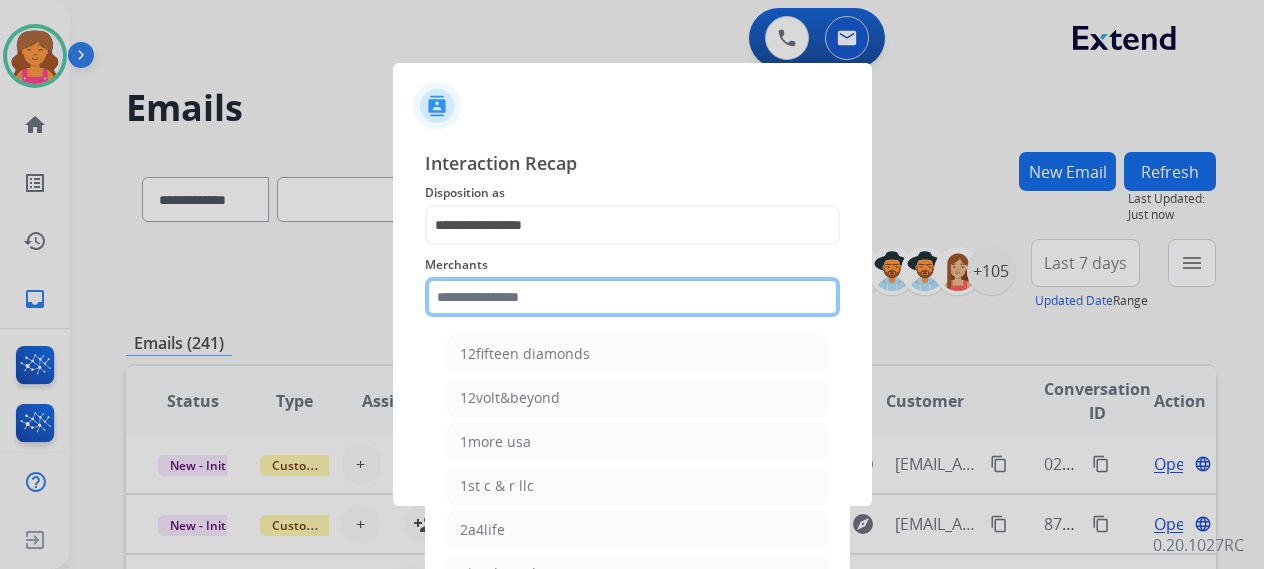 click 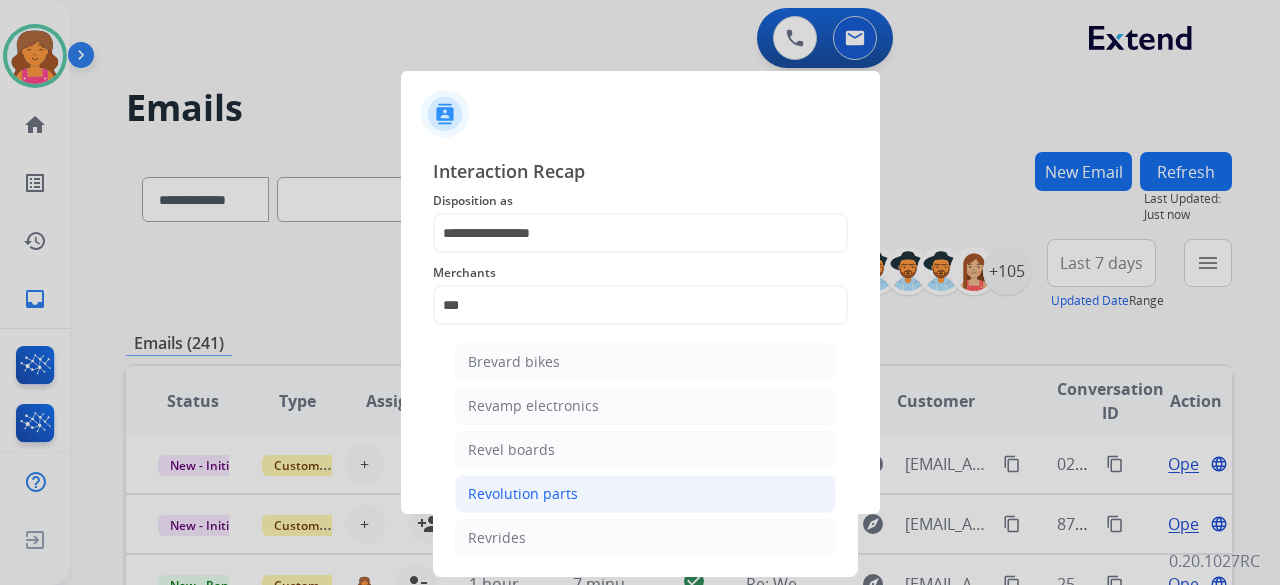 click on "Revolution parts" 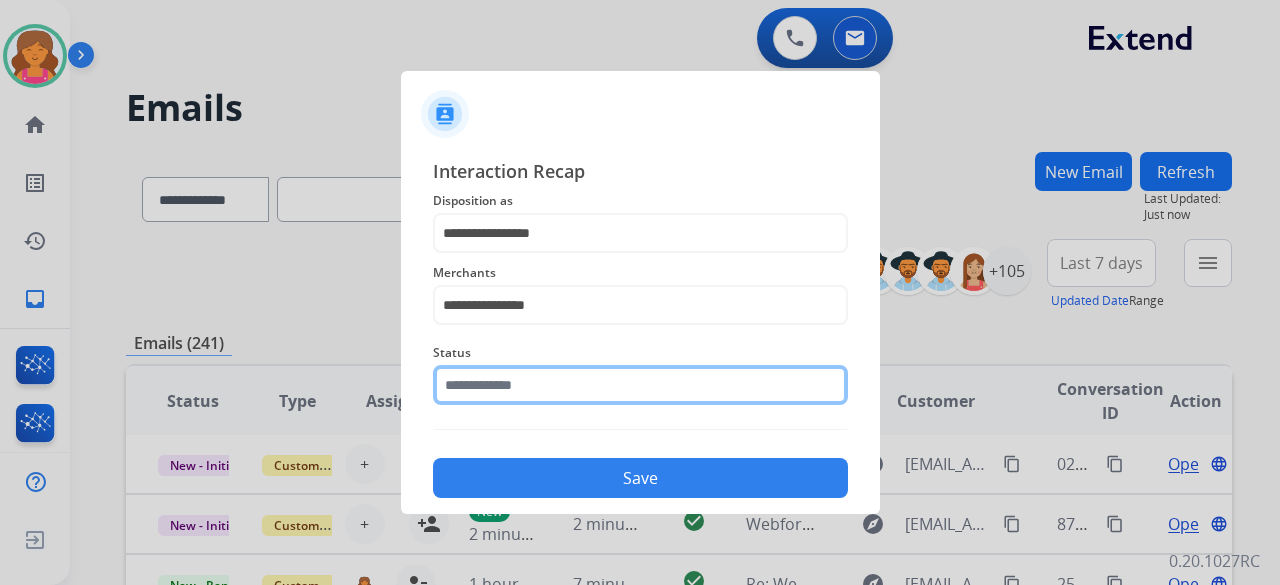 click 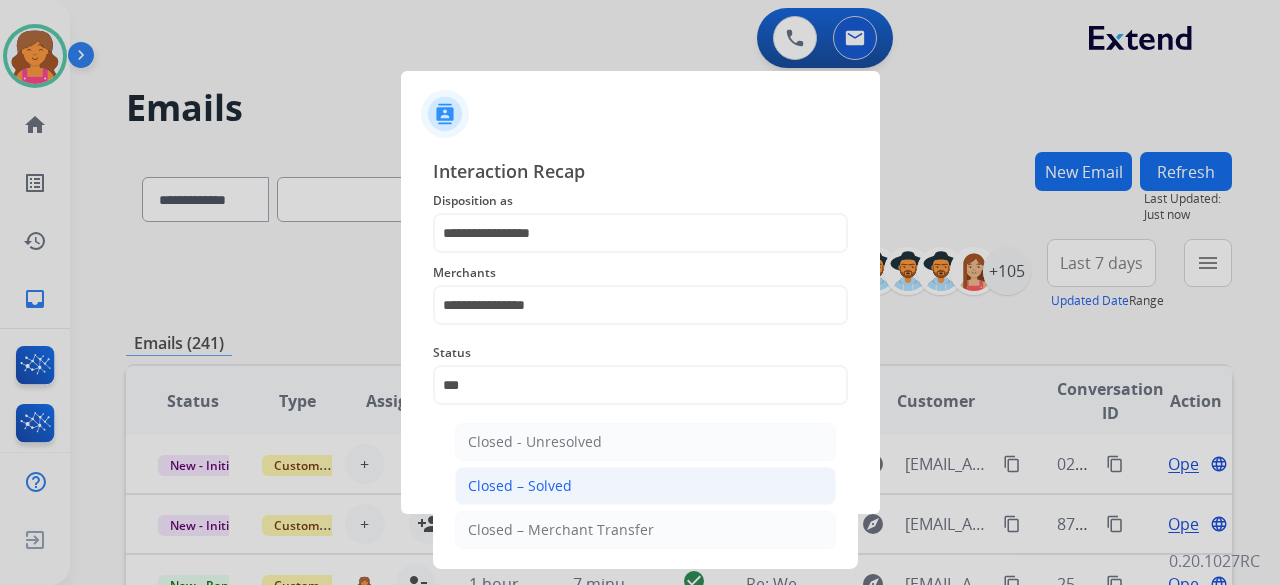 click on "Closed – Solved" 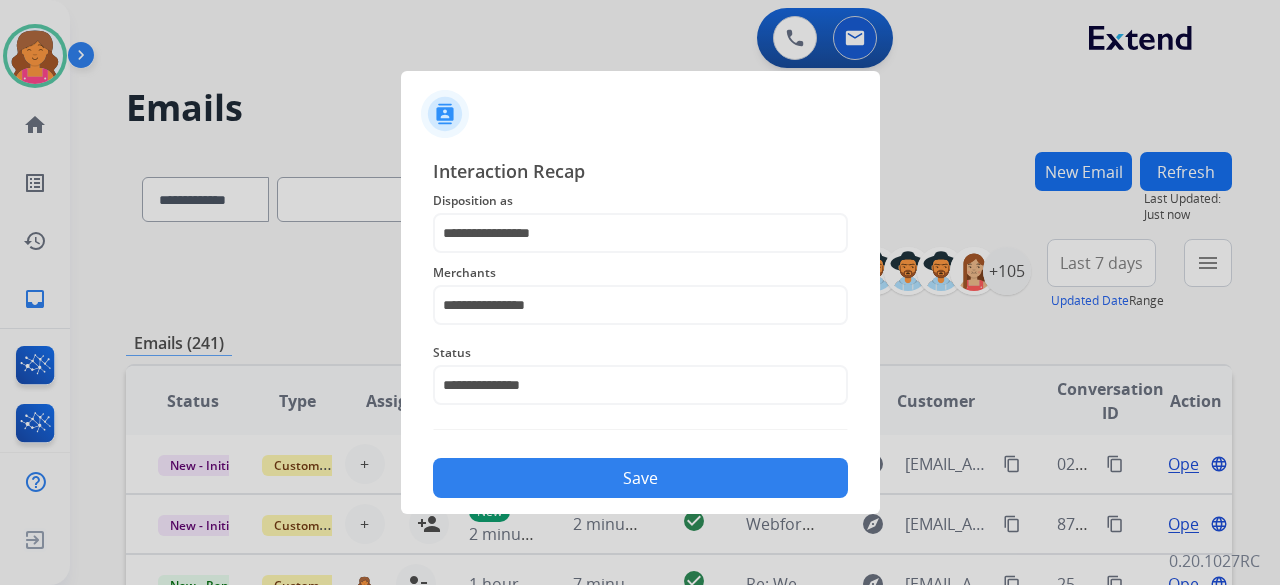 click on "Save" 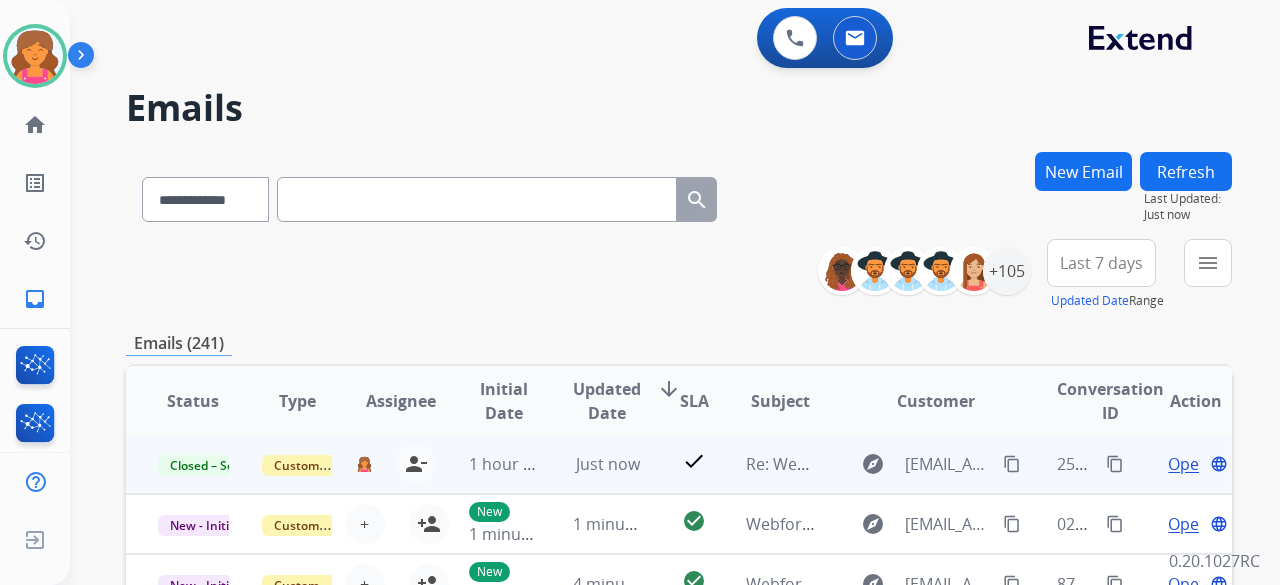scroll, scrollTop: 200, scrollLeft: 0, axis: vertical 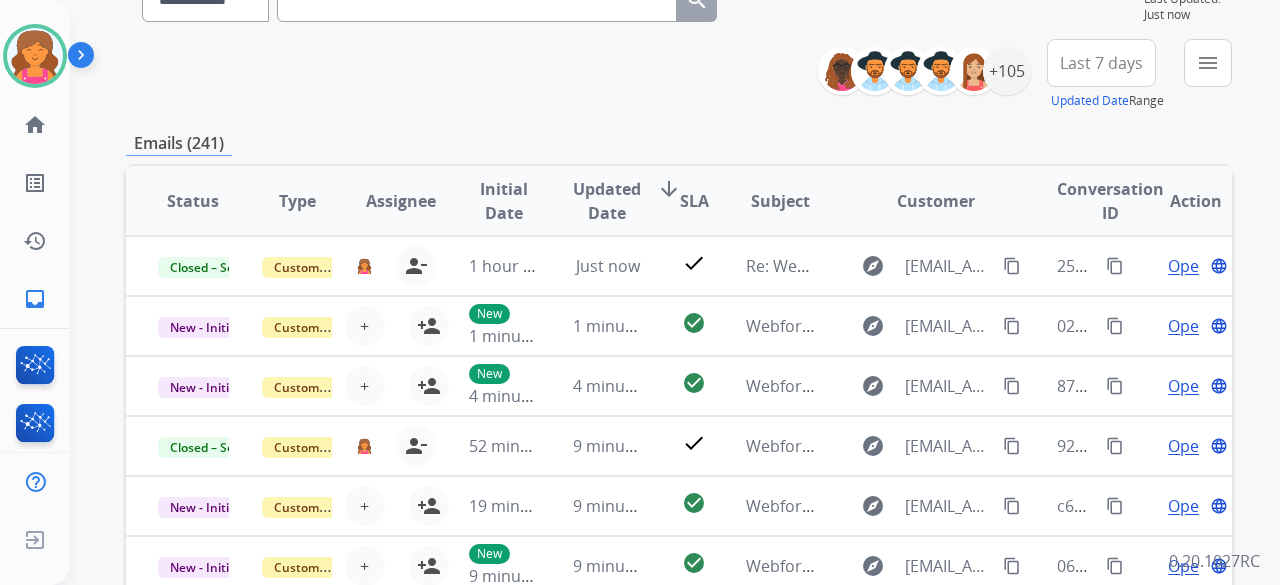 click on "**********" at bounding box center [1032, 75] 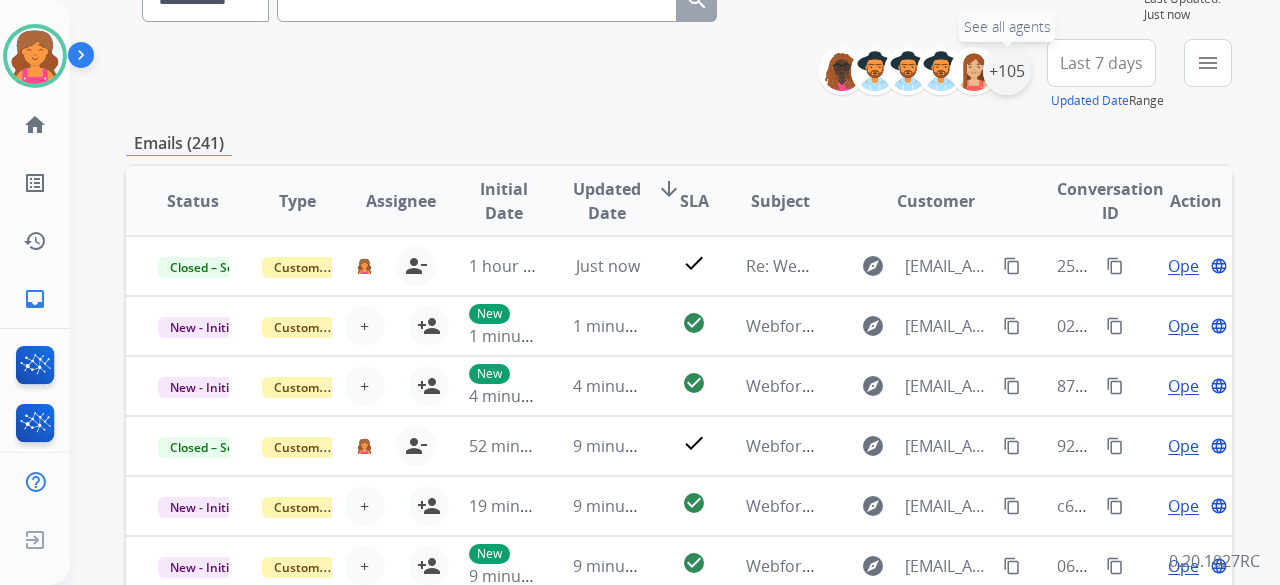 click on "+105" at bounding box center (1007, 71) 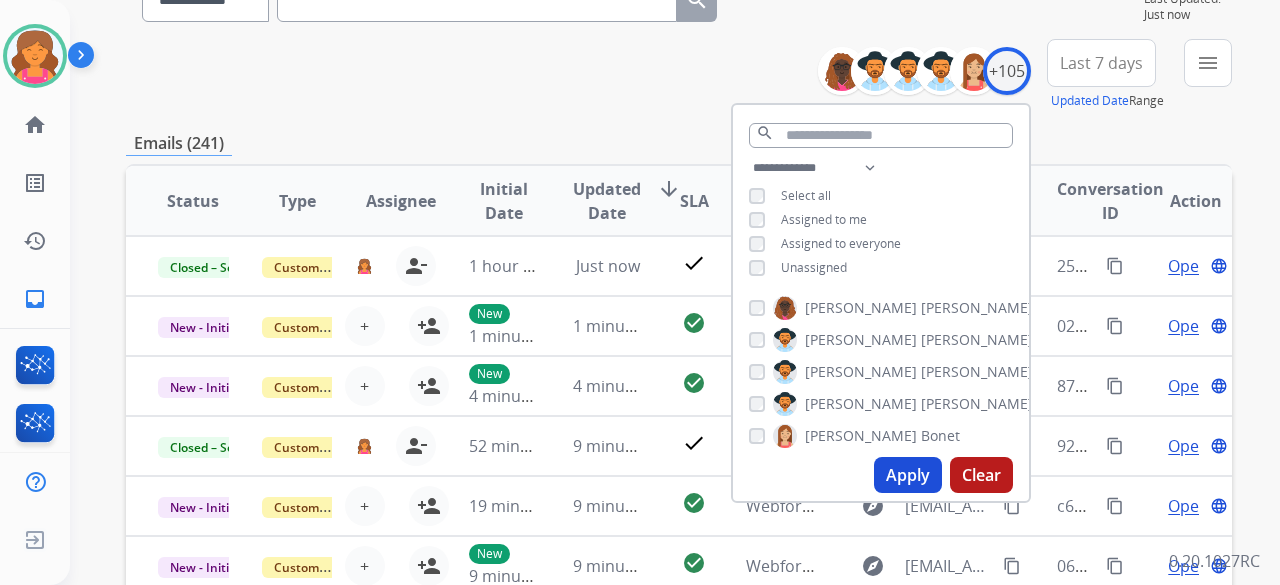 click on "Apply" at bounding box center [908, 475] 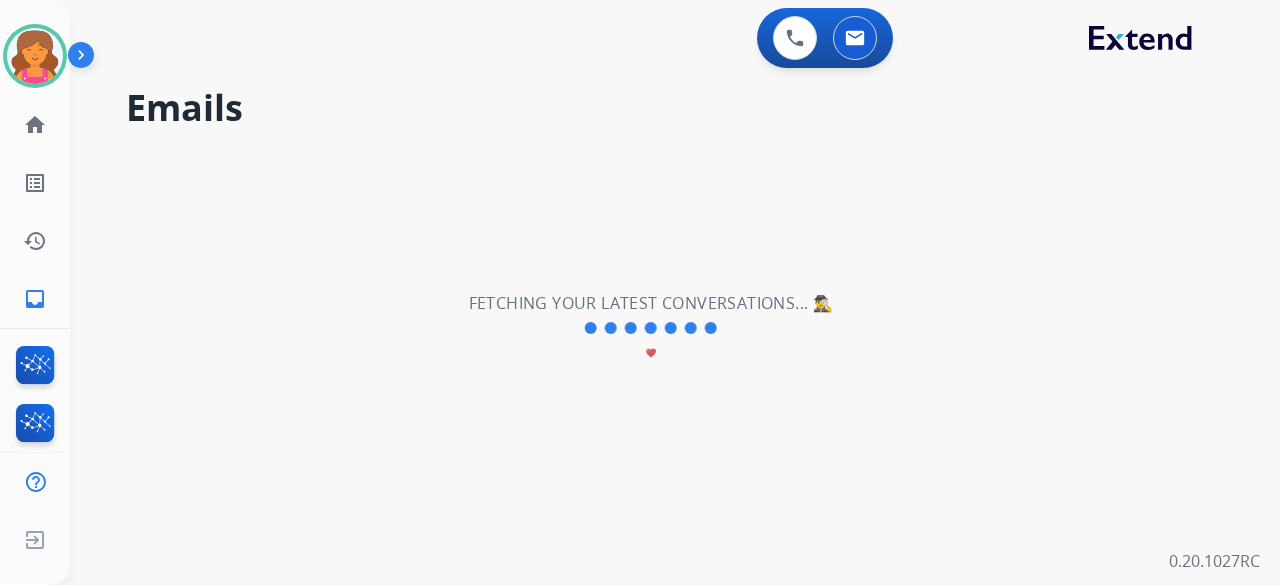 scroll, scrollTop: 0, scrollLeft: 0, axis: both 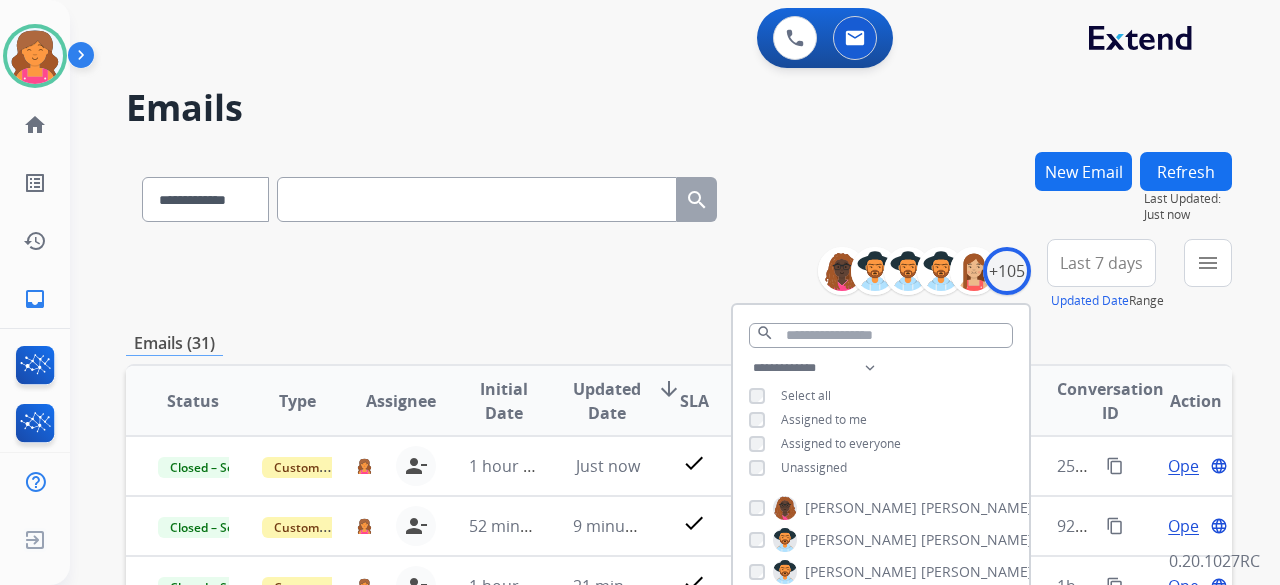 click on "Emails (31)" at bounding box center [679, 343] 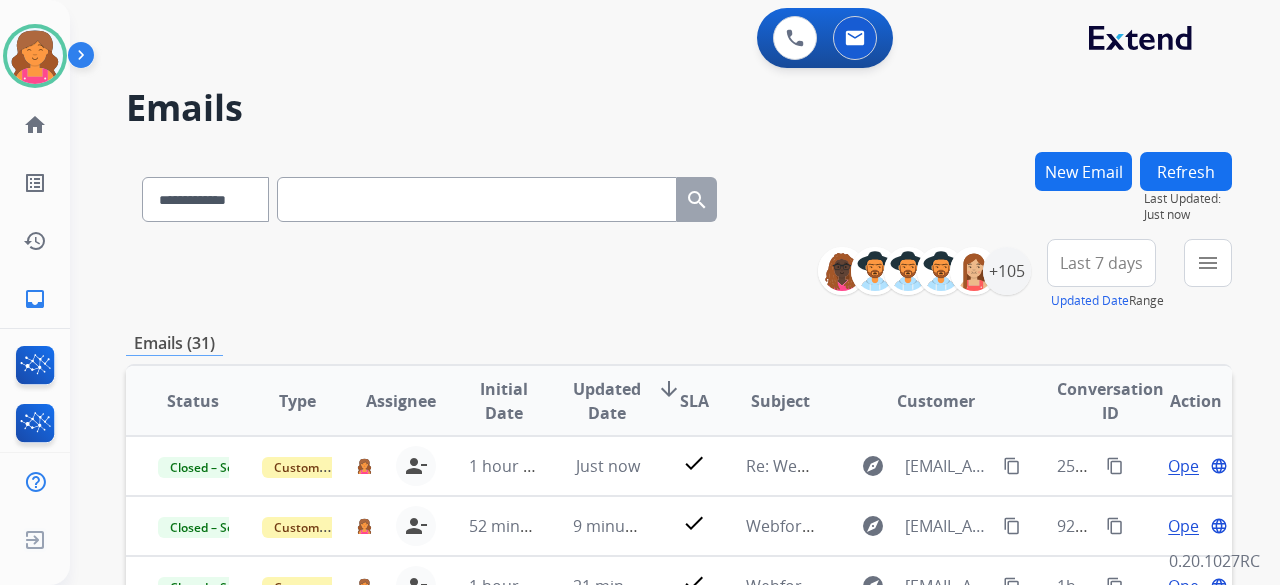 scroll, scrollTop: 400, scrollLeft: 0, axis: vertical 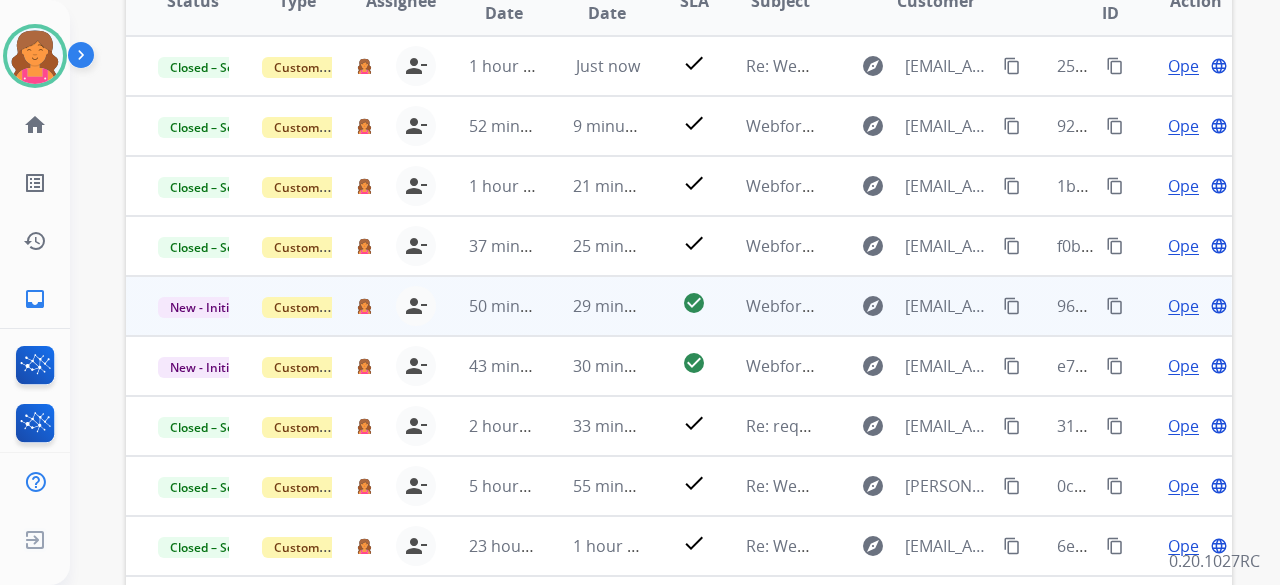 click on "Open" at bounding box center [1188, 306] 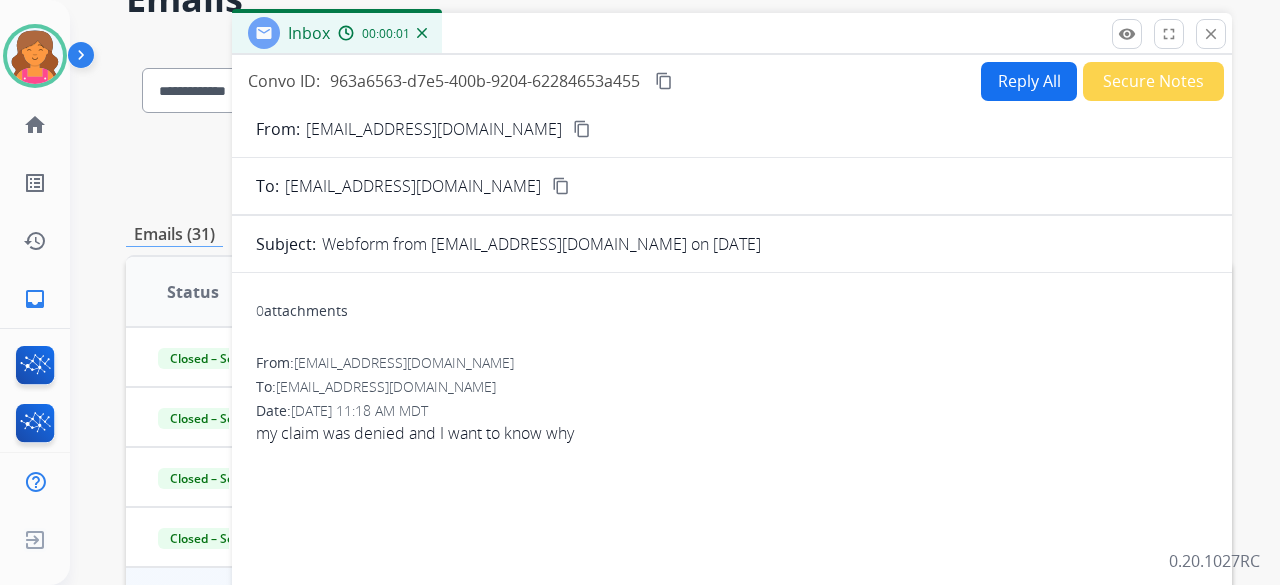 scroll, scrollTop: 100, scrollLeft: 0, axis: vertical 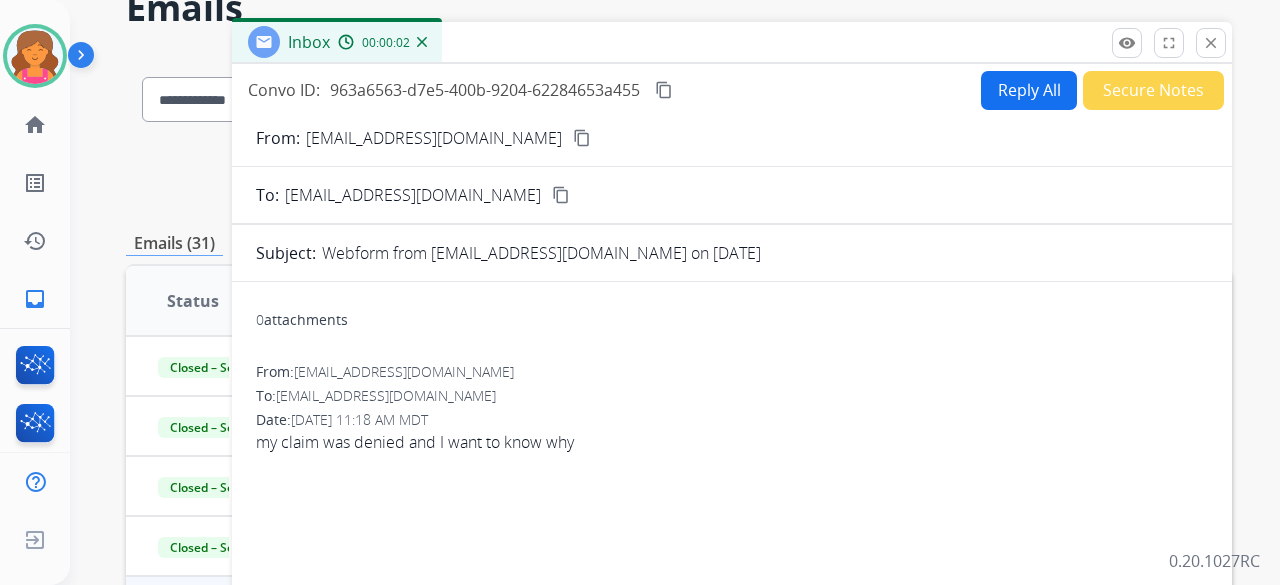 click on "content_copy" at bounding box center (582, 138) 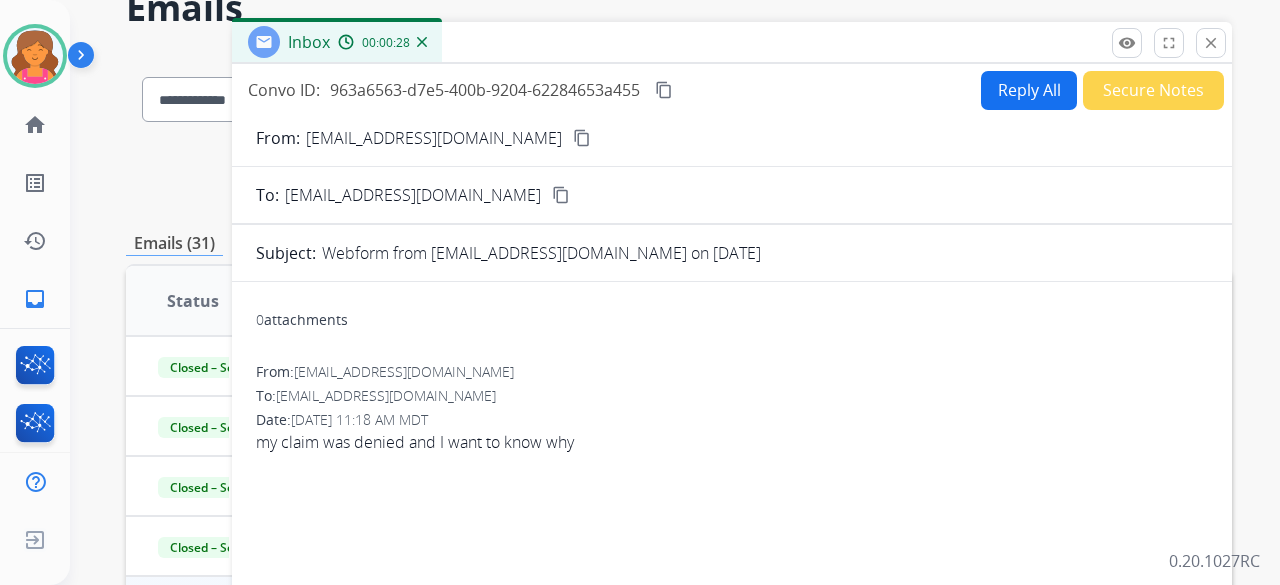 click on "Reply All" at bounding box center (1029, 90) 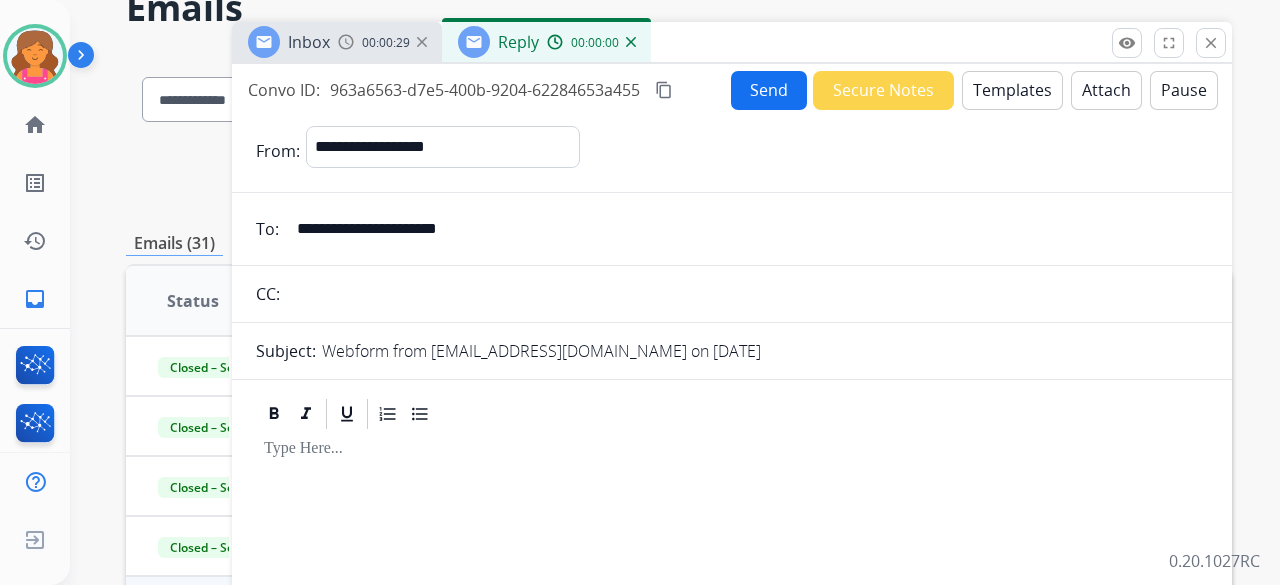 click on "Templates" at bounding box center [1012, 90] 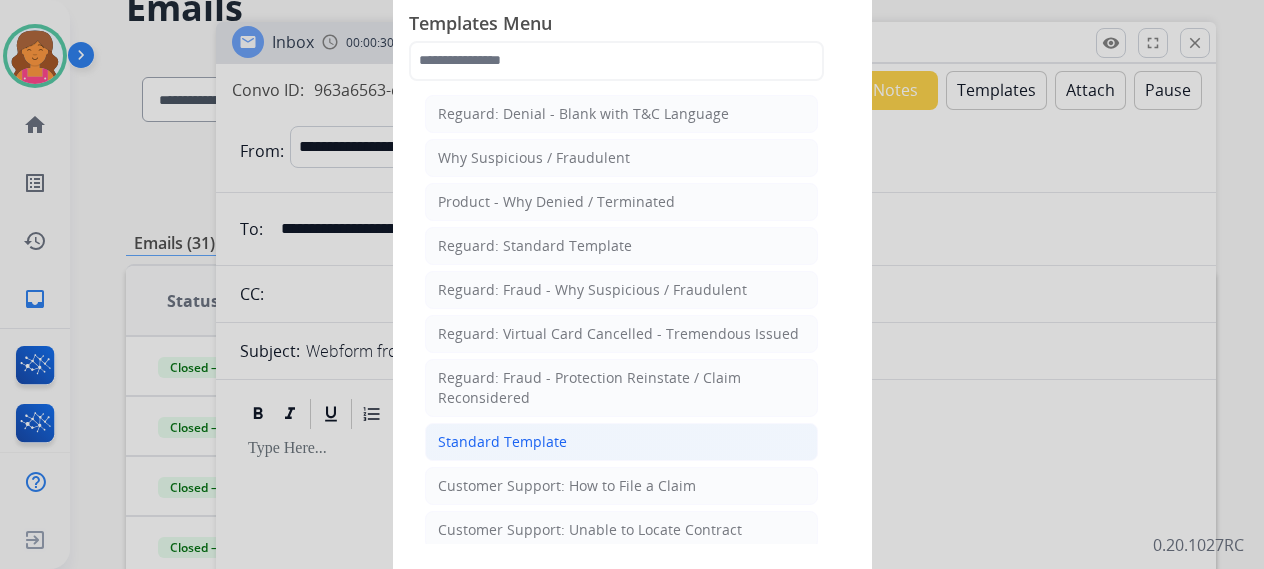 click on "Standard Template" 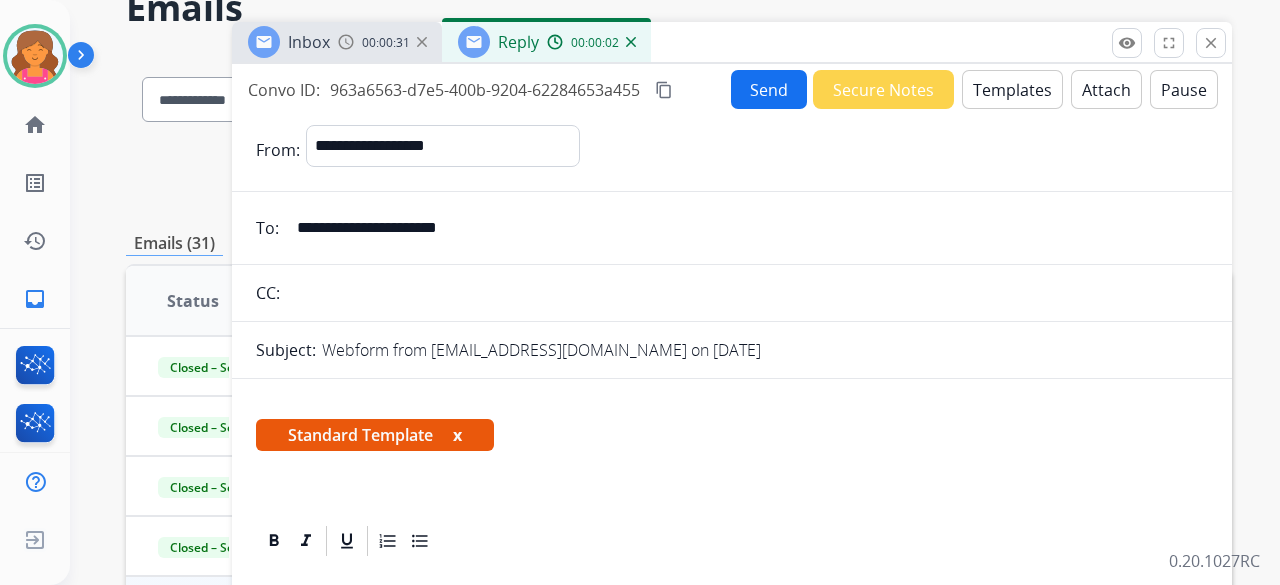 scroll, scrollTop: 400, scrollLeft: 0, axis: vertical 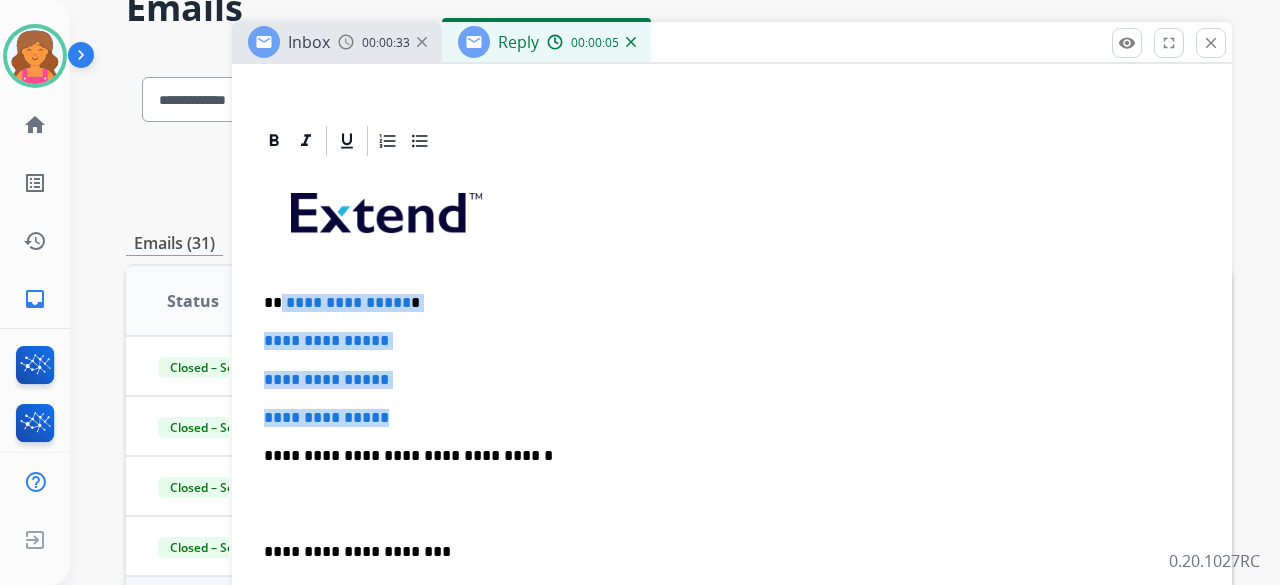 drag, startPoint x: 413, startPoint y: 411, endPoint x: 280, endPoint y: 285, distance: 183.20753 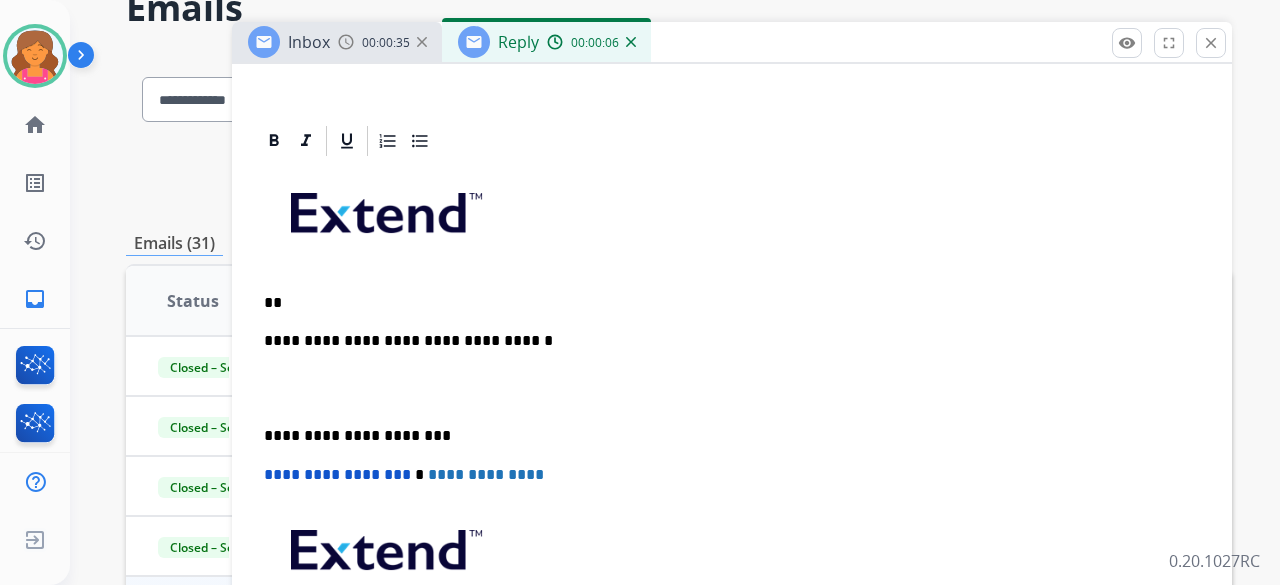 type 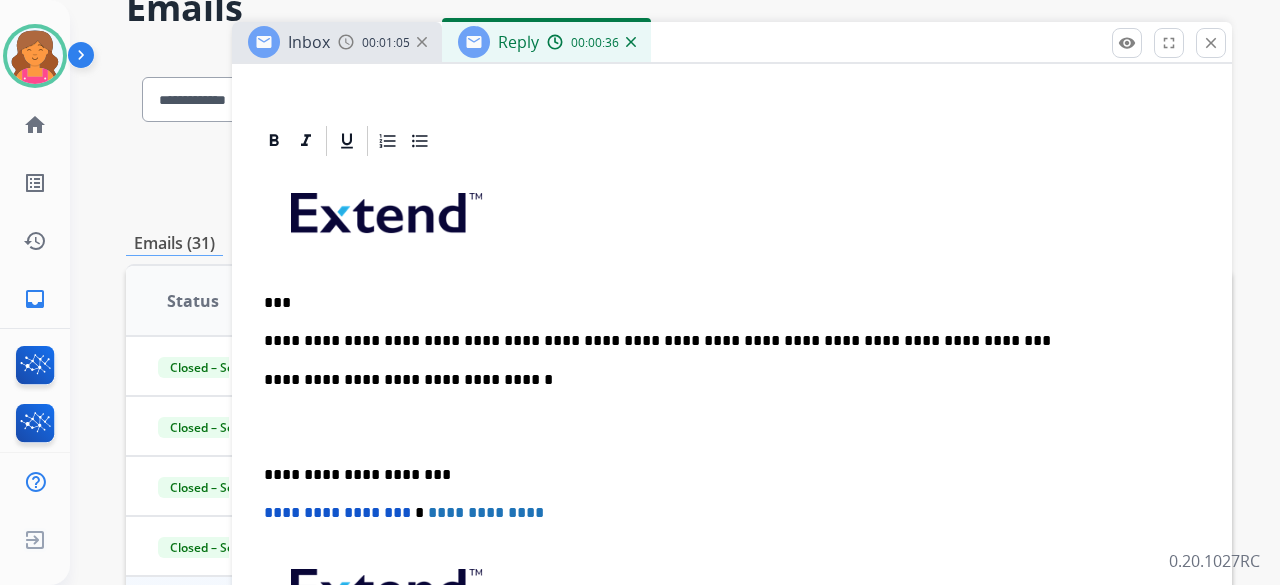 click on "**********" at bounding box center [724, 341] 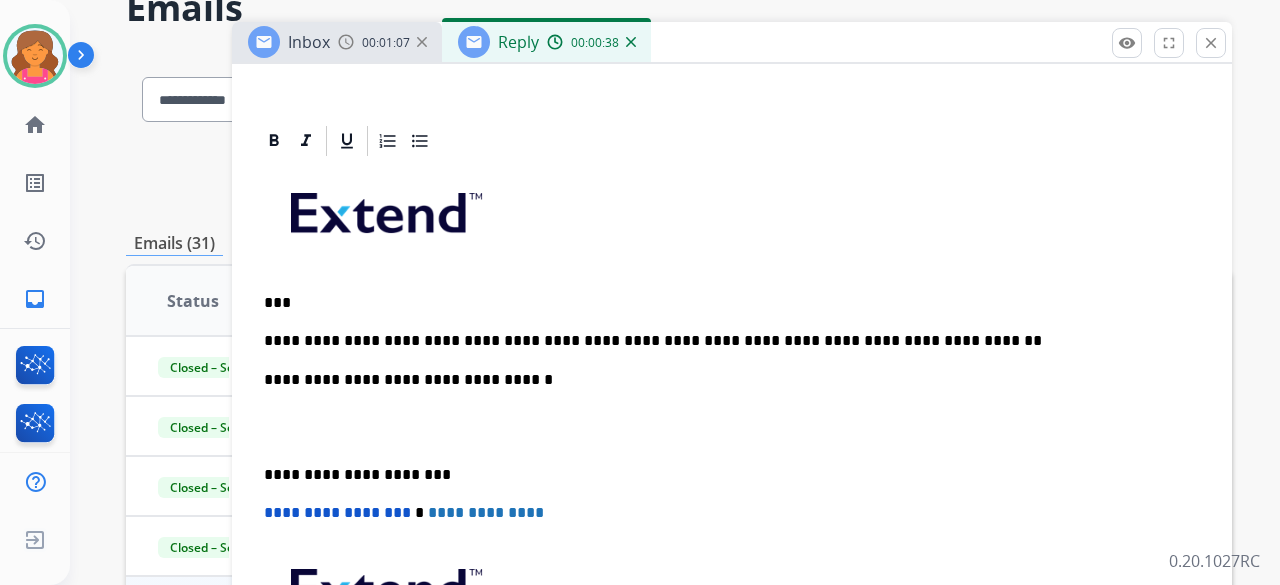 click on "**********" at bounding box center (724, 341) 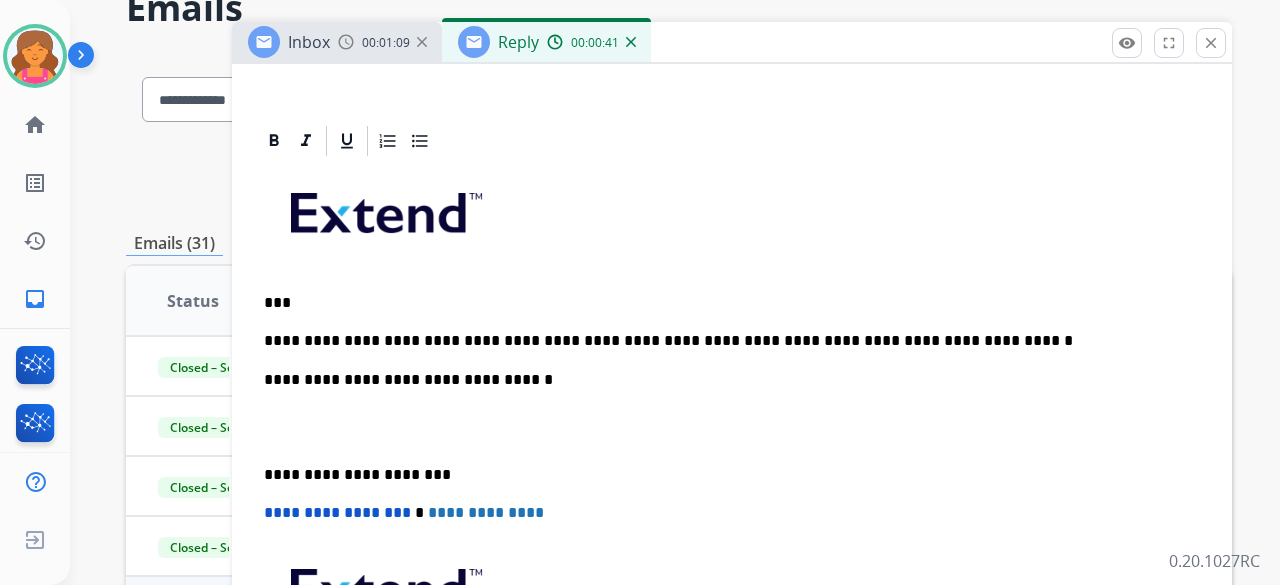 click on "**********" at bounding box center [724, 341] 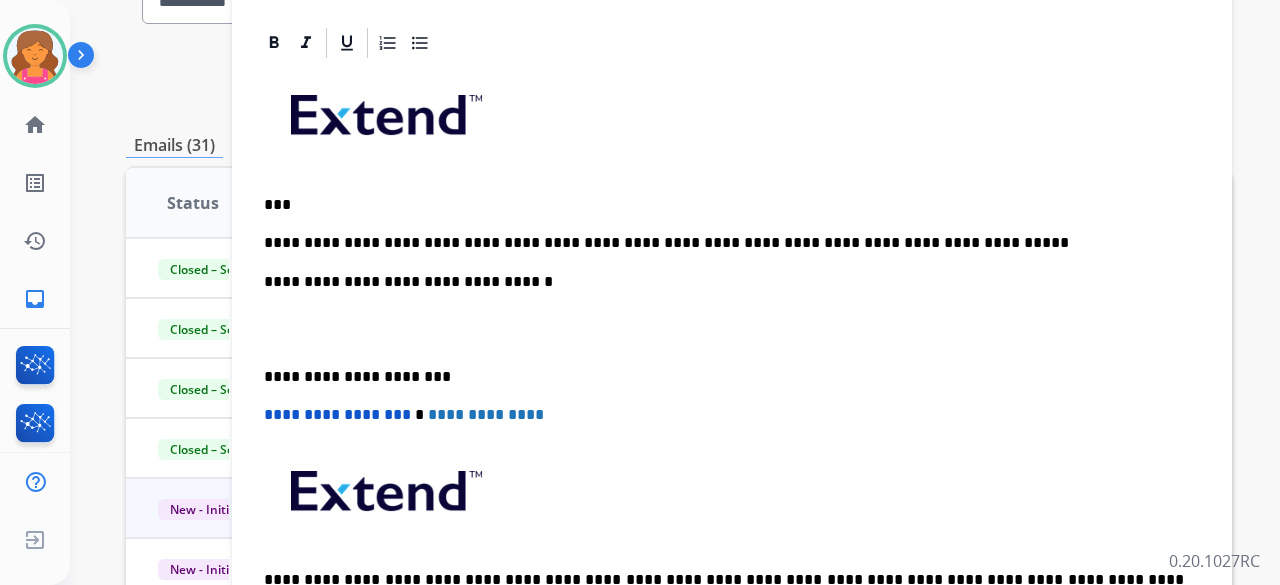 scroll, scrollTop: 216, scrollLeft: 0, axis: vertical 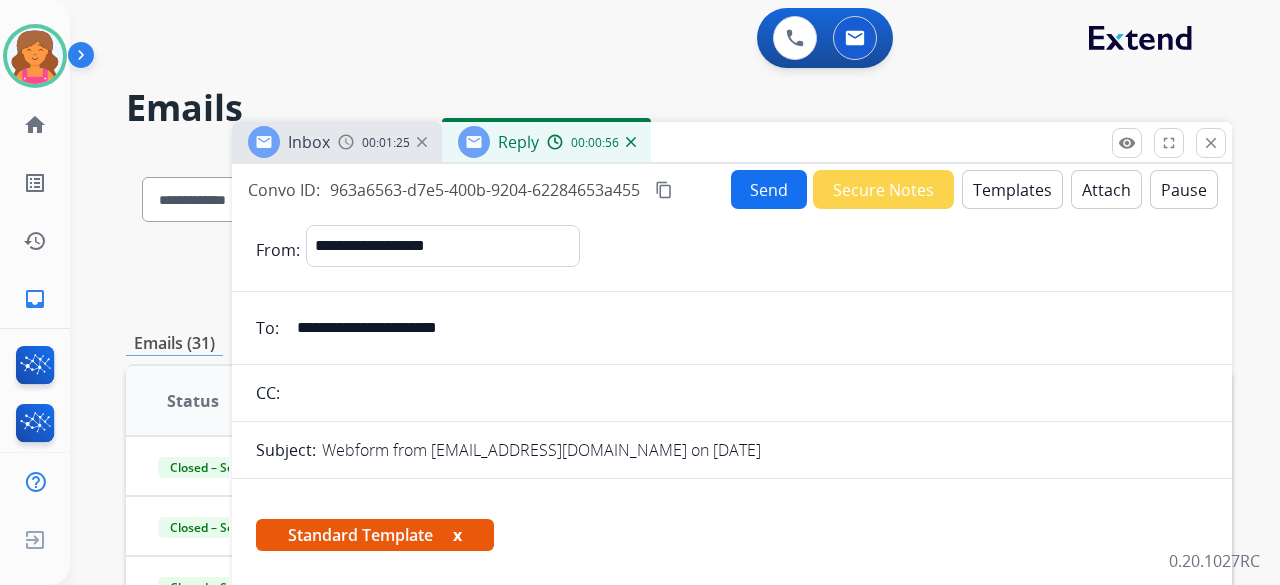 click on "Send" at bounding box center [769, 189] 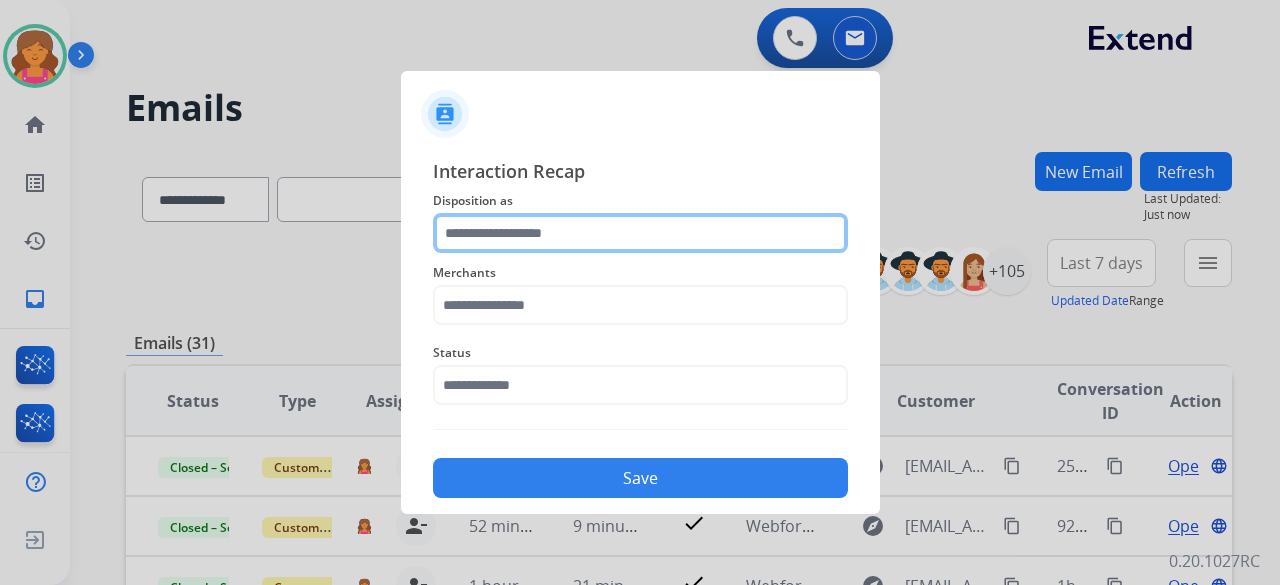 click 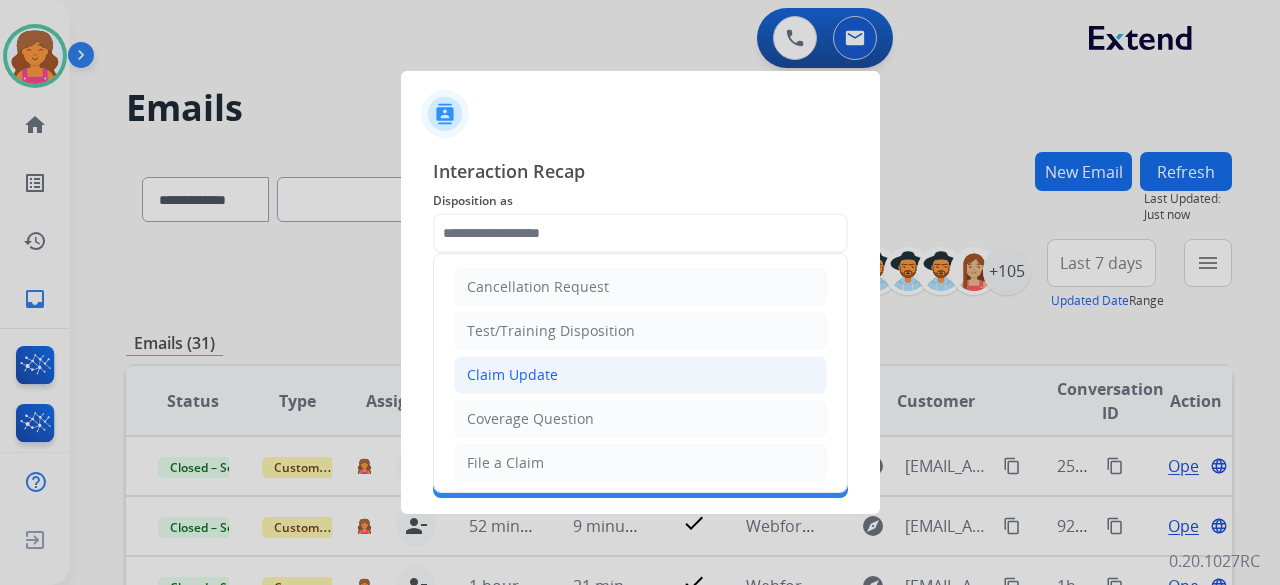 click on "Claim Update" 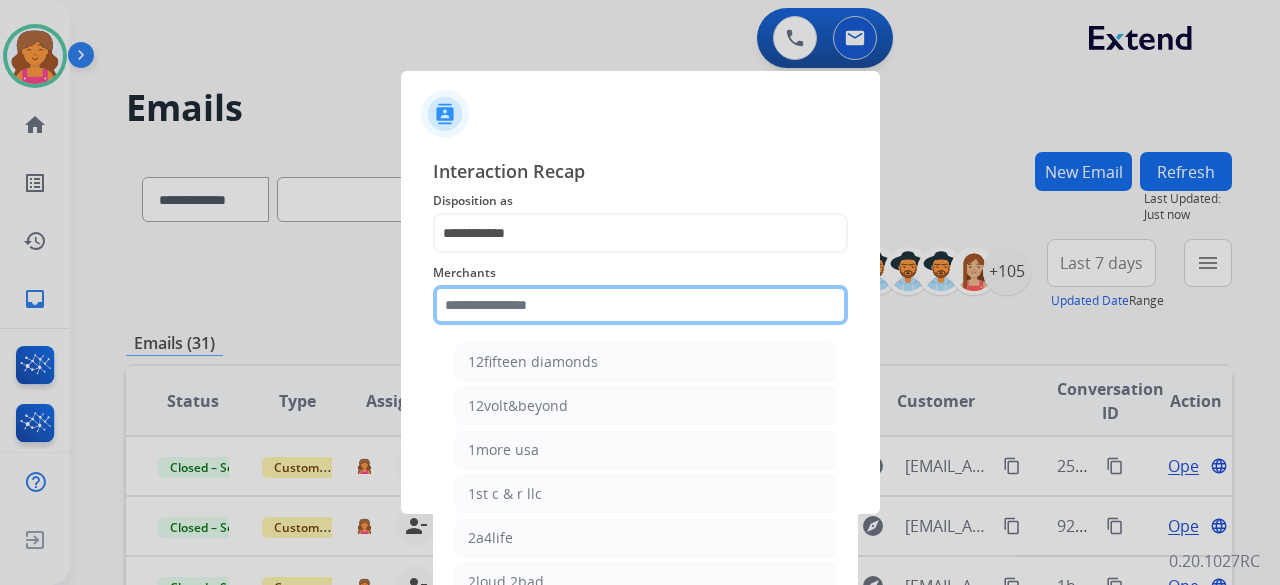 click 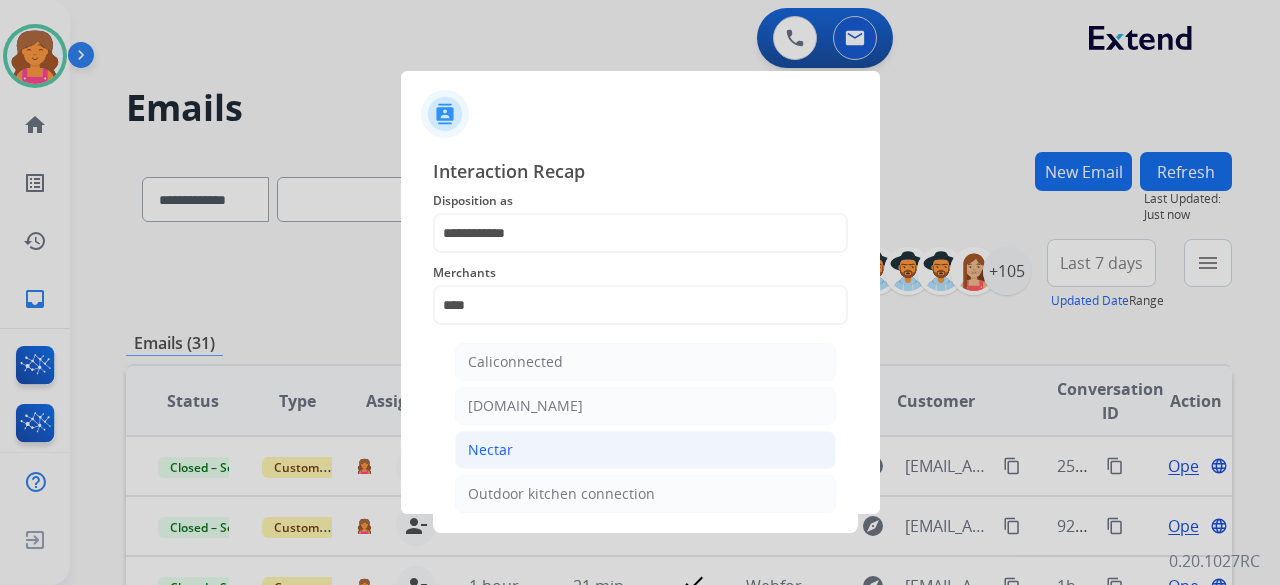 click on "Nectar" 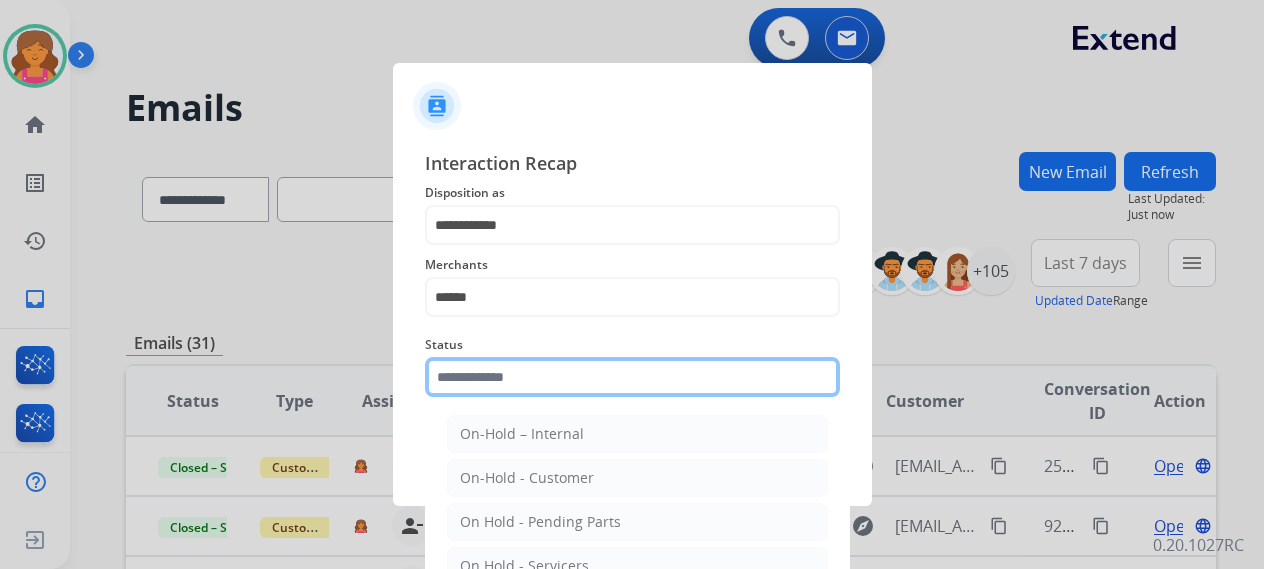 click 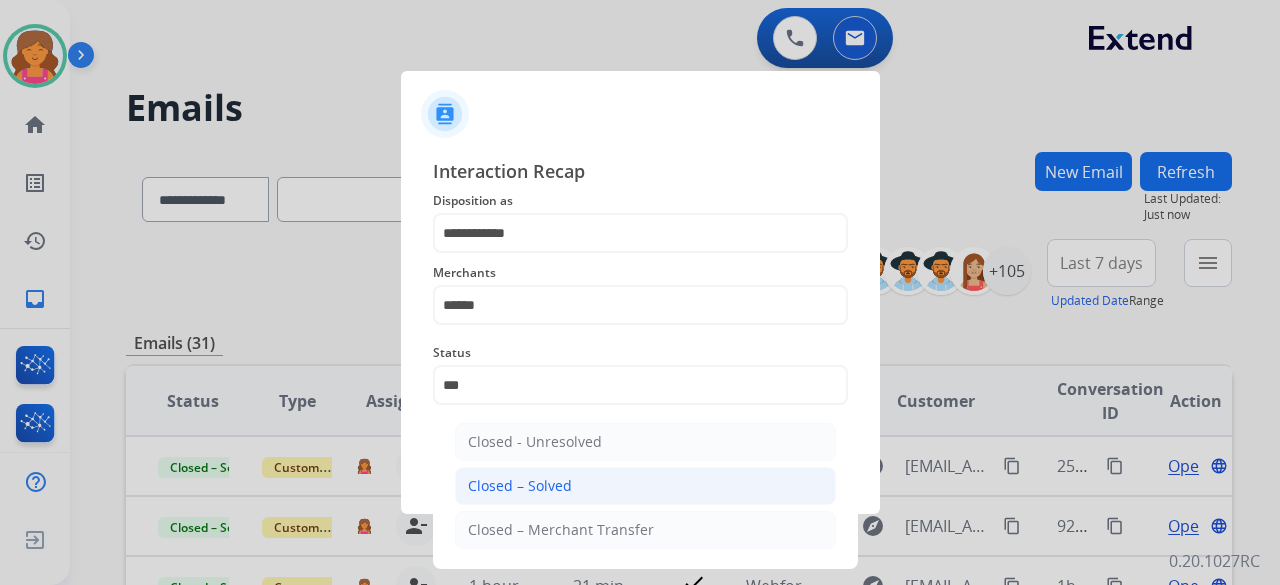 click on "Closed – Solved" 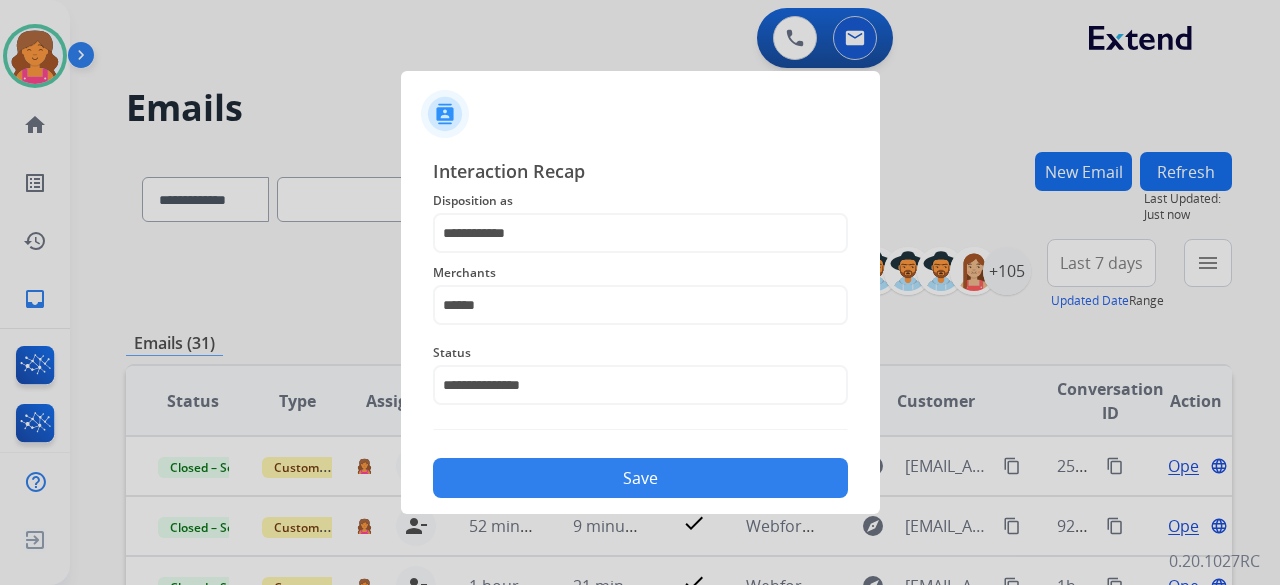click on "Save" 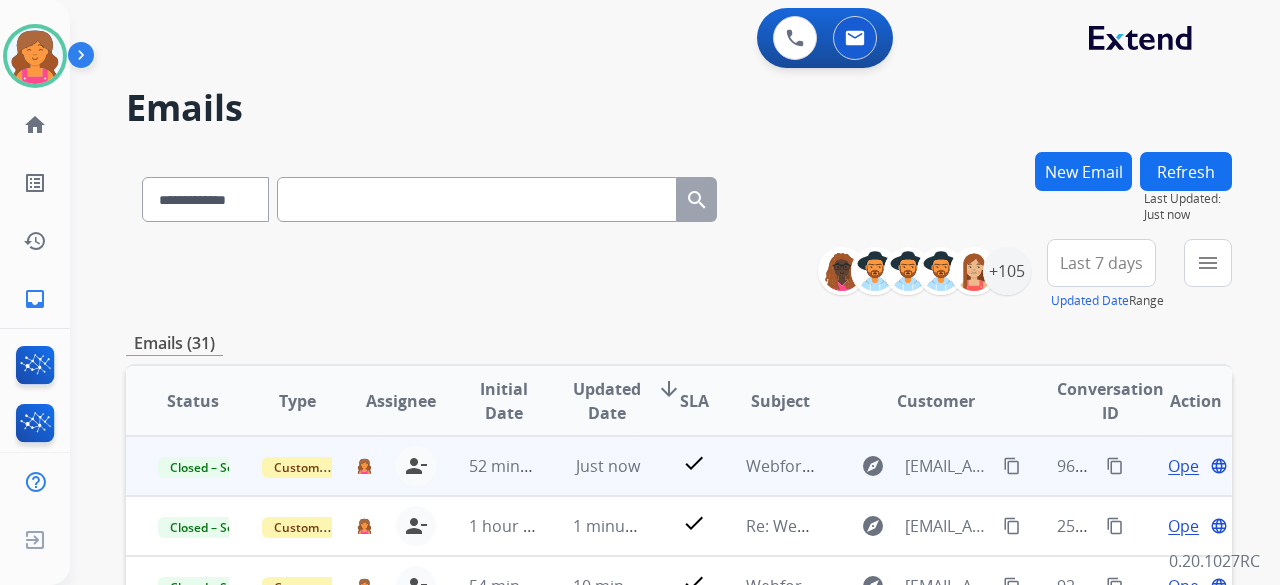 click on "content_copy" at bounding box center [1115, 466] 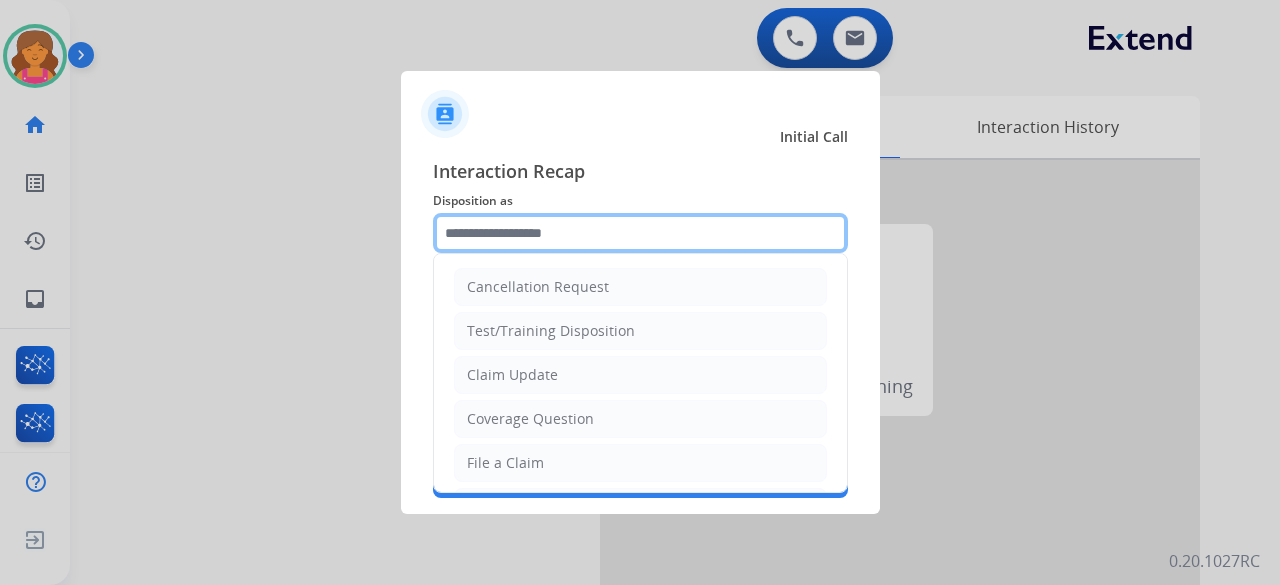 click 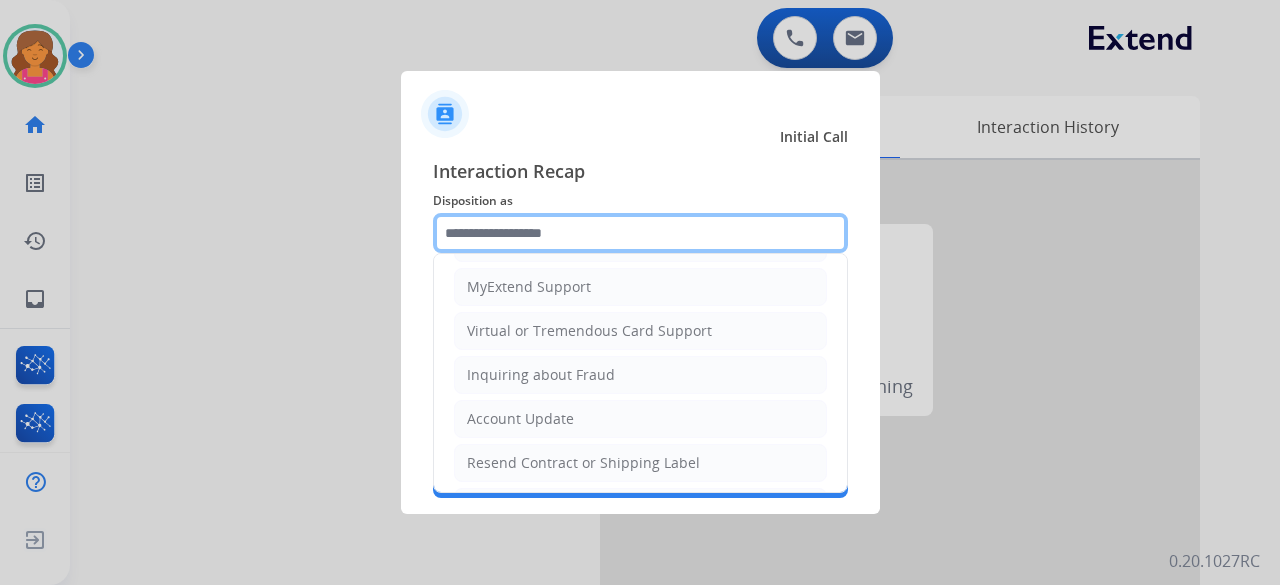 scroll, scrollTop: 303, scrollLeft: 0, axis: vertical 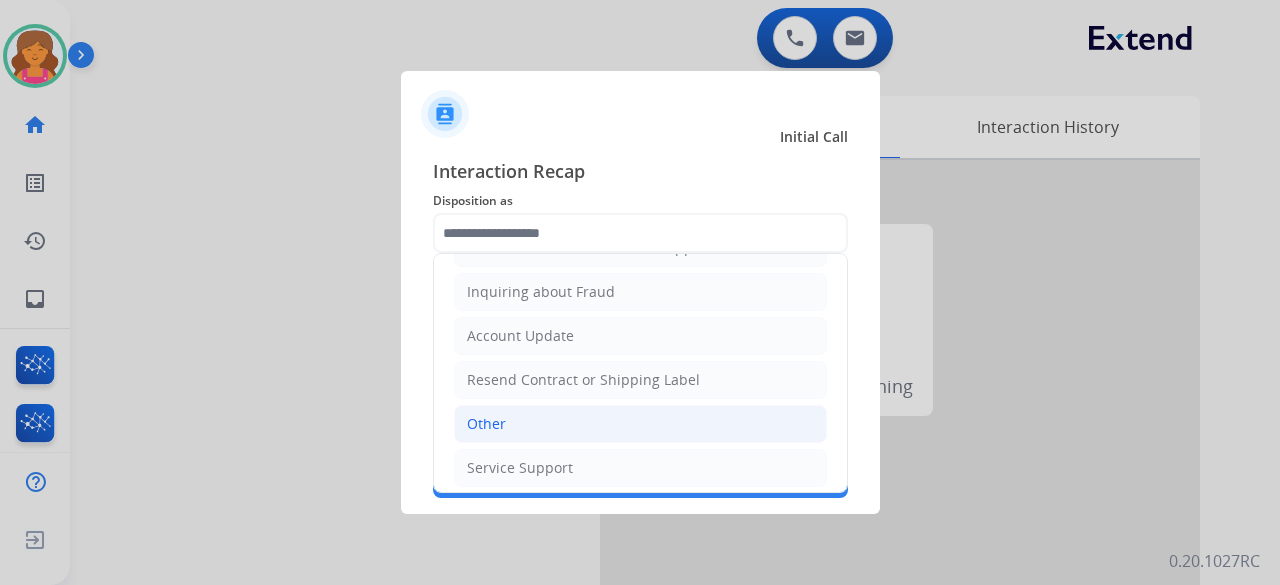 click on "Other" 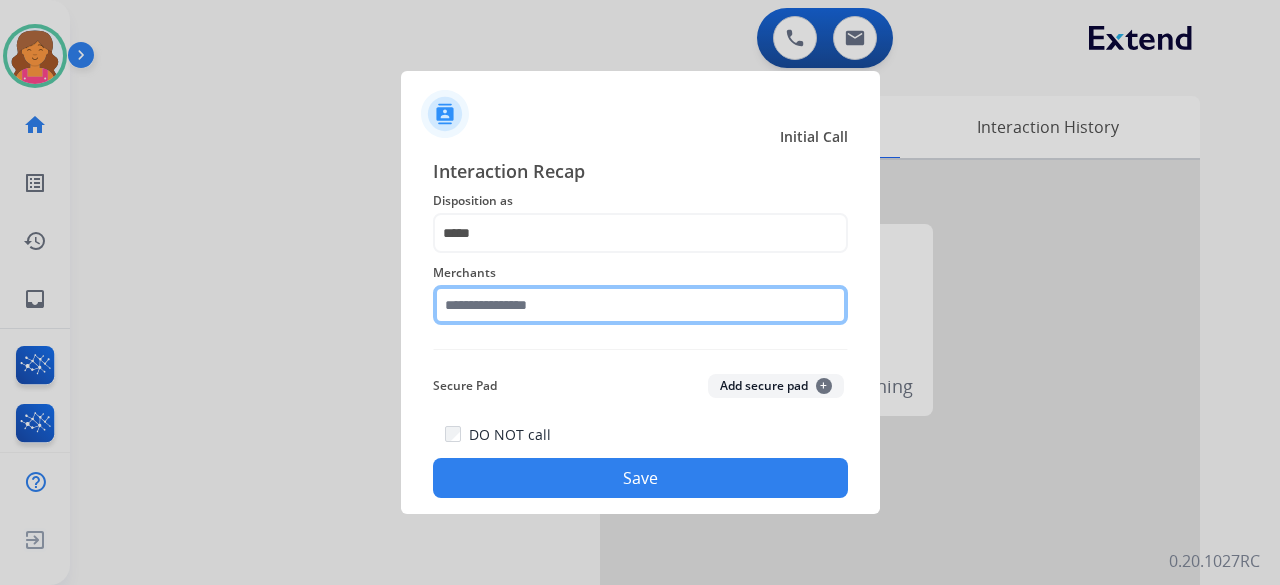 click 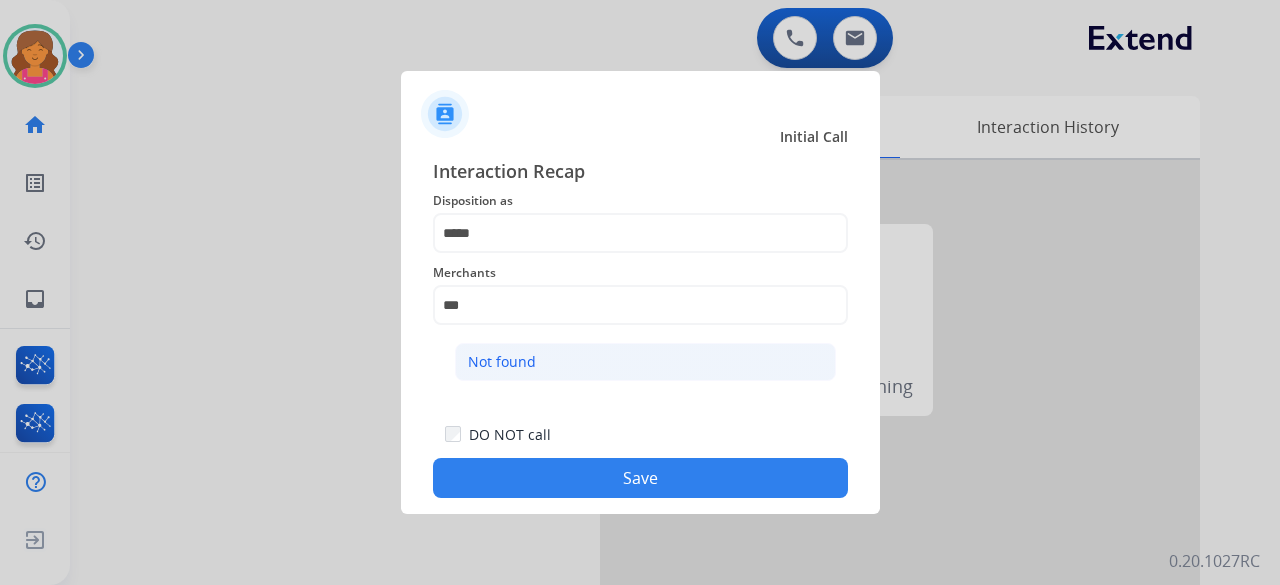 click on "Not found" 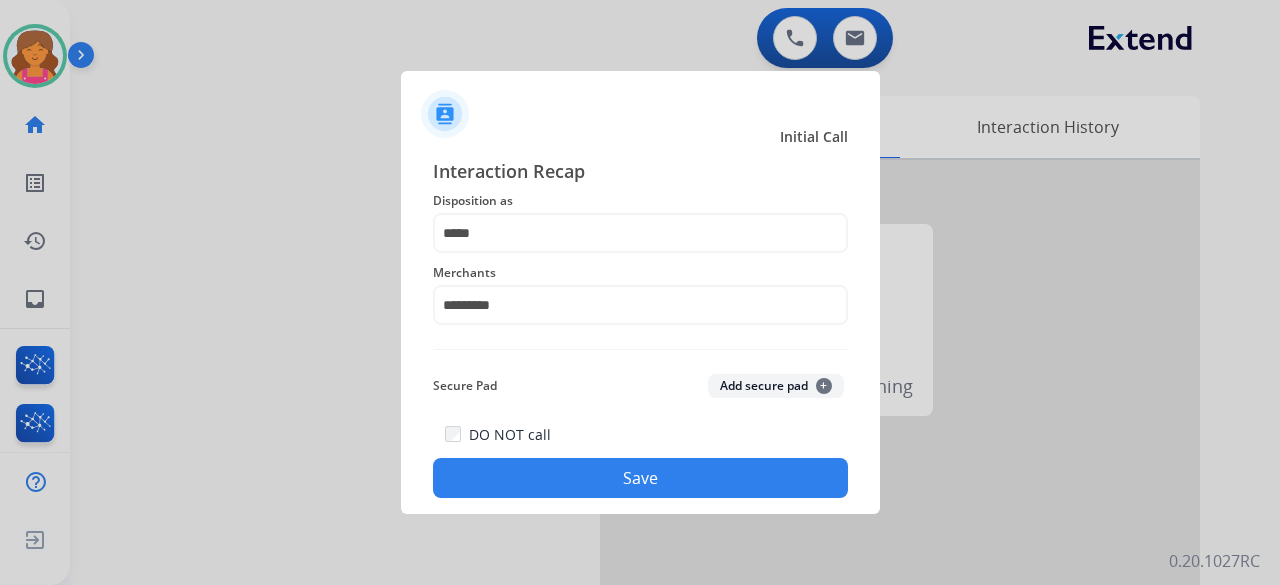 click on "DO NOT call   Save" 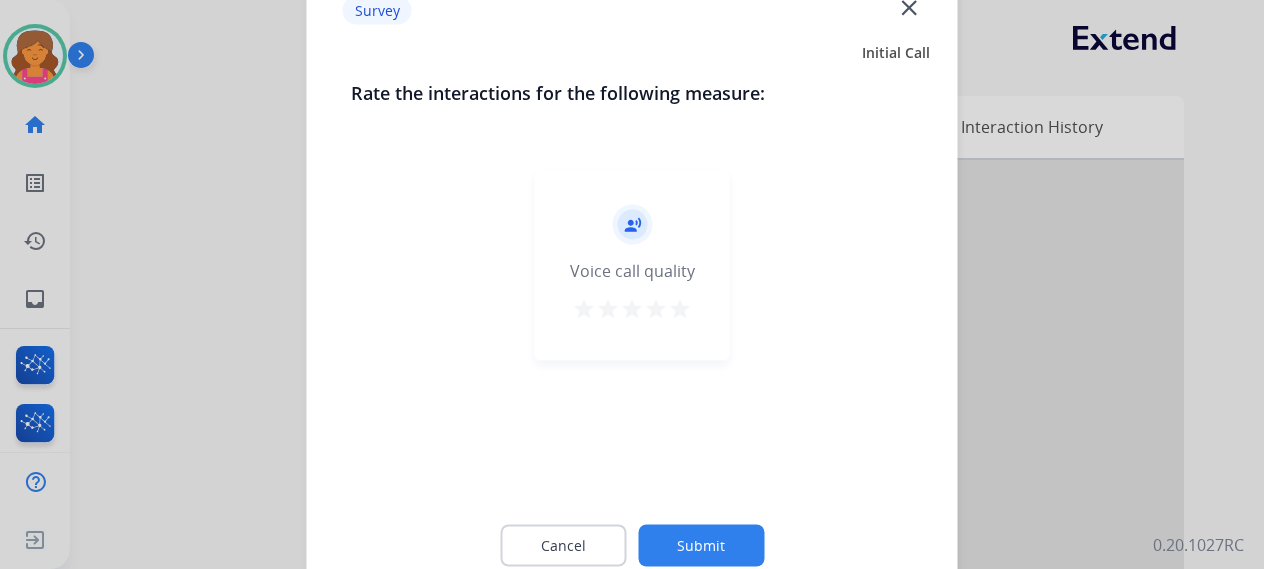 click on "star" at bounding box center [680, 308] 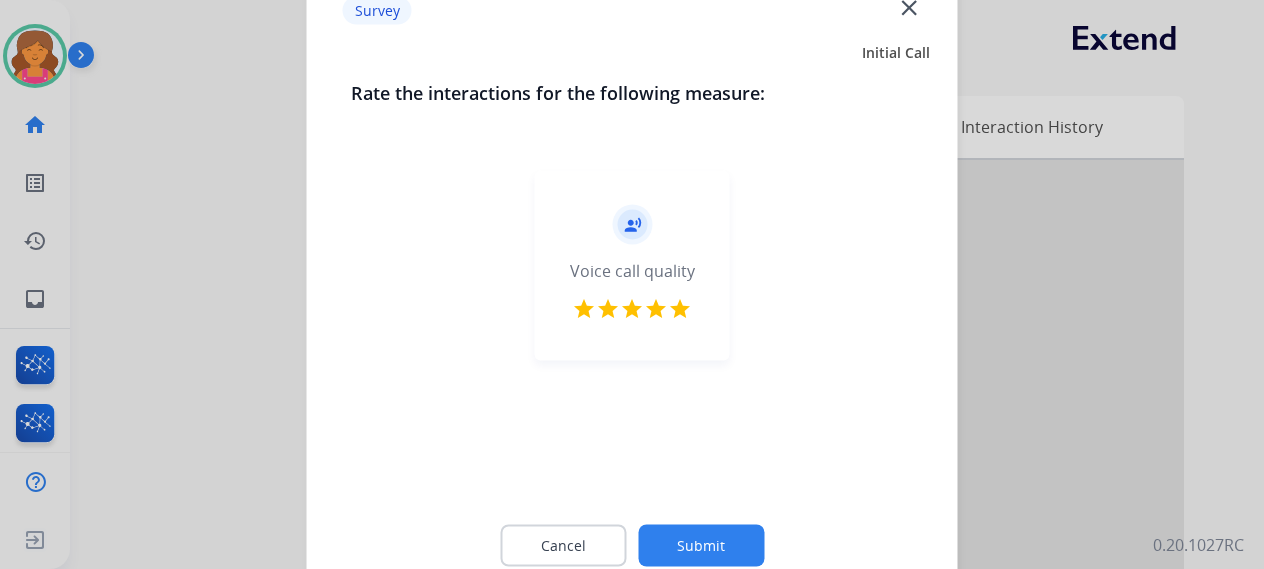 click on "Submit" 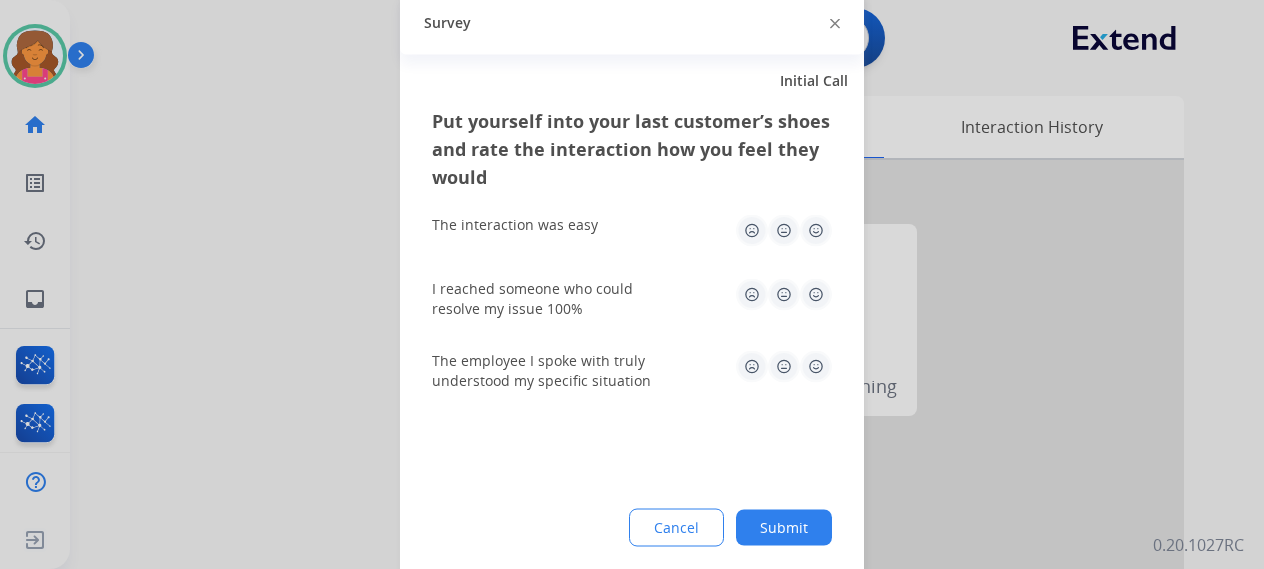 click 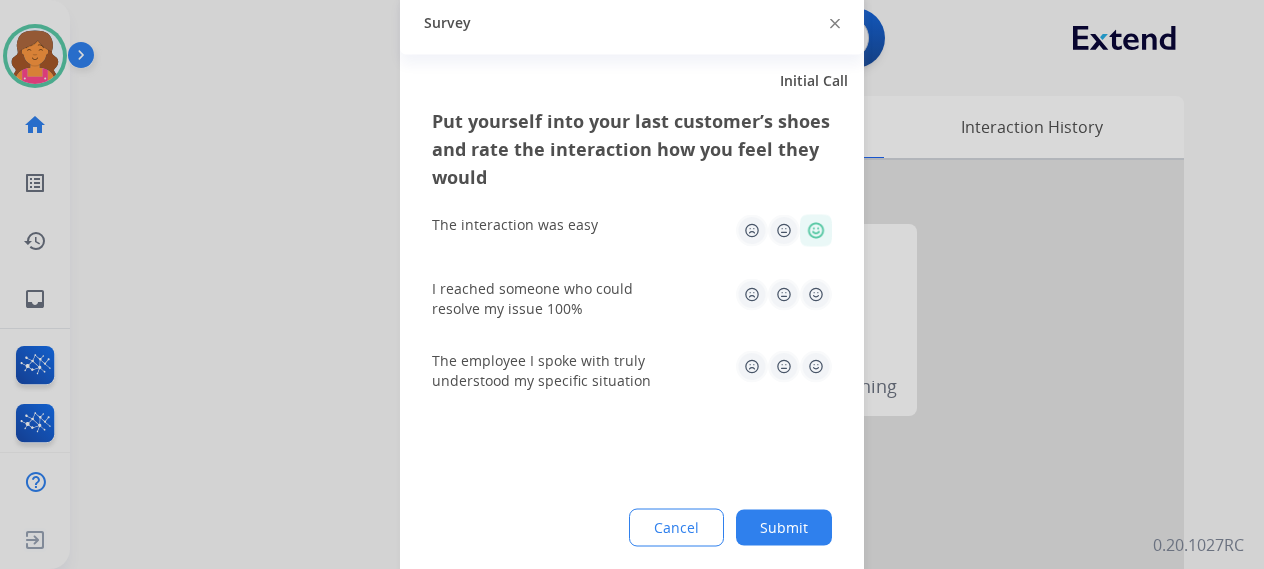 click 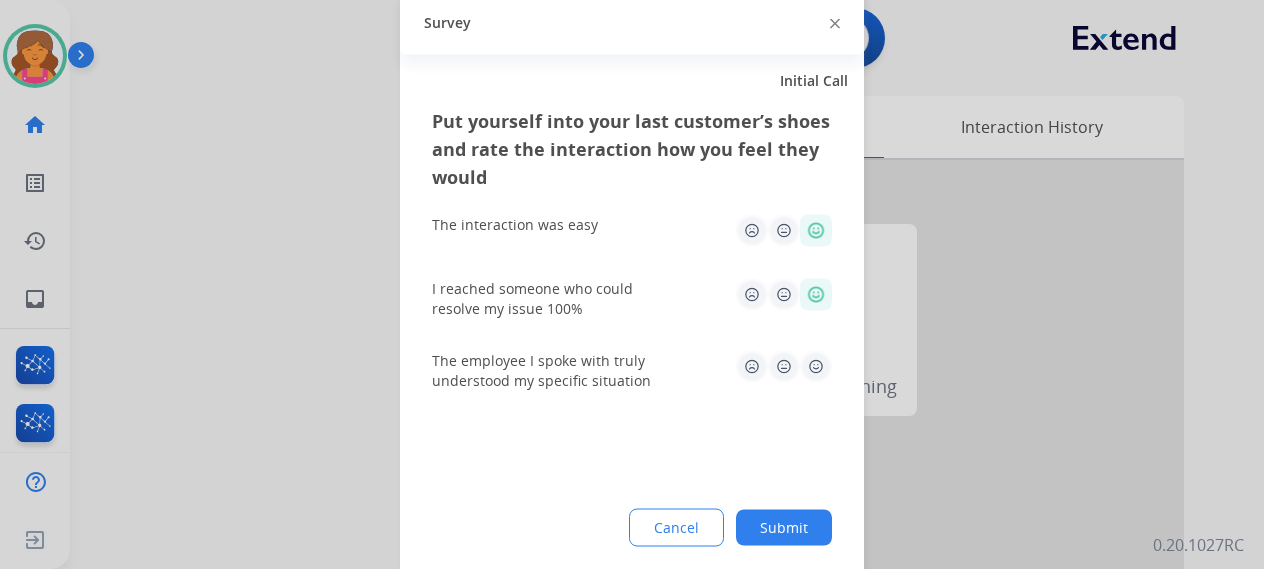 click 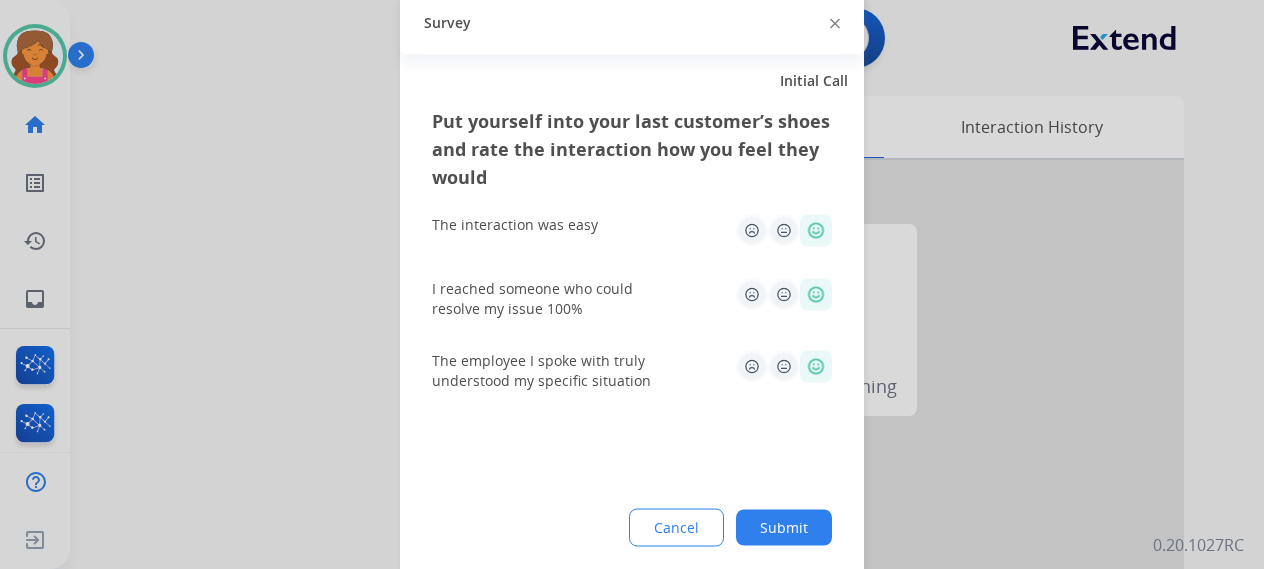 click on "Submit" 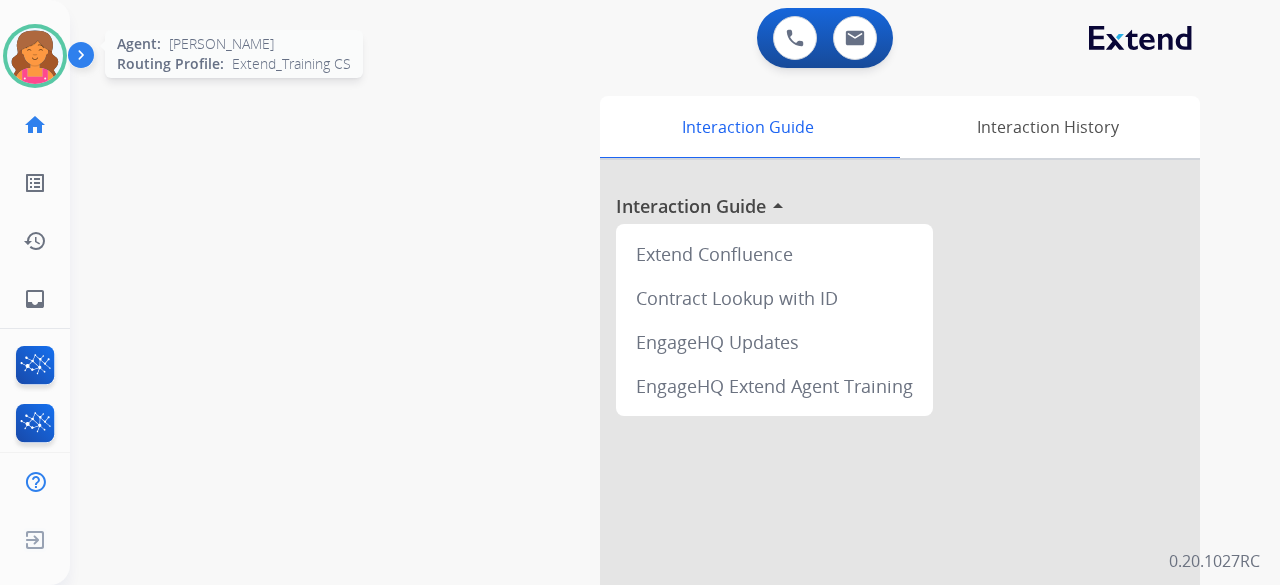 click at bounding box center (35, 56) 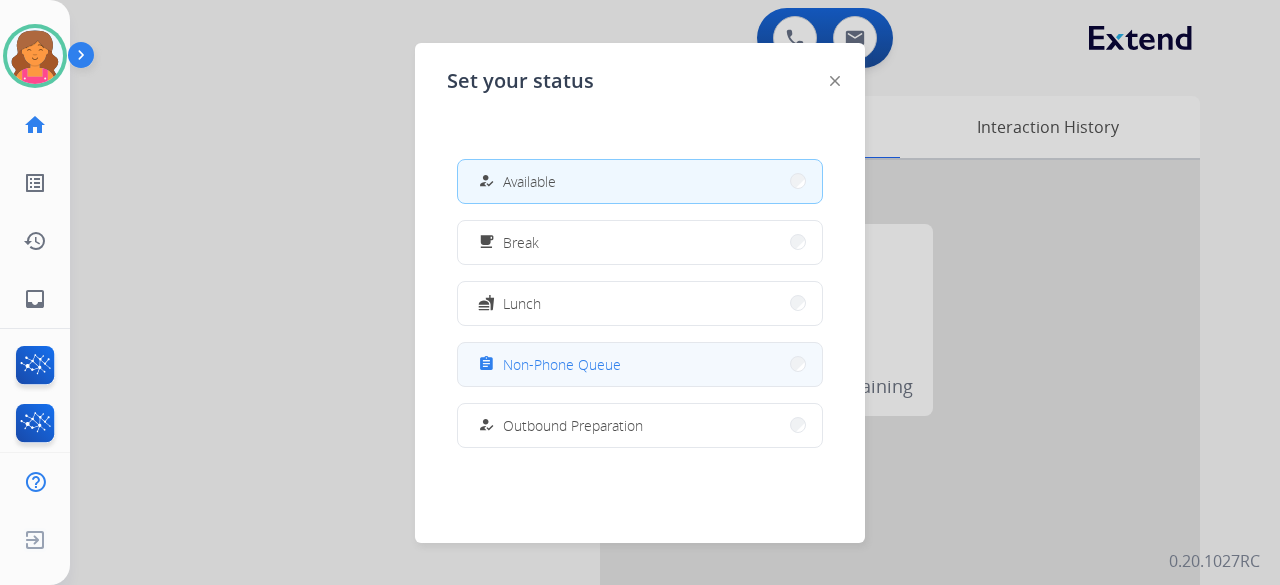 click on "assignment Non-Phone Queue" at bounding box center (640, 364) 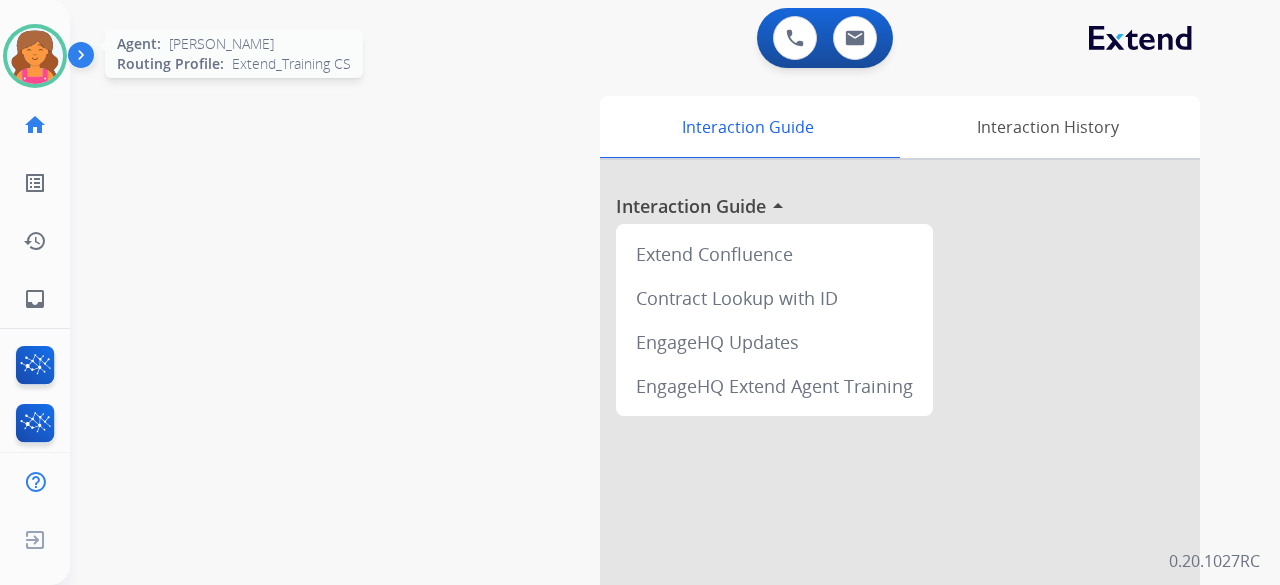 click at bounding box center [35, 56] 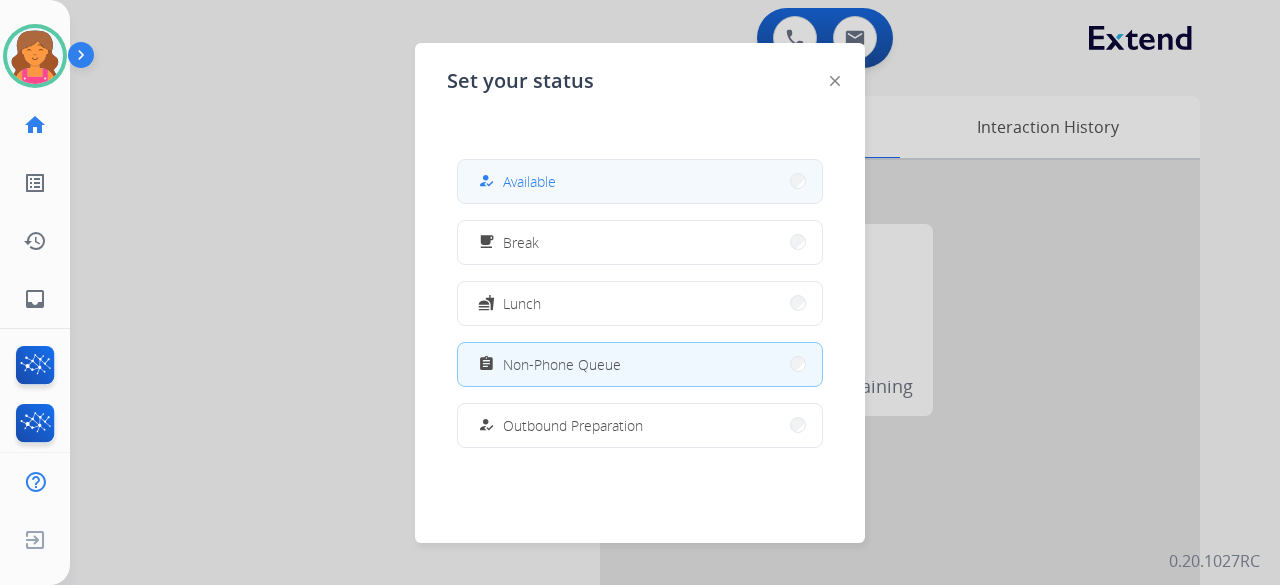 click on "how_to_reg Available" at bounding box center [640, 181] 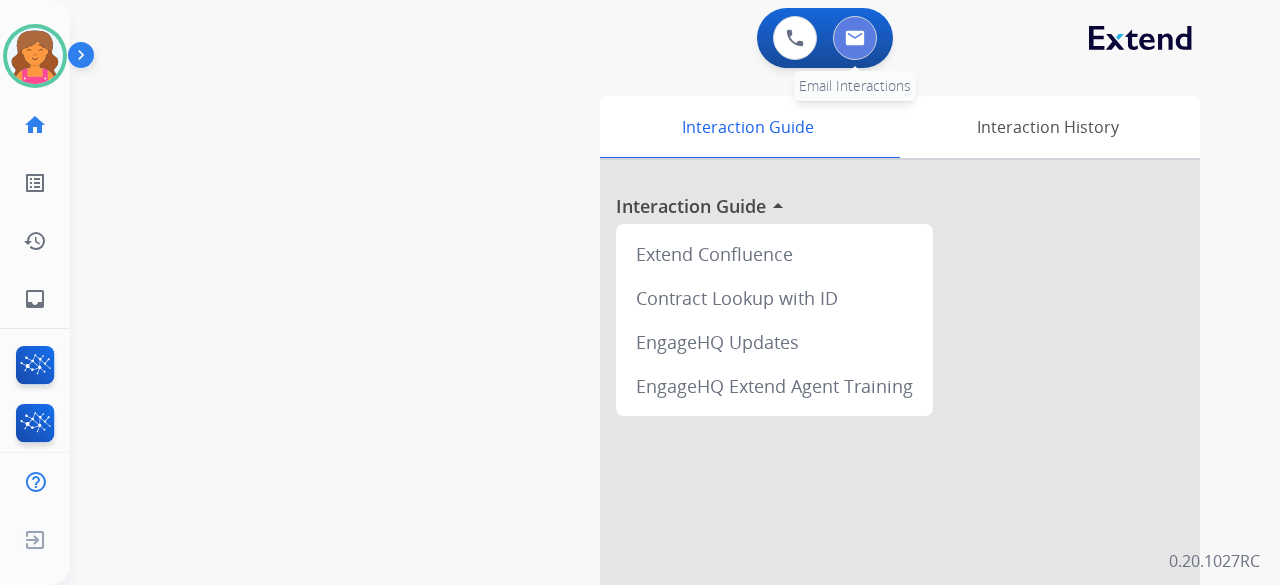 click at bounding box center [855, 38] 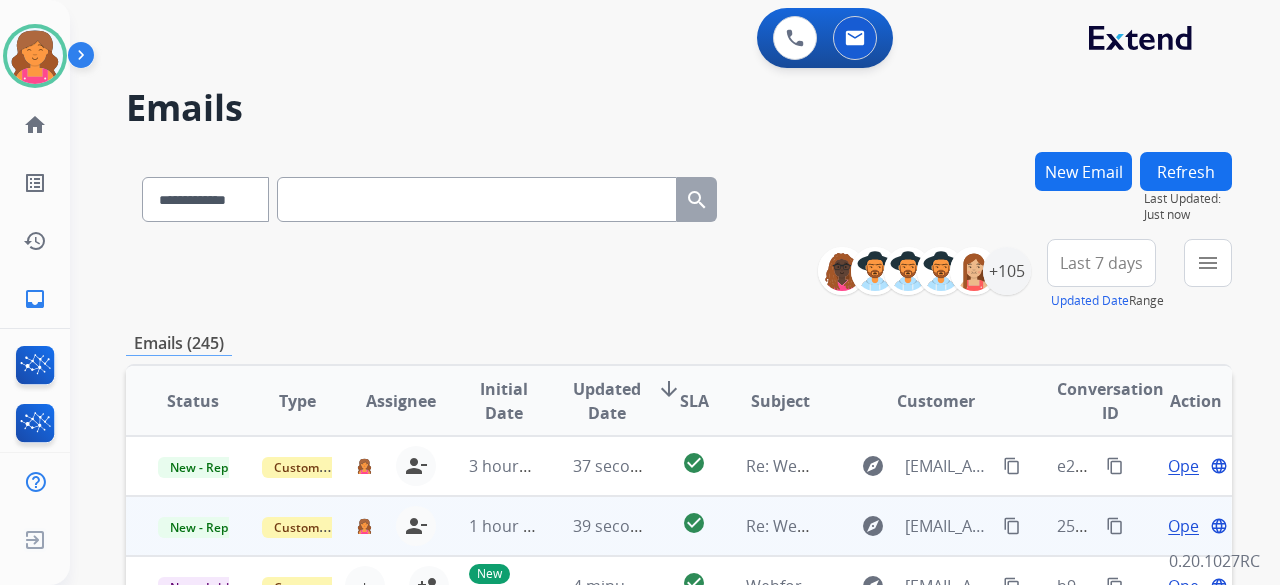 click on "Open" at bounding box center [1188, 526] 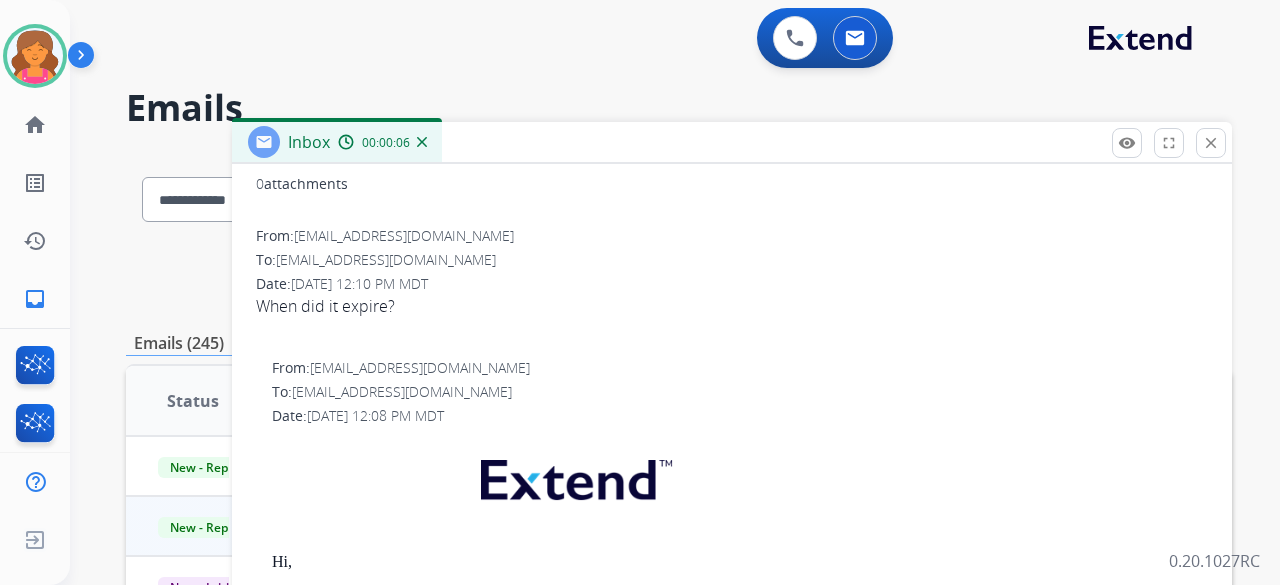 scroll, scrollTop: 0, scrollLeft: 0, axis: both 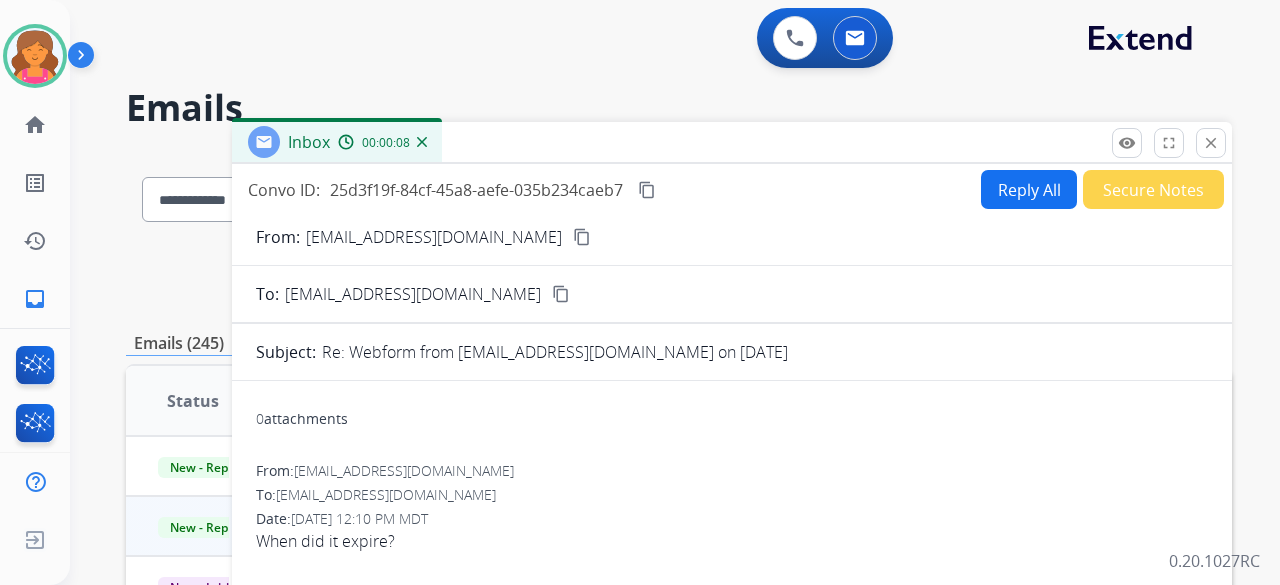click on "content_copy" at bounding box center (582, 237) 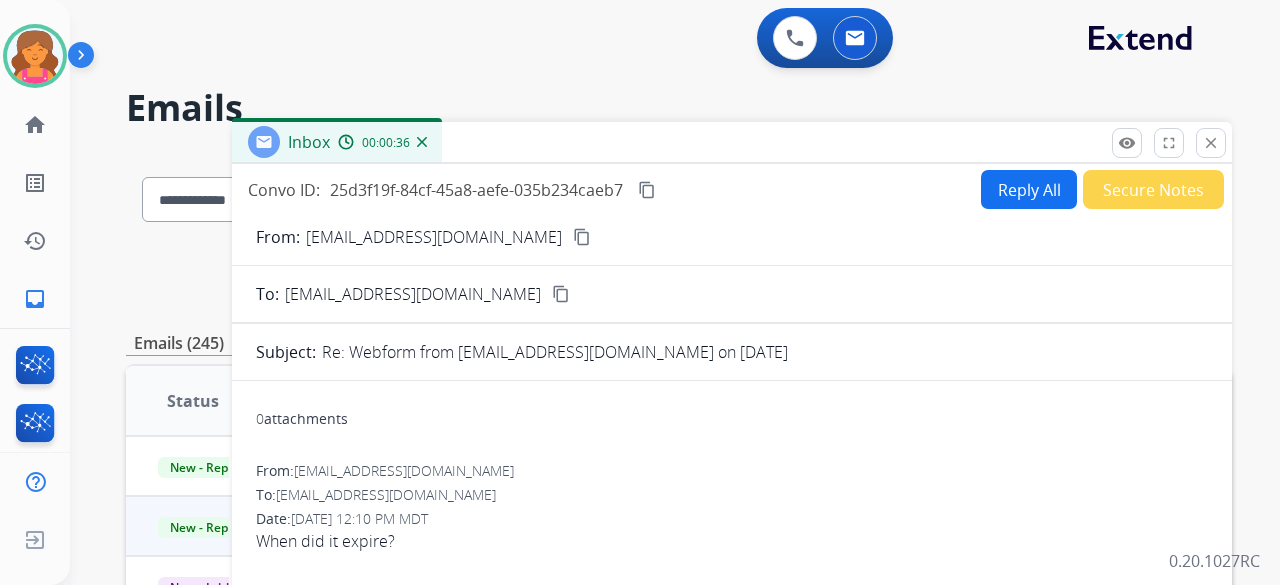 click on "Reply All" at bounding box center (1029, 189) 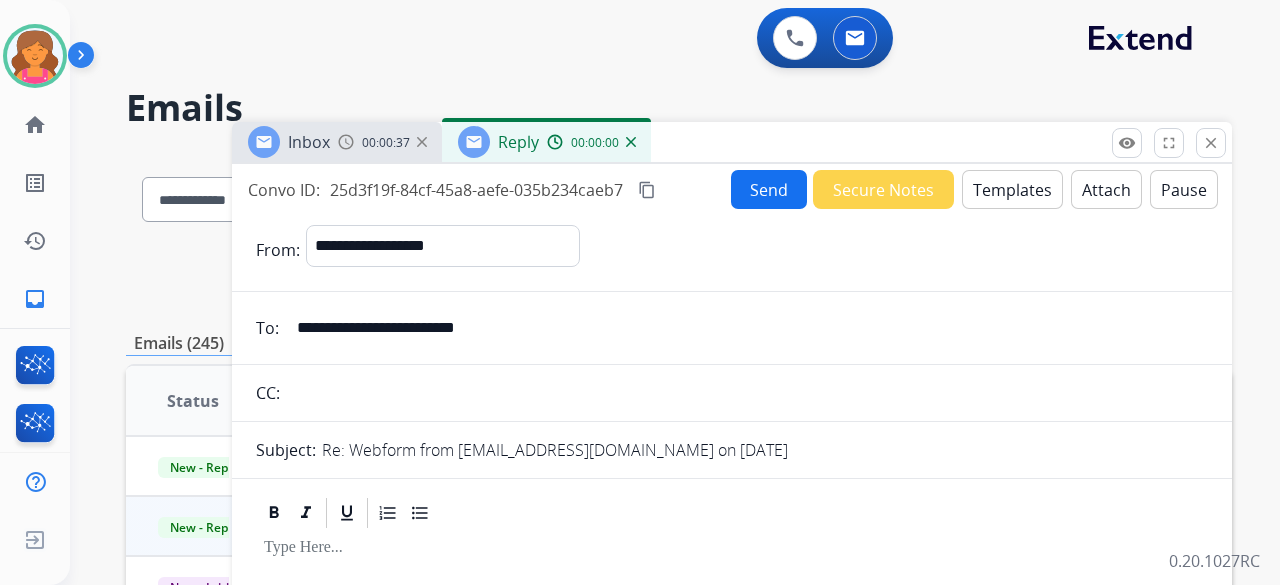 click on "Templates" at bounding box center [1012, 189] 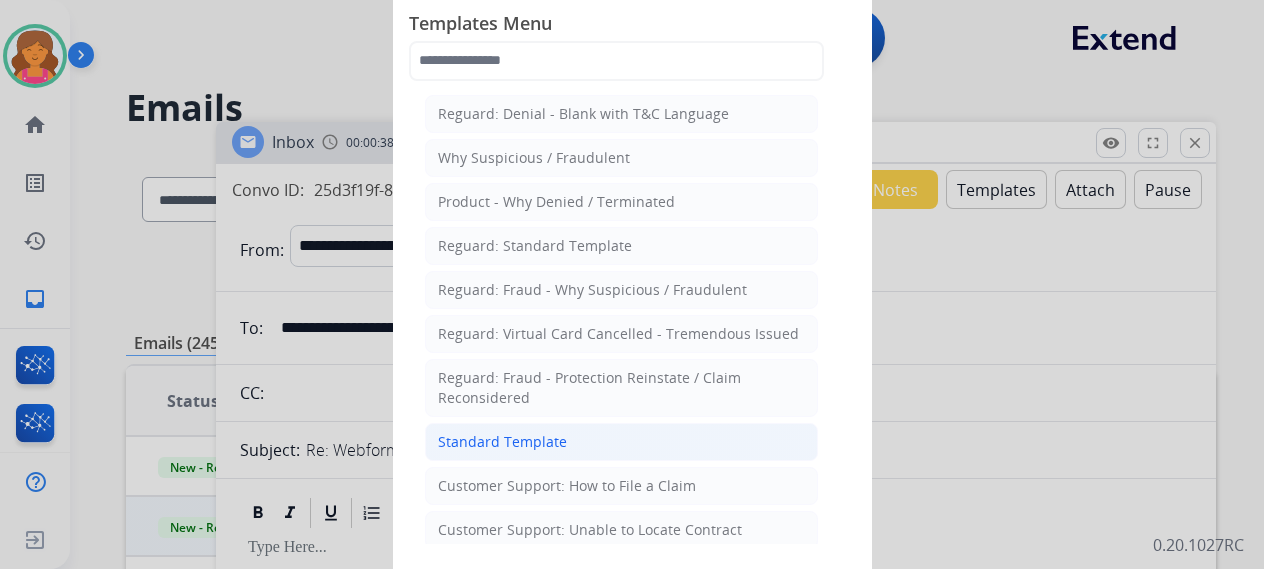 click on "Standard Template" 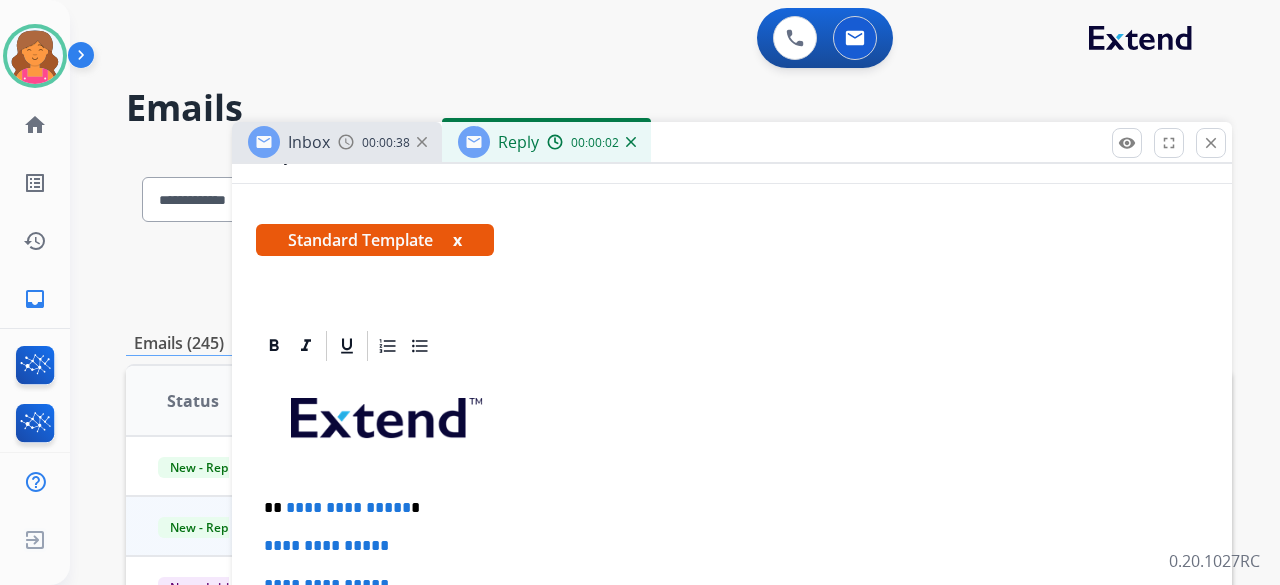scroll, scrollTop: 500, scrollLeft: 0, axis: vertical 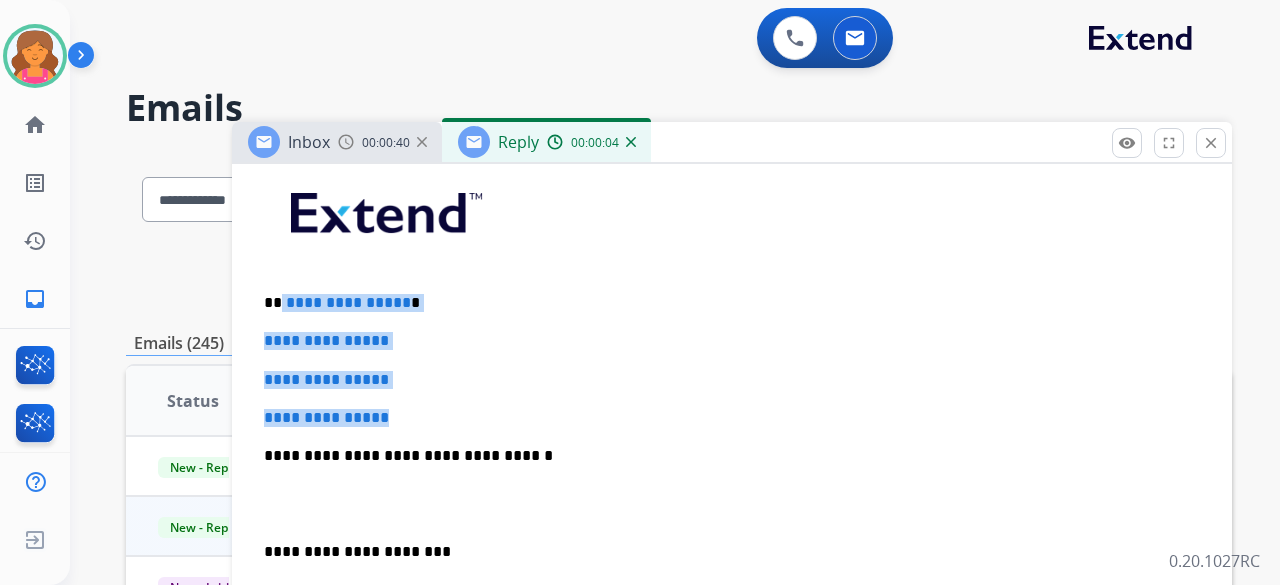 drag, startPoint x: 398, startPoint y: 416, endPoint x: 281, endPoint y: 291, distance: 171.21332 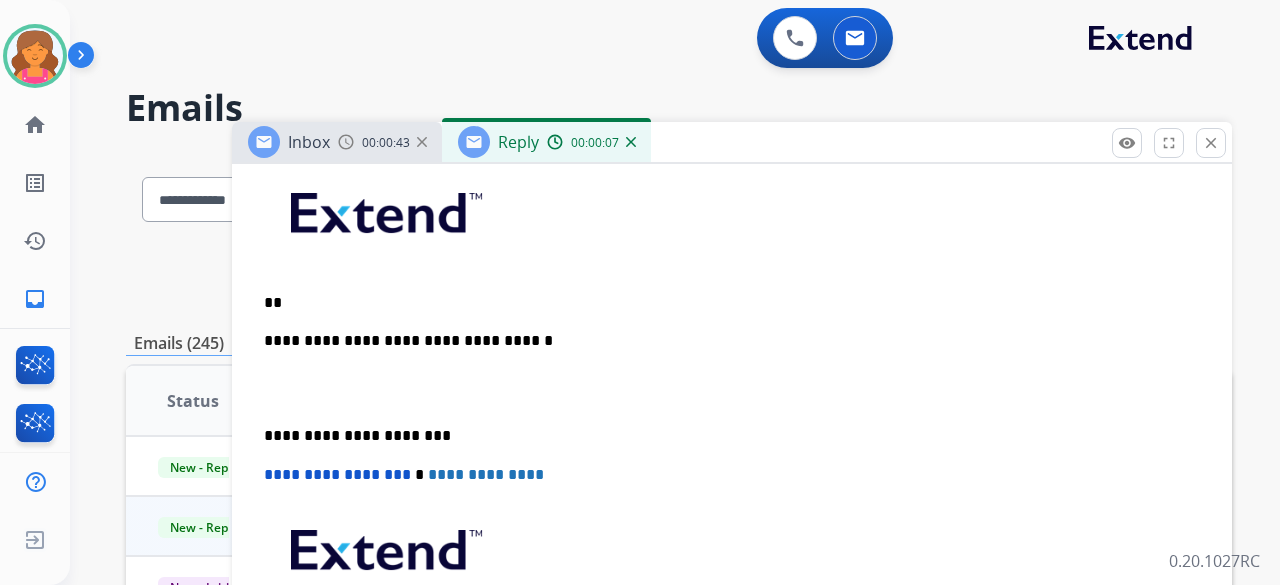 type 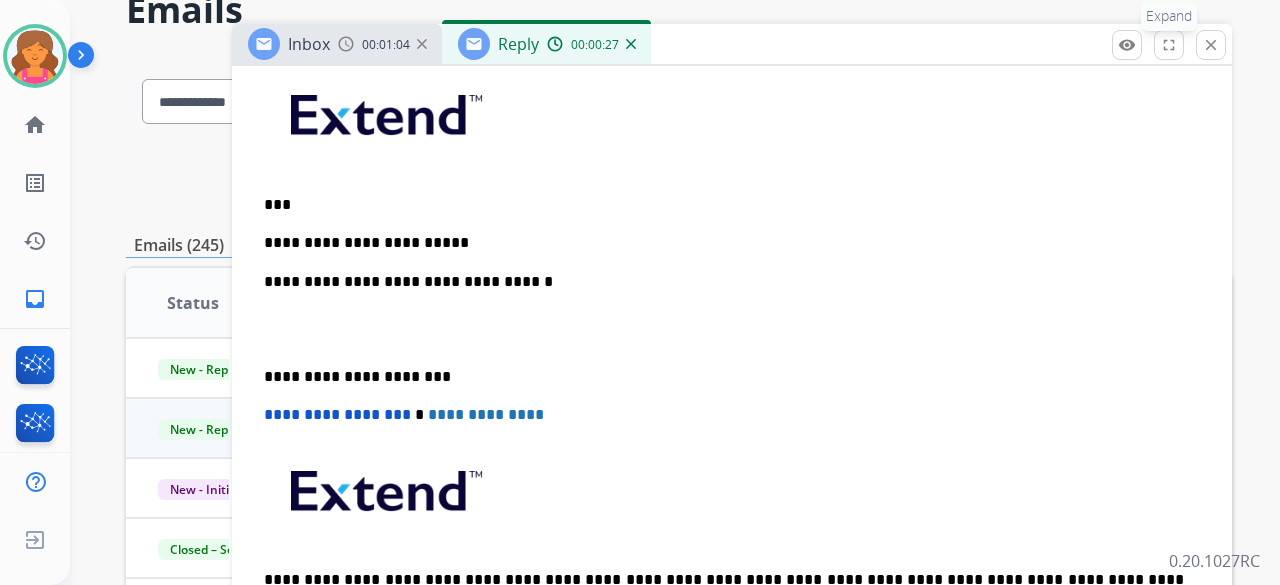 scroll, scrollTop: 116, scrollLeft: 0, axis: vertical 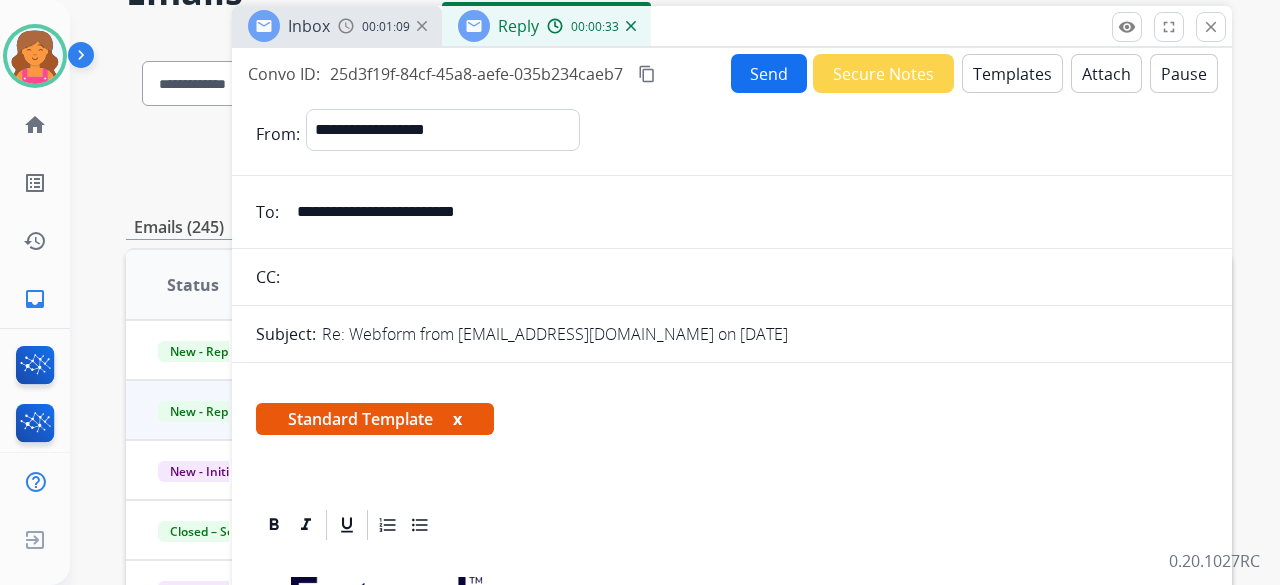 click on "Send" at bounding box center [769, 73] 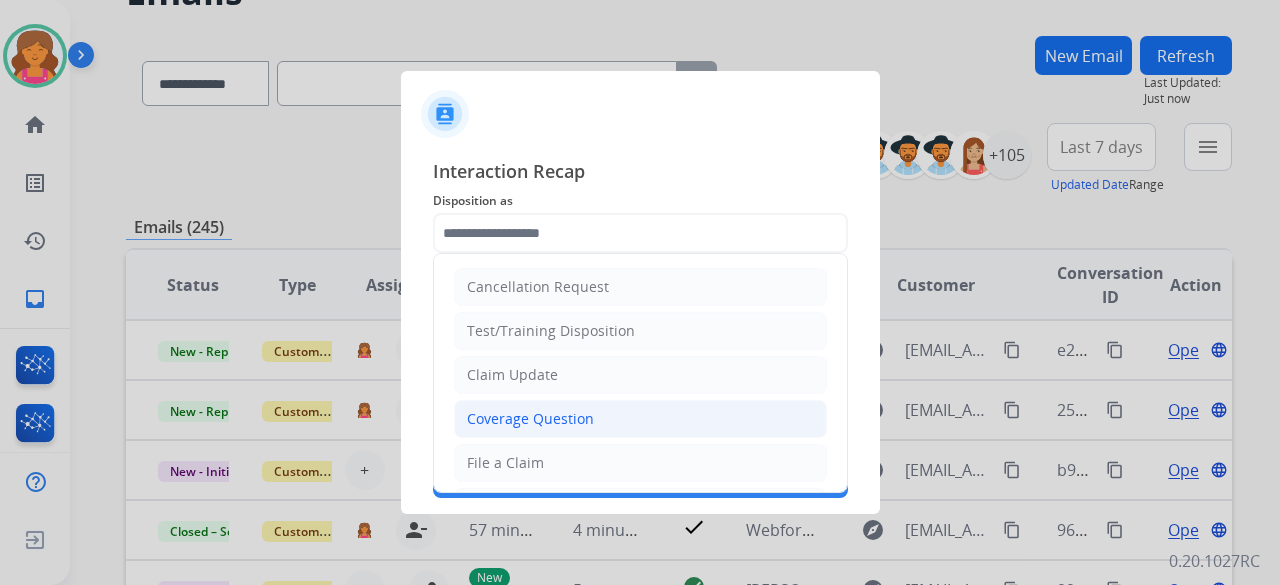click on "Coverage Question" 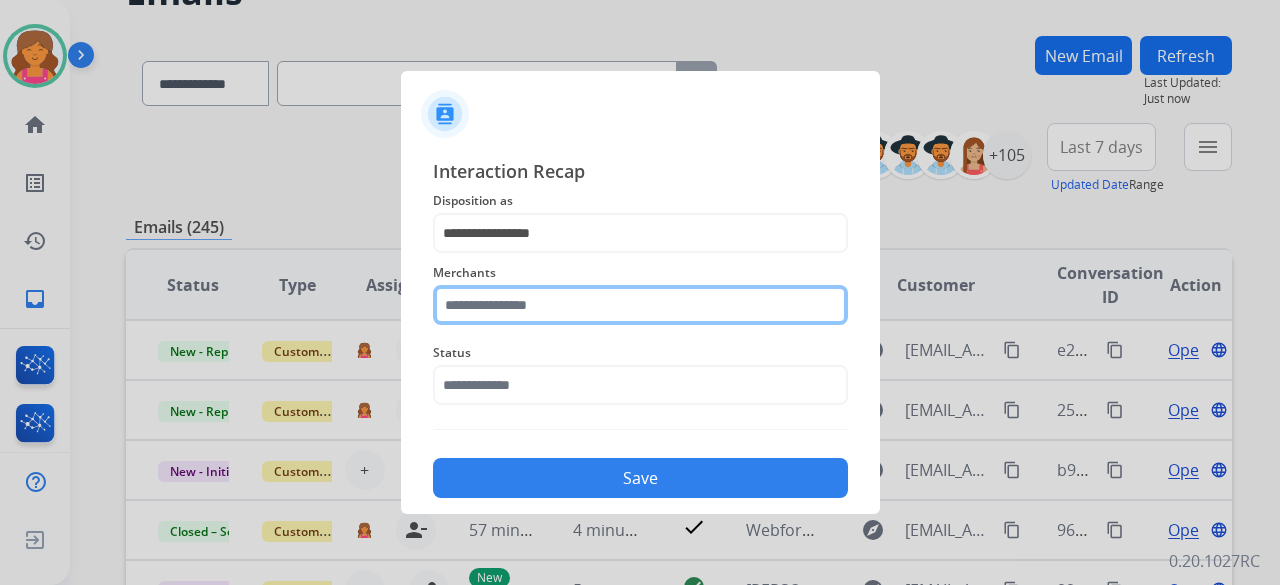 click 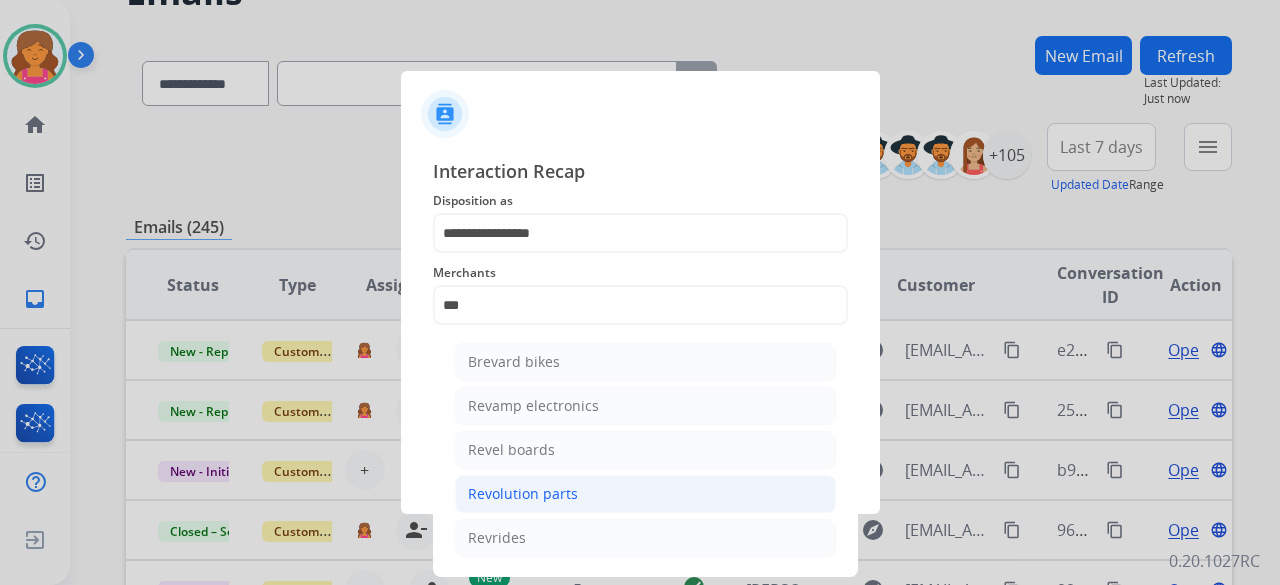 click on "Revolution parts" 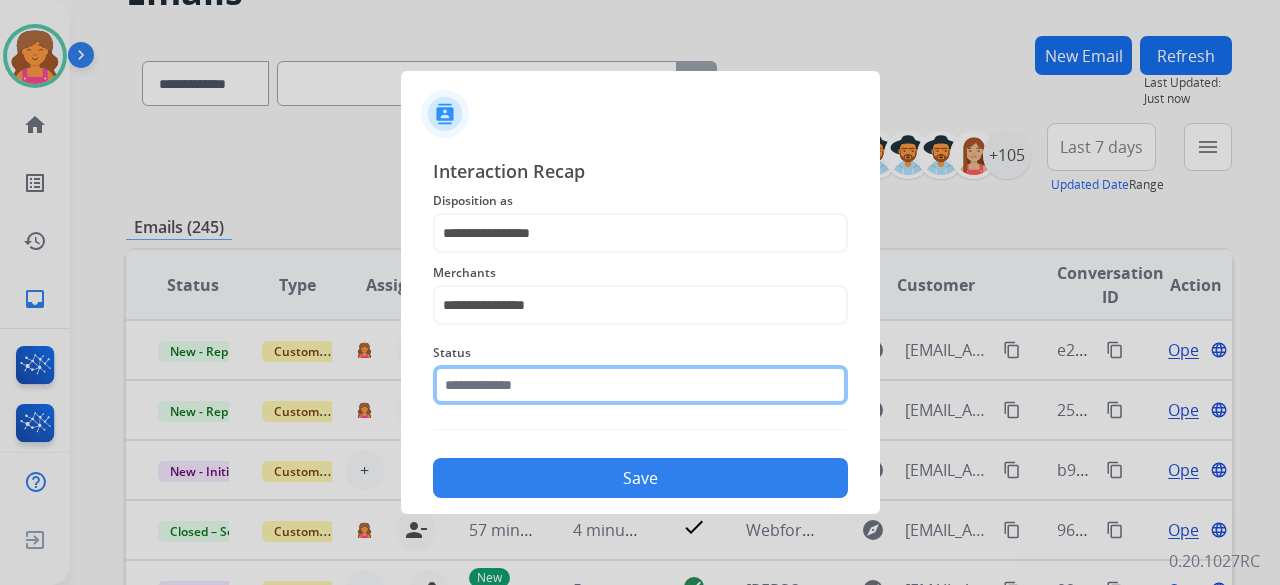 click 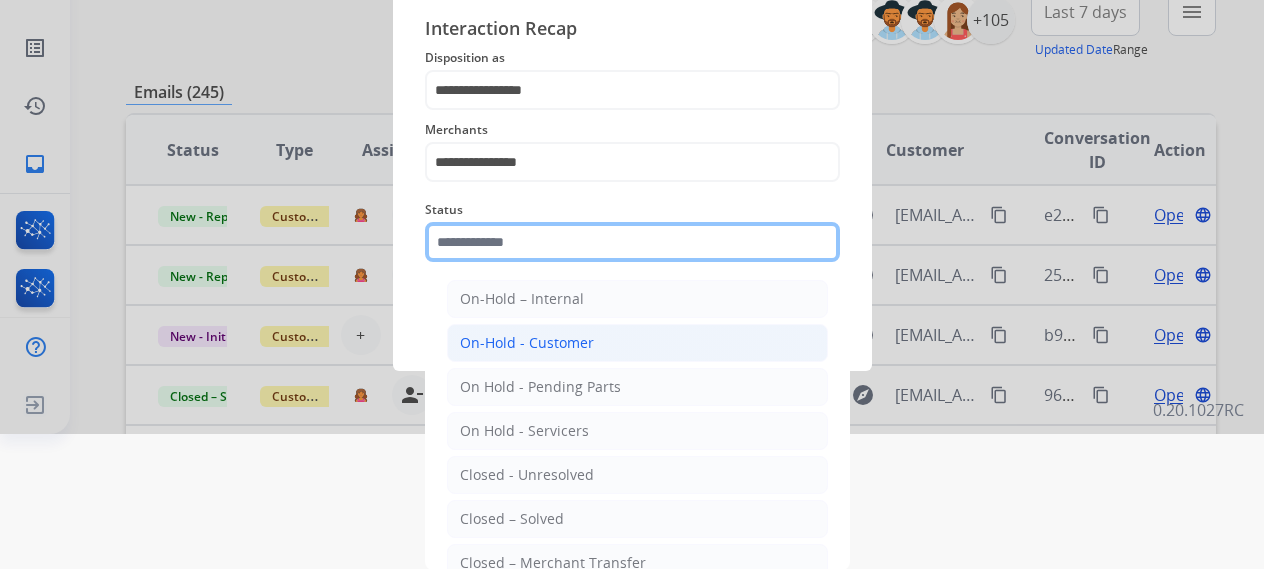 scroll, scrollTop: 136, scrollLeft: 0, axis: vertical 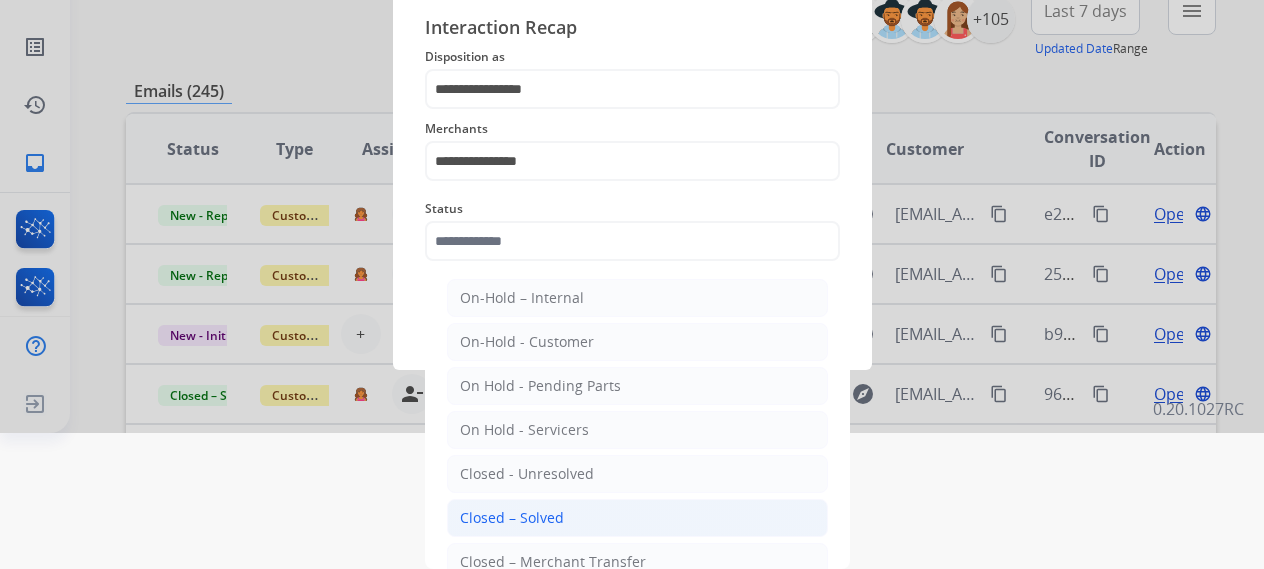 click on "Closed – Solved" 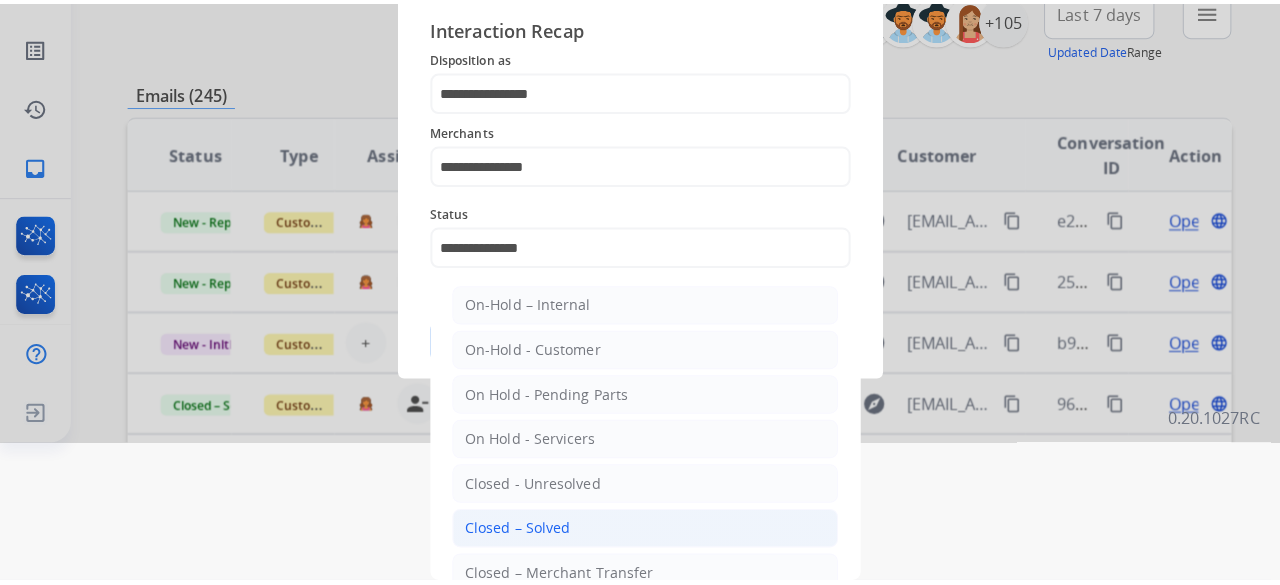 scroll, scrollTop: 0, scrollLeft: 0, axis: both 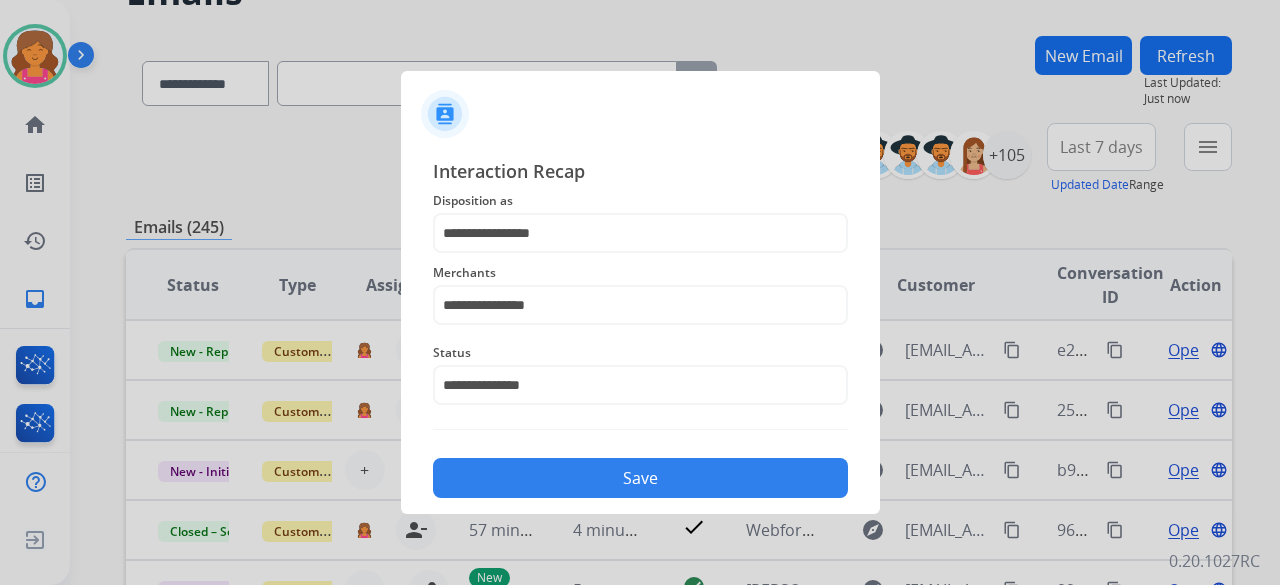 click on "Save" 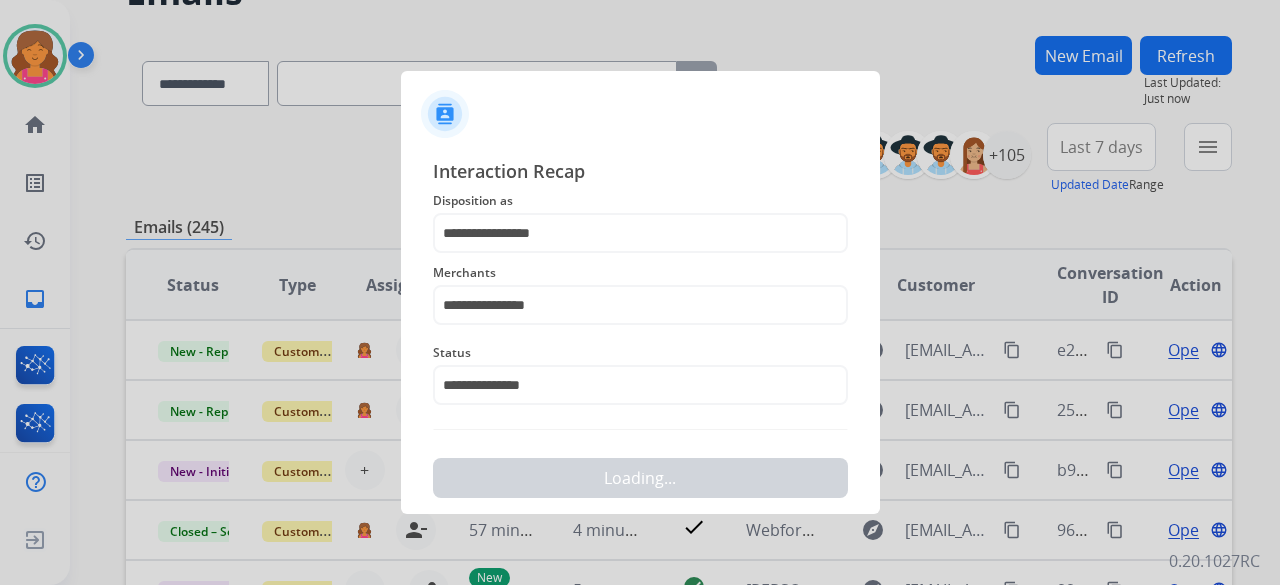 scroll, scrollTop: 0, scrollLeft: 0, axis: both 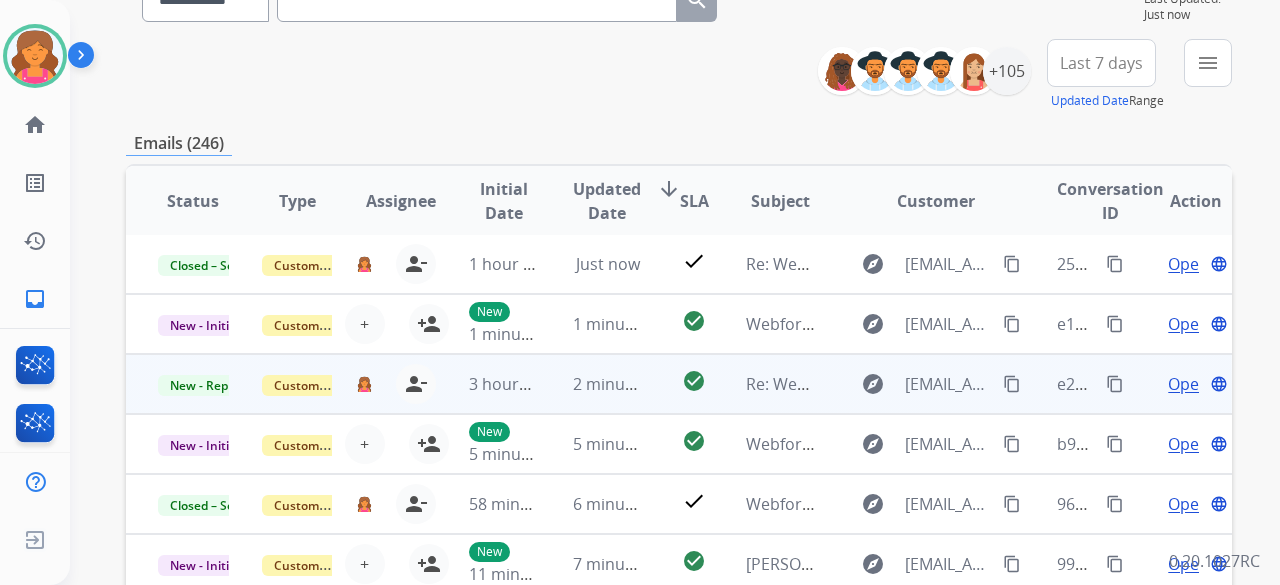 click on "Open" at bounding box center (1188, 384) 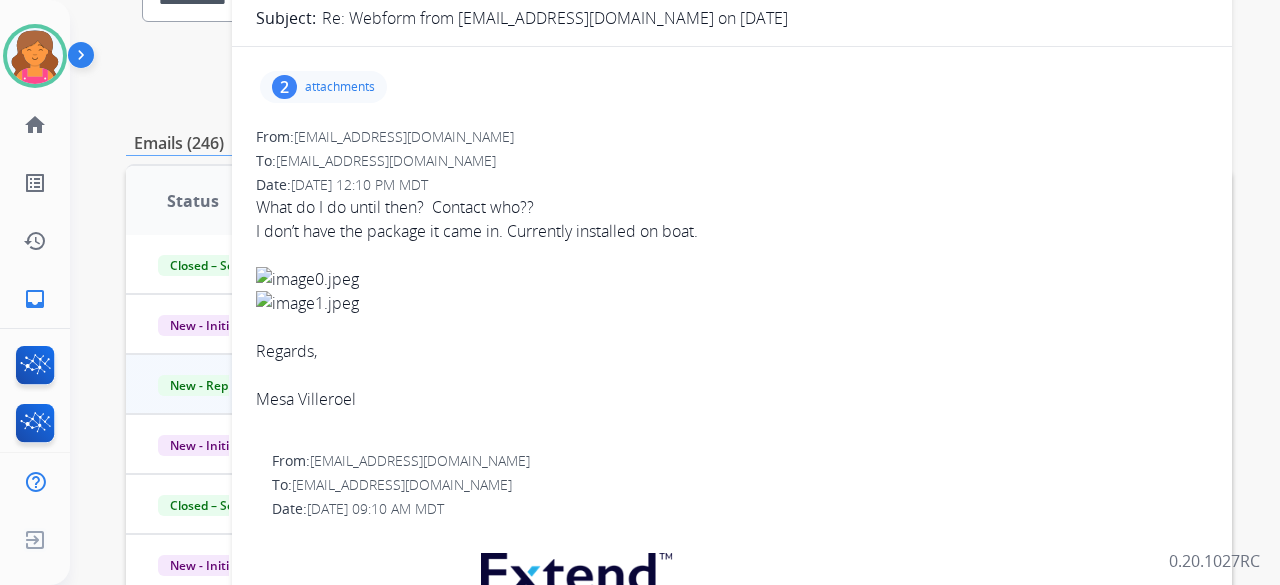 scroll, scrollTop: 100, scrollLeft: 0, axis: vertical 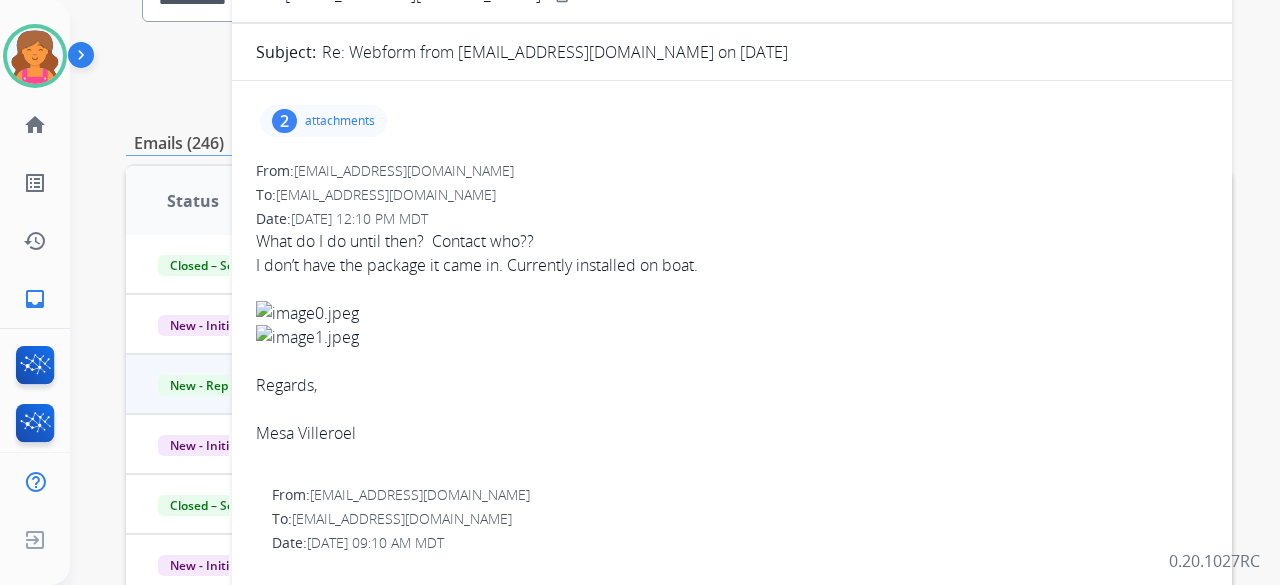 click on "2 attachments" at bounding box center (323, 121) 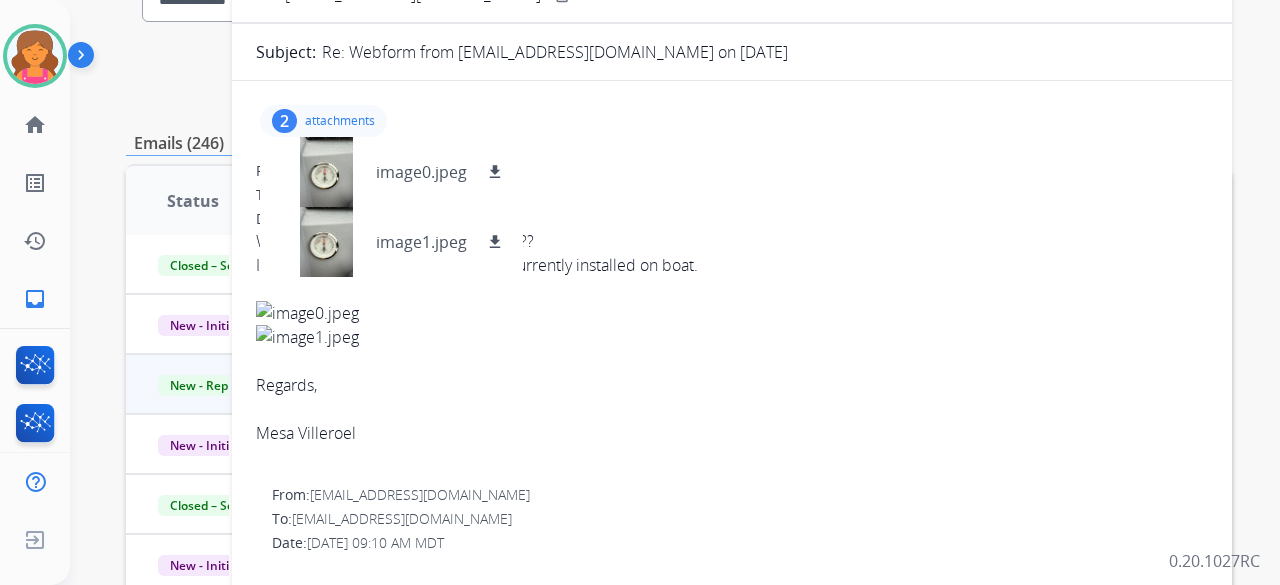 click on "Regards,
Mesa Villeroel" at bounding box center [732, 385] 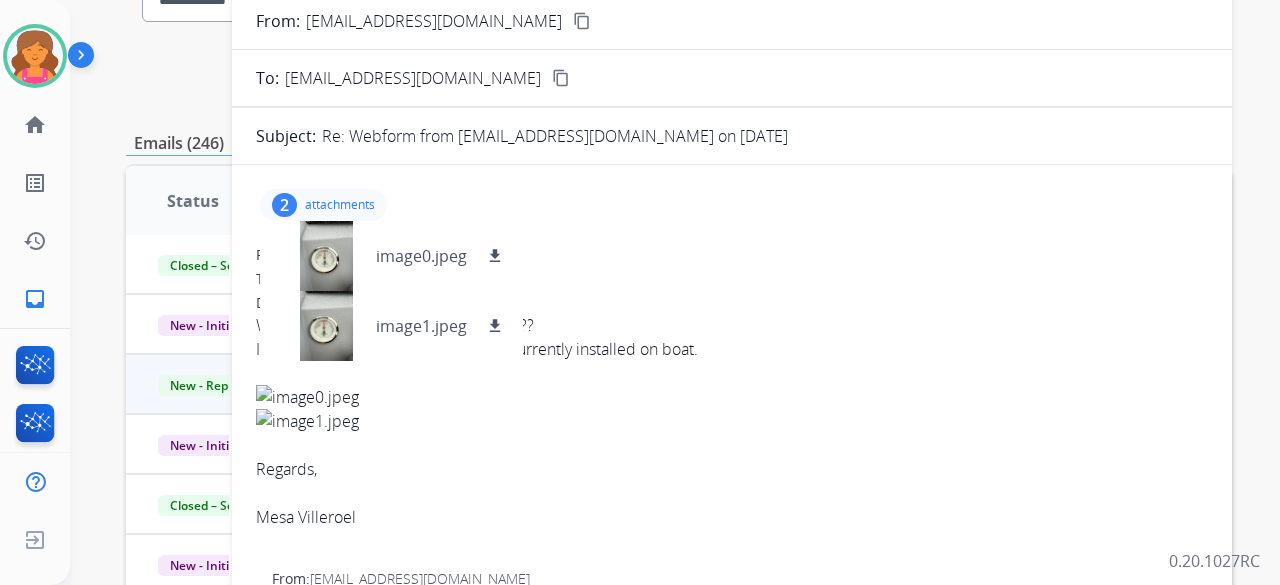 scroll, scrollTop: 0, scrollLeft: 0, axis: both 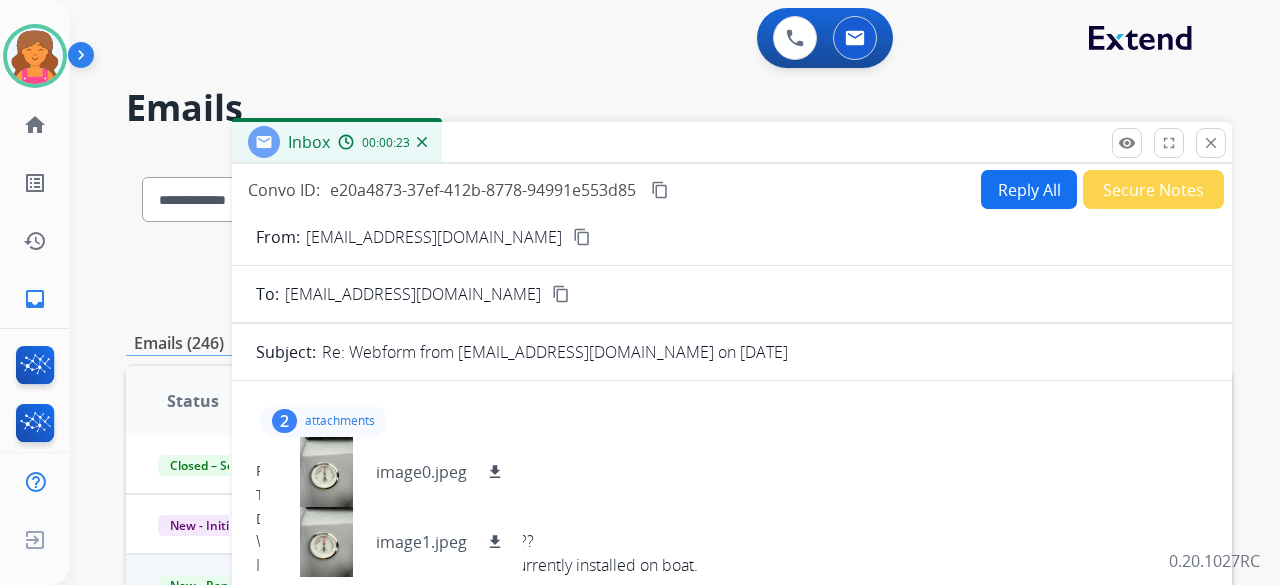 click on "Reply All" at bounding box center [1029, 189] 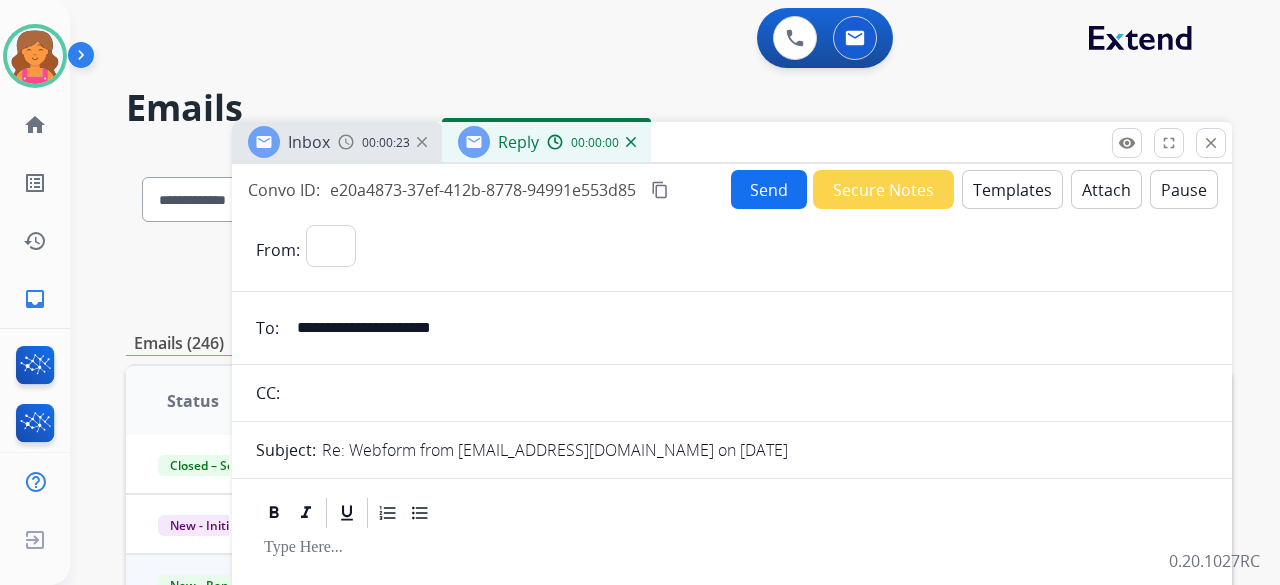 select on "**********" 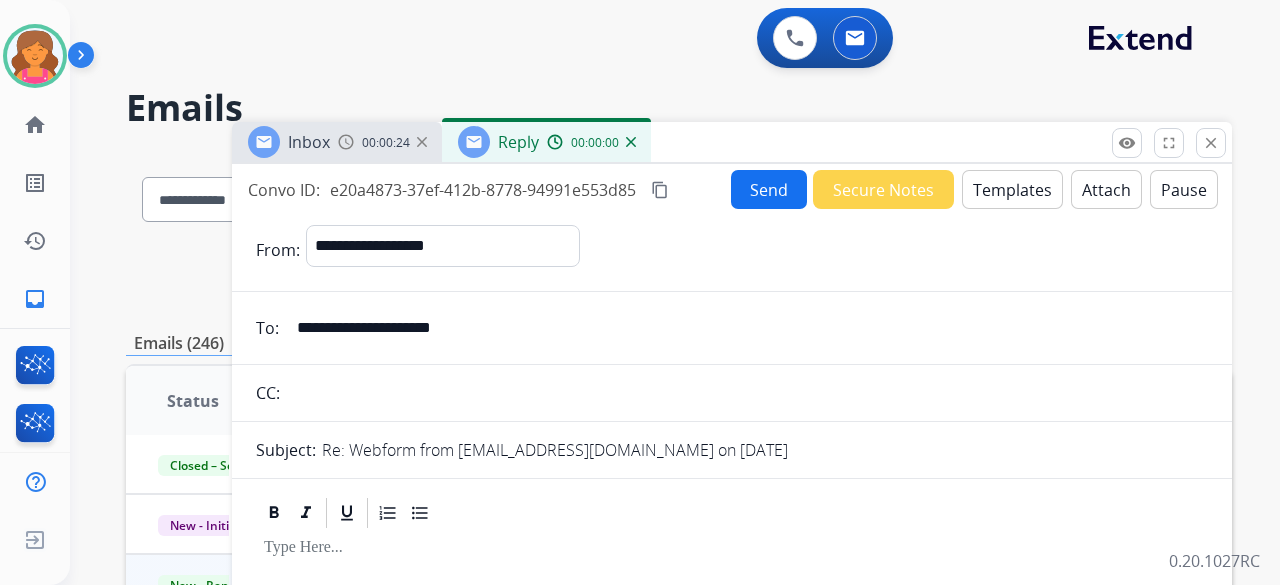 click on "Templates" at bounding box center [1012, 189] 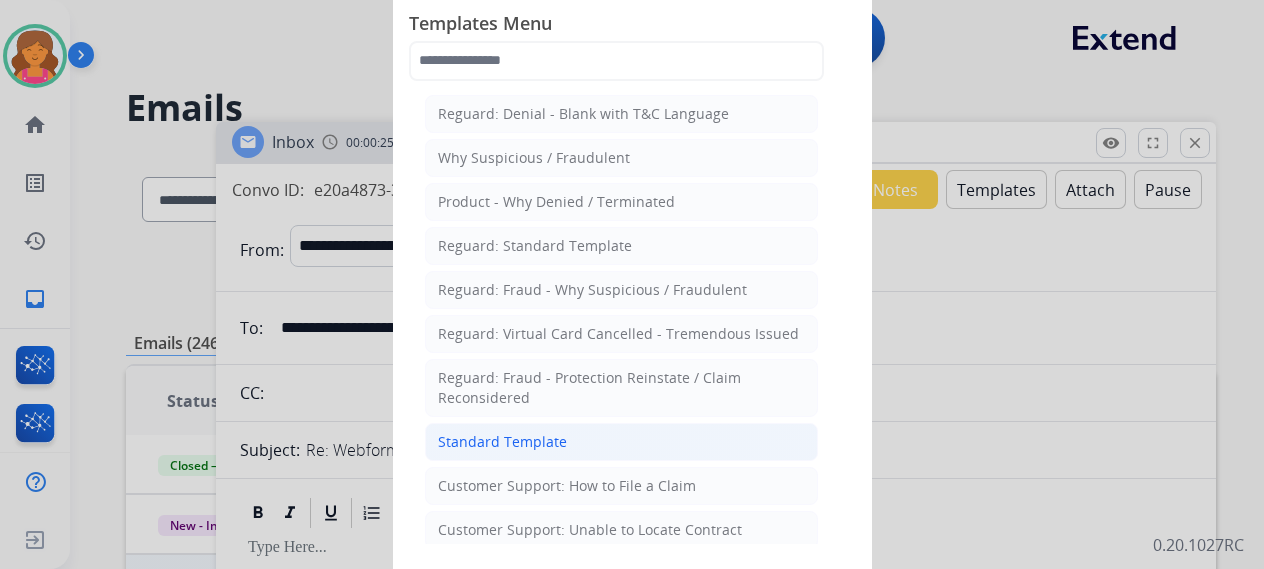 click on "Standard Template" 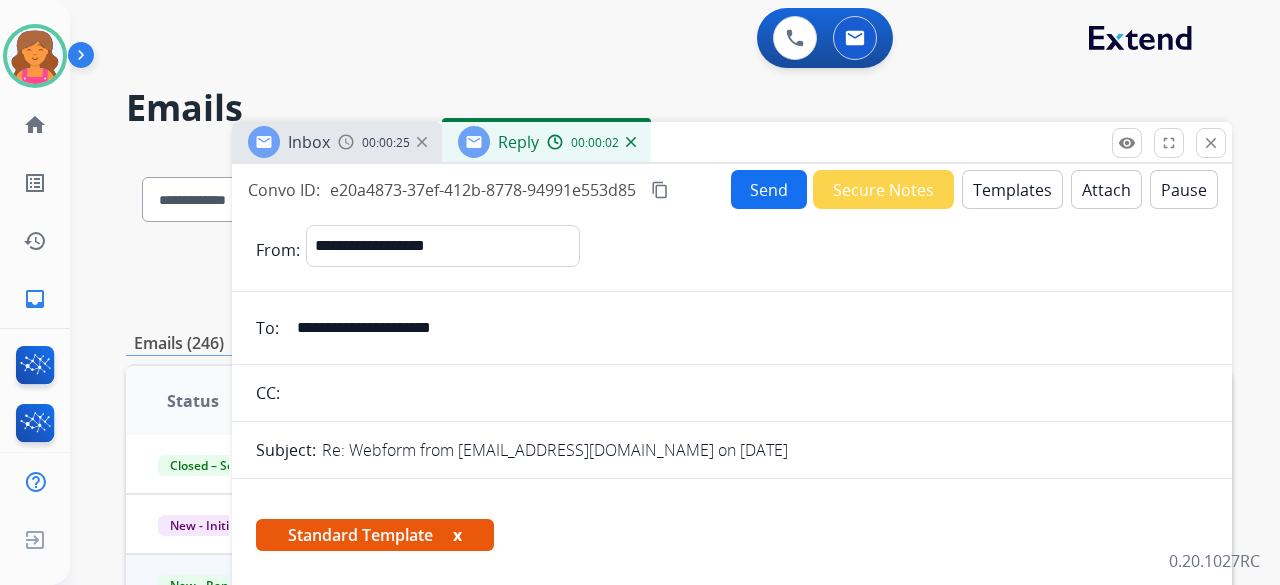 scroll, scrollTop: 600, scrollLeft: 0, axis: vertical 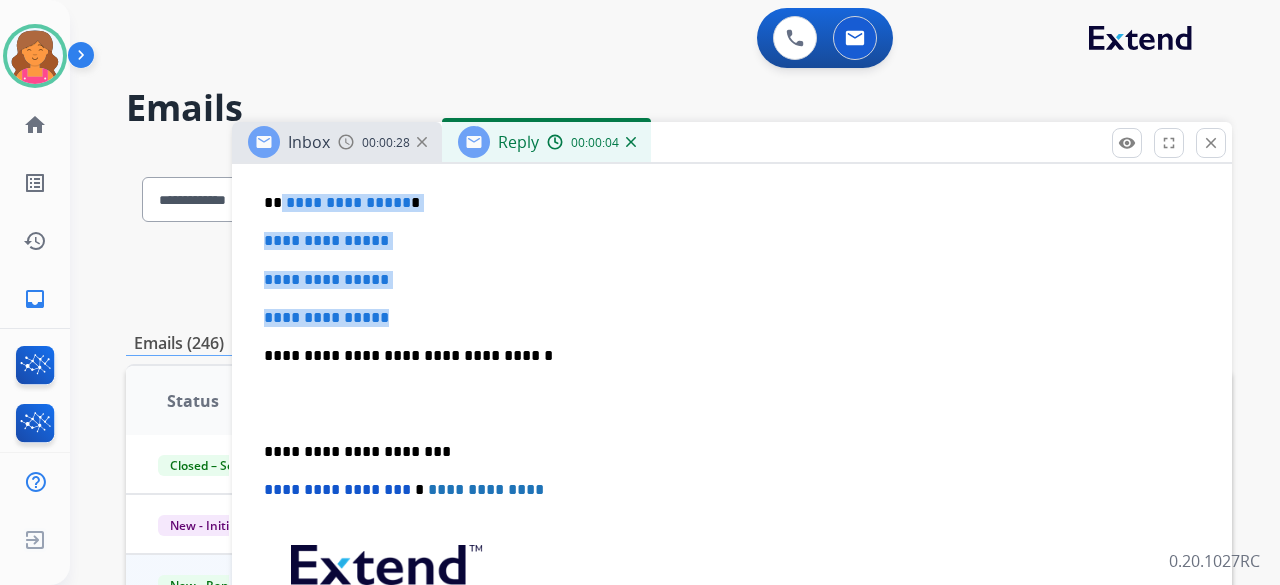 drag, startPoint x: 404, startPoint y: 315, endPoint x: 279, endPoint y: 185, distance: 180.3469 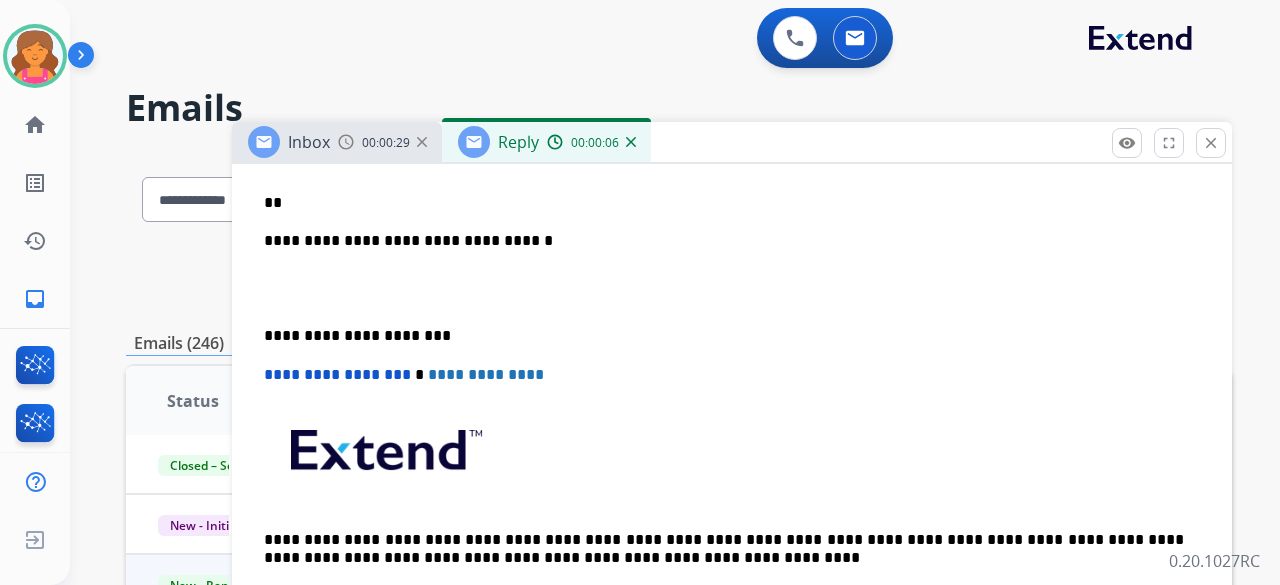 type 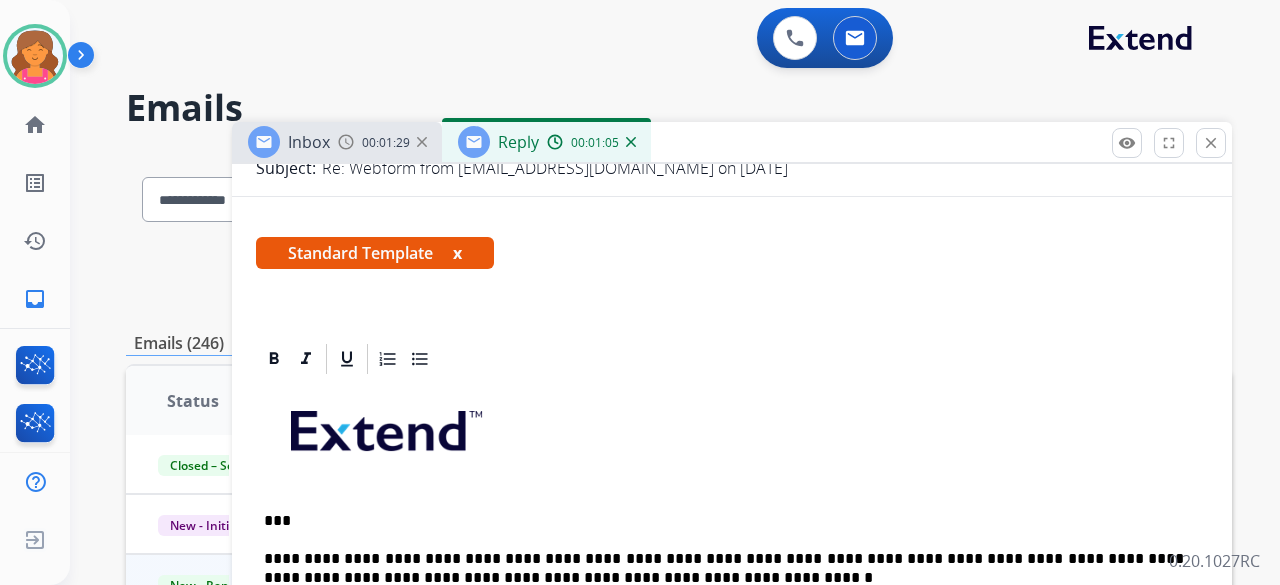 scroll, scrollTop: 582, scrollLeft: 0, axis: vertical 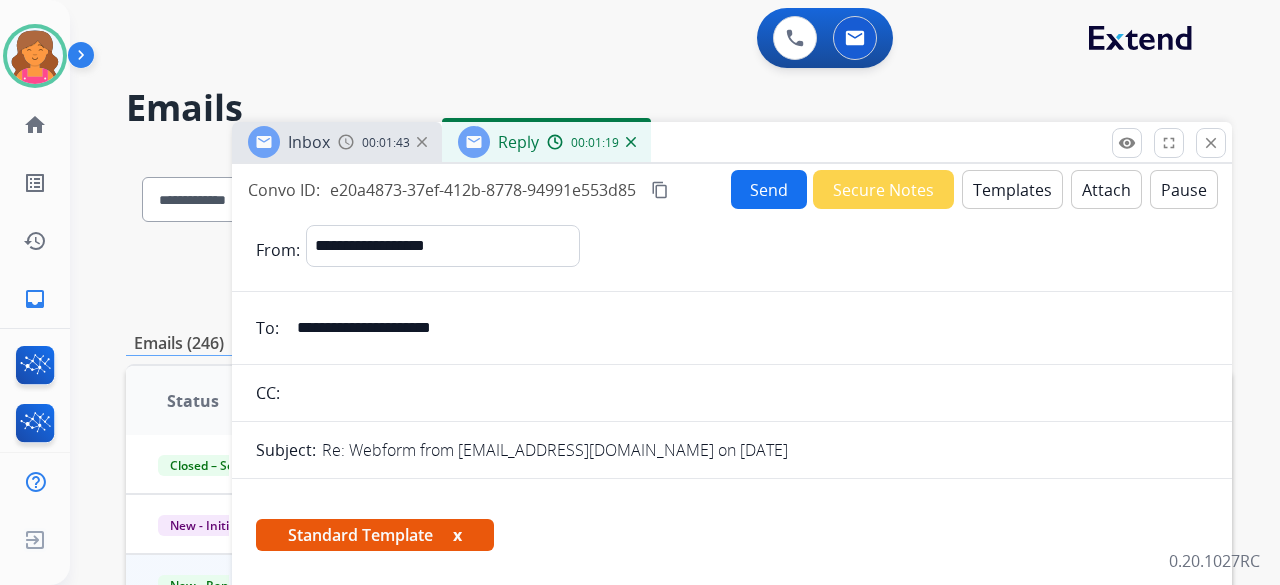 click on "Send" at bounding box center (769, 189) 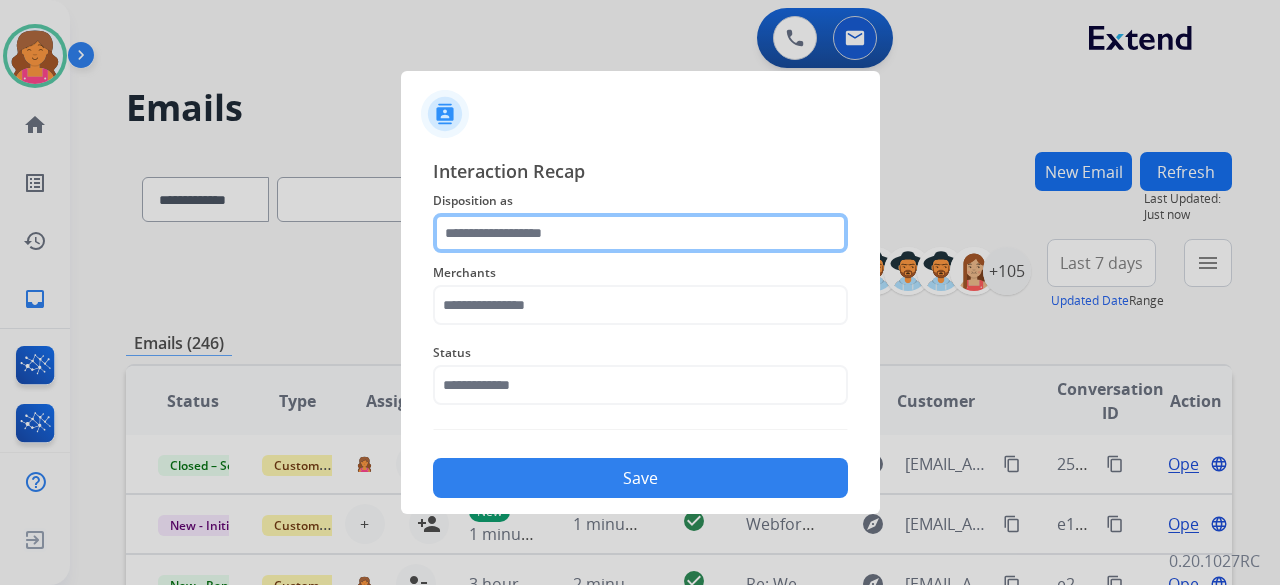 click 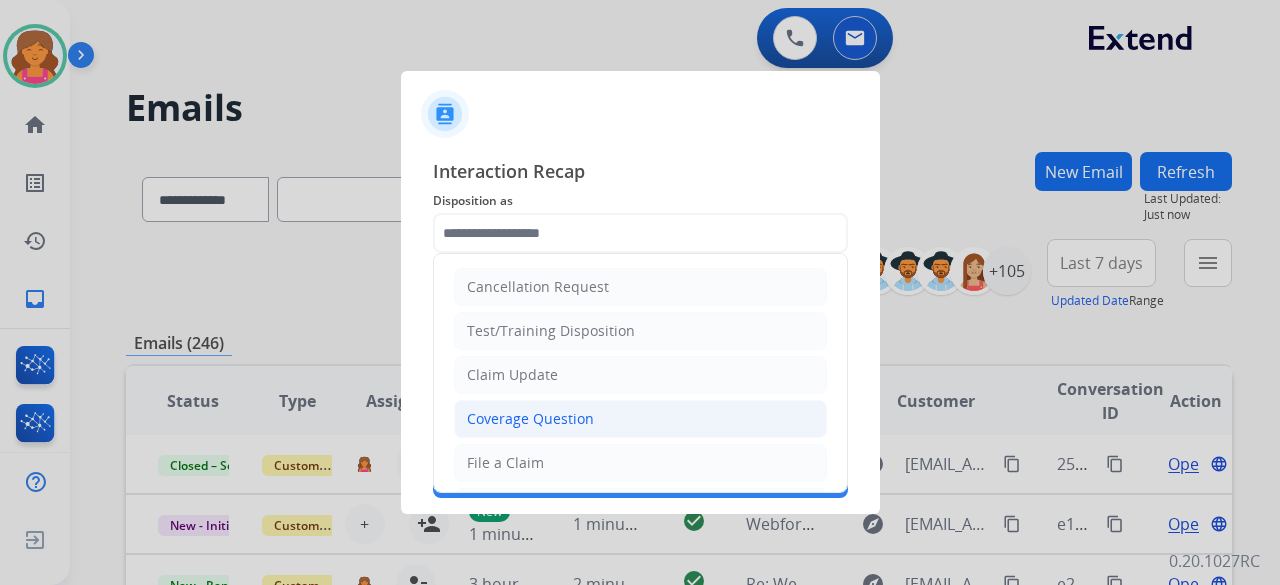 click on "Coverage Question" 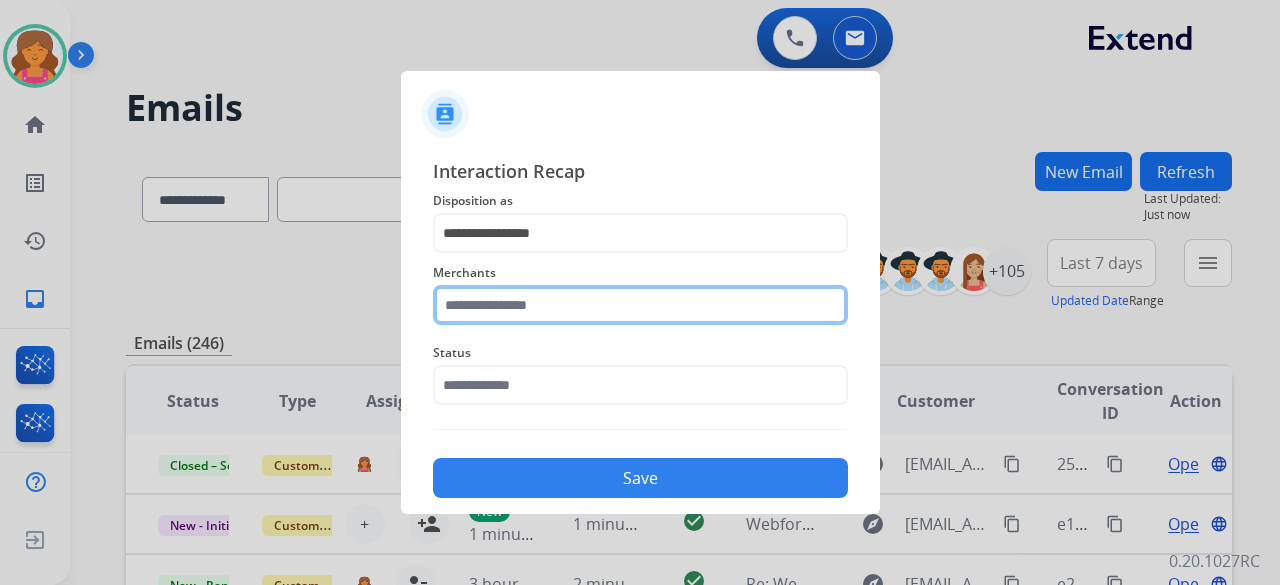click 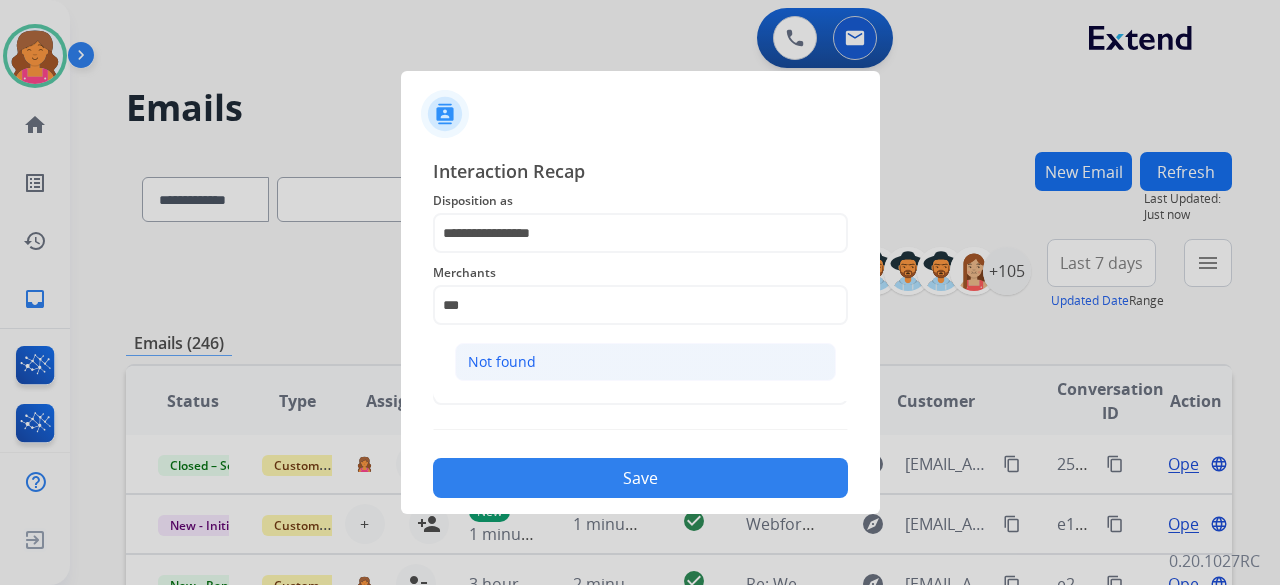 click on "Not found" 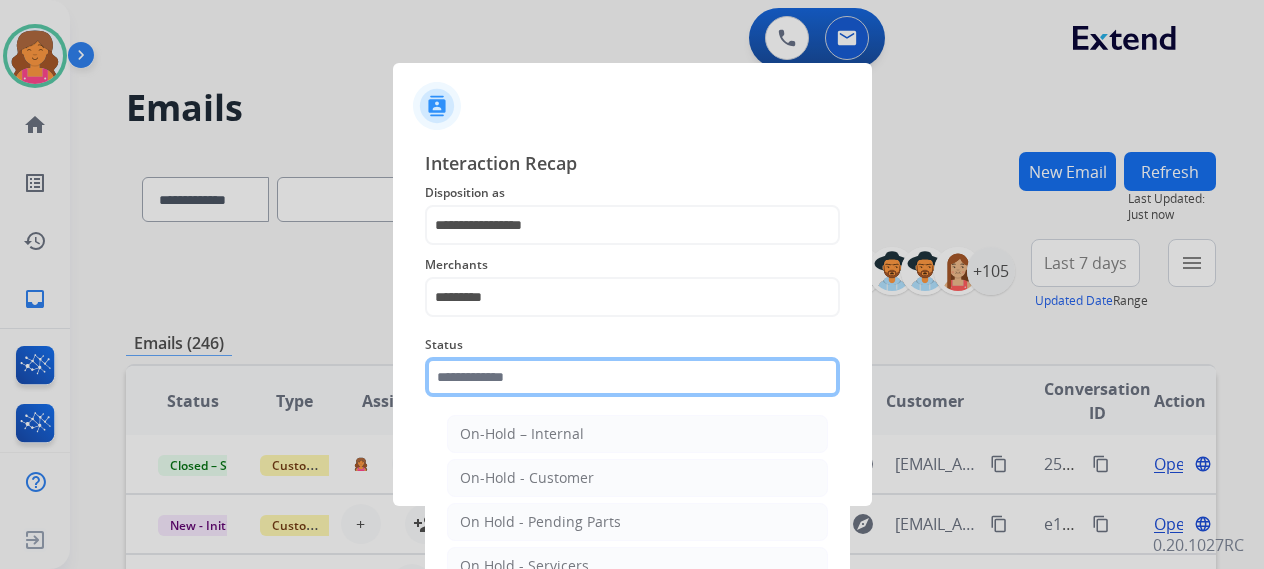 click 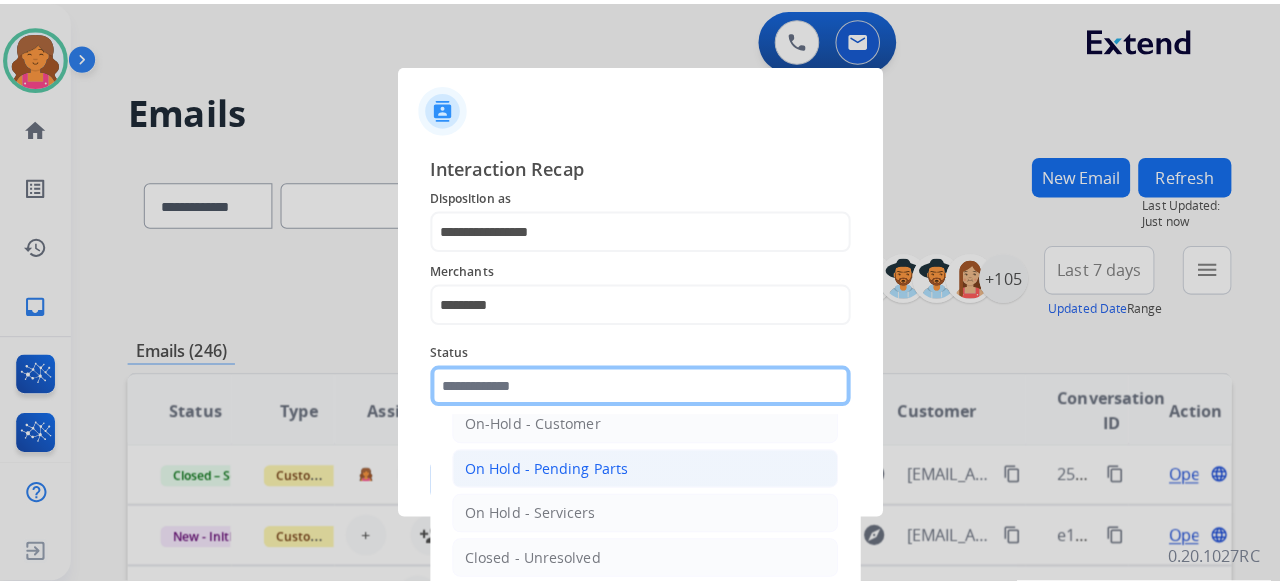 scroll, scrollTop: 114, scrollLeft: 0, axis: vertical 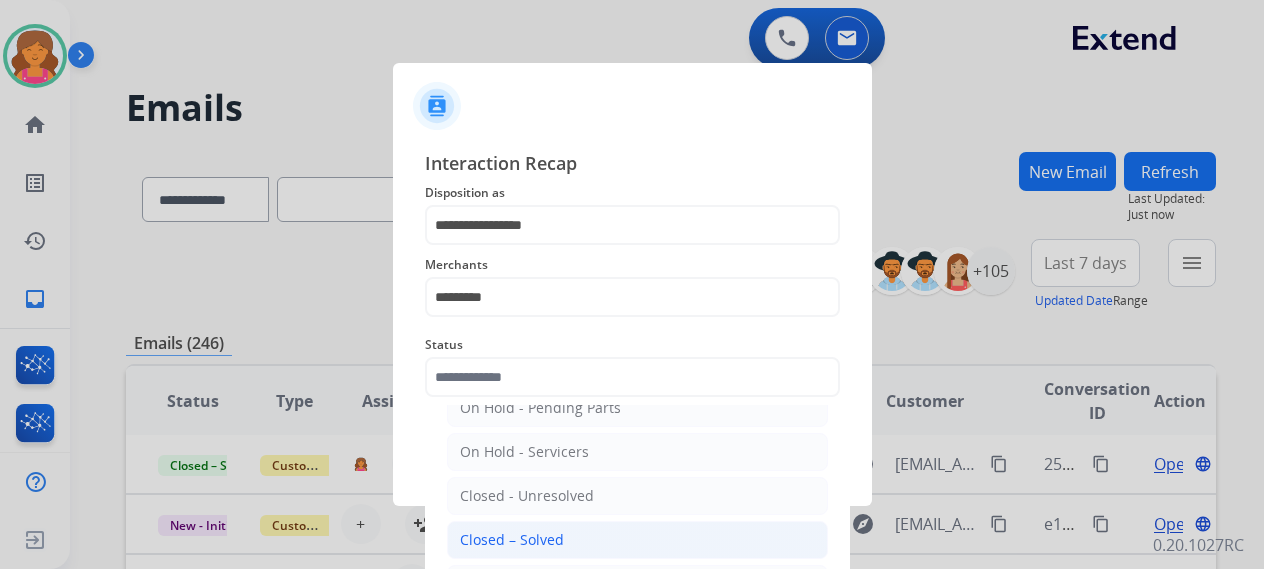click on "Closed – Solved" 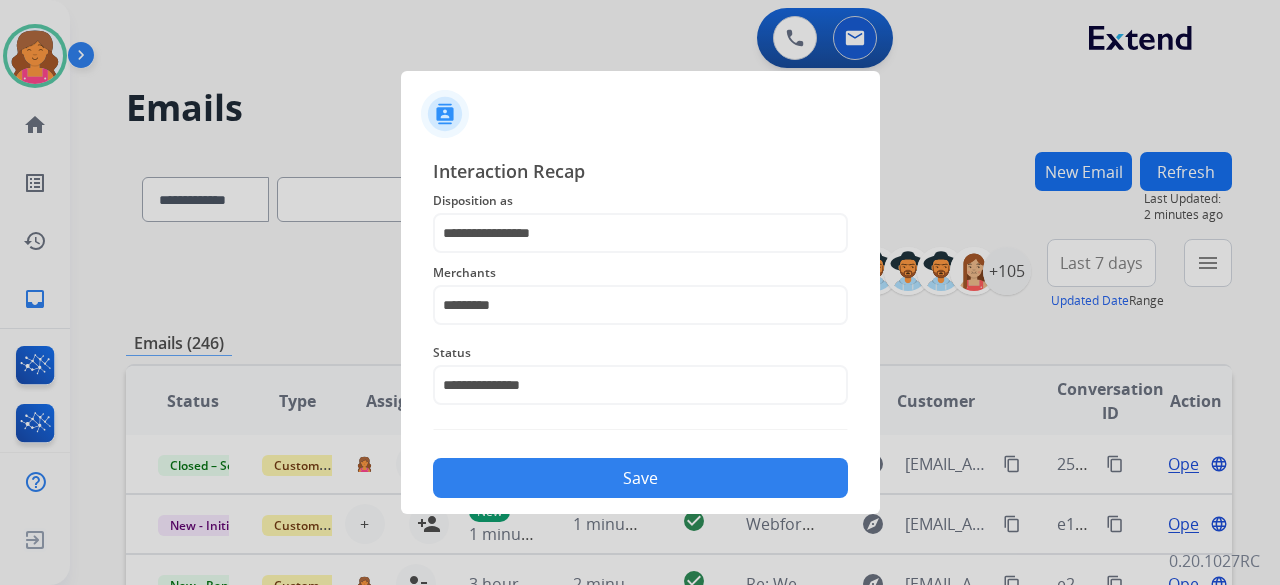 click on "Save" 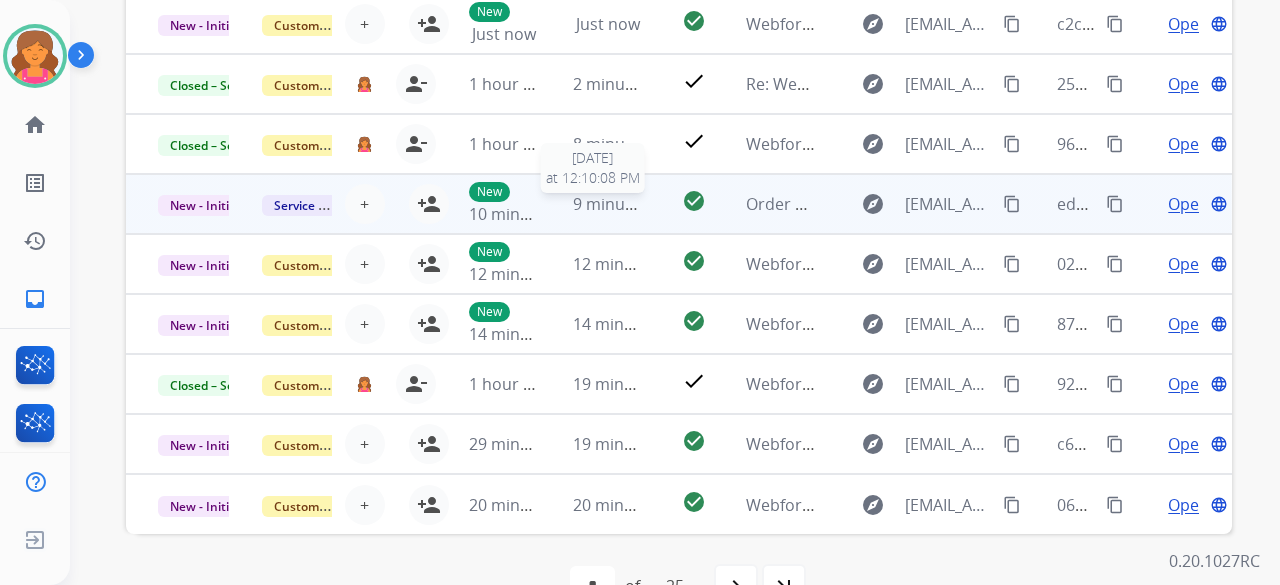 scroll, scrollTop: 0, scrollLeft: 0, axis: both 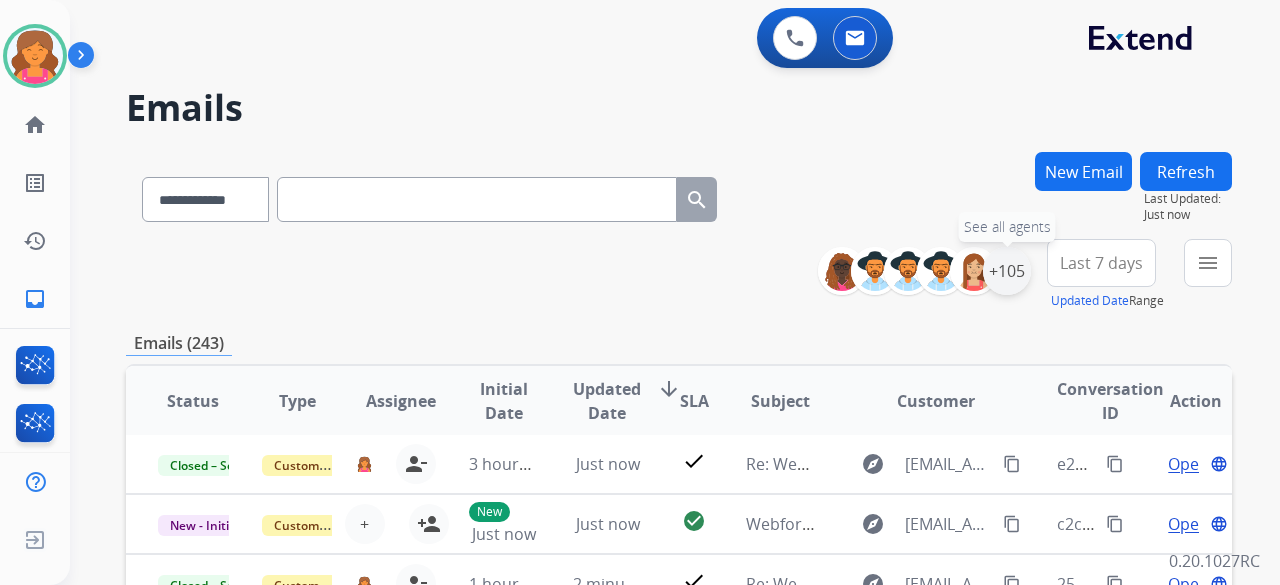 click on "+105" at bounding box center [1007, 271] 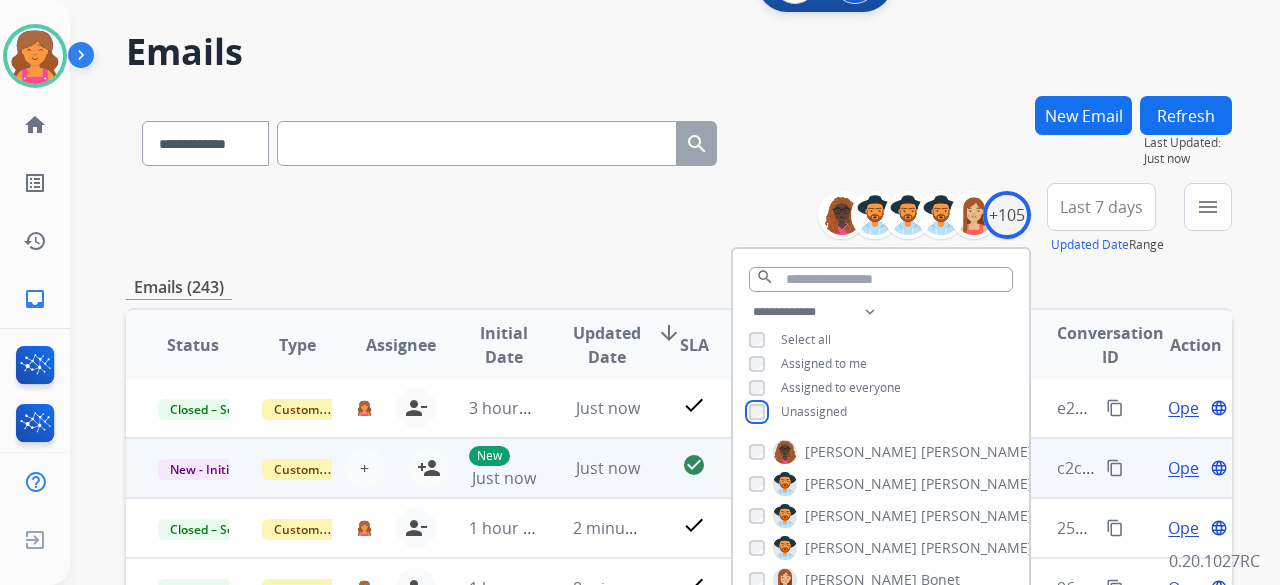 scroll, scrollTop: 100, scrollLeft: 0, axis: vertical 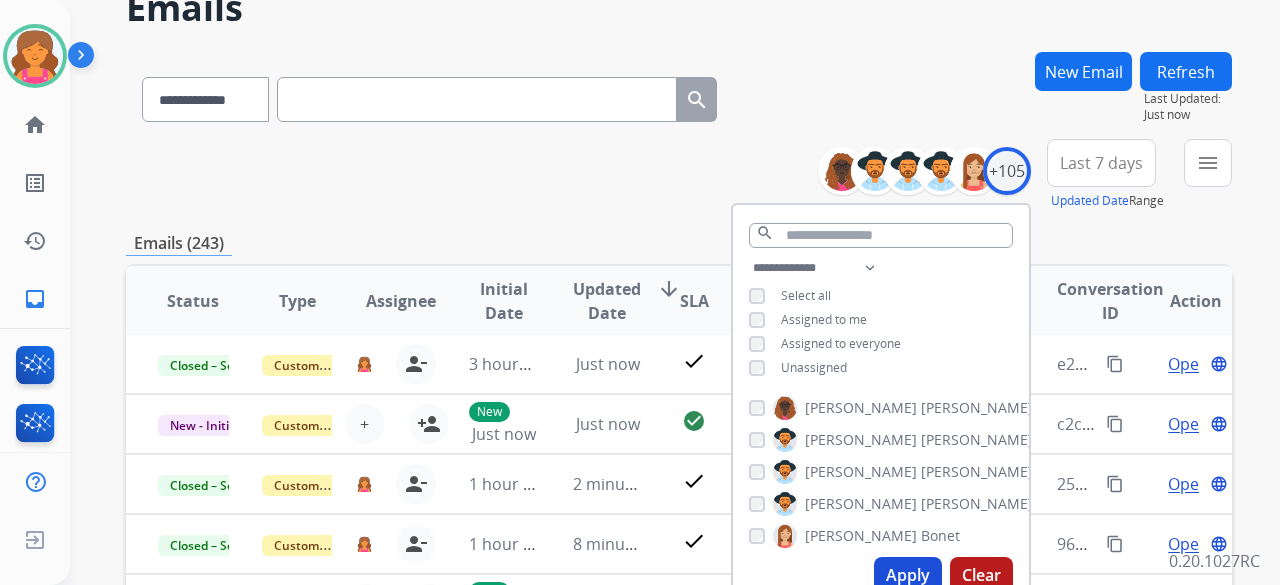click on "Apply" at bounding box center [908, 575] 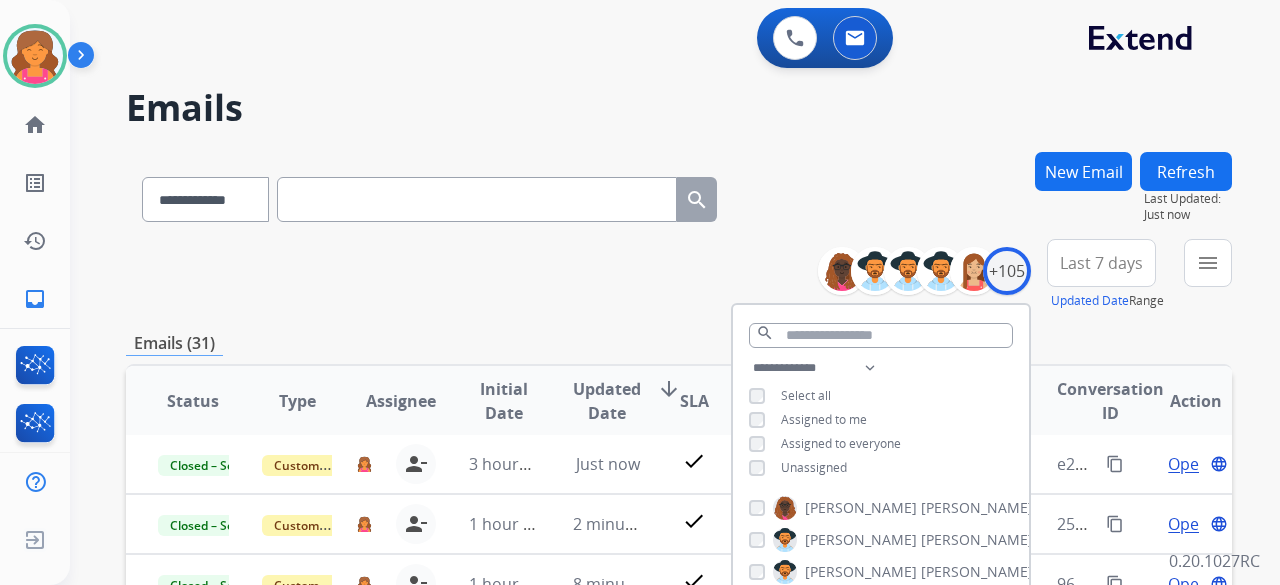 click on "**********" at bounding box center (679, 645) 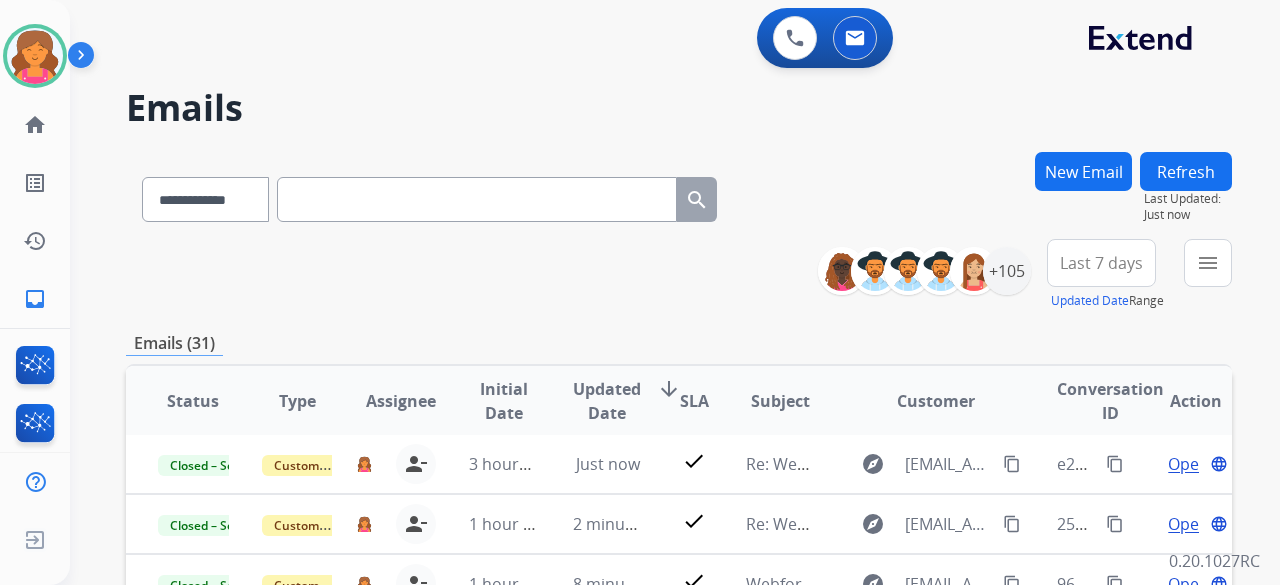 scroll, scrollTop: 400, scrollLeft: 0, axis: vertical 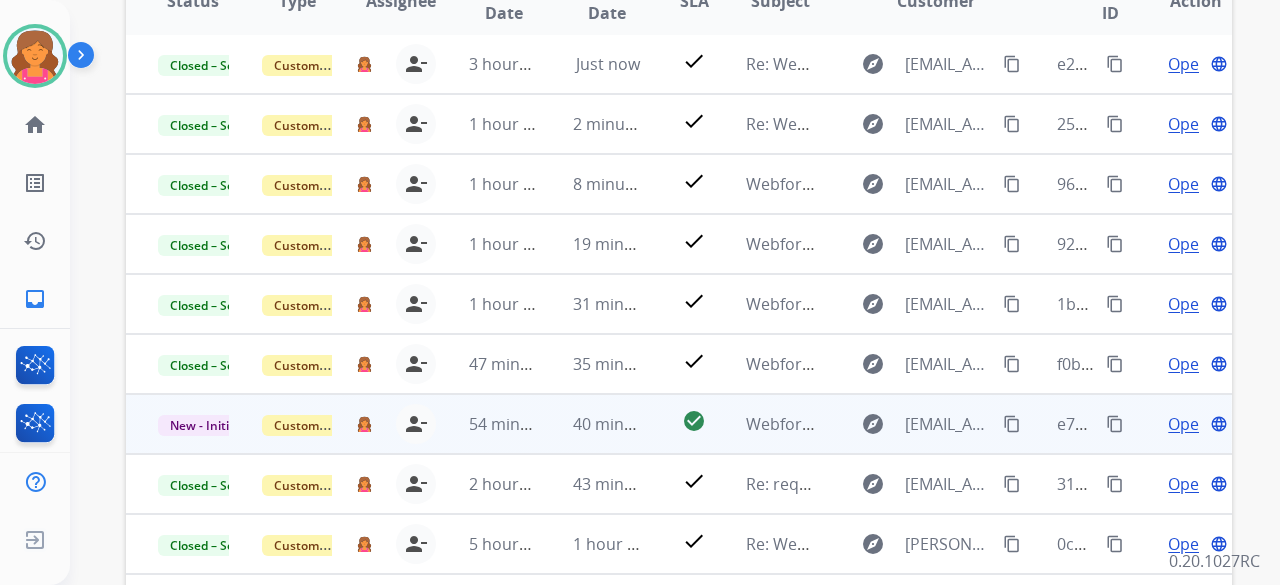 click on "Open" at bounding box center (1188, 424) 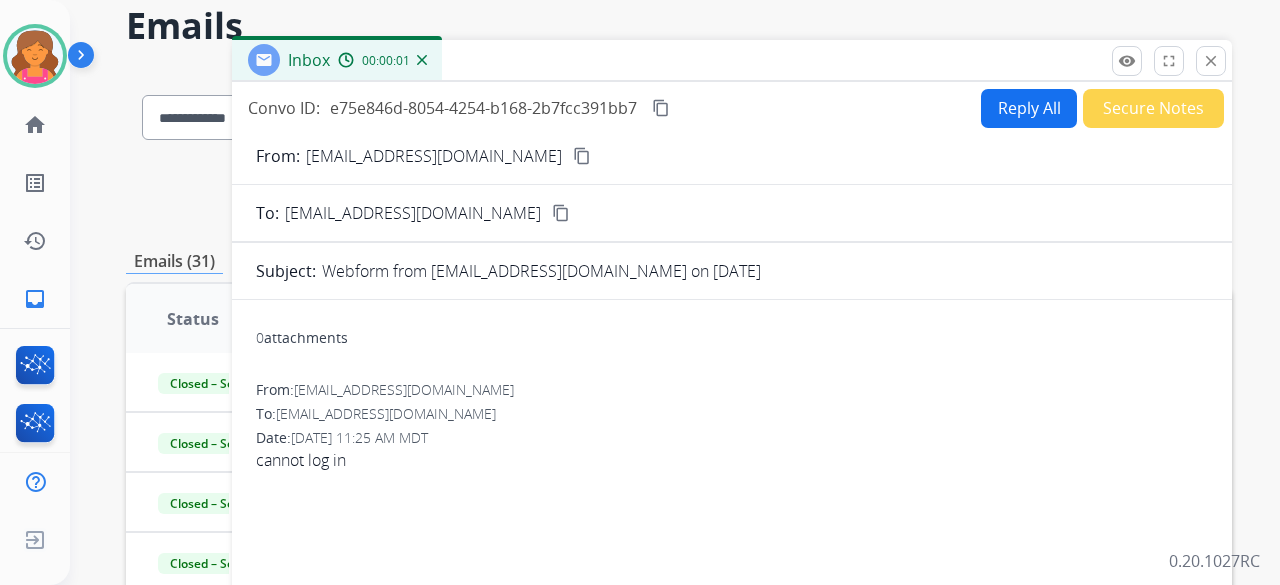 scroll, scrollTop: 0, scrollLeft: 0, axis: both 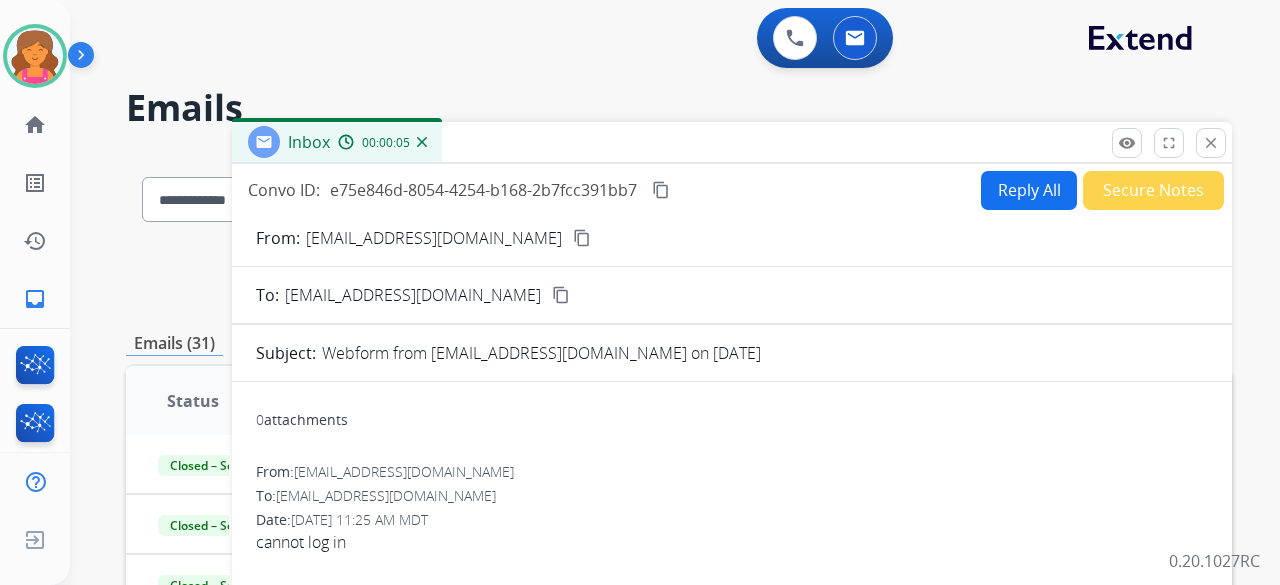 click on "content_copy" at bounding box center [582, 238] 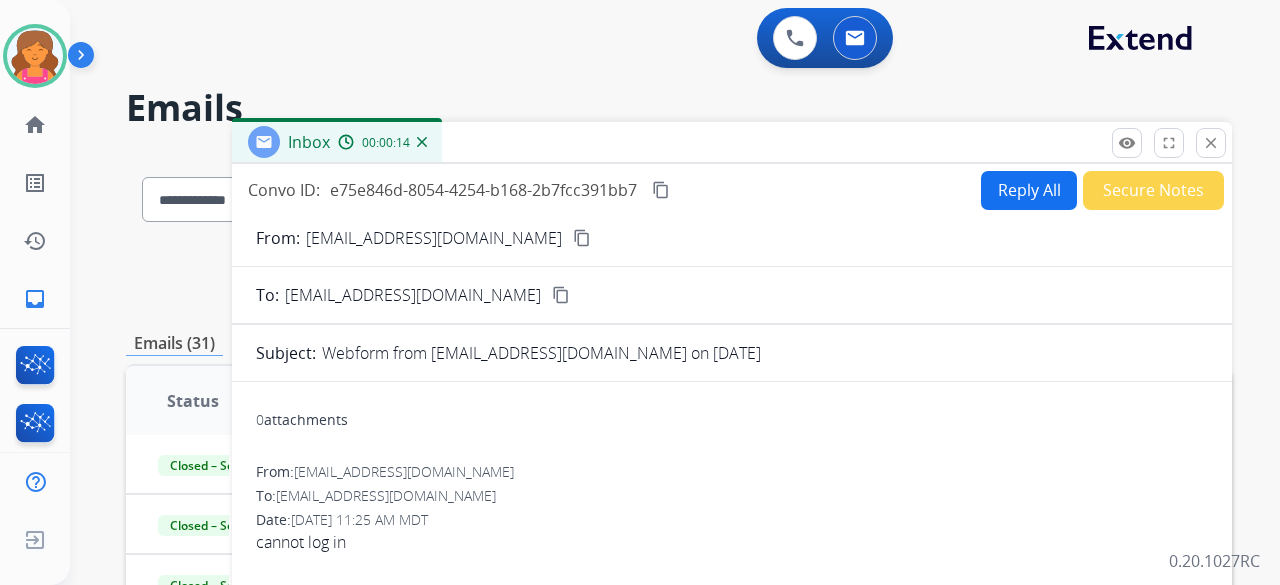 click on "Reply All" at bounding box center (1029, 190) 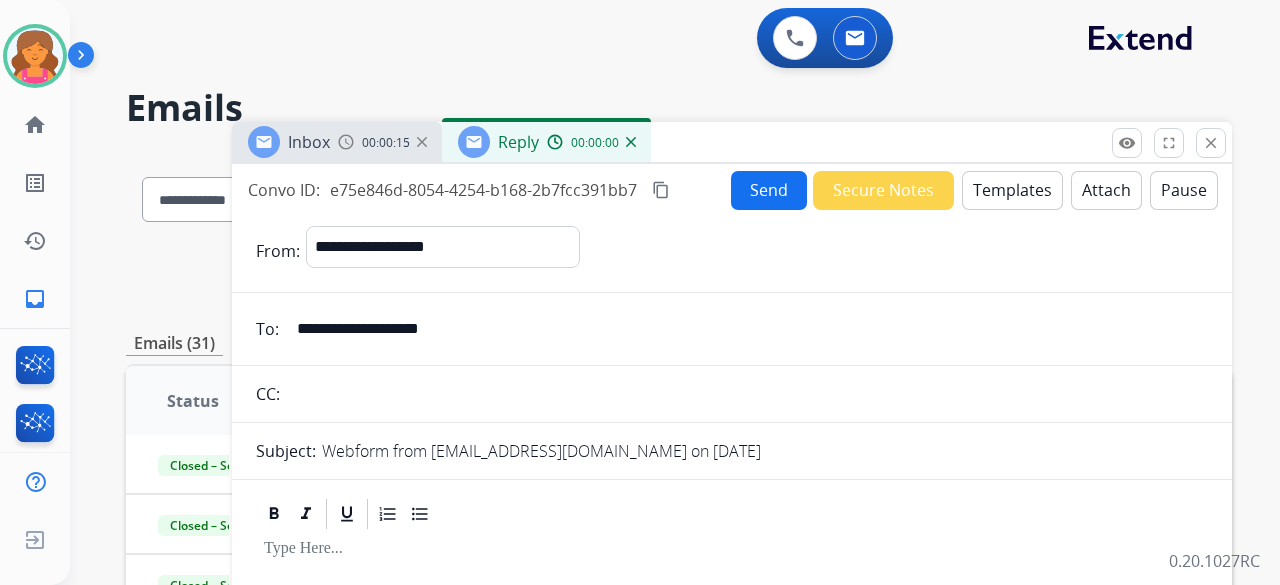 click on "Templates" at bounding box center (1012, 190) 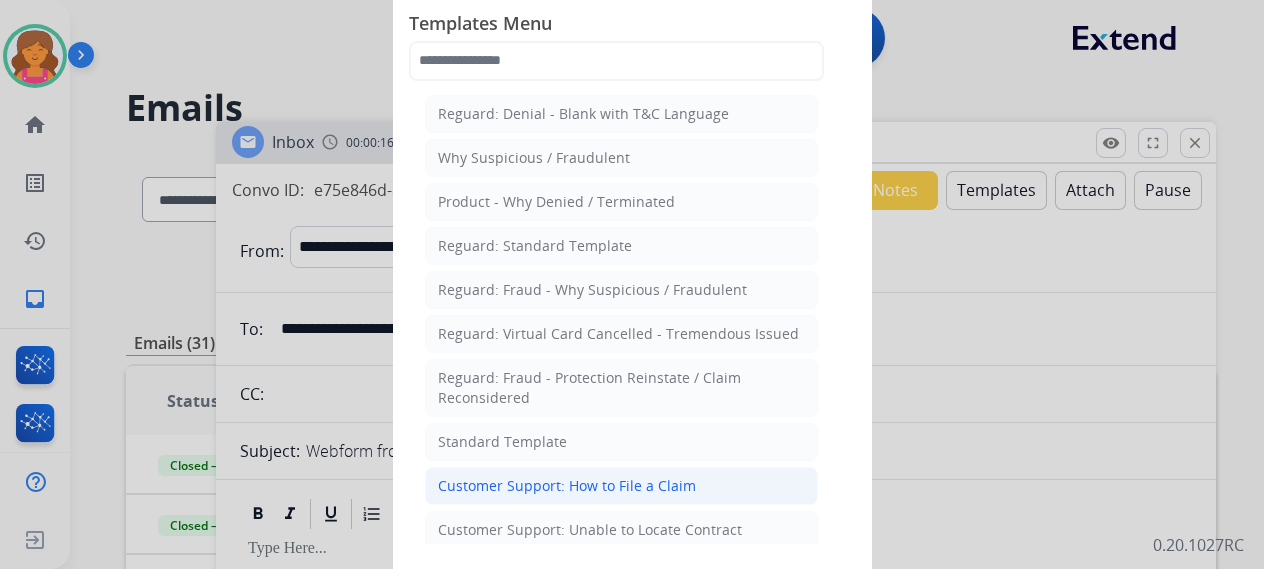 click on "Customer Support: How to File a Claim" 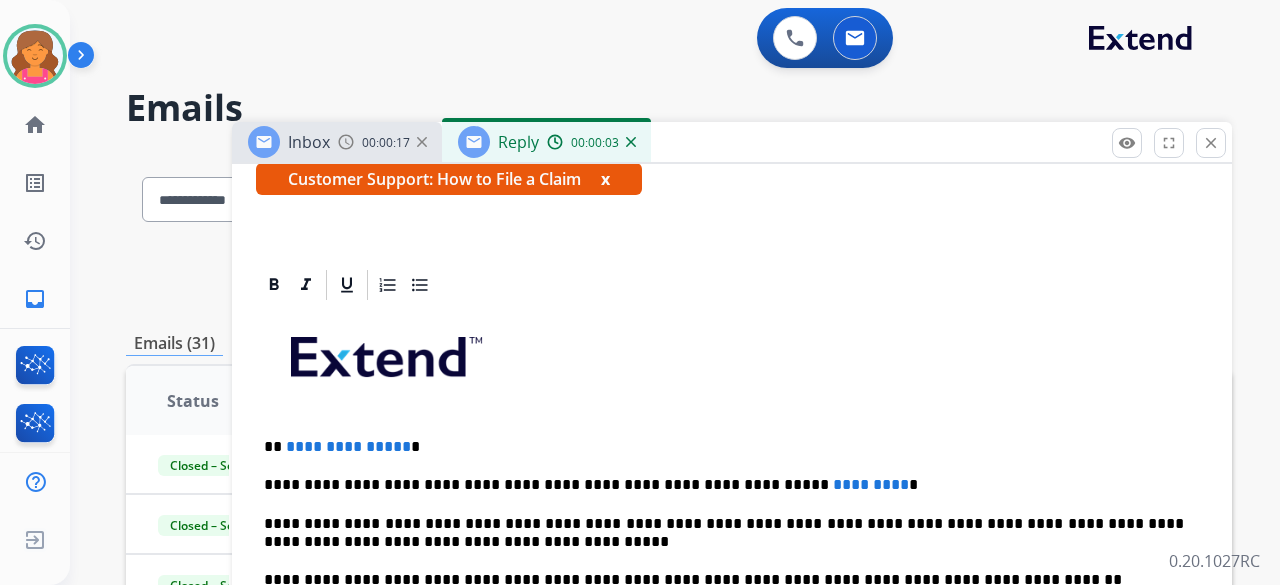 scroll, scrollTop: 400, scrollLeft: 0, axis: vertical 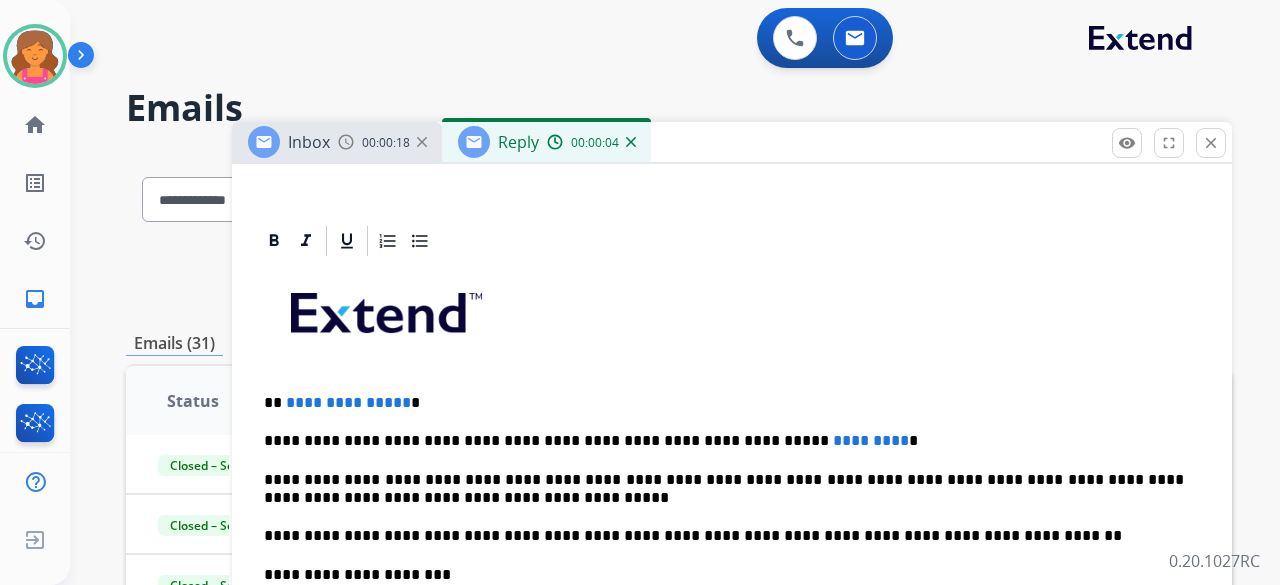 click on "**********" at bounding box center [348, 402] 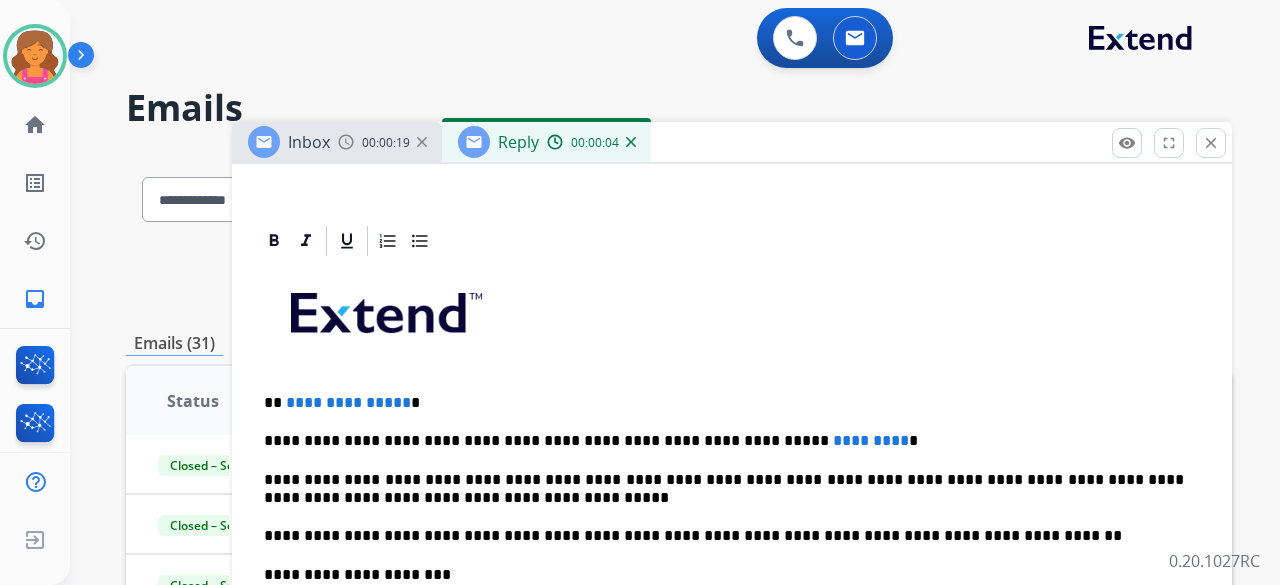 type 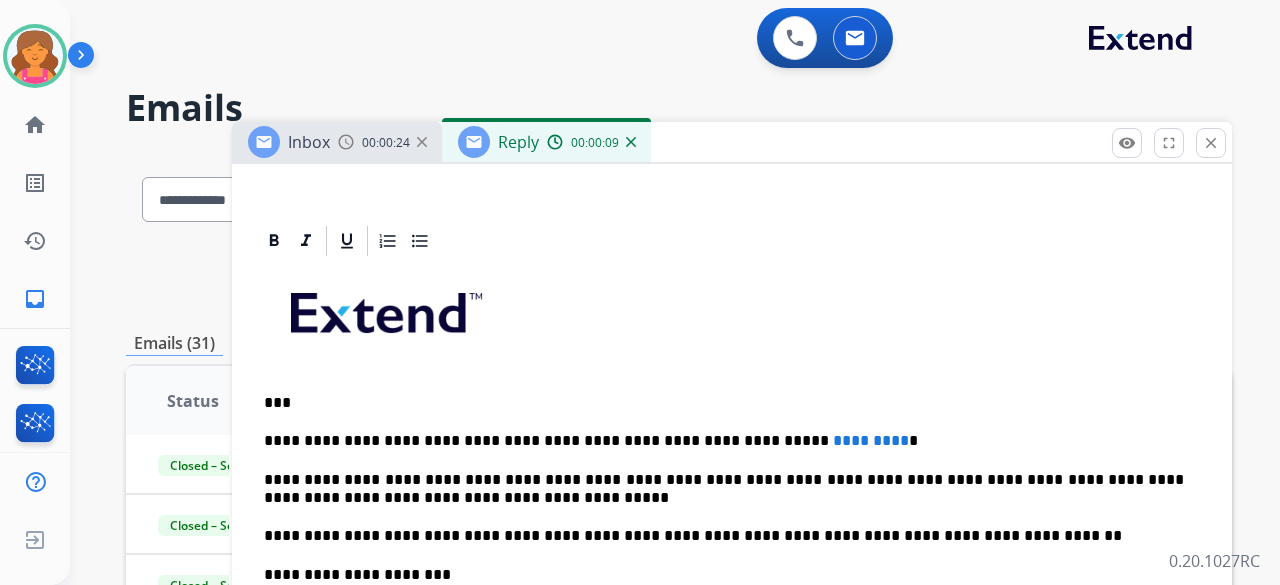 click on "*********" at bounding box center (871, 440) 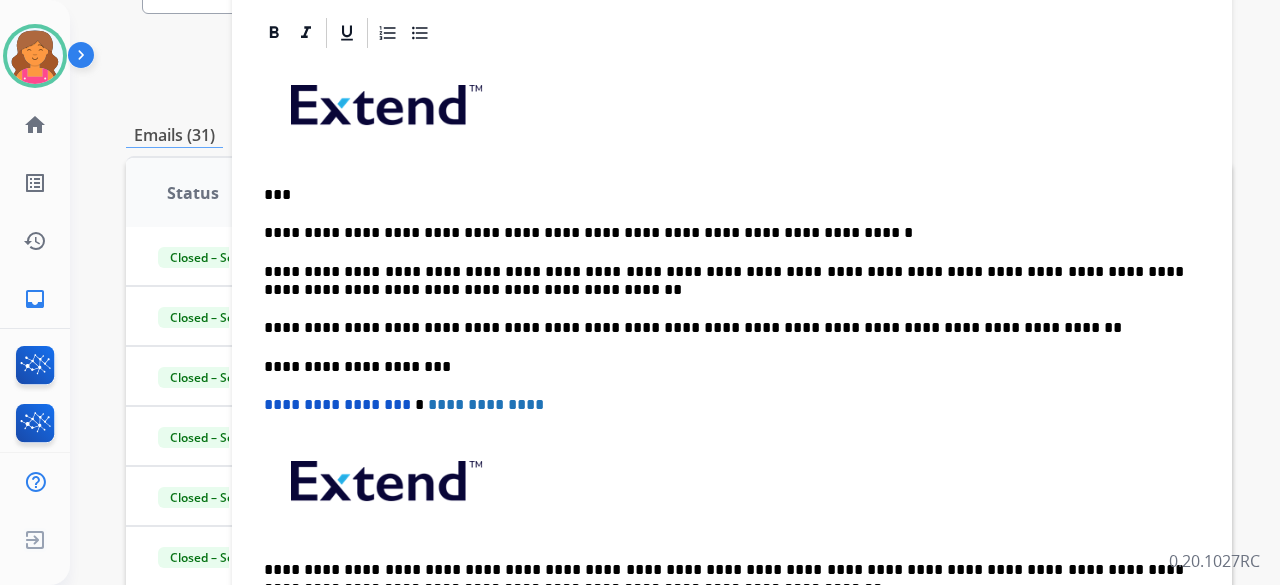 scroll, scrollTop: 216, scrollLeft: 0, axis: vertical 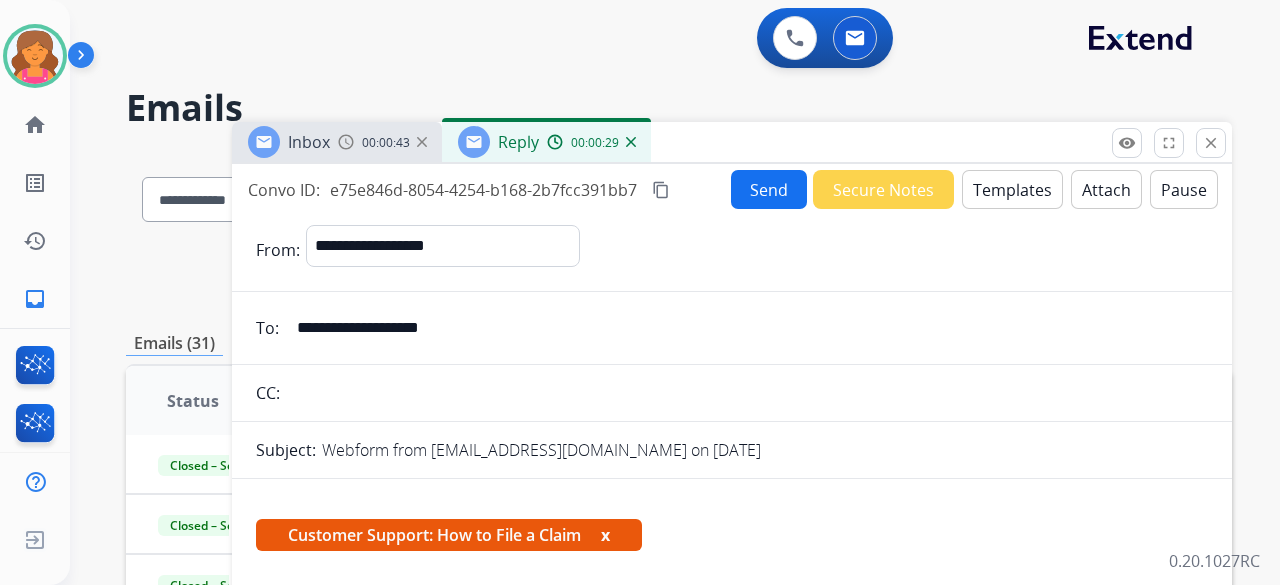 click on "Send" at bounding box center [769, 189] 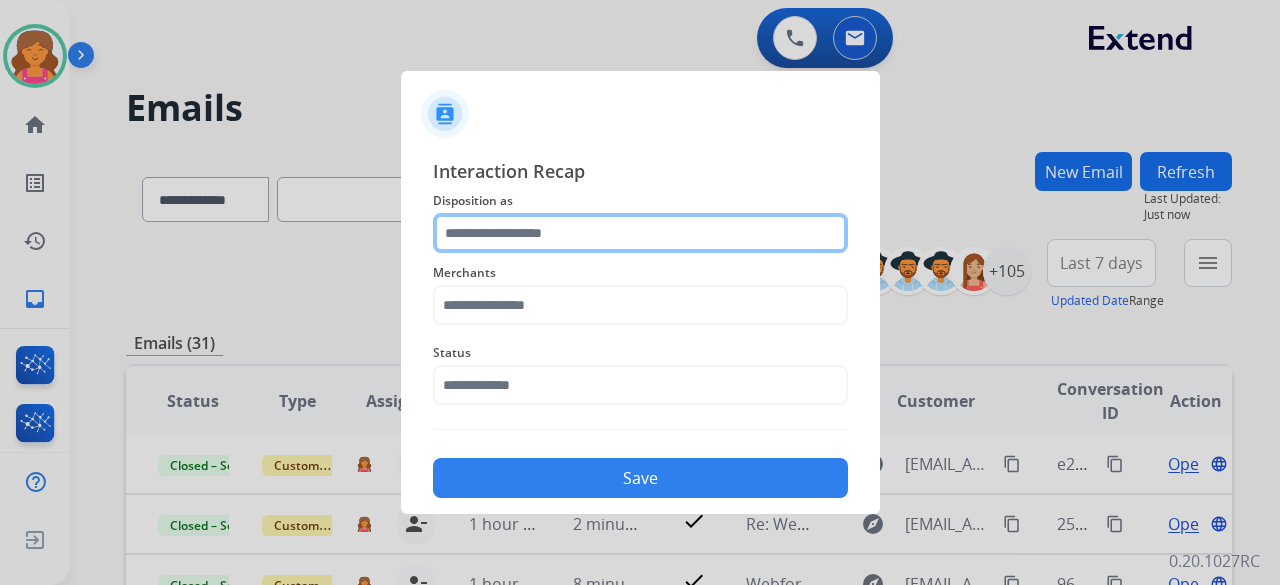 click 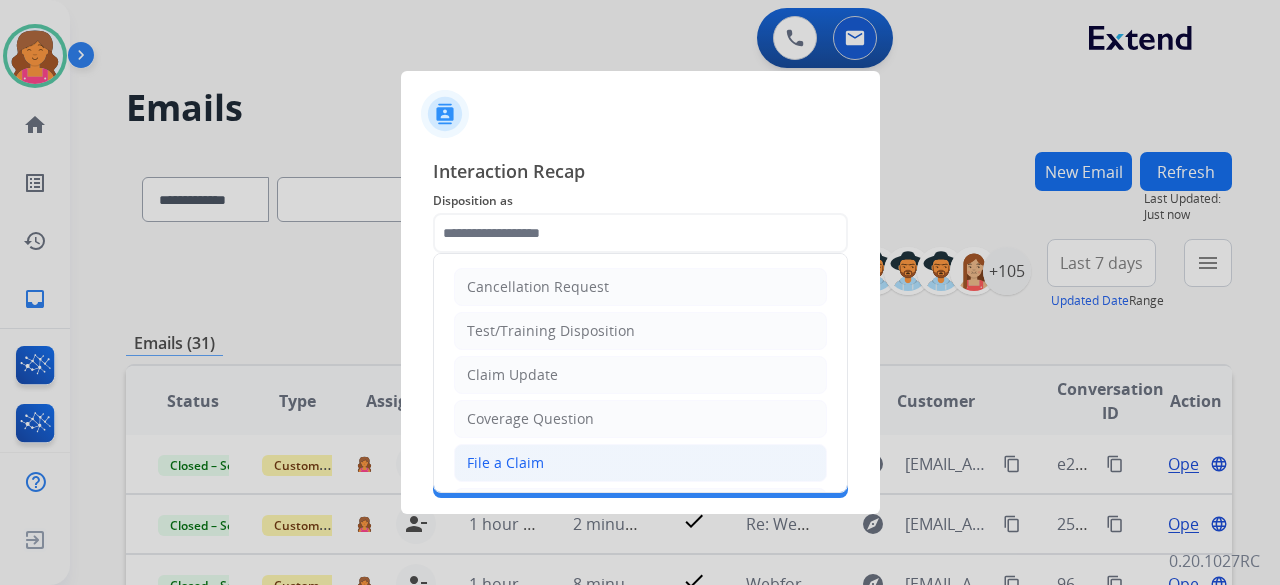 click on "File a Claim" 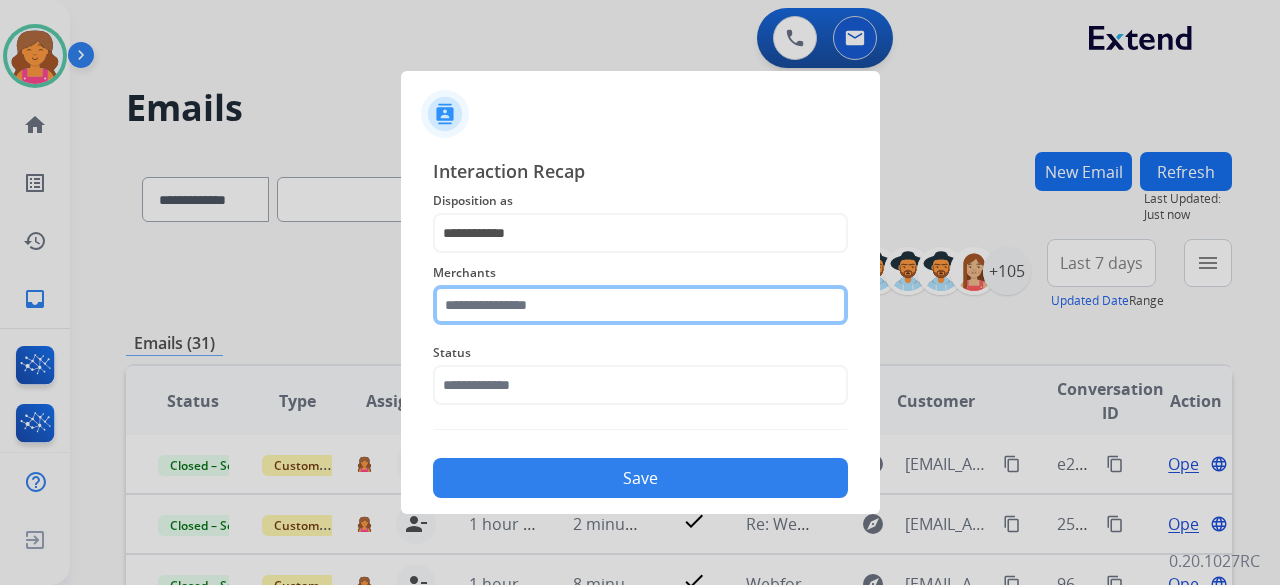 click 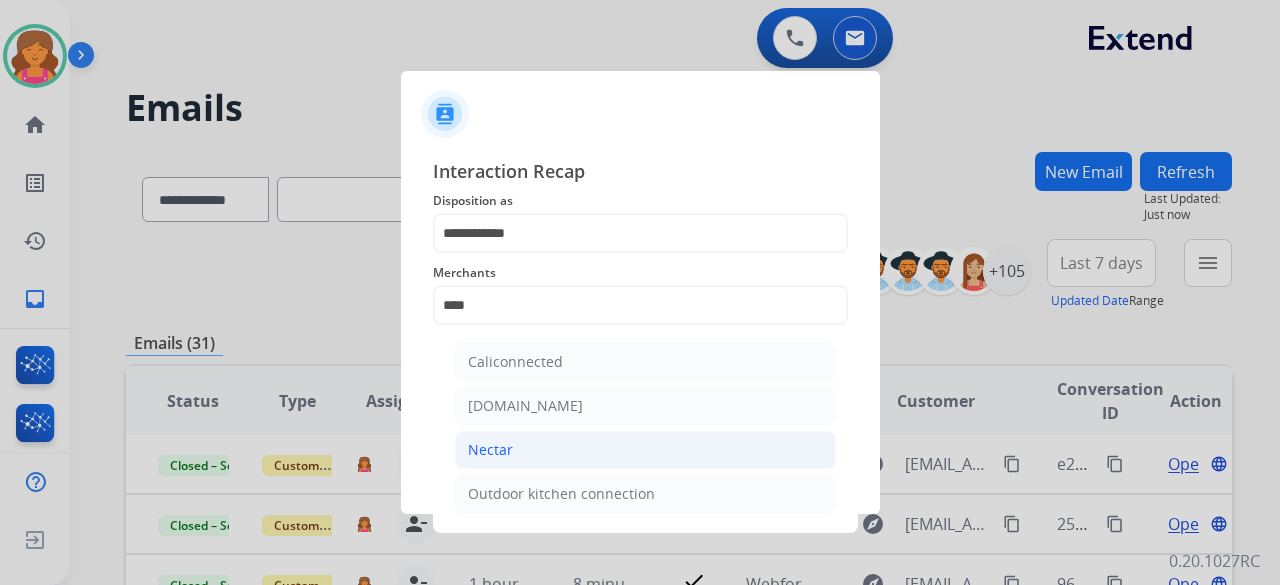 click on "Nectar" 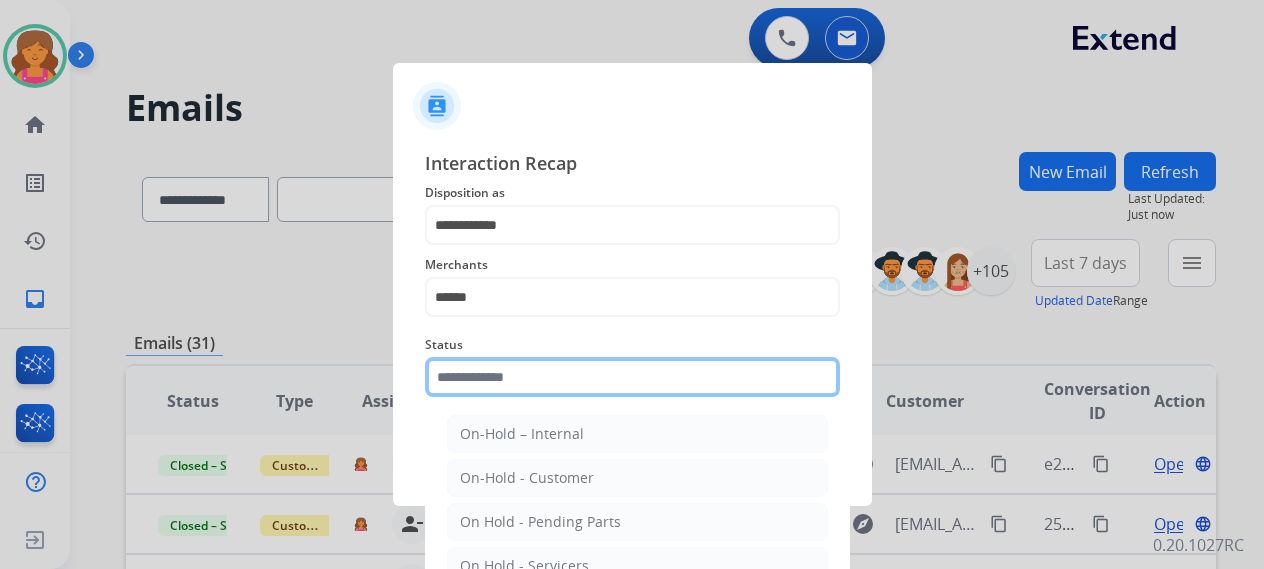 click 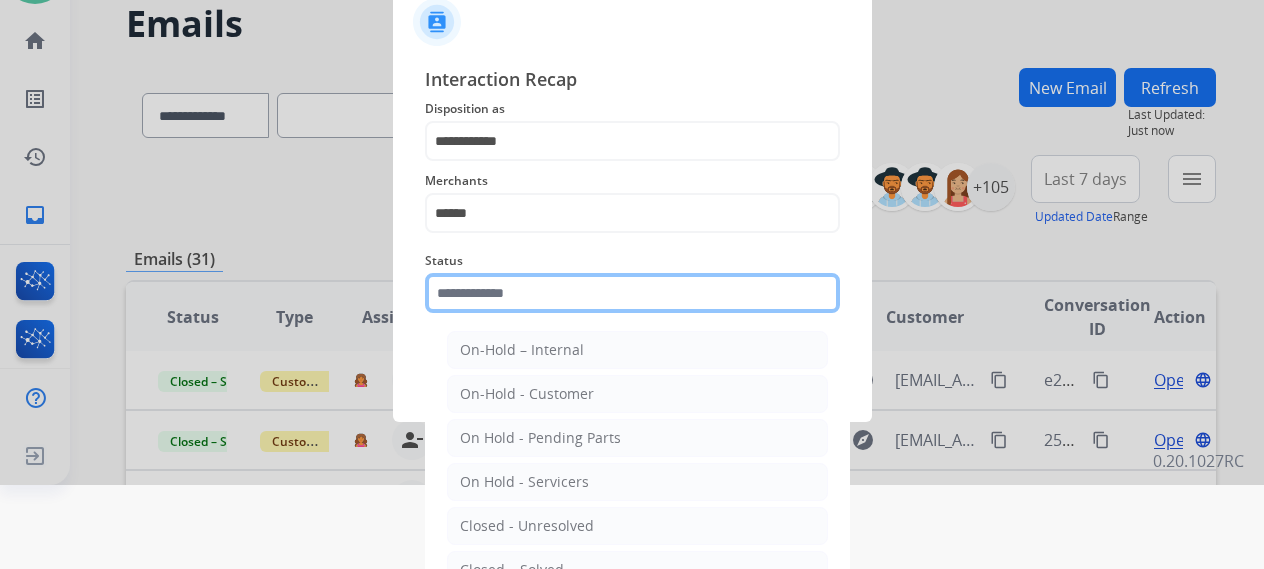 scroll, scrollTop: 136, scrollLeft: 0, axis: vertical 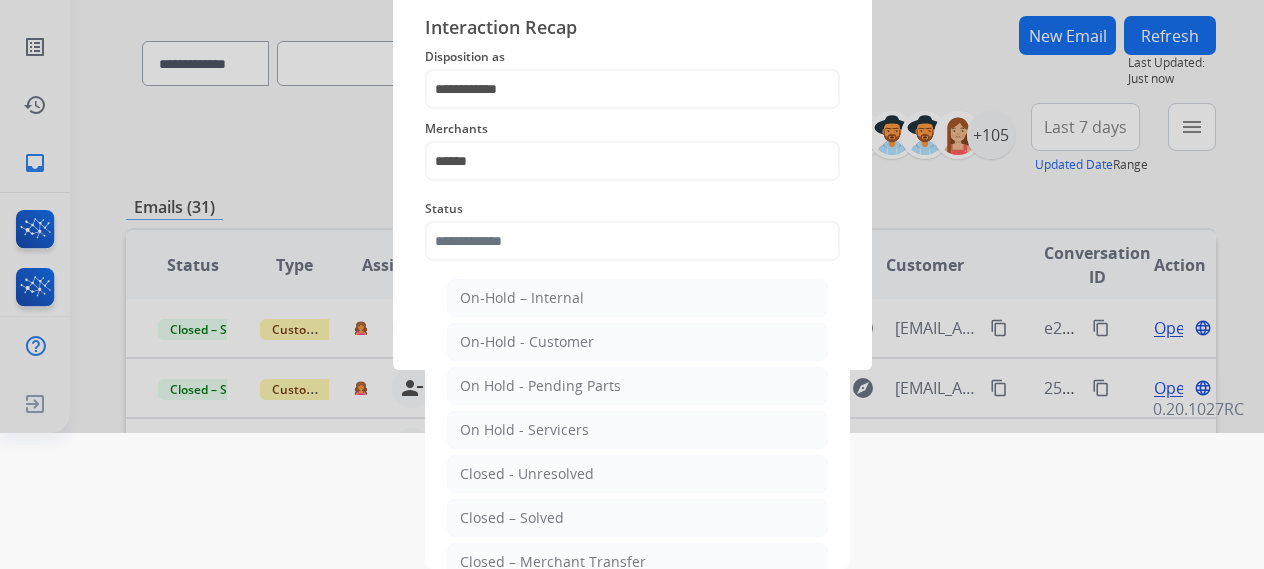 click on "On-Hold – Internal   On-Hold - Customer   On Hold - Pending Parts   On Hold - Servicers   Closed - Unresolved   Closed – Solved   Closed – Merchant Transfer   New - Initial   New - Reply" 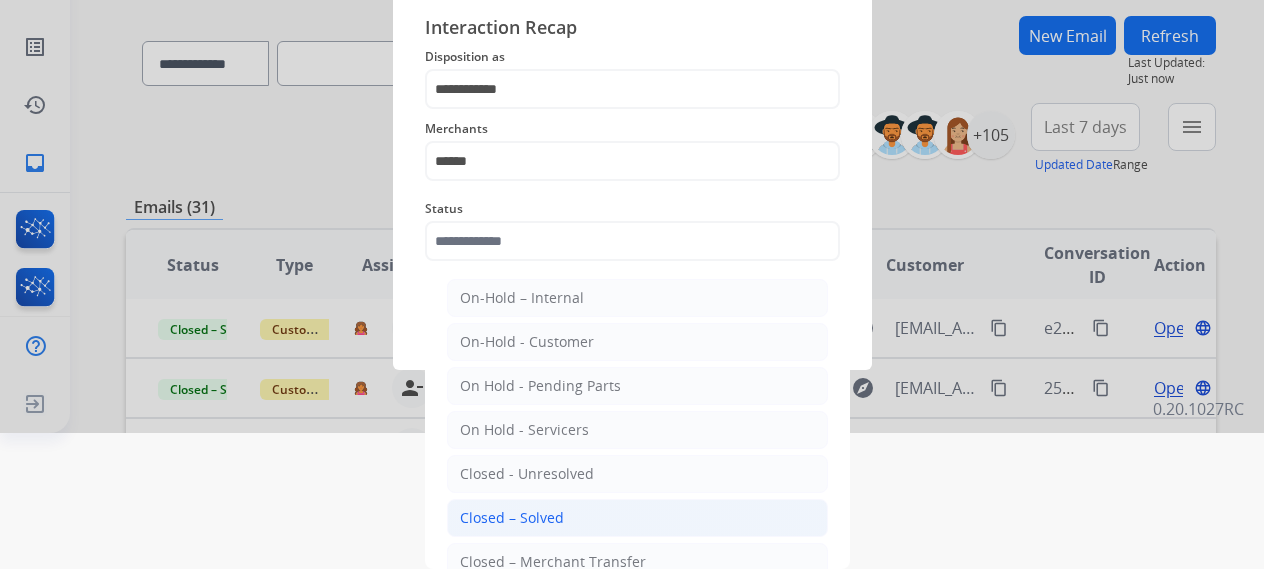 click on "Closed – Solved" 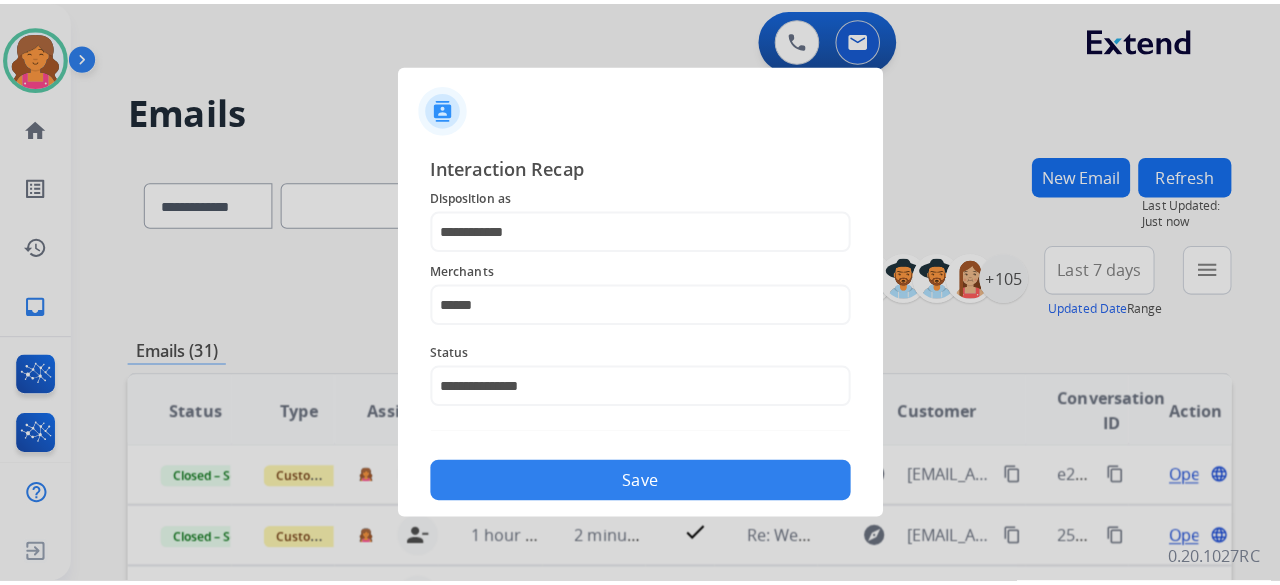 scroll, scrollTop: 0, scrollLeft: 0, axis: both 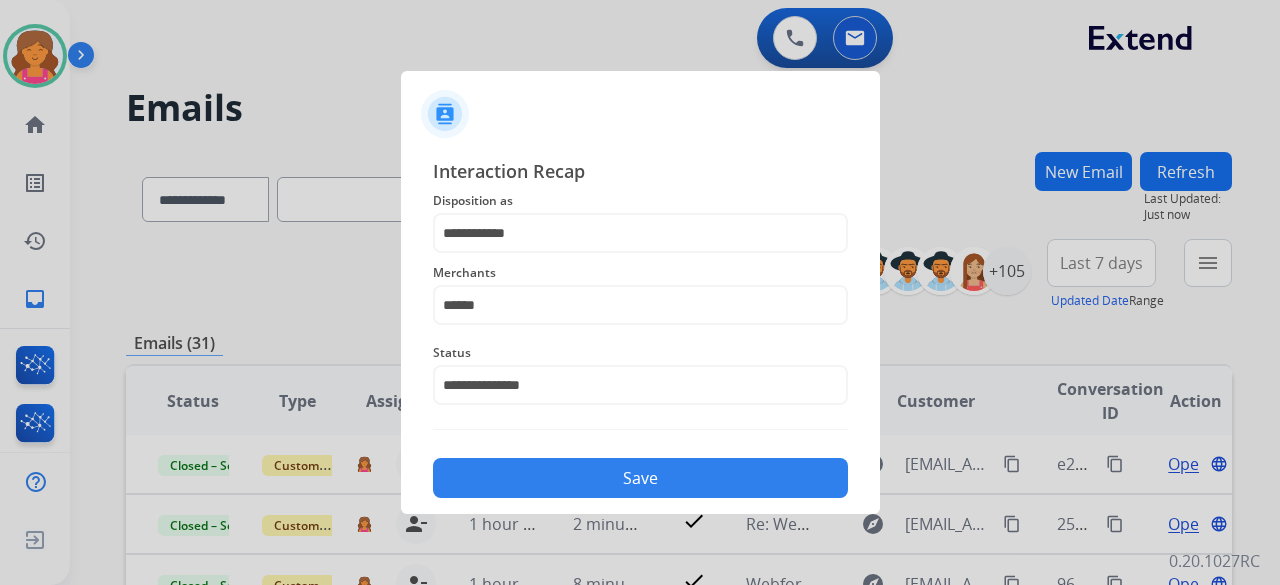 click on "Save" 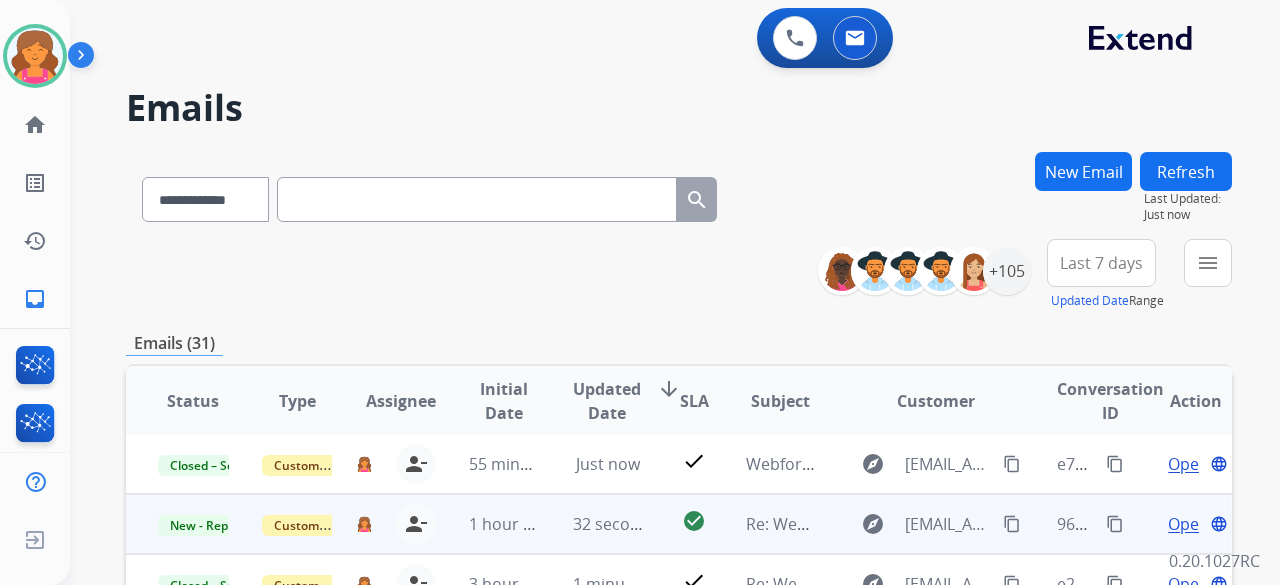 click on "Open" at bounding box center [1188, 524] 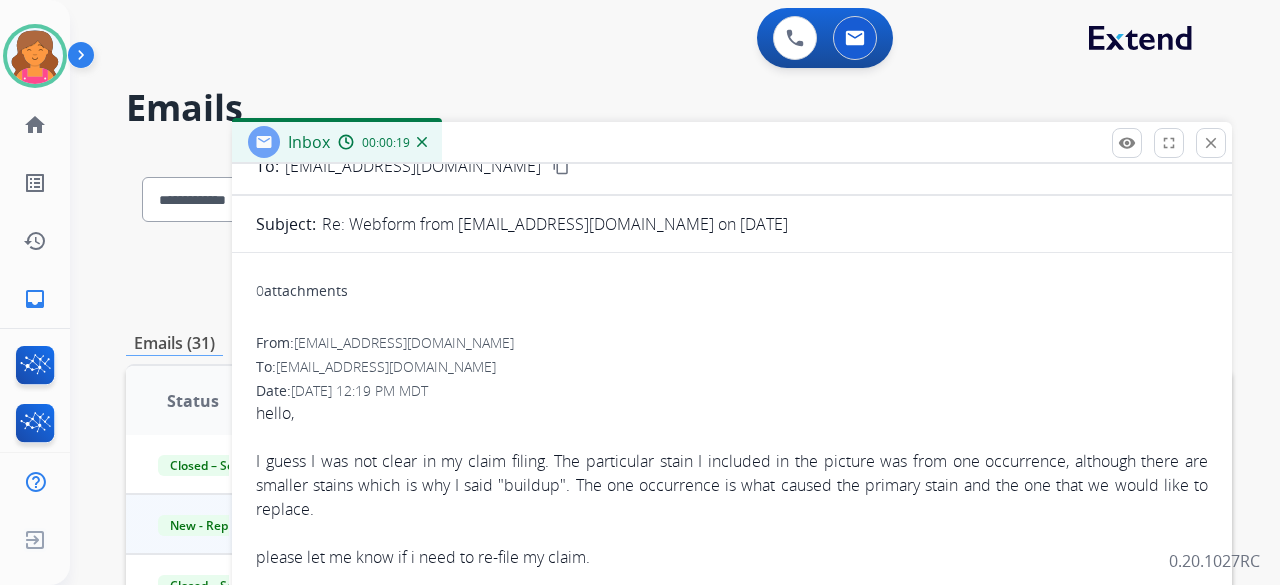 scroll, scrollTop: 0, scrollLeft: 0, axis: both 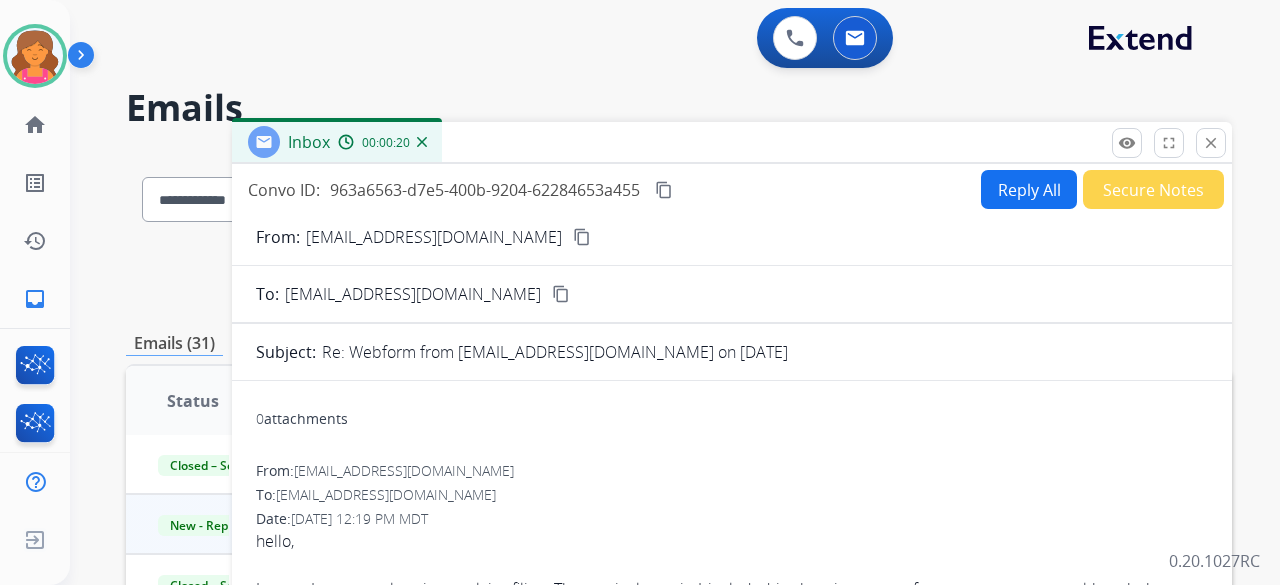 click on "Reply All" at bounding box center [1029, 189] 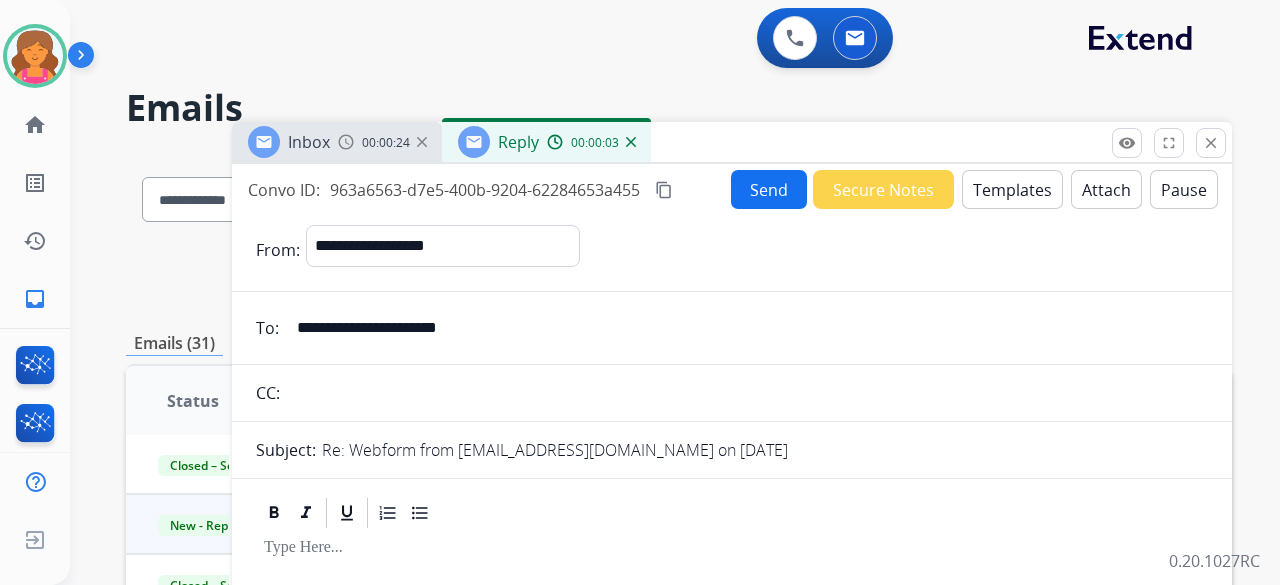 click on "Templates" at bounding box center (1012, 189) 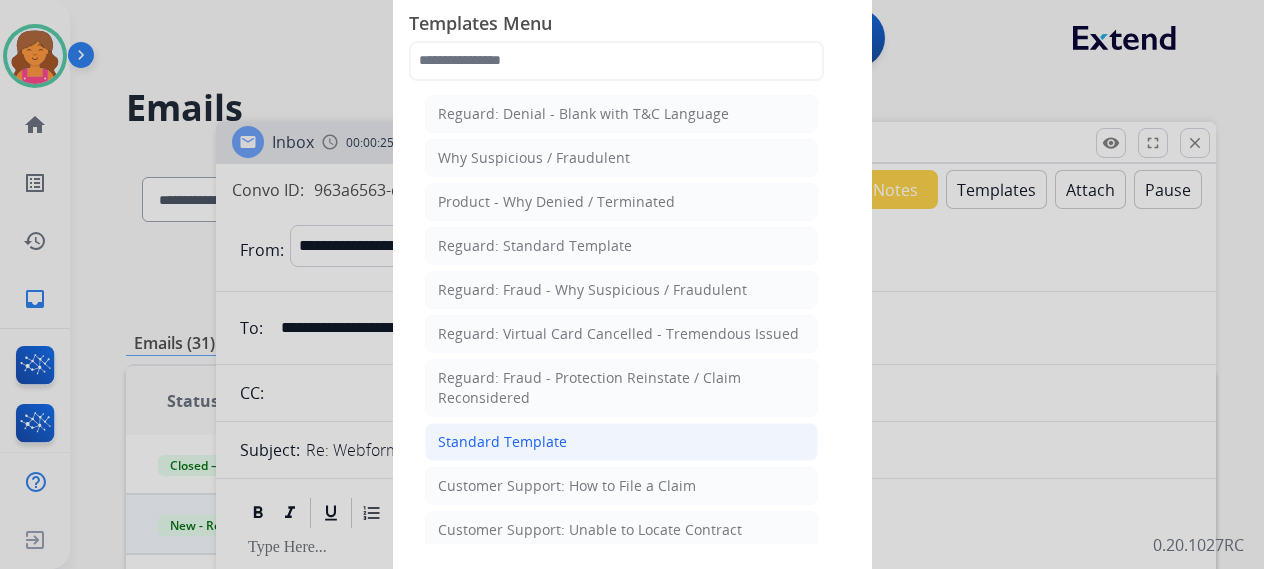 click on "Standard Template" 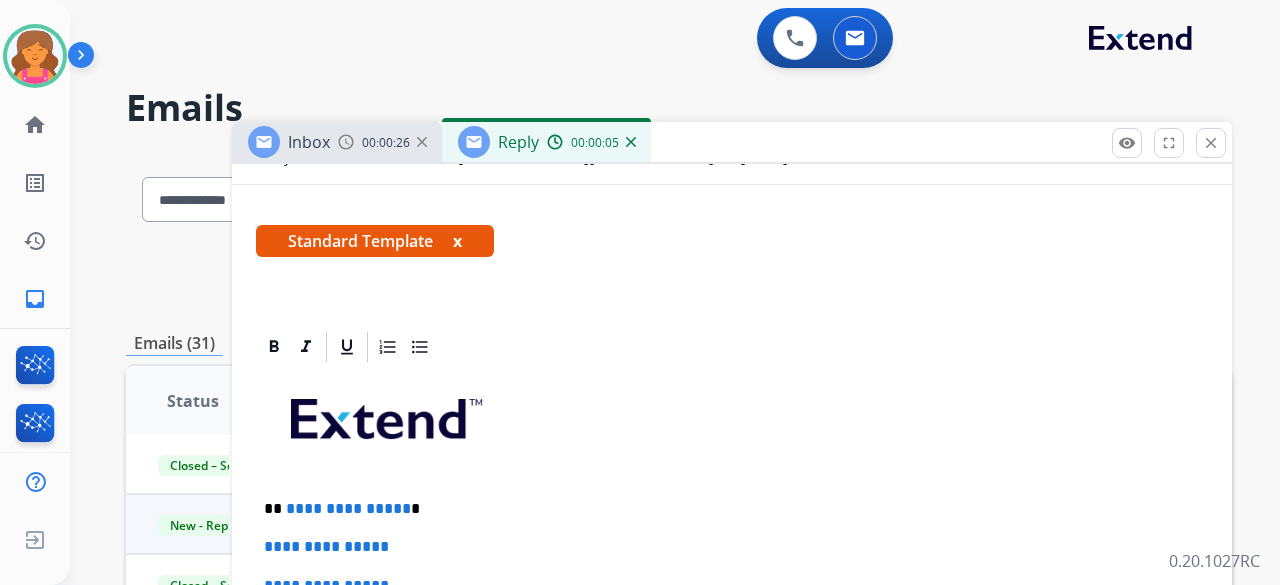 scroll, scrollTop: 400, scrollLeft: 0, axis: vertical 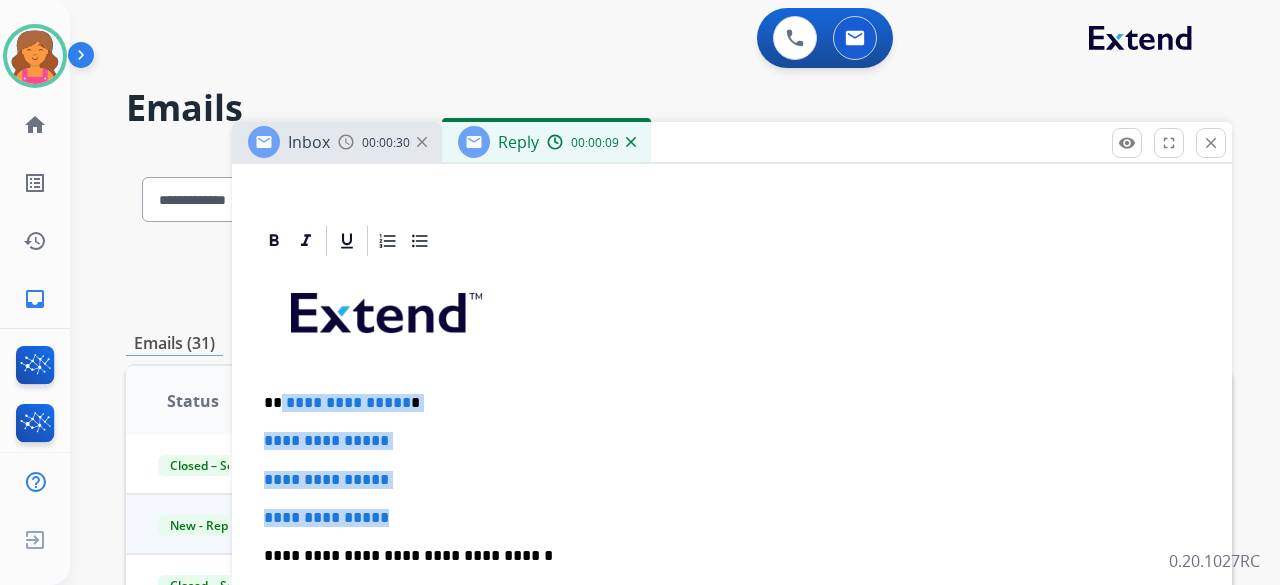 drag, startPoint x: 446, startPoint y: 517, endPoint x: 279, endPoint y: 393, distance: 208.00241 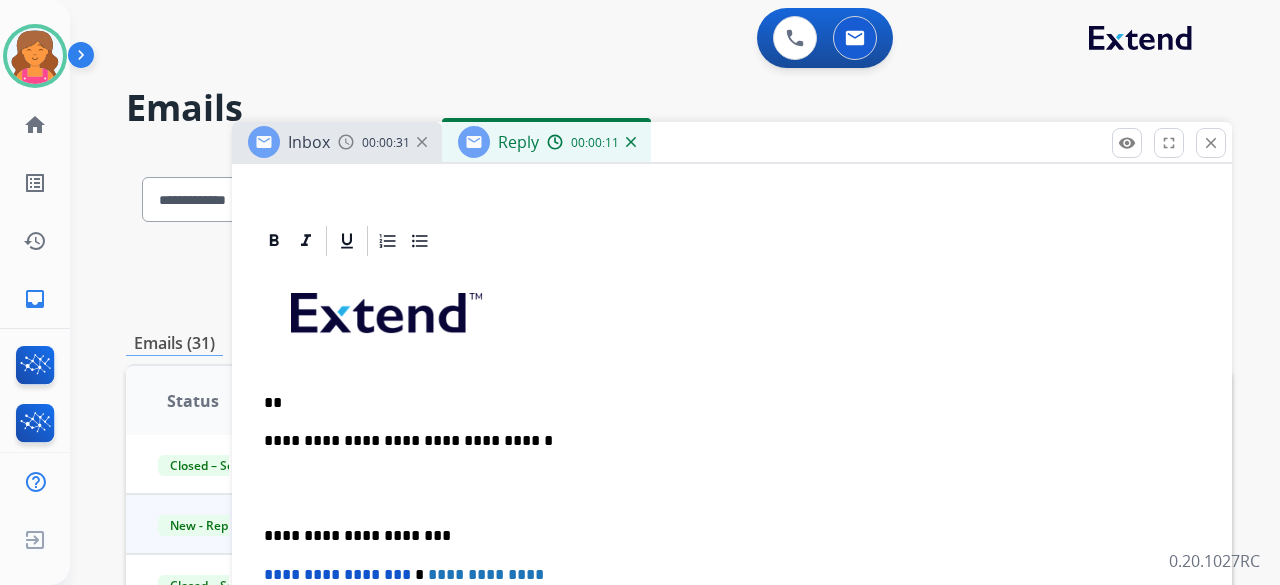 type 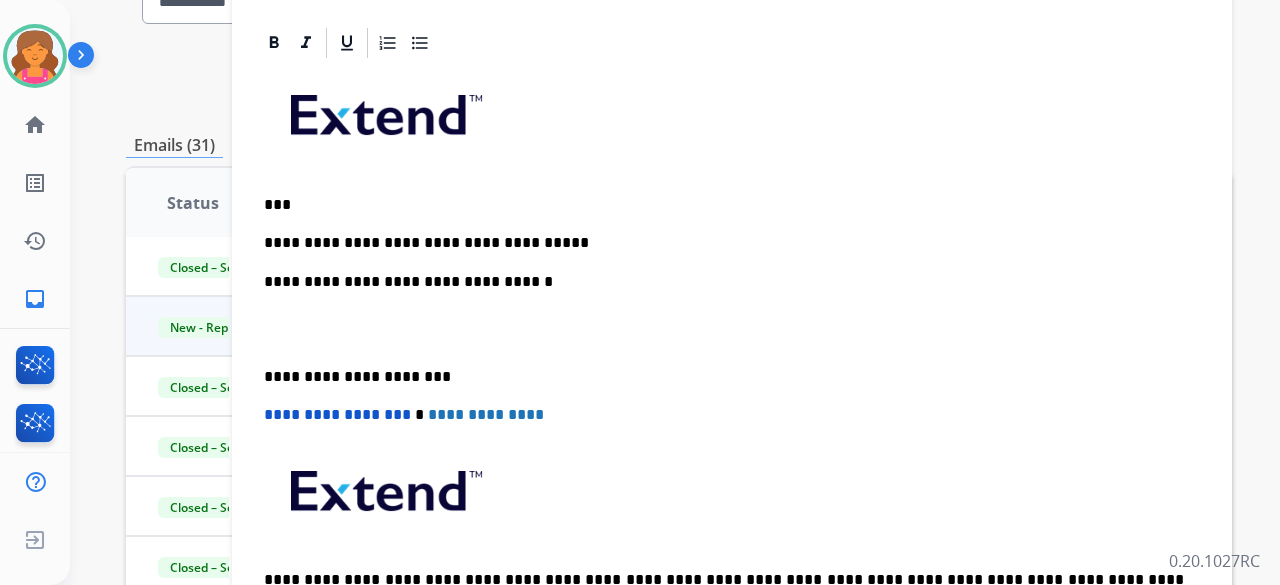 scroll, scrollTop: 216, scrollLeft: 0, axis: vertical 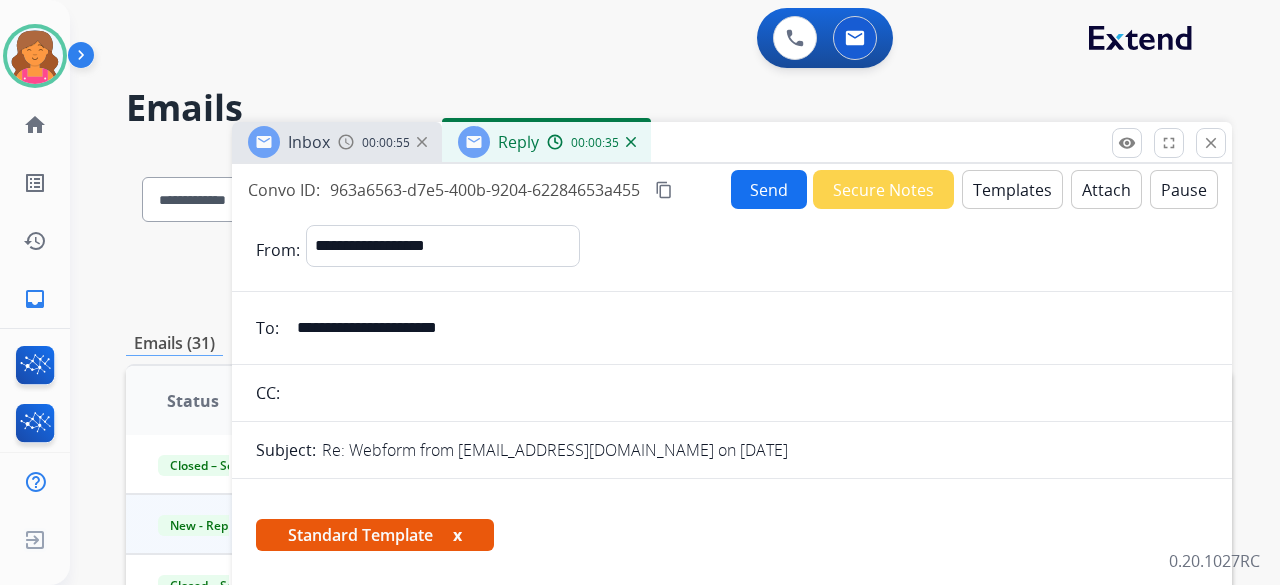 click on "Send" at bounding box center [769, 189] 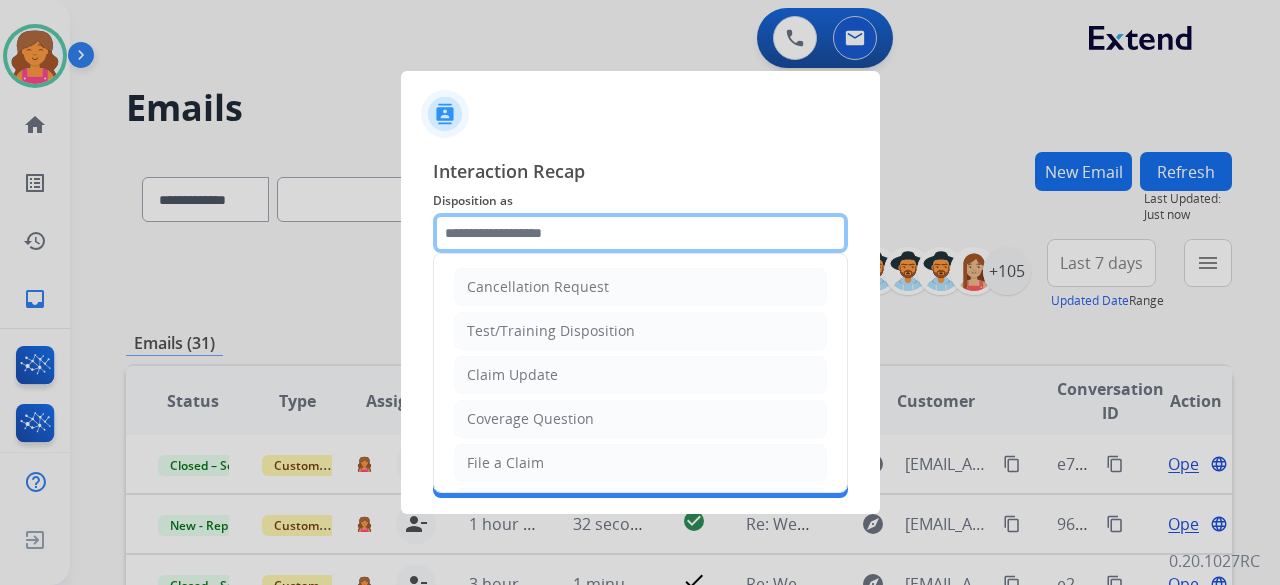 drag, startPoint x: 596, startPoint y: 215, endPoint x: 589, endPoint y: 227, distance: 13.892444 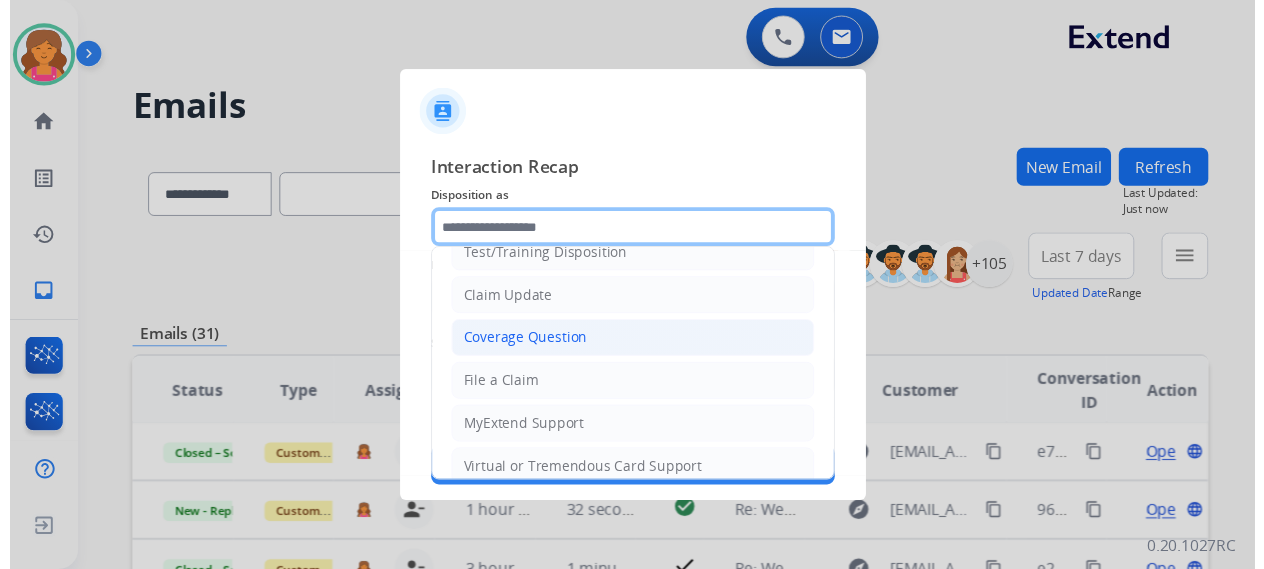 scroll, scrollTop: 100, scrollLeft: 0, axis: vertical 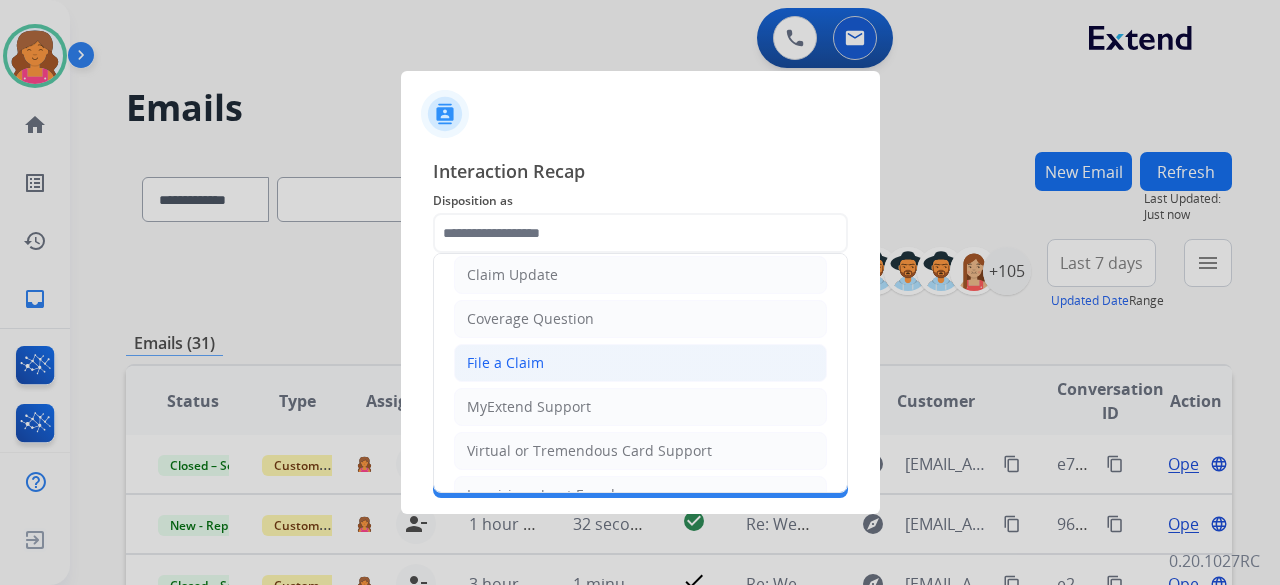 click on "File a Claim" 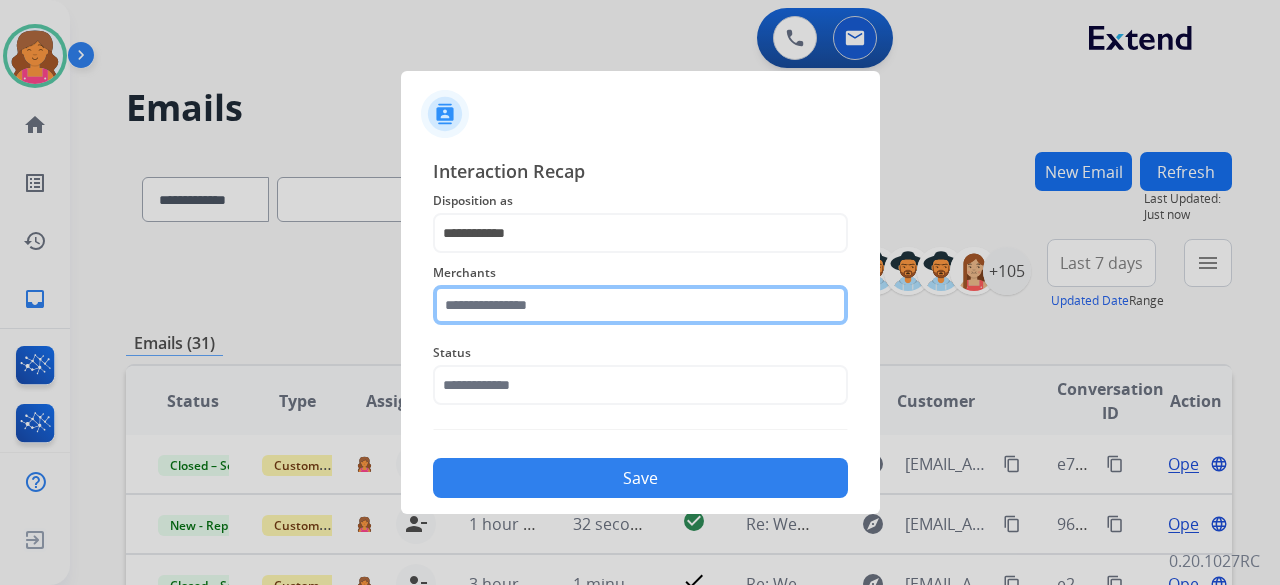 click 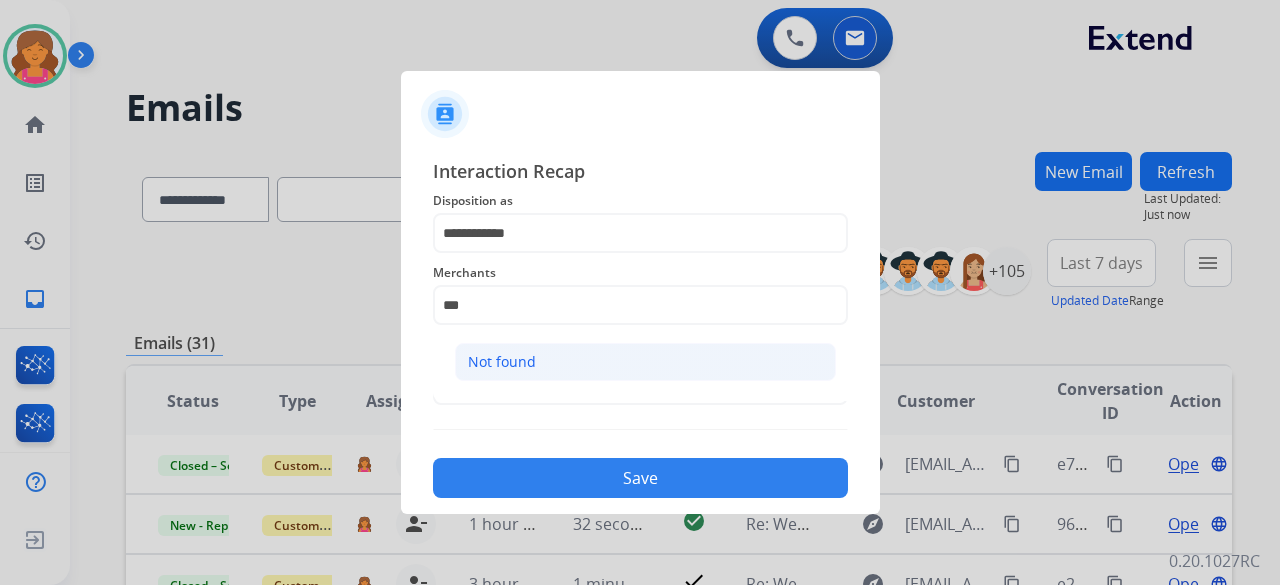 click on "Not found" 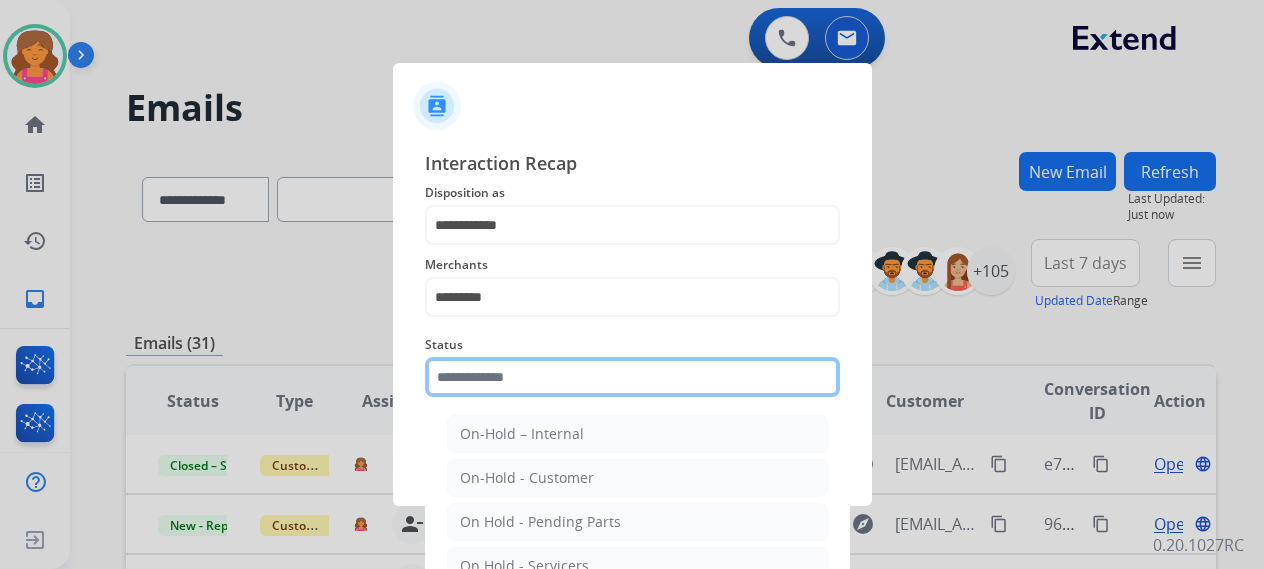 click 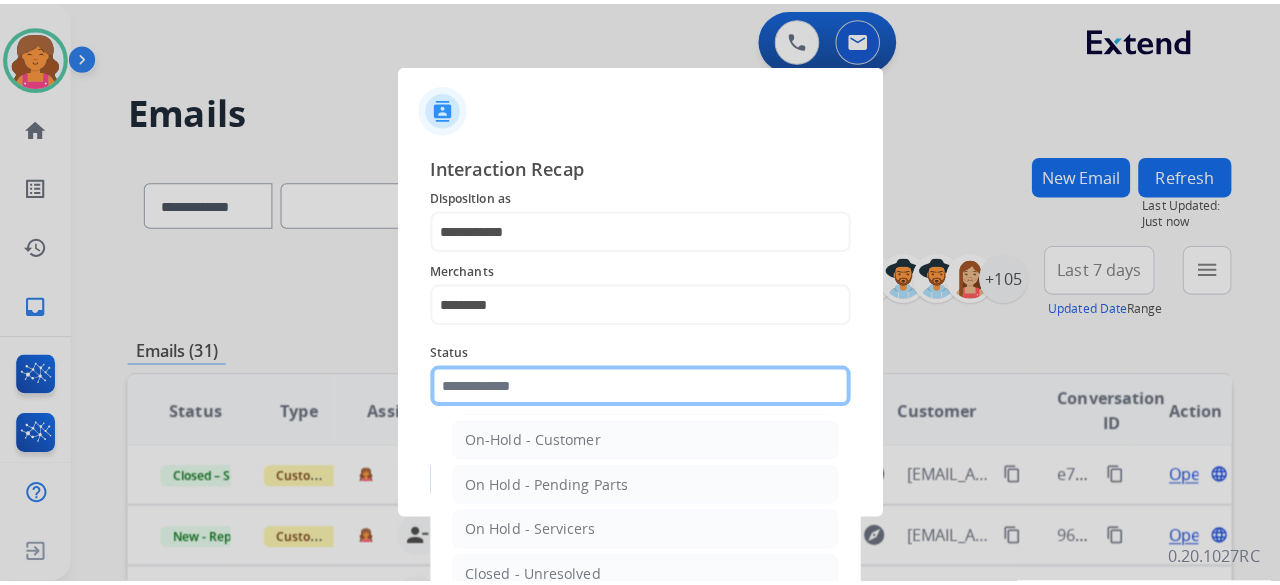 scroll, scrollTop: 114, scrollLeft: 0, axis: vertical 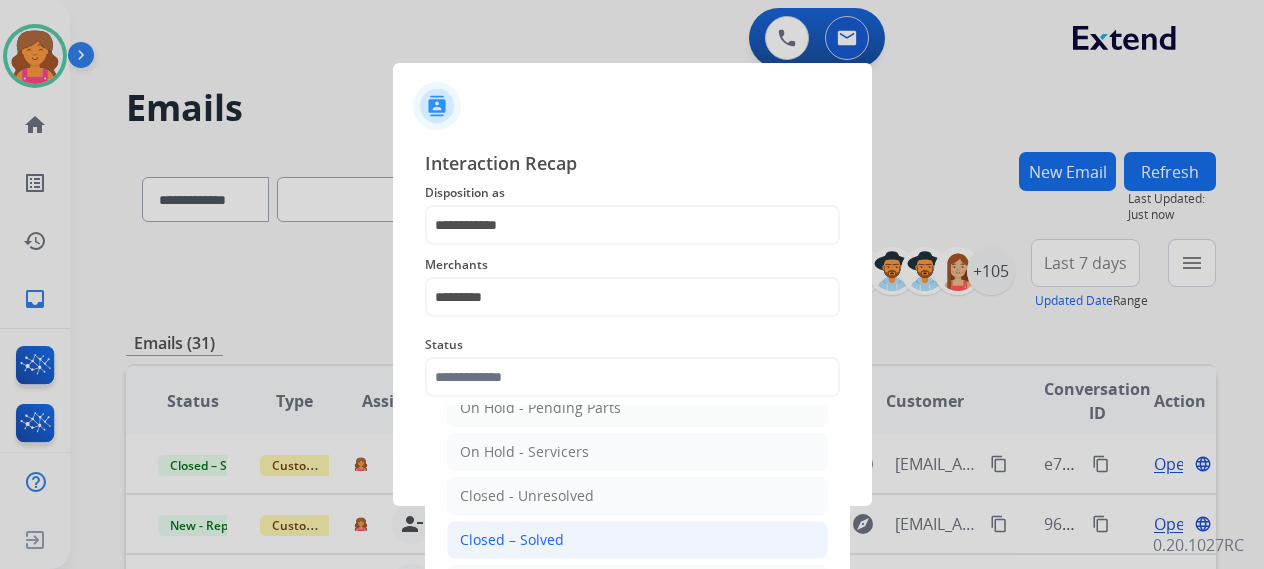 click on "Closed – Solved" 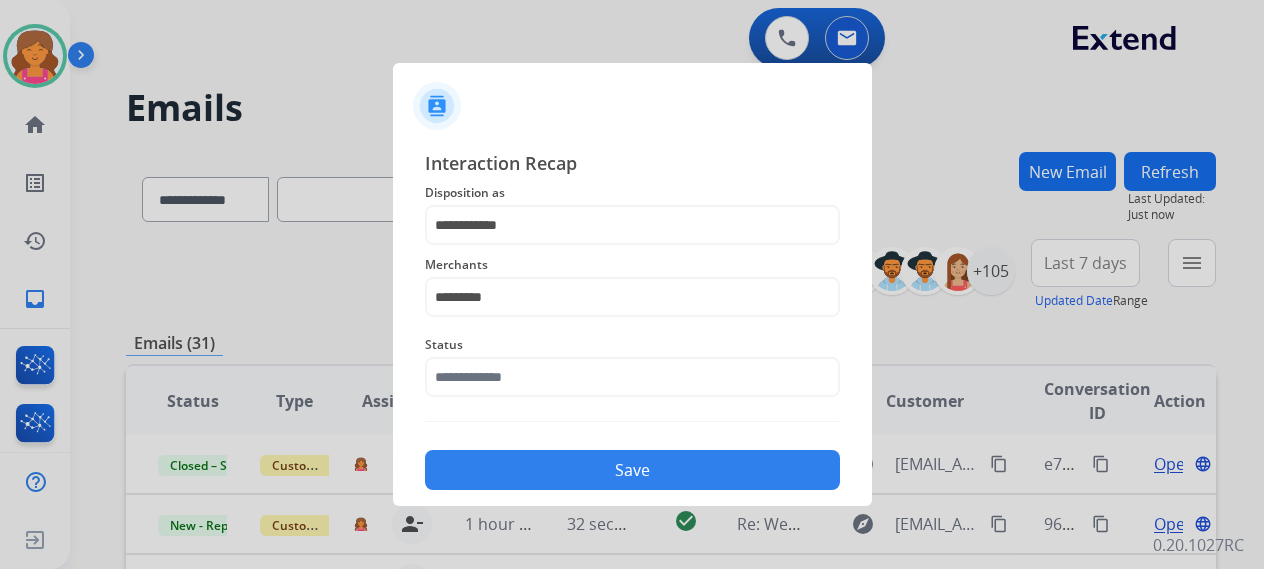 type on "**********" 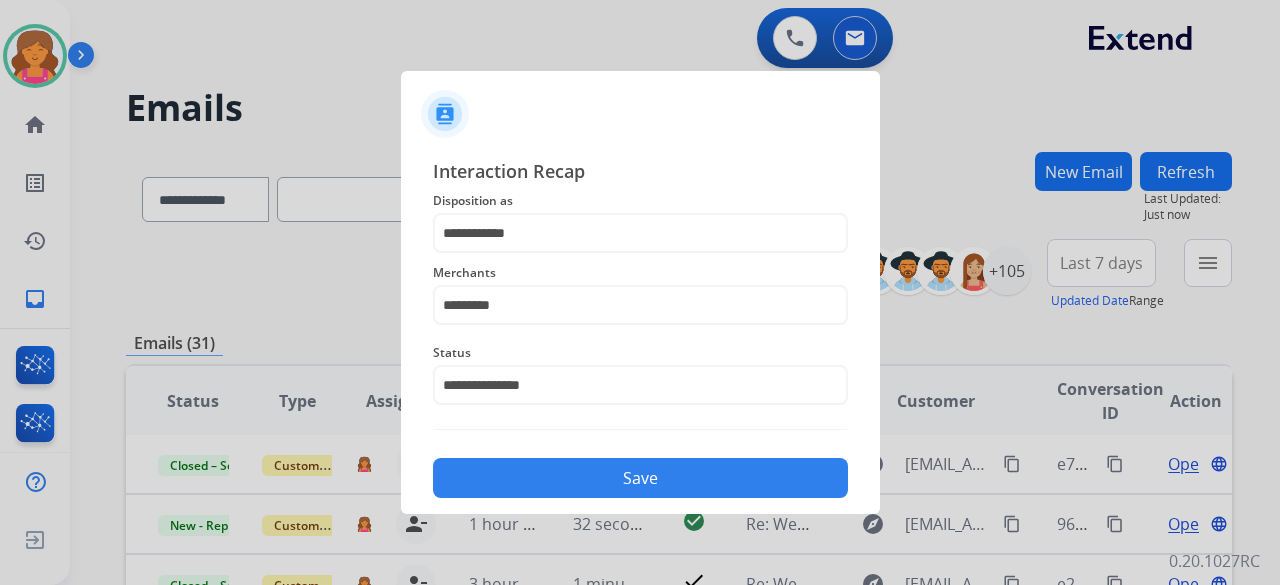click on "**********" 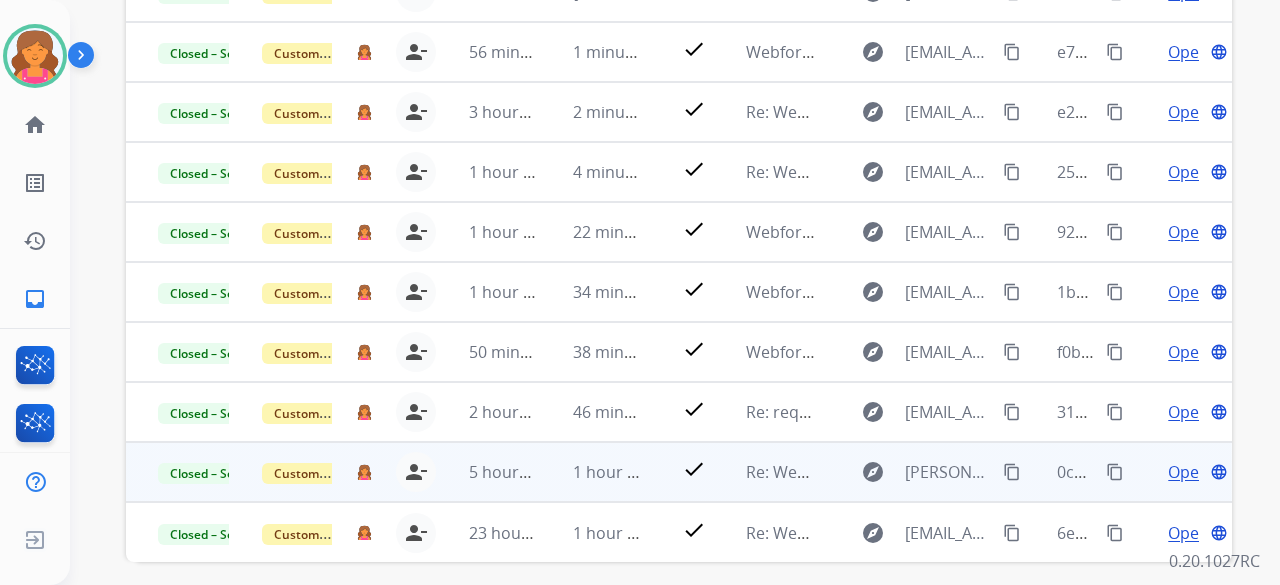 scroll, scrollTop: 500, scrollLeft: 0, axis: vertical 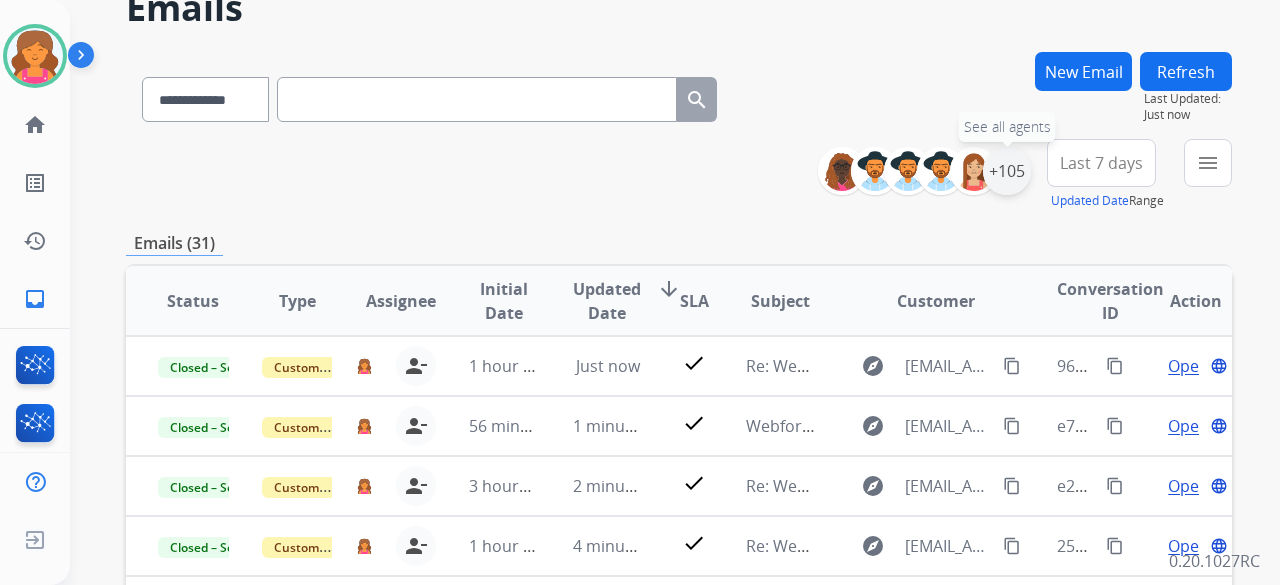 click on "+105" at bounding box center [1007, 171] 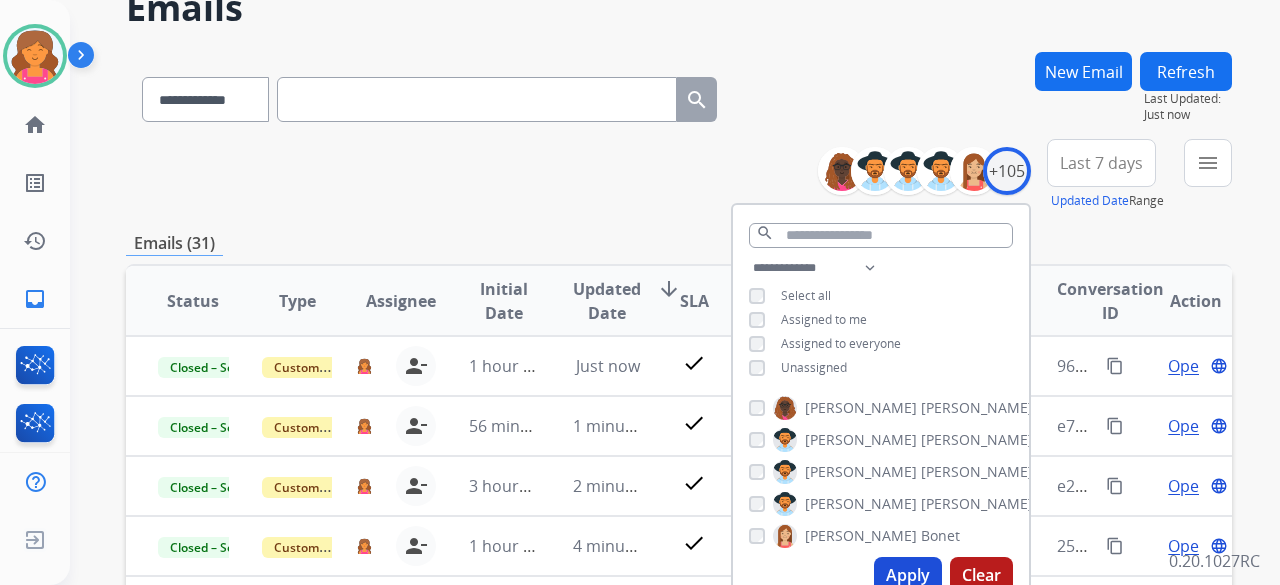 click on "Last 7 days" at bounding box center (1101, 163) 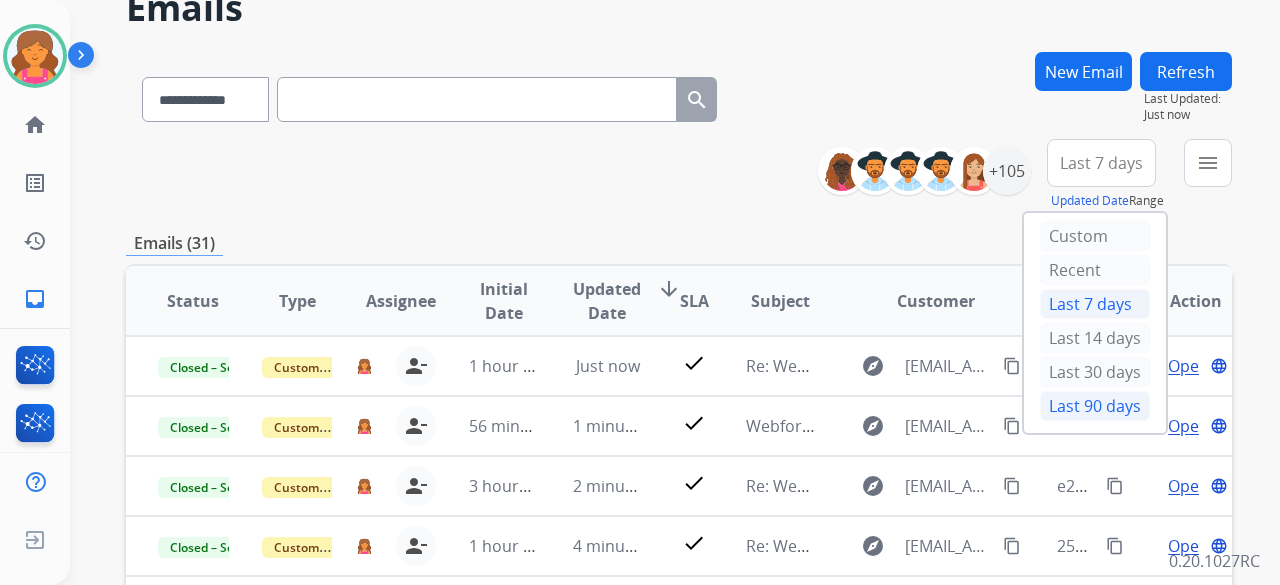 click on "Last 90 days" at bounding box center (1095, 406) 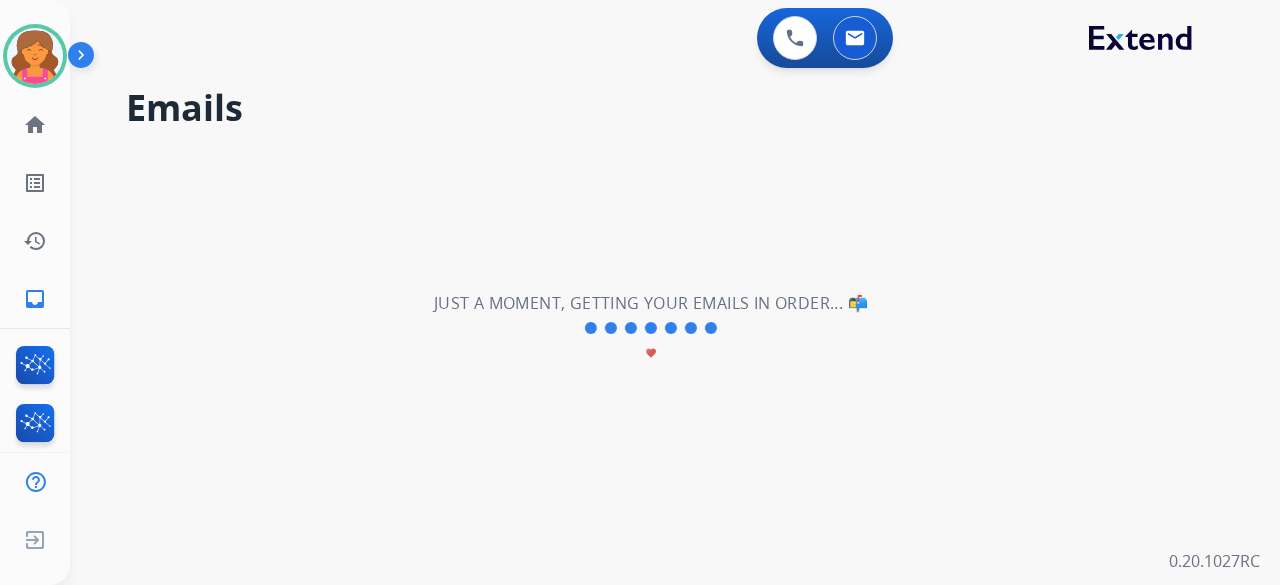 scroll, scrollTop: 0, scrollLeft: 0, axis: both 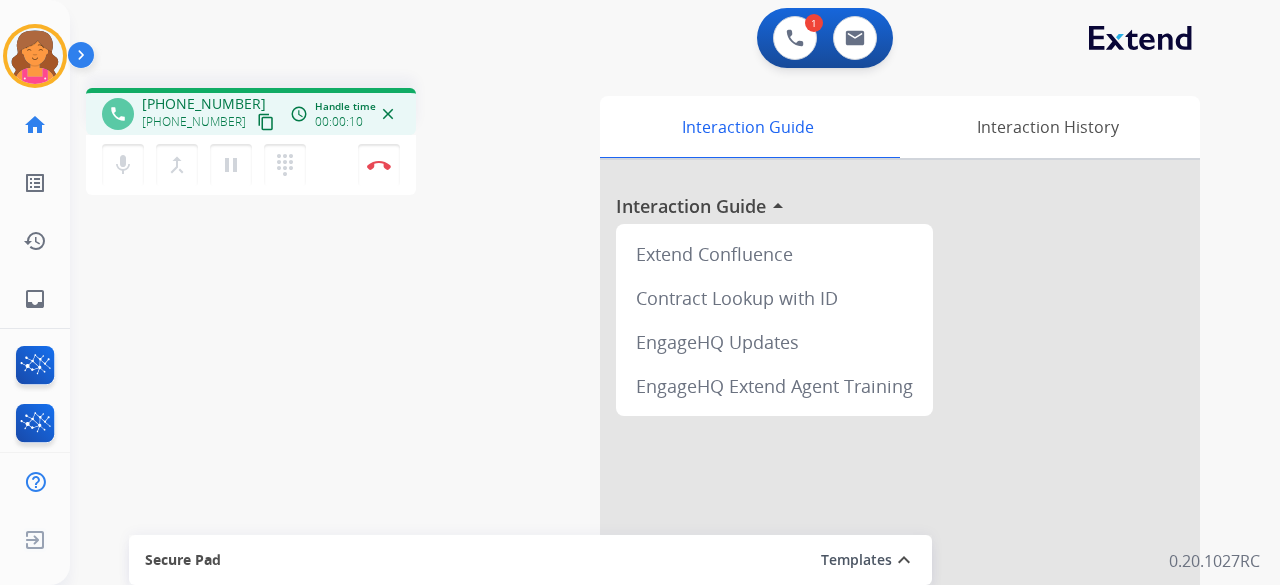 click on "content_copy" at bounding box center [266, 122] 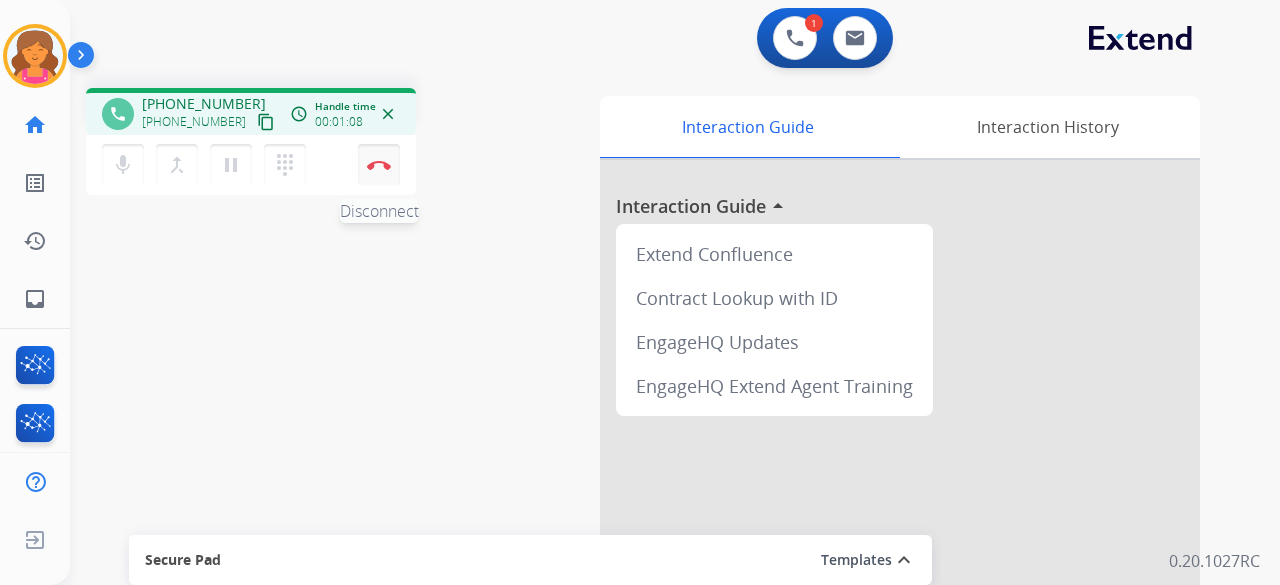 click on "Disconnect" at bounding box center (379, 165) 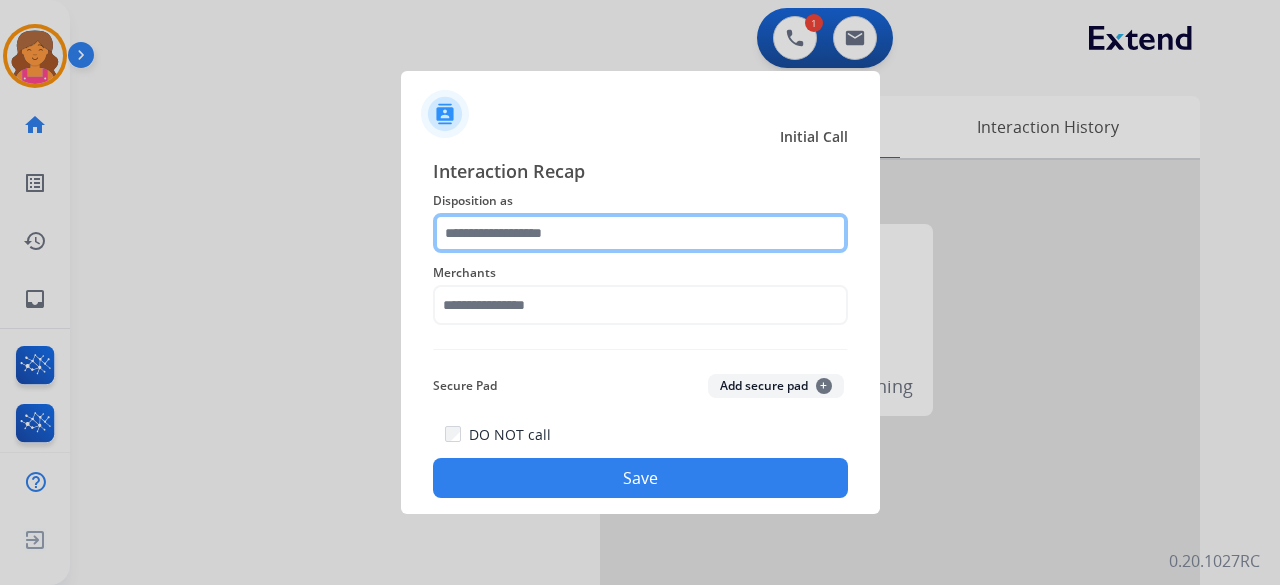 click 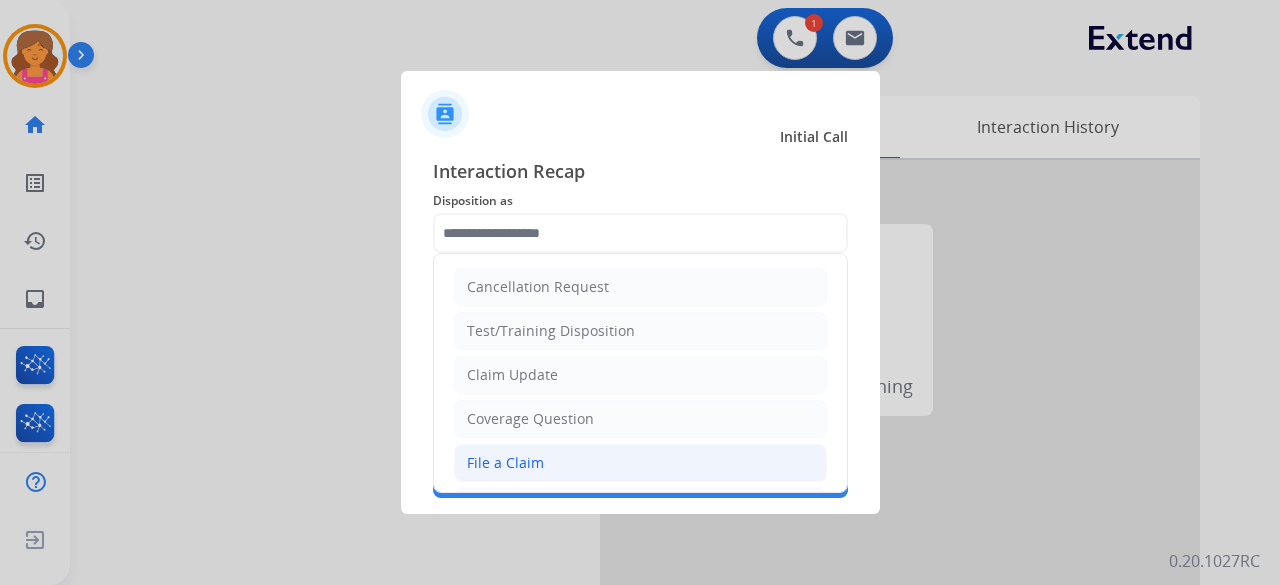 click on "File a Claim" 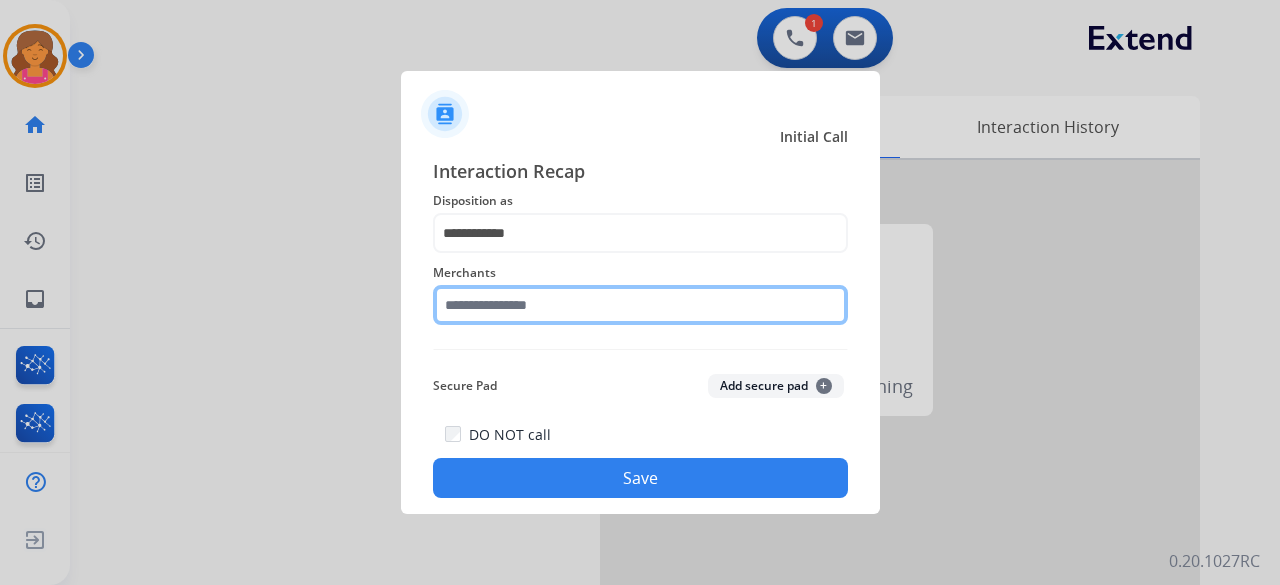 click on "Merchants" 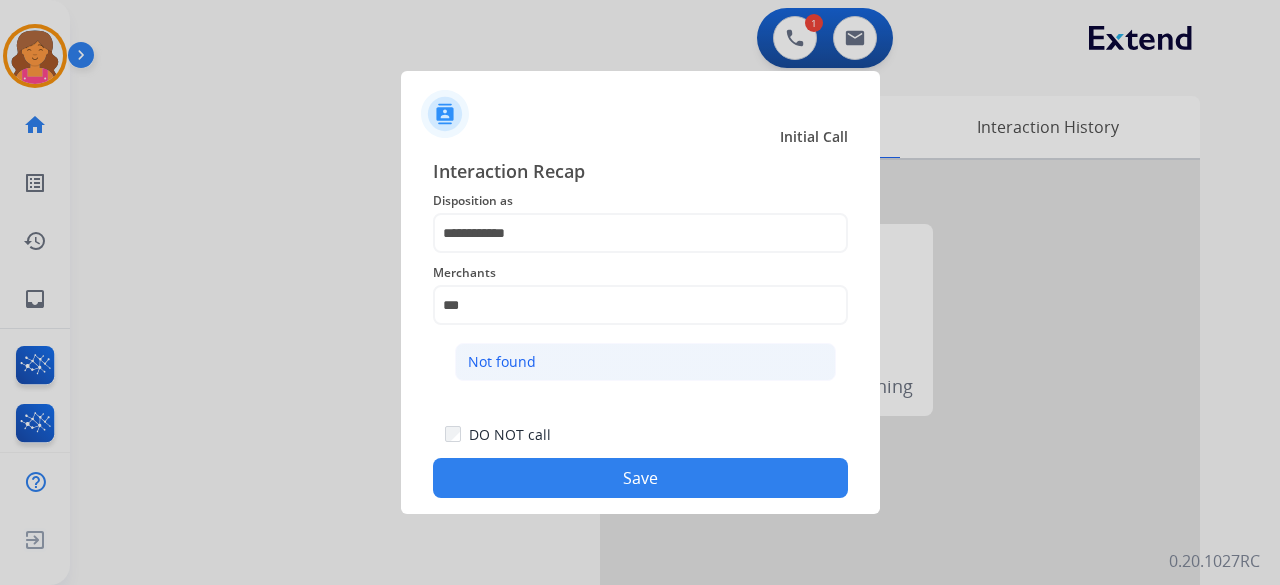 click on "Not found" 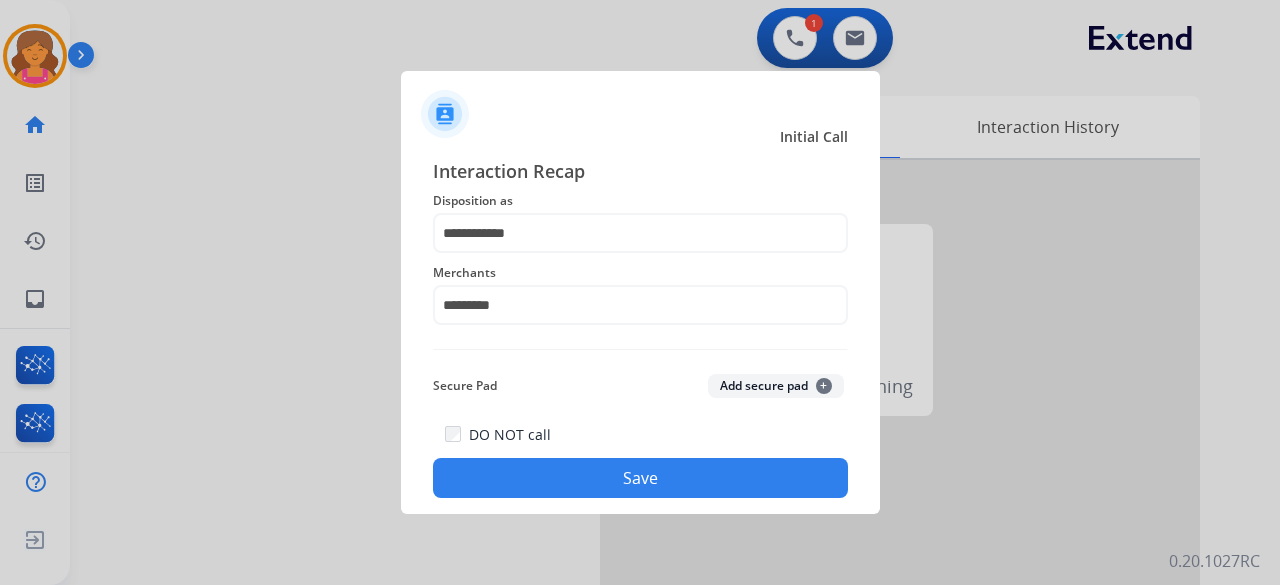 click on "Save" 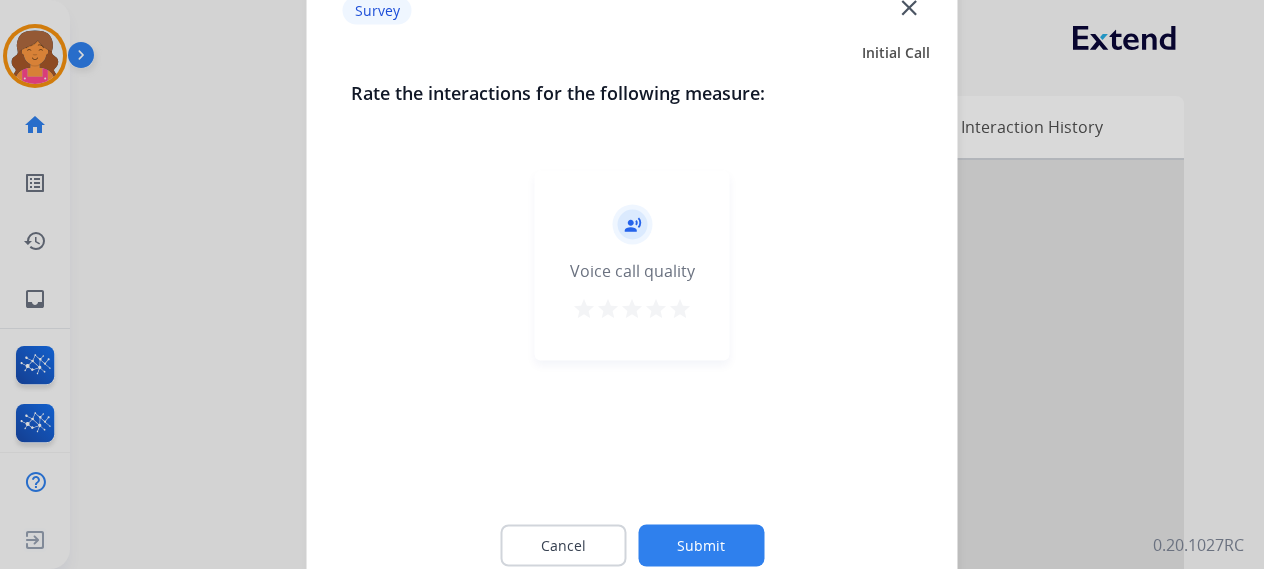 click on "record_voice_over   Voice call quality   star   star   star   star   star" 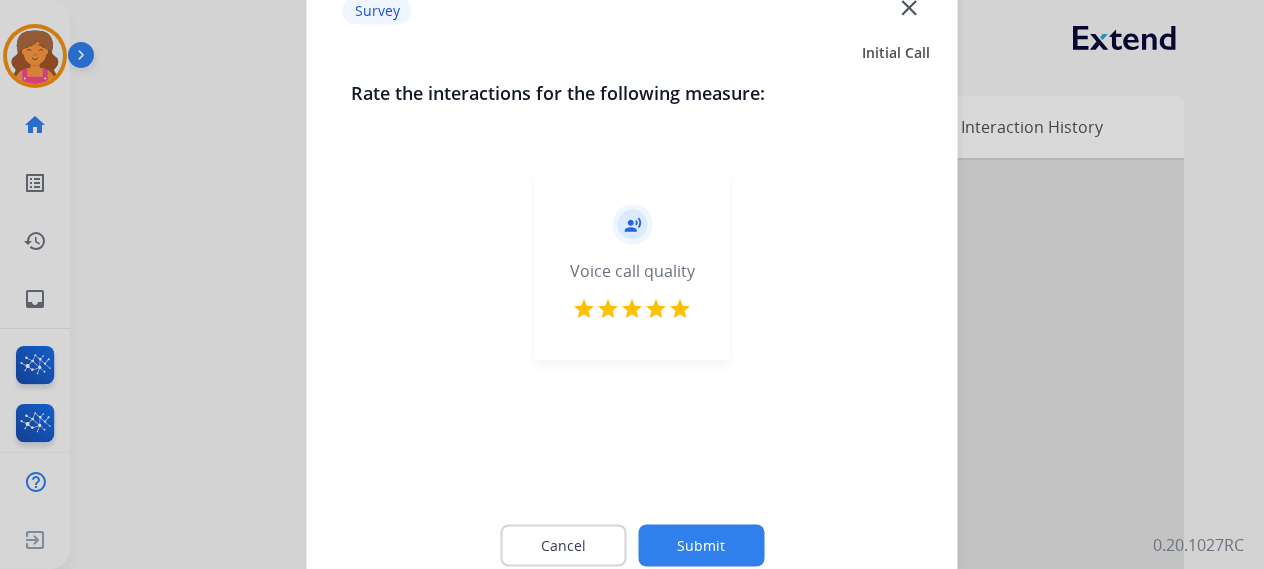 click on "Cancel Submit" 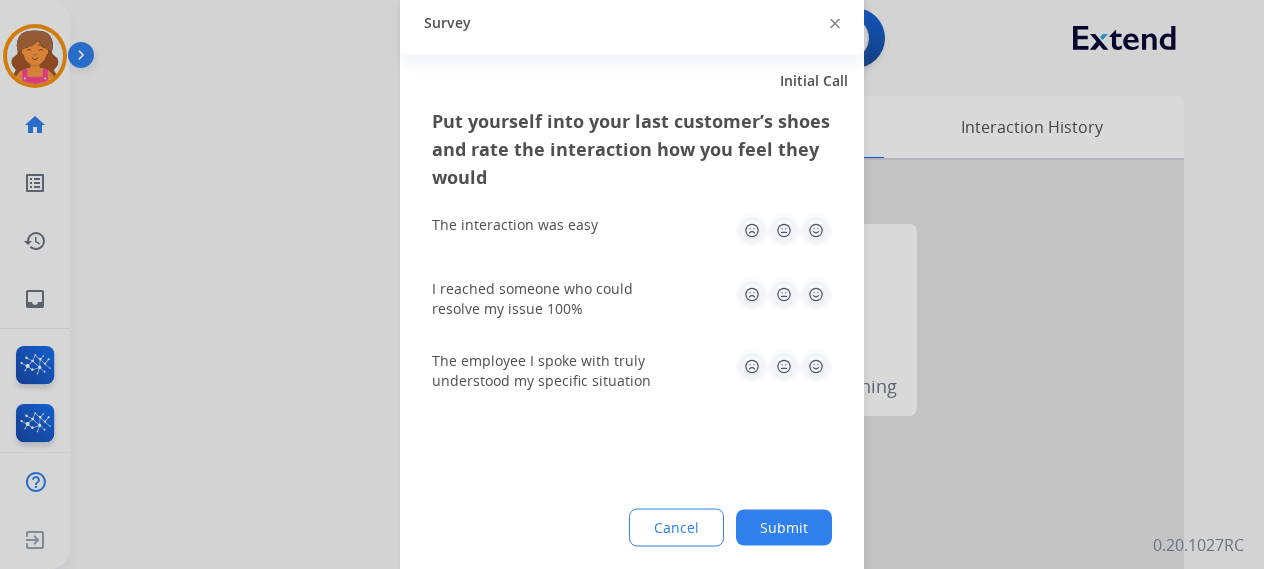 click 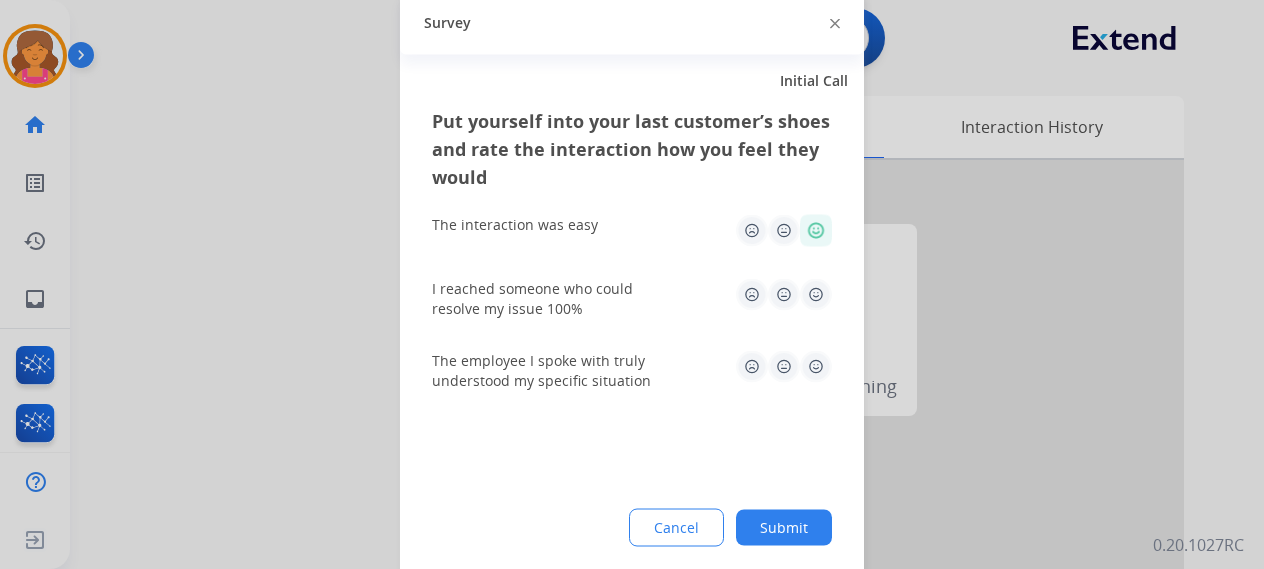 click 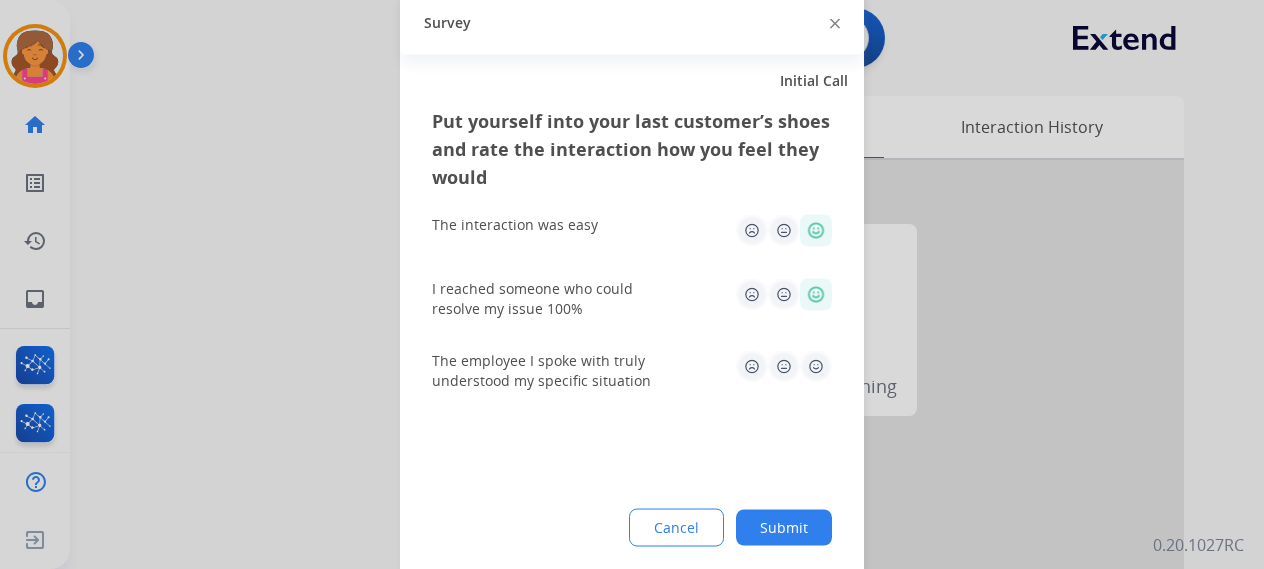 click 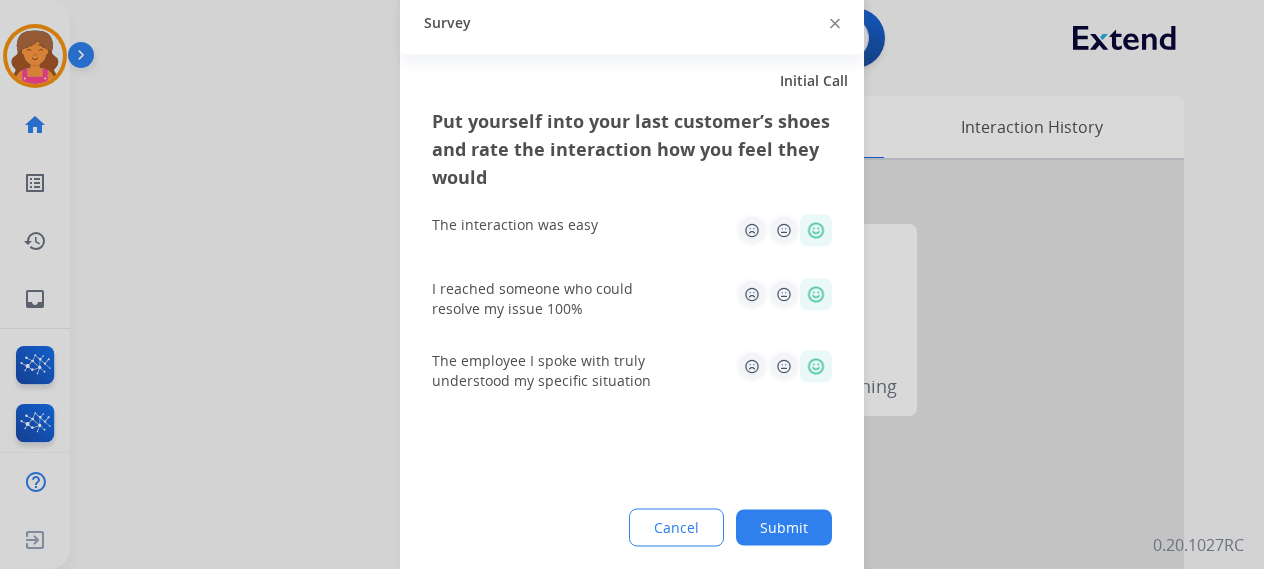 click on "Submit" 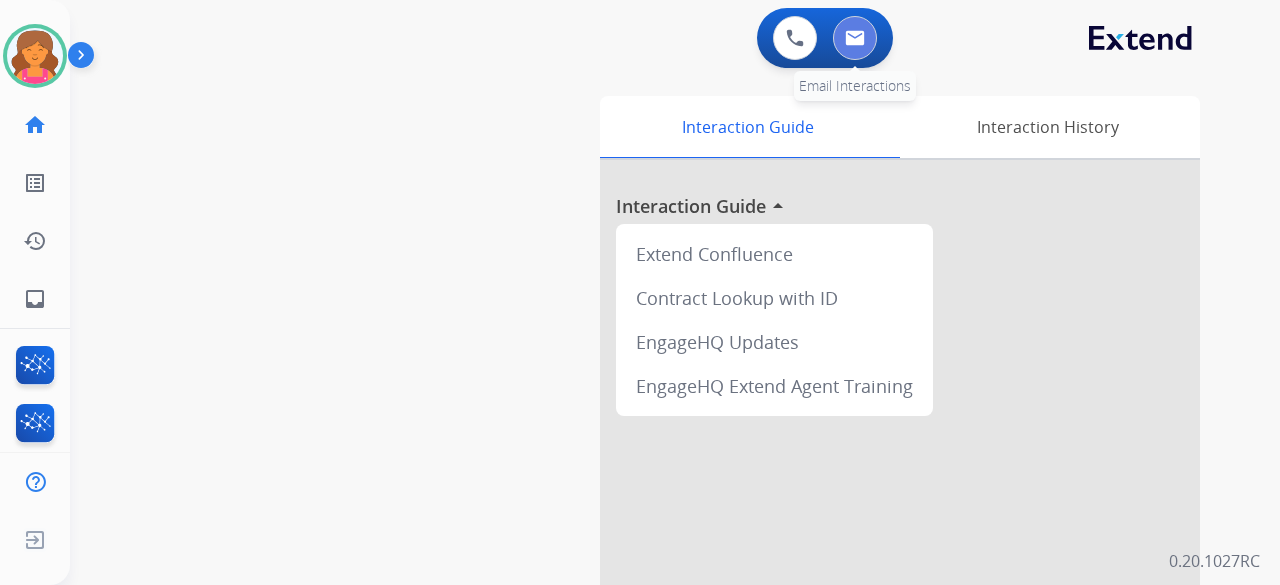 click at bounding box center (855, 38) 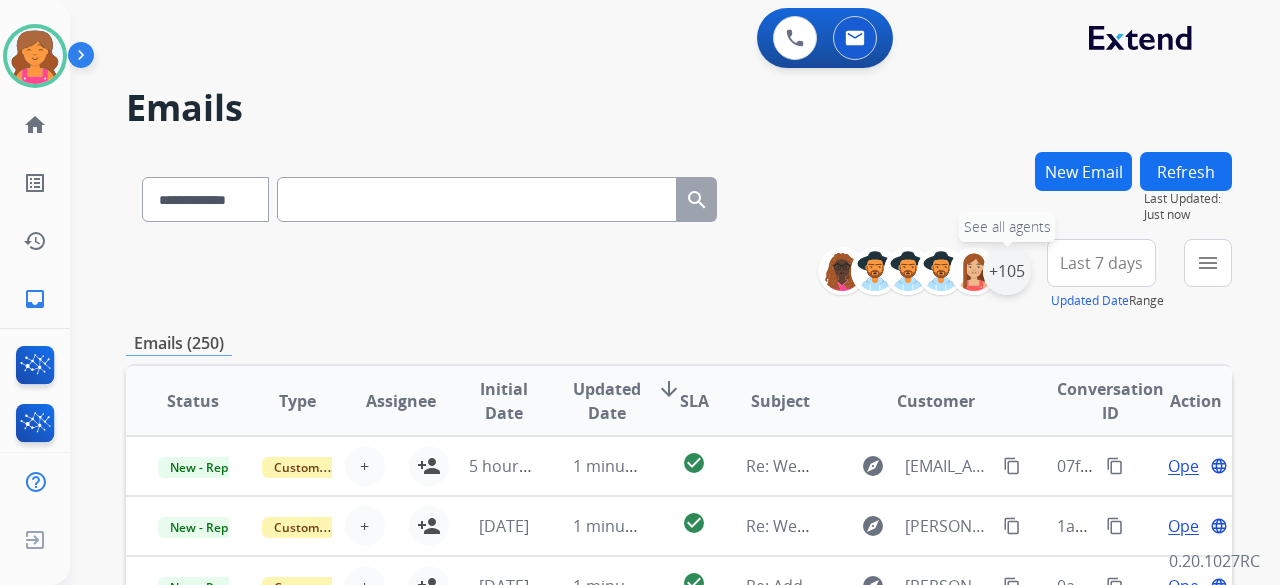 click on "+105" at bounding box center (1007, 271) 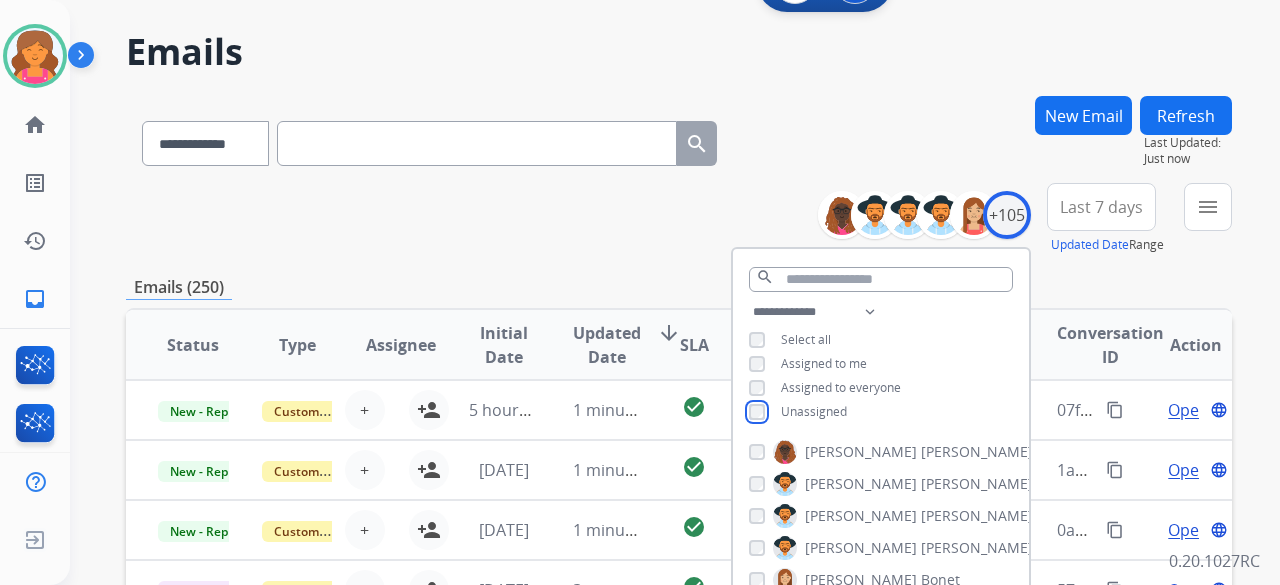 scroll, scrollTop: 100, scrollLeft: 0, axis: vertical 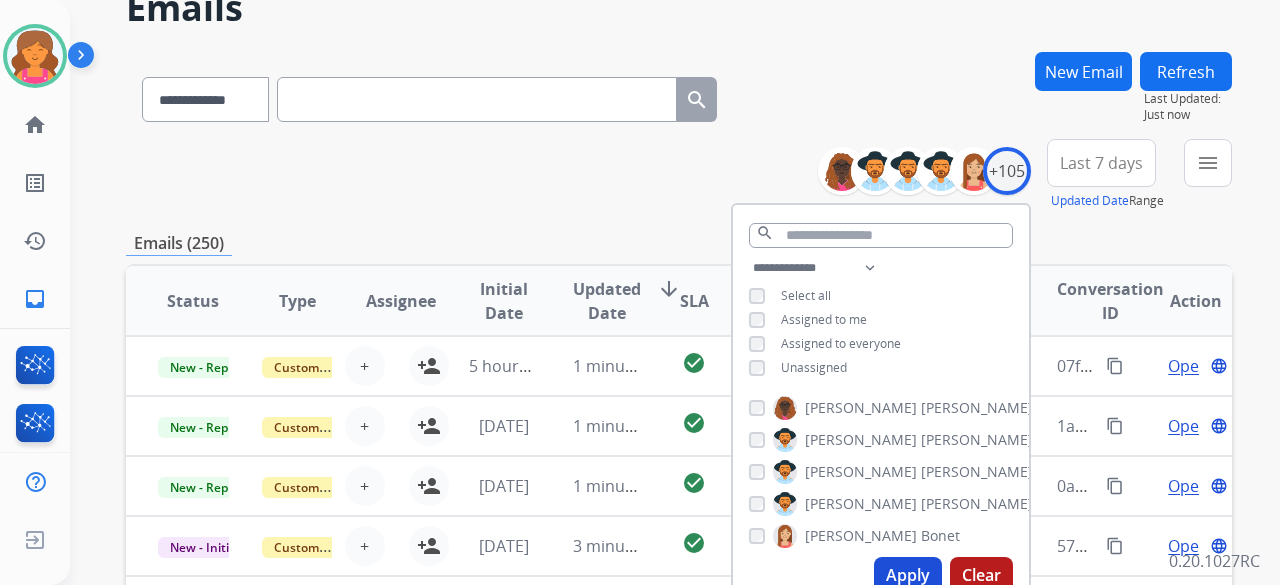 click on "Apply" at bounding box center (908, 575) 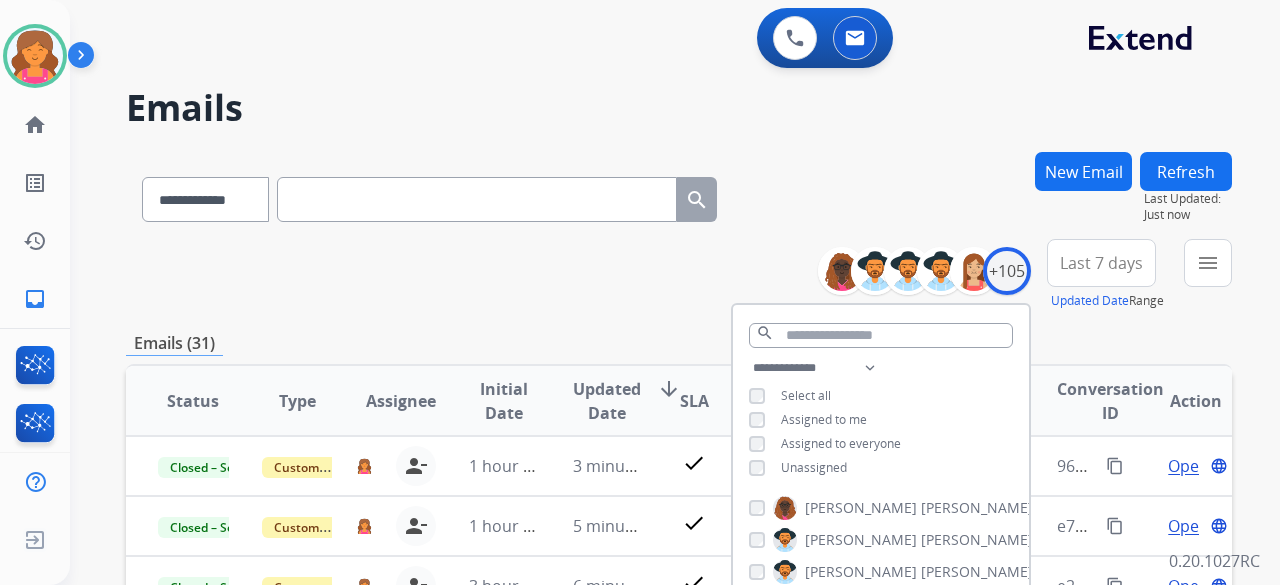 click on "**********" at bounding box center [679, 275] 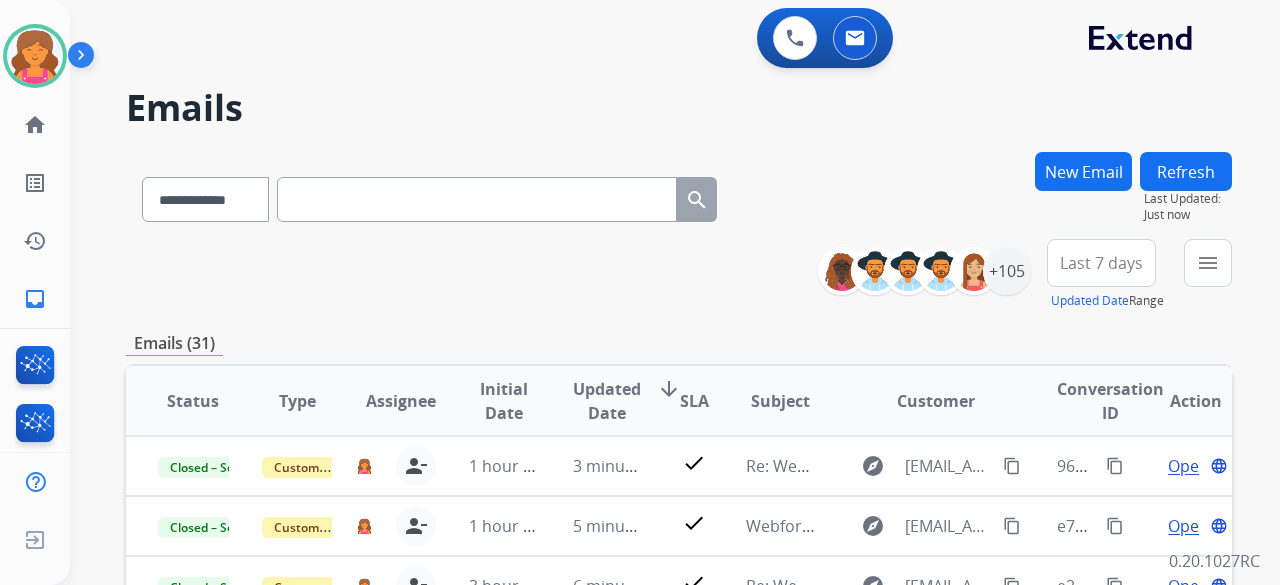 scroll, scrollTop: 2, scrollLeft: 0, axis: vertical 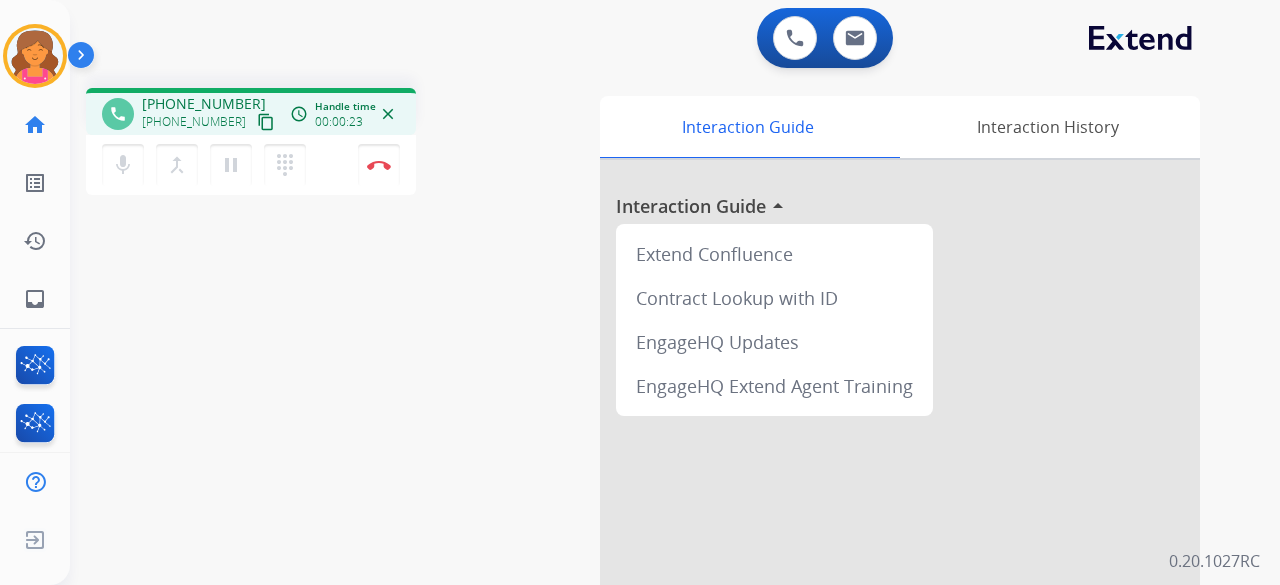 click on "content_copy" at bounding box center [266, 122] 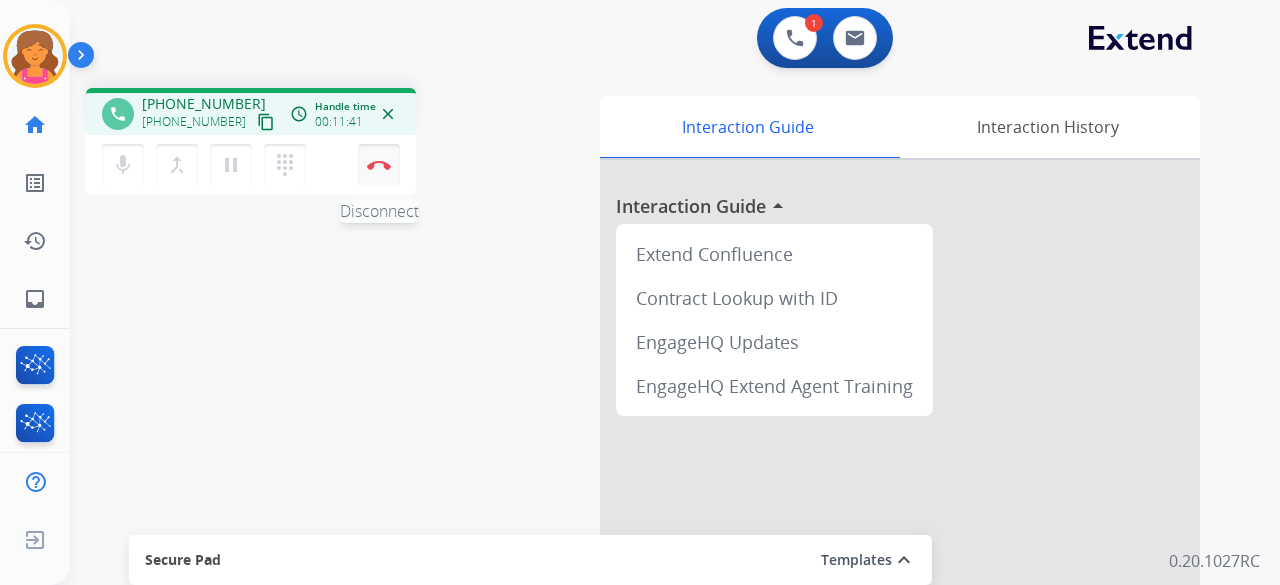 click at bounding box center [379, 165] 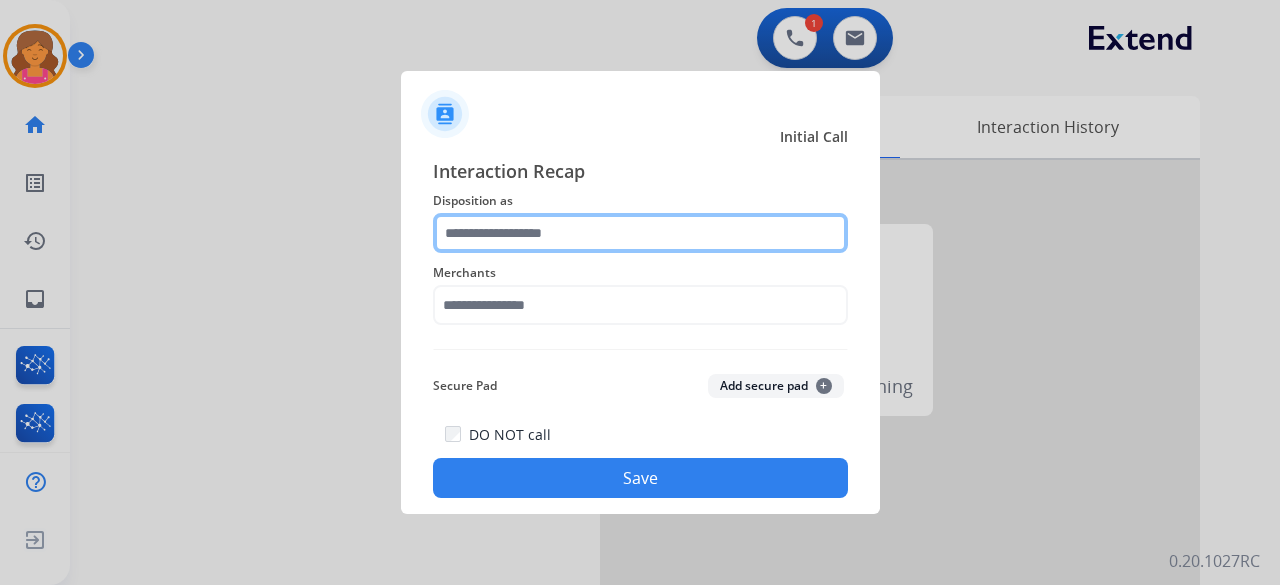 click 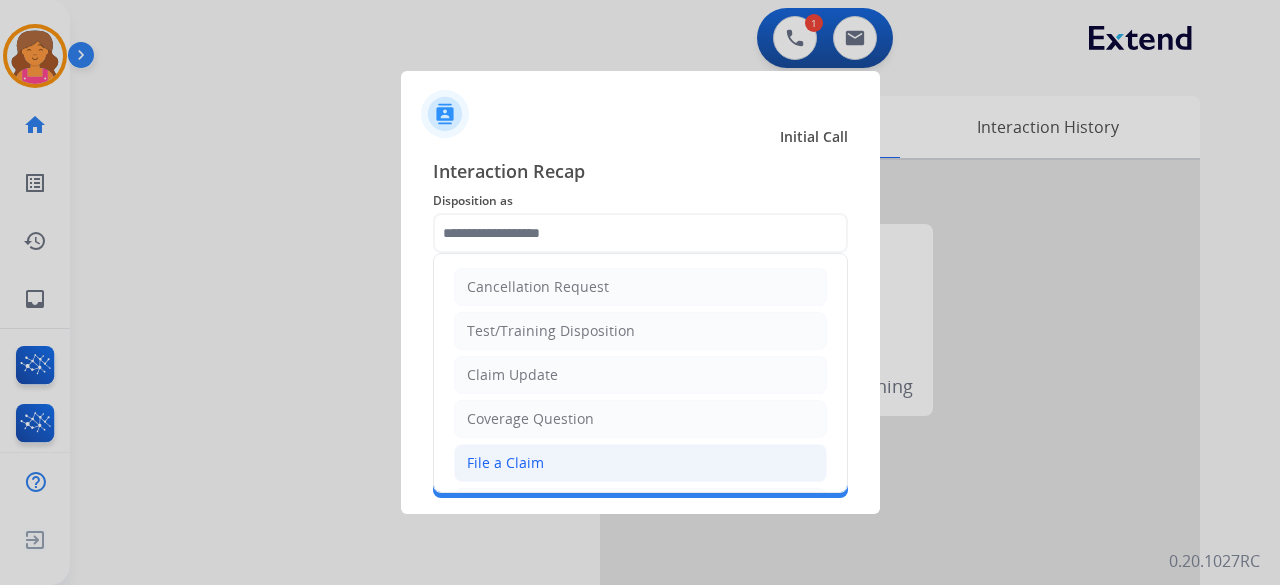 click on "File a Claim" 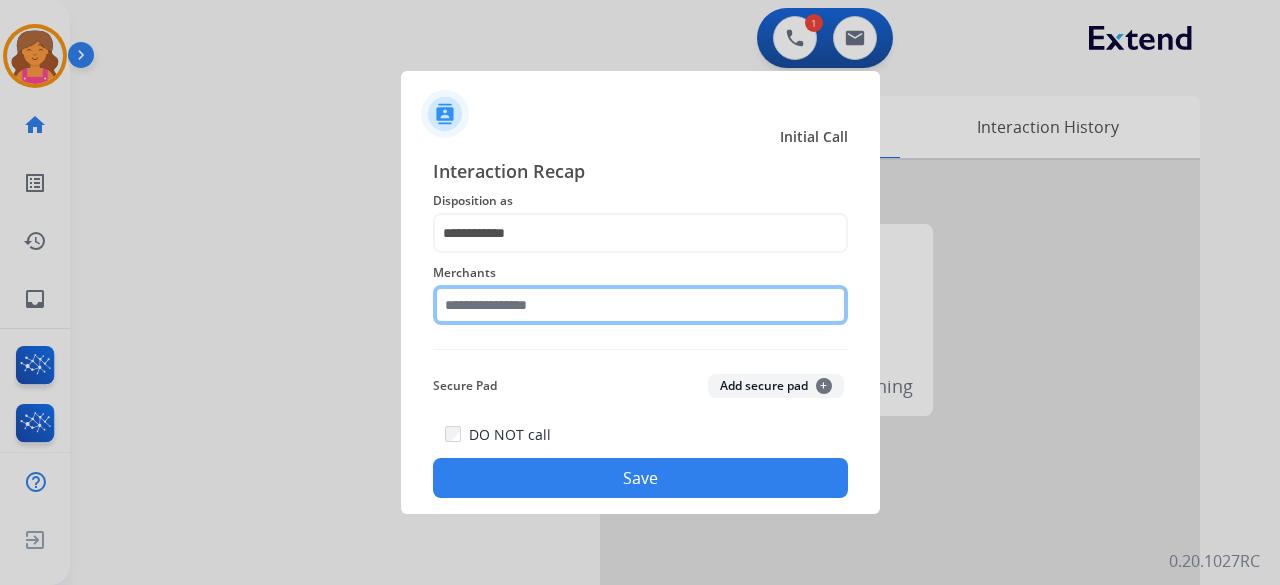 click 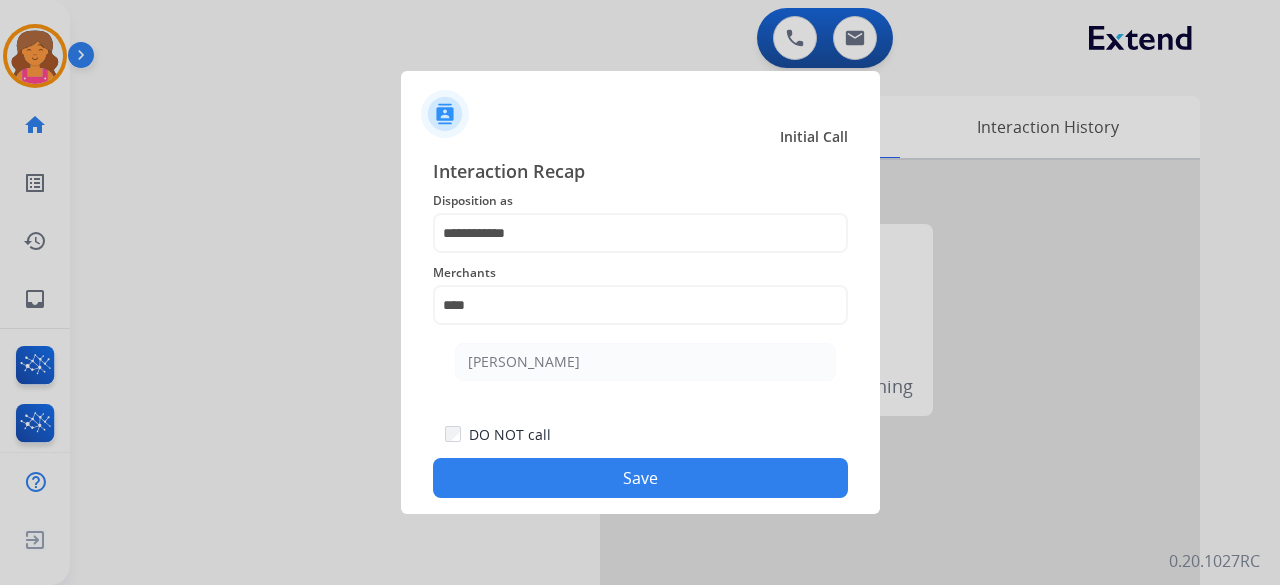 click on "[PERSON_NAME]" 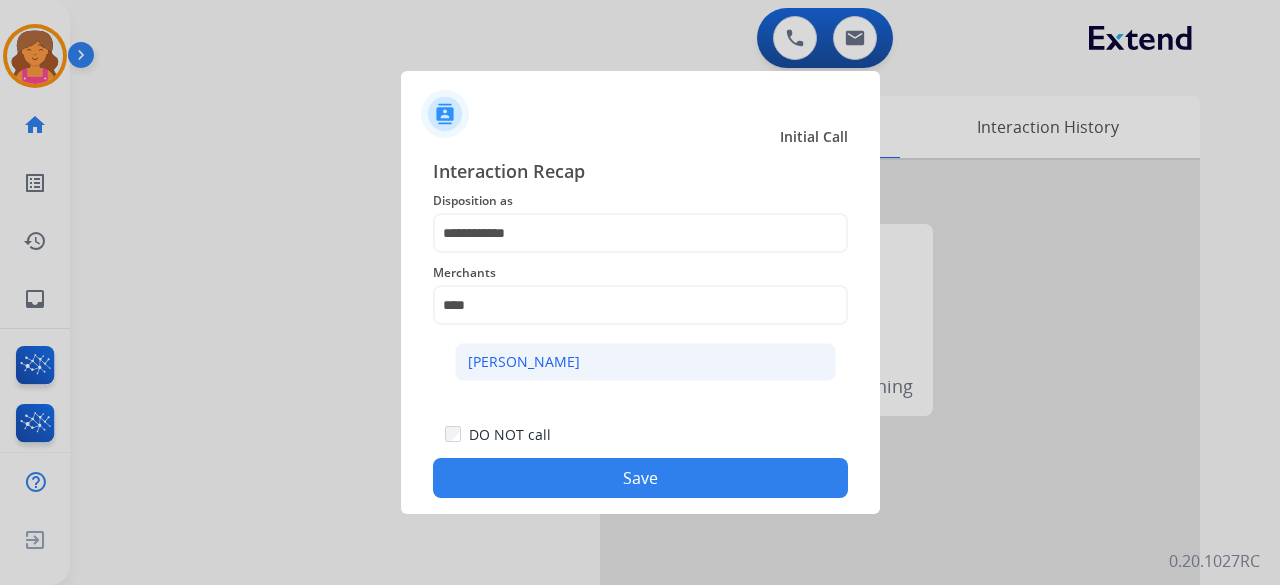 click on "[PERSON_NAME]" 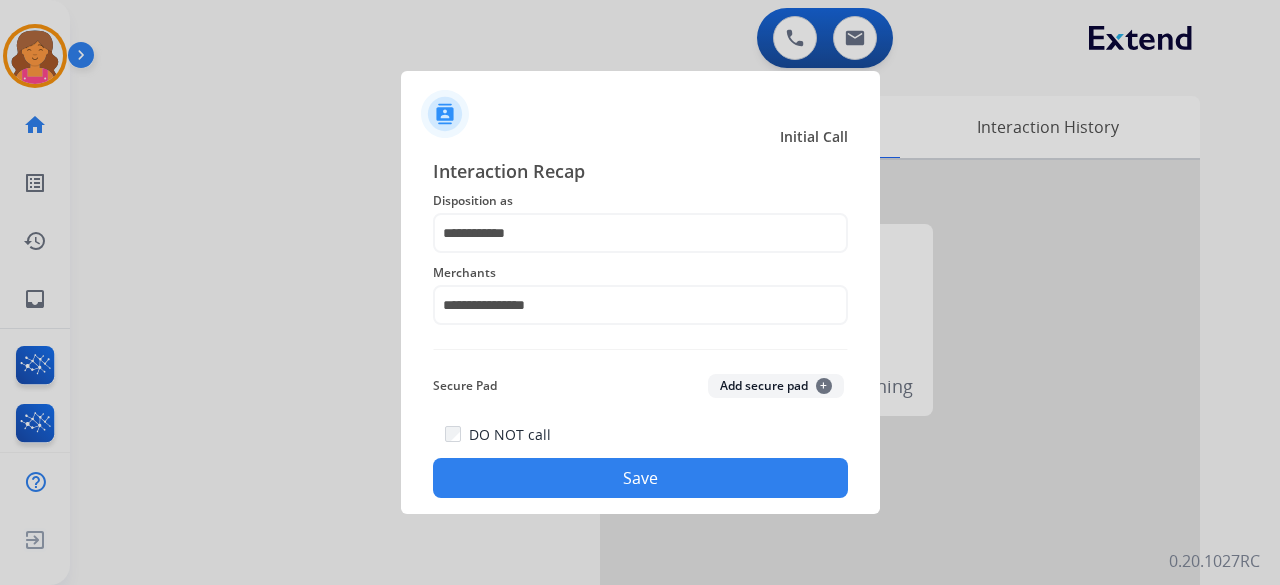 click on "Save" 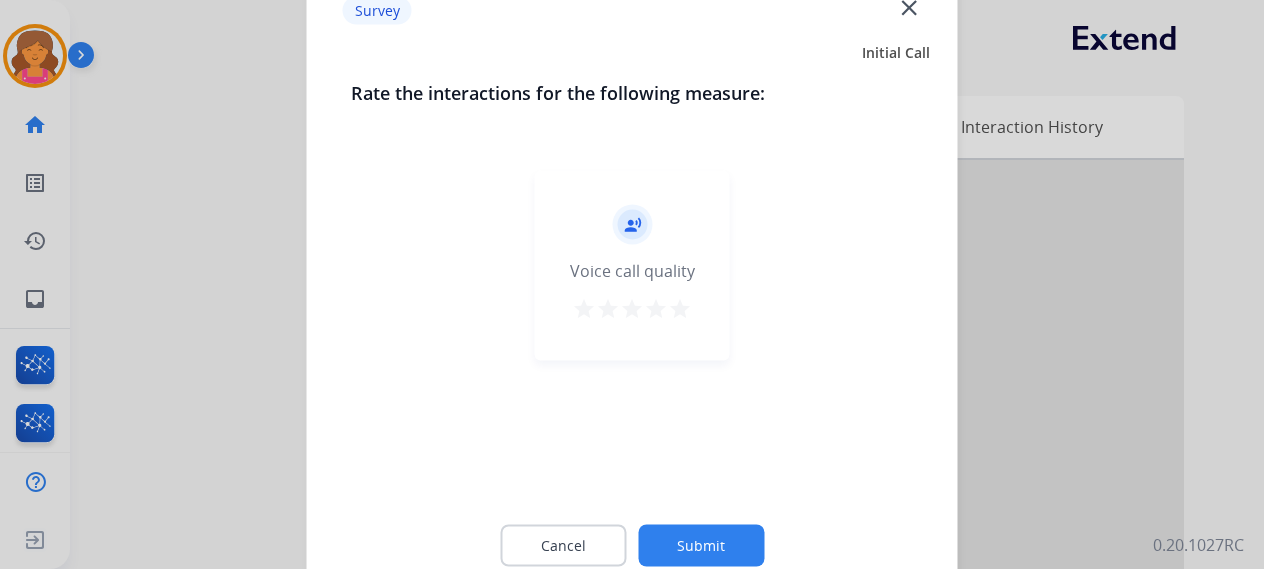 click on "star" at bounding box center (680, 308) 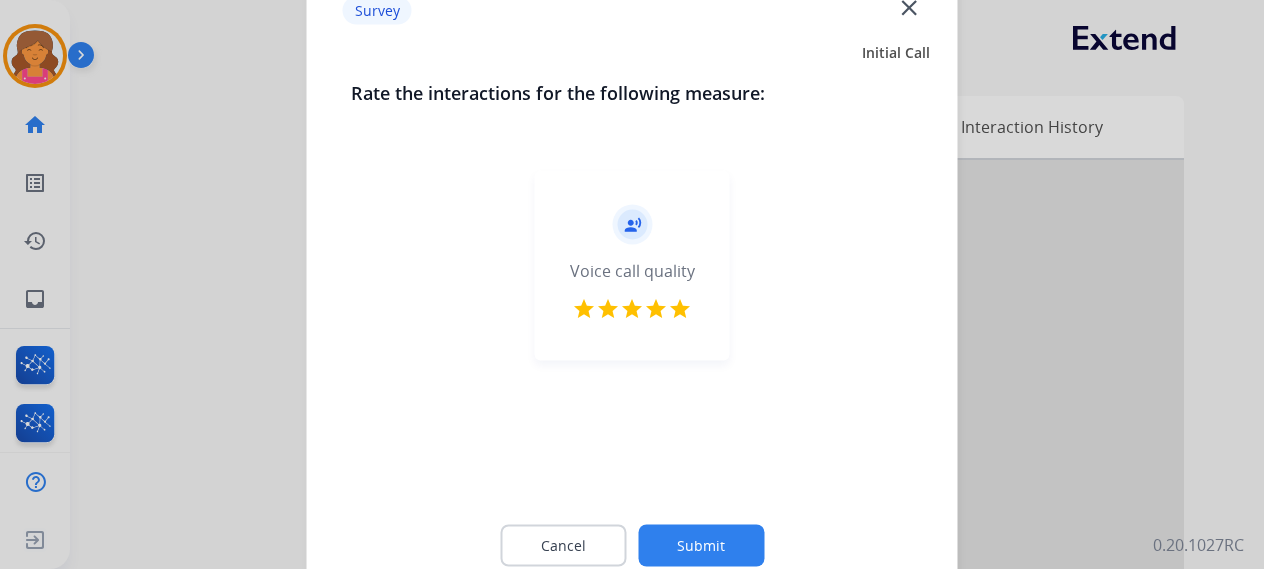 click on "Submit" 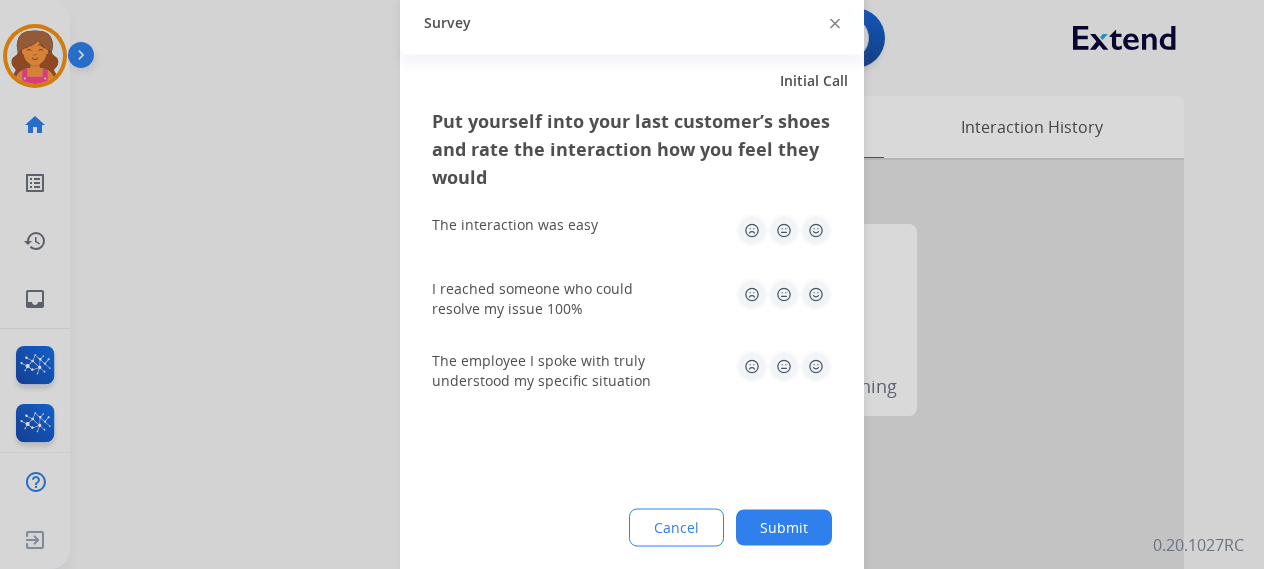 click 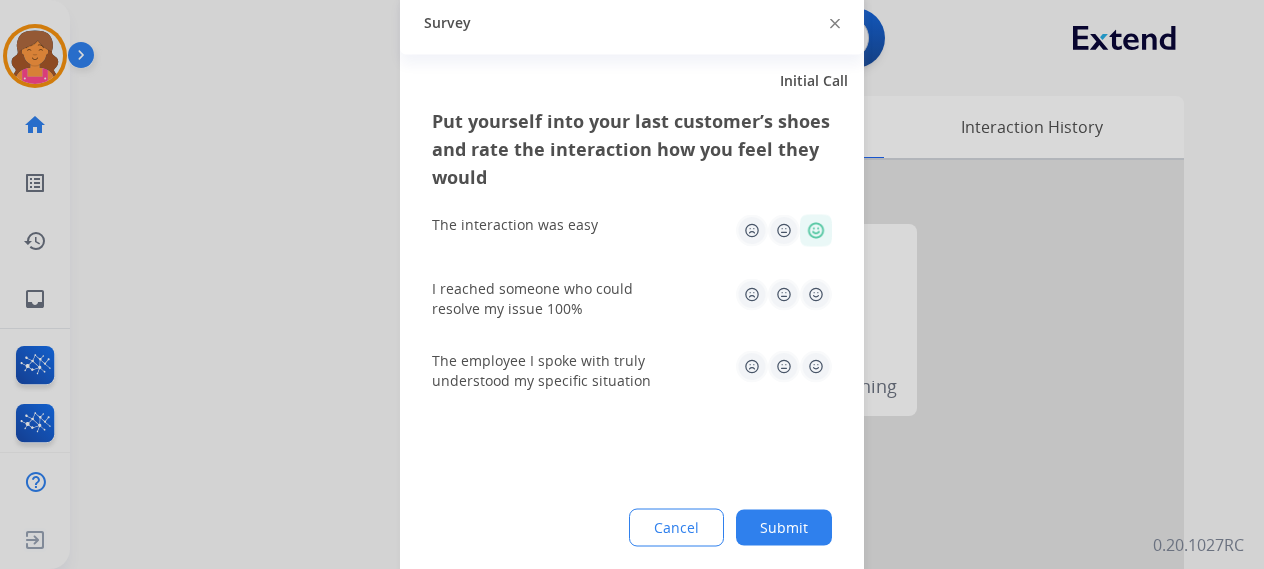 click 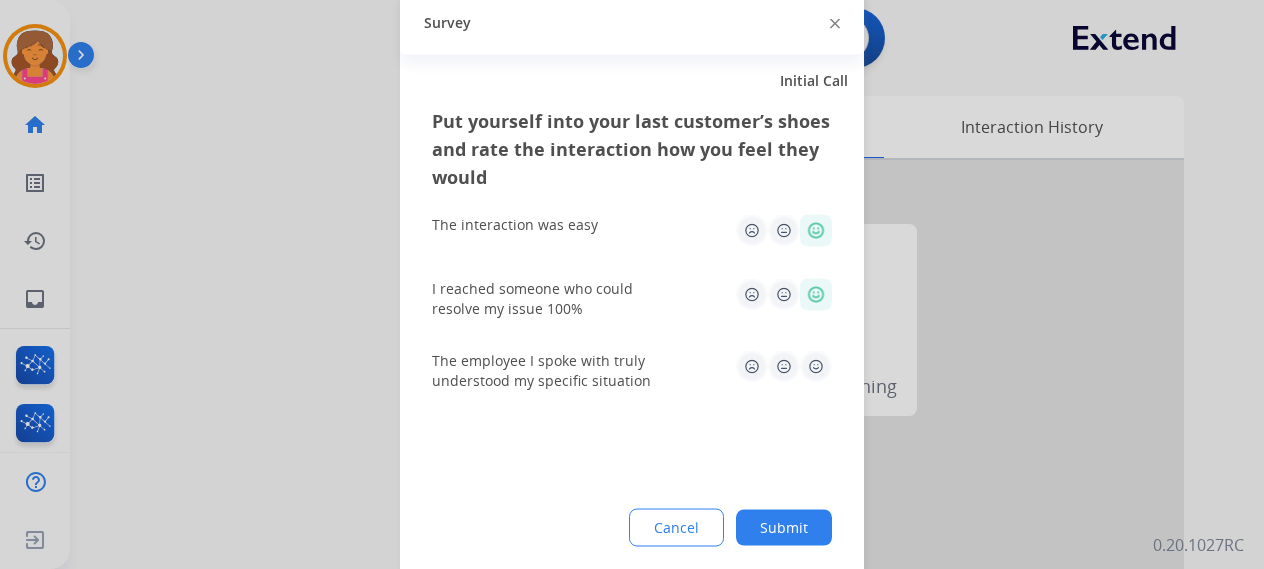 click 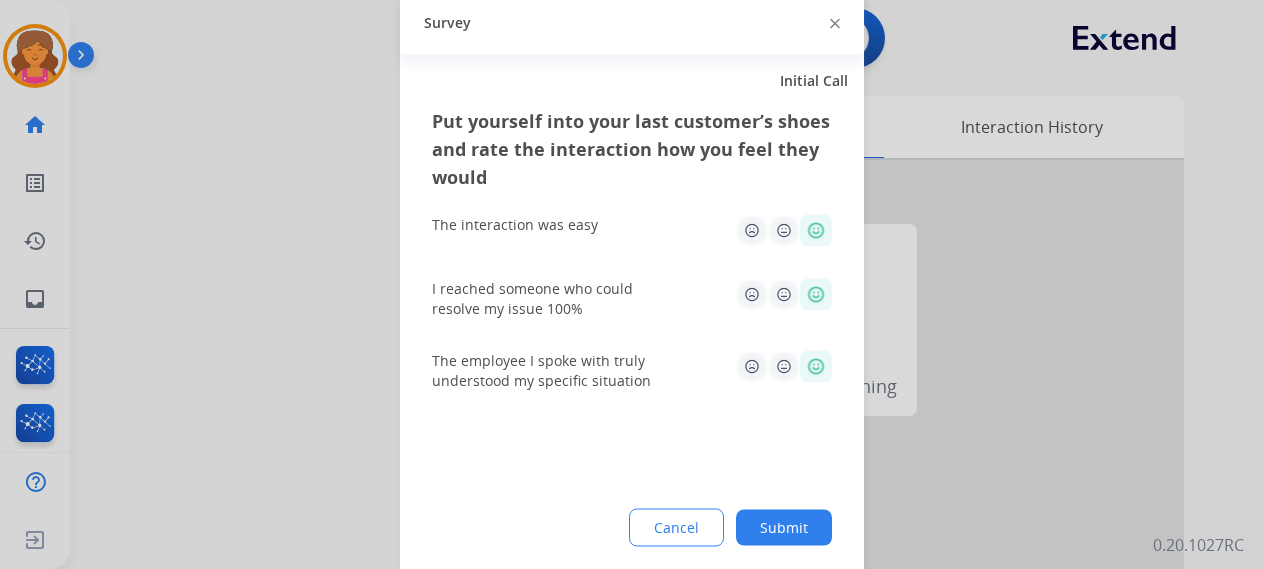 click on "Submit" 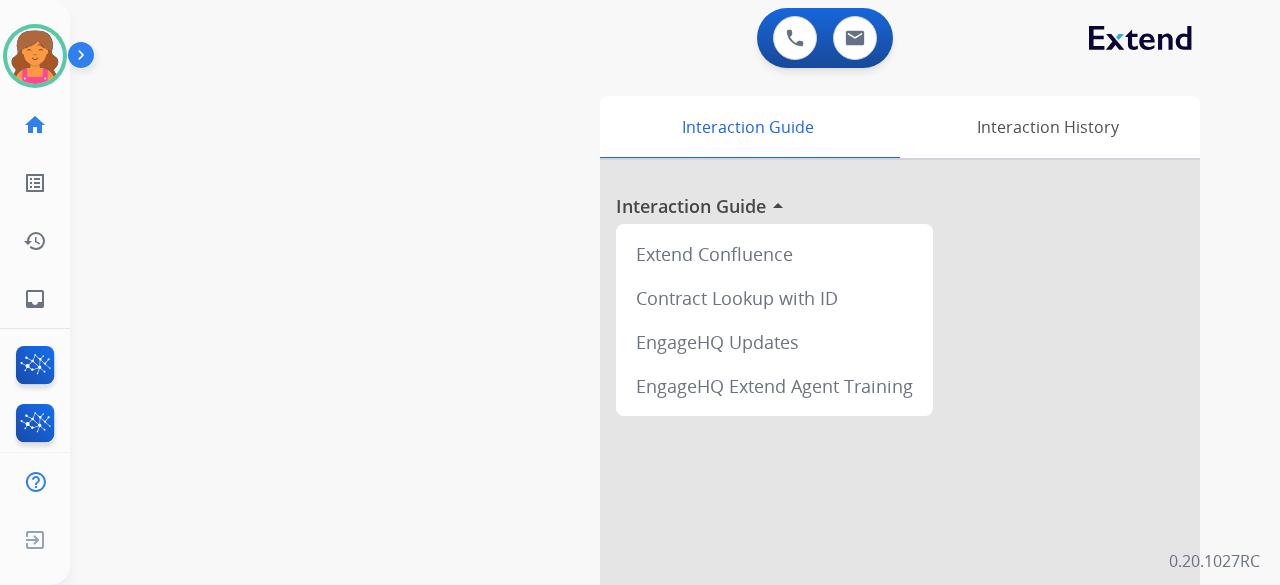 drag, startPoint x: 48, startPoint y: 53, endPoint x: 69, endPoint y: 81, distance: 35 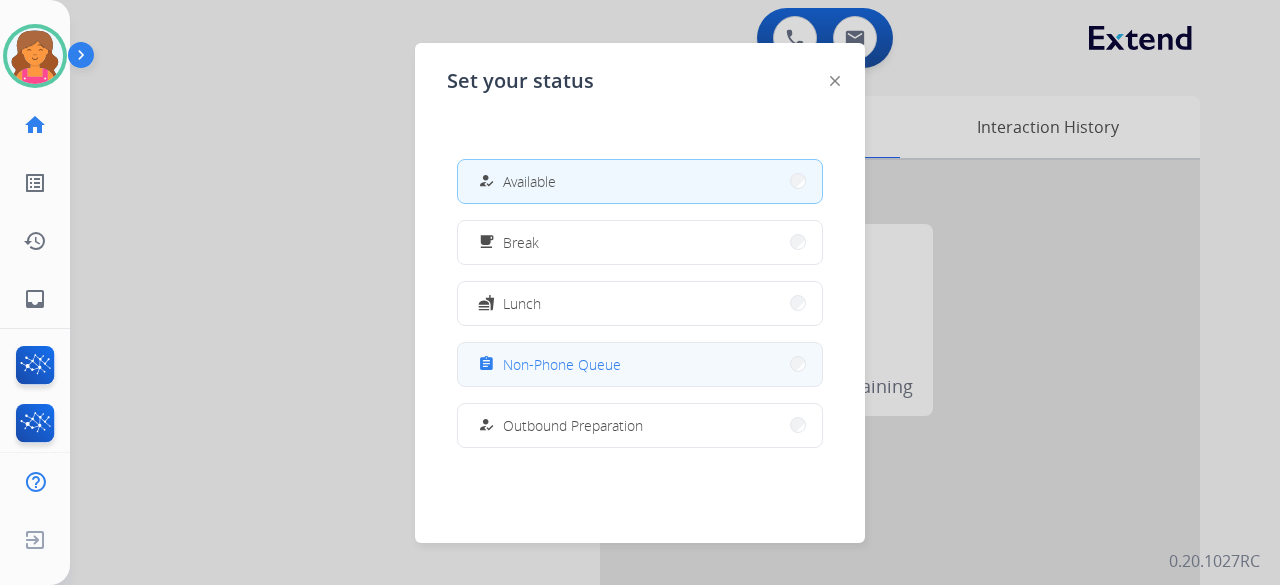 click on "Non-Phone Queue" at bounding box center (562, 364) 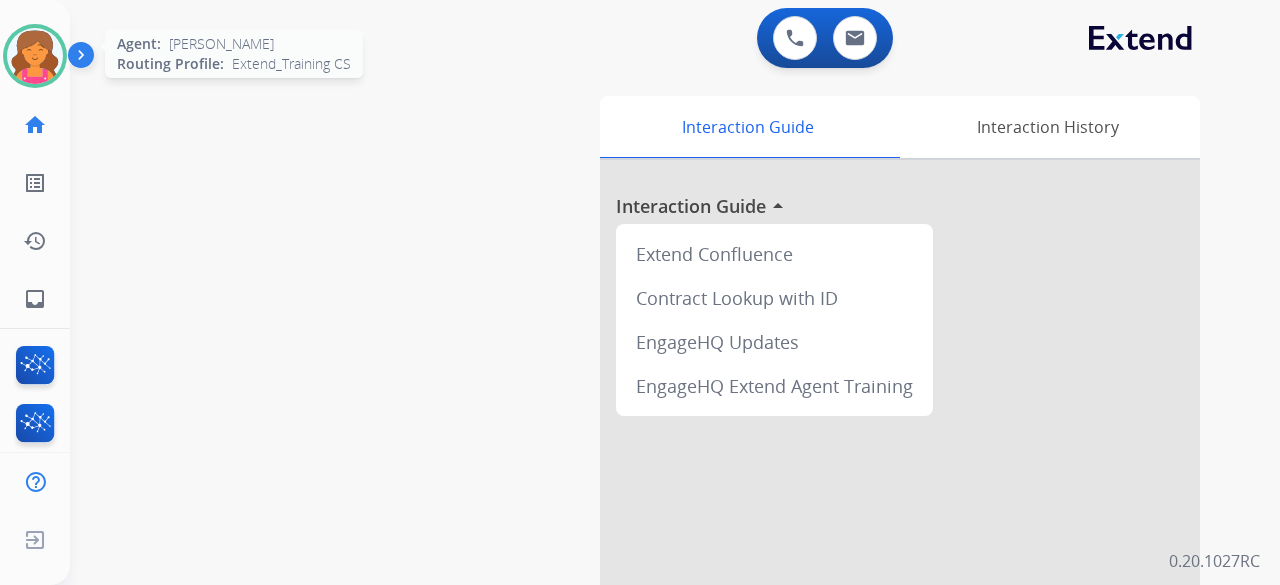click at bounding box center [35, 56] 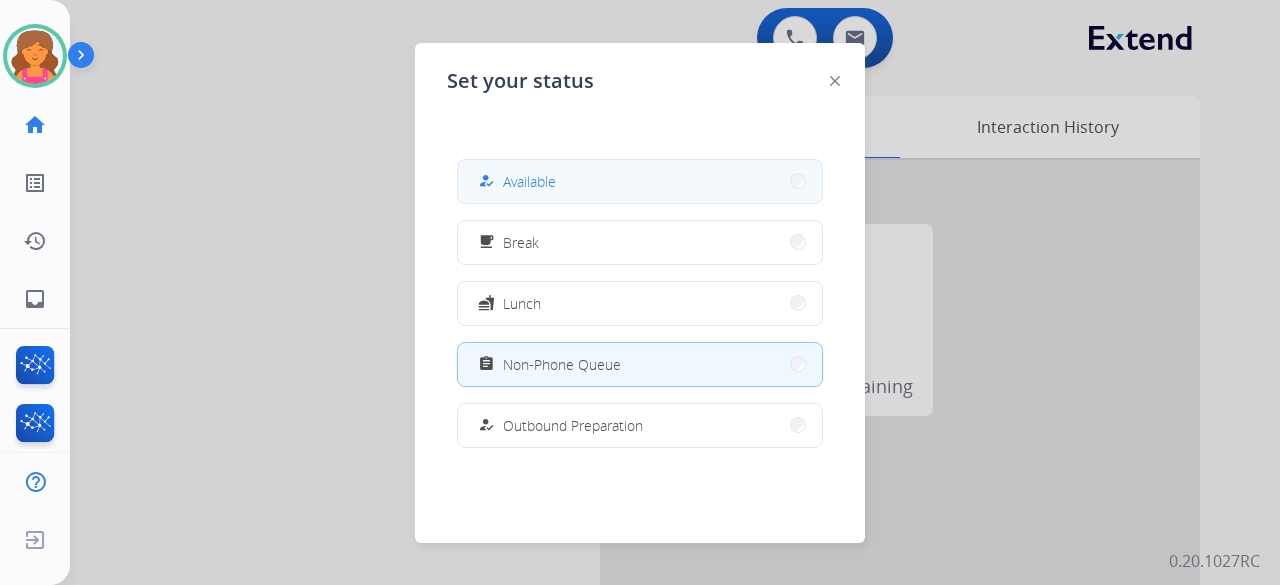 click on "how_to_reg Available" at bounding box center [640, 181] 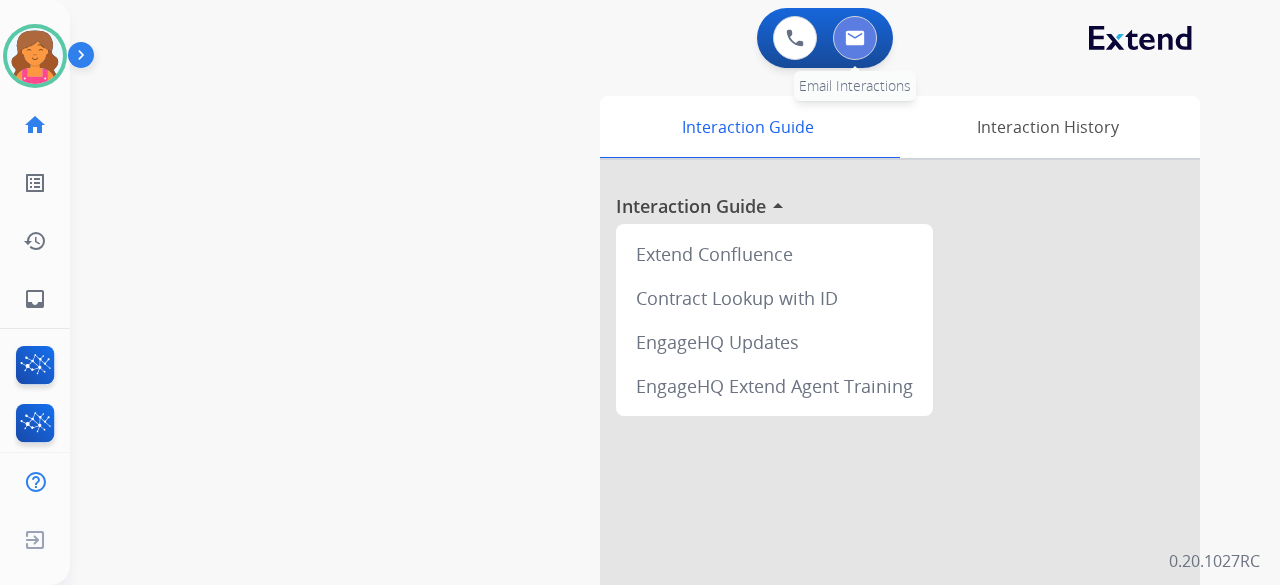 click at bounding box center (855, 38) 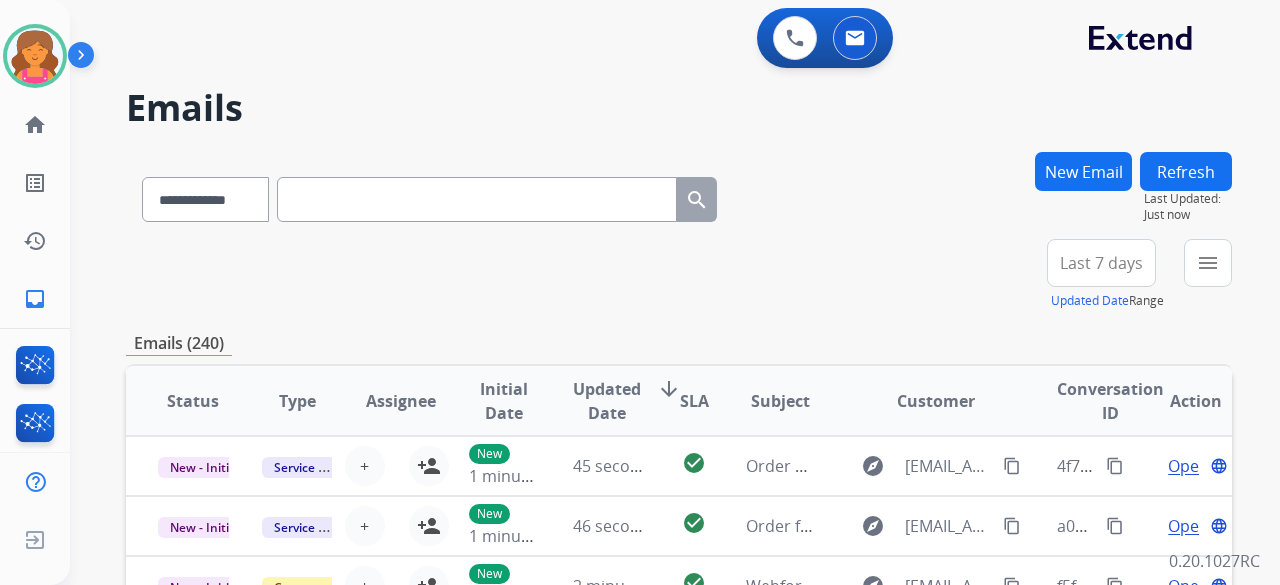click on "Last 7 days" at bounding box center [1101, 263] 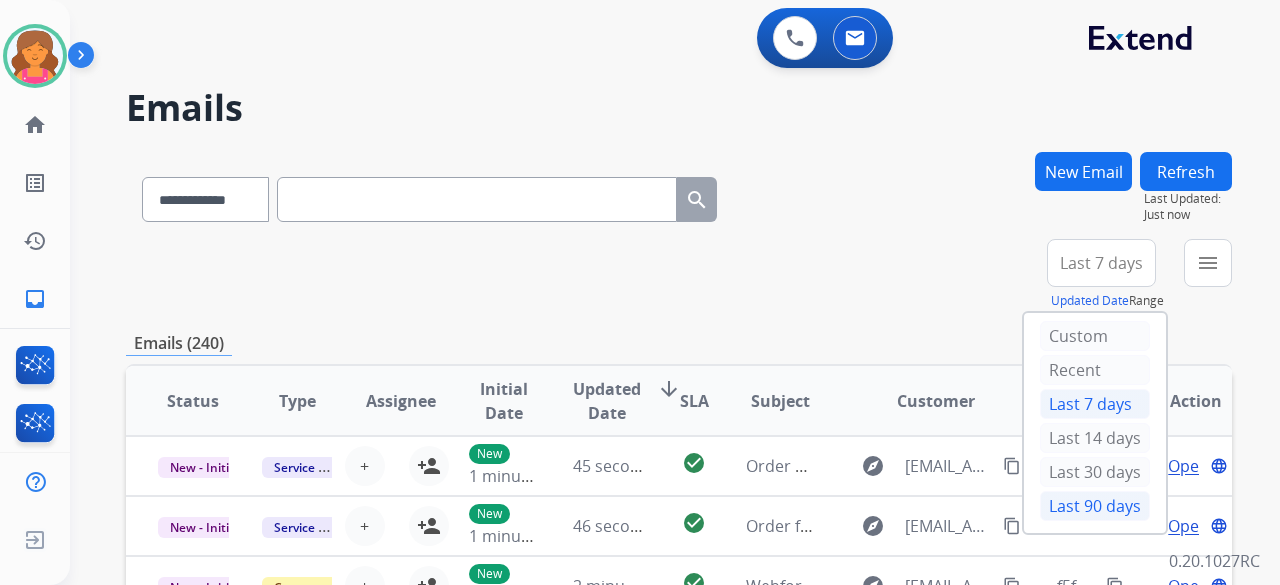 click on "Last 90 days" at bounding box center [1095, 506] 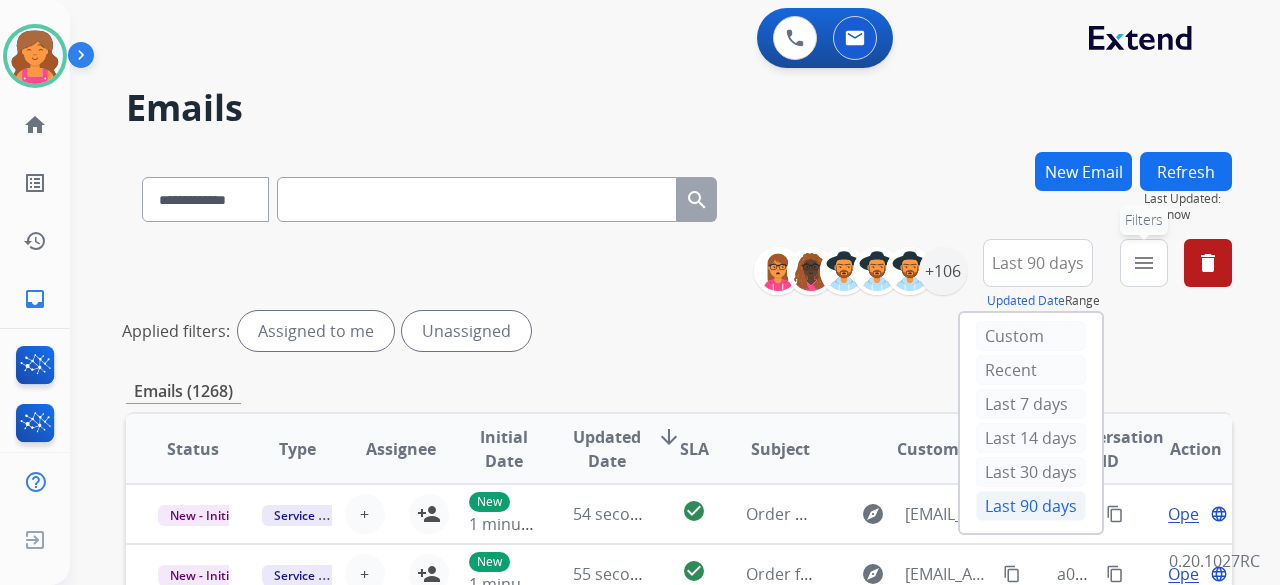 click on "menu" at bounding box center [1144, 263] 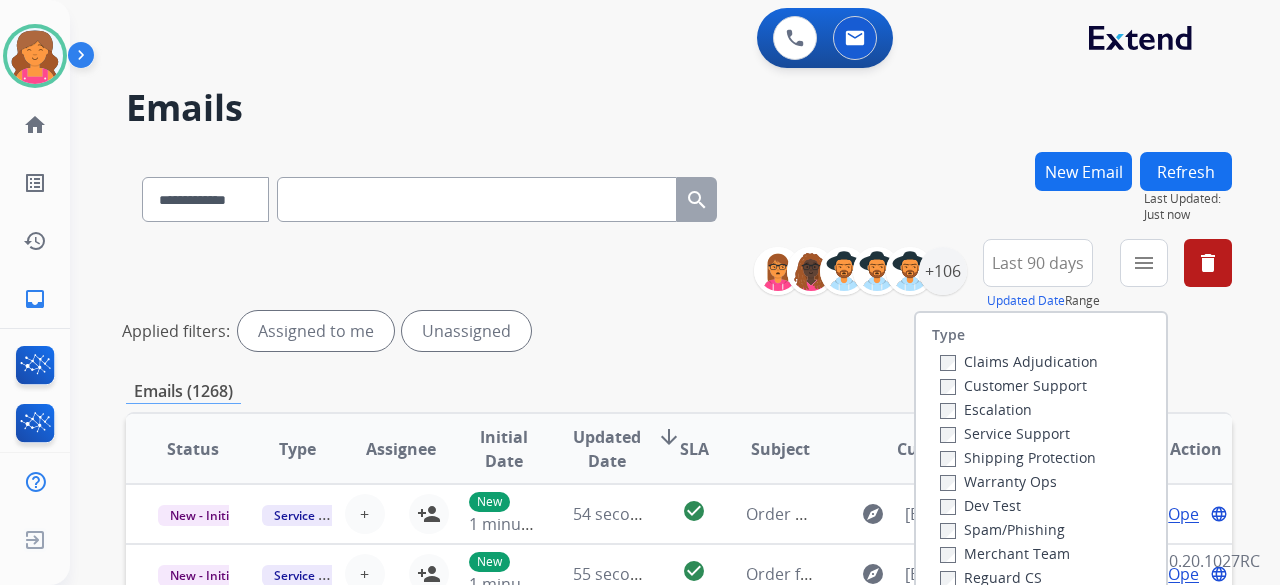click on "Customer Support" at bounding box center [1019, 385] 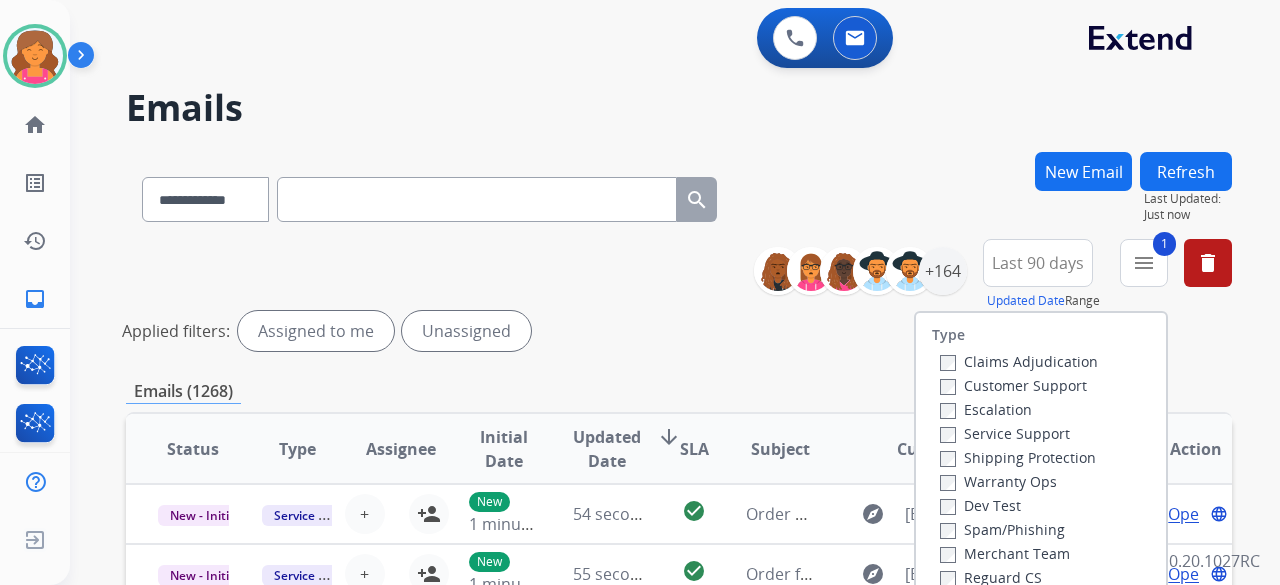 click on "Shipping Protection" at bounding box center [1018, 457] 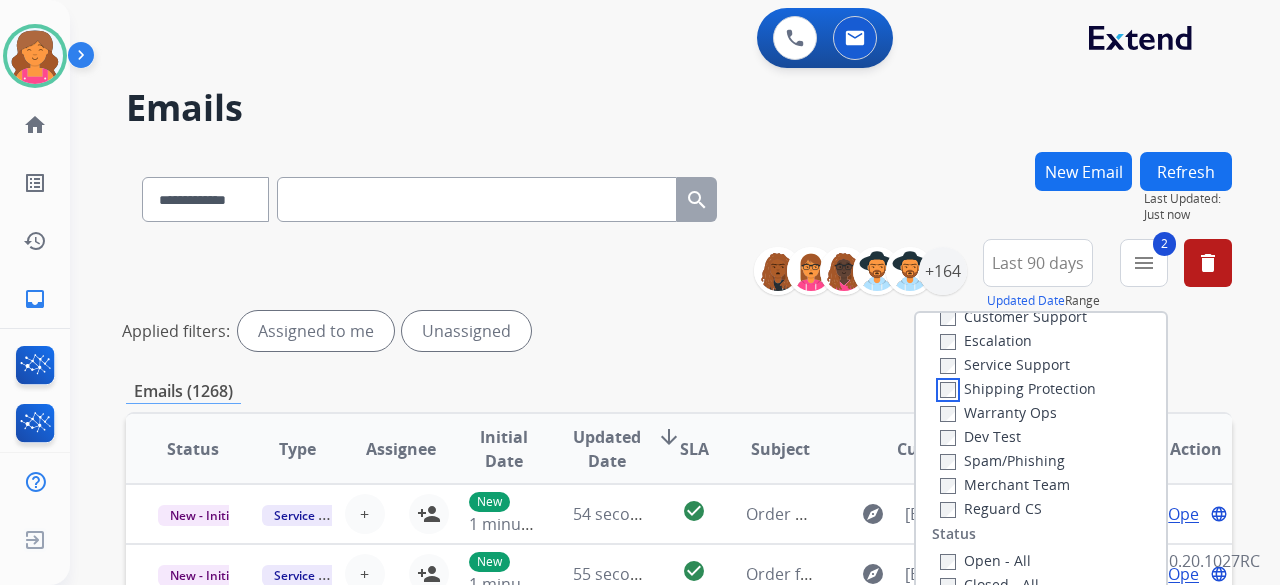 scroll, scrollTop: 100, scrollLeft: 0, axis: vertical 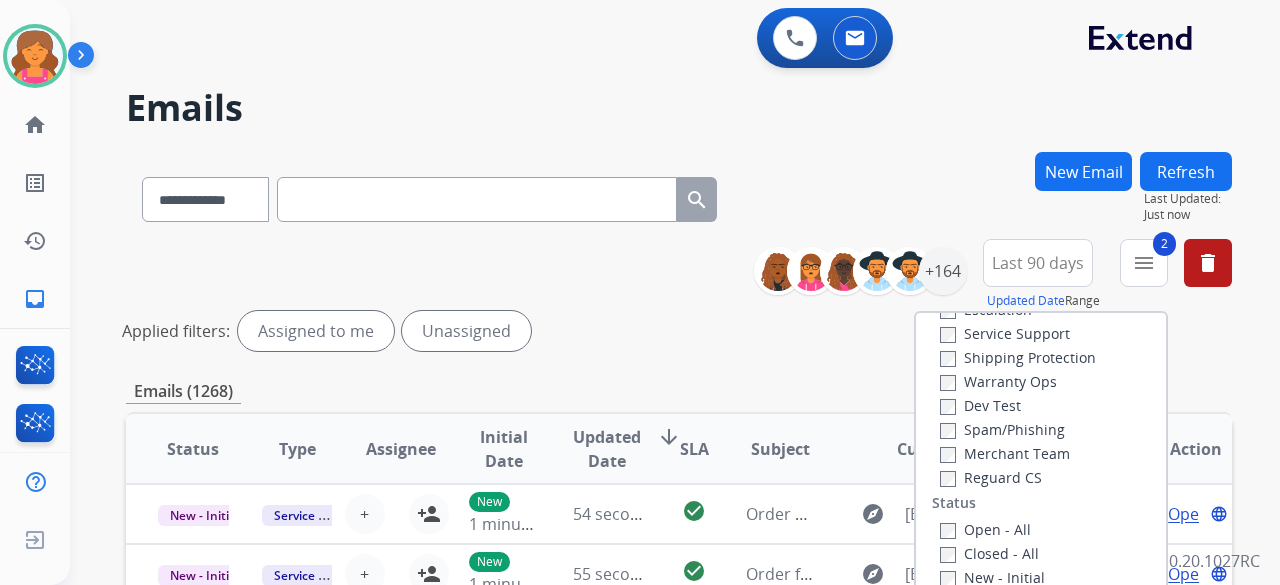 click on "Reguard CS" at bounding box center (991, 477) 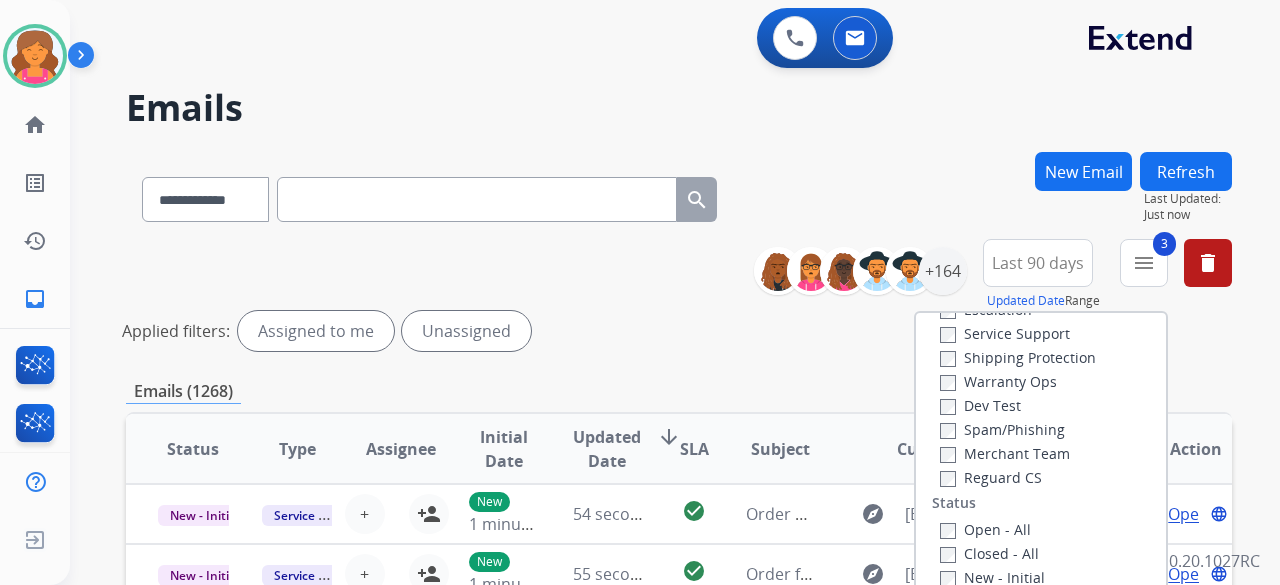 click on "Open - All" at bounding box center [985, 529] 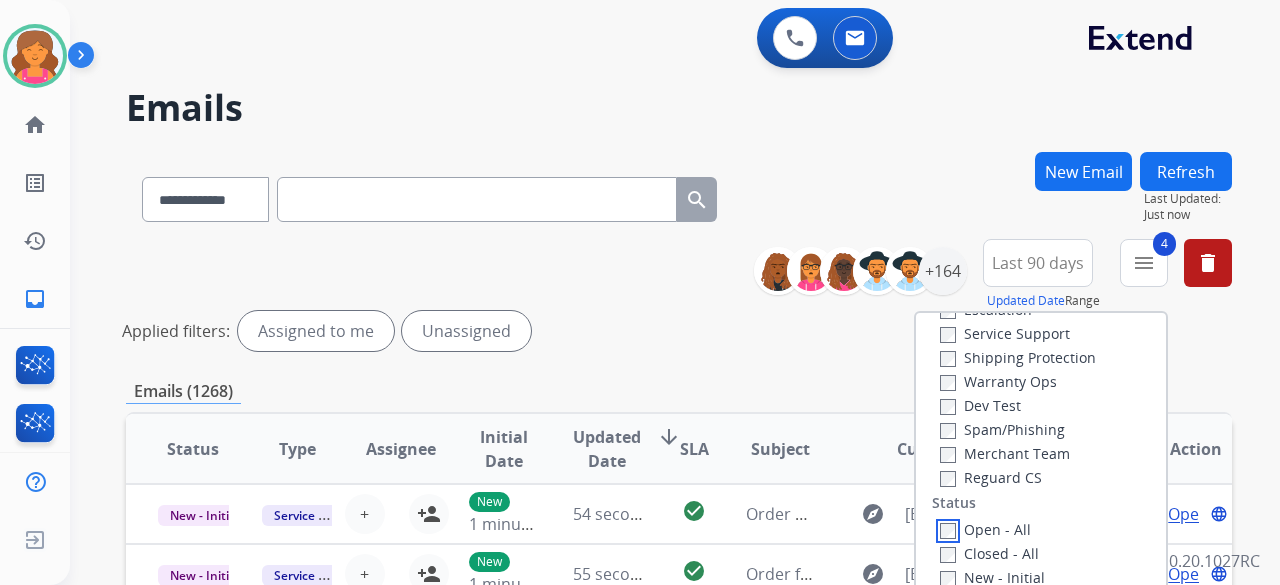 scroll, scrollTop: 2, scrollLeft: 0, axis: vertical 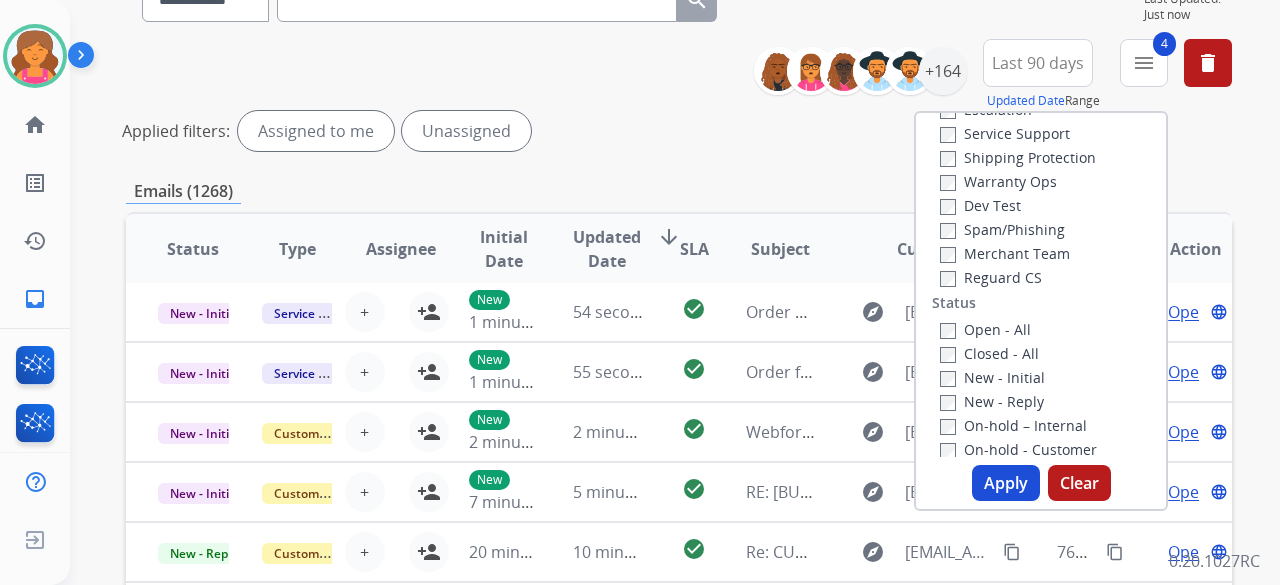click on "Apply" at bounding box center (1006, 483) 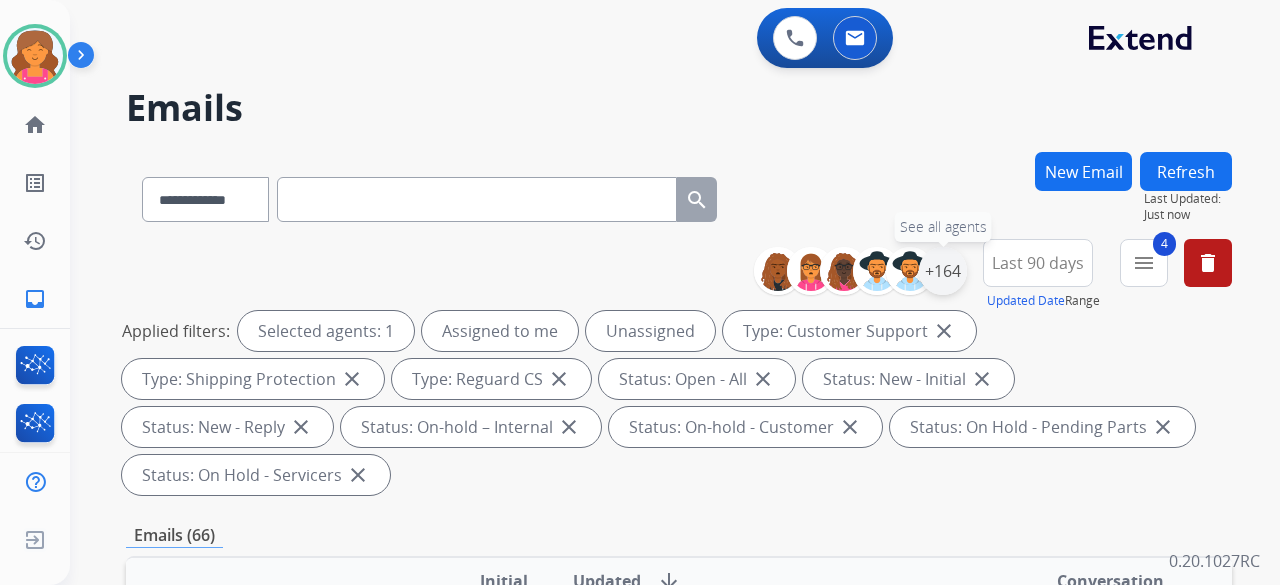 click on "+164" at bounding box center (943, 271) 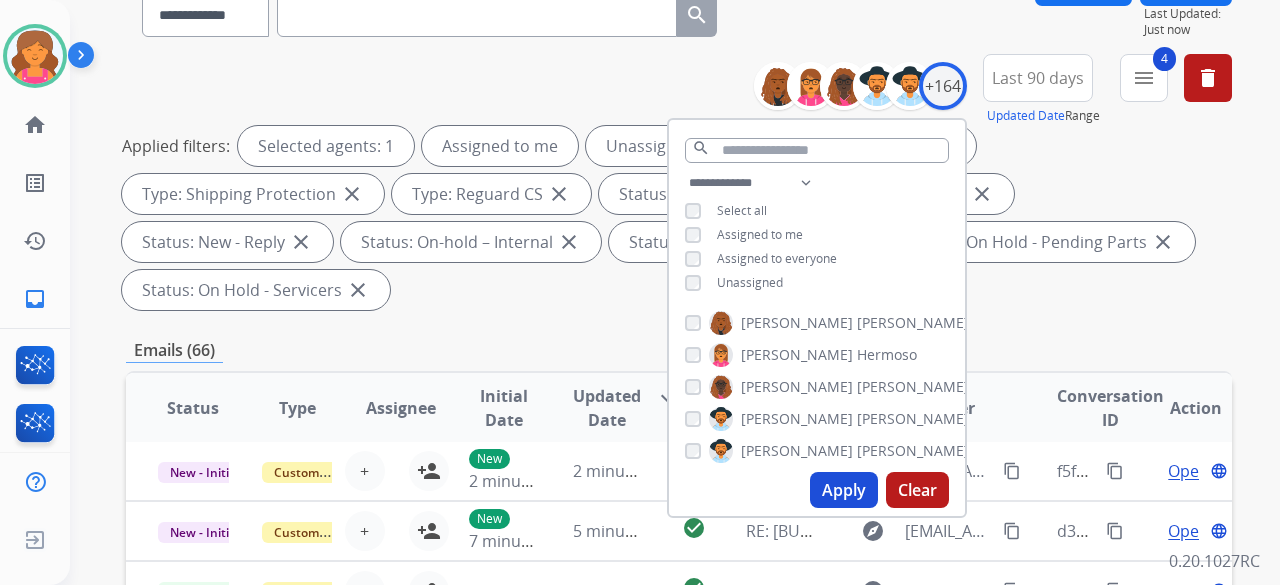 scroll, scrollTop: 200, scrollLeft: 0, axis: vertical 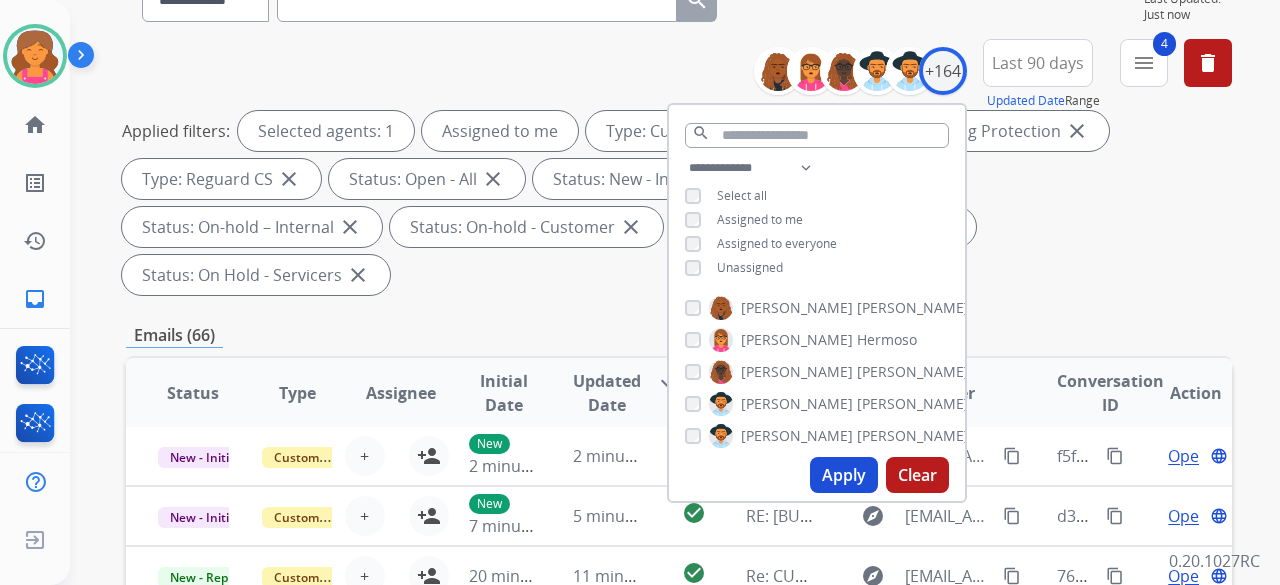 click on "Apply" at bounding box center [844, 475] 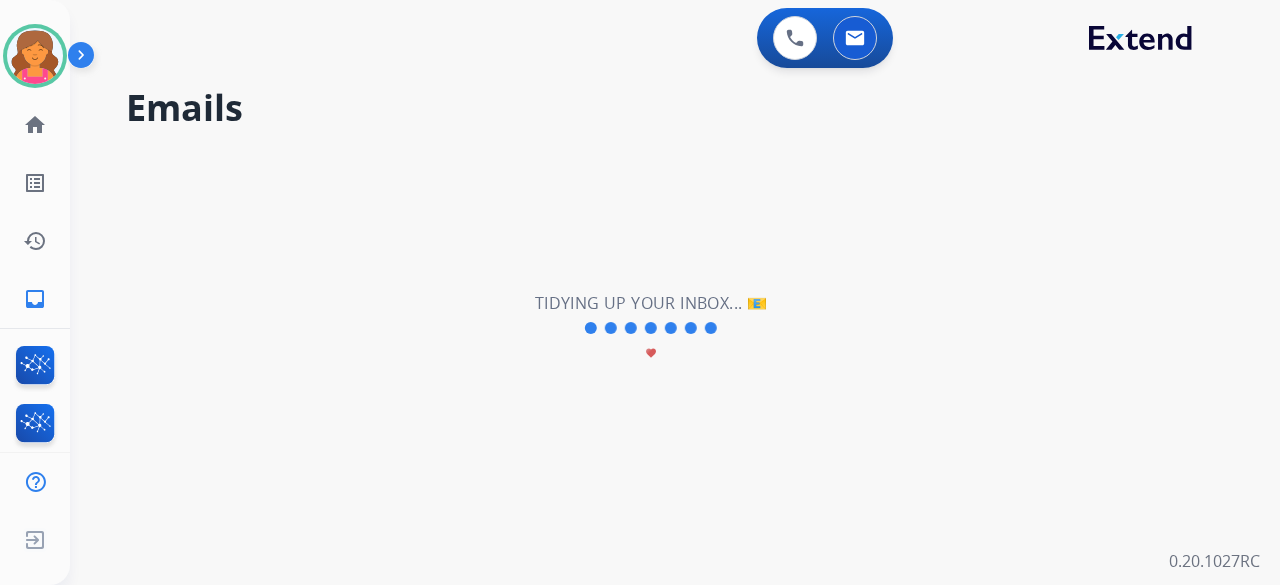 scroll, scrollTop: 0, scrollLeft: 0, axis: both 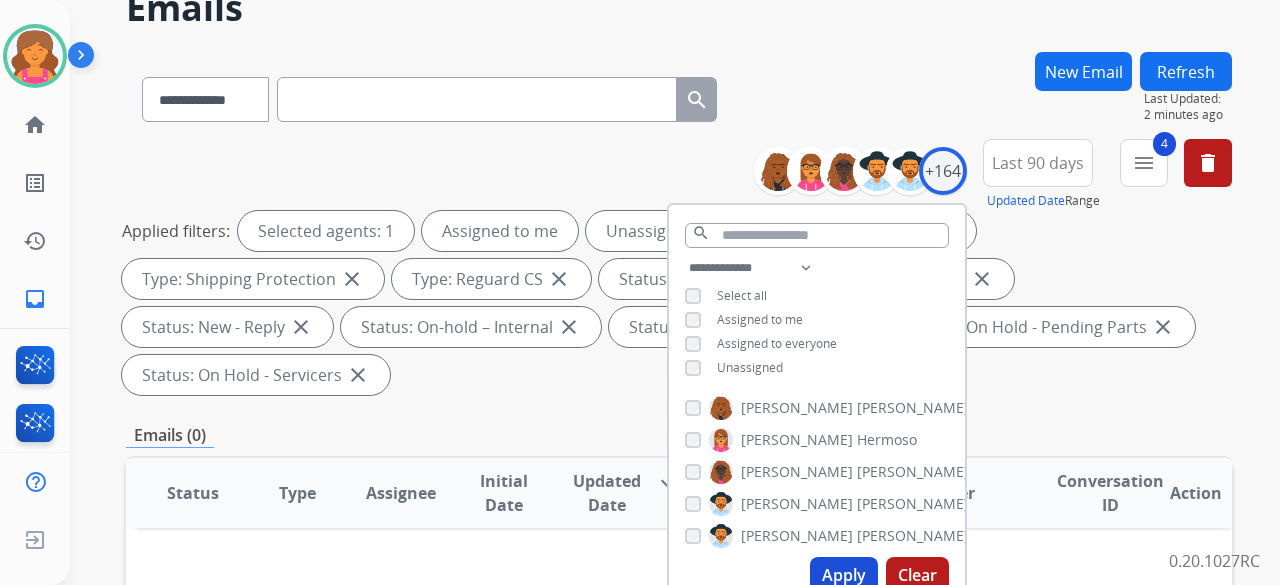click on "Apply" at bounding box center (844, 575) 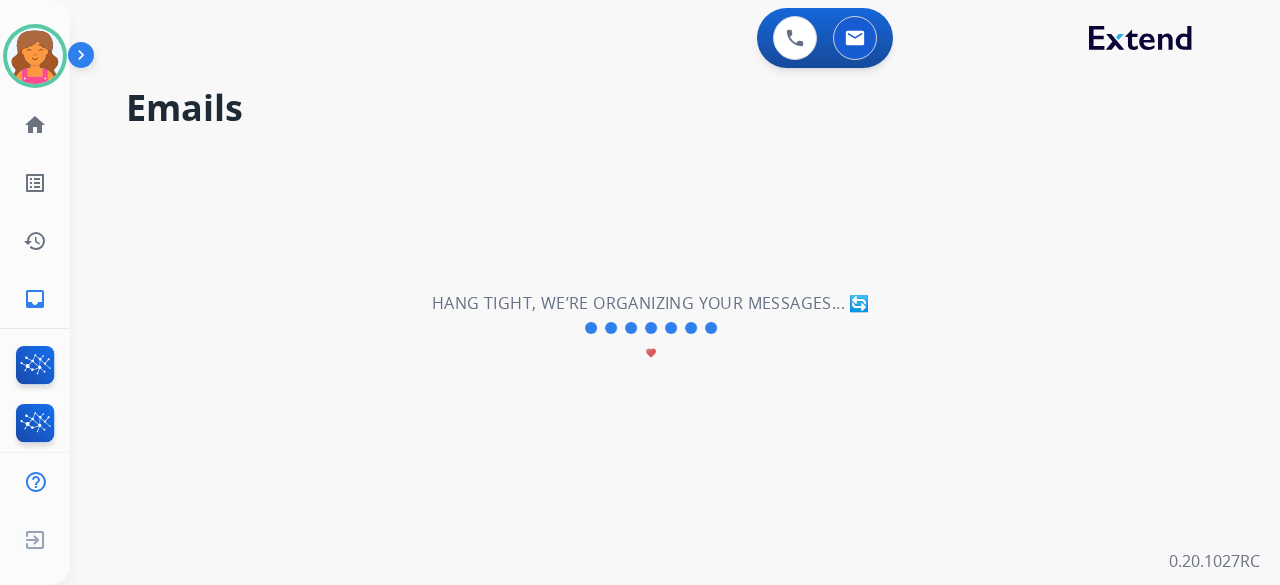 scroll, scrollTop: 0, scrollLeft: 0, axis: both 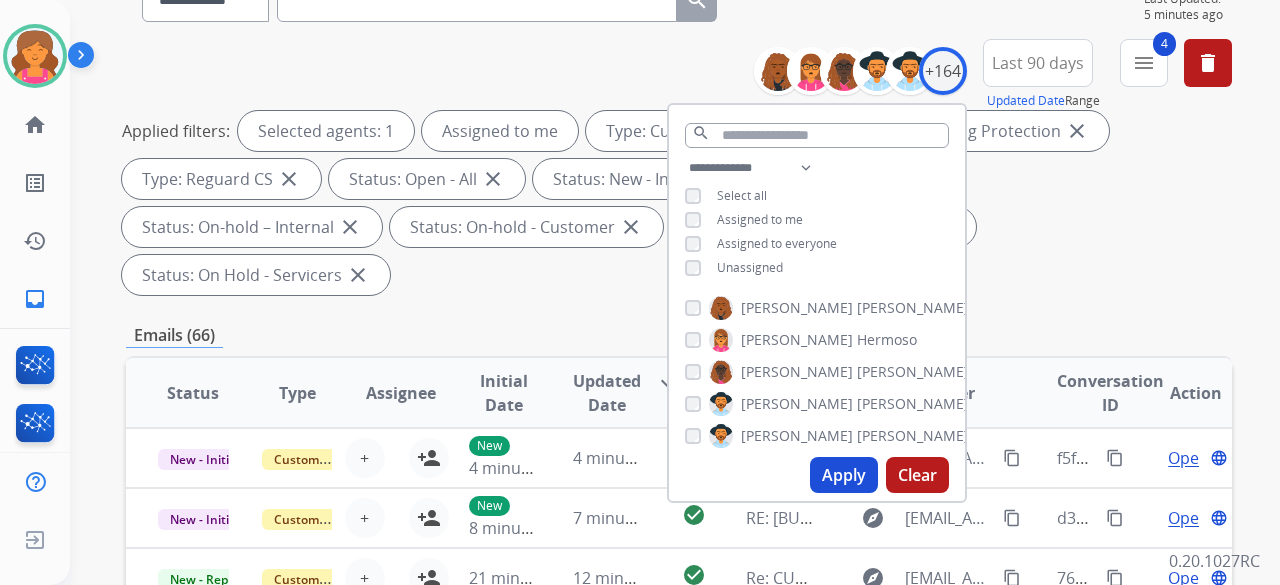click on "Apply" at bounding box center (844, 475) 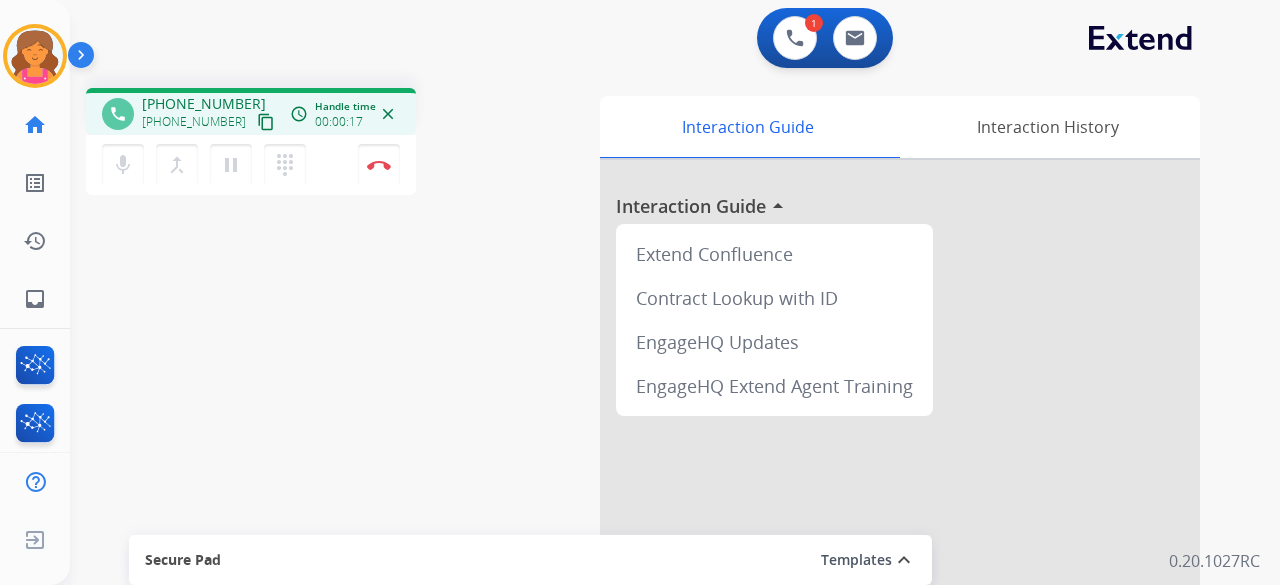 click on "content_copy" at bounding box center (266, 122) 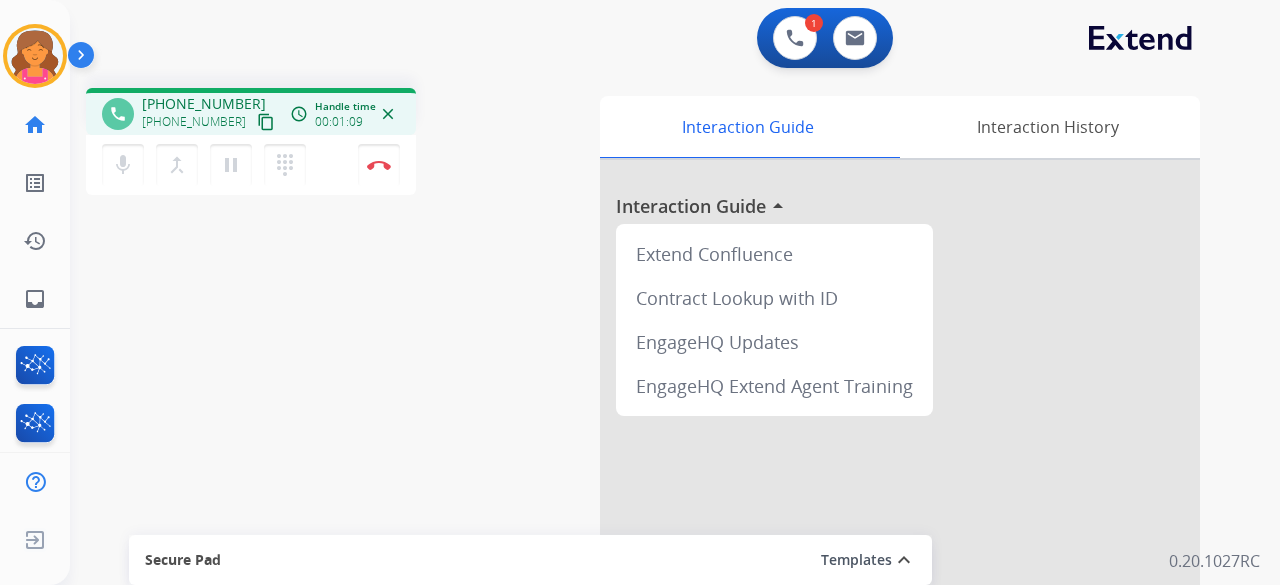 click on "content_copy" at bounding box center (266, 122) 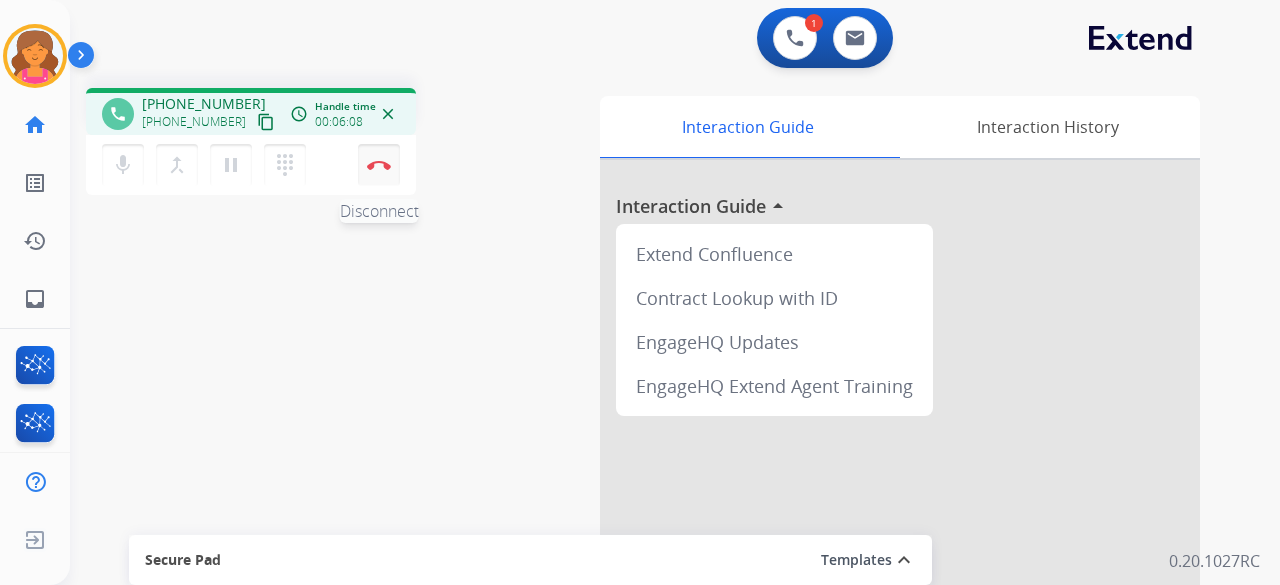 click at bounding box center [379, 165] 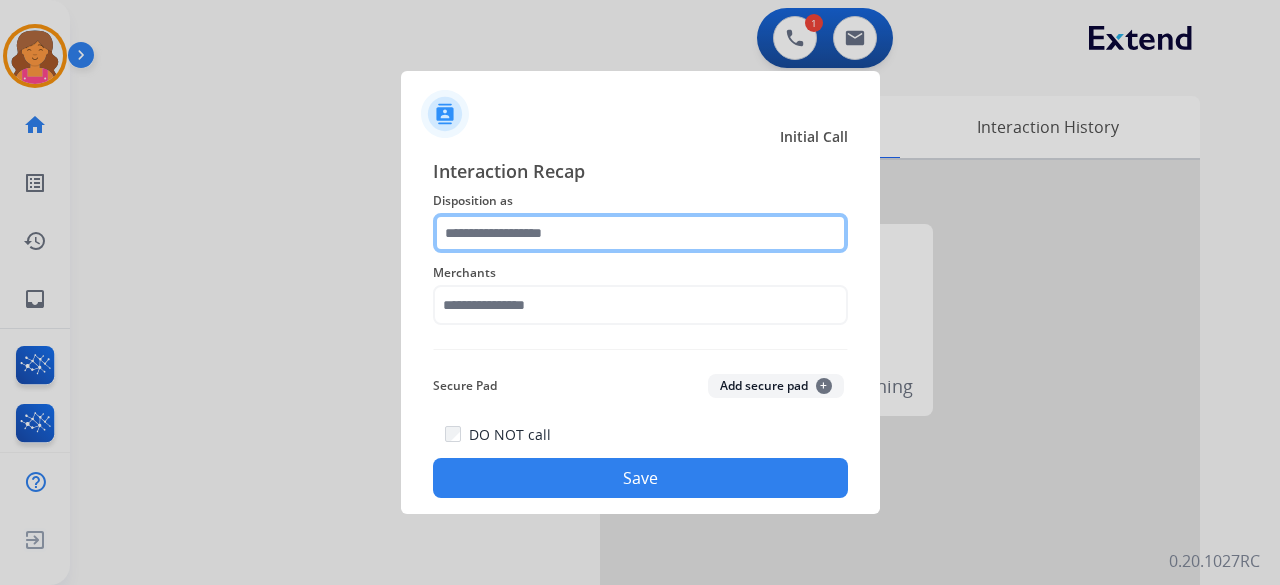 click 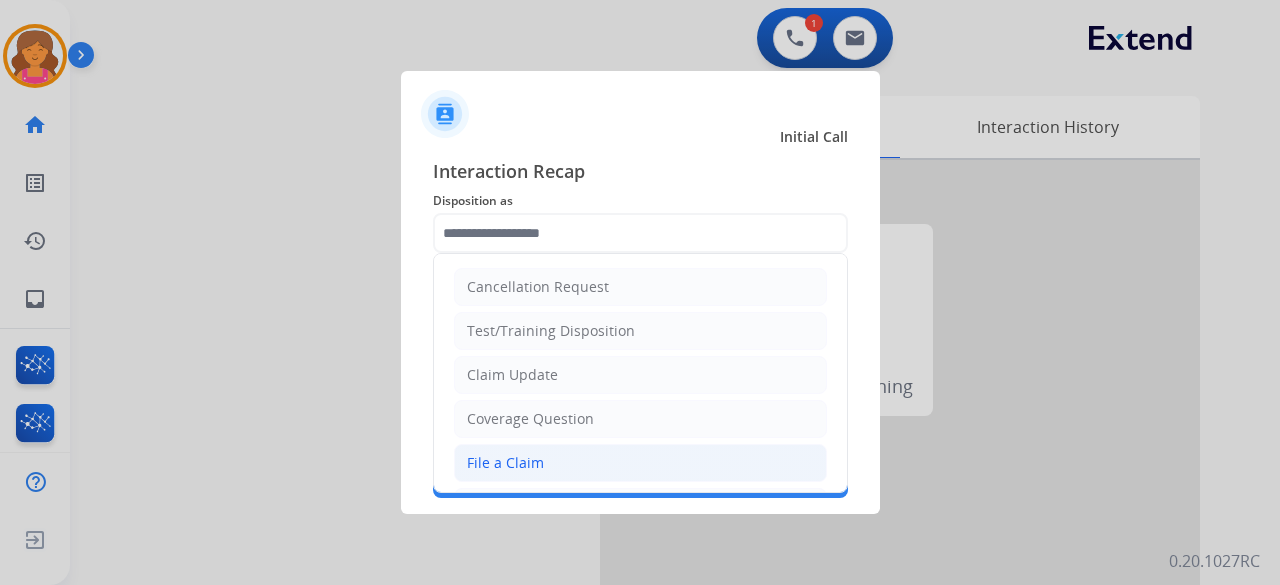 click on "File a Claim" 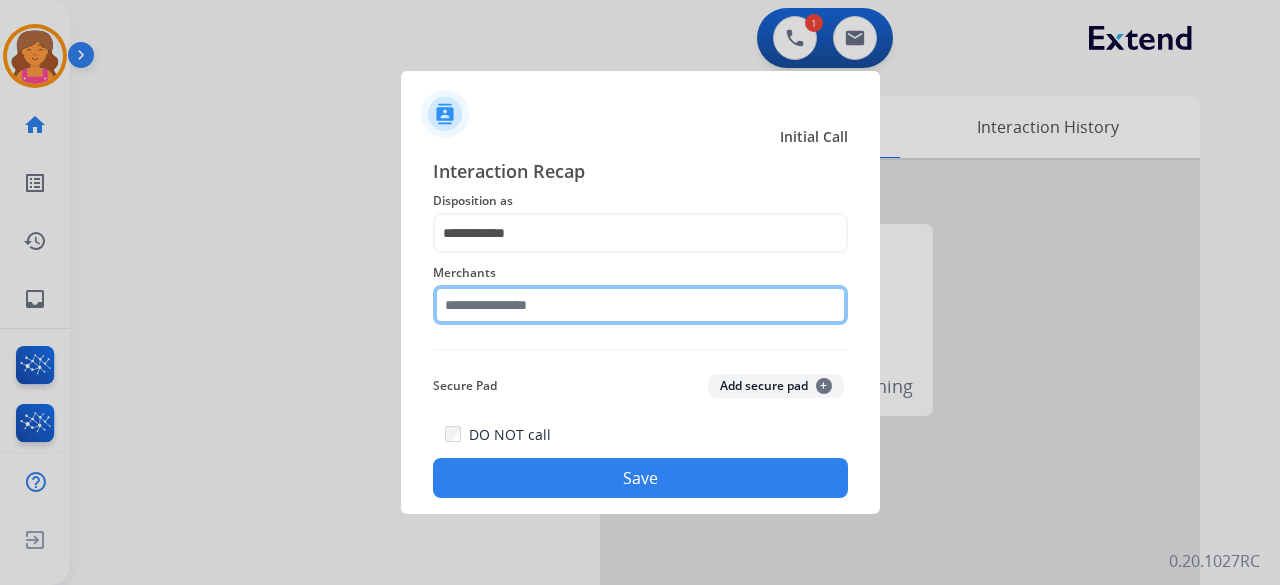 click 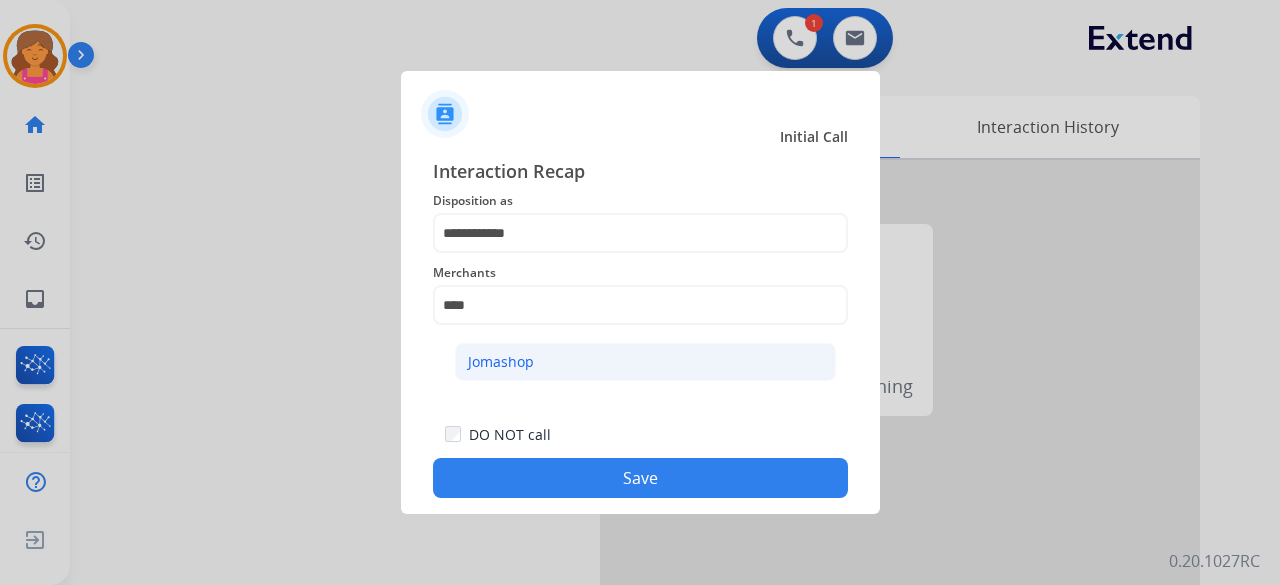 click on "Jomashop" 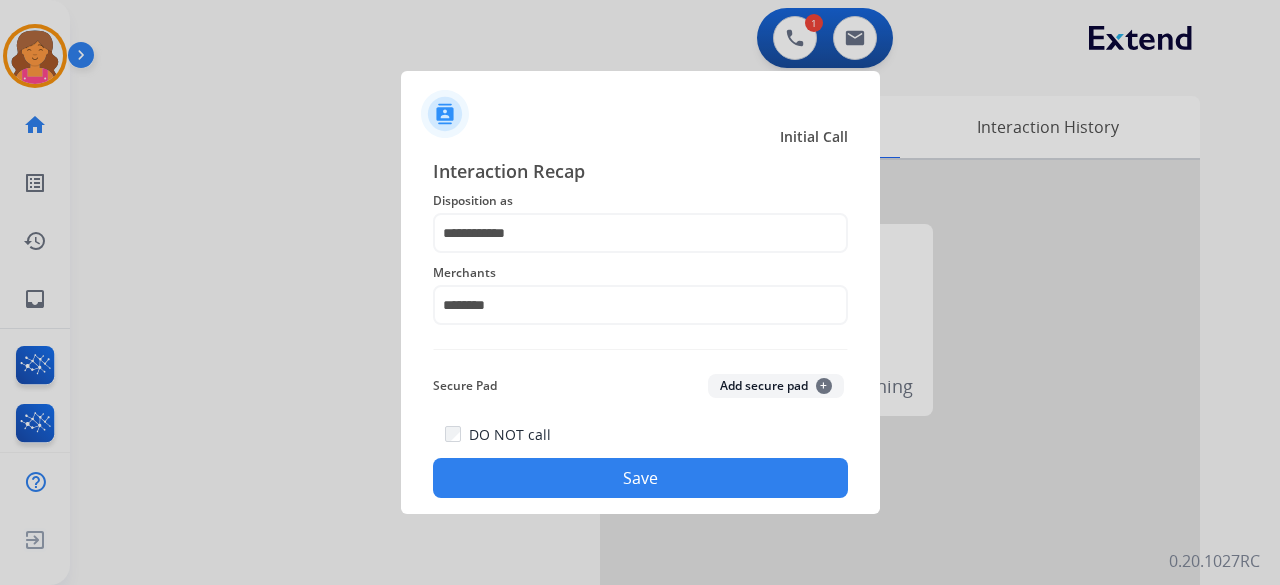 click on "Save" 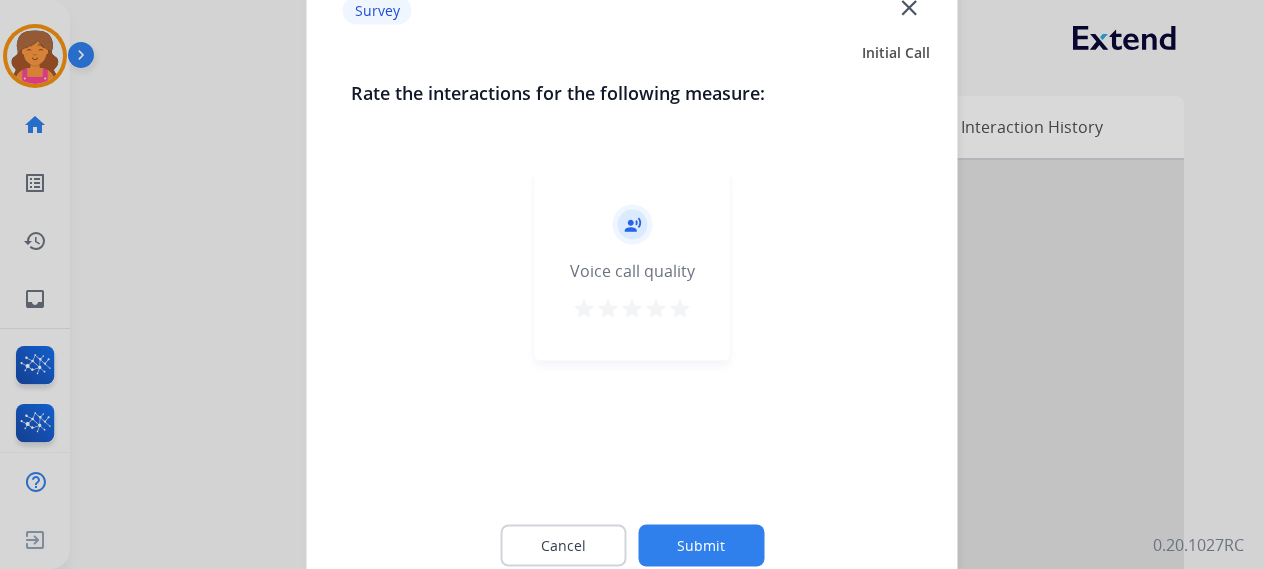 click on "star" at bounding box center [680, 308] 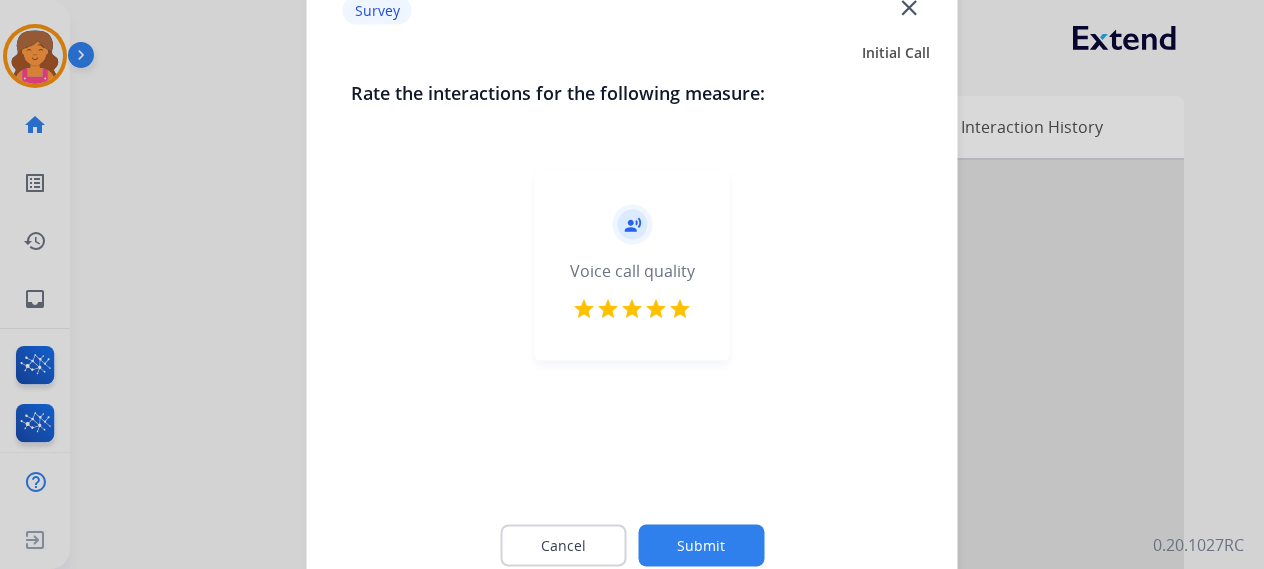 click on "Submit" 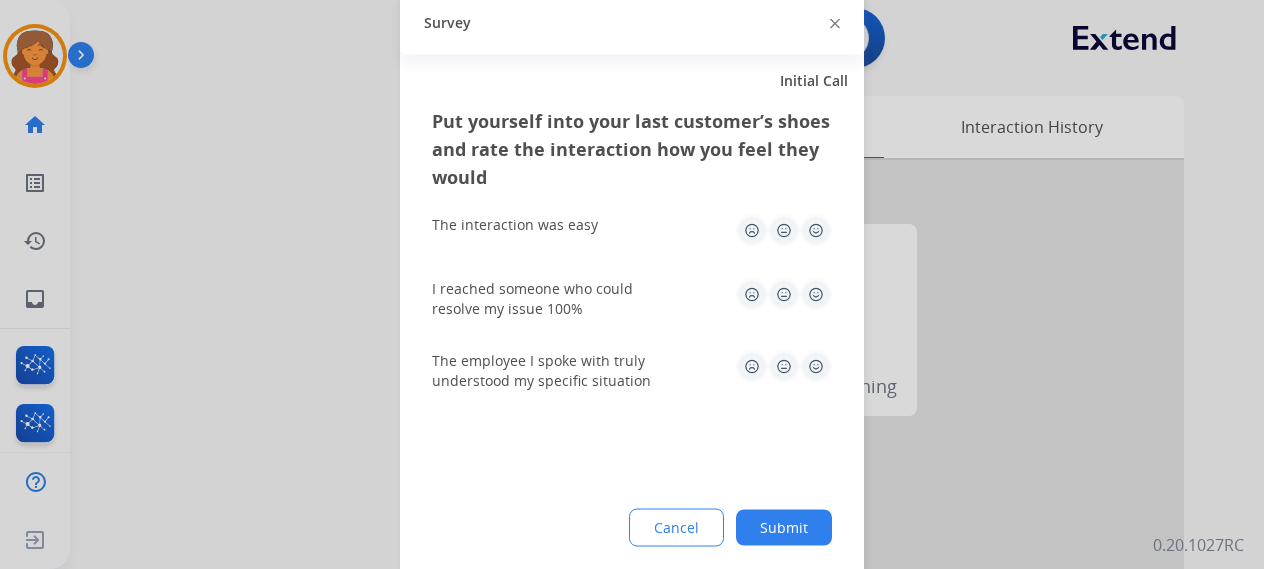 click 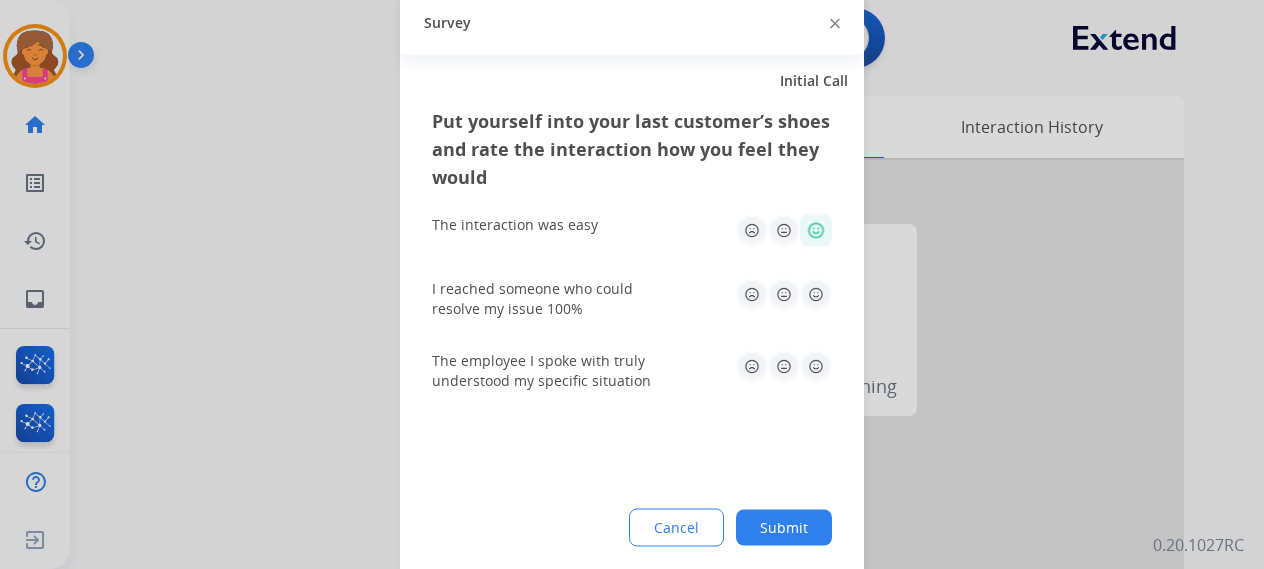 click 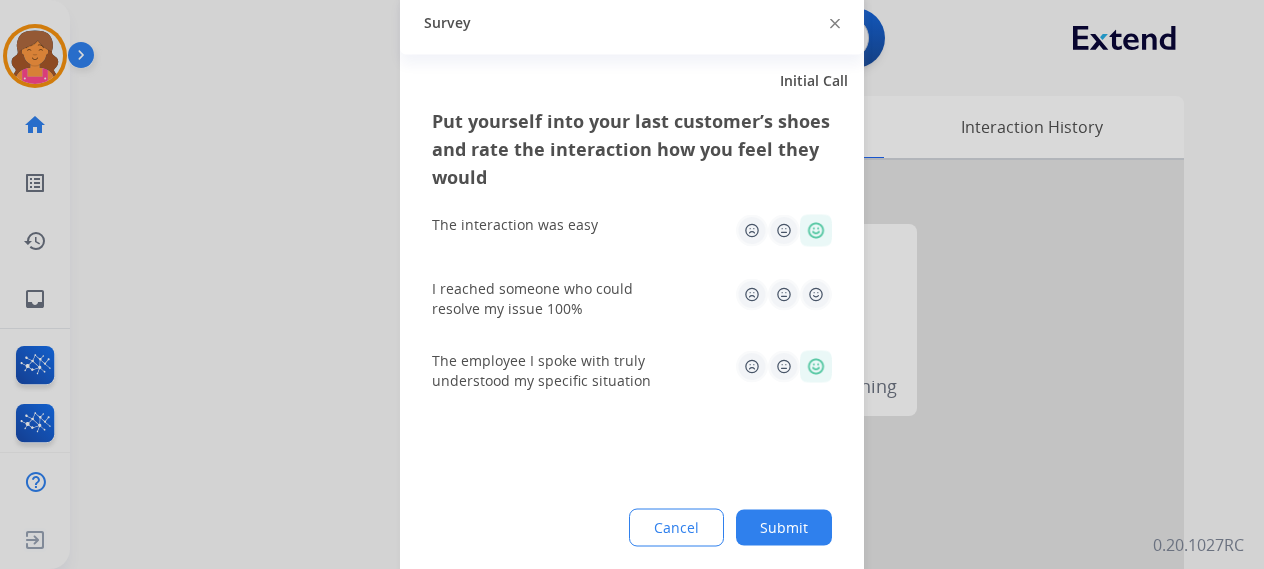 click 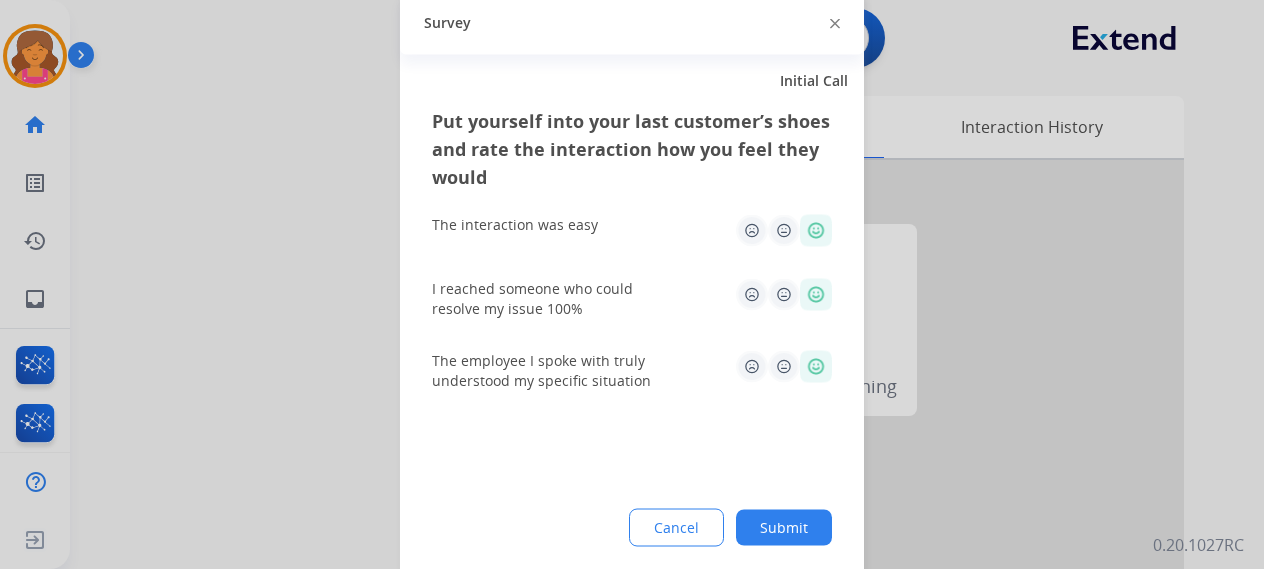 click on "Submit" 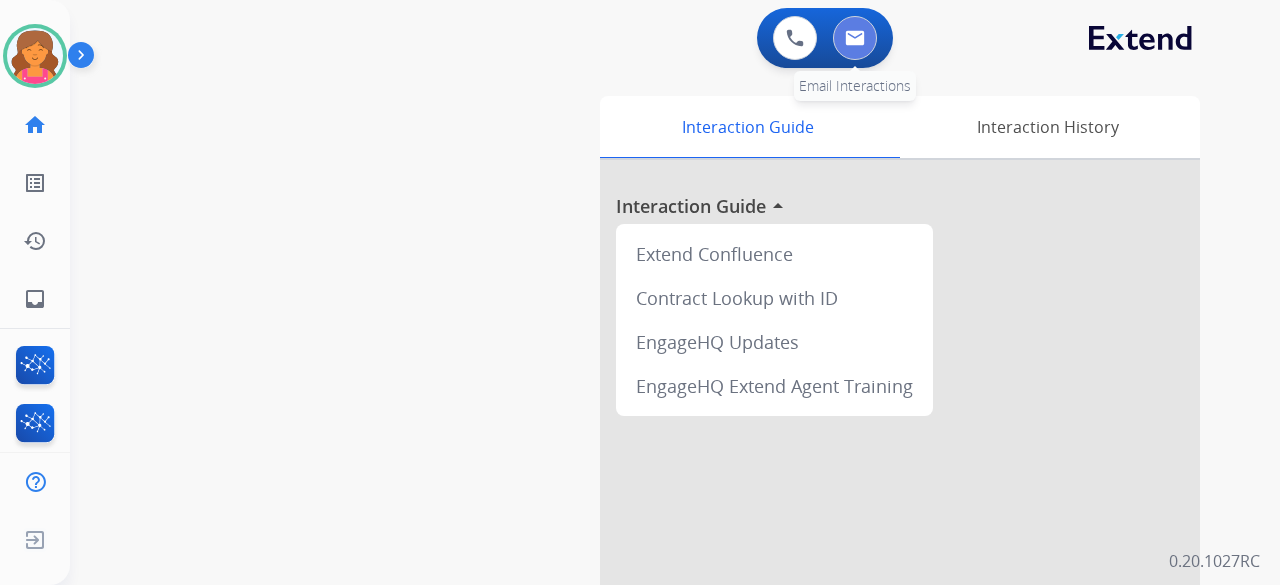 click at bounding box center (855, 38) 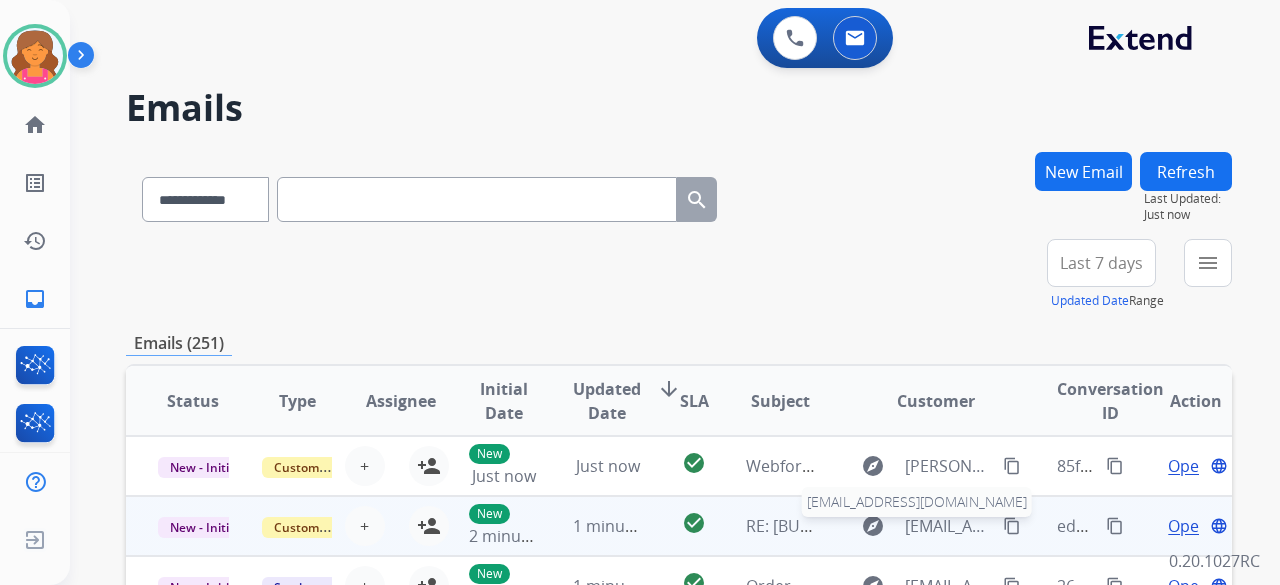 scroll, scrollTop: 2, scrollLeft: 0, axis: vertical 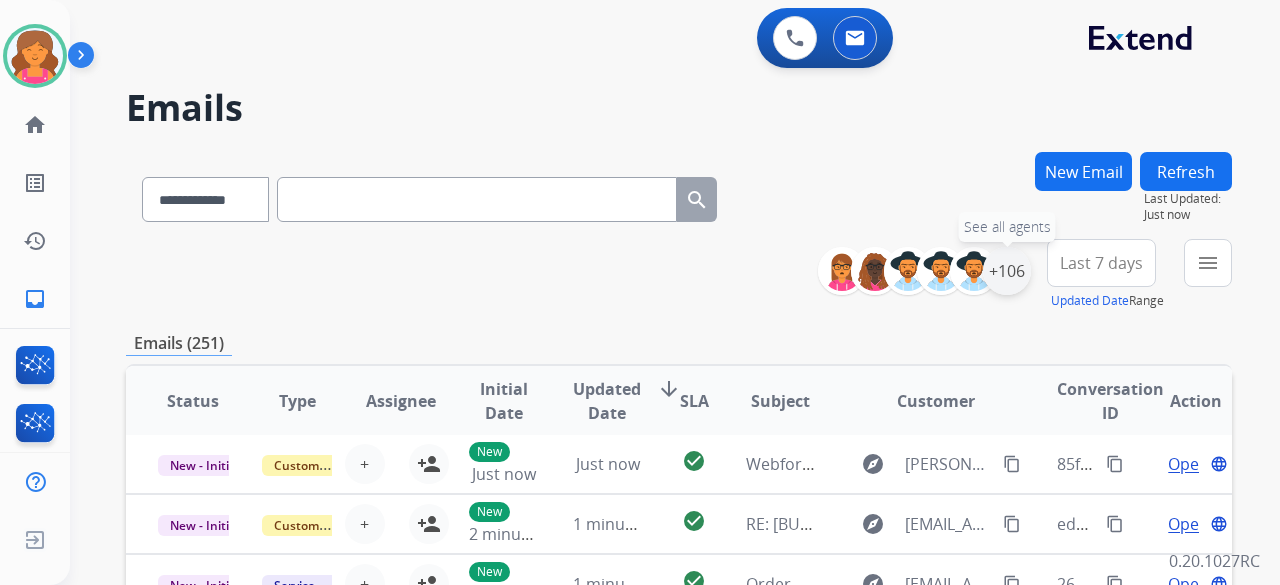 click on "+106" at bounding box center [1007, 271] 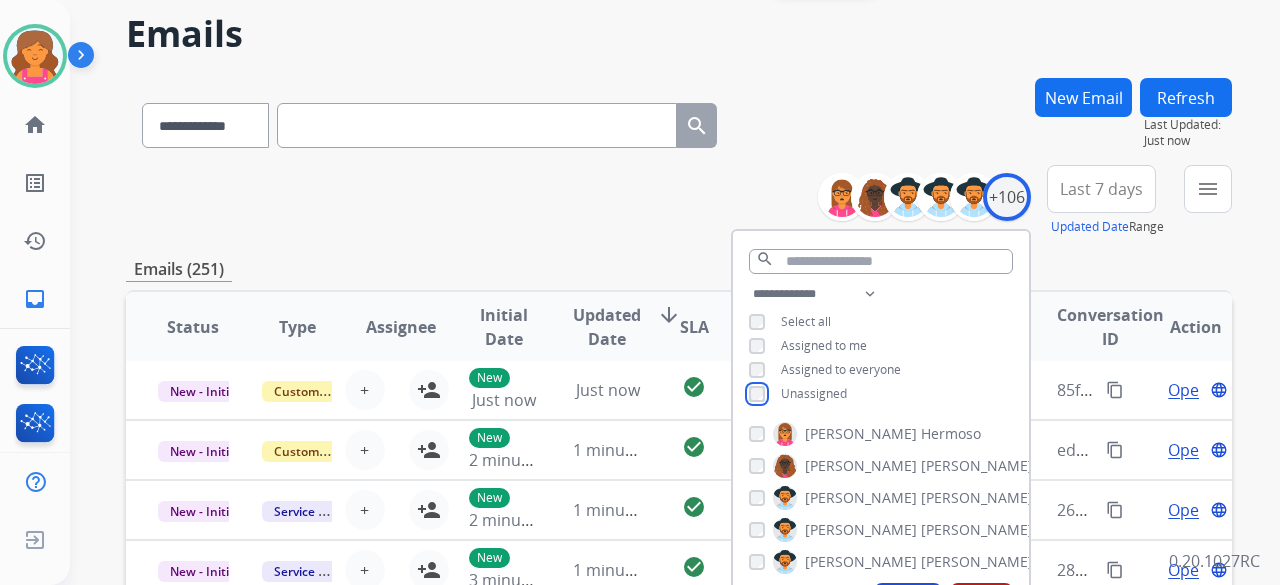 scroll, scrollTop: 100, scrollLeft: 0, axis: vertical 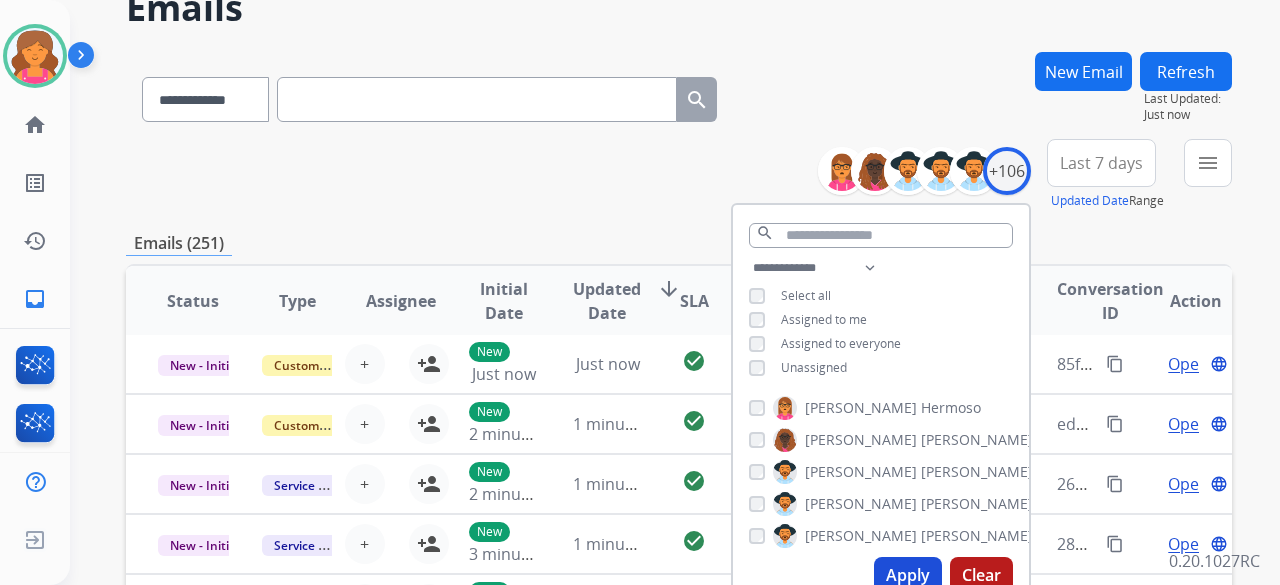 click on "Apply" at bounding box center (908, 575) 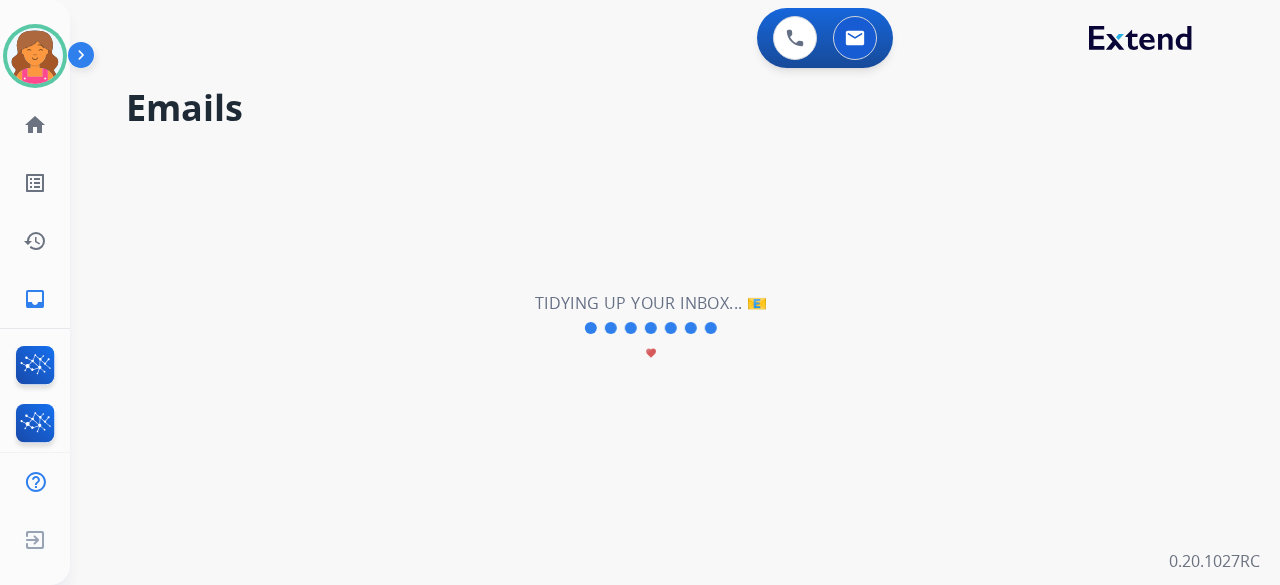 scroll, scrollTop: 0, scrollLeft: 0, axis: both 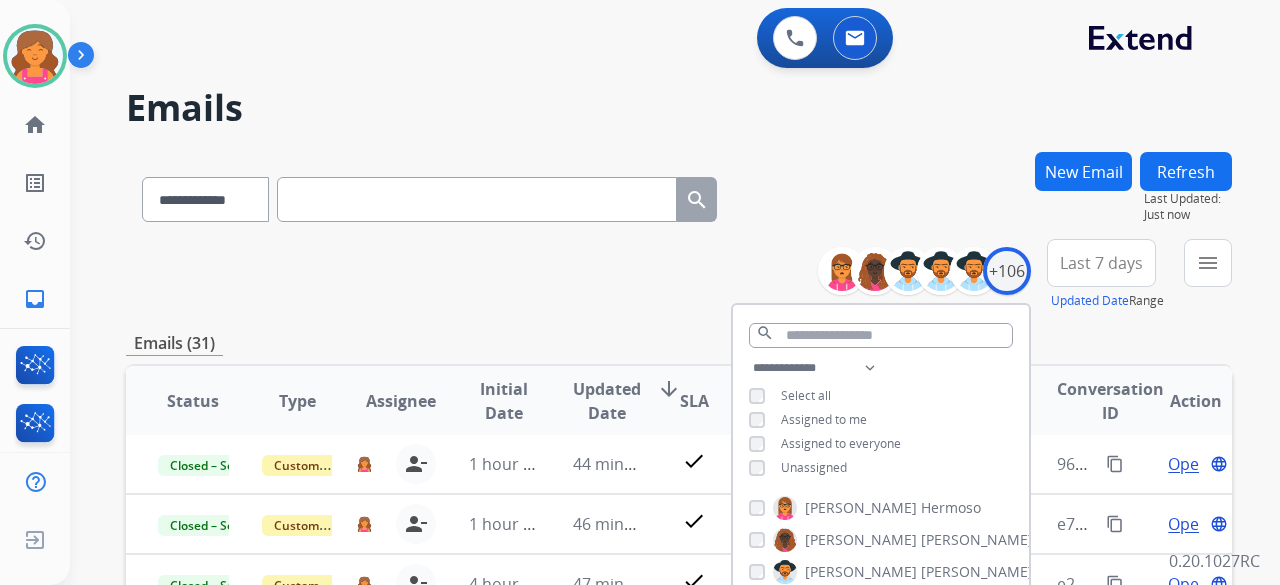 click on "**********" at bounding box center [679, 275] 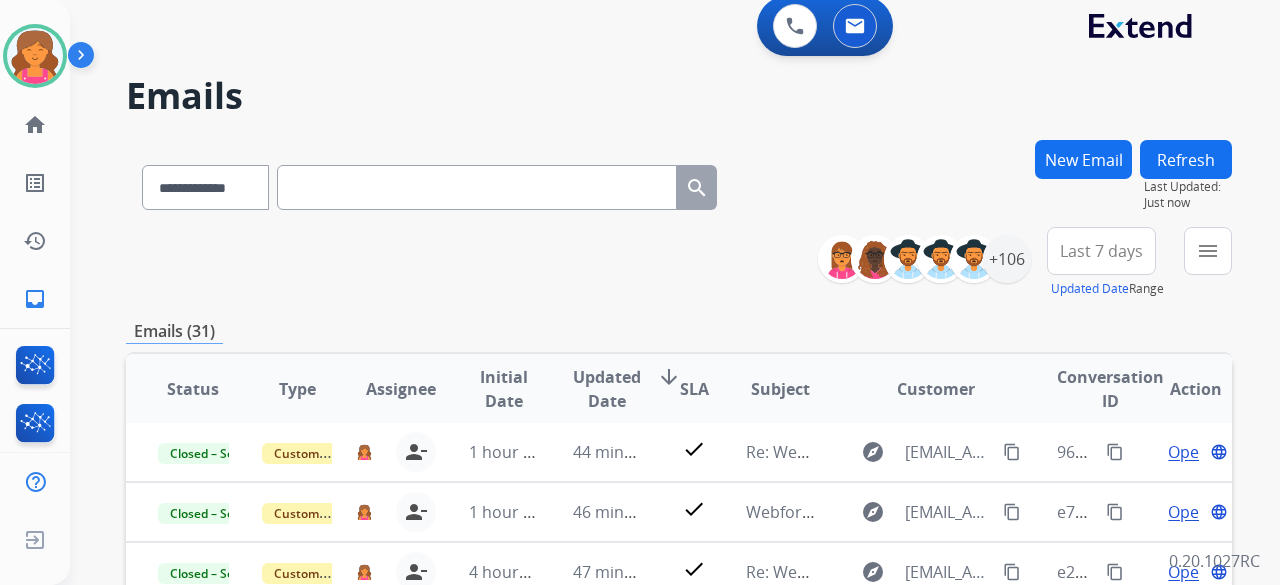 scroll, scrollTop: 0, scrollLeft: 0, axis: both 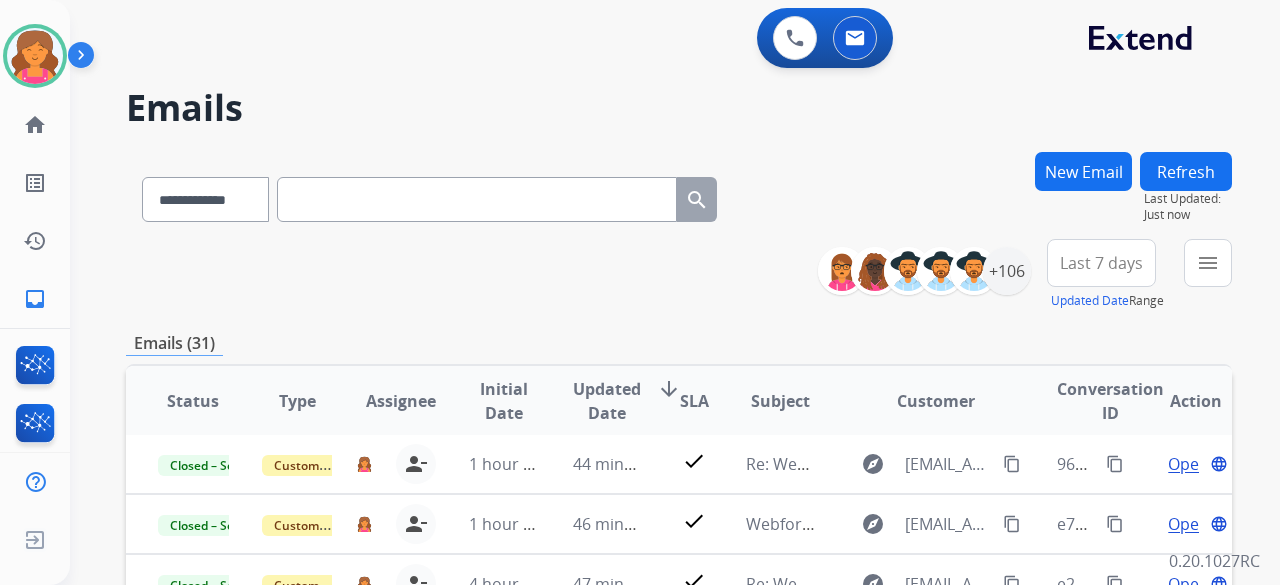 click on "Last 7 days" at bounding box center (1101, 263) 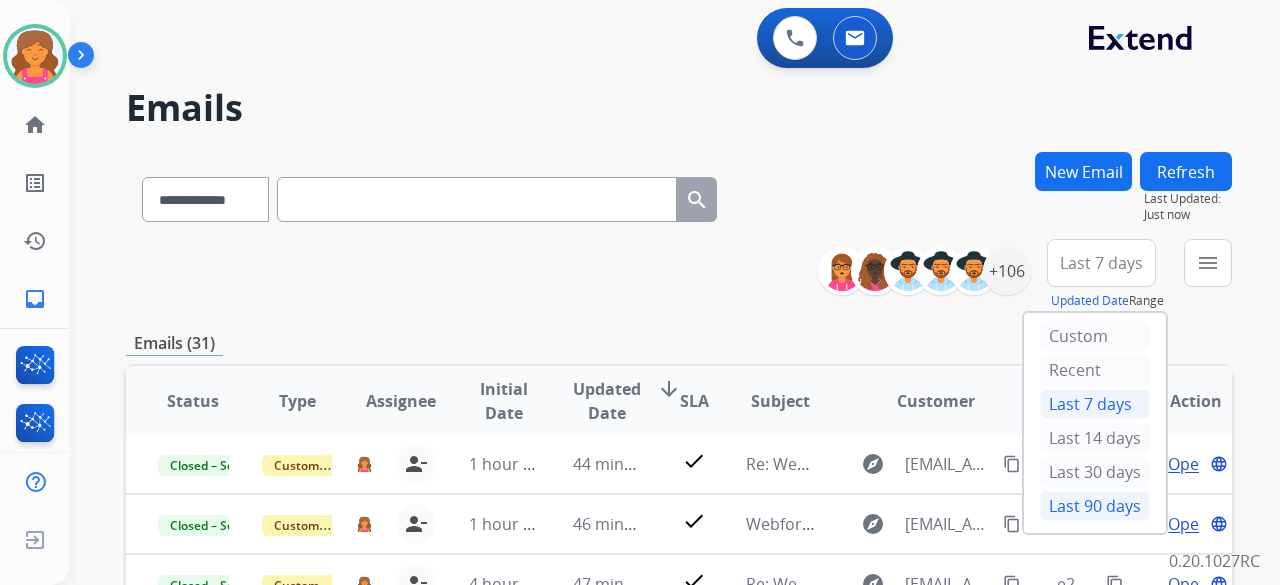 click on "Last 90 days" at bounding box center (1095, 506) 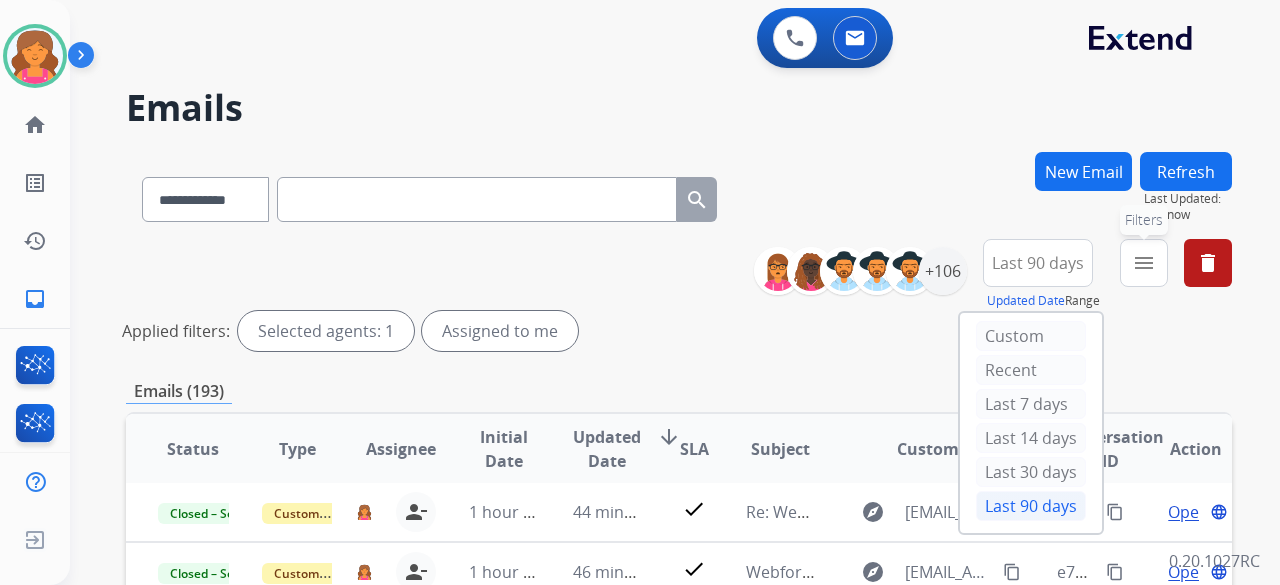 click on "menu  Filters" at bounding box center [1144, 263] 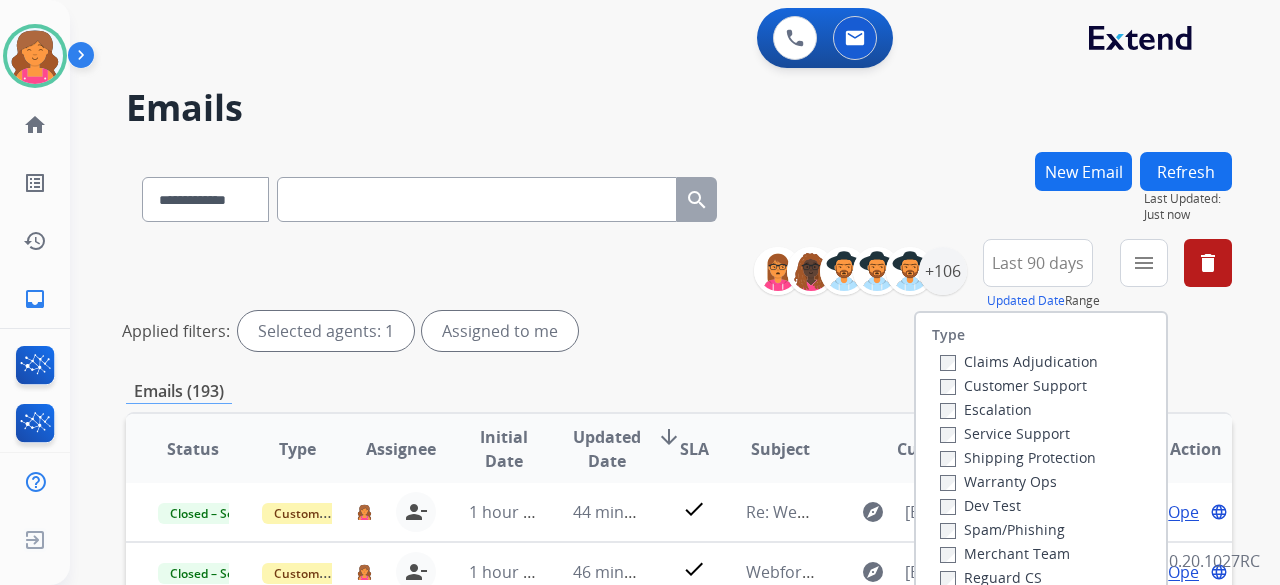 click on "Customer Support" at bounding box center (1013, 385) 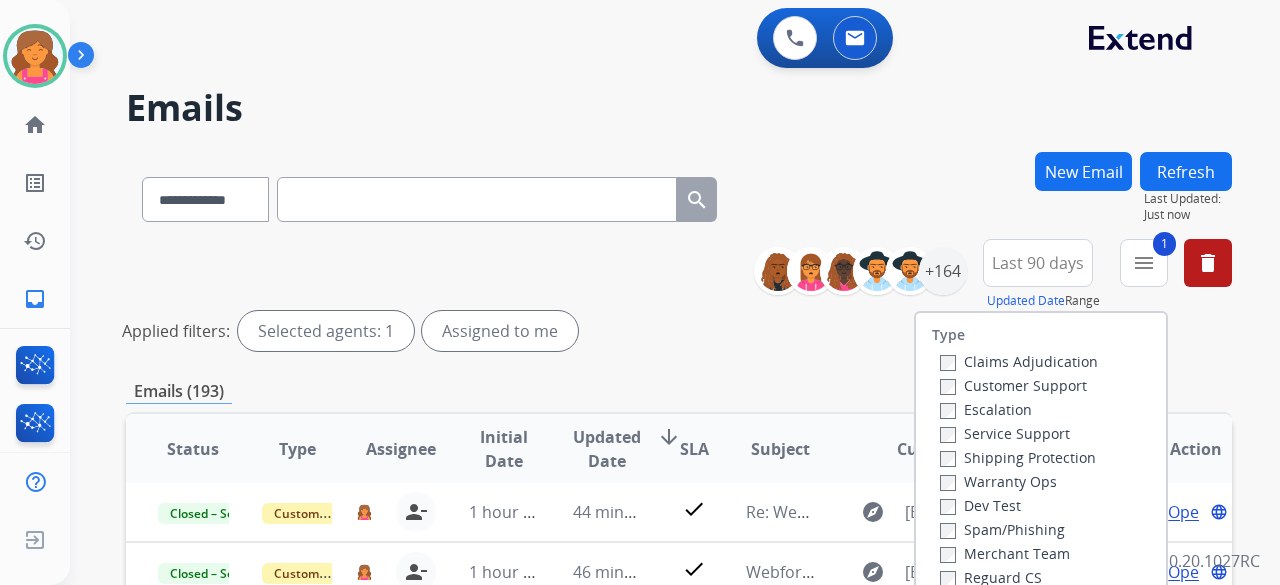 click on "Shipping Protection" at bounding box center [1018, 457] 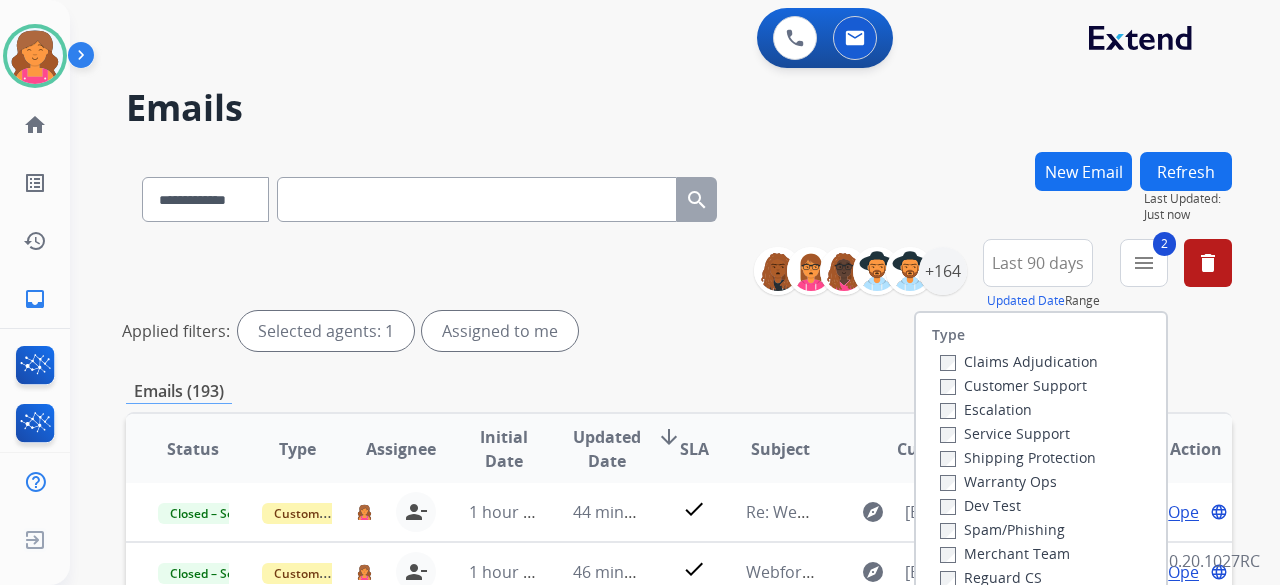 click on "Spam/Phishing" at bounding box center (1002, 529) 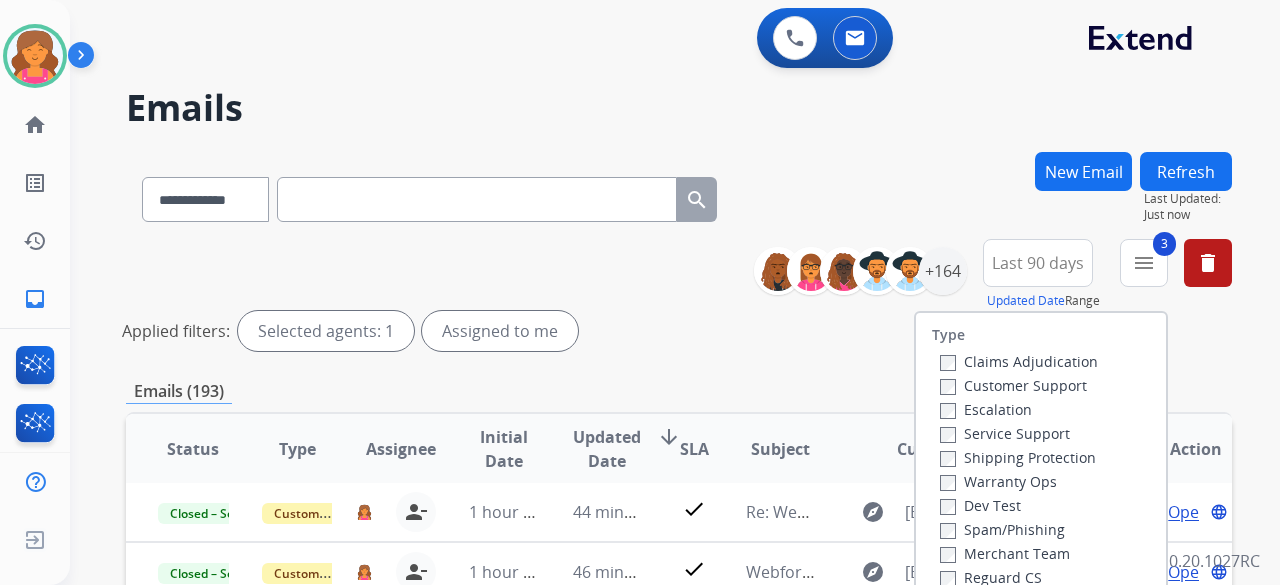 click on "Spam/Phishing" at bounding box center [1002, 529] 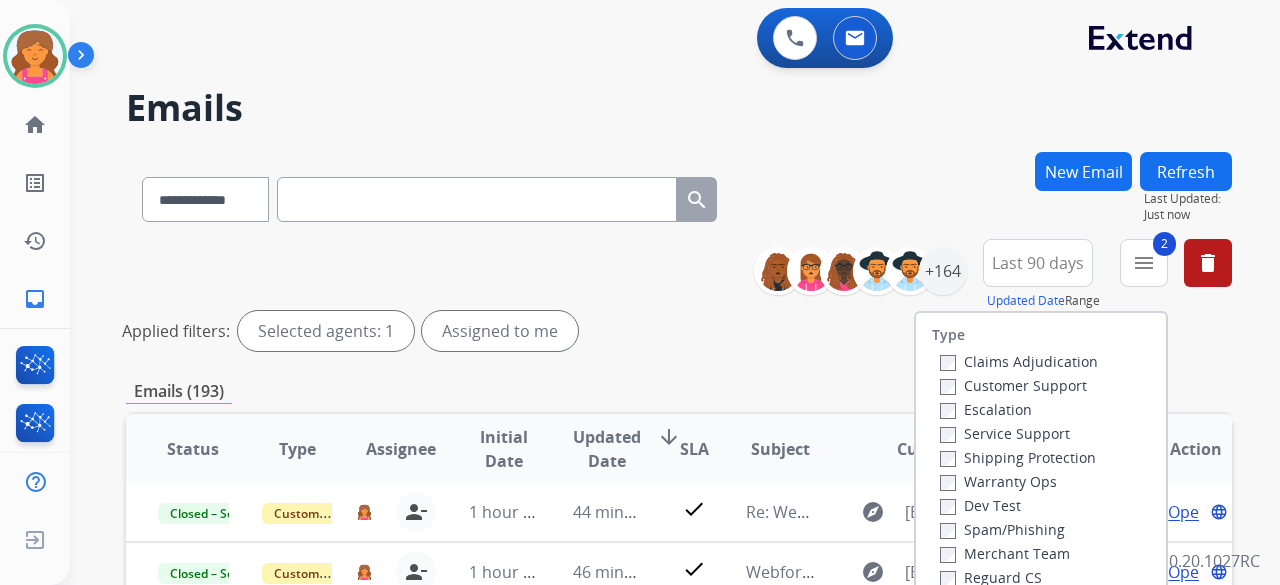 click on "Reguard CS" at bounding box center [991, 577] 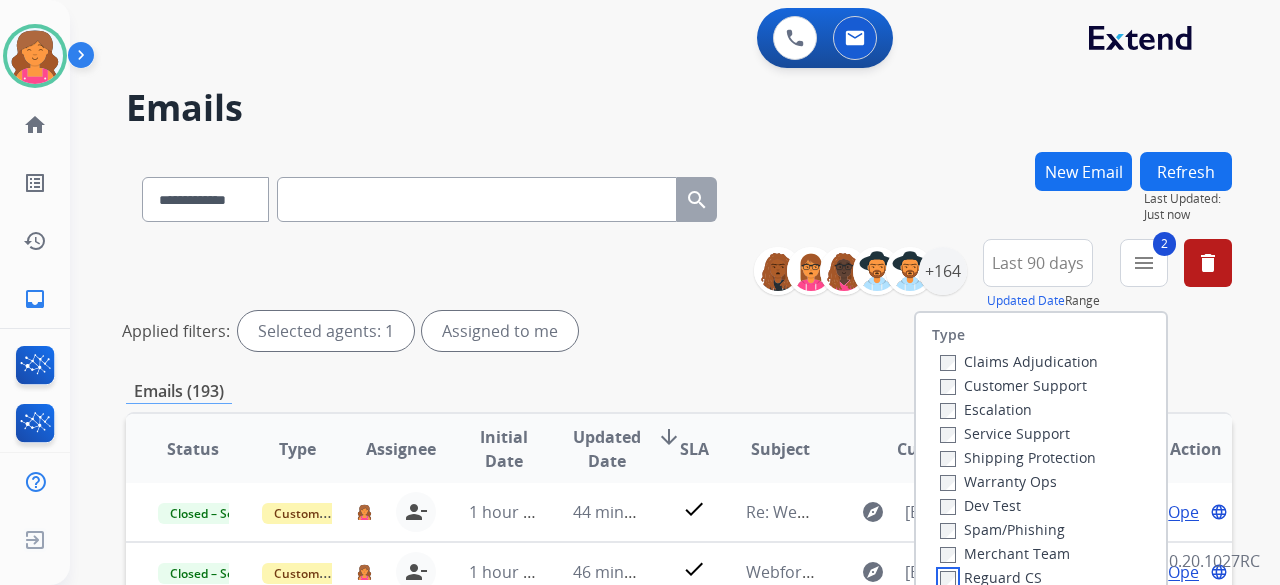 scroll, scrollTop: 2, scrollLeft: 0, axis: vertical 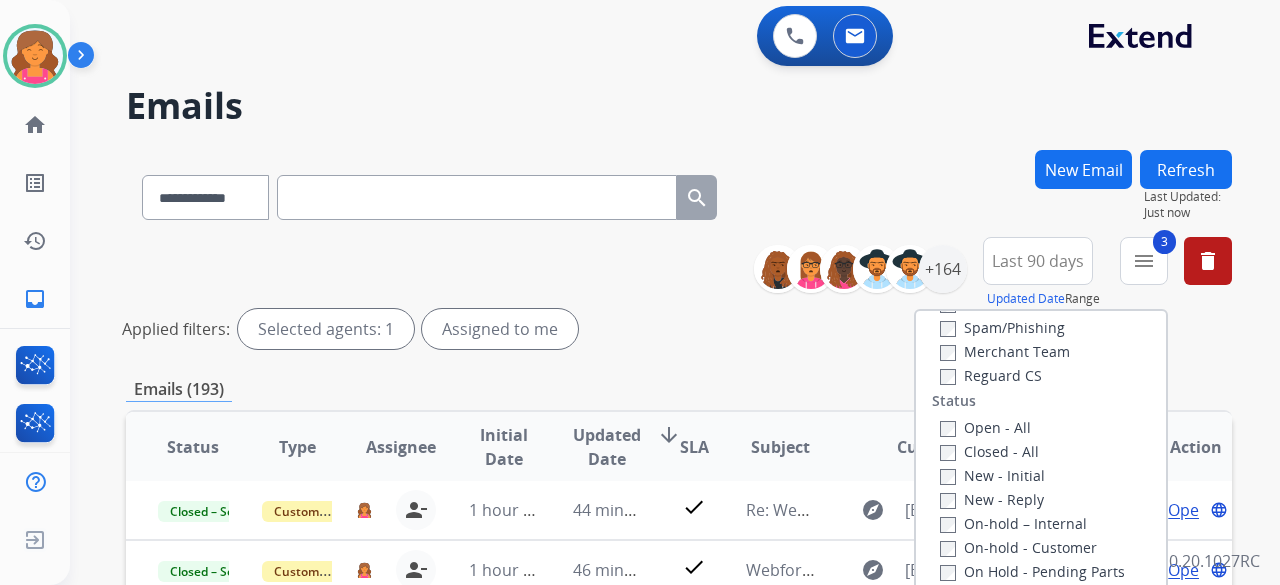 click on "Open - All" at bounding box center (985, 427) 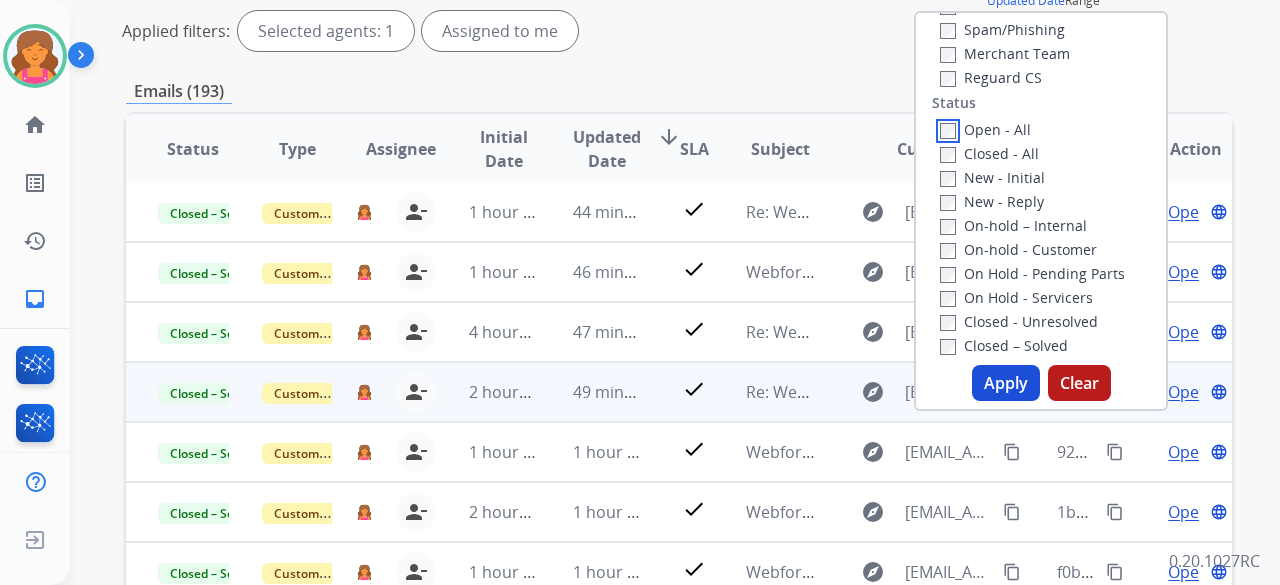 scroll, scrollTop: 302, scrollLeft: 0, axis: vertical 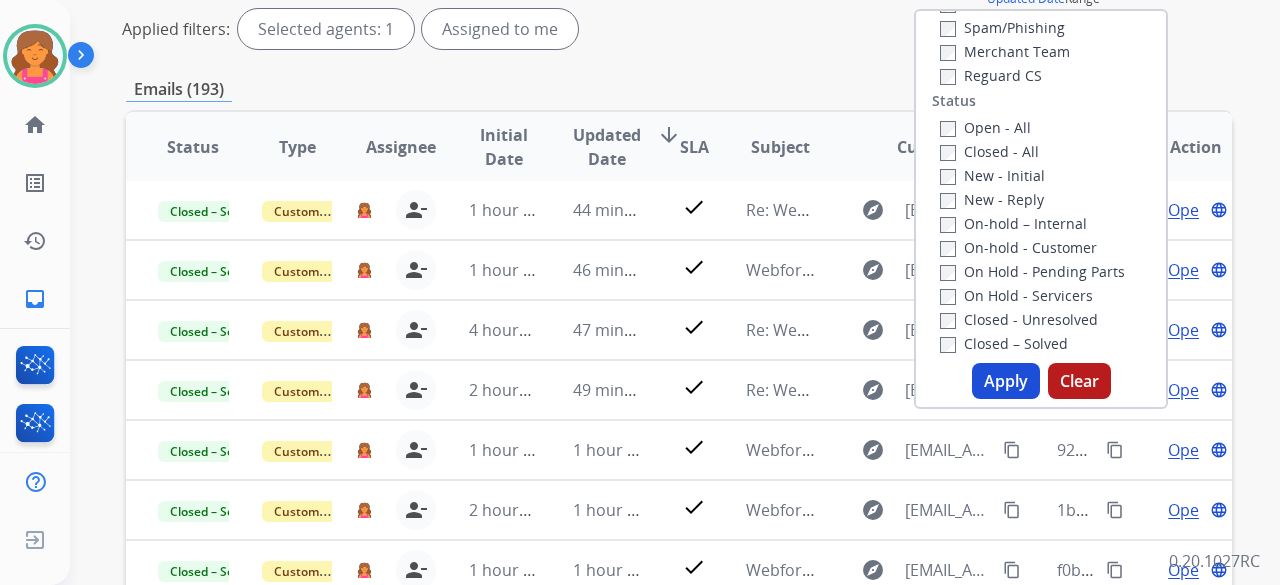 click on "Apply" at bounding box center [1006, 381] 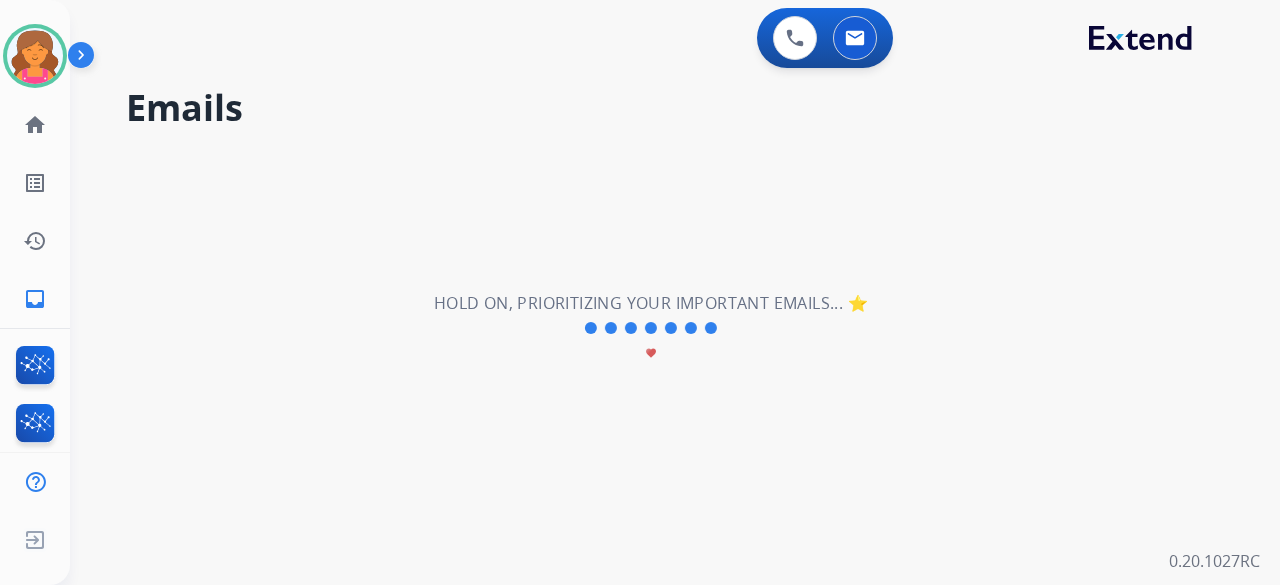 scroll, scrollTop: 0, scrollLeft: 0, axis: both 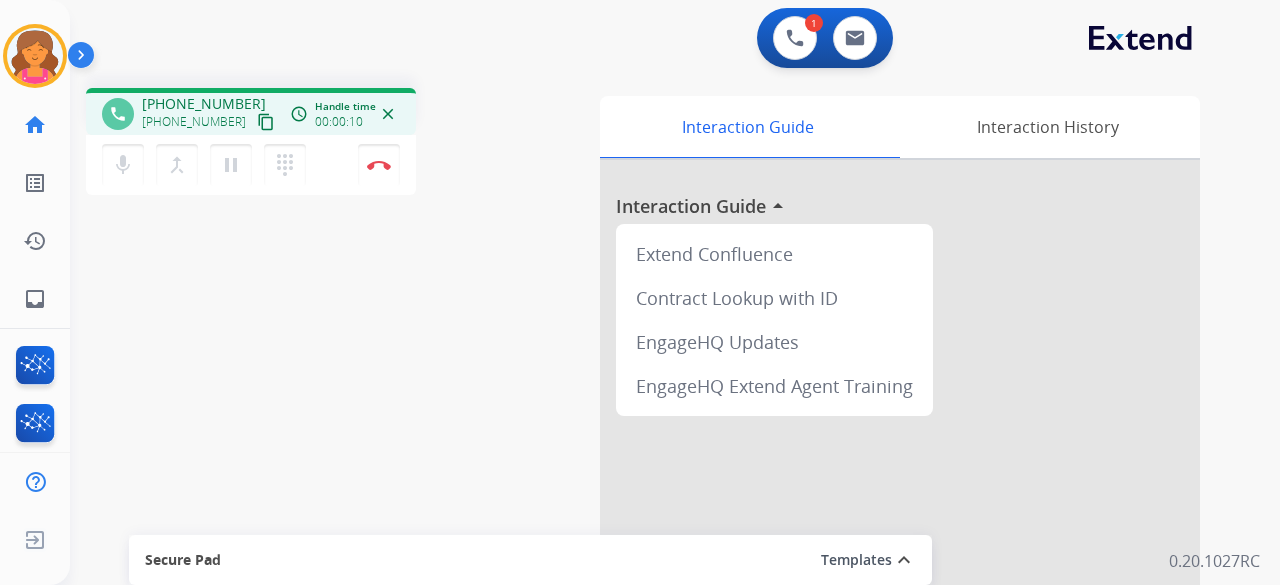 click on "content_copy" at bounding box center [266, 122] 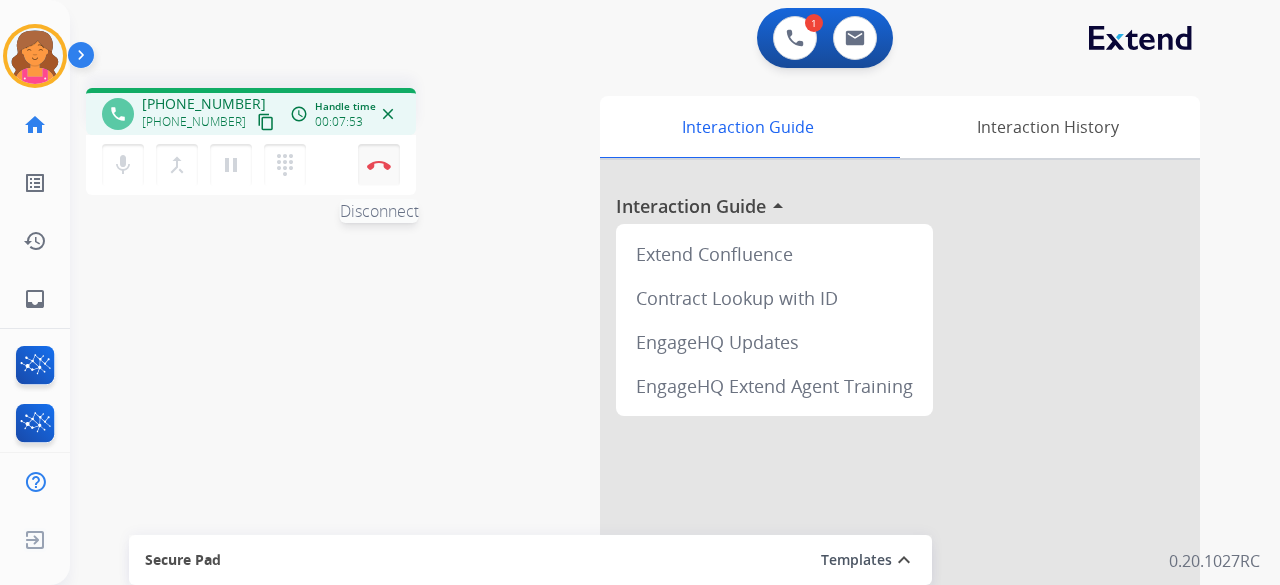 click at bounding box center [379, 165] 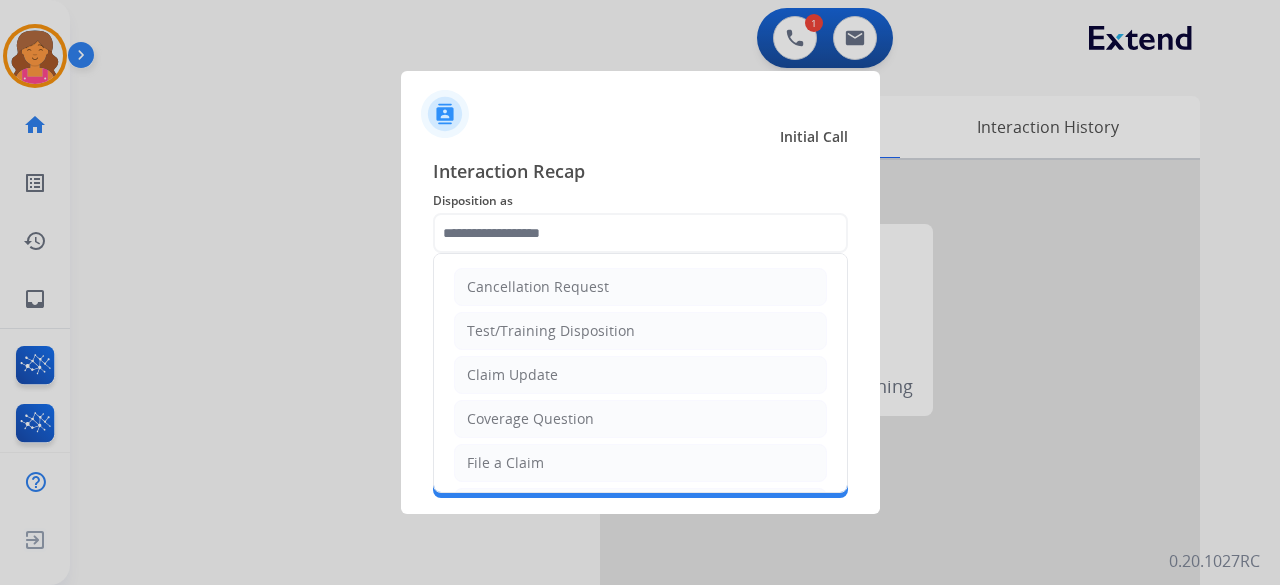 click 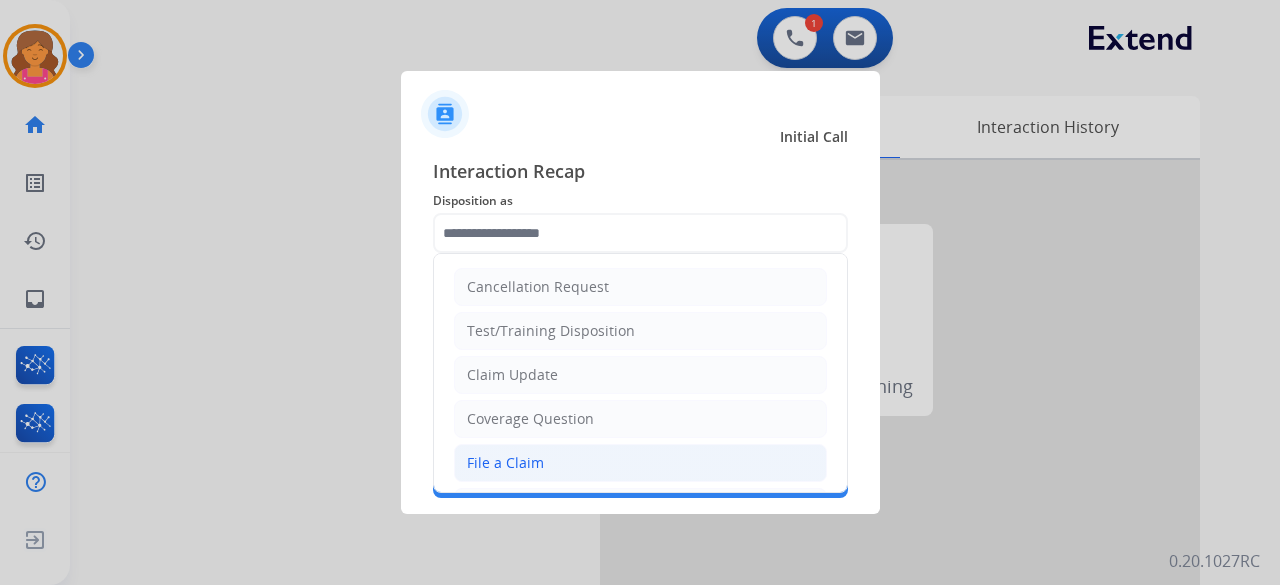click on "File a Claim" 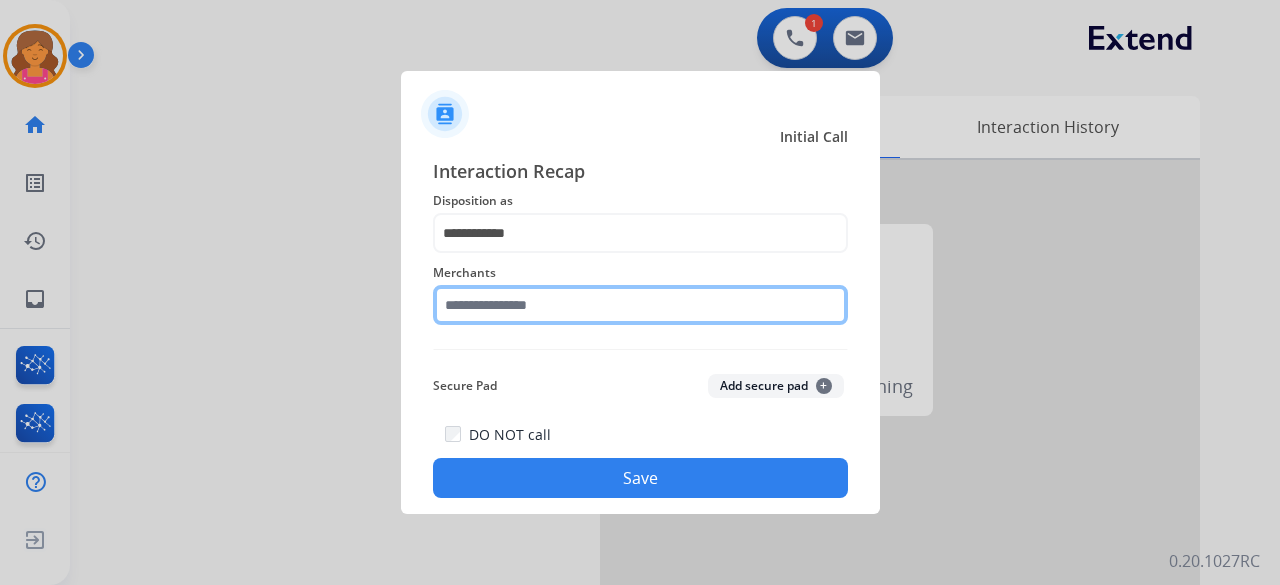 click 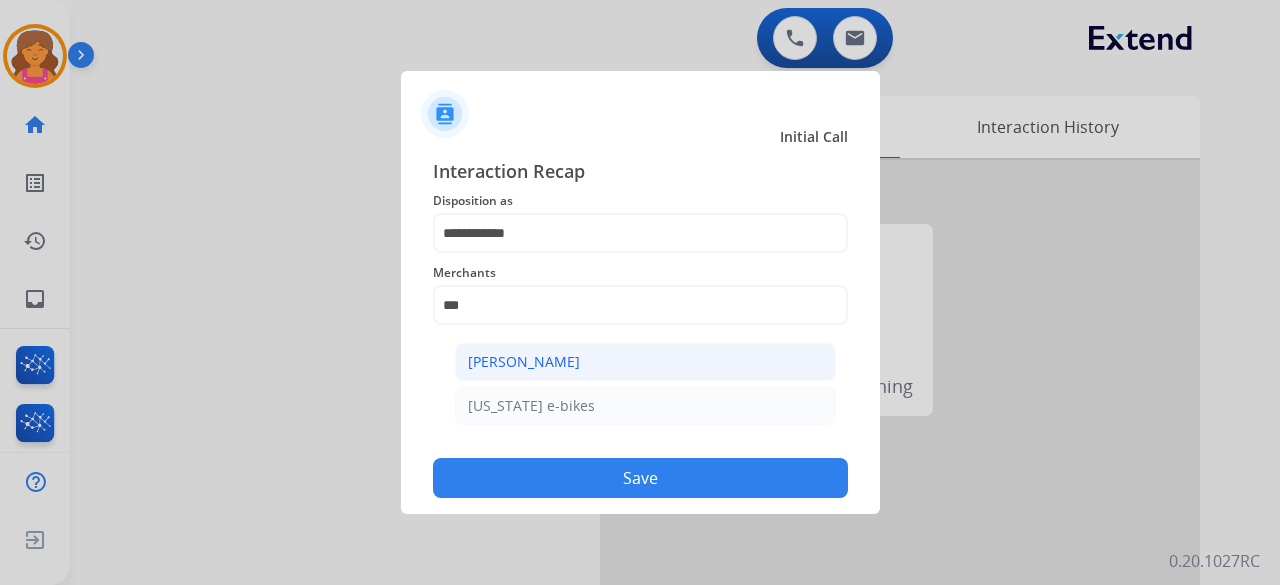 click on "[PERSON_NAME]" 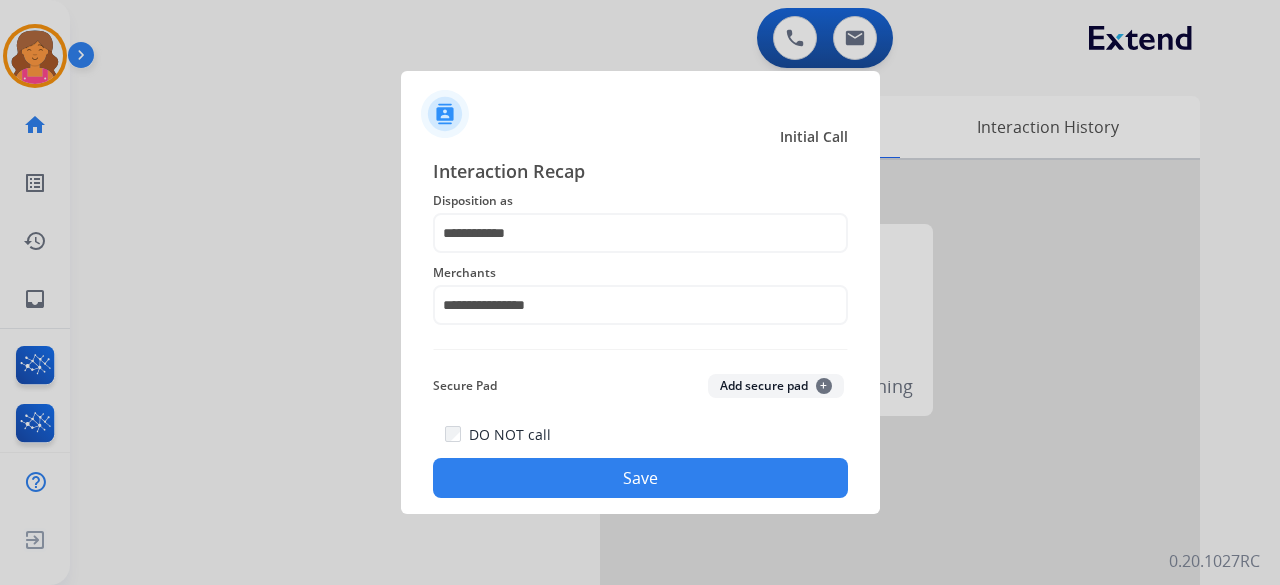 click on "Save" 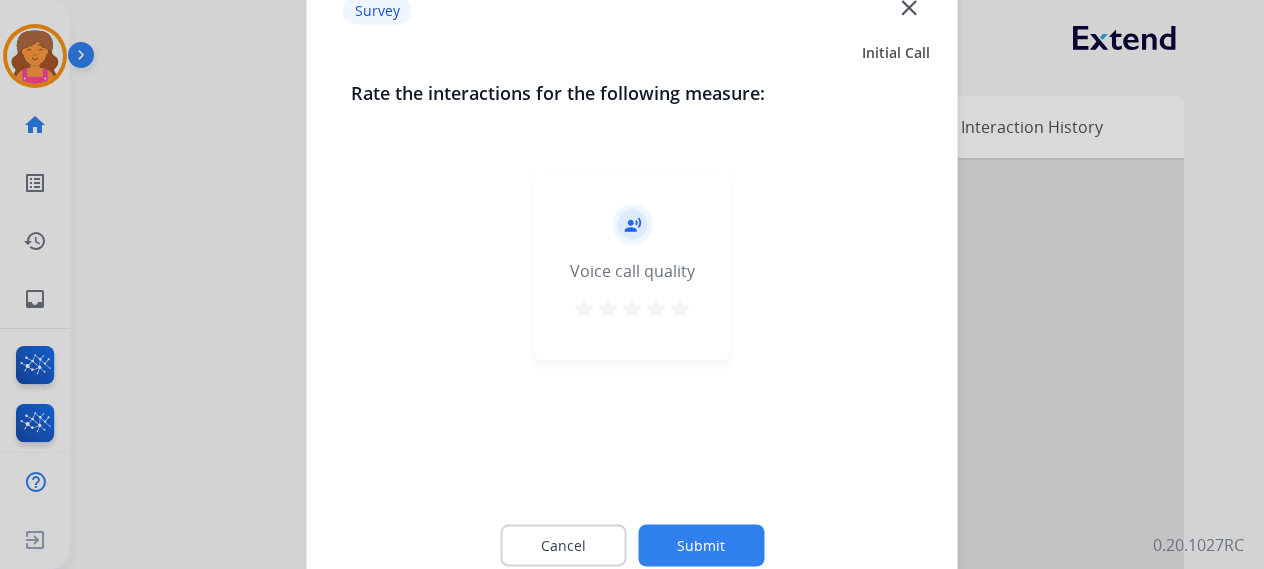 click on "star" at bounding box center [680, 308] 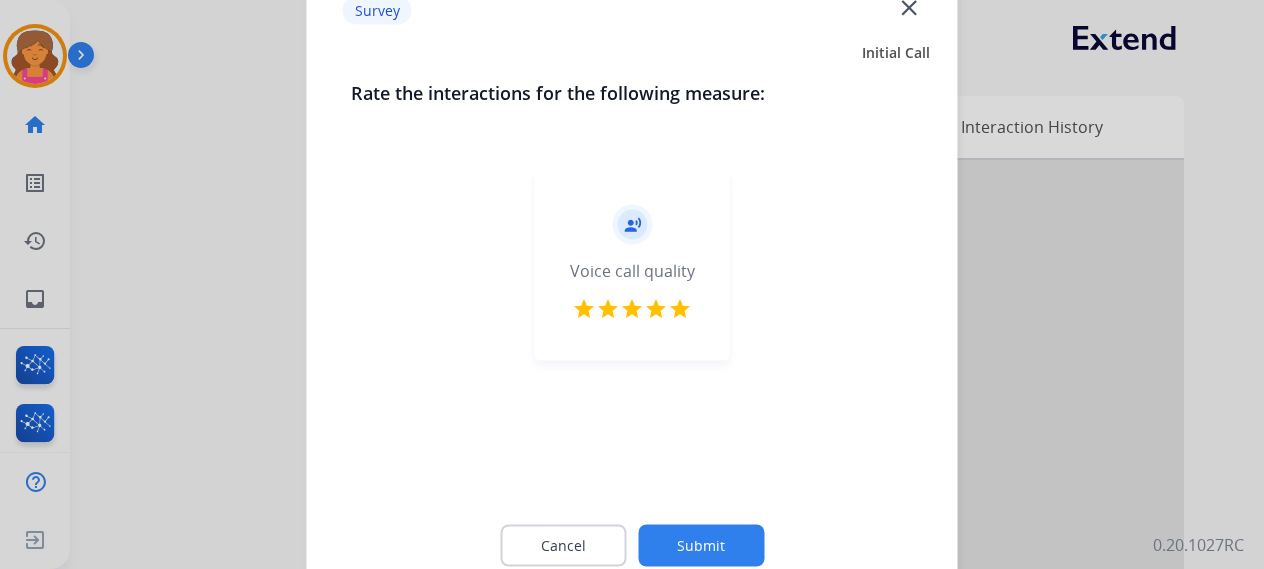 click on "Submit" 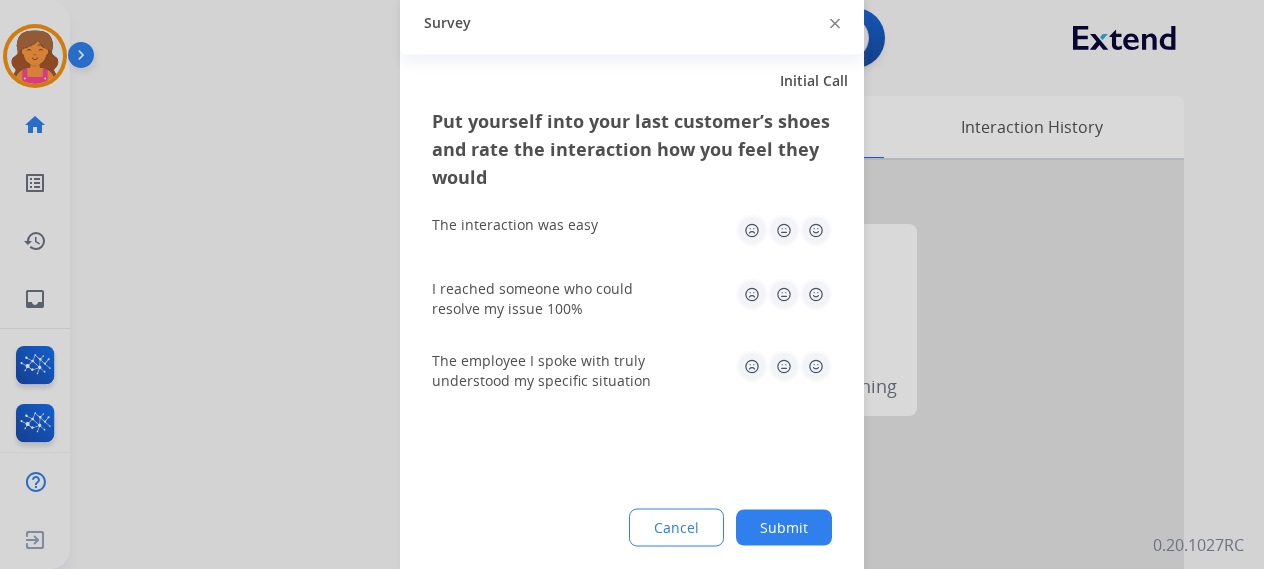 click 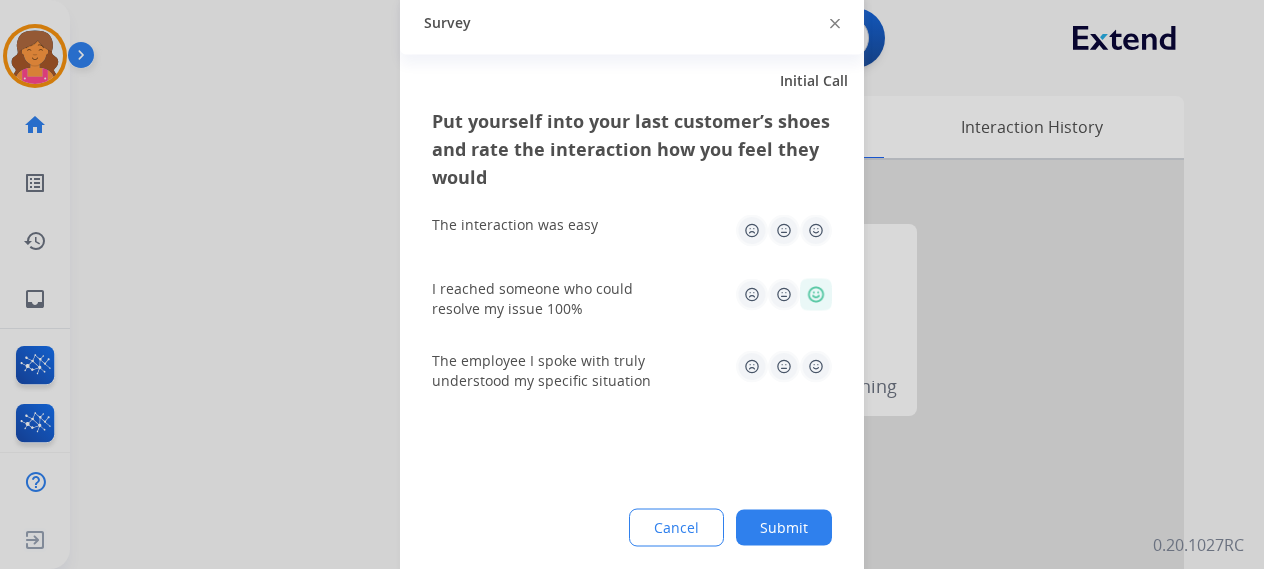 click 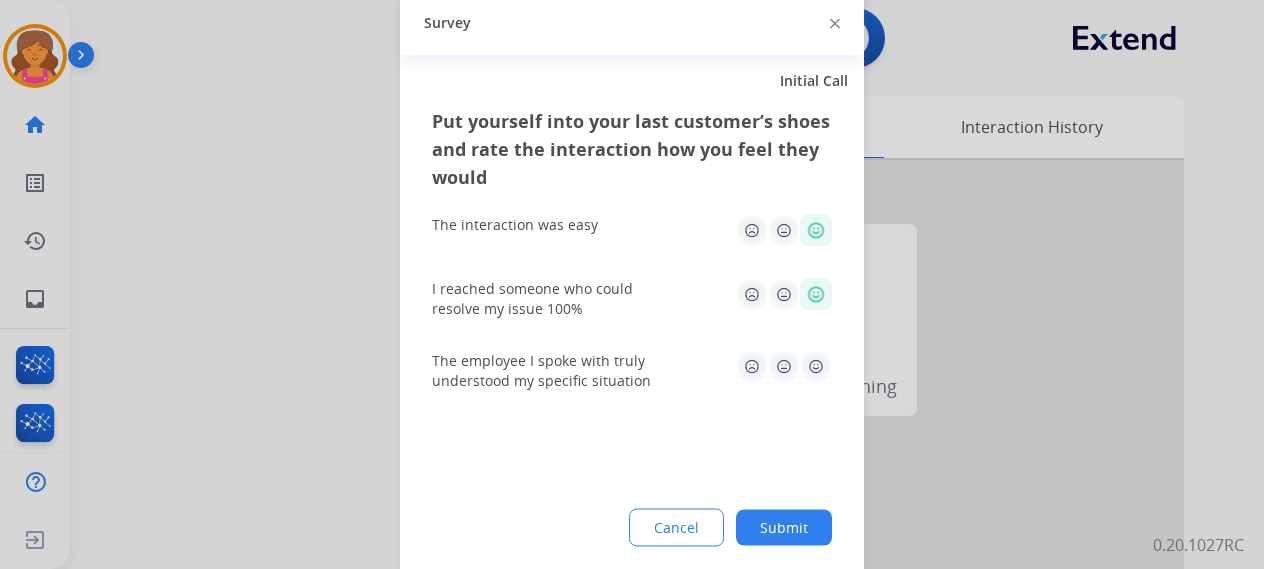 click 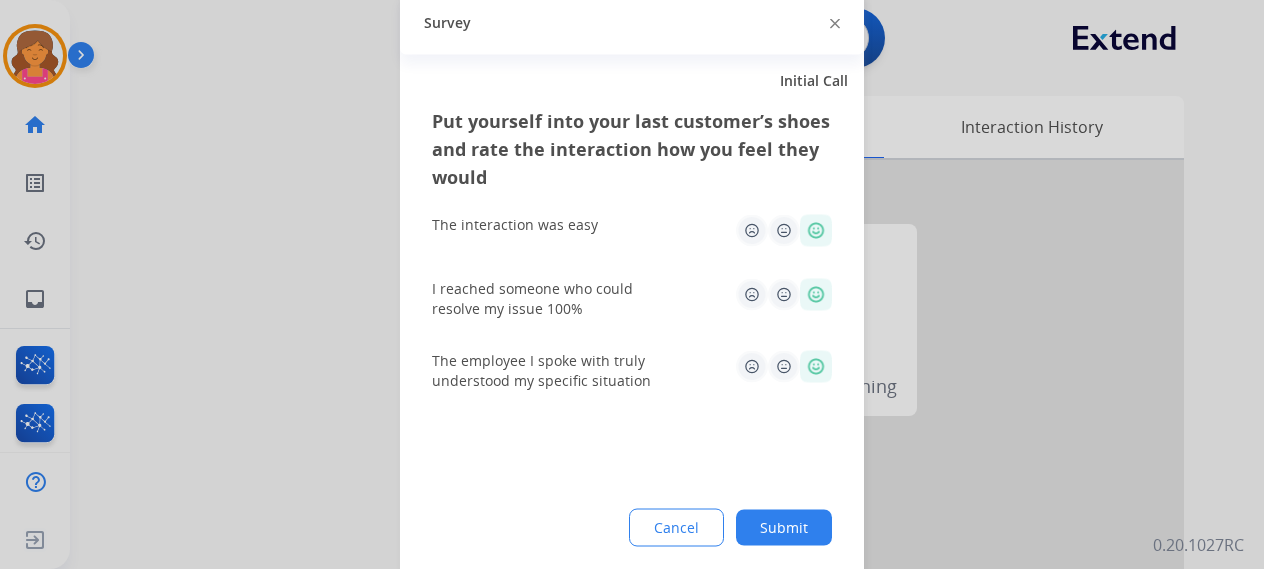 click on "Submit" 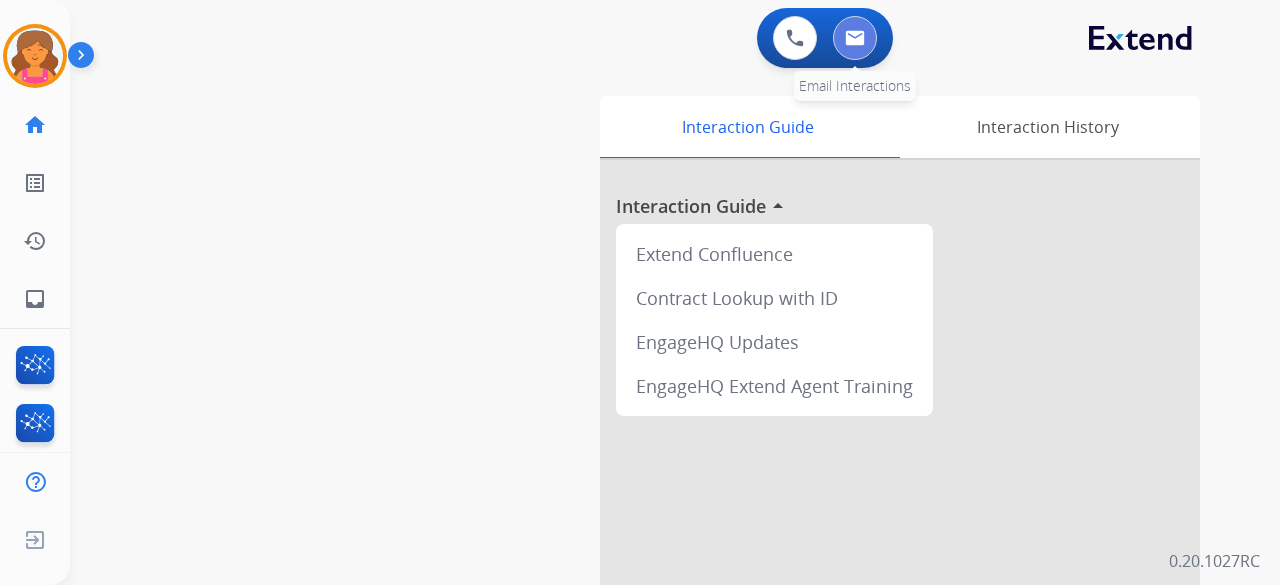 click at bounding box center (855, 38) 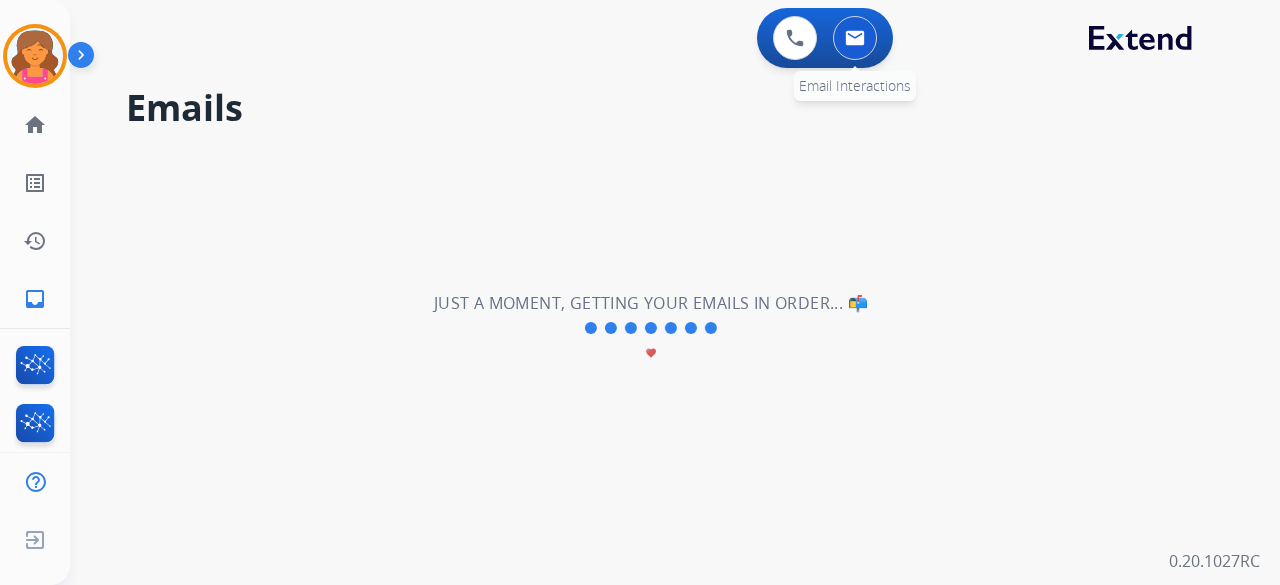 click at bounding box center (855, 38) 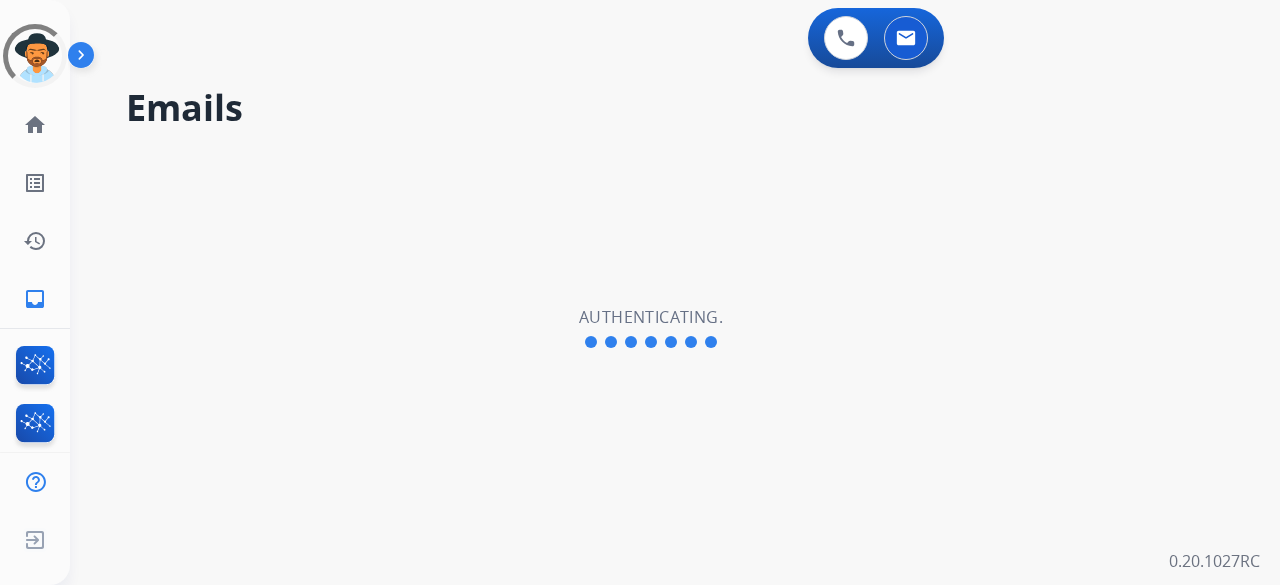 scroll, scrollTop: 0, scrollLeft: 0, axis: both 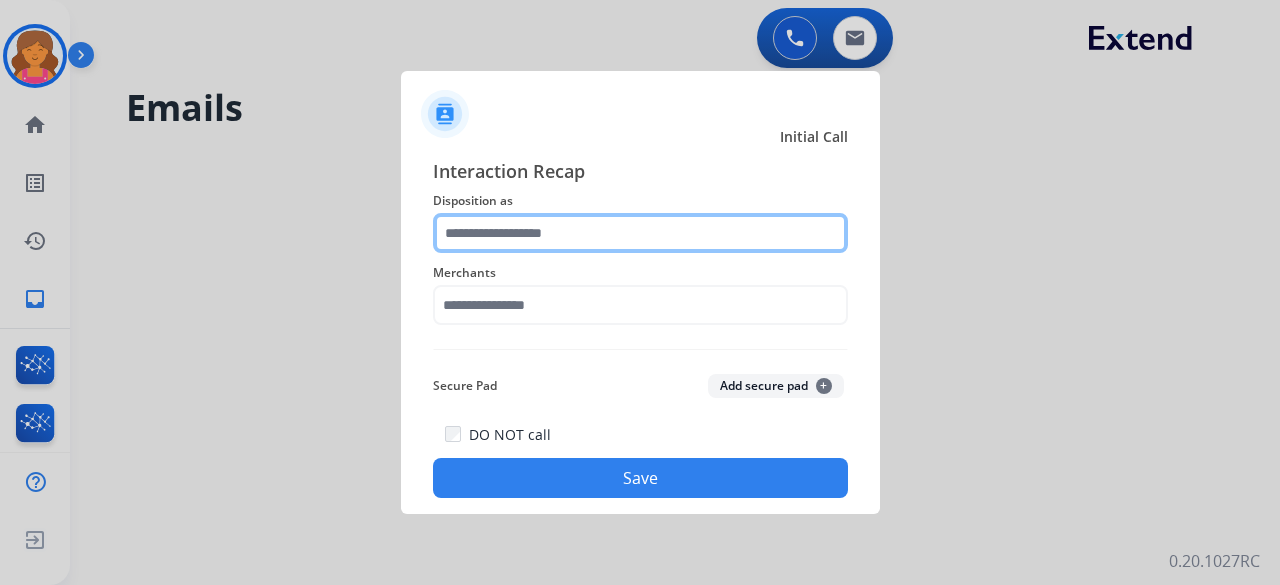 click 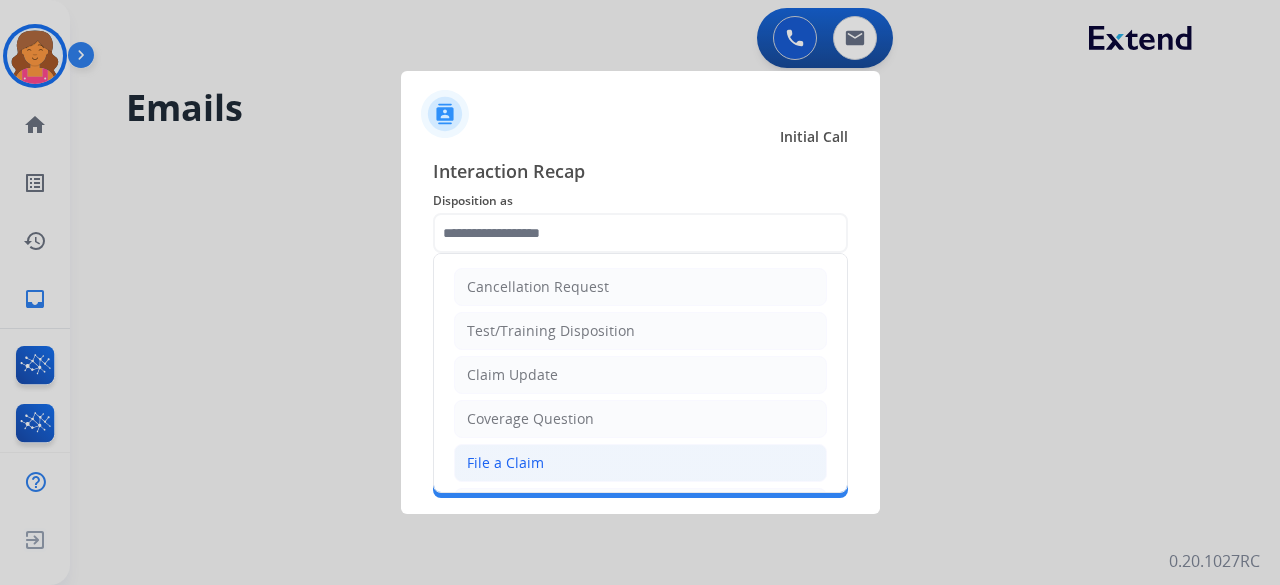 click on "File a Claim" 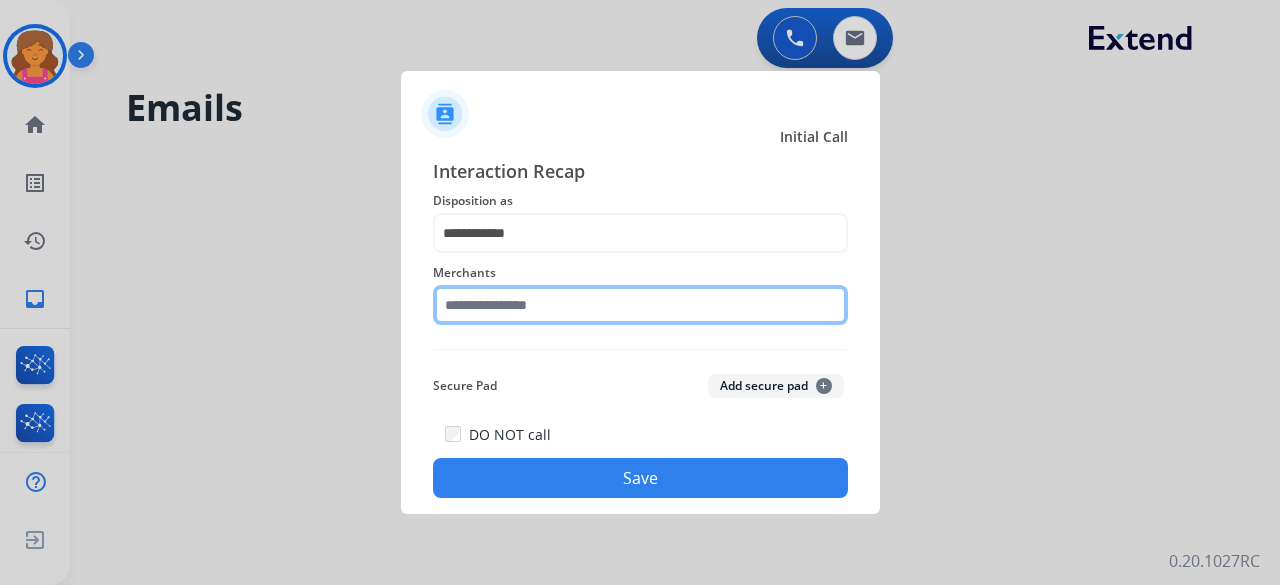 click 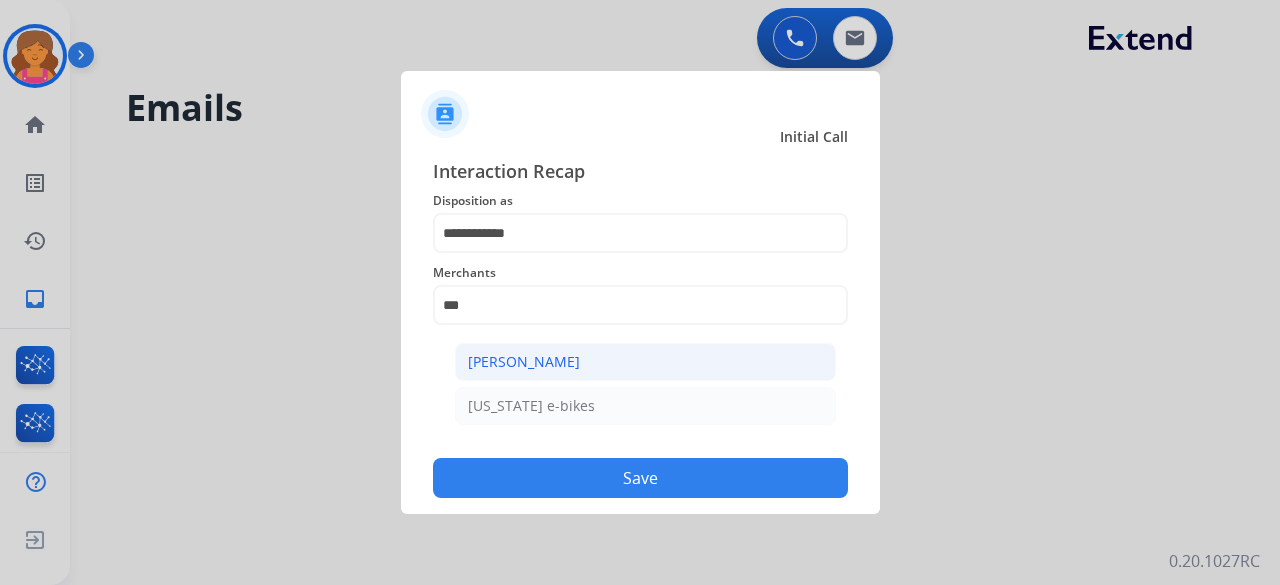 click on "[PERSON_NAME]" 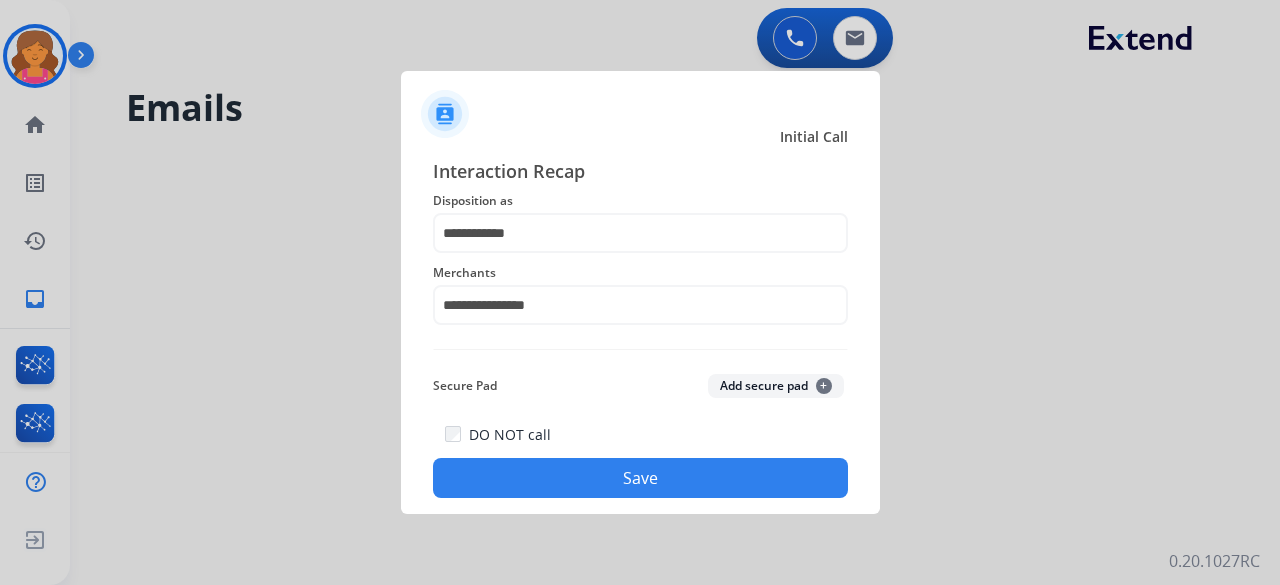 click on "Save" 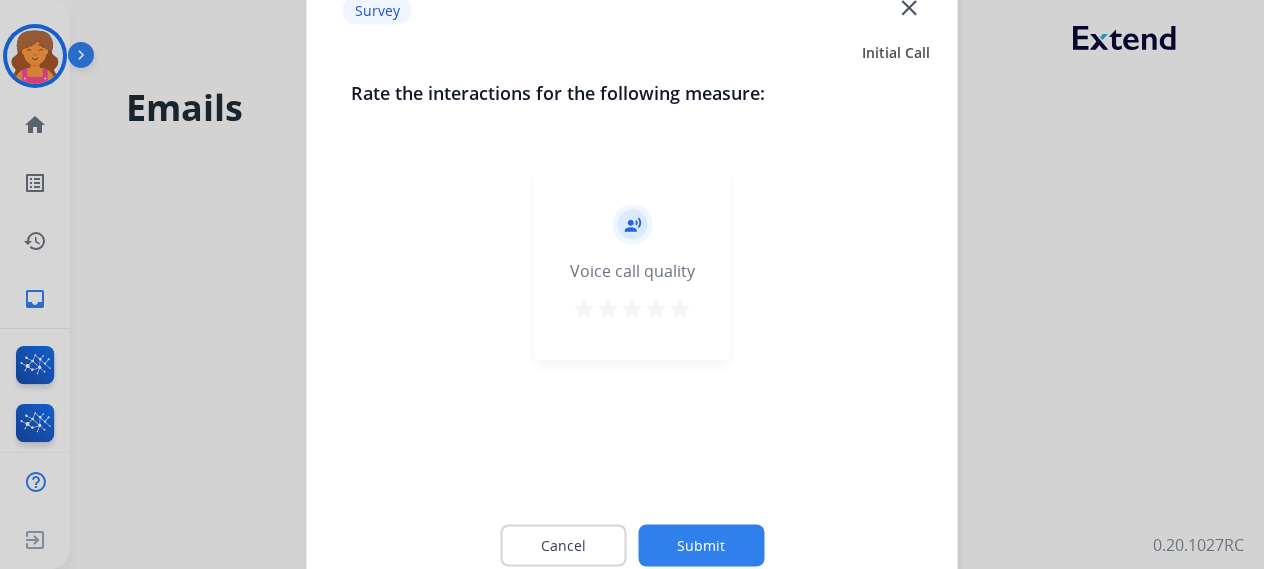 click on "Survey  close" 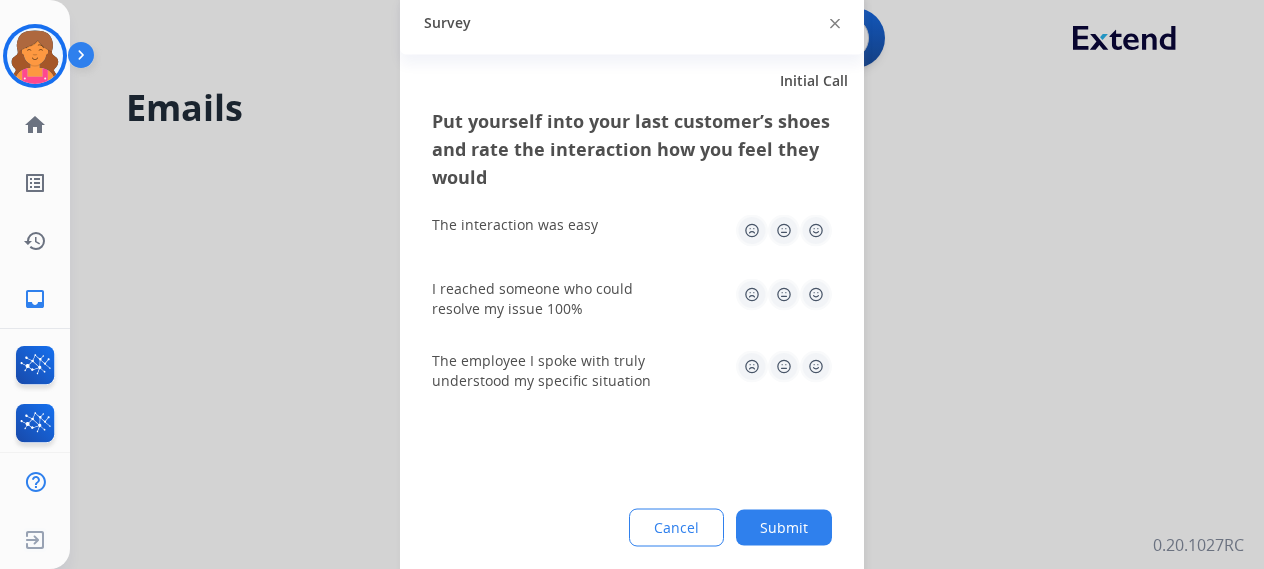 click 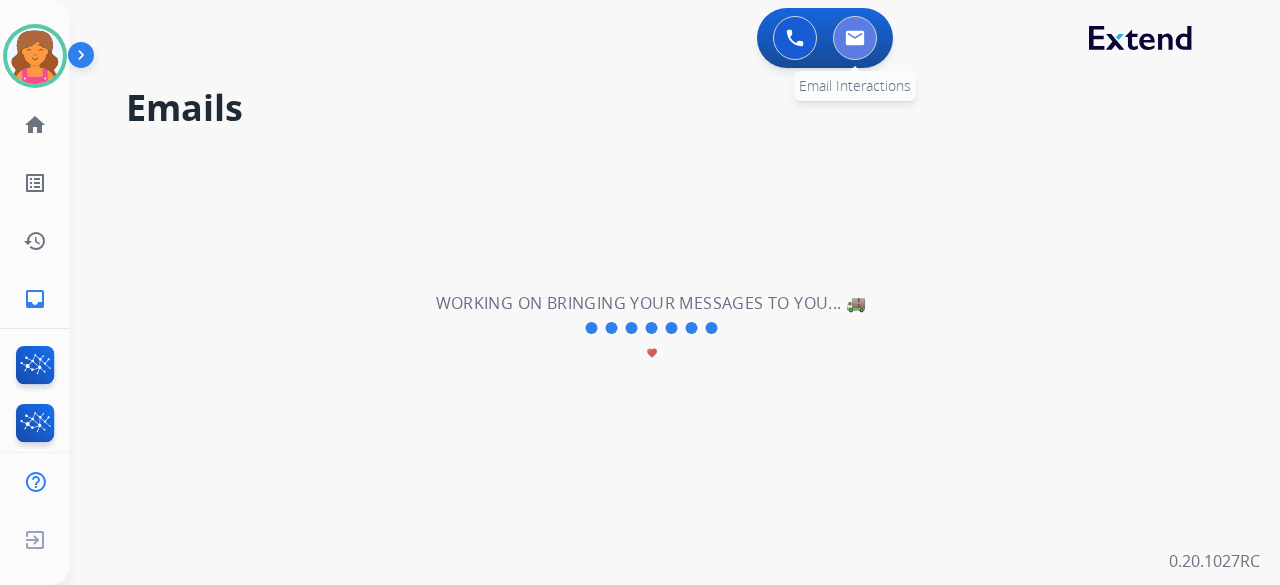 click at bounding box center (855, 38) 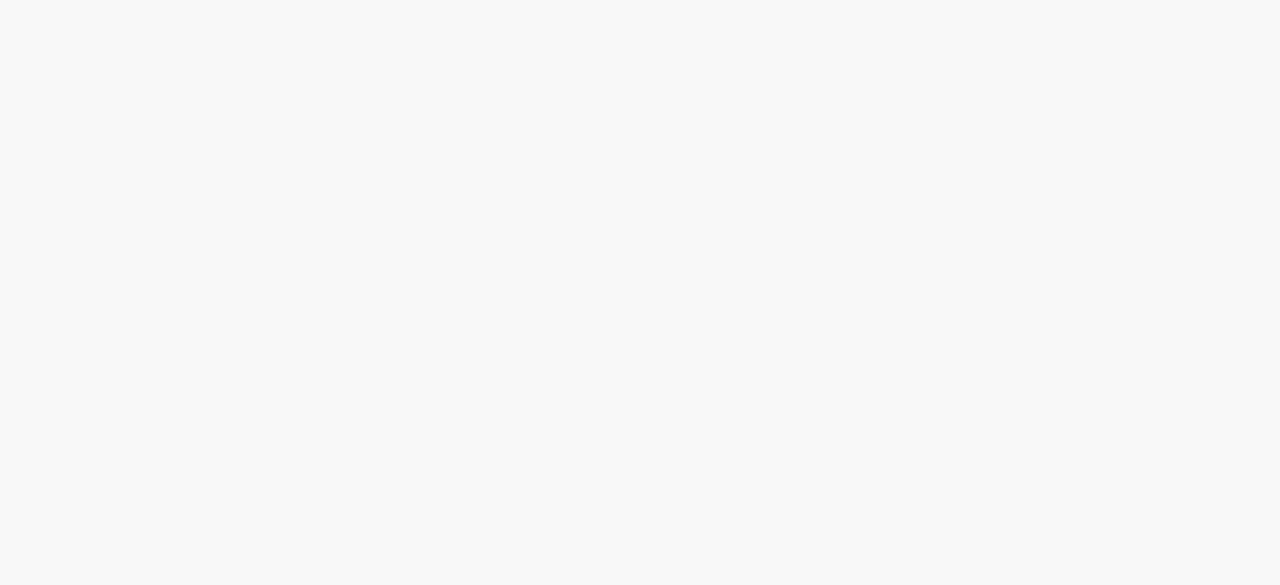 scroll, scrollTop: 0, scrollLeft: 0, axis: both 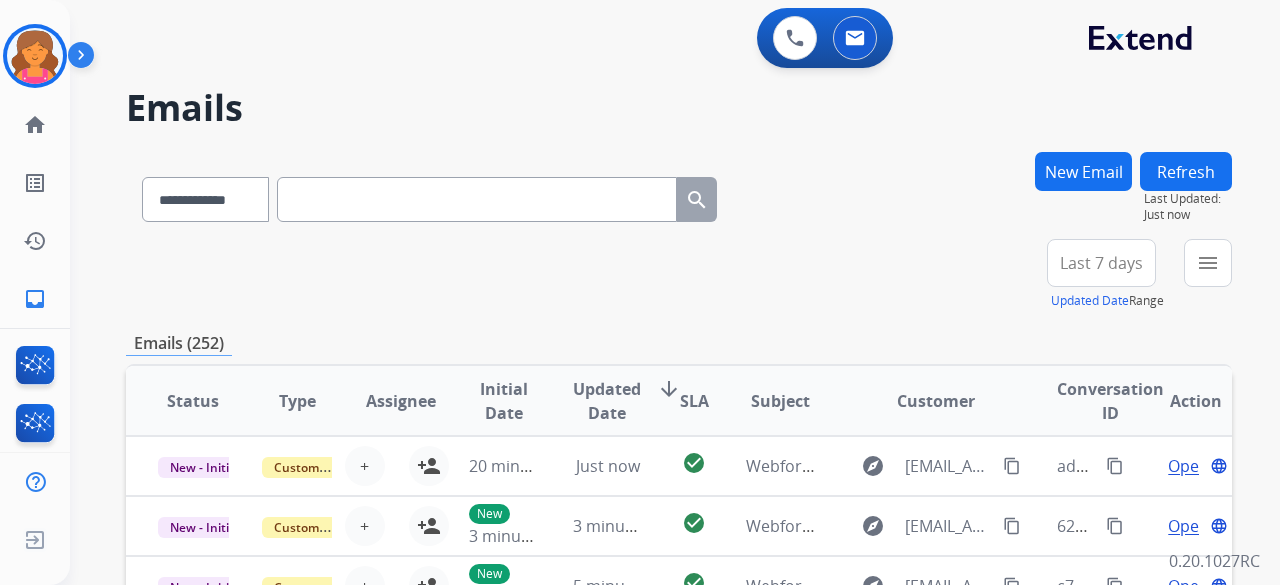 click on "New Email" at bounding box center [1083, 171] 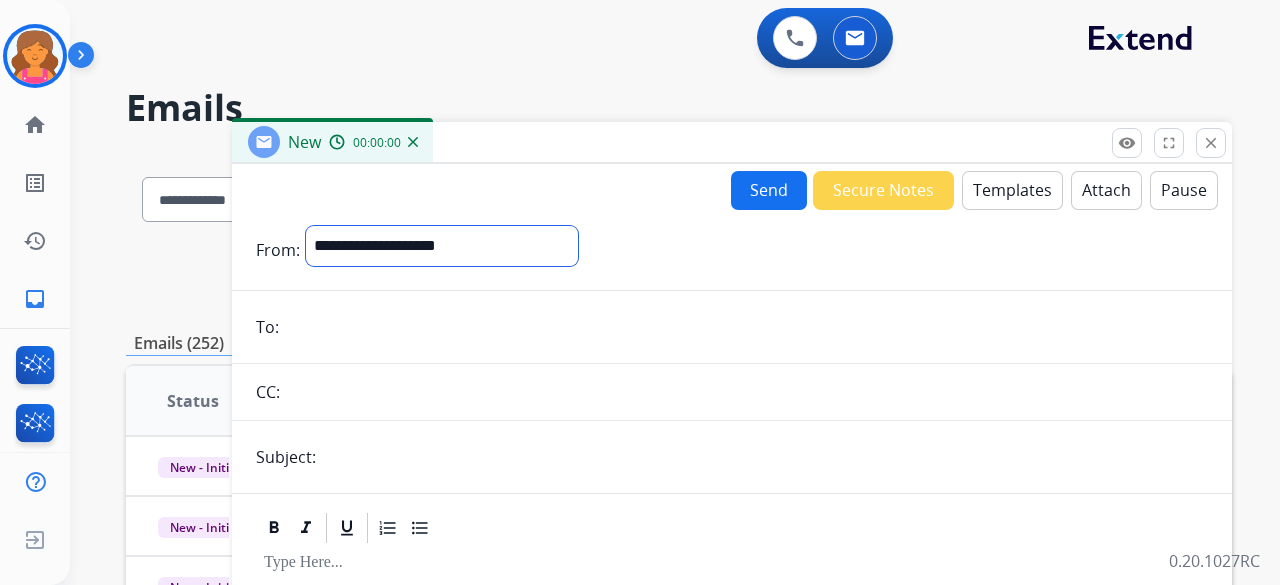 click on "**********" at bounding box center [442, 246] 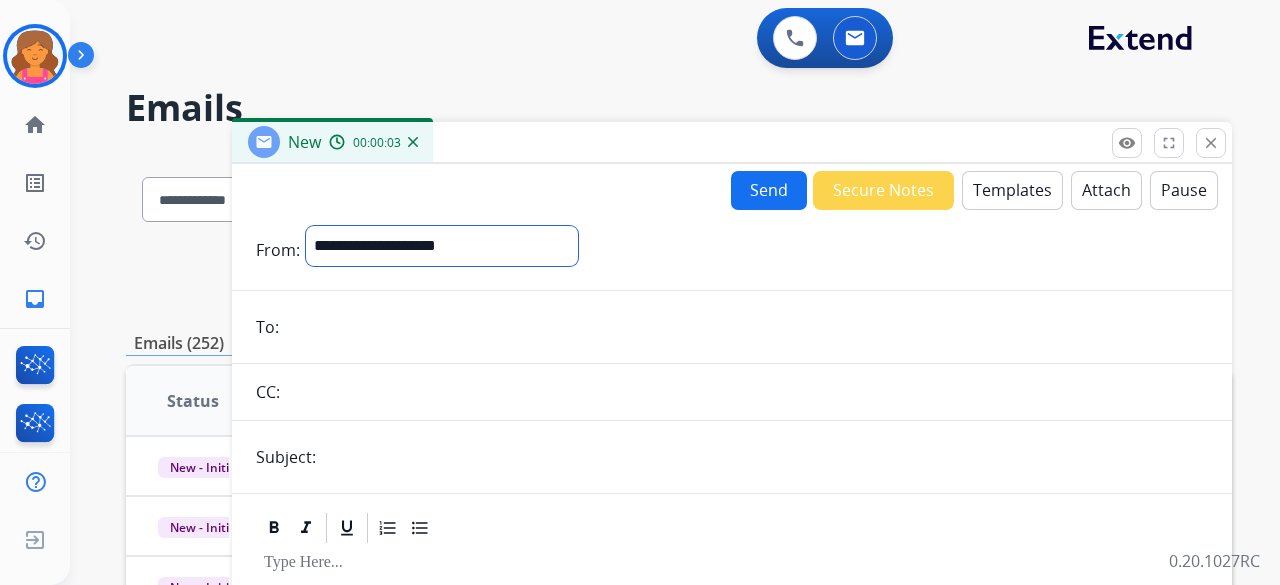 select on "**********" 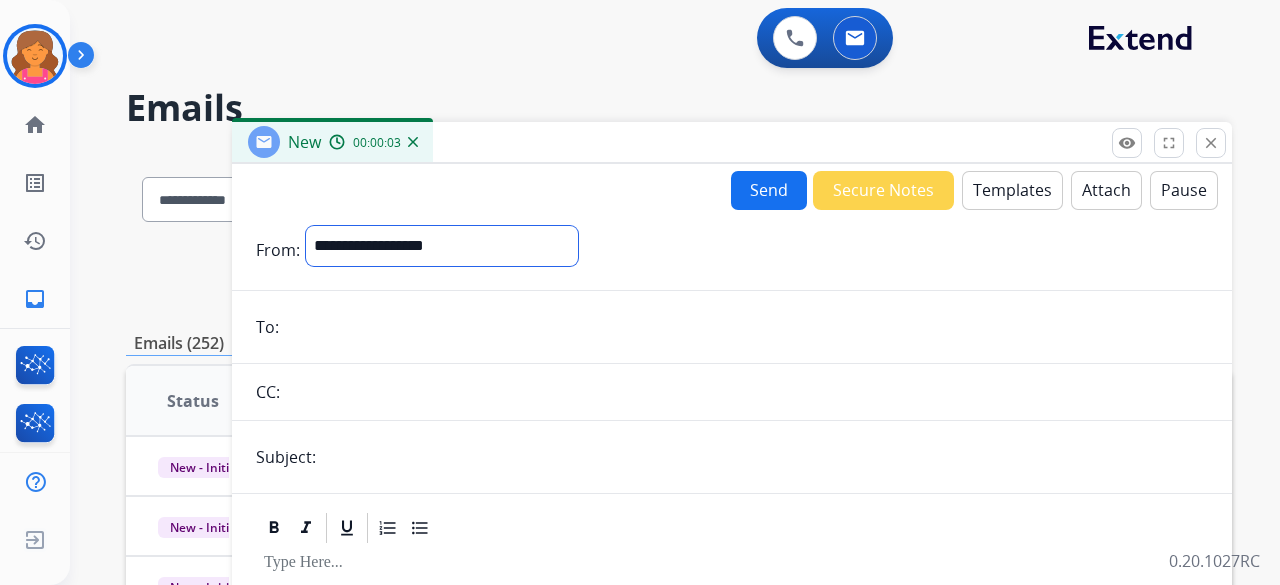click on "**********" at bounding box center (442, 246) 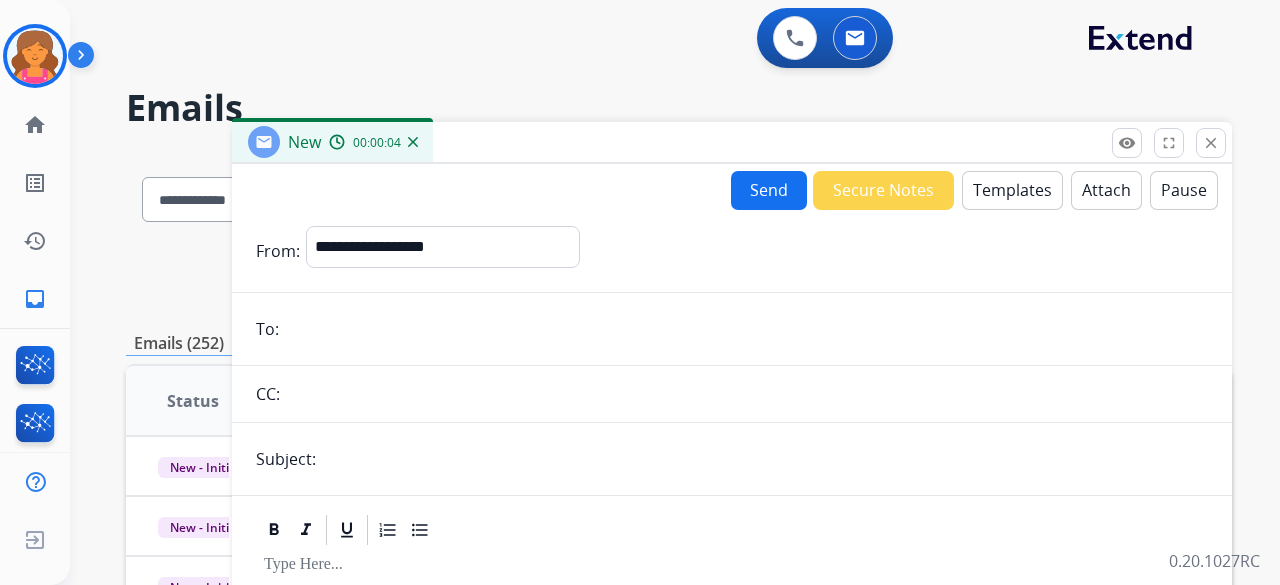 click at bounding box center (746, 329) 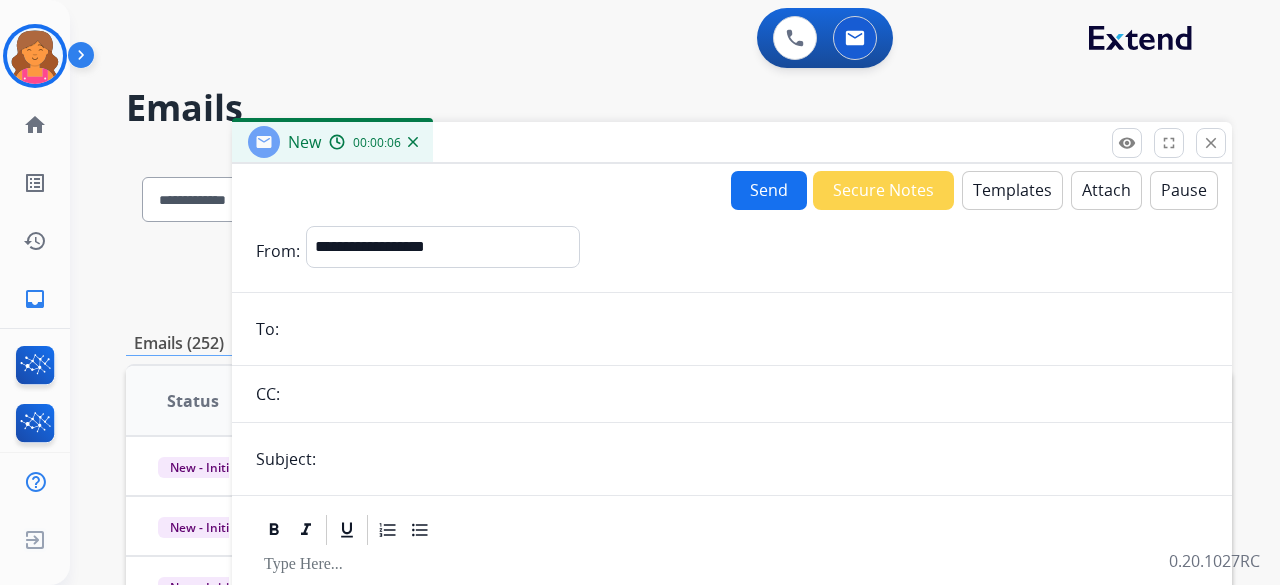 paste on "**********" 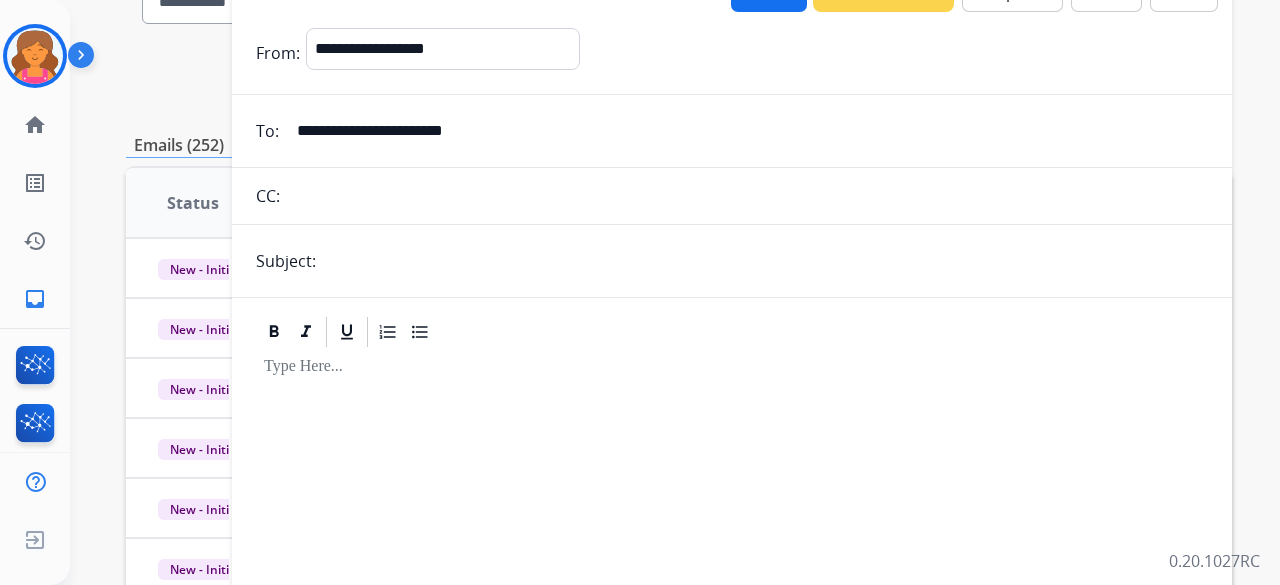 scroll, scrollTop: 200, scrollLeft: 0, axis: vertical 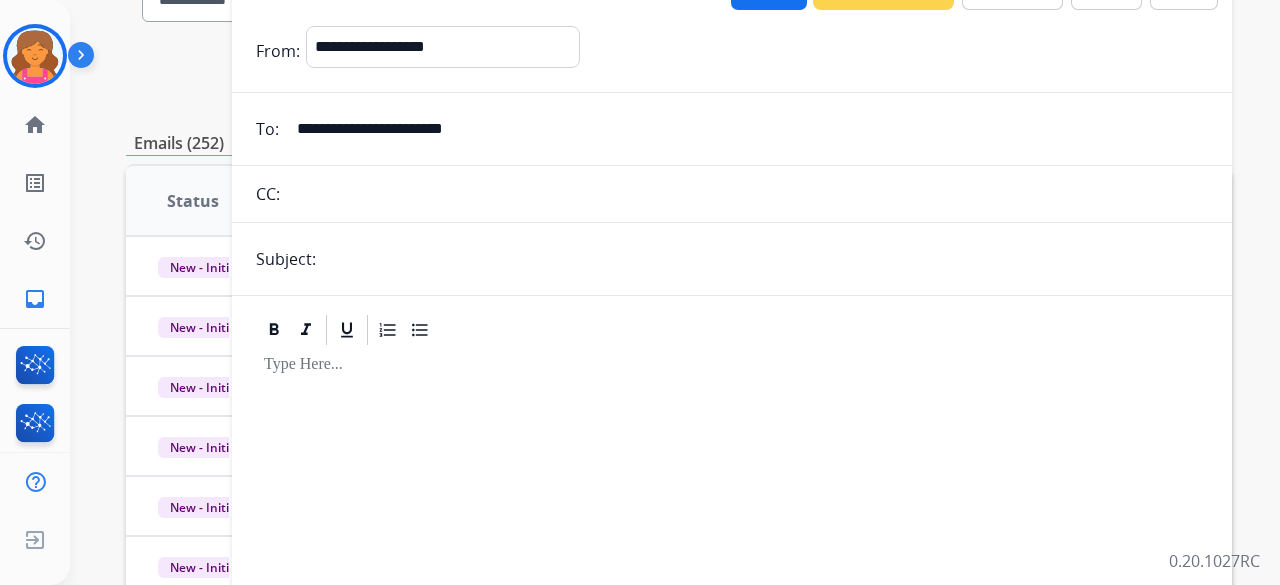 type on "**********" 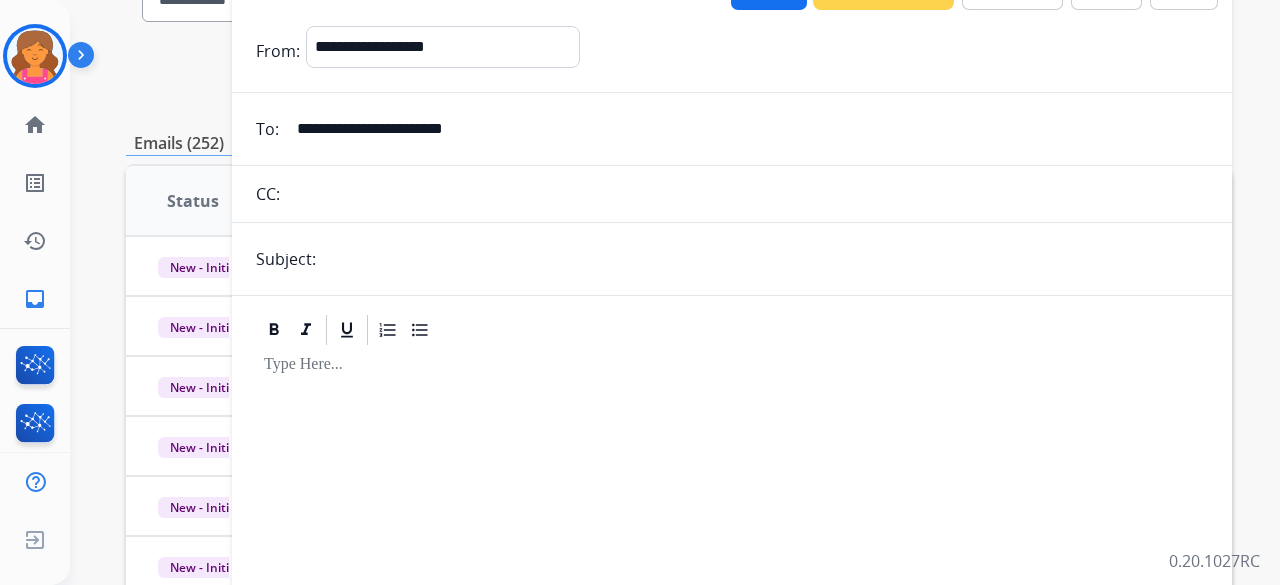 type on "**********" 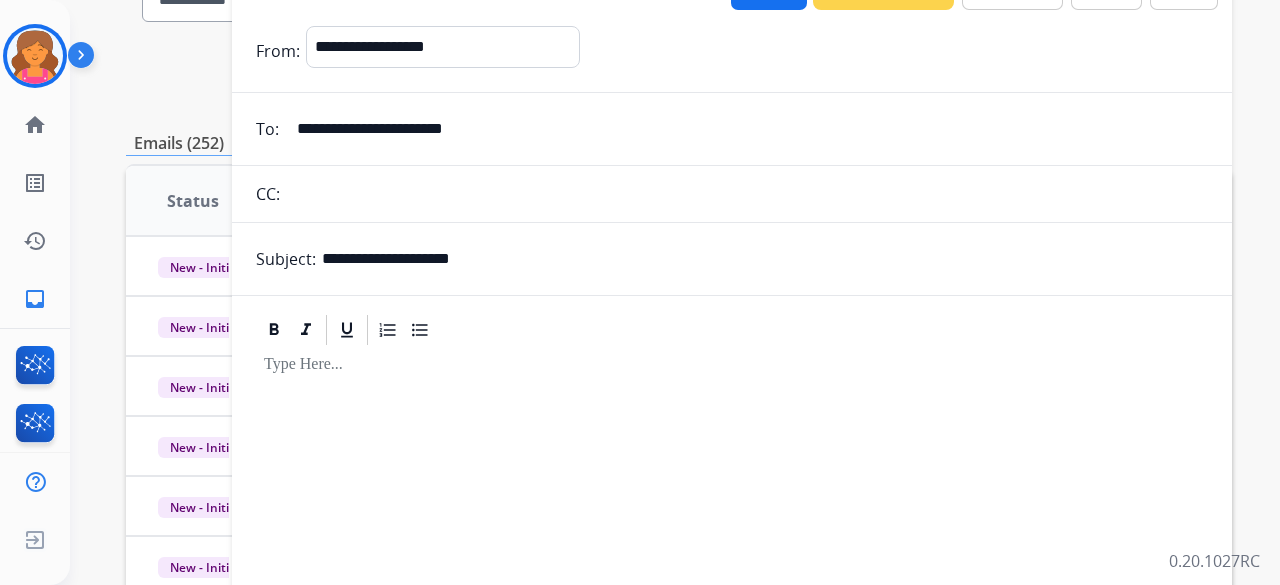 click at bounding box center [732, 365] 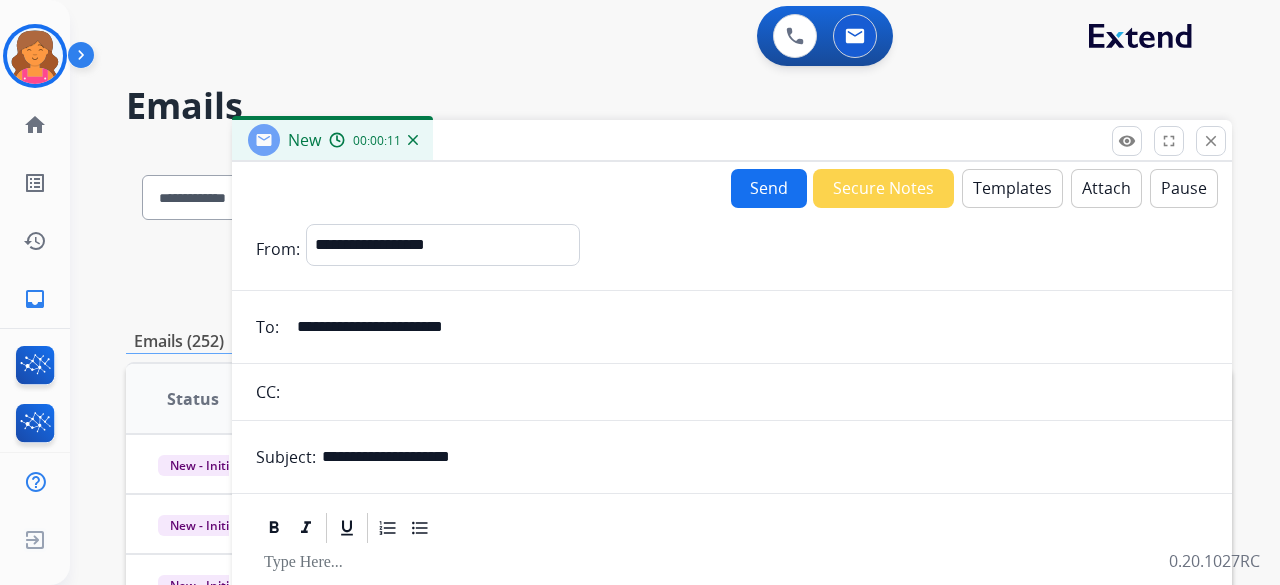 scroll, scrollTop: 0, scrollLeft: 0, axis: both 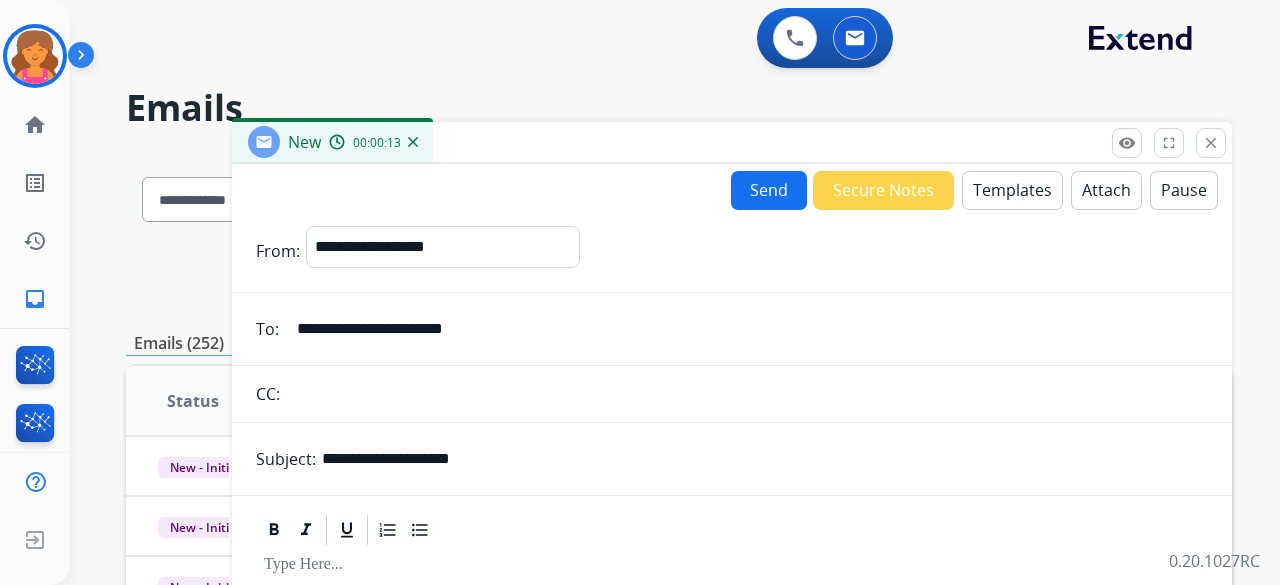 click on "Templates" at bounding box center [1012, 190] 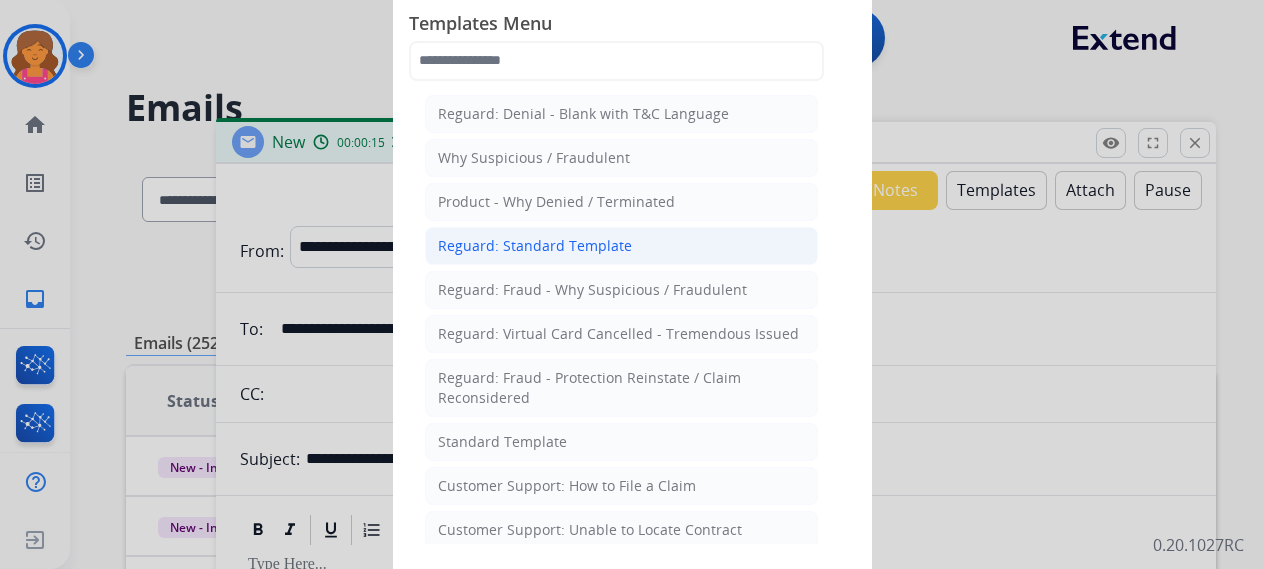click on "Reguard: Standard Template" 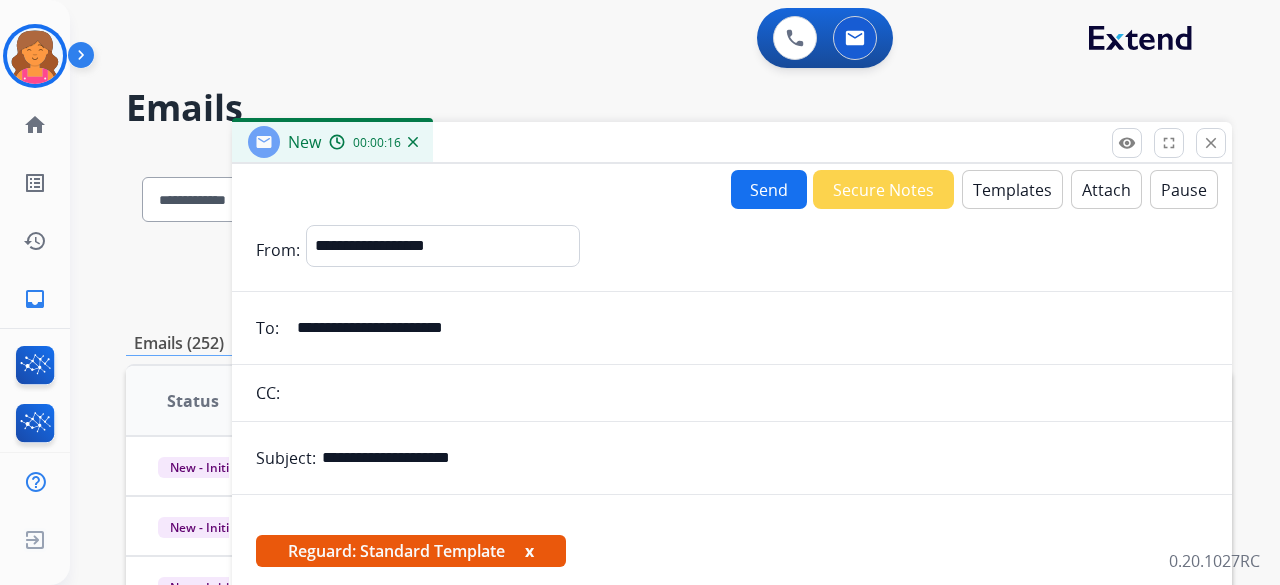 click on "Attach" at bounding box center [1106, 189] 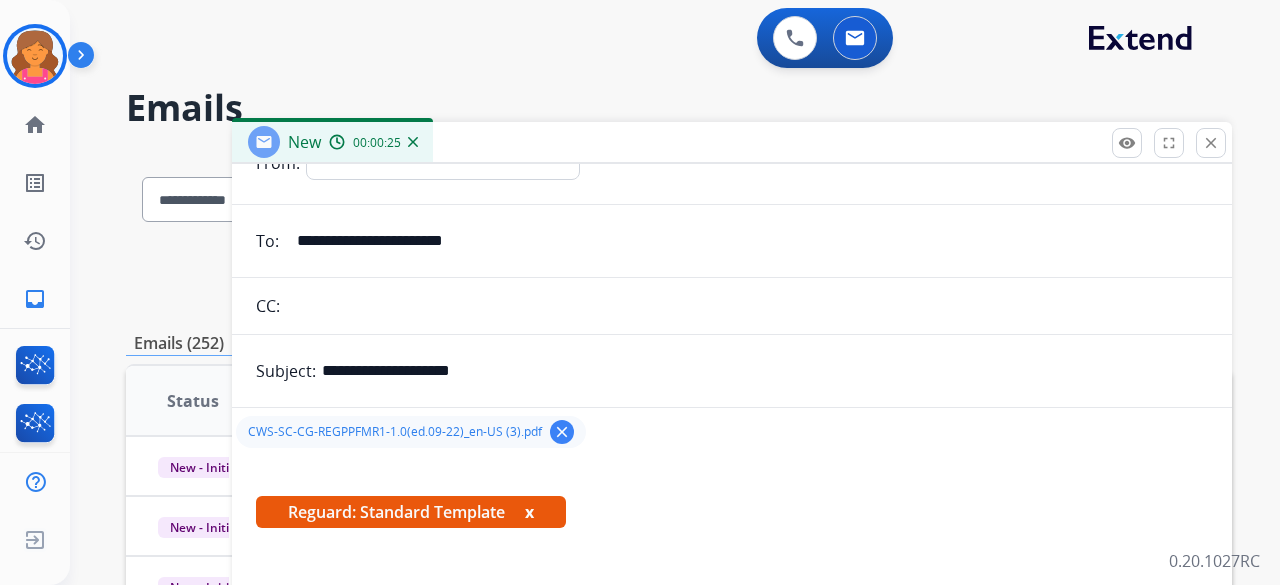 scroll, scrollTop: 216, scrollLeft: 0, axis: vertical 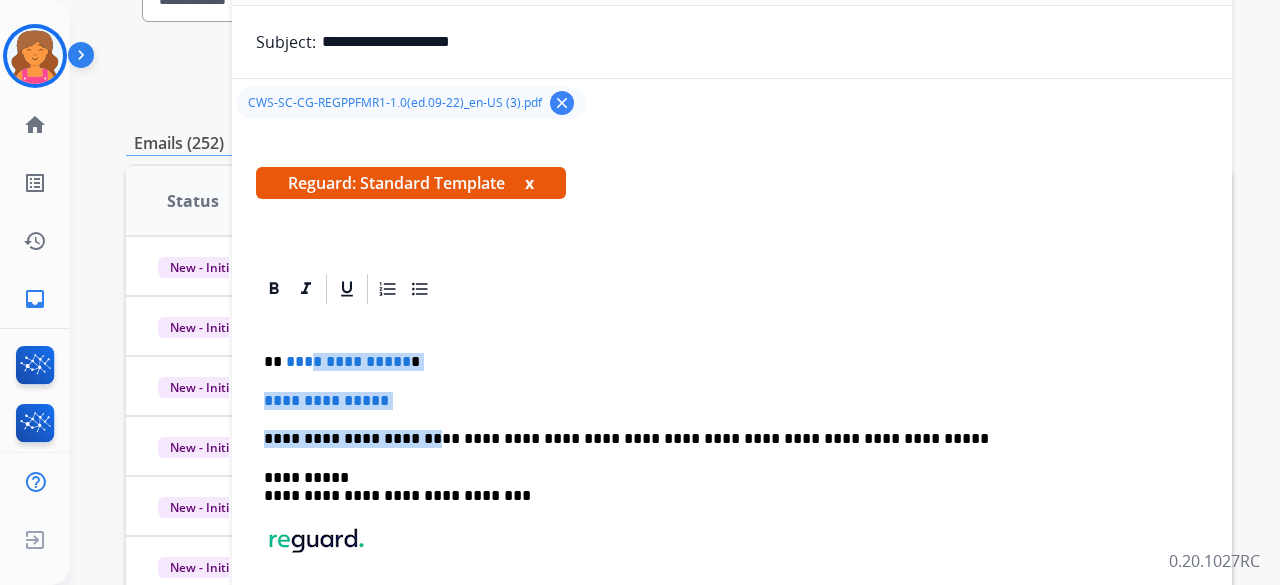 drag, startPoint x: 374, startPoint y: 379, endPoint x: 316, endPoint y: 353, distance: 63.560993 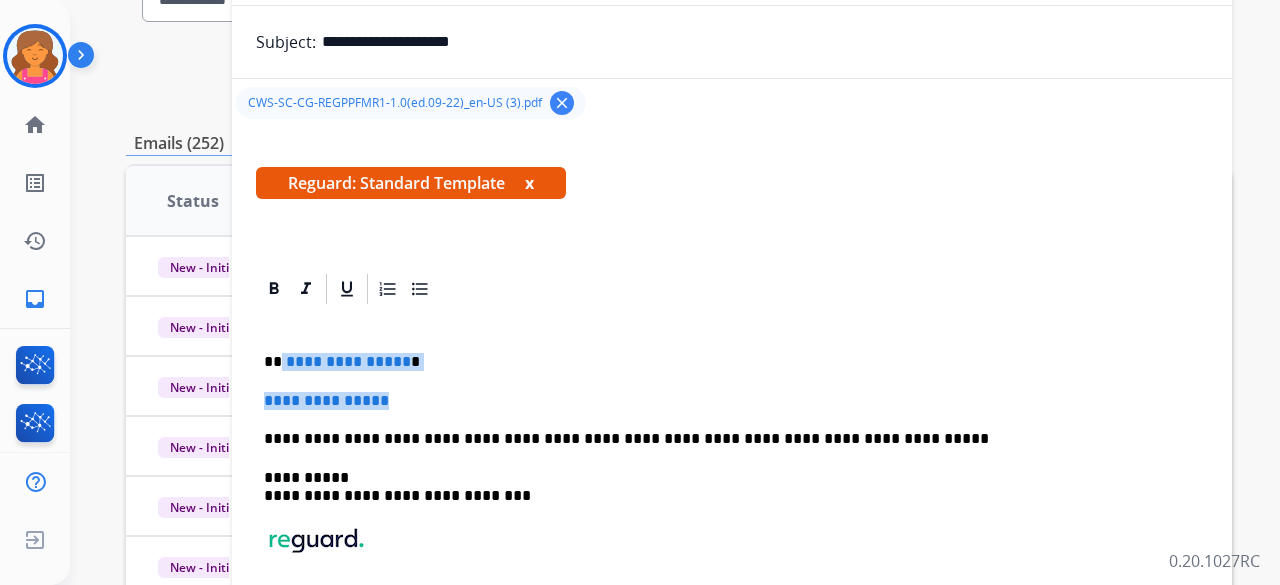 drag, startPoint x: 409, startPoint y: 391, endPoint x: 282, endPoint y: 354, distance: 132.28 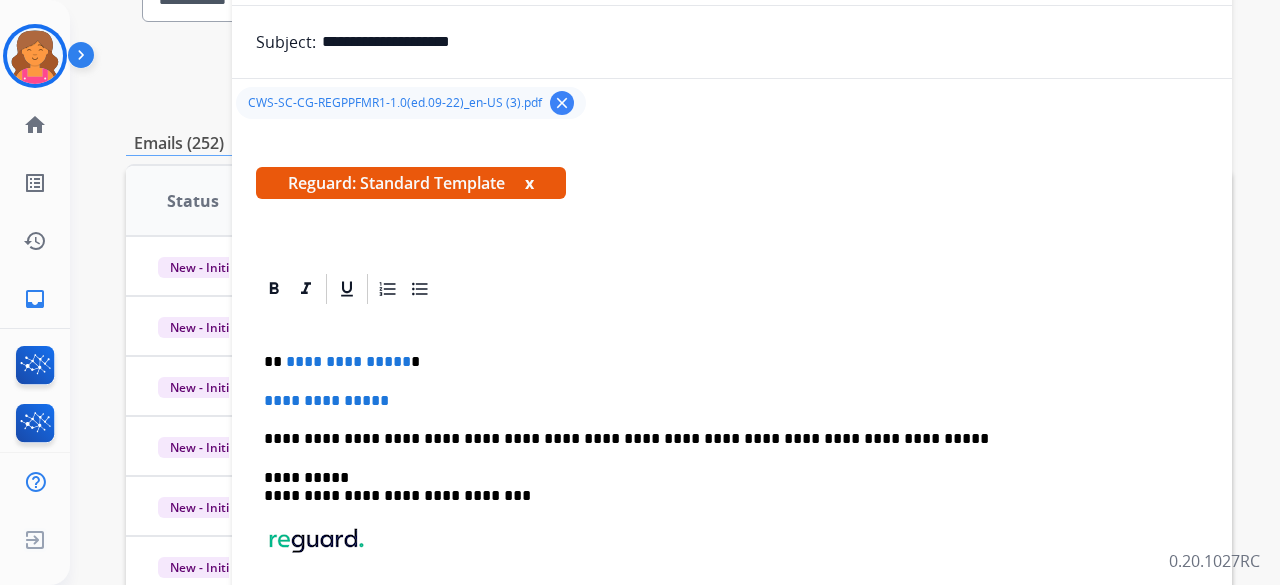 scroll, scrollTop: 178, scrollLeft: 0, axis: vertical 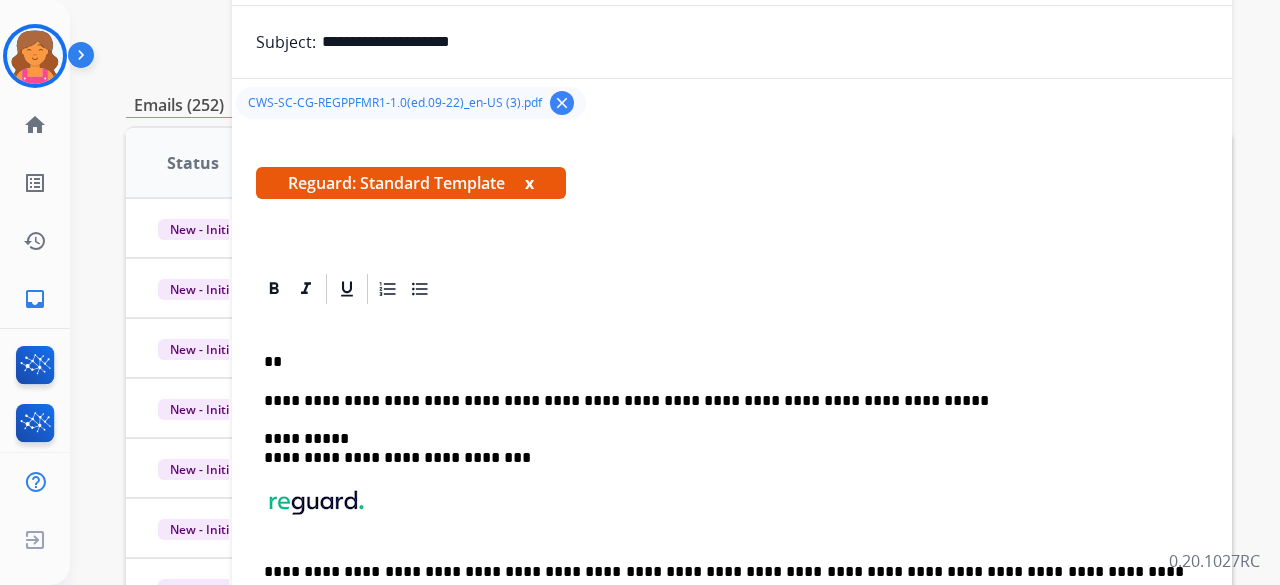 type 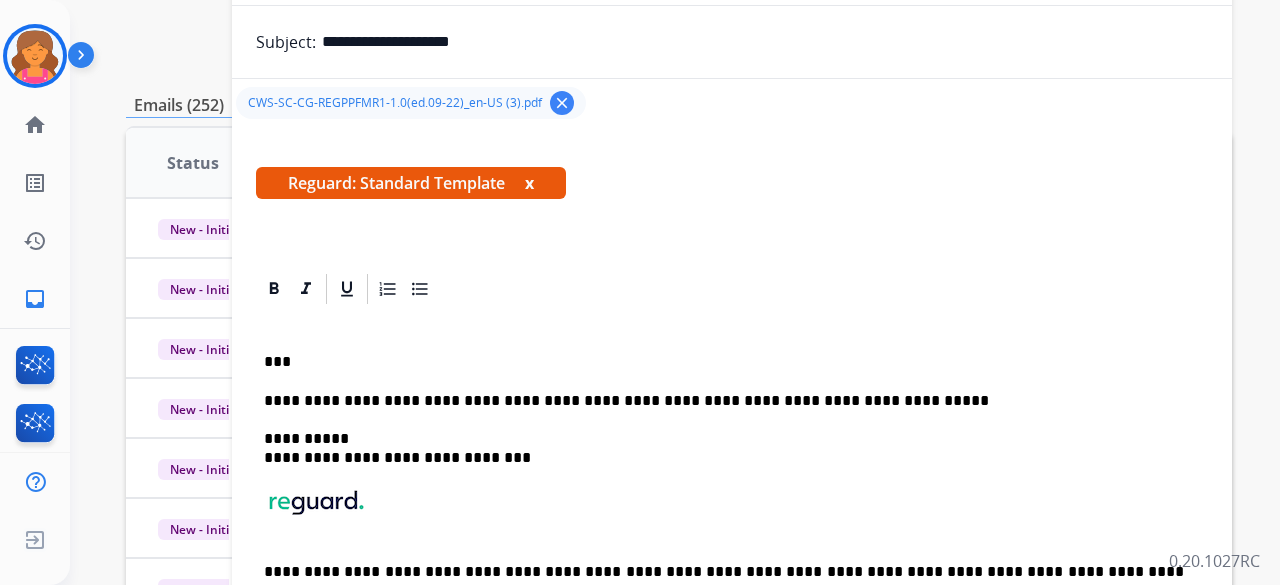 scroll, scrollTop: 216, scrollLeft: 0, axis: vertical 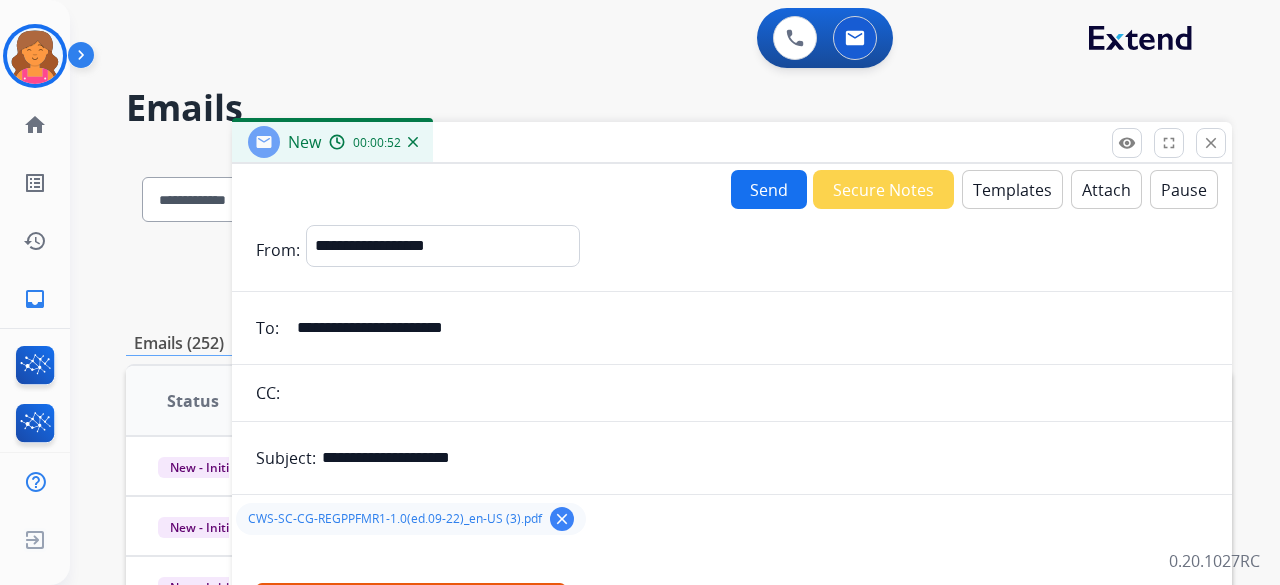 click on "Send" at bounding box center [769, 189] 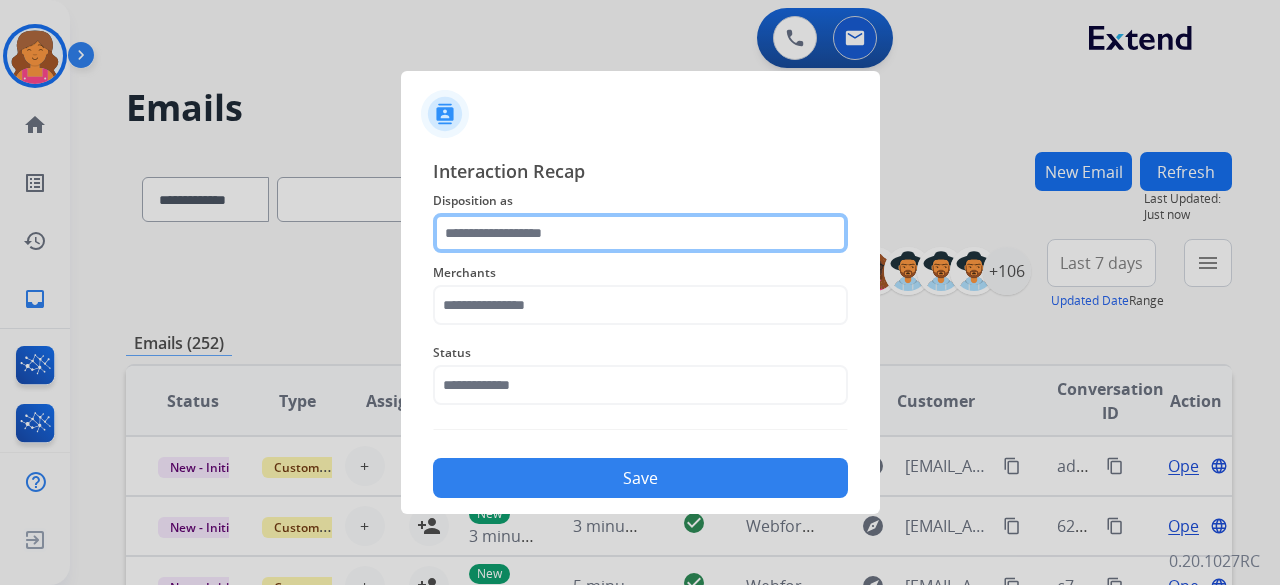 drag, startPoint x: 580, startPoint y: 235, endPoint x: 568, endPoint y: 235, distance: 12 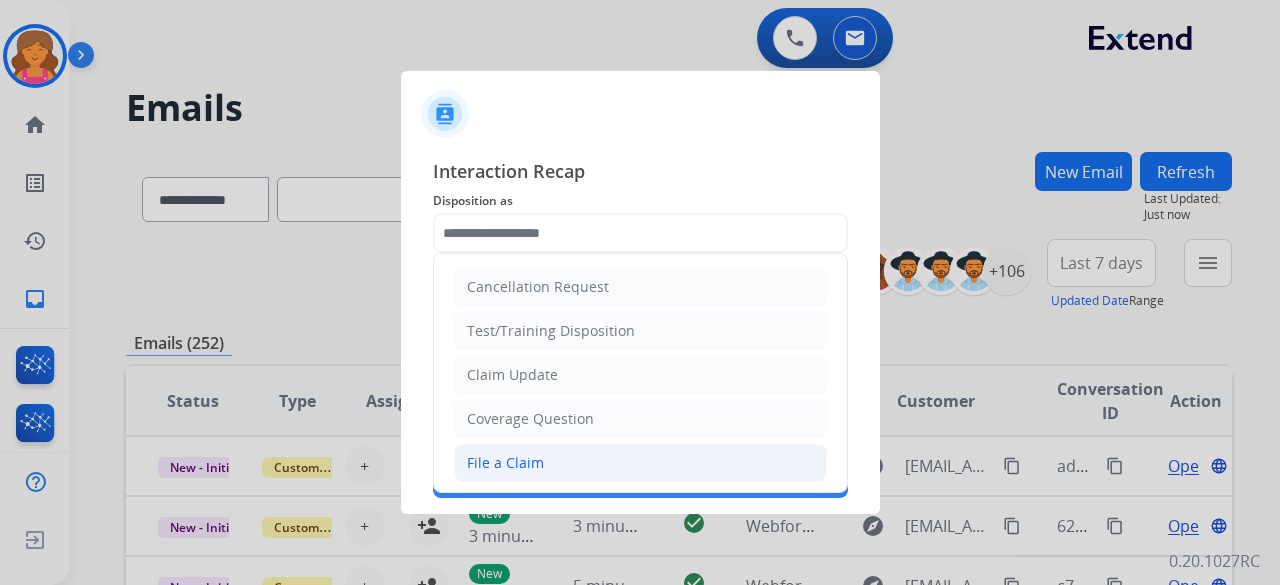 click on "File a Claim" 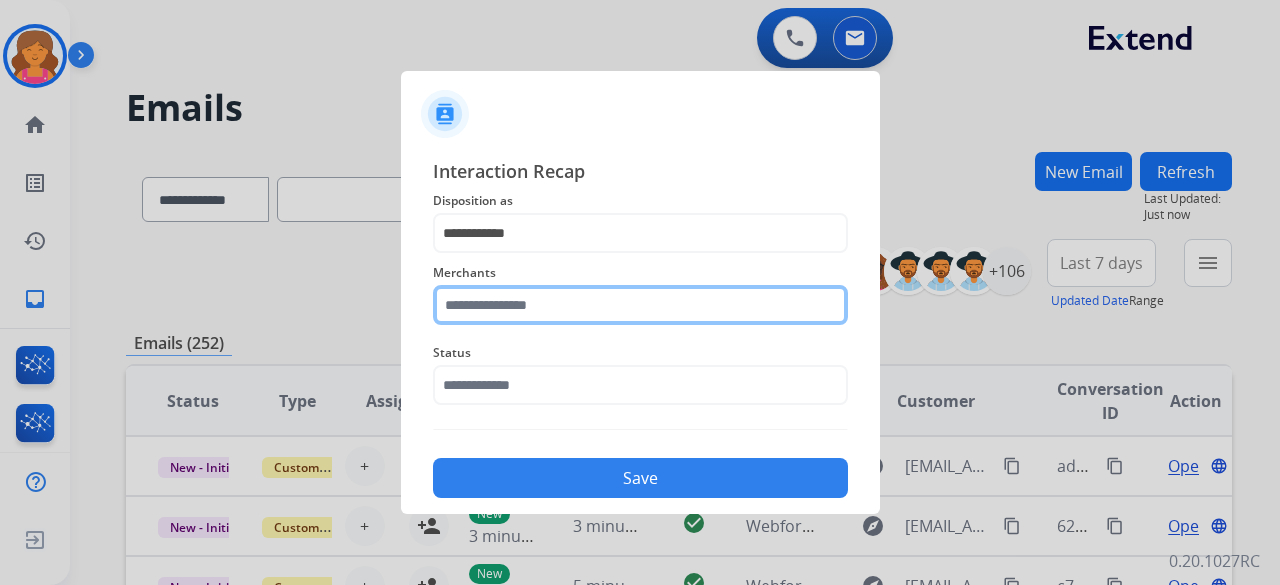 click 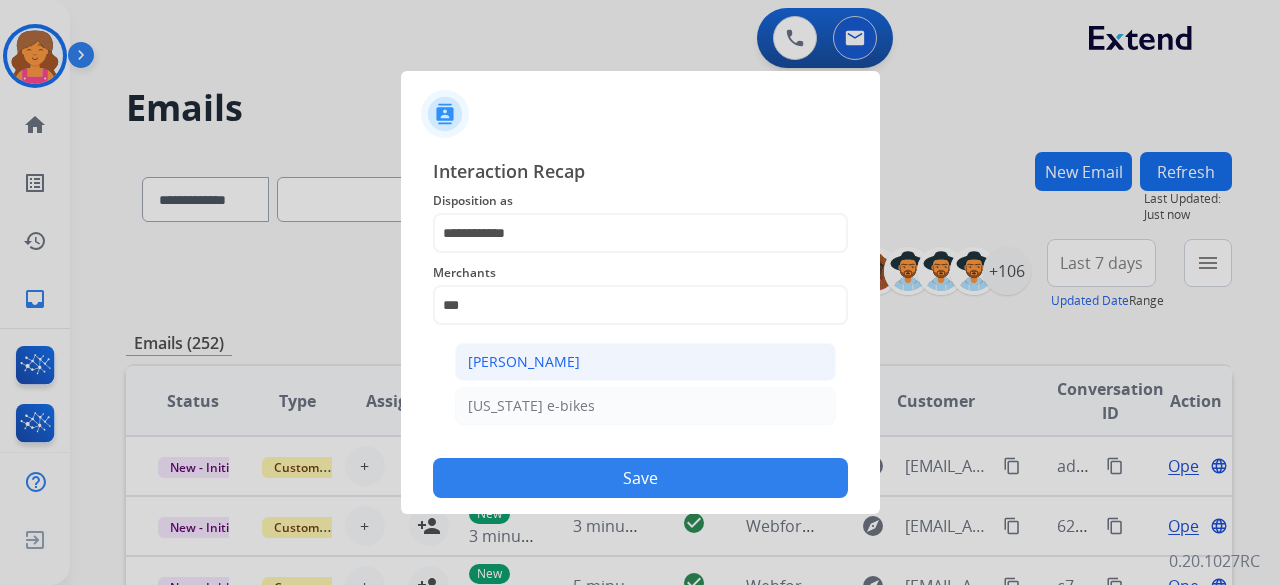 click on "[PERSON_NAME]" 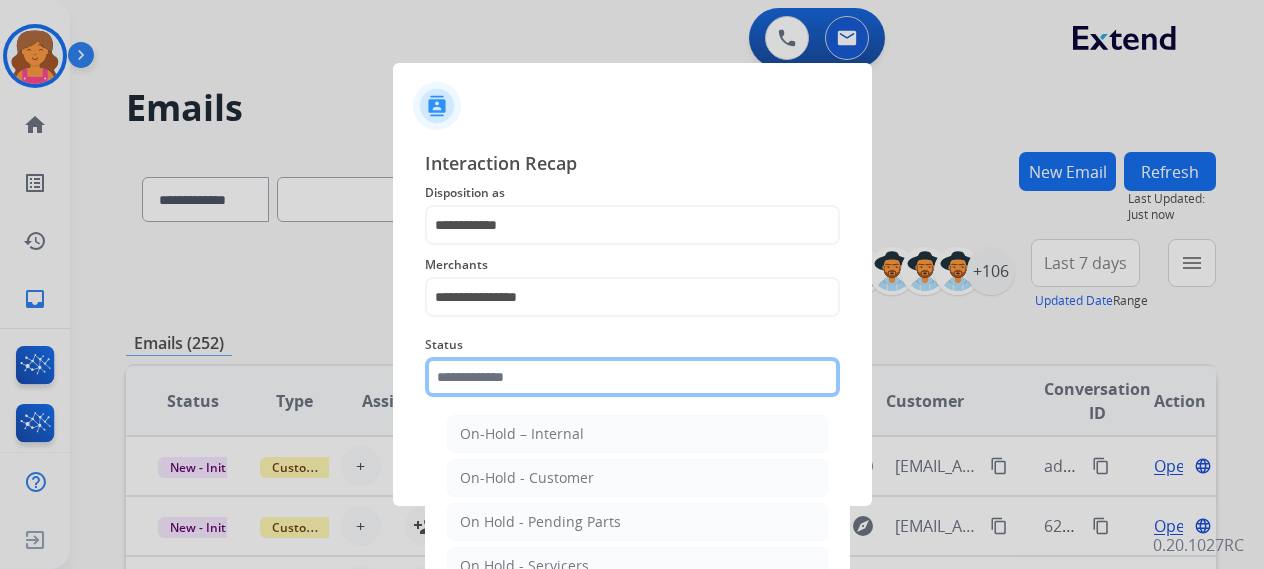 click 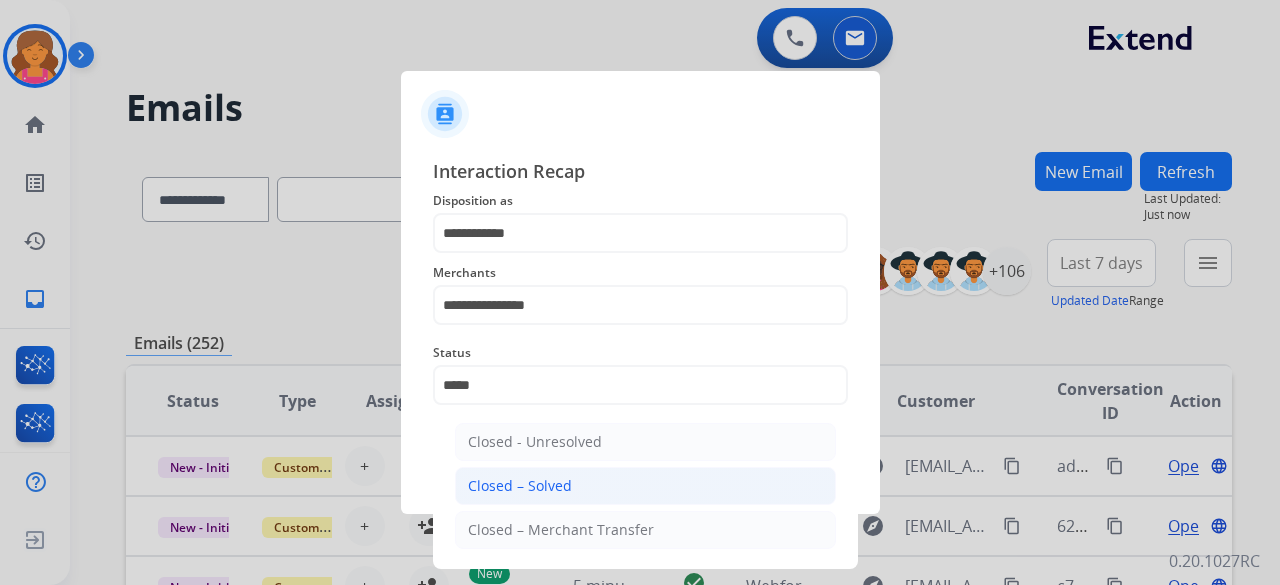 click on "Closed – Solved" 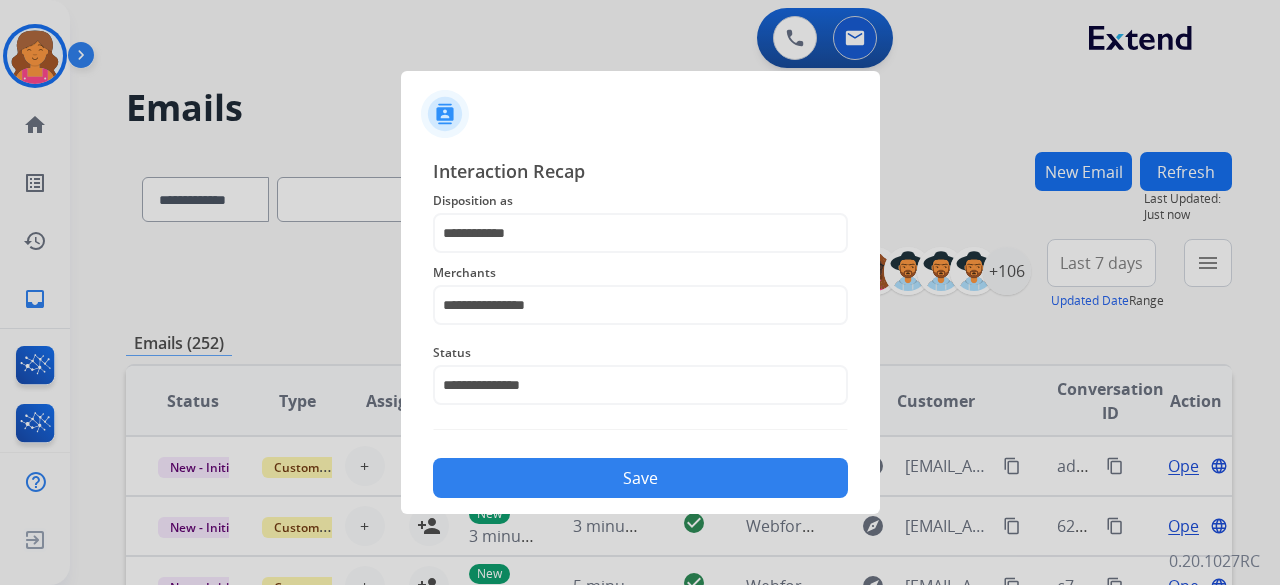 click on "Save" 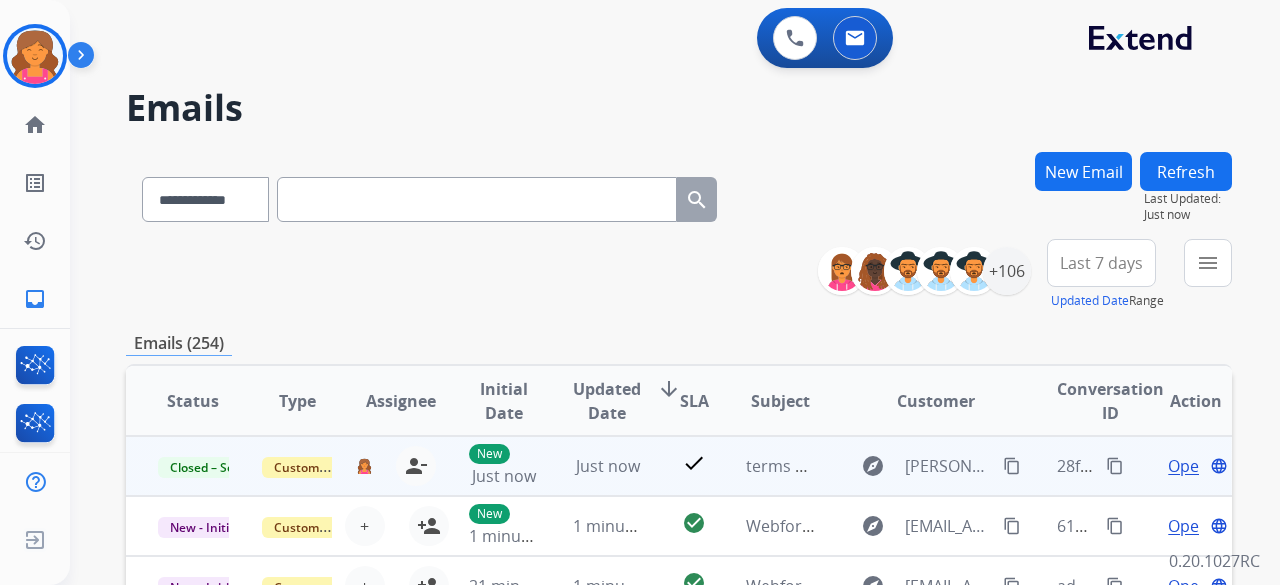 click on "content_copy" at bounding box center [1115, 466] 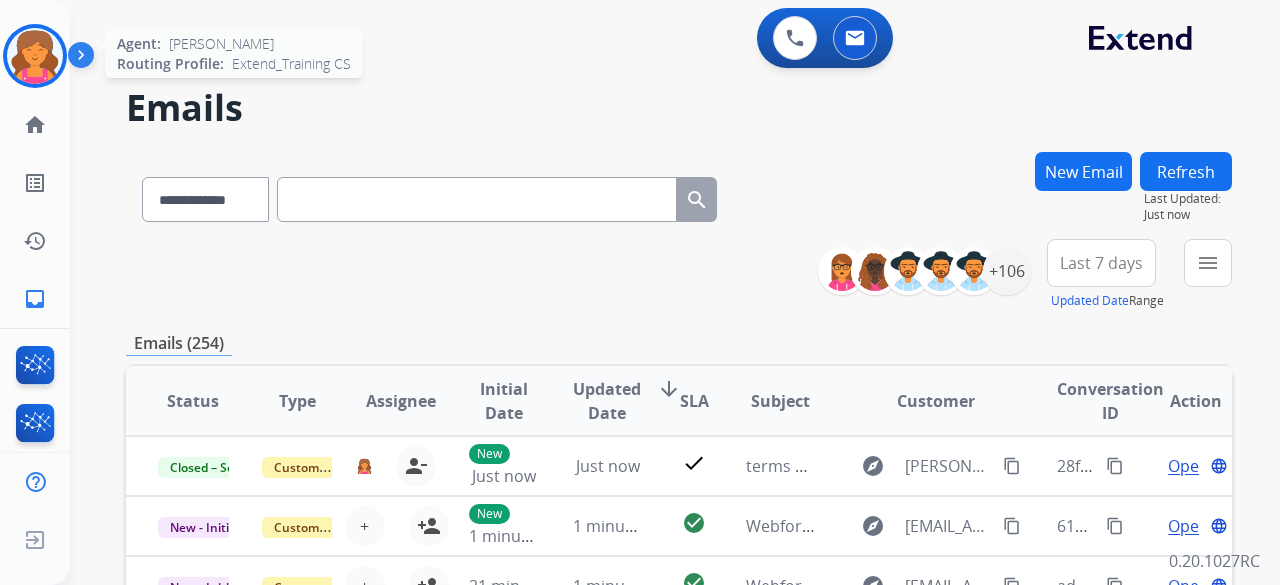 click at bounding box center [35, 56] 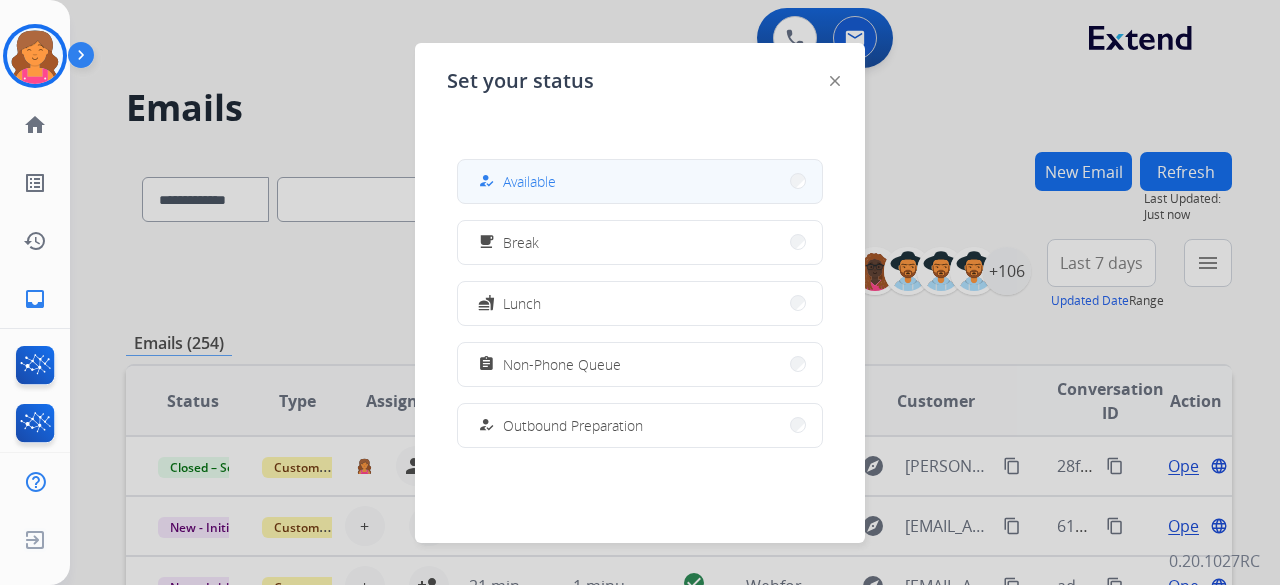 click on "how_to_reg Available" at bounding box center (640, 181) 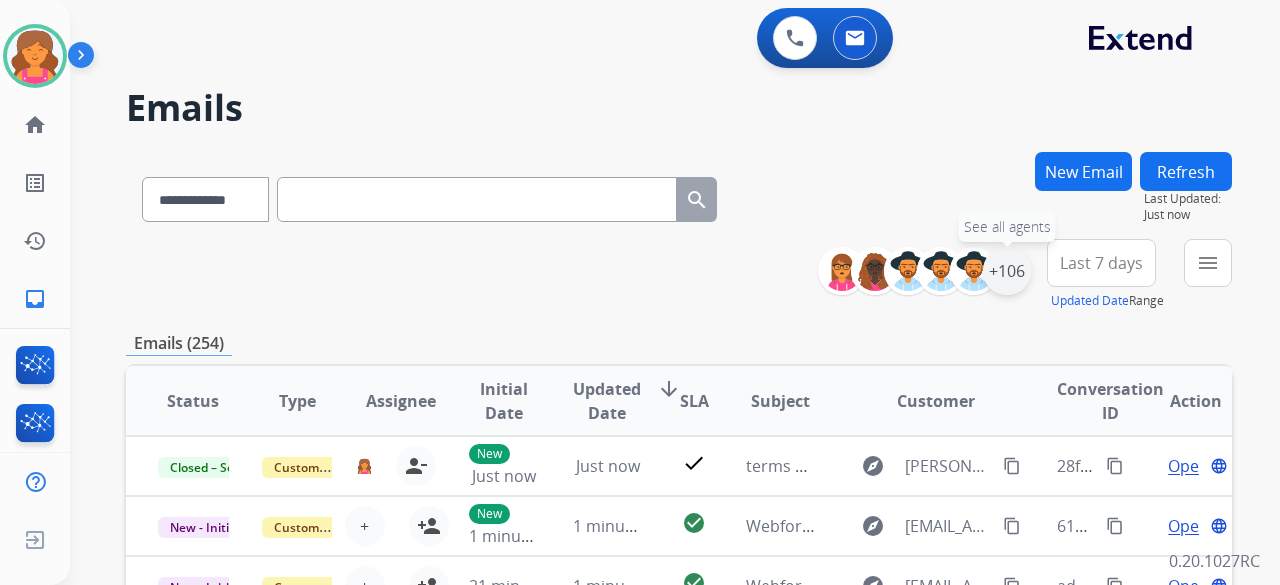 click on "+106" at bounding box center (1007, 271) 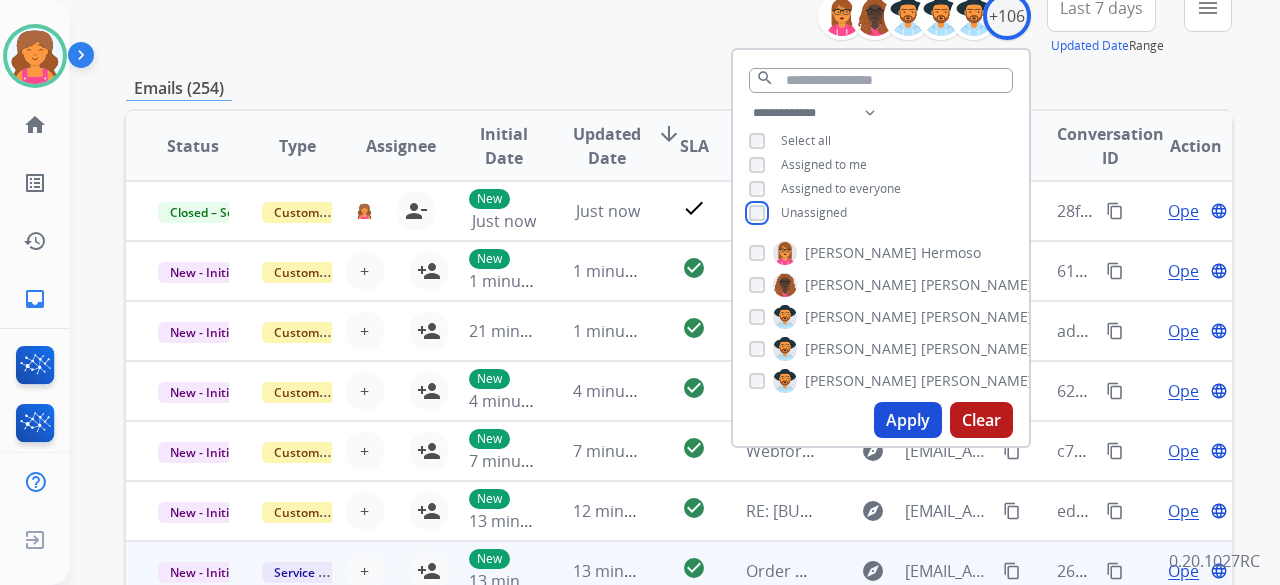 scroll, scrollTop: 400, scrollLeft: 0, axis: vertical 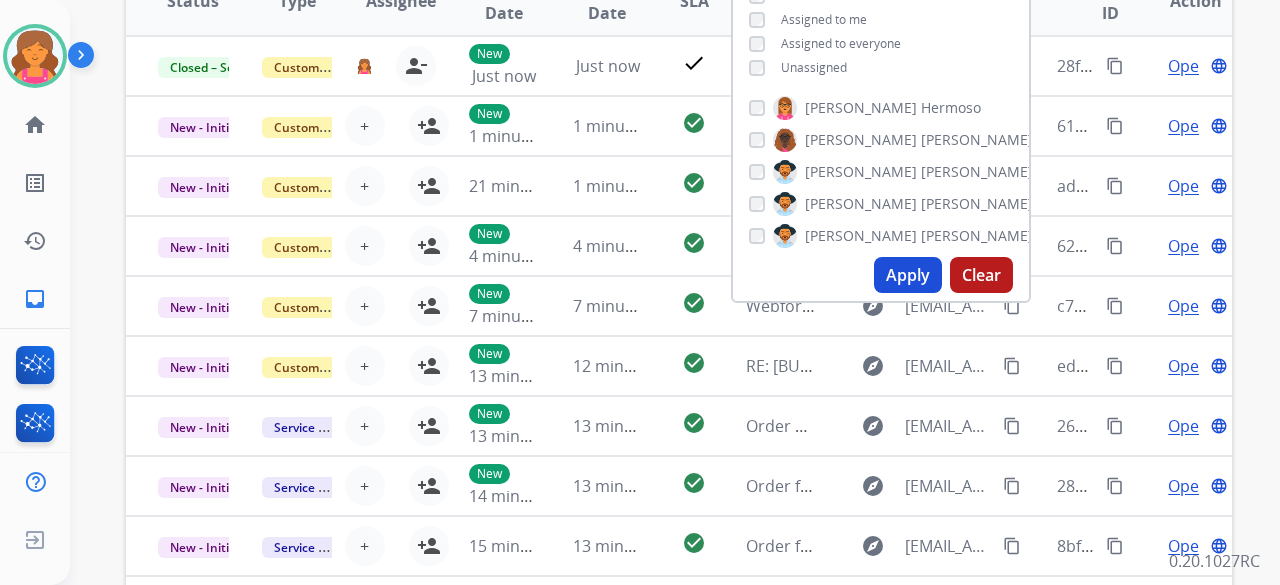 click on "Apply" at bounding box center [908, 275] 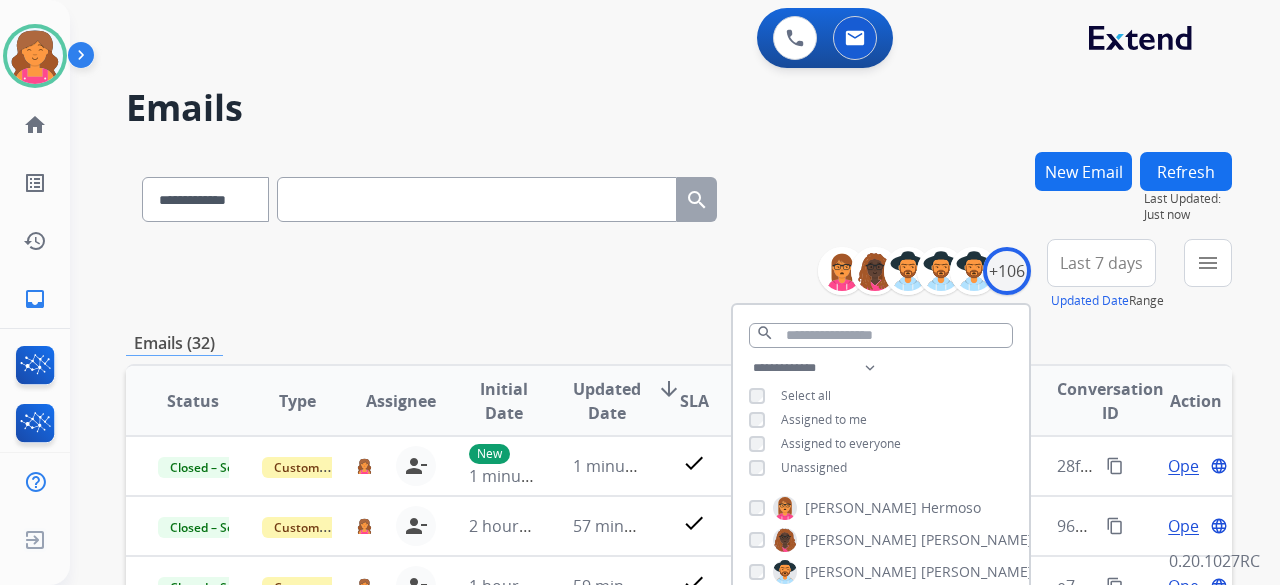 click on "**********" at bounding box center [679, 275] 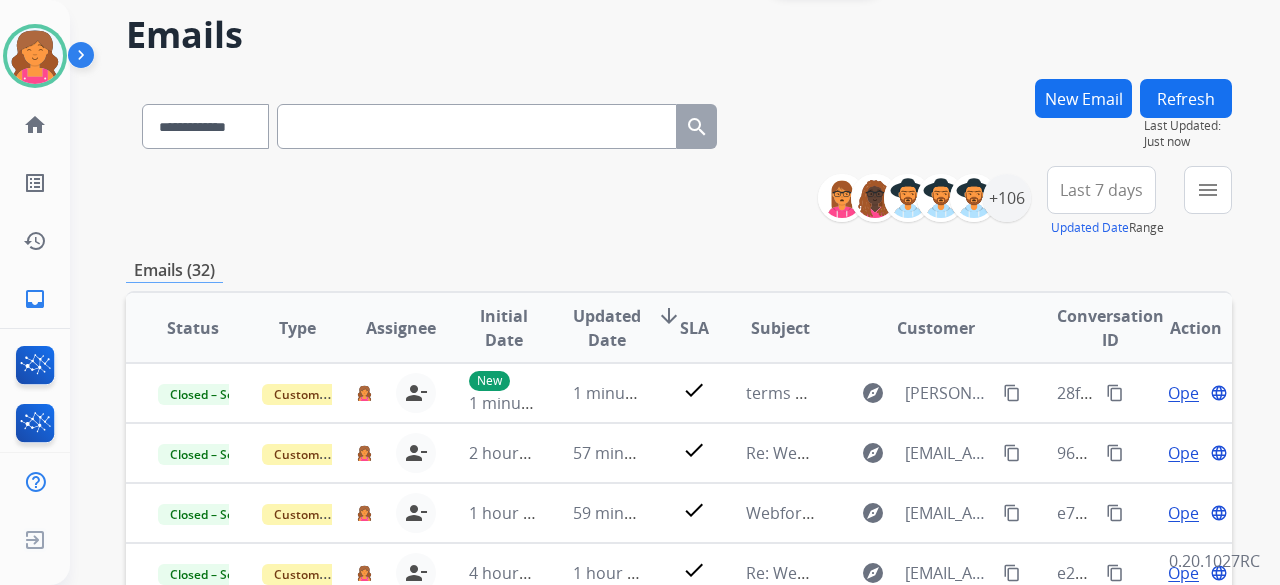 scroll, scrollTop: 300, scrollLeft: 0, axis: vertical 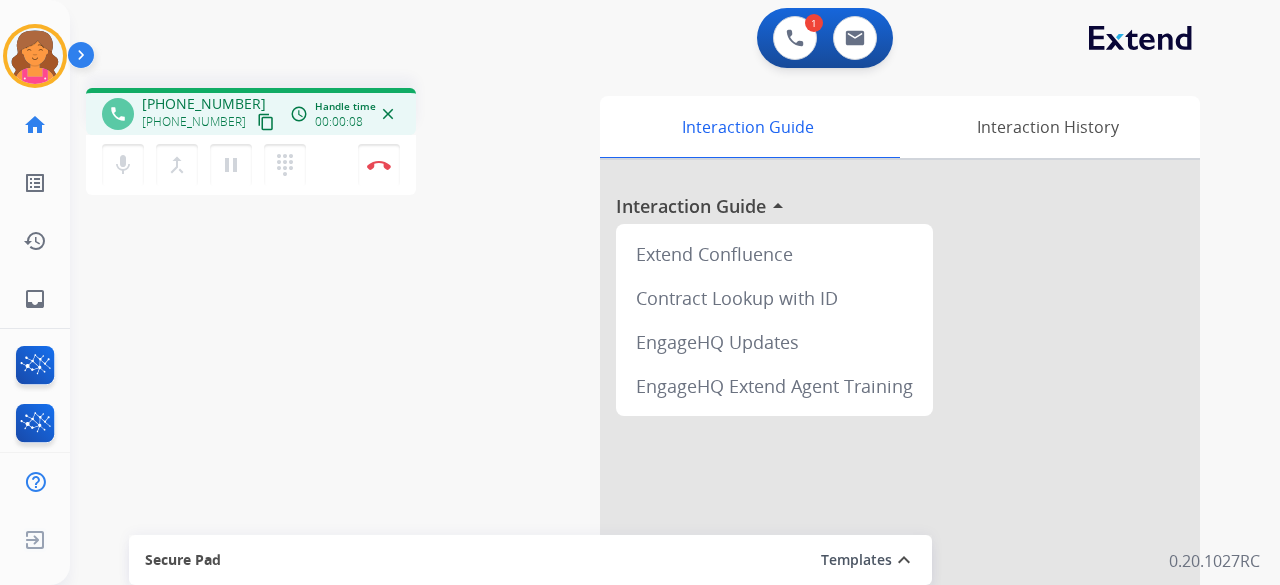 click on "content_copy" at bounding box center [266, 122] 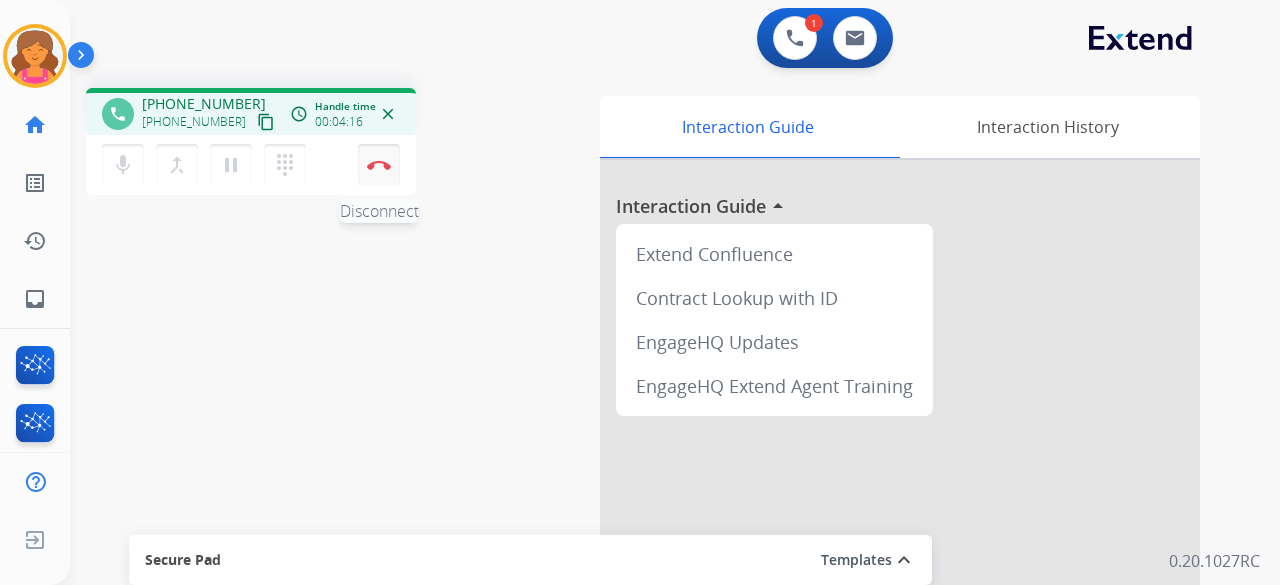 click at bounding box center (379, 165) 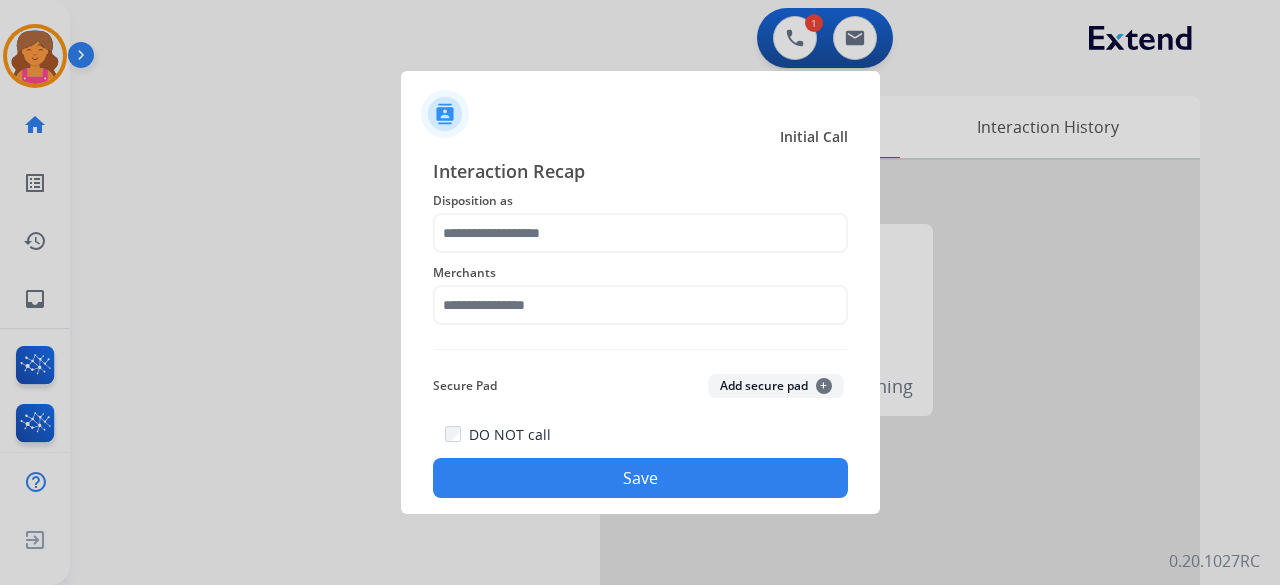 click on "Merchants" 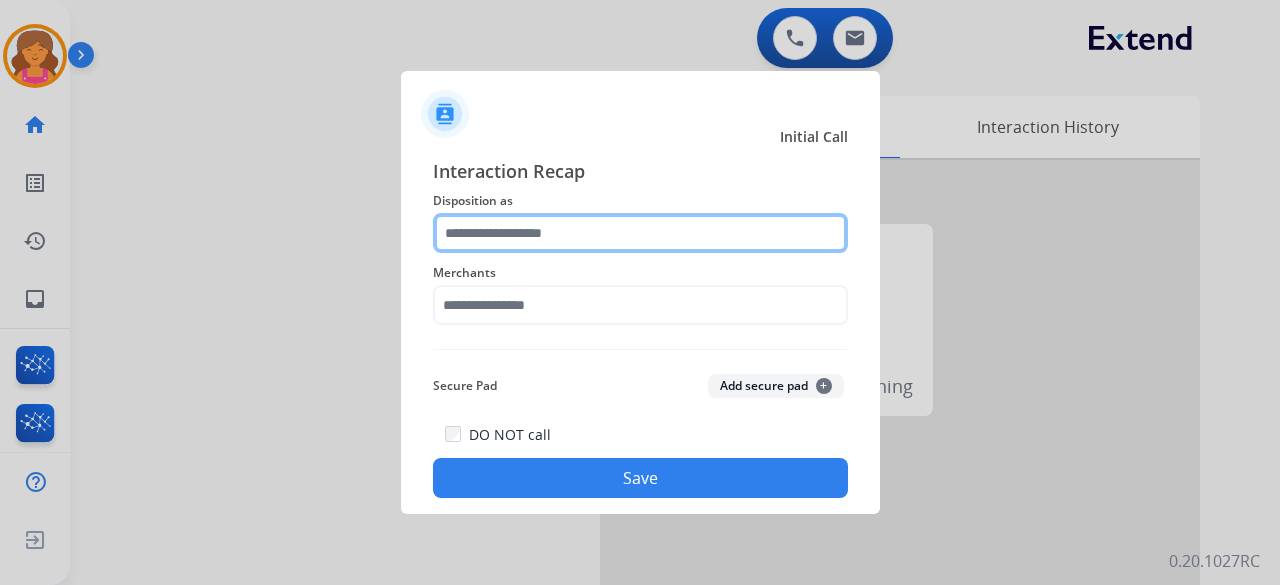 click 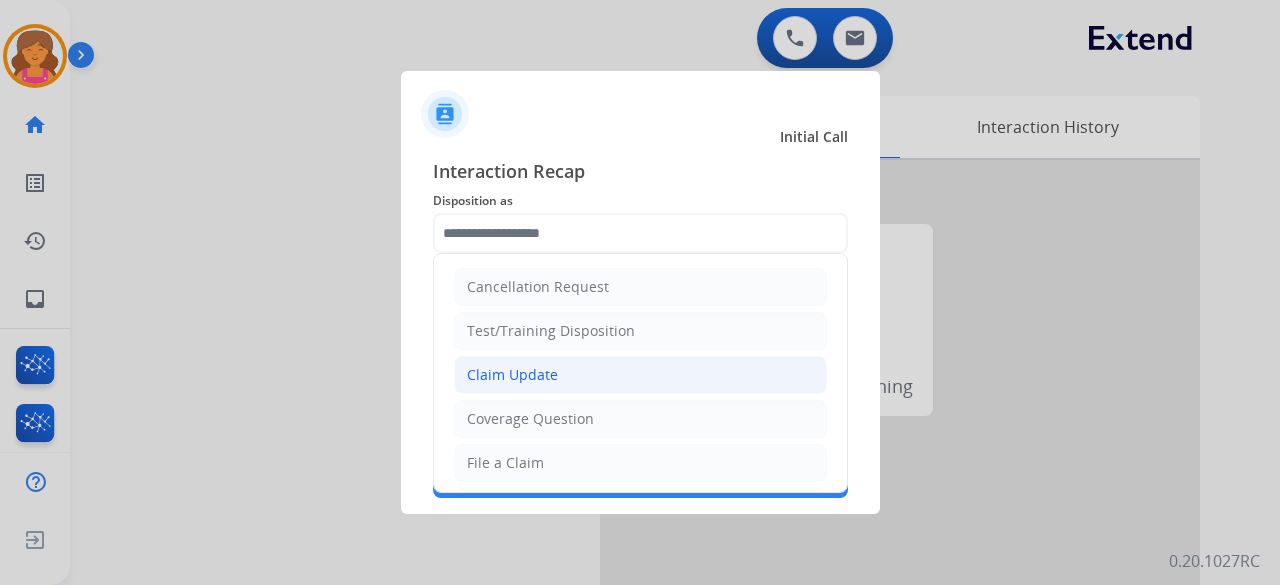 click on "Claim Update" 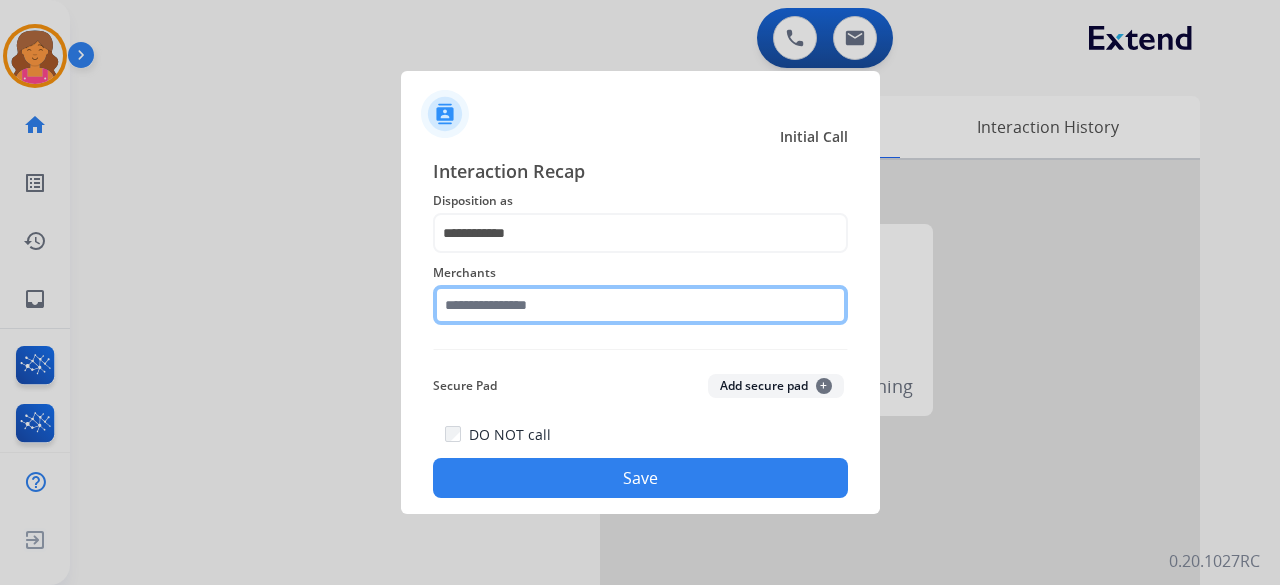 click 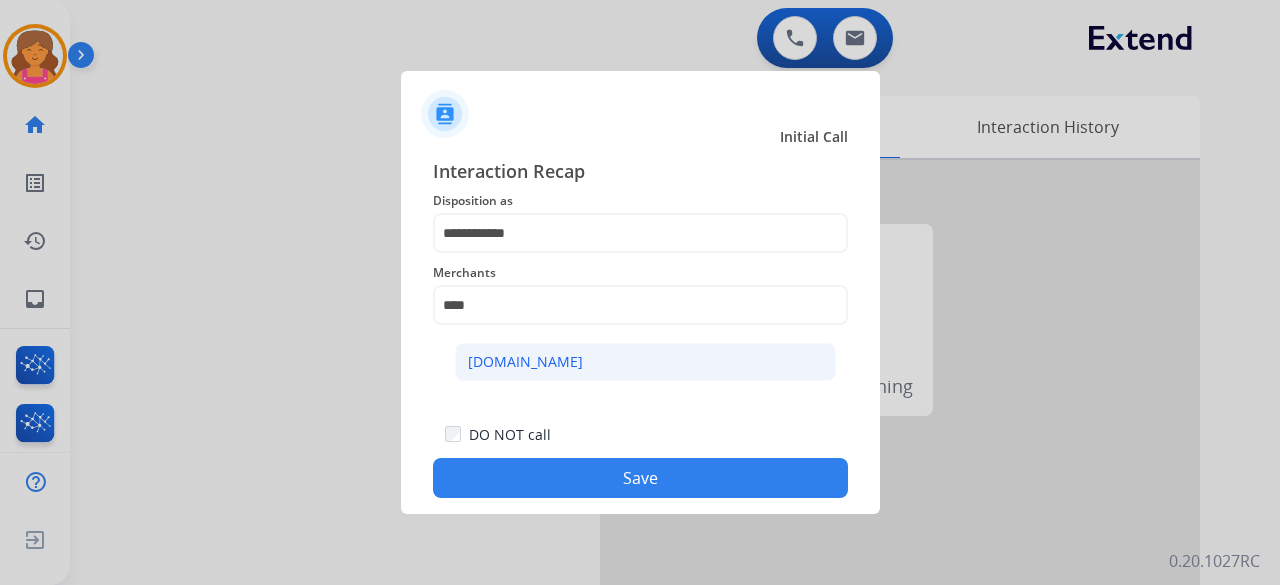 click on "[DOMAIN_NAME]" 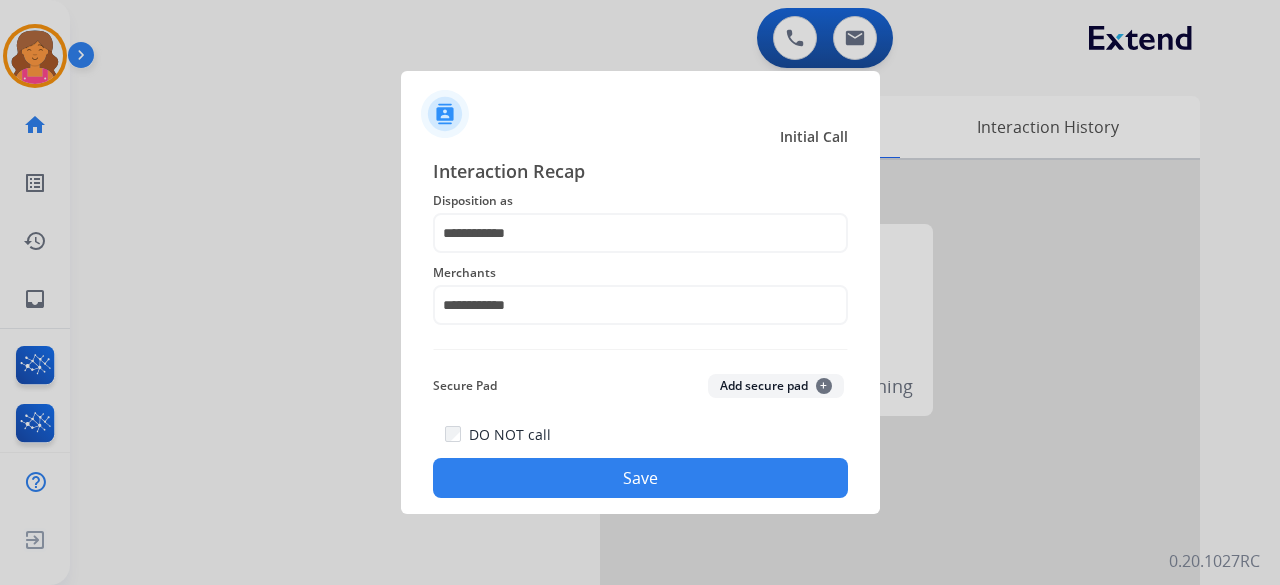 click on "Save" 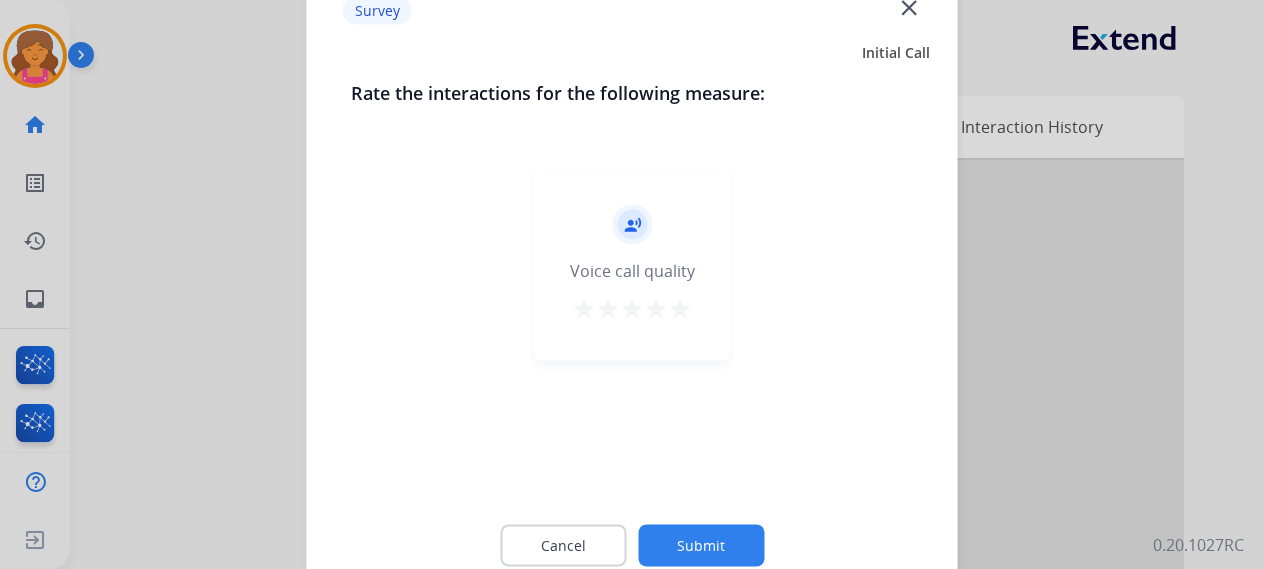 click on "star" at bounding box center [680, 308] 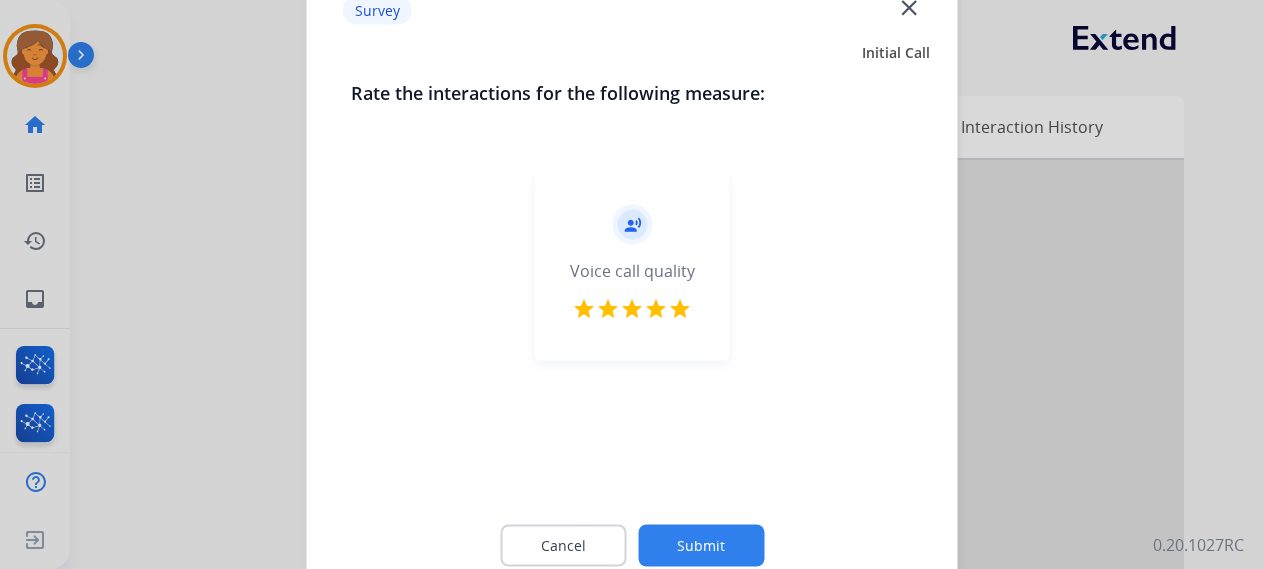 click on "Cancel Submit" 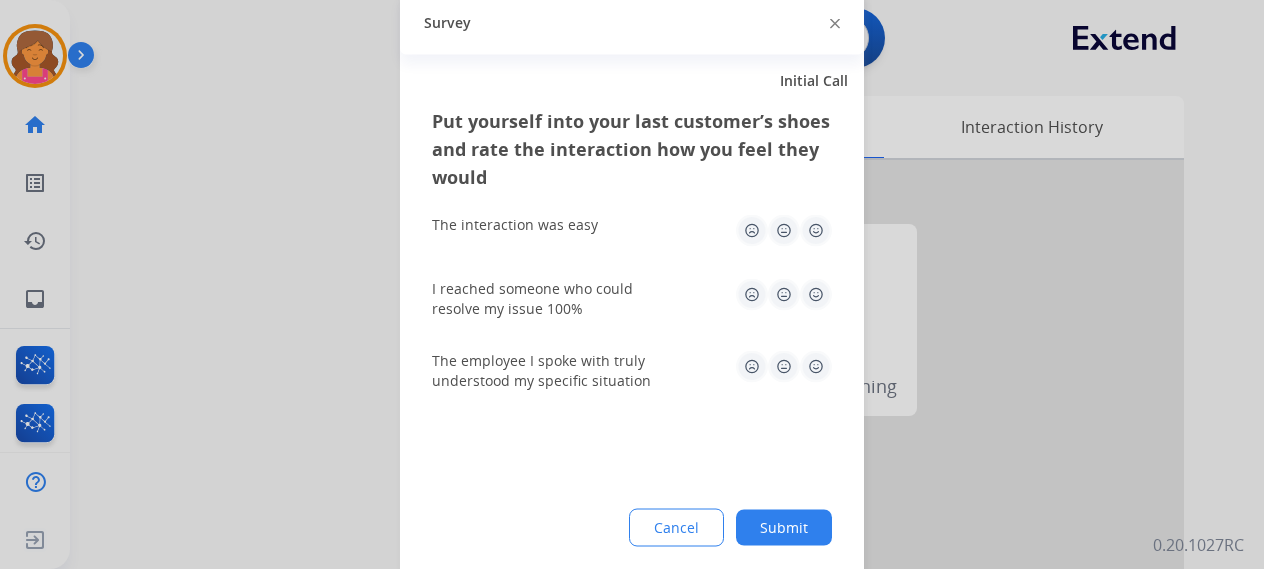 click 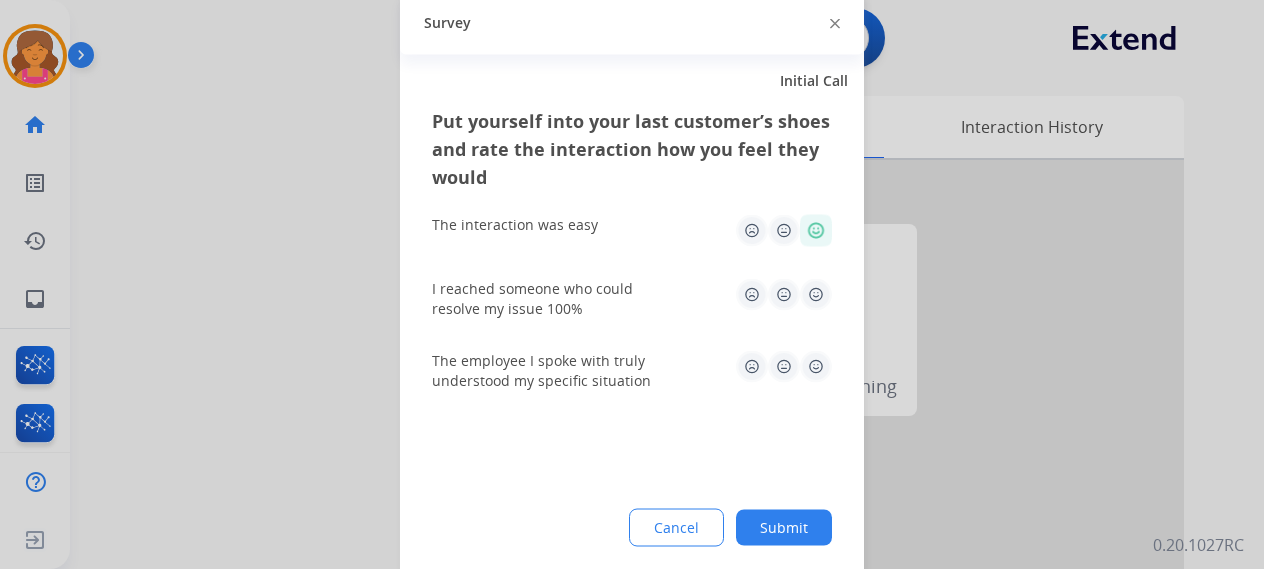 click 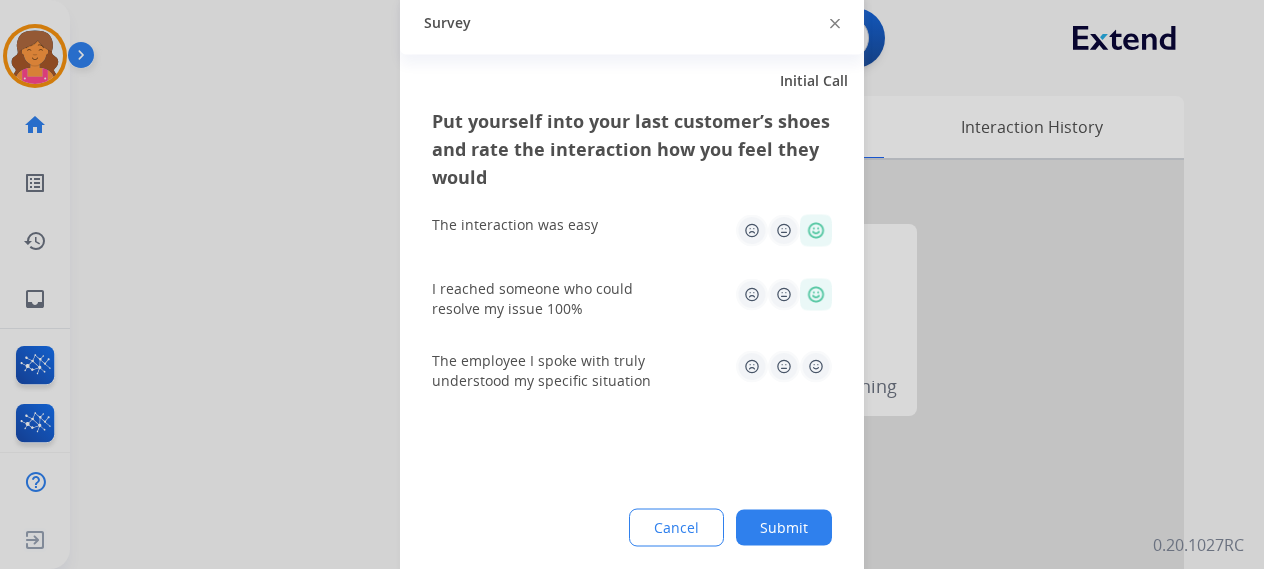 drag, startPoint x: 809, startPoint y: 372, endPoint x: 816, endPoint y: 383, distance: 13.038404 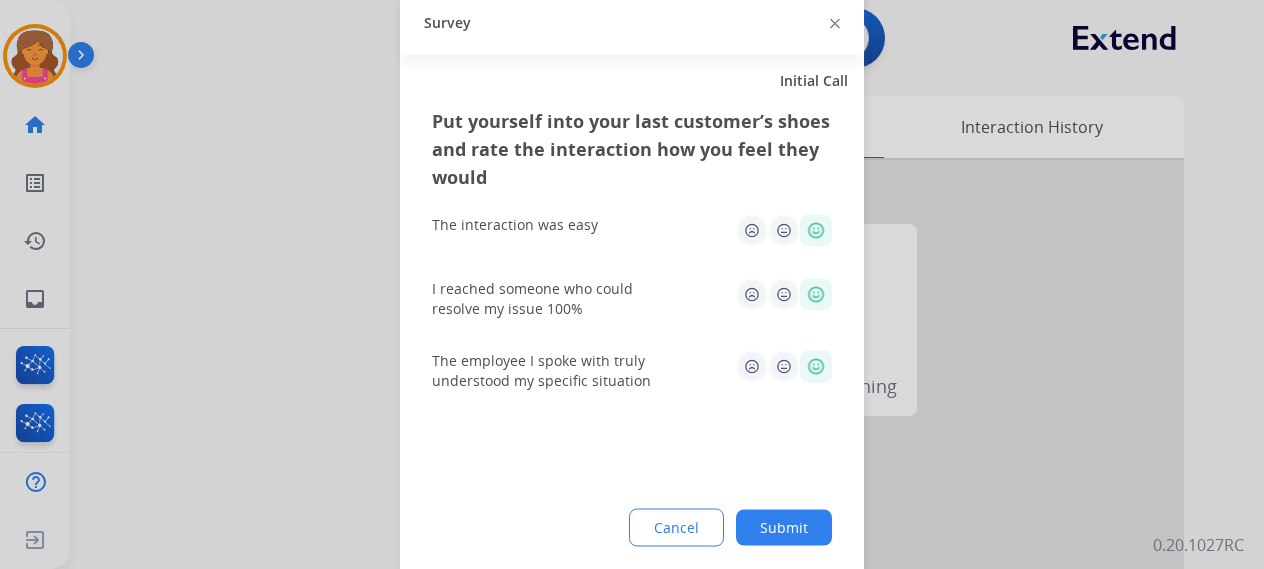 click on "Submit" 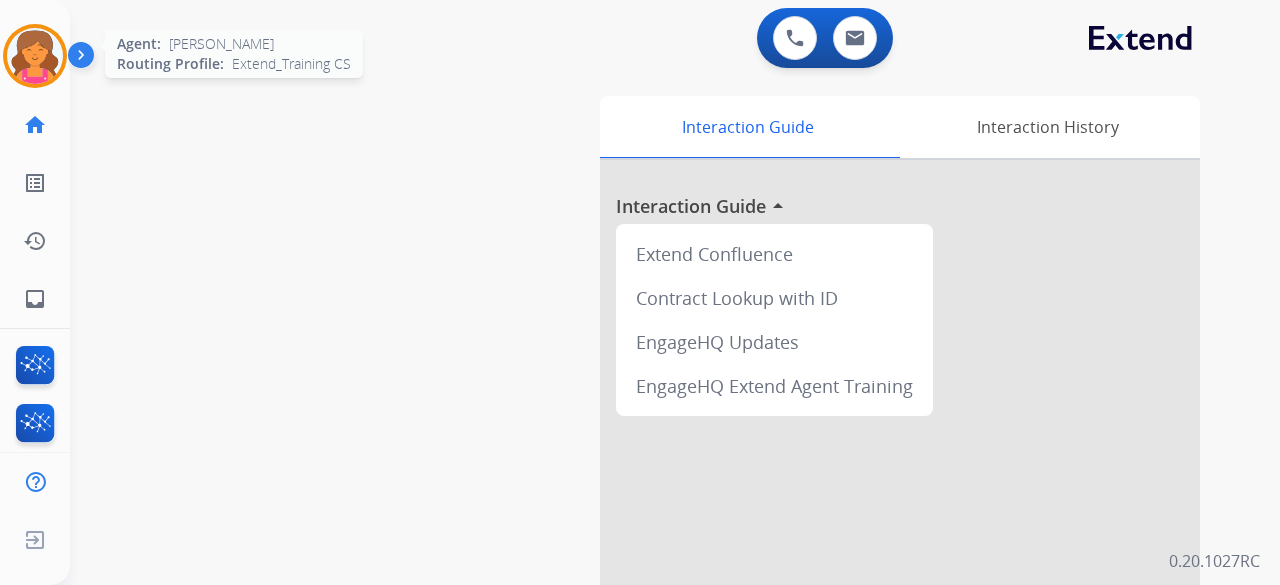 click at bounding box center (35, 56) 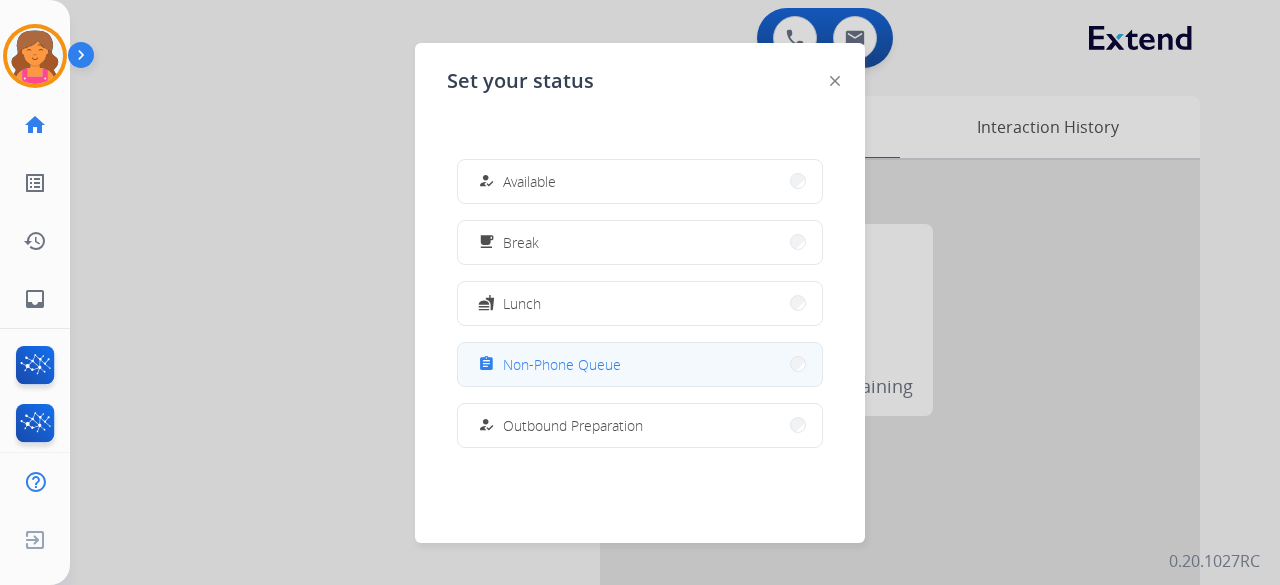 click on "assignment Non-Phone Queue" at bounding box center (547, 364) 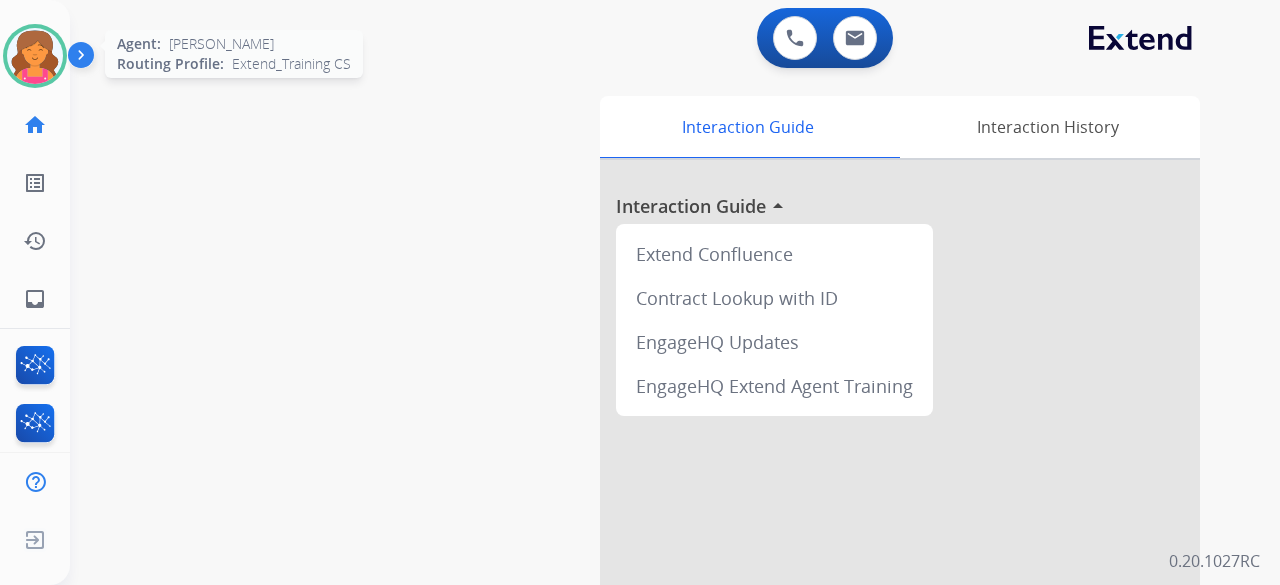 click at bounding box center (35, 56) 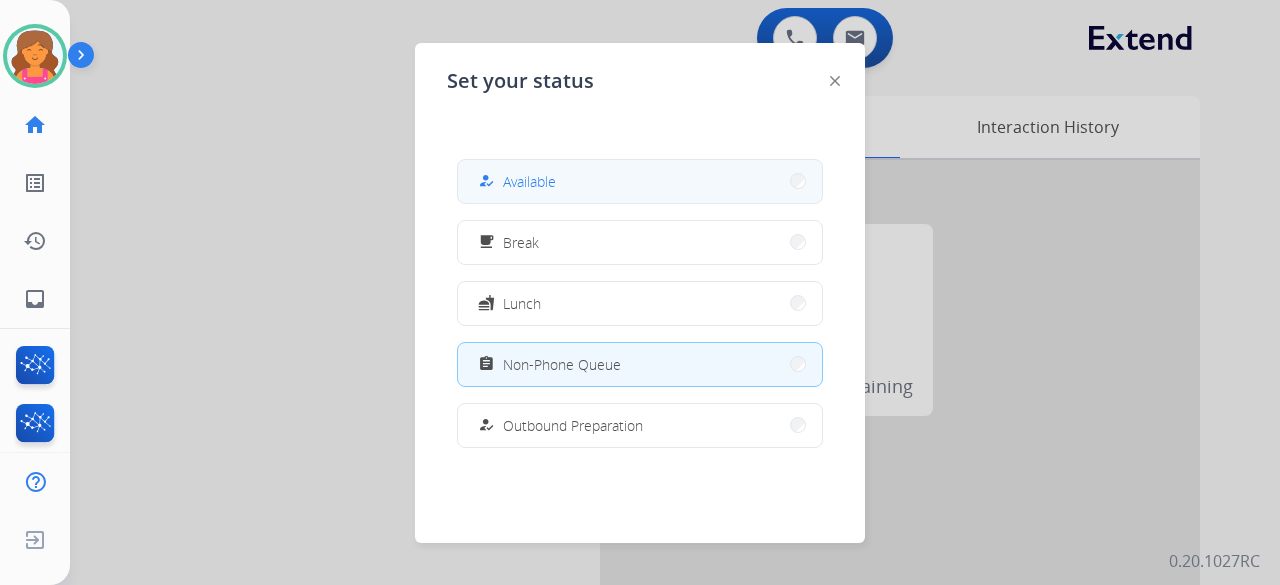 click on "Available" at bounding box center [529, 181] 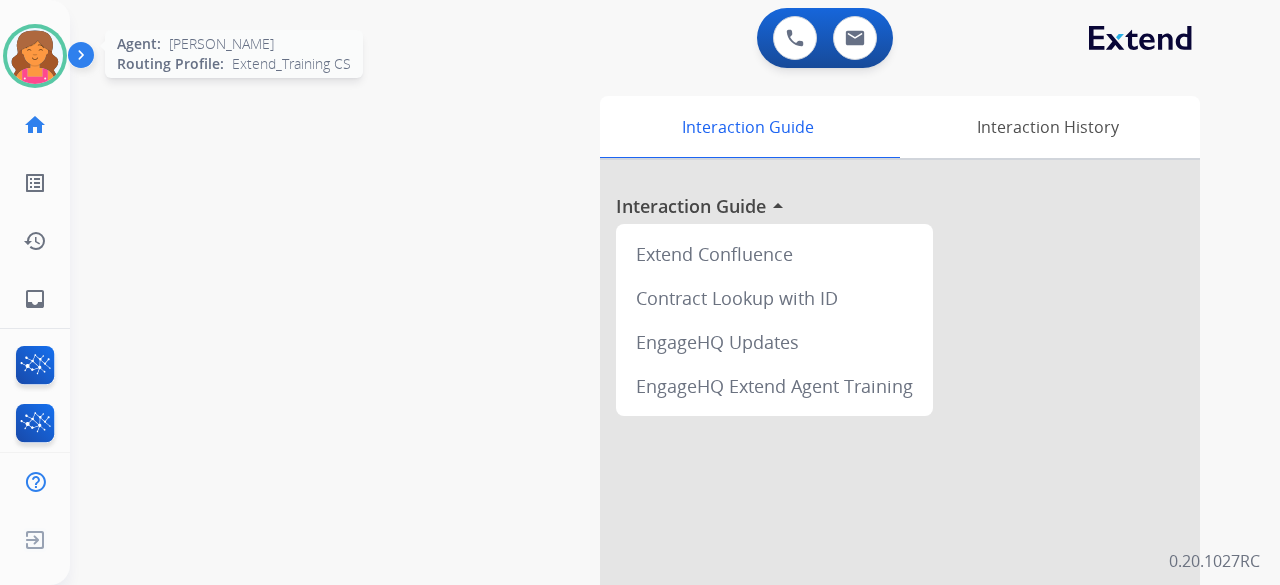 click at bounding box center [35, 56] 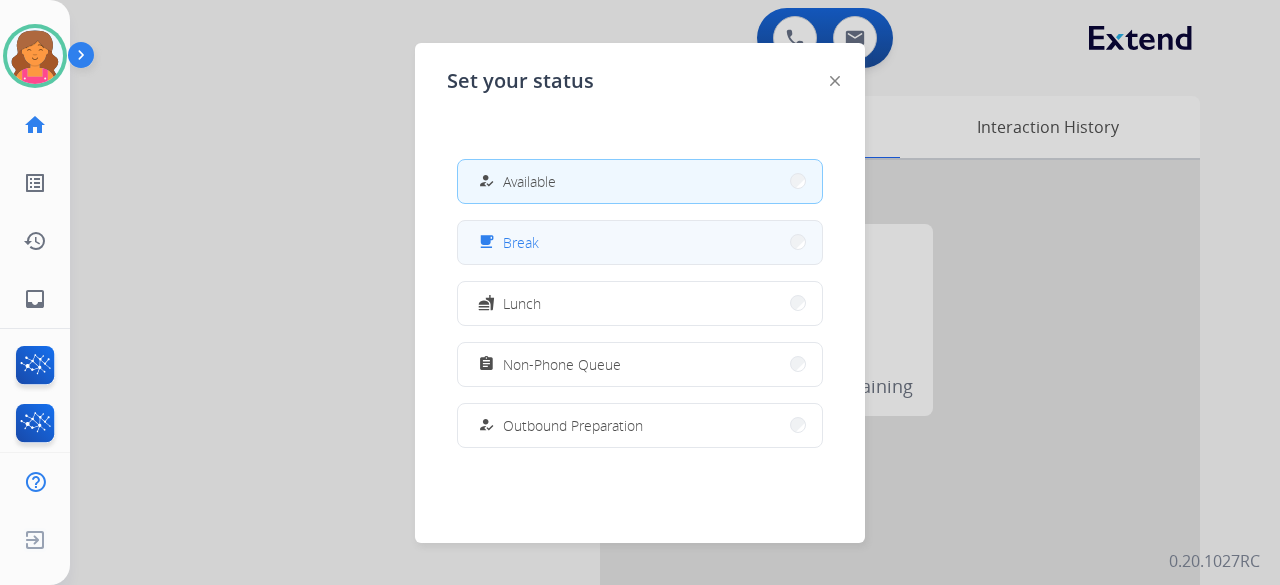 click on "free_breakfast Break" at bounding box center [640, 242] 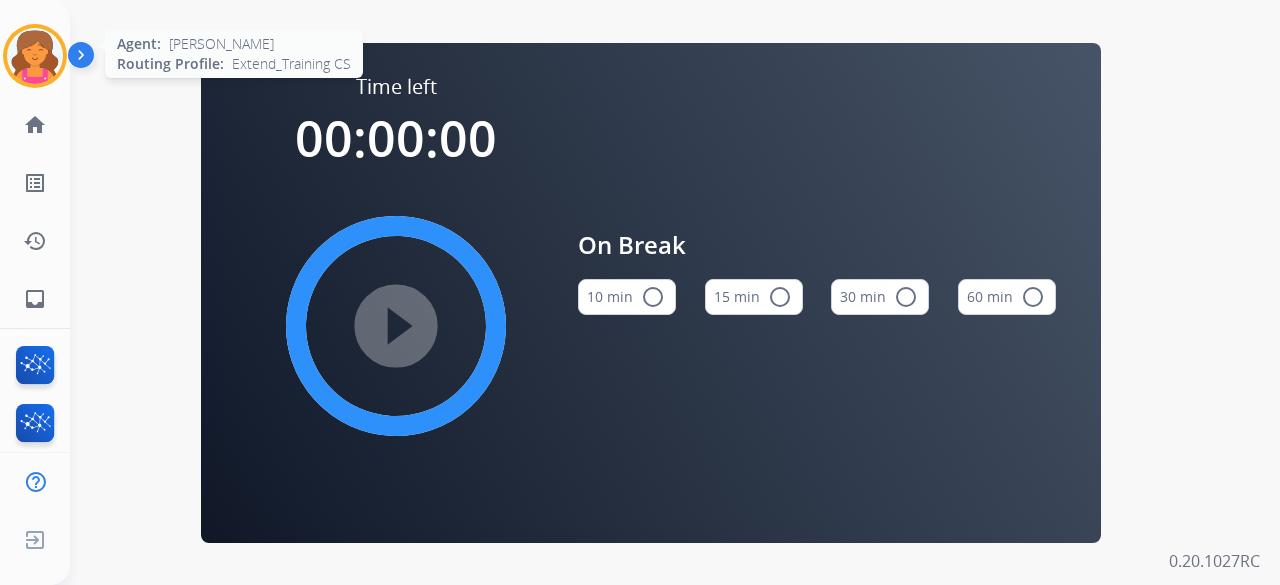 click at bounding box center (35, 56) 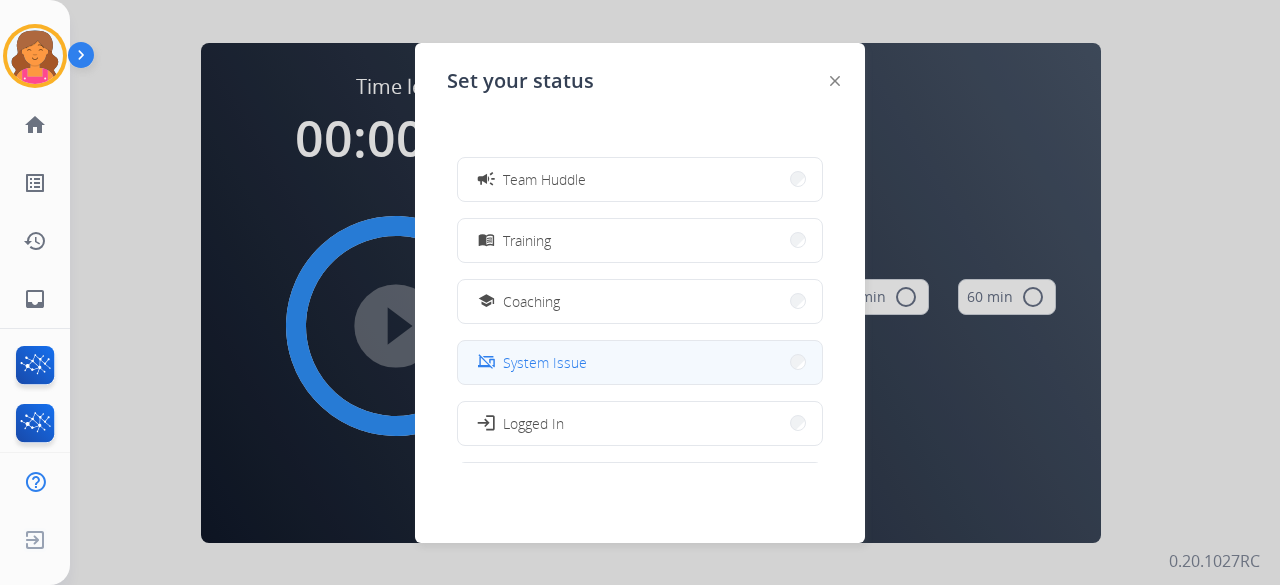 scroll, scrollTop: 377, scrollLeft: 0, axis: vertical 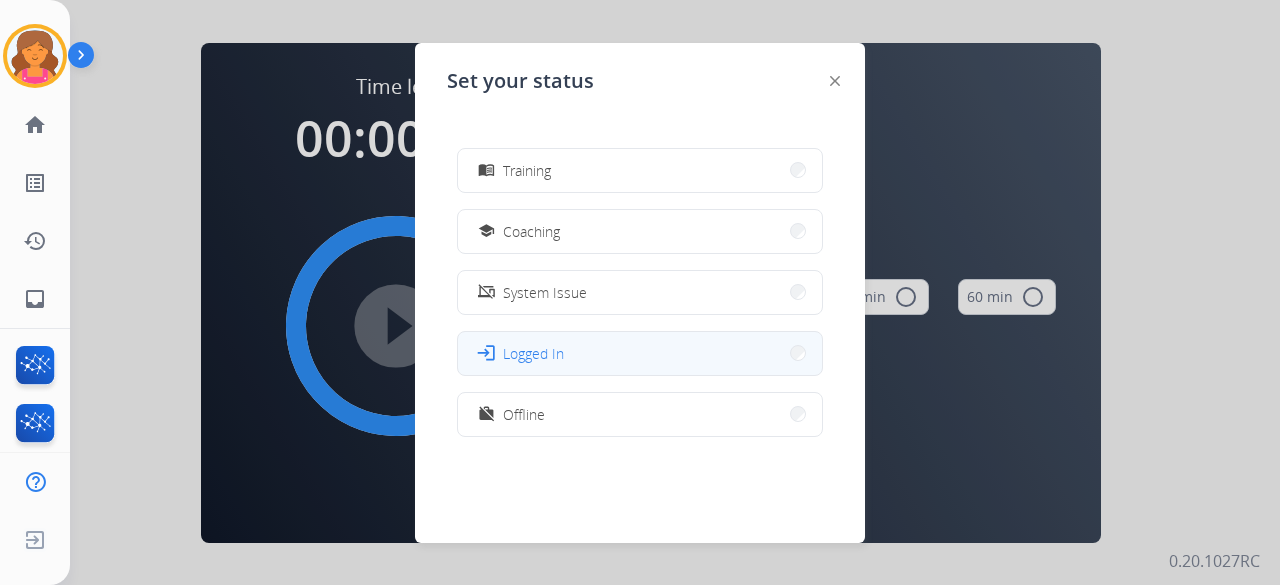 click on "login Logged In" at bounding box center [640, 353] 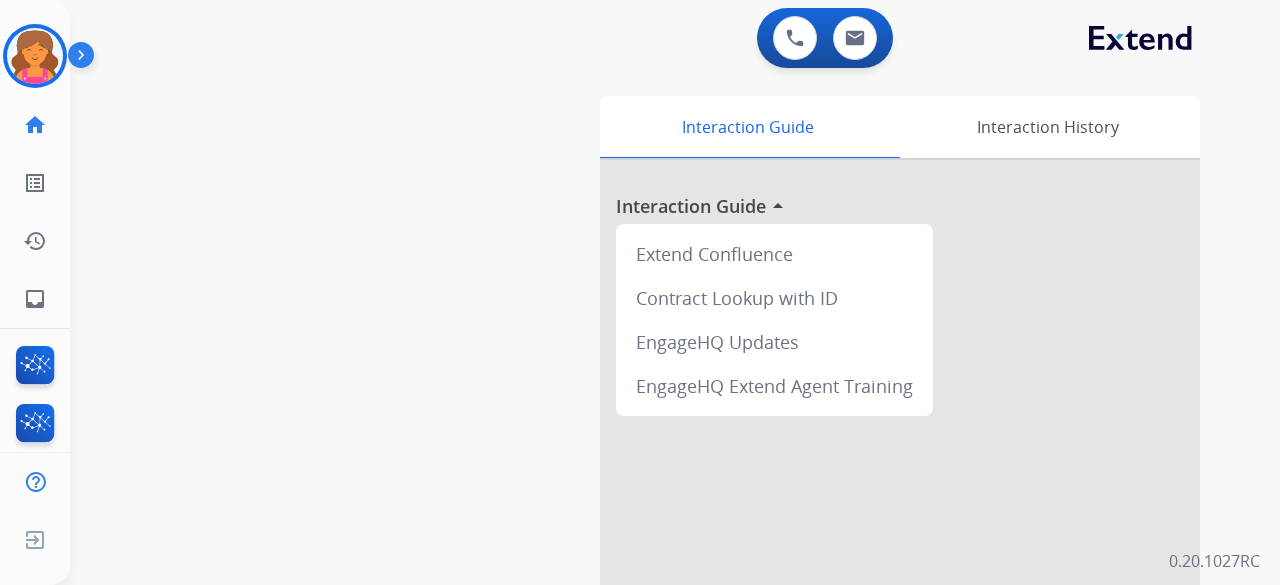 click at bounding box center (85, 59) 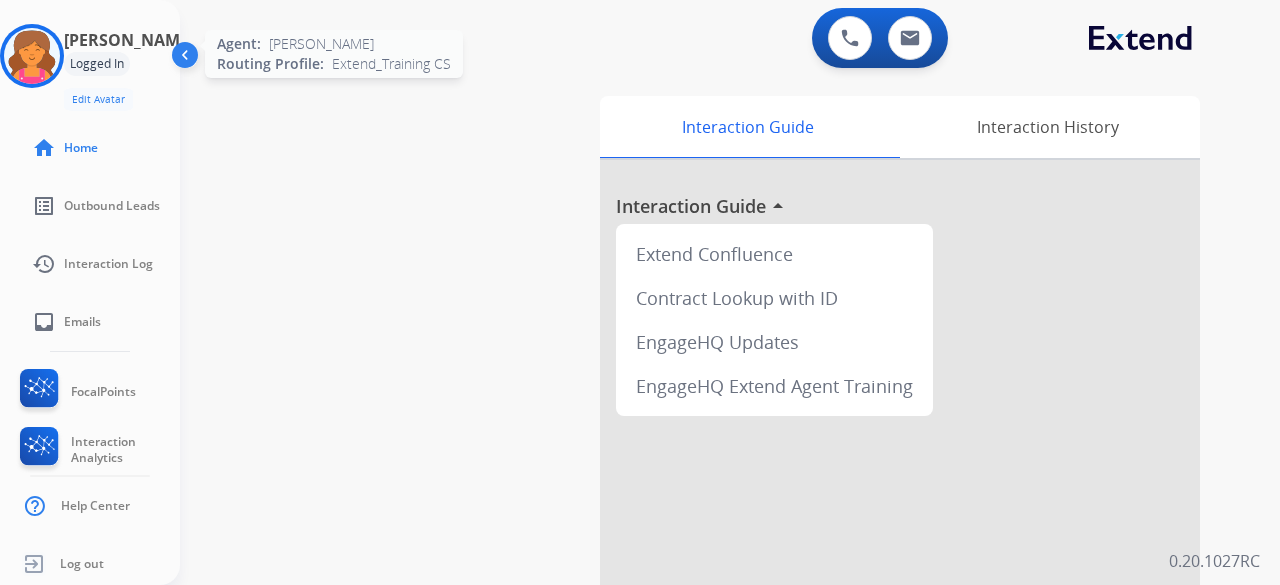 click at bounding box center (32, 56) 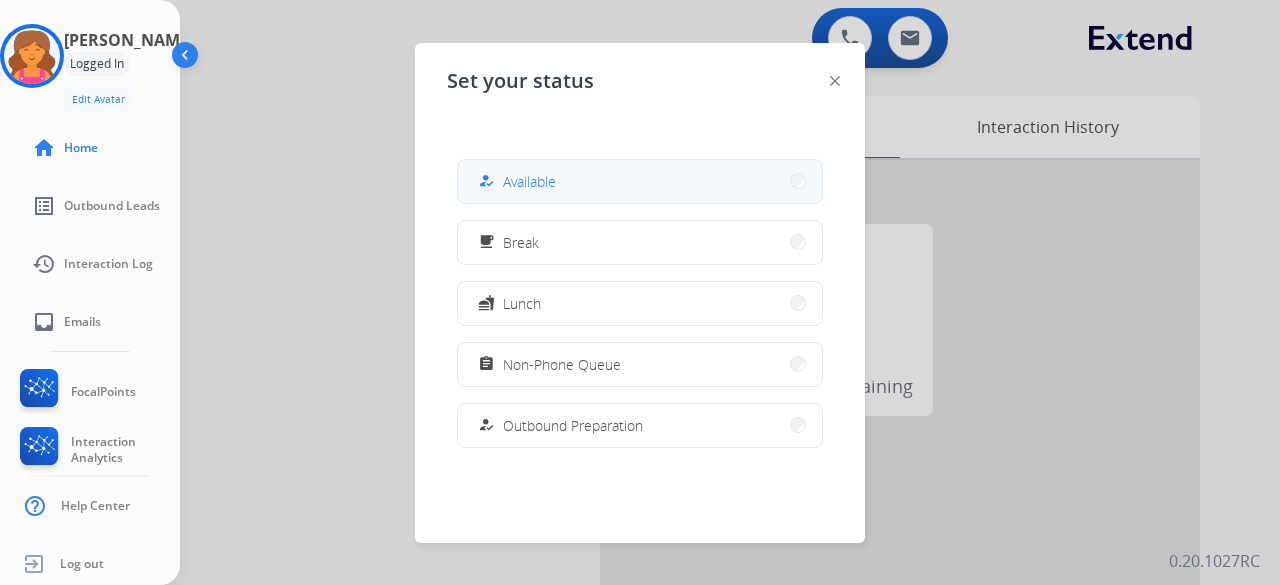 click on "how_to_reg Available" at bounding box center (640, 181) 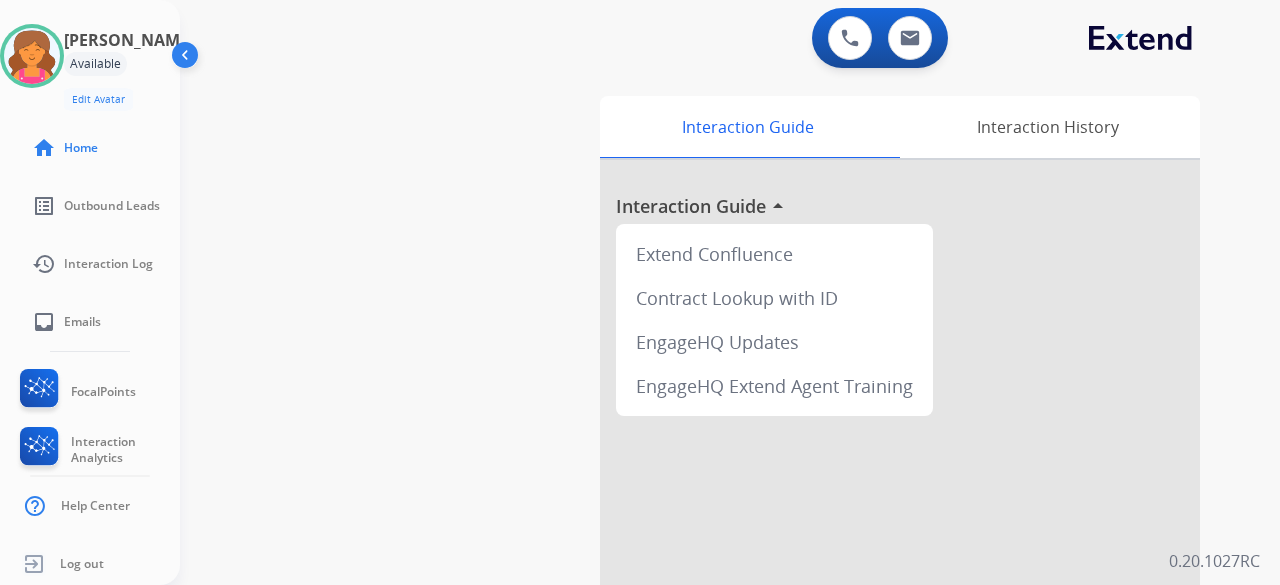 click on "swap_horiz Break voice bridge close_fullscreen Connect 3-Way Call merge_type Separate 3-Way Call  Interaction Guide   Interaction History  Interaction Guide arrow_drop_up  Extend Confluence   Contract Lookup with ID   EngageHQ Updates   EngageHQ Extend Agent Training" at bounding box center [706, 489] 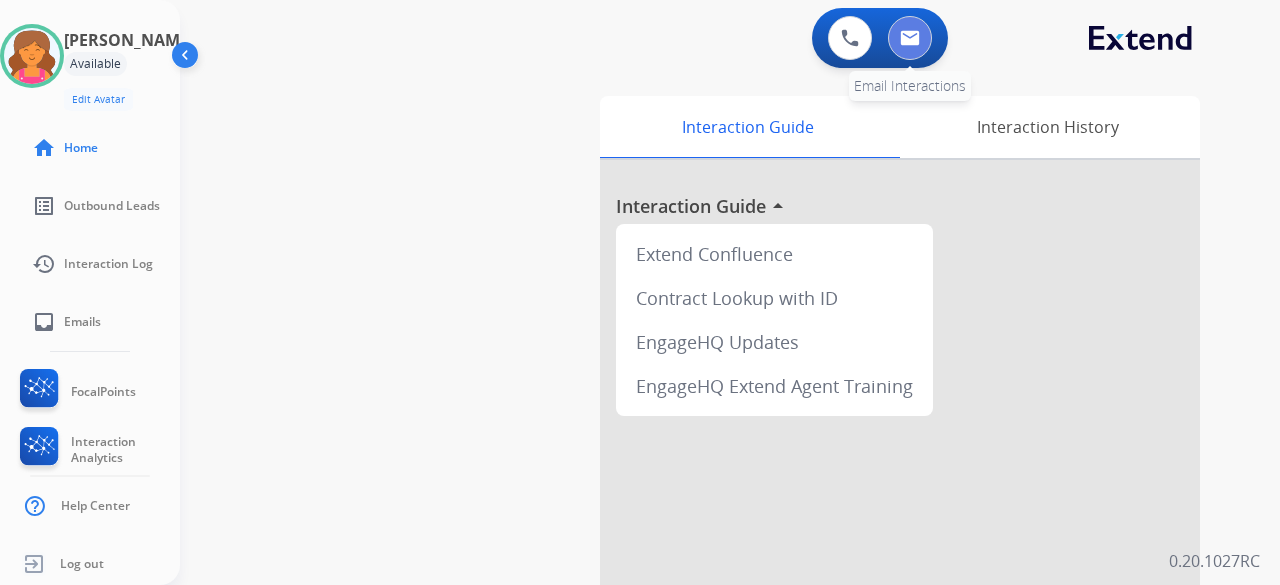 click at bounding box center [910, 38] 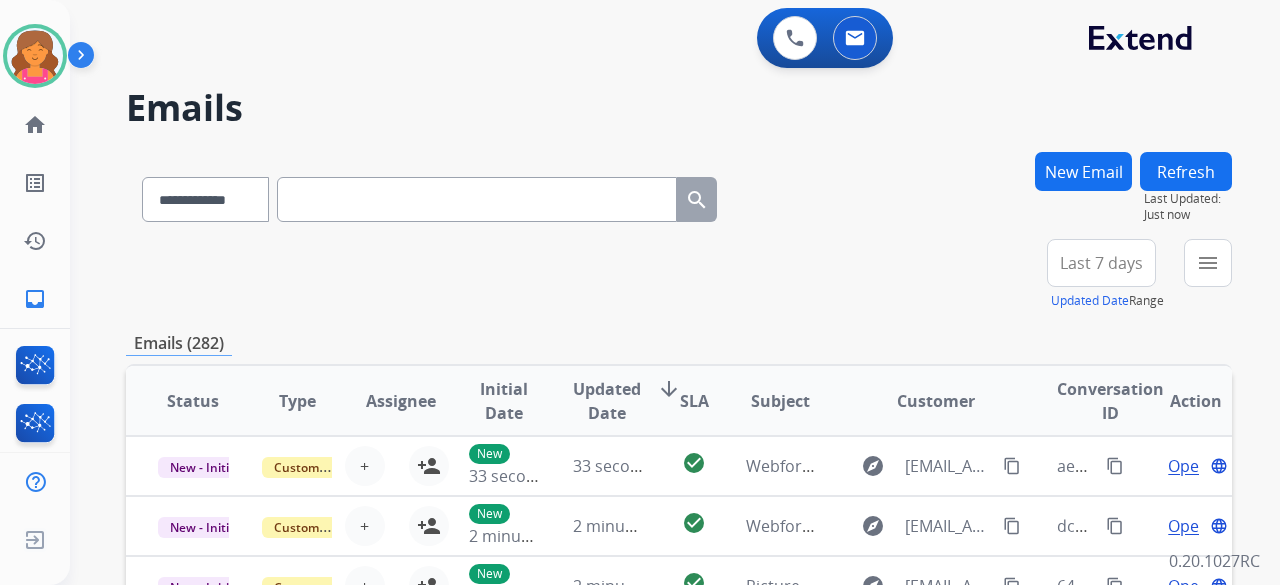 click on "Last 7 days" at bounding box center (1101, 263) 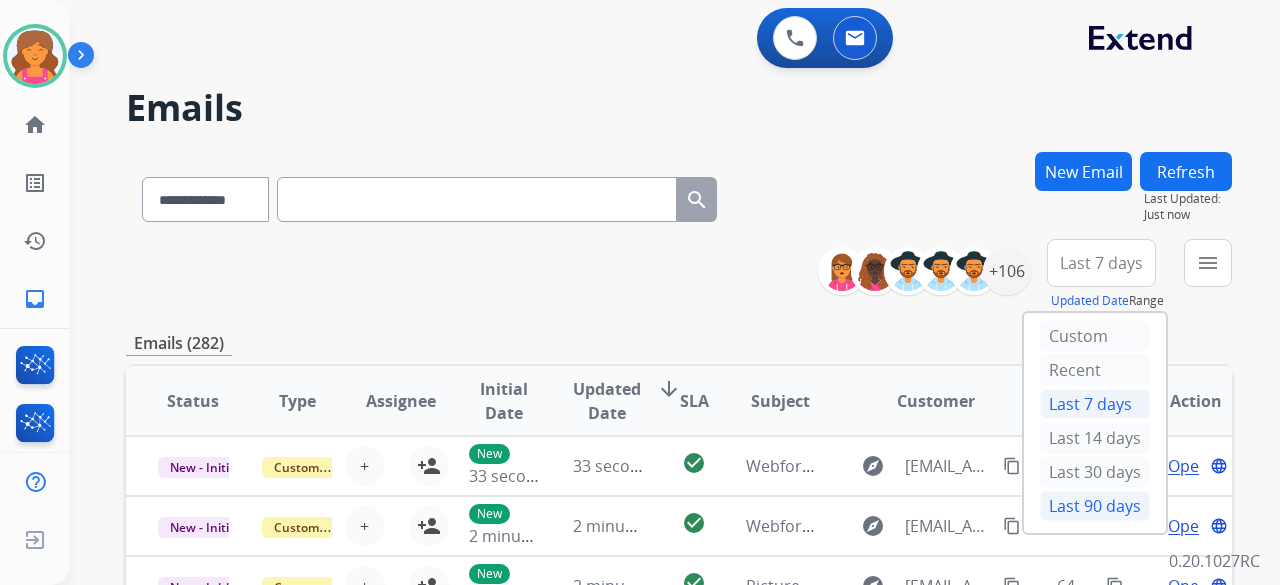 click on "Last 90 days" at bounding box center [1095, 506] 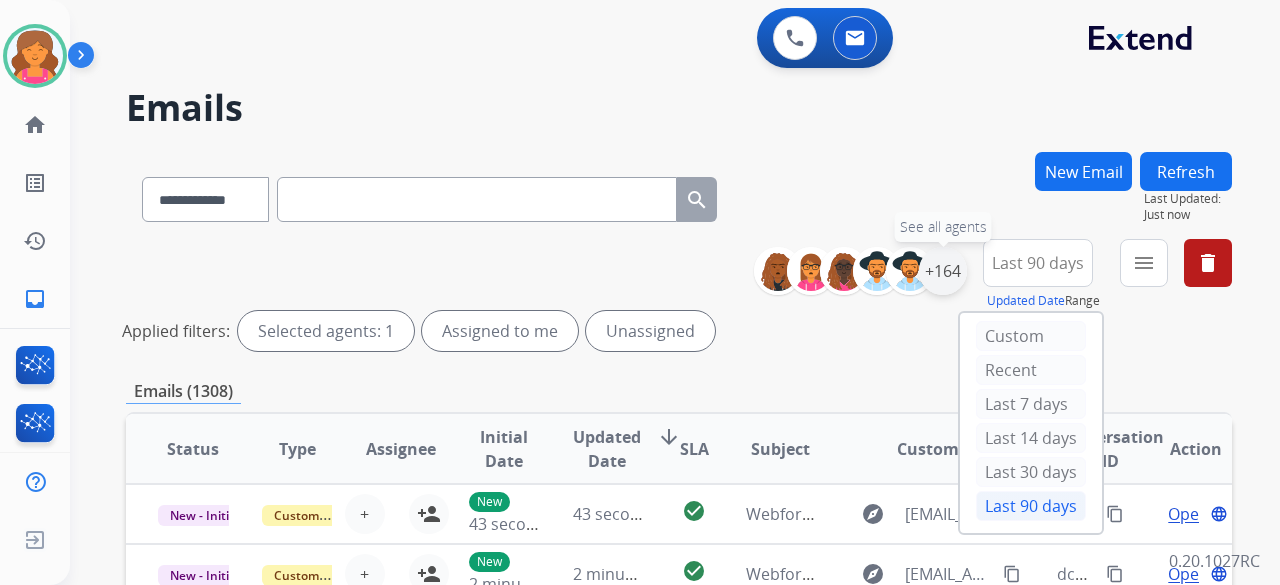 click on "+164" at bounding box center (943, 271) 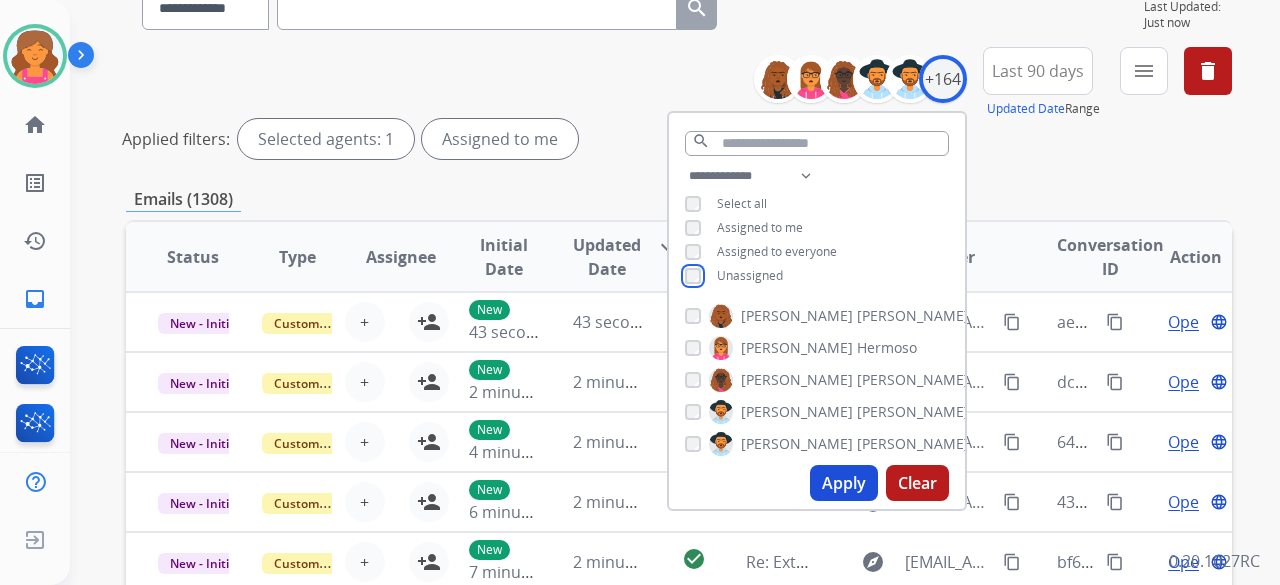 scroll, scrollTop: 200, scrollLeft: 0, axis: vertical 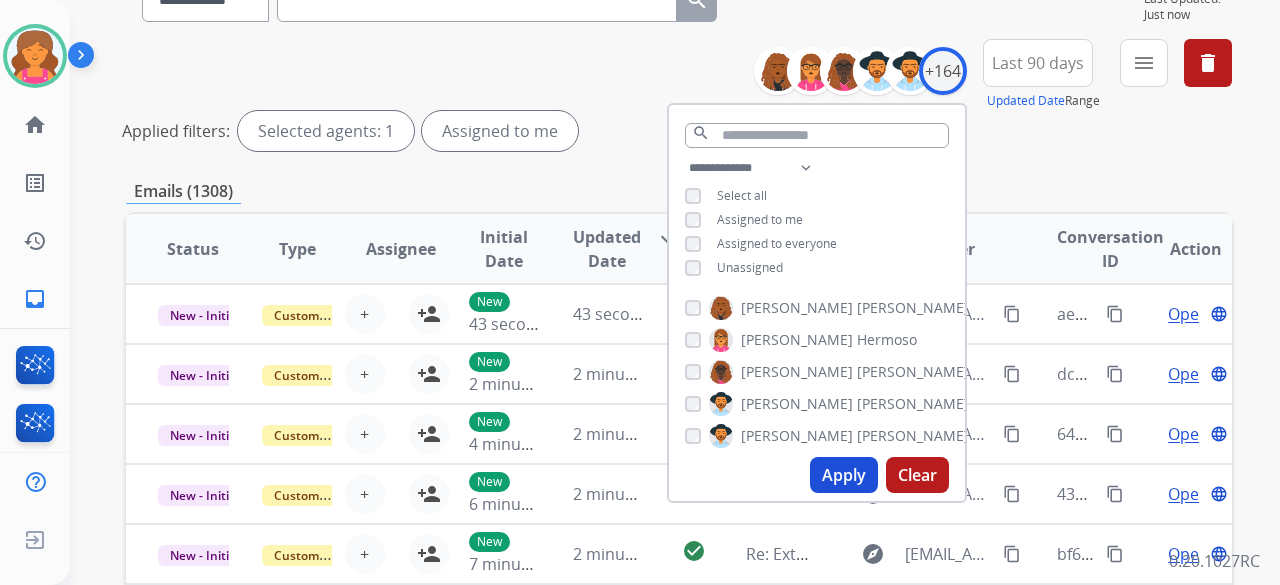 click on "Apply" at bounding box center (844, 475) 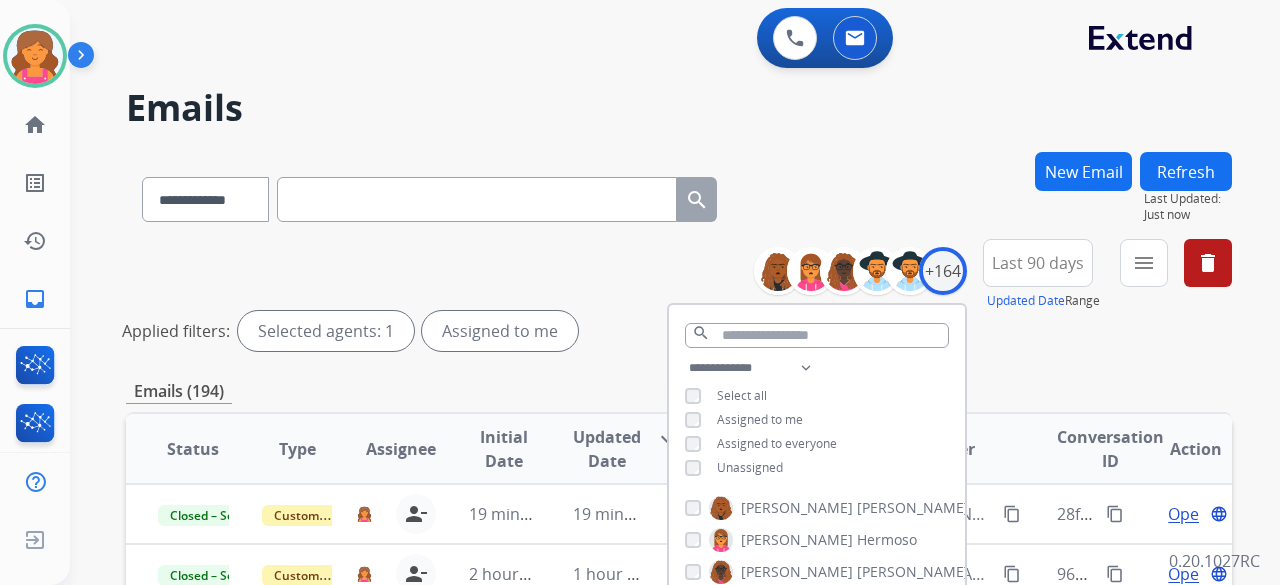 click on "**********" at bounding box center [679, 299] 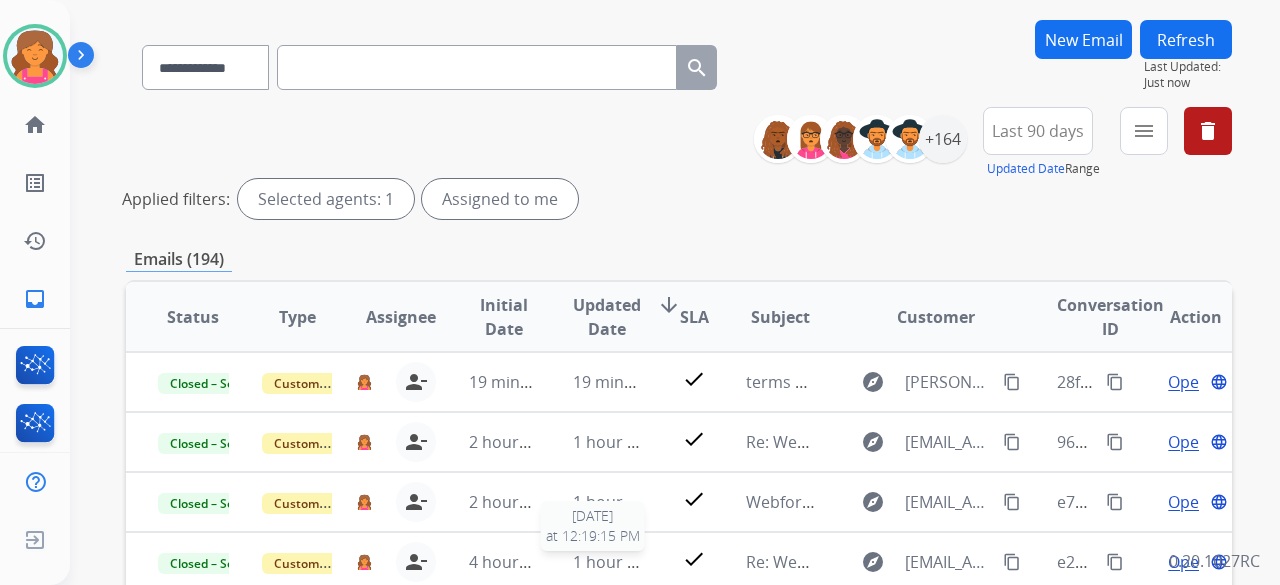 scroll, scrollTop: 0, scrollLeft: 0, axis: both 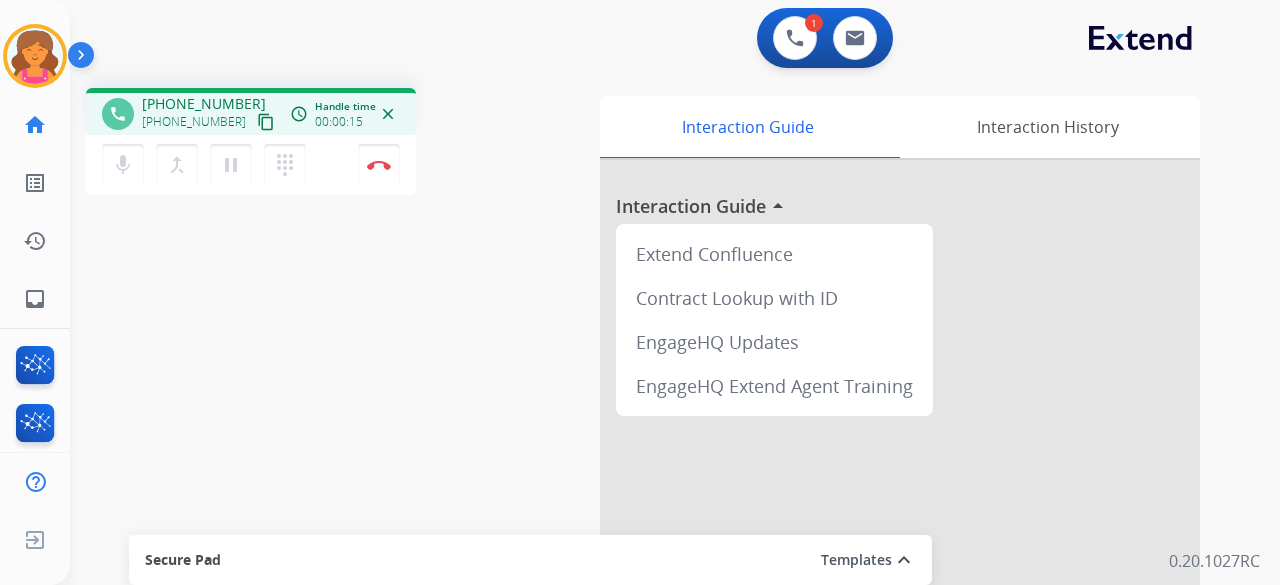 click on "content_copy" at bounding box center (266, 122) 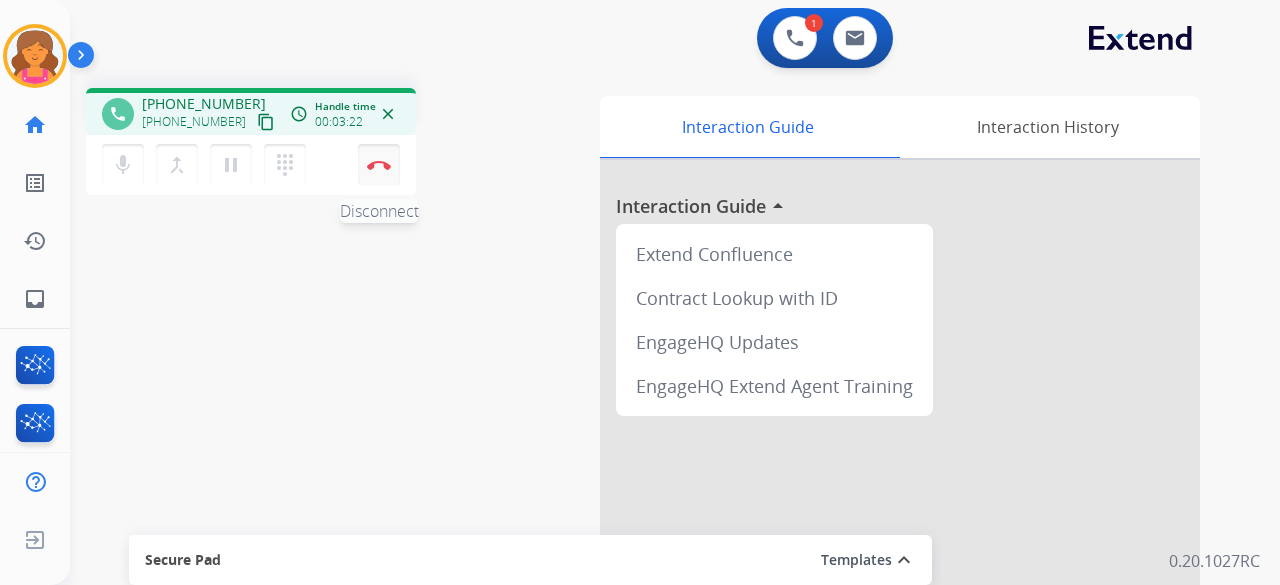 click on "Disconnect" at bounding box center [379, 165] 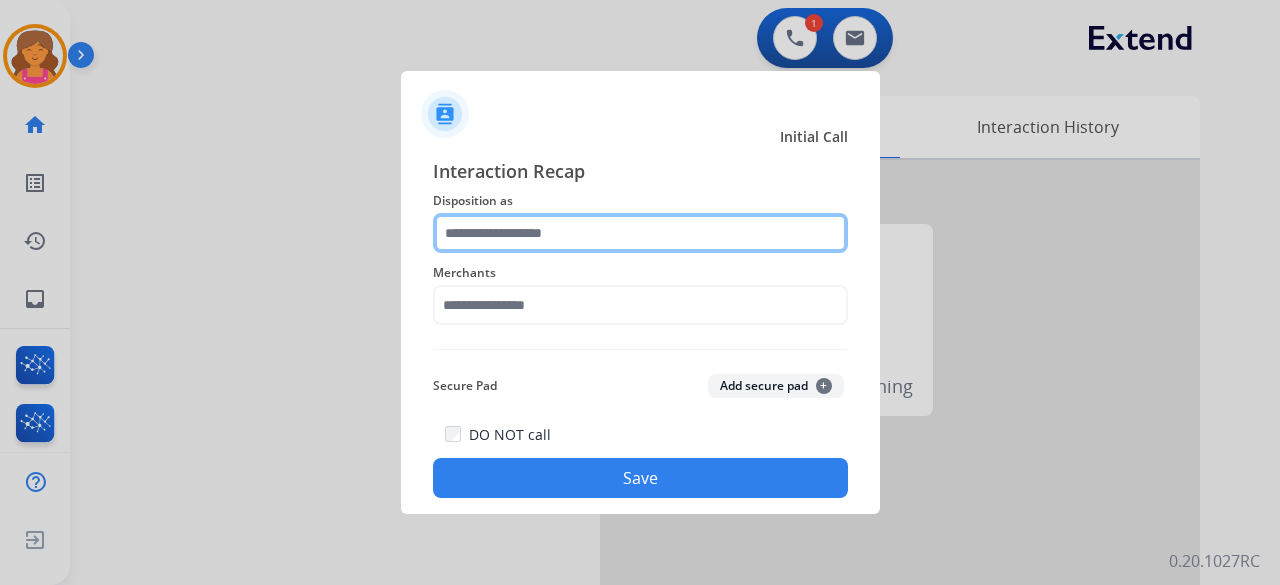 click 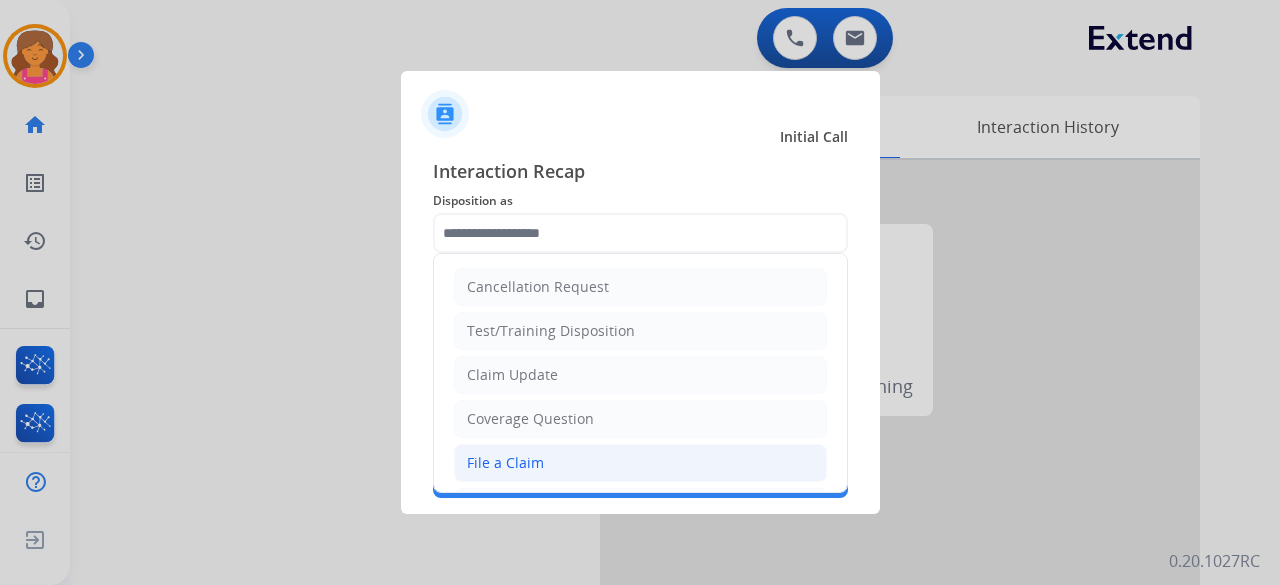 click on "File a Claim" 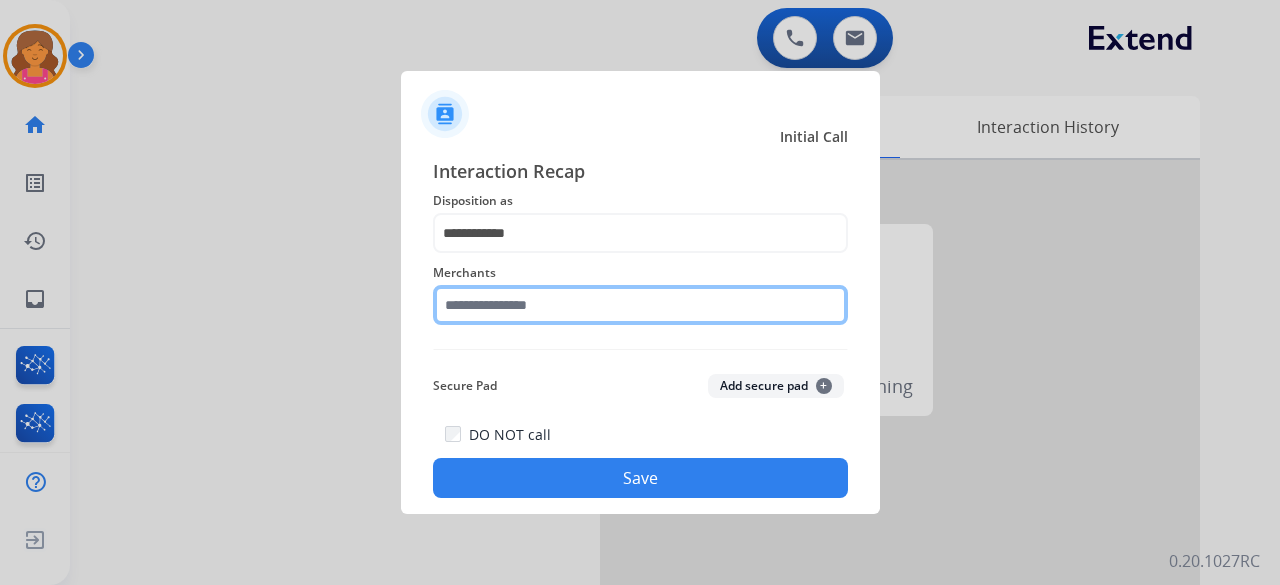 click 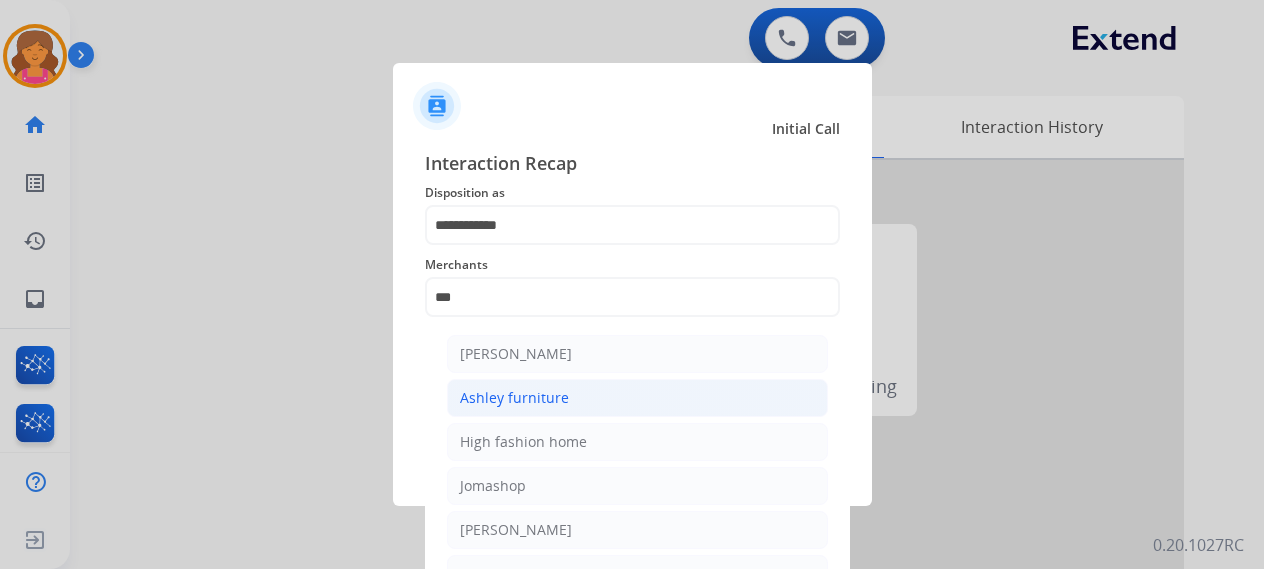 click on "Ashley furniture" 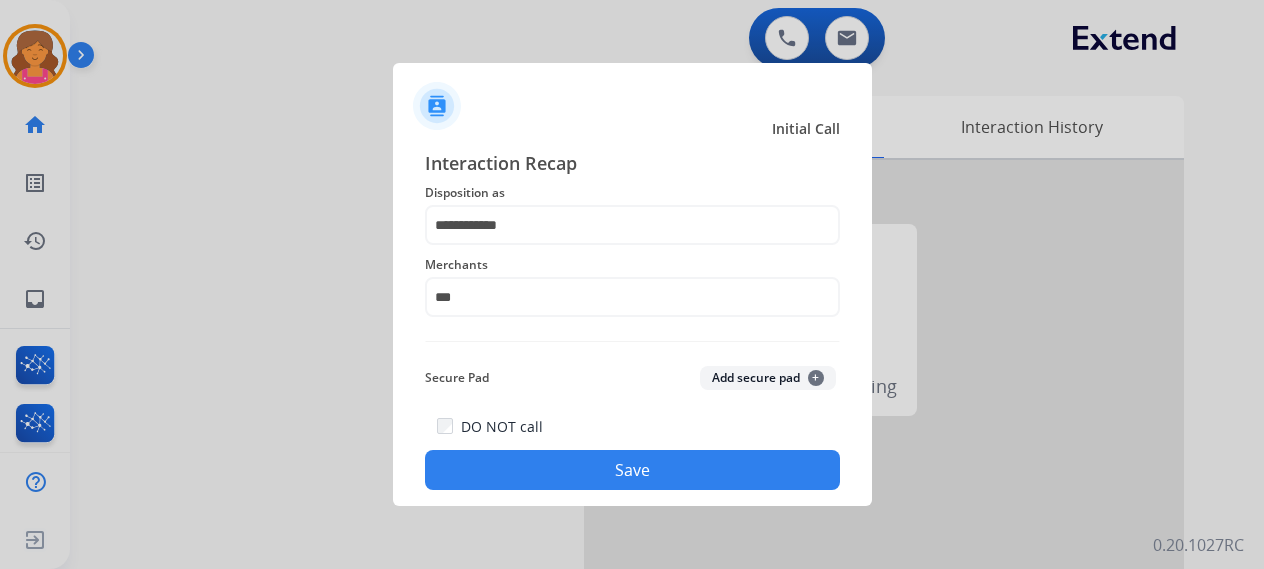 type on "**********" 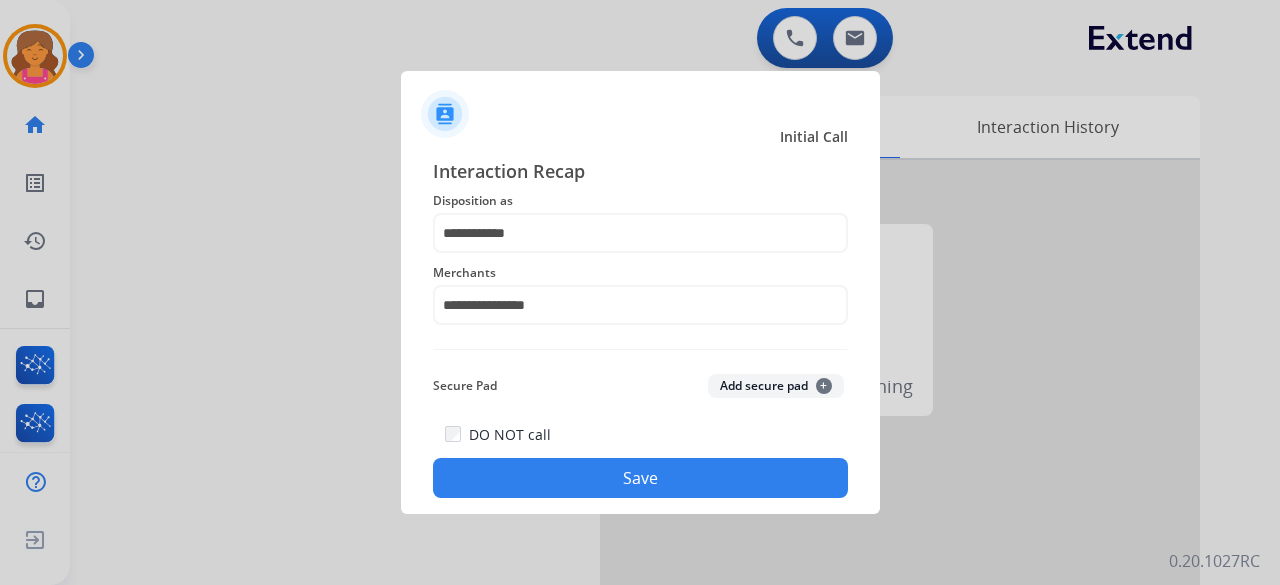 click on "Save" 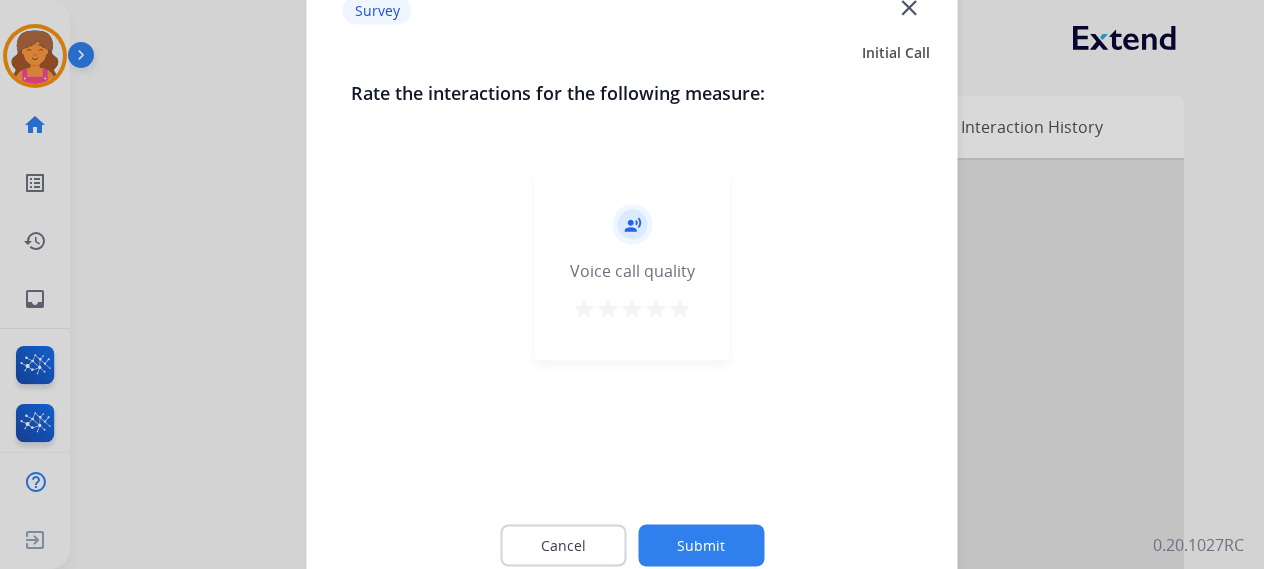 click on "star" at bounding box center (680, 308) 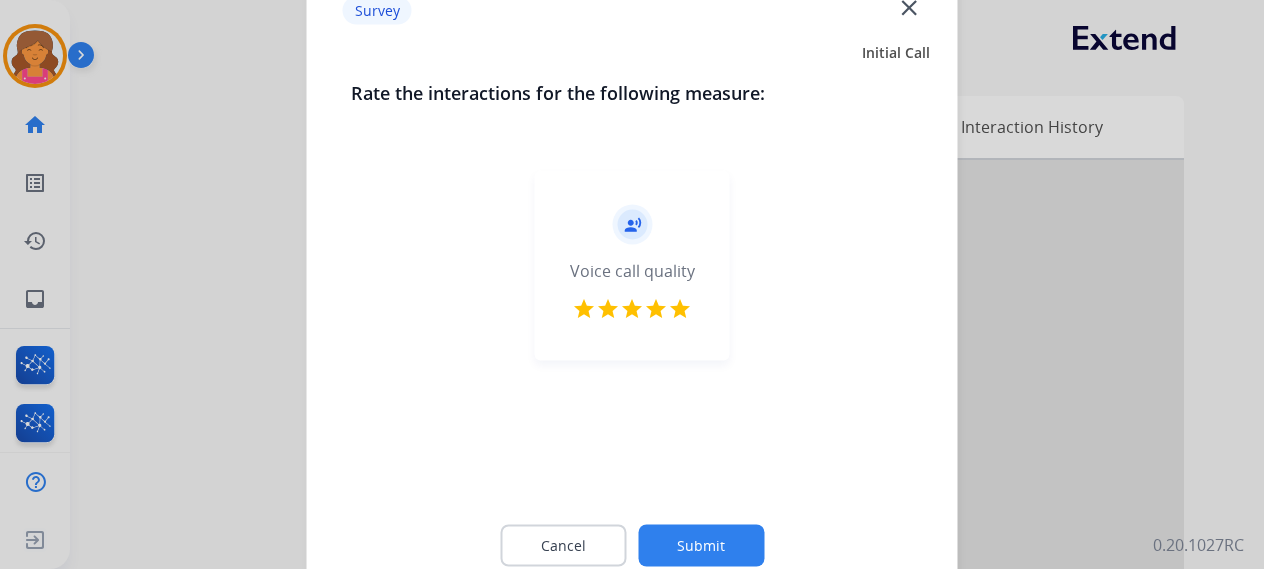 click on "Submit" 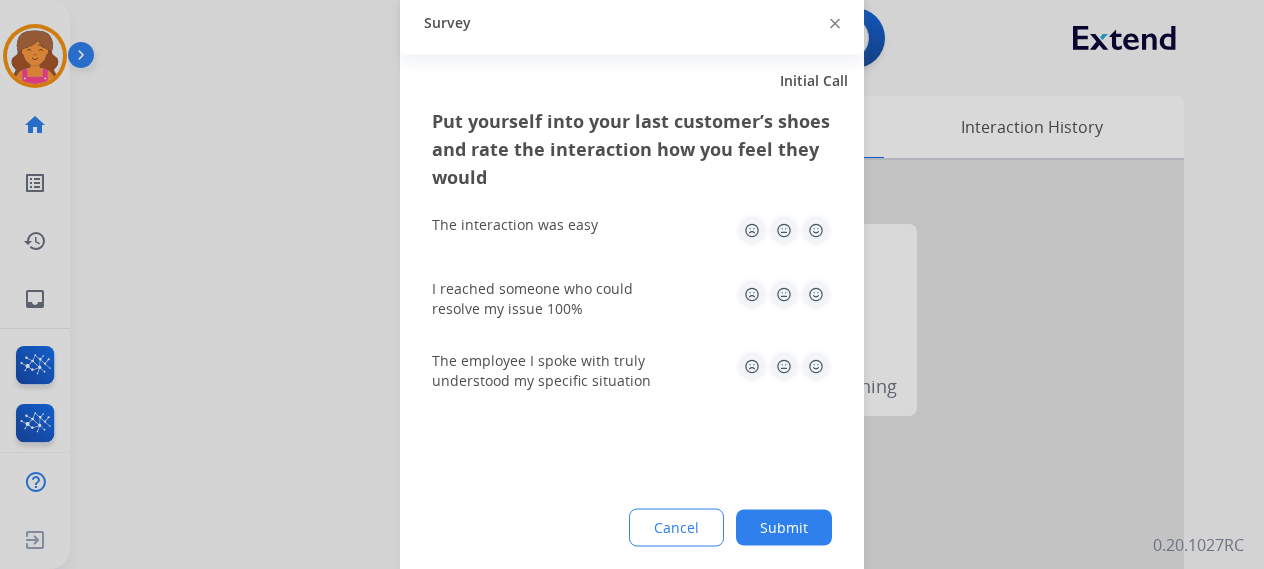 click 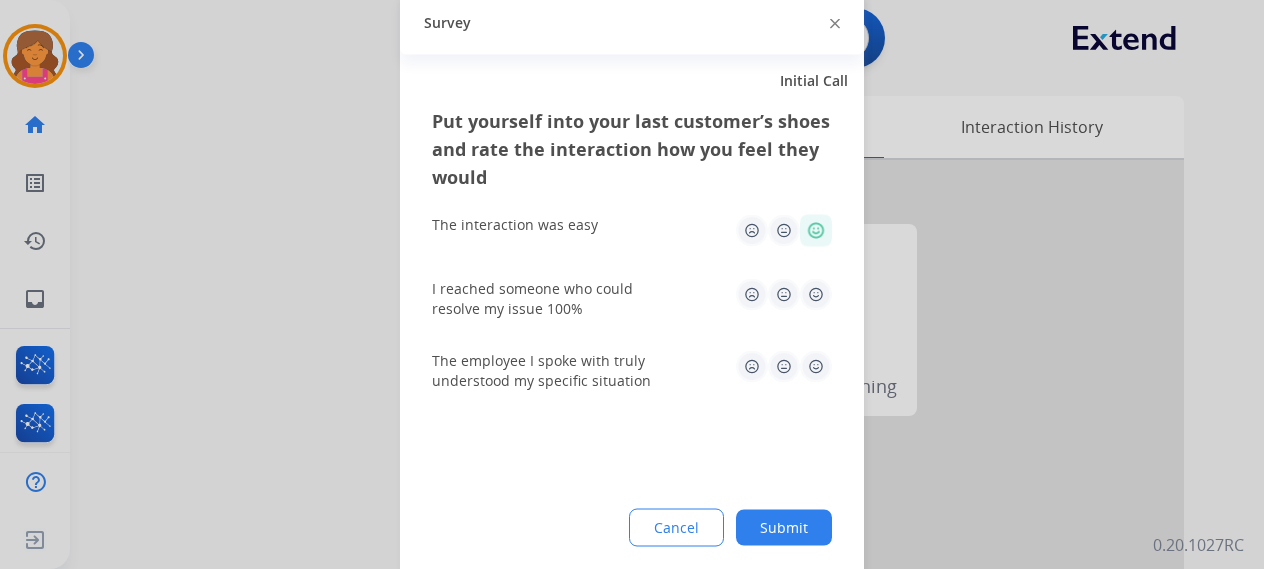 click 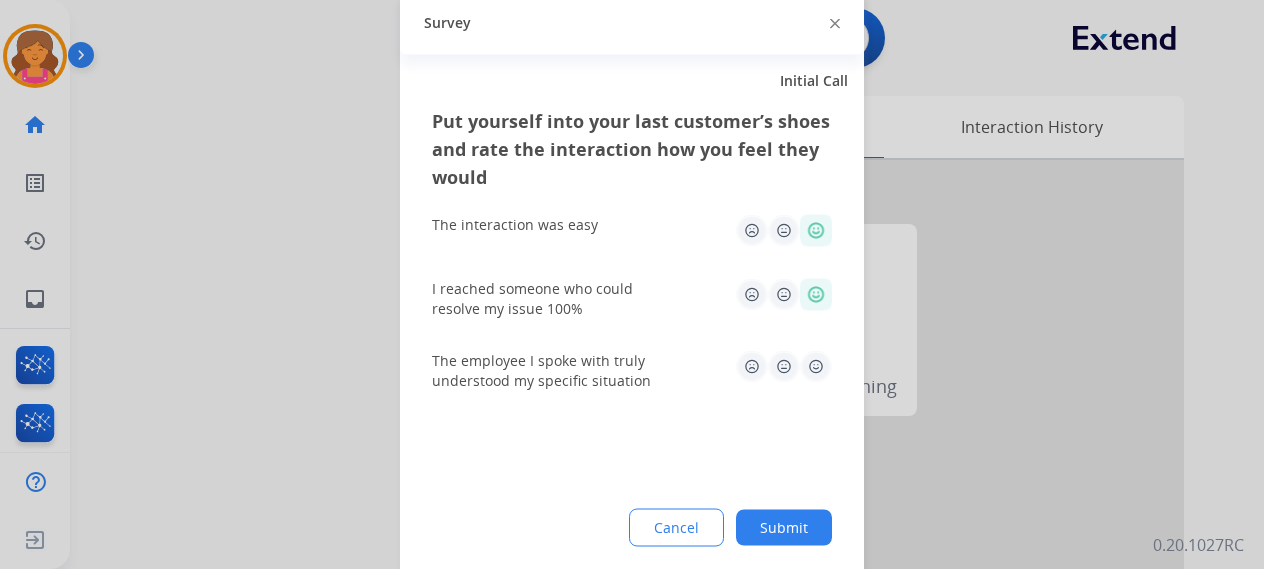 click 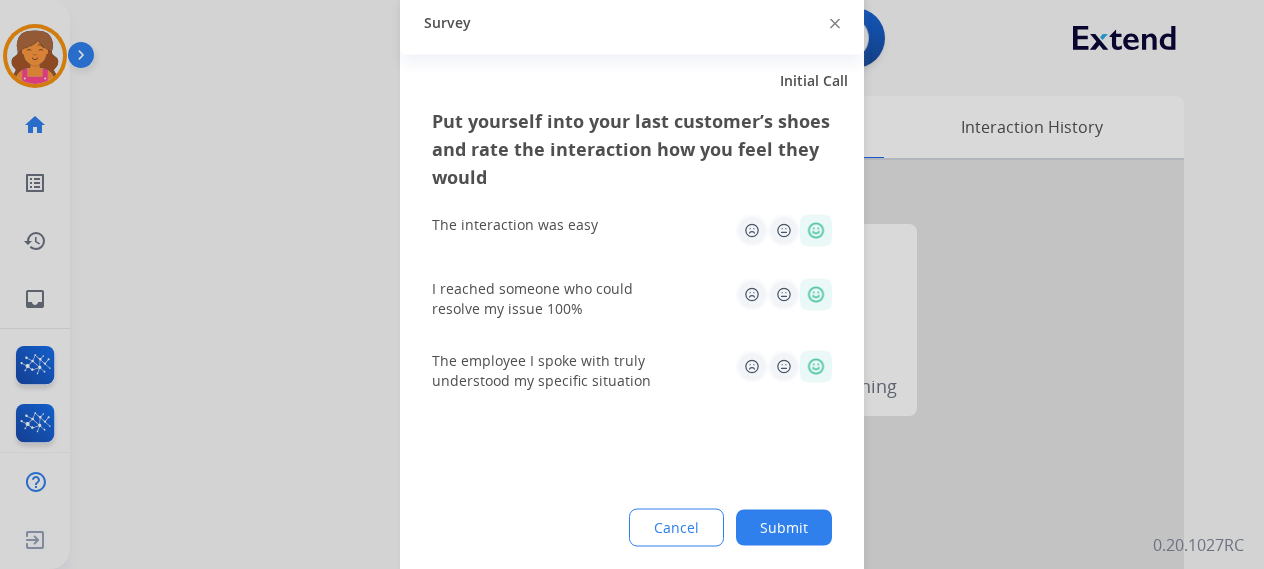 click on "Submit" 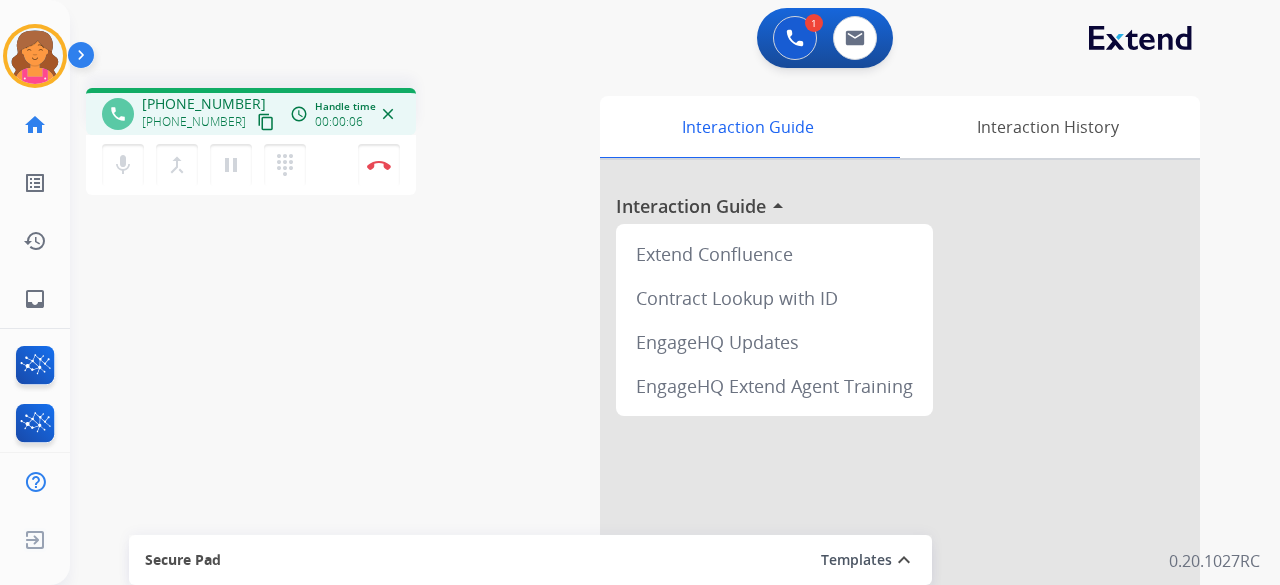 click on "content_copy" at bounding box center (266, 122) 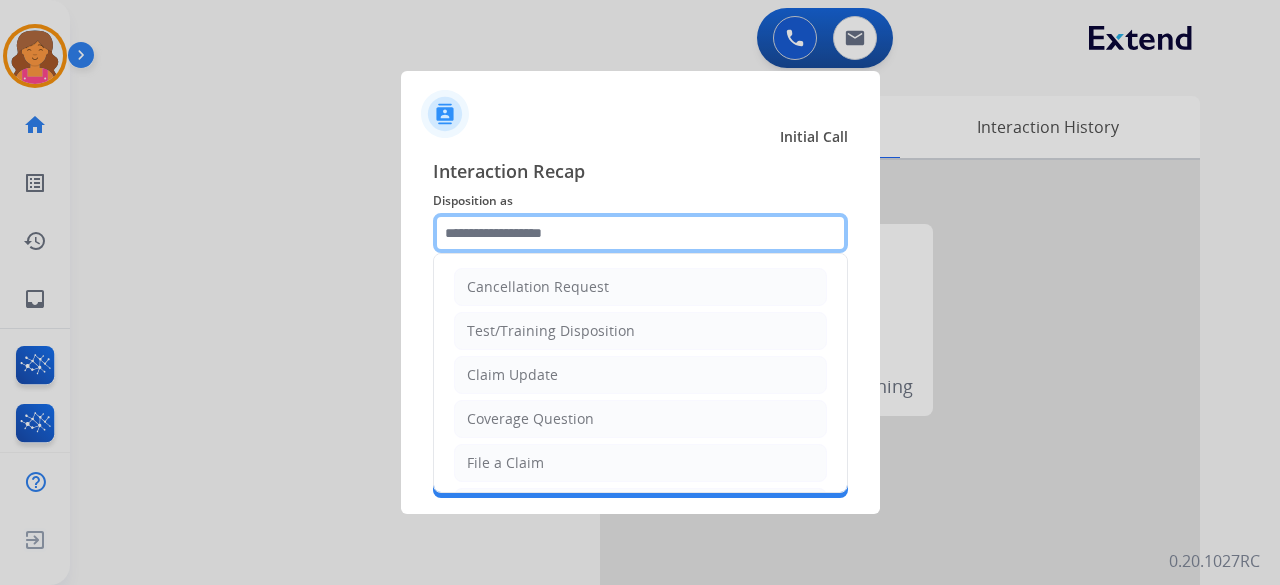 click 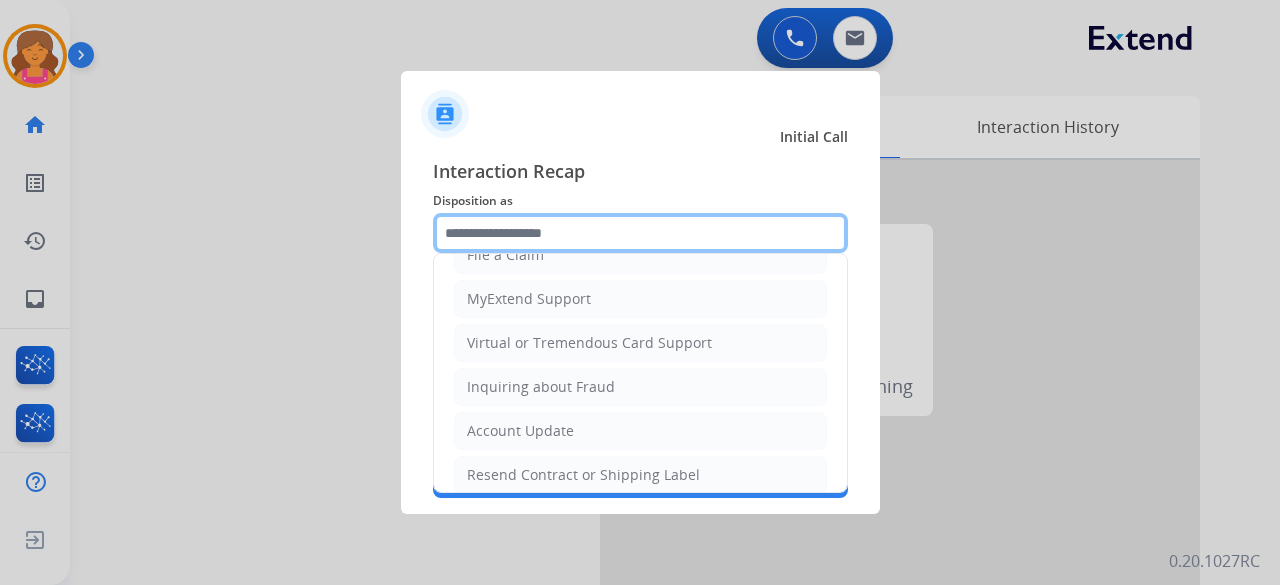 scroll, scrollTop: 303, scrollLeft: 0, axis: vertical 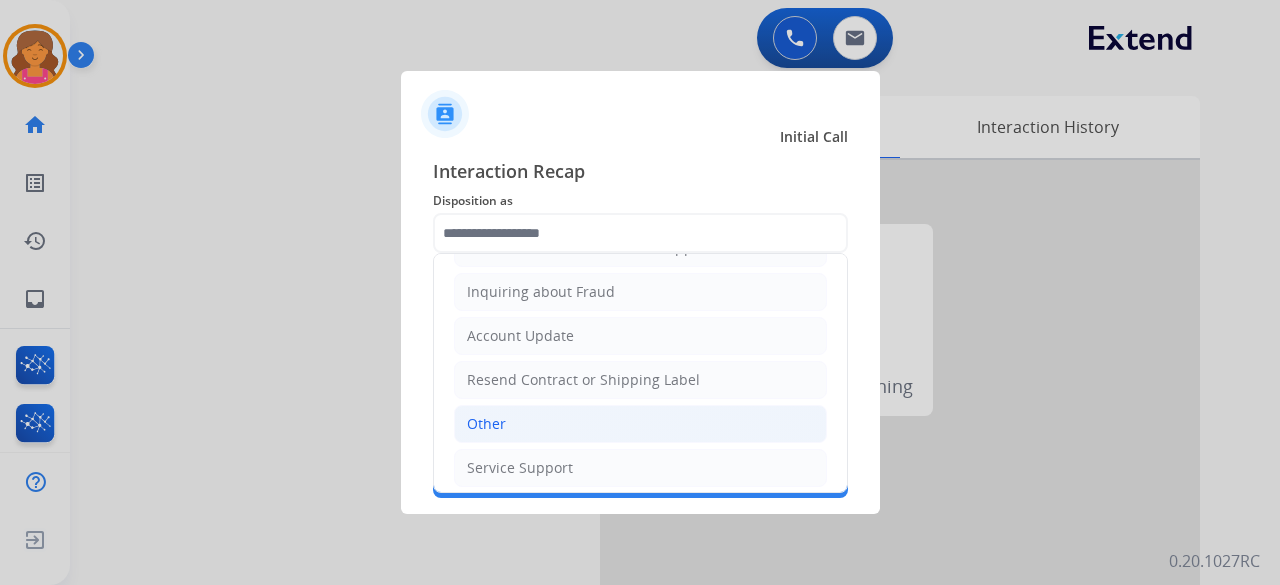 click on "Other" 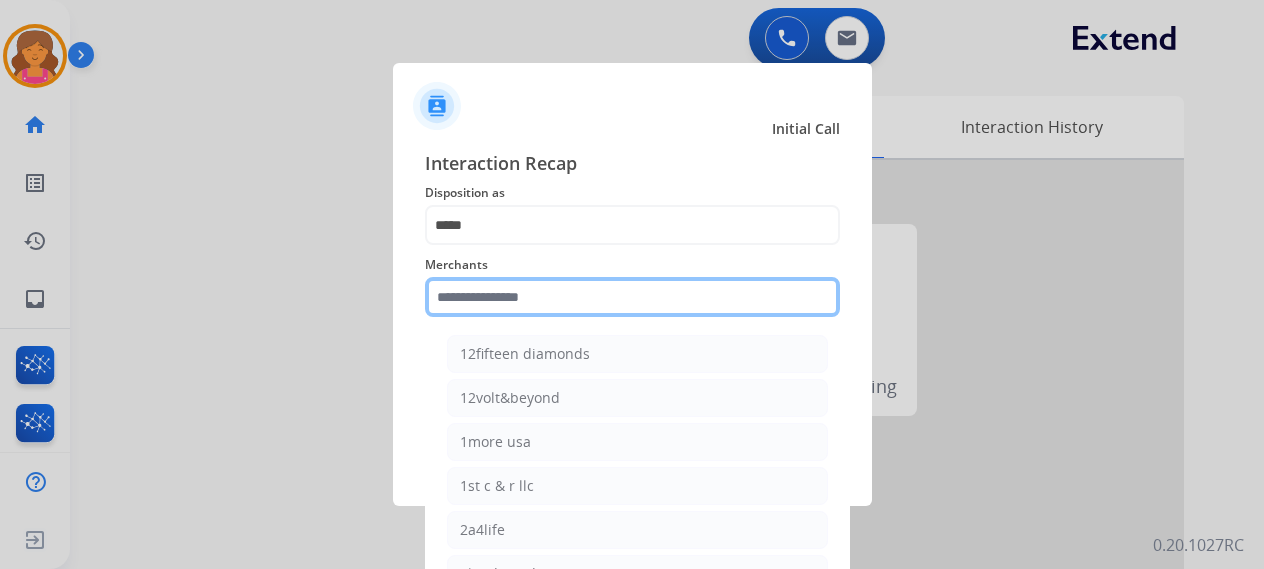 click 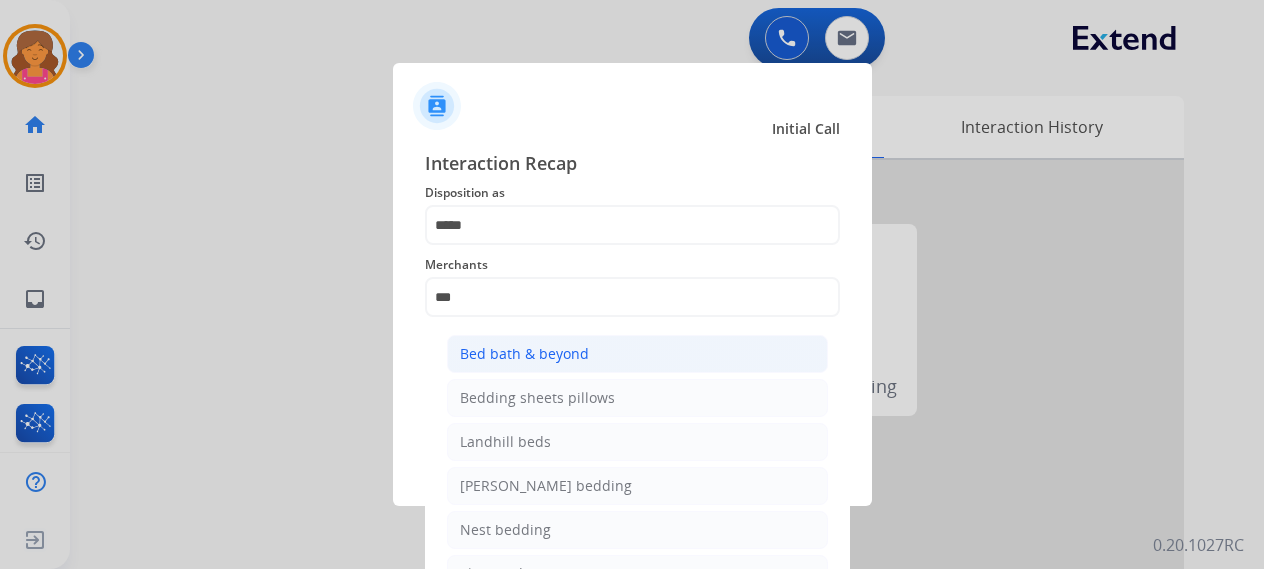 click on "Bed bath & beyond" 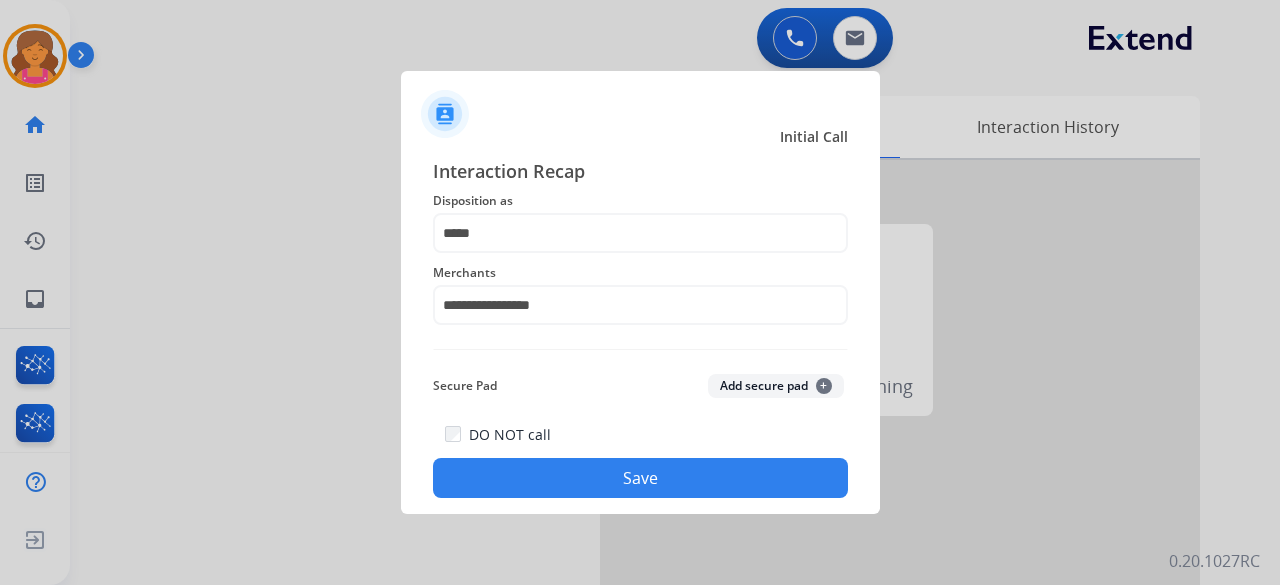 click on "Save" 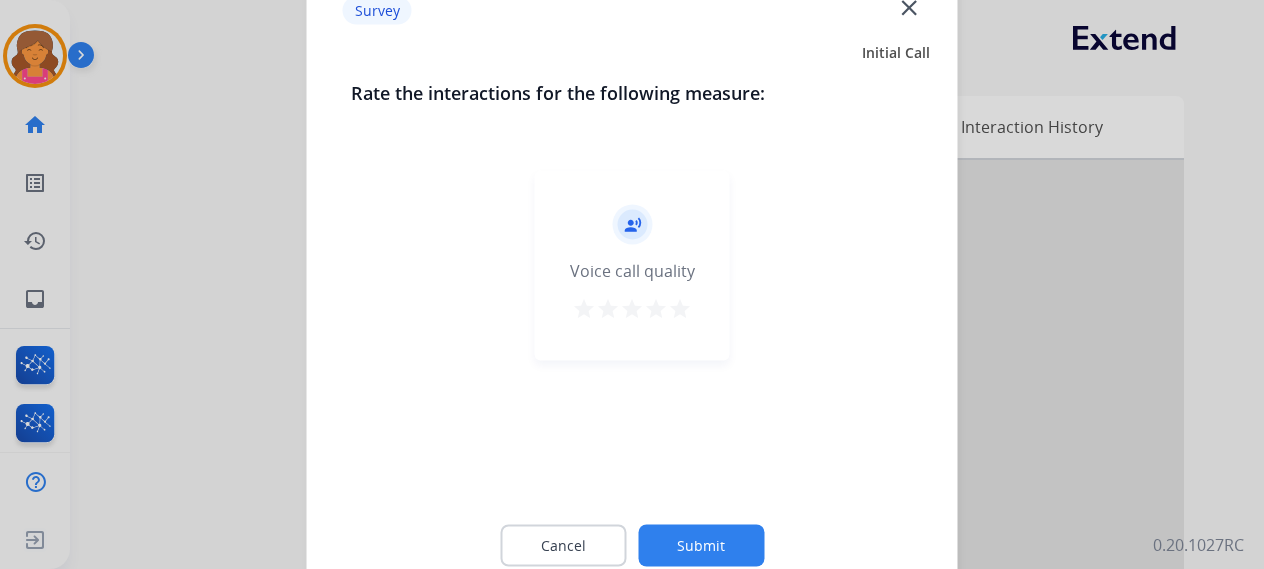 click on "star" at bounding box center [680, 308] 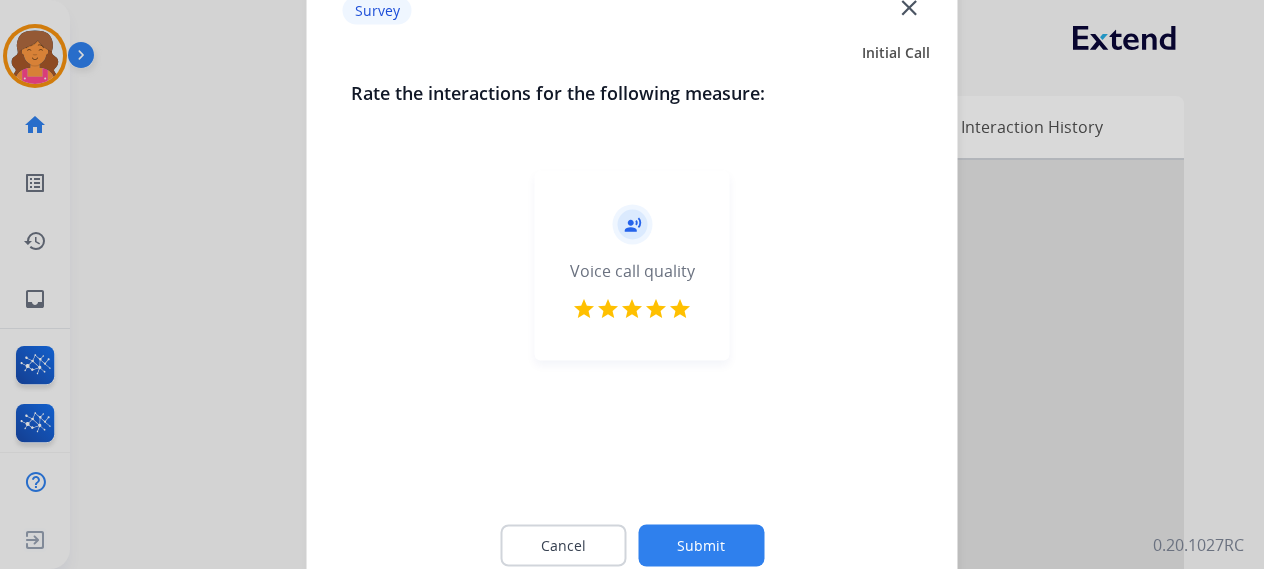click on "Submit" 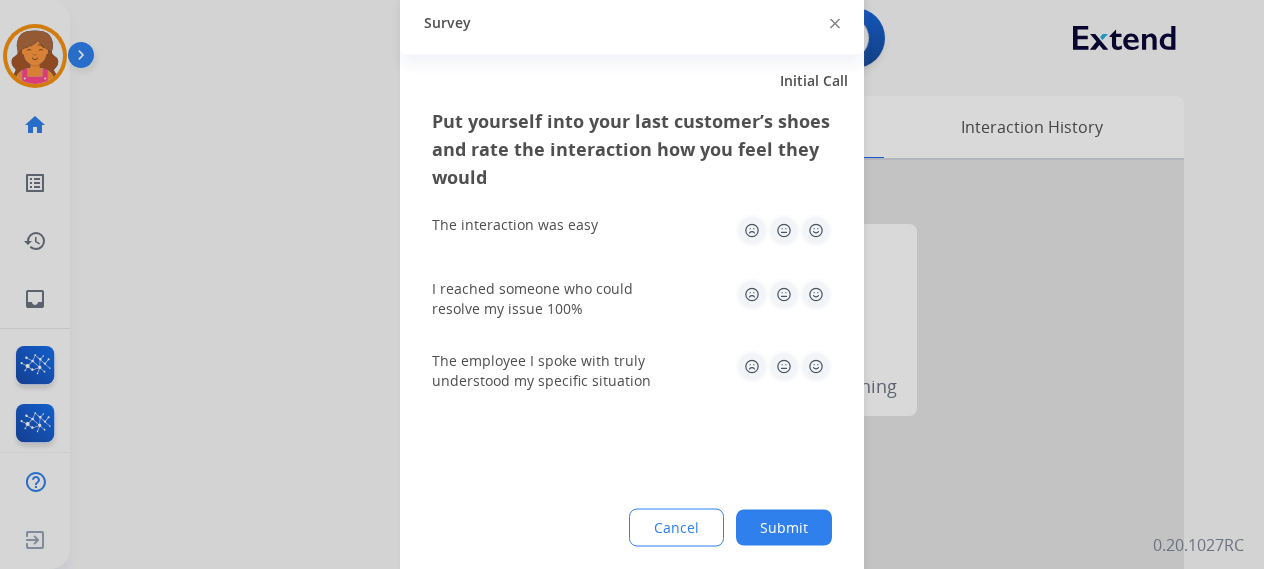 click 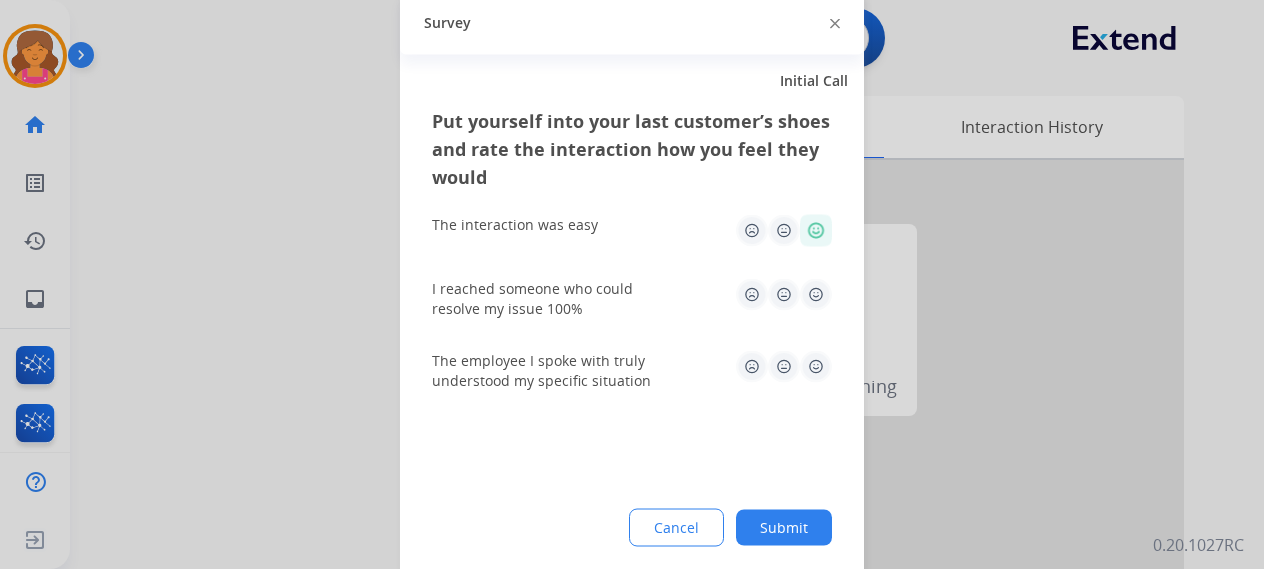 click 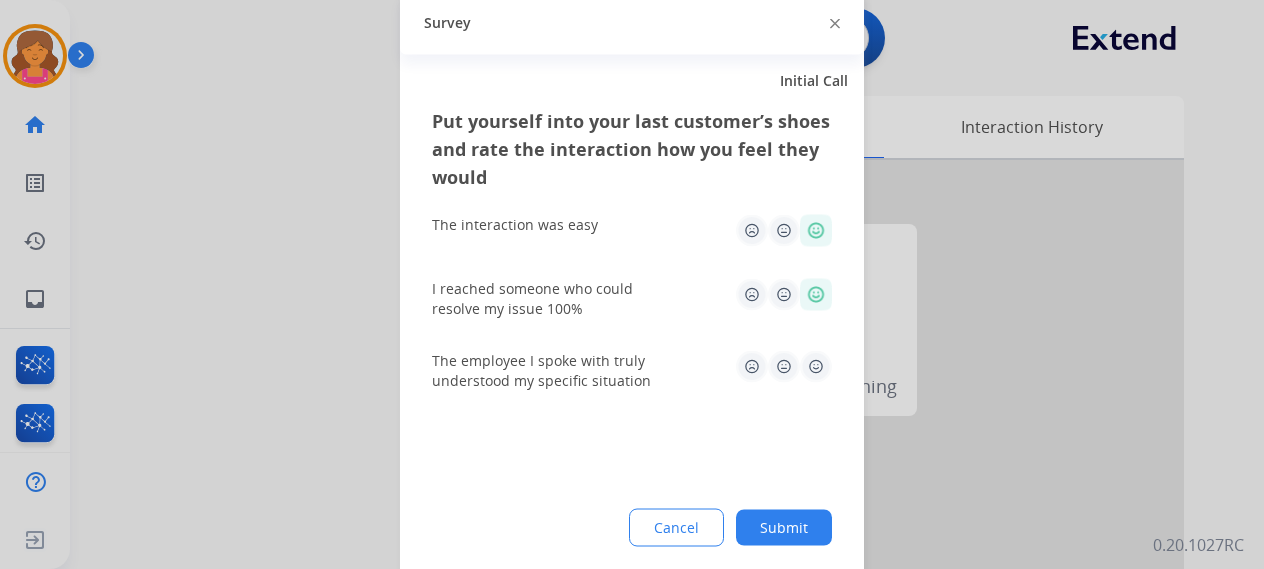 click 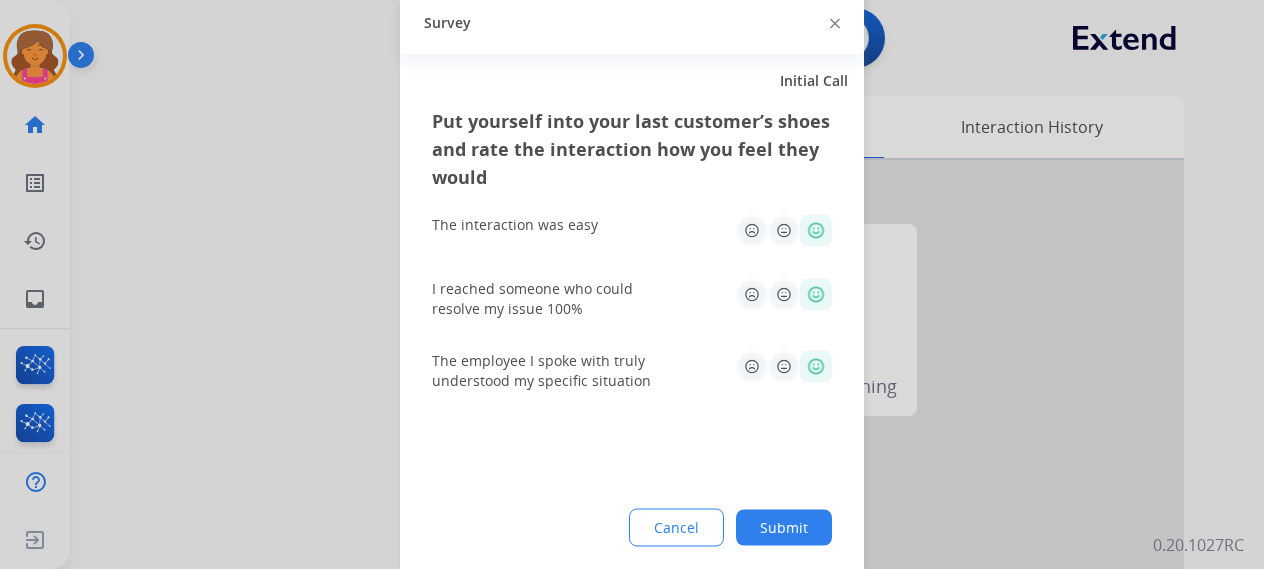 click on "Submit" 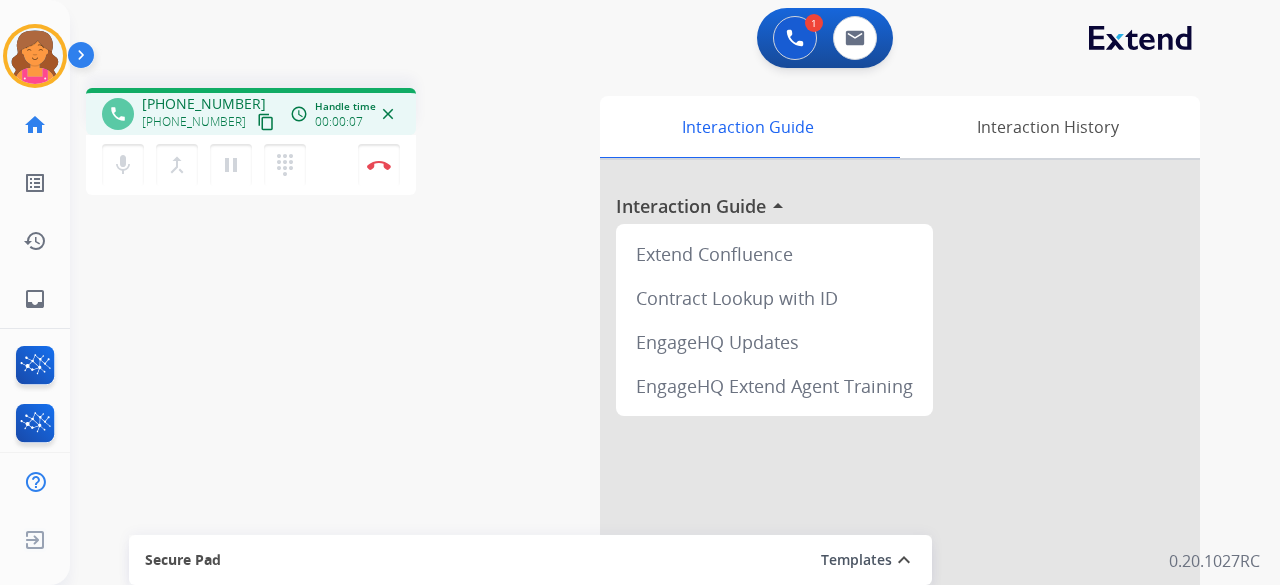click on "content_copy" at bounding box center (266, 122) 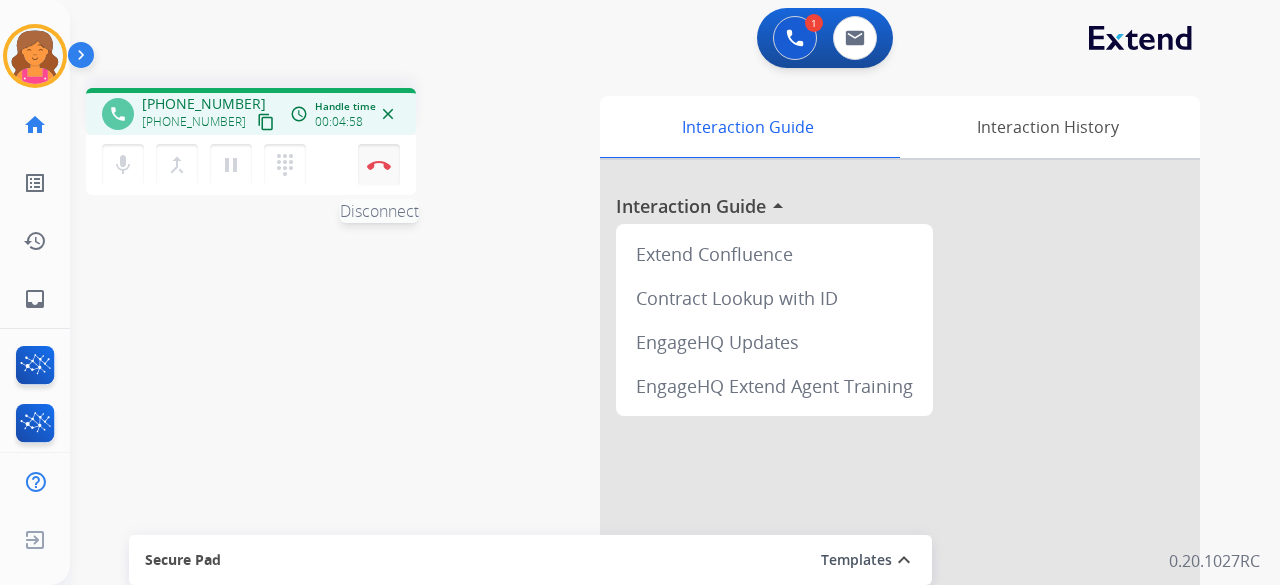 click at bounding box center [379, 165] 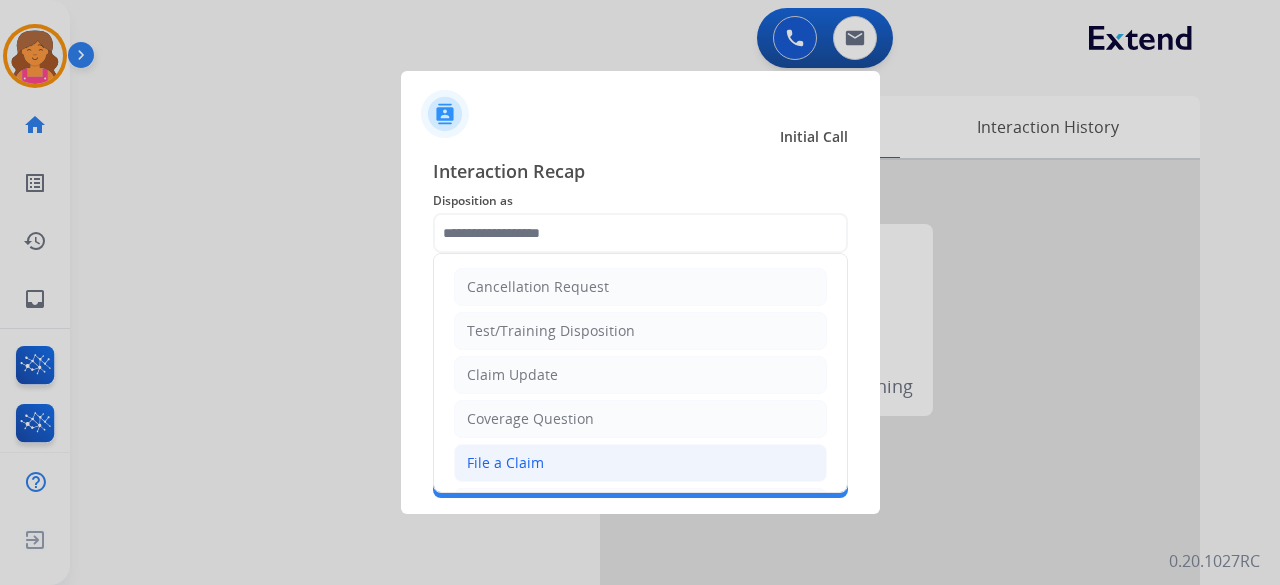 click on "File a Claim" 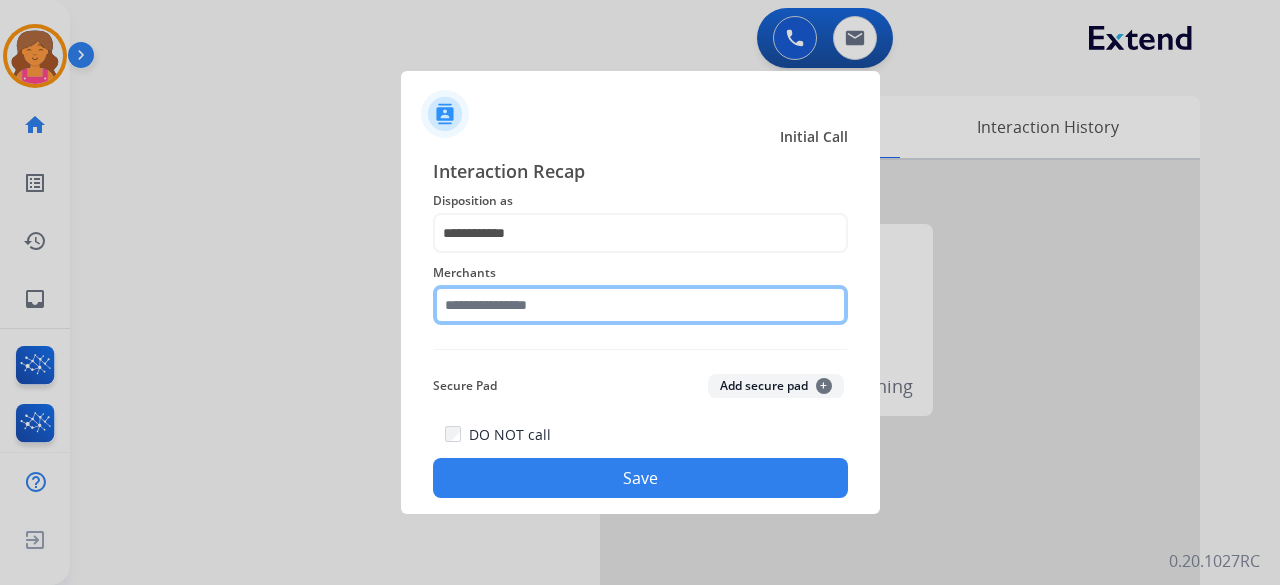 click 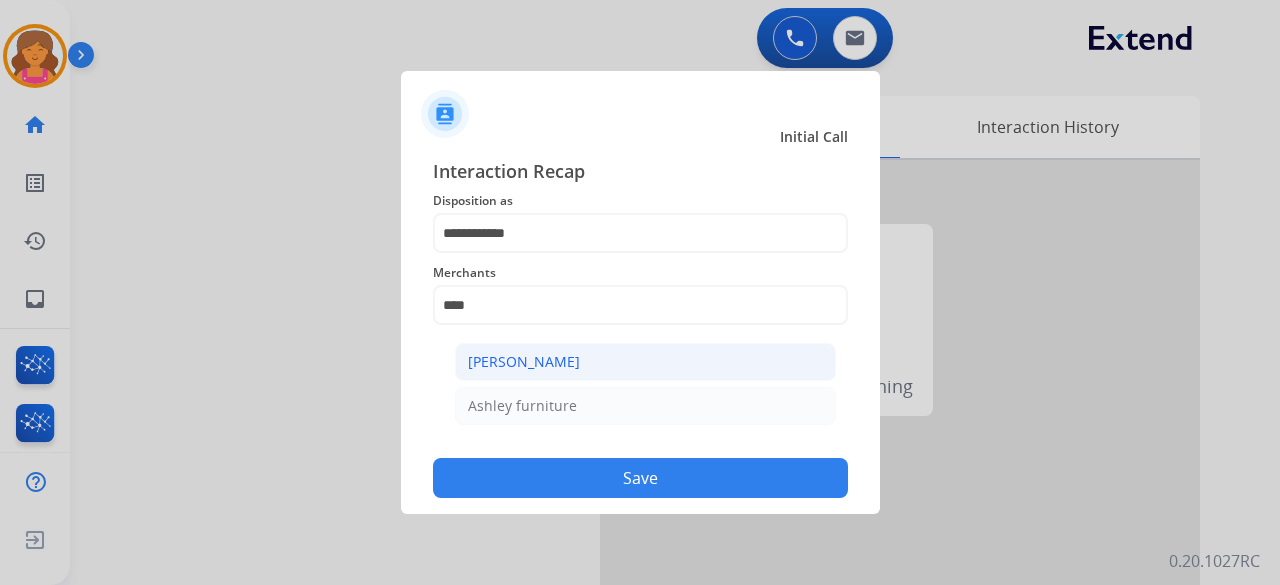 click on "[PERSON_NAME]" 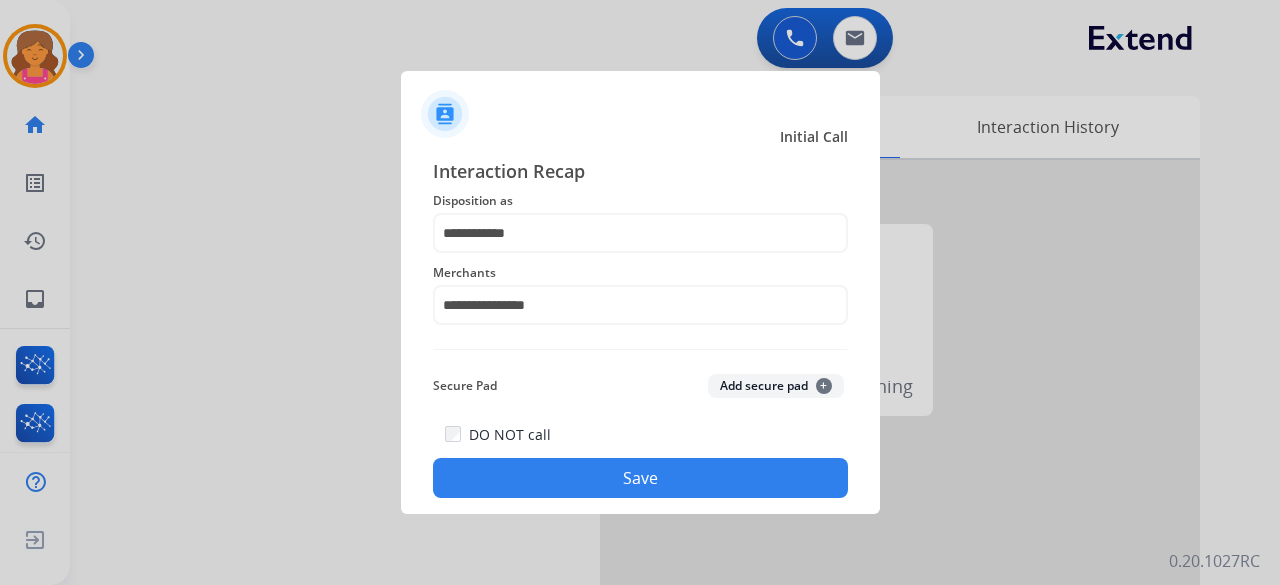 click on "Save" 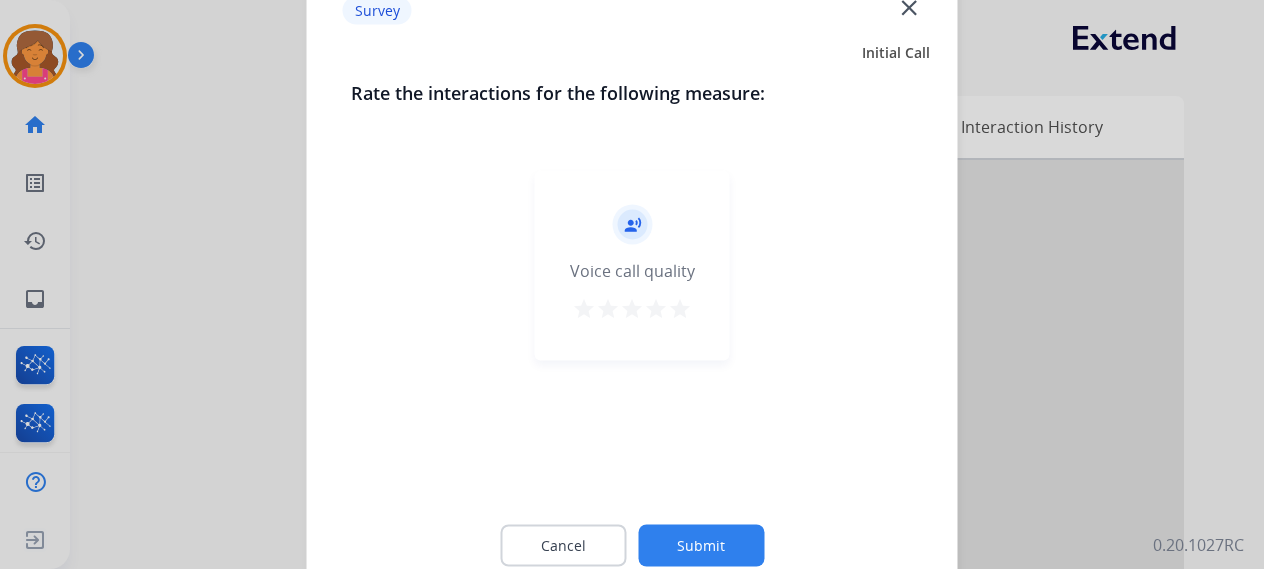 click on "star" at bounding box center [680, 308] 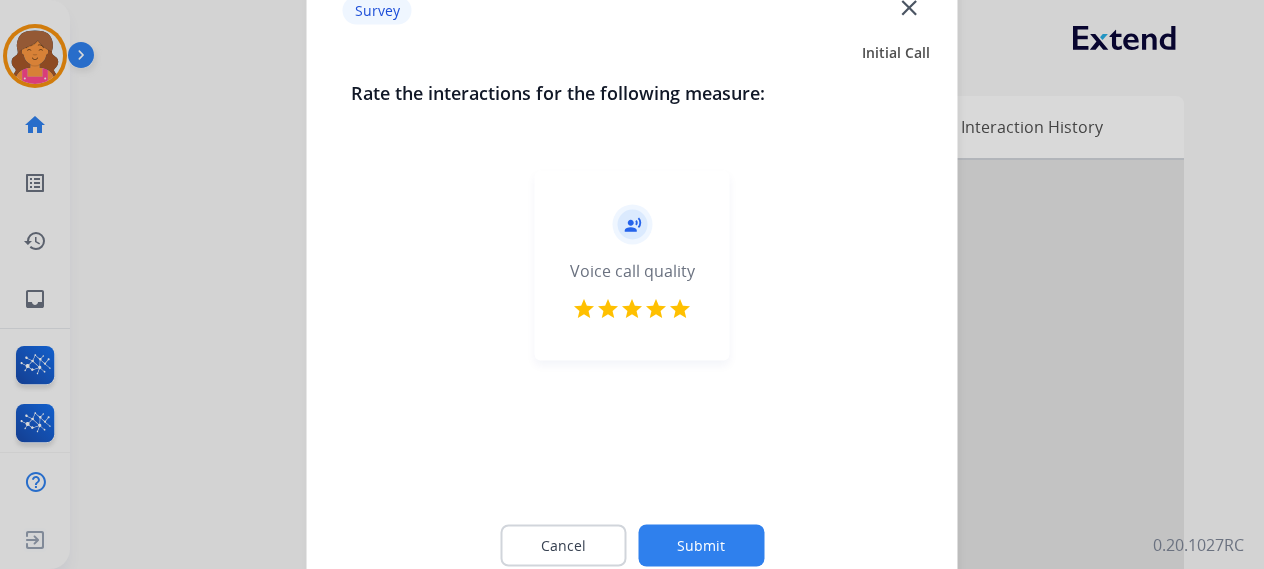 click on "Submit" 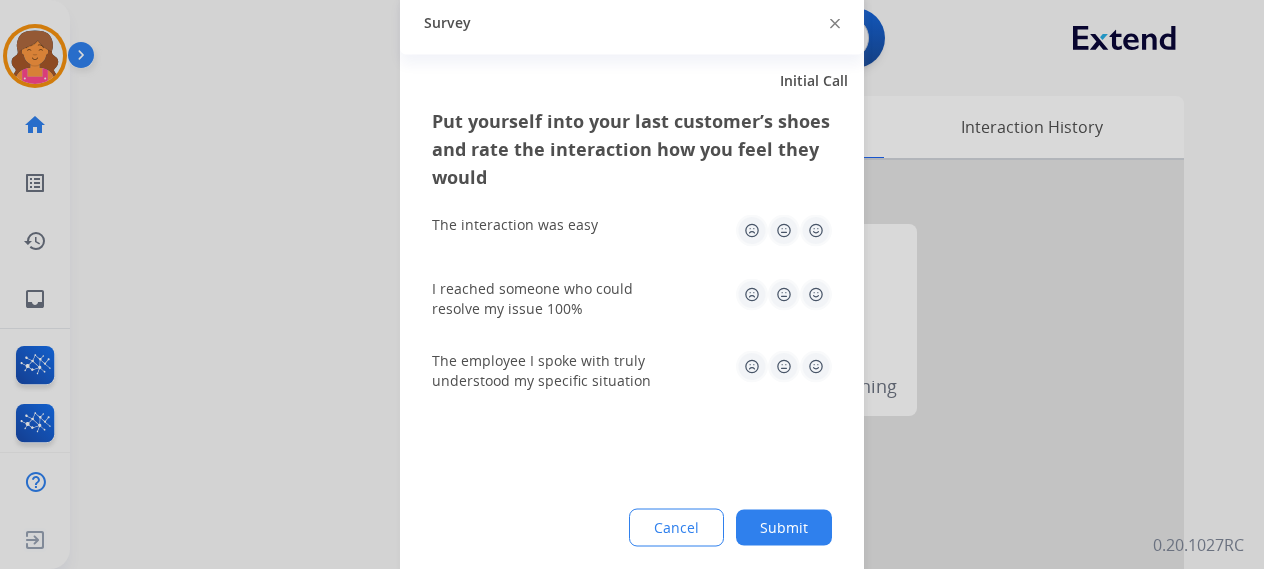click 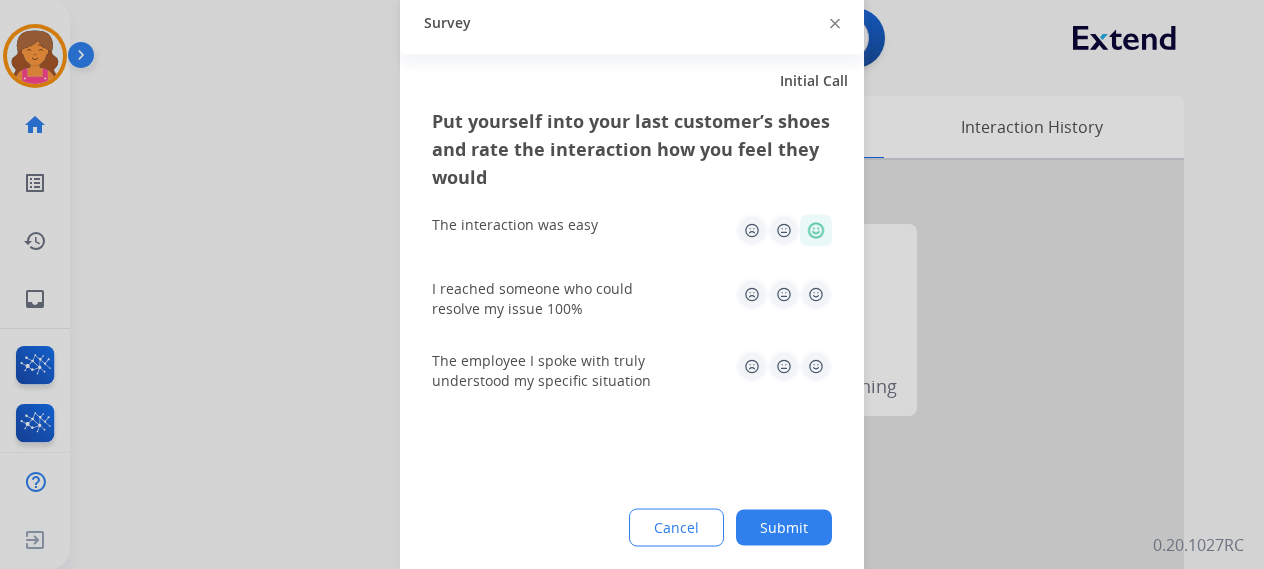 click 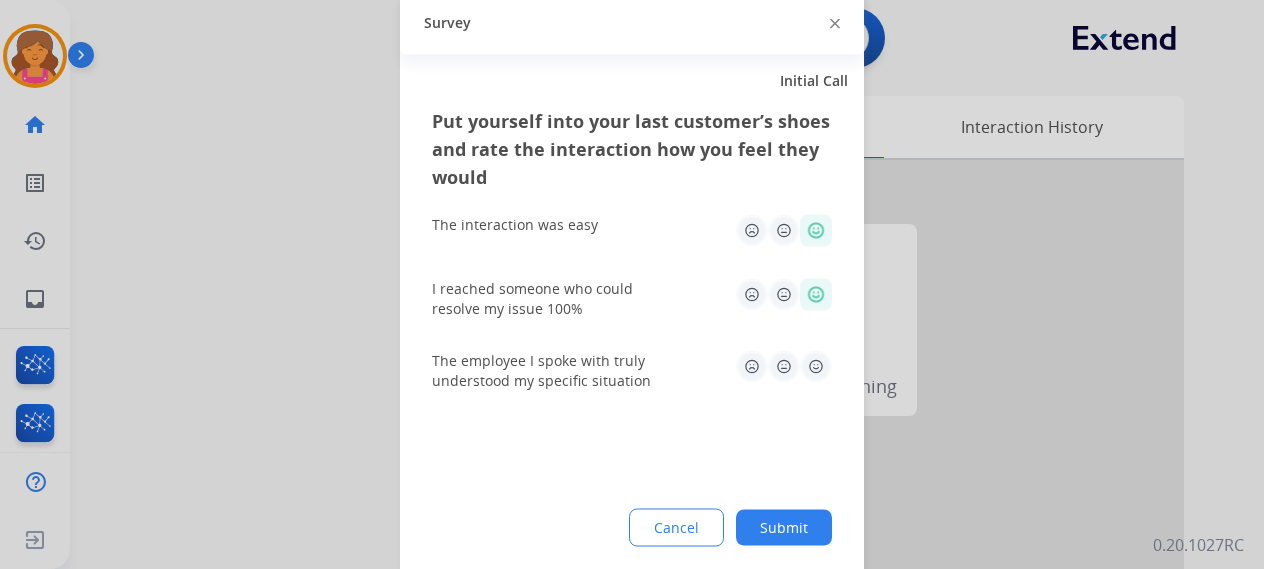 click 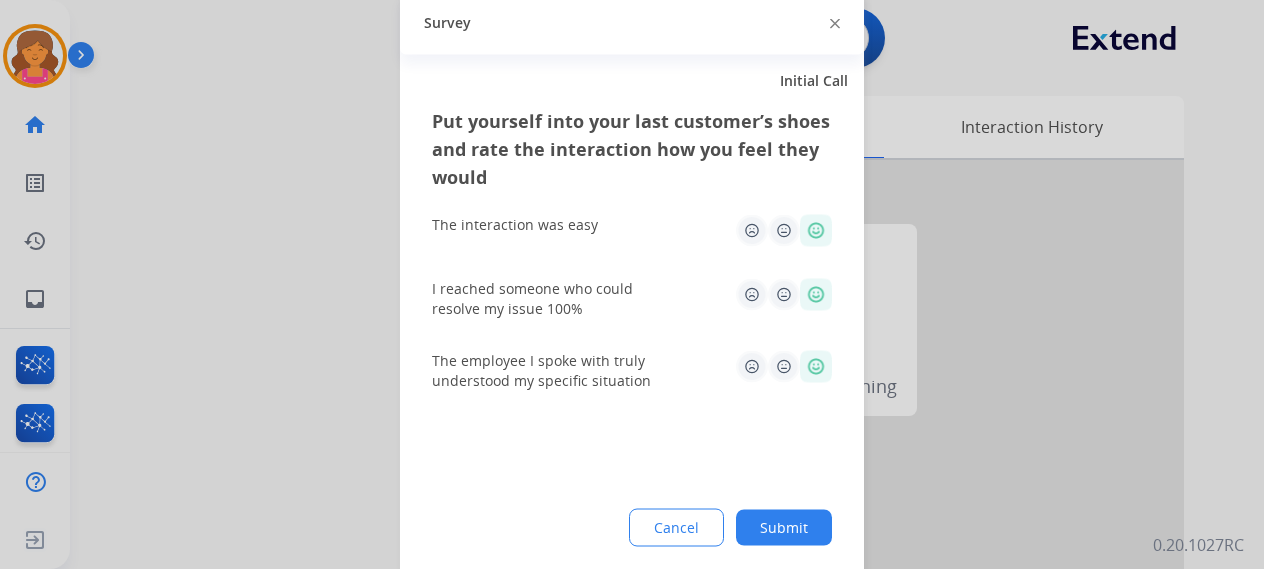 click on "Submit" 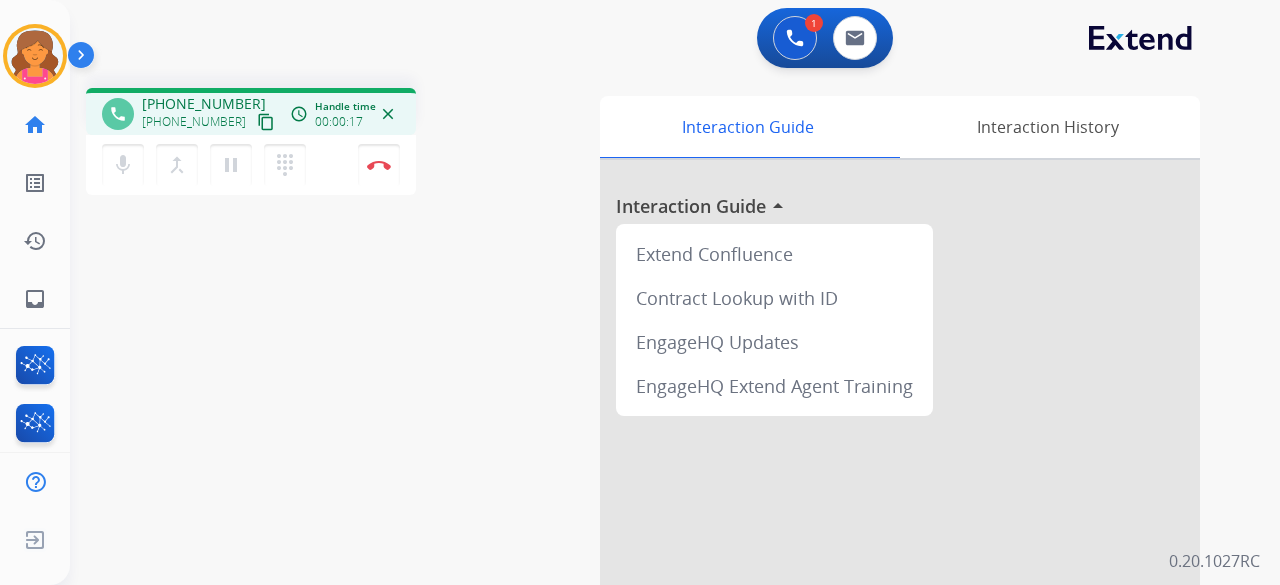 click on "content_copy" at bounding box center [266, 122] 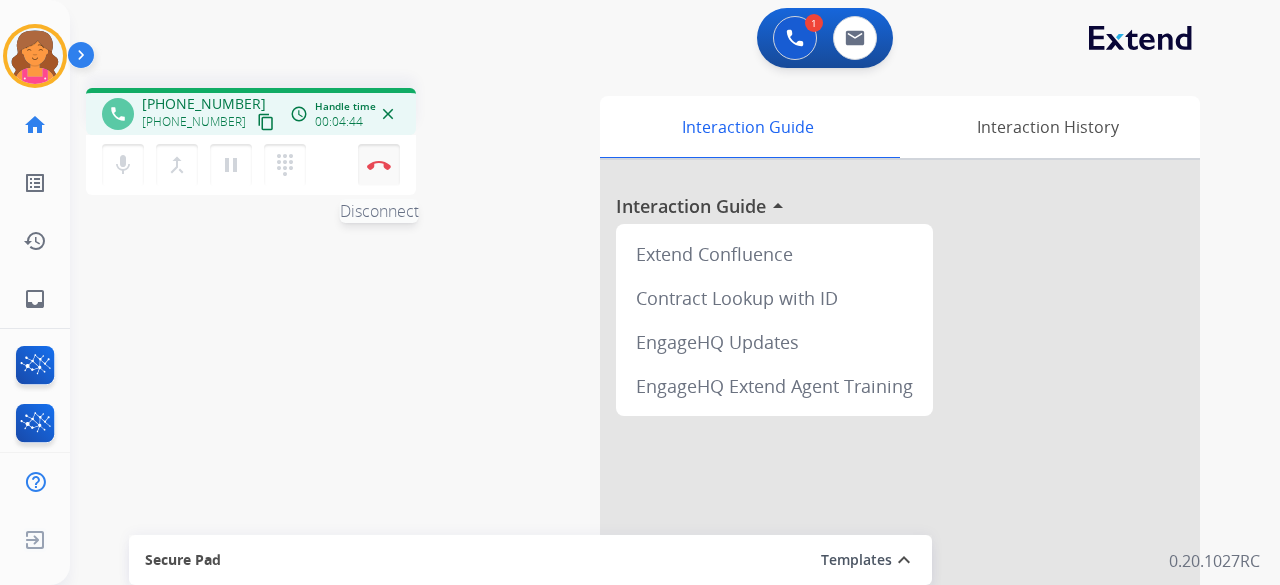click on "Disconnect" at bounding box center [379, 165] 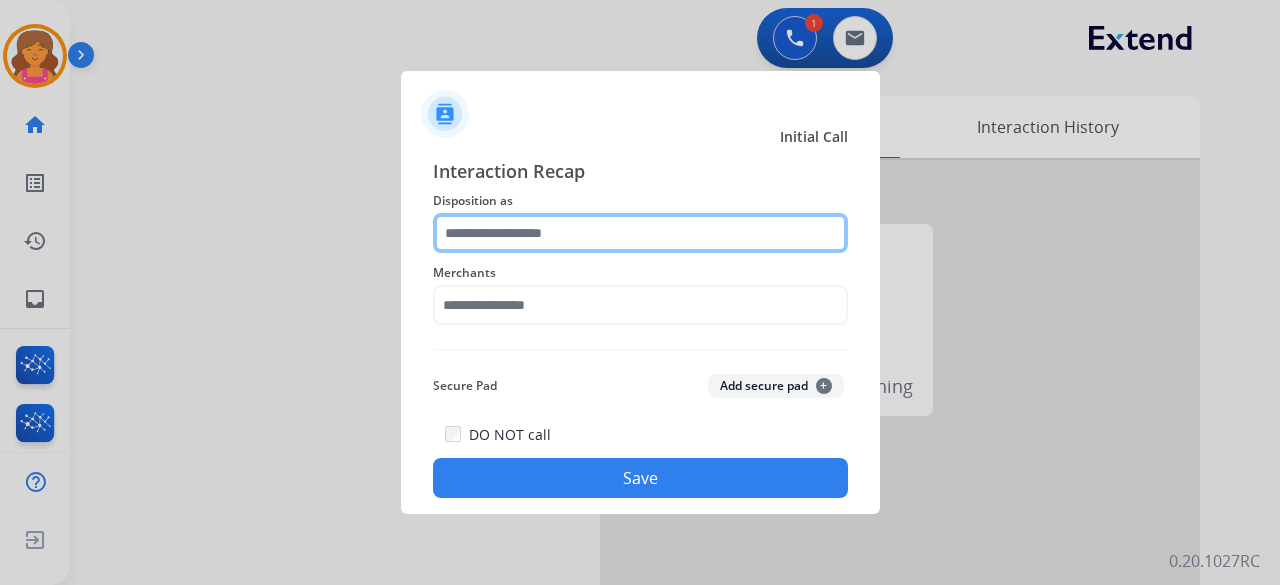 click 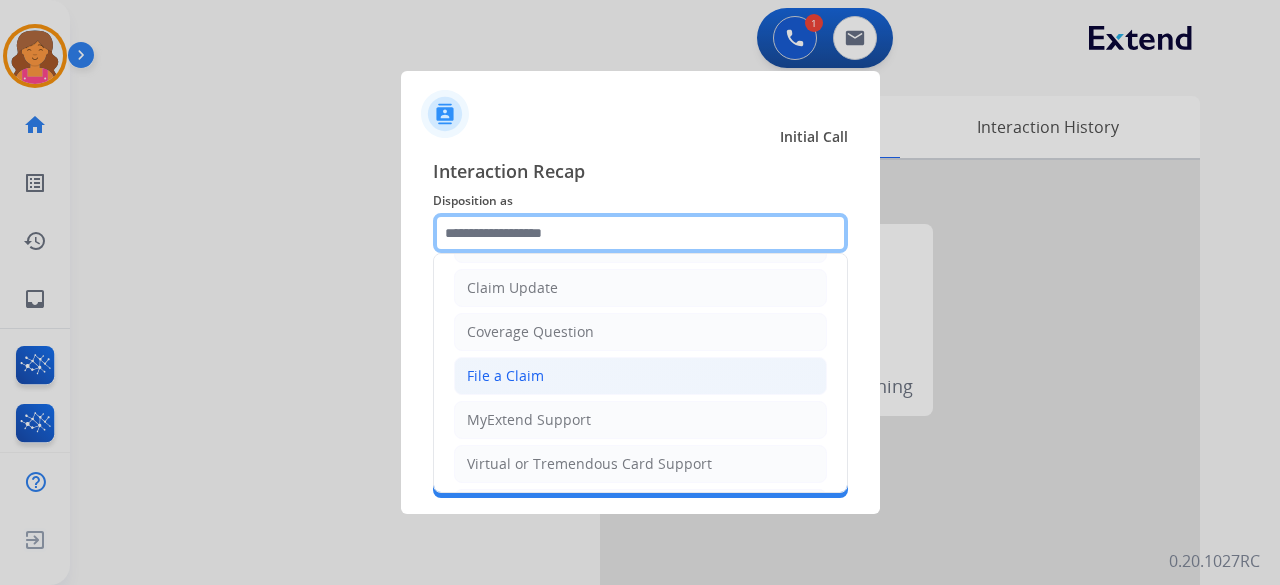 scroll, scrollTop: 300, scrollLeft: 0, axis: vertical 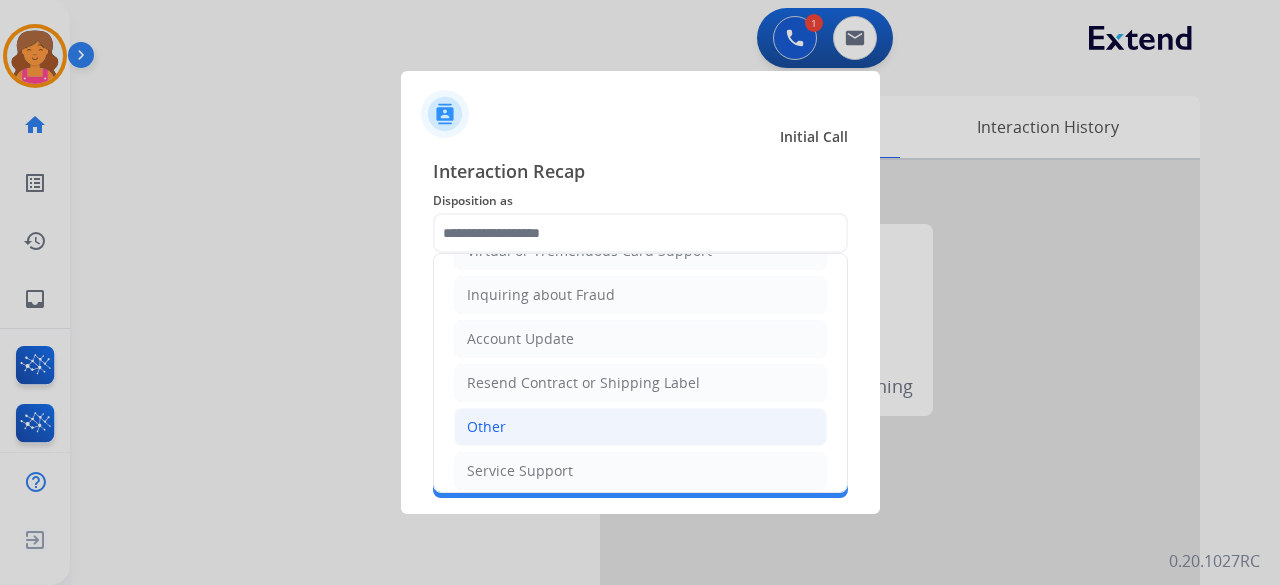 click on "Other" 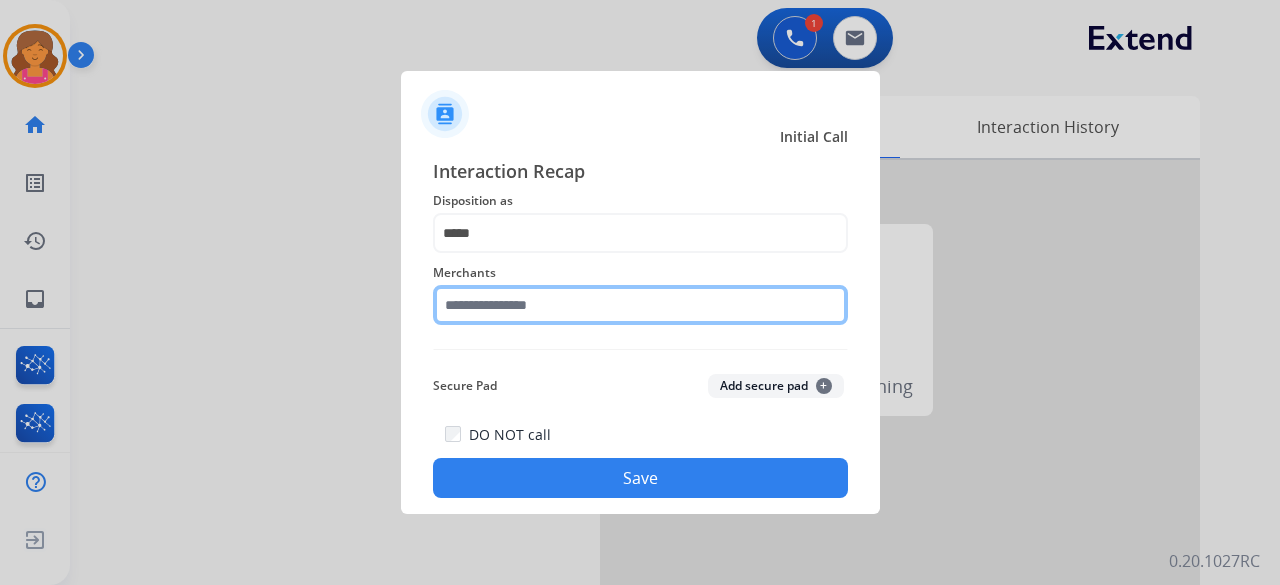 click 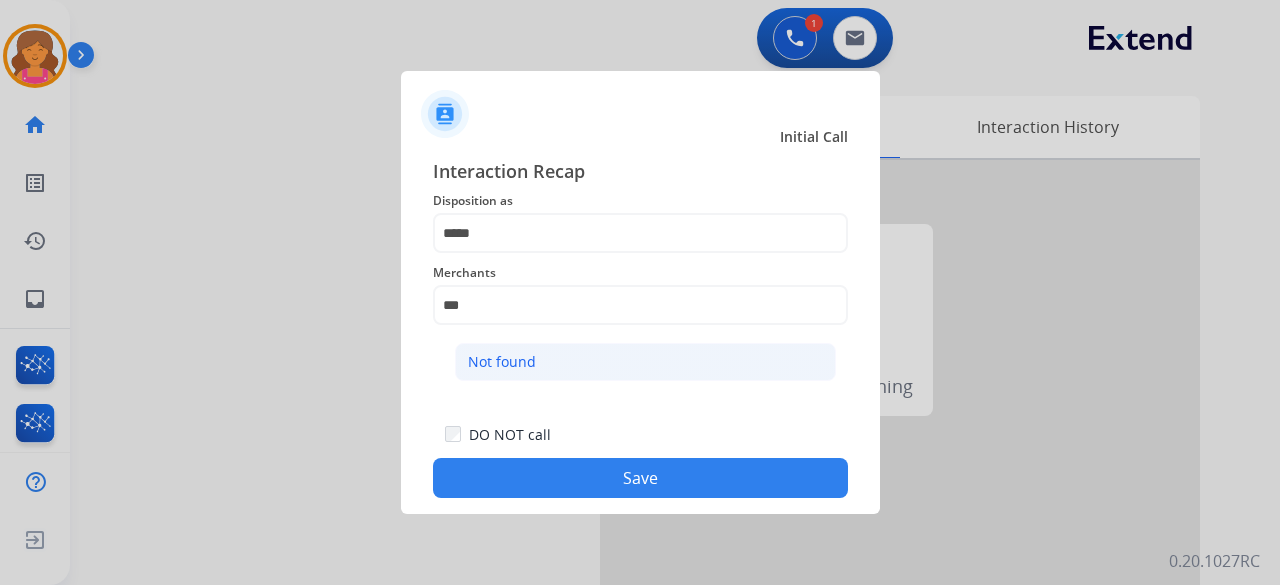 click on "Not found" 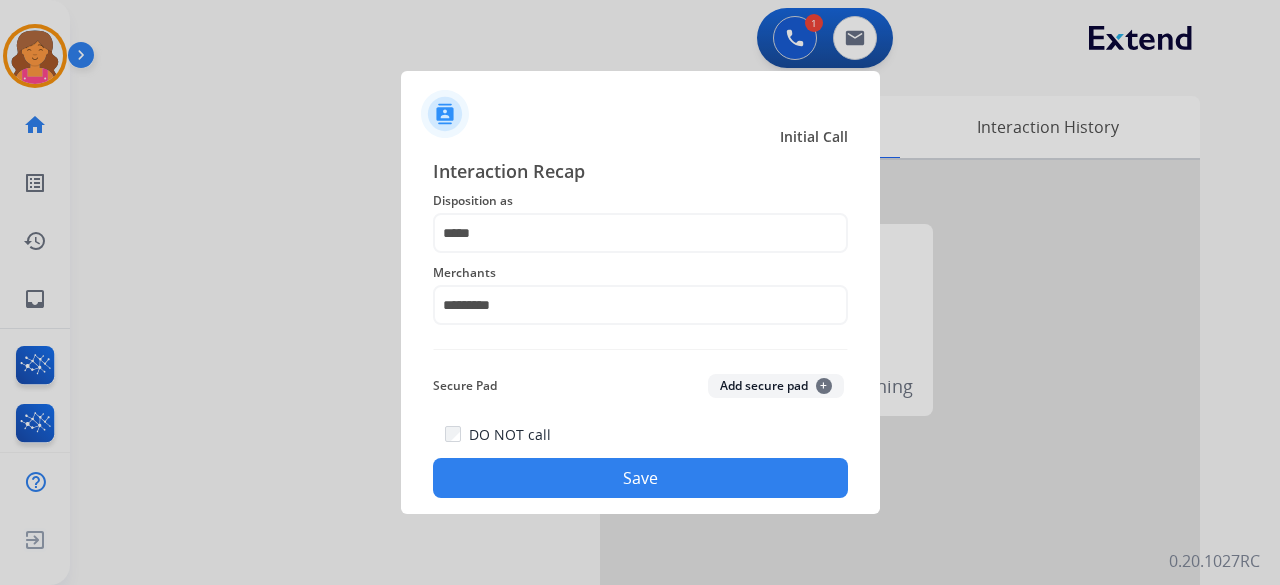 click on "Save" 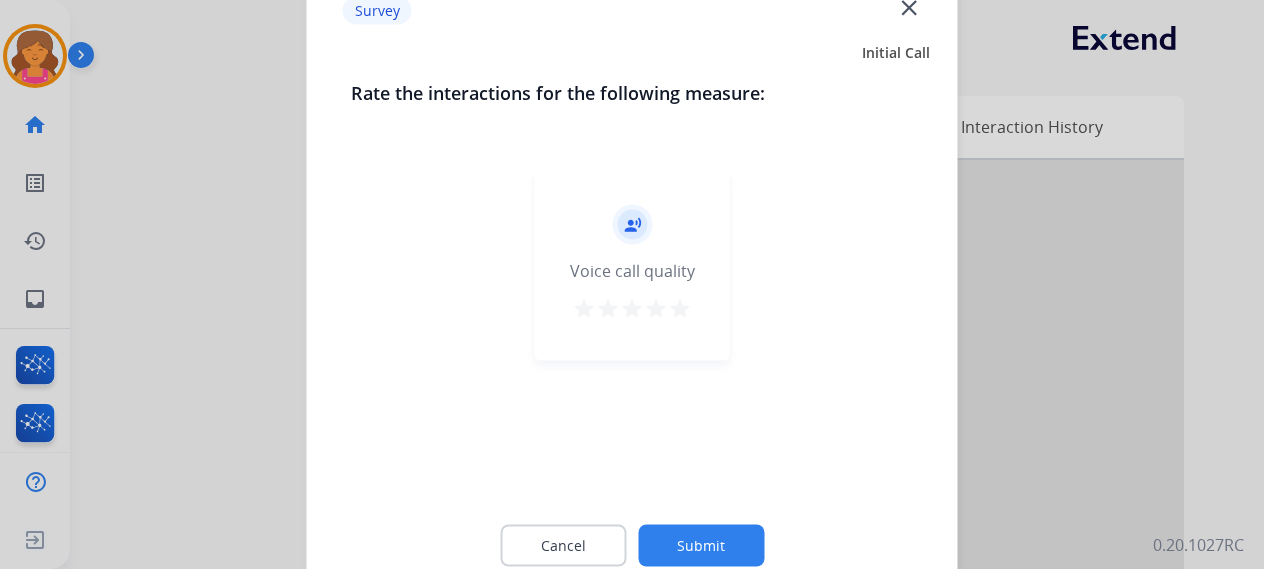 click on "record_voice_over   Voice call quality   star   star   star   star   star" 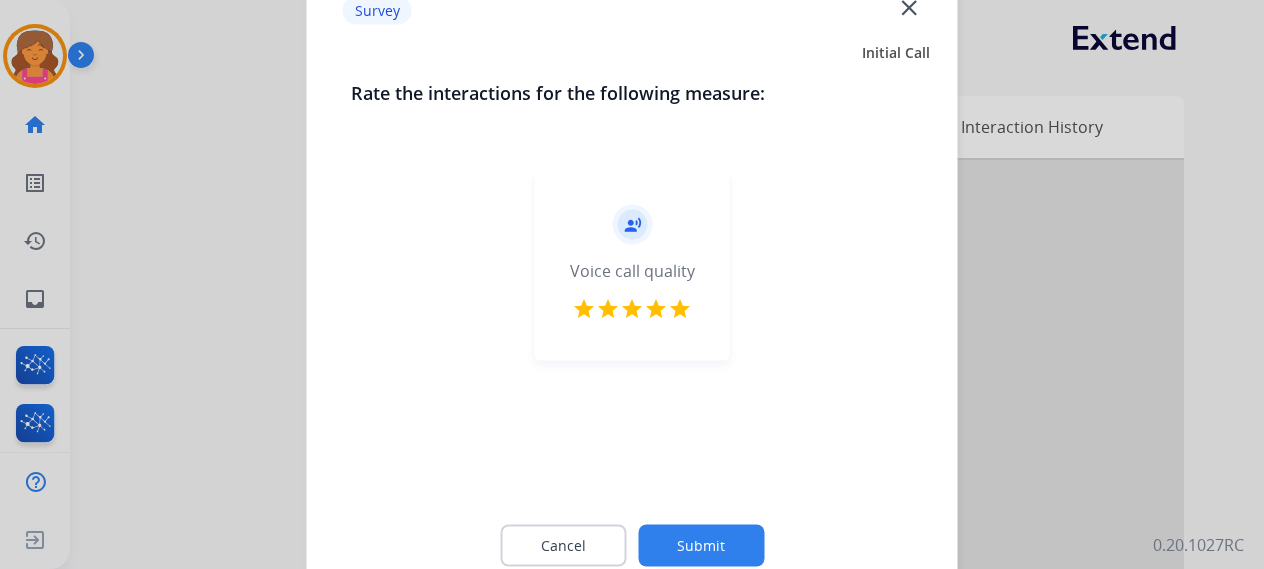 click on "Submit" 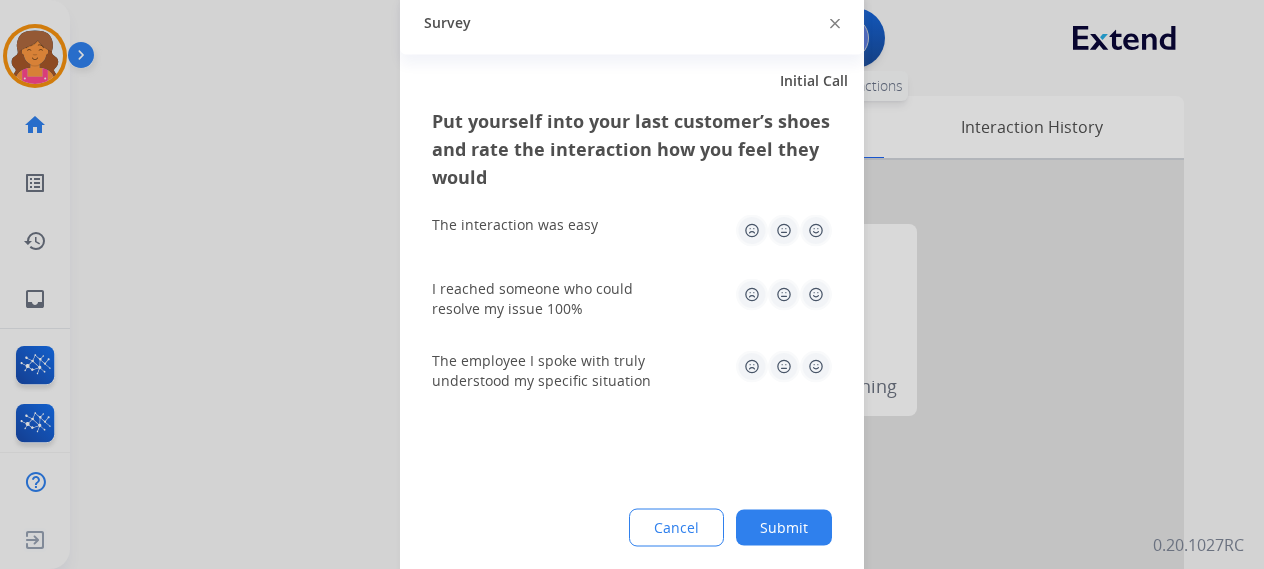 click 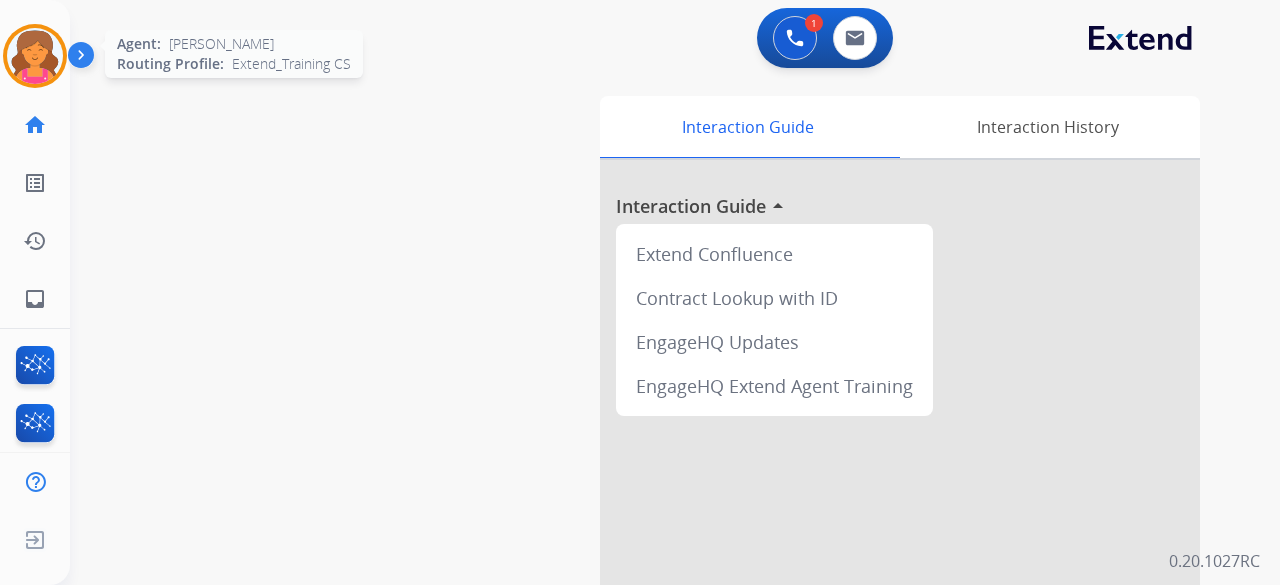 click at bounding box center (35, 56) 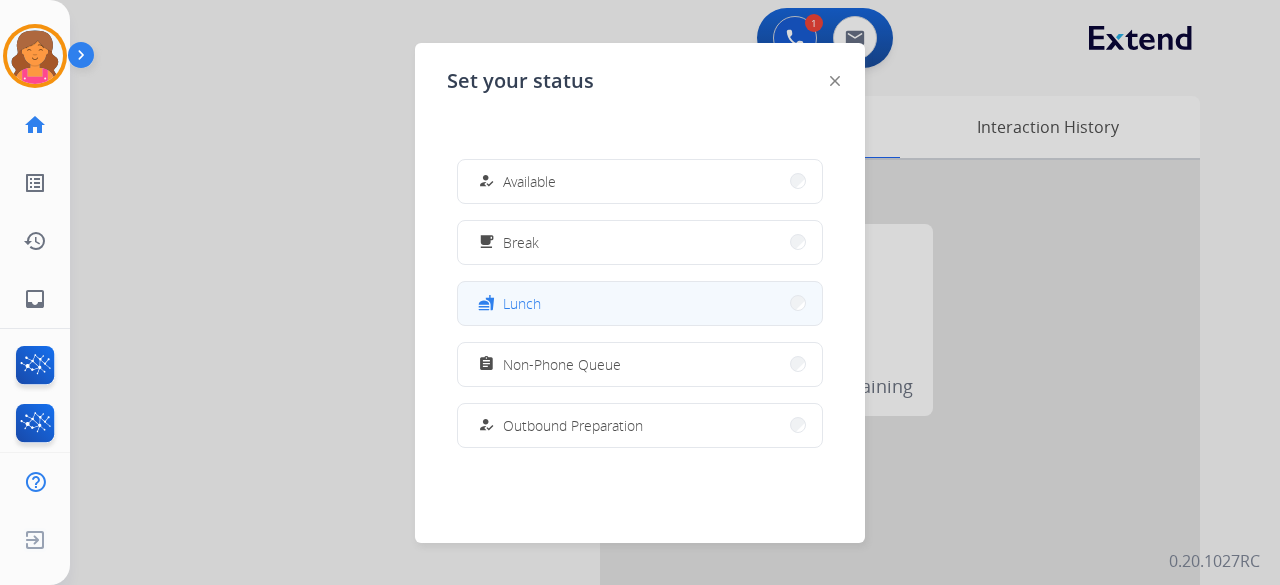 click on "Lunch" at bounding box center (522, 303) 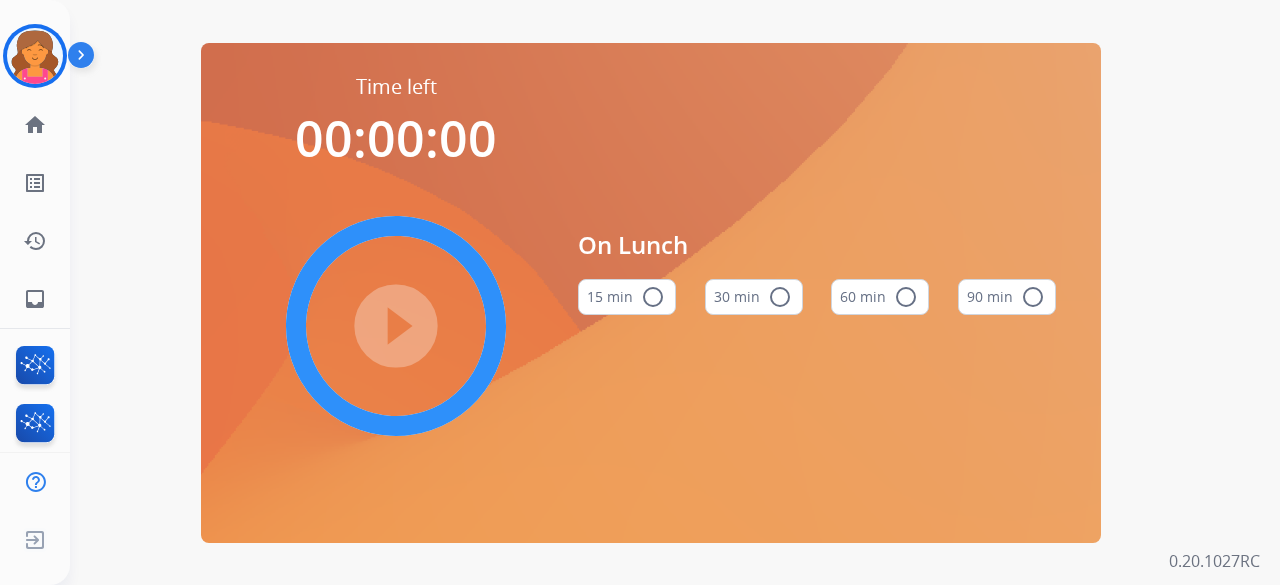 click on "60 min  radio_button_unchecked" at bounding box center [880, 297] 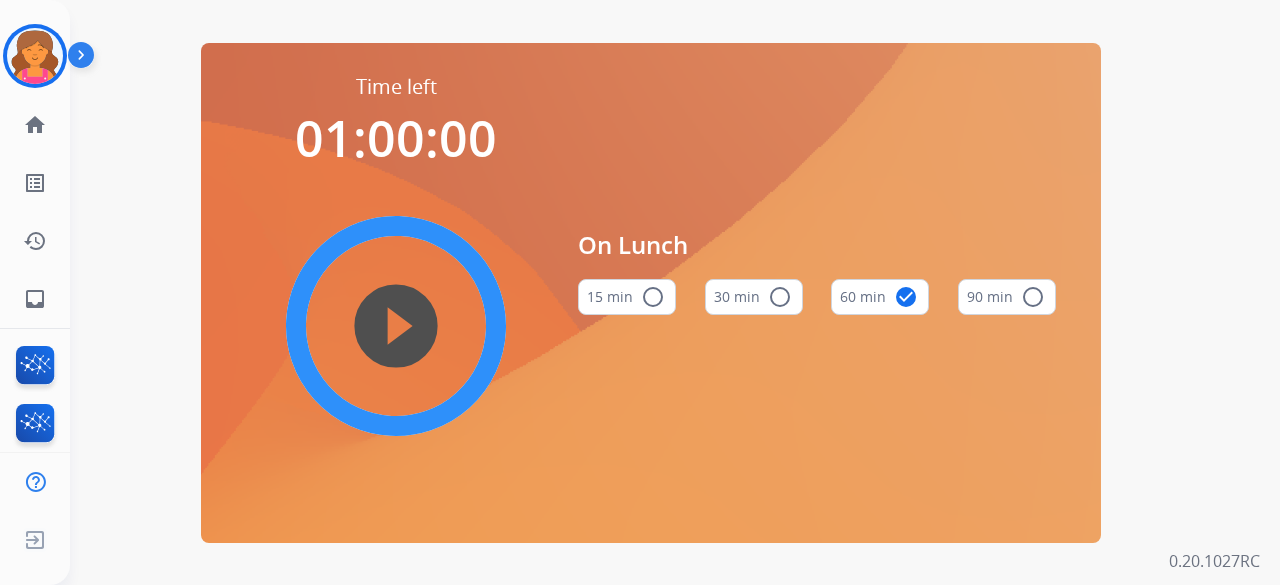 click on "play_circle_filled" at bounding box center (396, 326) 